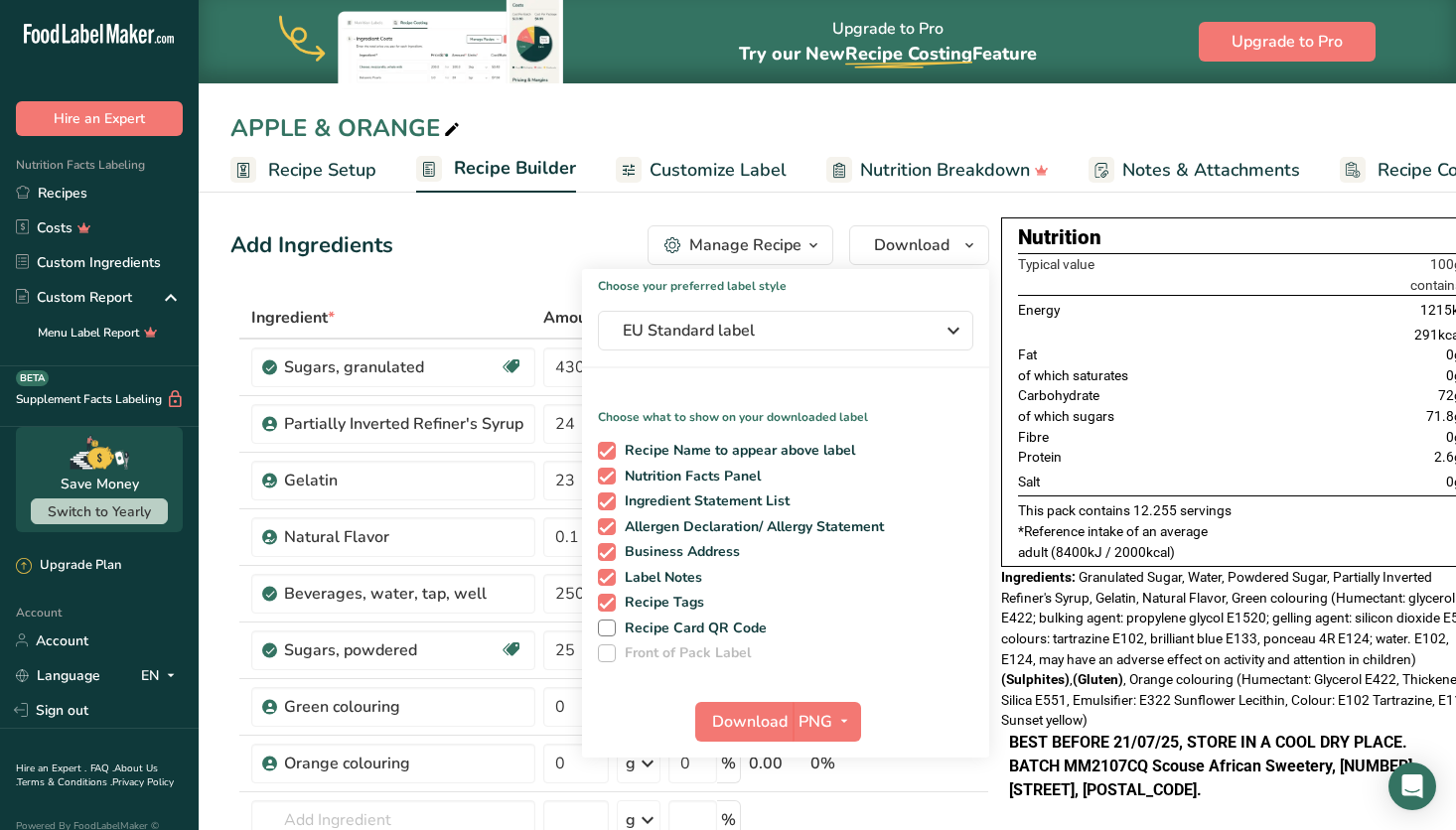 scroll, scrollTop: 8, scrollLeft: 0, axis: vertical 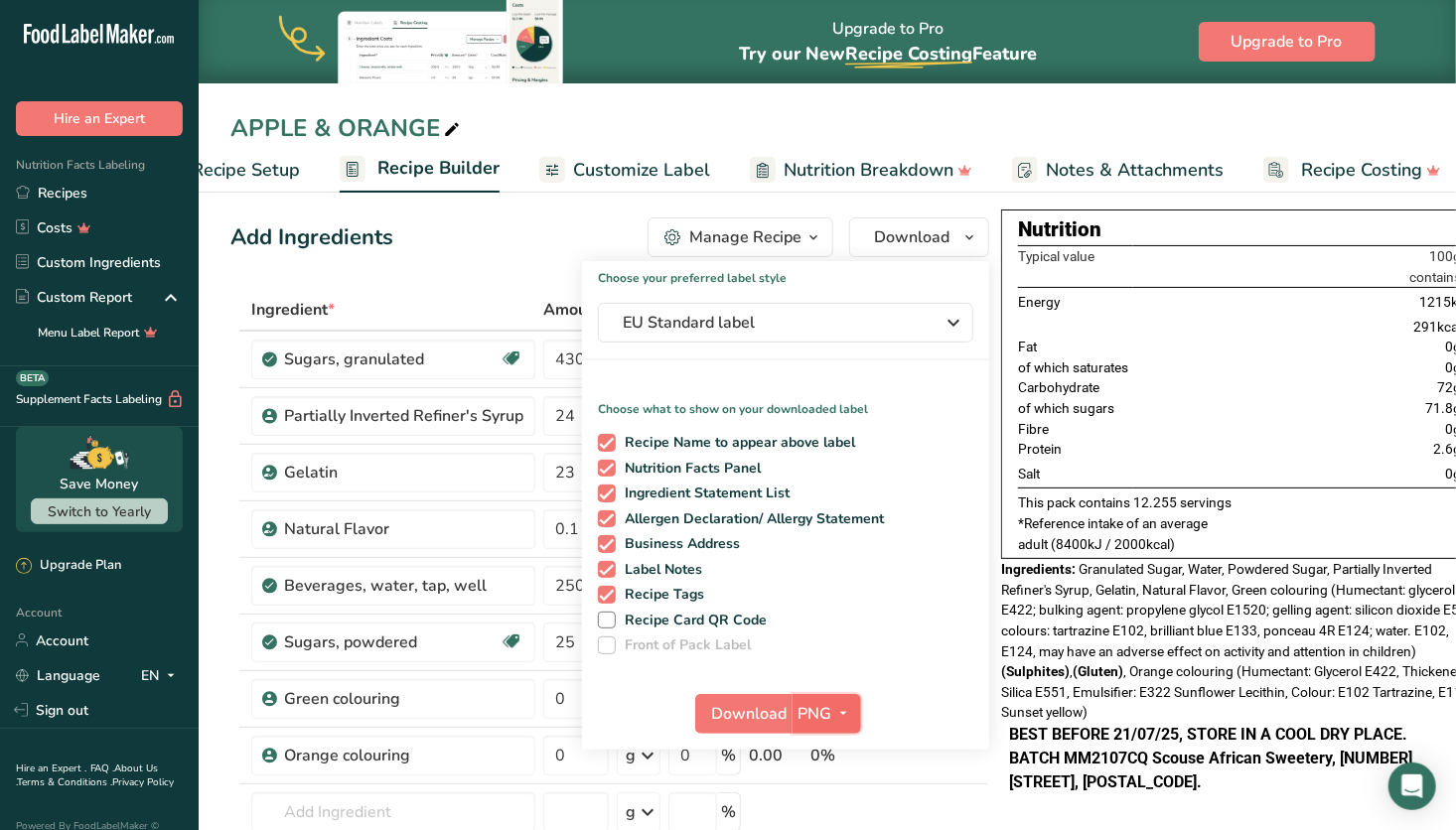 click at bounding box center (844, 713) 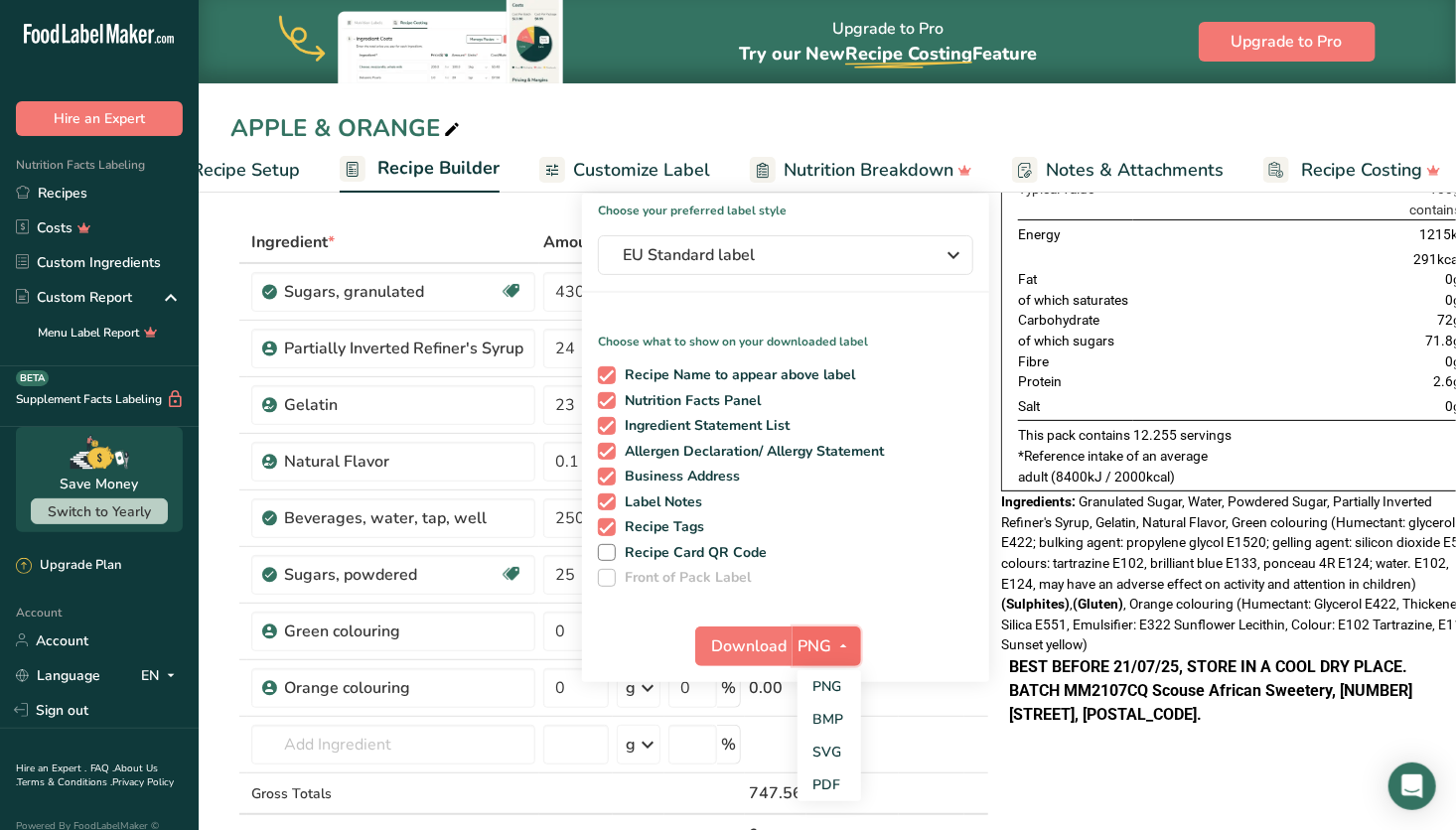 scroll, scrollTop: 81, scrollLeft: 0, axis: vertical 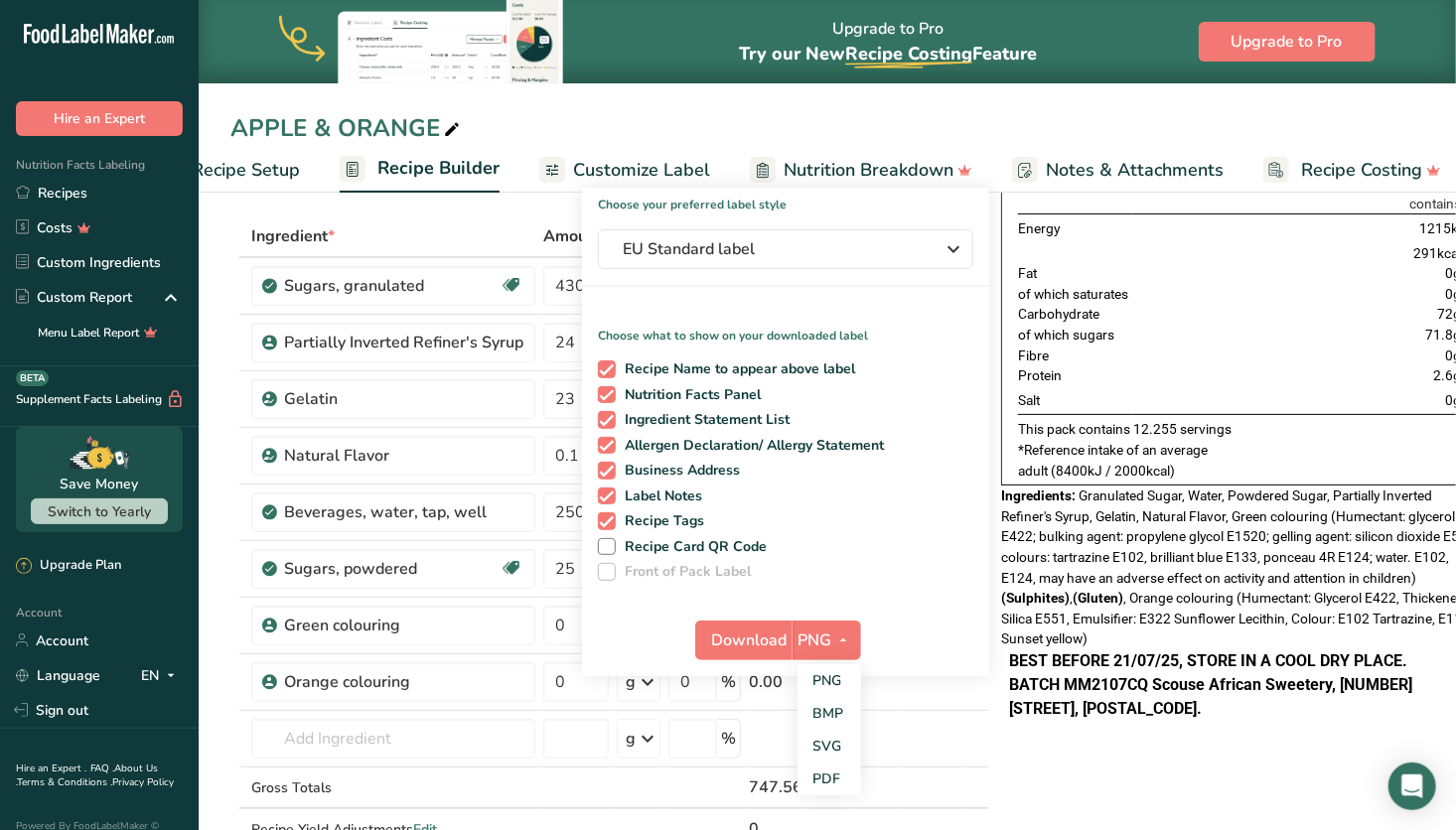 click on "Nutrition
Typical value
100g
contains
Energy
1215kj
291kcal
Fat
0g
of which saturates
0g
Carbohydrate
72g
of which sugars
71.8g
Fibre
0g
Protein
2.6g
Salt
0g
This pack contains
12.255
servings
*Reference intake of an average
adult (8400kJ / 2000kcal)   Ingredients:   ," at bounding box center [1239, 452] 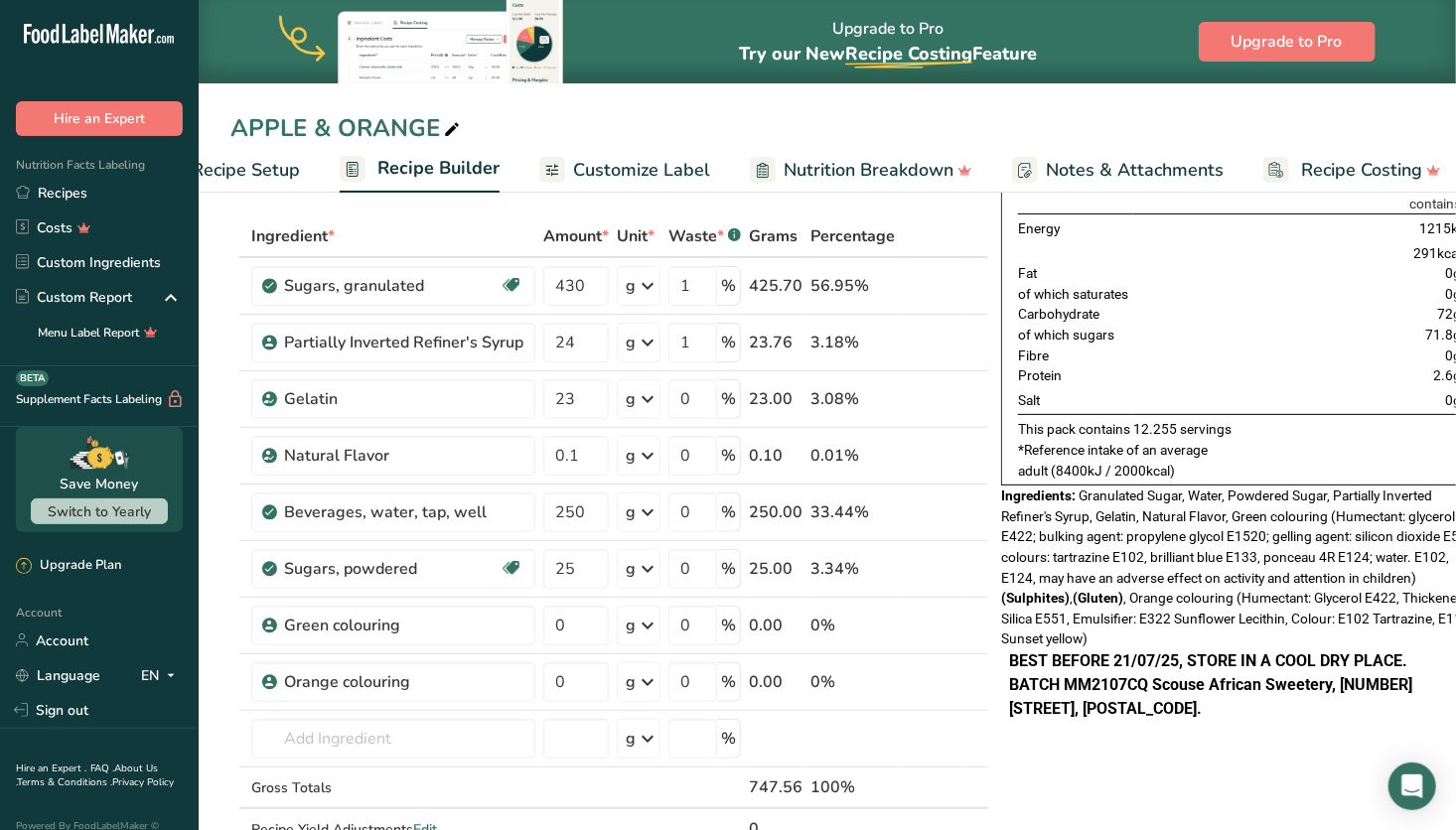 click on "Notes & Attachments" at bounding box center [1134, 170] 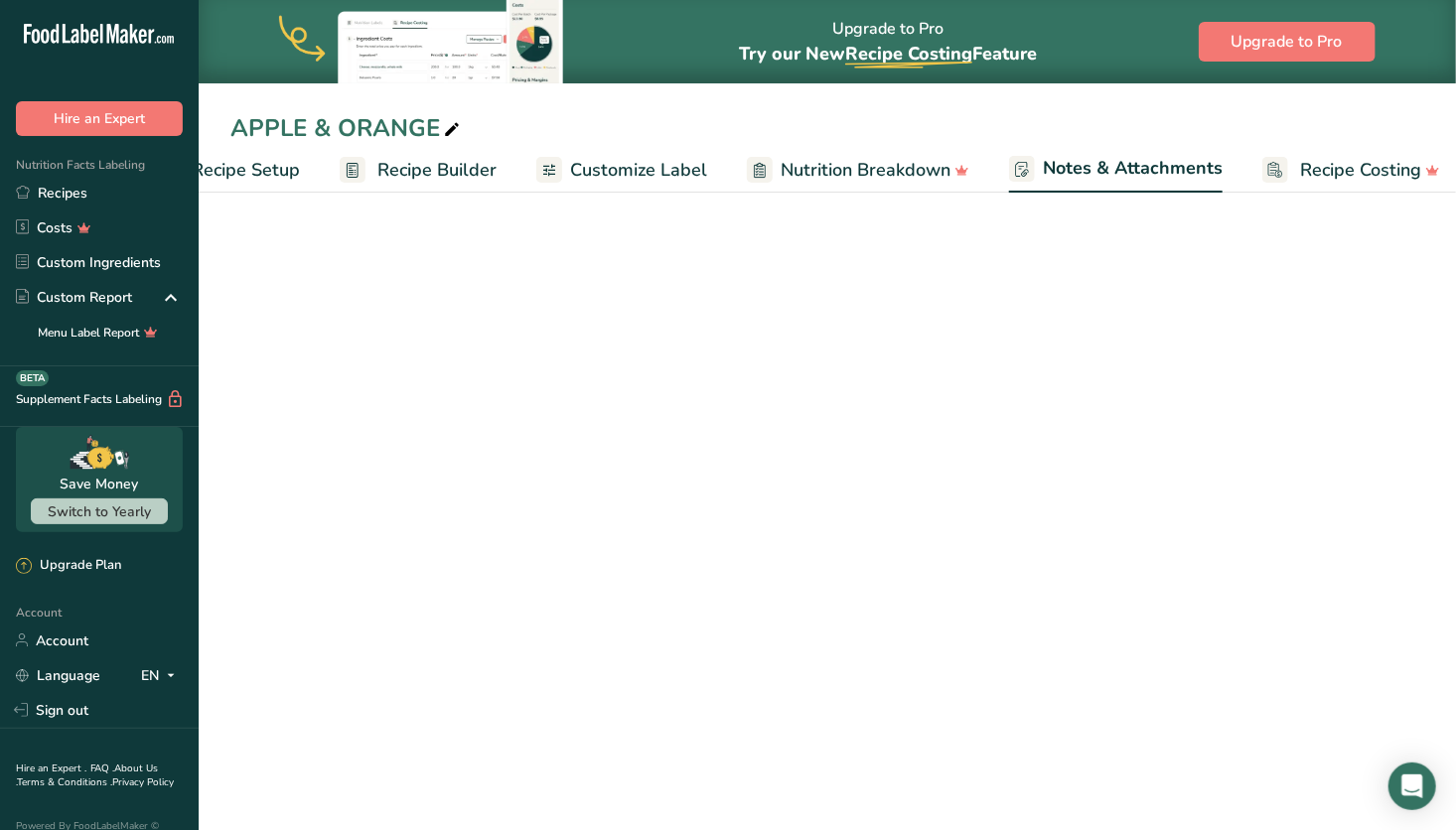scroll, scrollTop: 0, scrollLeft: 92, axis: horizontal 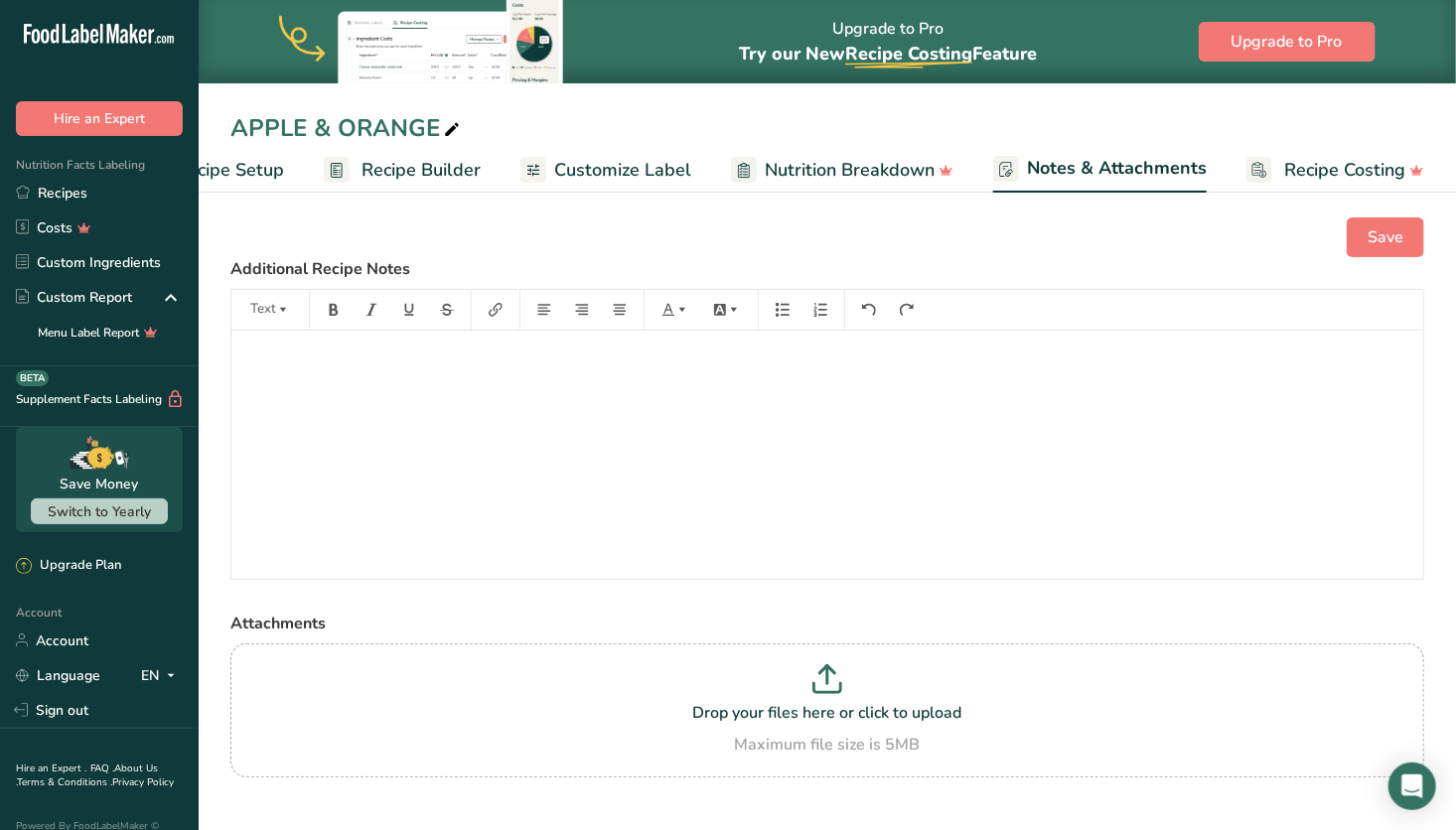 click on "Customize Label" at bounding box center (623, 170) 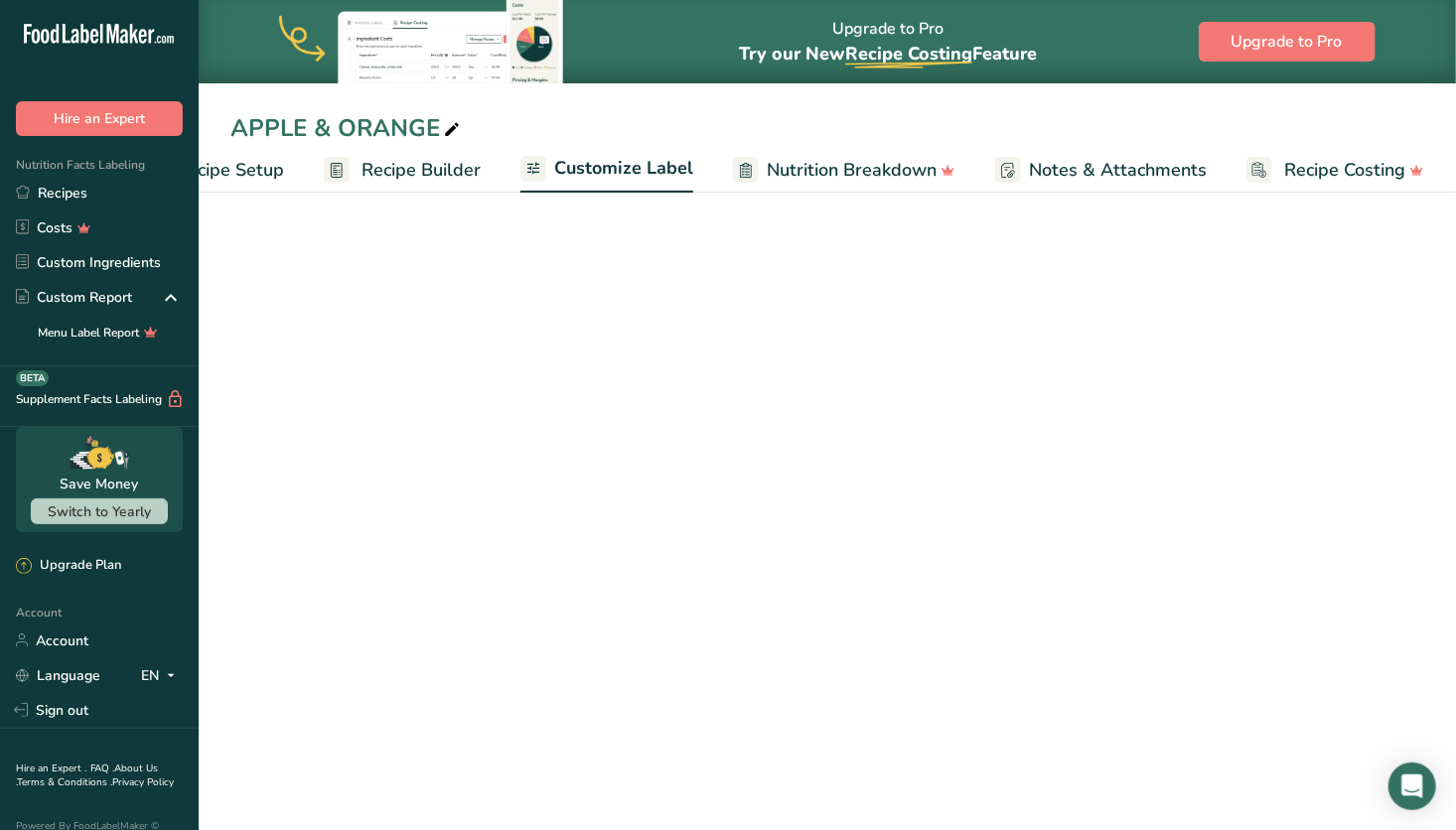 scroll, scrollTop: 0, scrollLeft: 91, axis: horizontal 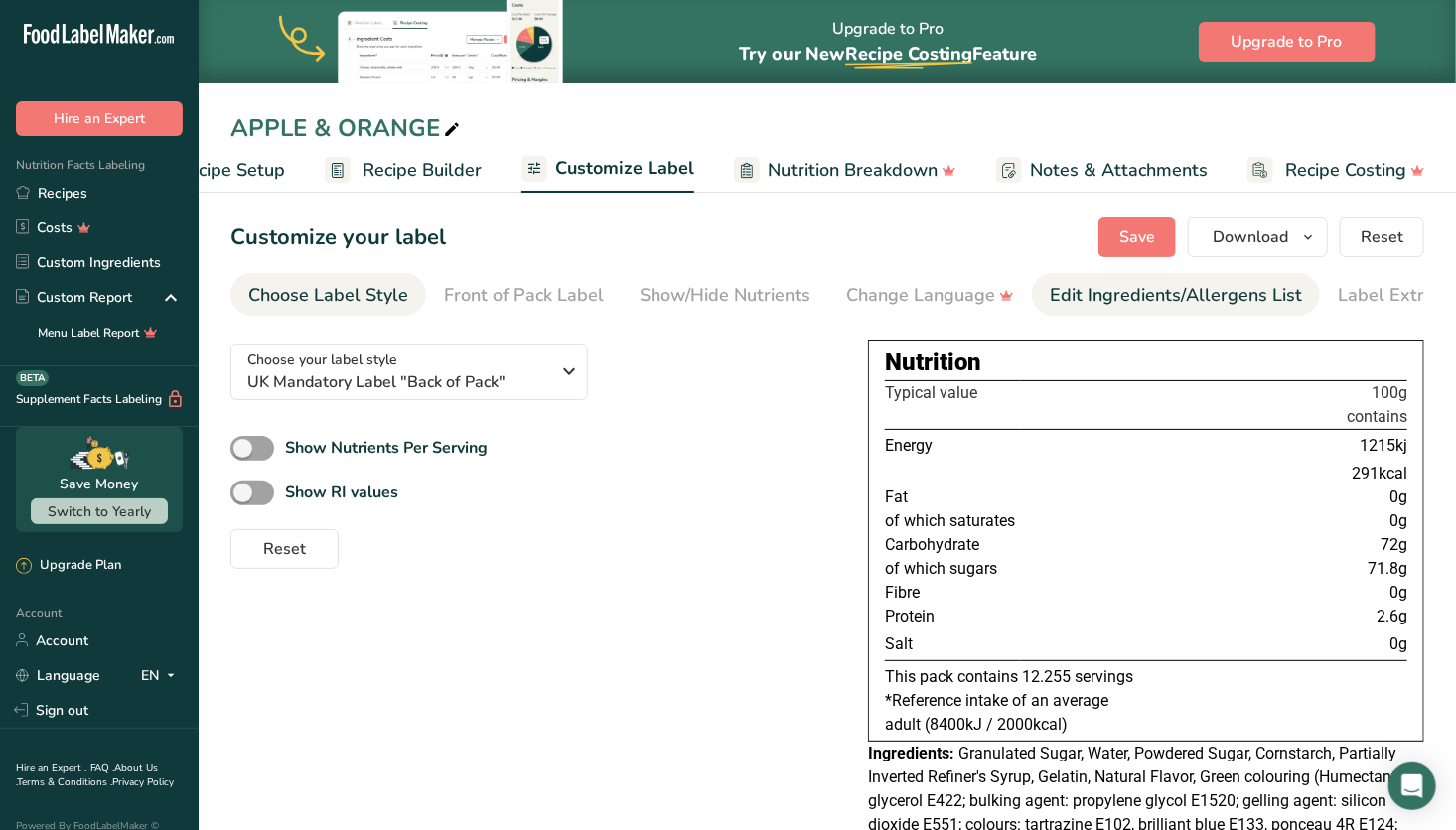 click on "Edit Ingredients/Allergens List" at bounding box center (1176, 295) 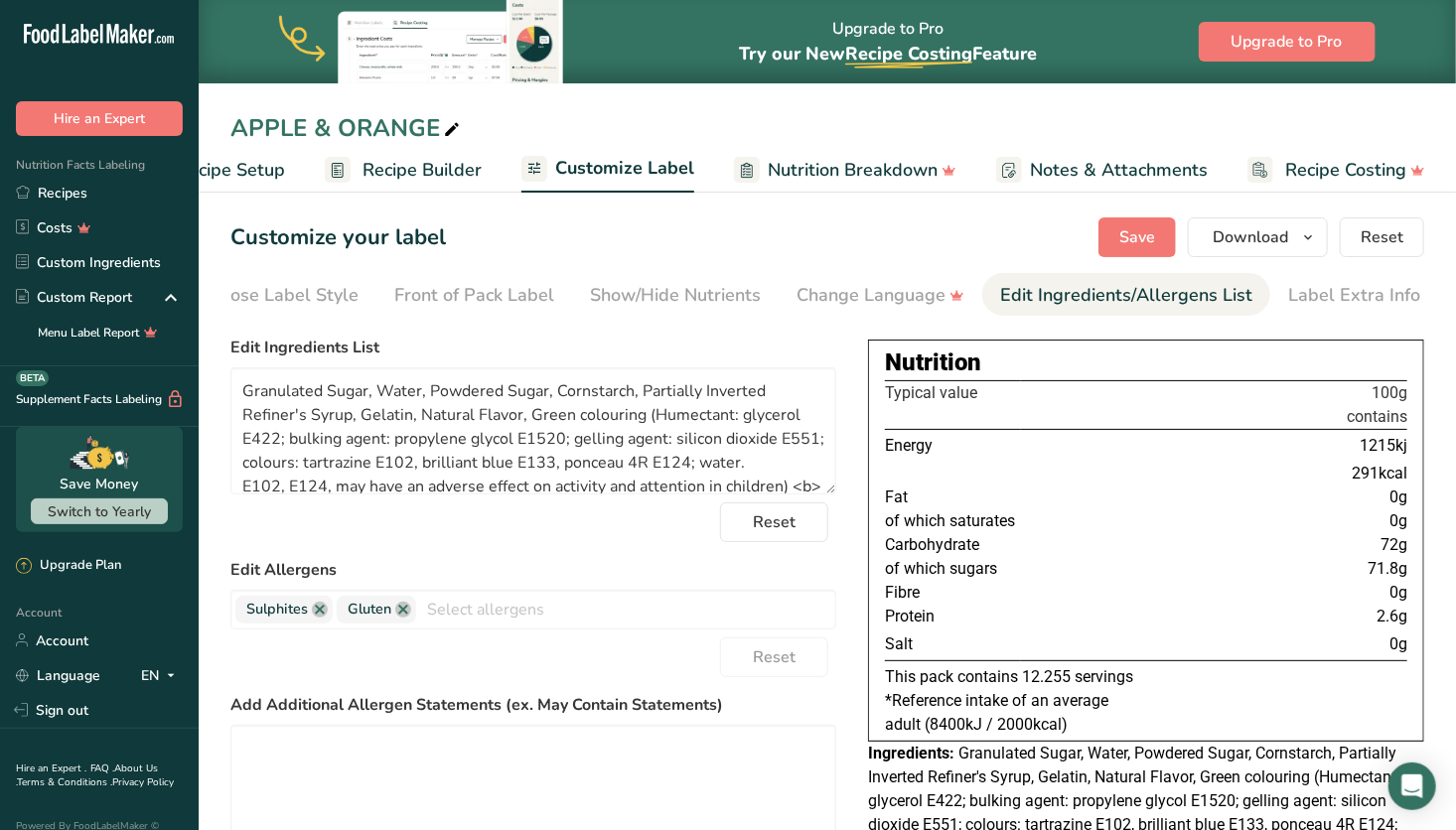 scroll, scrollTop: 0, scrollLeft: 52, axis: horizontal 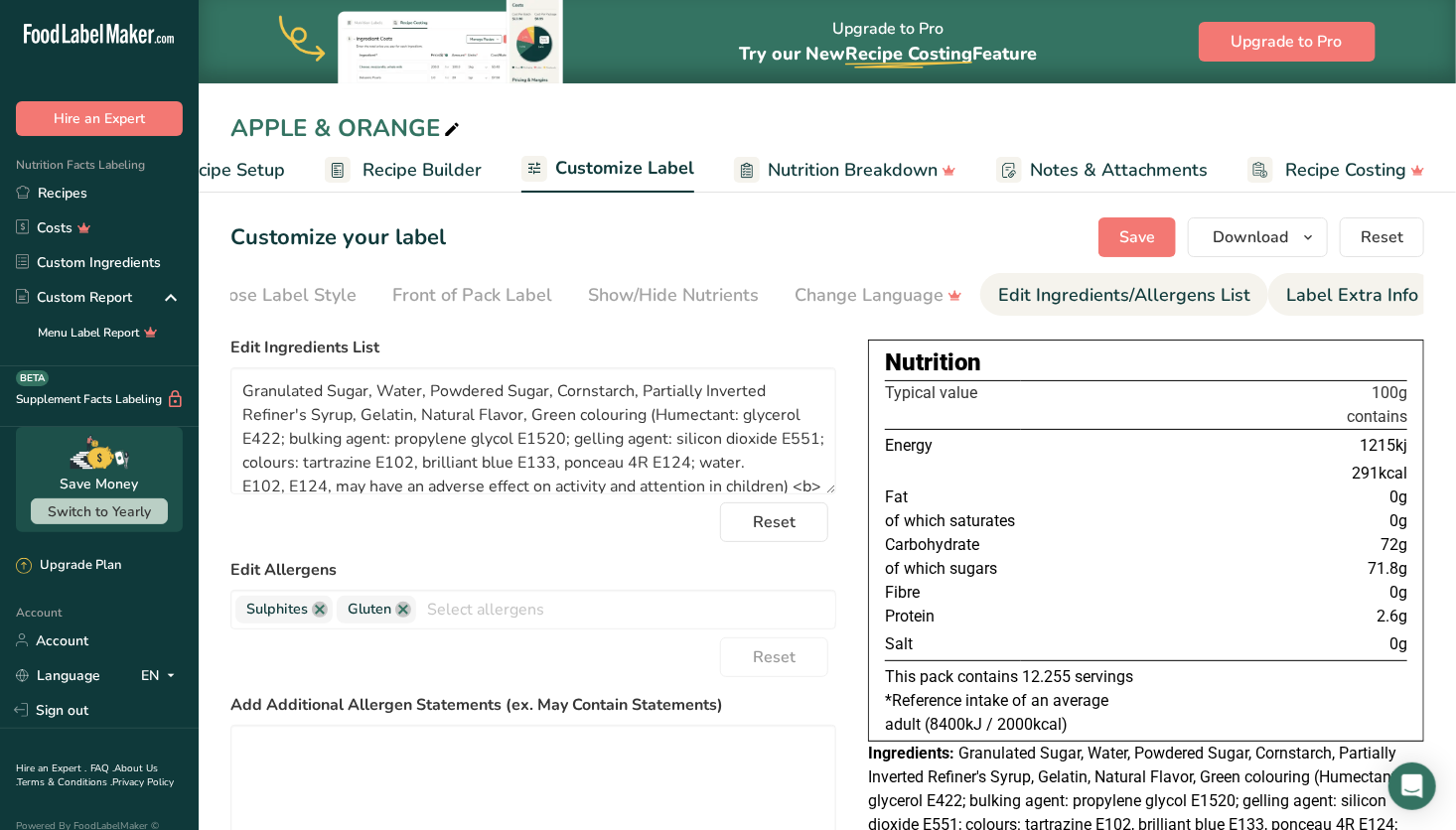 click on "Label Extra Info" at bounding box center (1352, 295) 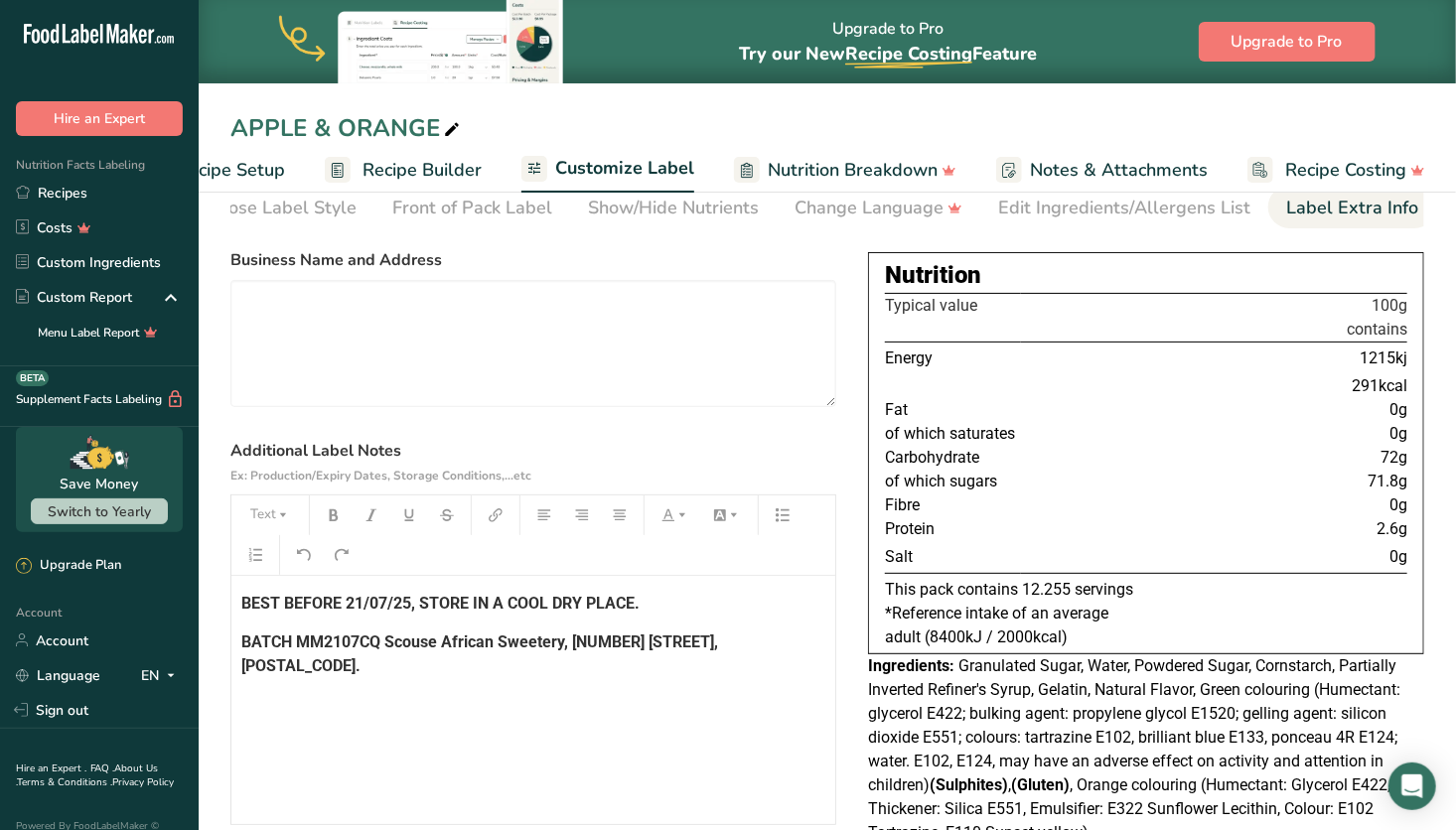 scroll, scrollTop: 99, scrollLeft: 0, axis: vertical 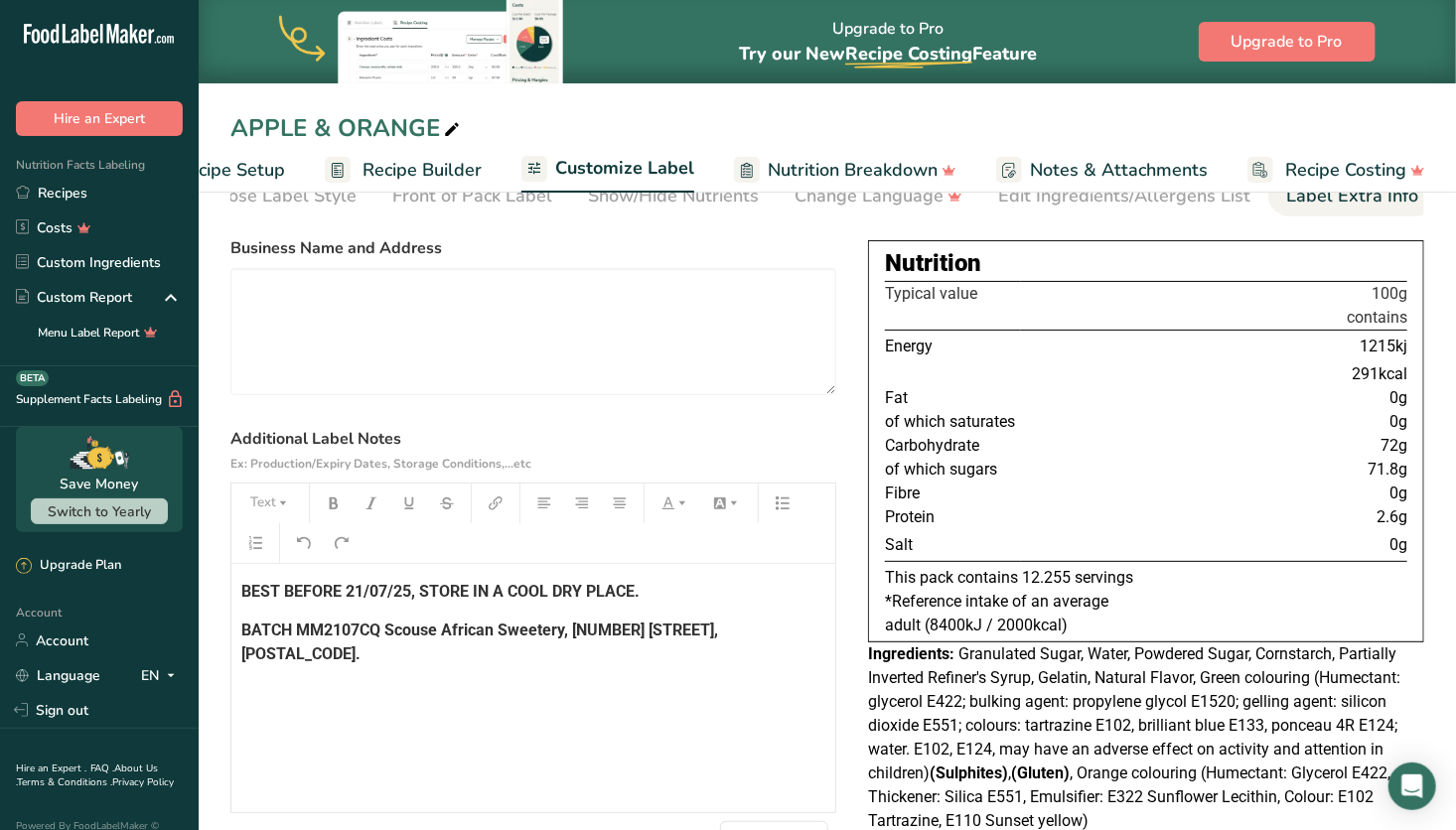 click on "BATCH MM2107CQ Scouse African Sweetery, 333 Park lane, L311HE." at bounding box center [482, 641] 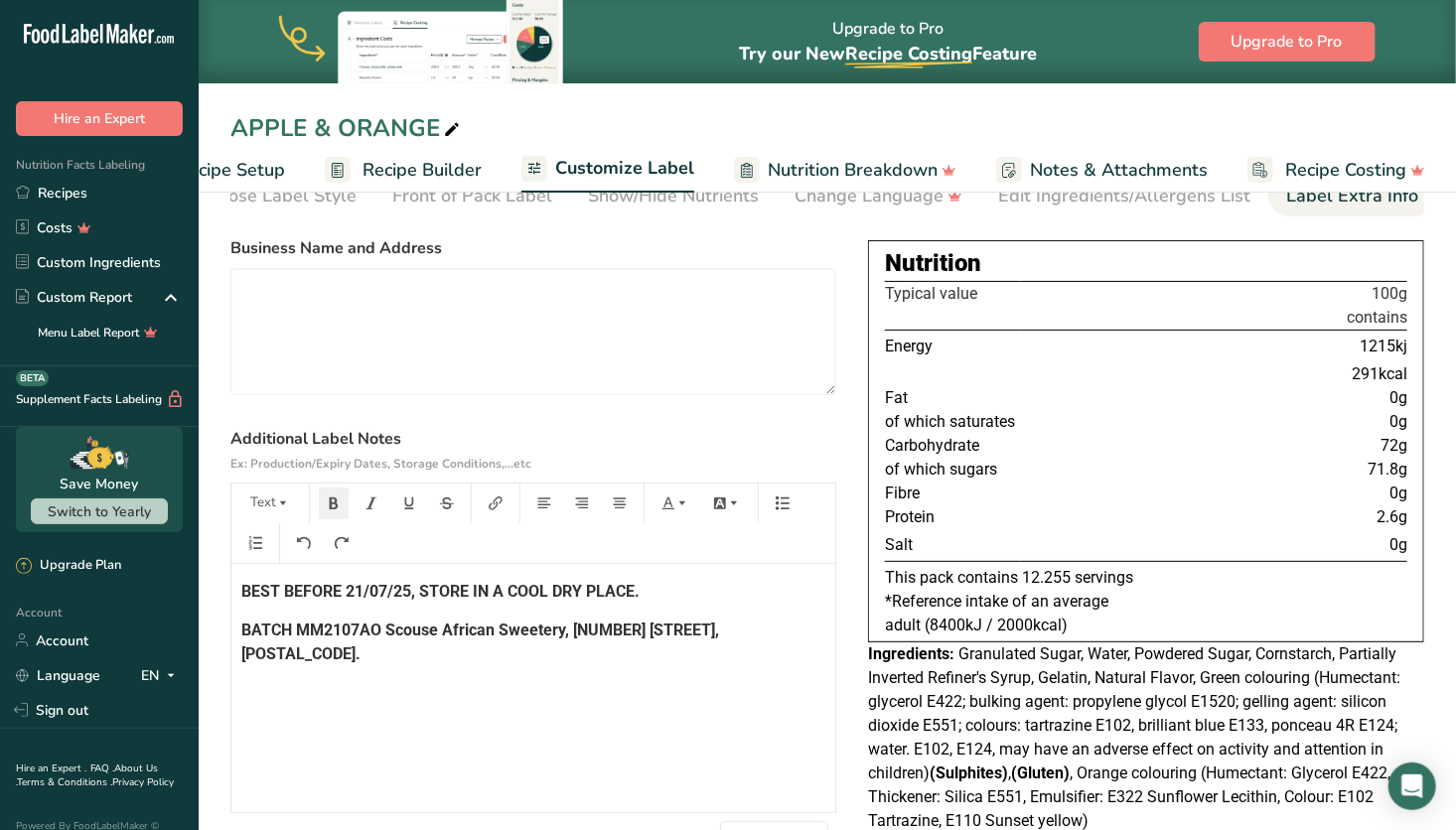 scroll, scrollTop: 0, scrollLeft: 0, axis: both 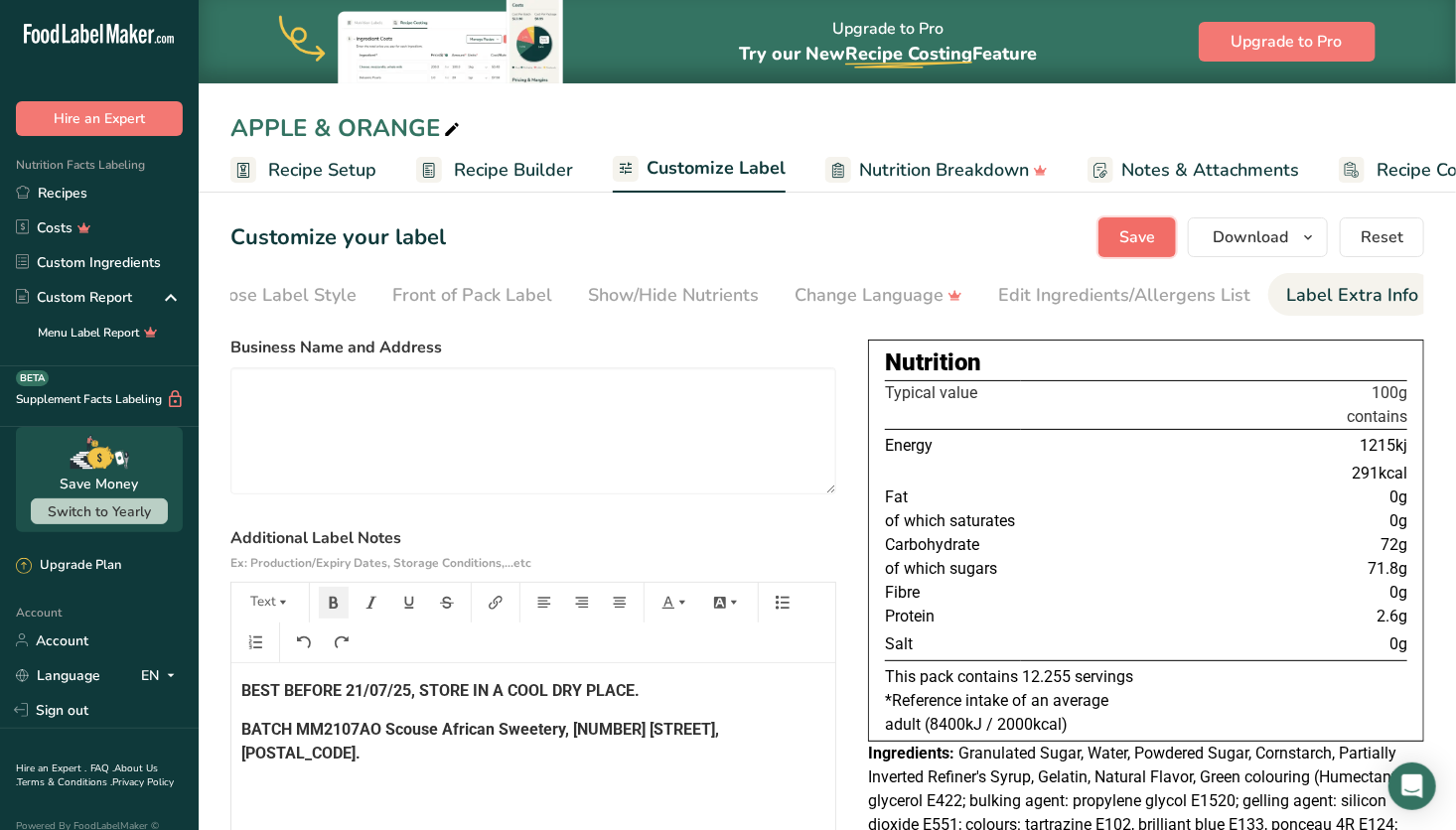 click on "Save" at bounding box center [1137, 237] 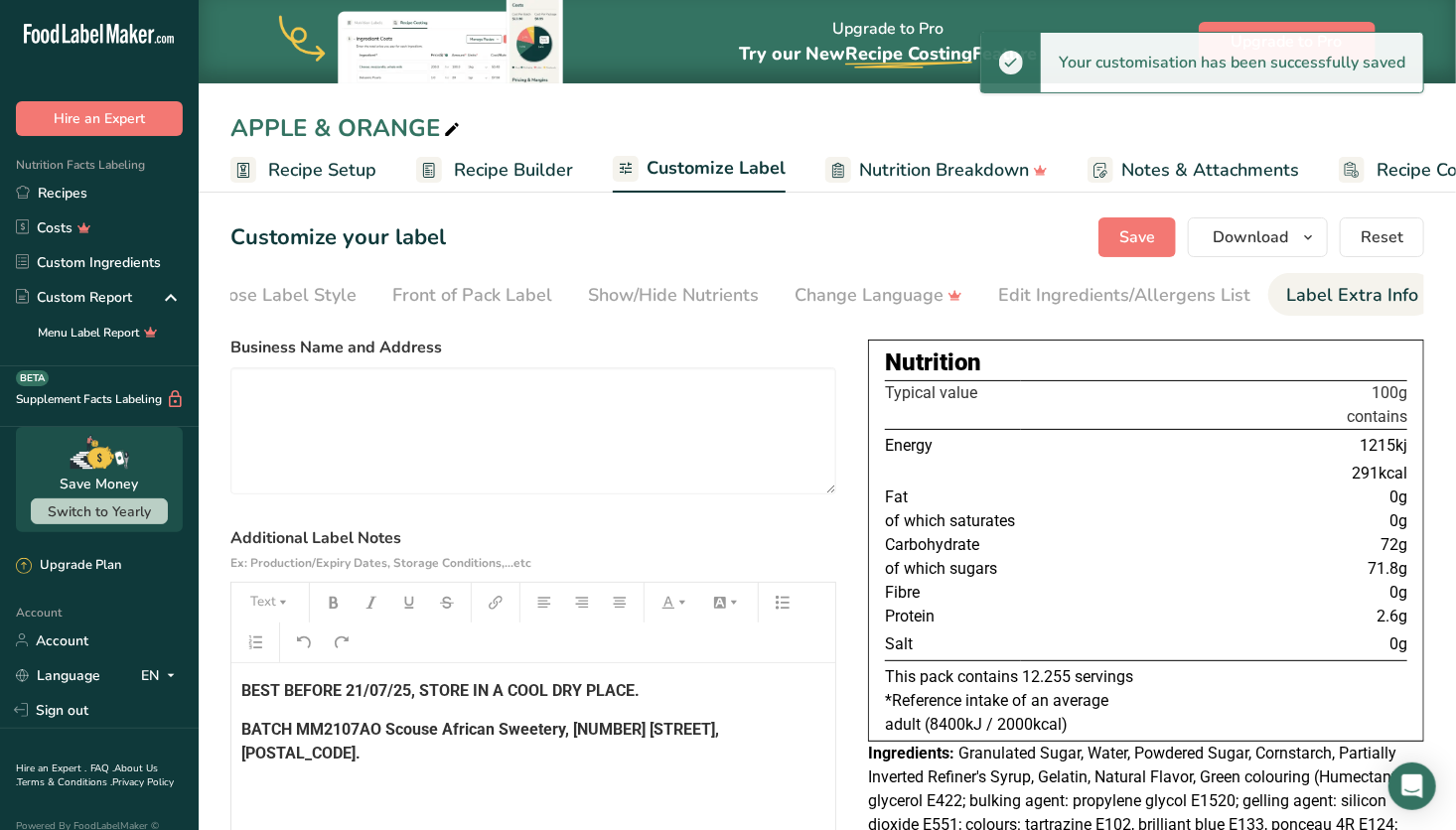 click on "Recipe Setup" at bounding box center [322, 170] 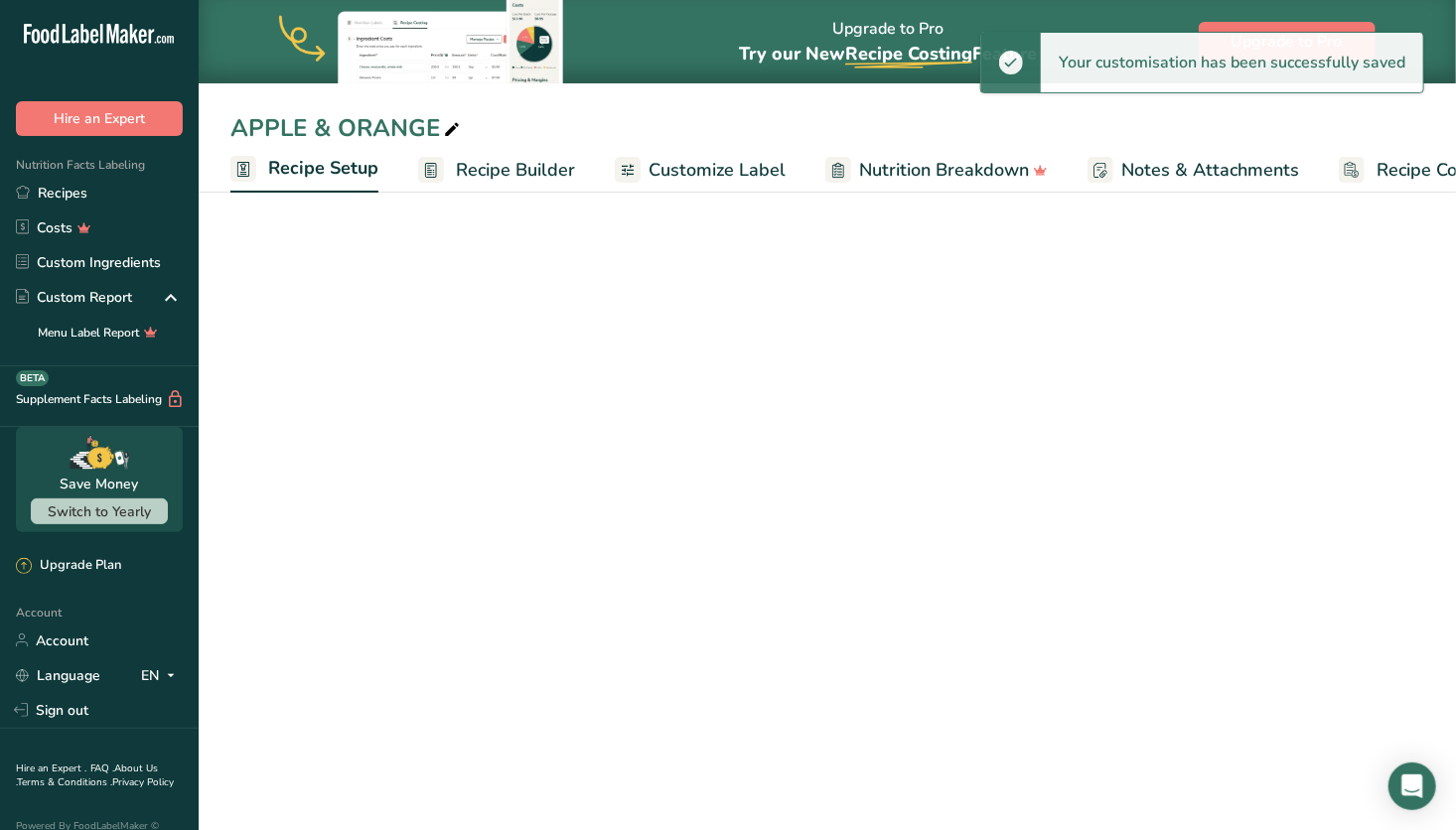 scroll, scrollTop: 0, scrollLeft: 7, axis: horizontal 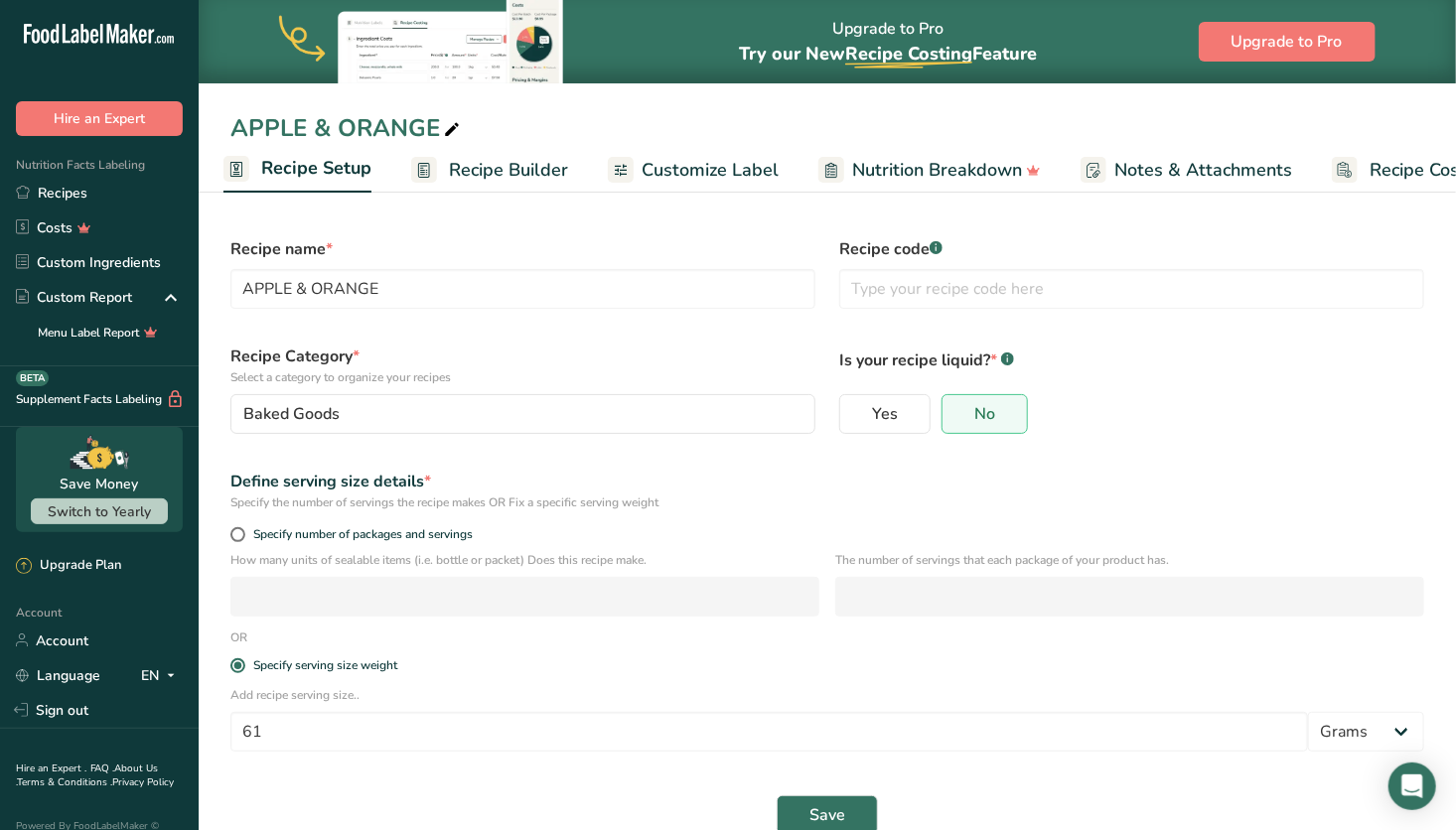 click on "Recipe Builder" at bounding box center (509, 170) 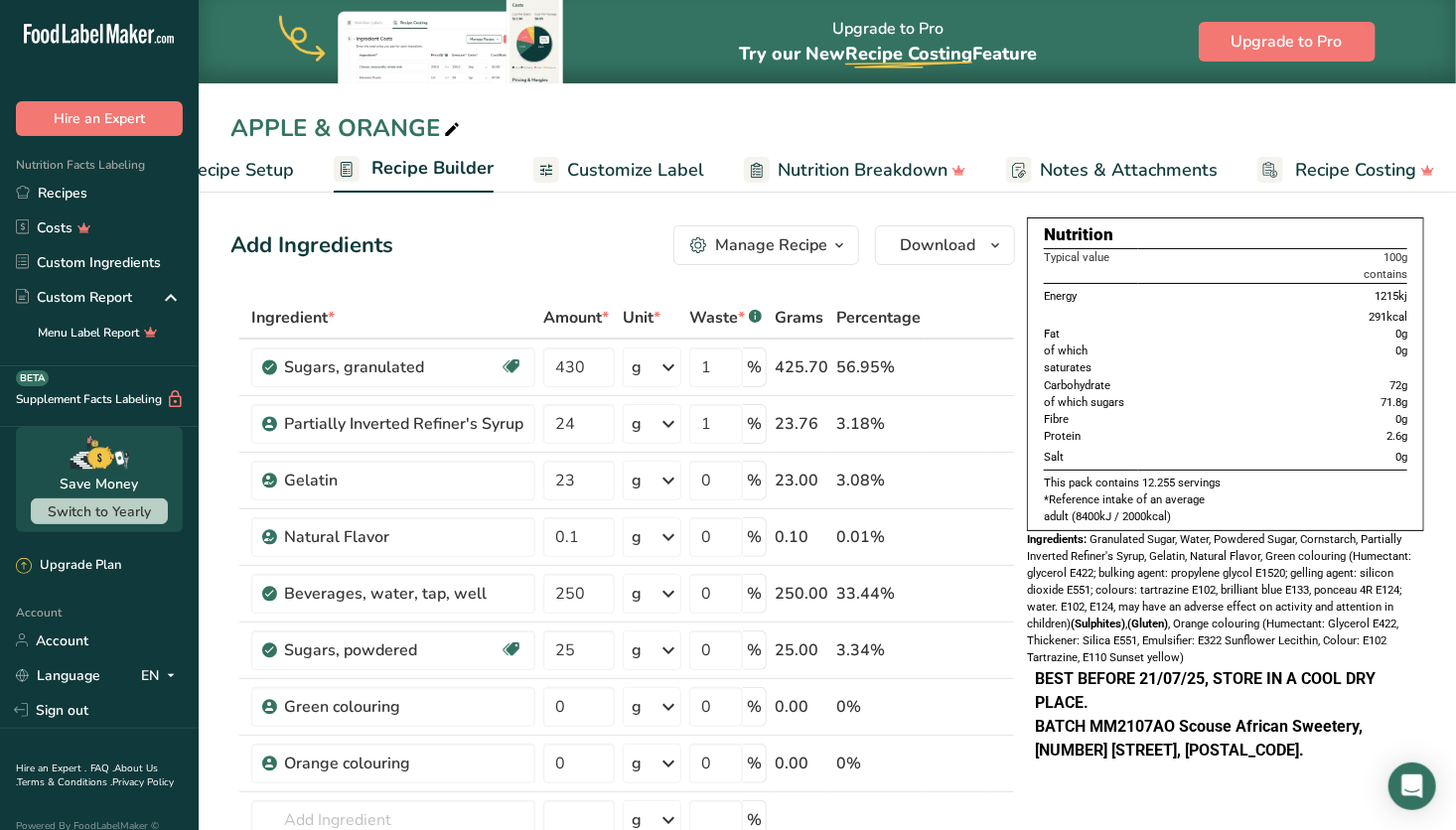 scroll, scrollTop: 0, scrollLeft: 91, axis: horizontal 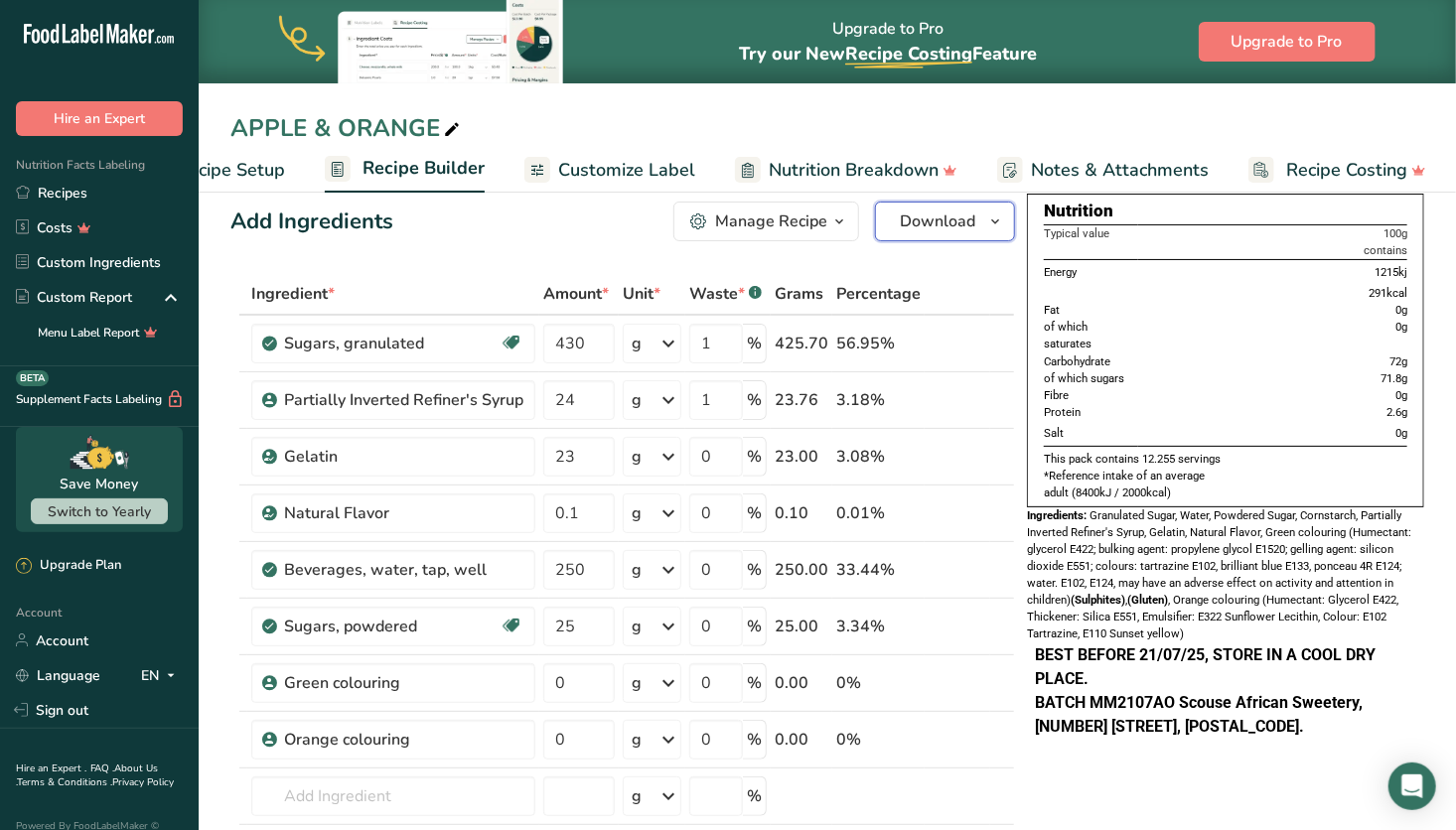 click on "Download" at bounding box center (938, 221) 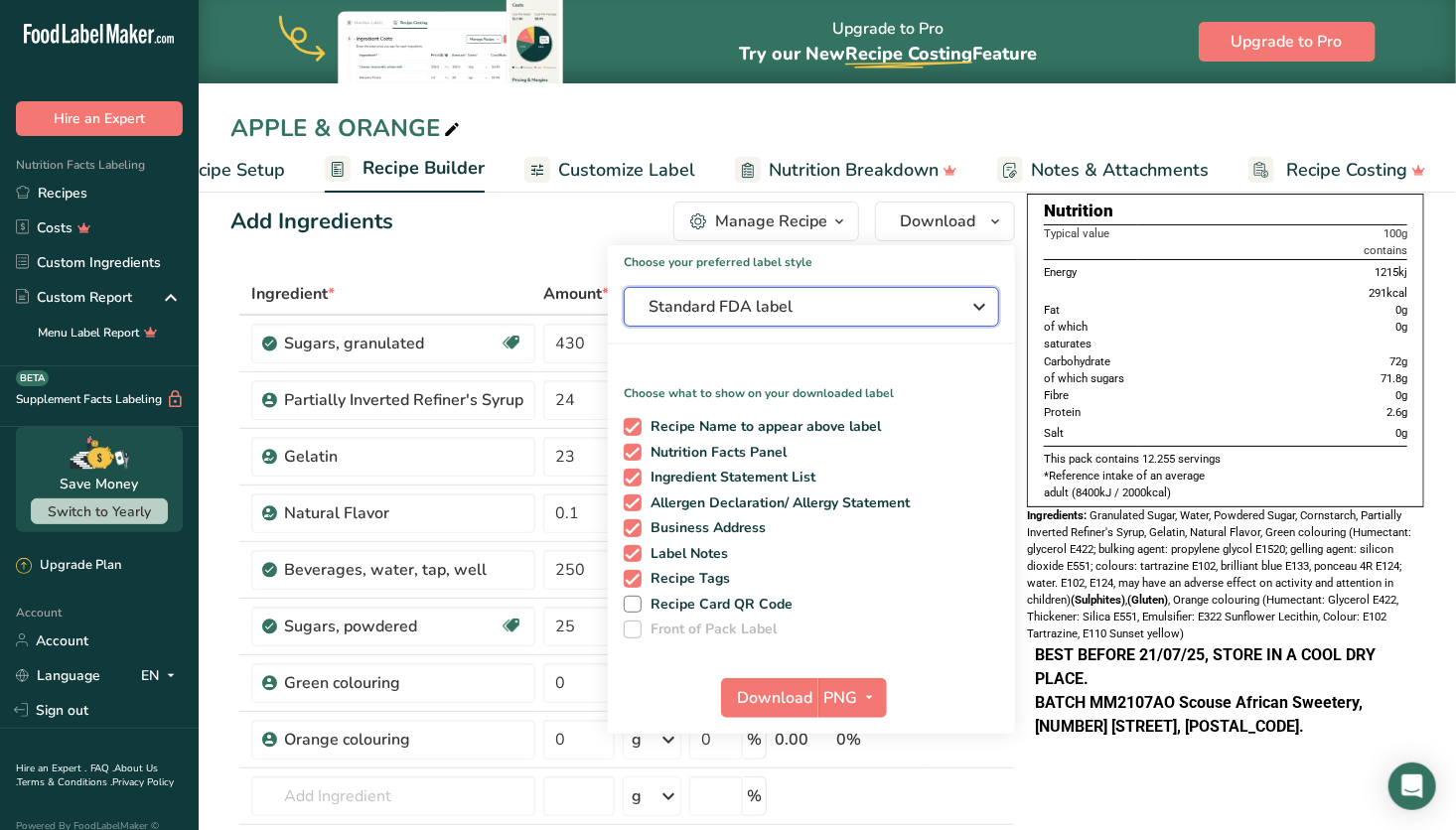 click on "Standard FDA label" at bounding box center (798, 307) 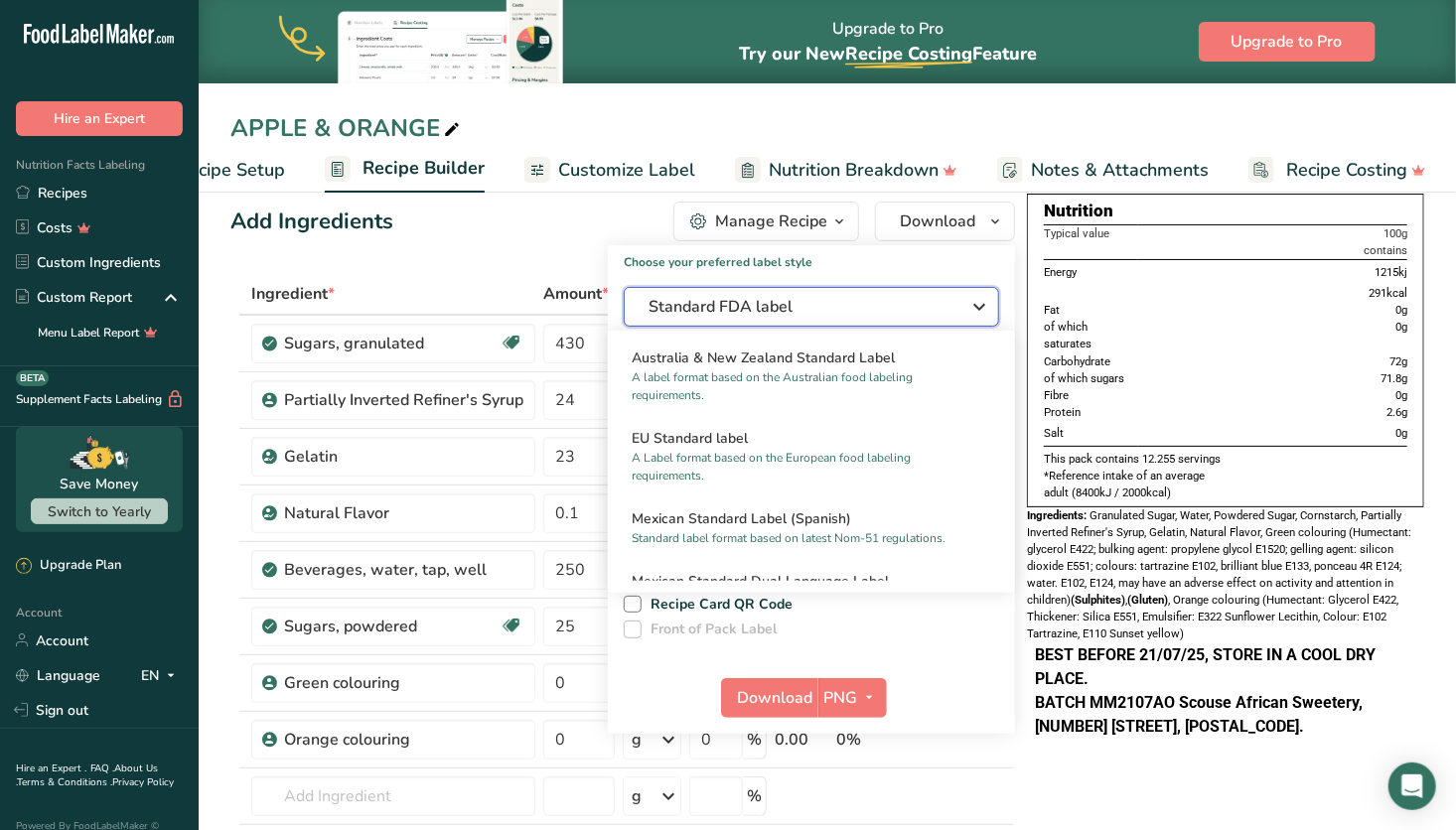 scroll, scrollTop: 1001, scrollLeft: 0, axis: vertical 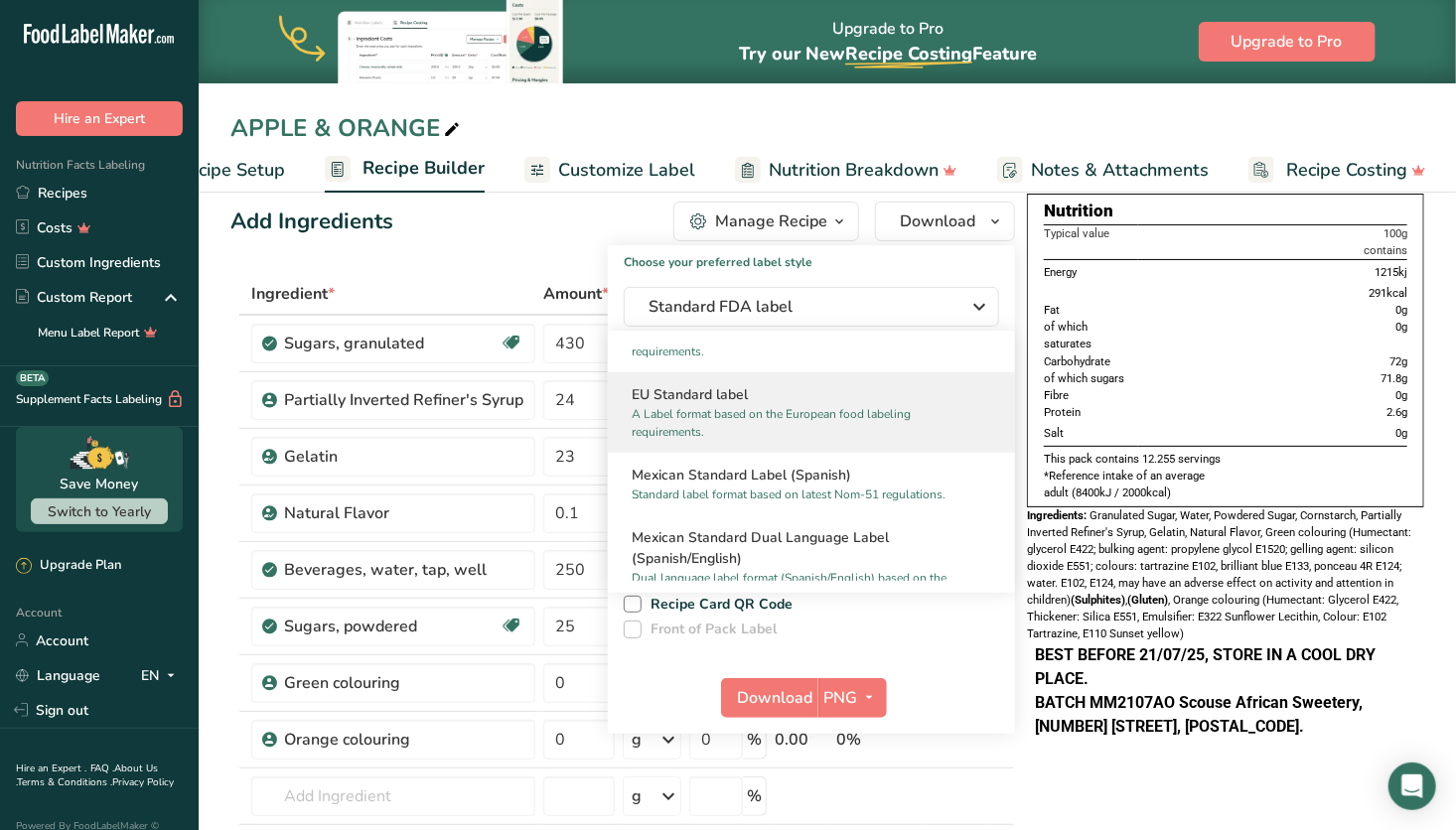click on "A Label format based on the European food labeling requirements." at bounding box center (802, 423) 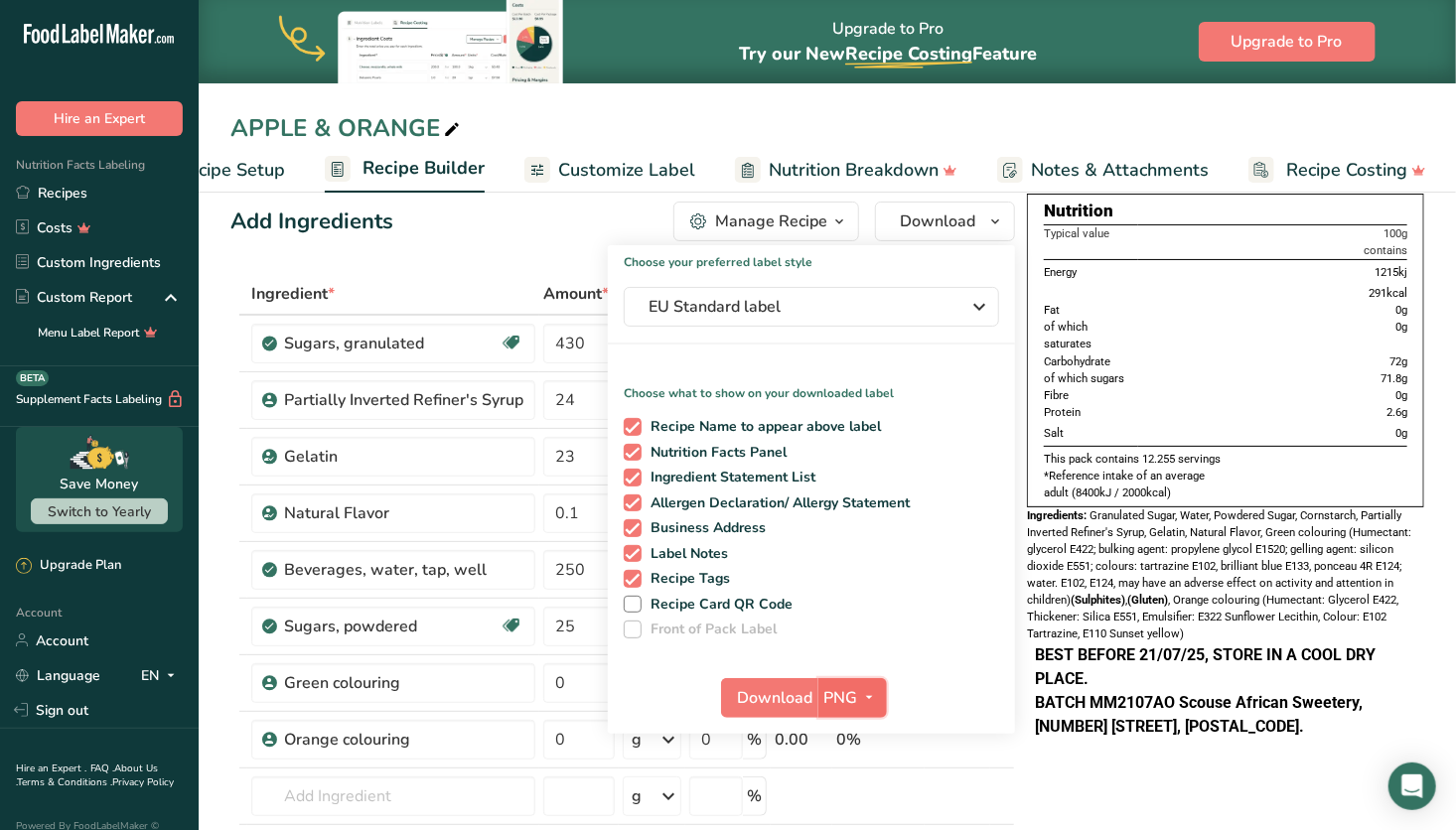 click on "PNG" at bounding box center (841, 698) 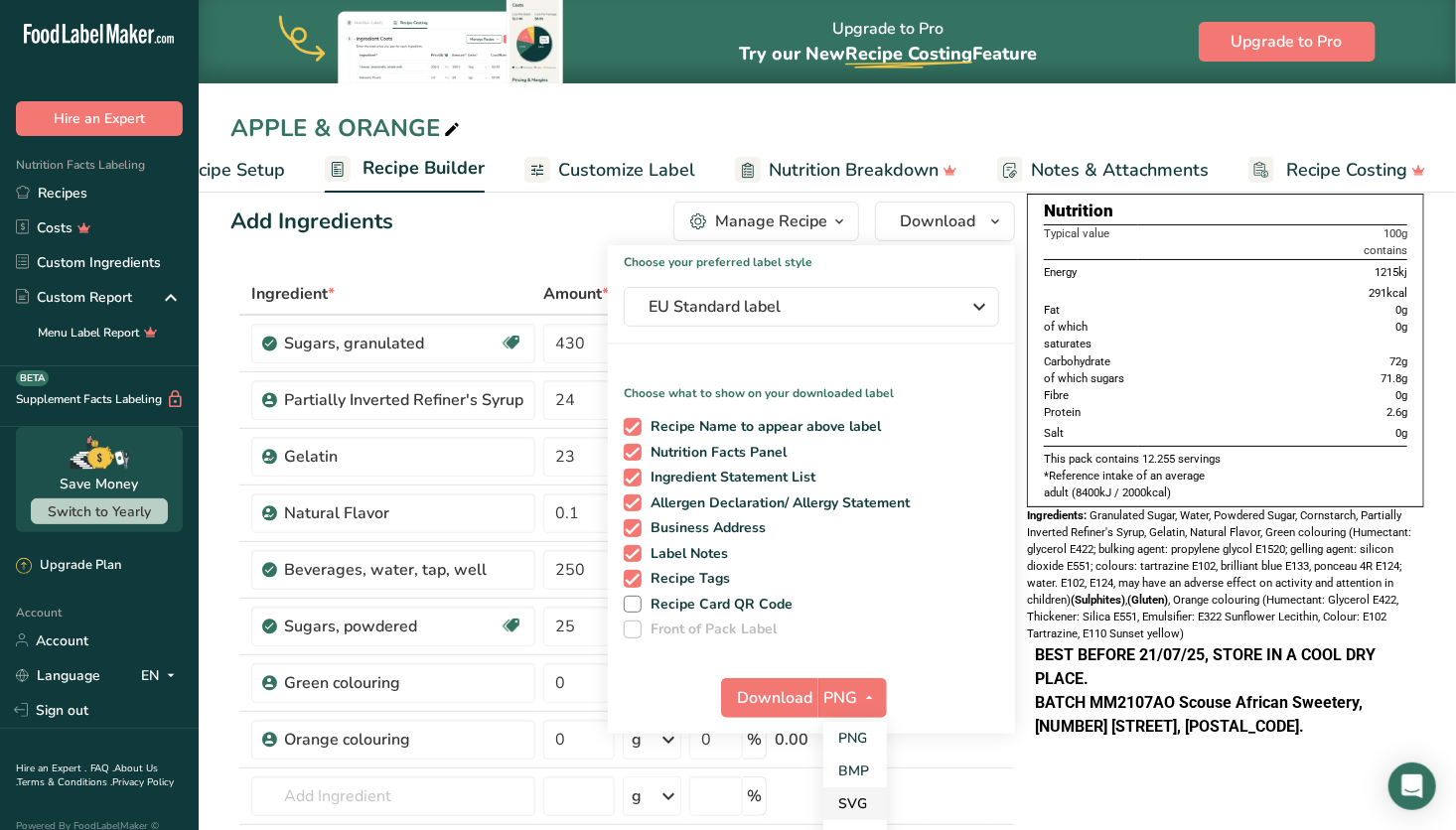 click on "SVG" at bounding box center (855, 803) 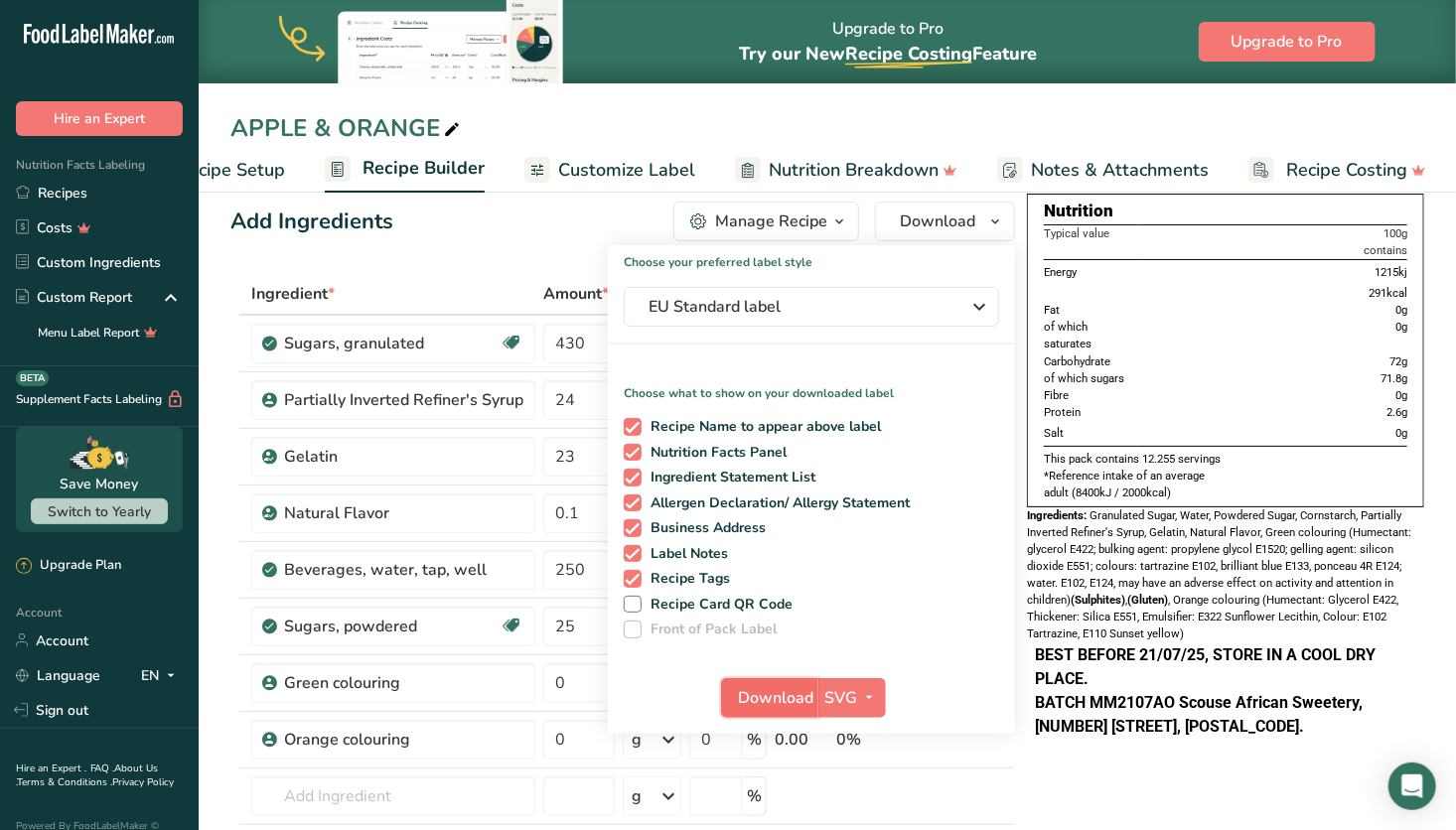 click on "Download" at bounding box center (776, 698) 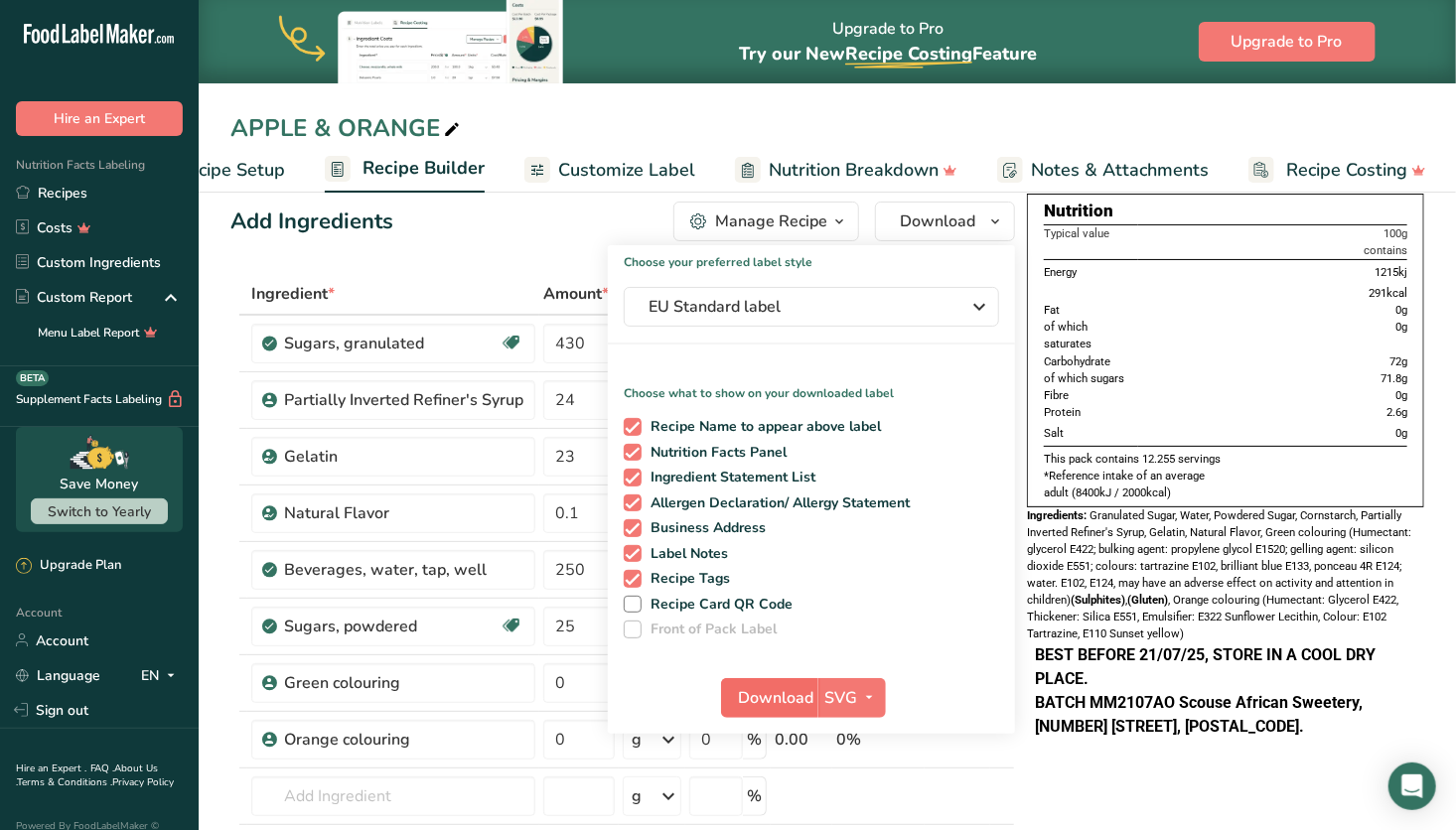 scroll, scrollTop: 0, scrollLeft: 76, axis: horizontal 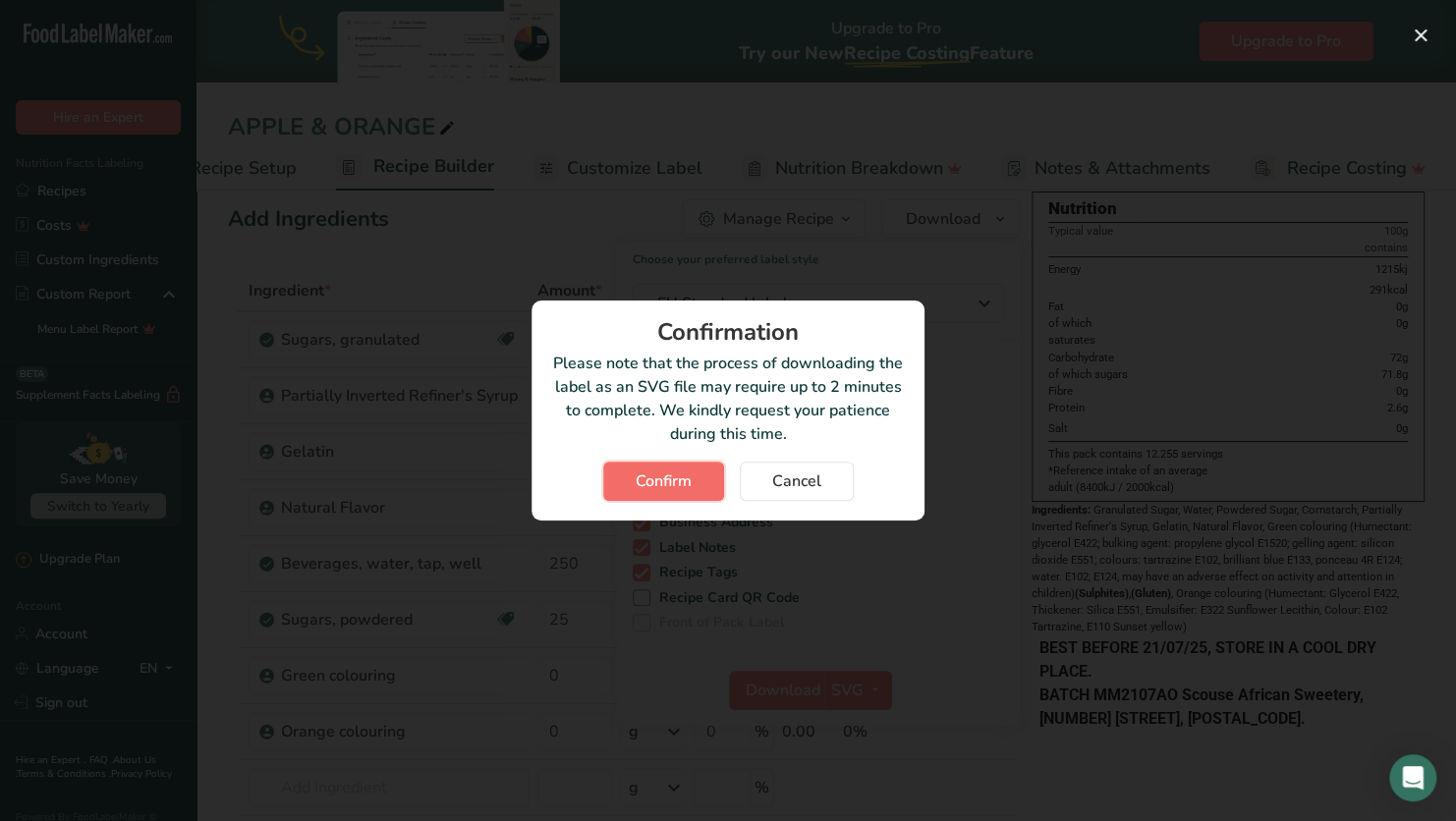 click on "Confirm" at bounding box center (663, 481) 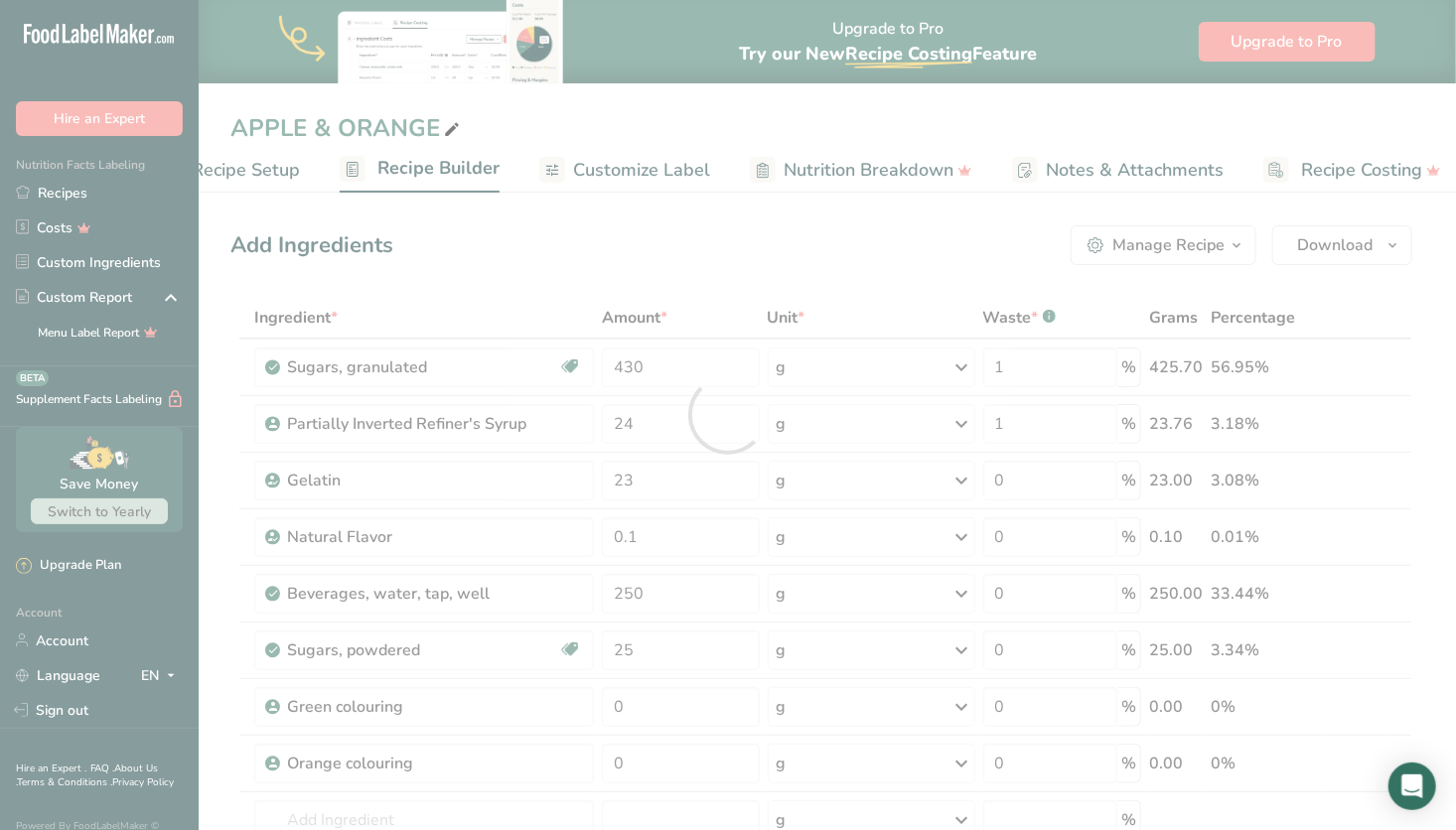 scroll, scrollTop: 0, scrollLeft: 0, axis: both 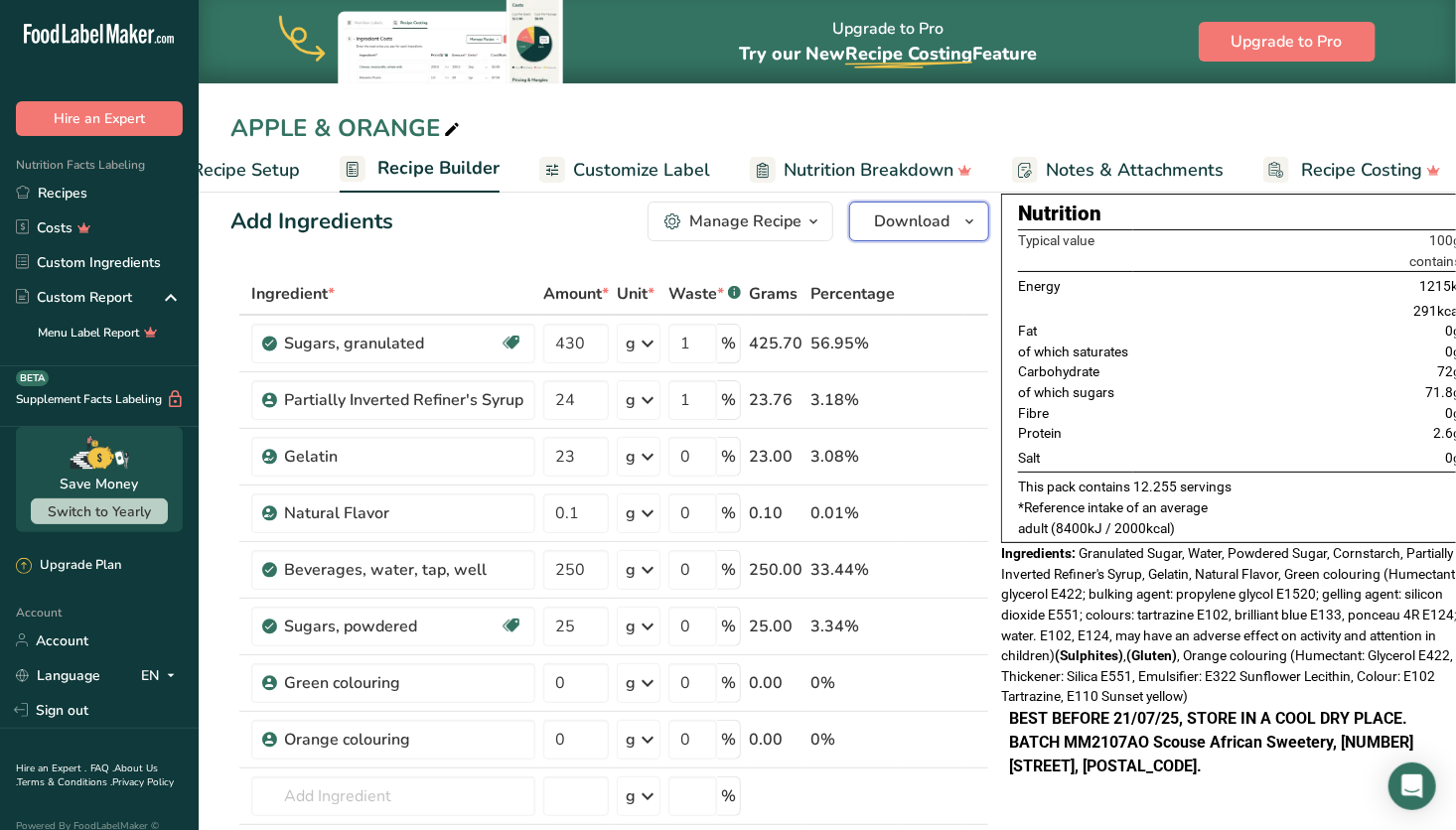 click on "Download" at bounding box center (912, 221) 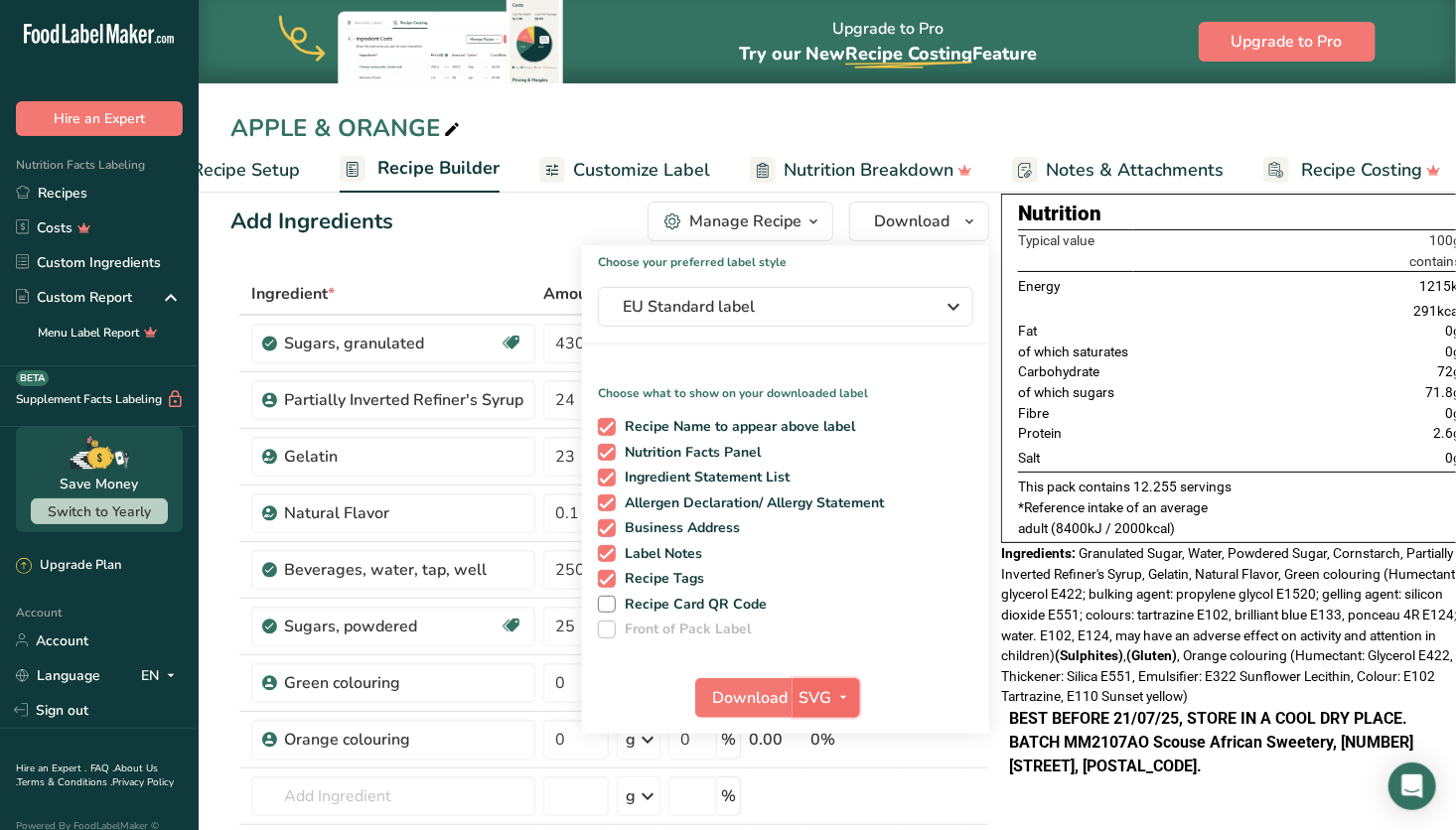 click at bounding box center [843, 697] 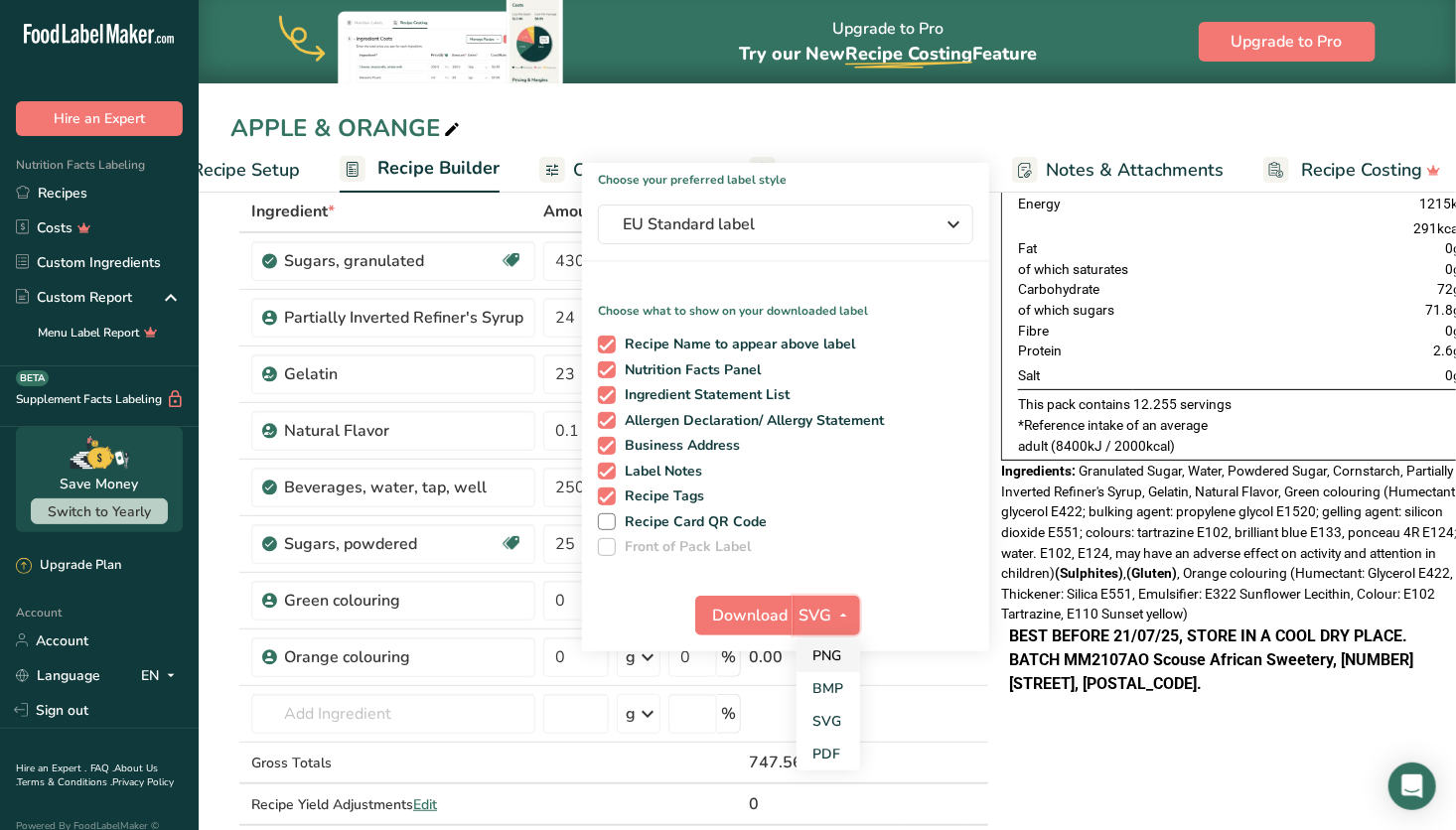 scroll, scrollTop: 111, scrollLeft: 0, axis: vertical 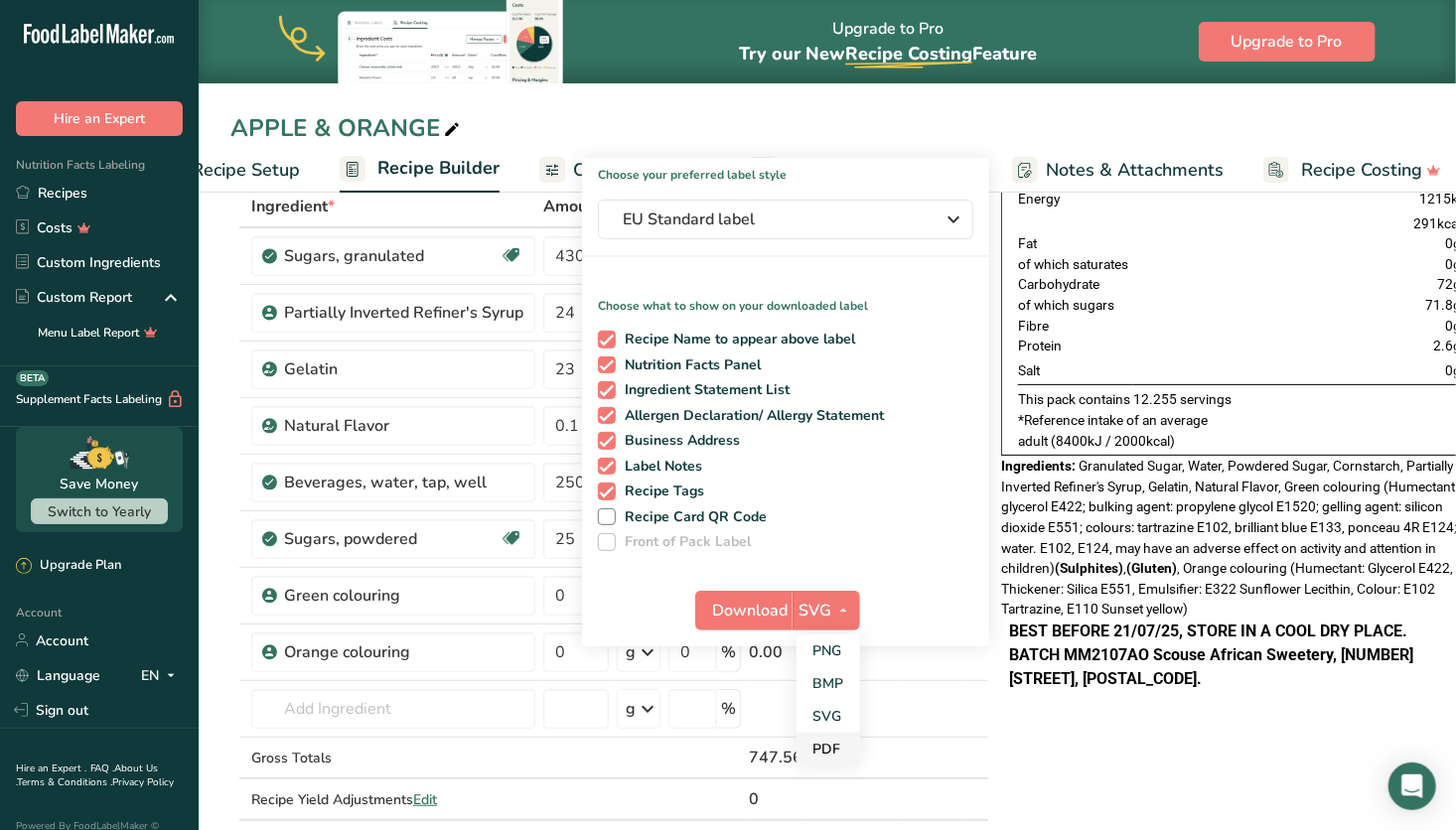 click on "PDF" at bounding box center (828, 749) 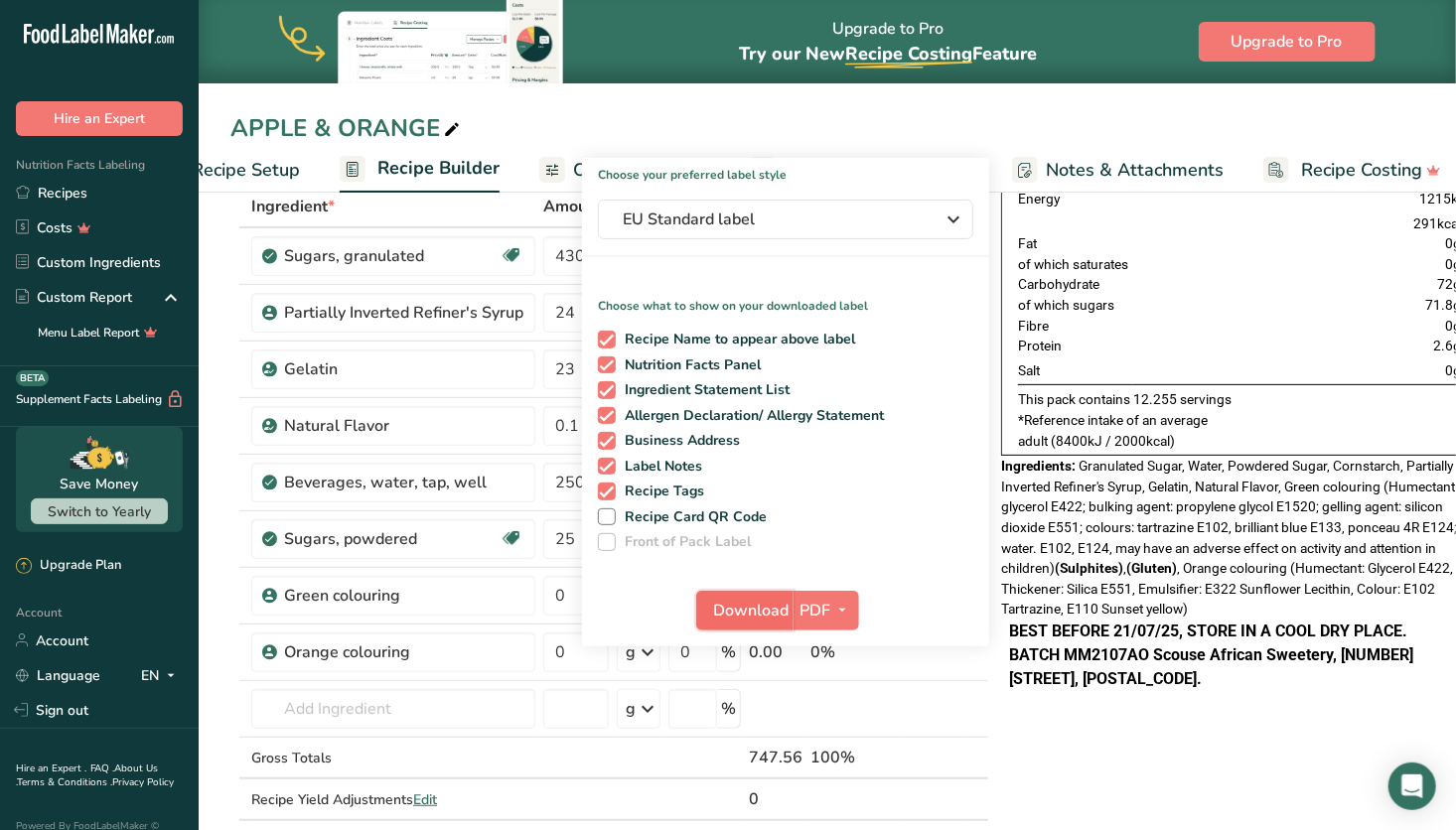 click on "Download" at bounding box center (751, 611) 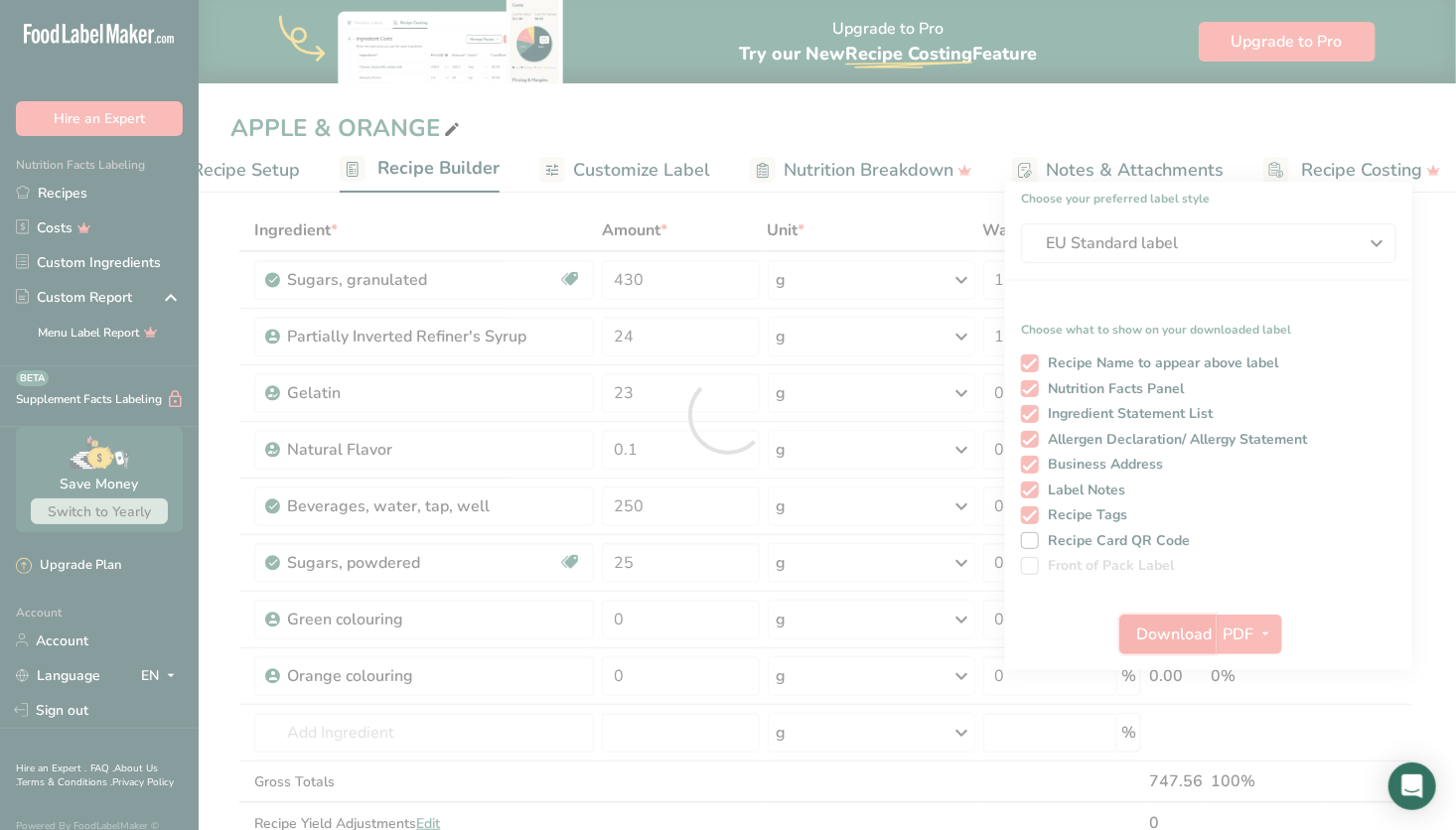 scroll, scrollTop: 0, scrollLeft: 0, axis: both 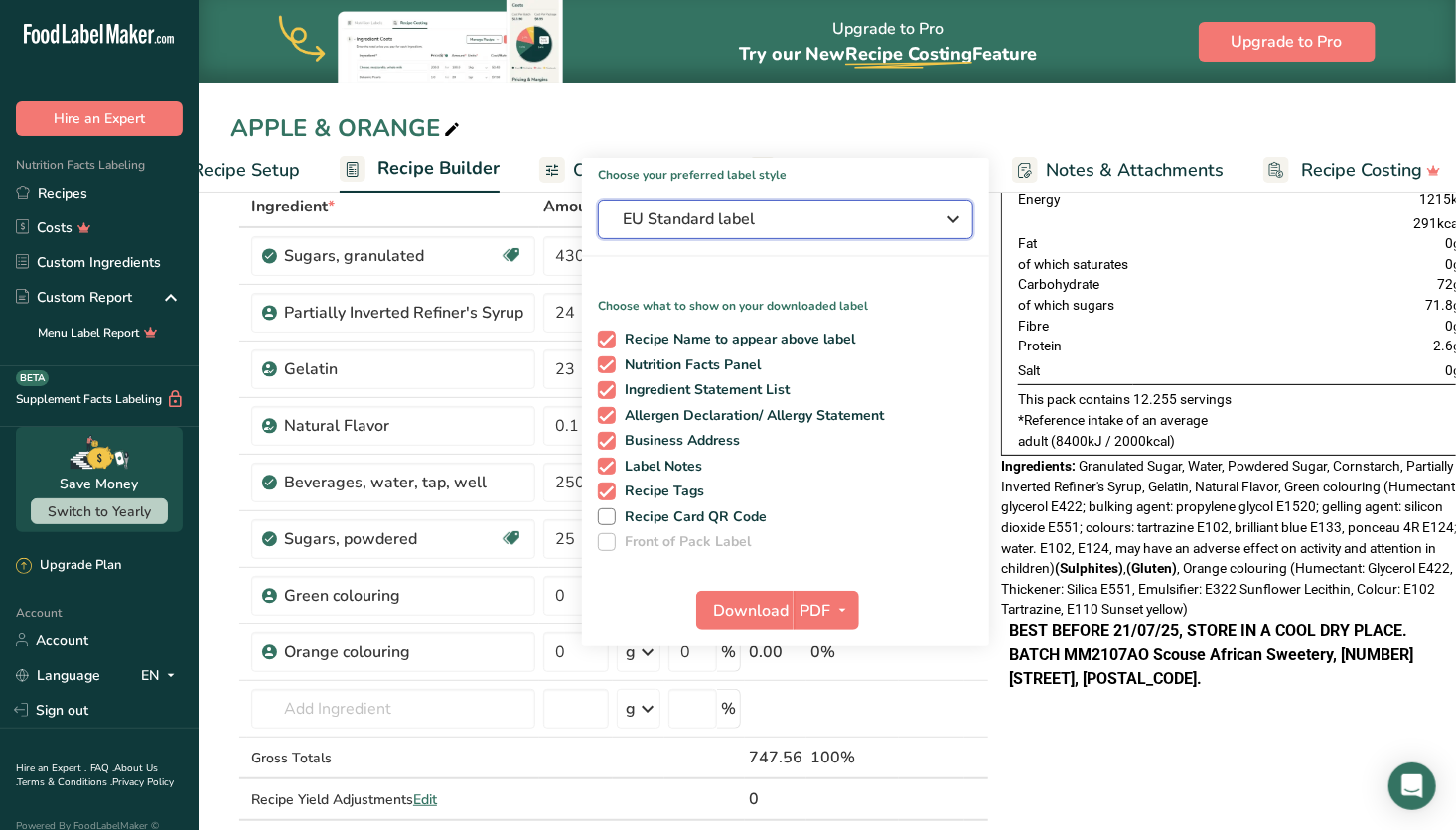 click on "EU Standard label" at bounding box center [772, 219] 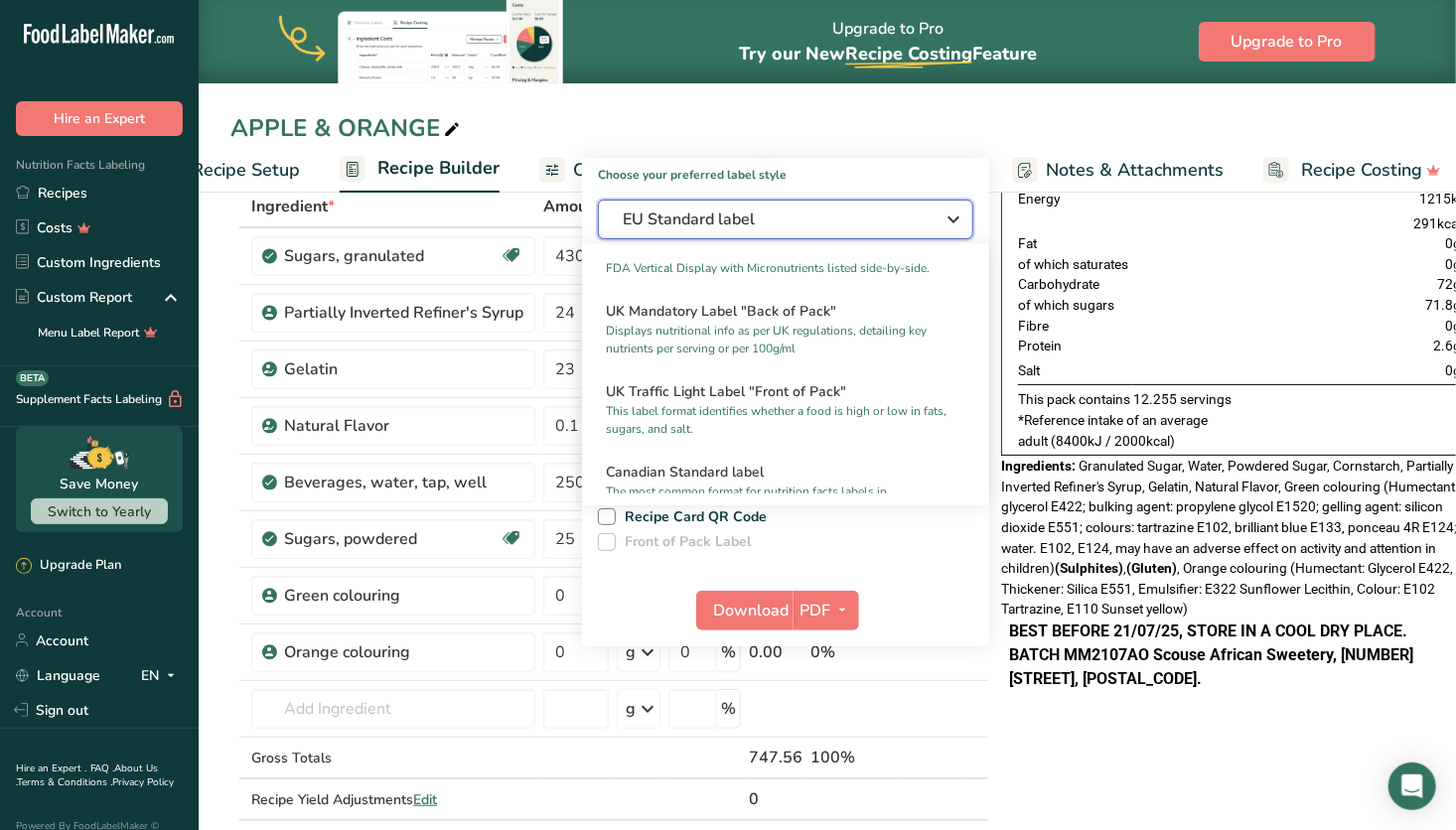 scroll, scrollTop: 591, scrollLeft: 0, axis: vertical 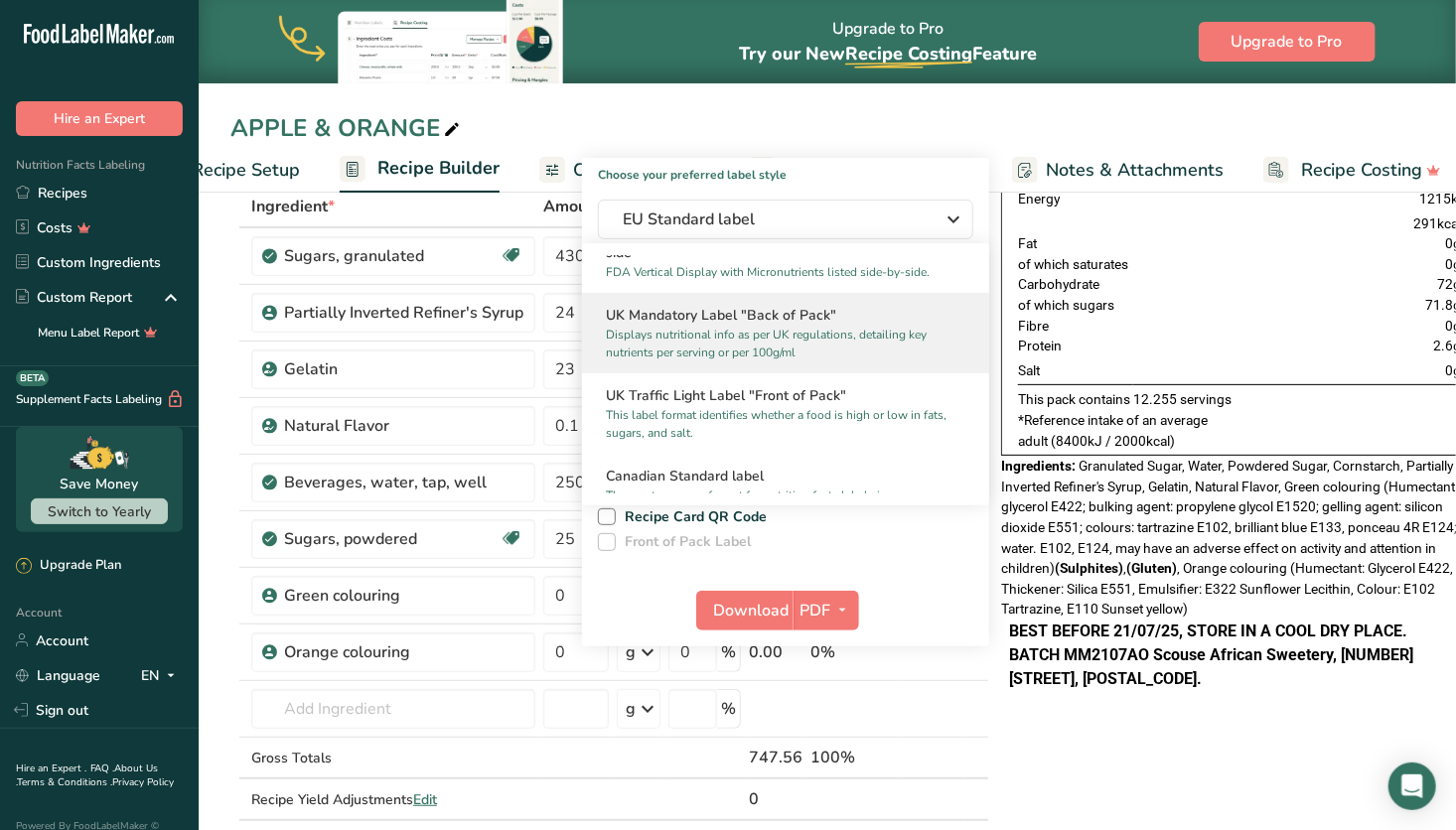 click on "Displays nutritional info as per UK regulations, detailing key nutrients per serving or per 100g/ml" at bounding box center [777, 344] 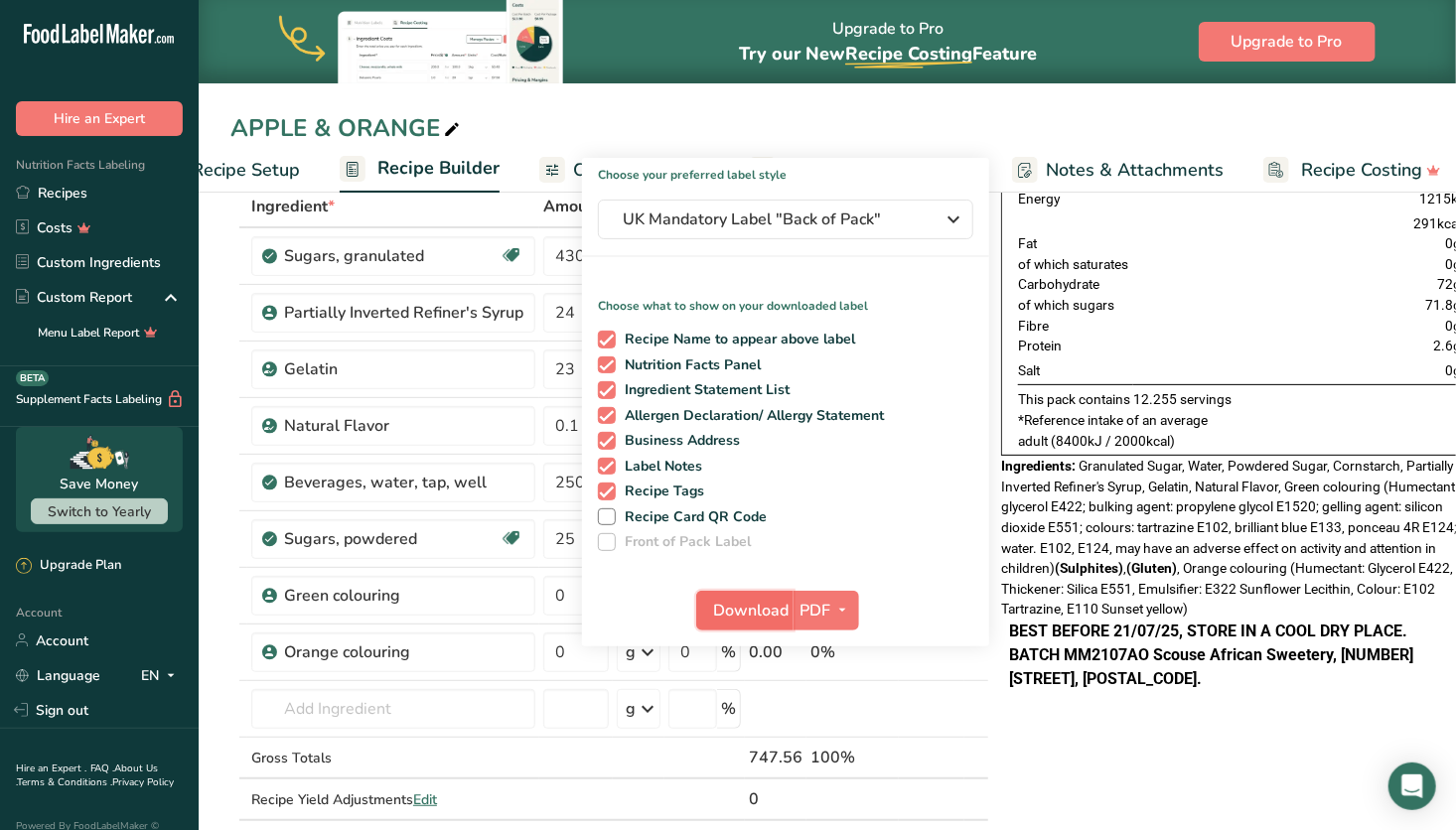 click on "Download" at bounding box center (751, 611) 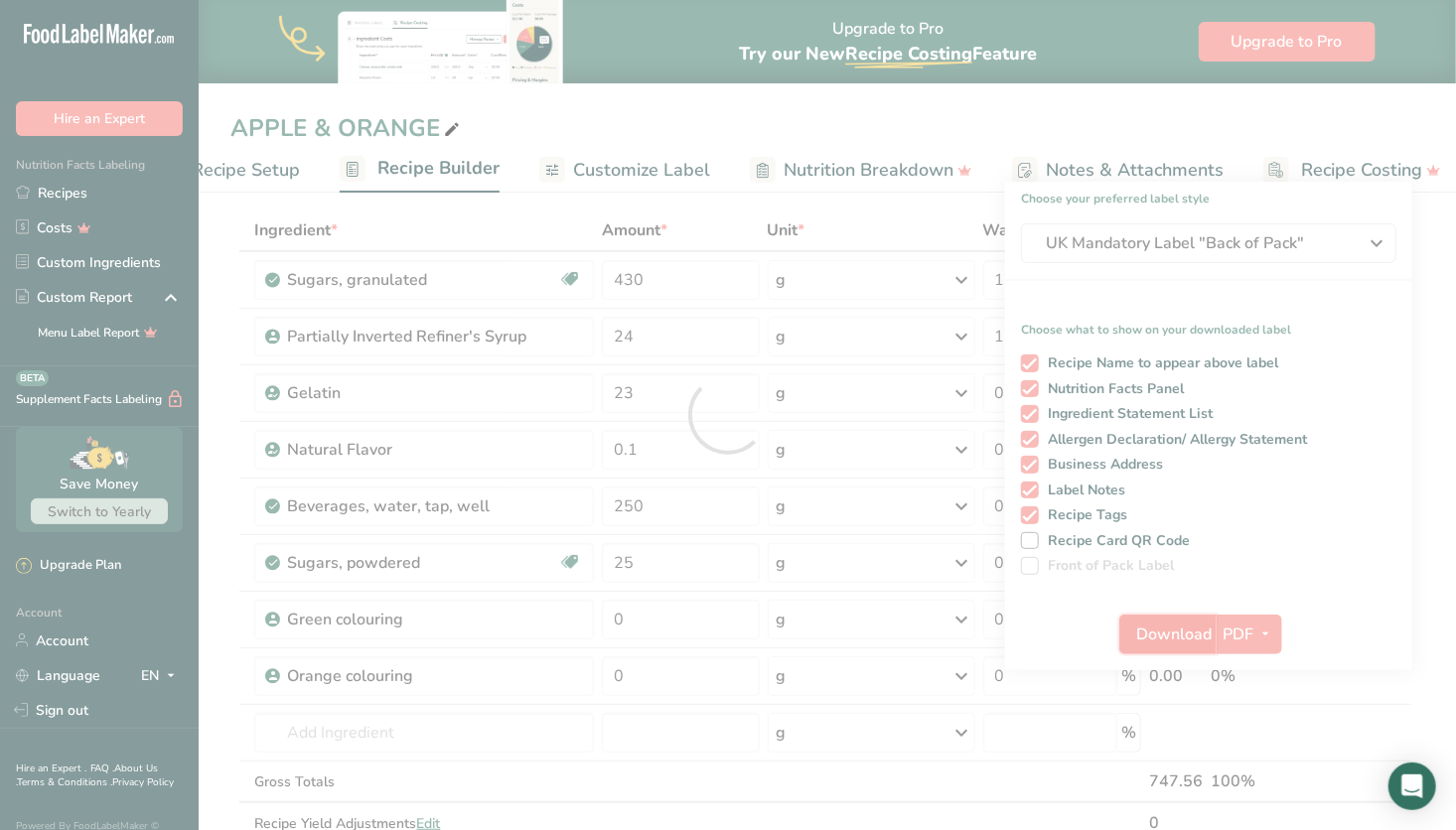 scroll, scrollTop: 0, scrollLeft: 0, axis: both 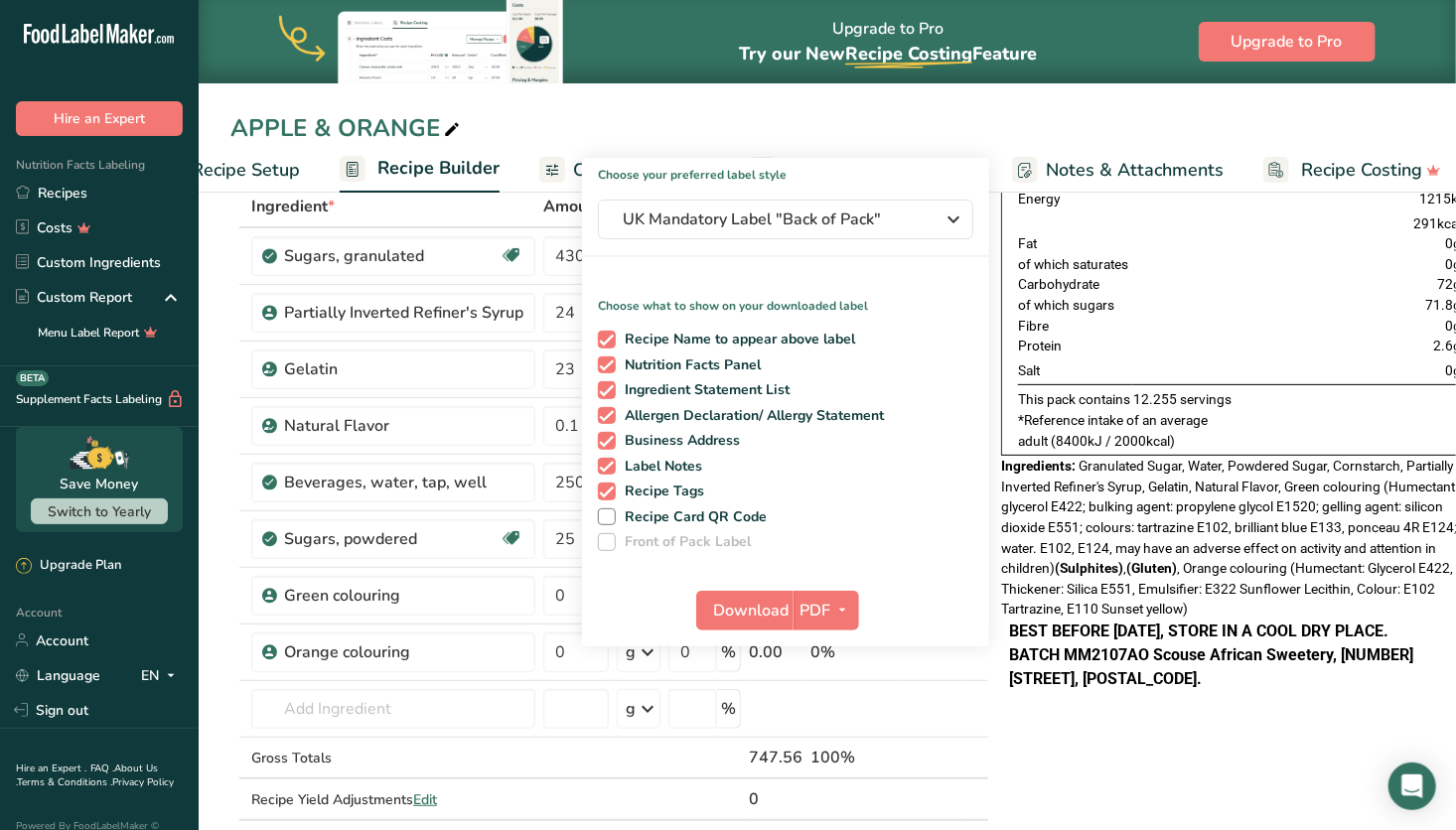 click at bounding box center (1239, 703) 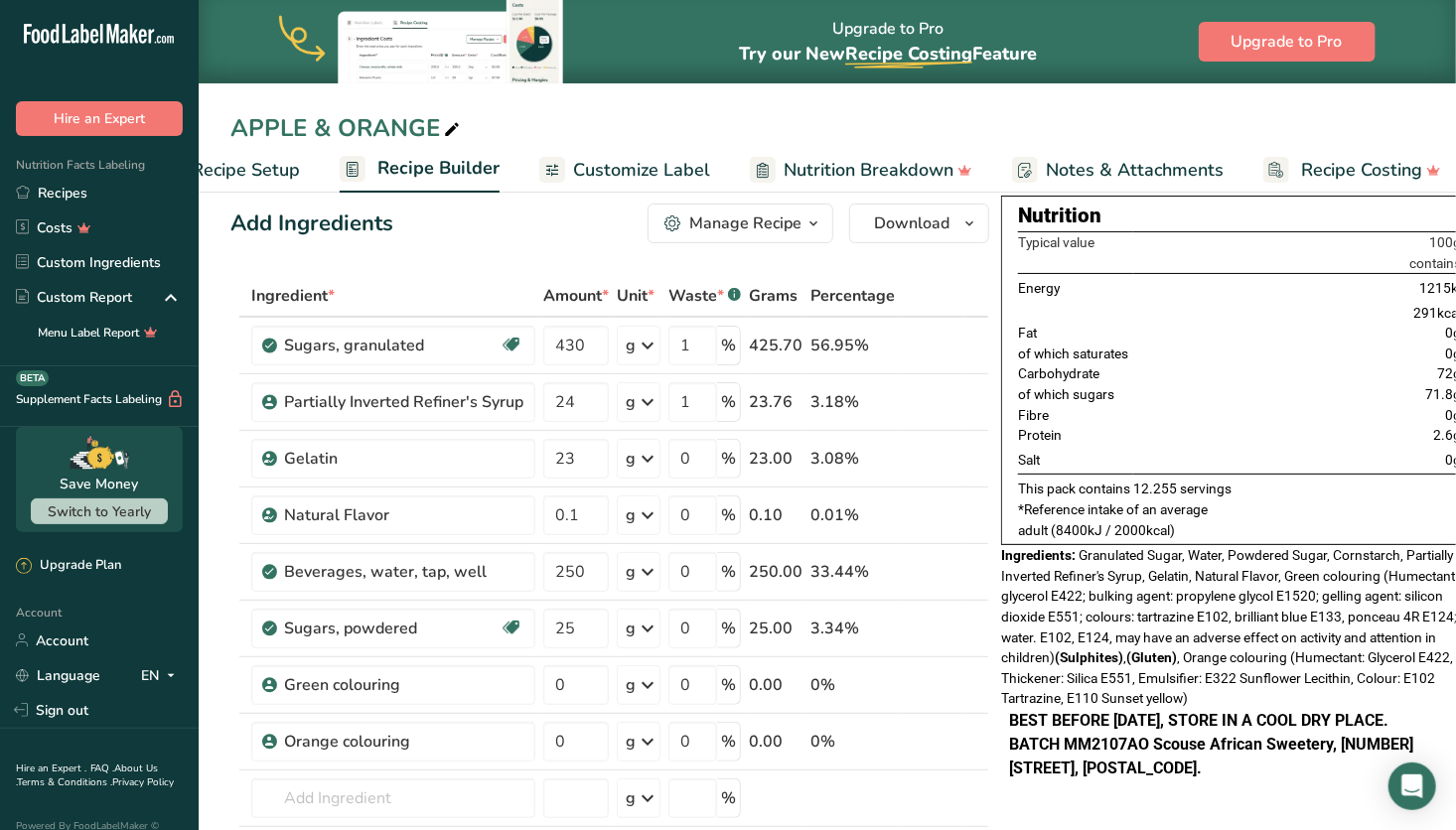 scroll, scrollTop: 20, scrollLeft: 0, axis: vertical 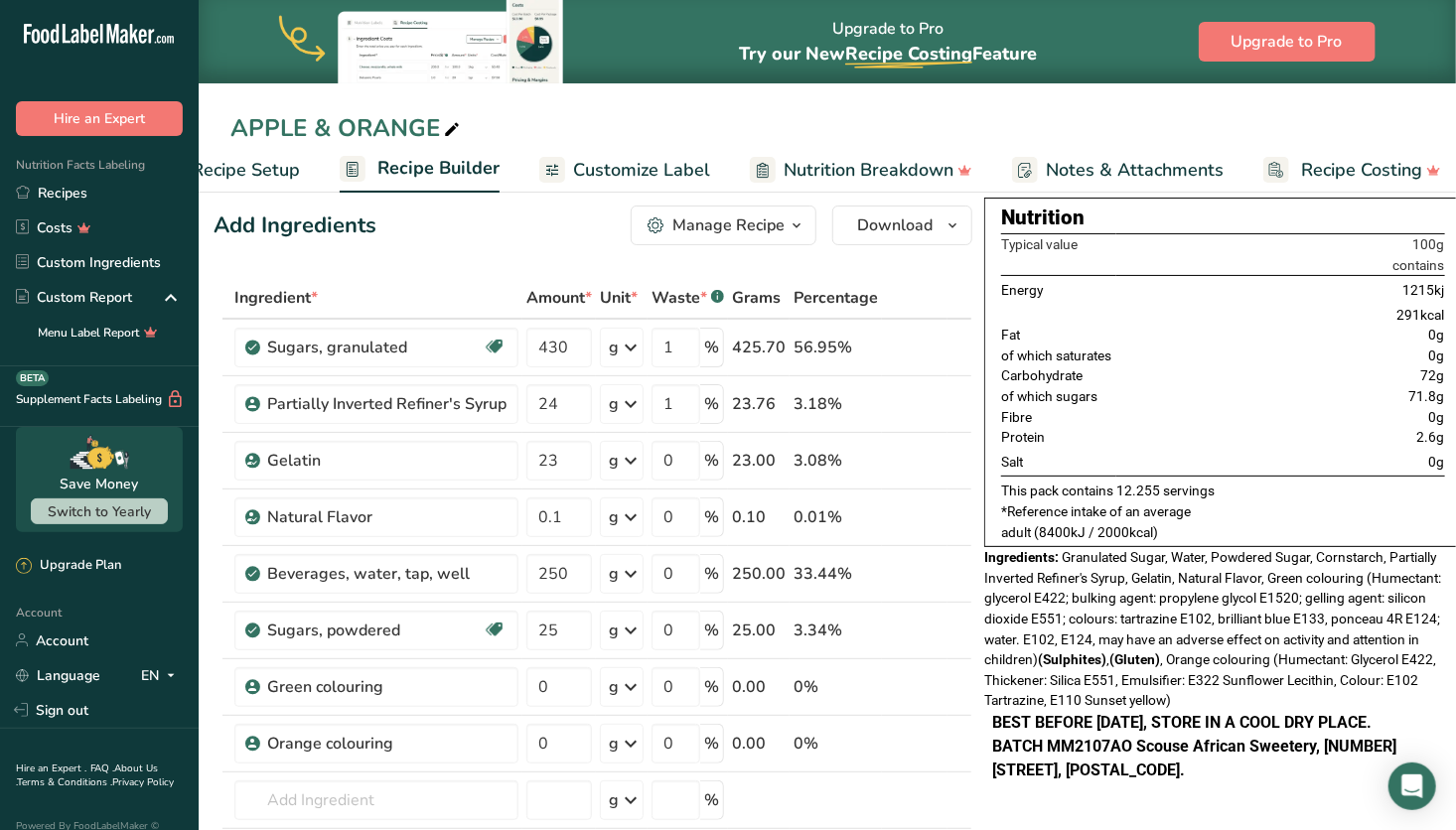 click at bounding box center [797, 225] 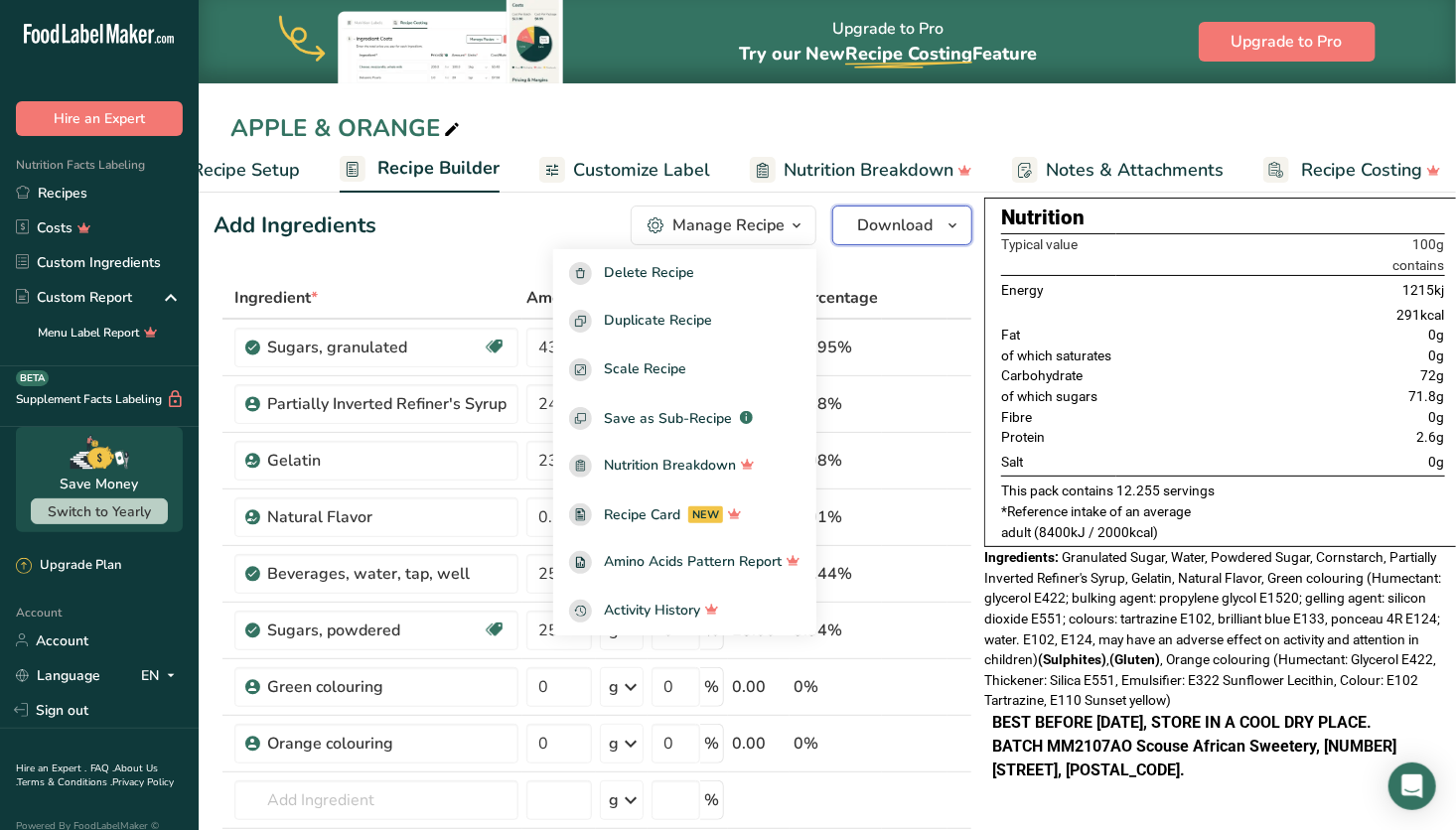 click at bounding box center [952, 225] 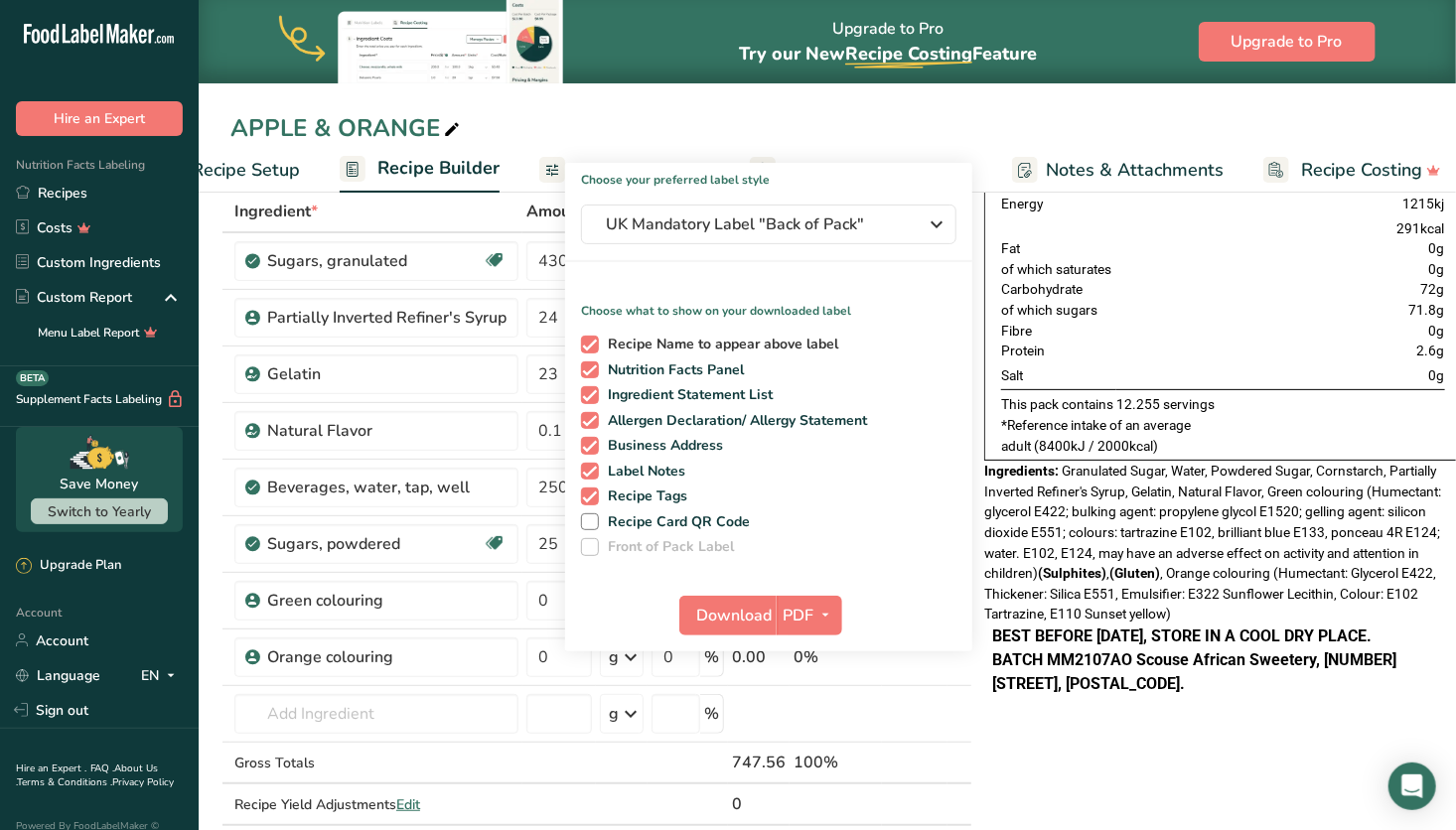 scroll, scrollTop: 109, scrollLeft: 0, axis: vertical 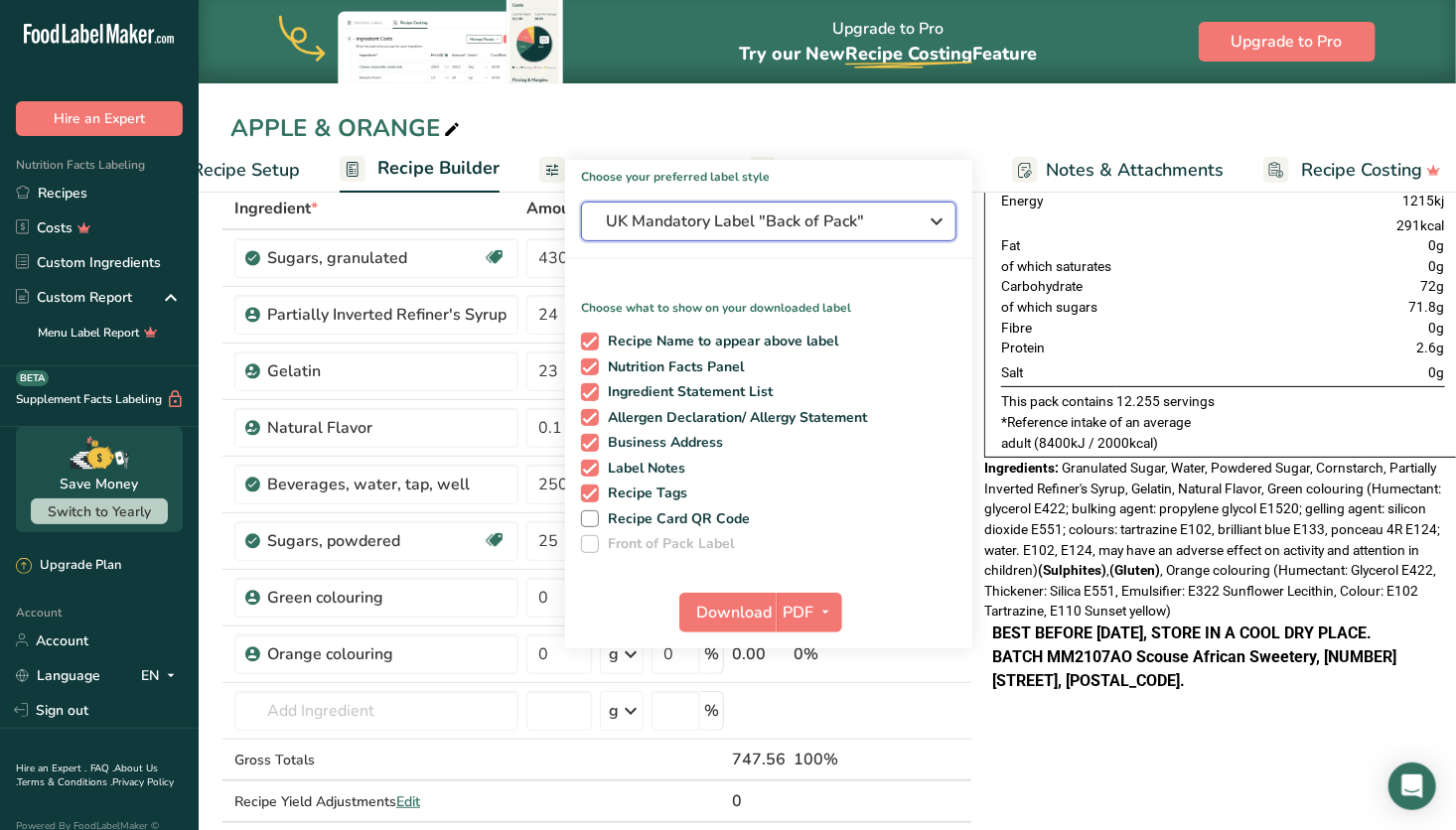 click on "UK Mandatory Label "Back of Pack"" at bounding box center (755, 221) 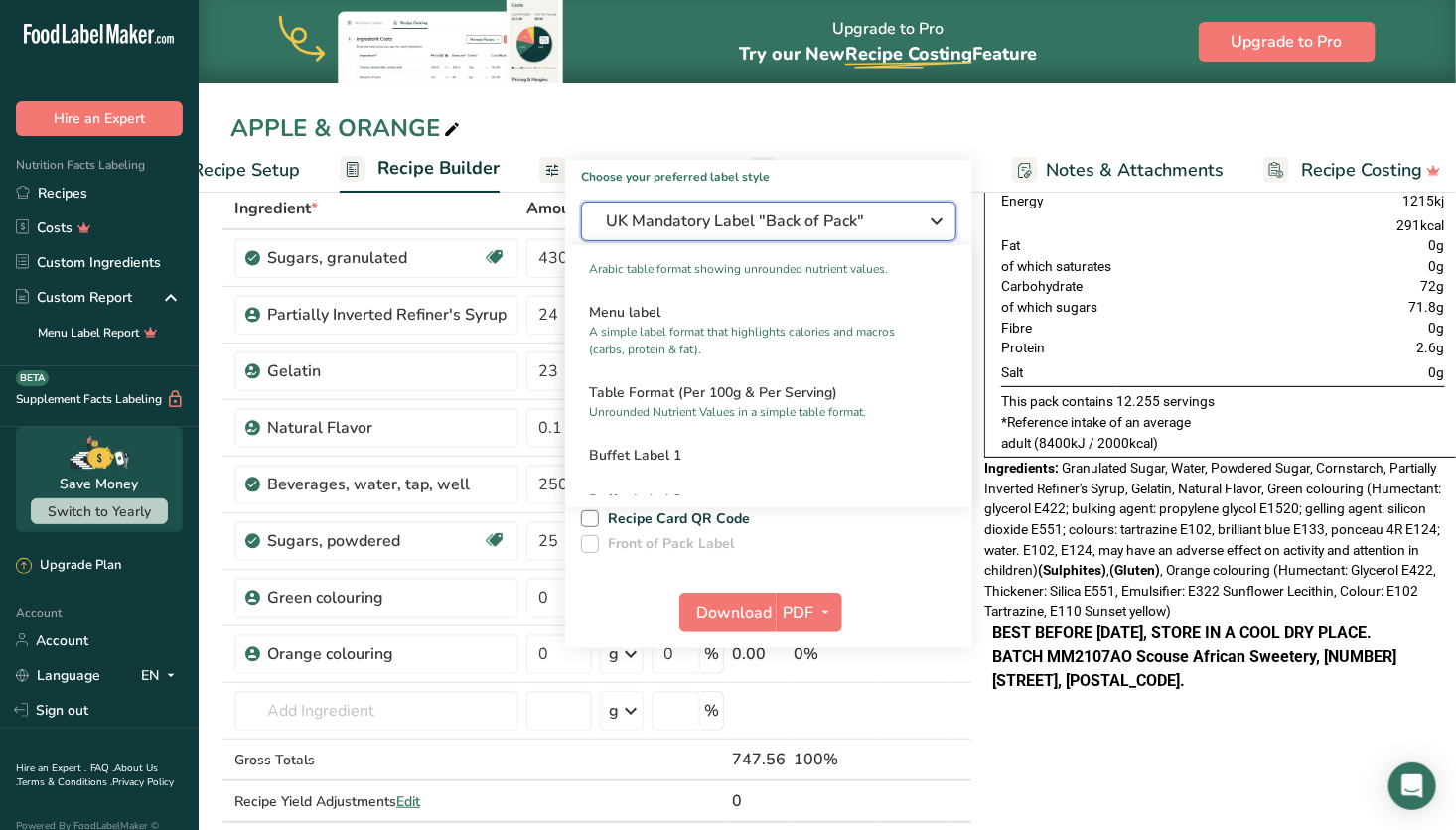 scroll, scrollTop: 1441, scrollLeft: 0, axis: vertical 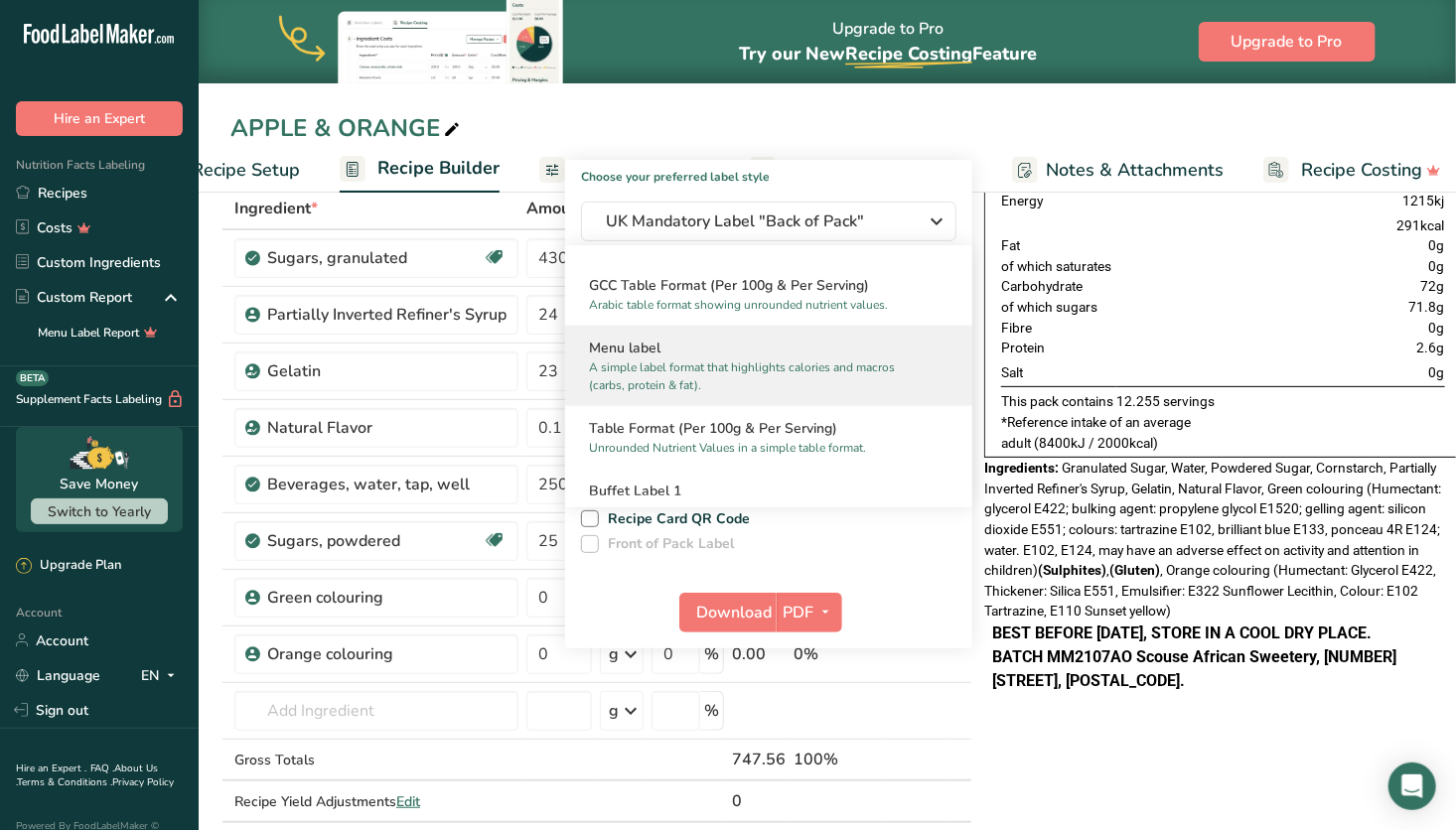 click on "A simple label format that highlights calories and macros (carbs, protein & fat)." at bounding box center [760, 376] 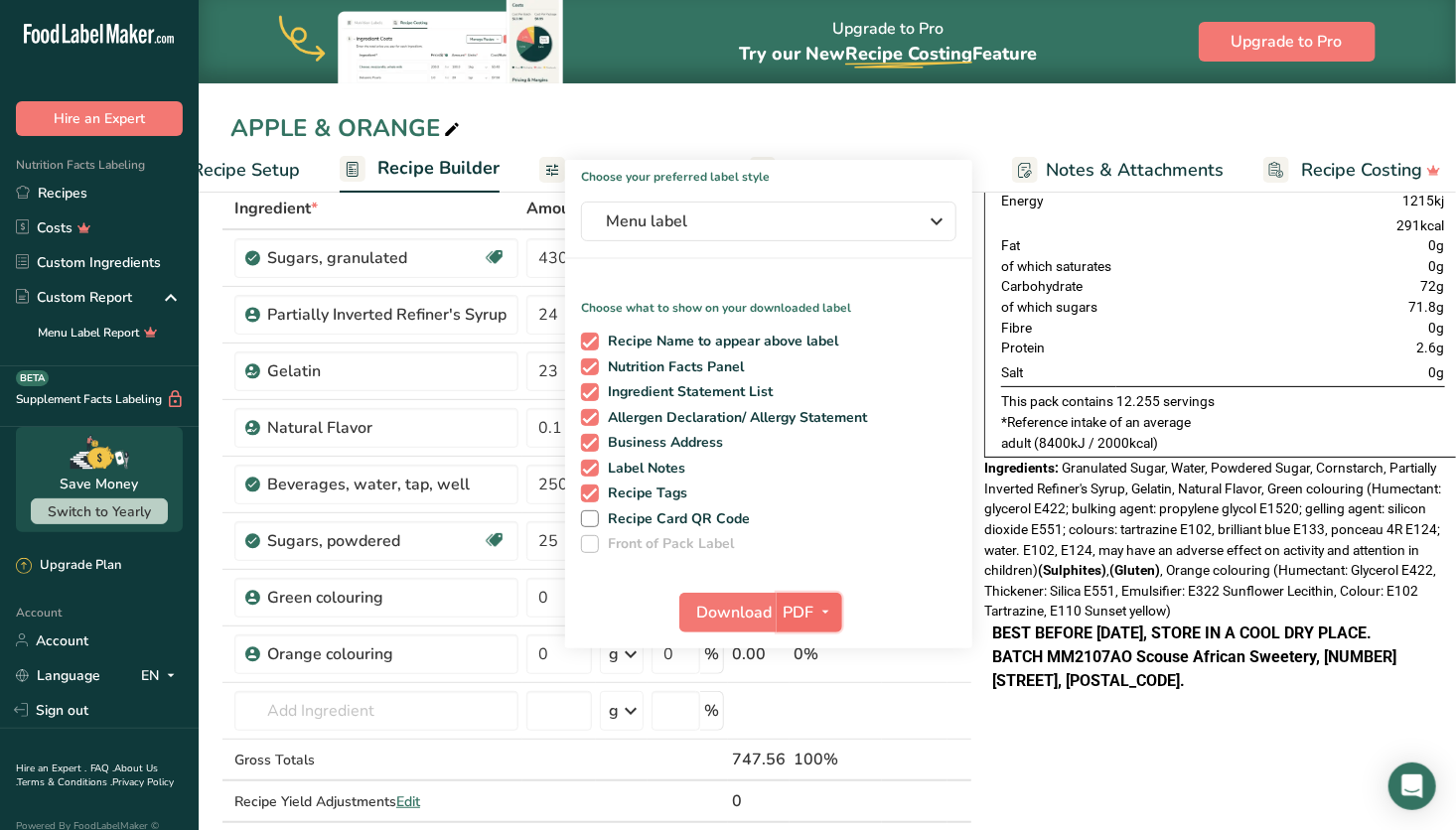 click on "PDF" at bounding box center (798, 613) 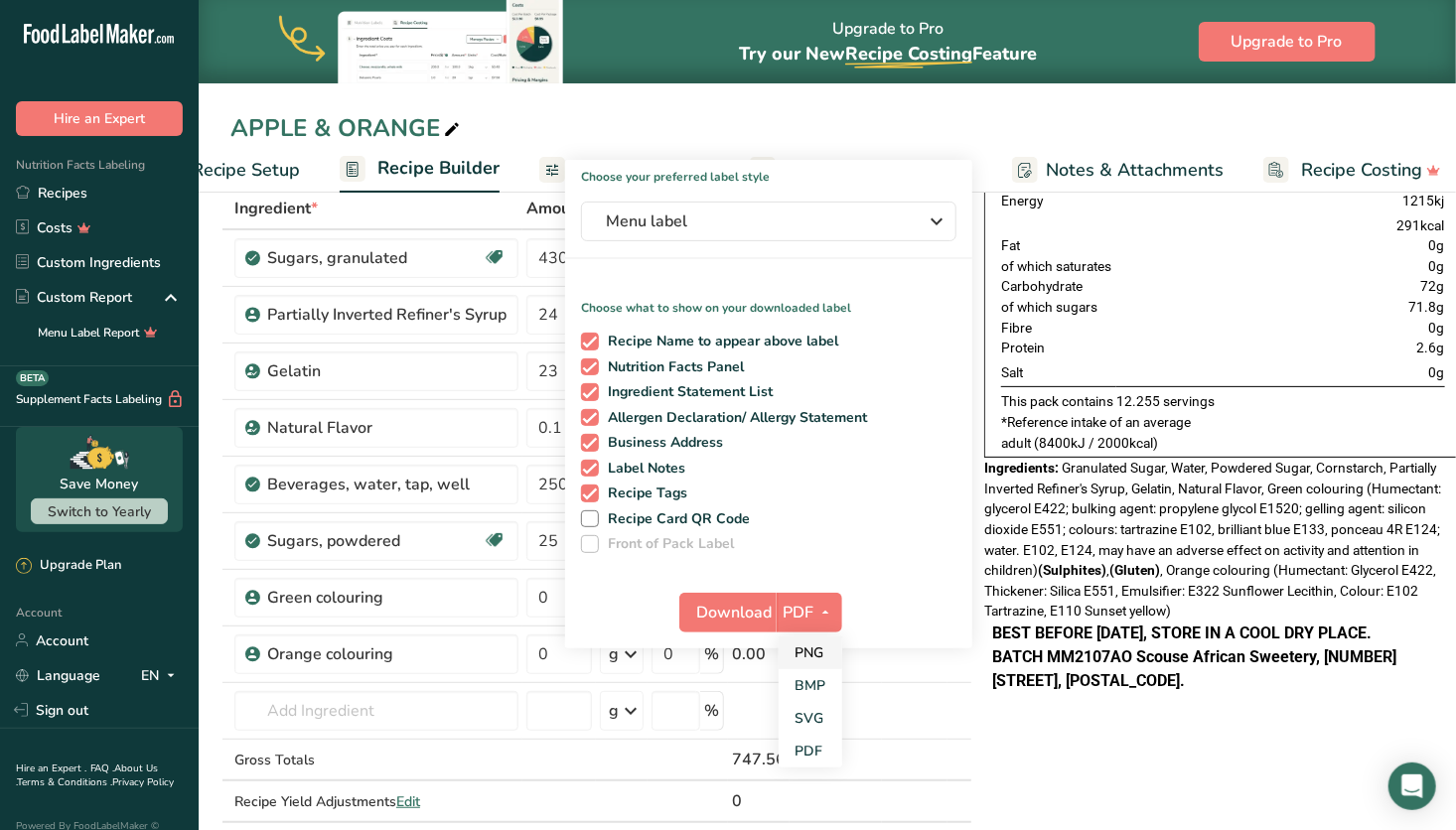 click on "PNG" at bounding box center [810, 652] 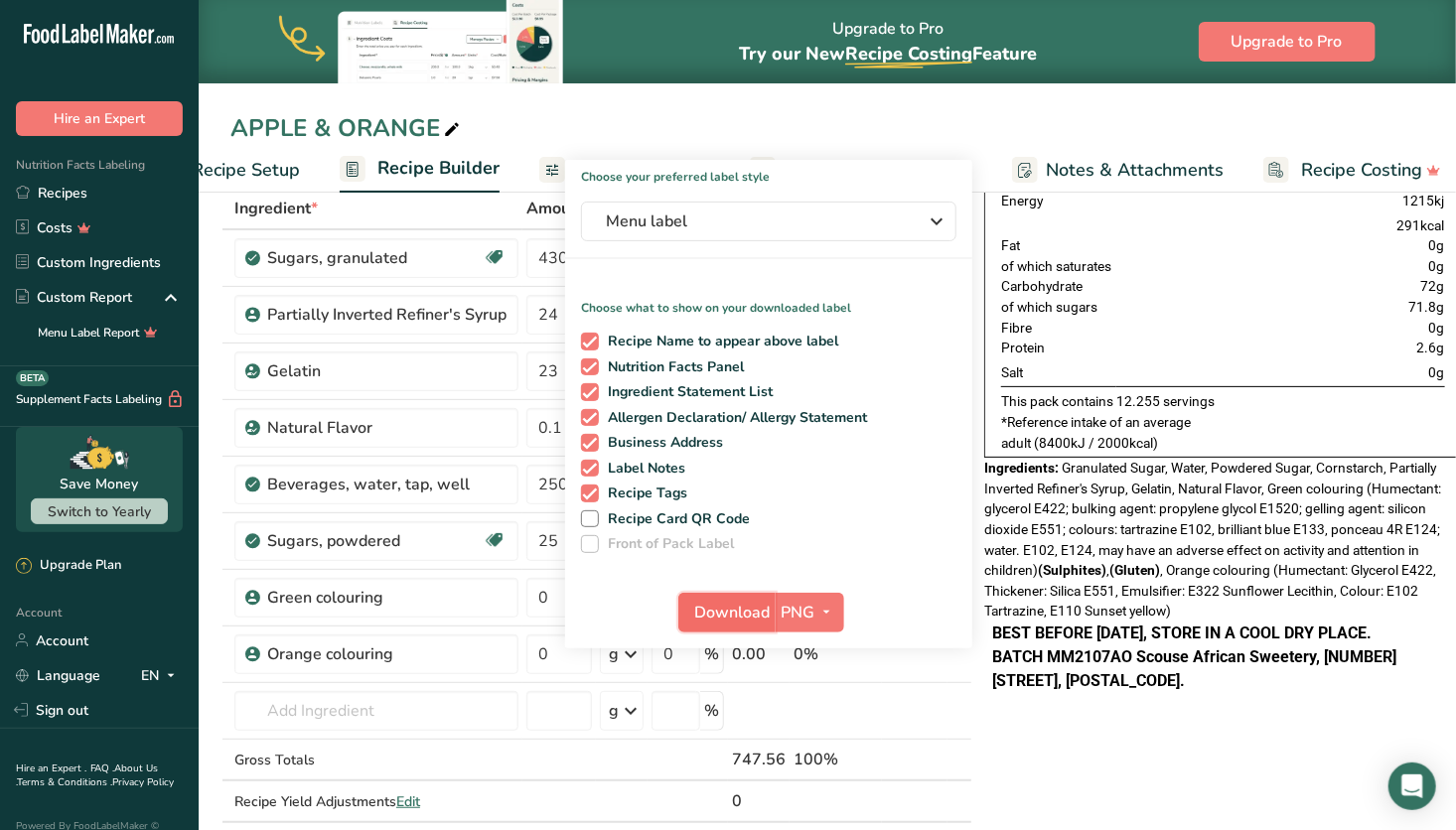 click on "Download" at bounding box center (733, 613) 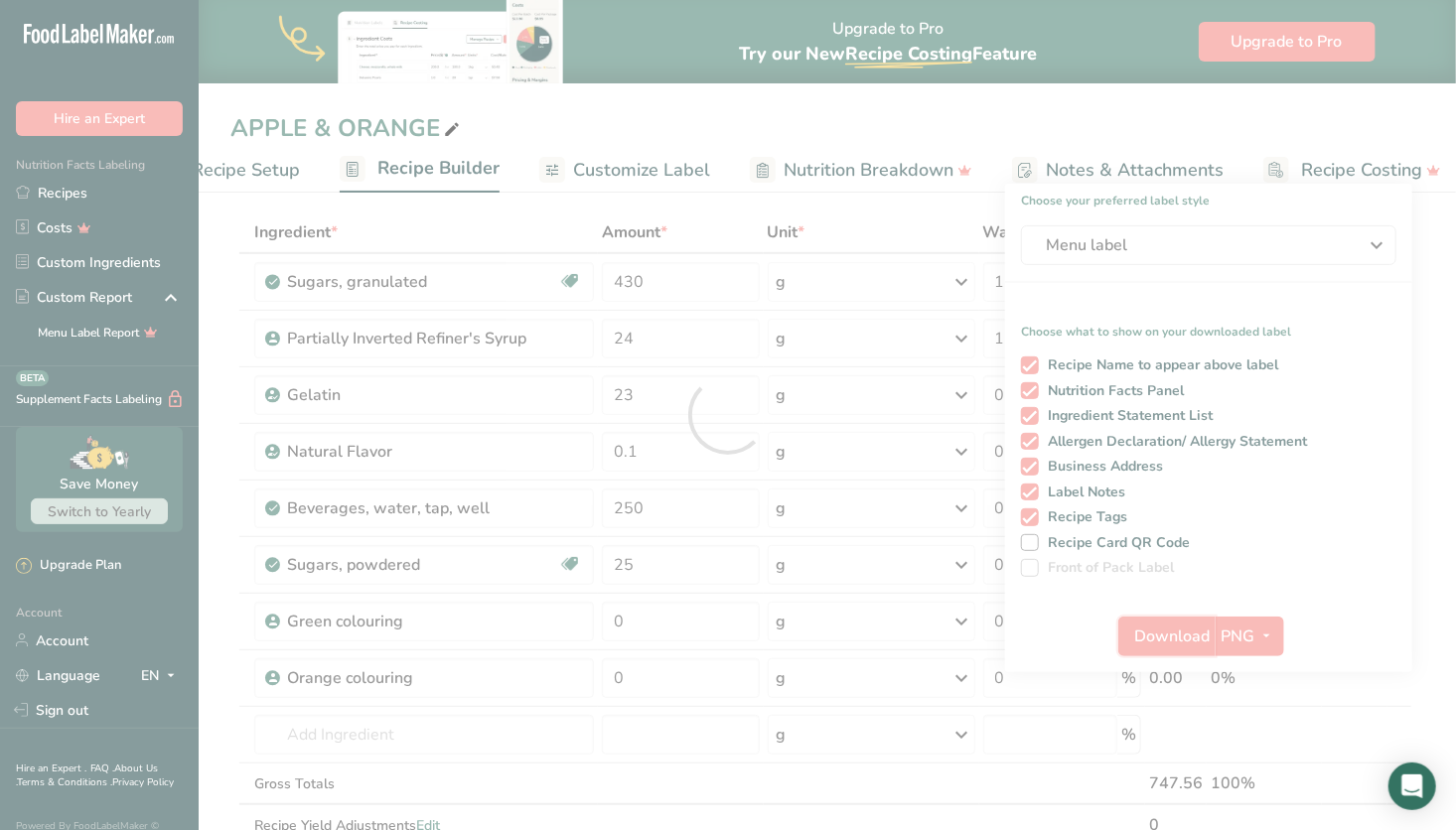 scroll, scrollTop: 0, scrollLeft: 0, axis: both 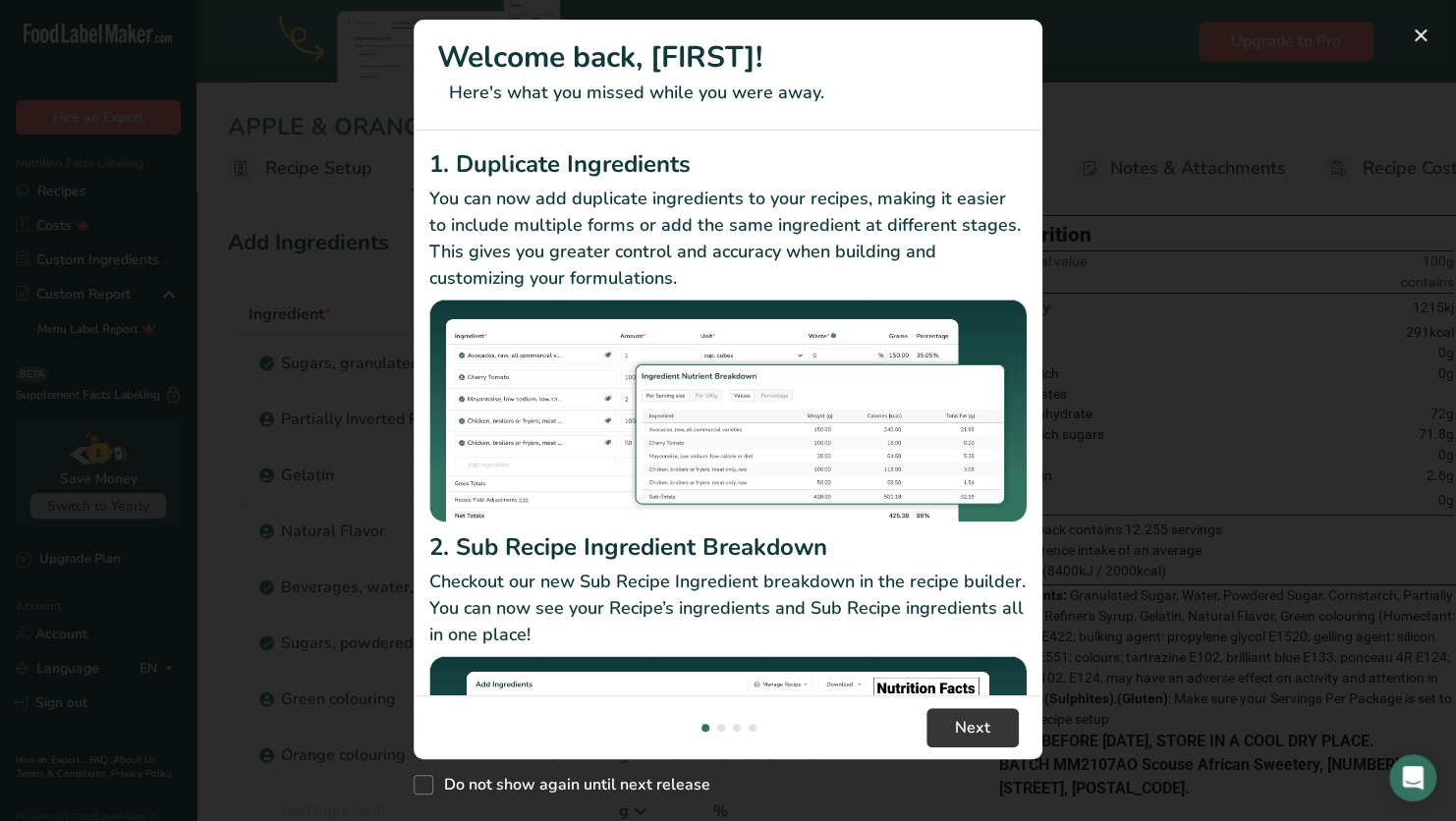 click at bounding box center [728, 410] 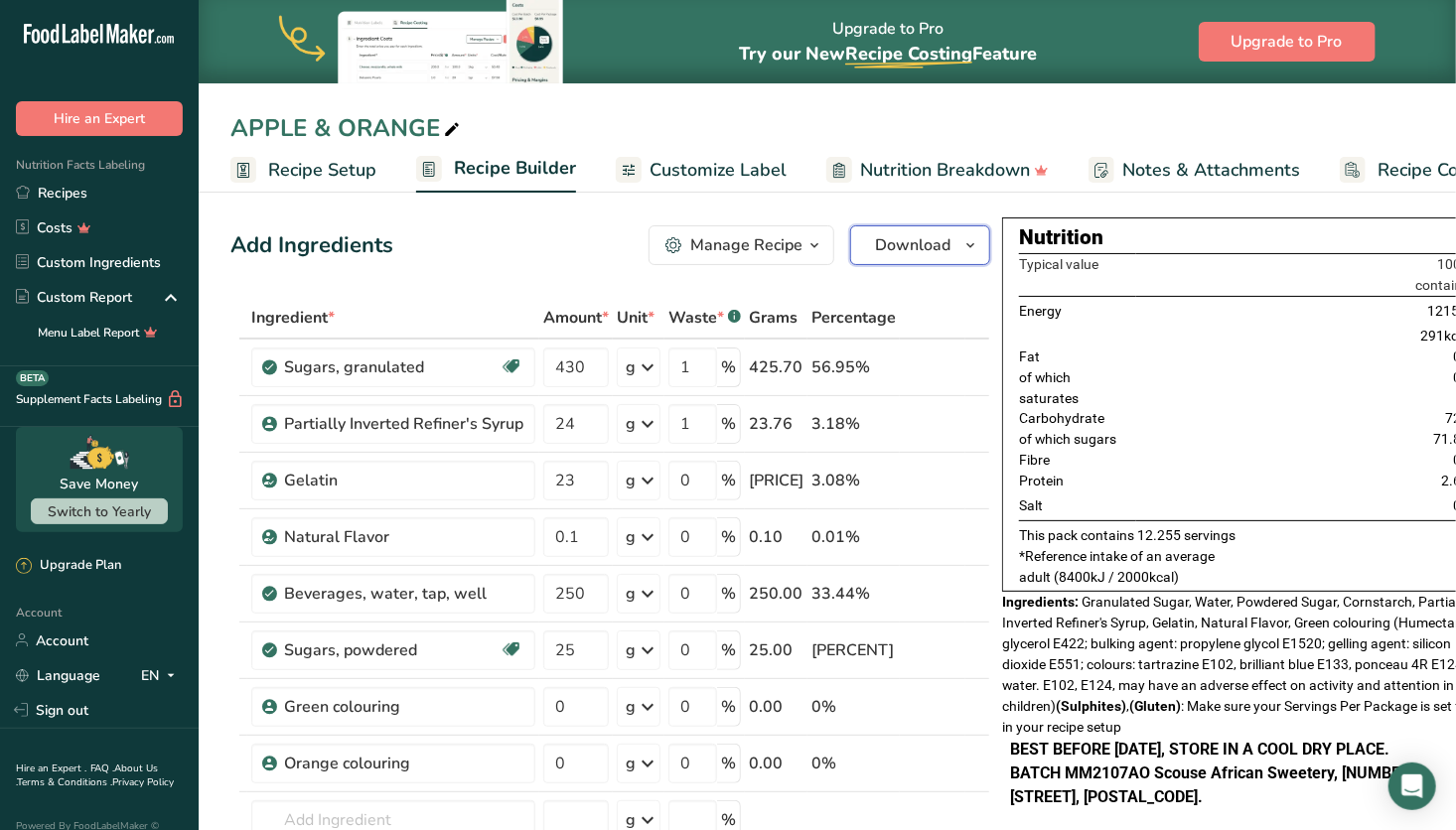 click on "Download" at bounding box center (913, 245) 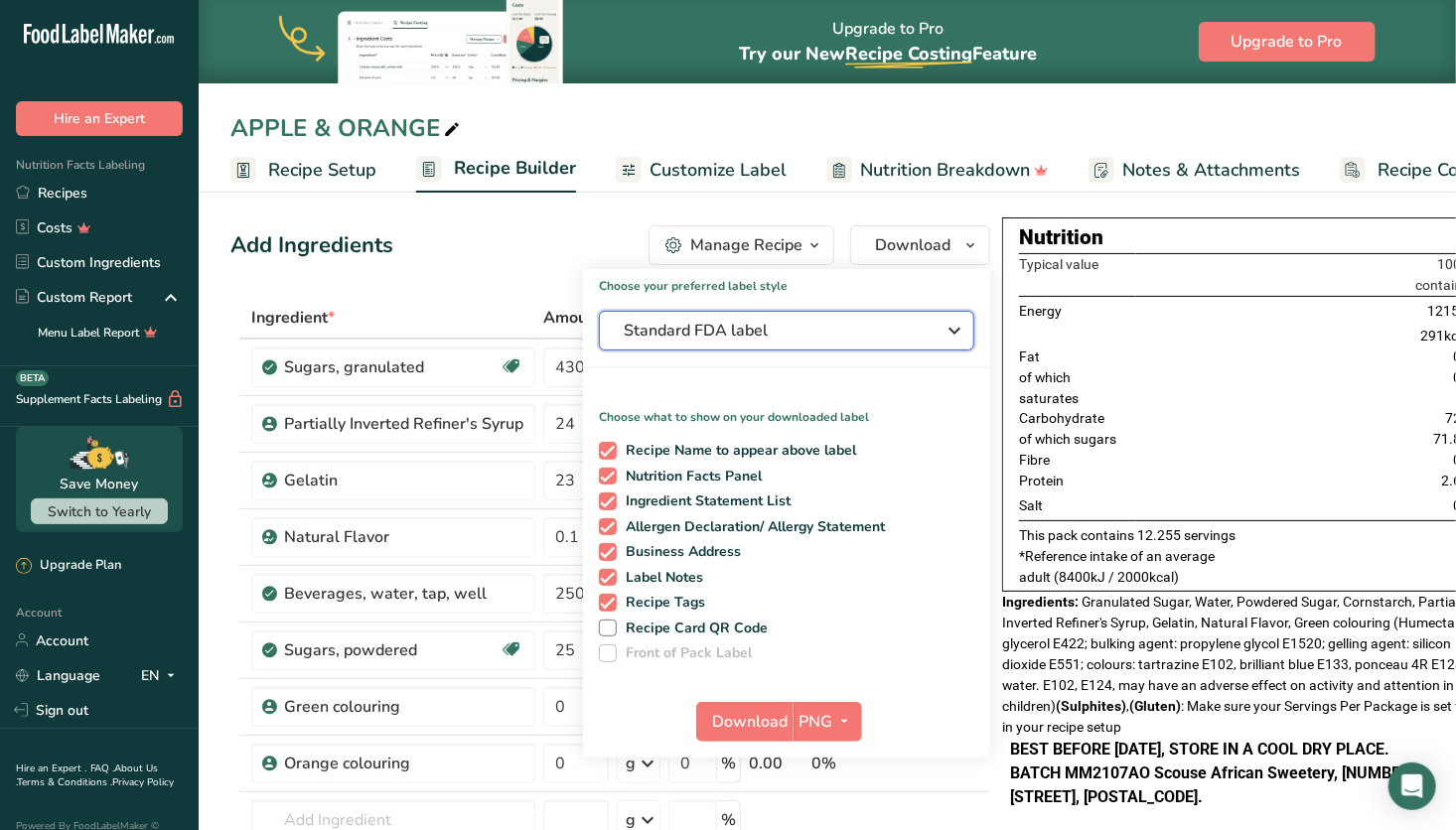 click on "Standard FDA label" at bounding box center [773, 331] 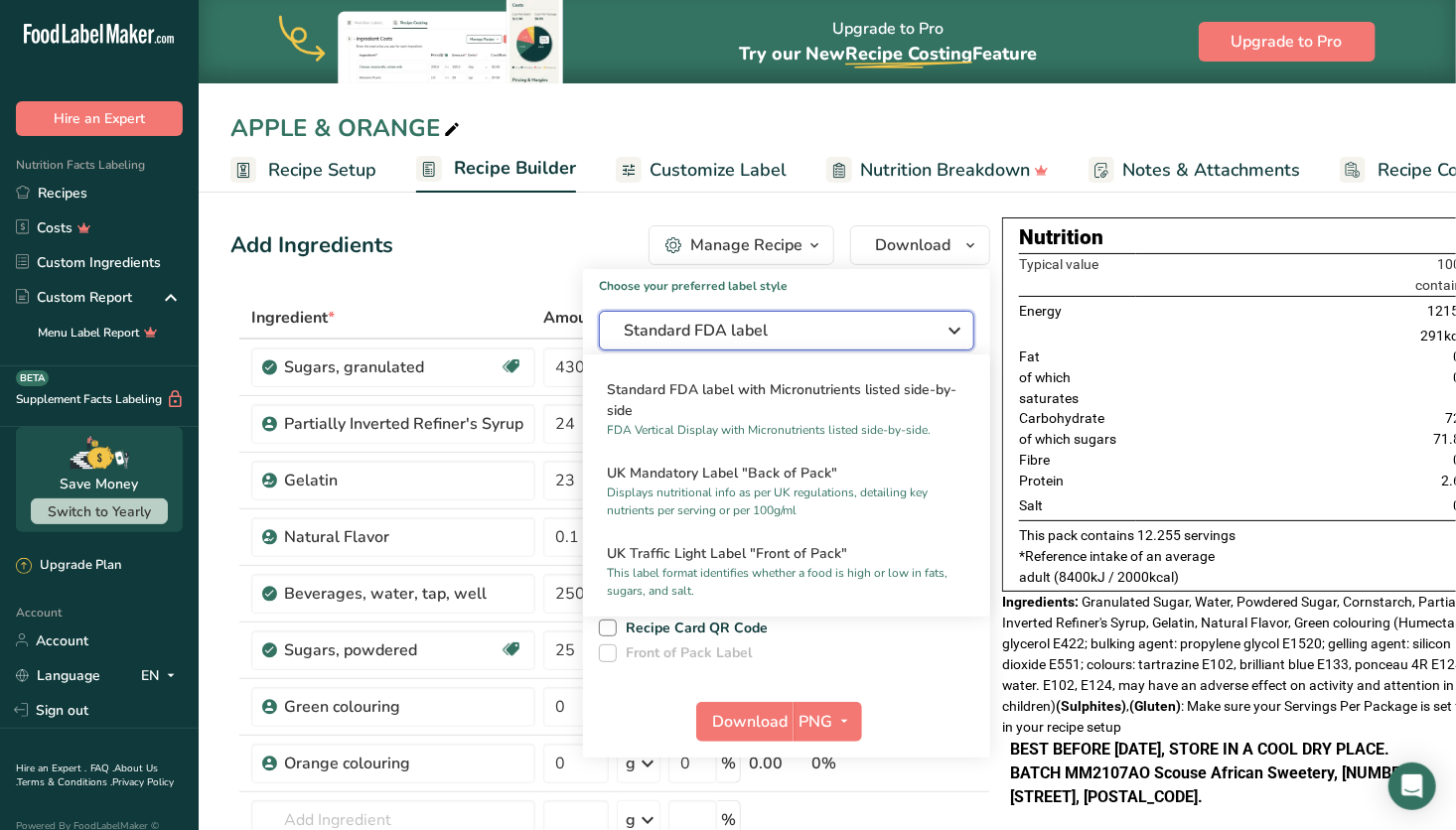 scroll, scrollTop: 592, scrollLeft: 0, axis: vertical 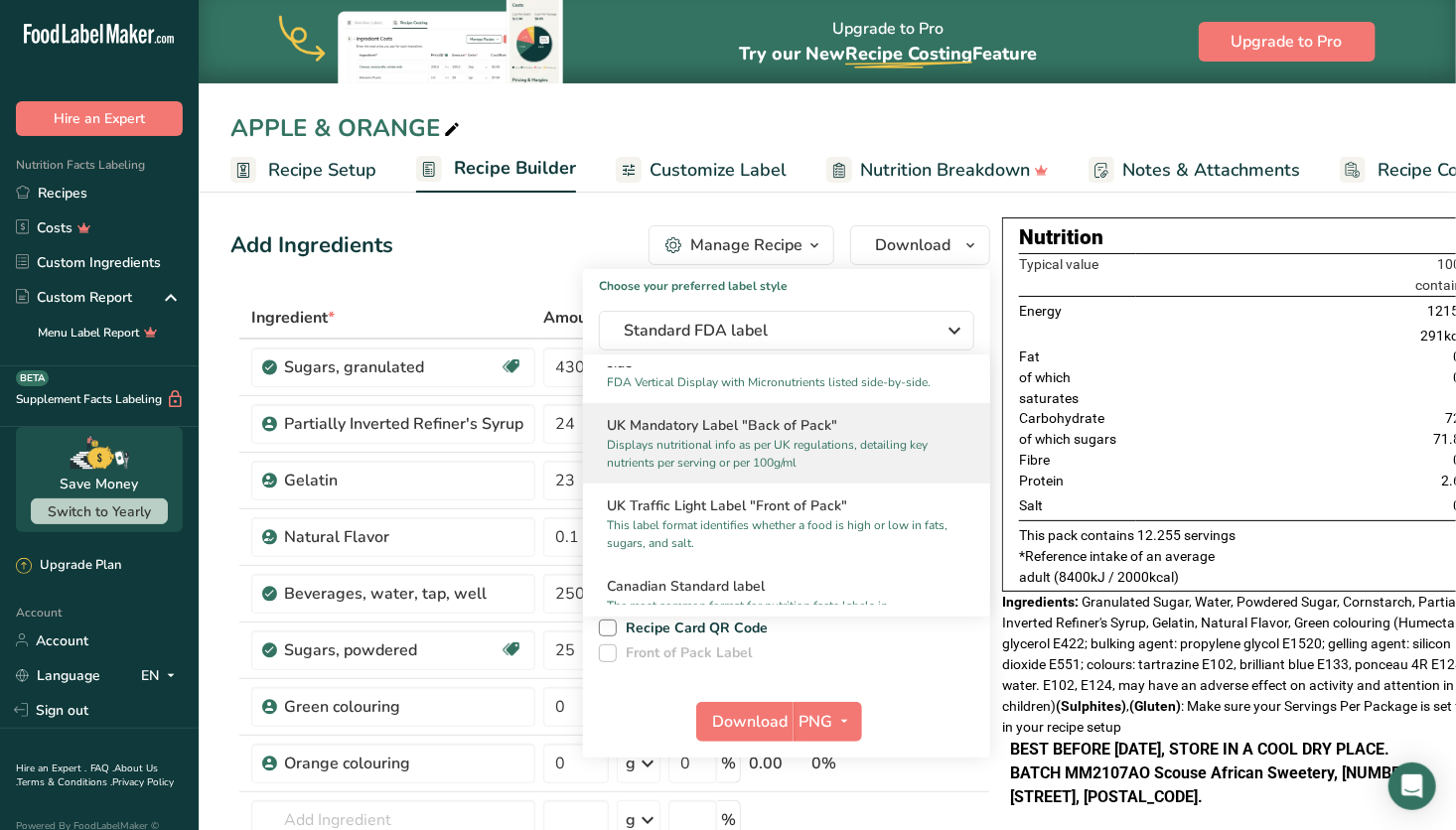 click on "Displays nutritional info as per UK regulations, detailing key nutrients per serving or per 100g/ml" at bounding box center [778, 454] 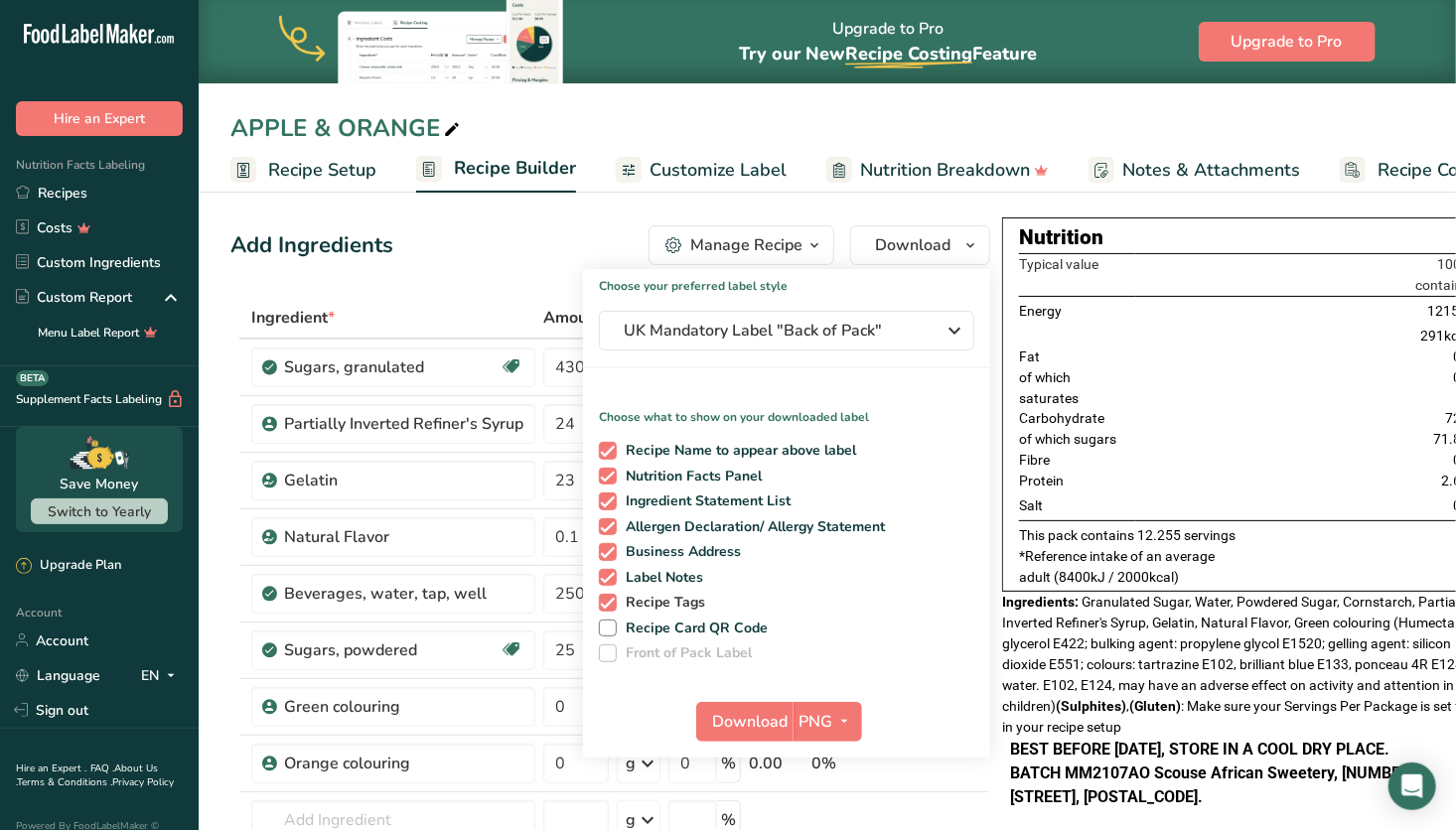 click at bounding box center [608, 603] 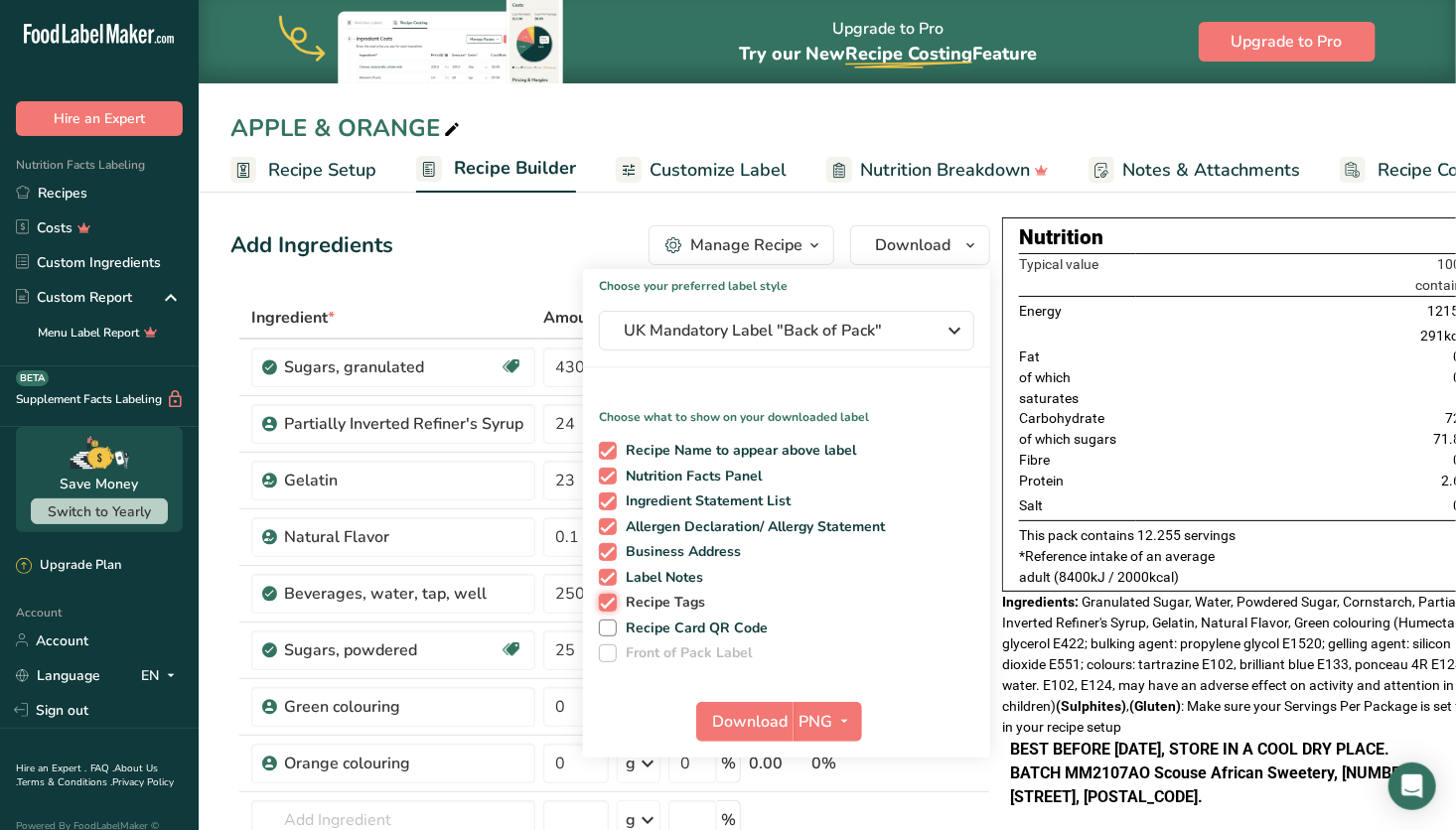 click on "Recipe Tags" at bounding box center (605, 602) 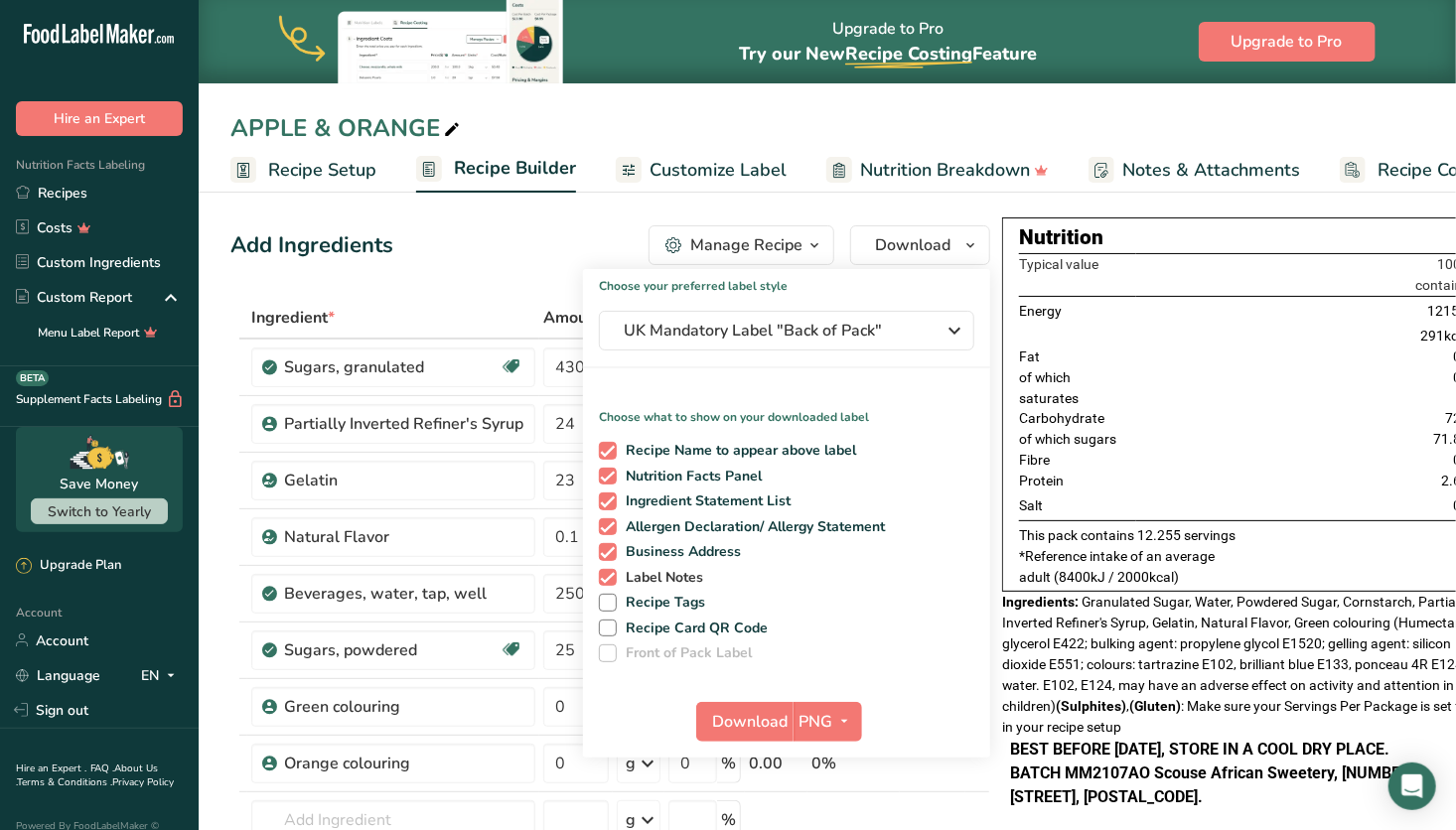 click at bounding box center (608, 578) 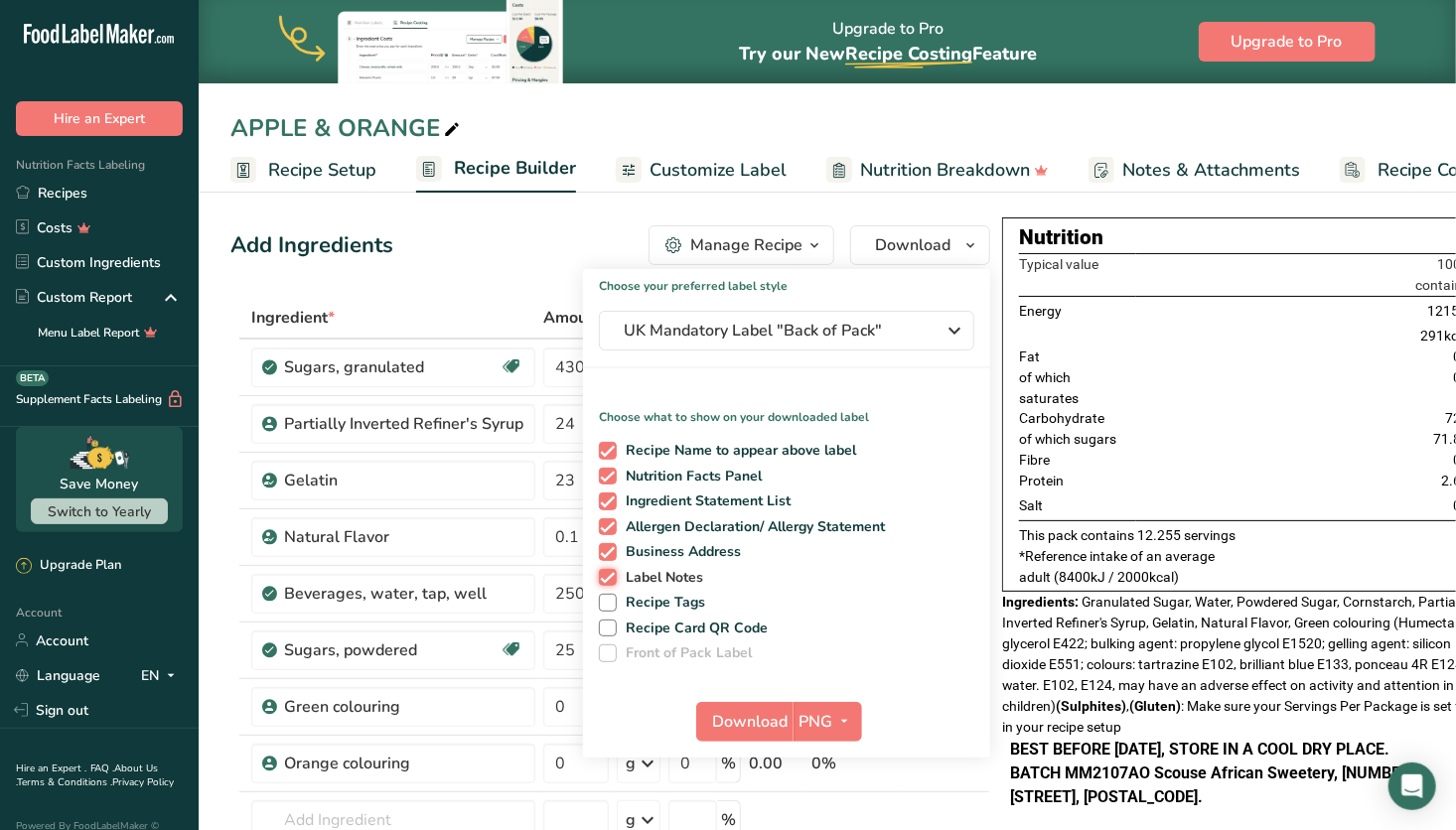 click on "Label Notes" at bounding box center (605, 577) 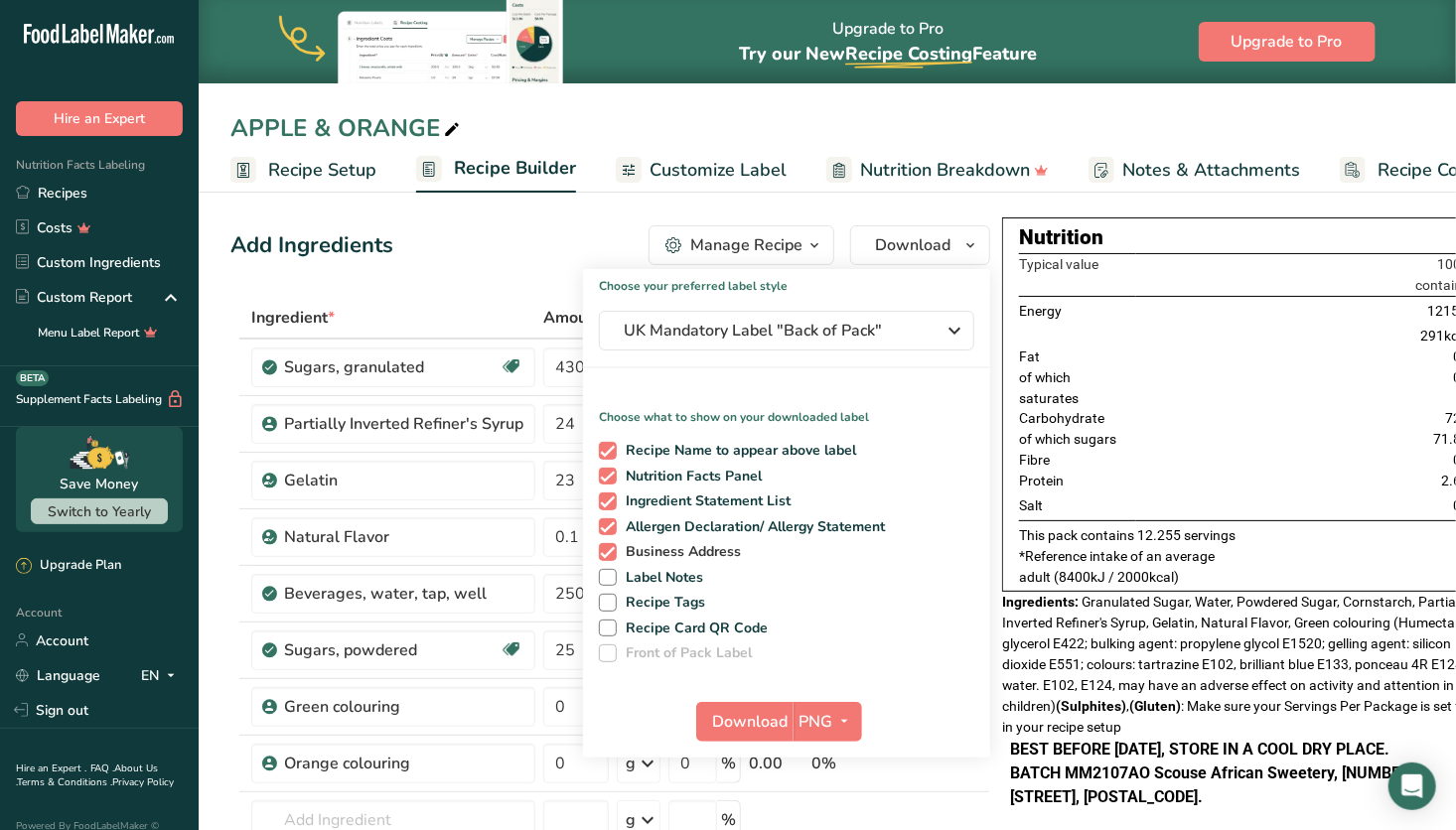 click at bounding box center (608, 552) 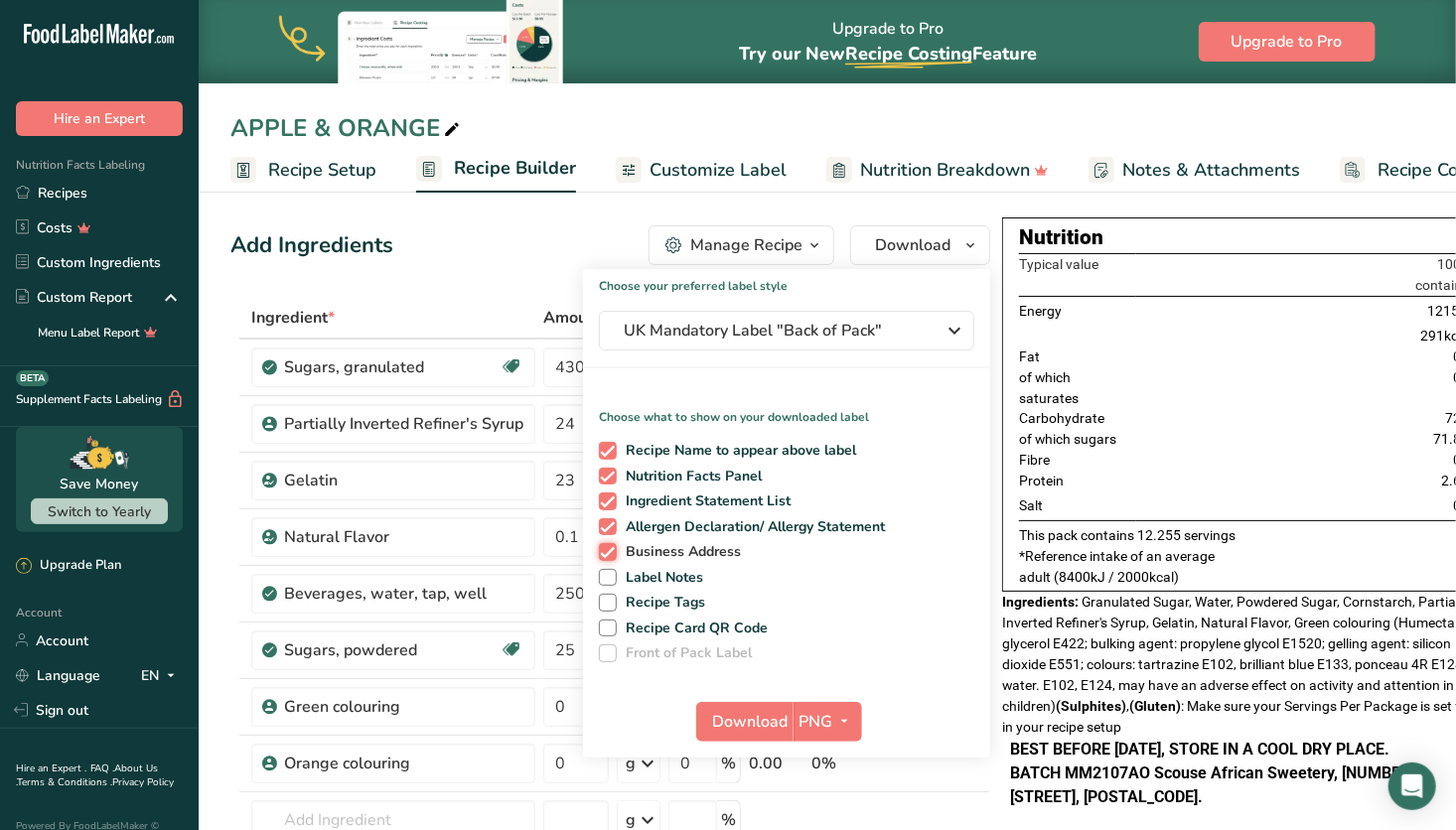 click on "Business Address" at bounding box center (605, 551) 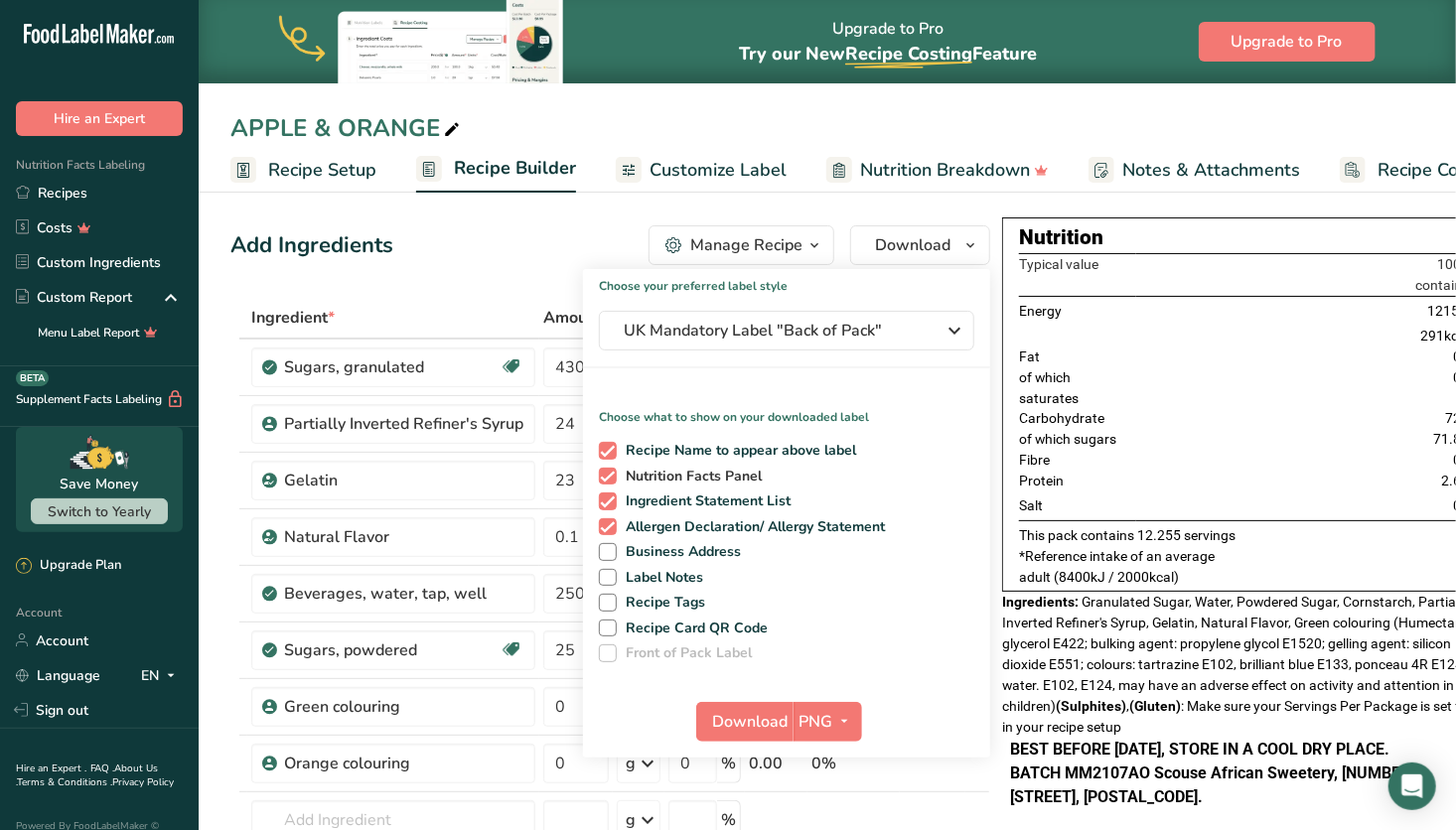 click at bounding box center [608, 477] 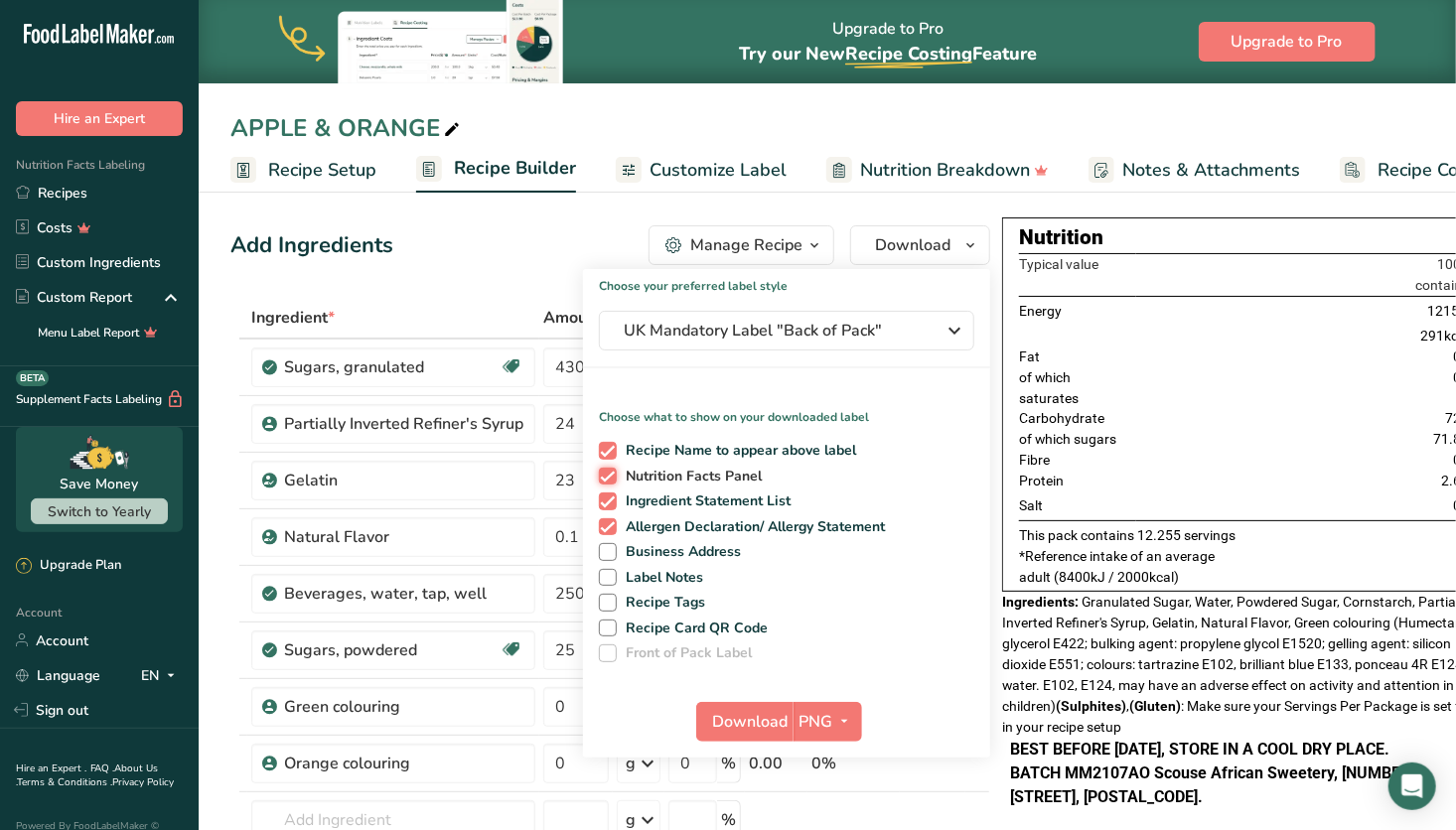 click on "Nutrition Facts Panel" at bounding box center (605, 476) 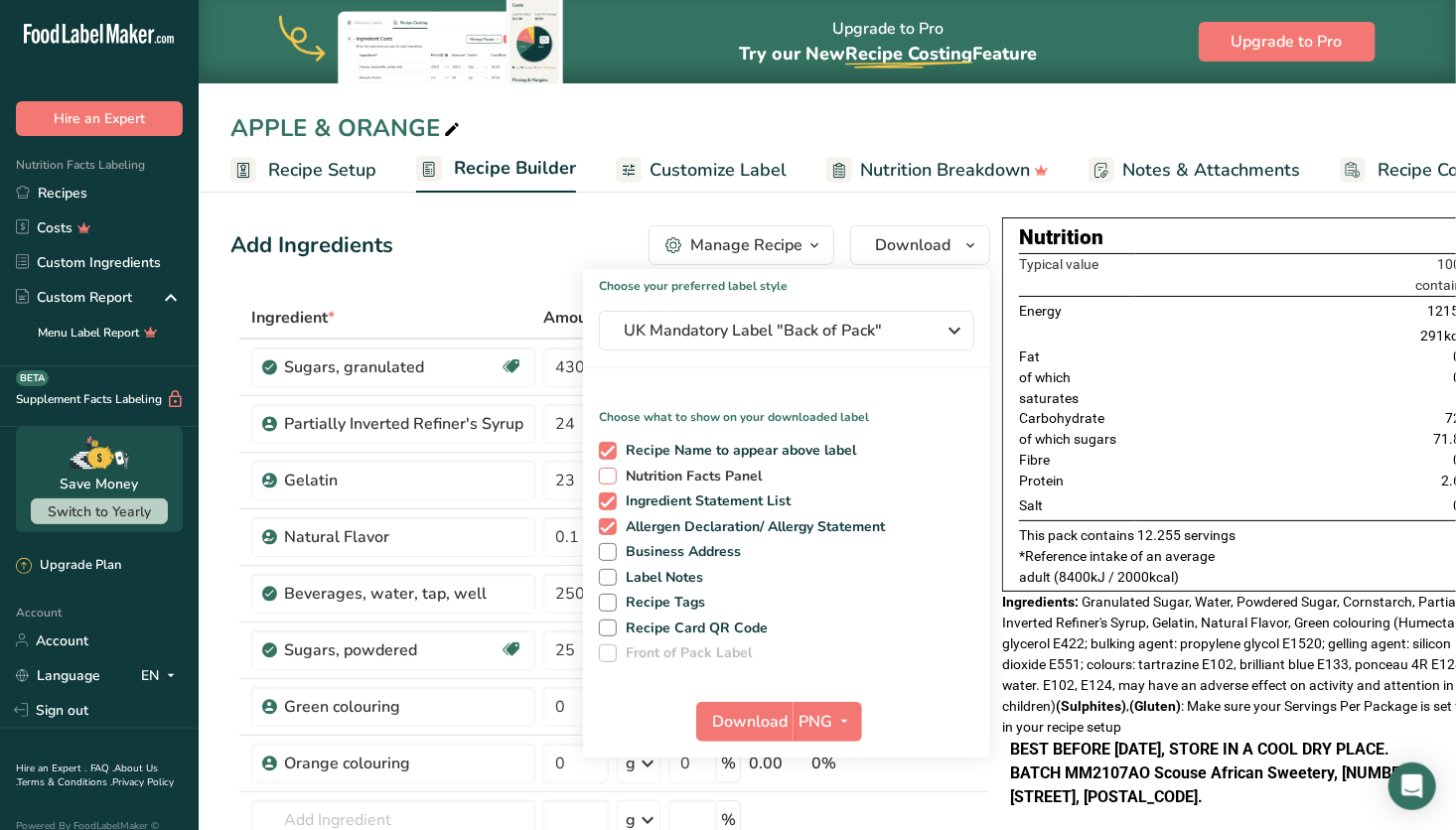 click at bounding box center (608, 477) 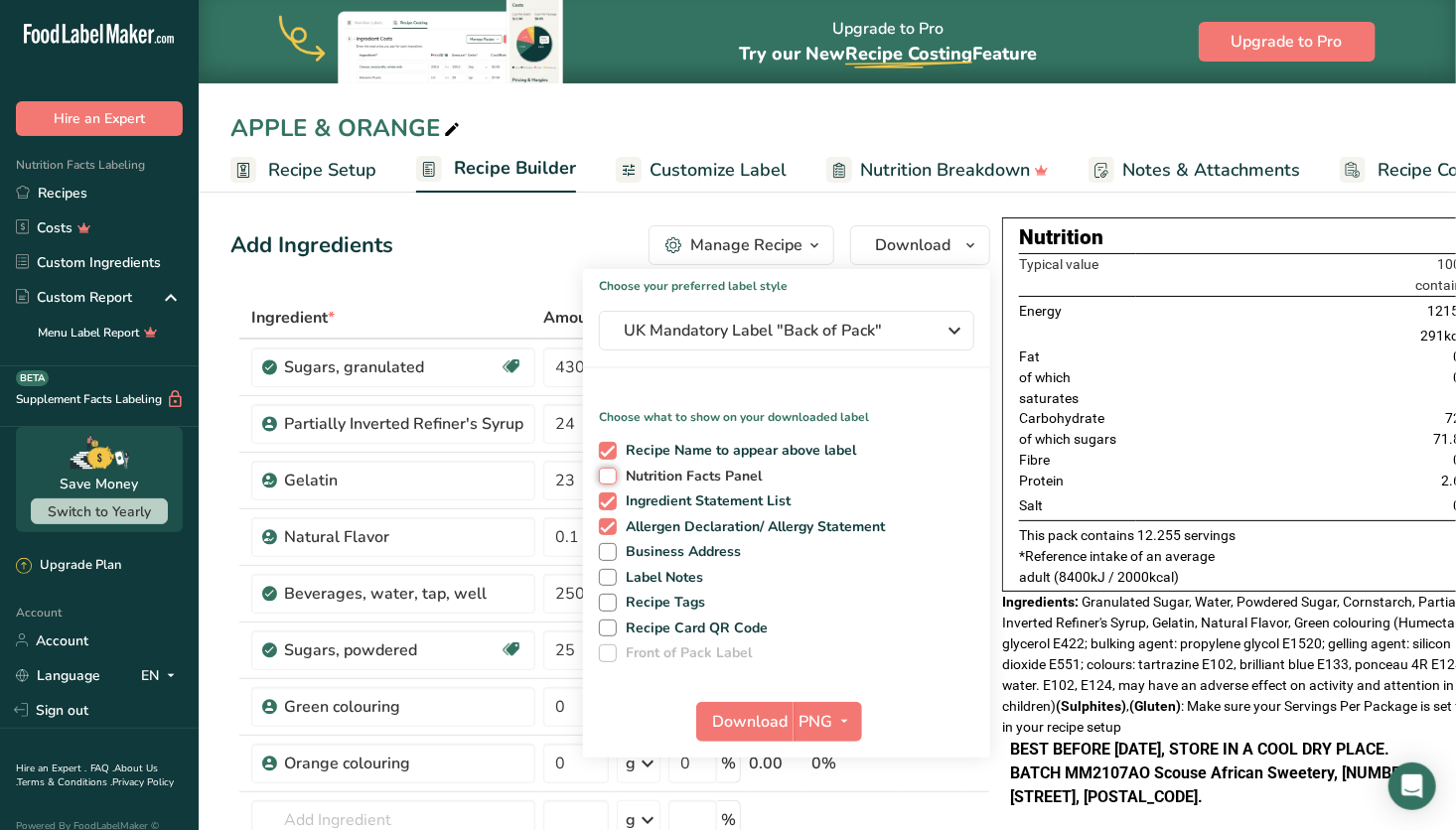 click on "Nutrition Facts Panel" at bounding box center (605, 476) 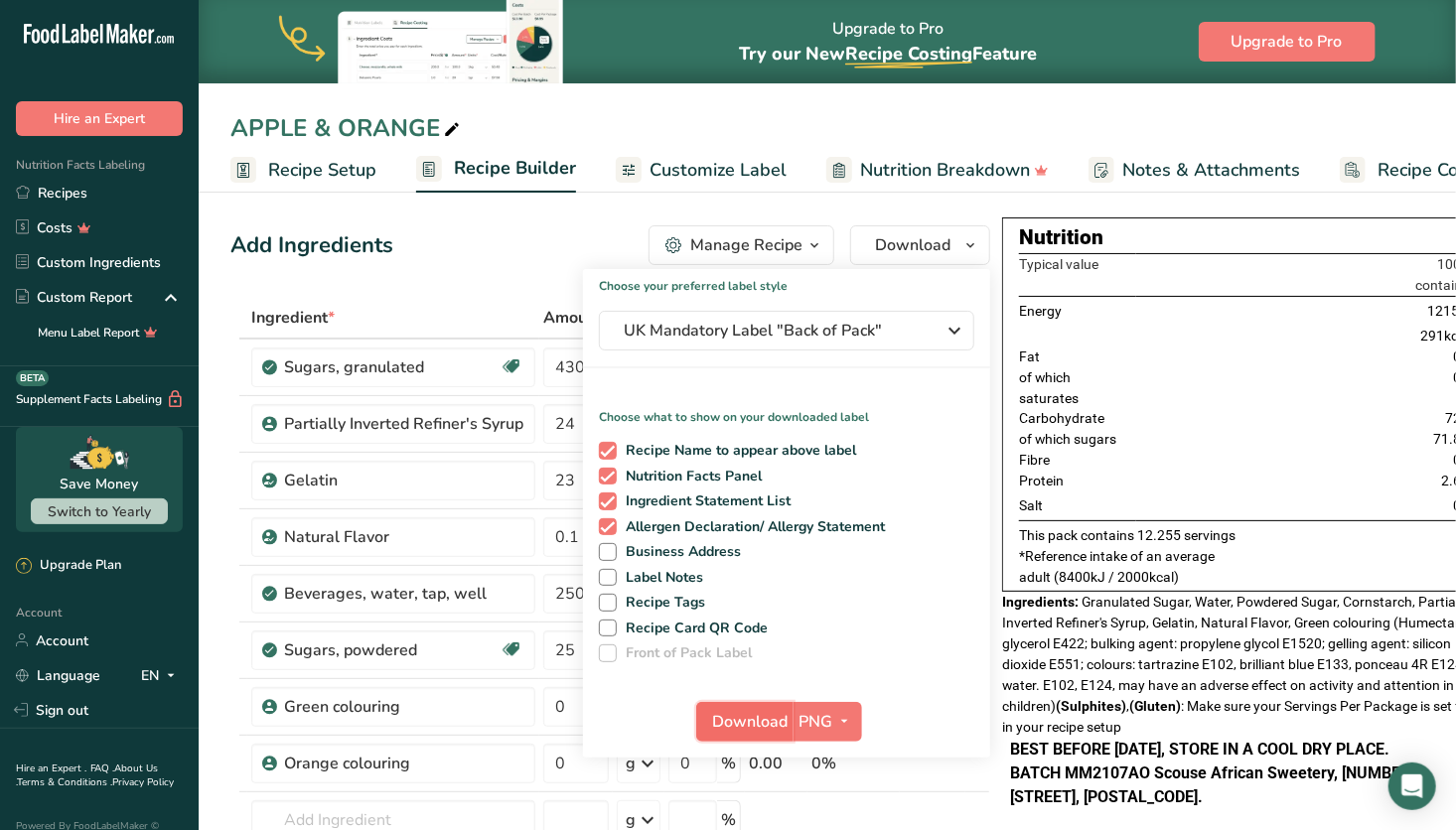 click on "Download" at bounding box center [751, 722] 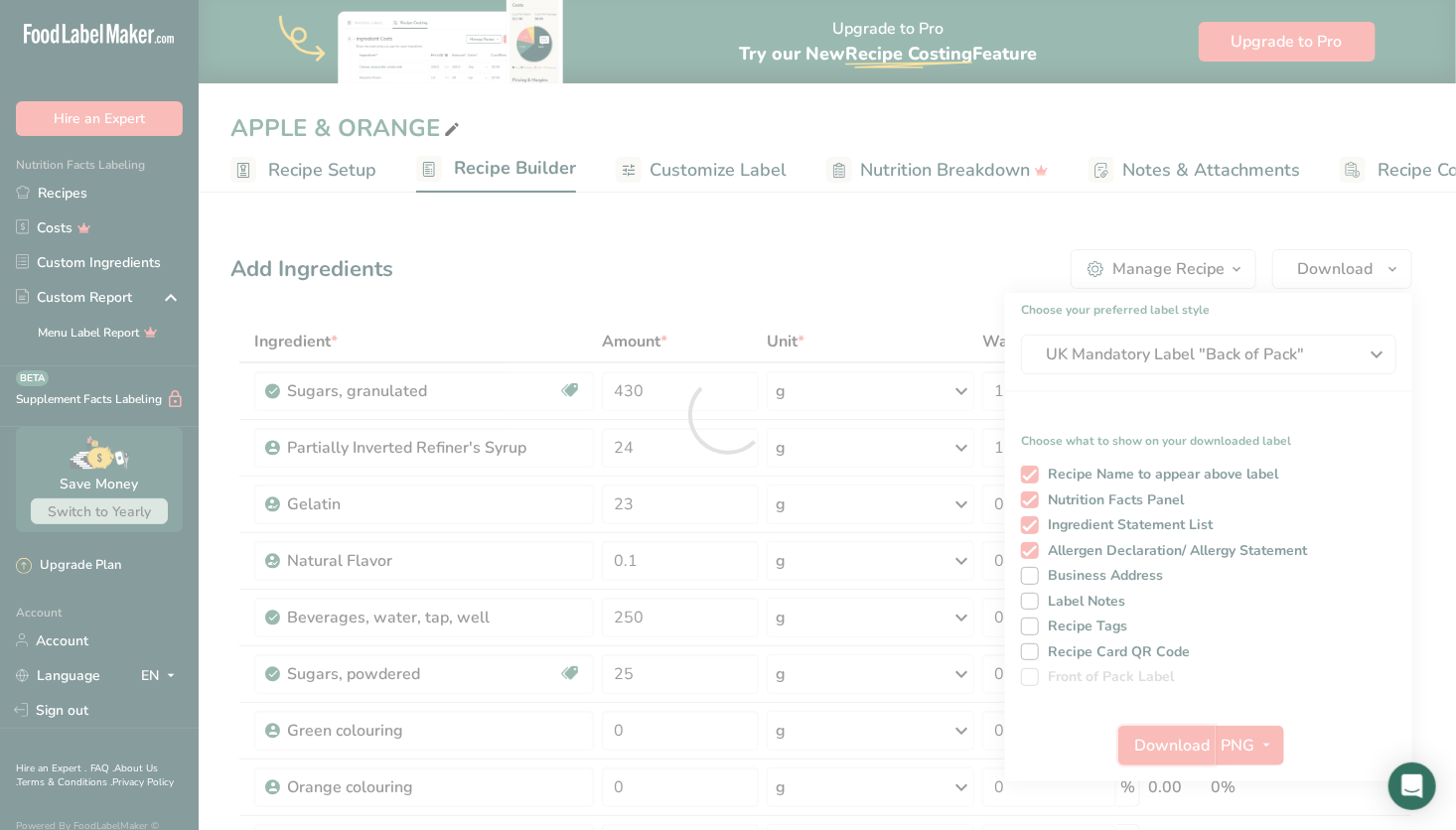 scroll, scrollTop: 0, scrollLeft: 0, axis: both 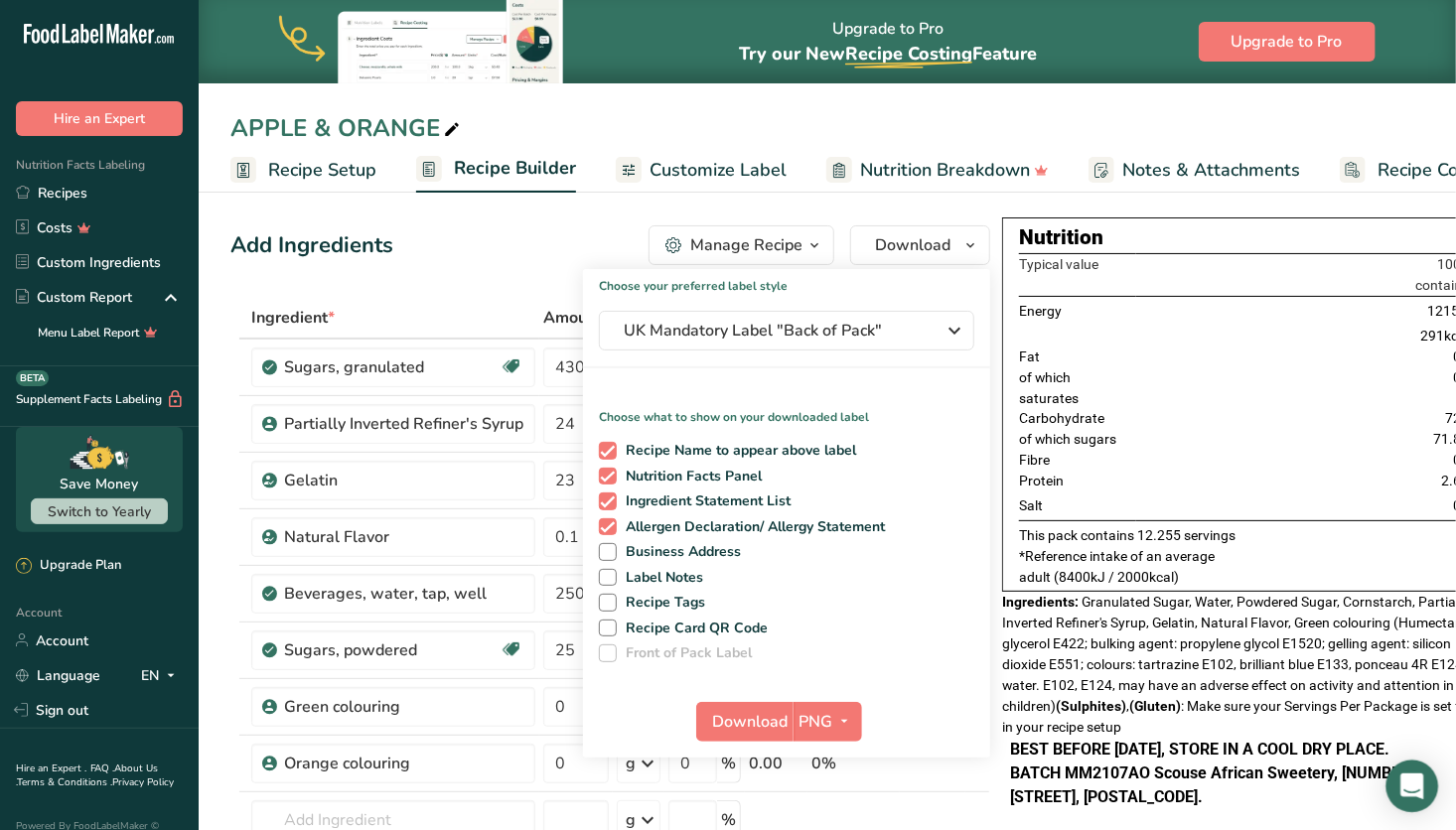 click 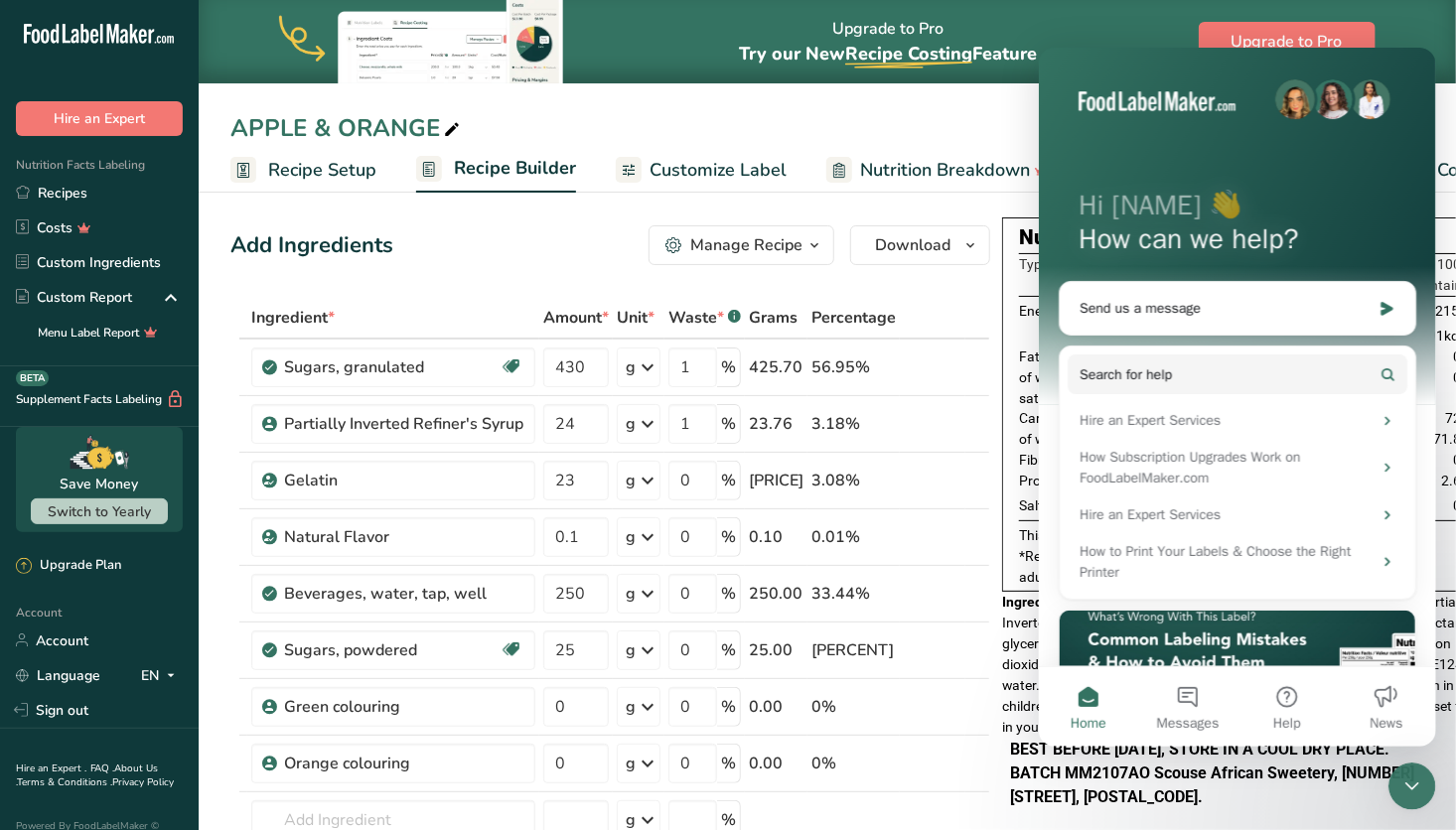scroll, scrollTop: 0, scrollLeft: 0, axis: both 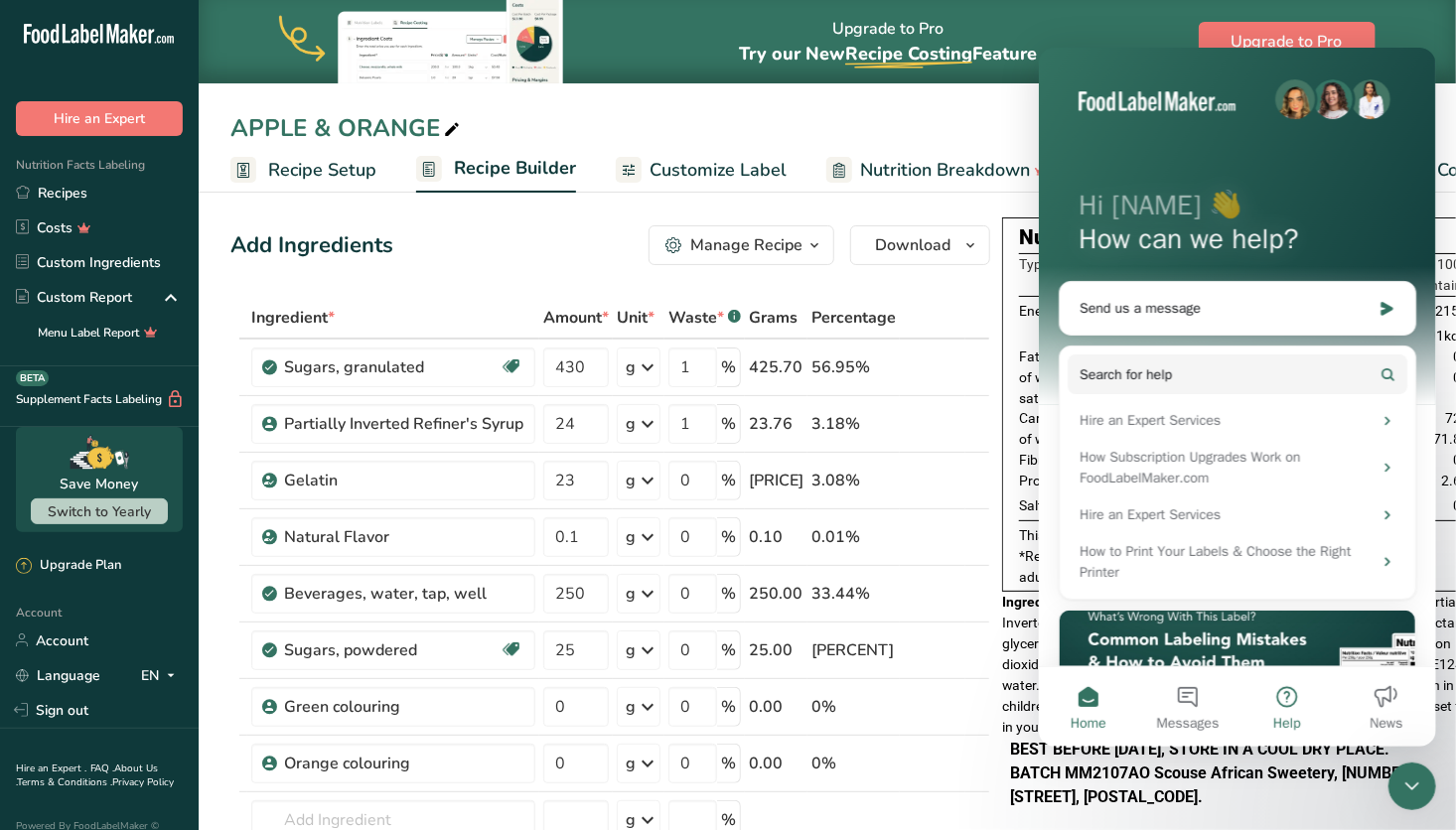 click on "Help" at bounding box center (1286, 706) 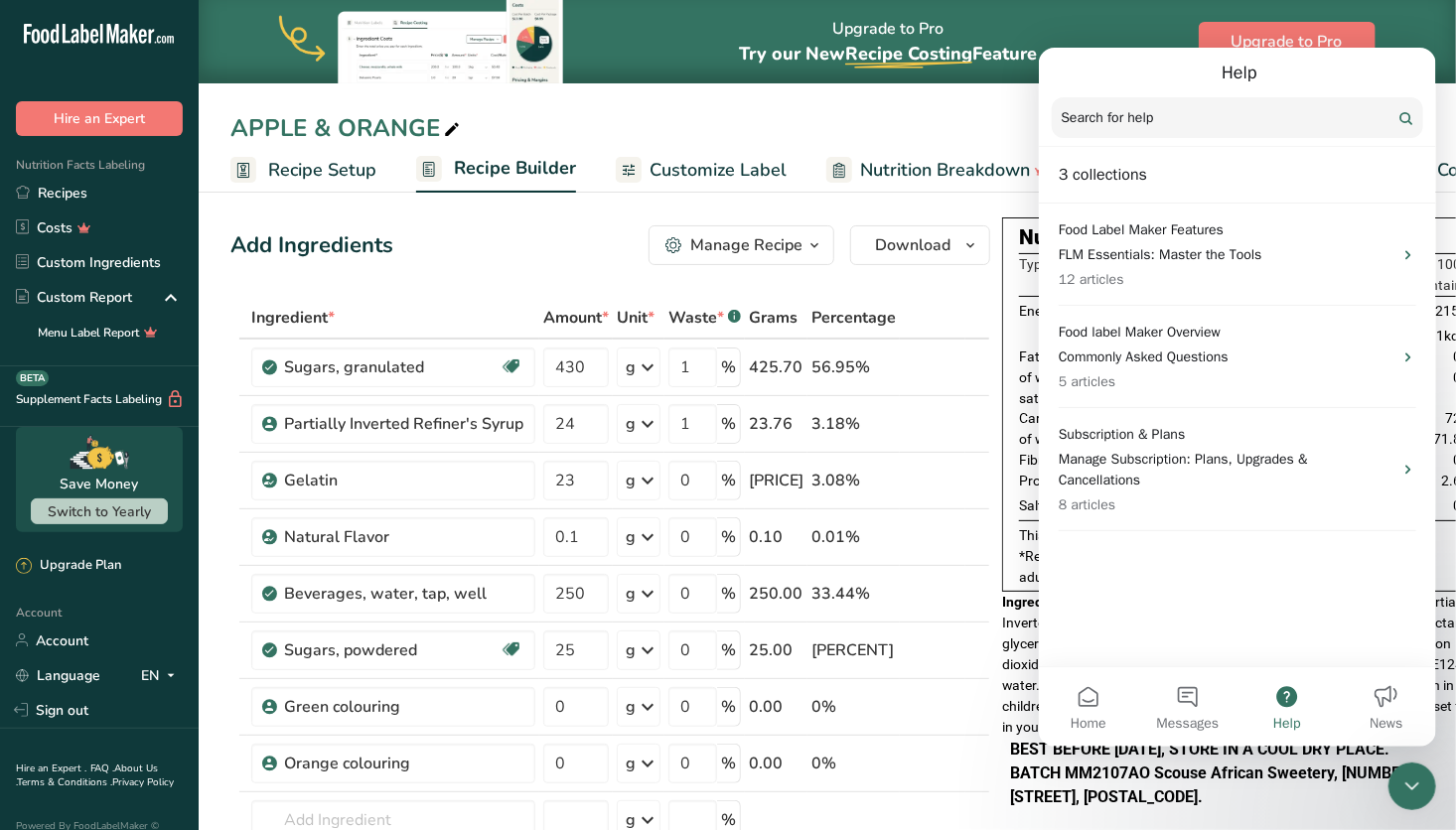 click at bounding box center [1237, 116] 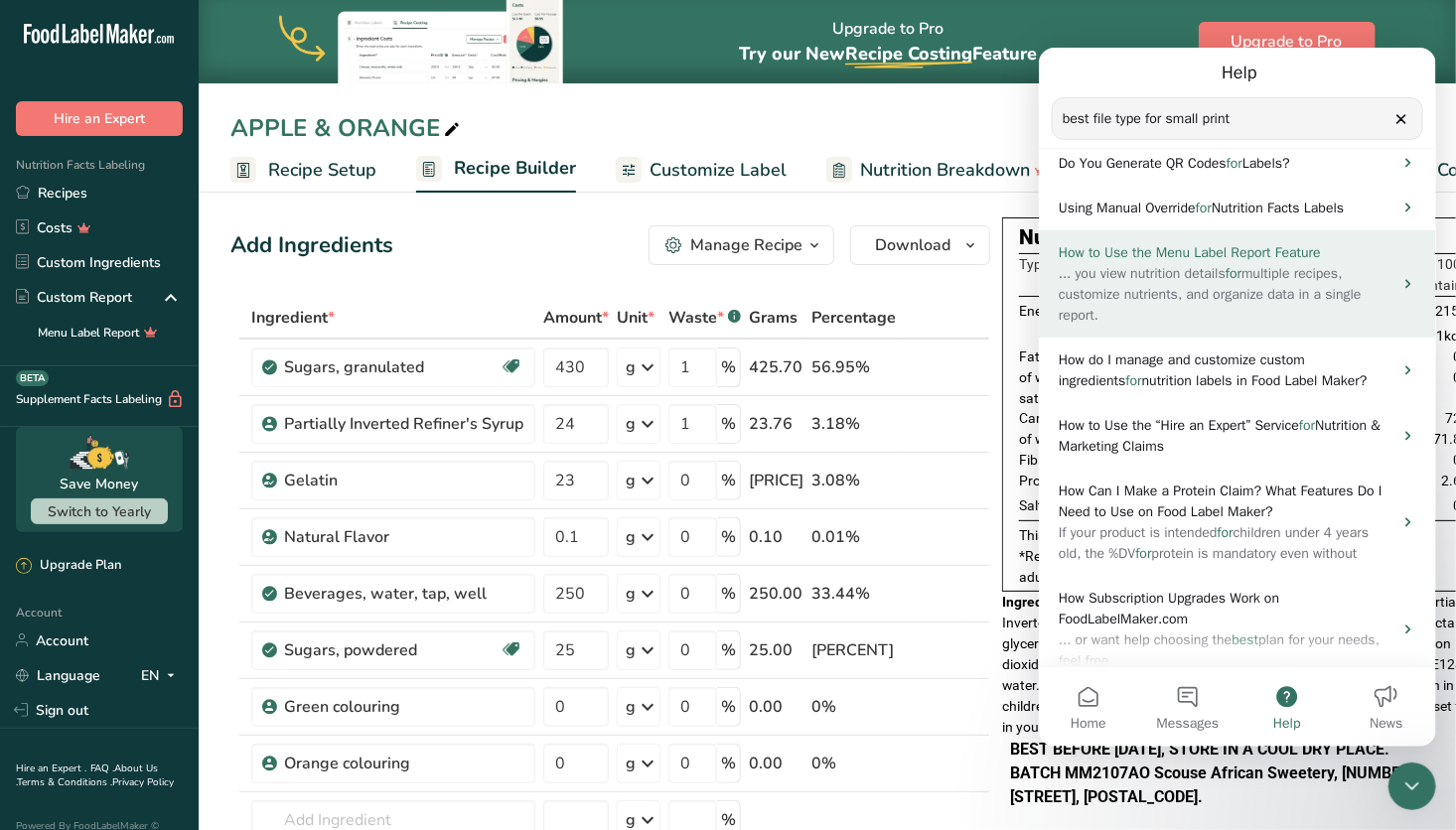 scroll, scrollTop: 295, scrollLeft: 0, axis: vertical 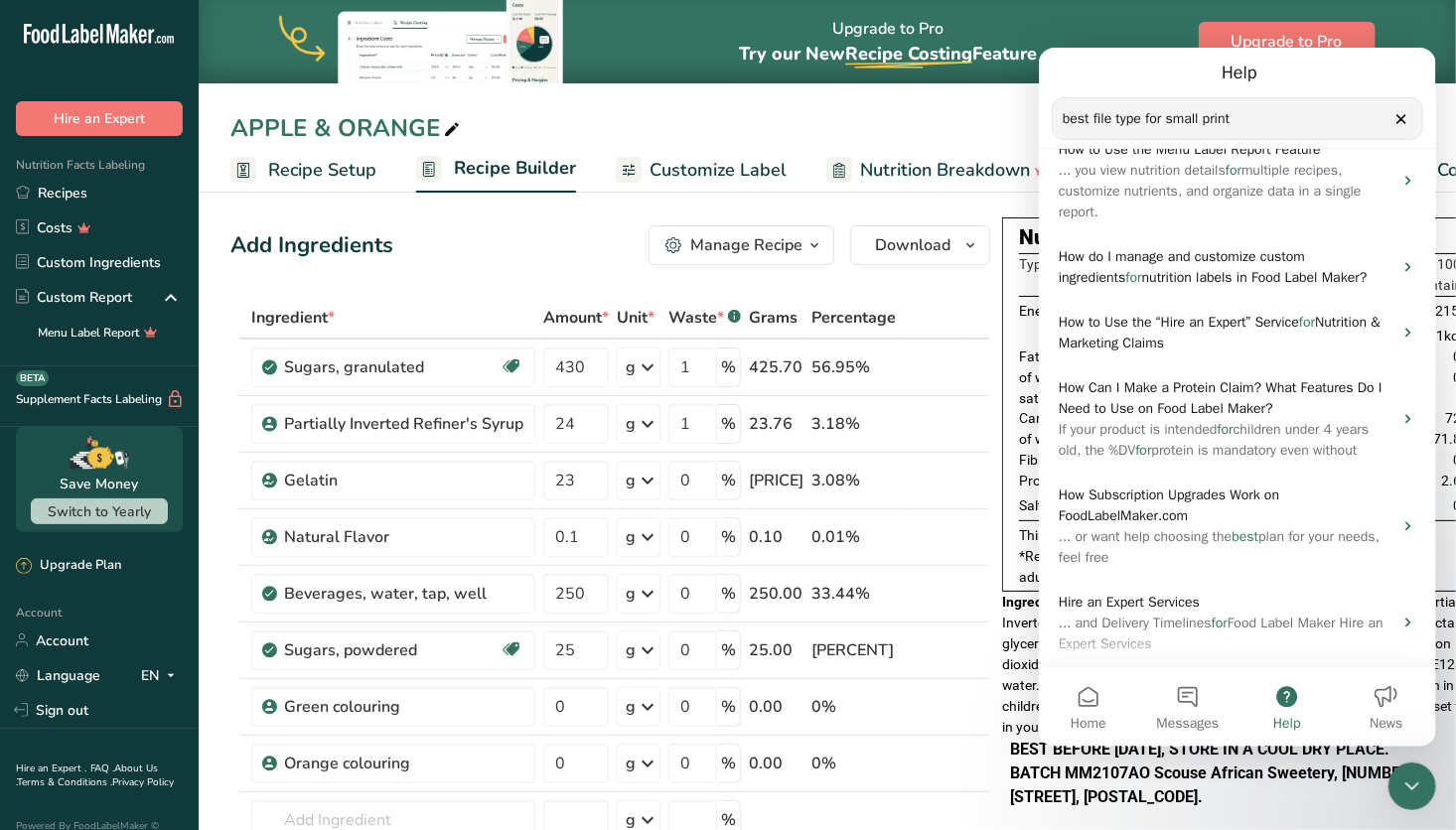type on "best file type for small print" 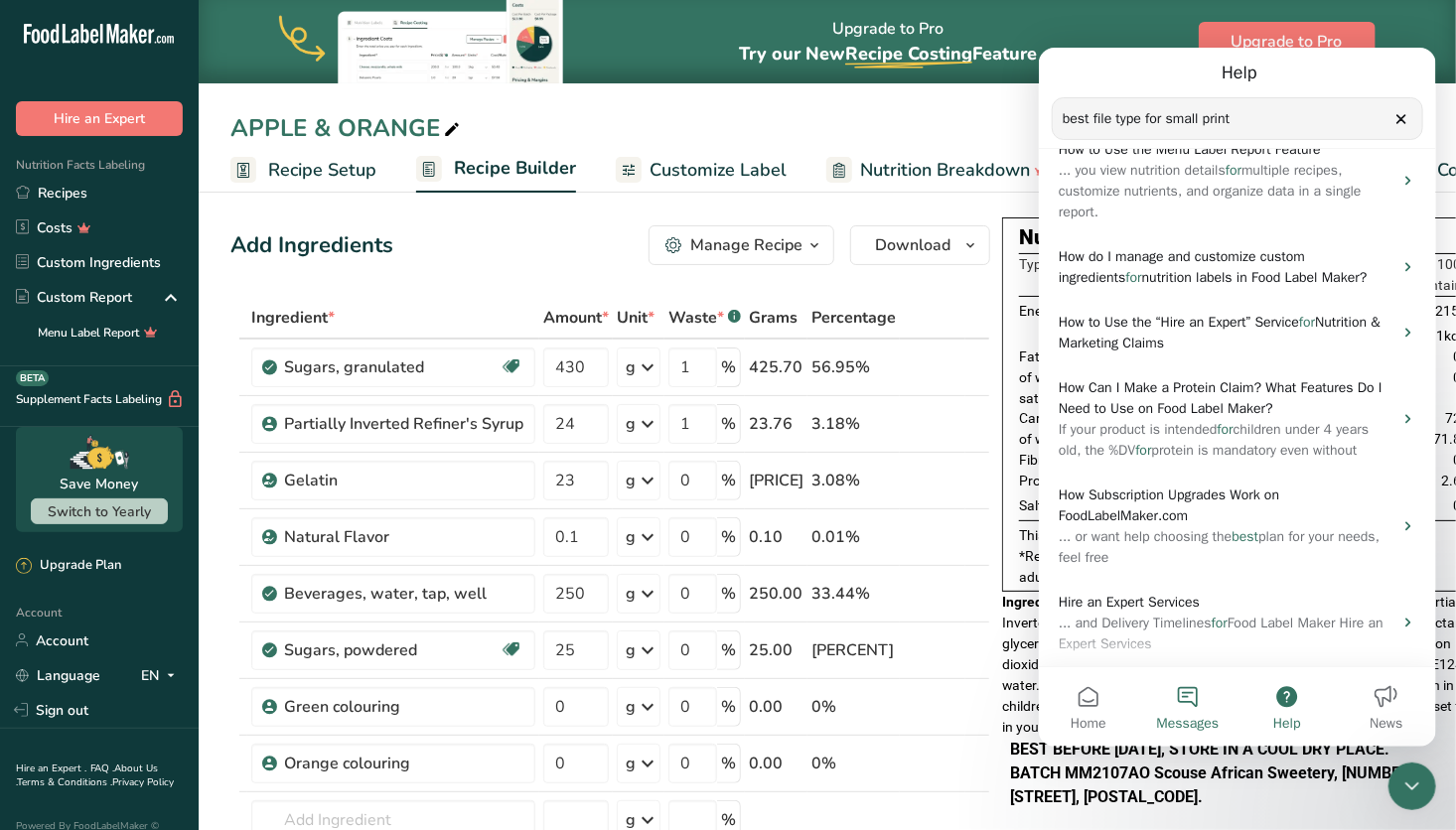 click on "Messages" at bounding box center [1187, 706] 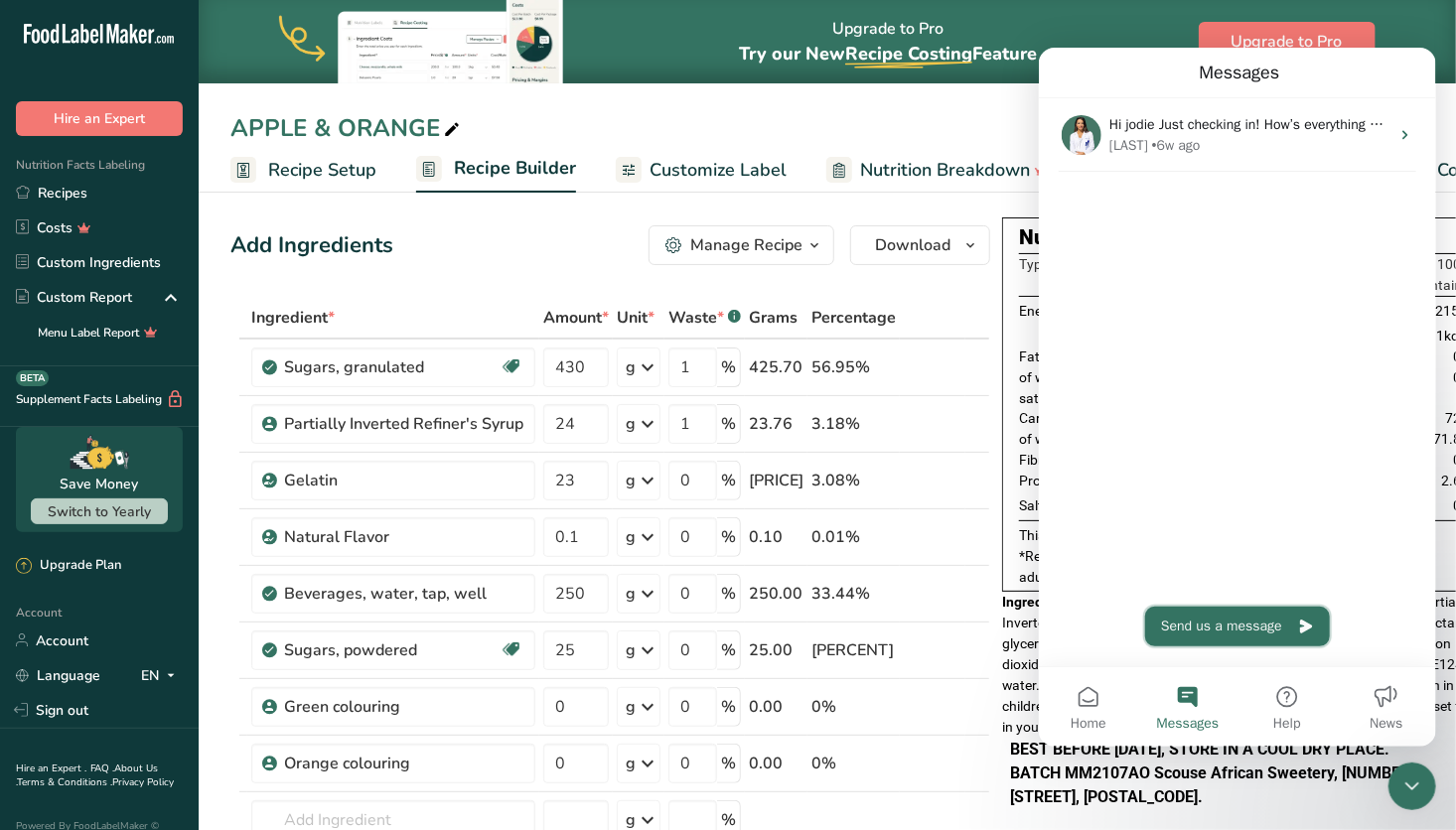 click on "Send us a message" at bounding box center (1237, 625) 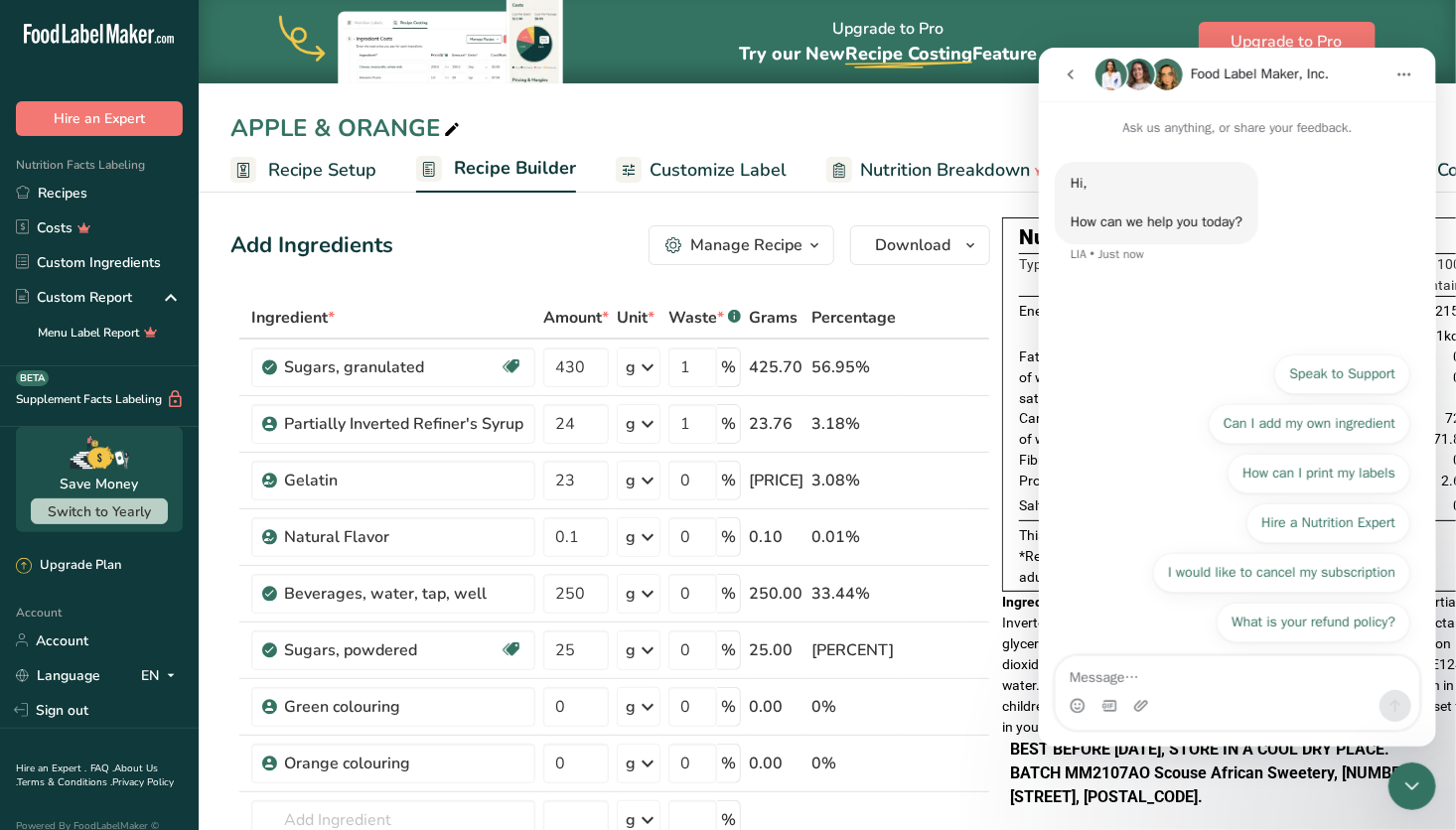 click at bounding box center [1237, 672] 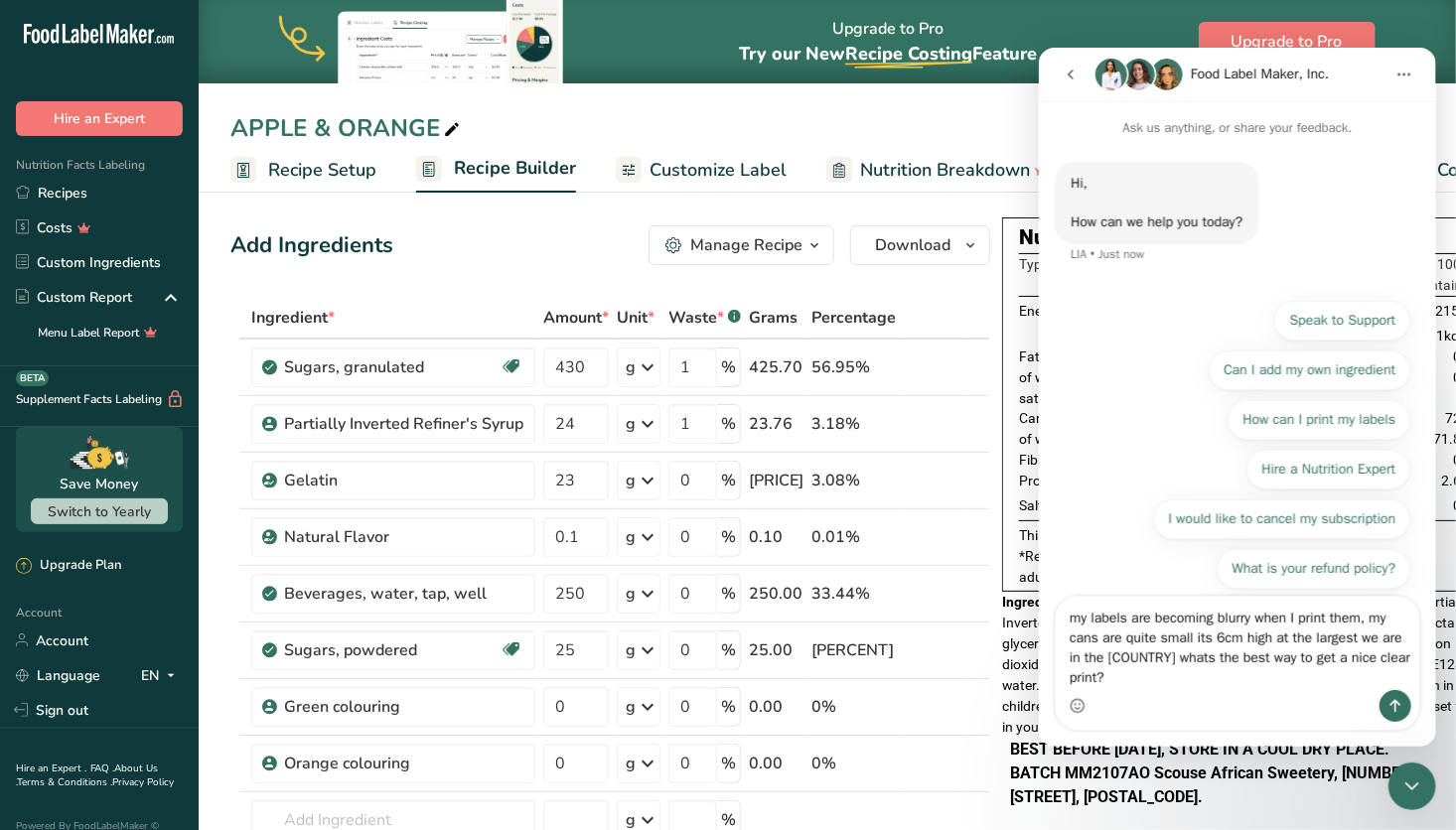 type on "my labels are becoming blurry when I print them, my cans are quite small its [NUMBER]cm high at the largest we are in the uk whats the best way to get a nice clear print?" 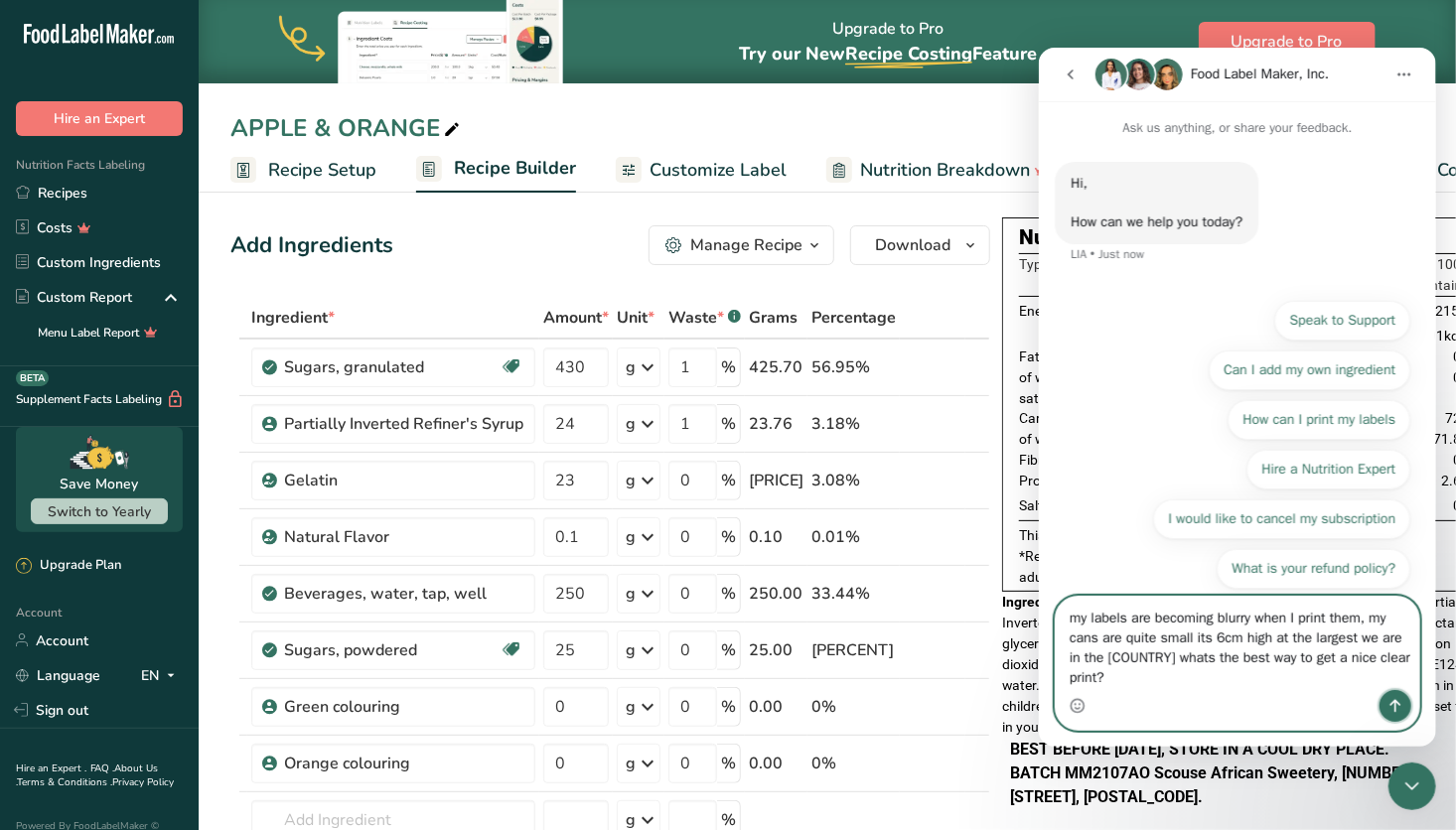 click 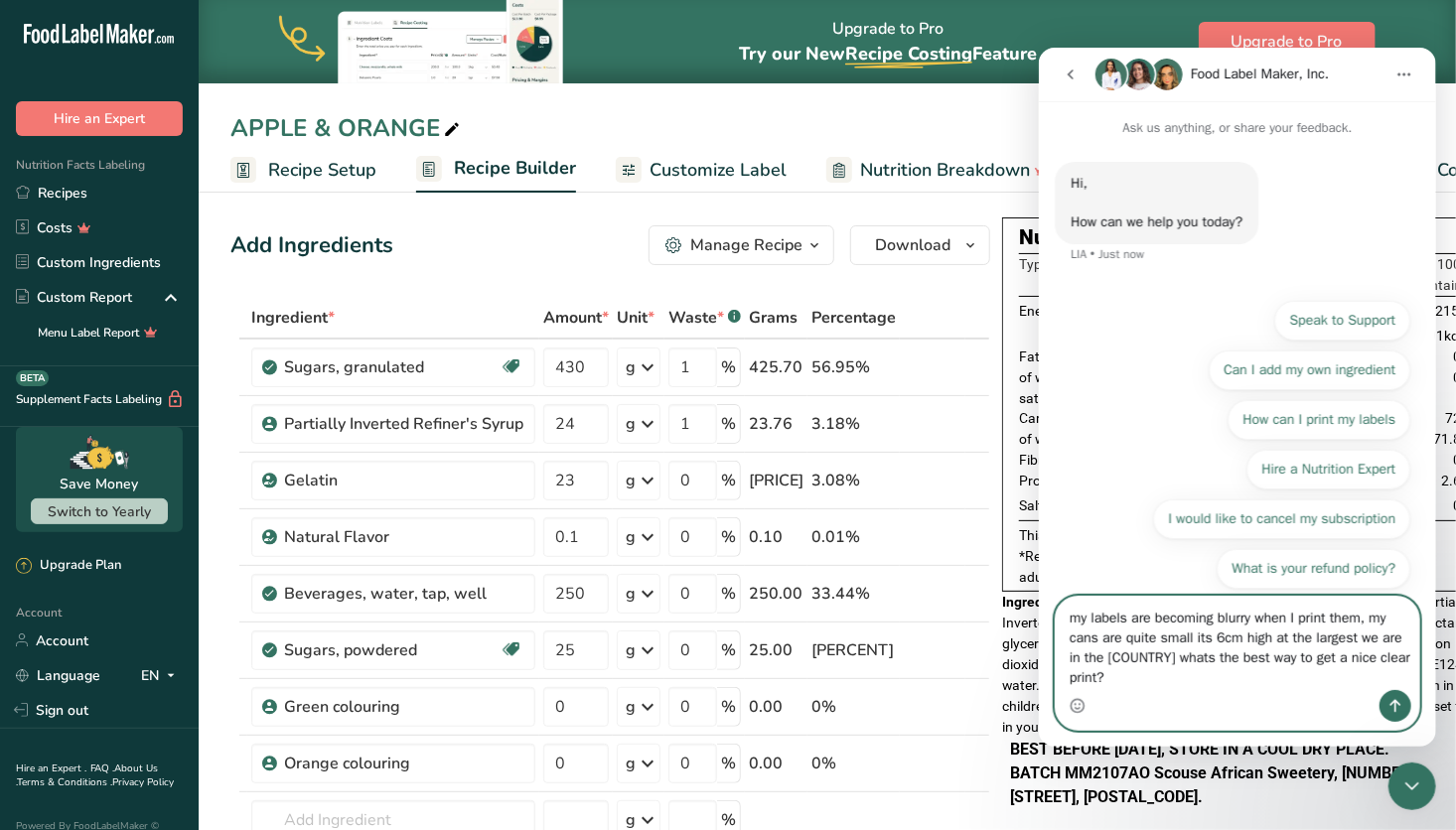 type 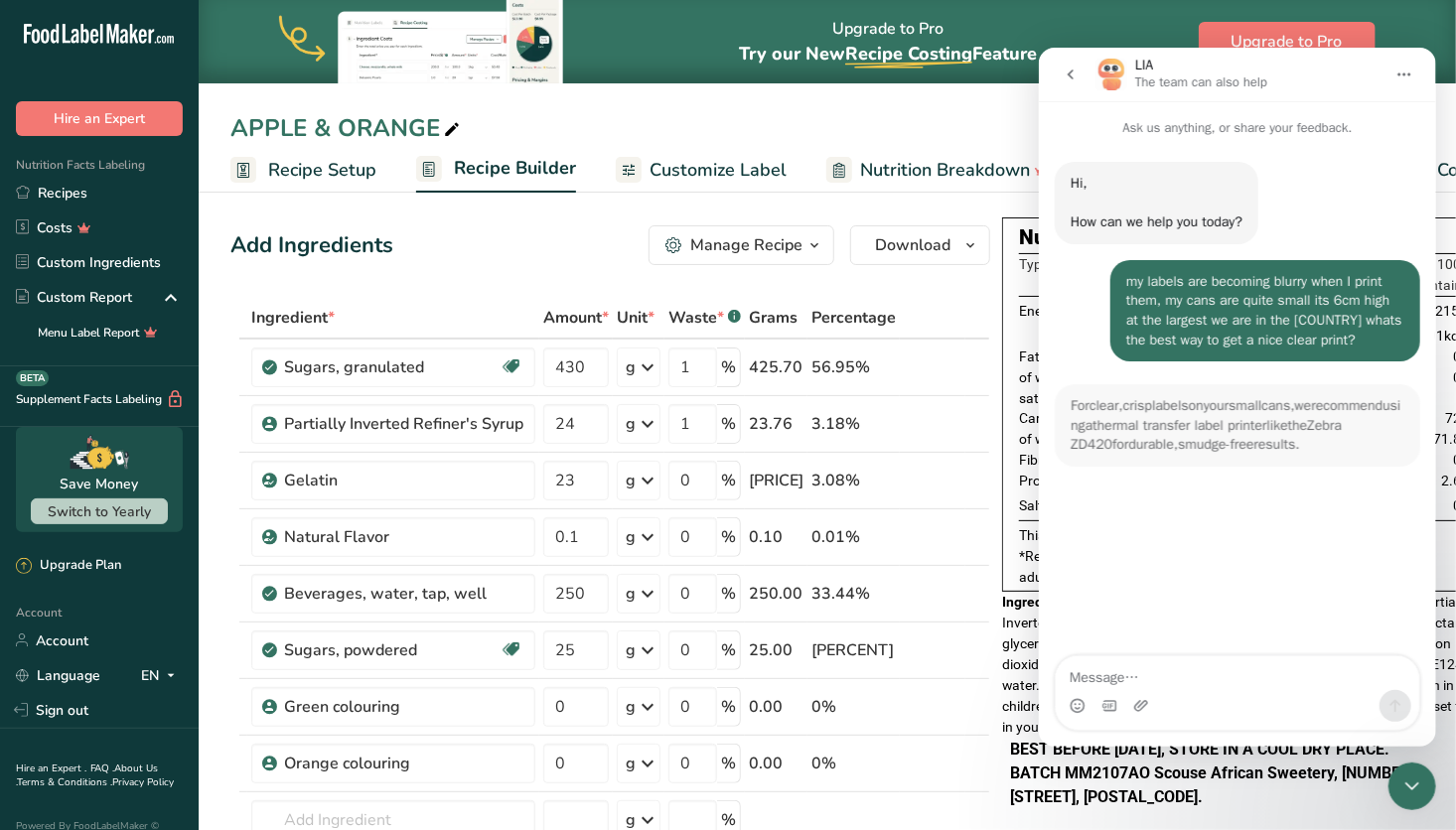 scroll, scrollTop: 3, scrollLeft: 0, axis: vertical 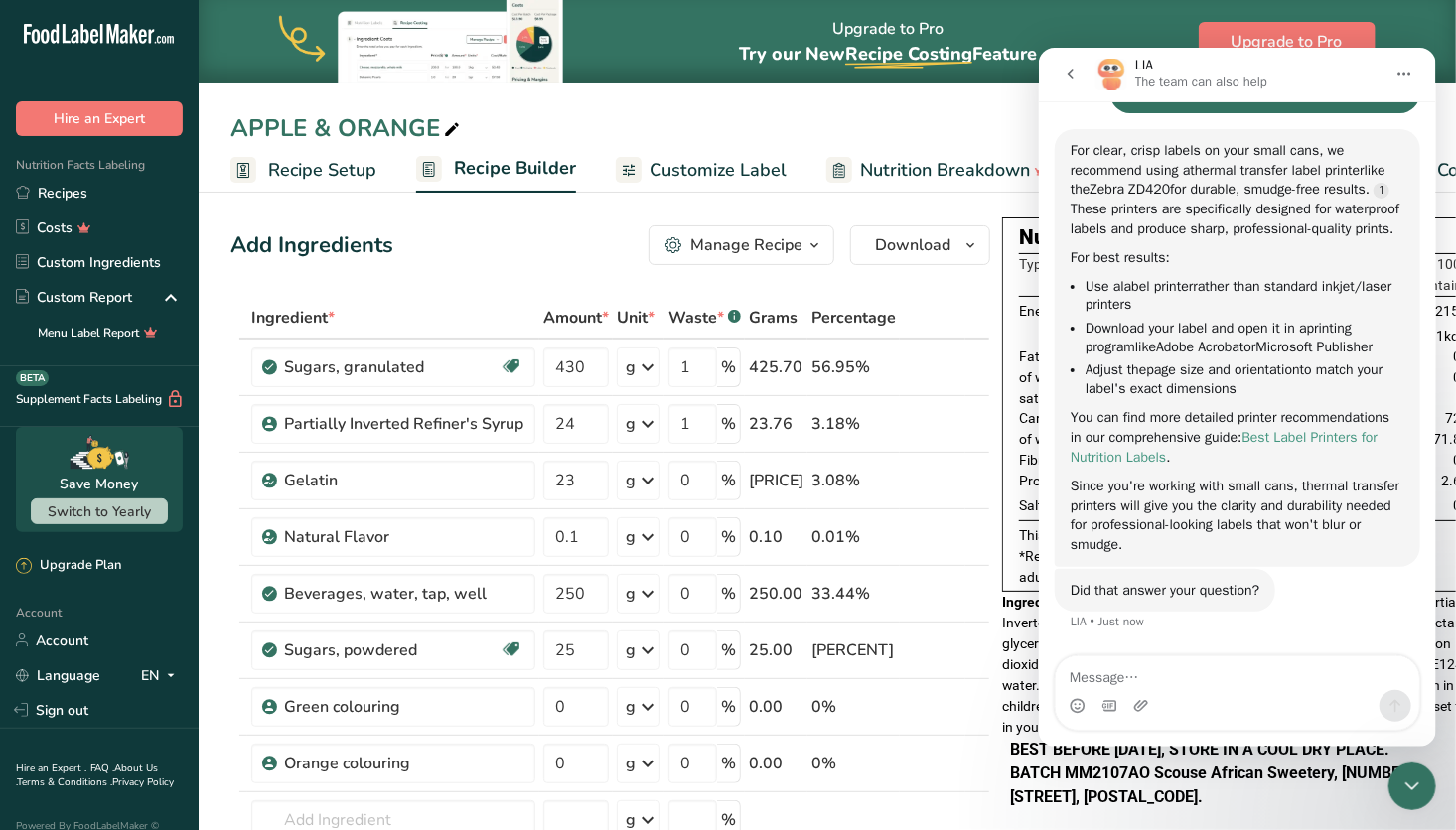 click on "Best Label Printers for Nutrition Labels" at bounding box center (1223, 446) 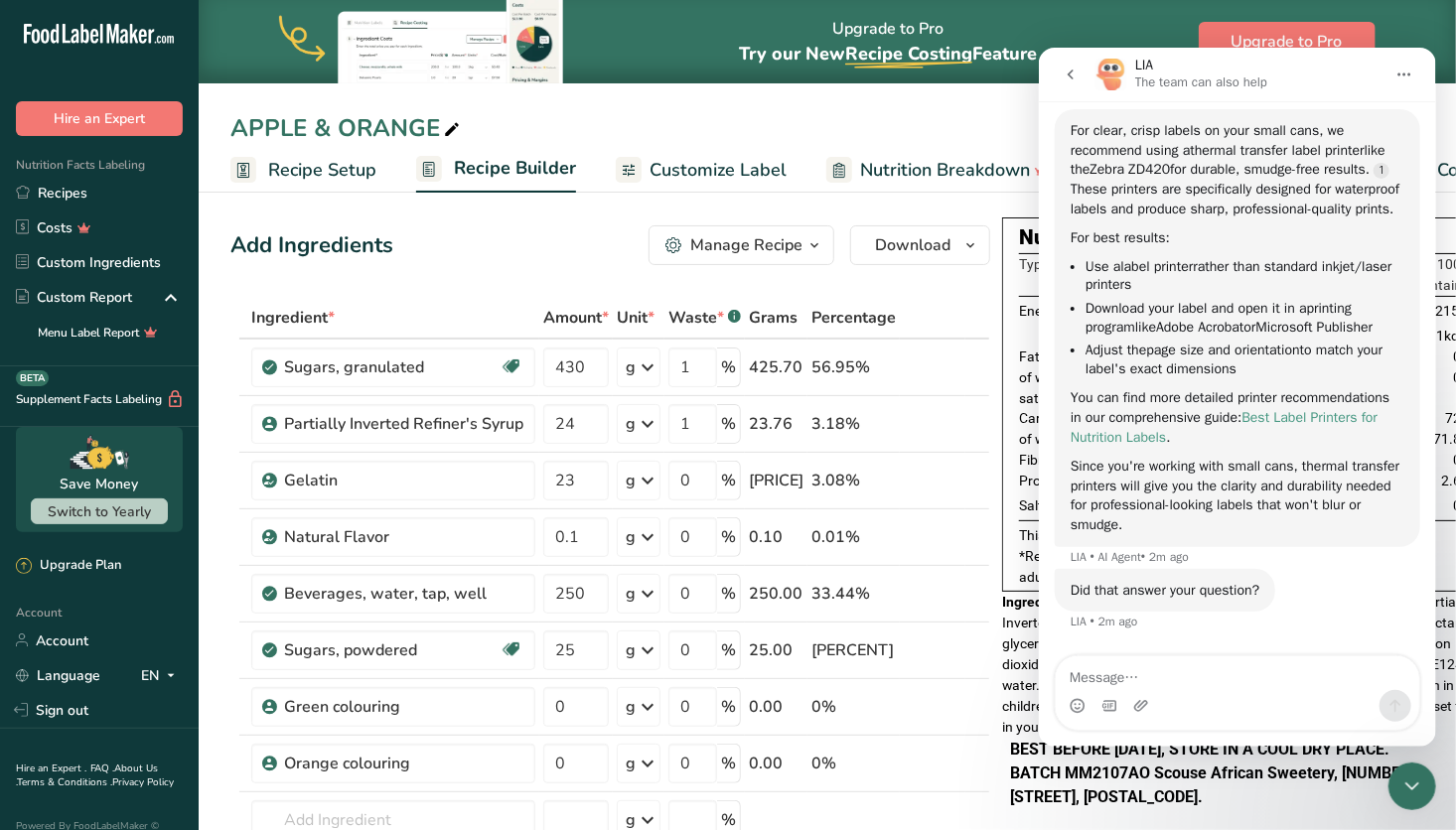 scroll, scrollTop: 2, scrollLeft: 0, axis: vertical 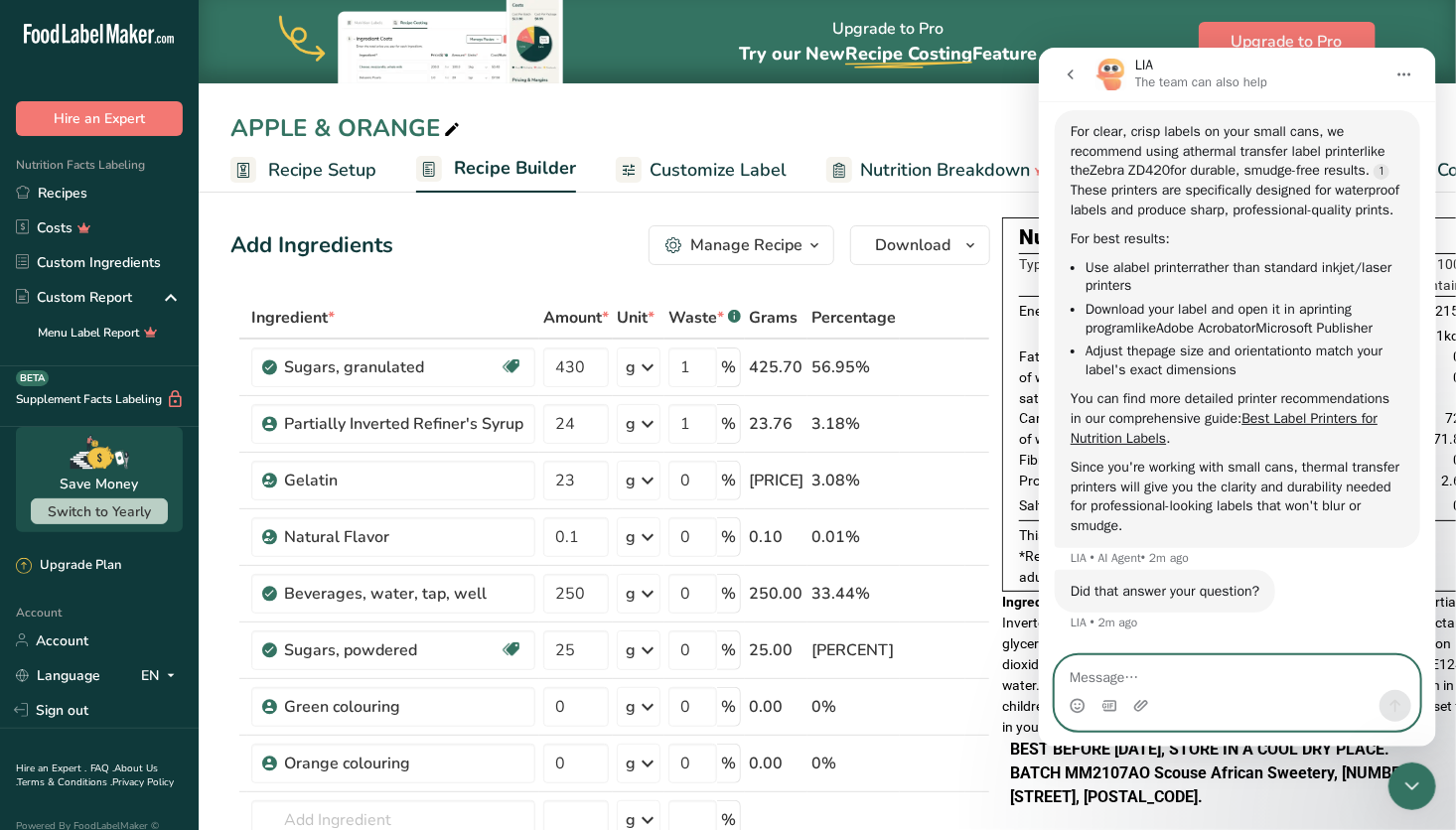 click at bounding box center [1237, 672] 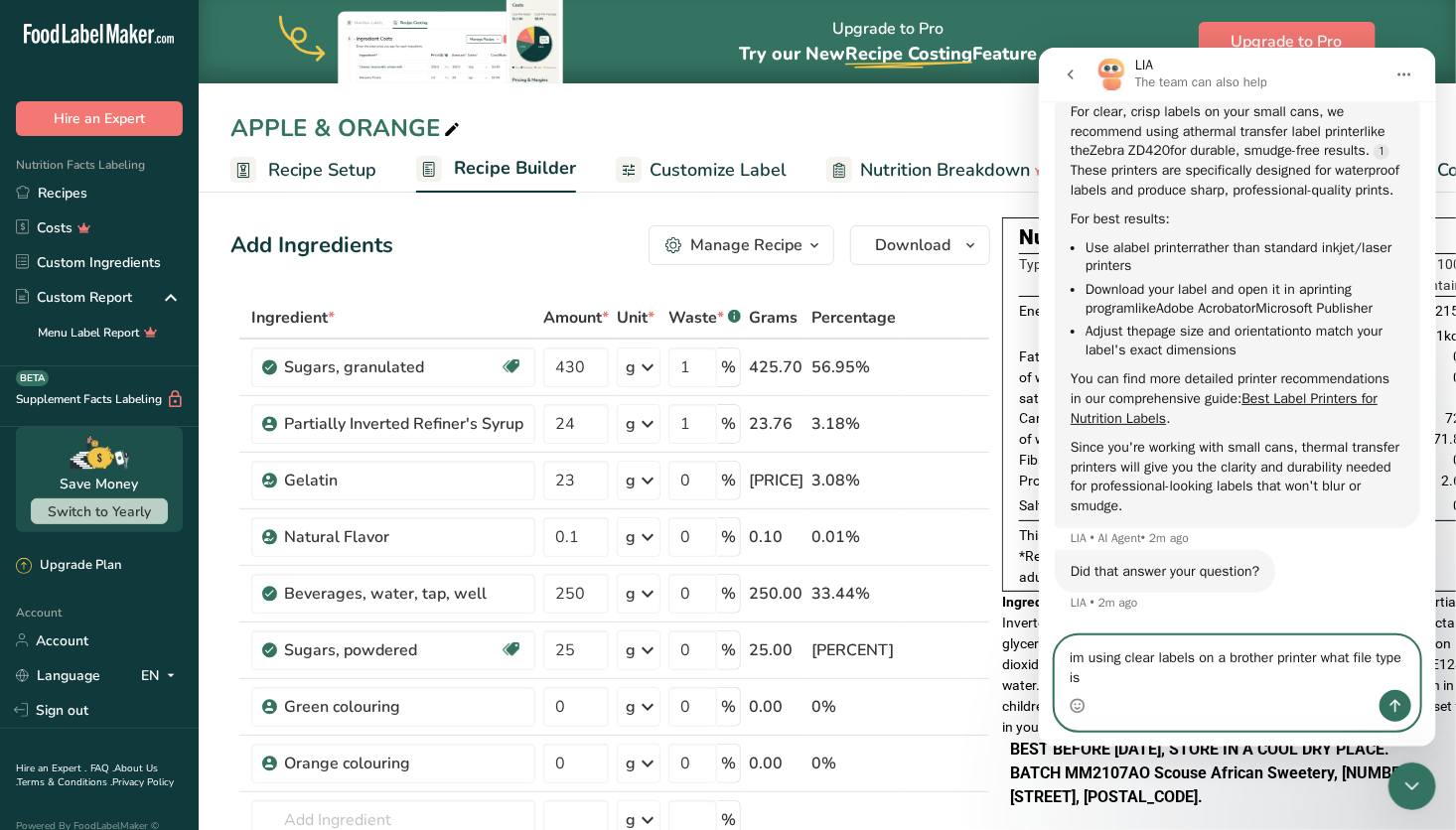 scroll, scrollTop: 322, scrollLeft: 0, axis: vertical 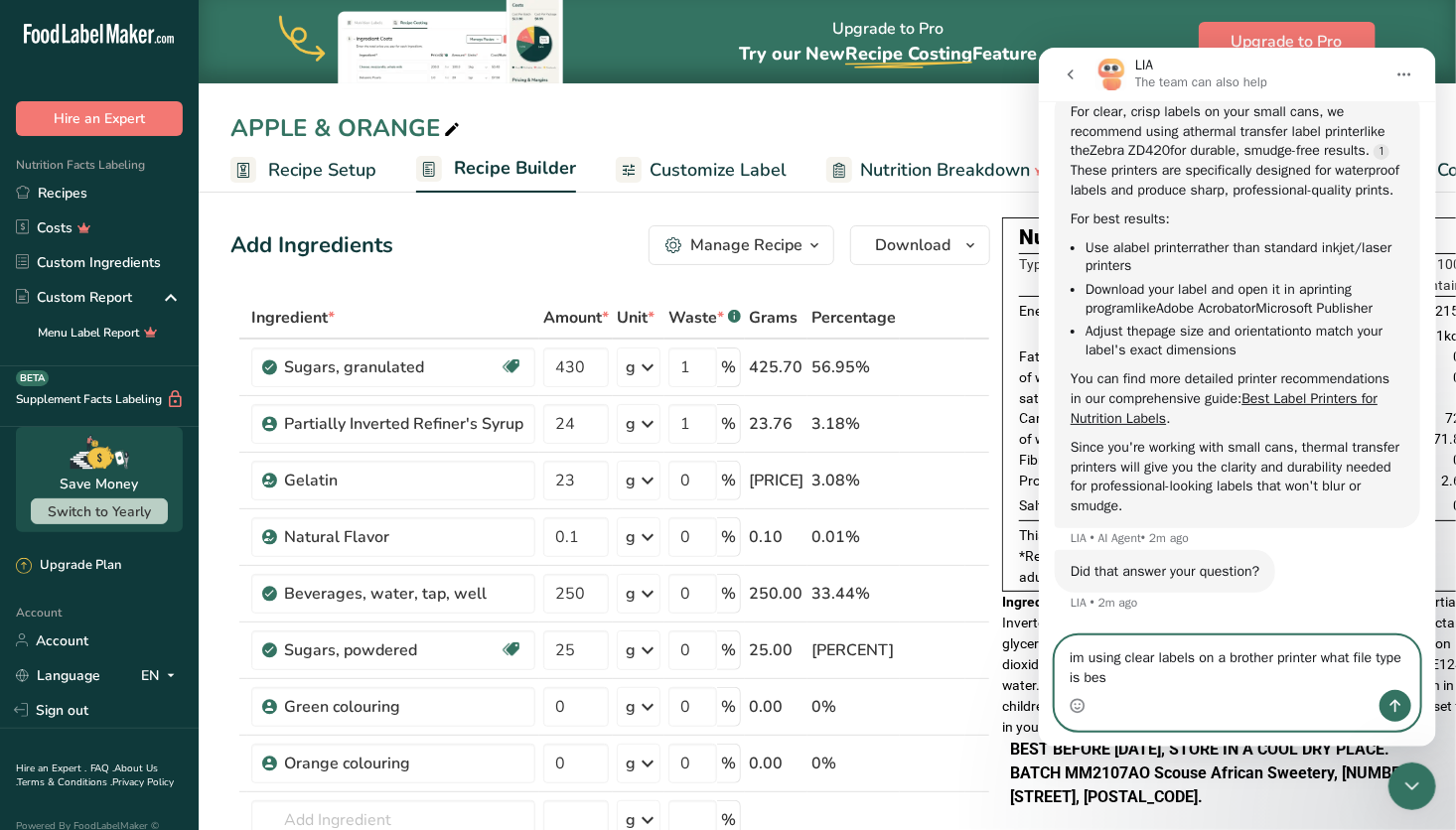 type on "im using clear labels on a brother printer what file type is best" 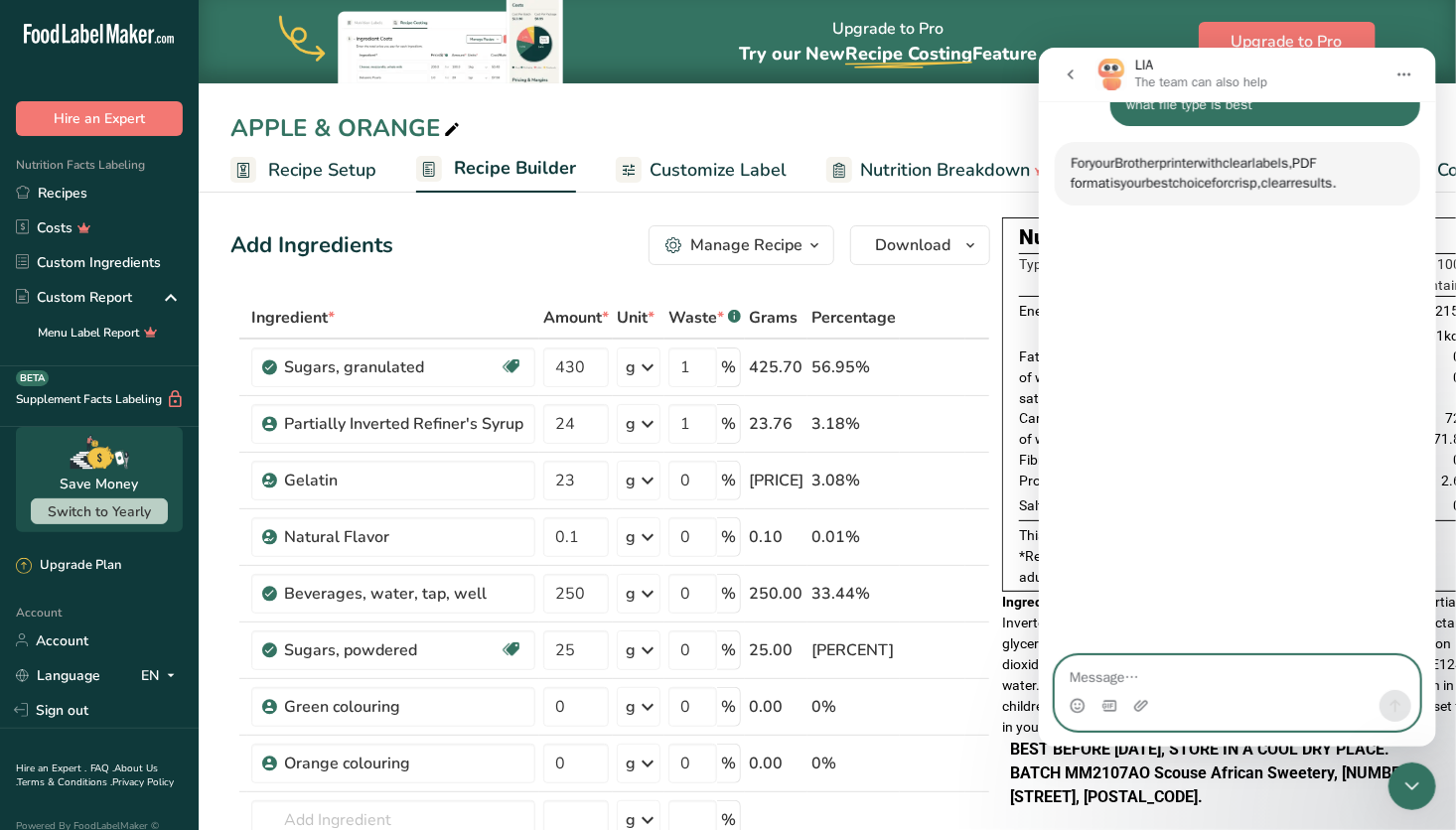 scroll, scrollTop: 837, scrollLeft: 0, axis: vertical 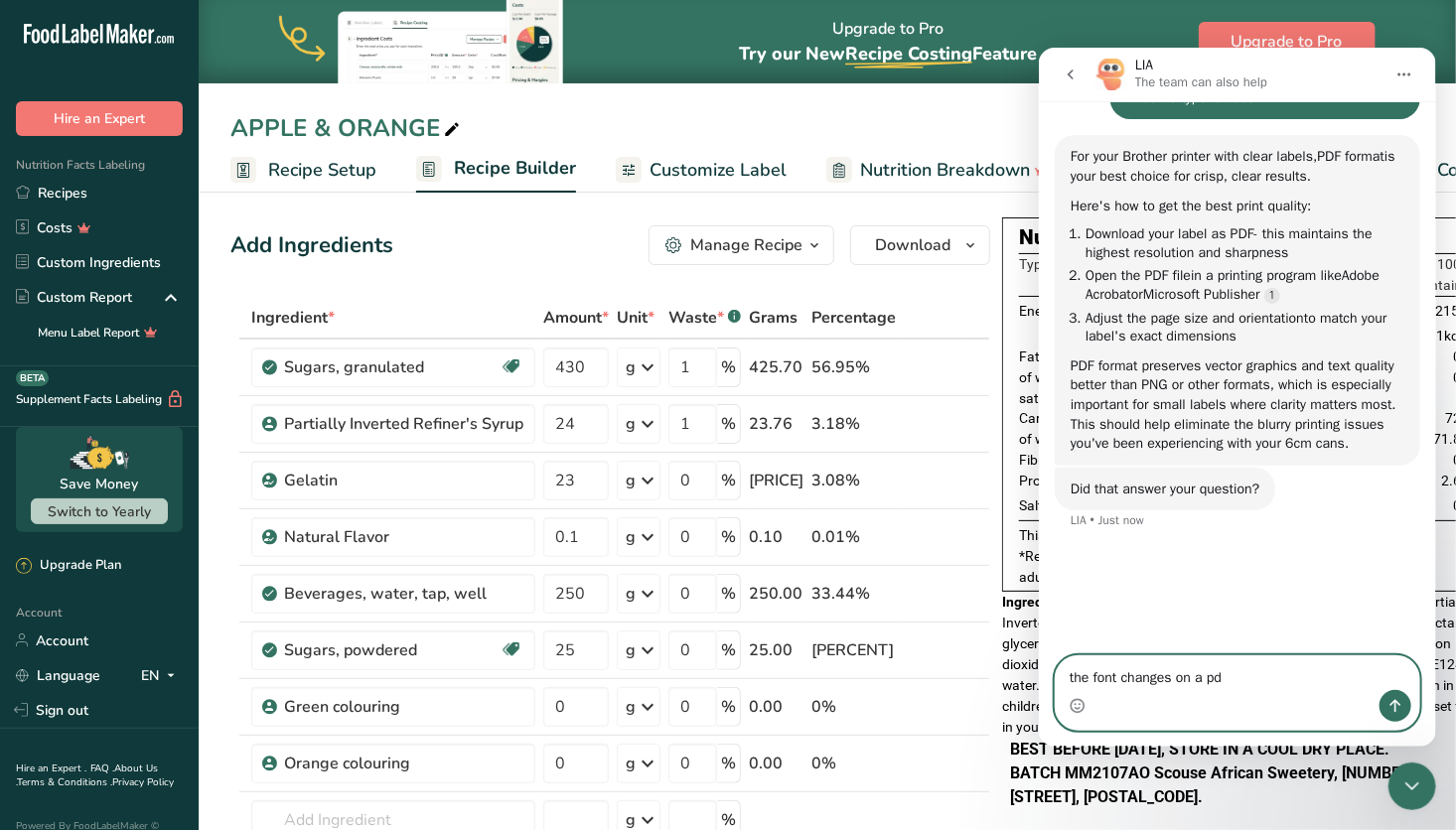 type on "the font changes on a pdf" 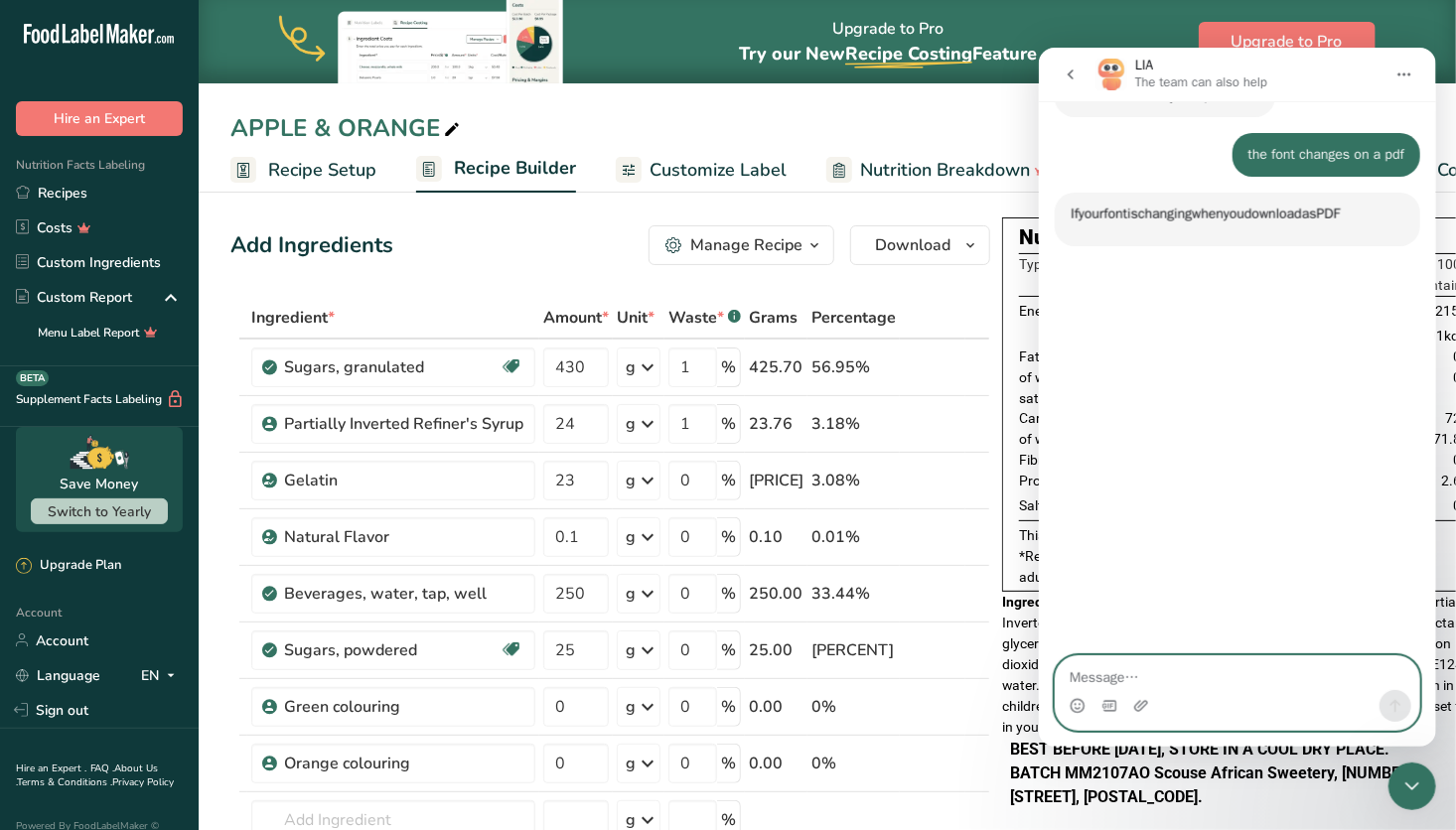 scroll, scrollTop: 1326, scrollLeft: 0, axis: vertical 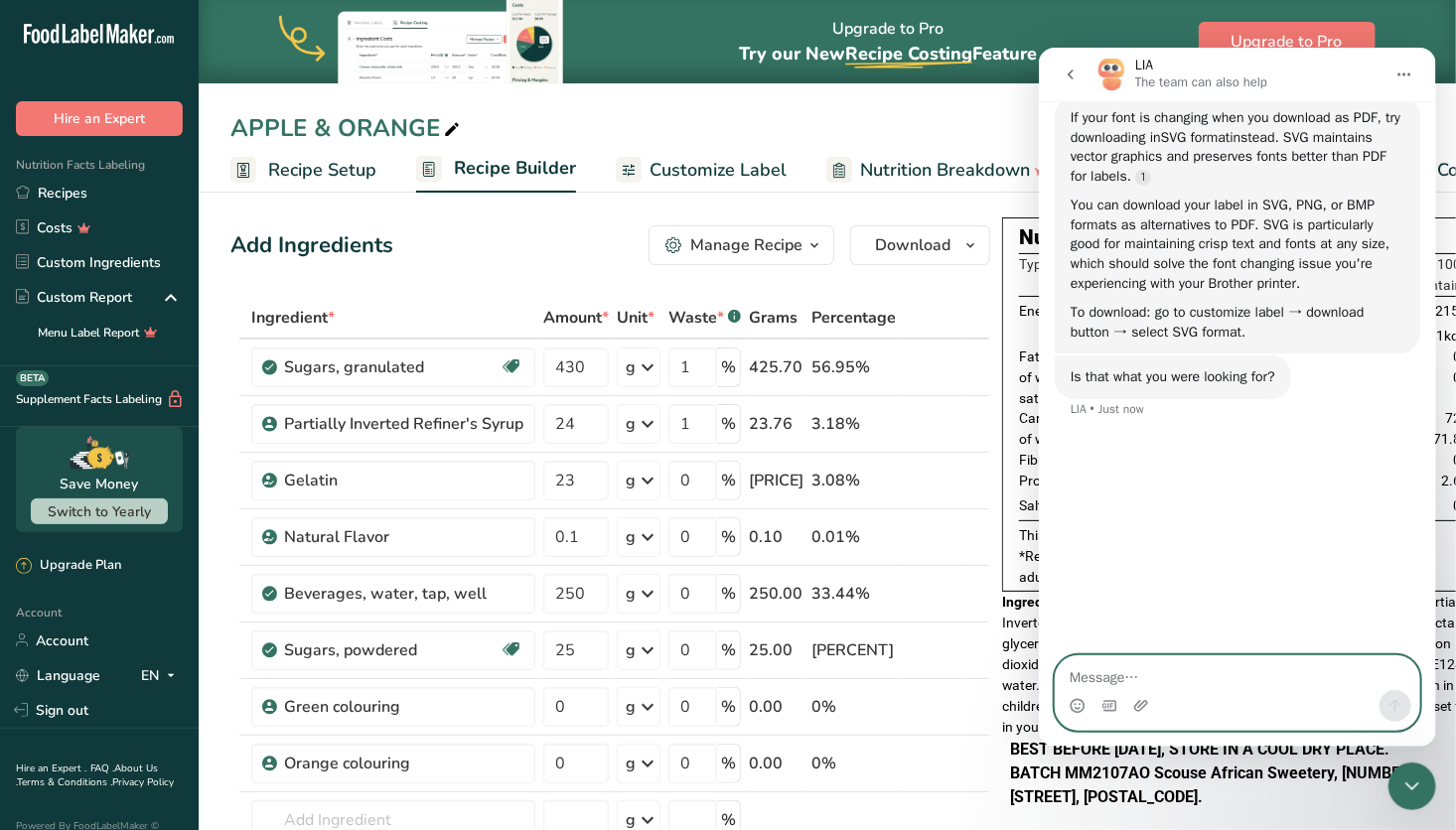 click at bounding box center (1237, 672) 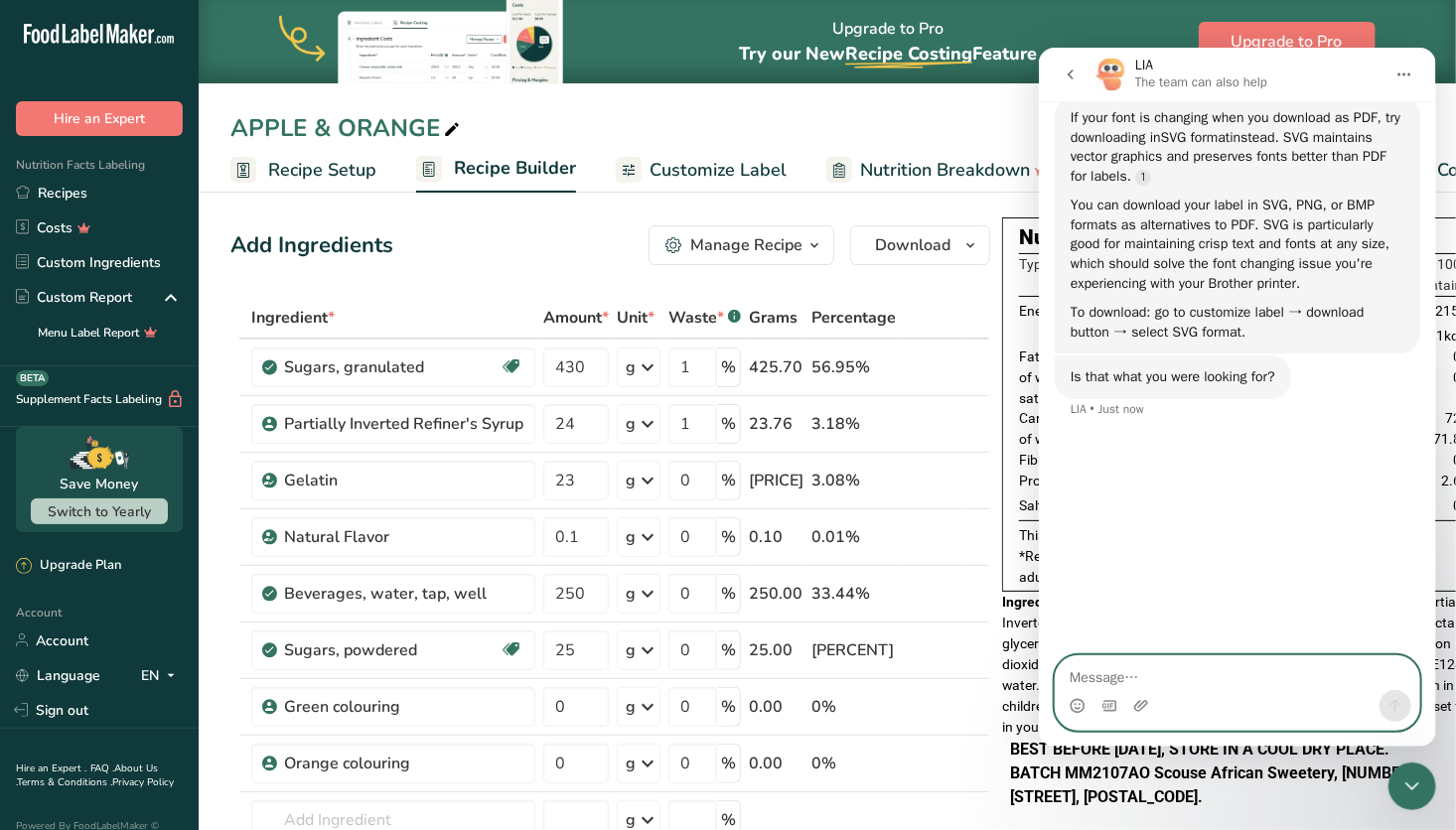 click at bounding box center [1237, 672] 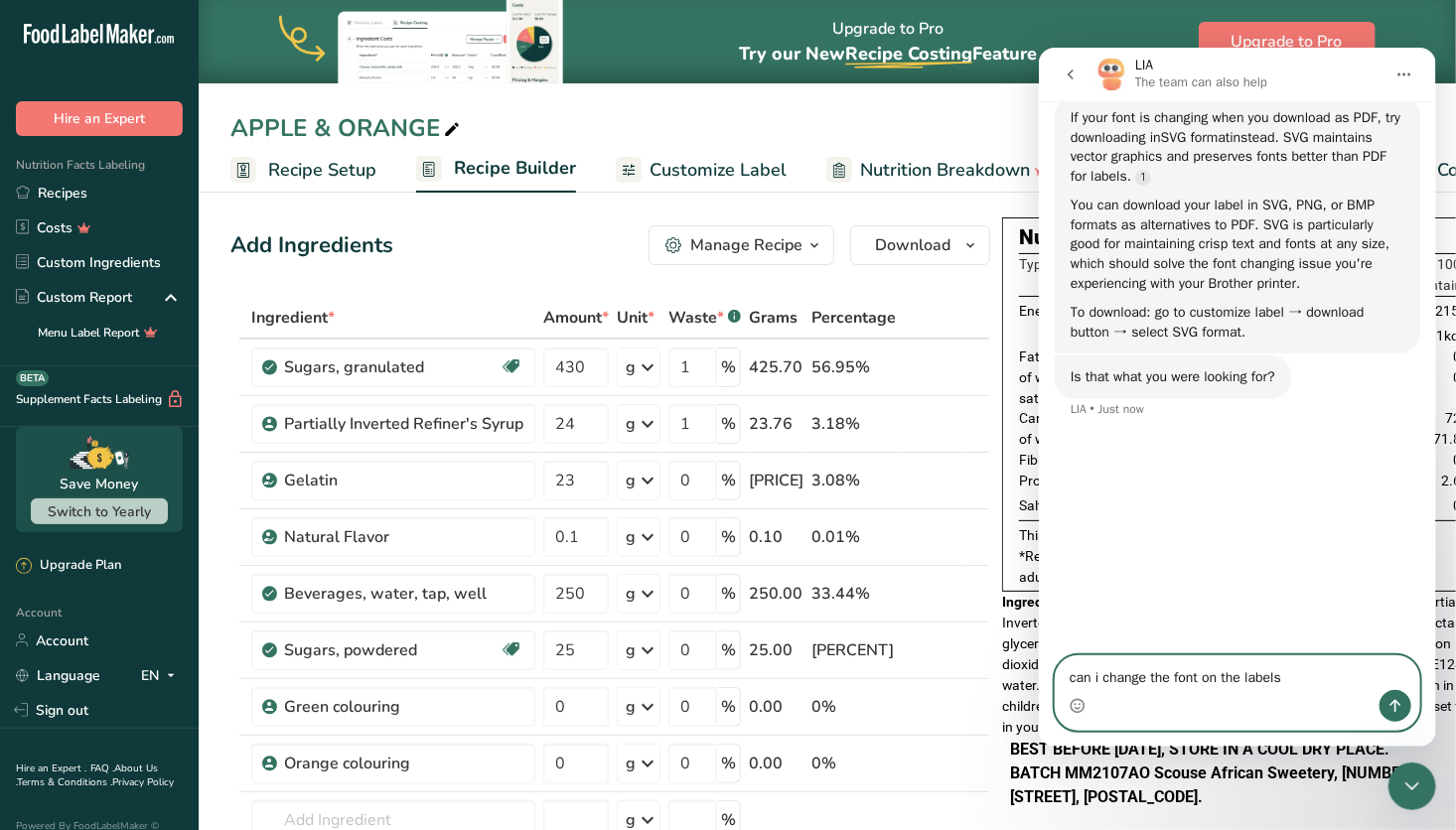 type on "can i change the font on the labels?" 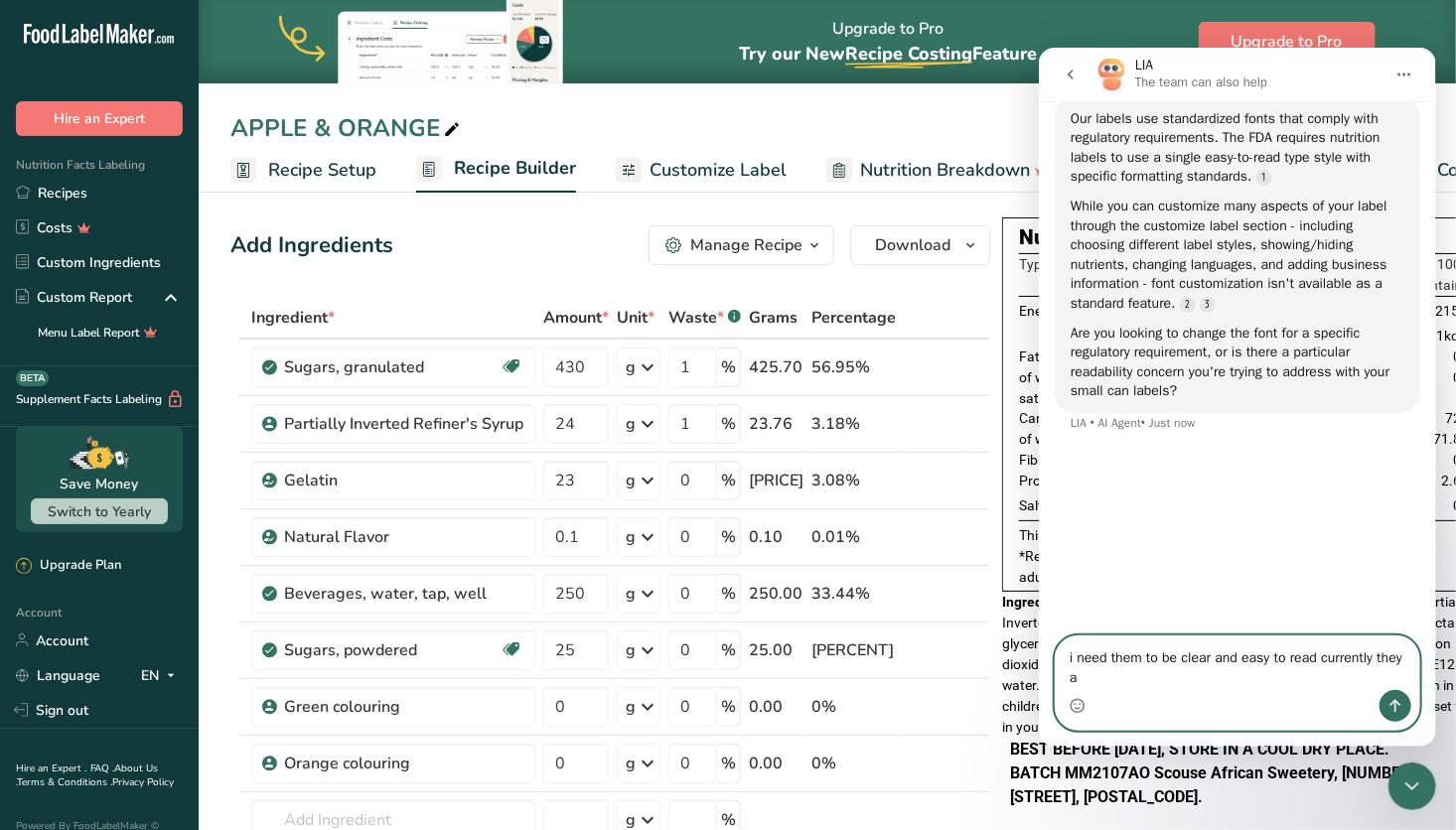 scroll, scrollTop: 1684, scrollLeft: 0, axis: vertical 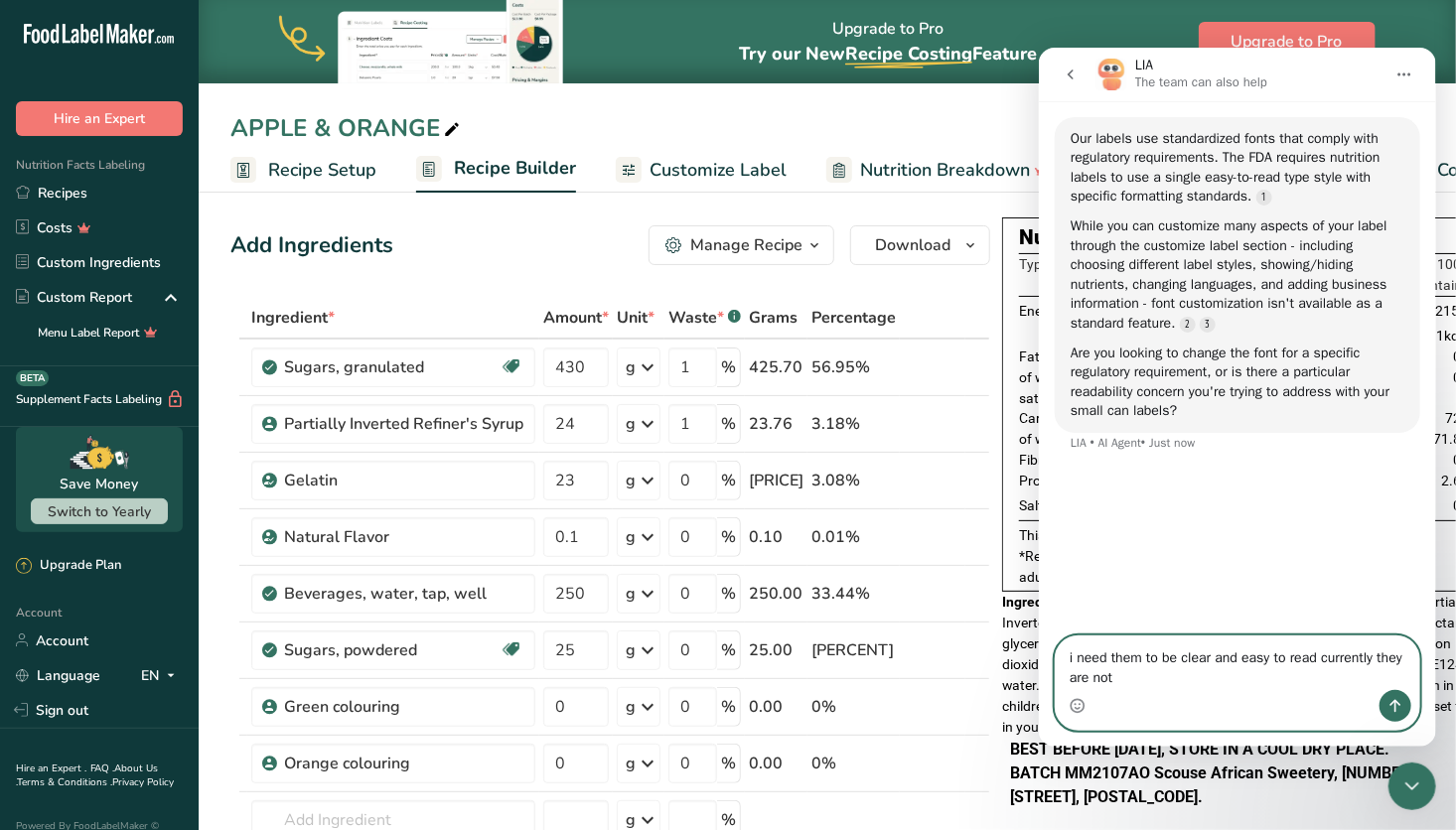 type on "i need them to be clear and easy to read currently they are not" 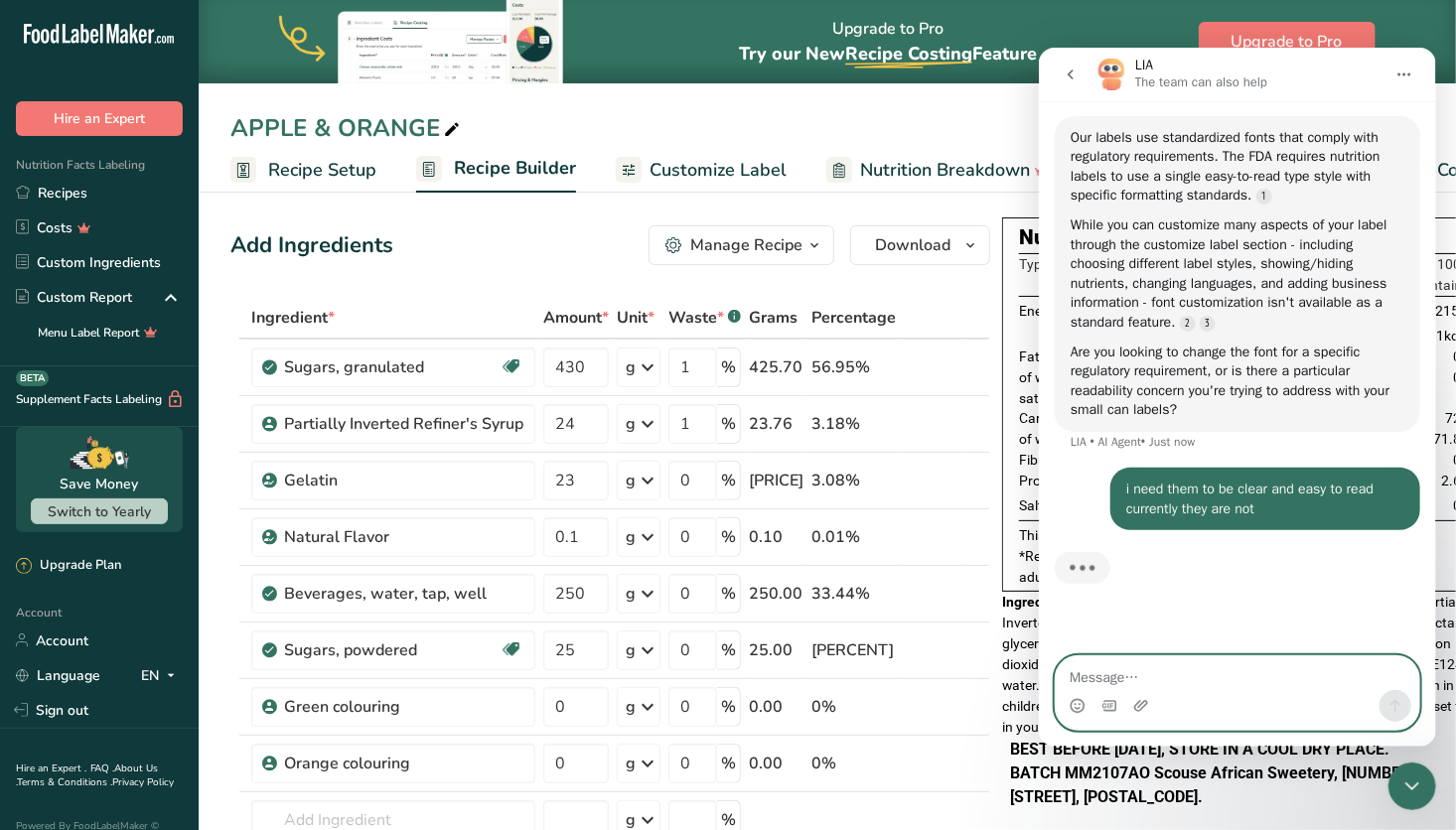 scroll, scrollTop: 1724, scrollLeft: 0, axis: vertical 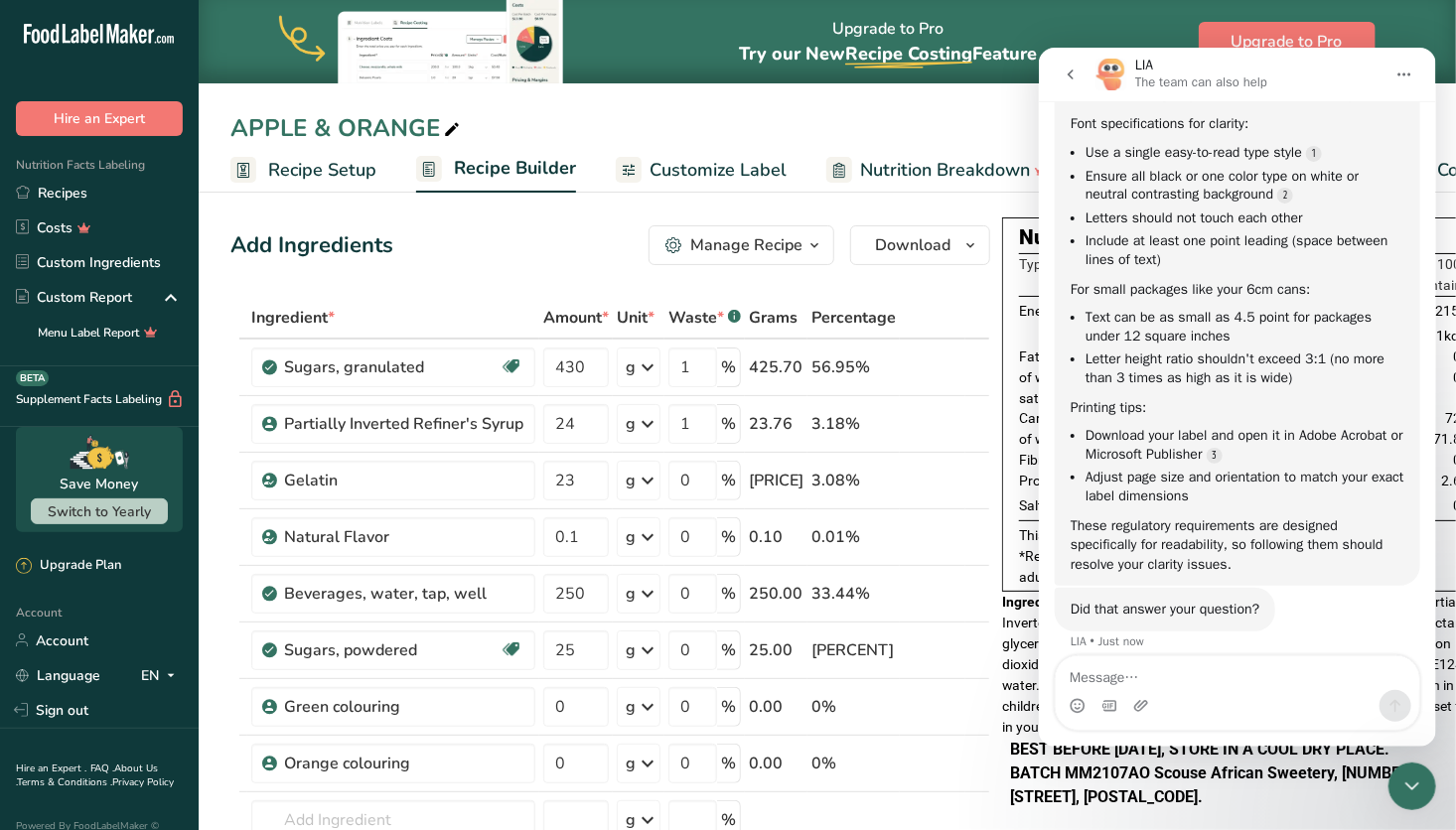 click on "Add Ingredients
Manage Recipe         Delete Recipe           Duplicate Recipe             Scale Recipe             Save as Sub-Recipe   .a-a{fill:#347362;}.b-a{fill:#fff;}                               Nutrition Breakdown                   Recipe Card
NEW
Amino Acids Pattern Report             Activity History
Download
Choose your preferred label style
UK Mandatory Label "Back of Pack"
Standard FDA label
The most common format for nutrition facts labels in compliance with the FDA's typeface, style and requirements
Tabular FDA label
A label format compliant with the FDA regulations presented in a tabular (horizontal) display.
Linear FDA label
A simple linear display for small sized packages.
Simplified FDA label" at bounding box center [616, 934] 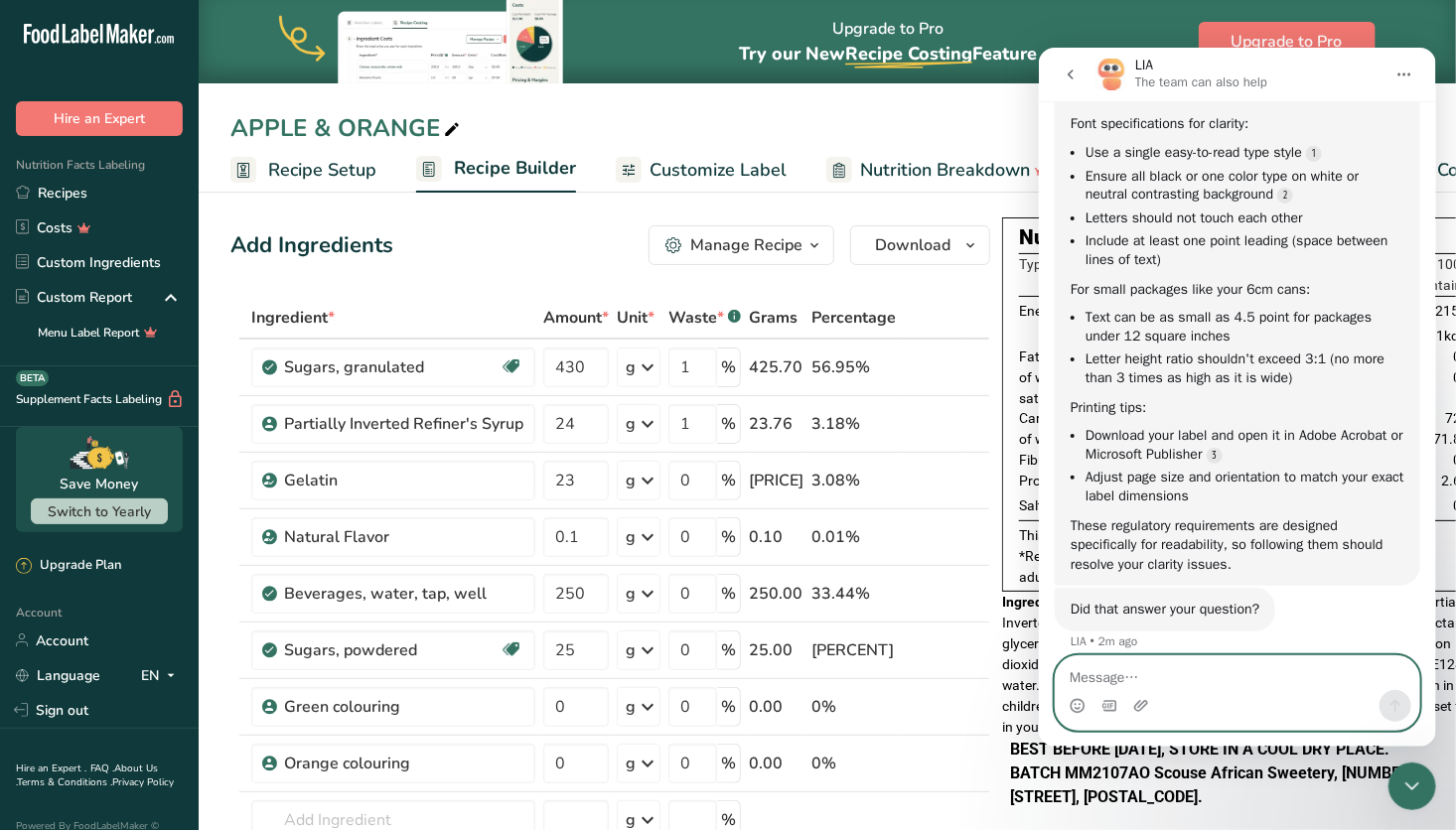 click at bounding box center [1237, 672] 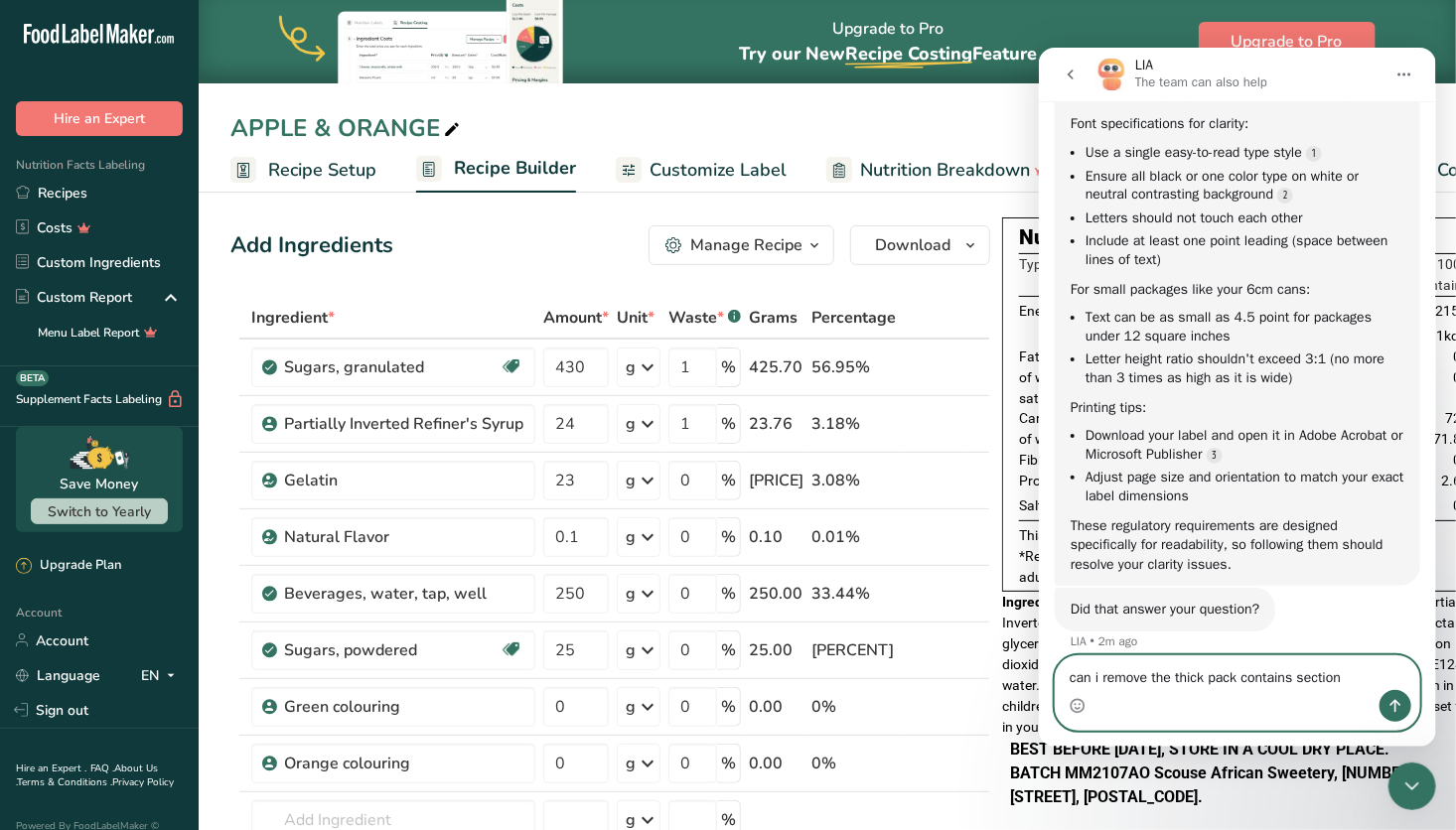 type on "can i remove the thick pack contains section?" 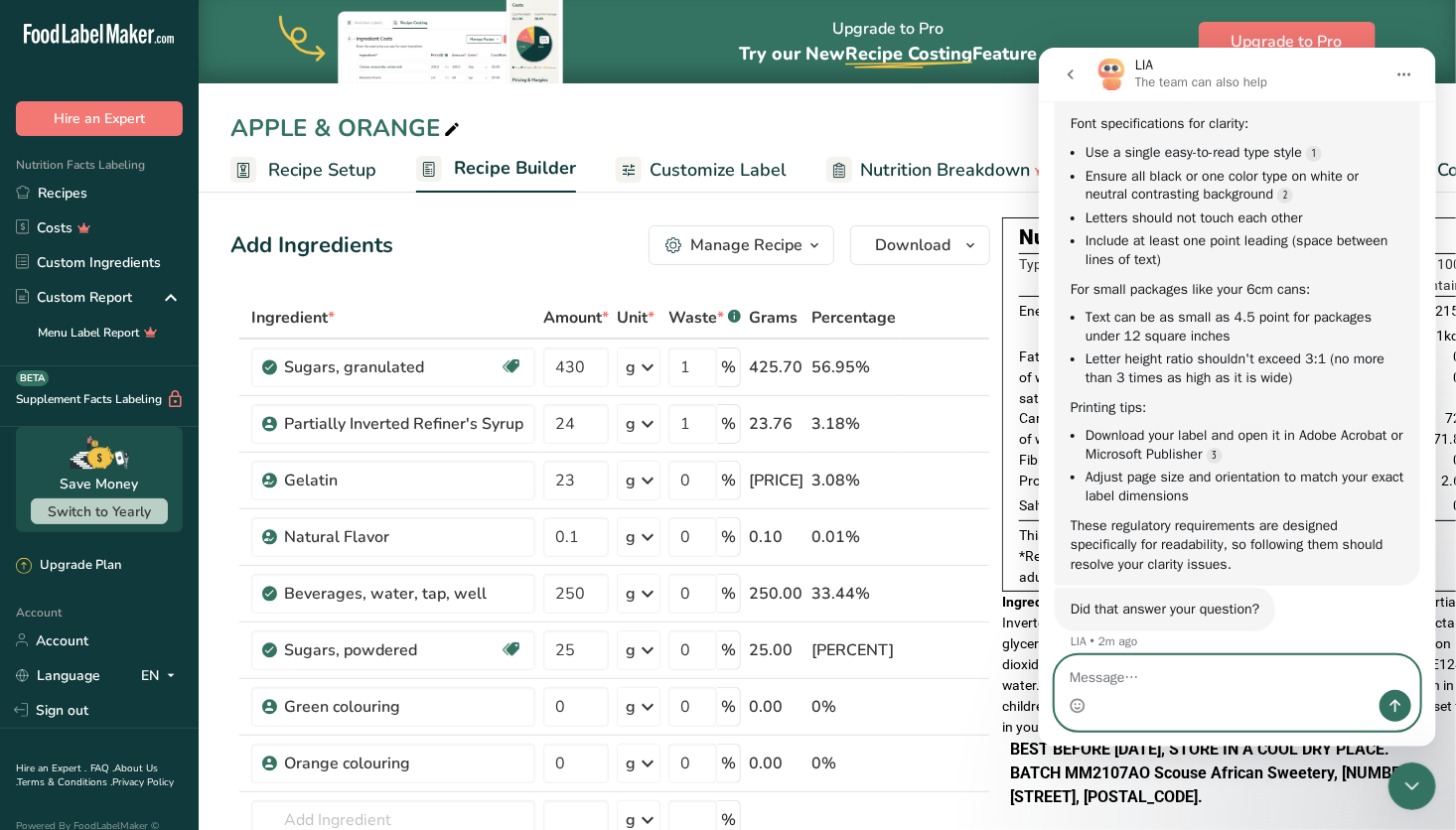 scroll, scrollTop: 2, scrollLeft: 0, axis: vertical 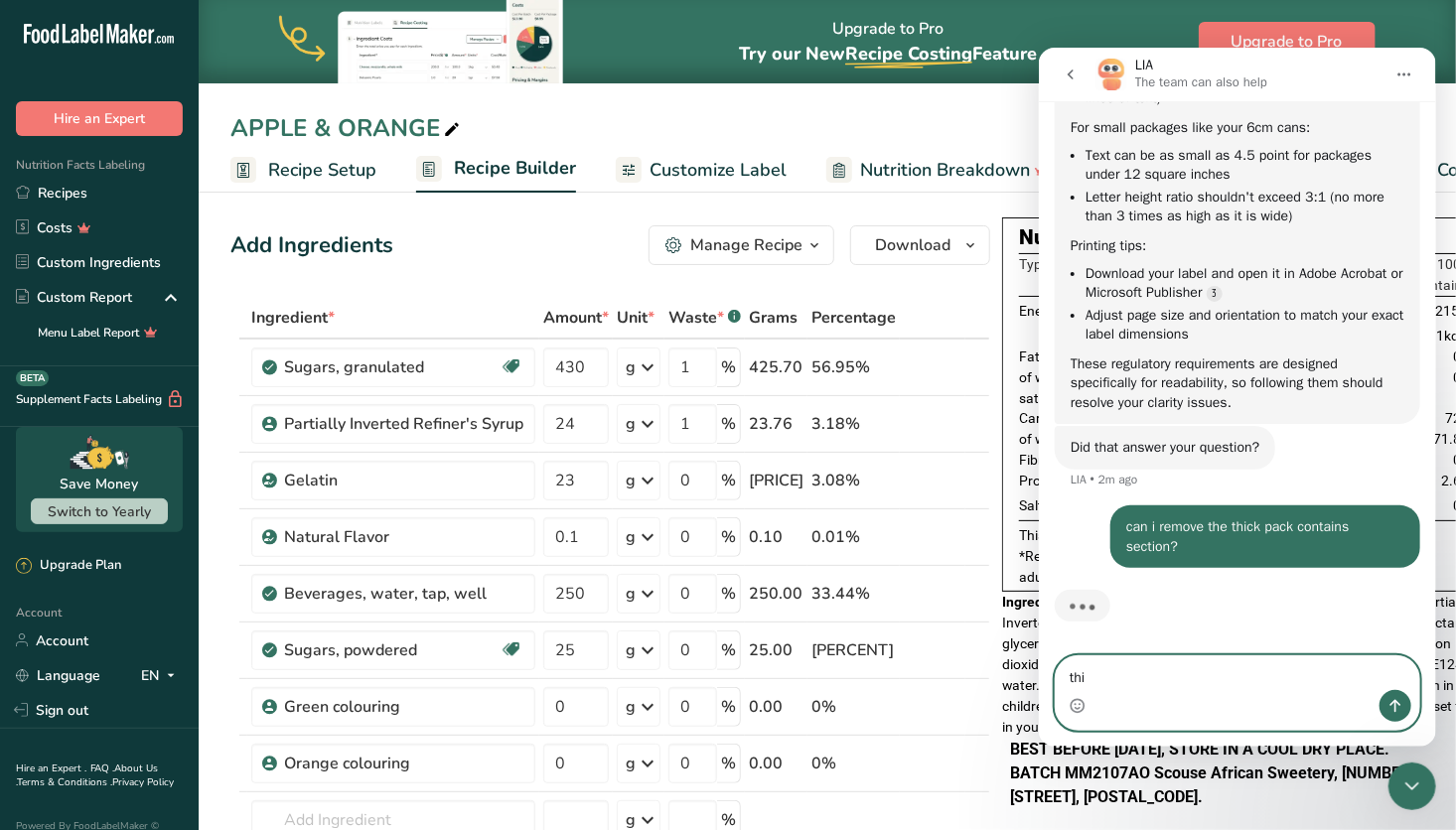 type on "this" 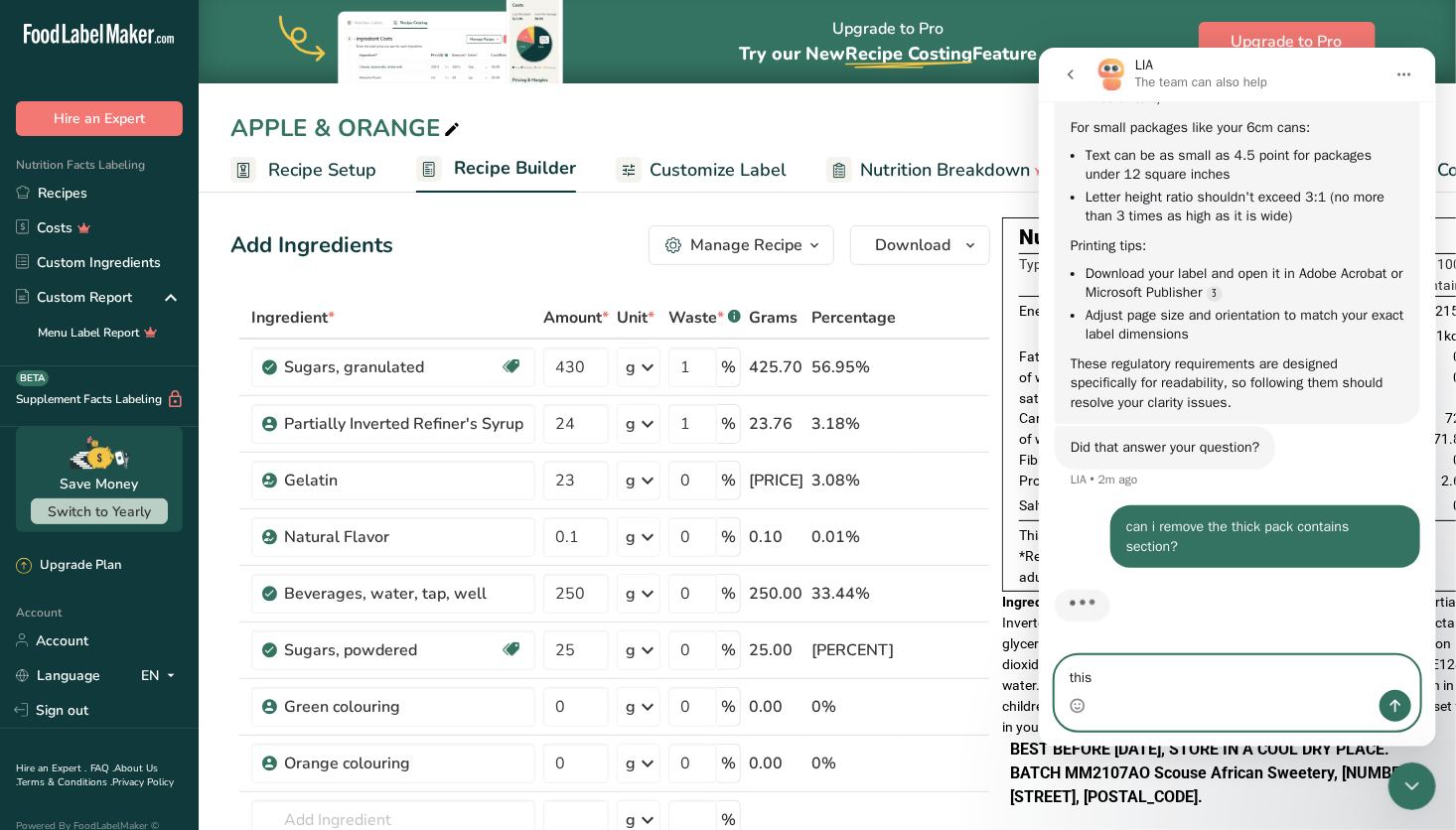type 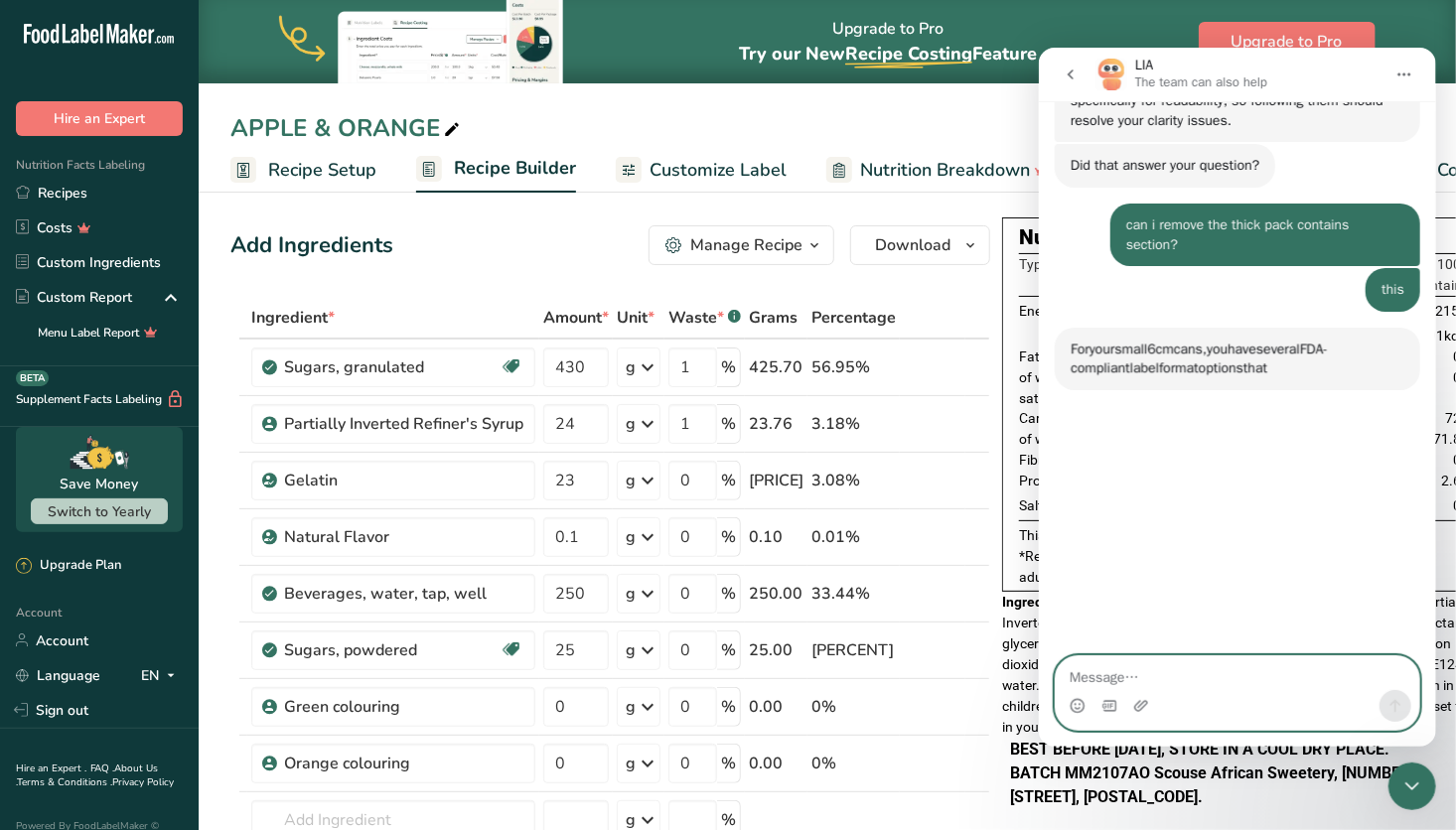 scroll, scrollTop: 2813, scrollLeft: 0, axis: vertical 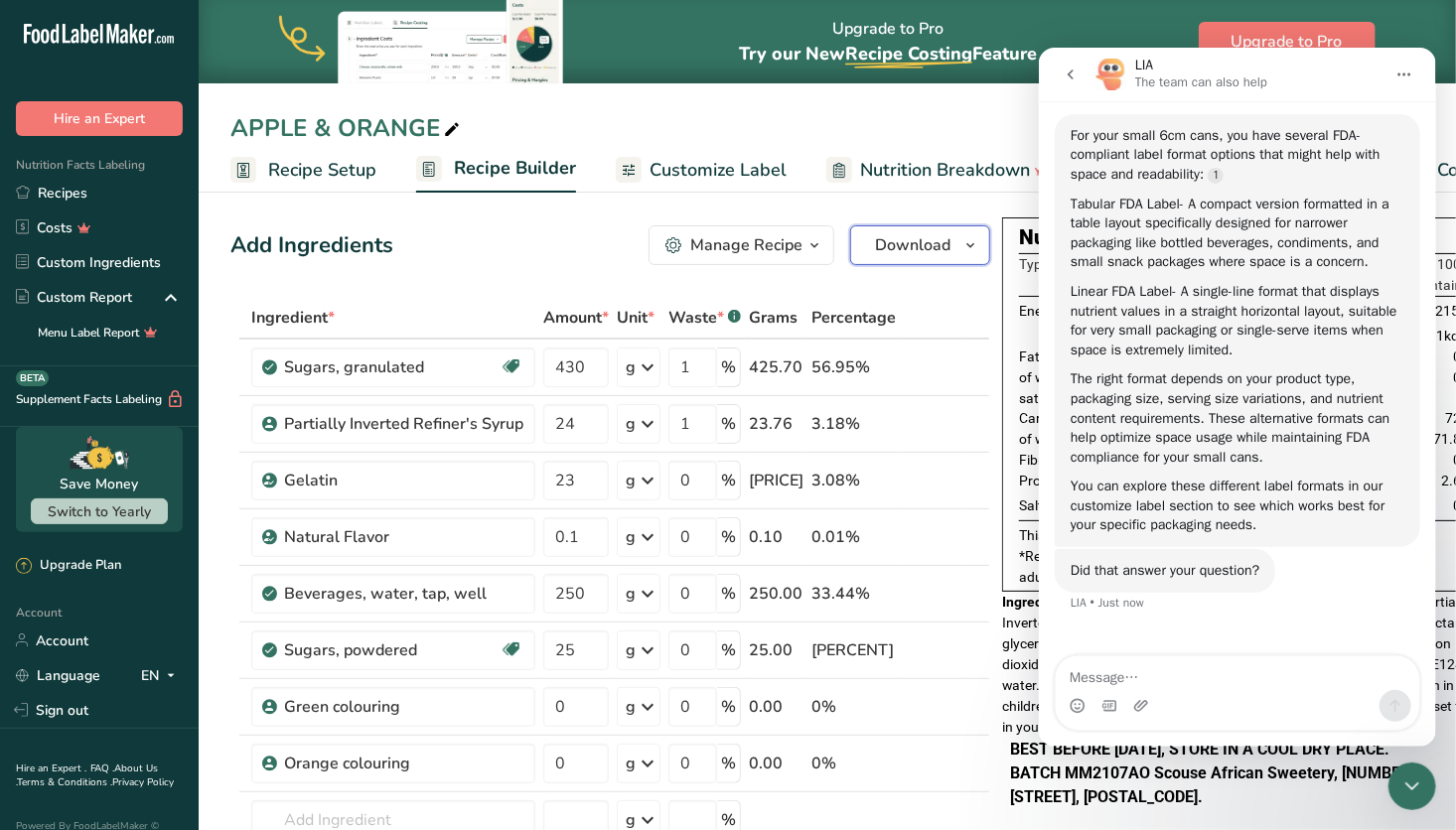 click on "Download" at bounding box center (913, 245) 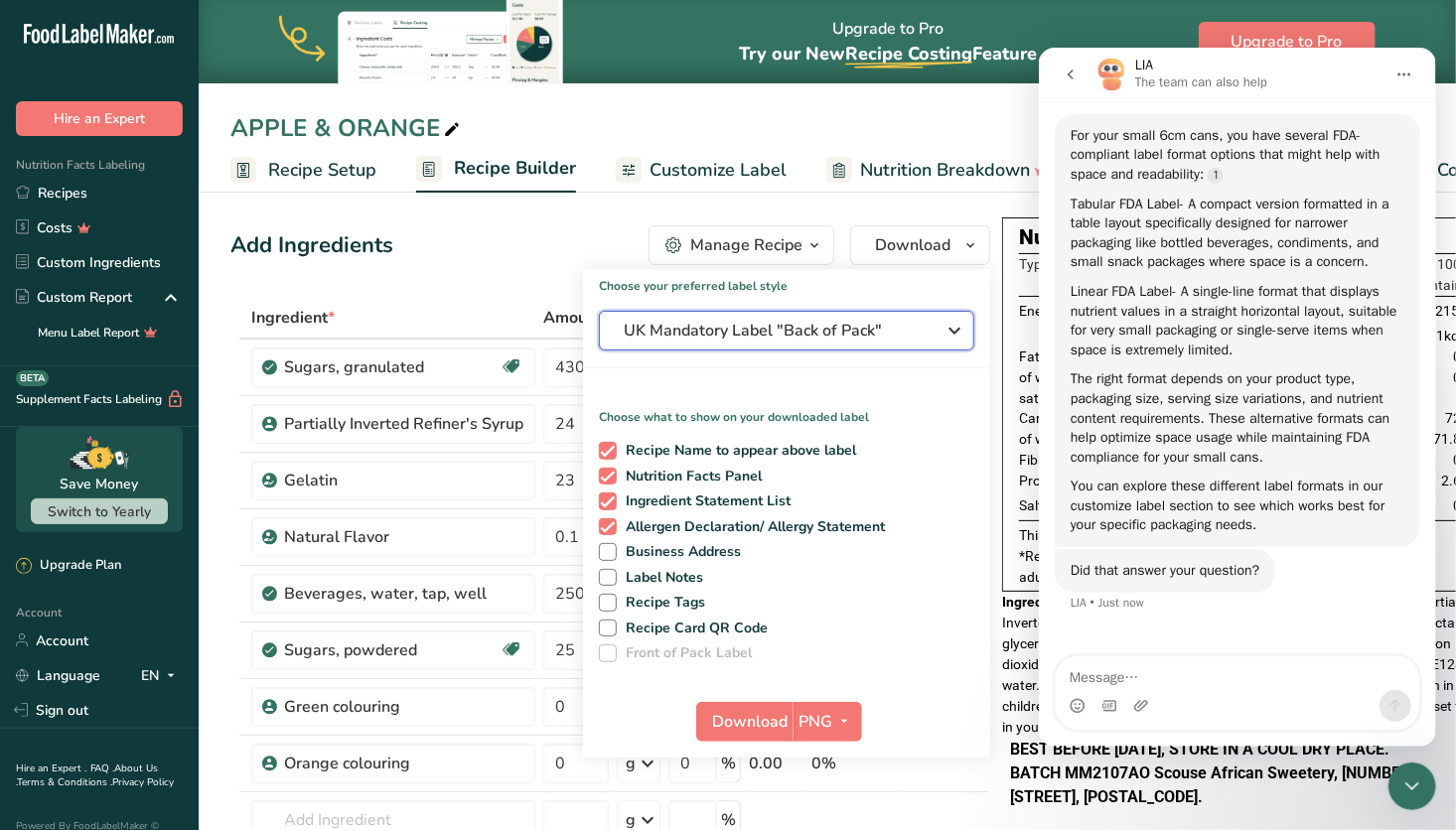 click on "UK Mandatory Label "Back of Pack"" at bounding box center (773, 331) 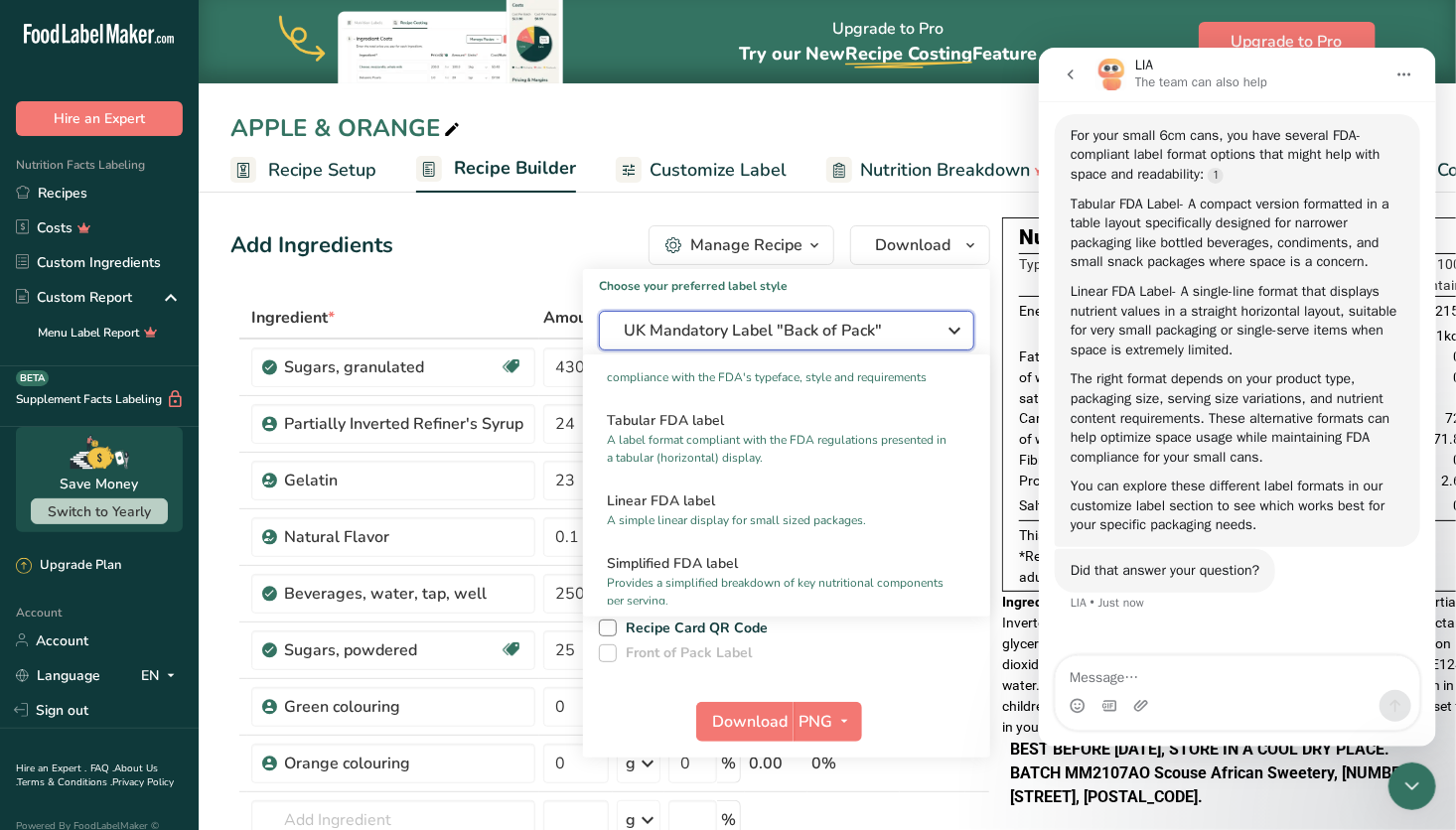 scroll, scrollTop: 48, scrollLeft: 0, axis: vertical 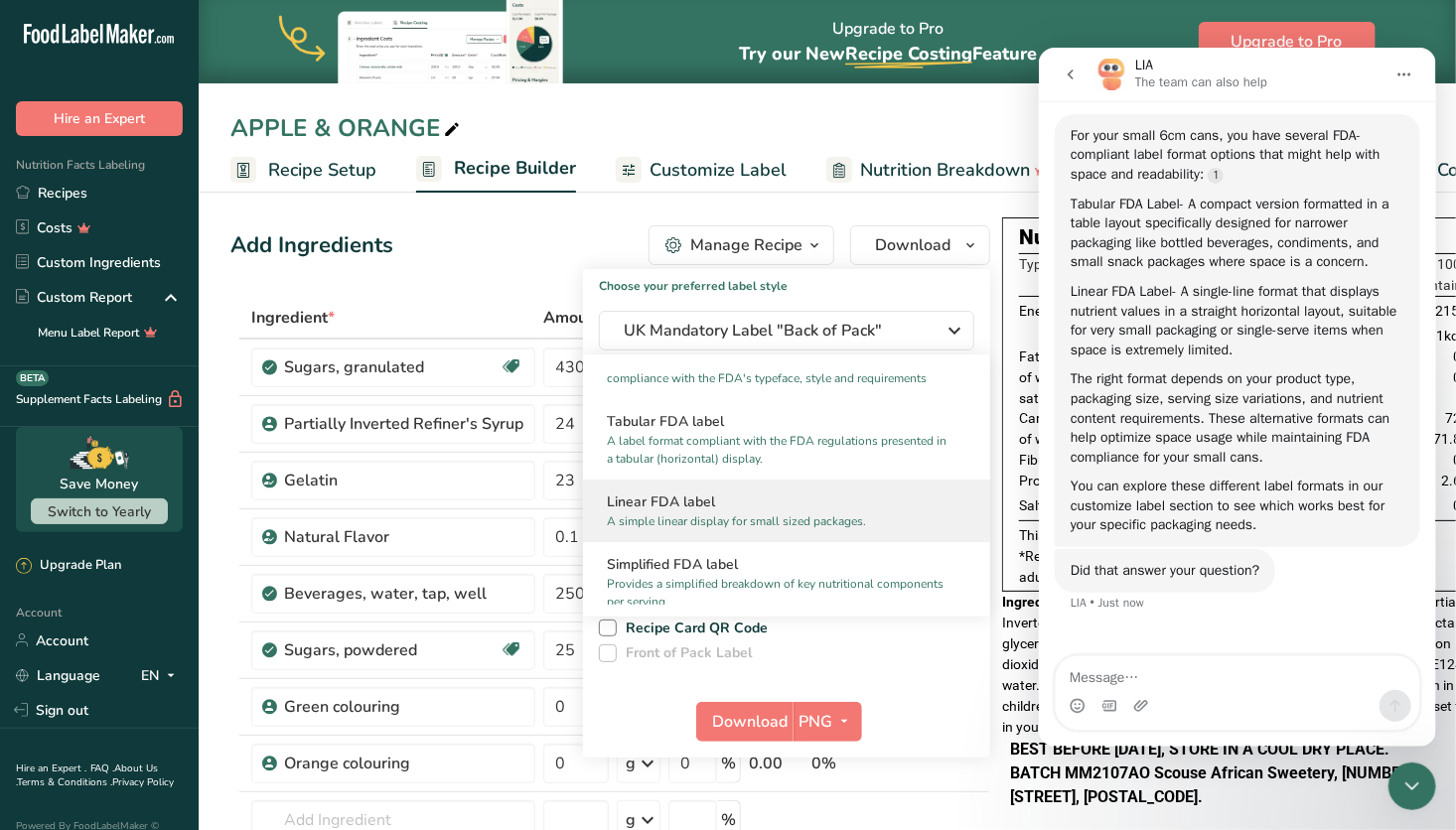 click on "Linear FDA label" at bounding box center [787, 501] 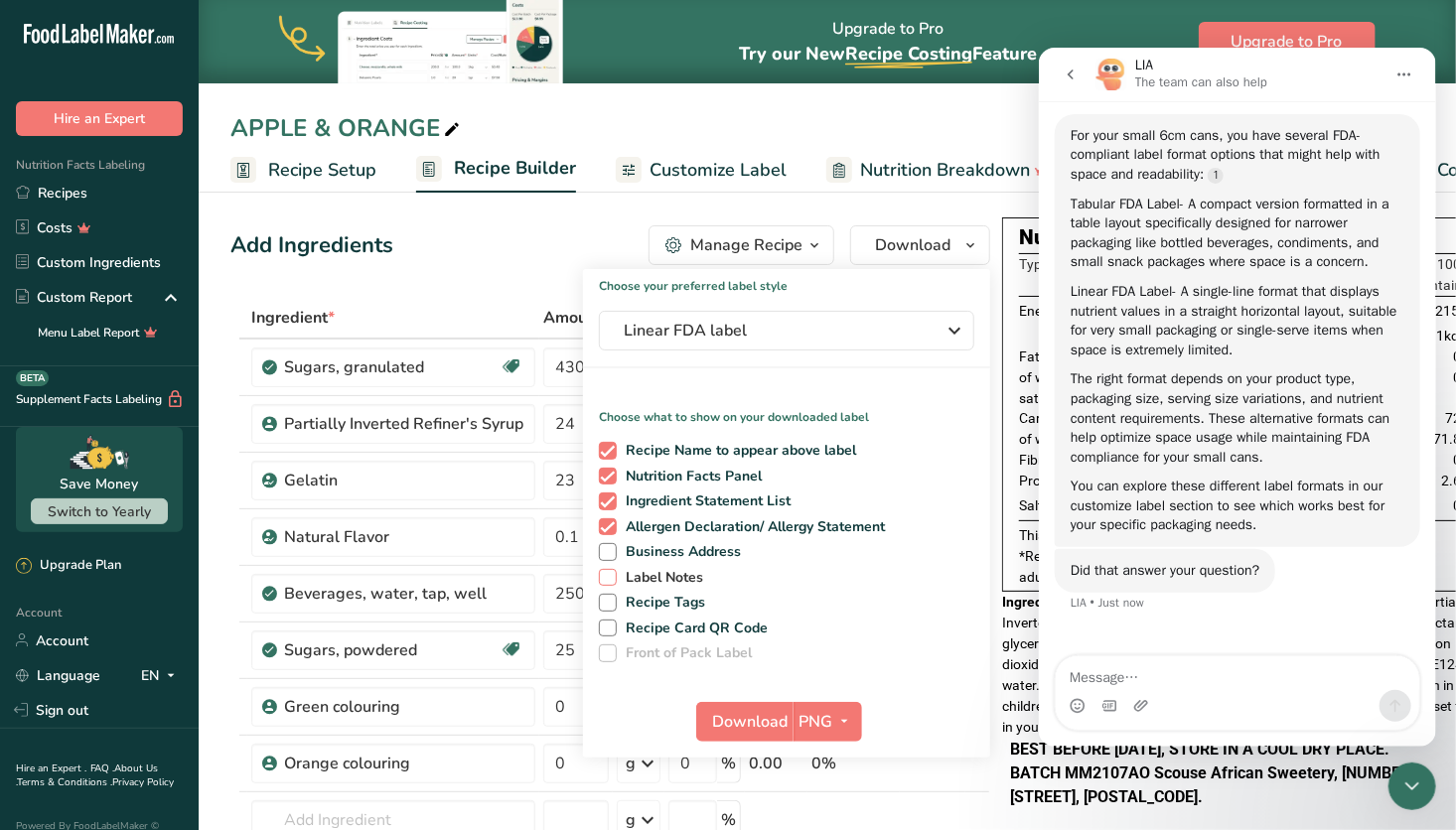 click at bounding box center (608, 578) 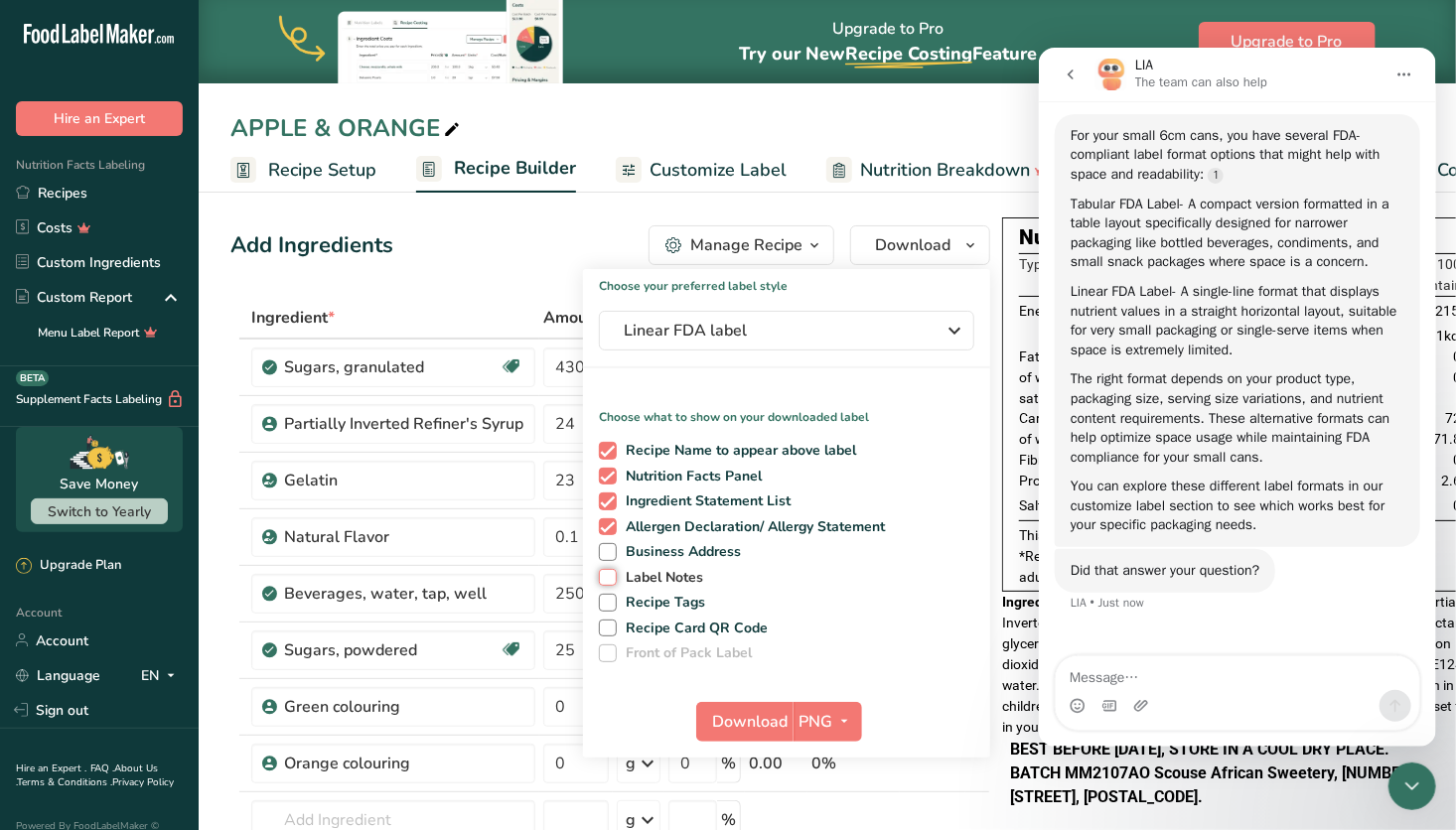 click on "Label Notes" at bounding box center (605, 577) 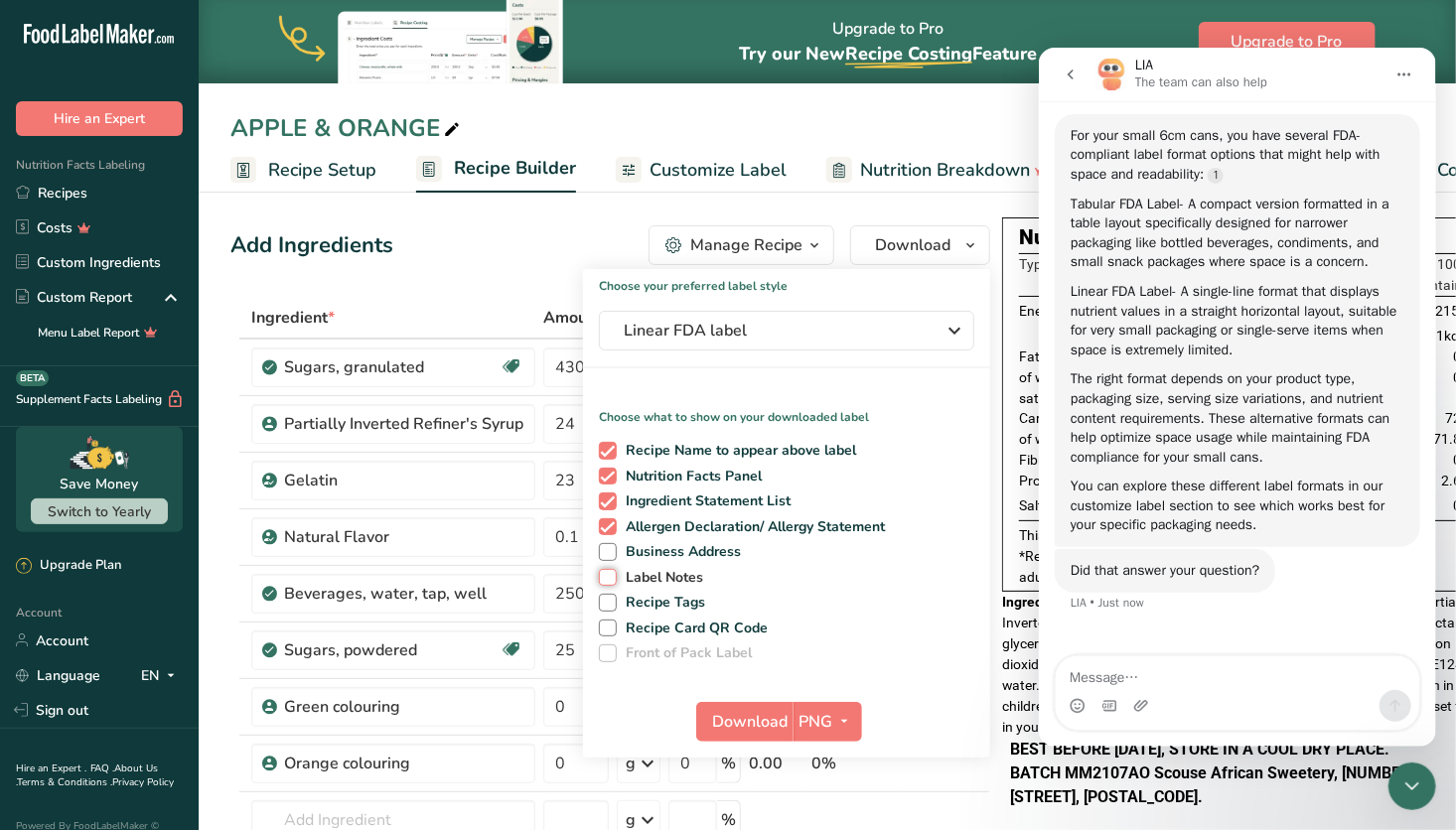 checkbox on "true" 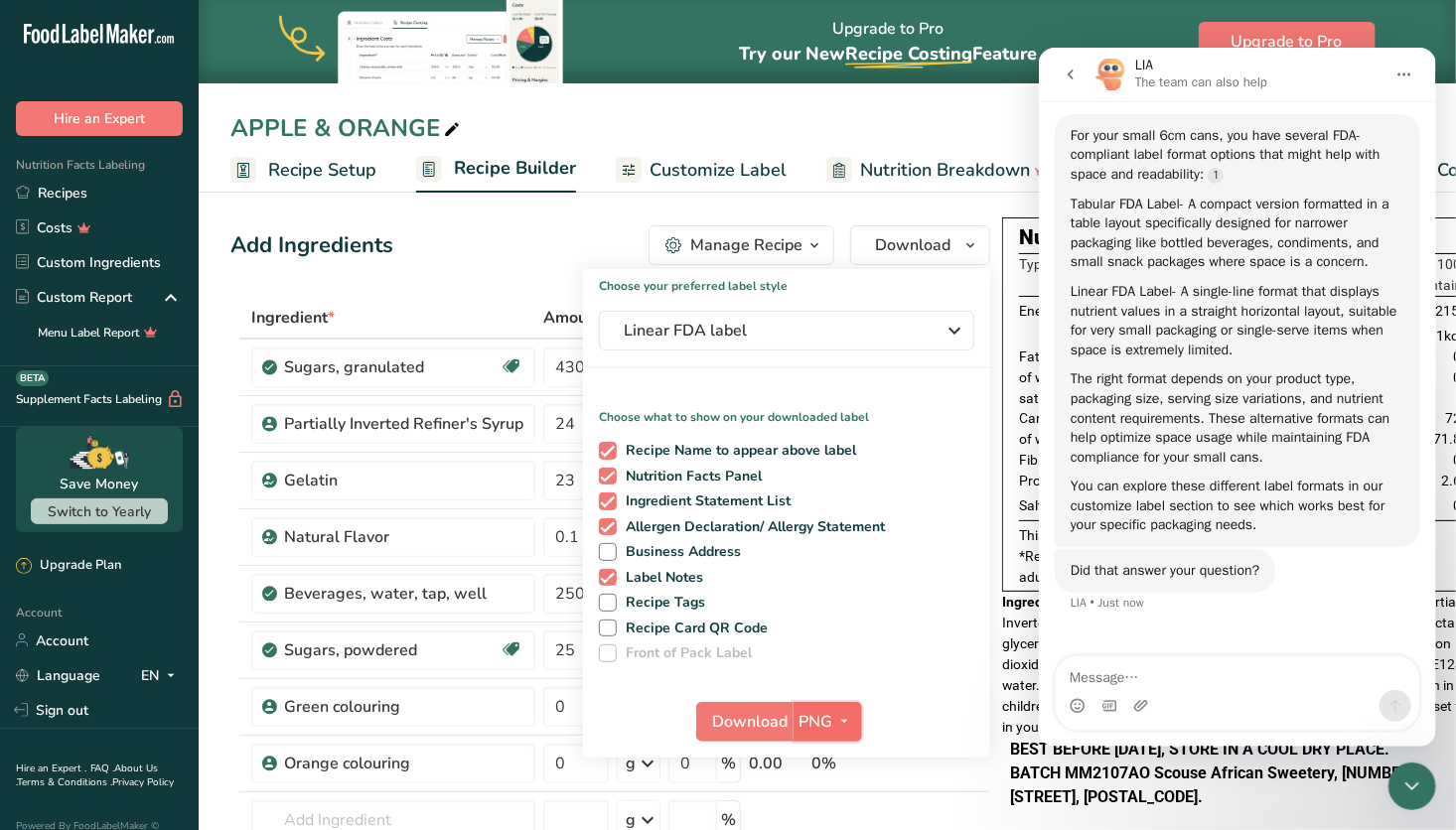 click on "PNG" at bounding box center [816, 722] 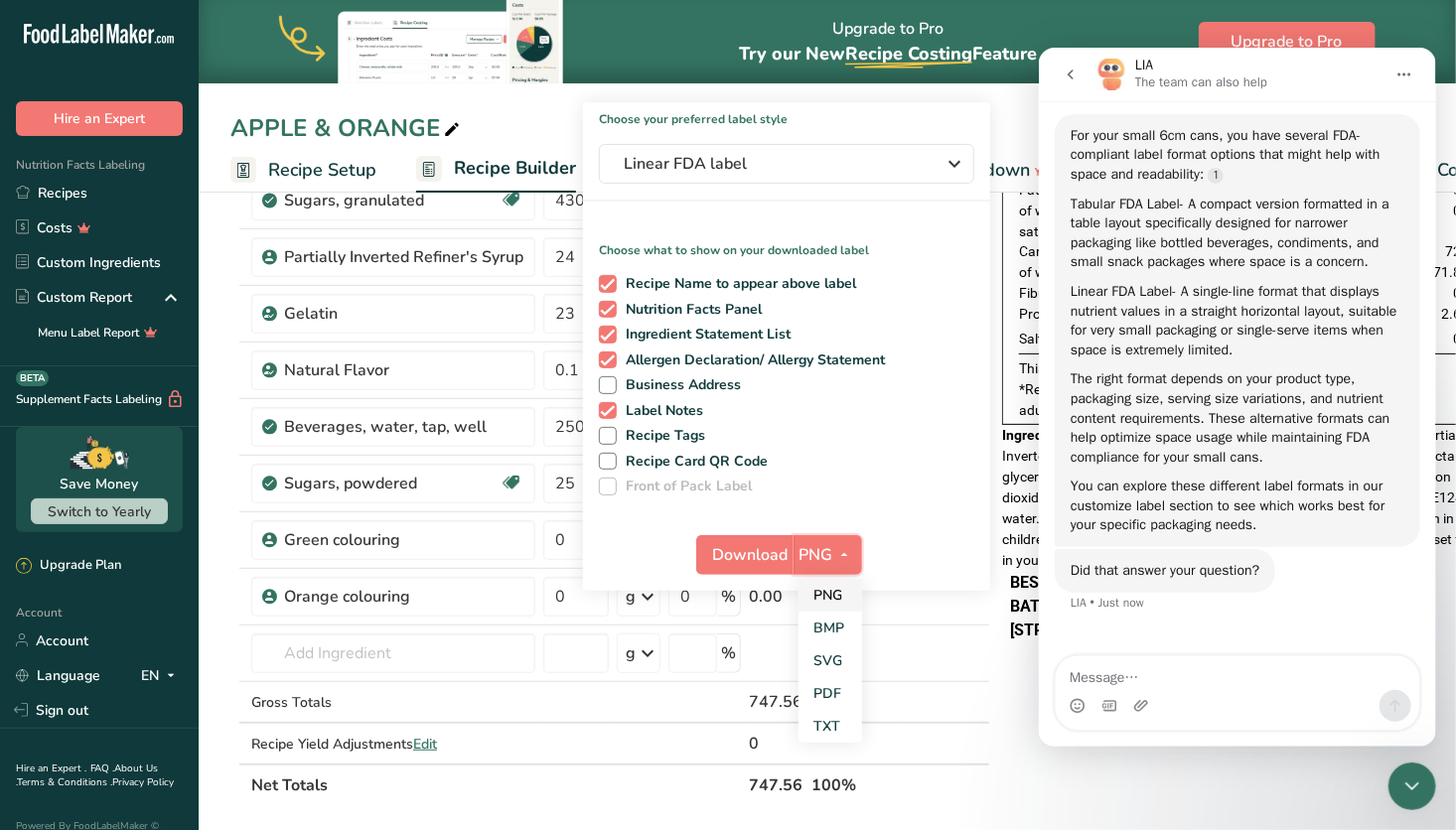 scroll, scrollTop: 183, scrollLeft: 0, axis: vertical 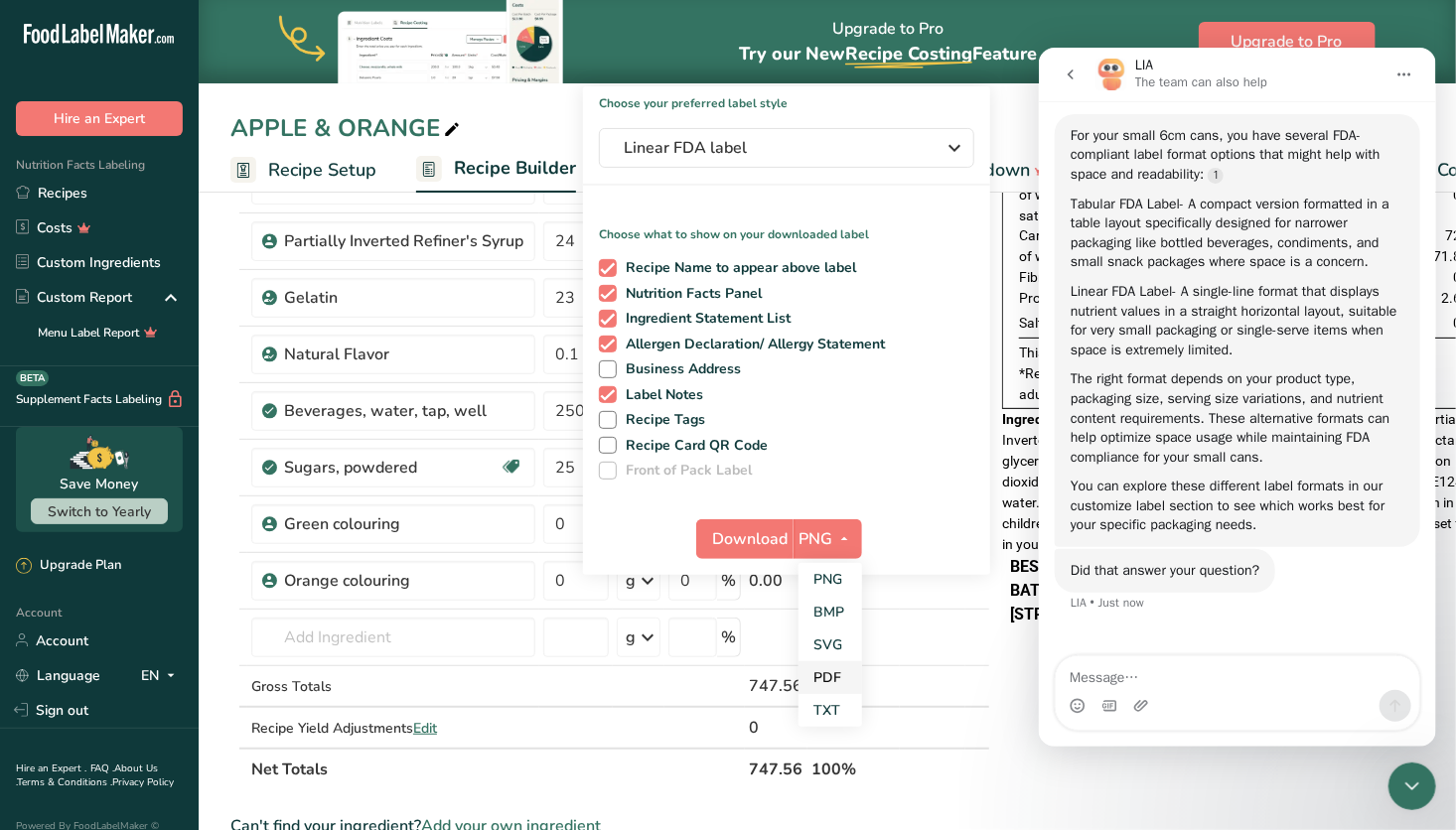 click on "PDF" at bounding box center [830, 677] 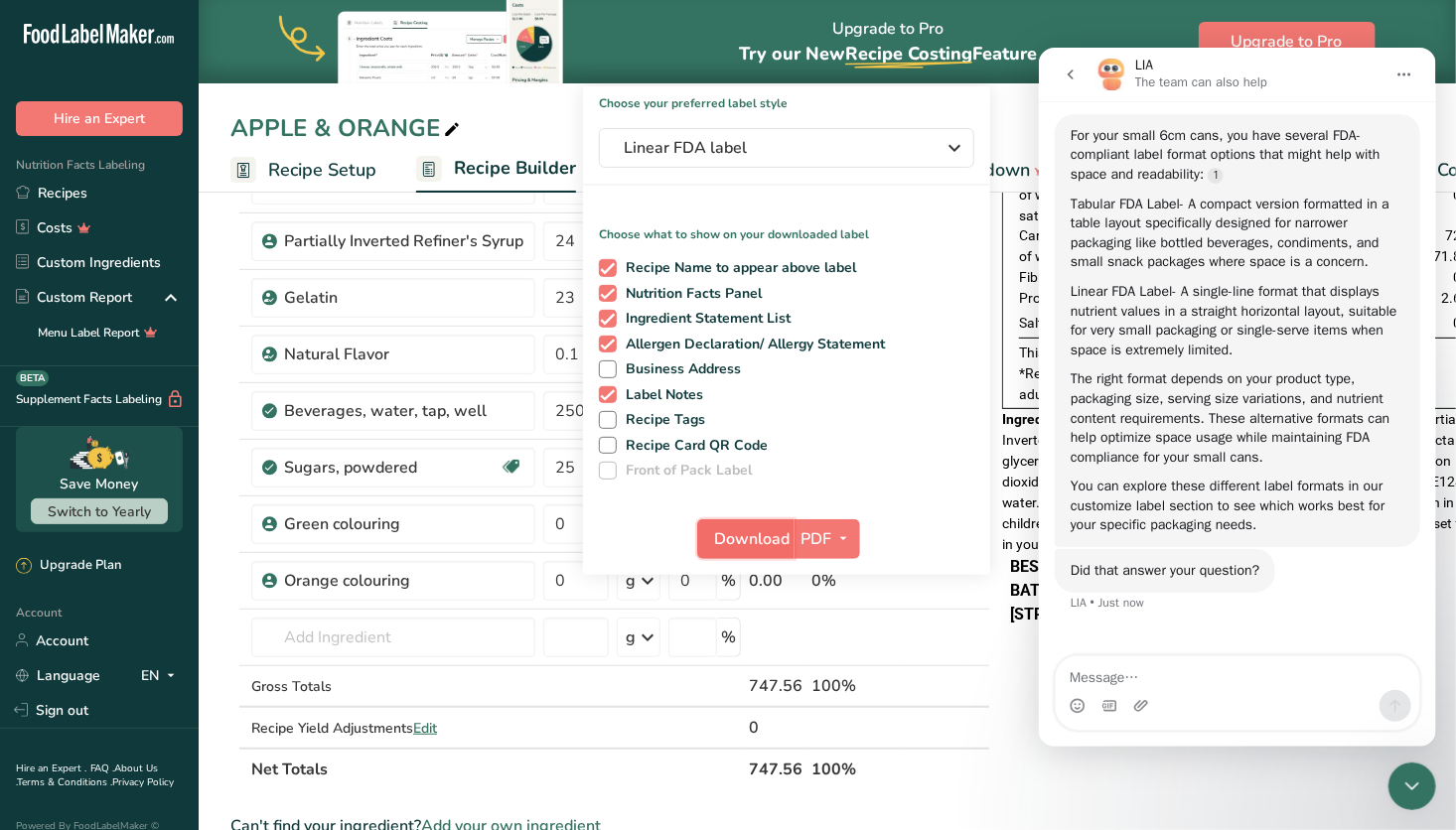 click on "Download" at bounding box center (752, 539) 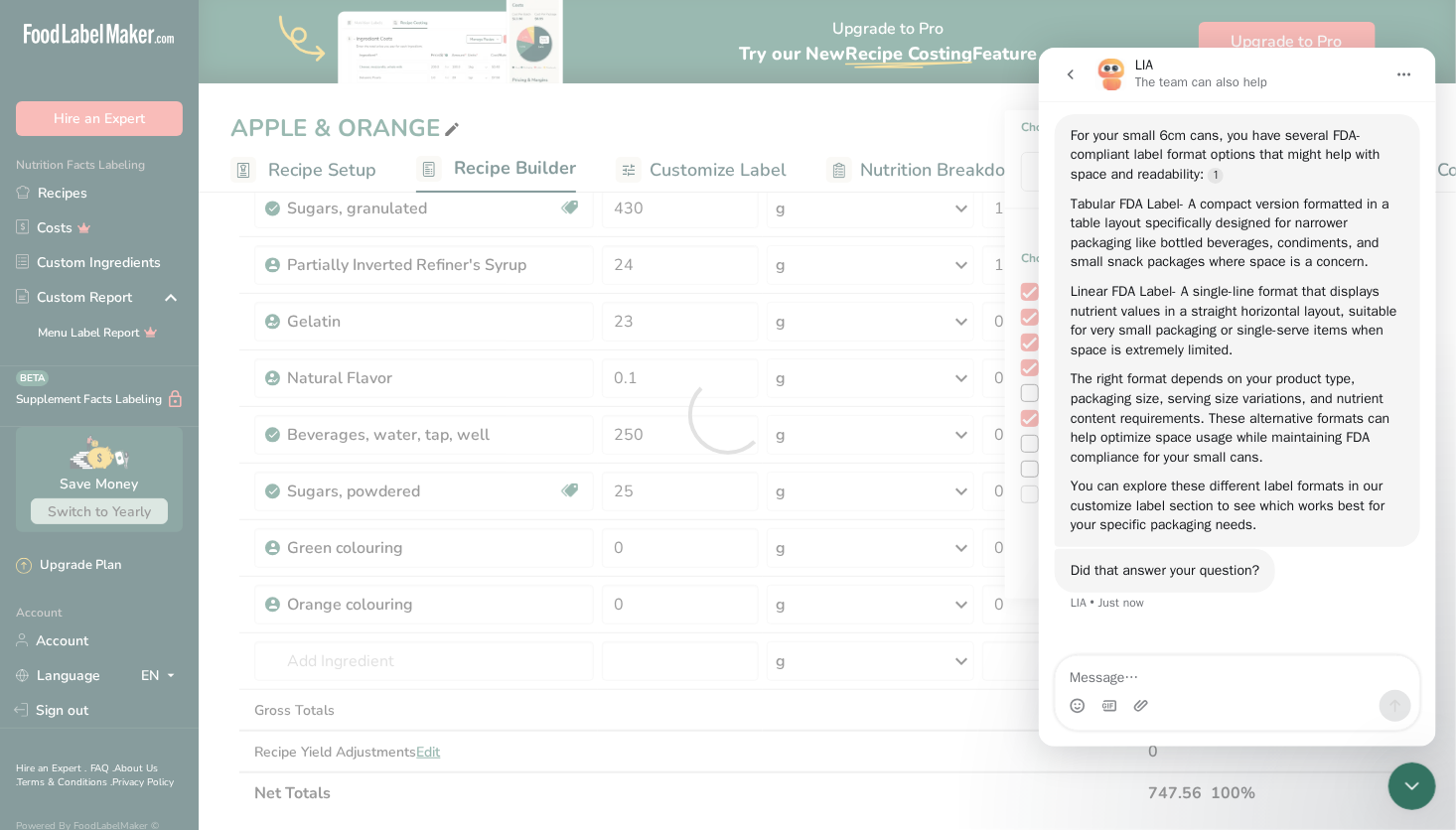 scroll, scrollTop: 0, scrollLeft: 0, axis: both 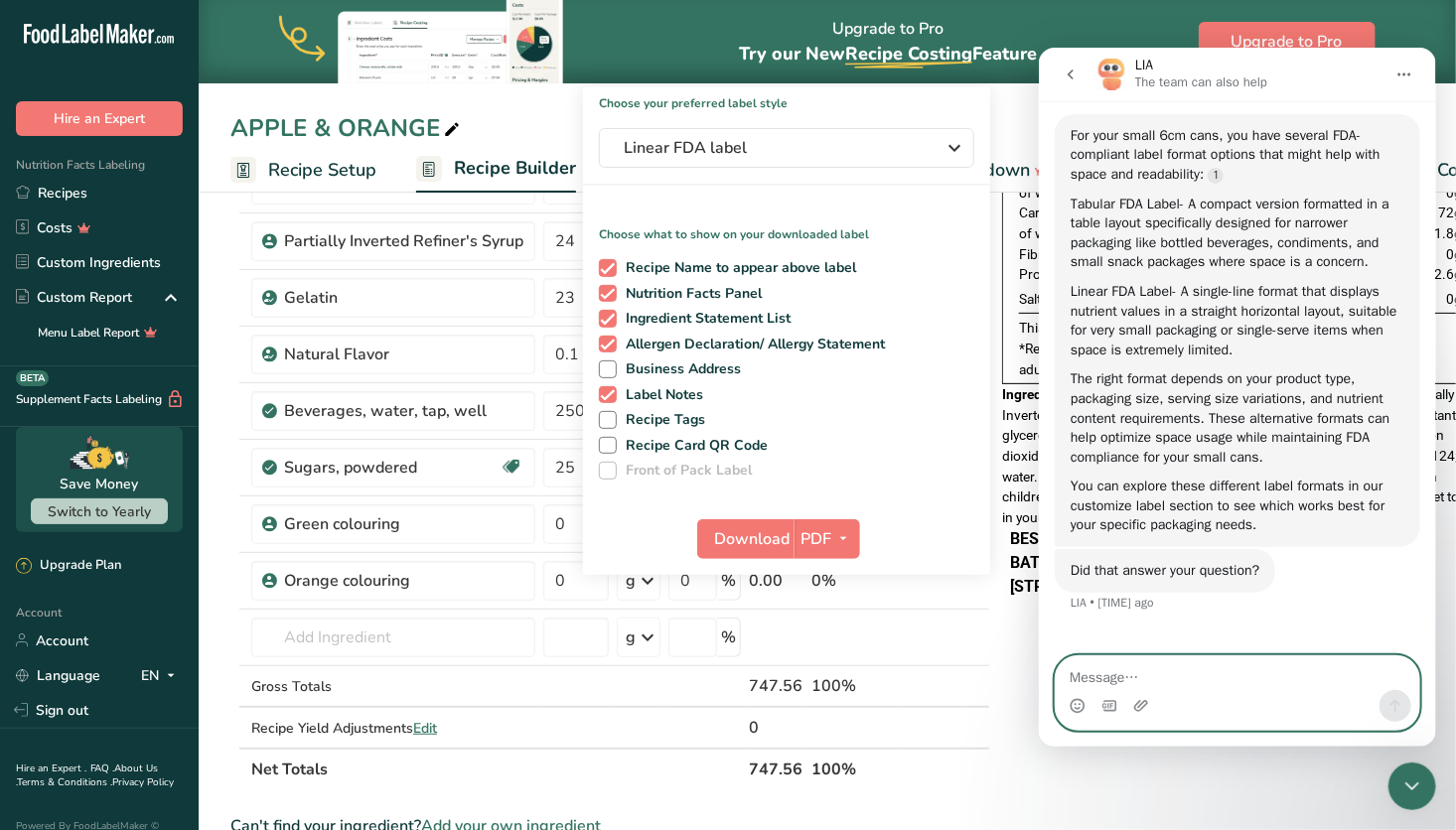 click at bounding box center (1237, 672) 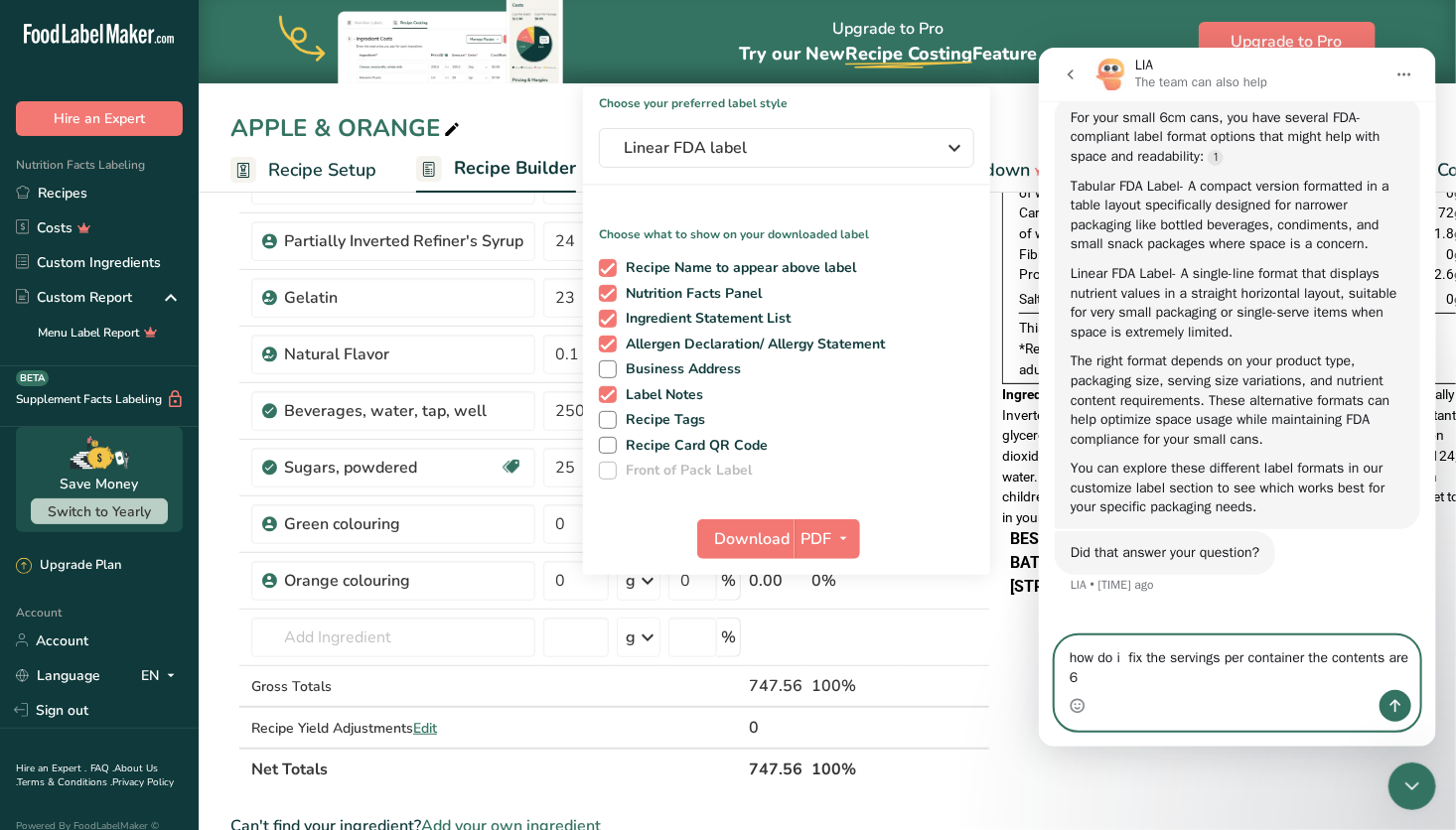 scroll, scrollTop: 2851, scrollLeft: 0, axis: vertical 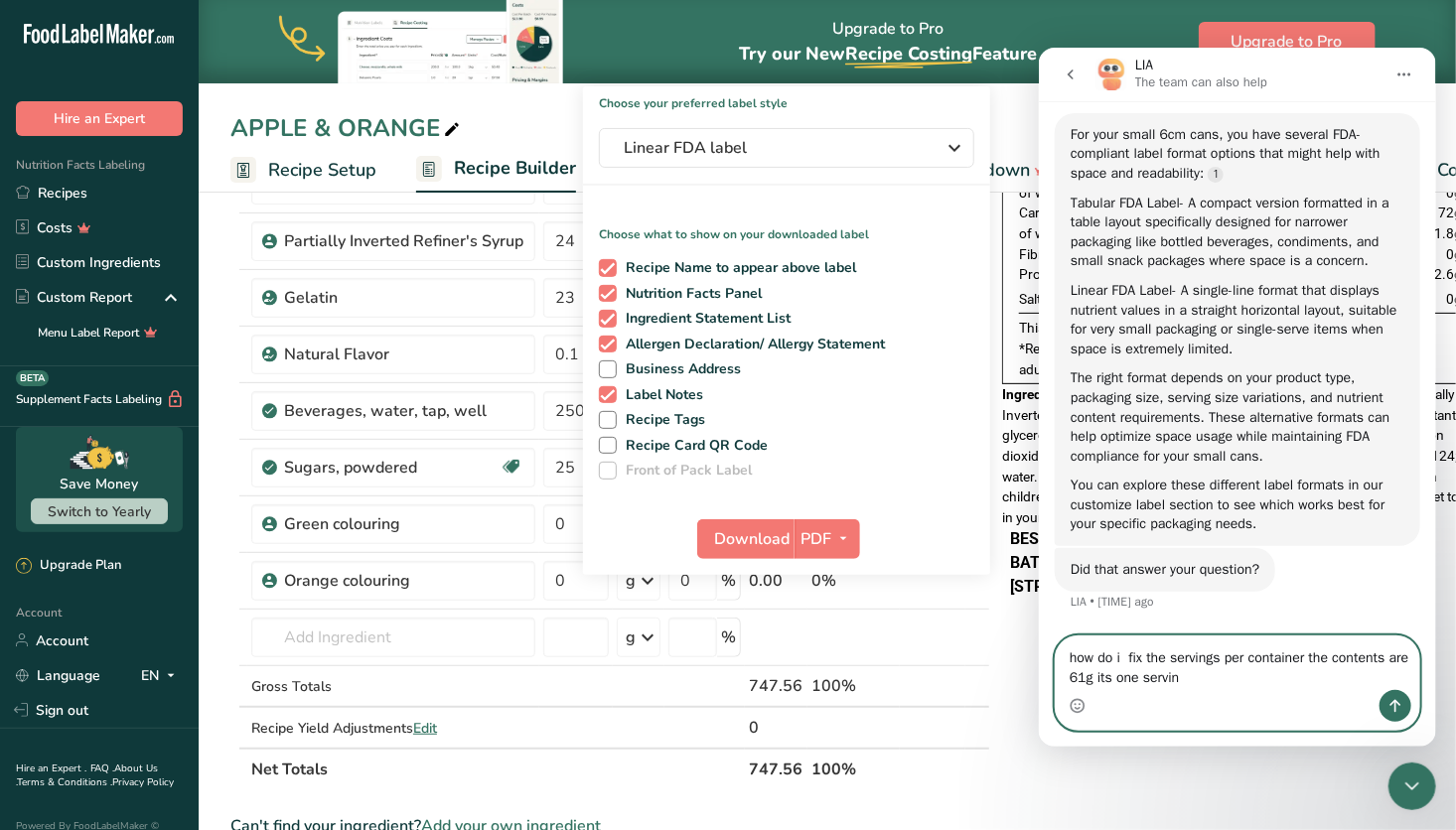 type on "how do i  fix the servings per container the contents are 61g its one serving" 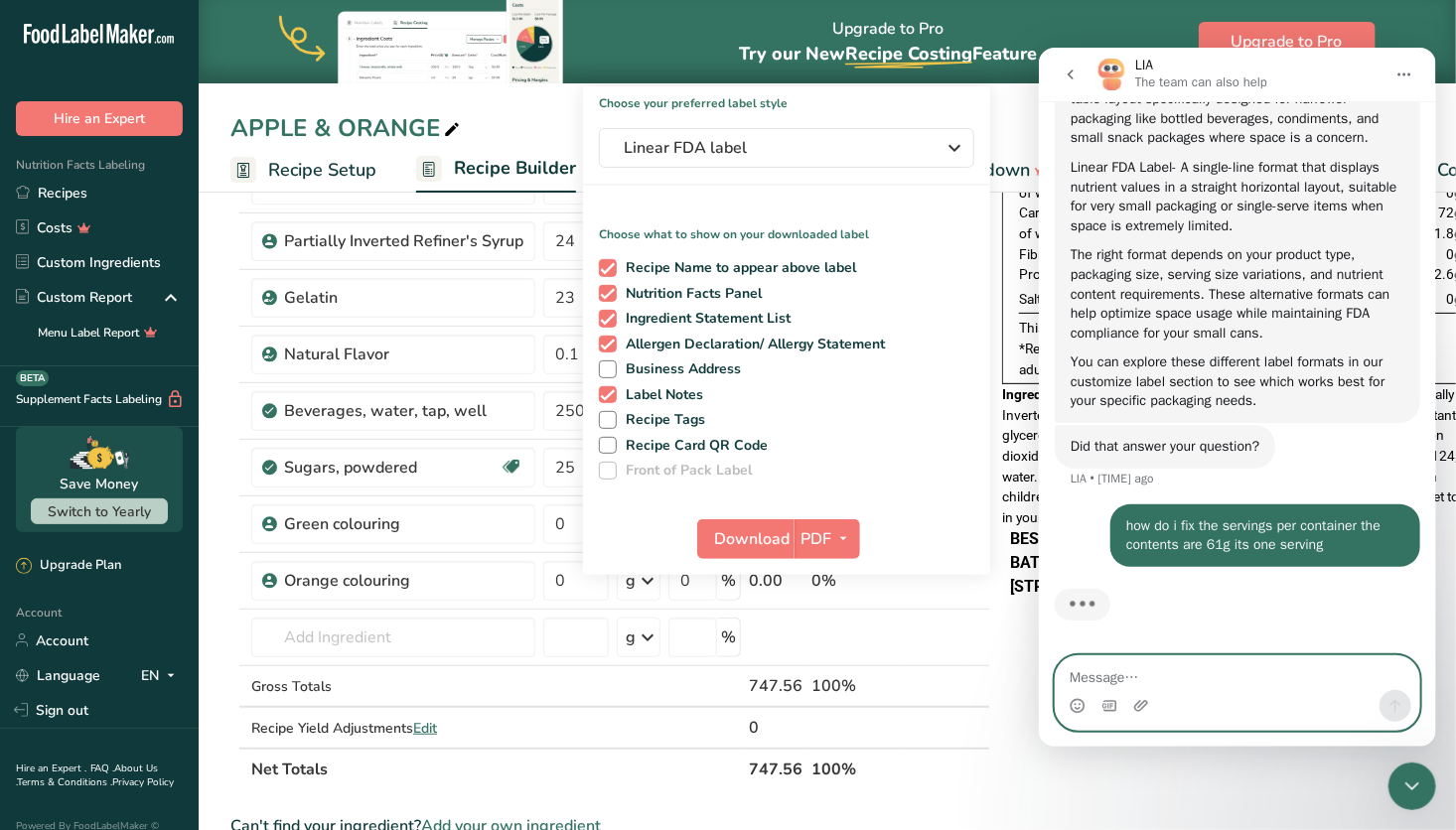 scroll, scrollTop: 2980, scrollLeft: 0, axis: vertical 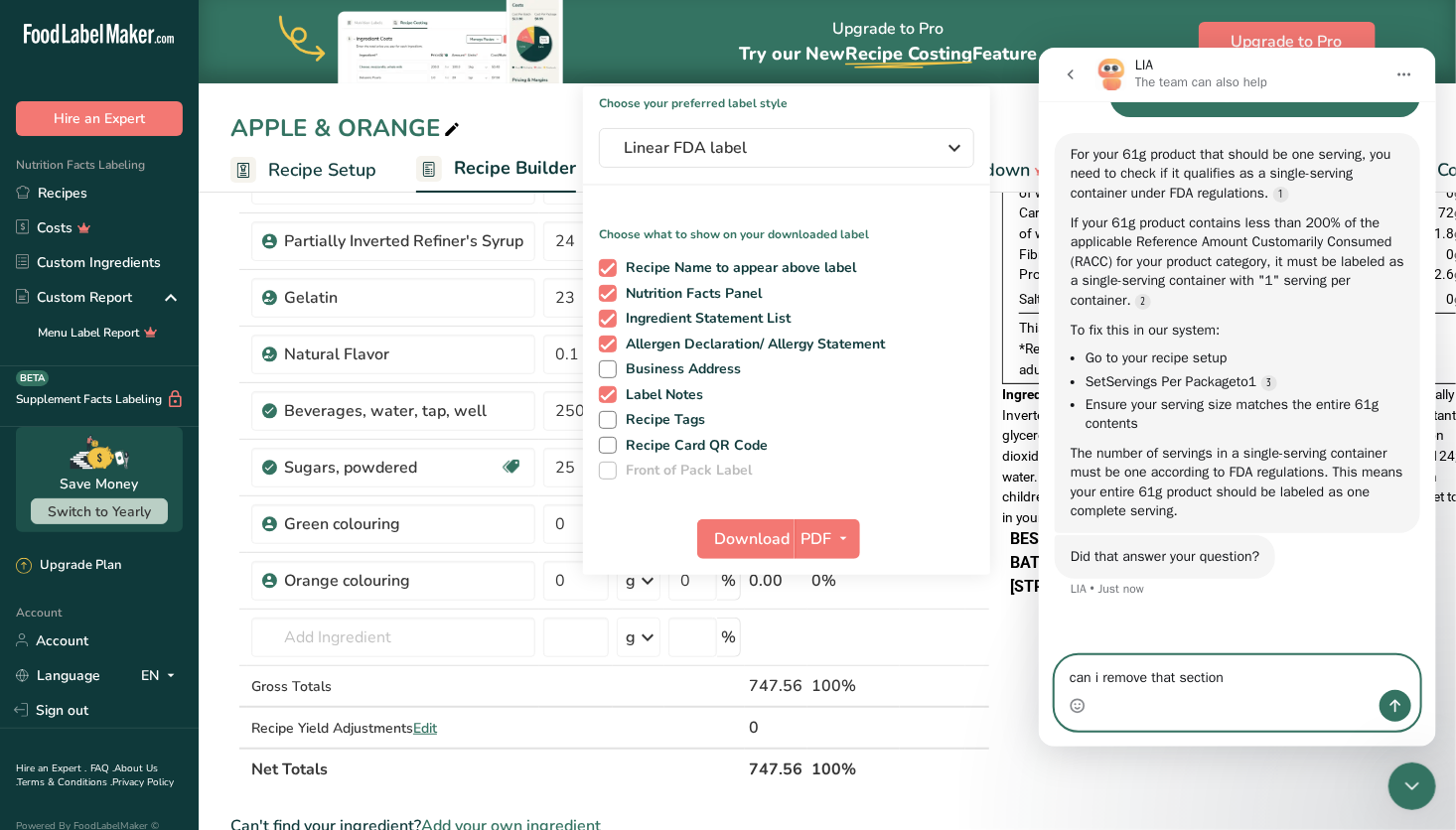 type on "can i remove that section?" 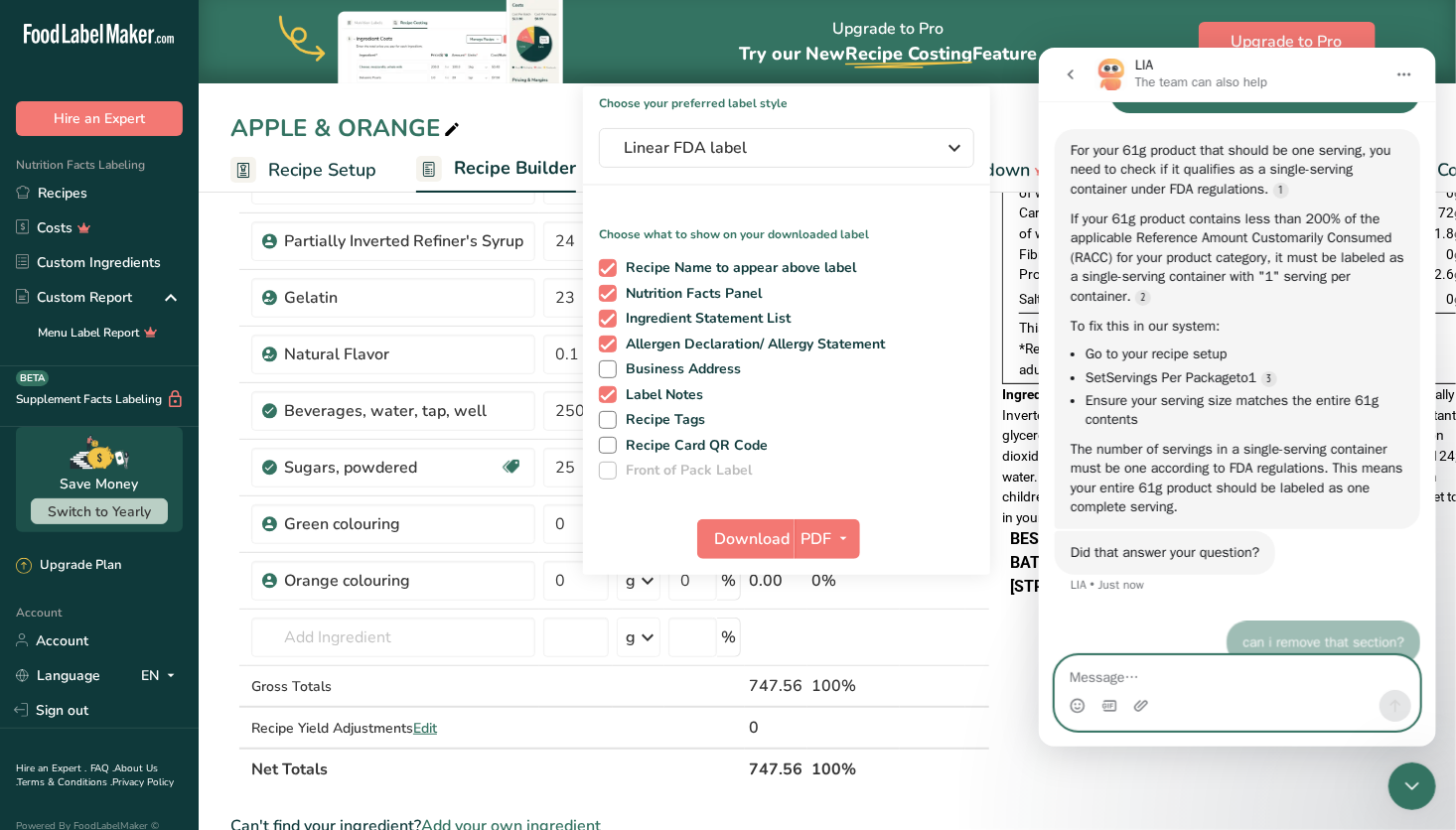 scroll, scrollTop: 2, scrollLeft: 0, axis: vertical 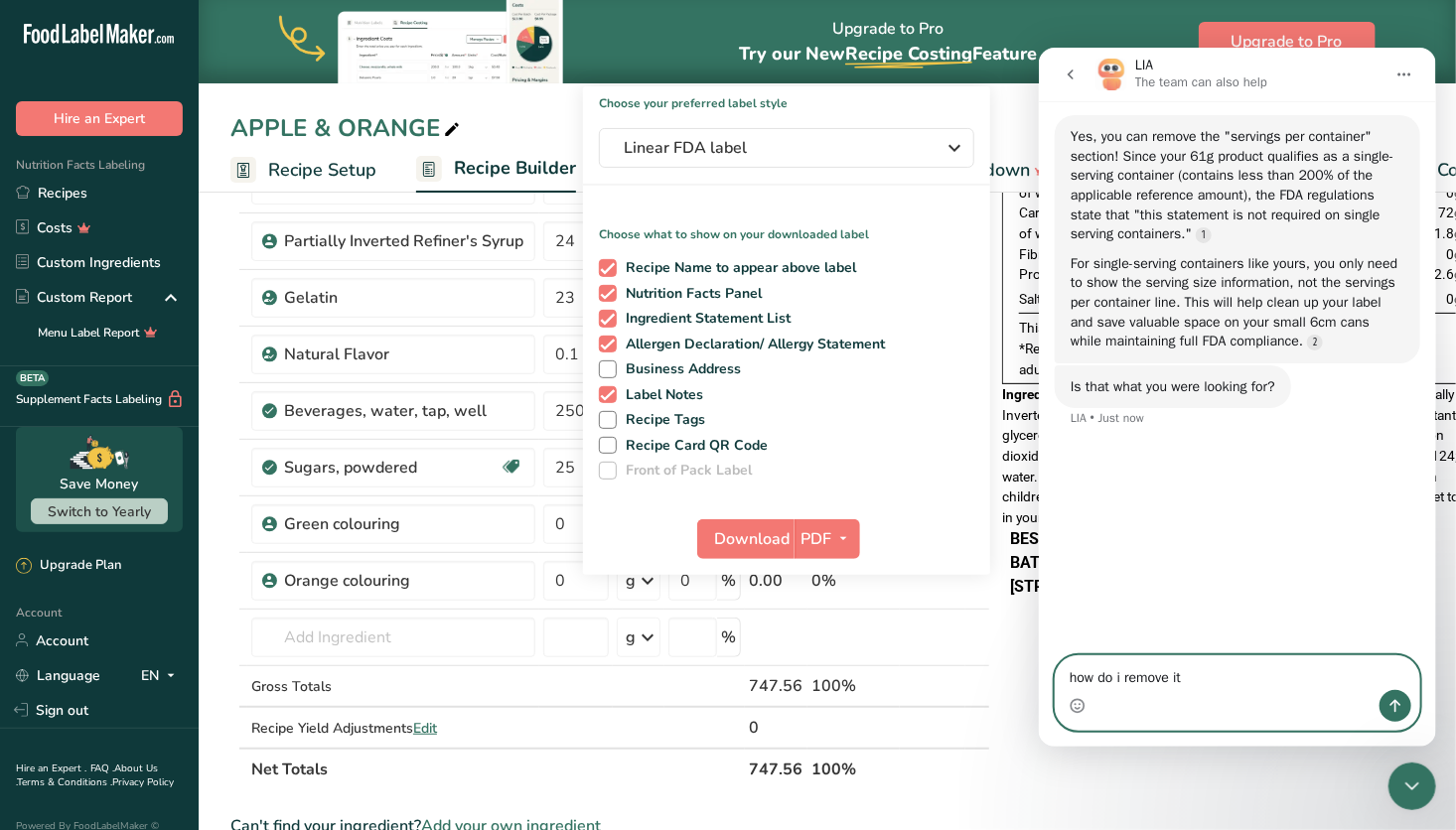 type on "how do i remove it?" 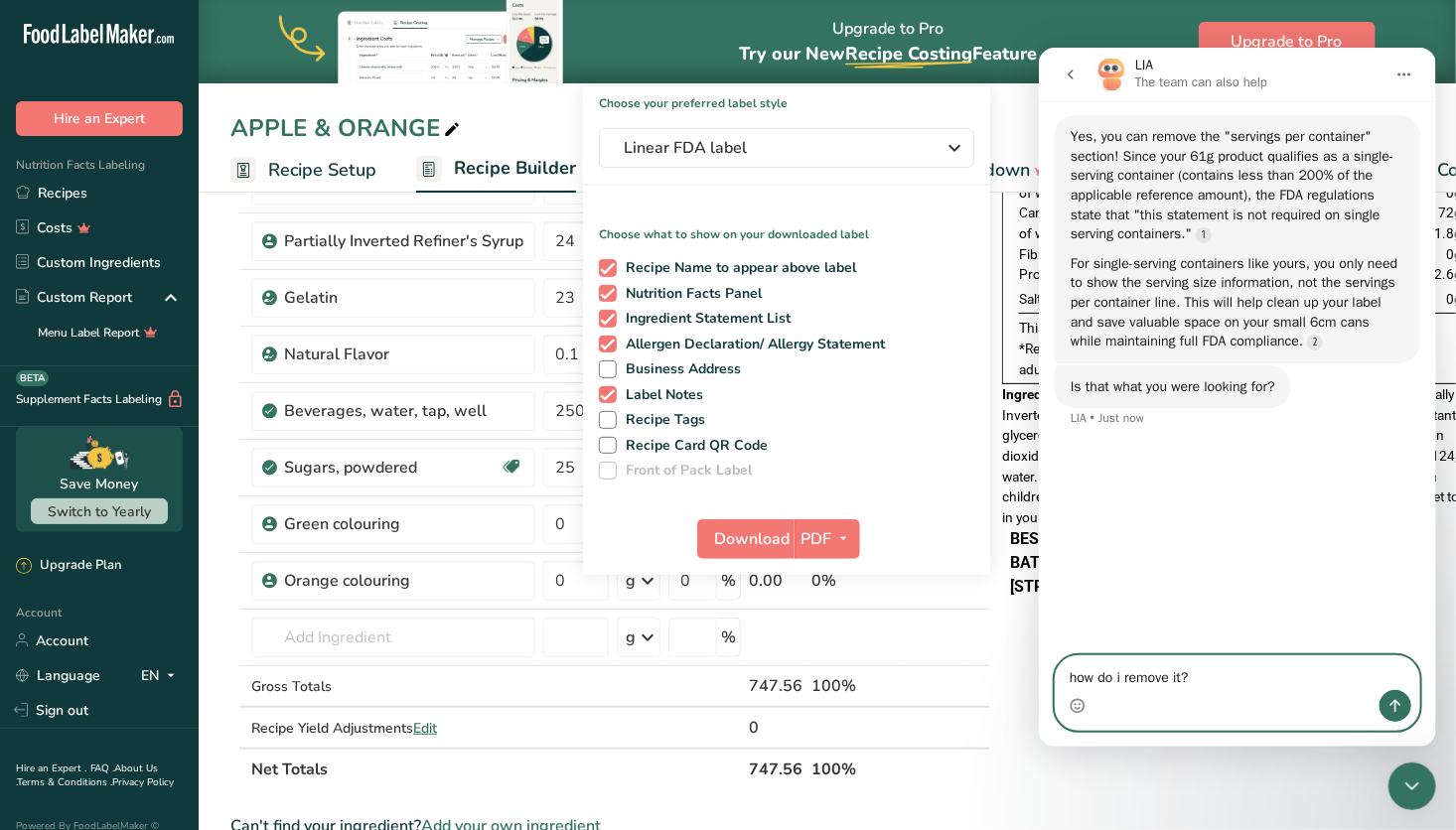 type 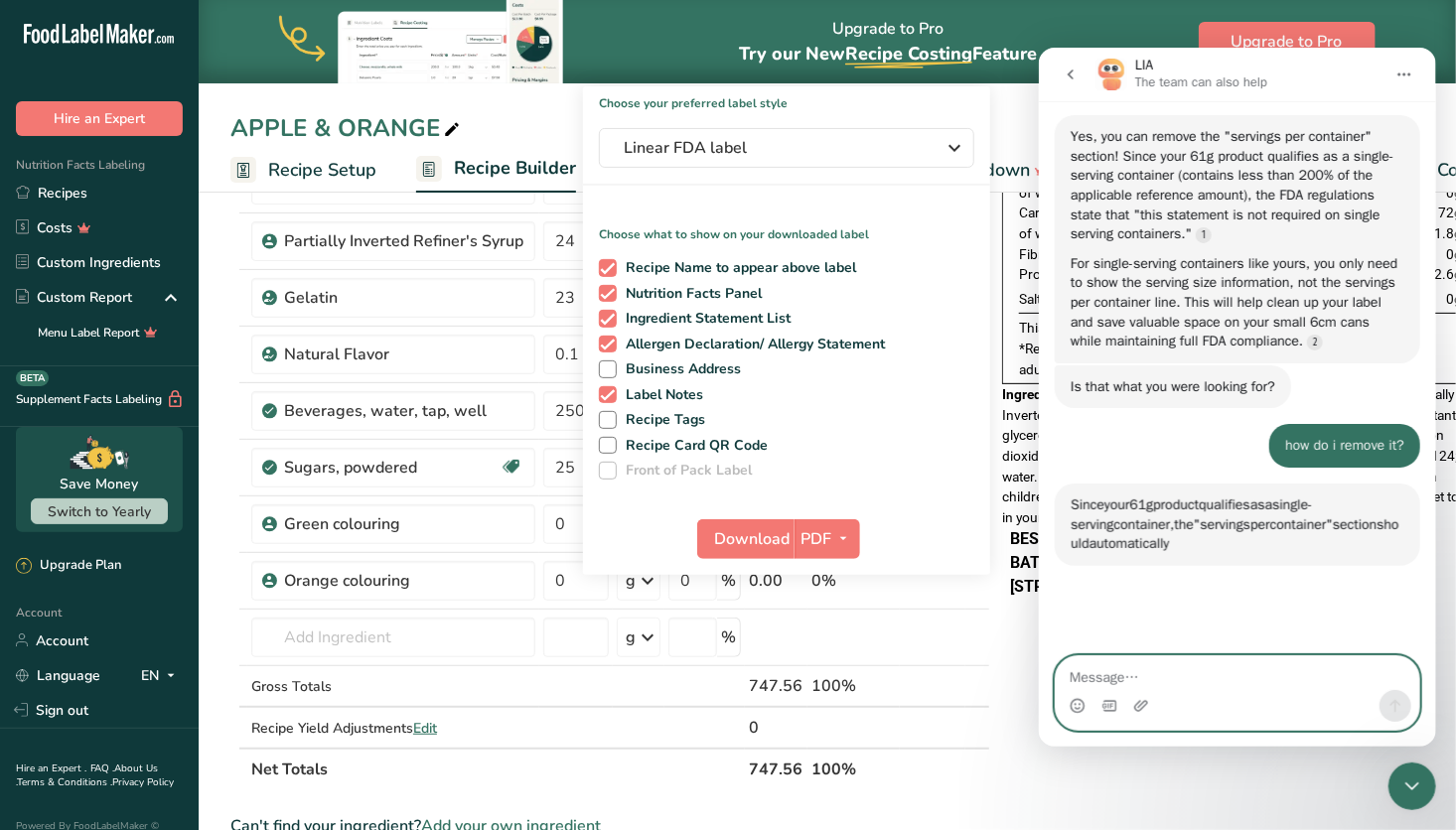scroll, scrollTop: 3, scrollLeft: 0, axis: vertical 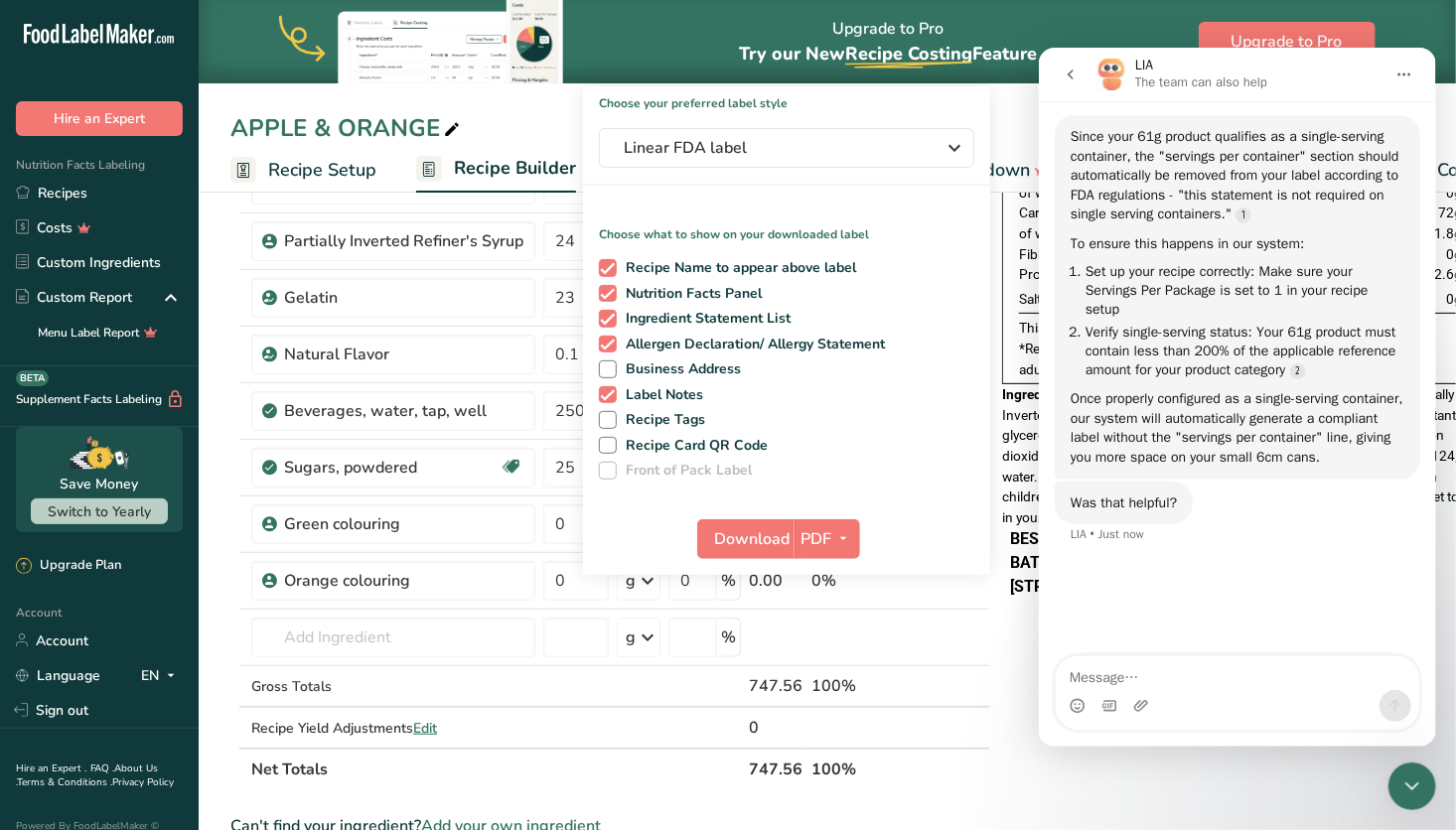 click on "Recipe Setup" at bounding box center [322, 170] 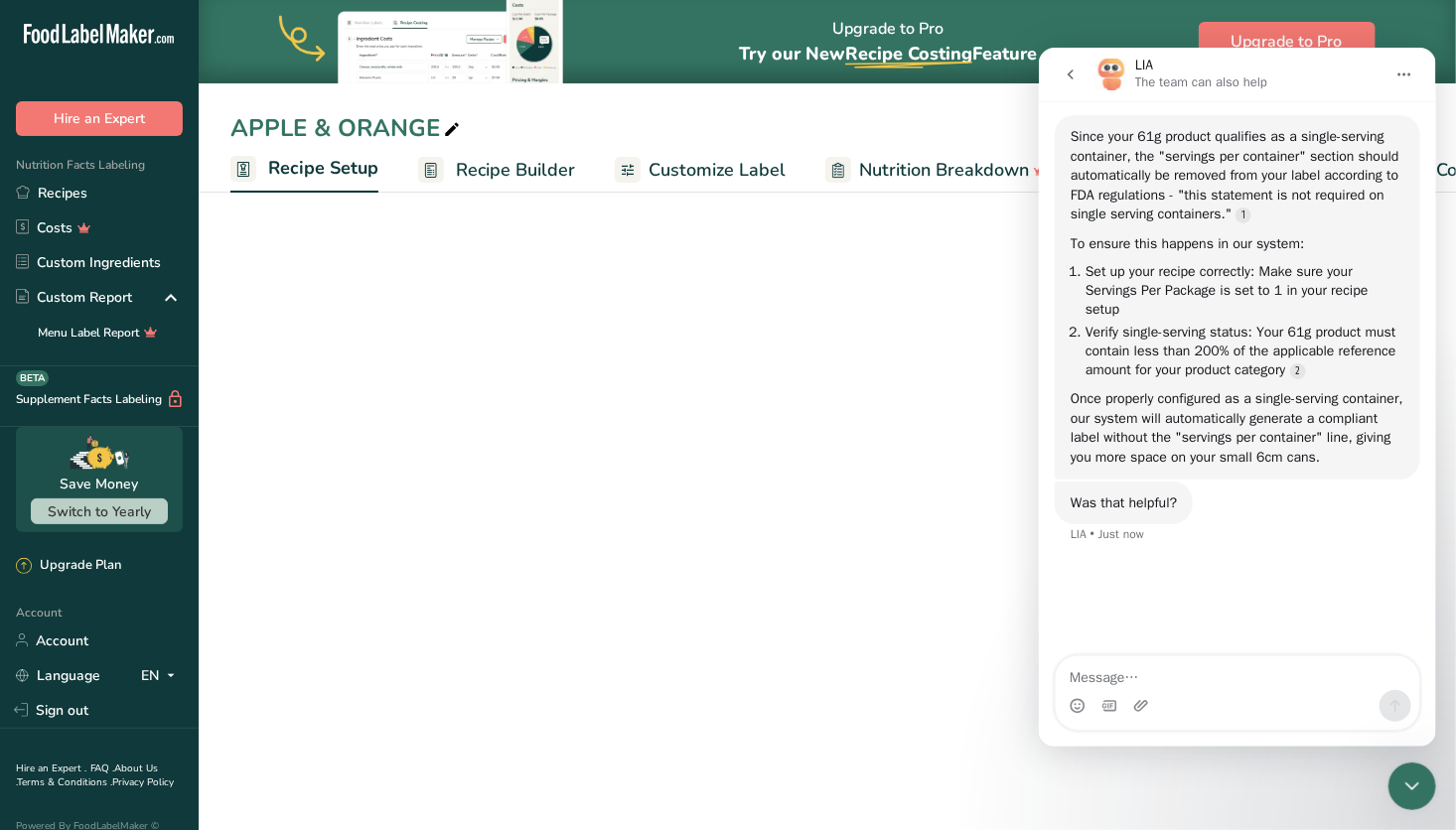 scroll, scrollTop: 0, scrollLeft: 7, axis: horizontal 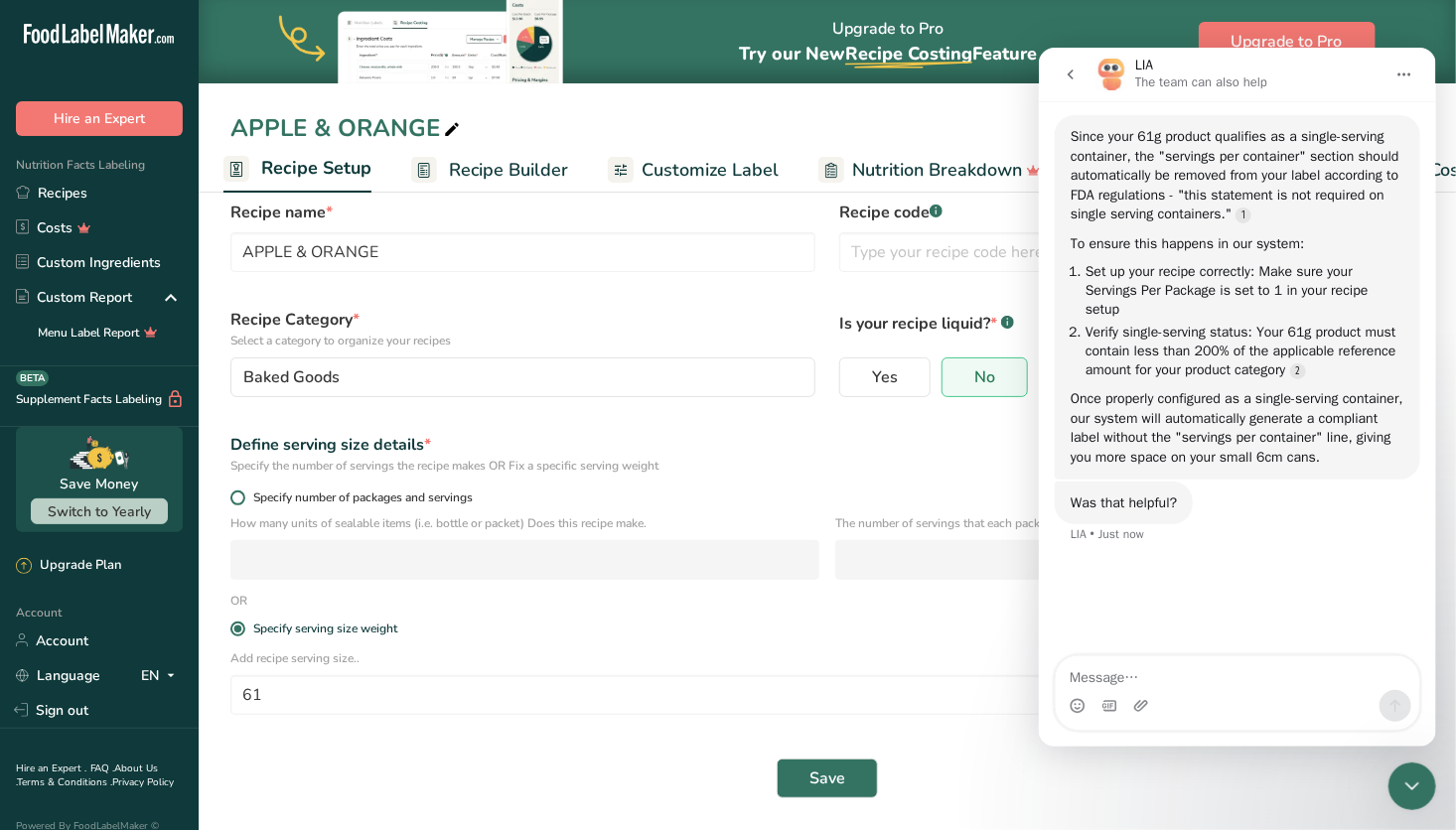 click at bounding box center (237, 497) 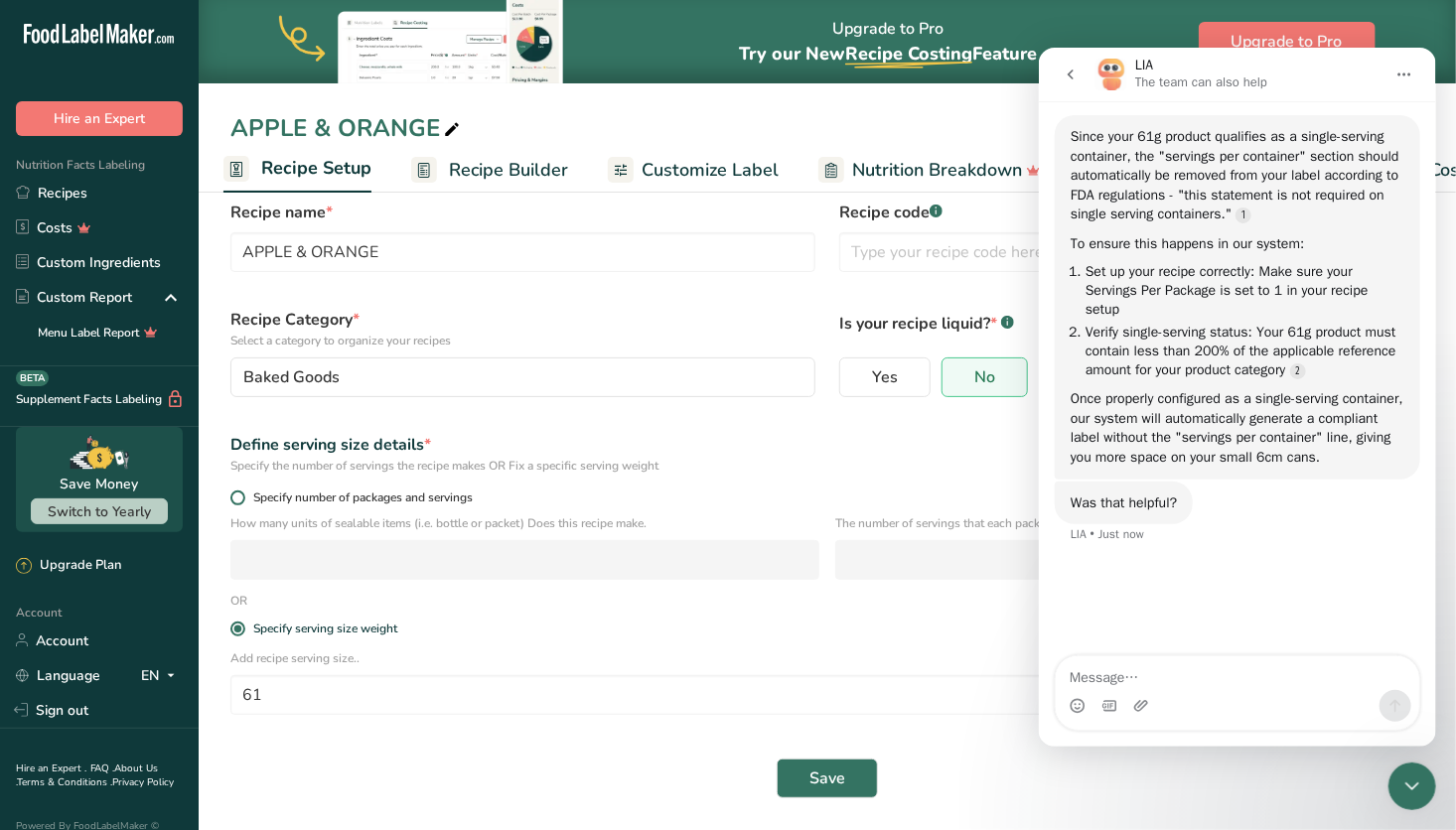 click on "Specify number of packages and servings" at bounding box center [236, 497] 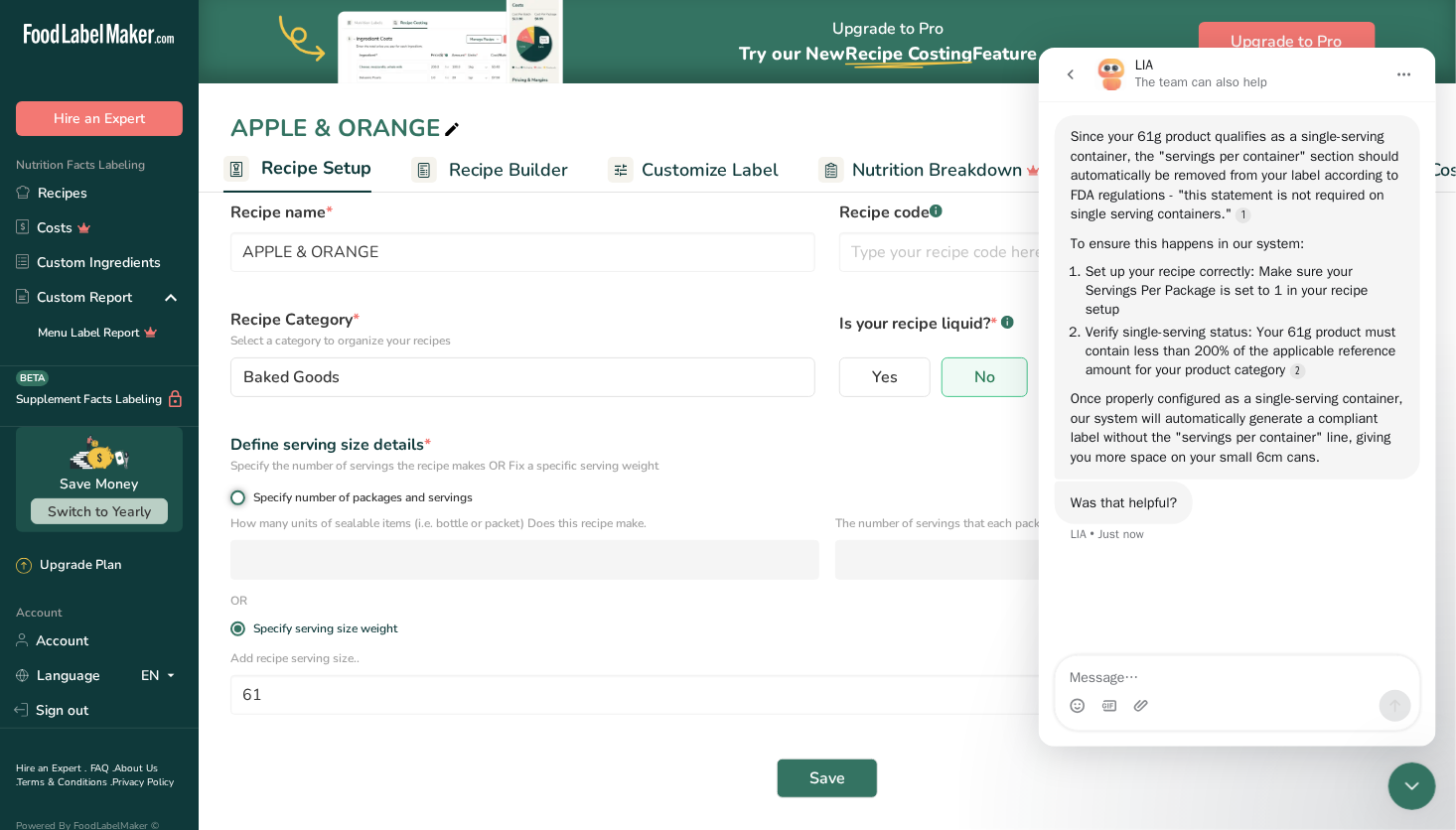 radio on "true" 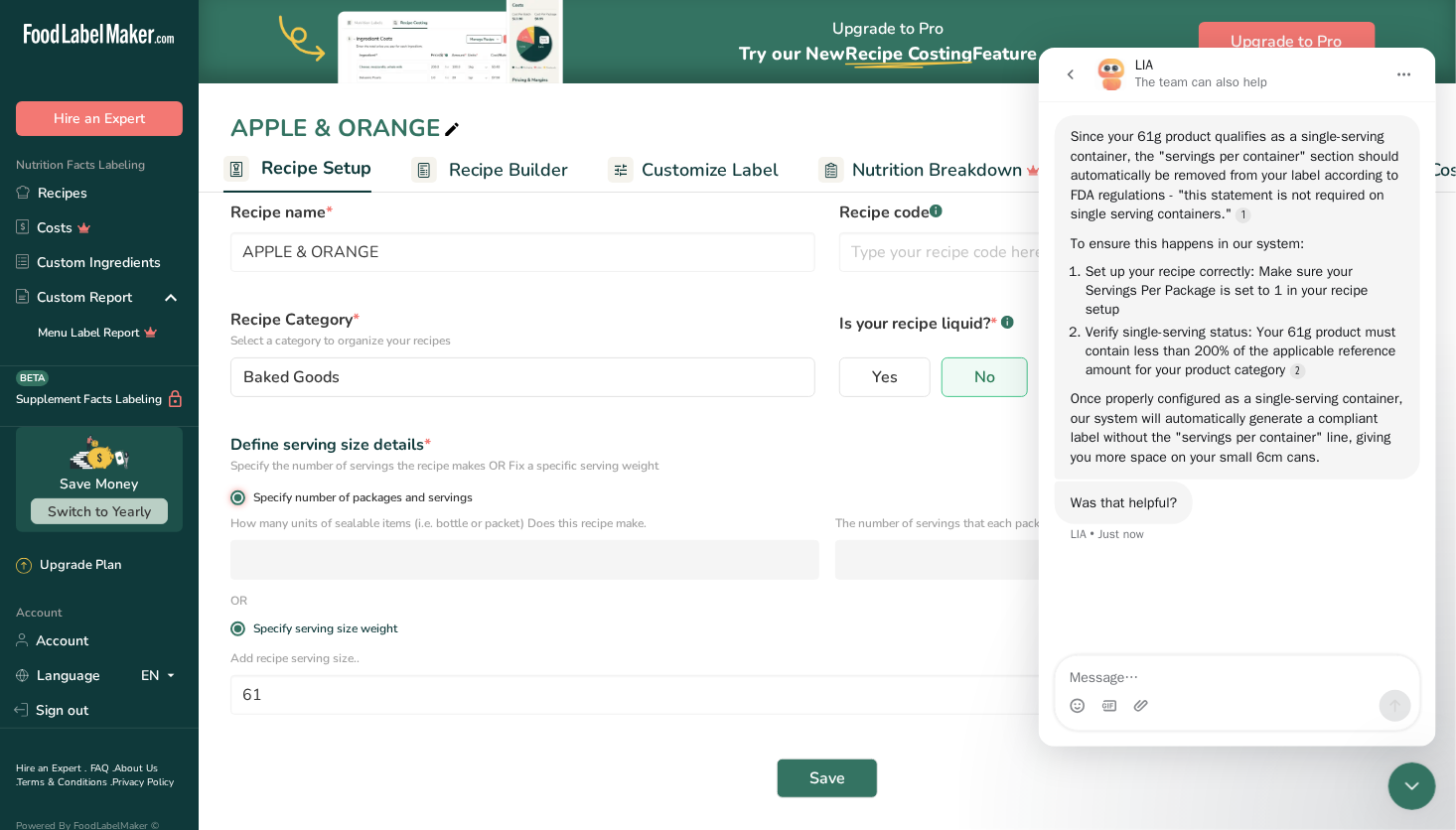 radio on "false" 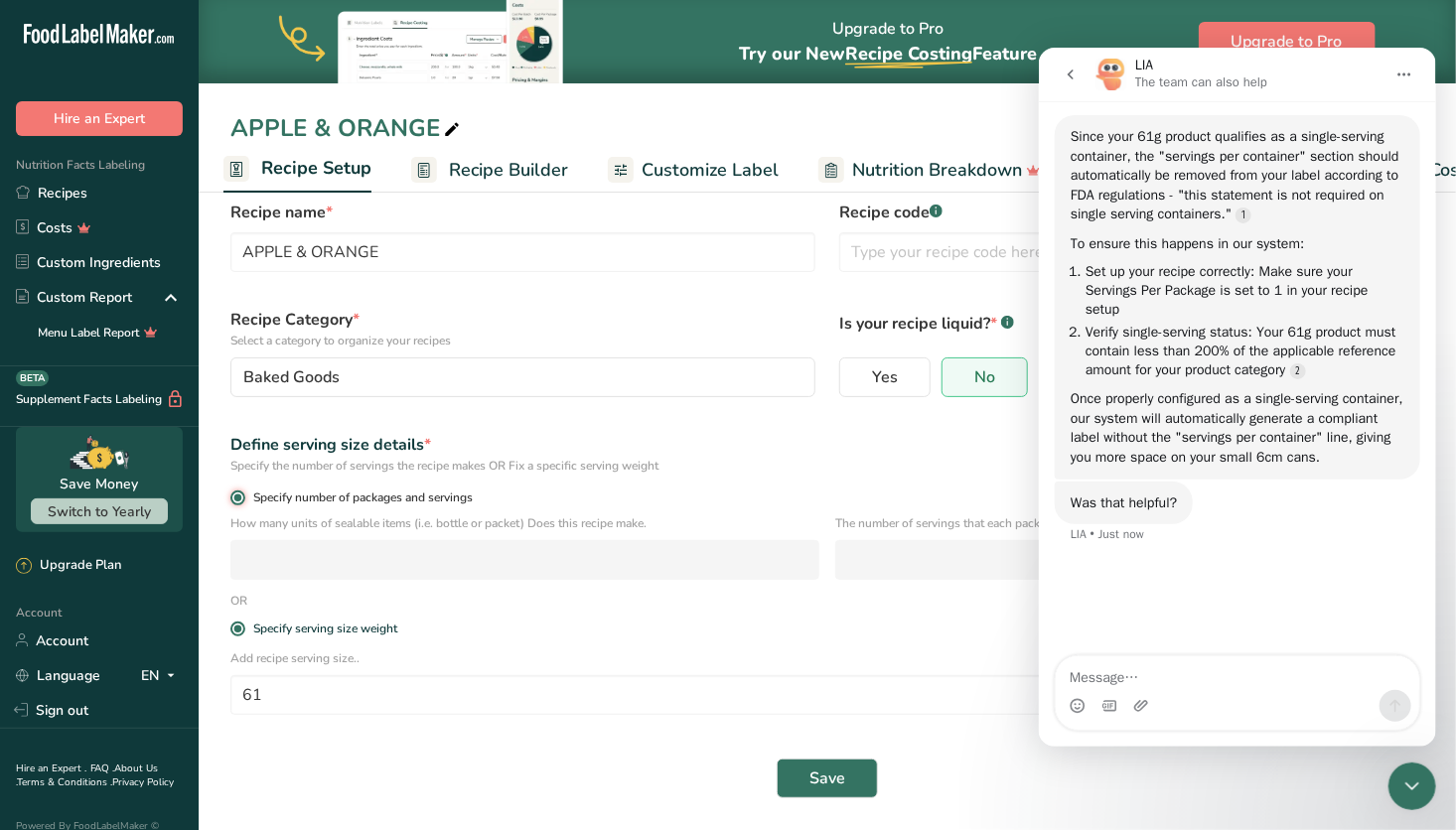 type 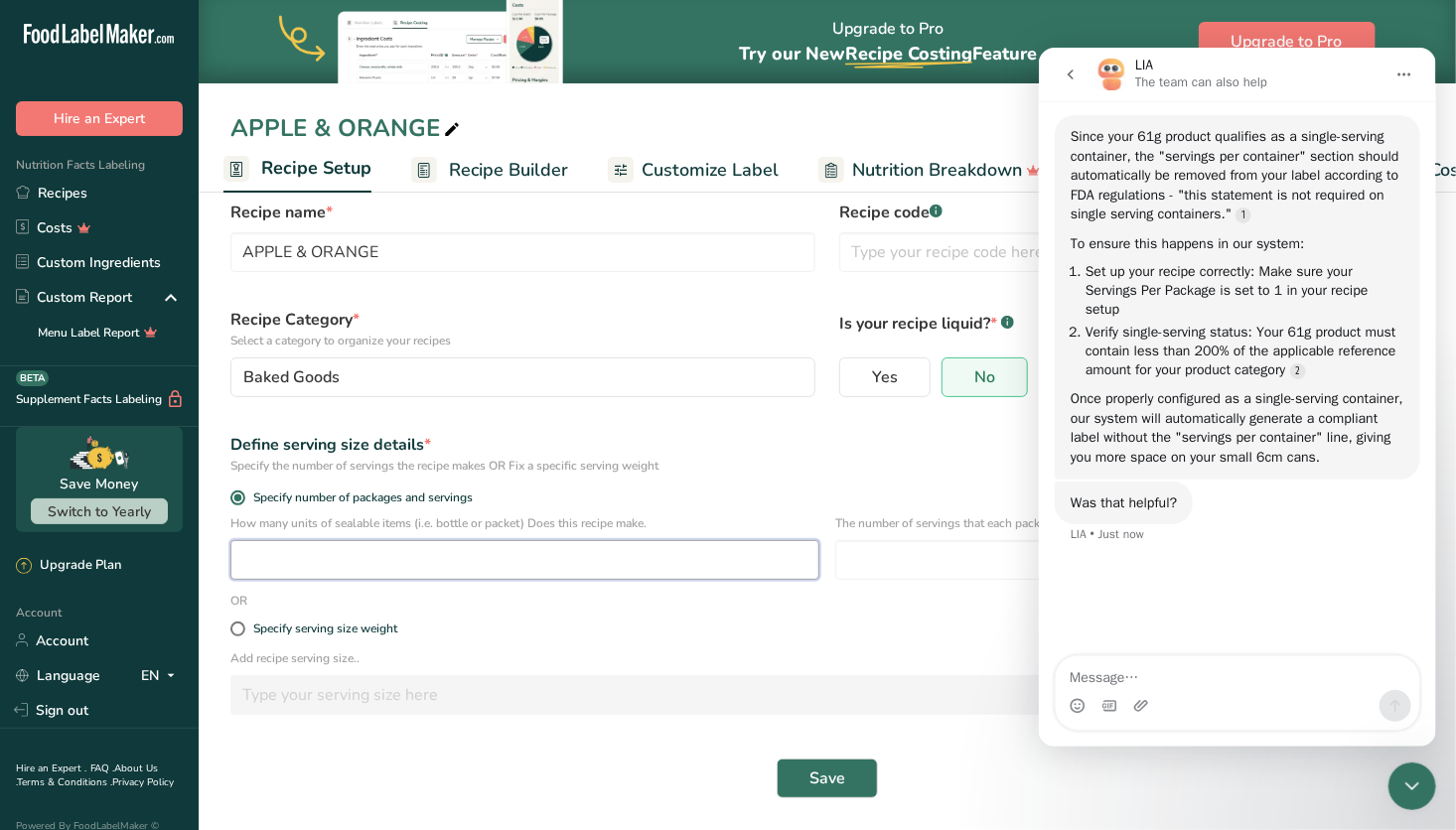click at bounding box center [524, 560] 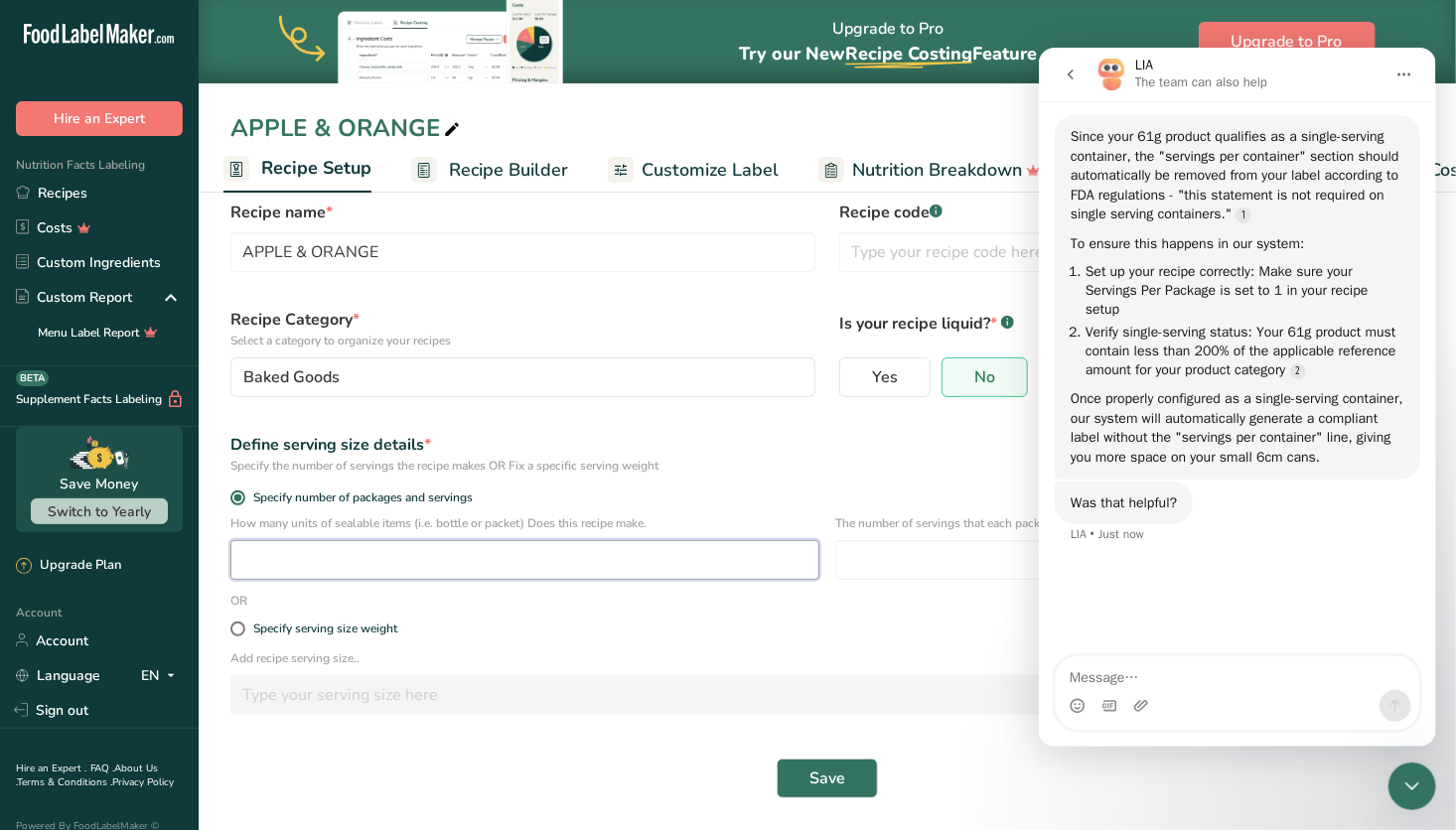type on "1" 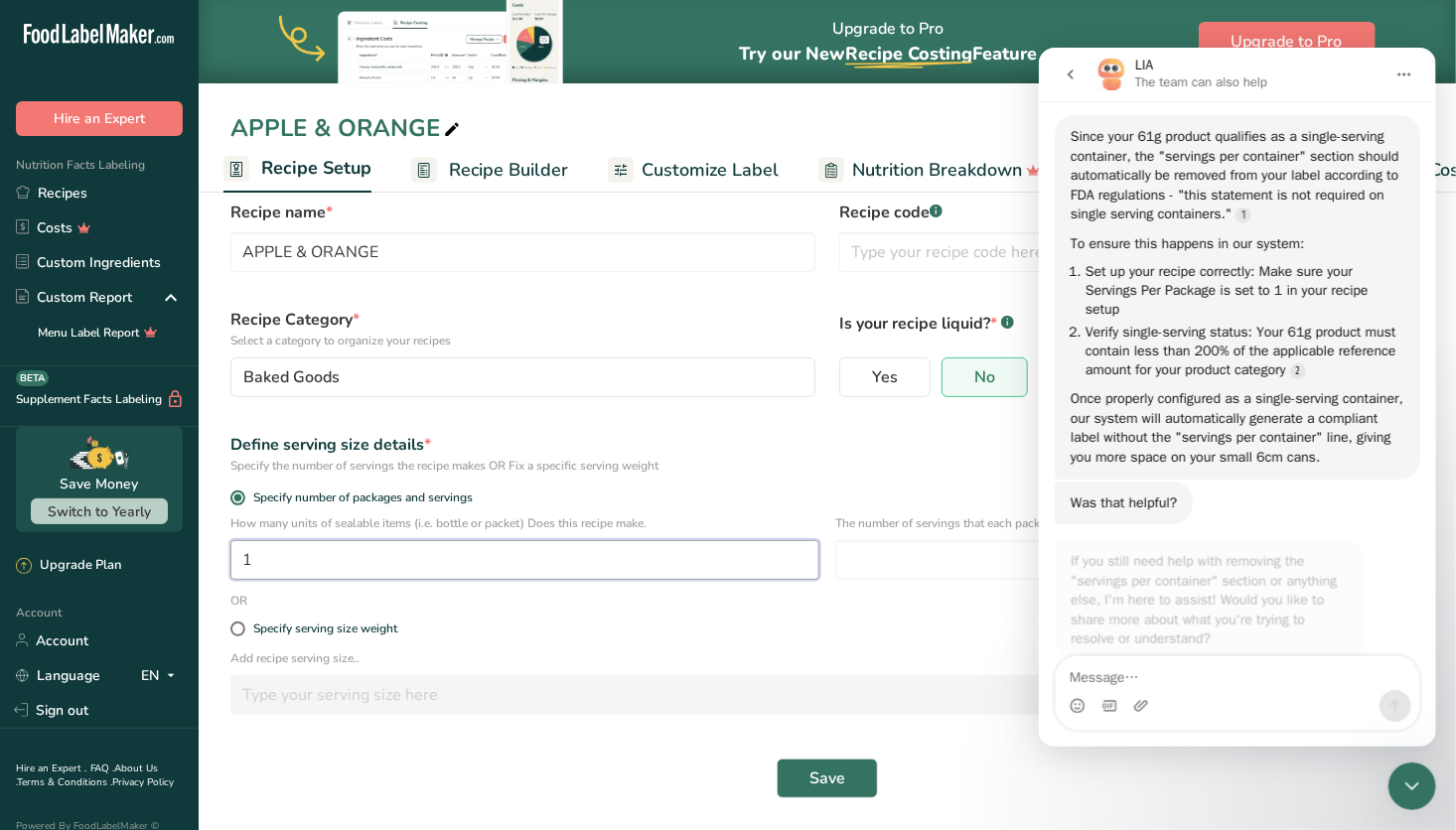 scroll, scrollTop: 2, scrollLeft: 0, axis: vertical 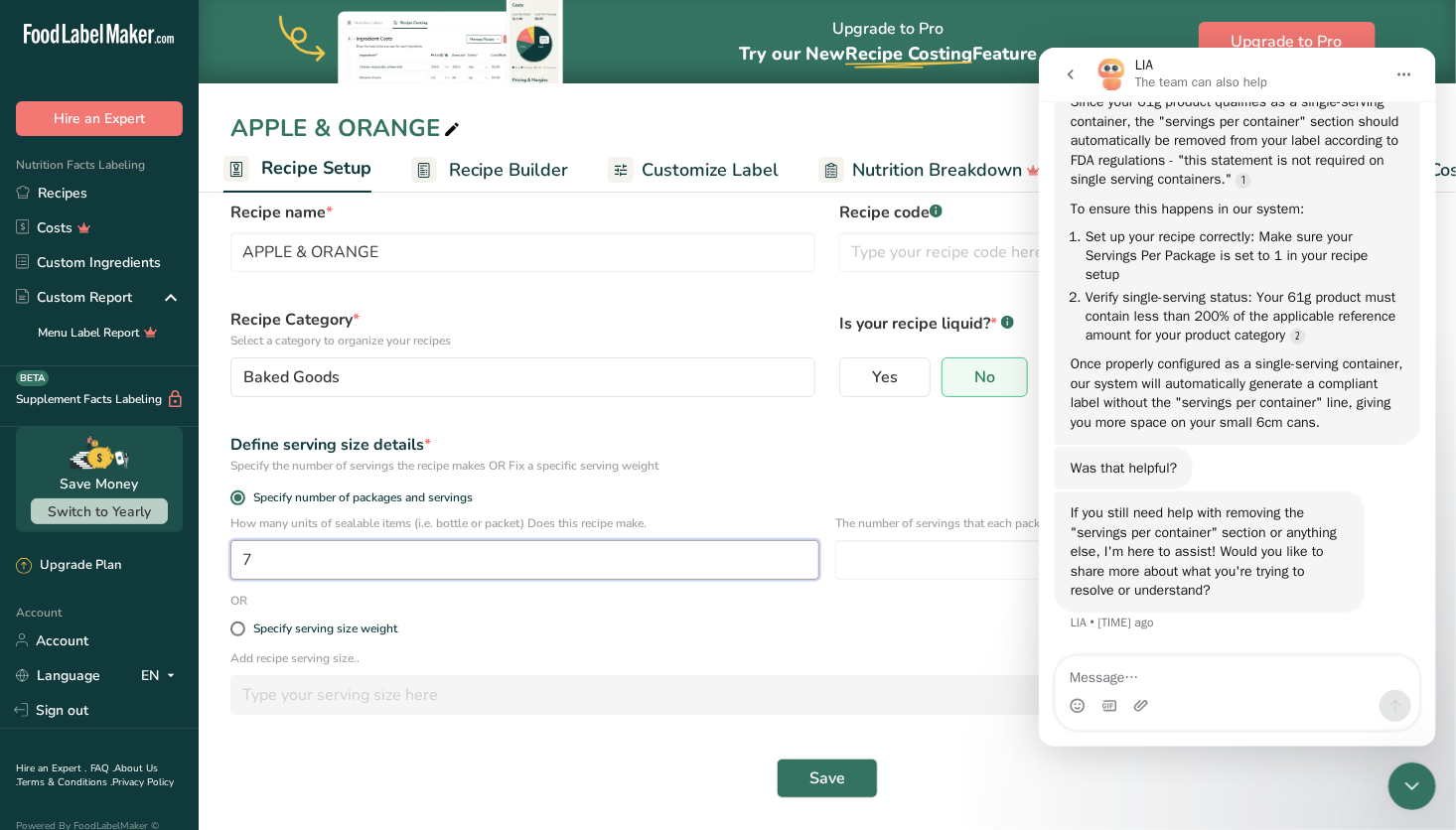 type on "7" 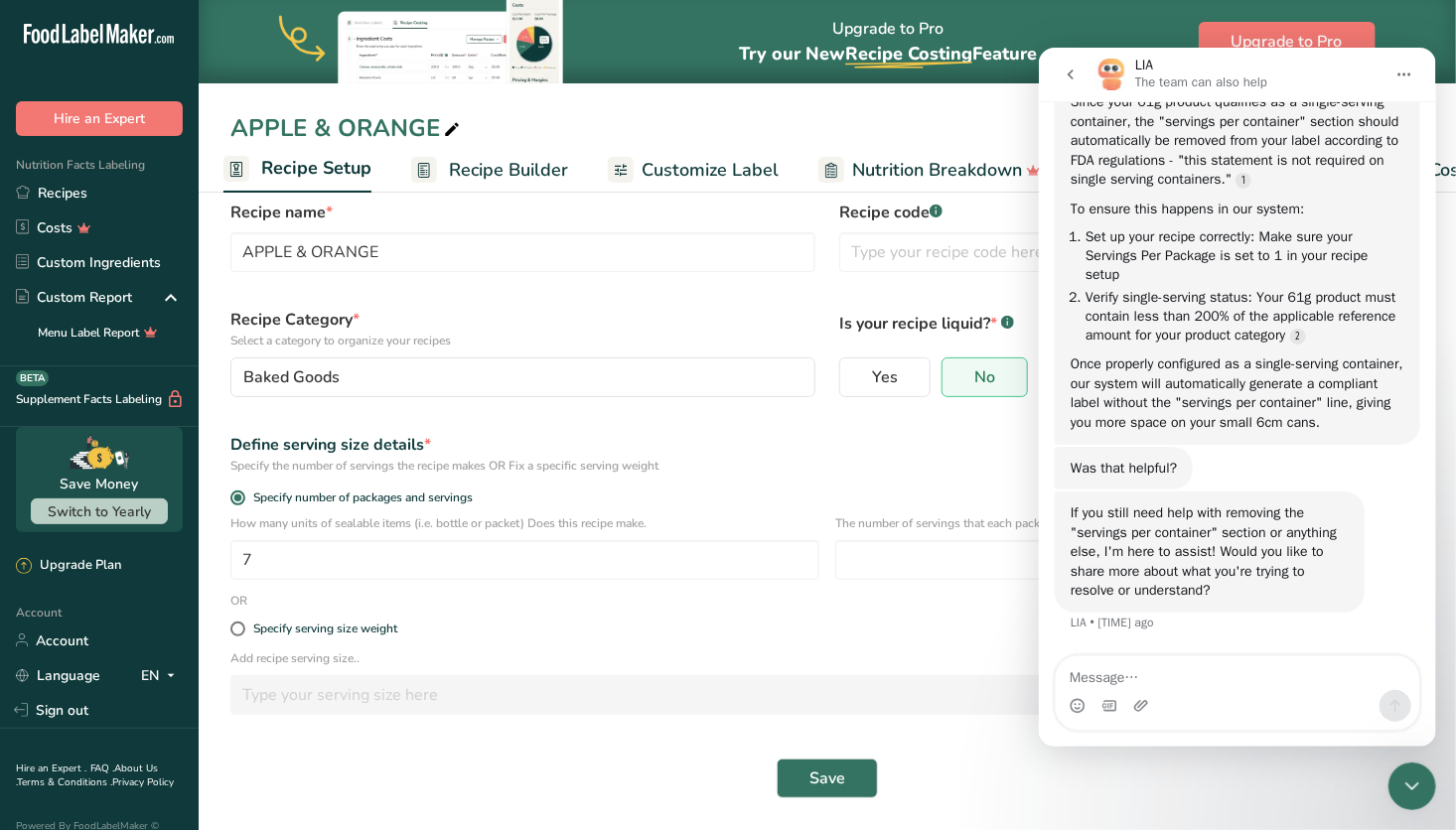 click on "Add recipe serving size.." at bounding box center (827, 658) 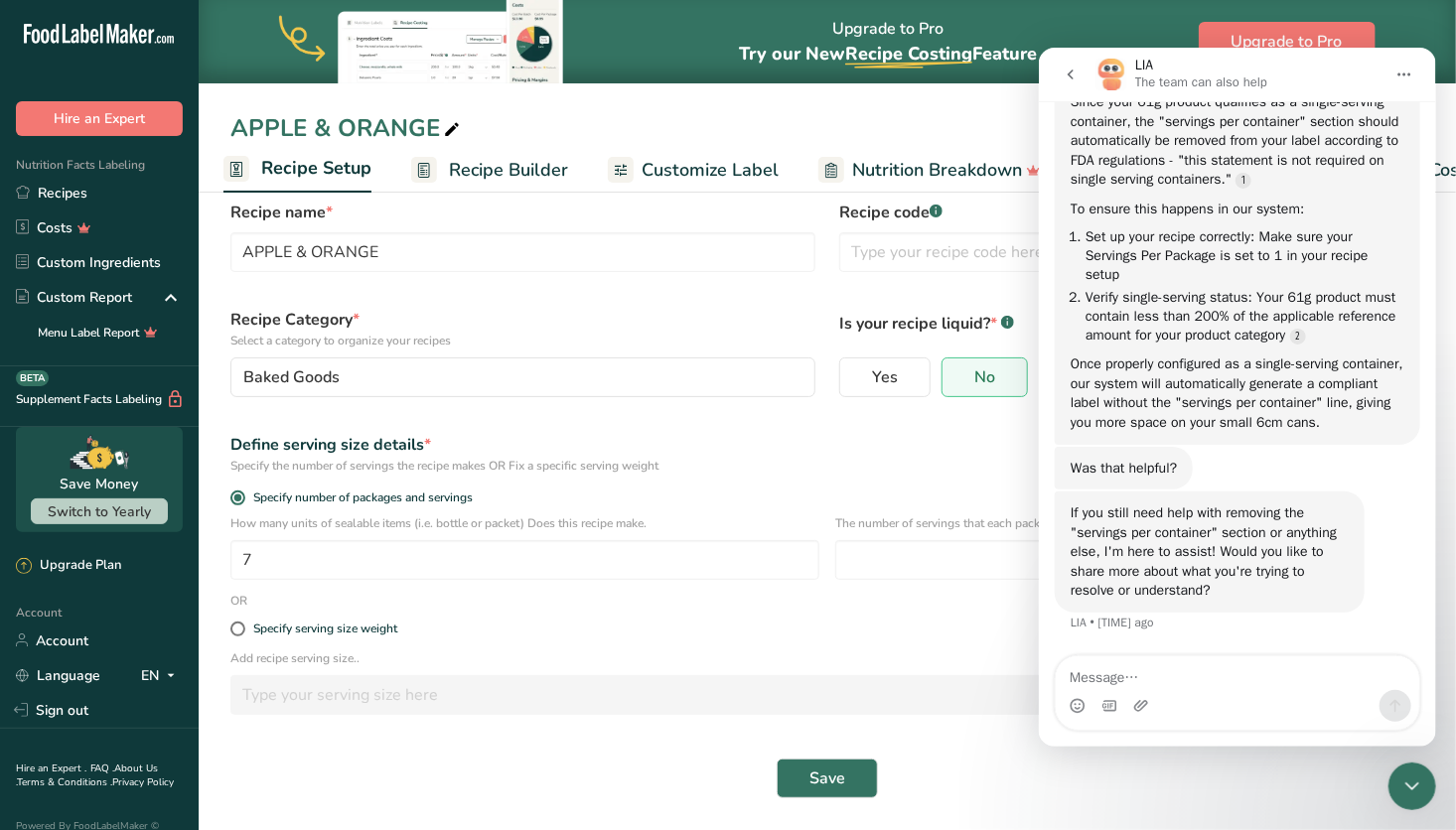 click on "Recipe Builder" at bounding box center [509, 170] 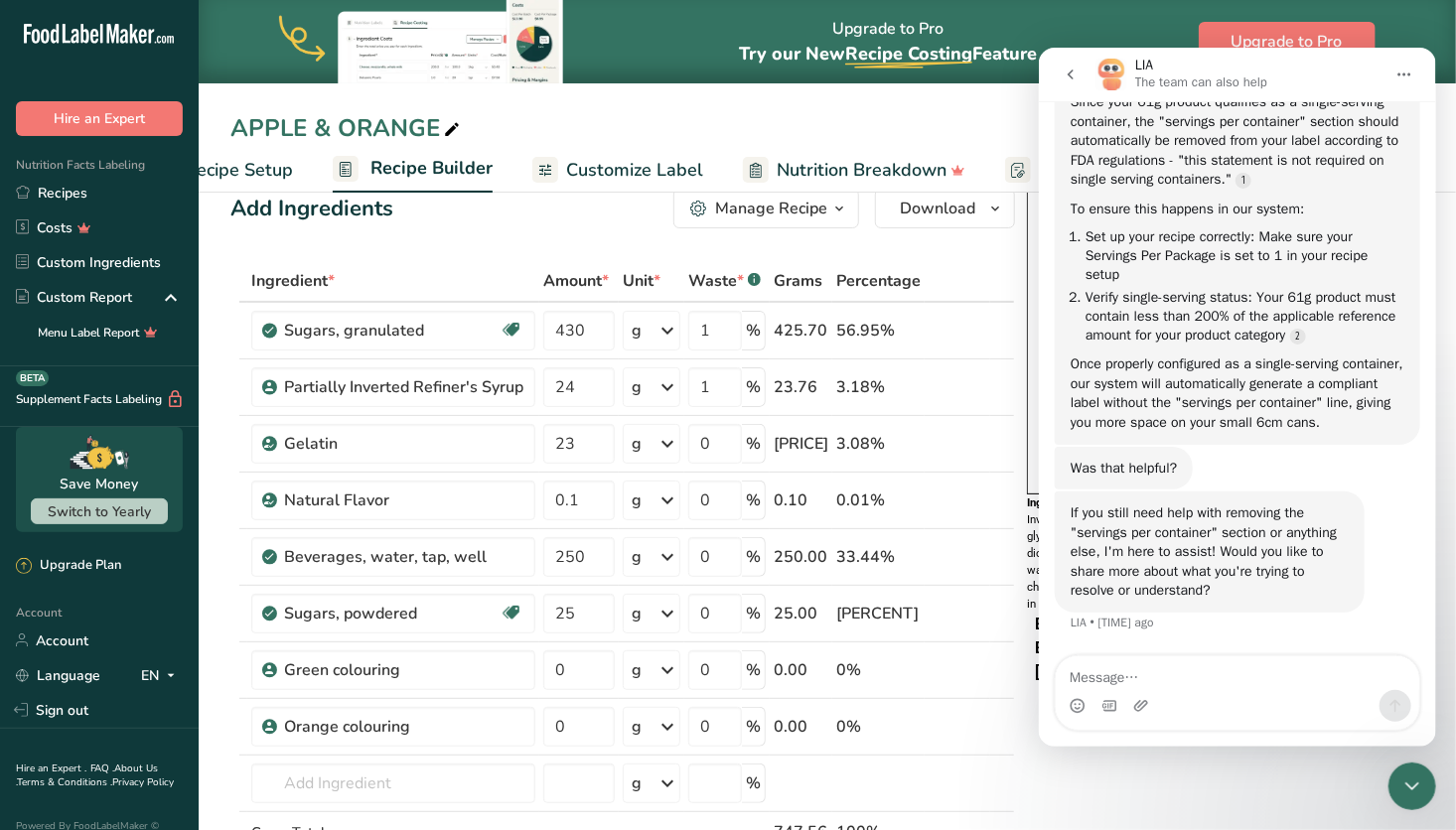 scroll, scrollTop: 0, scrollLeft: 91, axis: horizontal 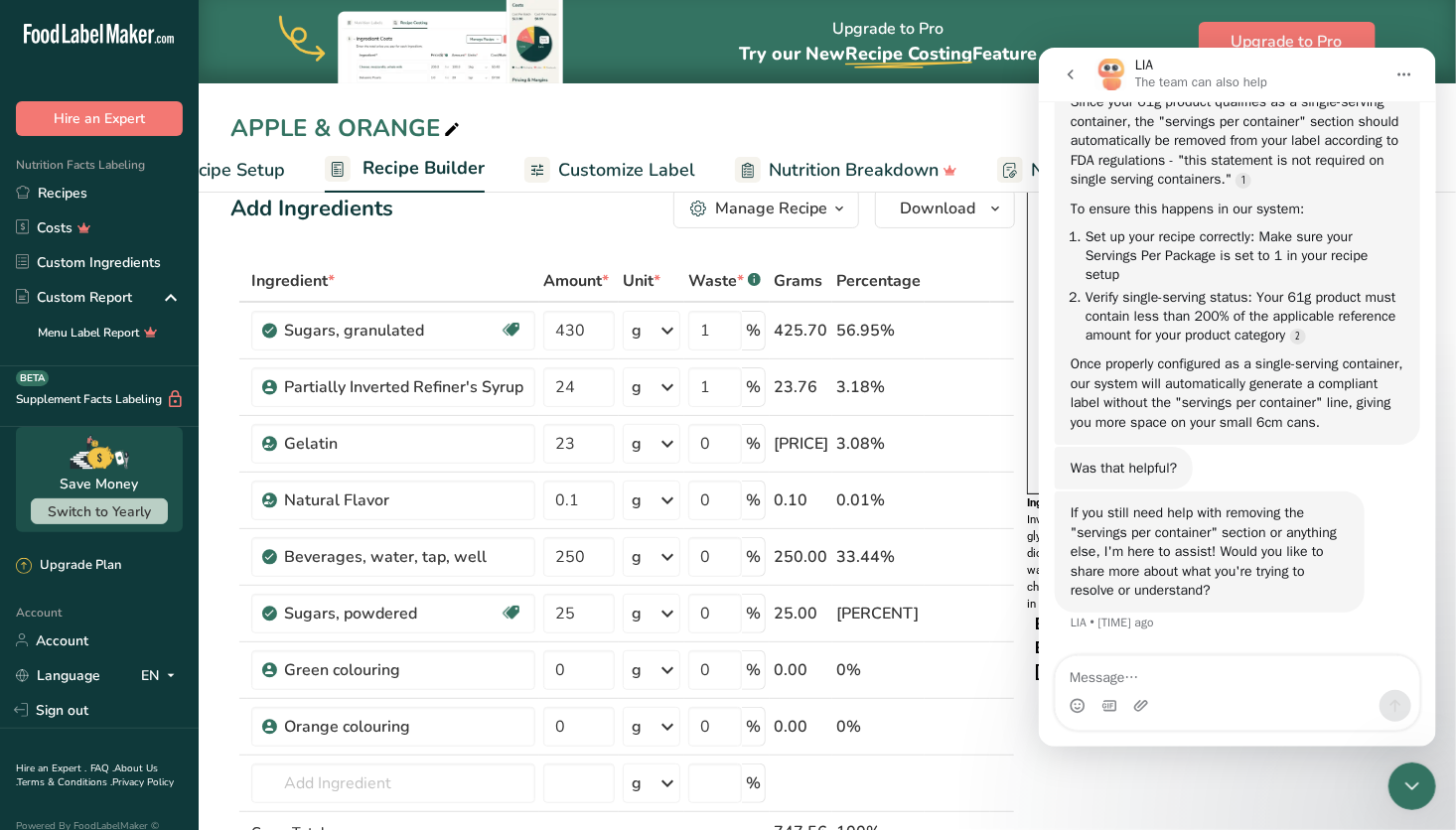 click on "Recipe Setup" at bounding box center (230, 170) 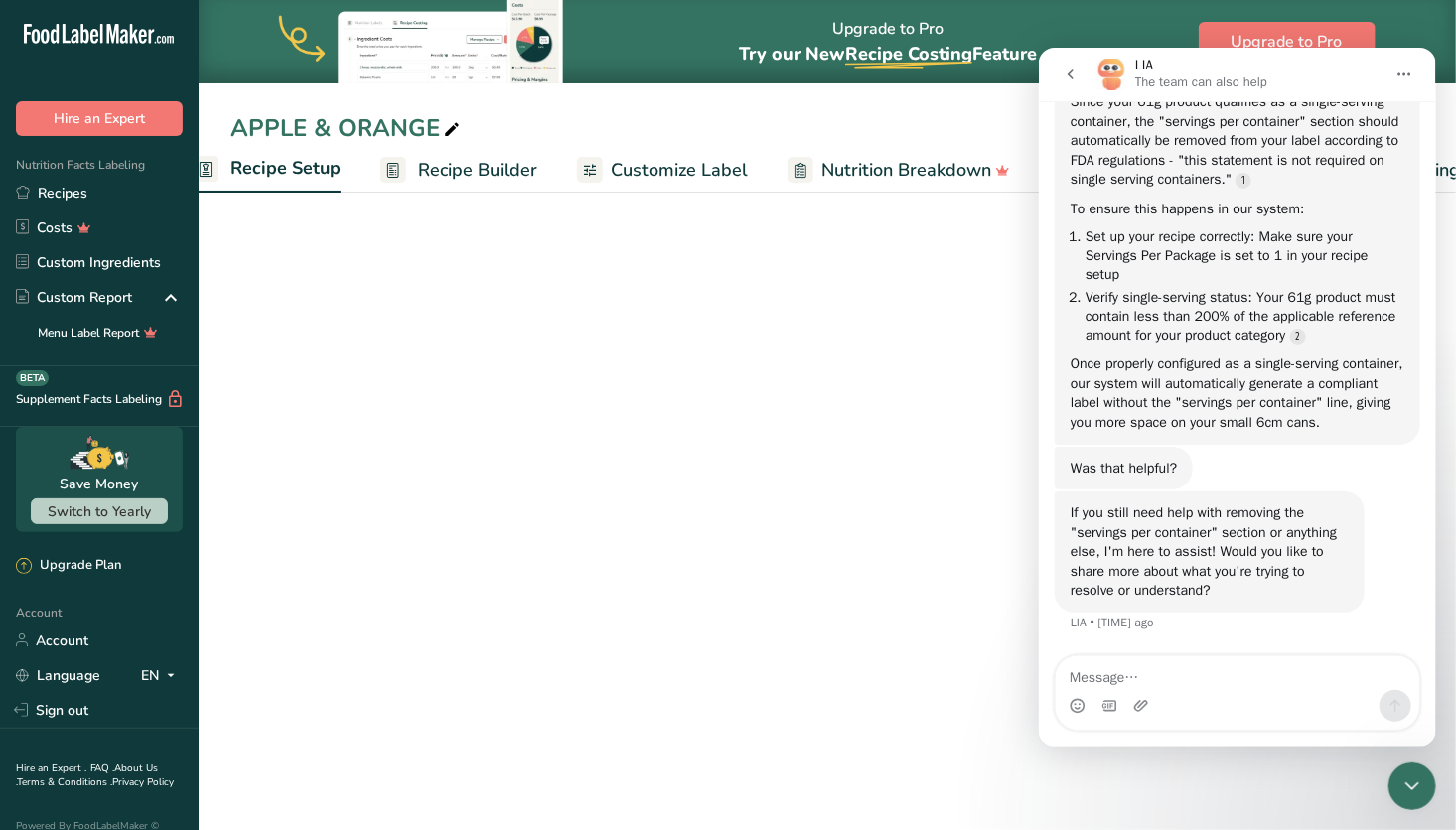 scroll, scrollTop: 0, scrollLeft: 7, axis: horizontal 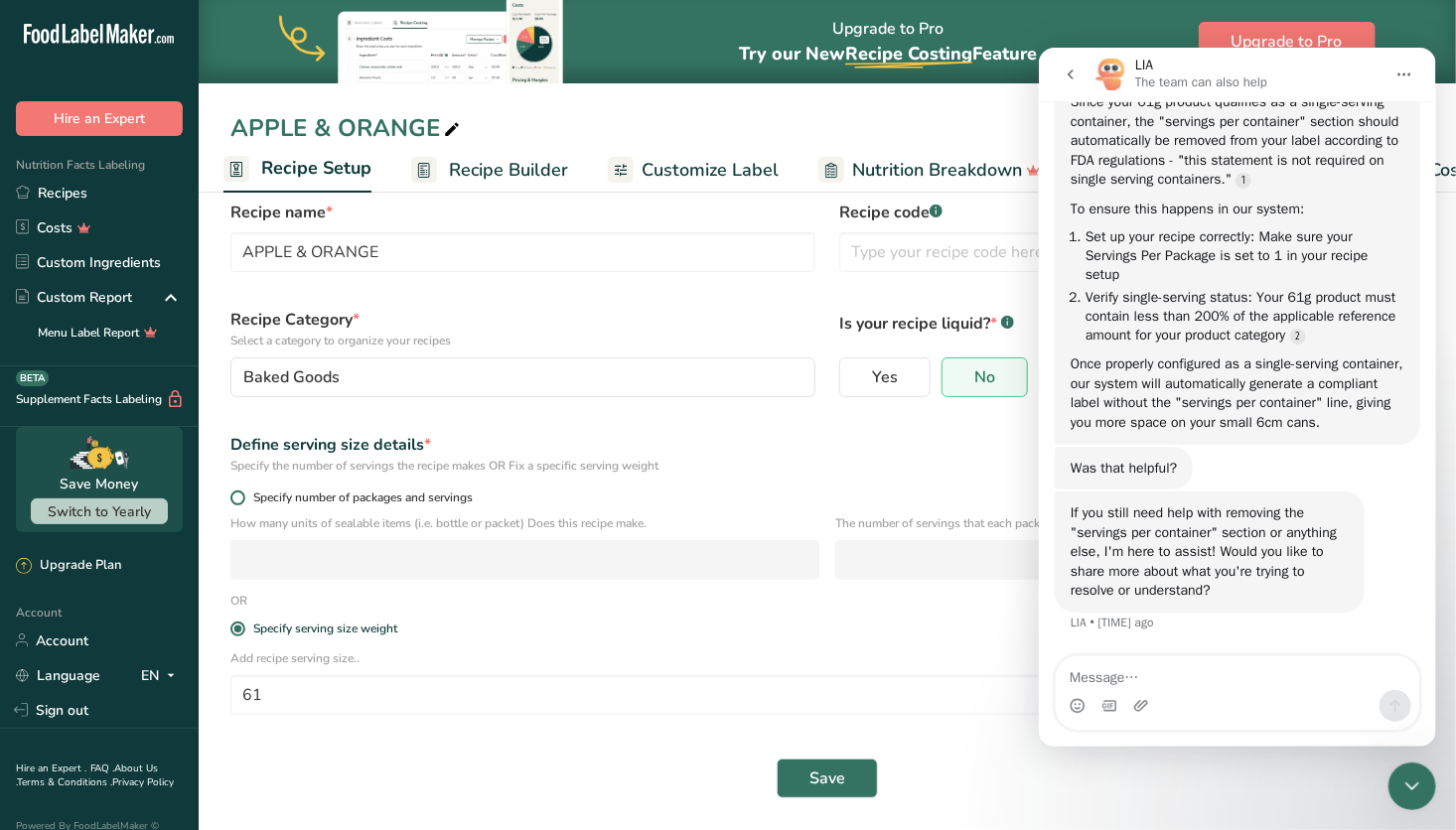 click at bounding box center [237, 497] 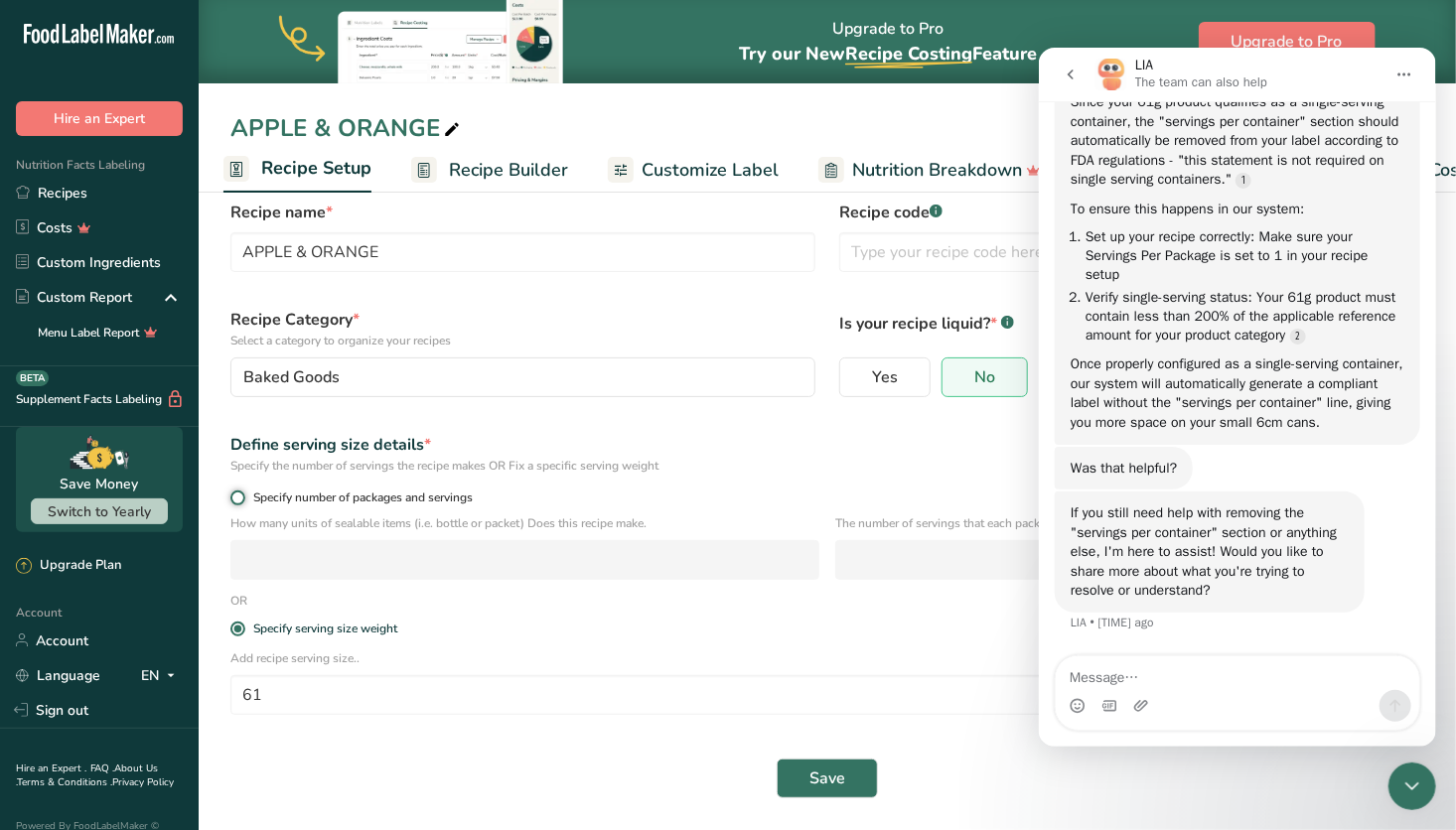click on "Specify number of packages and servings" at bounding box center [236, 497] 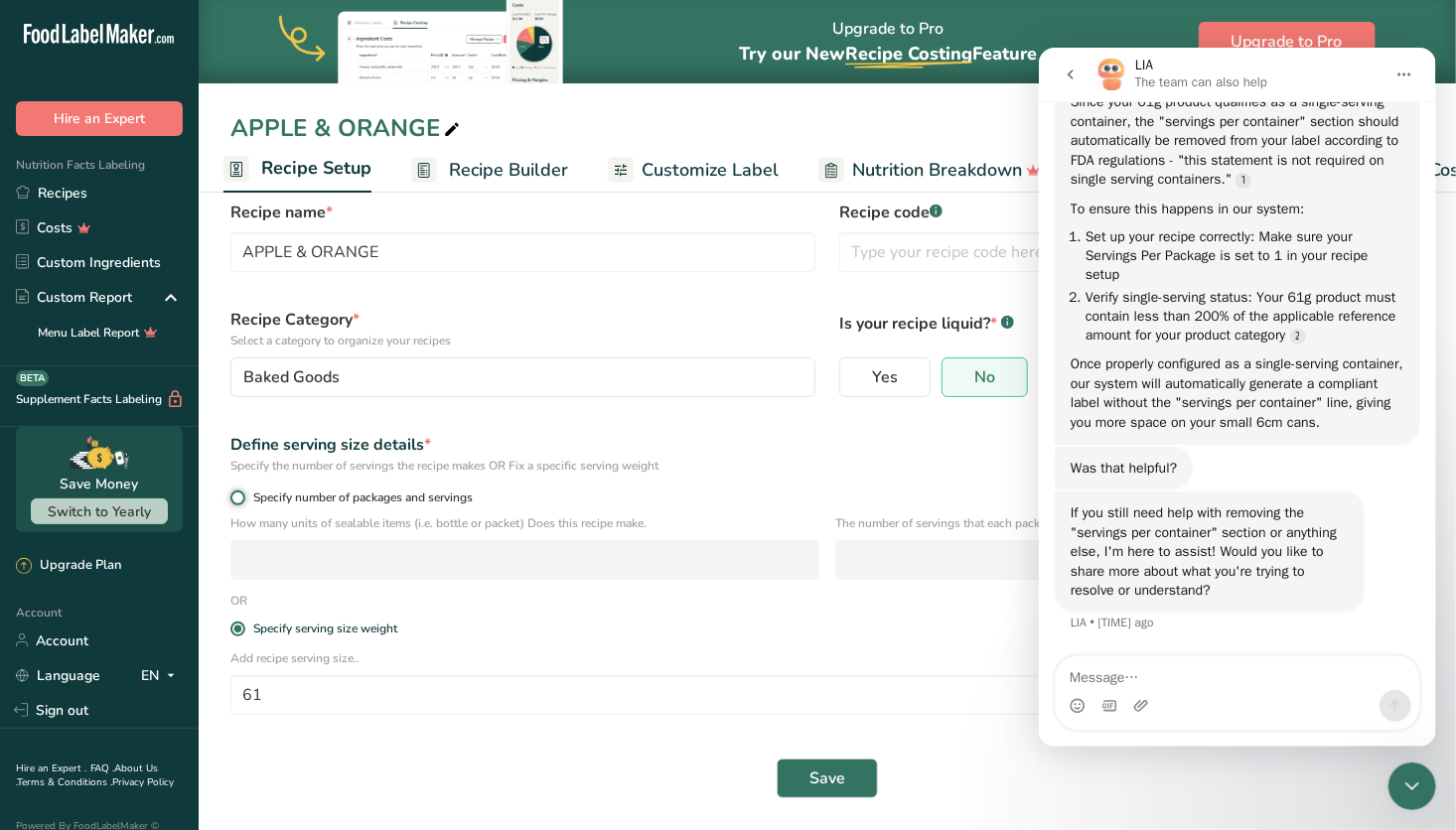 radio on "true" 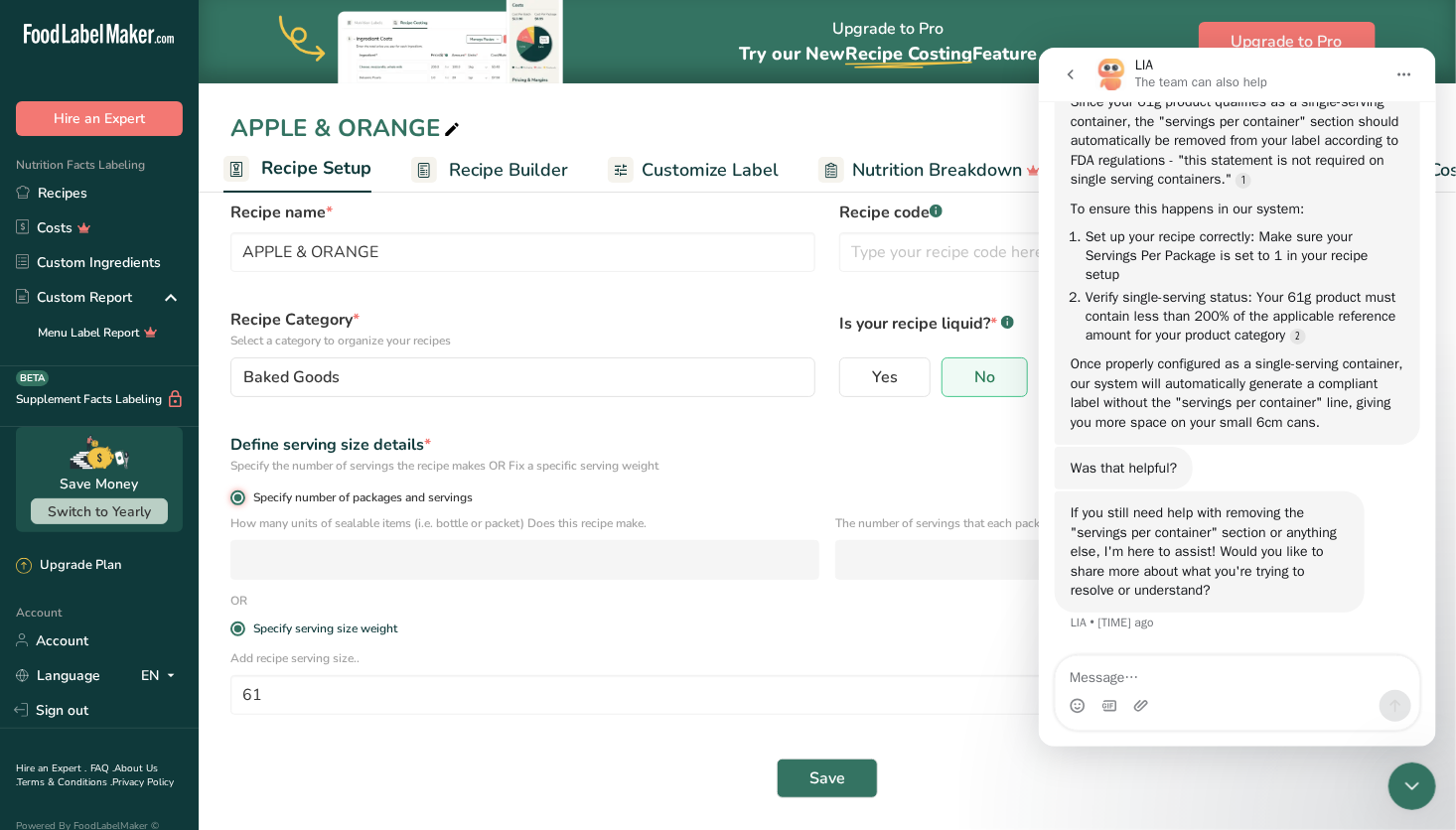 radio on "false" 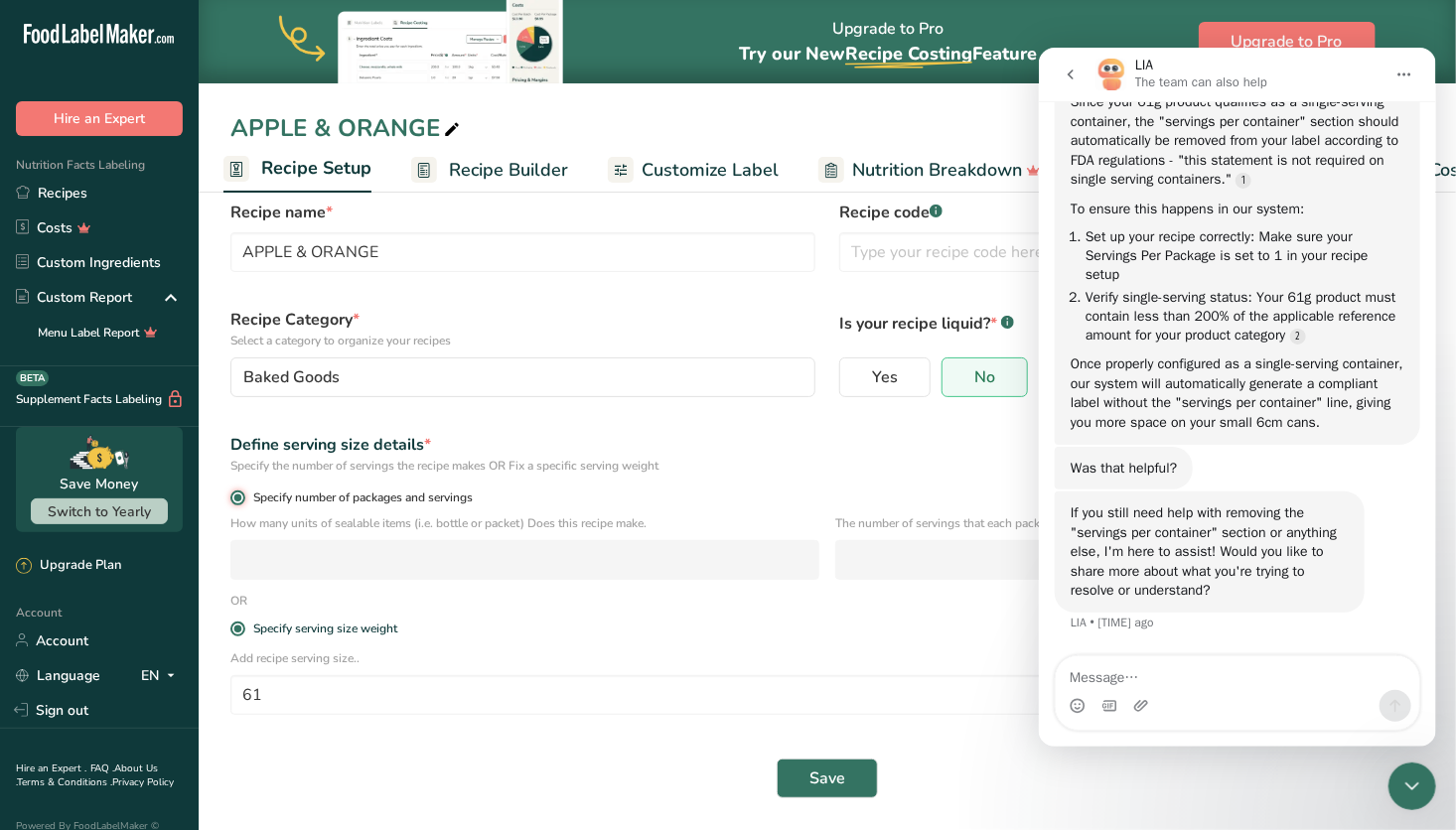 type 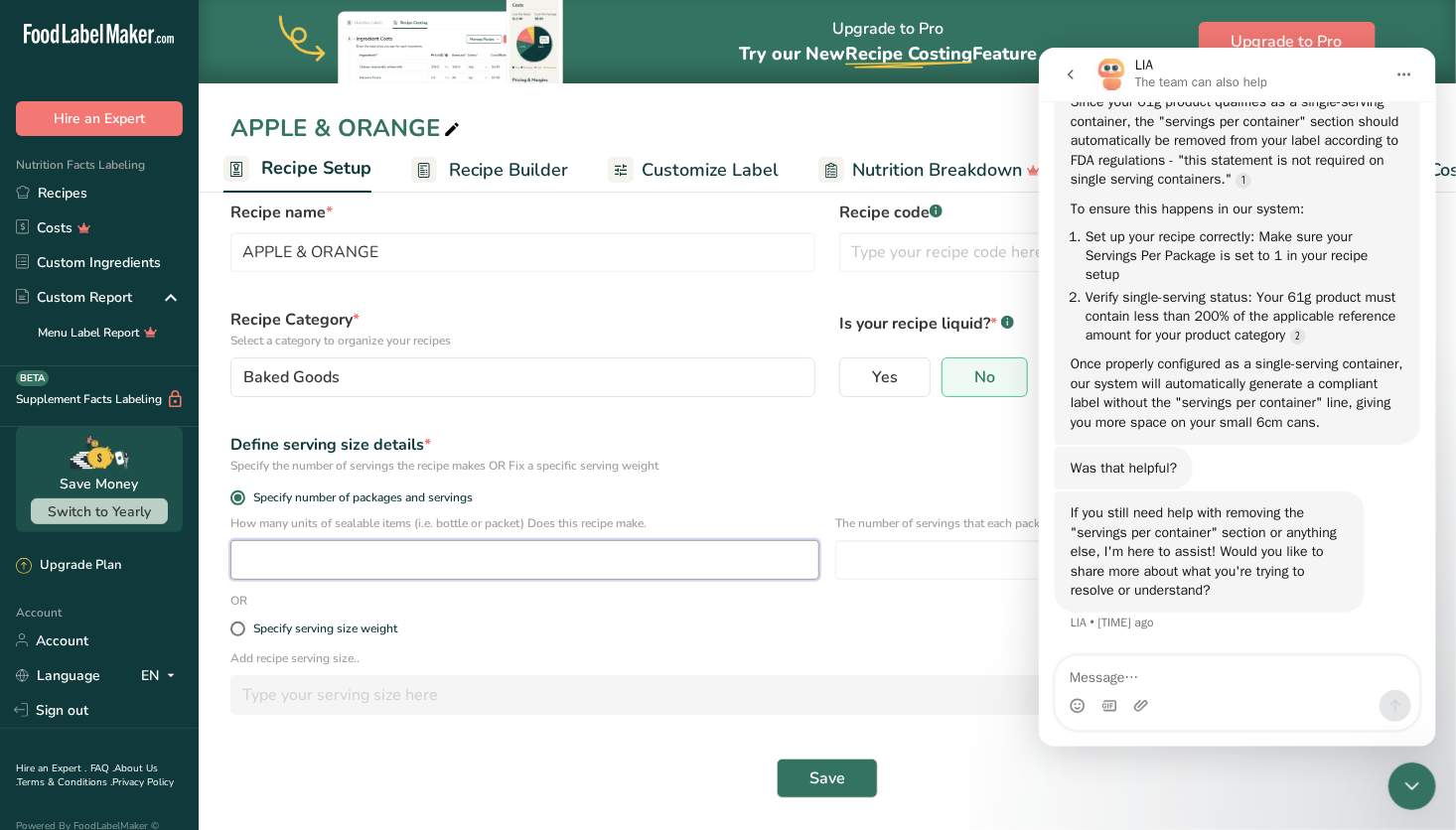 click at bounding box center [524, 560] 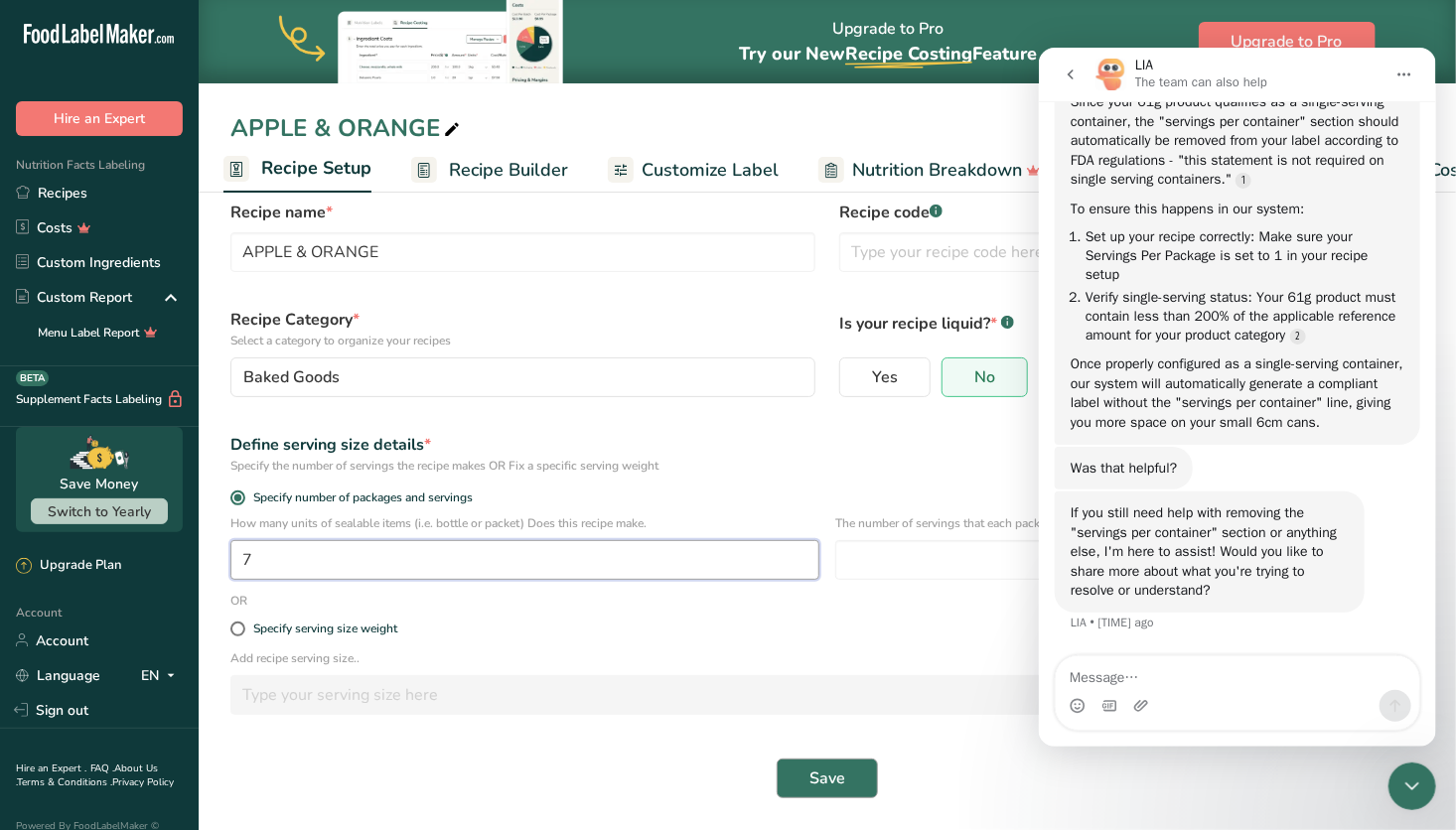 type on "7" 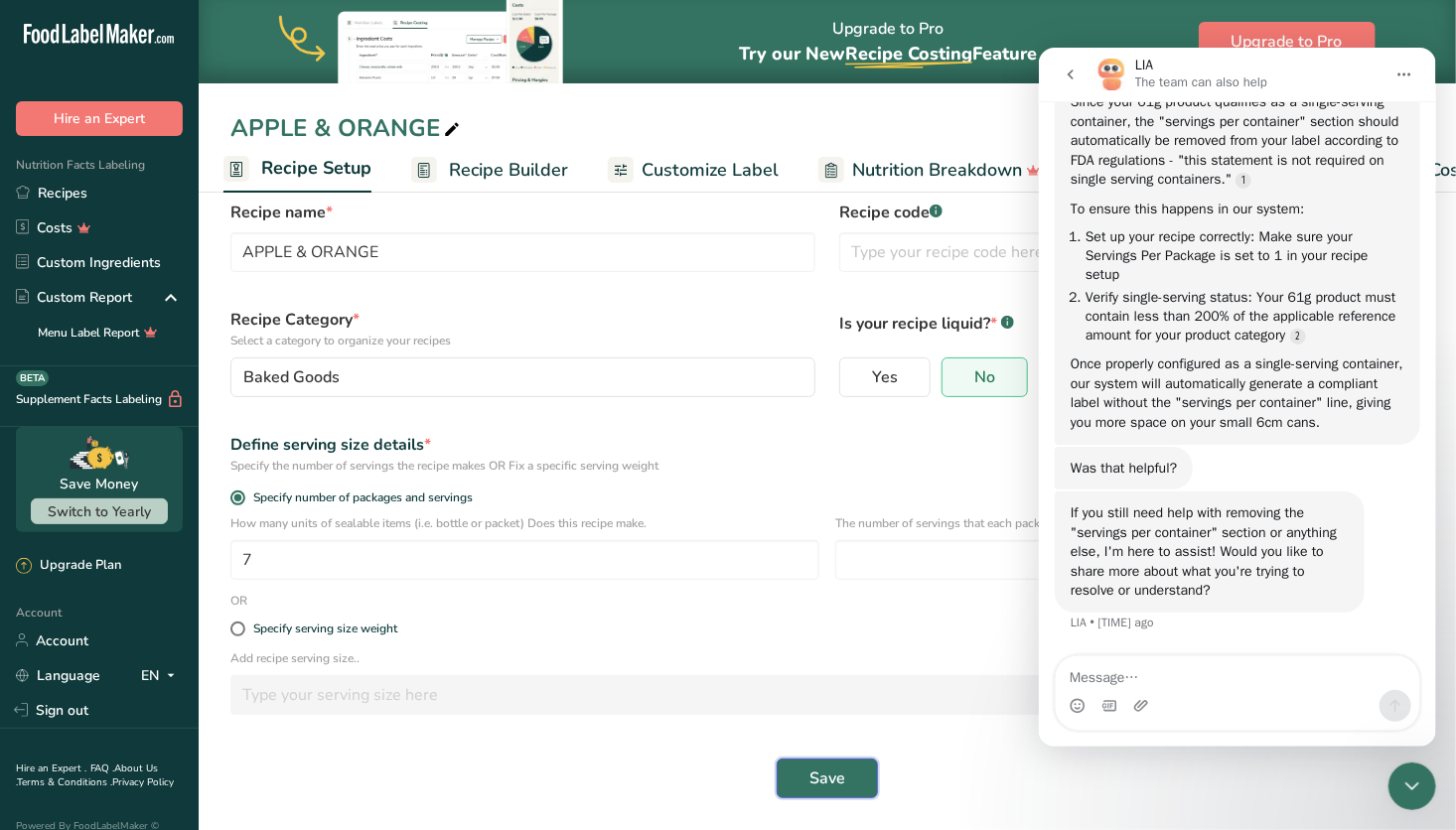 click on "Save" at bounding box center (827, 778) 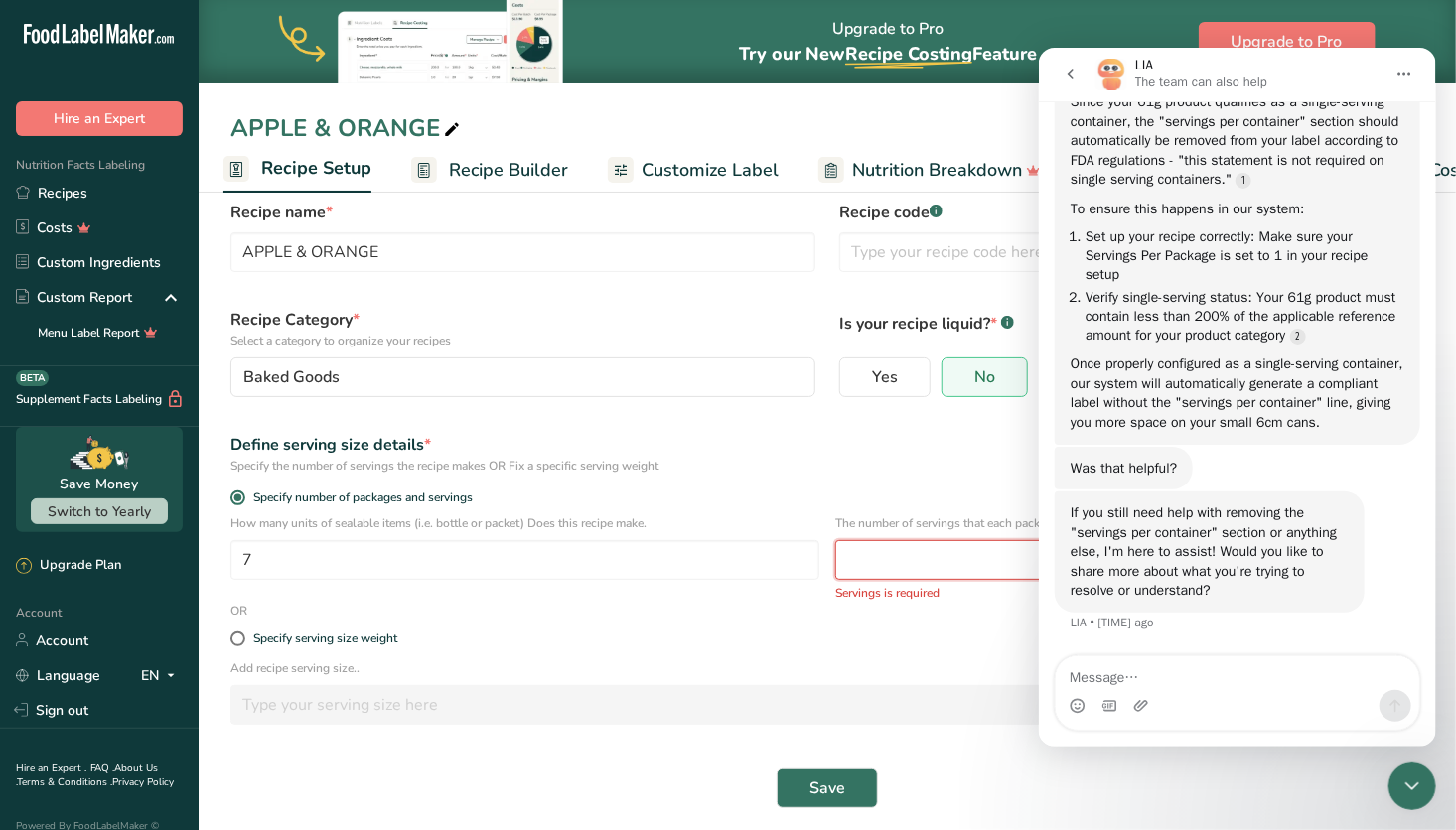 click at bounding box center (1129, 560) 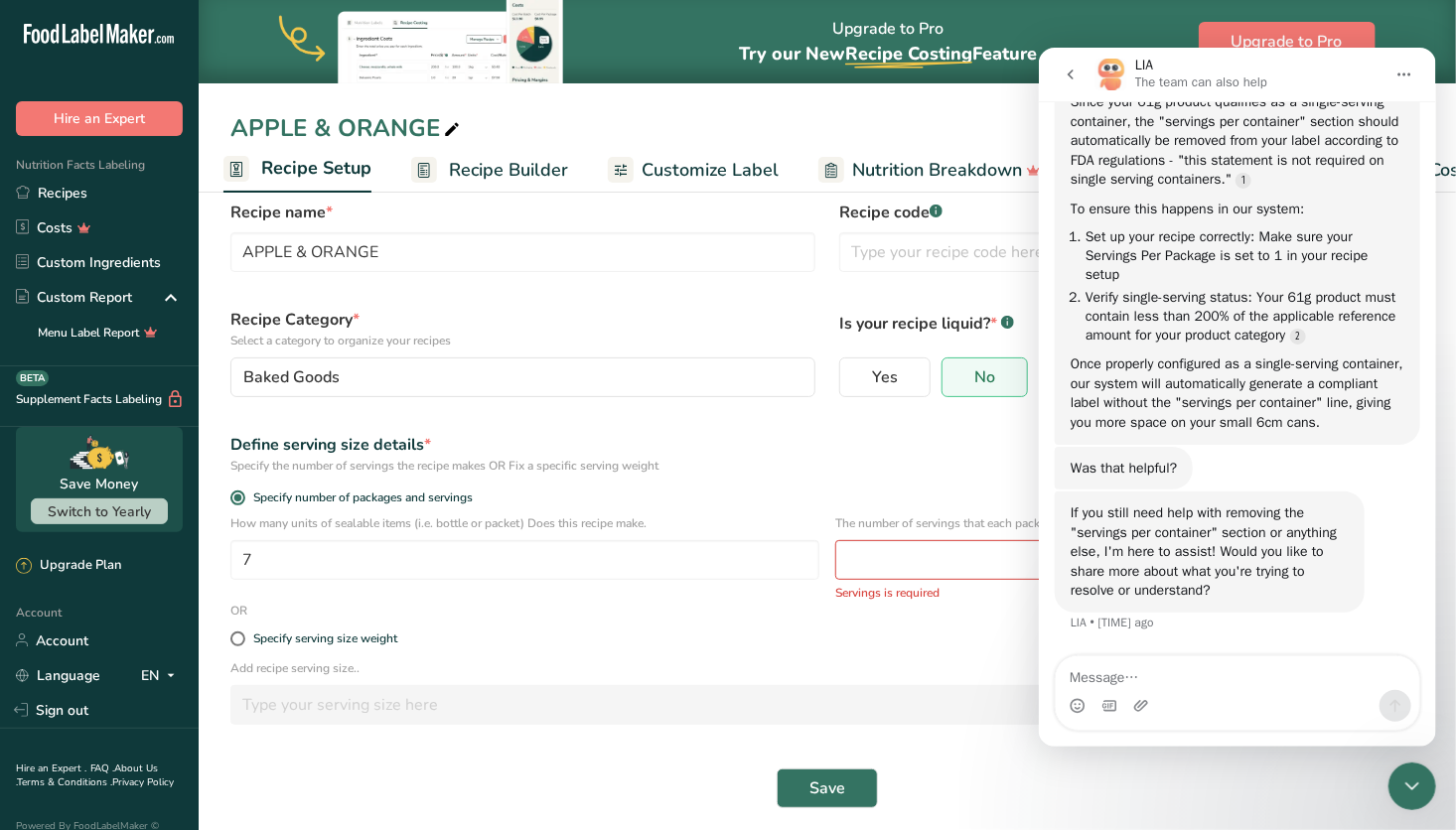click 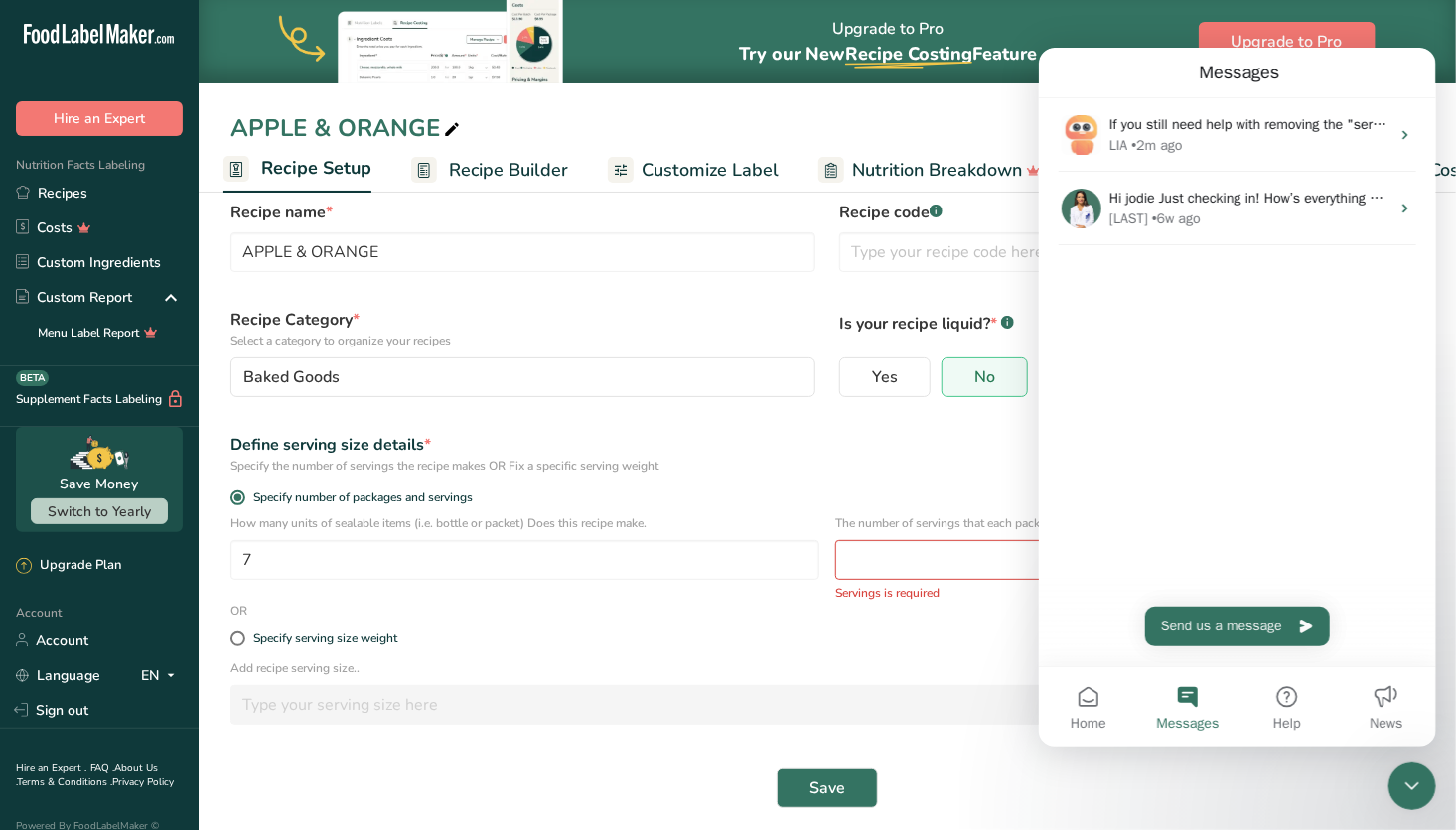 scroll, scrollTop: 4317, scrollLeft: 0, axis: vertical 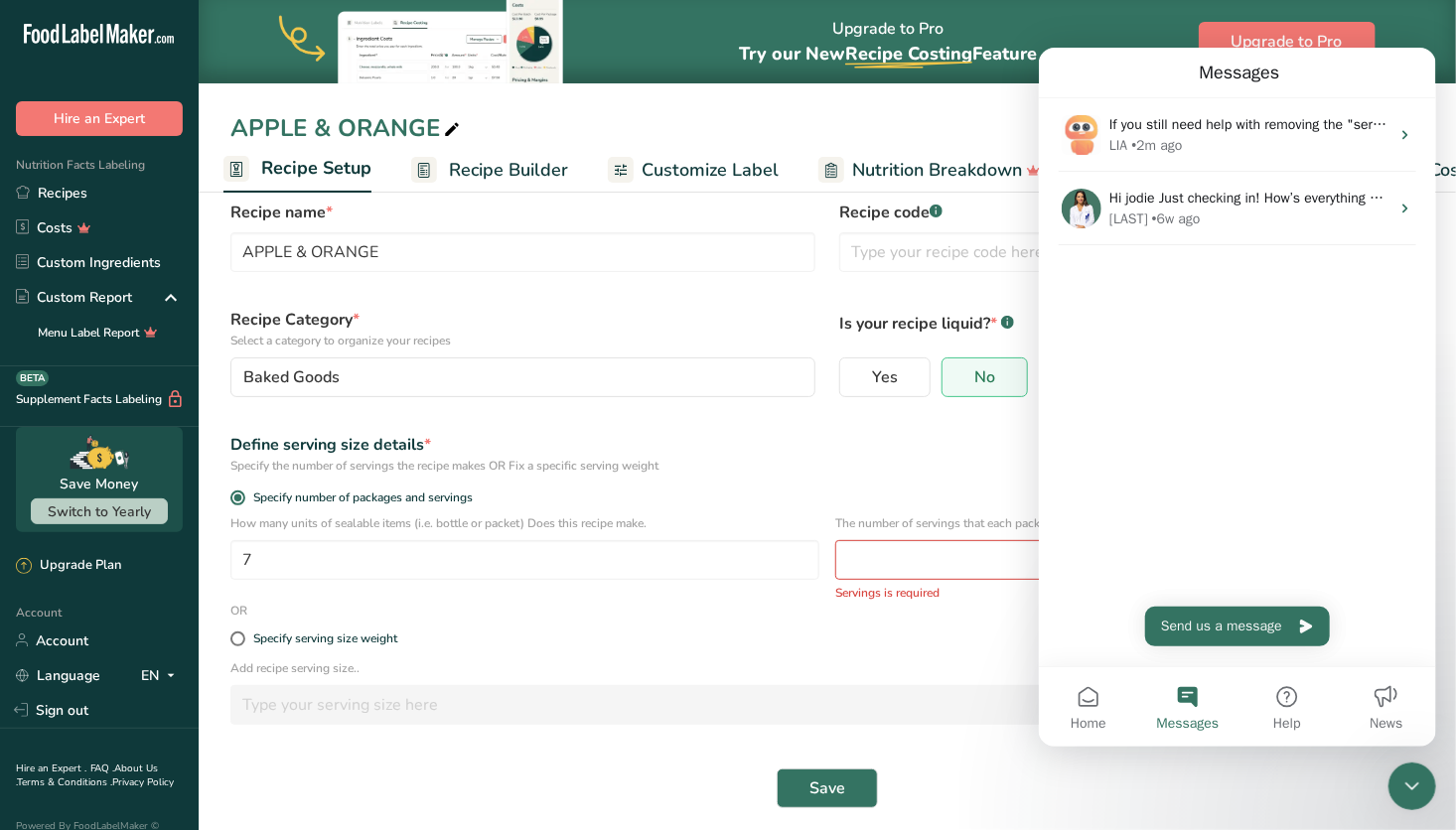 click on "Specify serving size weight" at bounding box center [827, 639] 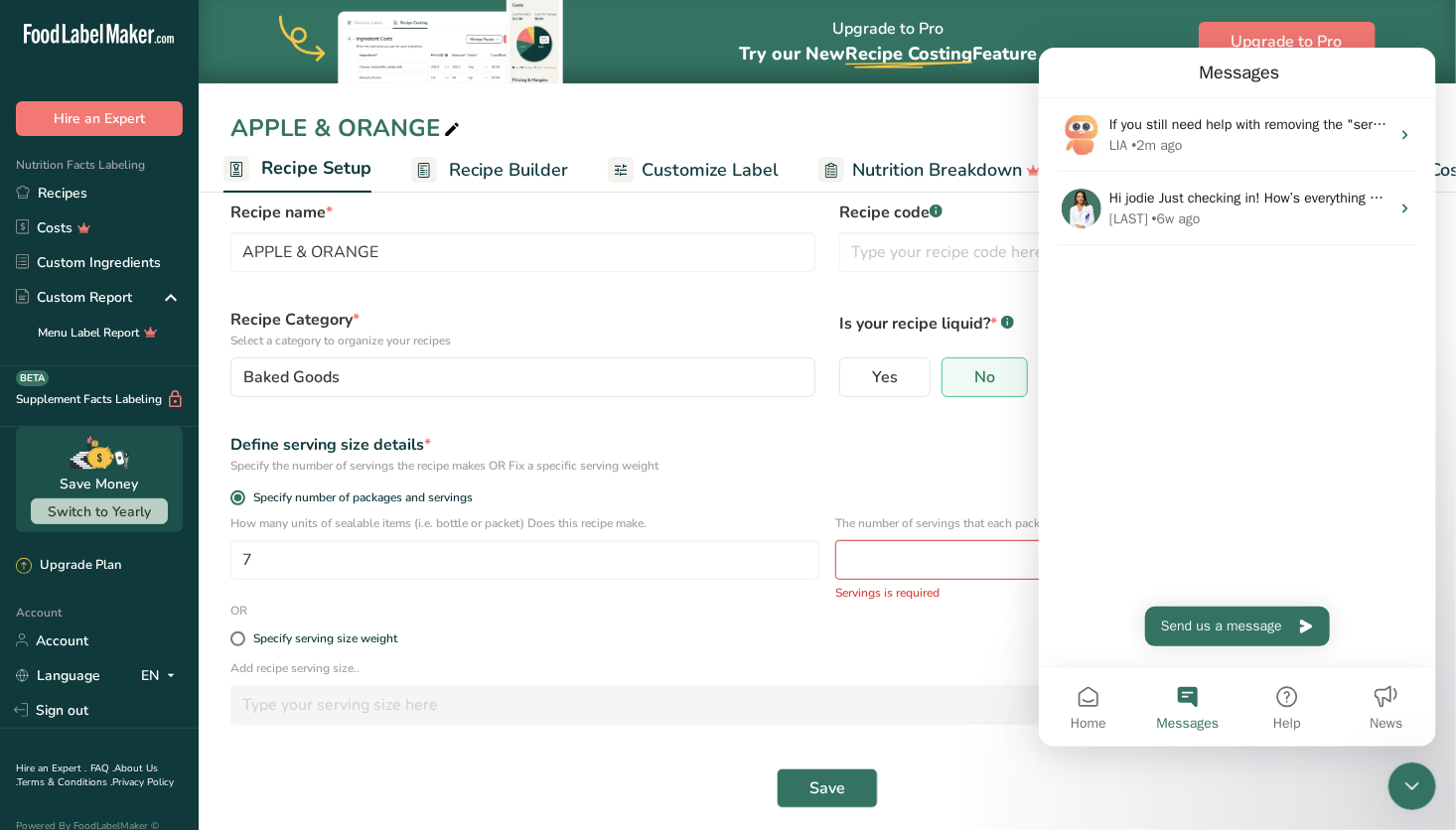 click 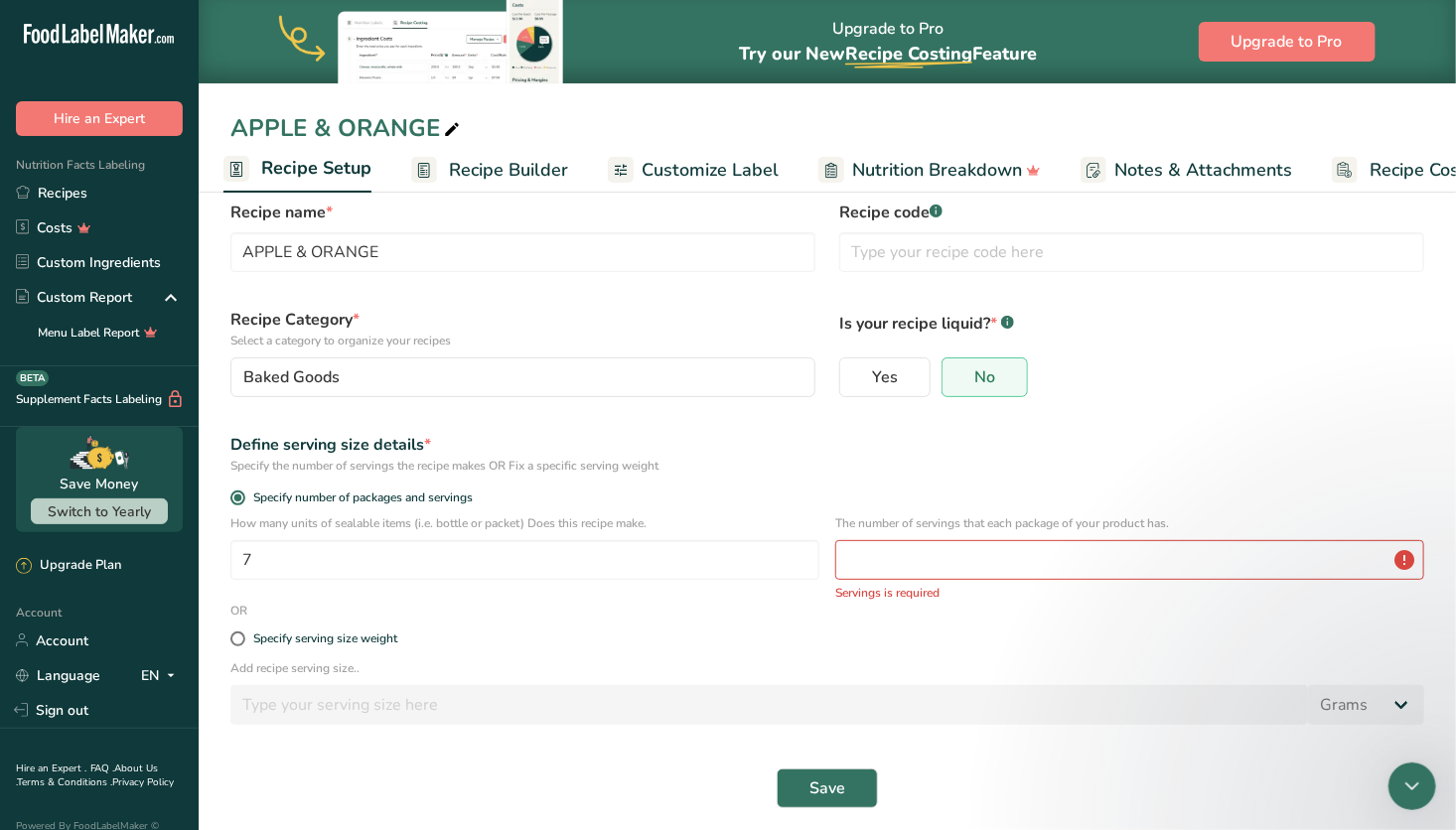 scroll, scrollTop: 0, scrollLeft: 0, axis: both 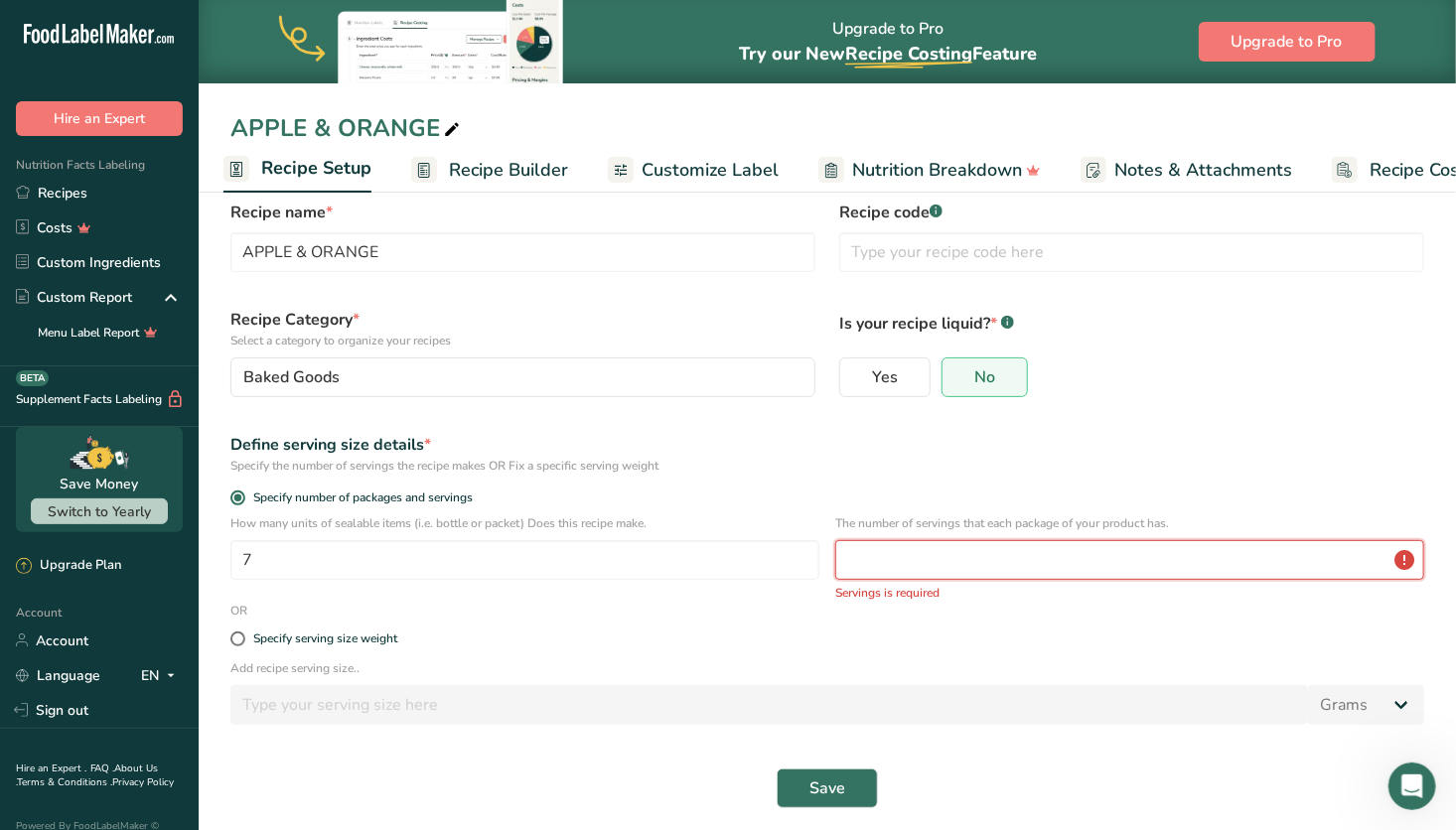 click at bounding box center (1129, 560) 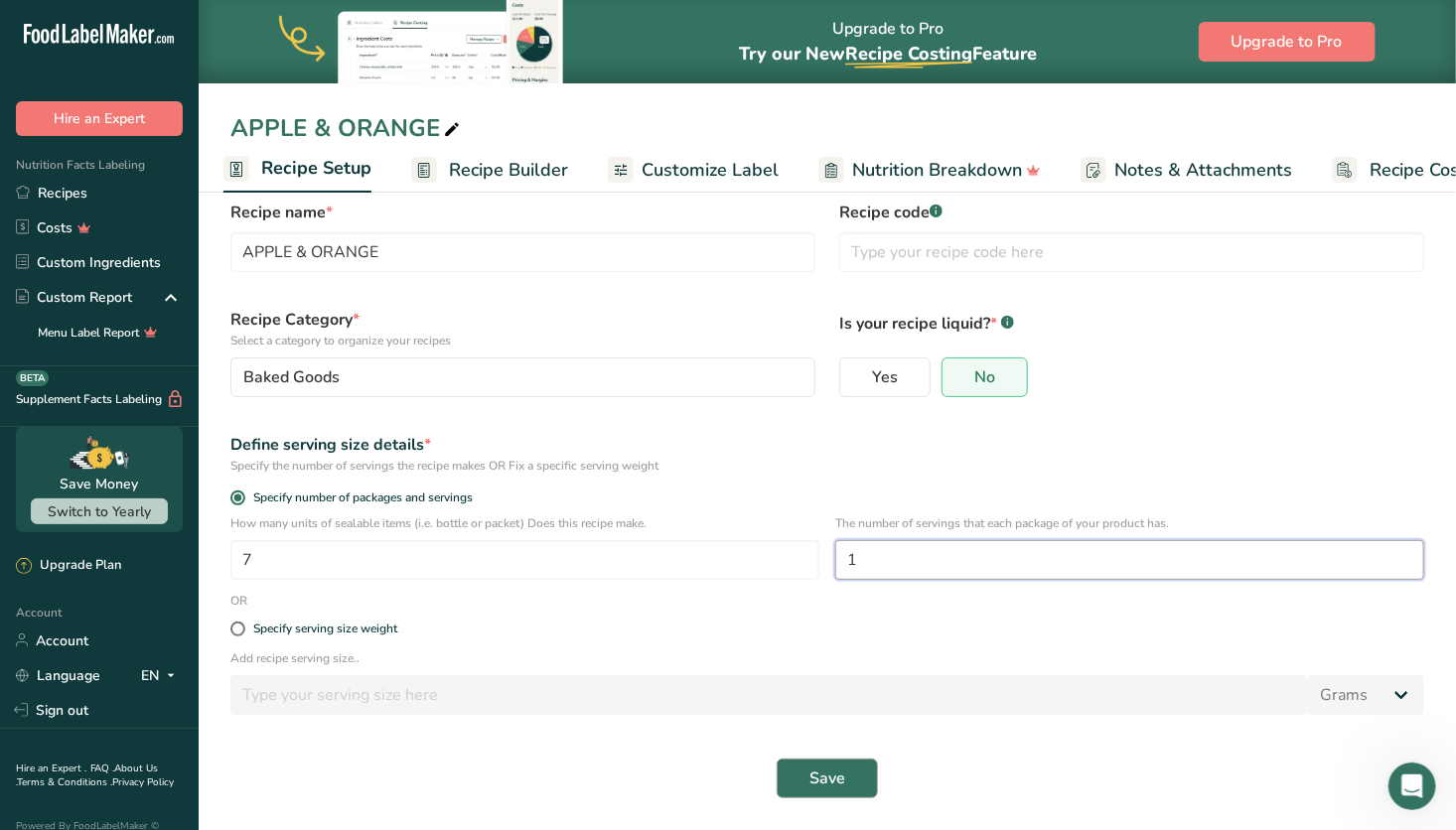 type on "1" 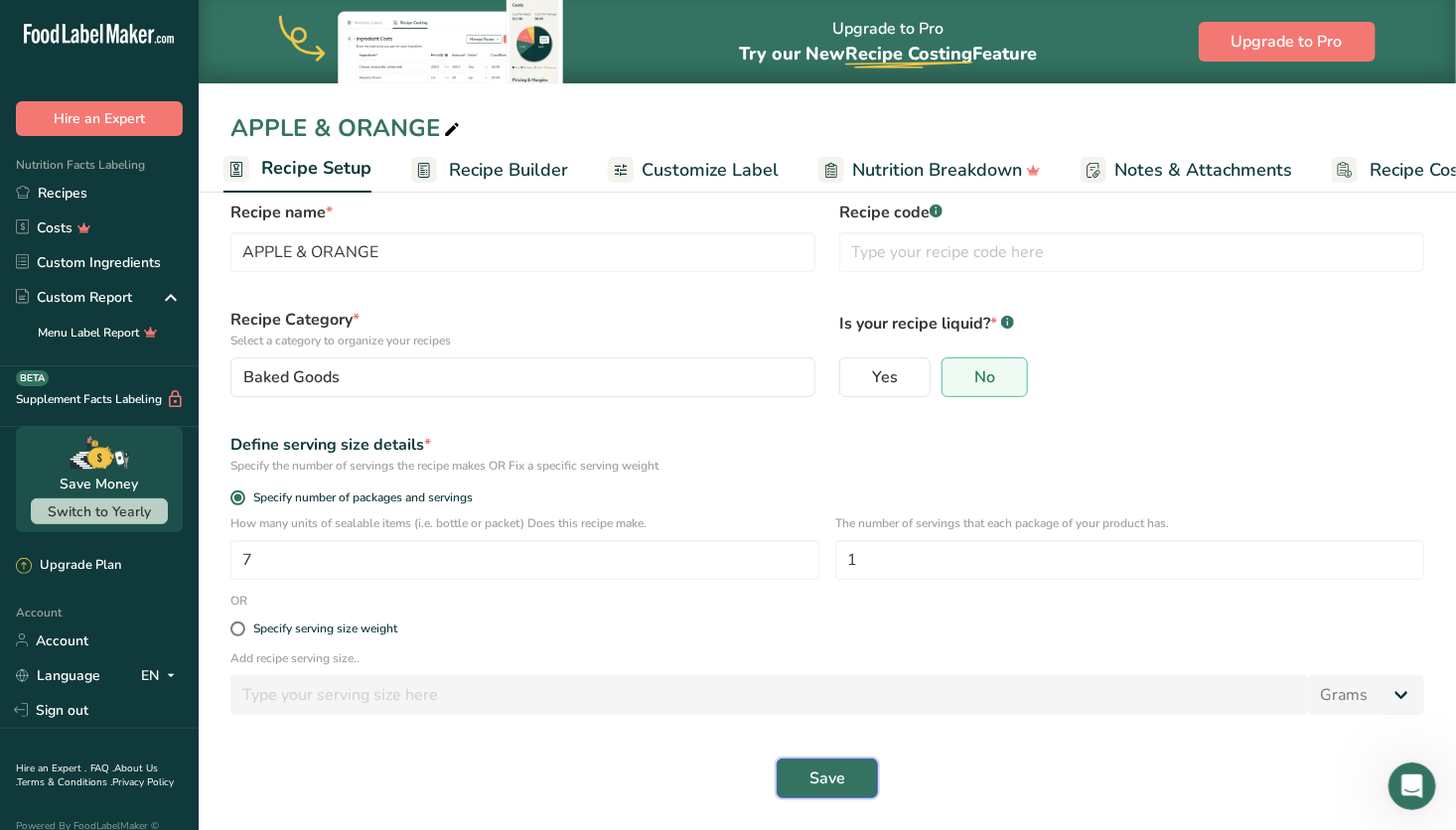 click on "Save" at bounding box center (827, 778) 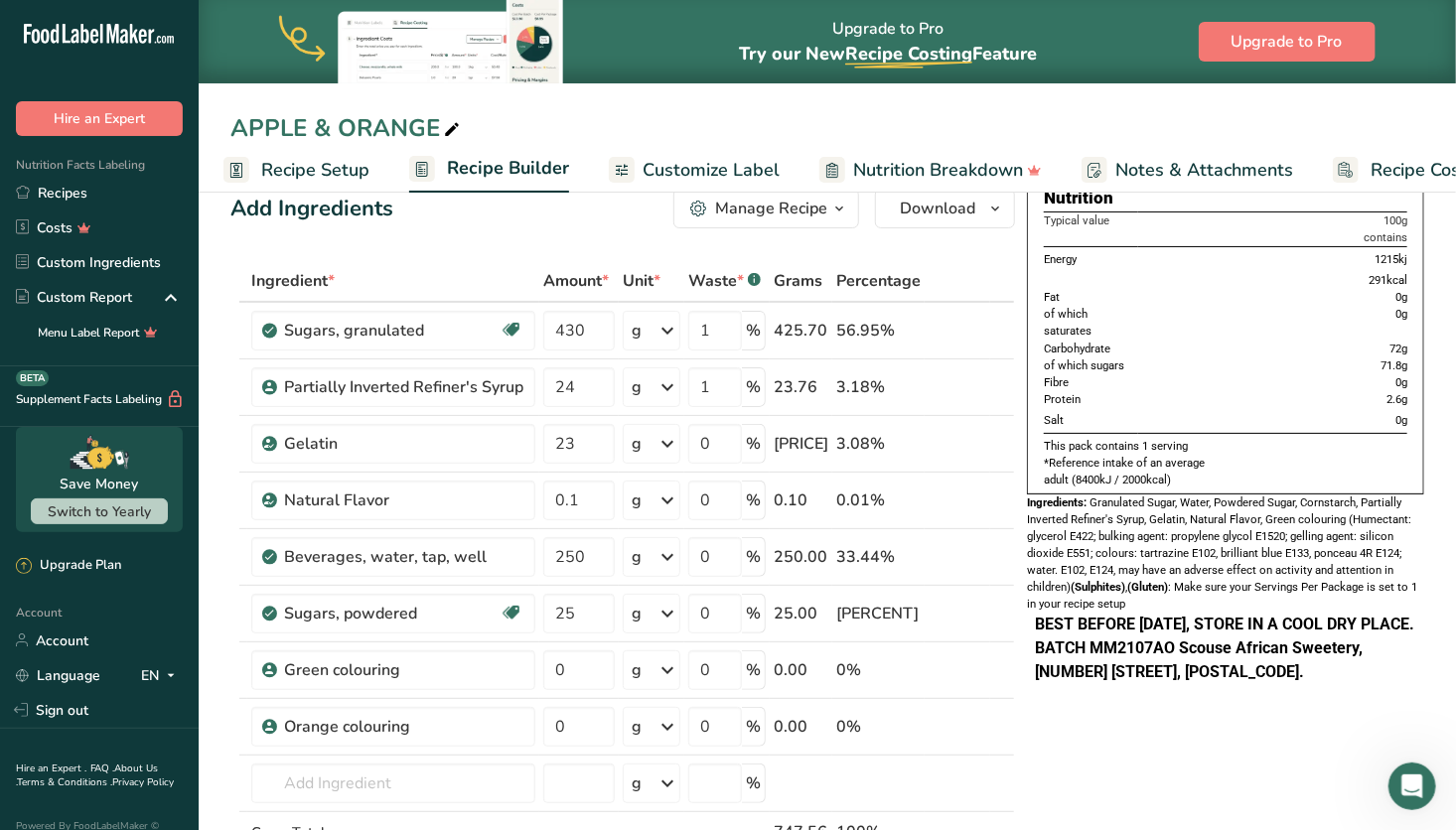 scroll, scrollTop: 0, scrollLeft: 0, axis: both 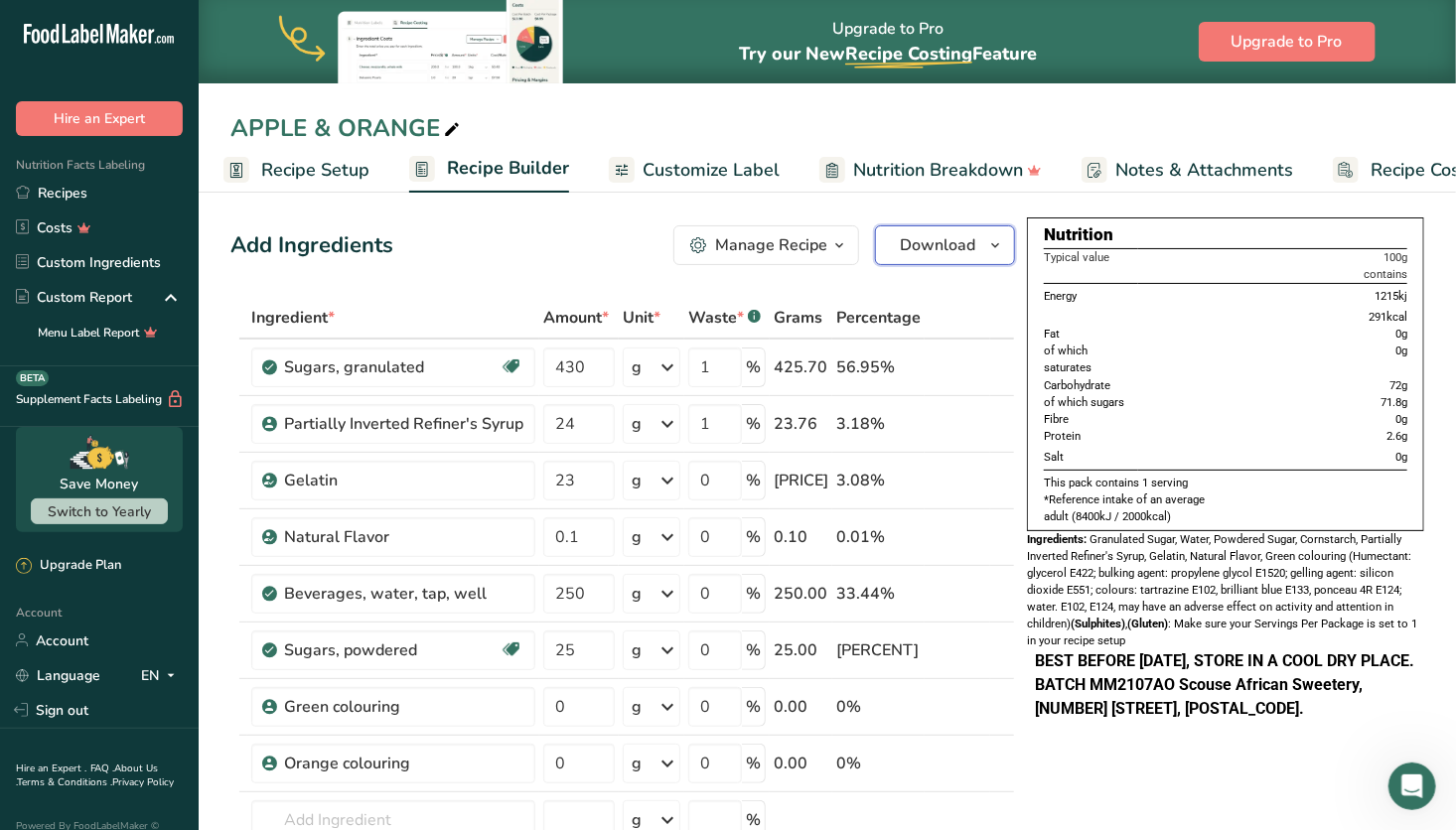 click on "Download" at bounding box center (938, 245) 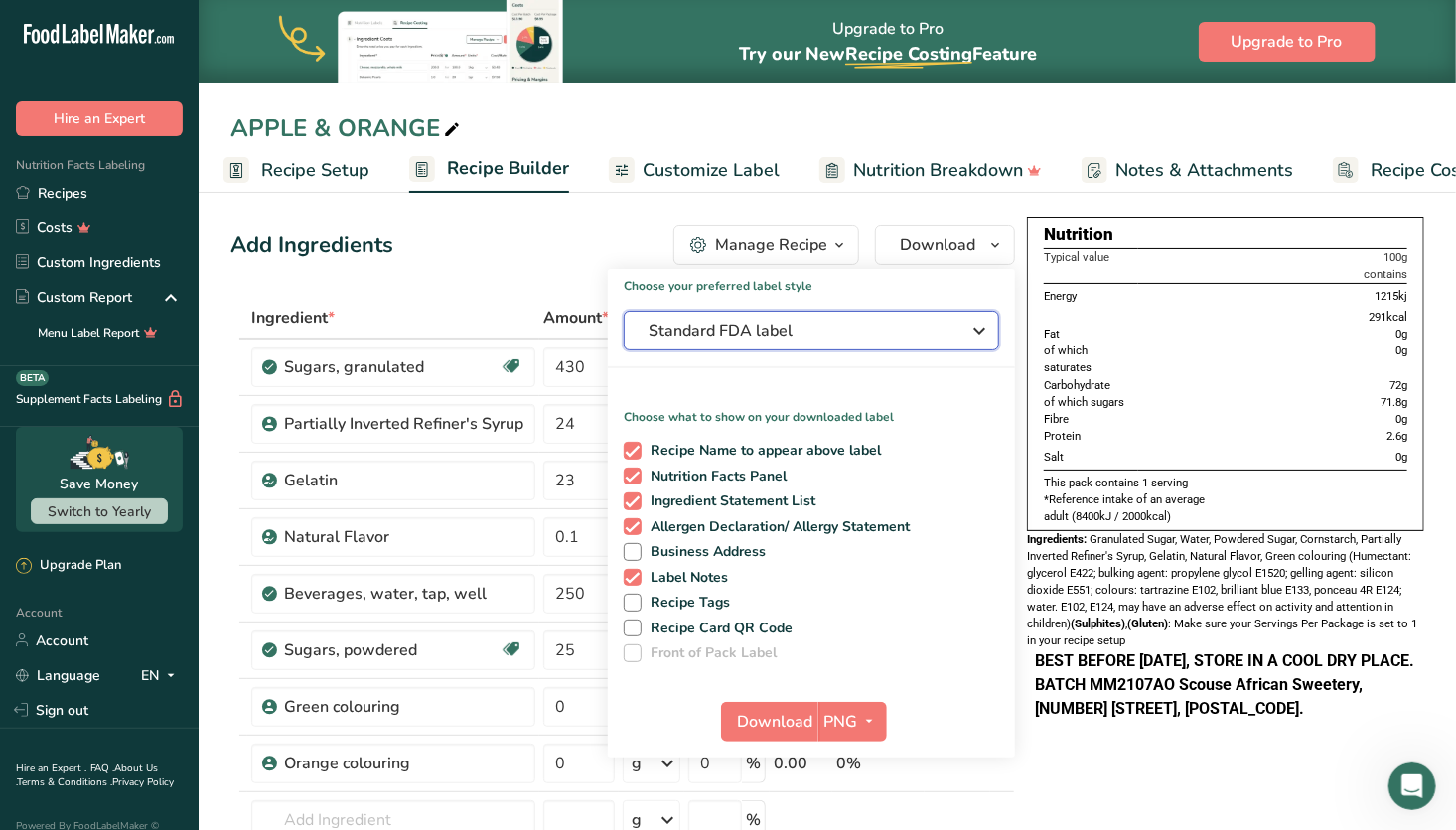 click on "Standard FDA label" at bounding box center (798, 331) 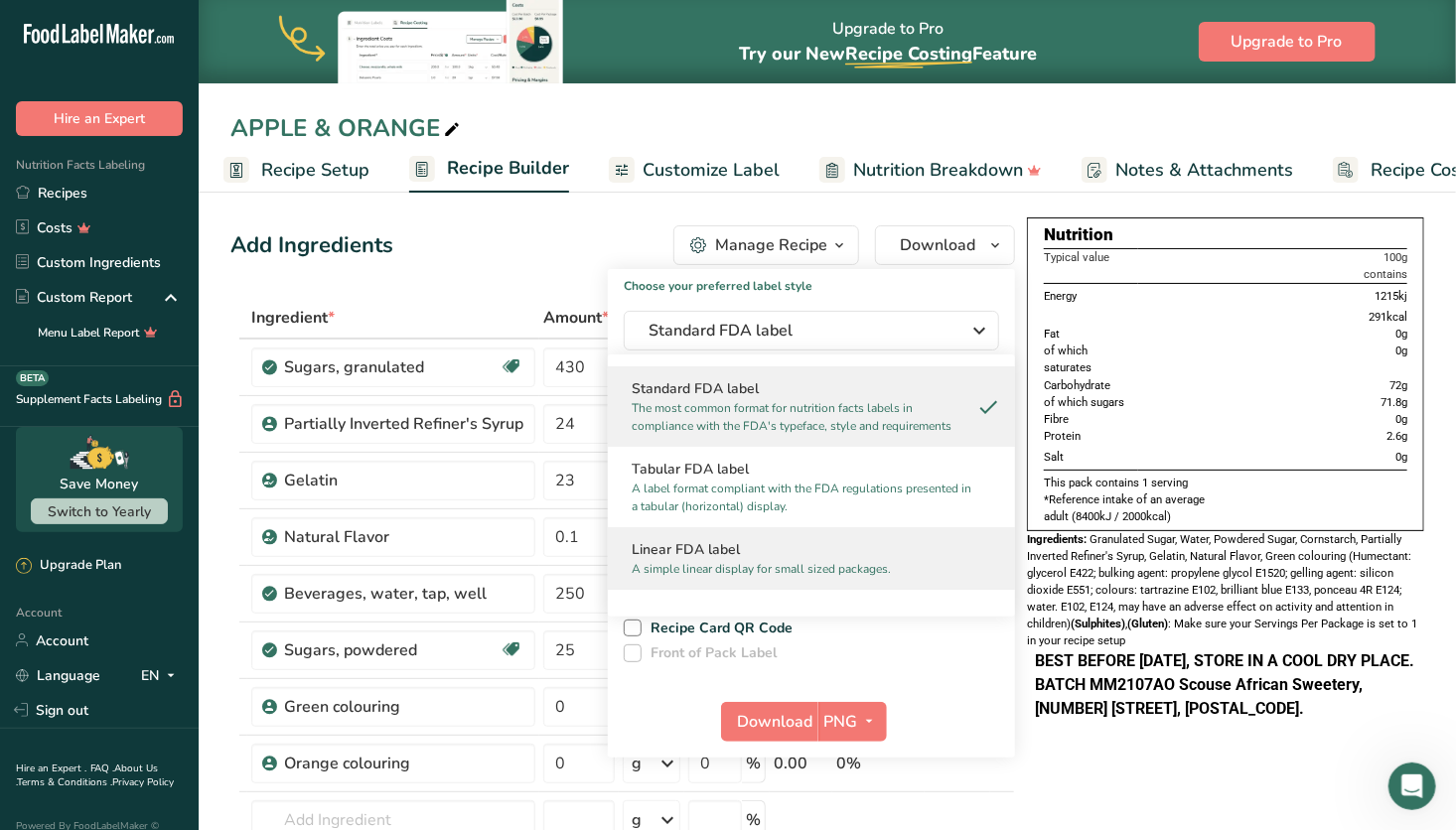 click on "Linear FDA label" at bounding box center (811, 549) 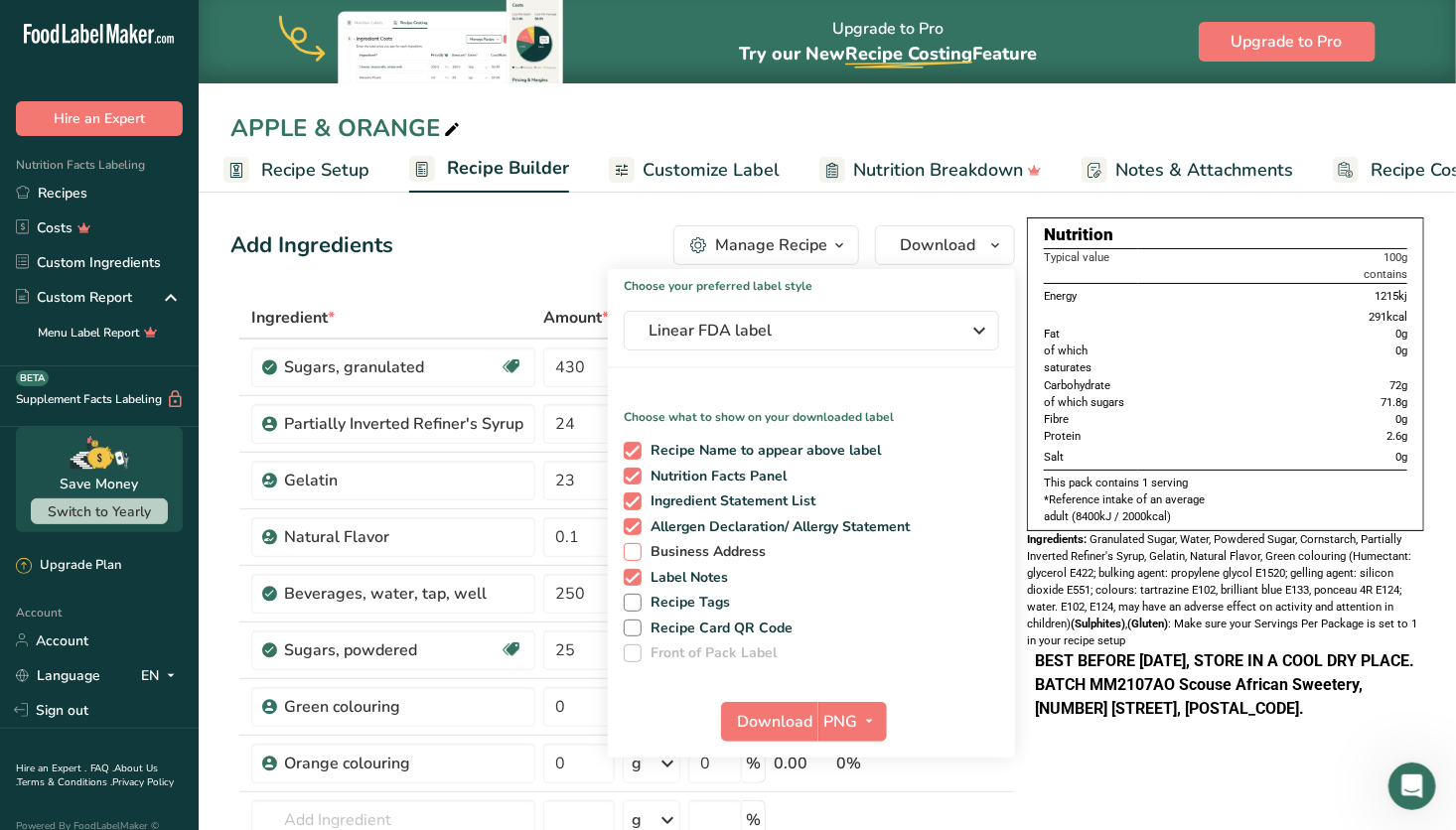 click at bounding box center [633, 552] 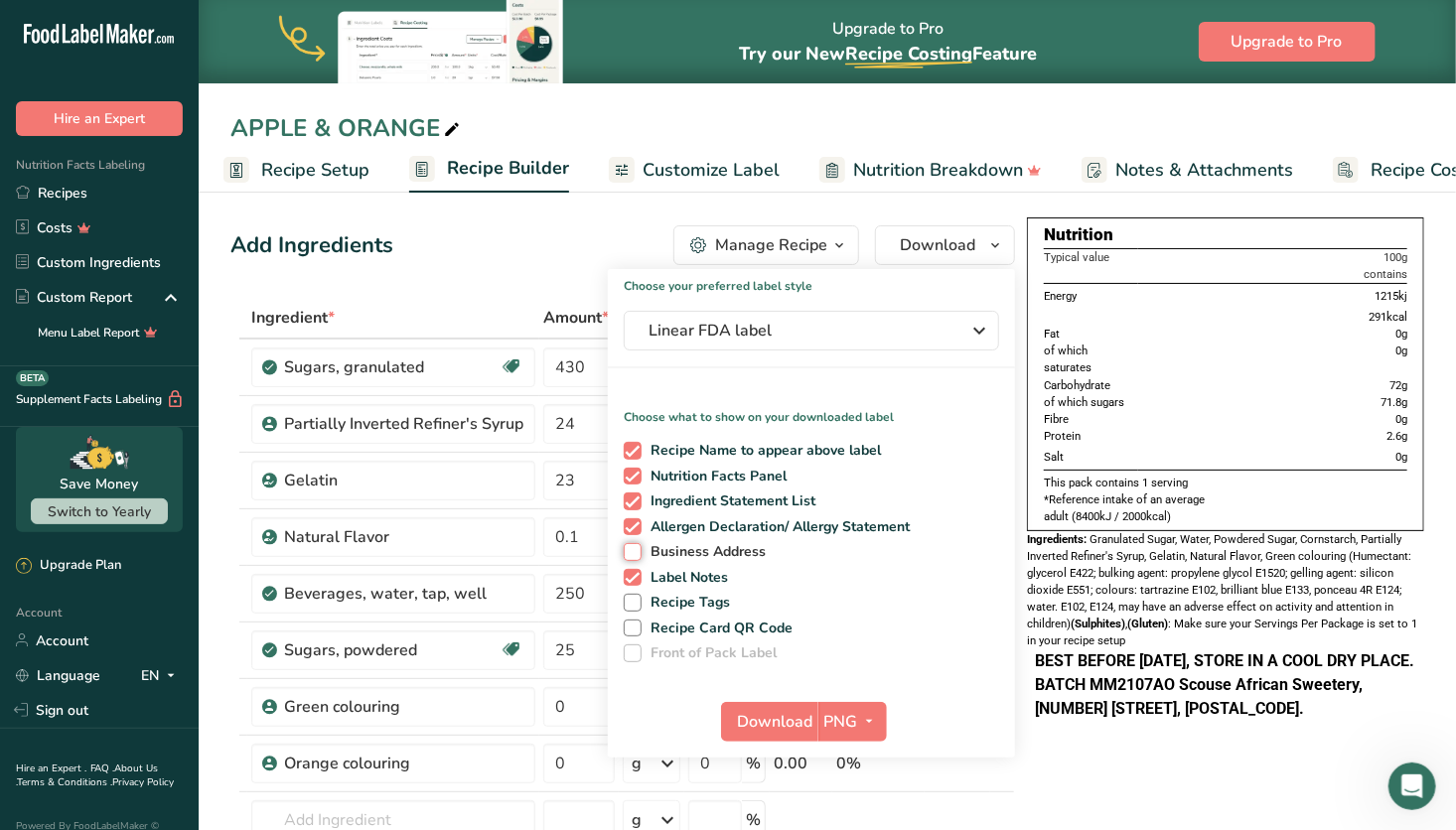 click on "Business Address" at bounding box center (630, 551) 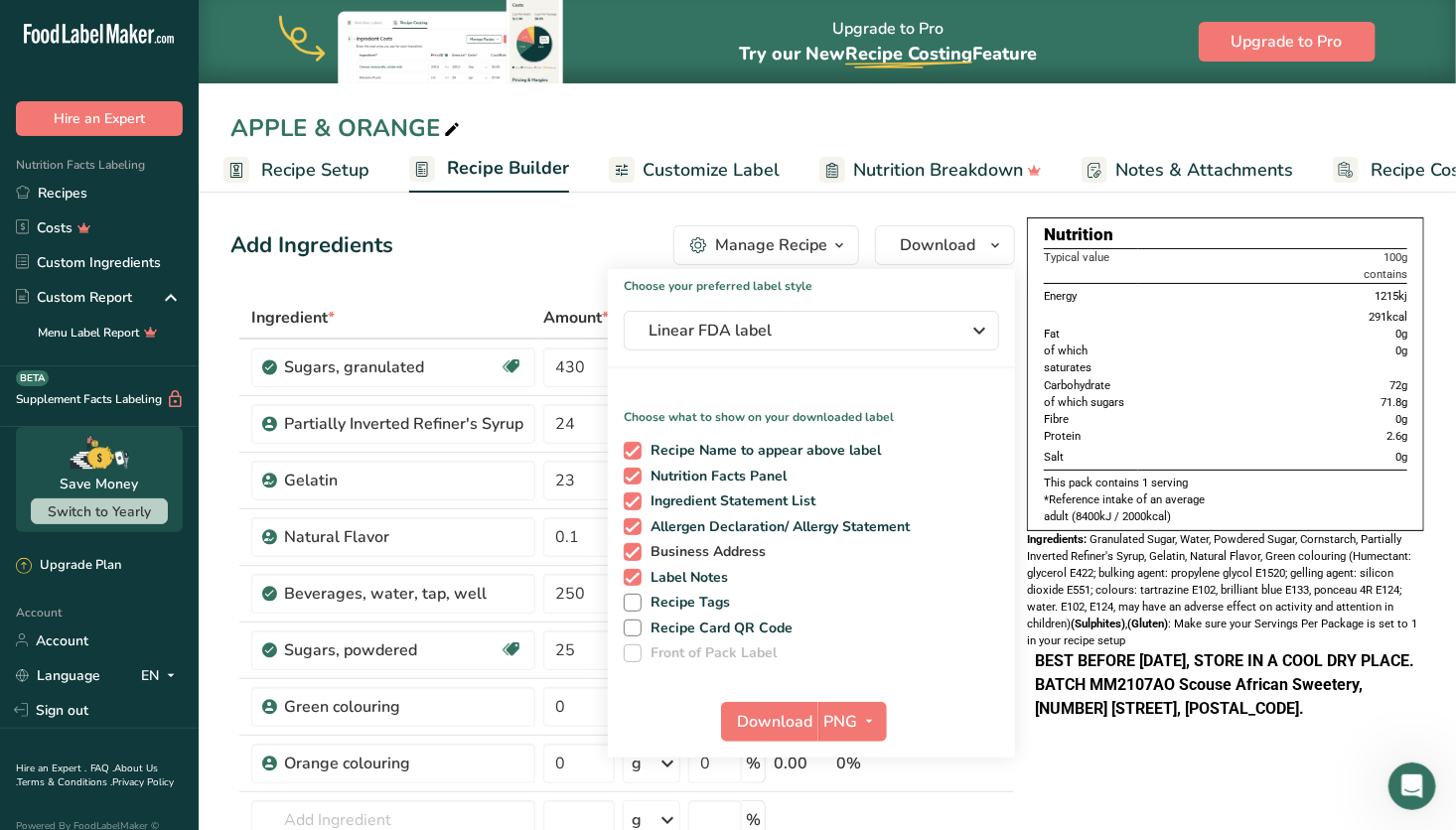 click at bounding box center (633, 552) 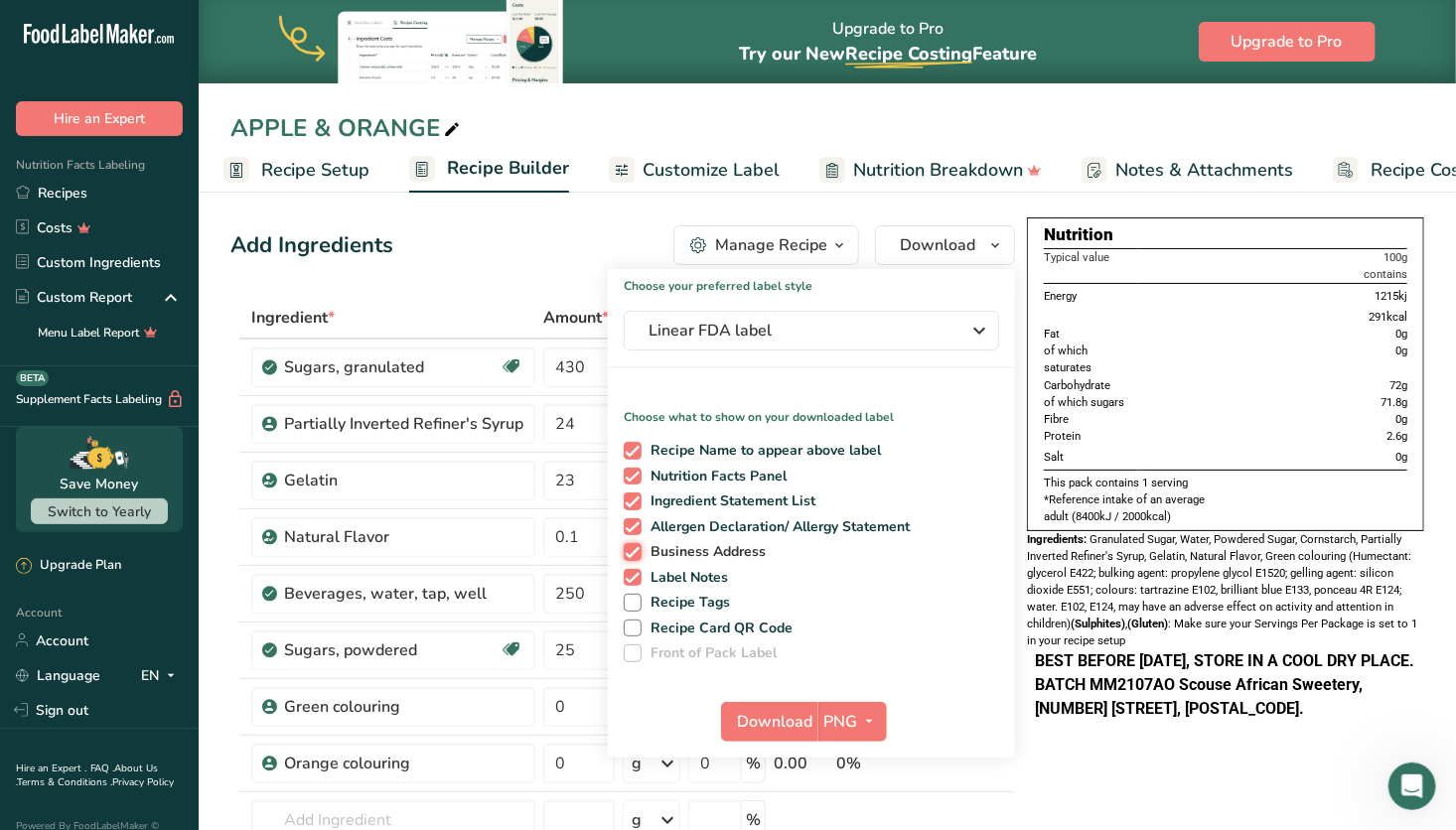 click on "Business Address" at bounding box center (630, 551) 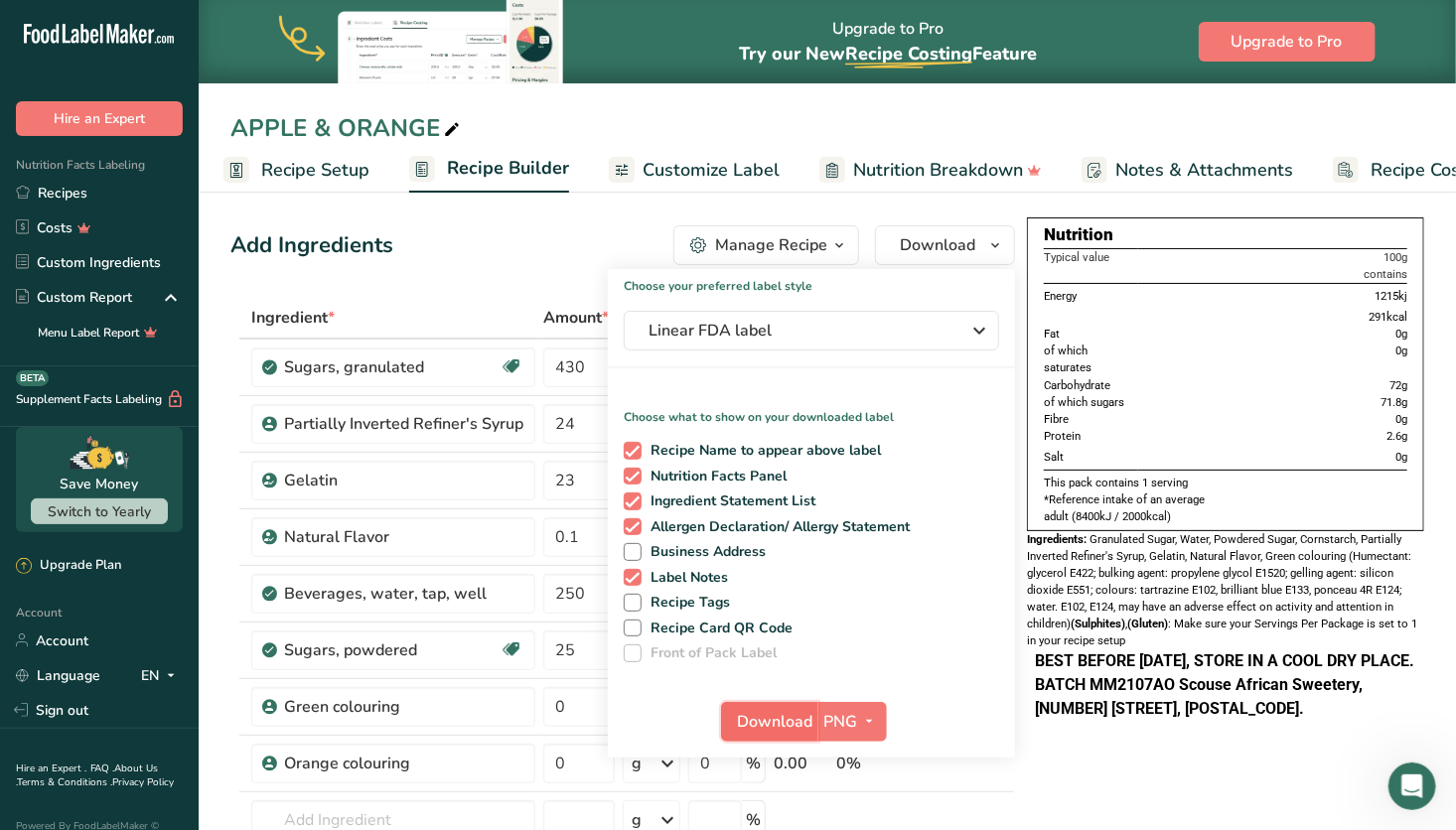 click on "Download" at bounding box center [776, 722] 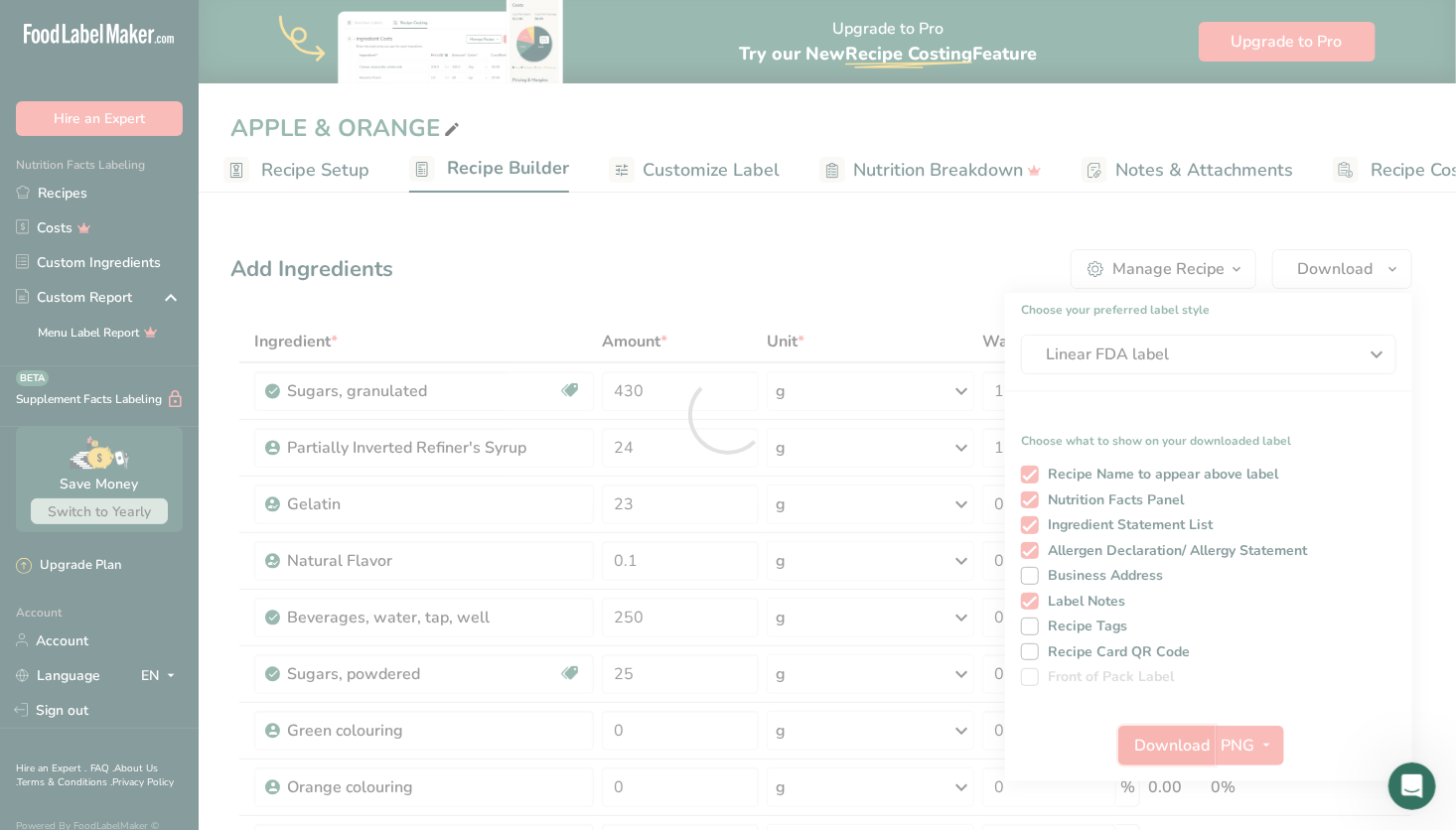scroll, scrollTop: 0, scrollLeft: 0, axis: both 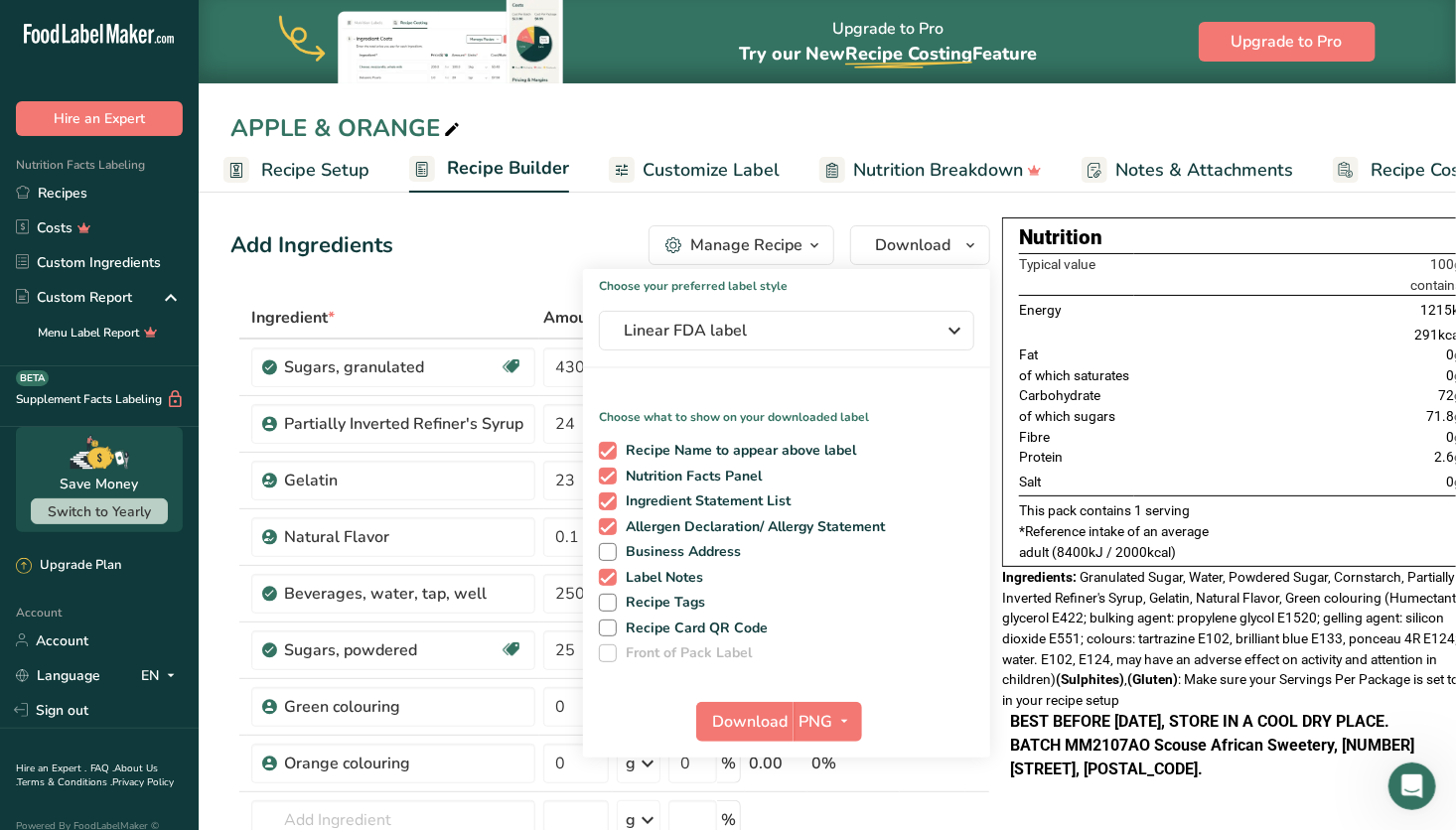 click on "Recipe Setup" at bounding box center (315, 170) 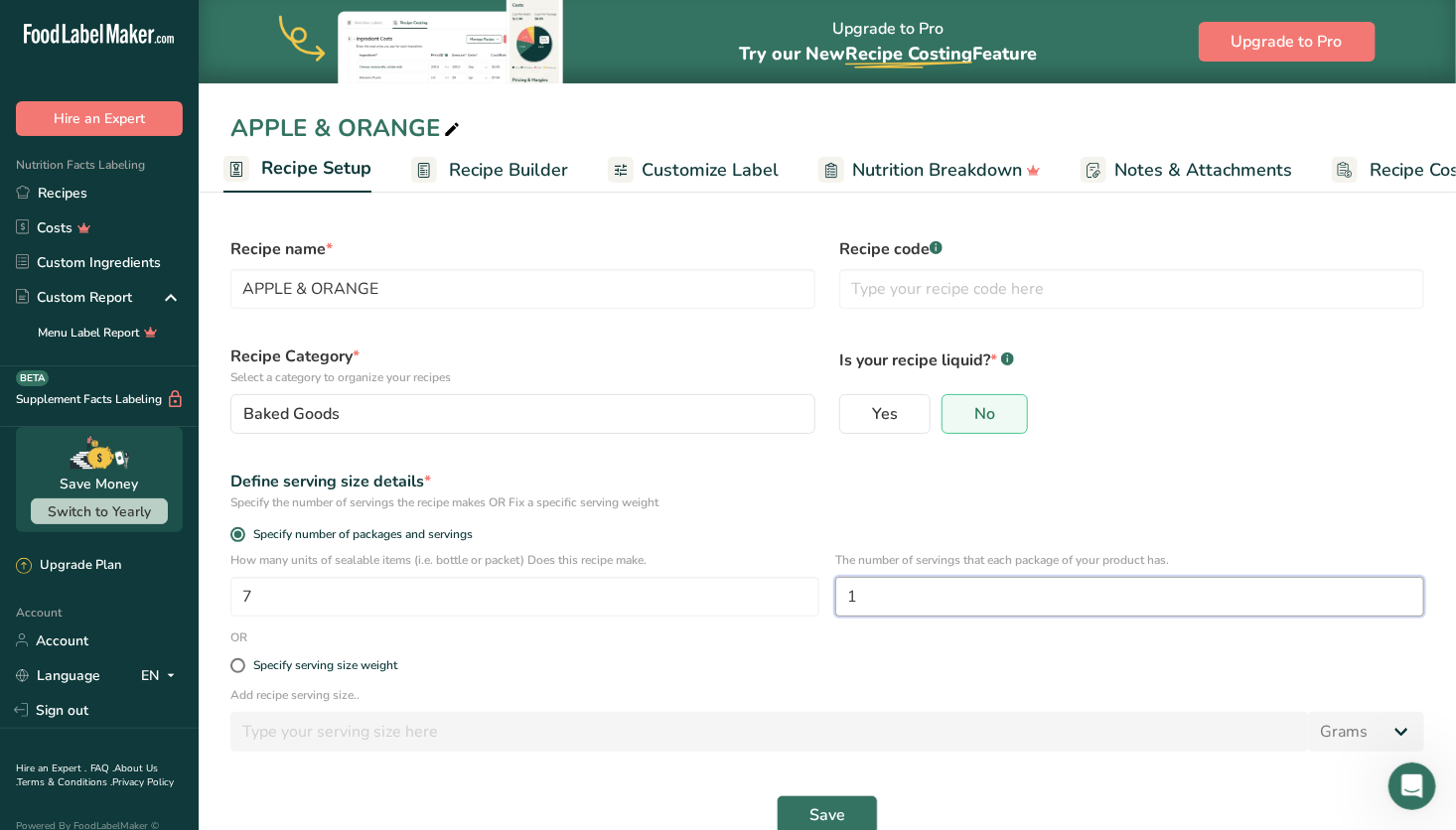 click on "1" at bounding box center [1129, 597] 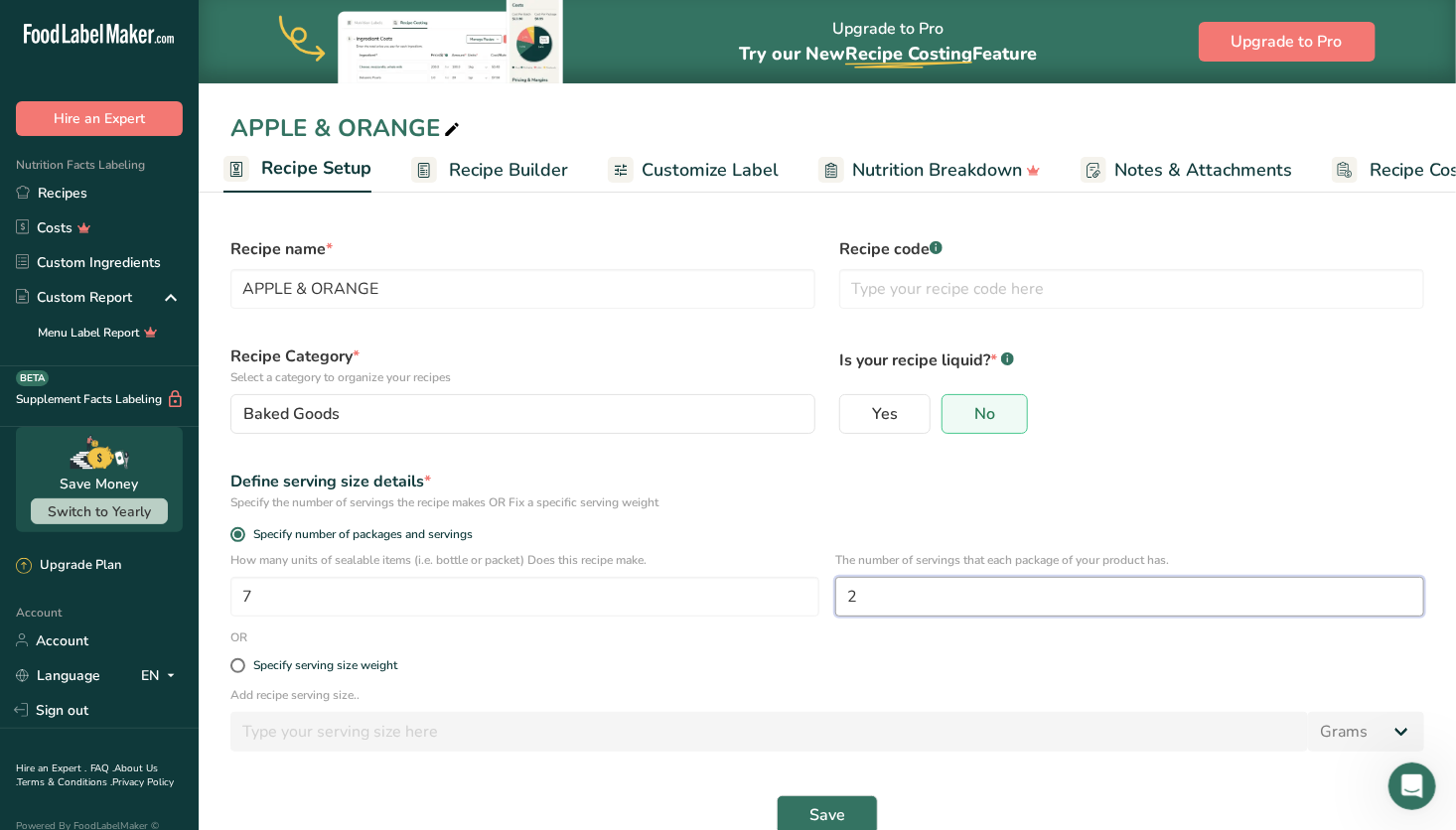 type on "2" 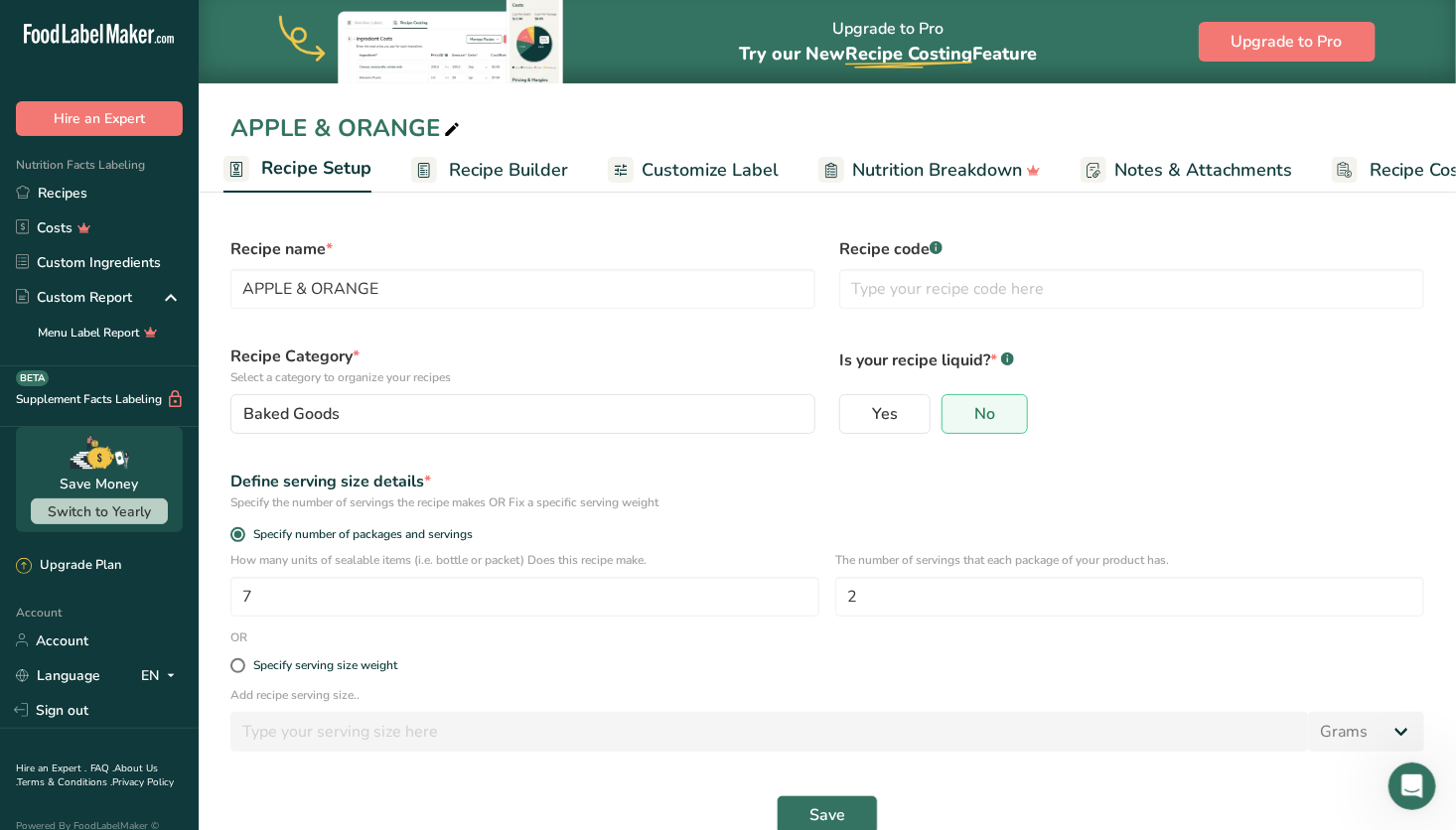 click on "Specify serving size weight" at bounding box center (827, 666) 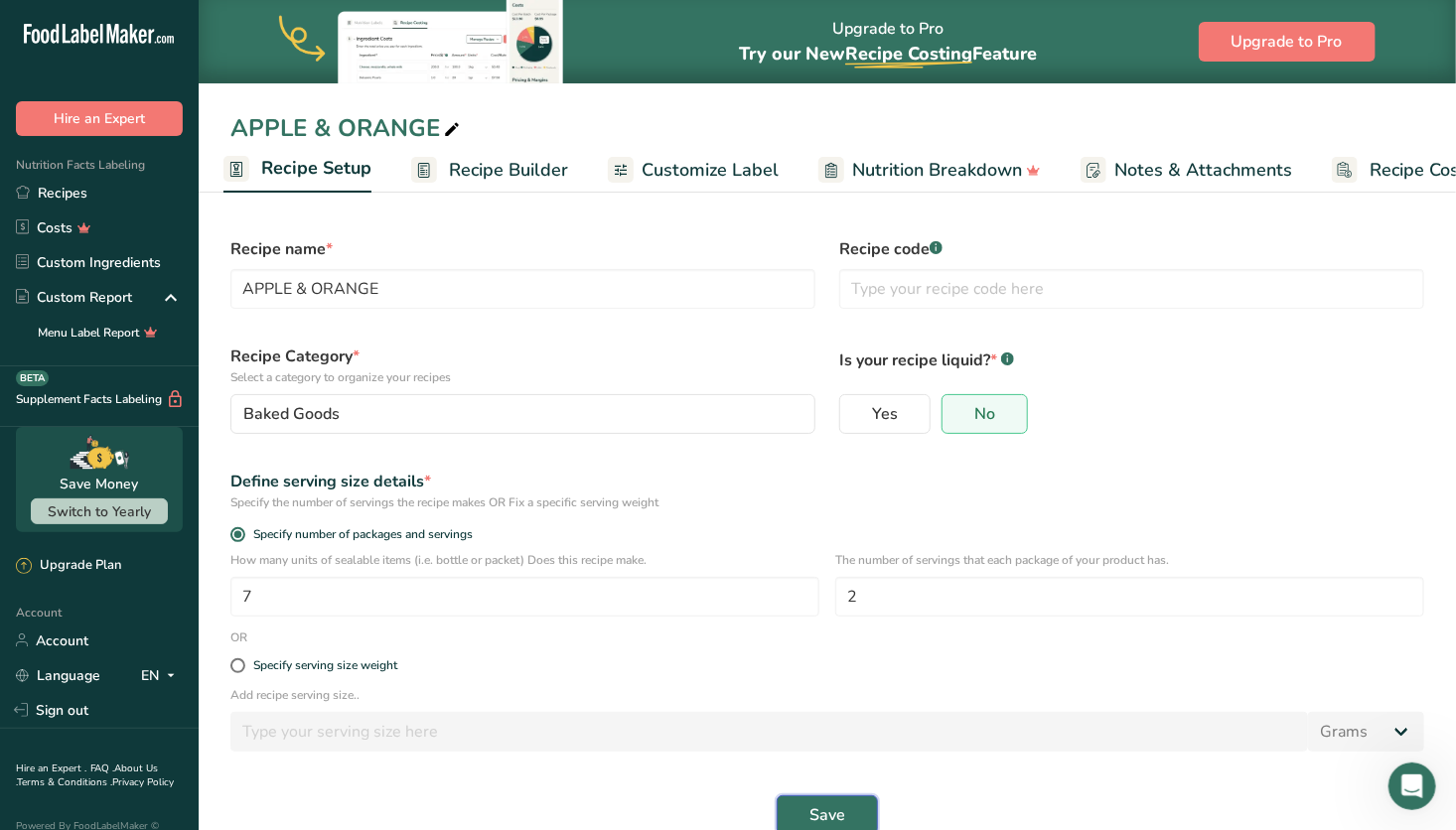 click on "Save" at bounding box center [827, 815] 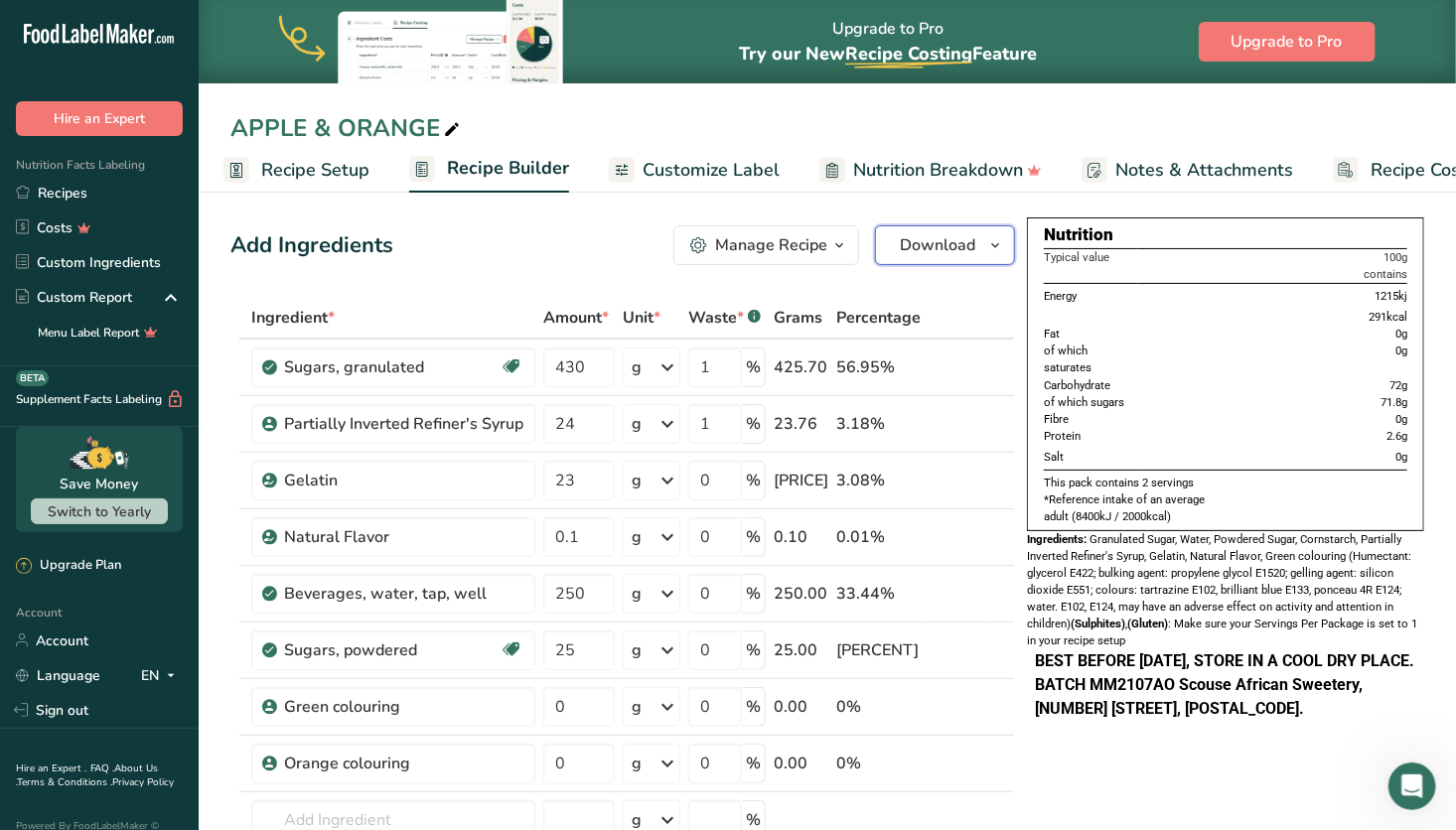 click on "Download" at bounding box center [938, 245] 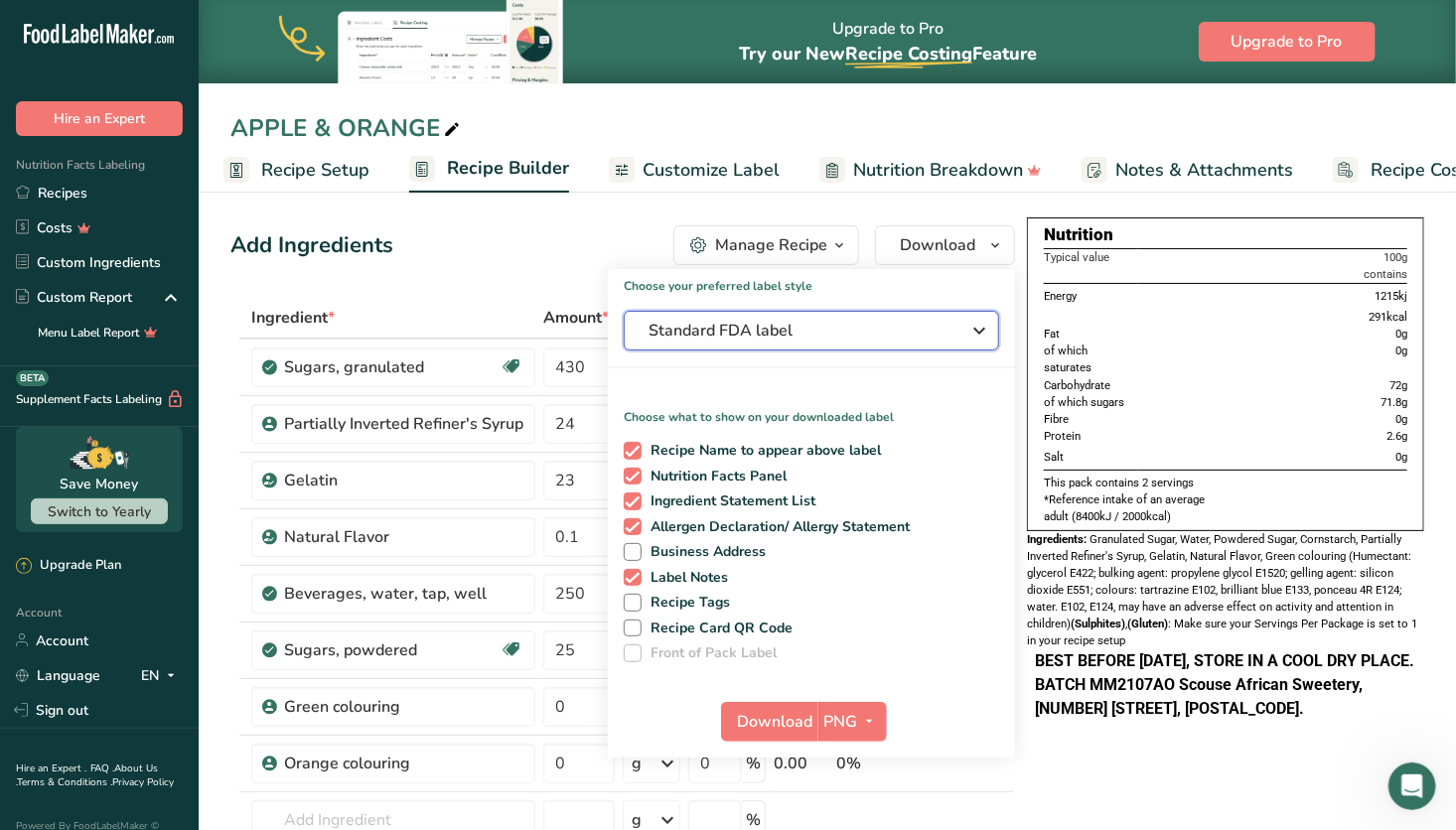 click on "Standard FDA label" at bounding box center (798, 331) 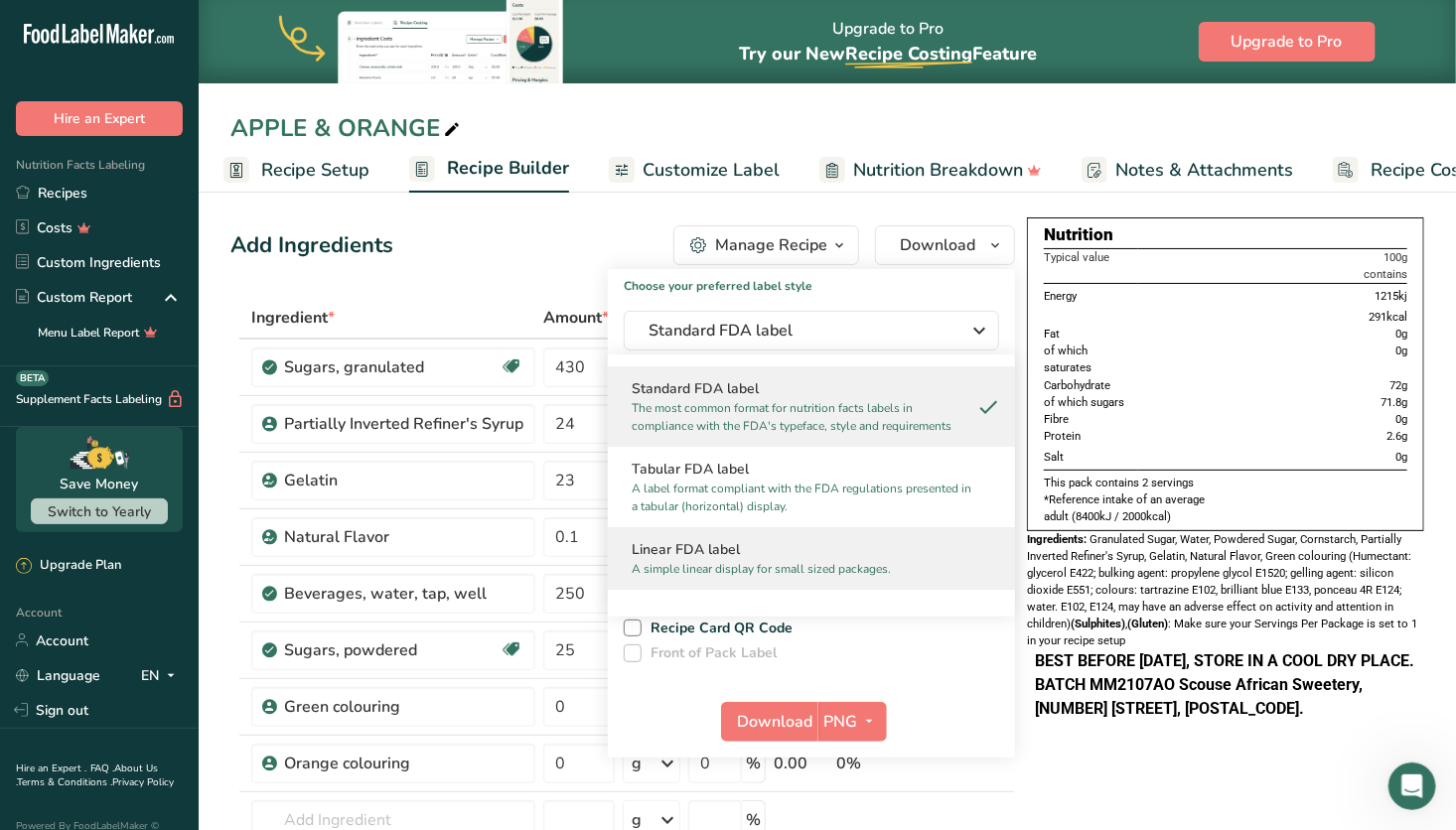 click on "Linear FDA label" at bounding box center (811, 549) 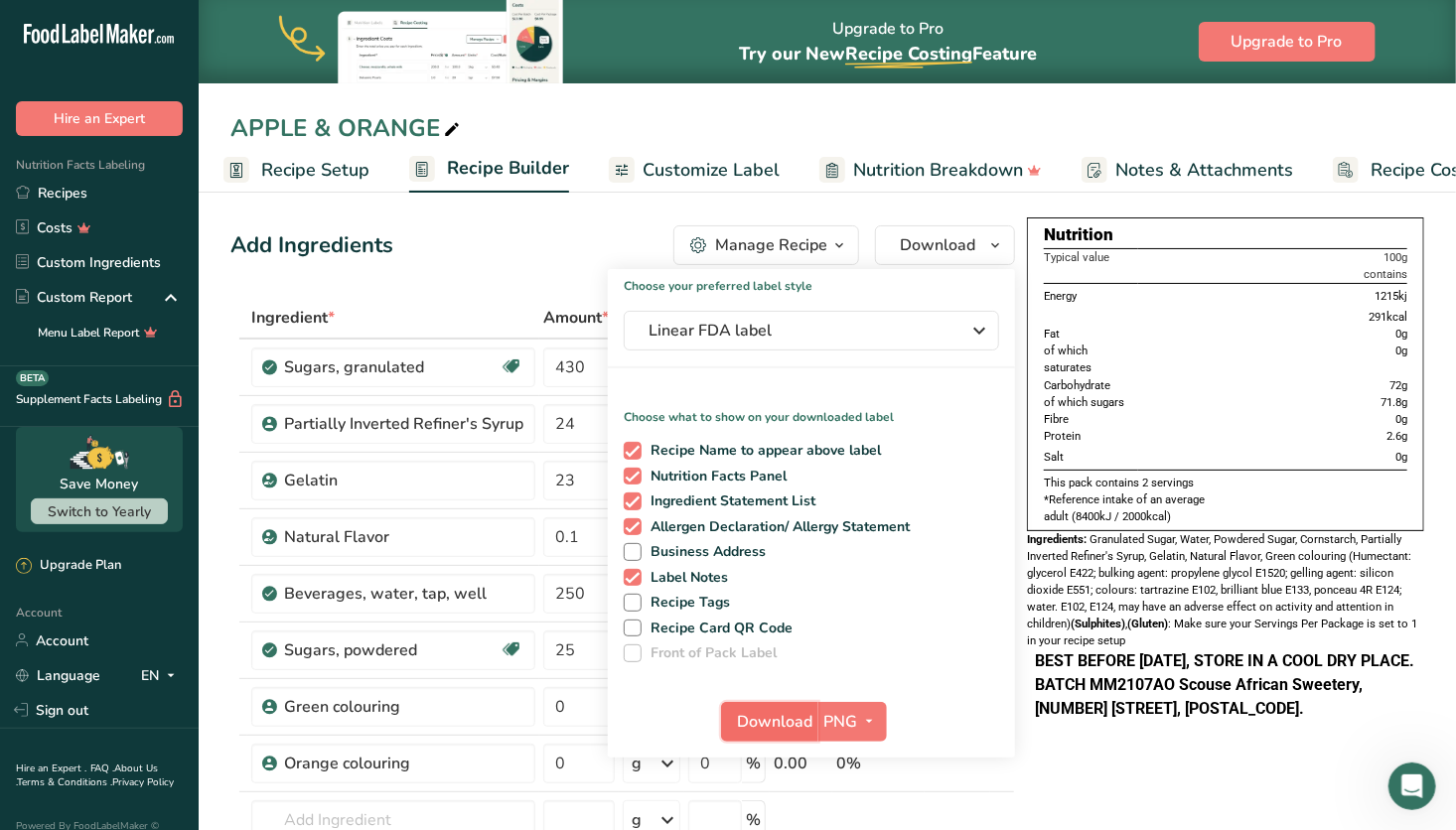 click on "Download" at bounding box center [776, 722] 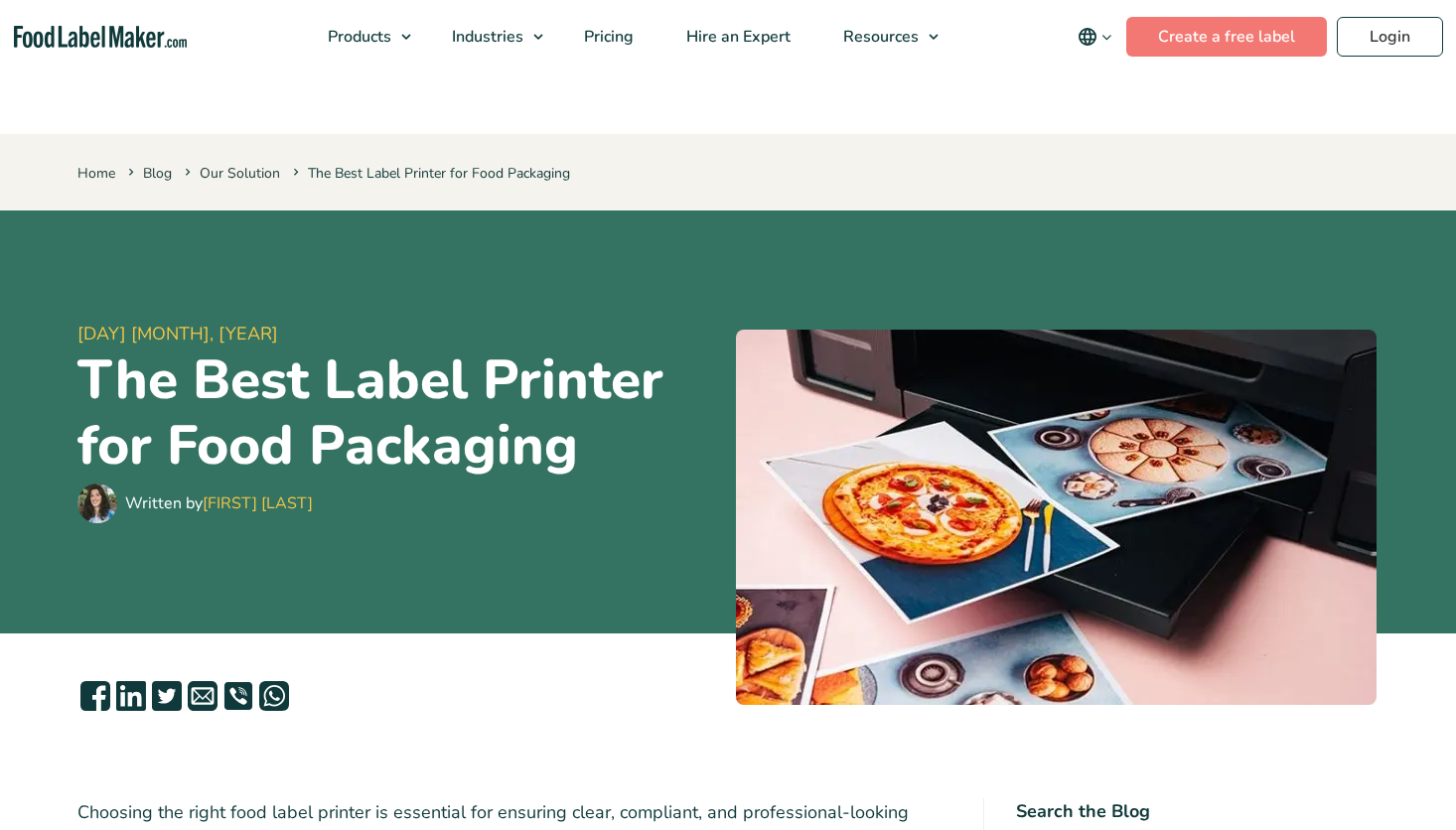 scroll, scrollTop: 814, scrollLeft: 0, axis: vertical 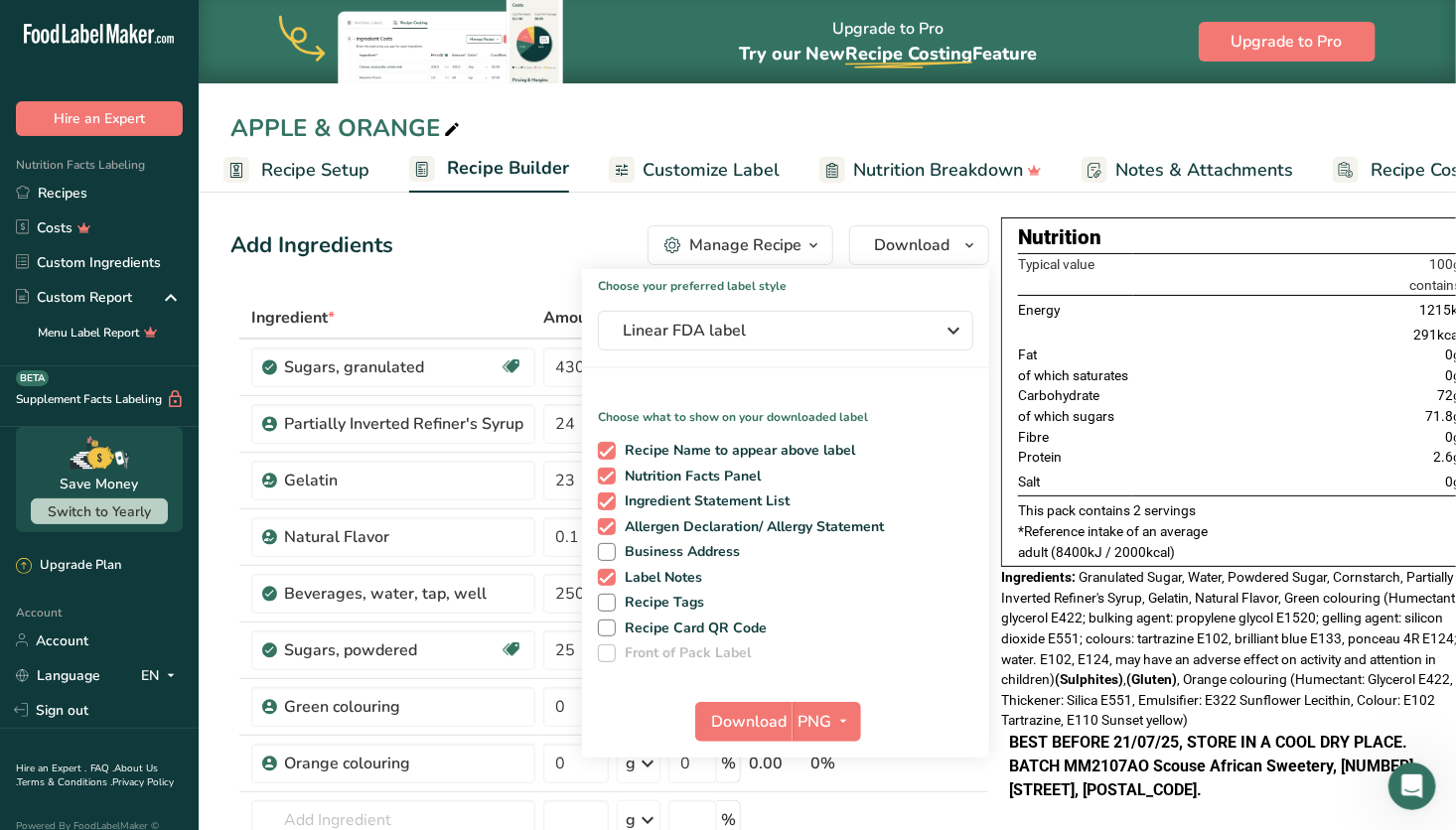 click 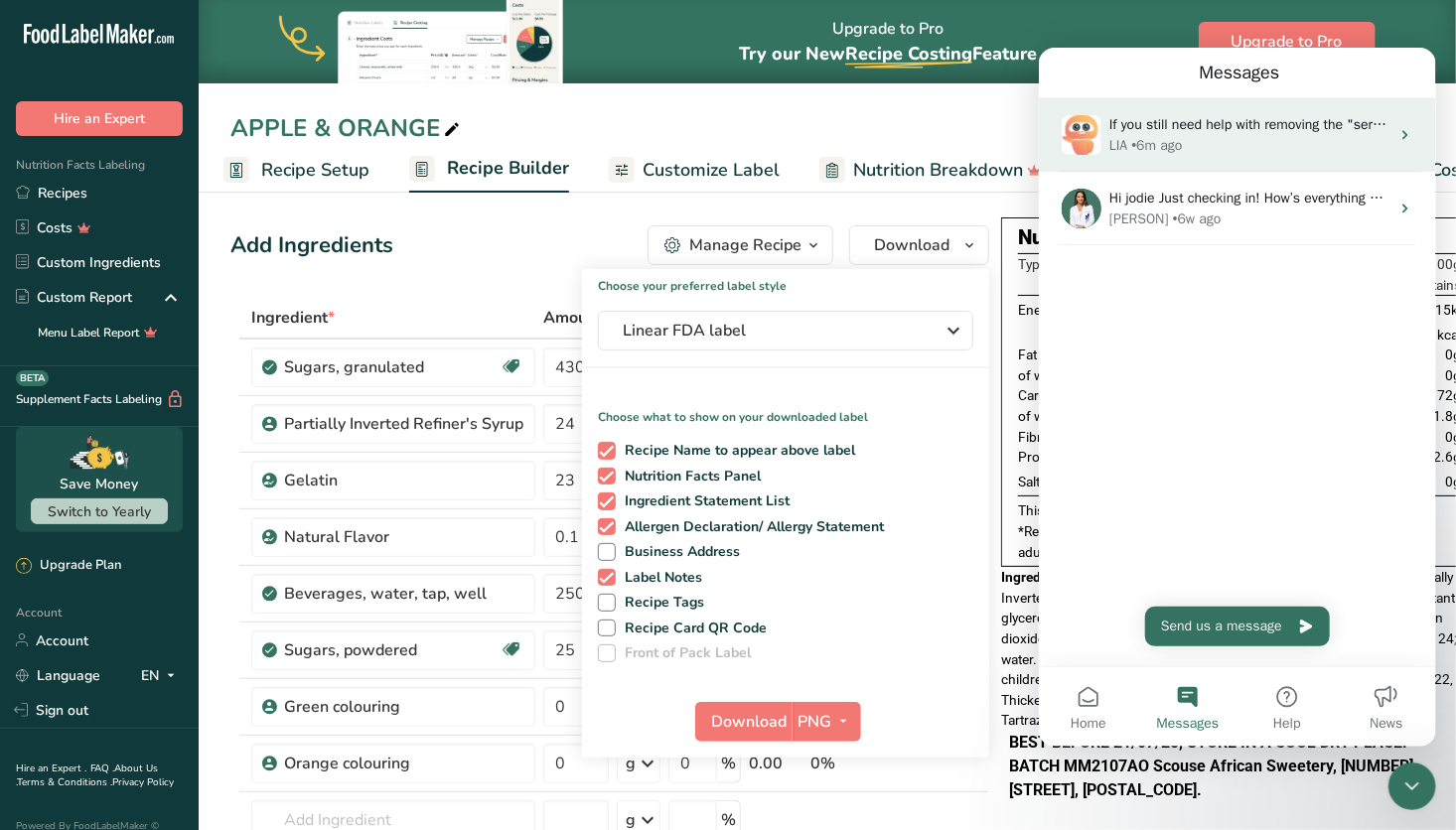 click on "LIA •  6m ago" at bounding box center (1248, 144) 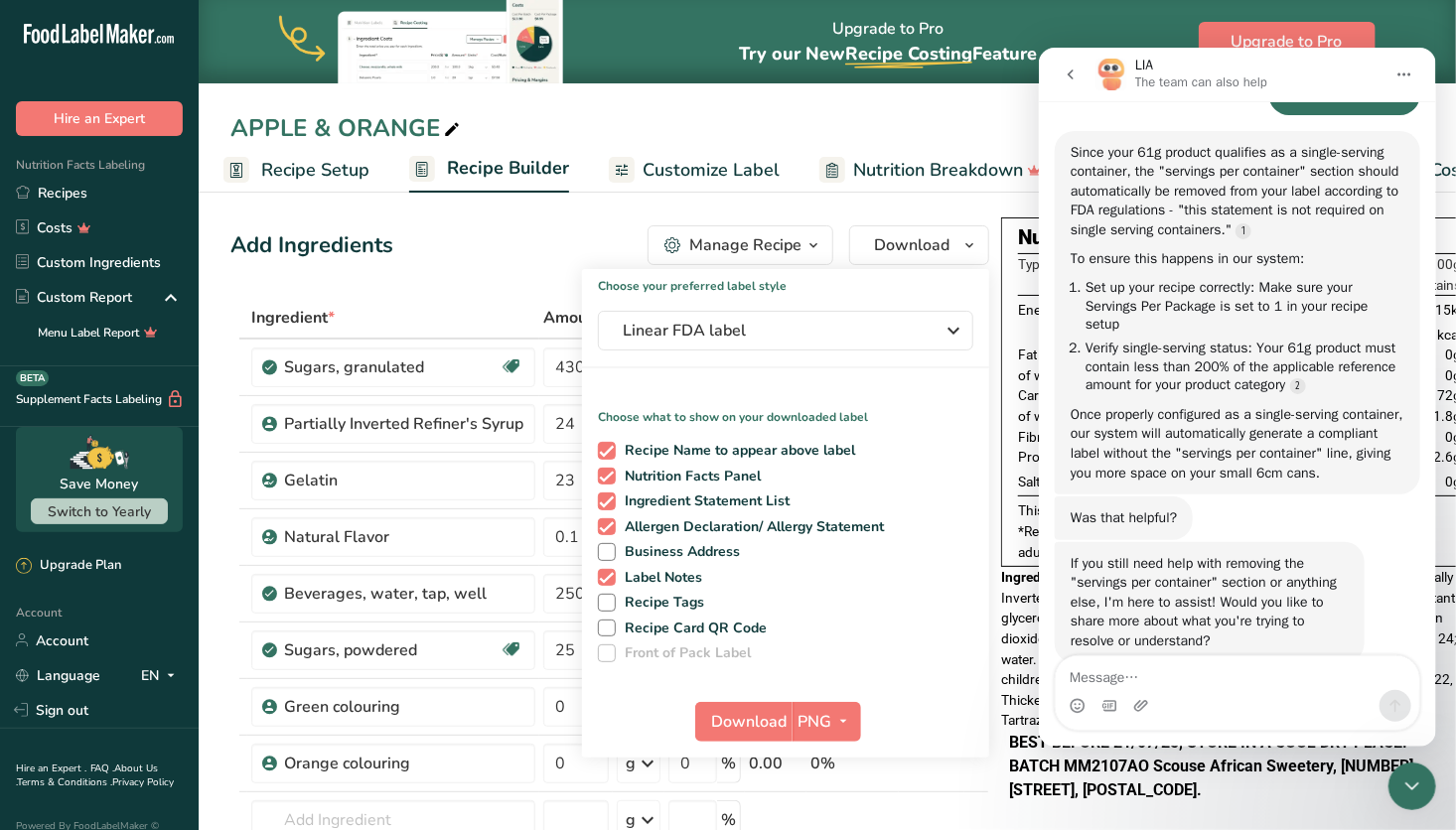 scroll, scrollTop: 4329, scrollLeft: 0, axis: vertical 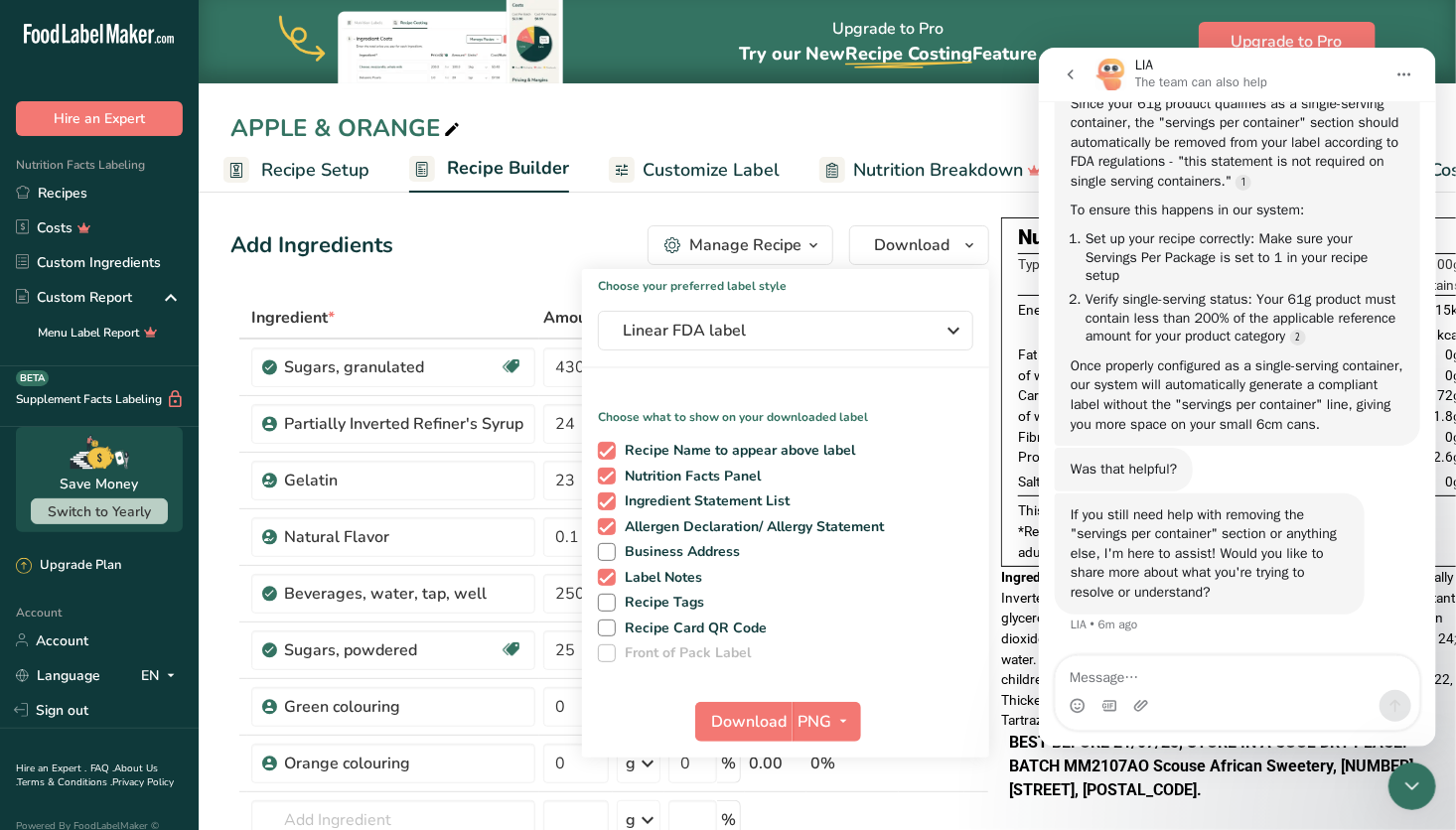 click at bounding box center (1237, 672) 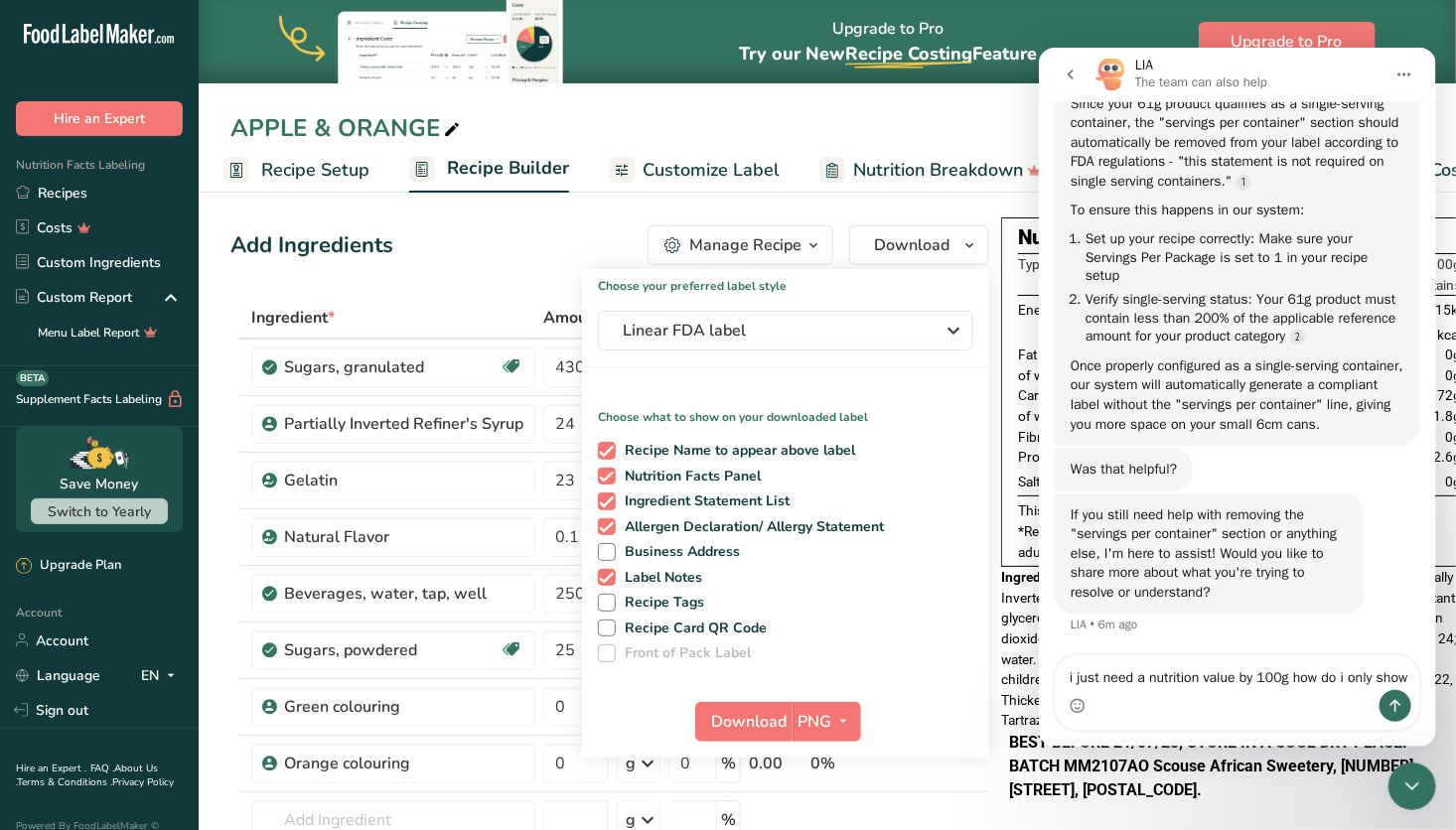 scroll, scrollTop: 4349, scrollLeft: 0, axis: vertical 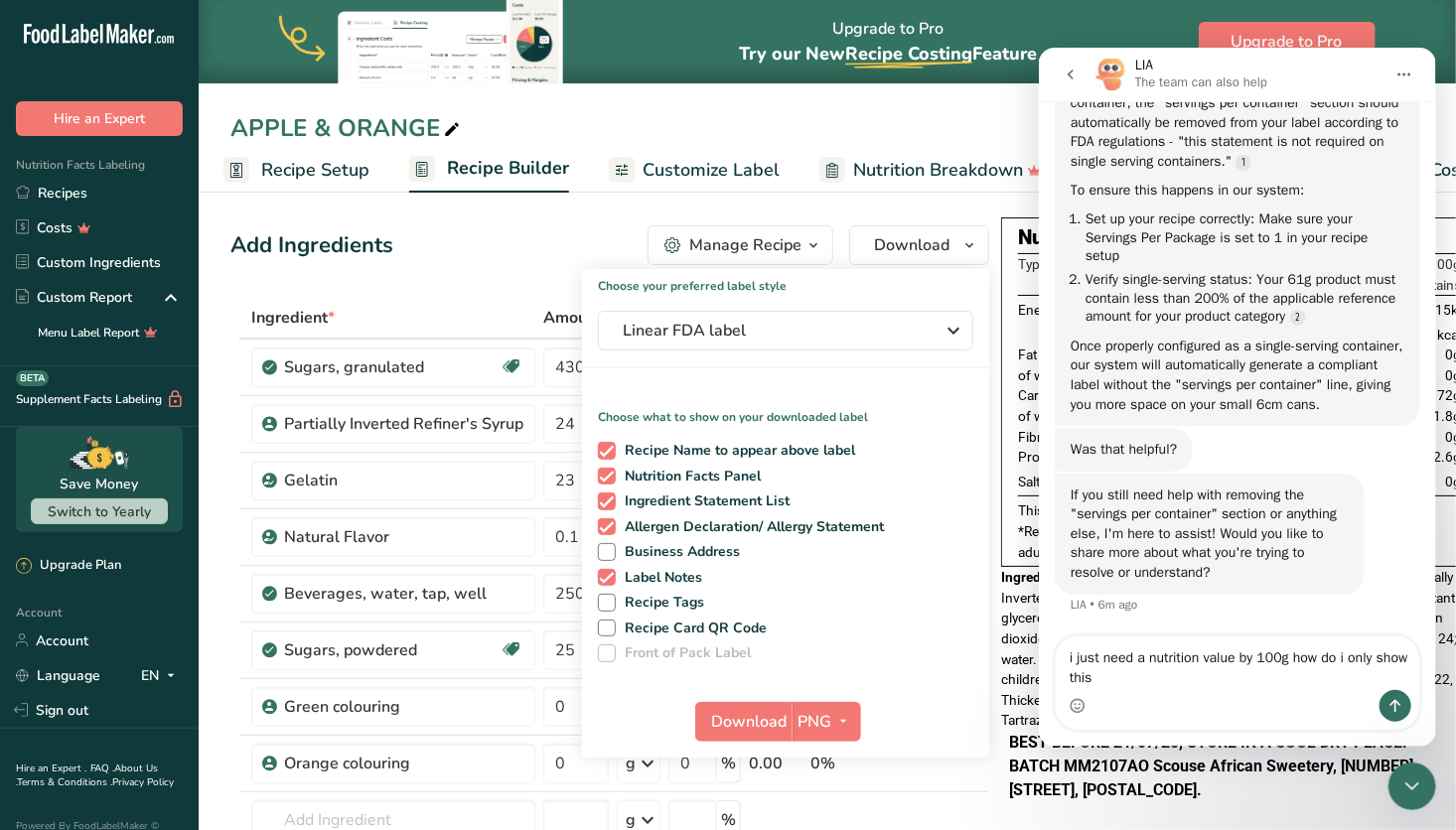 type on "i just need a nutrition value by 100g how do i only show this?" 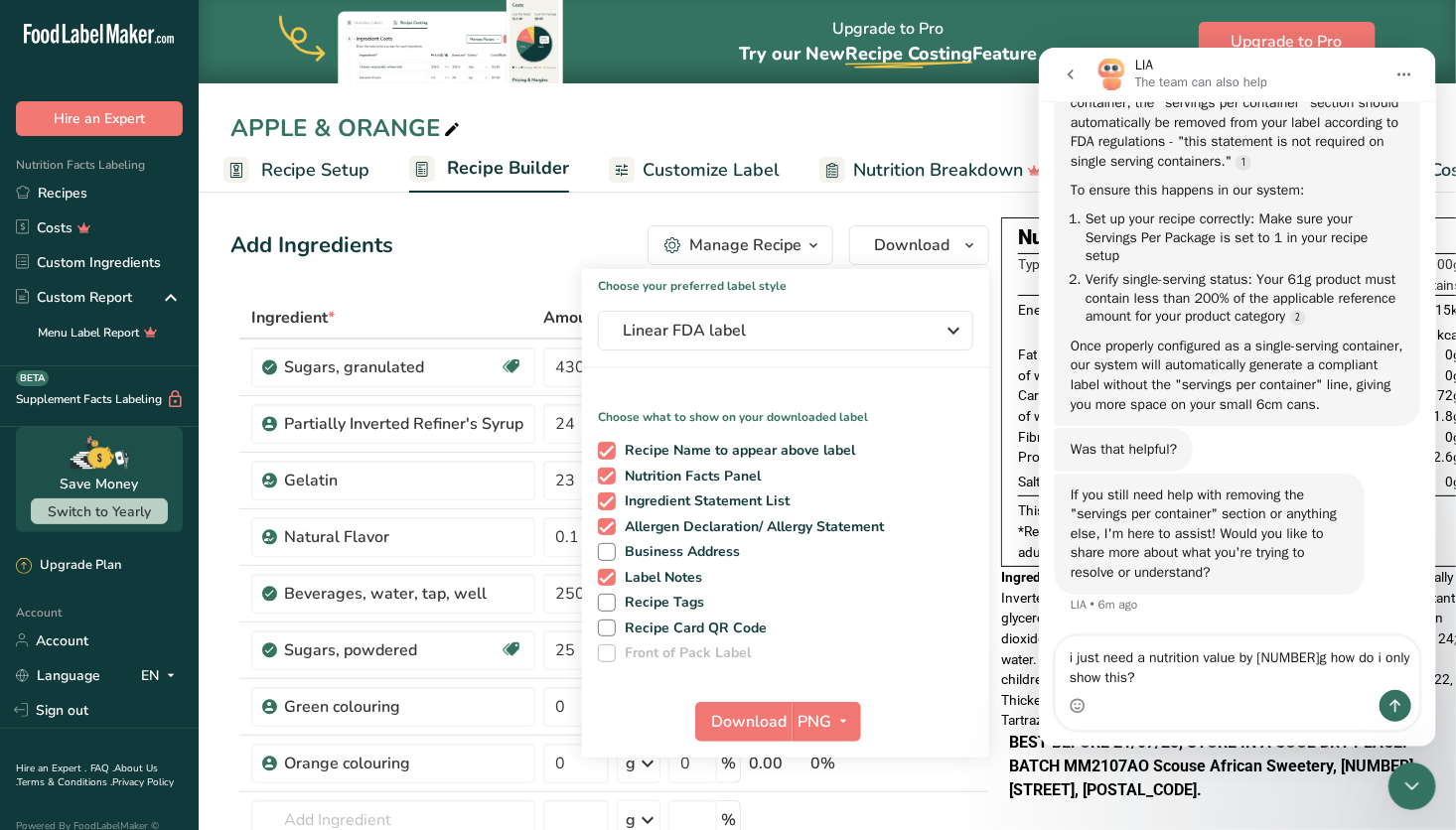 type 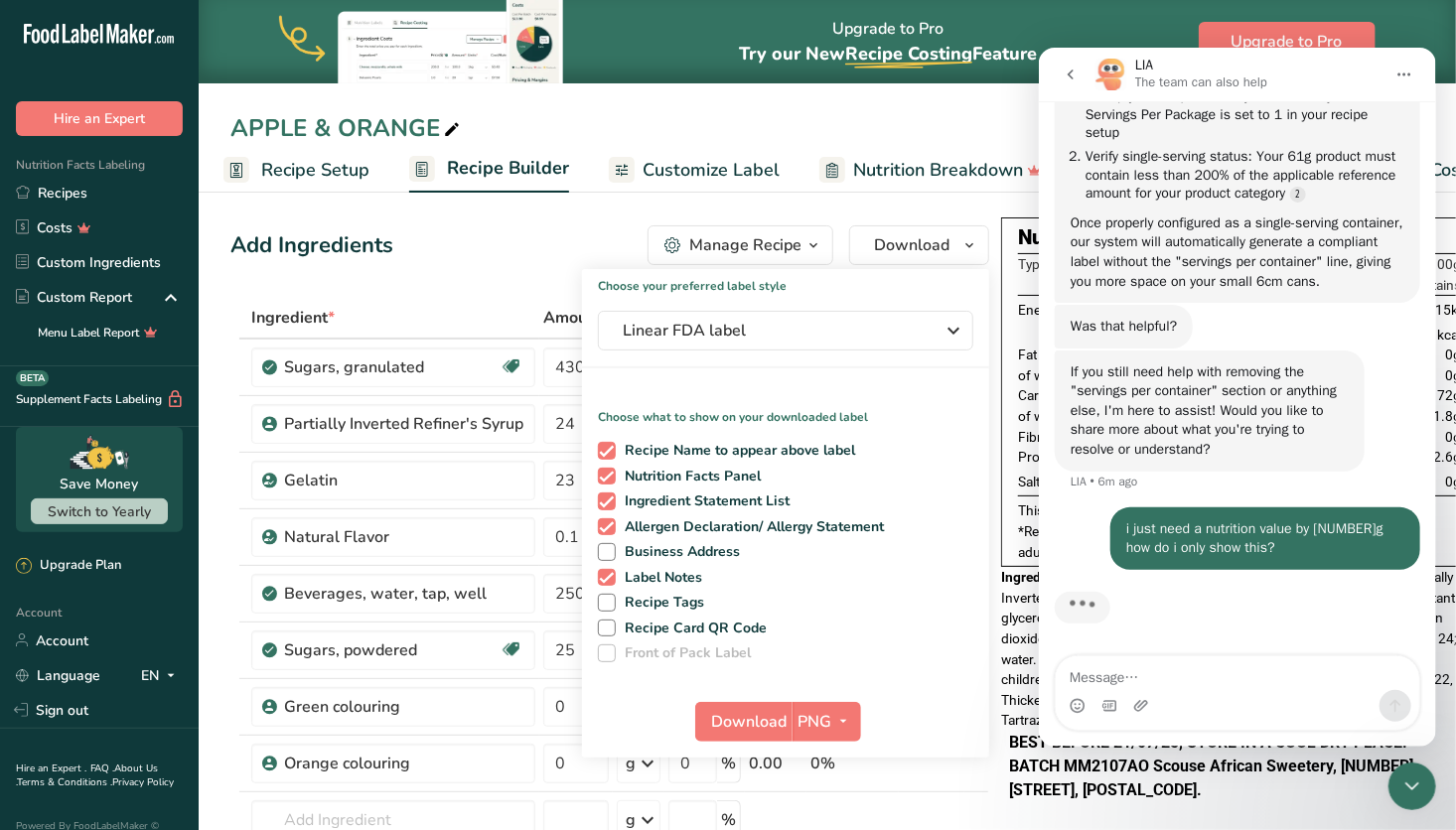 scroll, scrollTop: 4476, scrollLeft: 0, axis: vertical 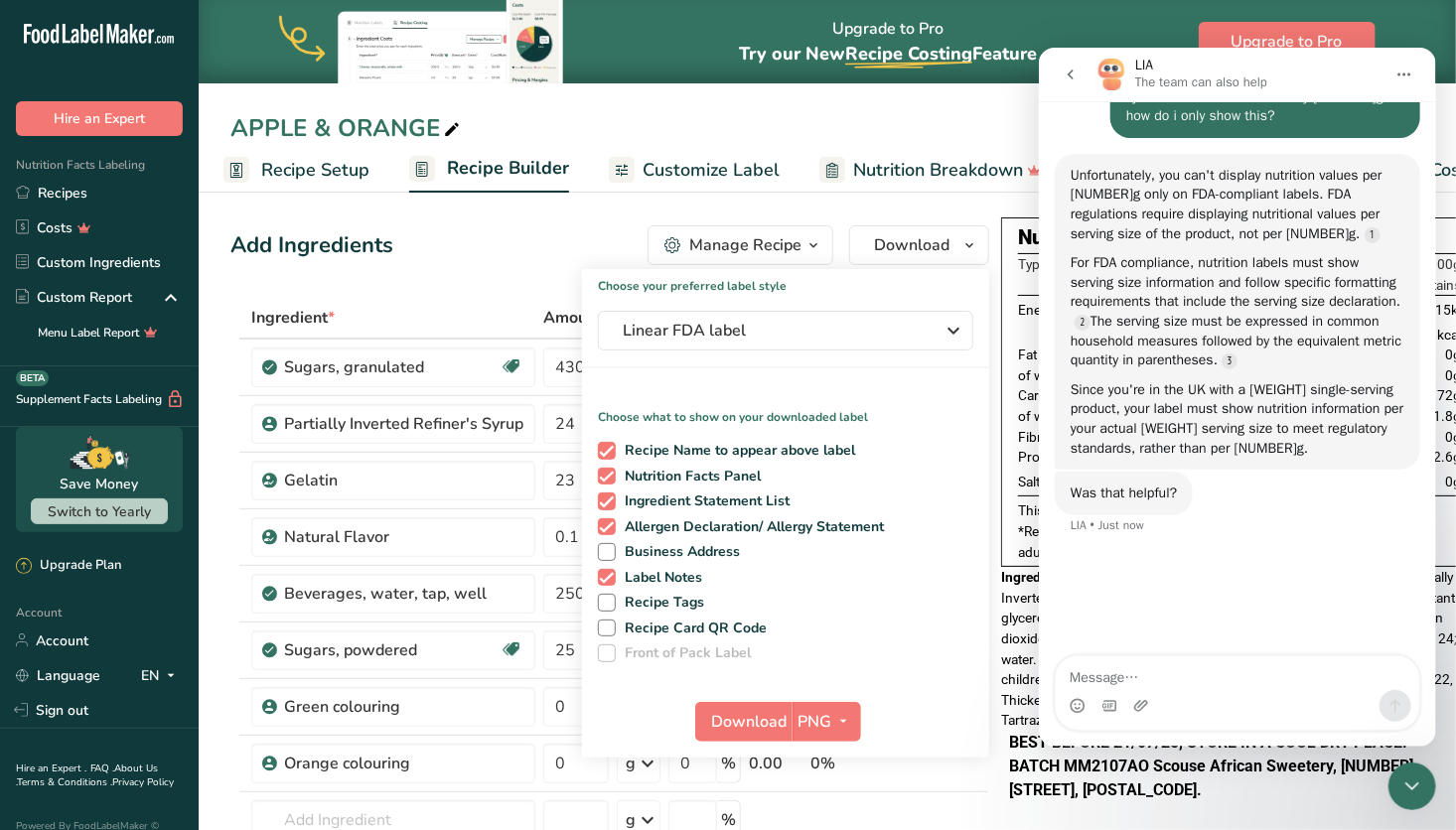click on "Recipe Setup" at bounding box center (315, 170) 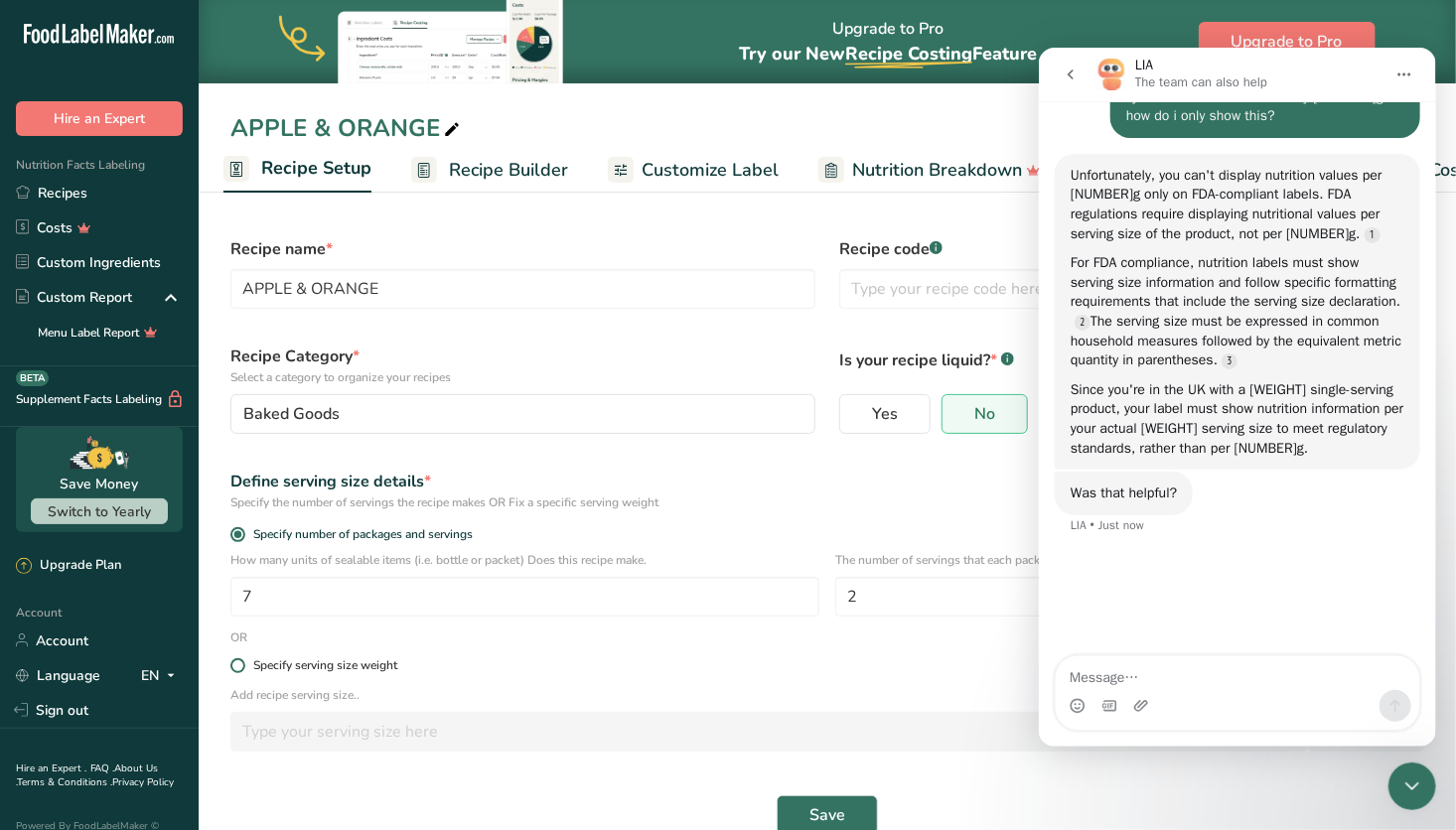 click at bounding box center (237, 665) 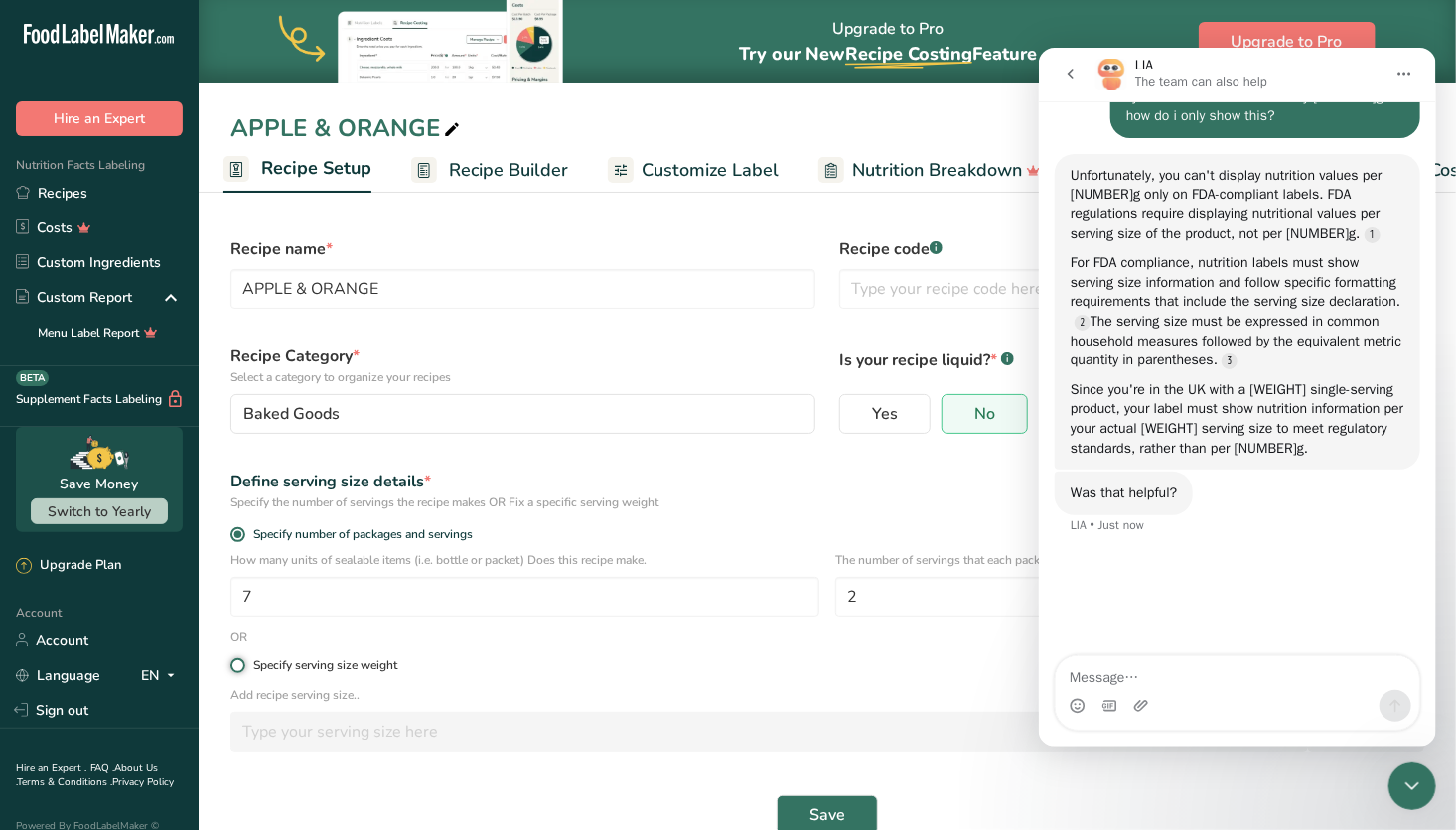 click on "Specify serving size weight" at bounding box center [236, 665] 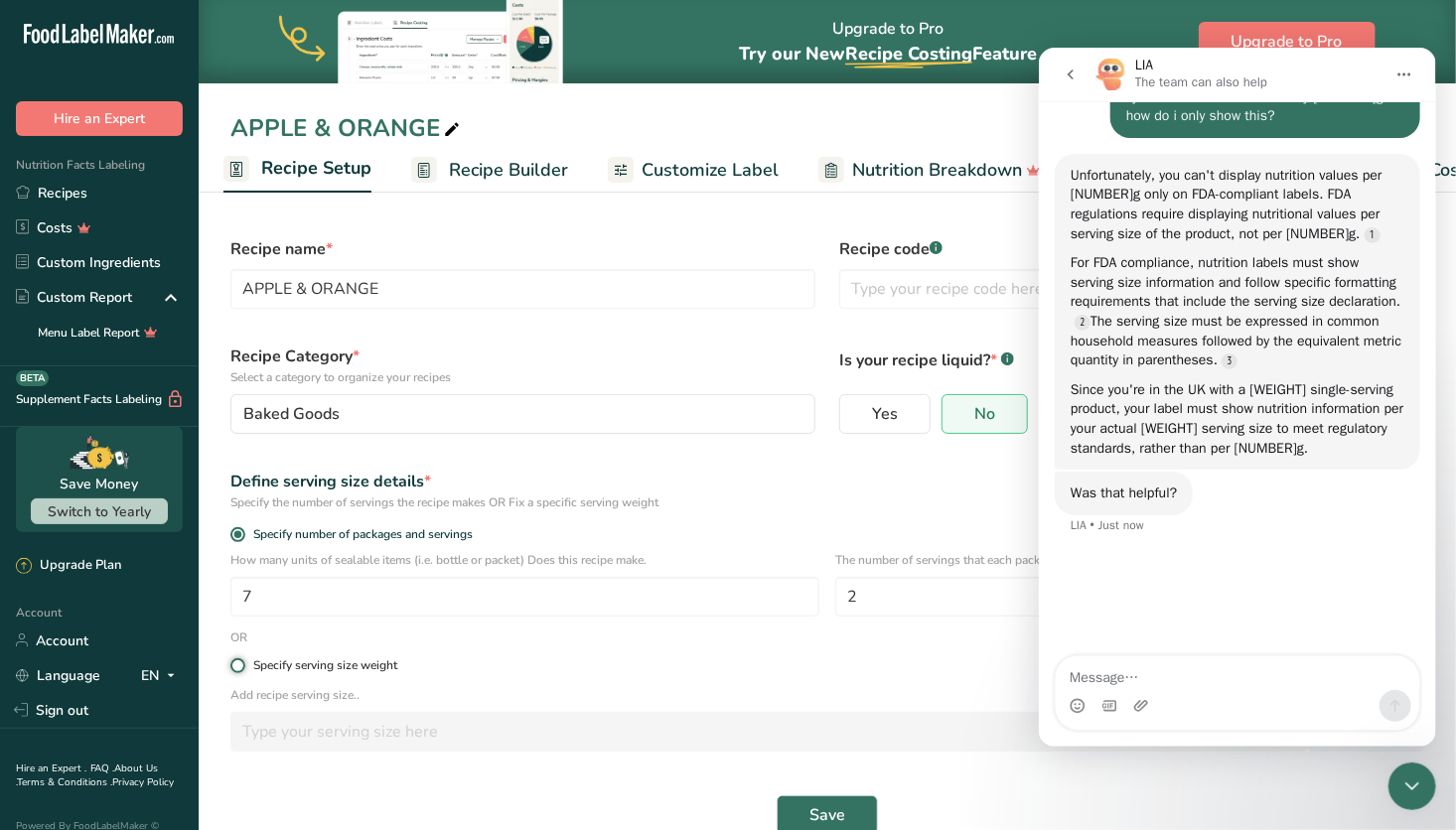 radio on "true" 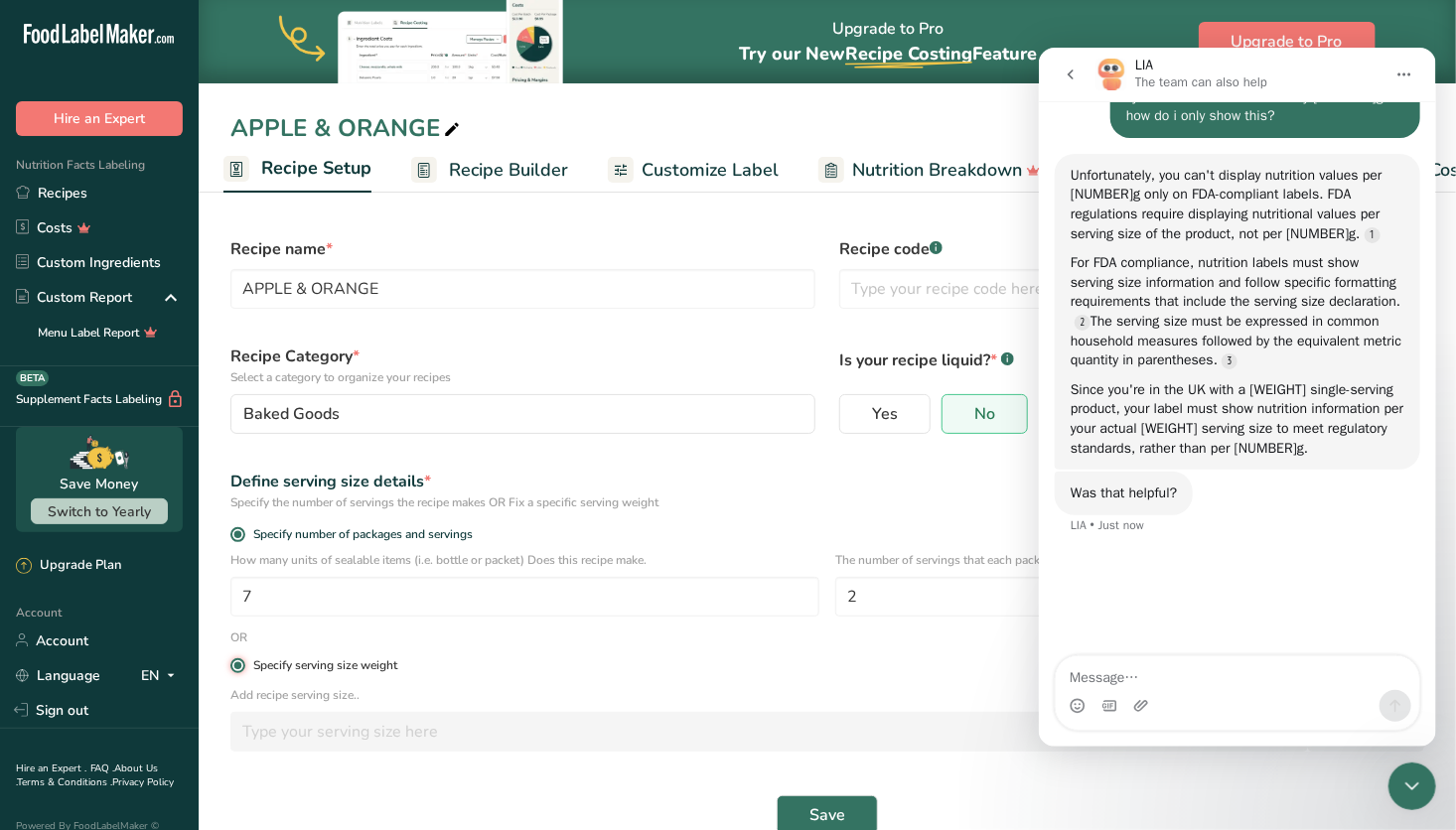 radio on "false" 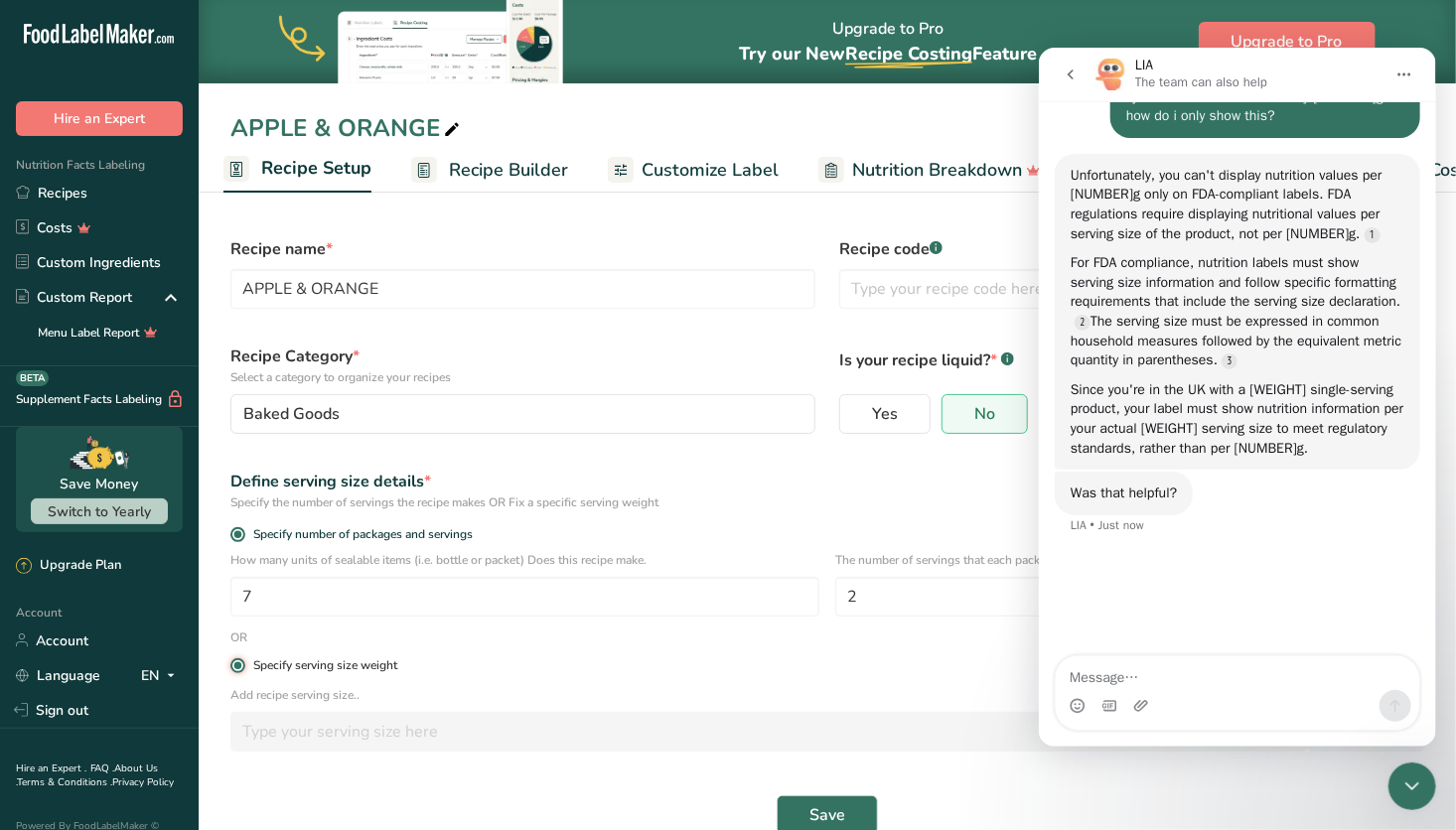 type 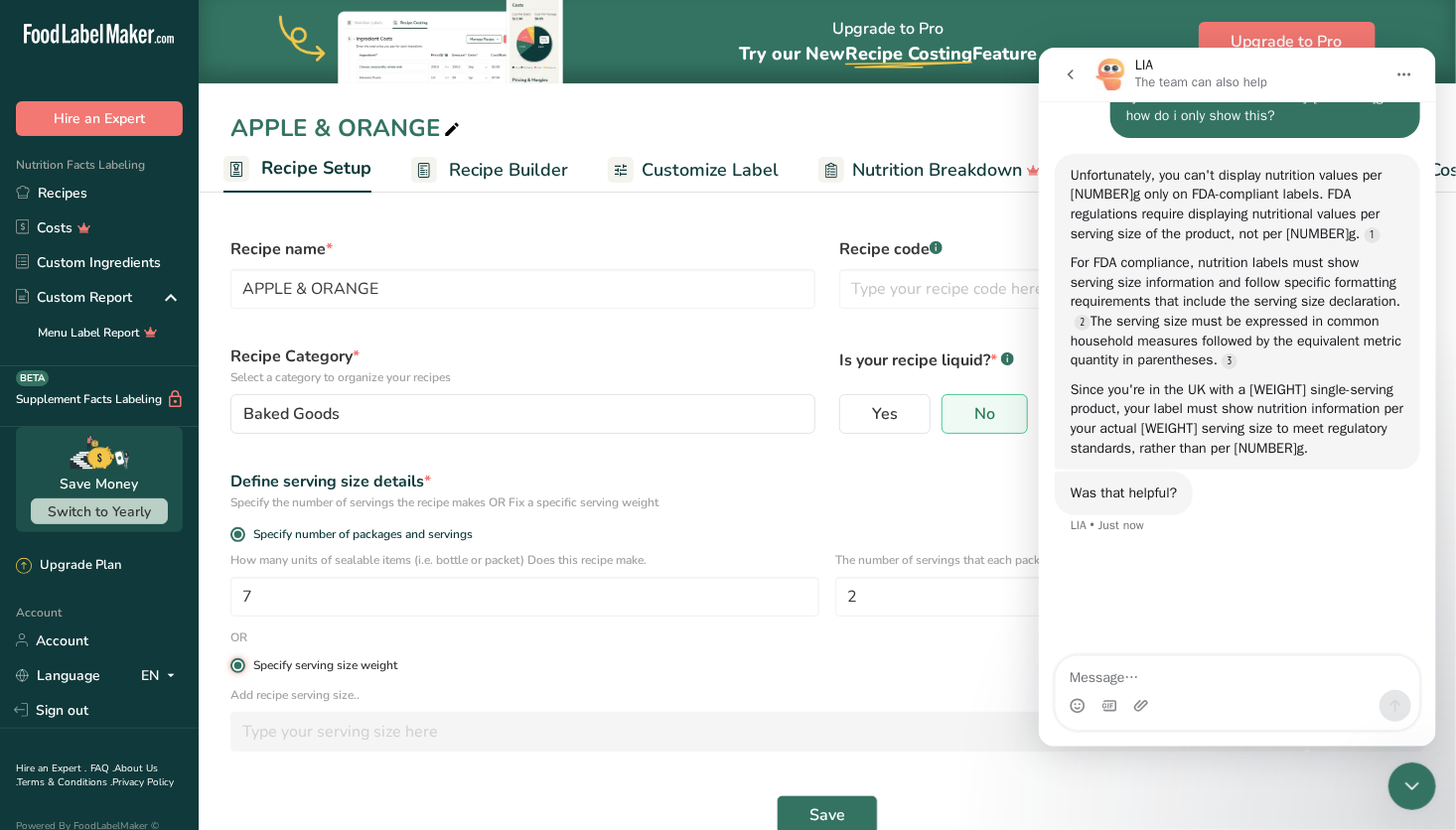 type 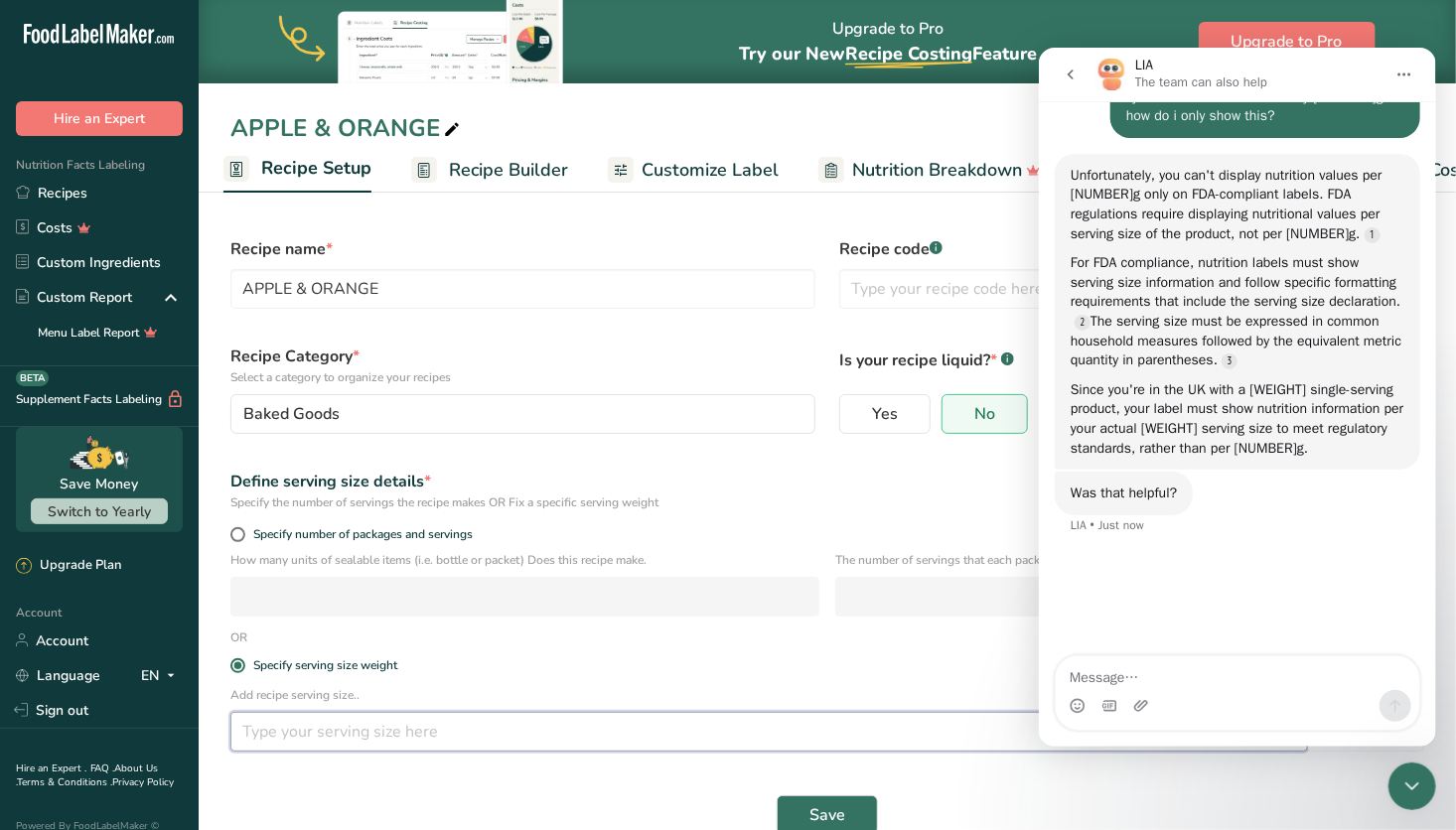 click at bounding box center [769, 732] 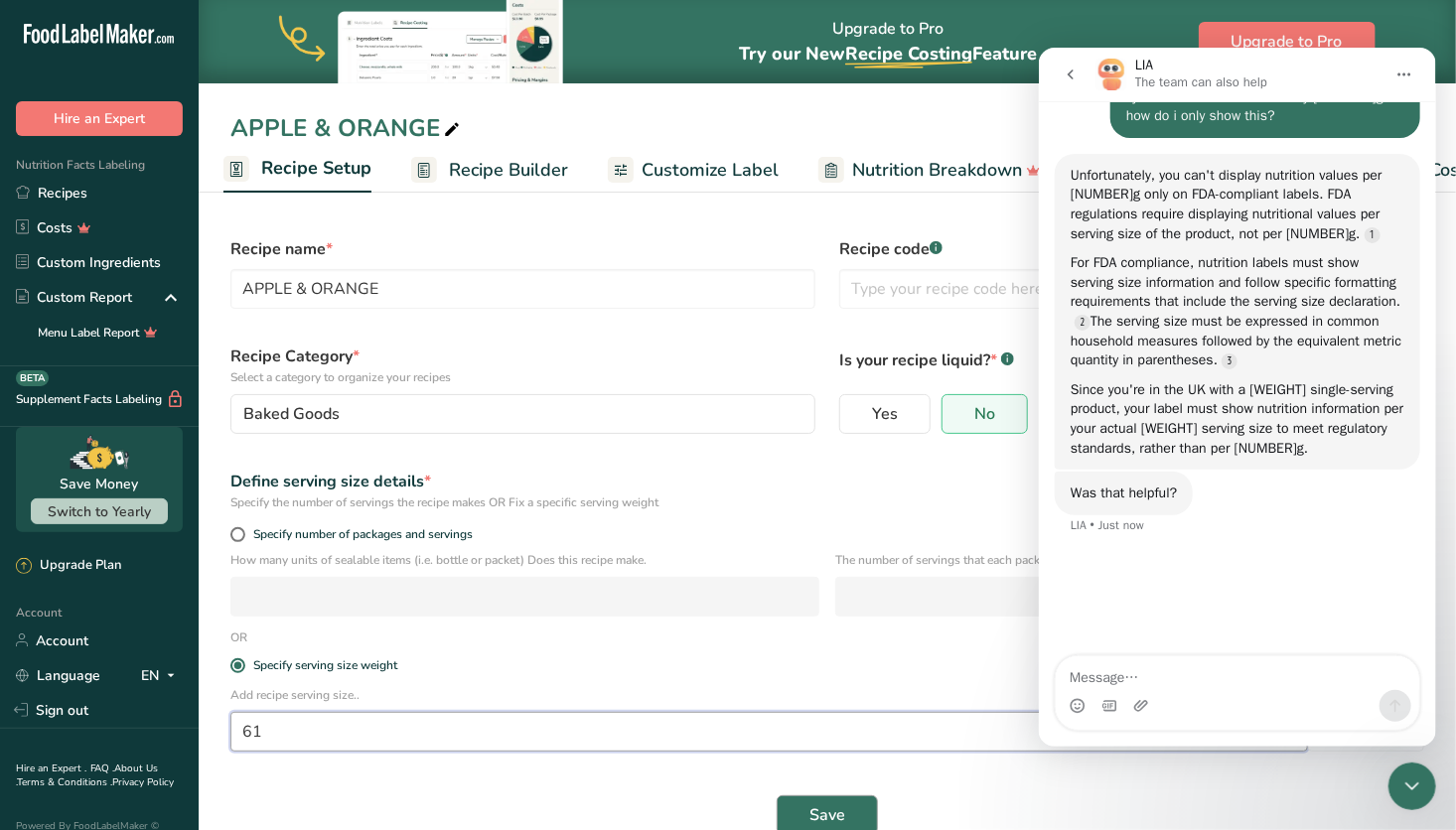 type on "61" 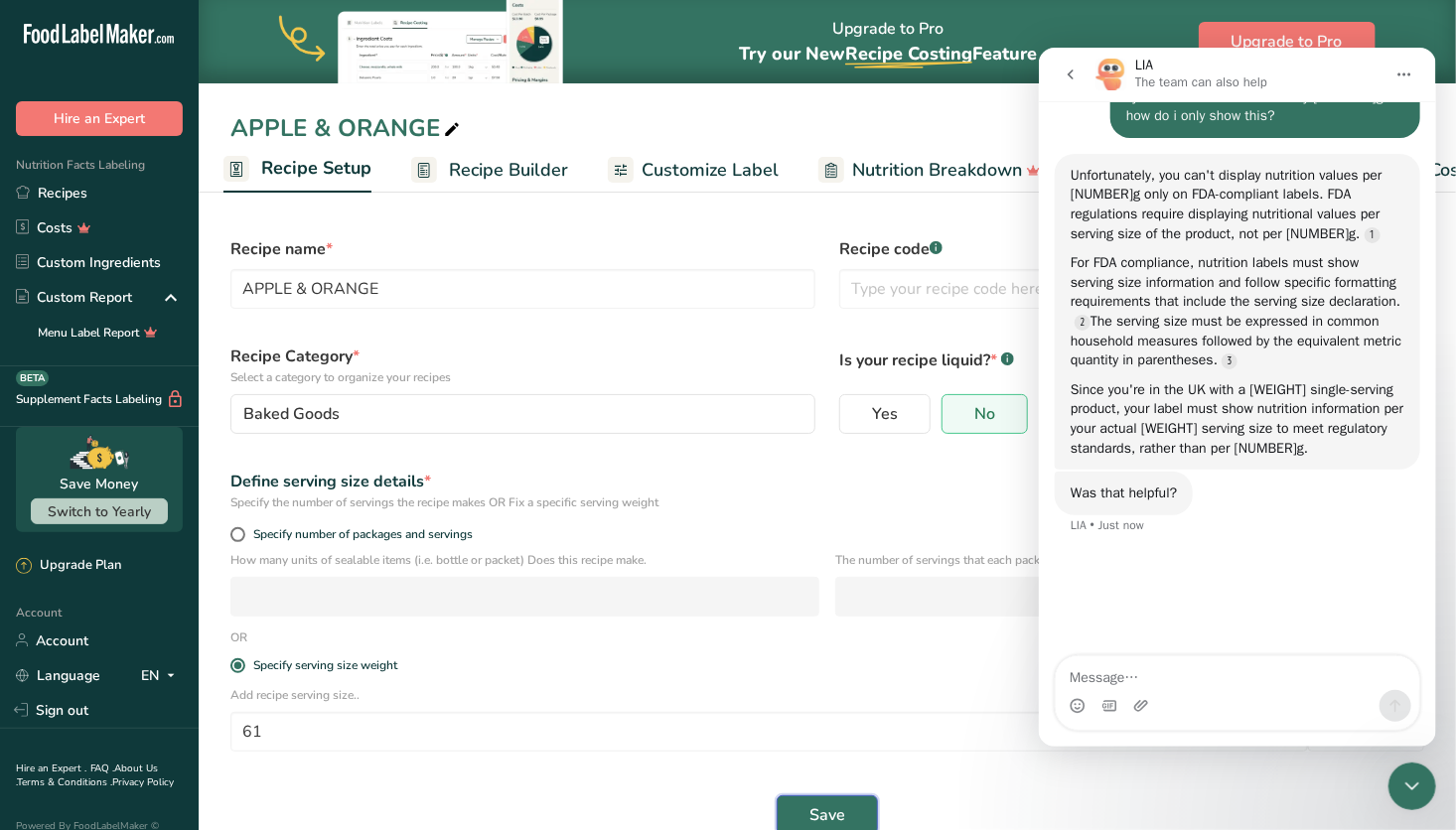 click on "Save" at bounding box center (827, 815) 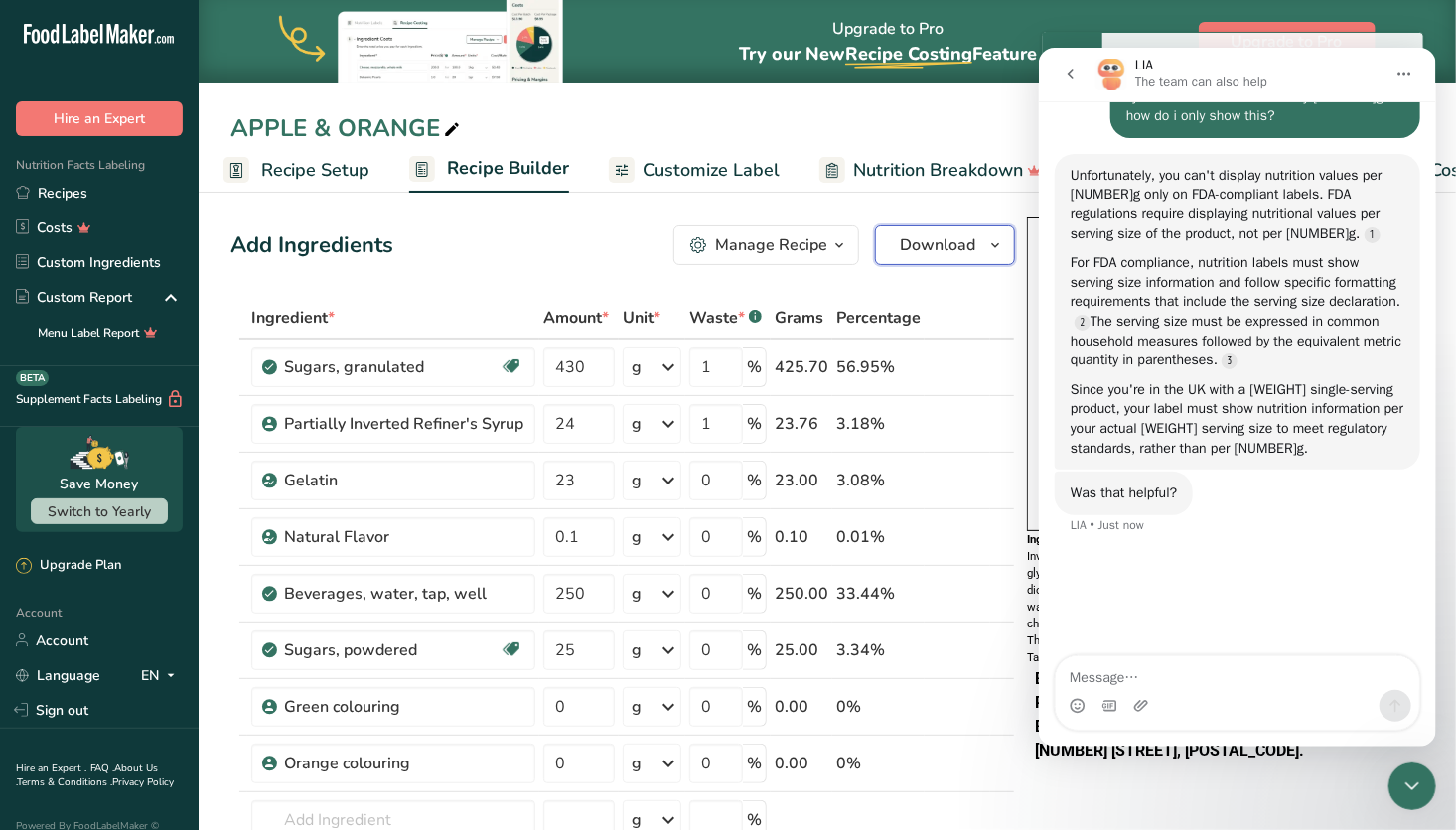 click on "Download" at bounding box center (938, 245) 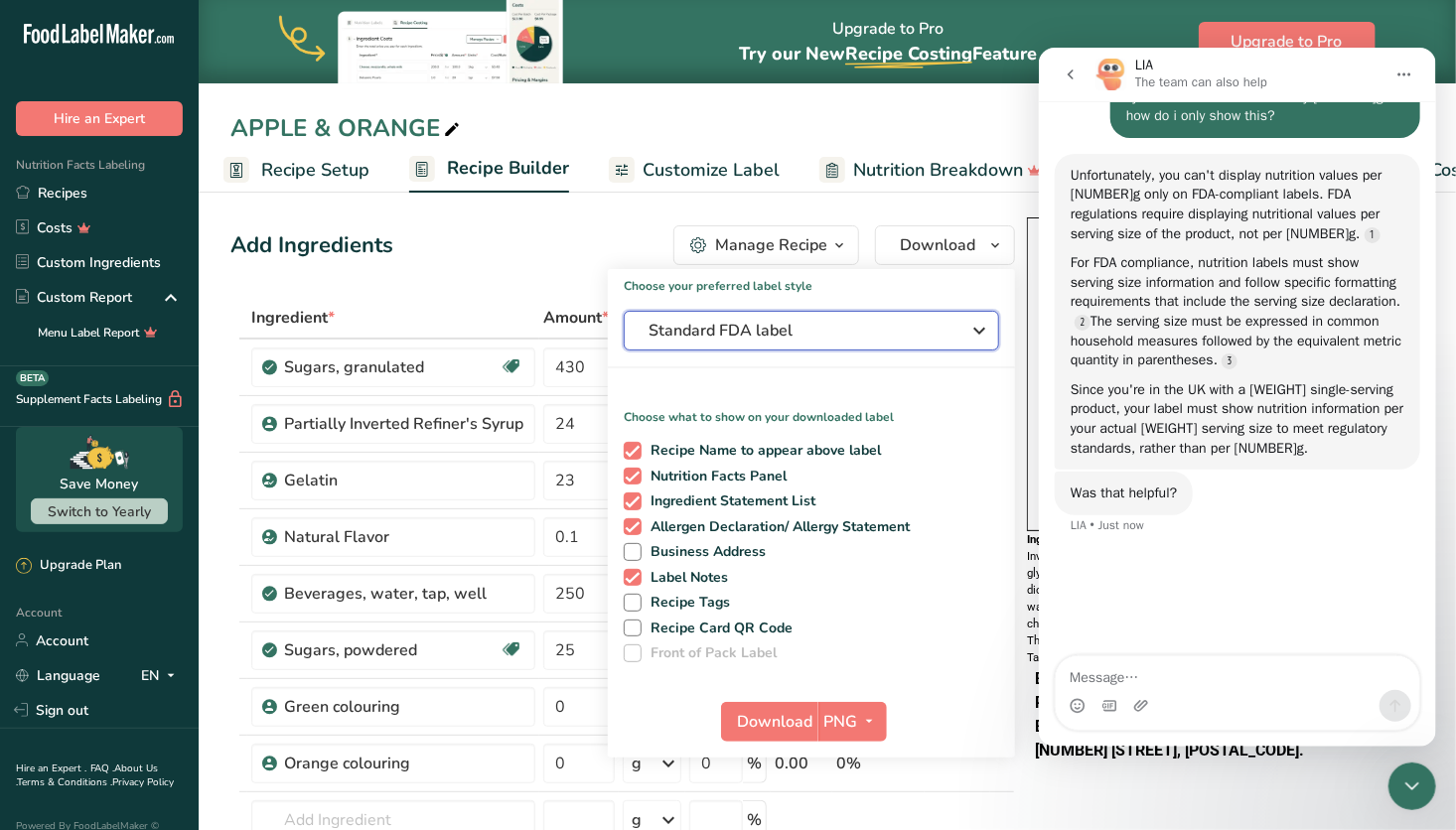 click on "Standard FDA label" at bounding box center [798, 331] 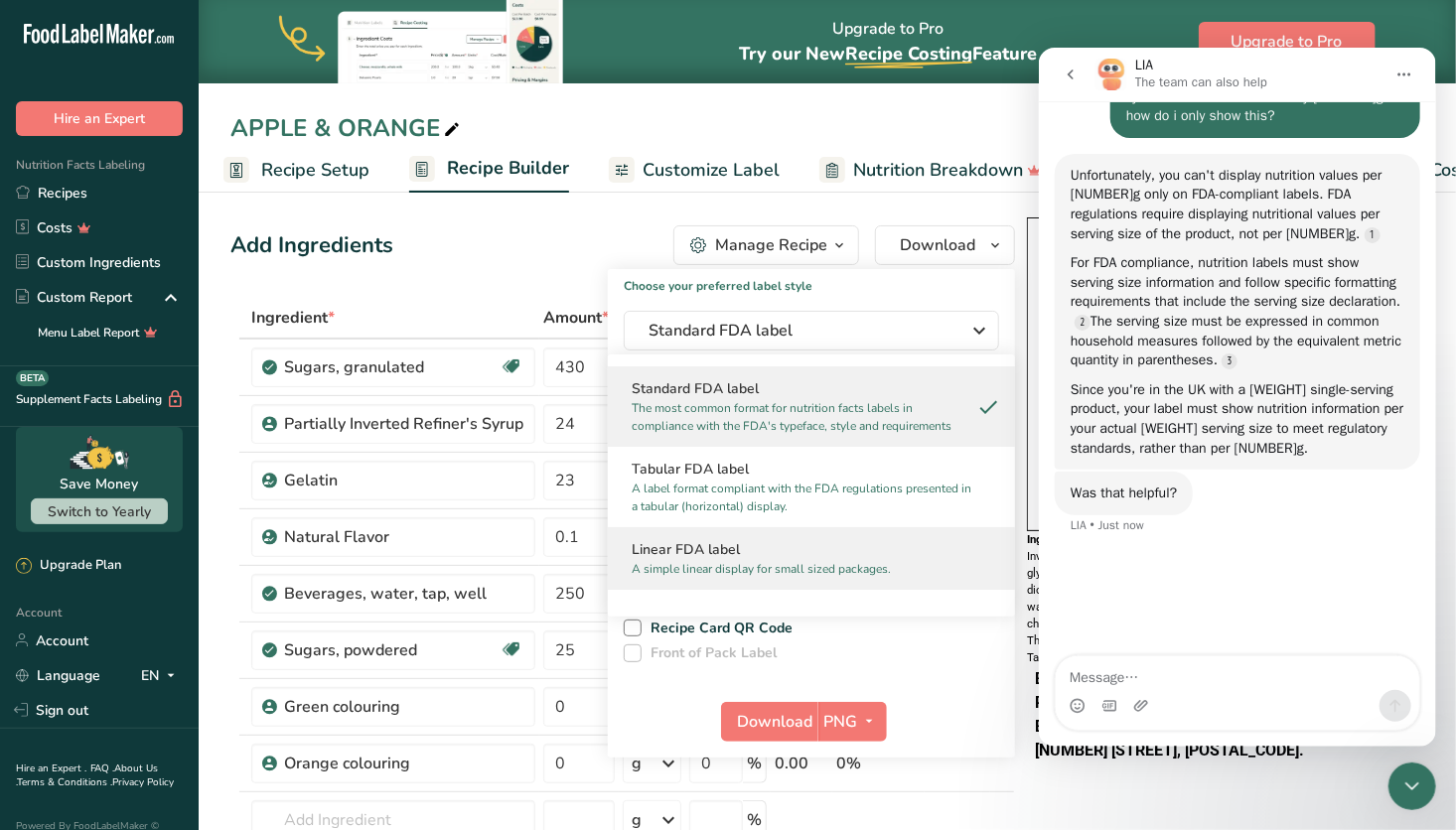 click on "Linear FDA label" at bounding box center [811, 549] 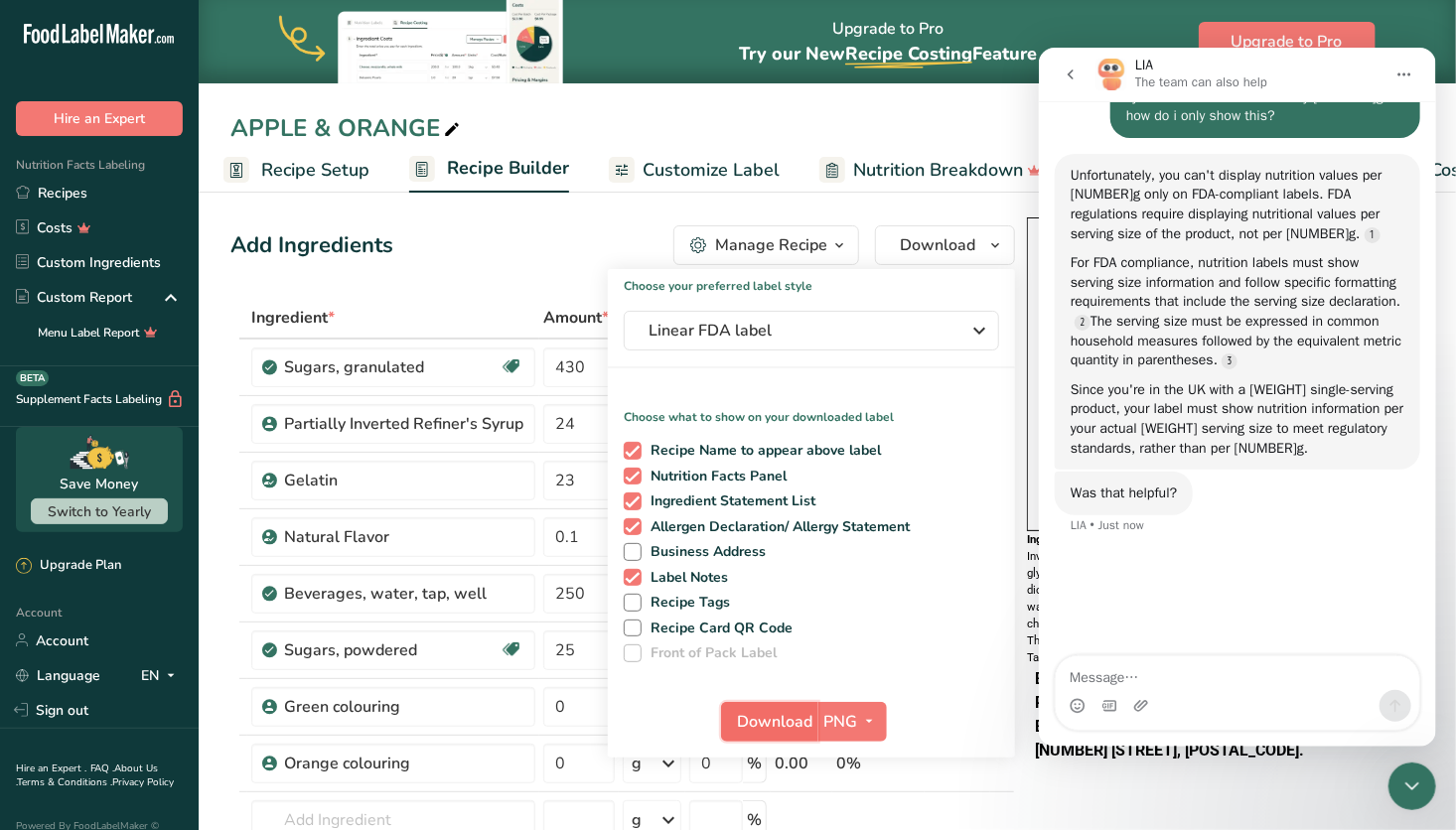 click on "Download" at bounding box center (776, 722) 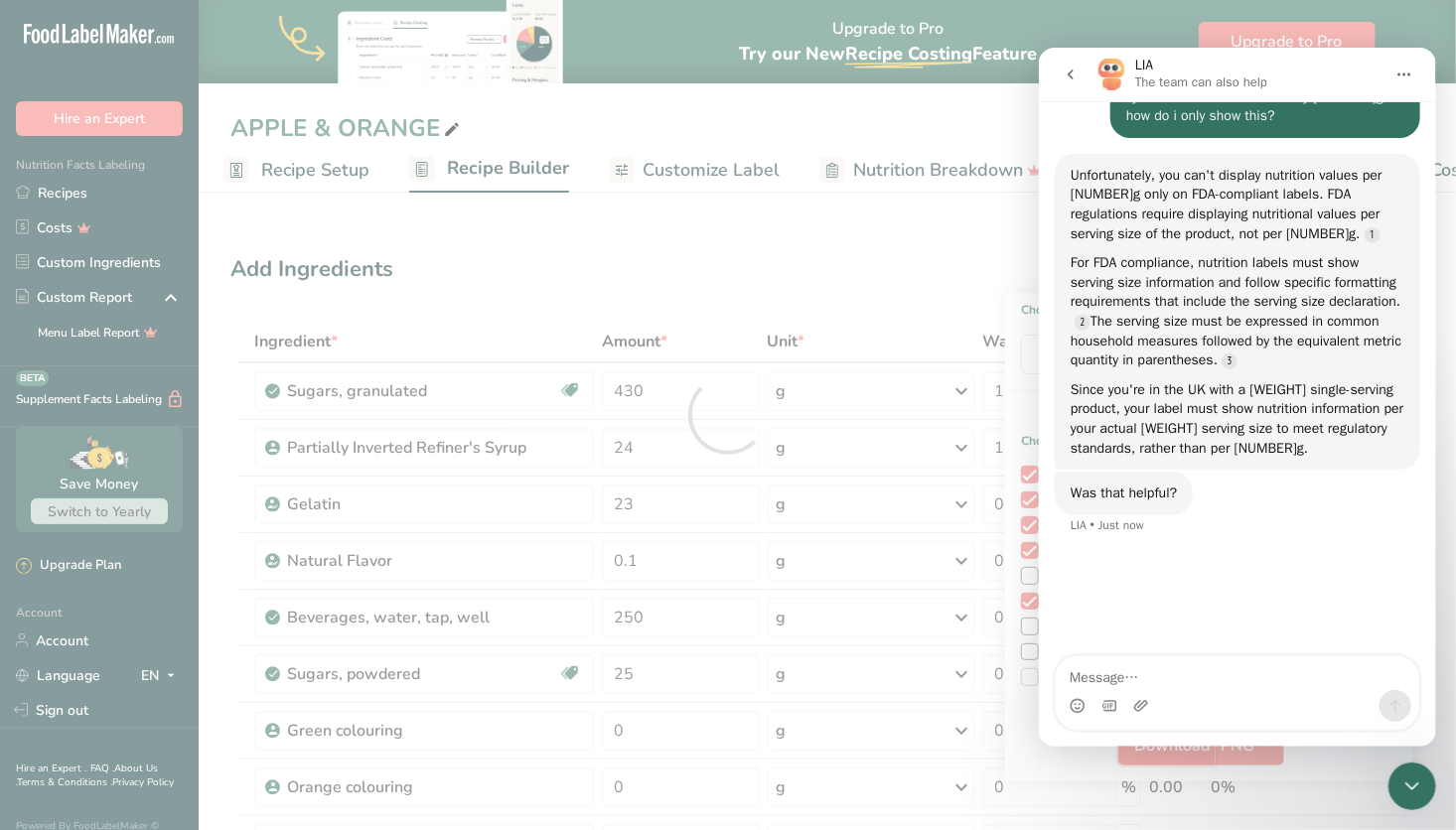 scroll, scrollTop: 0, scrollLeft: 0, axis: both 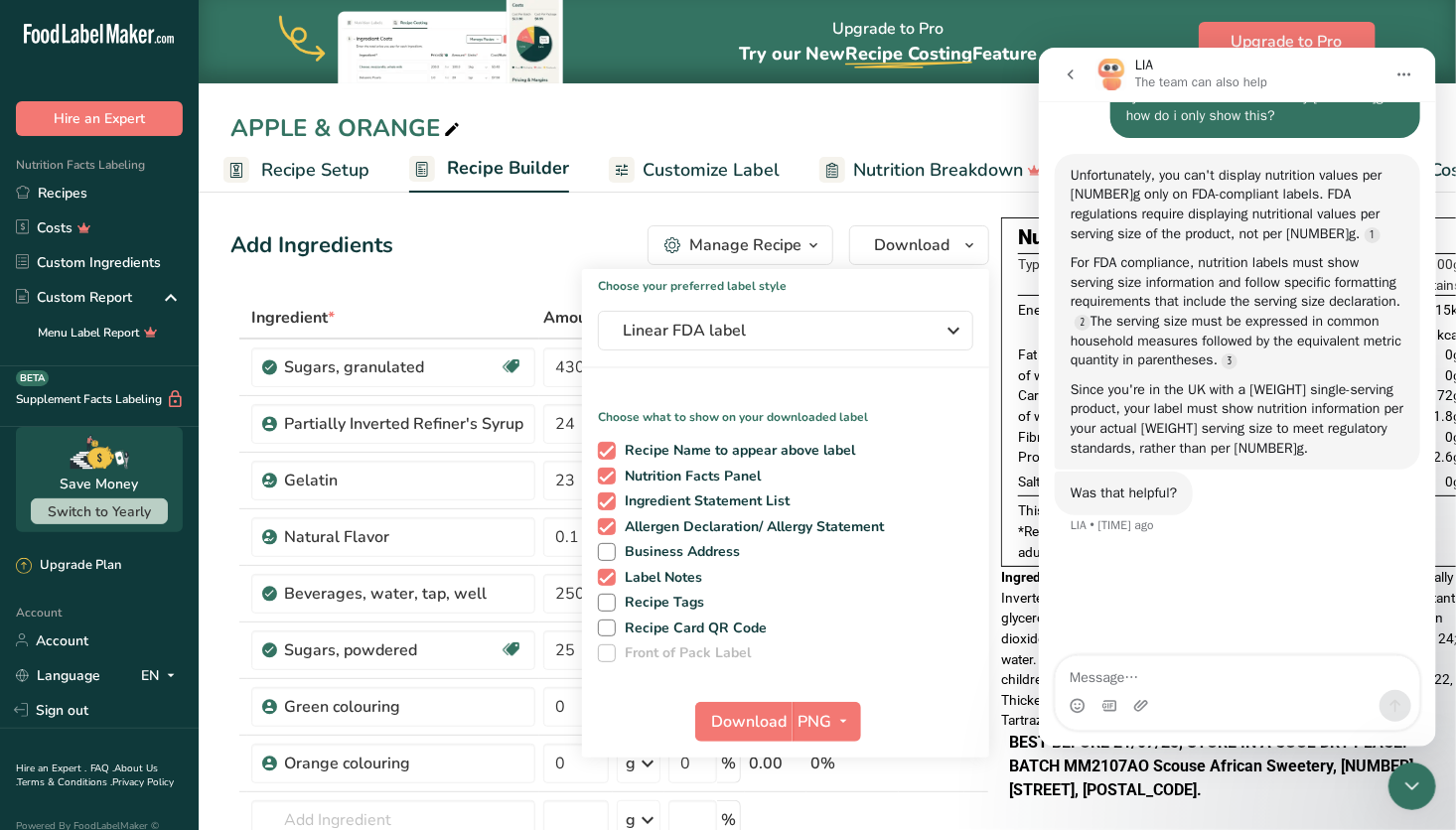 click on "Recipe Setup" at bounding box center [315, 170] 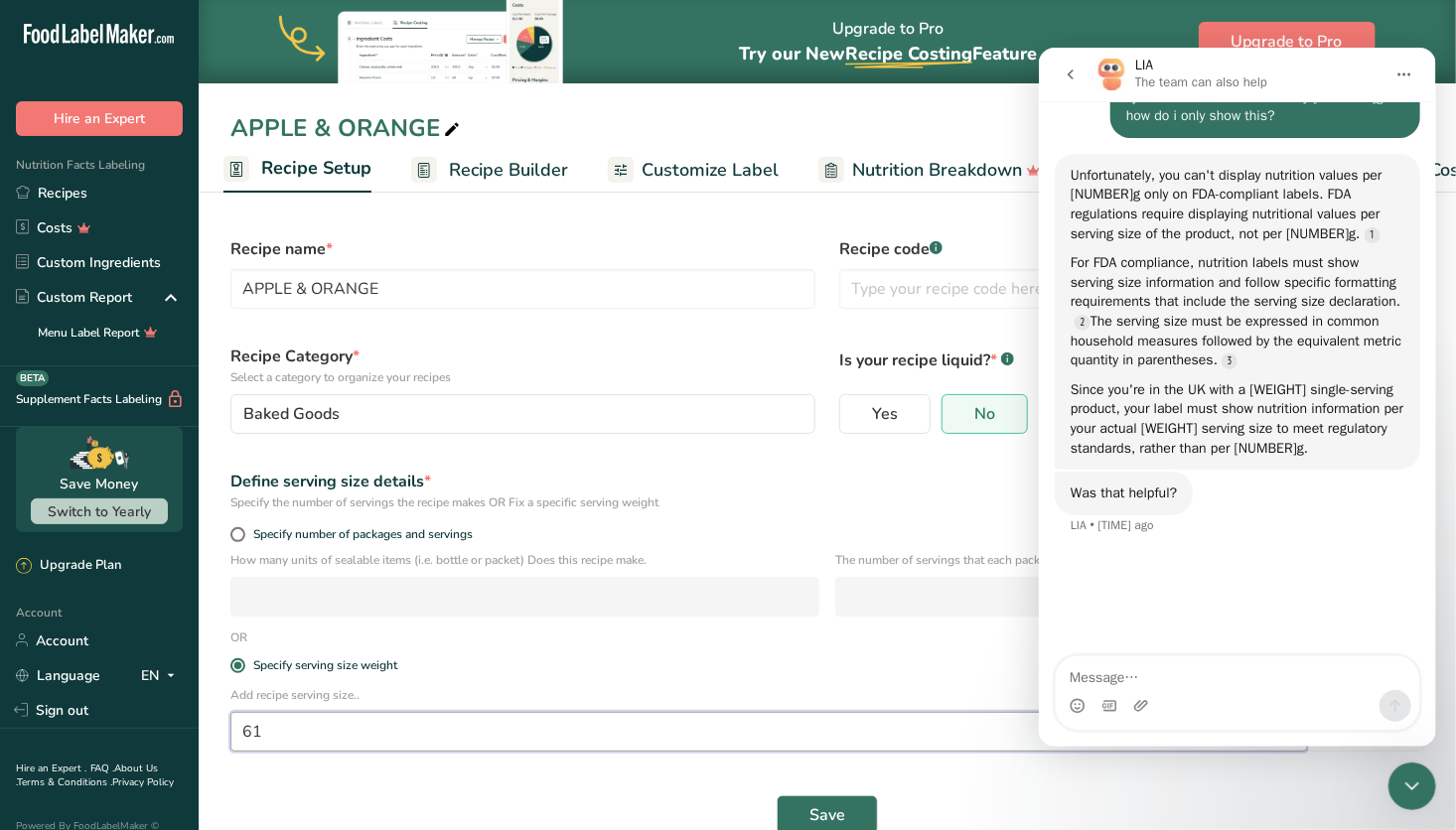 drag, startPoint x: 300, startPoint y: 726, endPoint x: 188, endPoint y: 721, distance: 112.111552 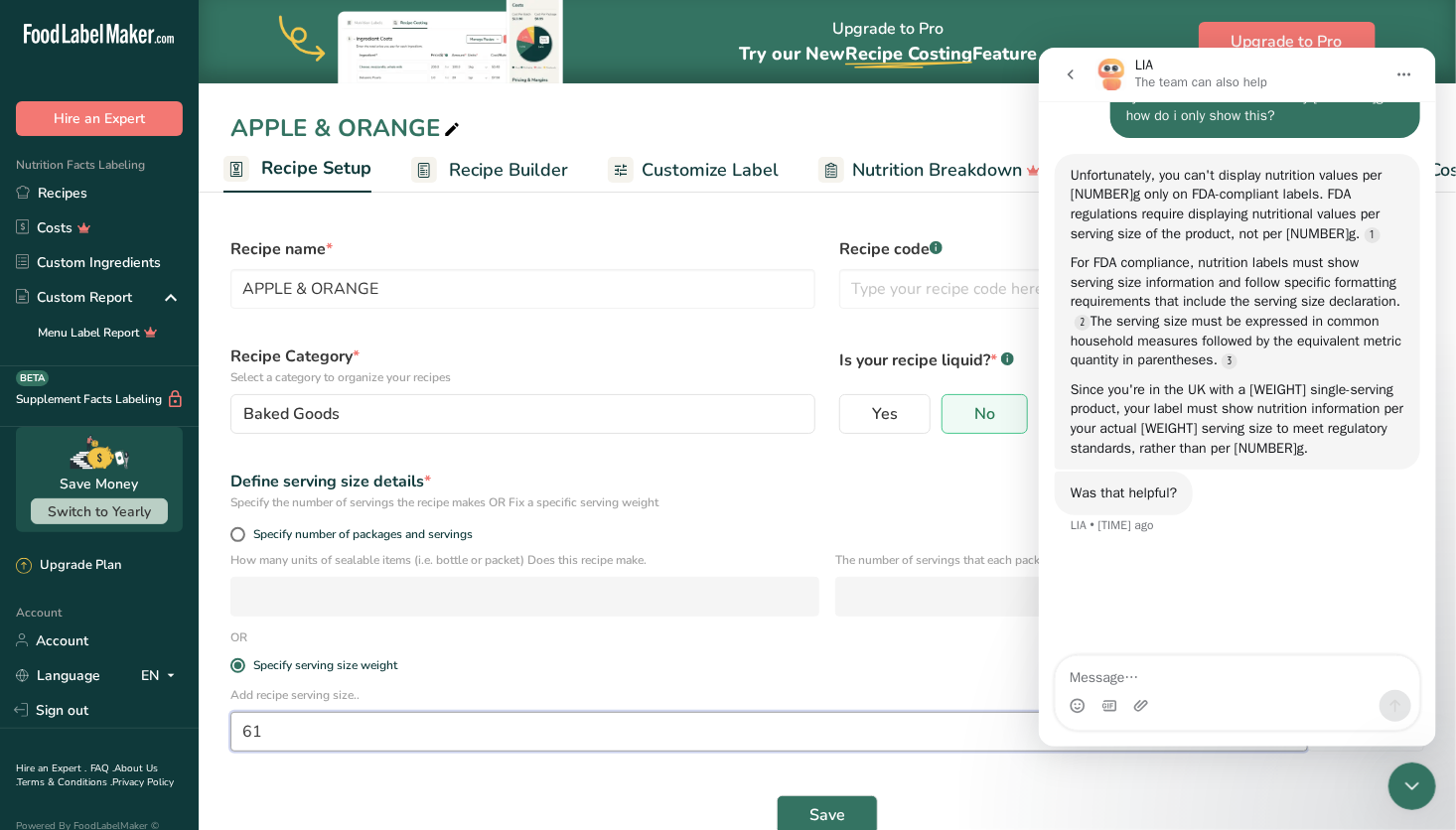 click on ".a-20{fill:#fff;}
Hire an Expert
Nutrition Facts Labeling
Recipes
Costs
Custom Ingredients
Custom Report
Menu Label Report
Supplement Facts Labeling
BETA
Save Money
Switch to Yearly
Upgrade Plan
Account
Account
Language
EN
English
Spanish" at bounding box center (728, 433) 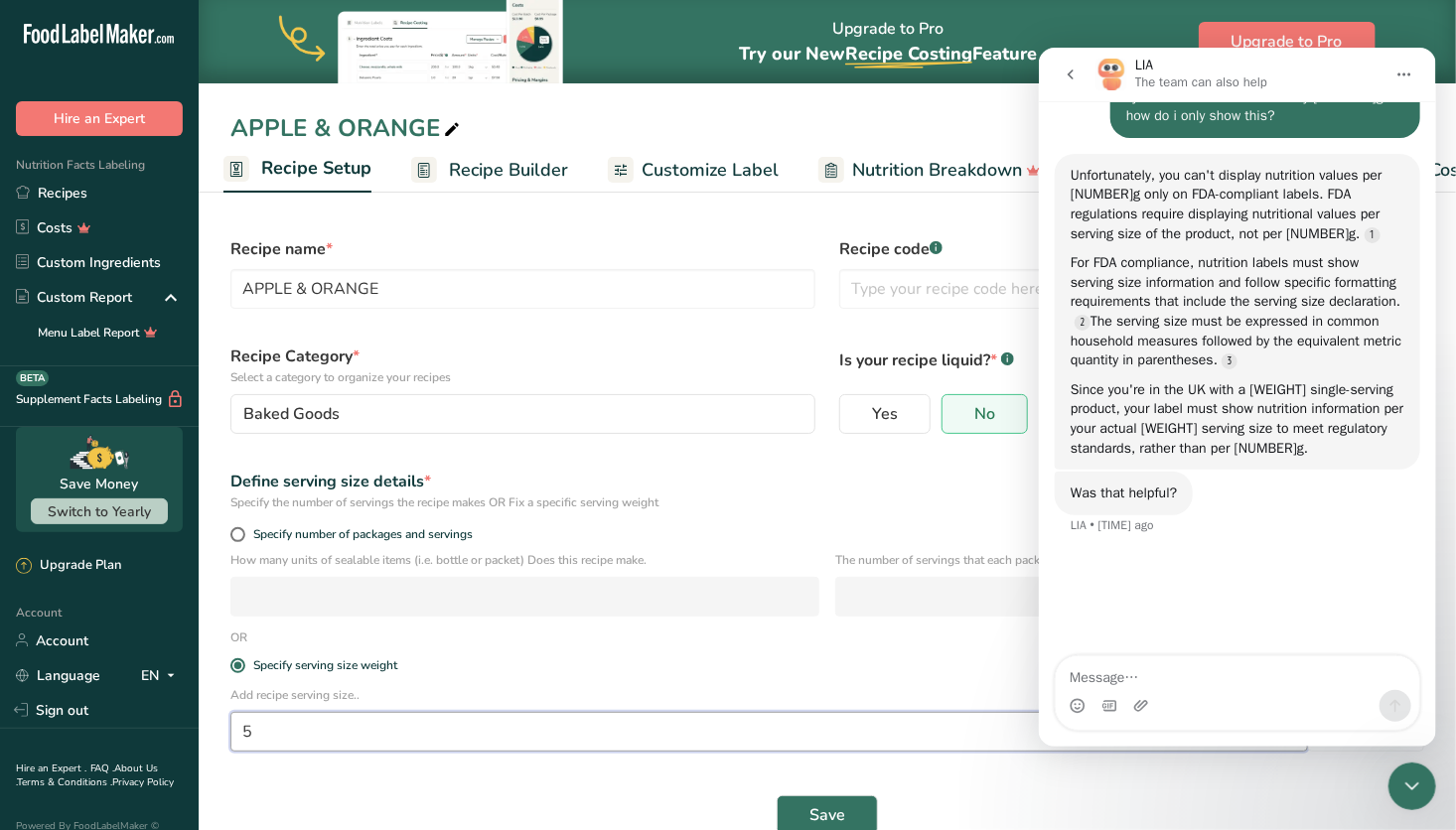 type on "5" 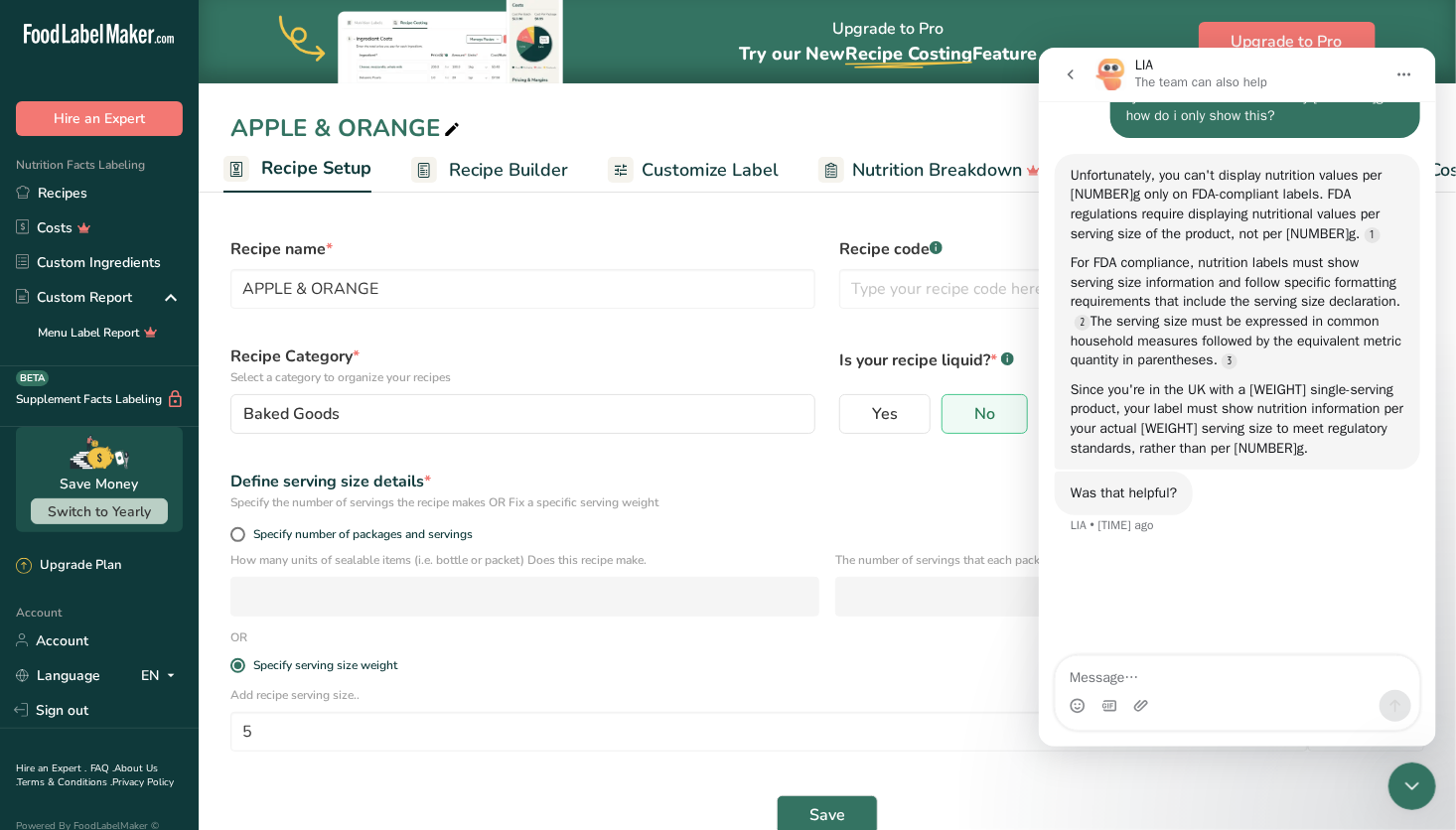 click on "Specify serving size weight" at bounding box center [827, 666] 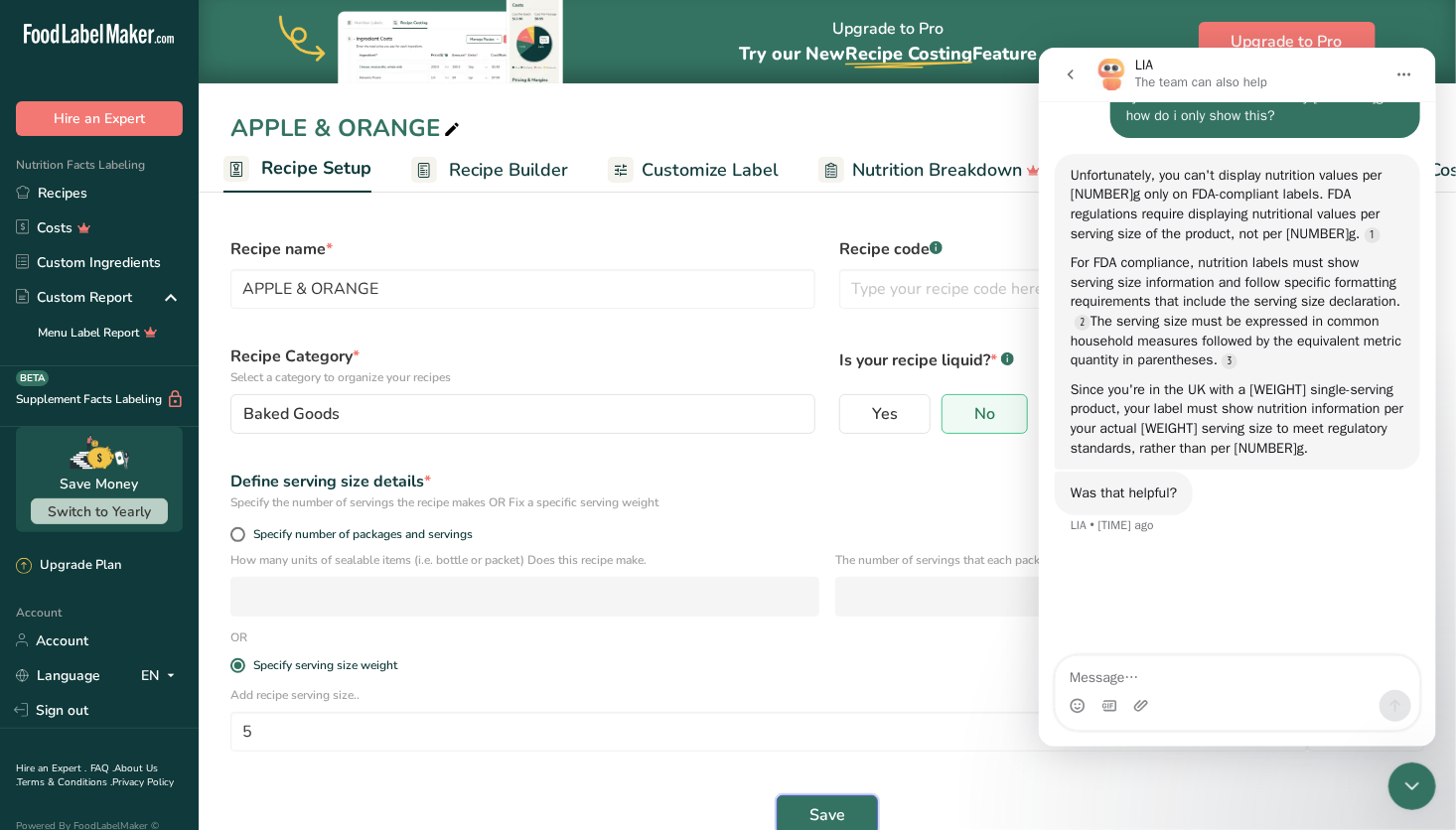 click on "Save" at bounding box center (827, 815) 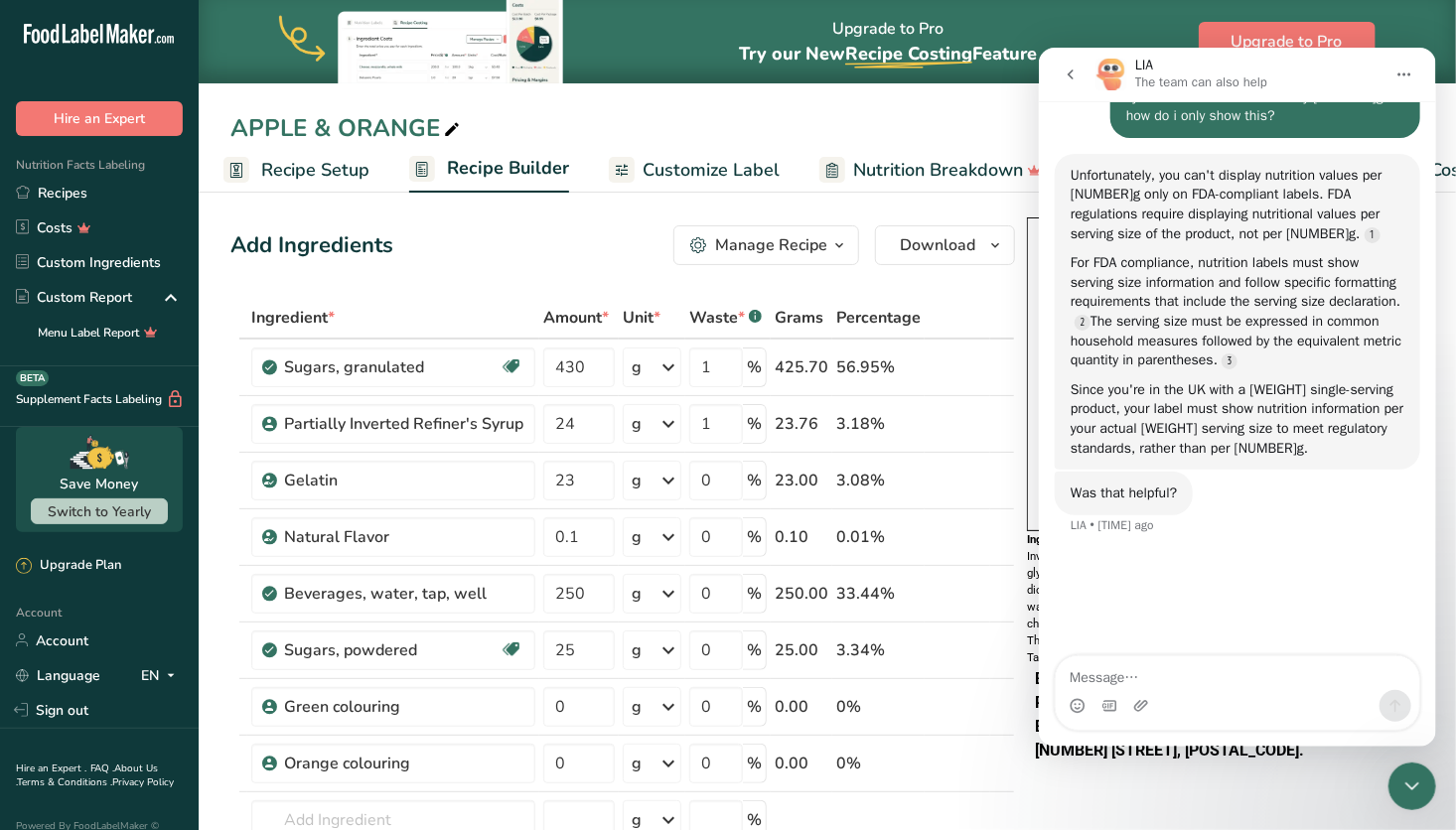 click on "Recipe Setup" at bounding box center (315, 170) 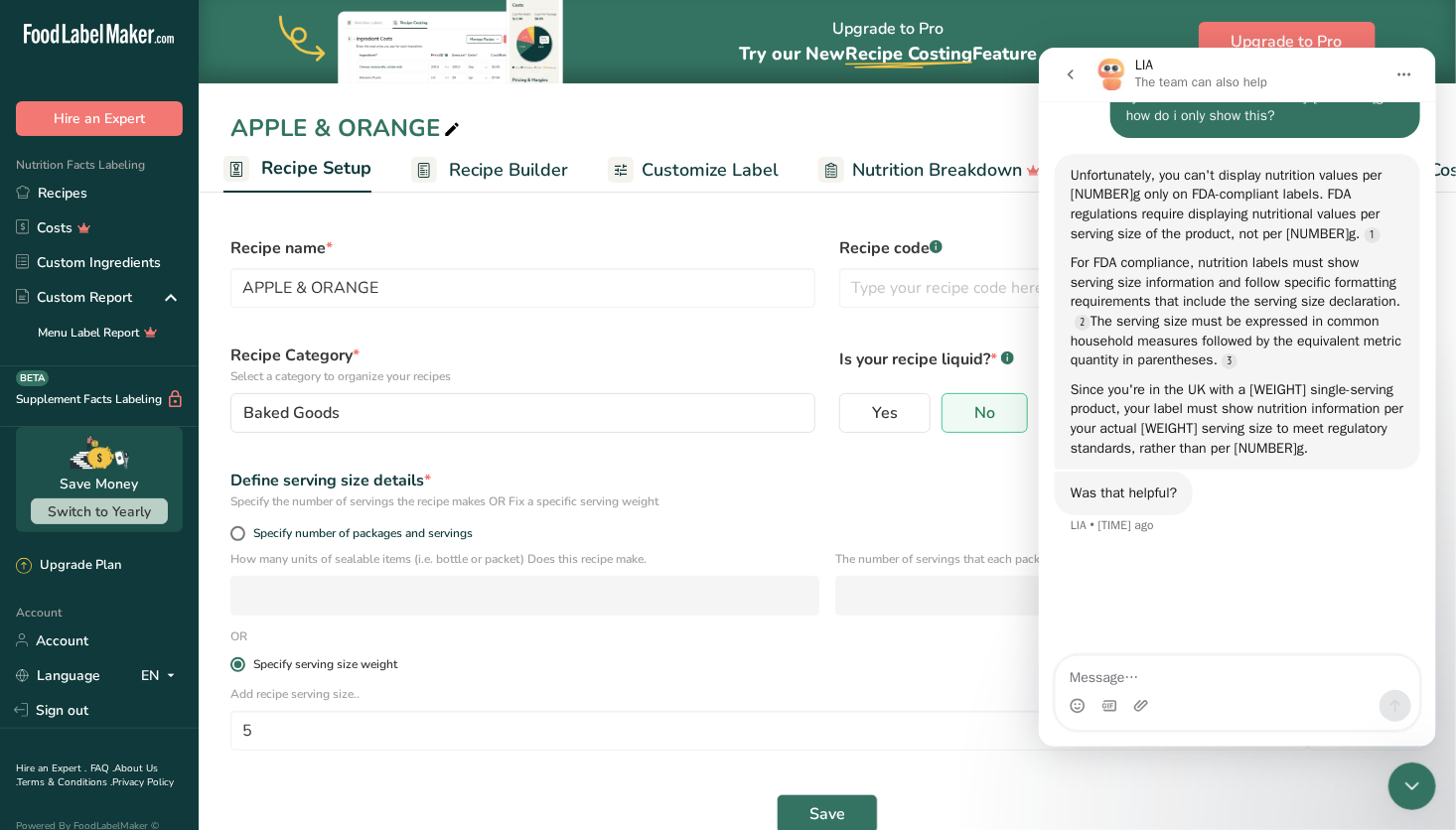 scroll, scrollTop: 0, scrollLeft: 0, axis: both 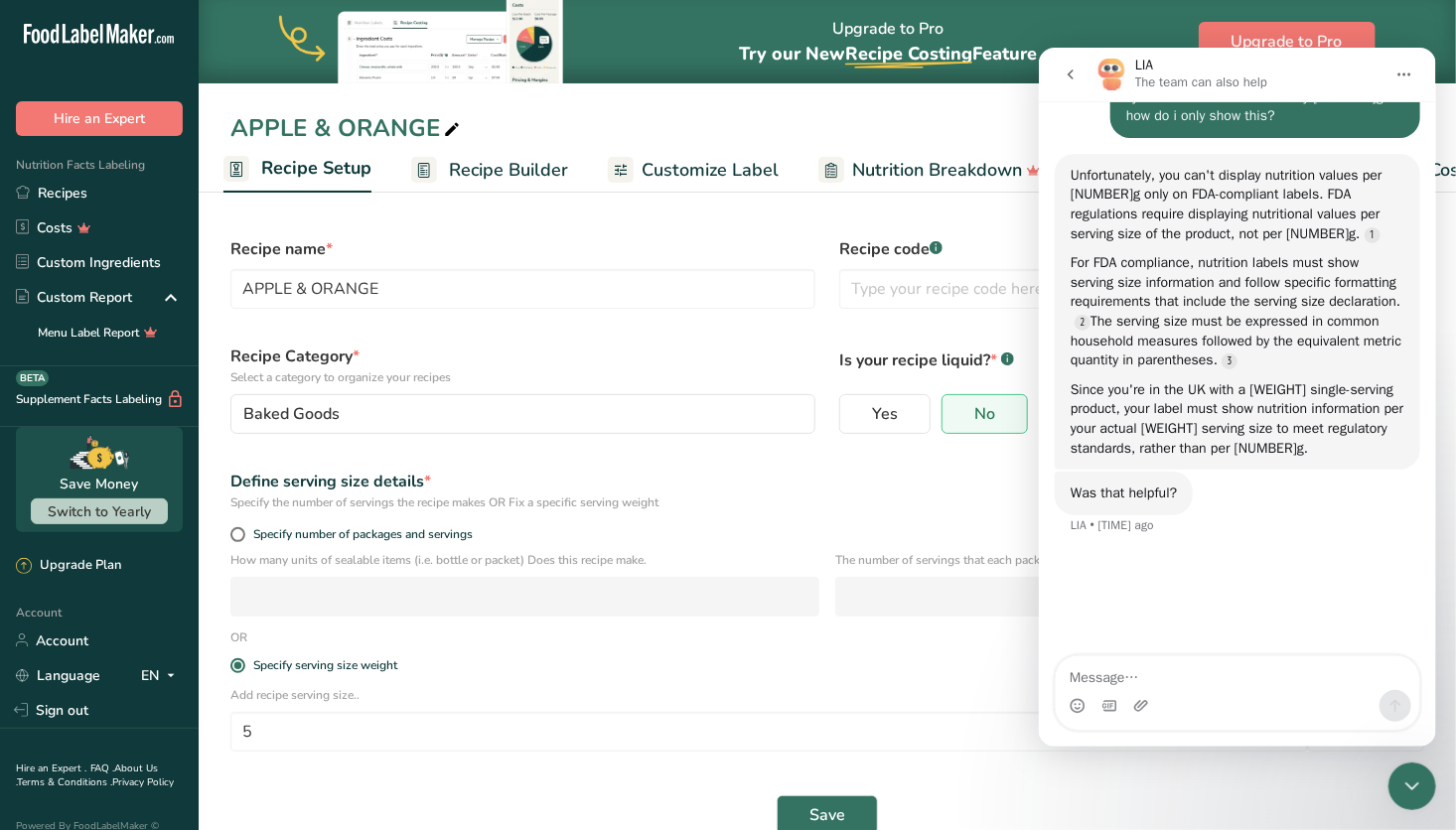 click on "Customize Label" at bounding box center [710, 170] 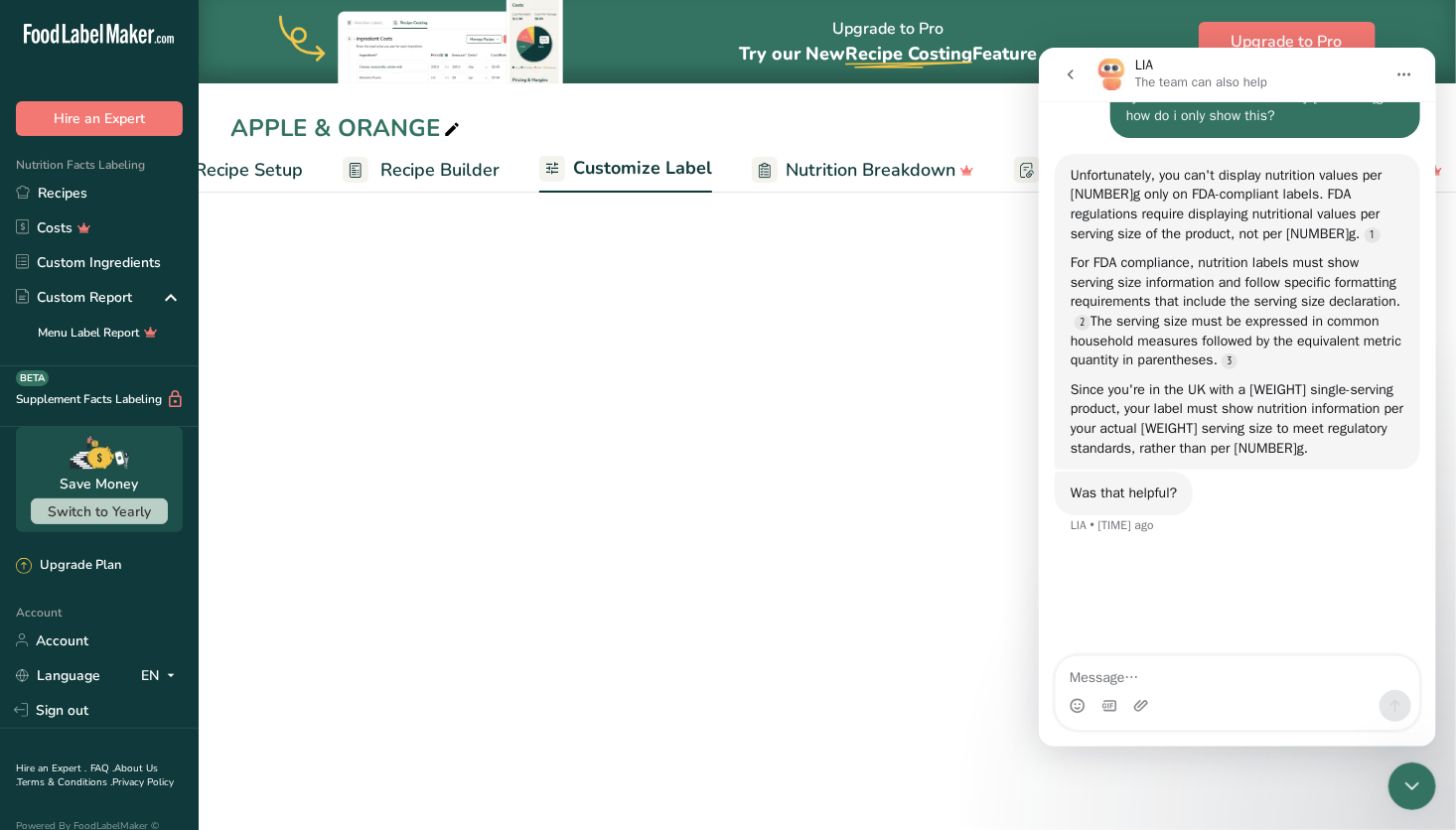 scroll, scrollTop: 0, scrollLeft: 91, axis: horizontal 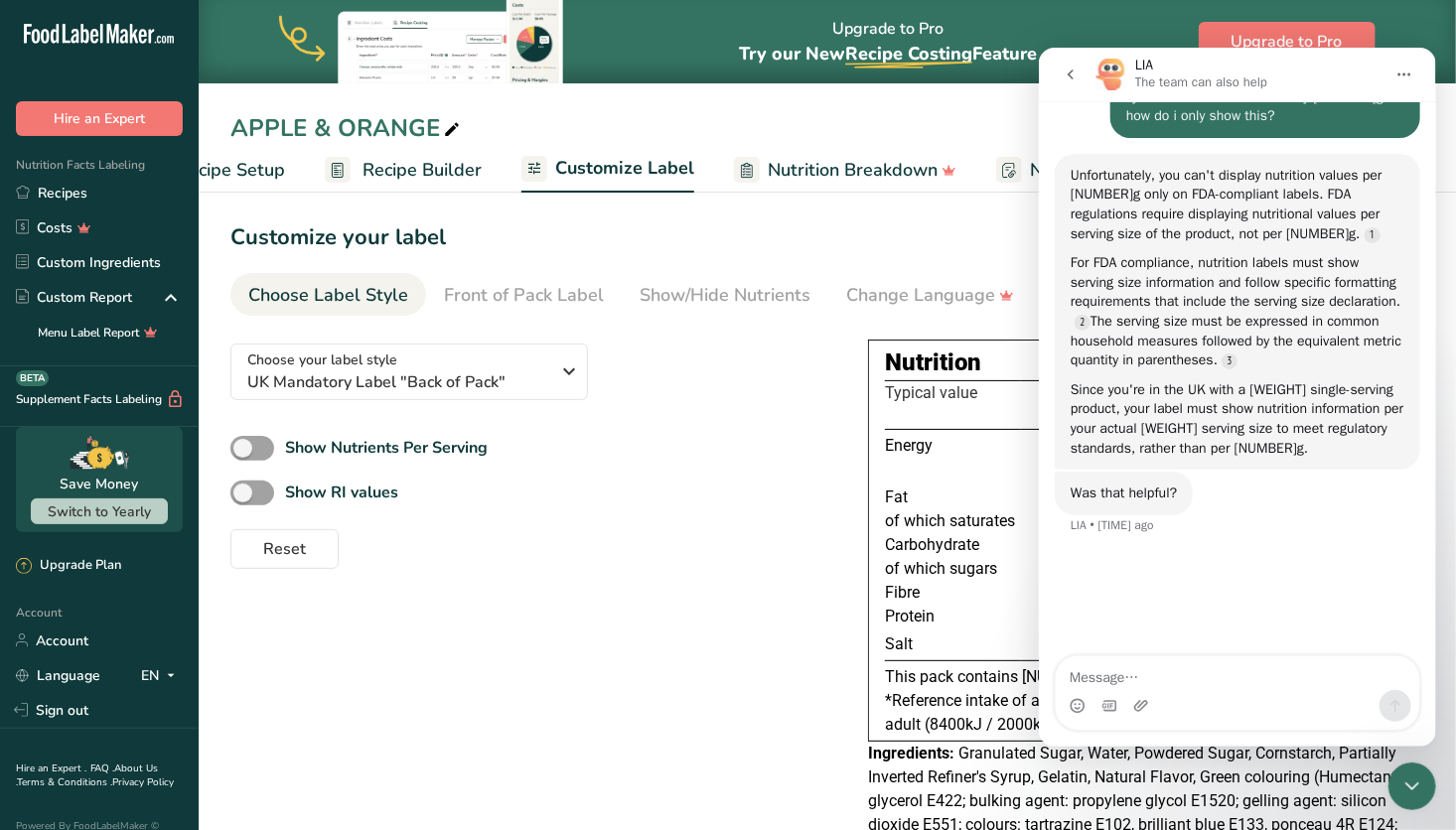 click on "Recipe Setup" at bounding box center (230, 170) 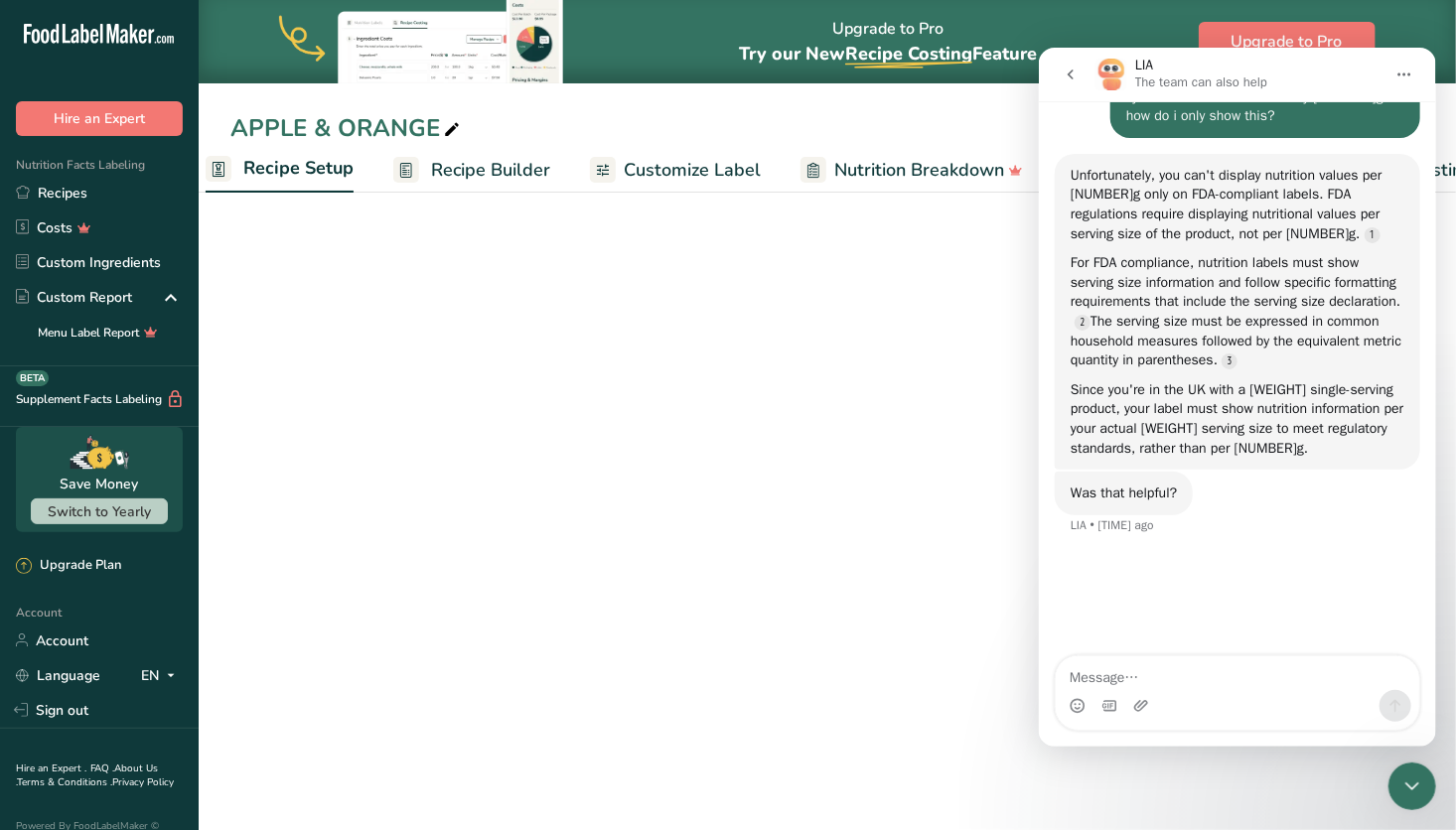 scroll, scrollTop: 0, scrollLeft: 7, axis: horizontal 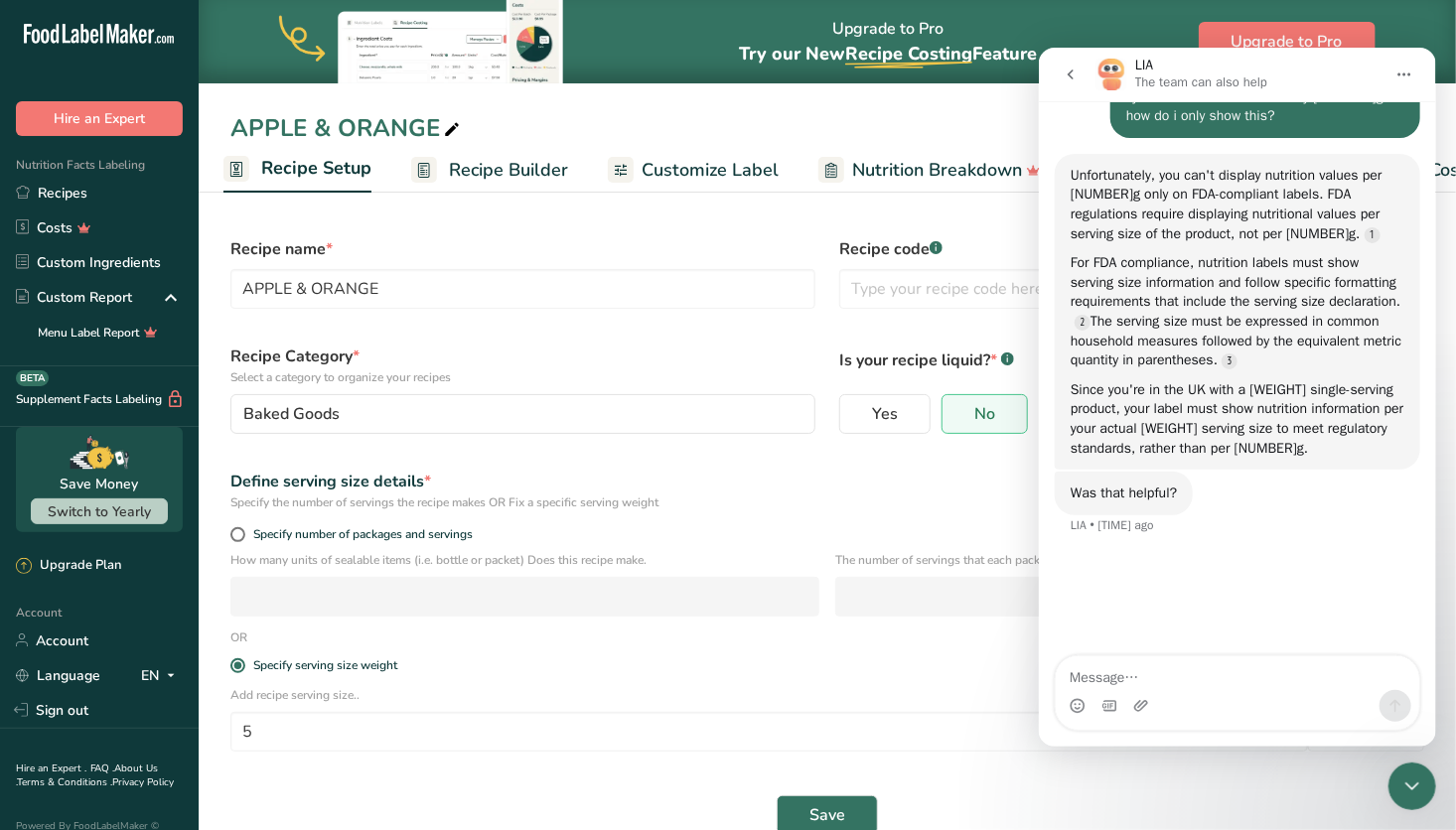 click on "Recipe Builder" at bounding box center [509, 170] 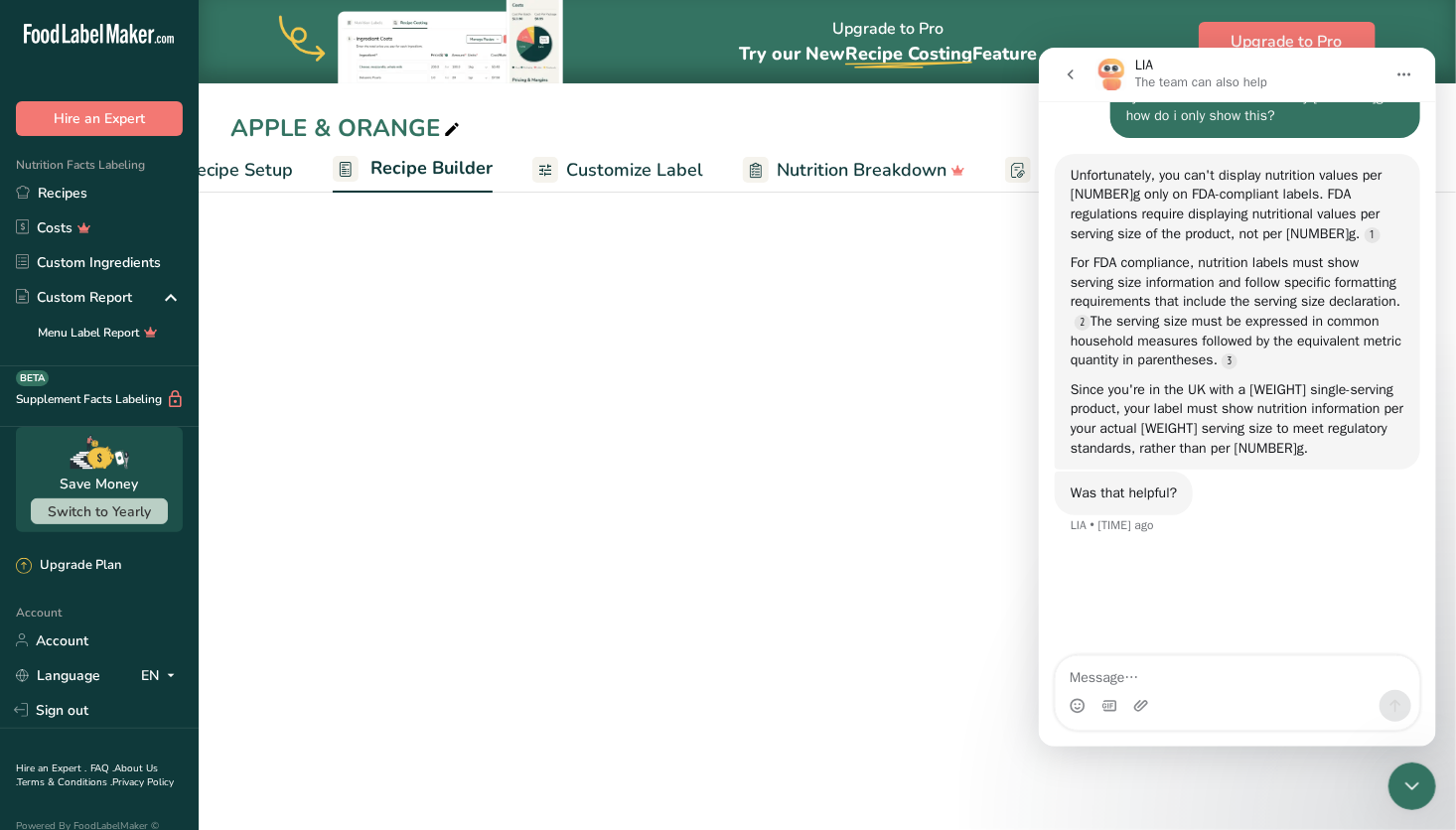 scroll, scrollTop: 0, scrollLeft: 91, axis: horizontal 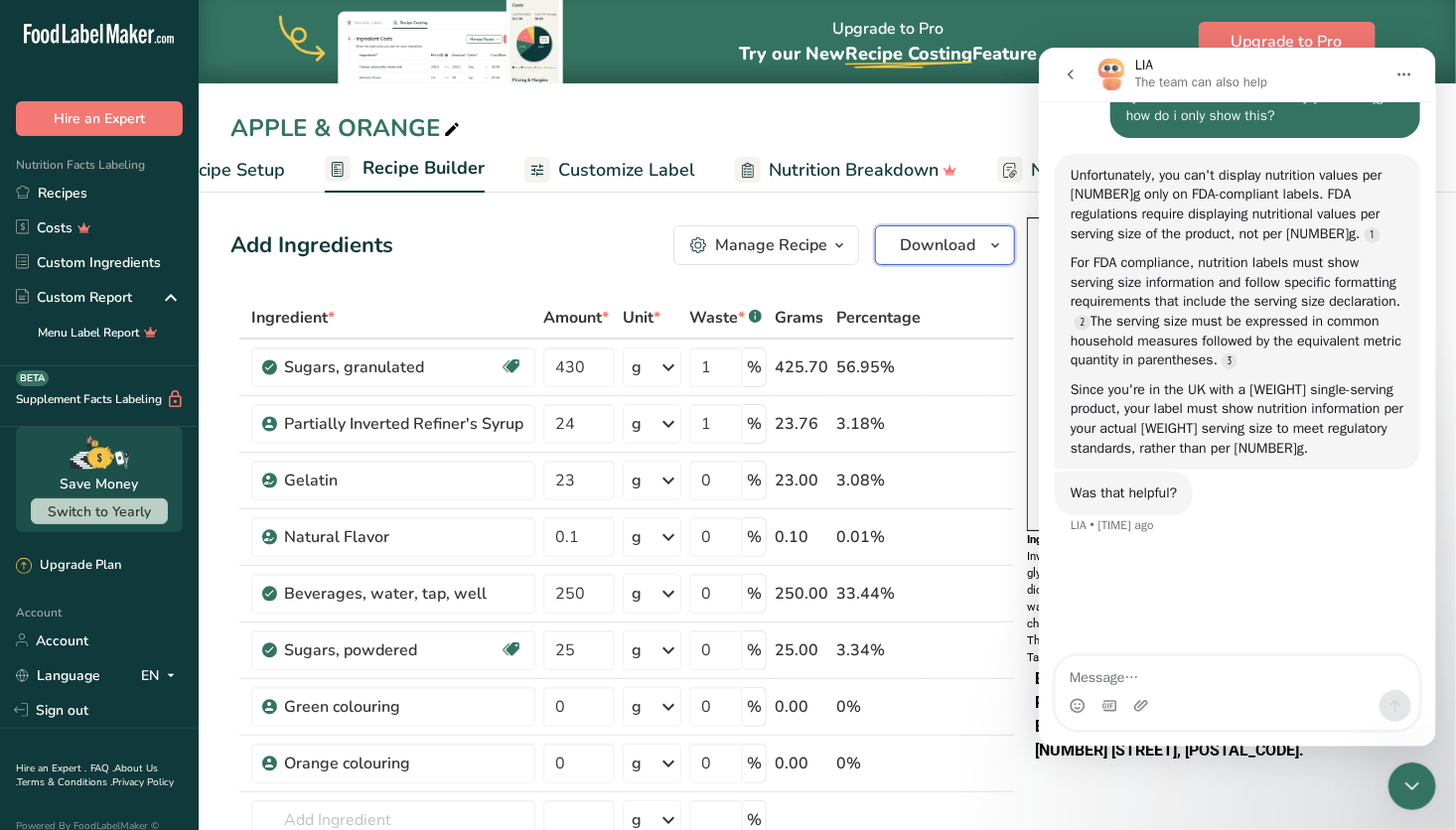 click on "Download" at bounding box center [938, 245] 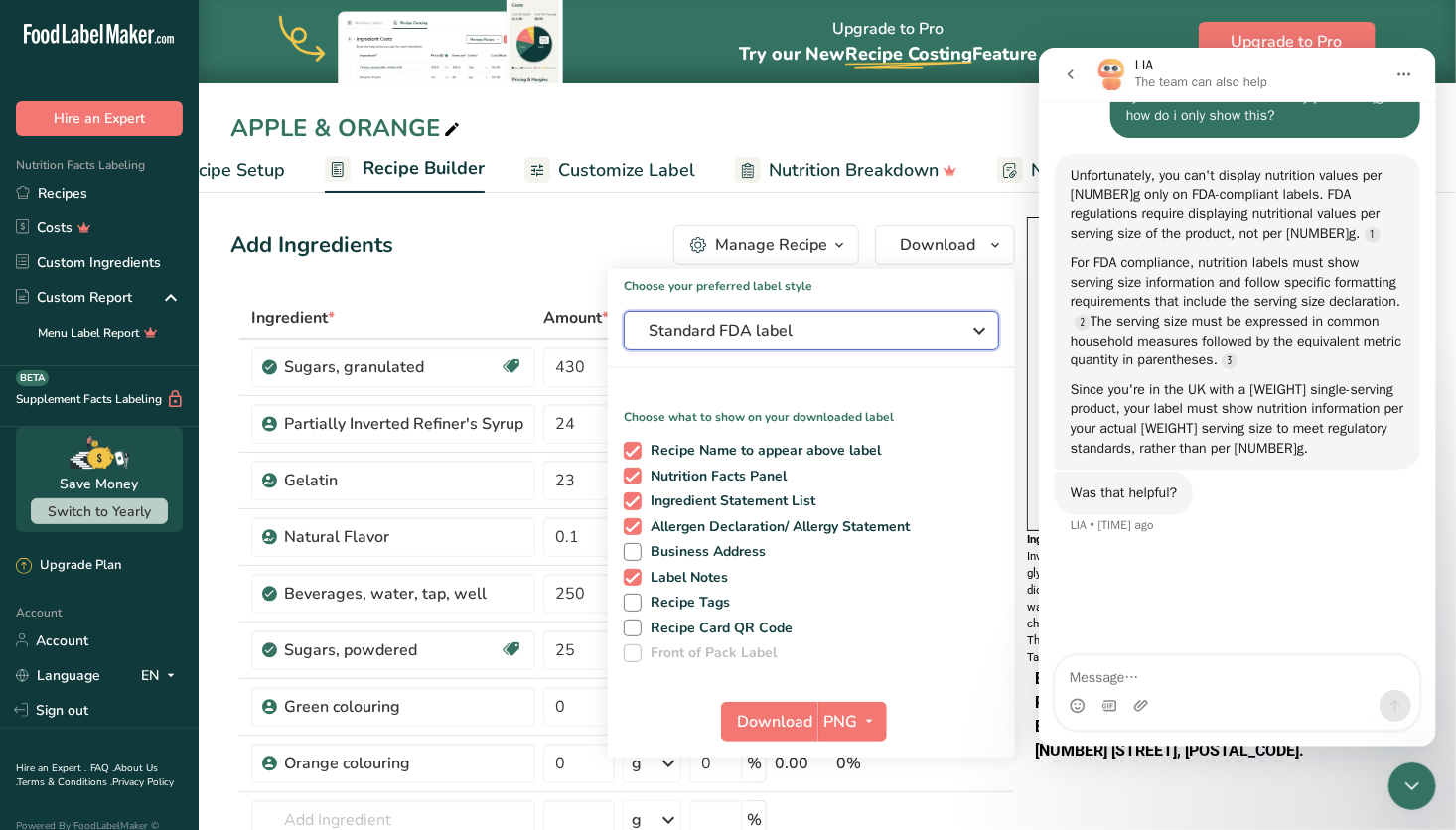 click on "Standard FDA label" at bounding box center (798, 331) 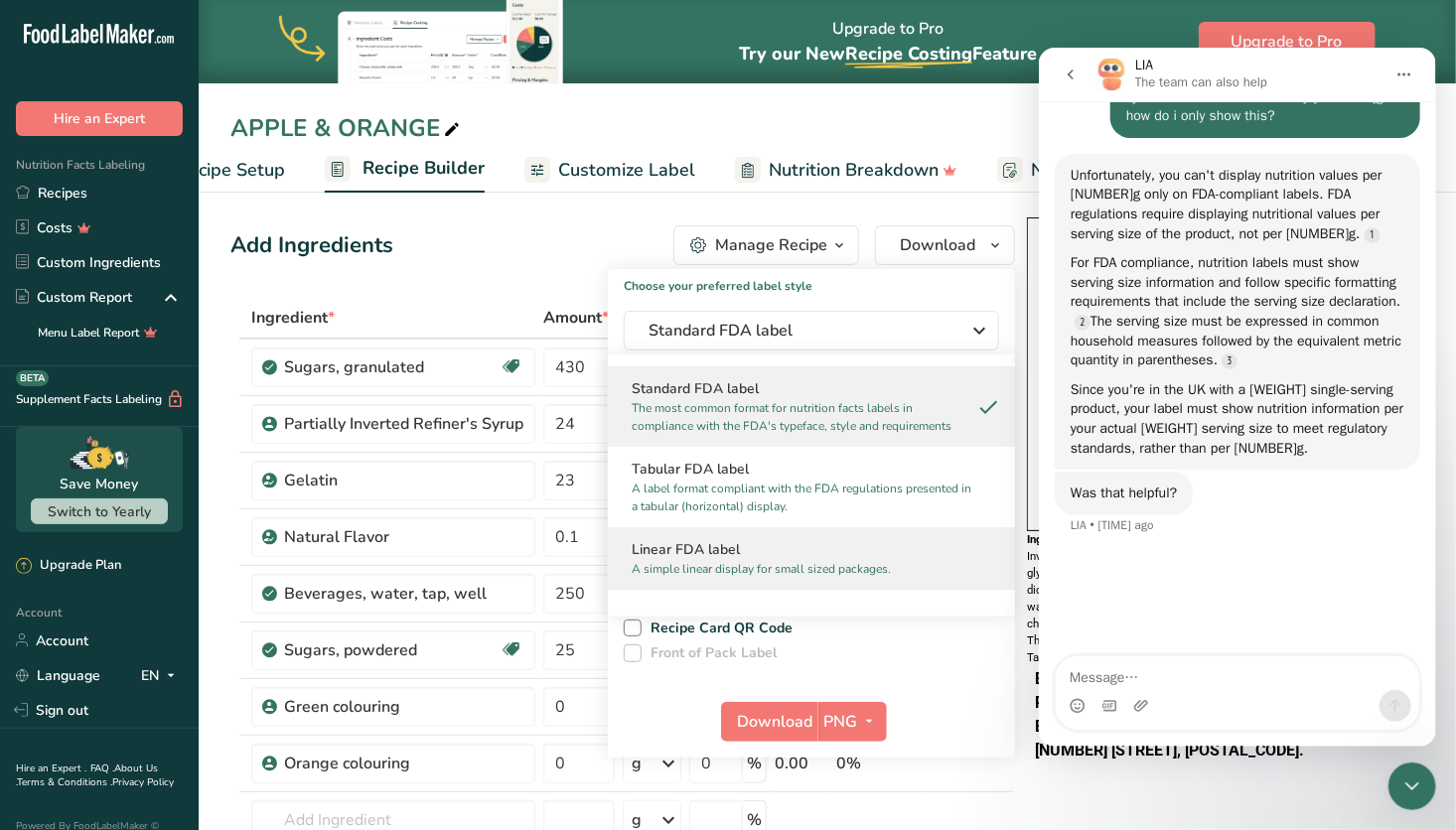 click on "Linear FDA label" at bounding box center [811, 549] 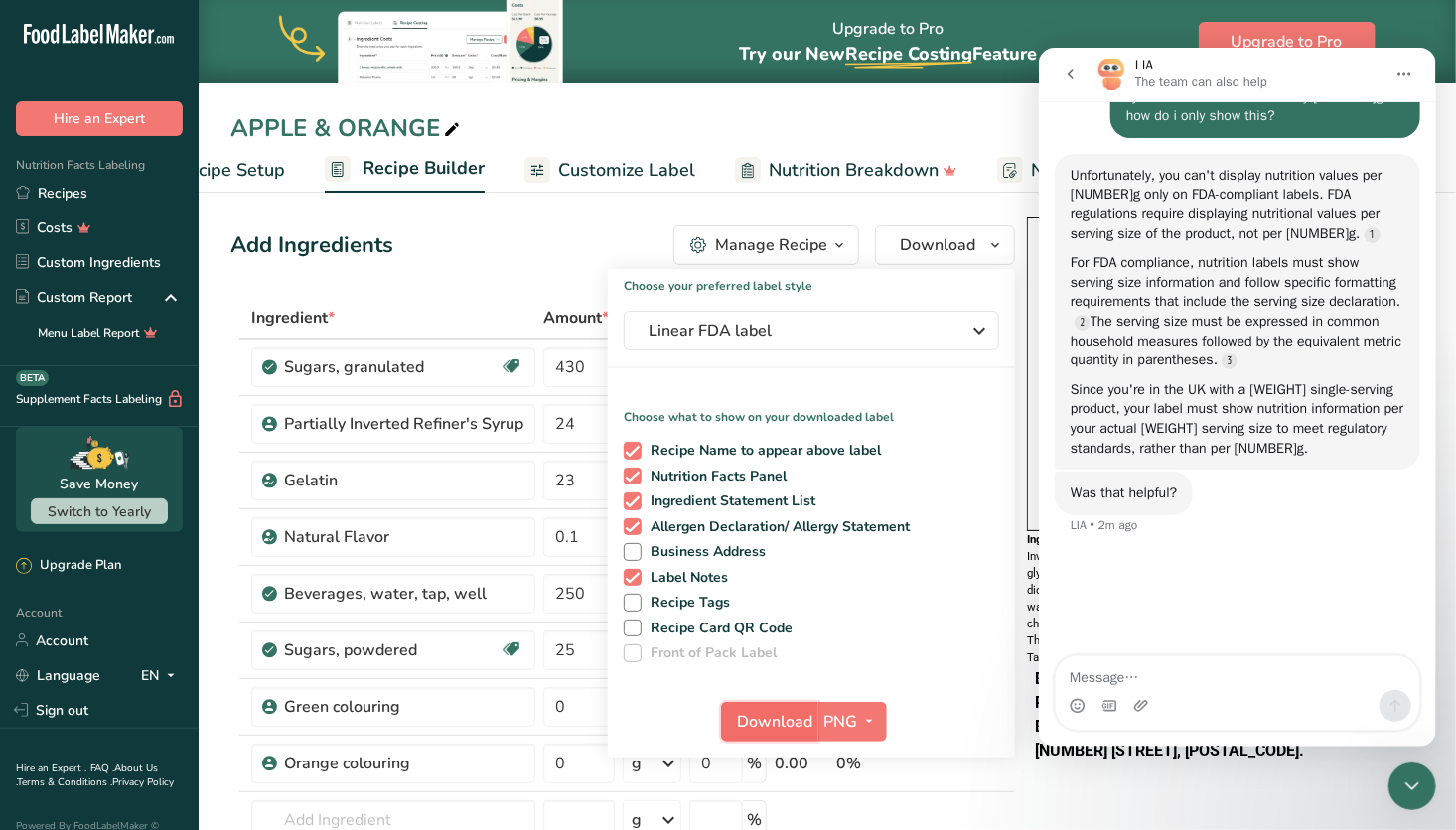 click on "Download" at bounding box center (776, 722) 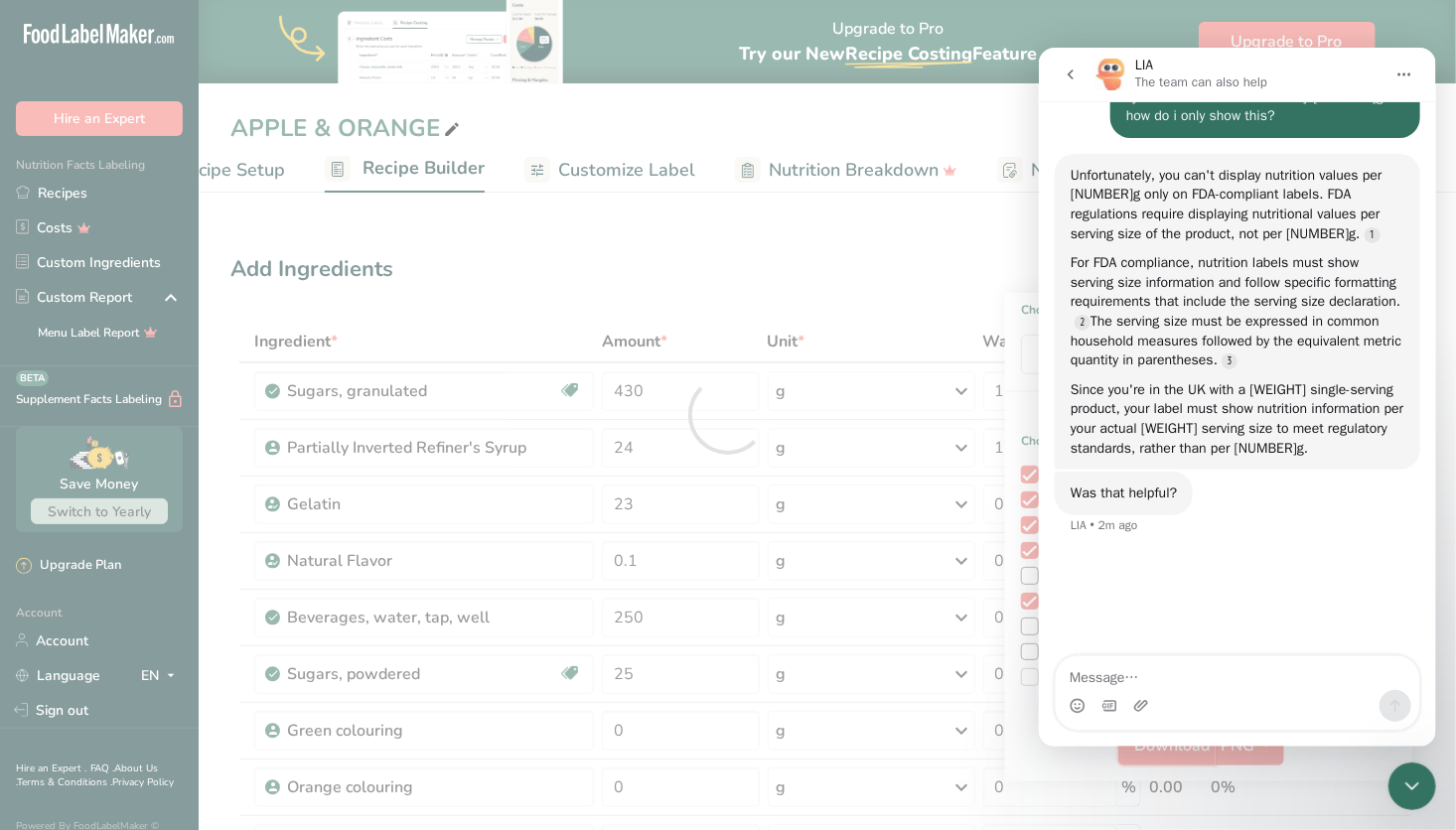 scroll, scrollTop: 0, scrollLeft: 0, axis: both 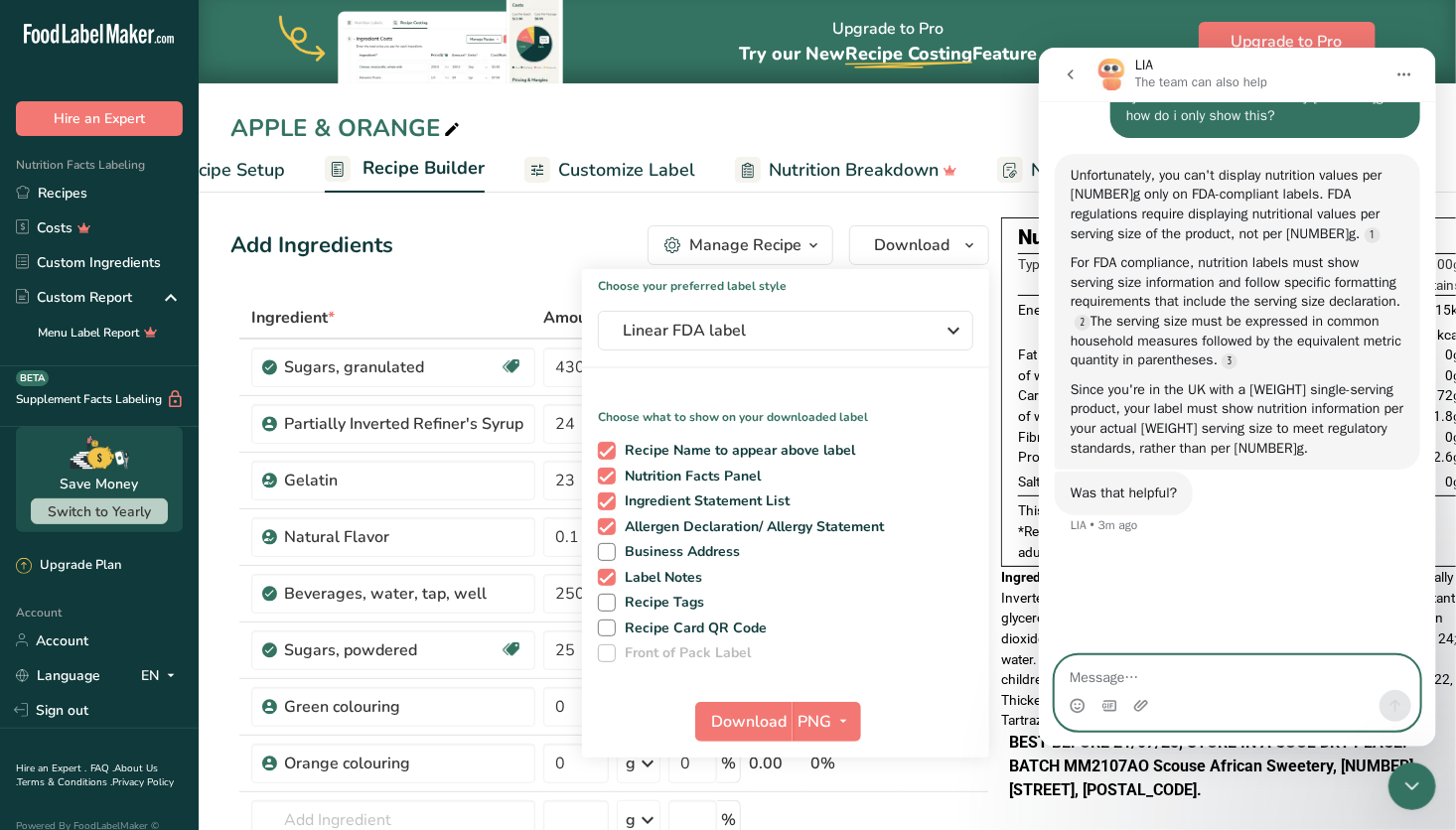 click at bounding box center (1237, 672) 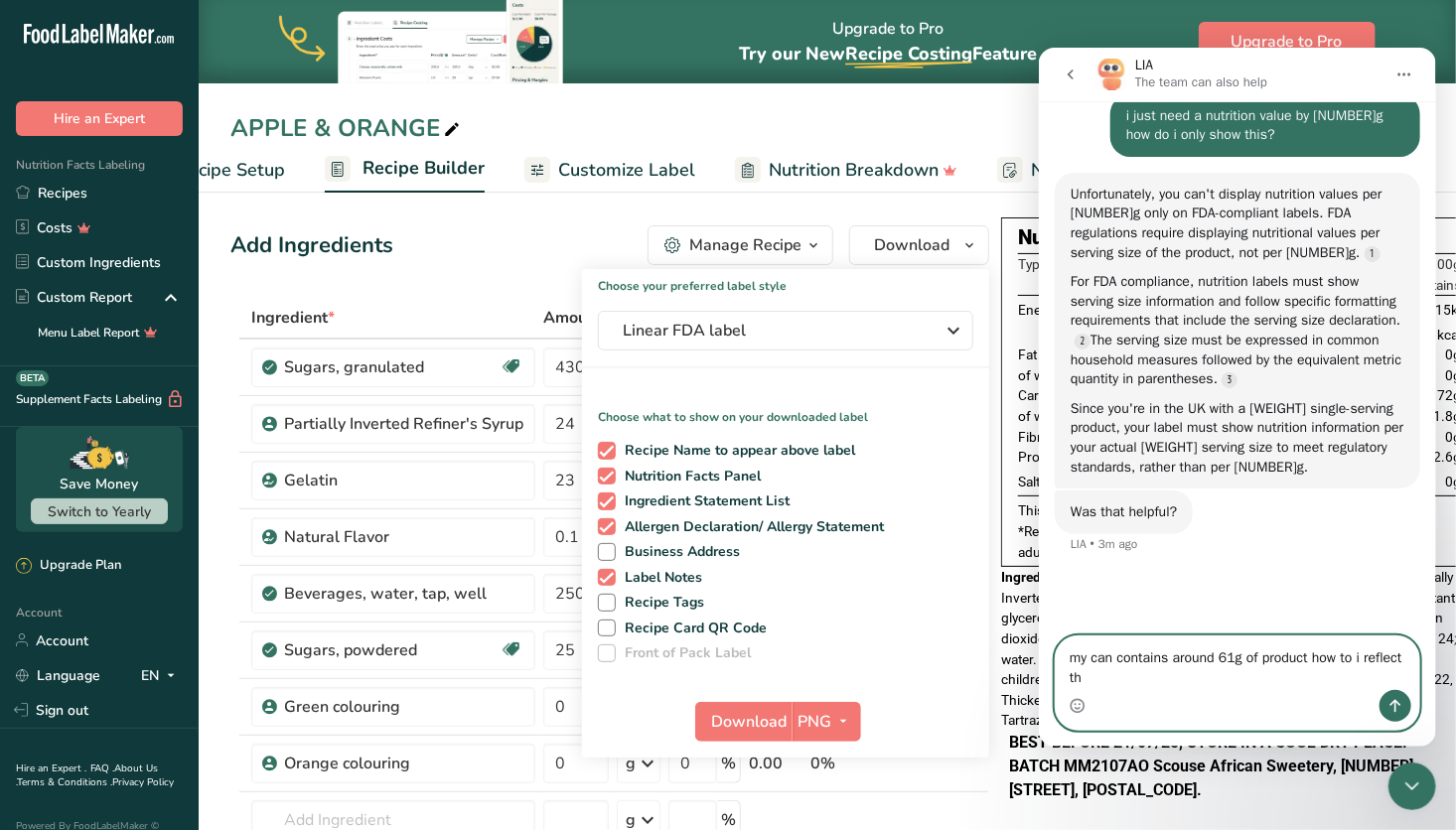 scroll, scrollTop: 4842, scrollLeft: 0, axis: vertical 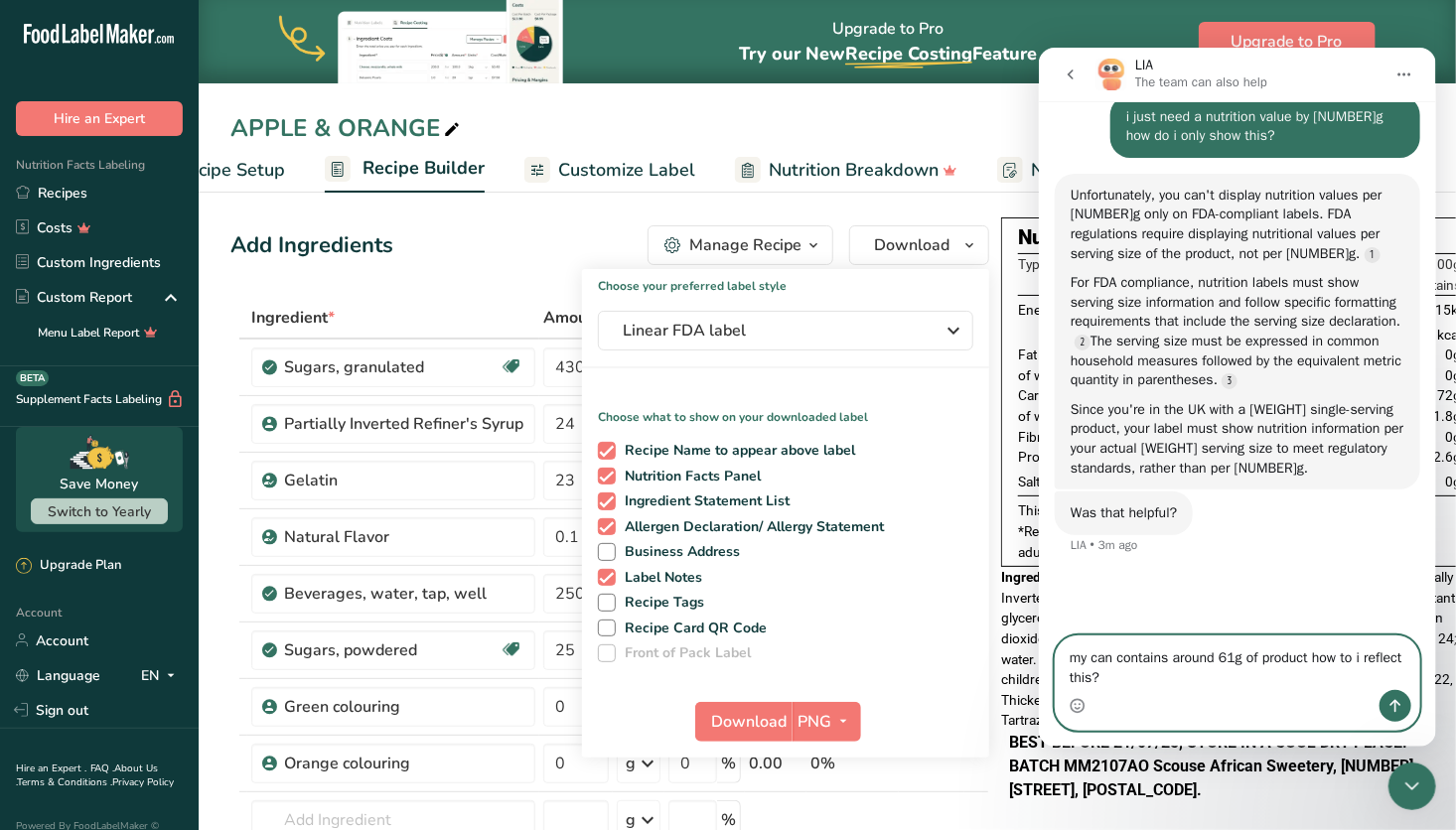type on "my can contains around 61g of product how to i reflect this?" 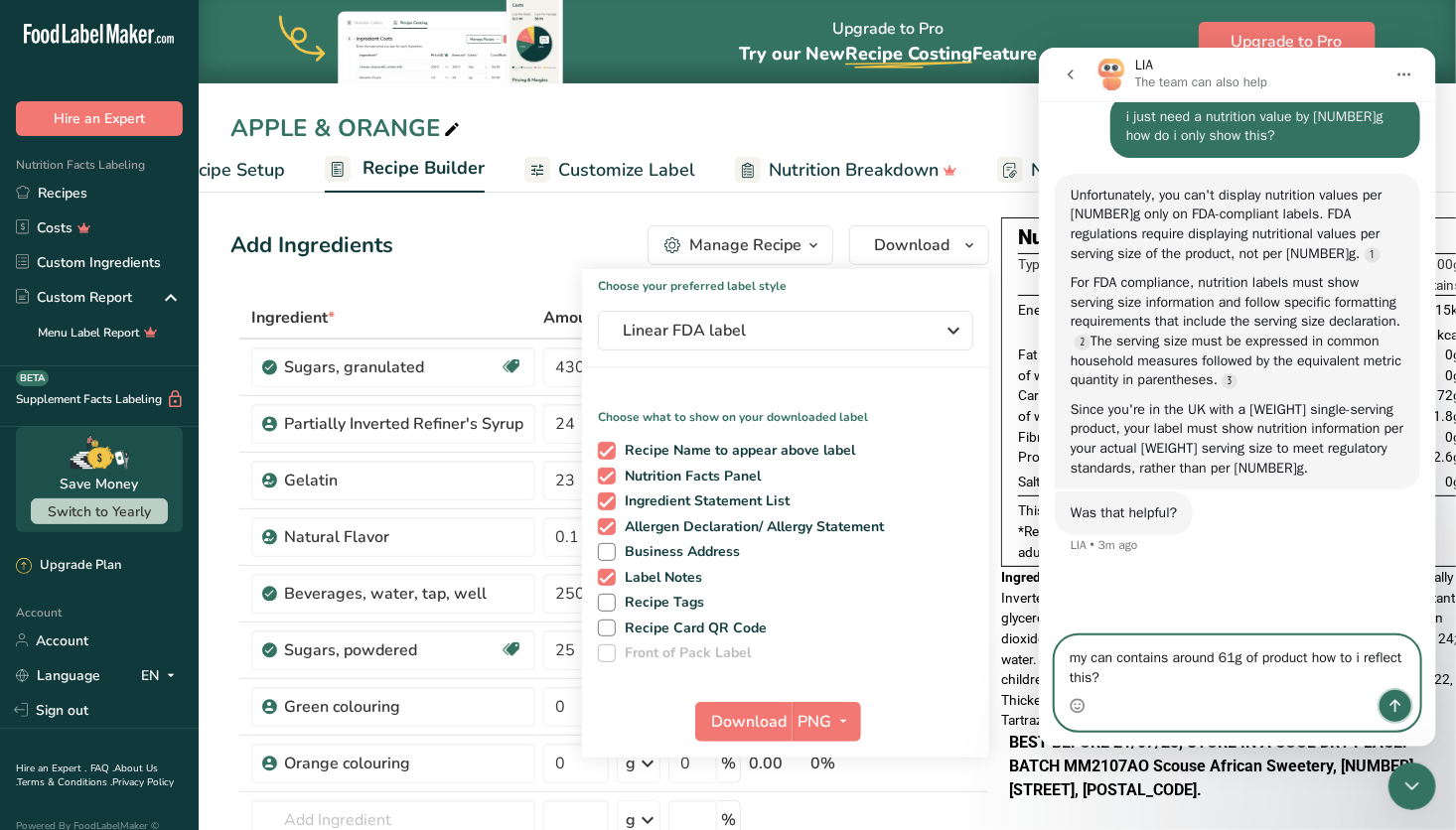 click 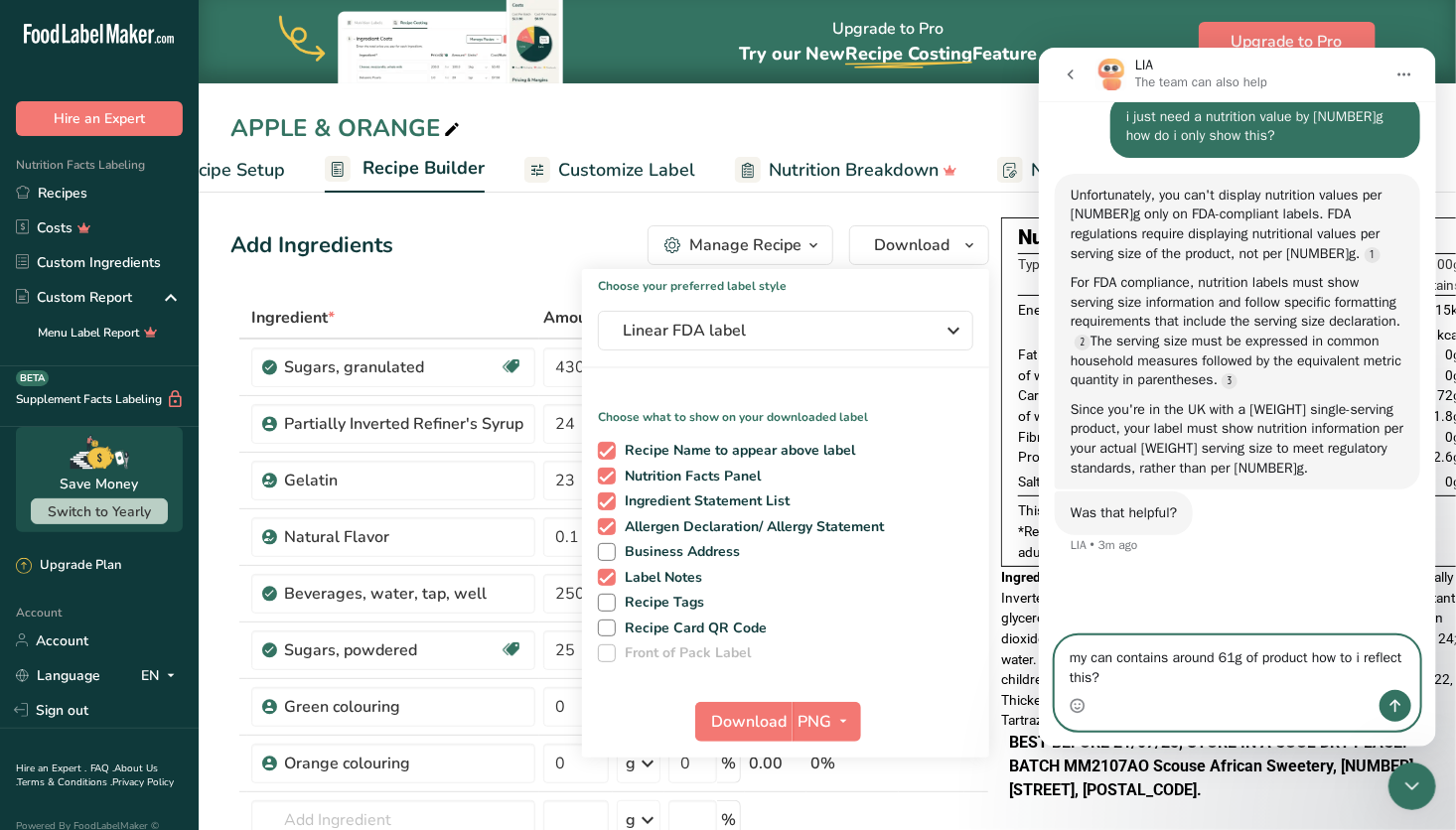 type 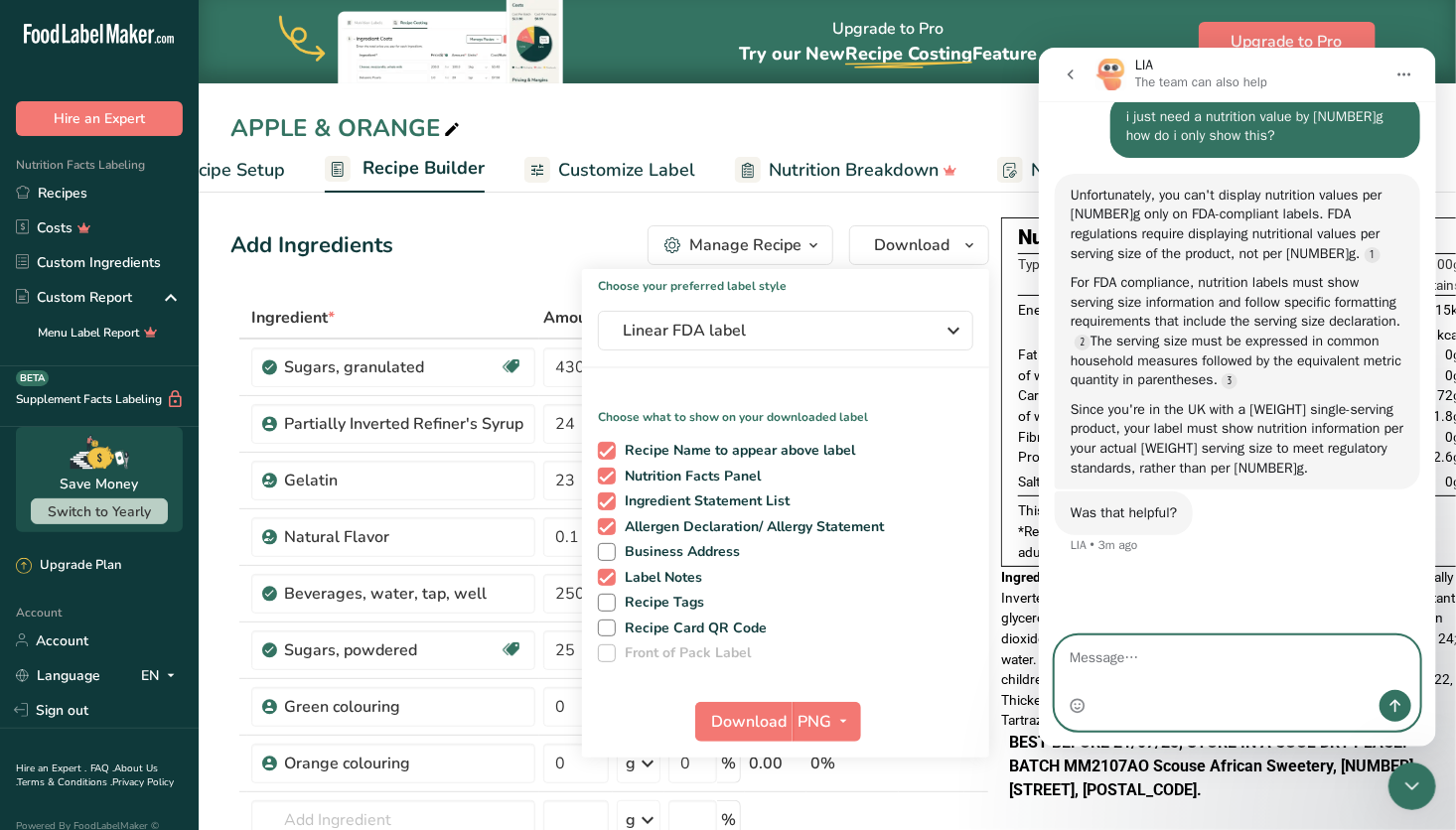 scroll, scrollTop: 4862, scrollLeft: 0, axis: vertical 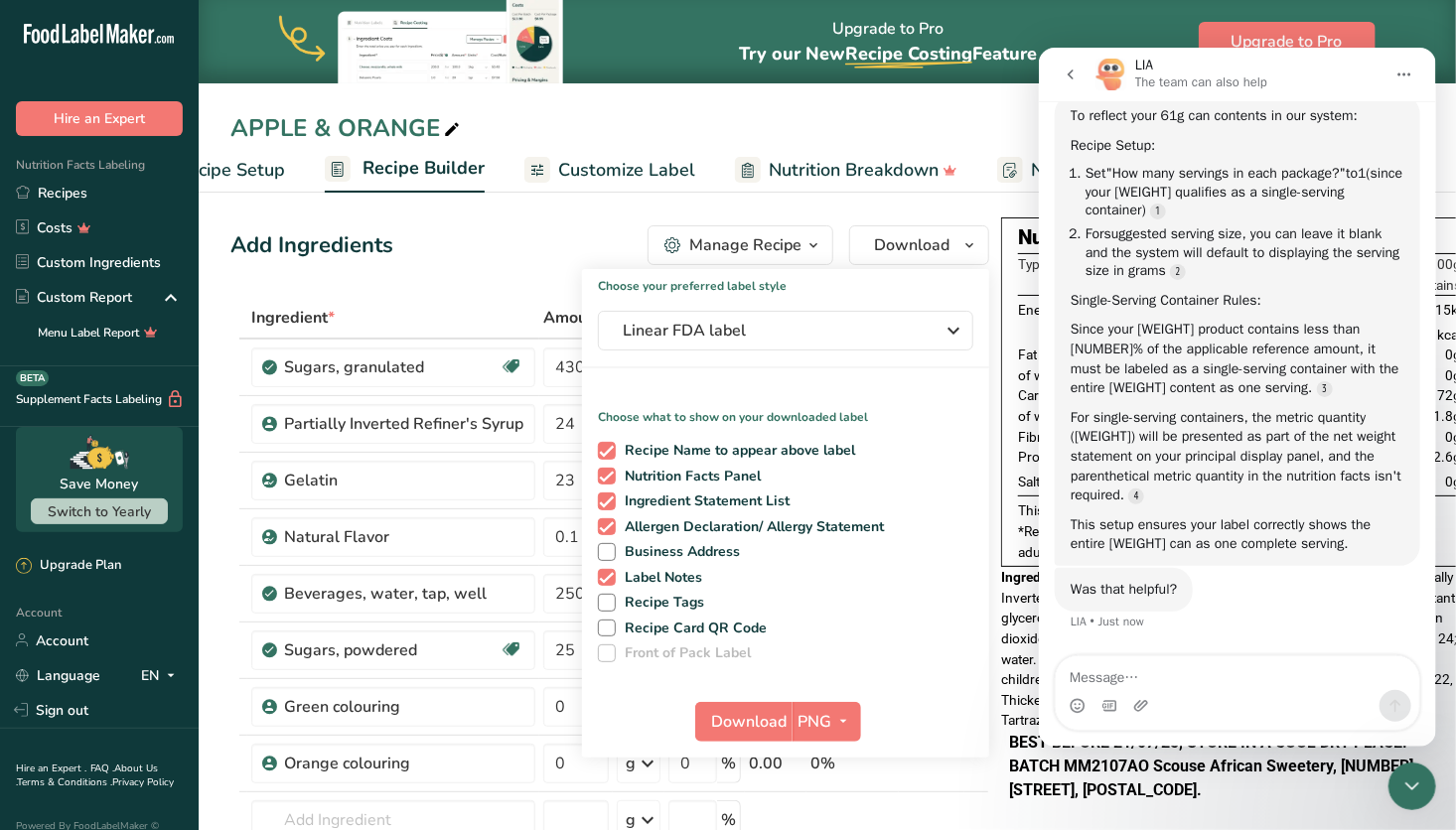 click on "Recipe Setup" at bounding box center (230, 170) 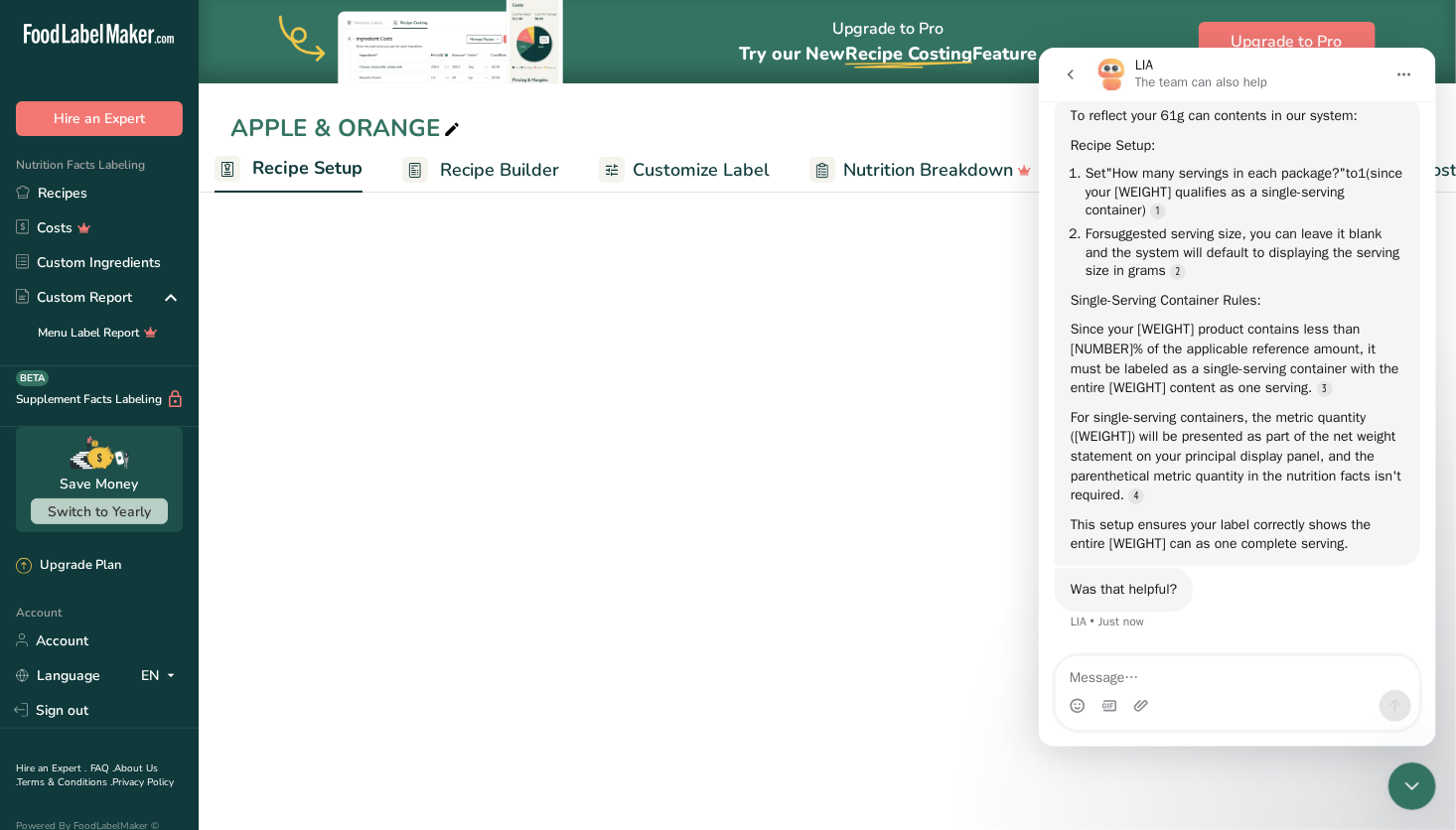 scroll, scrollTop: 0, scrollLeft: 7, axis: horizontal 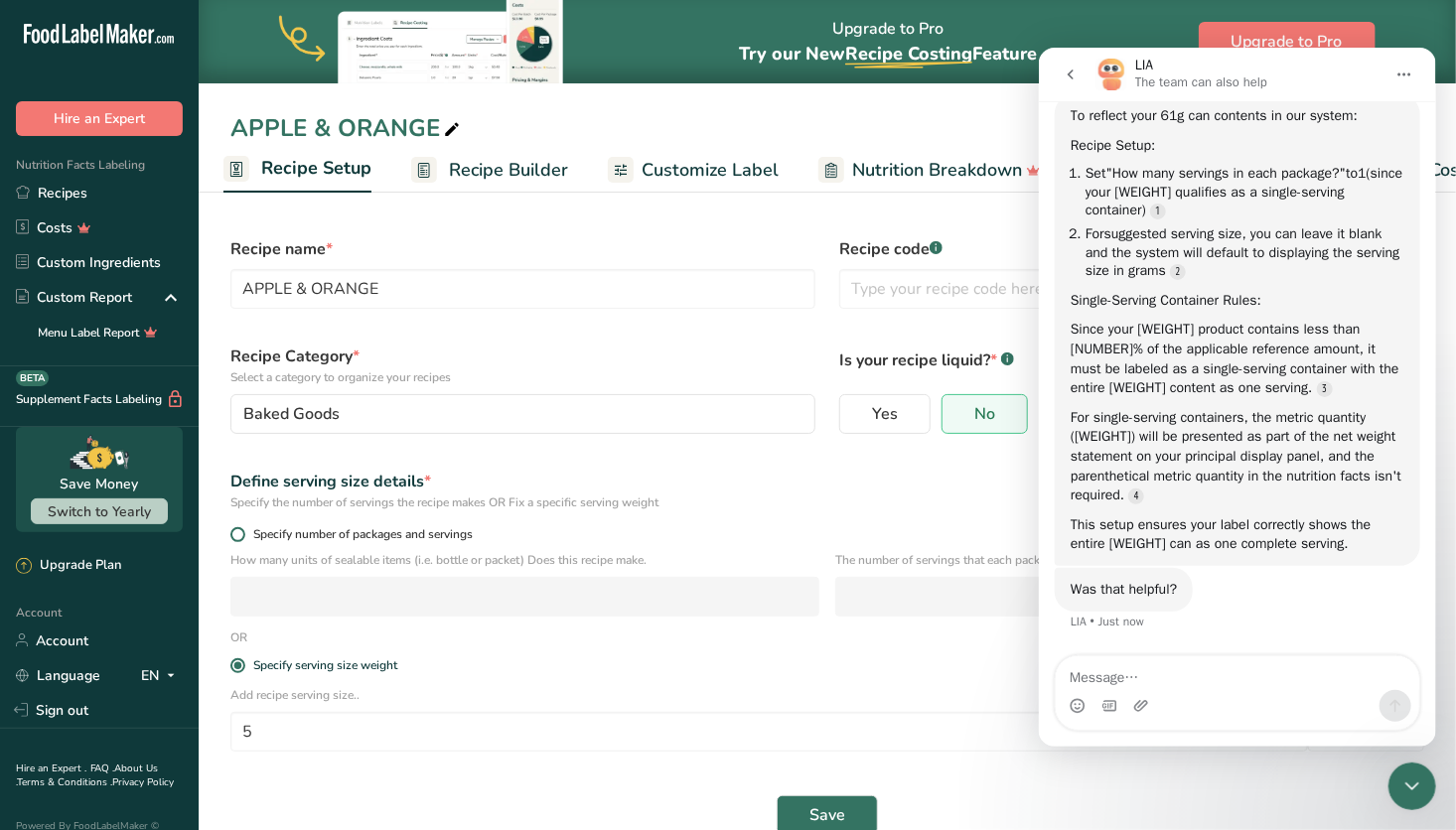 click at bounding box center (237, 534) 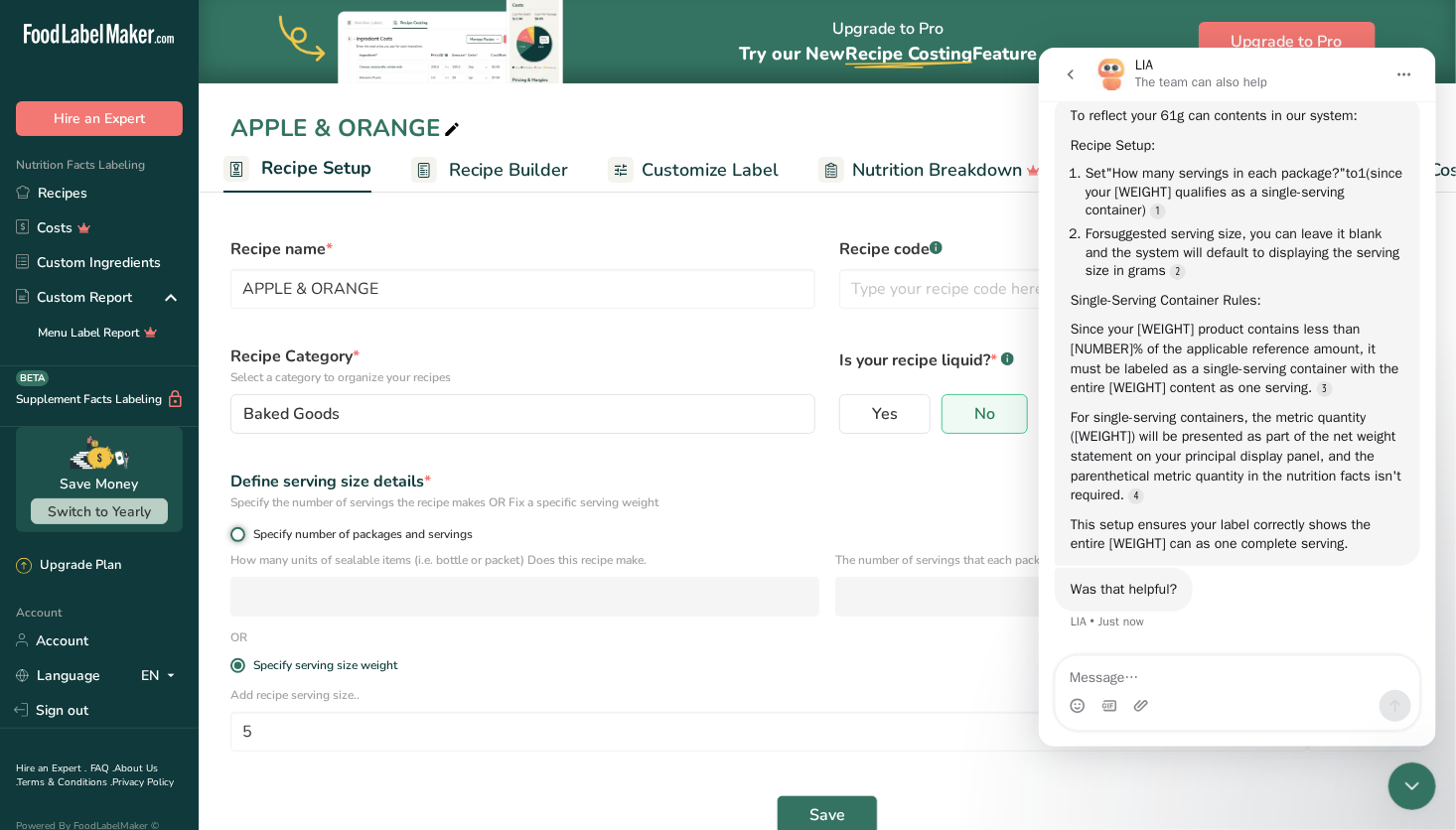 click on "Specify number of packages and servings" at bounding box center [236, 534] 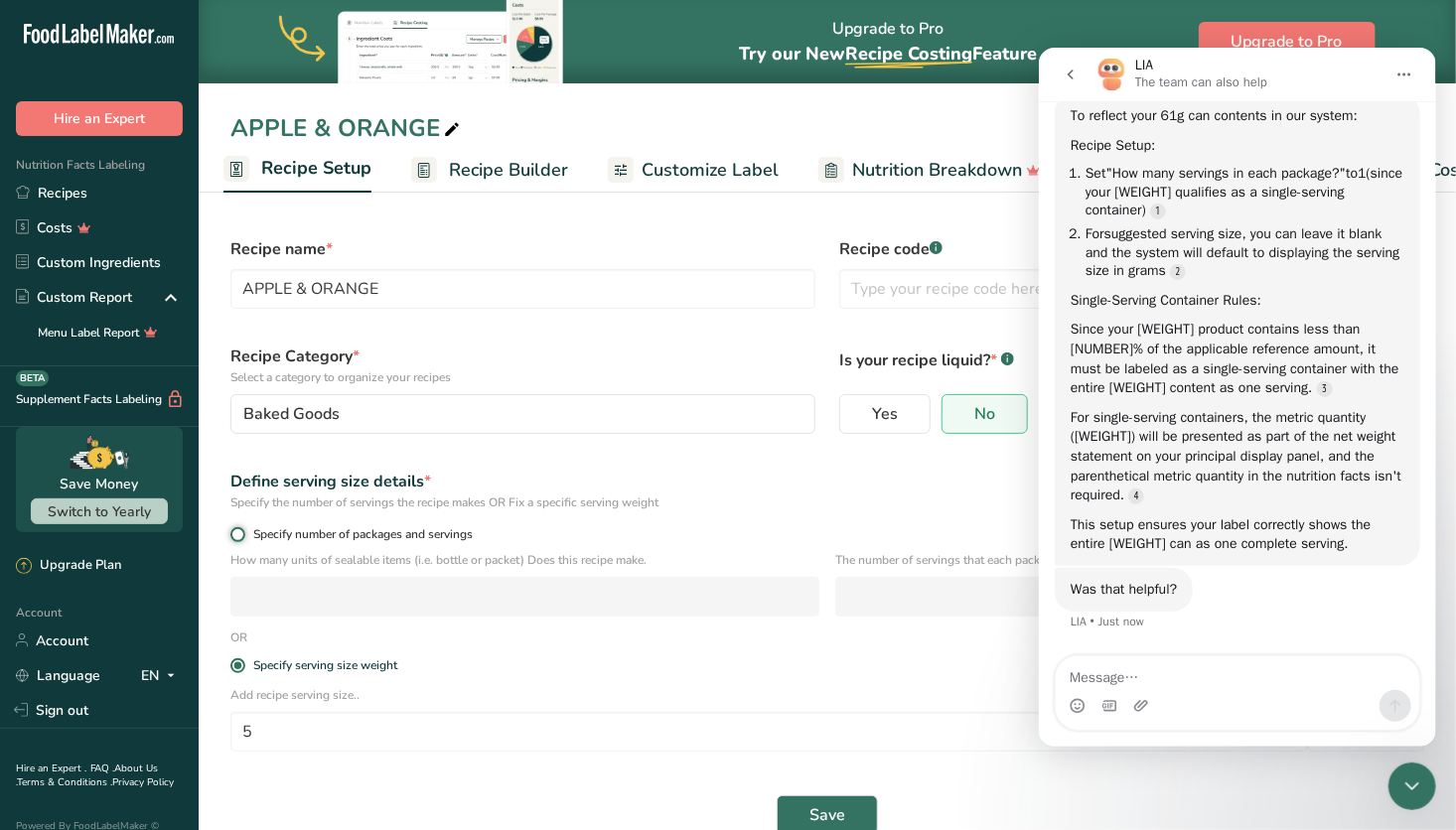 radio on "true" 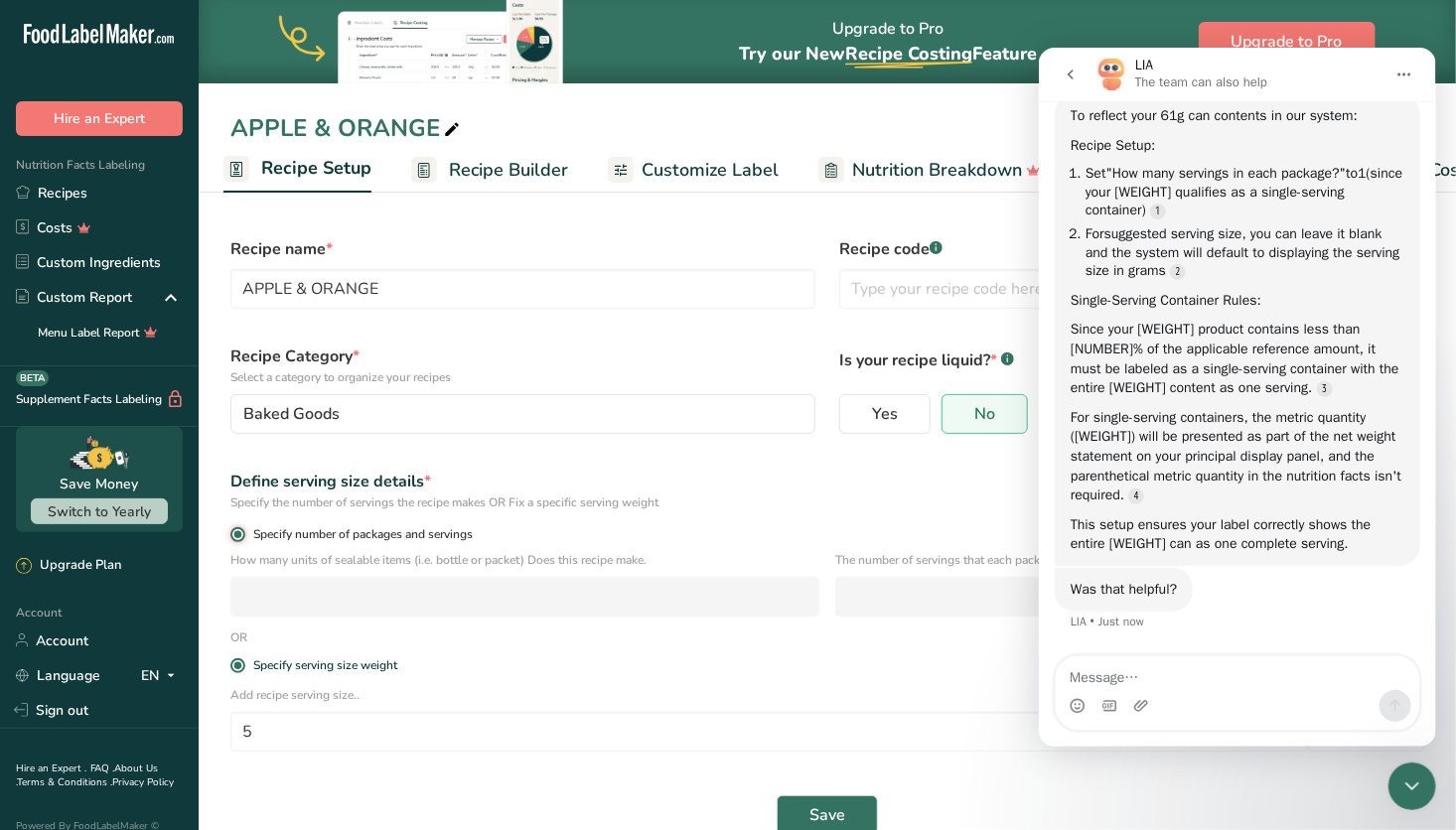 radio on "false" 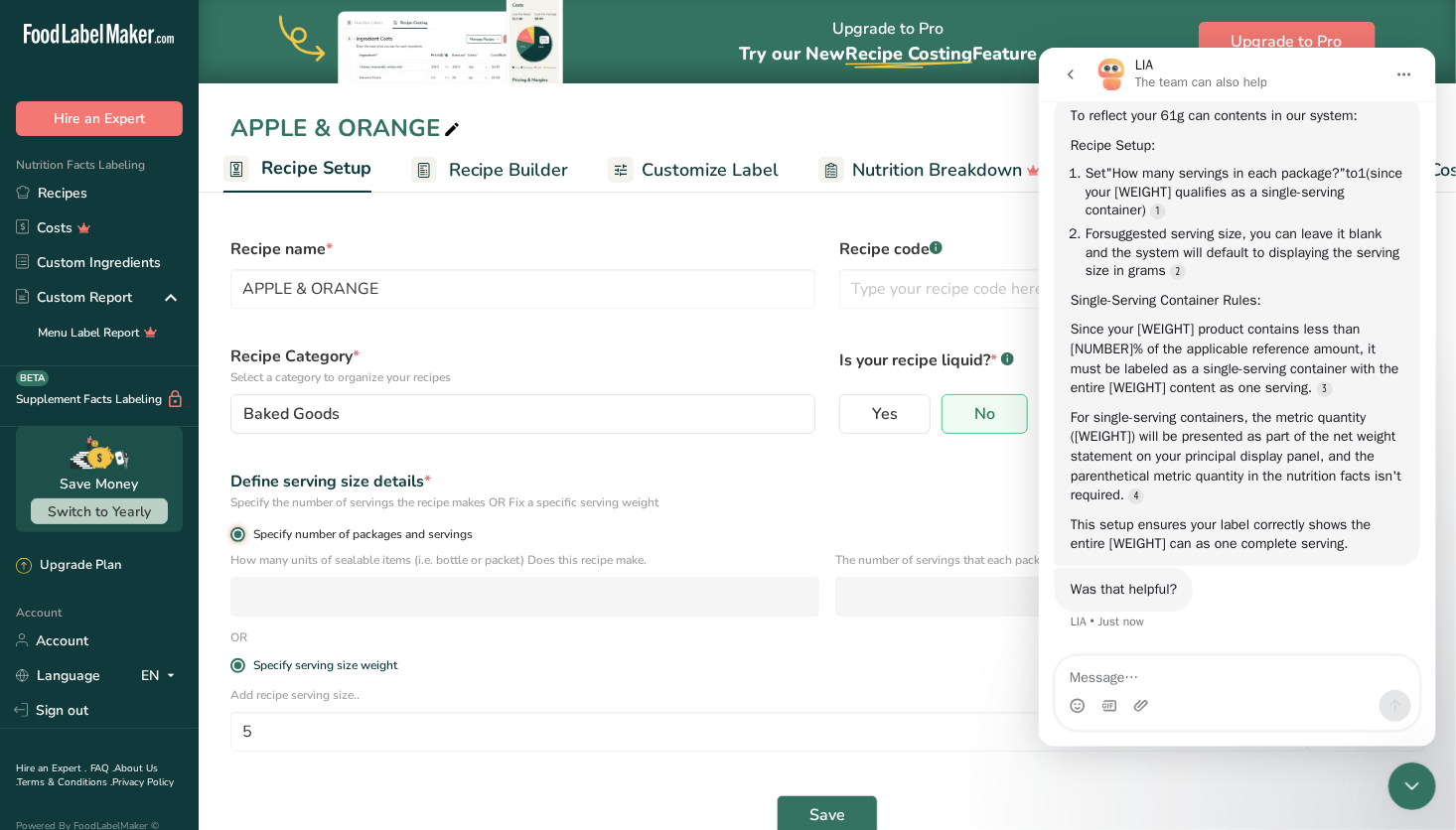 type 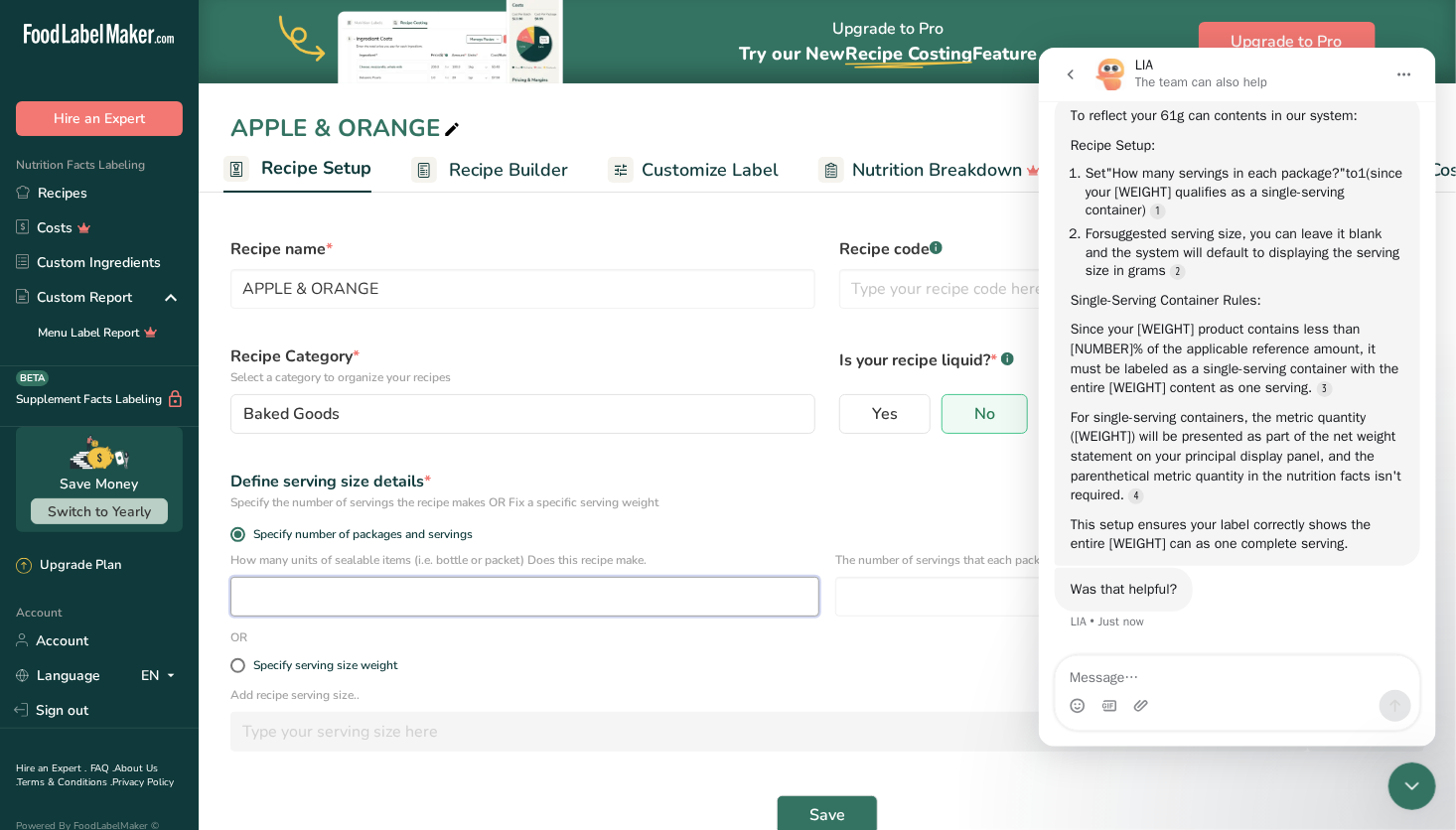 click at bounding box center (524, 597) 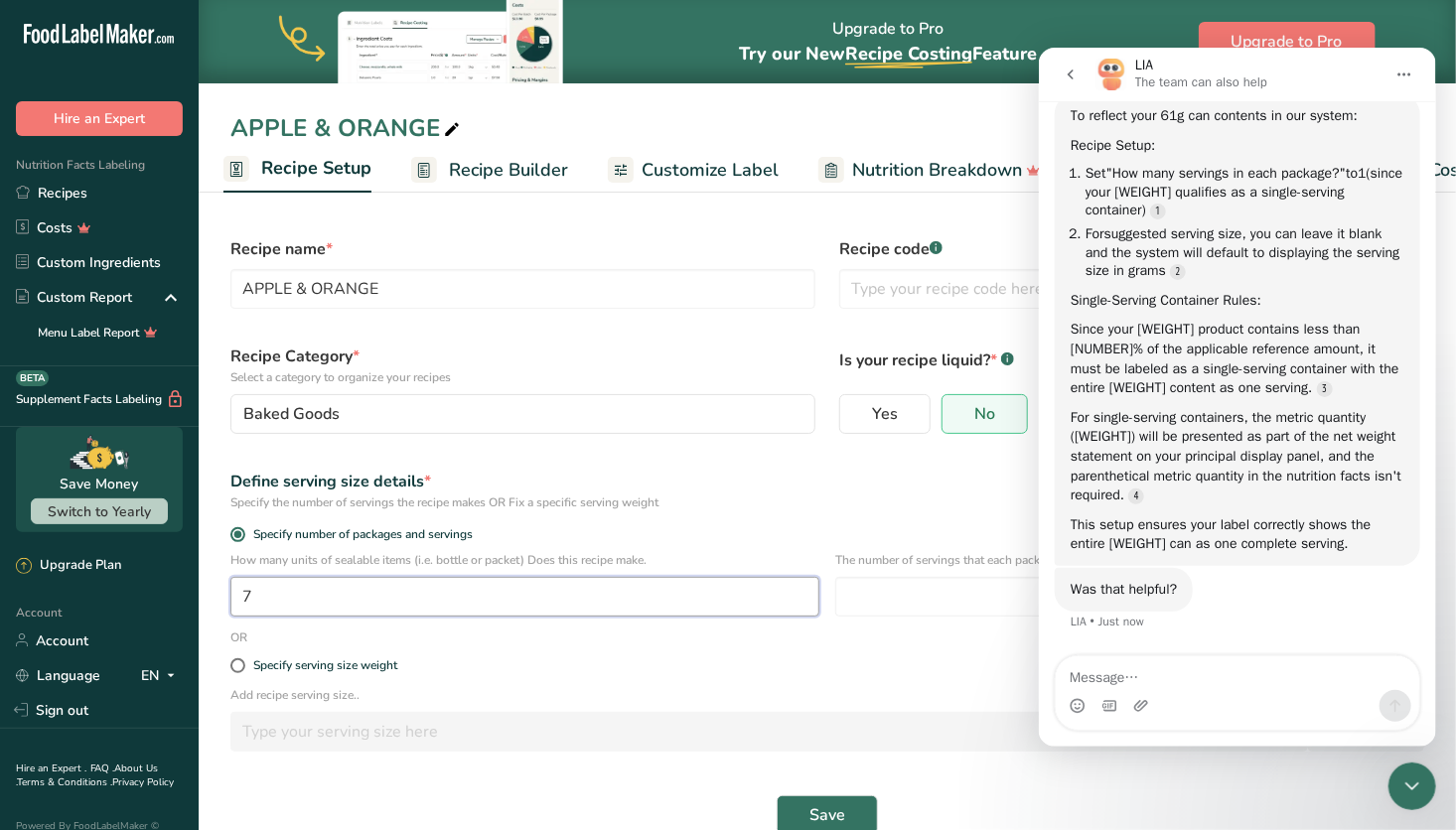 type on "1" 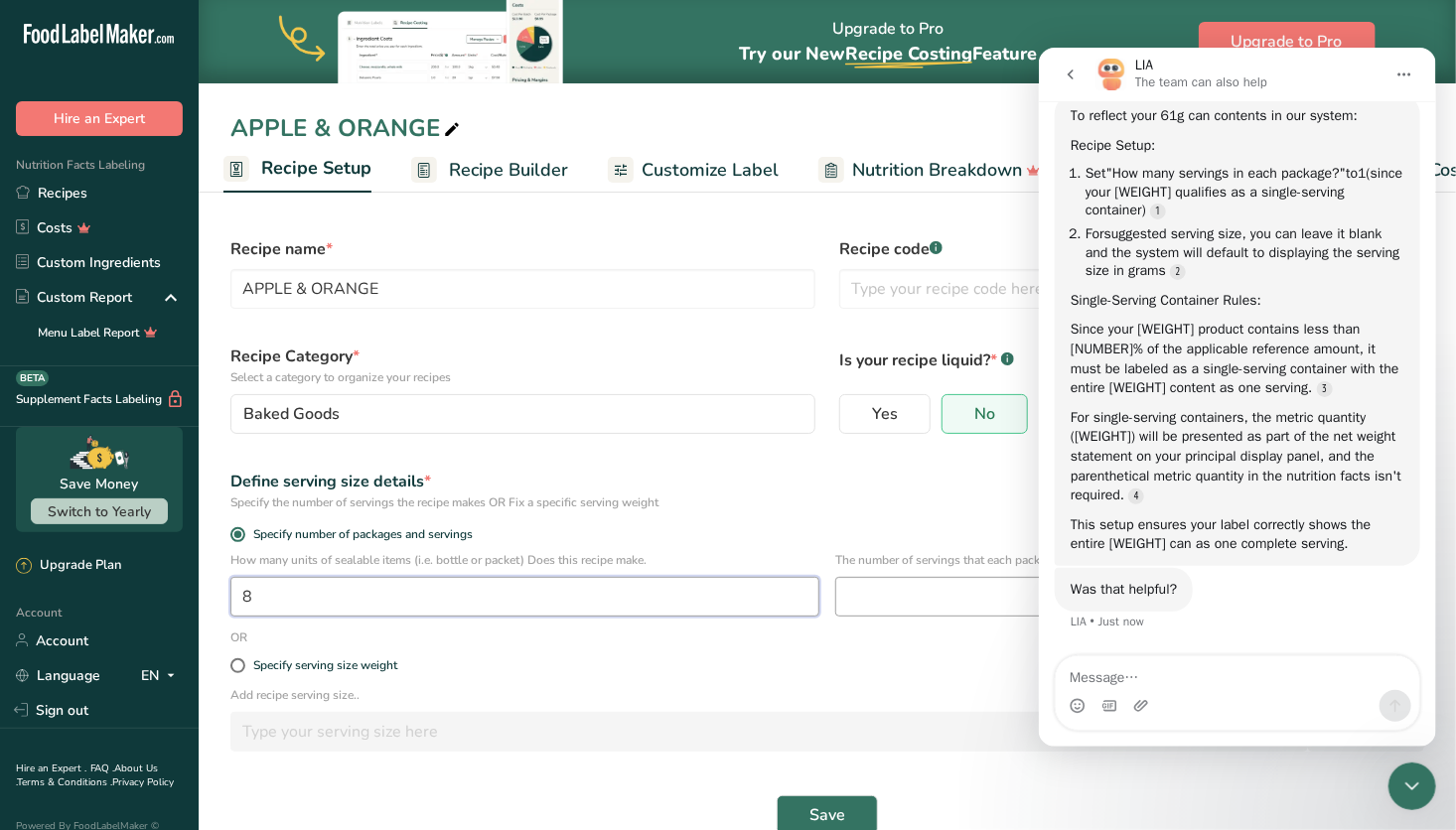 type on "8" 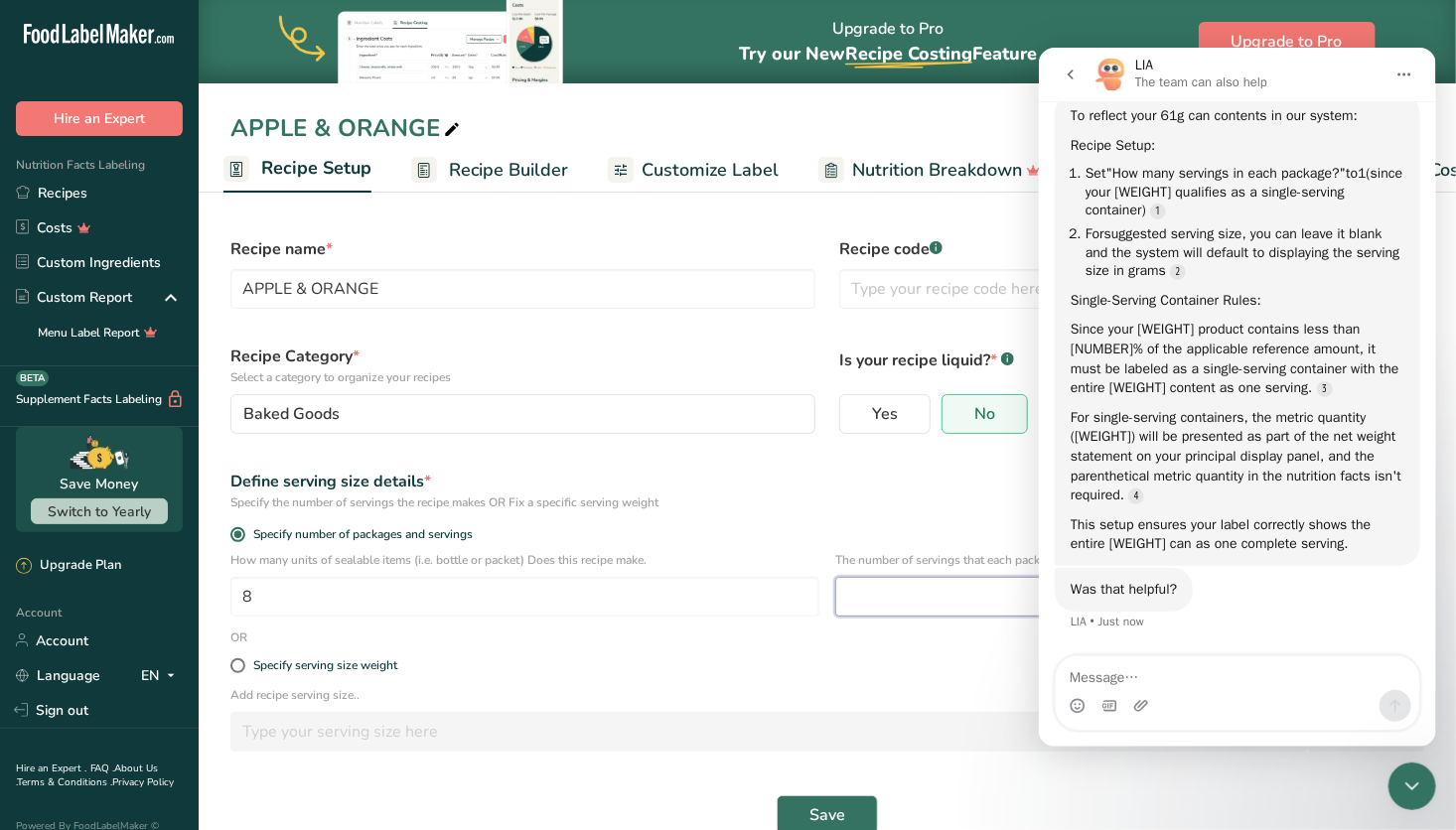 click at bounding box center [1129, 597] 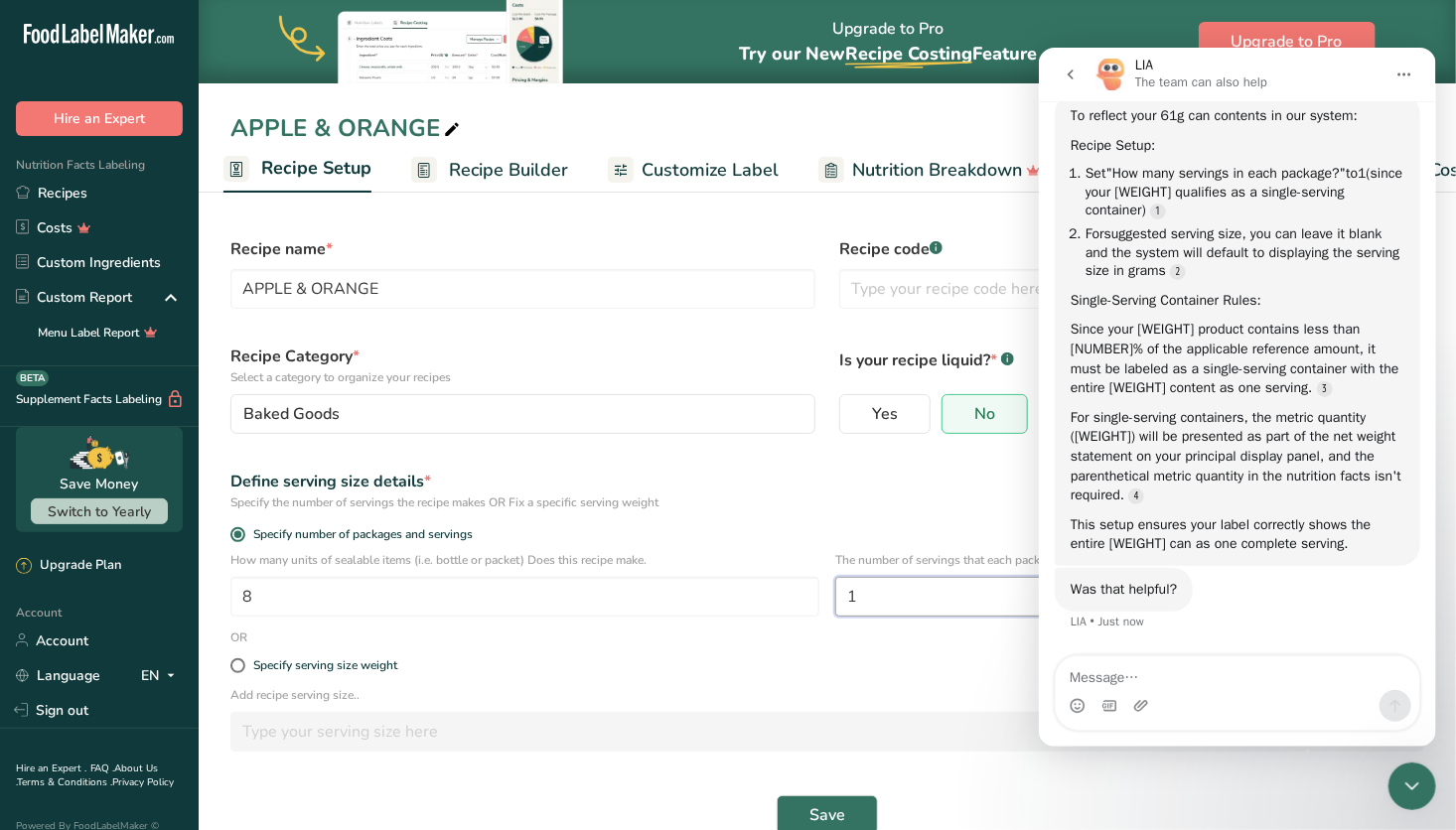 type on "1" 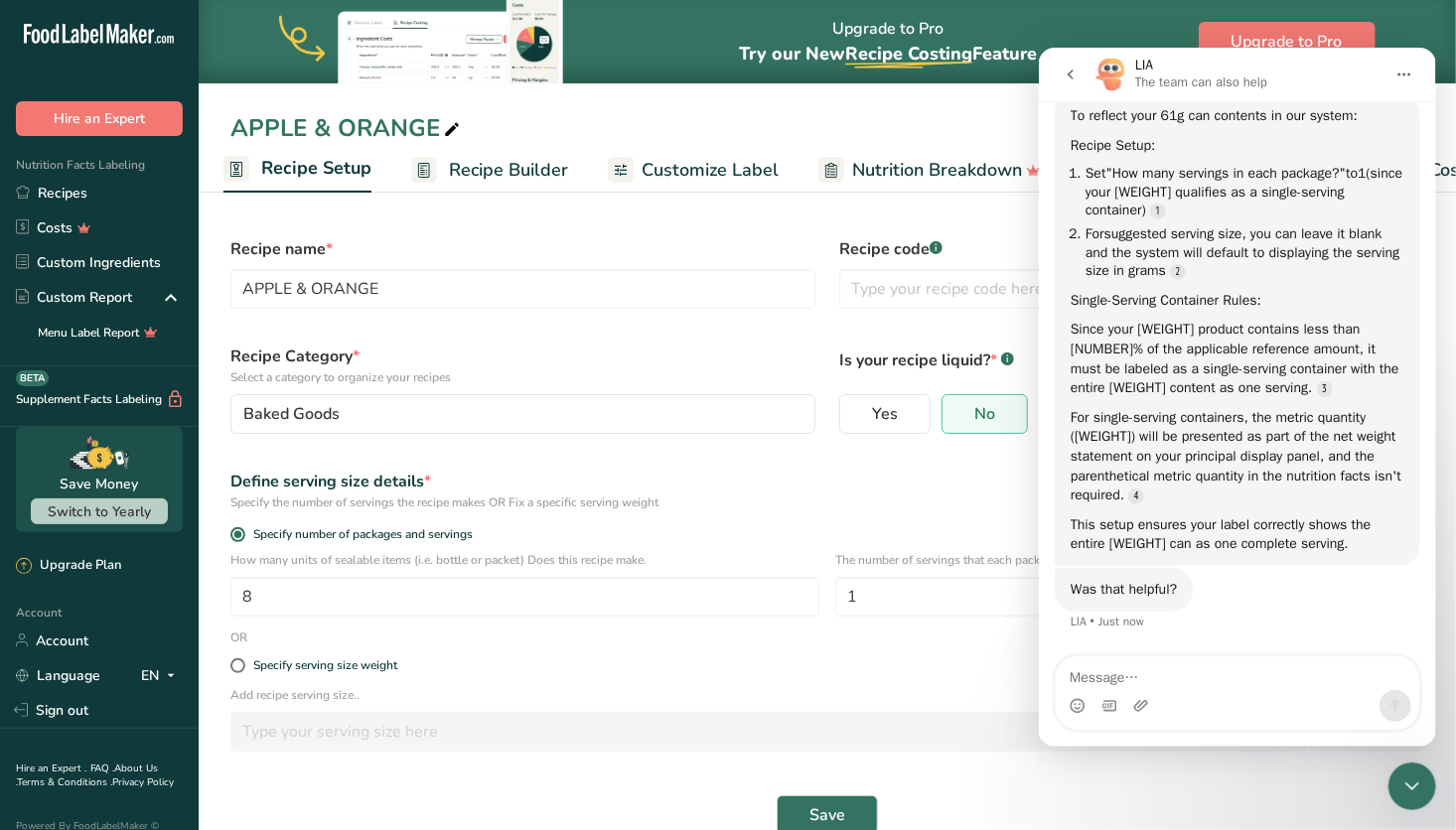 click on "Specify the number of servings the recipe makes OR Fix a specific serving weight" at bounding box center [827, 502] 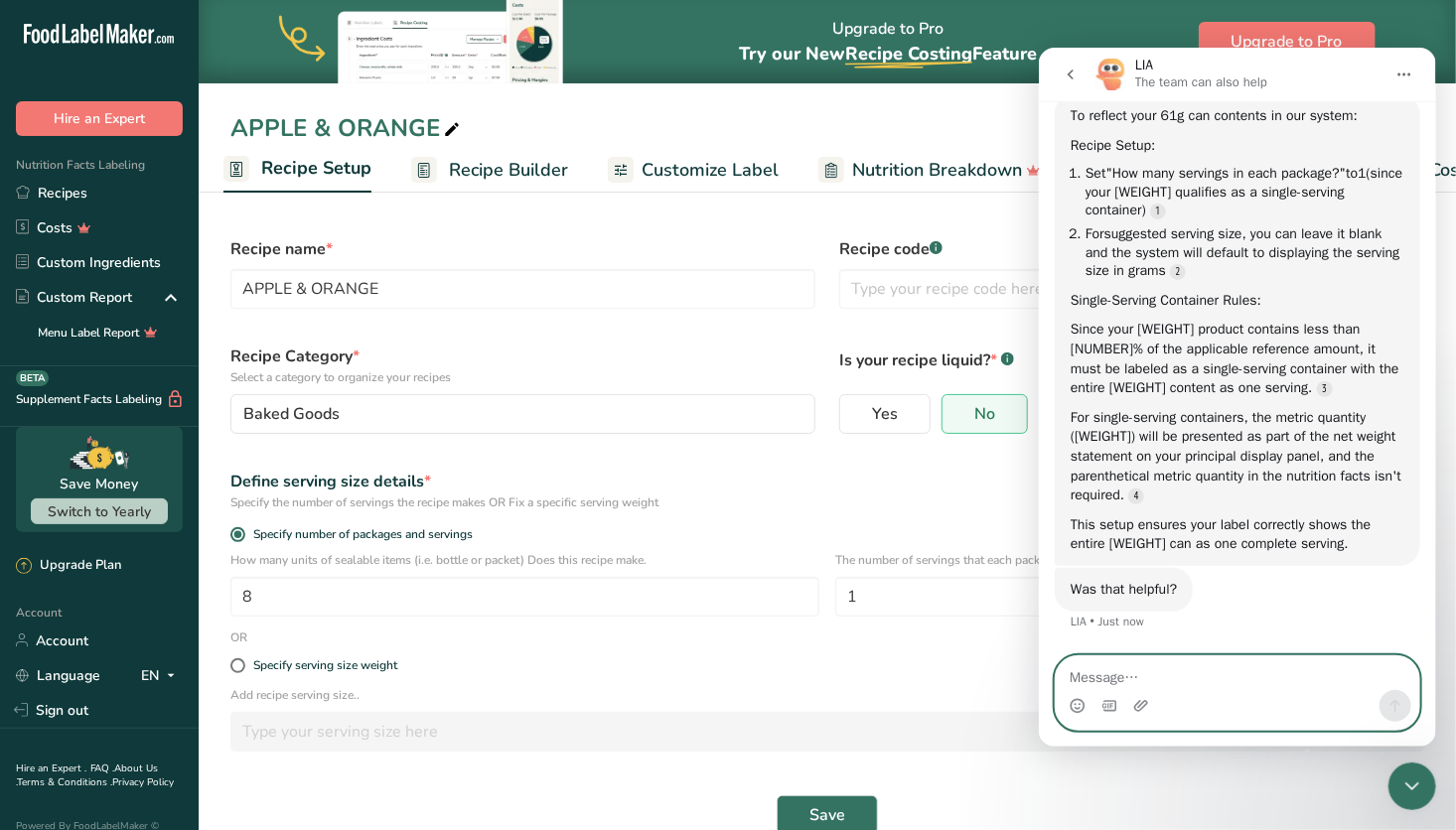 click at bounding box center [1237, 672] 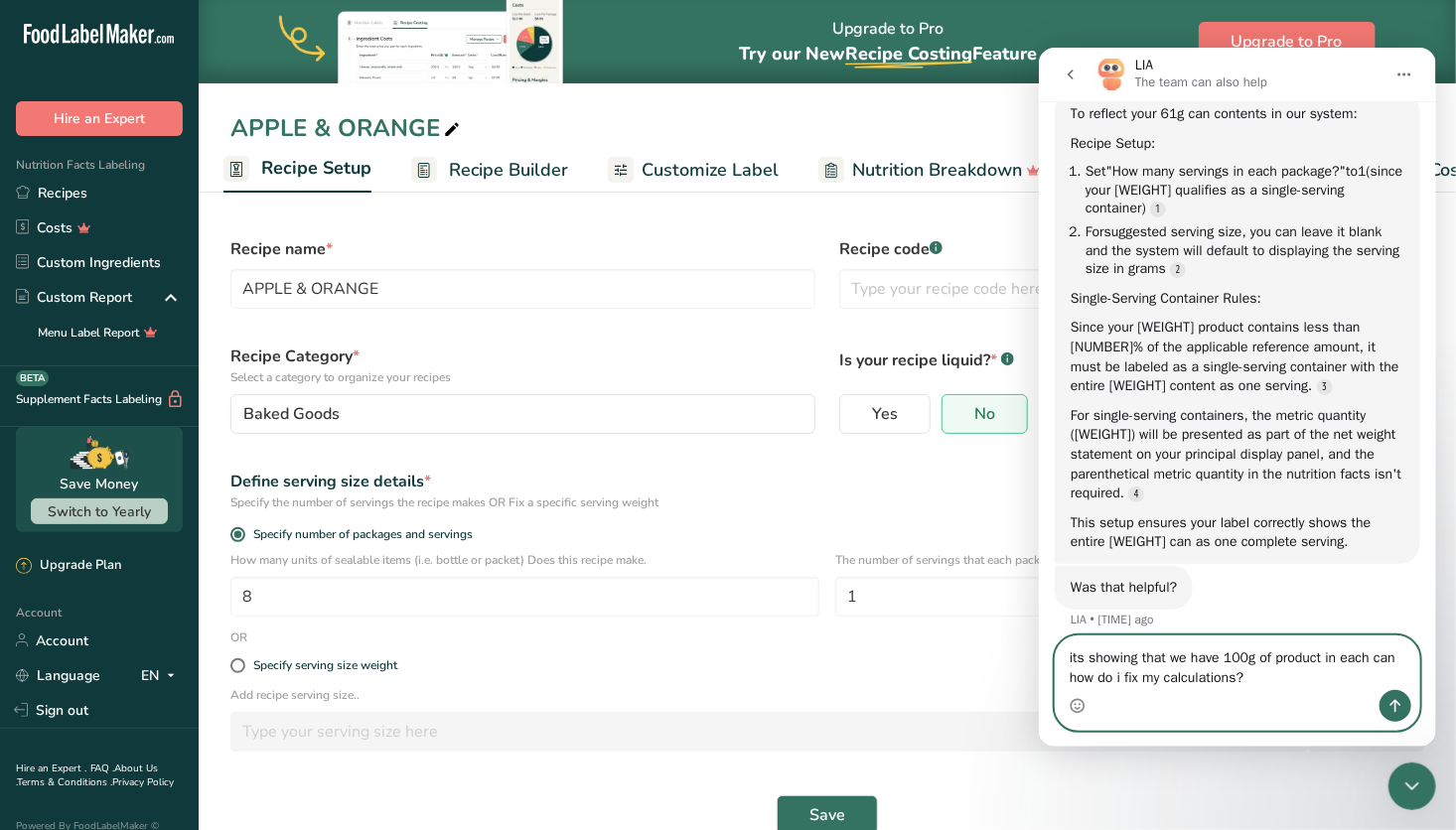 type on "its showing that we have 100g of product in each can how do i fix my calculations?" 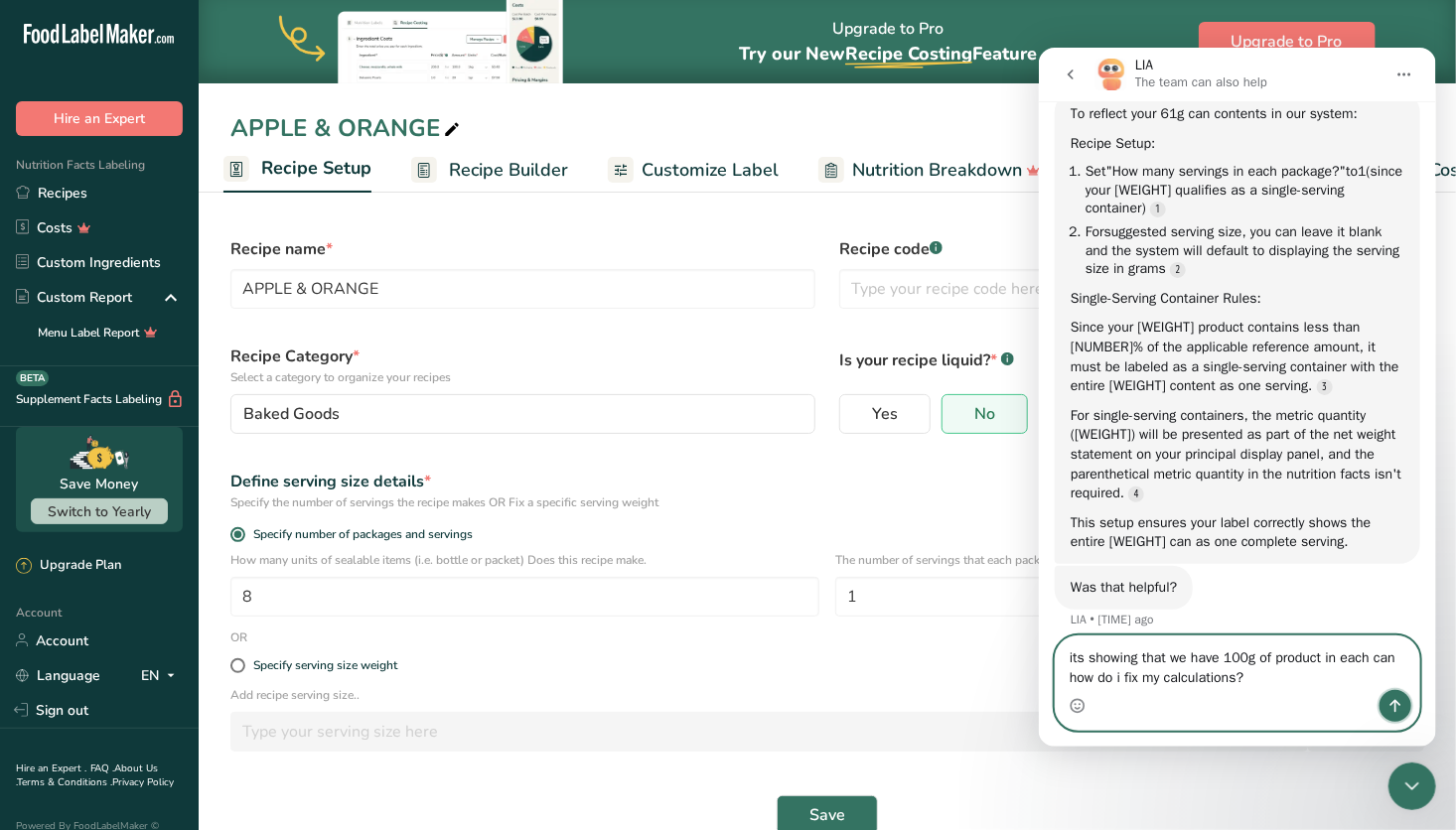 click 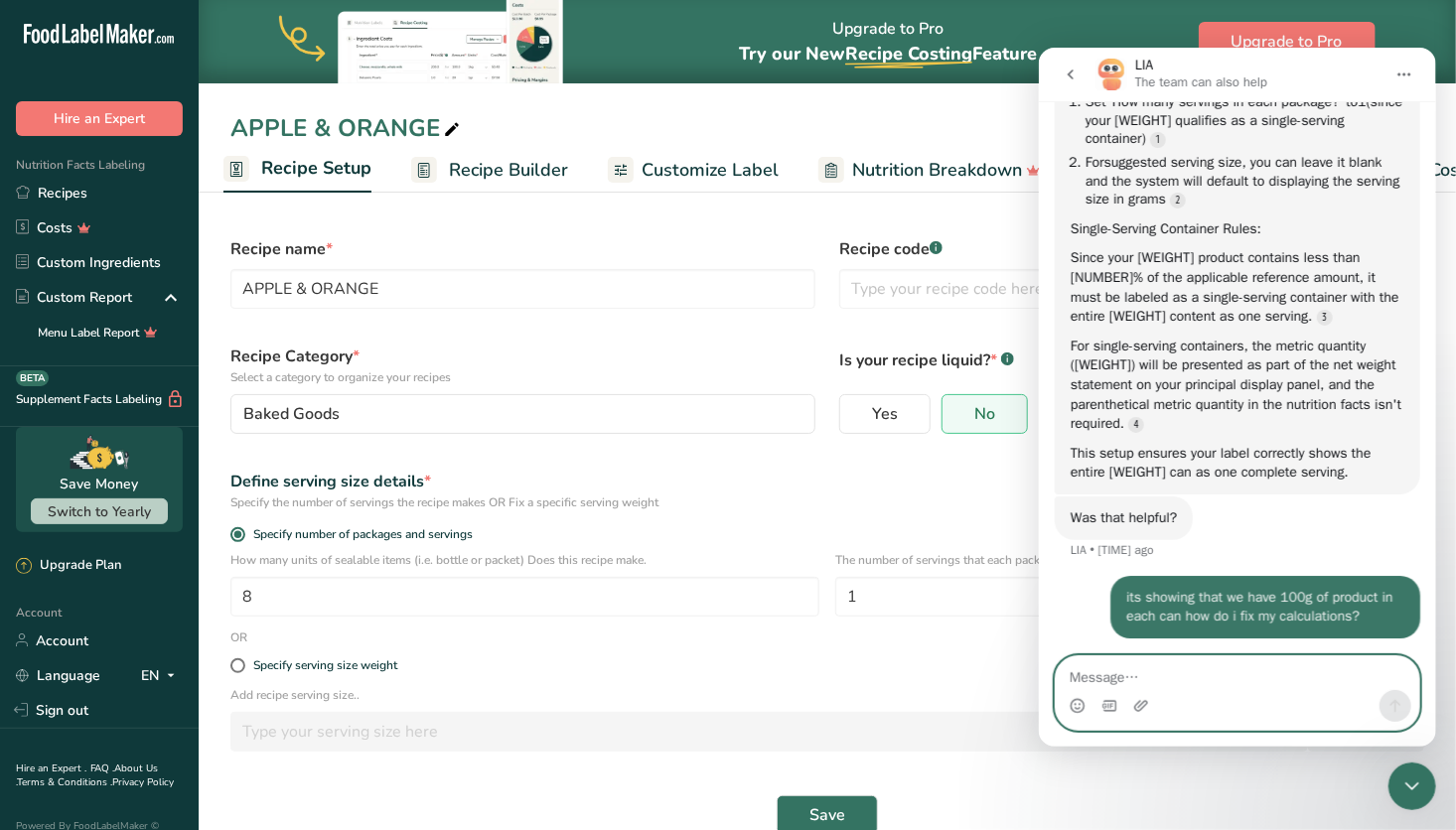 scroll, scrollTop: 5474, scrollLeft: 0, axis: vertical 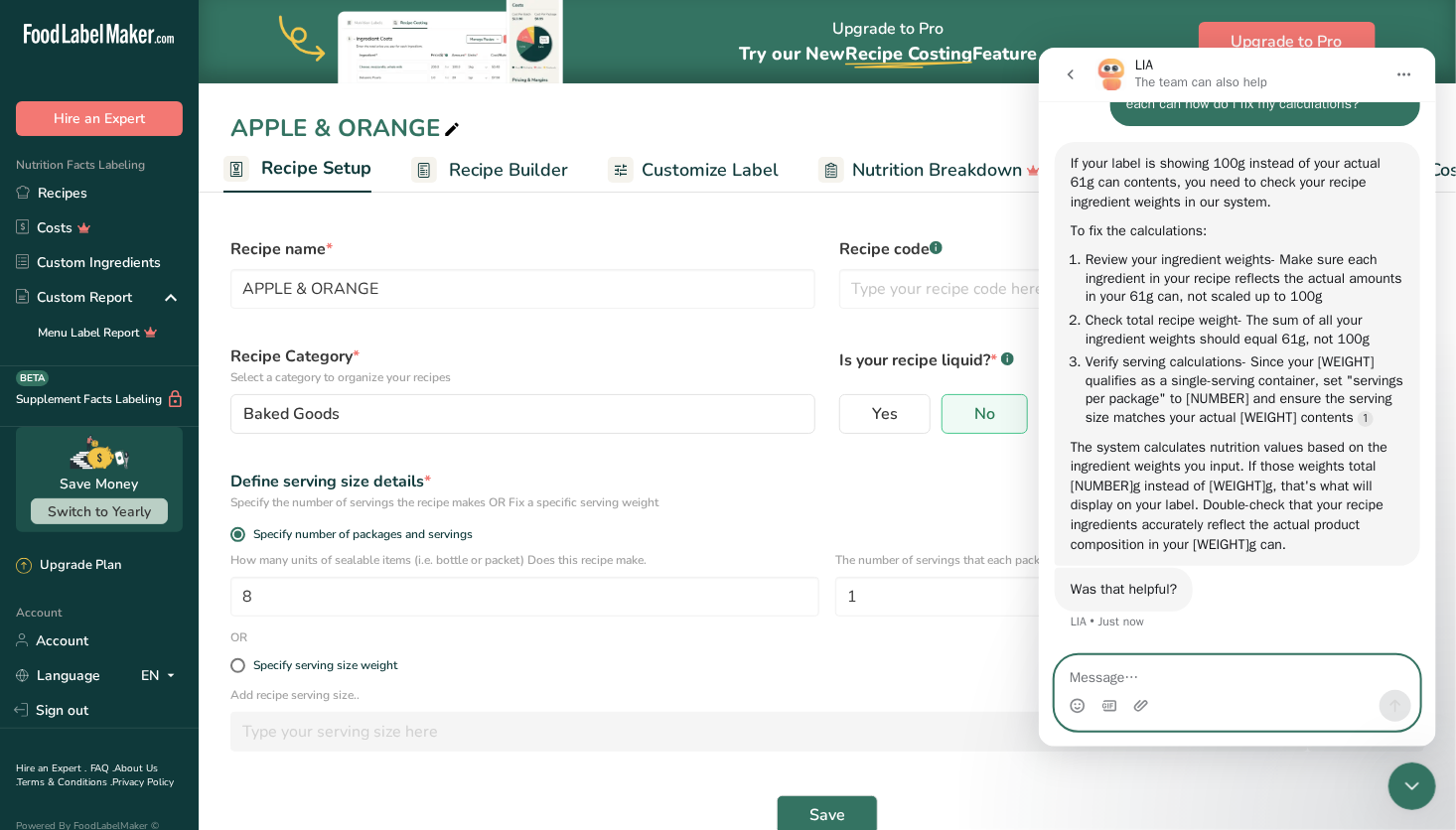 click at bounding box center (1237, 672) 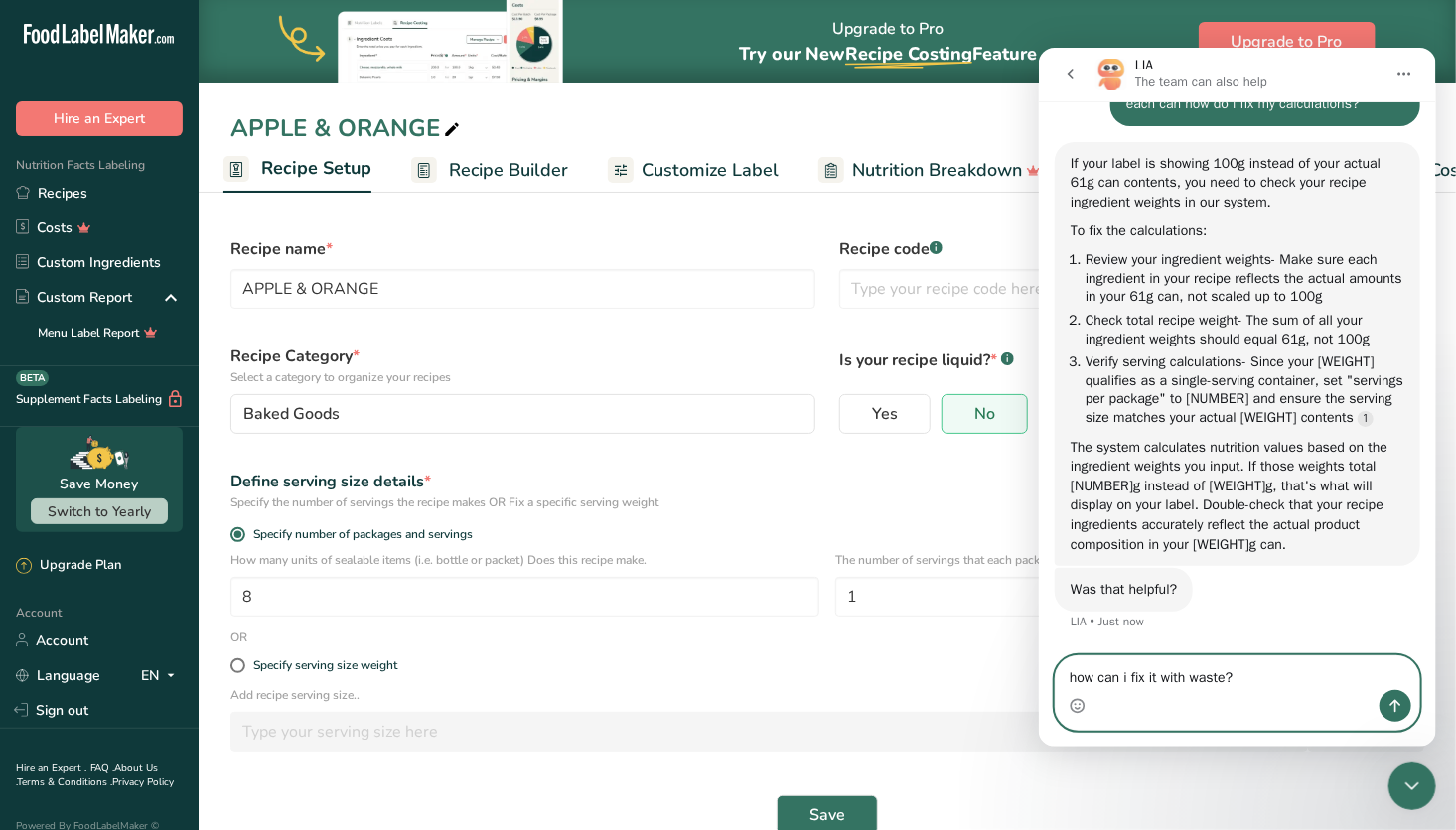 type on "how can i fix it with waste?" 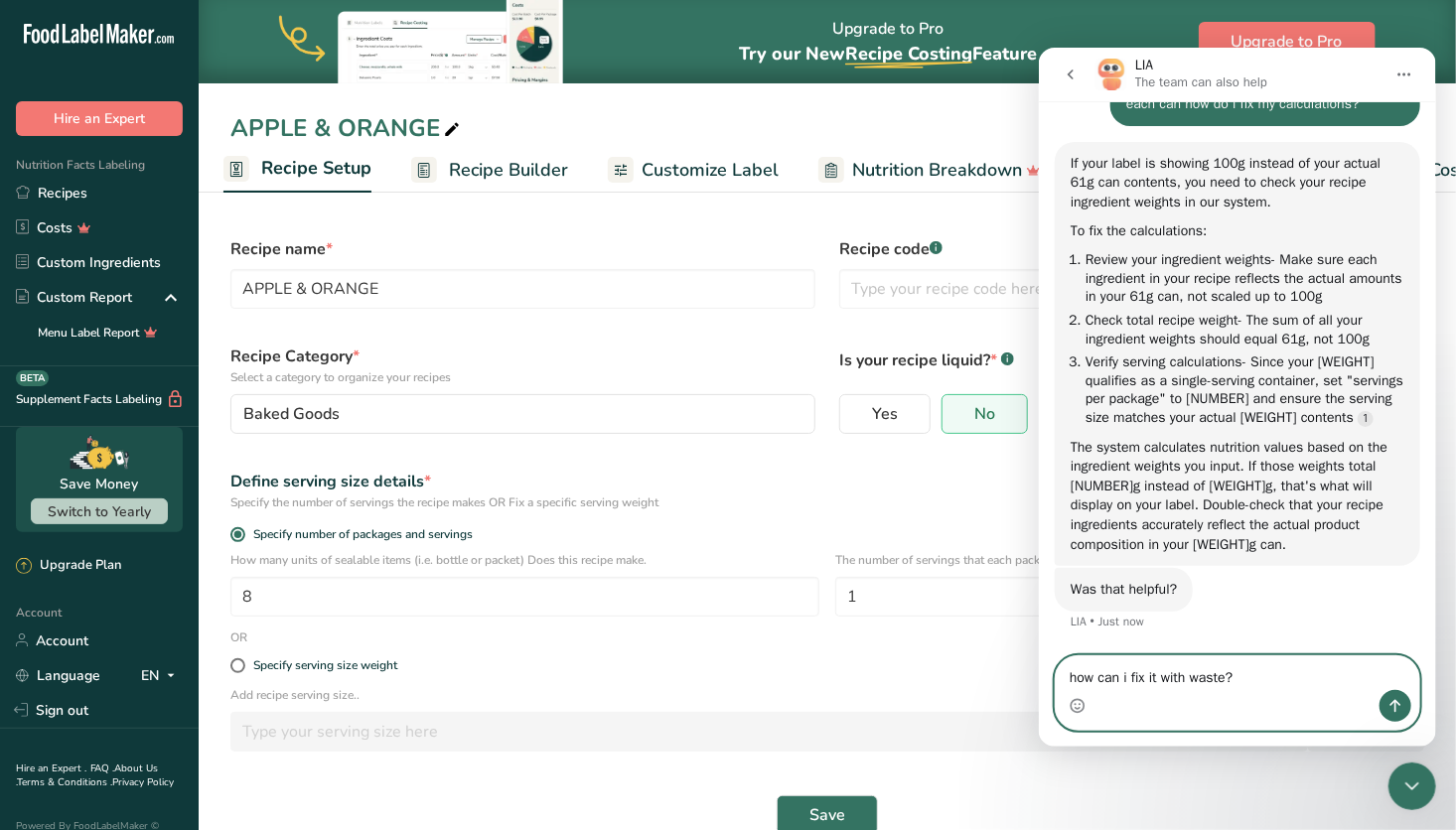 type 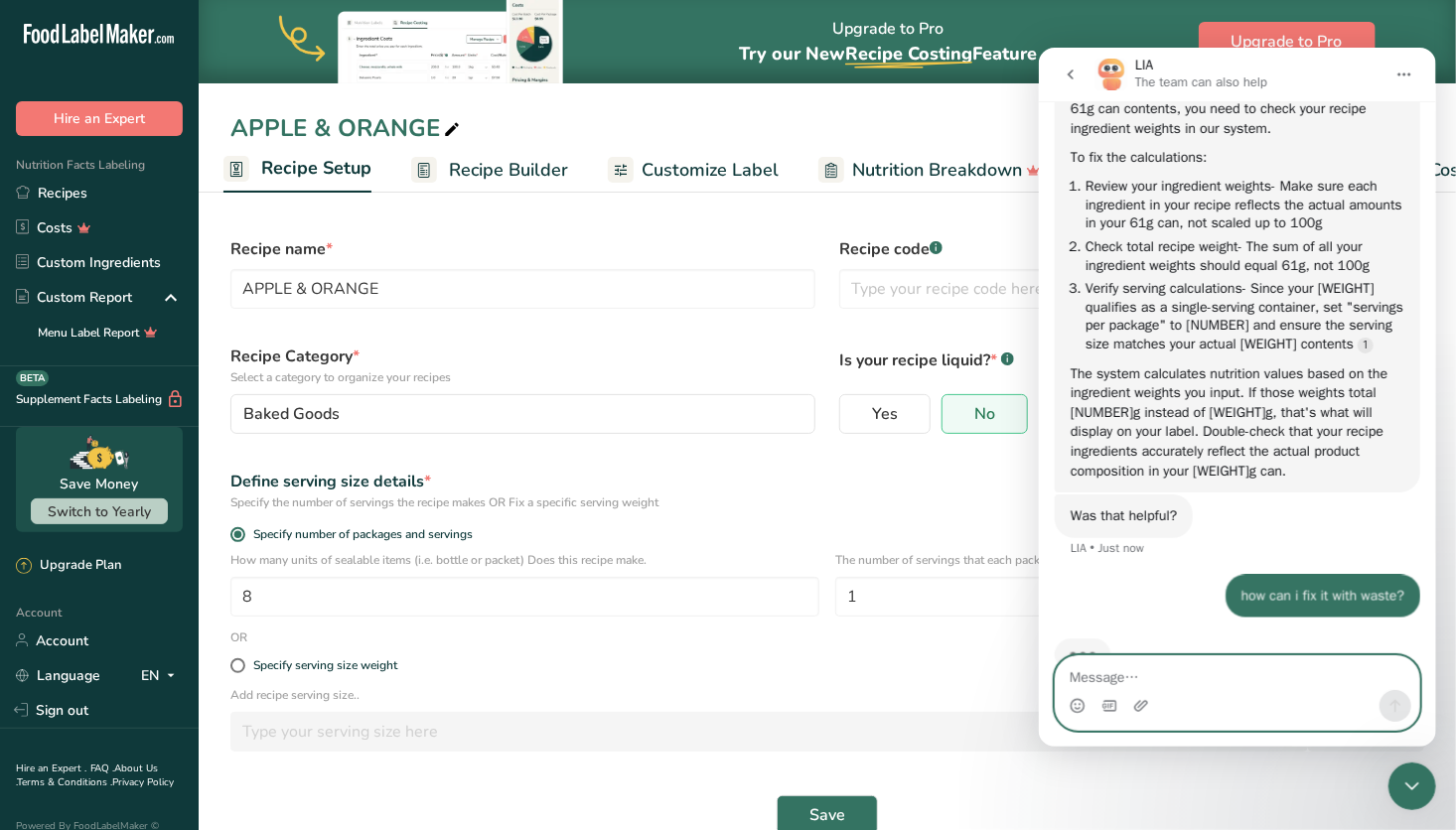 scroll, scrollTop: 6020, scrollLeft: 0, axis: vertical 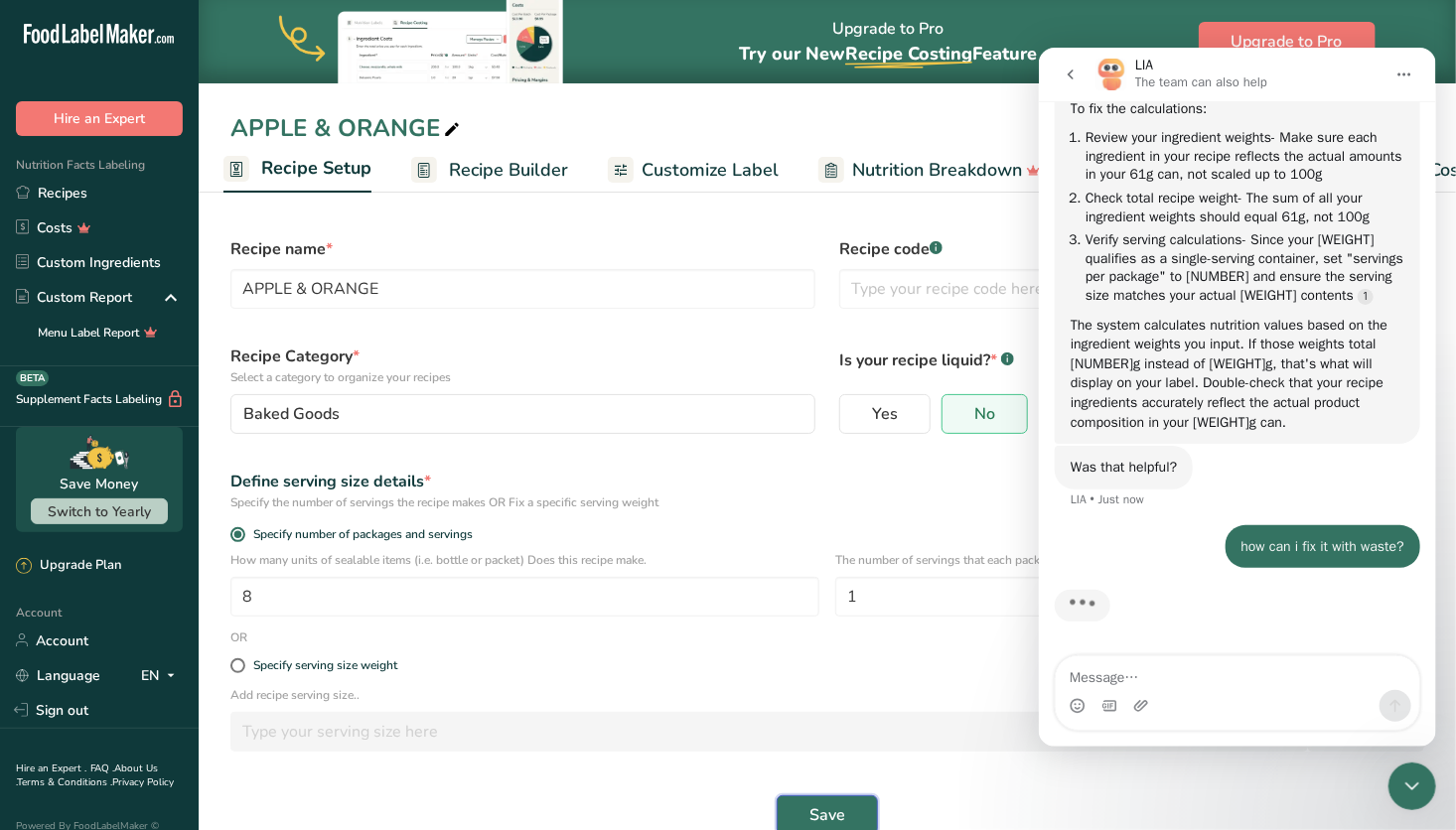 click on "Save" at bounding box center (827, 815) 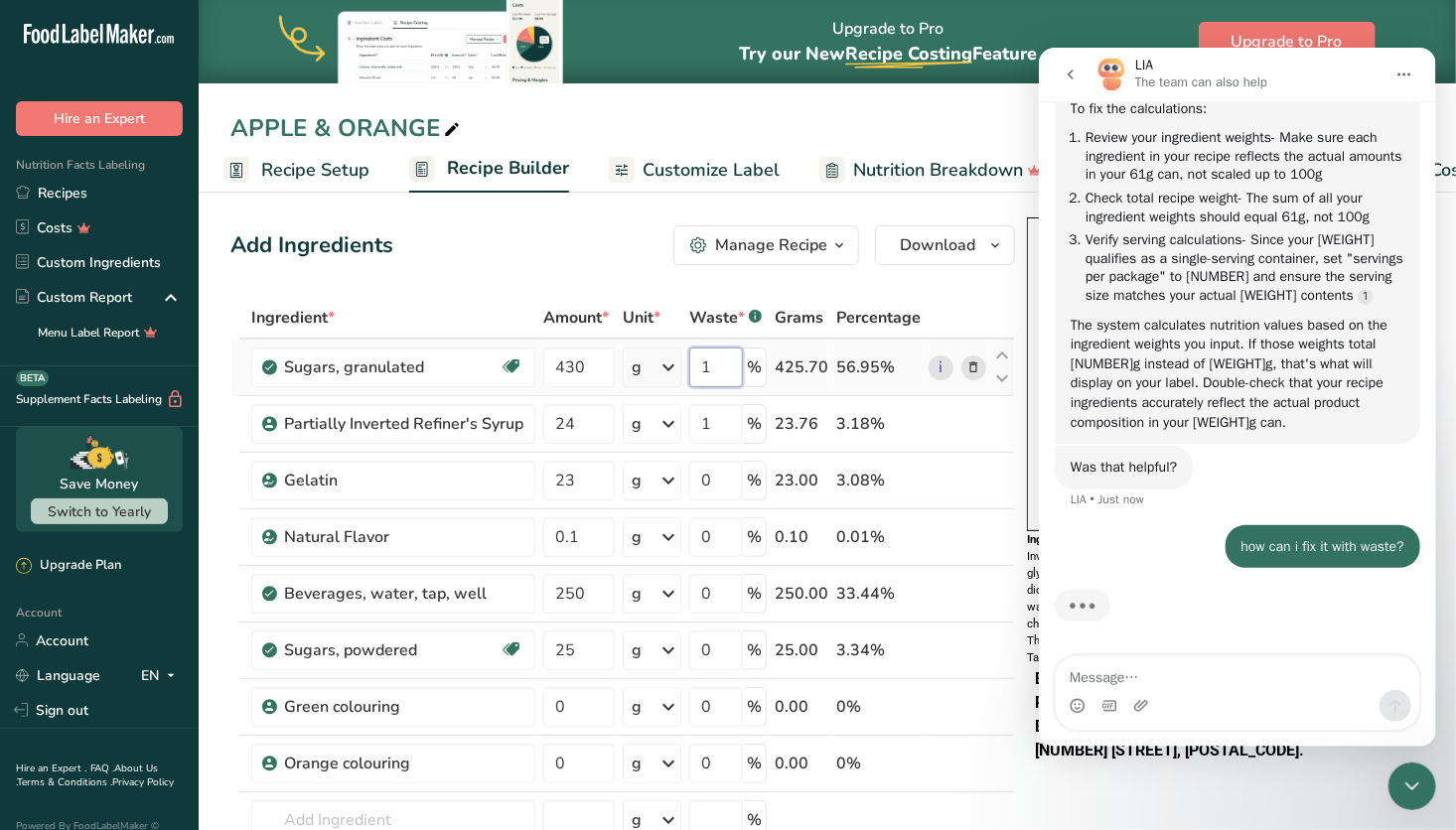 click on "1" at bounding box center [716, 367] 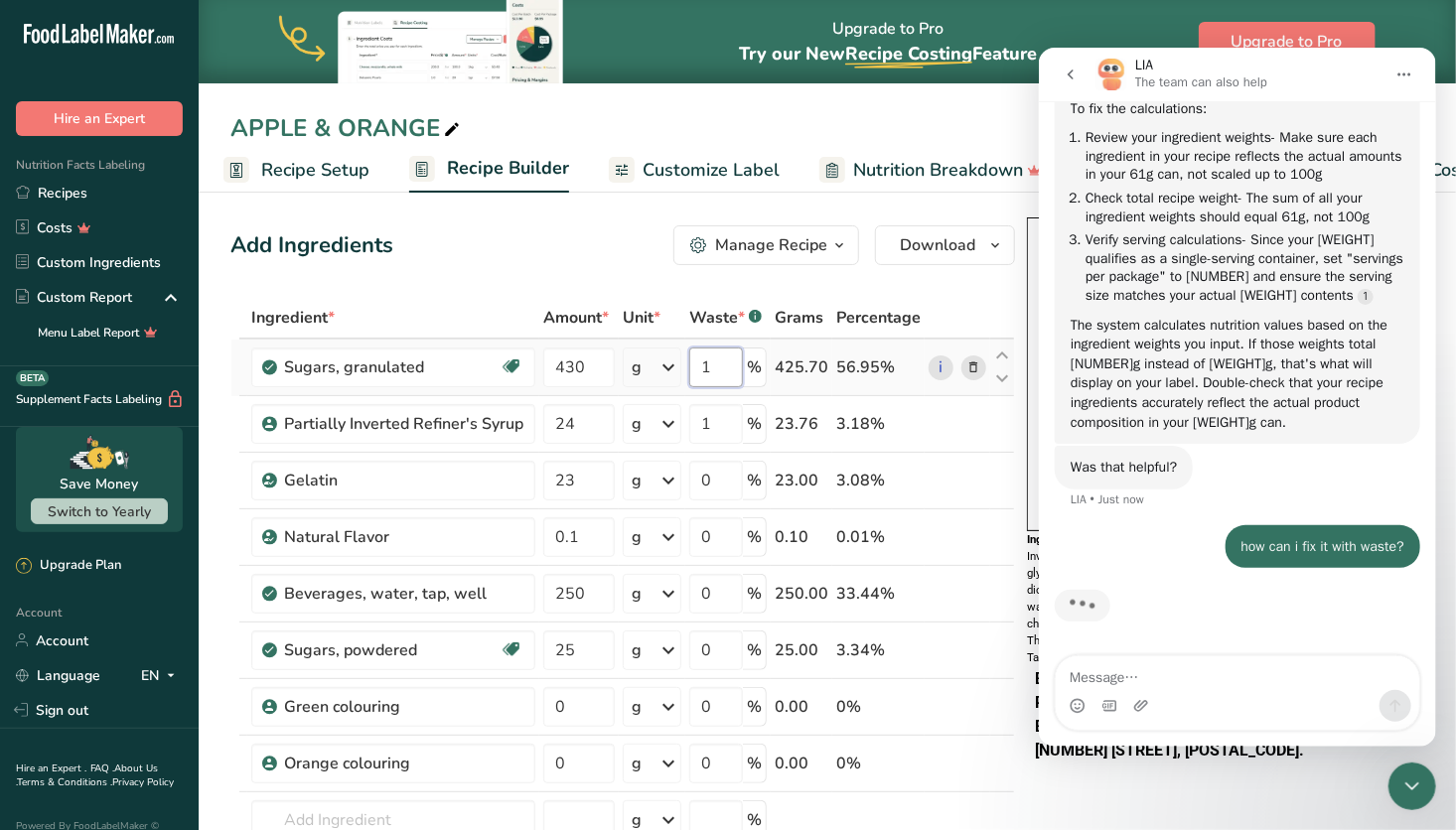 scroll, scrollTop: 6088, scrollLeft: 0, axis: vertical 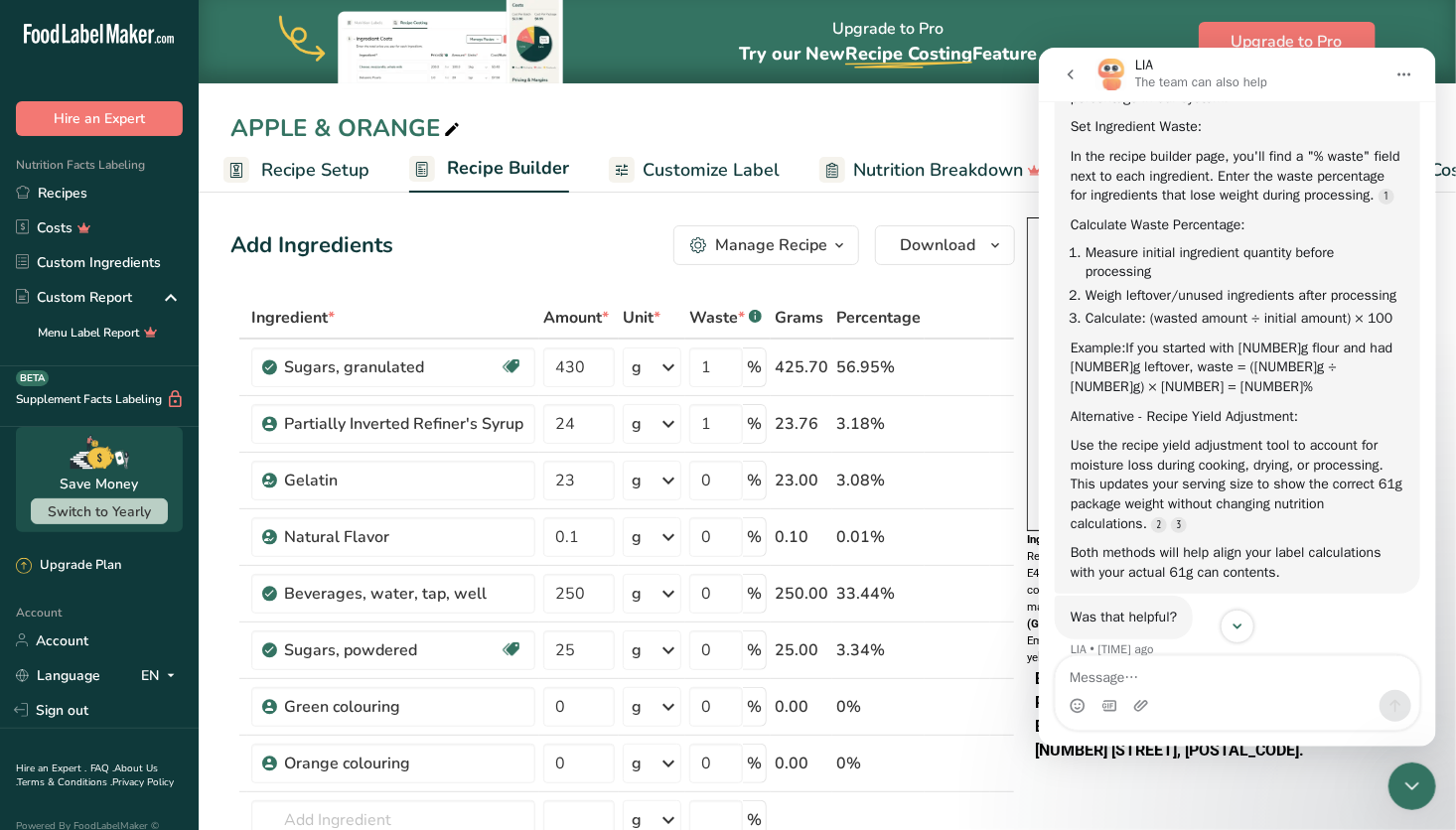 click on "Nutrition
Typical value
100g
contains
Energy
1215kj
291kcal
Fat
0g
of which saturates
0g
Carbohydrate
72g
of which sugars
71.8g
Fibre
0g
Protein
2.6g
Salt
0g
This pack contains
1
serving
*Reference intake of an average
adult (8400kJ / 2000kcal)   Ingredients:   (Sulphites) ," at bounding box center [1226, 507] 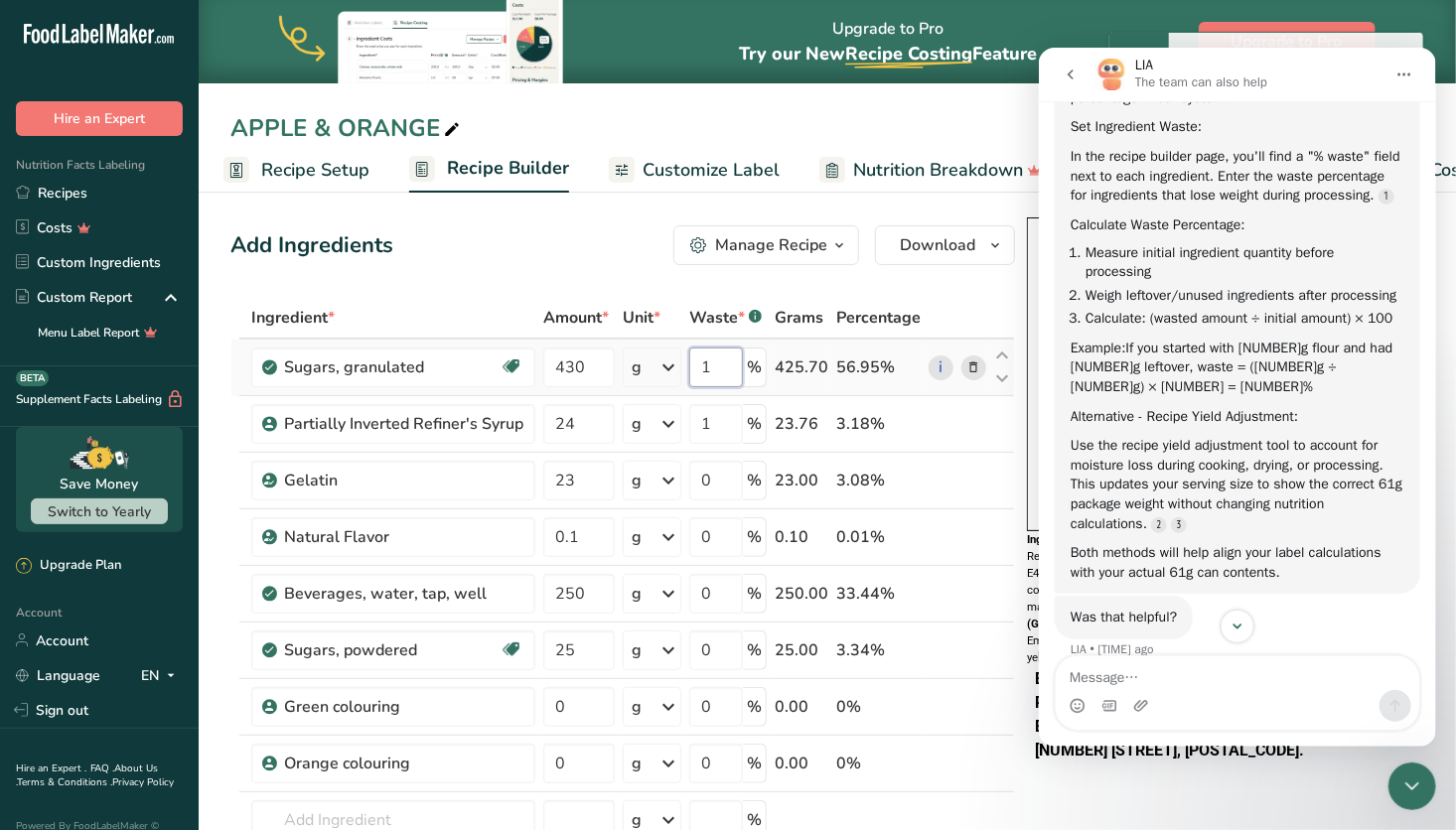 click on "1" at bounding box center (716, 367) 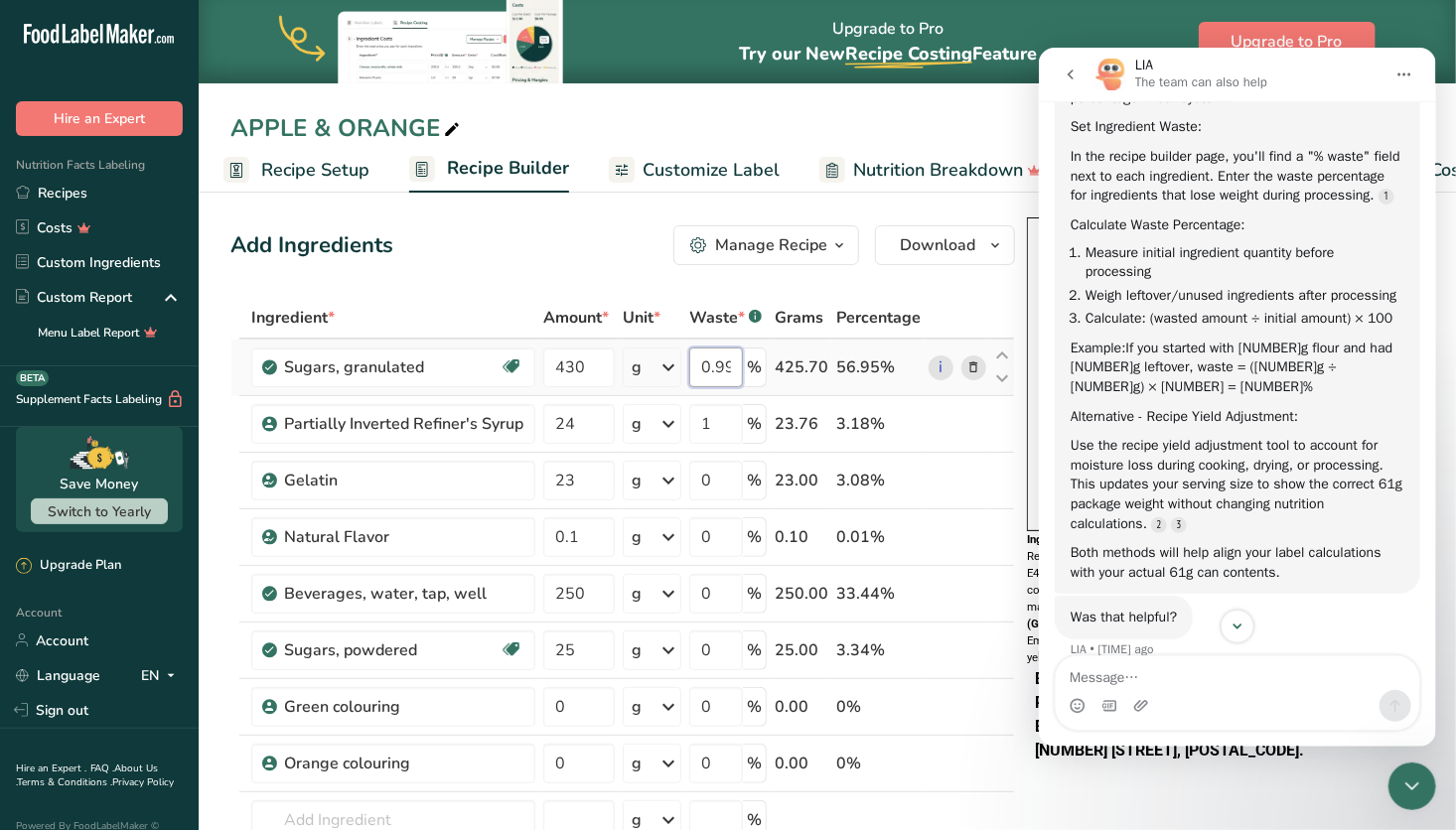 scroll, scrollTop: 60, scrollLeft: 0, axis: vertical 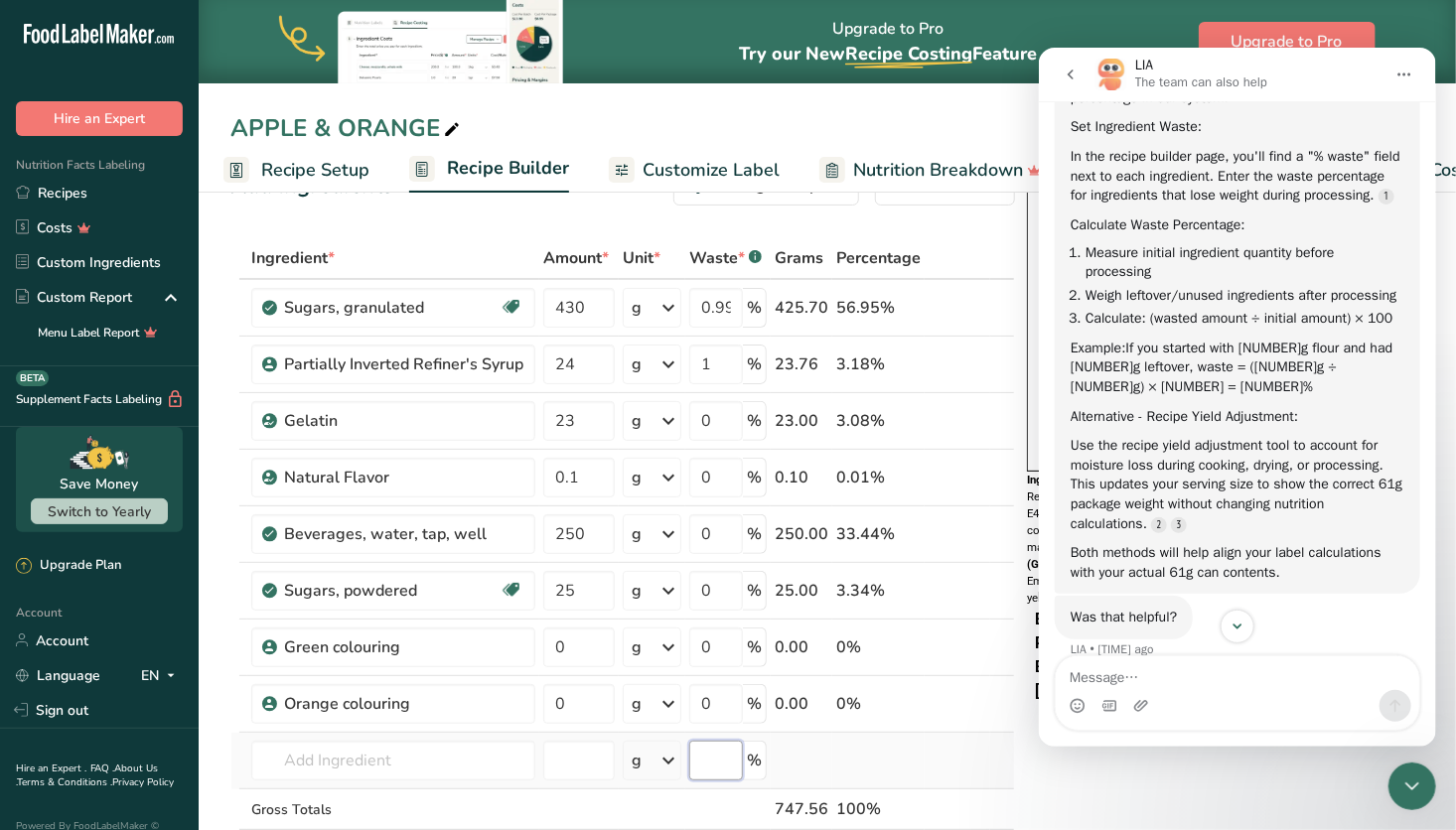click on "Ingredient *
Amount *
Unit *
Waste *   .a-a{fill:#347362;}.b-a{fill:#fff;}          Grams
Percentage
Sugars, granulated
Dairy free
Gluten free
Vegan
Vegetarian
Soy free
430
g
Portions
1 serving packet
1 cup
Weight Units
g
kg
mg
See more
Volume Units
l
Volume units require a density conversion. If you know your ingredient's density enter it below. Otherwise, click on "RIA" our AI Regulatory bot - she will be able to help you
lb/ft3
g/cm3
Confirm
mL
lb/ft3" at bounding box center [623, 575] 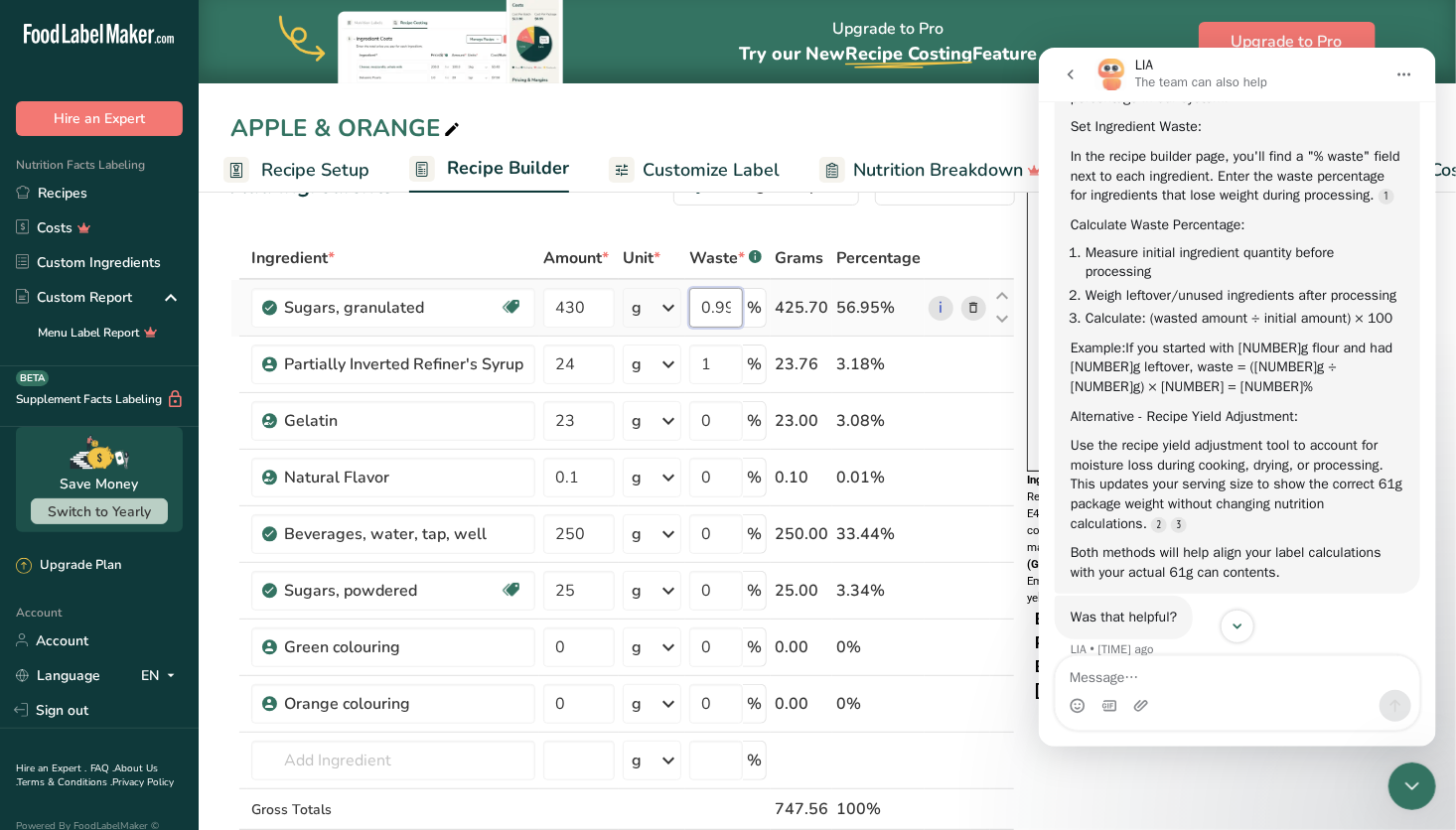 click on "0.999999" at bounding box center [716, 308] 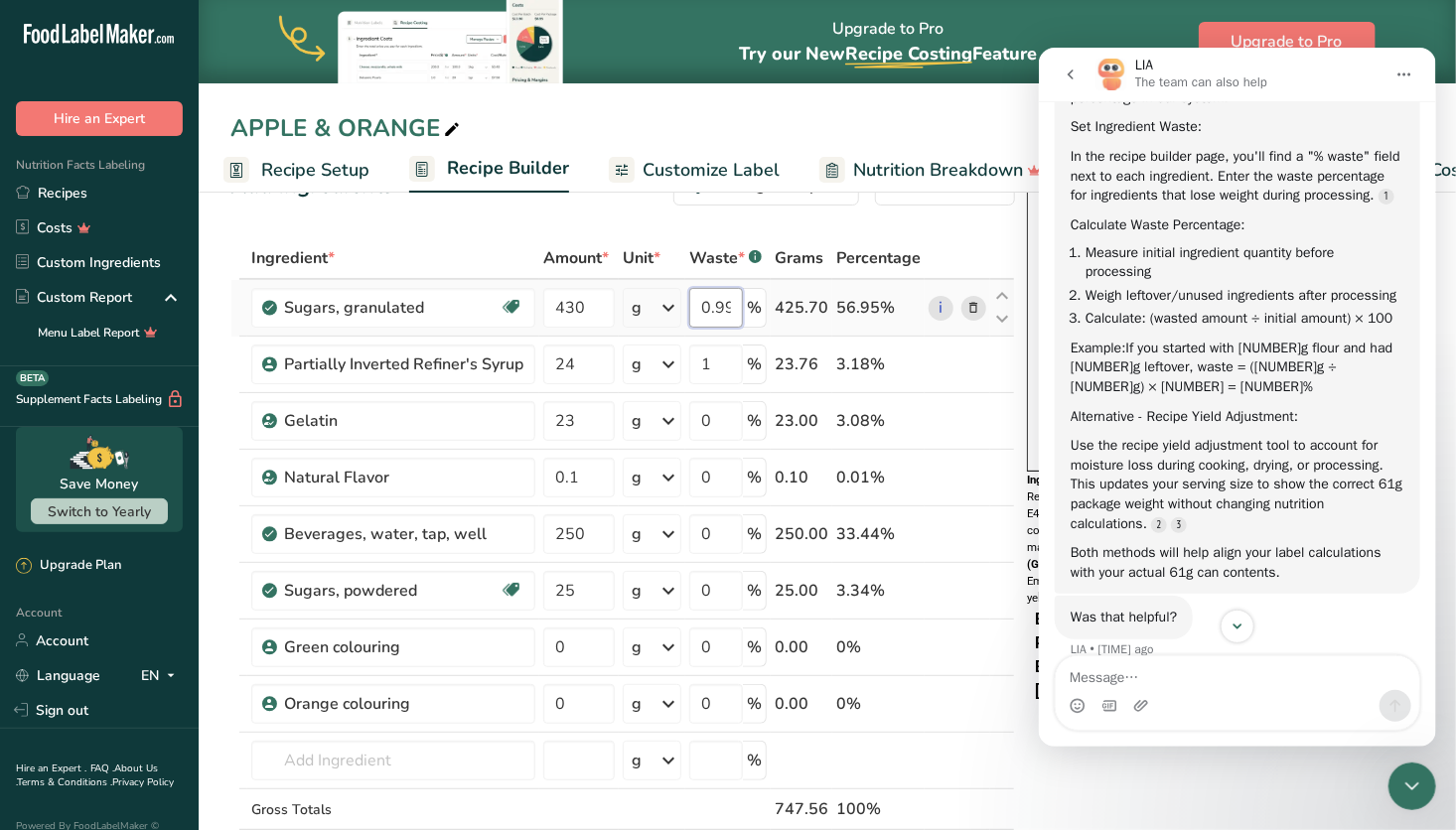 scroll, scrollTop: 0, scrollLeft: 0, axis: both 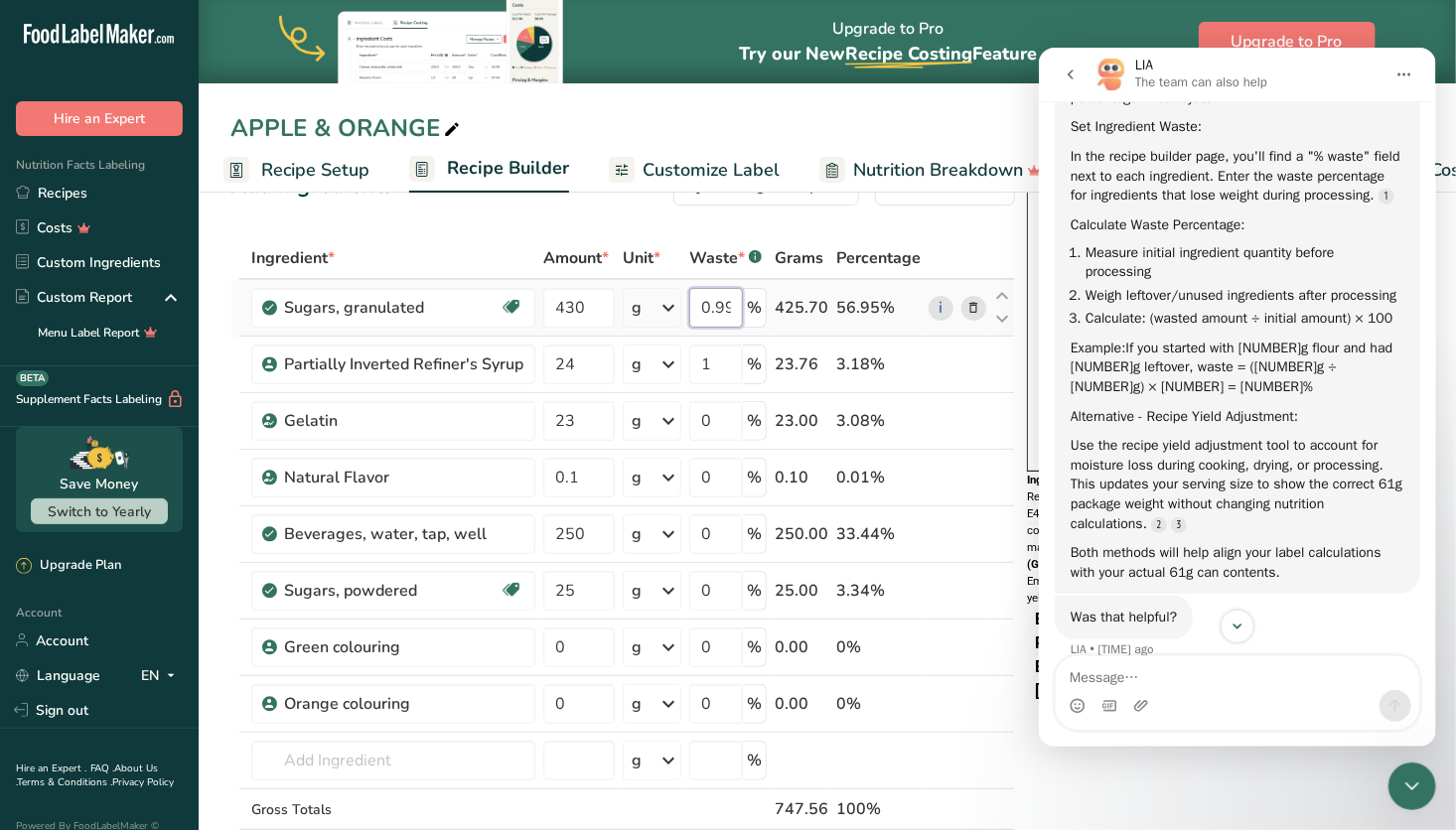 drag, startPoint x: 738, startPoint y: 301, endPoint x: 703, endPoint y: 298, distance: 35.128336 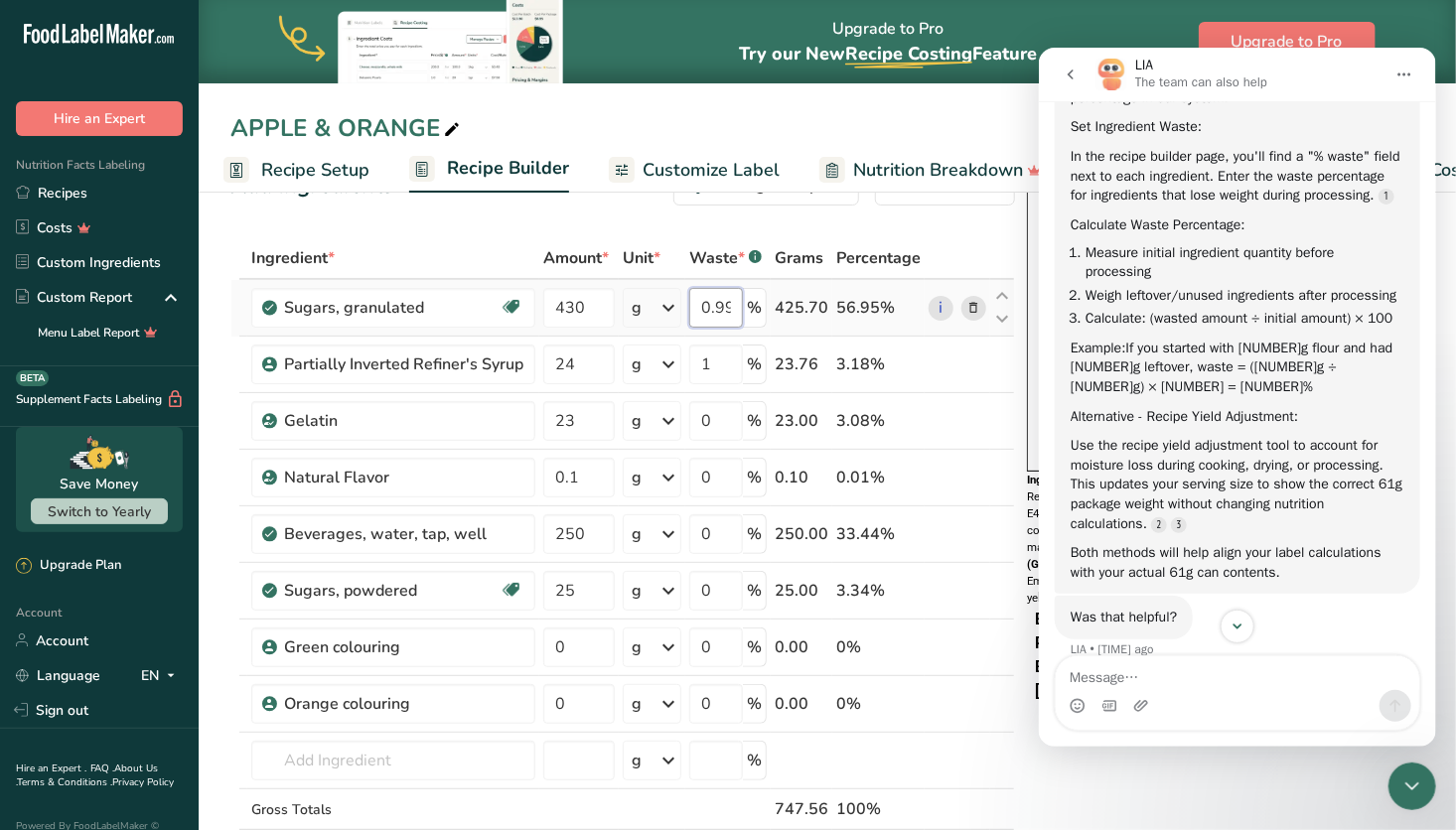 click on "0.999999" at bounding box center (716, 308) 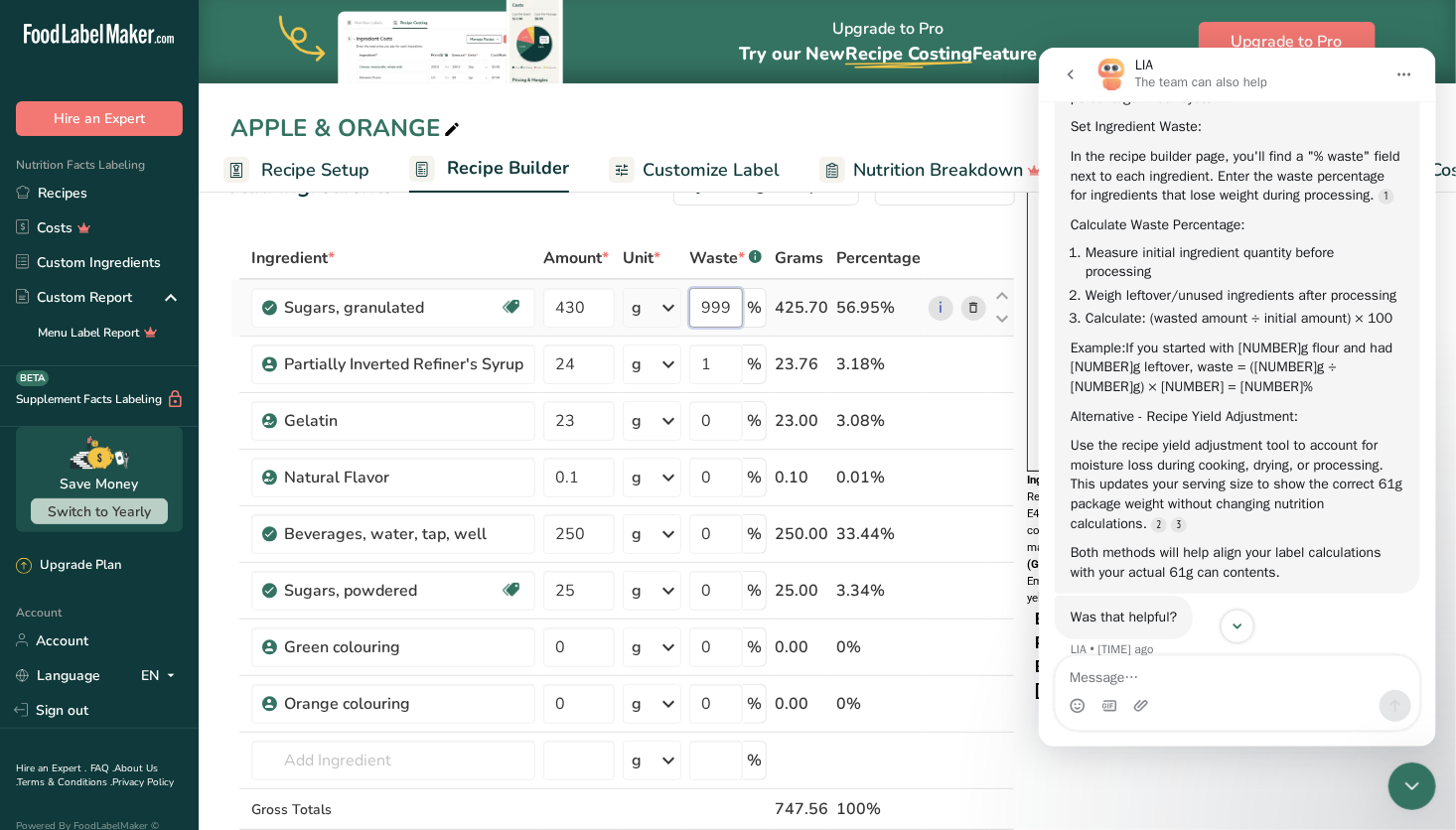 scroll, scrollTop: 0, scrollLeft: 8, axis: horizontal 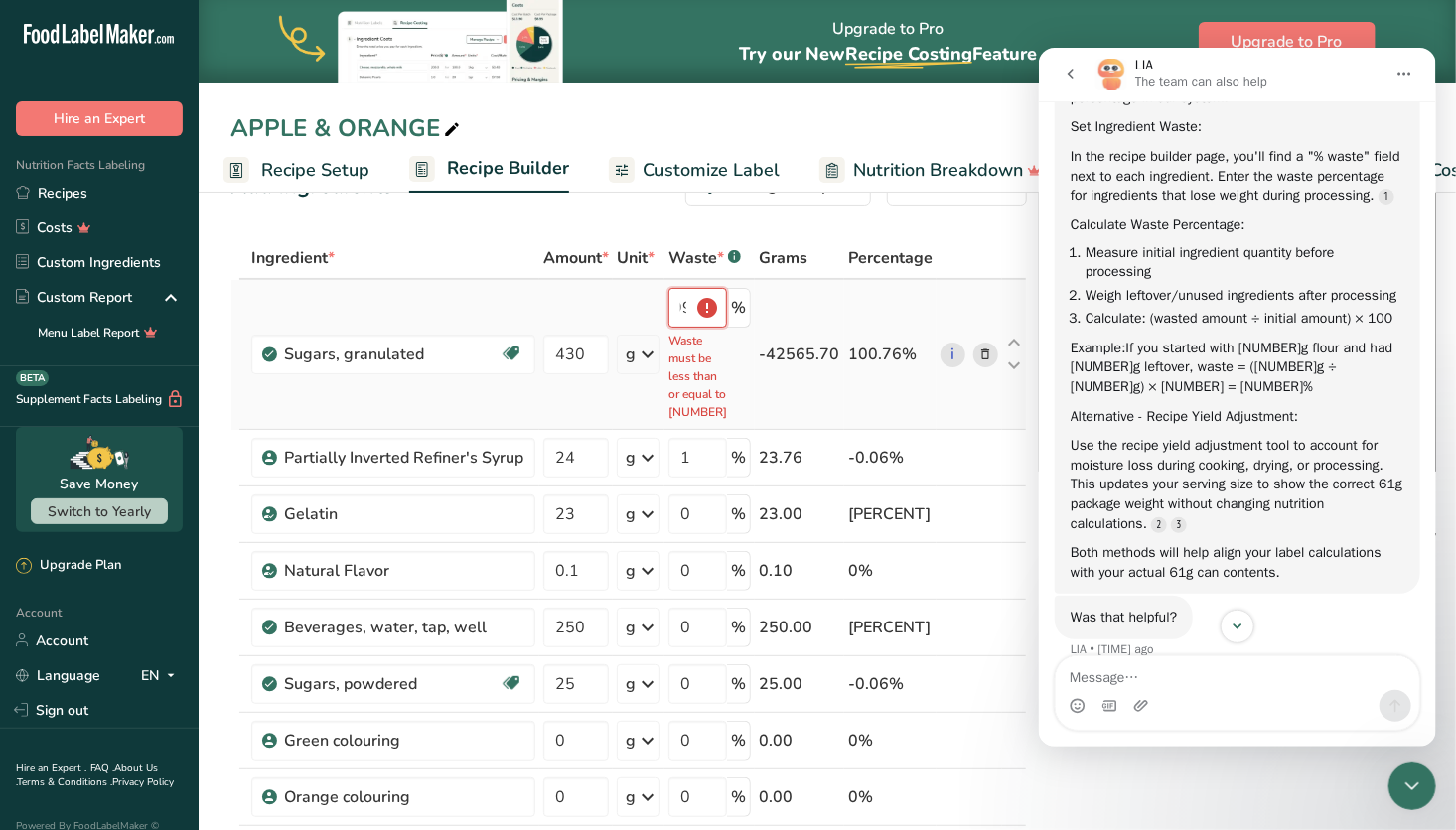 click on "9999" at bounding box center [697, 308] 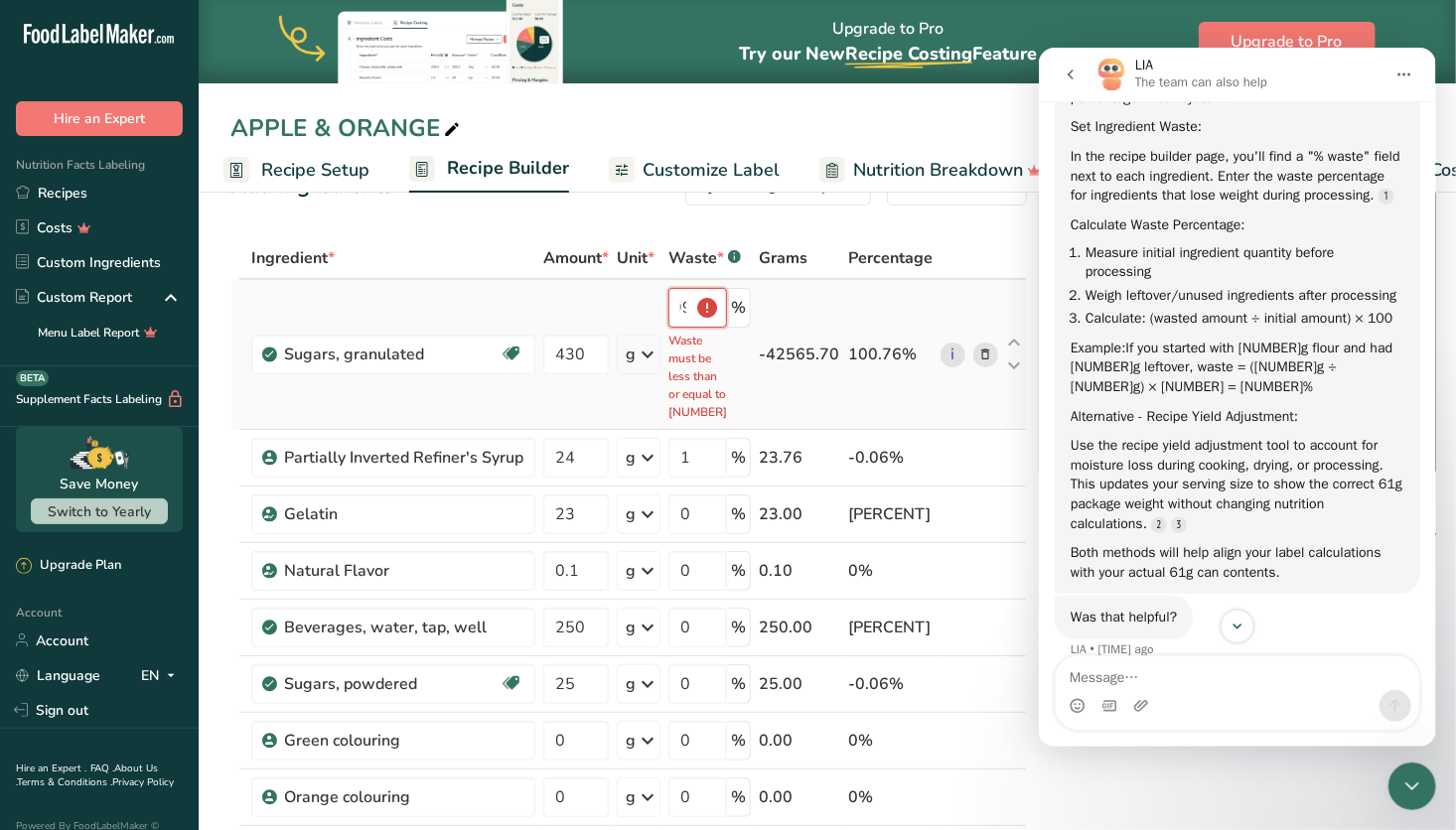 click on "9999" at bounding box center (697, 308) 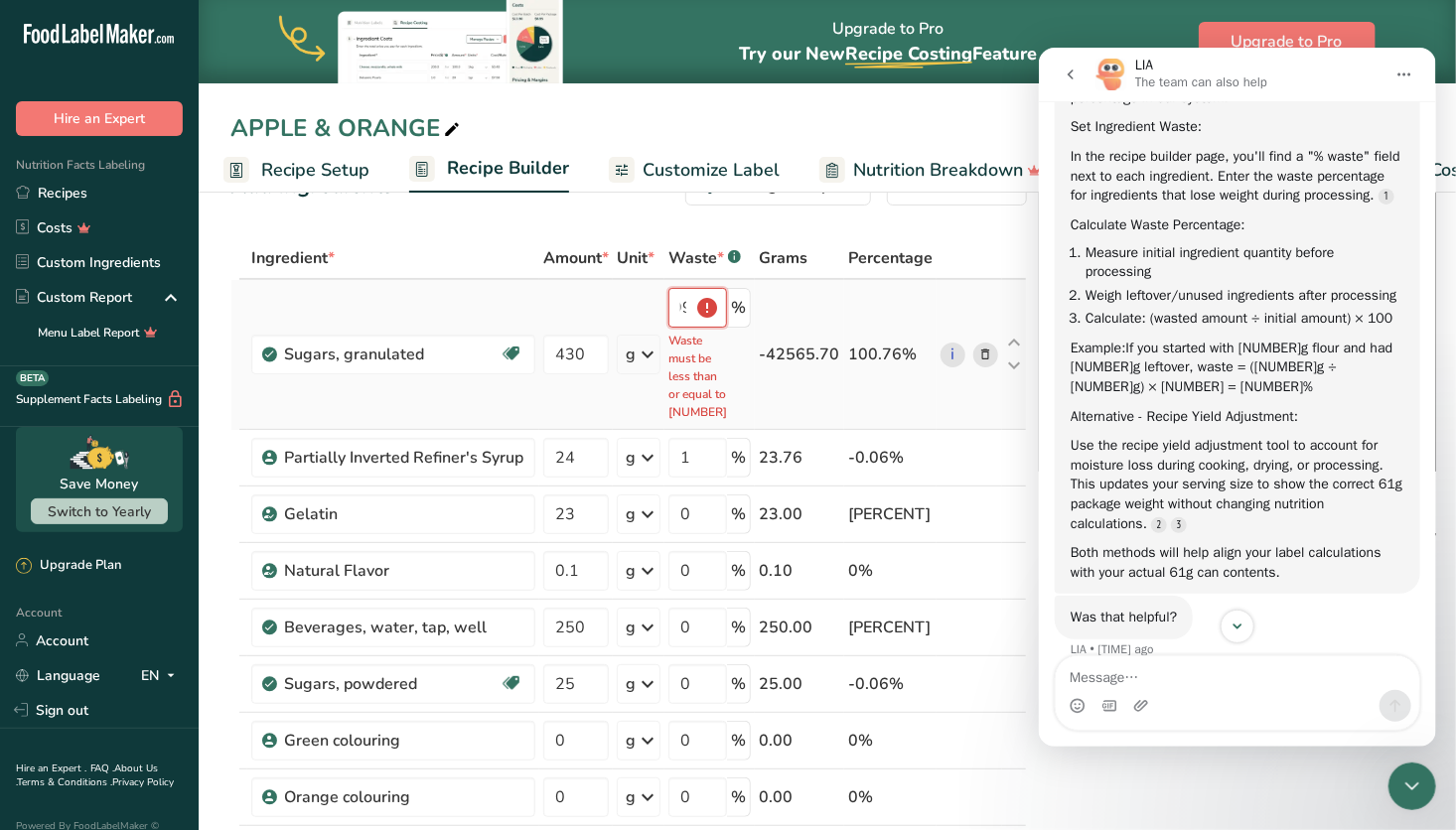 scroll, scrollTop: 0, scrollLeft: 0, axis: both 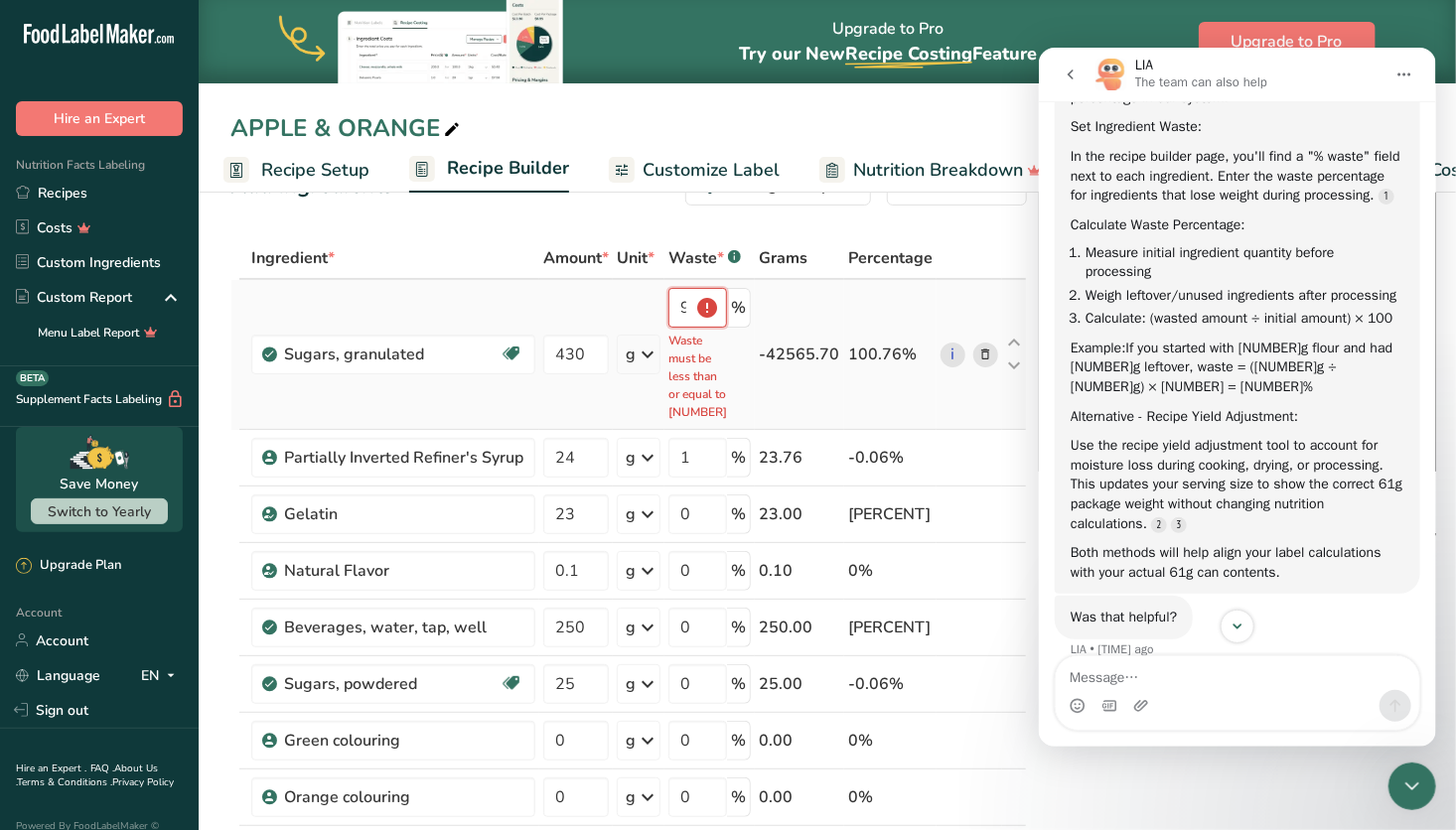 drag, startPoint x: 712, startPoint y: 310, endPoint x: 658, endPoint y: 301, distance: 54.74486 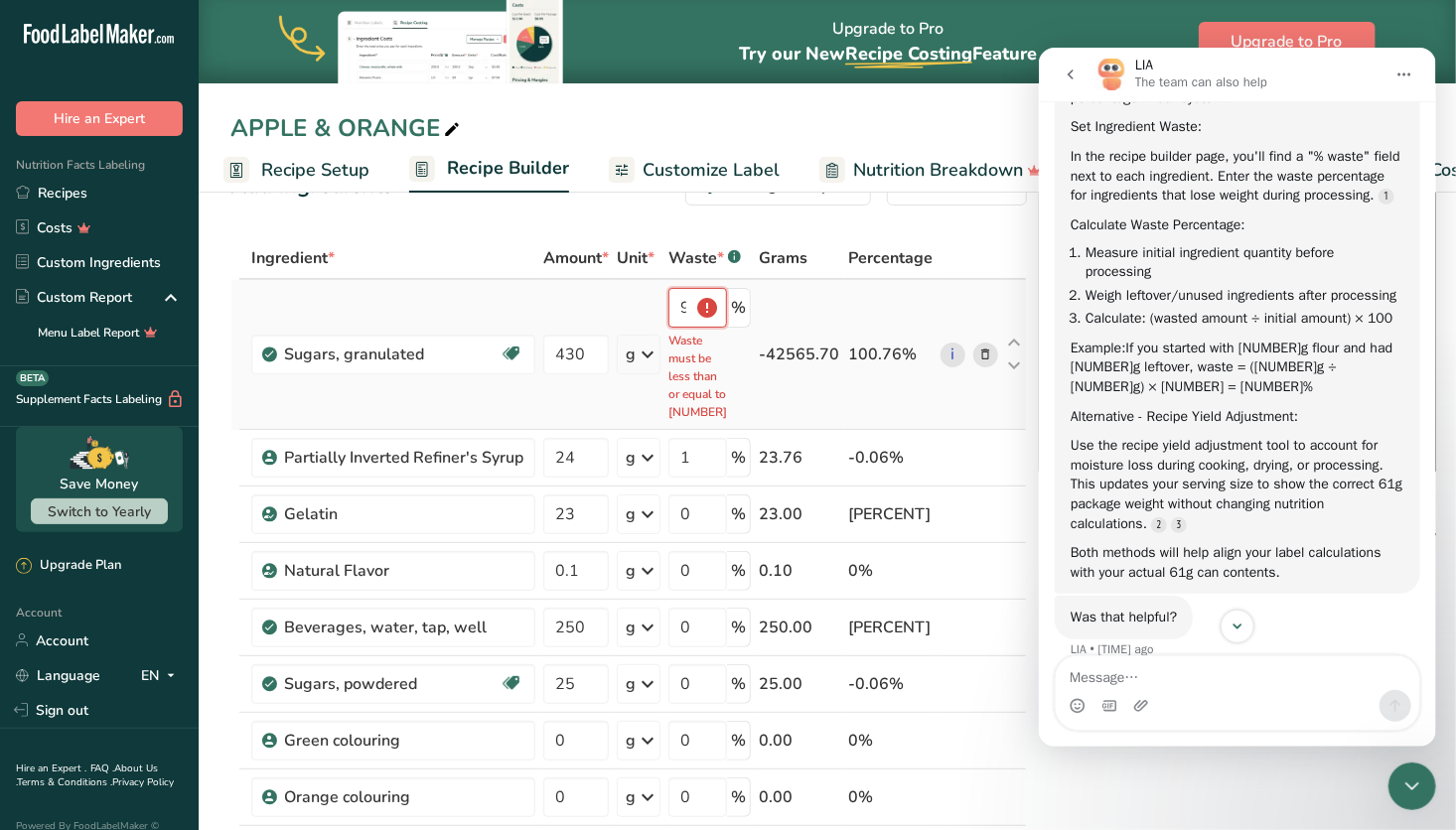 click on "Sugars, granulated
Dairy free
Gluten free
Vegan
Vegetarian
Soy free
430
g
Portions
1 serving packet
1 cup
Weight Units
g
kg
mg
See more
Volume Units
l
Volume units require a density conversion. If you know your ingredient's density enter it below. Otherwise, click on "RIA" our AI Regulatory bot - she will be able to help you
lb/ft3
g/cm3
Confirm
mL
Volume units require a density conversion. If you know your ingredient's density enter it below. Otherwise, click on "RIA" our AI Regulatory bot - she will be able to help you" at bounding box center [629, 354] 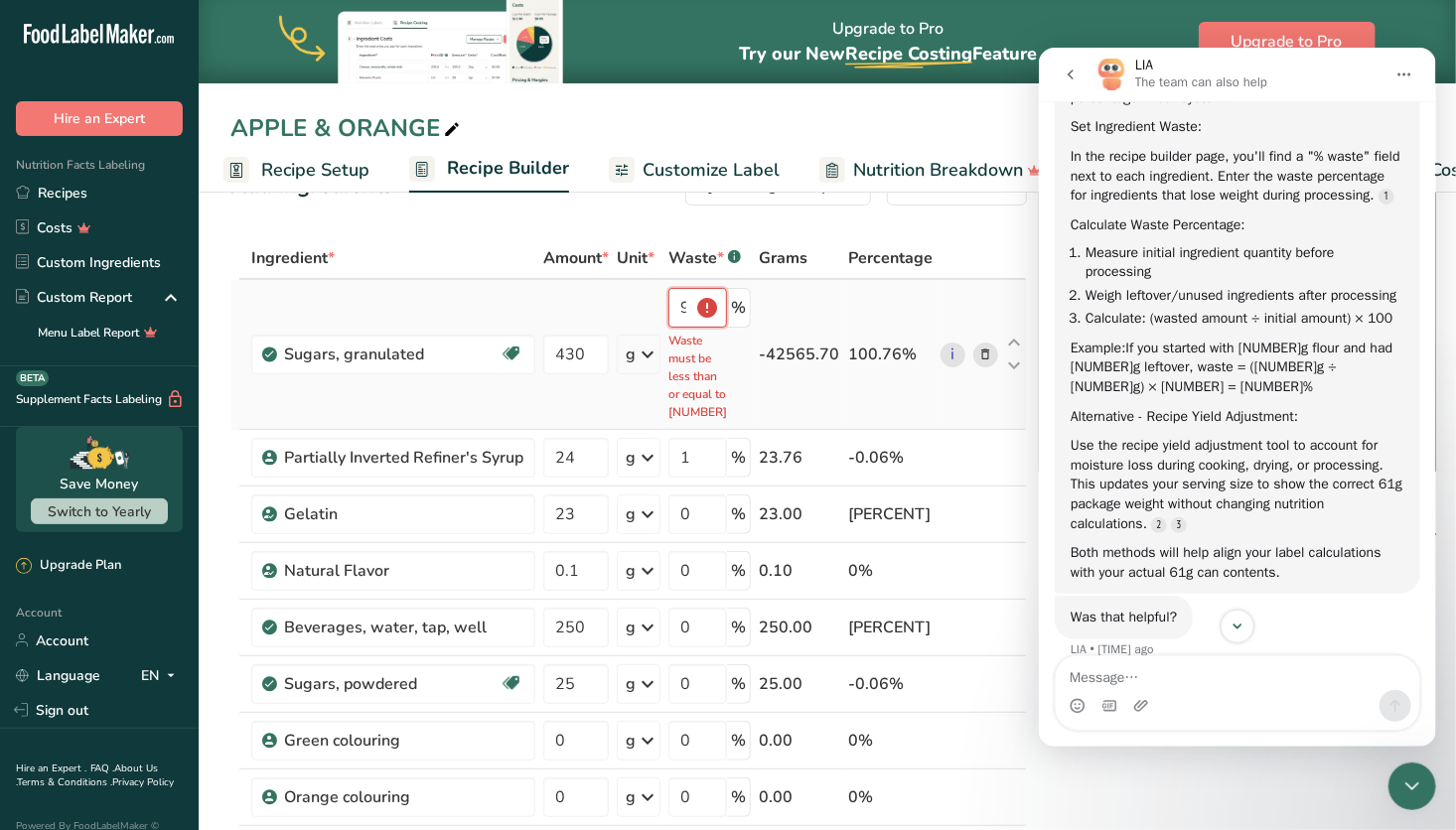 type on "9999" 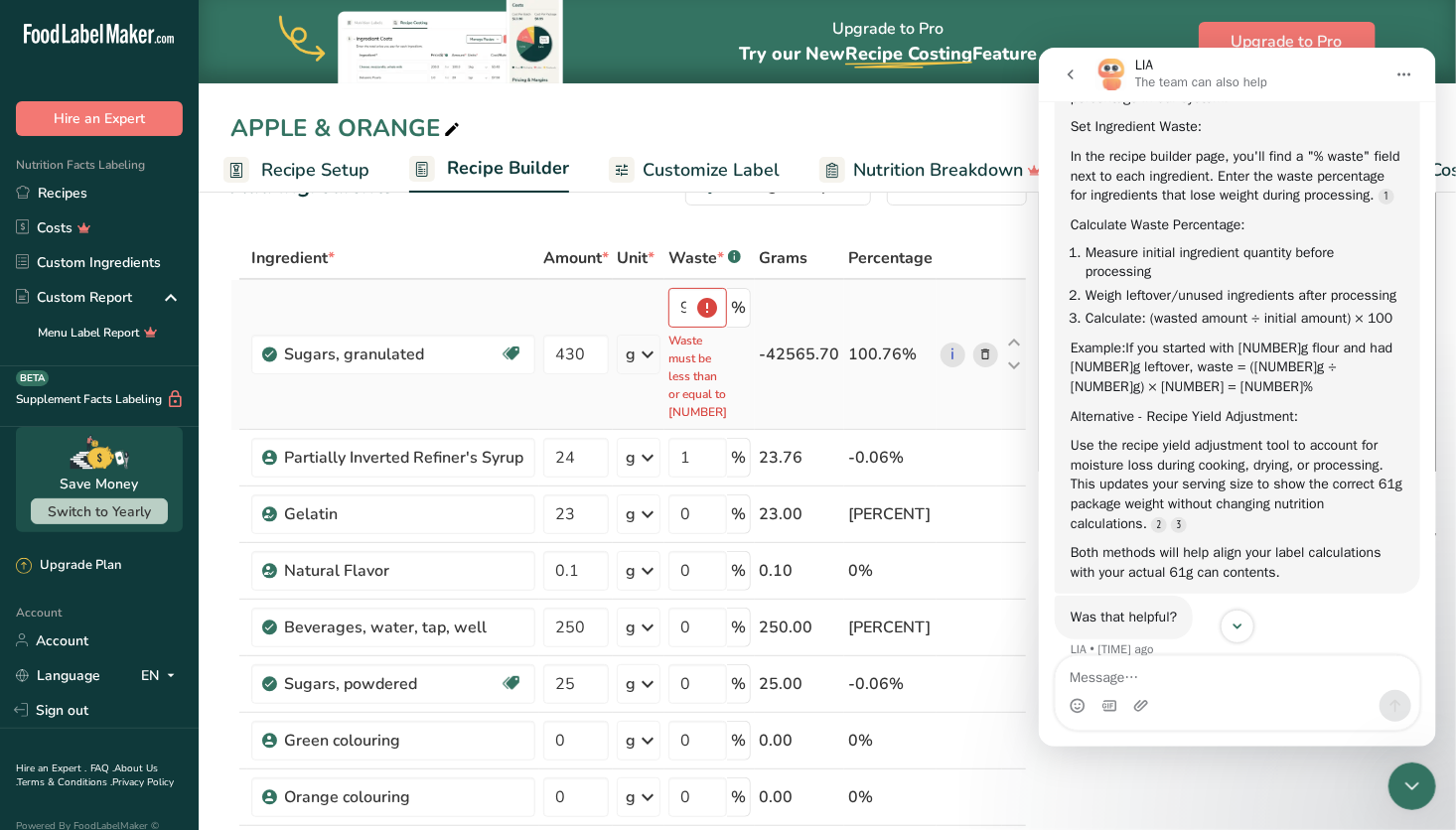 click on "-42565.70" at bounding box center (800, 354) 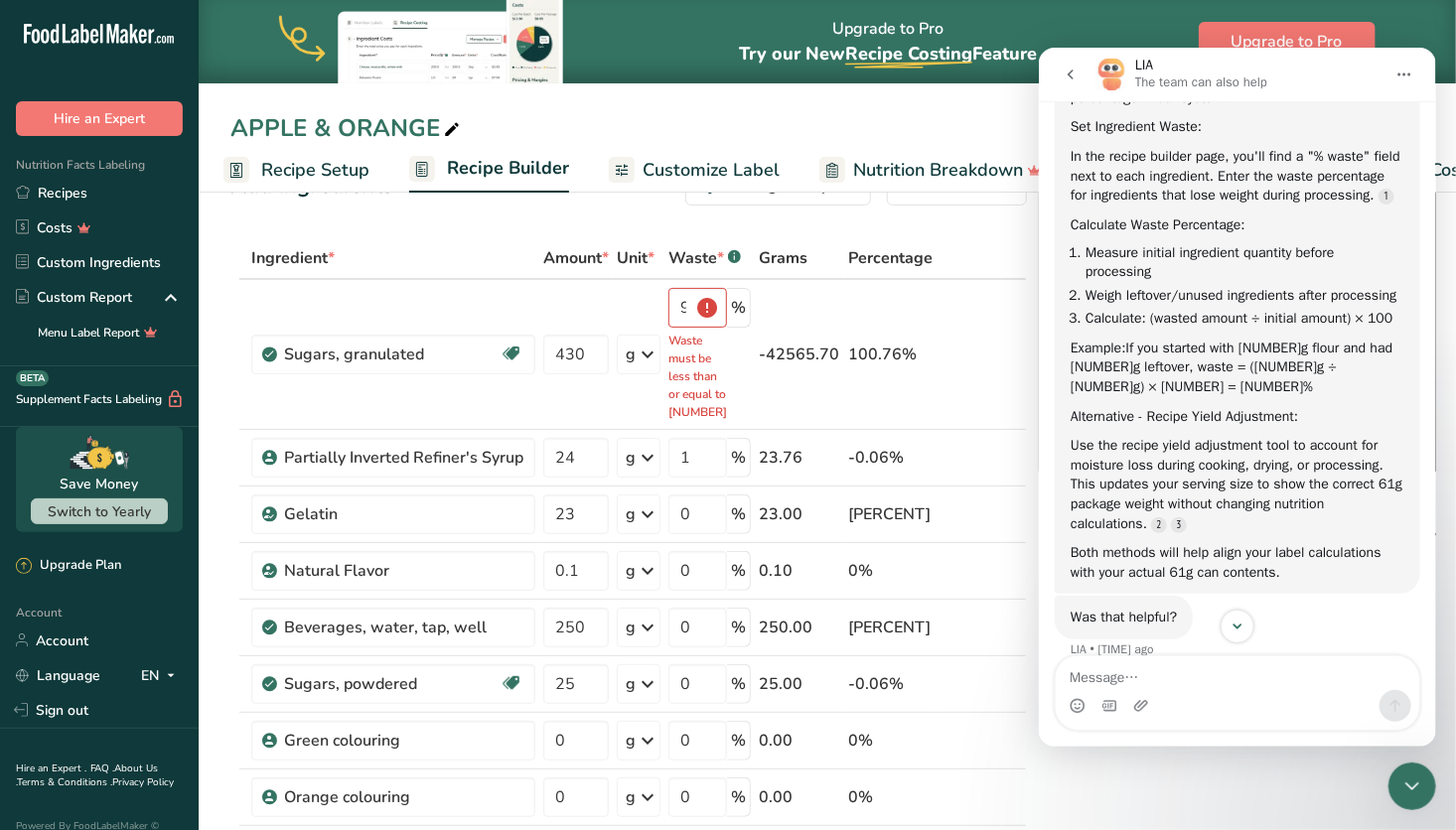 click at bounding box center [969, 259] 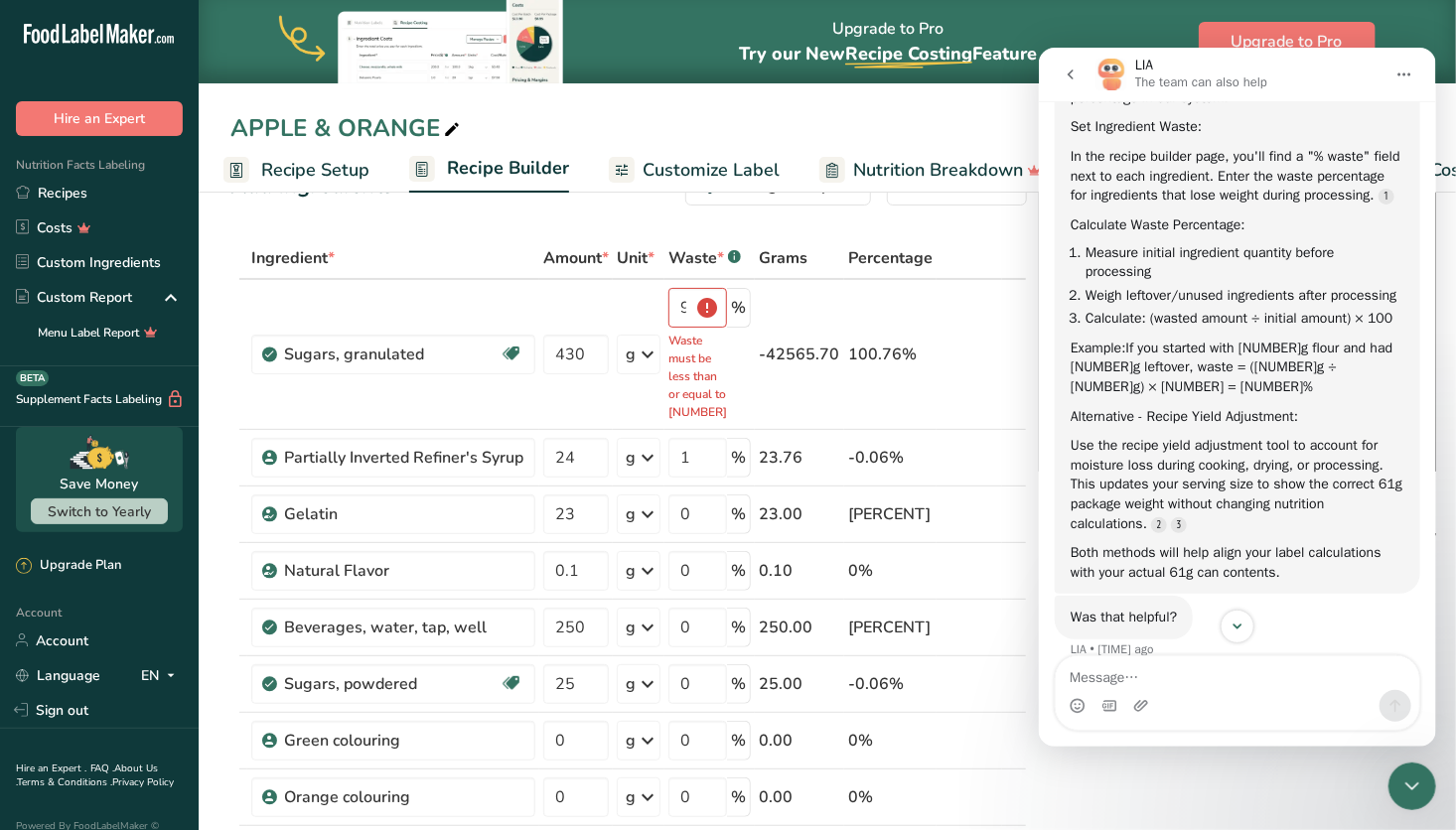 click on "Recipe Setup" at bounding box center [315, 170] 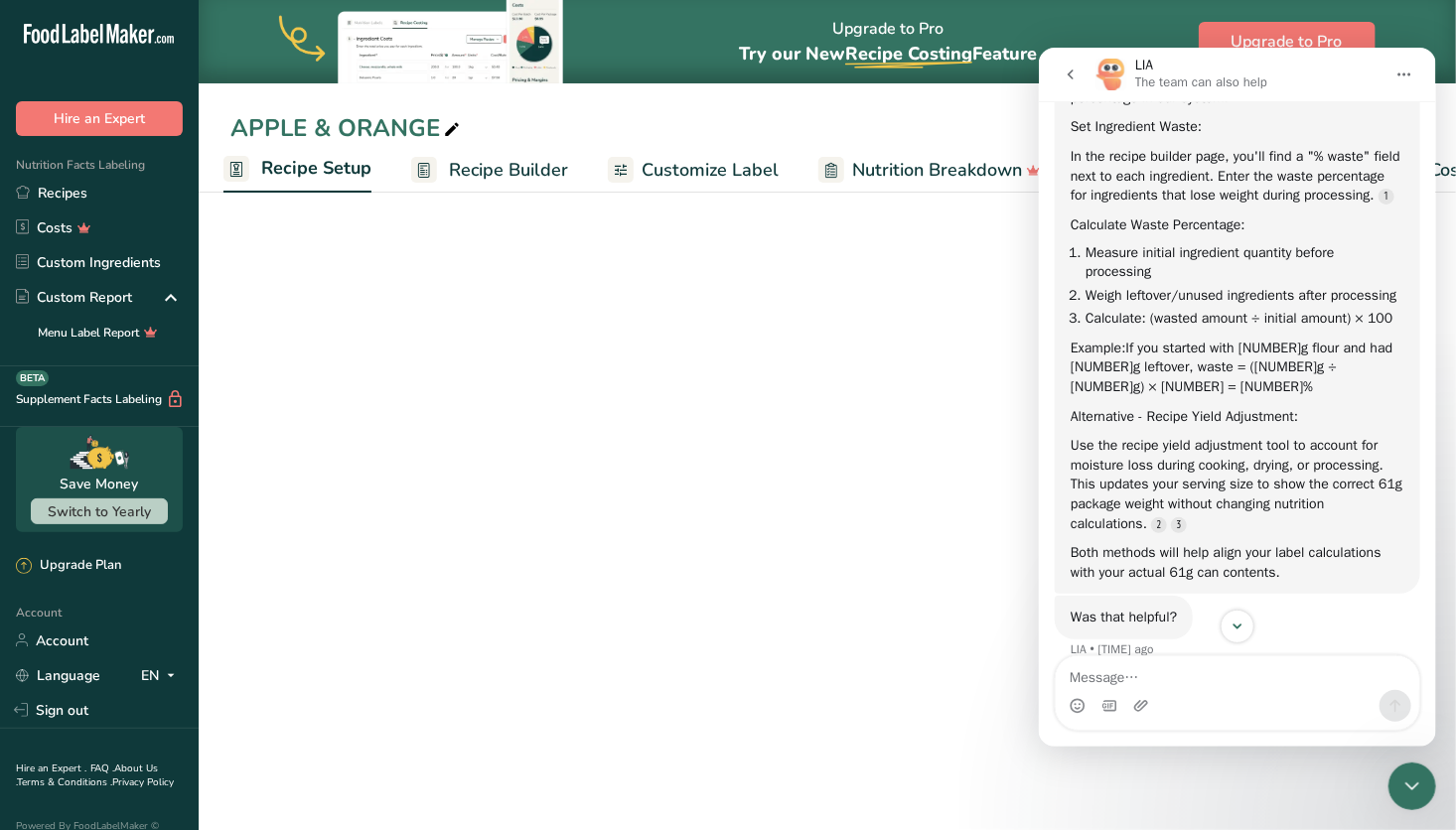 scroll, scrollTop: 37, scrollLeft: 0, axis: vertical 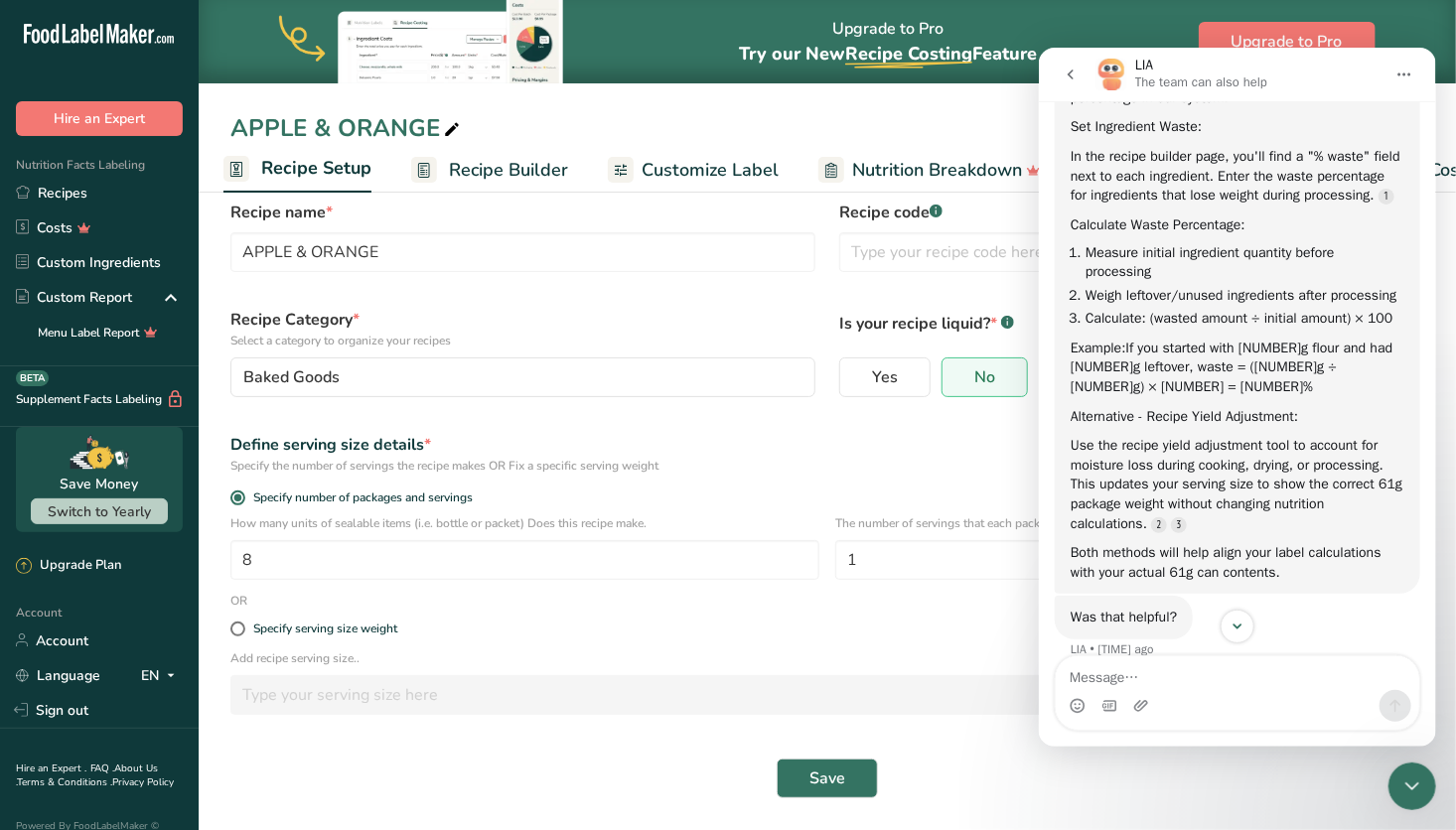 click on "Recipe Builder" at bounding box center [509, 170] 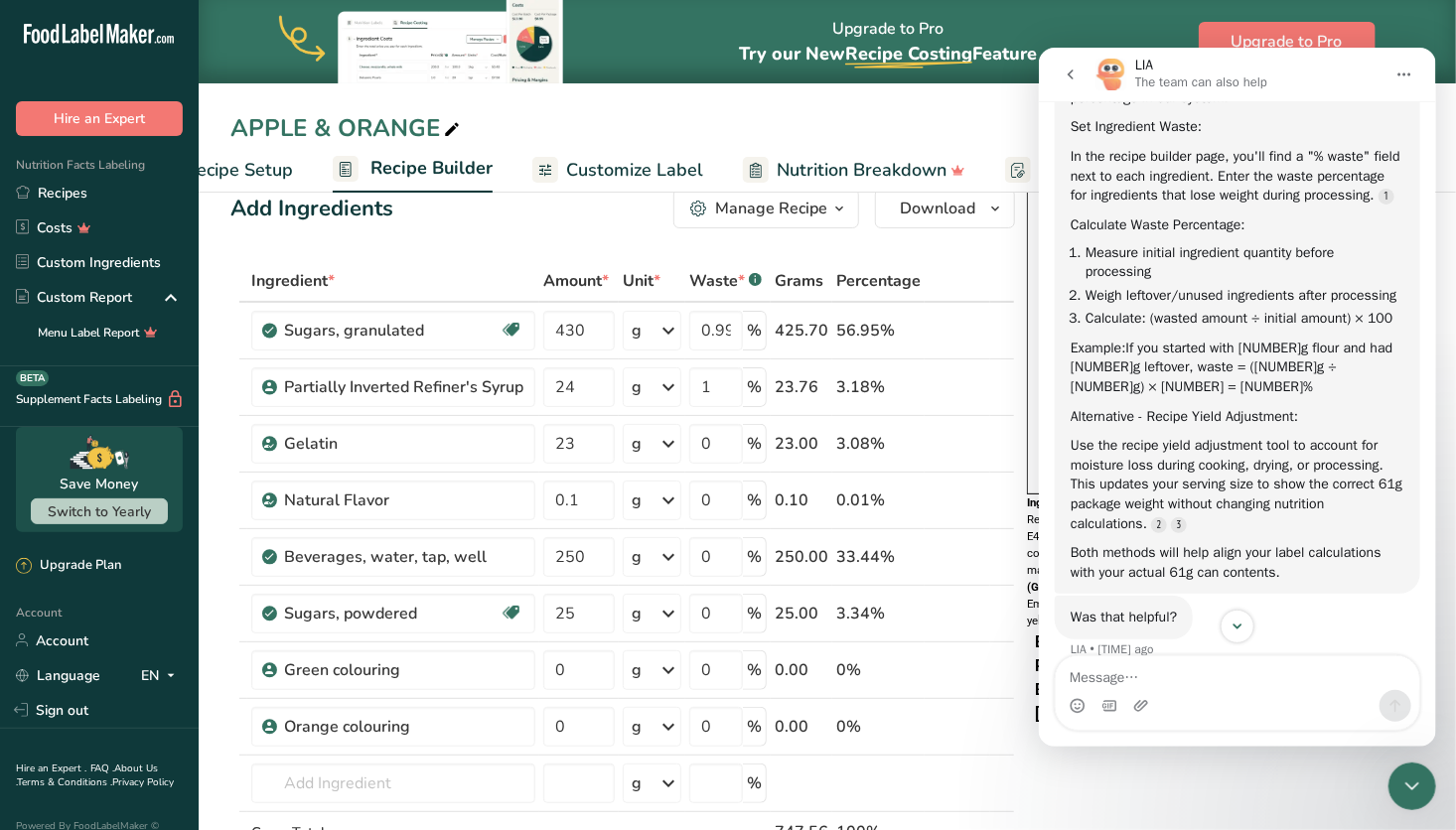 scroll, scrollTop: 0, scrollLeft: 91, axis: horizontal 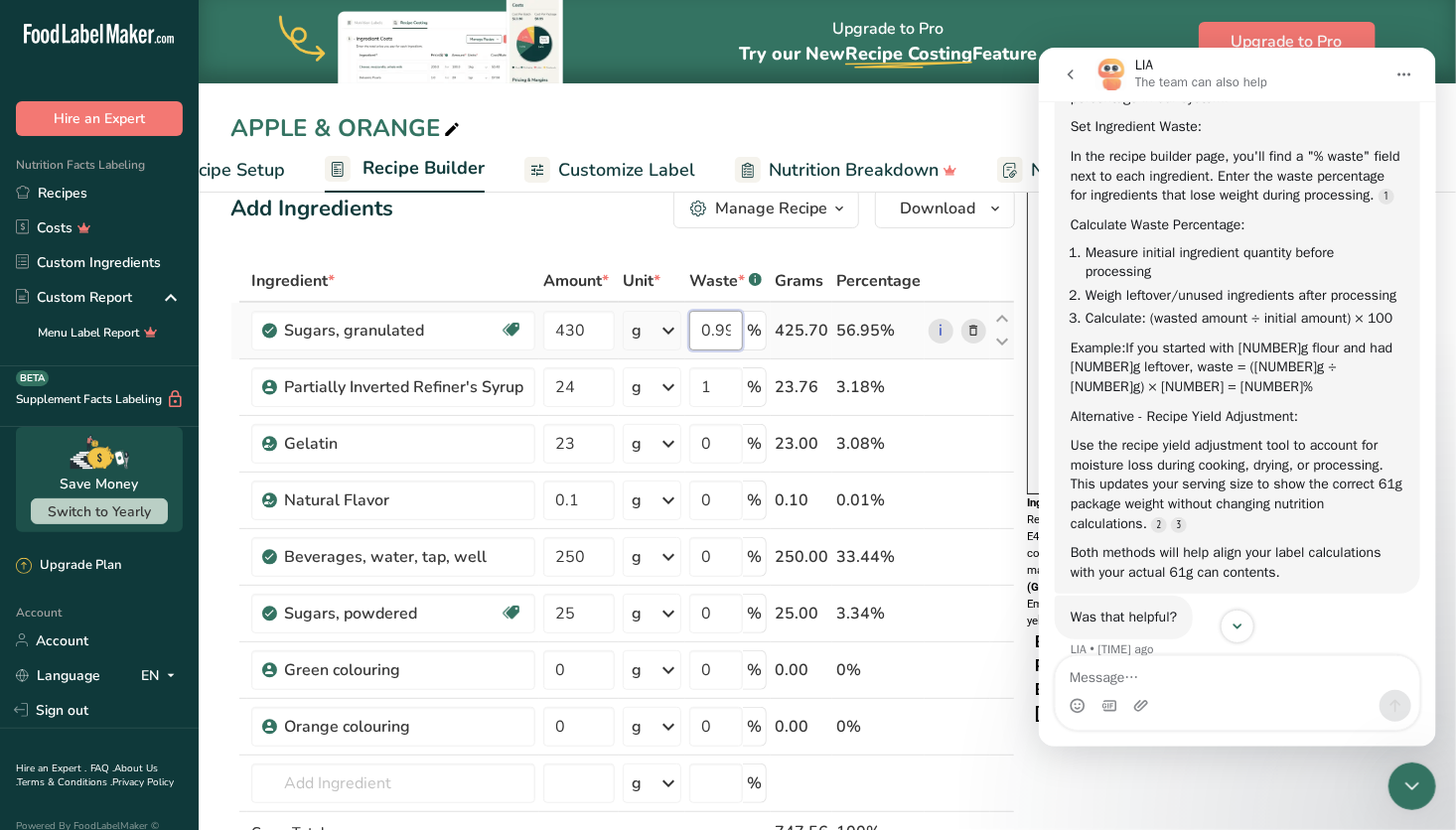 click on "0.999999" at bounding box center (716, 331) 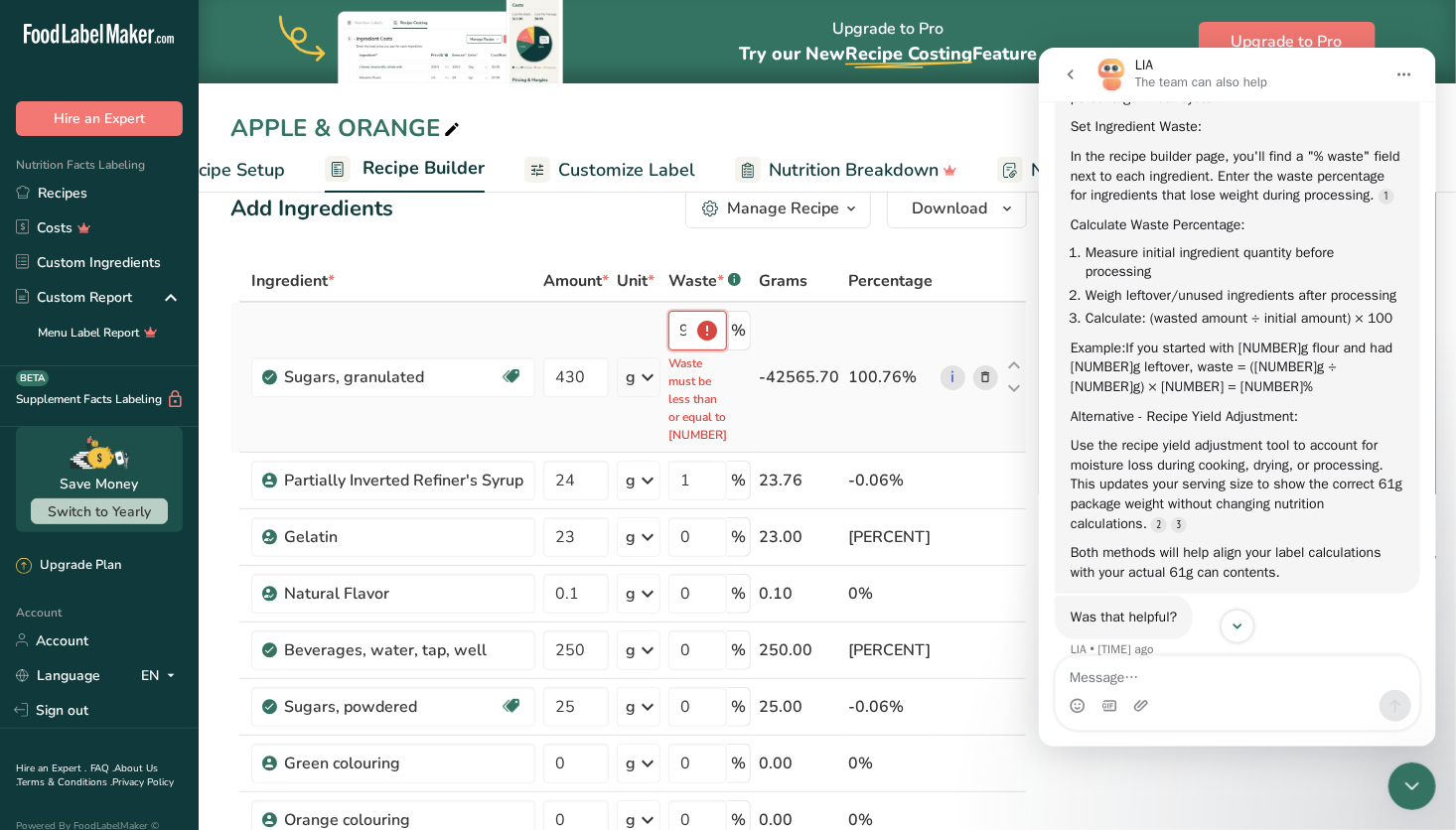 scroll, scrollTop: 0, scrollLeft: 36, axis: horizontal 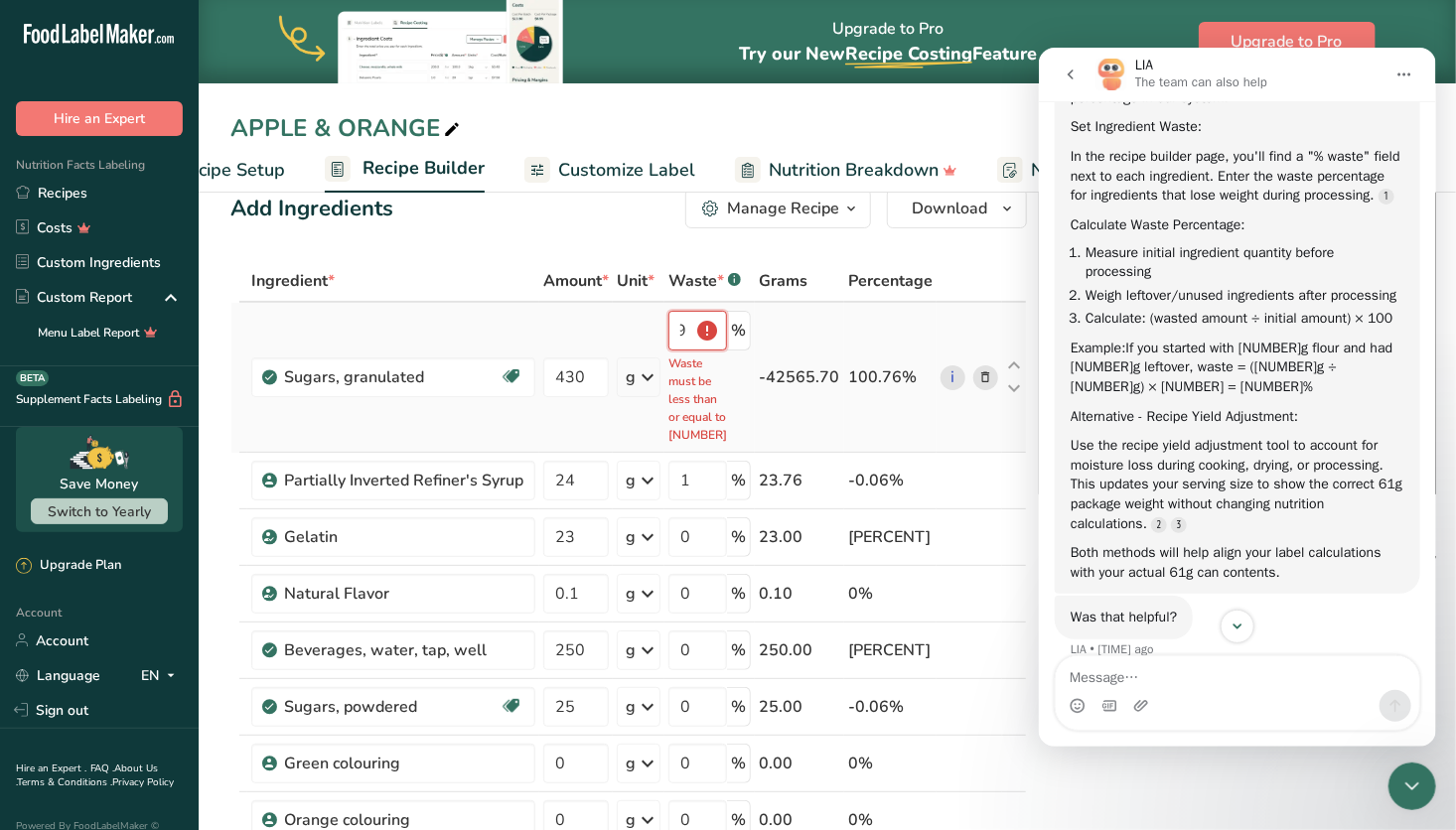 click on "9999" at bounding box center (697, 331) 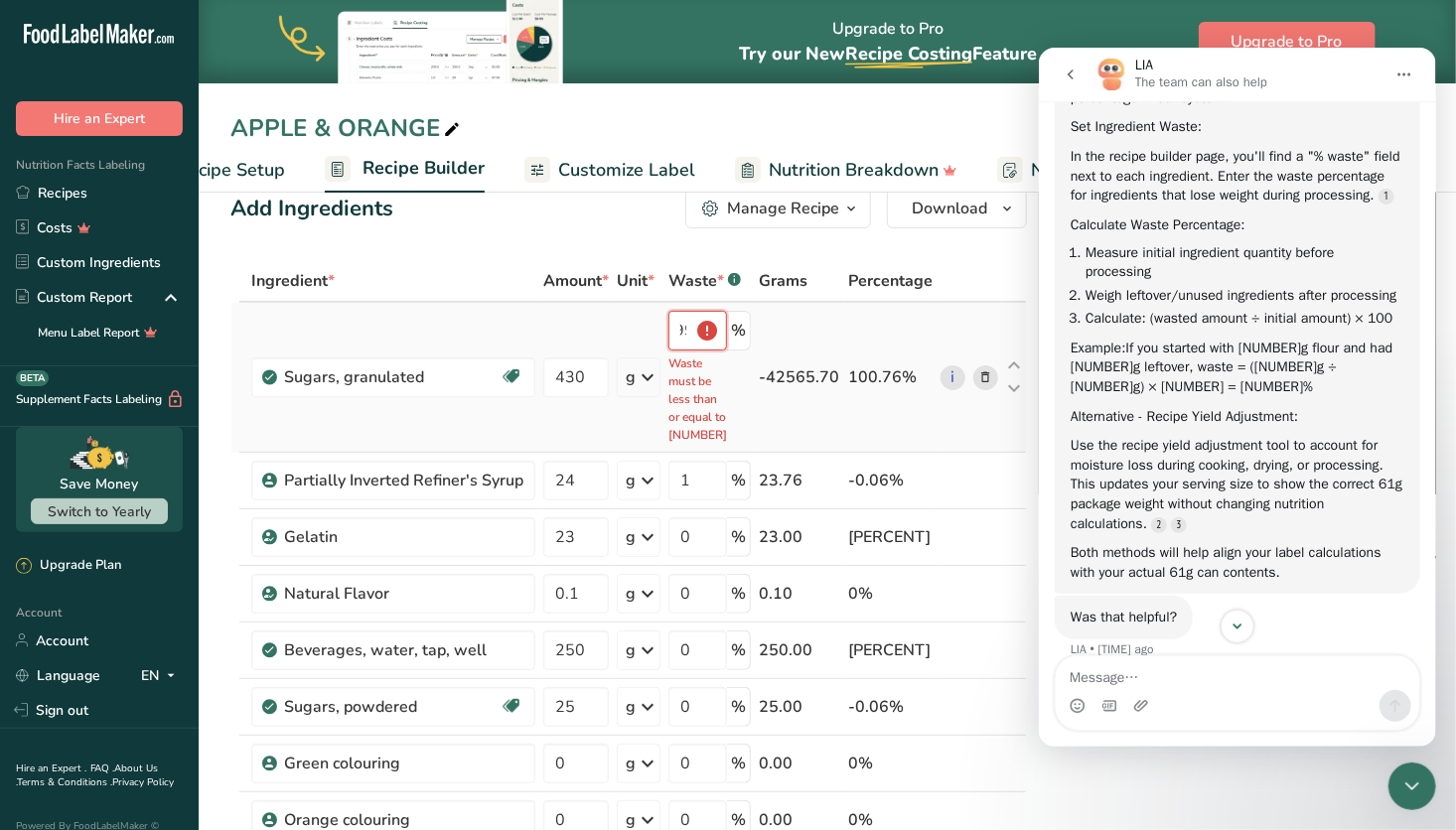 scroll, scrollTop: 0, scrollLeft: 45, axis: horizontal 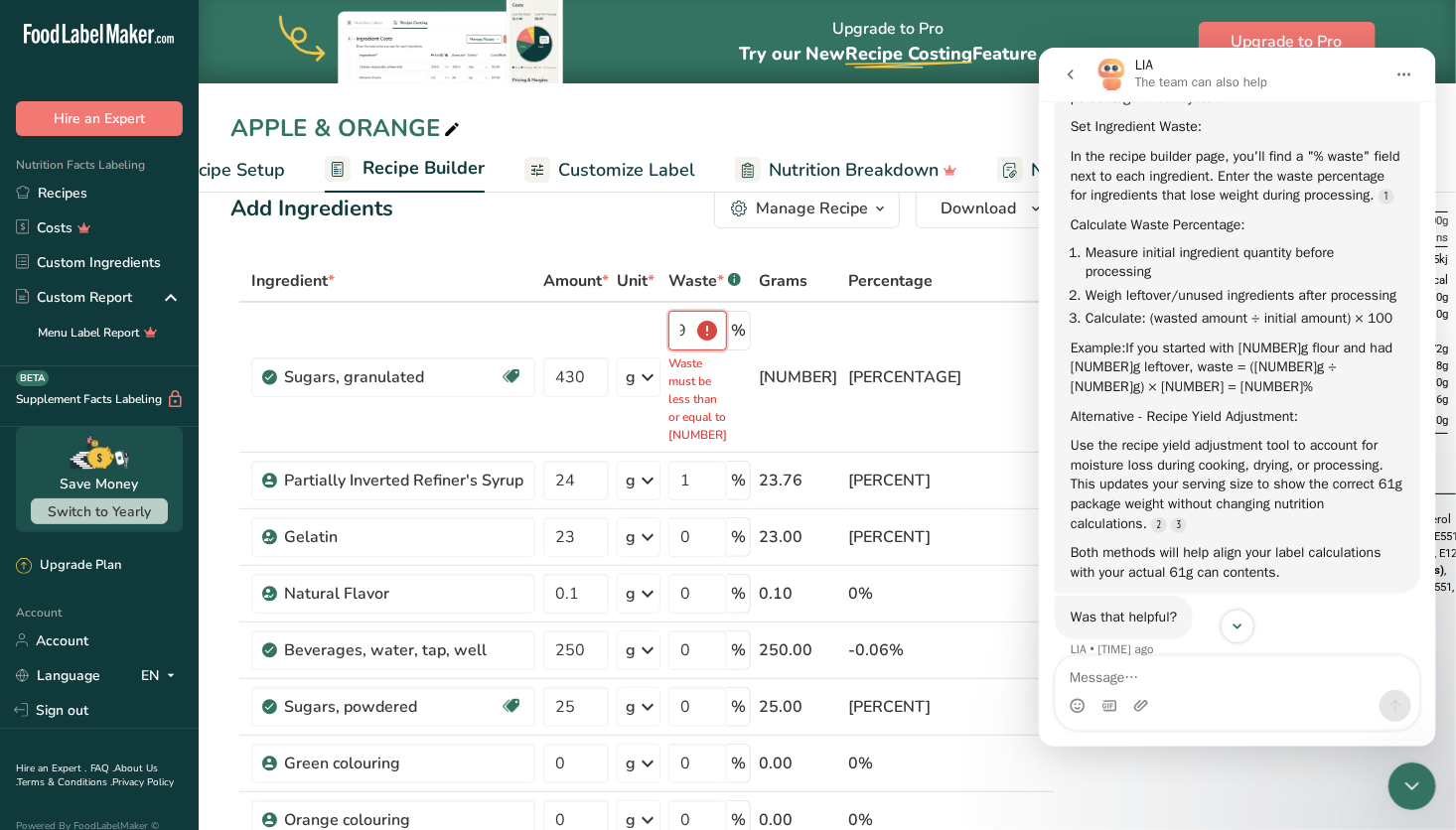 type on "99999" 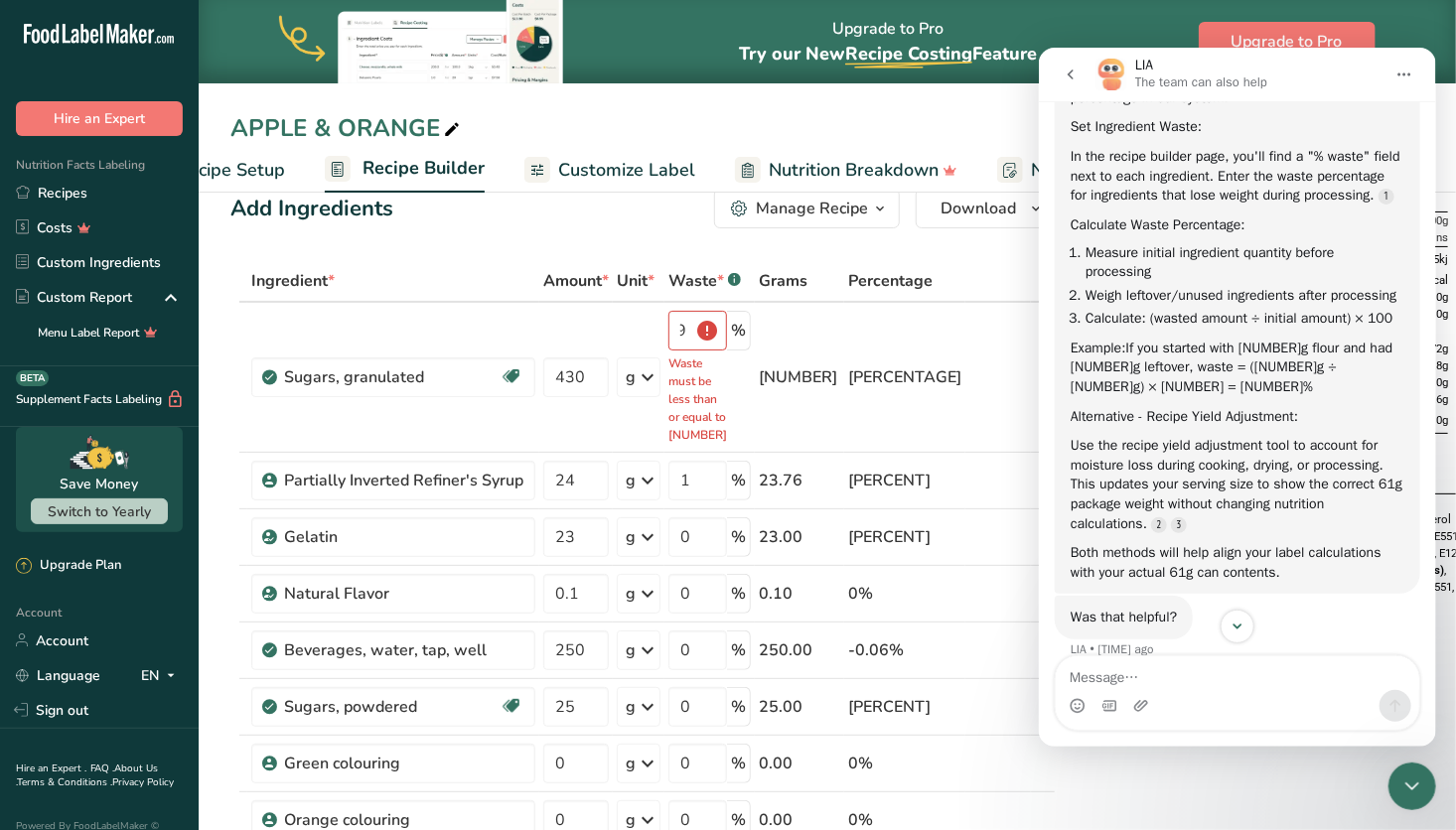 click on "Recipe Setup" at bounding box center [230, 170] 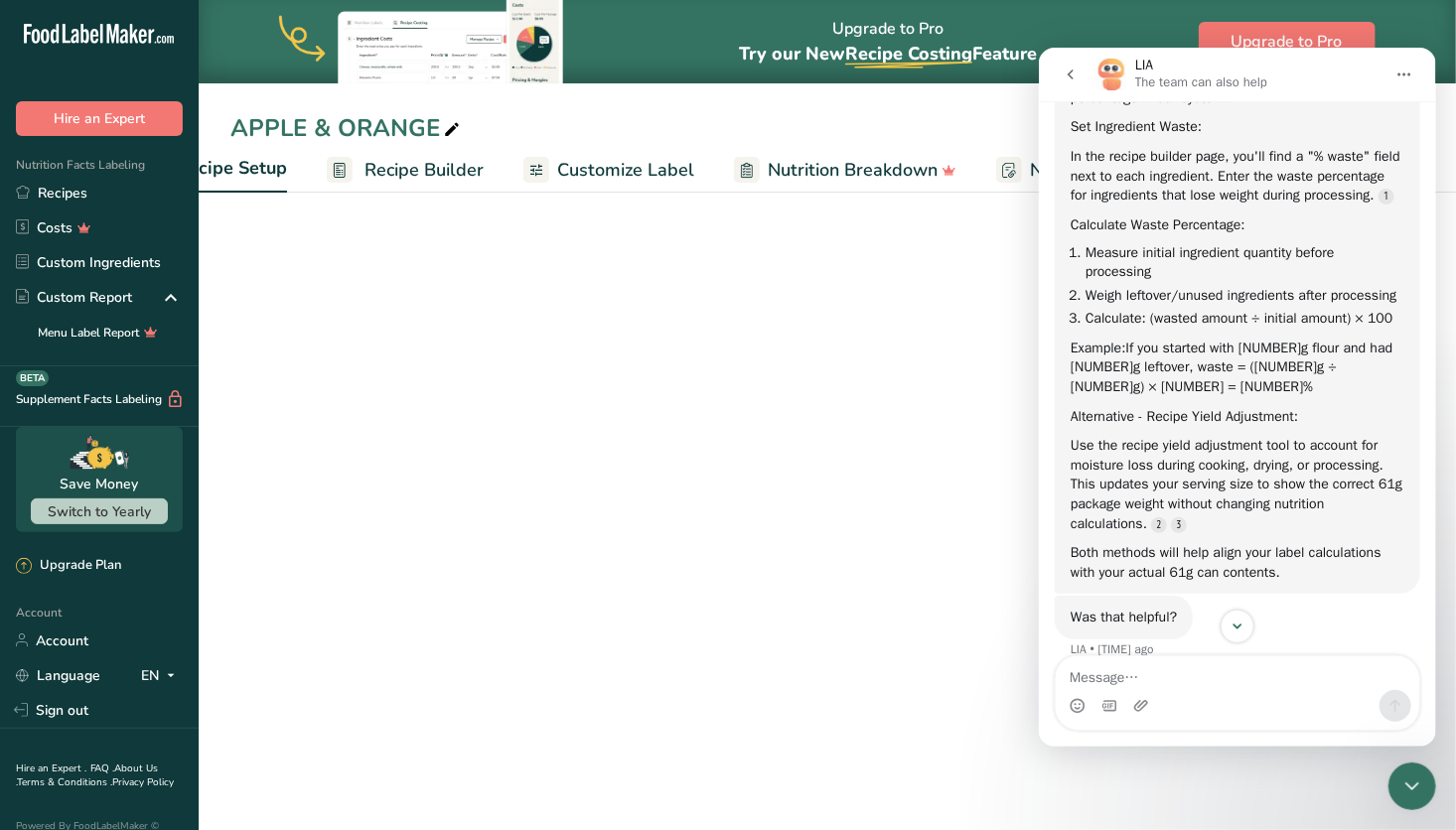 scroll, scrollTop: 0, scrollLeft: 0, axis: both 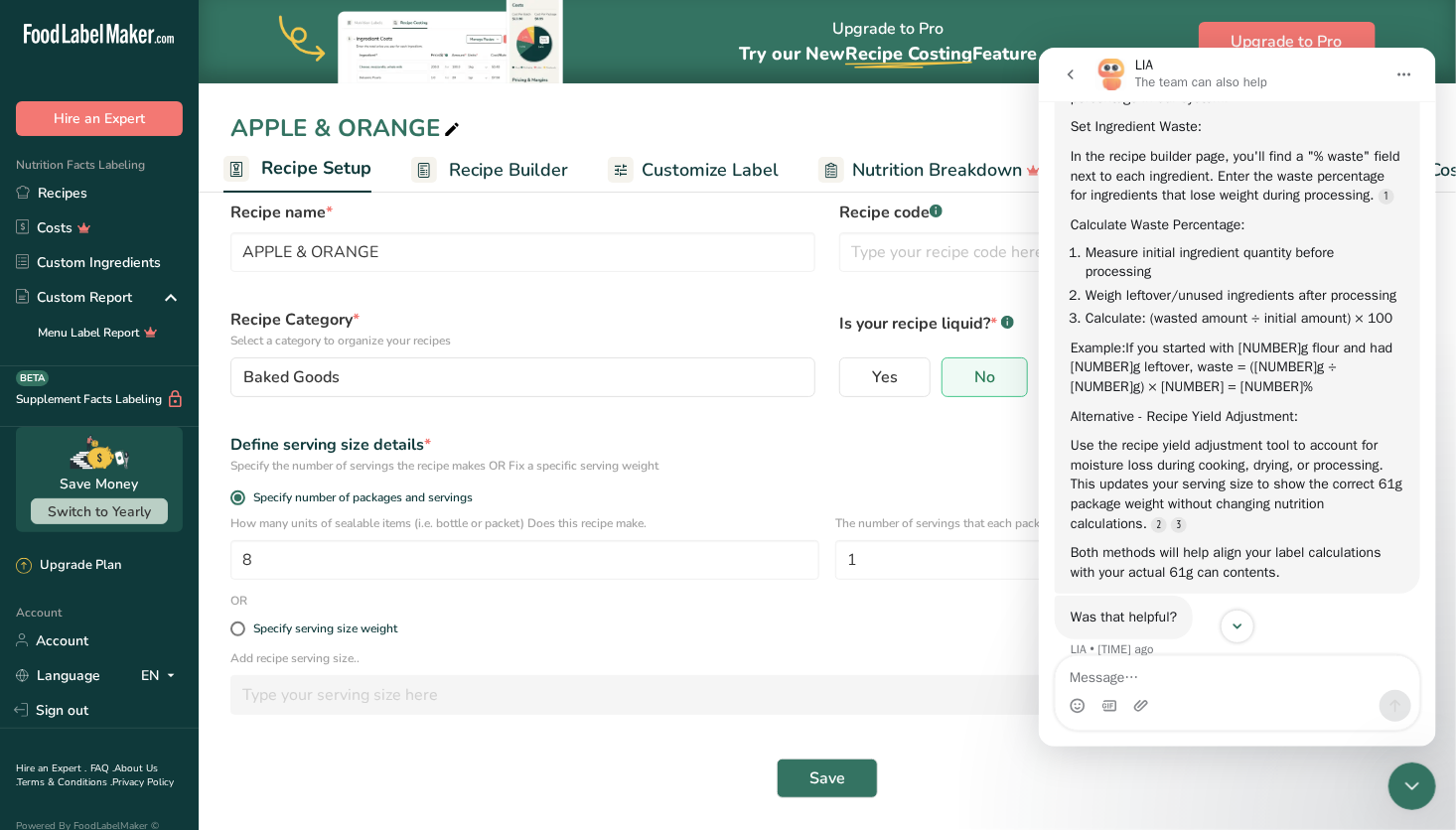 click on "Recipe Builder" at bounding box center [509, 170] 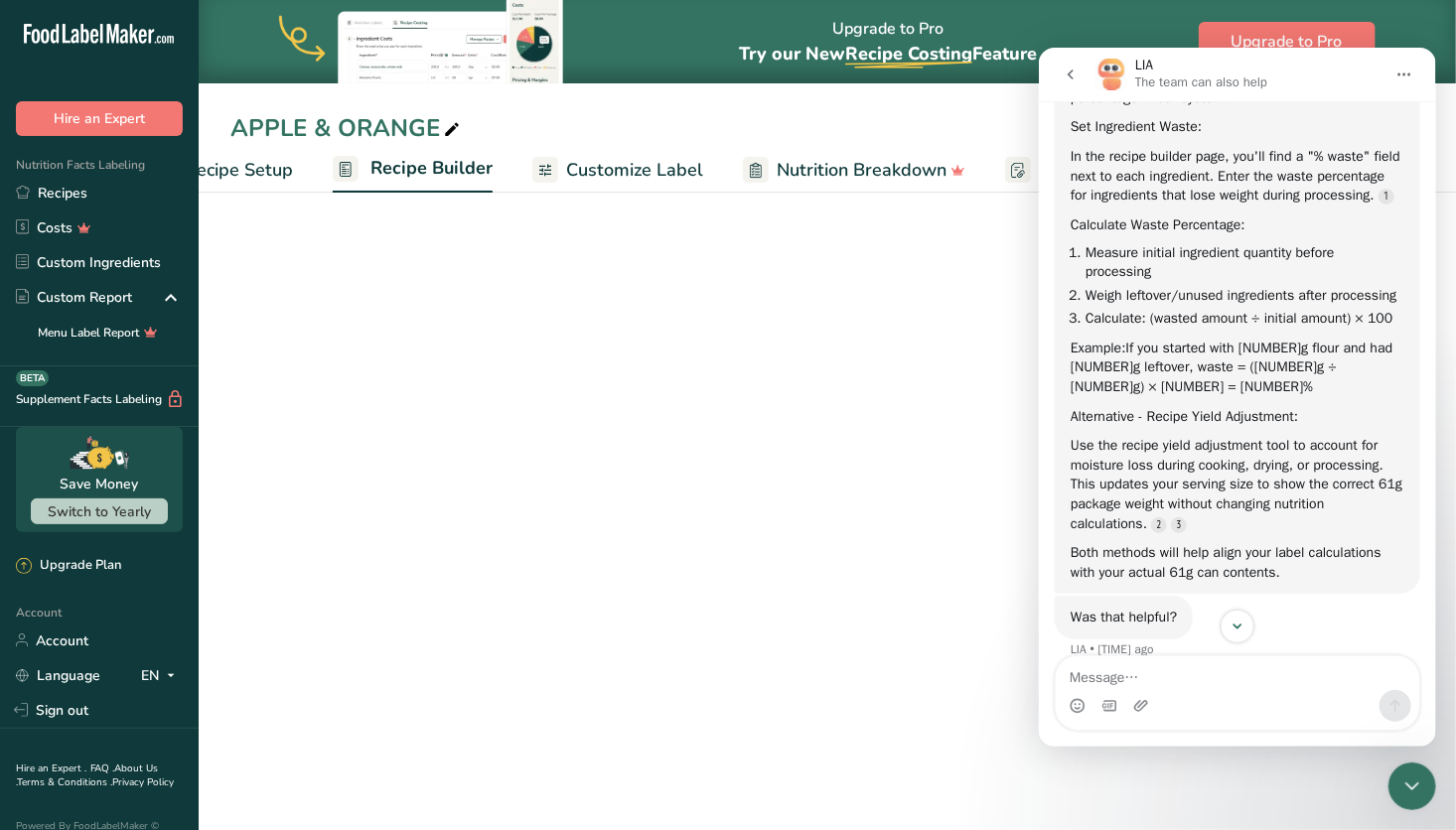 scroll, scrollTop: 0, scrollLeft: 91, axis: horizontal 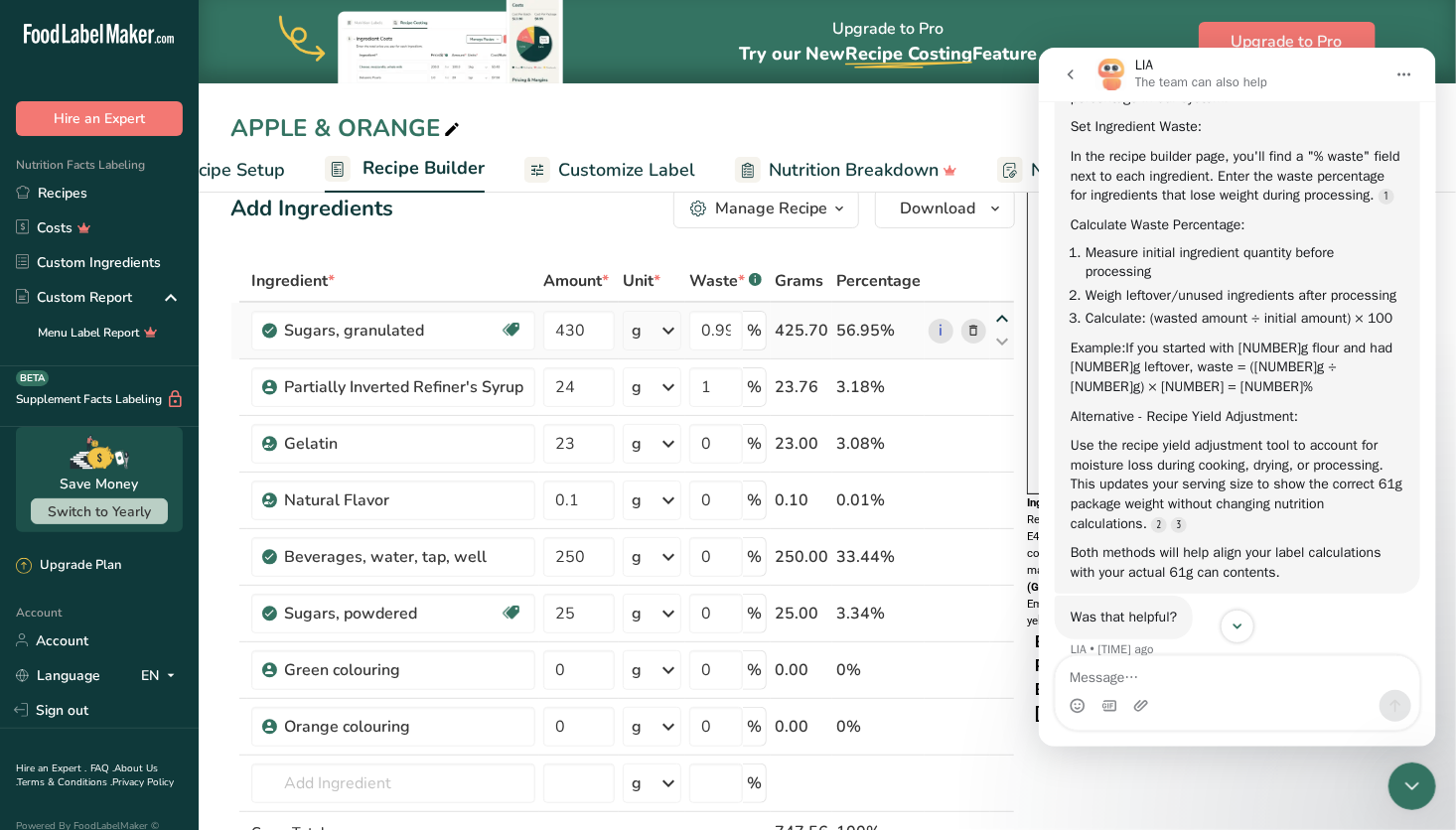 click at bounding box center [1002, 319] 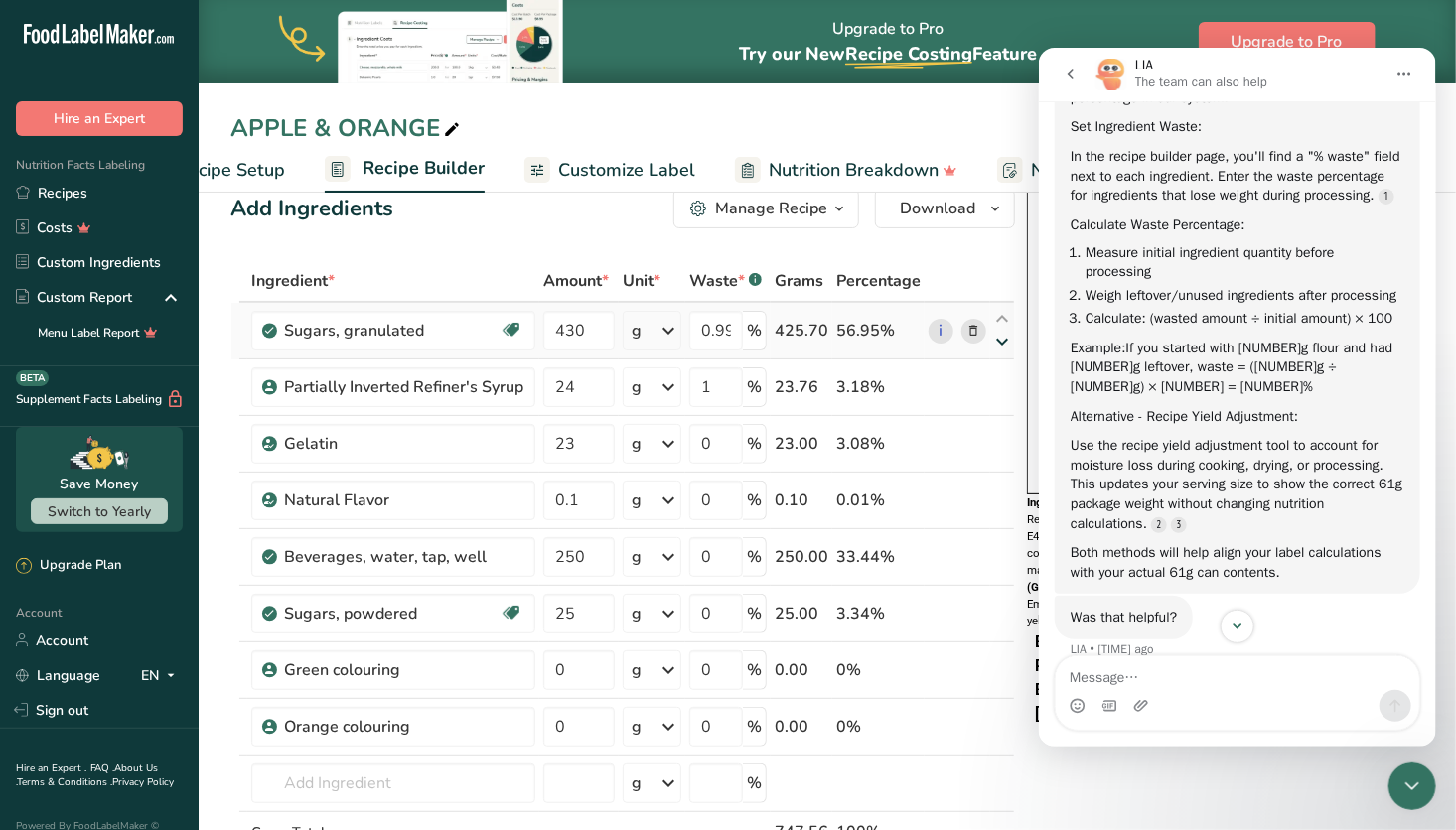 click at bounding box center (1002, 342) 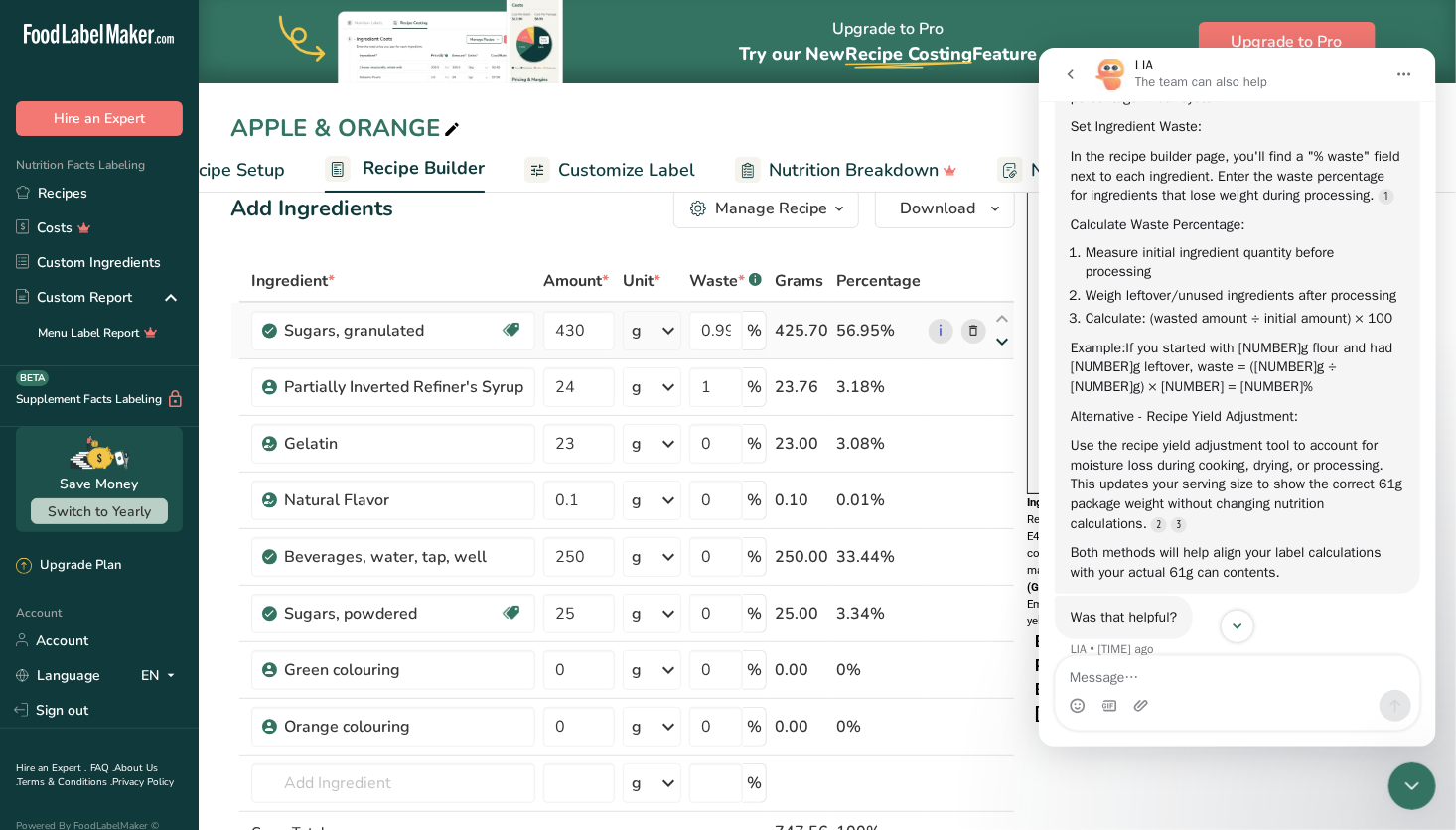 type on "24" 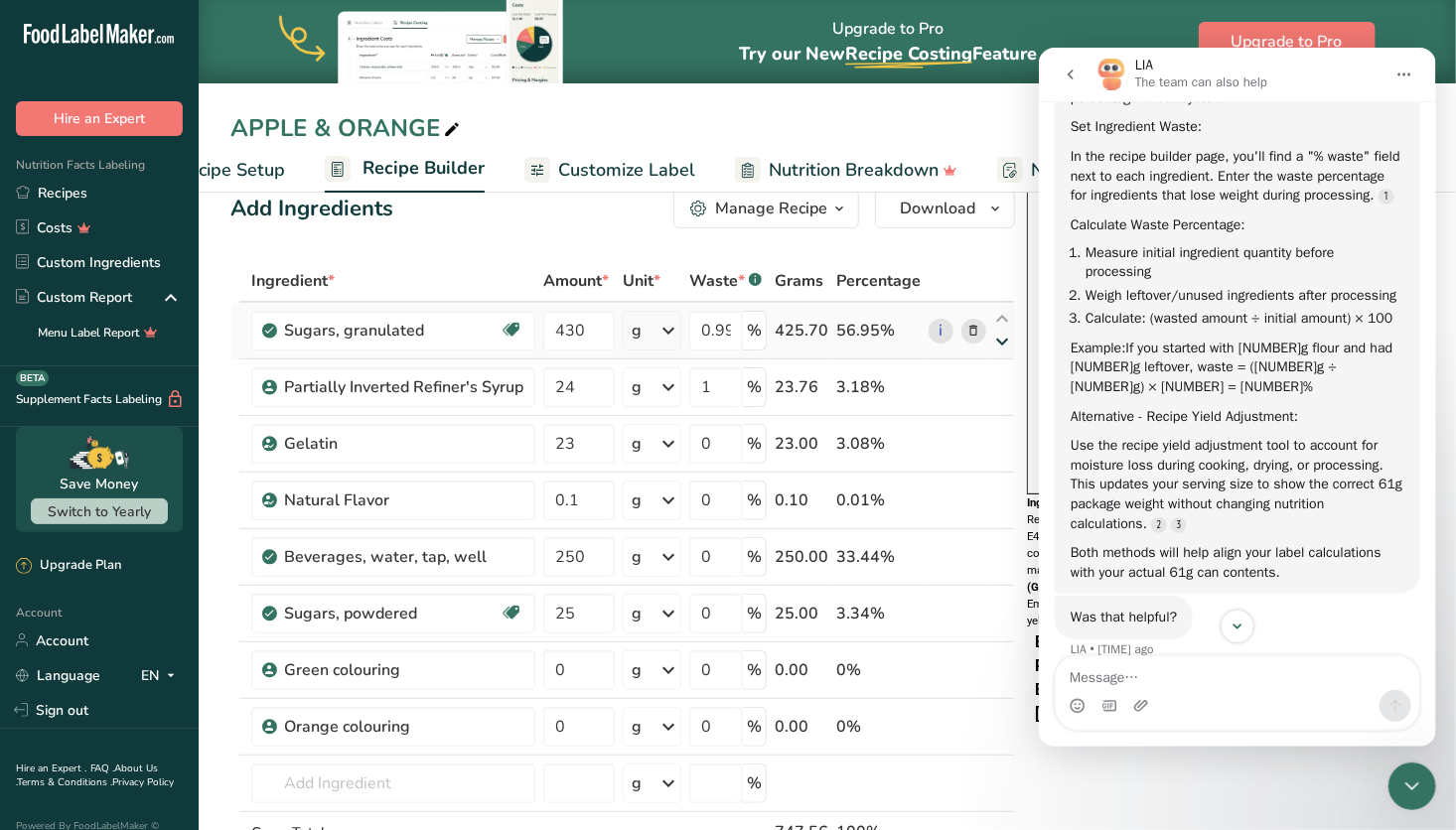 type on "1" 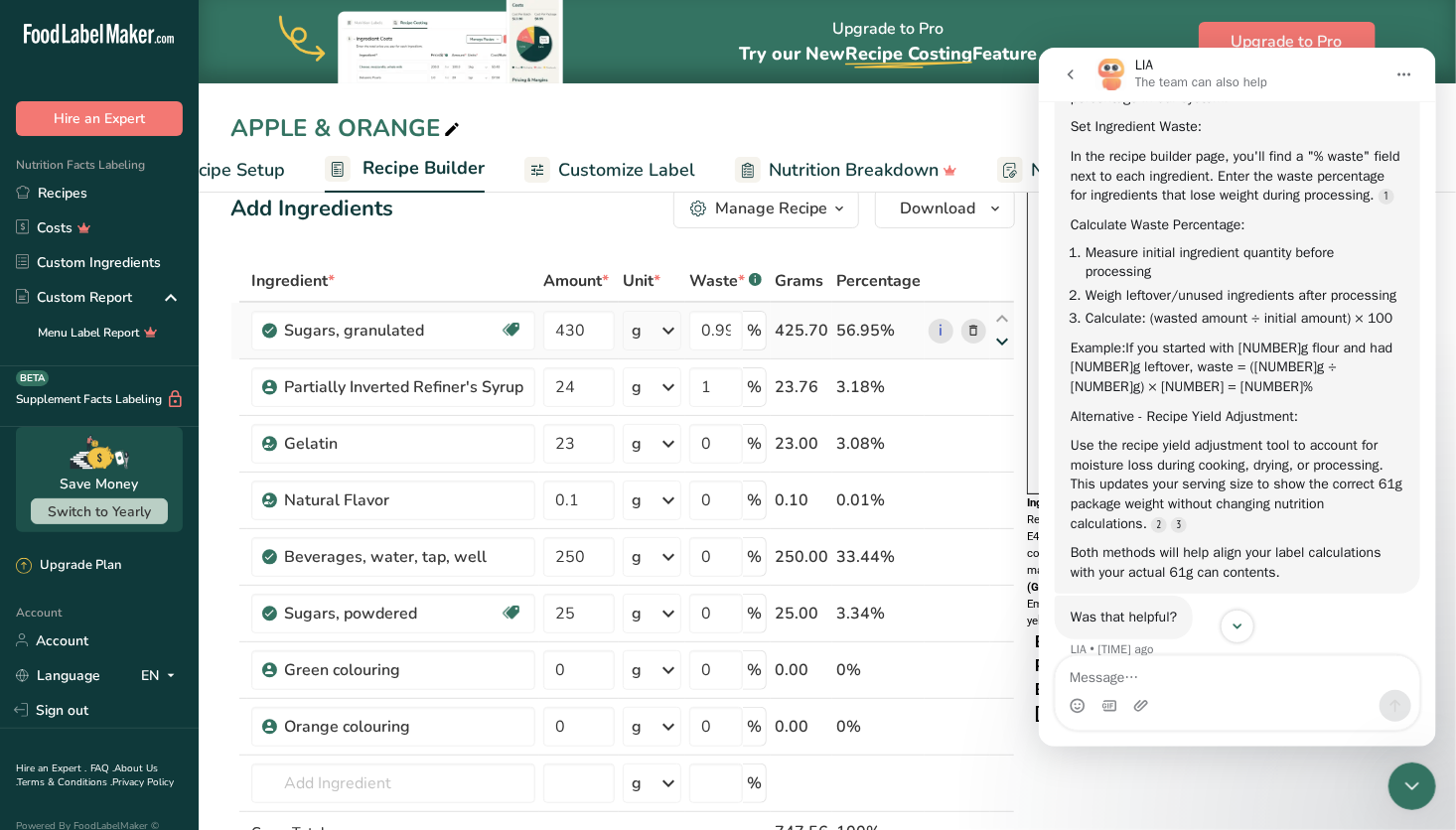 type on "430" 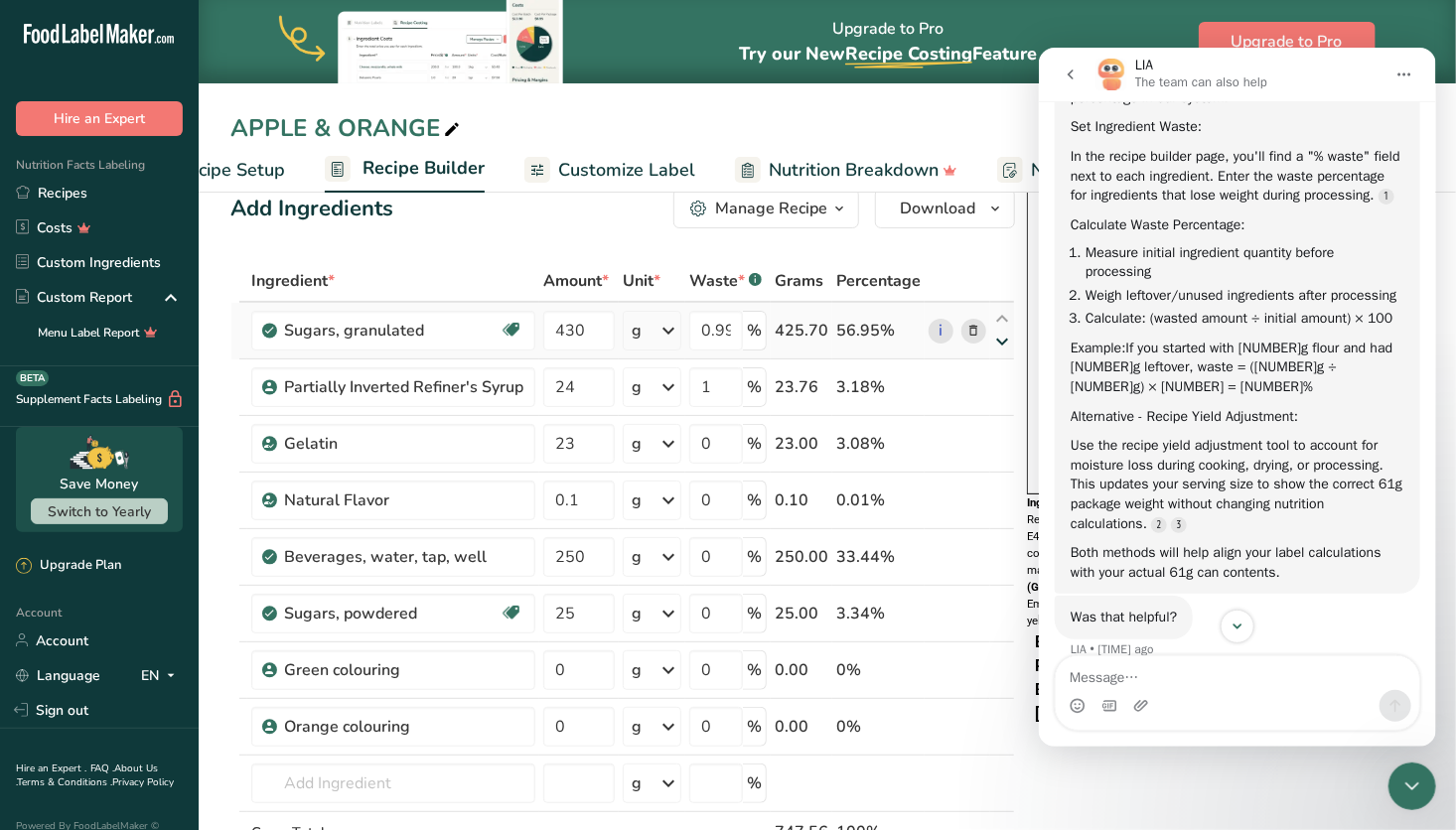 type on "0.999999" 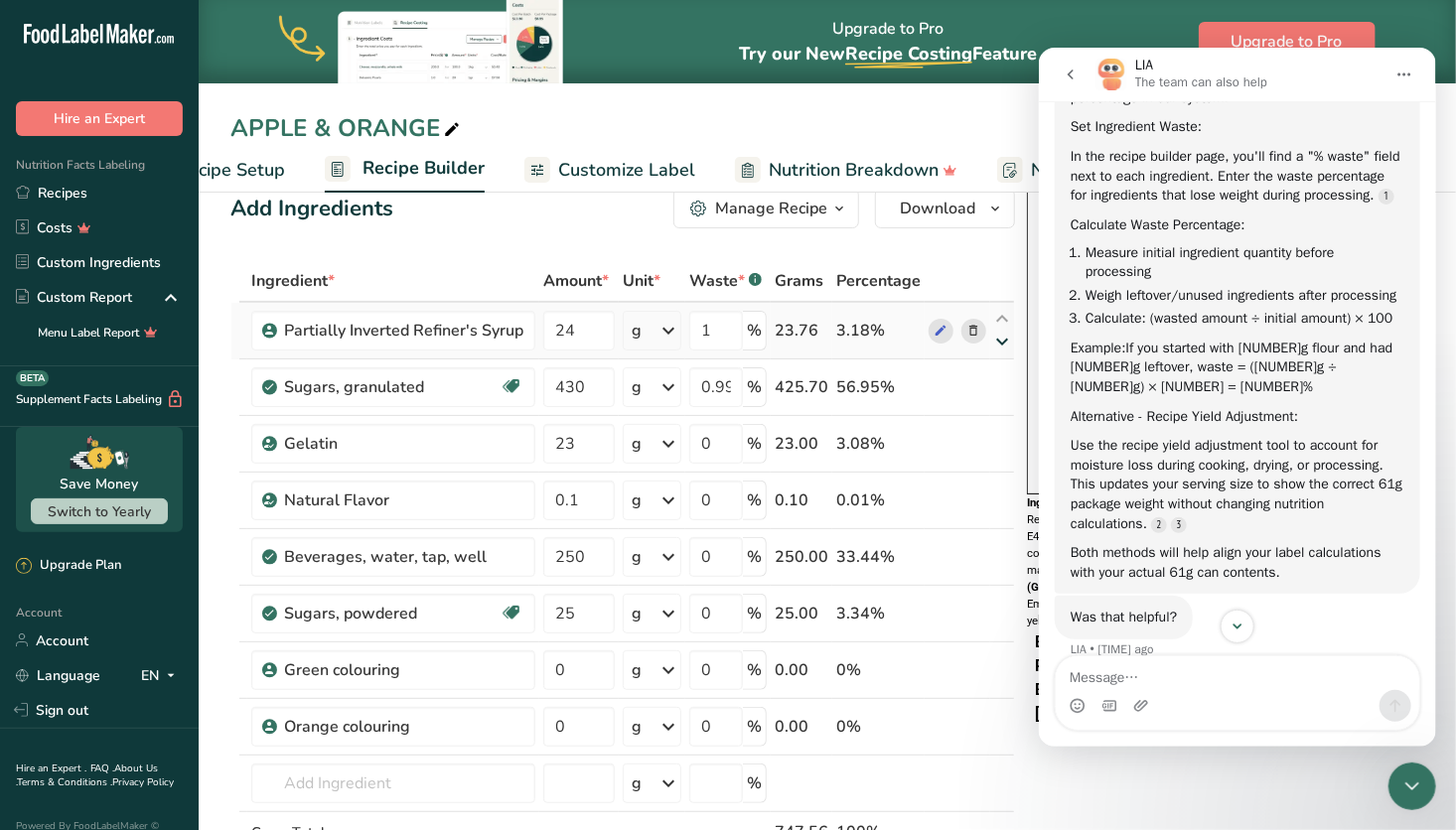 click at bounding box center [1002, 342] 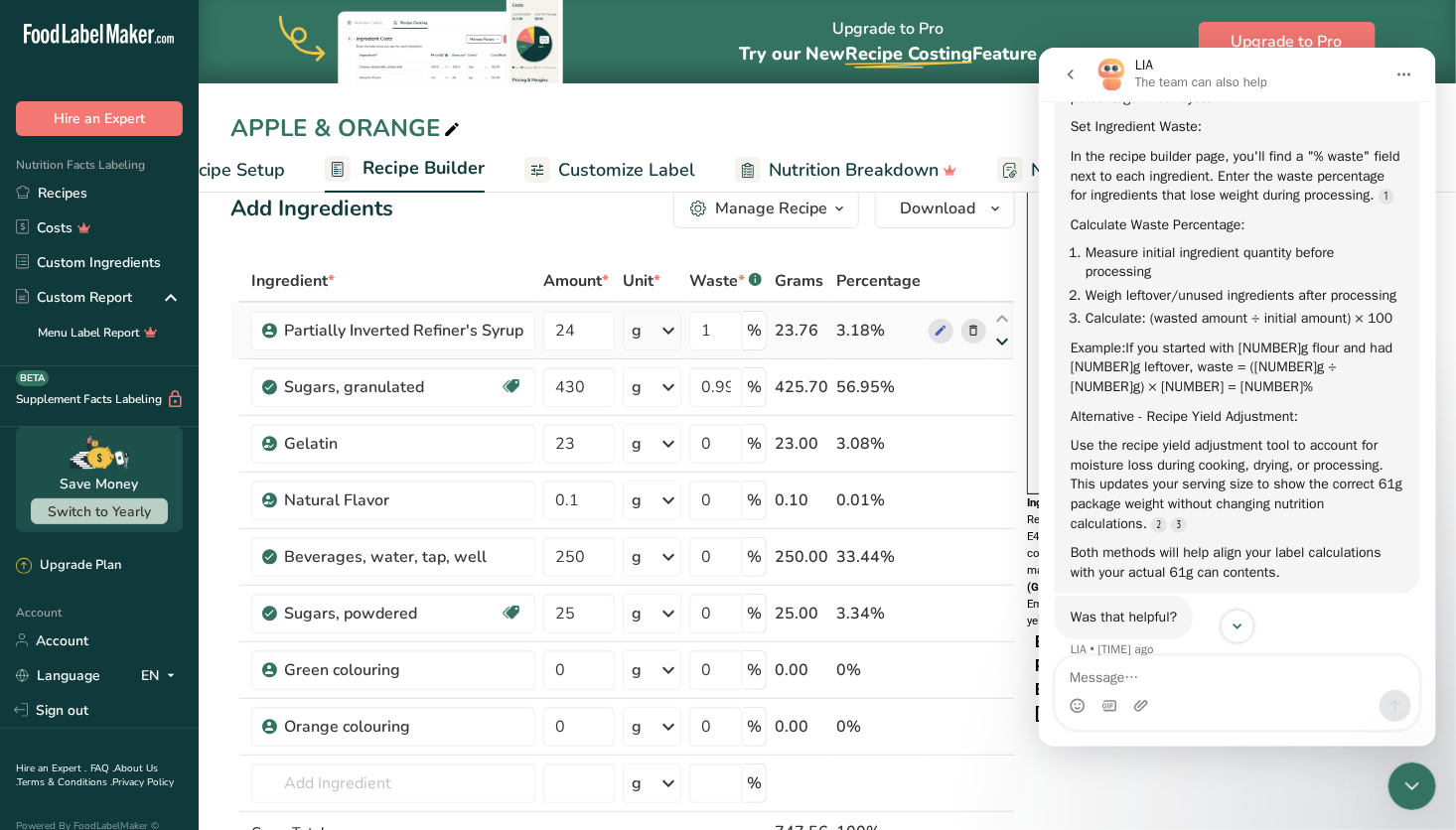 type on "430" 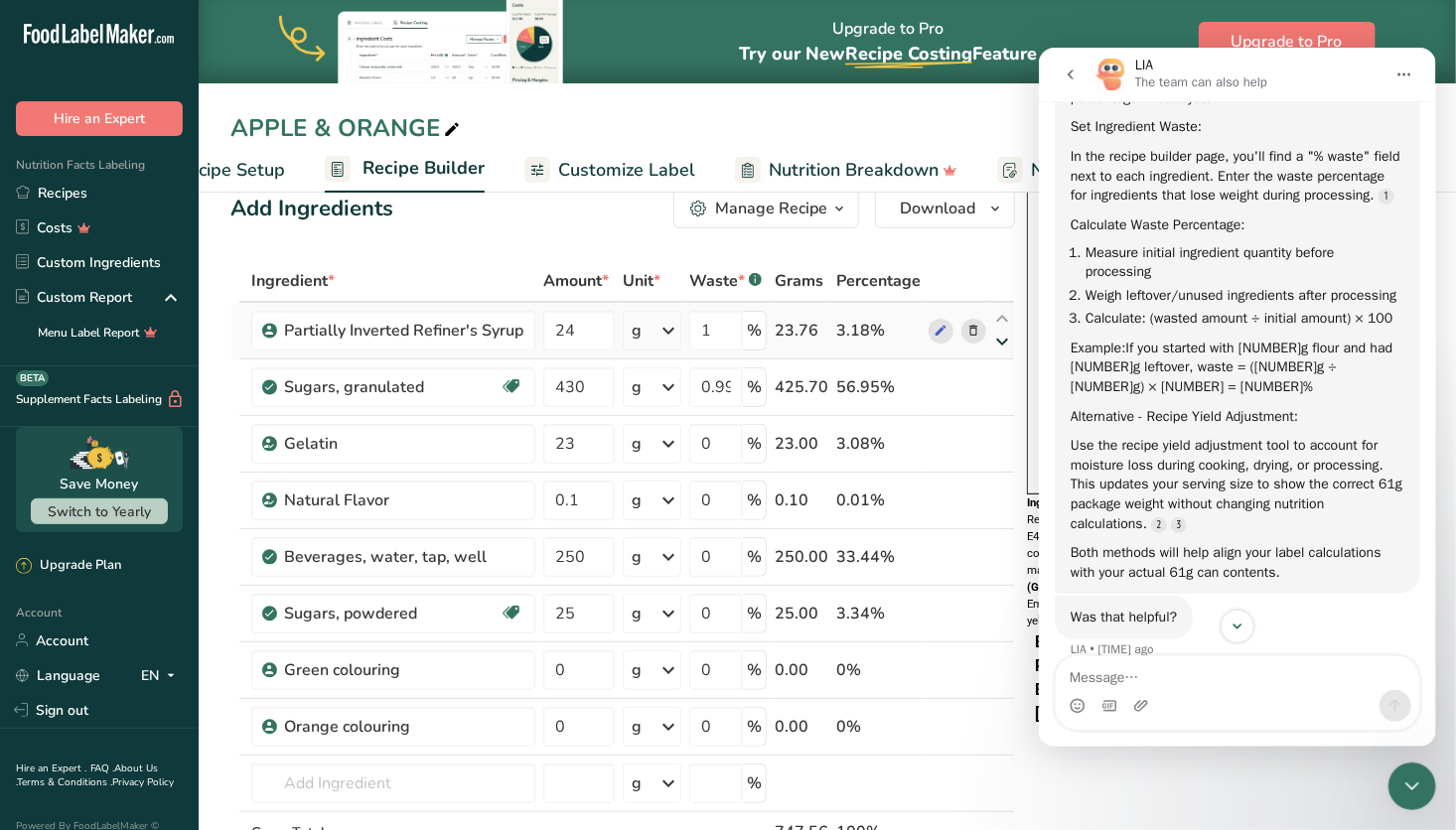 type on "0.999999" 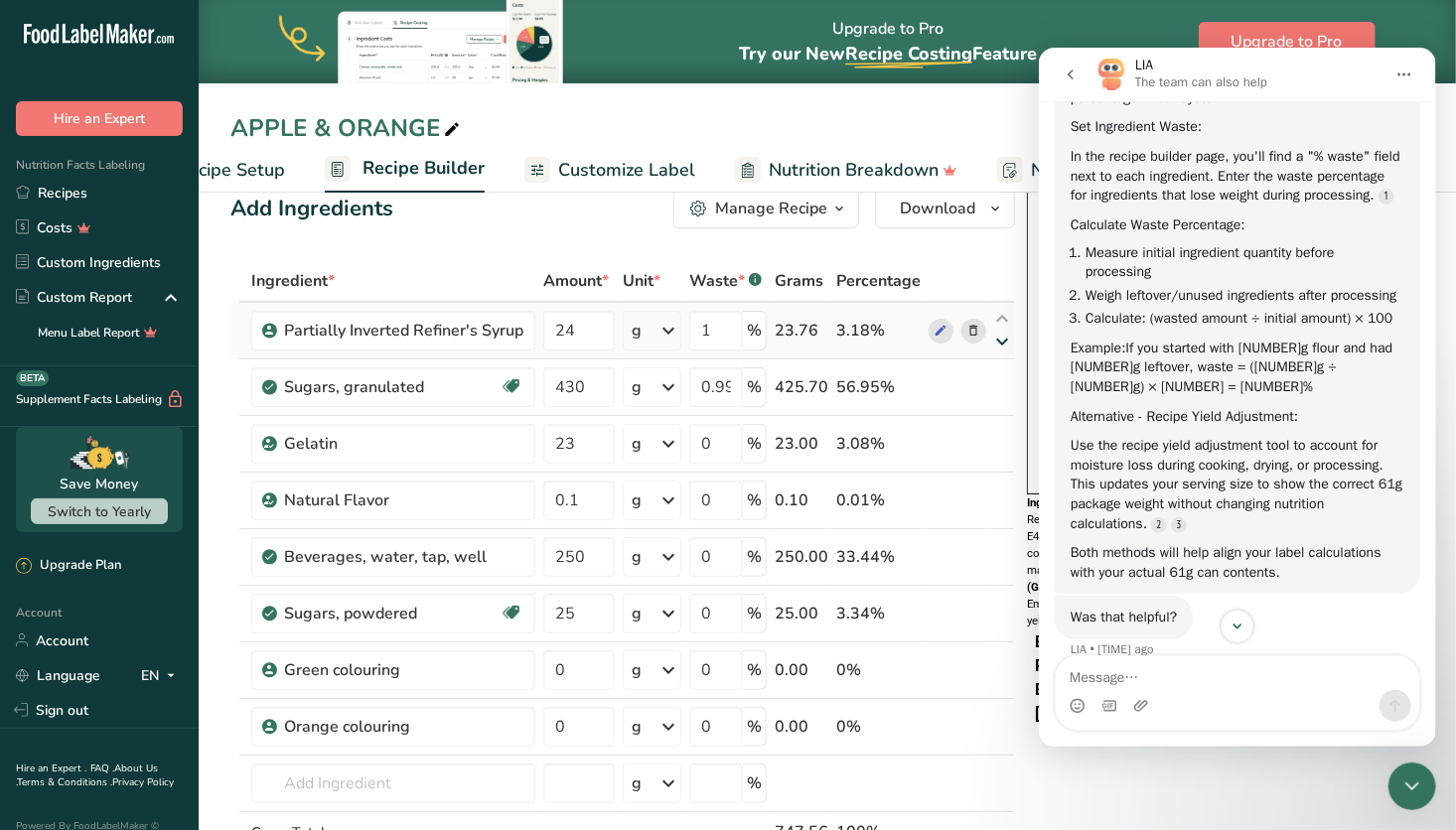 type on "24" 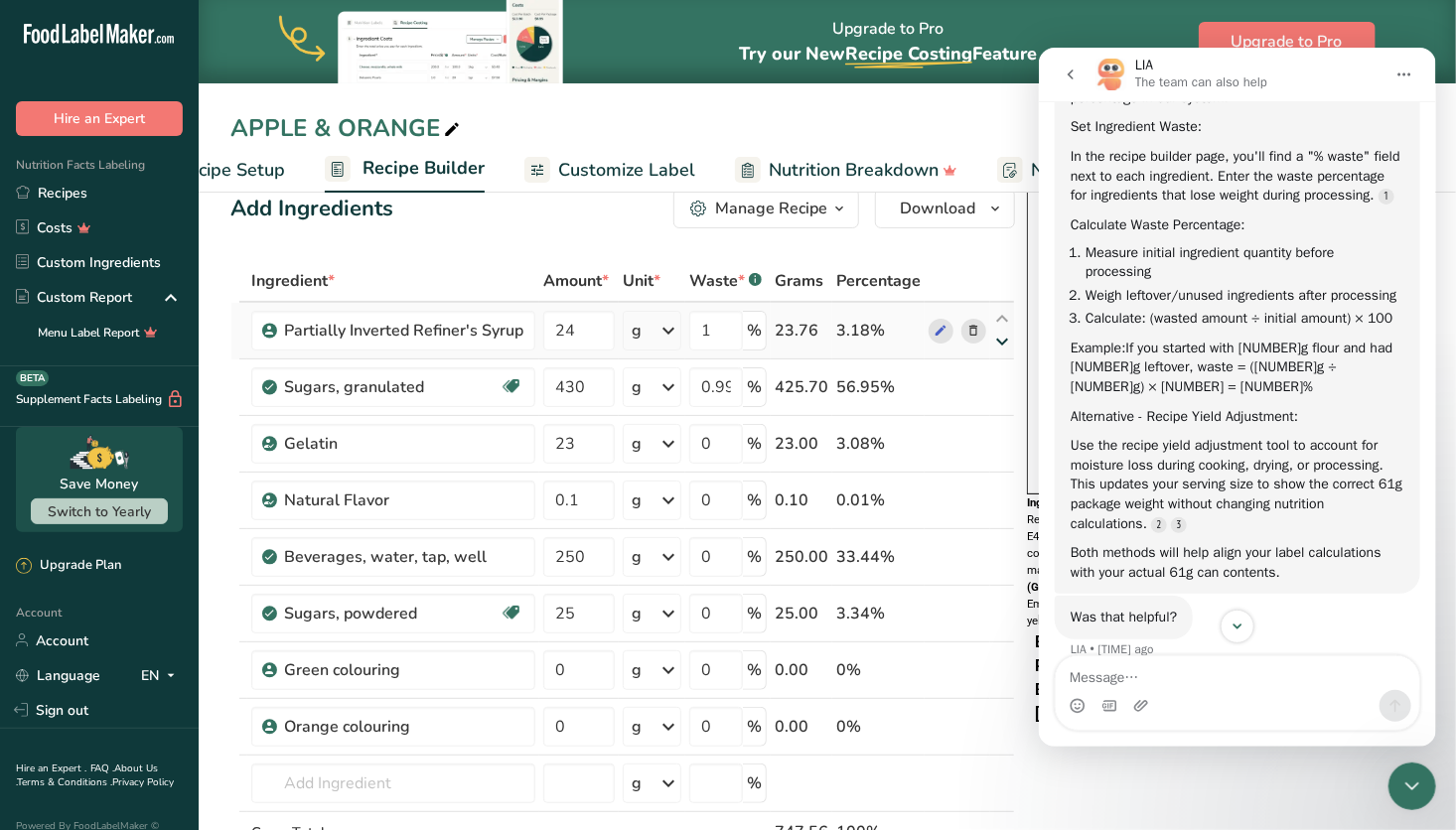 type on "1" 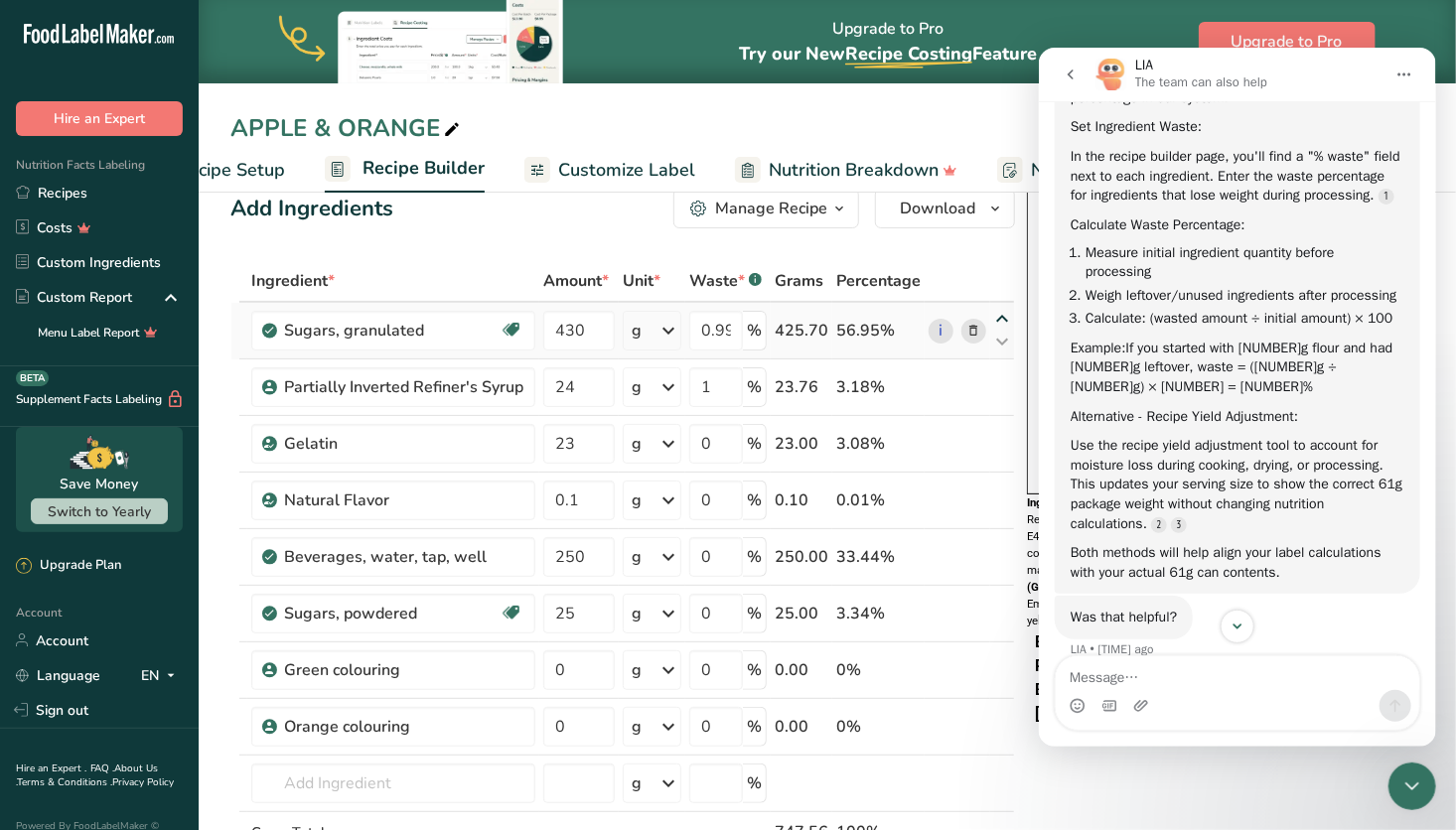click at bounding box center (1002, 319) 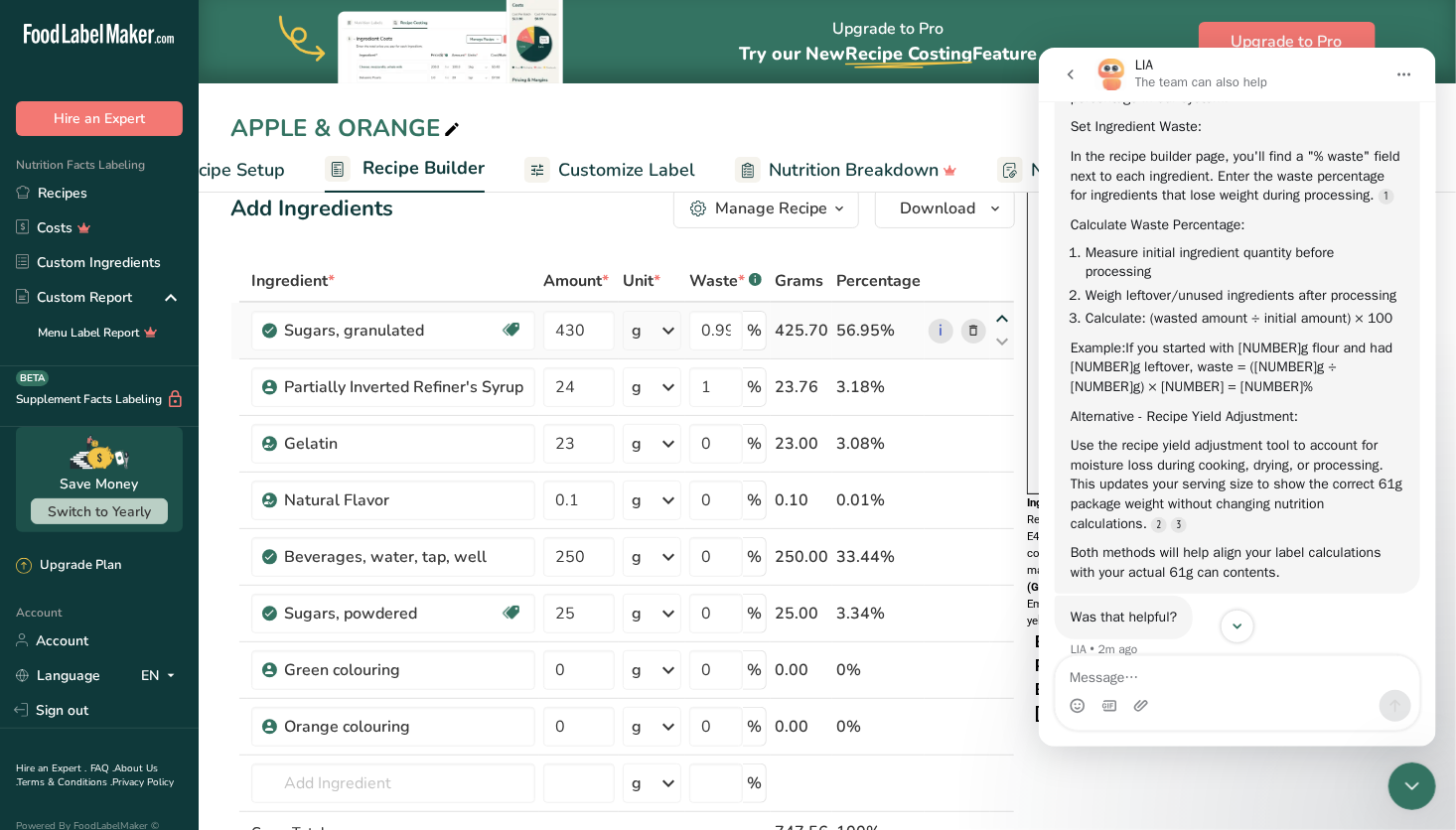 click at bounding box center [1002, 319] 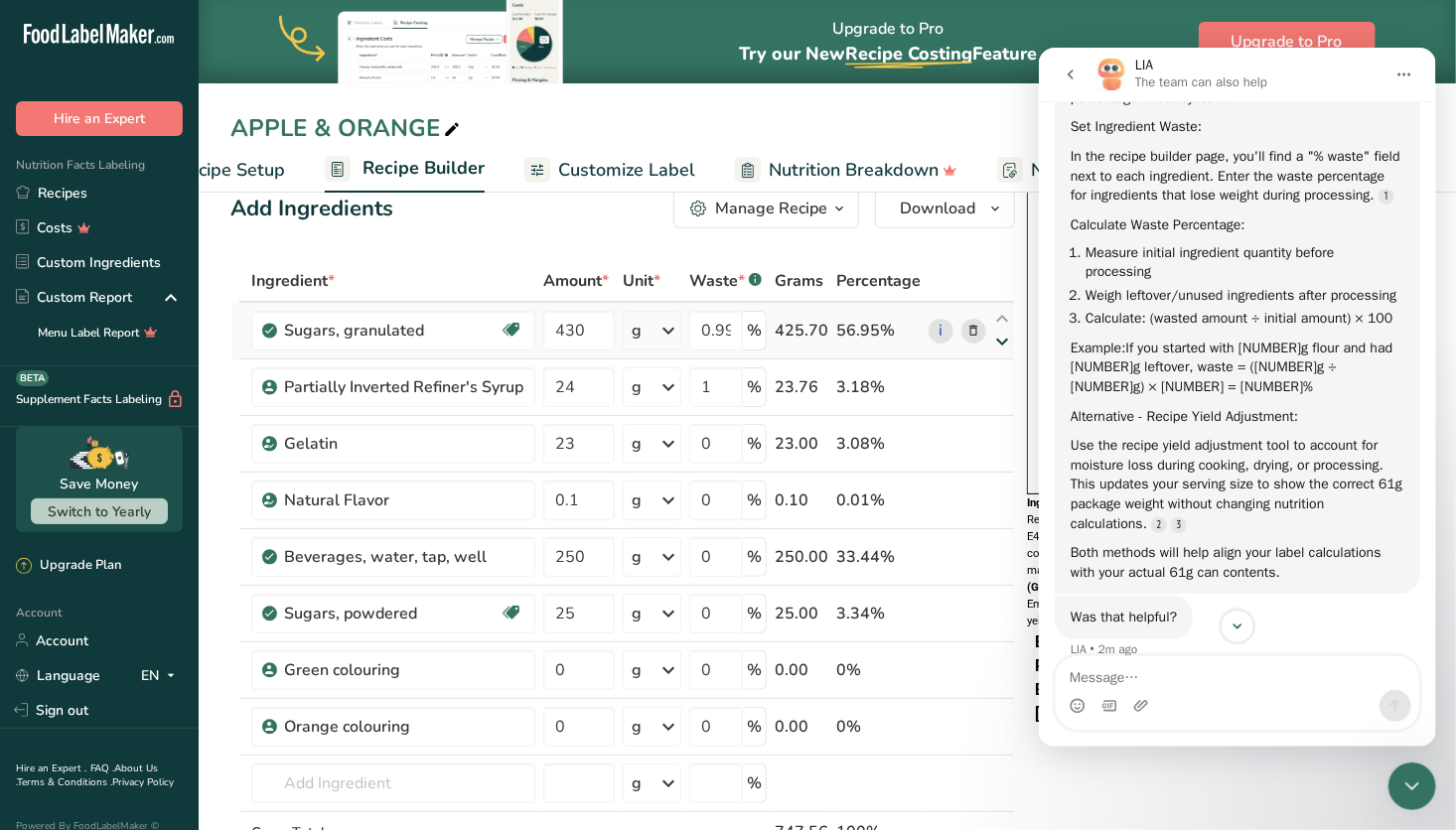 click at bounding box center (1002, 342) 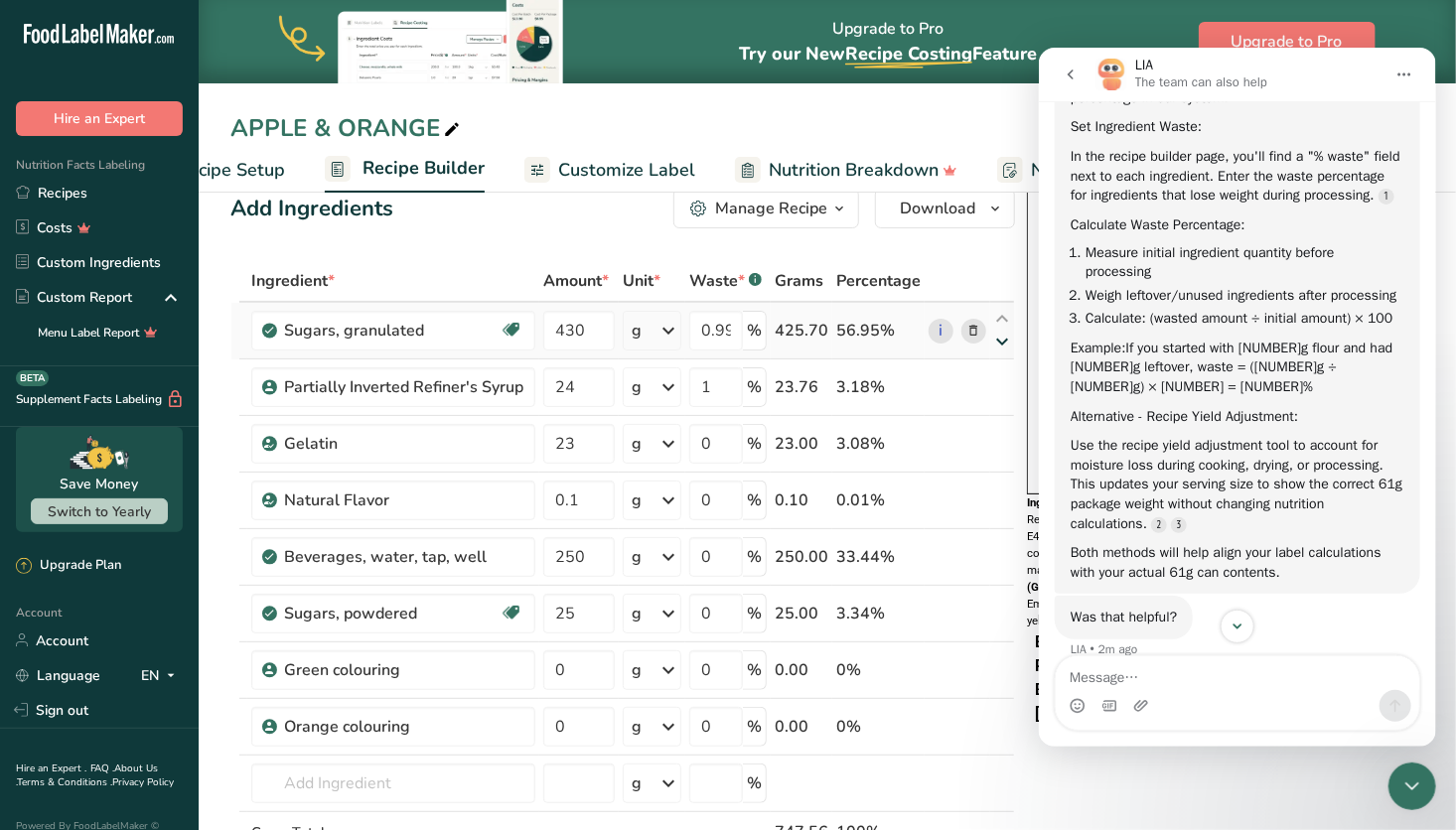 type on "24" 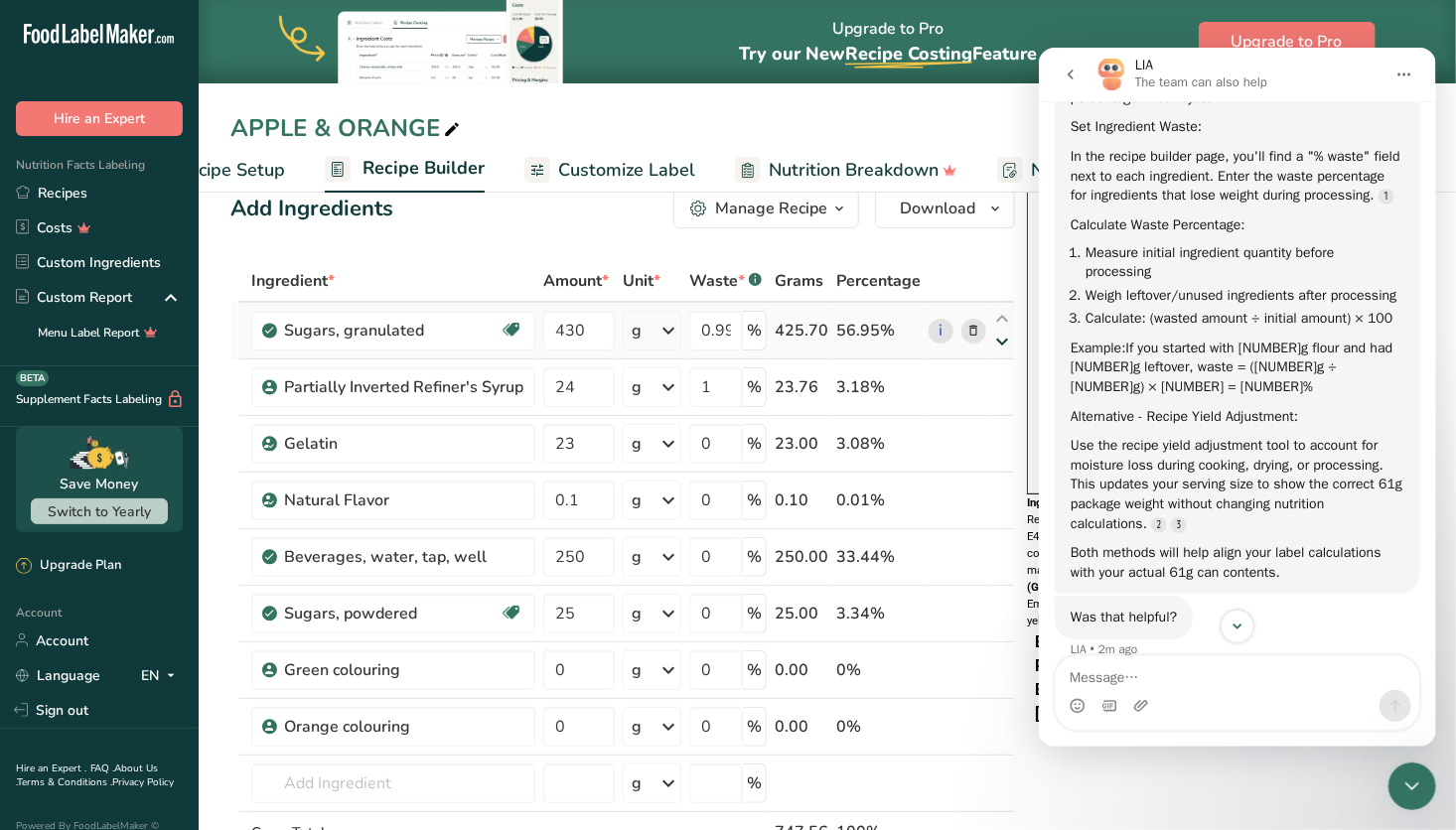 type on "1" 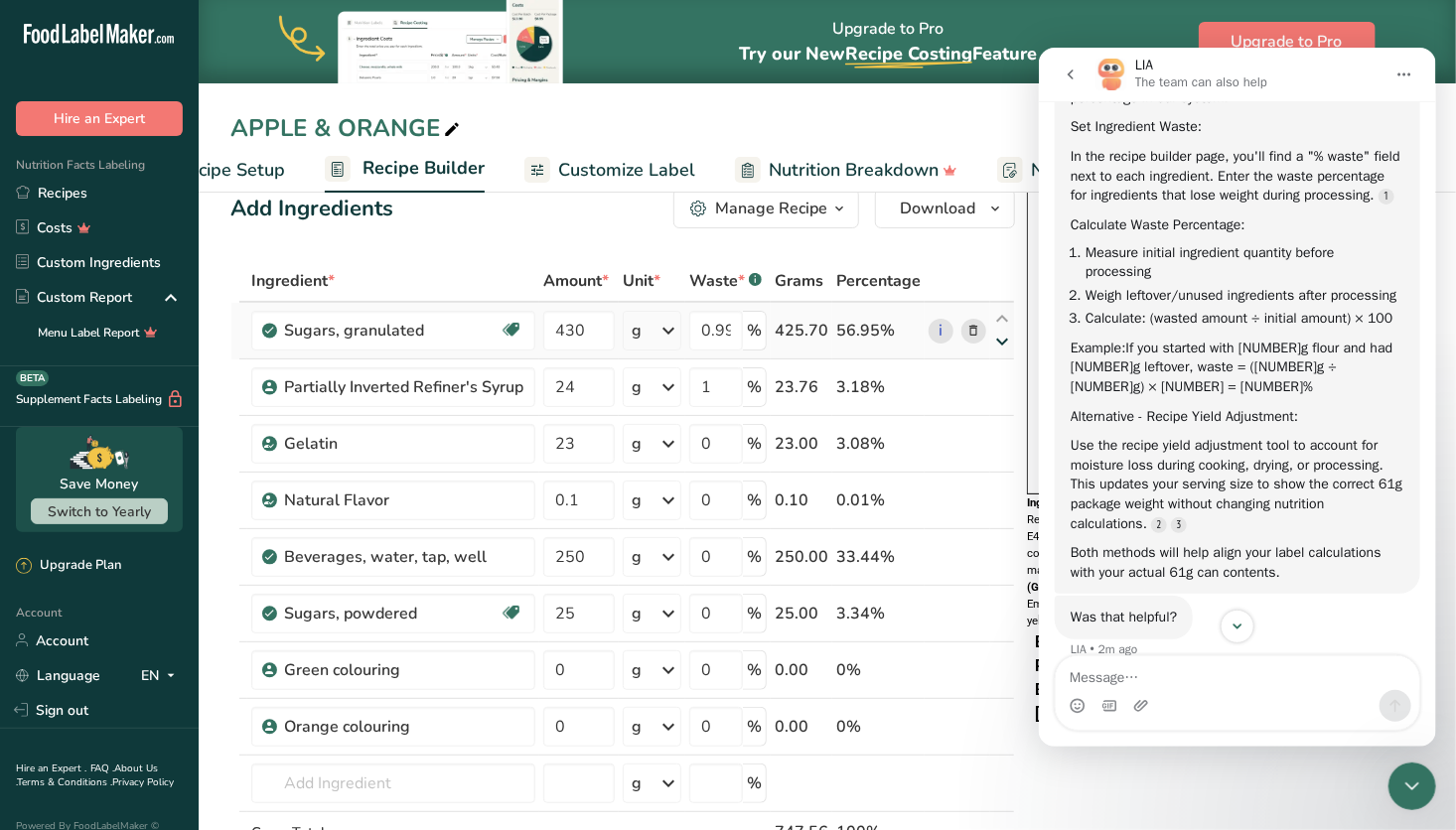 type on "430" 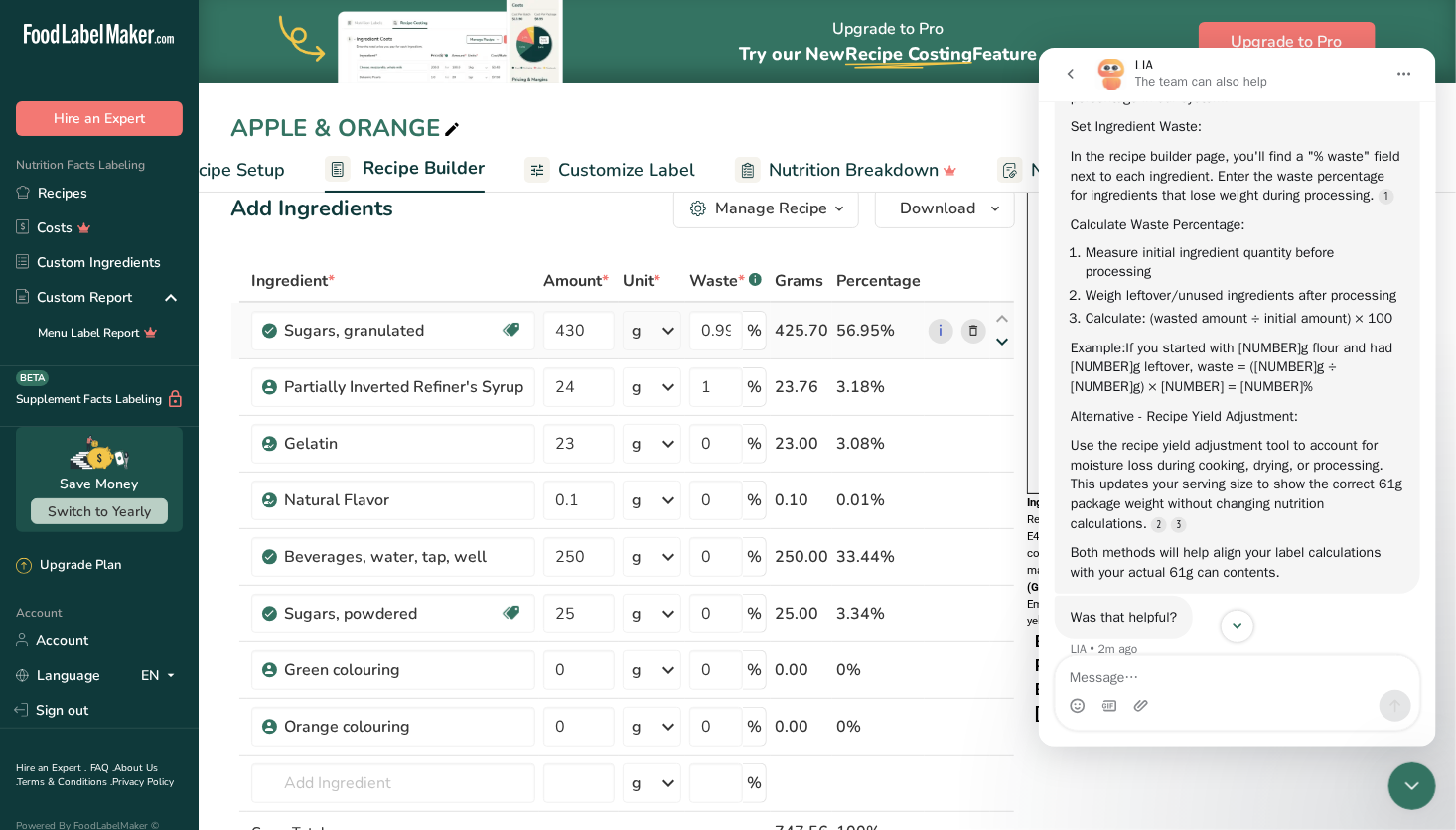 type on "0.999999" 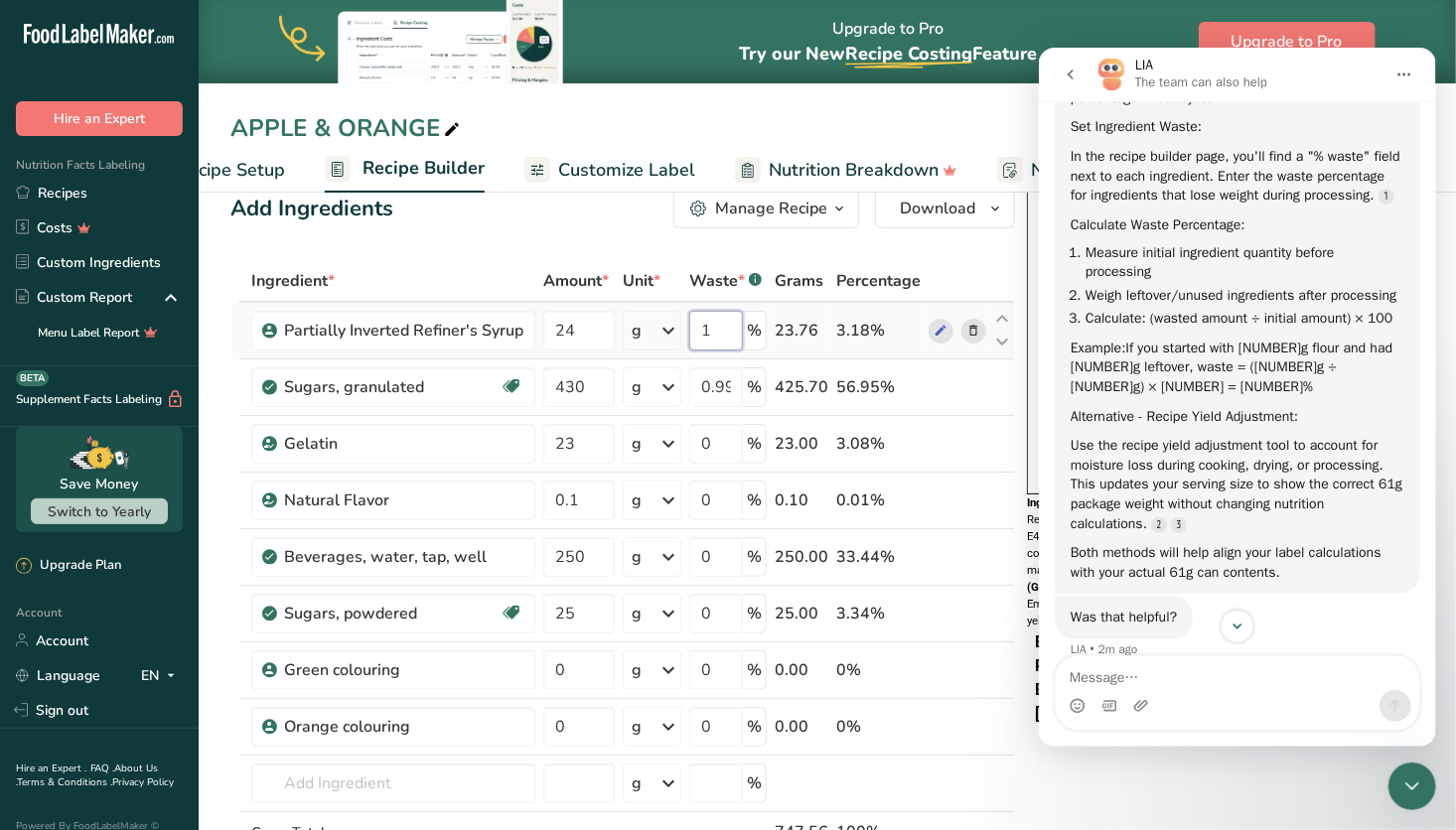 click on "1" at bounding box center (716, 331) 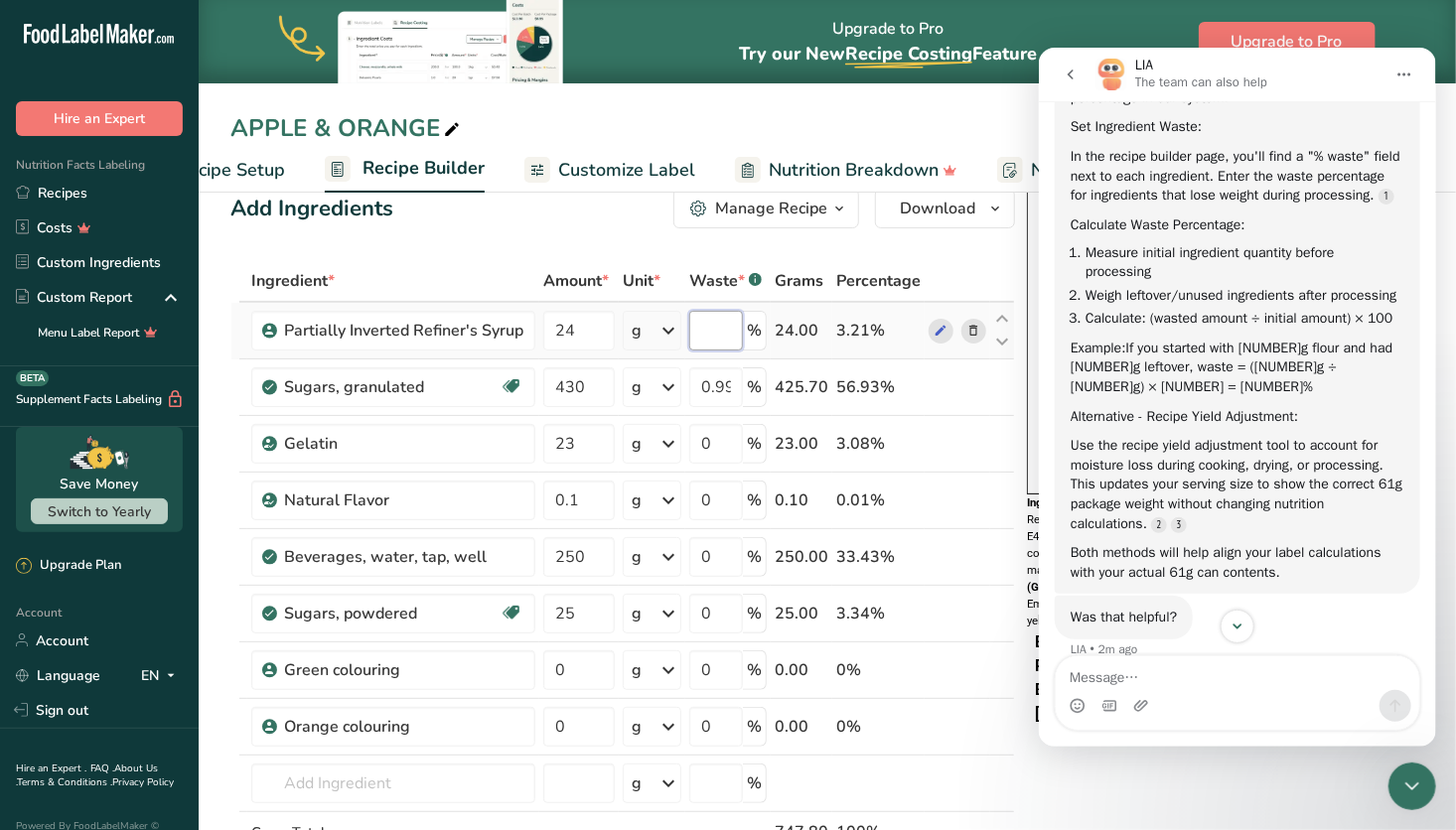 type on "9" 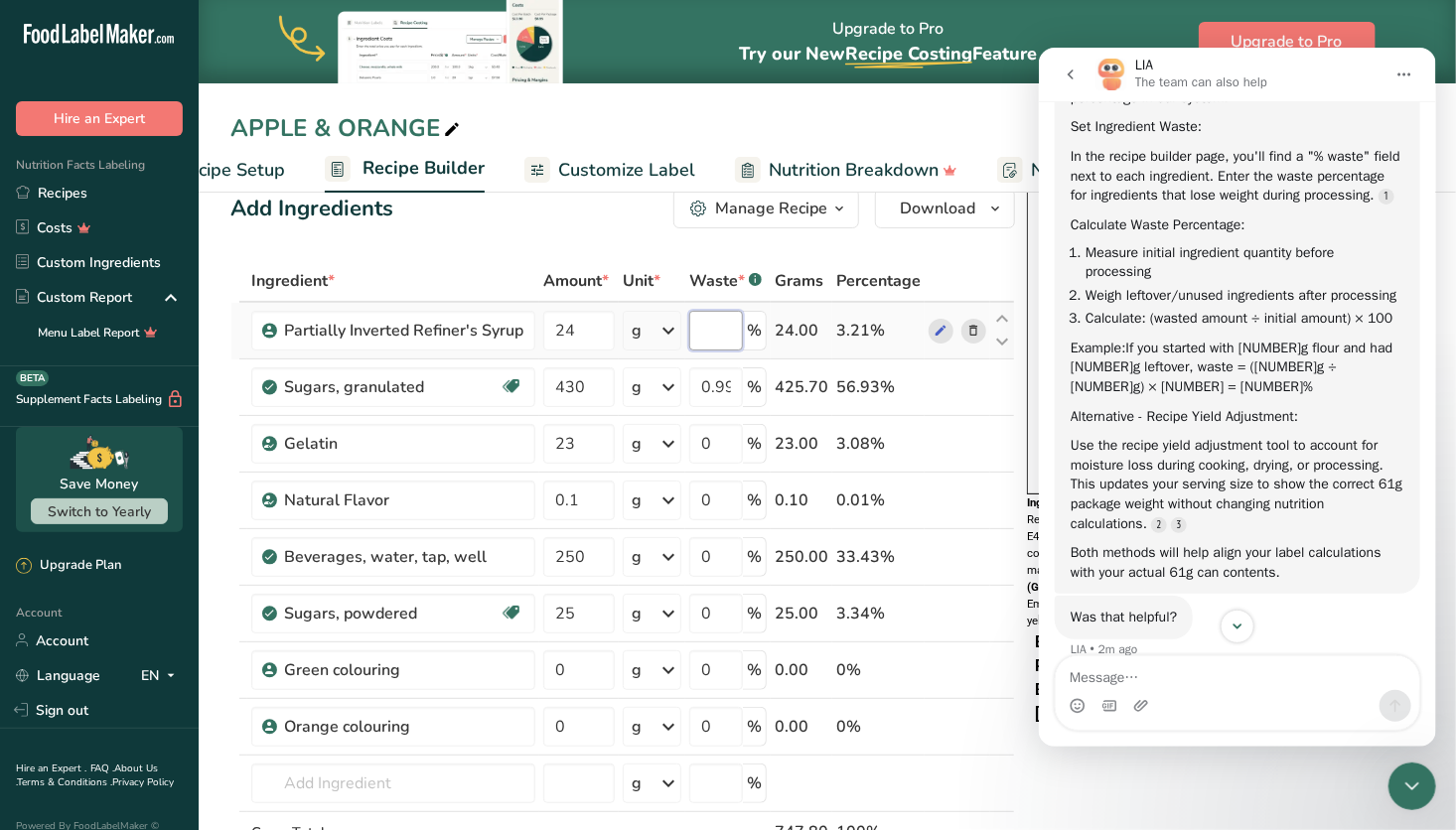 type on "1" 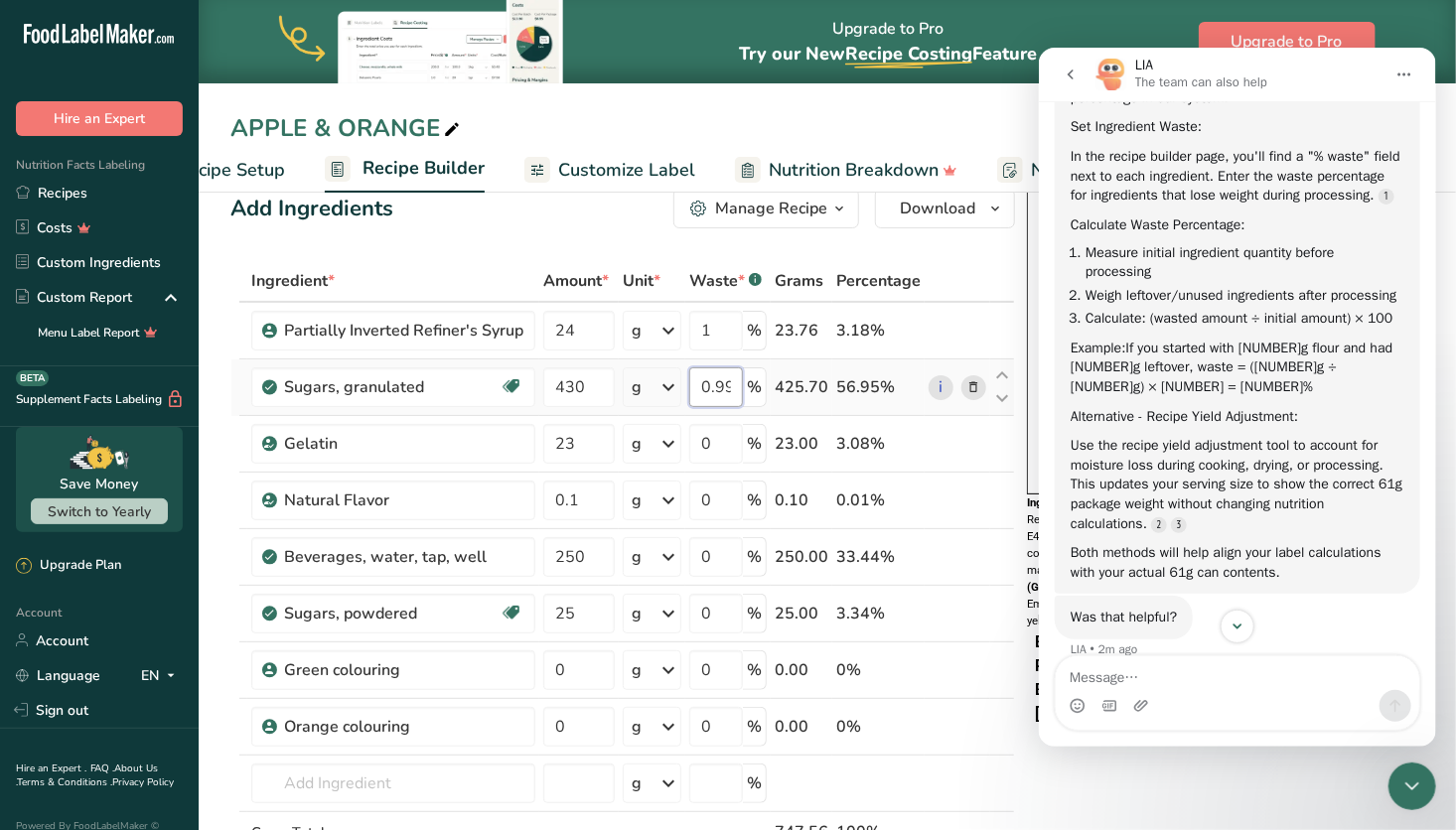 click on "Ingredient *
Amount *
Unit *
Waste *   .a-a{fill:#347362;}.b-a{fill:#fff;}          Grams
Percentage
Partially Inverted Refiner's Syrup
24
g
Weight Units
g
kg
mg
See more
Volume Units
l
mL
fl oz
See more
1
%
23.76
3.18%
Sugars, granulated
Dairy free
Gluten free
Vegan
Vegetarian
Soy free
430
g
Portions
1 serving packet
1 cup
Weight Units
g
kg
mg
See more
Volume Units
l" at bounding box center (623, 598) 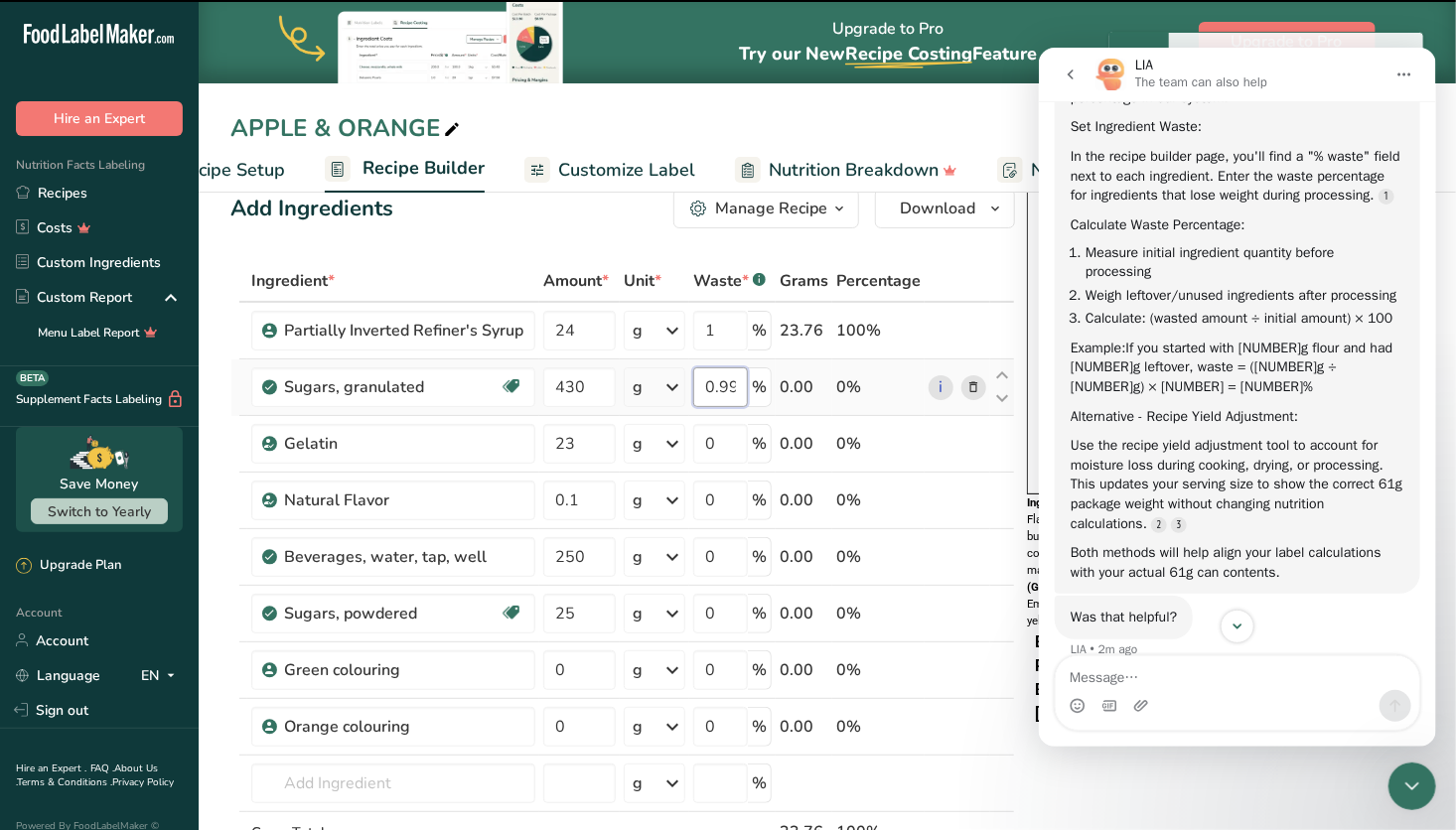 type on "0" 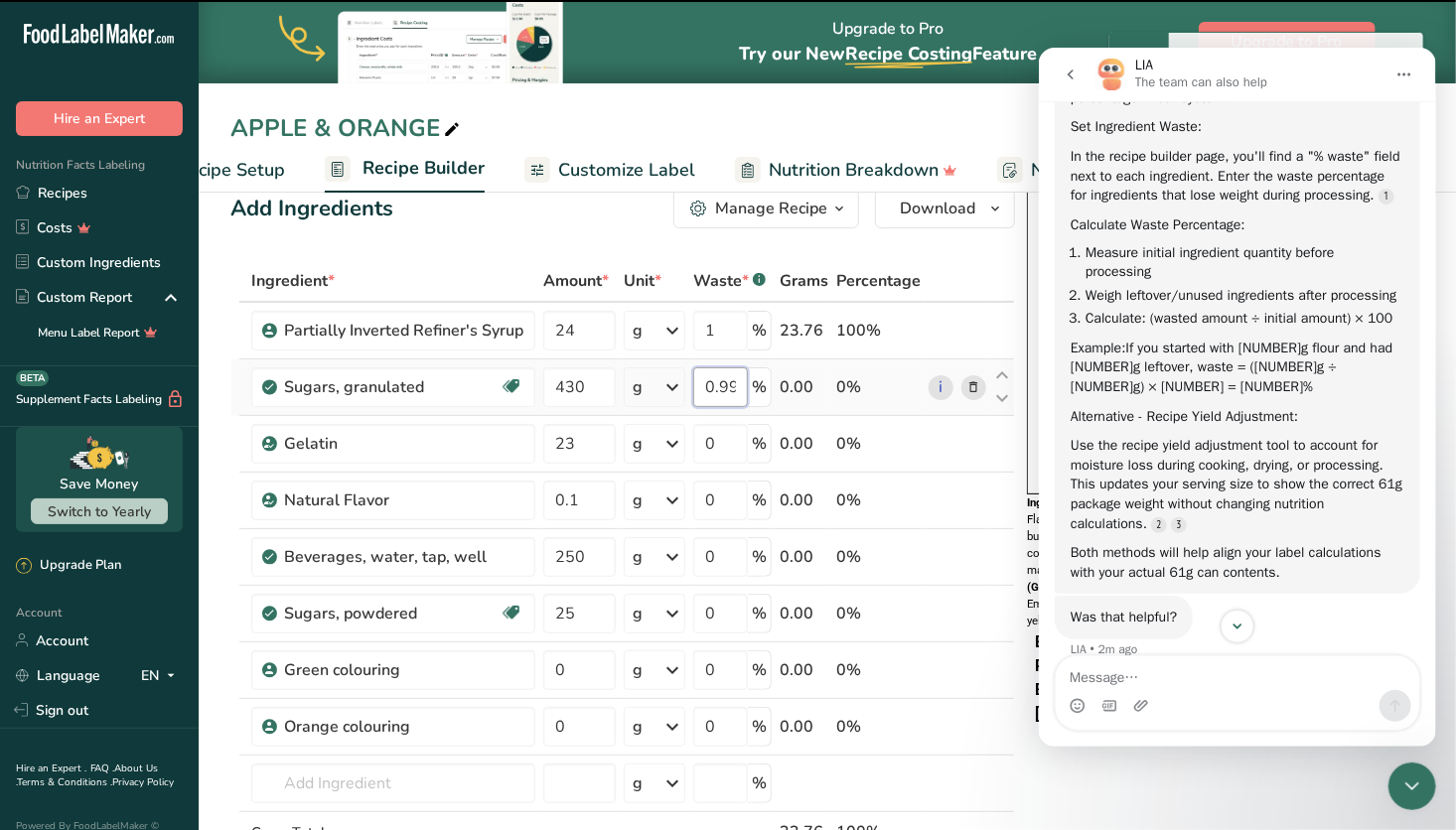 type on "0" 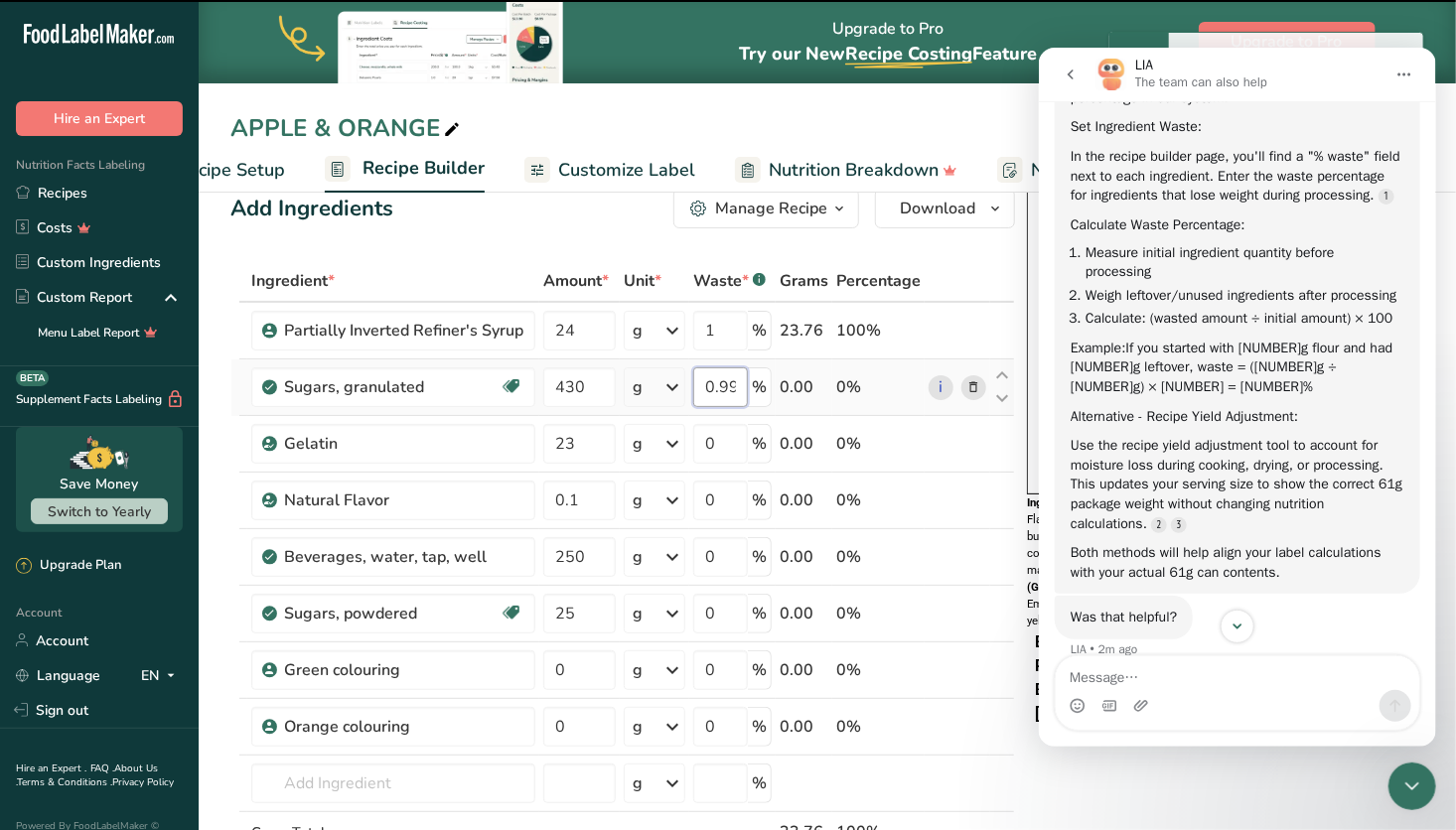 type on "0" 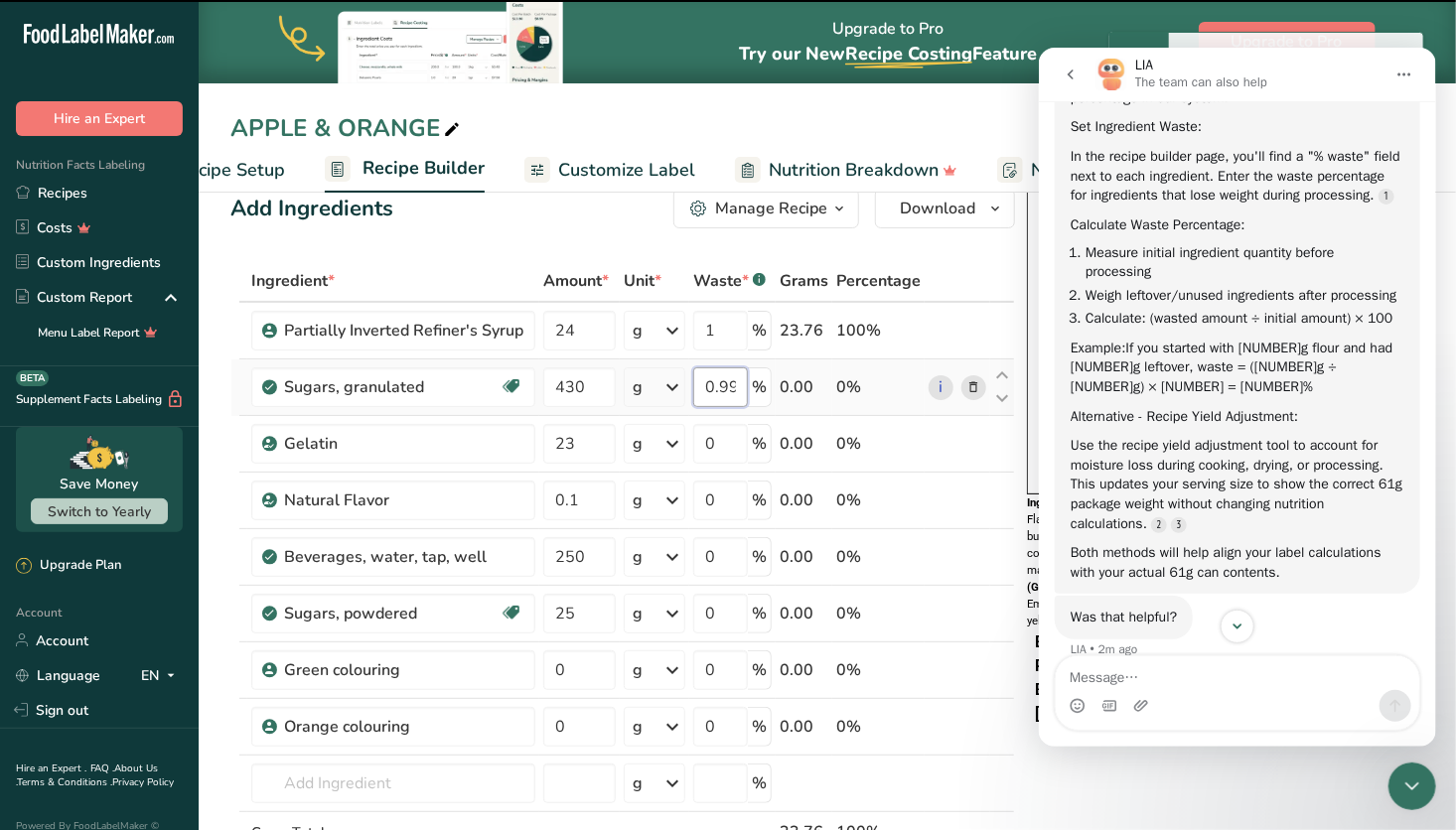 type on "0" 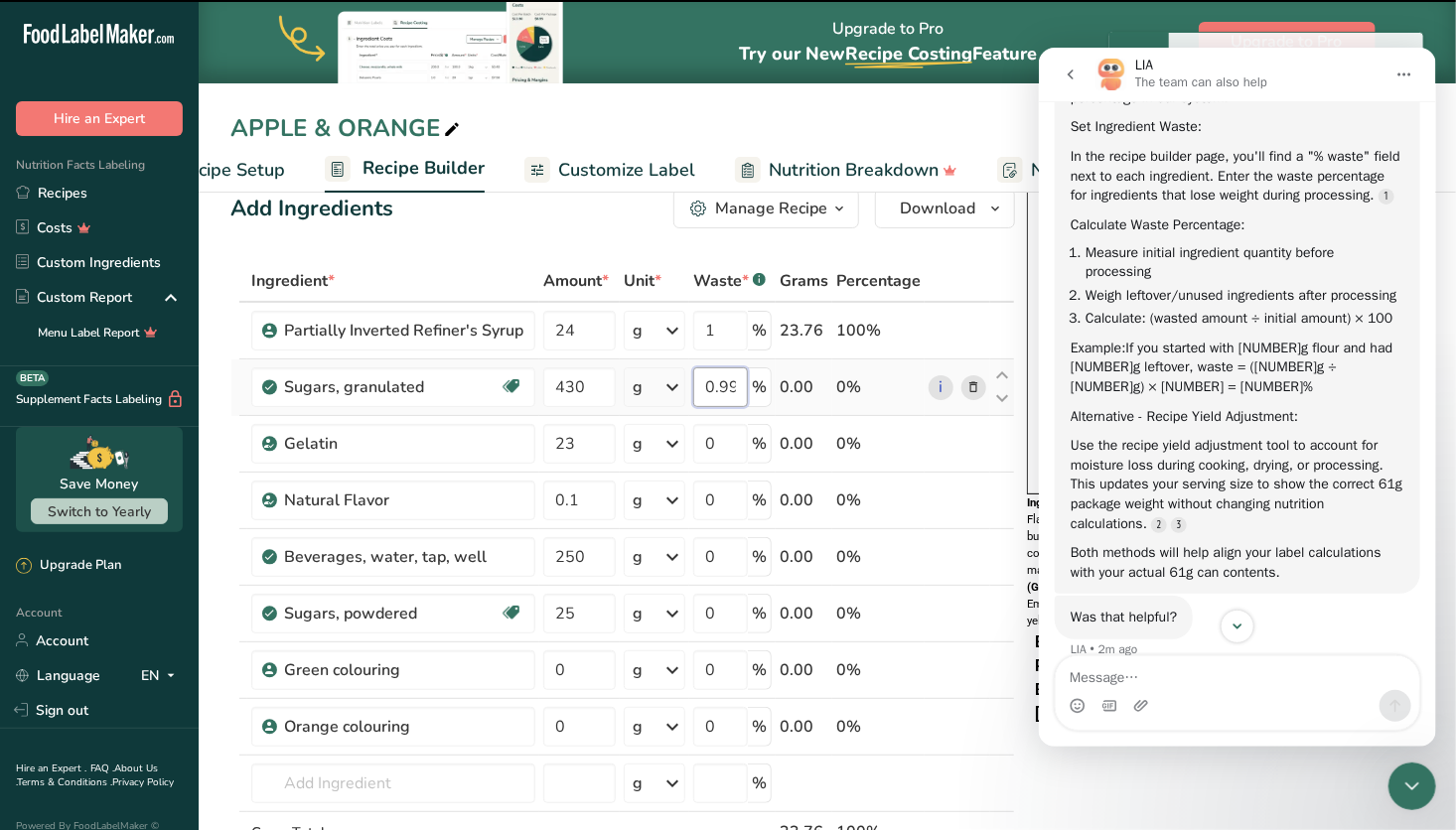 type on "0" 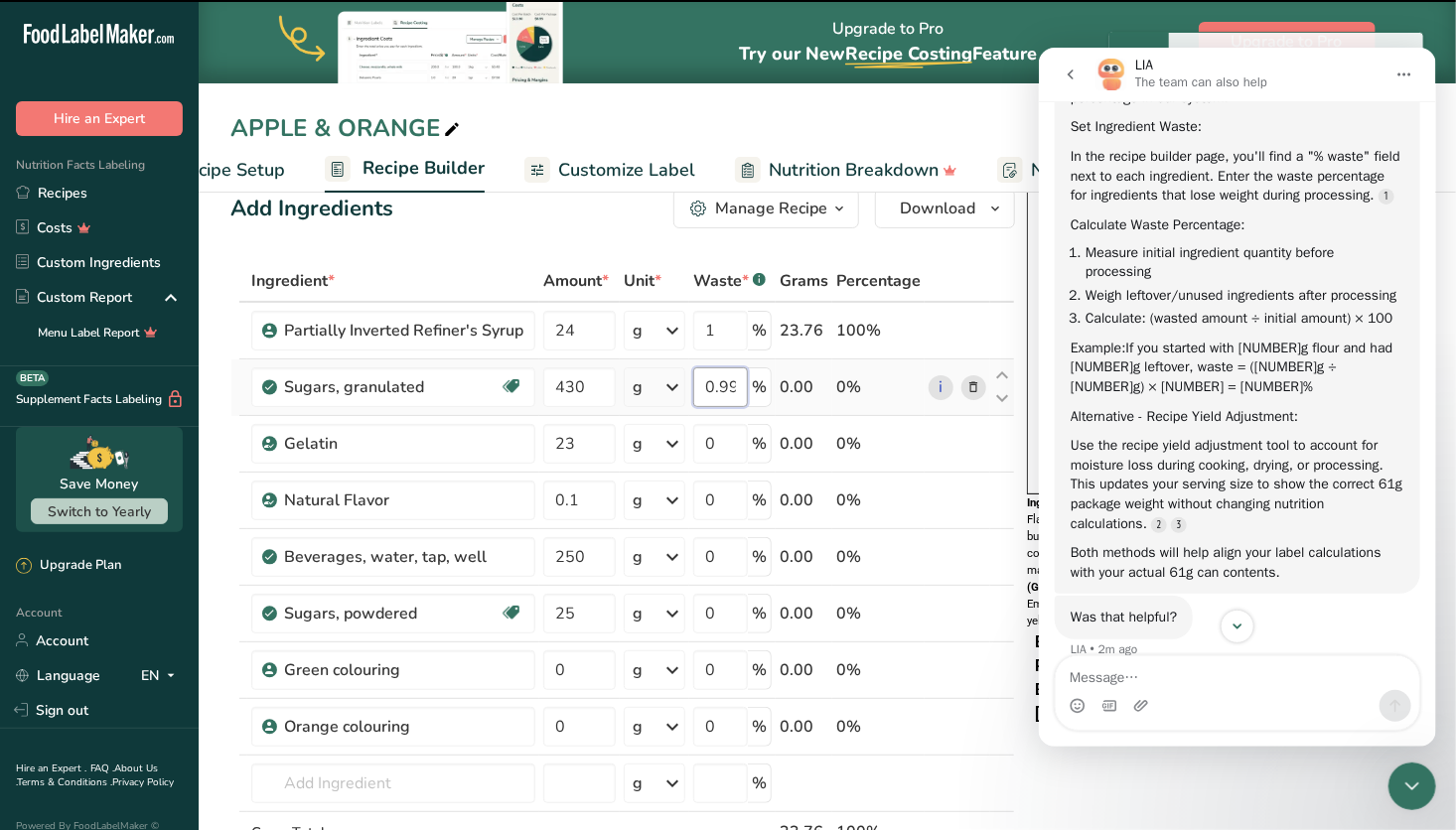 type on "0" 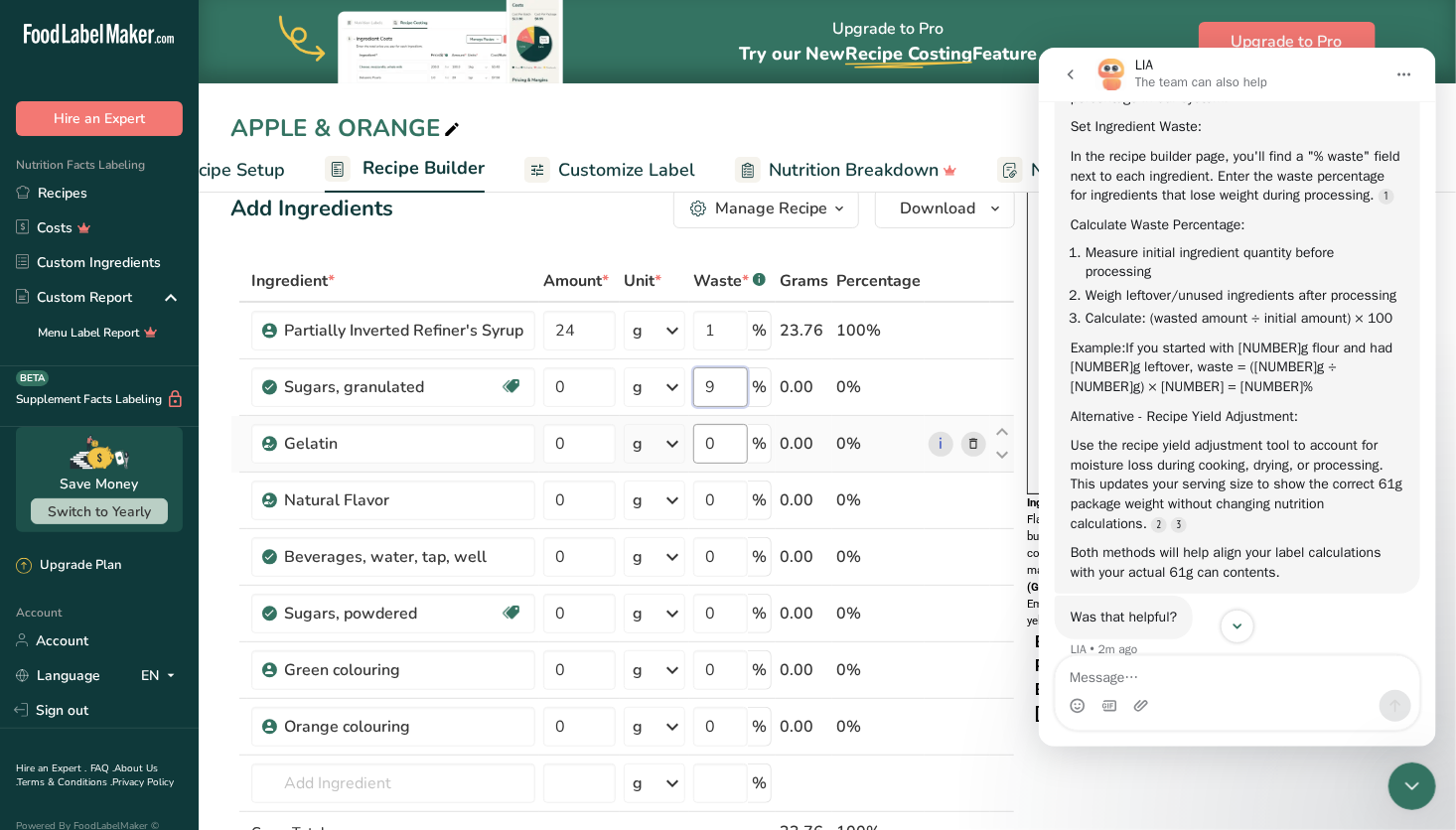 type on "9" 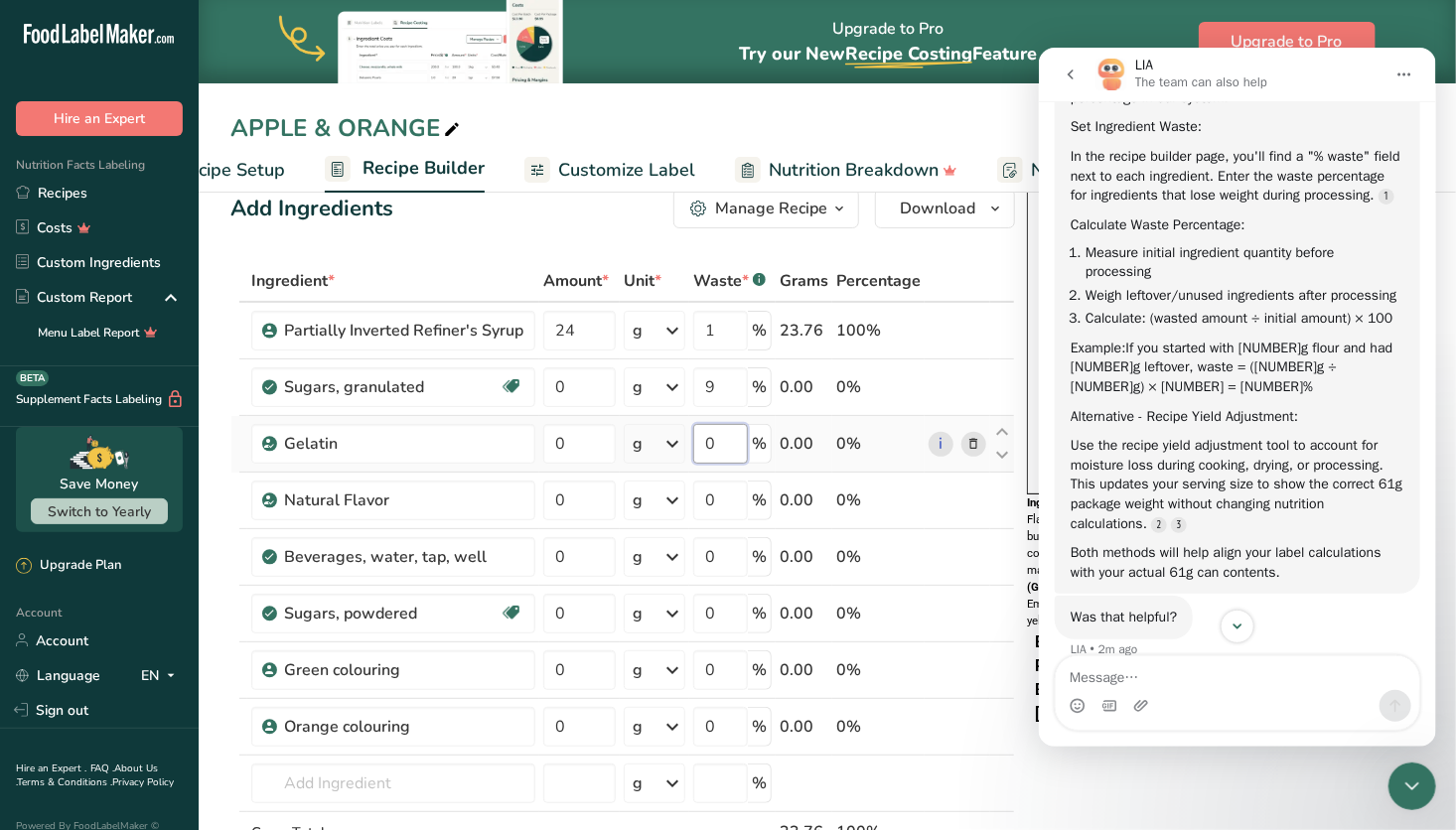 click on "Ingredient *
Amount *
Unit *
Waste *   .a-a{fill:#347362;}.b-a{fill:#fff;}          Grams
Percentage
Partially Inverted Refiner's Syrup
24
g
Weight Units
g
kg
mg
See more
Volume Units
l
mL
fl oz
See more
1
%
23.76
100%
Sugars, granulated
Dairy free
Gluten free
Vegan
Vegetarian
Soy free
0
g
Portions
1 serving packet
1 cup
Weight Units
g
kg
mg
See more
Volume Units
l" at bounding box center (623, 598) 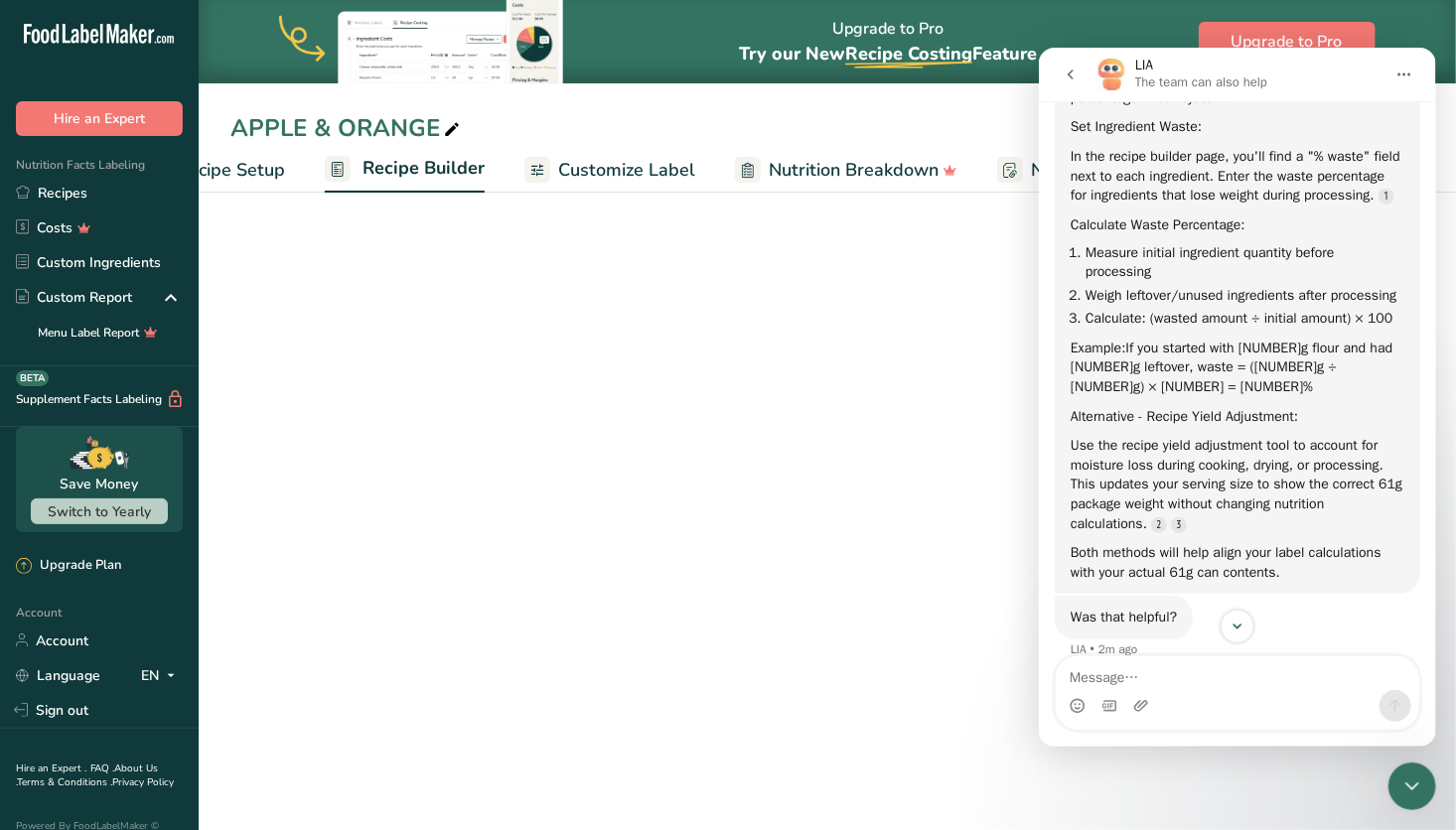 scroll, scrollTop: 60, scrollLeft: 0, axis: vertical 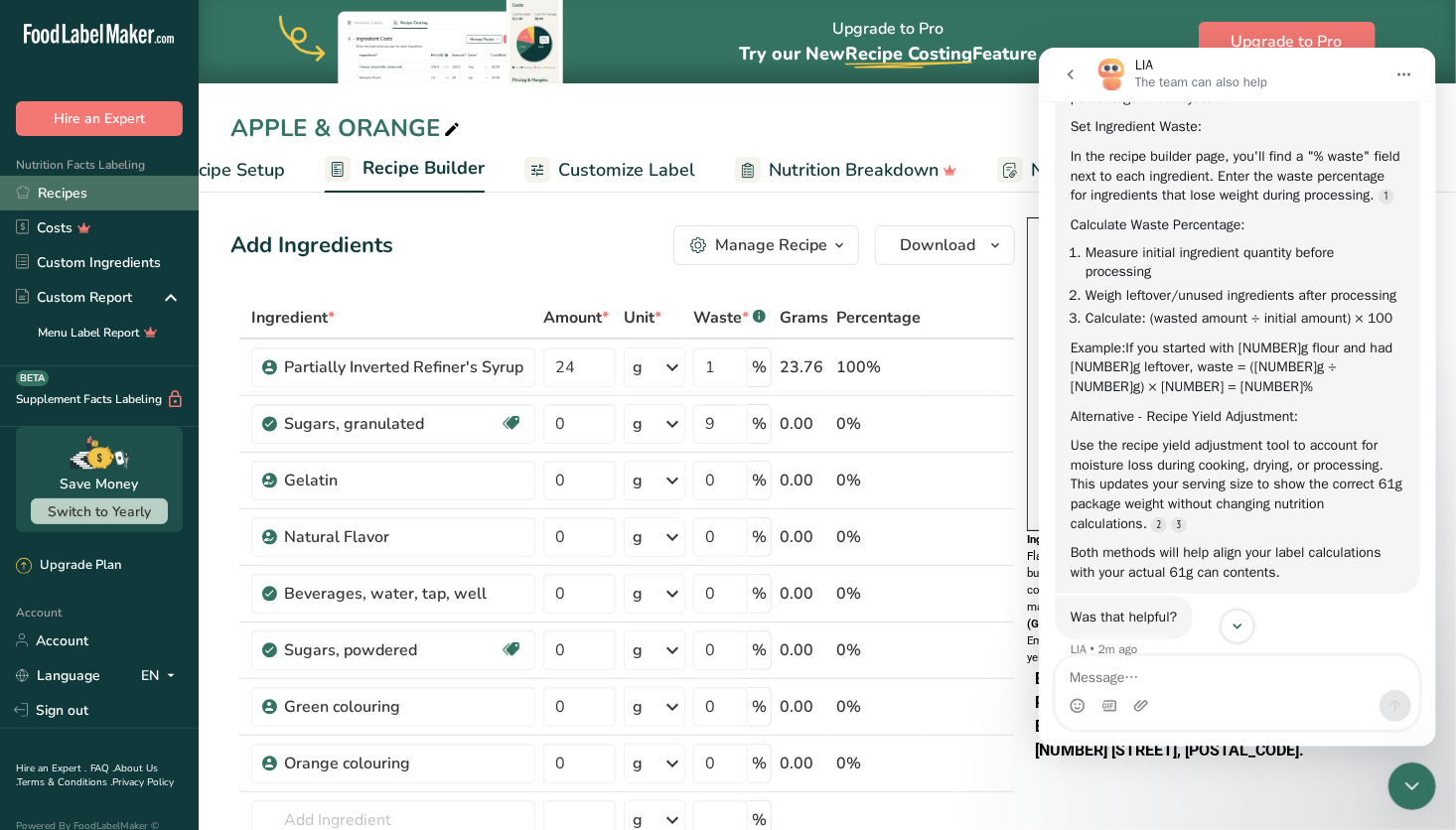 click on "Recipes" at bounding box center (99, 193) 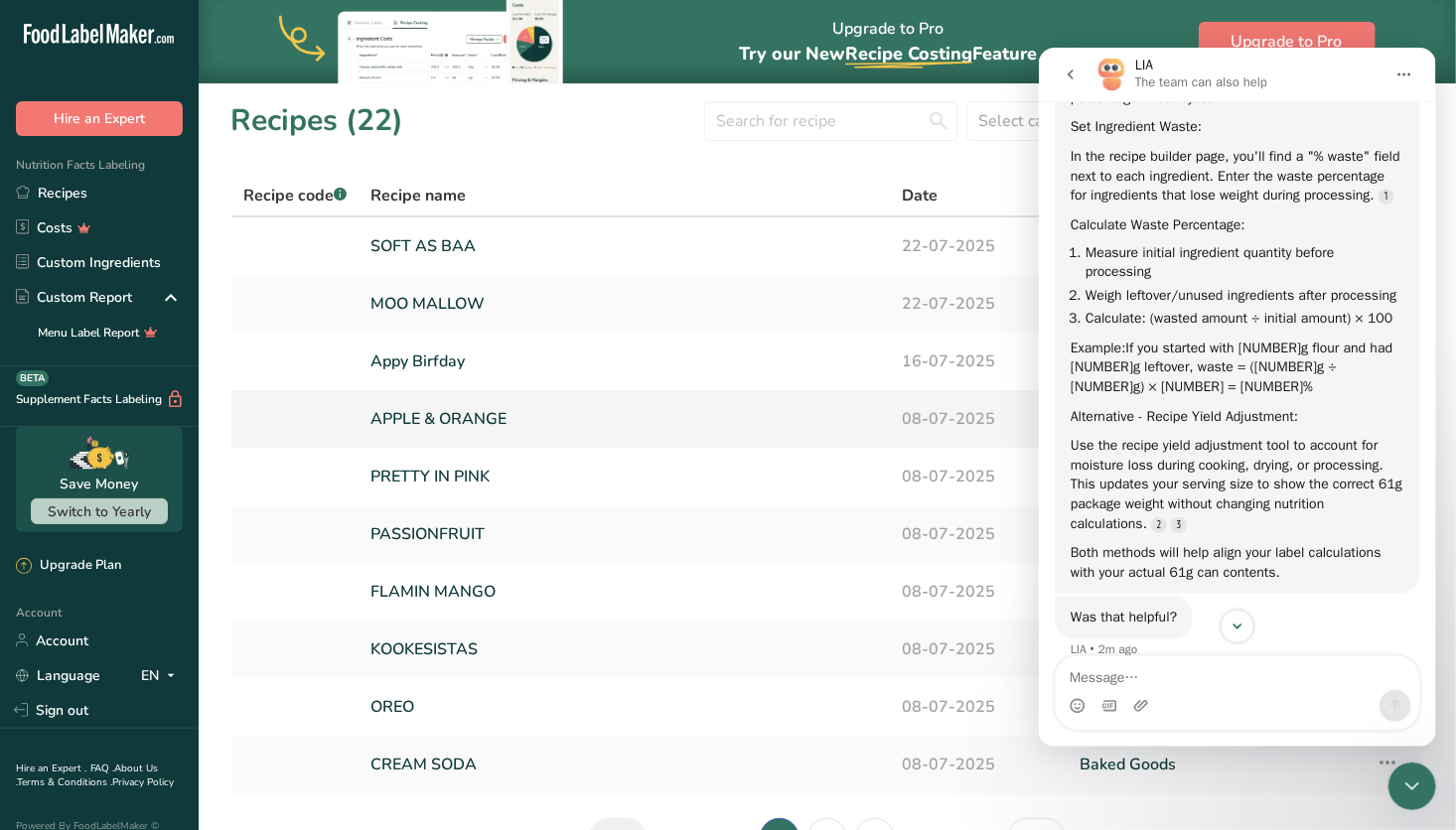 click on "APPLE & ORANGE" at bounding box center [624, 419] 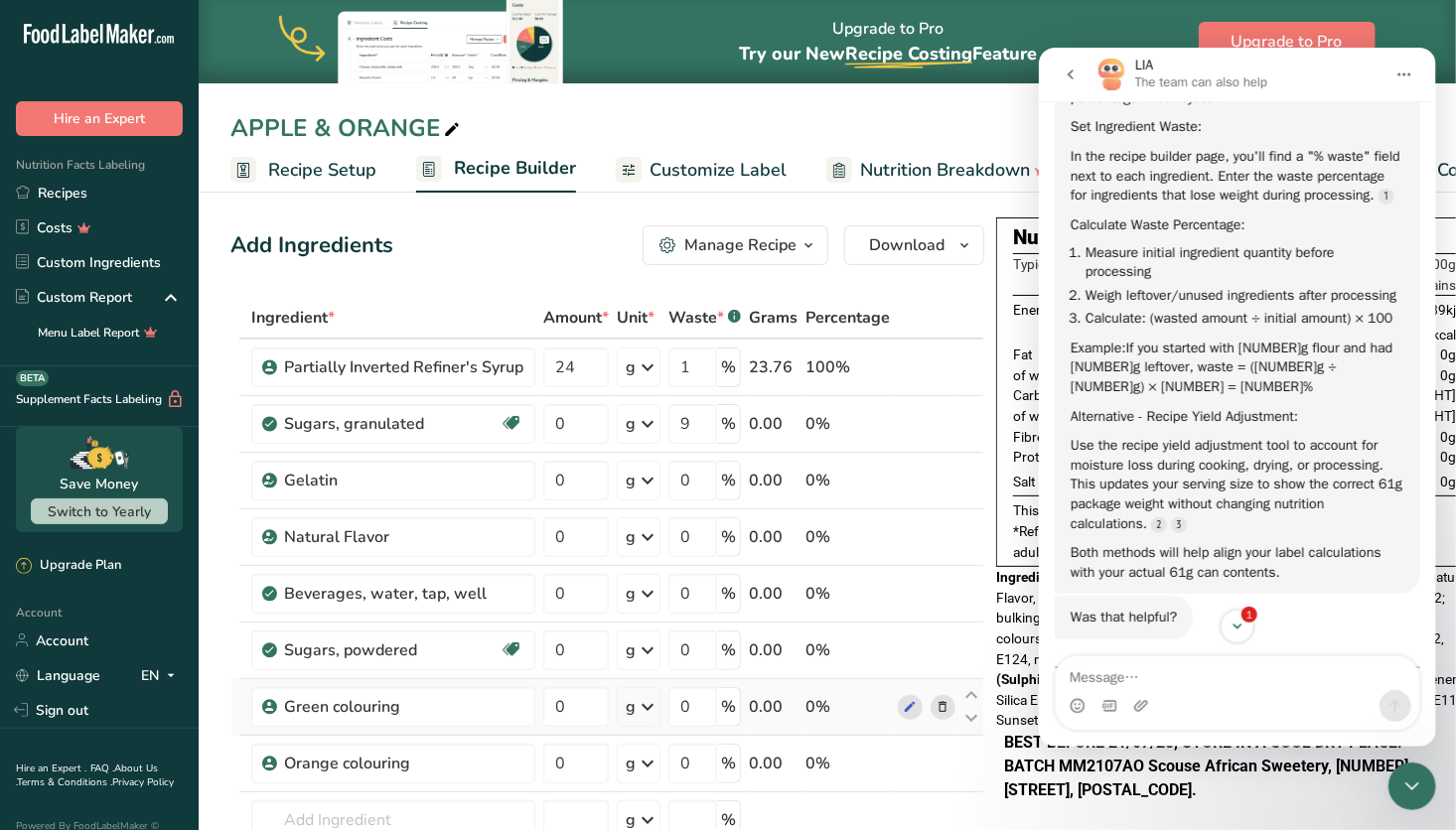 scroll, scrollTop: 2, scrollLeft: 0, axis: vertical 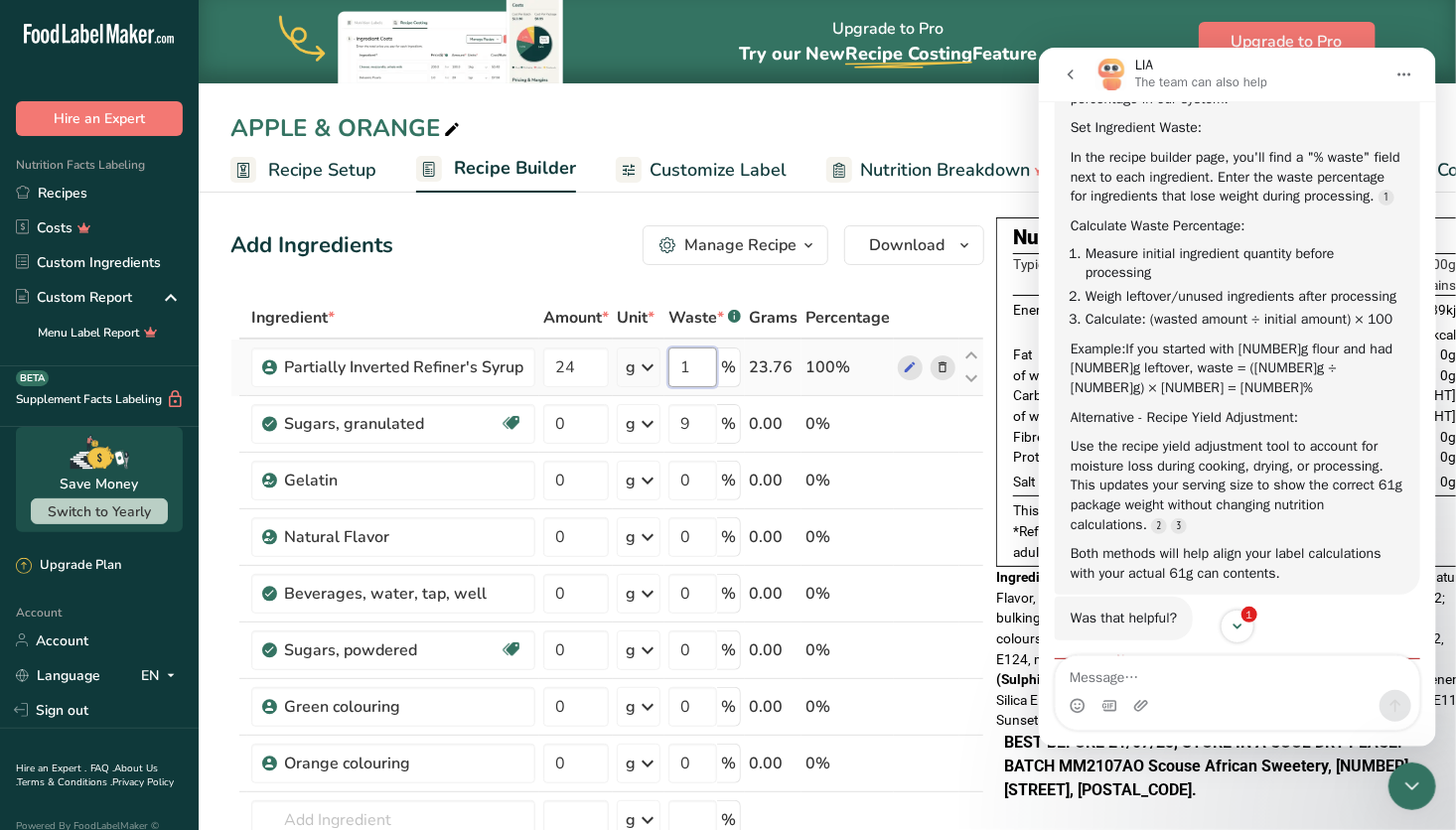 click on "1" at bounding box center [692, 367] 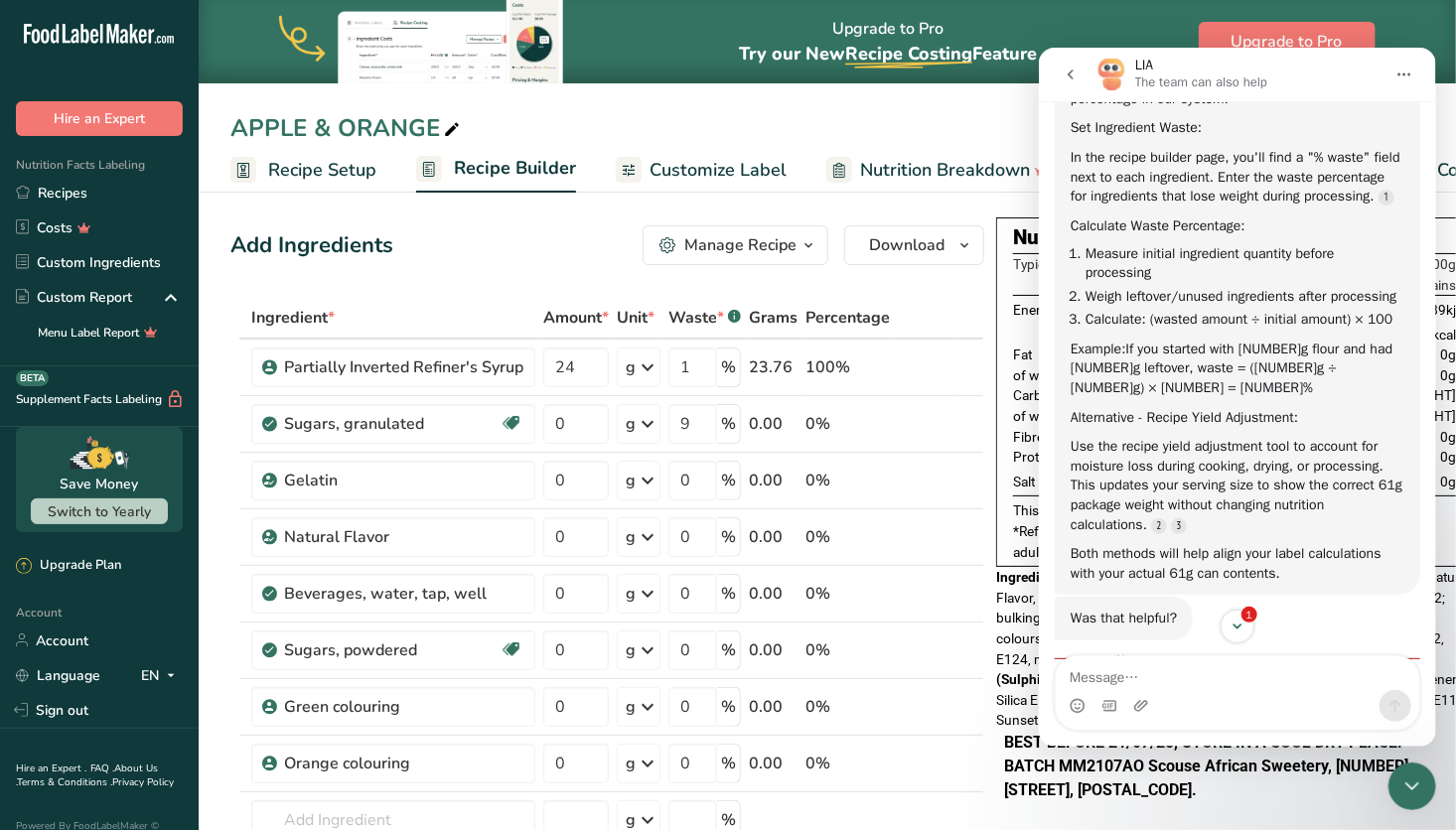 click on "APPLE & ORANGE
Recipe Setup                       Recipe Builder   Customize Label               Nutrition Breakdown                 Notes & Attachments                 Recipe Costing" at bounding box center (827, 96) 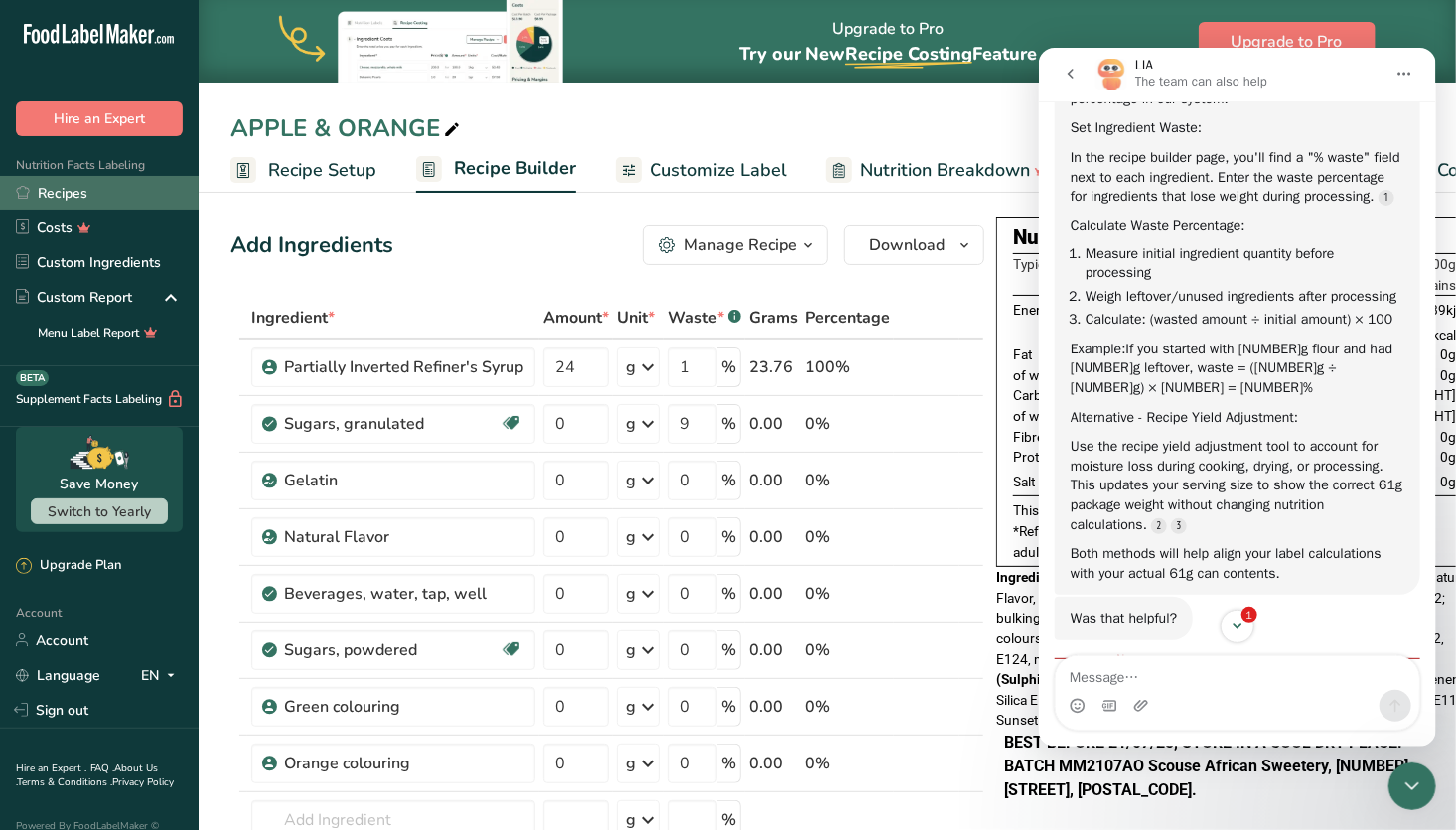 click on "Recipes" at bounding box center [99, 193] 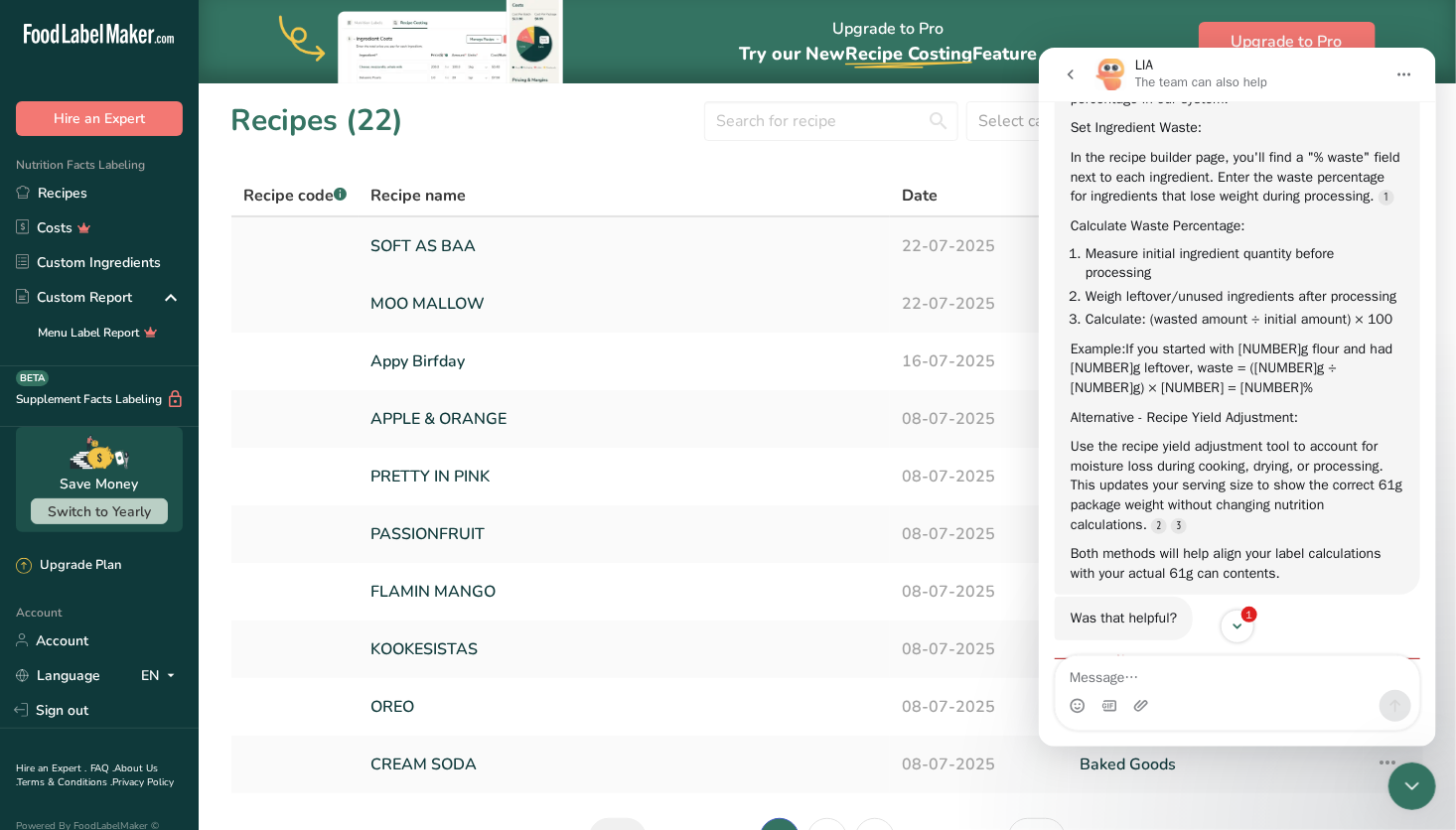 click on "SOFT AS BAA" at bounding box center [624, 246] 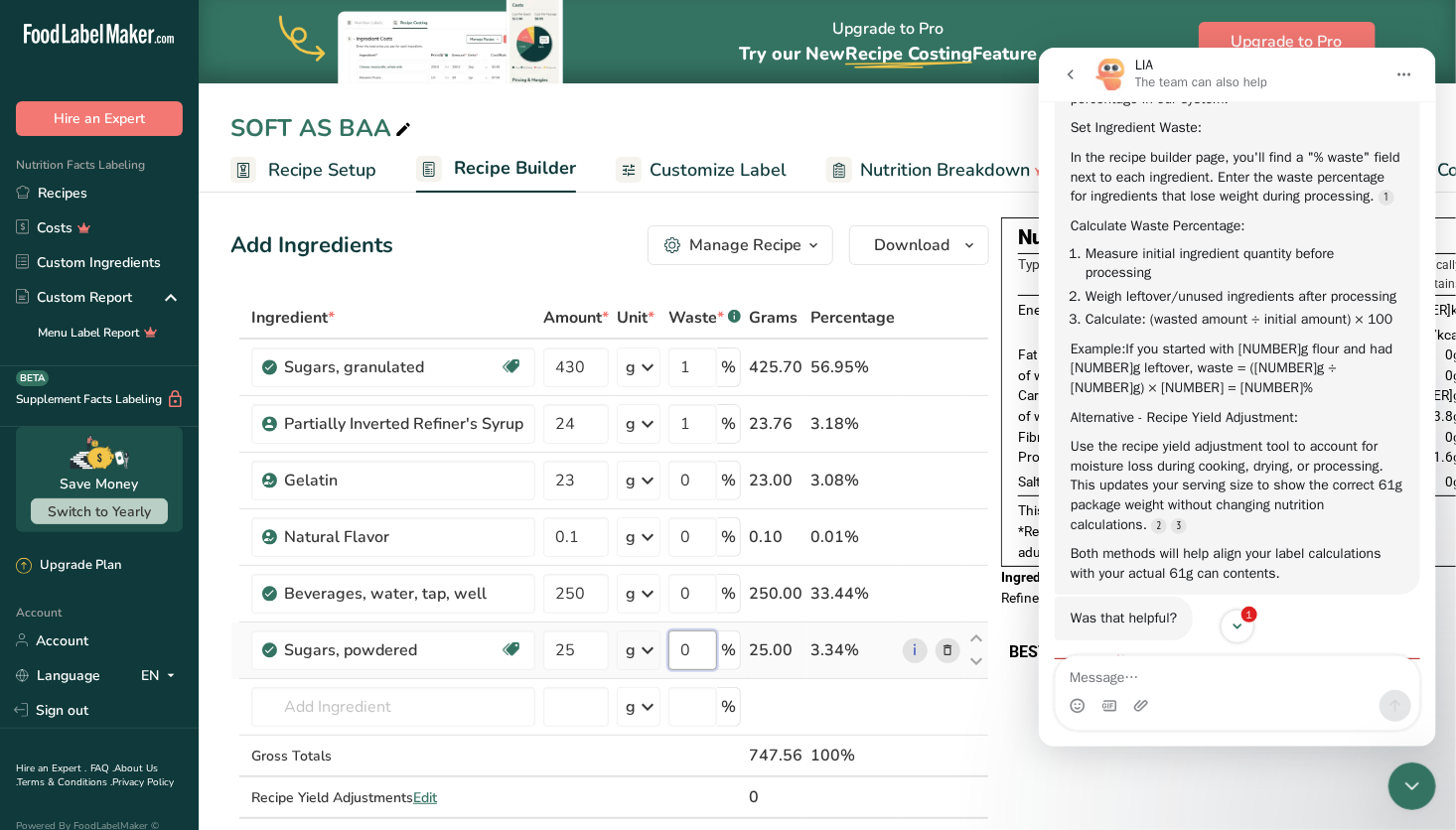 click on "0" at bounding box center [692, 650] 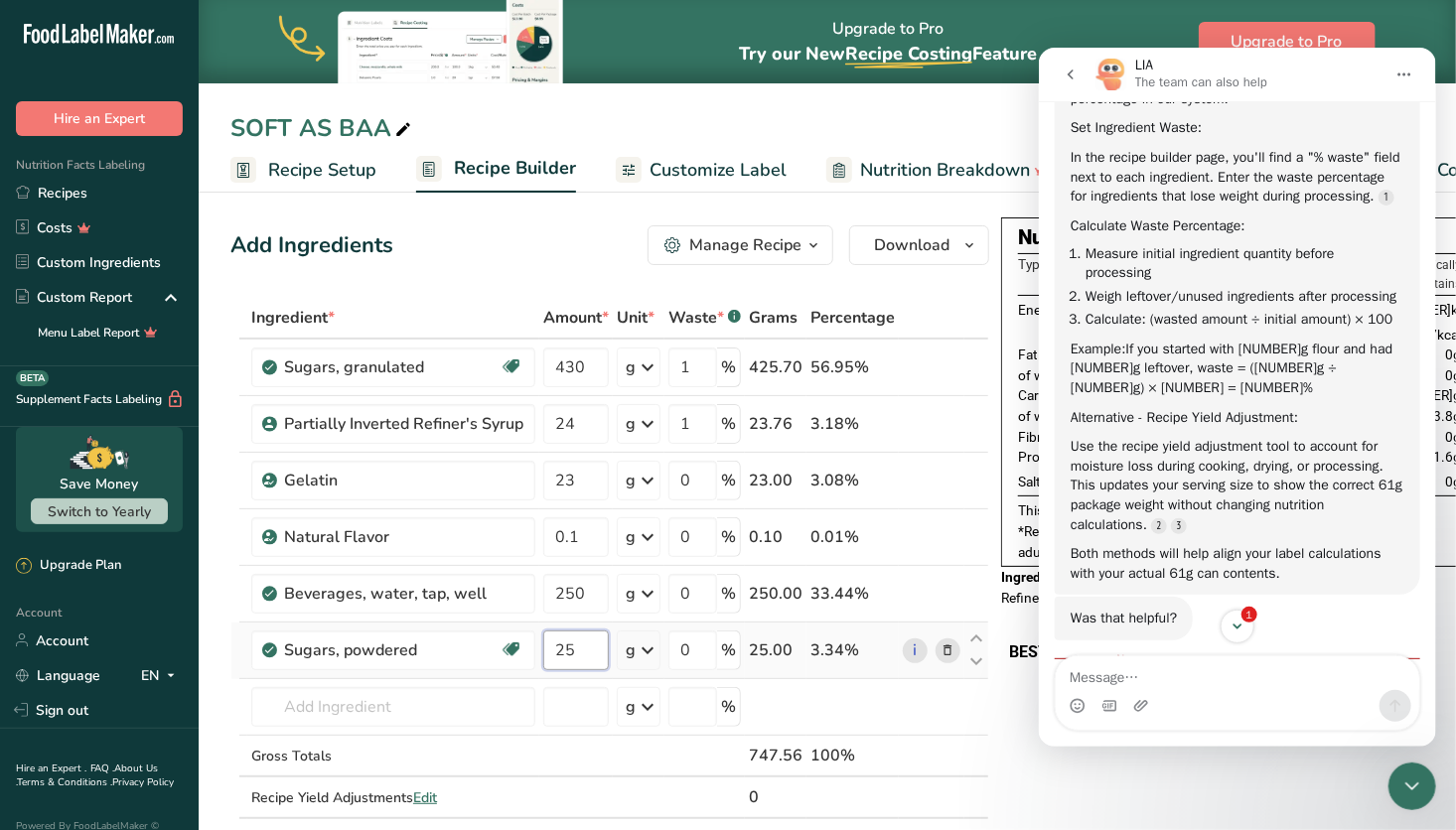 click on "Ingredient *
Amount *
Unit *
Waste *   .a-a{fill:#347362;}.b-a{fill:#fff;}          Grams
Percentage
Sugars, granulated
Dairy free
Gluten free
Vegan
Vegetarian
Soy free
430
g
Portions
1 serving packet
1 cup
Weight Units
g
kg
mg
See more
Volume Units
l
Volume units require a density conversion. If you know your ingredient's density enter it below. Otherwise, click on "RIA" our AI Regulatory bot - she will be able to help you
lb/ft3
g/cm3
Confirm
mL
lb/ft3" at bounding box center (610, 578) 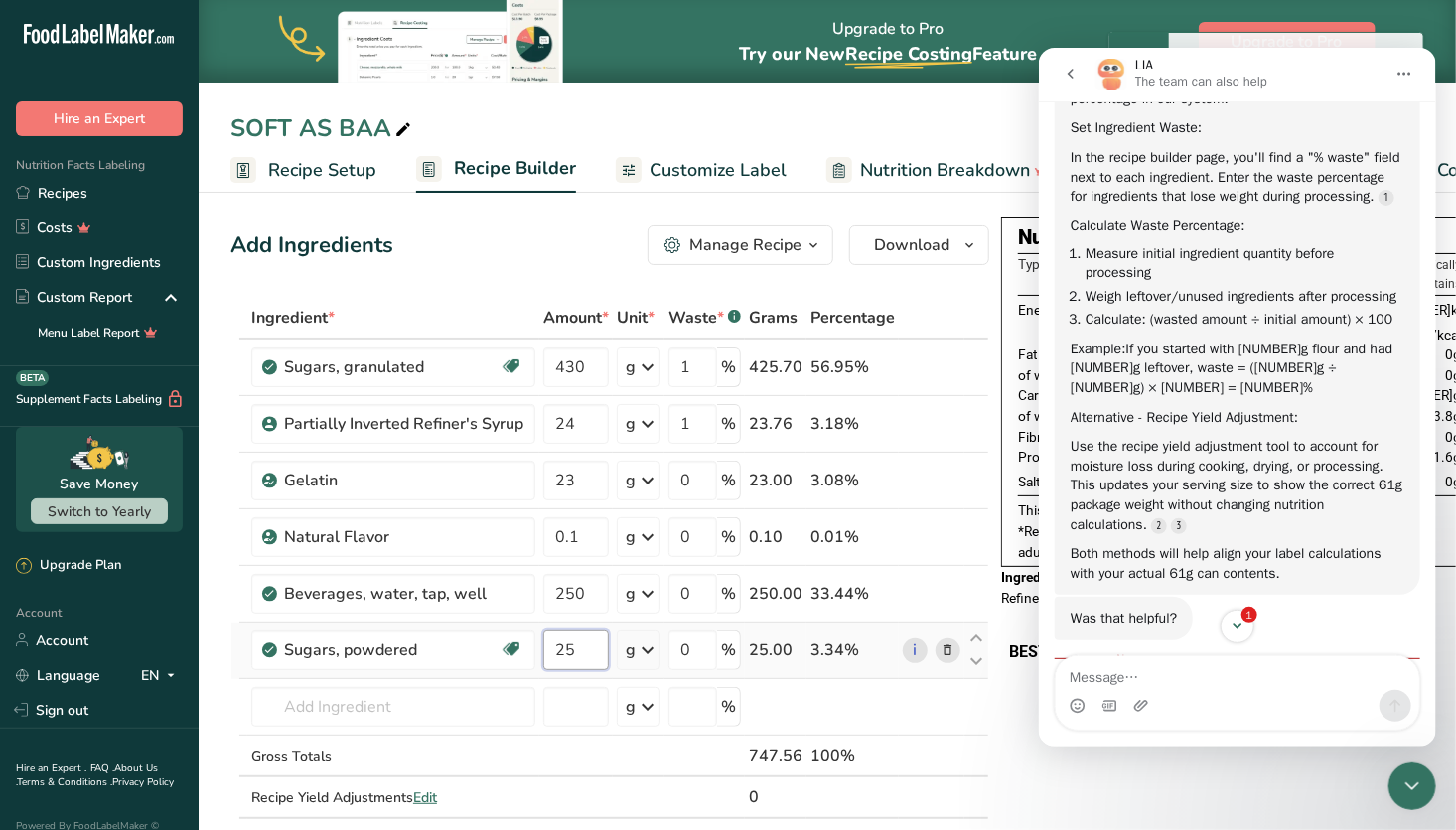 type on "2" 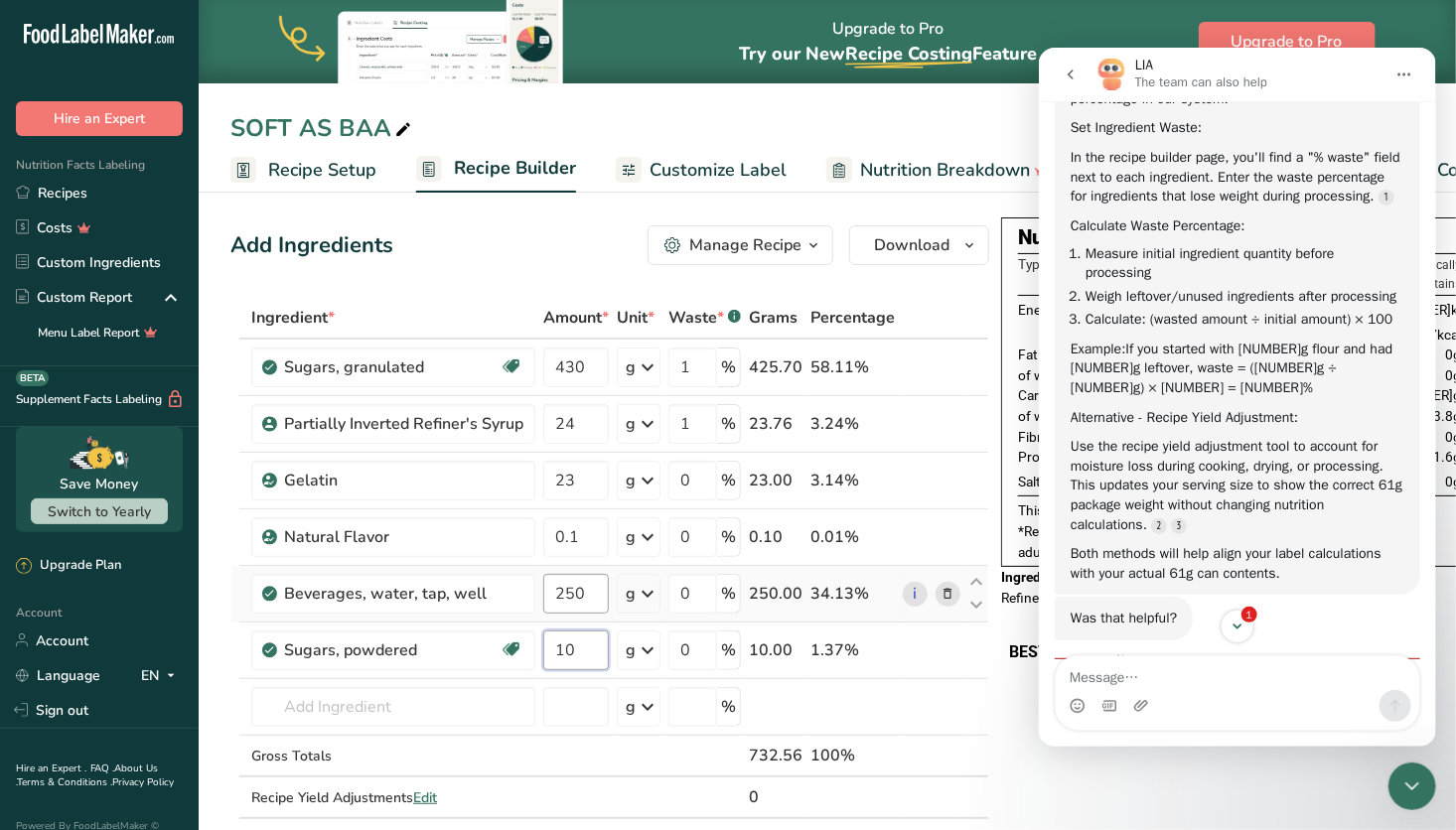 type on "10" 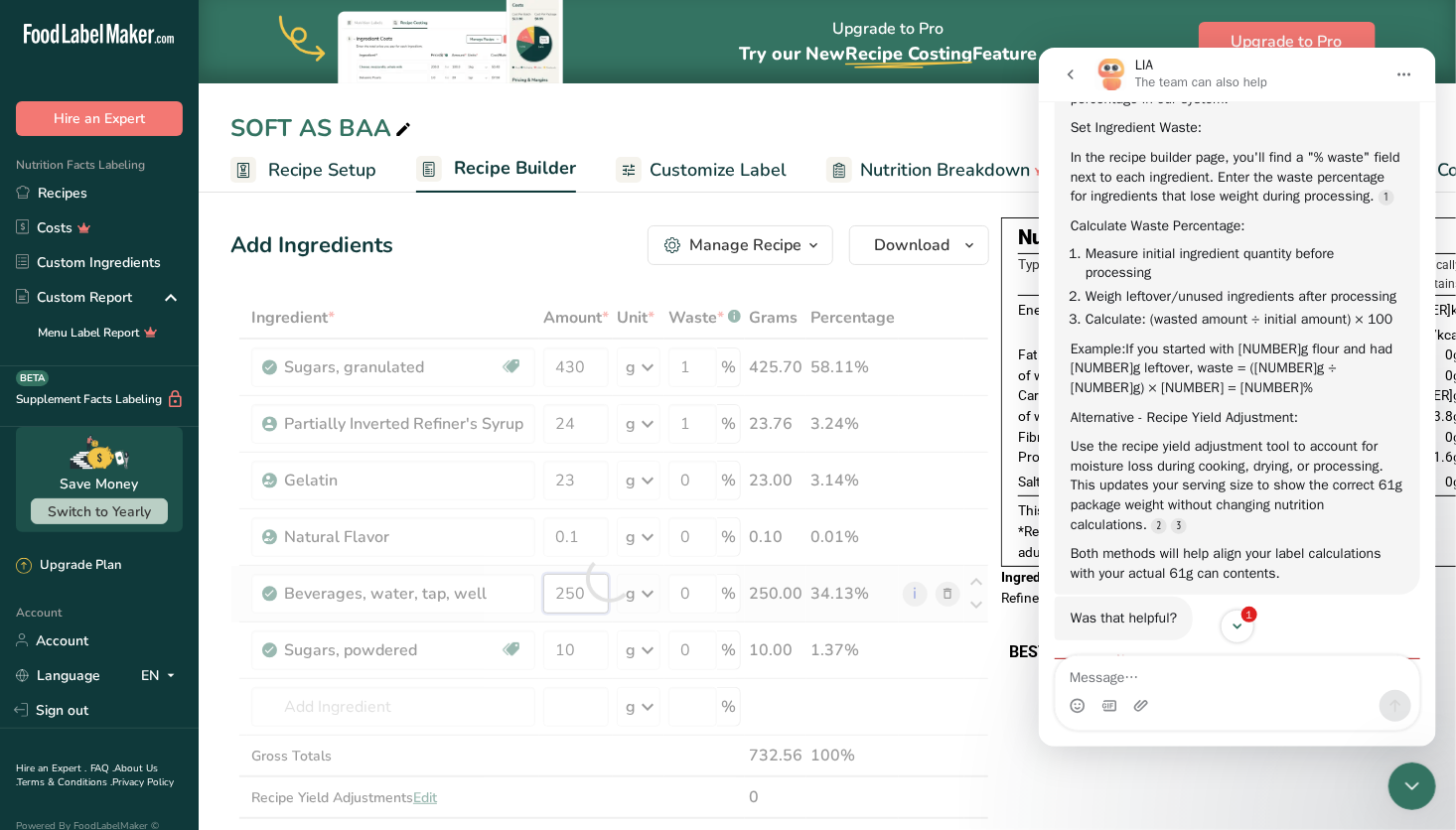 click on "Ingredient *
Amount *
Unit *
Waste *   .a-a{fill:#347362;}.b-a{fill:#fff;}          Grams
Percentage
Sugars, granulated
Dairy free
Gluten free
Vegan
Vegetarian
Soy free
430
g
Portions
1 serving packet
1 cup
Weight Units
g
kg
mg
See more
Volume Units
l
Volume units require a density conversion. If you know your ingredient's density enter it below. Otherwise, click on "RIA" our AI Regulatory bot - she will be able to help you
lb/ft3
g/cm3
Confirm
mL
lb/ft3" at bounding box center (610, 578) 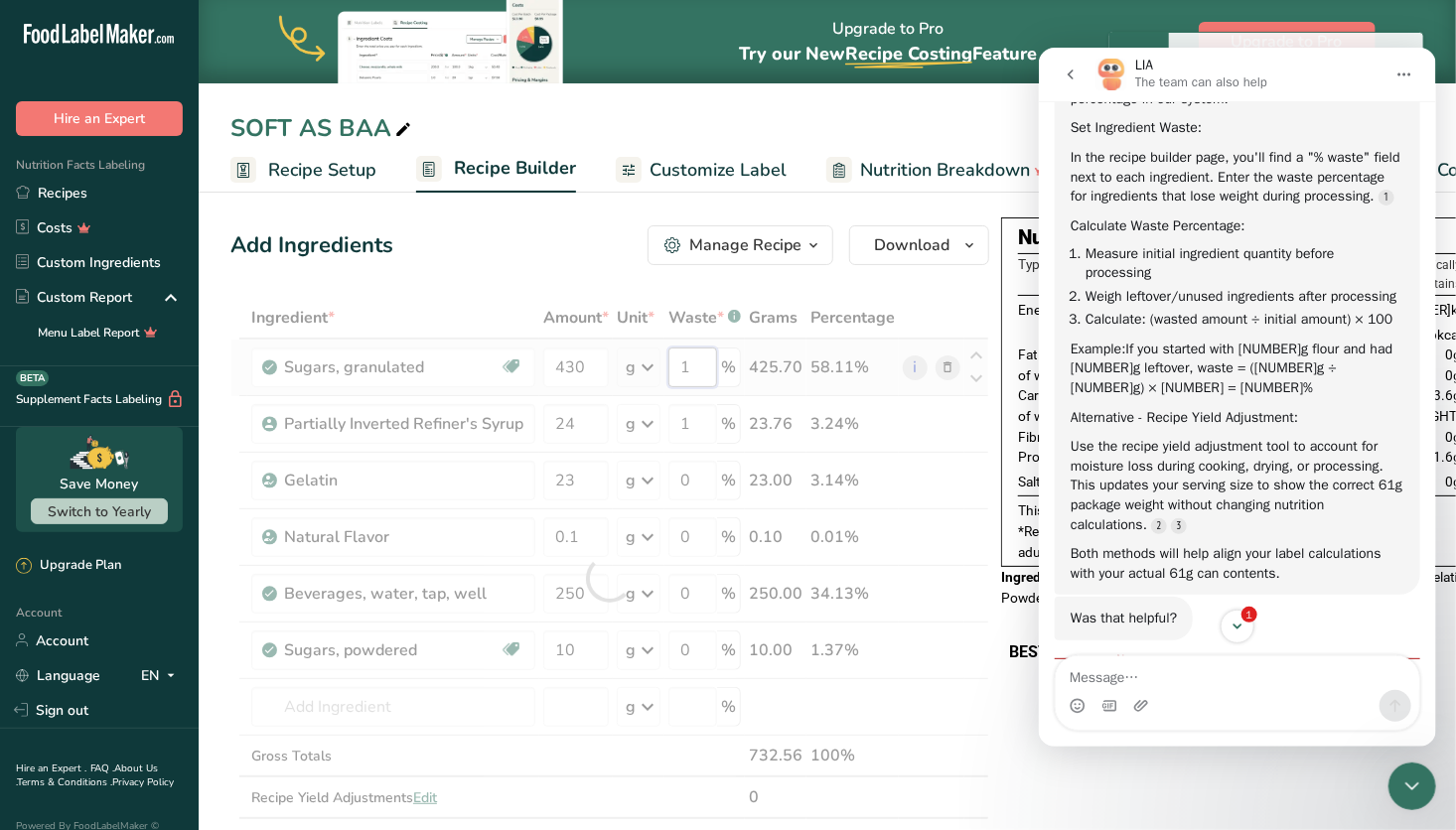 click on "Ingredient *
Amount *
Unit *
Waste *   .a-a{fill:#347362;}.b-a{fill:#fff;}          Grams
Percentage
Sugars, granulated
Dairy free
Gluten free
Vegan
Vegetarian
Soy free
430
g
Portions
1 serving packet
1 cup
Weight Units
g
kg
mg
See more
Volume Units
l
Volume units require a density conversion. If you know your ingredient's density enter it below. Otherwise, click on "RIA" our AI Regulatory bot - she will be able to help you
lb/ft3
g/cm3
Confirm
mL
lb/ft3" at bounding box center (610, 578) 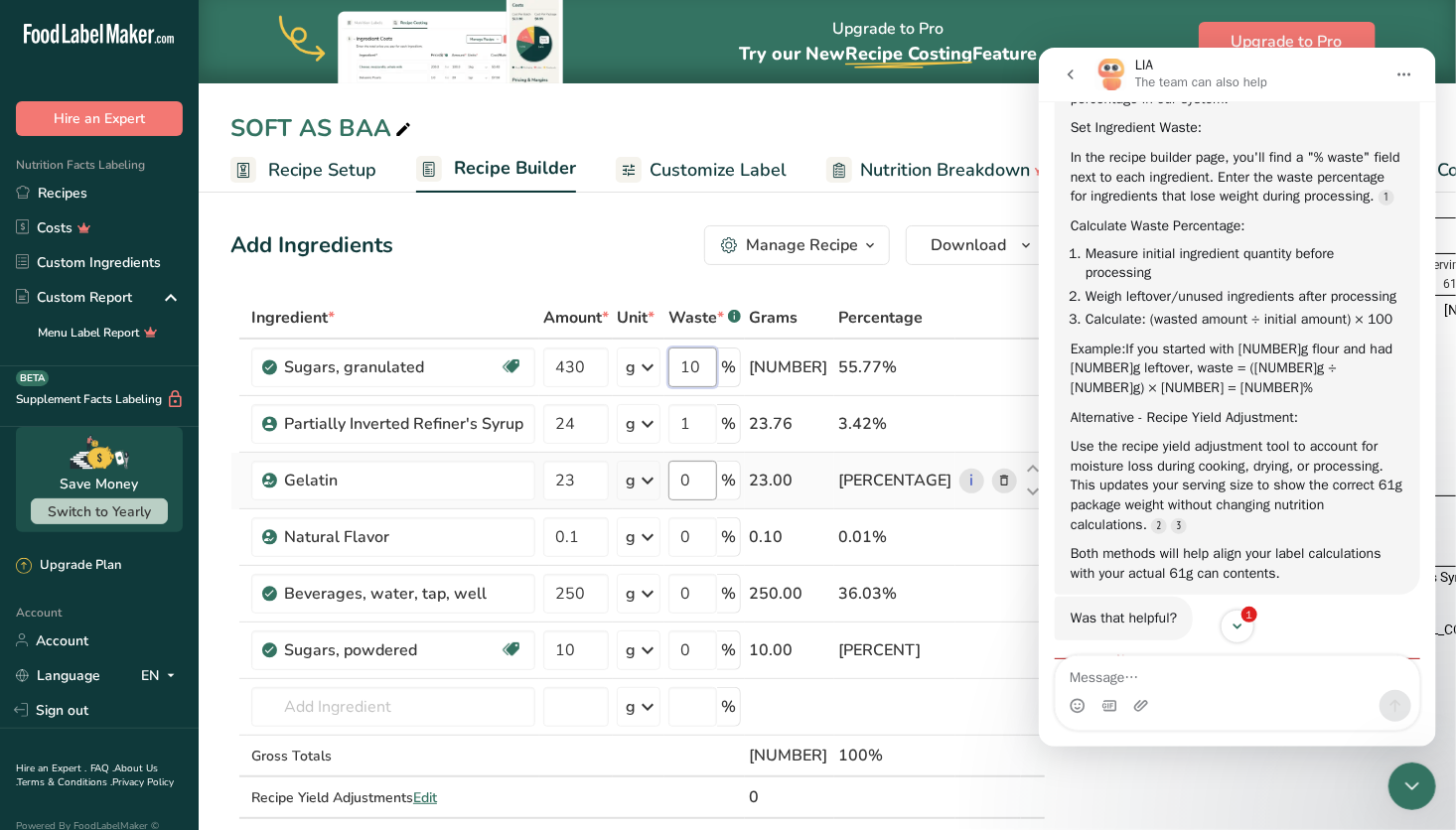 type on "10" 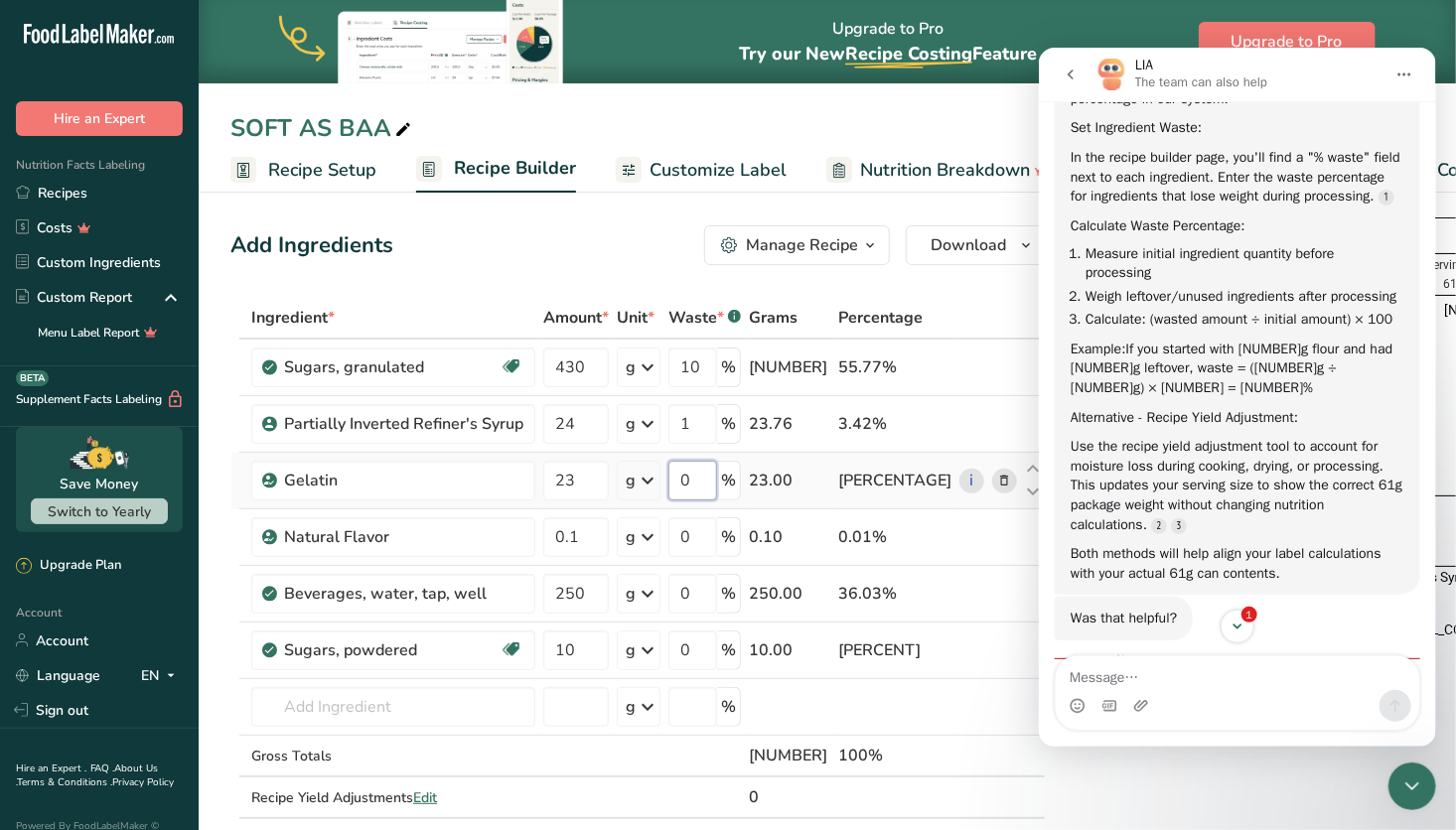 click on "Ingredient *
Amount *
Unit *
Waste *   .a-a{fill:#347362;}.b-a{fill:#fff;}          Grams
Percentage
Sugars, granulated
Dairy free
Gluten free
Vegan
Vegetarian
Soy free
430
g
Portions
1 serving packet
1 cup
Weight Units
g
kg
mg
See more
Volume Units
l
Volume units require a density conversion. If you know your ingredient's density enter it below. Otherwise, click on "RIA" our AI Regulatory bot - she will be able to help you
lb/ft3
g/cm3
Confirm
mL
lb/ft3" at bounding box center (638, 578) 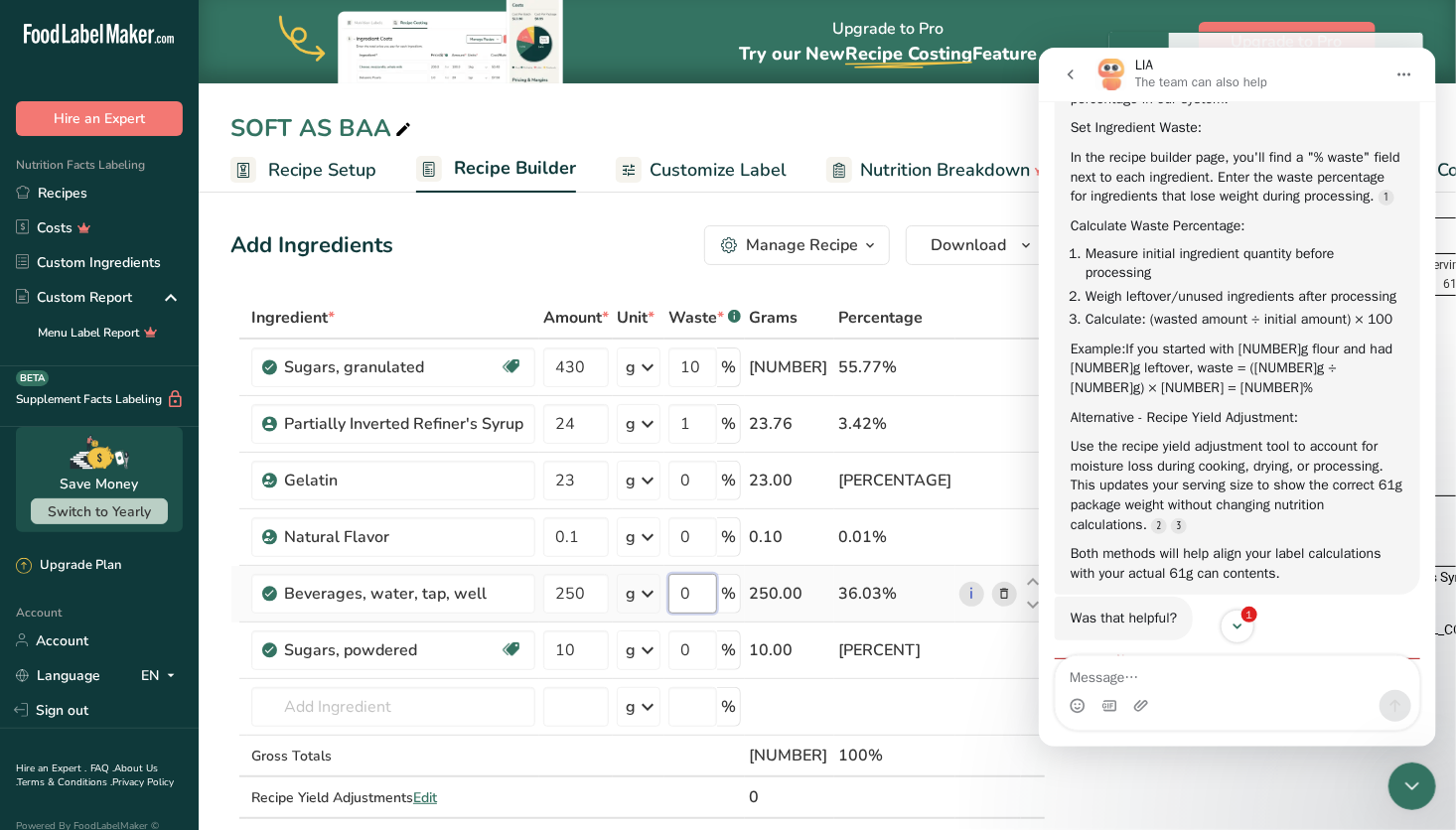 click on "Ingredient *
Amount *
Unit *
Waste *   .a-a{fill:#347362;}.b-a{fill:#fff;}          Grams
Percentage
Sugars, granulated
Dairy free
Gluten free
Vegan
Vegetarian
Soy free
430
g
Portions
1 serving packet
1 cup
Weight Units
g
kg
mg
See more
Volume Units
l
Volume units require a density conversion. If you know your ingredient's density enter it below. Otherwise, click on "RIA" our AI Regulatory bot - she will be able to help you
lb/ft3
g/cm3
Confirm
mL
lb/ft3" at bounding box center [638, 578] 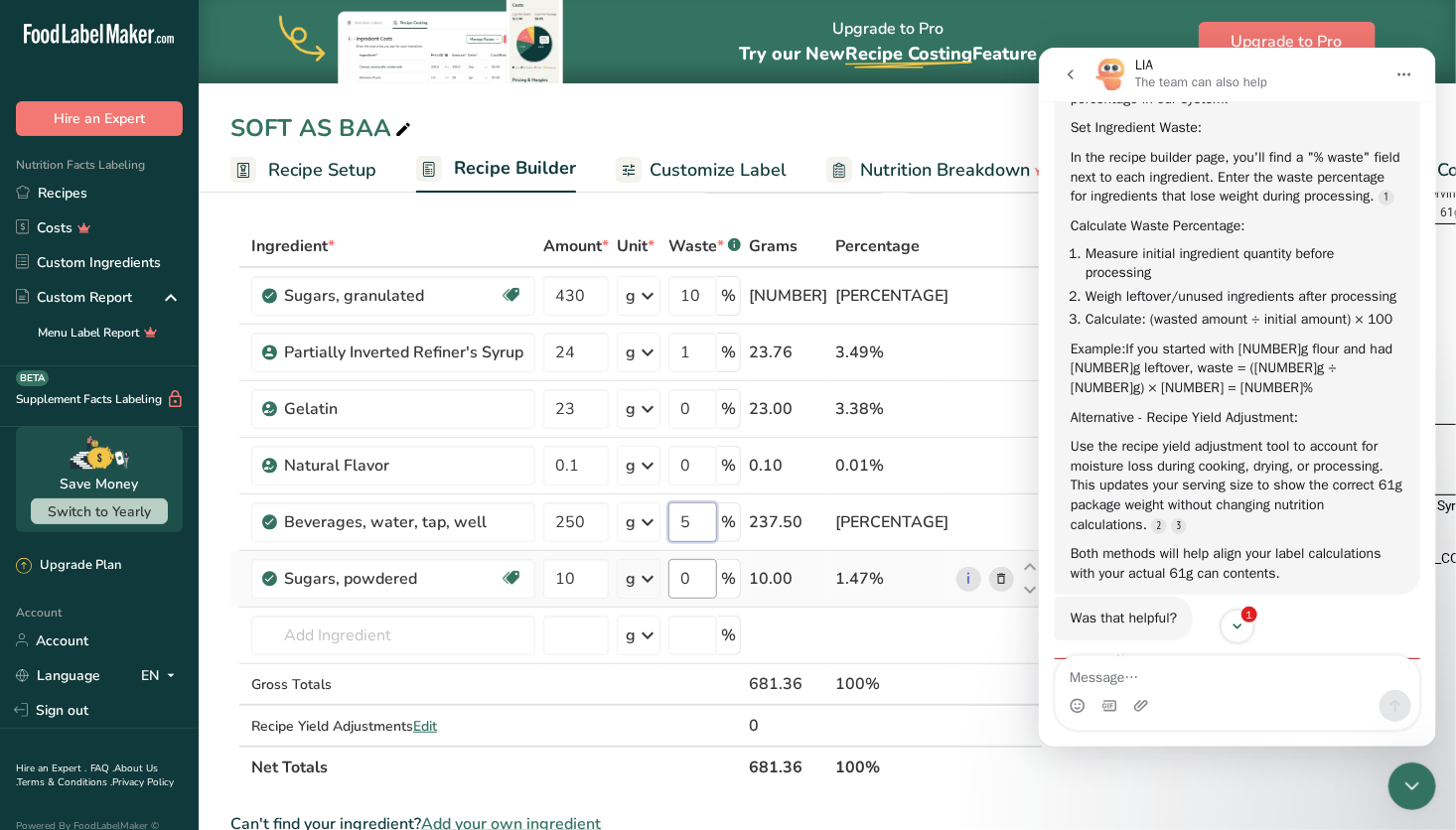 scroll, scrollTop: 71, scrollLeft: 0, axis: vertical 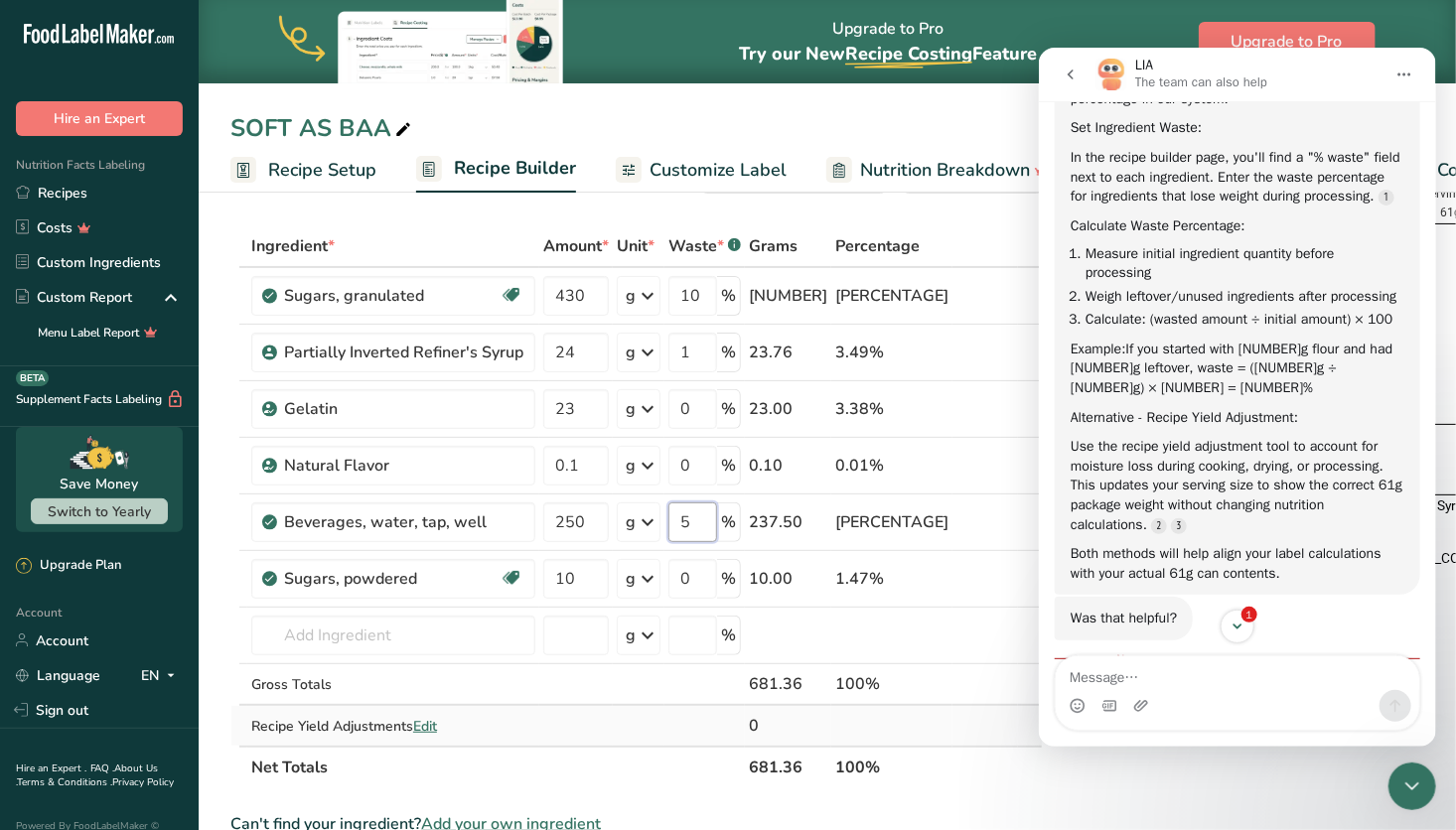 type on "5" 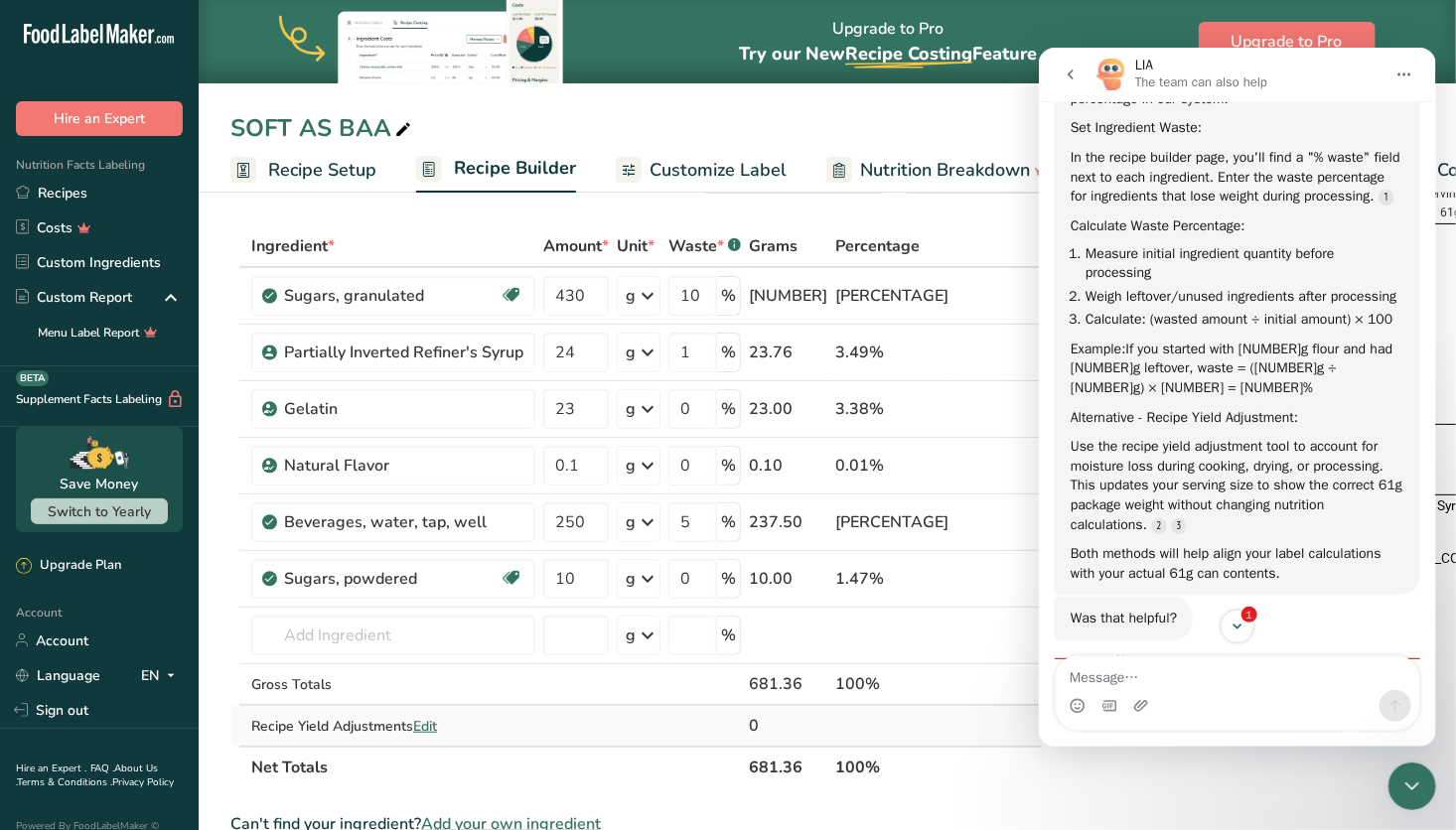 click on "Ingredient *
Amount *
Unit *
Waste *   .a-a{fill:#347362;}.b-a{fill:#fff;}          Grams
Percentage
Sugars, granulated
Dairy free
Gluten free
Vegan
Vegetarian
Soy free
430
g
Portions
1 serving packet
1 cup
Weight Units
g
kg
mg
See more
Volume Units
l
Volume units require a density conversion. If you know your ingredient's density enter it below. Otherwise, click on "RIA" our AI Regulatory bot - she will be able to help you
lb/ft3
g/cm3
Confirm
mL
lb/ft3" at bounding box center [637, 506] 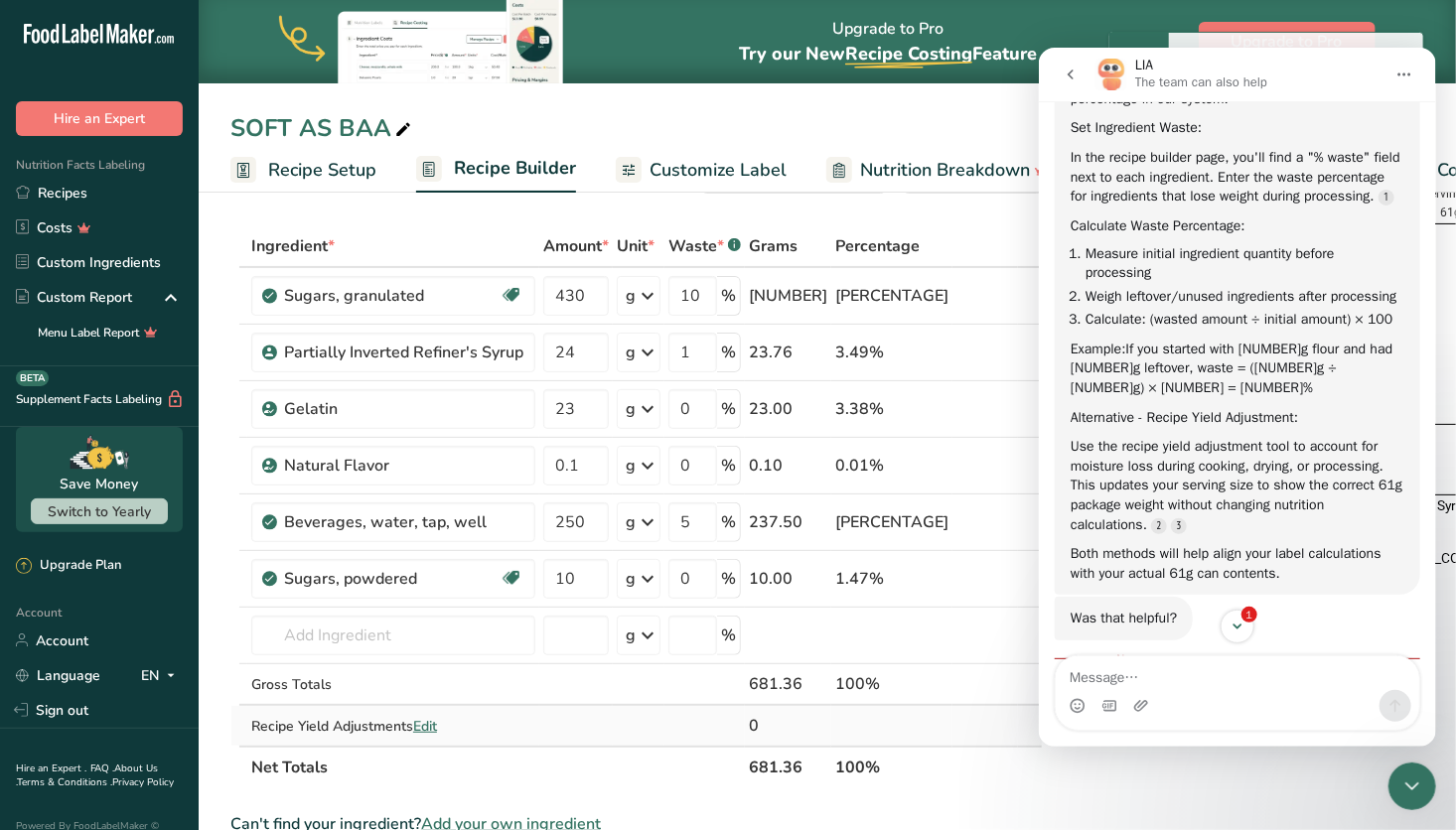 click on "Edit" at bounding box center (425, 726) 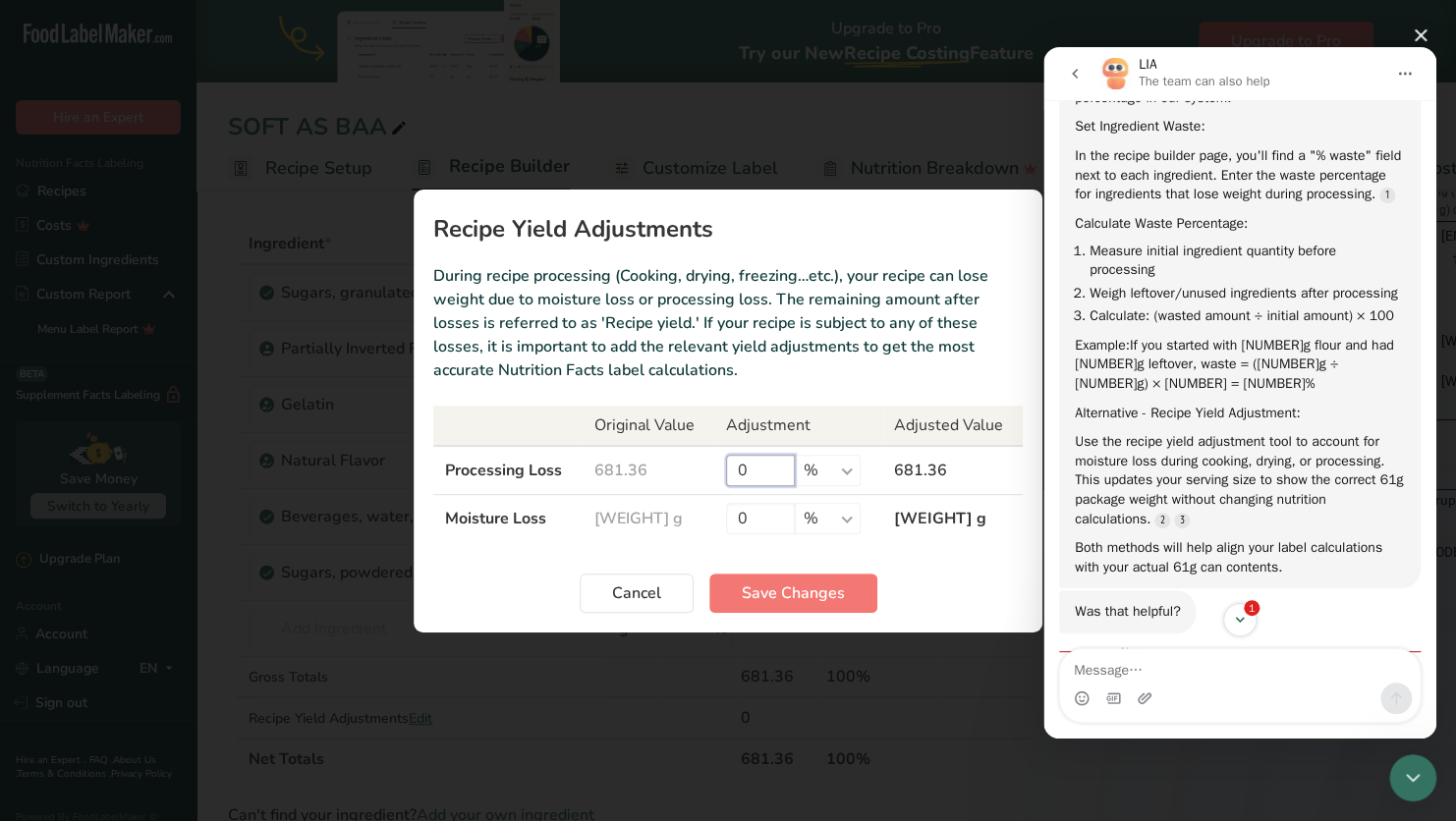 click on "0" at bounding box center [760, 470] 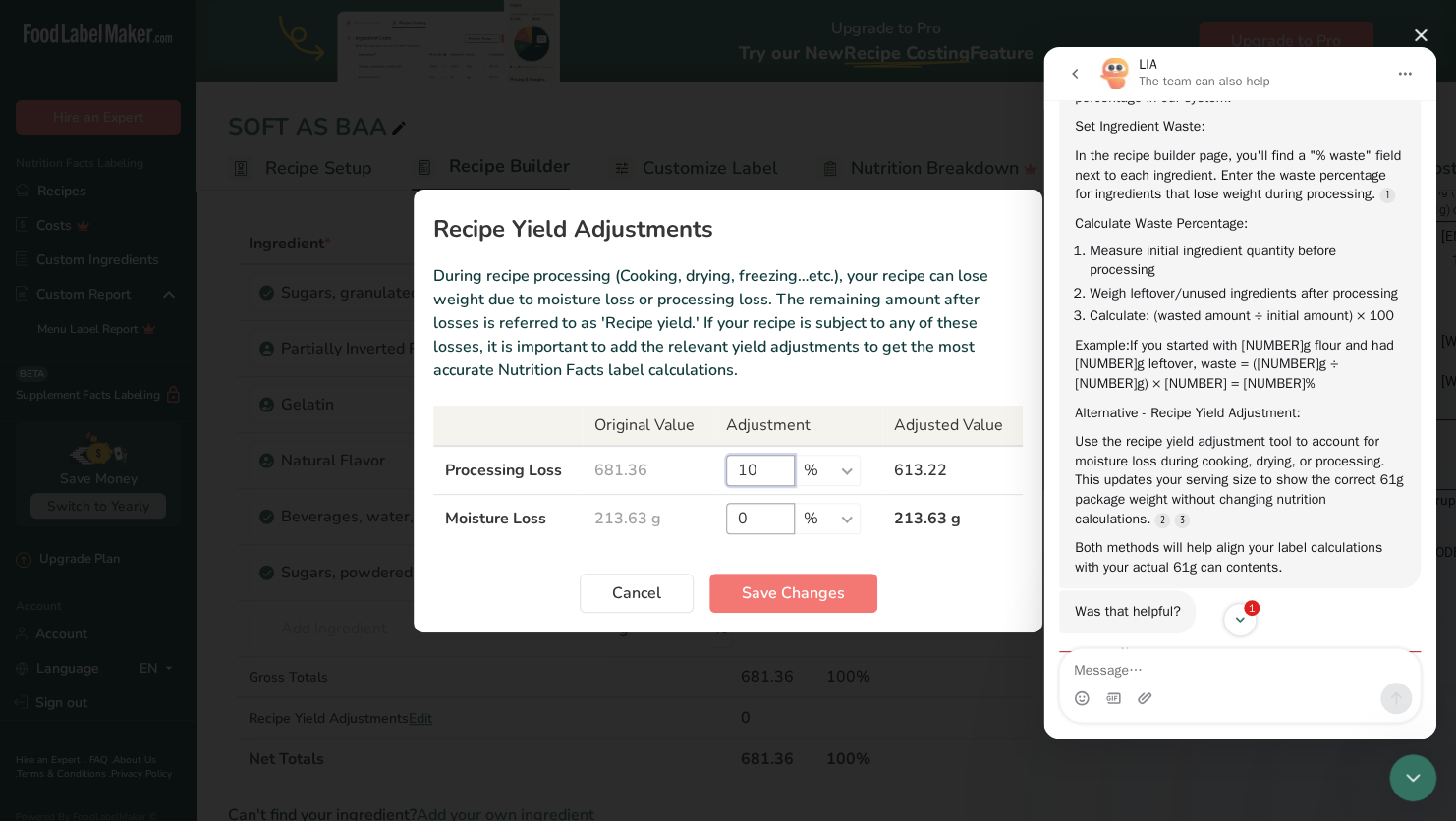 type on "10" 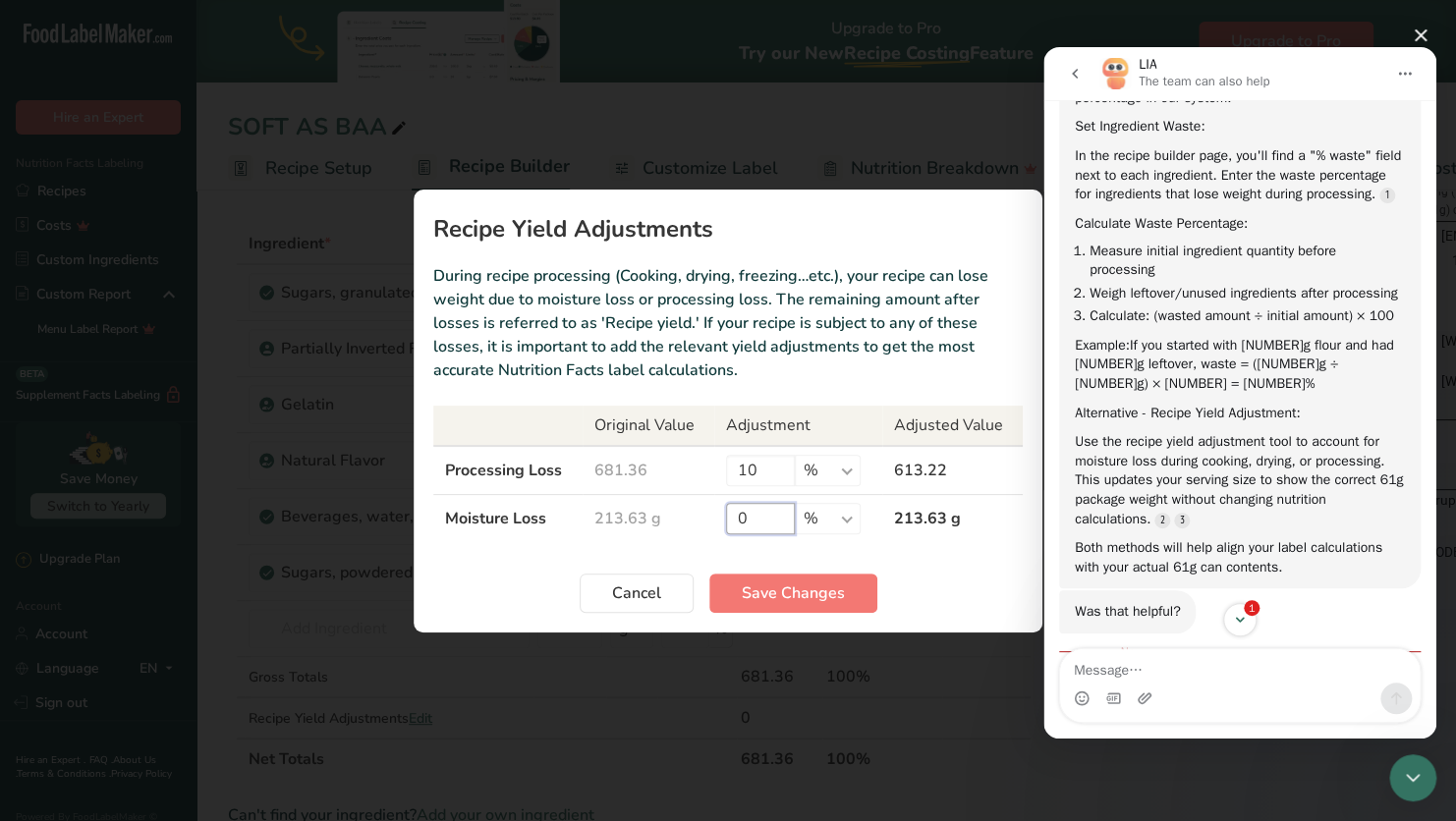 click on "0" at bounding box center (760, 519) 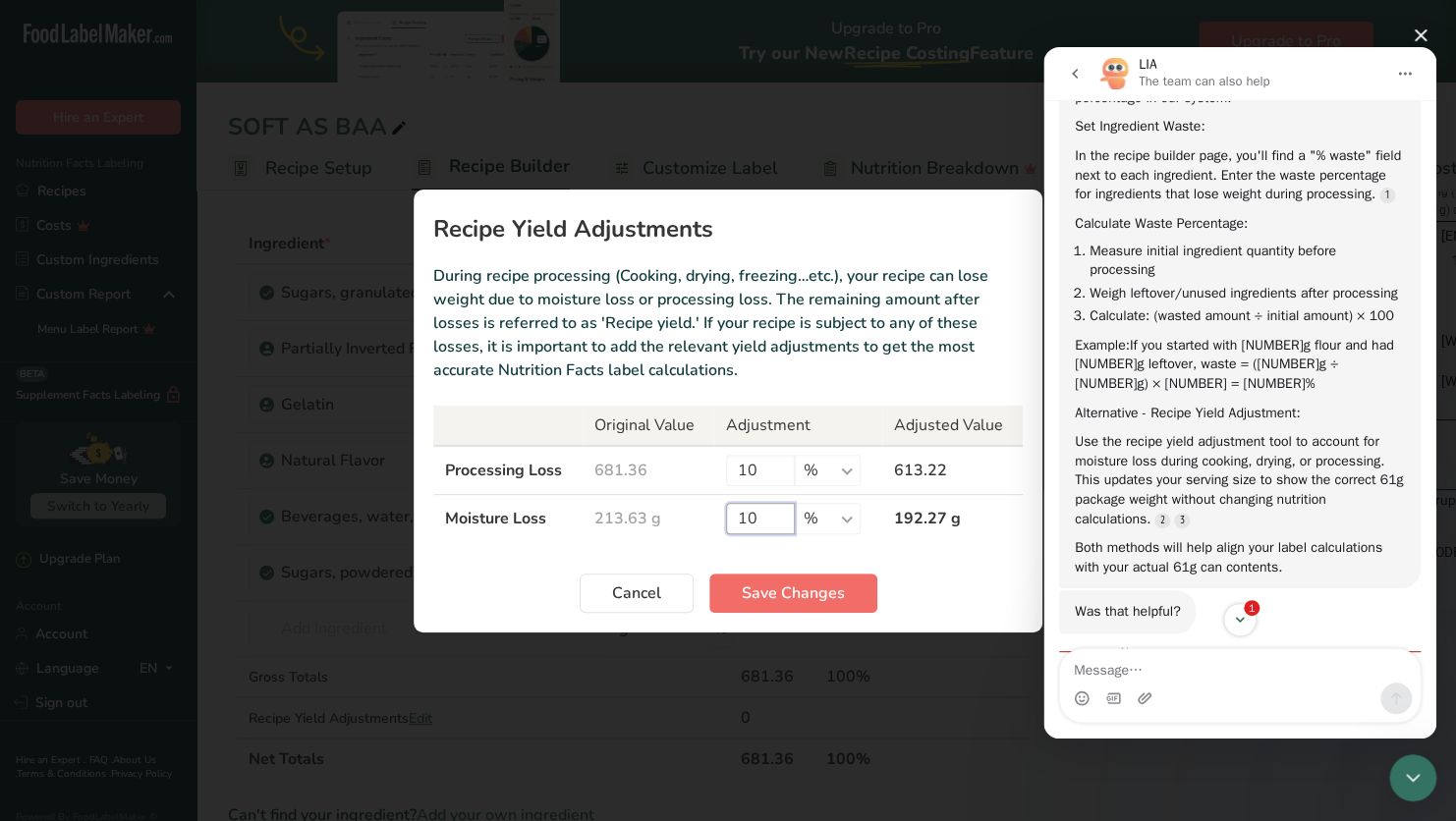 type on "10" 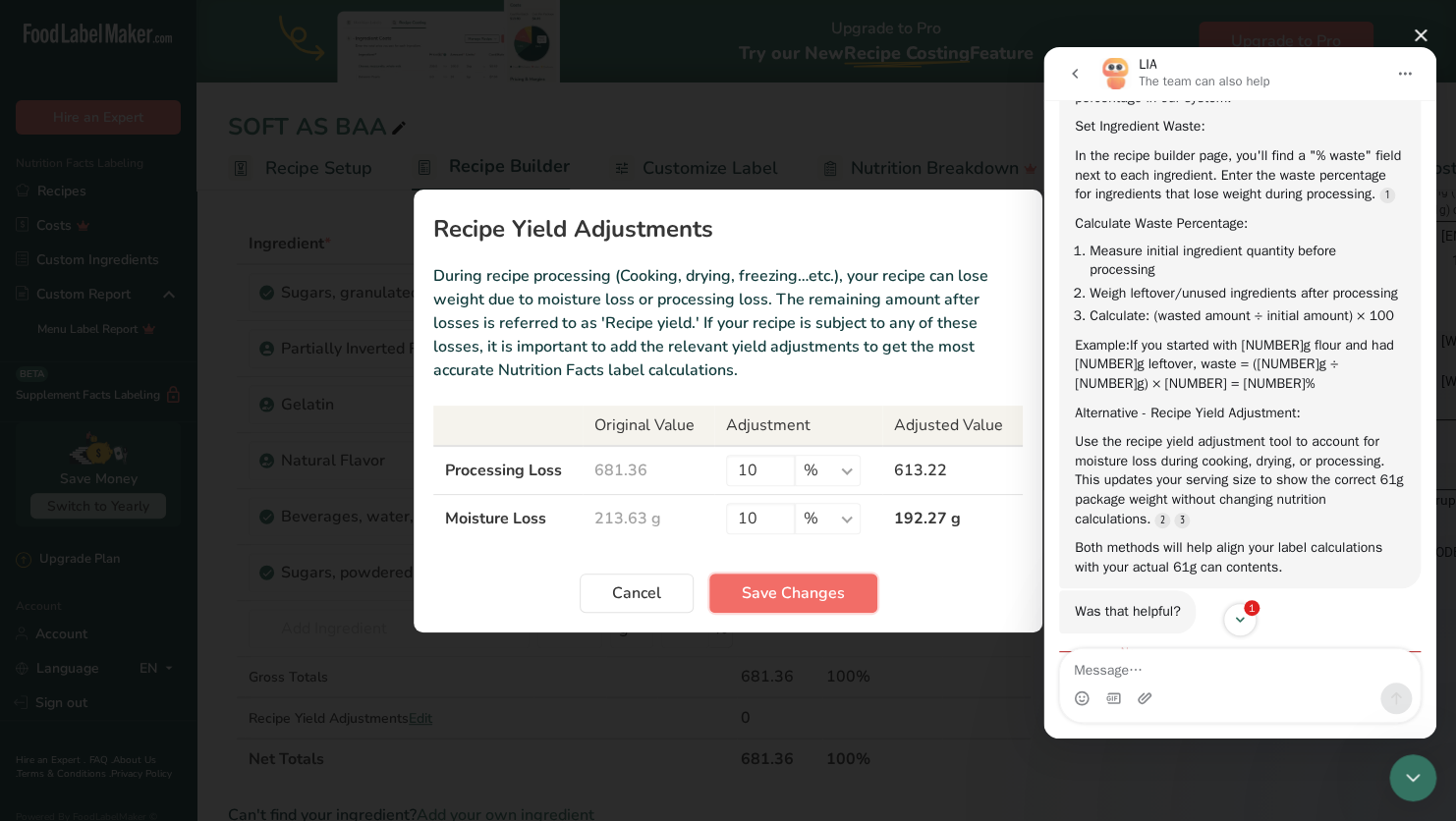 click on "Save Changes" at bounding box center (793, 593) 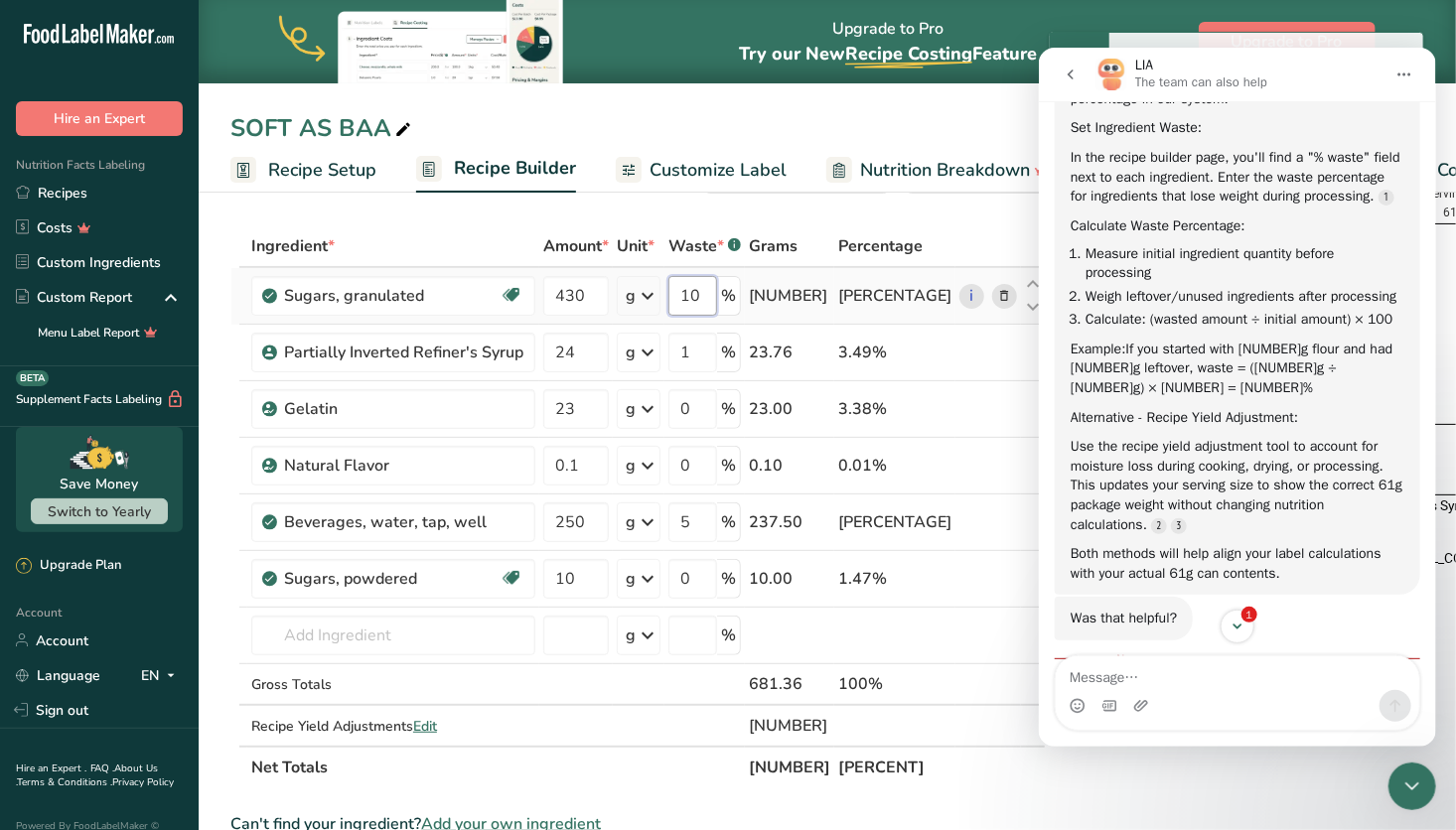 click on "10" at bounding box center [692, 296] 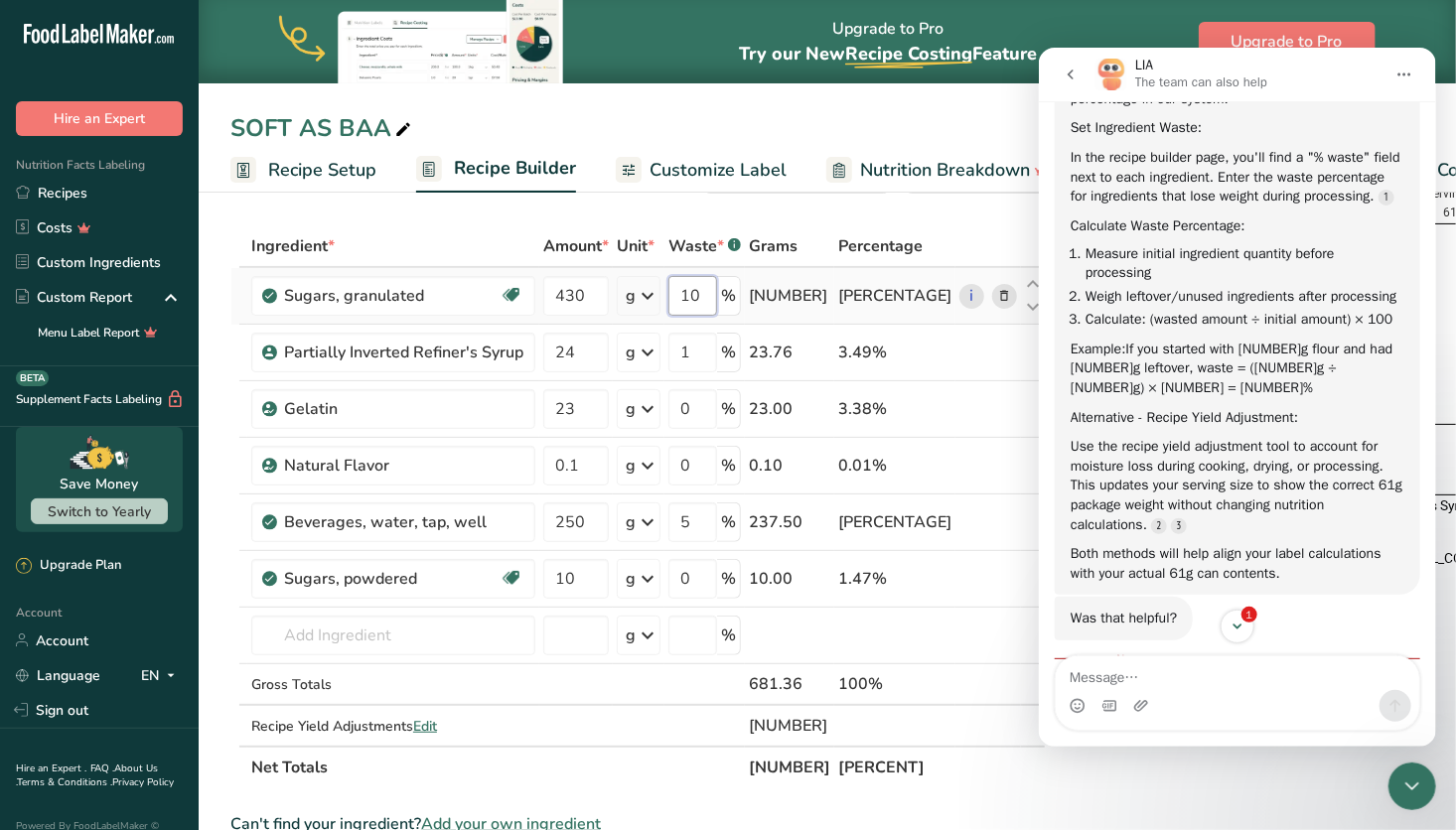type on "1" 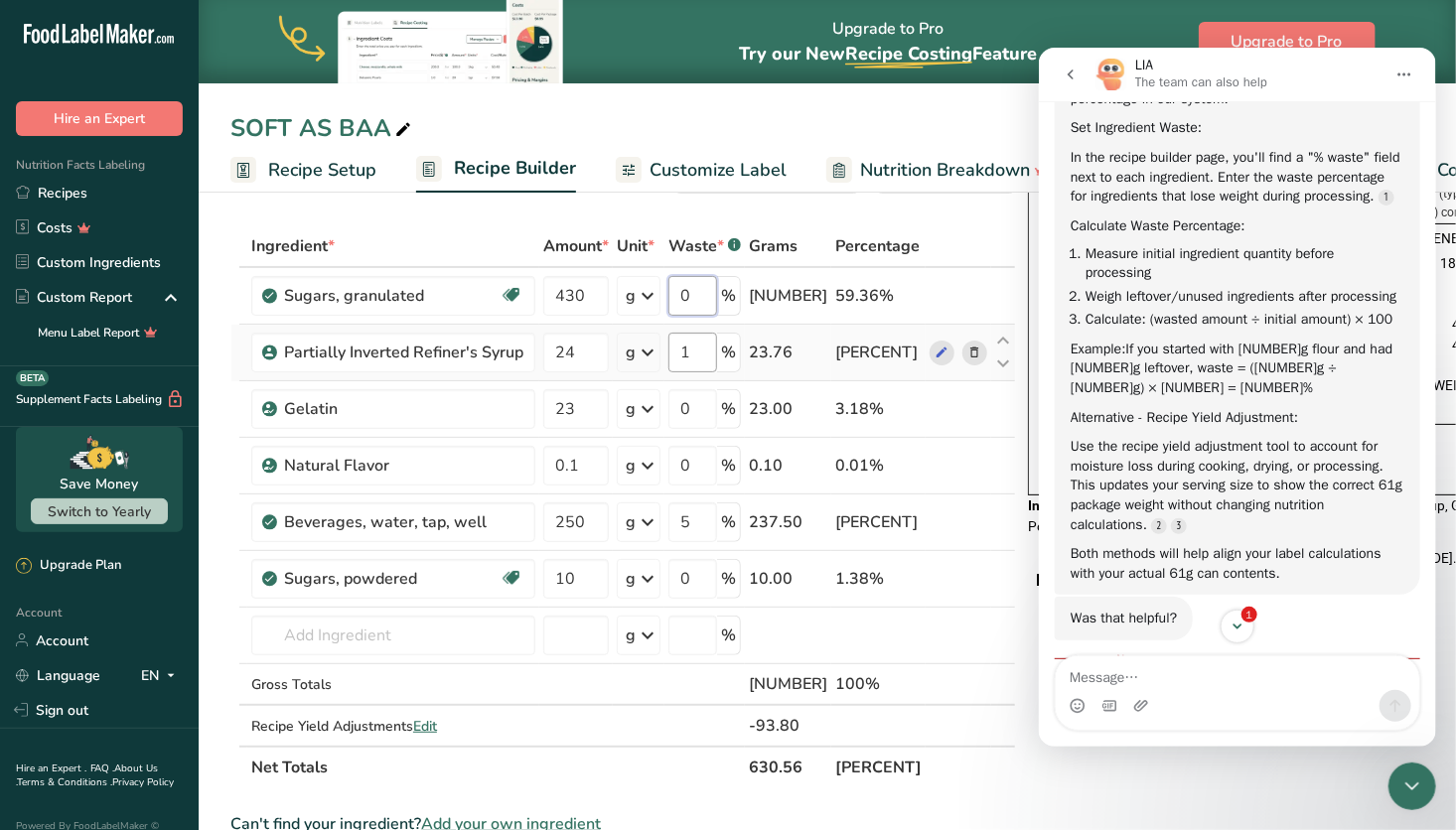 type on "0" 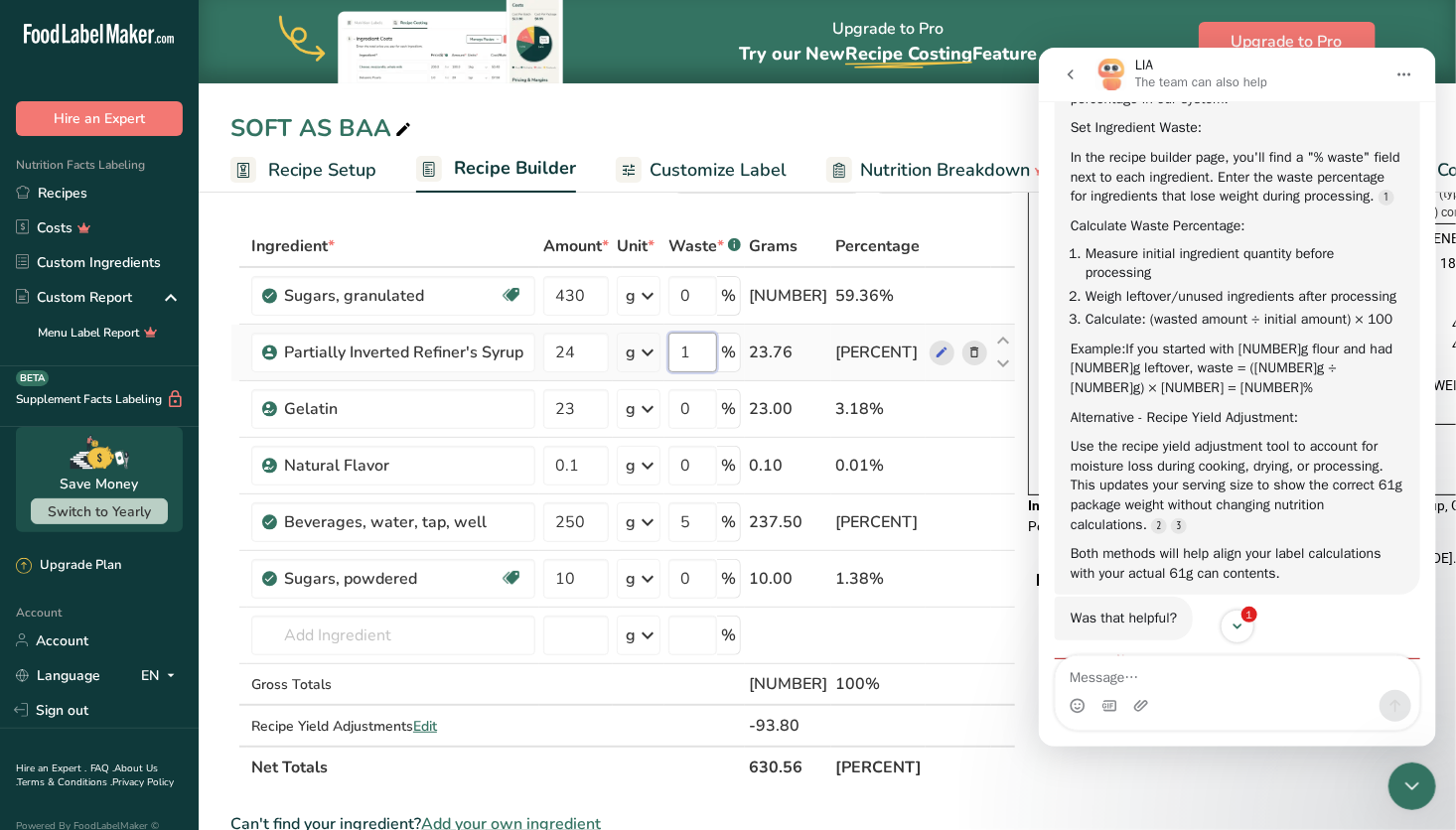 click on "Ingredient *
Amount *
Unit *
Waste *   .a-a{fill:#347362;}.b-a{fill:#fff;}          Grams
Percentage
Sugars, granulated
Dairy free
Gluten free
Vegan
Vegetarian
Soy free
430
g
Portions
1 serving packet
1 cup
Weight Units
g
kg
mg
See more
Volume Units
l
Volume units require a density conversion. If you know your ingredient's density enter it below. Otherwise, click on "RIA" our AI Regulatory bot - she will be able to help you
lb/ft3
g/cm3
Confirm
mL
lb/ft3" at bounding box center (623, 506) 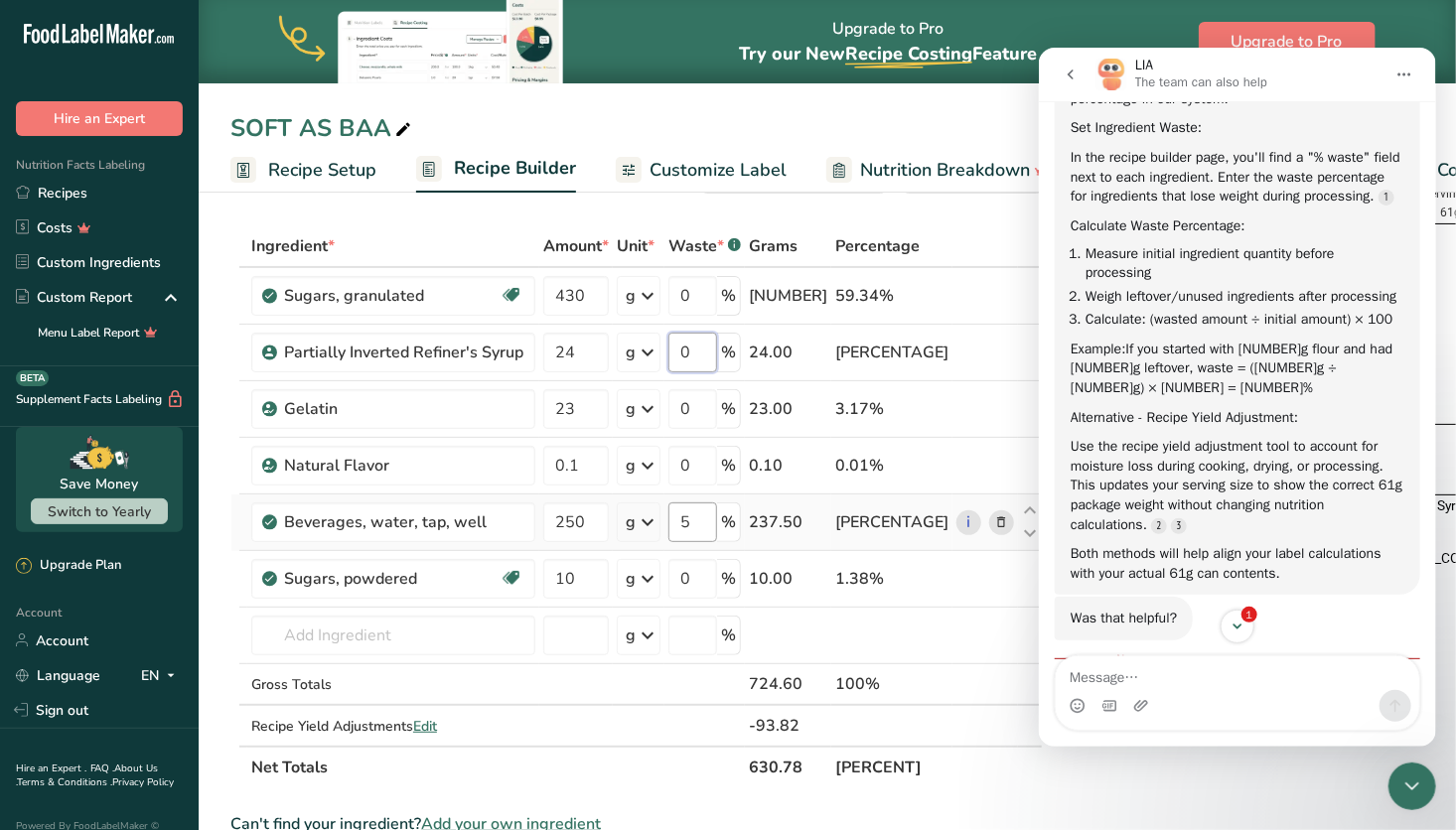 type on "0" 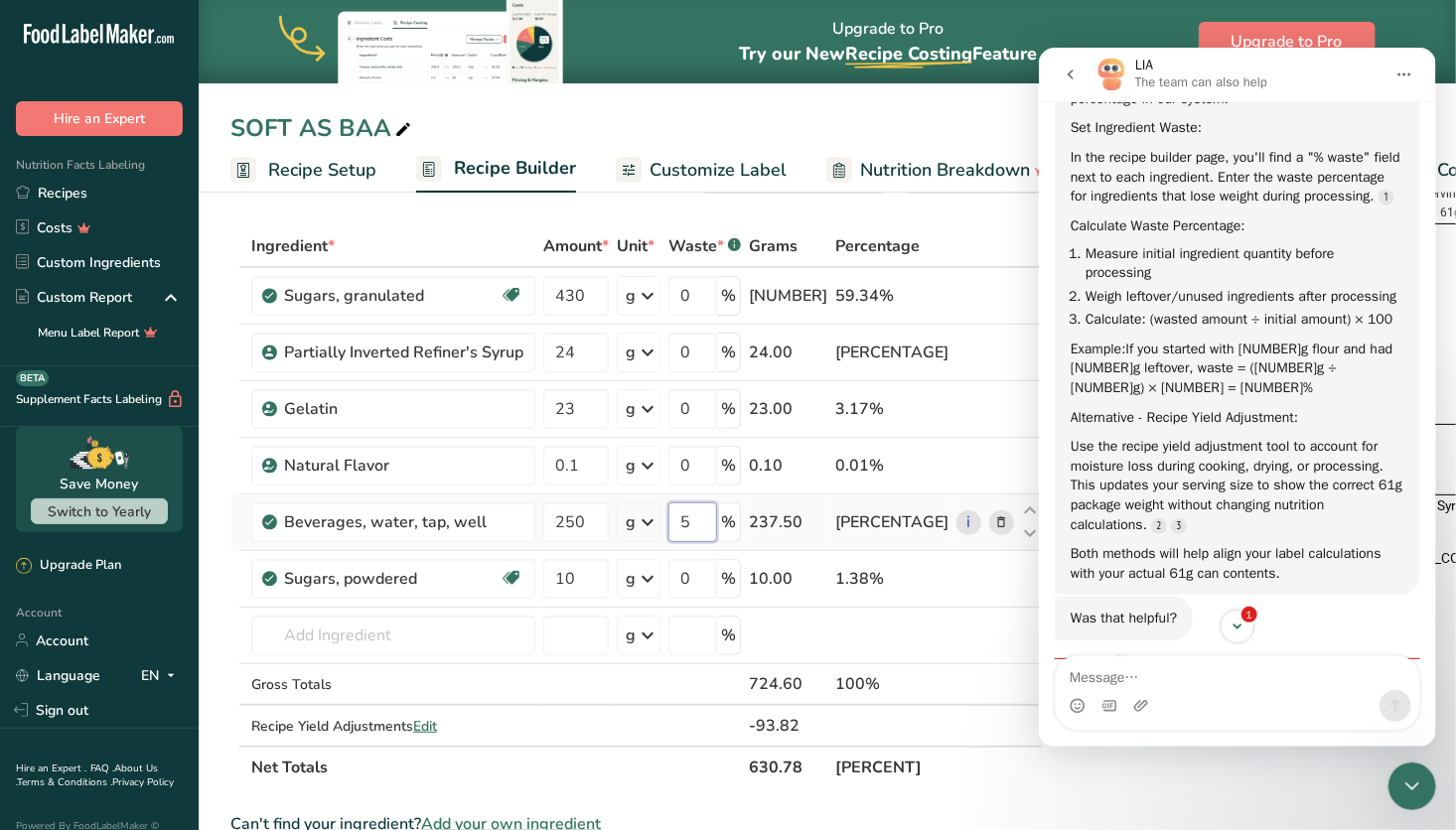 click on "Ingredient *
Amount *
Unit *
Waste *   .a-a{fill:#347362;}.b-a{fill:#fff;}          Grams
Percentage
Sugars, granulated
Dairy free
Gluten free
Vegan
Vegetarian
Soy free
430
g
Portions
1 serving packet
1 cup
Weight Units
g
kg
mg
See more
Volume Units
l
Volume units require a density conversion. If you know your ingredient's density enter it below. Otherwise, click on "RIA" our AI Regulatory bot - she will be able to help you
lb/ft3
g/cm3
Confirm
mL
lb/ft3" at bounding box center (637, 506) 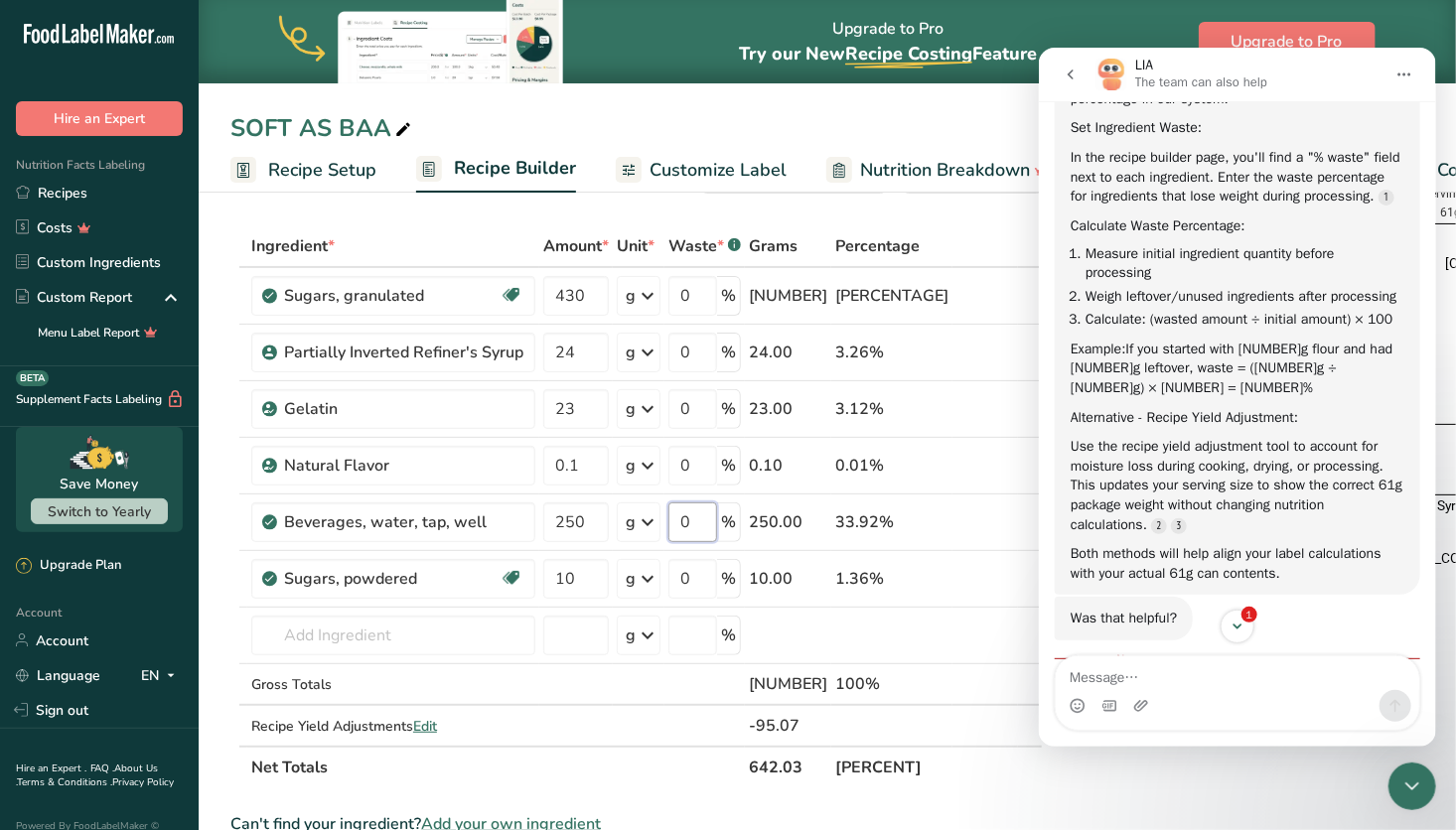 type on "0" 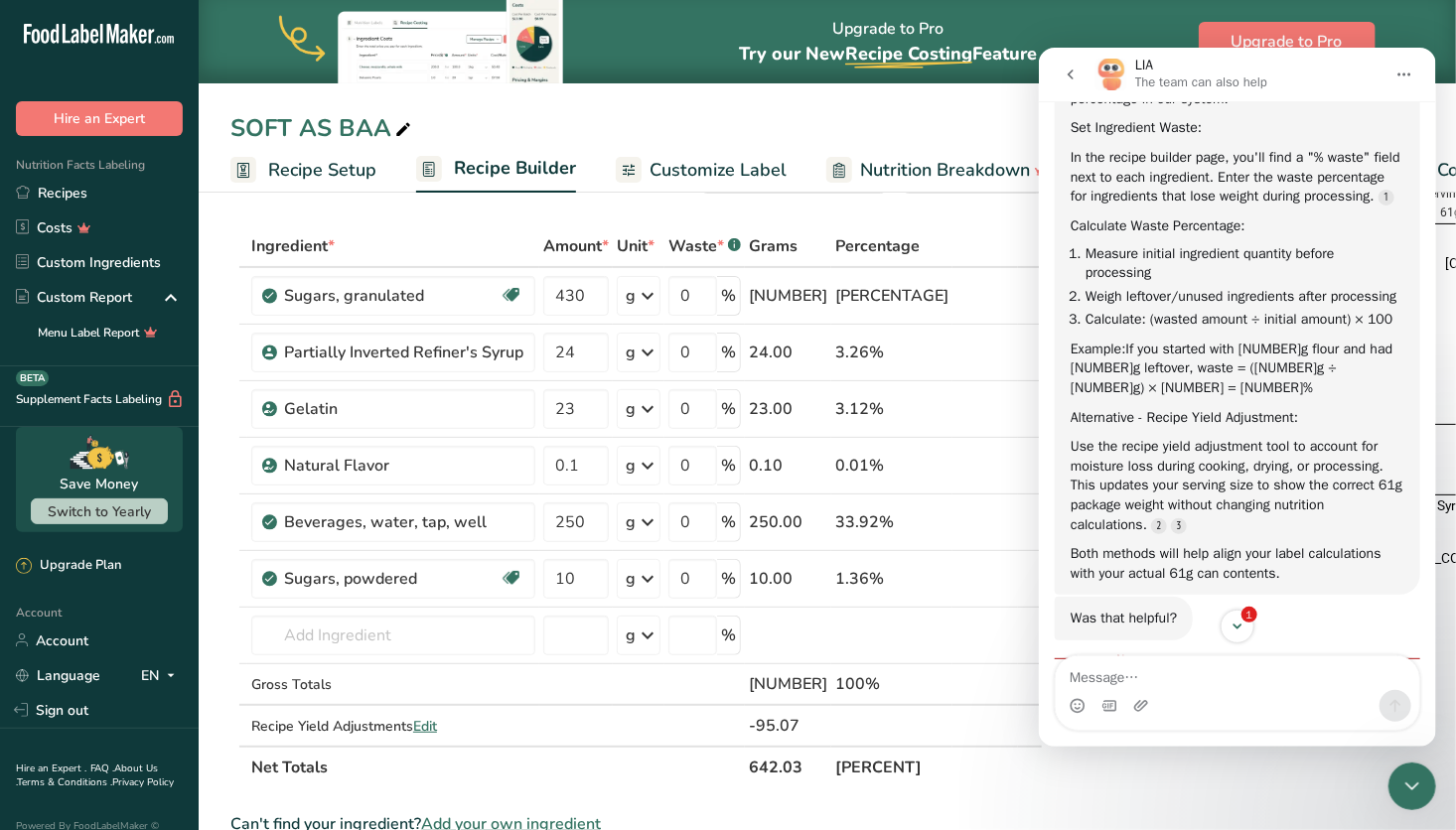 click on "Ingredient *
Amount *
Unit *
Waste *   .a-a{fill:#347362;}.b-a{fill:#fff;}          Grams
Percentage
Sugars, granulated
Dairy free
Gluten free
Vegan
Vegetarian
Soy free
430
g
Portions
1 serving packet
1 cup
Weight Units
g
kg
mg
See more
Volume Units
l
Volume units require a density conversion. If you know your ingredient's density enter it below. Otherwise, click on "RIA" our AI Regulatory bot - she will be able to help you
lb/ft3
g/cm3
Confirm
mL
lb/ft3" at bounding box center (637, 506) 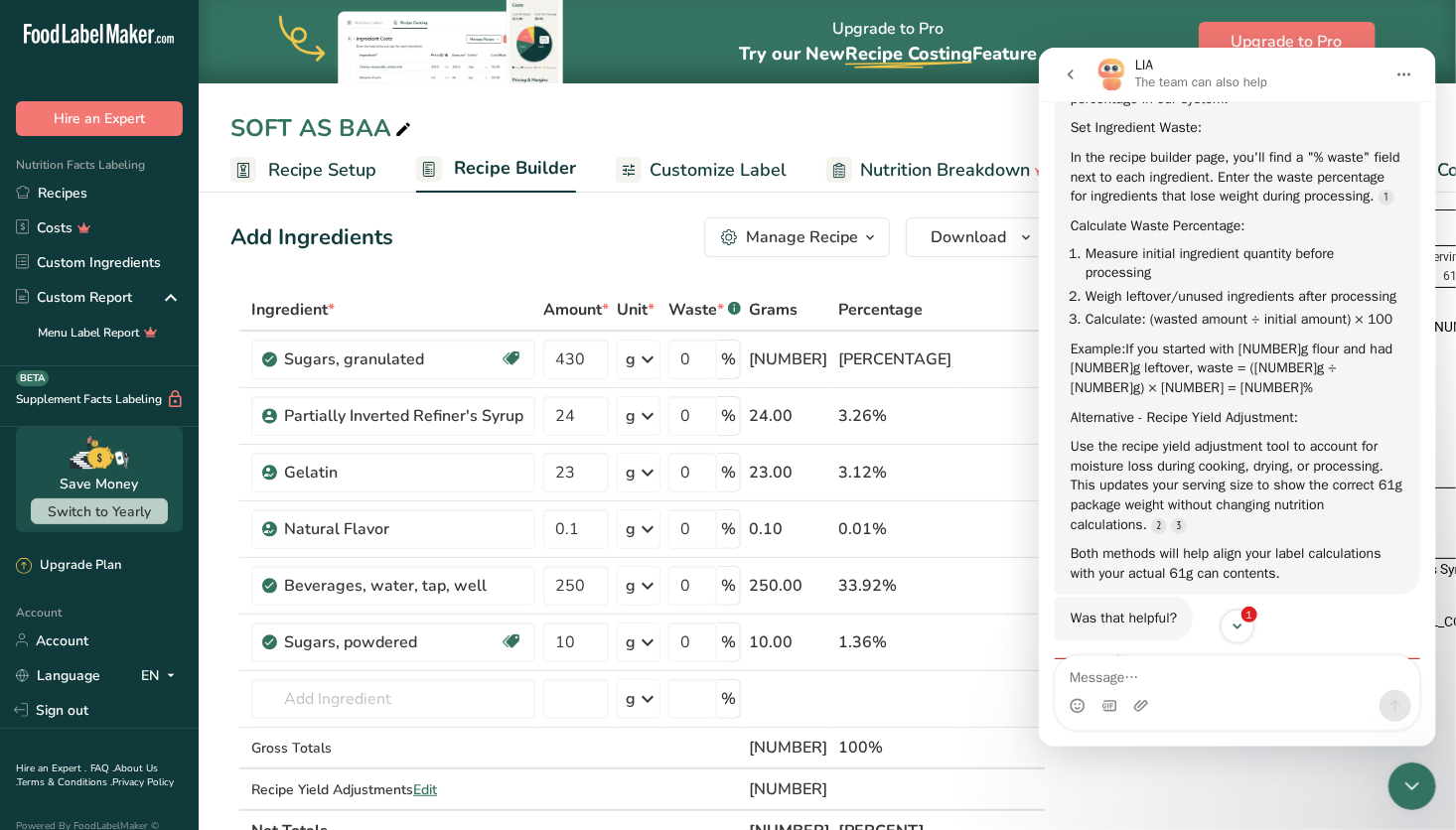 scroll, scrollTop: 0, scrollLeft: 0, axis: both 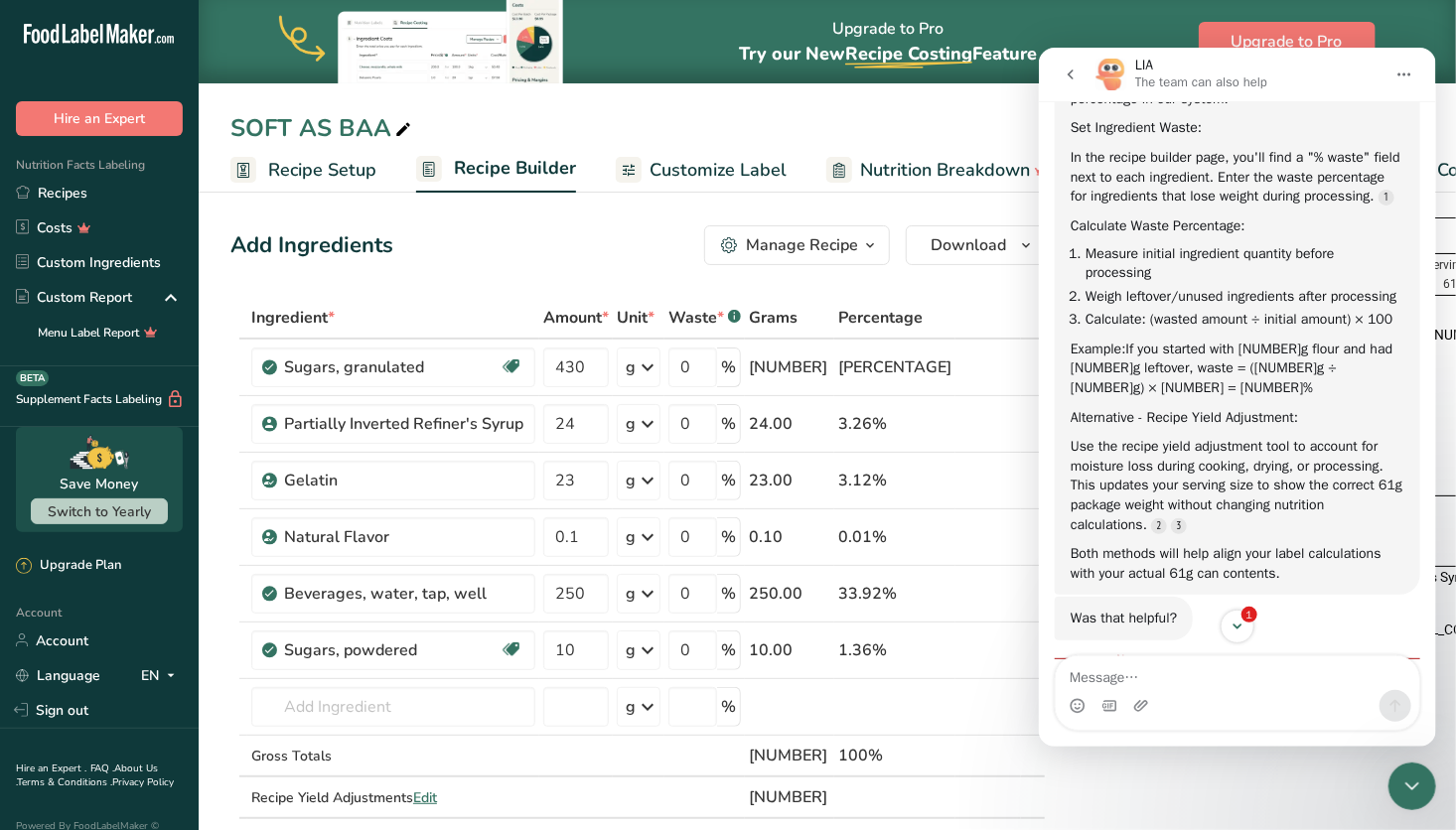 click on "Customize Label" at bounding box center (701, 170) 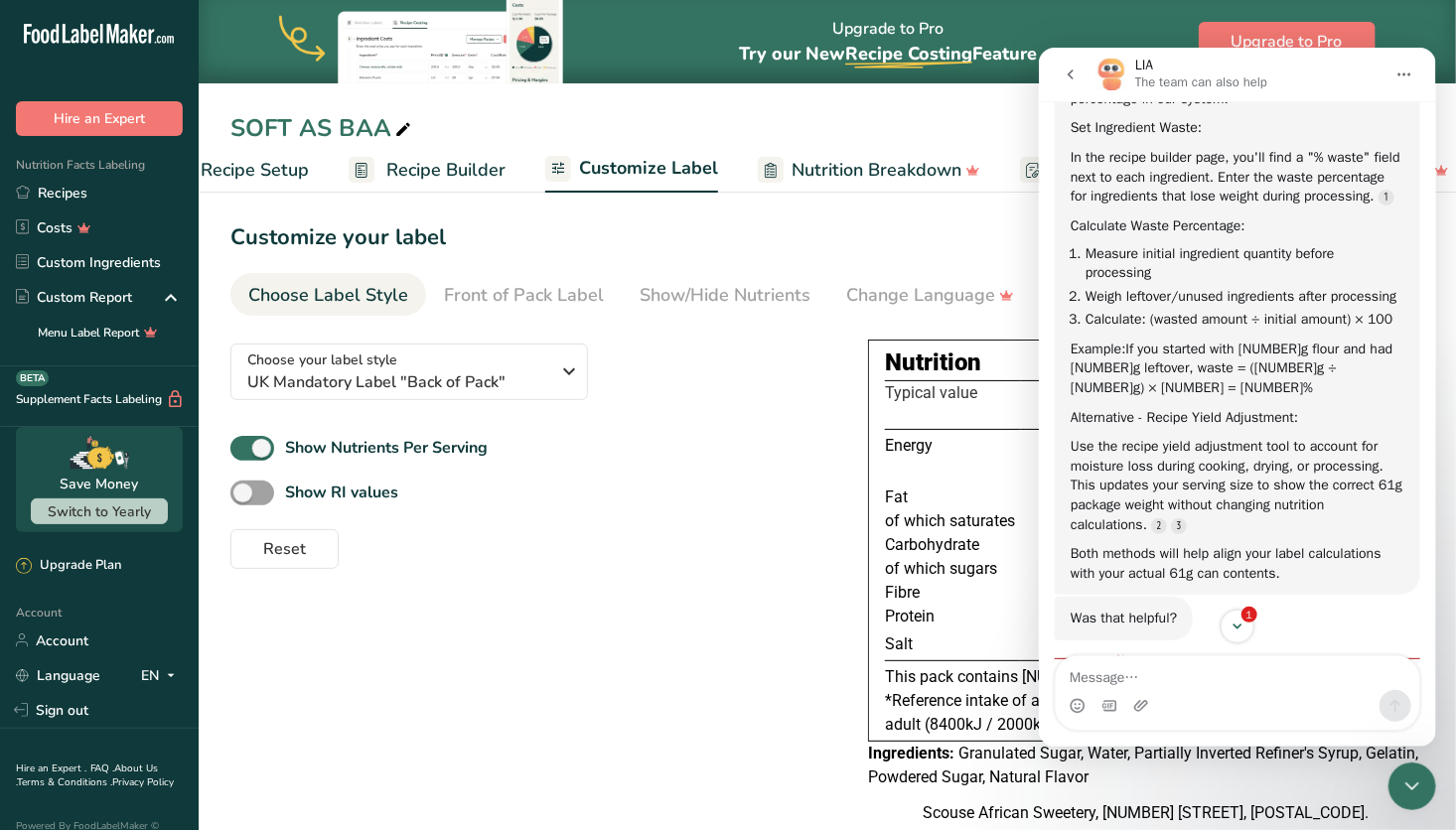 scroll, scrollTop: 0, scrollLeft: 91, axis: horizontal 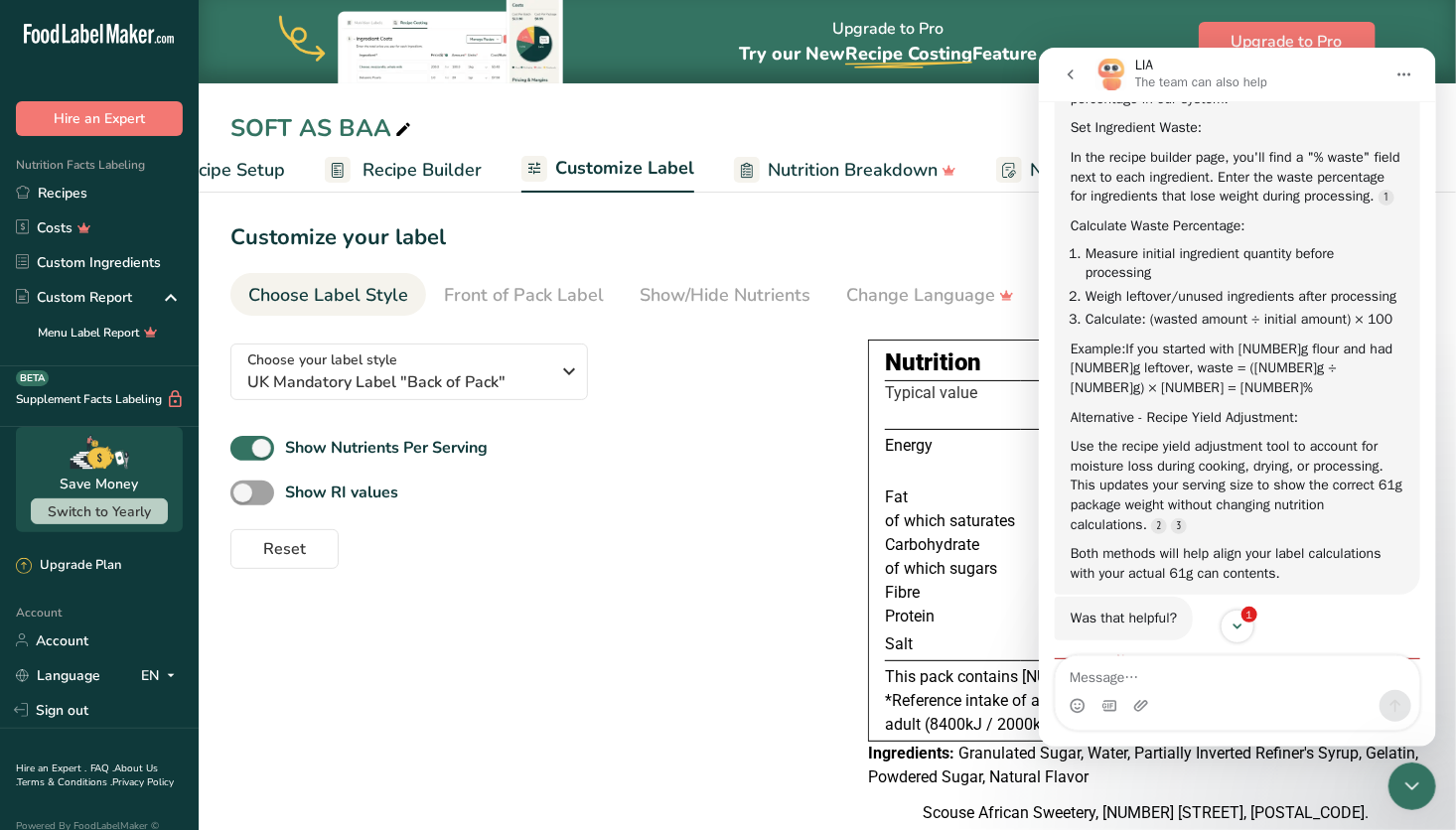 click on "Recipe Builder" at bounding box center (422, 170) 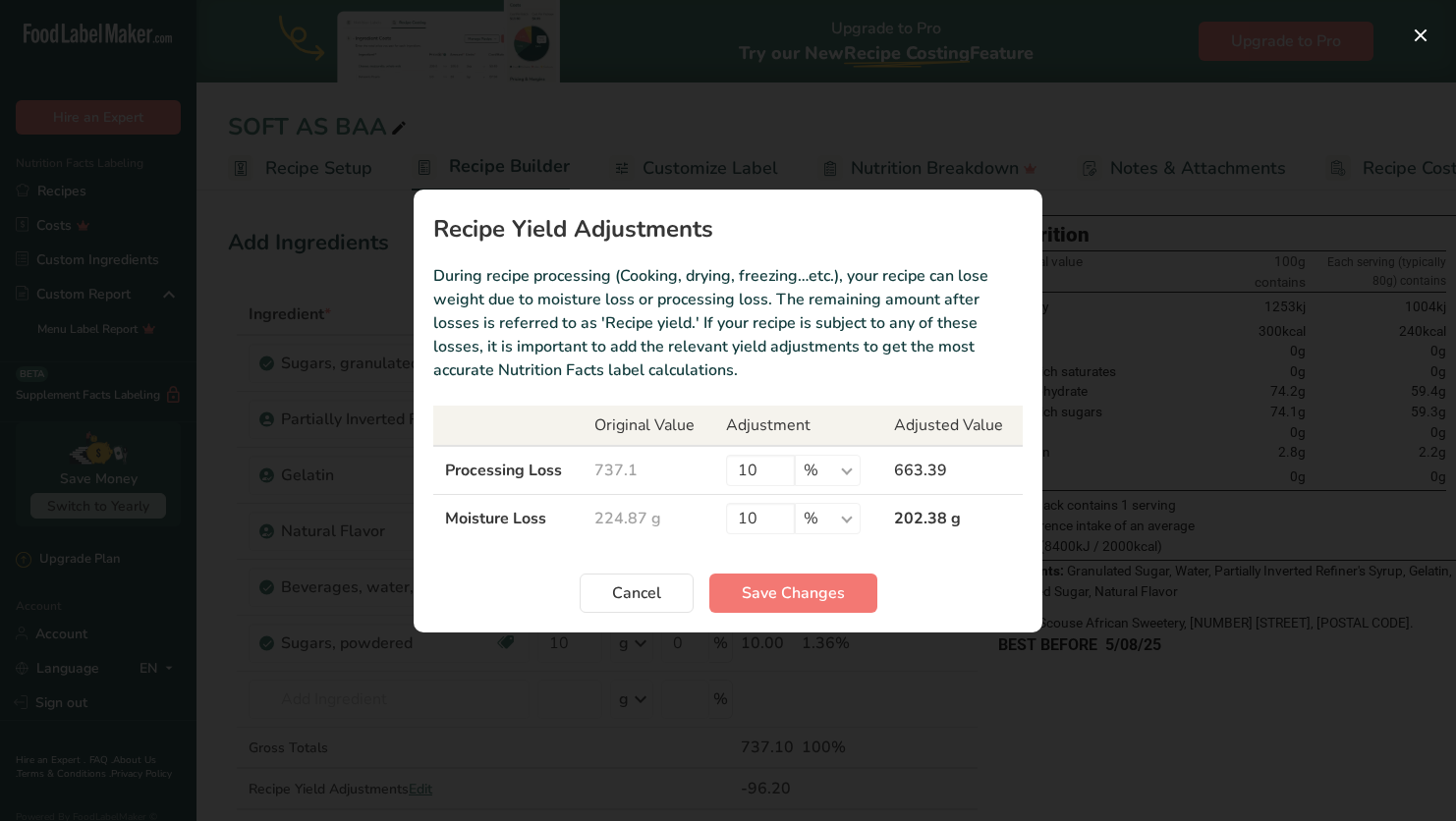 scroll, scrollTop: 149, scrollLeft: 0, axis: vertical 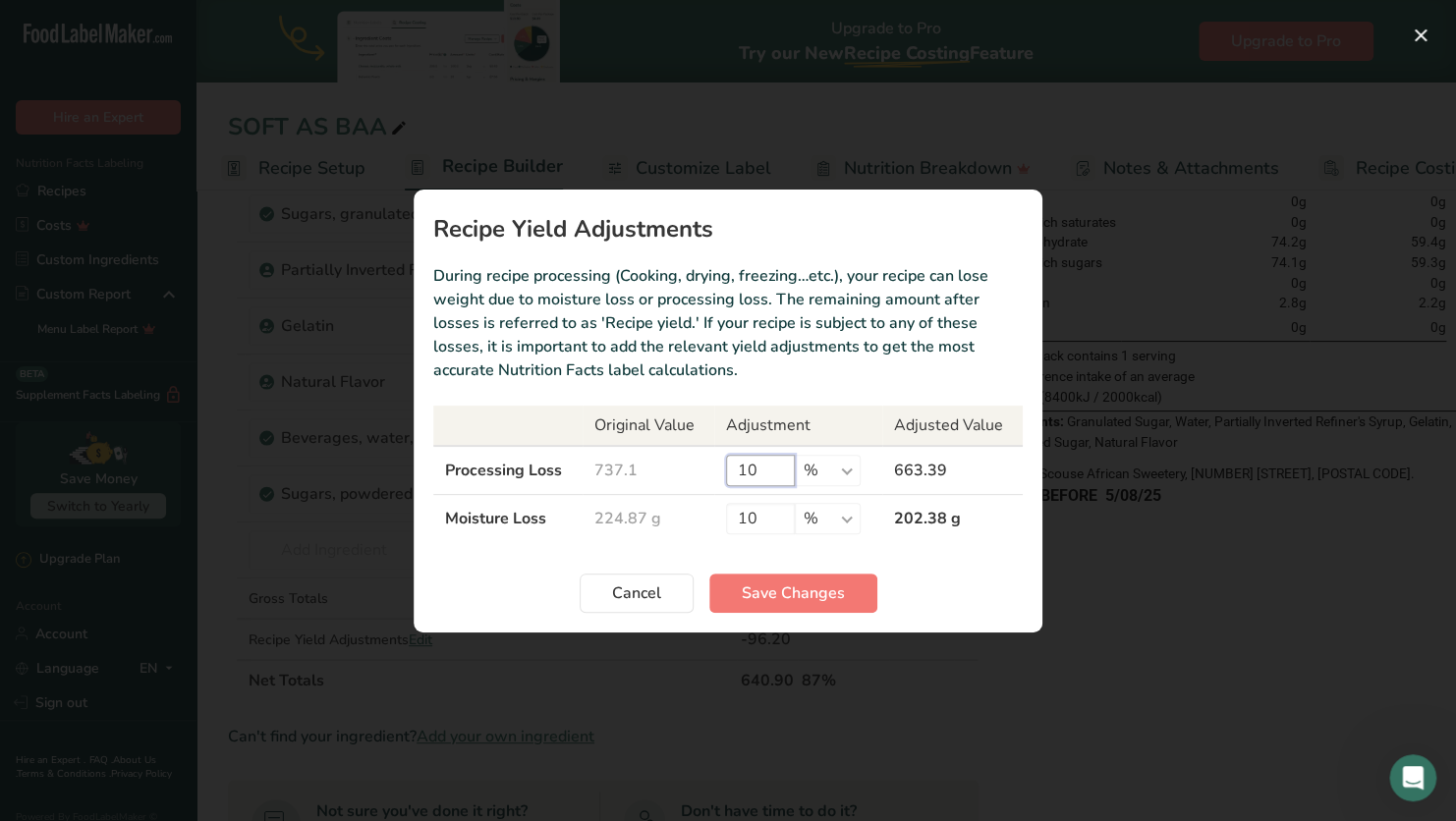 click on "10" at bounding box center (760, 470) 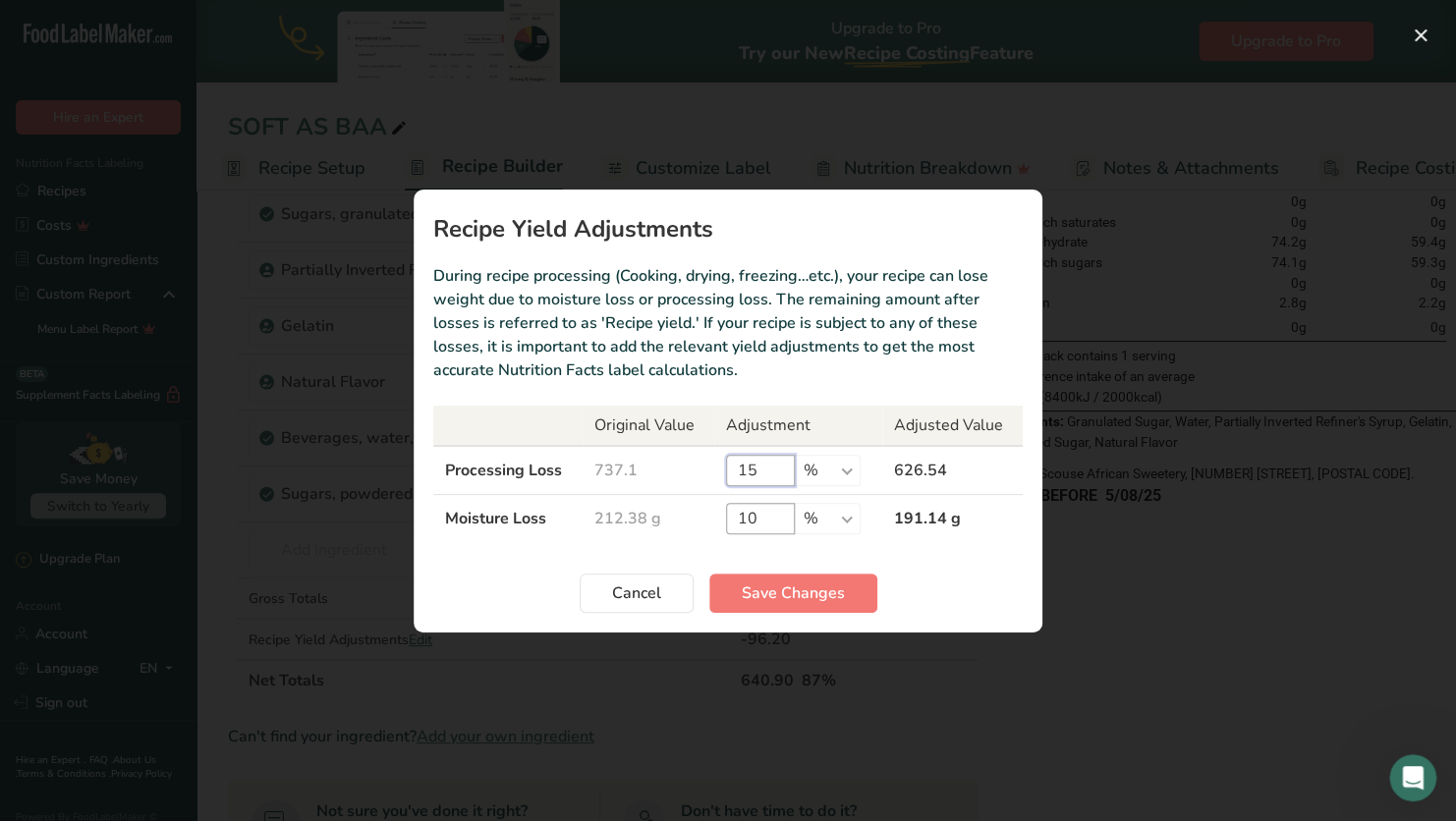 type on "15" 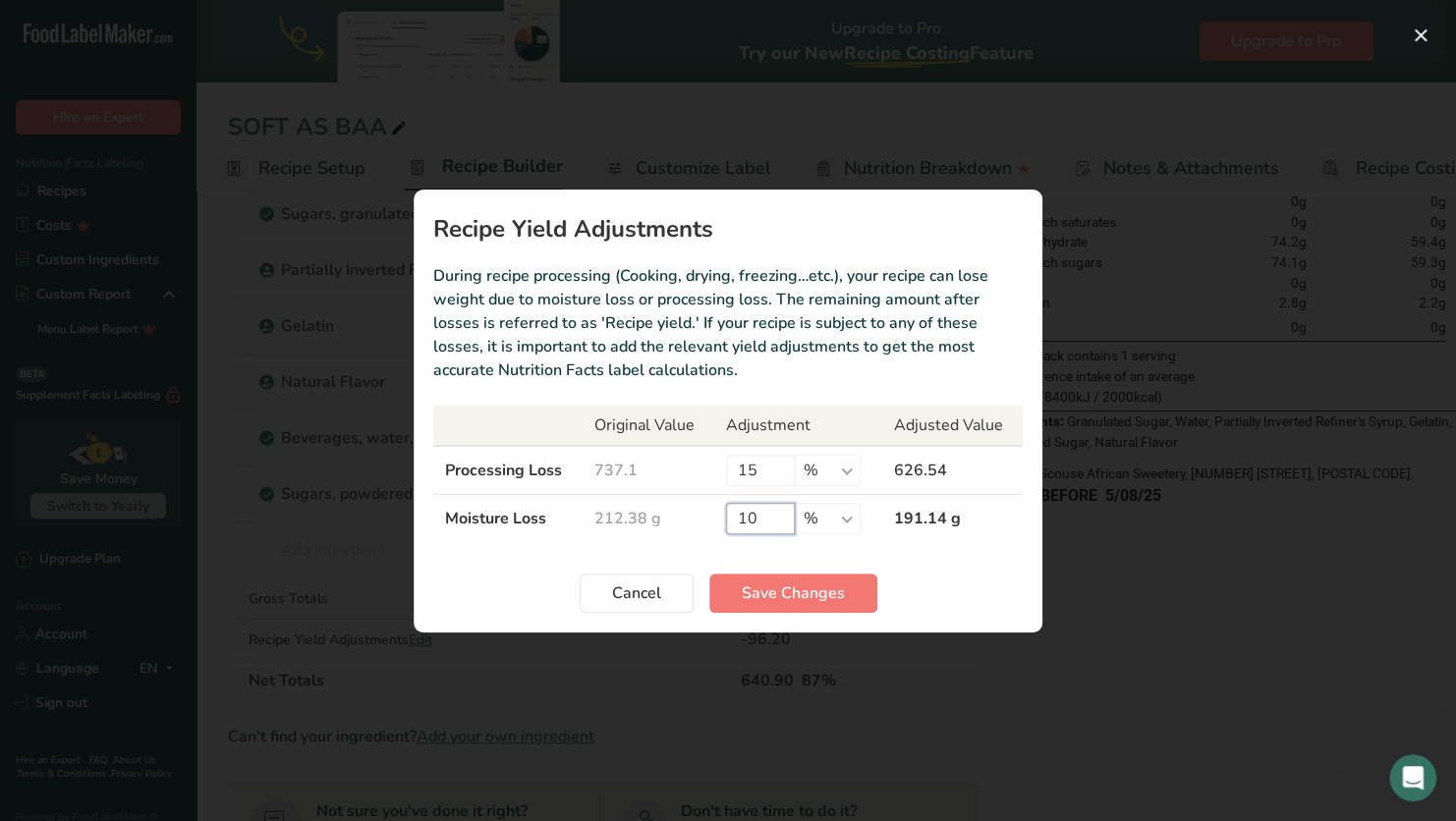 click on "10" at bounding box center (760, 519) 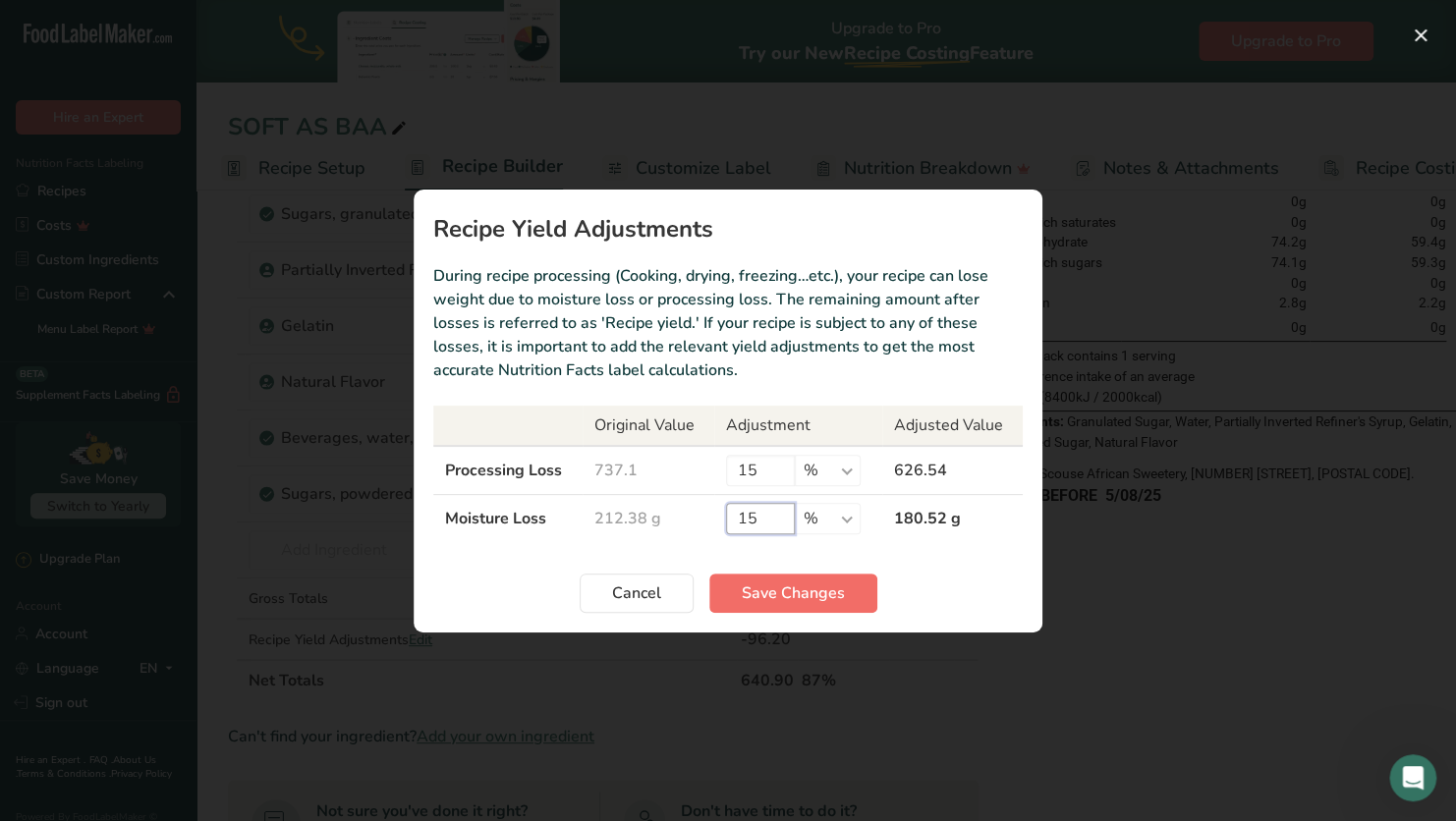 type on "15" 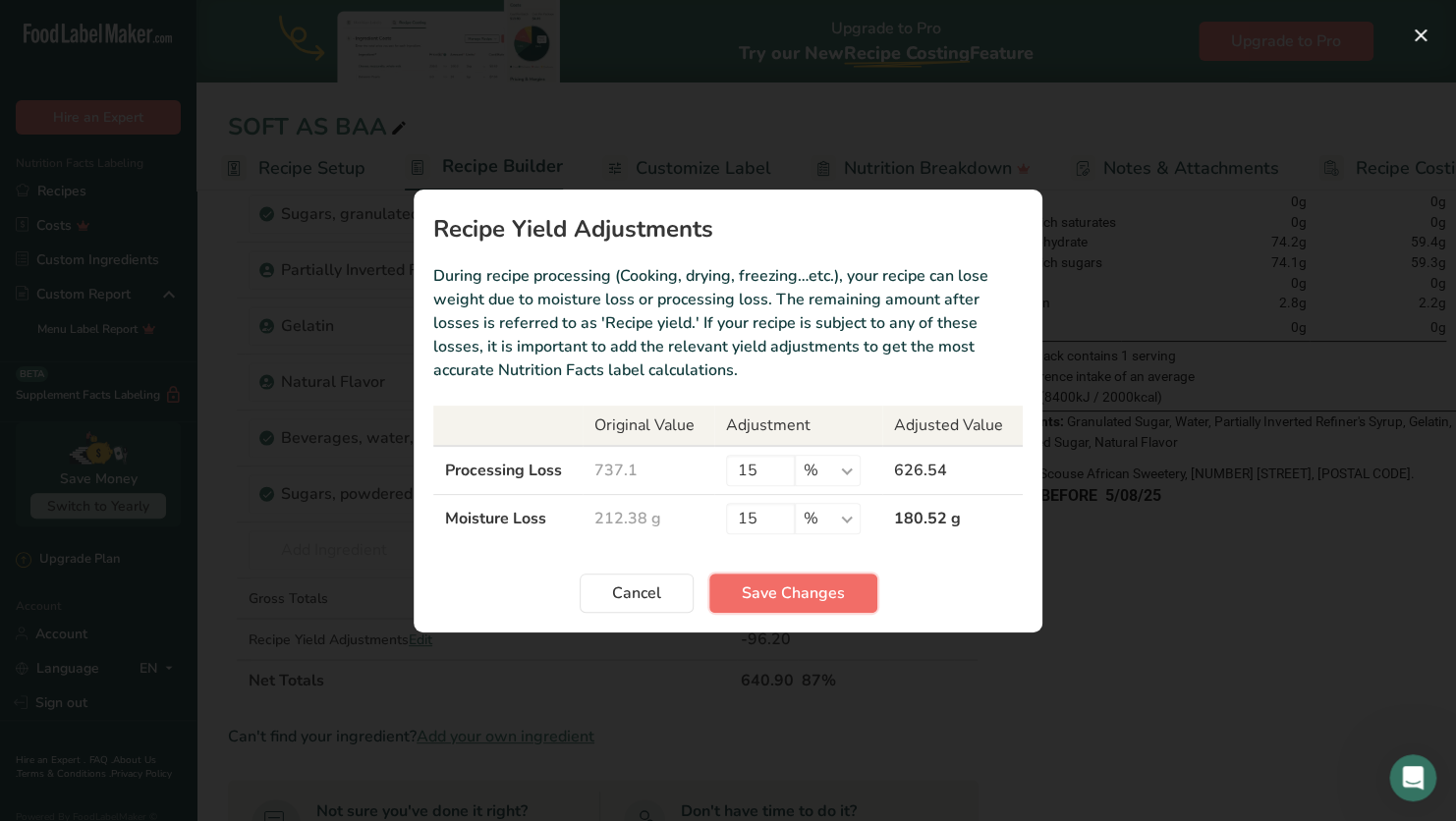 click on "Save Changes" at bounding box center (793, 593) 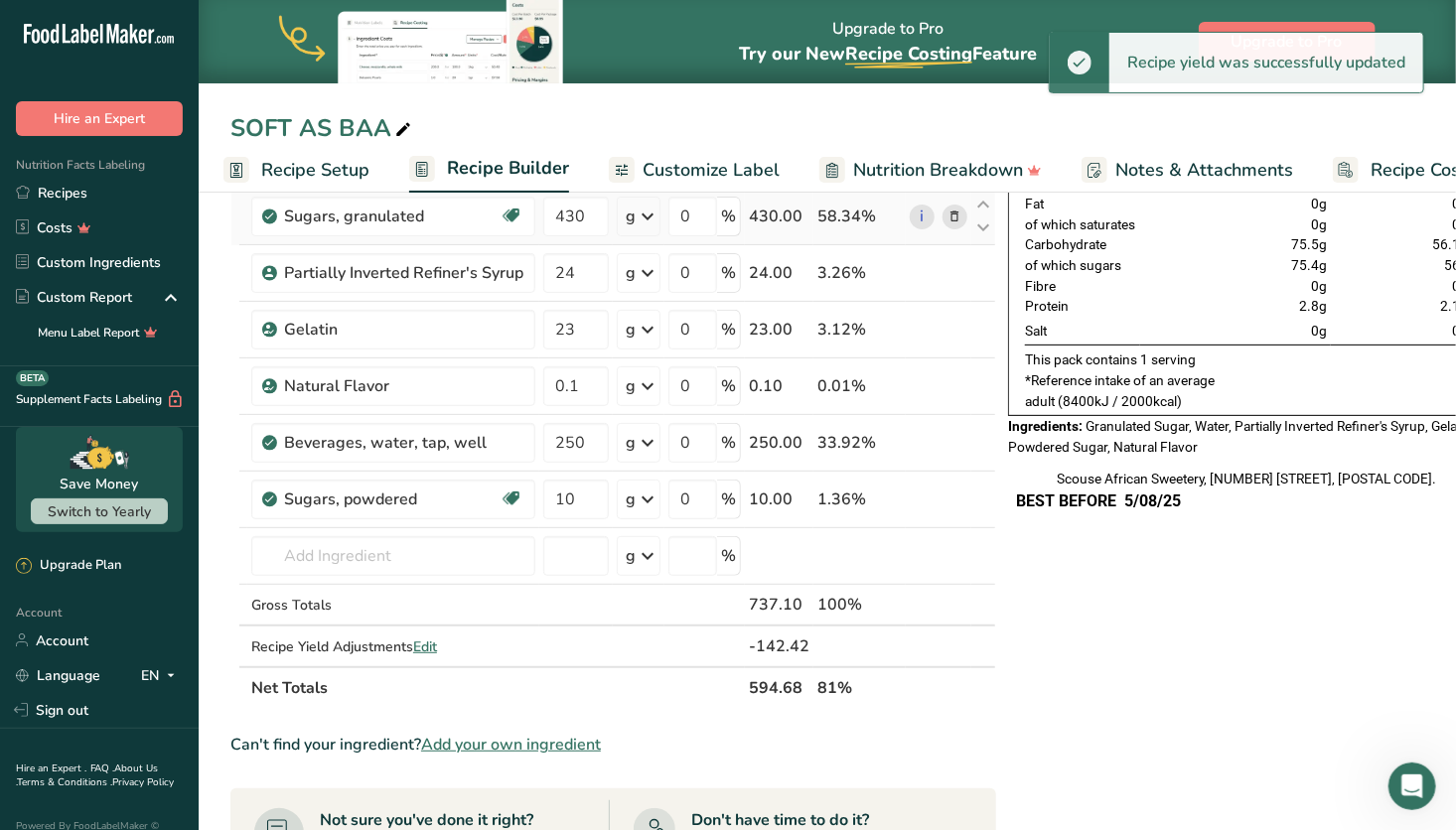 scroll, scrollTop: 0, scrollLeft: 0, axis: both 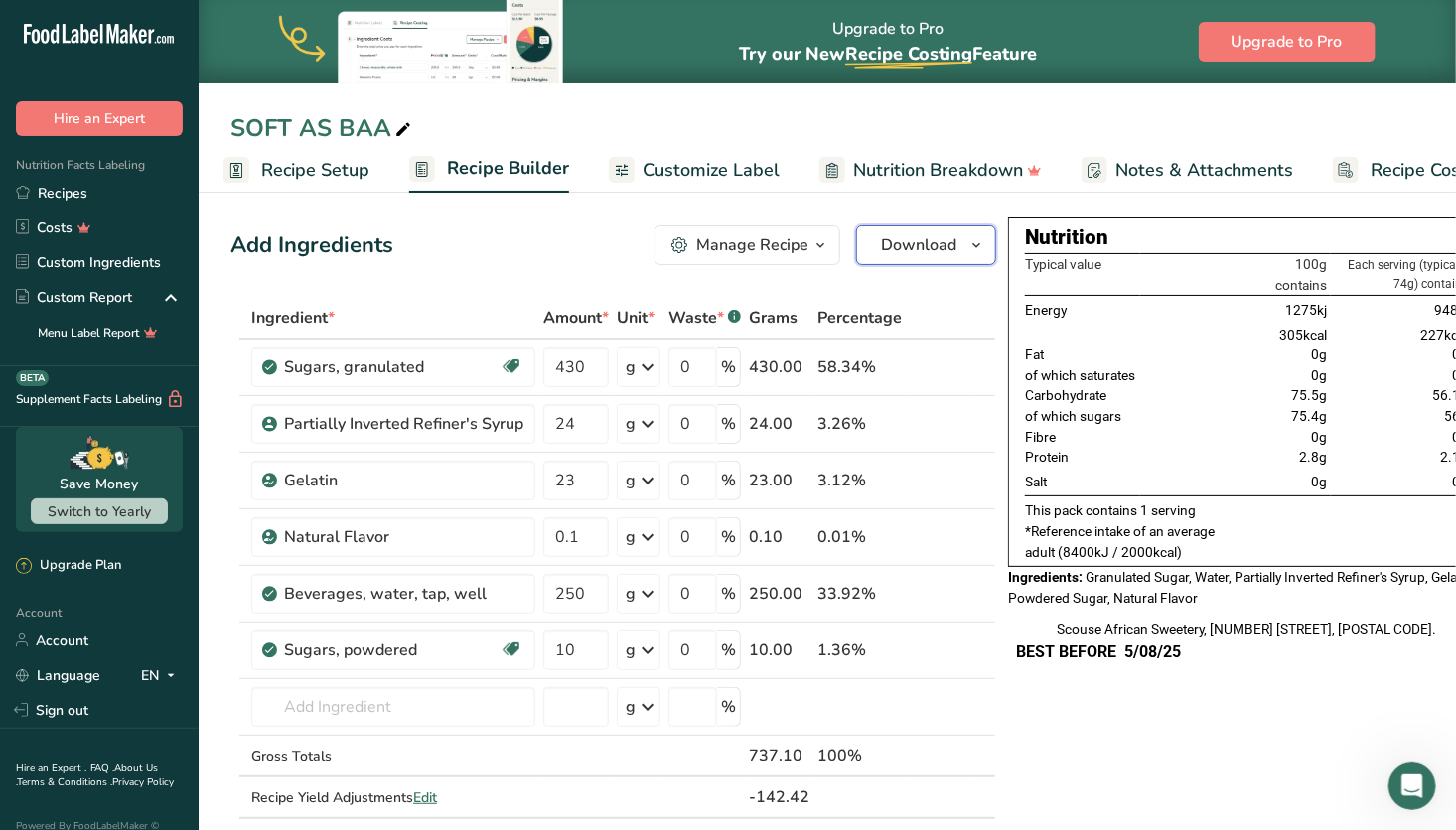 click on "Download" at bounding box center [919, 245] 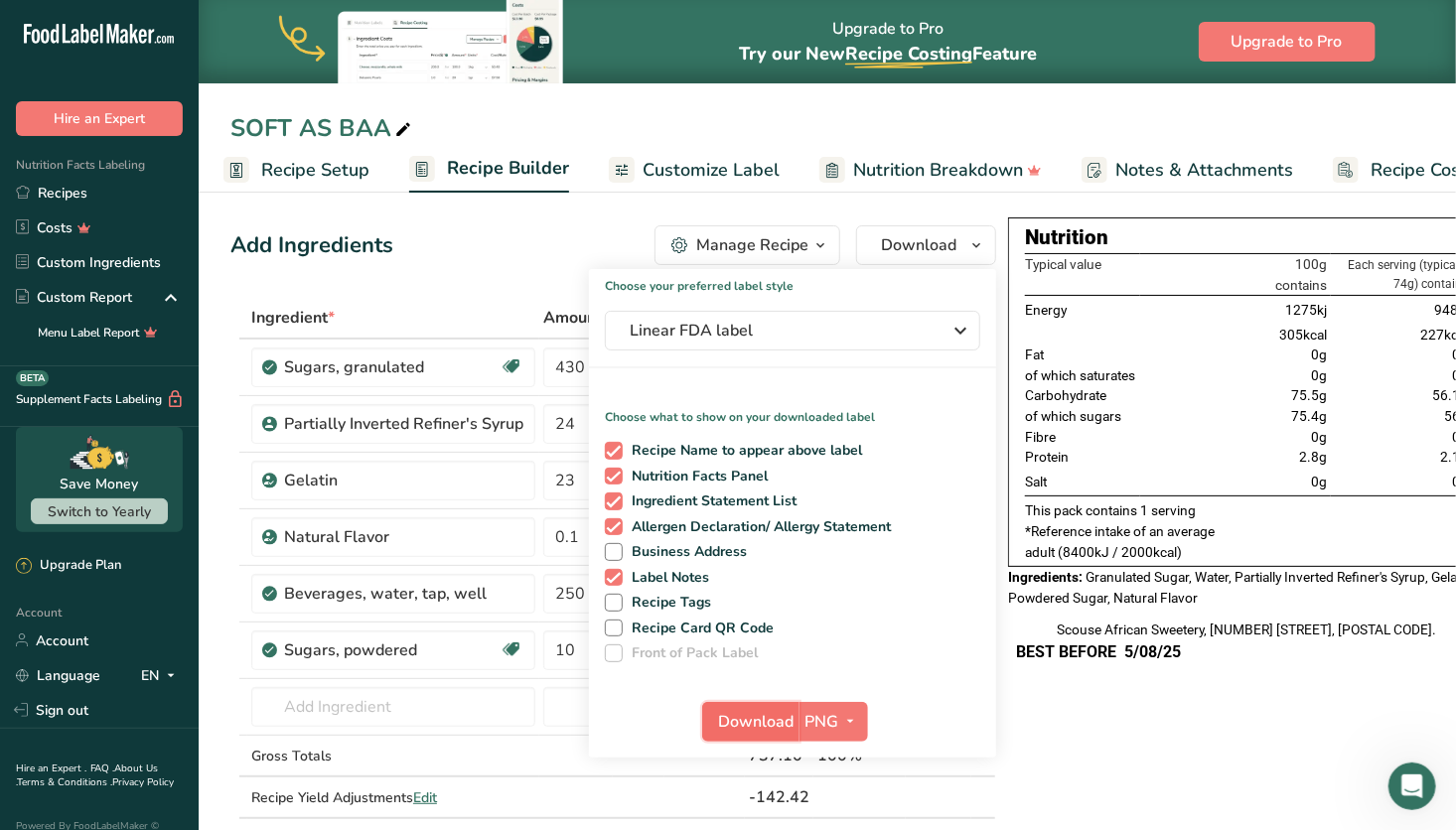 click on "Download" at bounding box center [757, 722] 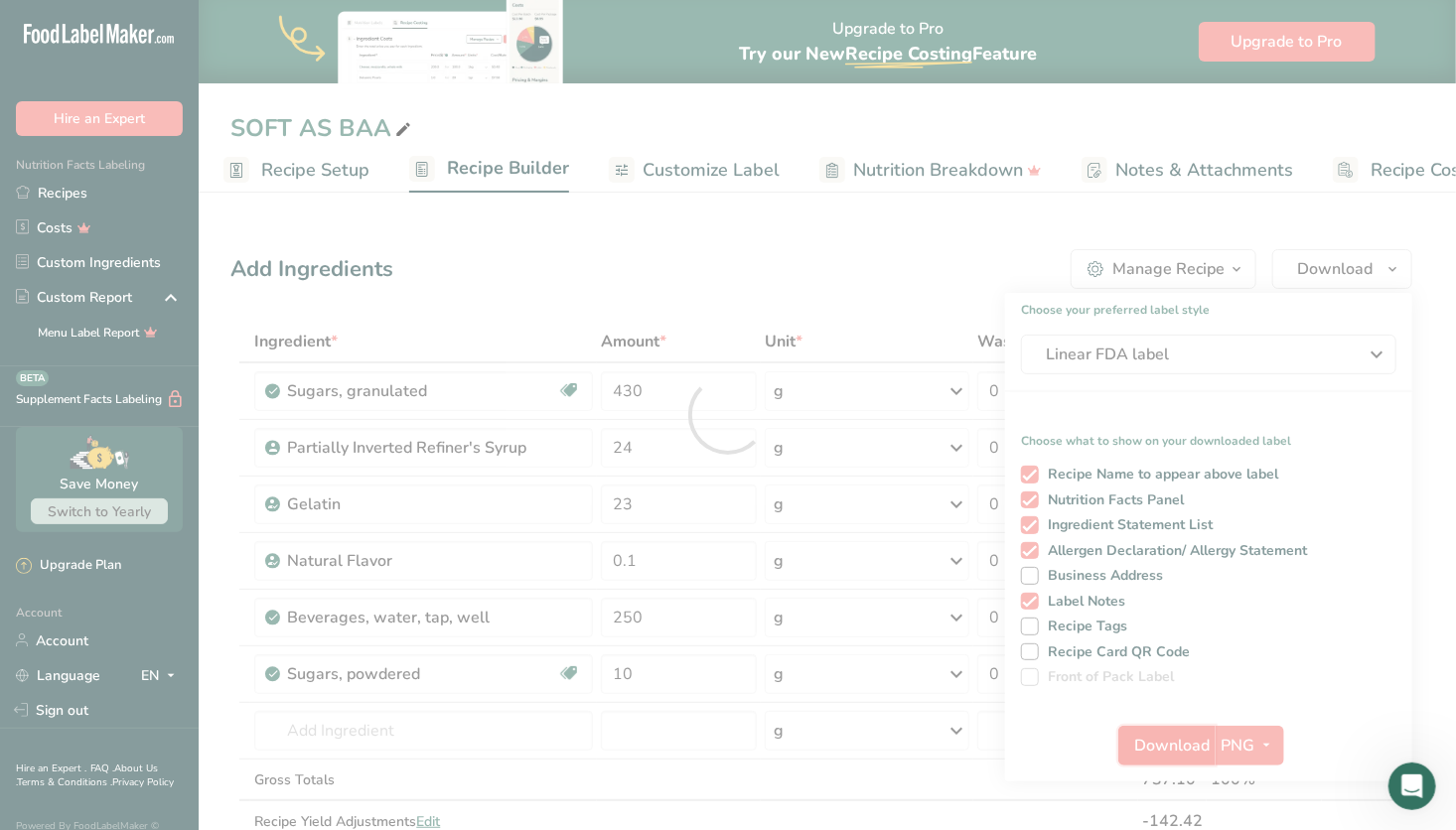 scroll, scrollTop: 0, scrollLeft: 0, axis: both 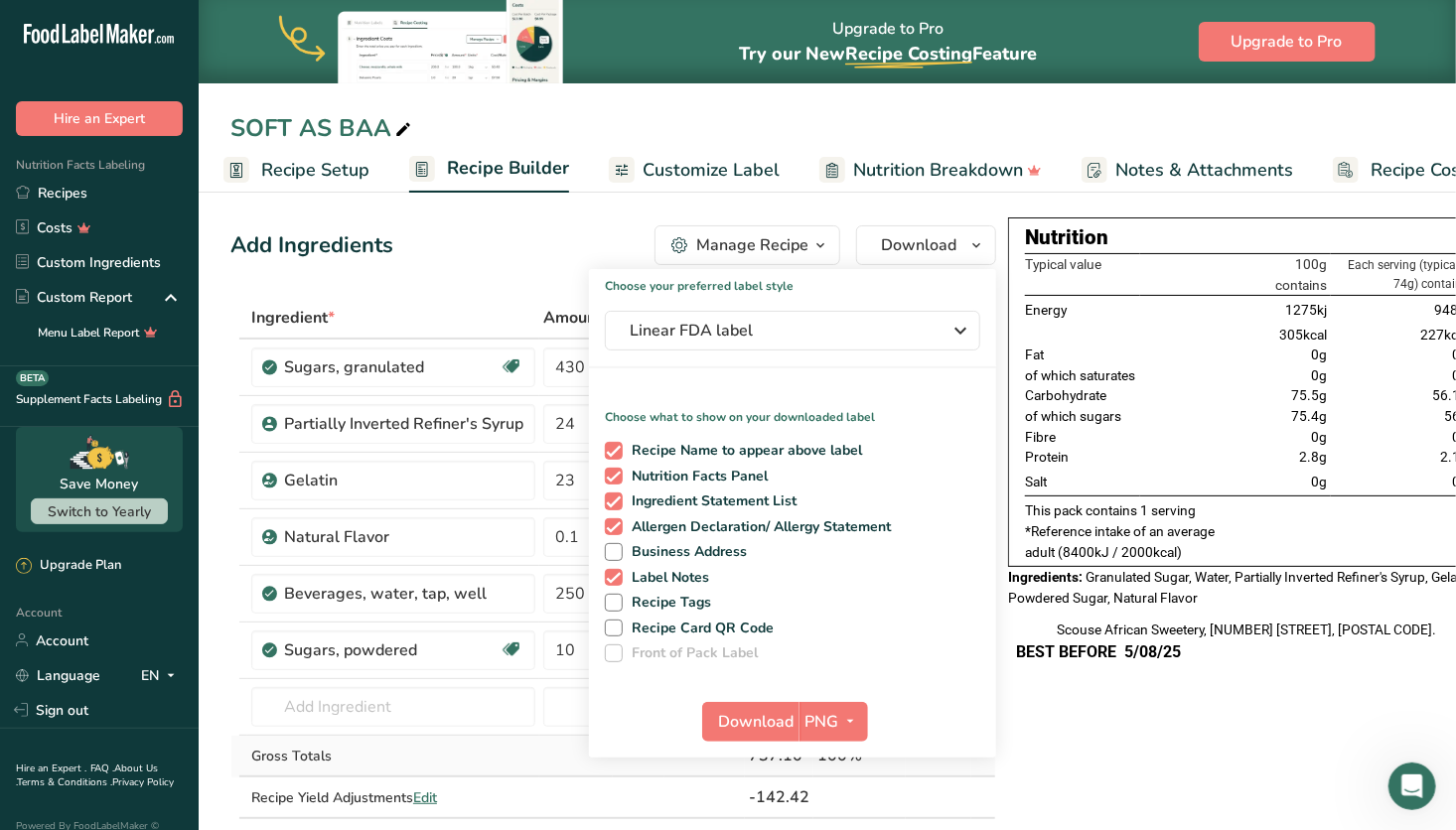 click on "Gross Totals" at bounding box center [393, 756] 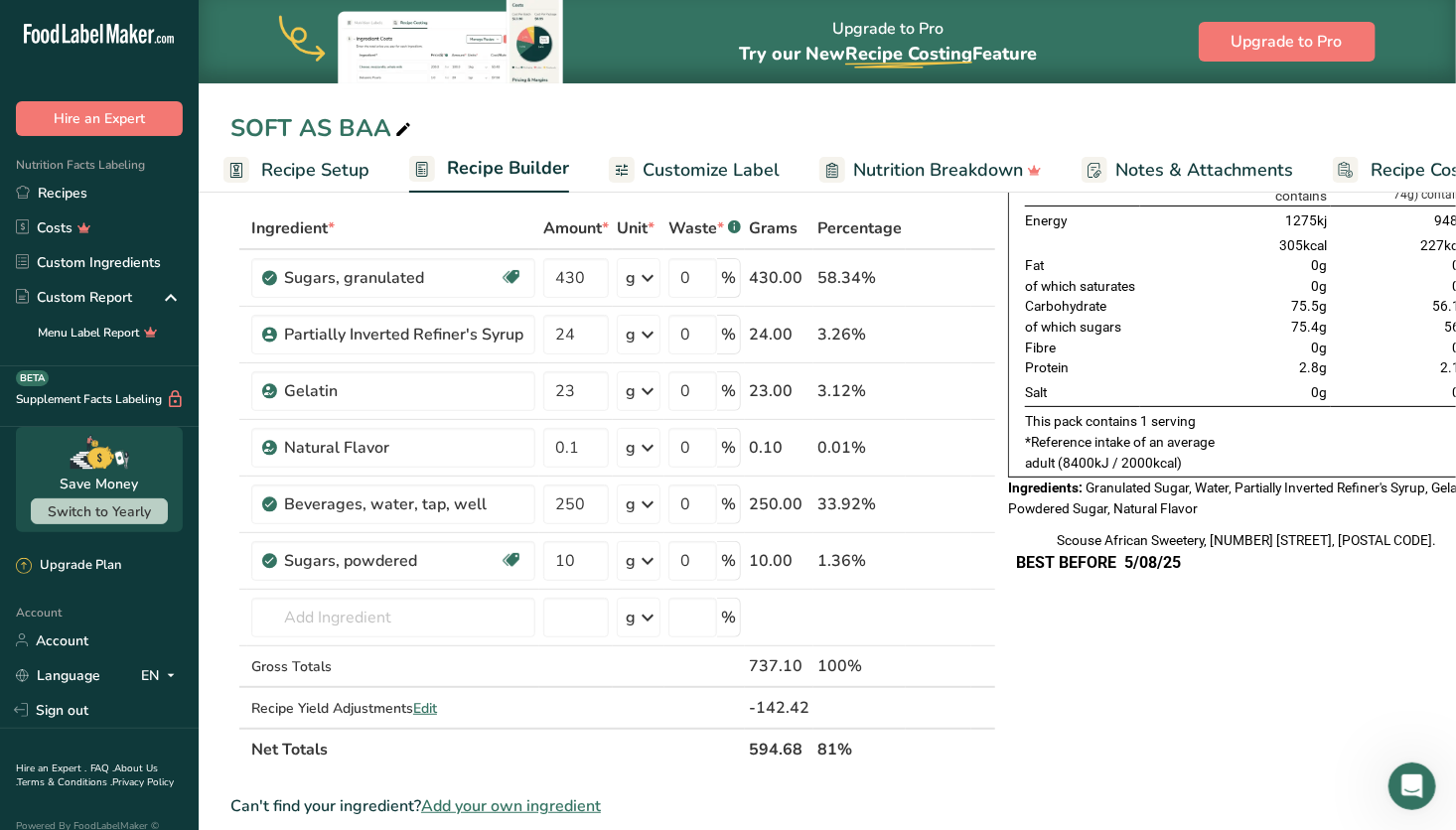 scroll, scrollTop: 155, scrollLeft: 0, axis: vertical 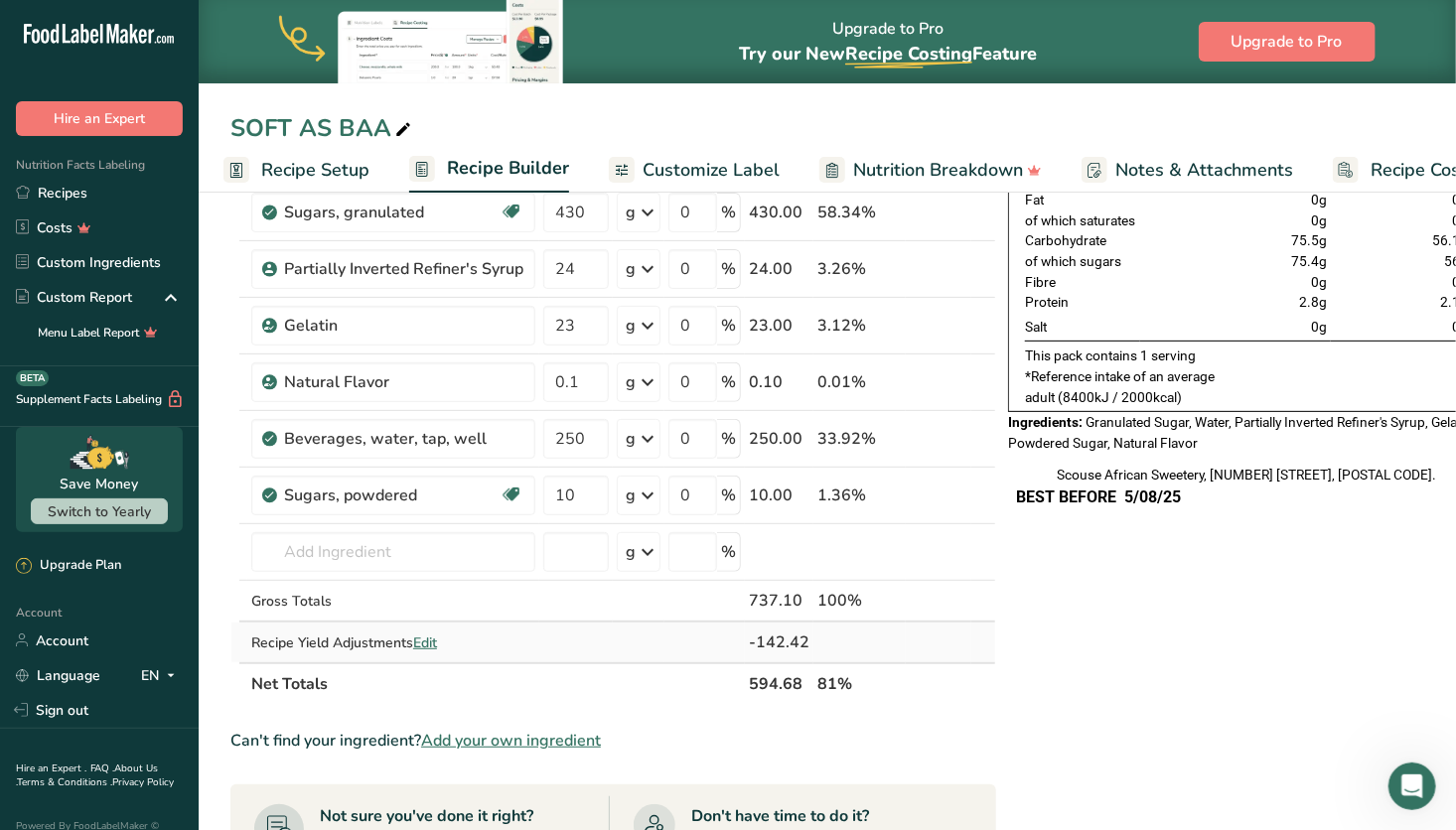 click on "Edit" at bounding box center (425, 642) 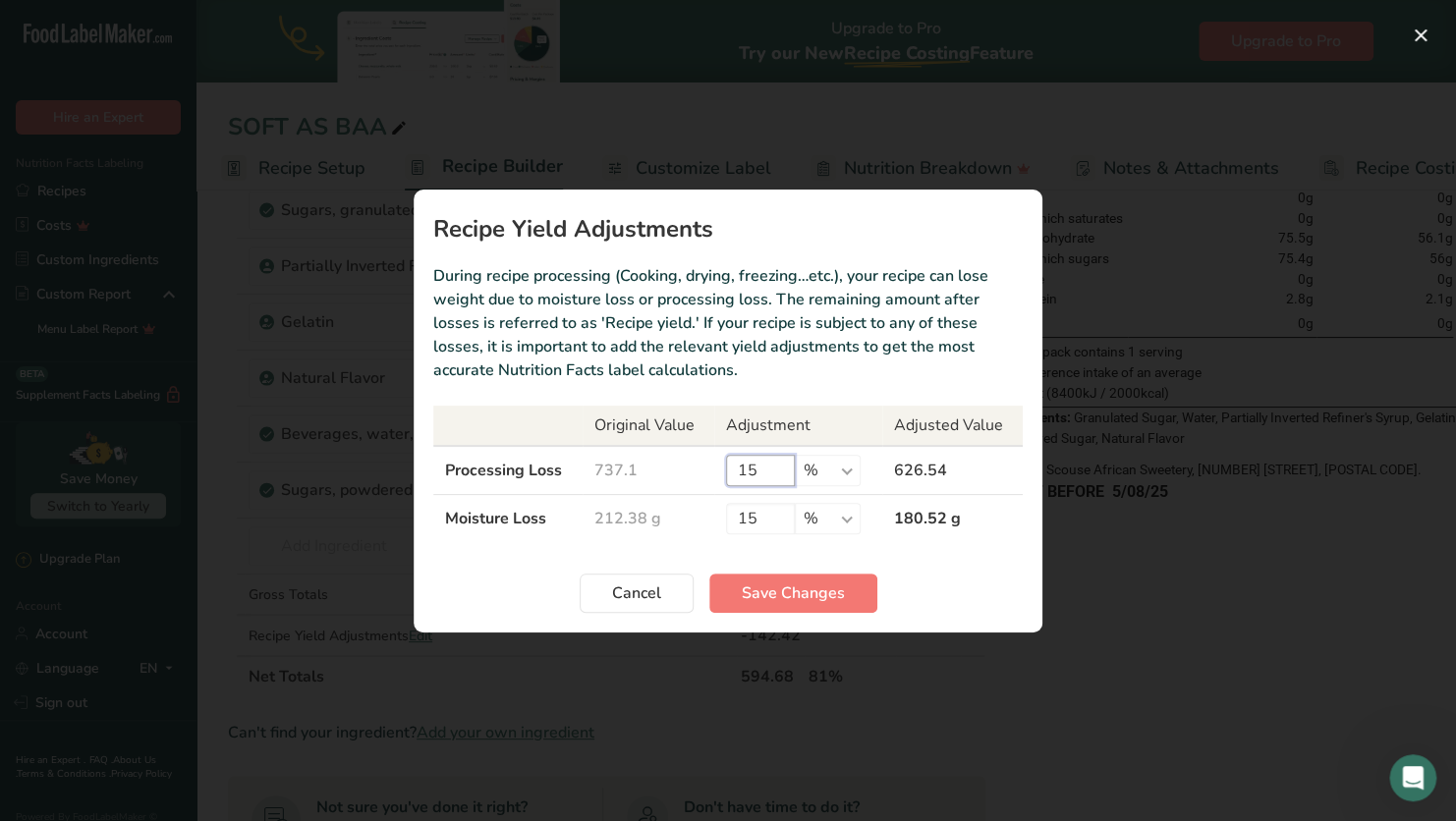 click on "15" at bounding box center [760, 470] 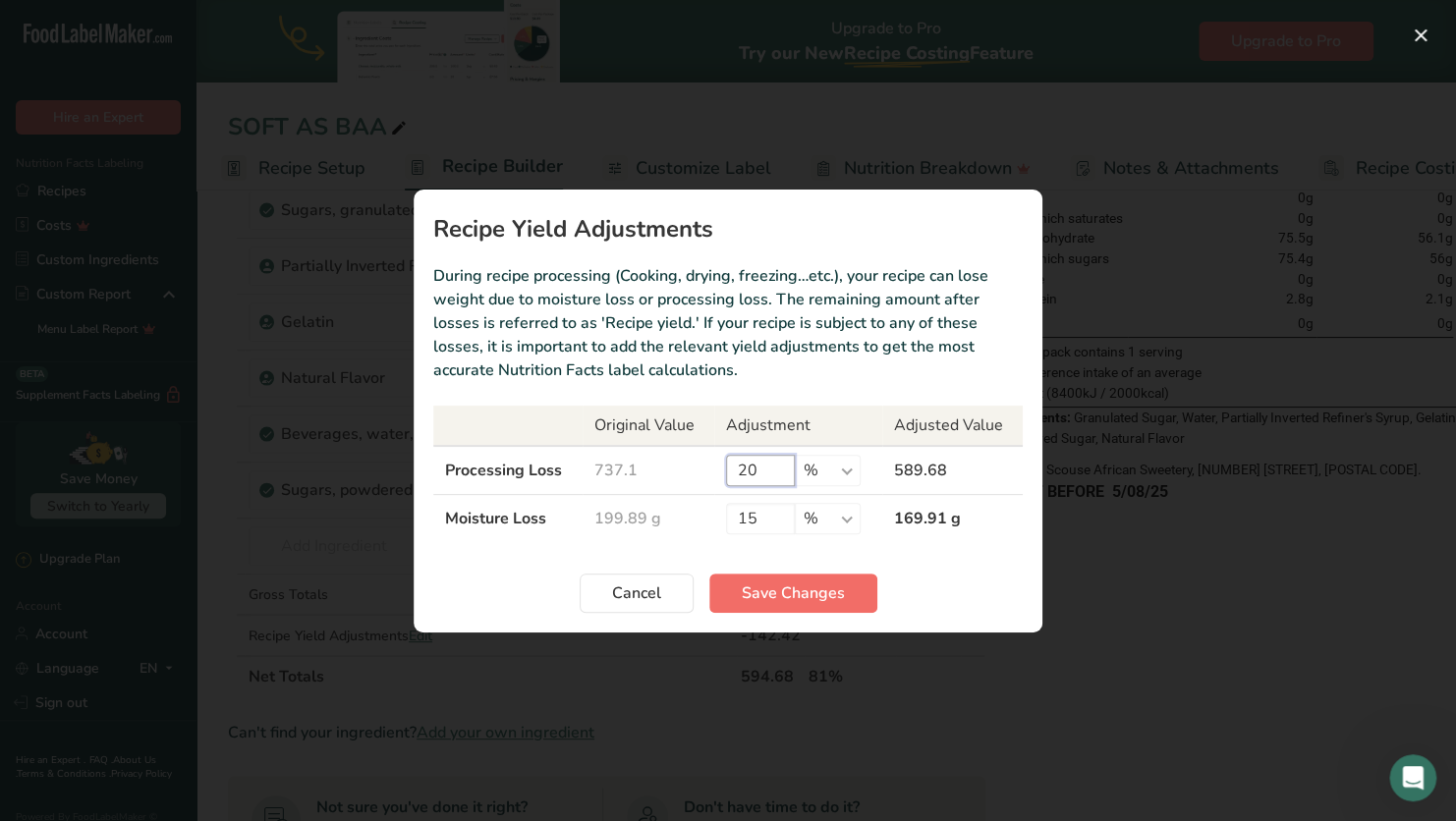 type on "20" 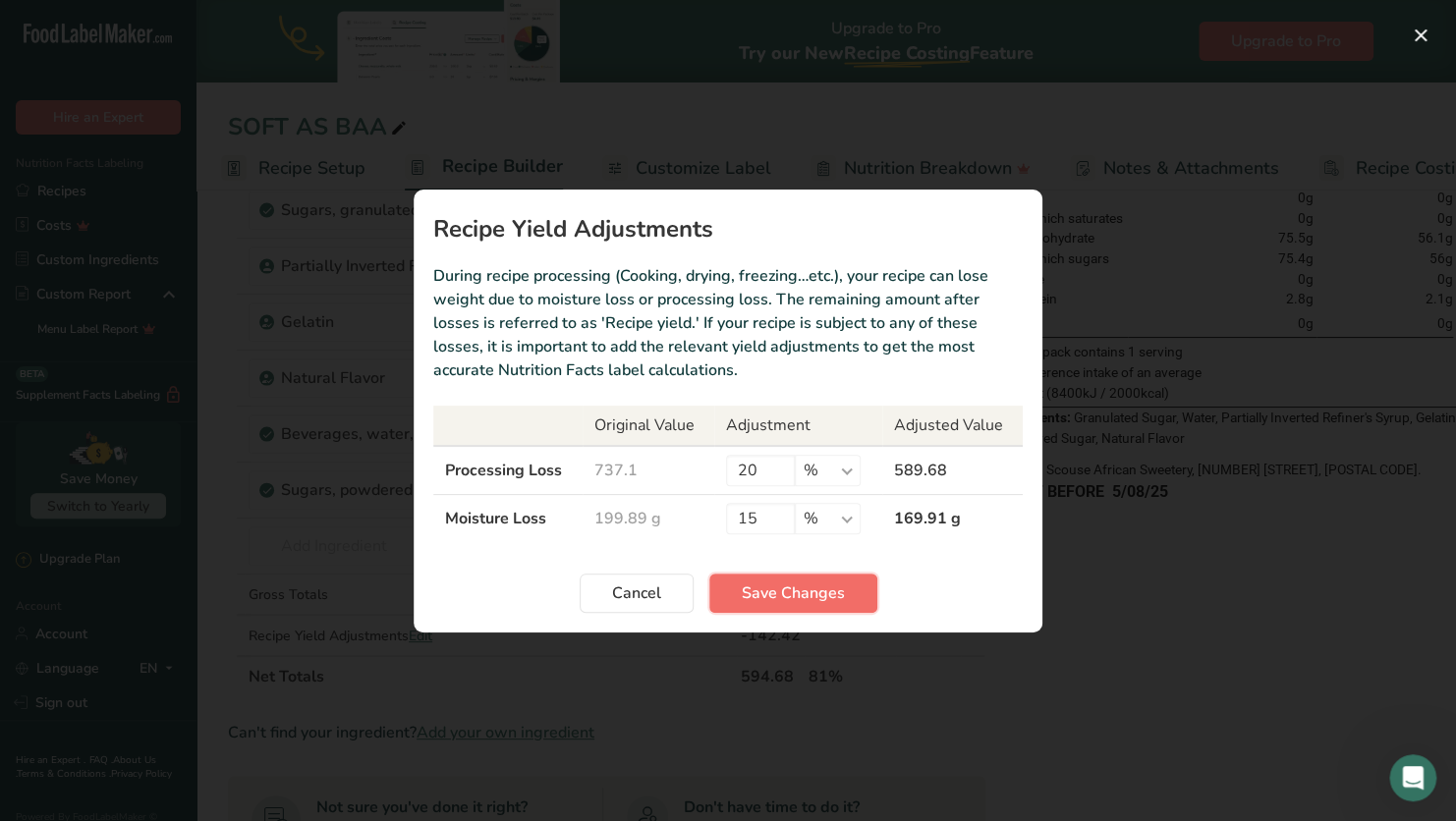 click on "Save Changes" at bounding box center (793, 593) 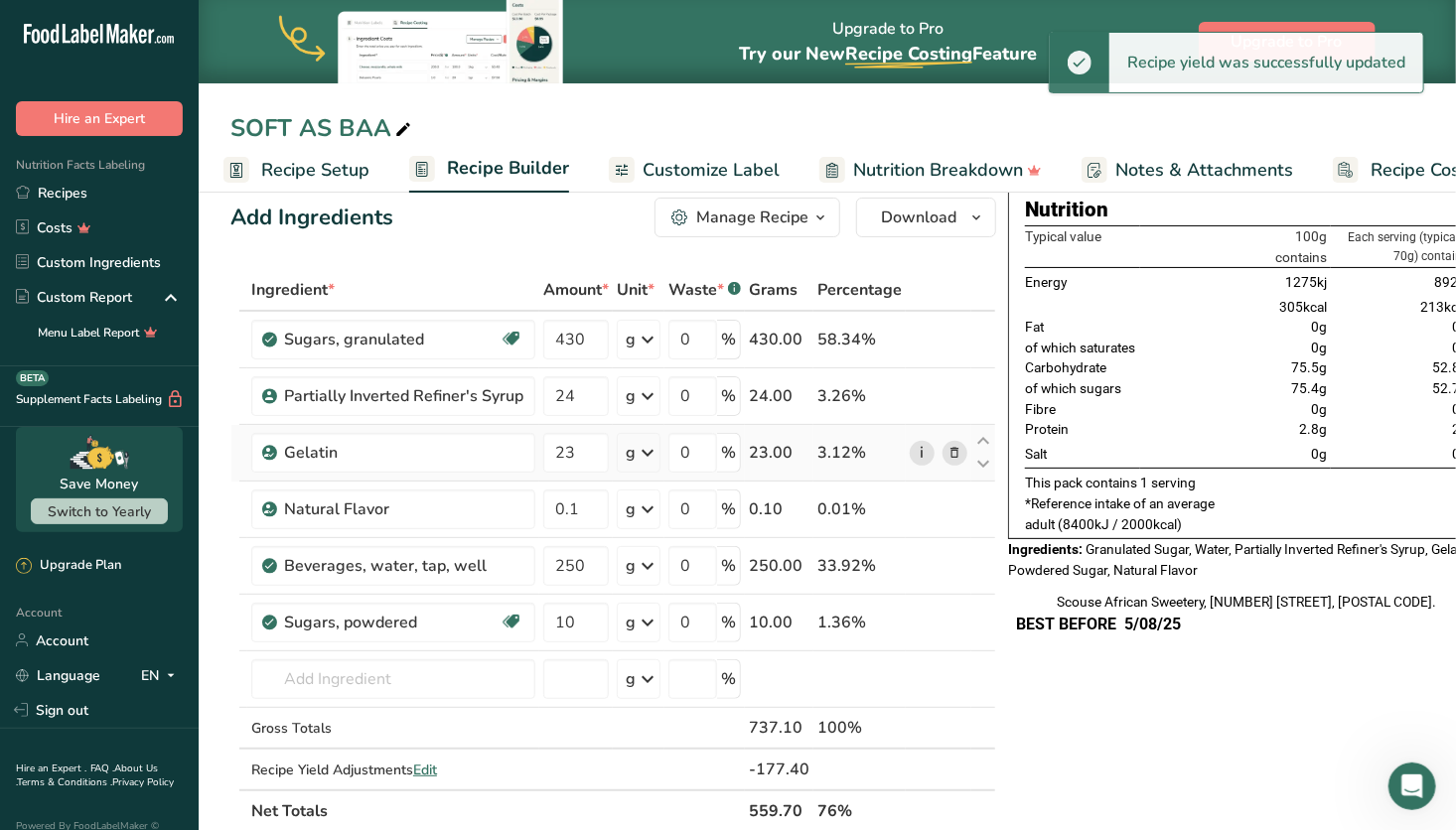 scroll, scrollTop: 0, scrollLeft: 0, axis: both 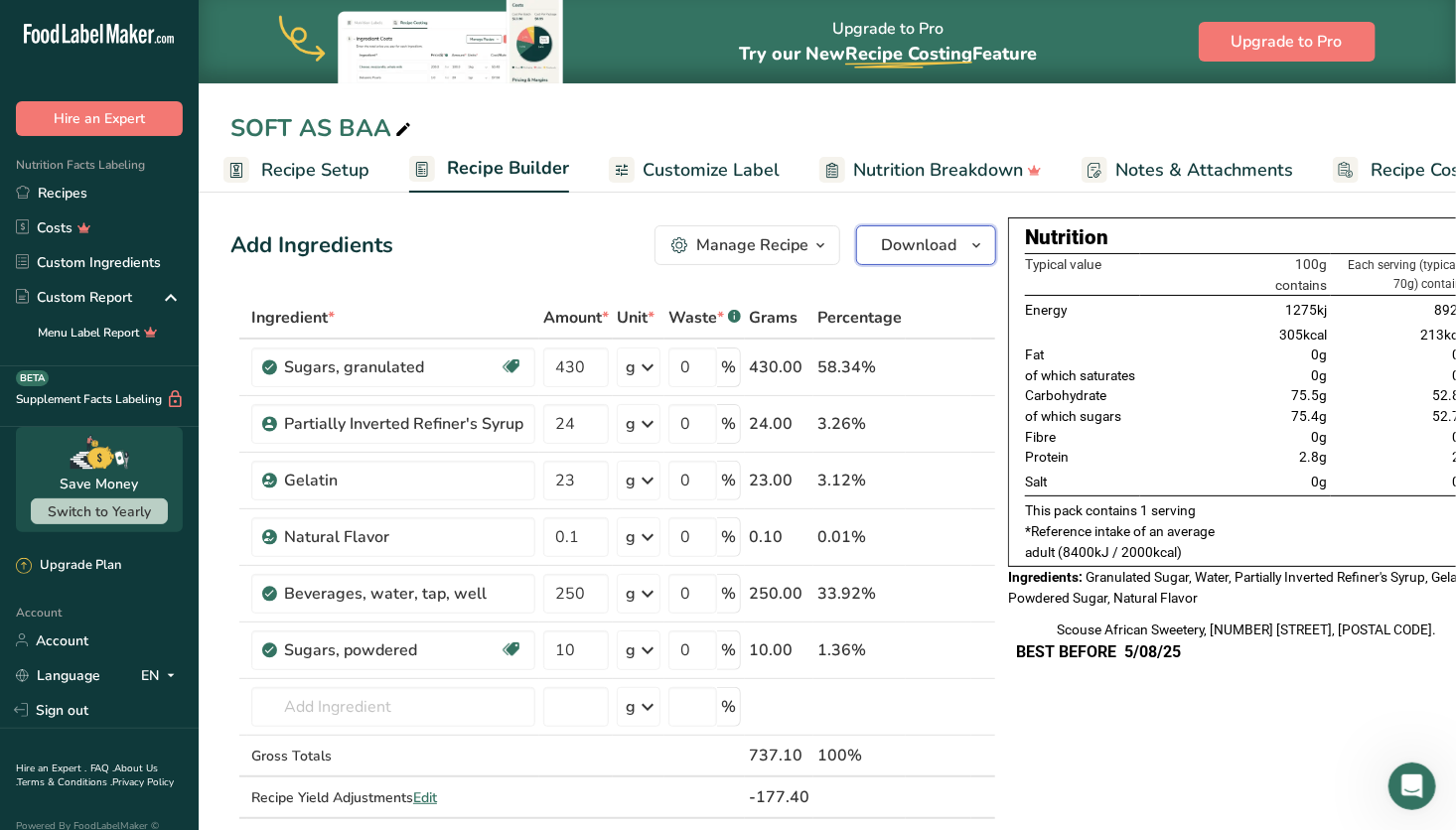 click on "Download" at bounding box center [919, 245] 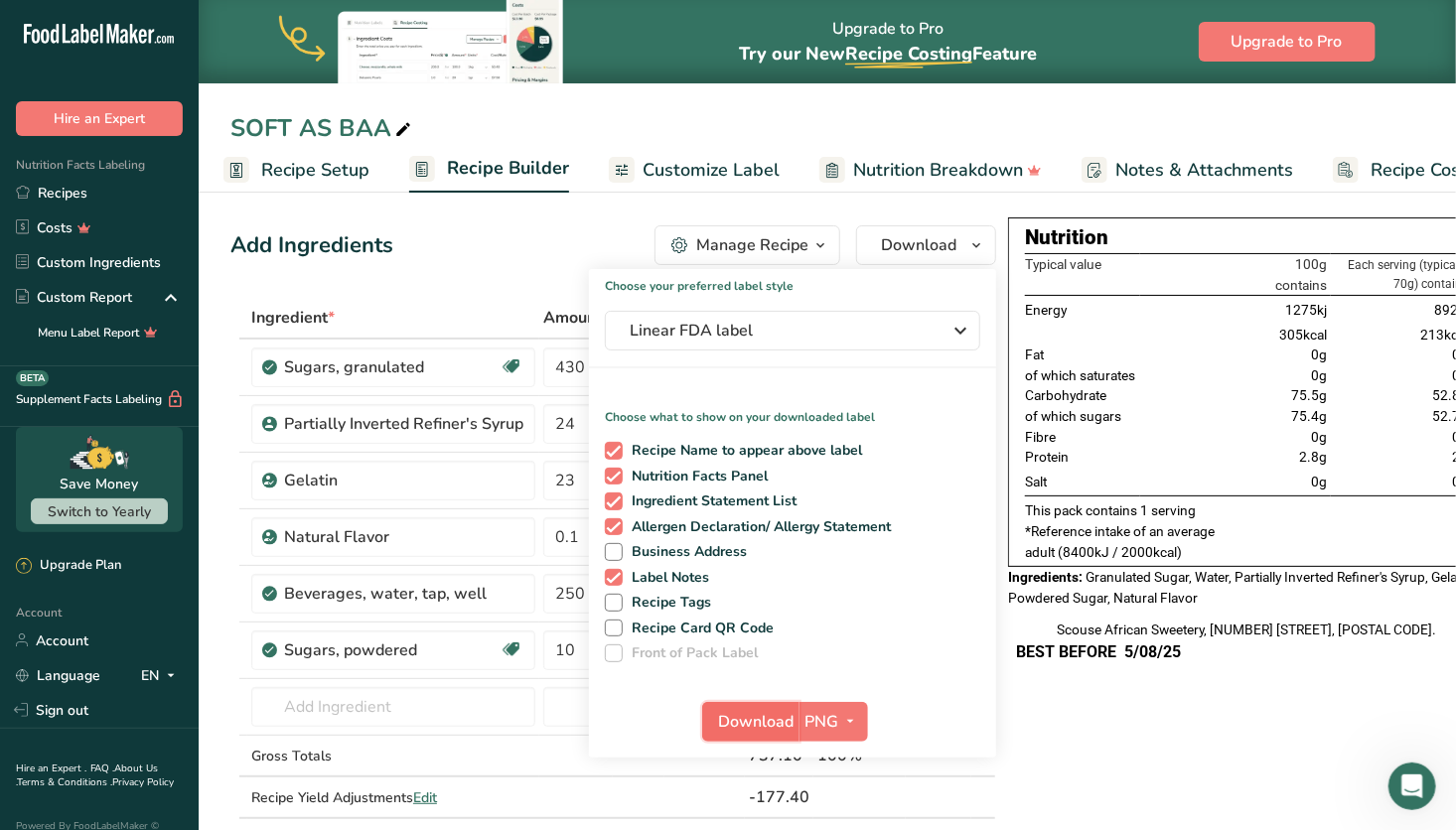 click on "Download" at bounding box center [757, 722] 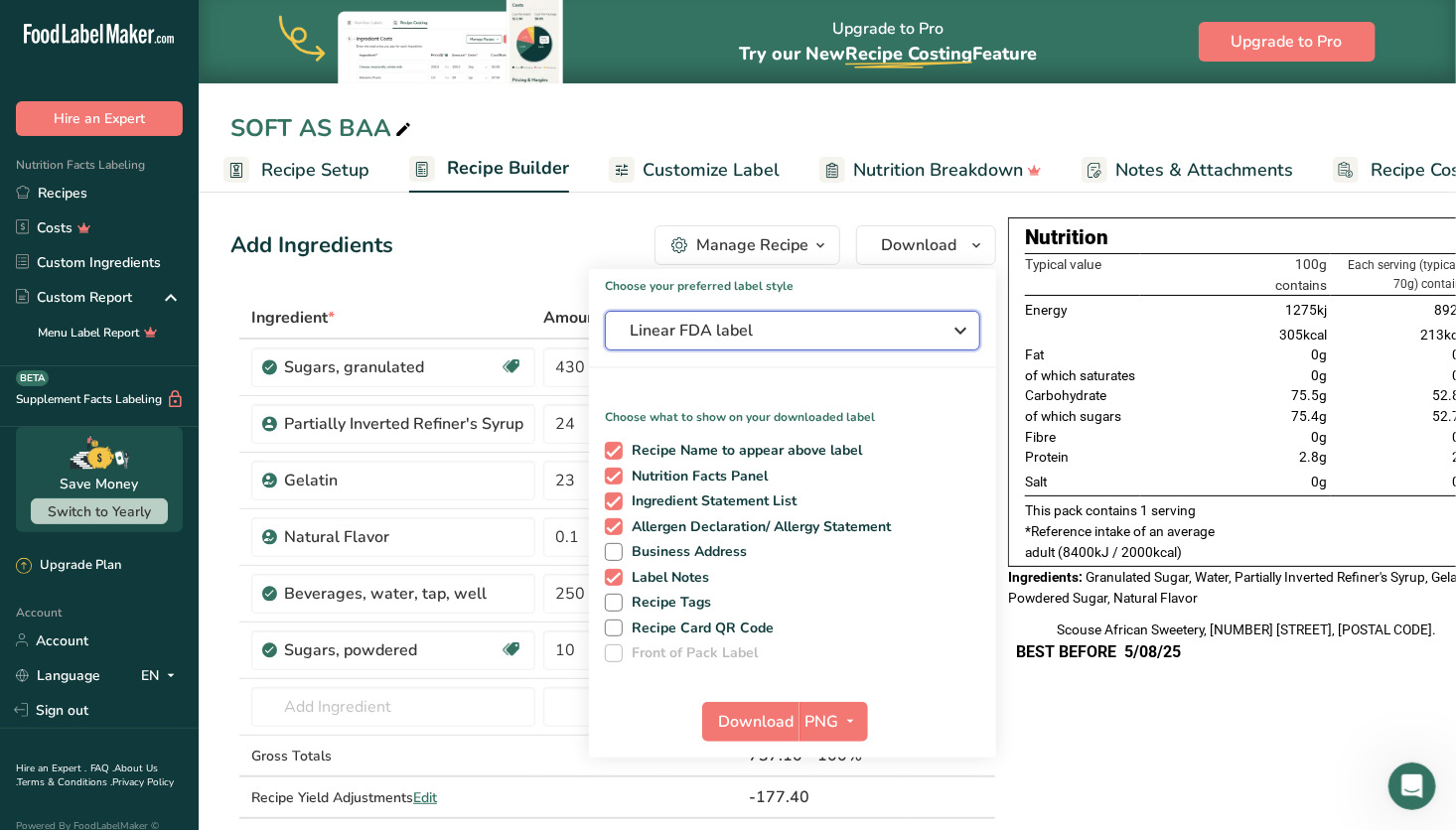 click on "Linear FDA label" at bounding box center (779, 331) 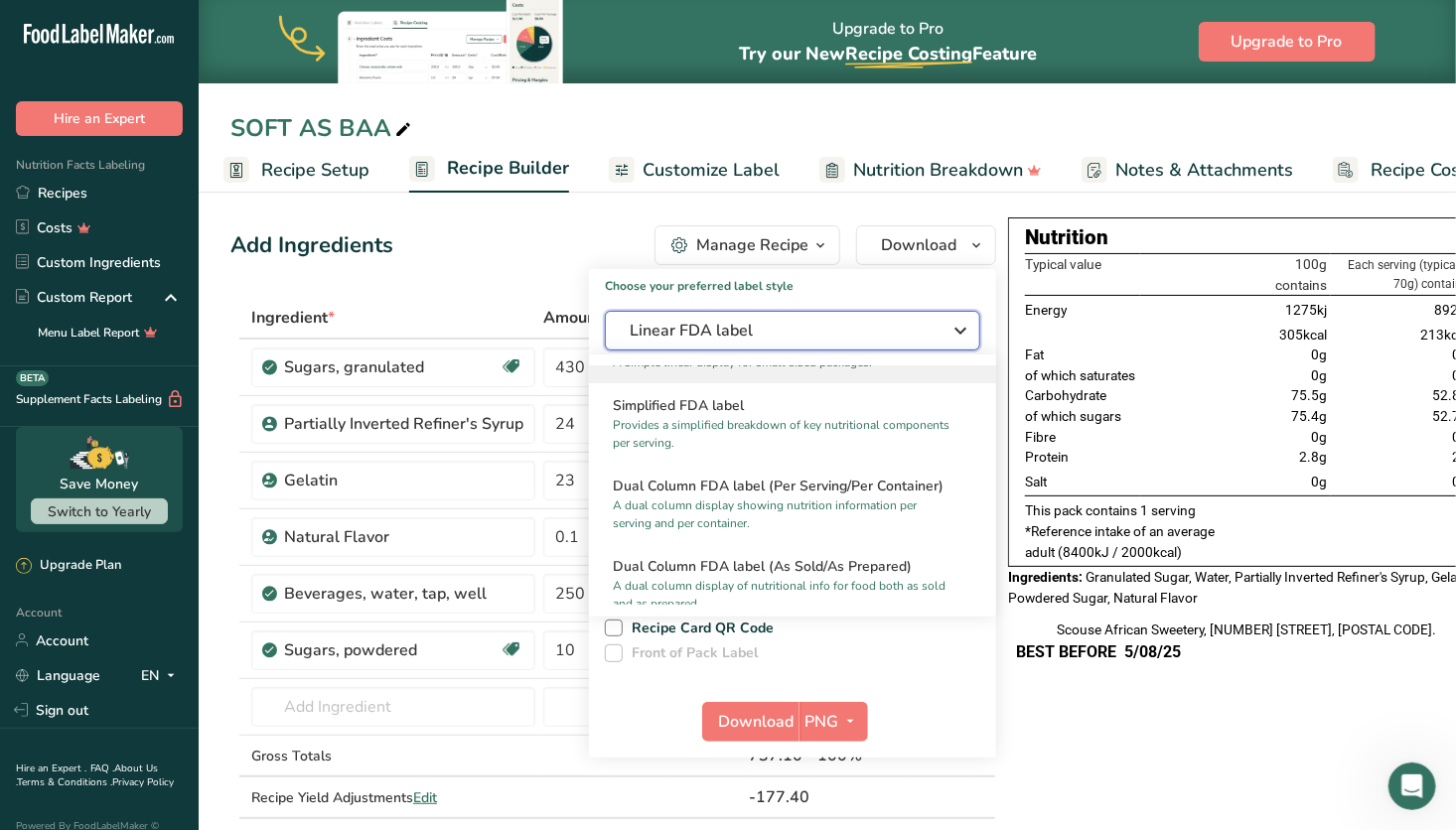 scroll, scrollTop: 200, scrollLeft: 0, axis: vertical 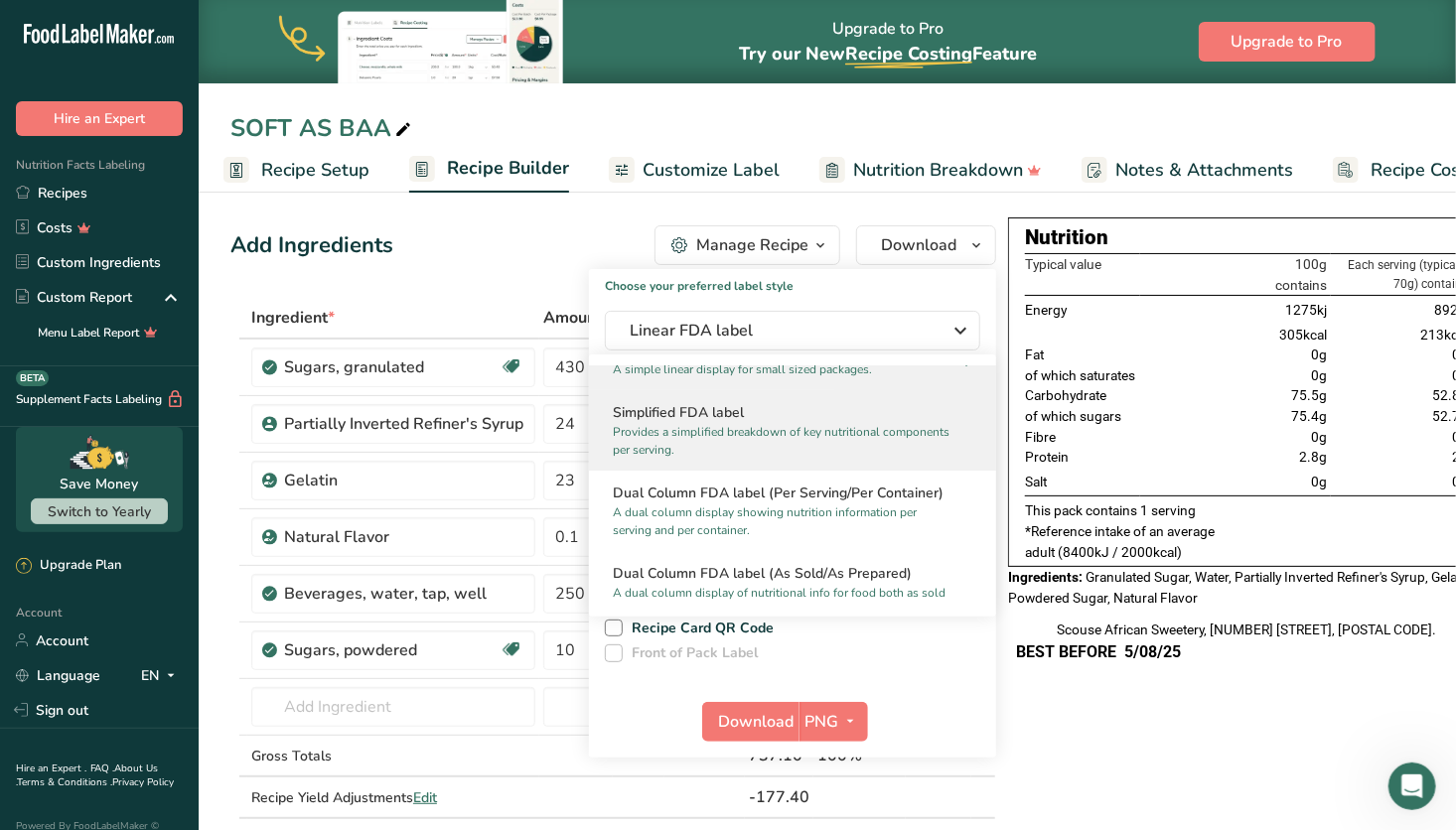 click on "Provides a simplified breakdown of key nutritional components per serving." at bounding box center [784, 441] 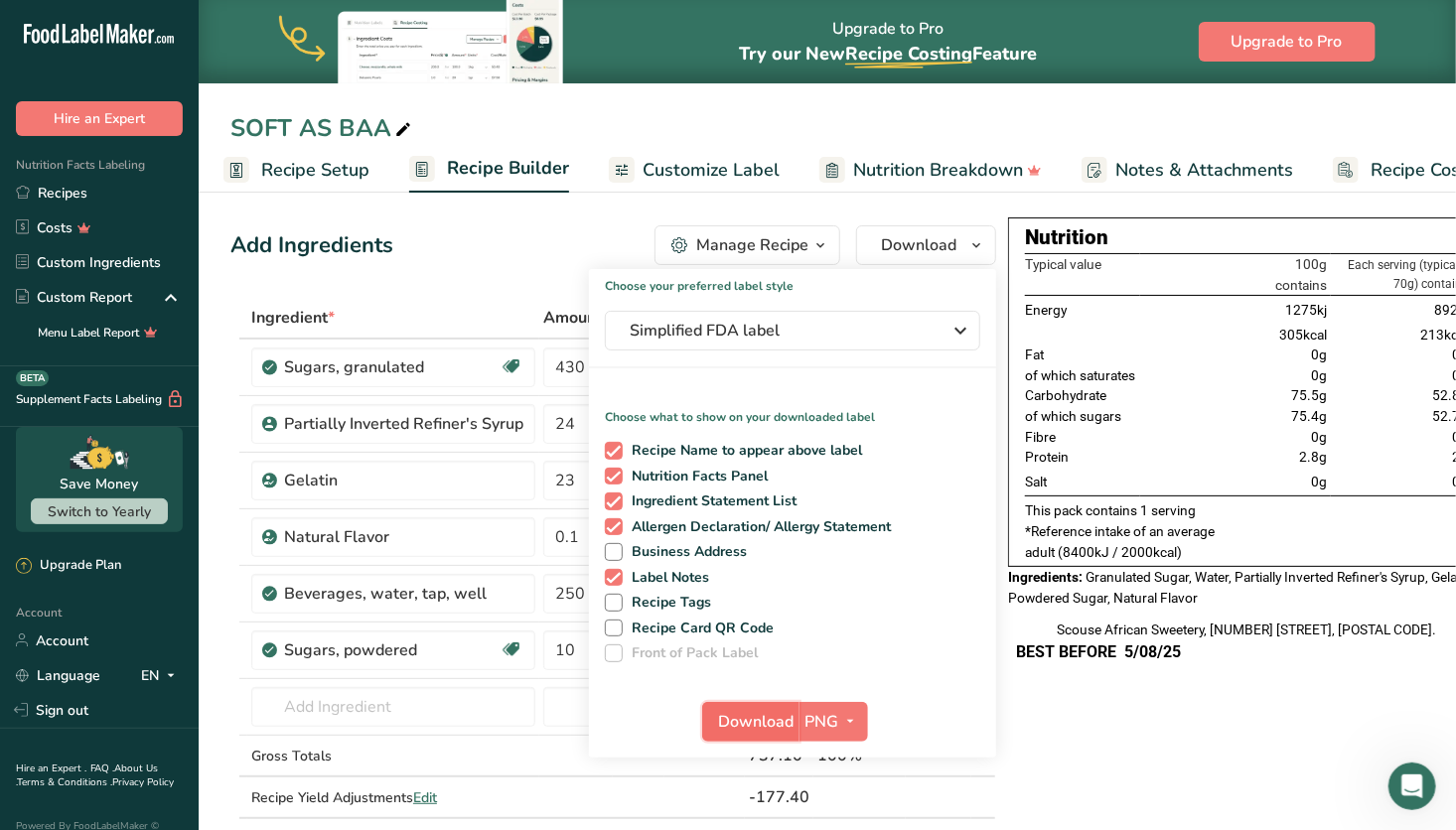 click on "Download" at bounding box center (757, 722) 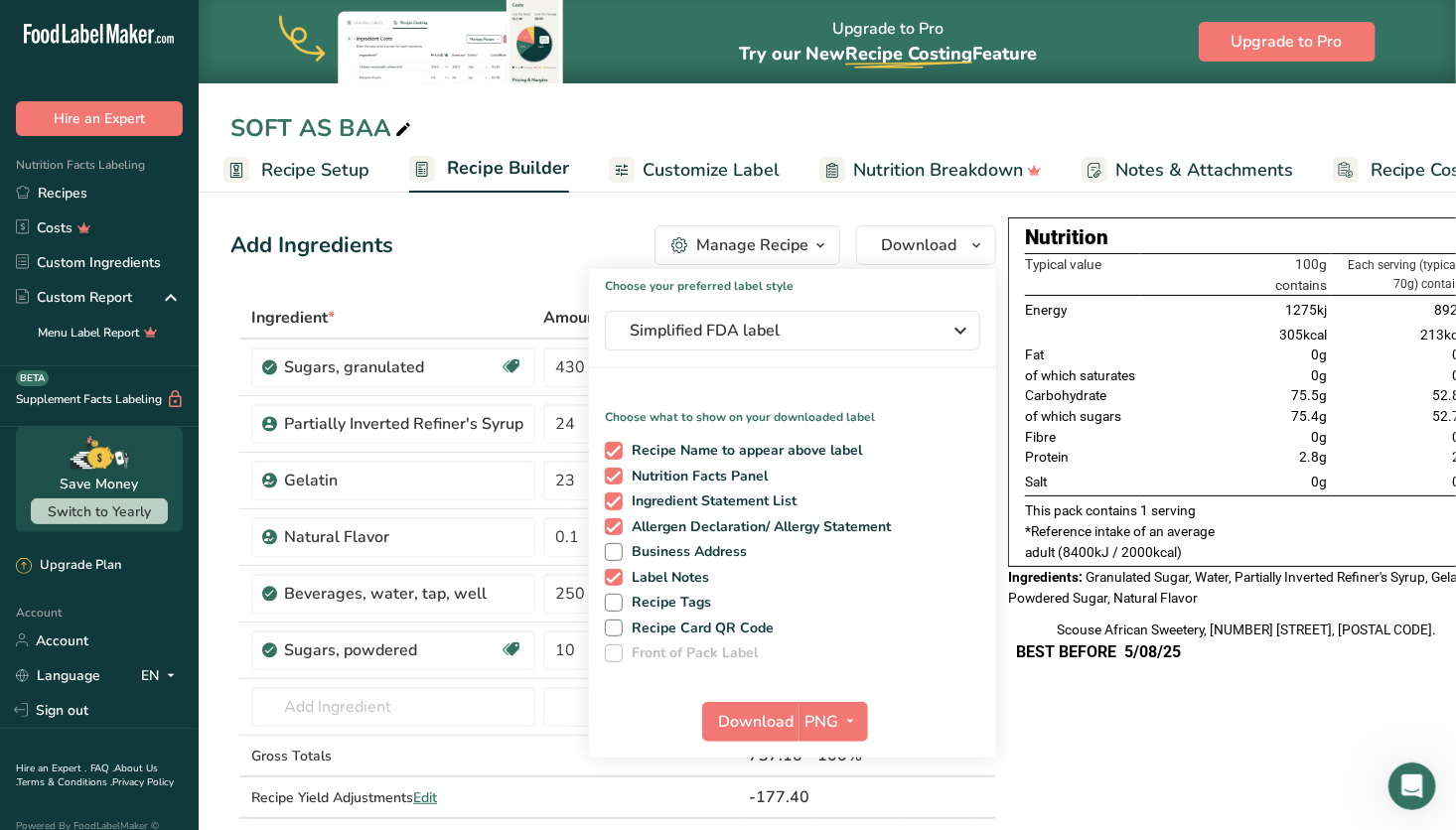 click 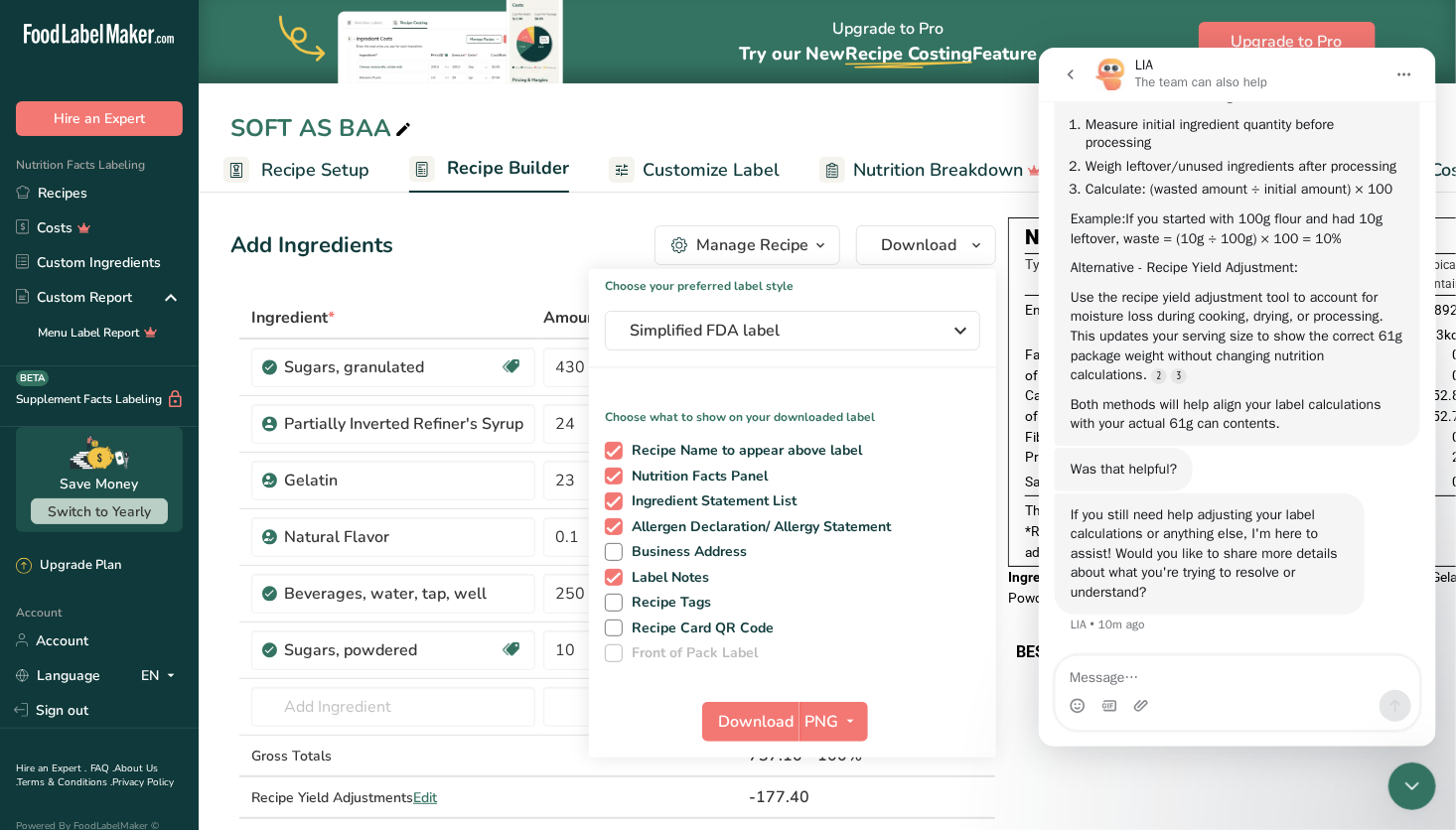 scroll, scrollTop: 6759, scrollLeft: 0, axis: vertical 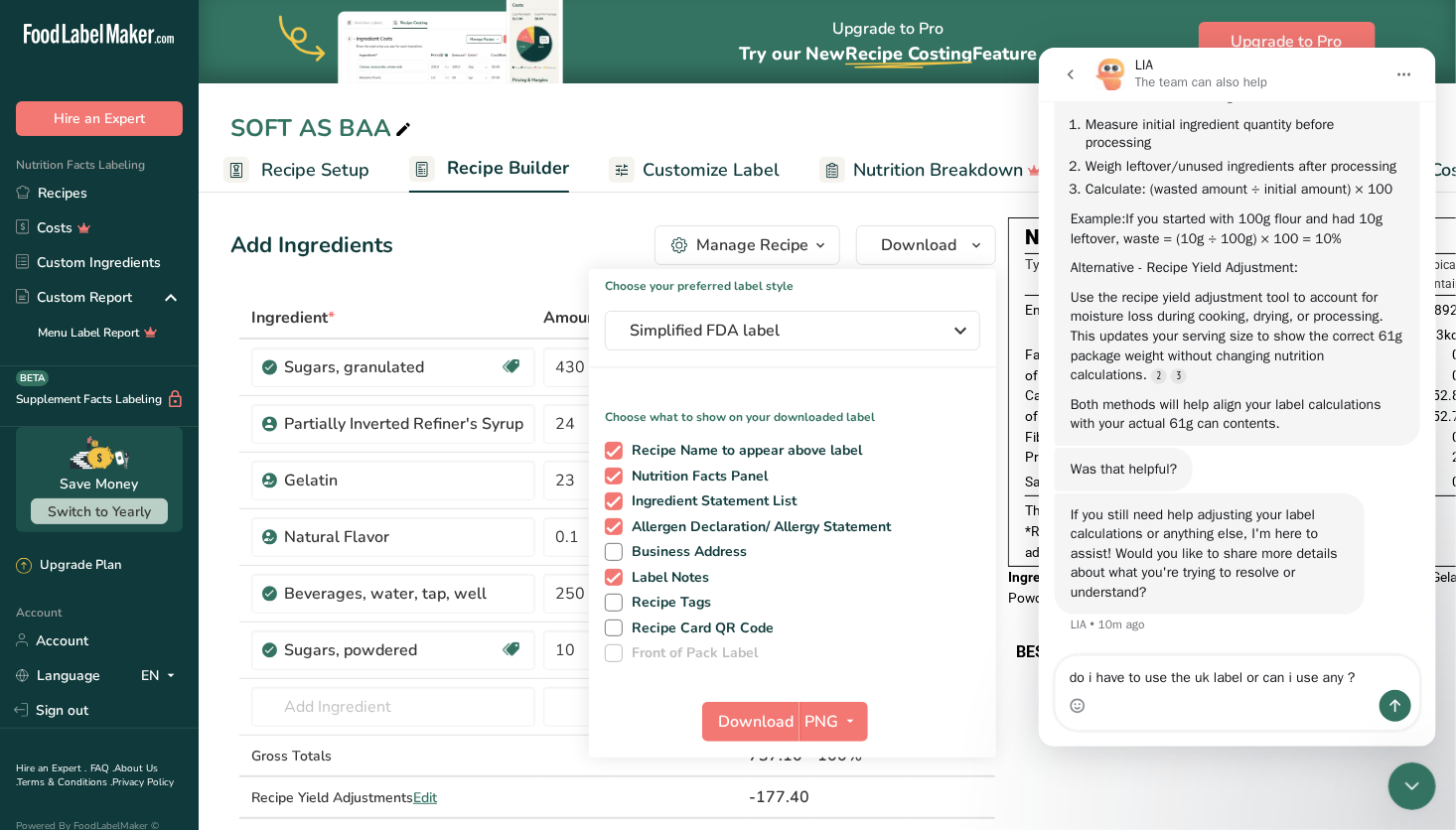 type on "do i have to use the uk label or can i use any ?" 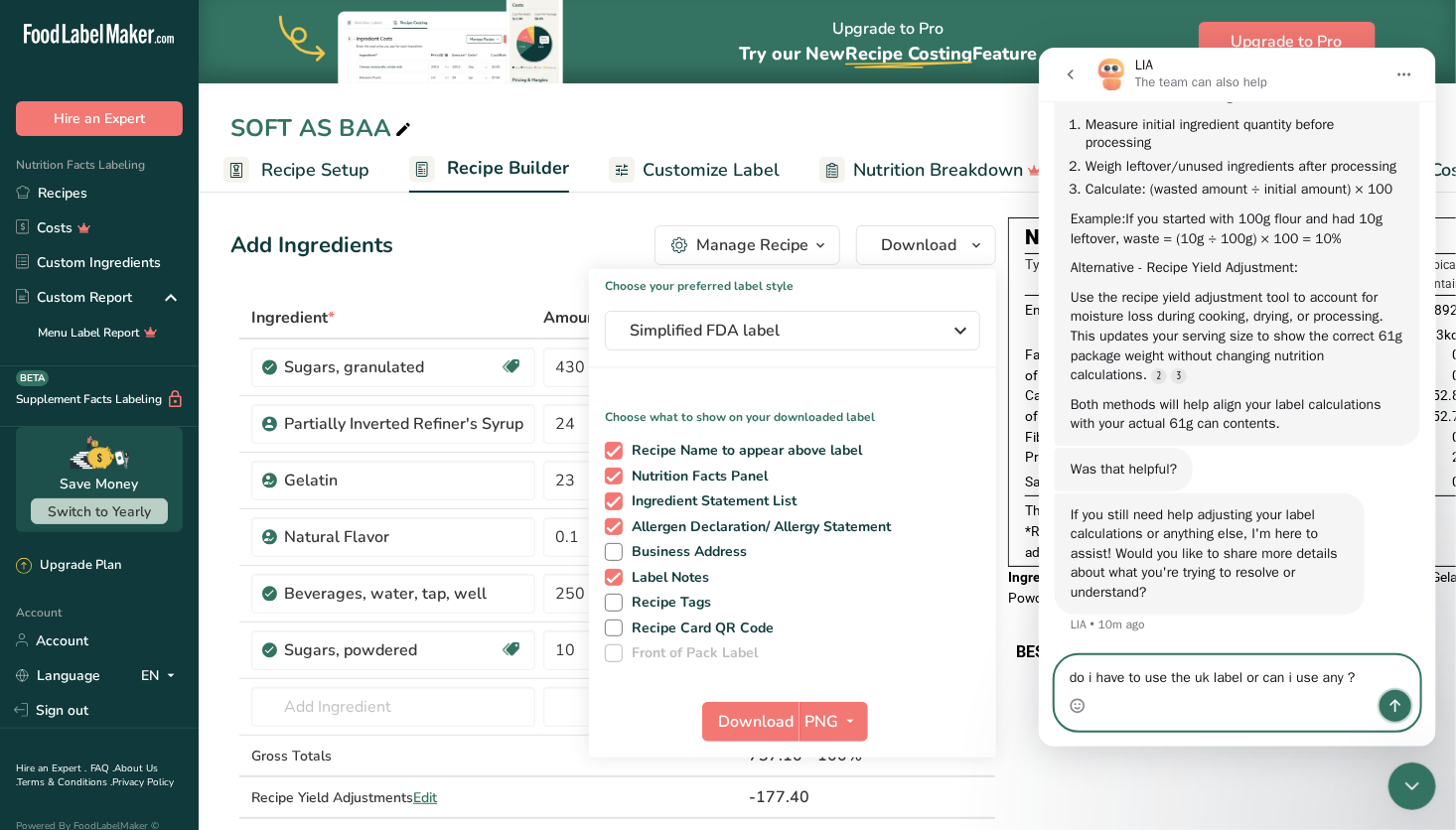 click 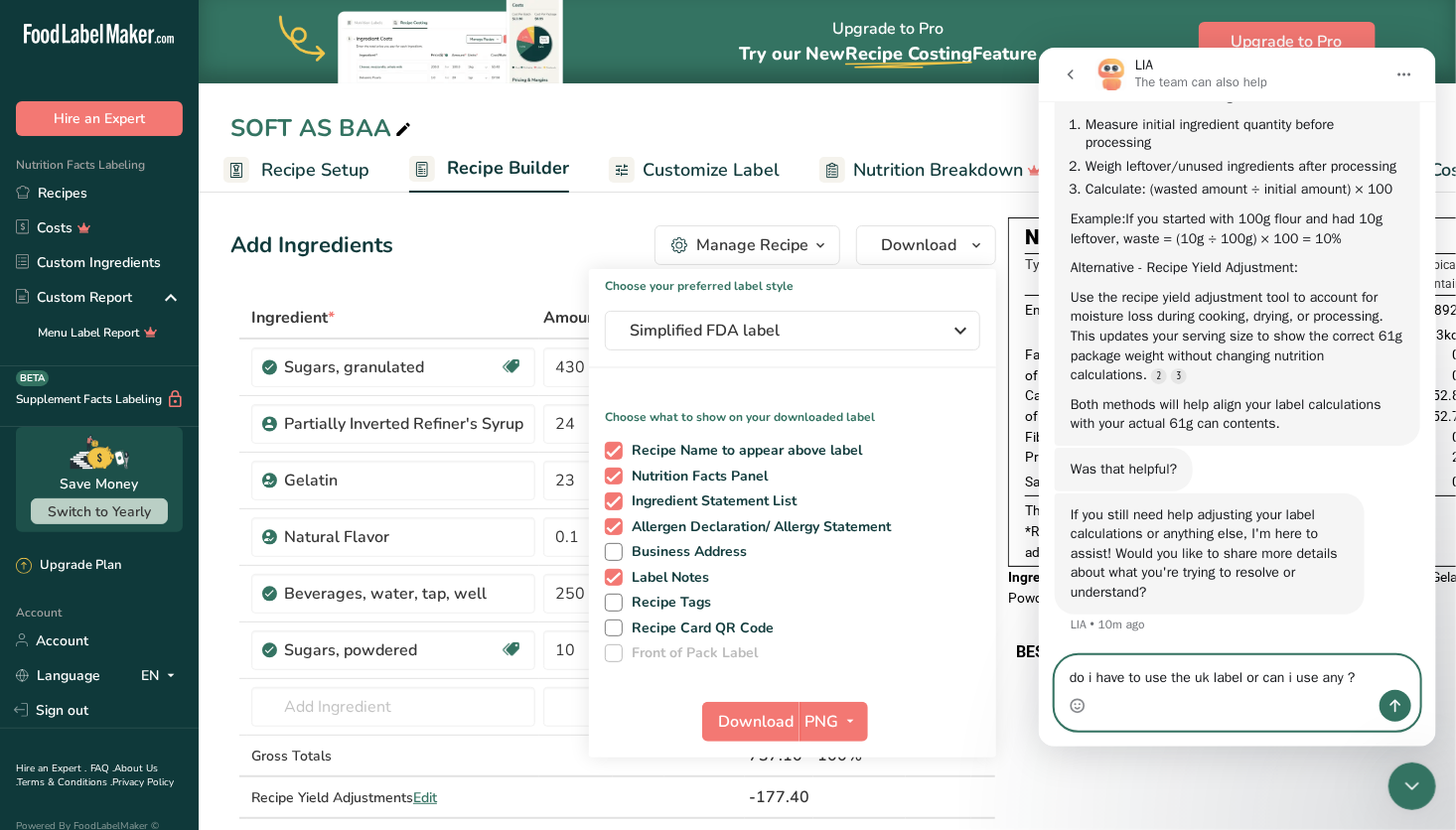 type 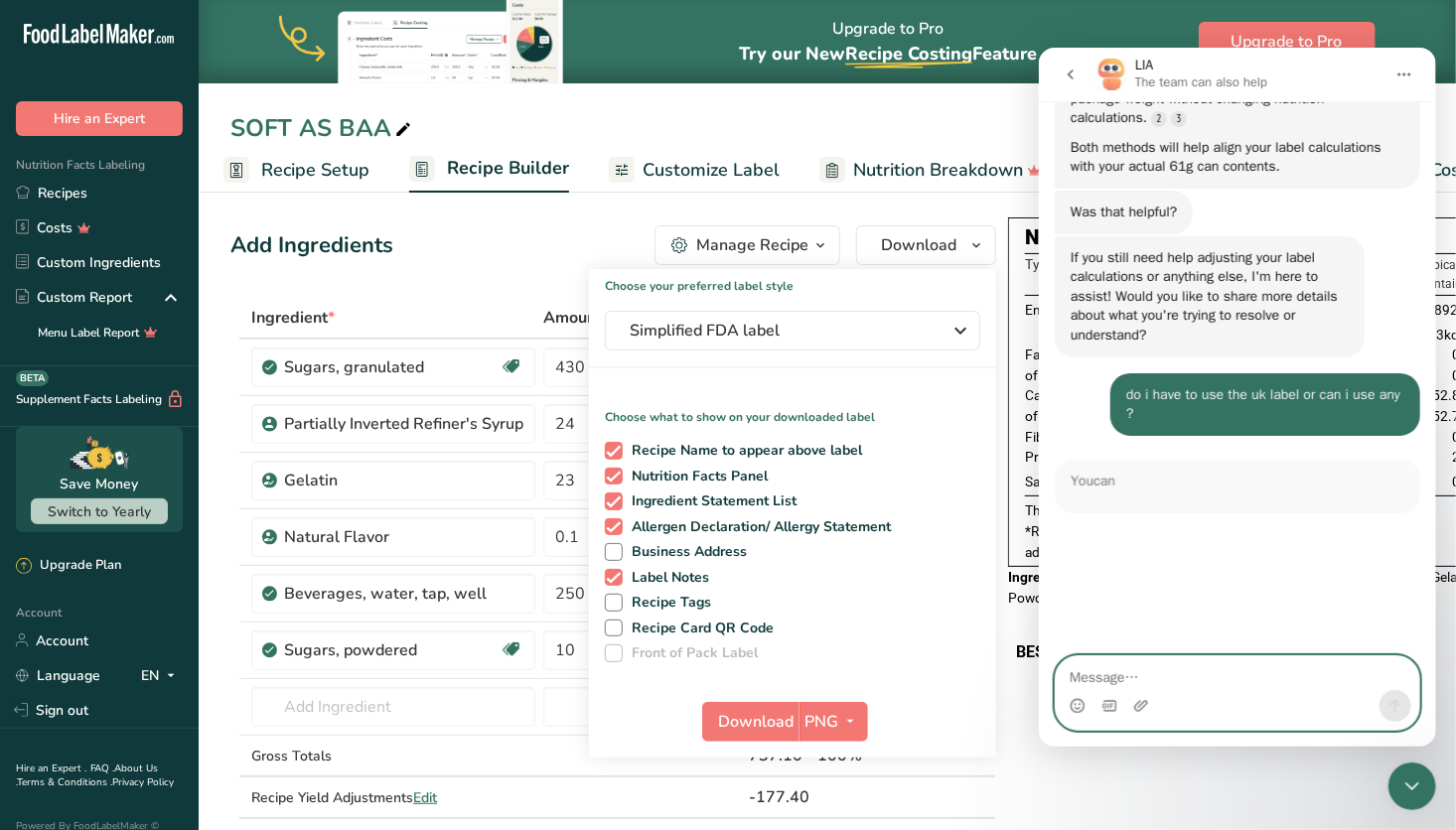 scroll, scrollTop: 6902, scrollLeft: 0, axis: vertical 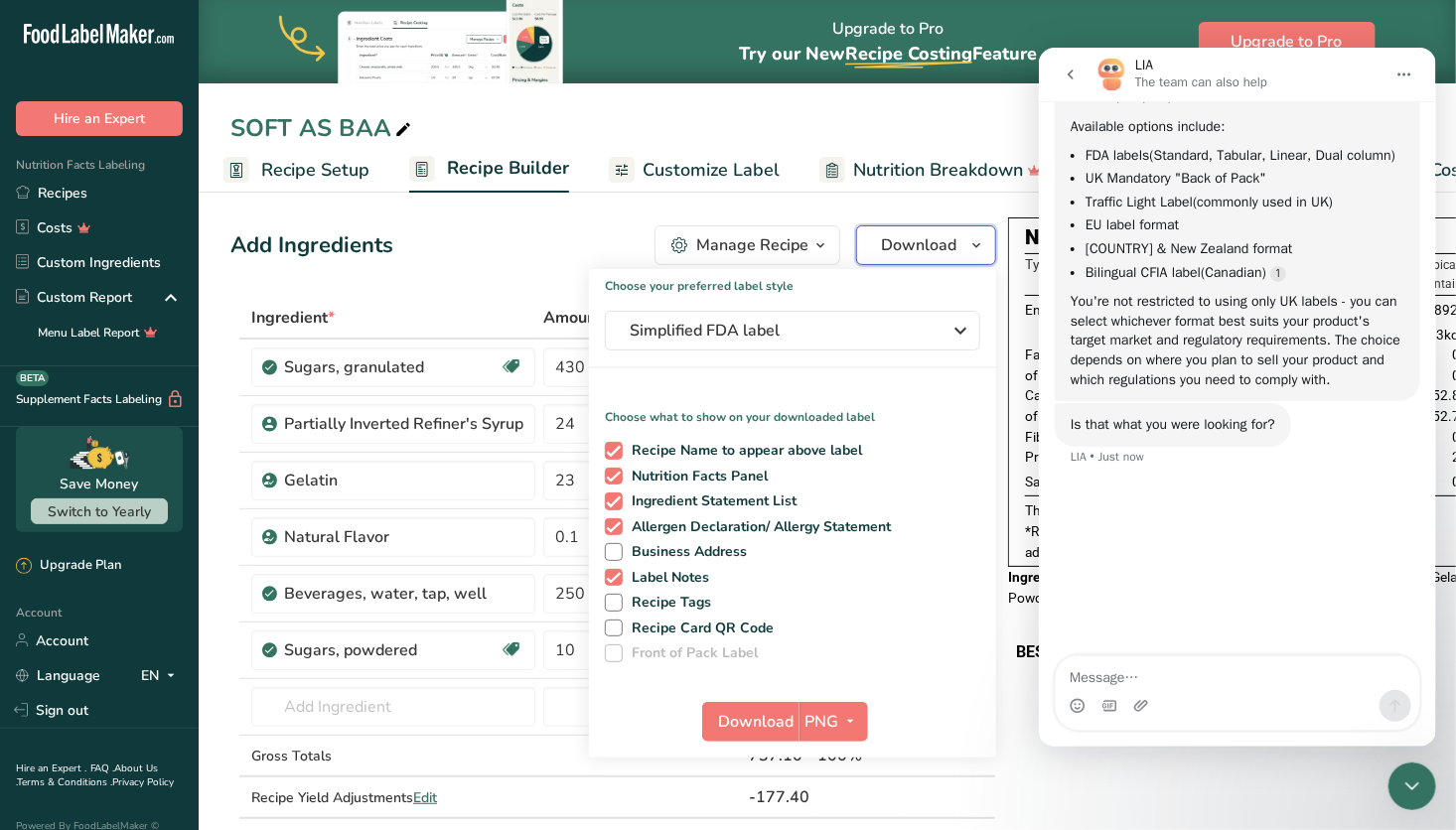 click on "Download" at bounding box center [919, 245] 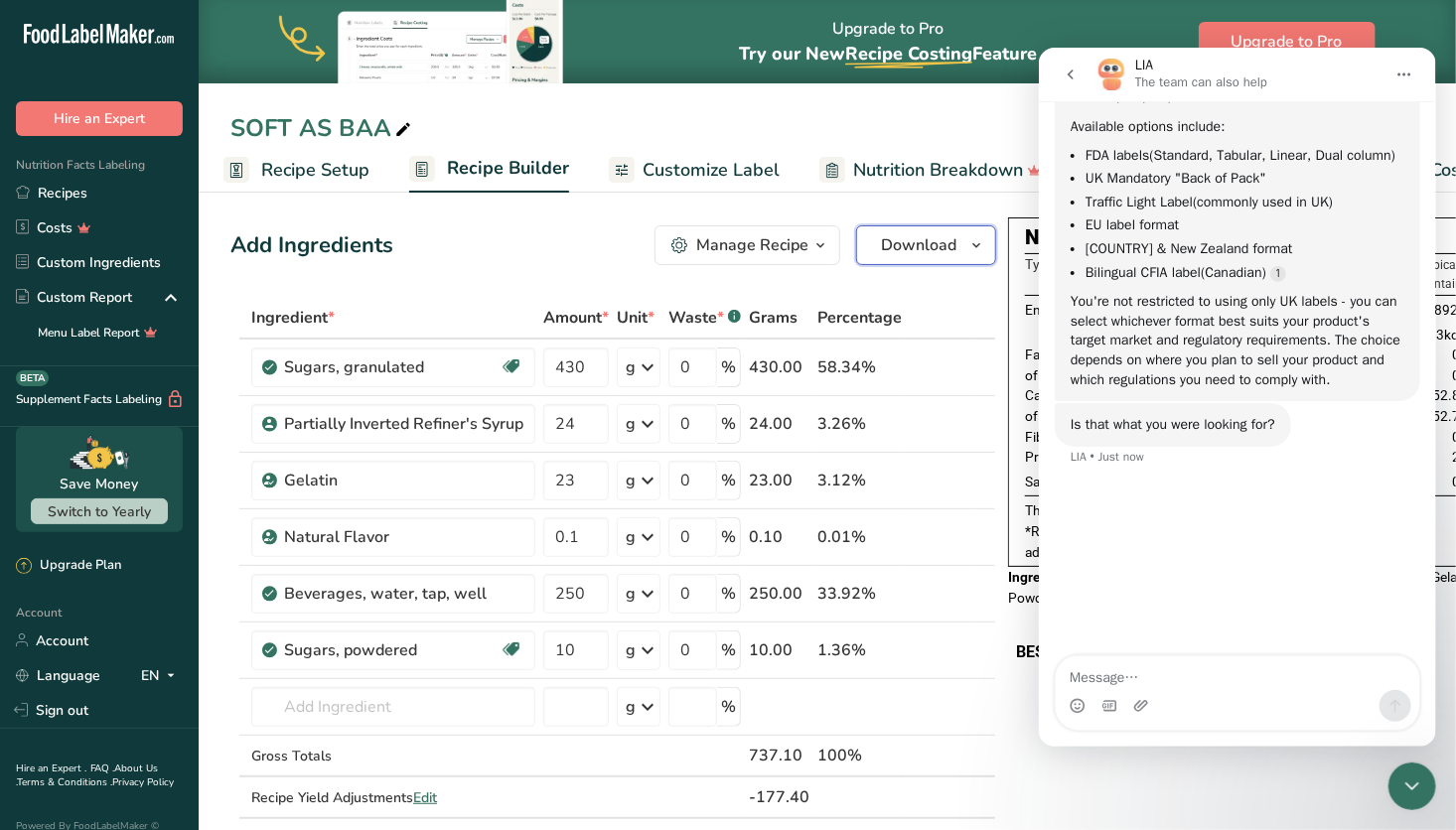 click on "Download" at bounding box center (919, 245) 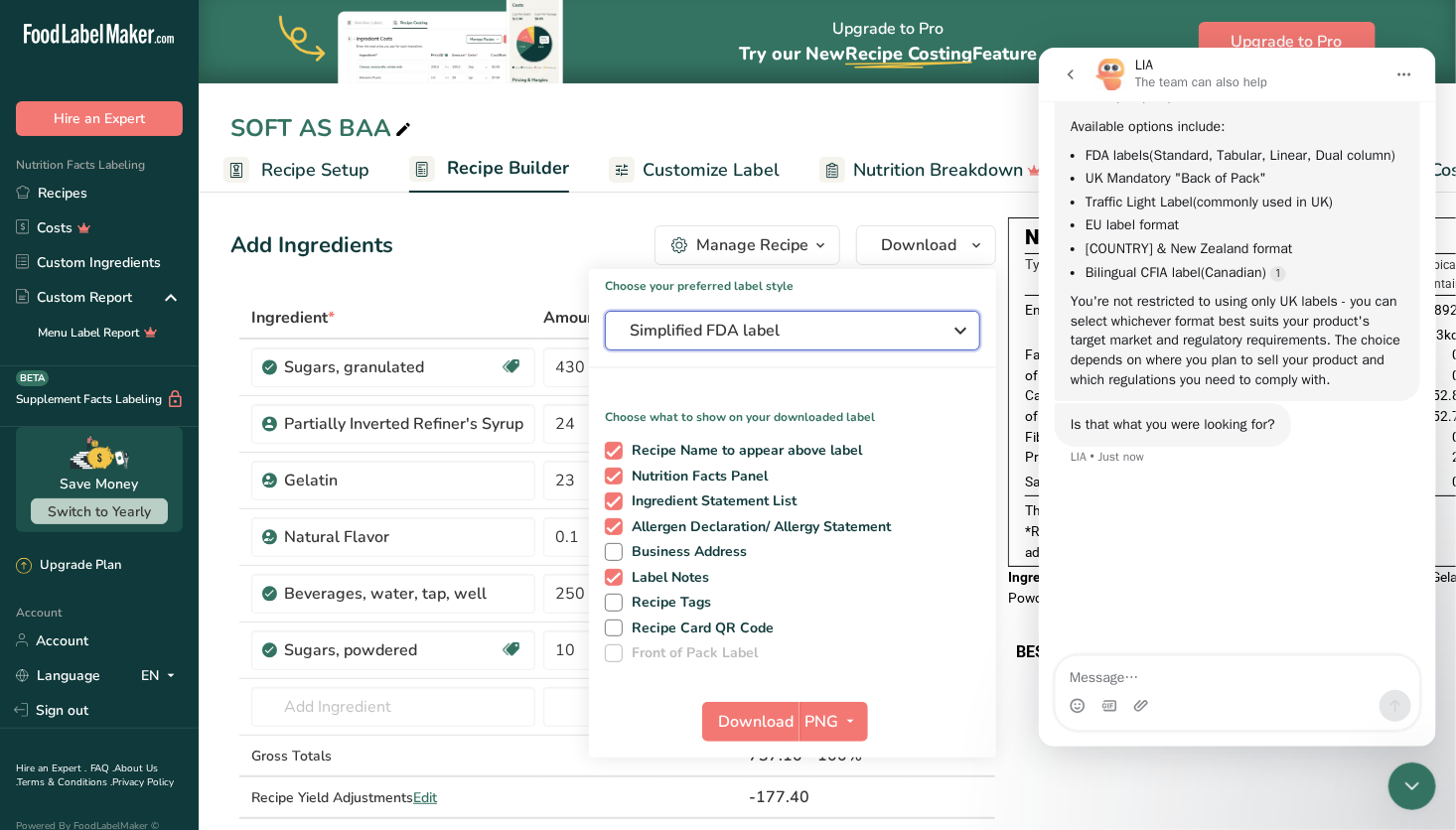 click on "Simplified FDA label" at bounding box center (779, 331) 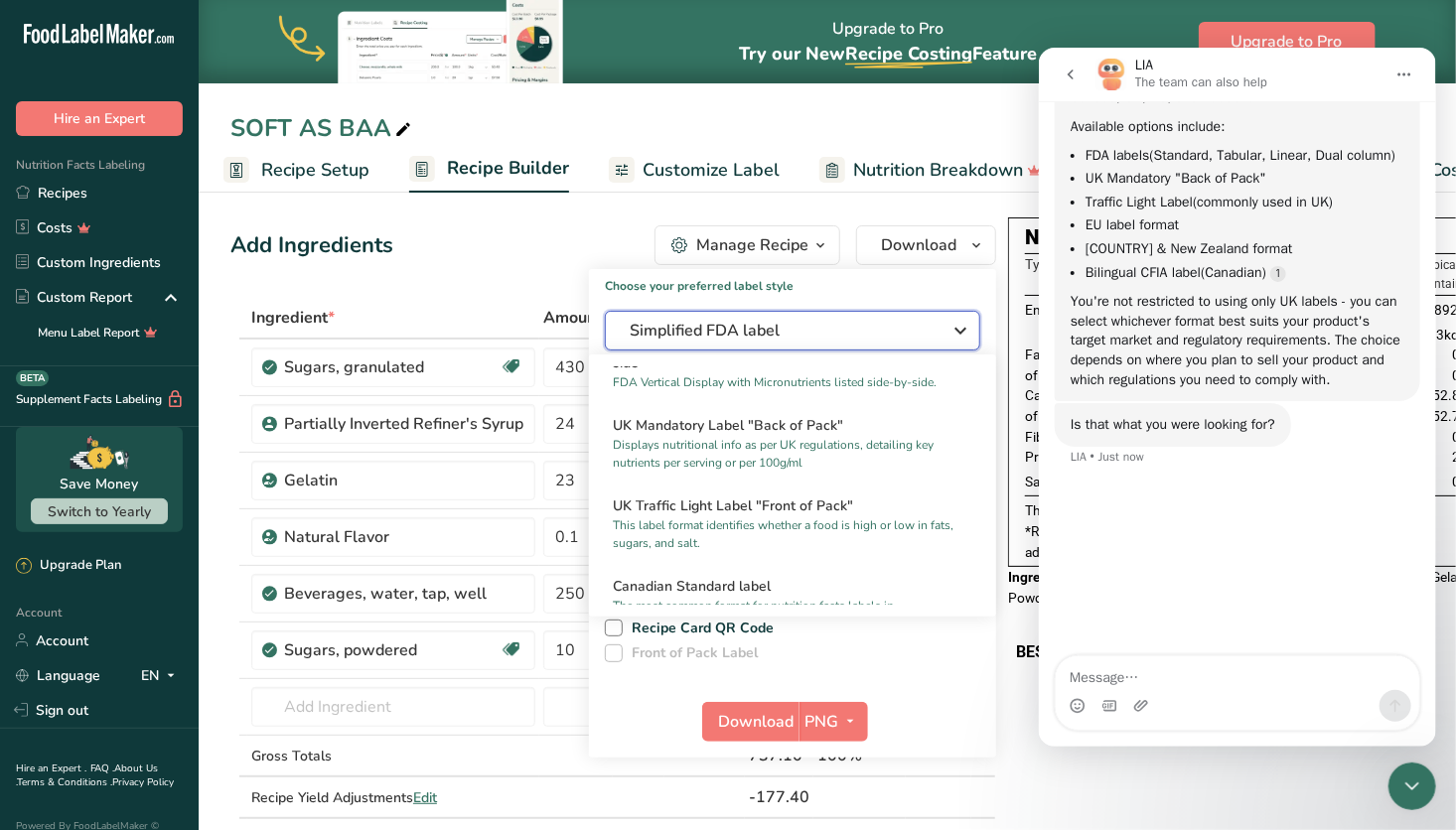 scroll, scrollTop: 639, scrollLeft: 0, axis: vertical 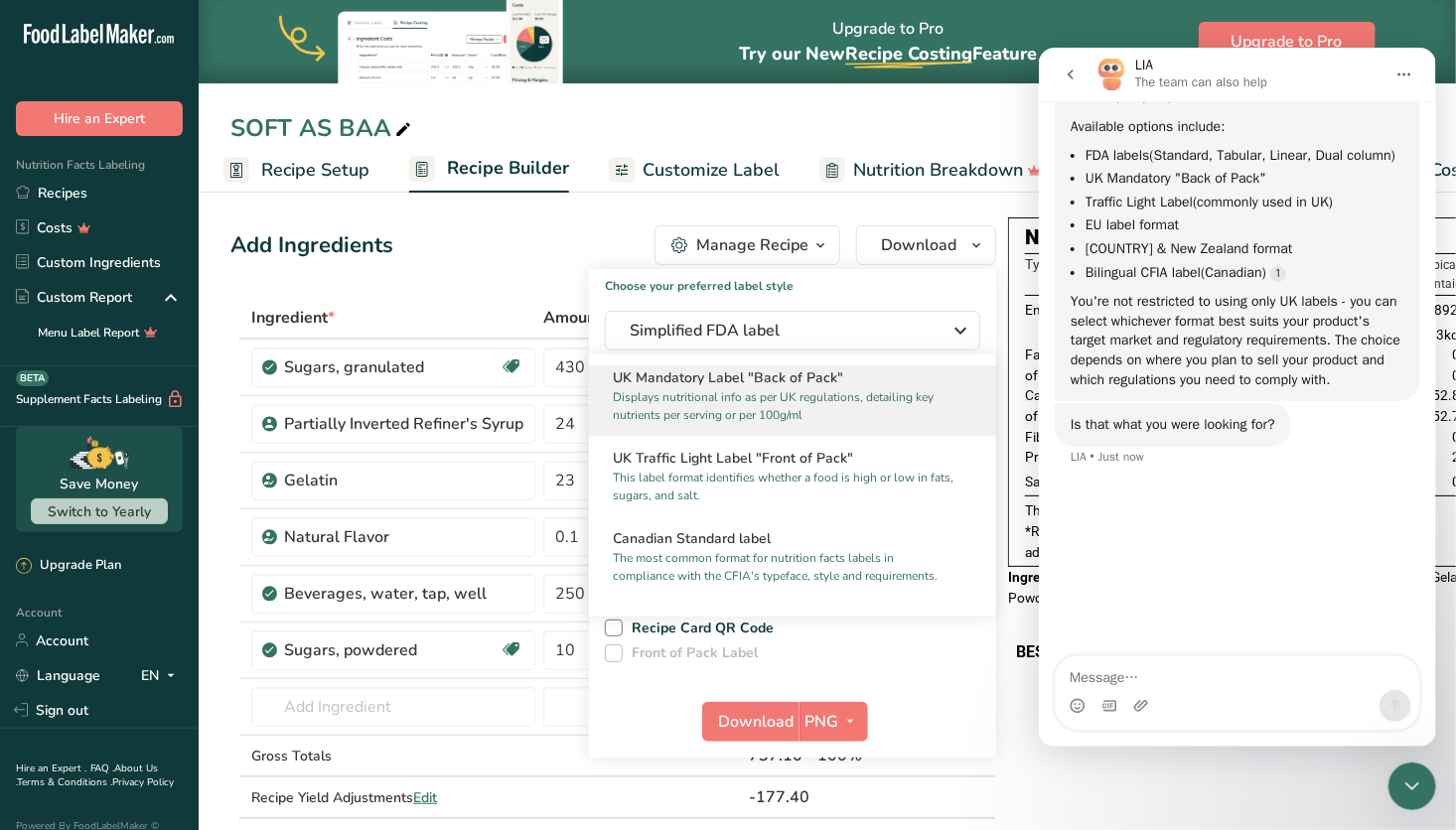 click on "Displays nutritional info as per UK regulations, detailing key nutrients per serving or per 100g/ml" at bounding box center (784, 406) 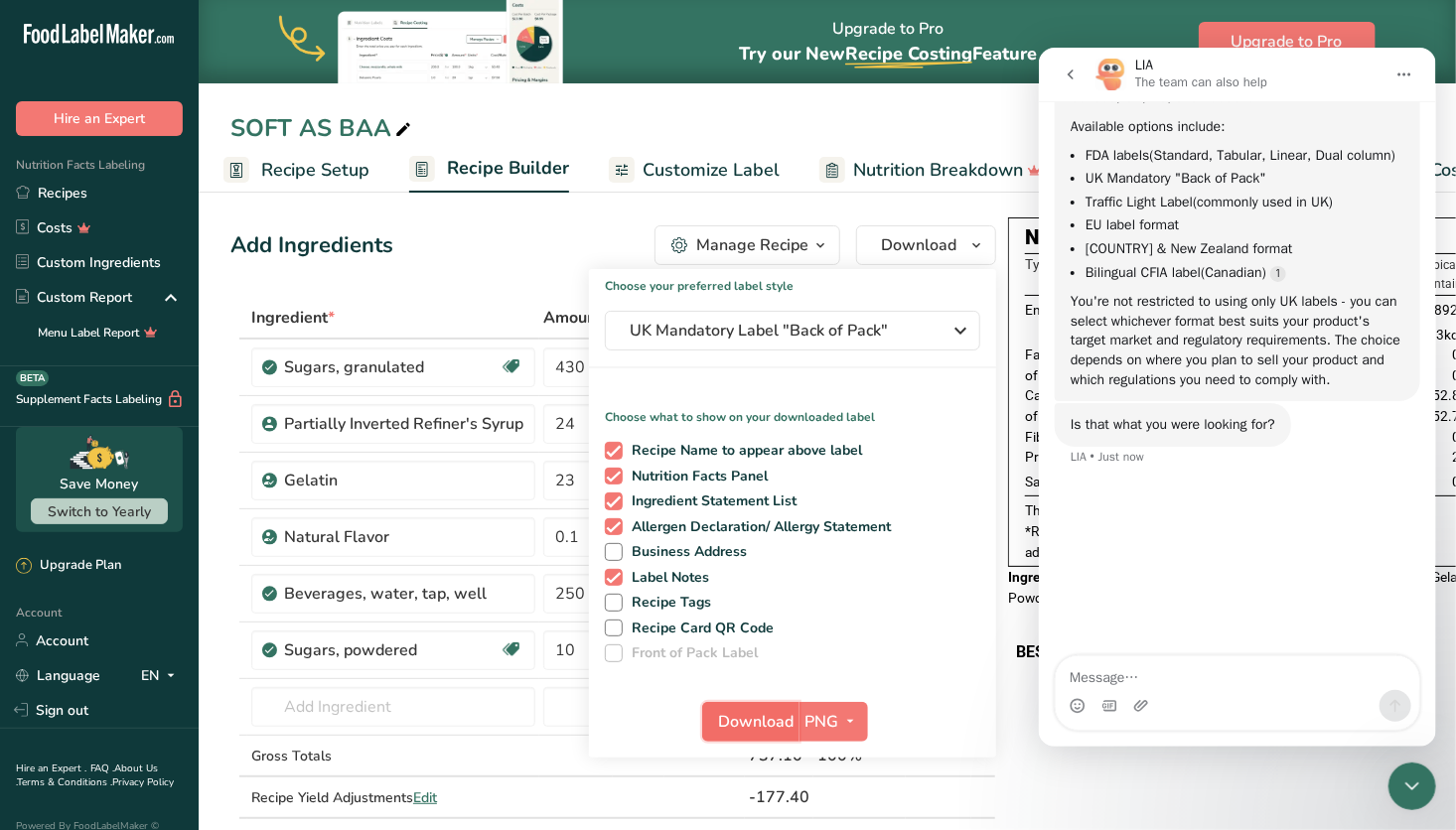 click on "Download" at bounding box center [757, 722] 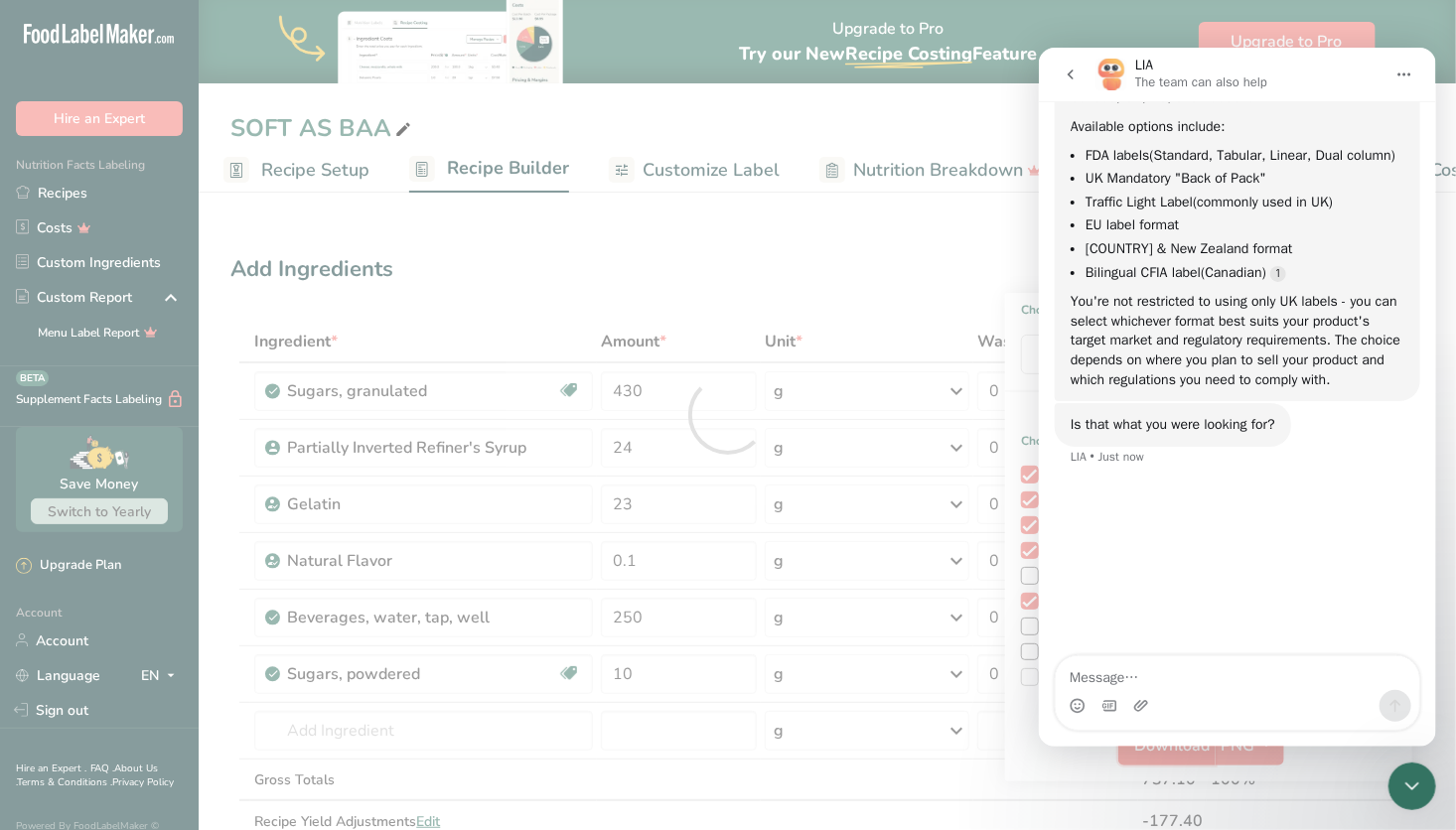 scroll, scrollTop: 0, scrollLeft: 0, axis: both 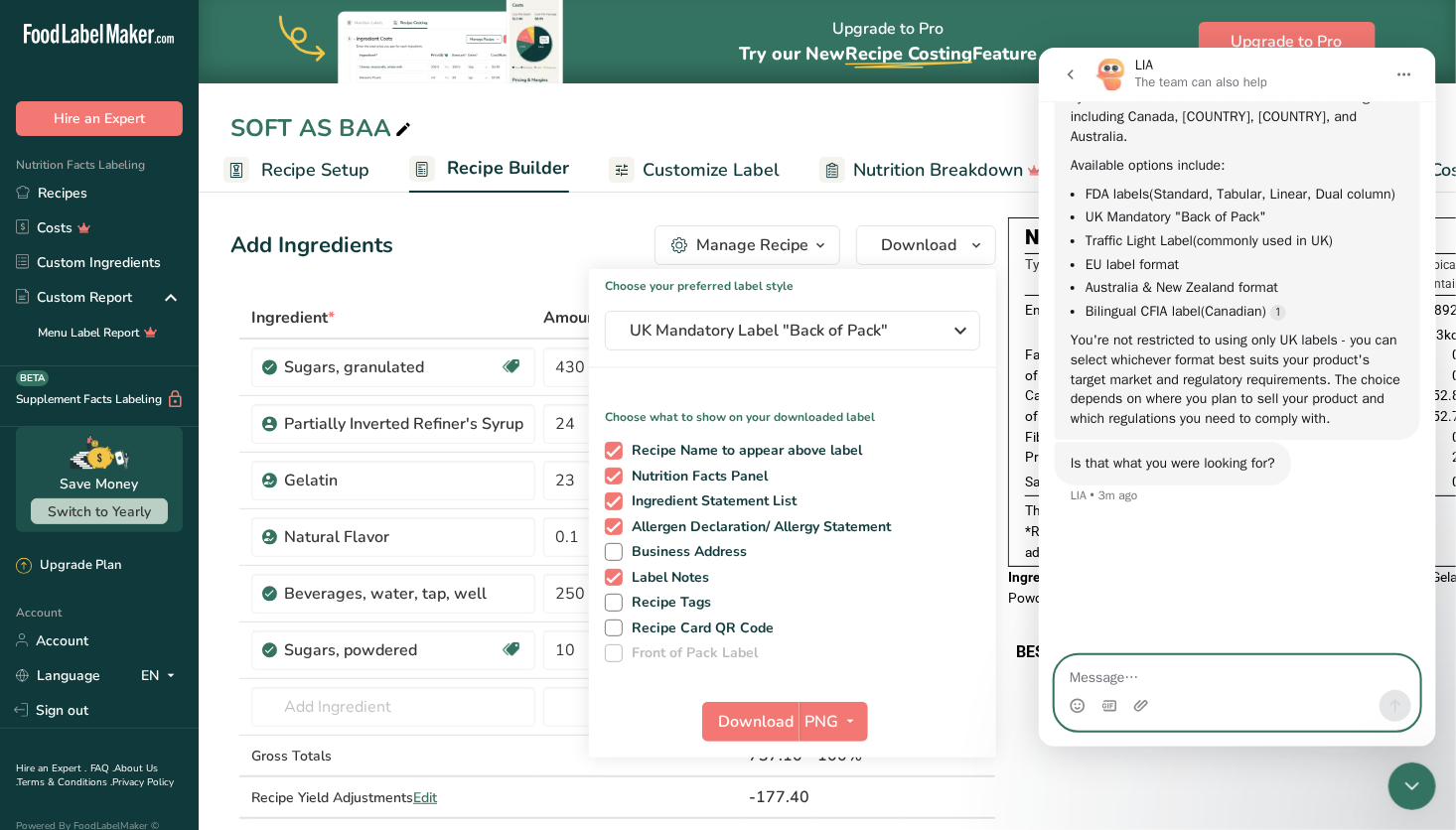 click at bounding box center [1237, 672] 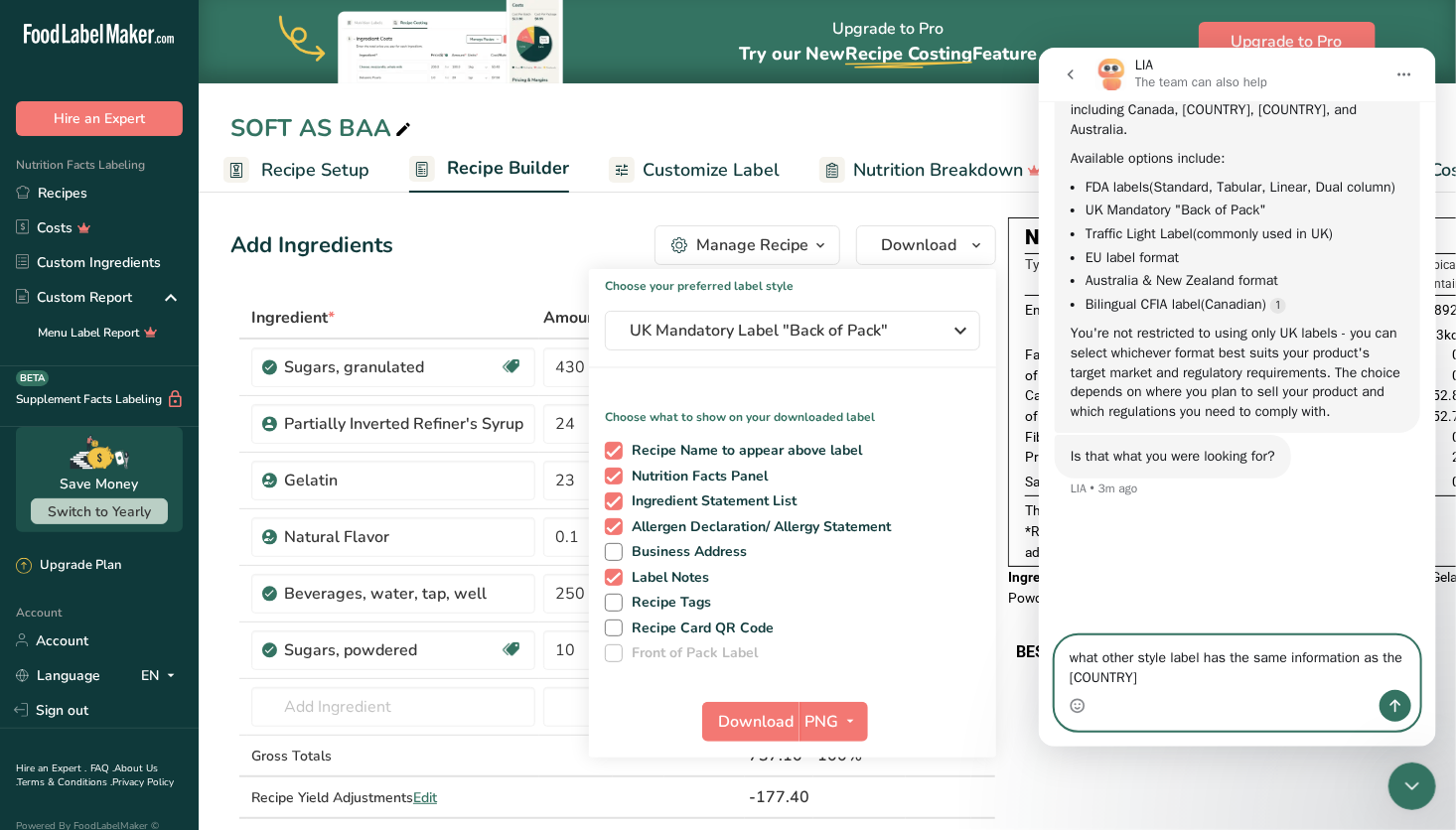 scroll, scrollTop: 7321, scrollLeft: 0, axis: vertical 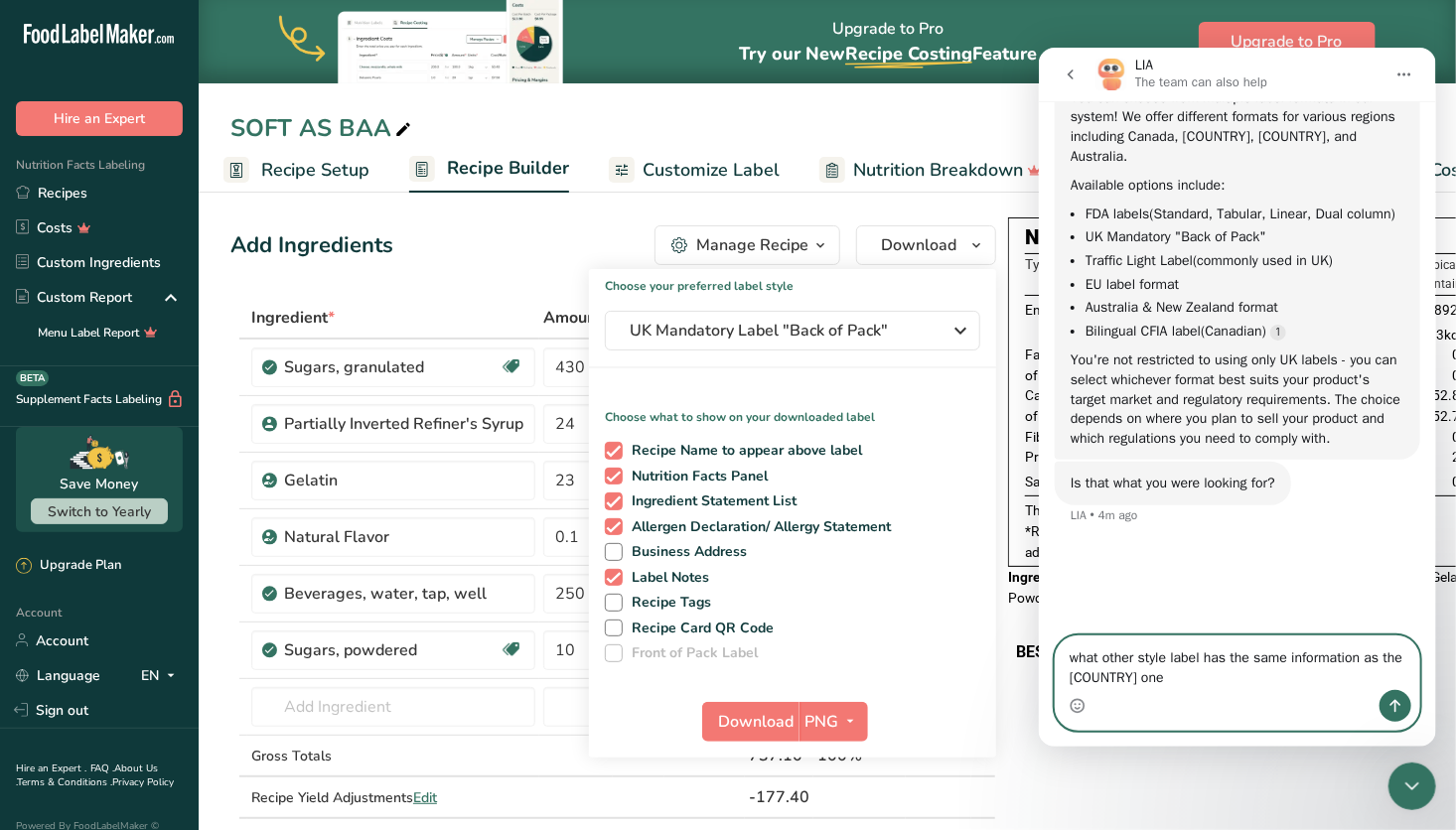 type on "what other style label has the same information as the [COUNTRY] one?" 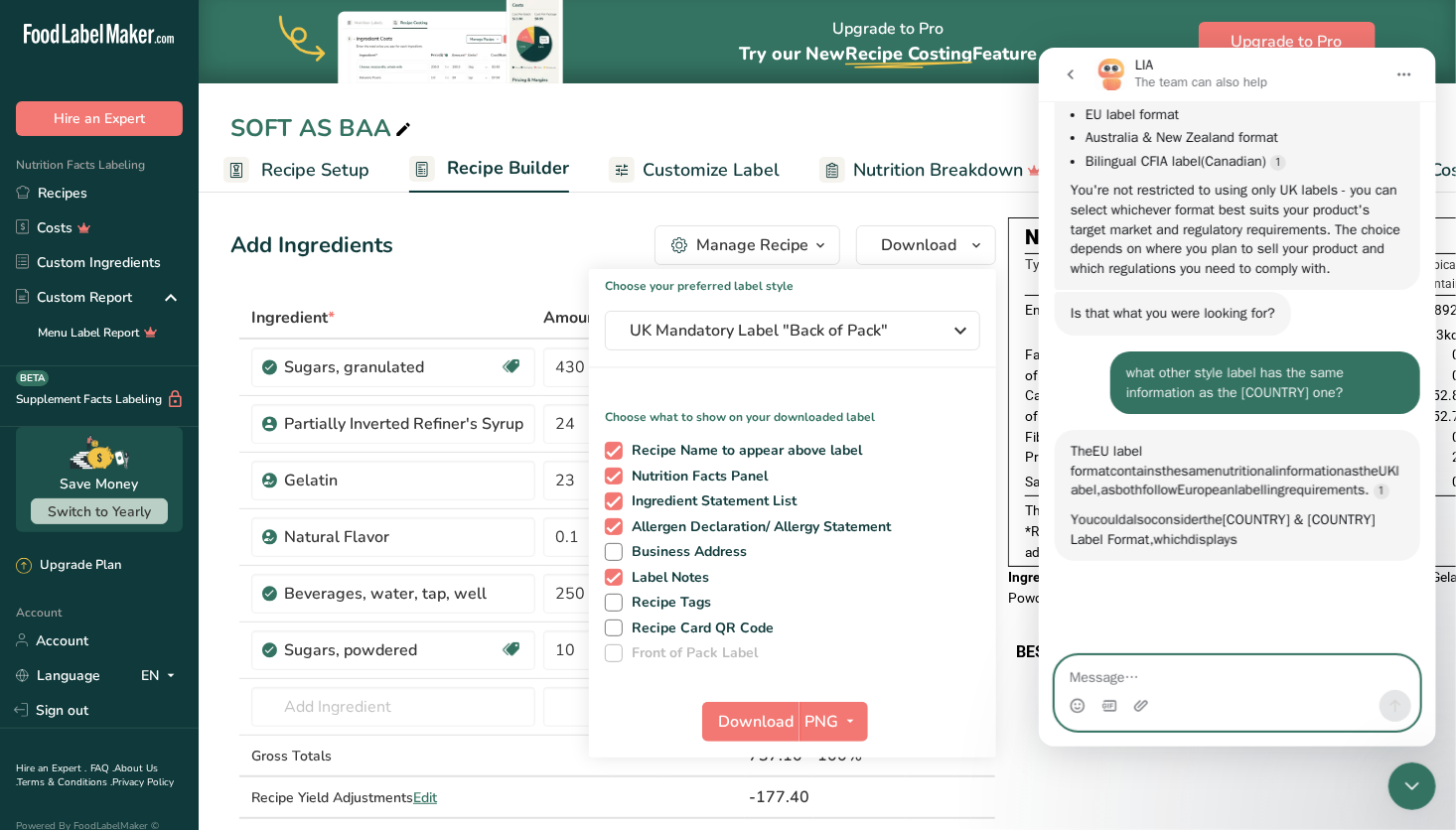 scroll, scrollTop: 7835, scrollLeft: 0, axis: vertical 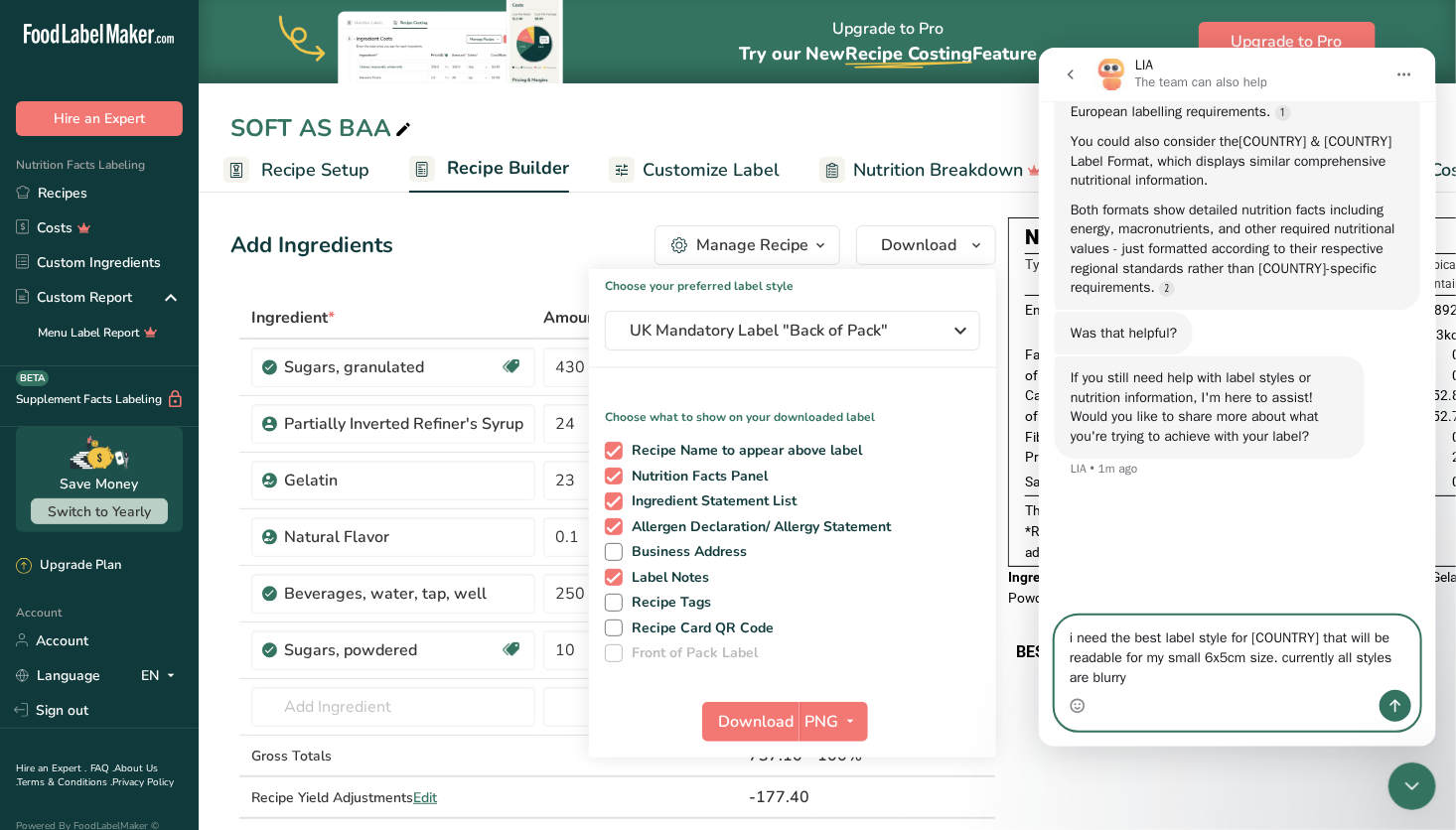 type on "i need the best label style for [COUNTRY] that will be readable for my small 6x5cm size. currently all styles are blurry" 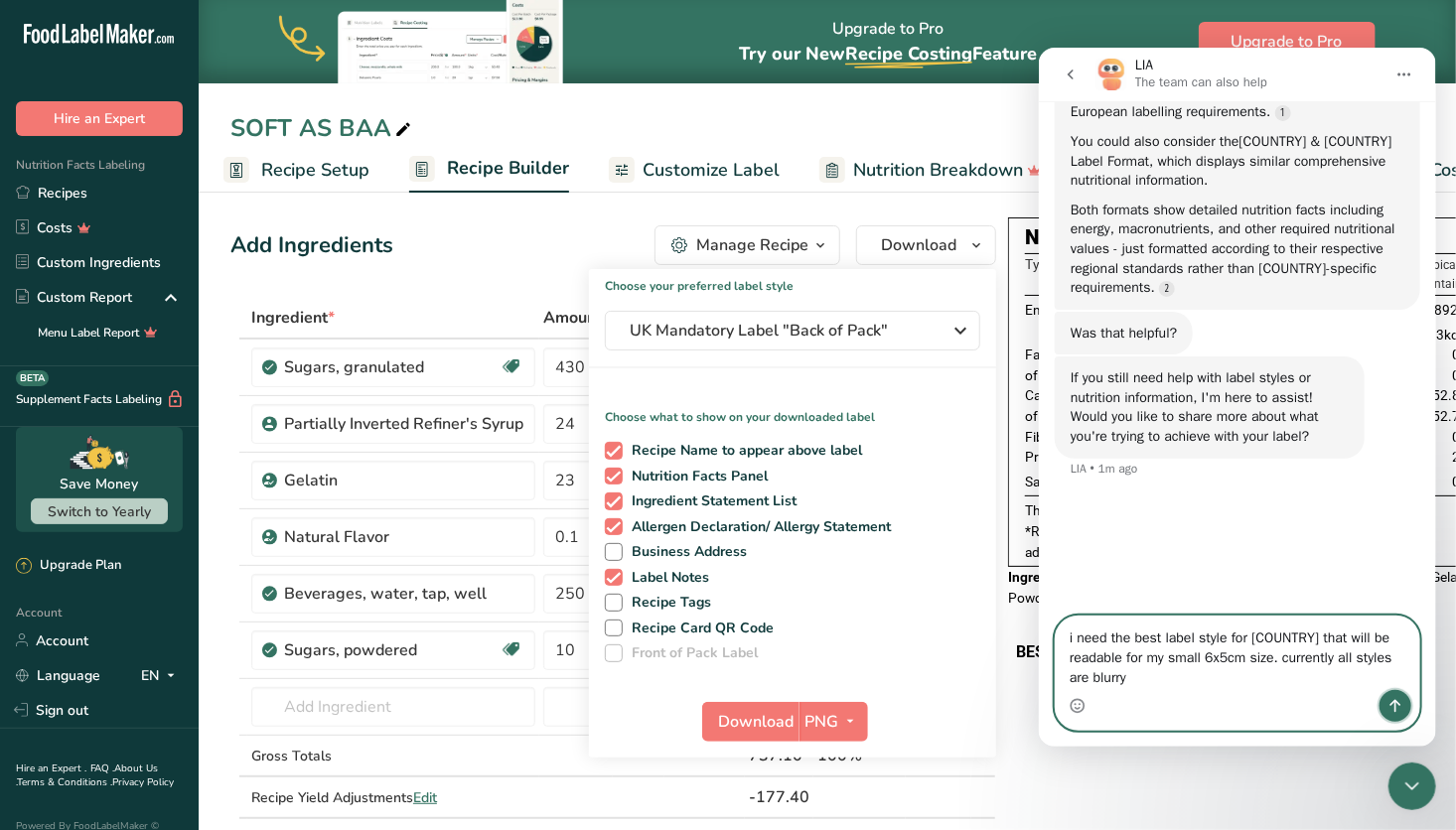 click 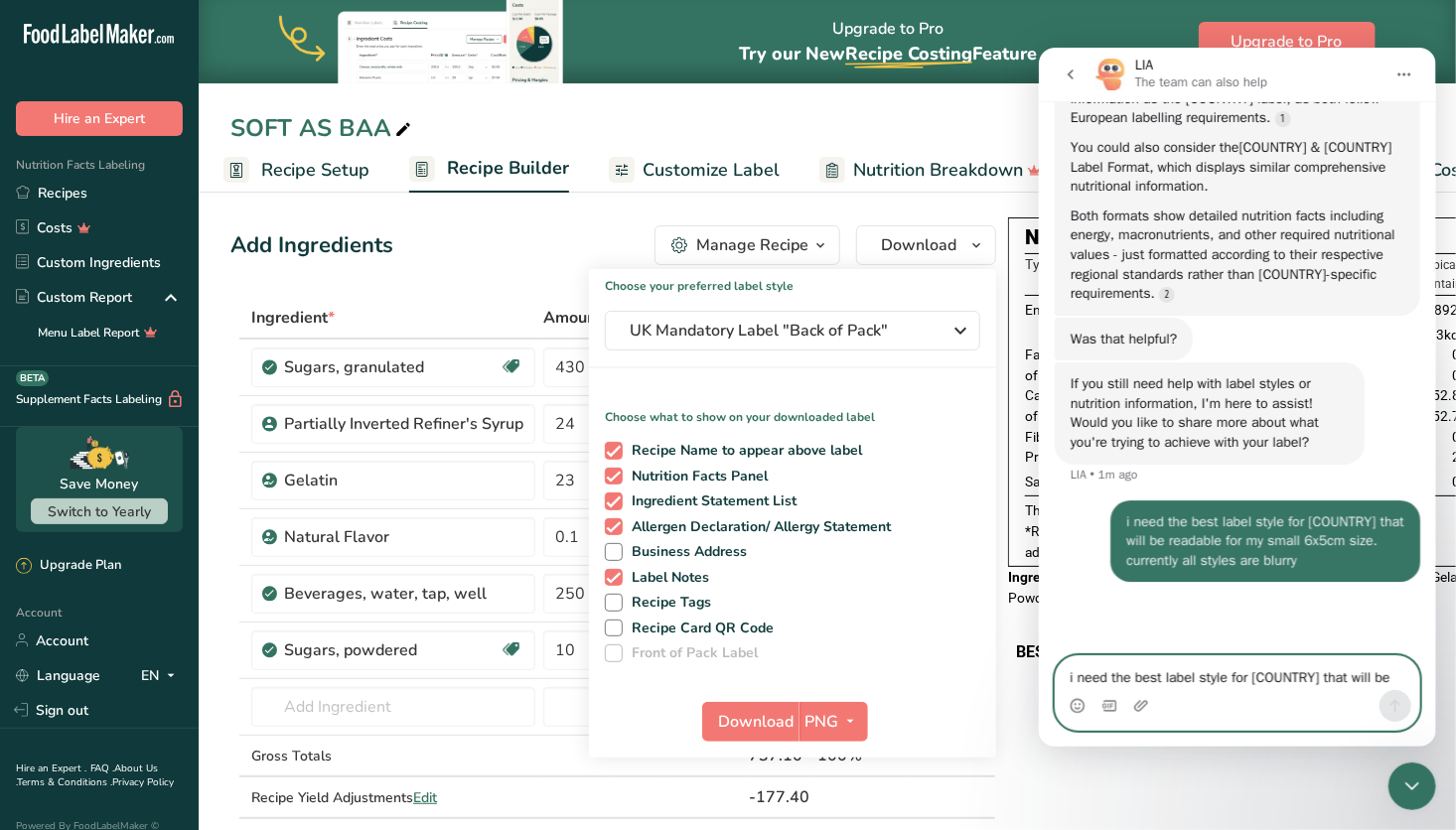 scroll, scrollTop: 7901, scrollLeft: 0, axis: vertical 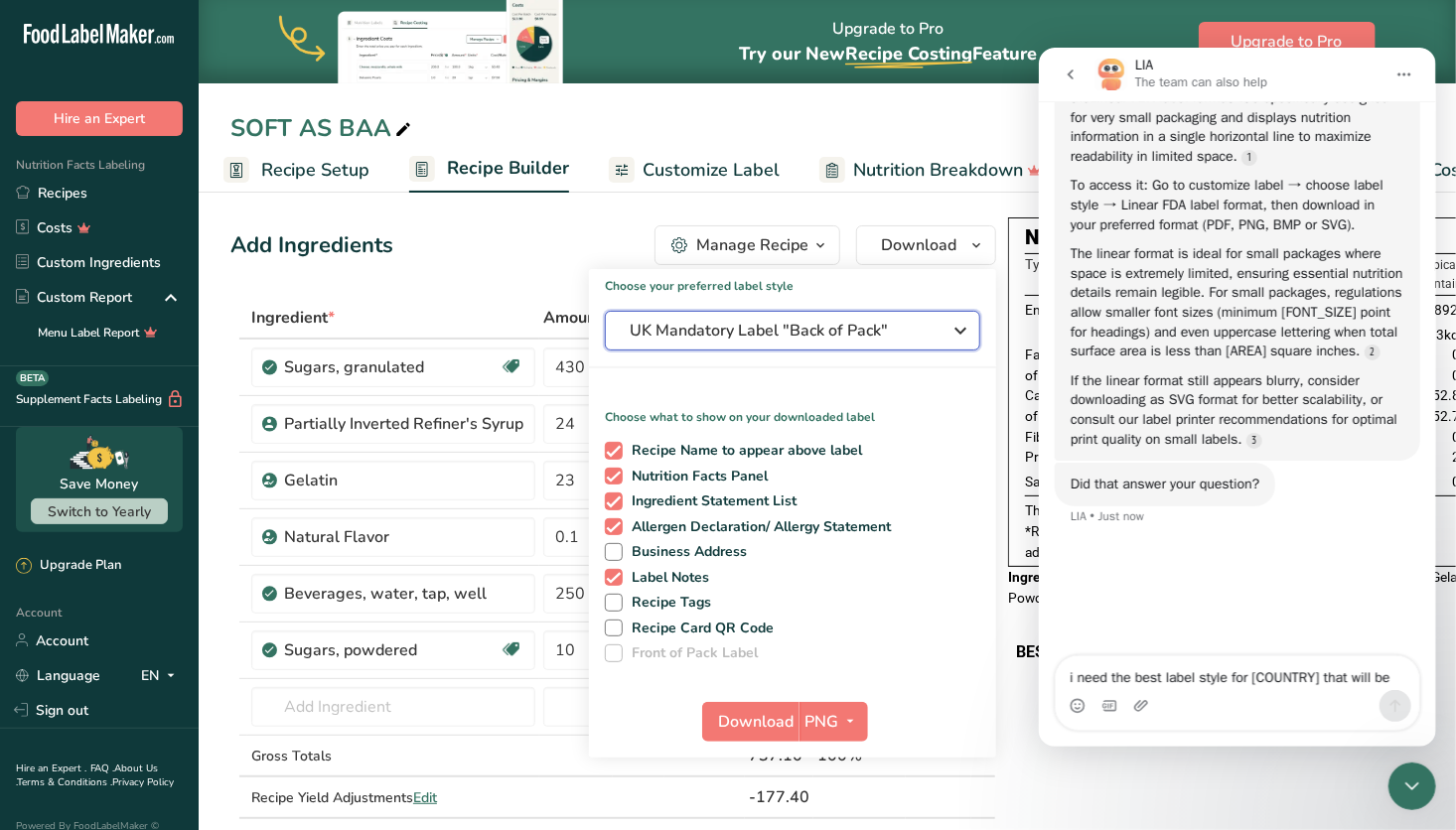 click on "UK Mandatory Label "Back of Pack"" at bounding box center (779, 331) 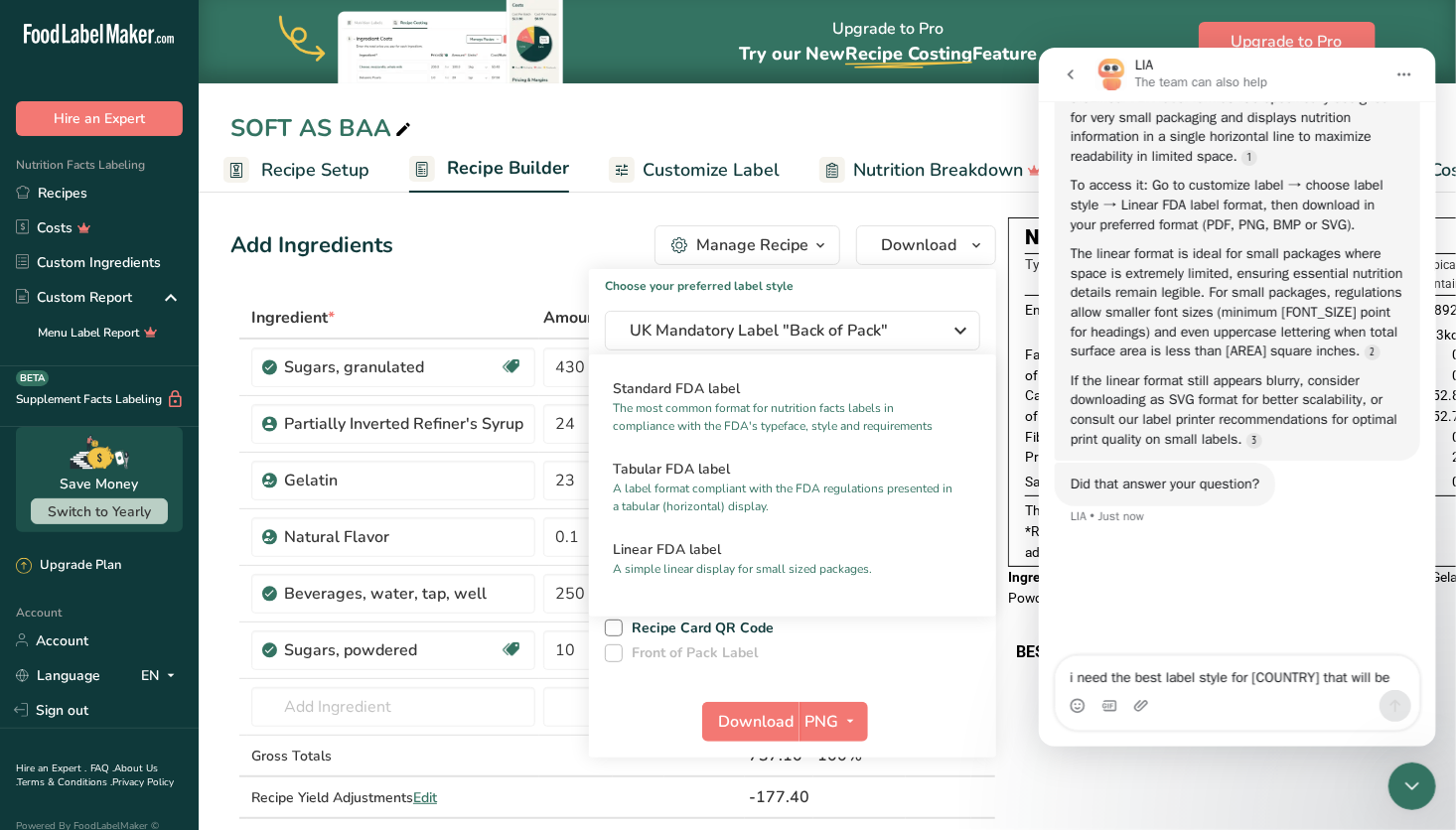 click on "SOFT AS BAA" at bounding box center (827, 128) 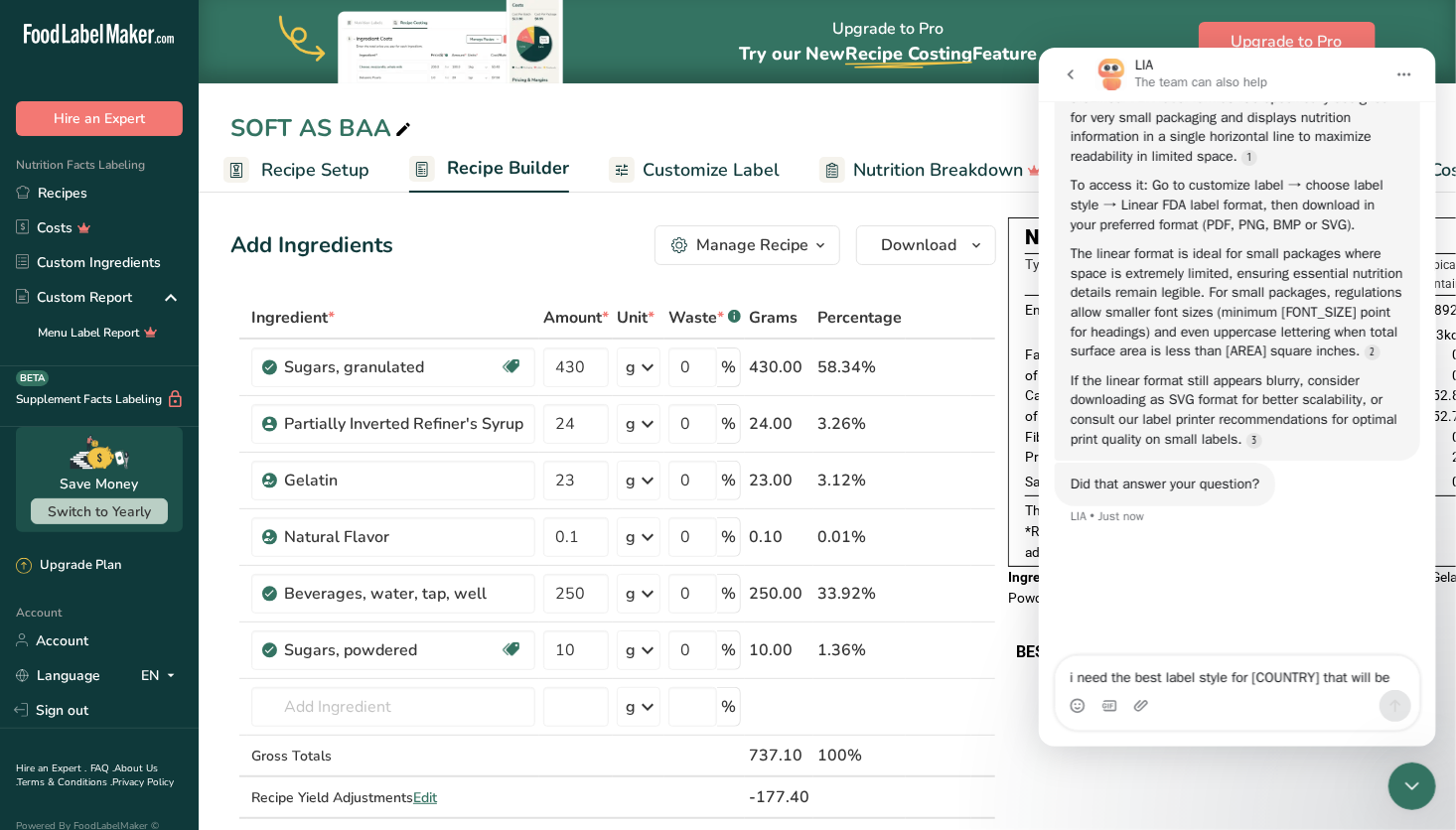 click at bounding box center (403, 130) 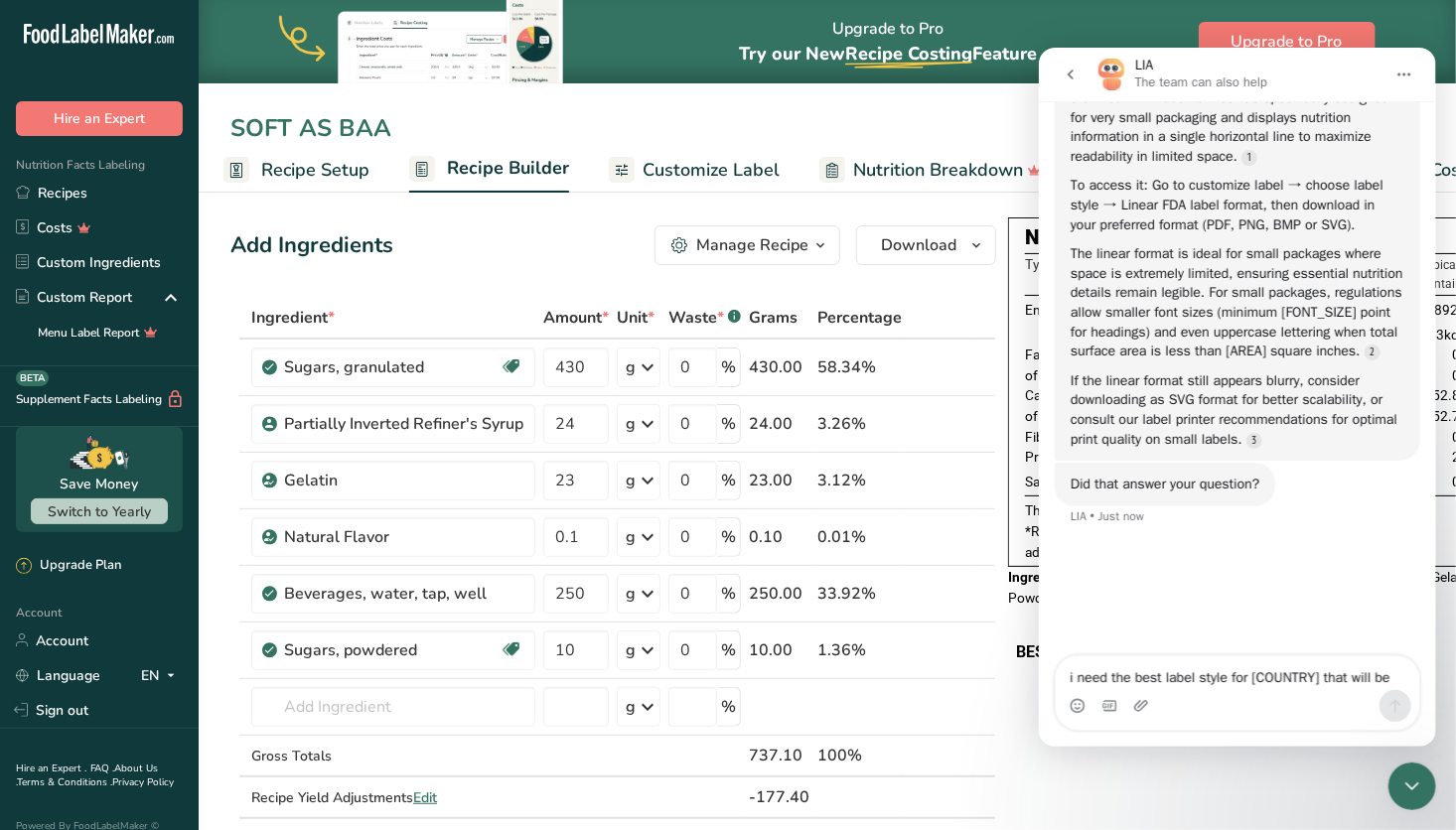 drag, startPoint x: 394, startPoint y: 130, endPoint x: 231, endPoint y: 123, distance: 163.15024 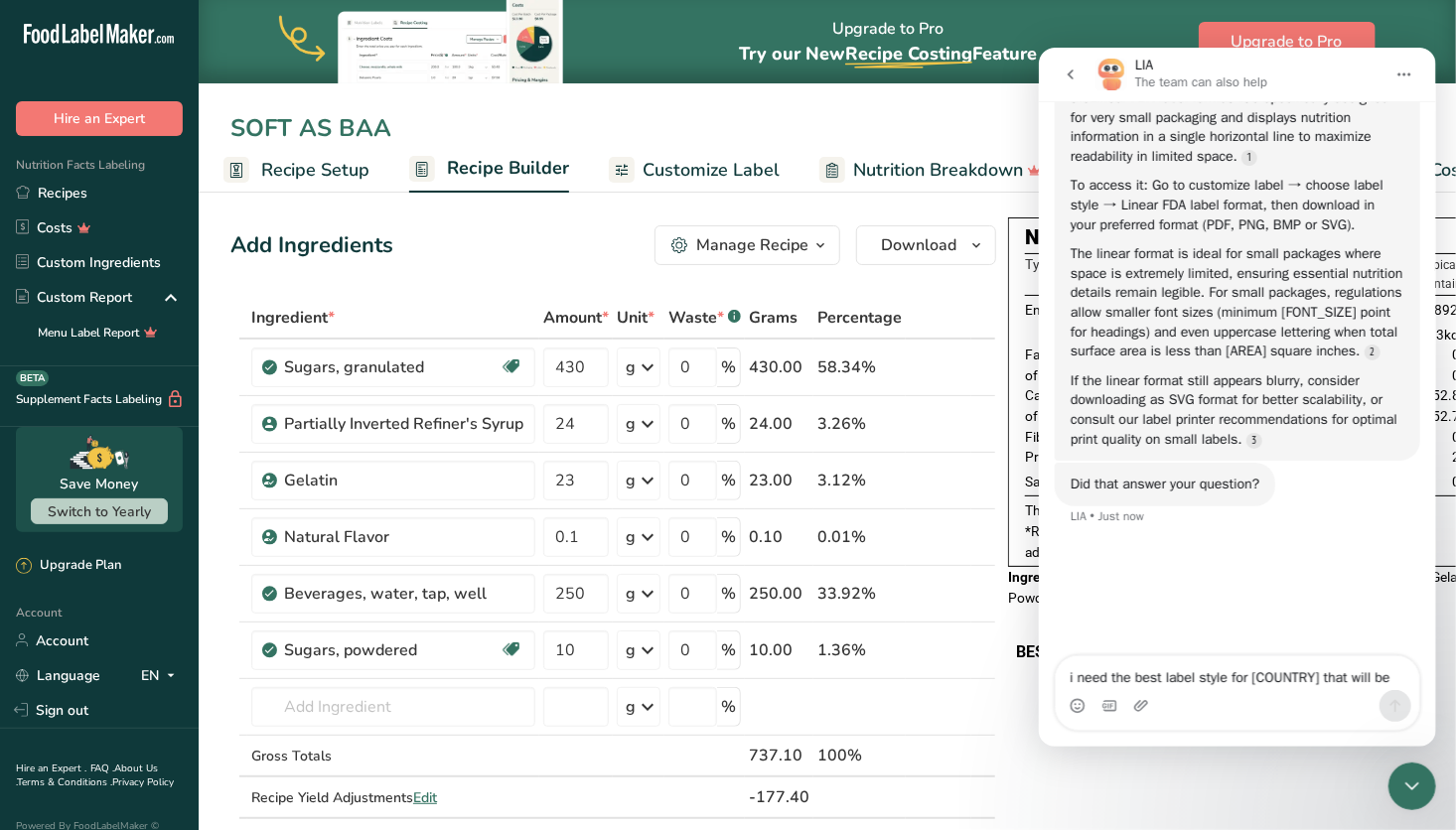click on "SOFT AS BAA" at bounding box center (827, 128) 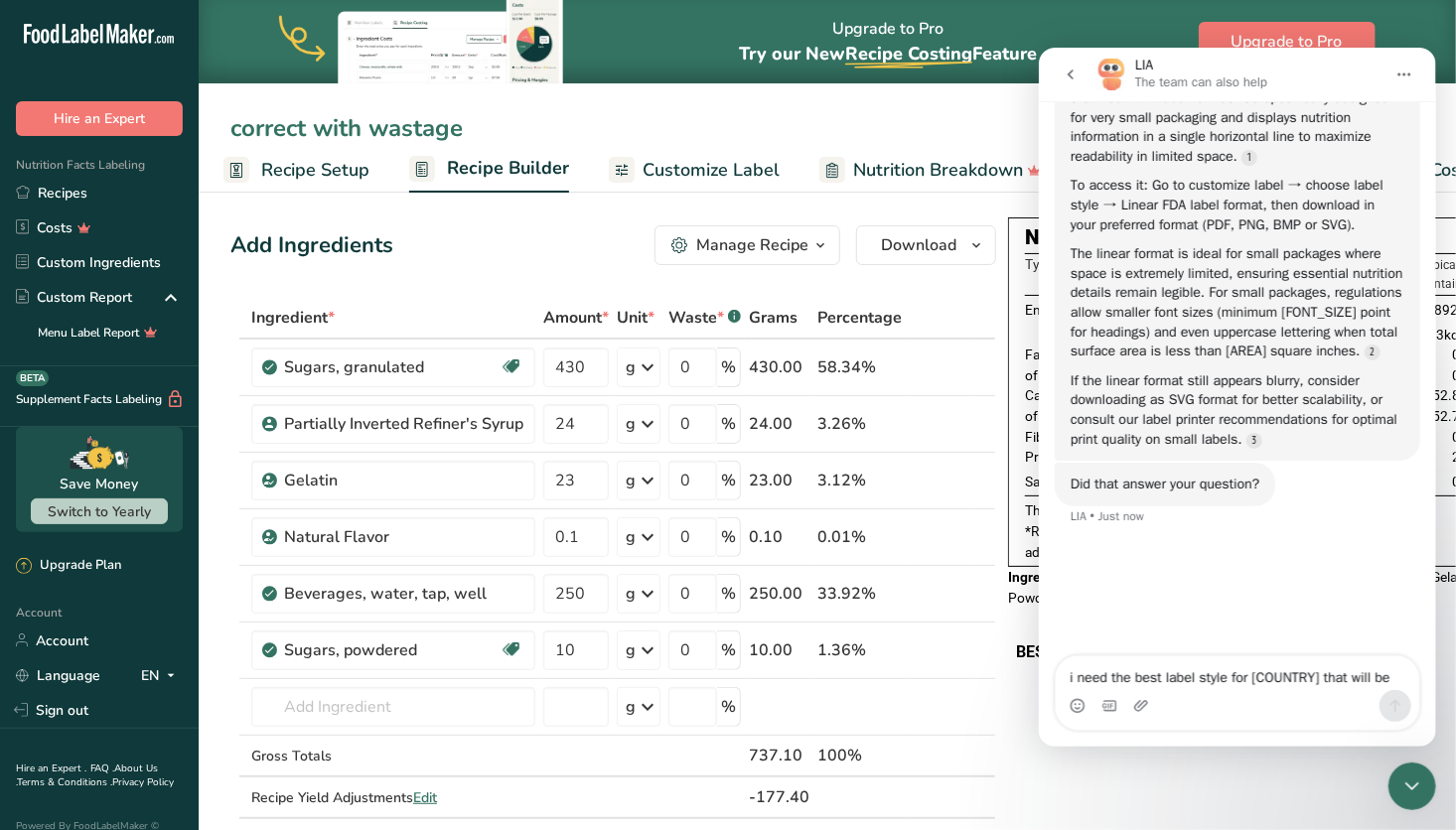 type on "correct with wastage" 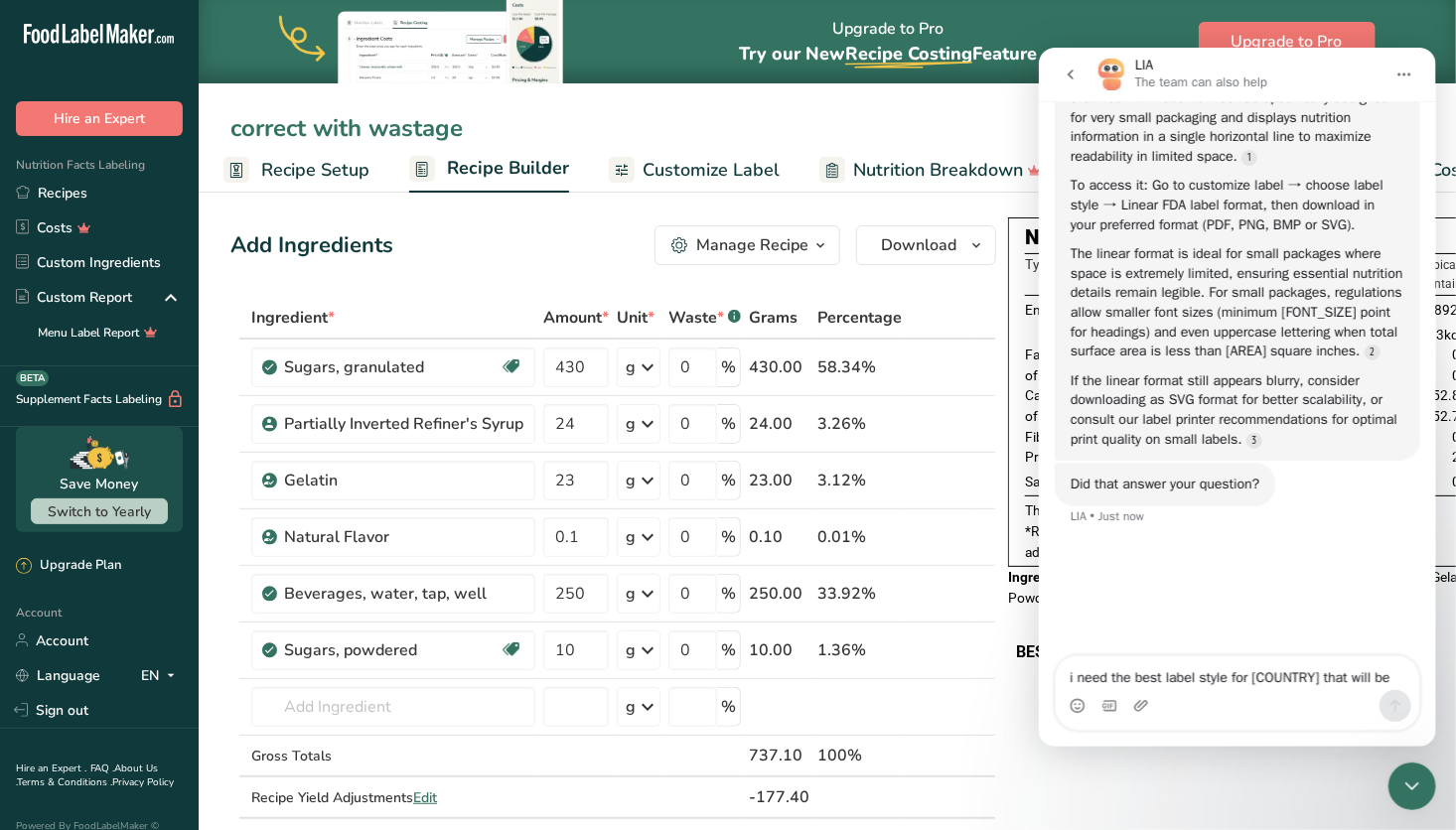 click 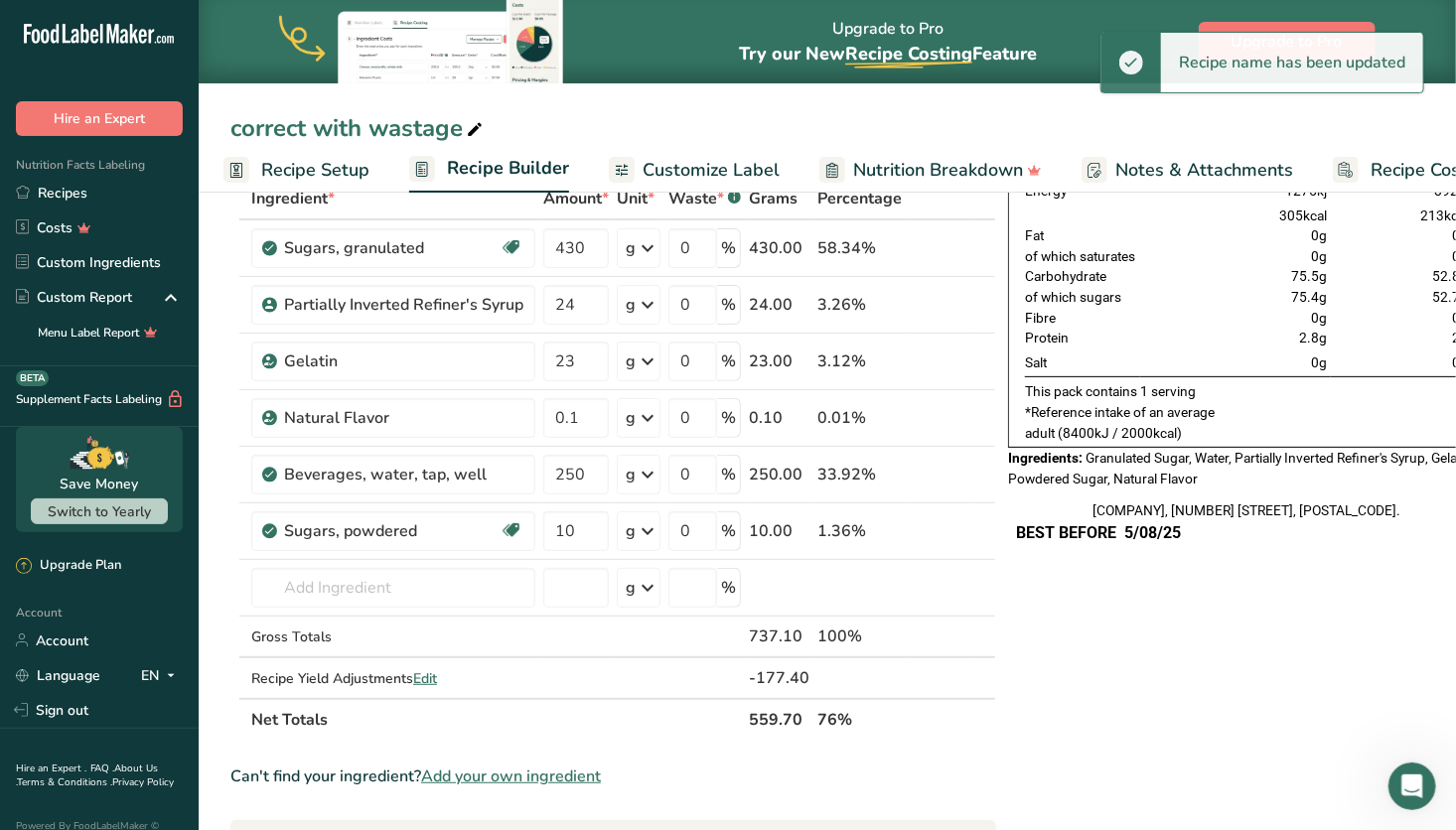 scroll, scrollTop: 0, scrollLeft: 0, axis: both 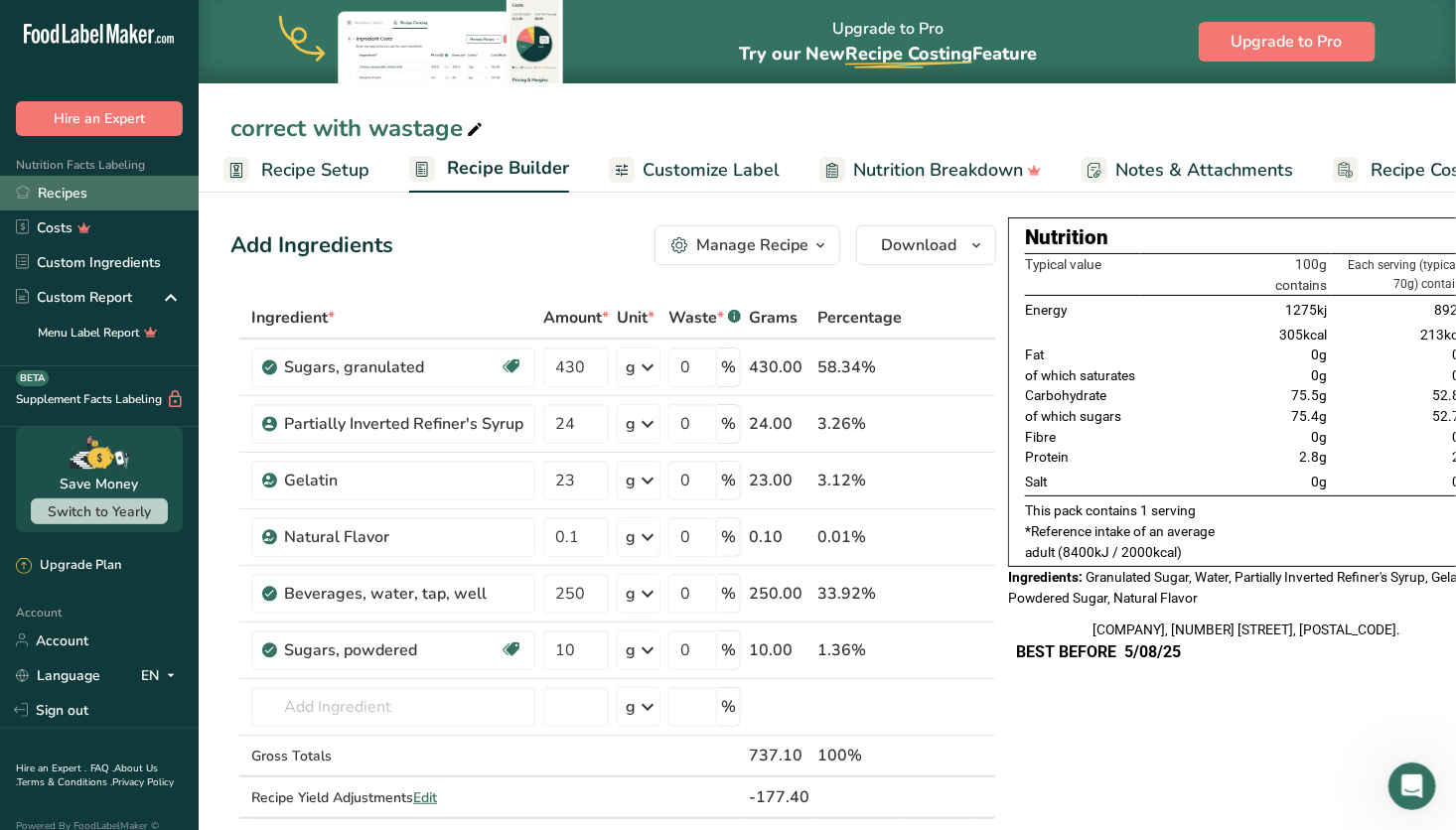 click on "Recipes" at bounding box center [99, 193] 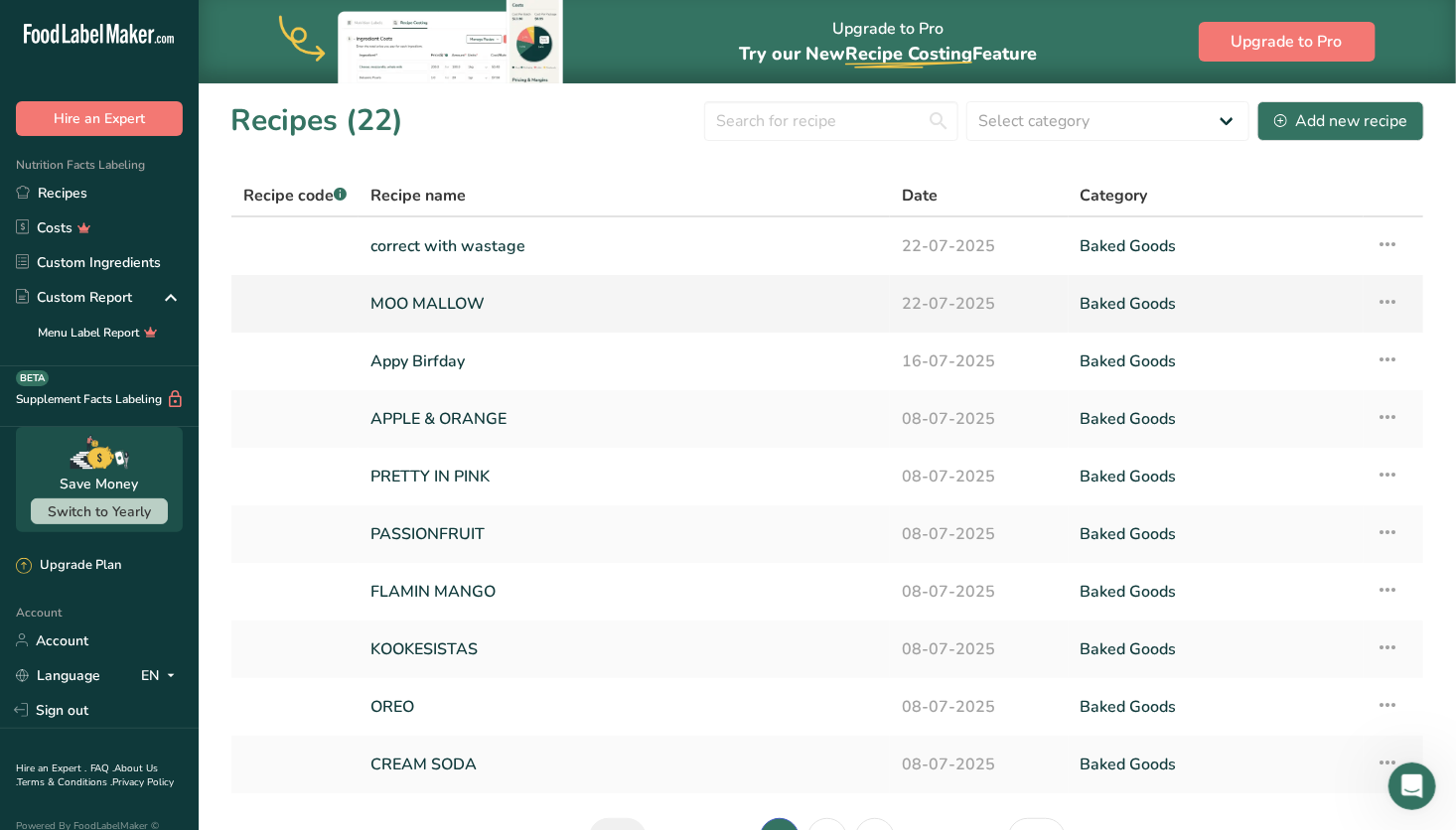 click on "MOO MALLOW" at bounding box center (624, 304) 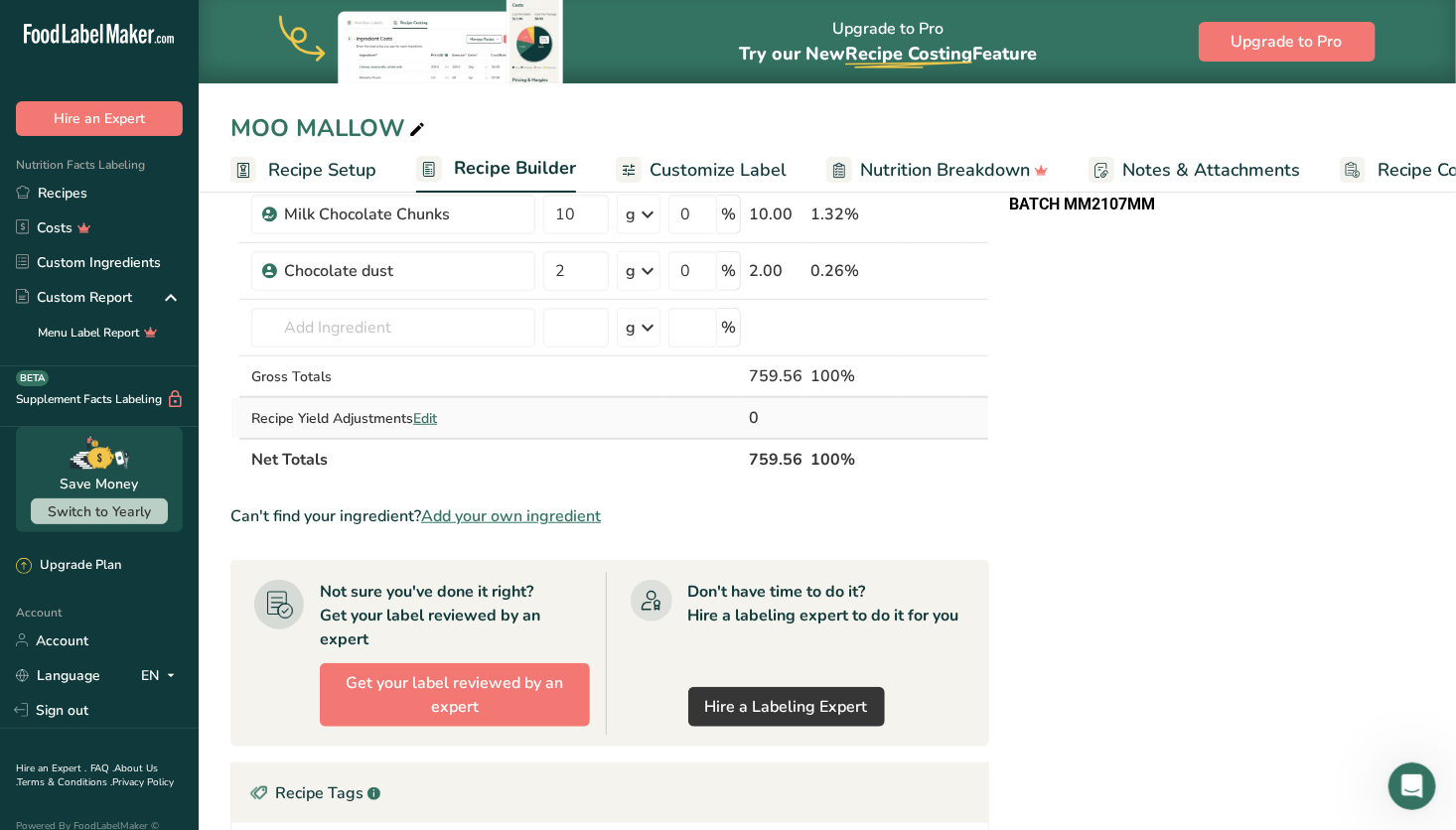 scroll, scrollTop: 492, scrollLeft: 0, axis: vertical 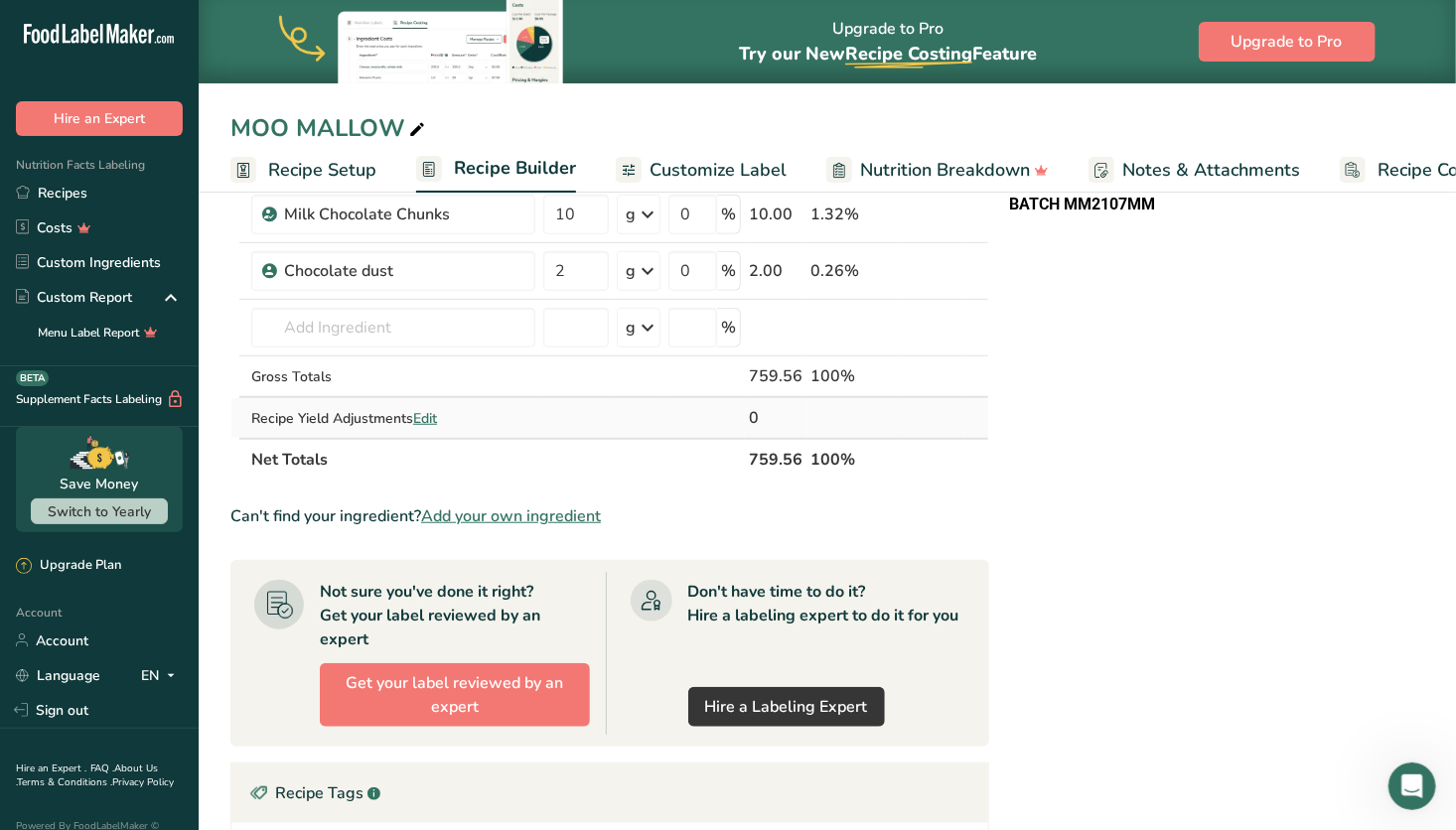 click on "Edit" at bounding box center (425, 418) 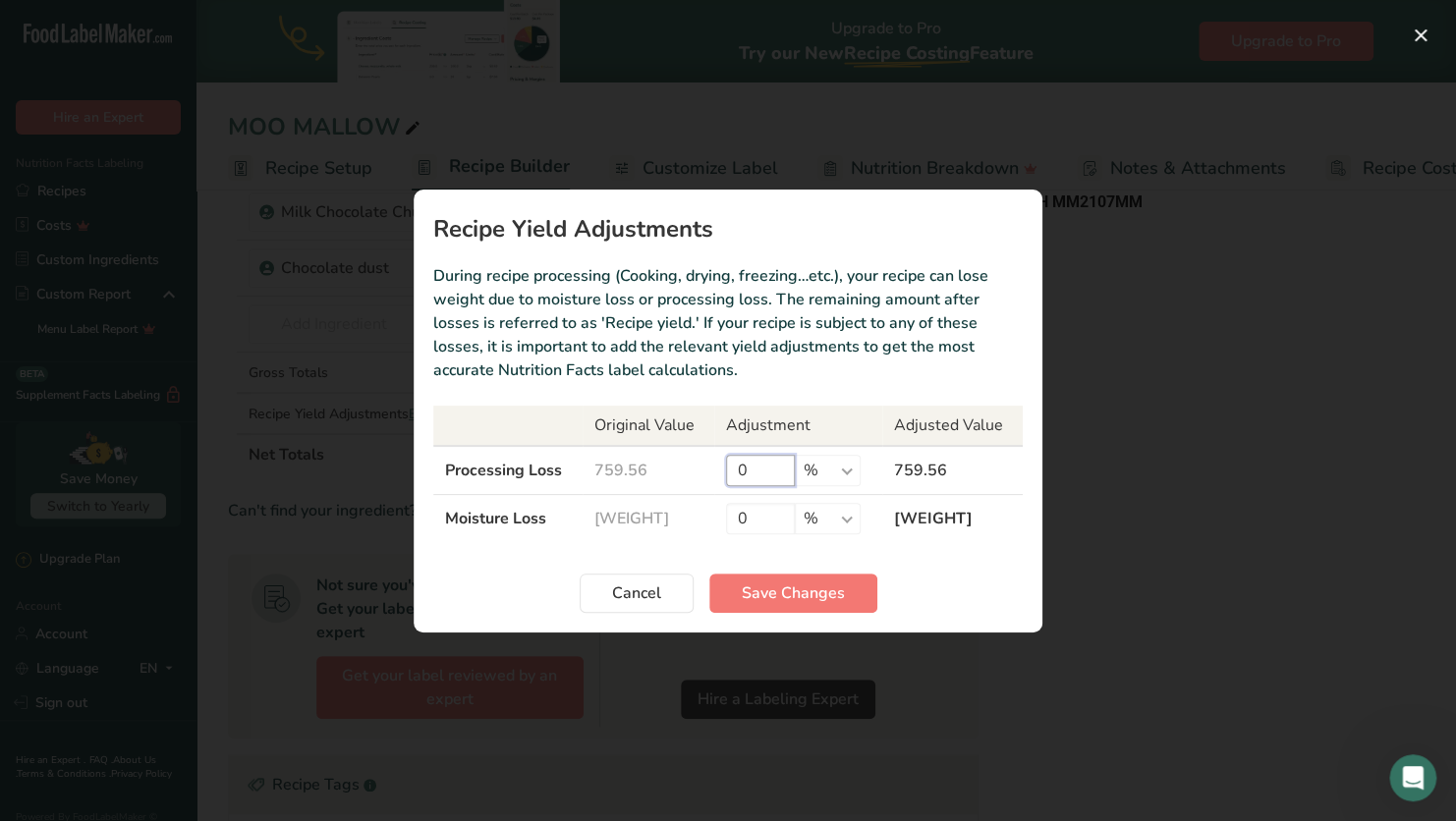 drag, startPoint x: 791, startPoint y: 471, endPoint x: 693, endPoint y: 464, distance: 98.24968 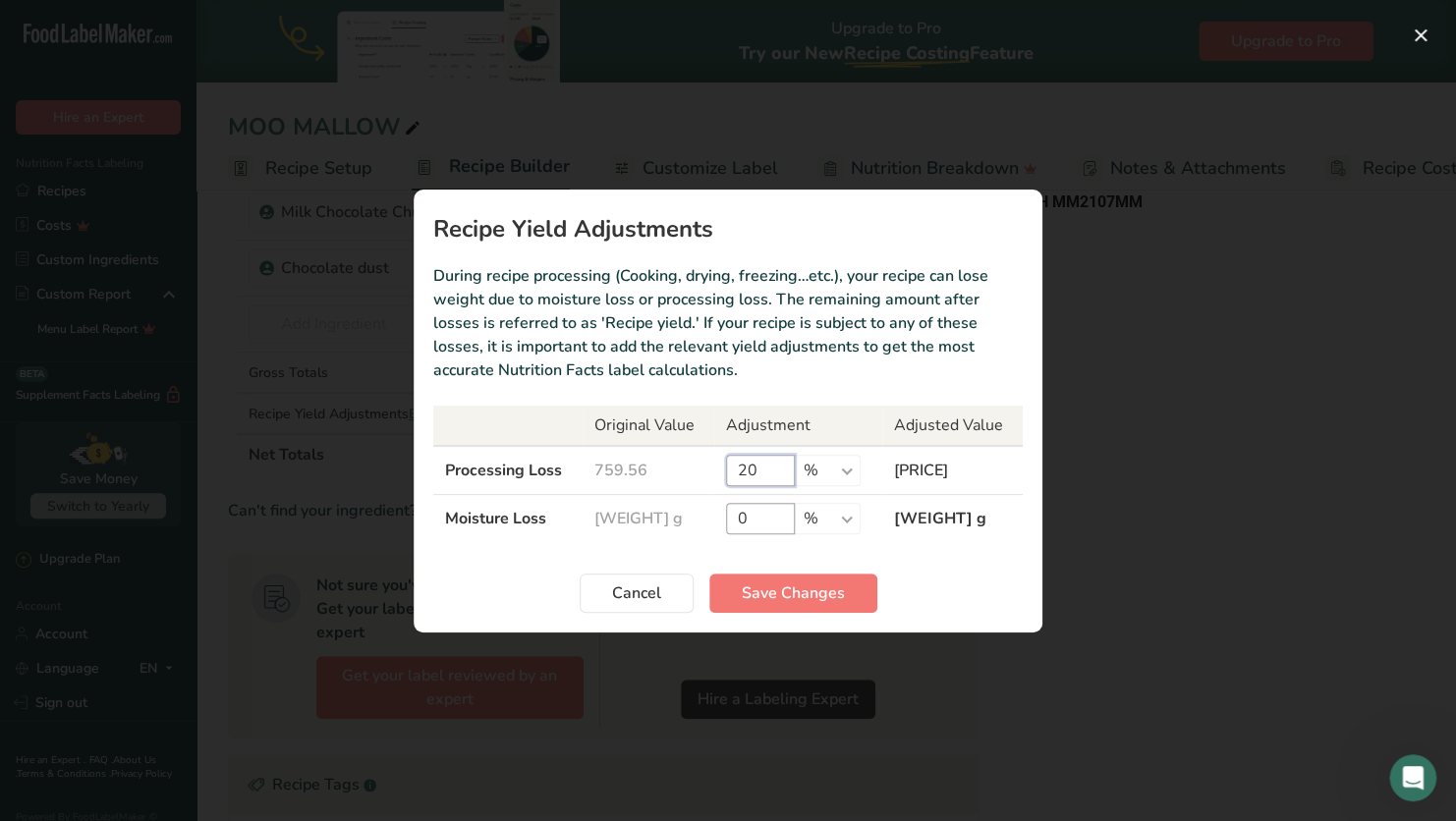 type on "20" 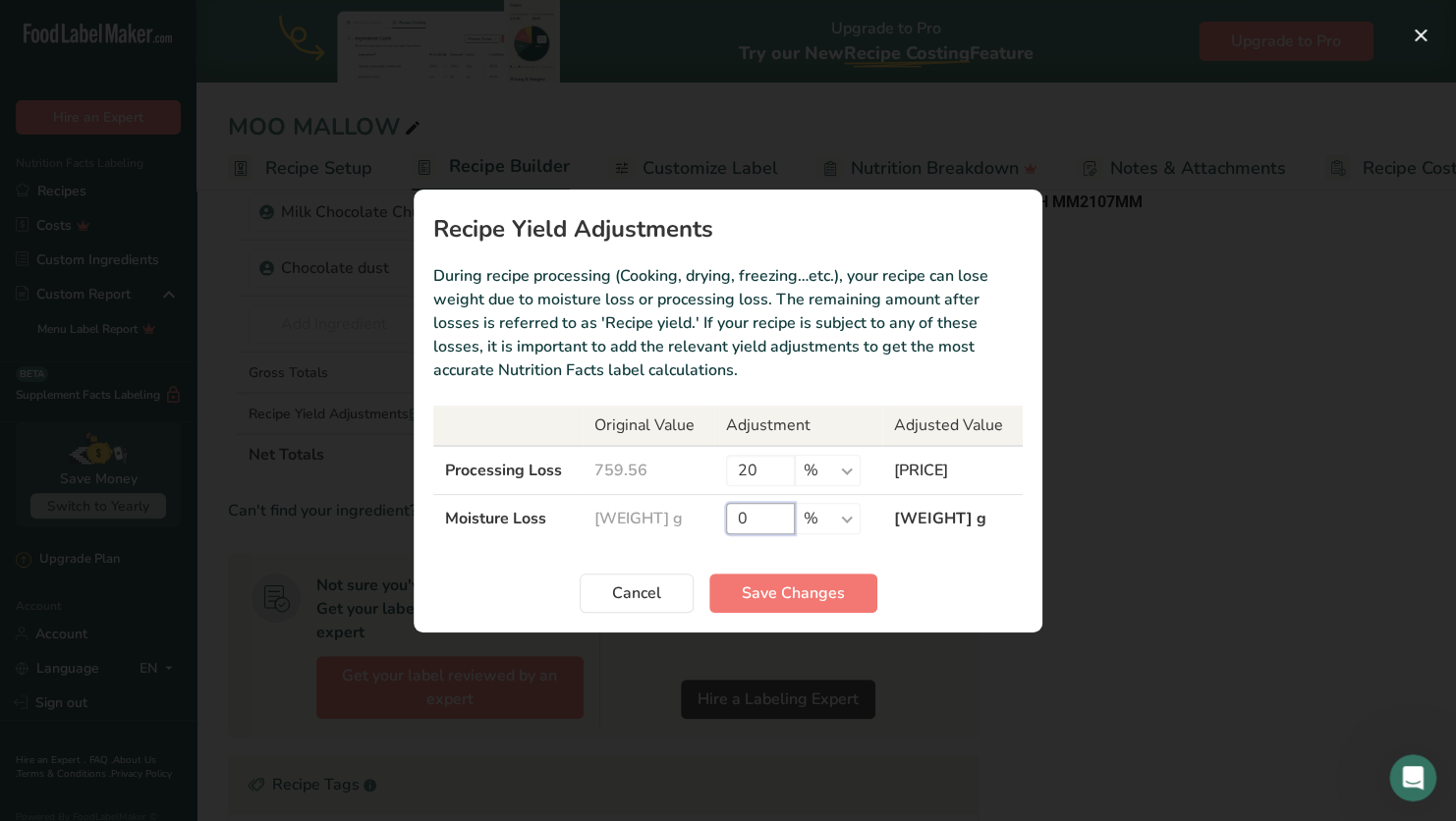 drag, startPoint x: 756, startPoint y: 512, endPoint x: 715, endPoint y: 503, distance: 41.976184 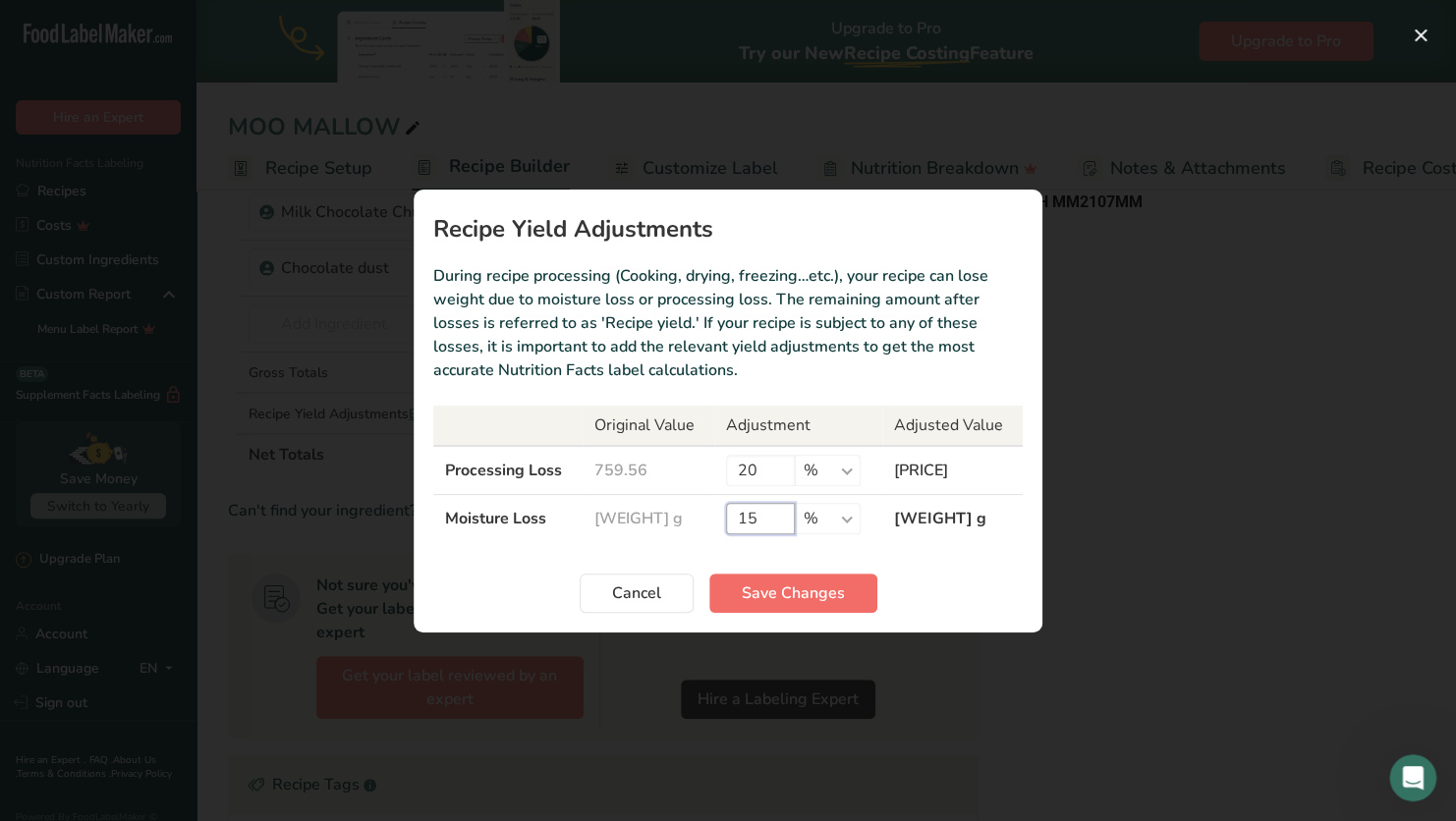 type on "15" 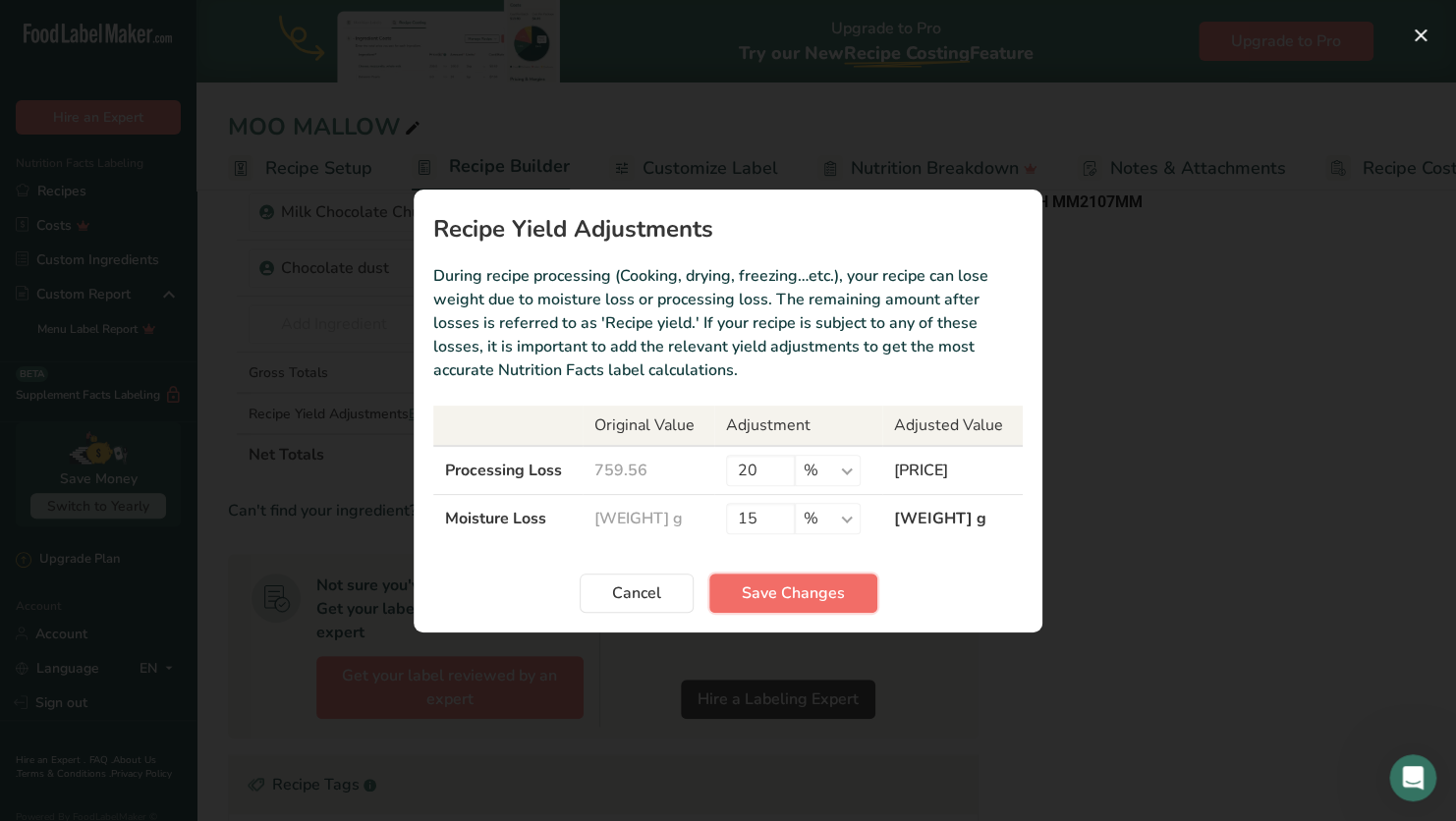 click on "Save Changes" at bounding box center [793, 593] 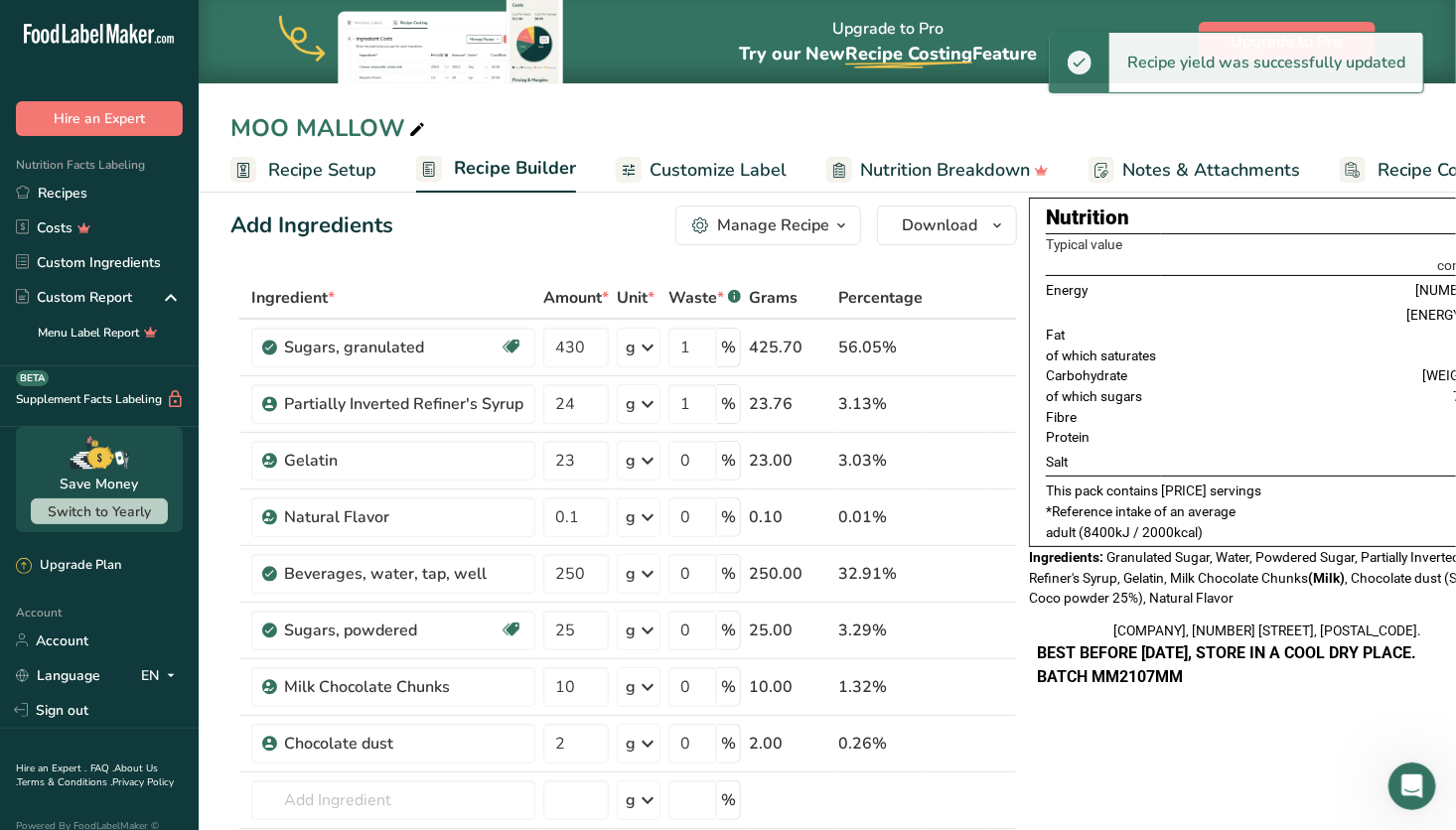 scroll, scrollTop: 0, scrollLeft: 0, axis: both 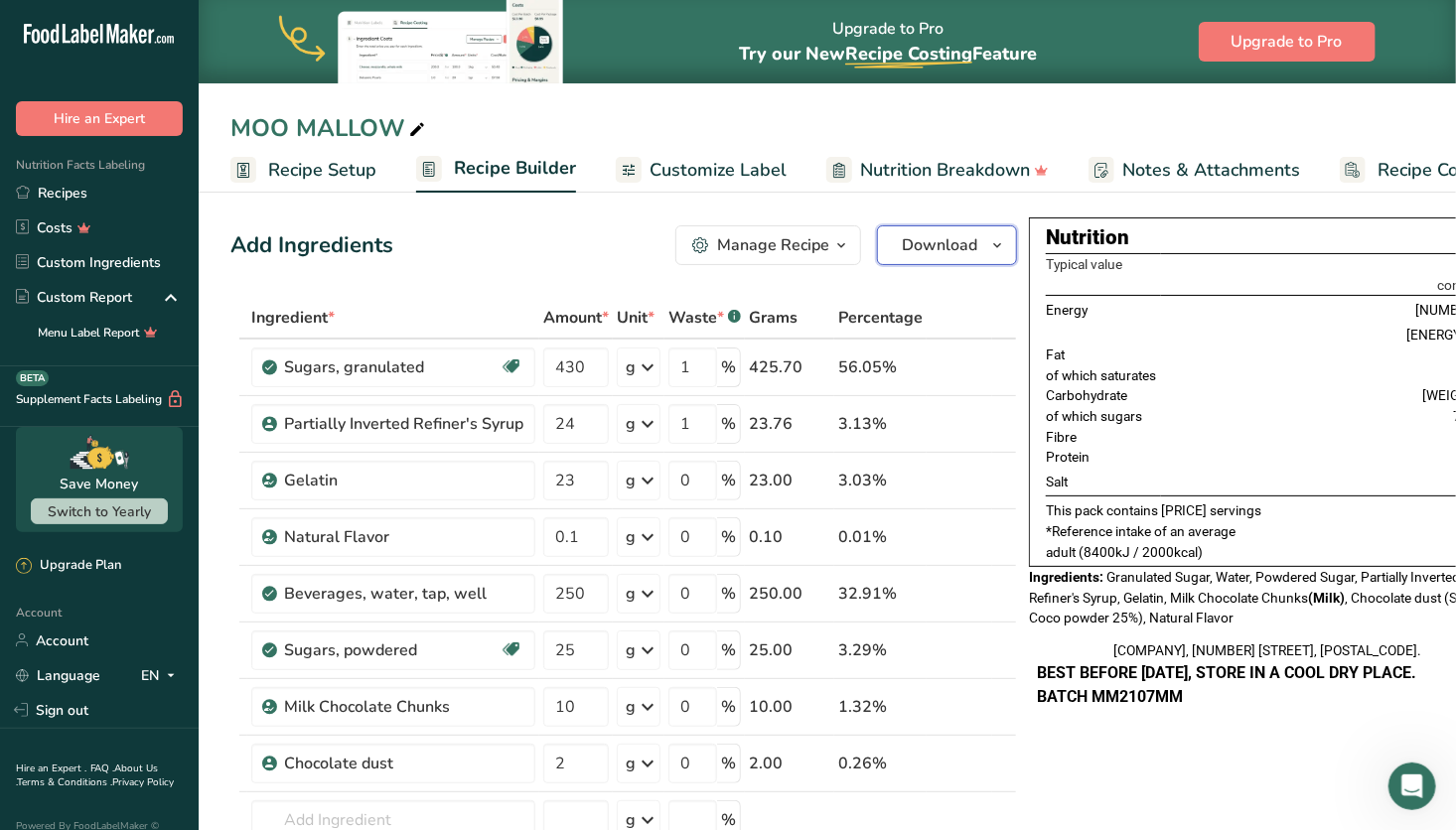 click on "Download" at bounding box center [940, 245] 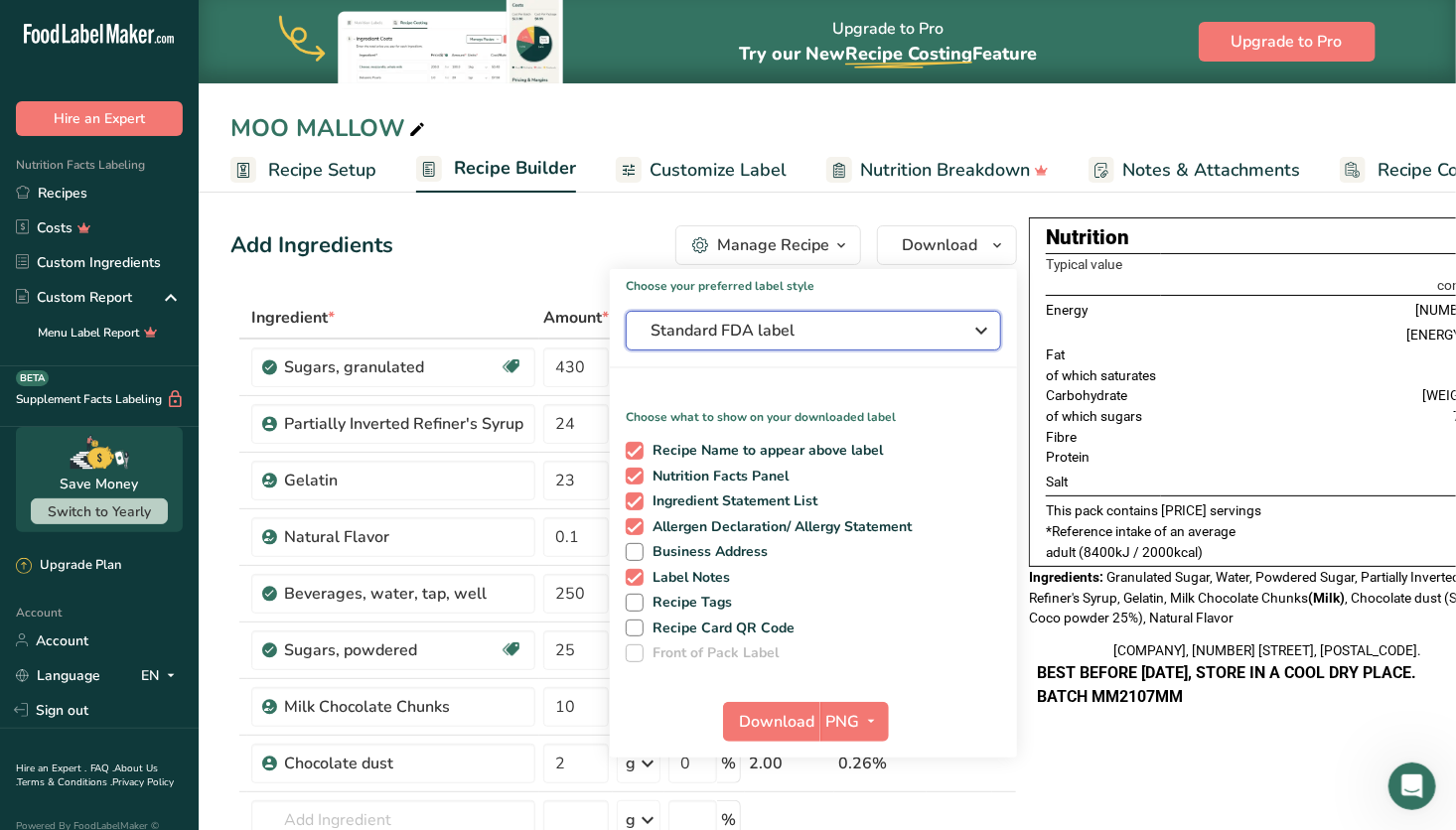click on "Standard FDA label" at bounding box center [813, 331] 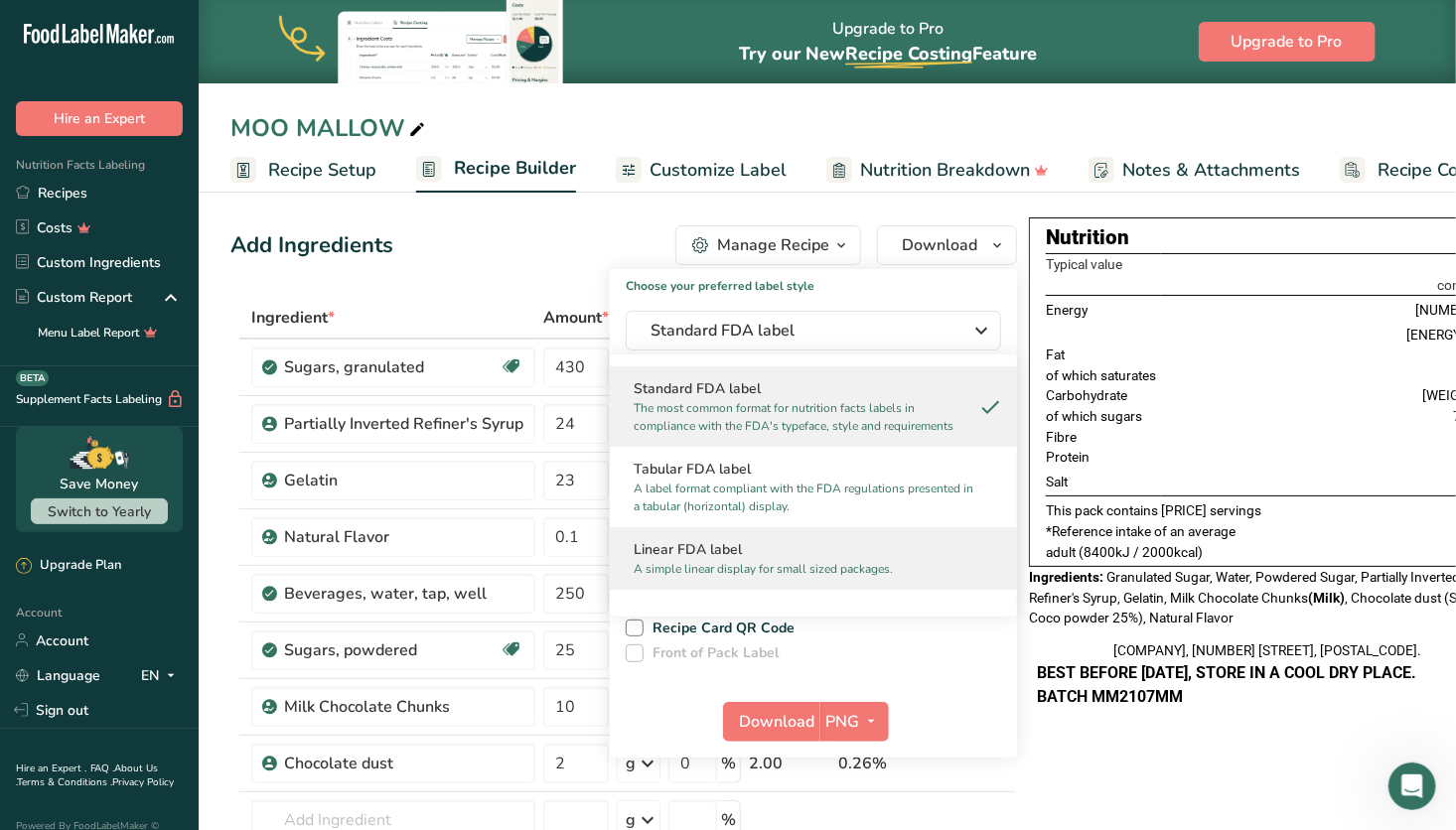 click on "A simple linear display for small sized packages." at bounding box center (804, 569) 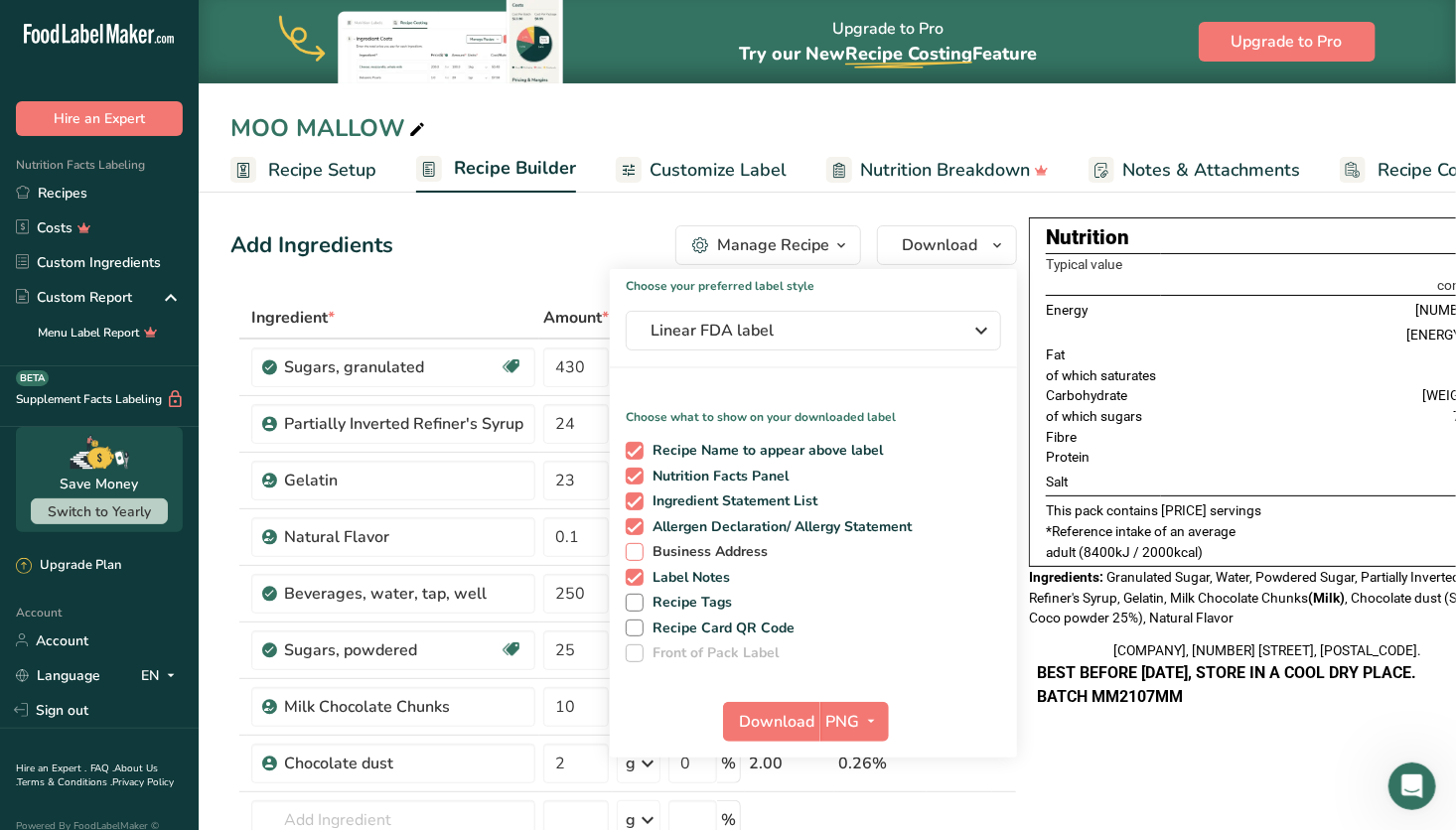 click at bounding box center [635, 552] 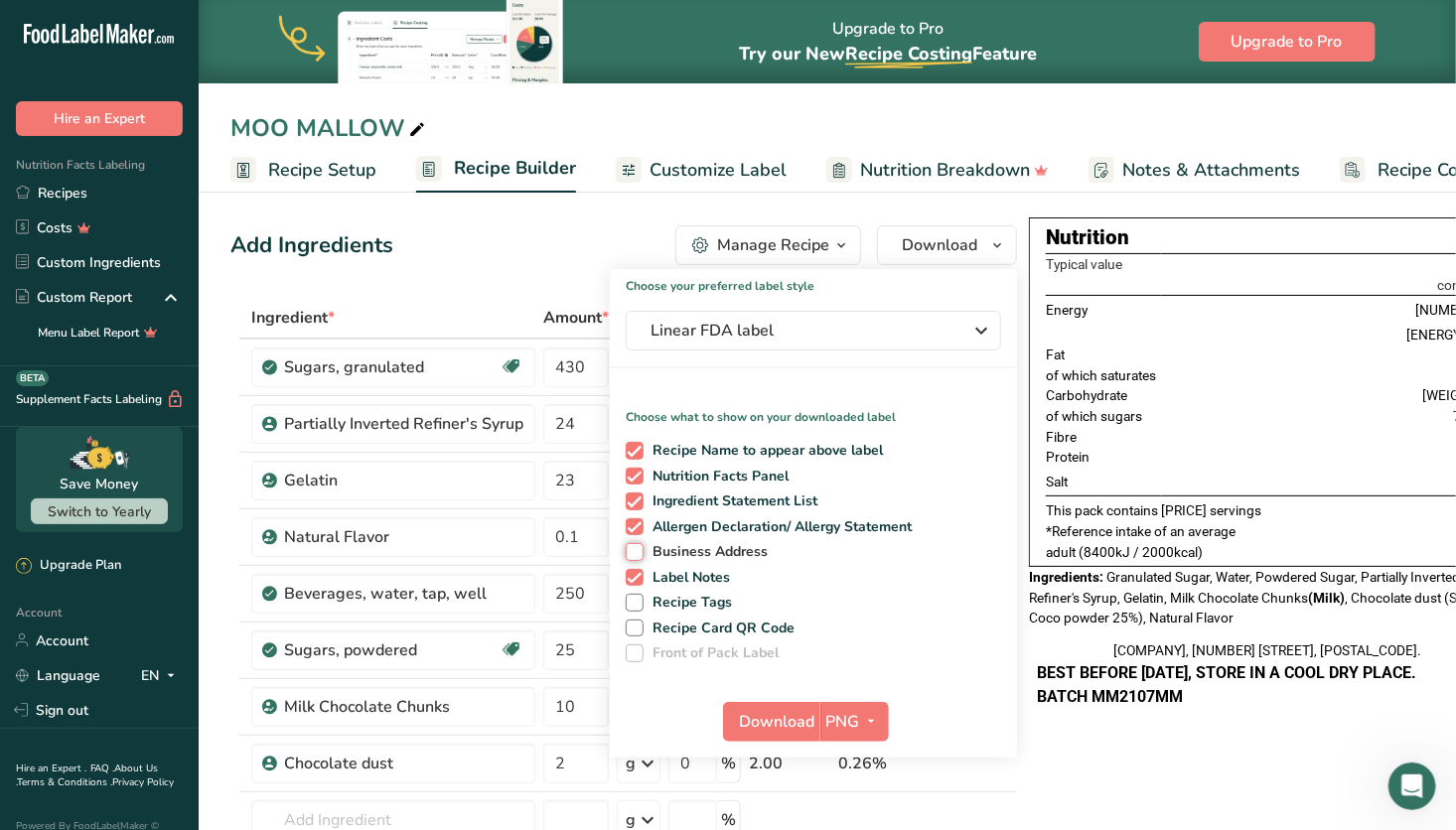 click on "Business Address" at bounding box center (632, 551) 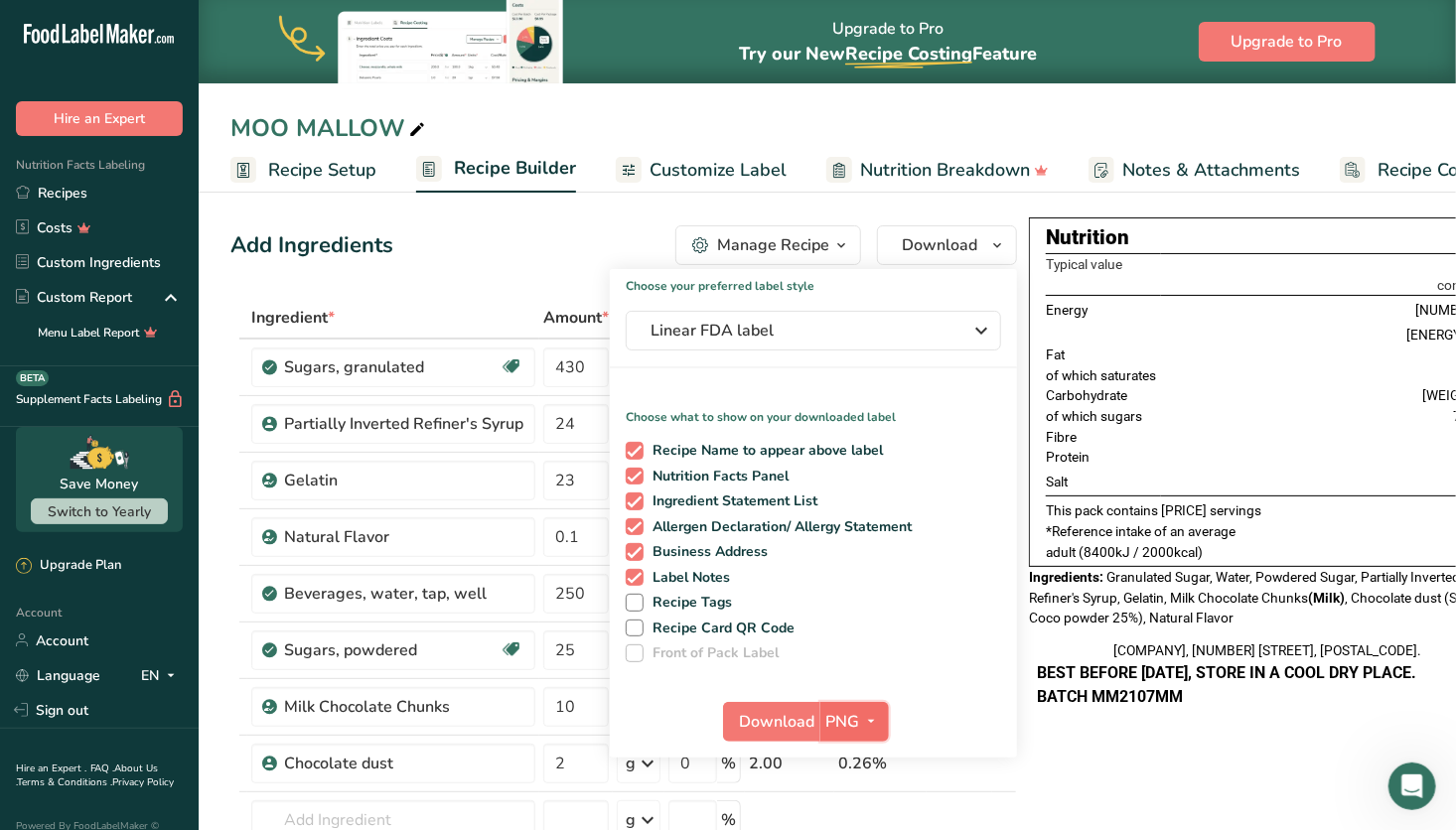 click on "PNG" at bounding box center (843, 722) 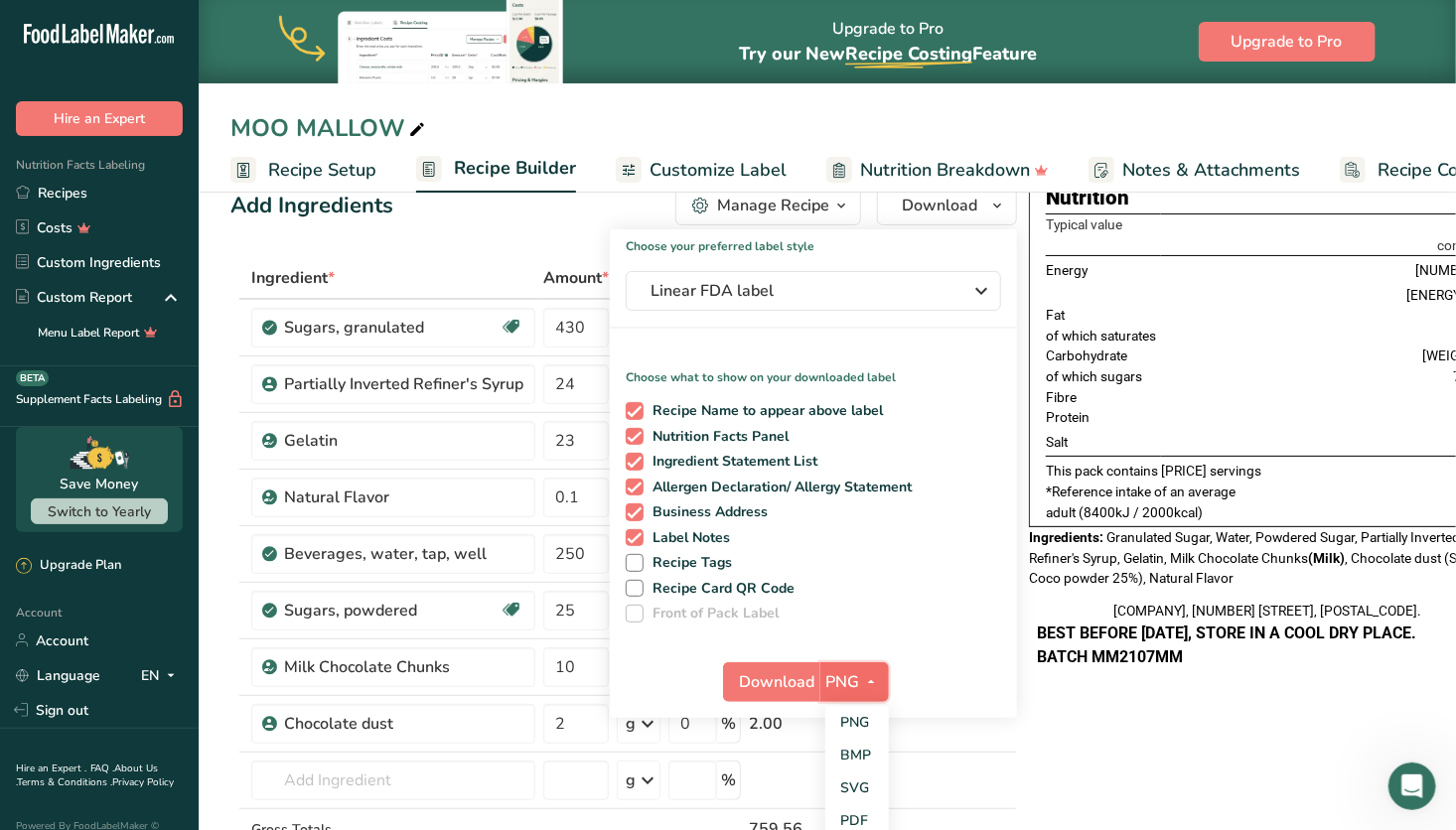 scroll, scrollTop: 106, scrollLeft: 0, axis: vertical 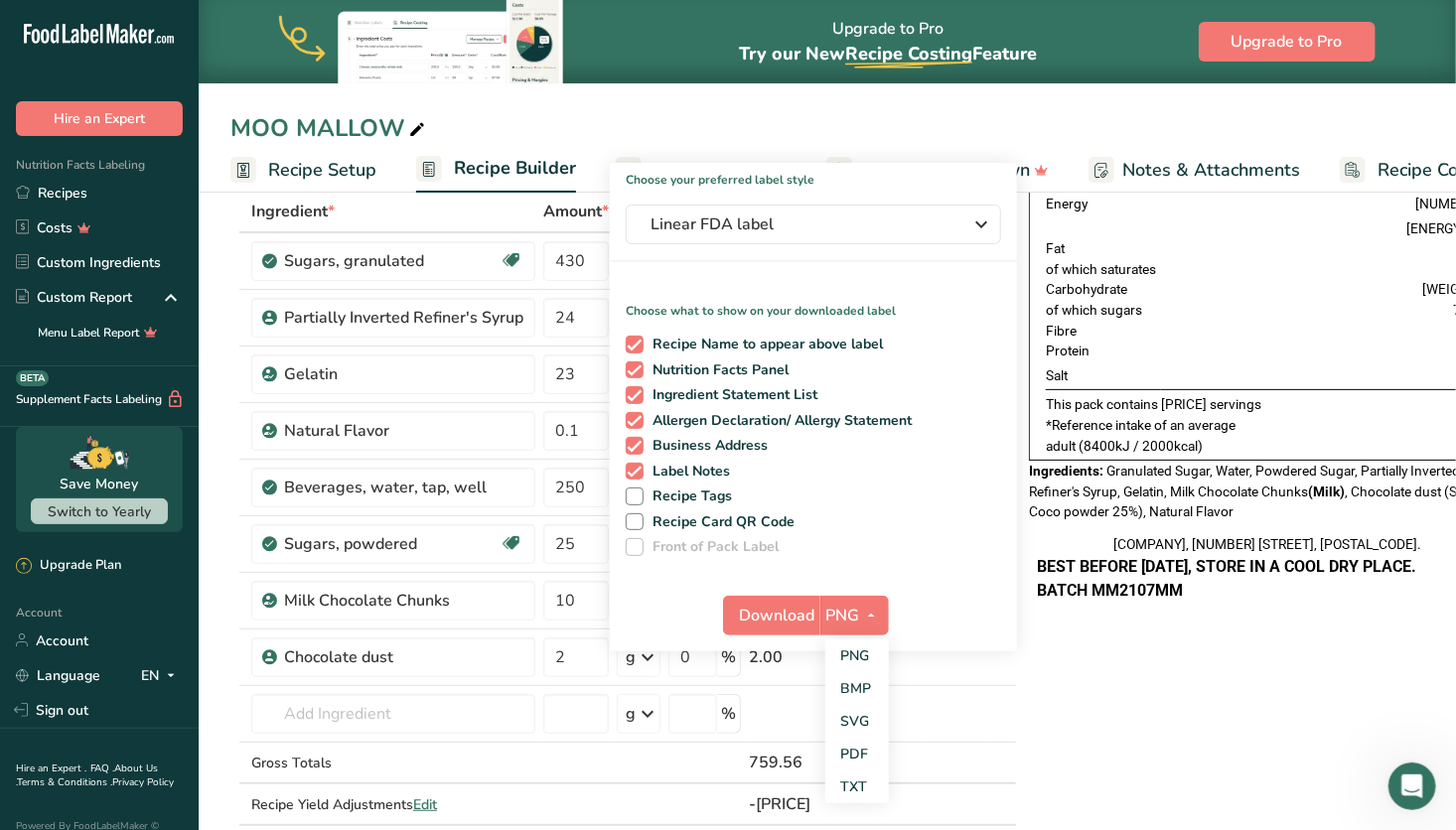 click 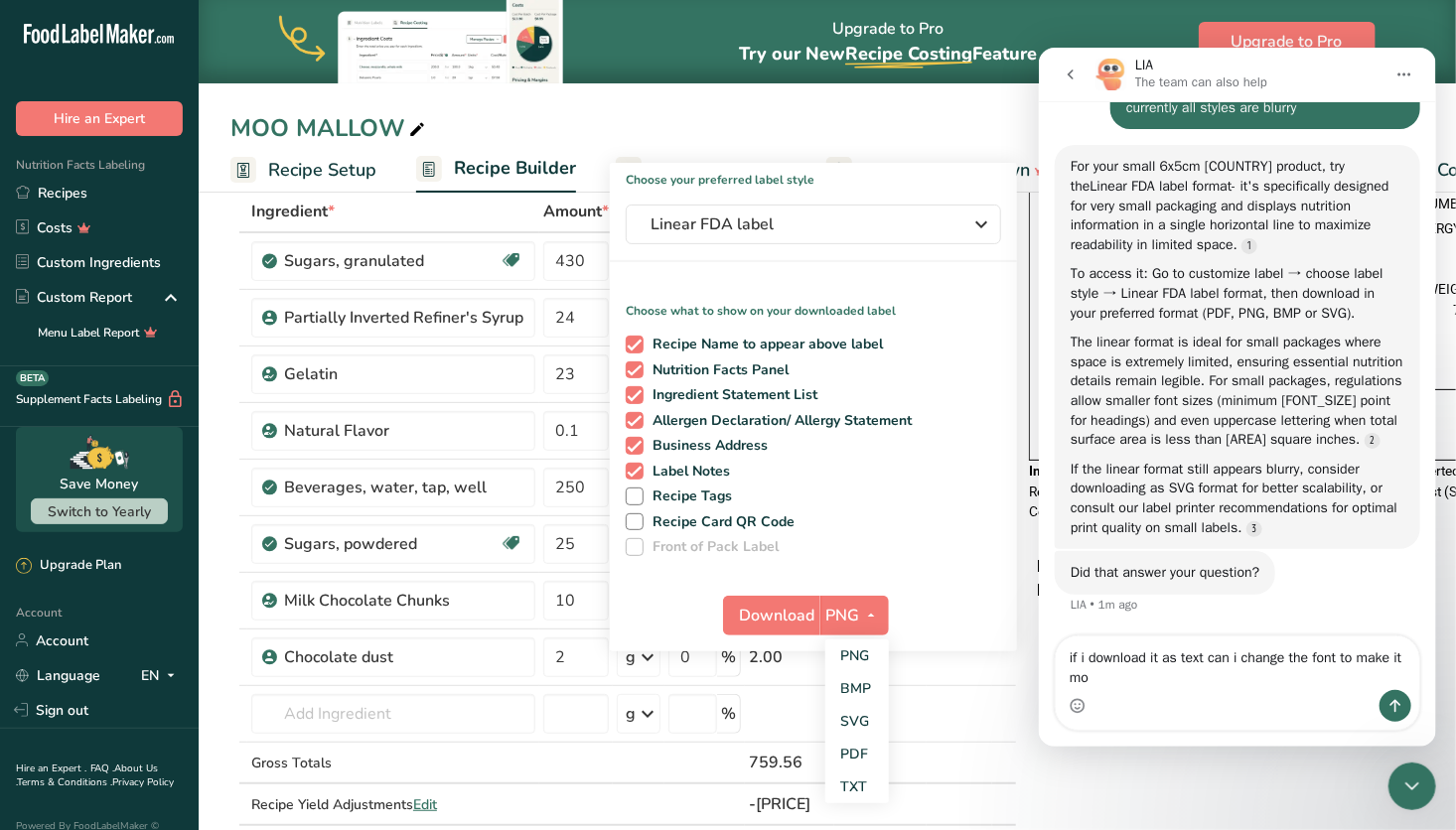 scroll, scrollTop: 8397, scrollLeft: 0, axis: vertical 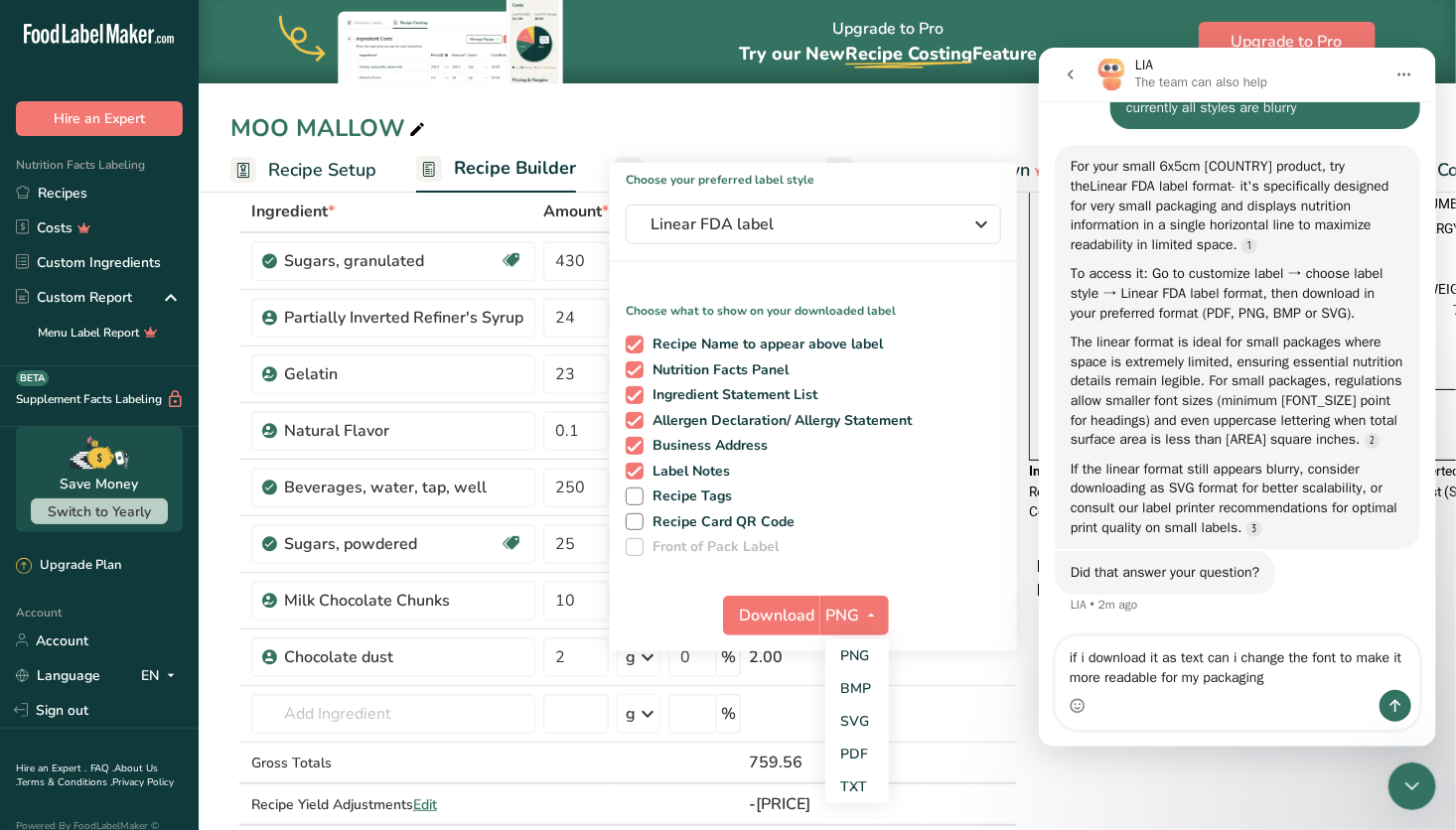 type on "if i download it as text can i change the font to make it more readable for my packaging?" 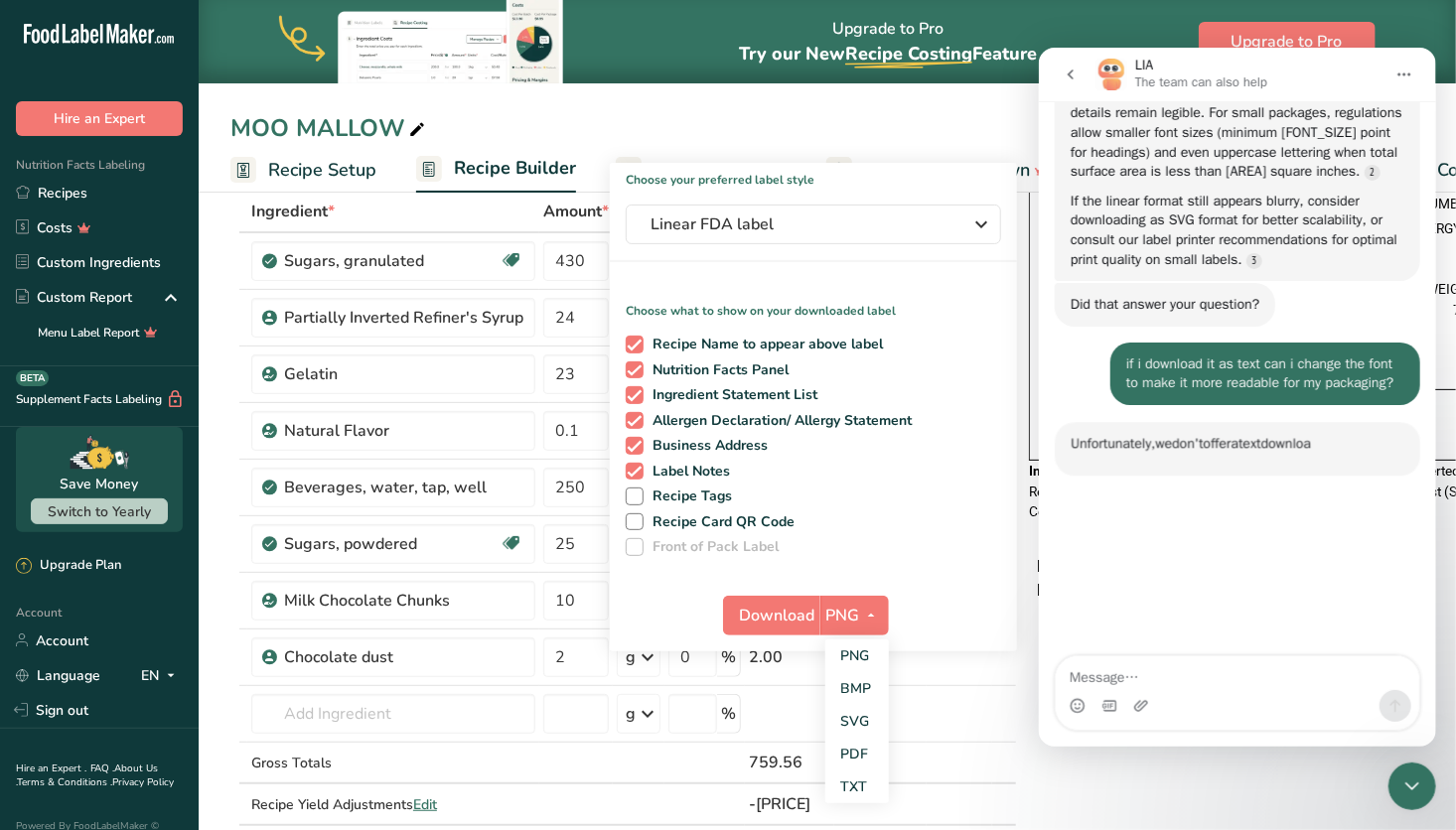 scroll, scrollTop: 8653, scrollLeft: 0, axis: vertical 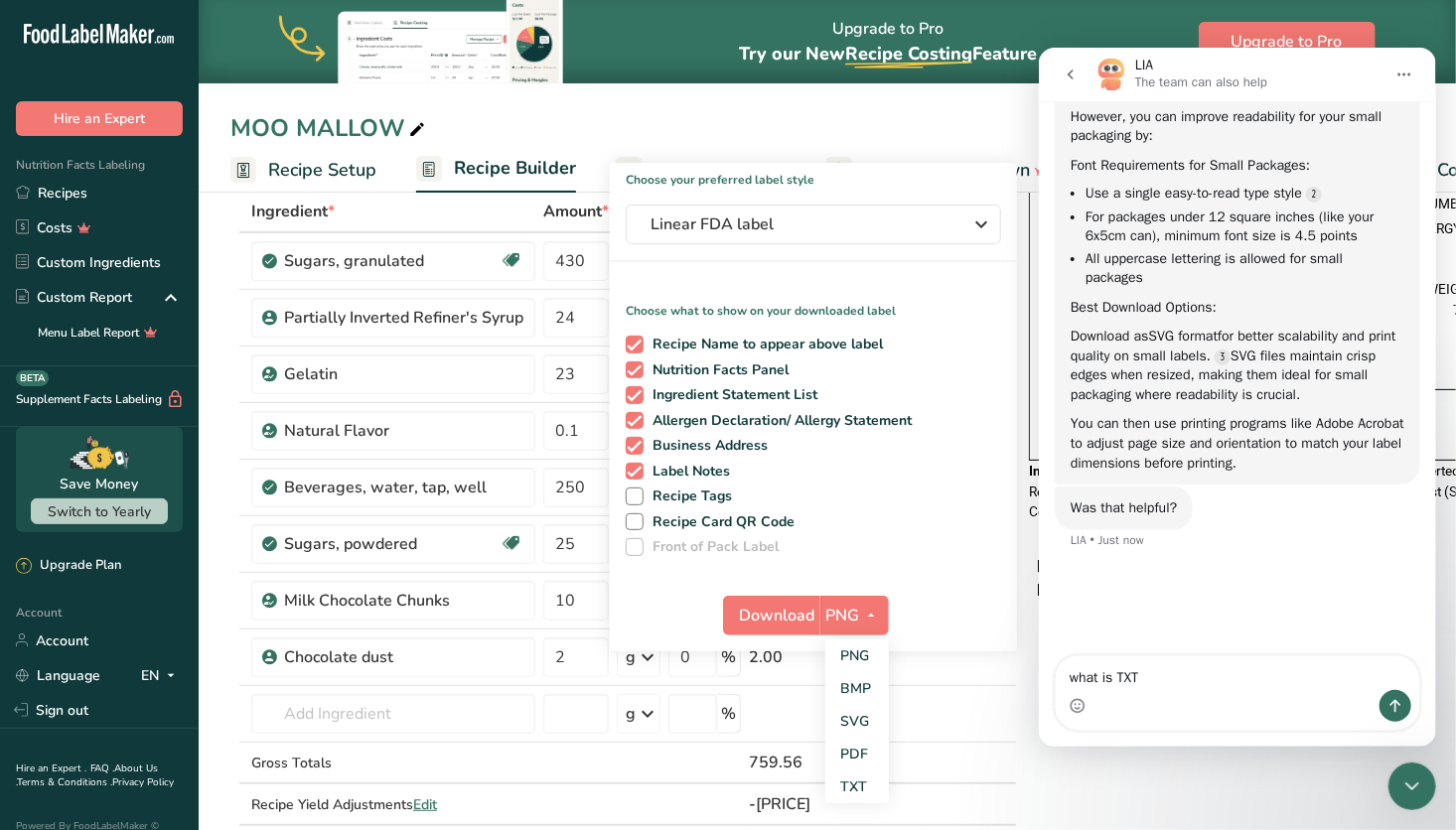 type on "what is TXT ?" 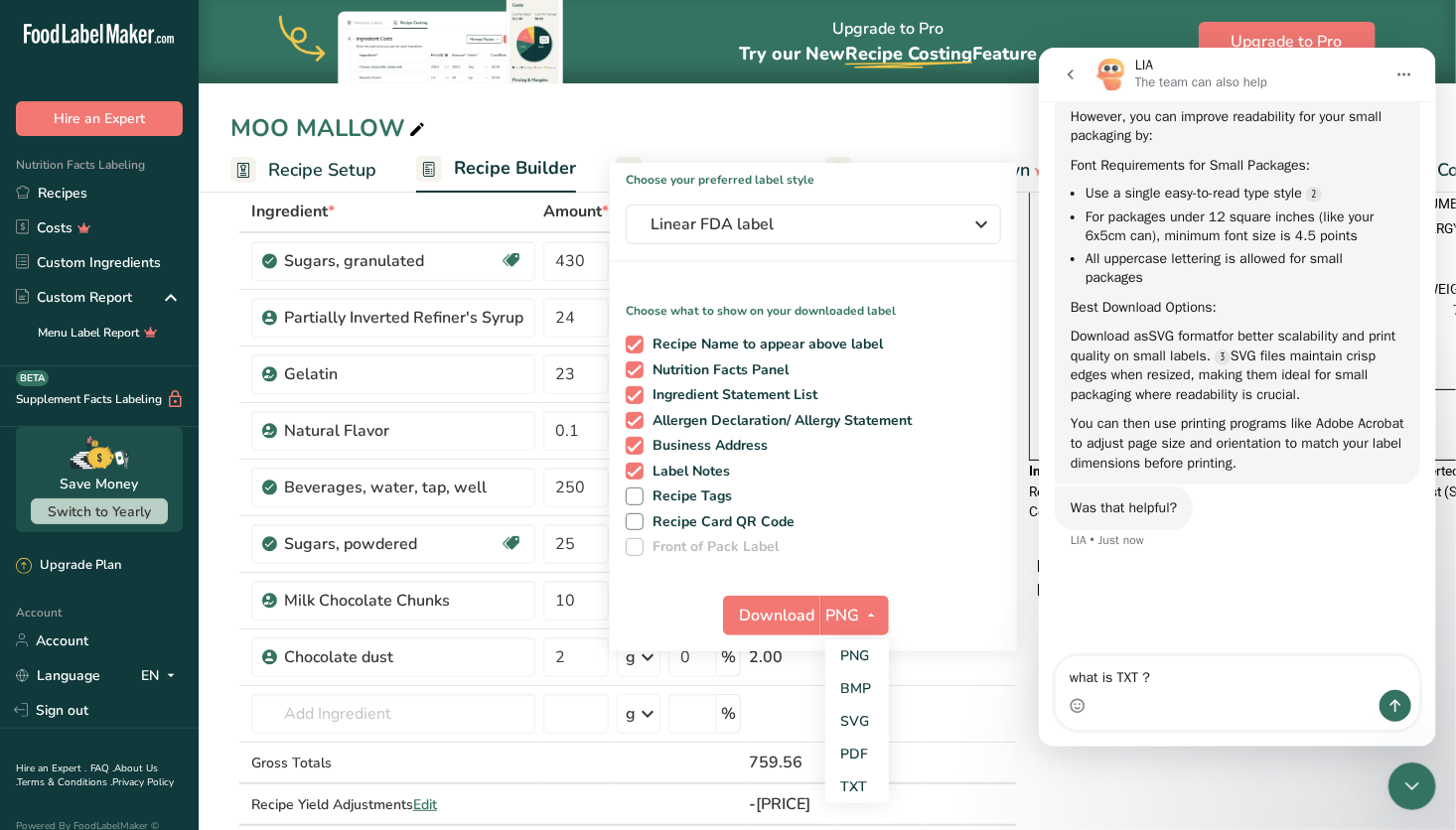 type 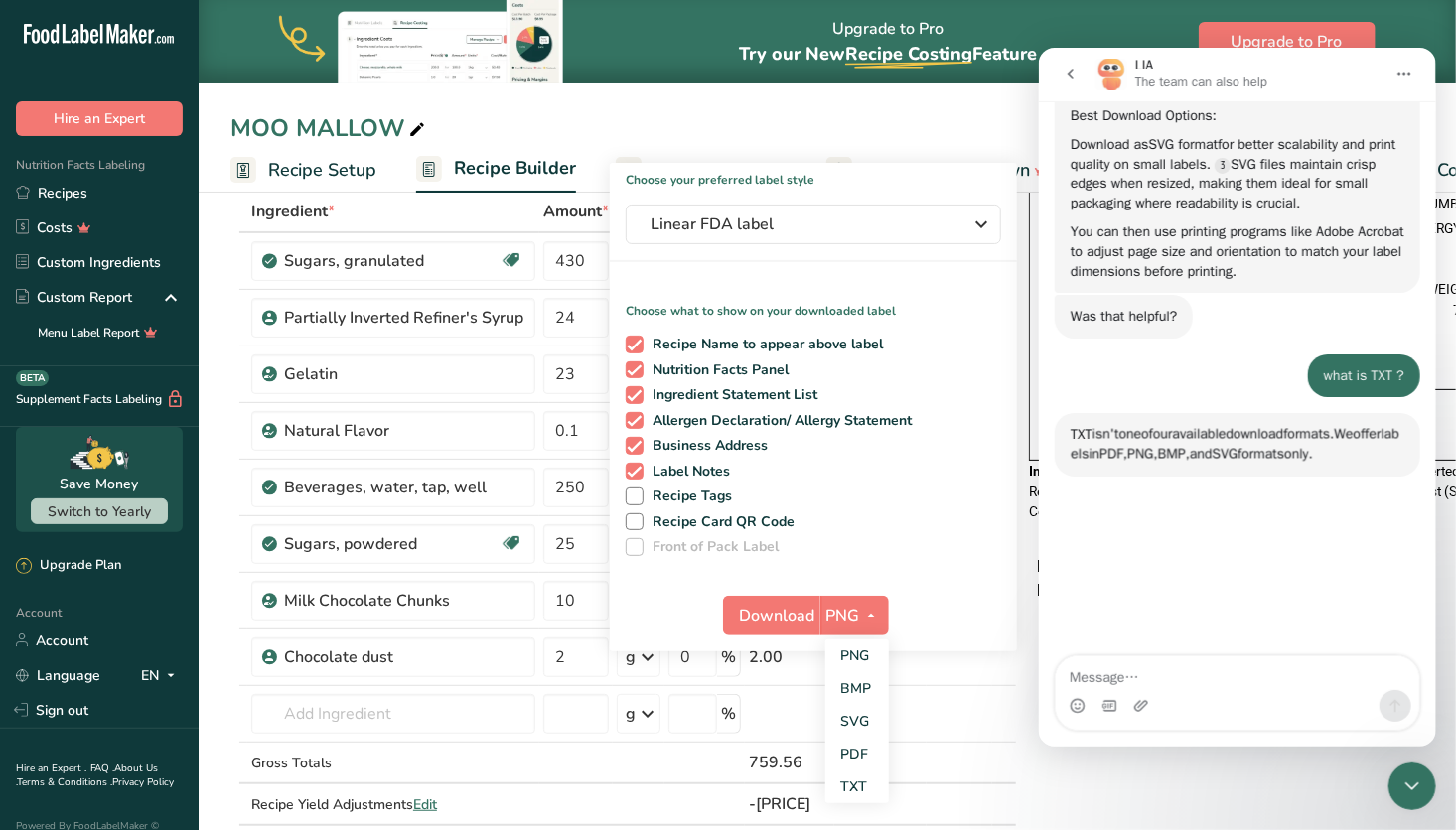 scroll, scrollTop: 9509, scrollLeft: 0, axis: vertical 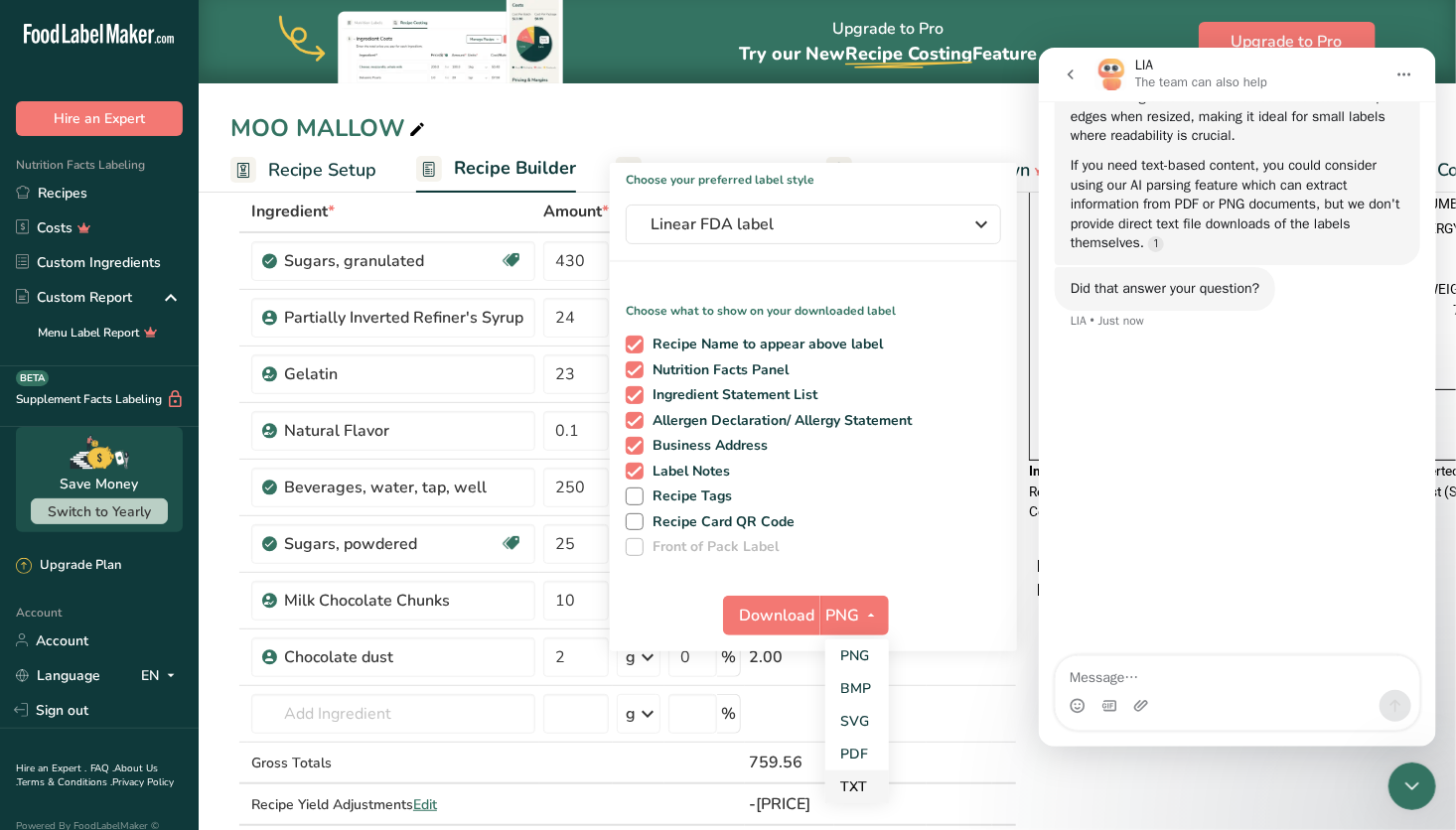 click on "TXT" at bounding box center (857, 786) 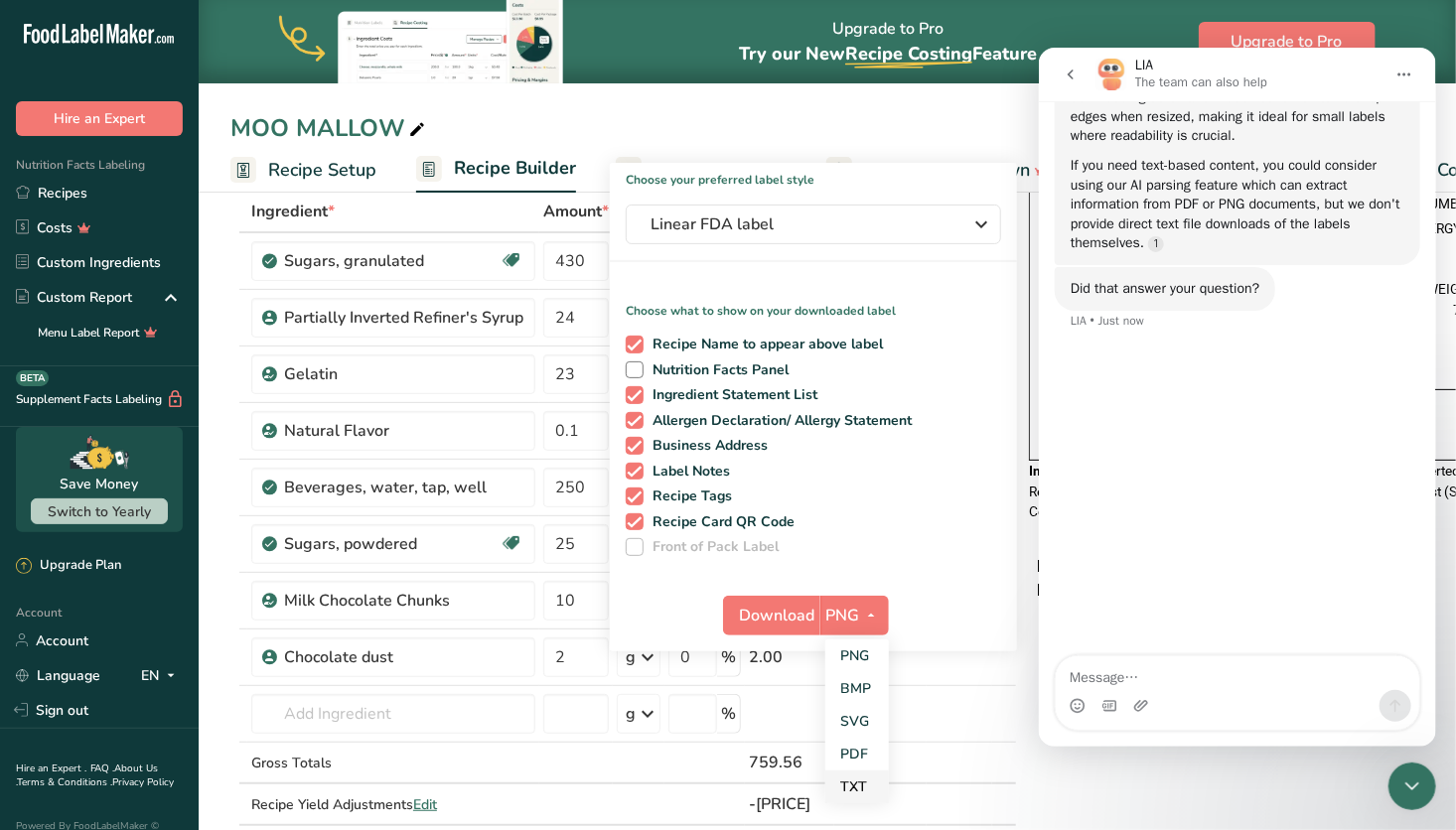 checkbox on "false" 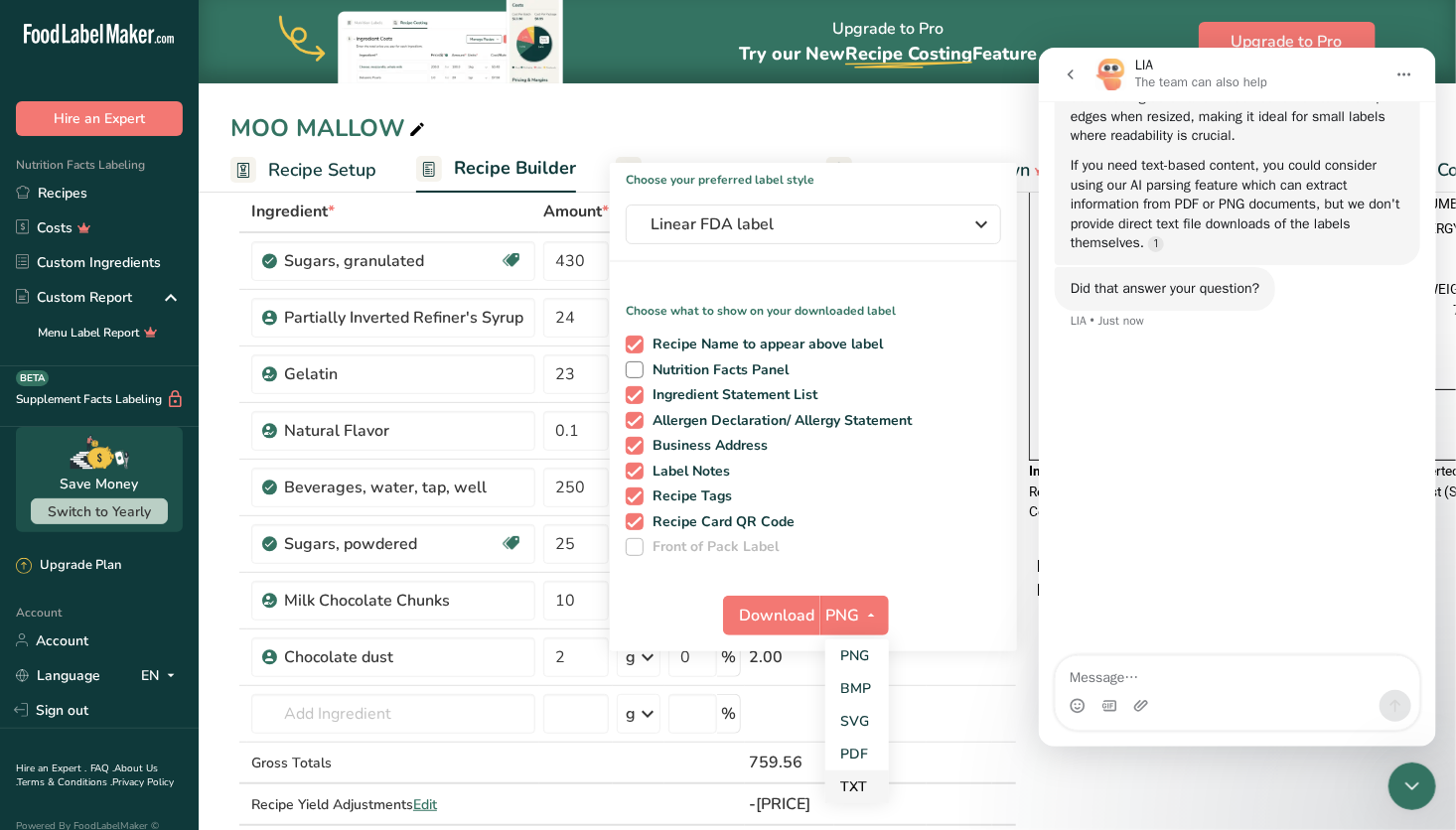 checkbox on "true" 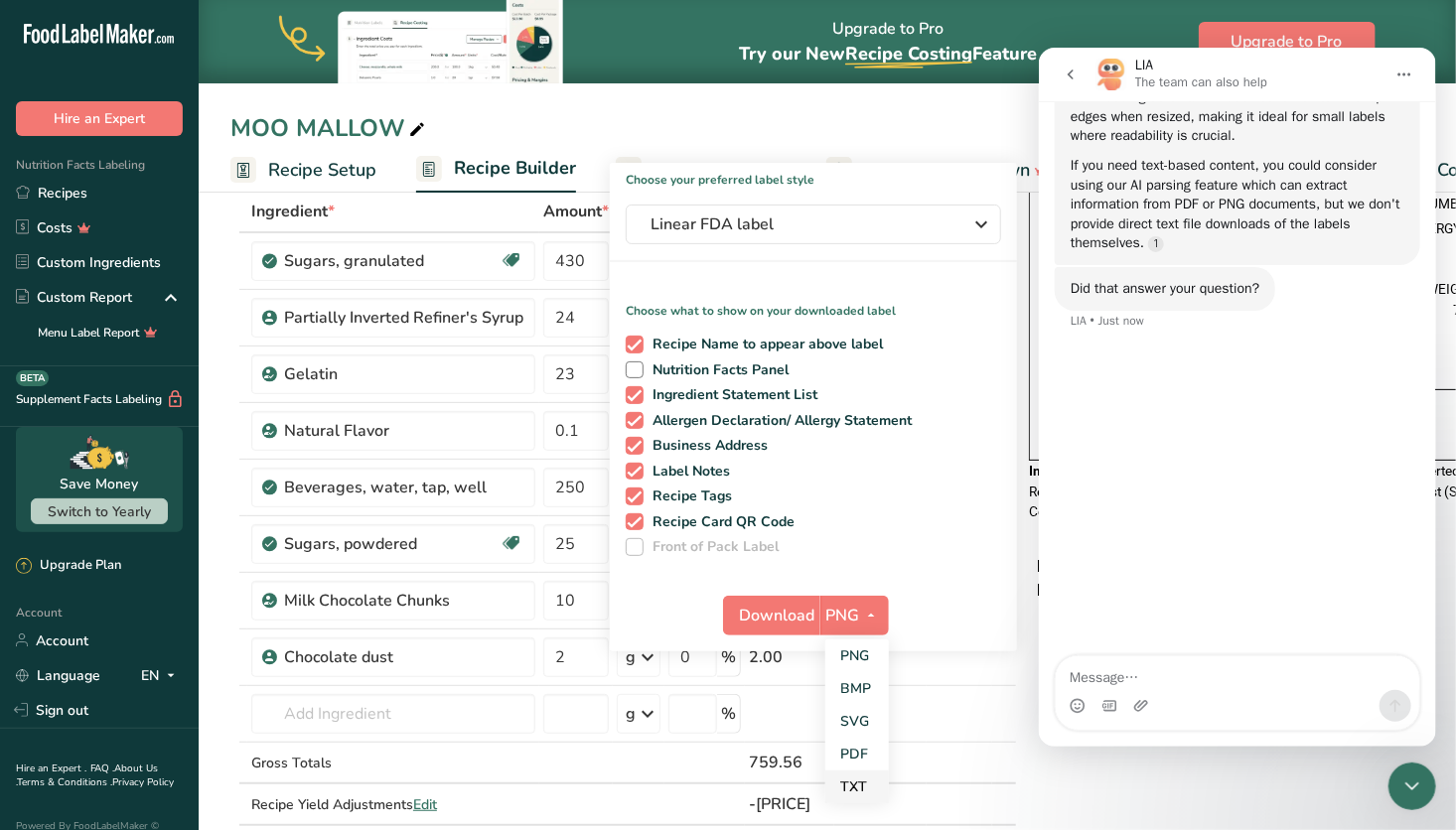 checkbox on "true" 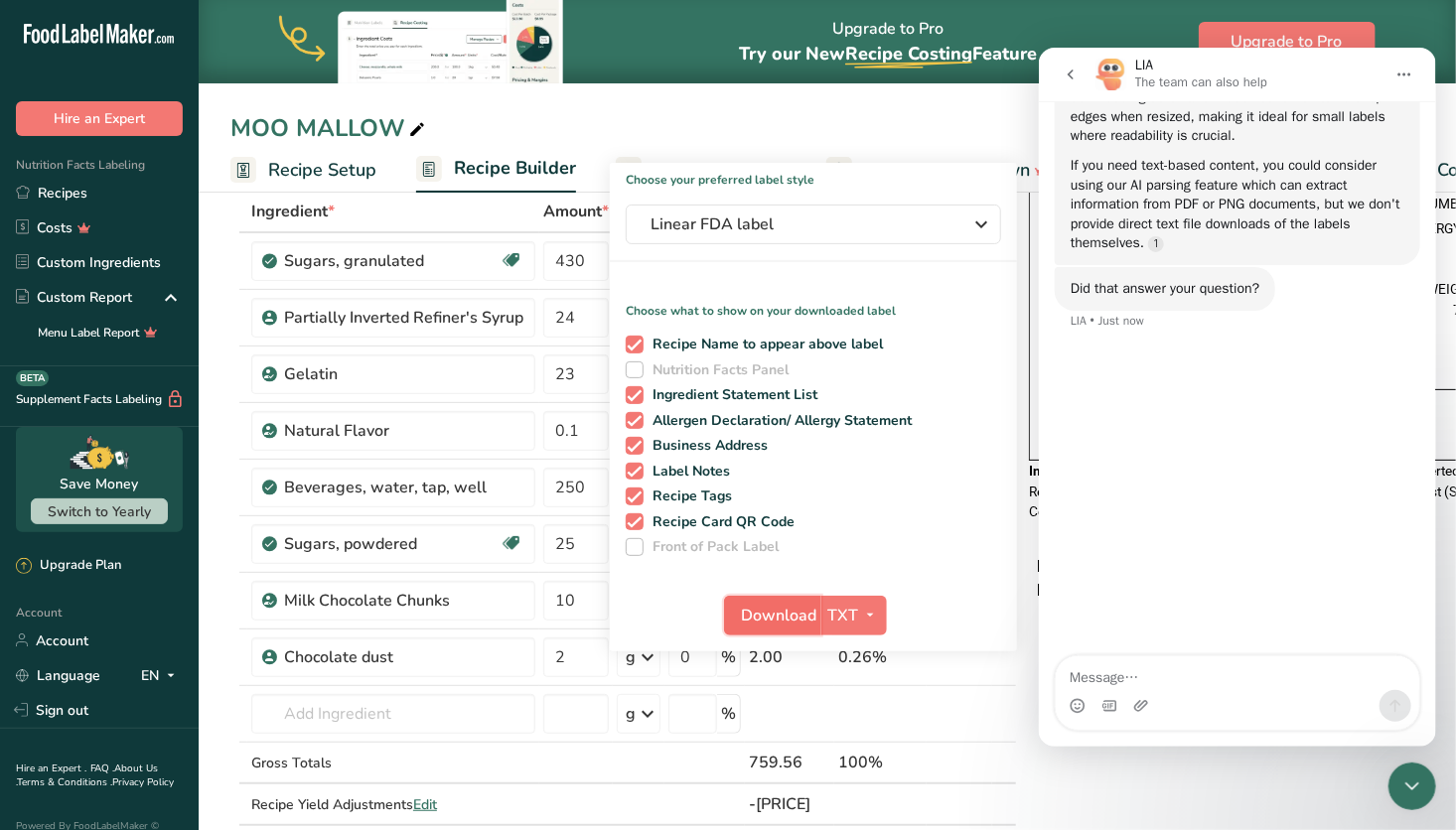 click on "Download" at bounding box center [779, 616] 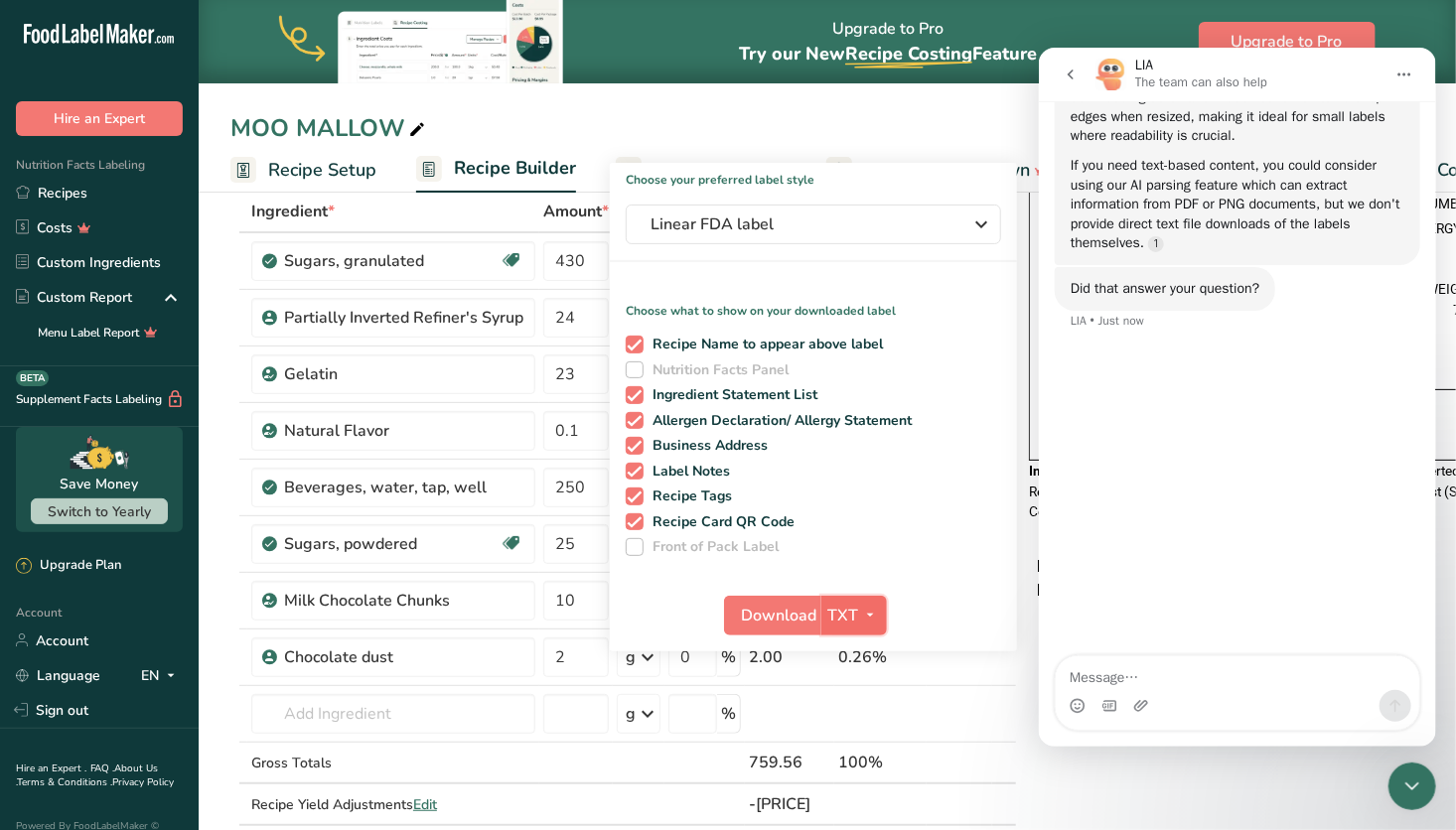 click on "TXT" at bounding box center [842, 616] 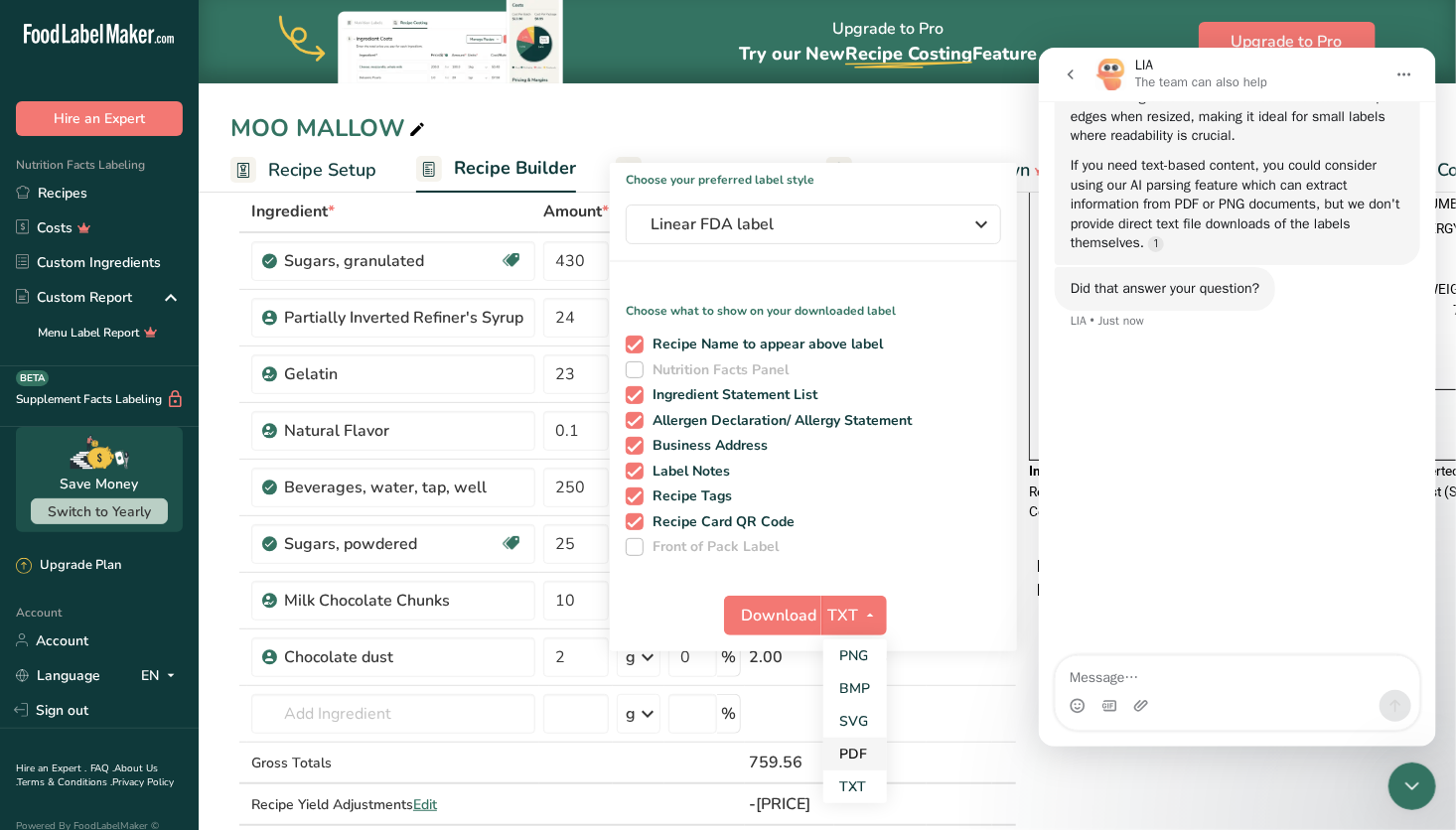 click on "PDF" at bounding box center [855, 754] 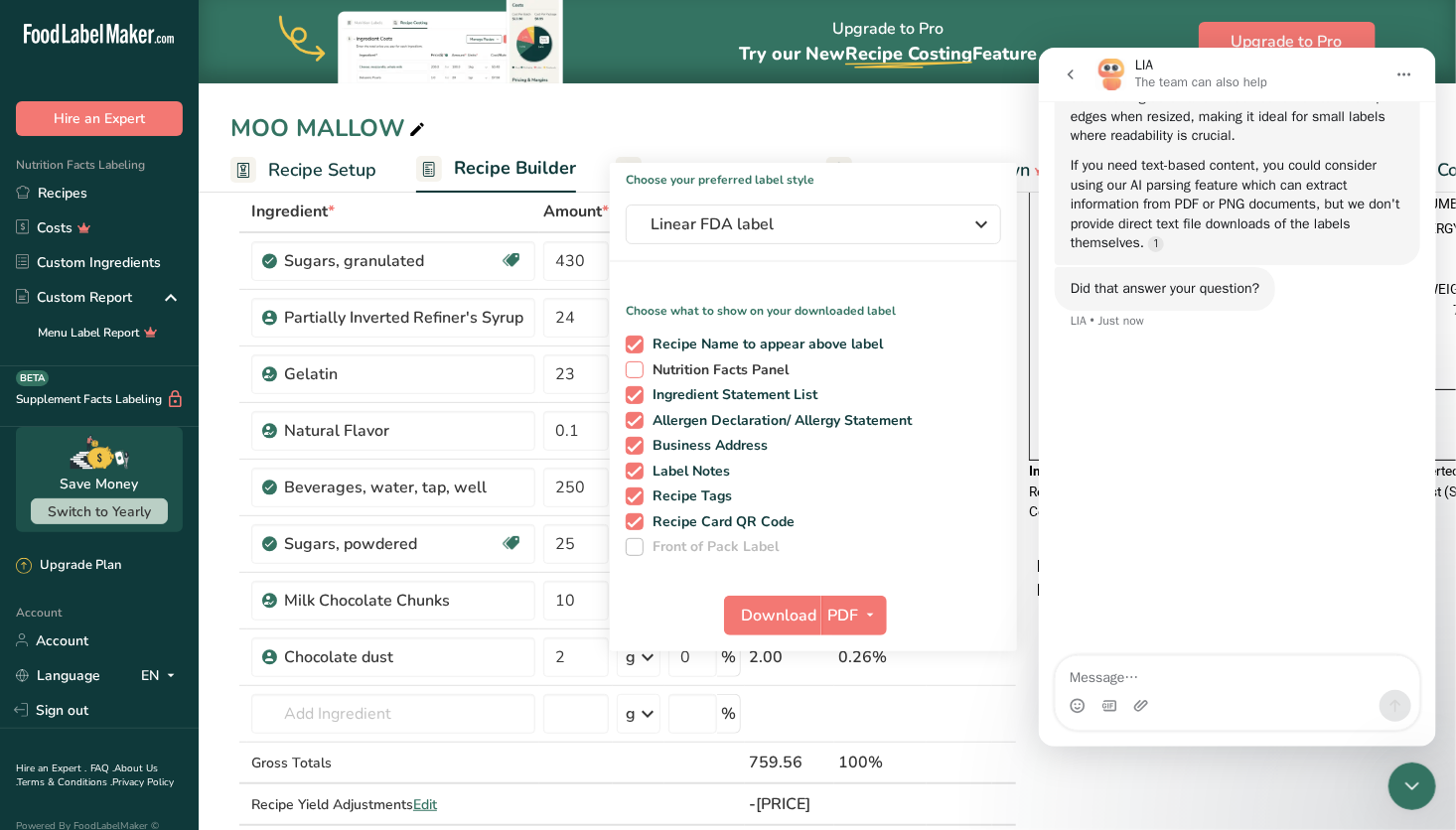 click at bounding box center [635, 370] 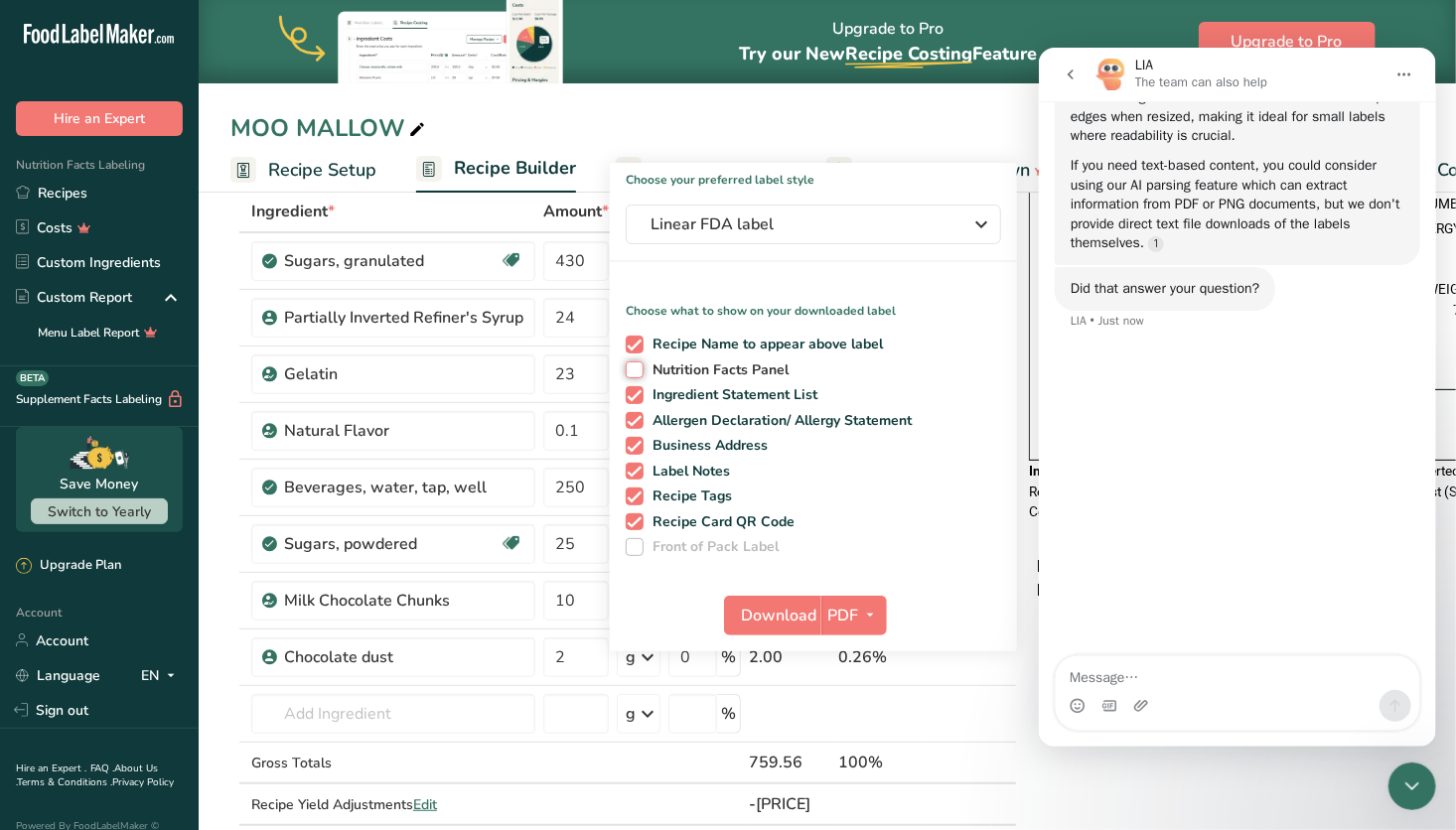 click on "Nutrition Facts Panel" at bounding box center [632, 369] 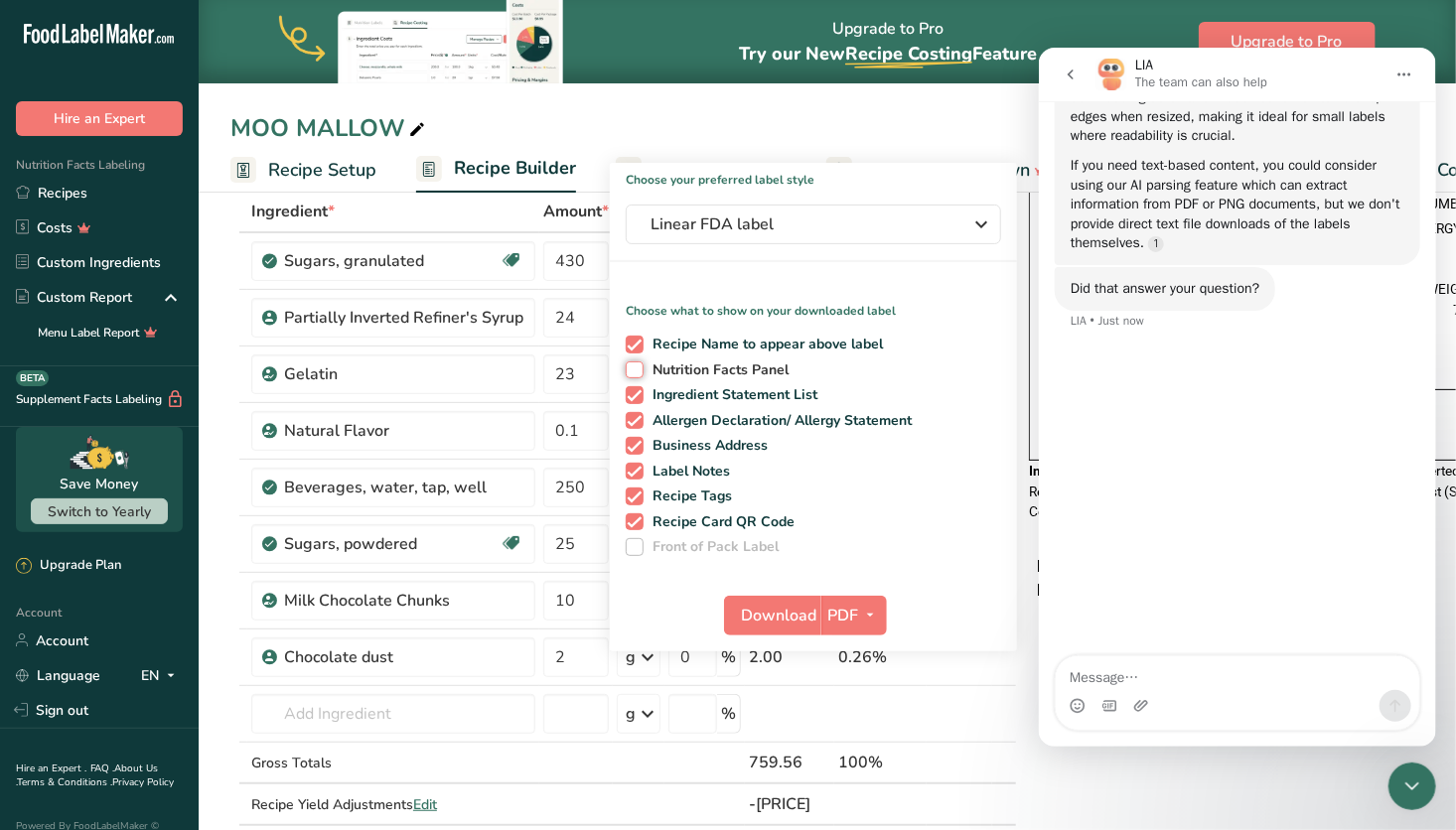 checkbox on "true" 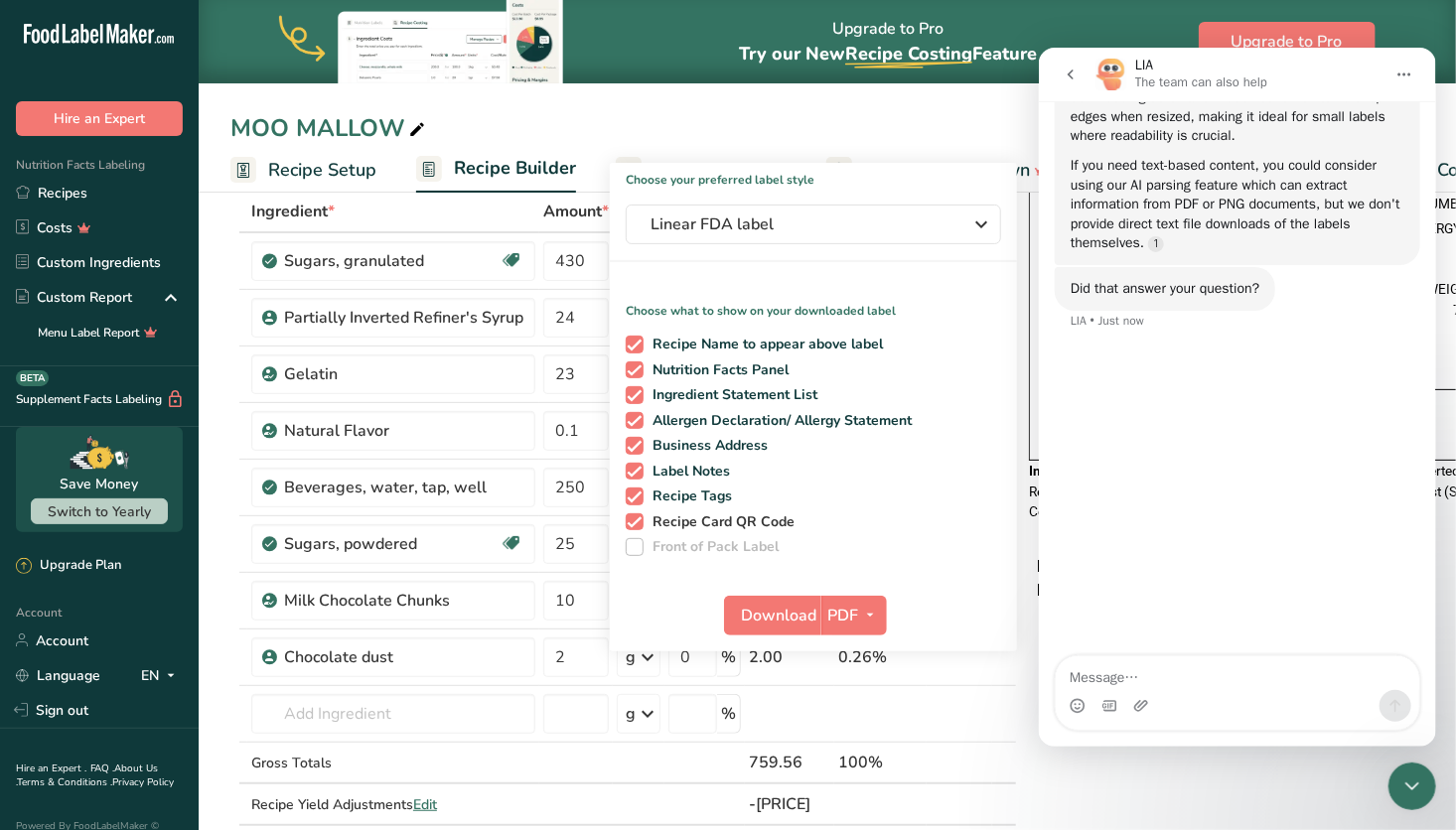 click at bounding box center [635, 522] 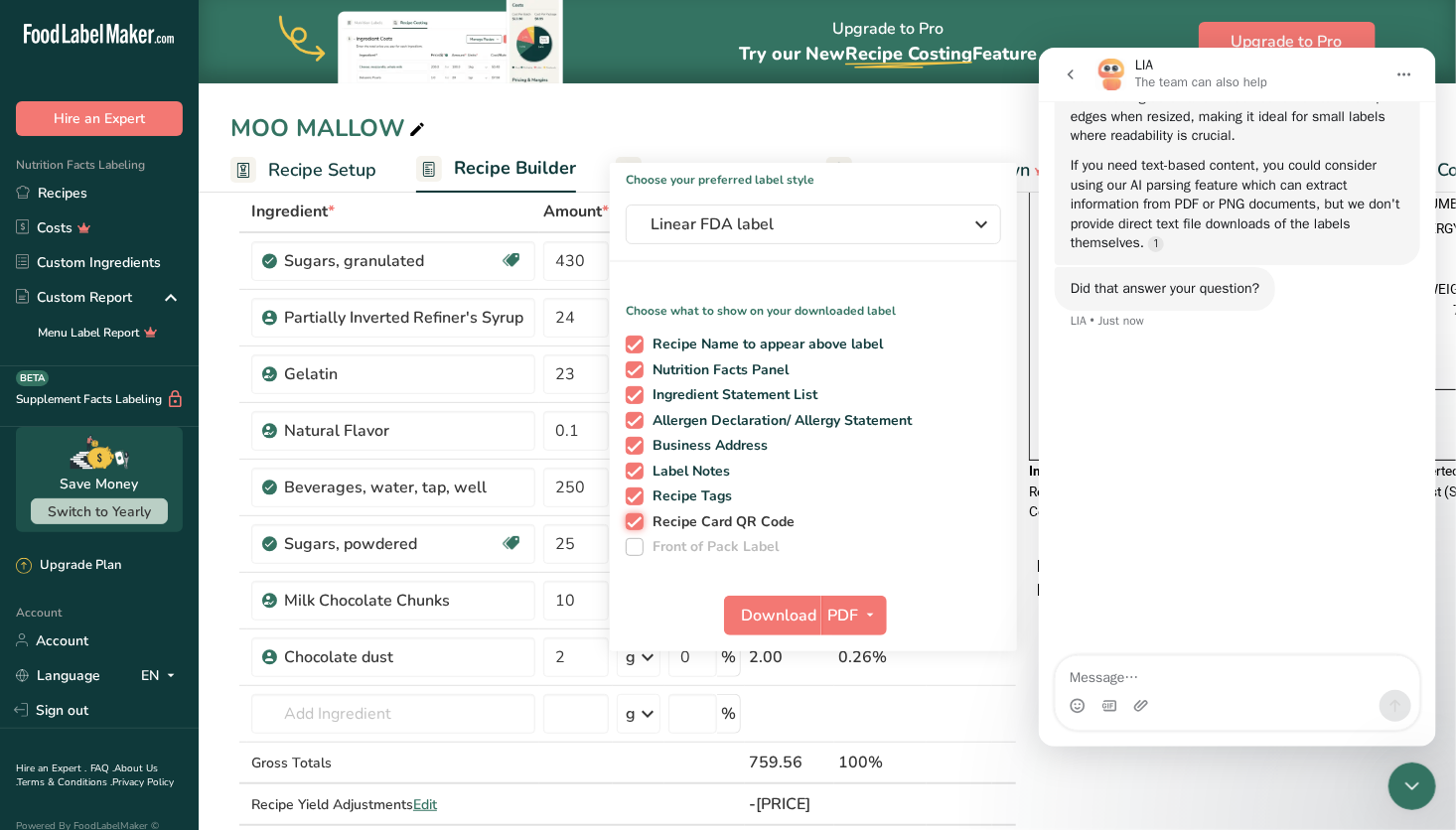 click on "Recipe Card QR Code" at bounding box center [632, 521] 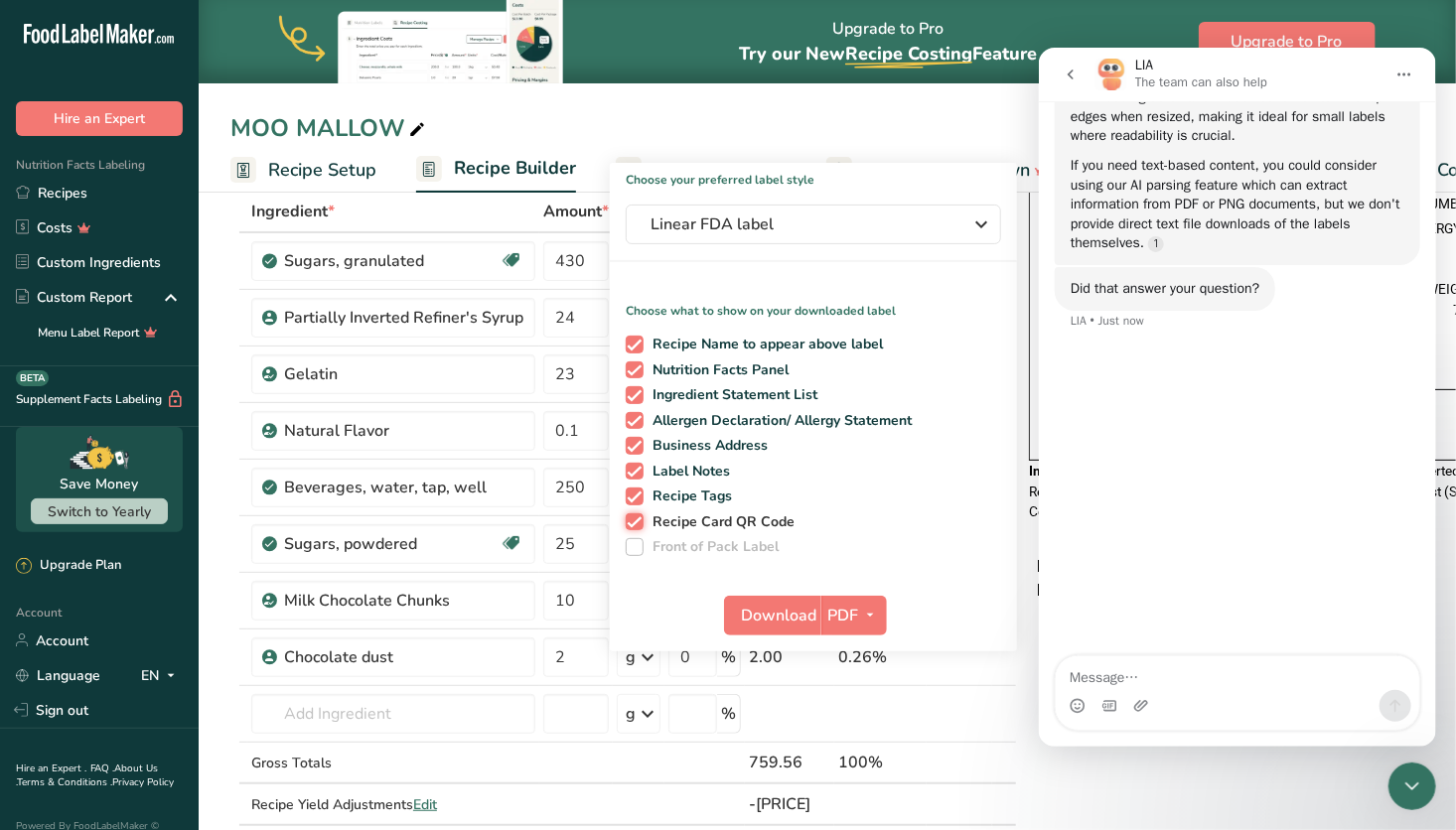 checkbox on "false" 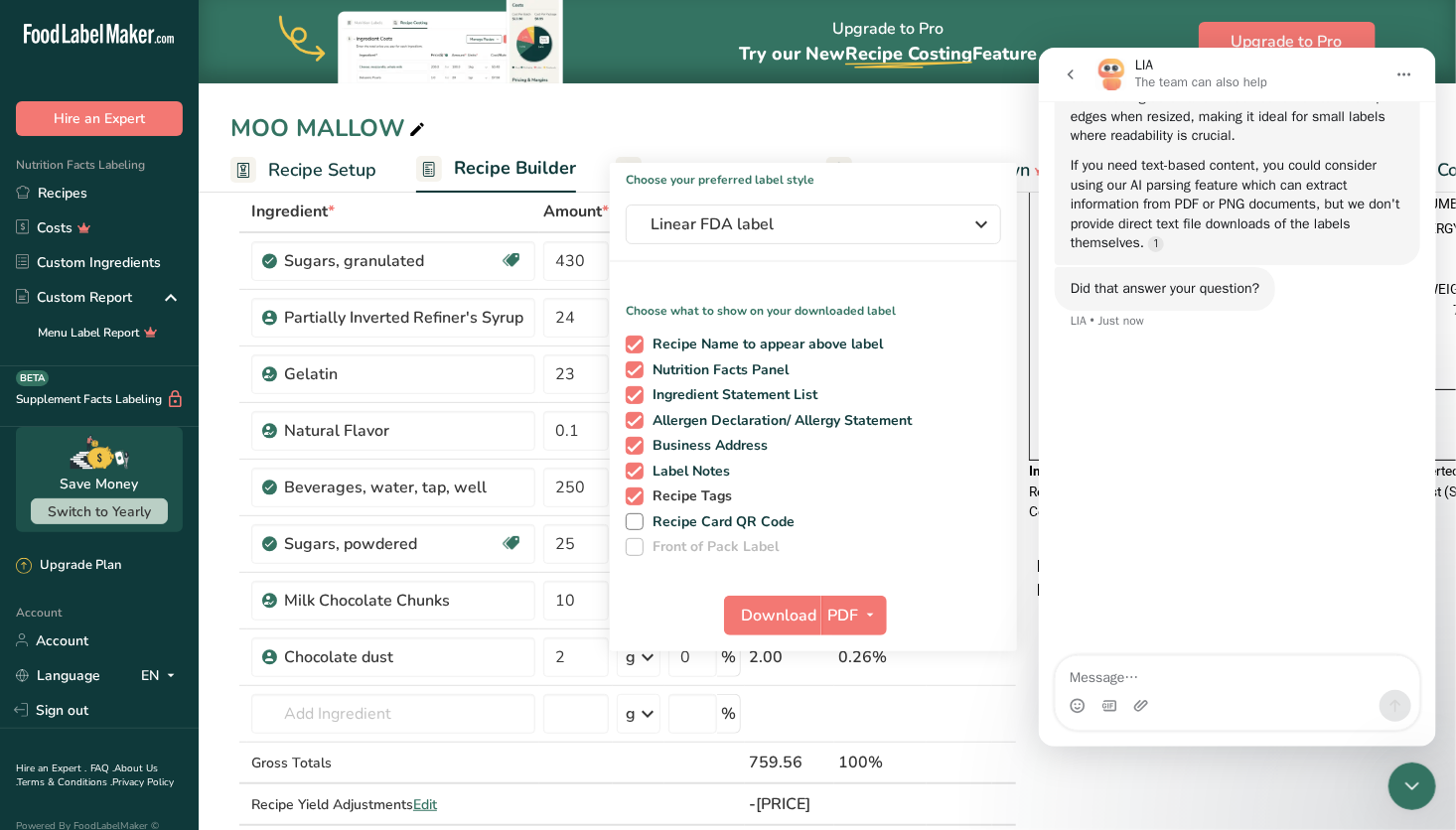 click at bounding box center (635, 496) 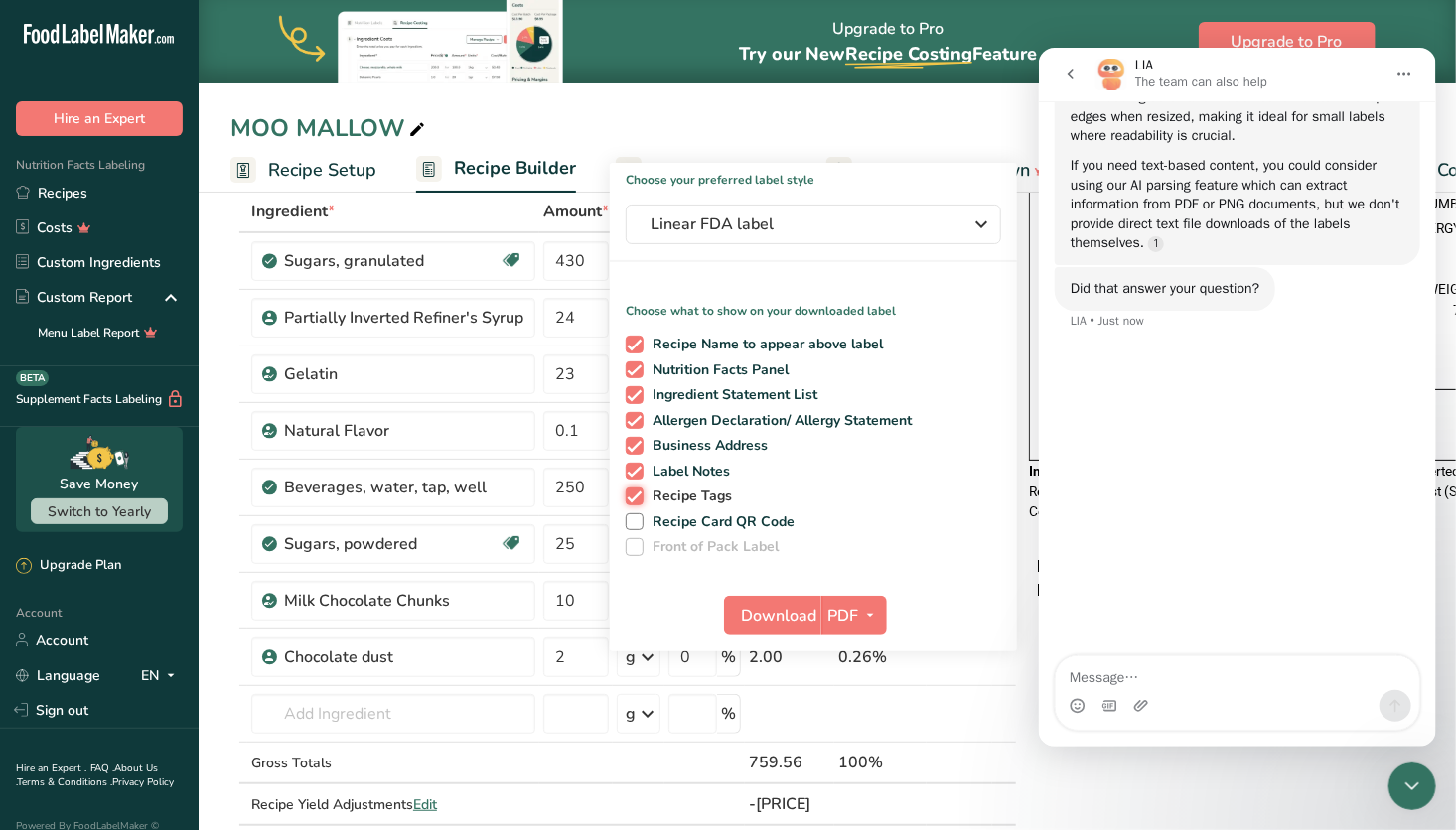 click on "Recipe Tags" at bounding box center (632, 495) 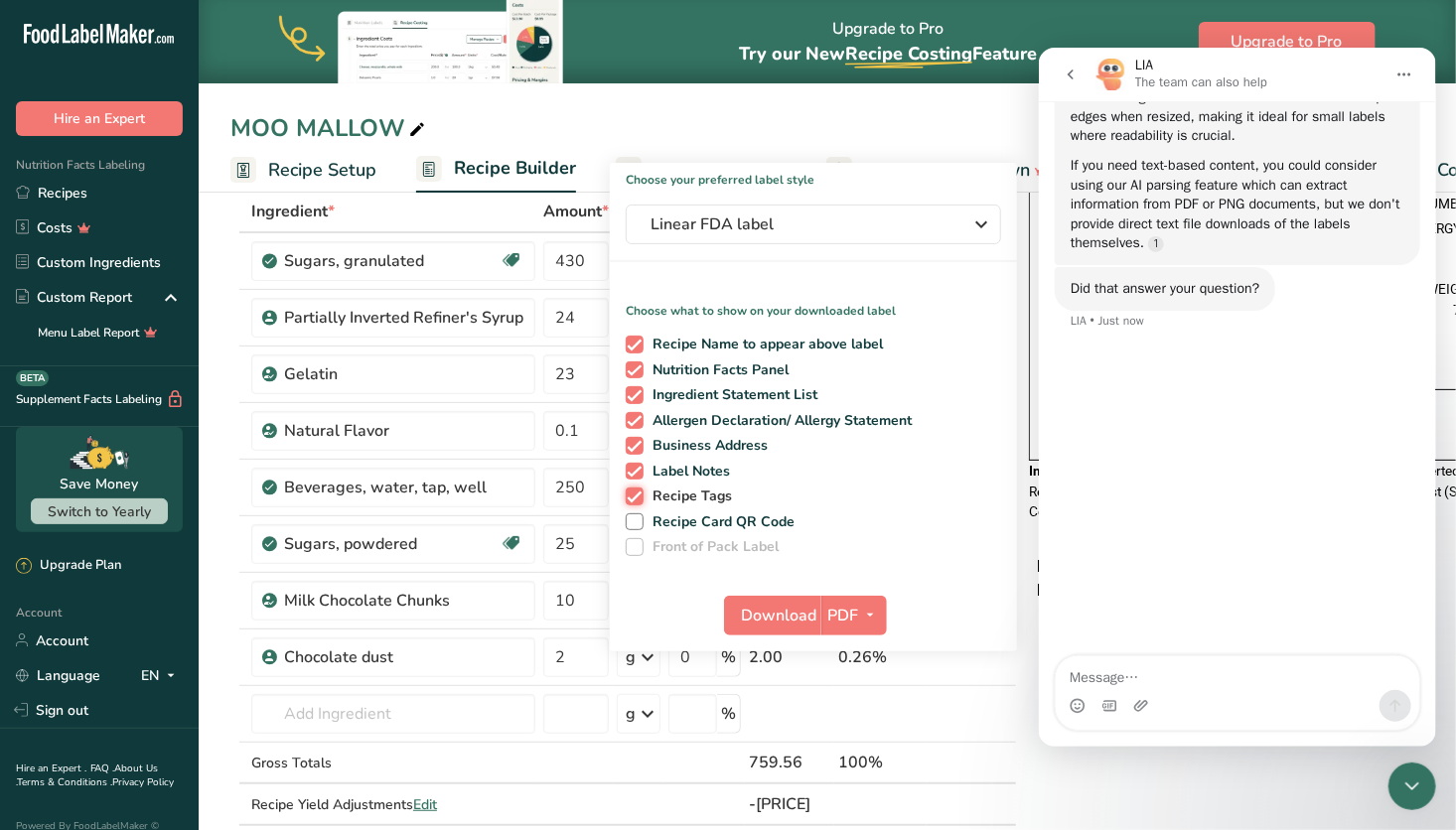 checkbox on "false" 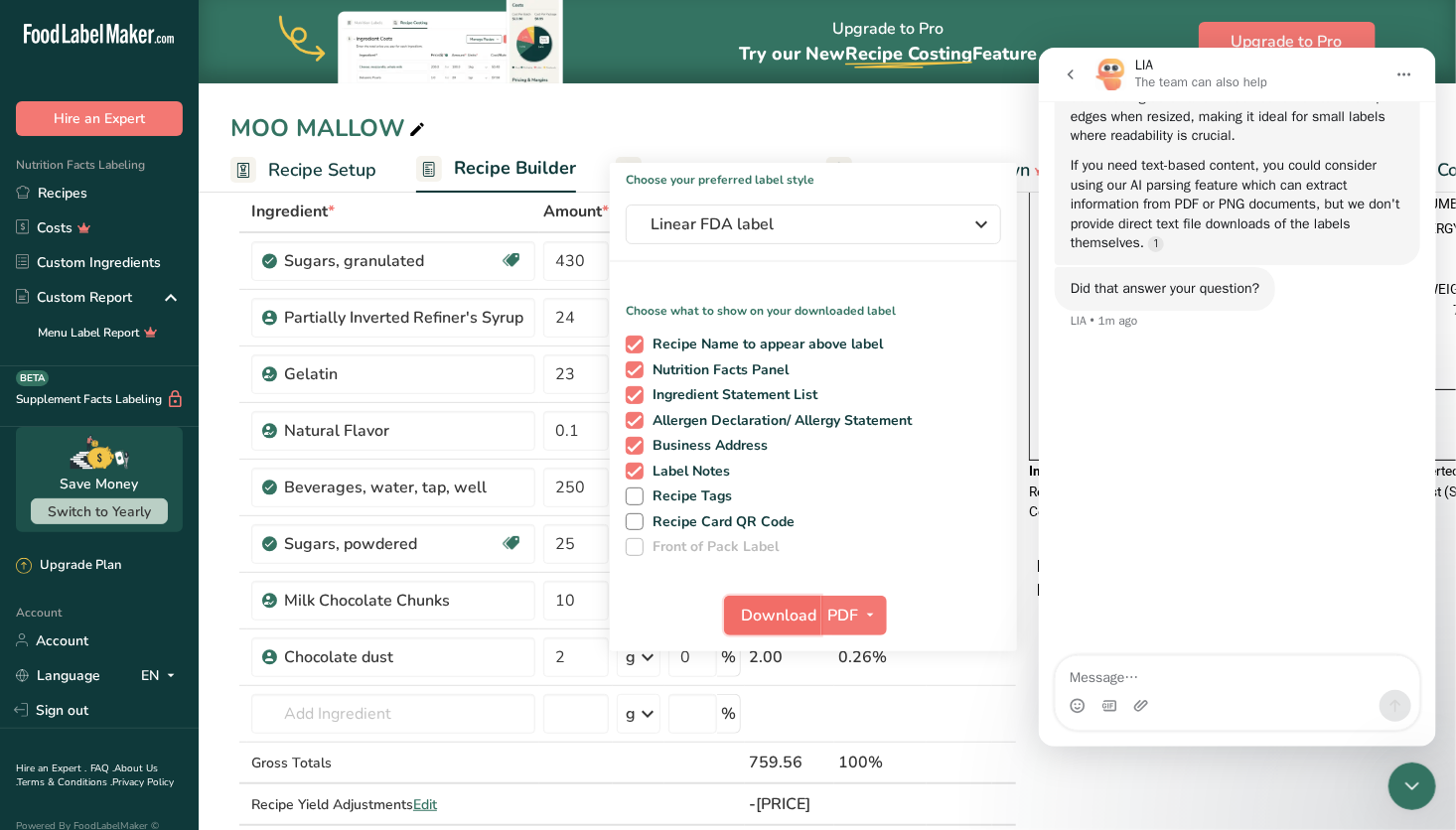 click on "Download" at bounding box center [779, 616] 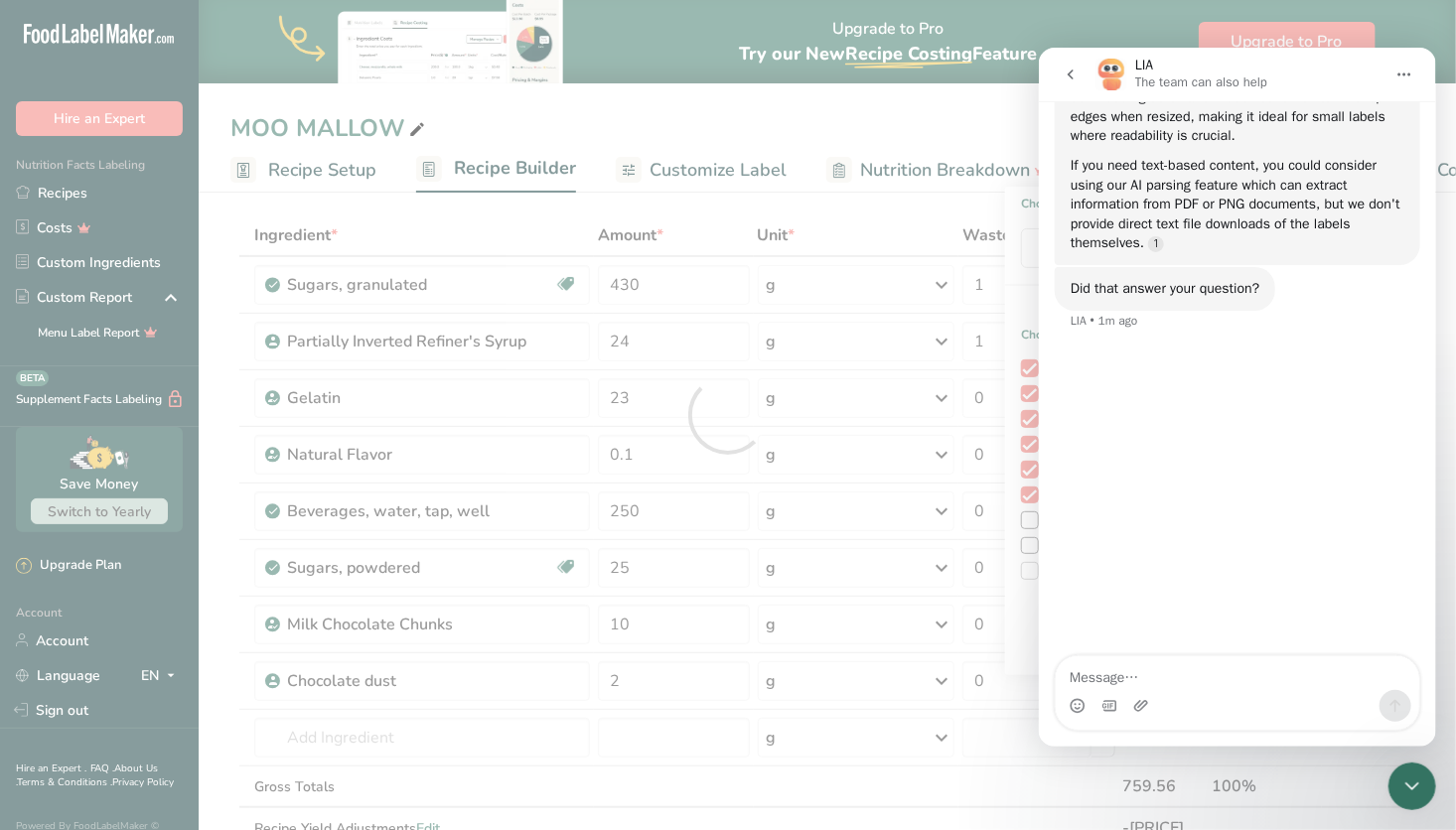 scroll, scrollTop: 0, scrollLeft: 0, axis: both 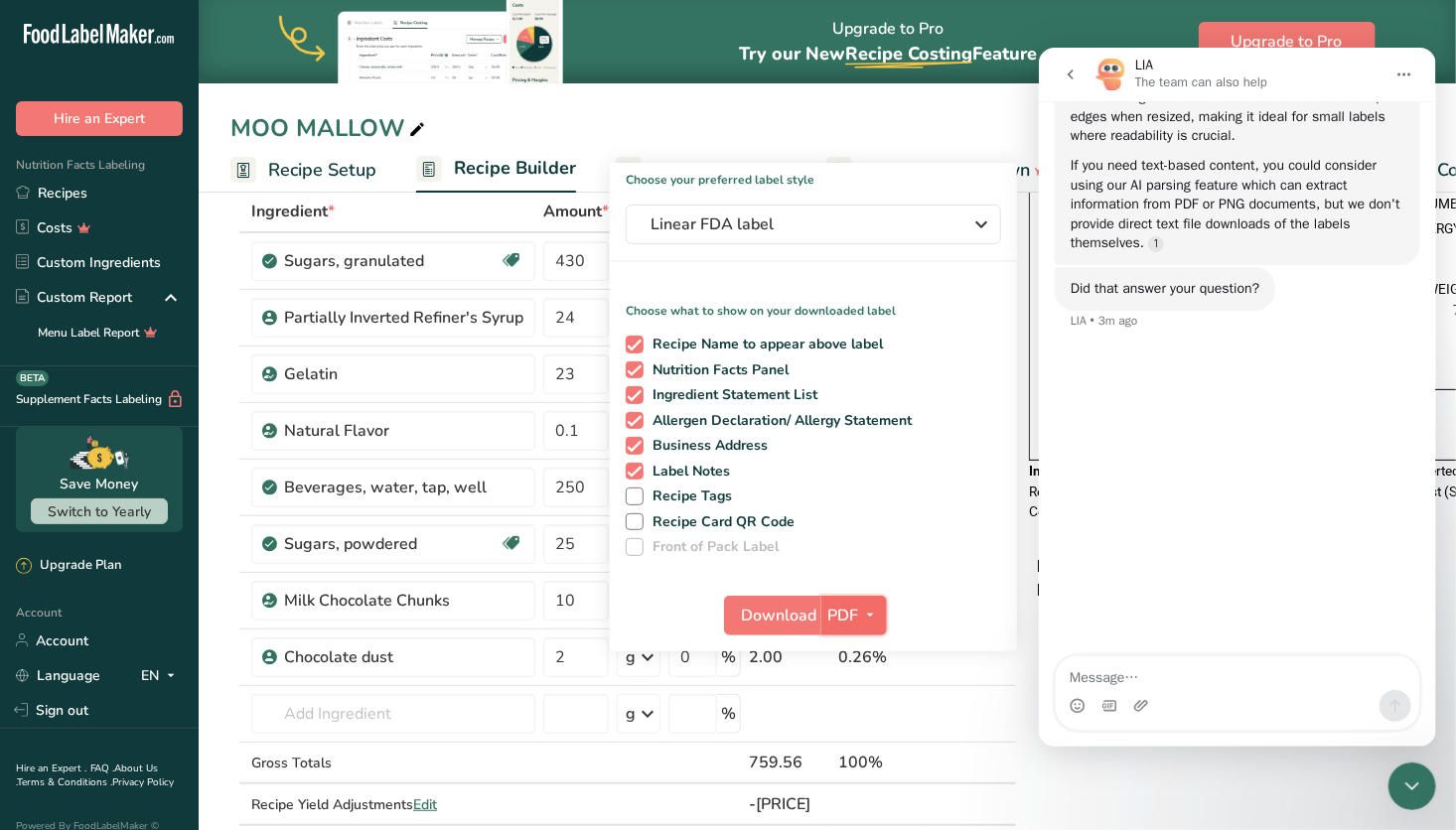 click at bounding box center [870, 615] 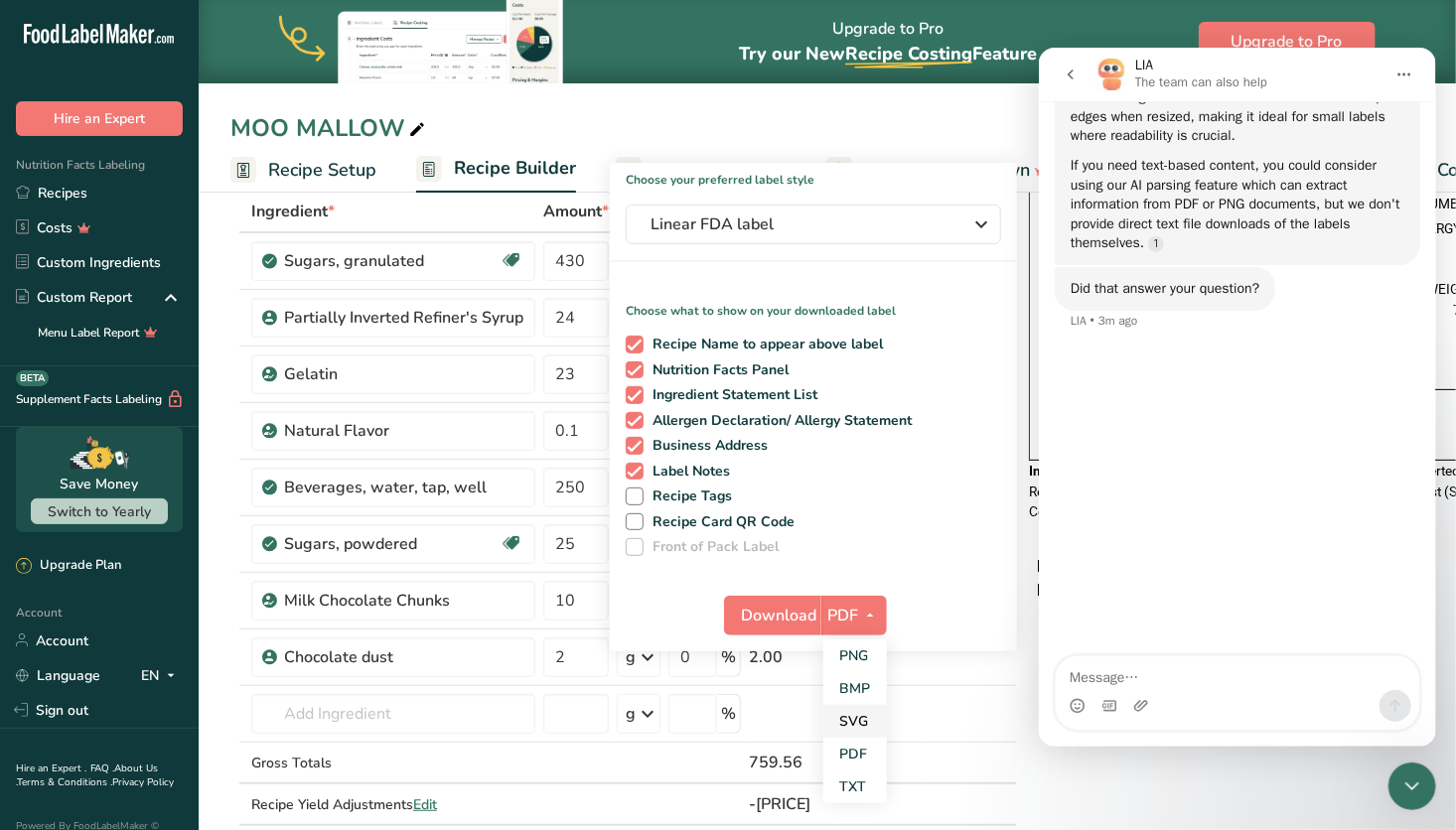 click on "SVG" at bounding box center [855, 721] 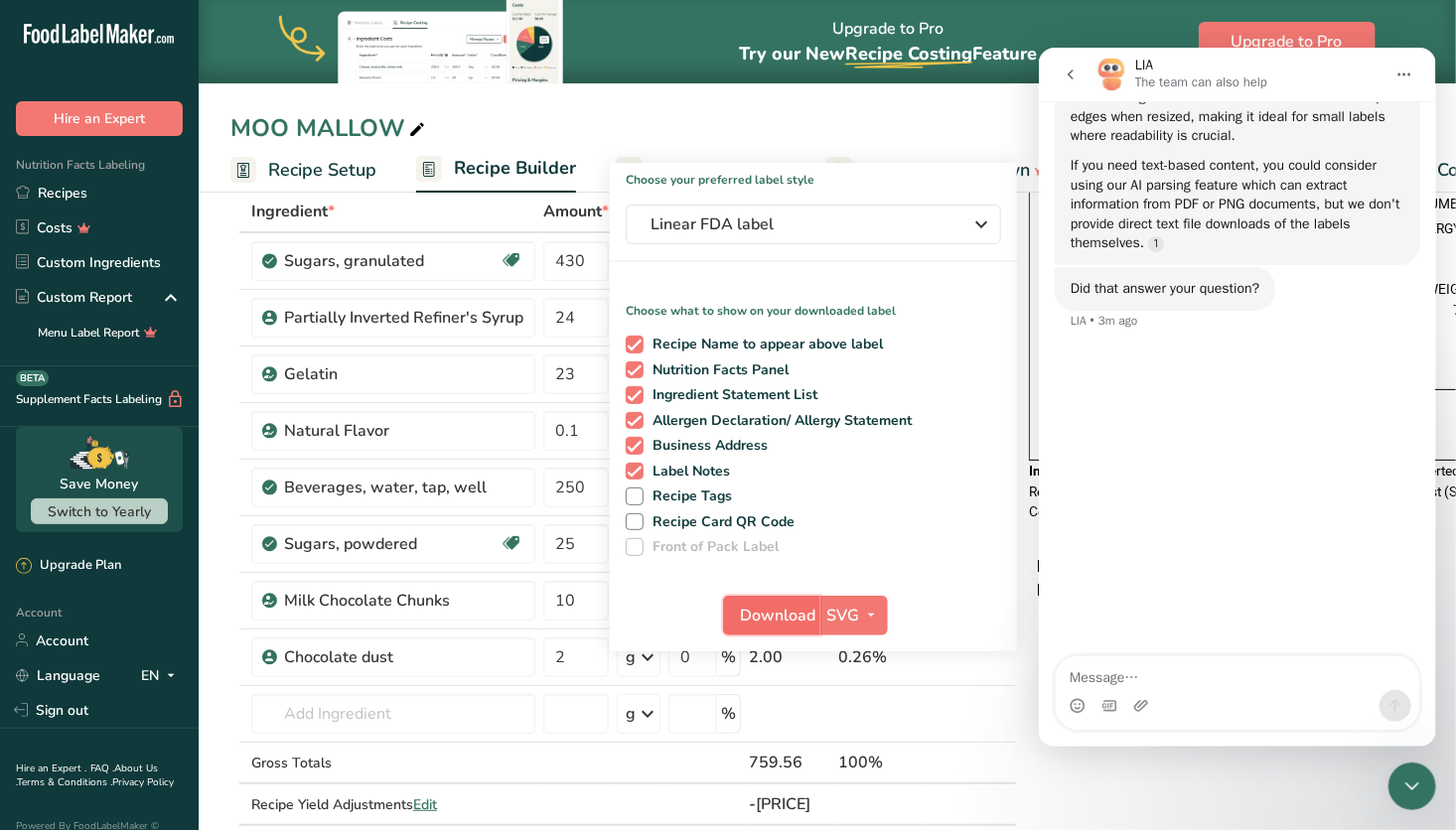 click on "Download" at bounding box center [778, 616] 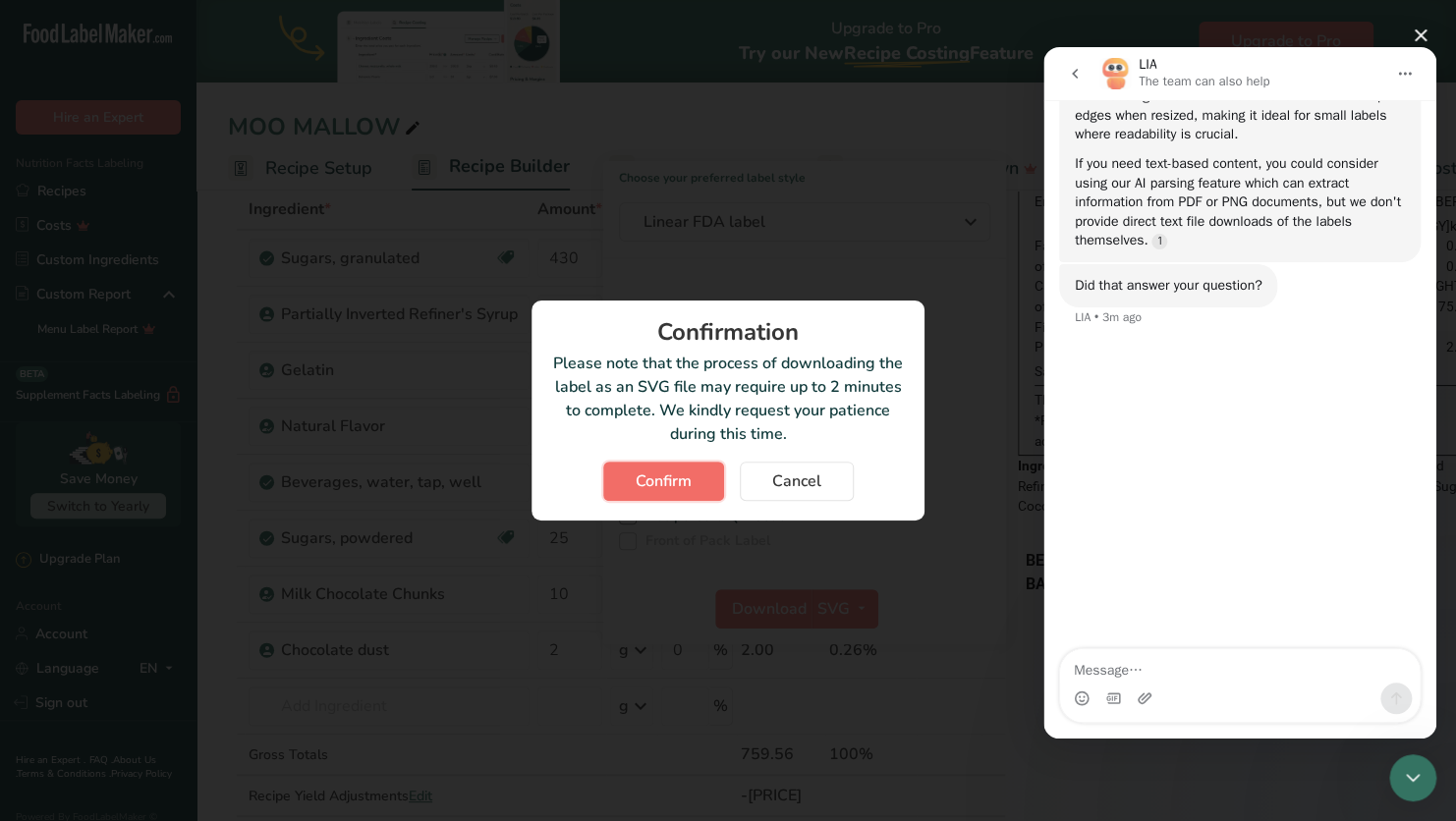 click on "Confirm" at bounding box center (663, 481) 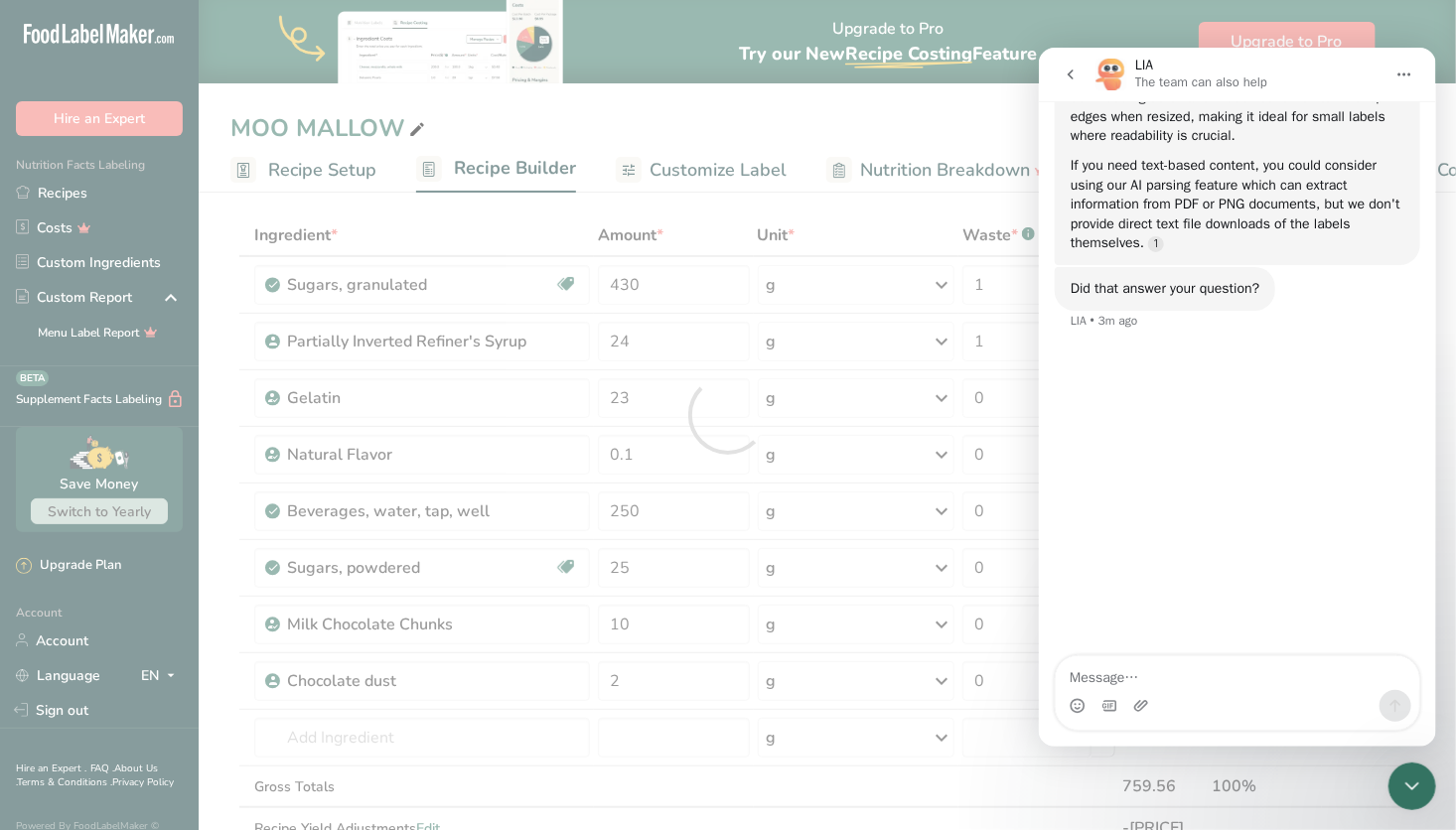 scroll, scrollTop: 0, scrollLeft: 0, axis: both 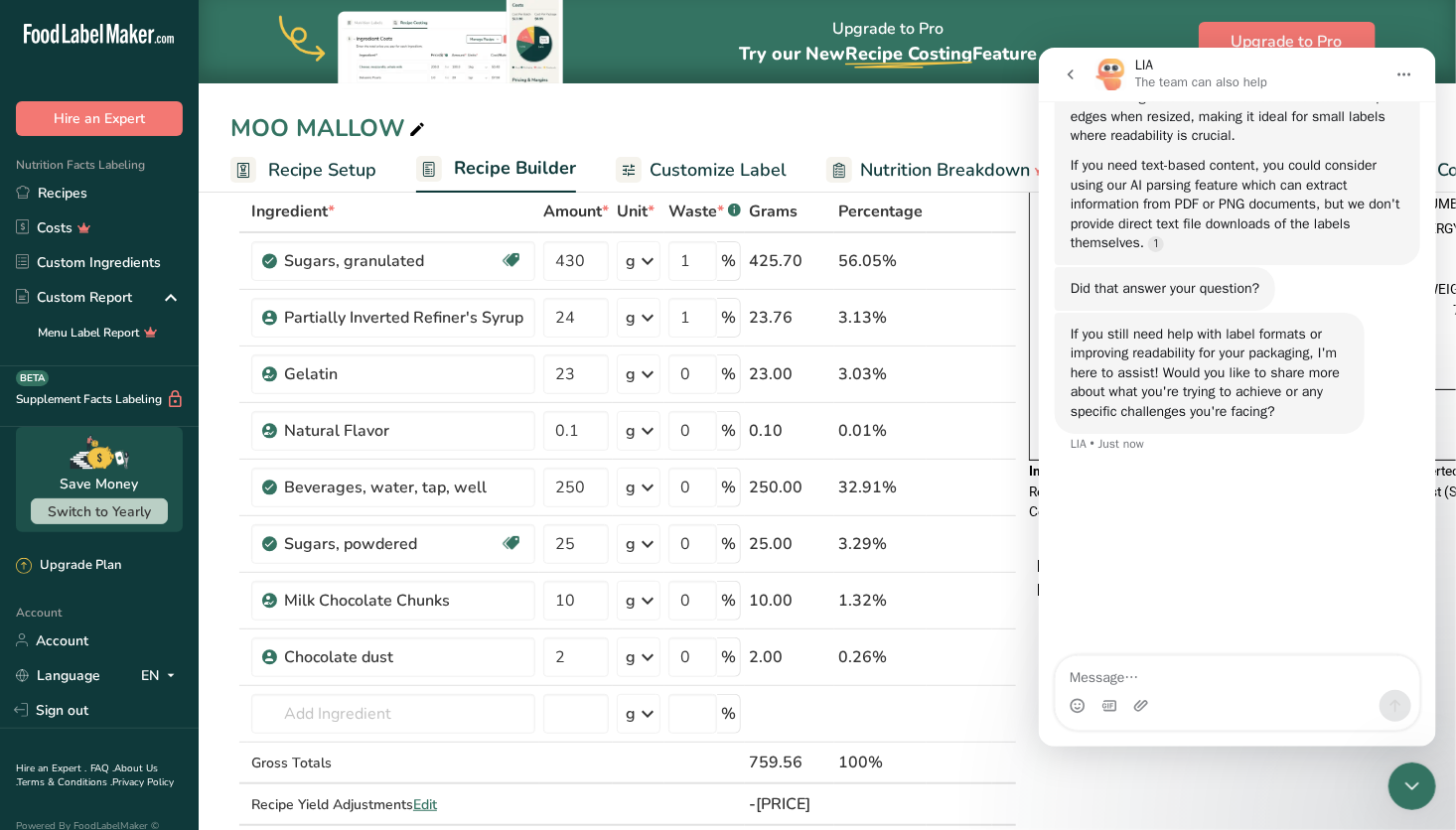 click on "Recipe Setup" at bounding box center [322, 170] 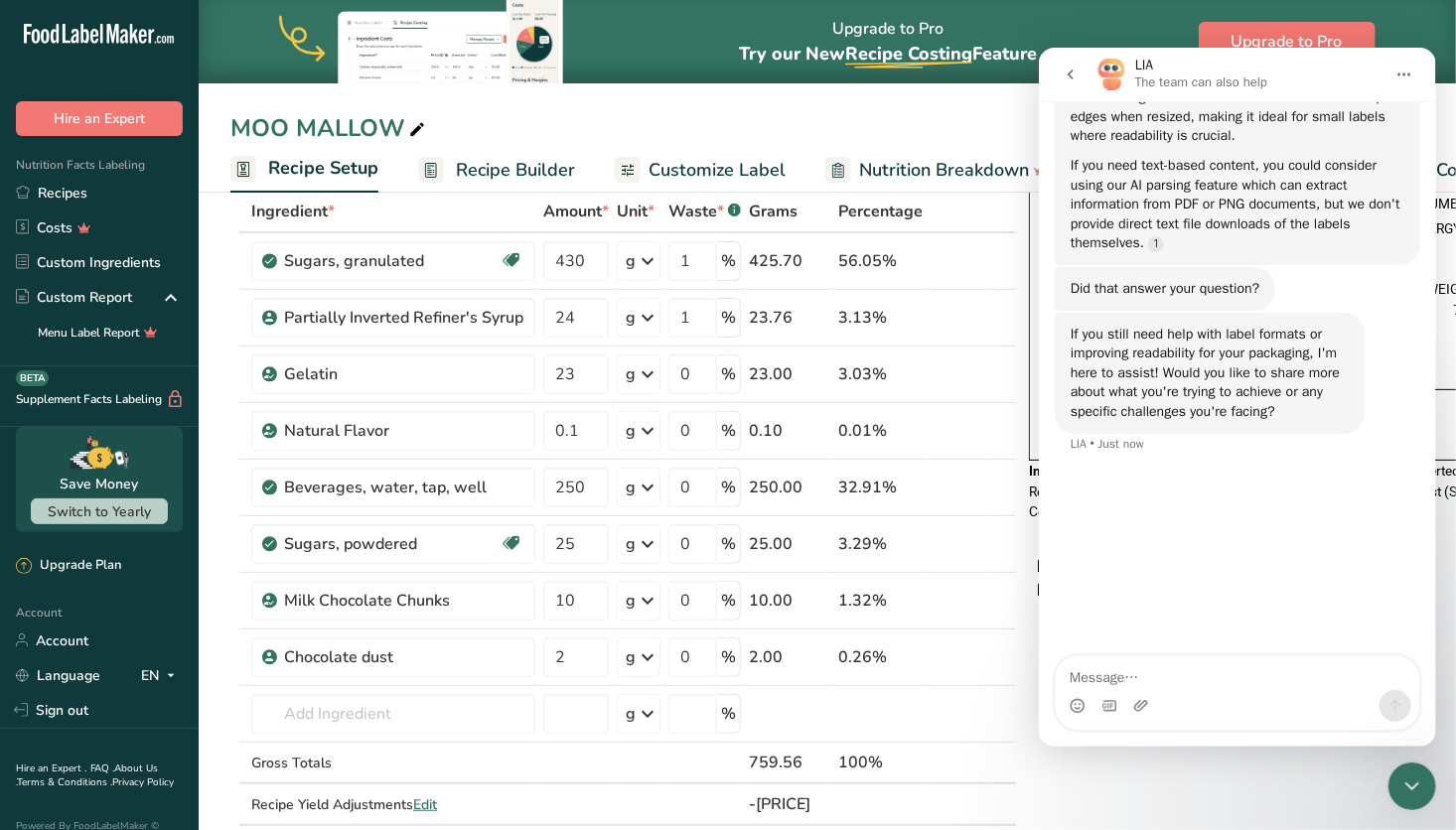 scroll, scrollTop: 0, scrollLeft: 7, axis: horizontal 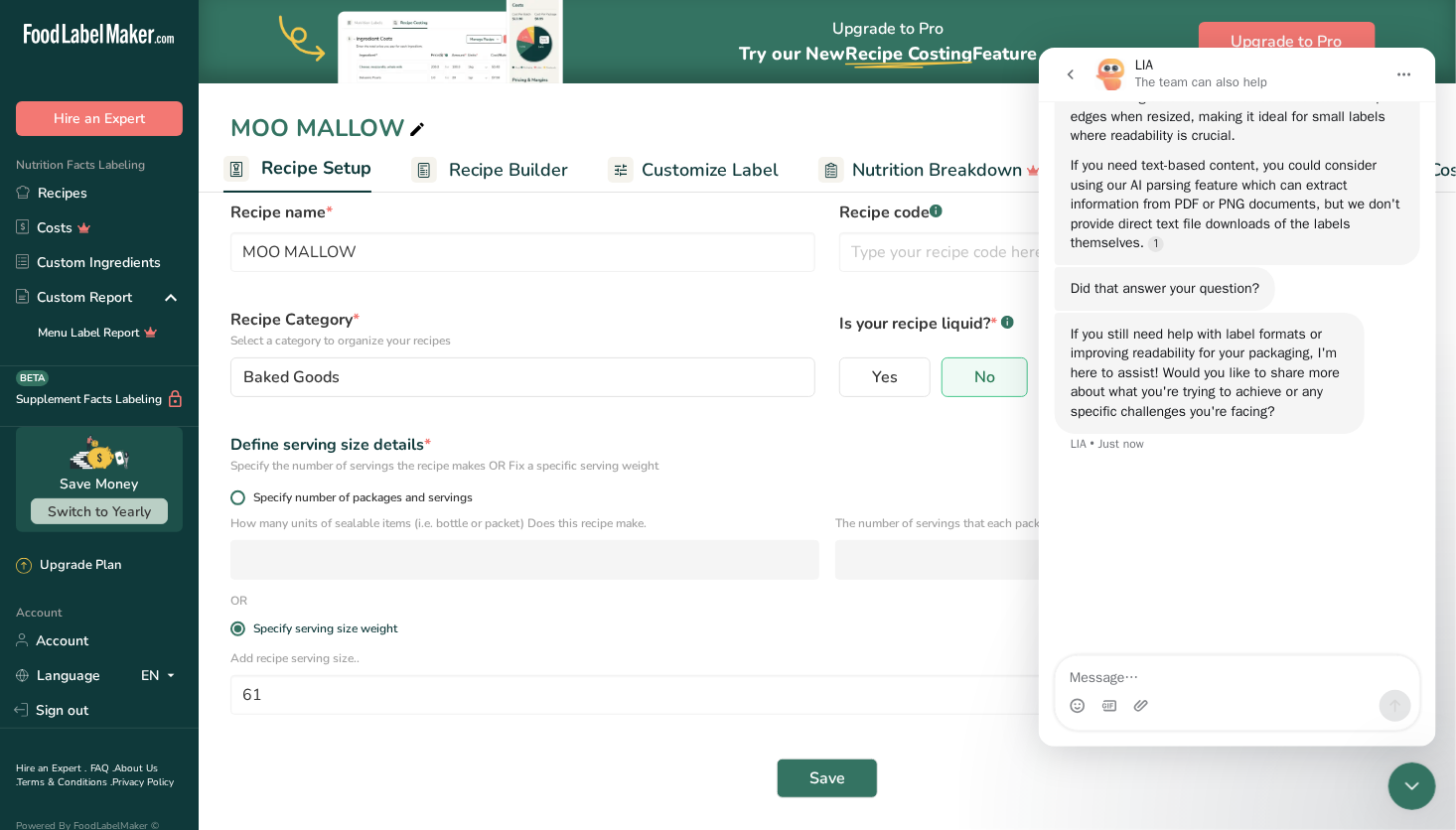 click at bounding box center [237, 497] 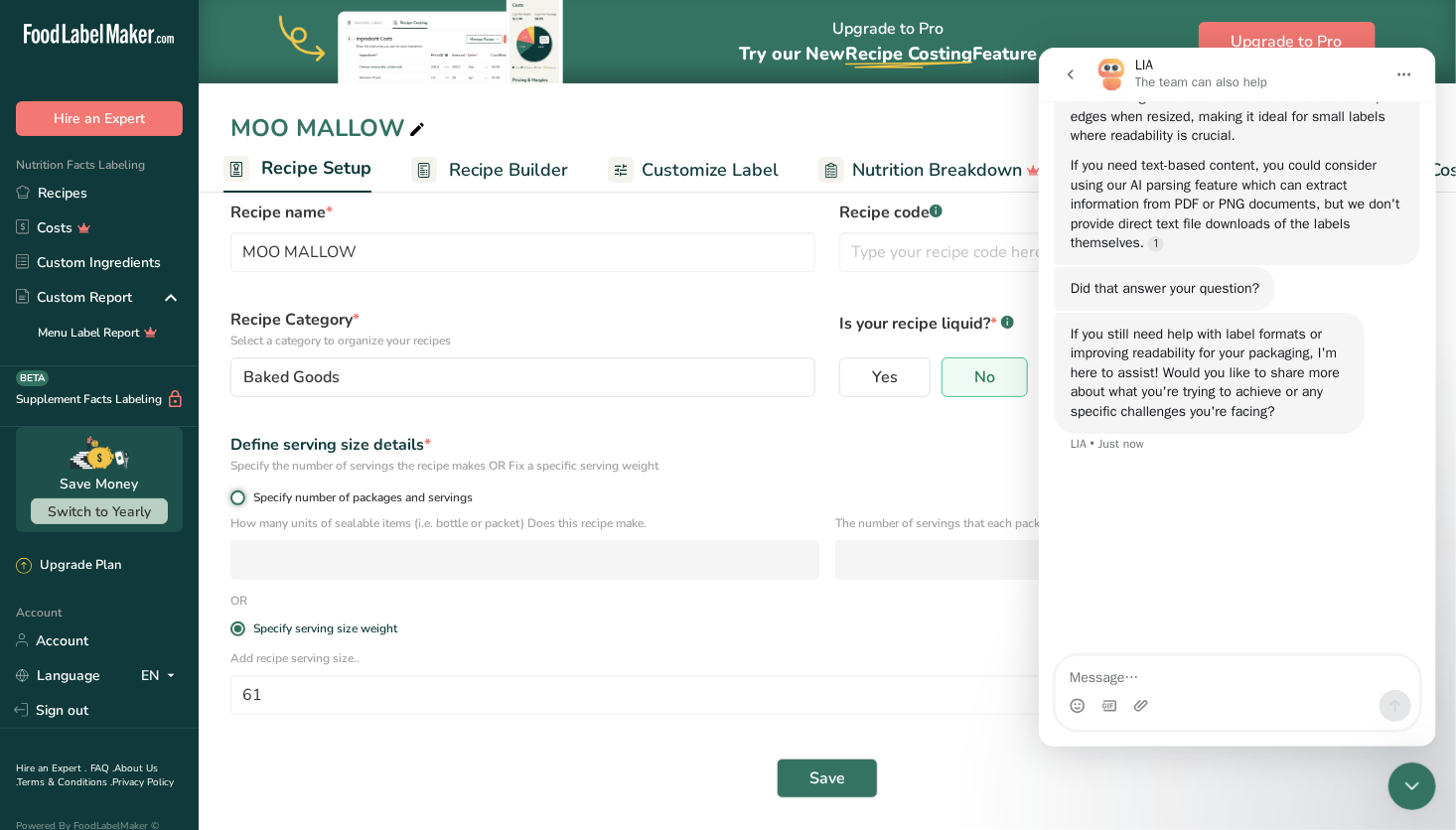 click on "Specify number of packages and servings" at bounding box center [236, 497] 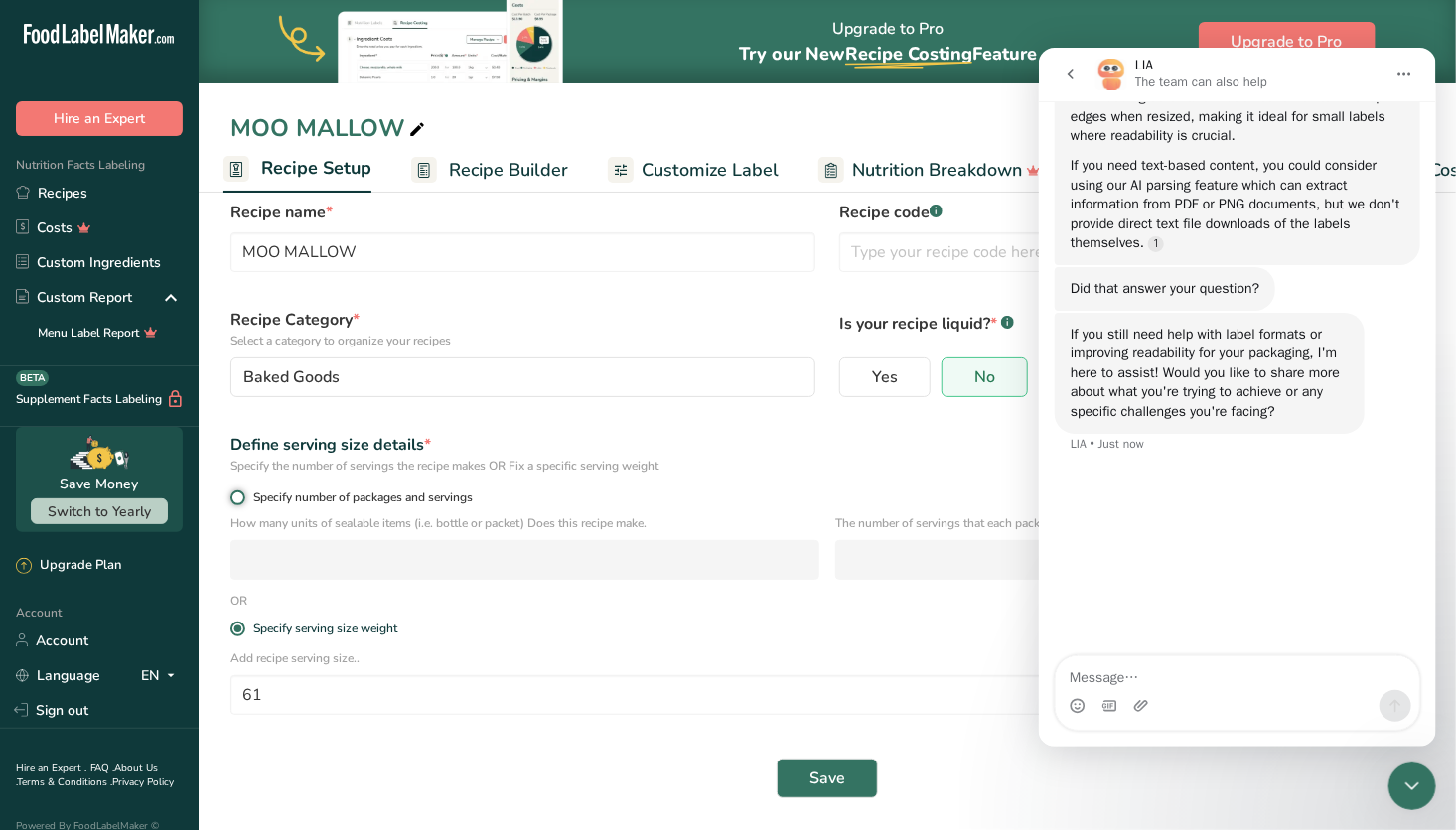 radio on "true" 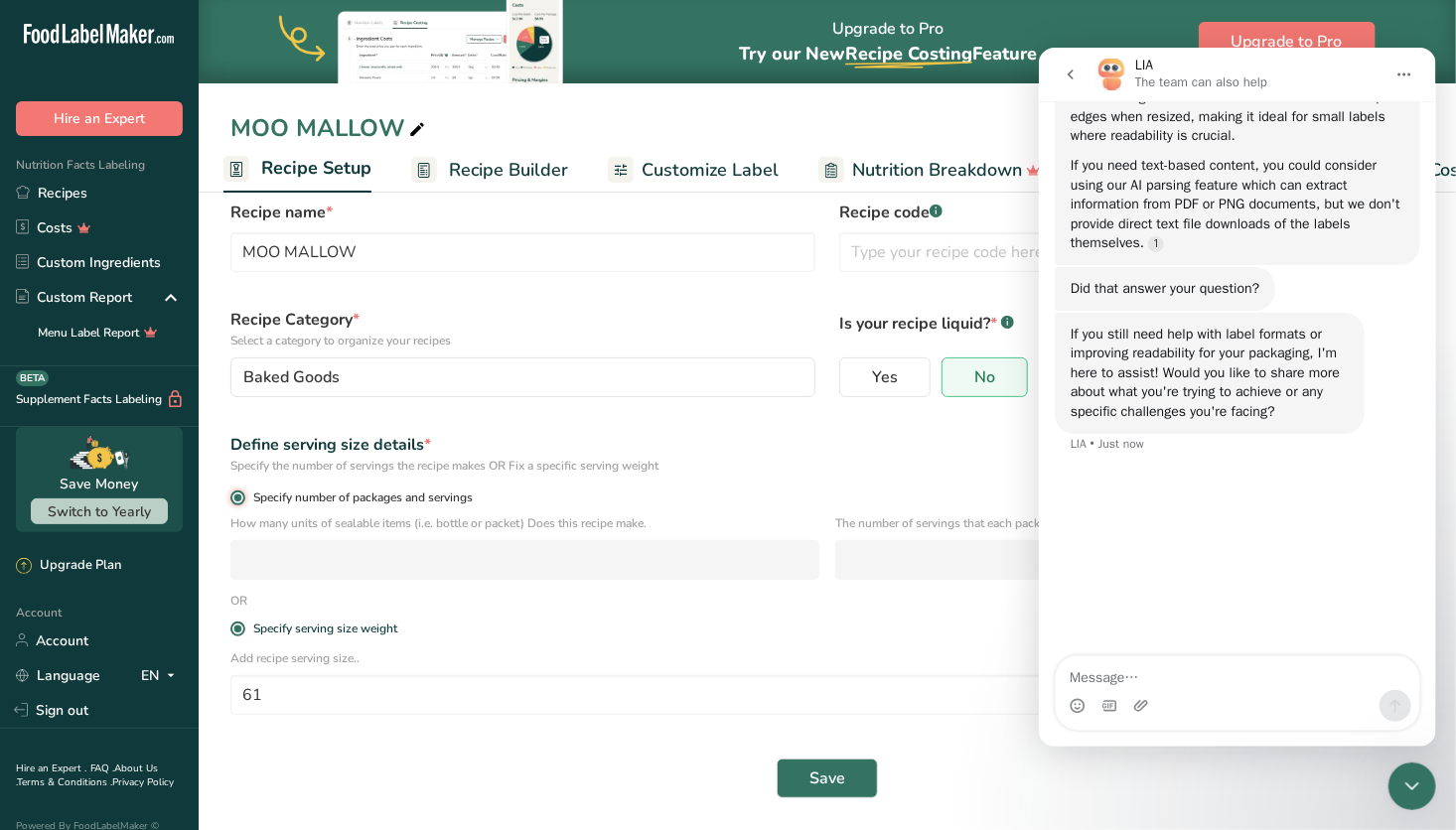 radio on "false" 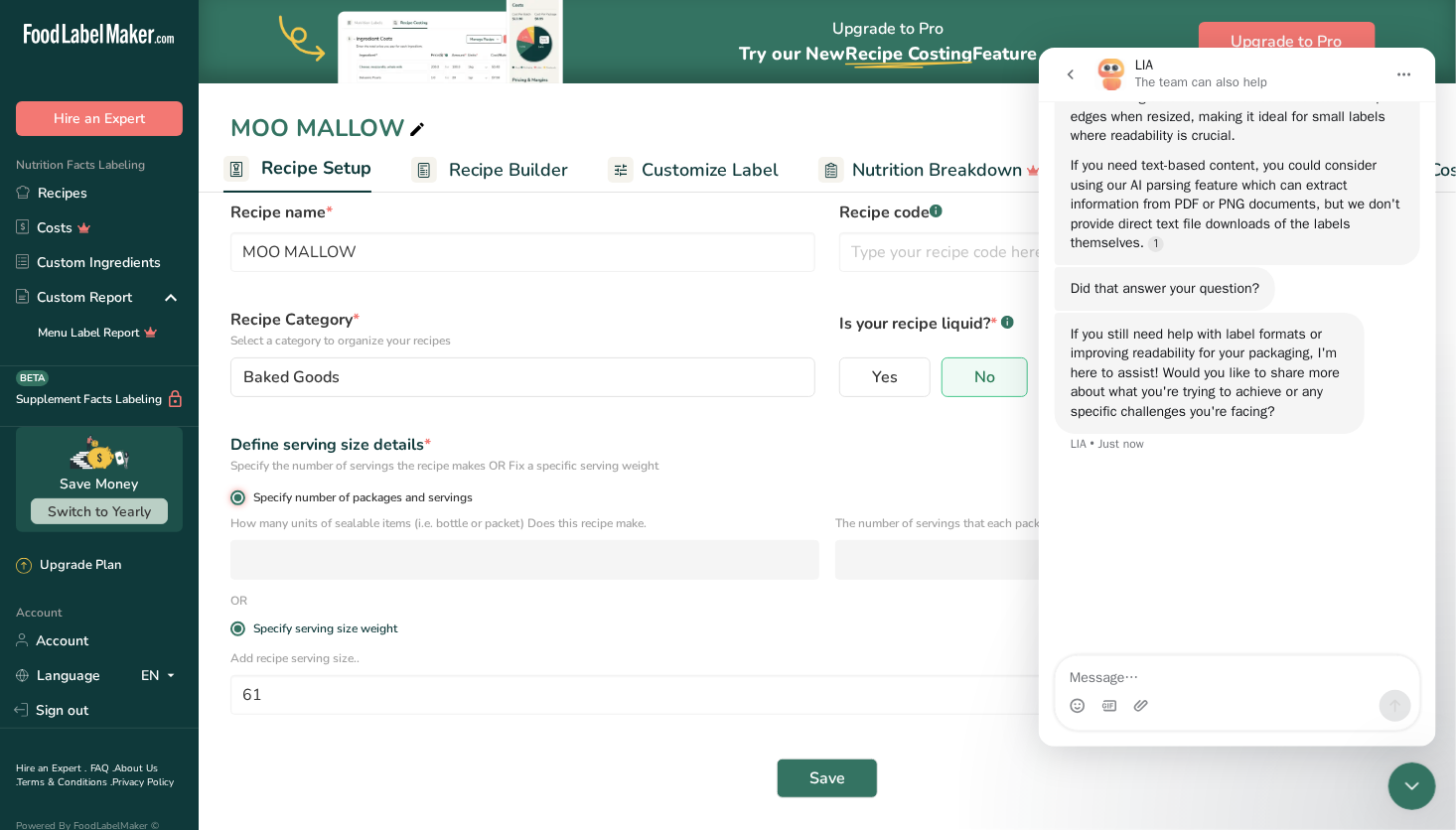 type 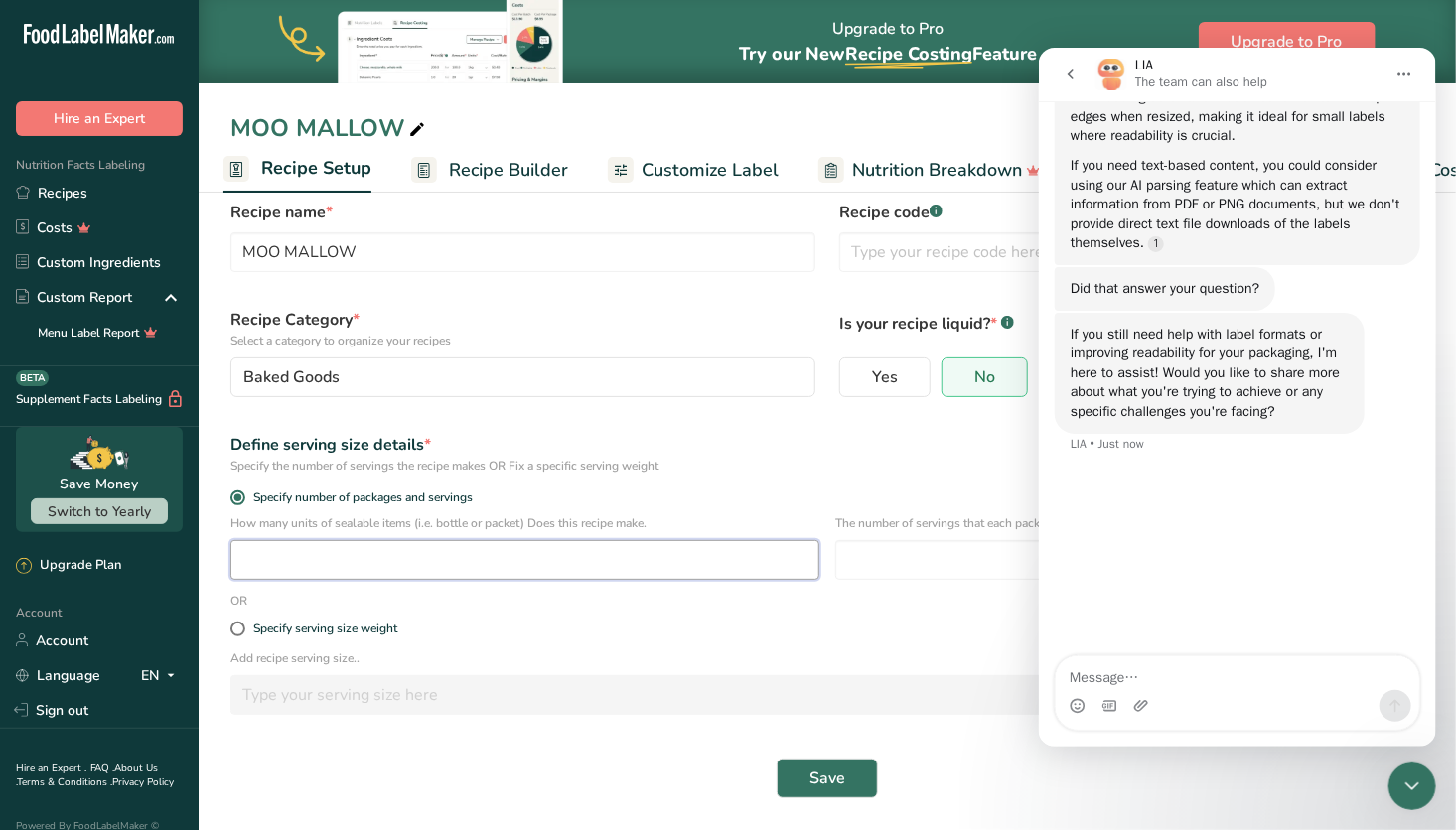 click at bounding box center [524, 560] 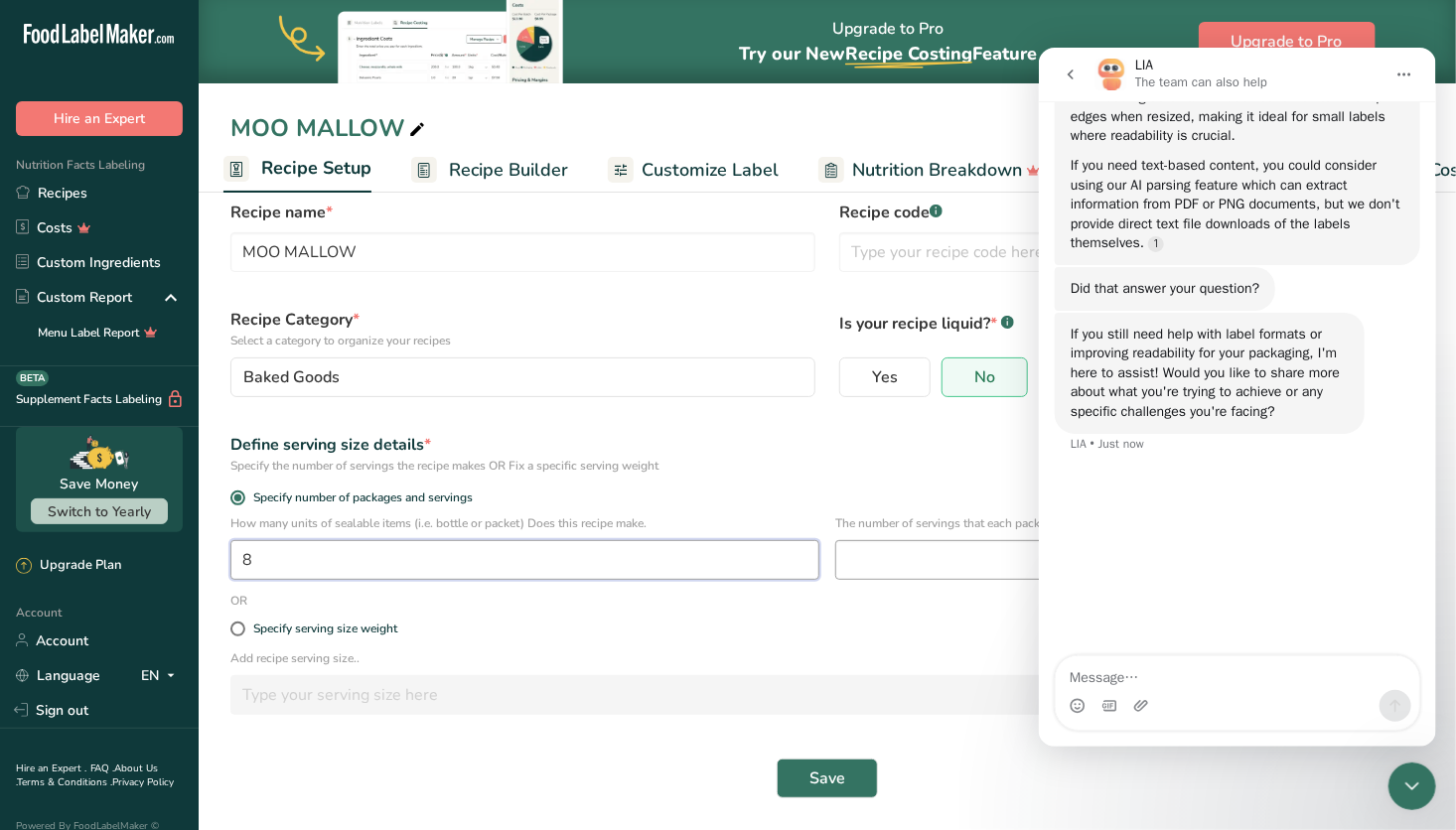 type on "8" 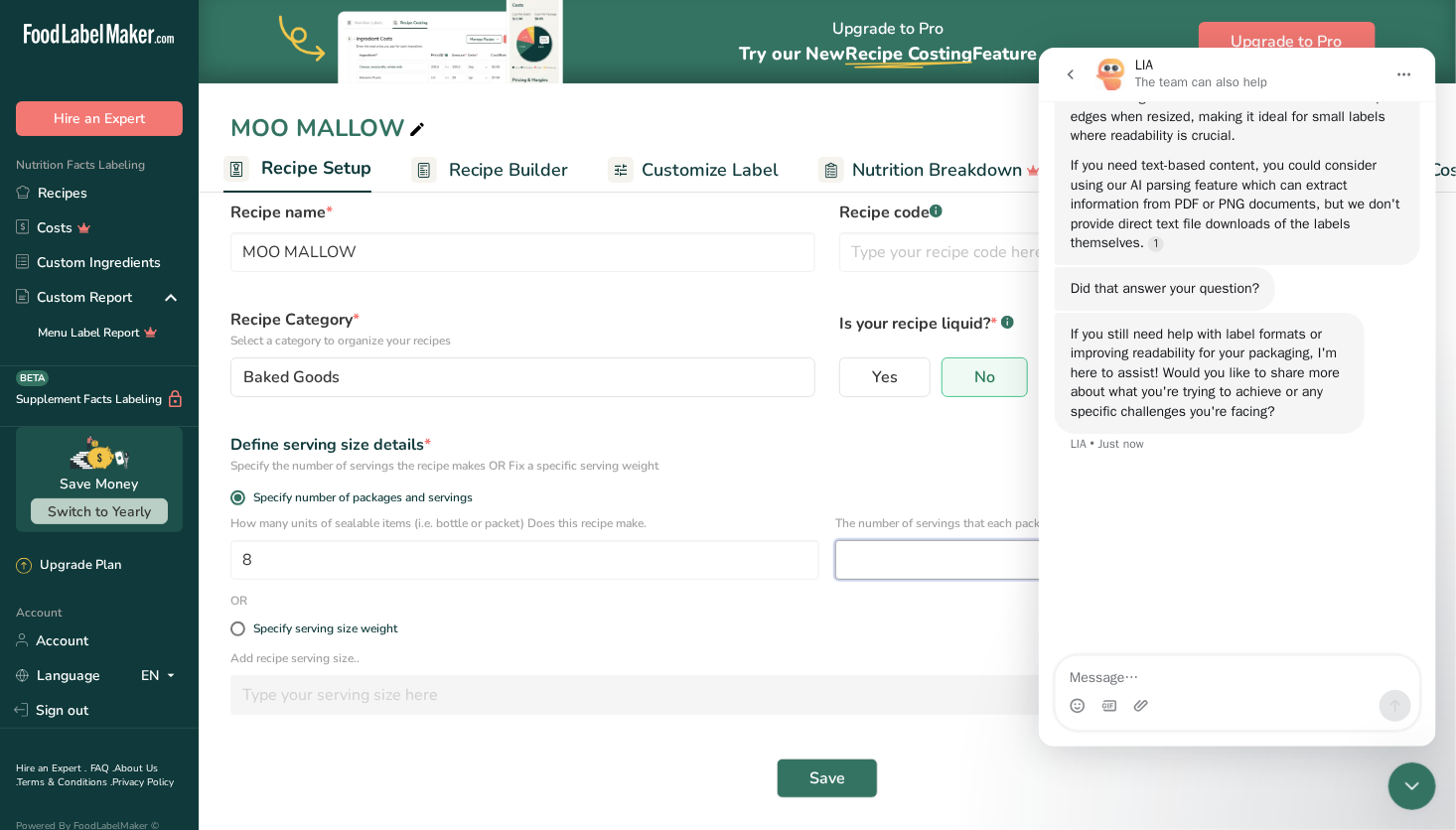 click at bounding box center [1129, 560] 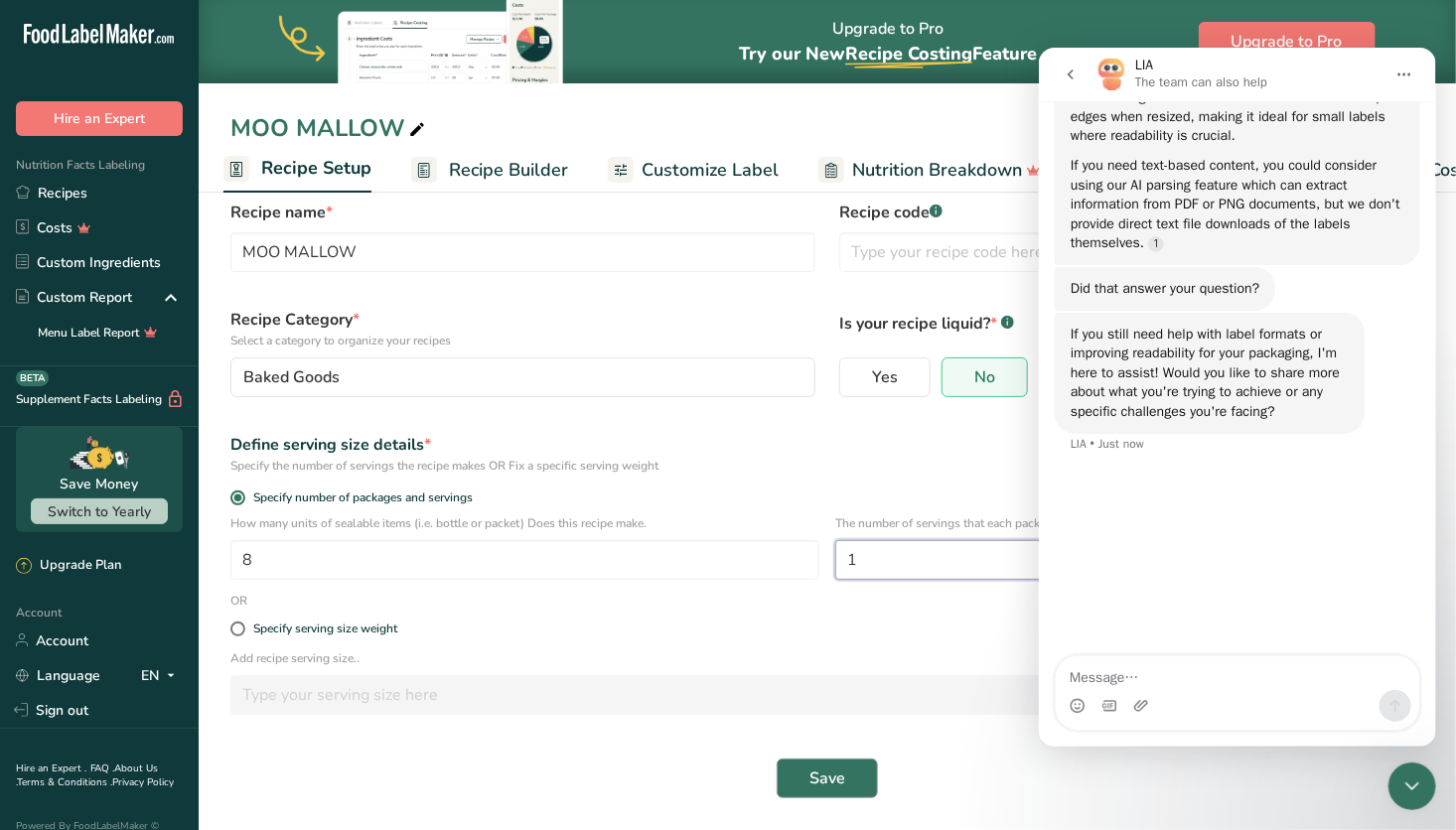 type on "1" 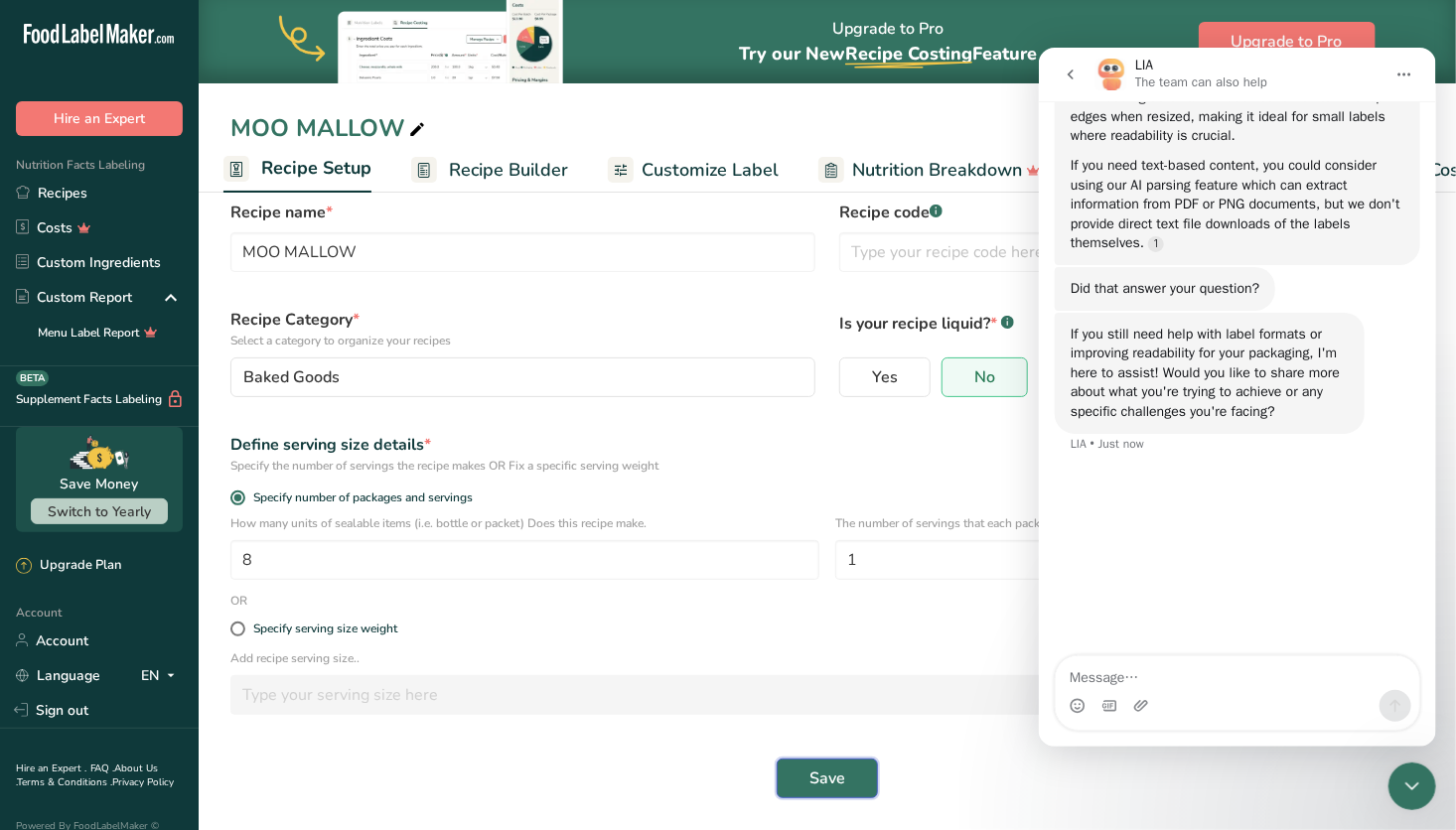 click on "Save" at bounding box center [827, 778] 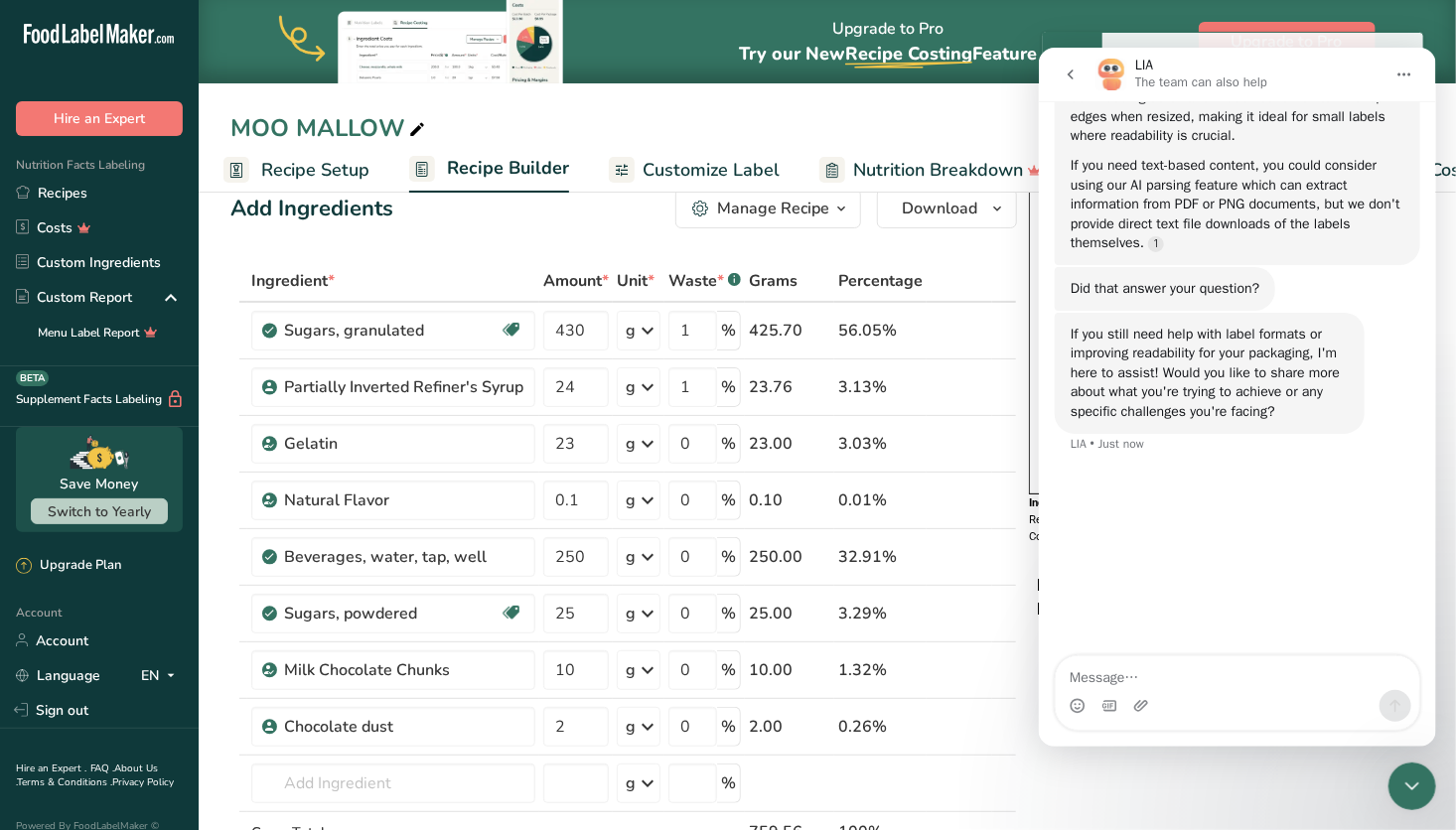 click on "Customize Label" at bounding box center [711, 170] 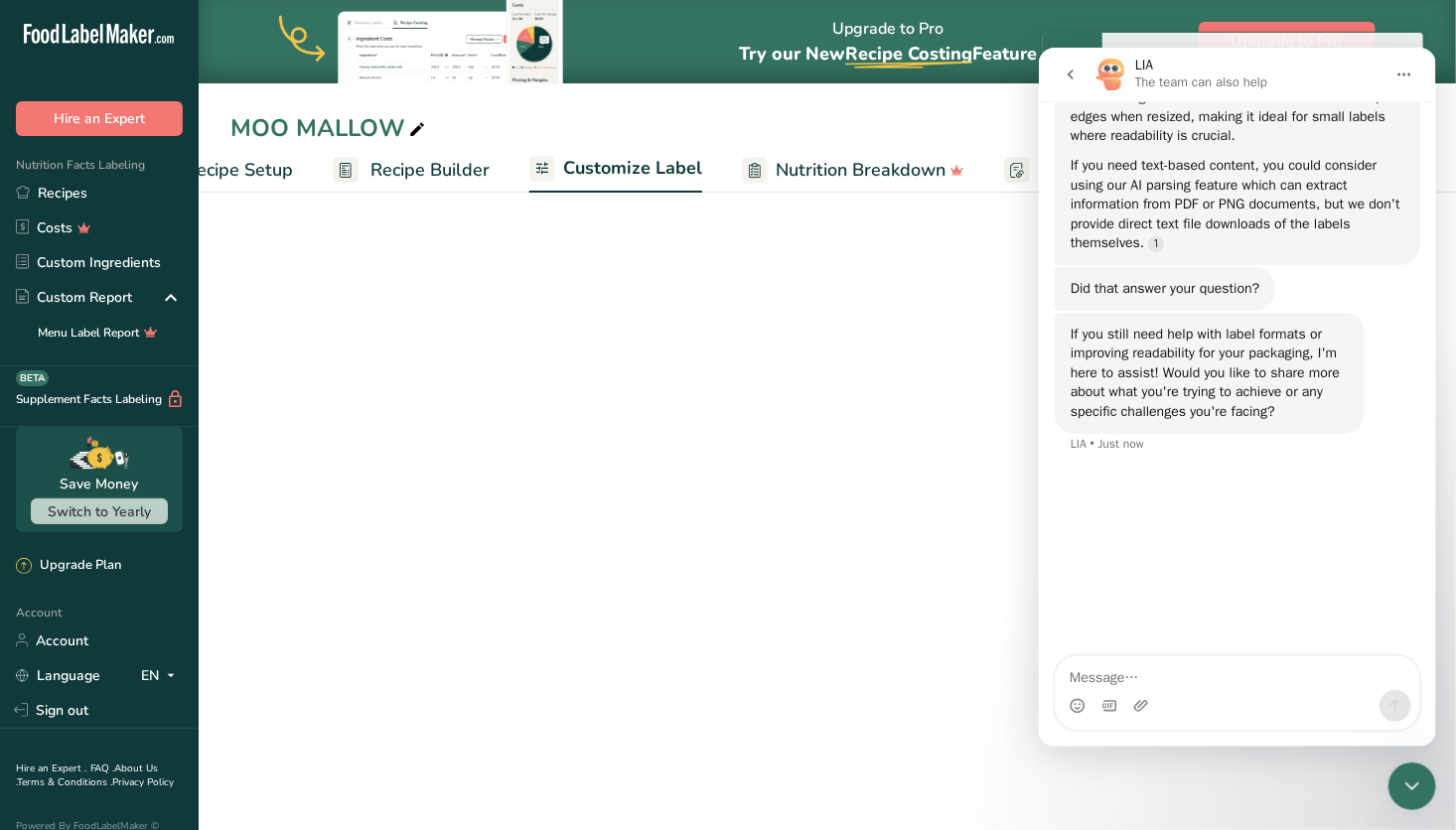 scroll, scrollTop: 0, scrollLeft: 91, axis: horizontal 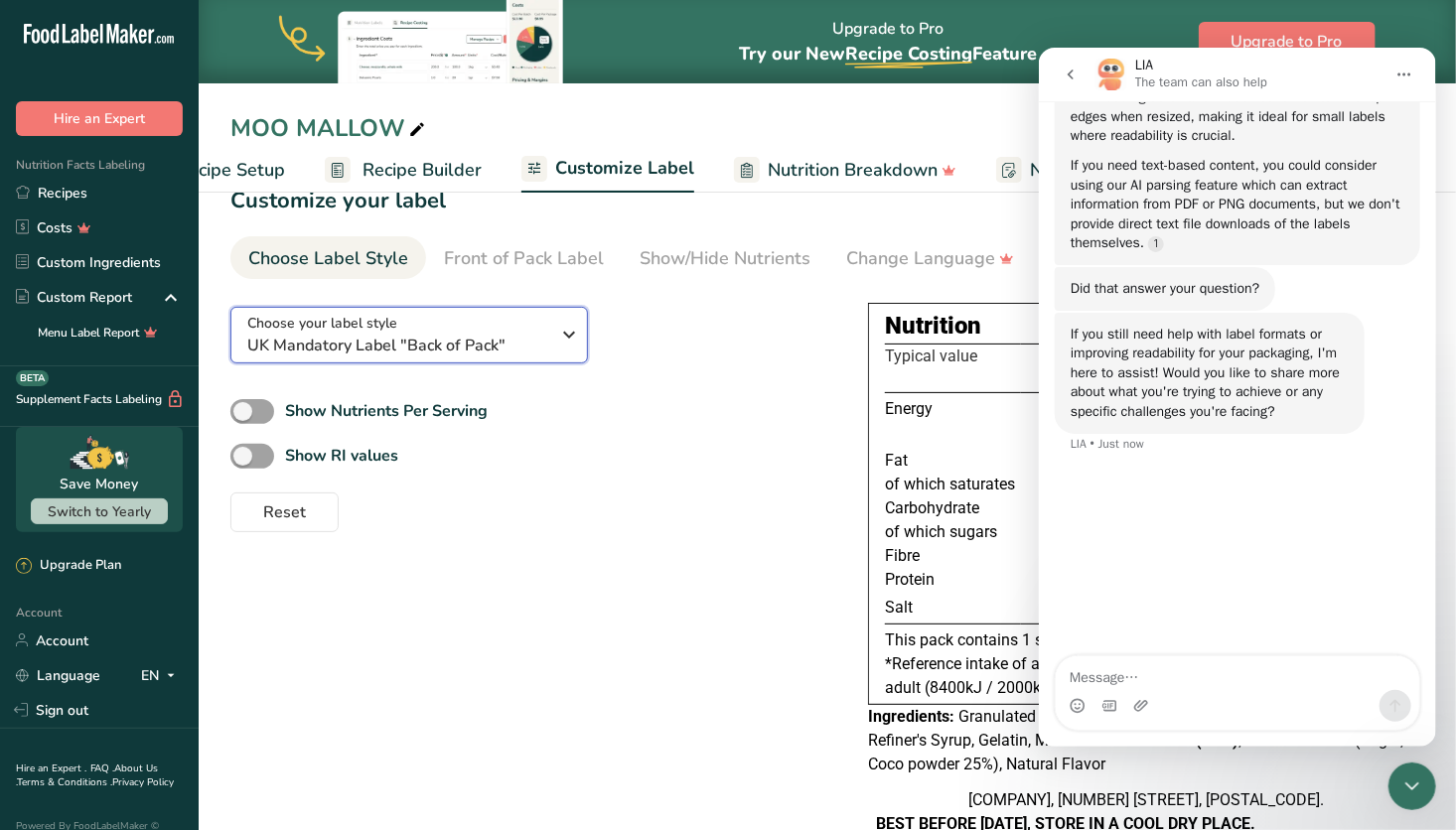 click on "UK Mandatory Label "Back of Pack"" at bounding box center (398, 346) 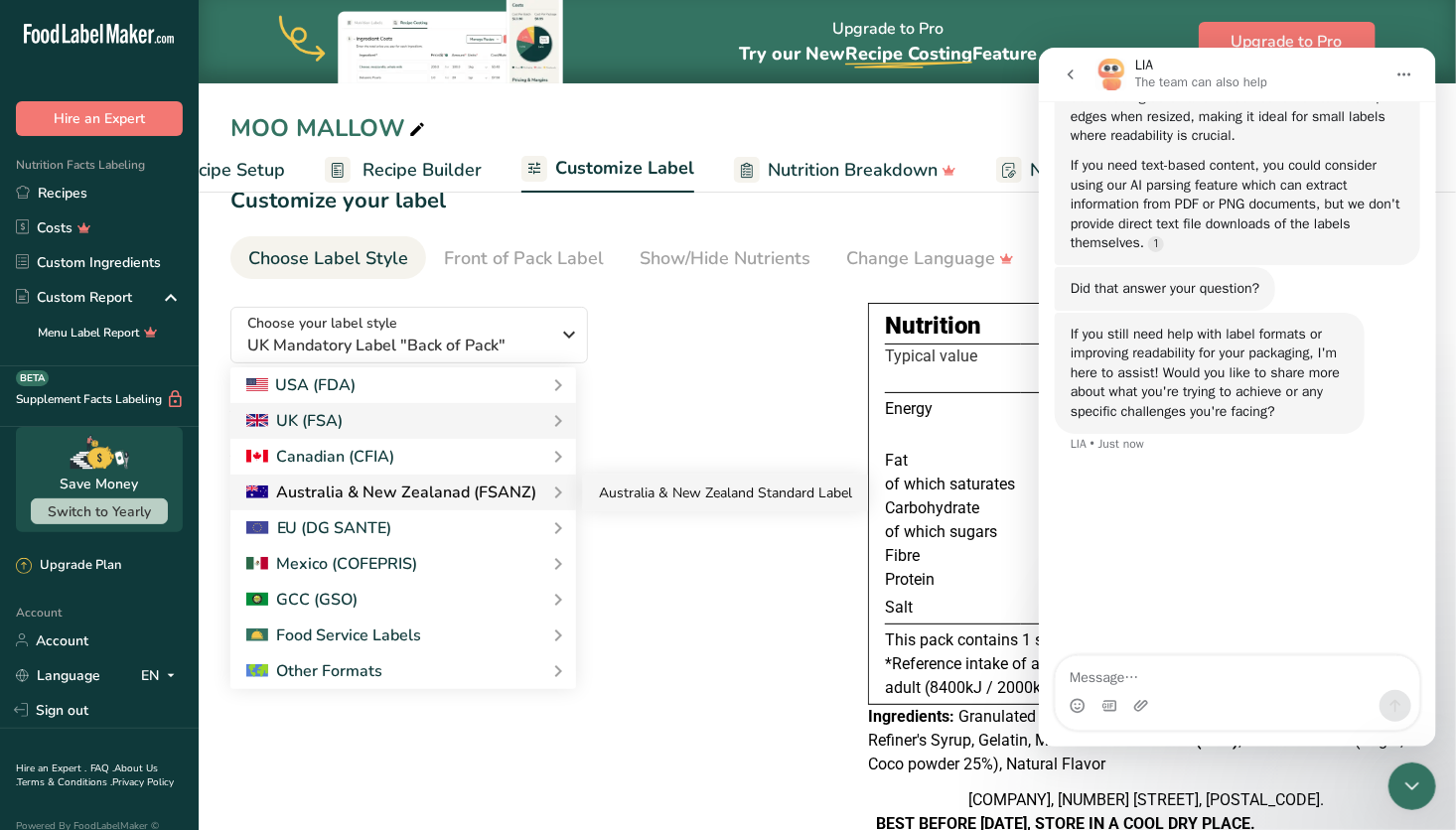 click on "Australia & New Zealand Standard Label" at bounding box center [725, 492] 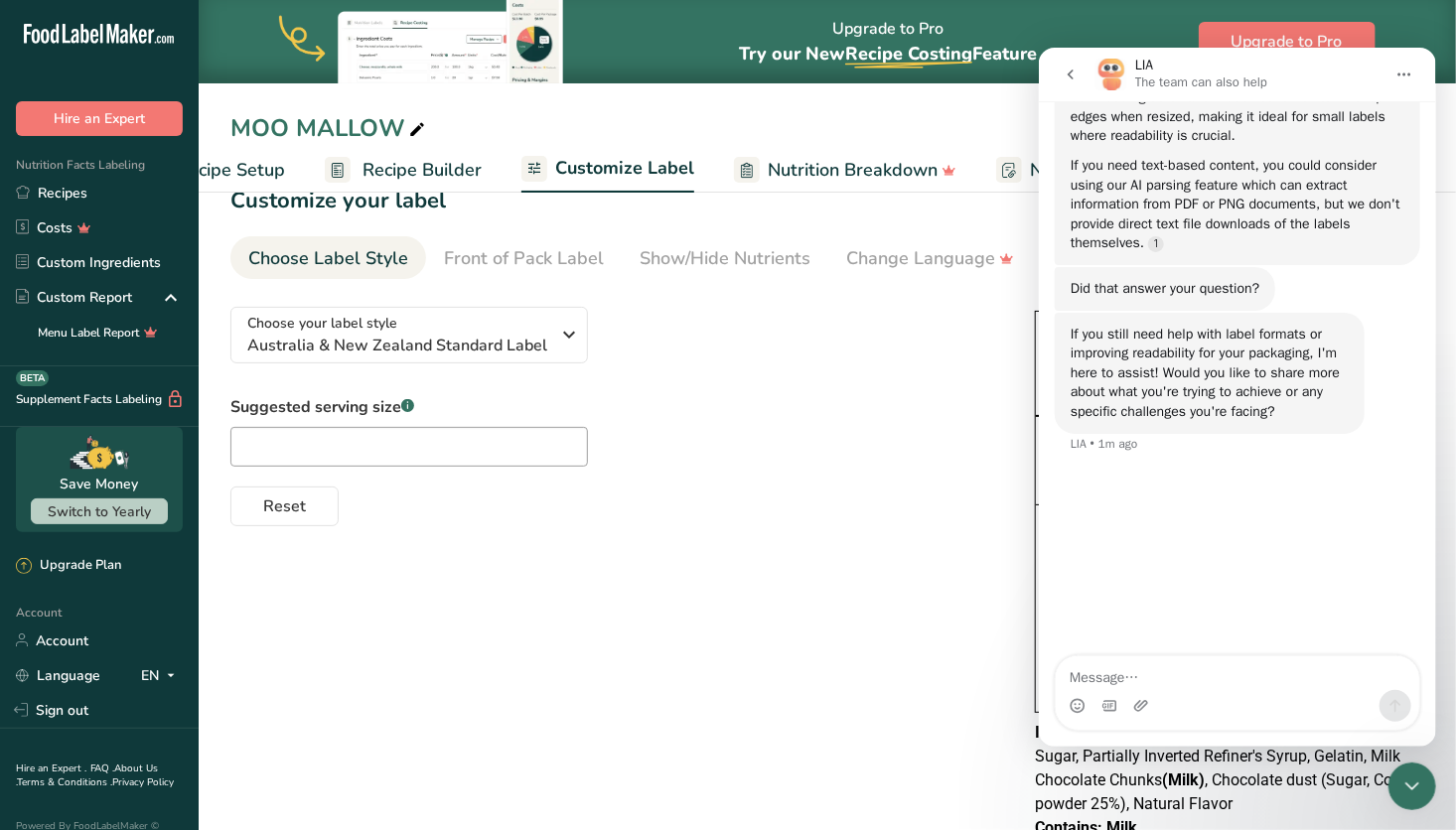 click 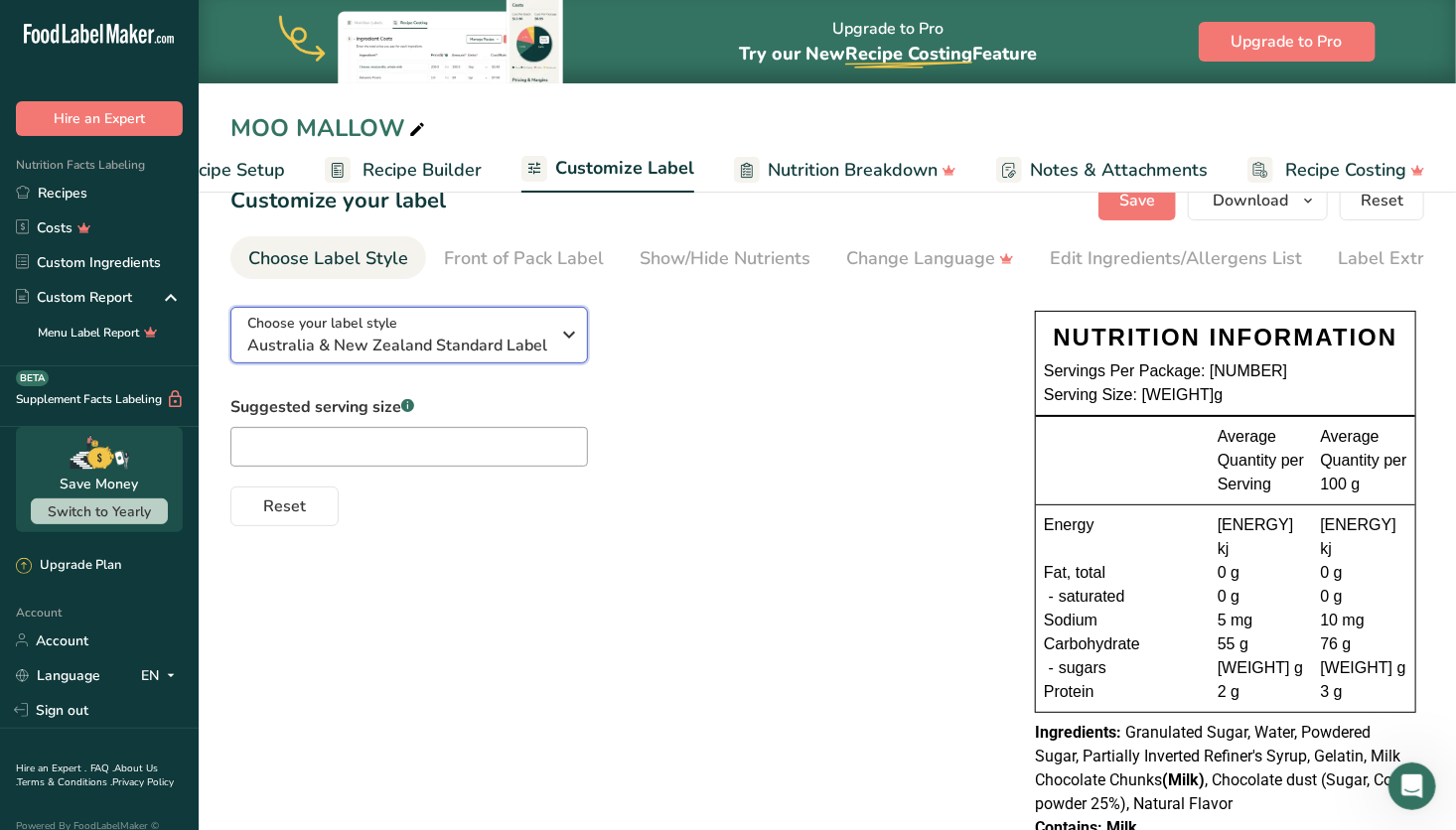 click on "Choose your label style" at bounding box center [322, 323] 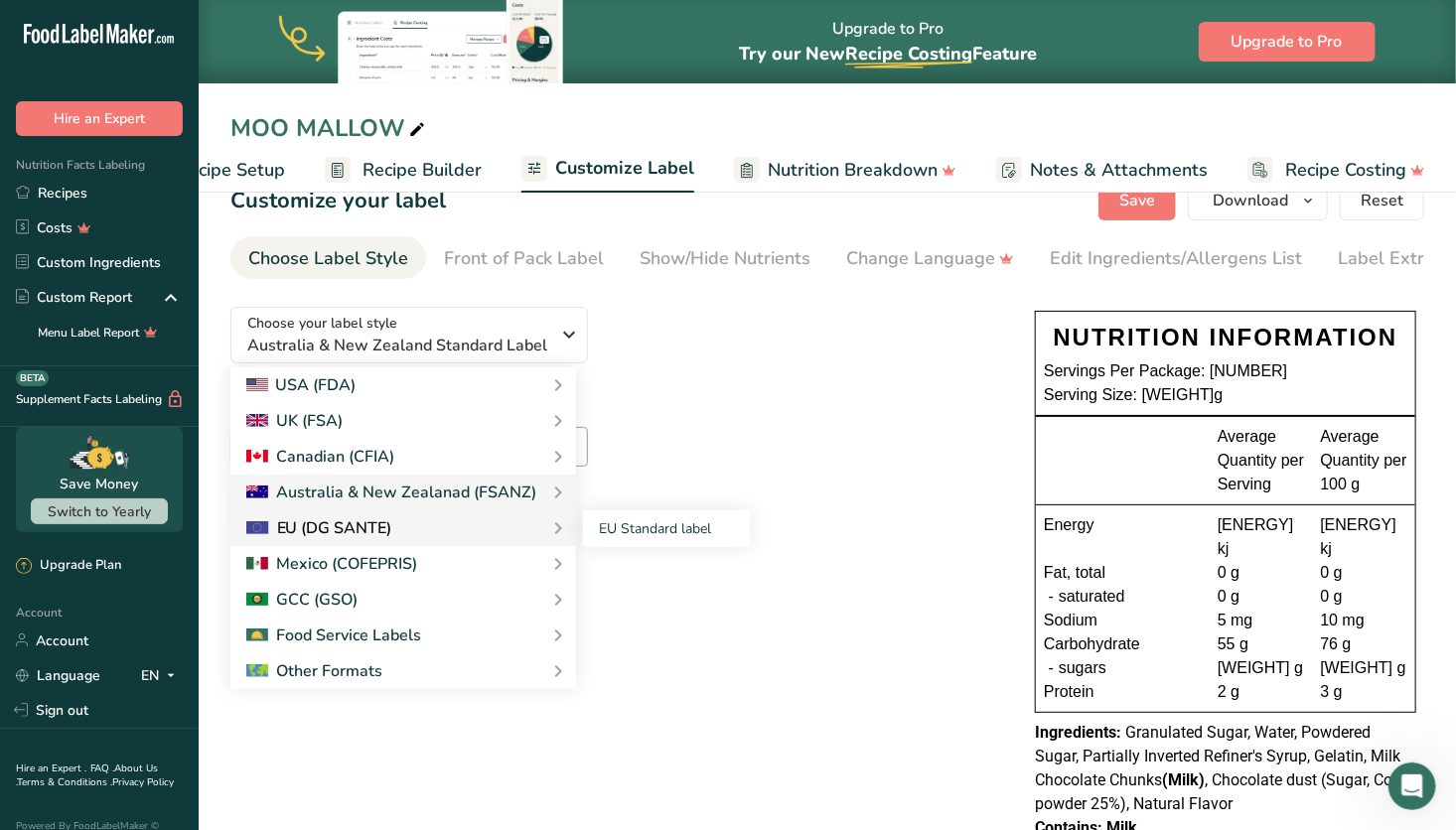 click on "EU (DG SANTE)" at bounding box center [319, 528] 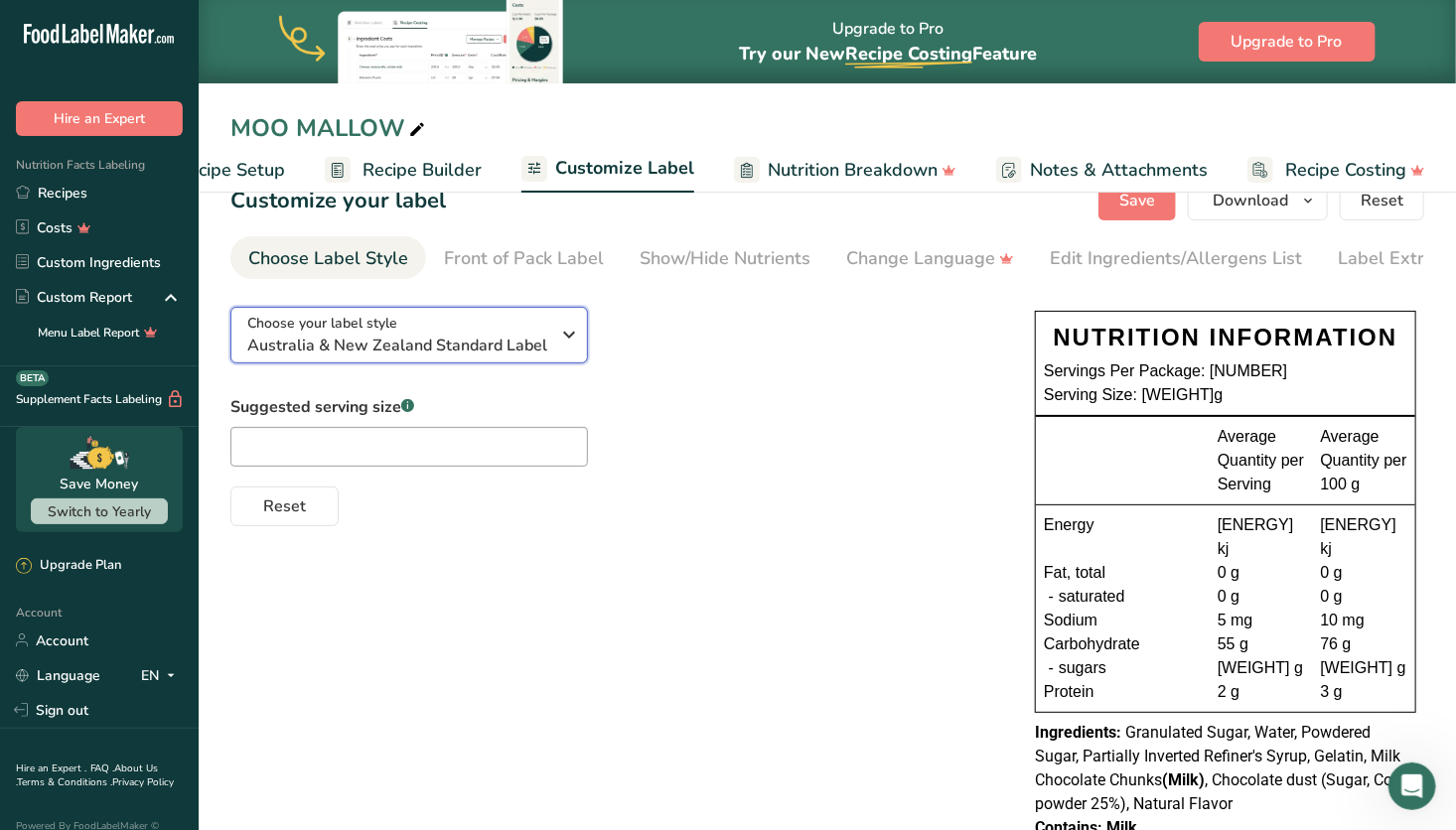 click on "Australia & New Zealand Standard Label" at bounding box center [398, 346] 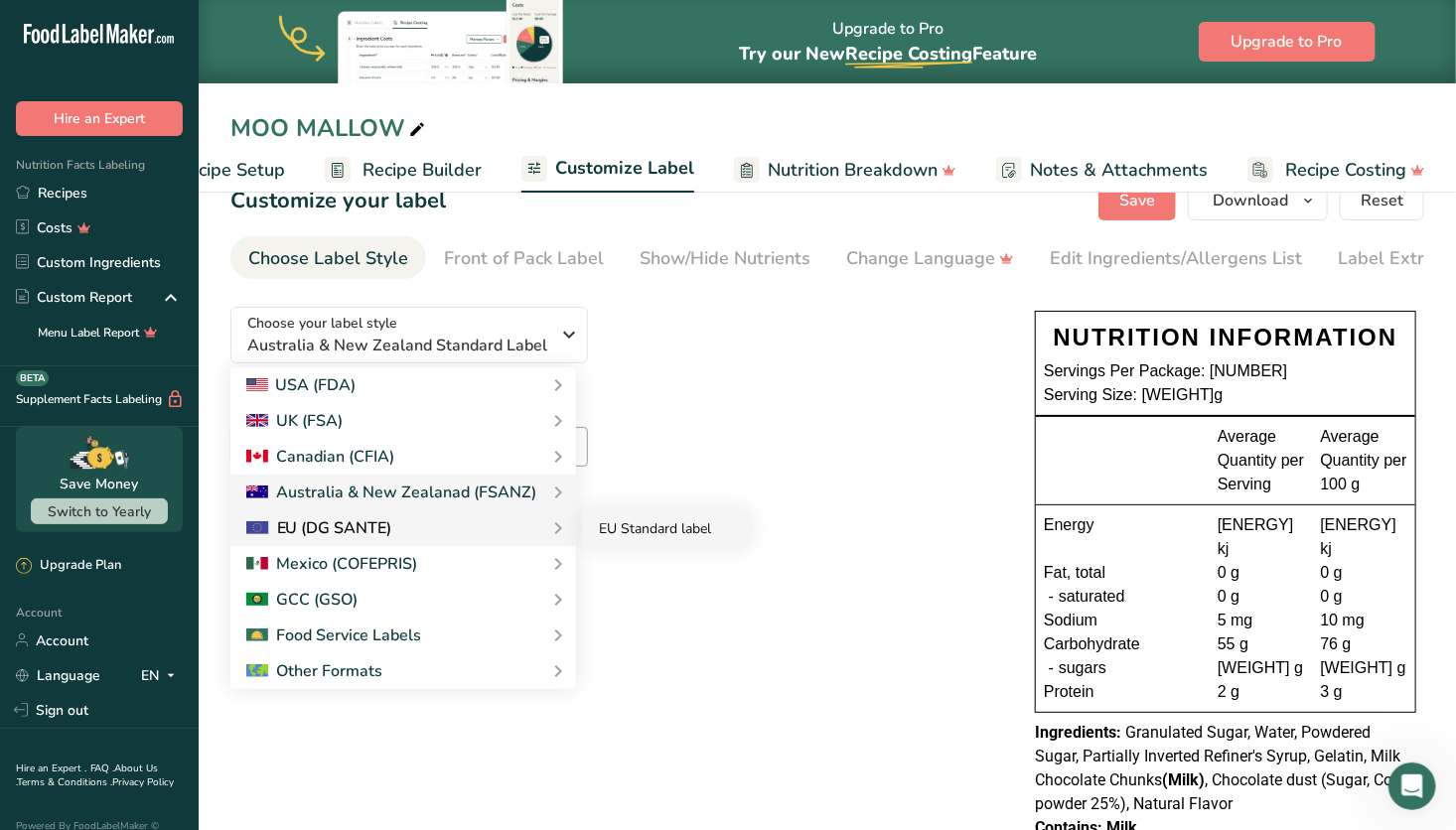 click on "EU Standard label" at bounding box center [666, 528] 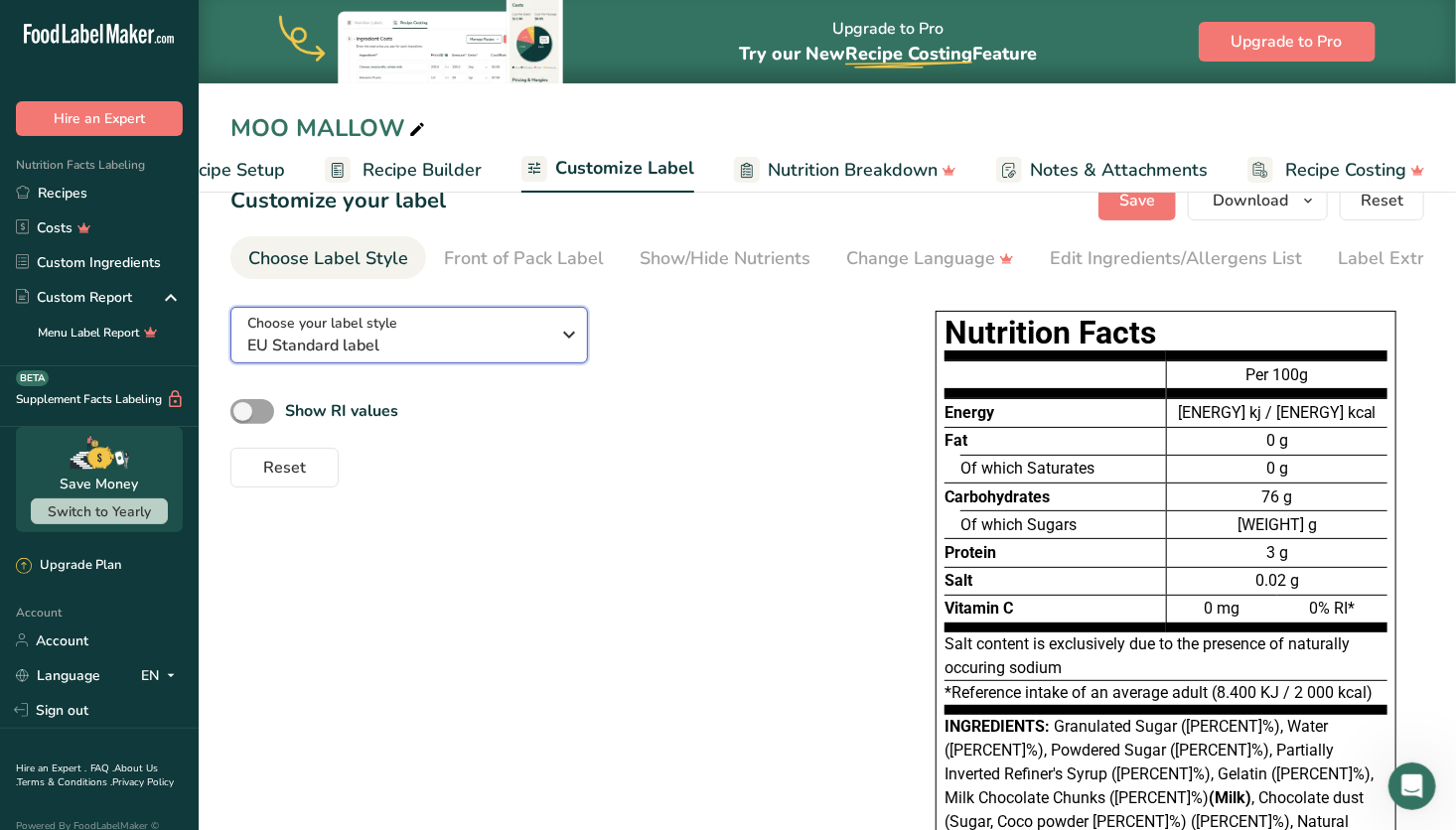 click on "EU Standard label" at bounding box center (398, 346) 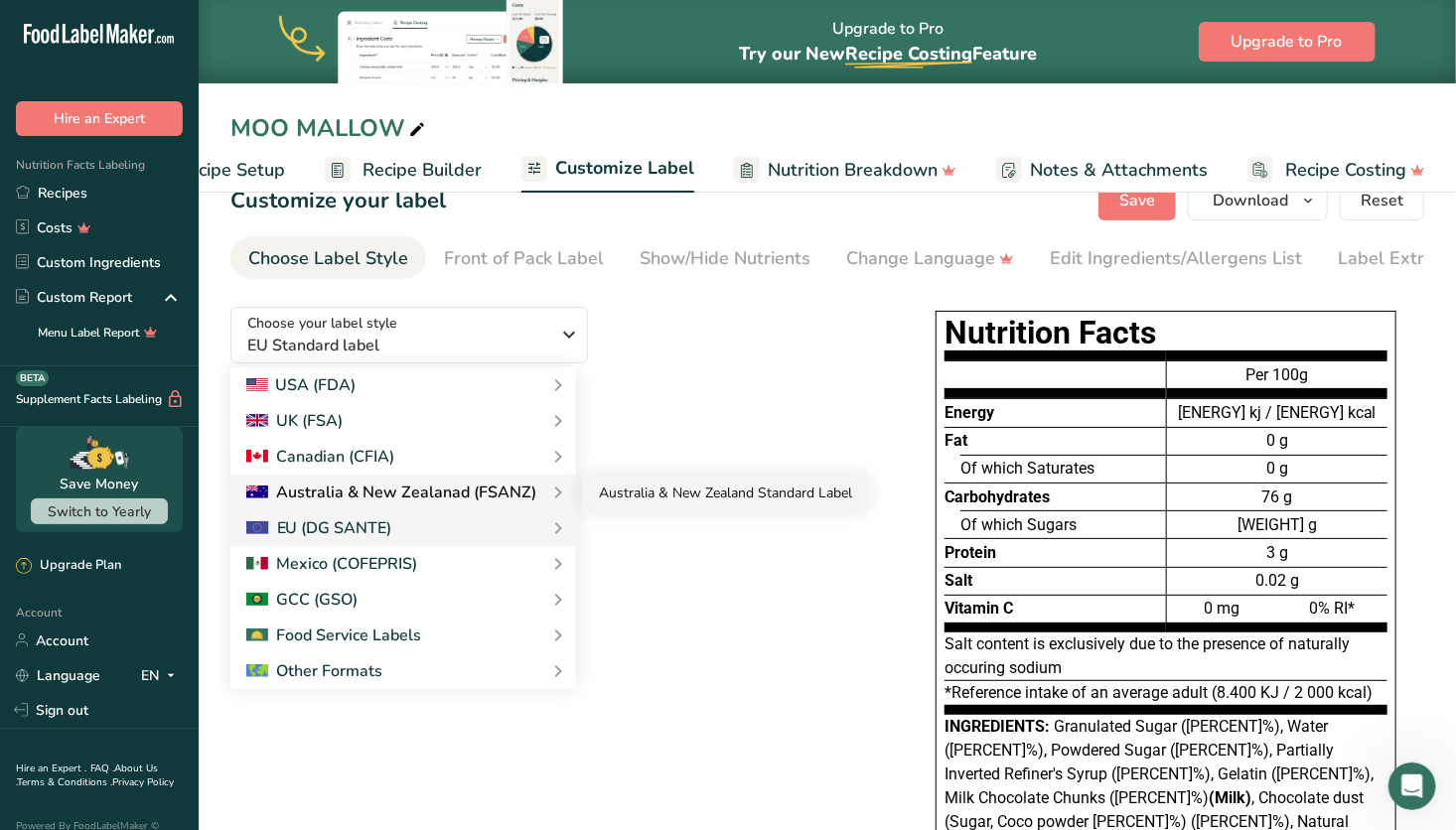 click on "Australia & New Zealand Standard Label" at bounding box center [725, 492] 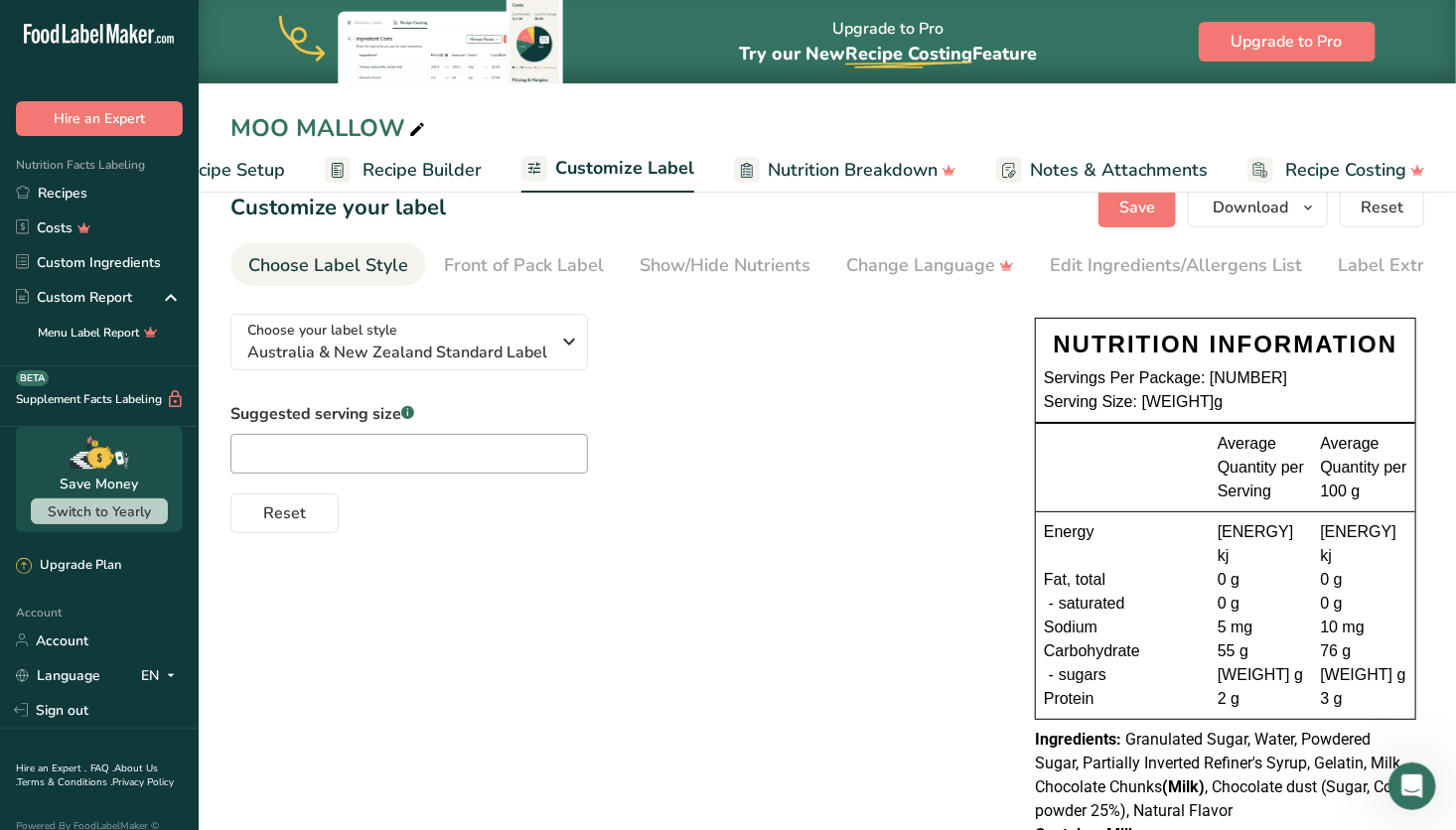 scroll, scrollTop: 0, scrollLeft: 0, axis: both 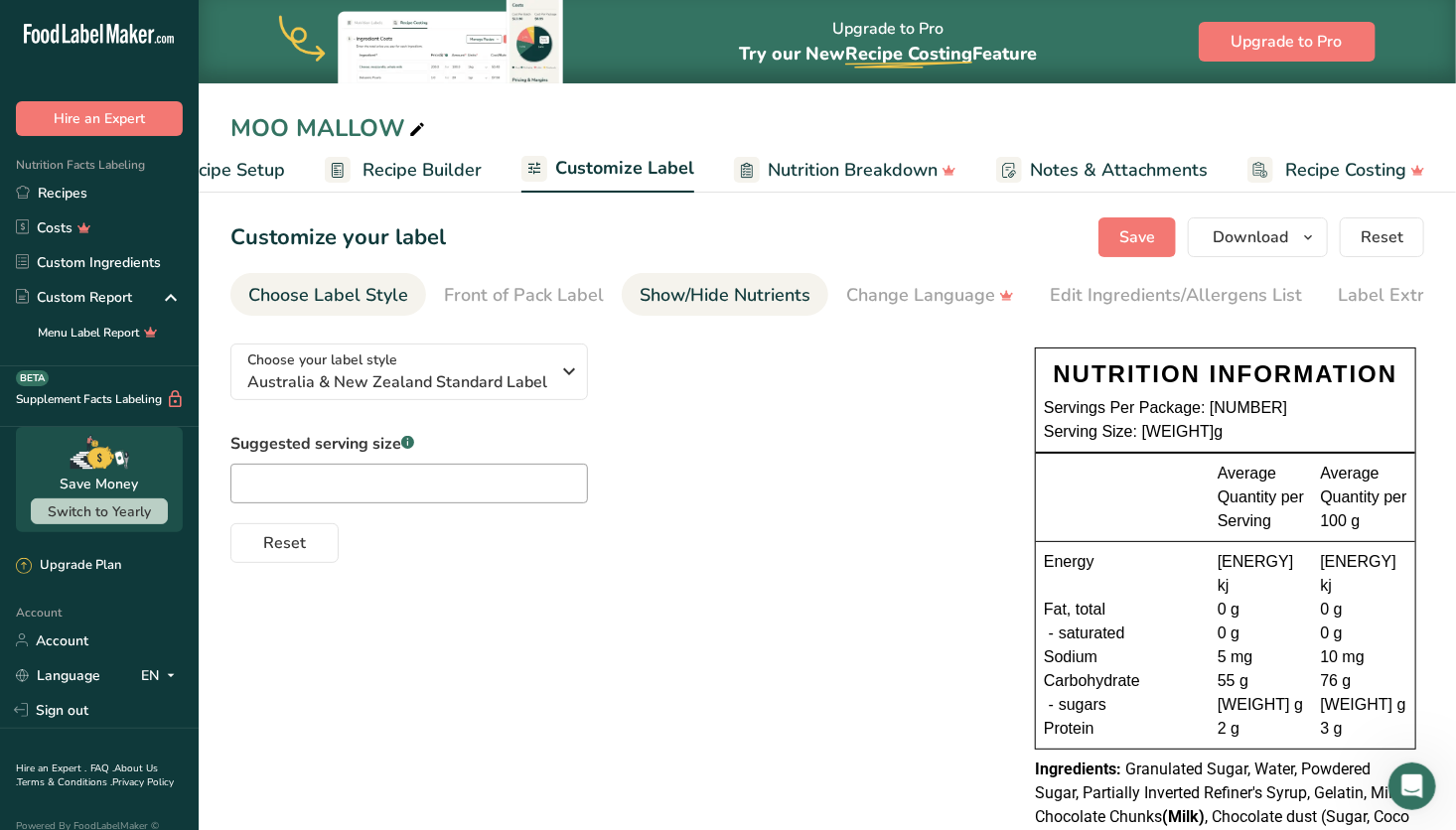 click on "Show/Hide Nutrients" at bounding box center [725, 295] 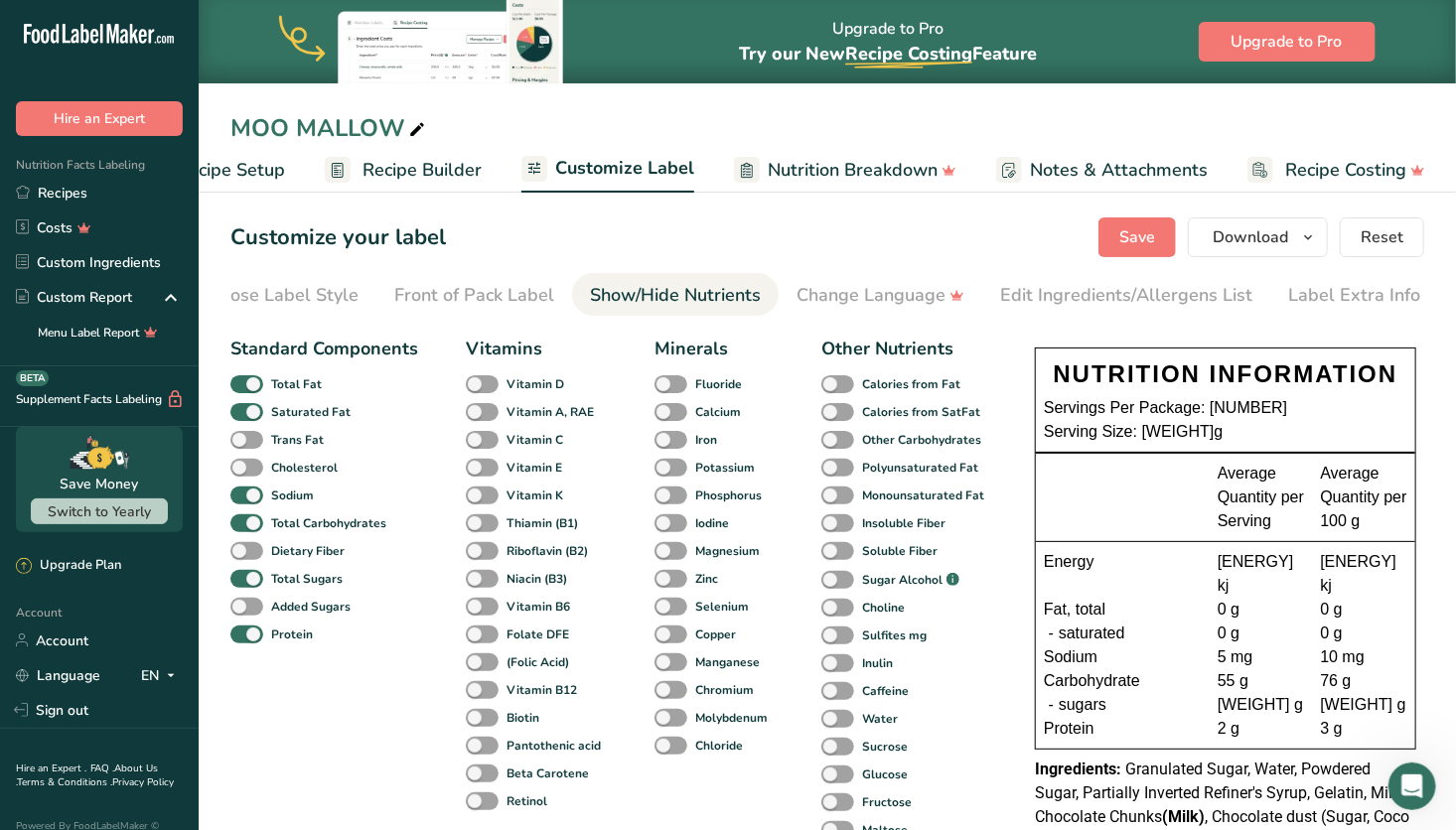 scroll, scrollTop: 0, scrollLeft: 52, axis: horizontal 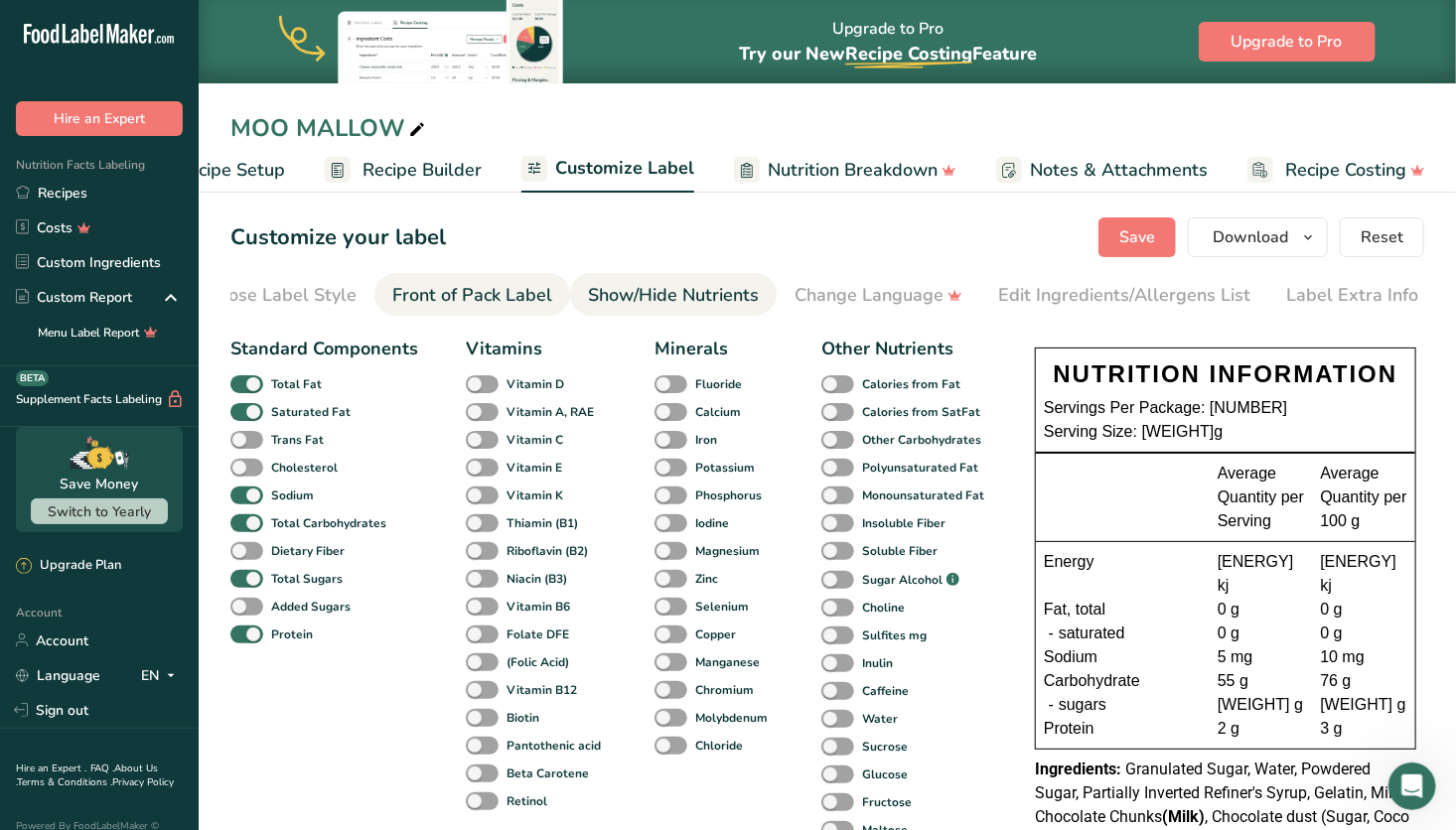 click on "Front of Pack Label" at bounding box center [472, 295] 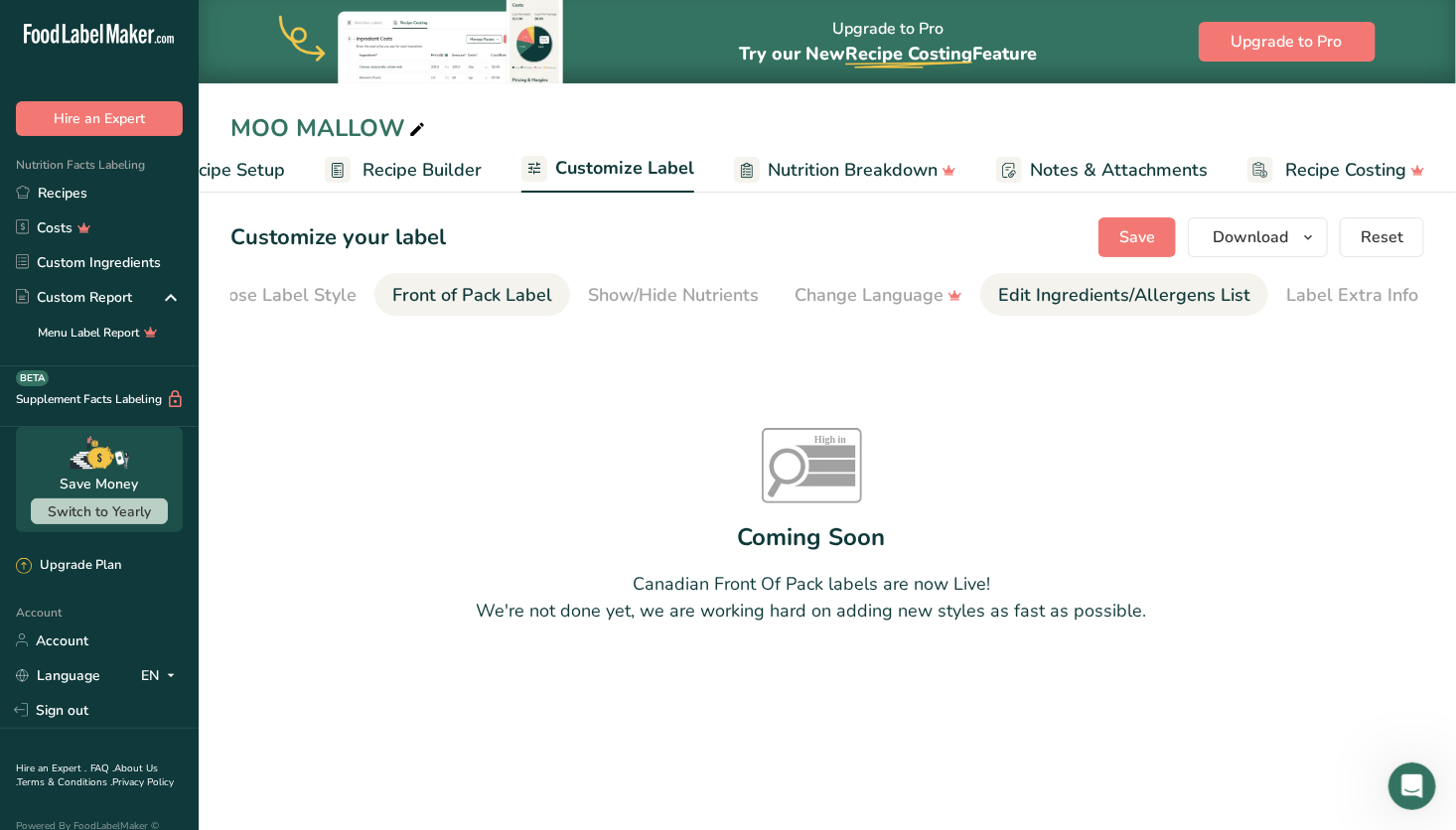 click on "Edit Ingredients/Allergens List" at bounding box center [1124, 295] 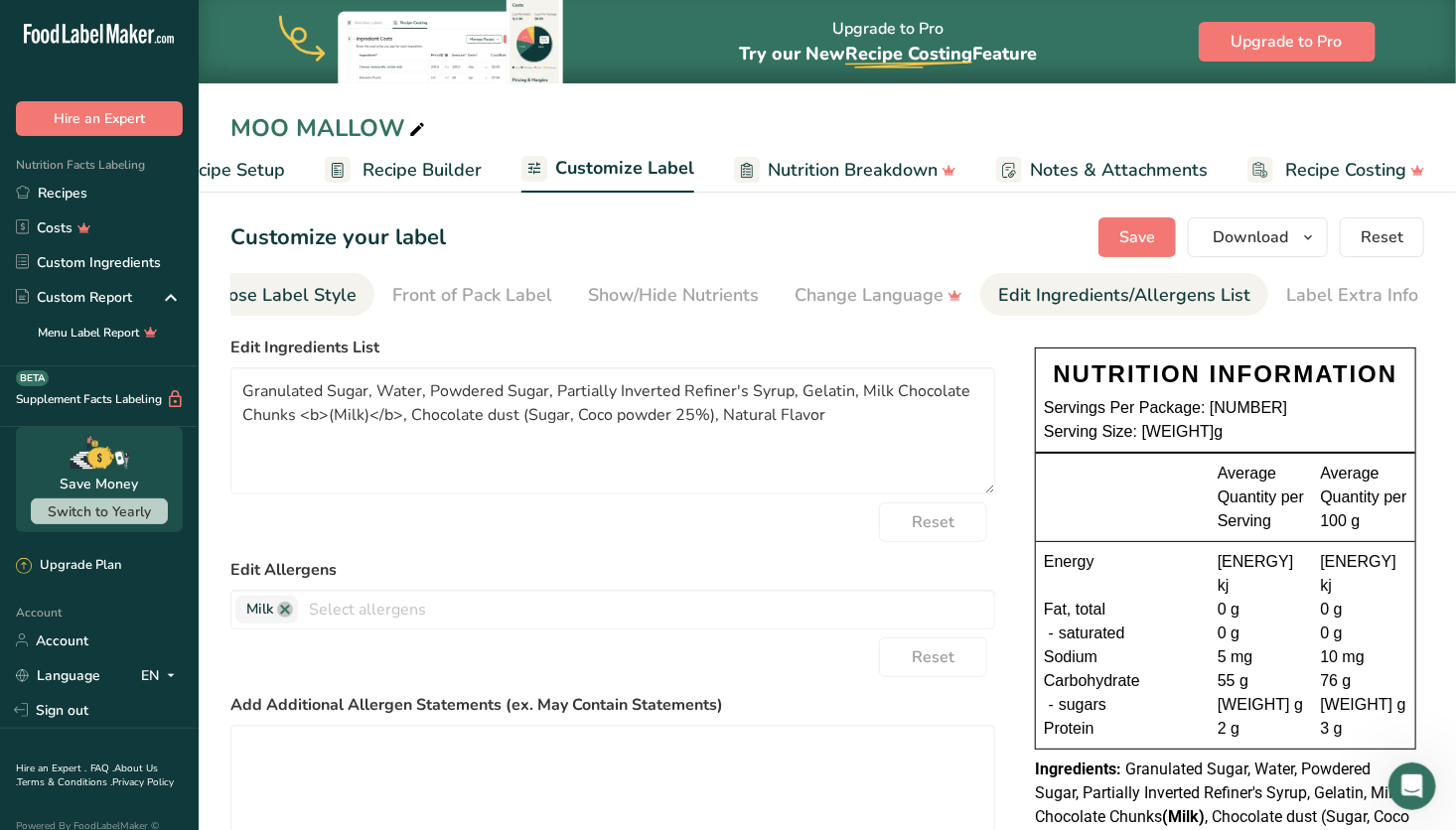click on "Choose Label Style" at bounding box center [276, 295] 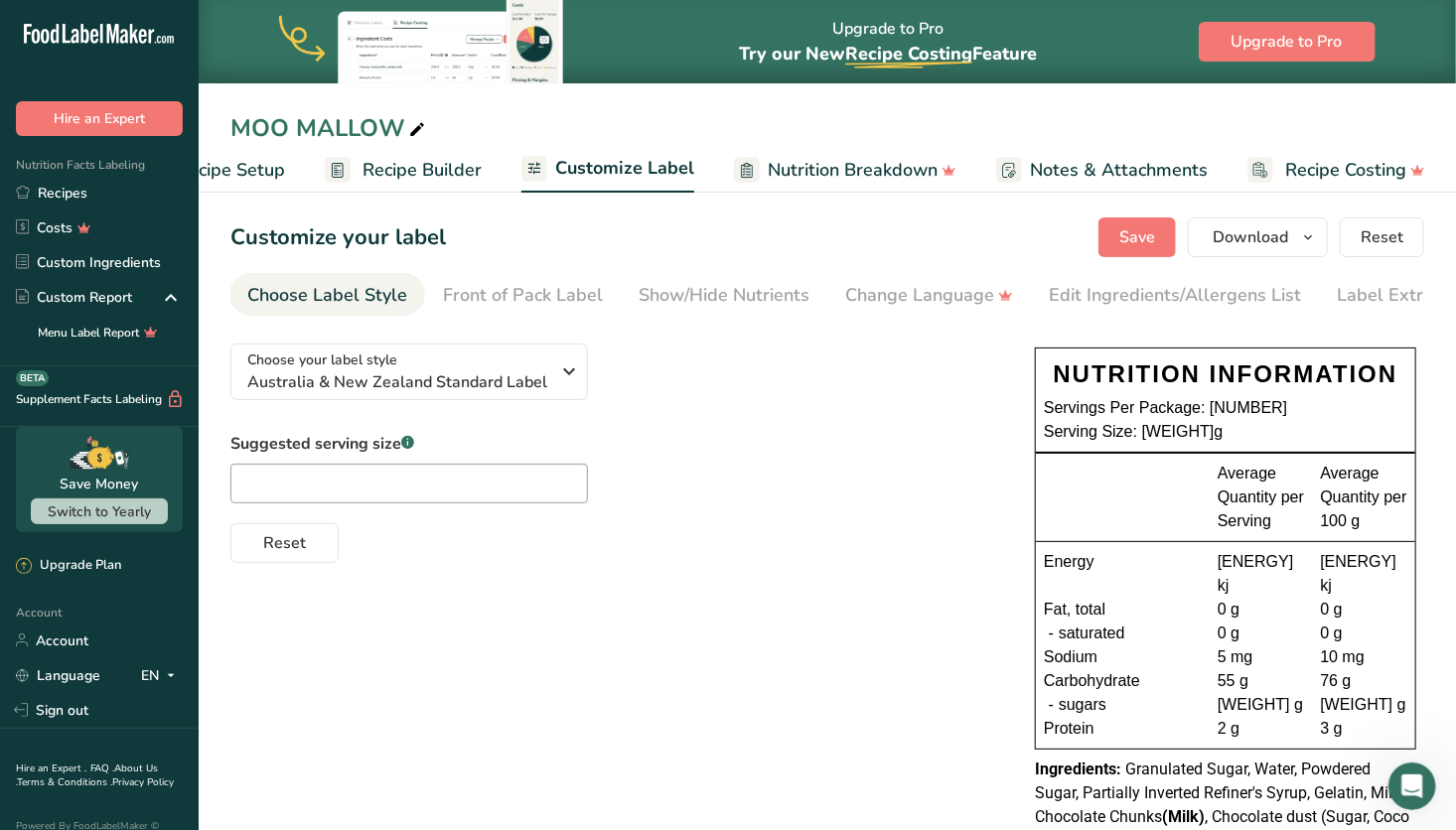 scroll, scrollTop: 0, scrollLeft: 0, axis: both 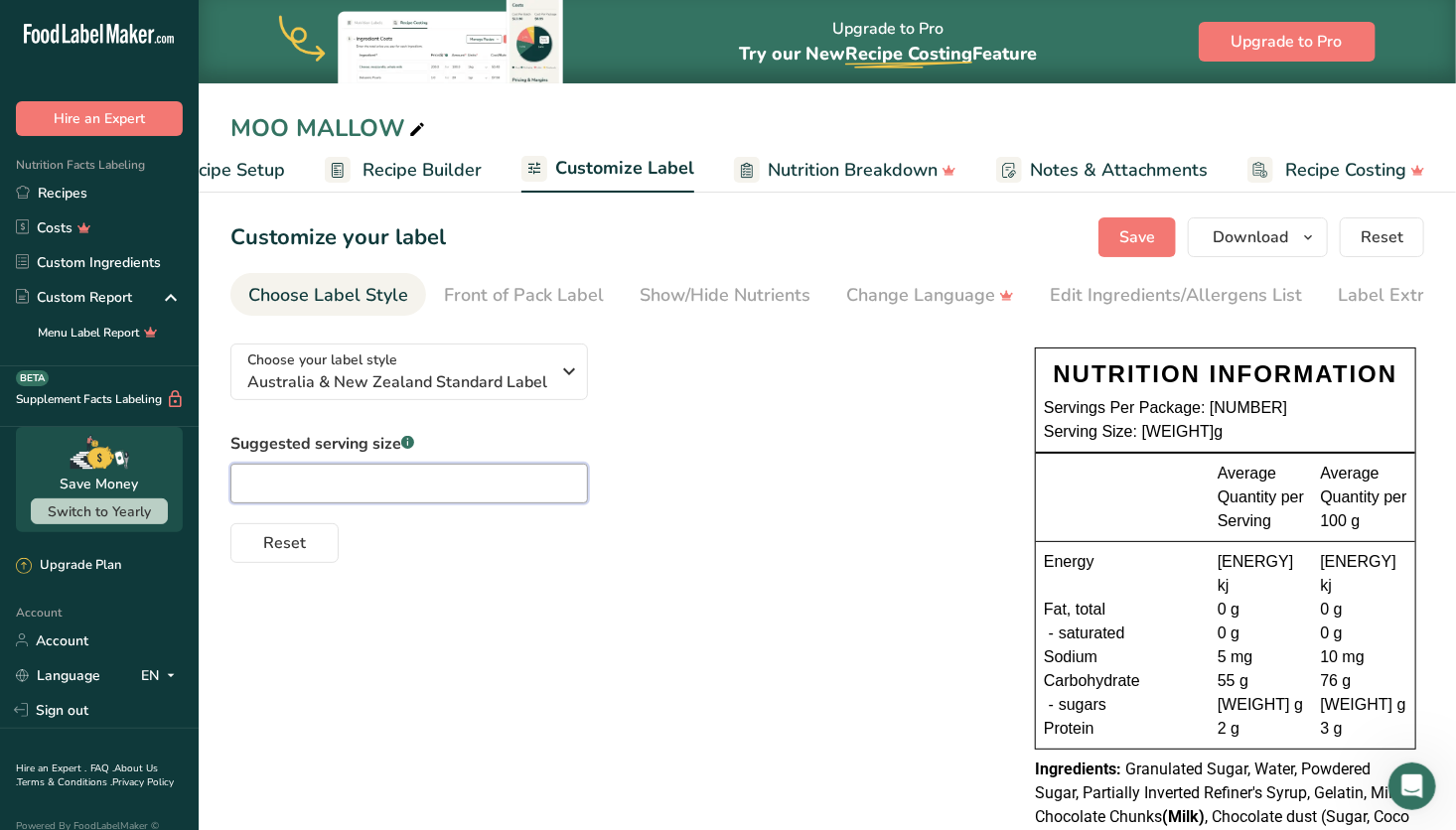 click at bounding box center [409, 484] 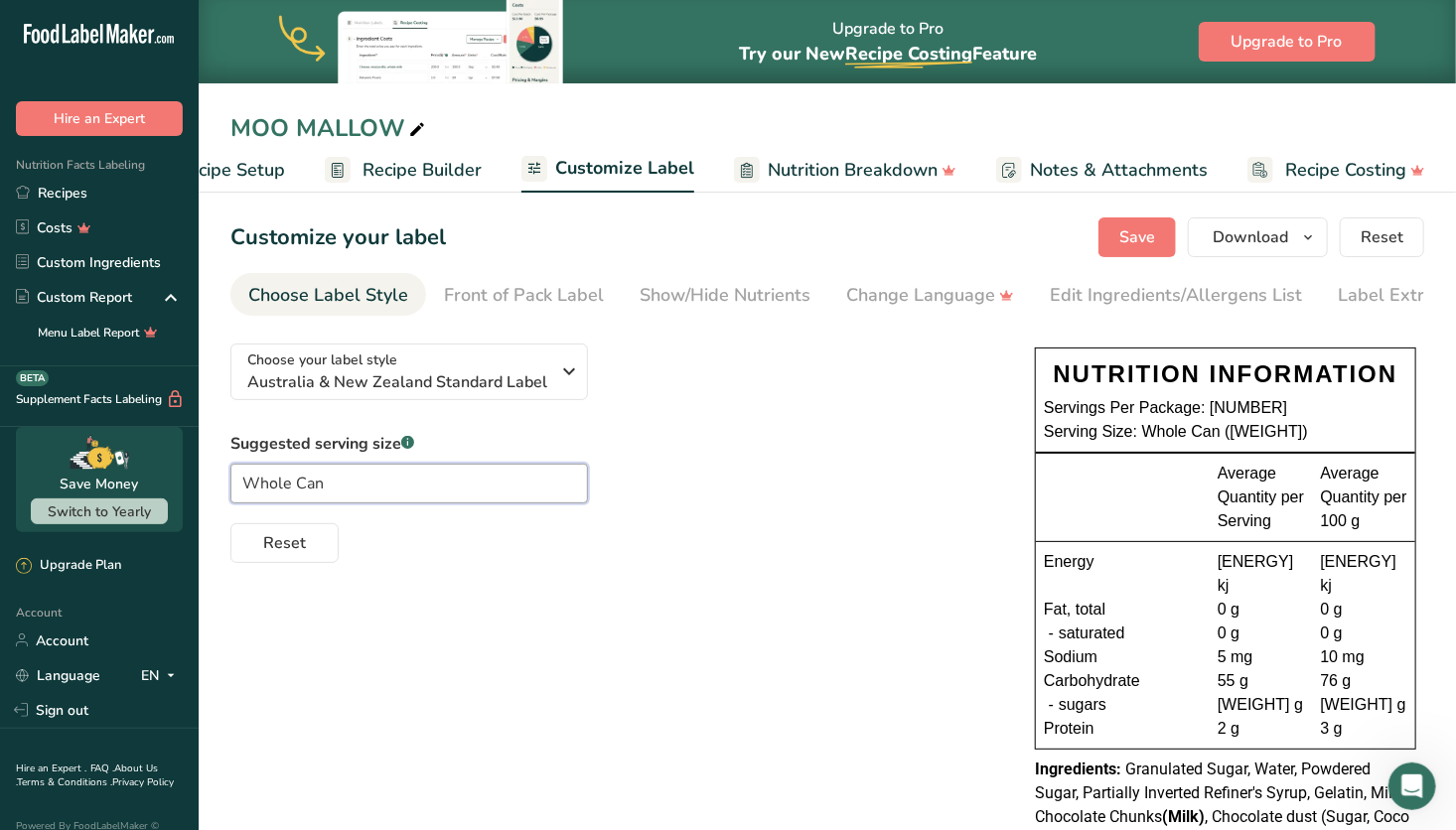 drag, startPoint x: 340, startPoint y: 486, endPoint x: 198, endPoint y: 481, distance: 142.088 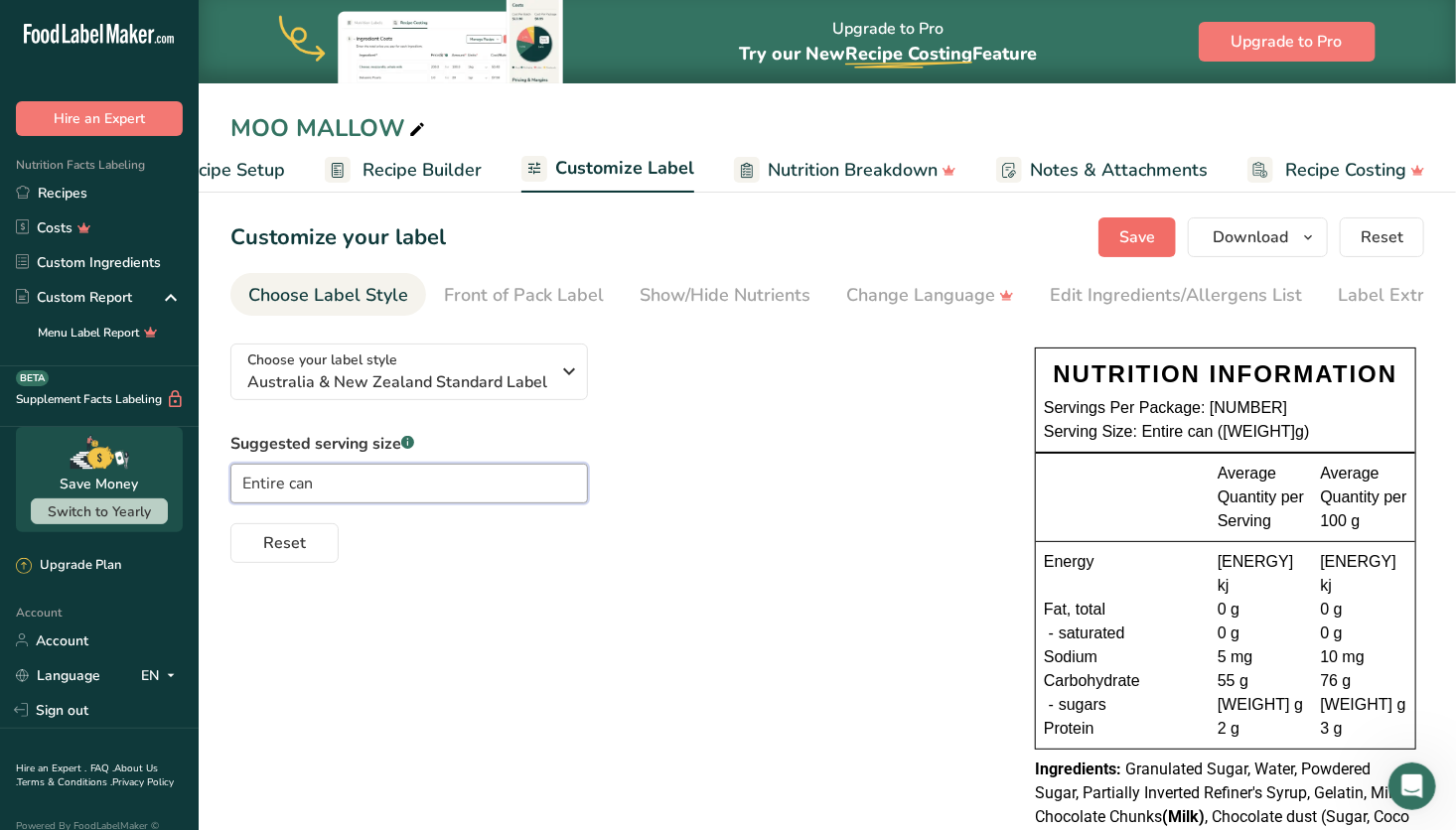 type on "Entire can" 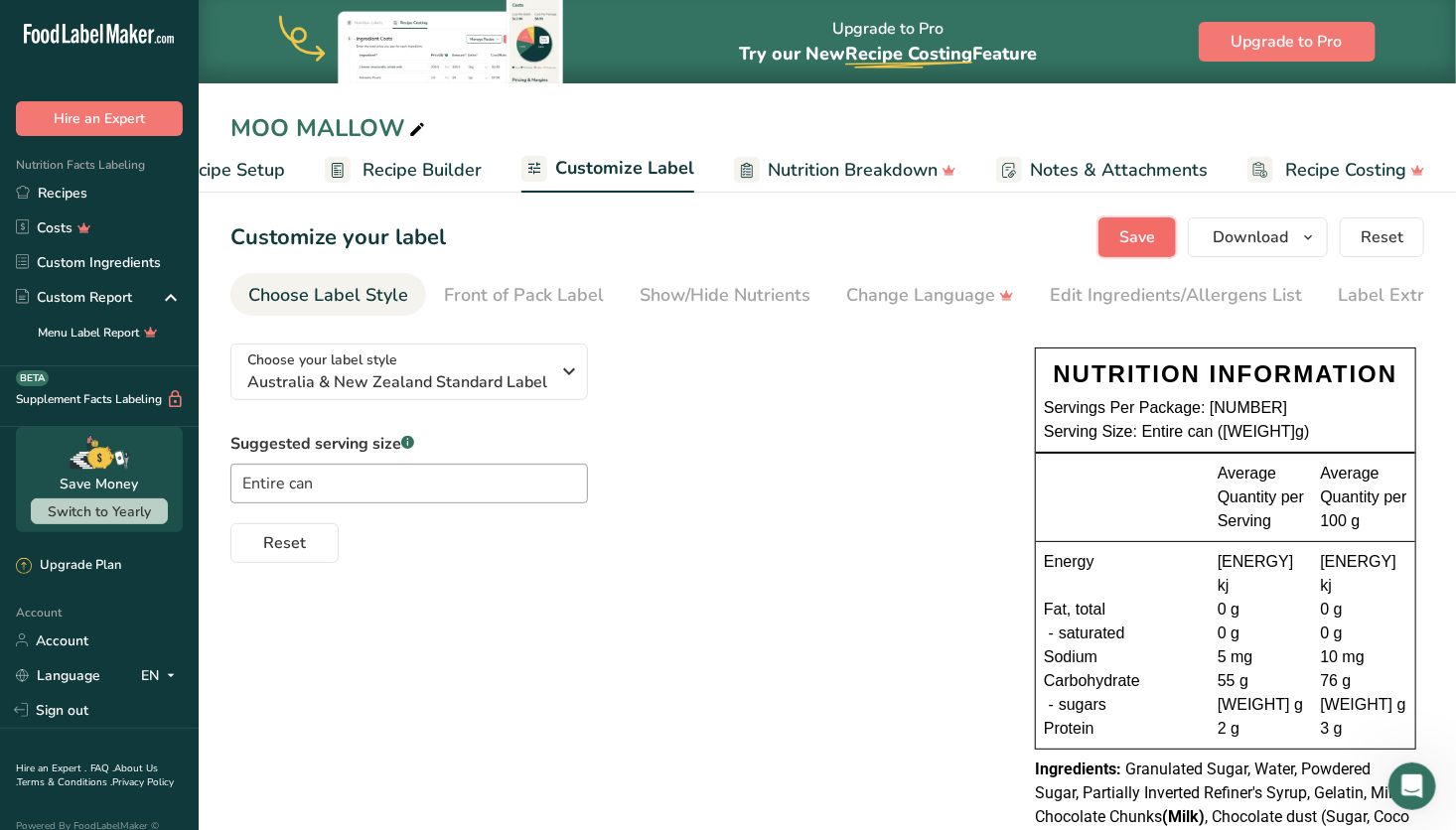 click on "Save" at bounding box center [1137, 237] 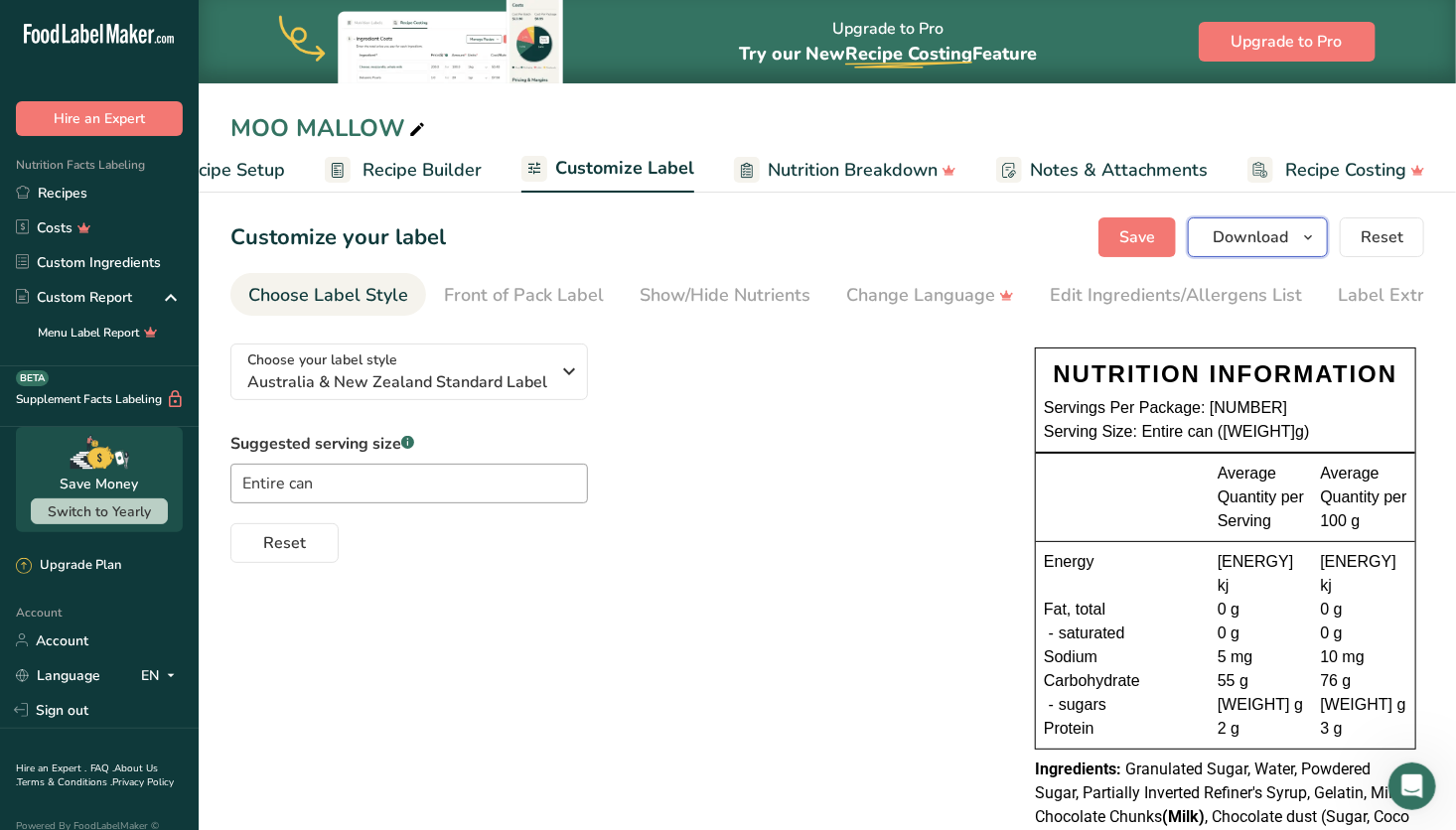 click on "Download" at bounding box center [1250, 237] 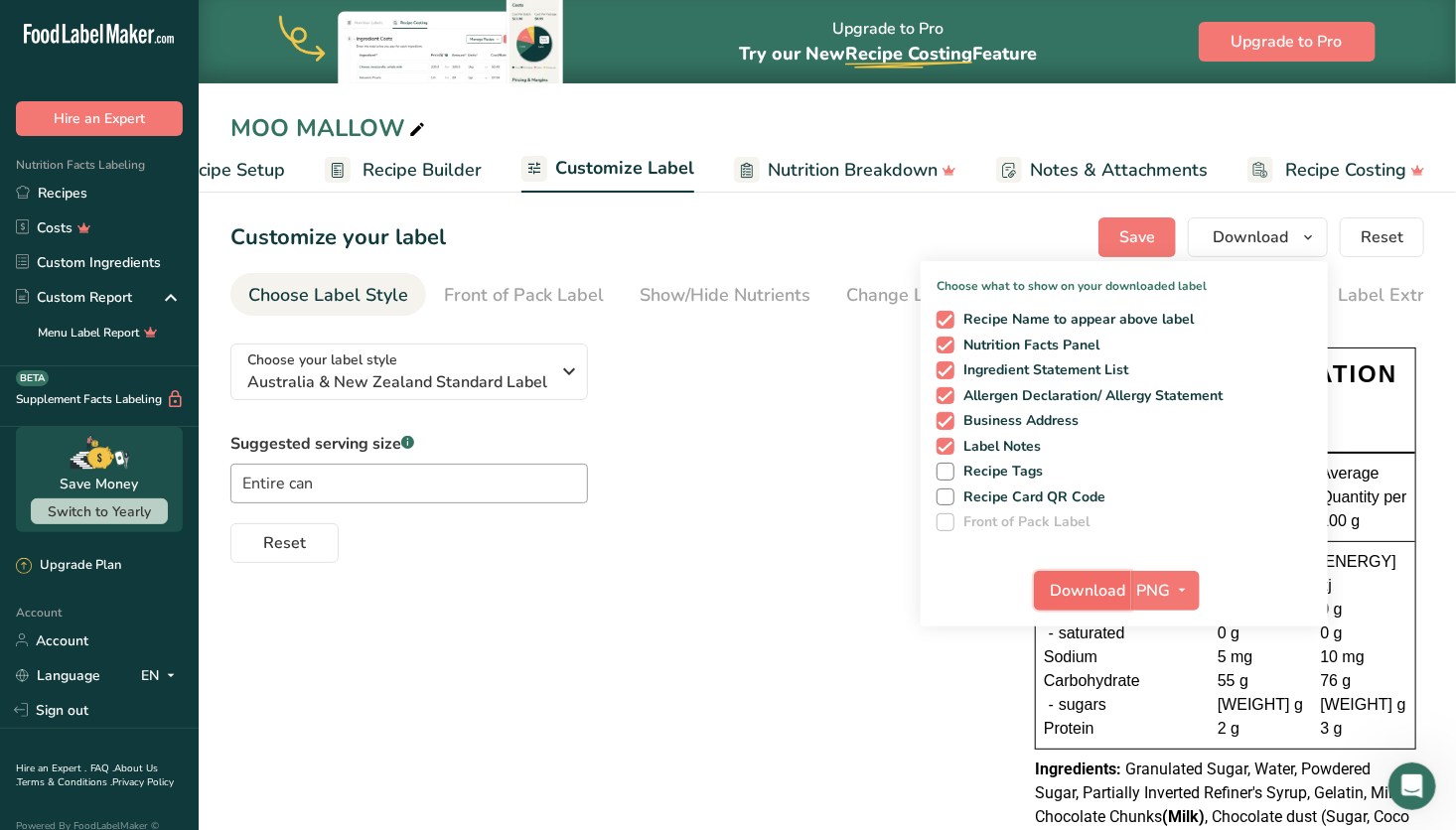 click on "Download" at bounding box center [1089, 591] 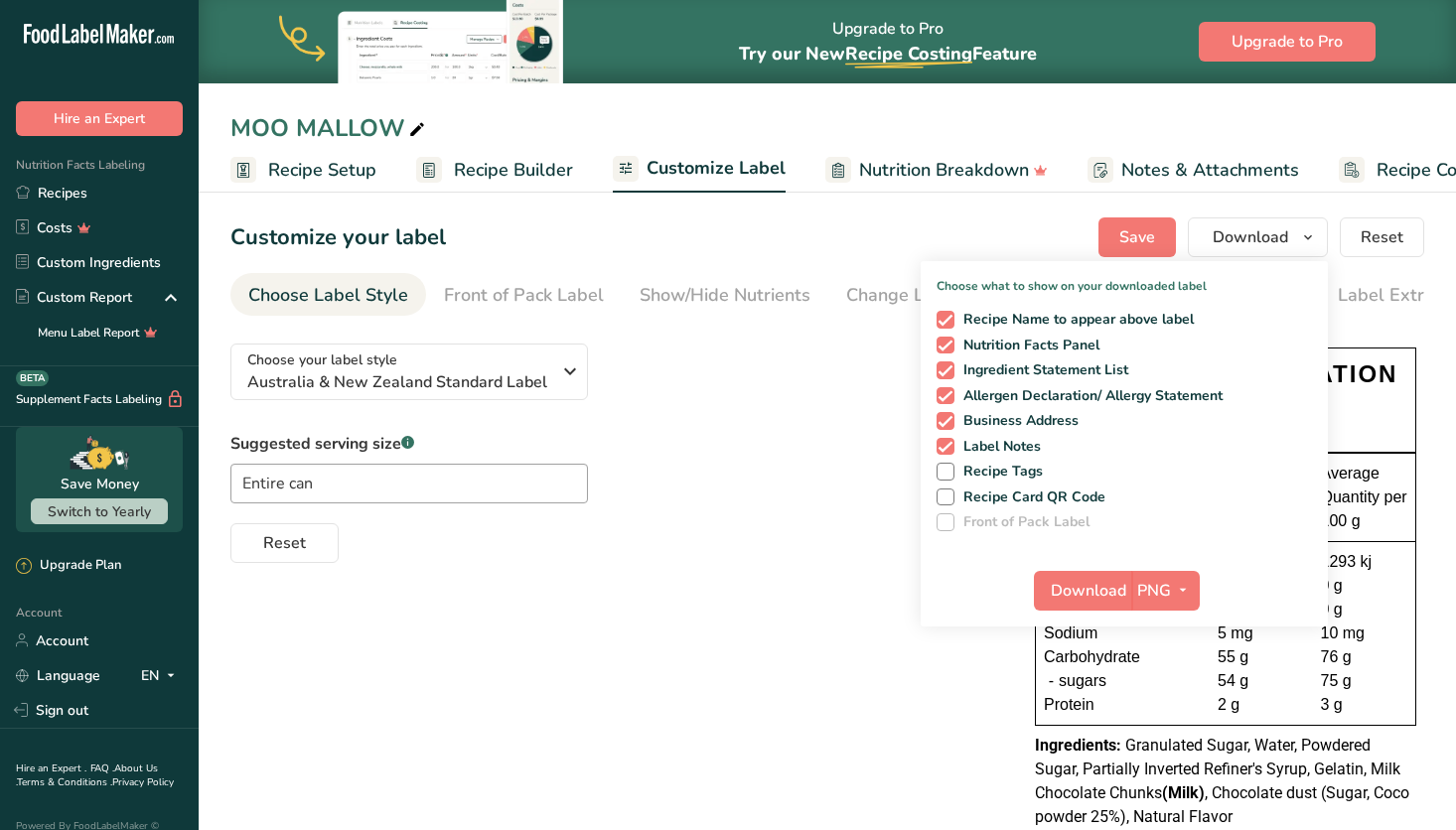 scroll, scrollTop: 0, scrollLeft: 0, axis: both 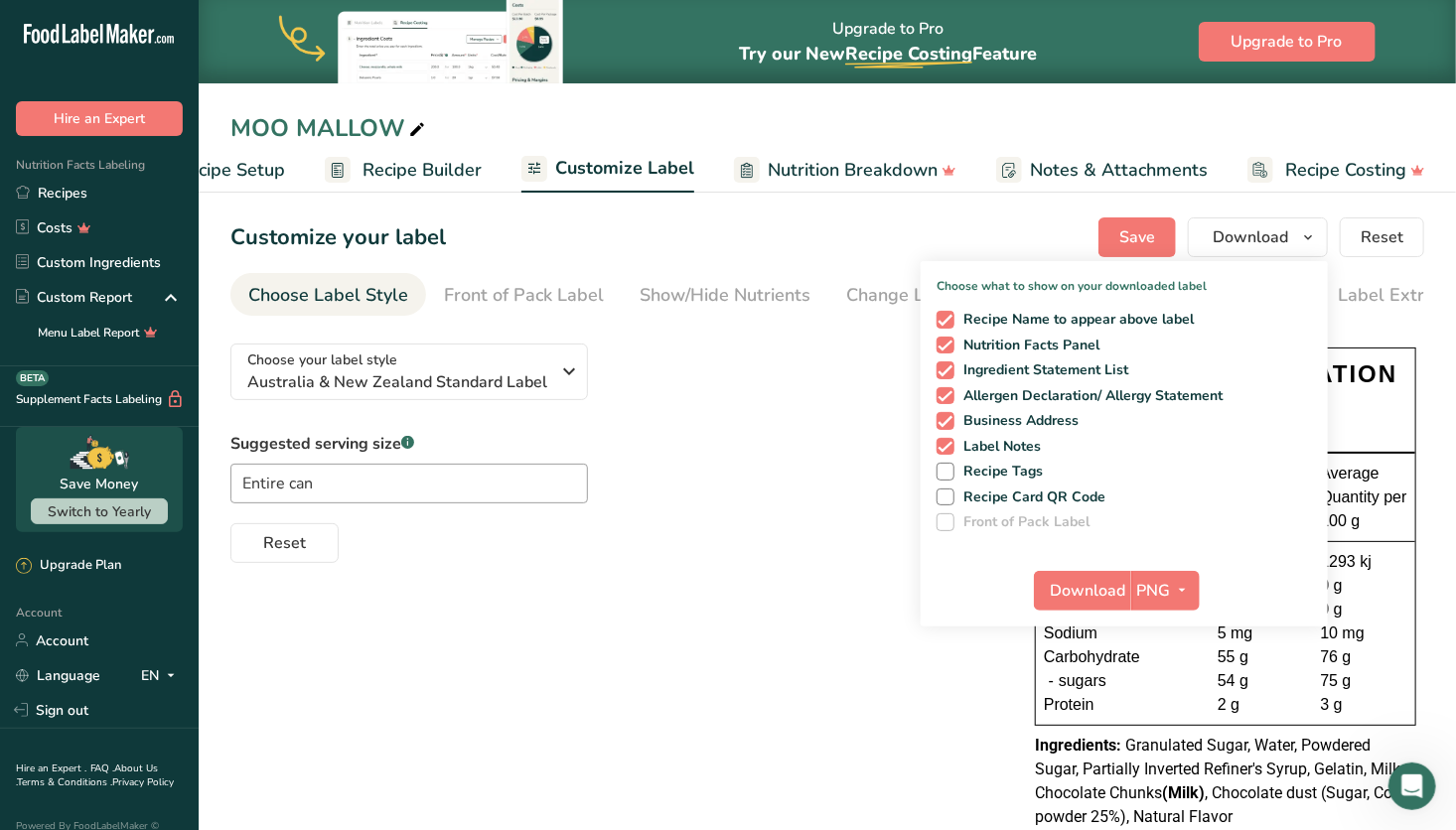 click on "Choose your label style
Australia & New Zealand Standard Label
USA (FDA)
Standard FDA label
Tabular FDA label
Linear FDA label
Simplified FDA label
Dual Column FDA label (Per Serving/Per Container)
Dual Column FDA label (As Sold/As Prepared)
Aggregate Standard FDA label
Standard FDA label with Micronutrients listed side-by-side
UK (FSA)
UK Mandatory Label "Back of Pack"
UK Traffic Light Label  "Front of Pack"
Canadian (CFIA)
Canadian Standard label
Canadian Dual Column label" at bounding box center (827, 671) 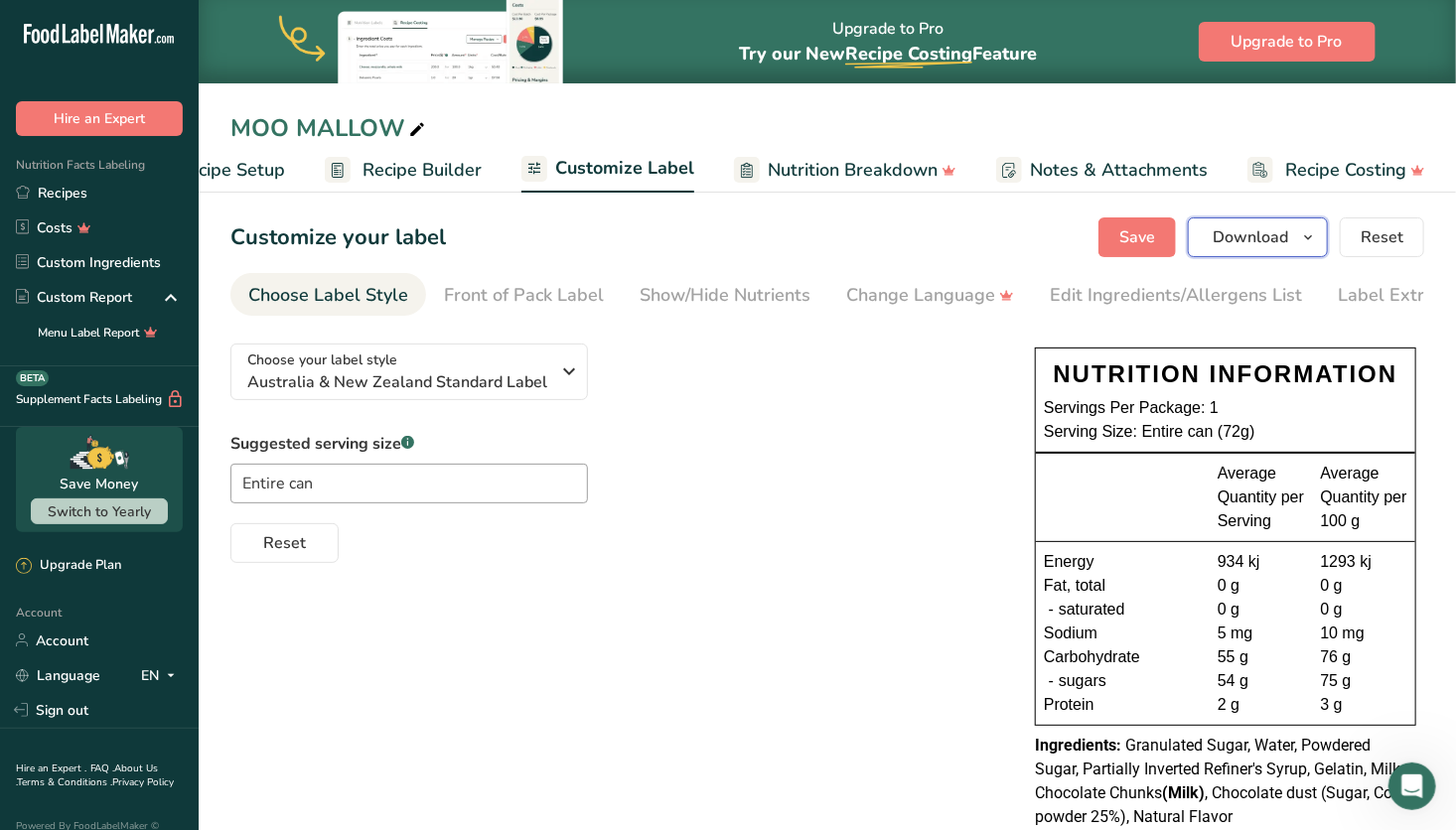 click on "Download" at bounding box center [1257, 237] 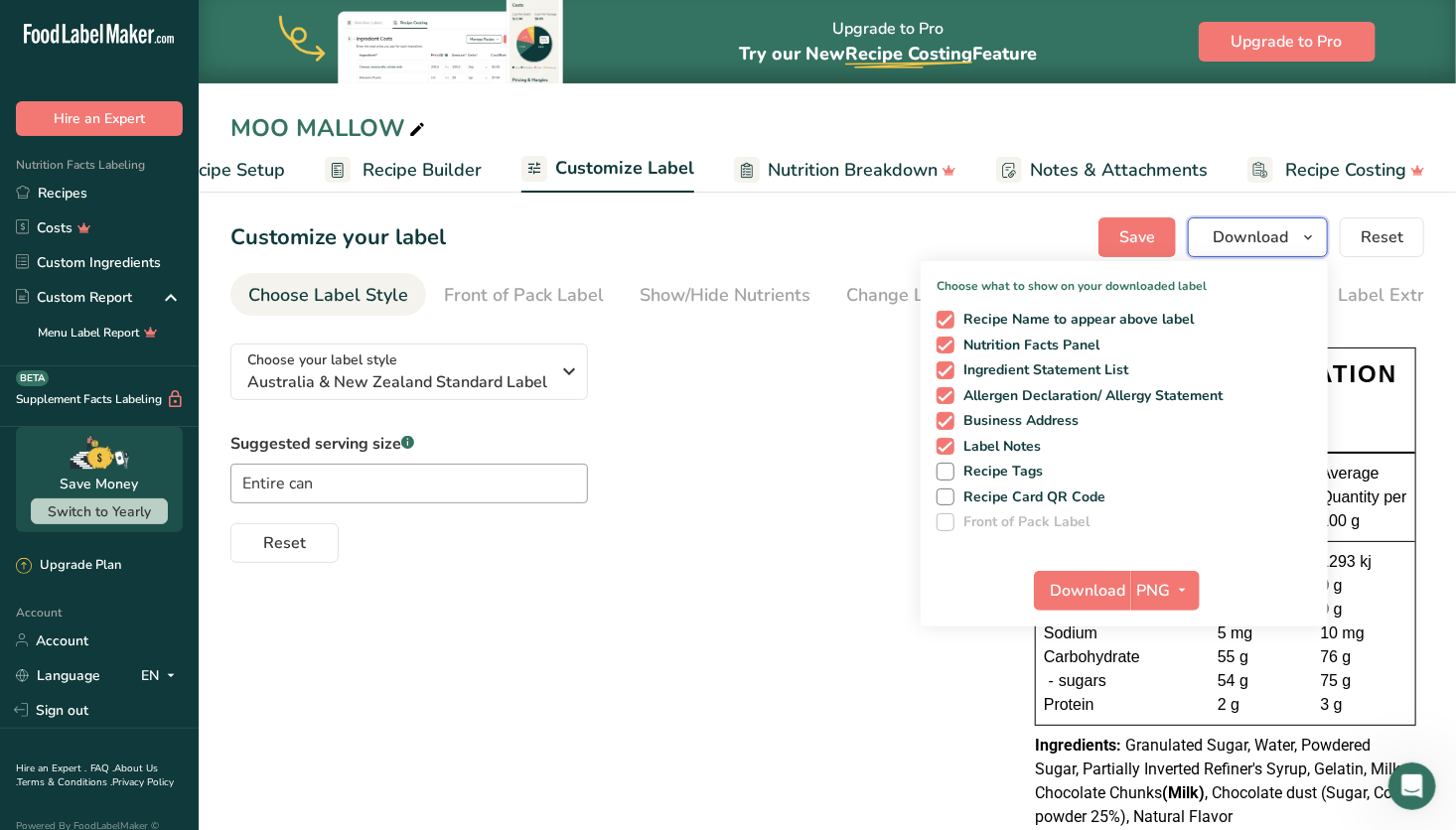 click on "Download" at bounding box center (1257, 237) 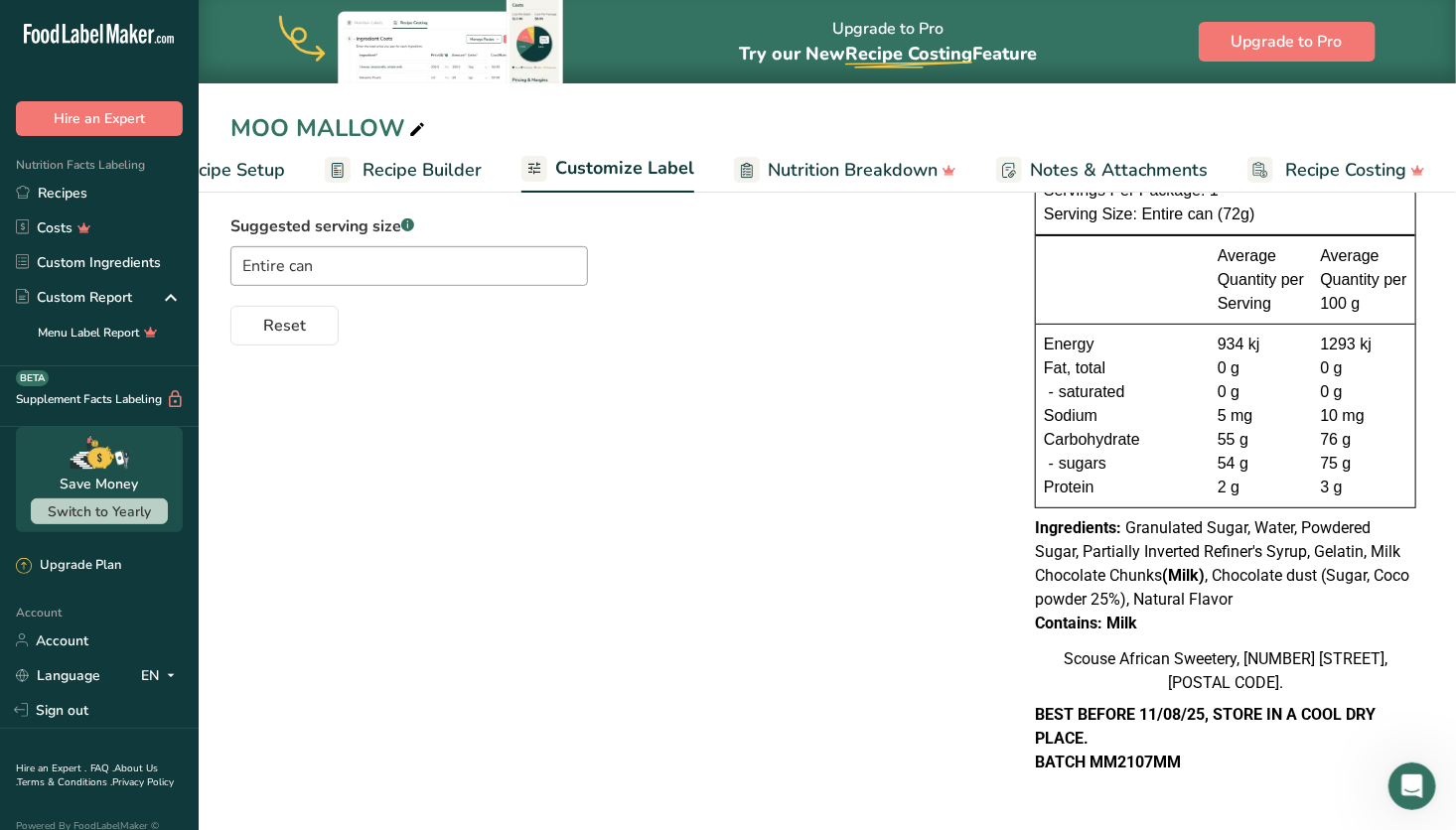 scroll, scrollTop: 0, scrollLeft: 0, axis: both 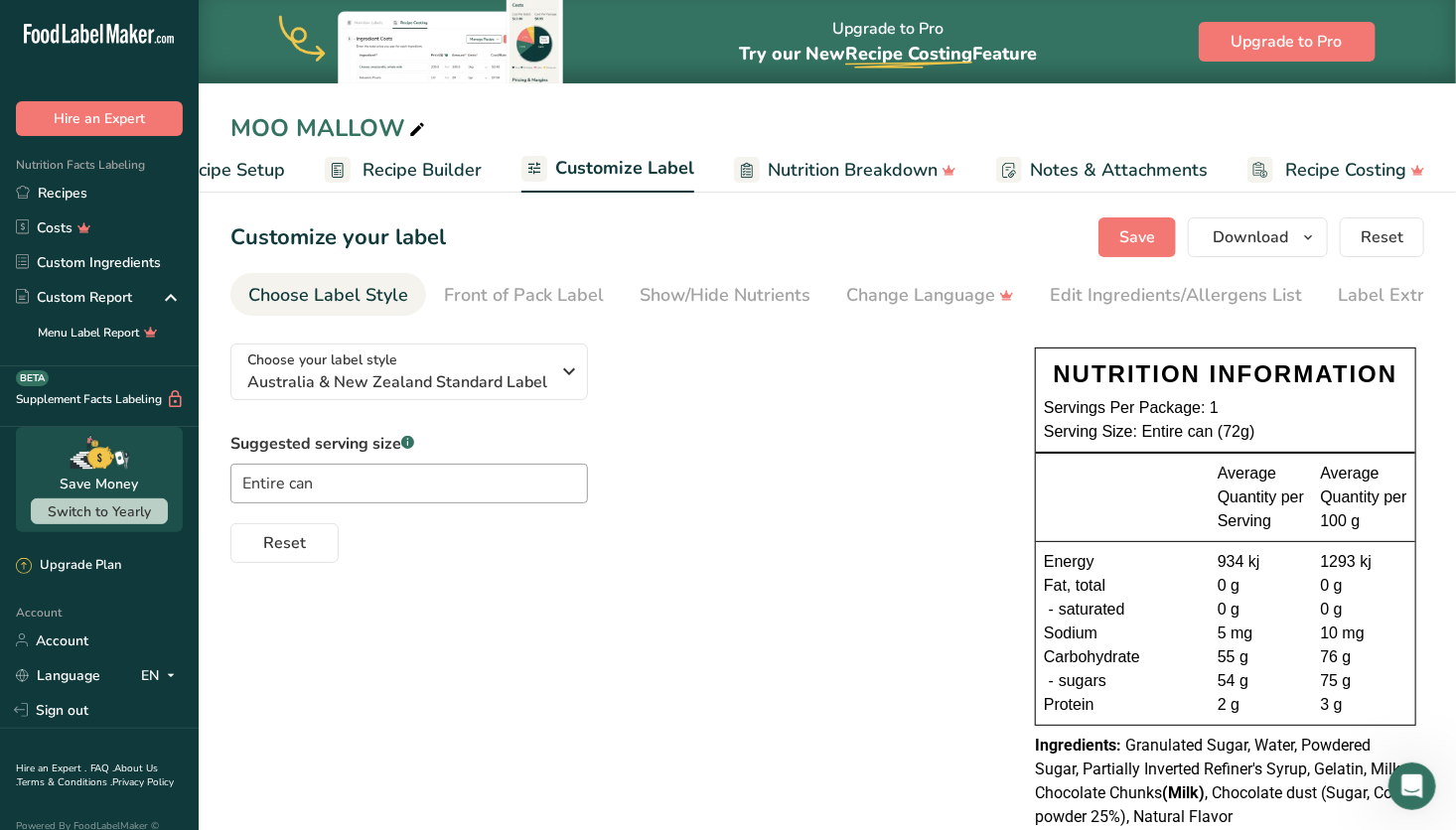 click on "Suggested serving size
.a-a{fill:#347362;}.b-a{fill:#fff;}           Entire can
Reset" at bounding box center [613, 497] 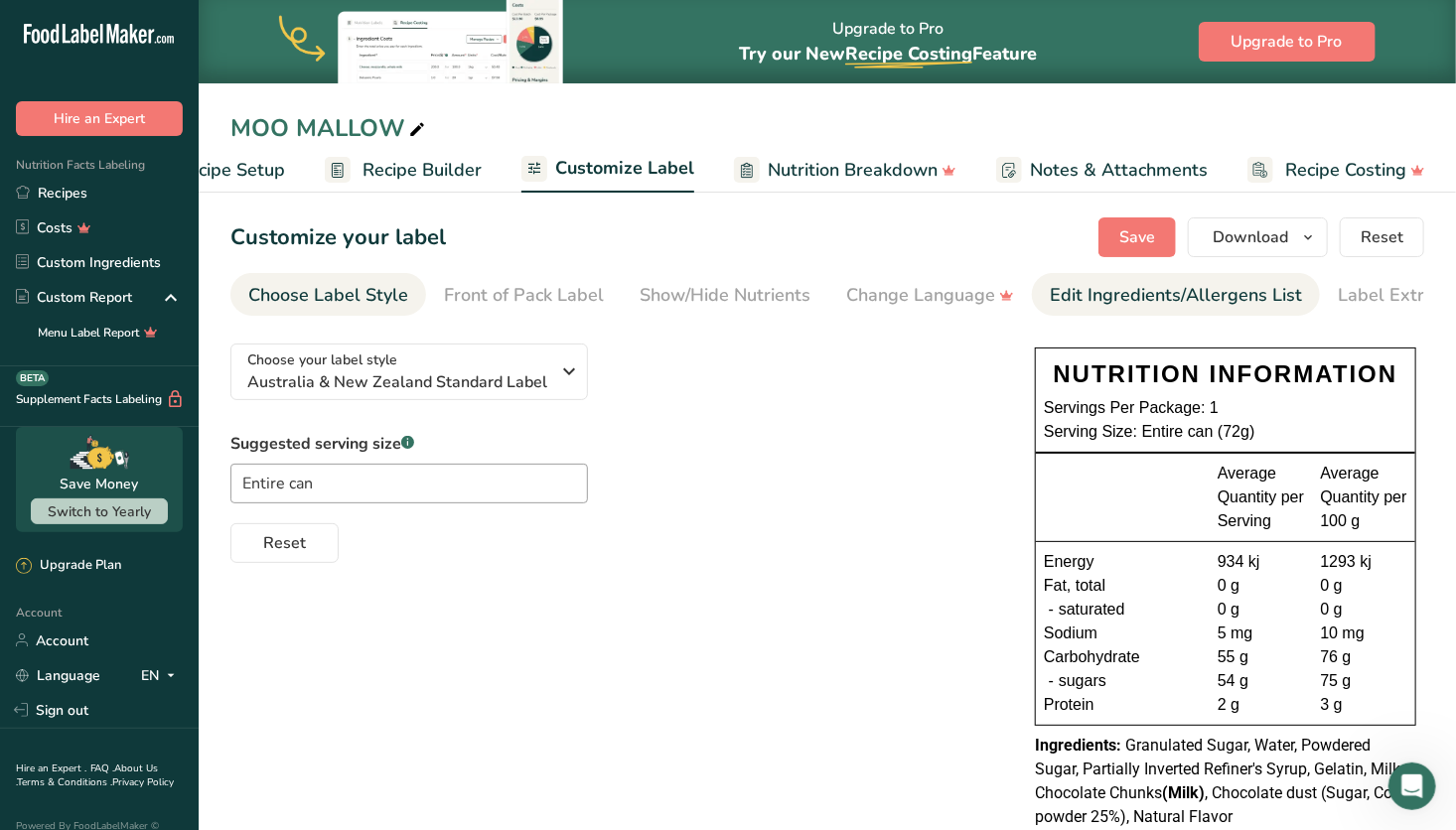click on "Edit Ingredients/Allergens List" at bounding box center [1176, 295] 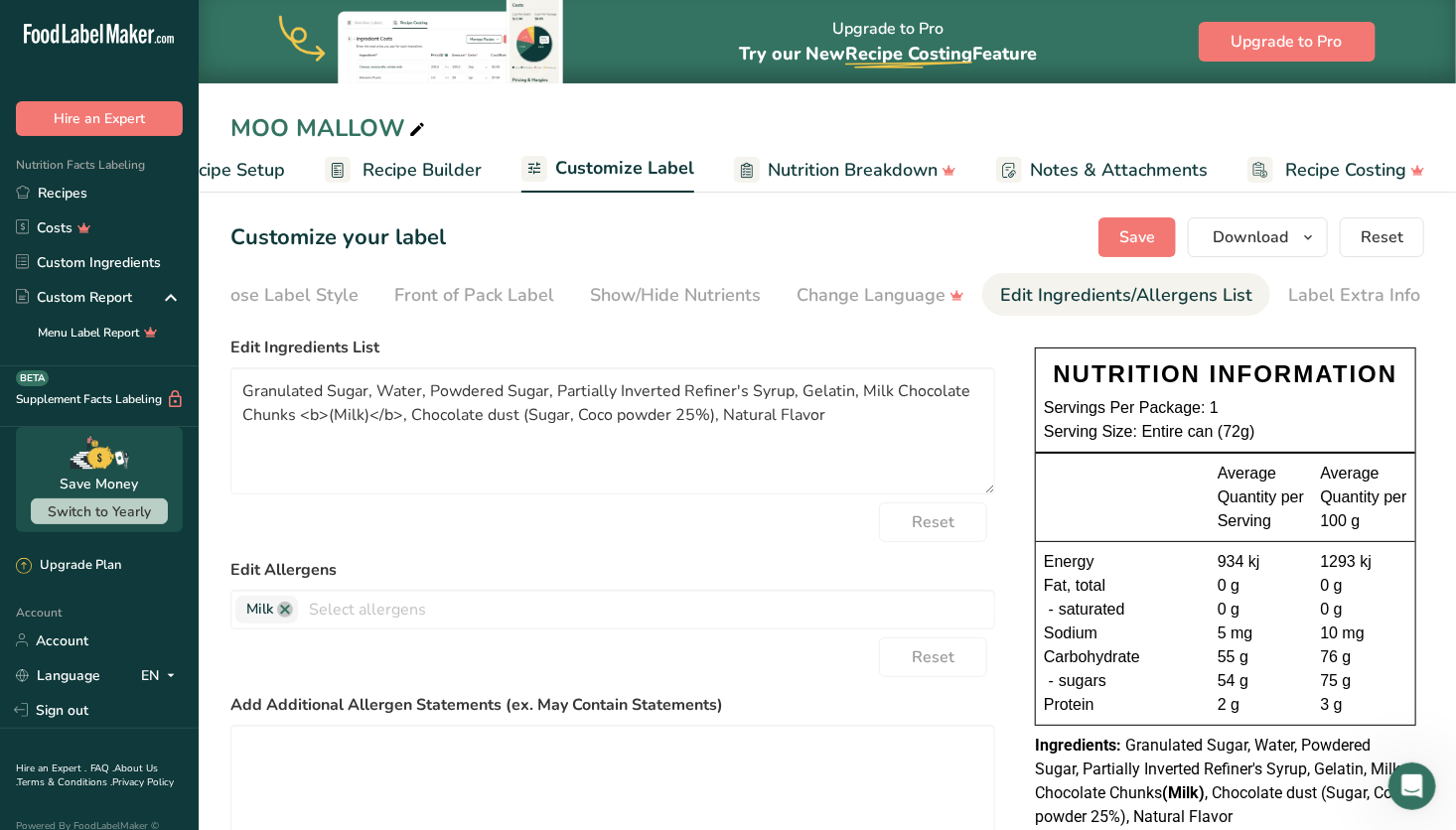 scroll, scrollTop: 0, scrollLeft: 52, axis: horizontal 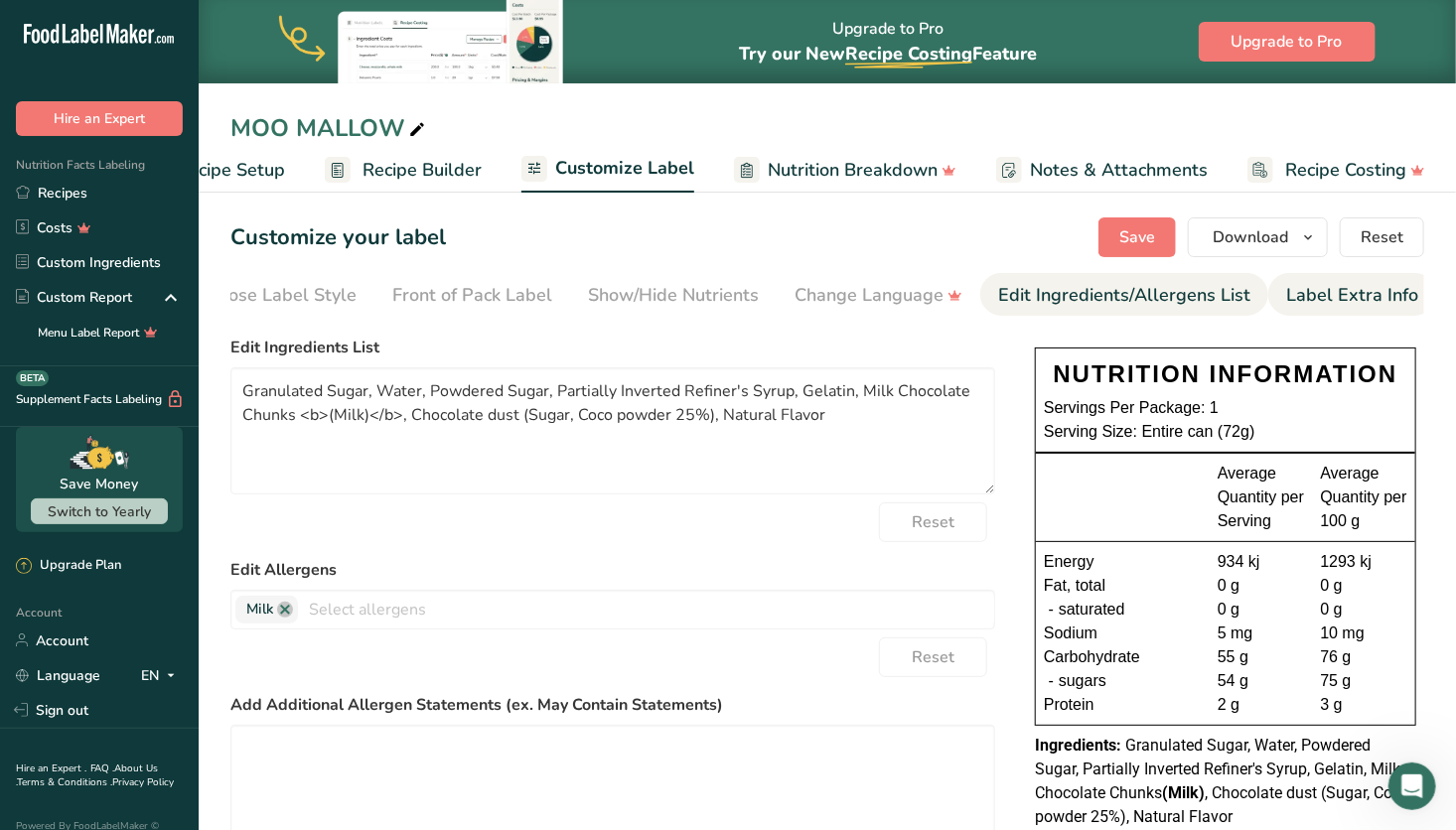 click on "Label Extra Info" at bounding box center [1352, 295] 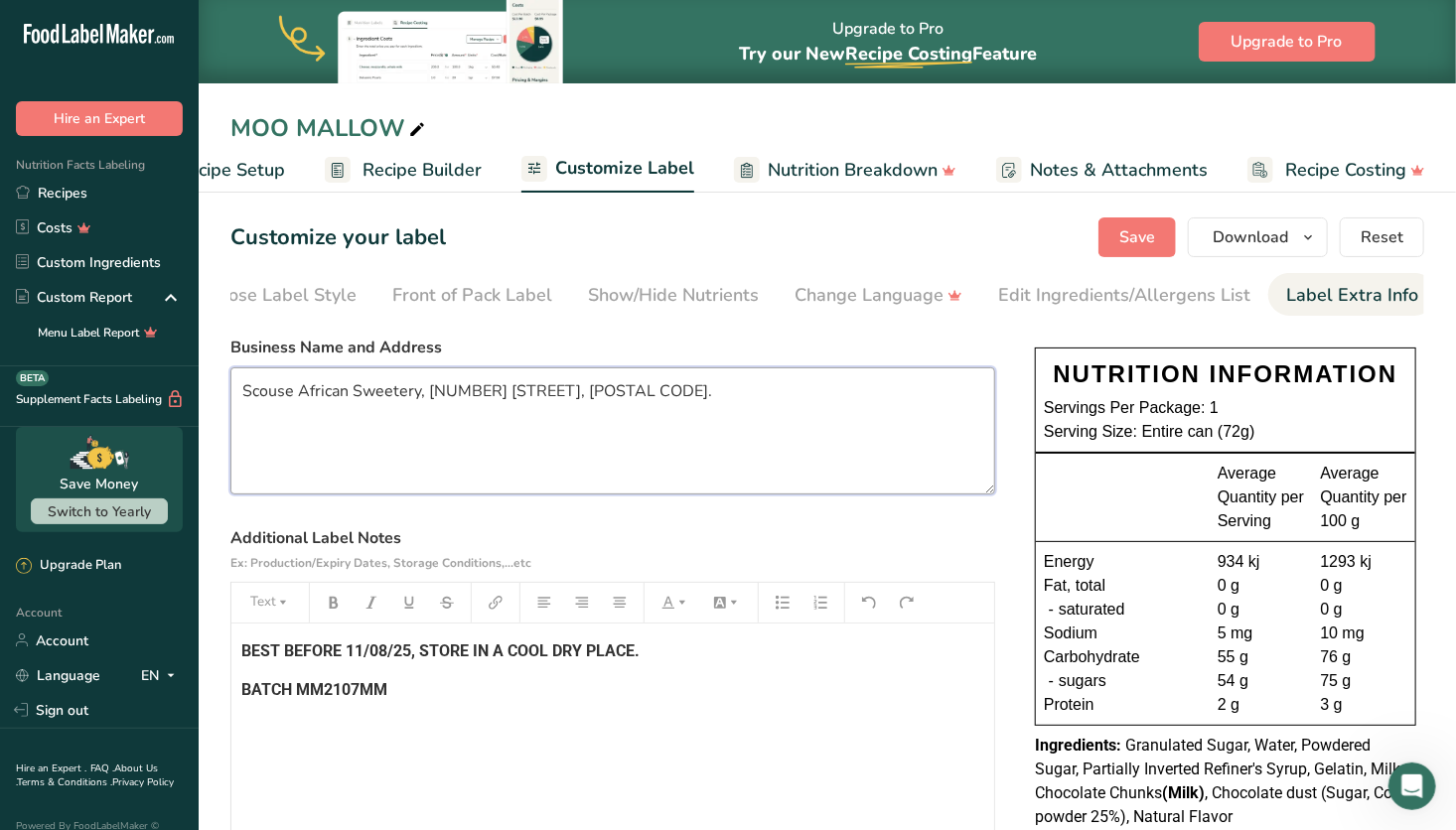 drag, startPoint x: 613, startPoint y: 398, endPoint x: 137, endPoint y: 361, distance: 477.43586 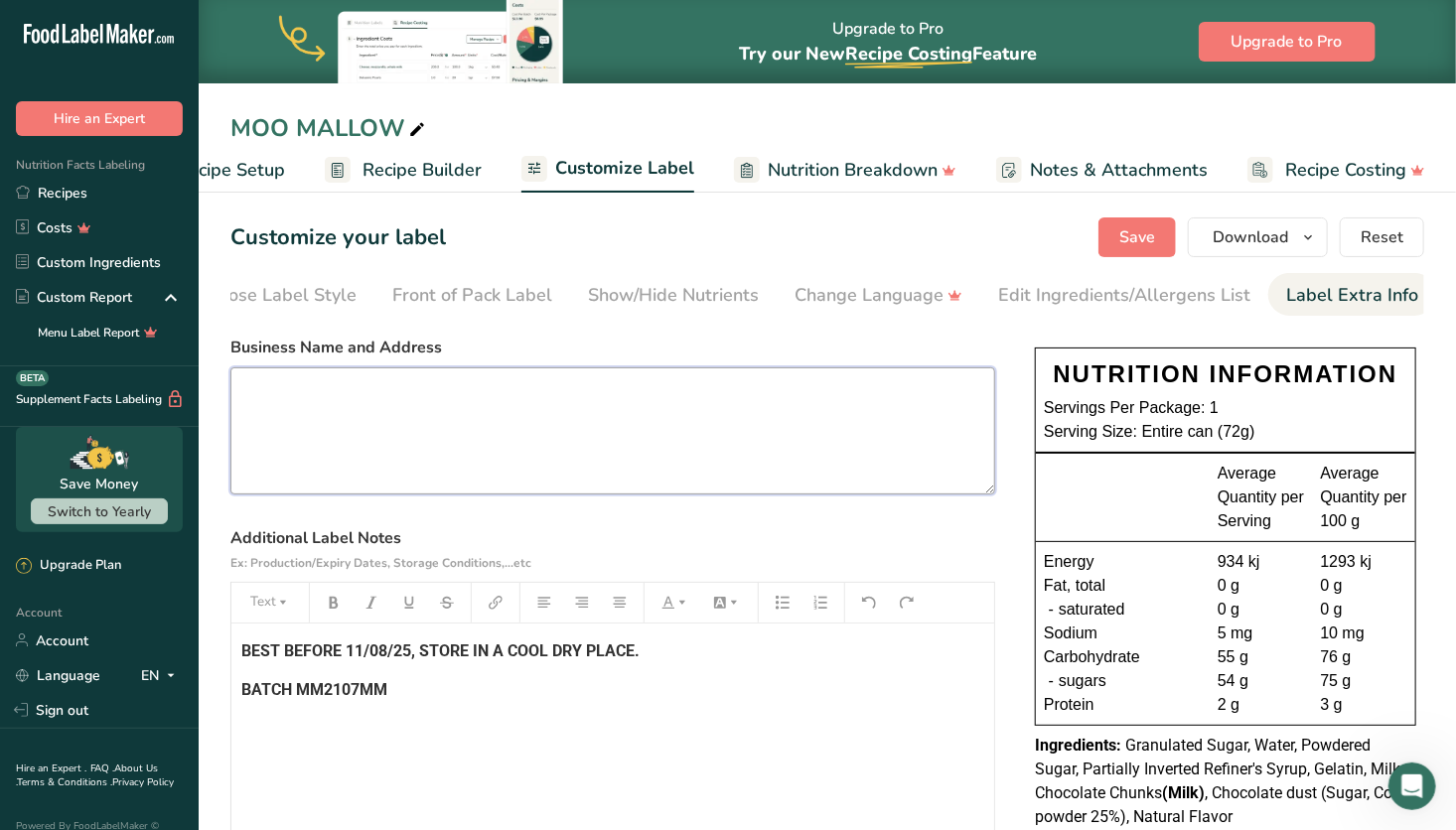 type 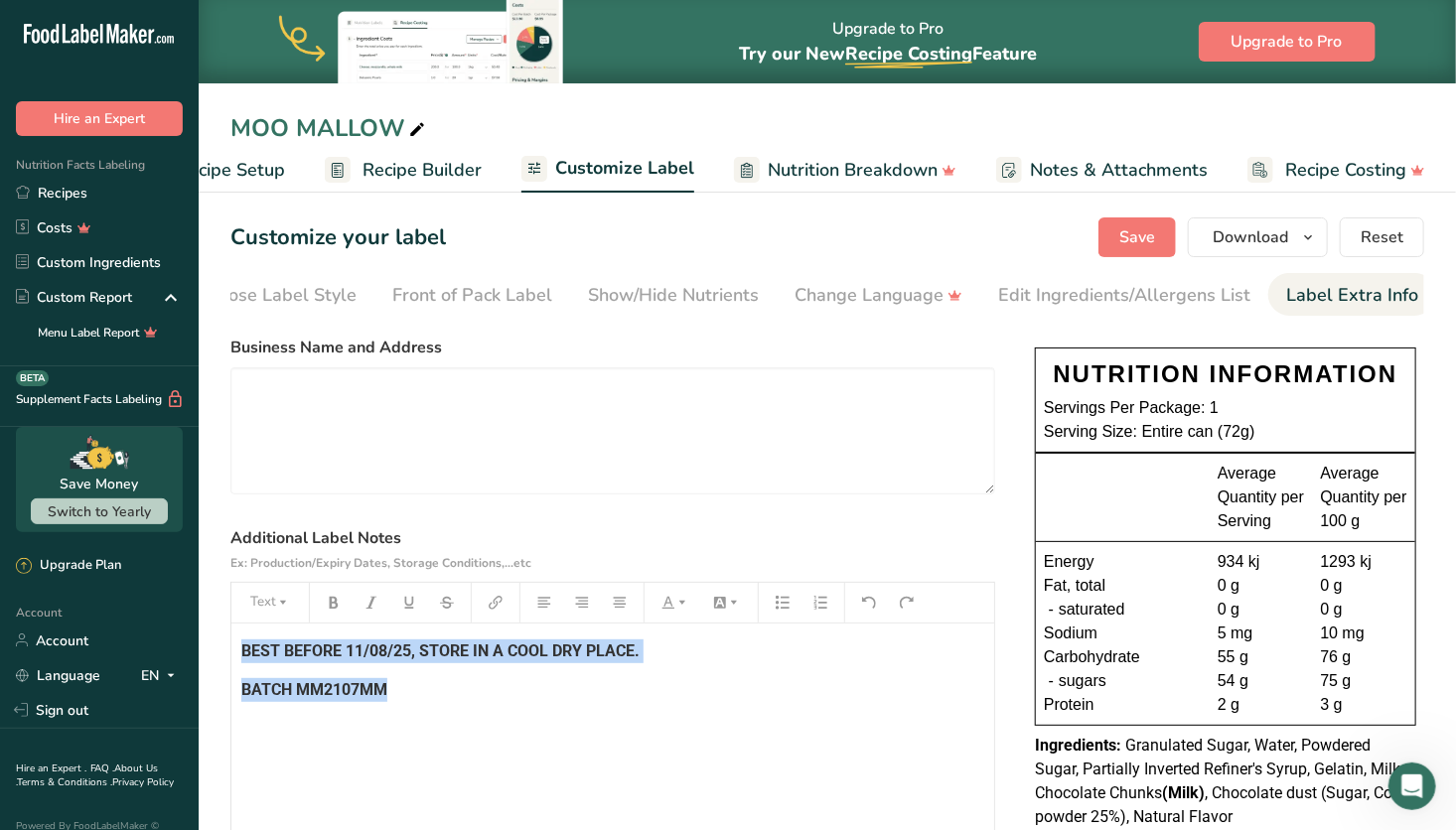 drag, startPoint x: 426, startPoint y: 706, endPoint x: 189, endPoint y: 608, distance: 256.46247 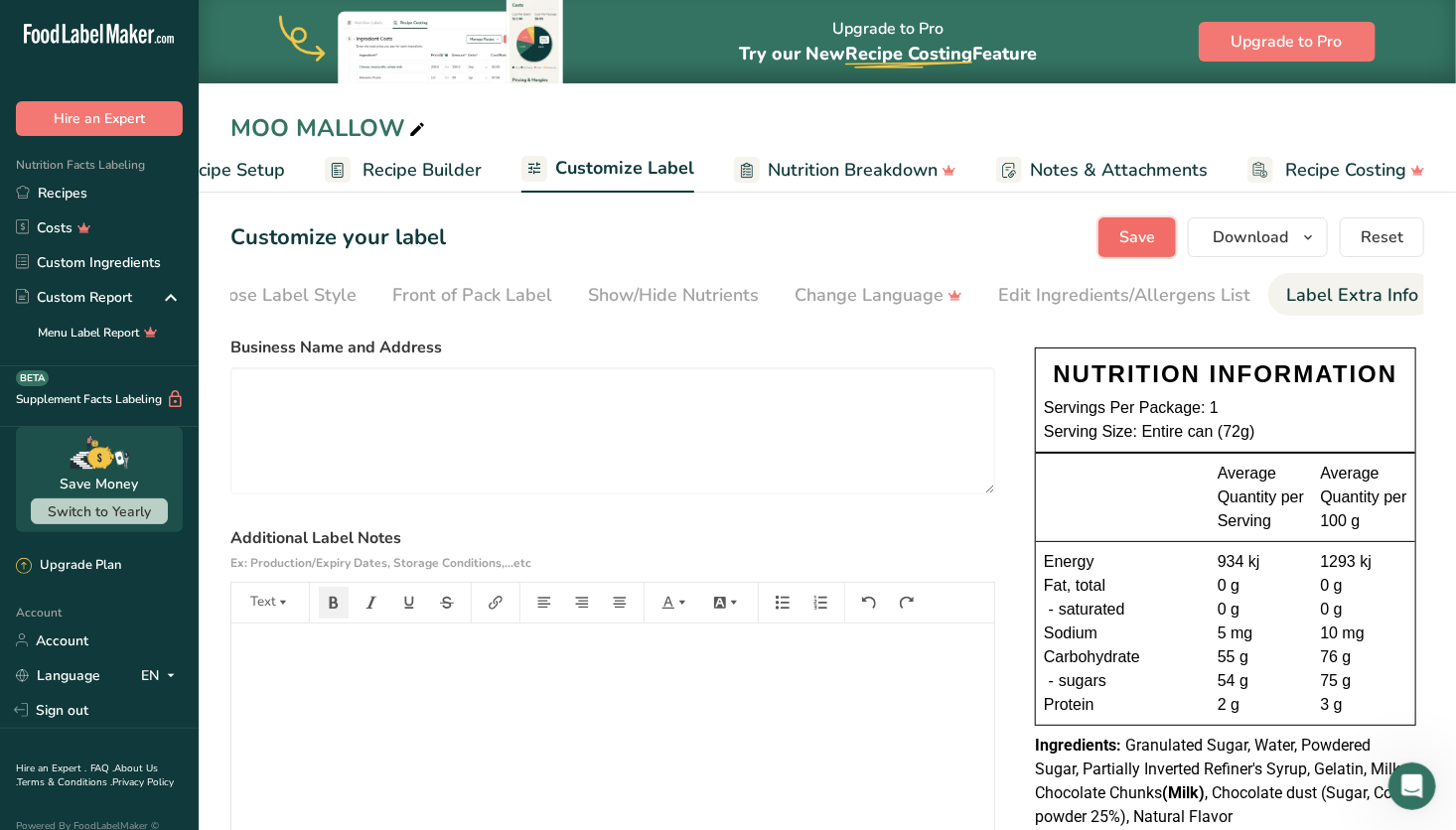 click on "Save" at bounding box center (1137, 237) 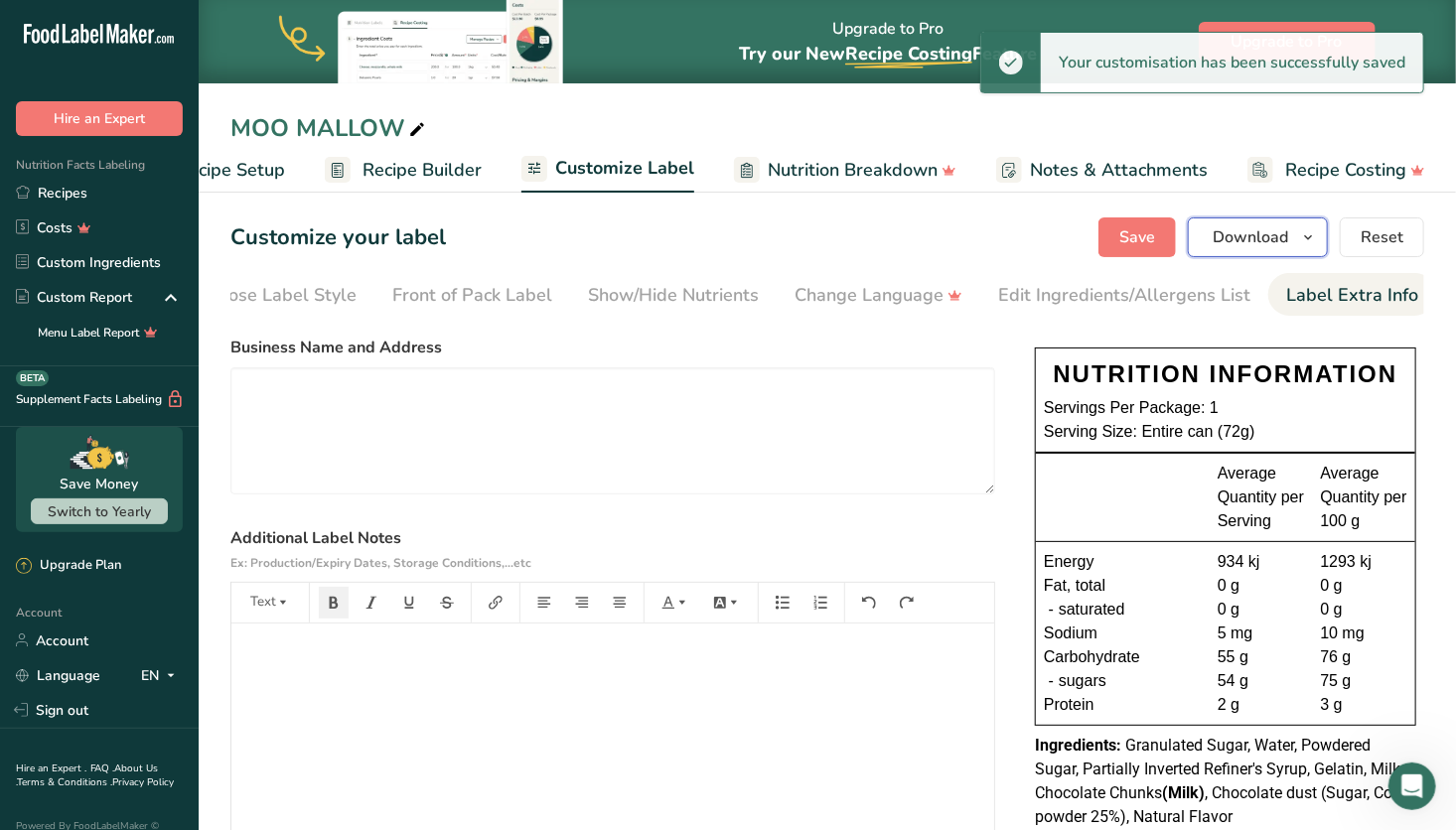 click on "Download" at bounding box center (1250, 237) 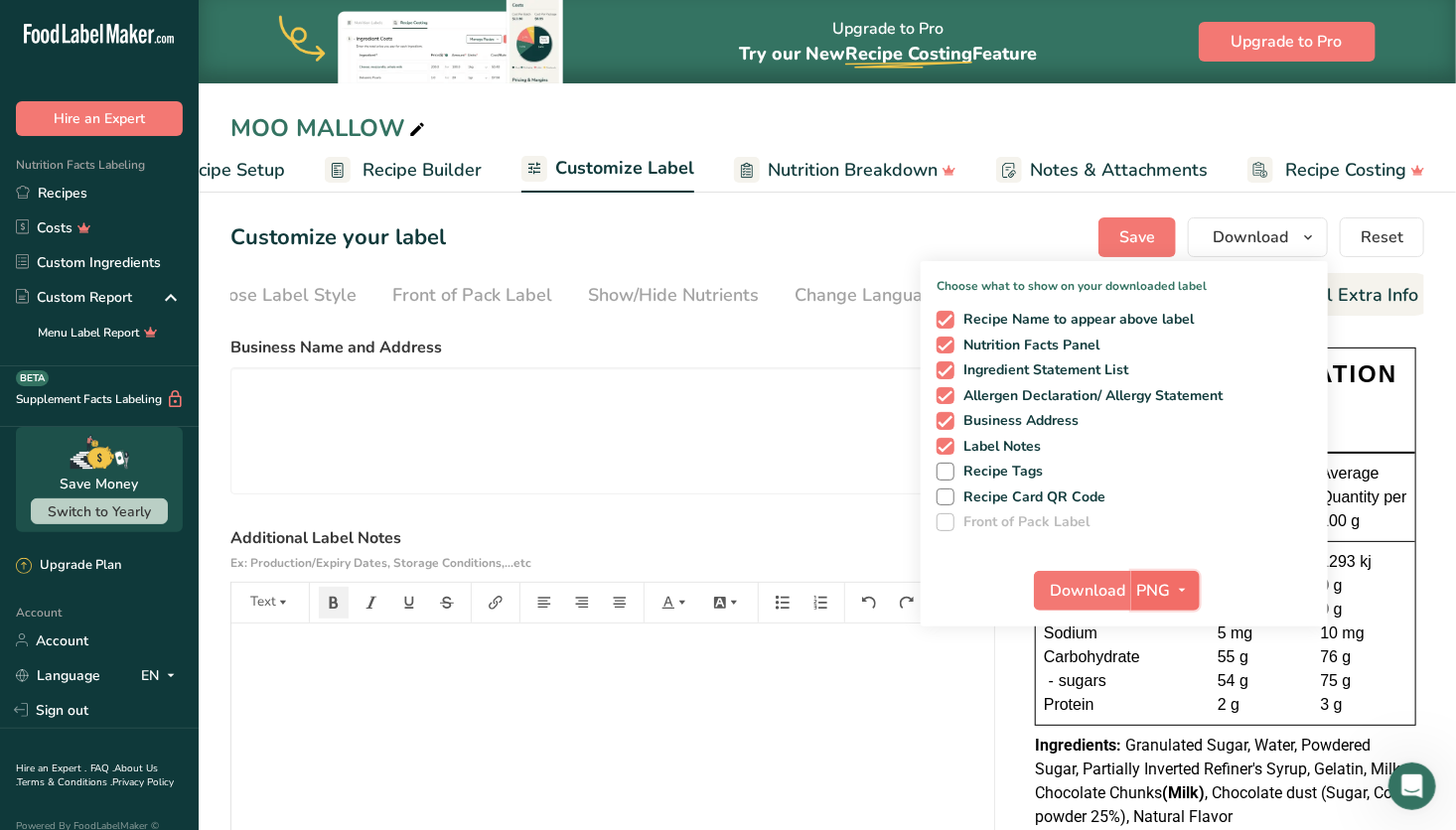 click on "PNG" at bounding box center (1154, 591) 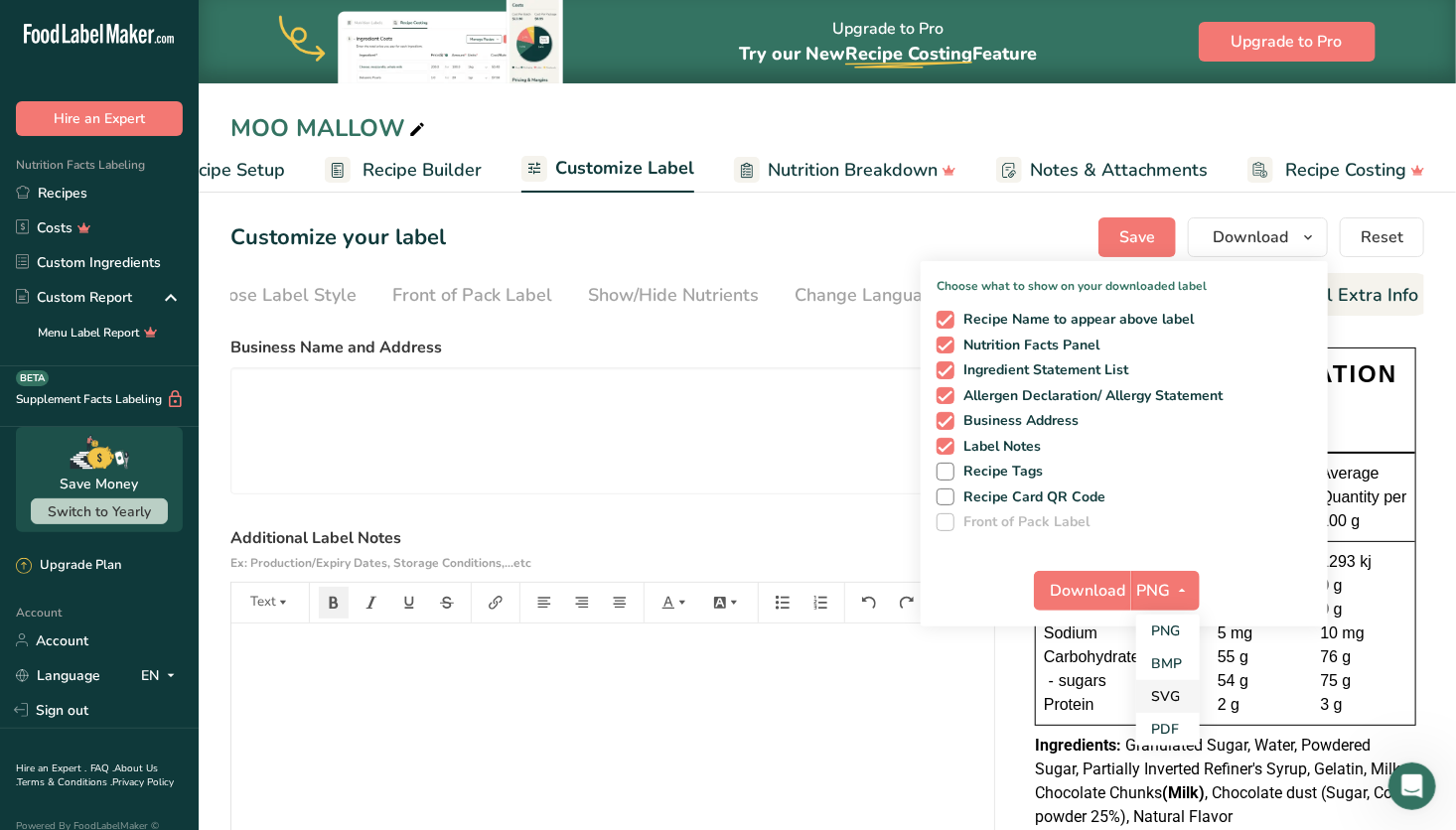 click on "SVG" at bounding box center [1168, 696] 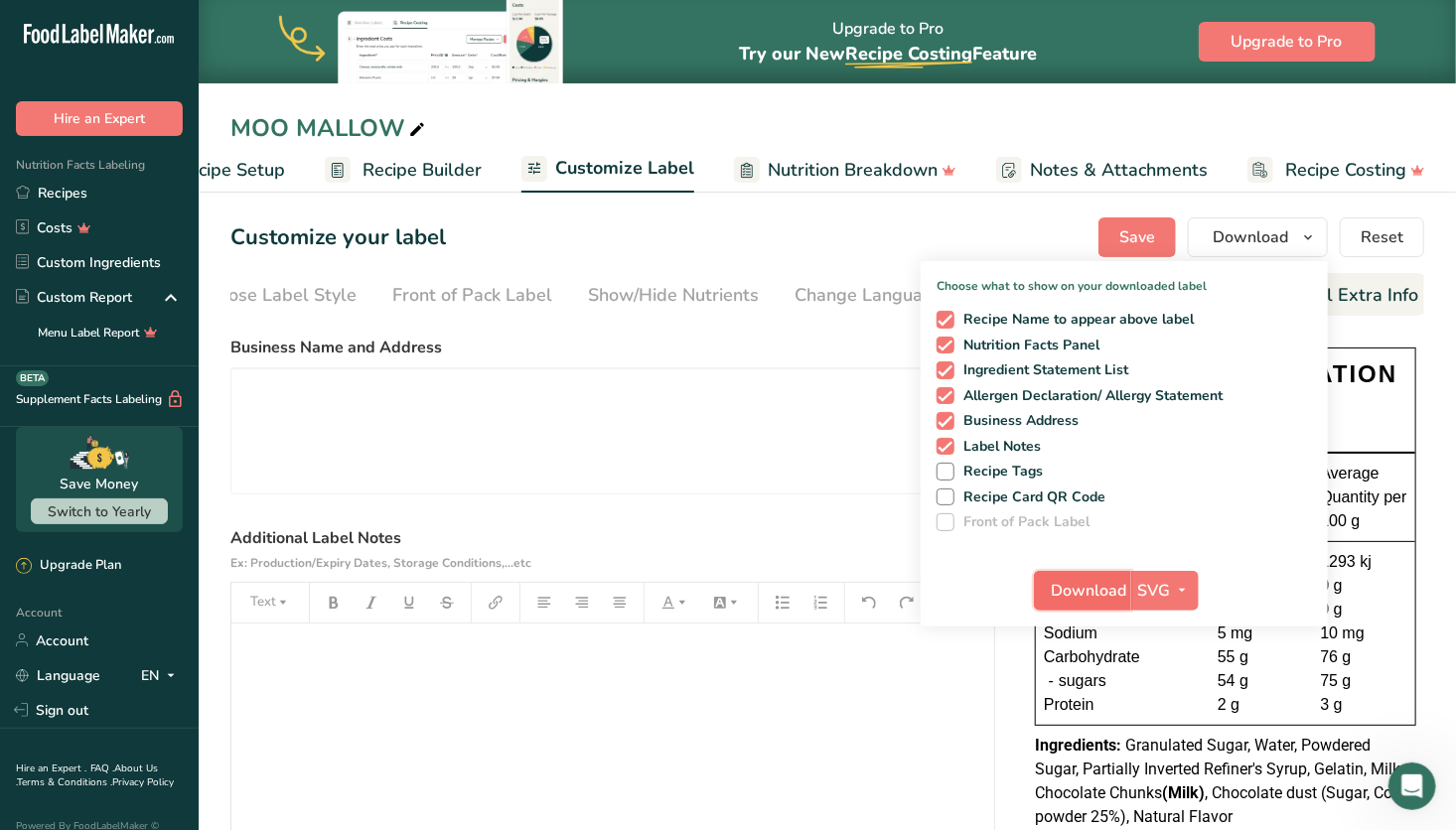click on "Download" at bounding box center (1089, 591) 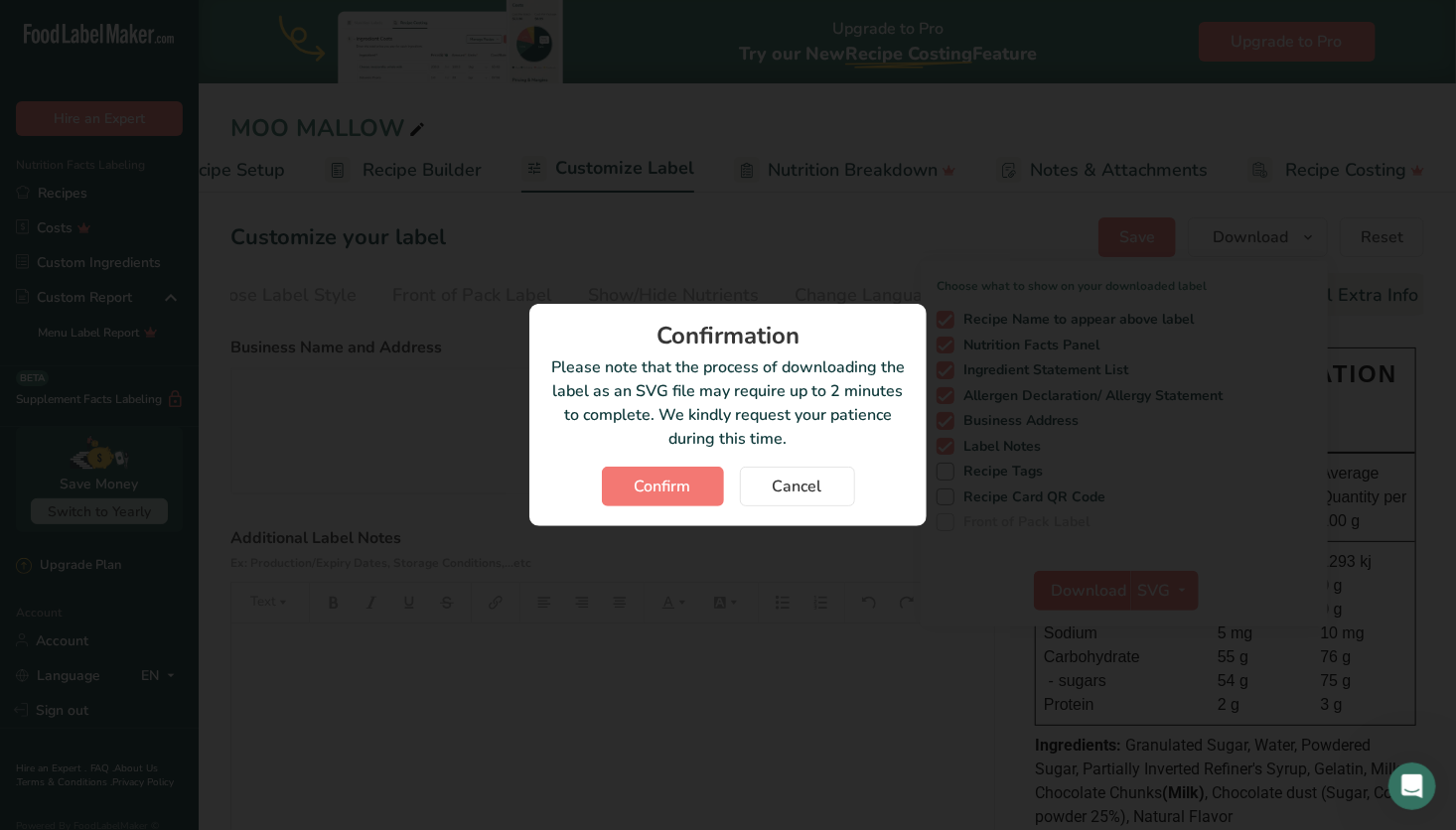 scroll, scrollTop: 0, scrollLeft: 36, axis: horizontal 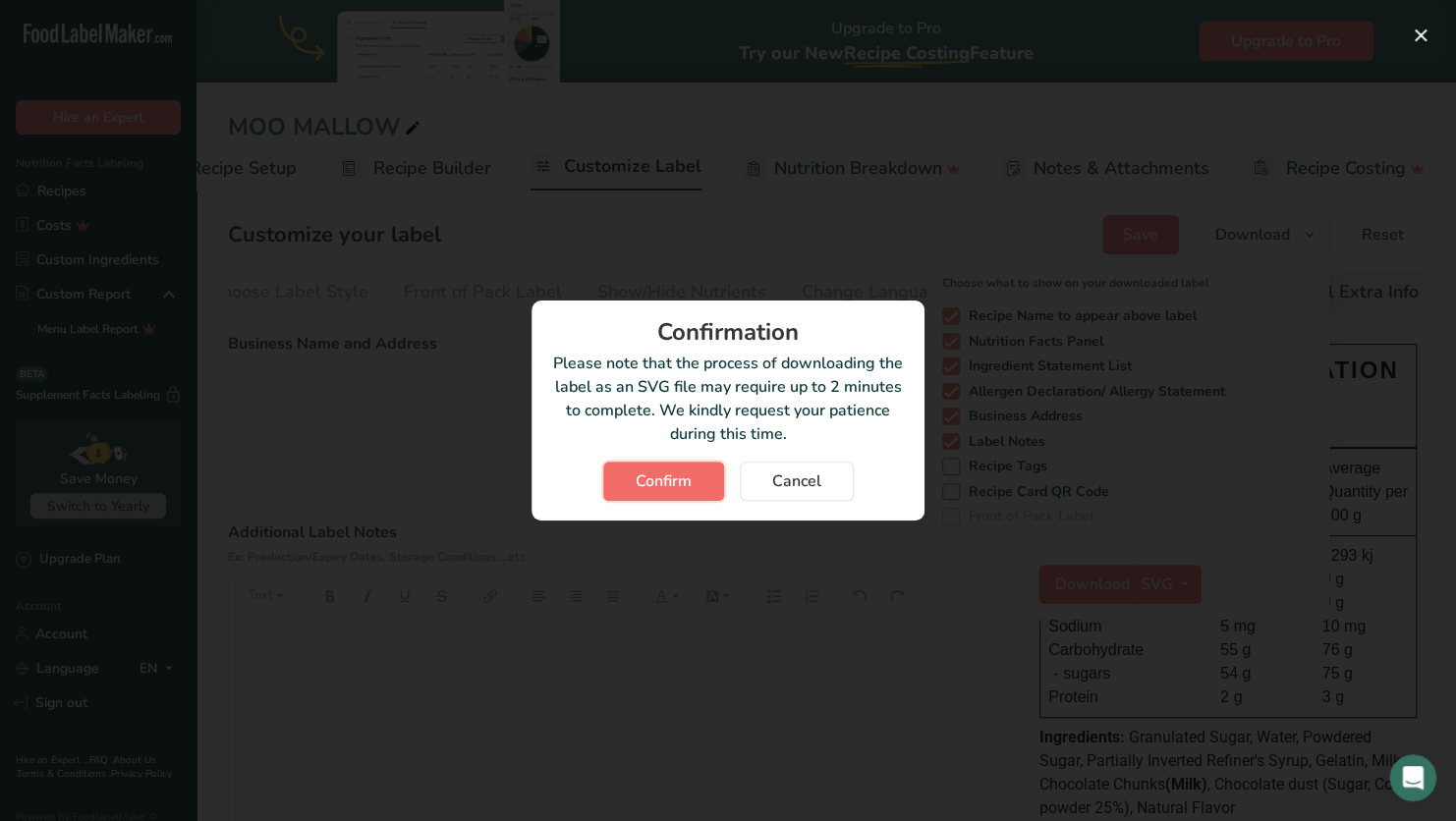 click on "Confirm" at bounding box center (663, 481) 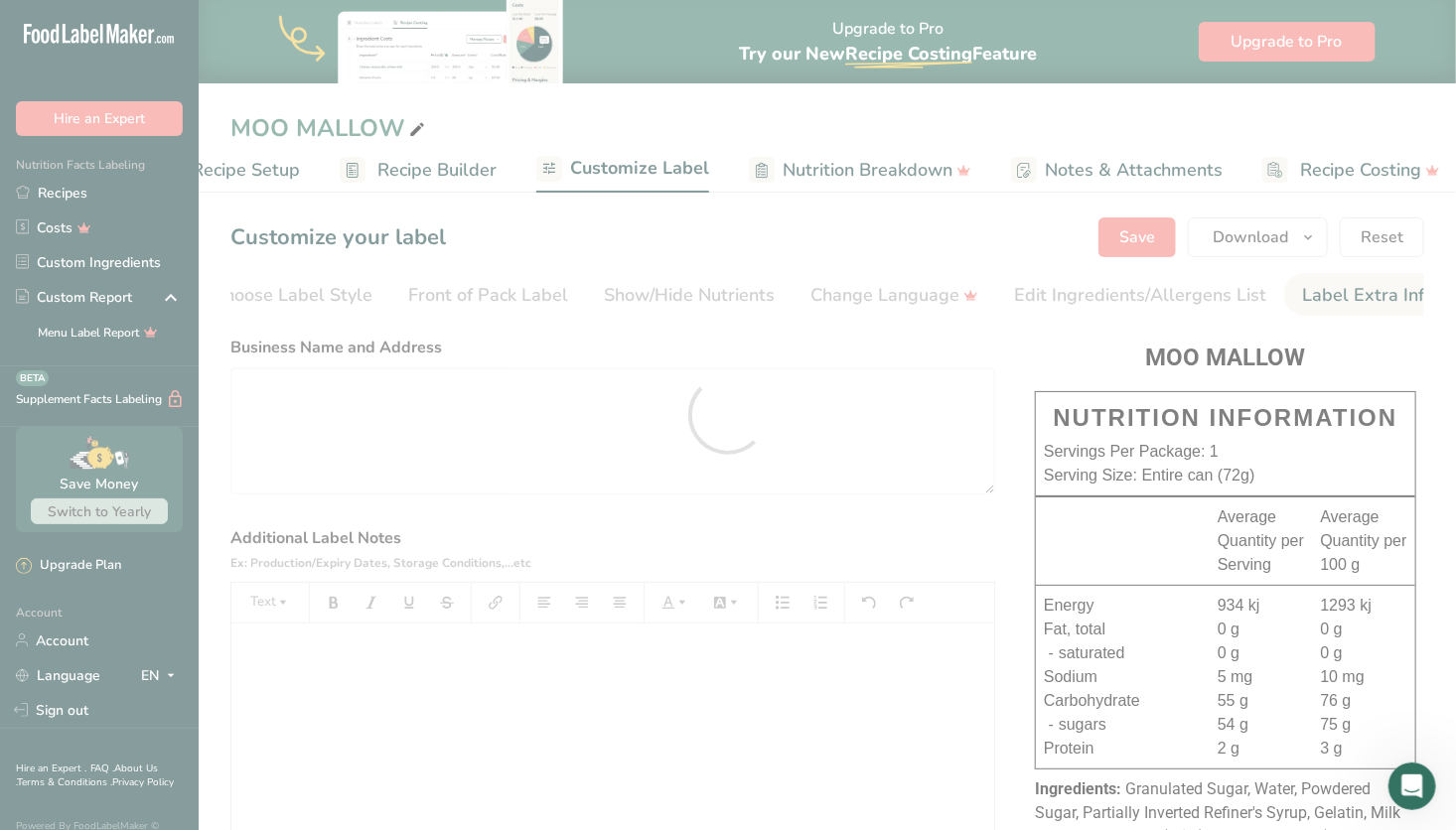 scroll, scrollTop: 0, scrollLeft: 0, axis: both 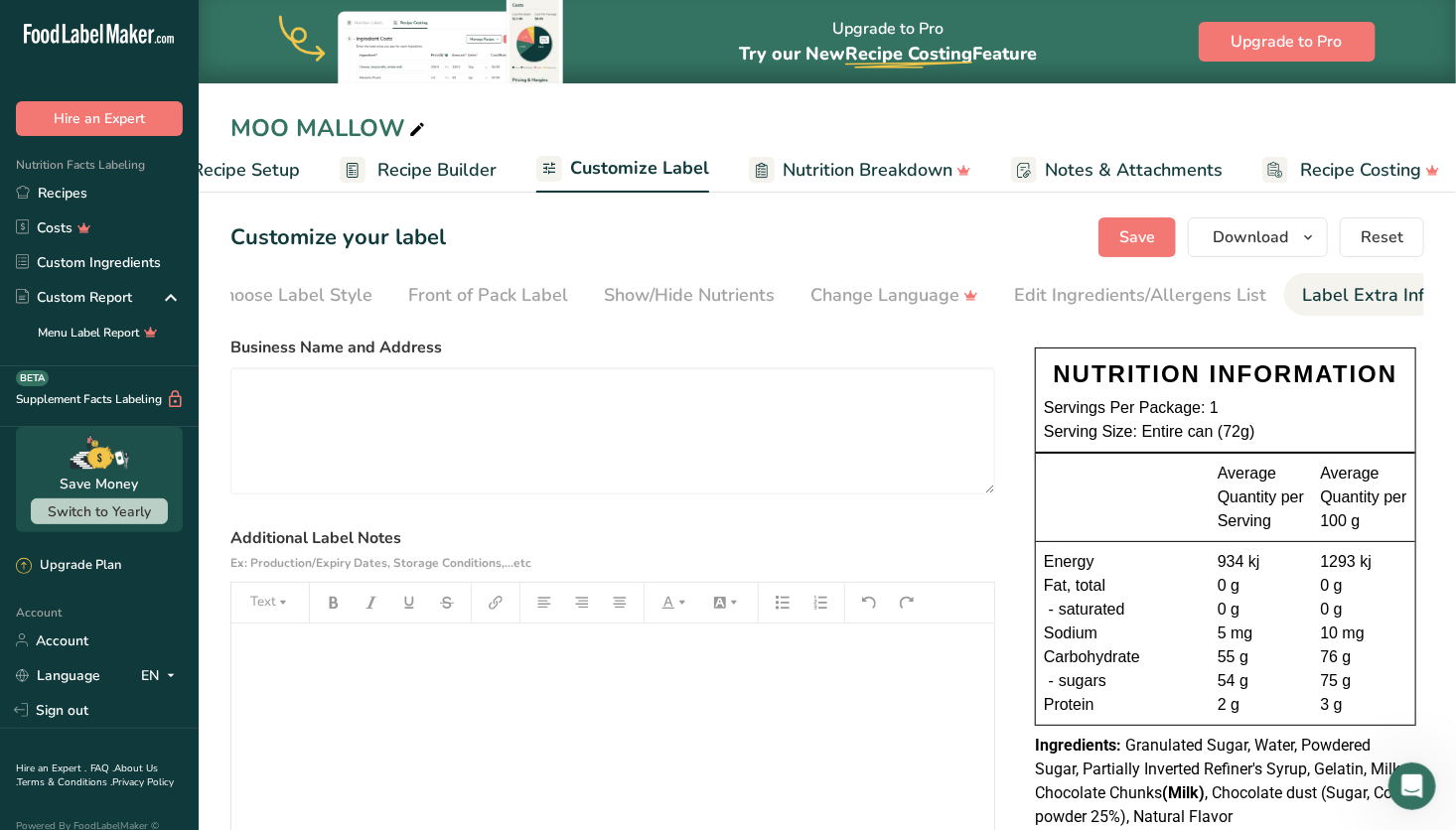 click on "Recipe Builder" at bounding box center (437, 170) 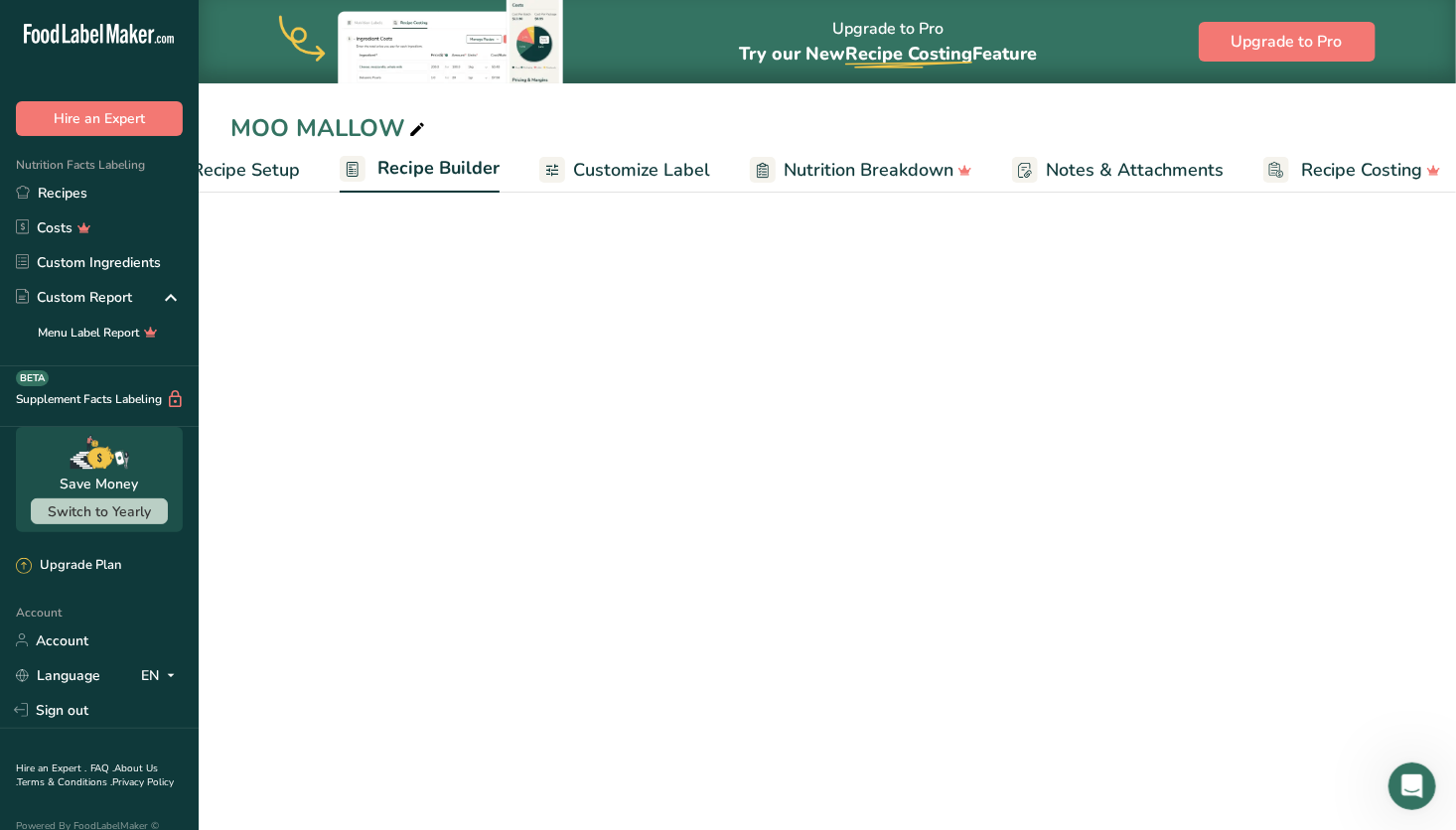 scroll, scrollTop: 0, scrollLeft: 91, axis: horizontal 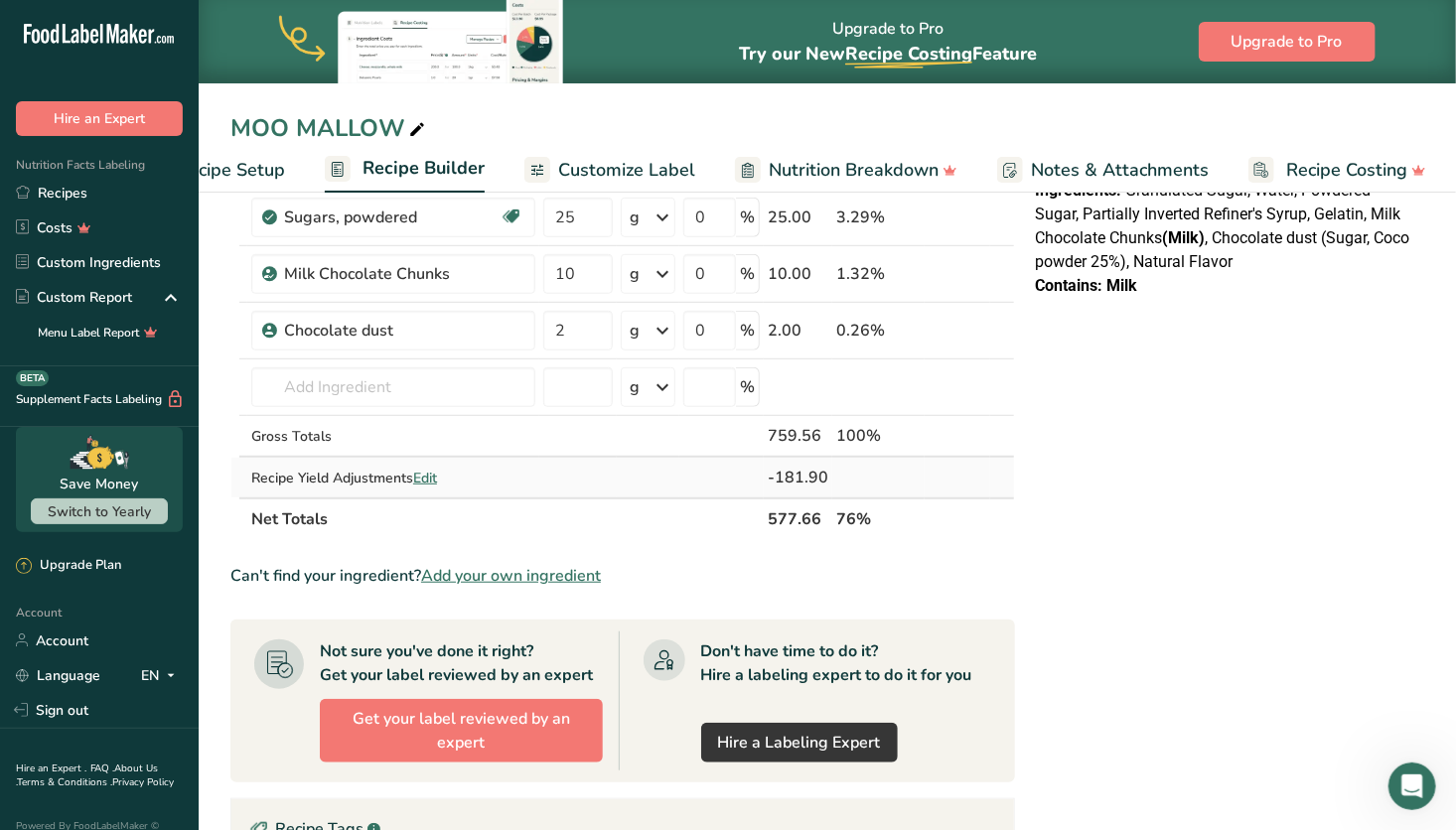 click on "Edit" at bounding box center (425, 478) 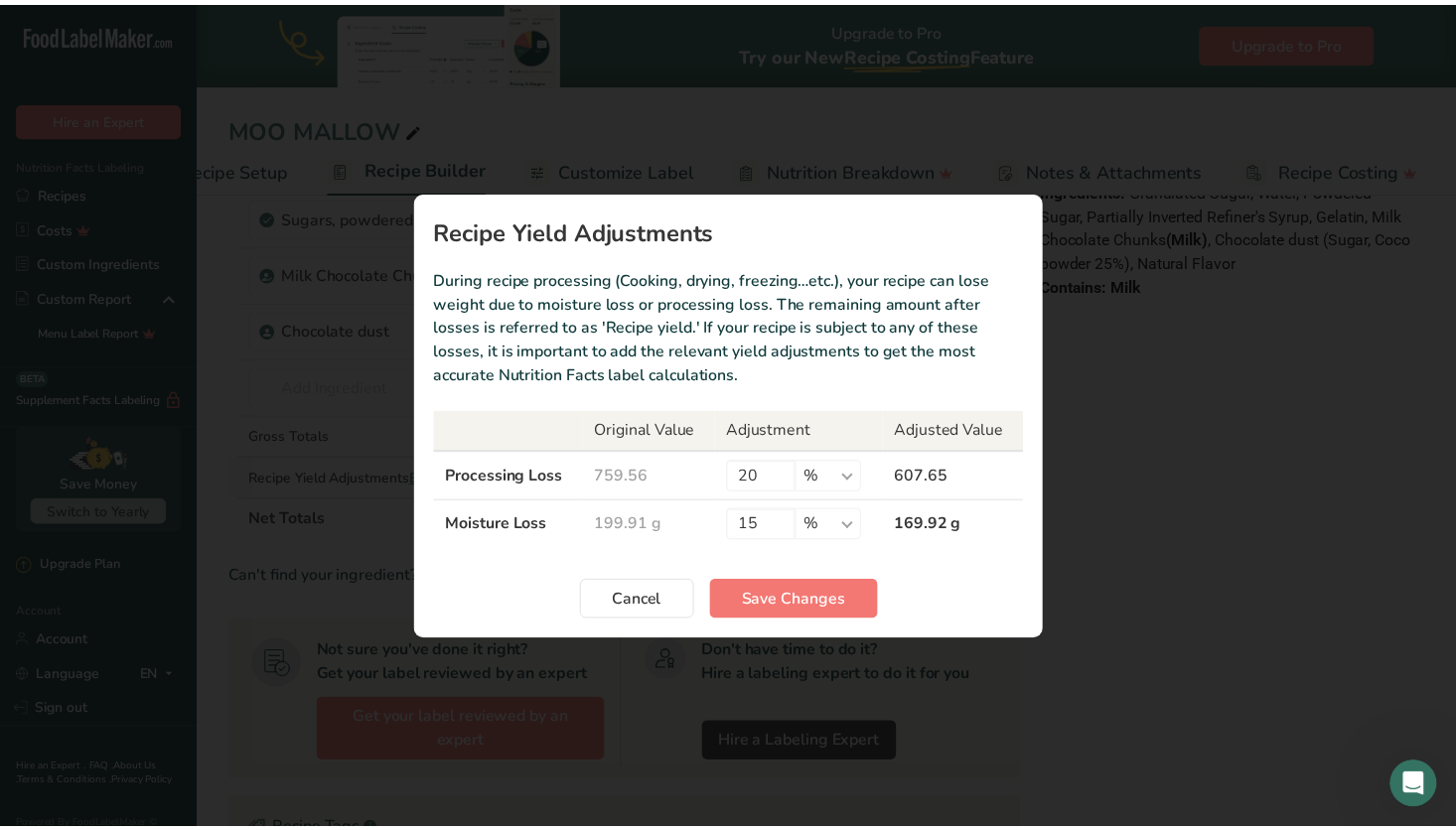 scroll, scrollTop: 0, scrollLeft: 76, axis: horizontal 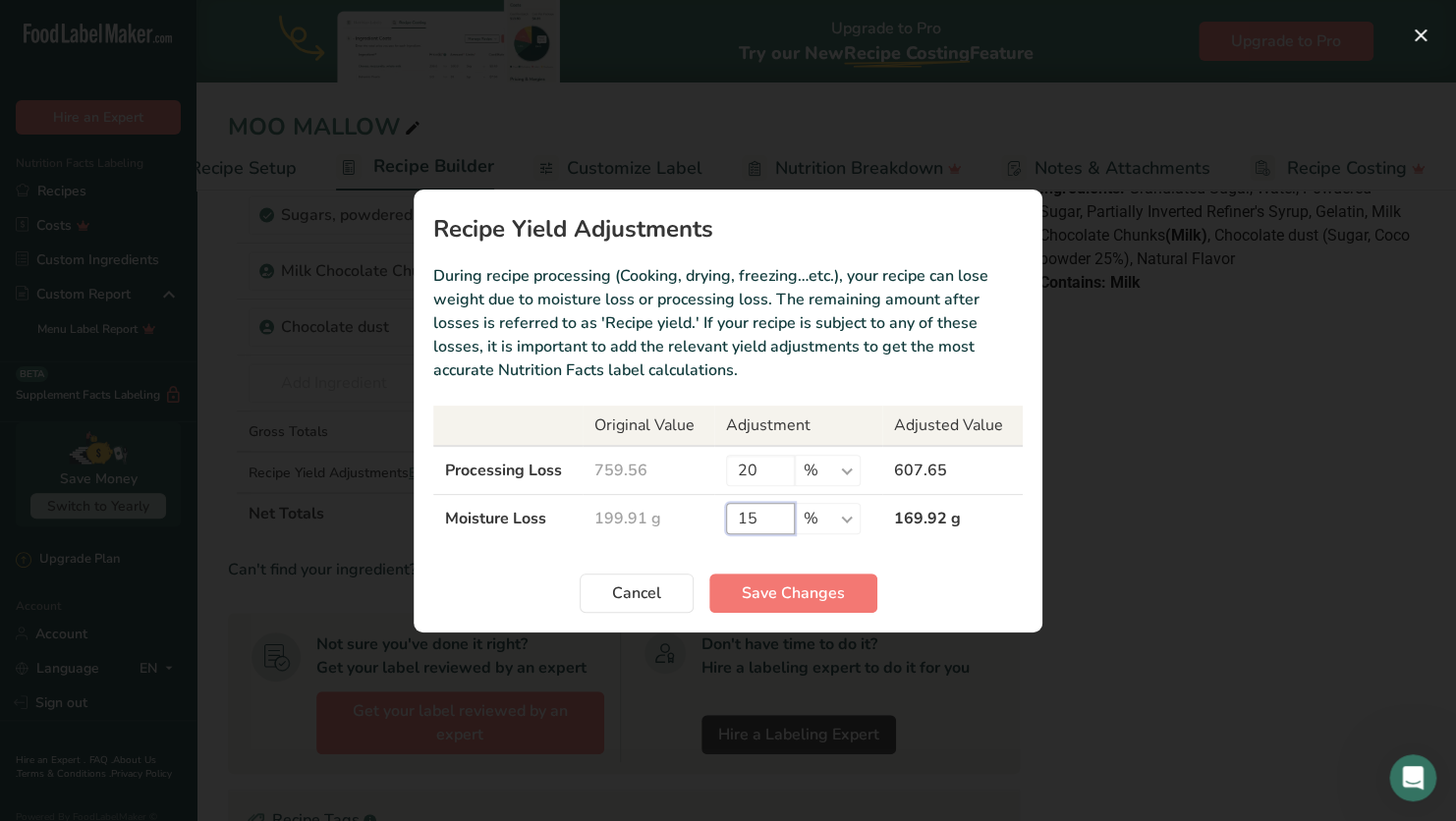 click on "15" at bounding box center [760, 519] 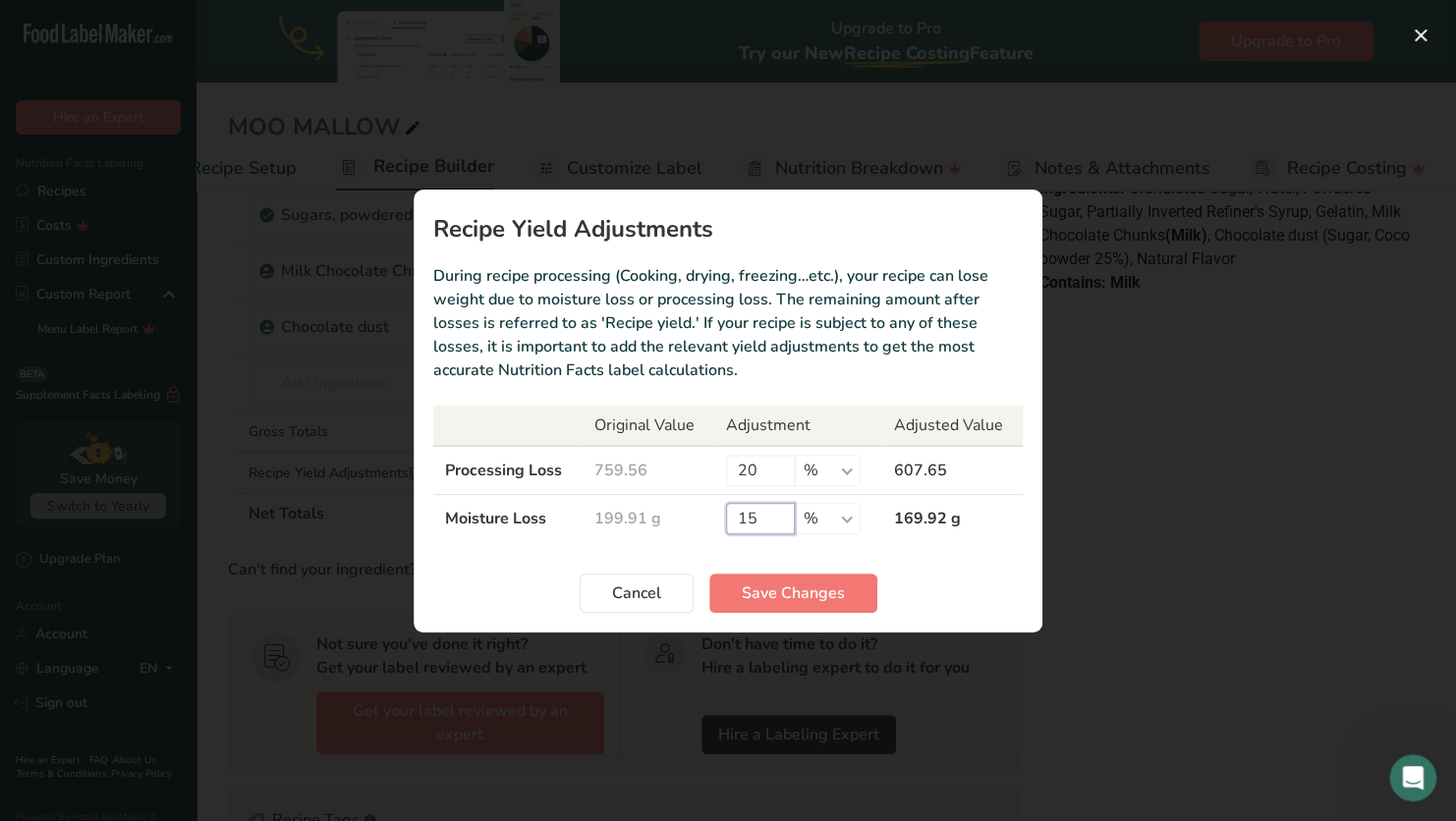 type on "1" 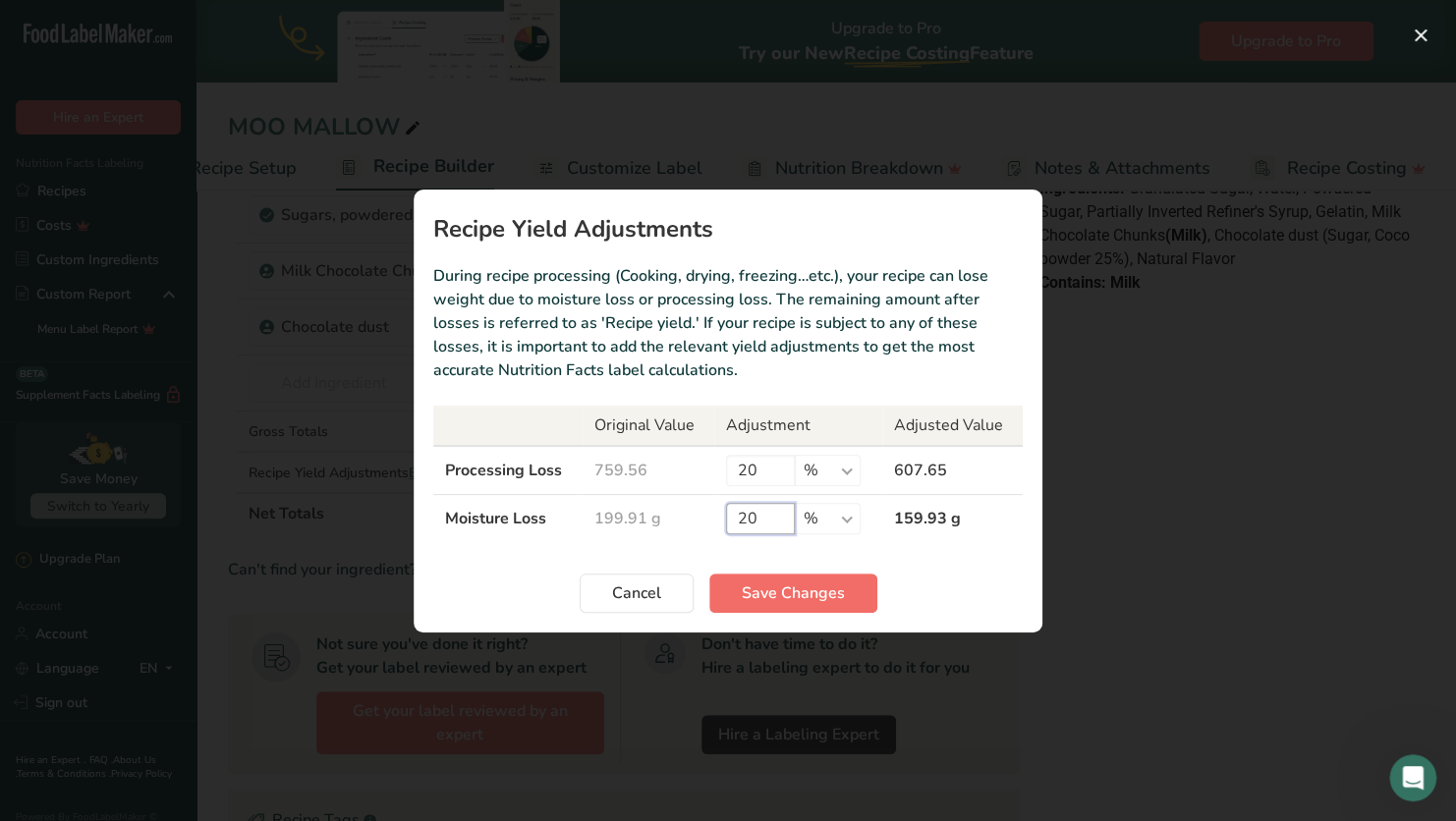 type on "20" 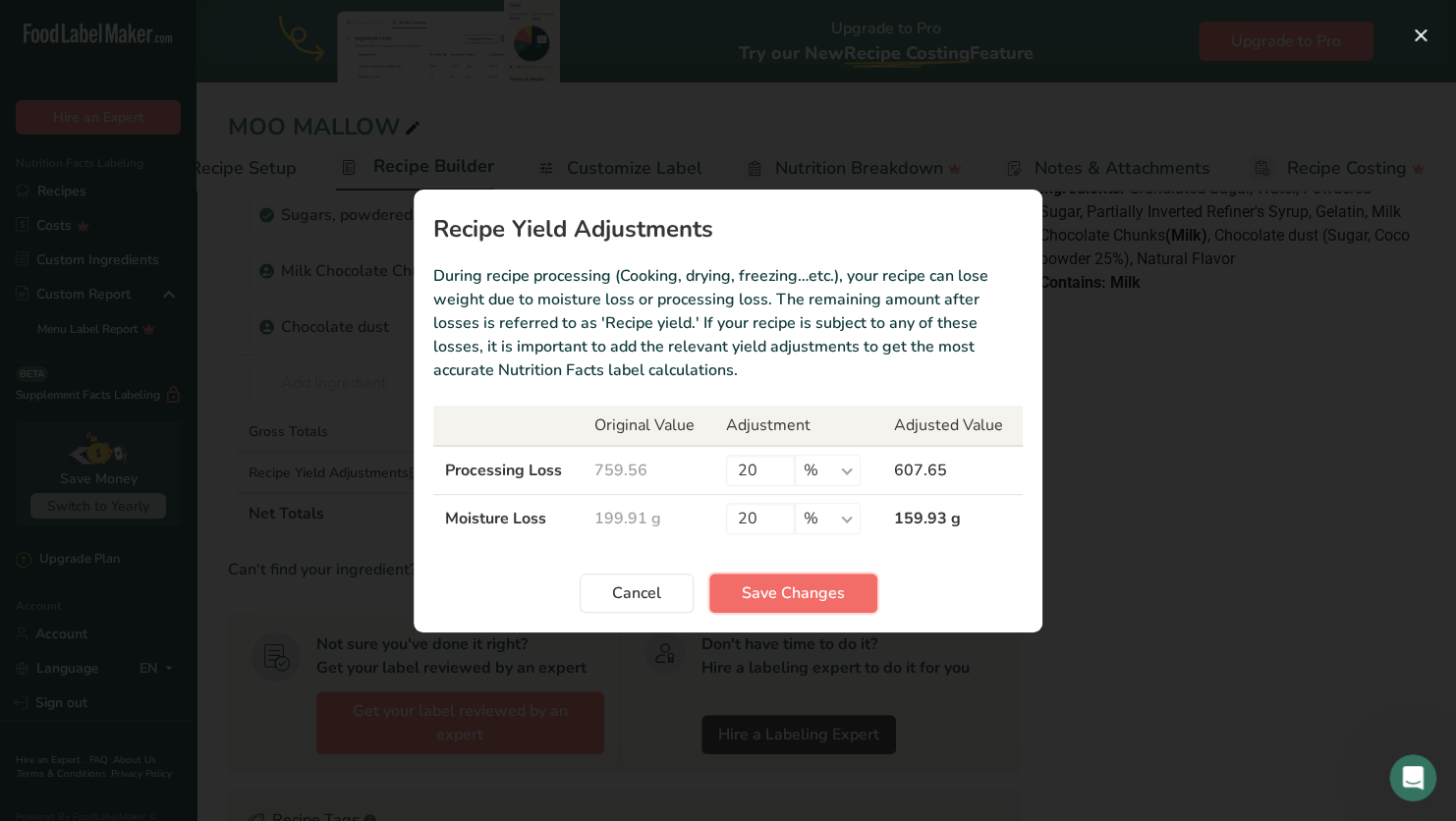 click on "Save Changes" at bounding box center [793, 593] 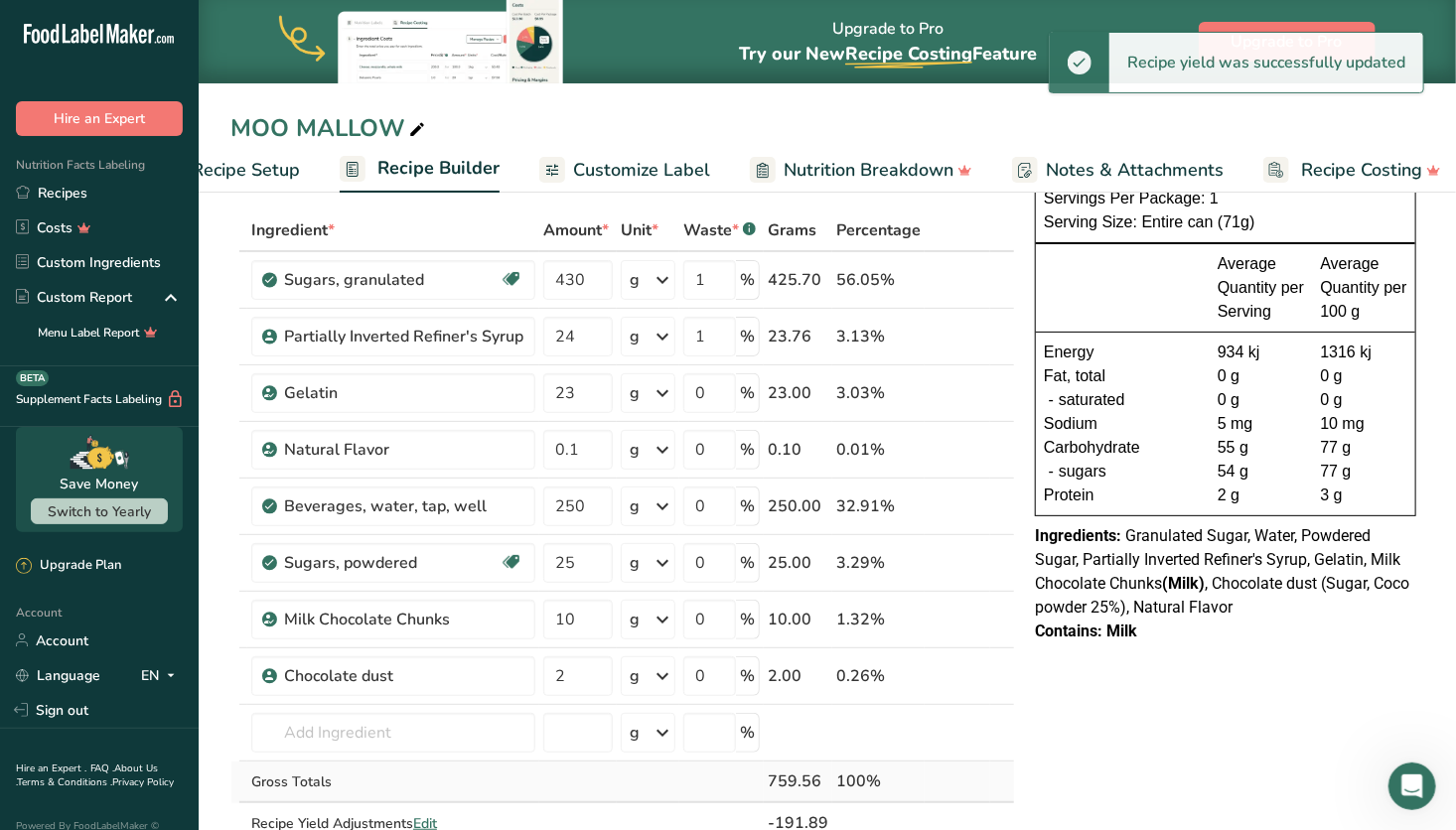 scroll, scrollTop: 0, scrollLeft: 0, axis: both 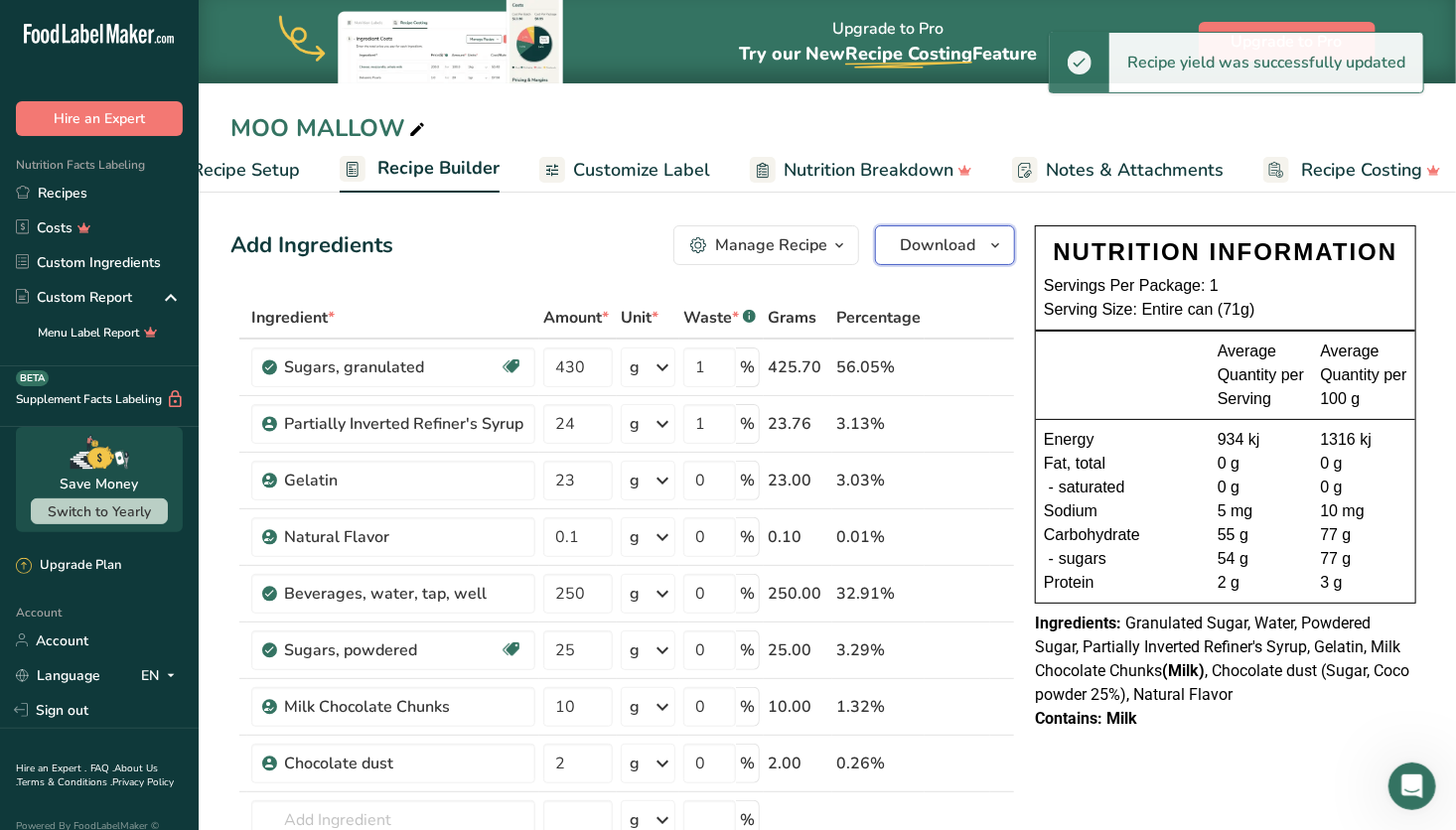 click on "Download" at bounding box center (938, 245) 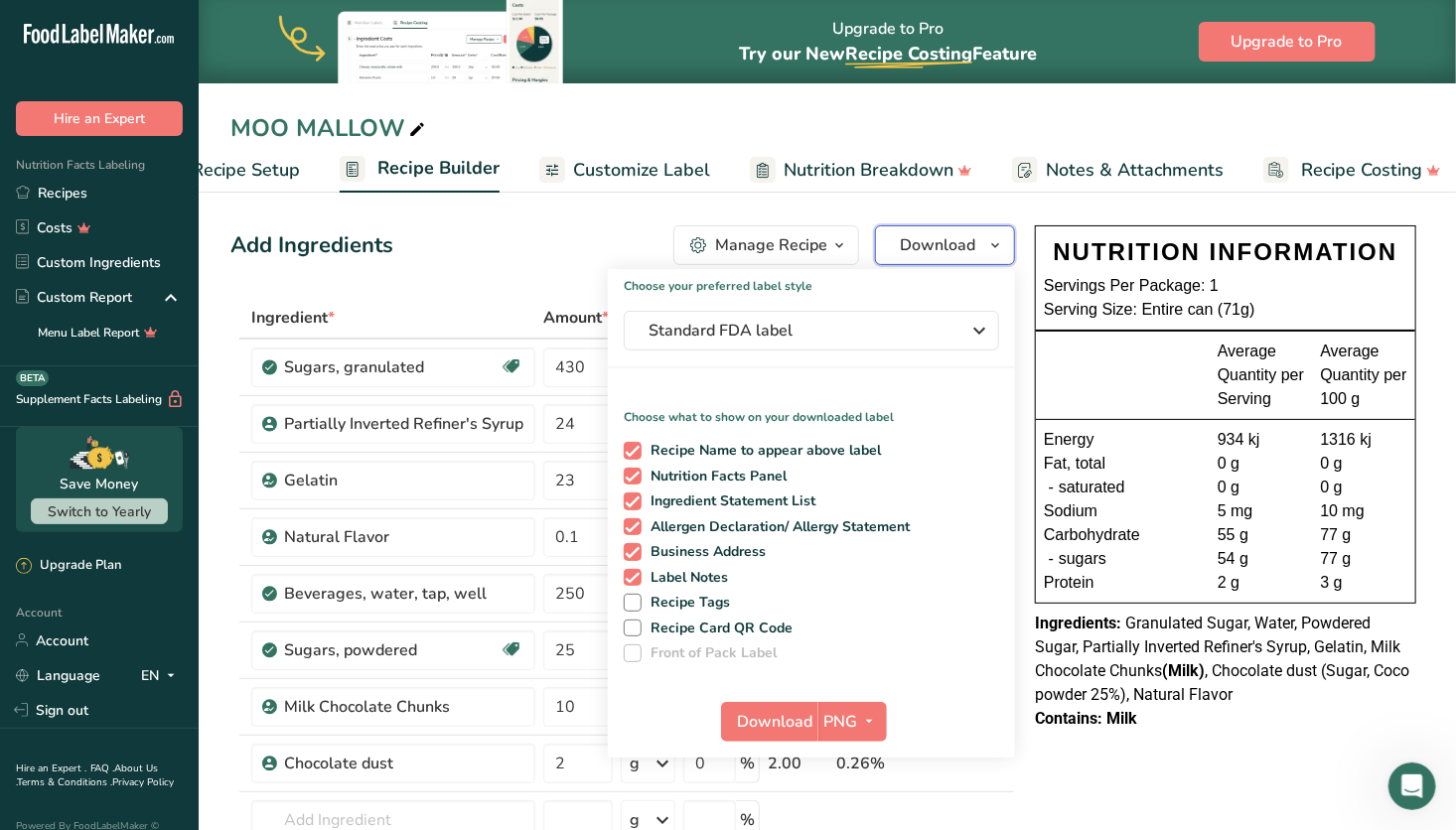 click on "Download" at bounding box center [938, 245] 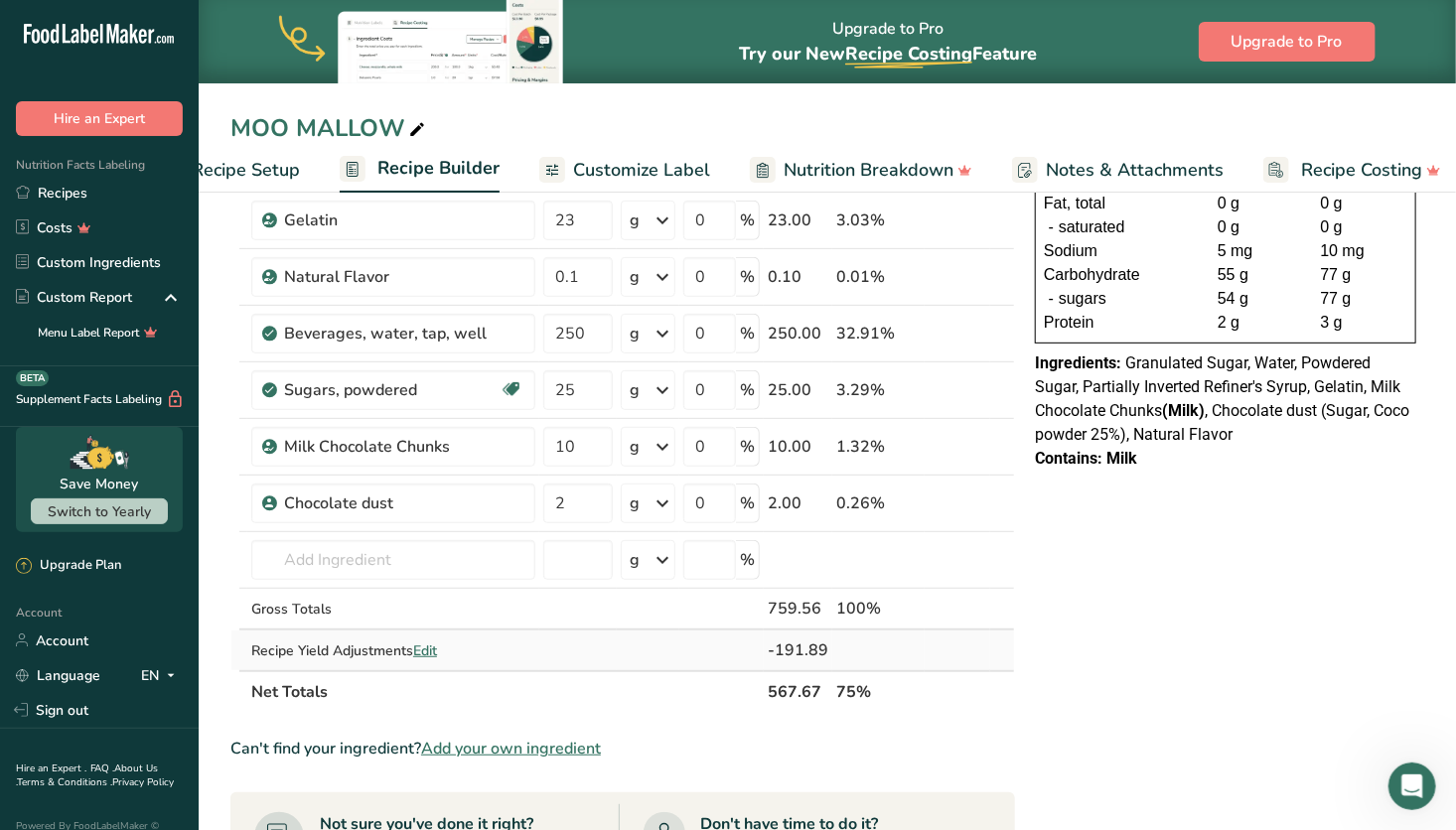 scroll, scrollTop: 265, scrollLeft: 0, axis: vertical 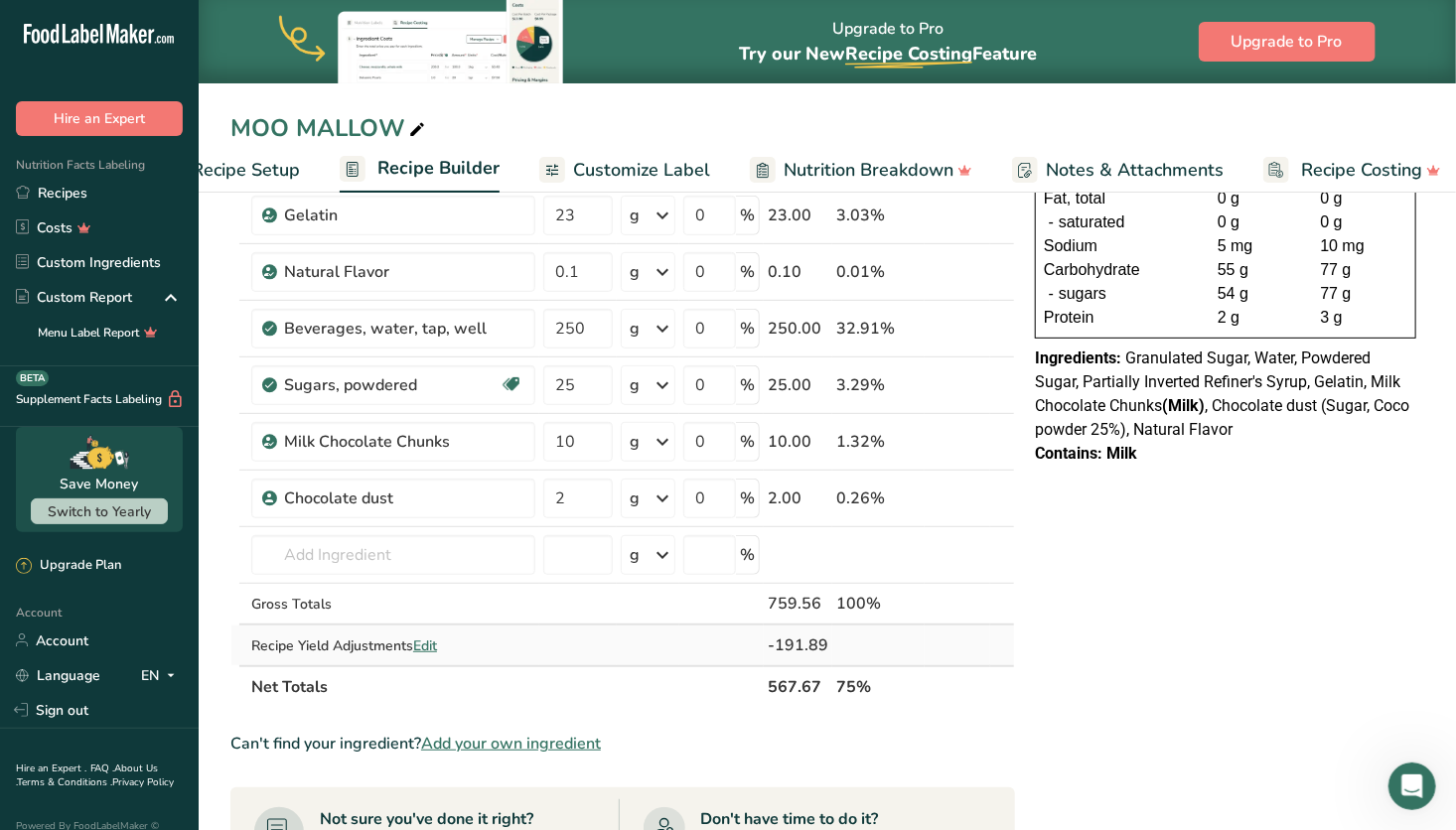 click on "Edit" at bounding box center (425, 645) 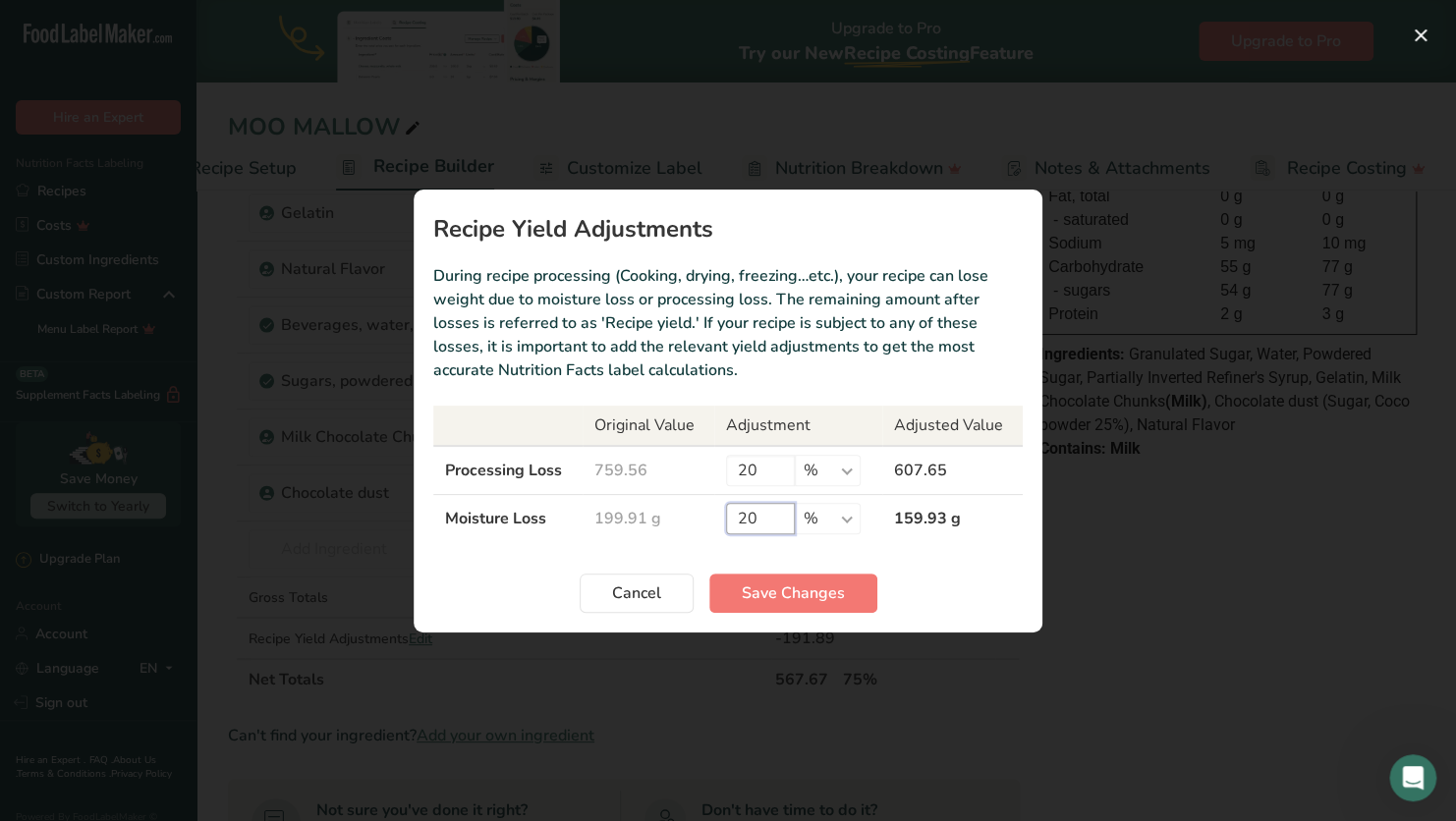 drag, startPoint x: 770, startPoint y: 517, endPoint x: 711, endPoint y: 514, distance: 59.076222 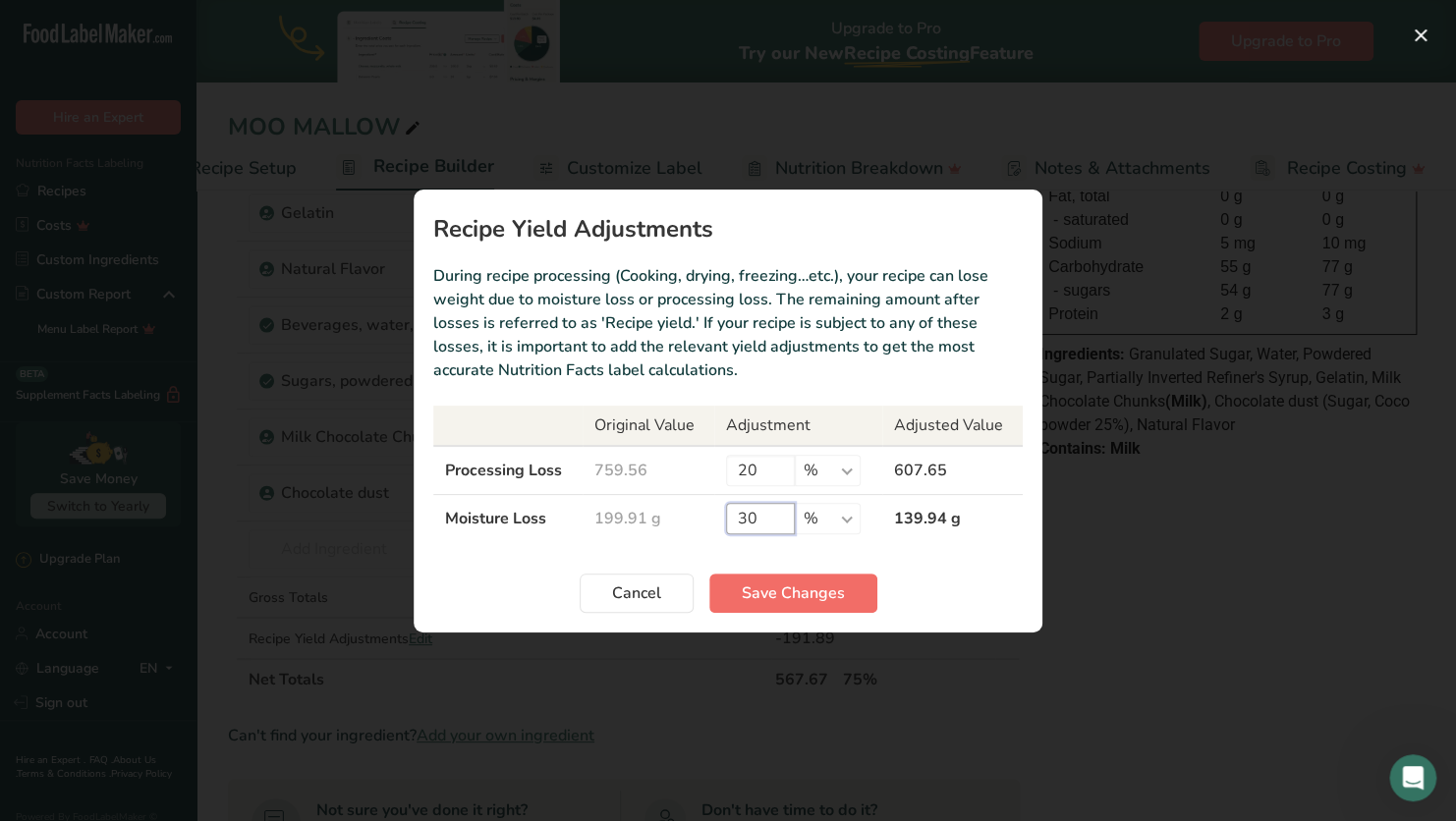 type on "30" 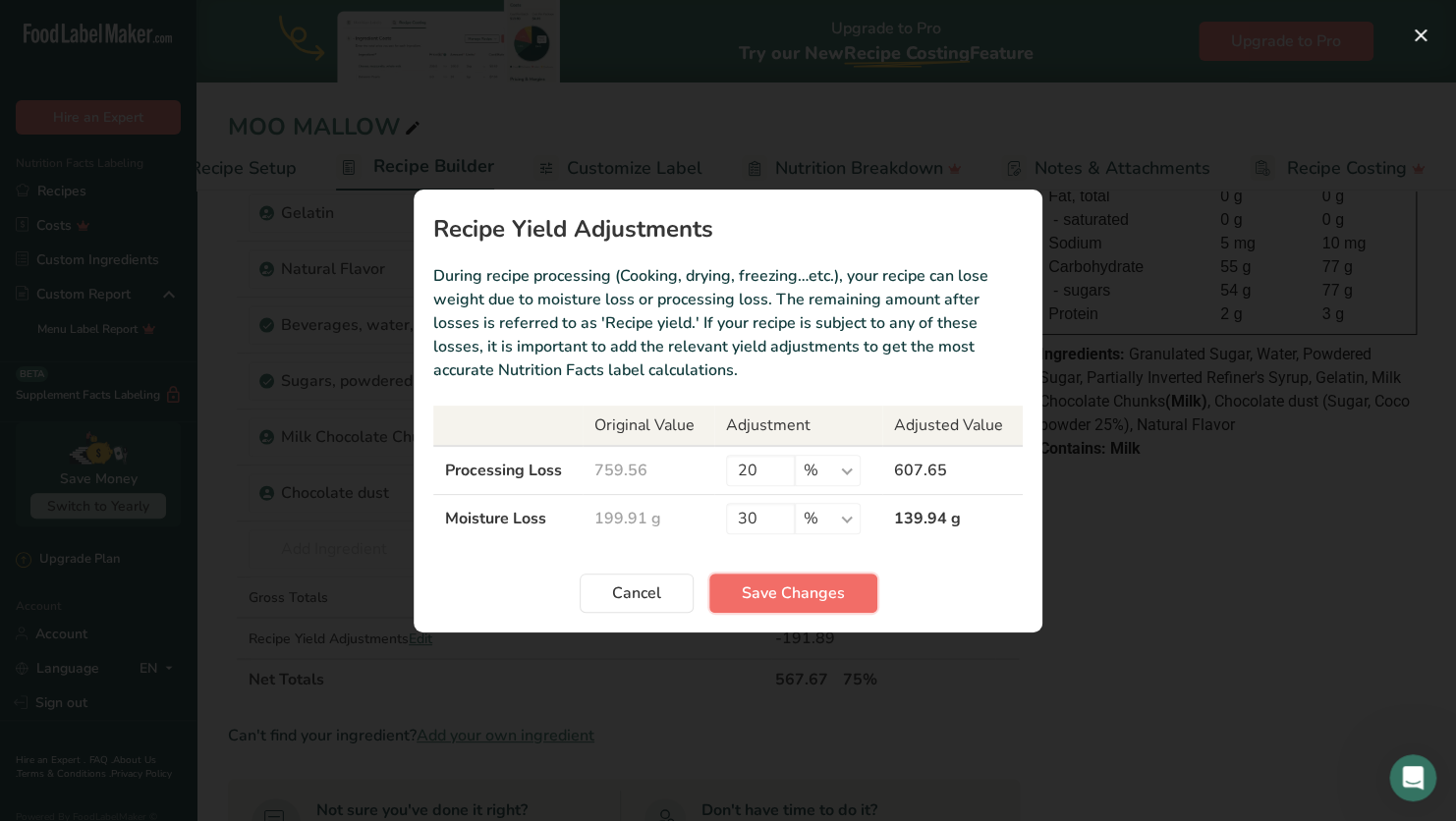 click on "Save Changes" at bounding box center [793, 593] 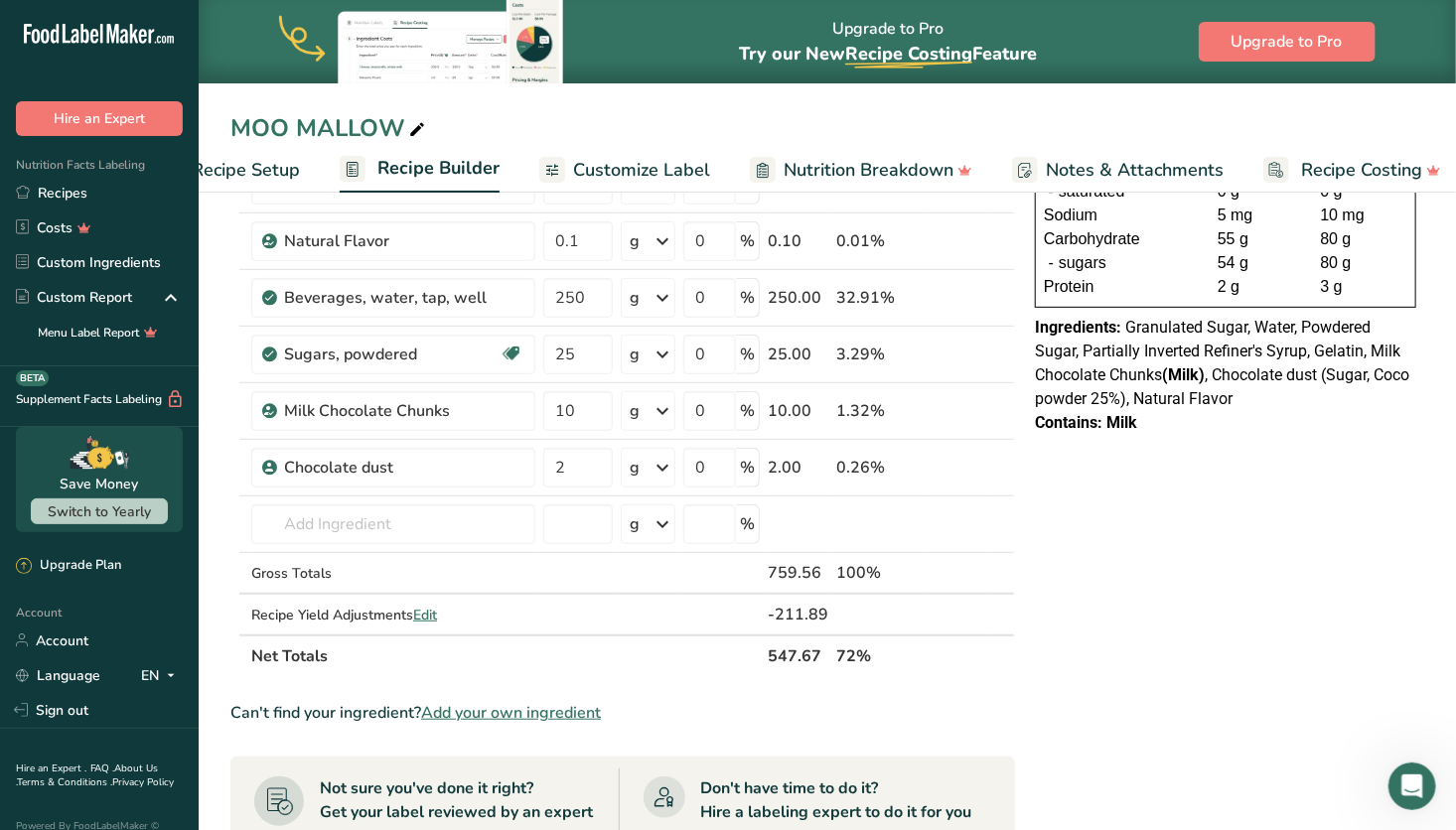 scroll, scrollTop: 342, scrollLeft: 0, axis: vertical 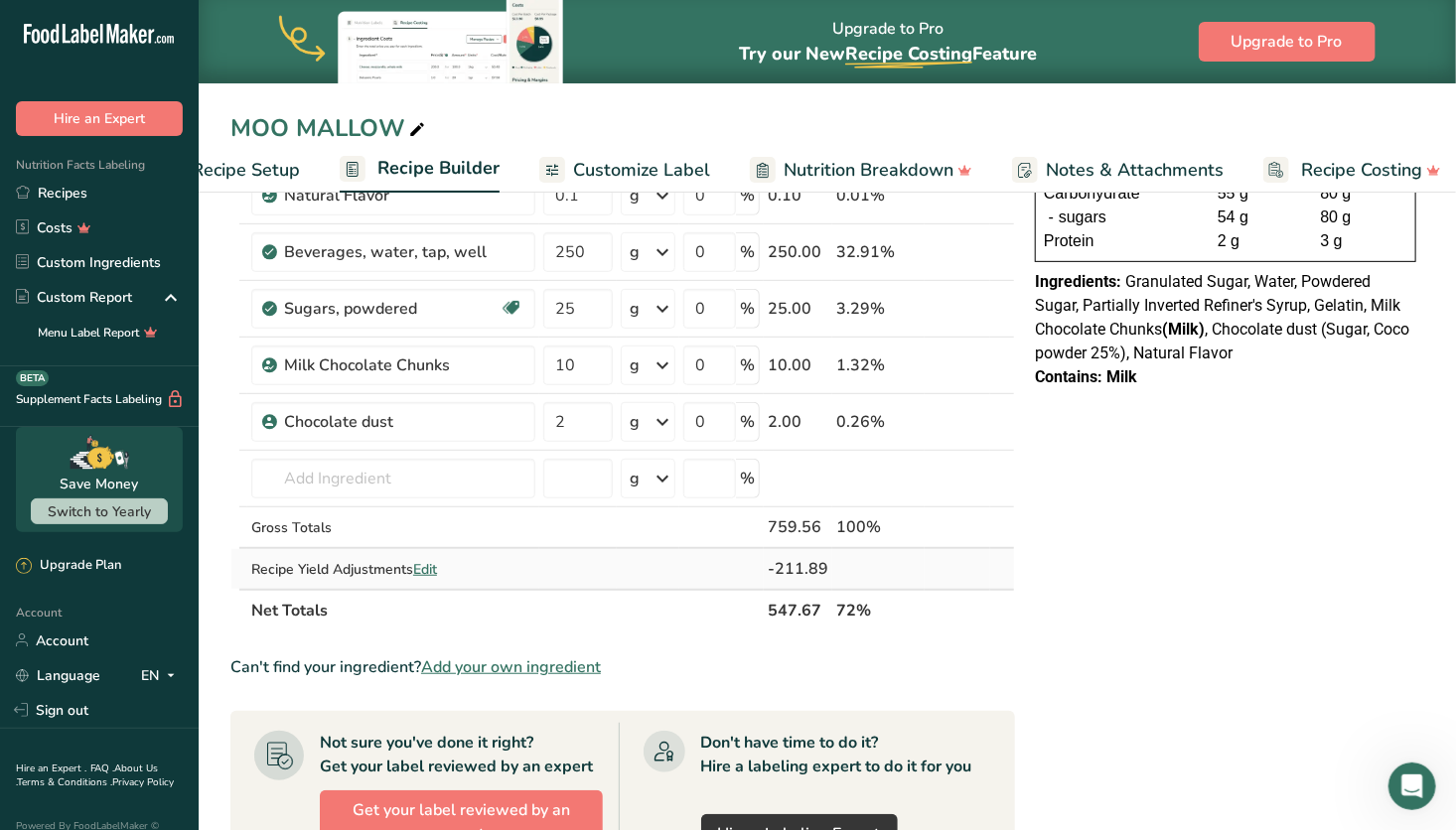 click on "Edit" at bounding box center (425, 569) 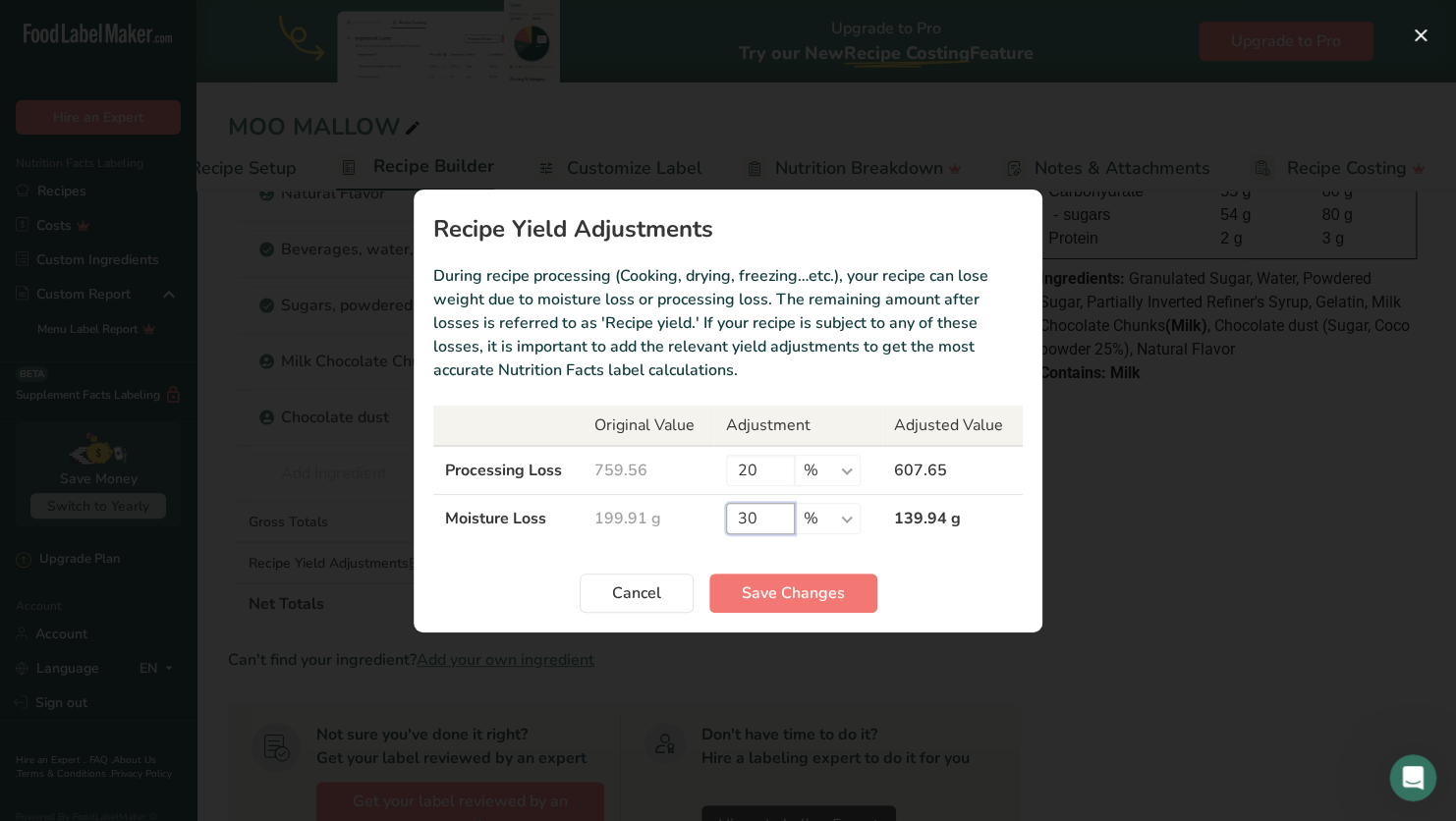 drag, startPoint x: 767, startPoint y: 513, endPoint x: 689, endPoint y: 513, distance: 78 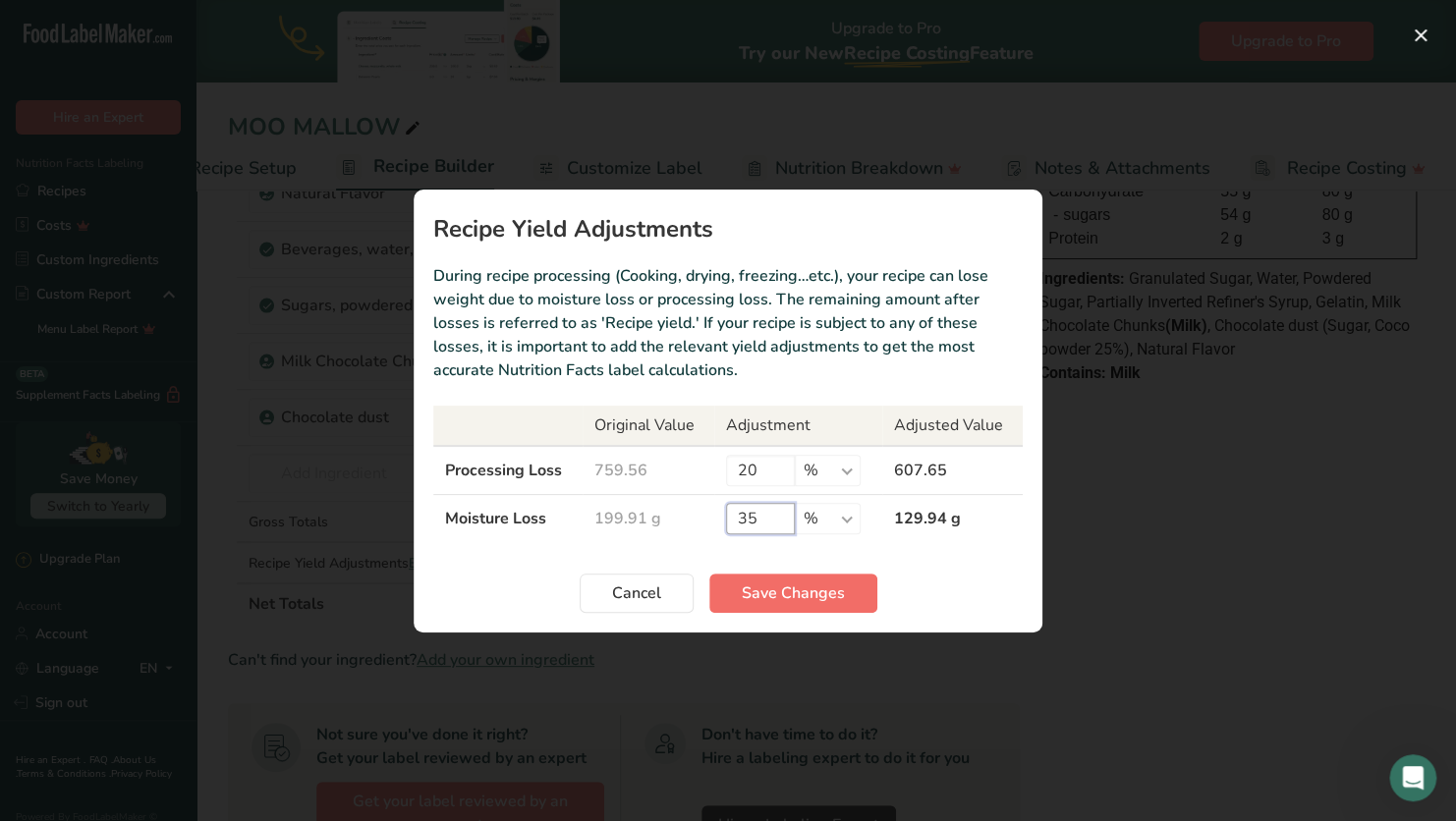 type on "35" 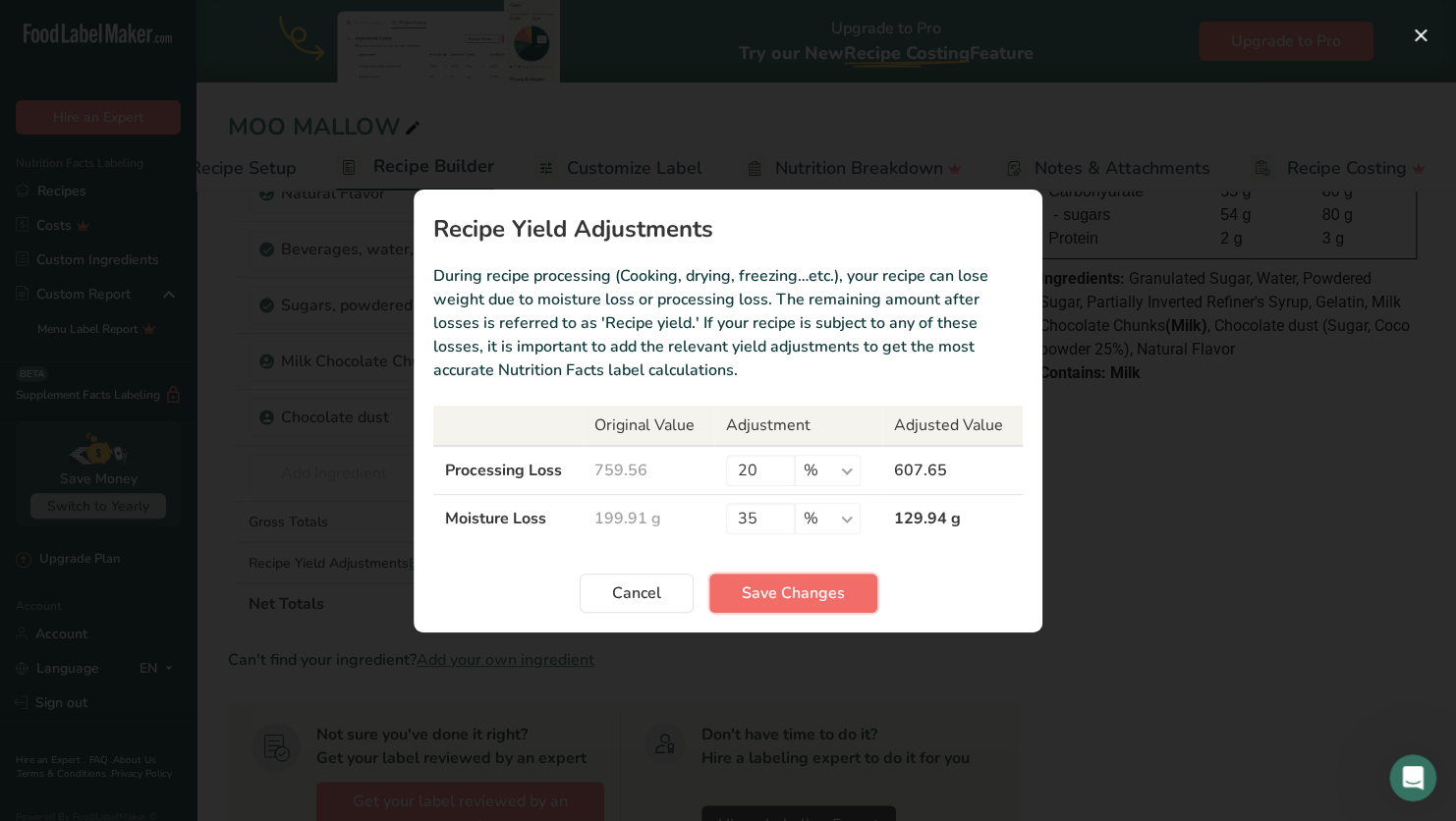 click on "Save Changes" at bounding box center [793, 593] 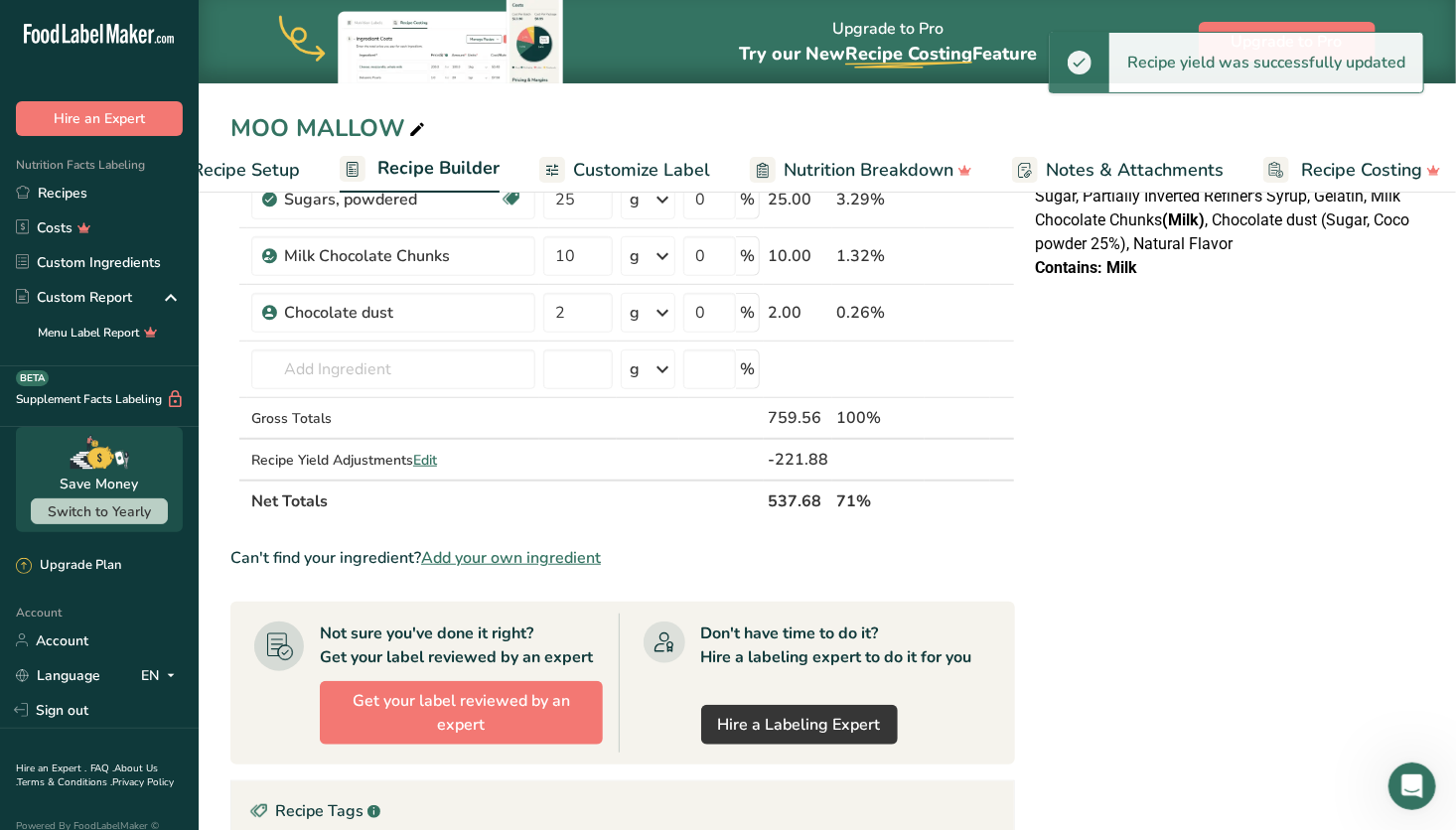scroll, scrollTop: 453, scrollLeft: 0, axis: vertical 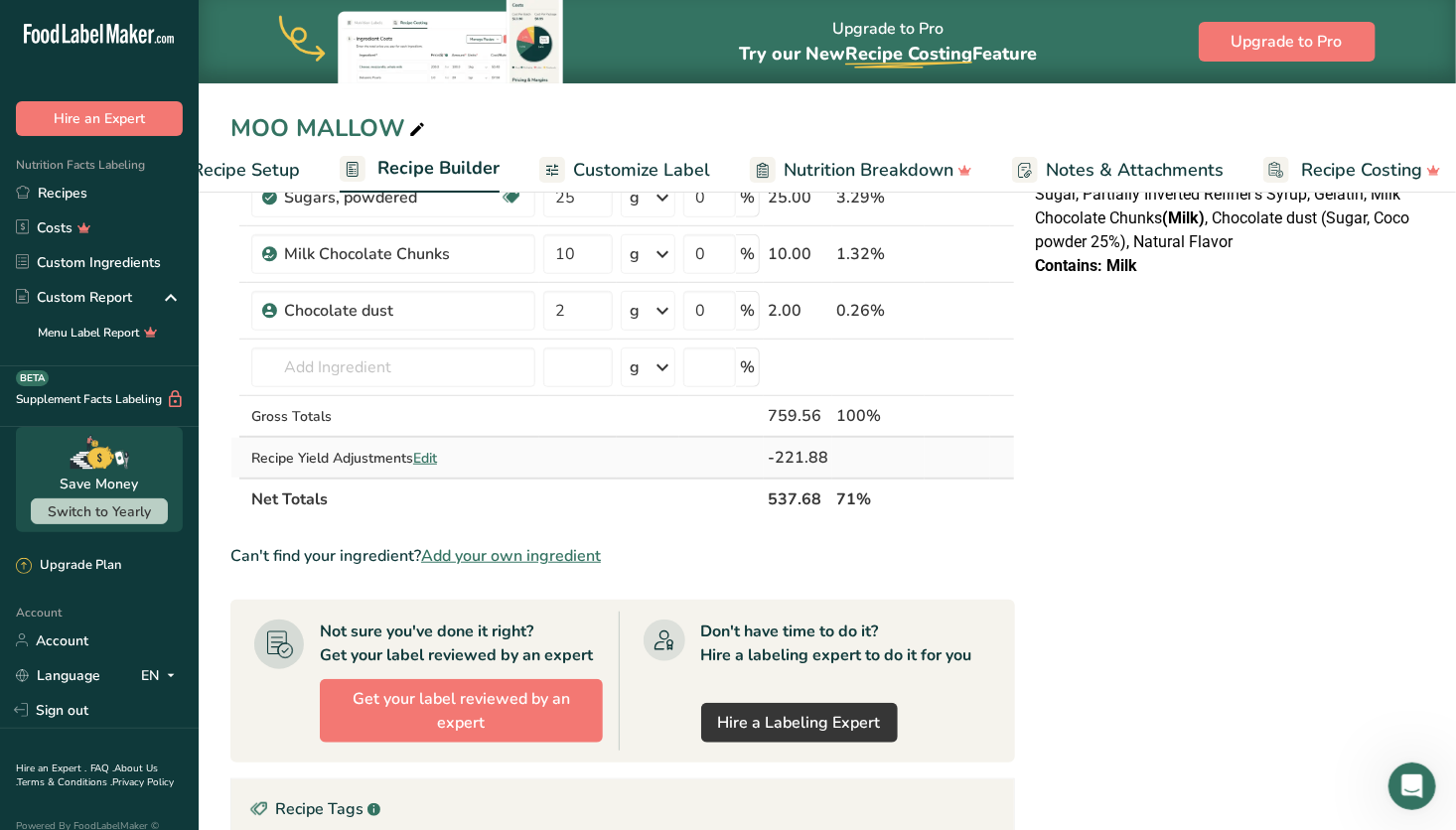 click on "Edit" at bounding box center (425, 458) 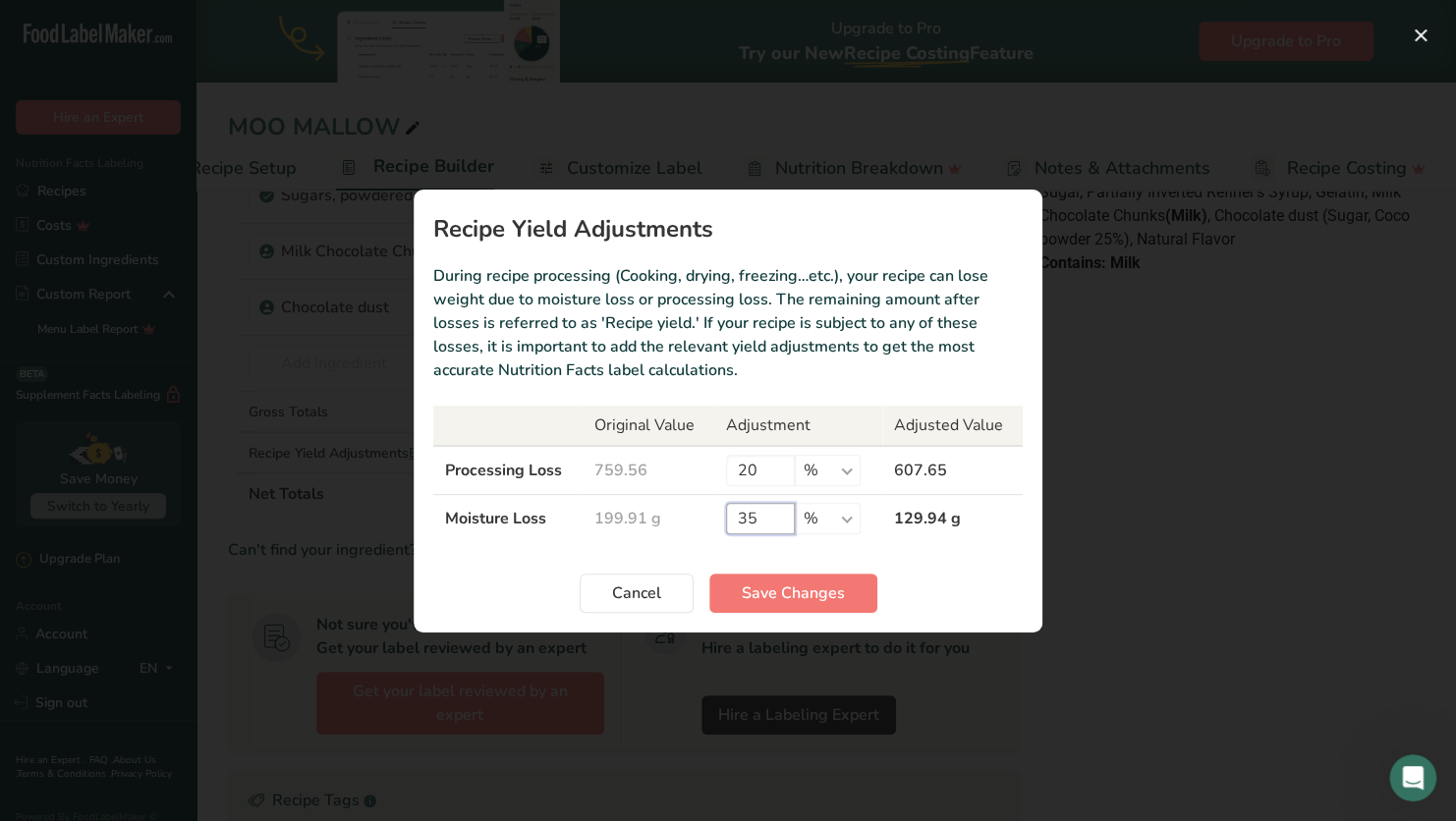 drag, startPoint x: 776, startPoint y: 513, endPoint x: 679, endPoint y: 498, distance: 98.15294 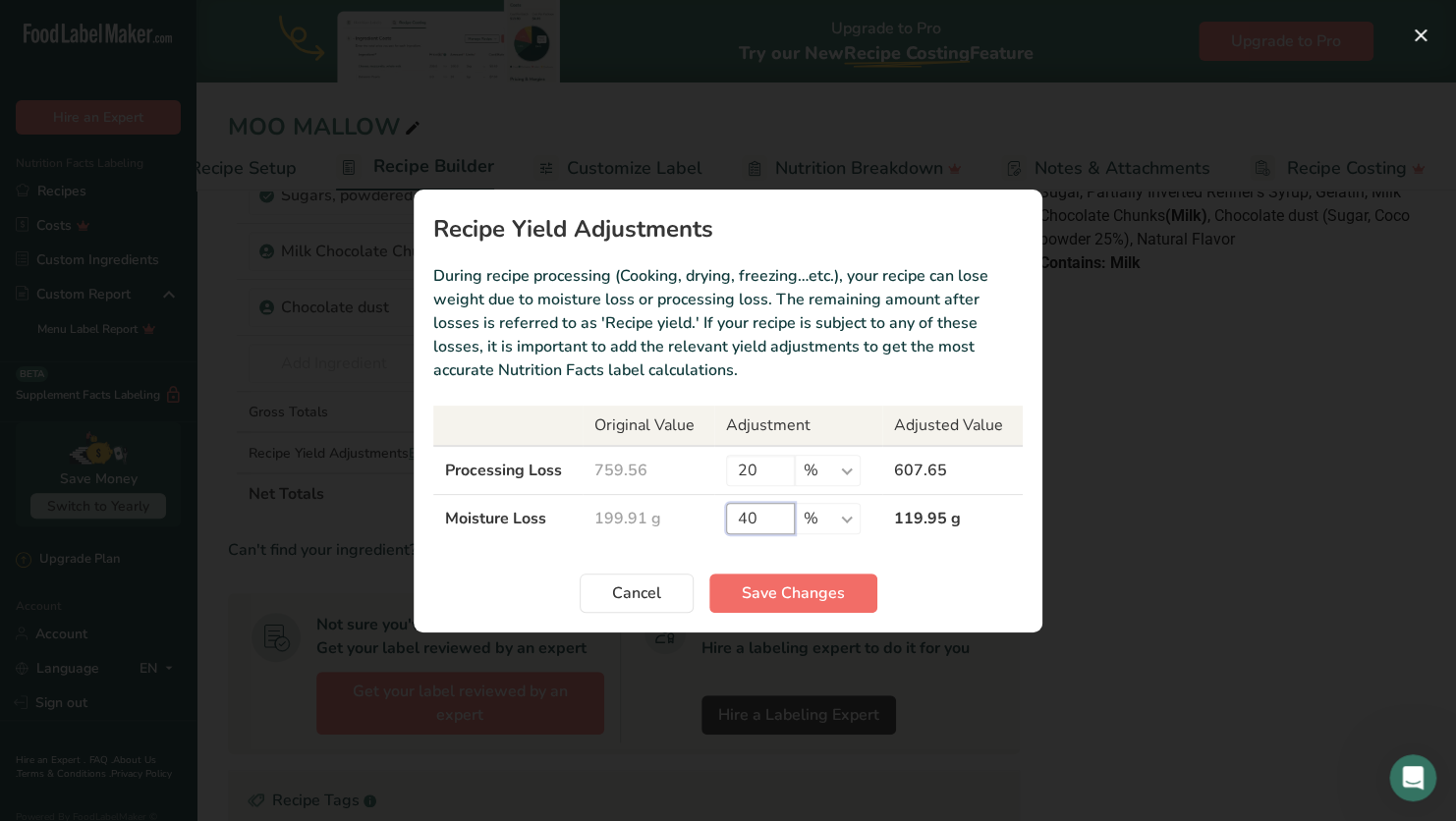 type on "40" 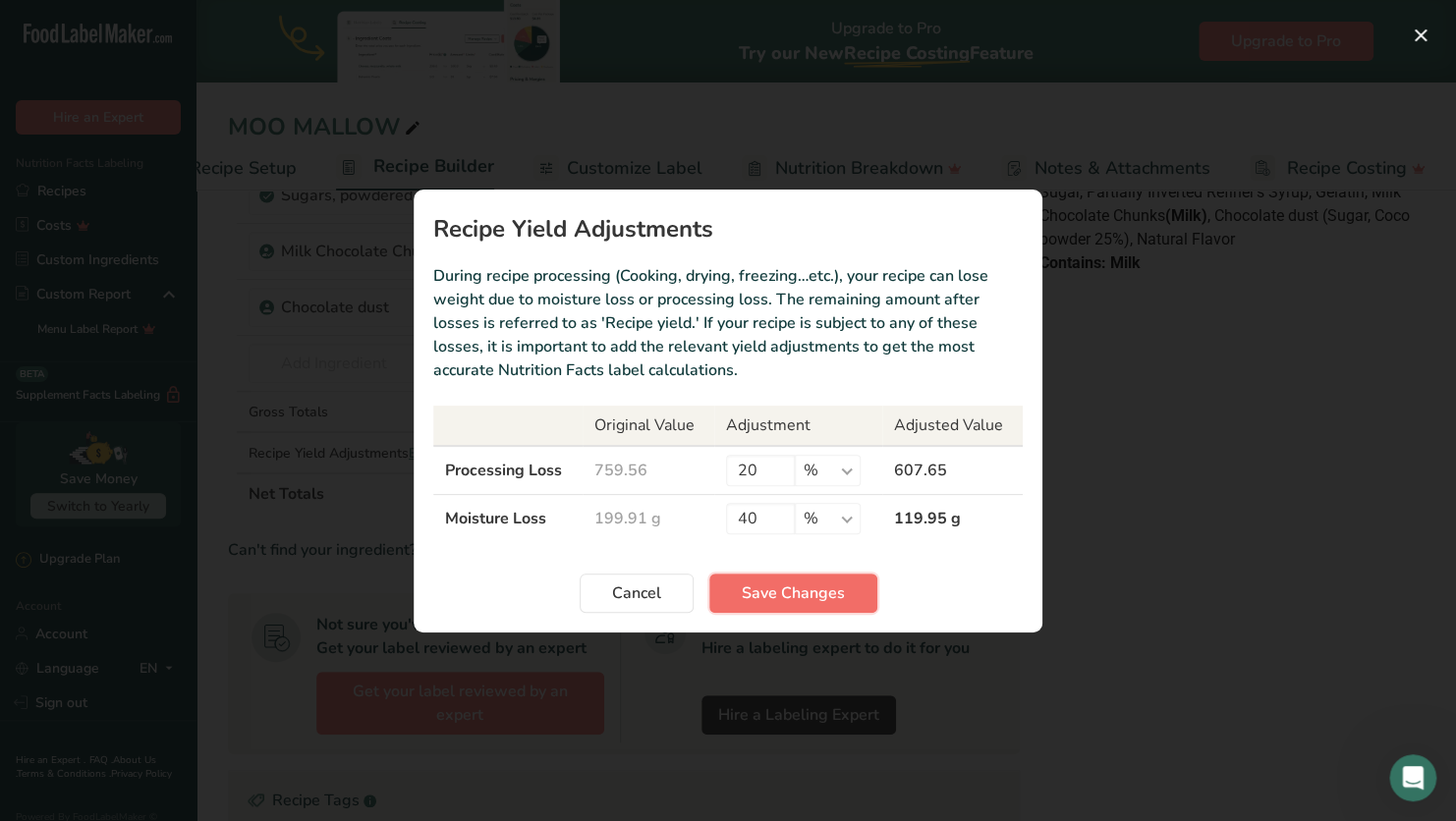 click on "Save Changes" at bounding box center (793, 593) 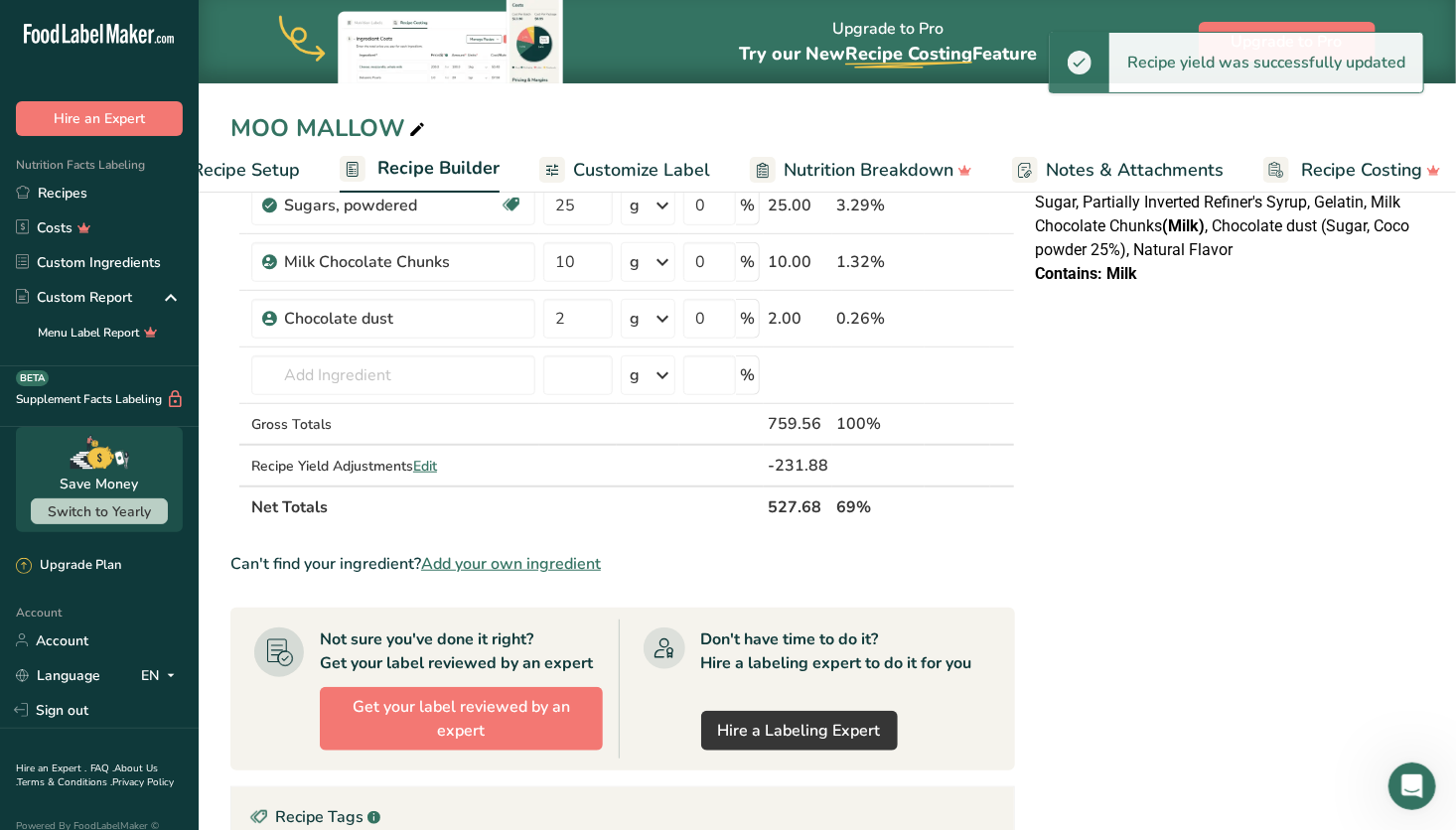 scroll, scrollTop: 449, scrollLeft: 0, axis: vertical 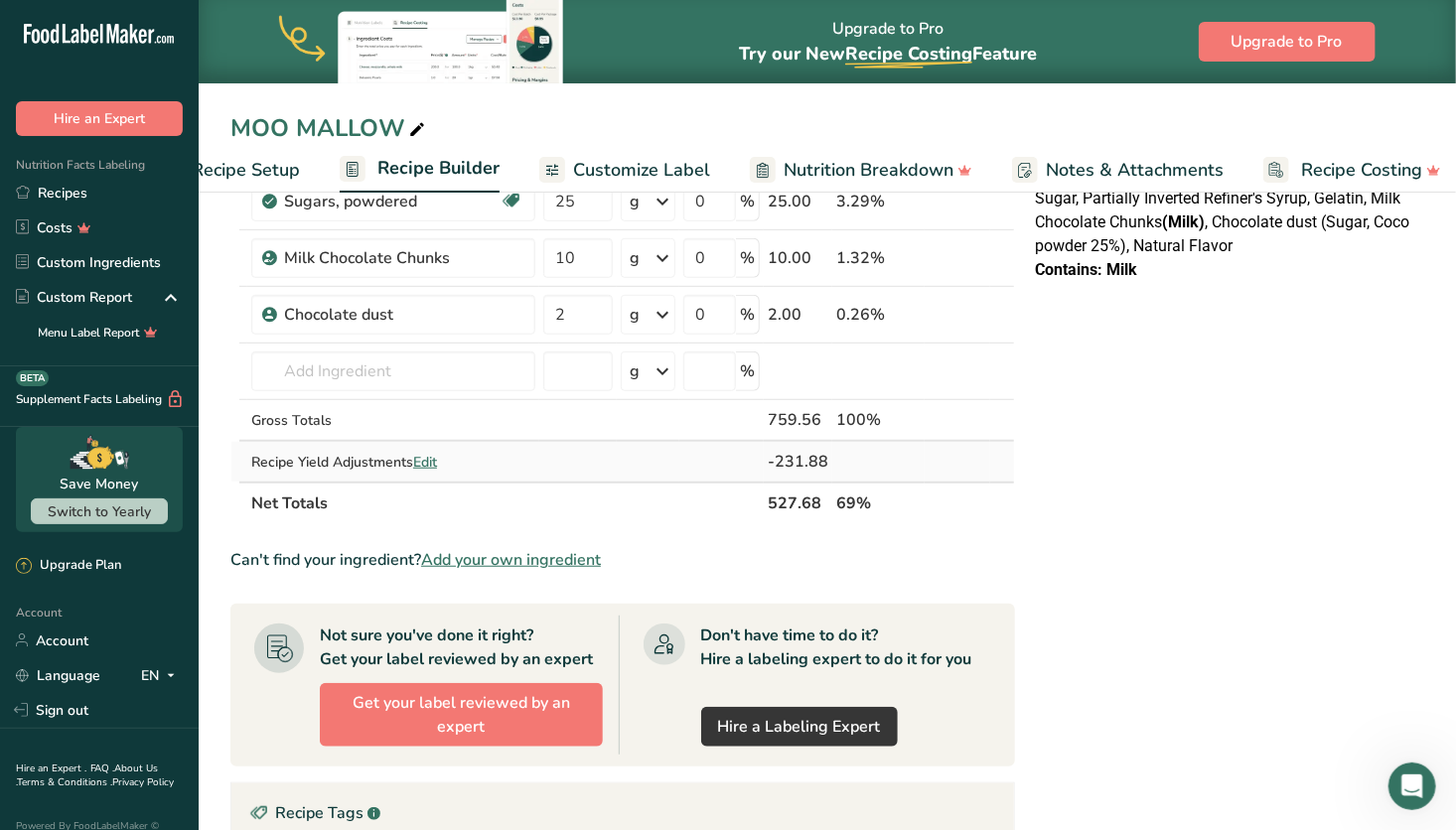 click on "Edit" at bounding box center (425, 462) 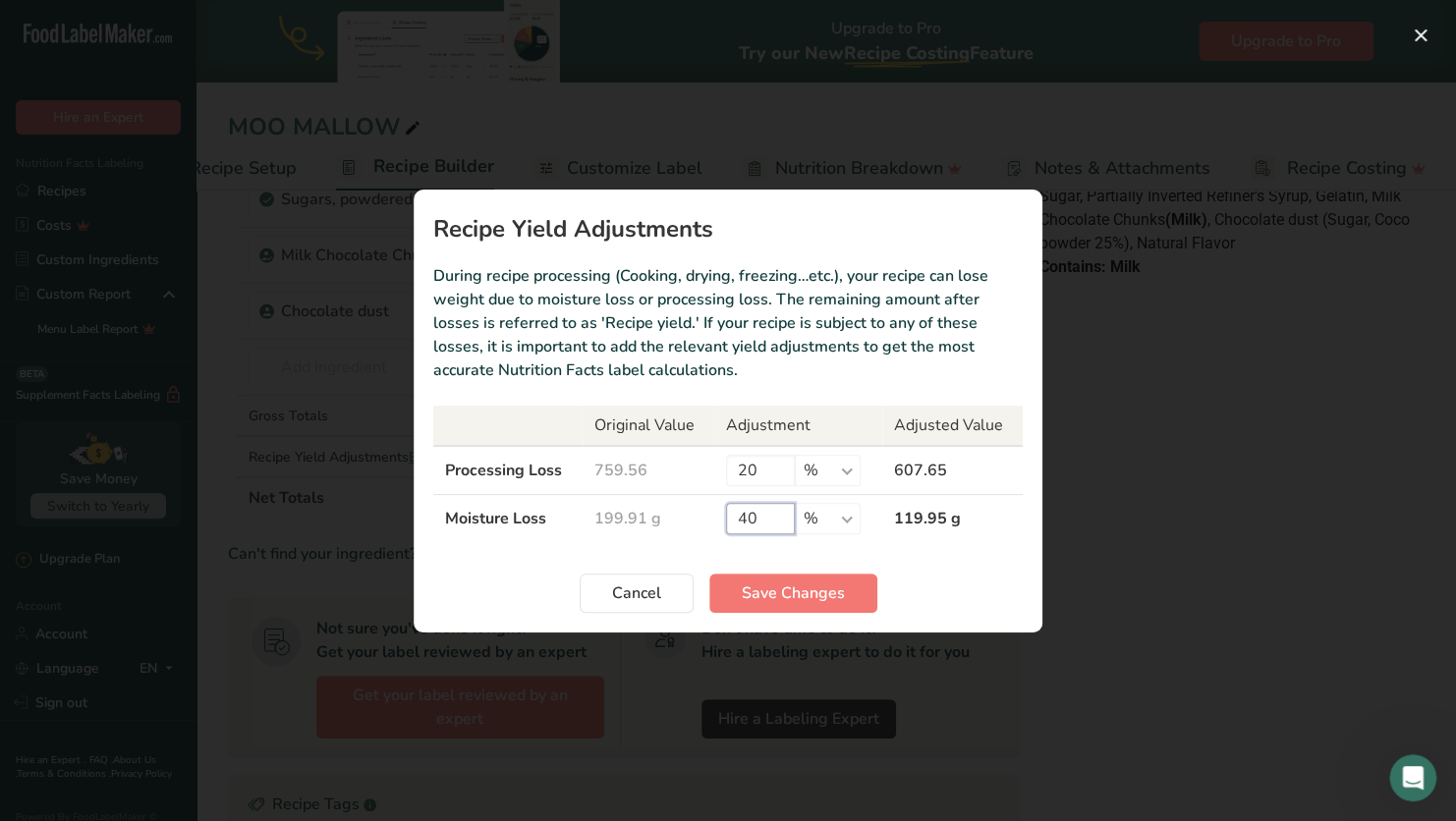 drag, startPoint x: 776, startPoint y: 519, endPoint x: 705, endPoint y: 507, distance: 72.00694 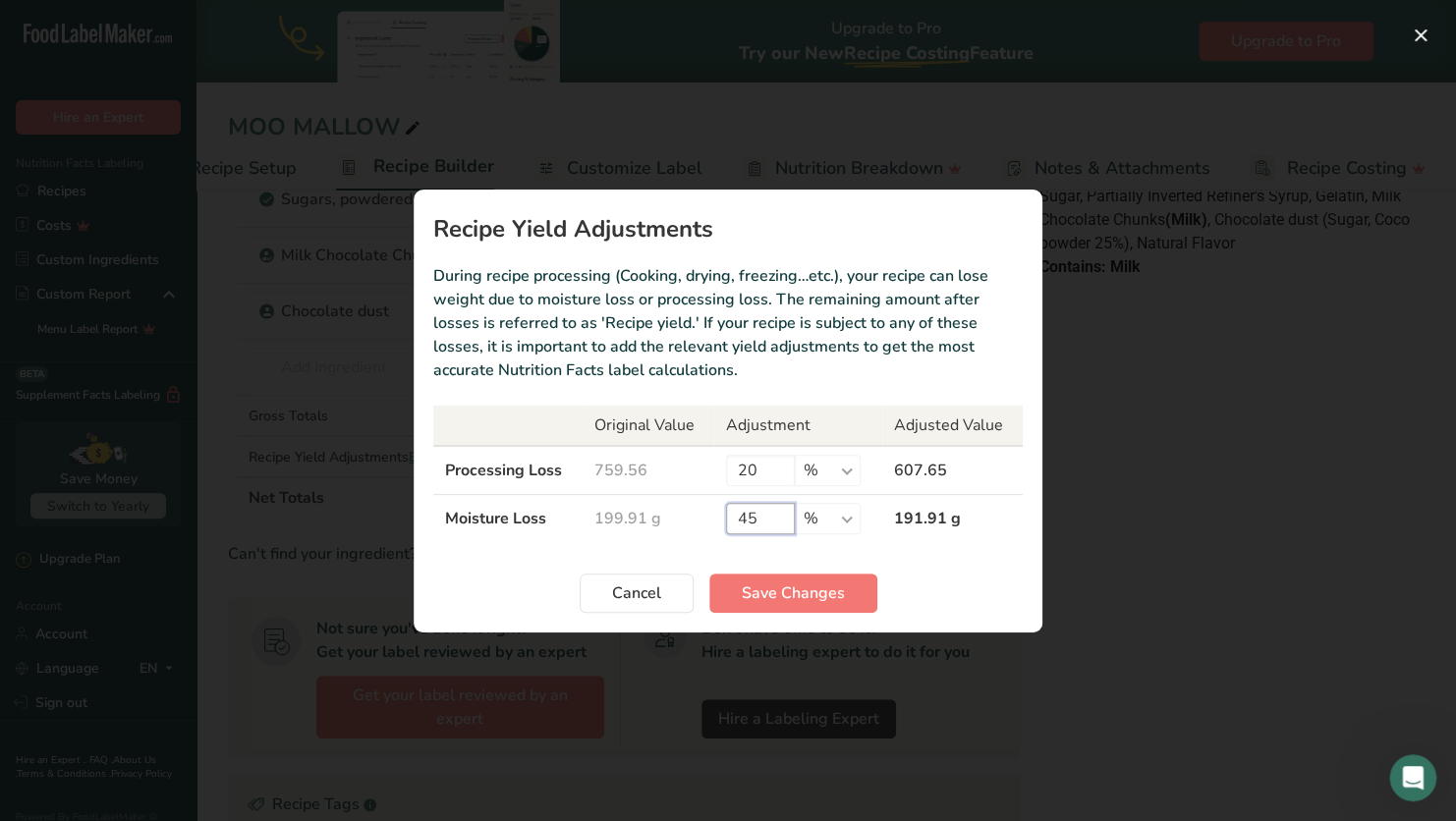 type on "4" 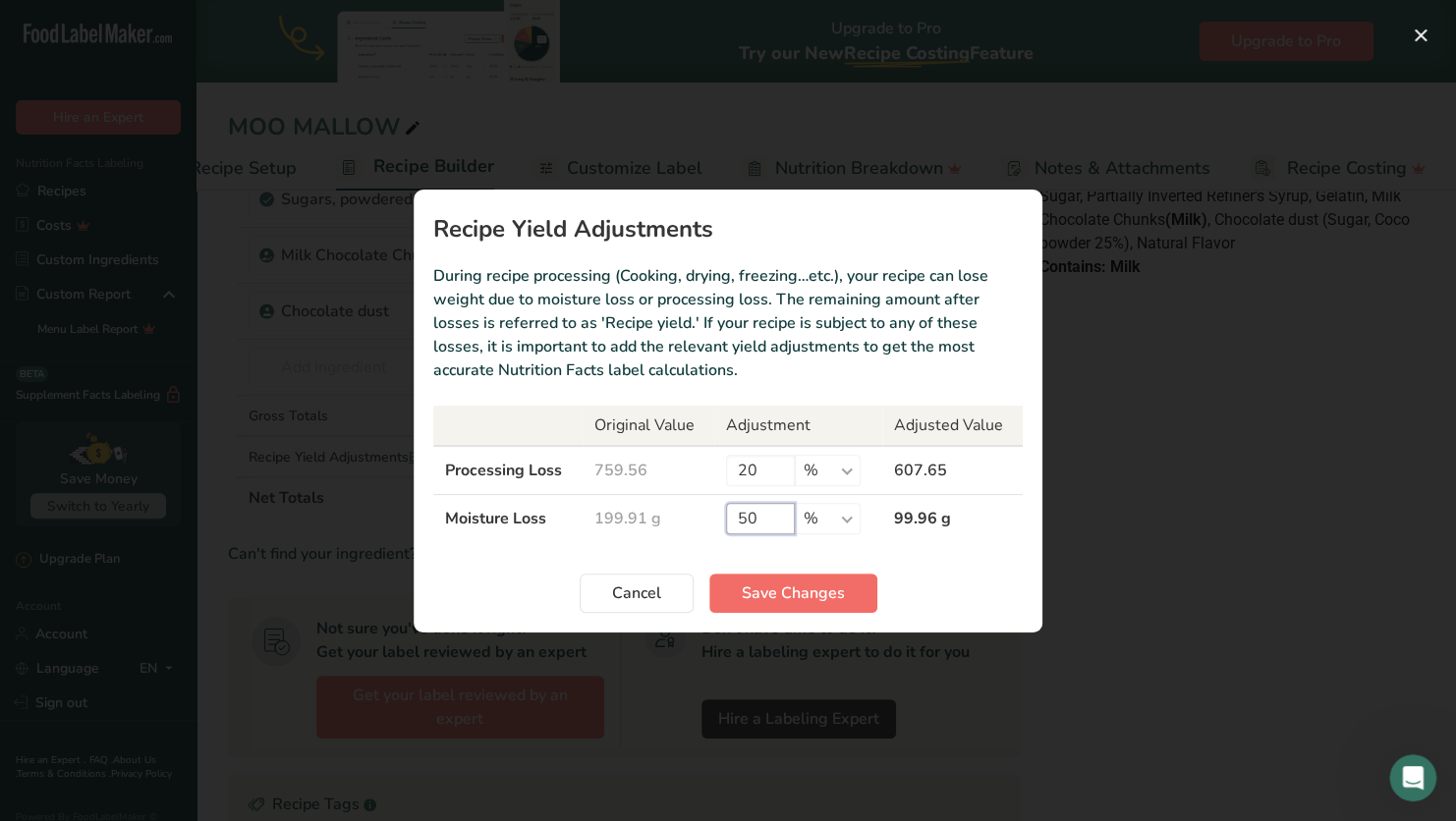 type on "50" 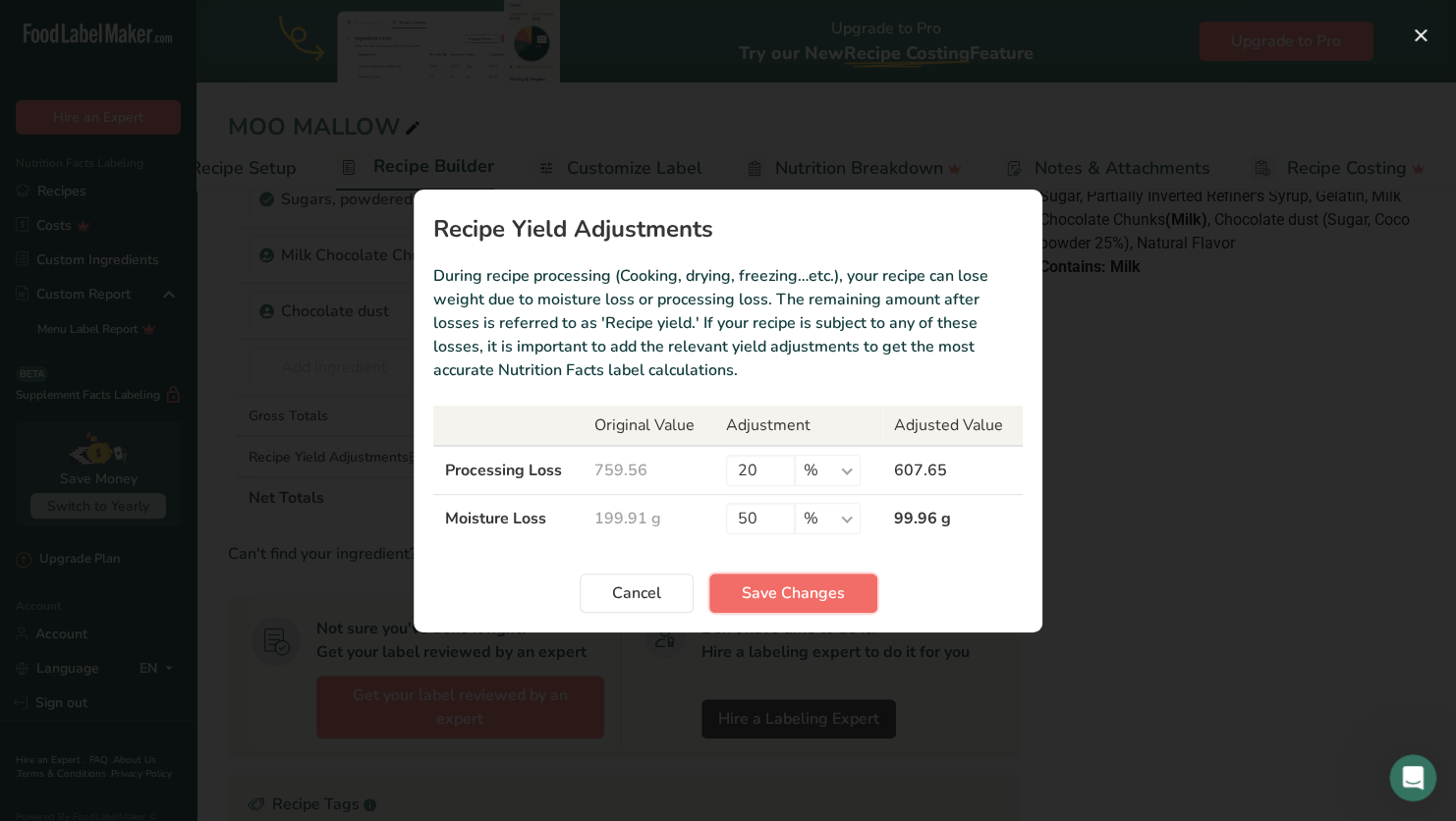 click on "Save Changes" at bounding box center (793, 593) 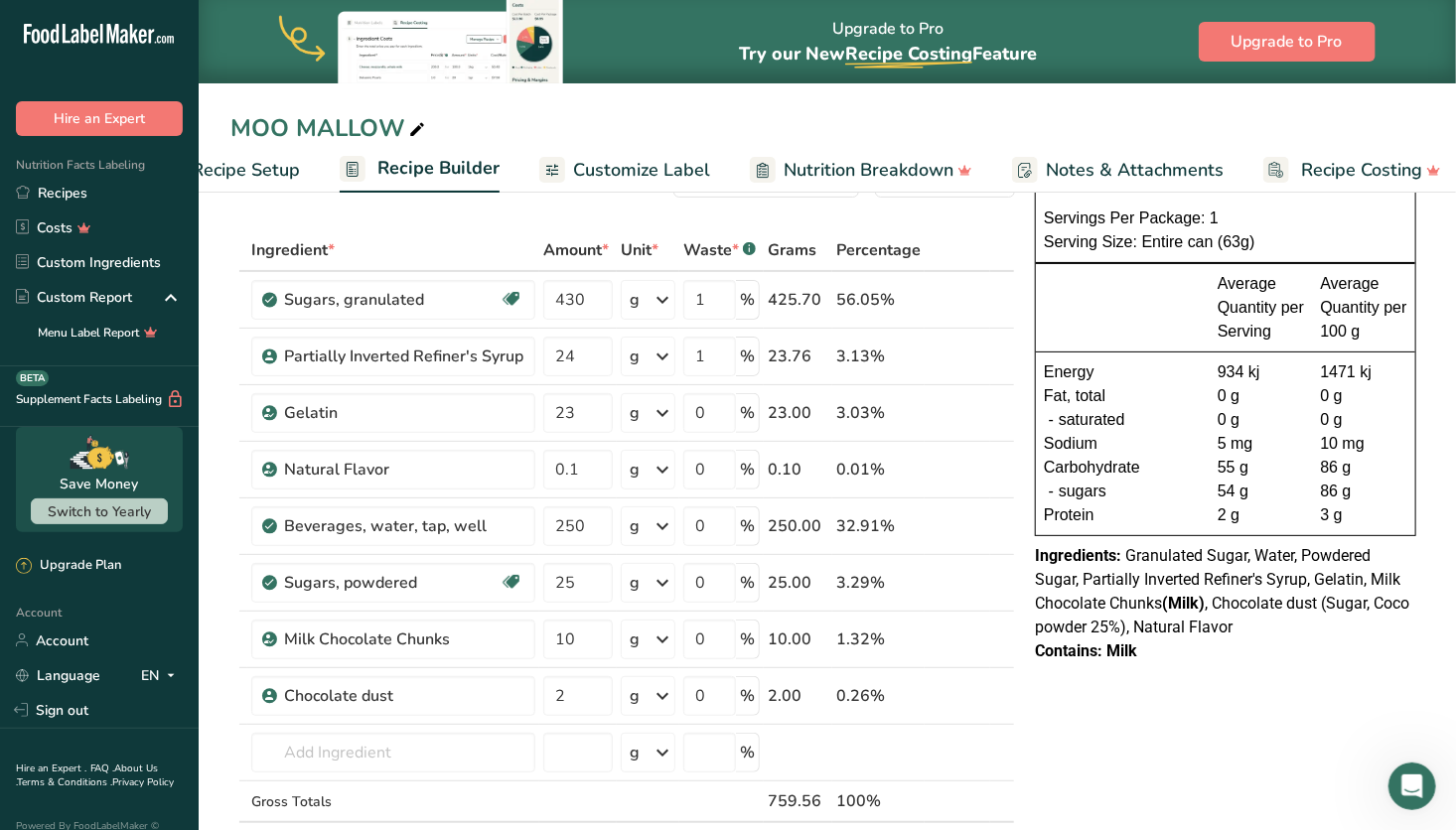 scroll, scrollTop: 0, scrollLeft: 0, axis: both 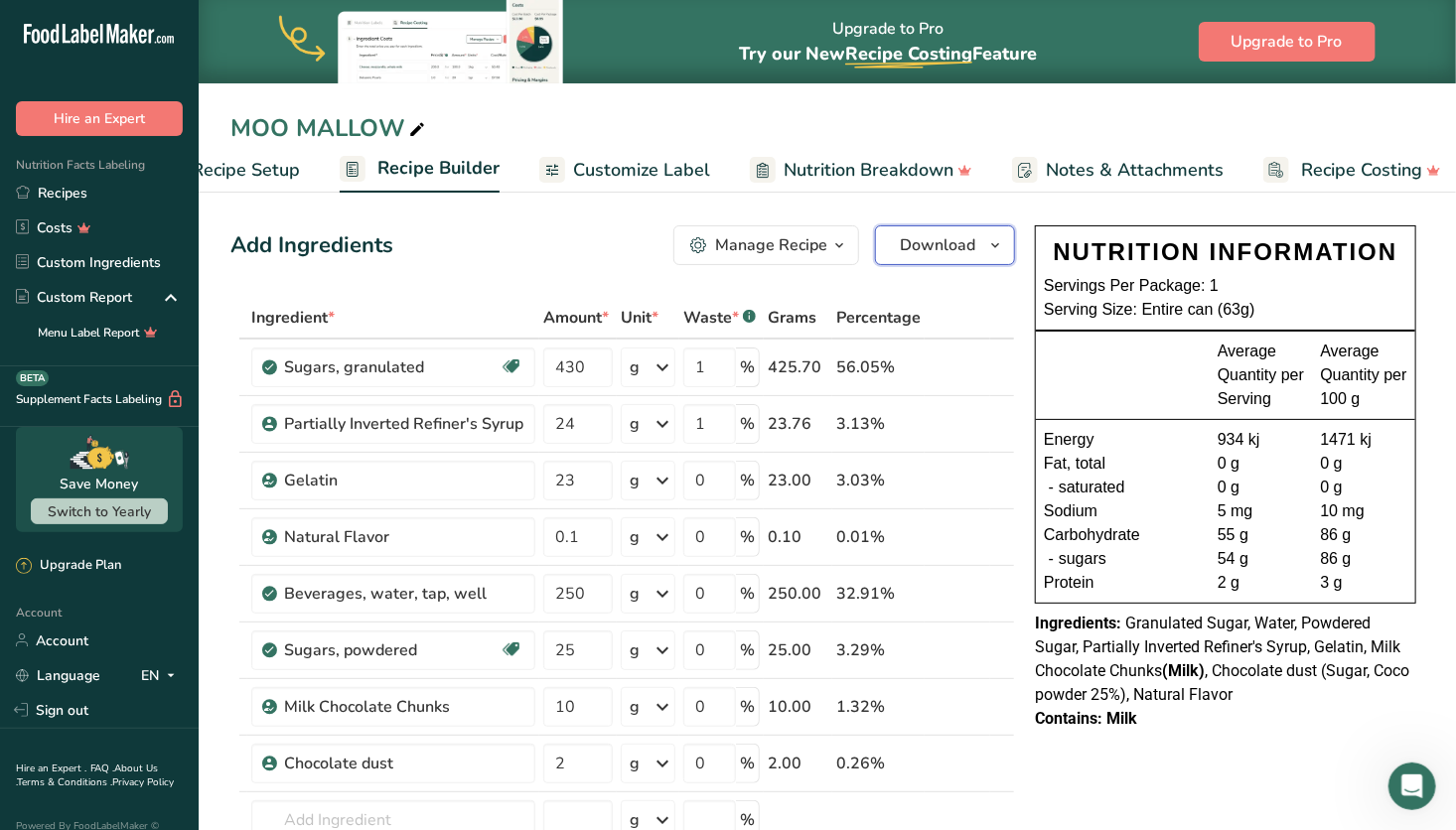 click on "Download" at bounding box center [938, 245] 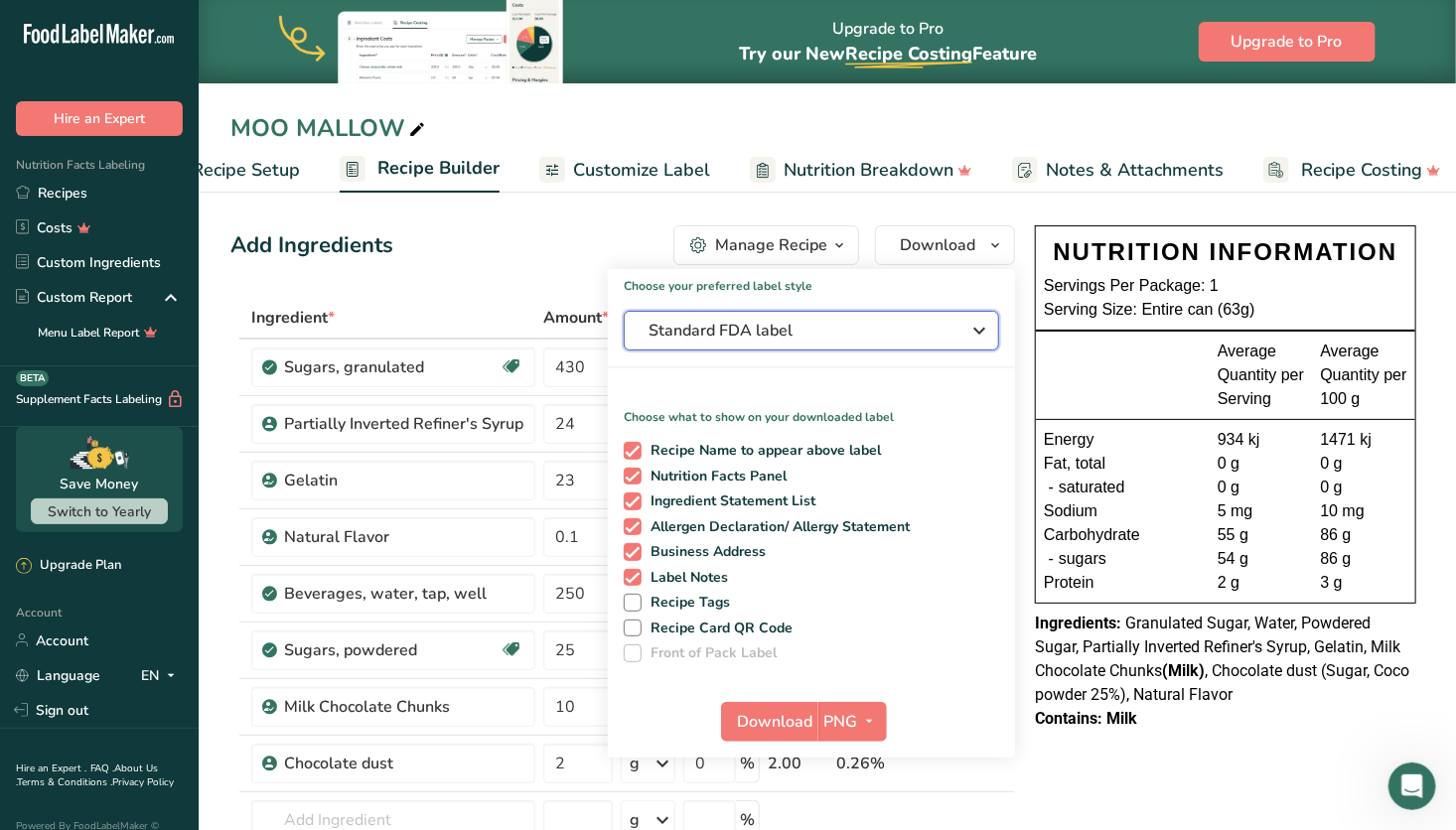 click on "Standard FDA label" at bounding box center [811, 331] 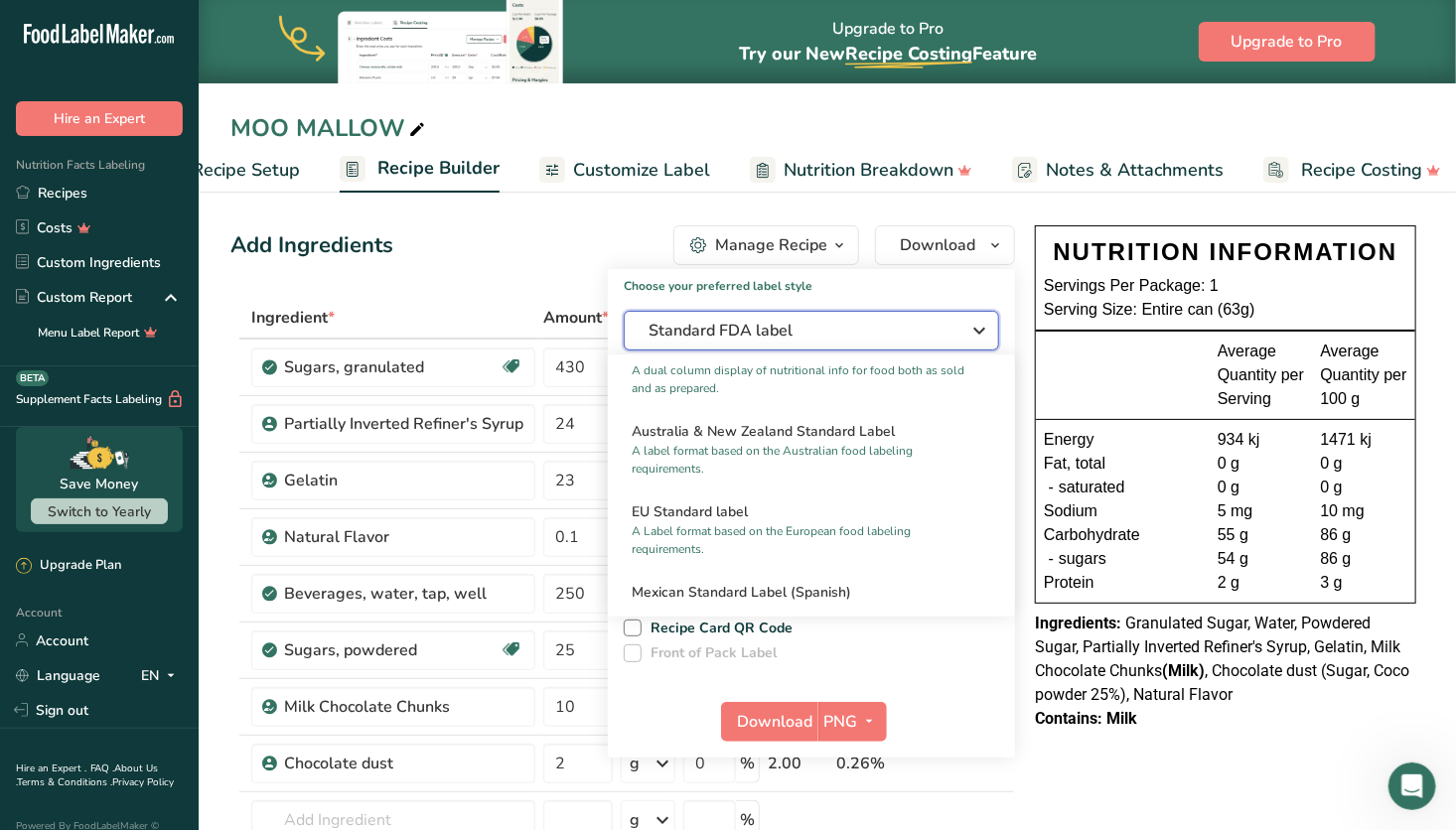 scroll, scrollTop: 919, scrollLeft: 0, axis: vertical 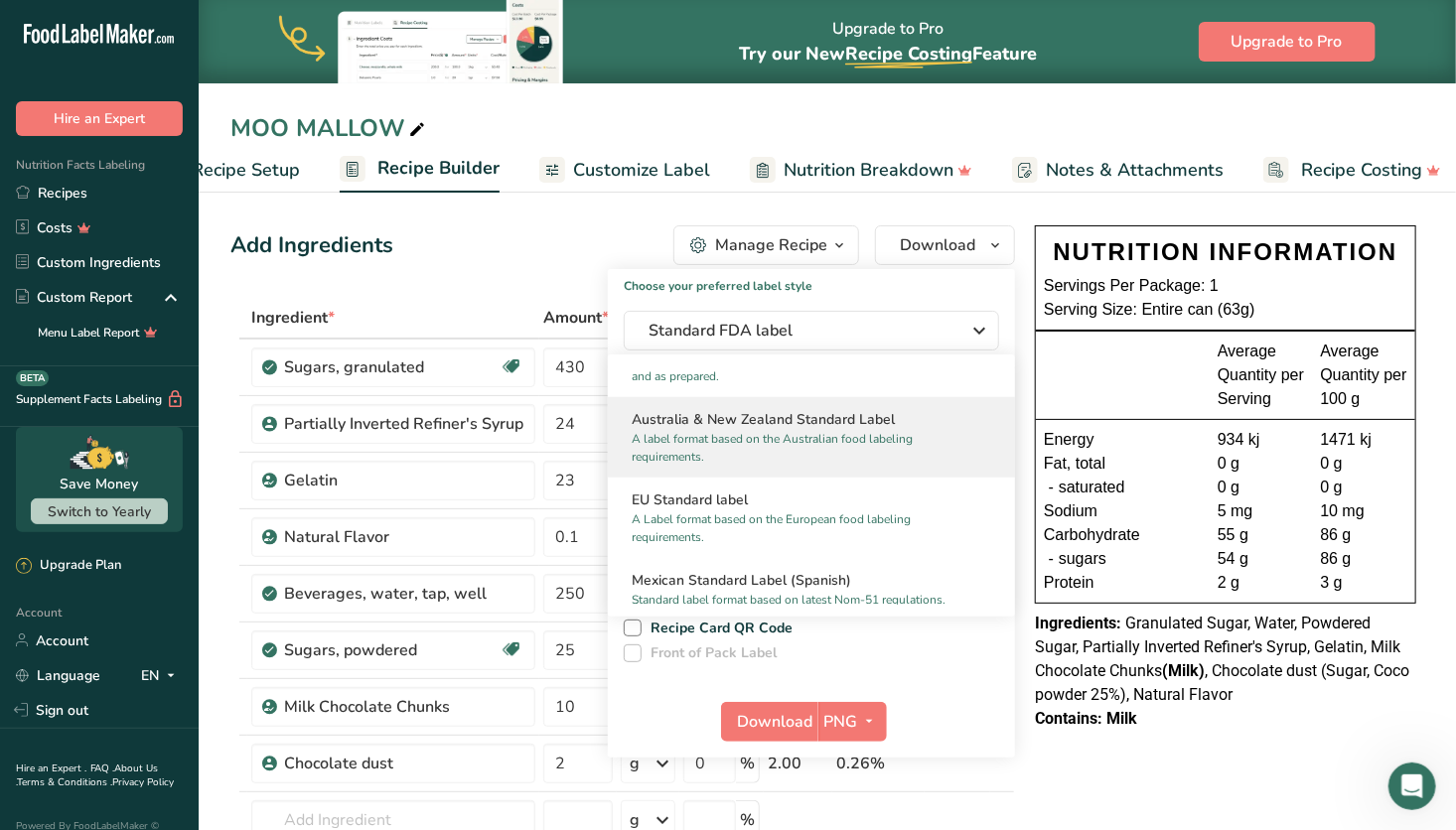 click on "A label format based on the Australian food labeling requirements." at bounding box center (802, 448) 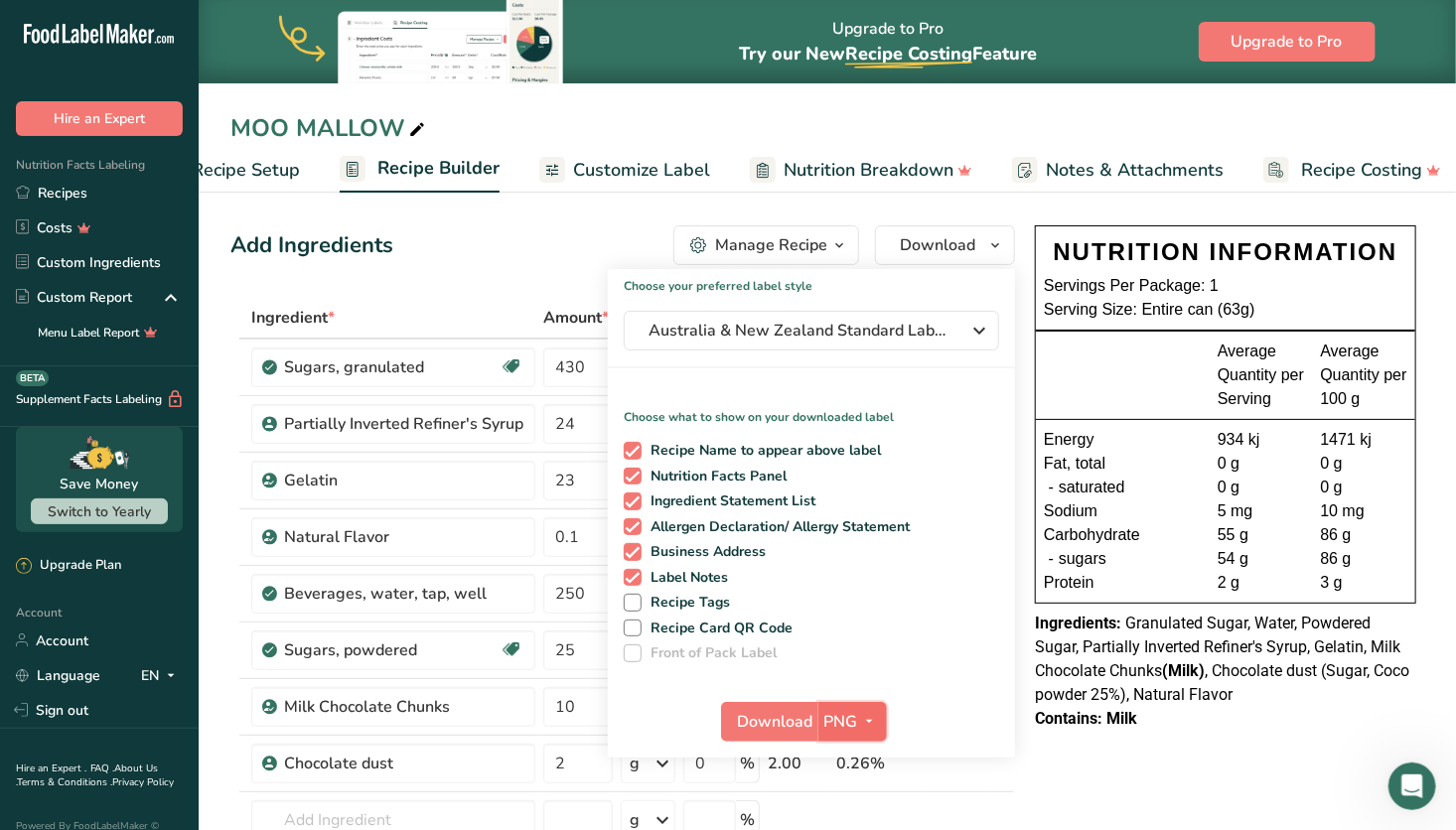 click at bounding box center (870, 721) 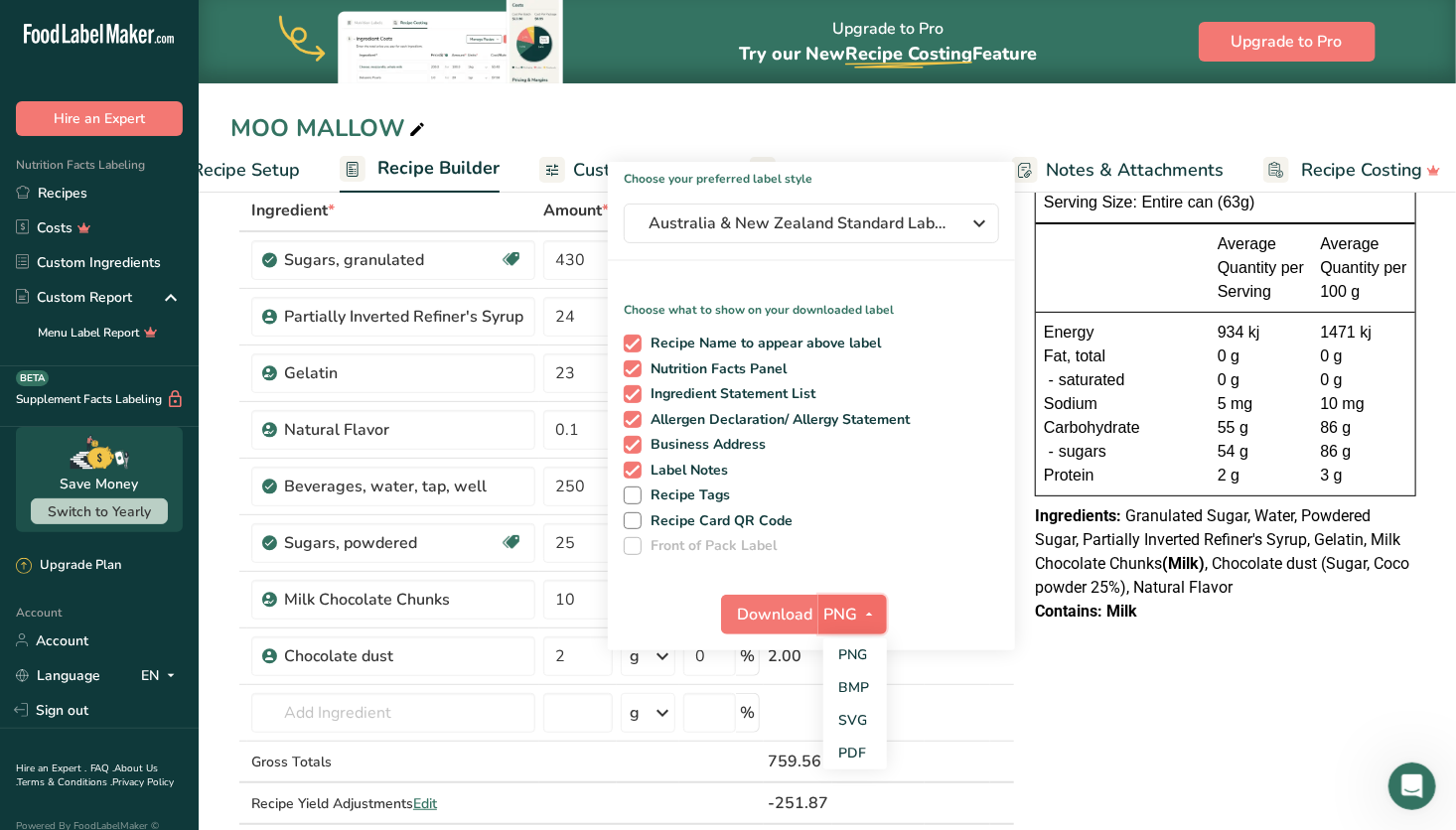 scroll, scrollTop: 109, scrollLeft: 0, axis: vertical 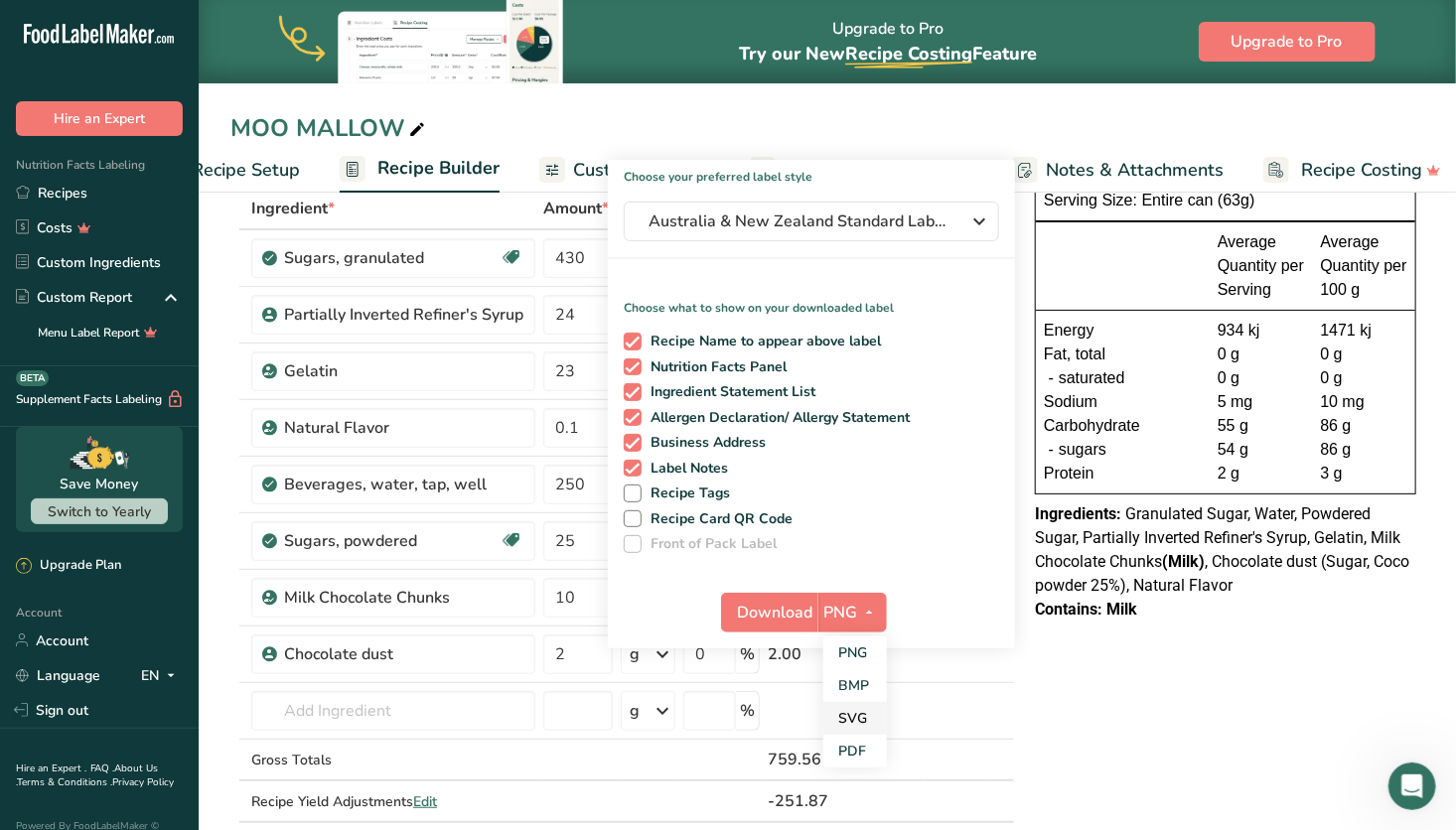 click on "SVG" at bounding box center [855, 718] 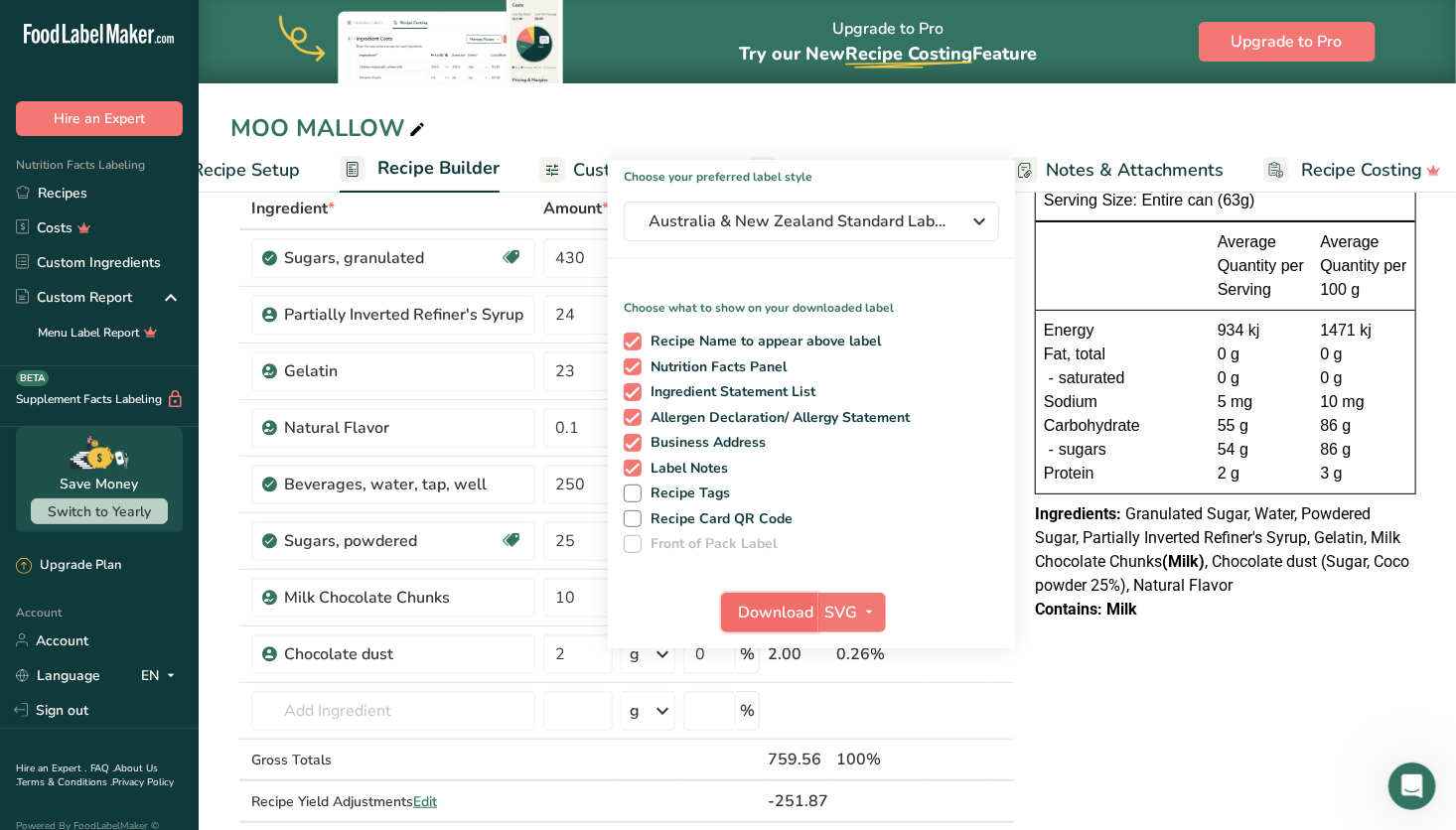 click on "Download" at bounding box center (776, 613) 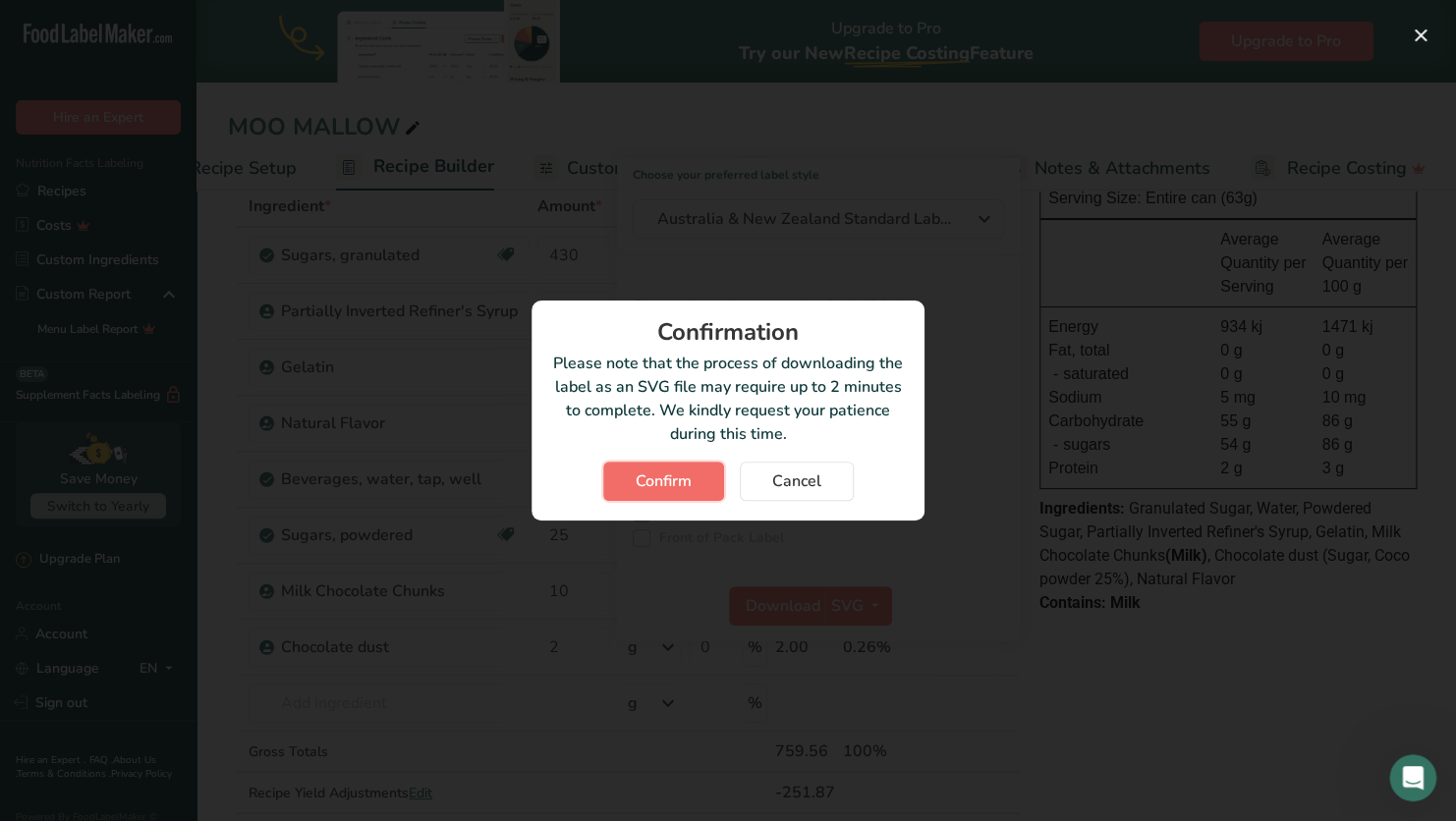 click on "Confirm" at bounding box center [663, 481] 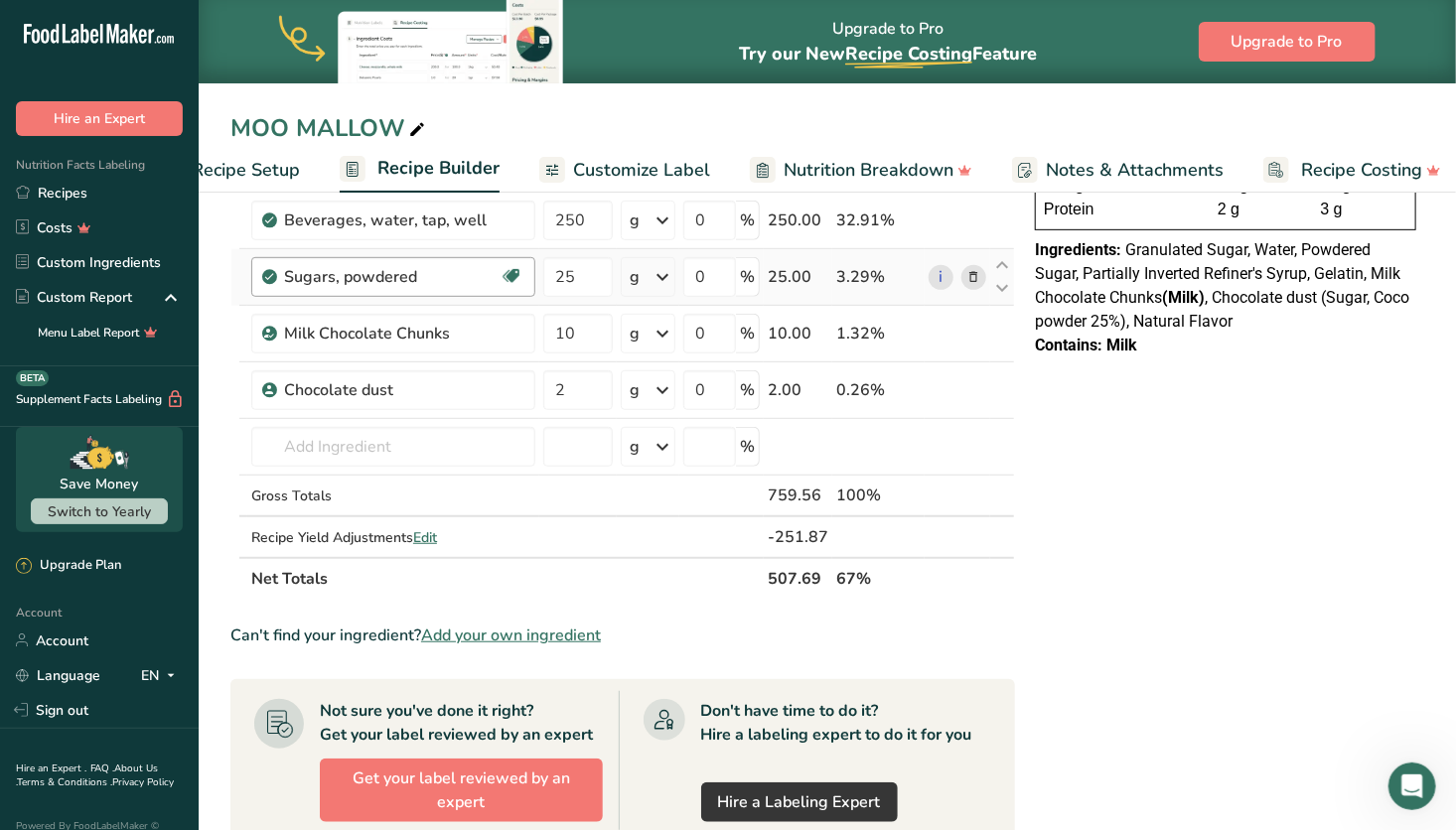 scroll, scrollTop: 375, scrollLeft: 0, axis: vertical 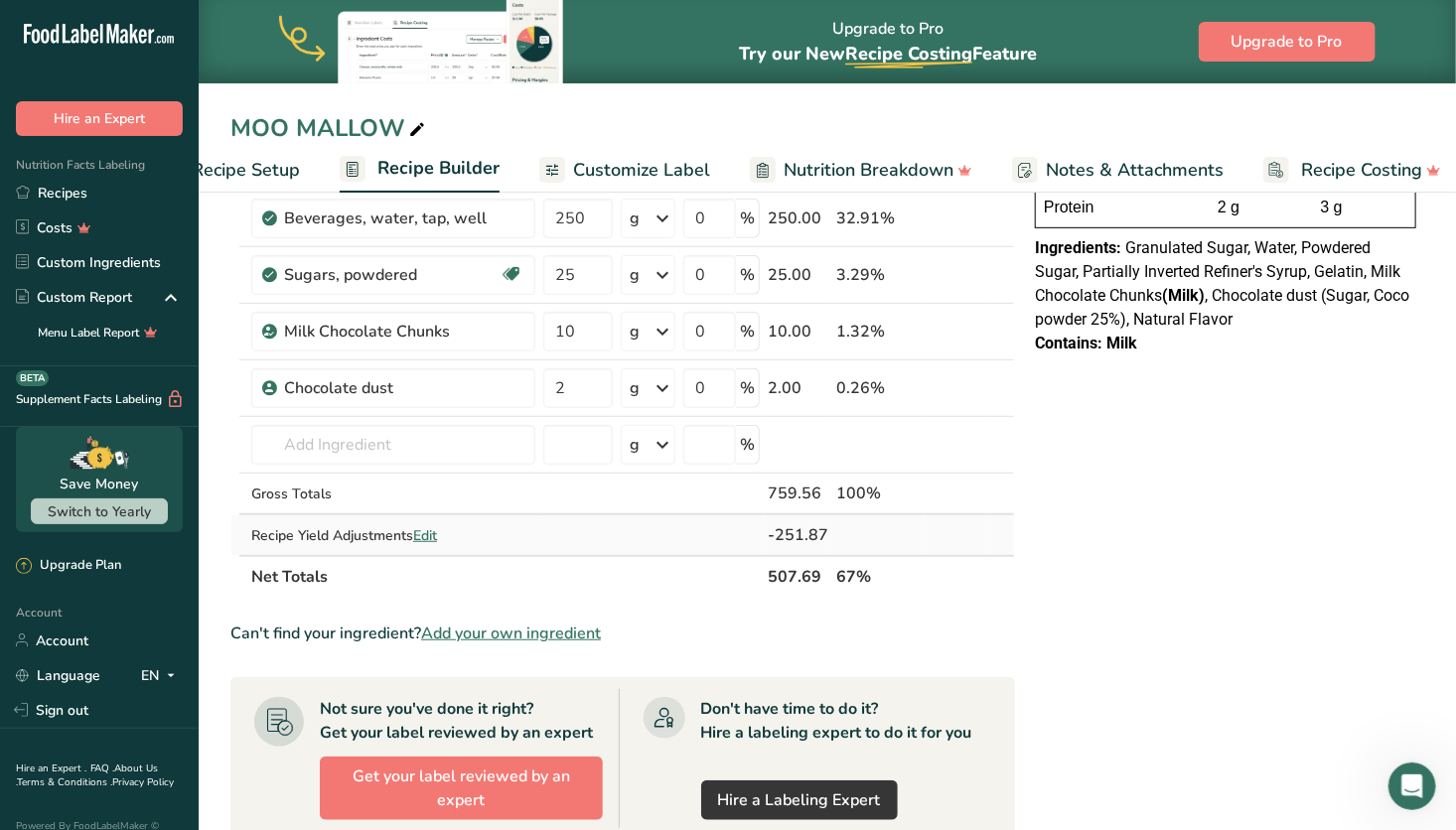 click on "Edit" at bounding box center [425, 535] 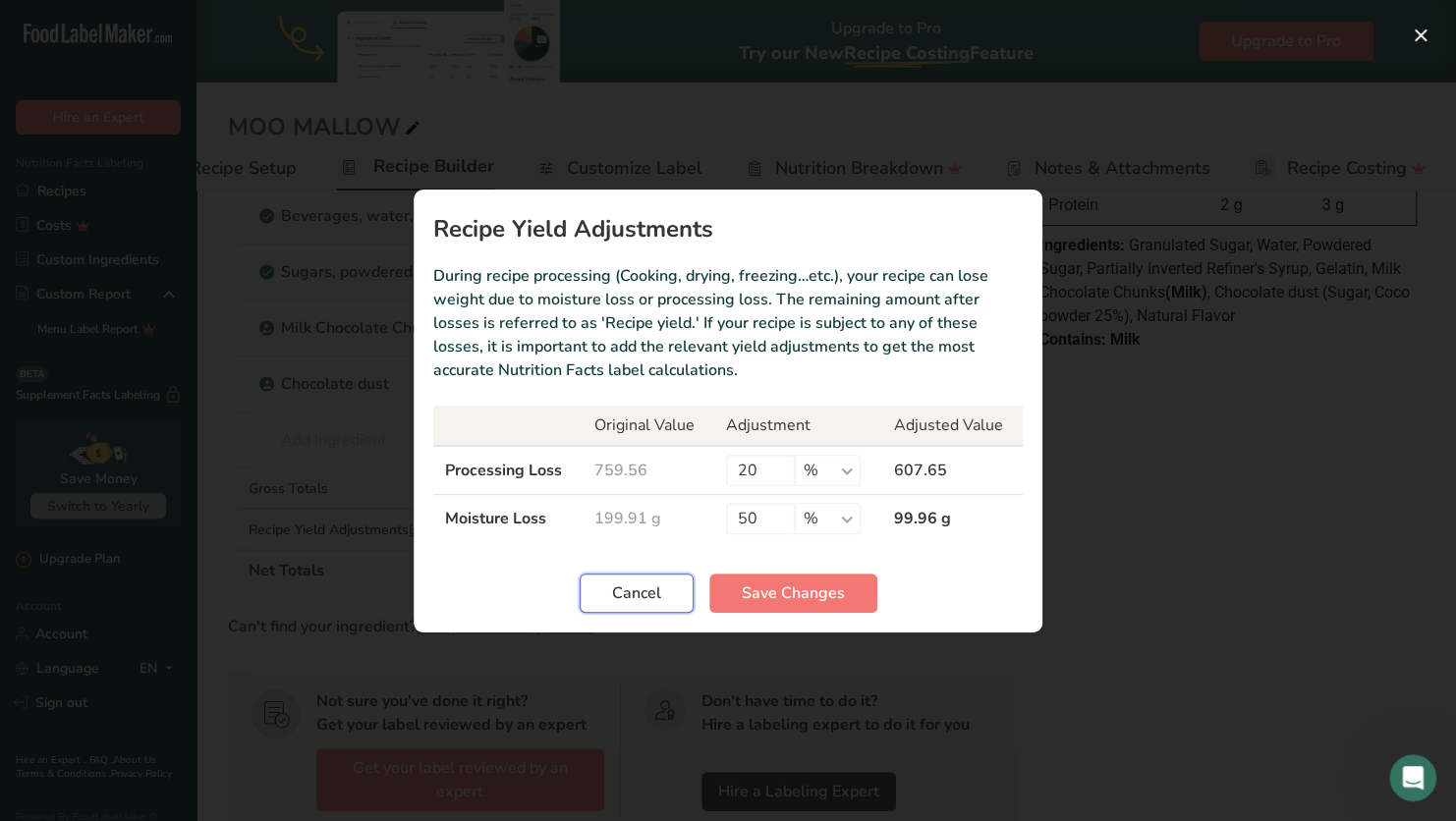 click on "Cancel" at bounding box center [637, 593] 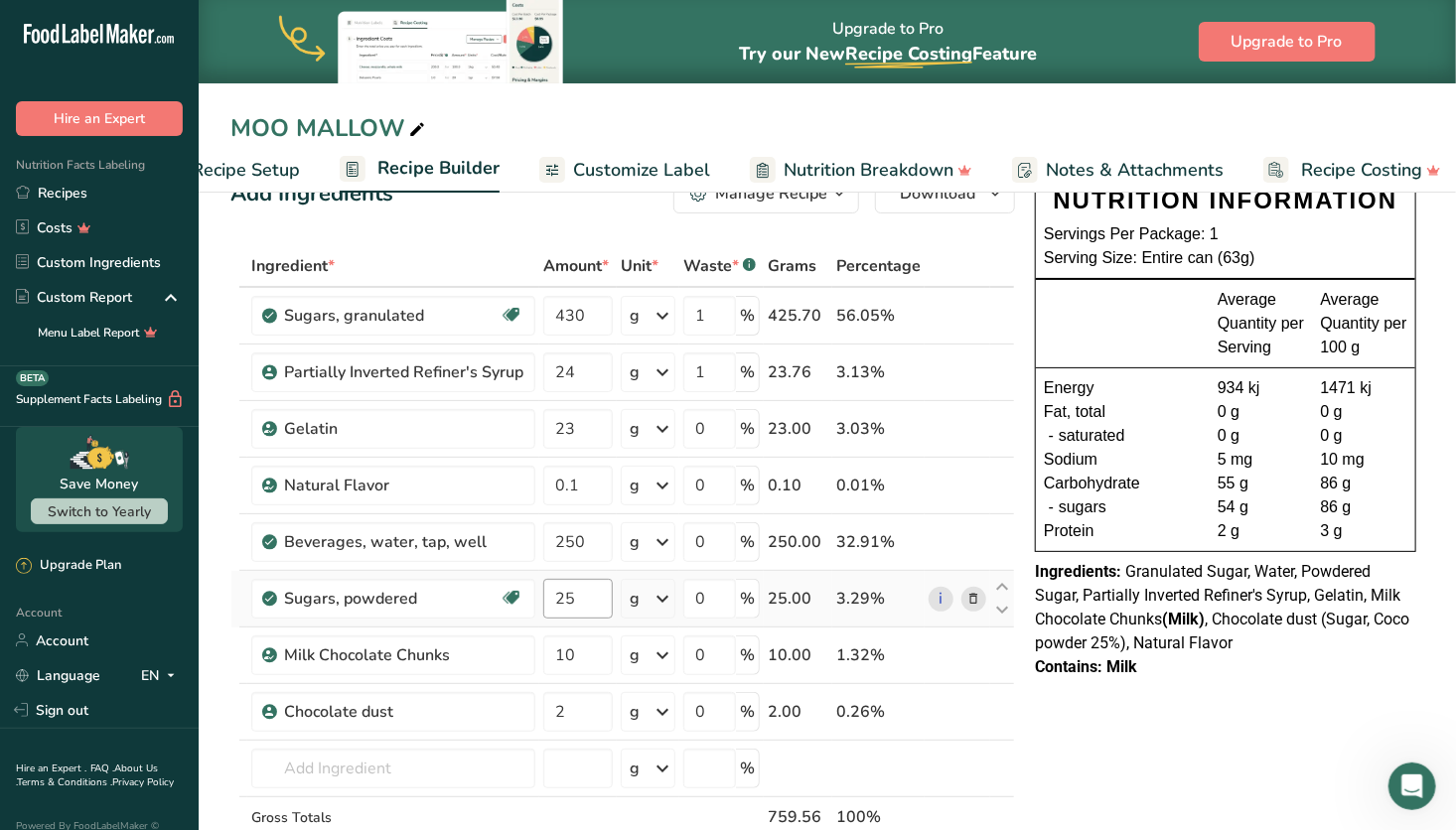 scroll, scrollTop: 0, scrollLeft: 0, axis: both 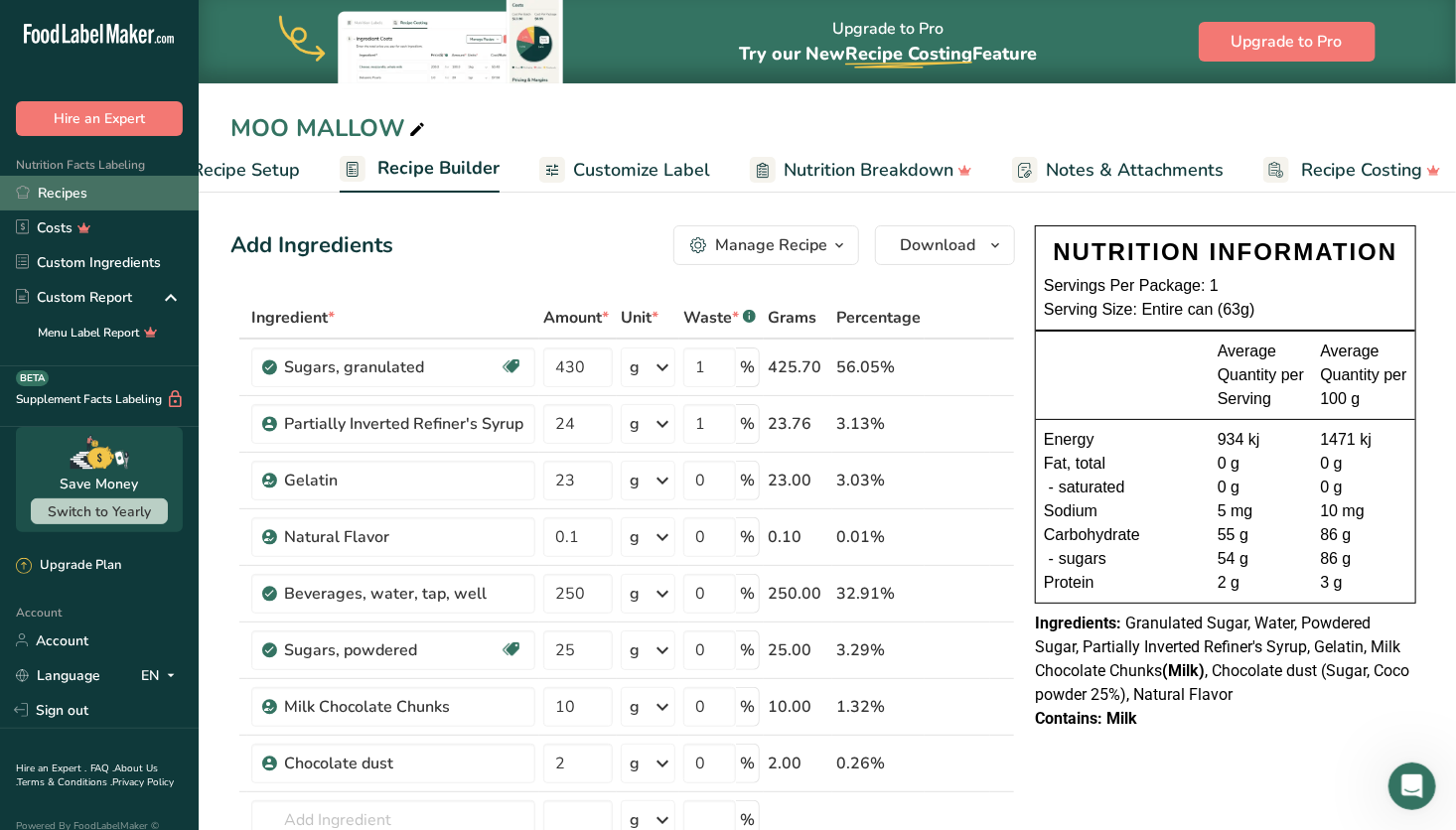 click on "Recipes" at bounding box center [99, 193] 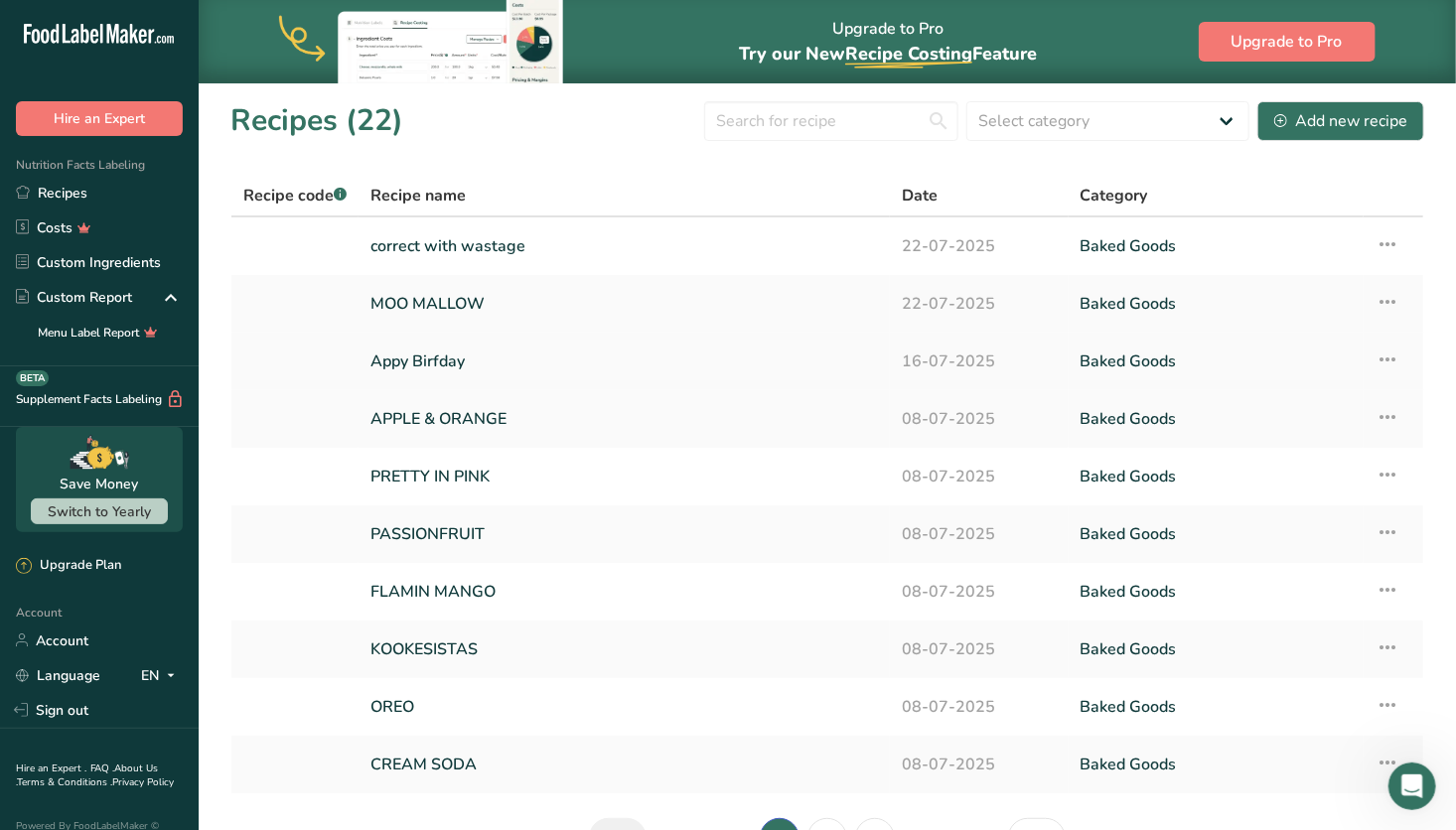 click on "Appy Birfday" at bounding box center (624, 361) 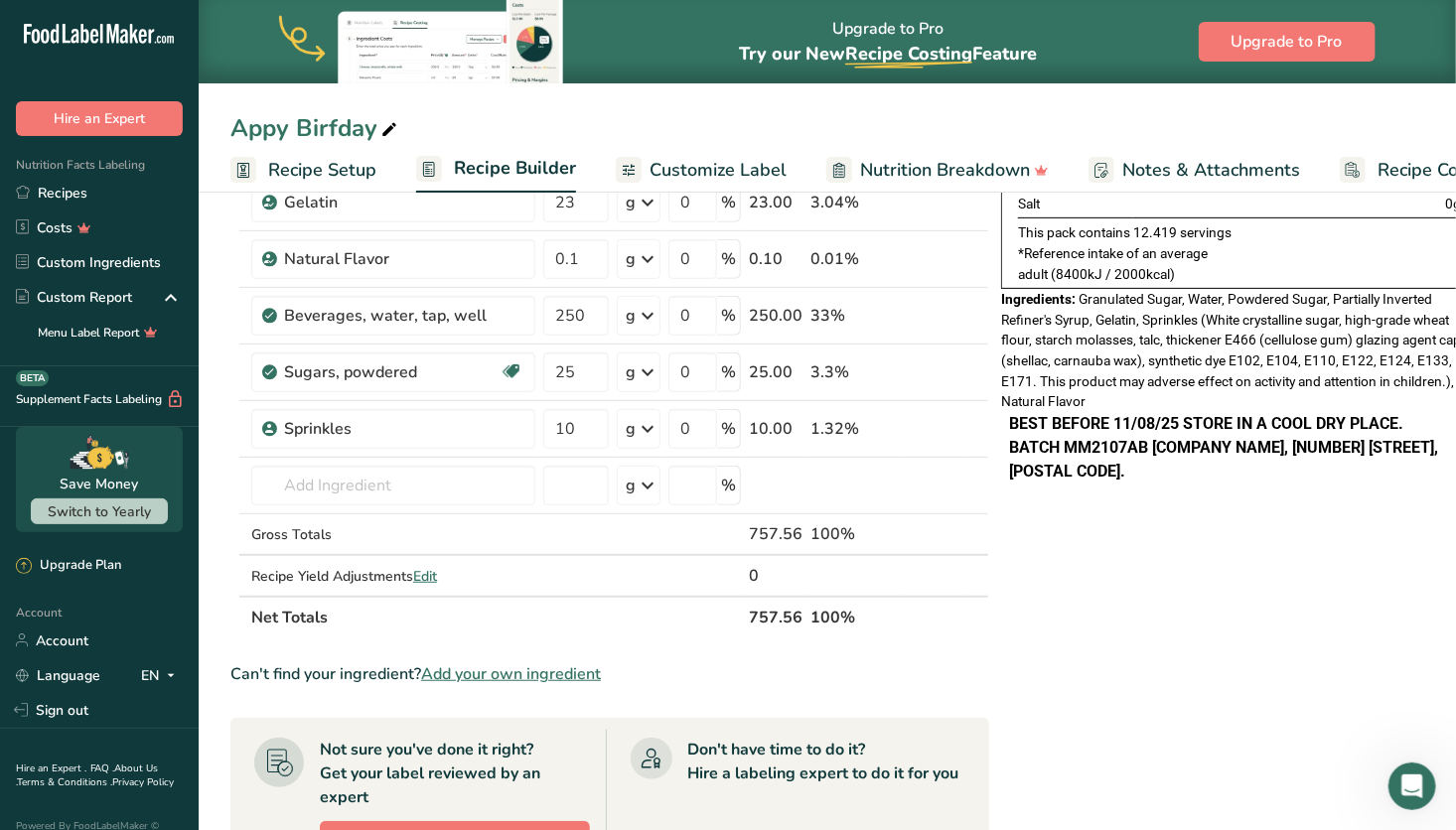 scroll, scrollTop: 278, scrollLeft: 0, axis: vertical 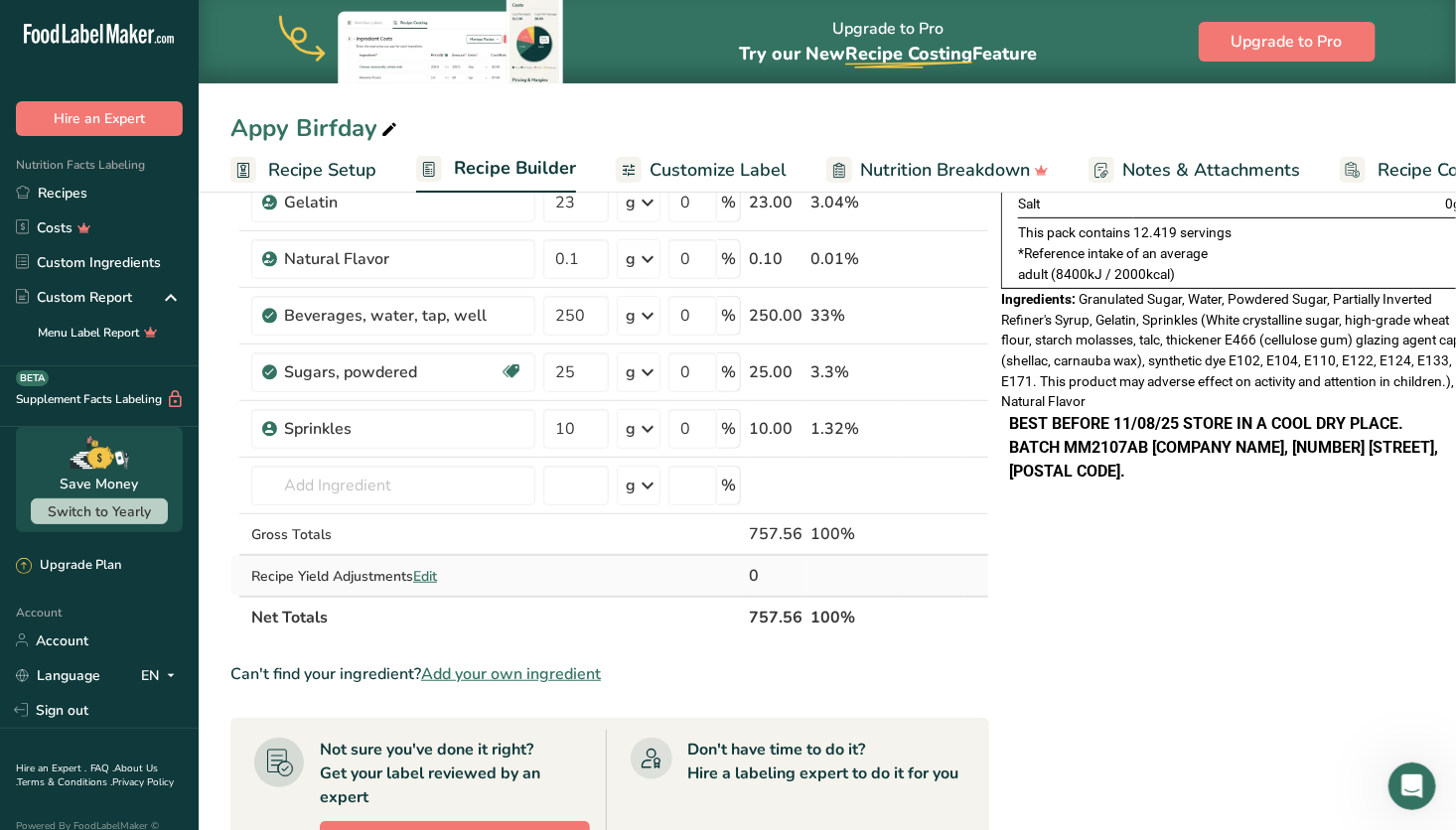 click on "Edit" at bounding box center (425, 576) 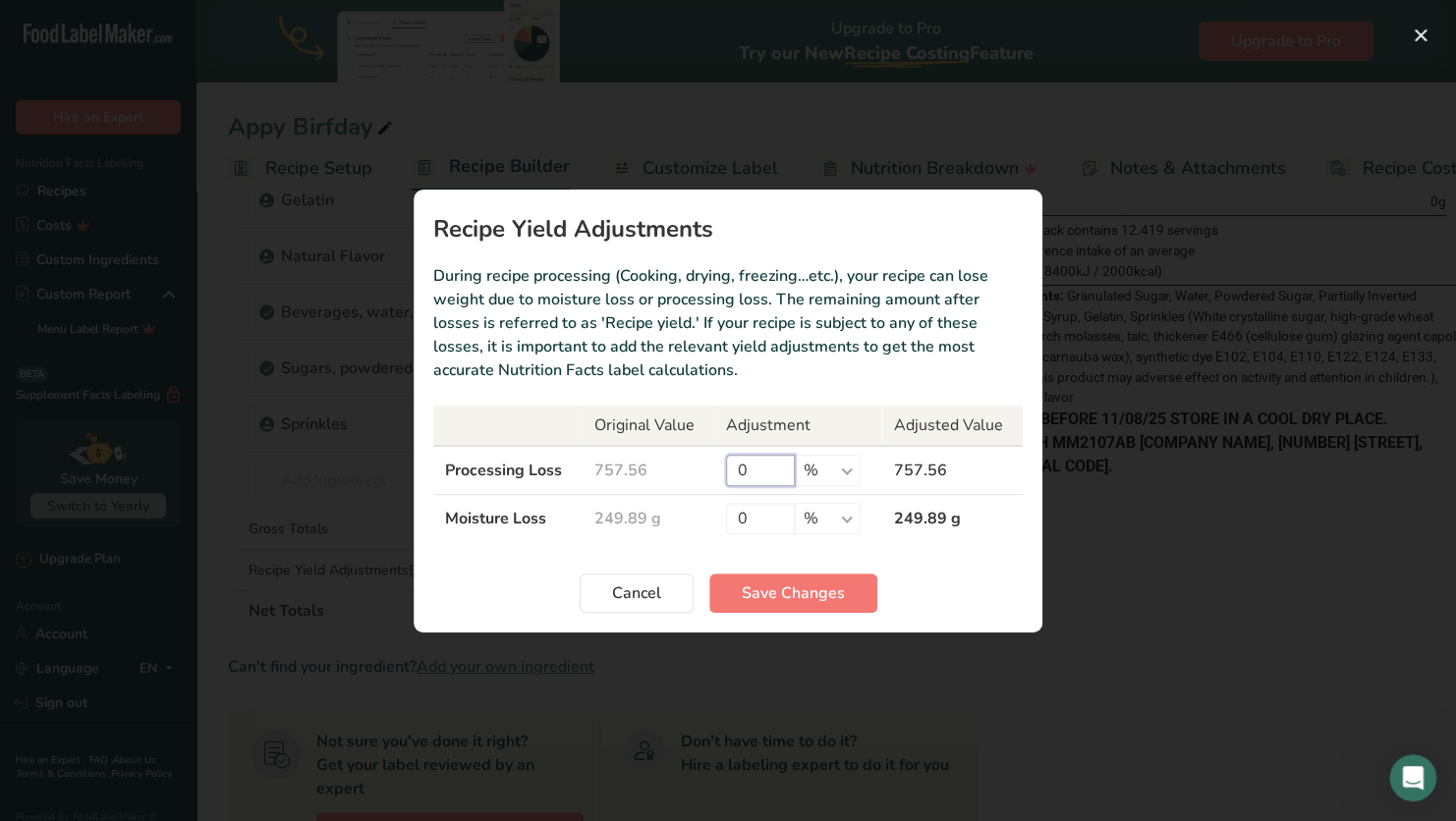 drag, startPoint x: 765, startPoint y: 471, endPoint x: 713, endPoint y: 461, distance: 52.952809 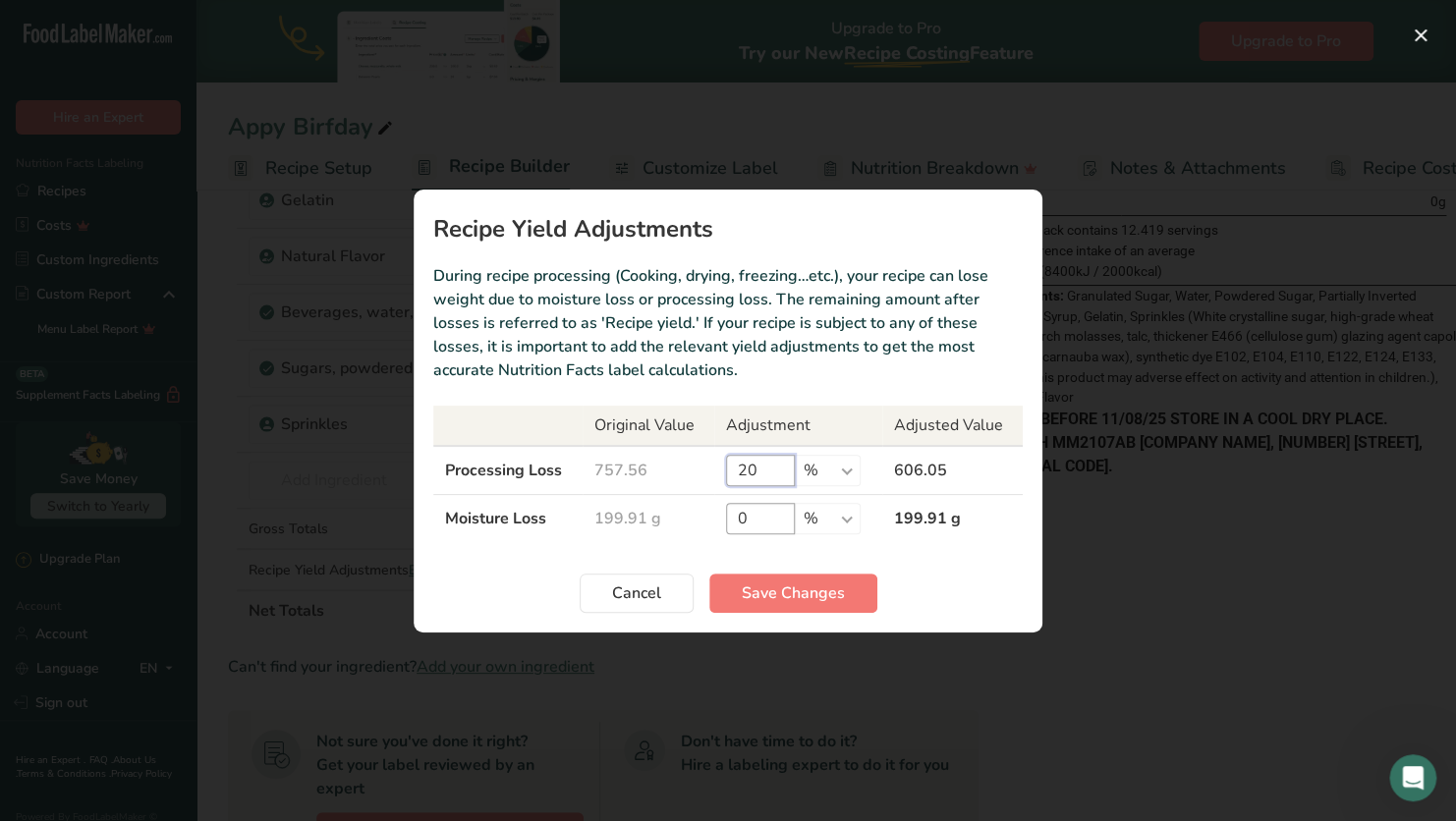 type on "20" 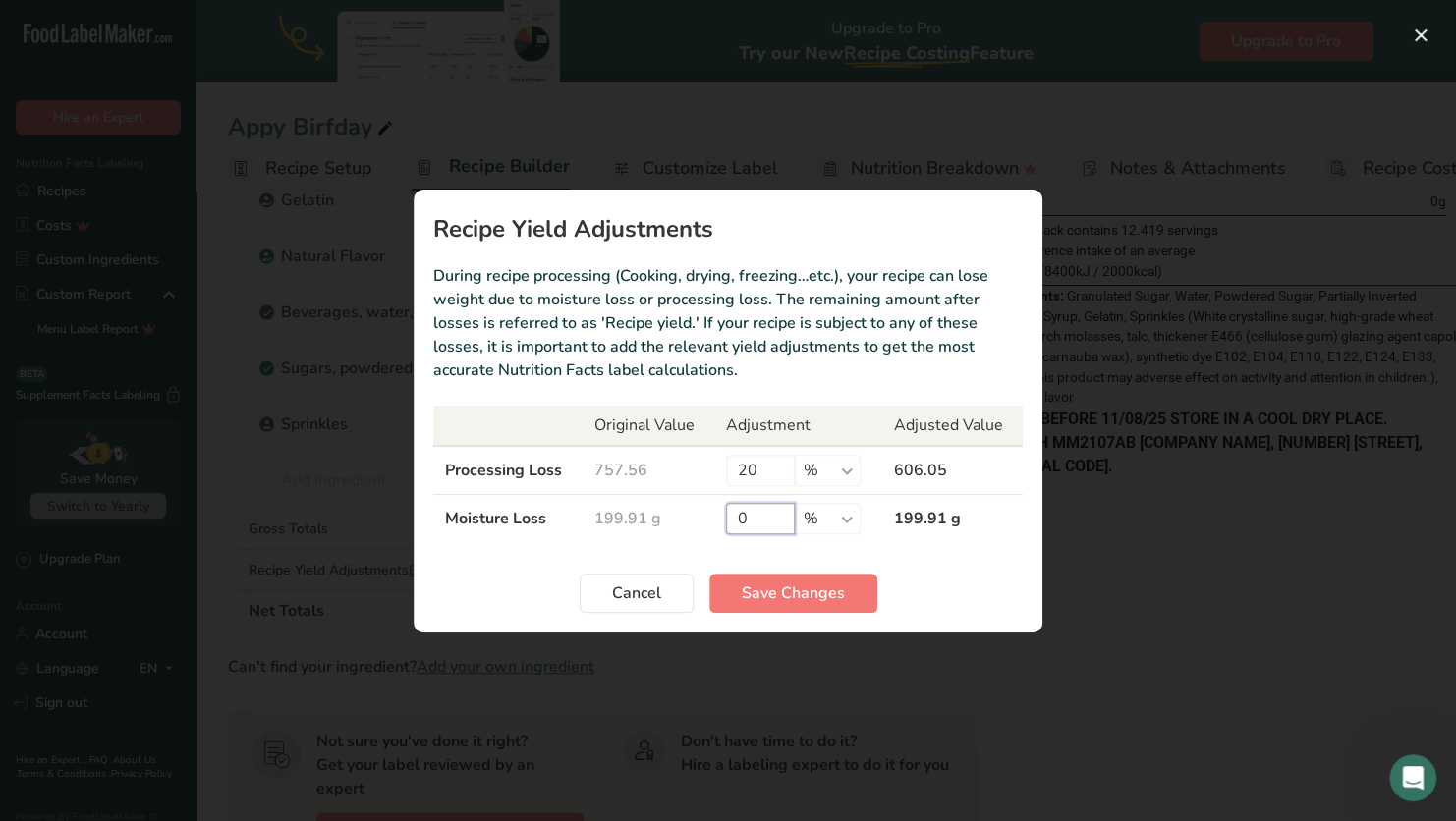 click on "0" at bounding box center [760, 519] 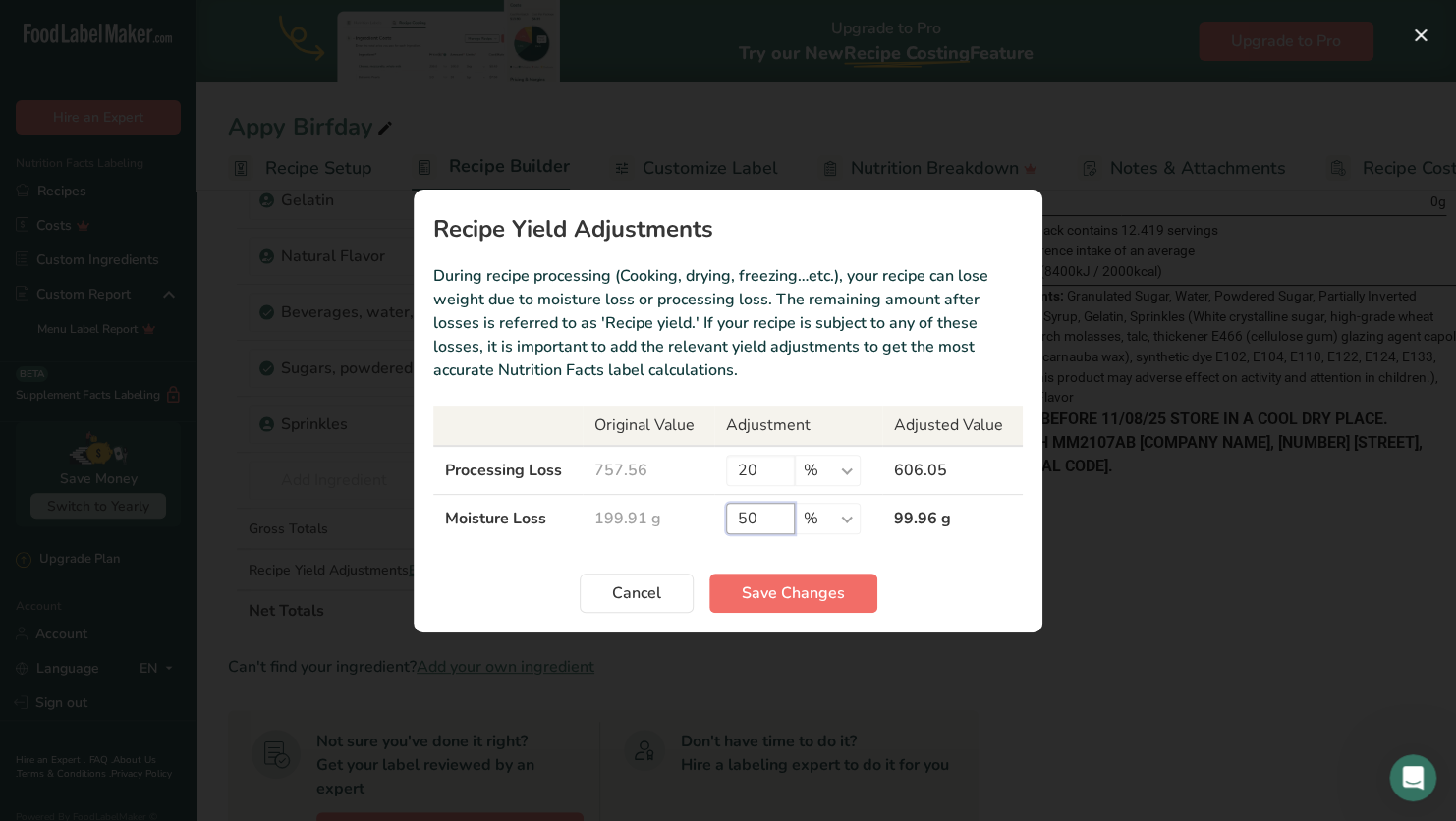 type on "50" 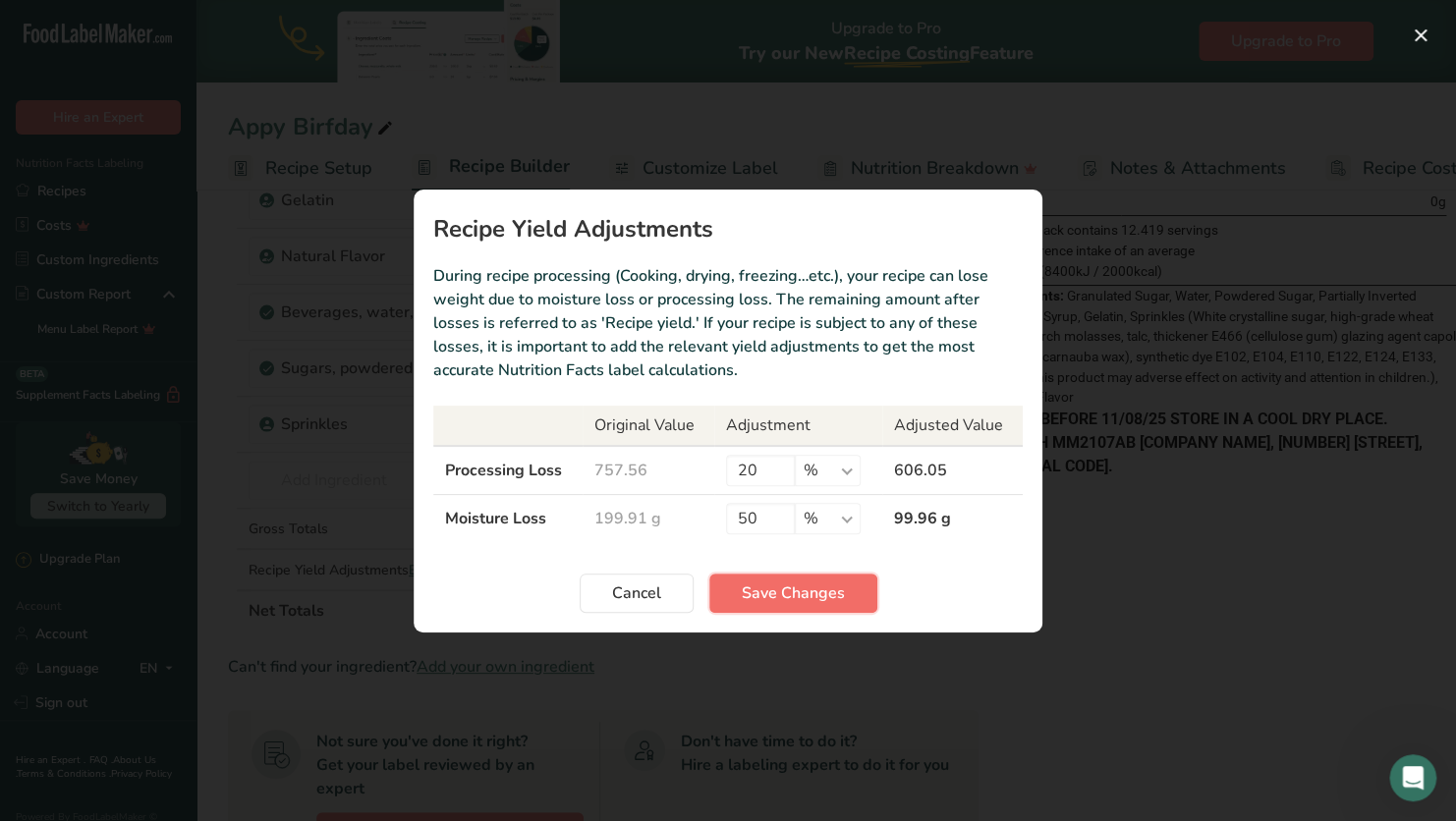 click on "Save Changes" at bounding box center [793, 593] 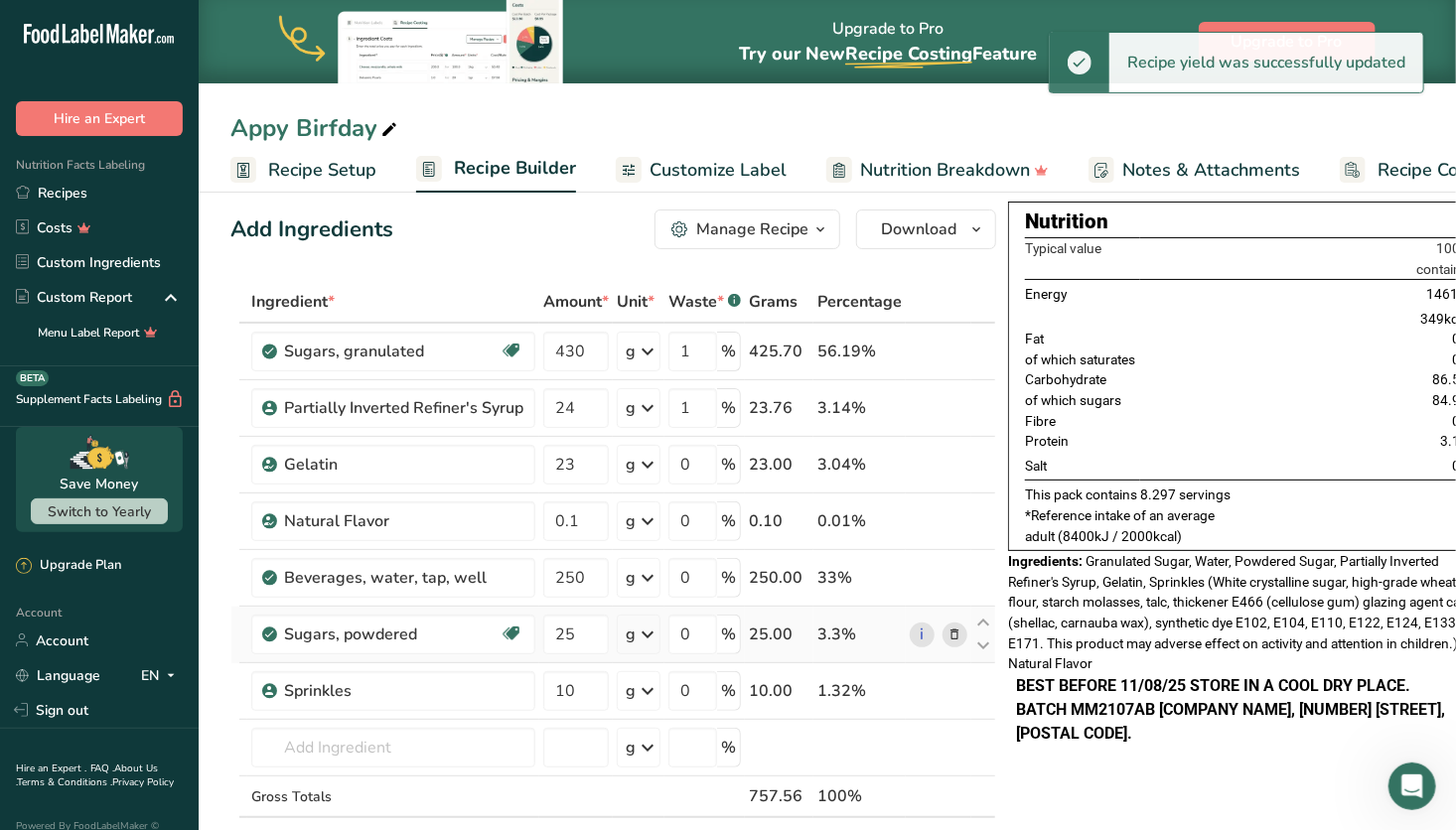 scroll, scrollTop: 0, scrollLeft: 0, axis: both 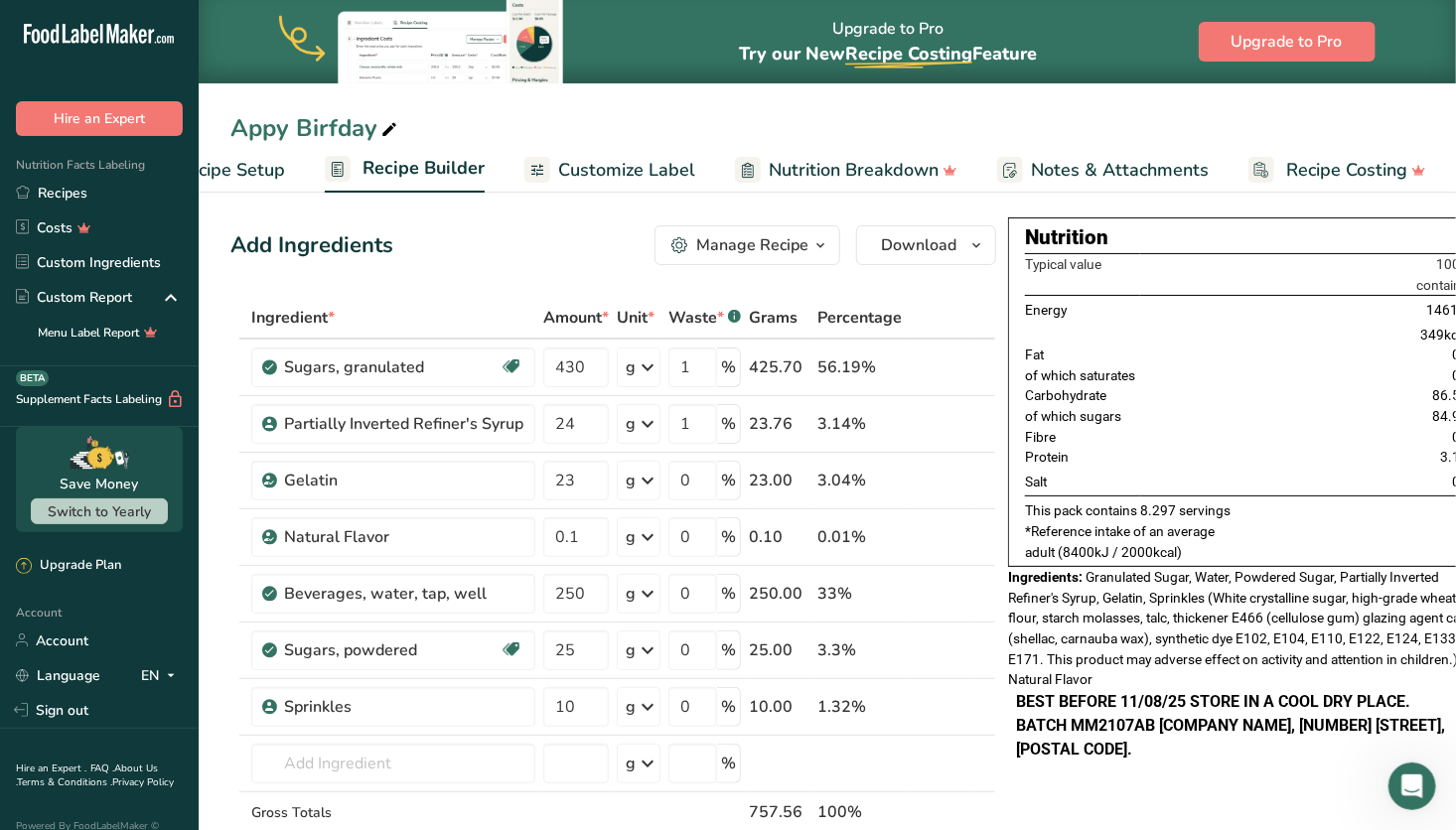 click on "Recipe Setup                       Recipe Builder   Customize Label               Nutrition Breakdown                 Notes & Attachments                 Recipe Costing" at bounding box center [787, 169] 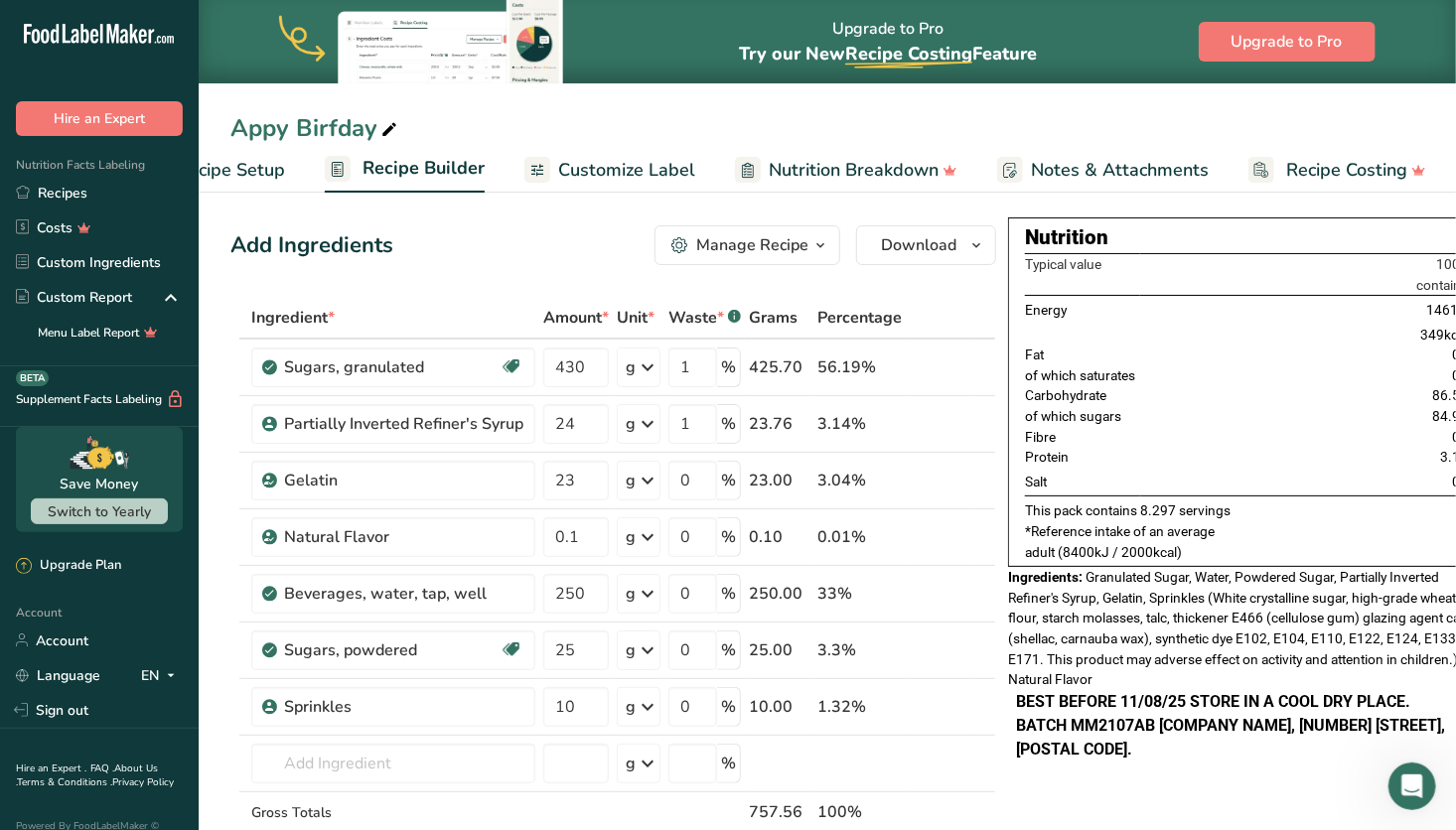 click on "Customize Label" at bounding box center (627, 170) 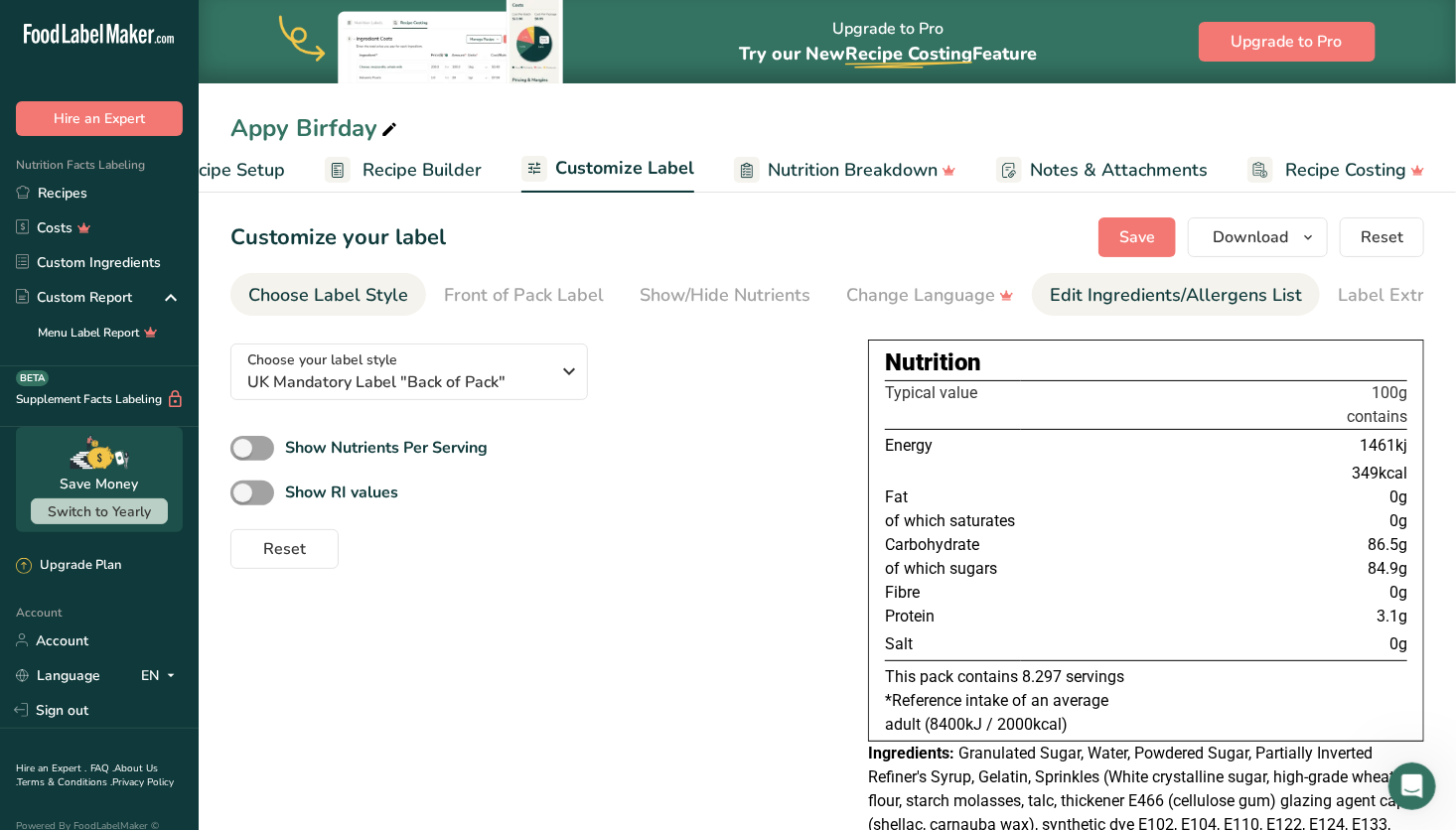 click on "Edit Ingredients/Allergens List" at bounding box center [1176, 295] 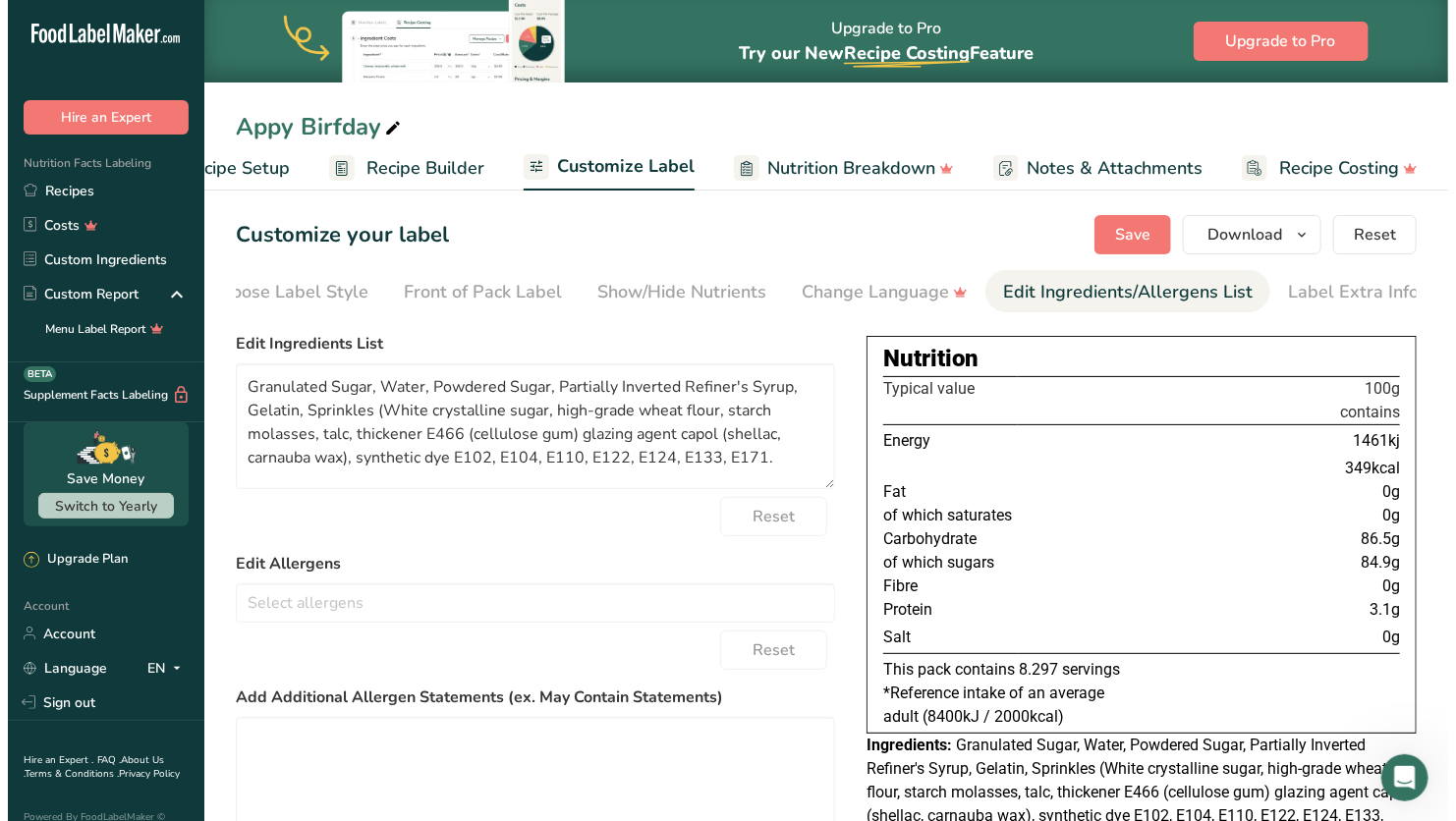 scroll, scrollTop: 0, scrollLeft: 51, axis: horizontal 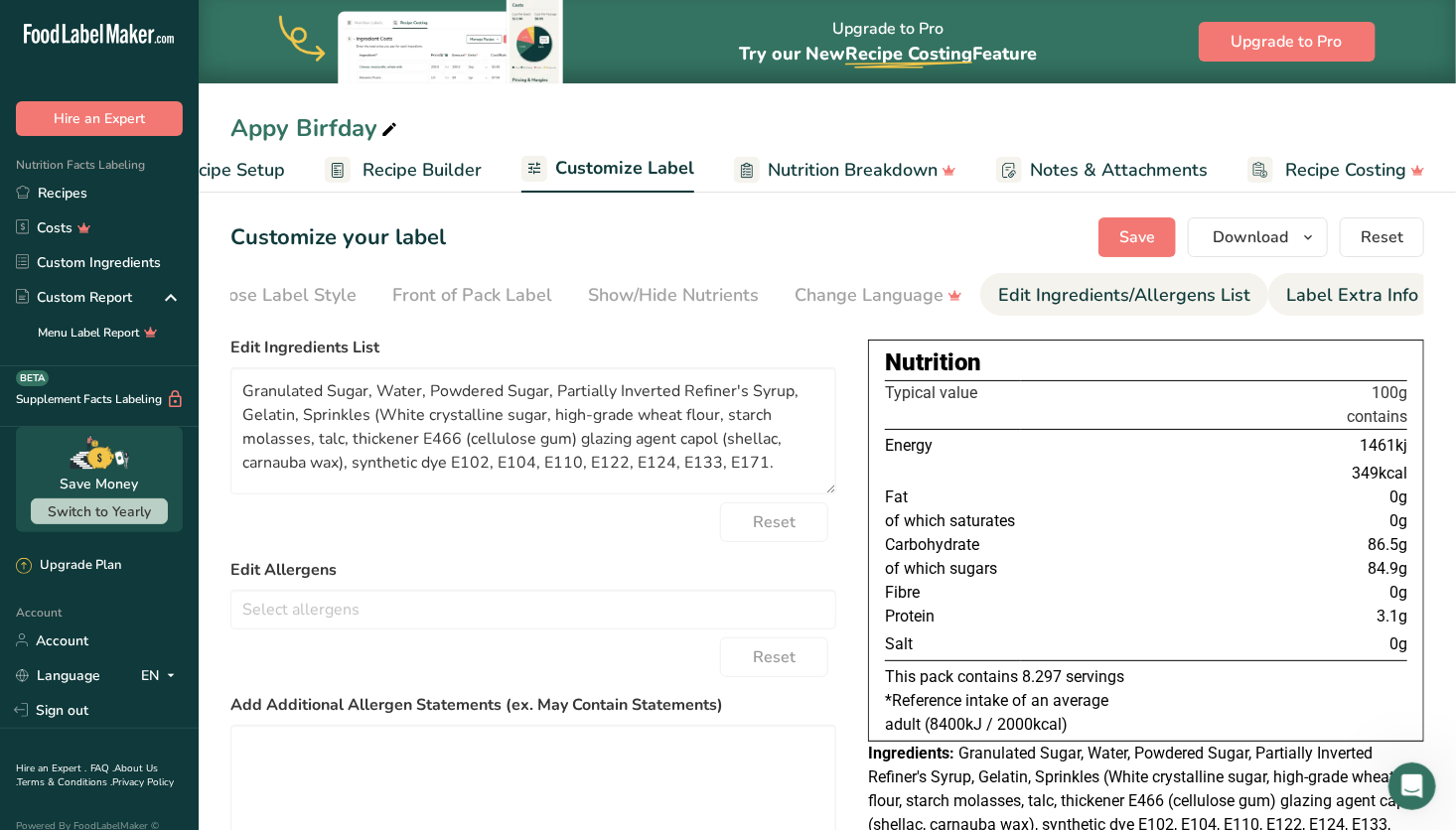 click on "Label Extra Info" at bounding box center (1352, 295) 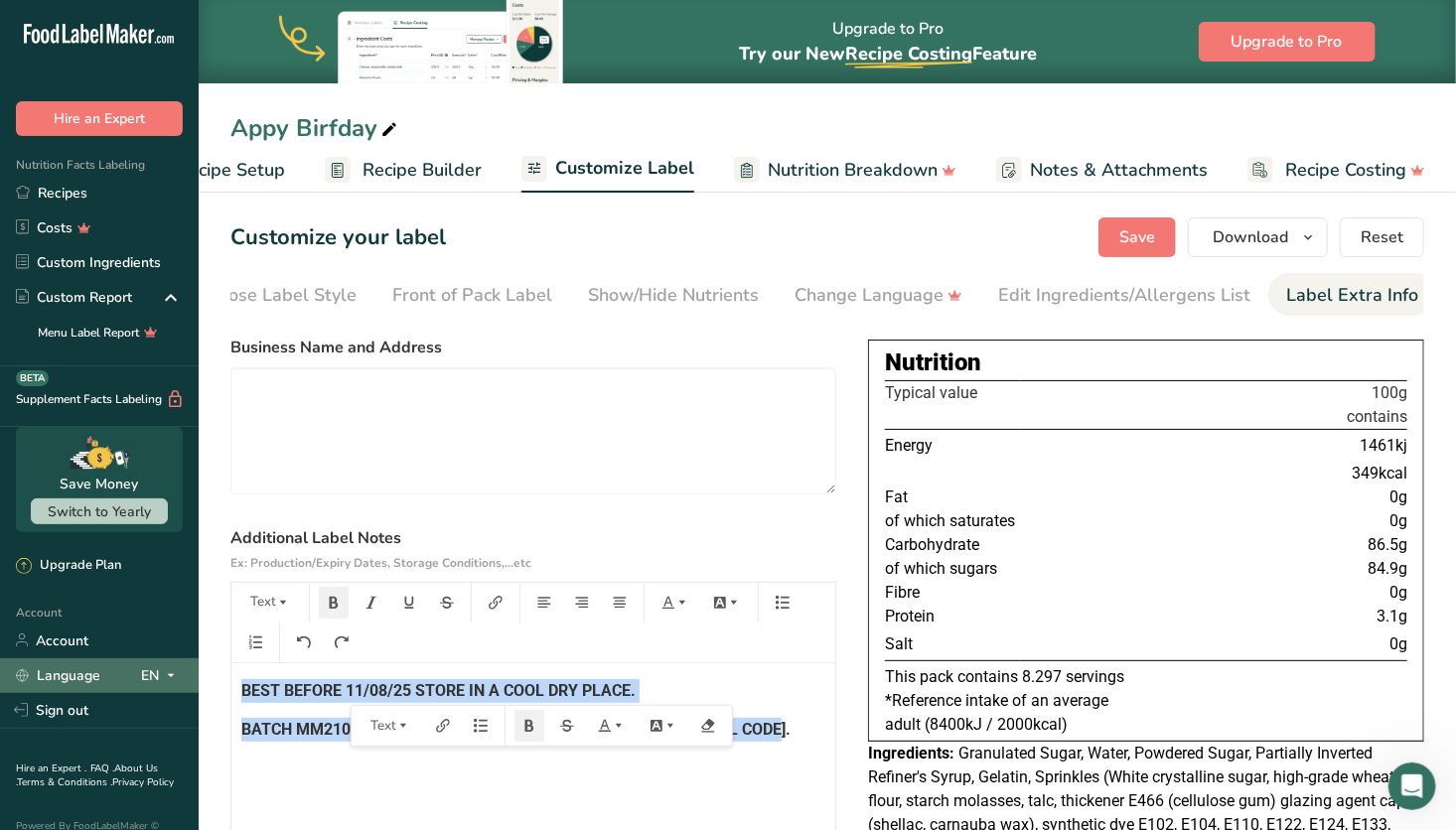 drag, startPoint x: 801, startPoint y: 726, endPoint x: 180, endPoint y: 666, distance: 623.89182 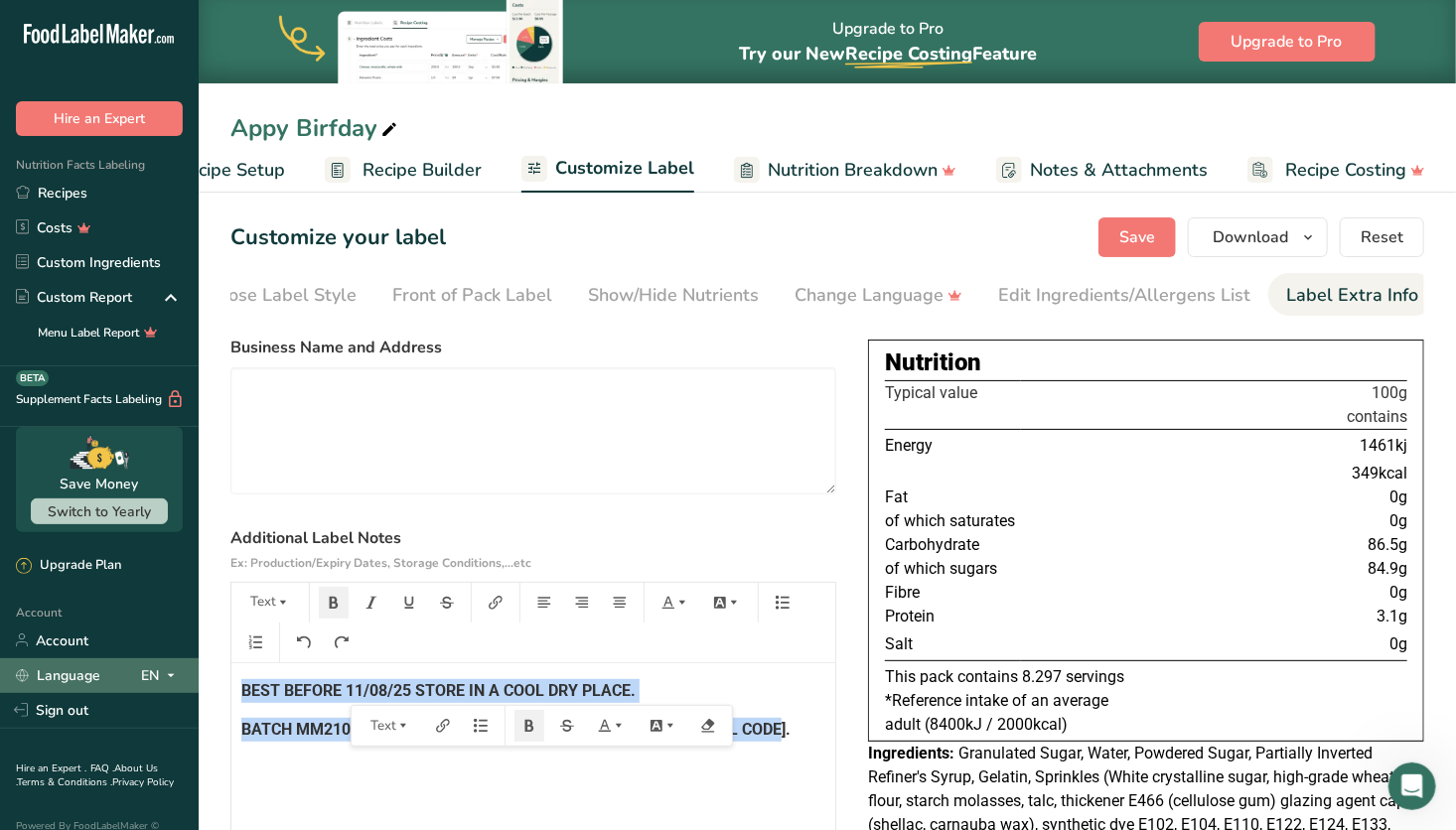 click on ".a-20{fill:#fff;}
Hire an Expert
Nutrition Facts Labeling
Recipes
Costs
Custom Ingredients
Custom Report
Menu Label Report
Supplement Facts Labeling
BETA
Save Money
Switch to Yearly
Upgrade Plan
Account
Account
Language
EN
English
Spanish" at bounding box center (728, 505) 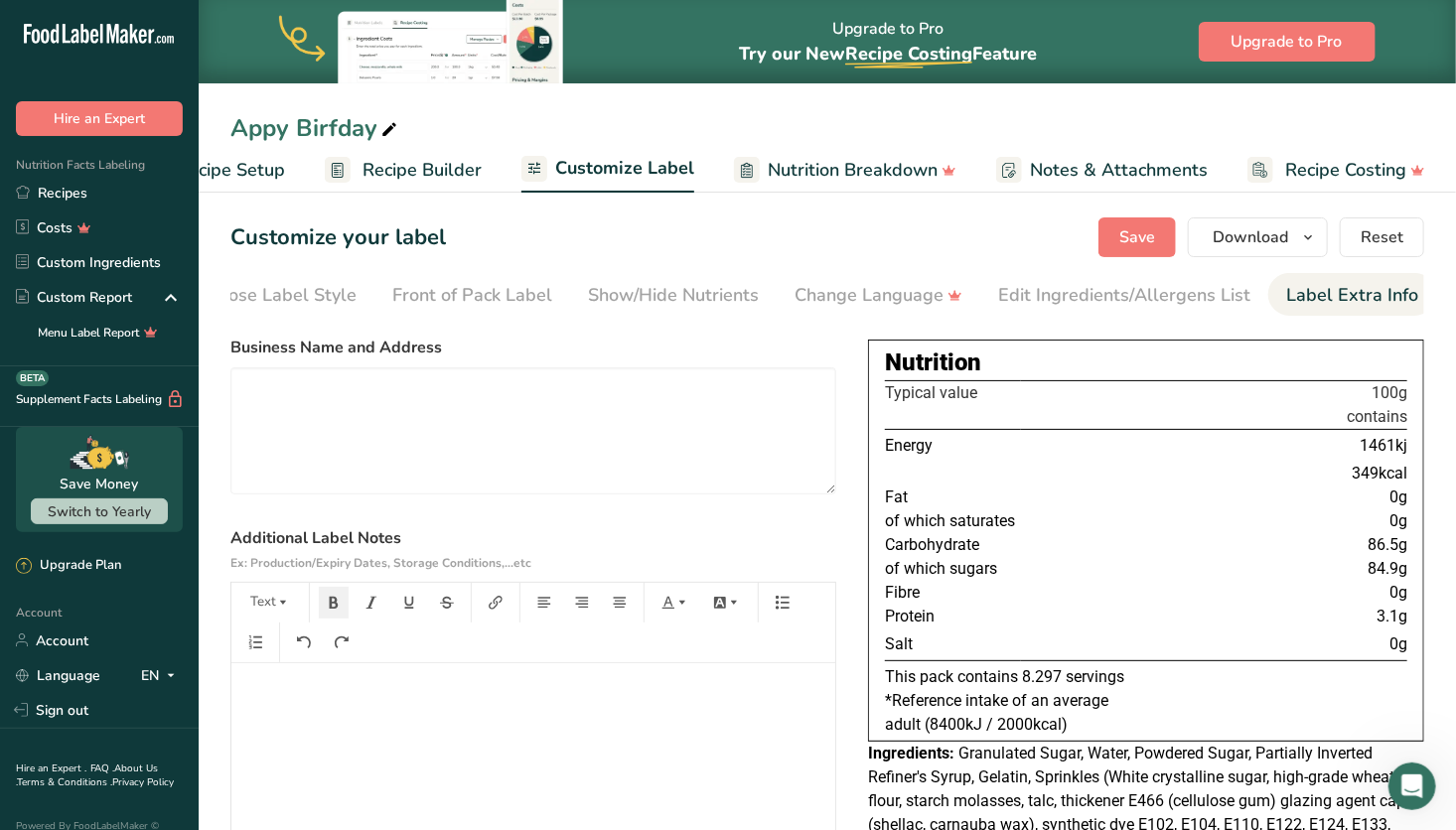 click on "Recipe Setup" at bounding box center (230, 170) 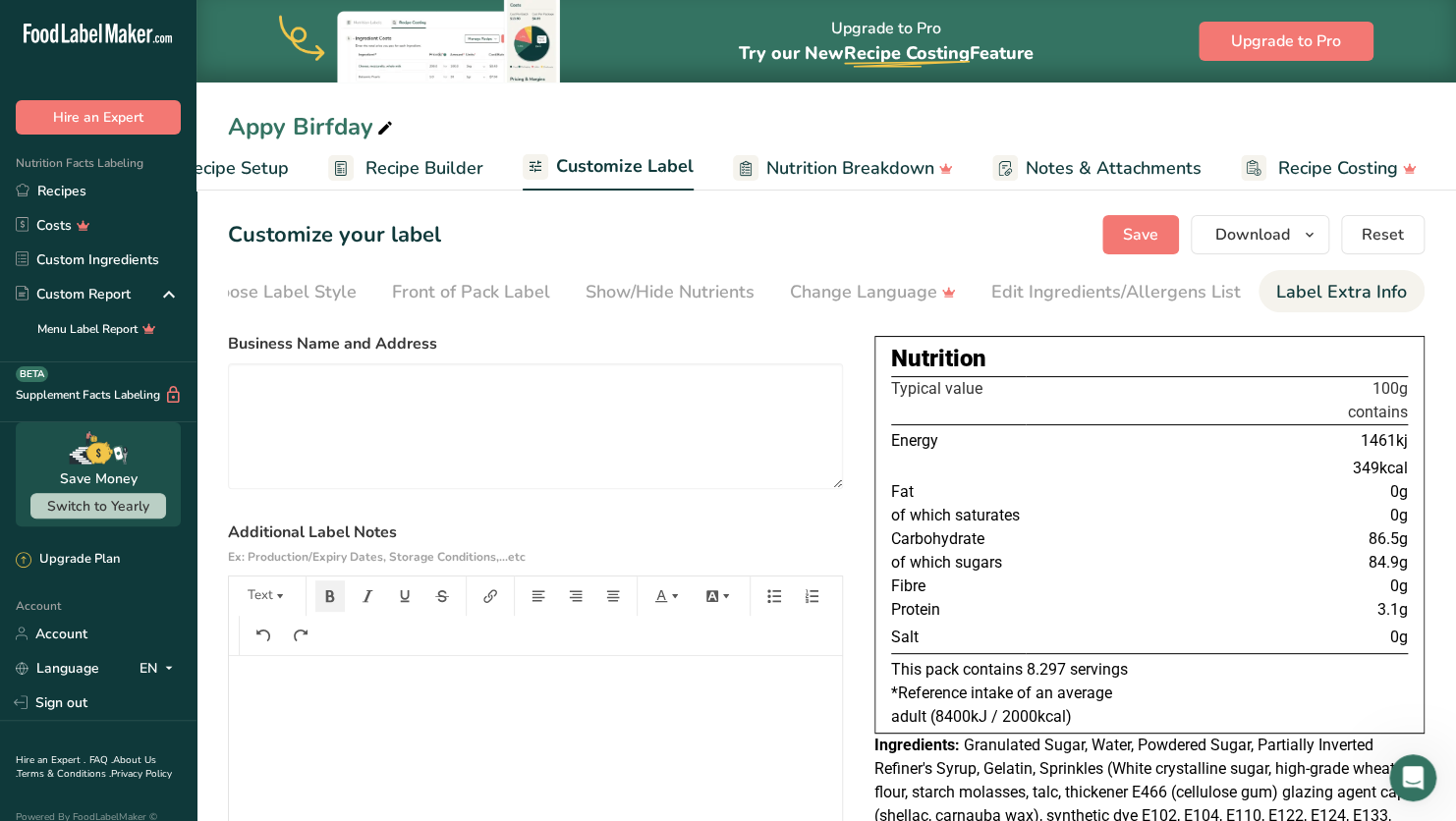 scroll, scrollTop: 0, scrollLeft: 35, axis: horizontal 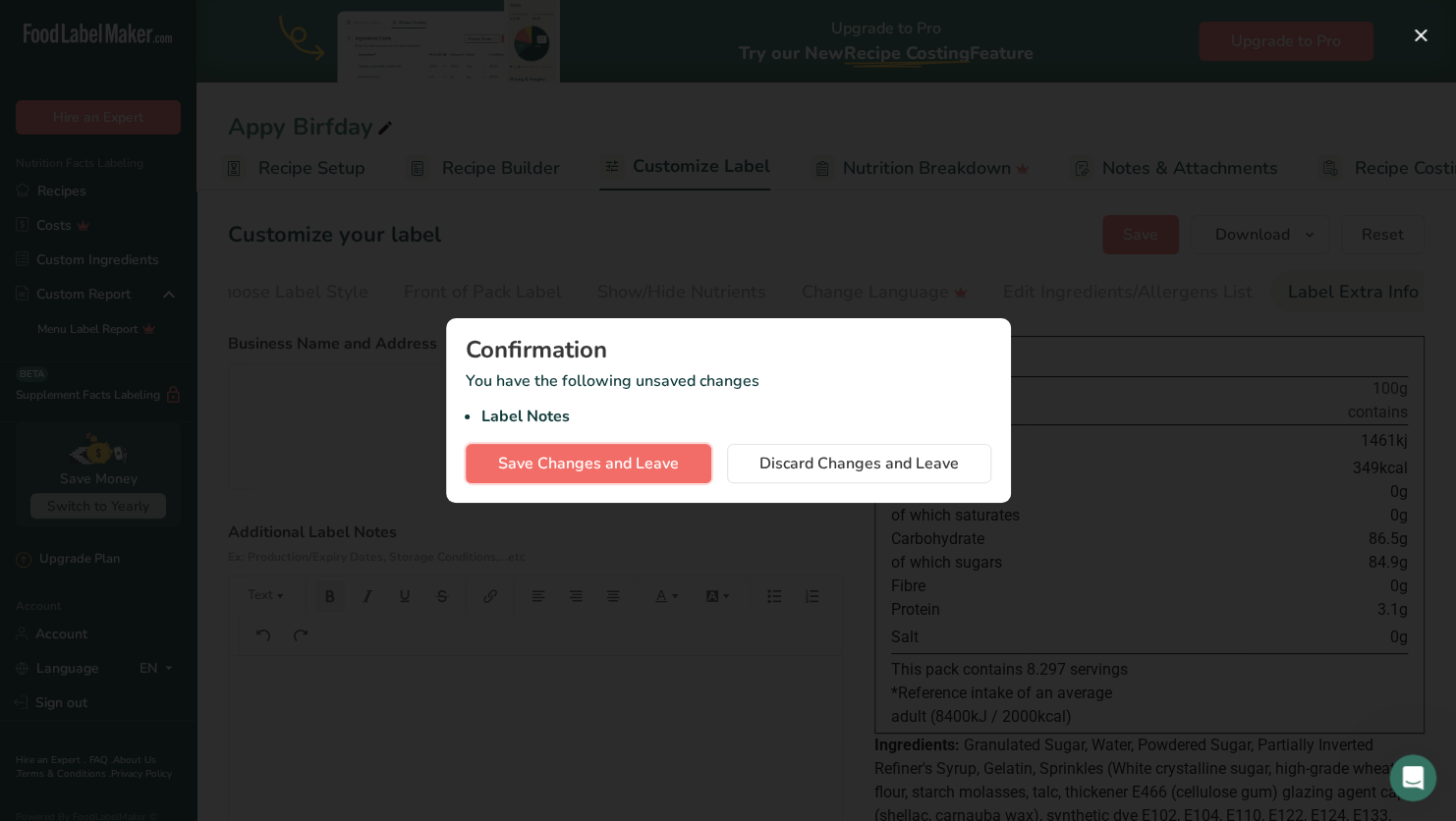 click on "Save Changes and Leave" at bounding box center [588, 464] 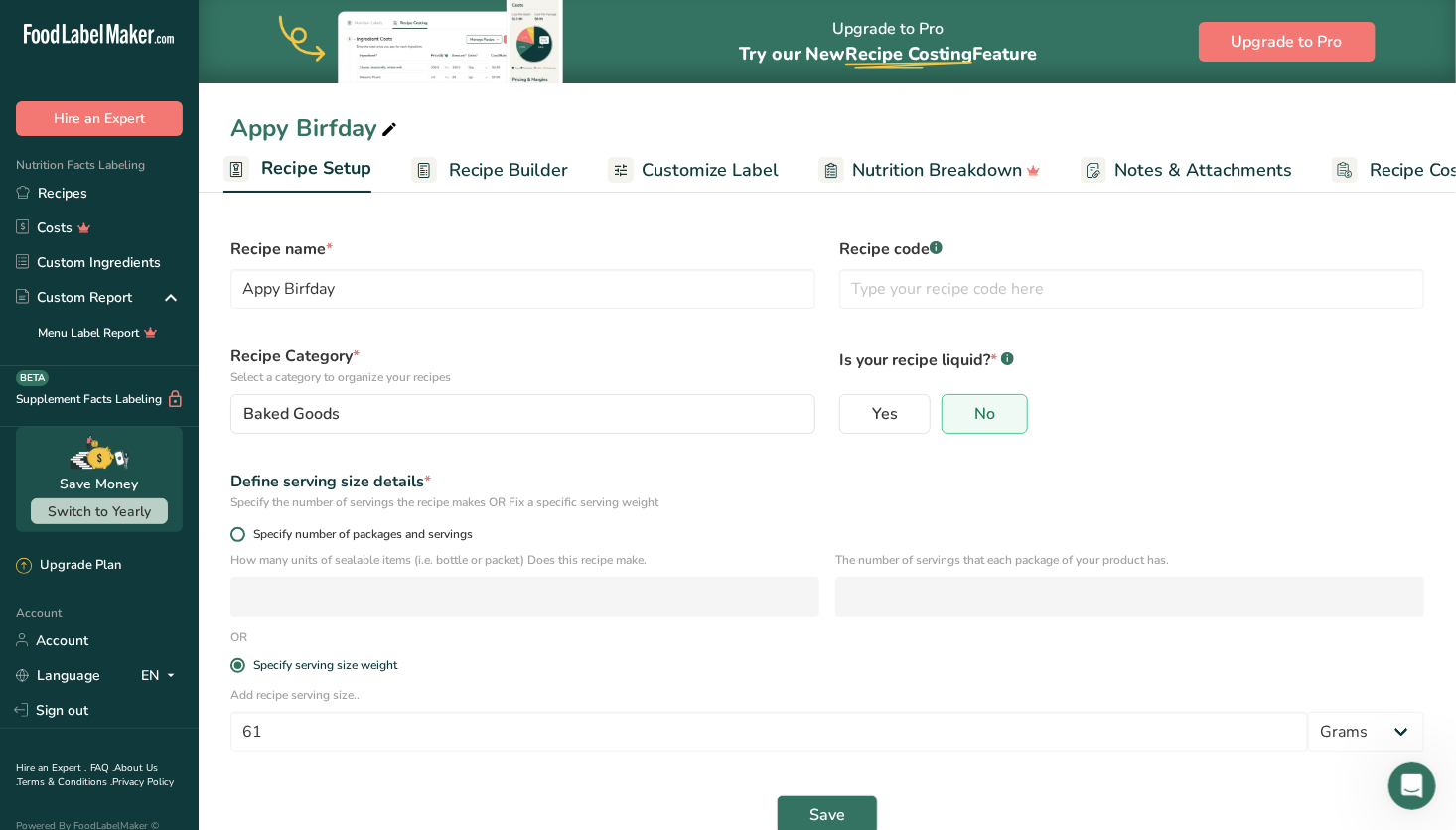 click at bounding box center [237, 534] 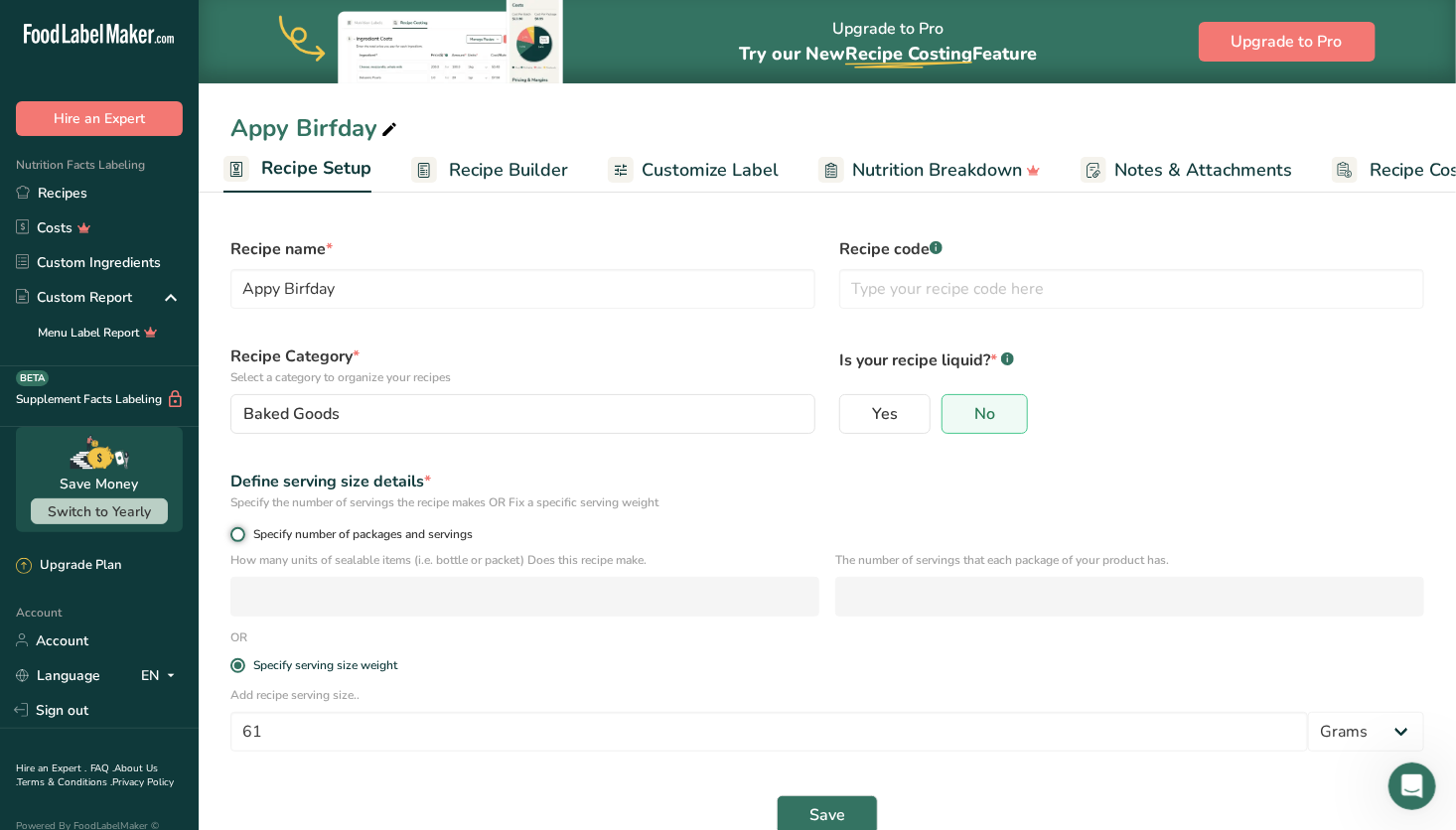 click on "Specify number of packages and servings" at bounding box center [236, 534] 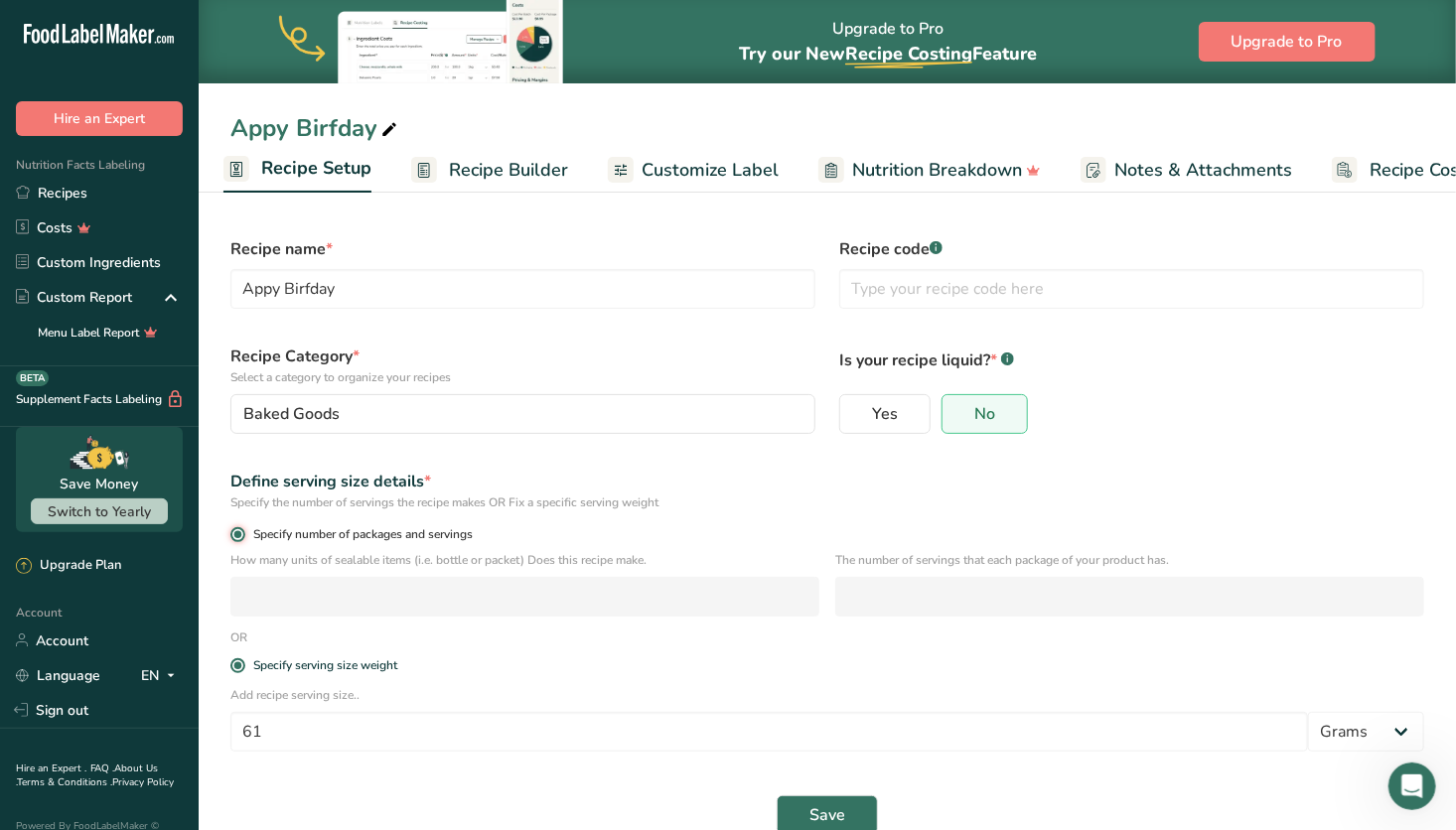 radio on "false" 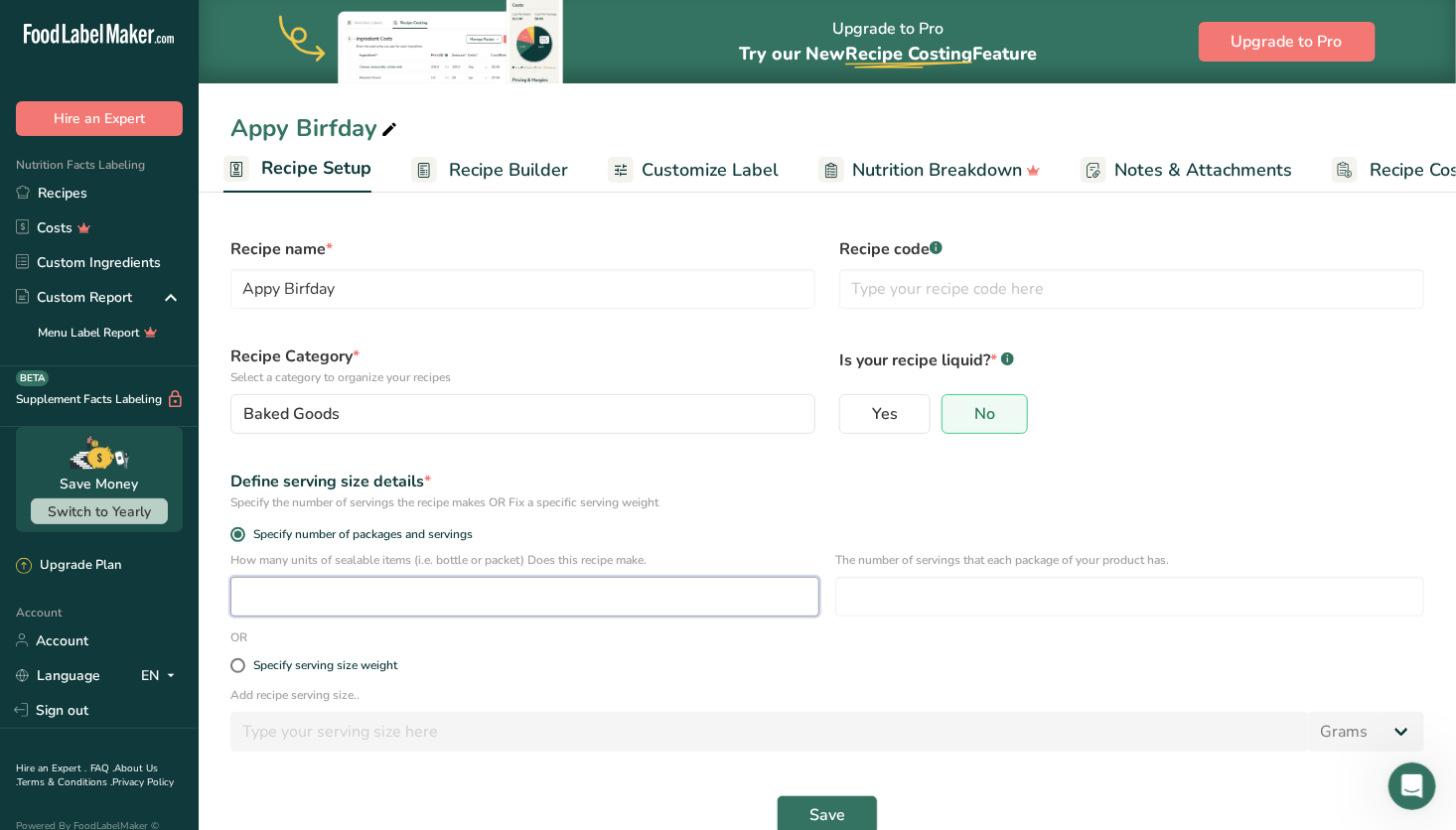 click at bounding box center (524, 597) 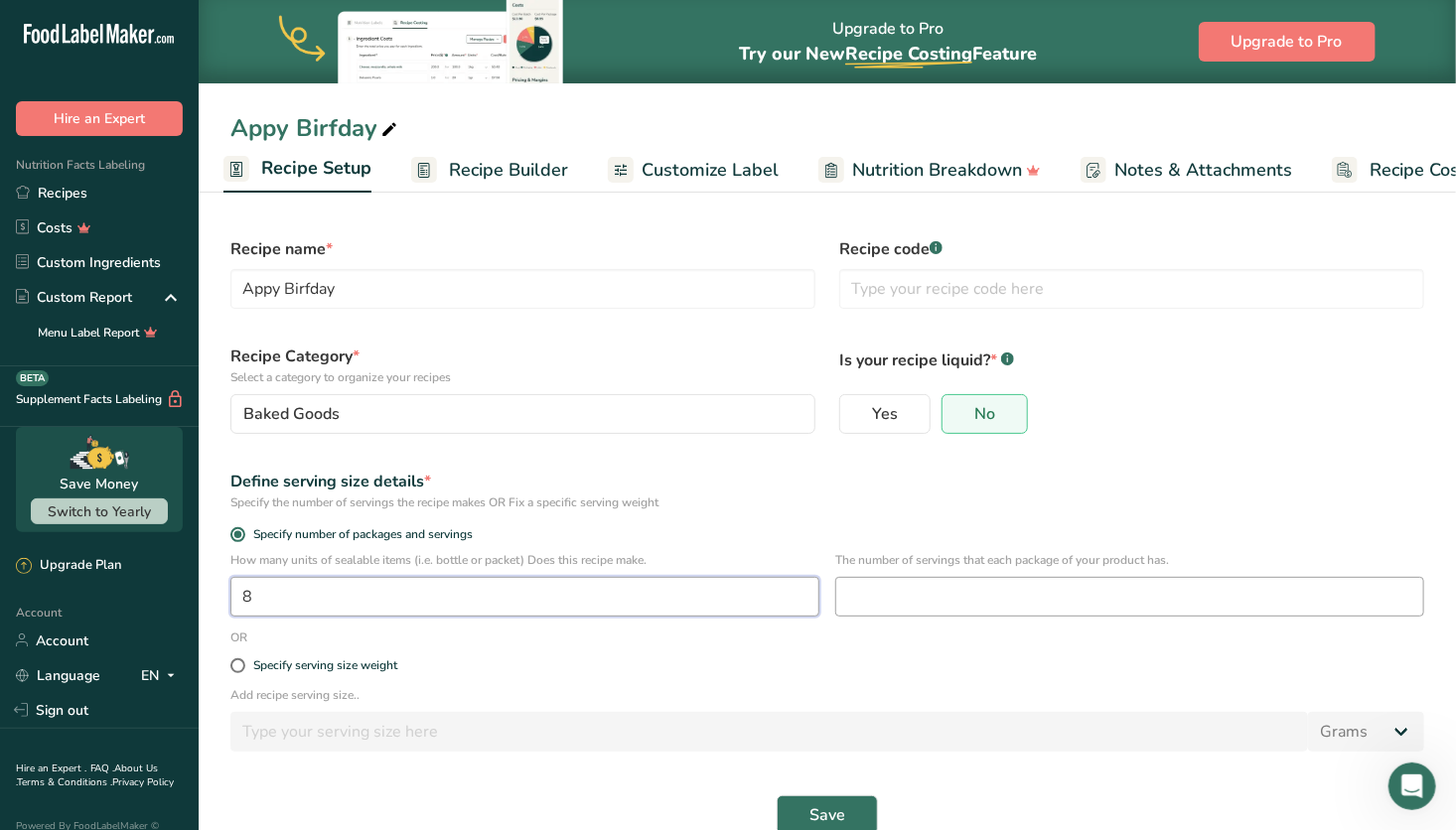 type on "8" 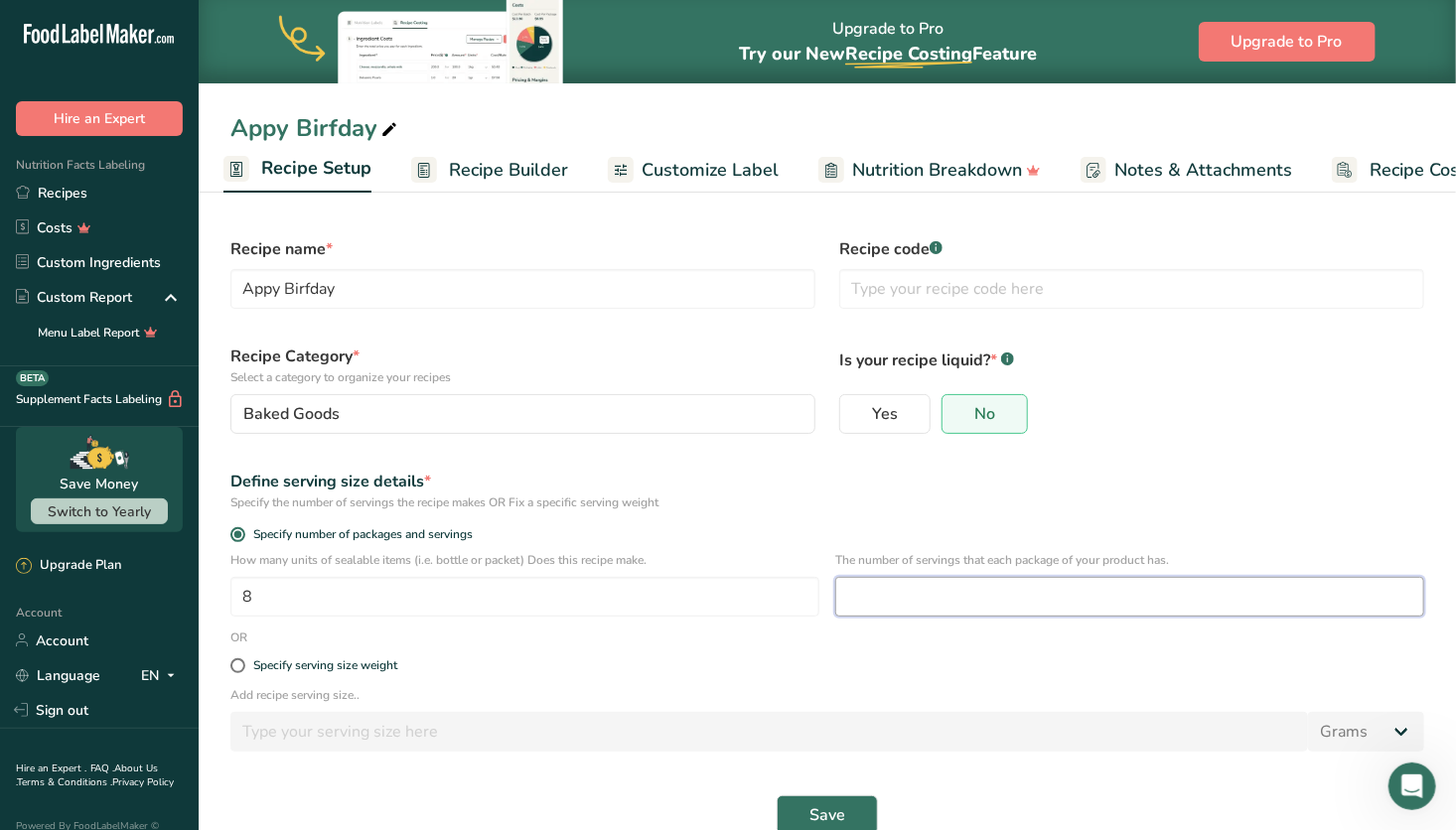 click at bounding box center (1129, 597) 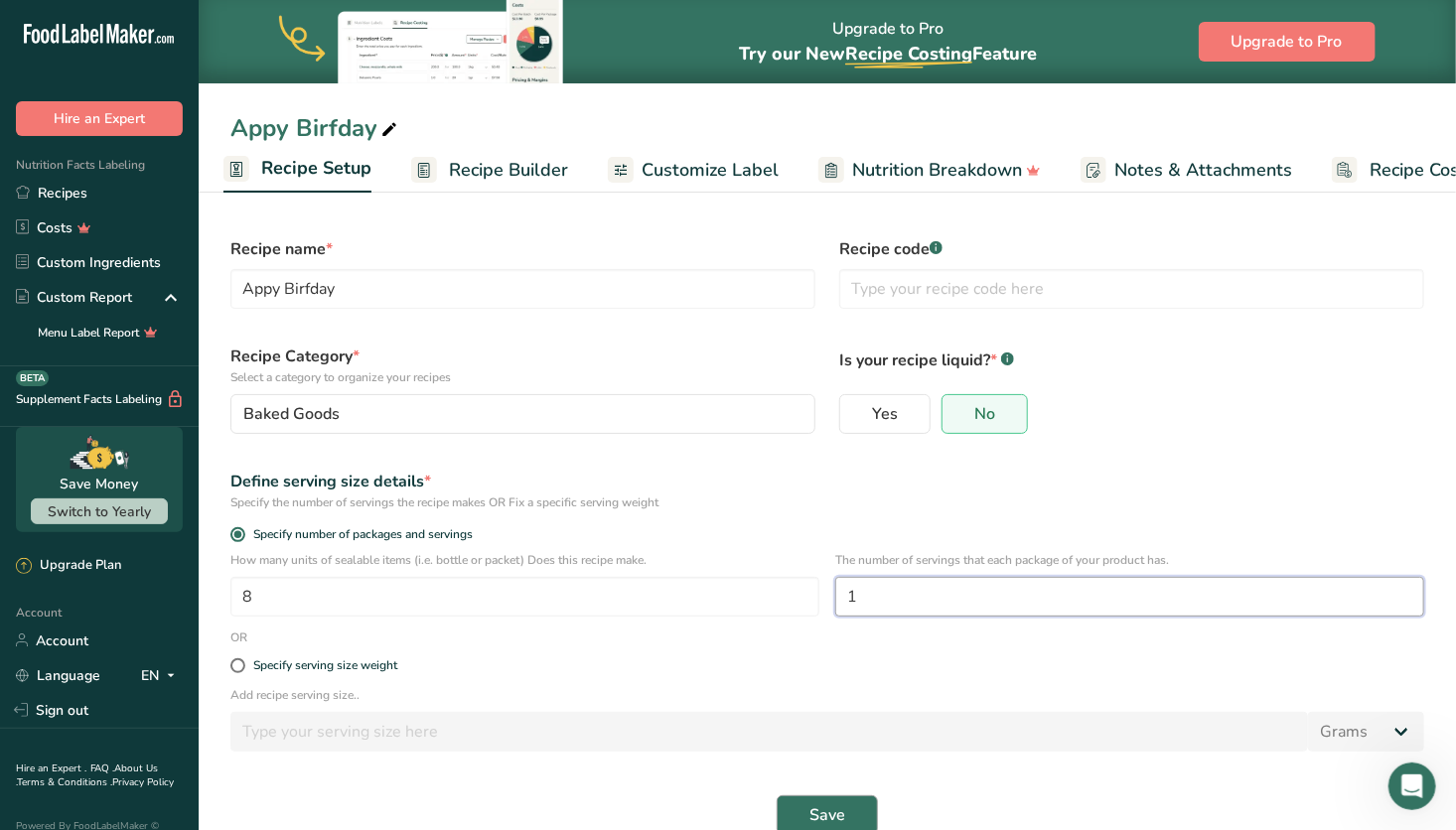 type on "1" 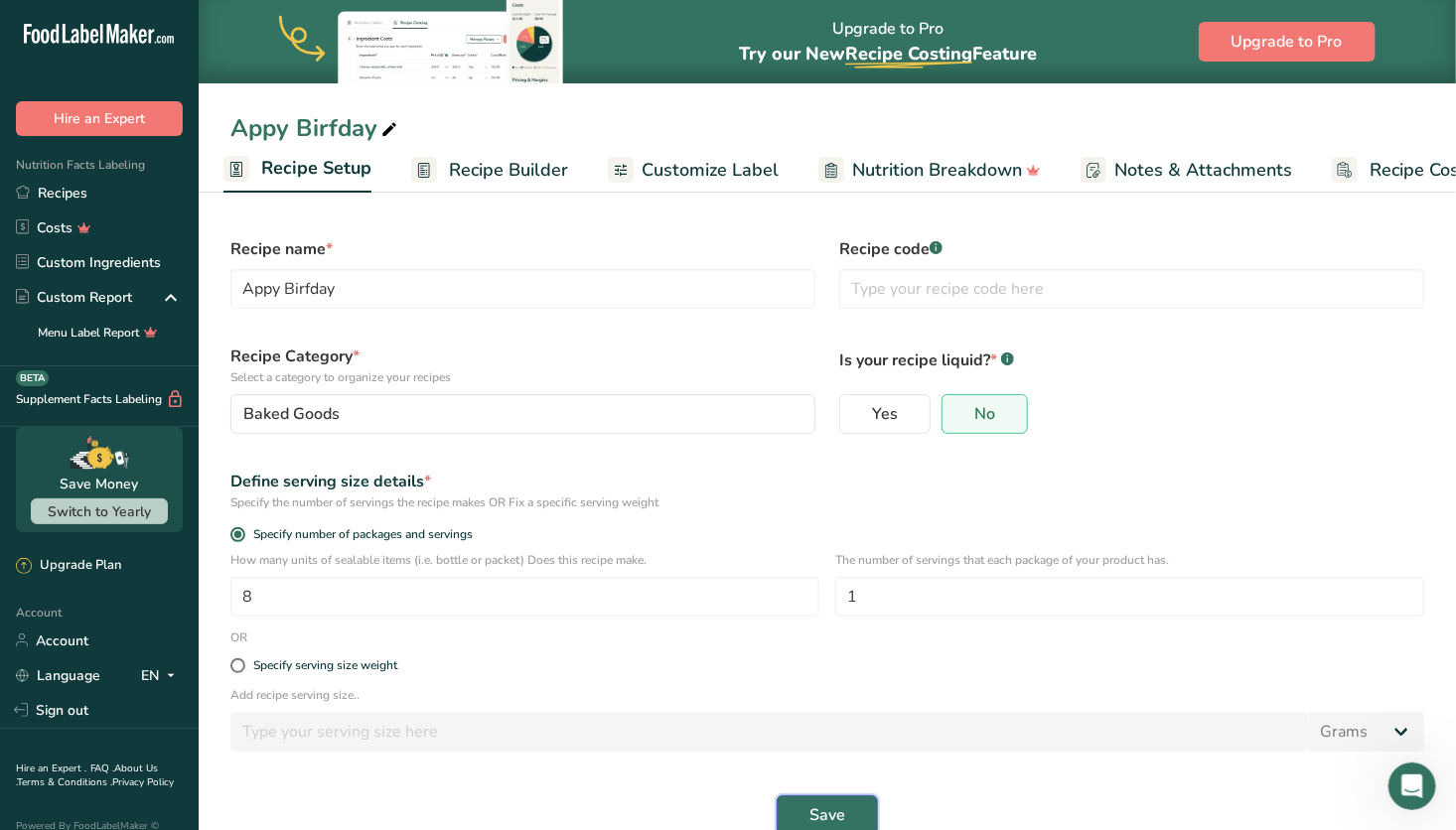 click on "Save" at bounding box center (827, 815) 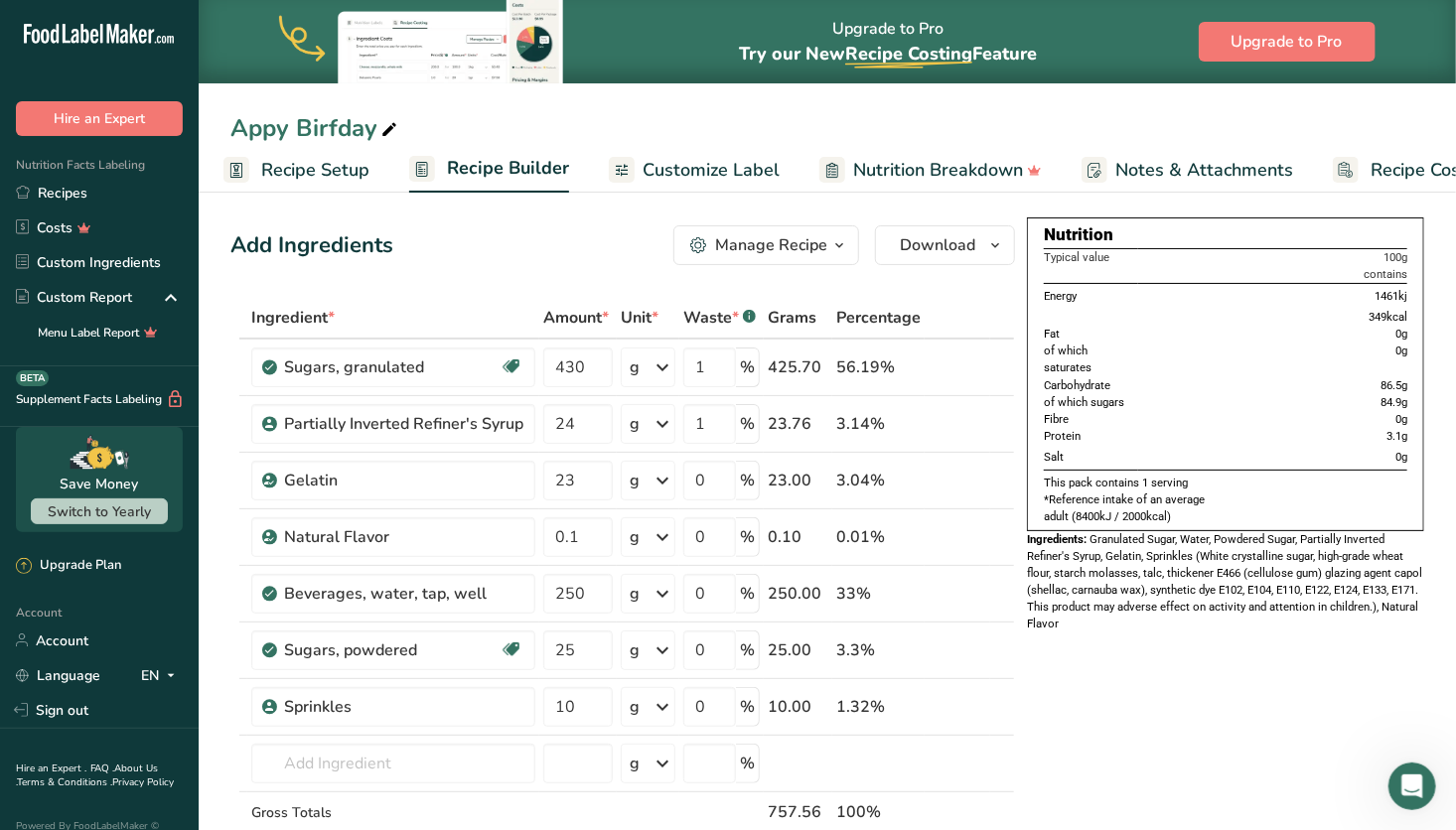 click on "Notes & Attachments" at bounding box center [1204, 170] 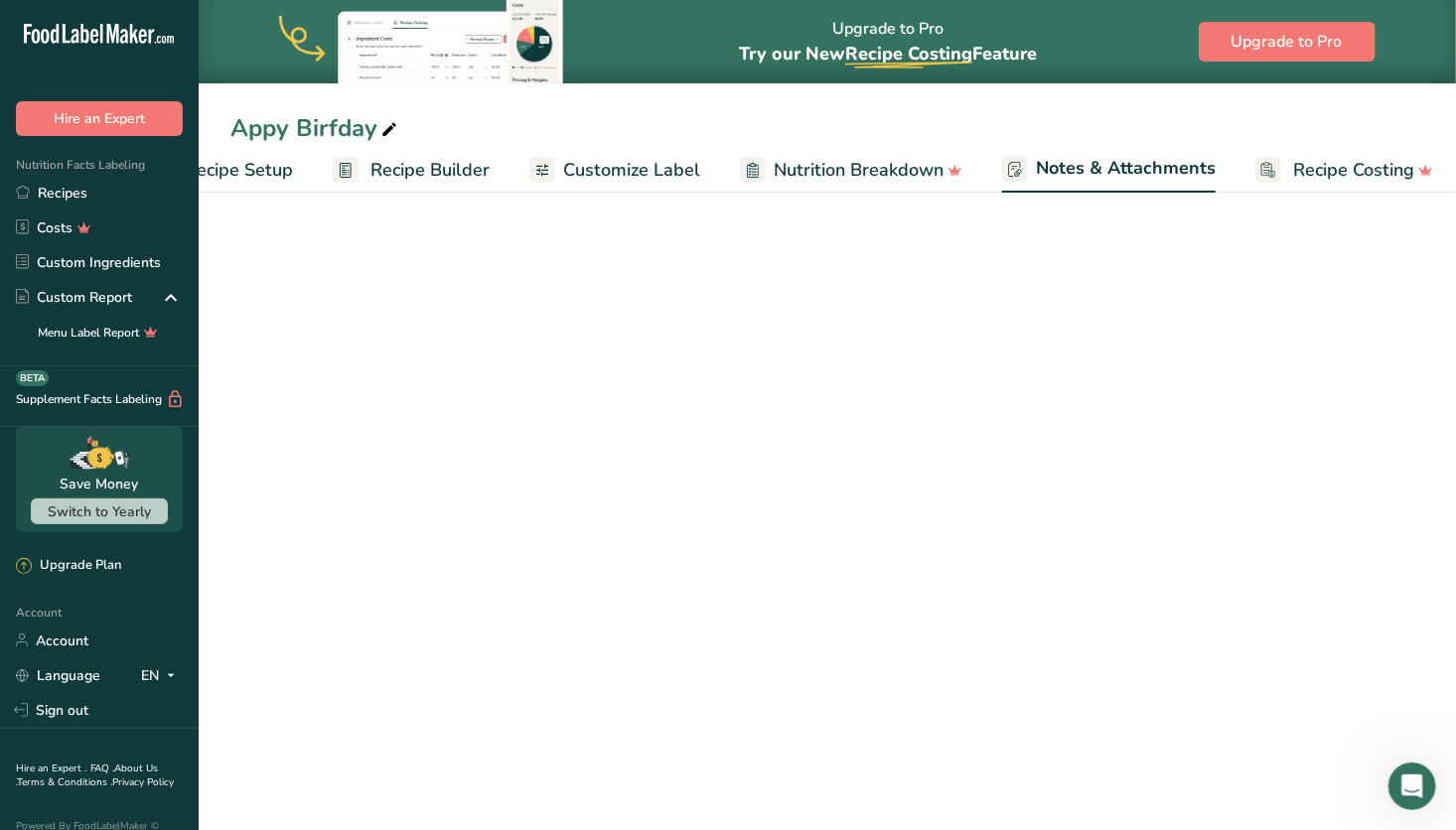 scroll, scrollTop: 0, scrollLeft: 92, axis: horizontal 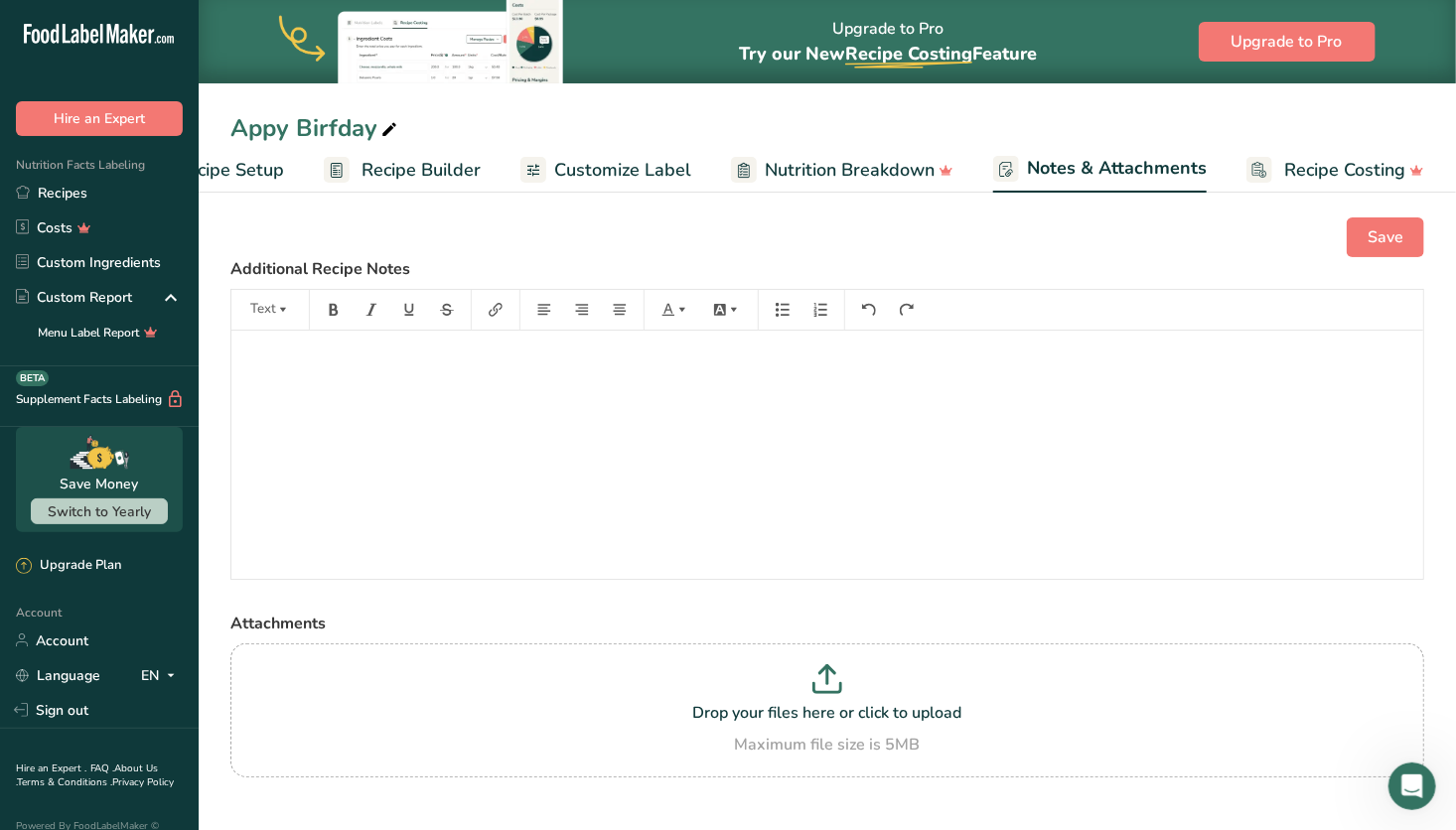 click on "Customize Label" at bounding box center [623, 170] 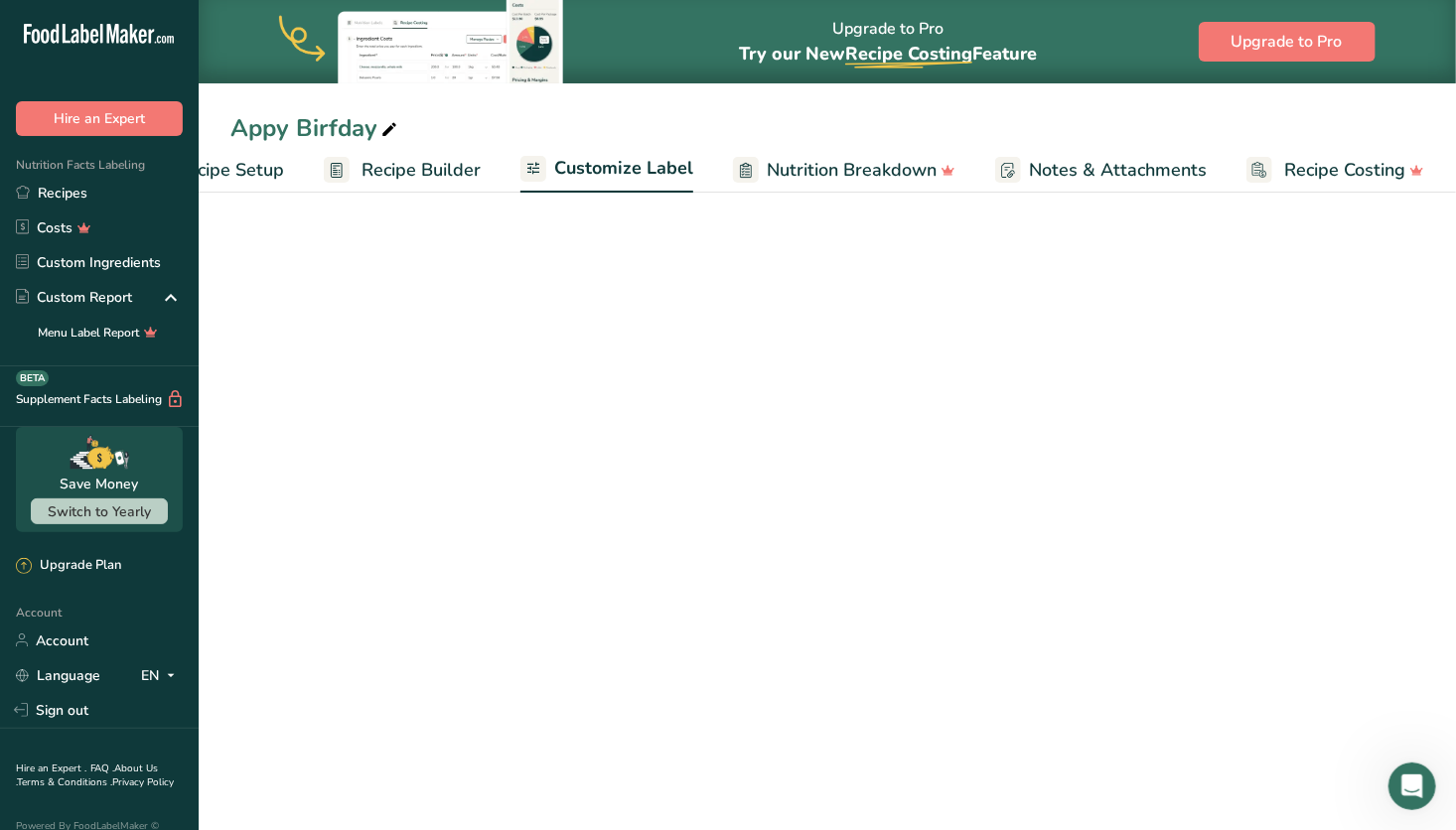 scroll, scrollTop: 0, scrollLeft: 91, axis: horizontal 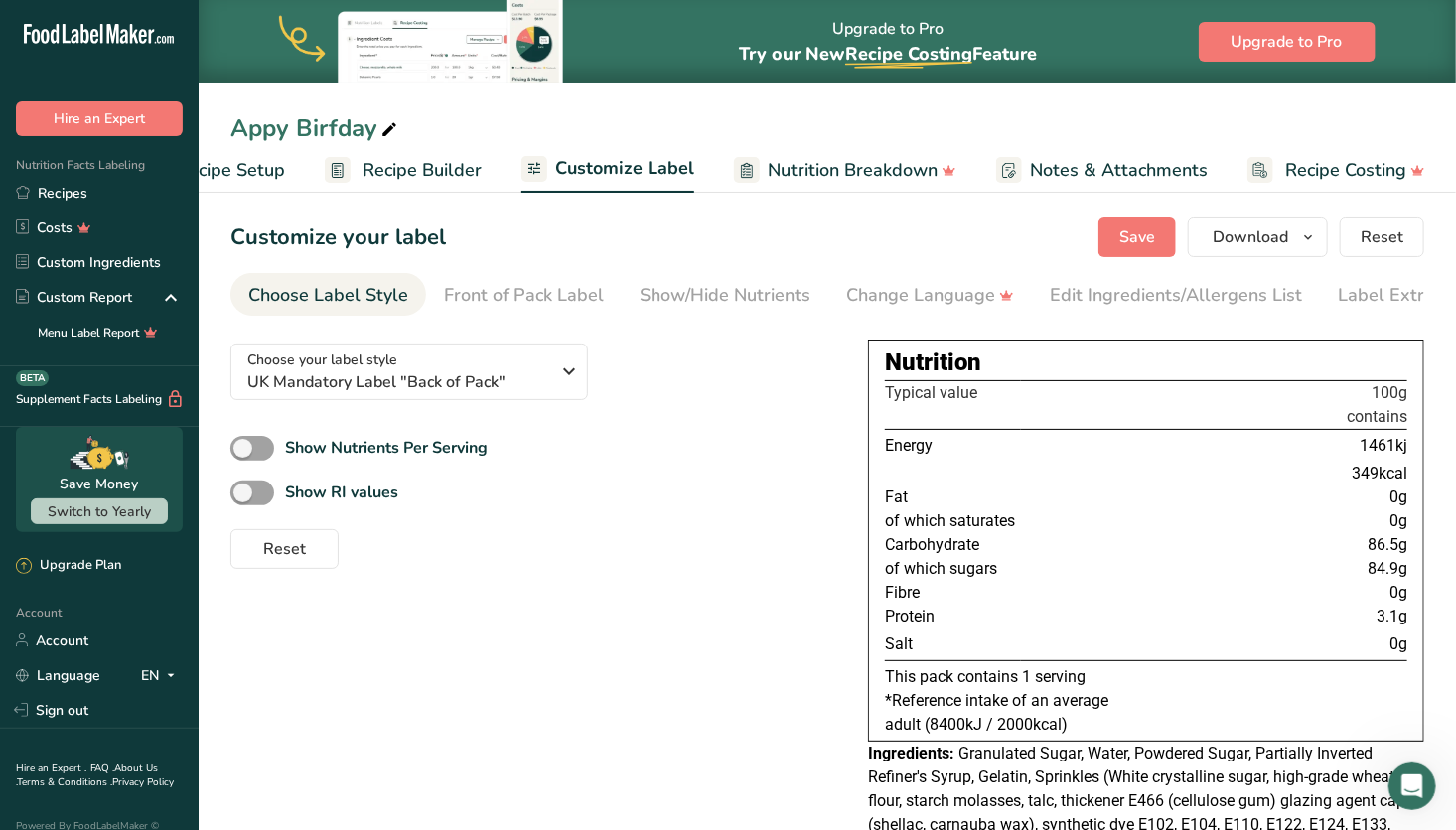 click on "Recipe Builder" at bounding box center (422, 170) 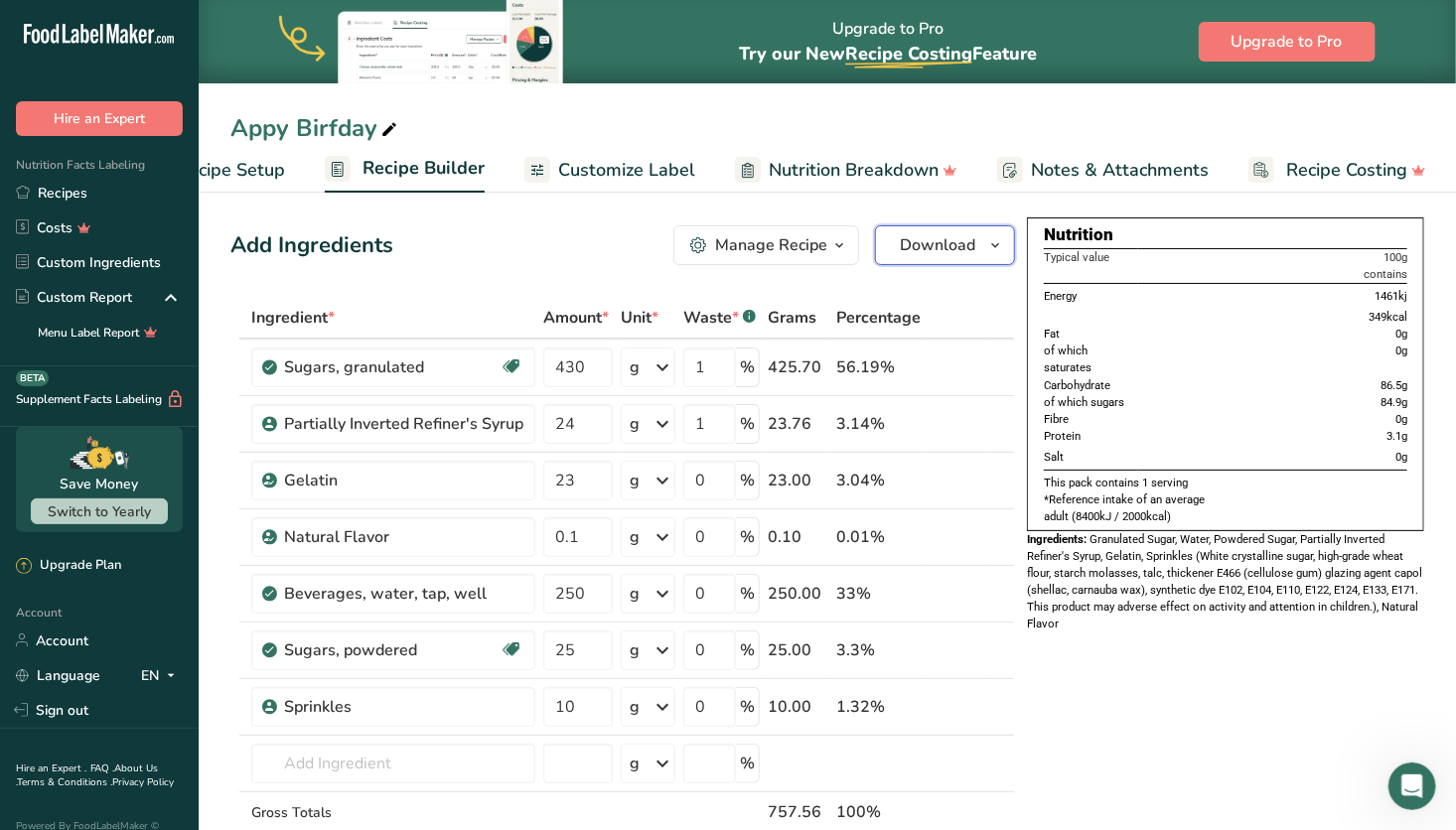 click on "Download" at bounding box center (938, 245) 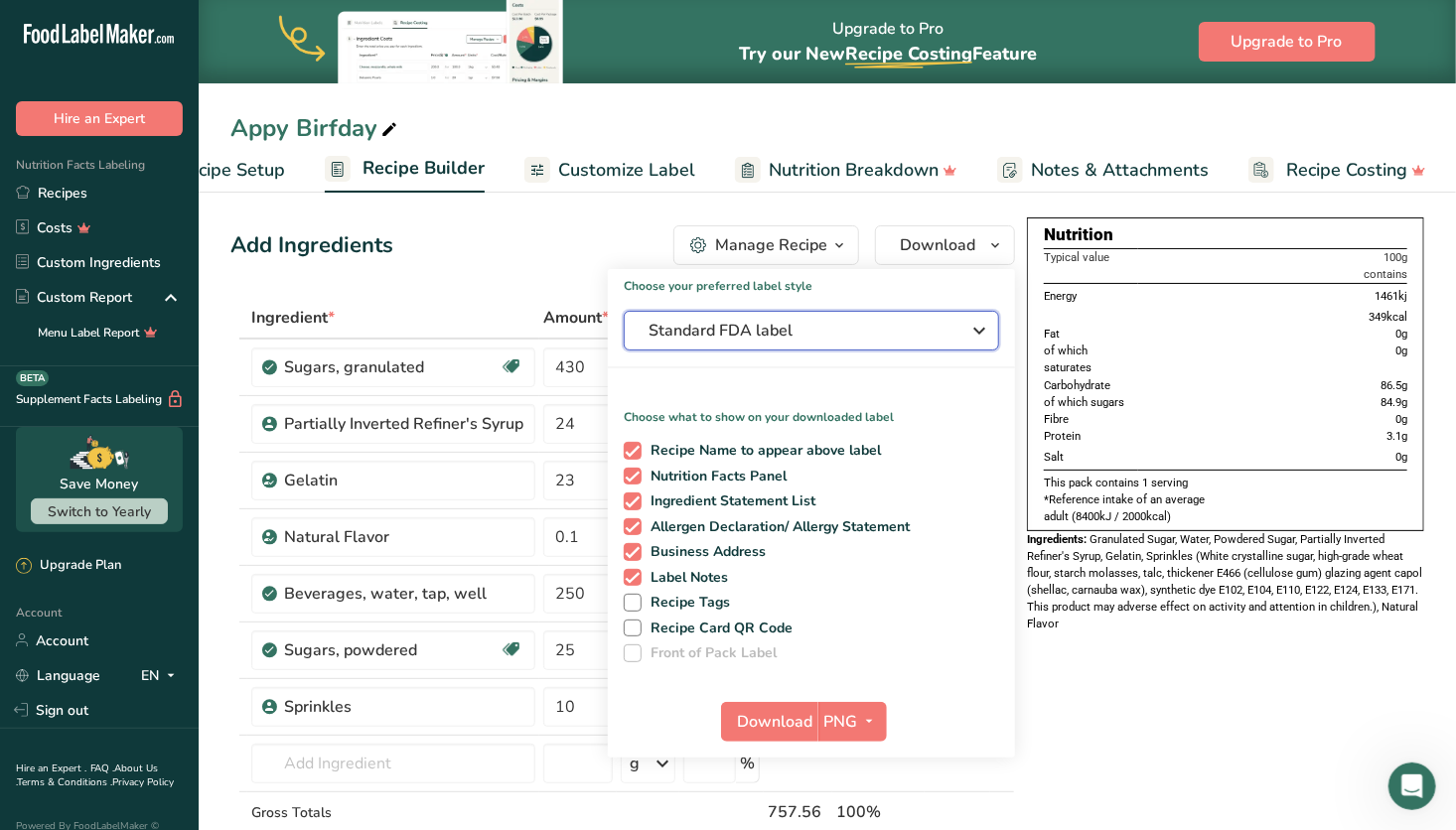 click on "Standard FDA label" at bounding box center (798, 331) 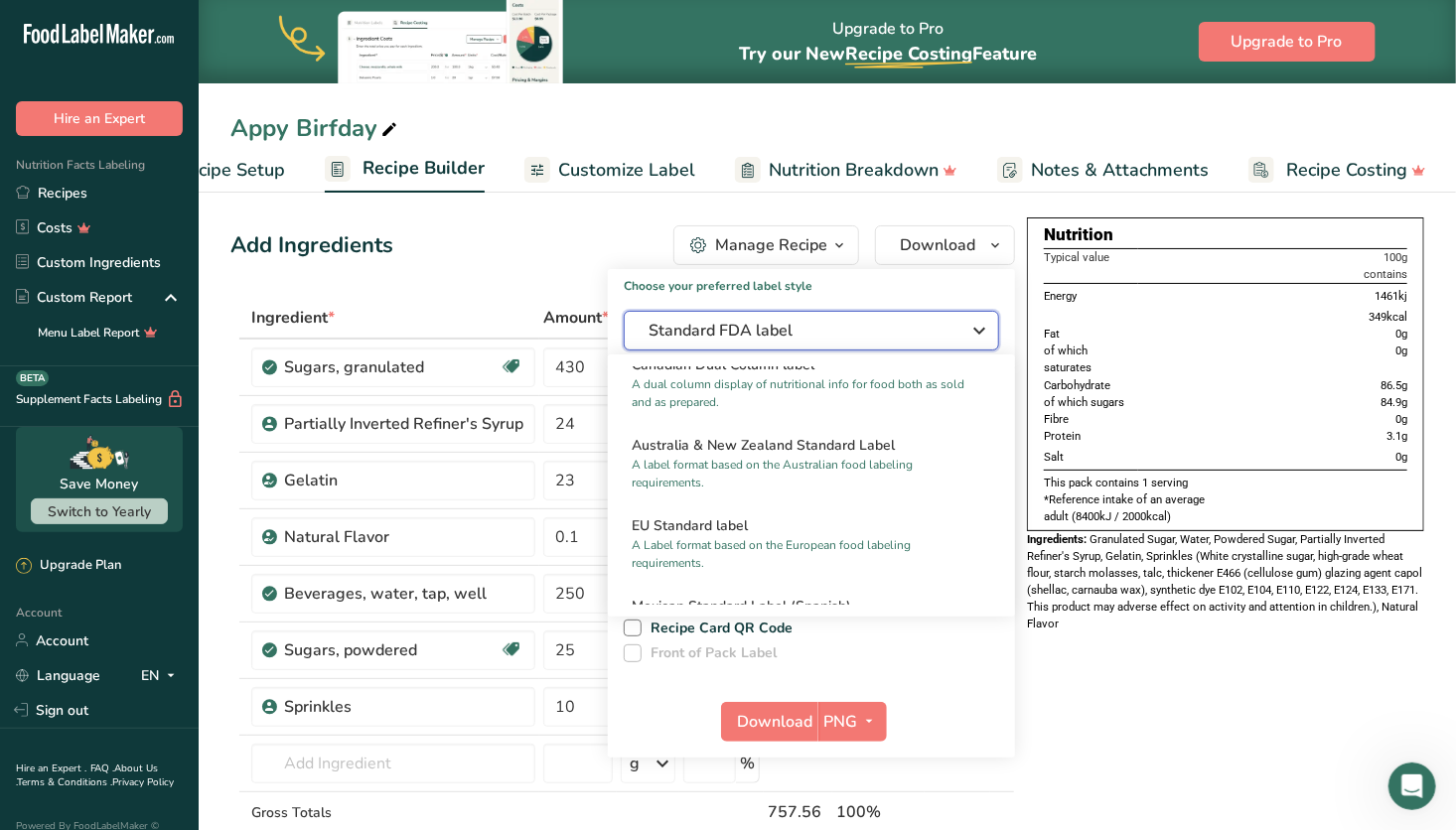 scroll, scrollTop: 981, scrollLeft: 0, axis: vertical 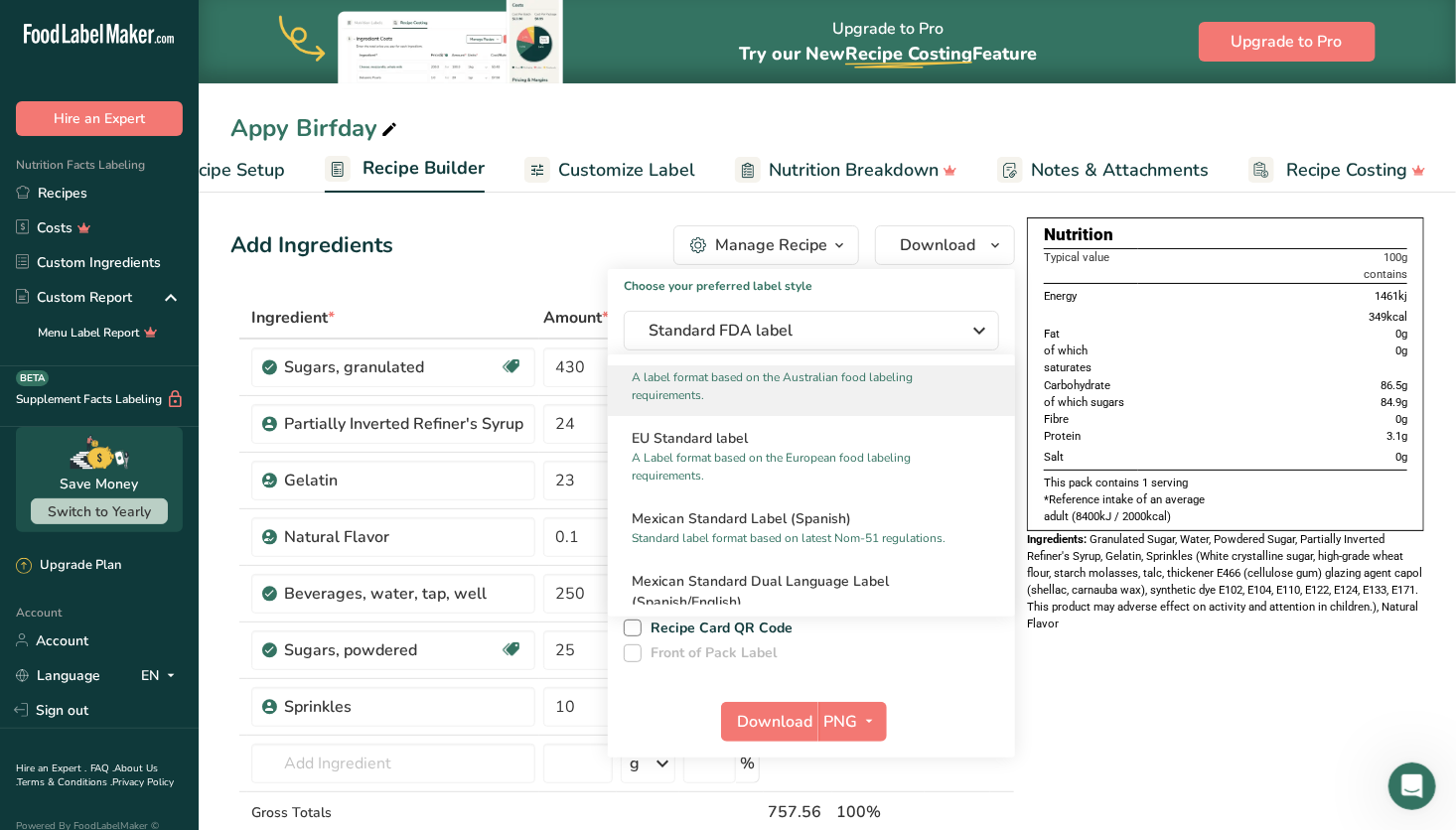 click on "Australia & New Zealand Standard Label" at bounding box center (811, 357) 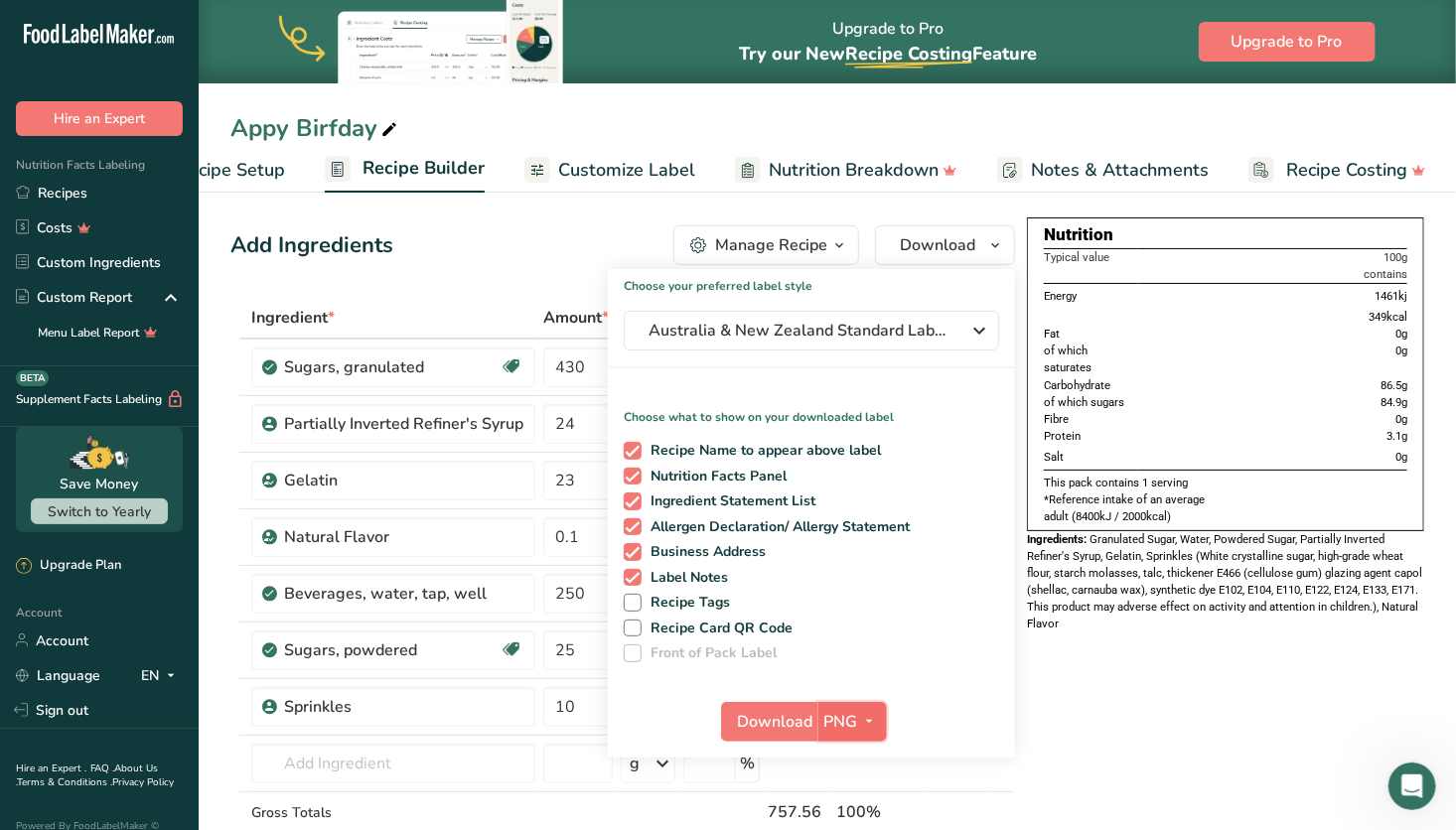 click on "PNG" at bounding box center (841, 722) 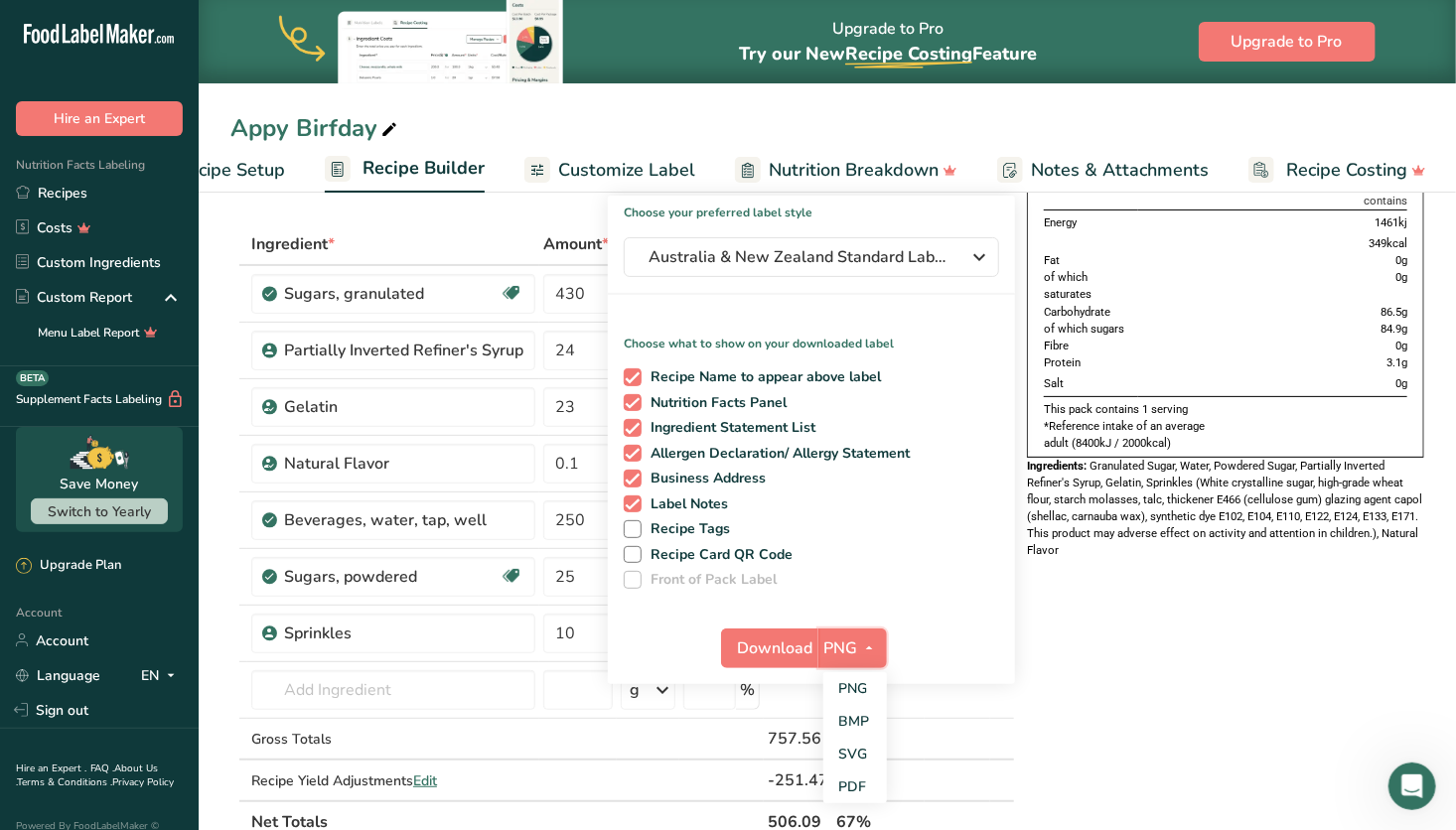 scroll, scrollTop: 85, scrollLeft: 0, axis: vertical 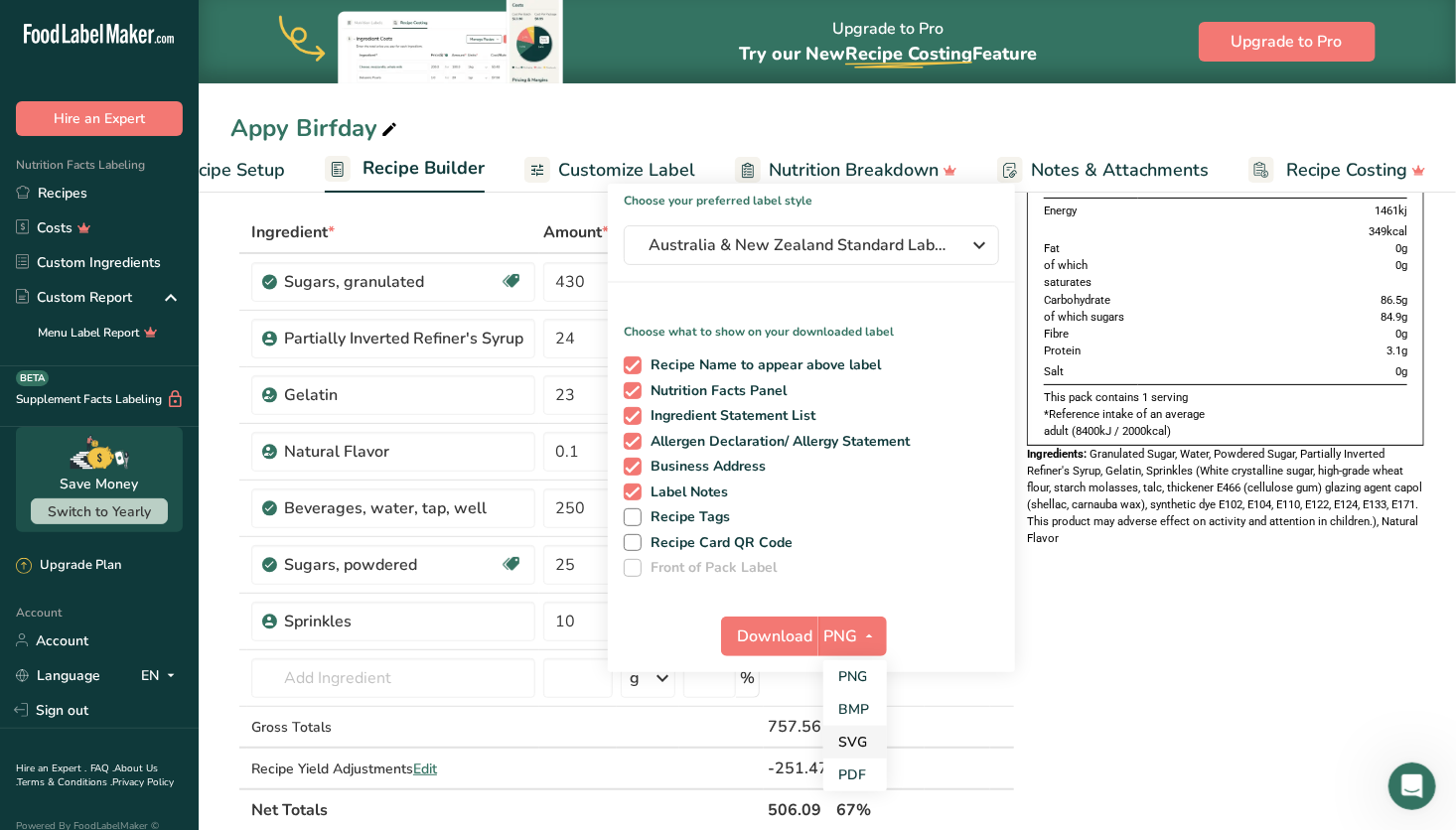click on "SVG" at bounding box center (855, 742) 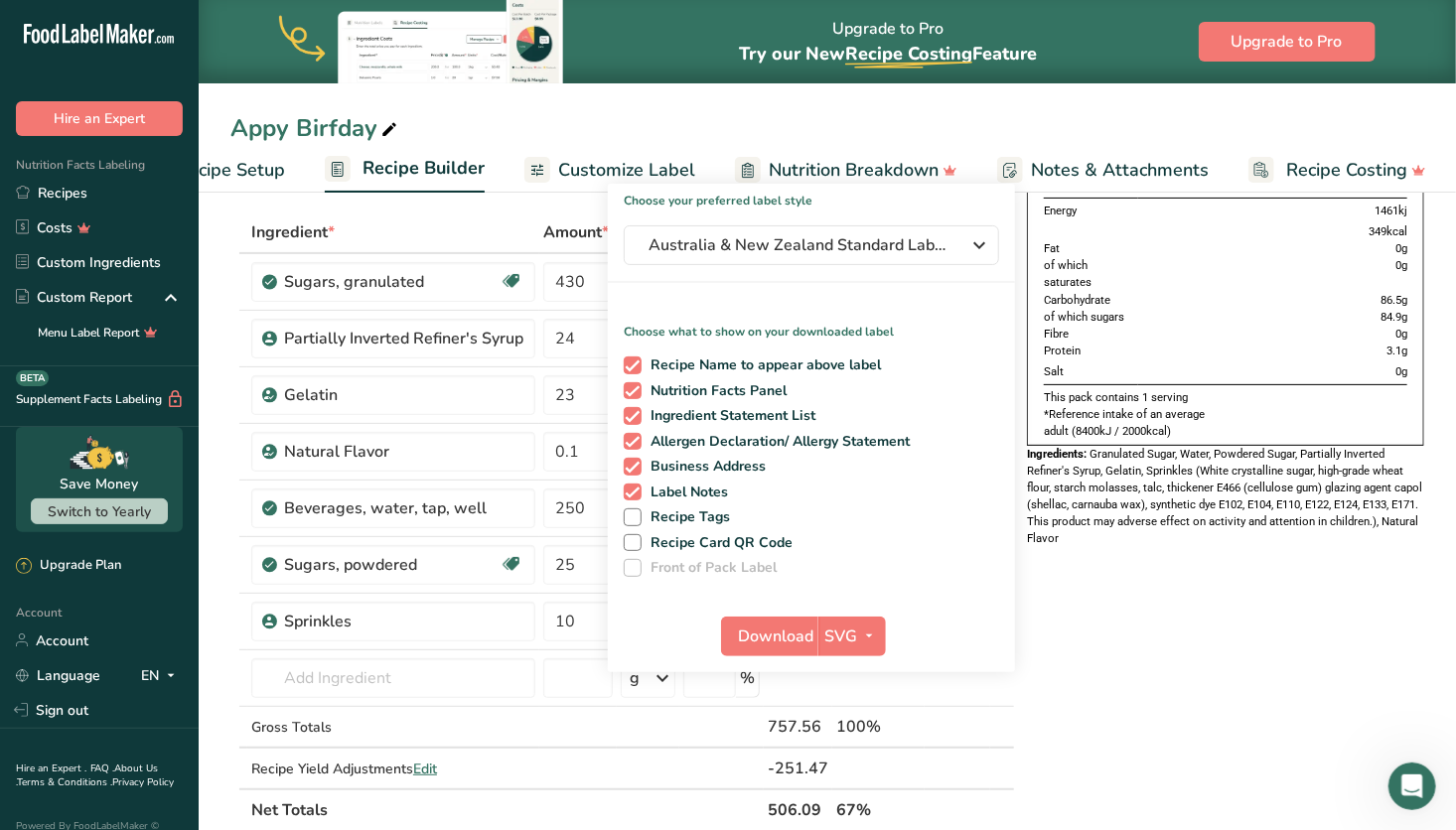 click at bounding box center [389, 130] 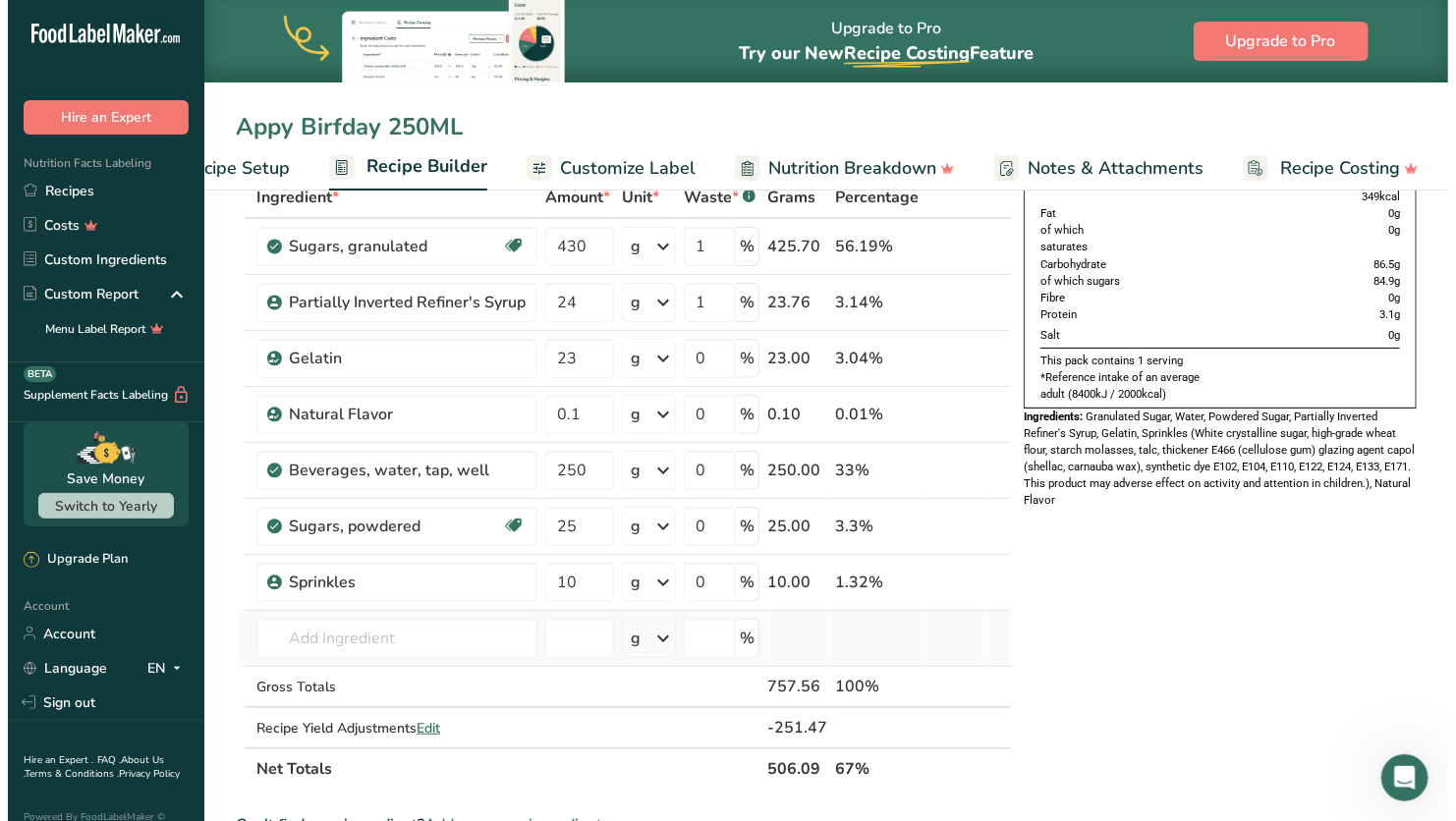 scroll, scrollTop: 0, scrollLeft: 0, axis: both 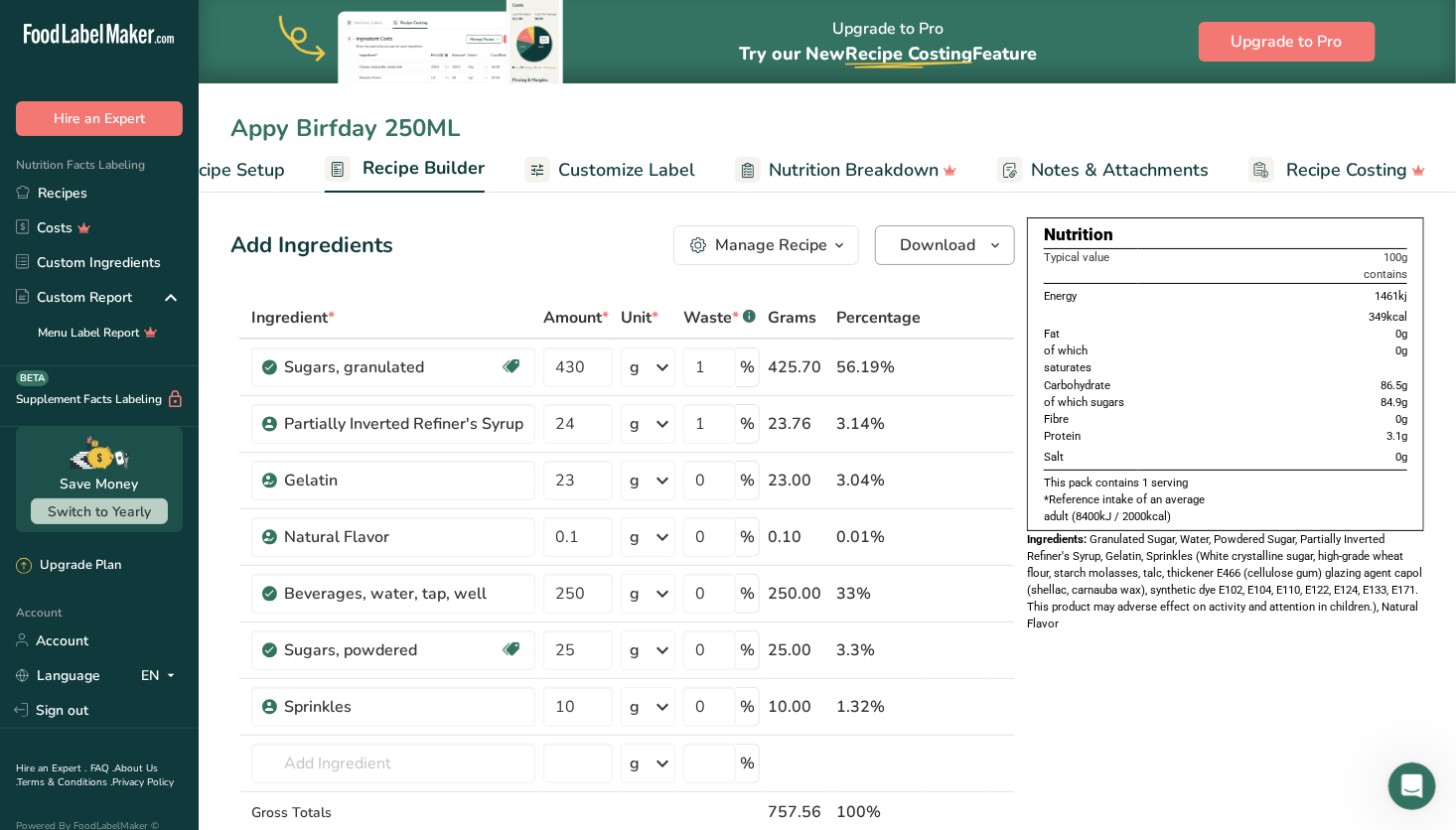 type on "Appy Birfday 250ML" 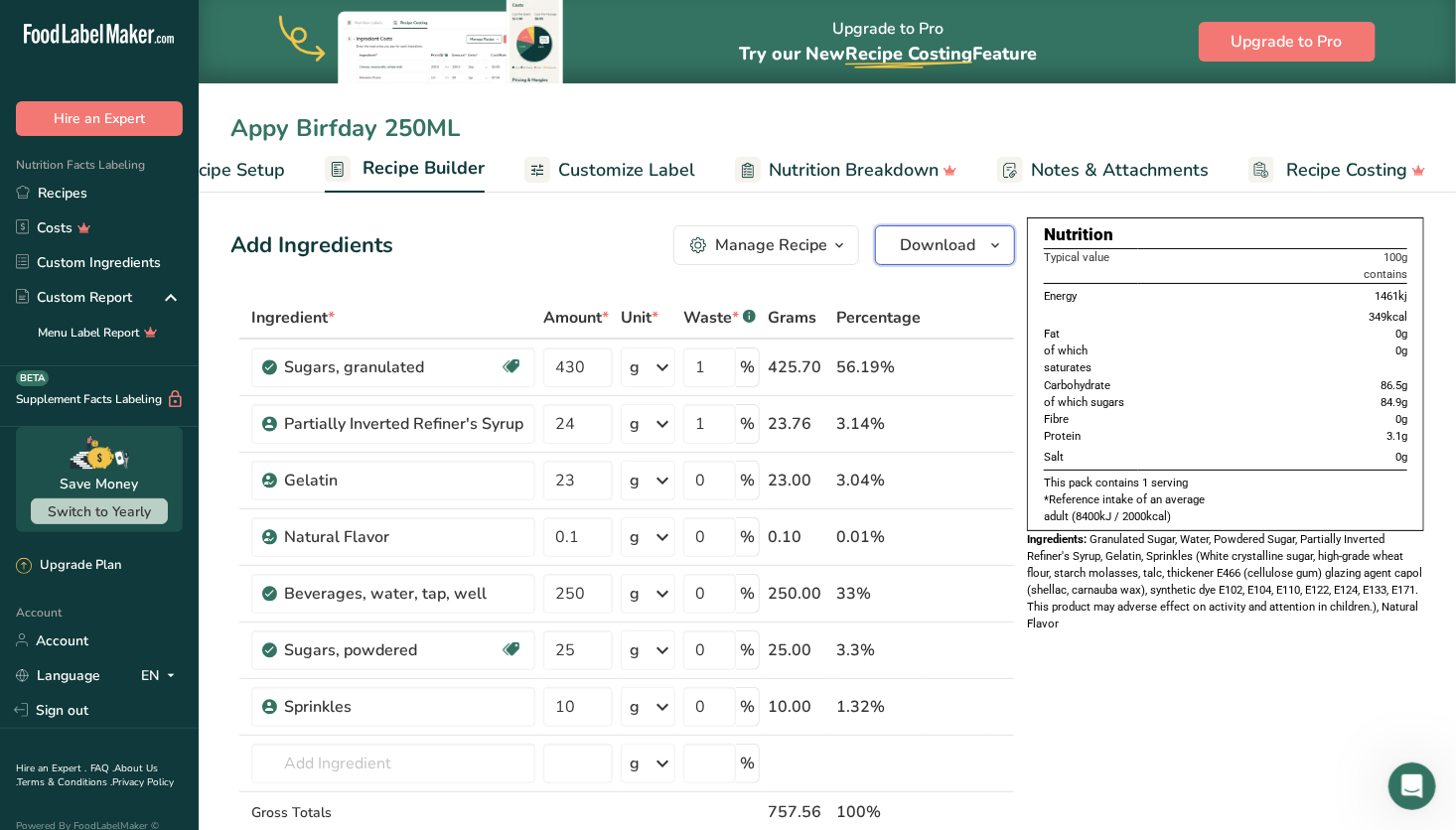 click on "Download" at bounding box center (938, 245) 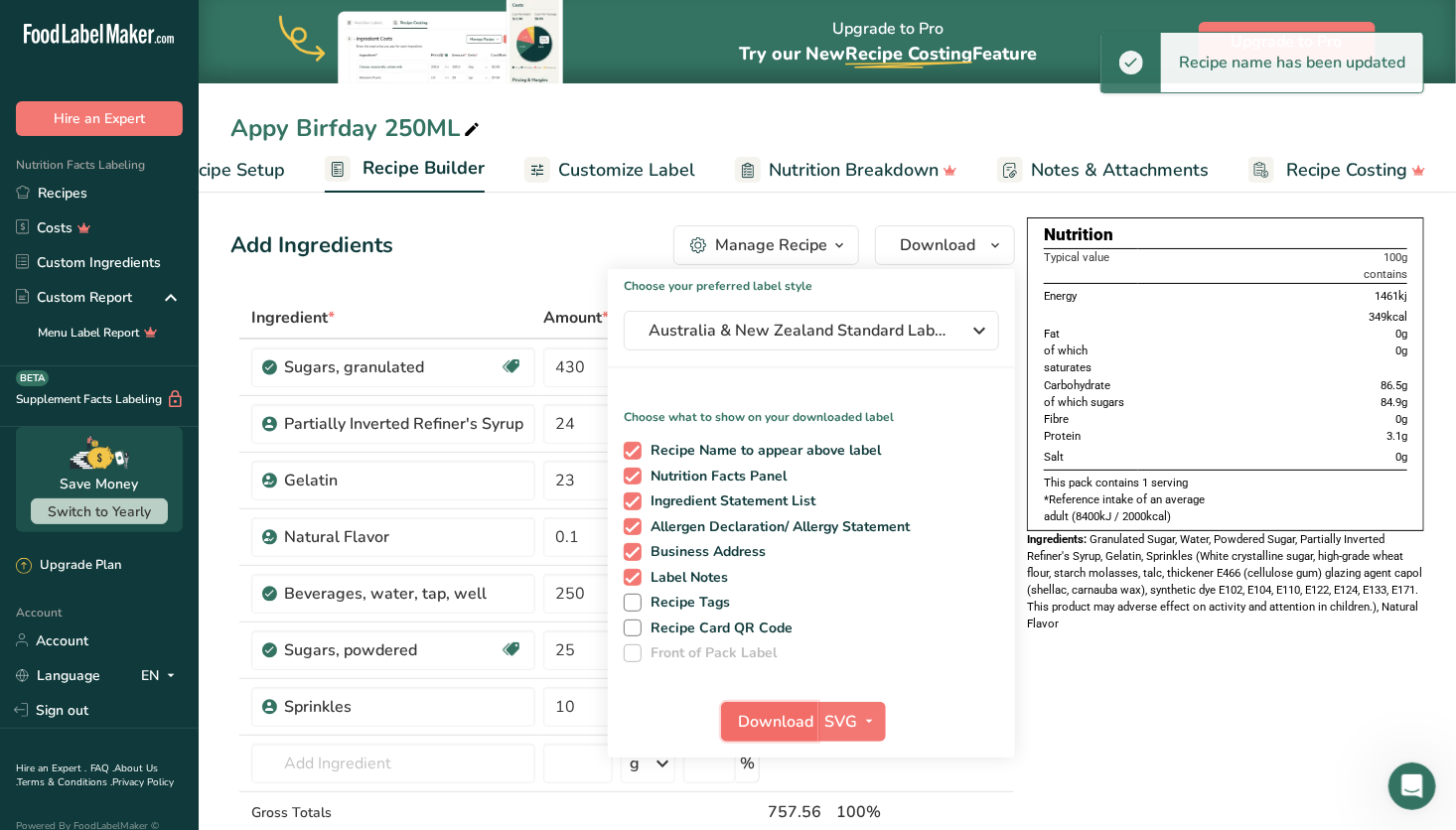 click on "Download" at bounding box center (776, 722) 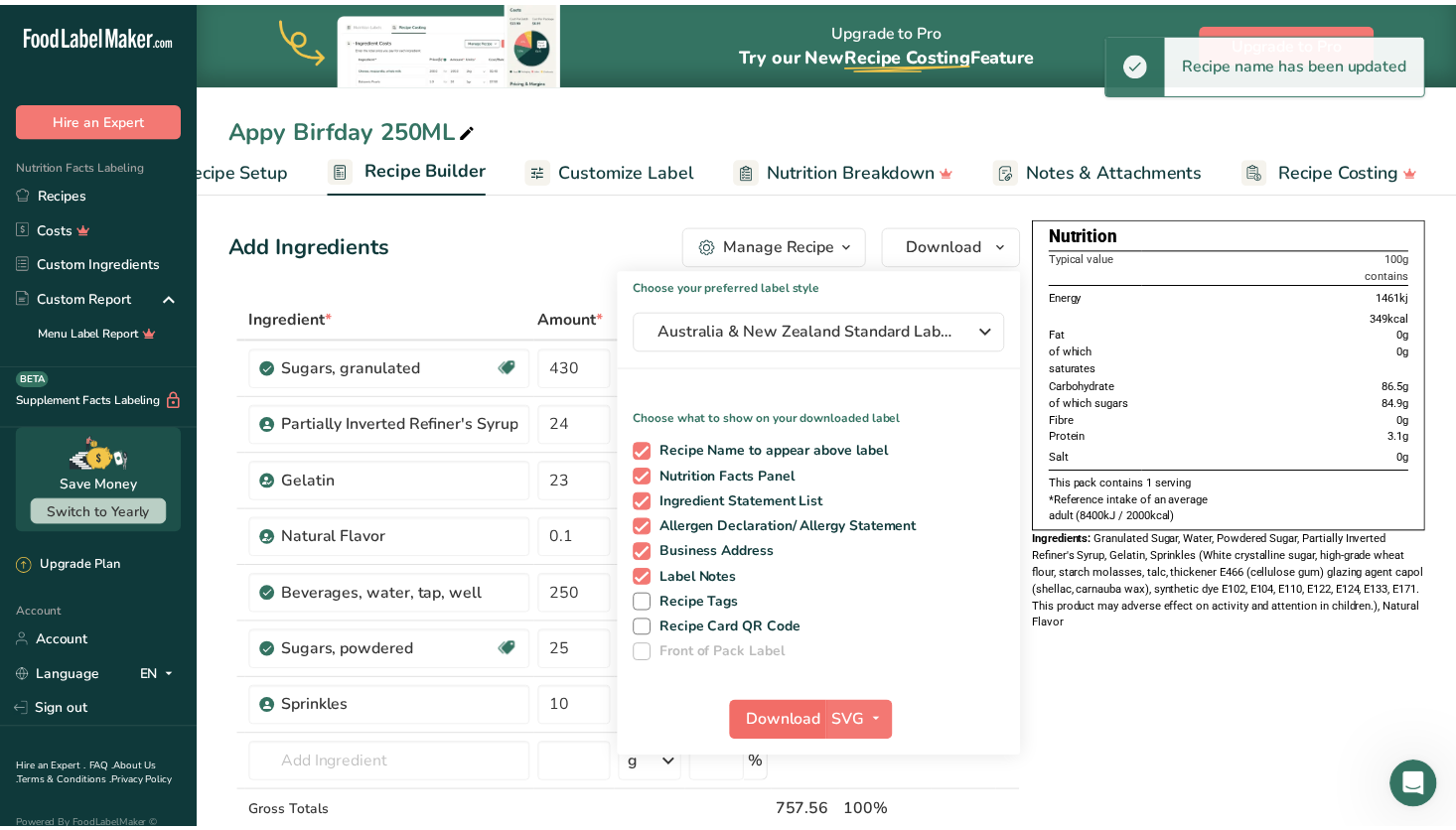 scroll, scrollTop: 0, scrollLeft: 76, axis: horizontal 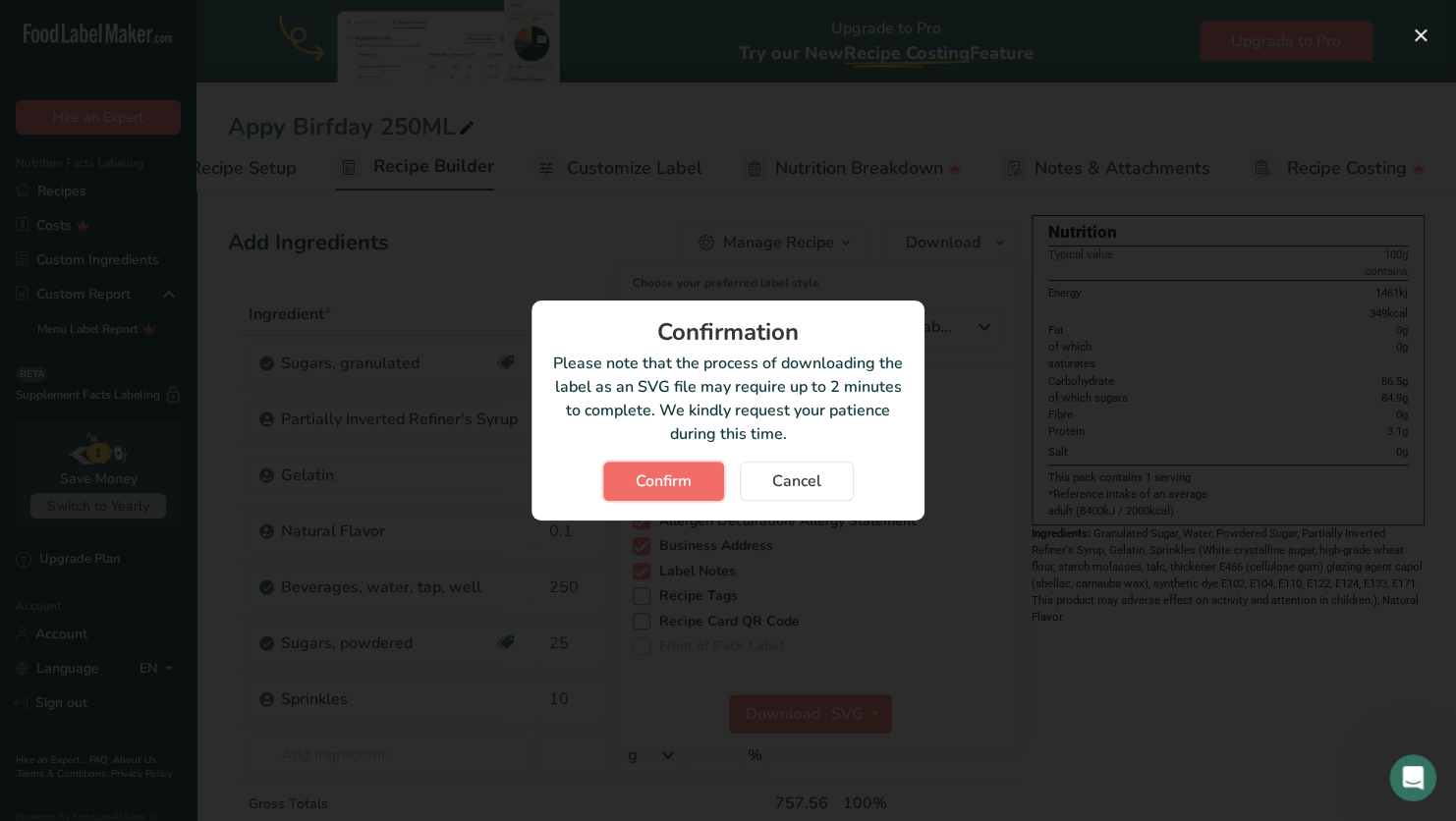 click on "Confirm" at bounding box center [663, 481] 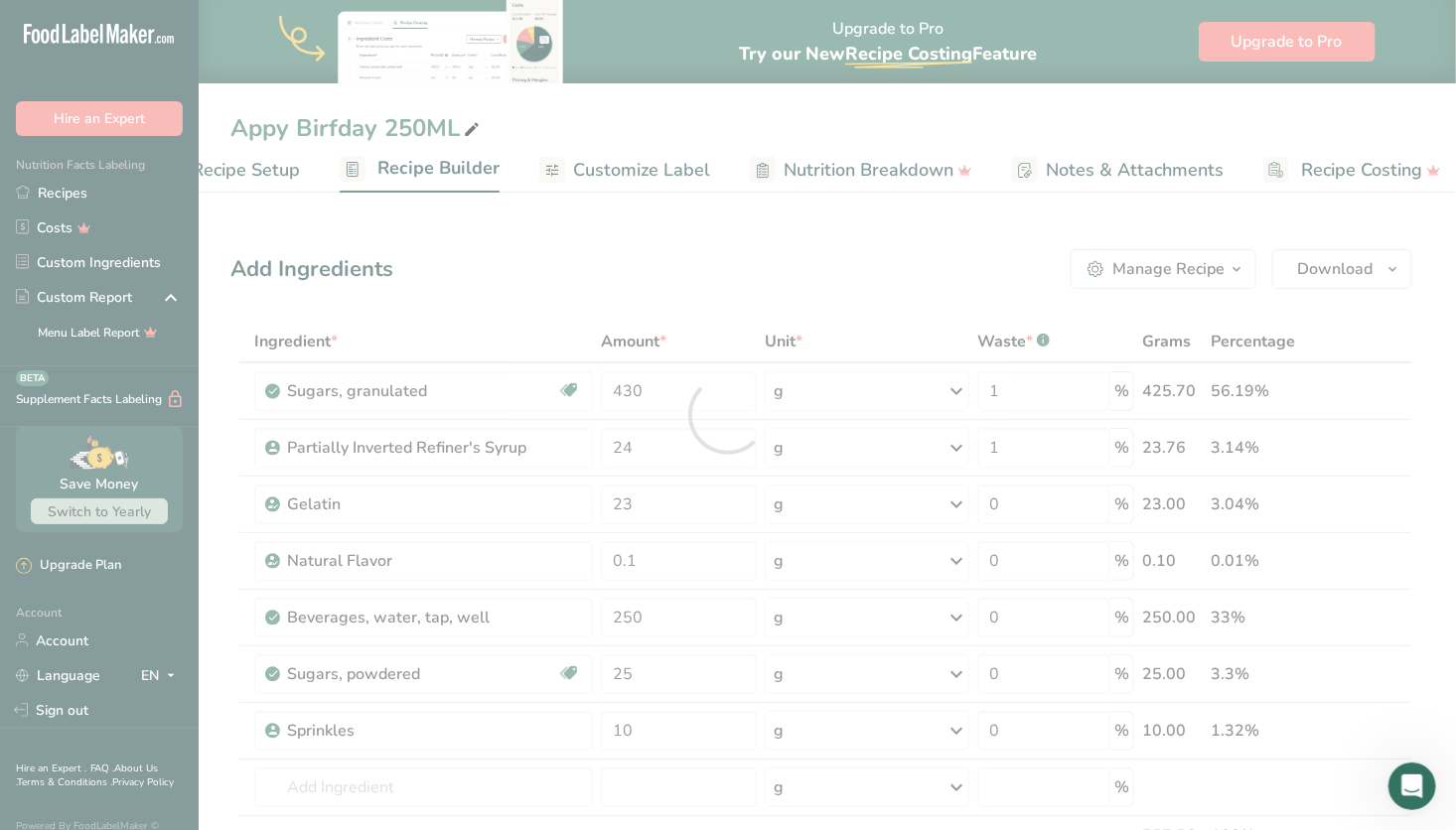 scroll, scrollTop: 0, scrollLeft: 0, axis: both 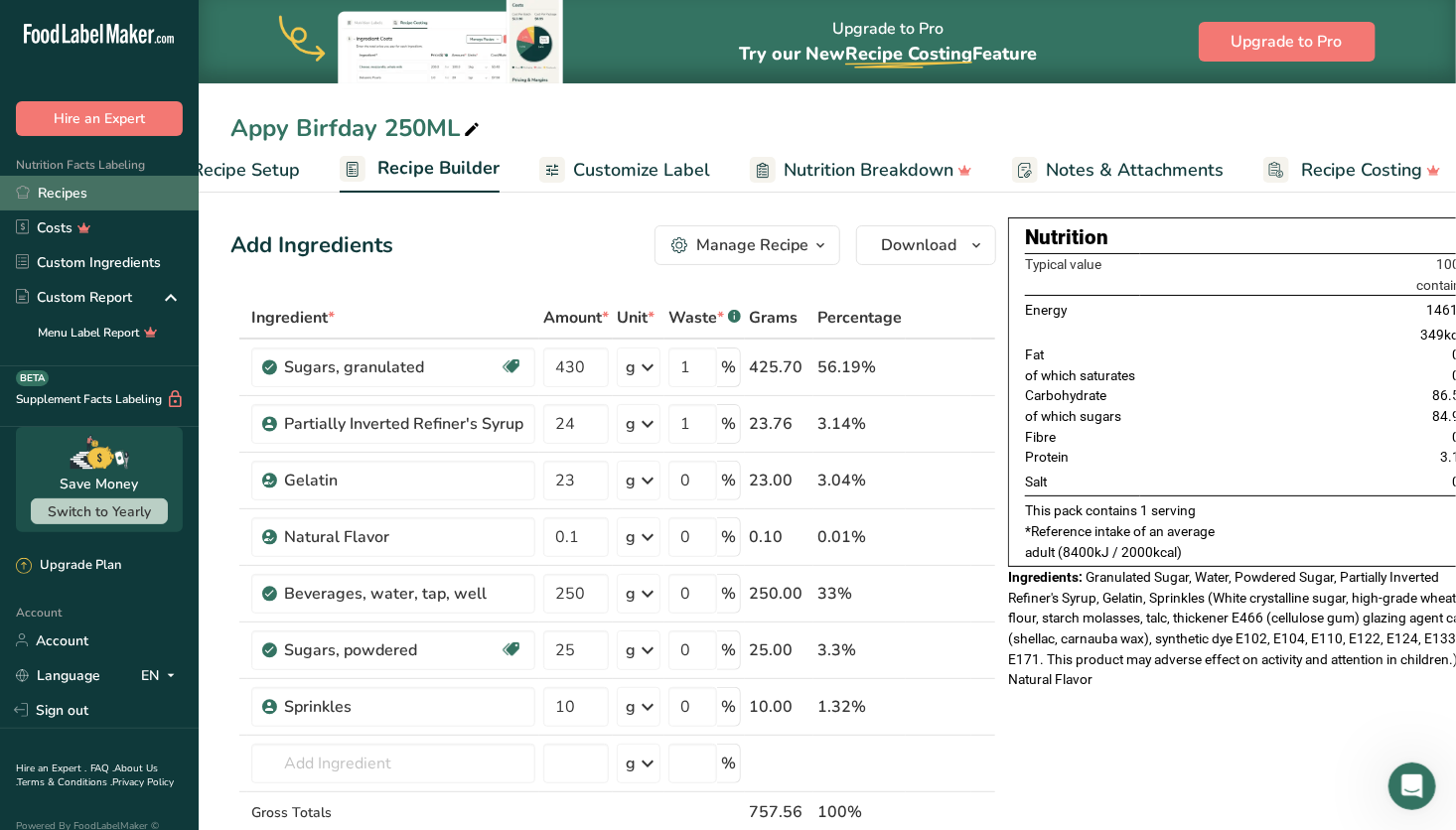 click on "Recipes" at bounding box center (99, 193) 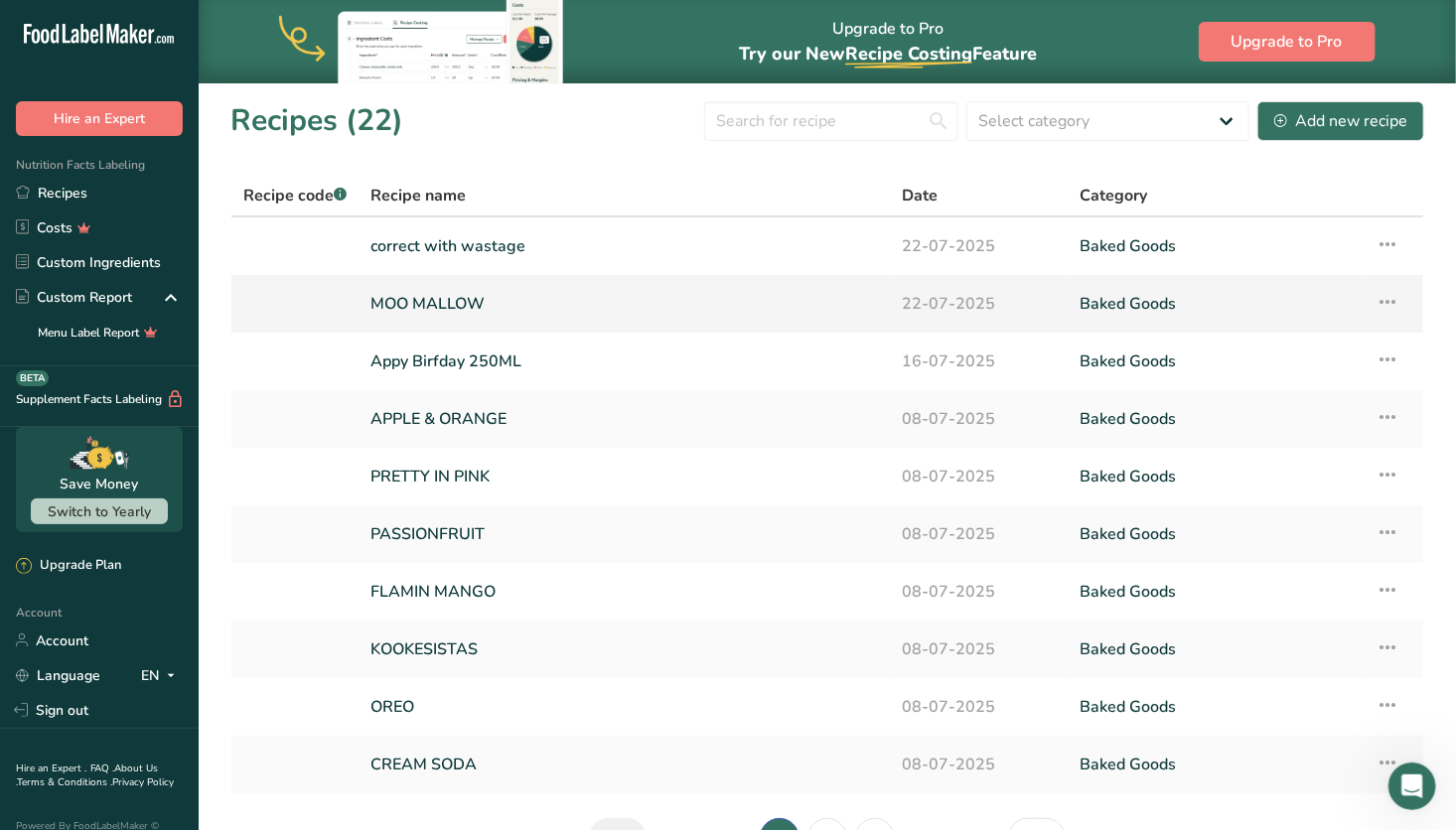 click on "MOO MALLOW" at bounding box center [624, 304] 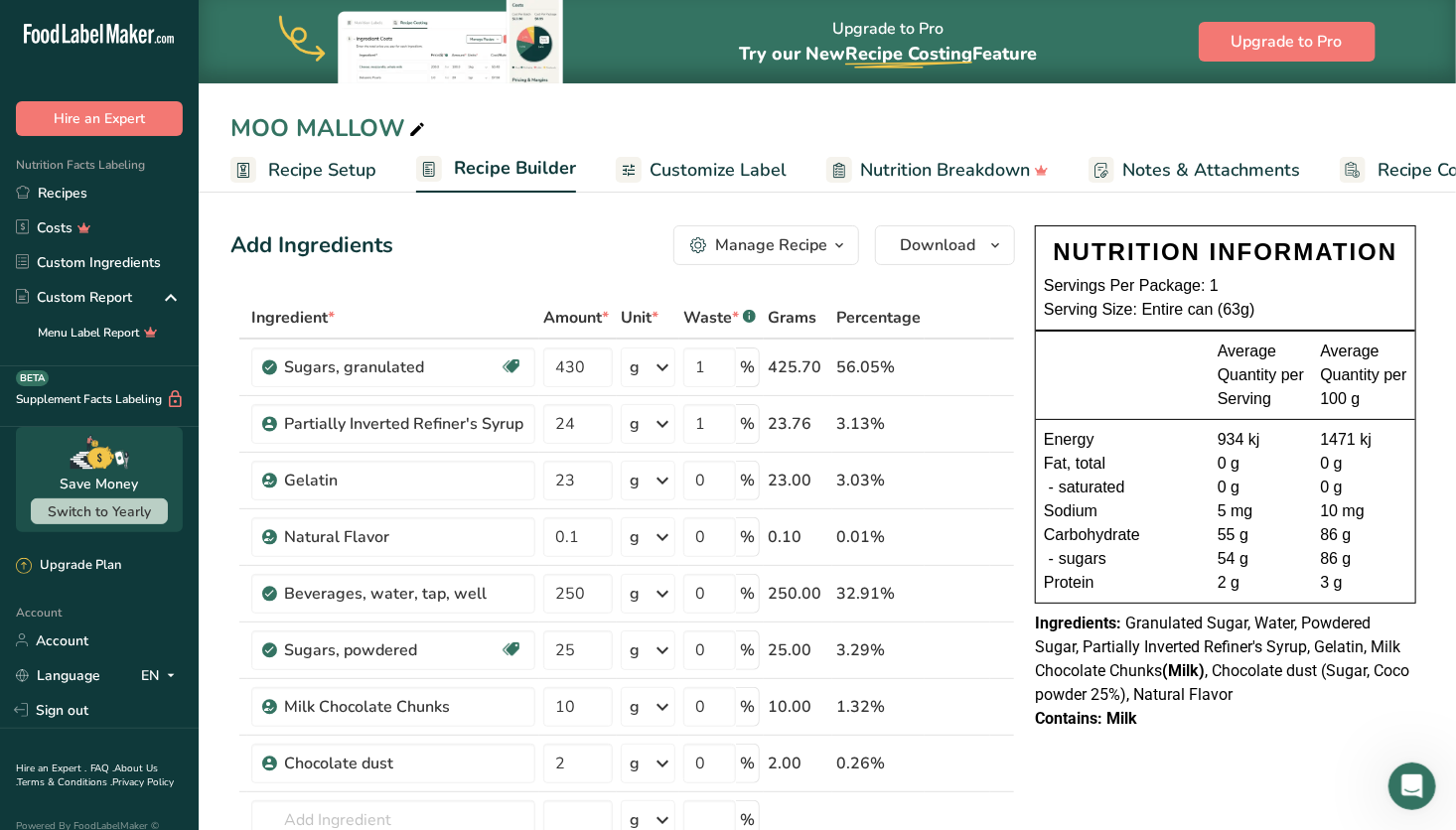 click at bounding box center (417, 130) 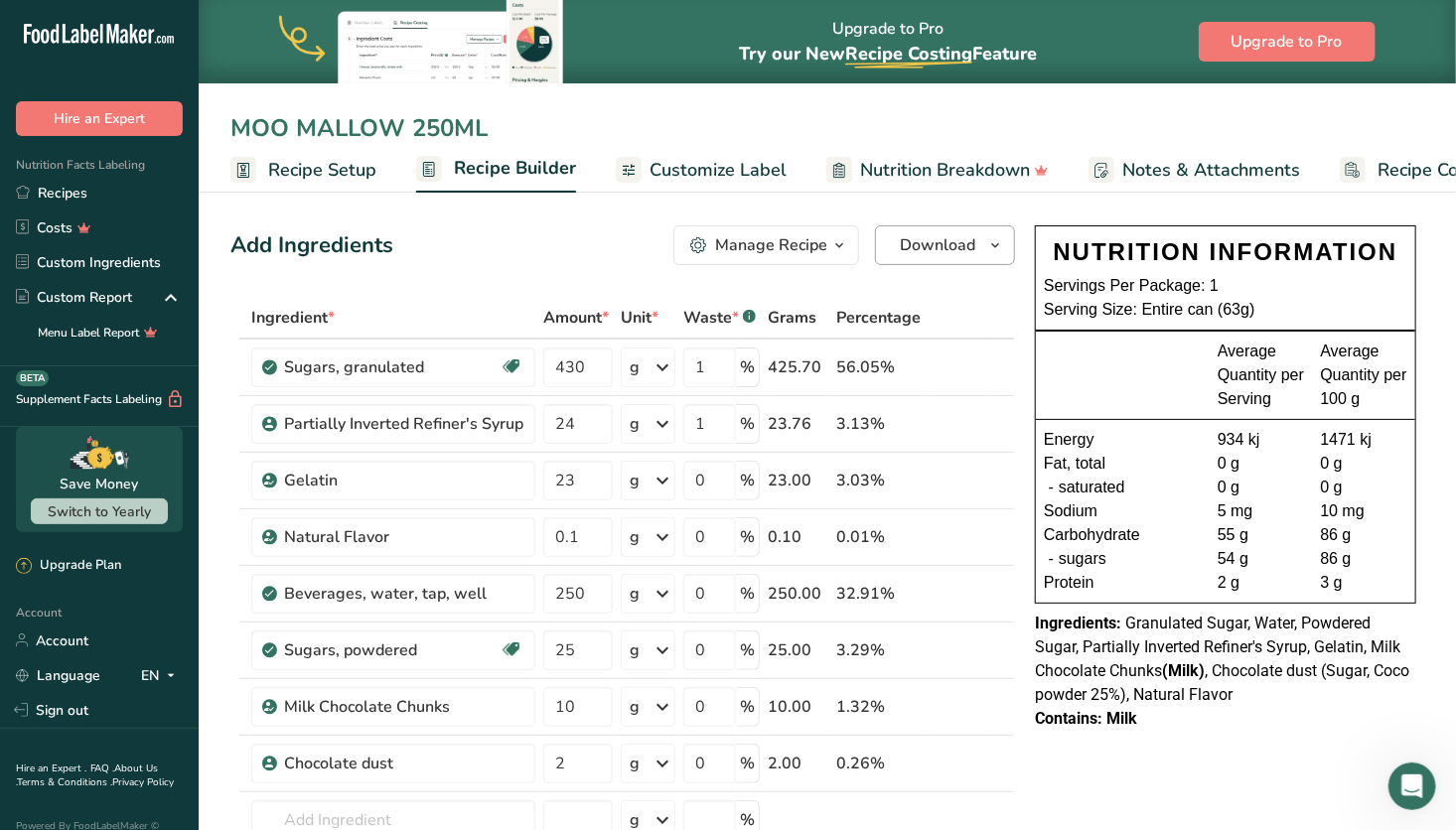 type on "MOO MALLOW 250ML" 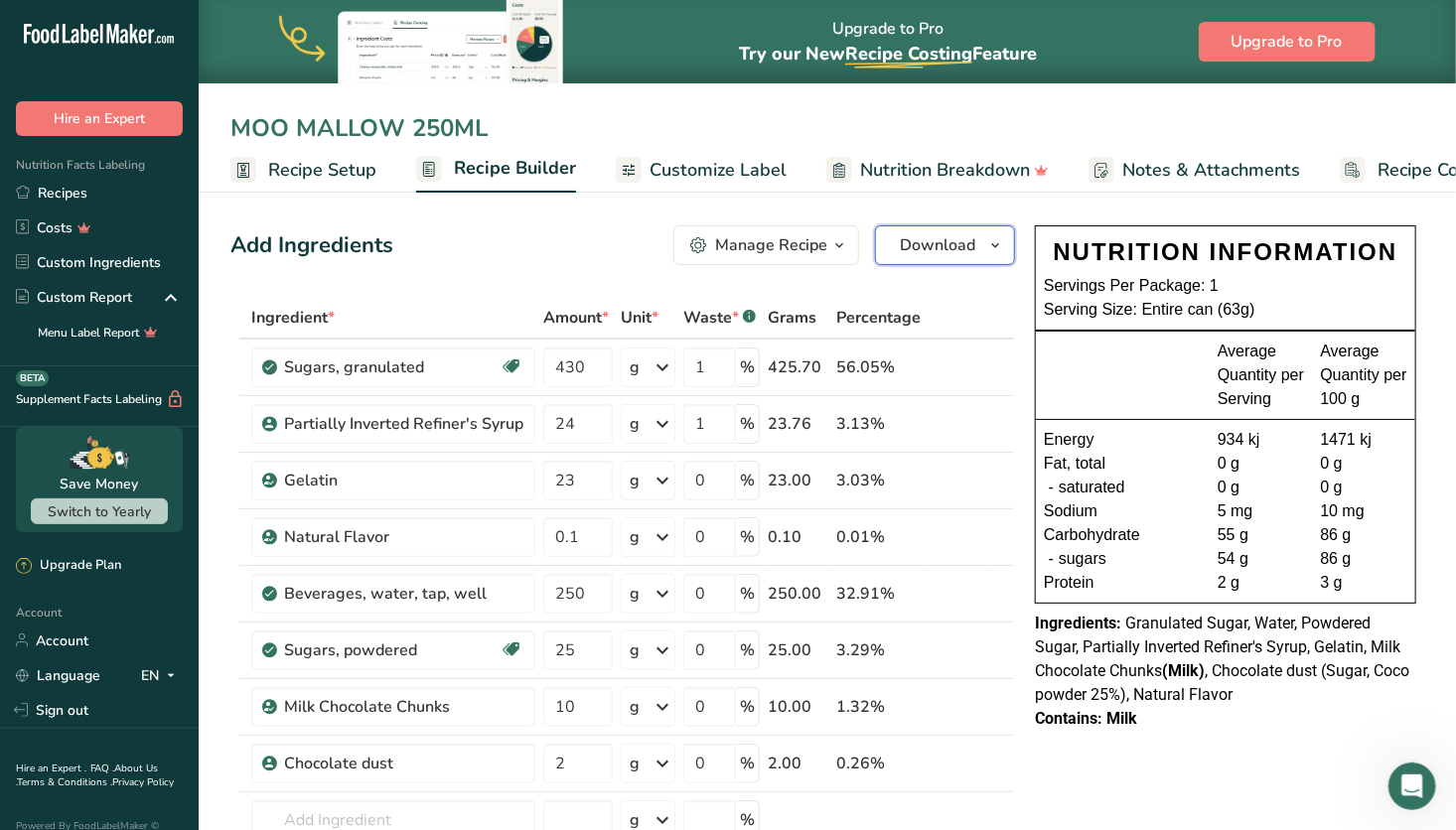 click on "Download" at bounding box center [938, 245] 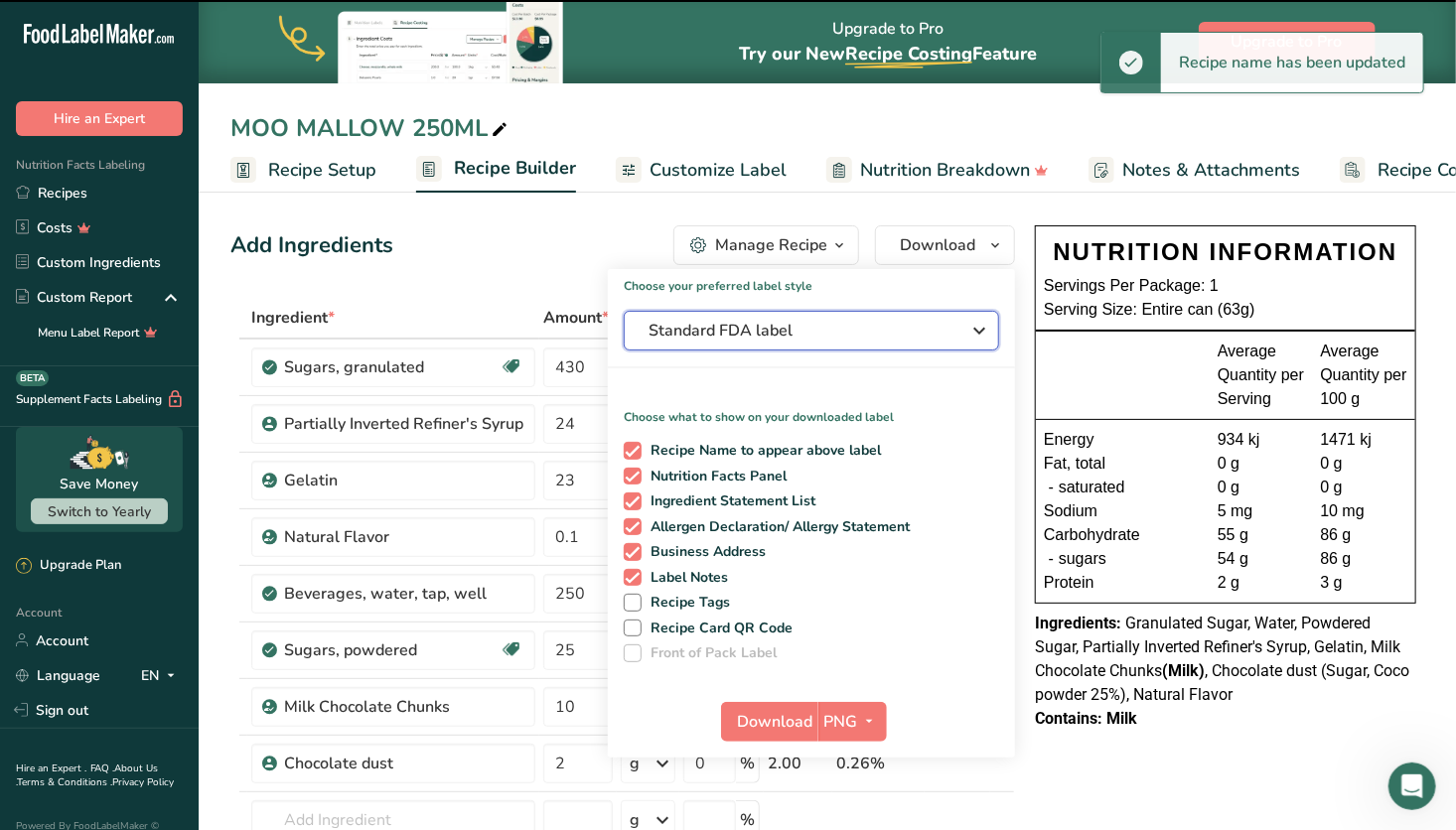 click on "Standard FDA label" at bounding box center (811, 331) 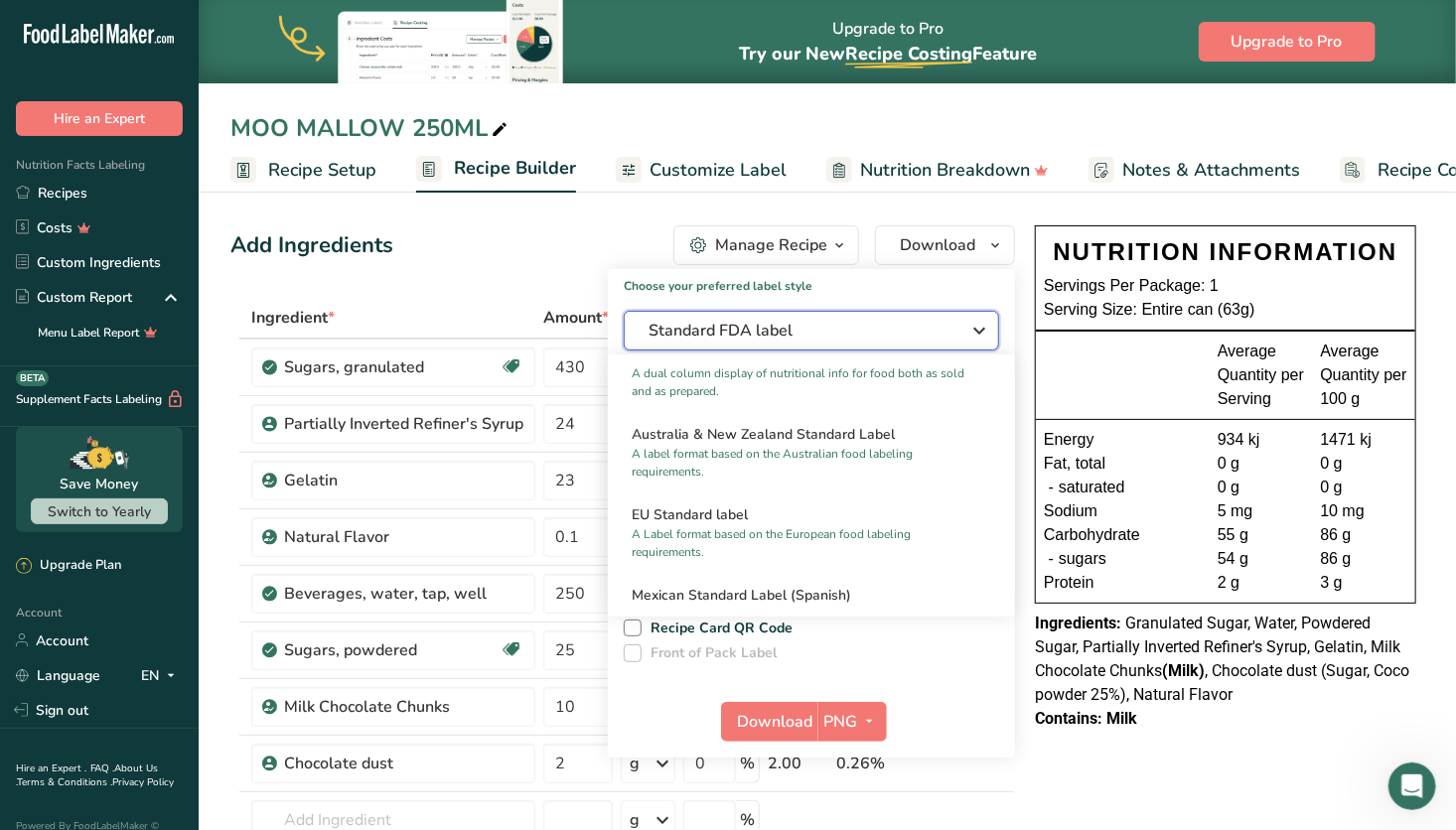 scroll, scrollTop: 919, scrollLeft: 0, axis: vertical 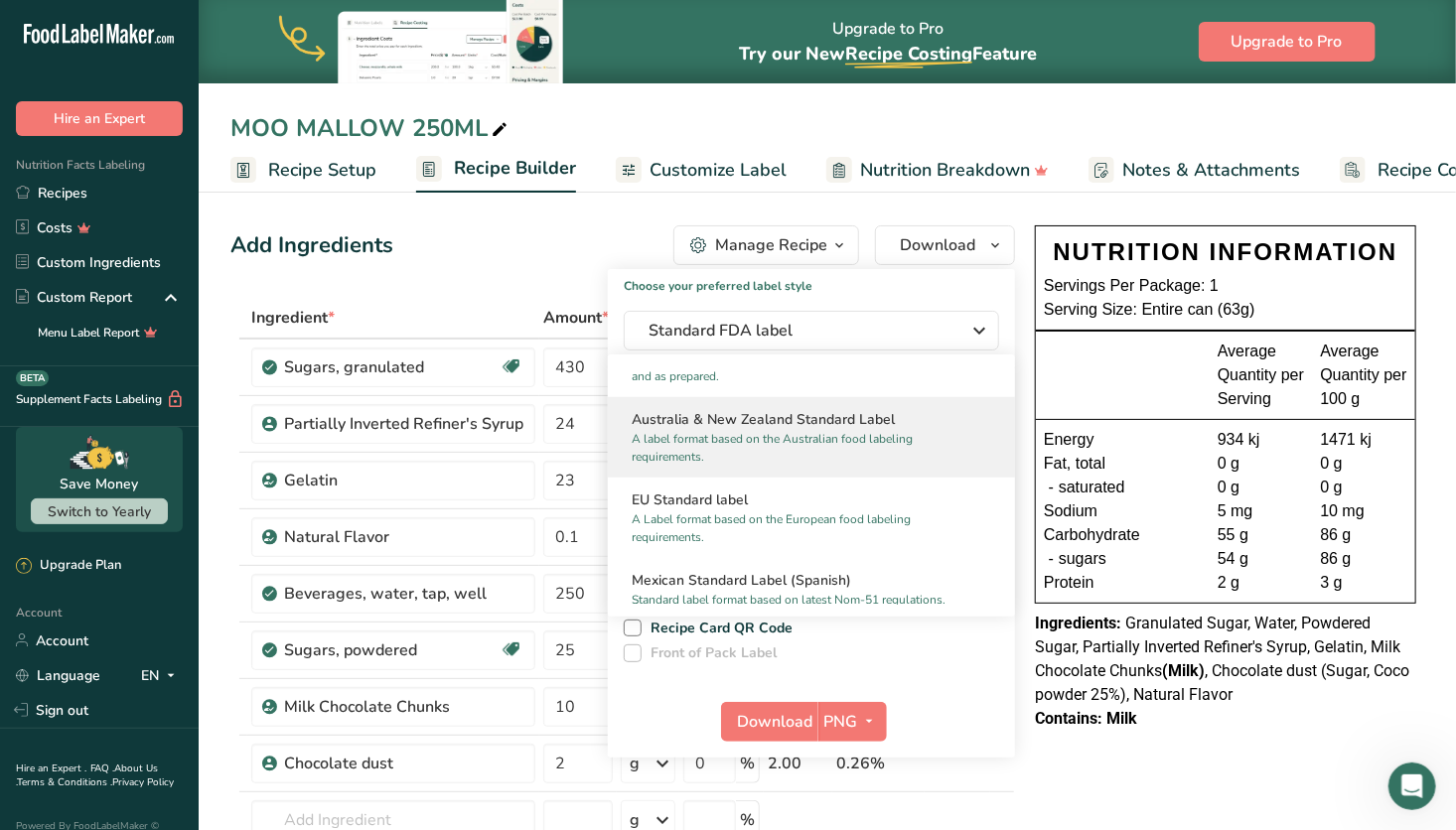 click on "A label format based on the Australian food labeling requirements." at bounding box center (802, 448) 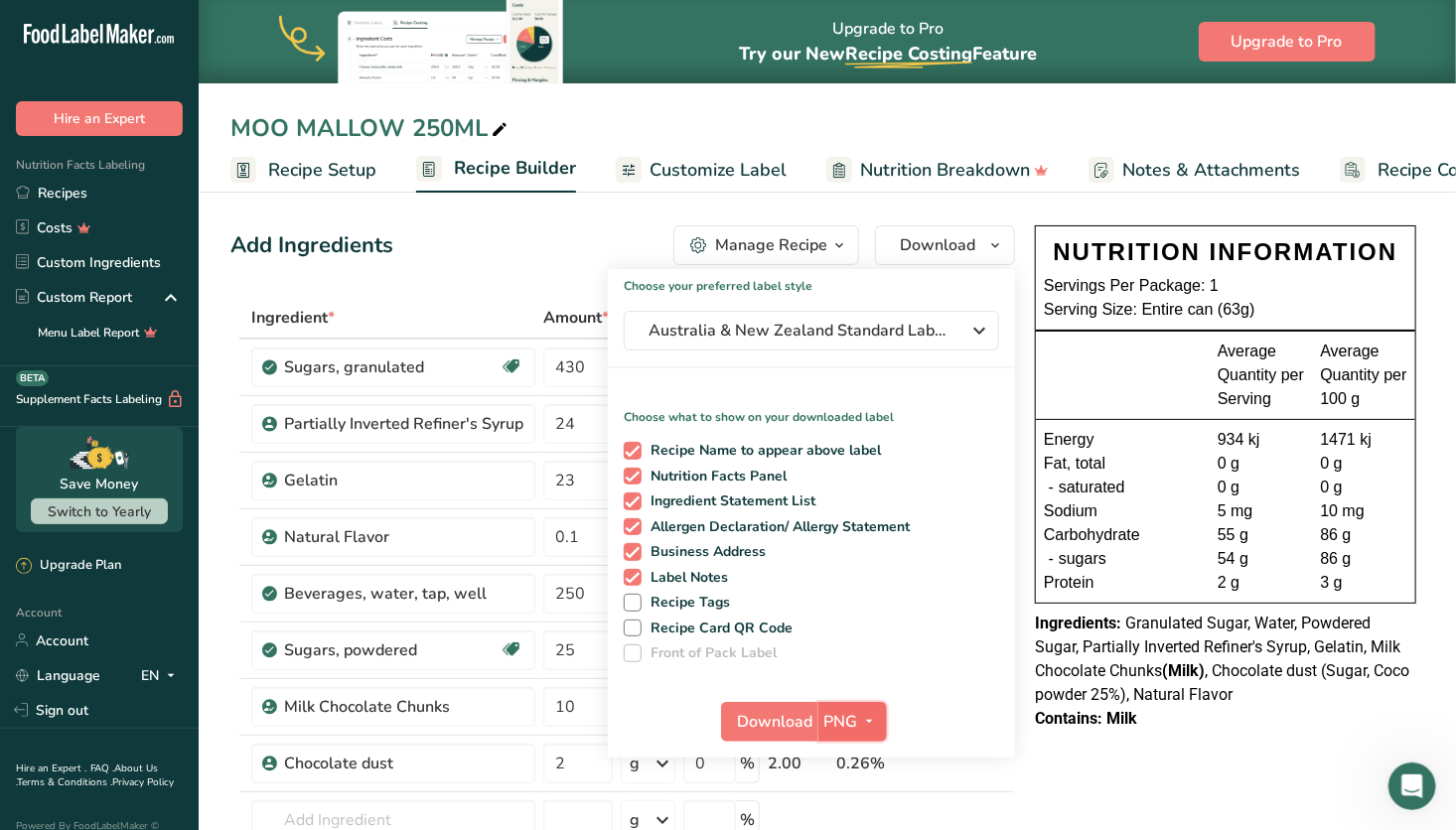 click at bounding box center [870, 722] 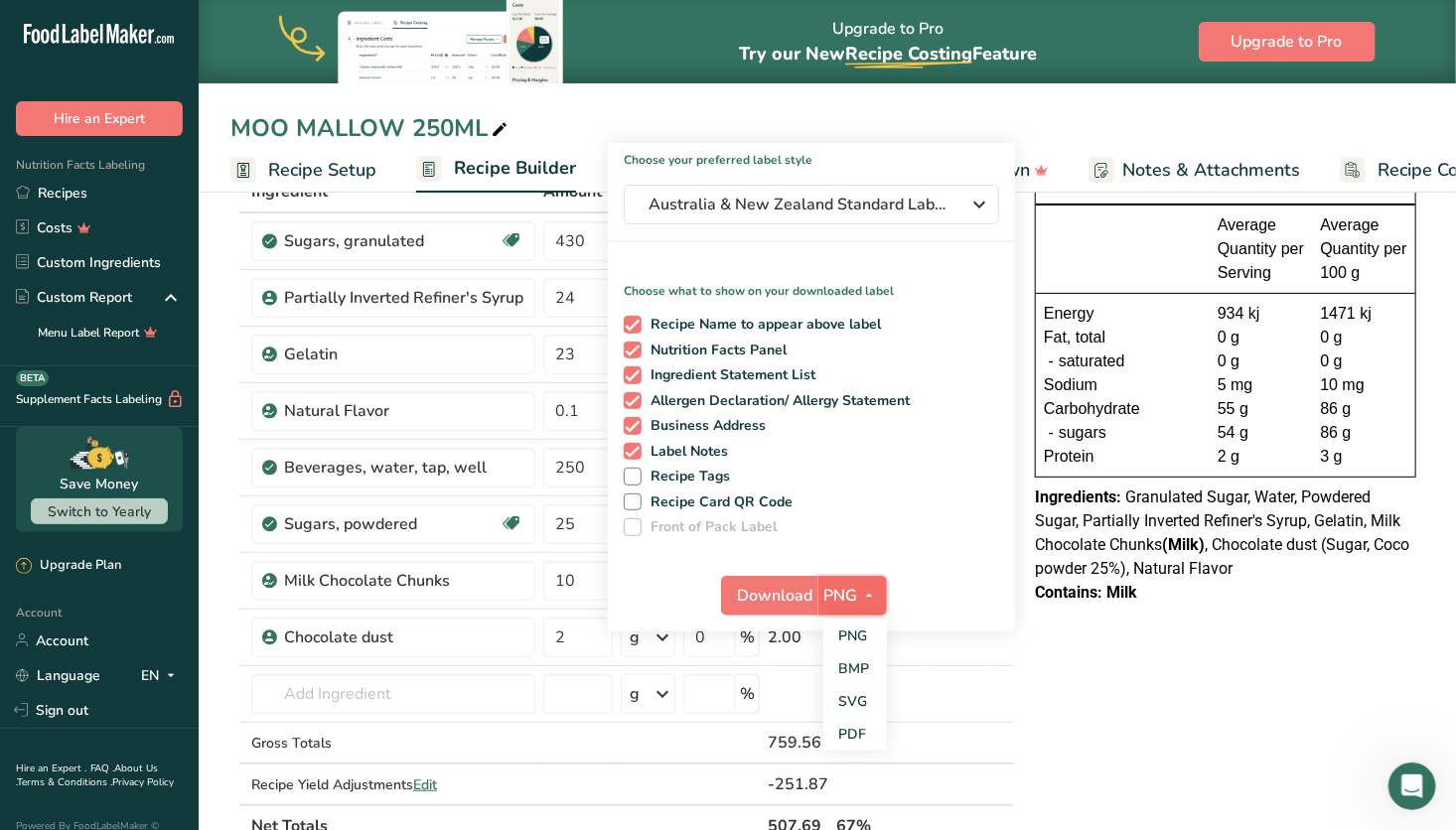scroll, scrollTop: 130, scrollLeft: 0, axis: vertical 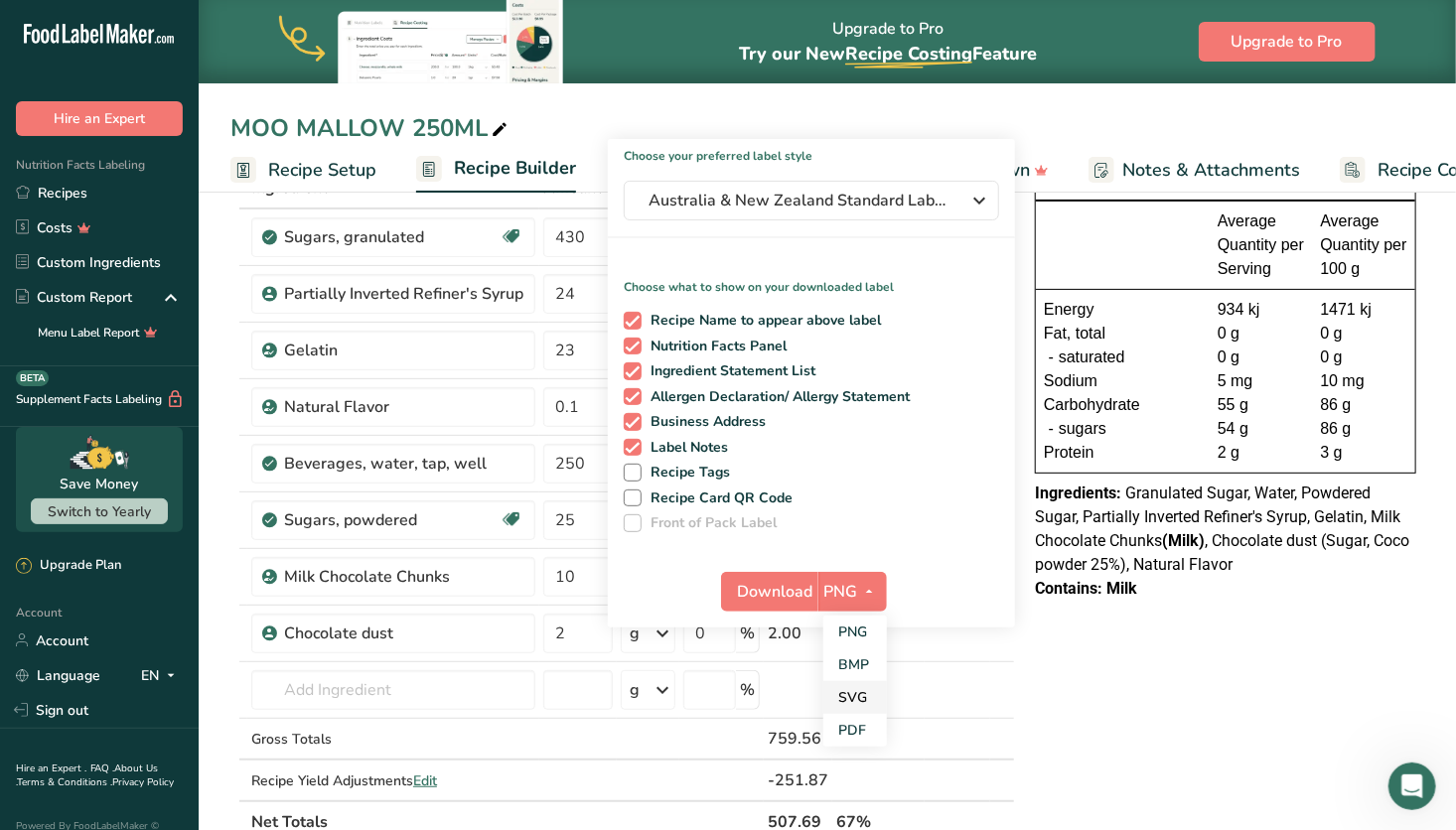 click on "SVG" at bounding box center [855, 697] 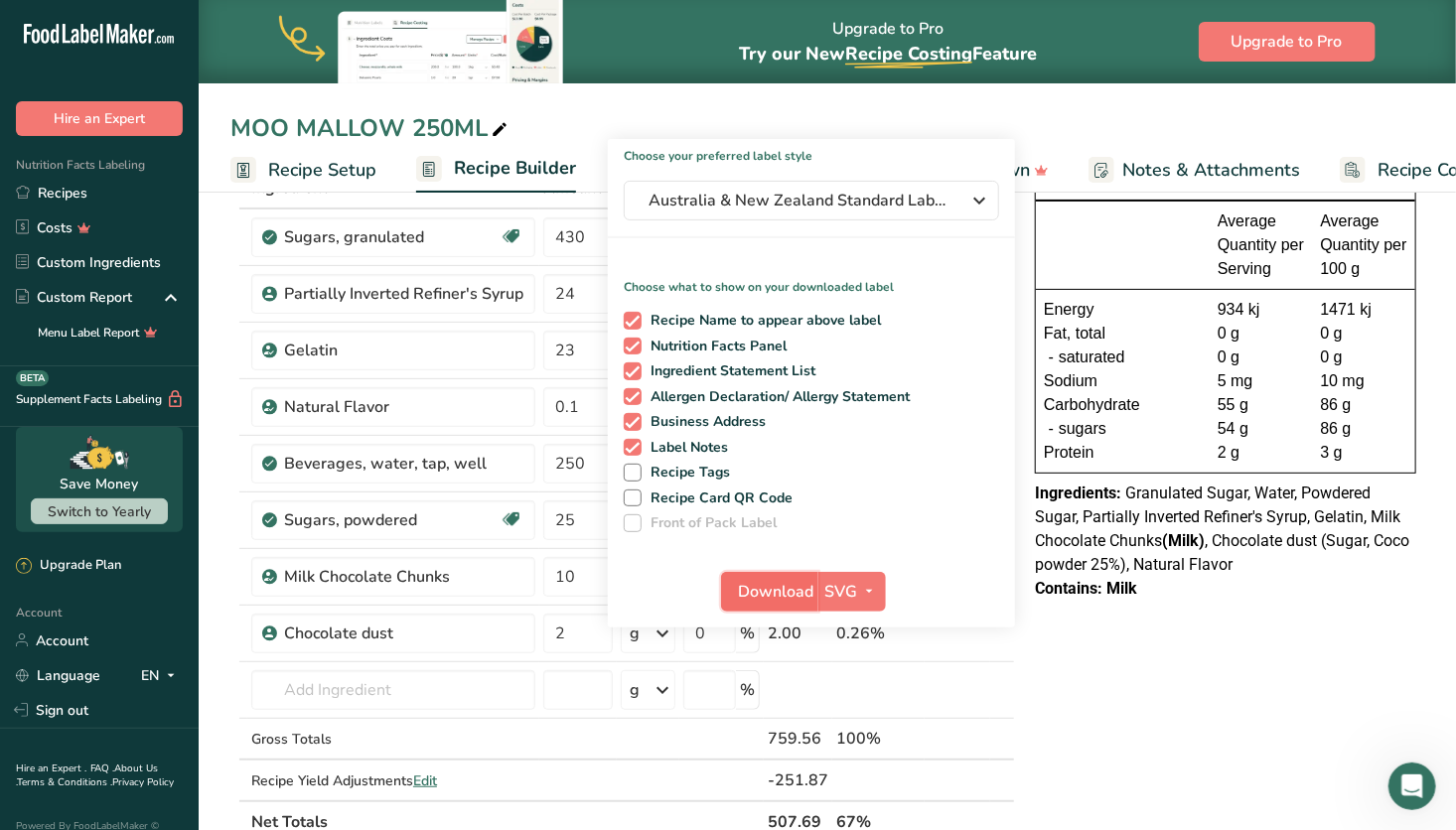 click on "Download" at bounding box center (776, 592) 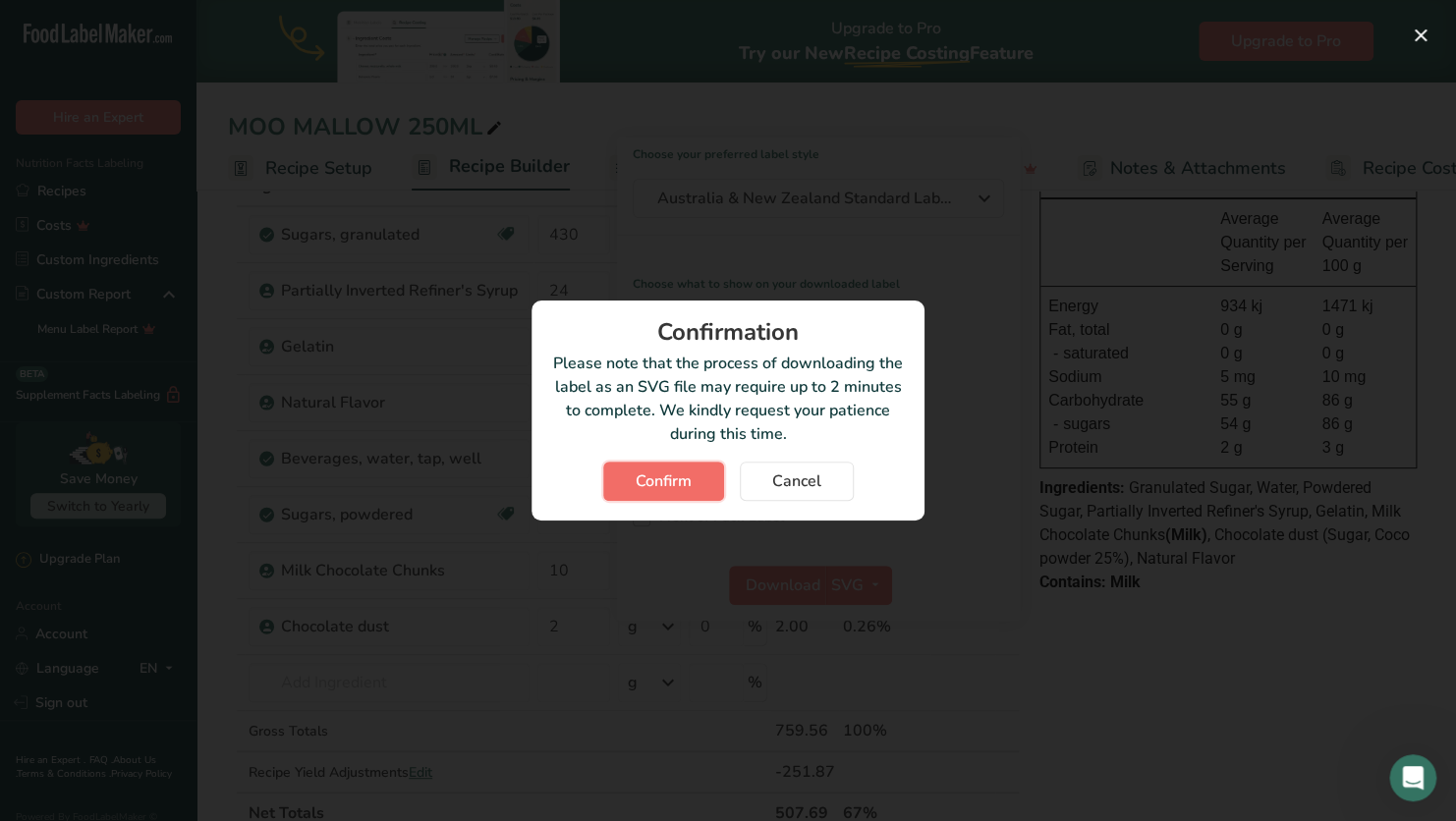 click on "Confirm" at bounding box center [663, 481] 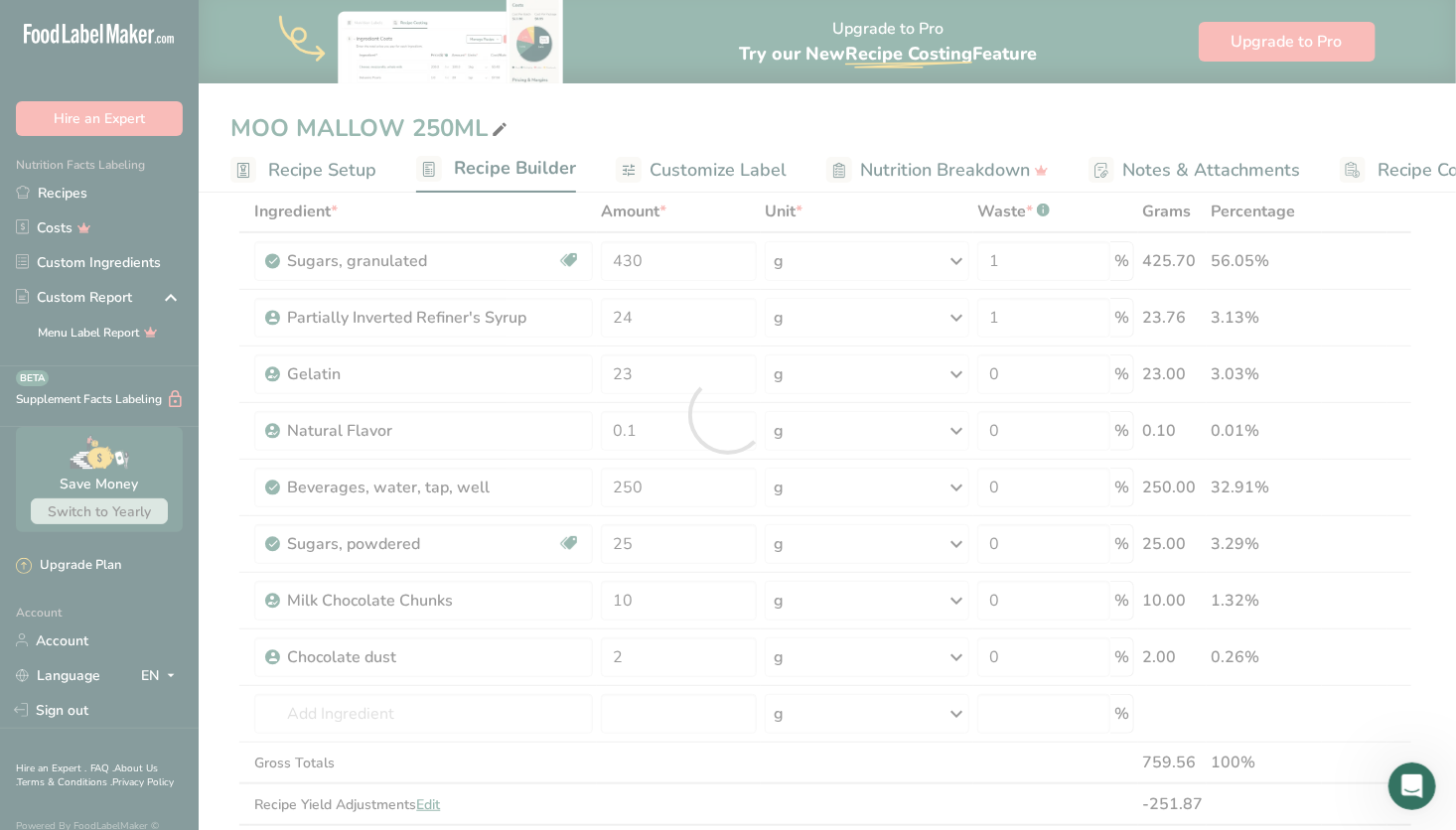 scroll, scrollTop: 0, scrollLeft: 0, axis: both 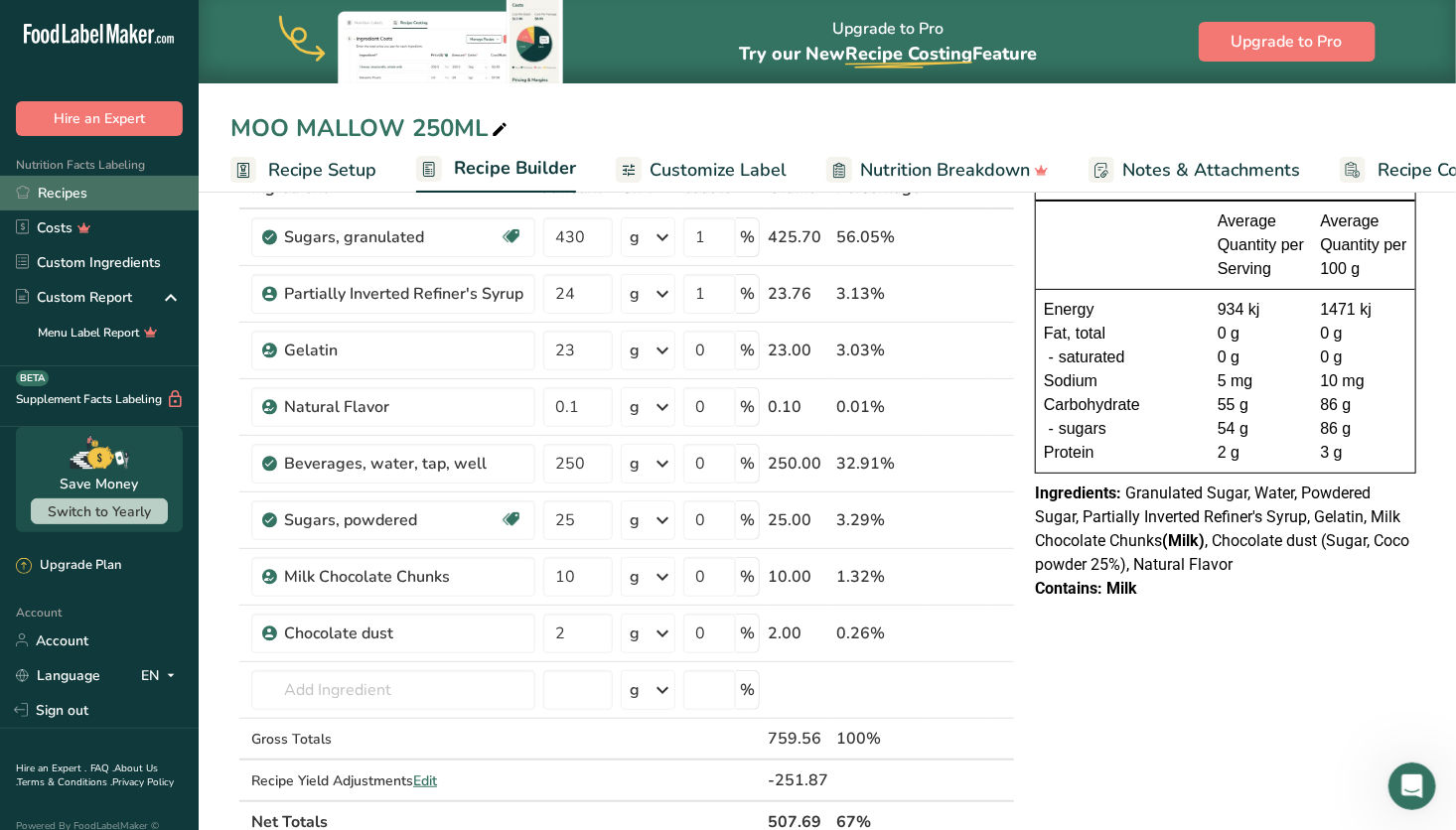 click on "Recipes" at bounding box center [99, 193] 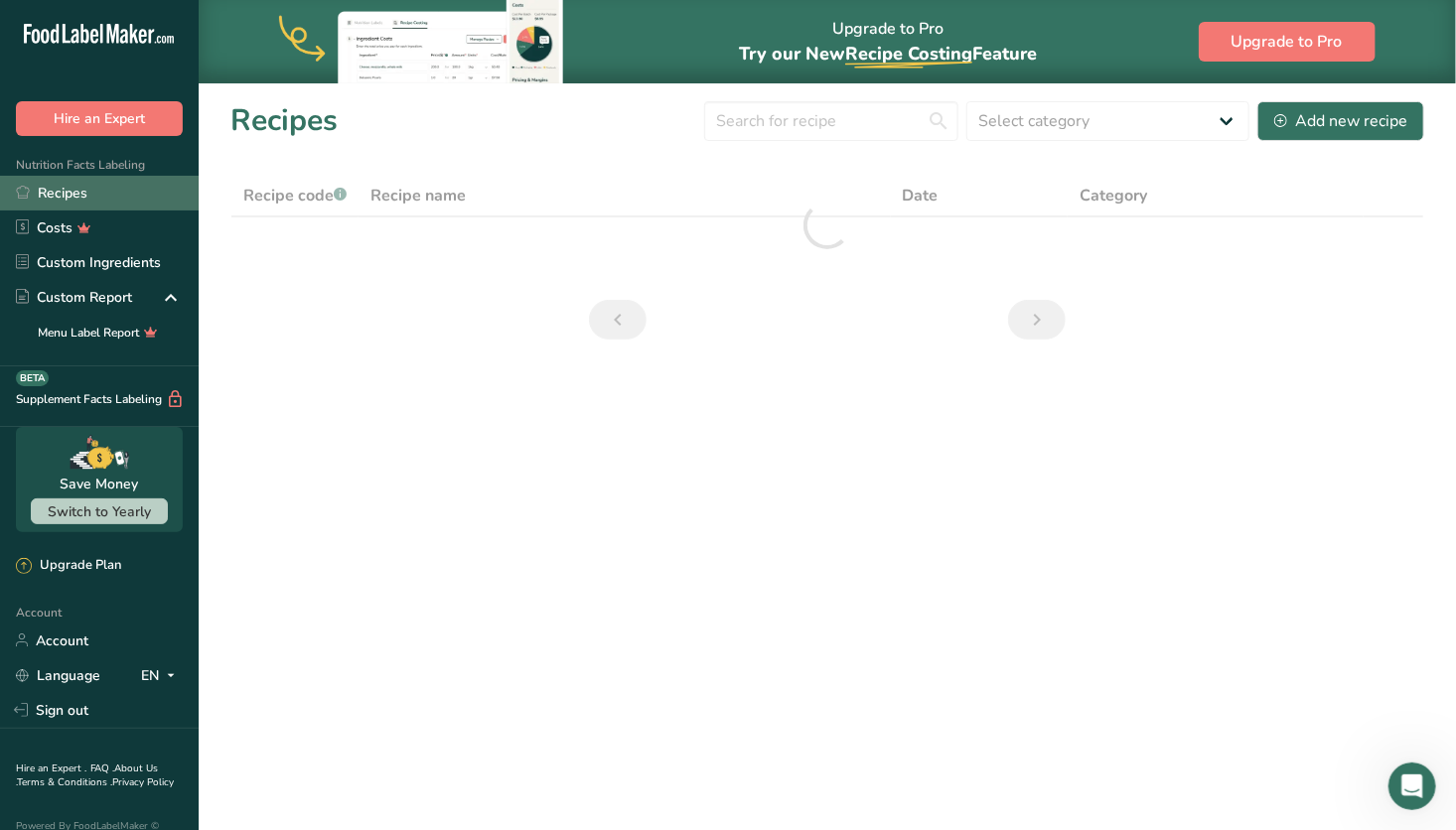 scroll, scrollTop: 0, scrollLeft: 0, axis: both 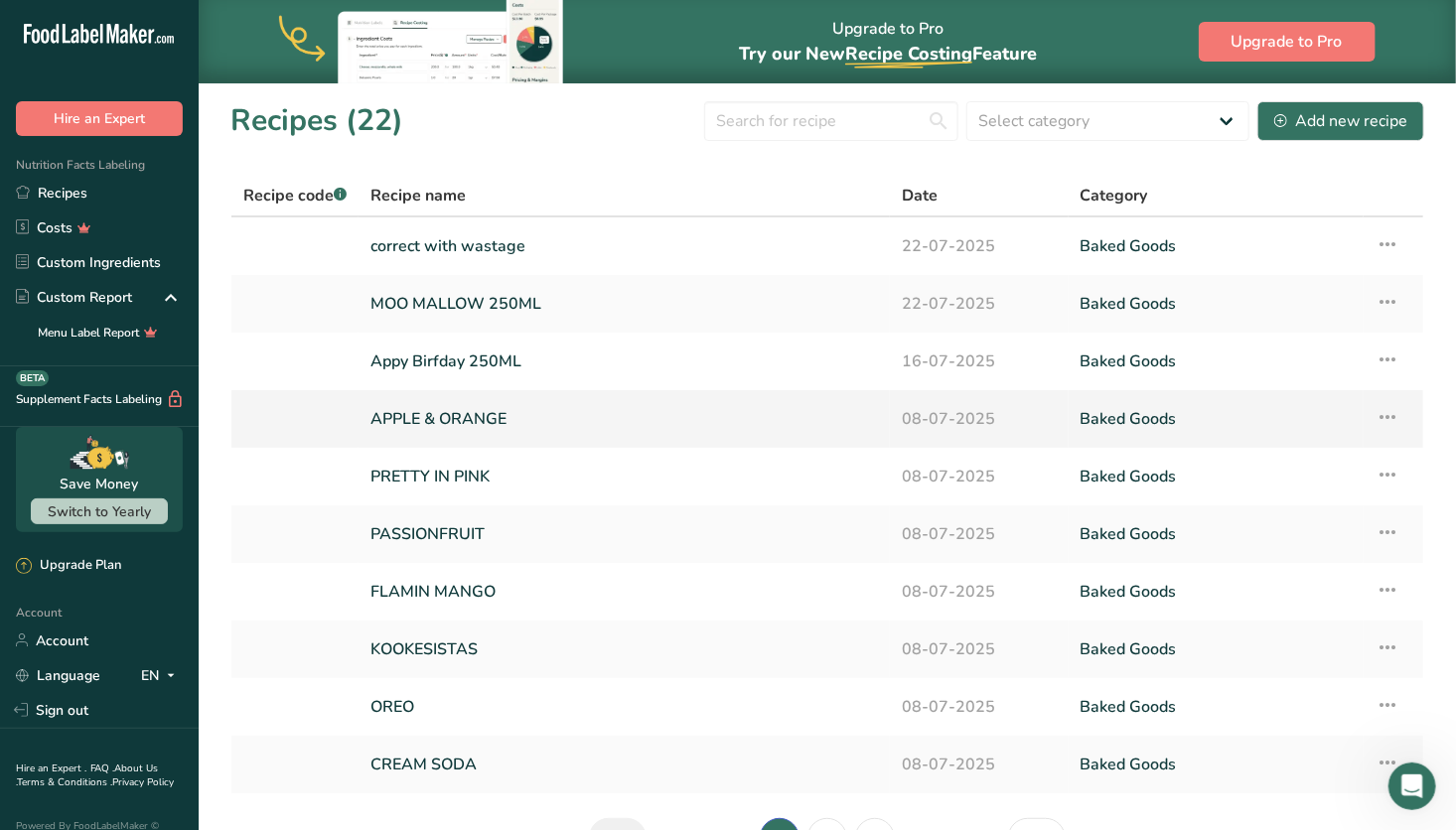 click on "APPLE & ORANGE" at bounding box center [624, 419] 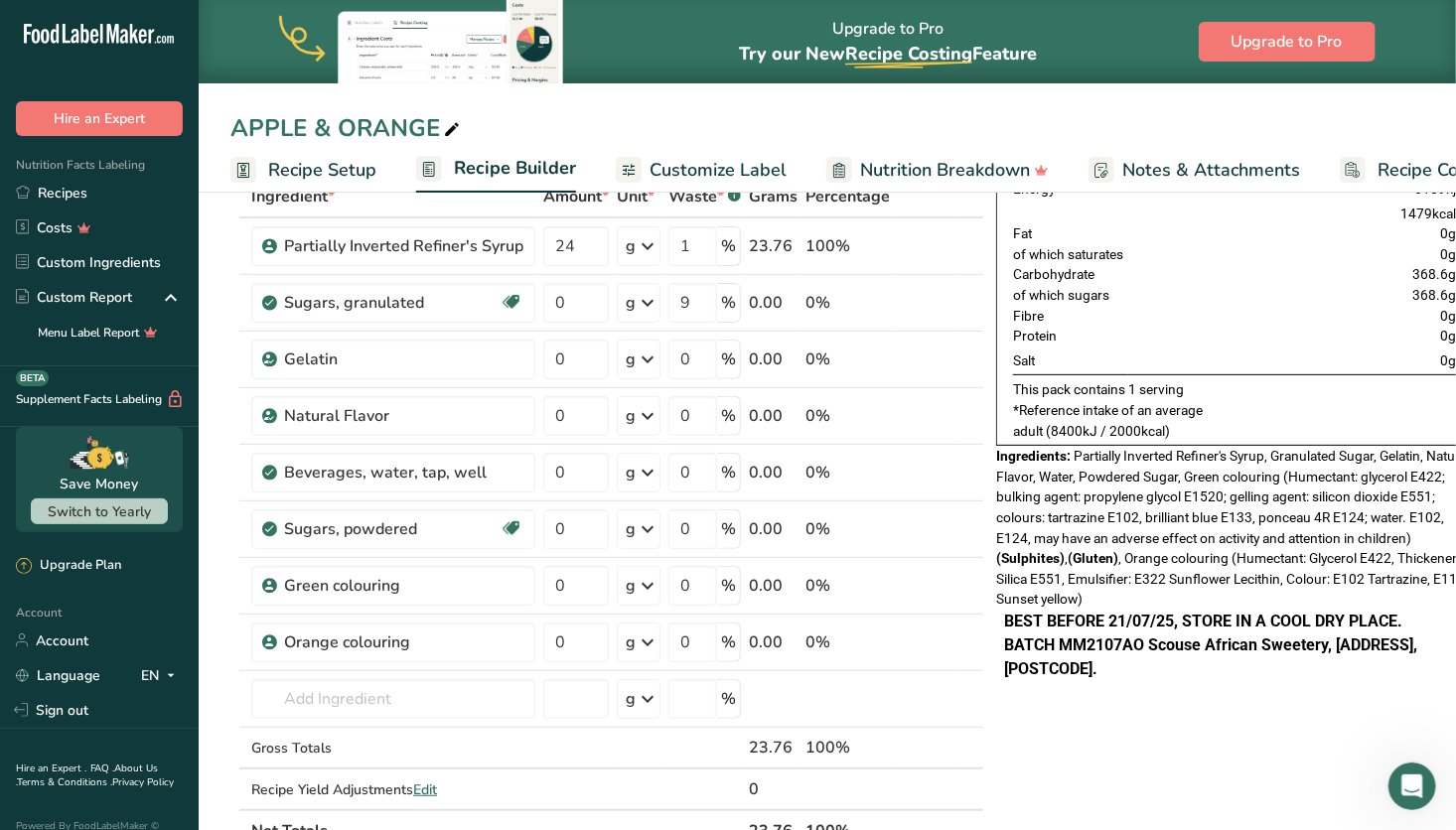 scroll, scrollTop: 122, scrollLeft: 0, axis: vertical 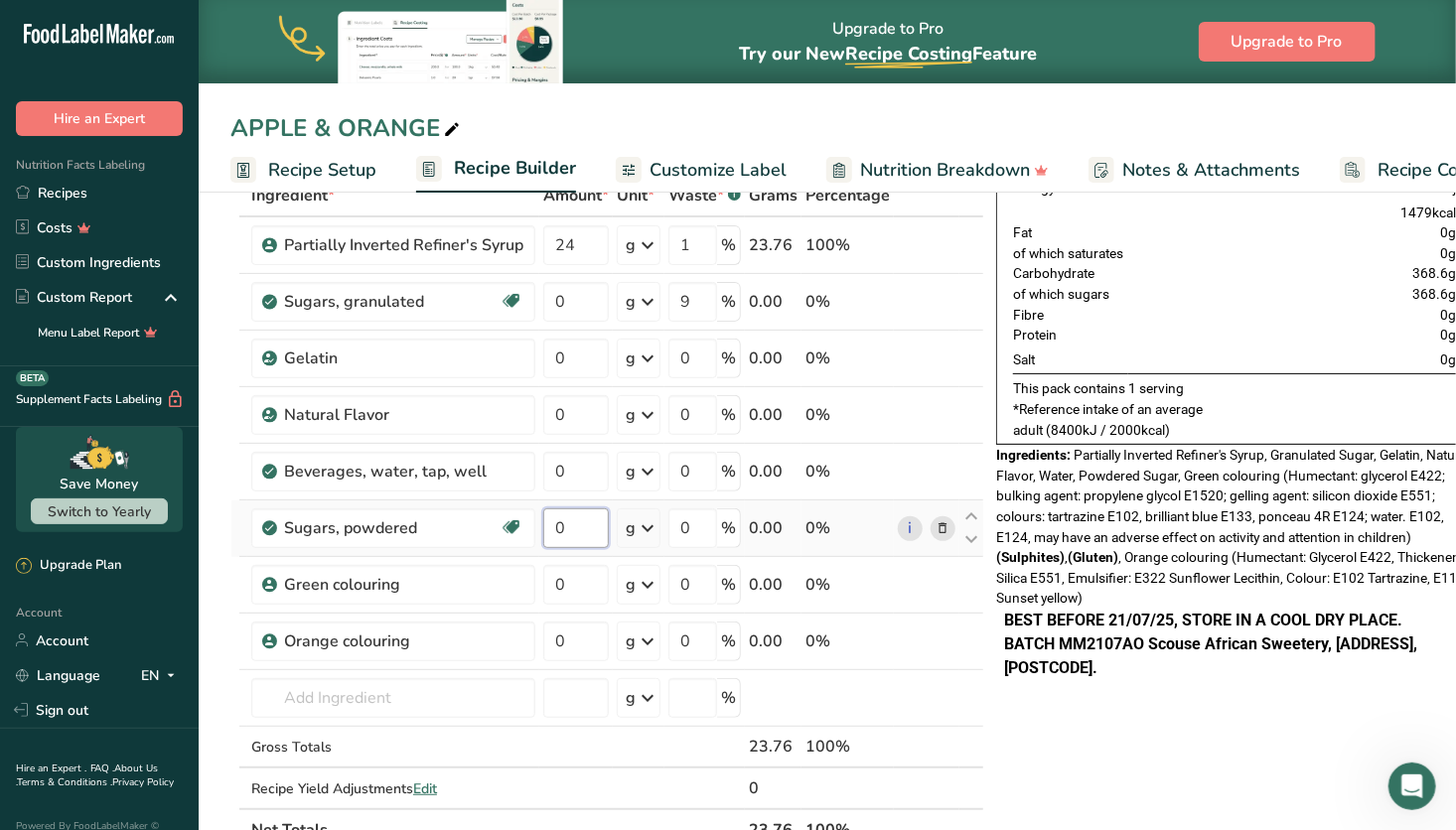 click on "0" at bounding box center [576, 528] 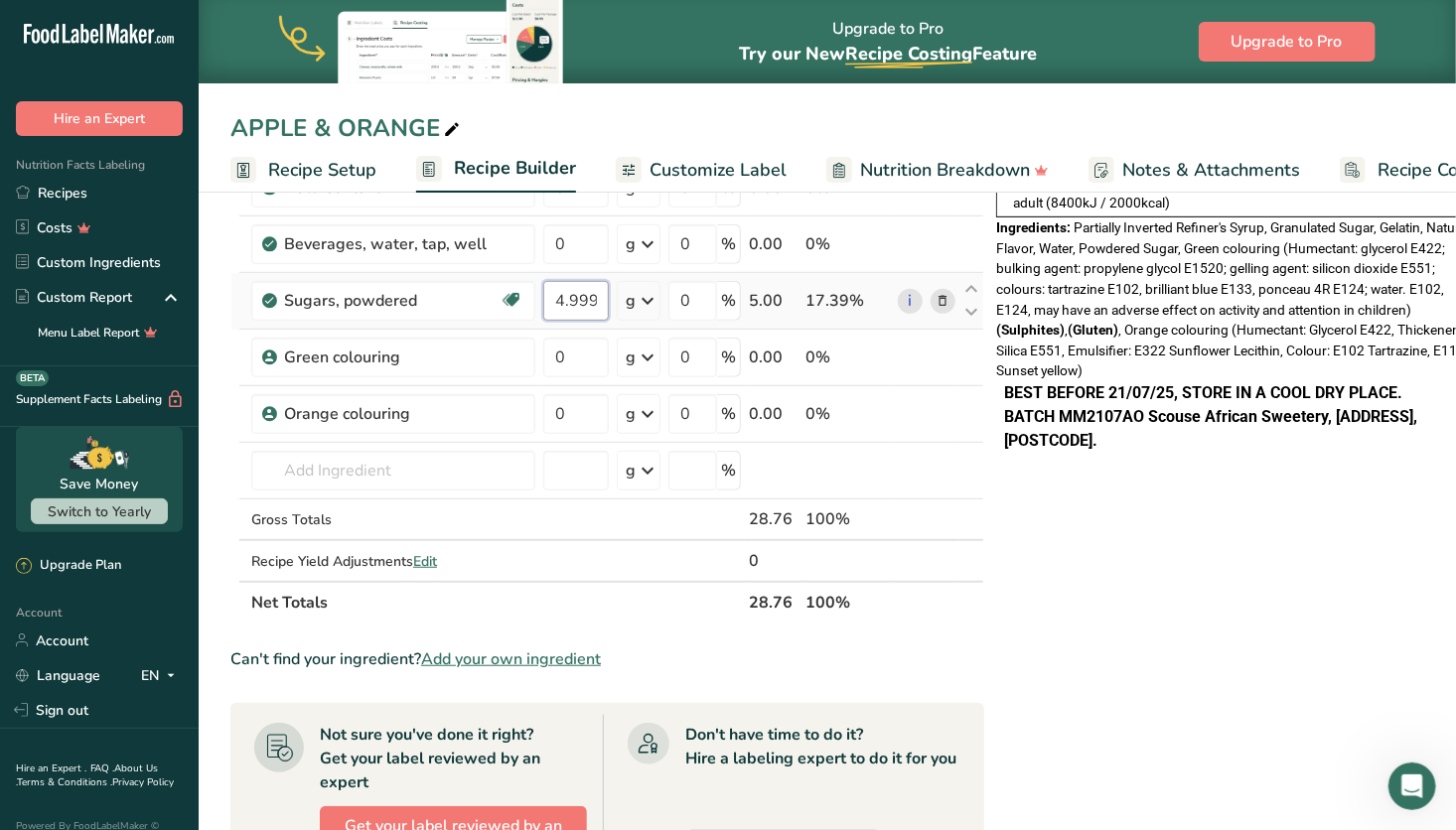 scroll, scrollTop: 357, scrollLeft: 0, axis: vertical 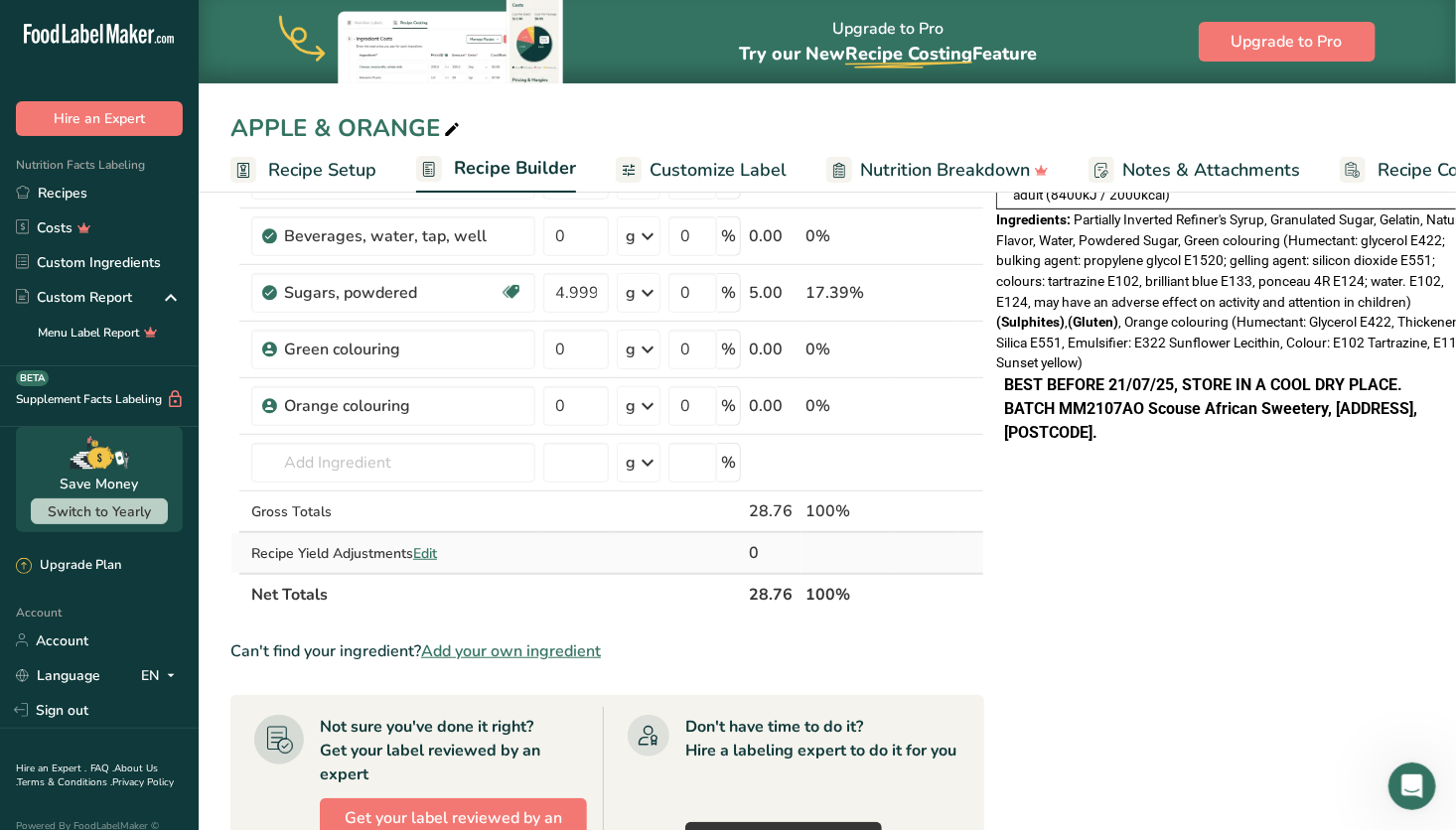 click on "Ingredient *
Amount *
Unit *
Waste *   .a-a{fill:#347362;}.b-a{fill:#fff;}          Grams
Percentage
Partially Inverted Refiner's Syrup
24
g
Weight Units
g
kg
mg
See more
Volume Units
l
mL
fl oz
See more
1
%
23.76
82.61%
Sugars, granulated
Dairy free
Gluten free
Vegan
Vegetarian
Soy free
0
g
Portions
1 serving packet
1 cup
Weight Units
g
kg
mg
See more
Volume Units
l" at bounding box center [607, 277] 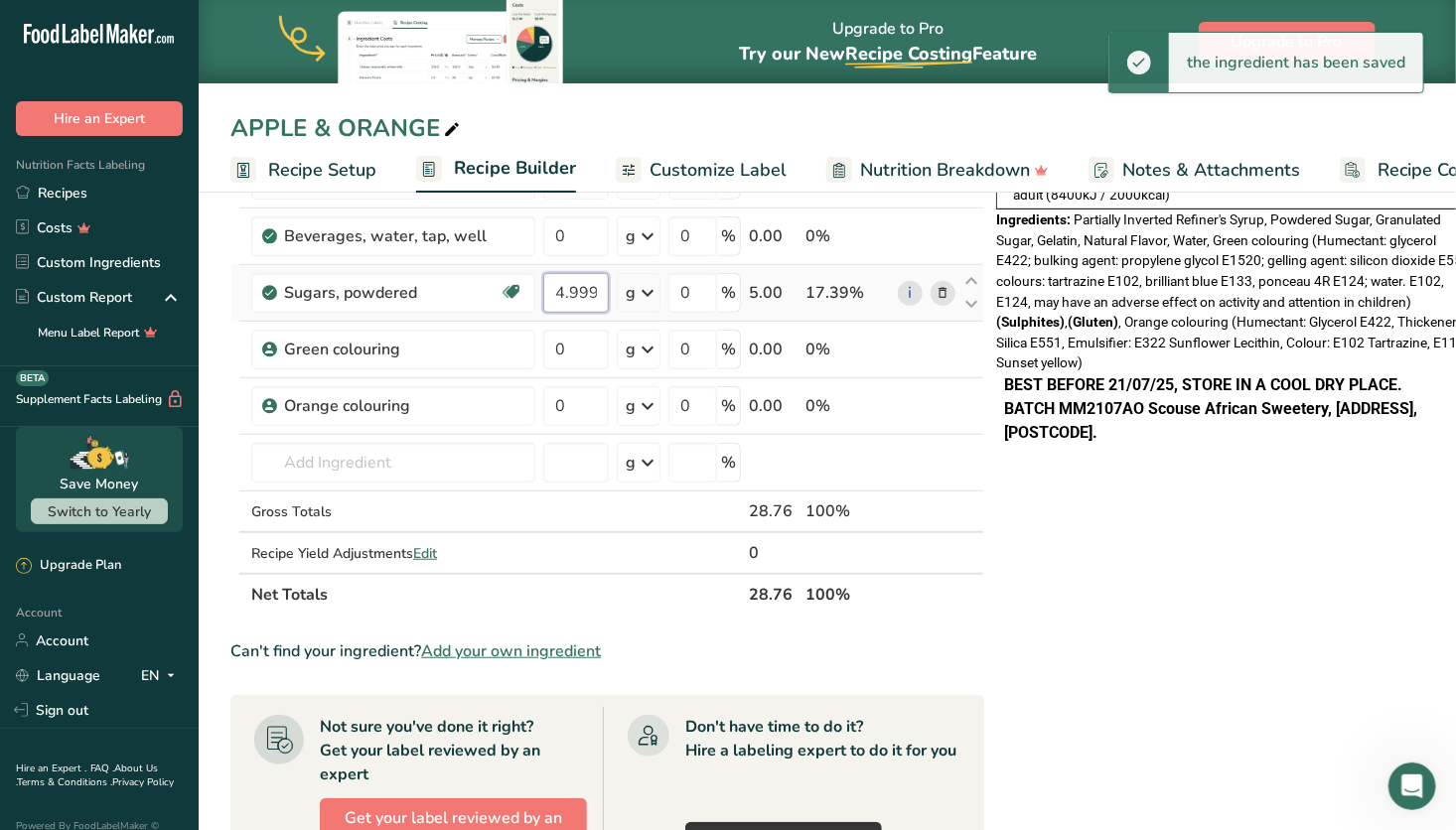 click on "4.999999" at bounding box center [576, 293] 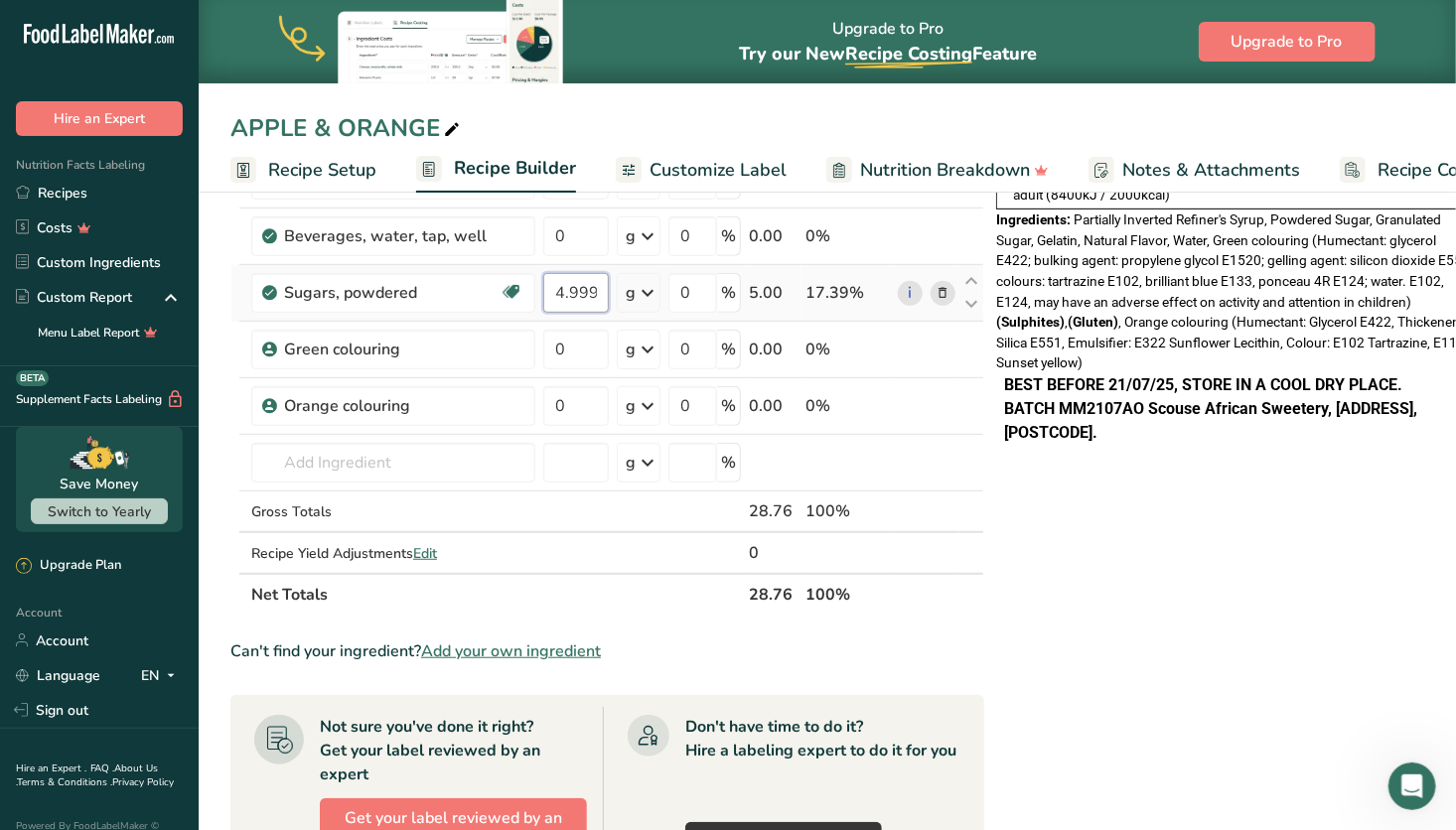 scroll, scrollTop: 0, scrollLeft: 27, axis: horizontal 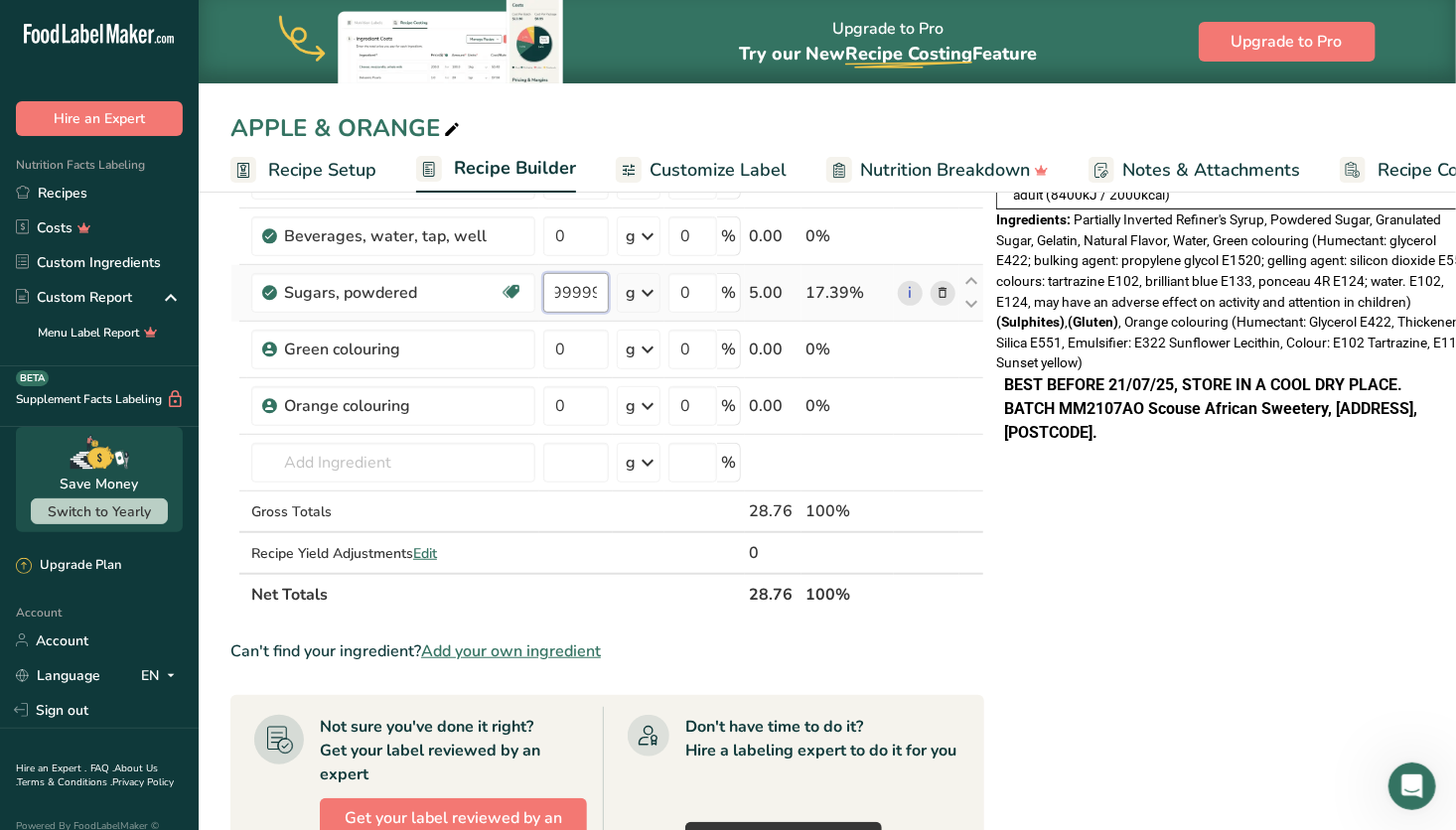 drag, startPoint x: 554, startPoint y: 292, endPoint x: 617, endPoint y: 294, distance: 63.03174 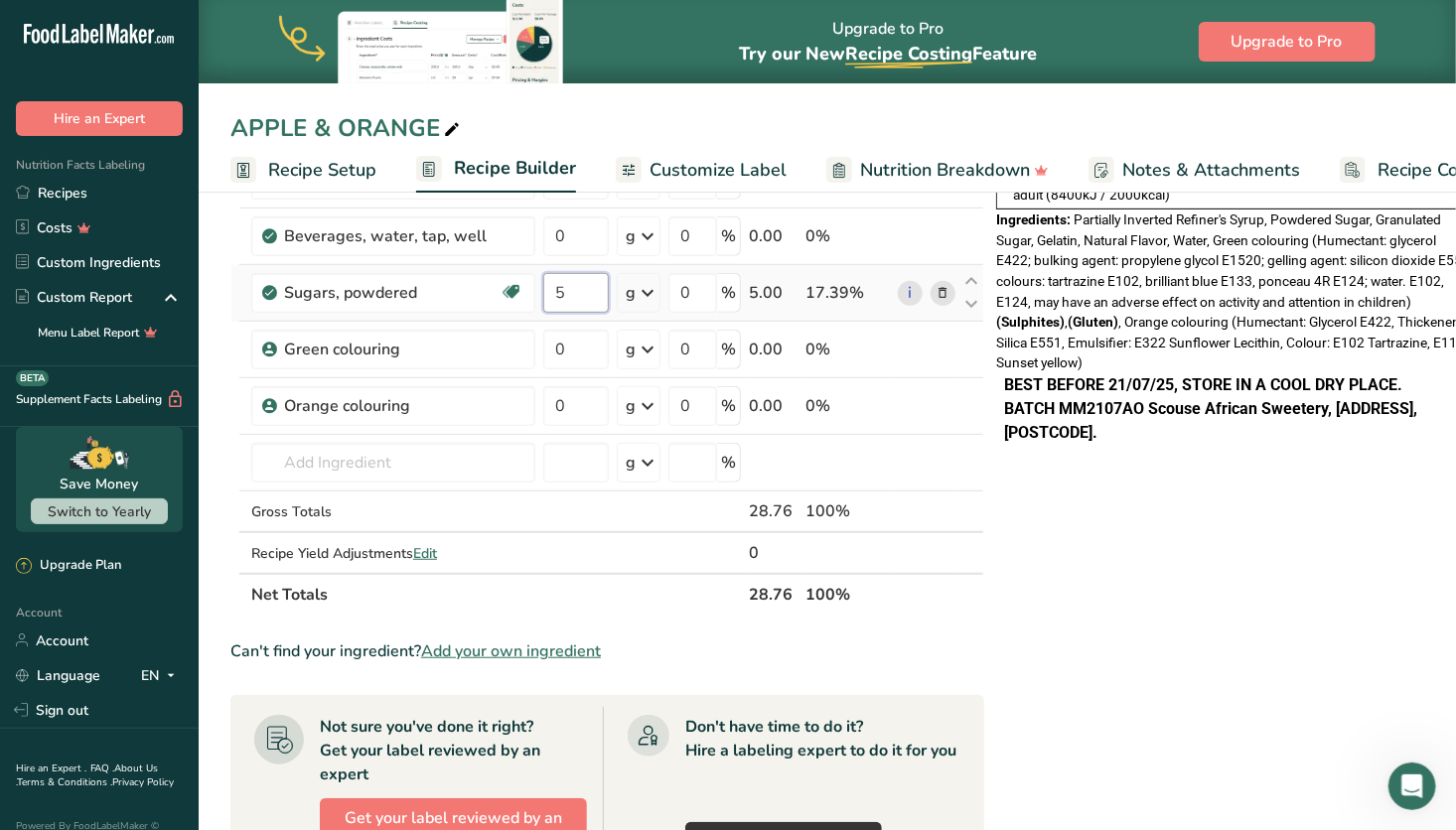 scroll, scrollTop: 0, scrollLeft: 0, axis: both 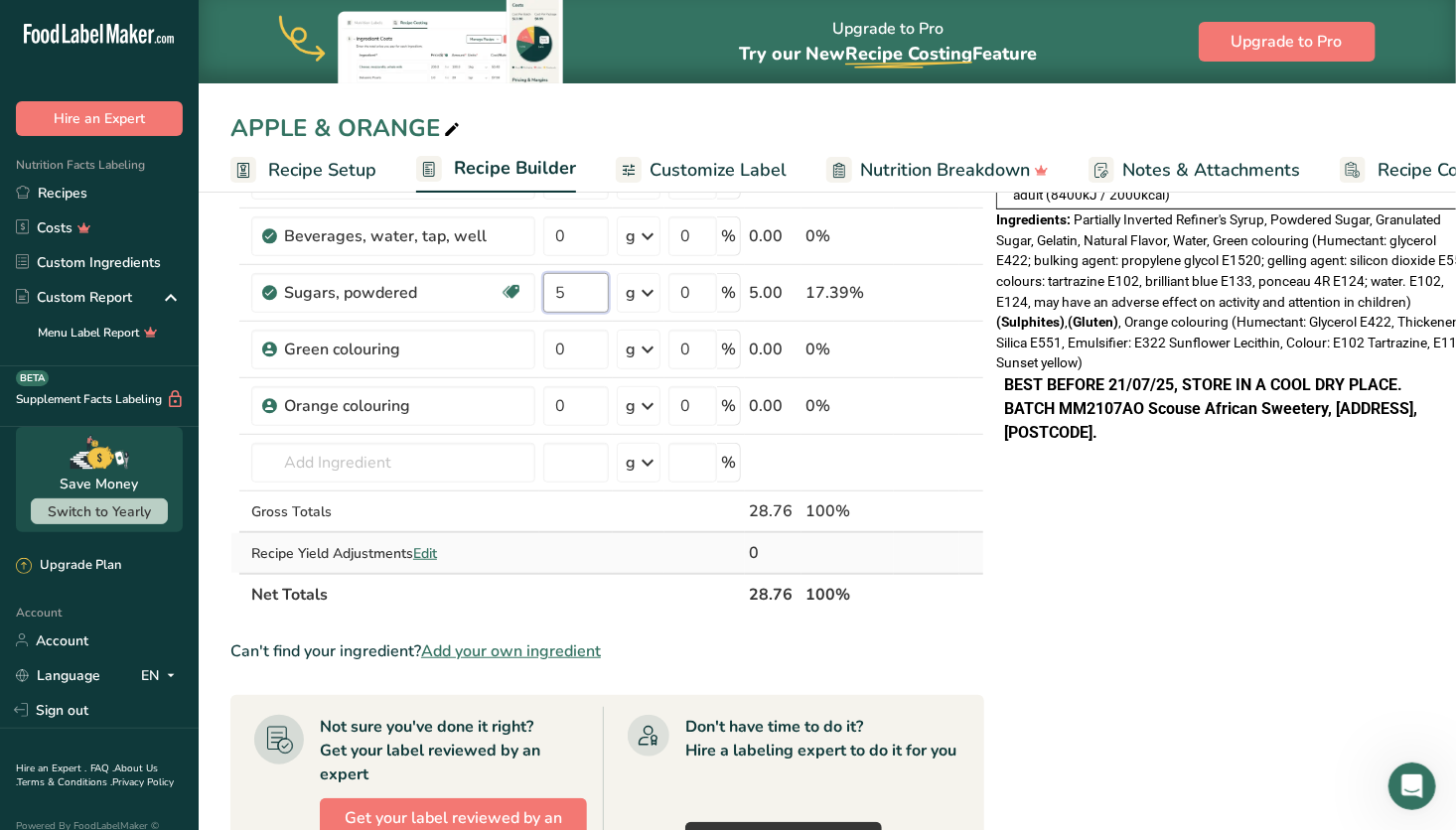 type on "5" 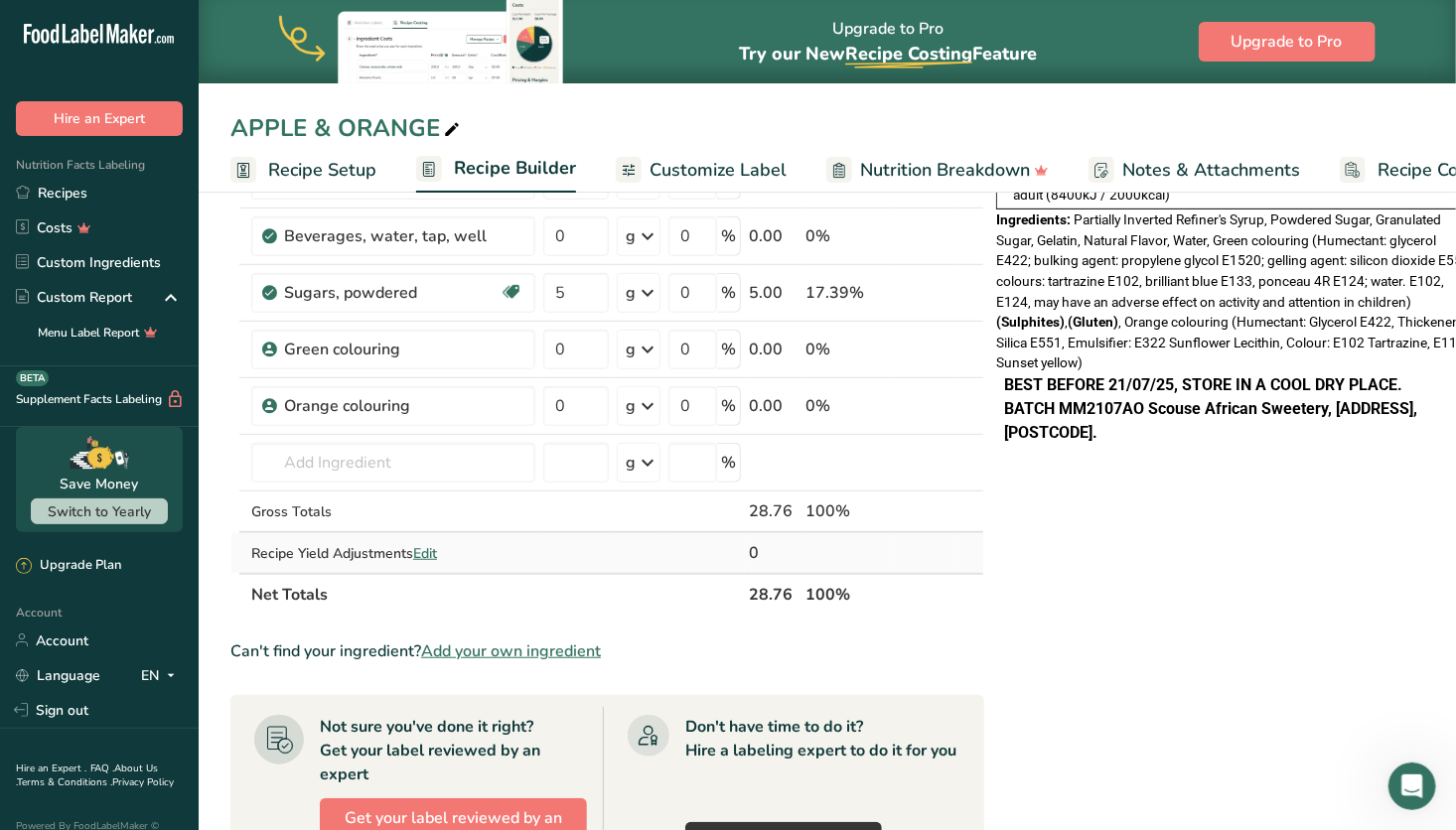 click on "Ingredient *
Amount *
Unit *
Waste *   .a-a{fill:#347362;}.b-a{fill:#fff;}          Grams
Percentage
Partially Inverted Refiner's Syrup
24
g
Weight Units
g
kg
mg
See more
Volume Units
l
mL
fl oz
See more
1
%
23.76
82.61%
Sugars, granulated
Dairy free
Gluten free
Vegan
Vegetarian
Soy free
0
g
Portions
1 serving packet
1 cup
Weight Units
g
kg
mg
See more
Volume Units
l" at bounding box center [607, 277] 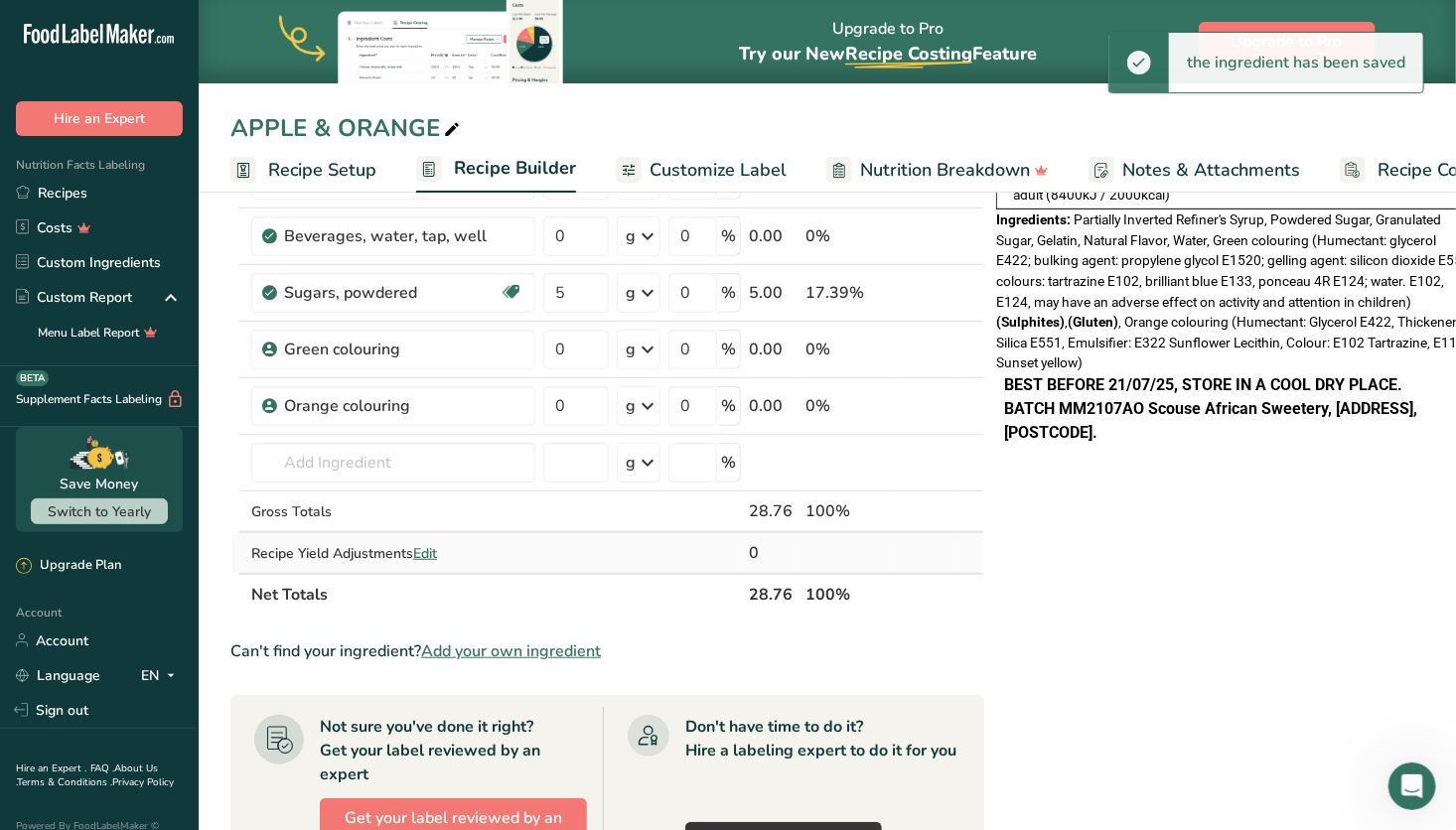 click on "Edit" at bounding box center (425, 553) 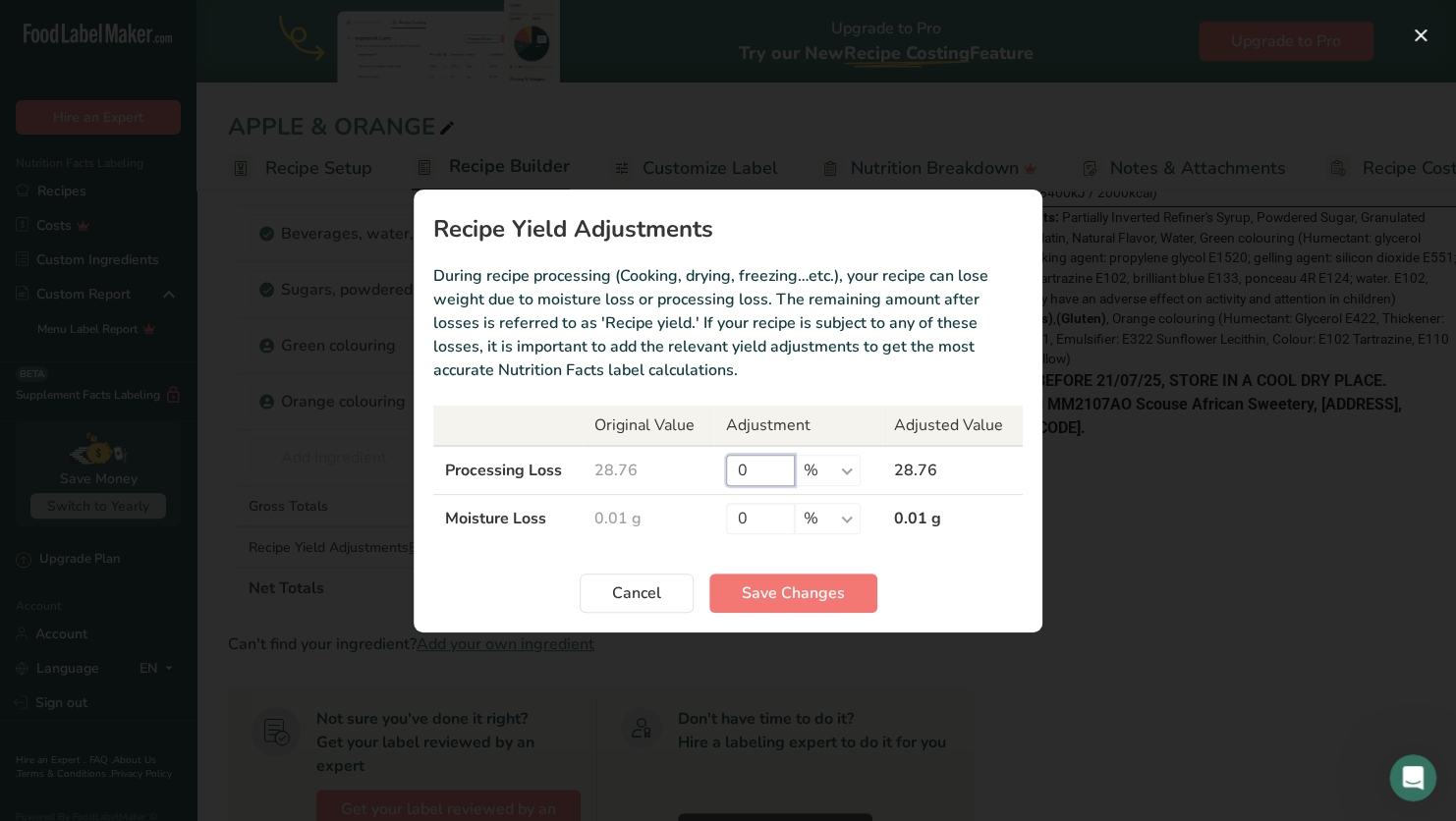 click on "0" at bounding box center (760, 470) 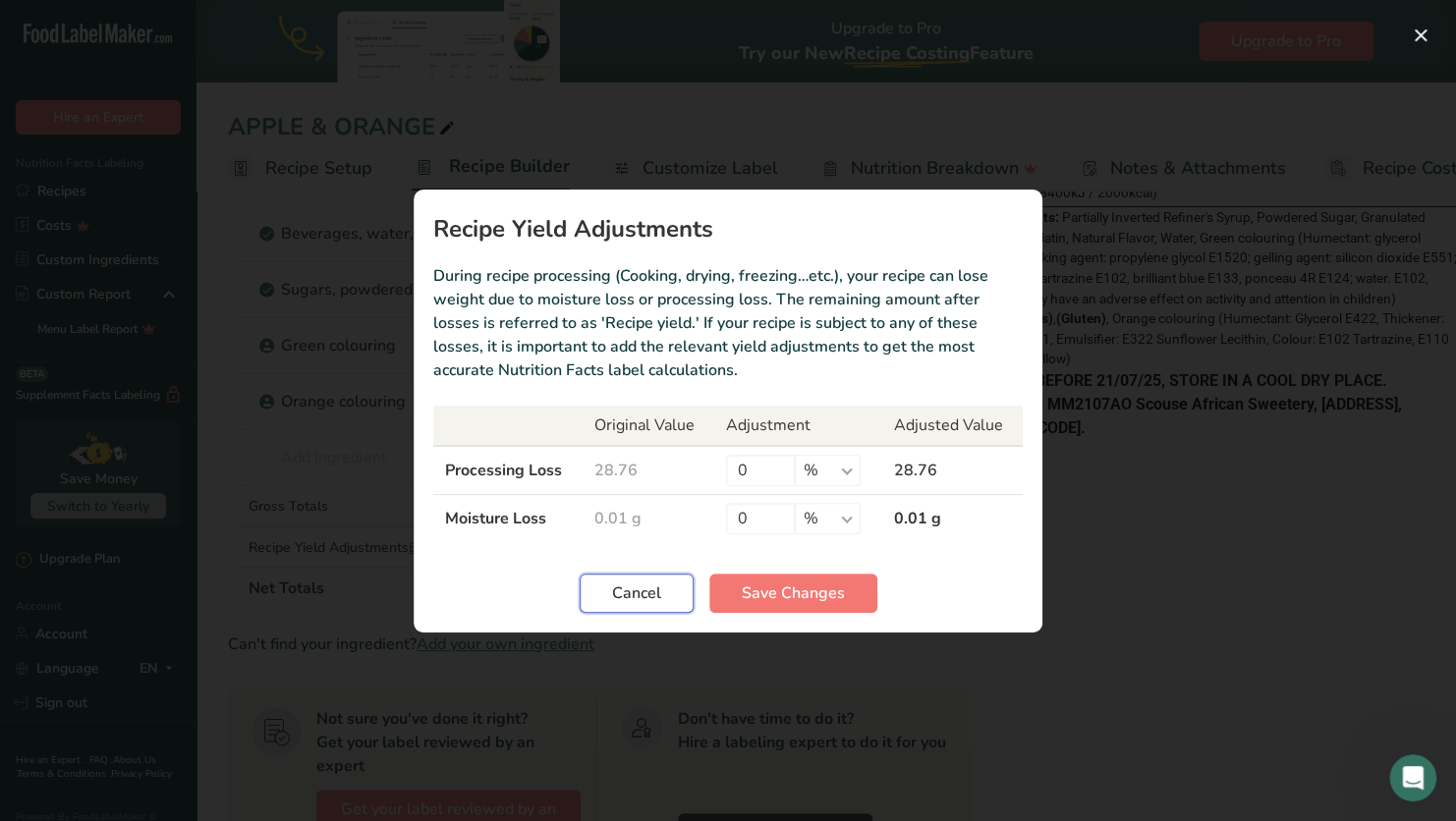 click on "Cancel" at bounding box center [637, 593] 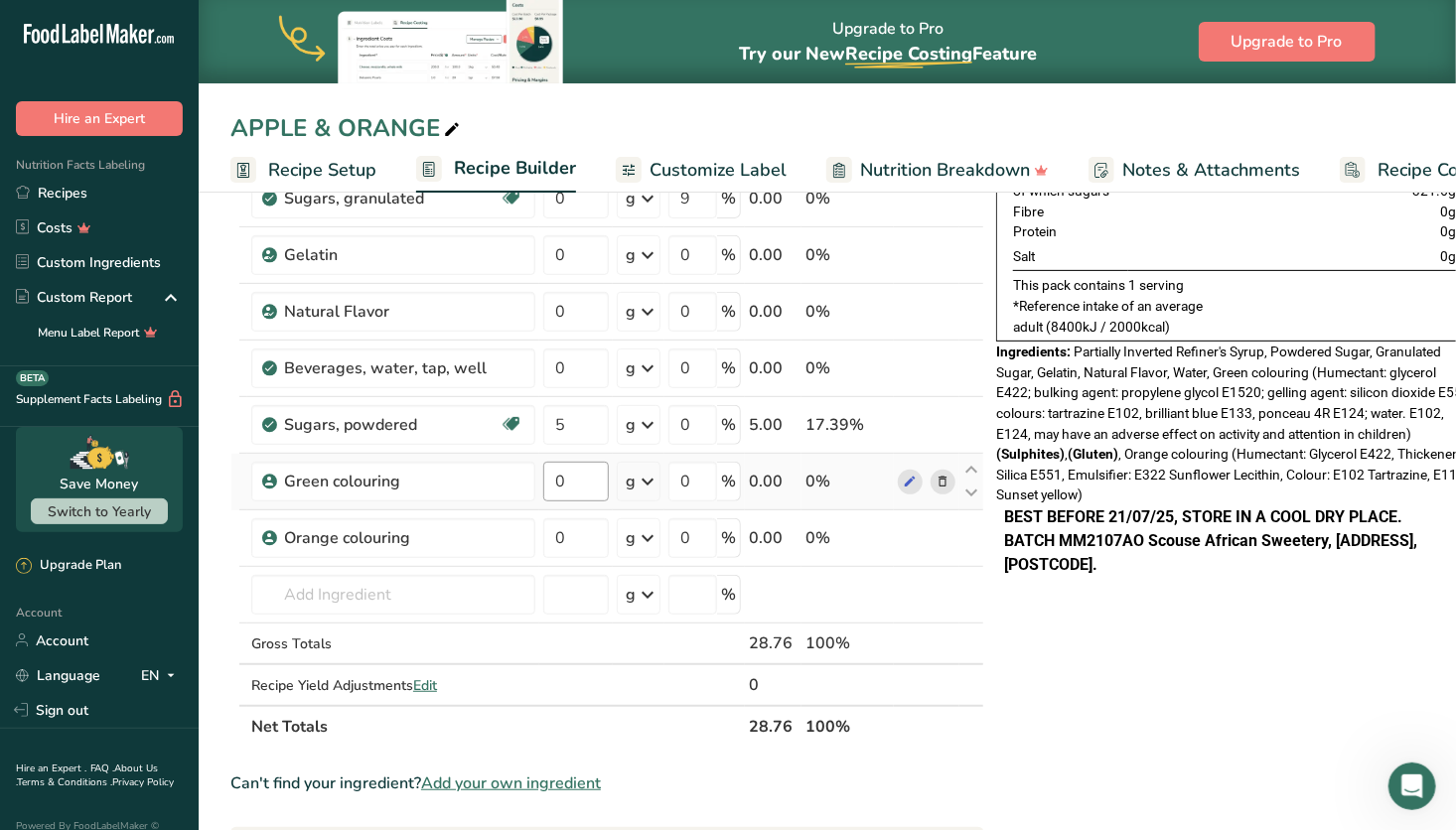 scroll, scrollTop: 0, scrollLeft: 0, axis: both 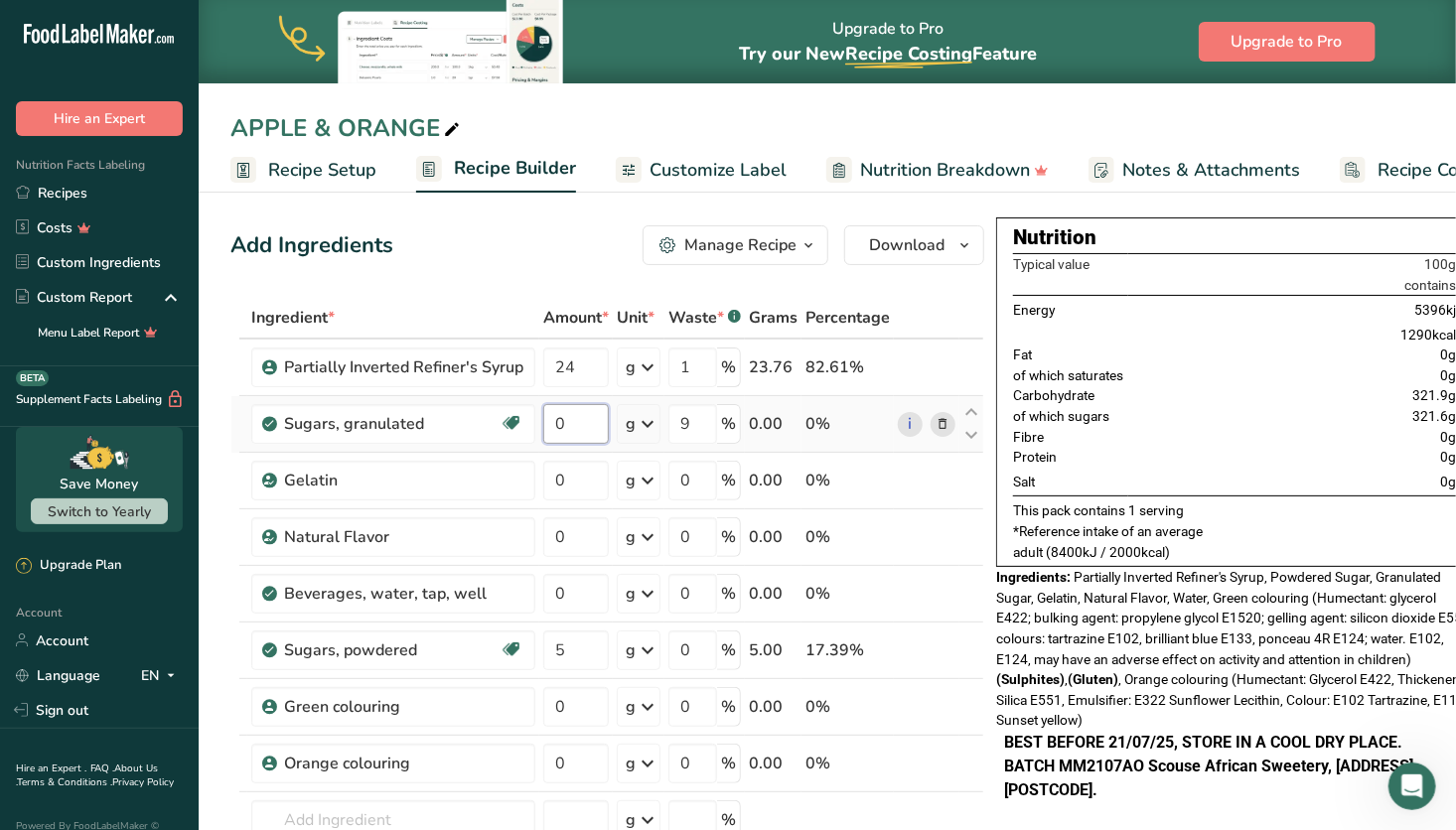 click on "0" at bounding box center (576, 424) 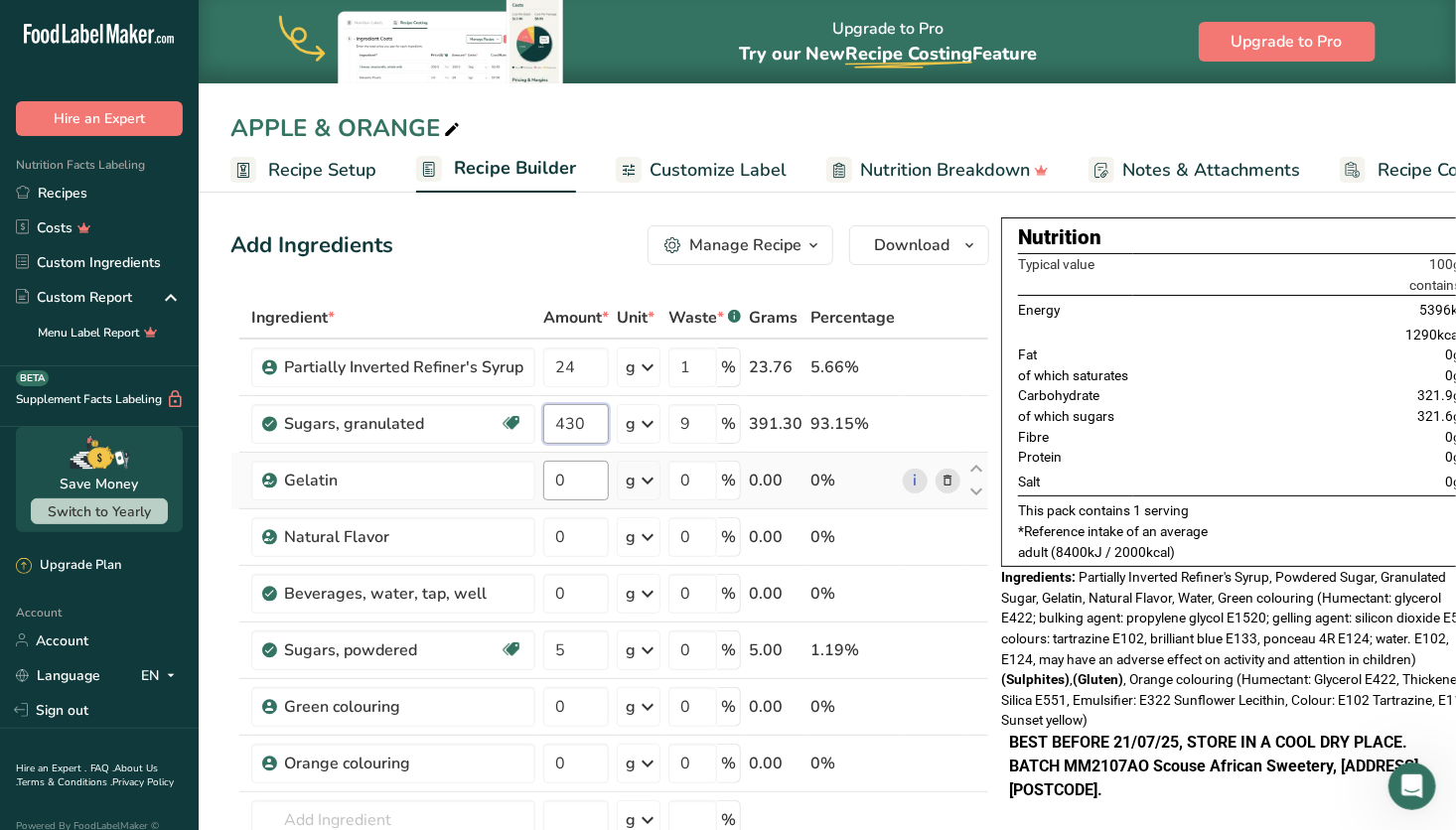 type on "430" 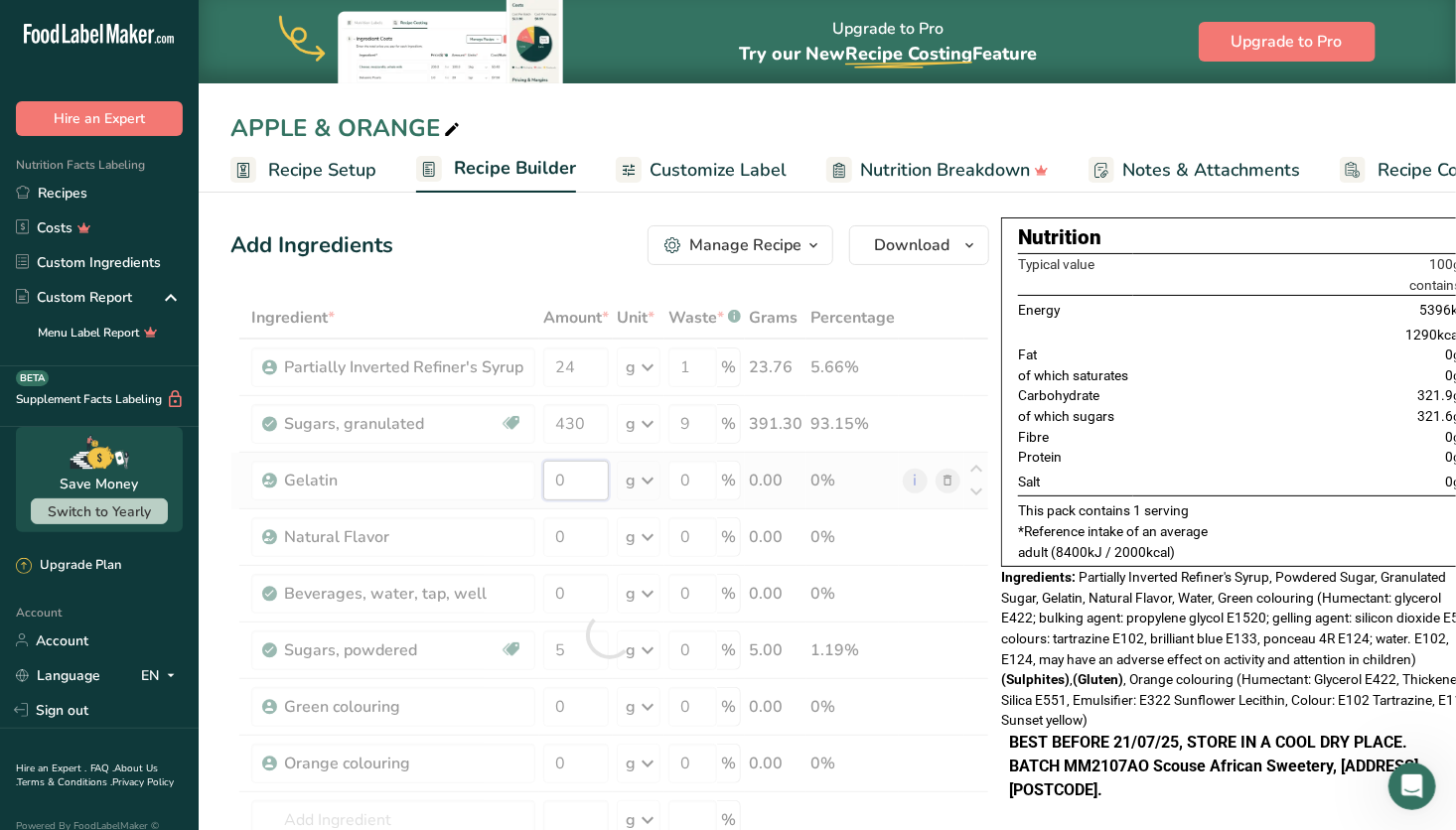 click on "Ingredient *
Amount *
Unit *
Waste *   .a-a{fill:#347362;}.b-a{fill:#fff;}          Grams
Percentage
Partially Inverted Refiner's Syrup
24
g
Weight Units
g
kg
mg
See more
Volume Units
l
mL
fl oz
See more
1
%
23.76
5.66%
Sugars, granulated
Dairy free
Gluten free
Vegan
Vegetarian
Soy free
430
g
Portions
1 serving packet
1 cup
Weight Units
g
kg
mg
See more
Volume Units
l" at bounding box center (610, 634) 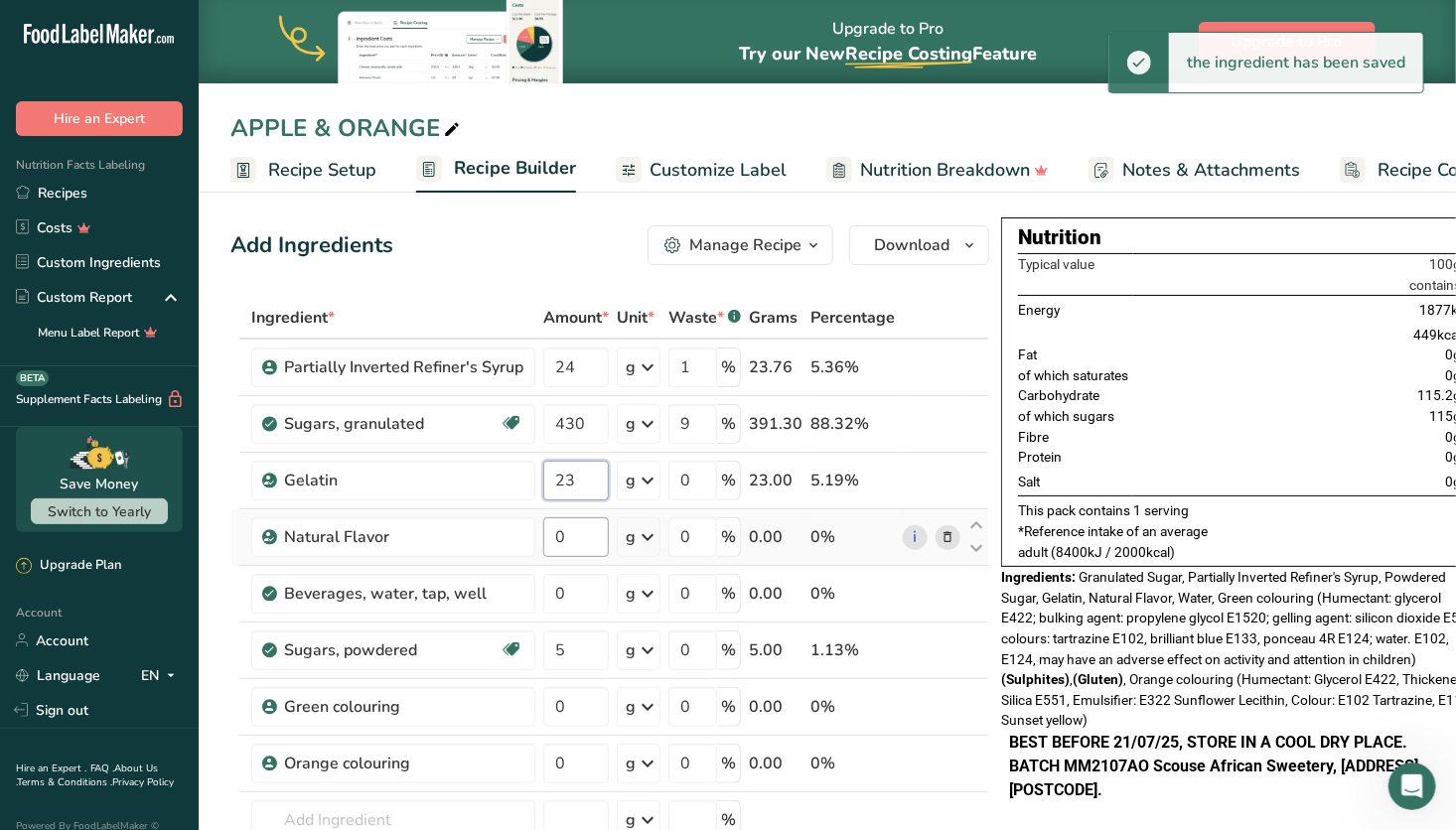 type on "23" 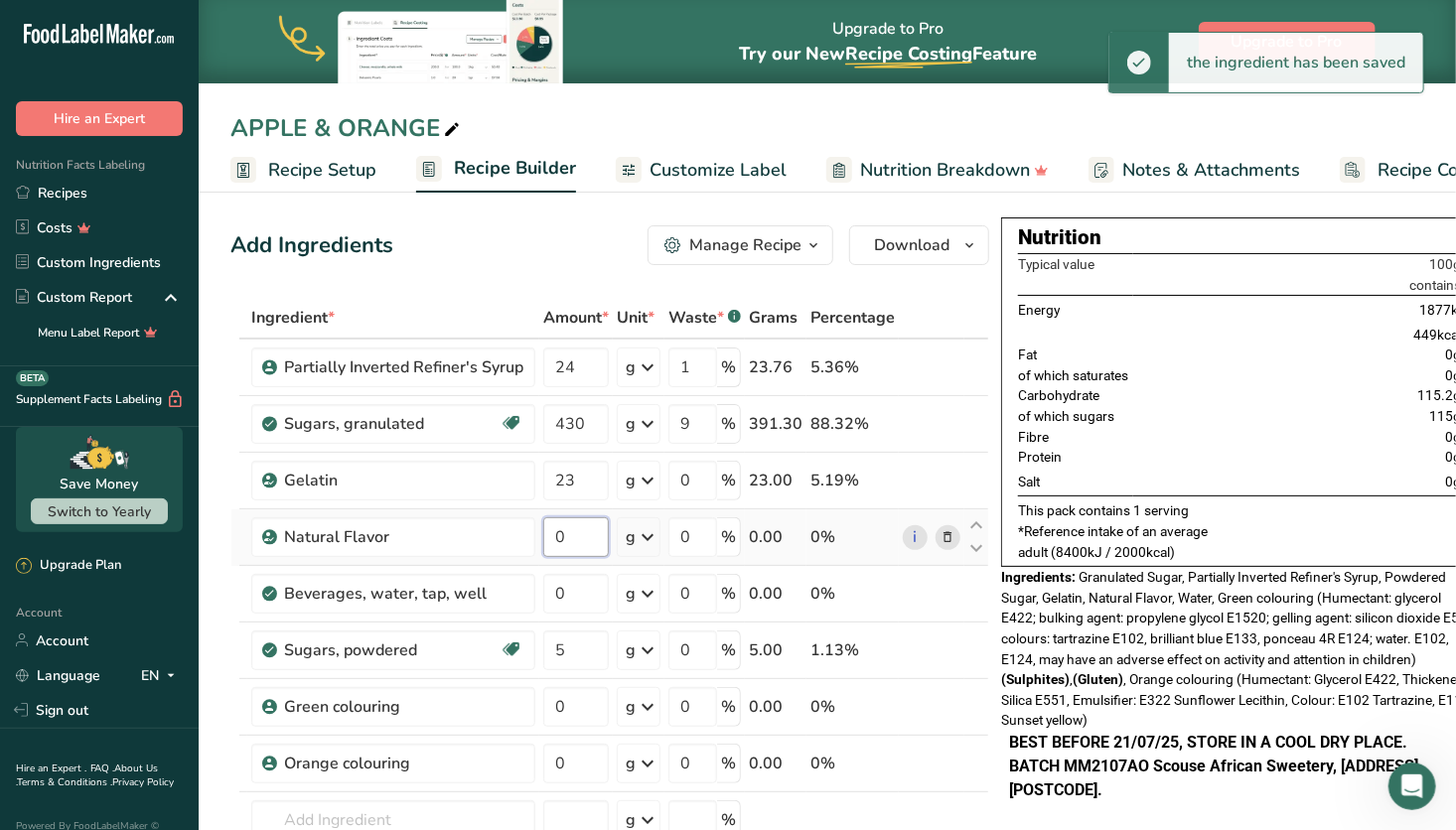 click on "Ingredient *
Amount *
Unit *
Waste *   .a-a{fill:#347362;}.b-a{fill:#fff;}          Grams
Percentage
Partially Inverted Refiner's Syrup
24
g
Weight Units
g
kg
mg
See more
Volume Units
l
mL
fl oz
See more
1
%
23.76
5.36%
Sugars, granulated
Dairy free
Gluten free
Vegan
Vegetarian
Soy free
430
g
Portions
1 serving packet
1 cup
Weight Units
g
kg
mg
See more
Volume Units
l" at bounding box center (610, 634) 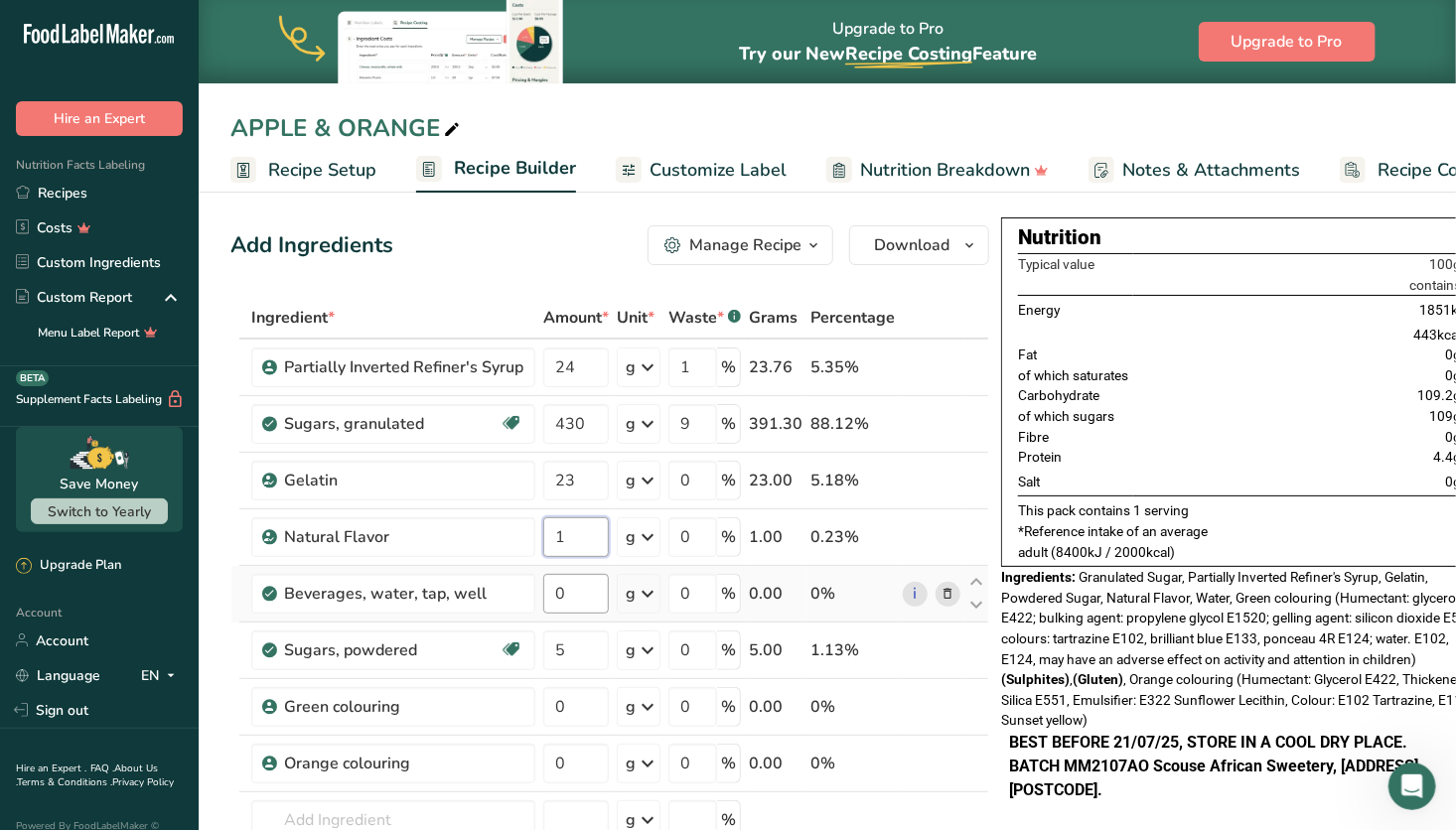 type on "1" 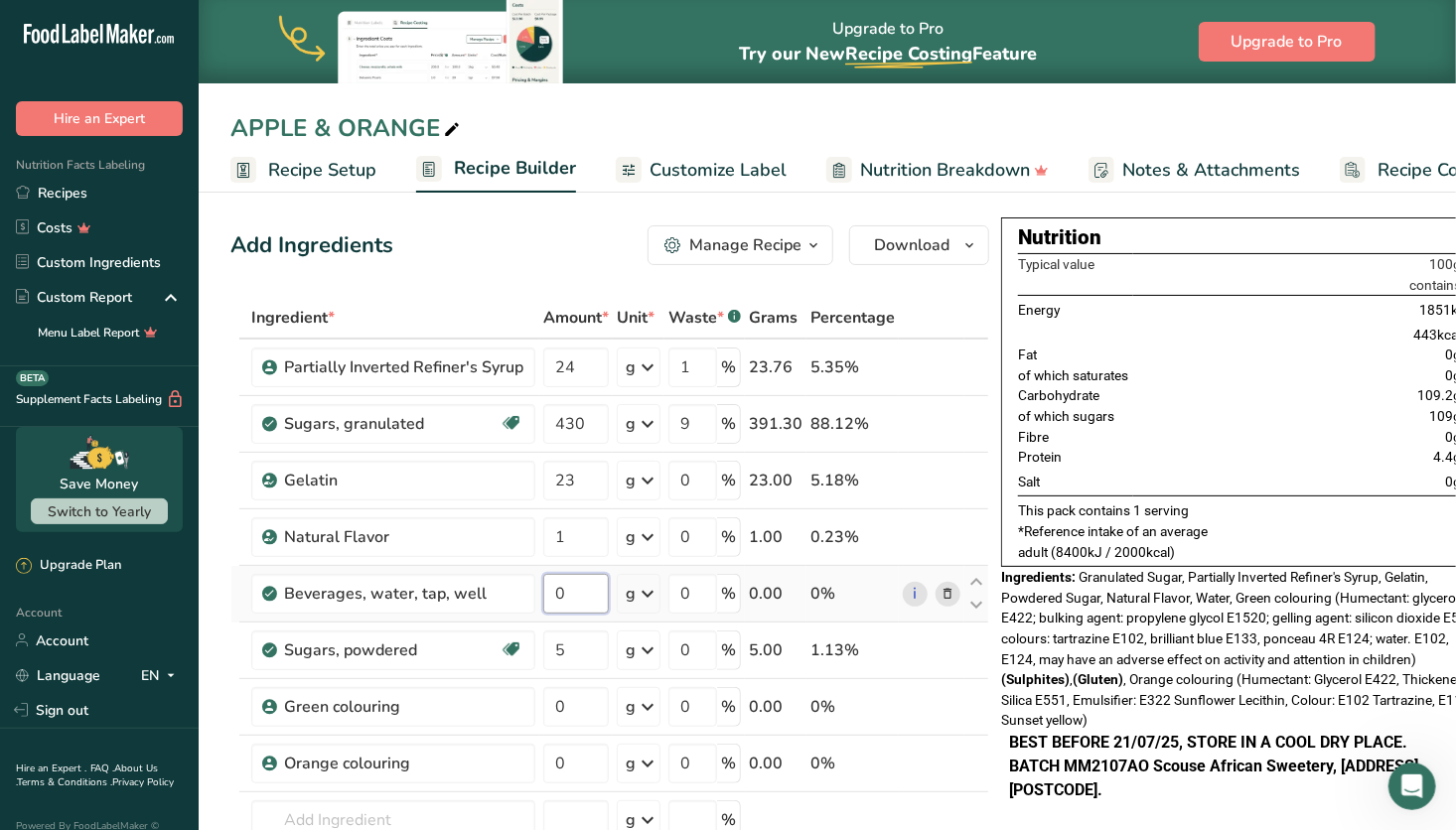 click on "Ingredient *
Amount *
Unit *
Waste *   .a-a{fill:#347362;}.b-a{fill:#fff;}          Grams
Percentage
Partially Inverted Refiner's Syrup
24
g
Weight Units
g
kg
mg
See more
Volume Units
l
mL
fl oz
See more
1
%
23.76
5.35%
Sugars, granulated
Dairy free
Gluten free
Vegan
Vegetarian
Soy free
430
g
Portions
1 serving packet
1 cup
Weight Units
g
kg
mg
See more
Volume Units
l" at bounding box center [610, 634] 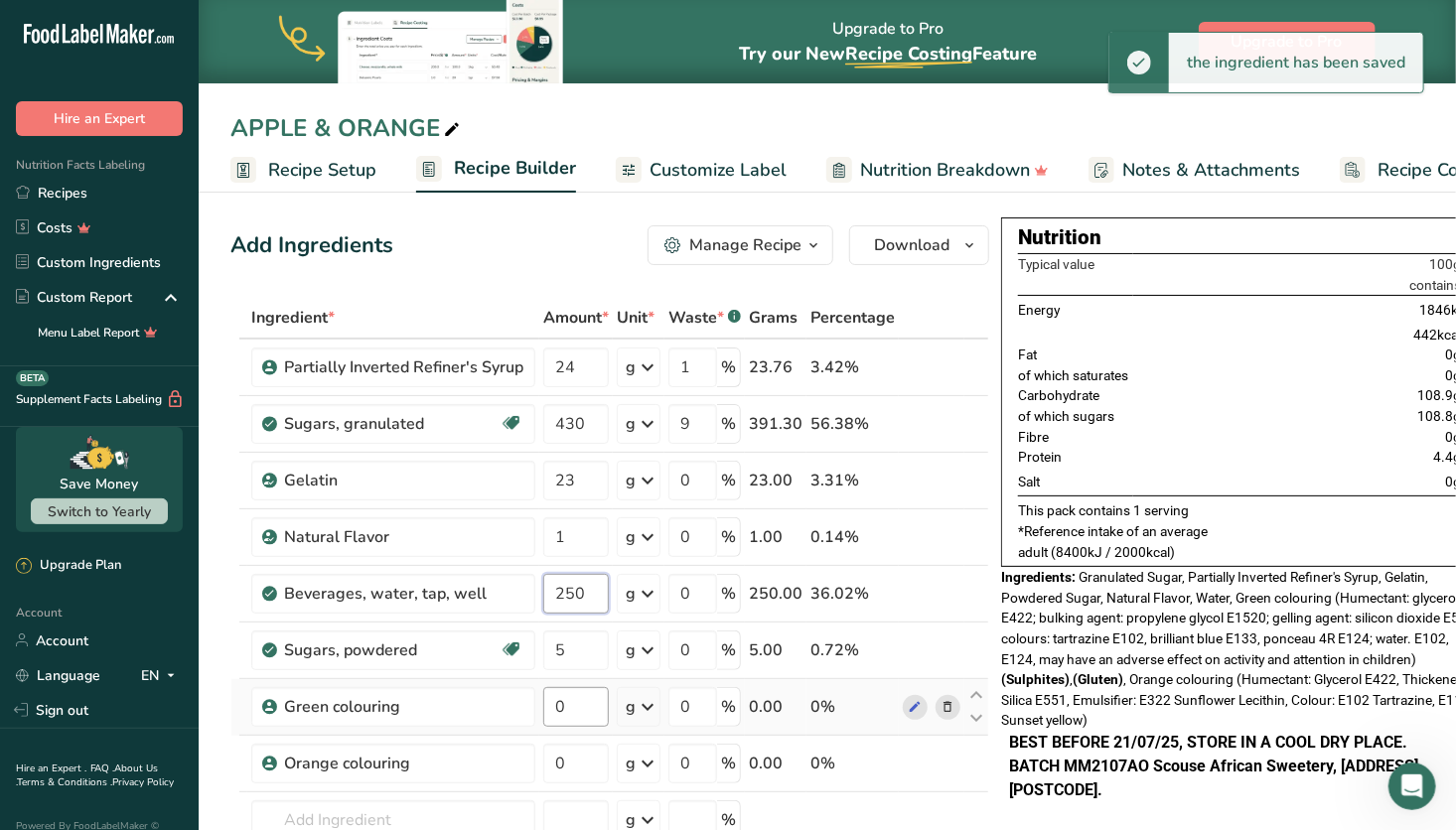 type on "250" 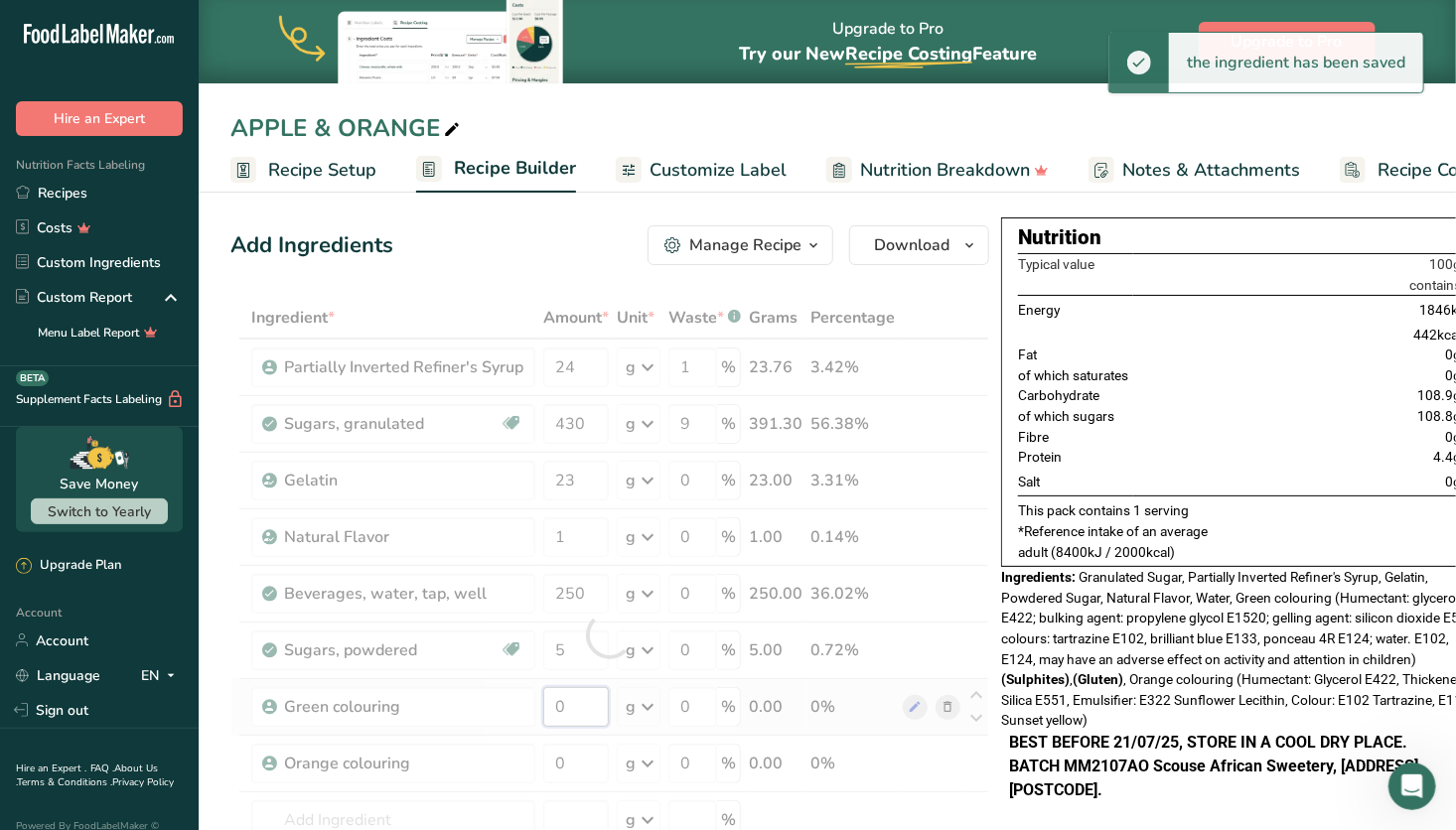 click on "Ingredient *
Amount *
Unit *
Waste *   .a-a{fill:#347362;}.b-a{fill:#fff;}          Grams
Percentage
Partially Inverted Refiner's Syrup
24
g
Weight Units
g
kg
mg
See more
Volume Units
l
mL
fl oz
See more
1
%
23.76
3.42%
Sugars, granulated
Dairy free
Gluten free
Vegan
Vegetarian
Soy free
430
g
Portions
1 serving packet
1 cup
Weight Units
g
kg
mg
See more
Volume Units
l" at bounding box center [610, 634] 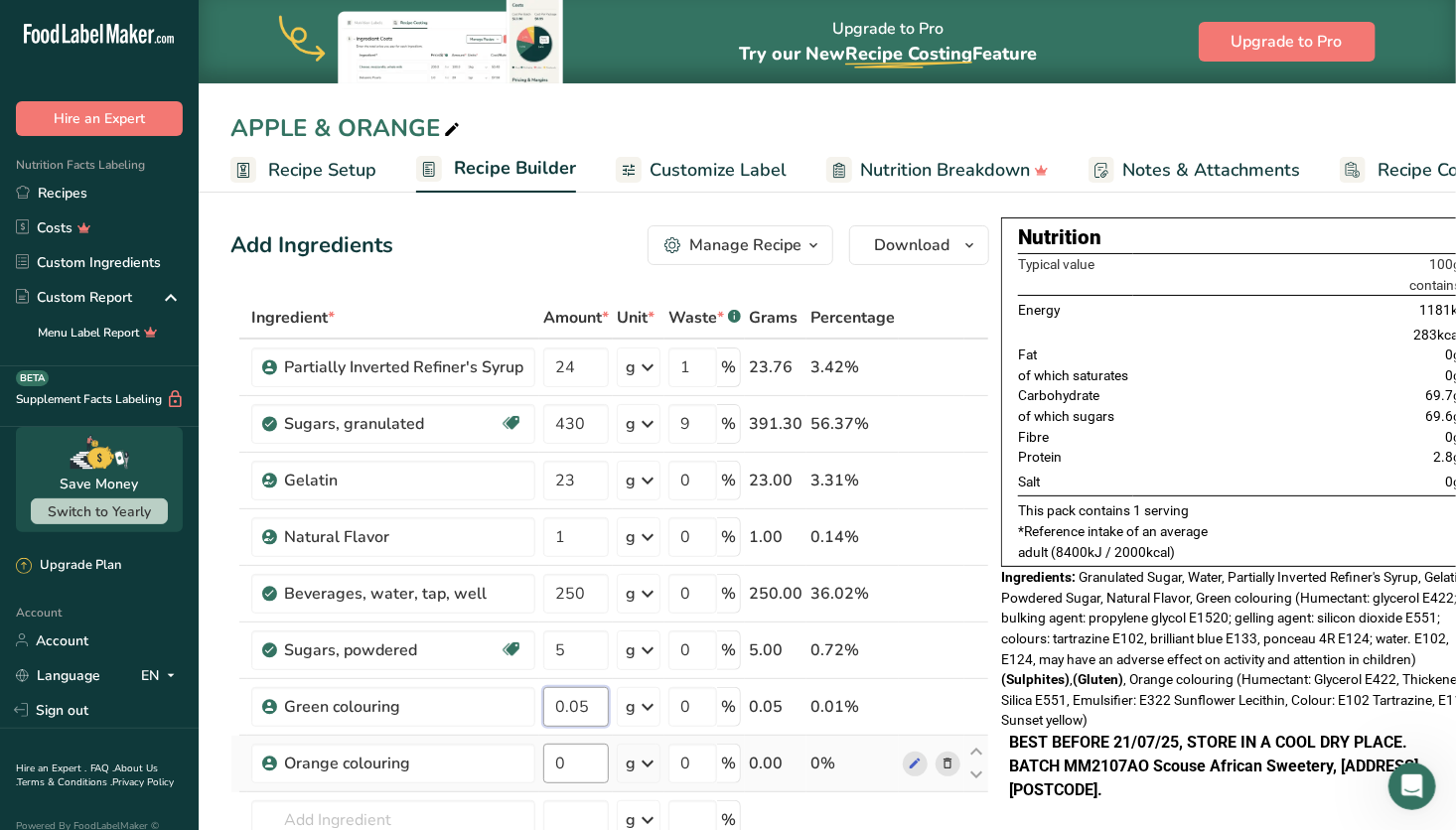 type on "0.05" 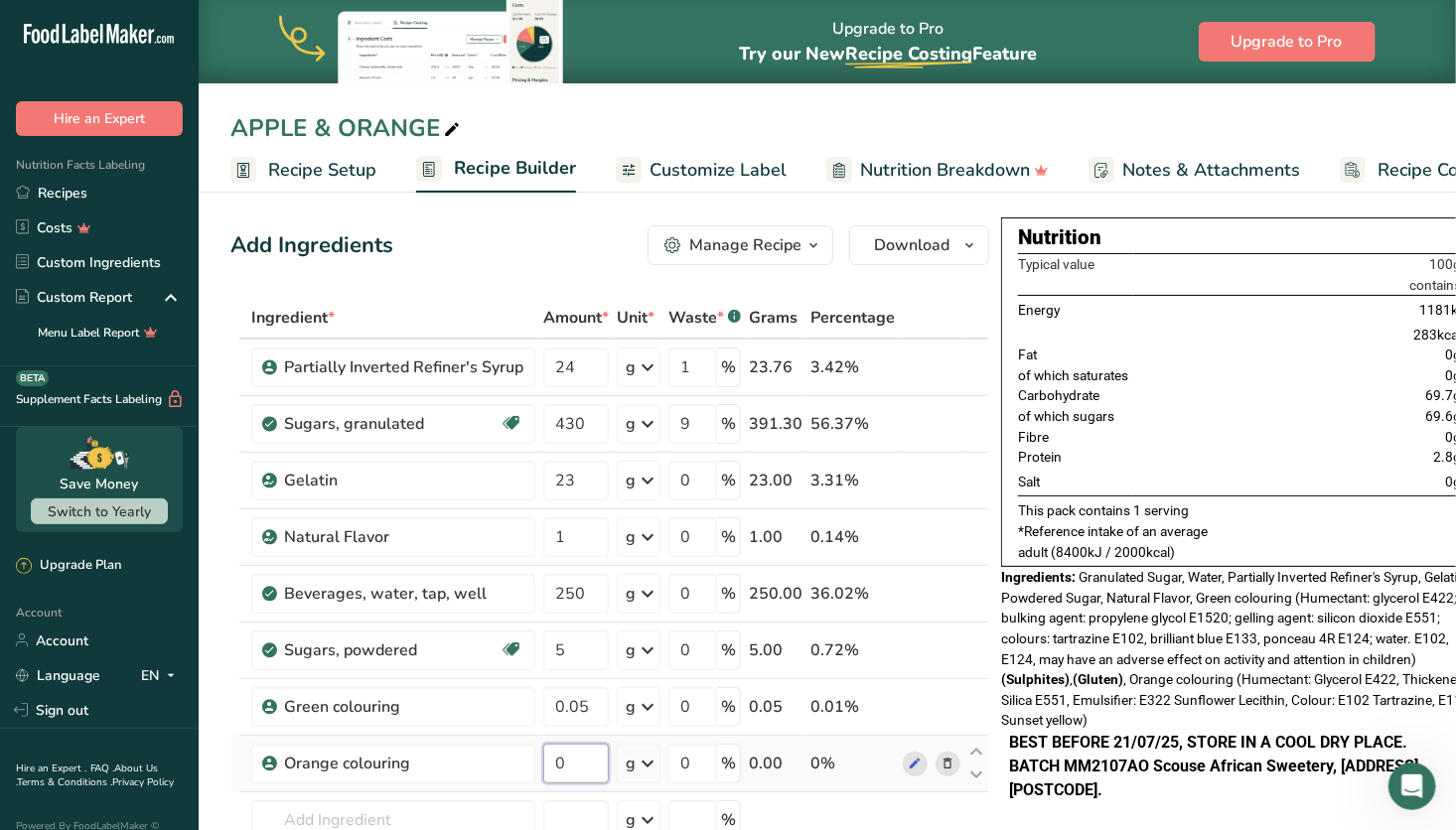click on "Ingredient *
Amount *
Unit *
Waste *   .a-a{fill:#347362;}.b-a{fill:#fff;}          Grams
Percentage
Partially Inverted Refiner's Syrup
24
g
Weight Units
g
kg
mg
See more
Volume Units
l
mL
fl oz
See more
1
%
23.76
3.42%
Sugars, granulated
Dairy free
Gluten free
Vegan
Vegetarian
Soy free
430
g
Portions
1 serving packet
1 cup
Weight Units
g
kg
mg
See more
Volume Units
l" at bounding box center (610, 634) 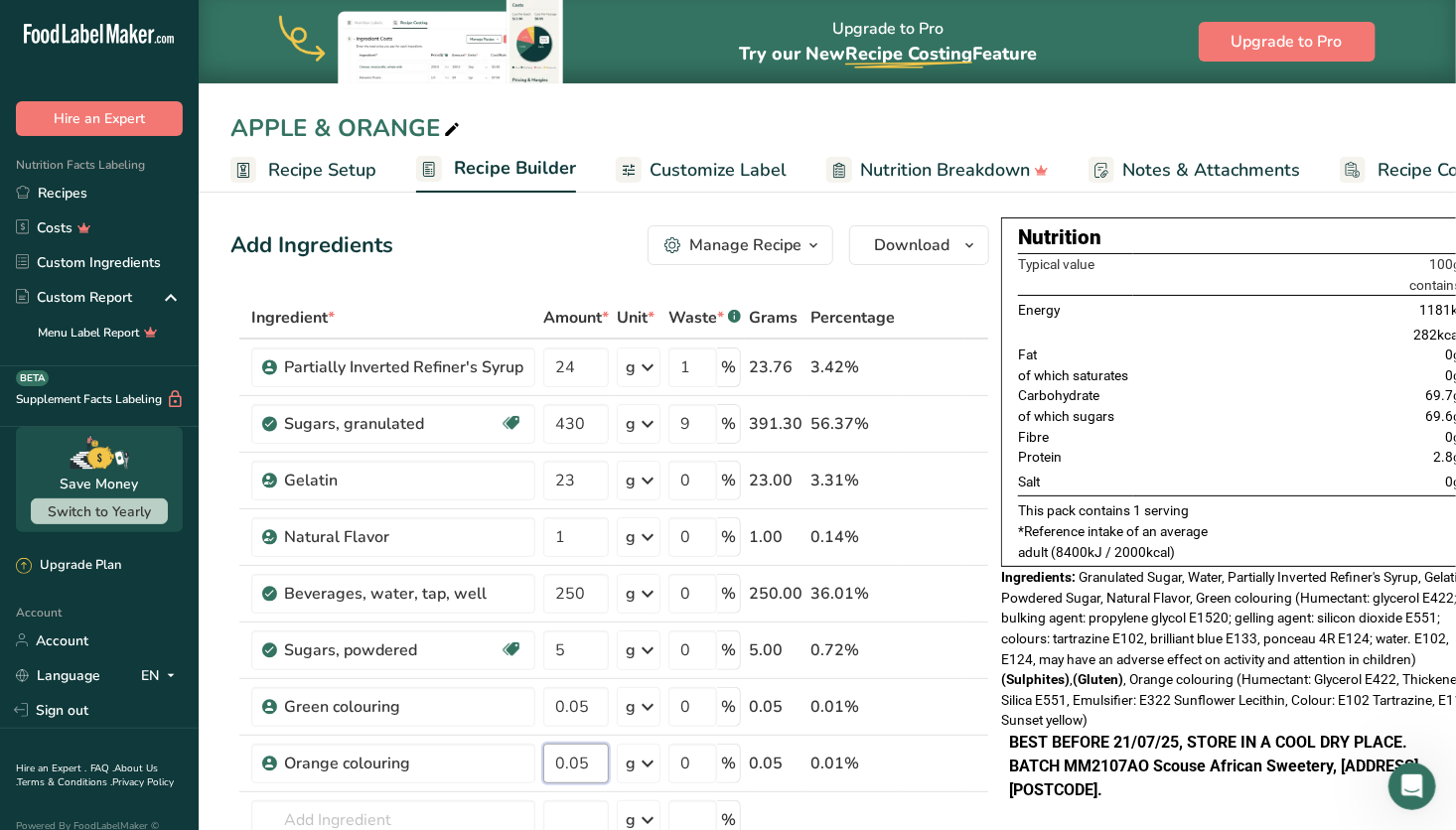 type on "0.05" 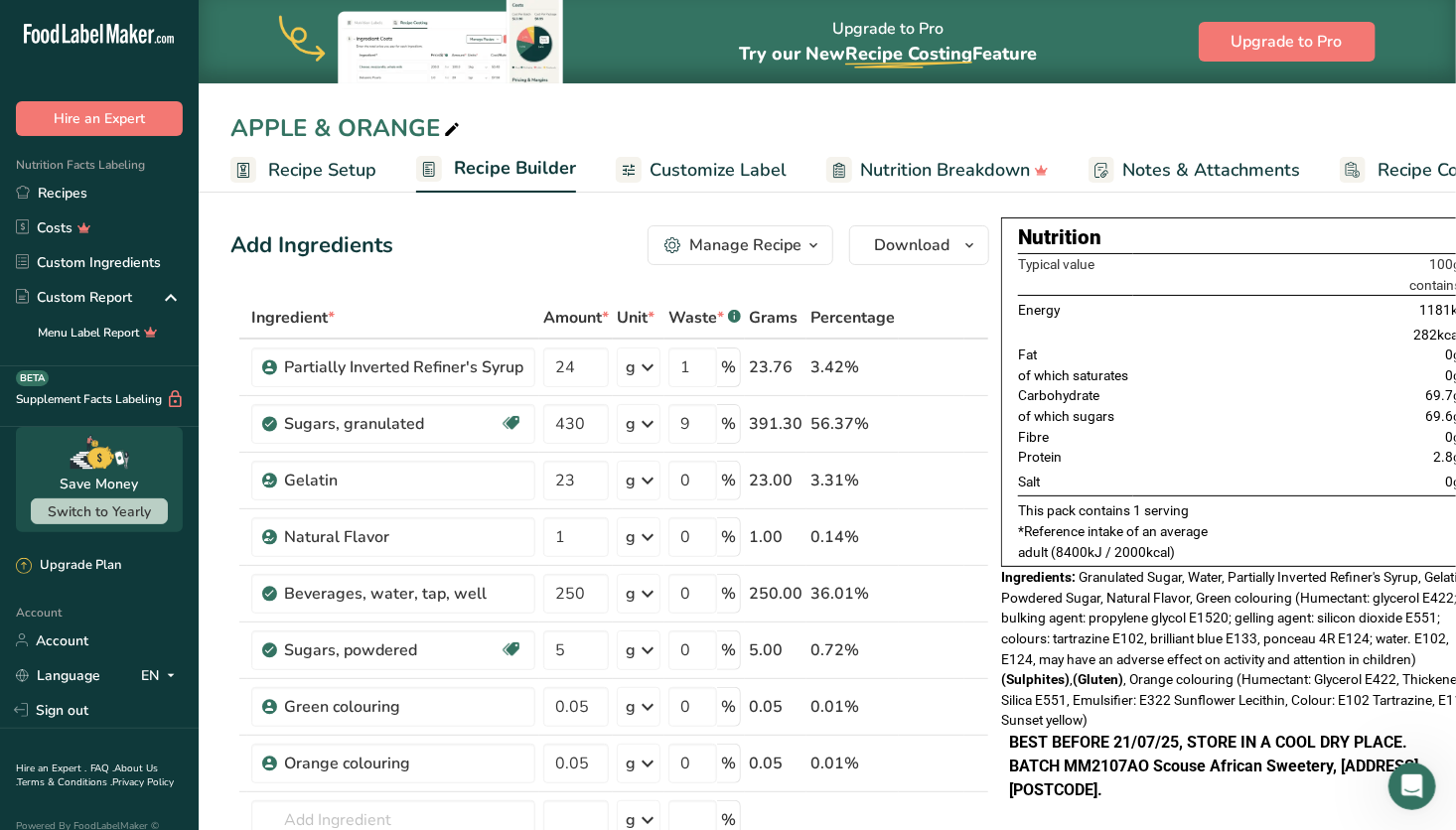 click on "0g" at bounding box center (1297, 482) 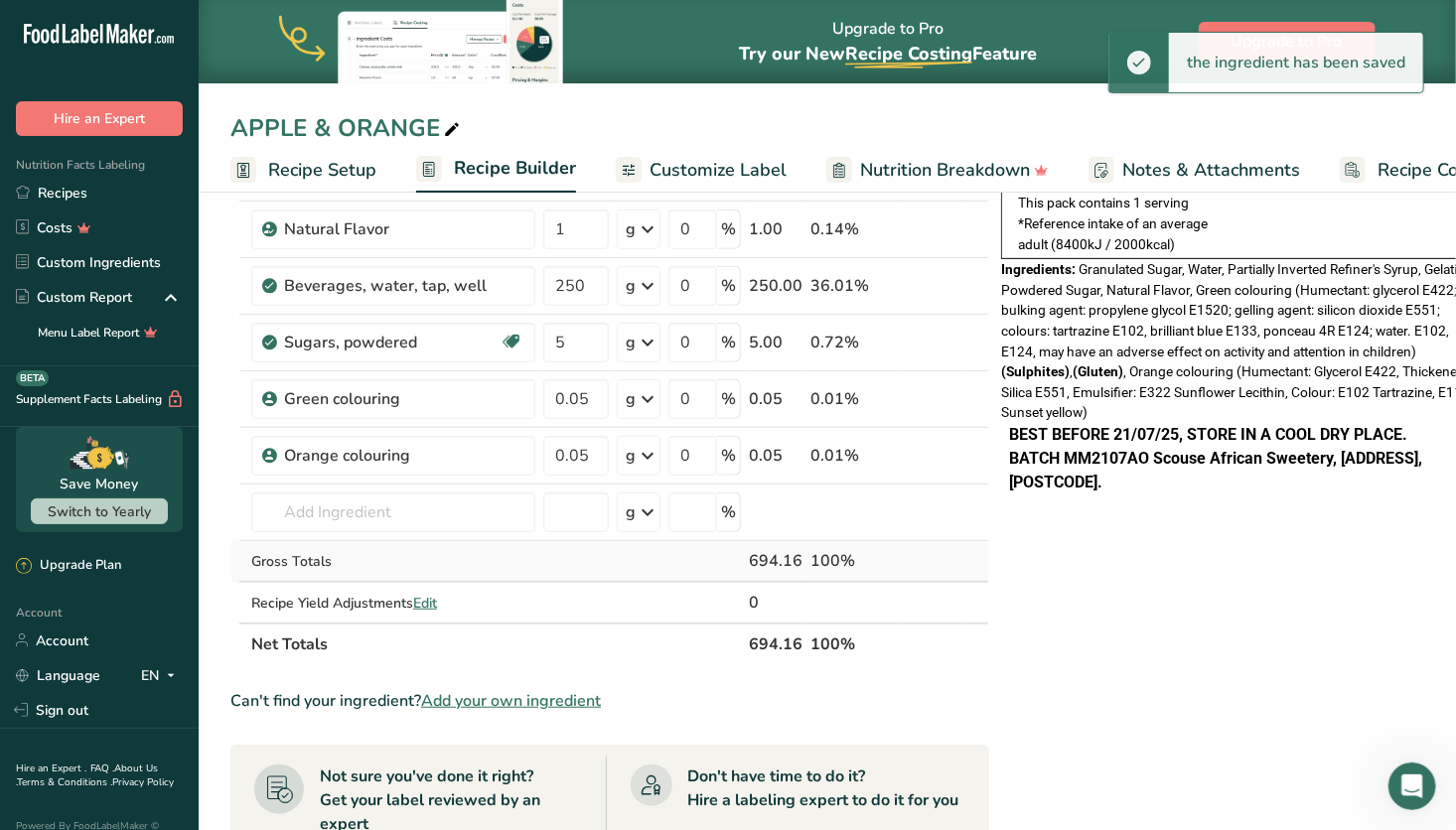 scroll, scrollTop: 309, scrollLeft: 0, axis: vertical 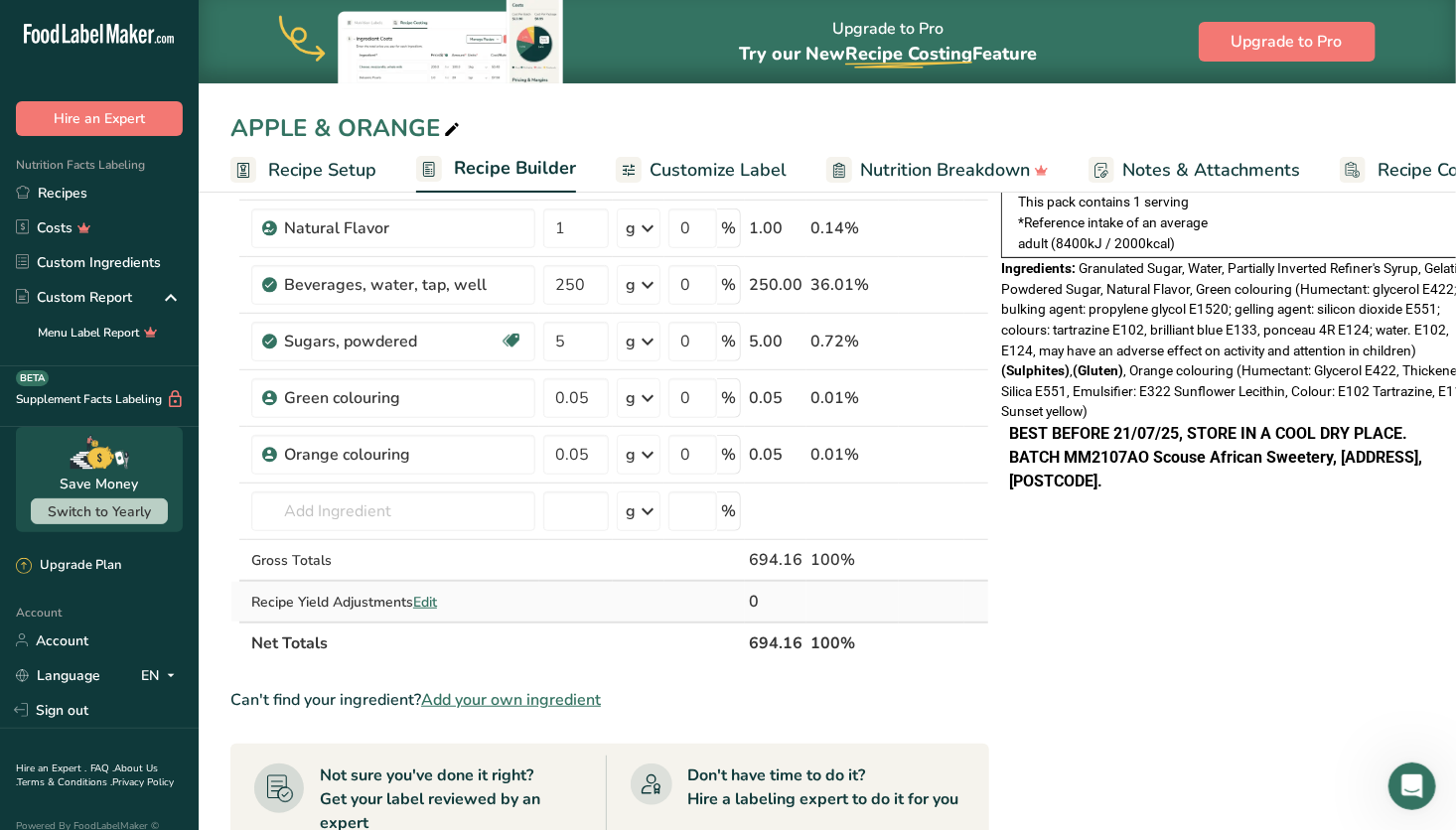 click on "Edit" at bounding box center [425, 602] 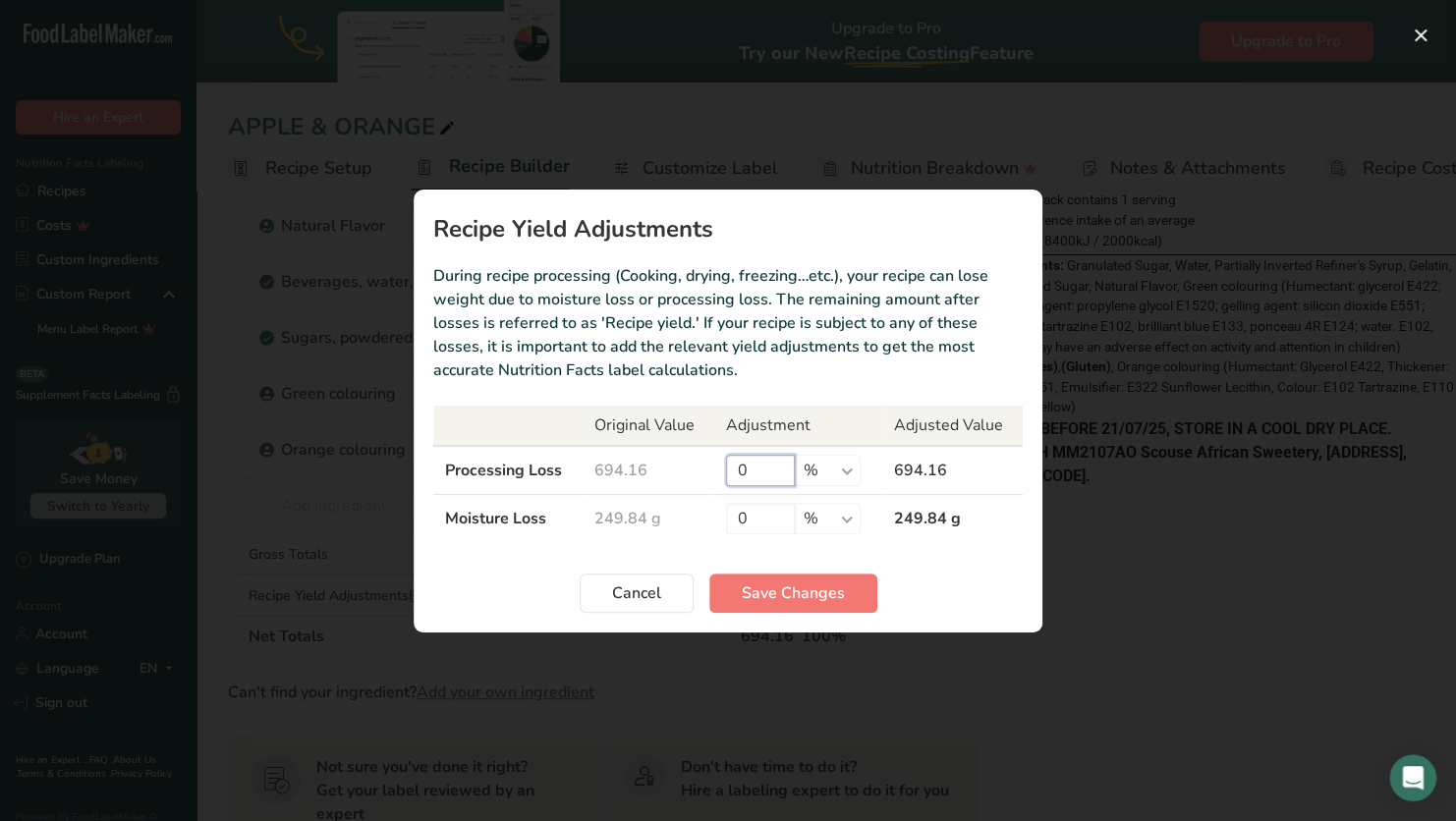 click on "0" at bounding box center [760, 470] 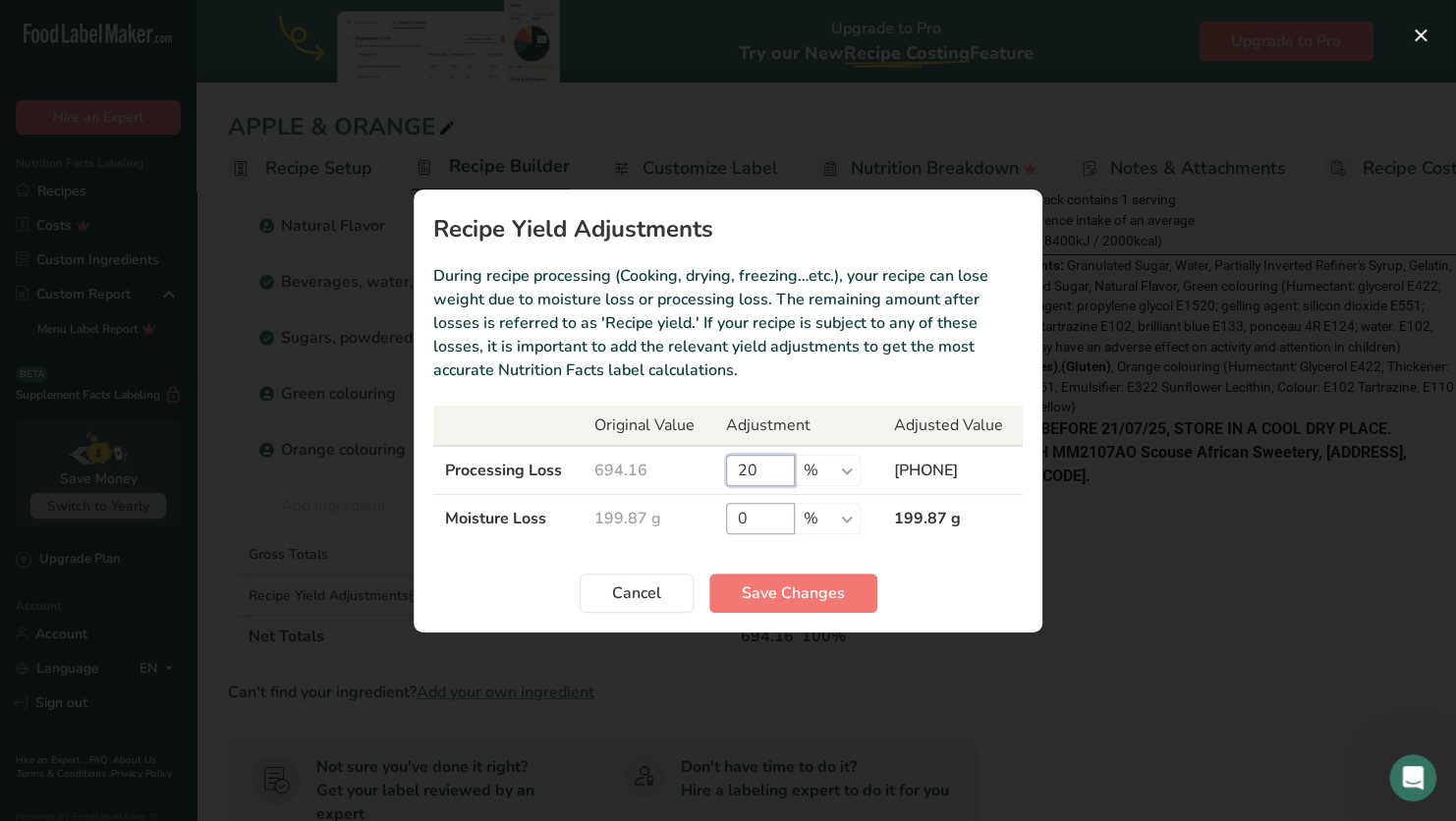 type on "20" 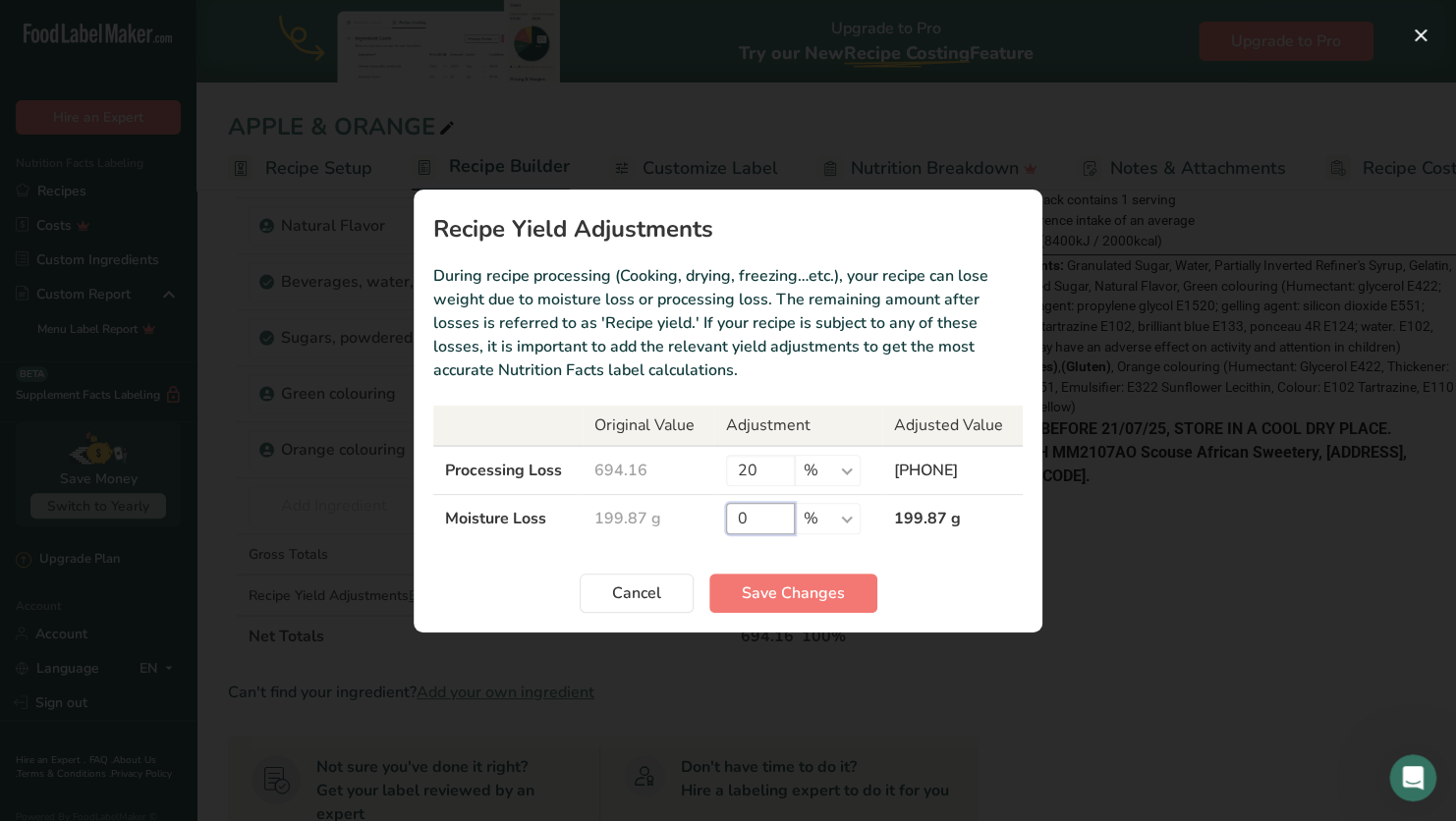 click on "0" at bounding box center (760, 519) 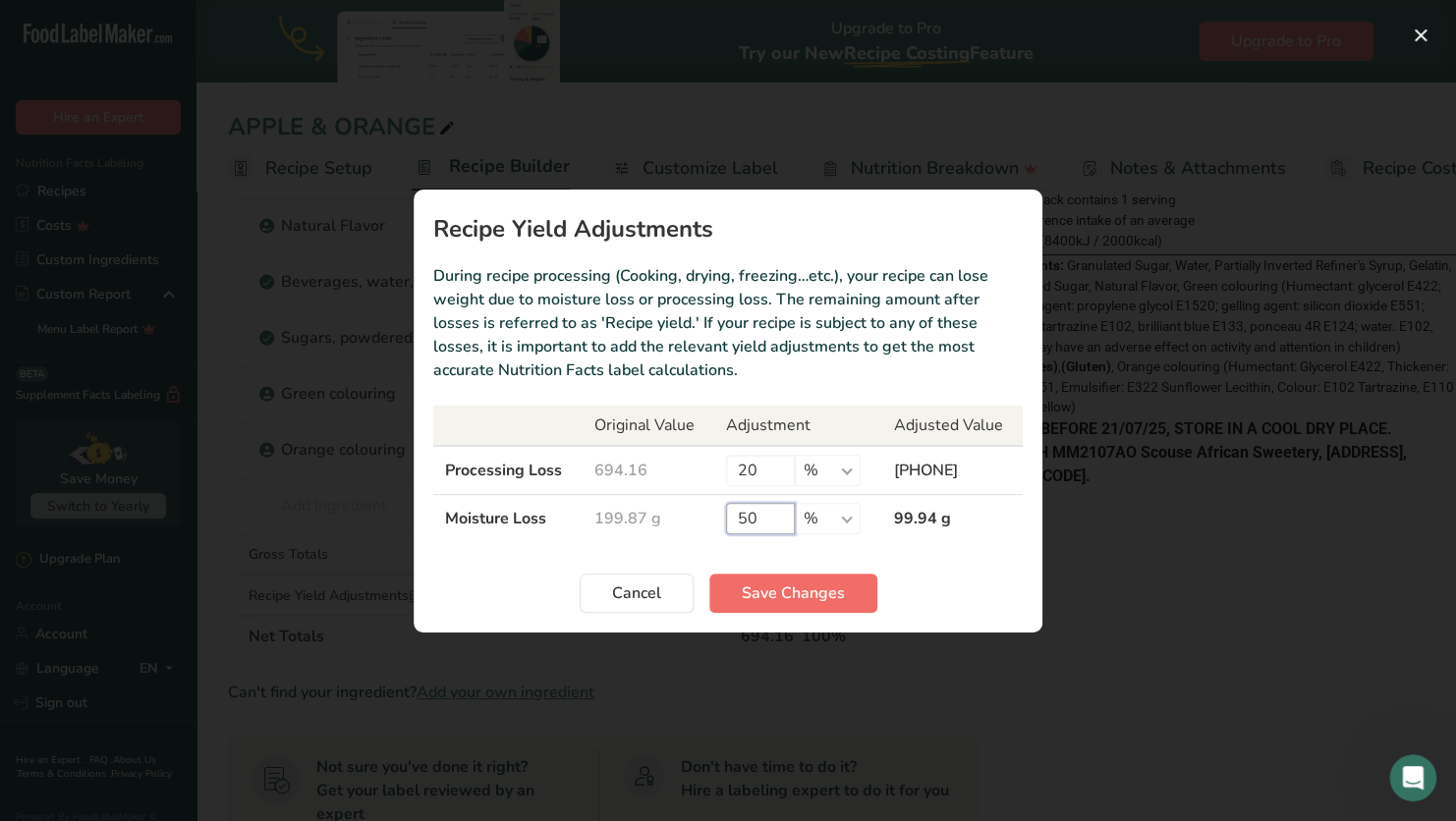 type on "50" 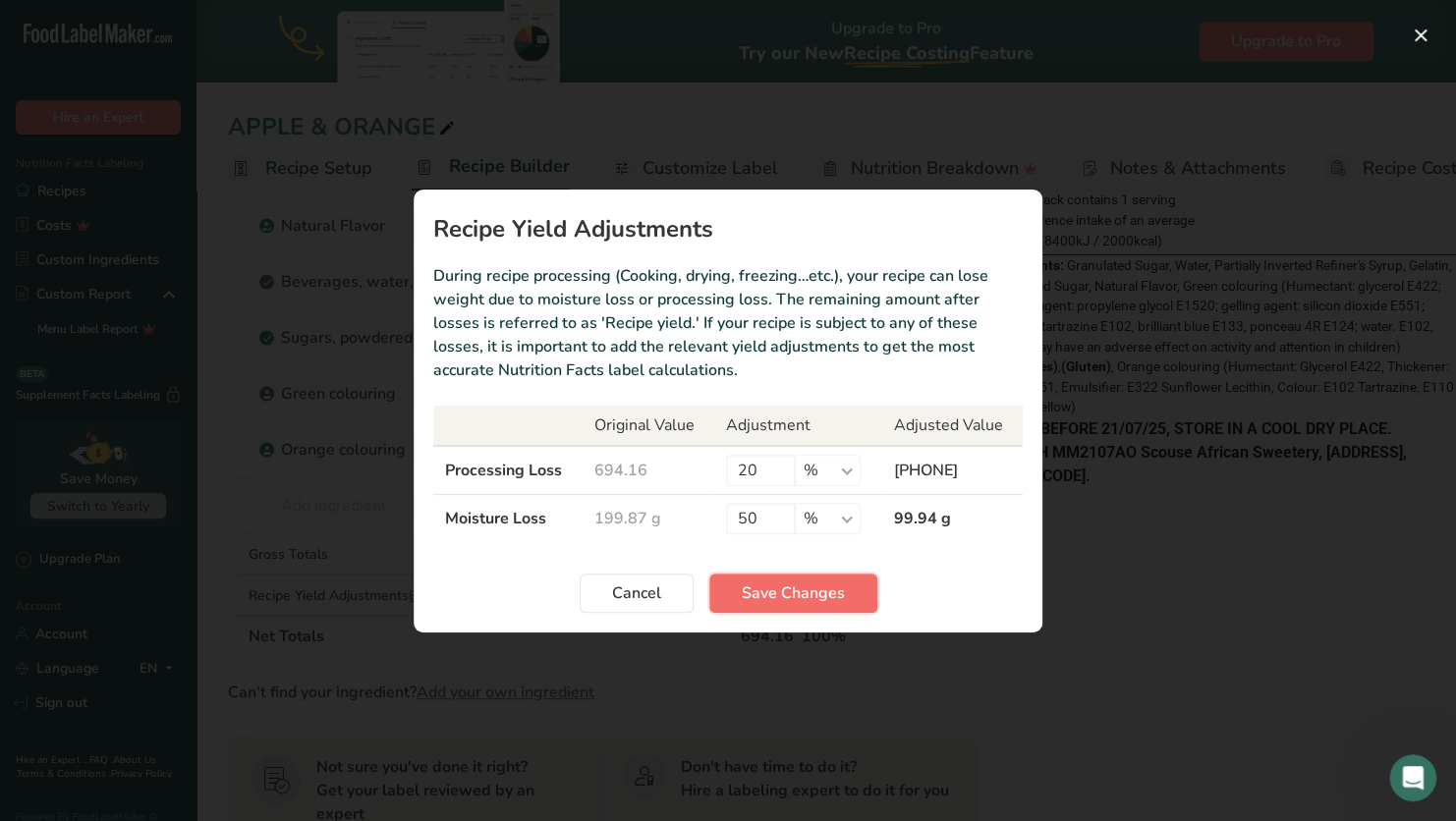 click on "Save Changes" at bounding box center (793, 593) 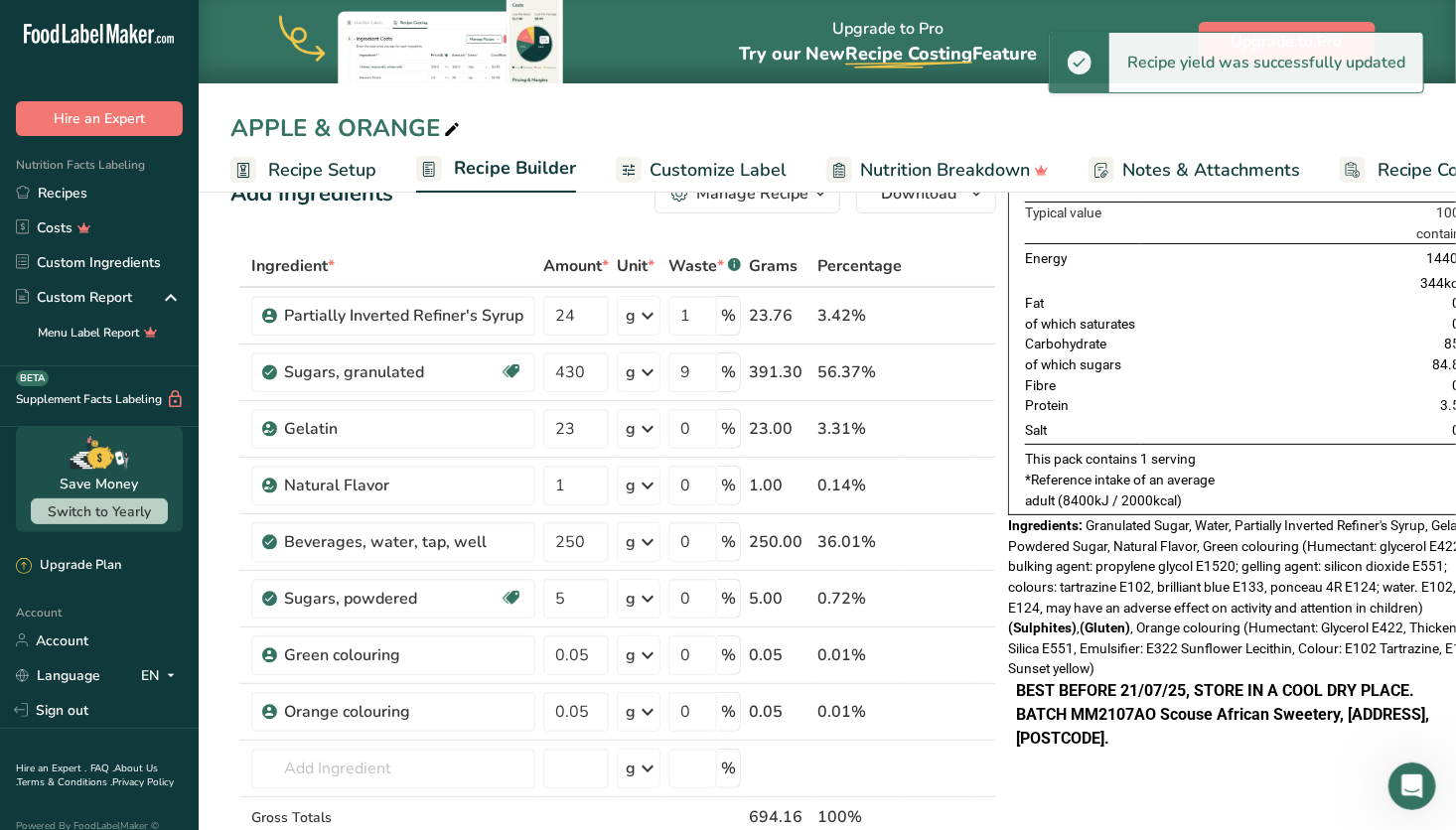 scroll, scrollTop: 0, scrollLeft: 0, axis: both 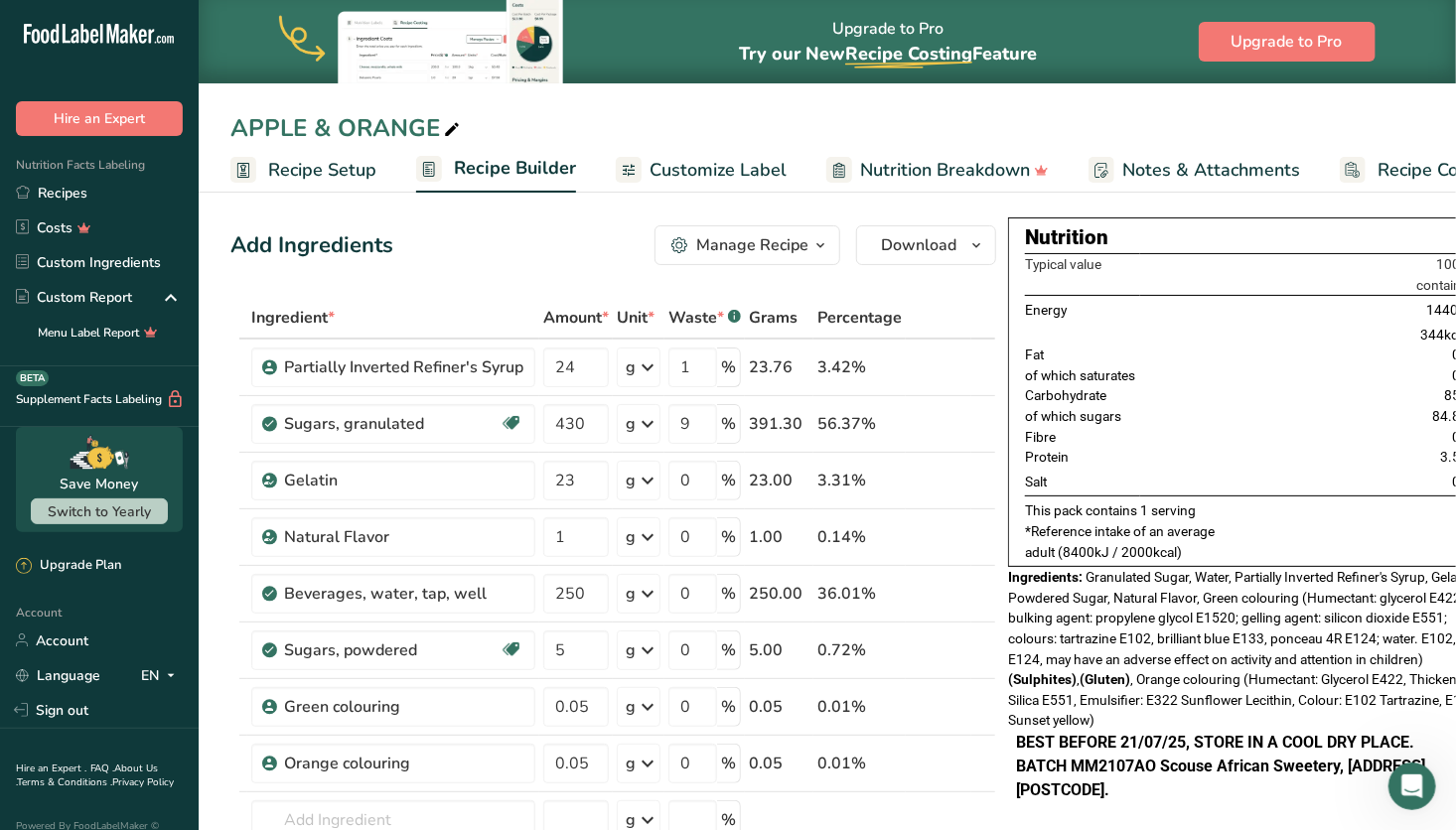 click on "Customize Label" at bounding box center [718, 170] 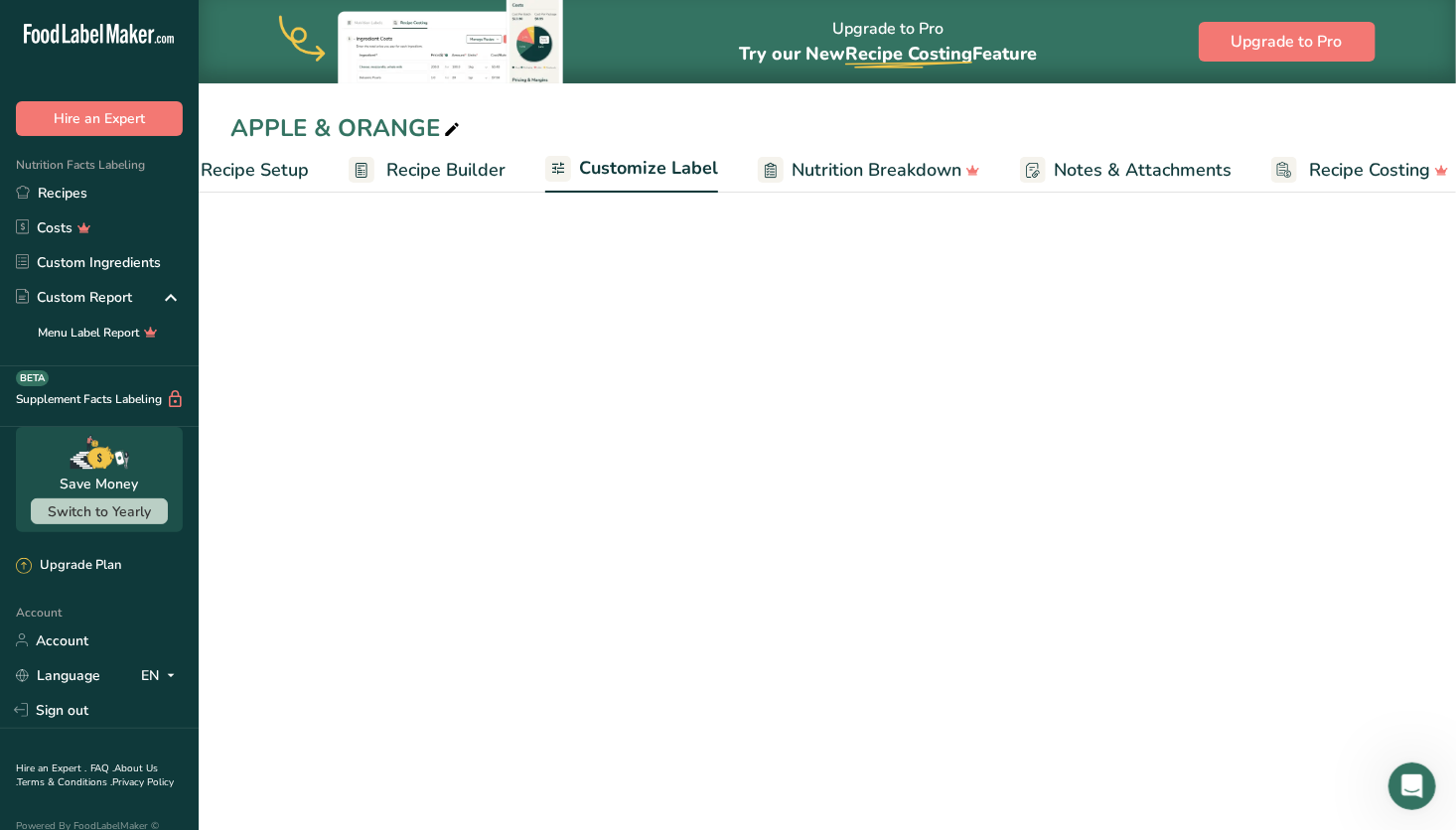 scroll, scrollTop: 0, scrollLeft: 91, axis: horizontal 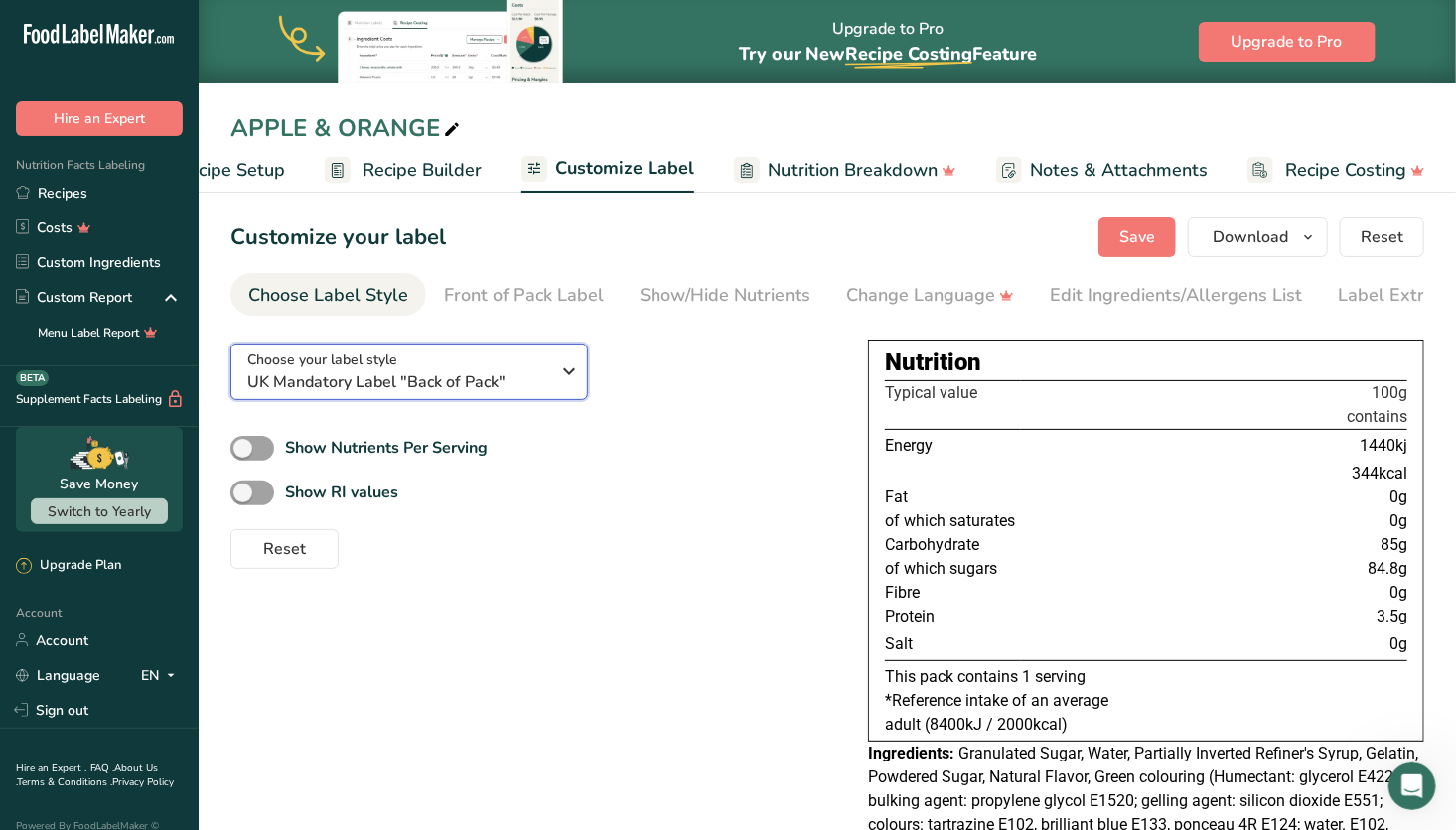 click on "UK Mandatory Label "Back of Pack"" at bounding box center [398, 382] 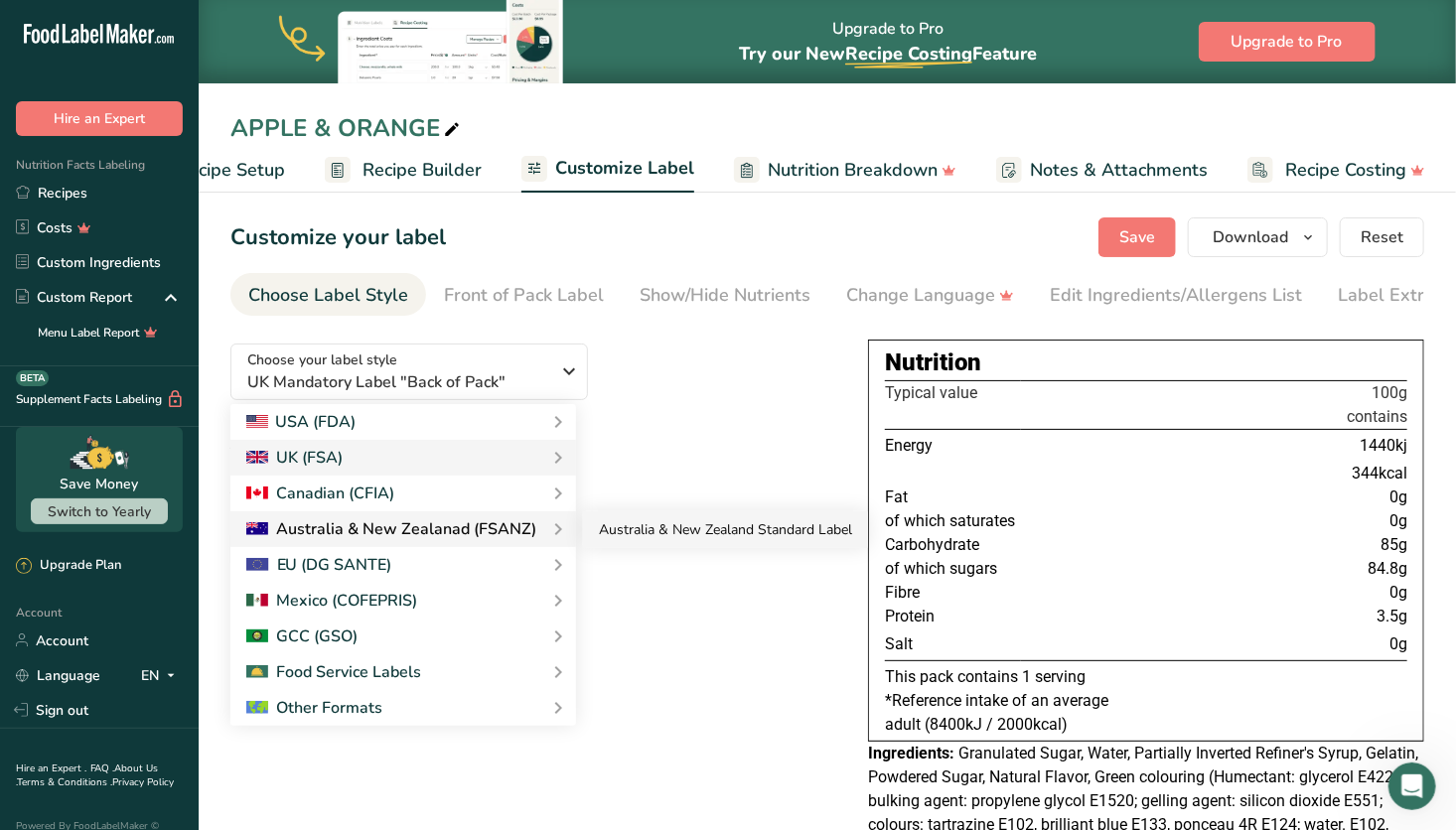 click on "Australia & New Zealand Standard Label" at bounding box center (725, 529) 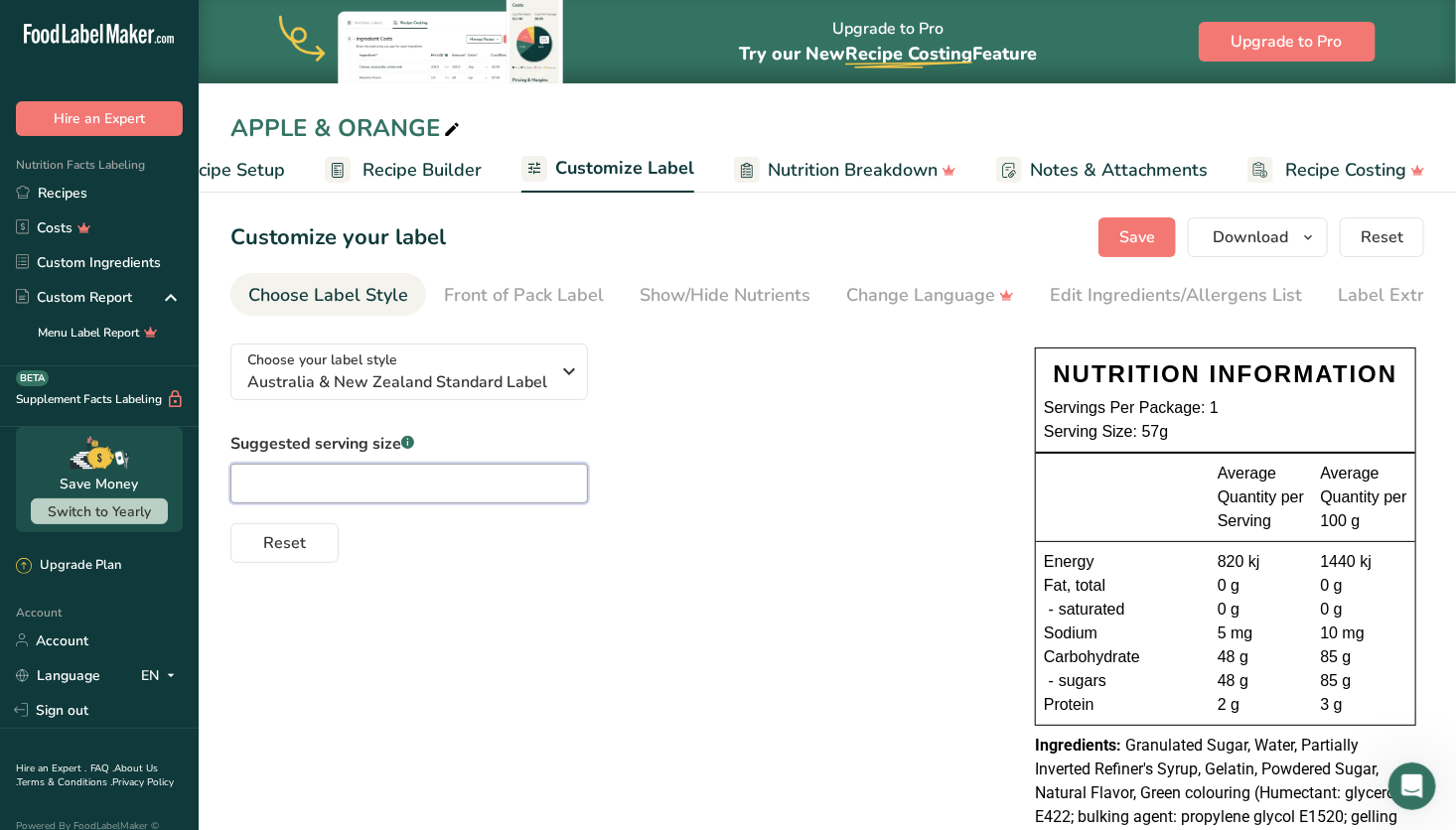 click at bounding box center (409, 484) 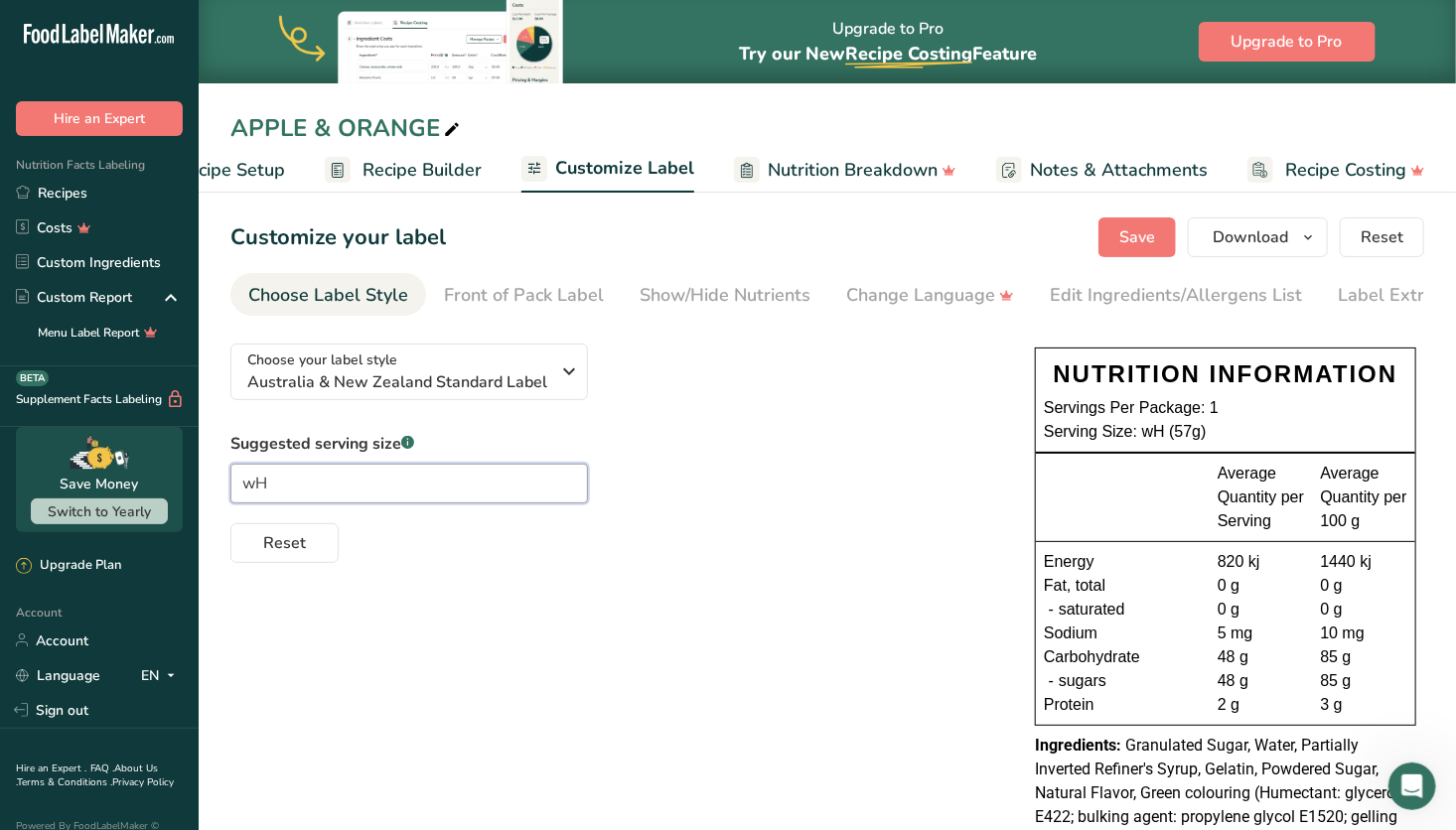 type on "w" 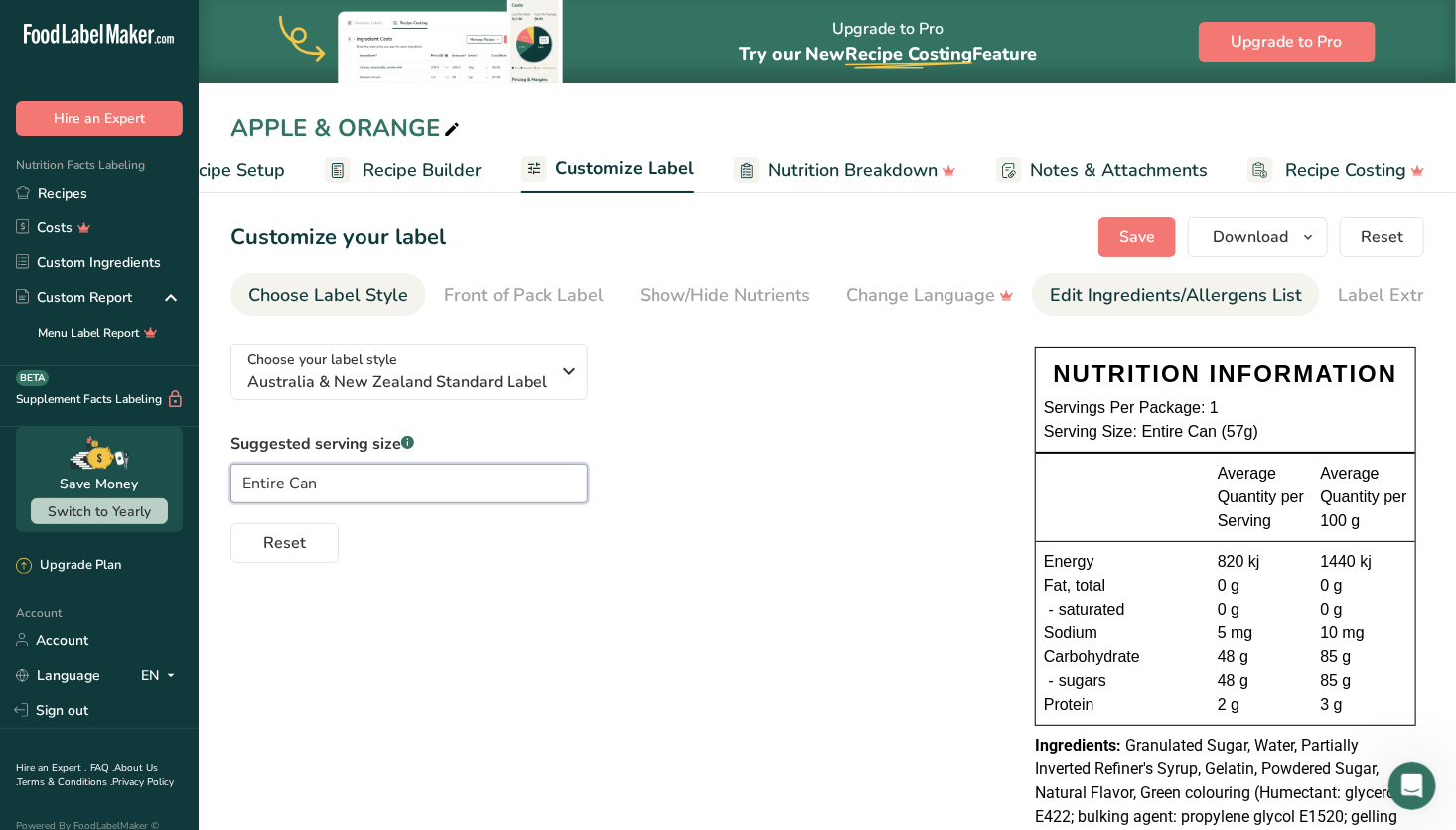 type on "Entire Can" 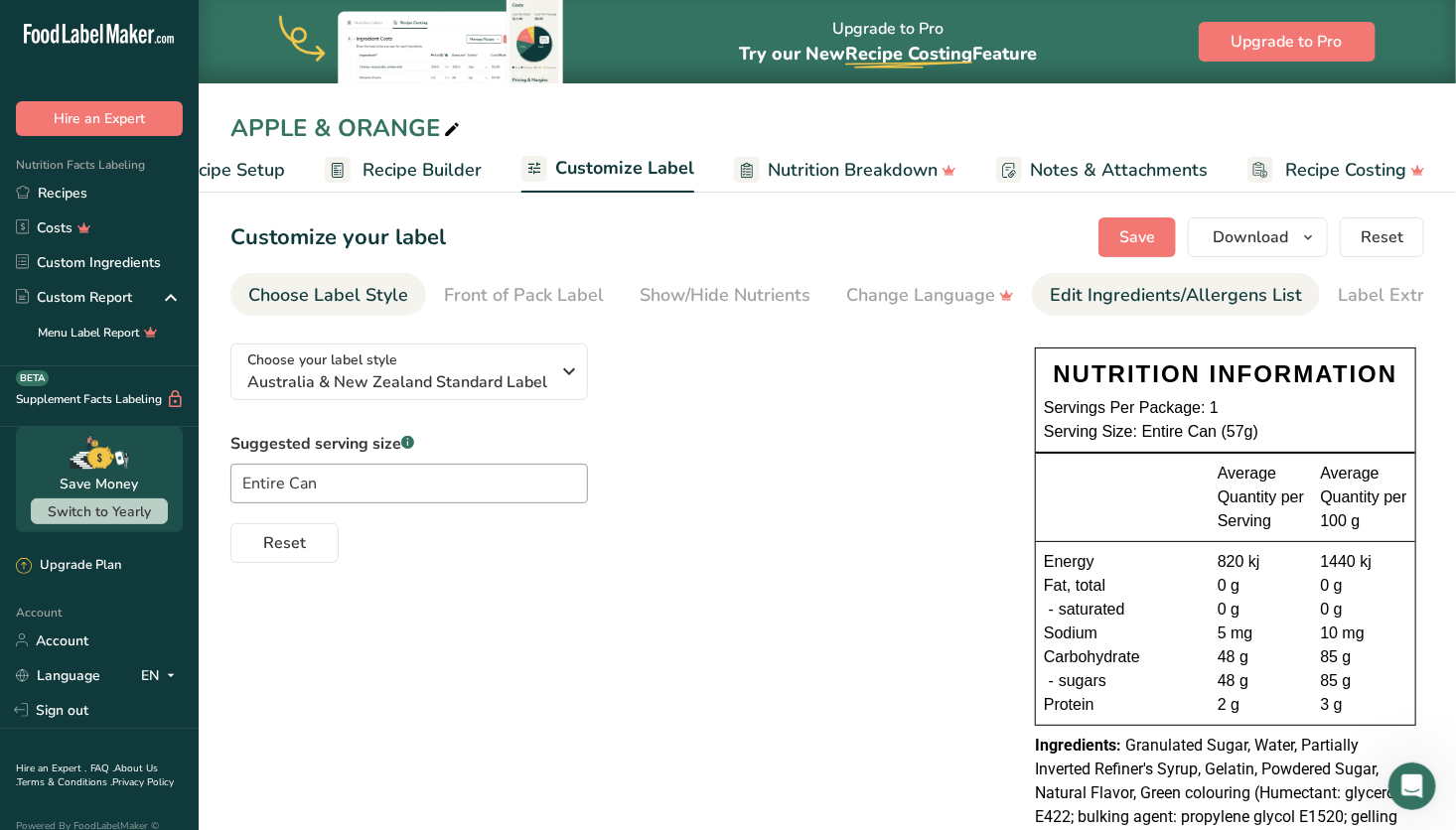 click on "Edit Ingredients/Allergens List" at bounding box center [1176, 295] 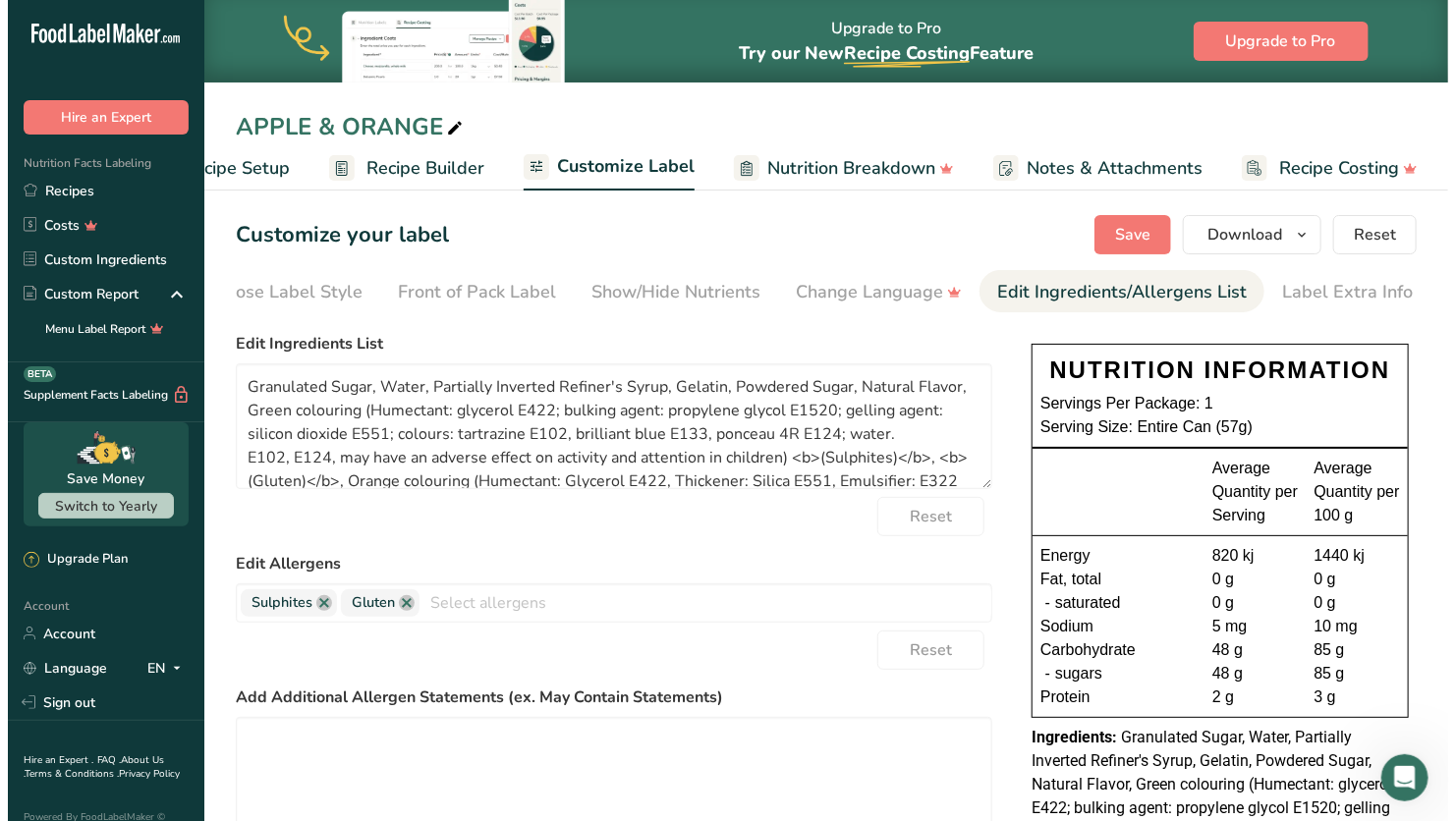 scroll, scrollTop: 0, scrollLeft: 51, axis: horizontal 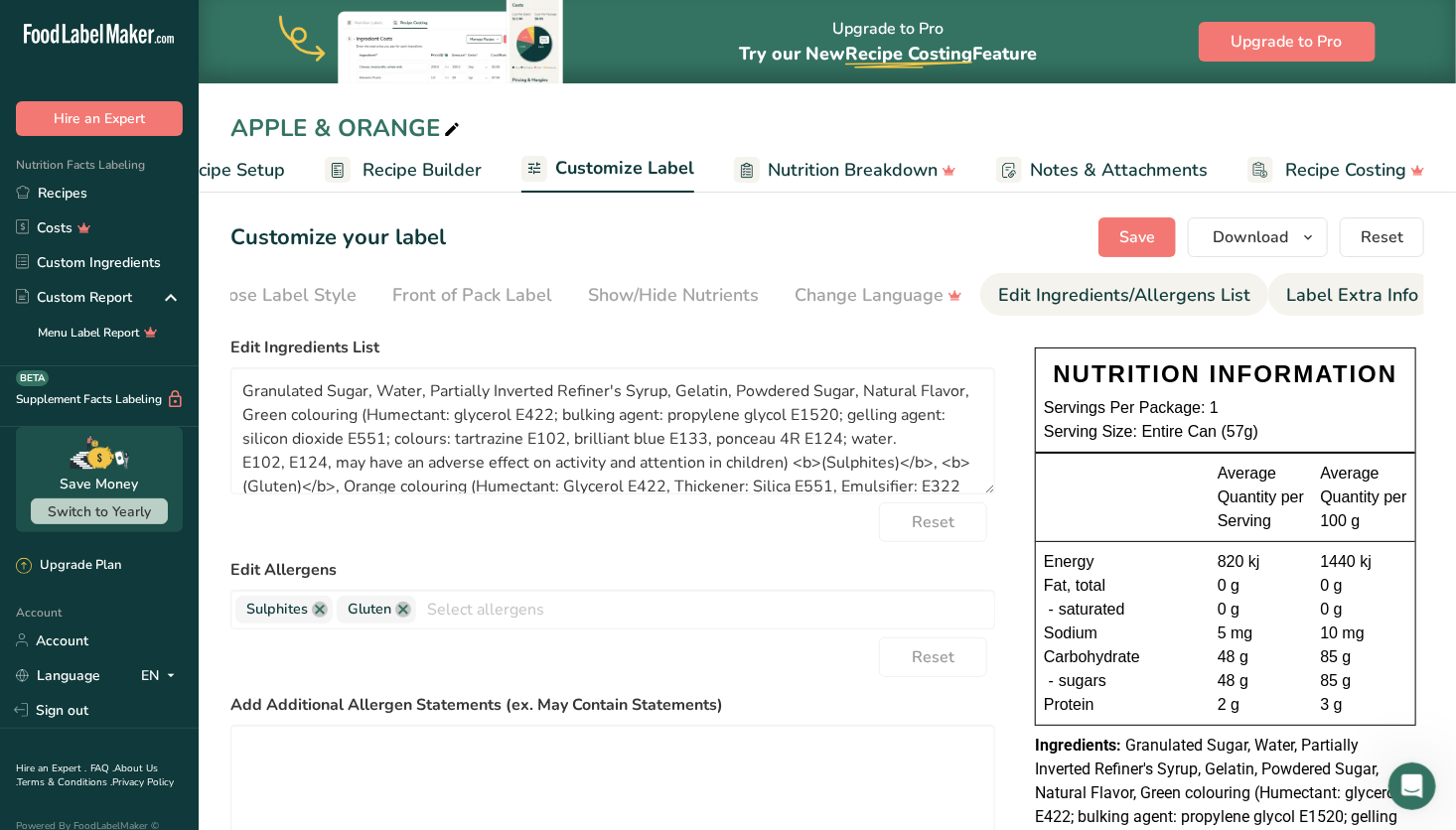 click on "Label Extra Info" at bounding box center (1352, 294) 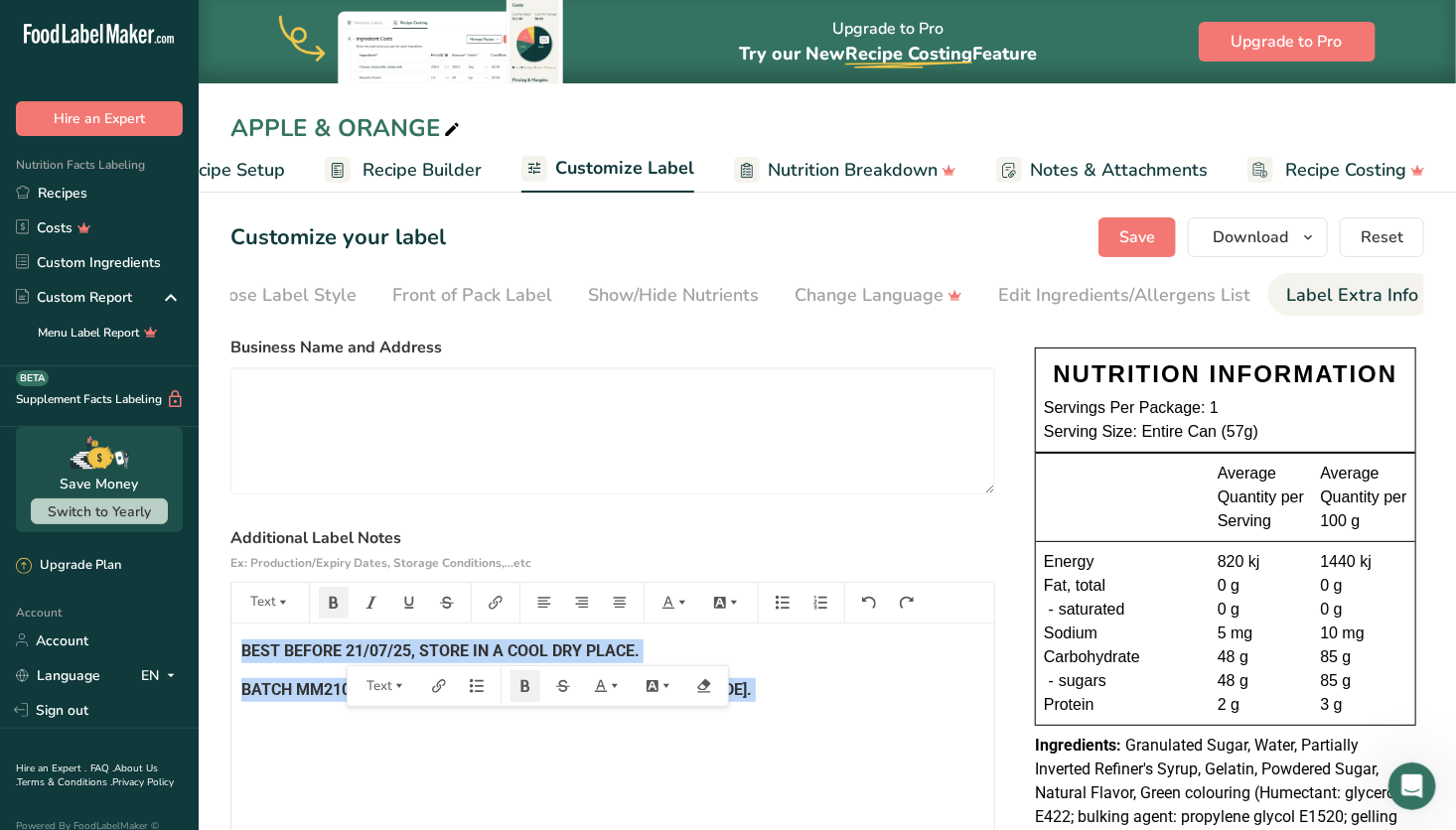 drag, startPoint x: 738, startPoint y: 711, endPoint x: 173, endPoint y: 613, distance: 573.4361 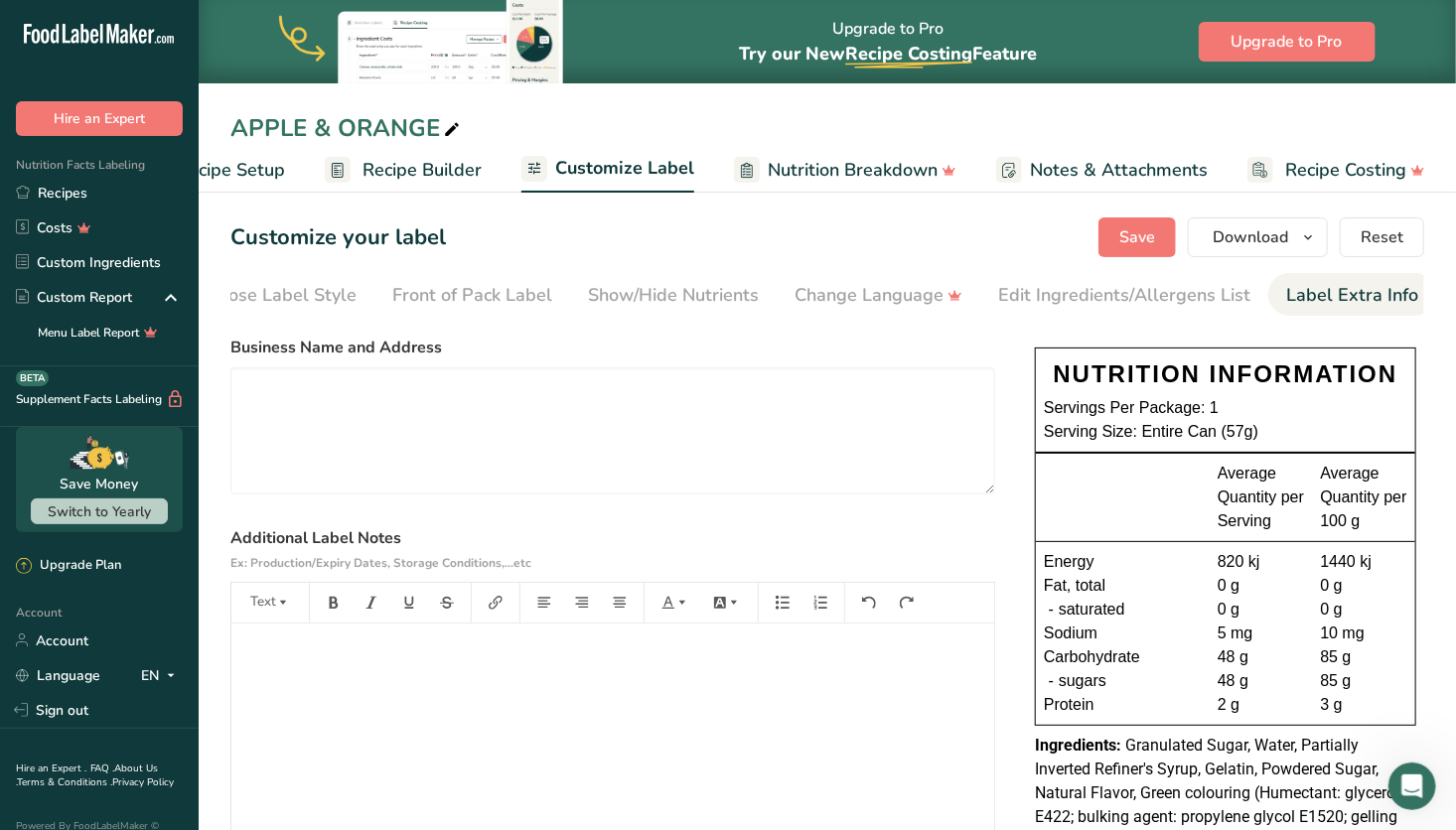 click on "Recipe Builder" at bounding box center (422, 170) 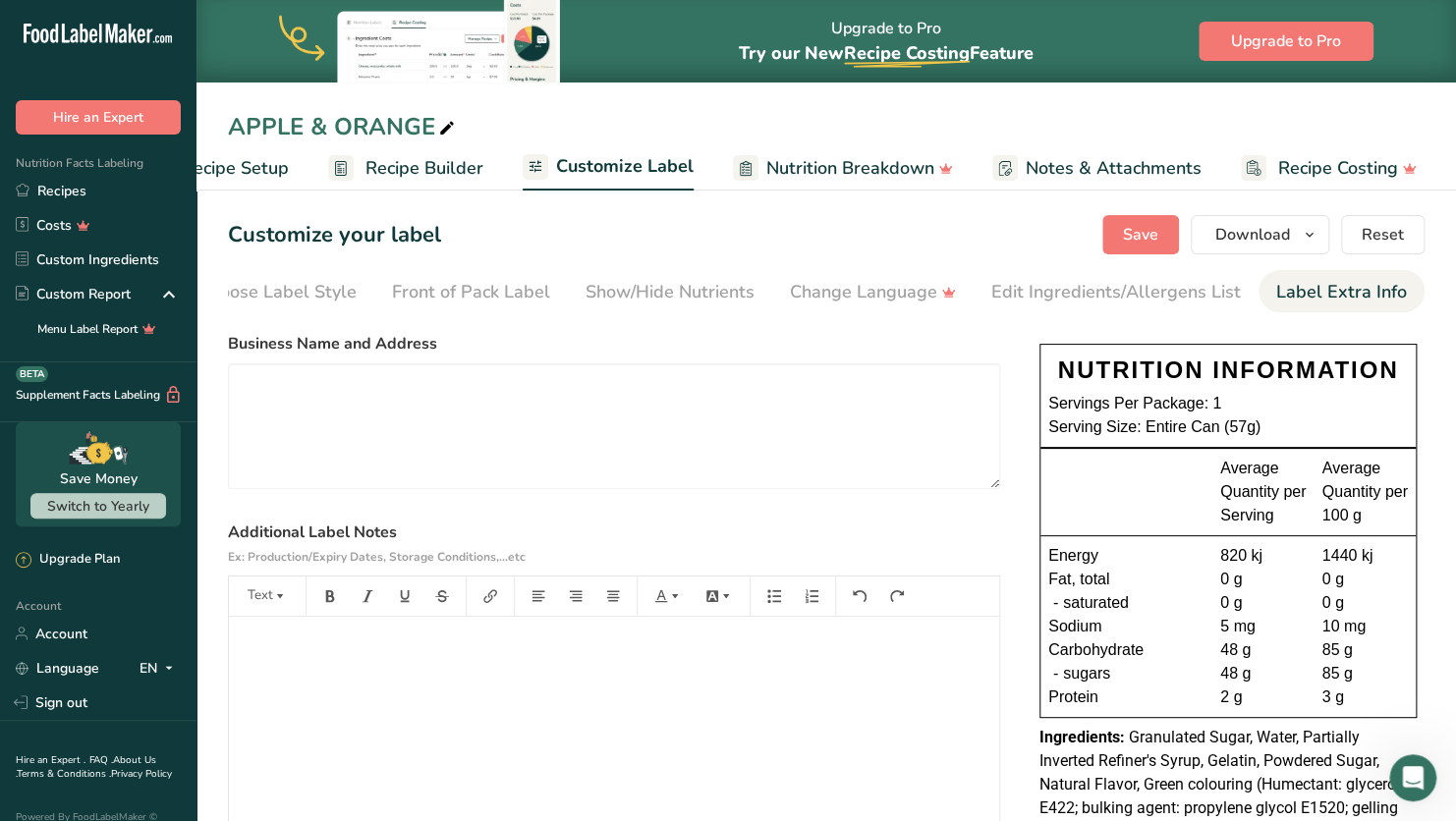 scroll, scrollTop: 0, scrollLeft: 35, axis: horizontal 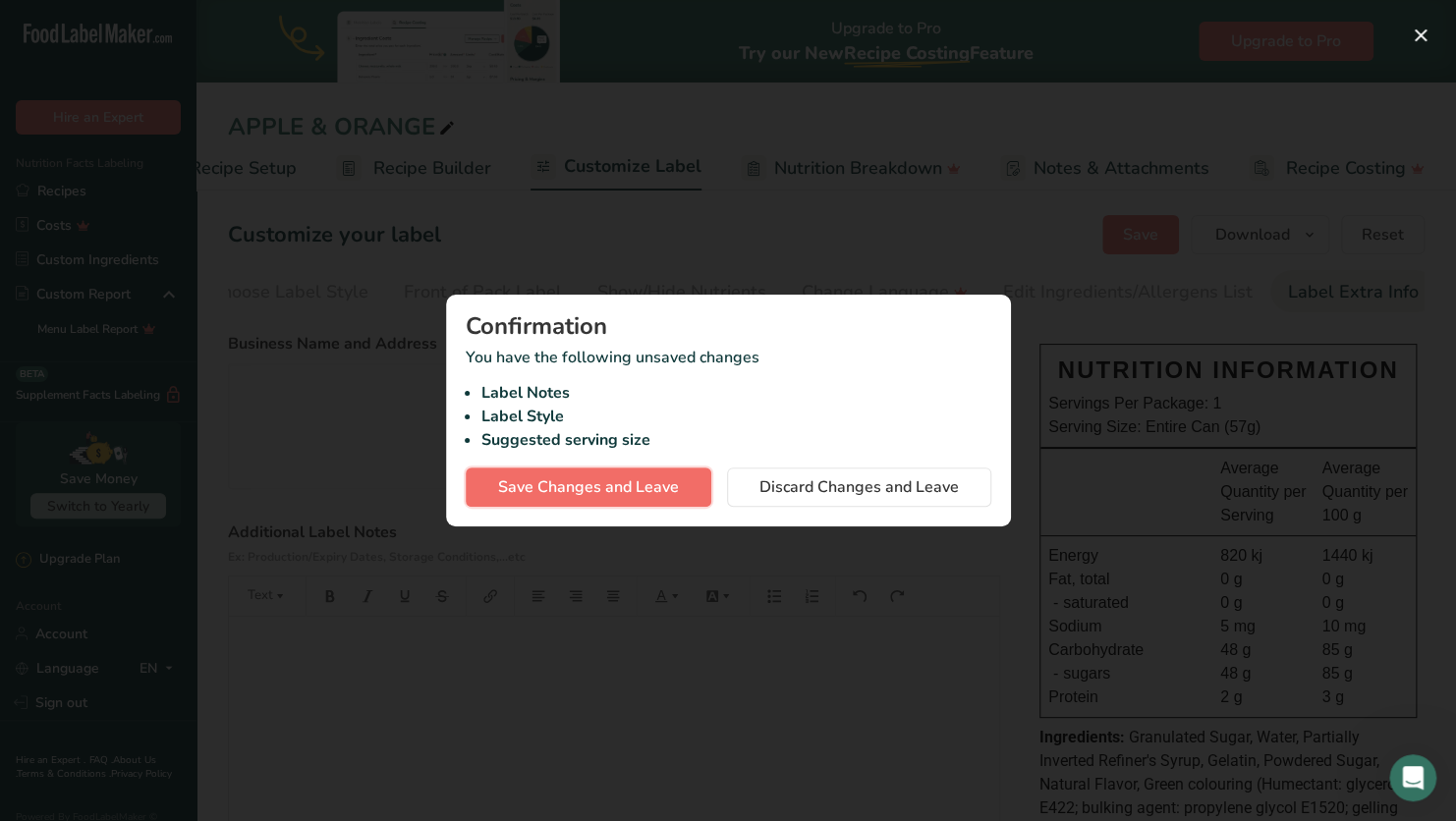 click on "Save Changes and Leave" at bounding box center [588, 487] 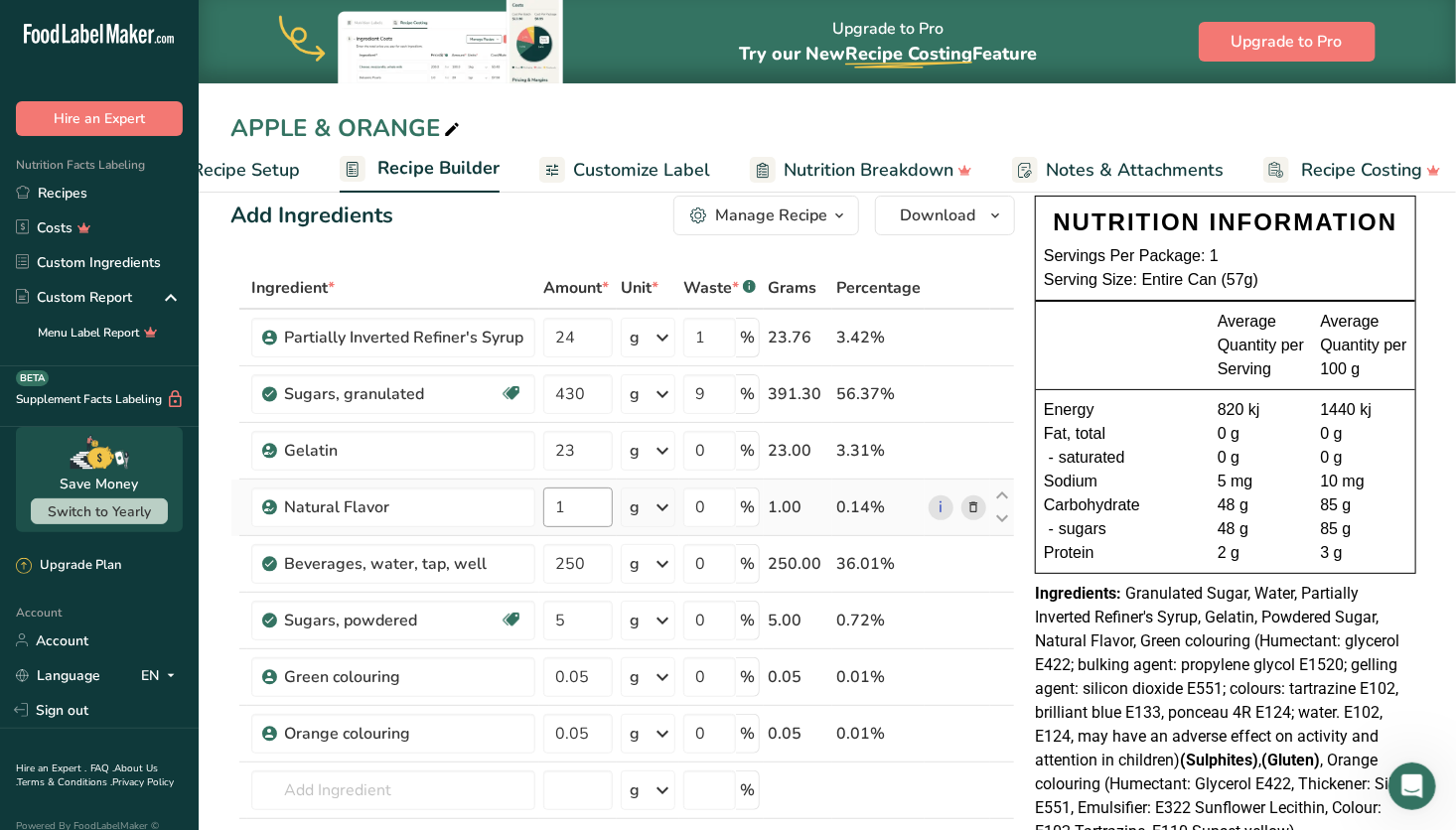 scroll, scrollTop: 28, scrollLeft: 0, axis: vertical 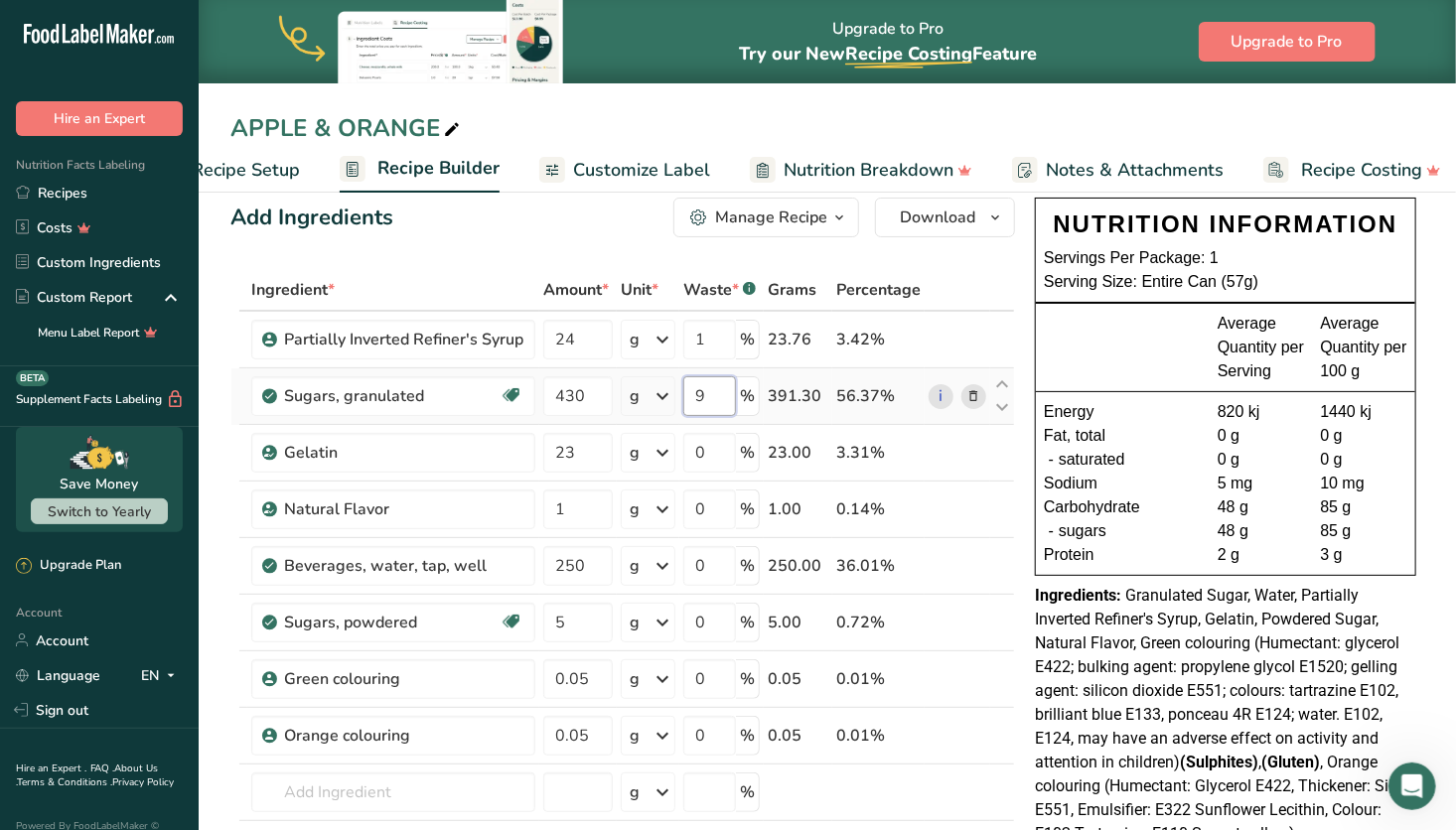 click on "9" at bounding box center [709, 396] 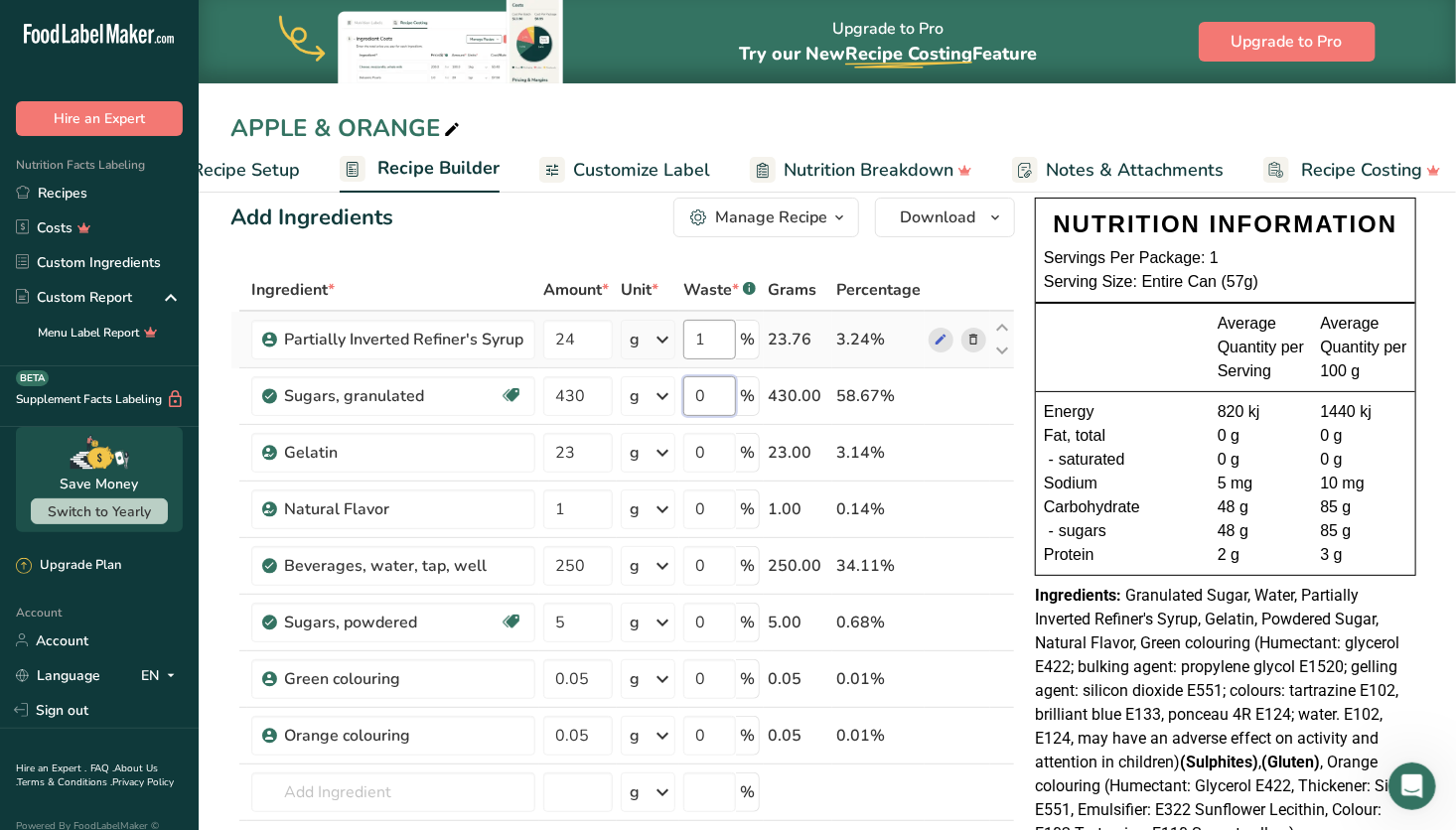 type on "0" 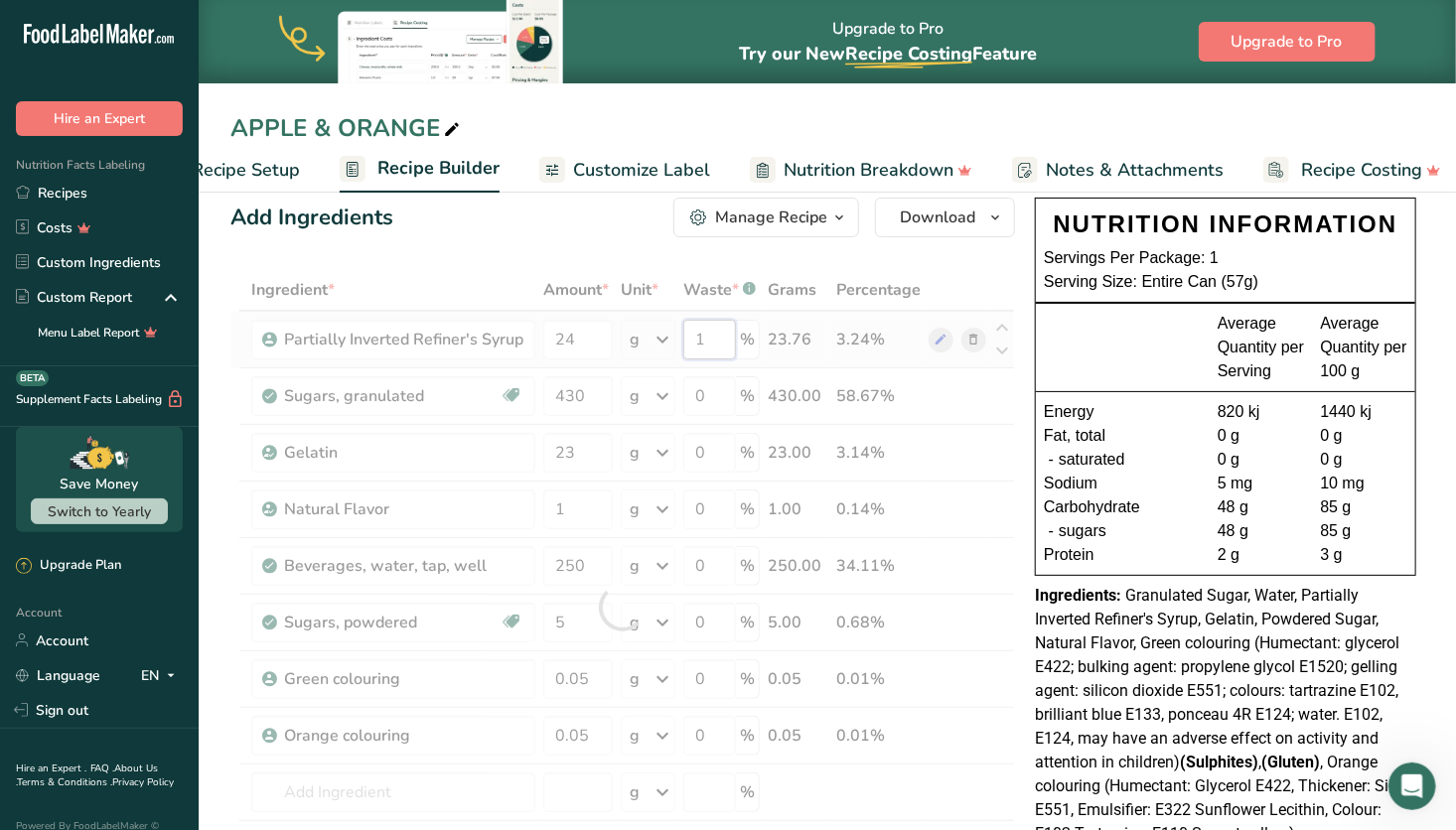 click on "Ingredient *
Amount *
Unit *
Waste *   .a-a{fill:#347362;}.b-a{fill:#fff;}          Grams
Percentage
Partially Inverted Refiner's Syrup
24
g
Weight Units
g
kg
mg
See more
Volume Units
l
mL
fl oz
See more
1
%
23.76
3.24%
Sugars, granulated
Dairy free
Gluten free
Vegan
Vegetarian
Soy free
430
g
Portions
1 serving packet
1 cup
Weight Units
g
kg
mg
See more
Volume Units
l" at bounding box center (623, 607) 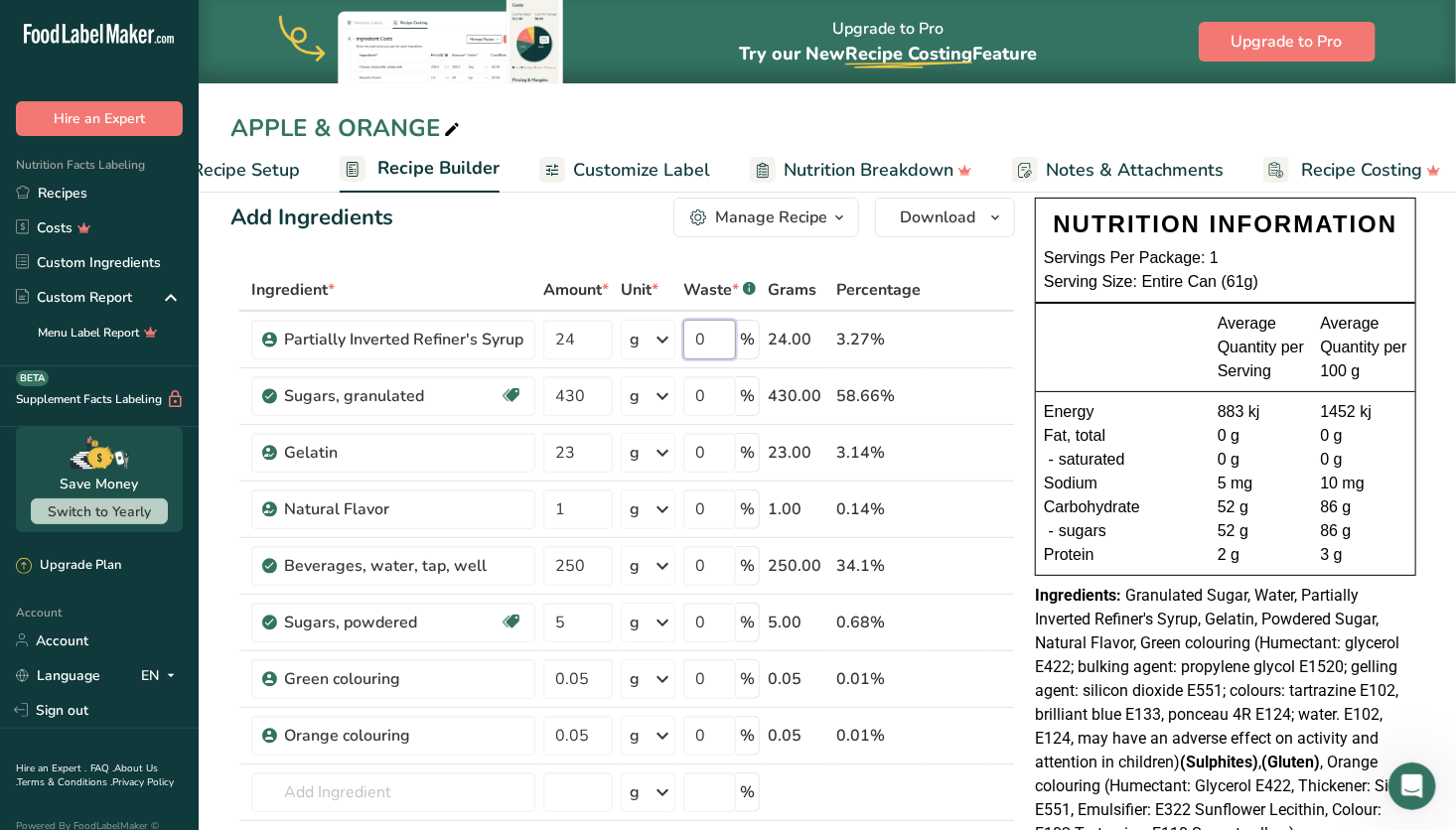 type on "0" 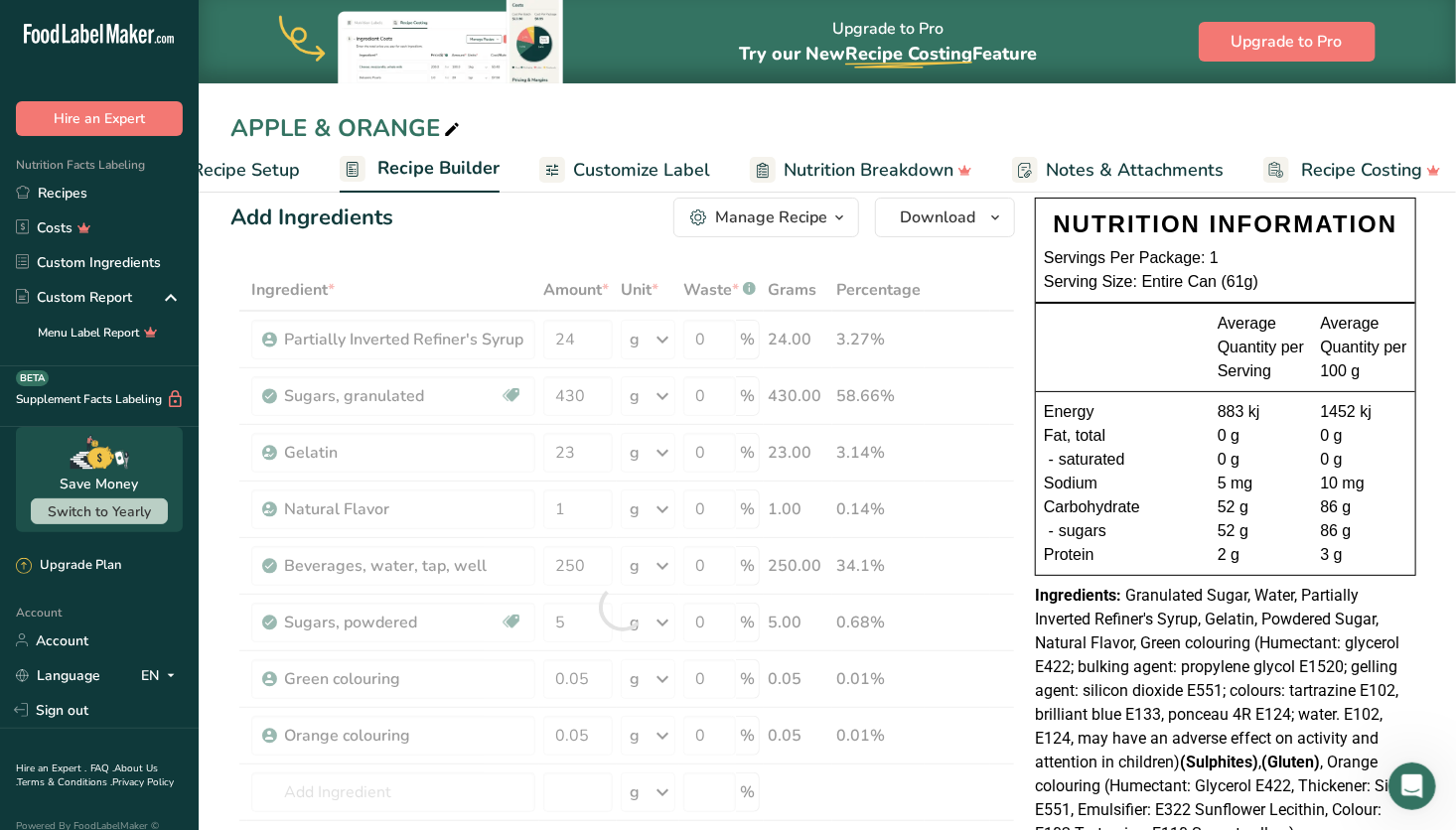 click on "Add Ingredients
Manage Recipe         Delete Recipe           Duplicate Recipe             Scale Recipe             Save as Sub-Recipe   .a-a{fill:#347362;}.b-a{fill:#fff;}                               Nutrition Breakdown                   Recipe Card
NEW
Amino Acids Pattern Report             Activity History
Download
Choose your preferred label style
Standard FDA label
Standard FDA label
The most common format for nutrition facts labels in compliance with the FDA's typeface, style and requirements
Tabular FDA label
A label format compliant with the FDA regulations presented in a tabular (horizontal) display.
Linear FDA label
A simple linear display for small sized packages.
Simplified FDA label" at bounding box center [629, 895] 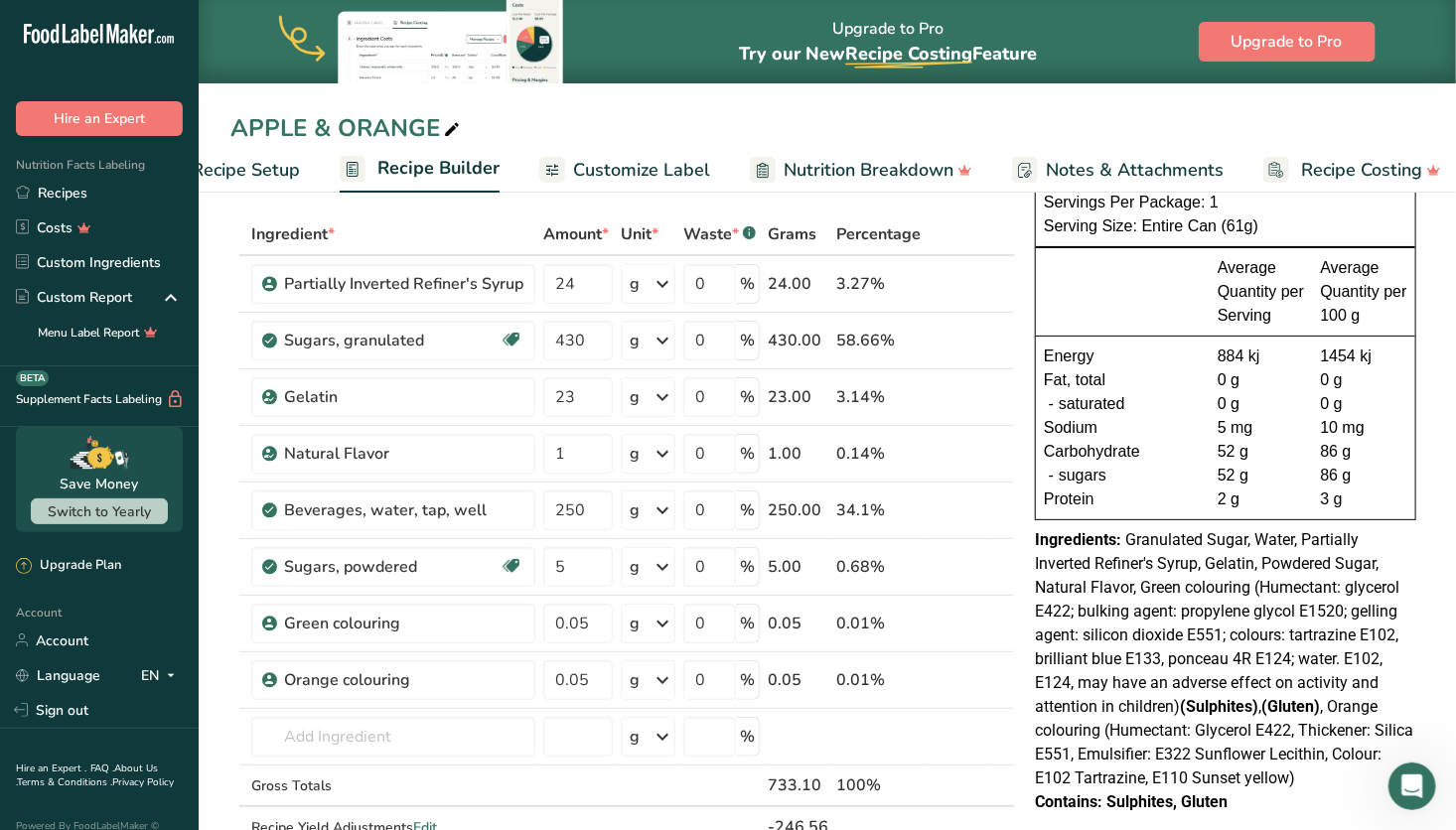 scroll, scrollTop: 0, scrollLeft: 0, axis: both 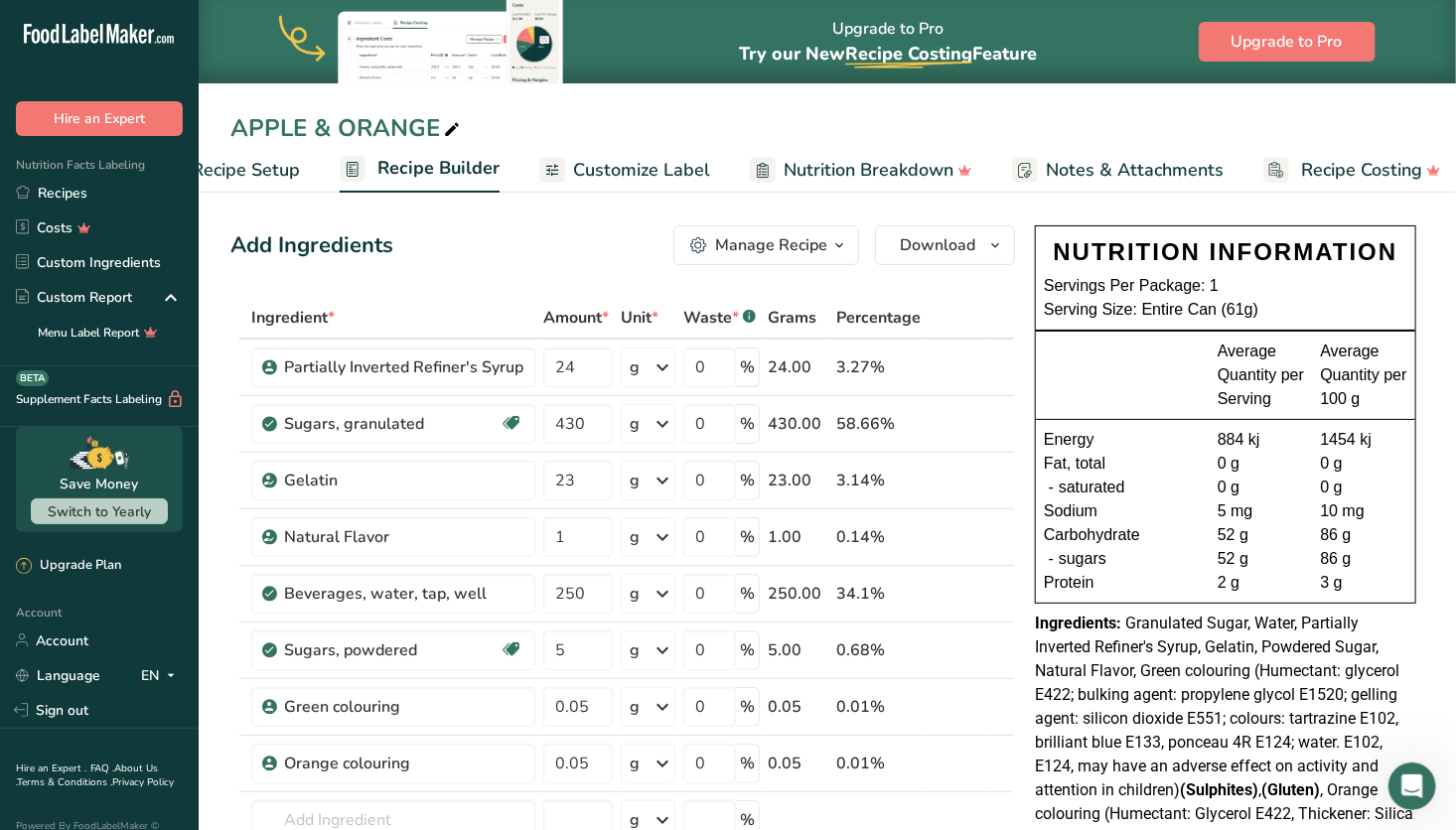 click at bounding box center [452, 130] 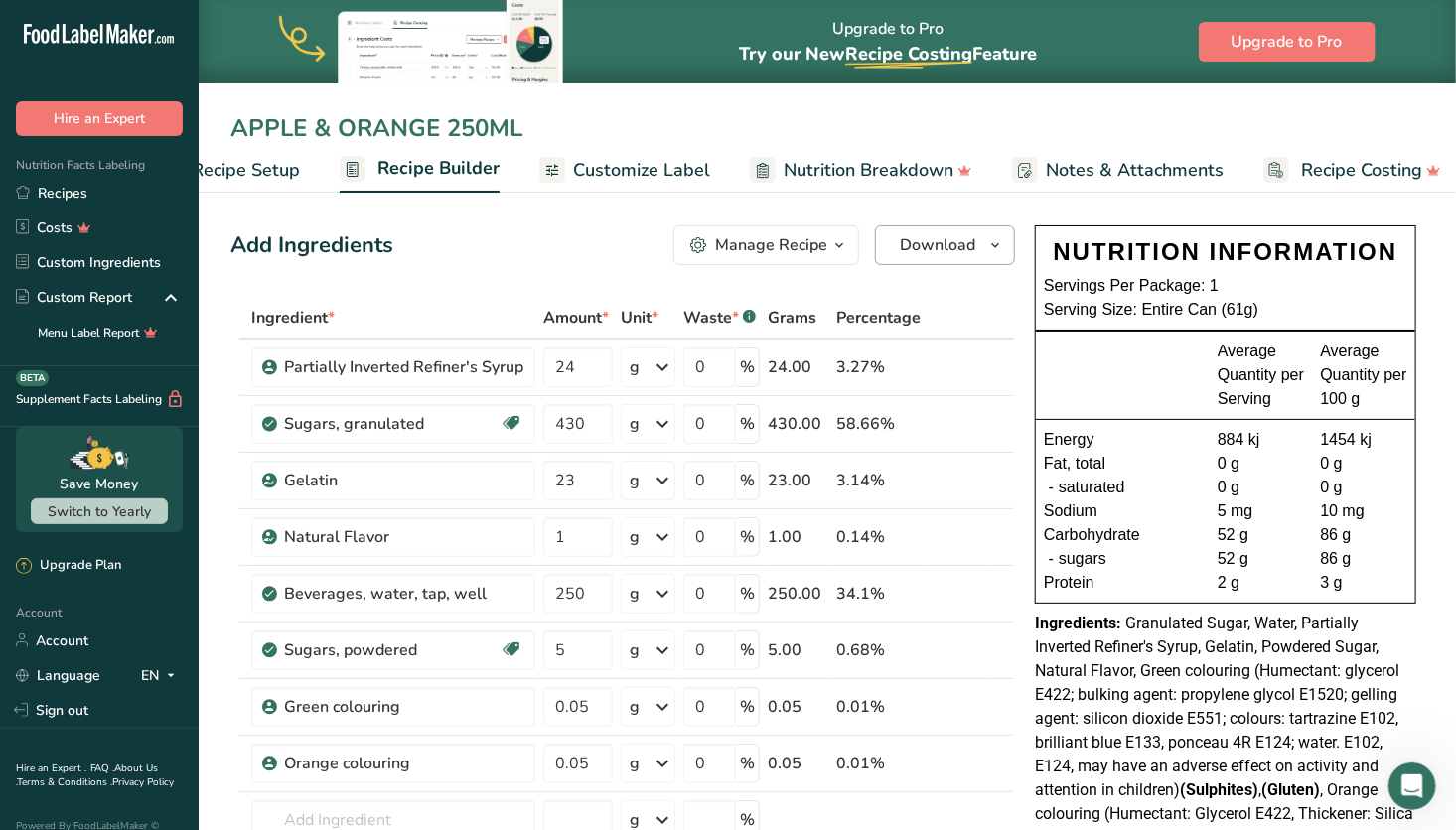 type on "APPLE & ORANGE 250ML" 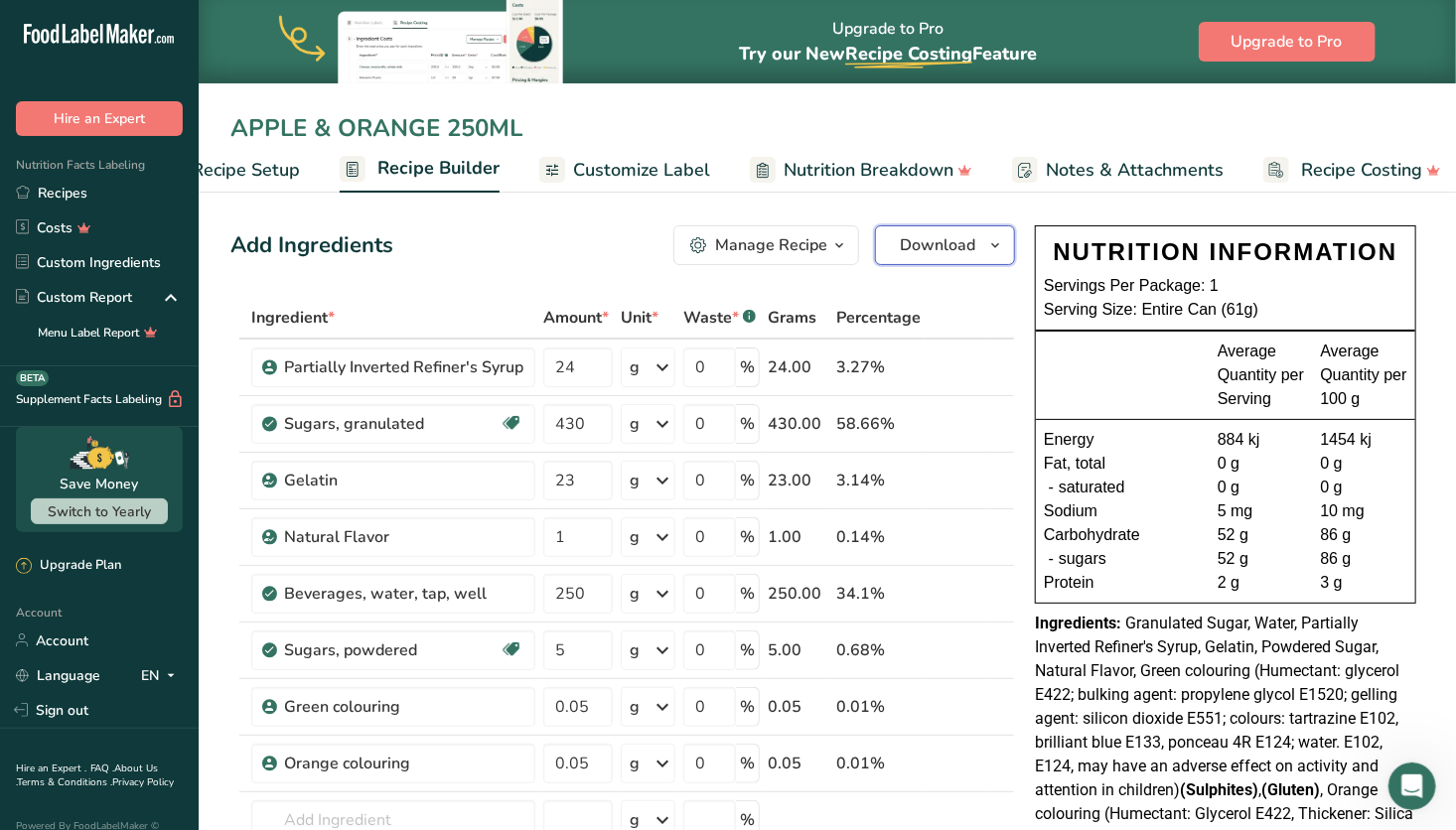 click on "Download" at bounding box center (938, 245) 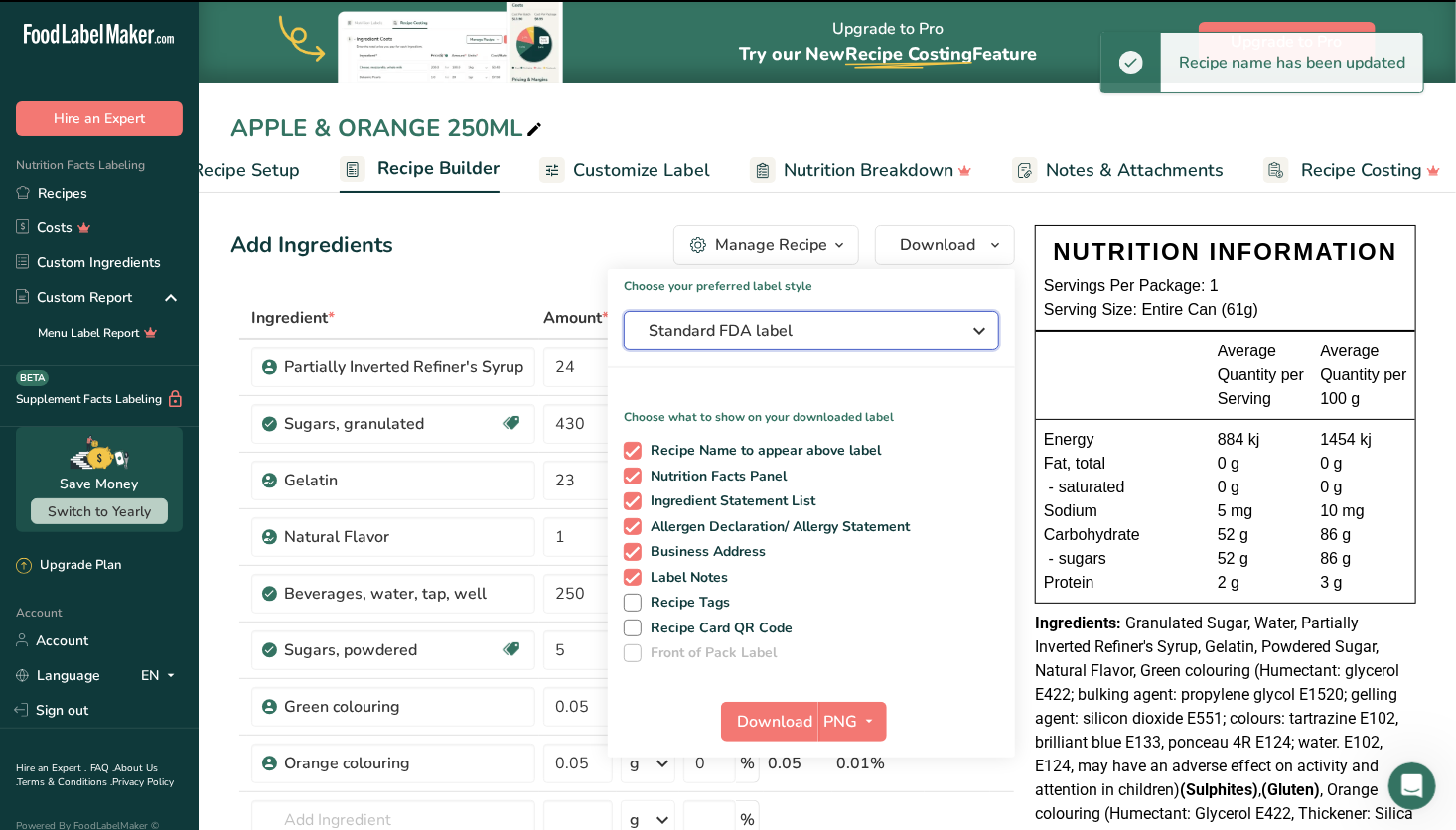 click on "Standard FDA label" at bounding box center [798, 331] 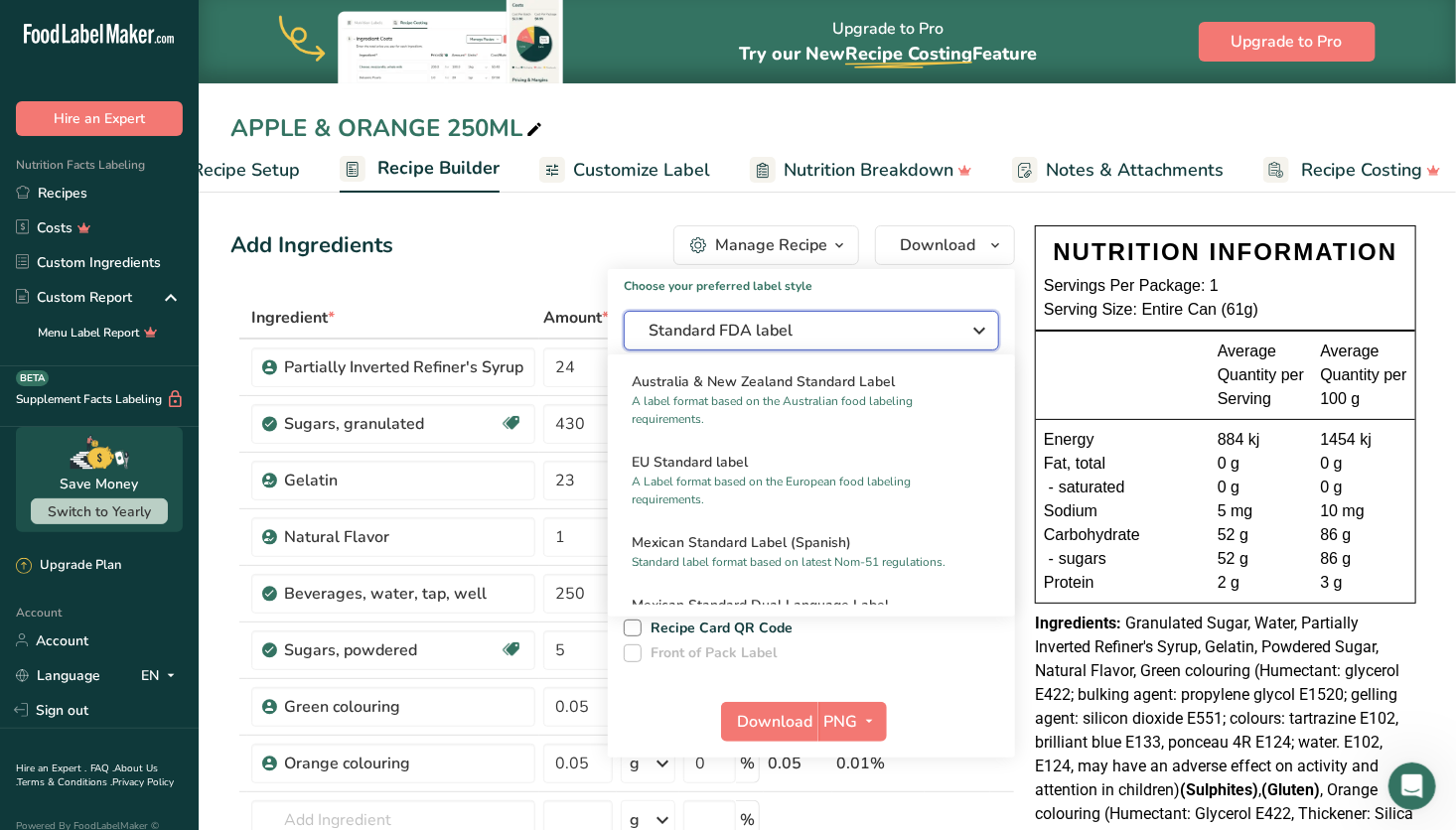scroll, scrollTop: 957, scrollLeft: 0, axis: vertical 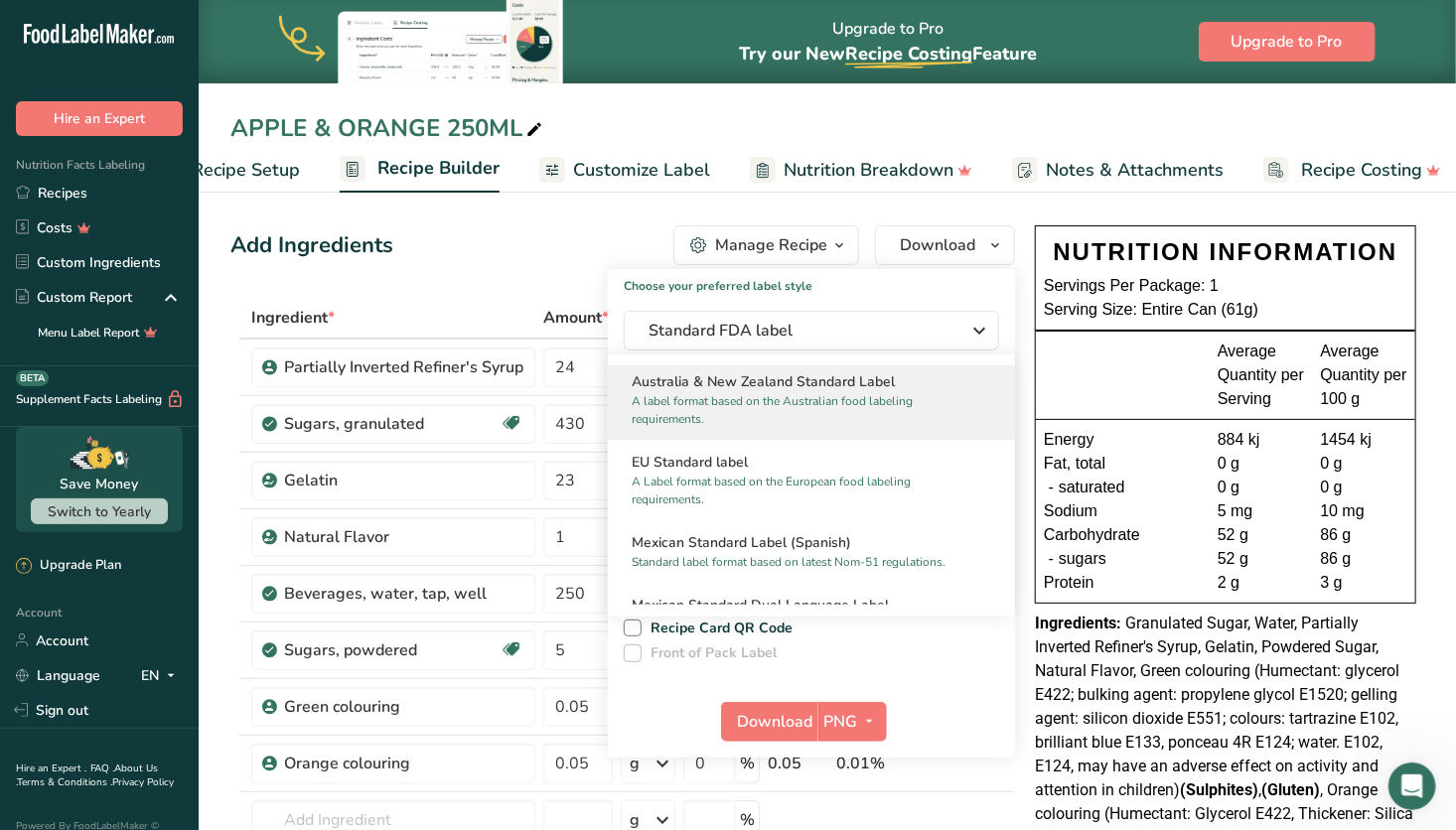 click on "A label format based on the Australian food labeling requirements." at bounding box center [802, 410] 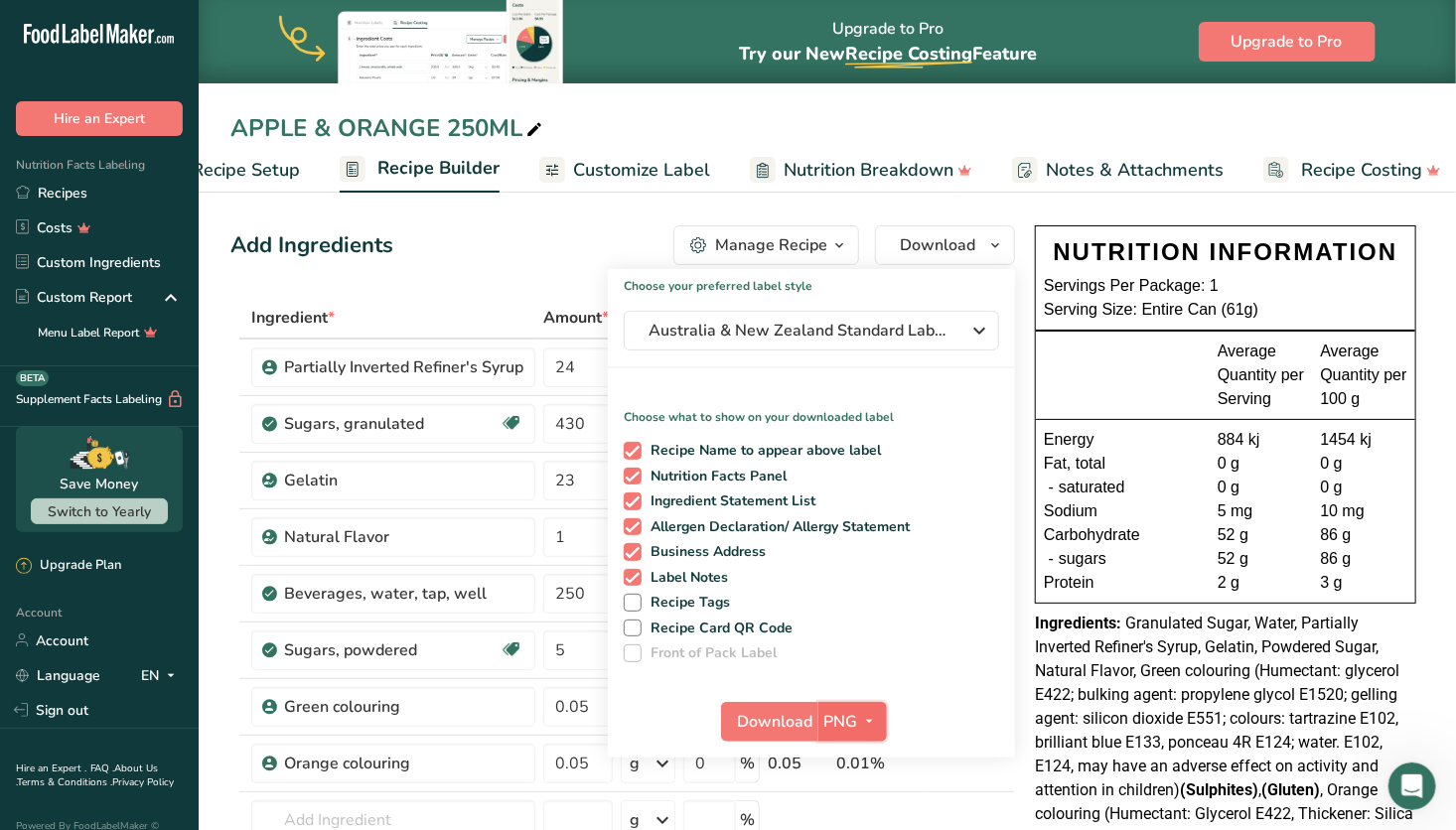 click on "PNG" at bounding box center [841, 722] 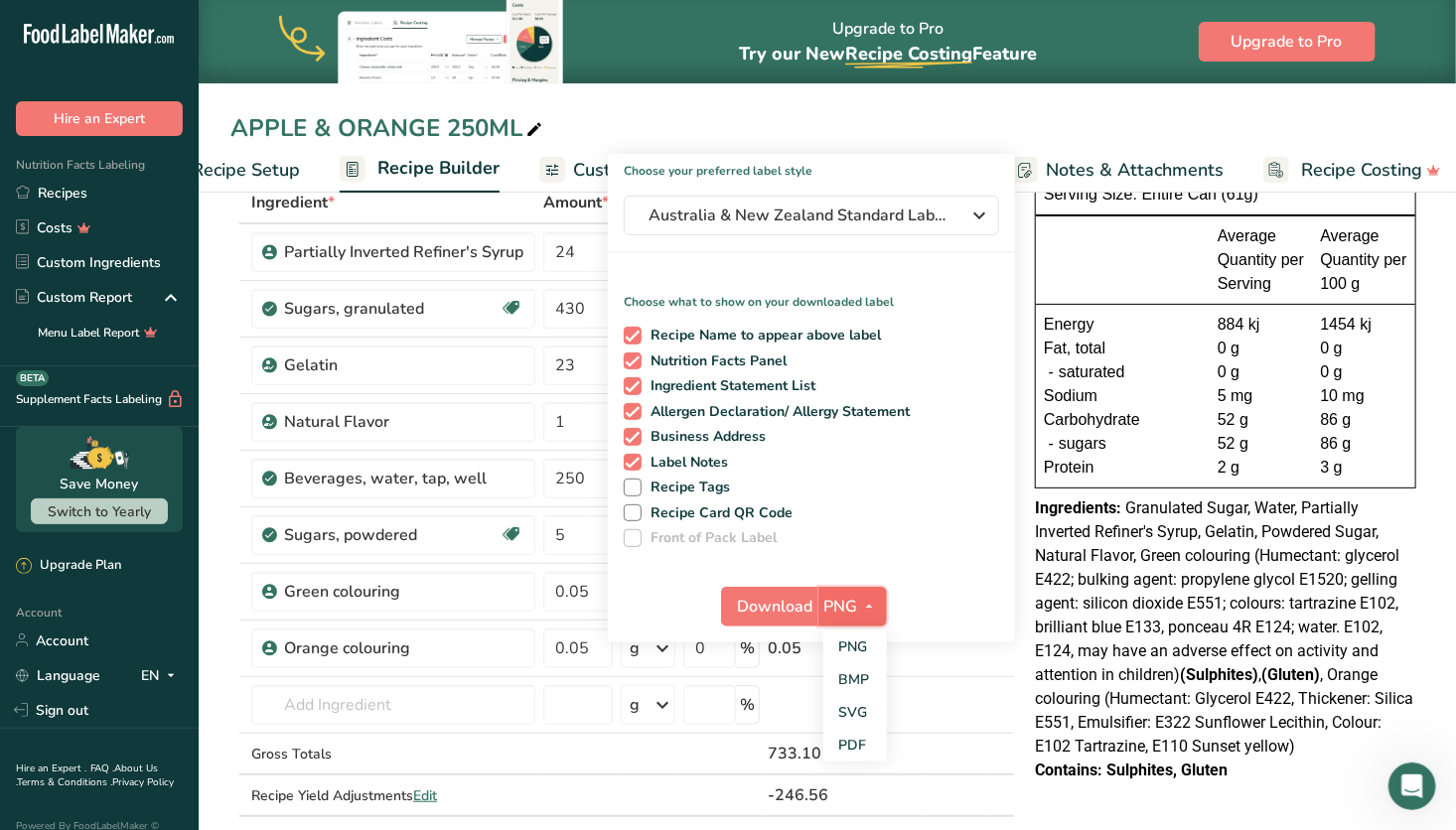 scroll, scrollTop: 123, scrollLeft: 0, axis: vertical 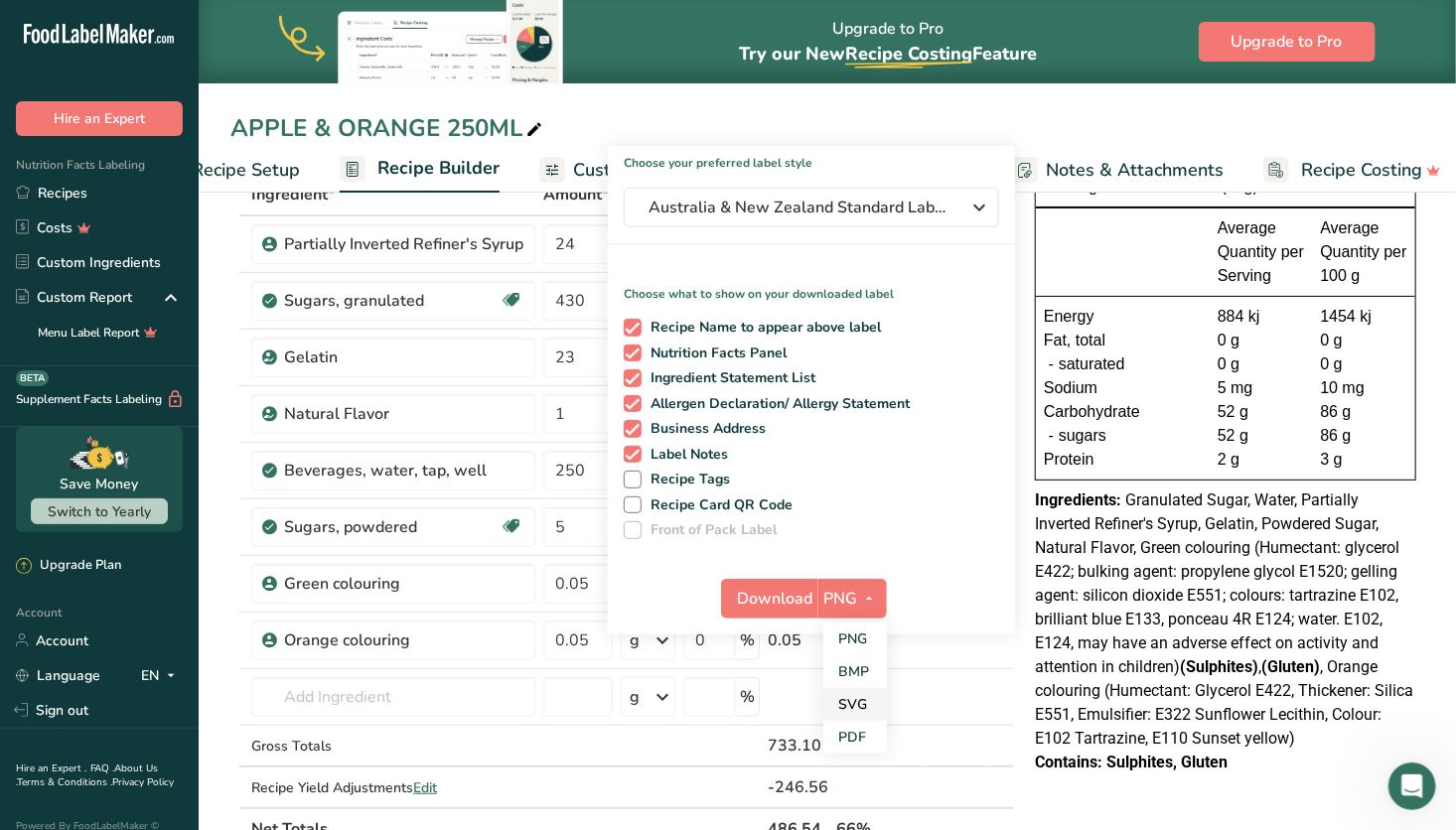 click on "SVG" at bounding box center (855, 704) 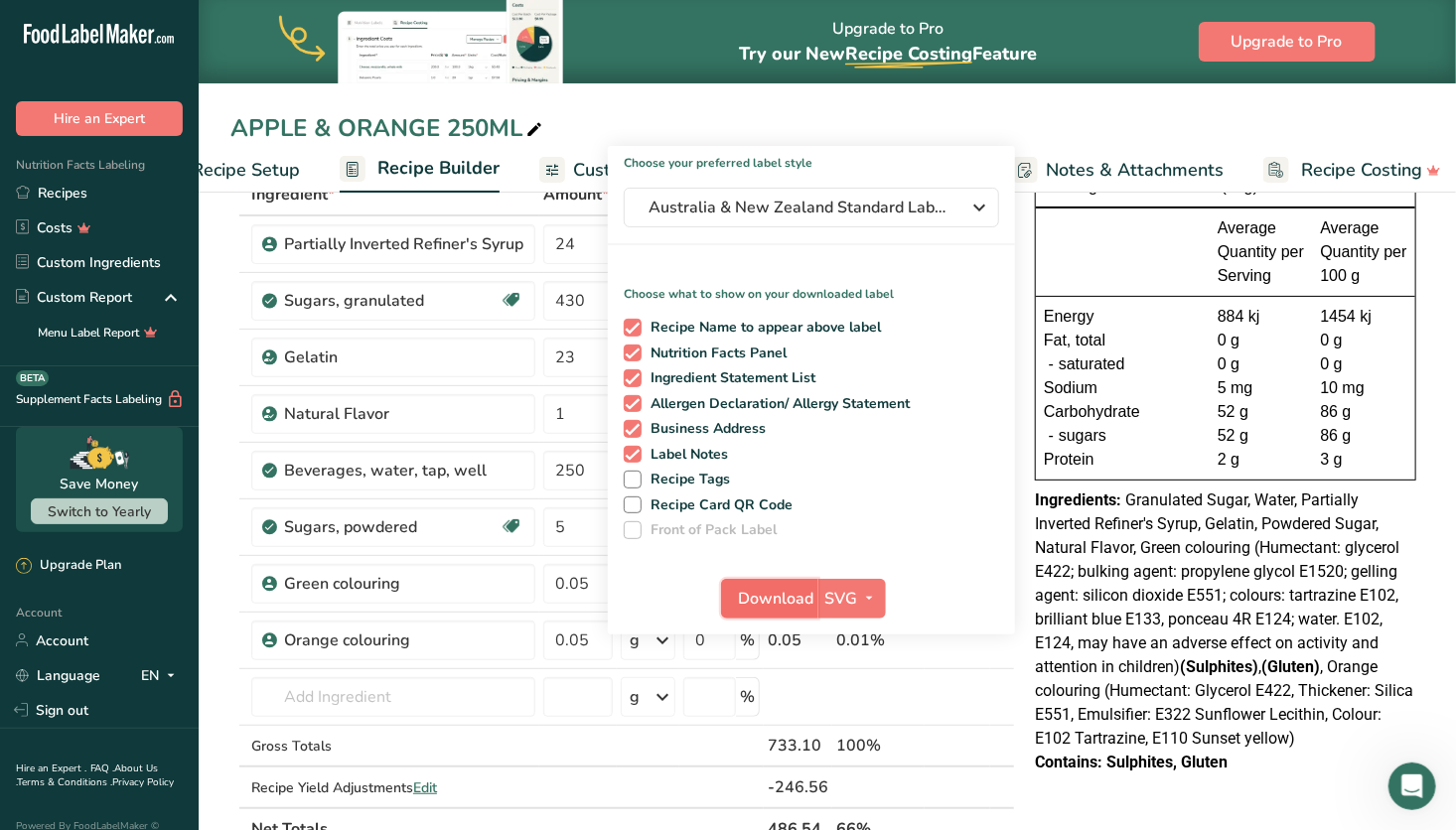 click on "Download" at bounding box center [776, 599] 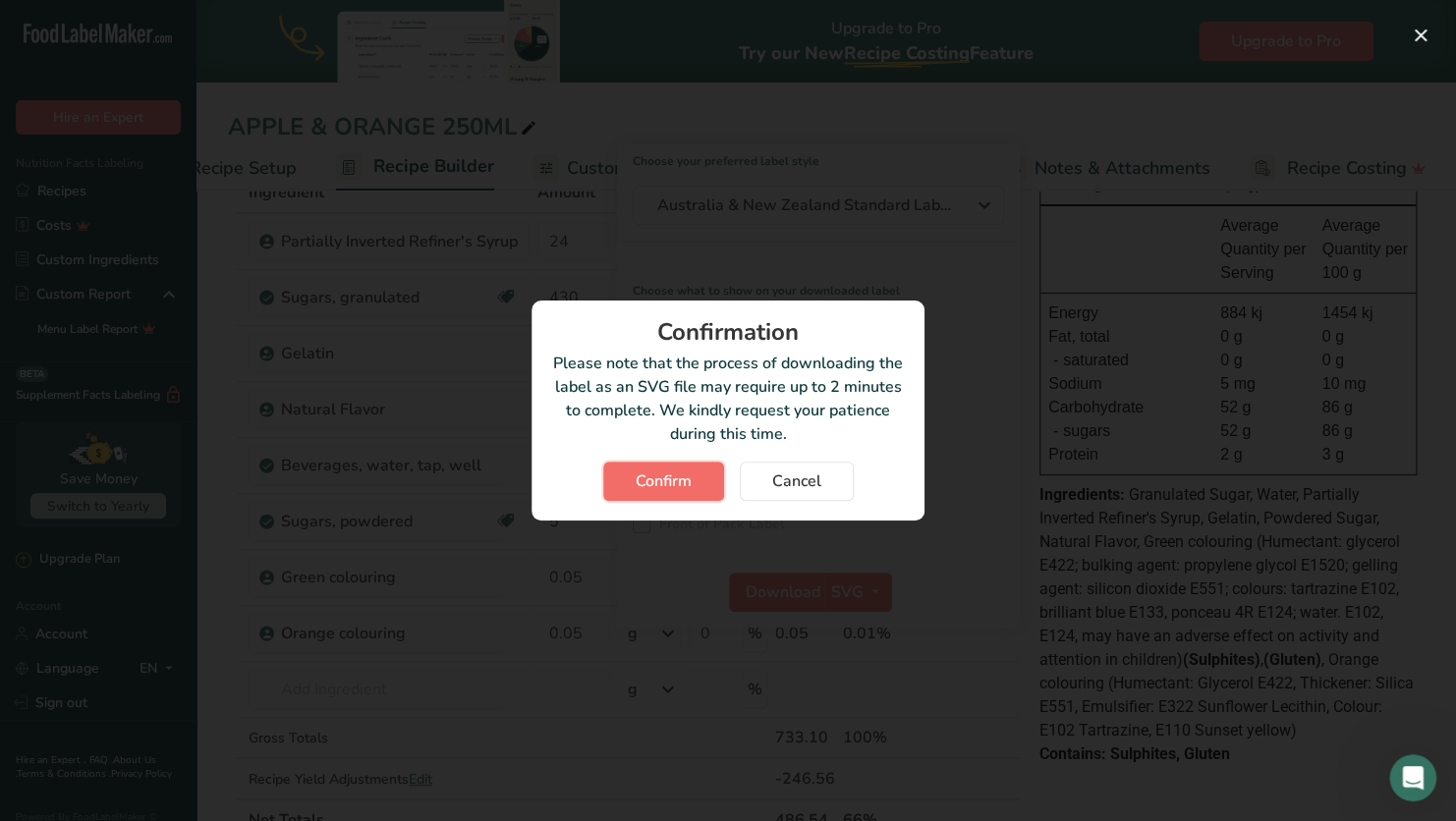 click on "Confirm" at bounding box center (663, 481) 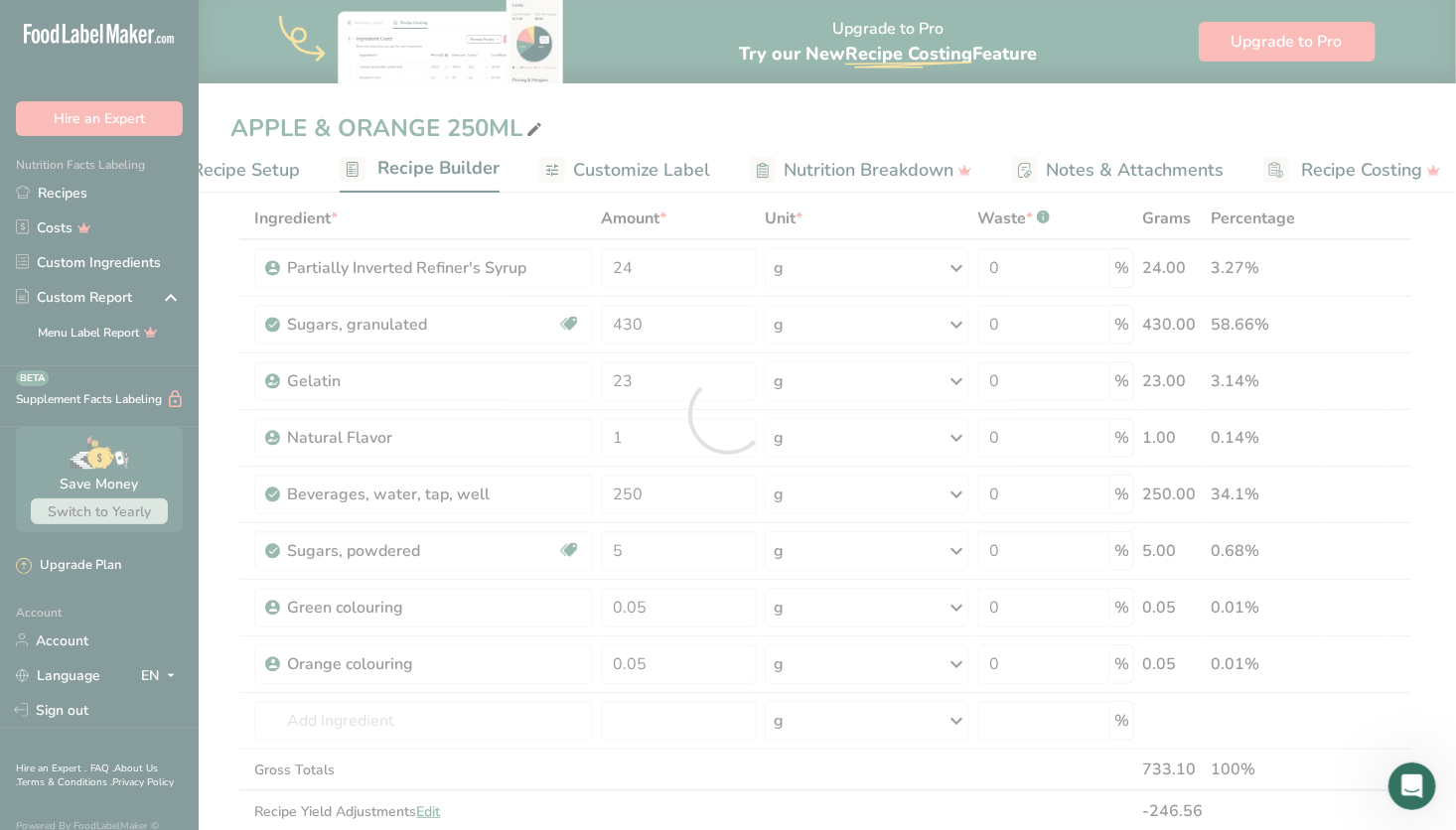 scroll, scrollTop: 0, scrollLeft: 0, axis: both 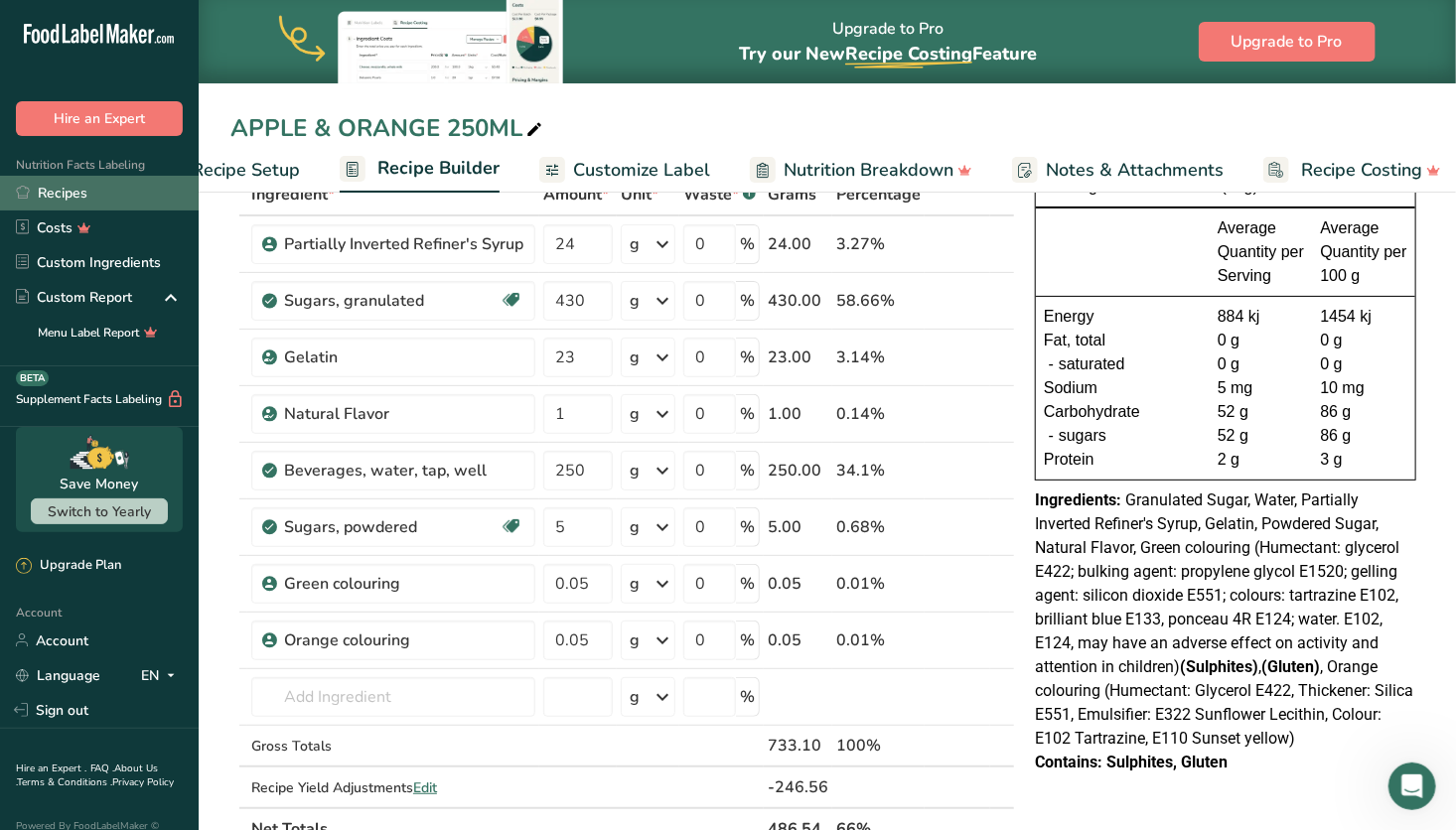 click on "Recipes" at bounding box center (99, 193) 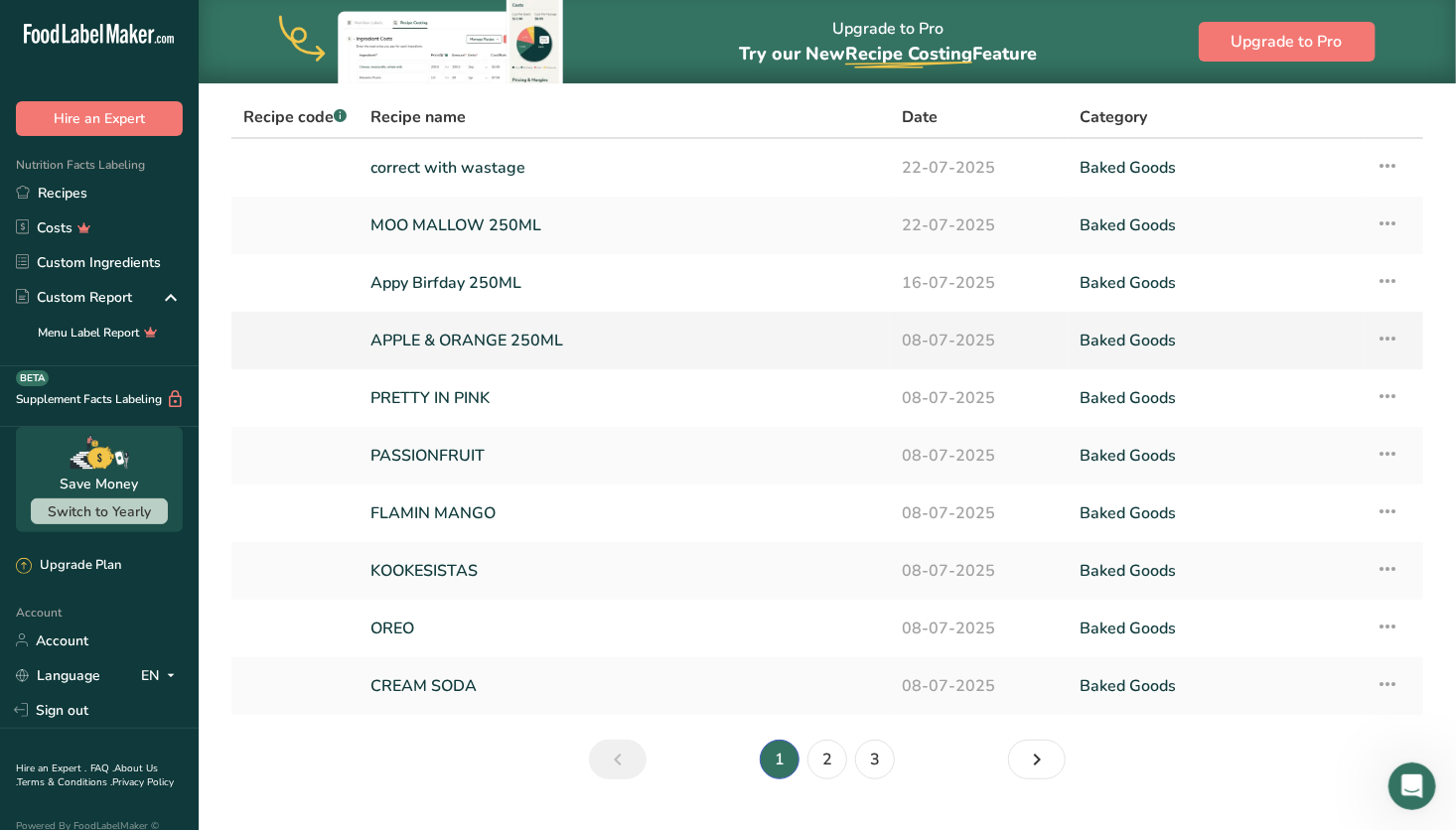 scroll, scrollTop: 83, scrollLeft: 0, axis: vertical 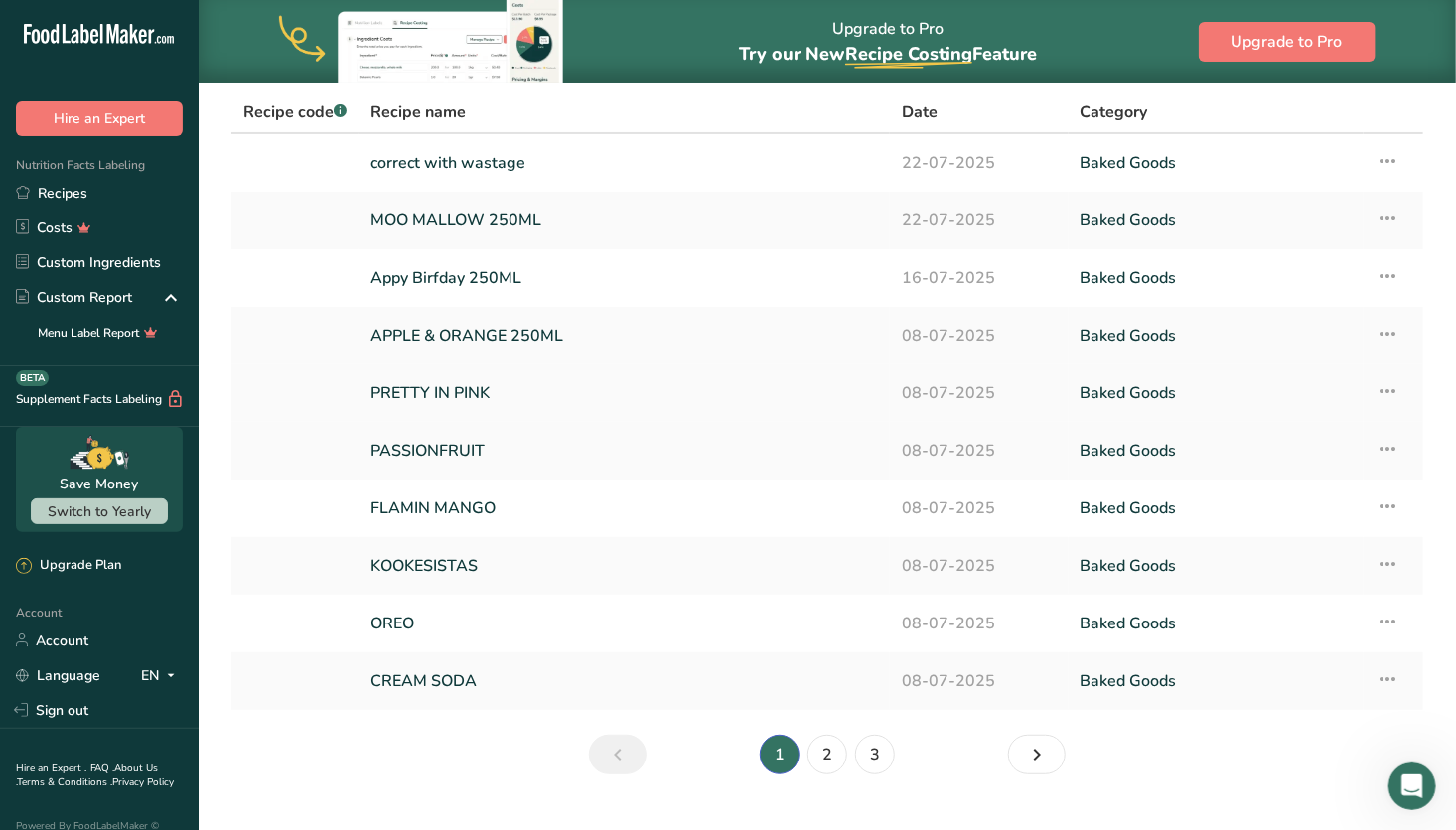 click on "PRETTY IN PINK" at bounding box center [624, 393] 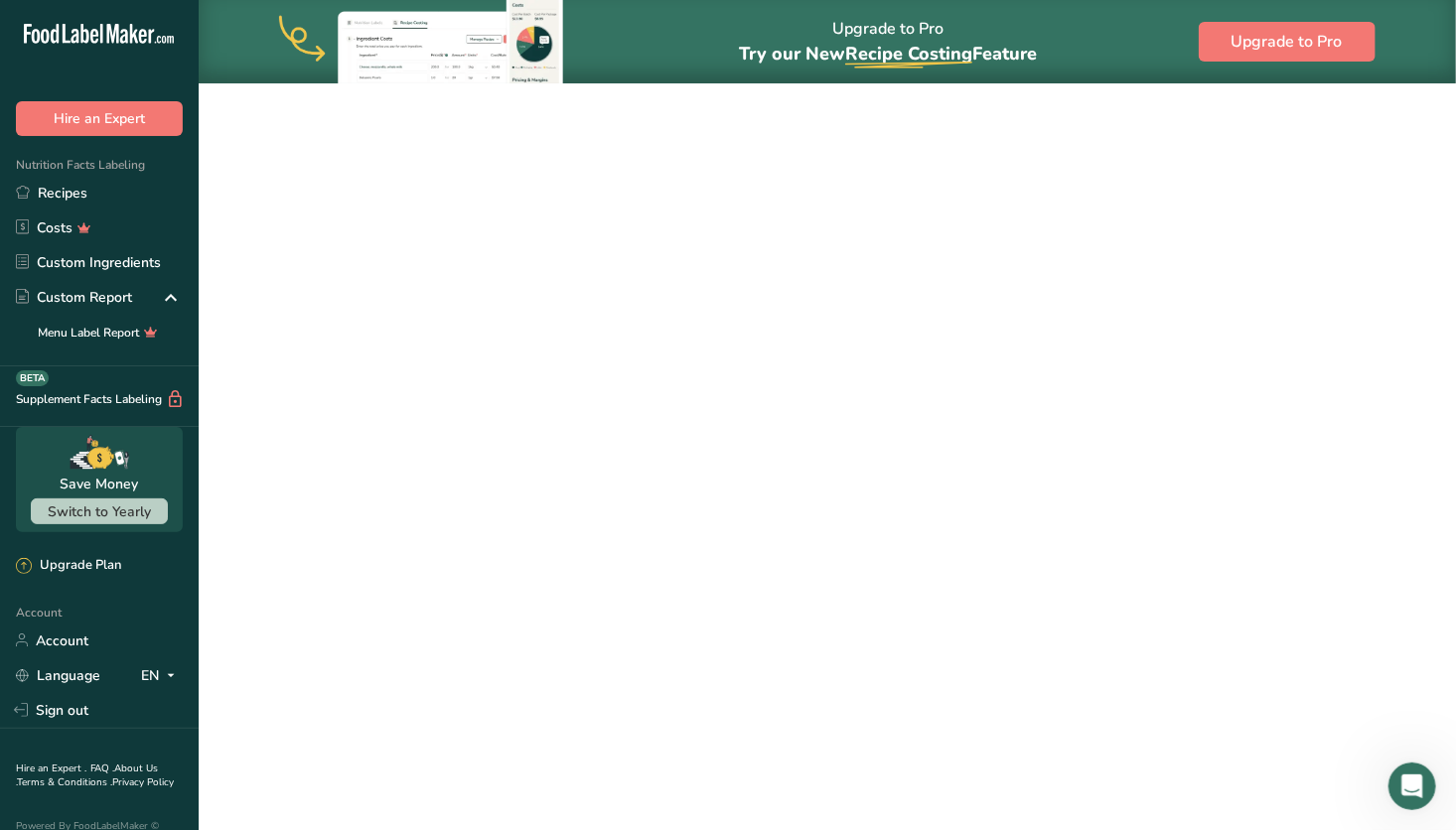 scroll, scrollTop: 0, scrollLeft: 0, axis: both 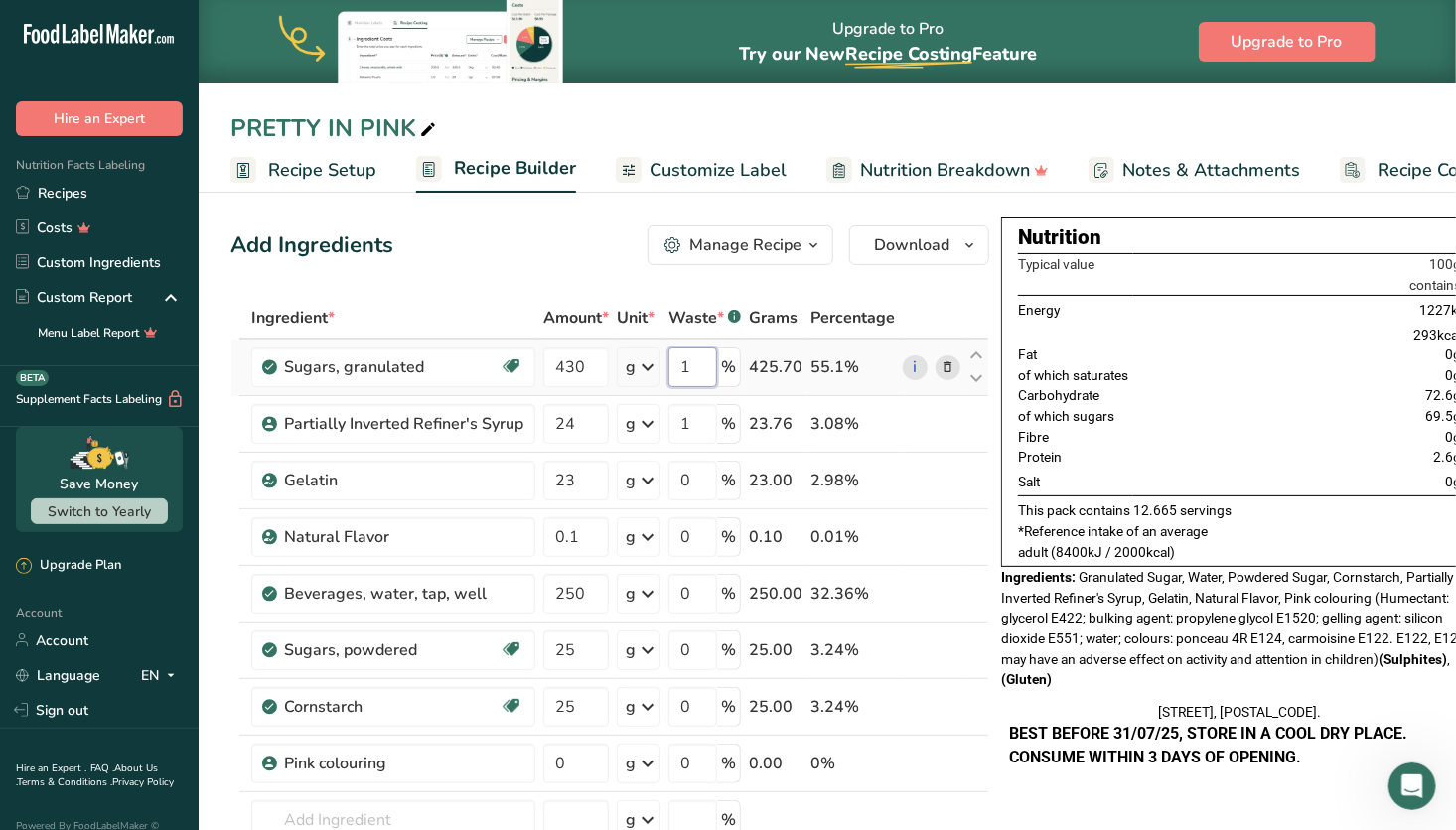 click on "1" at bounding box center (692, 367) 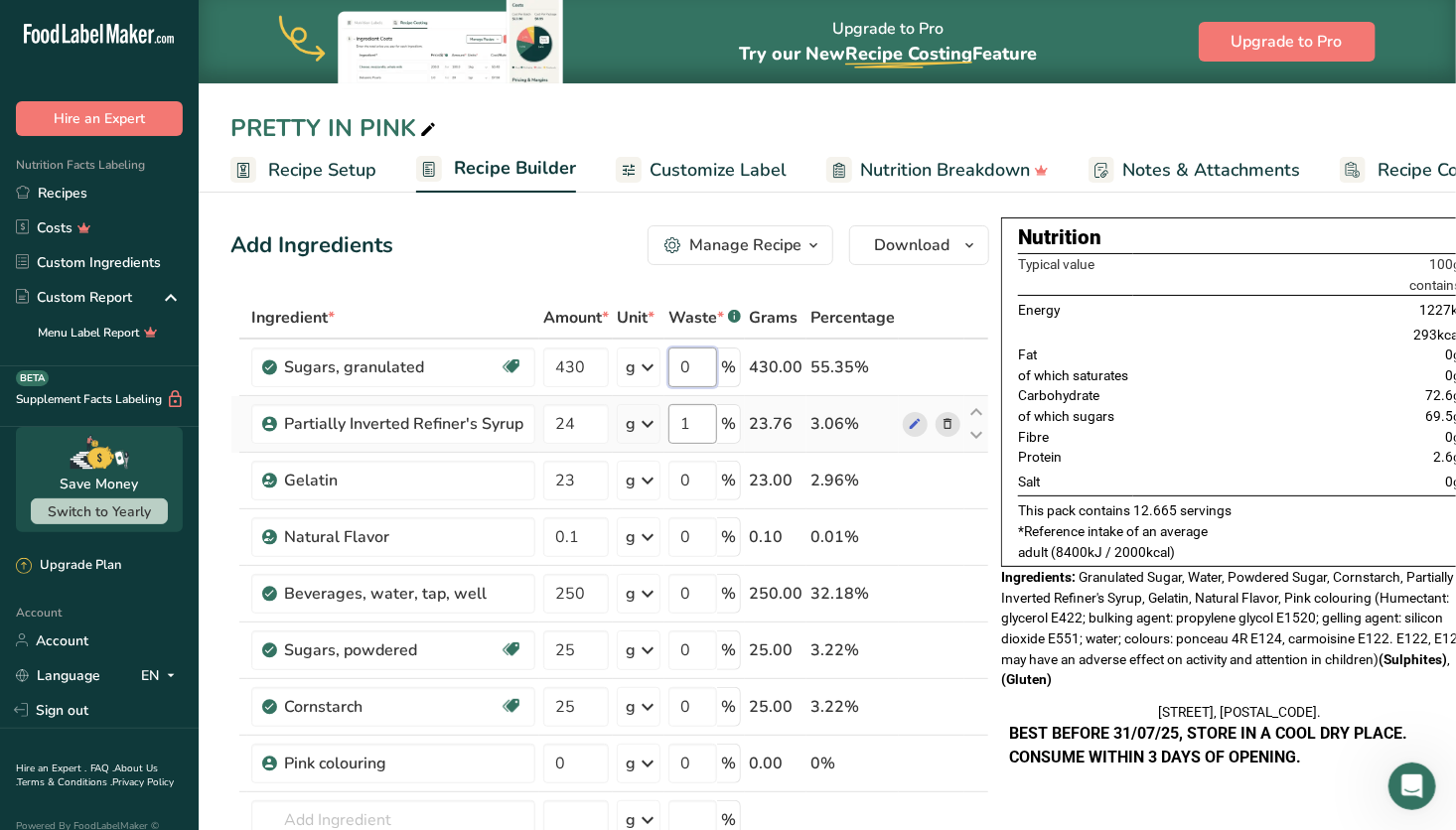 type on "0" 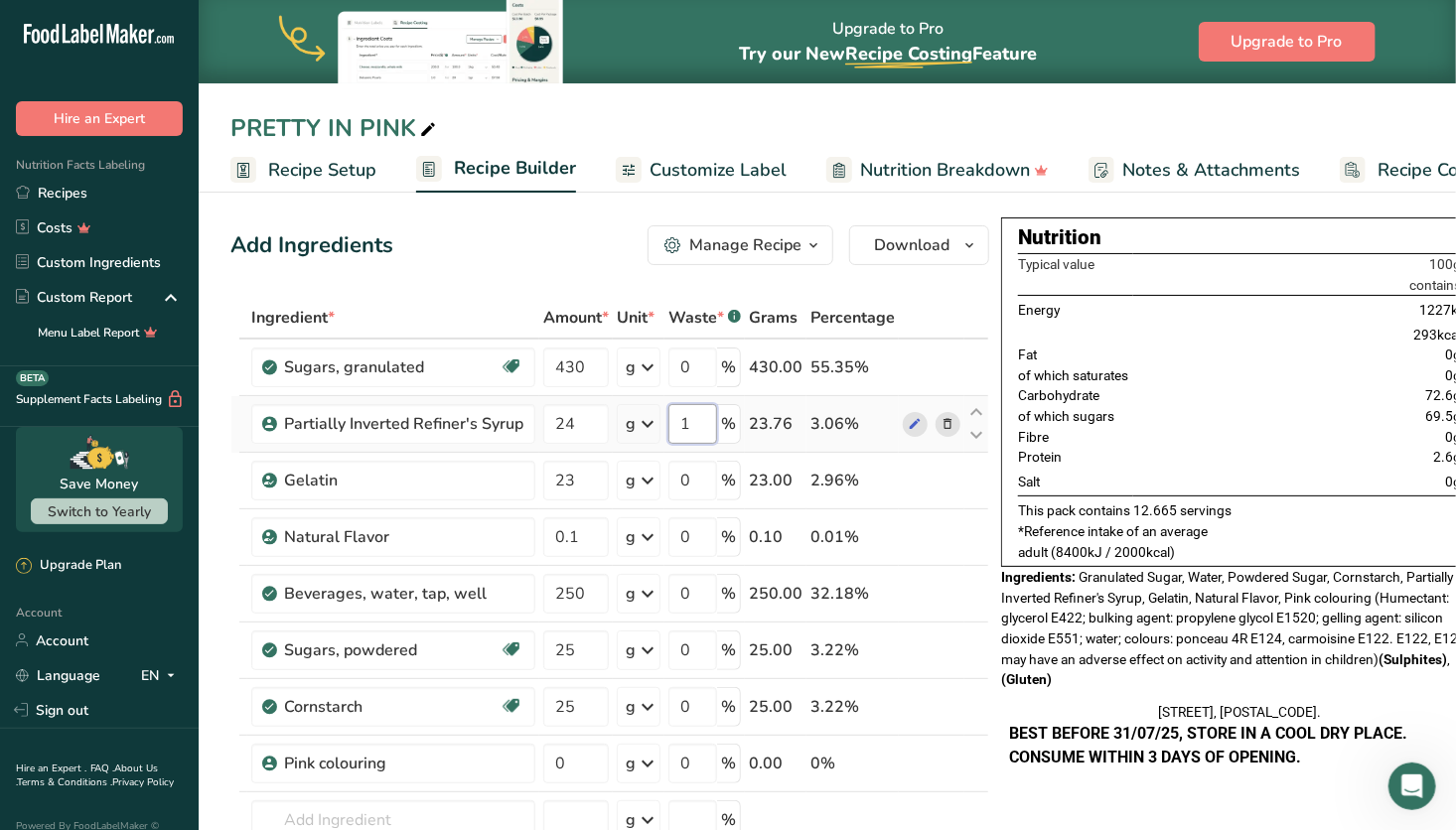 click on "Ingredient *
Amount *
Unit *
Waste *   .a-a{fill:#347362;}.b-a{fill:#fff;}          Grams
Percentage
Sugars, granulated
Dairy free
Gluten free
Vegan
Vegetarian
Soy free
430
g
Portions
1 serving packet
1 cup
Weight Units
g
kg
mg
See more
Volume Units
l
Volume units require a density conversion. If you know your ingredient's density enter it below. Otherwise, click on "RIA" our AI Regulatory bot - she will be able to help you
lb/ft3
g/cm3
Confirm
mL
lb/ft3" at bounding box center (610, 634) 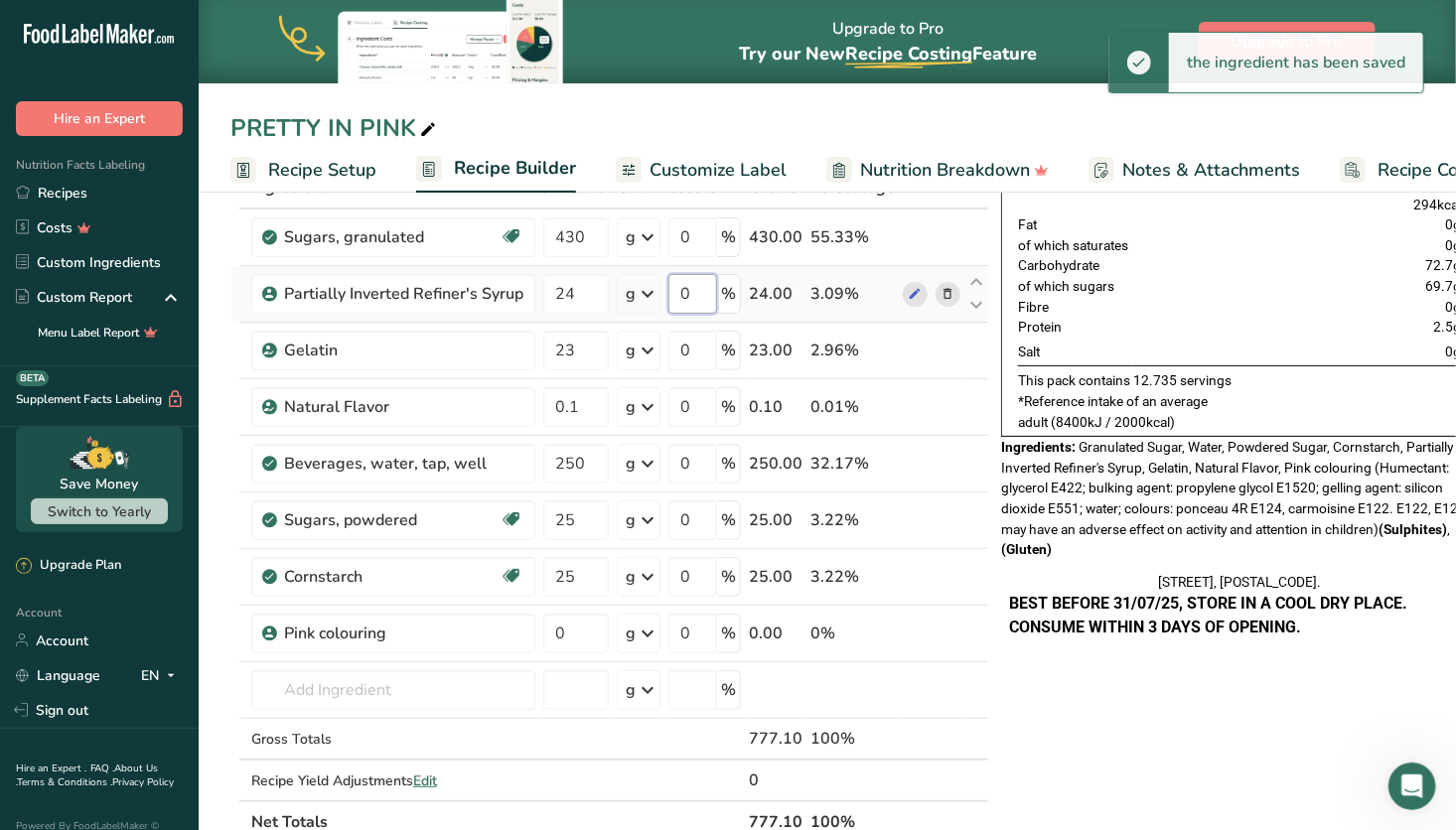 scroll, scrollTop: 150, scrollLeft: 0, axis: vertical 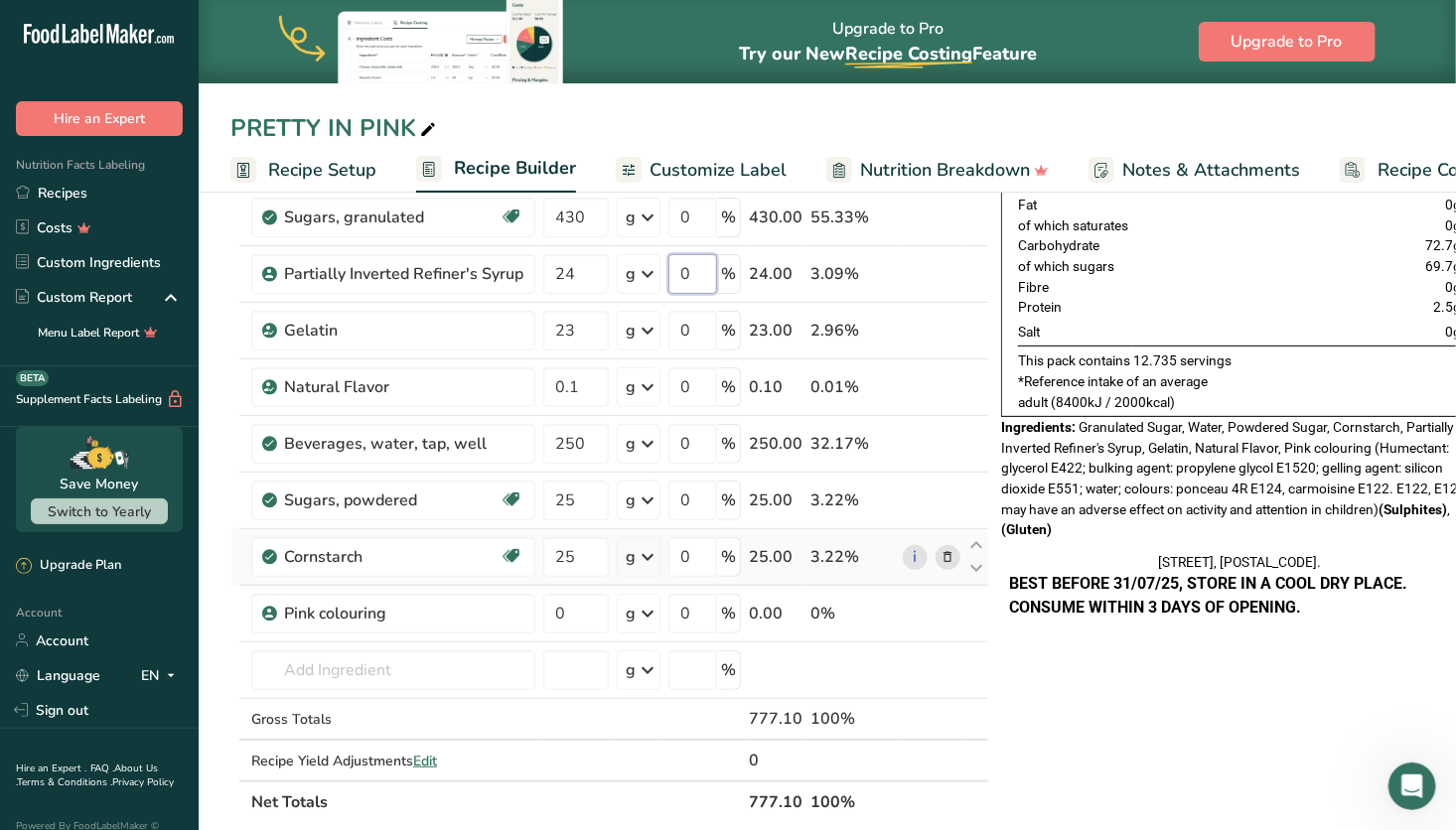 type on "0" 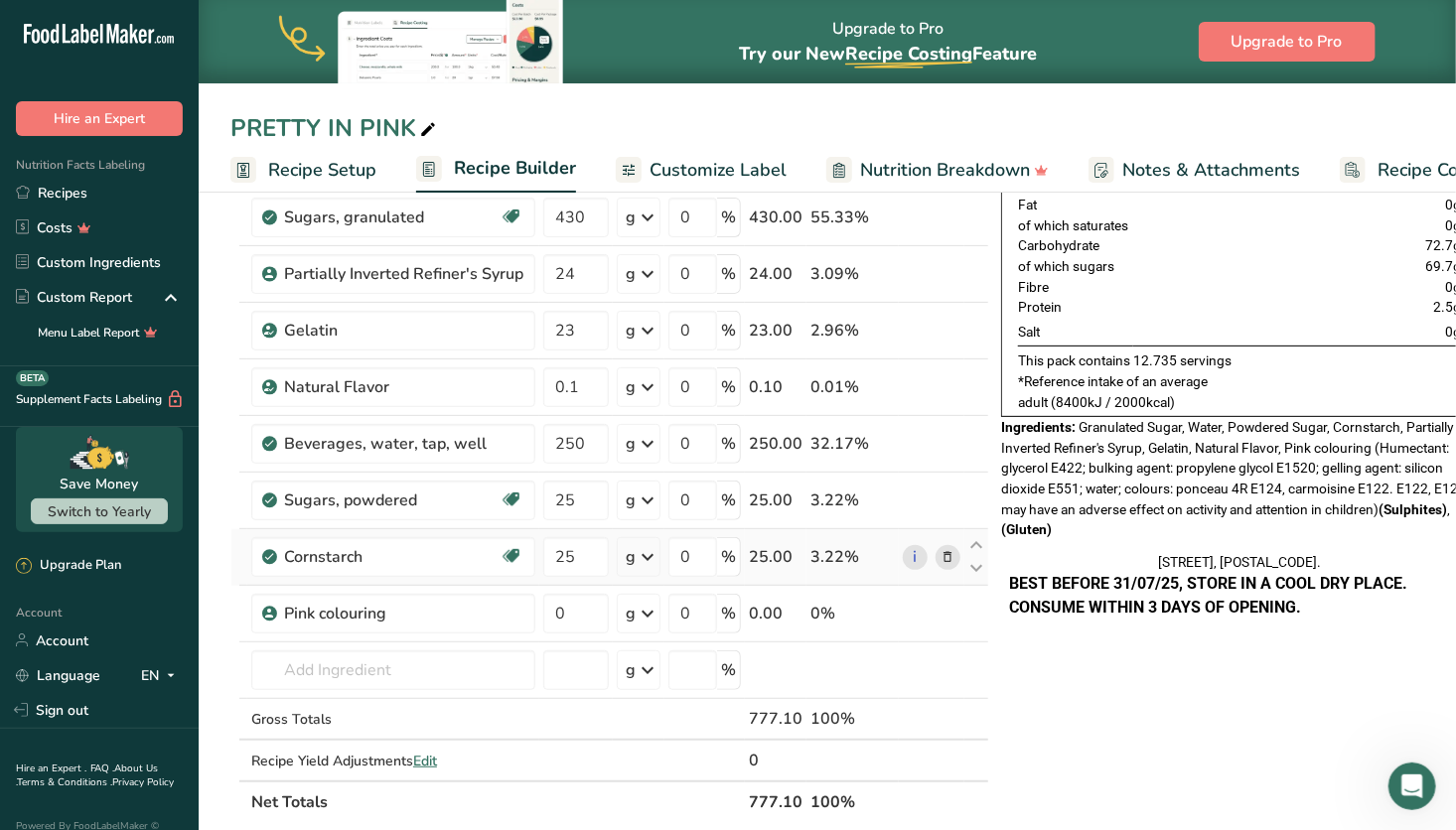 click on "Ingredient *
Amount *
Unit *
Waste *   .a-a{fill:#347362;}.b-a{fill:#fff;}          Grams
Percentage
Sugars, granulated
Dairy free
Gluten free
Vegan
Vegetarian
Soy free
430
g
Portions
1 serving packet
1 cup
Weight Units
g
kg
mg
See more
Volume Units
l
Volume units require a density conversion. If you know your ingredient's density enter it below. Otherwise, click on "RIA" our AI Regulatory bot - she will be able to help you
lb/ft3
g/cm3
Confirm
mL
lb/ft3" at bounding box center (610, 484) 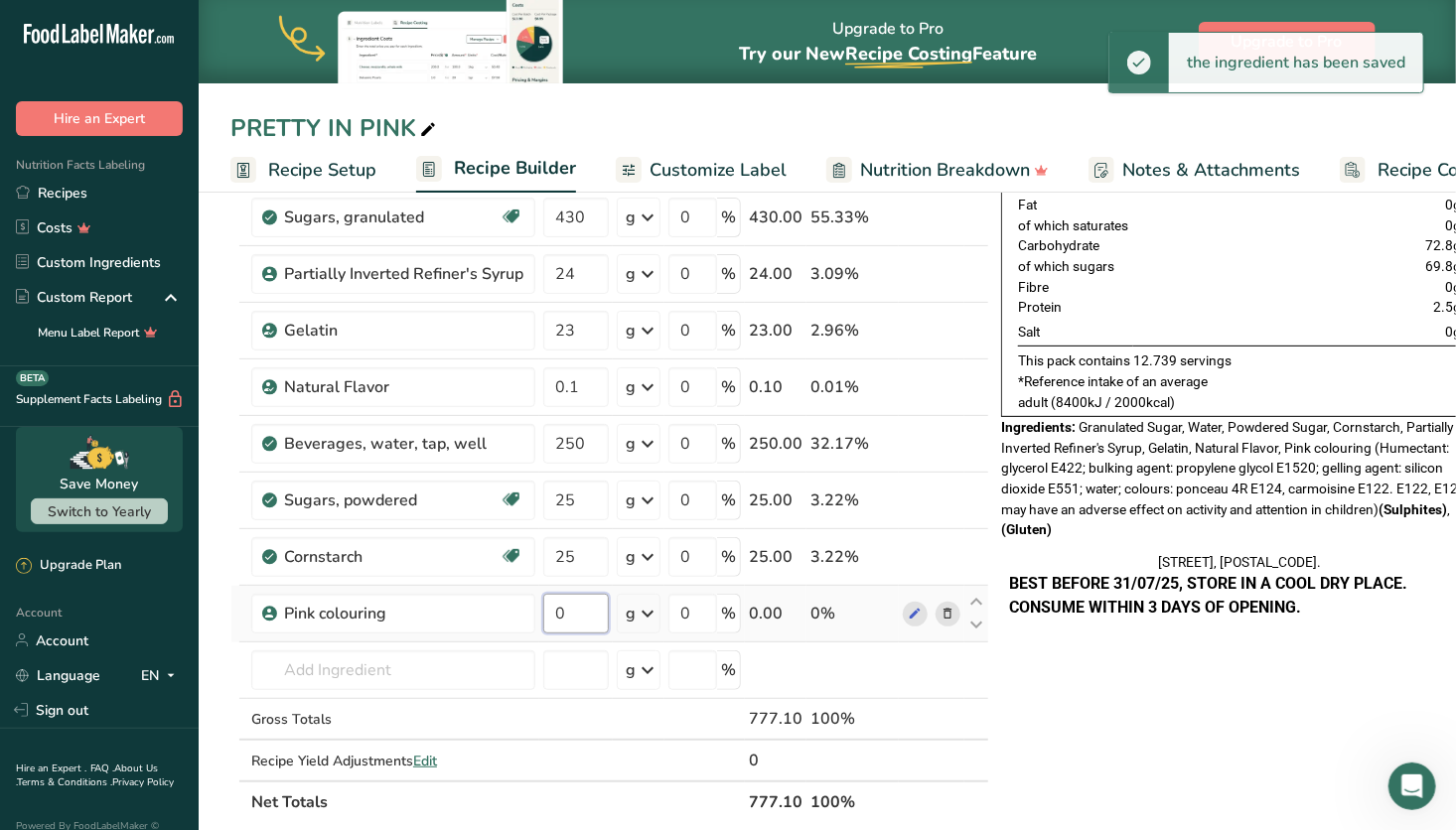 click on "0" at bounding box center (576, 614) 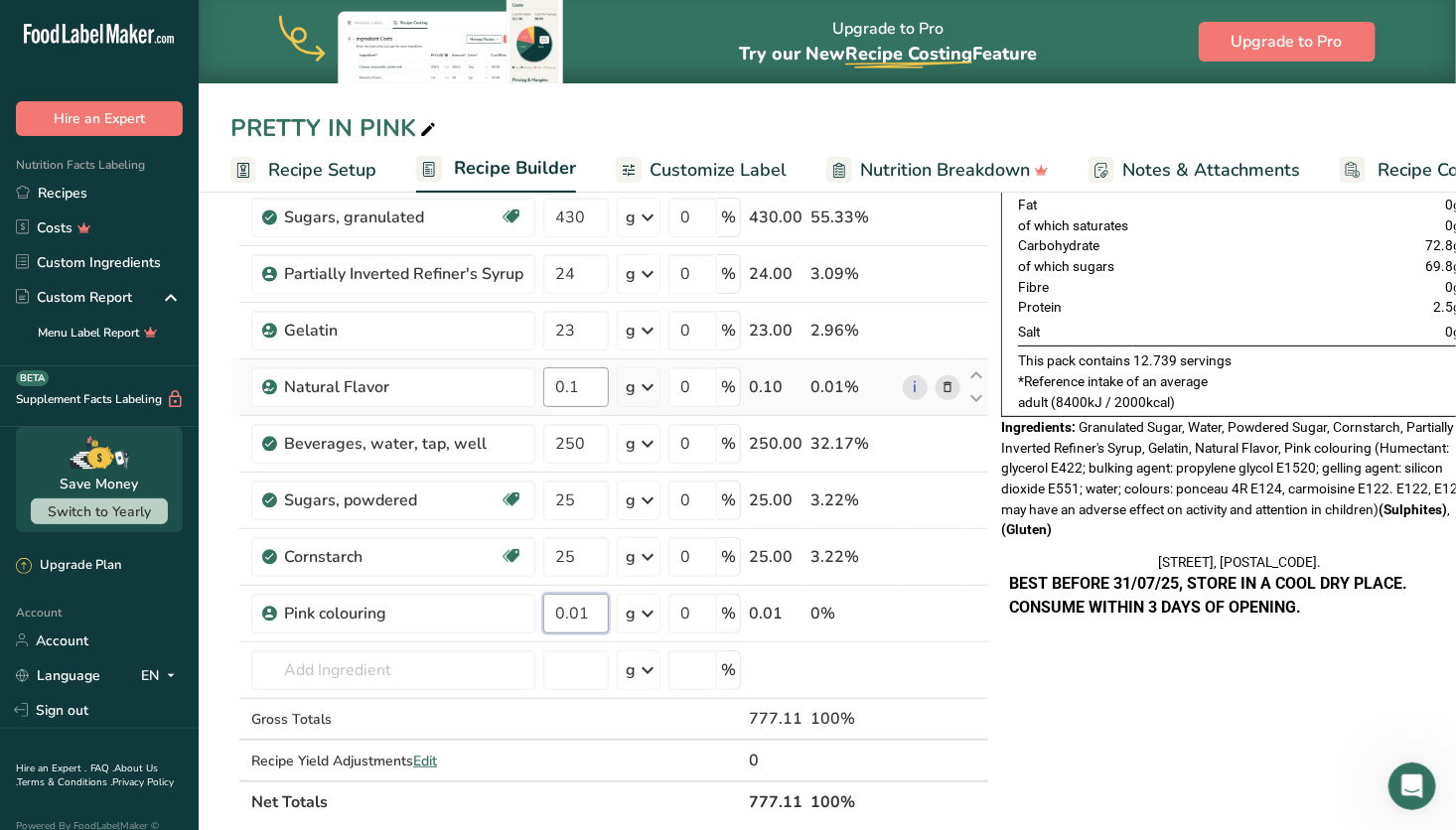 type on "0.01" 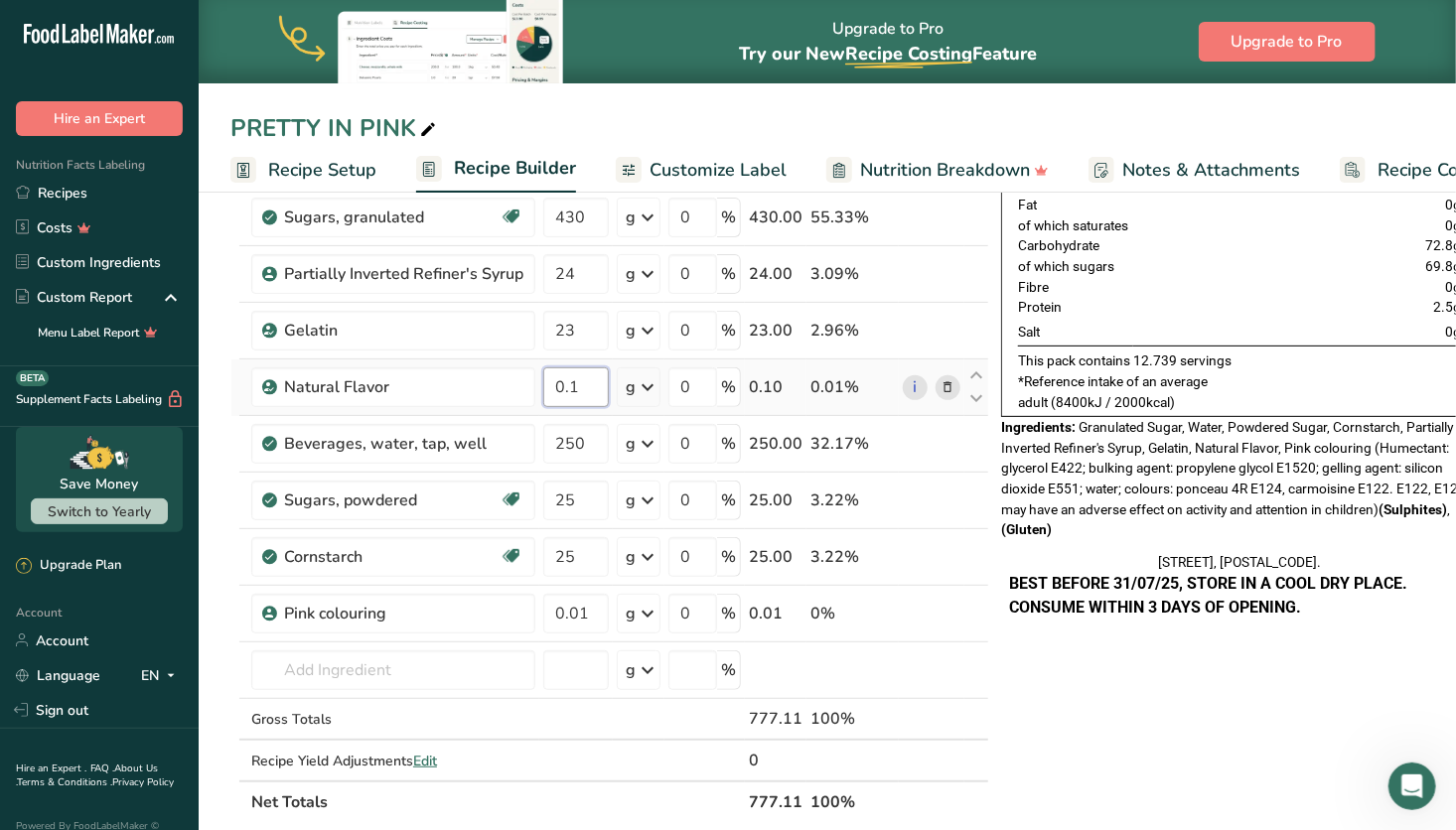 click on "Ingredient *
Amount *
Unit *
Waste *   .a-a{fill:#347362;}.b-a{fill:#fff;}          Grams
Percentage
Sugars, granulated
Dairy free
Gluten free
Vegan
Vegetarian
Soy free
430
g
Portions
1 serving packet
1 cup
Weight Units
g
kg
mg
See more
Volume Units
l
Volume units require a density conversion. If you know your ingredient's density enter it below. Otherwise, click on "RIA" our AI Regulatory bot - she will be able to help you
lb/ft3
g/cm3
Confirm
mL
lb/ft3" at bounding box center (610, 484) 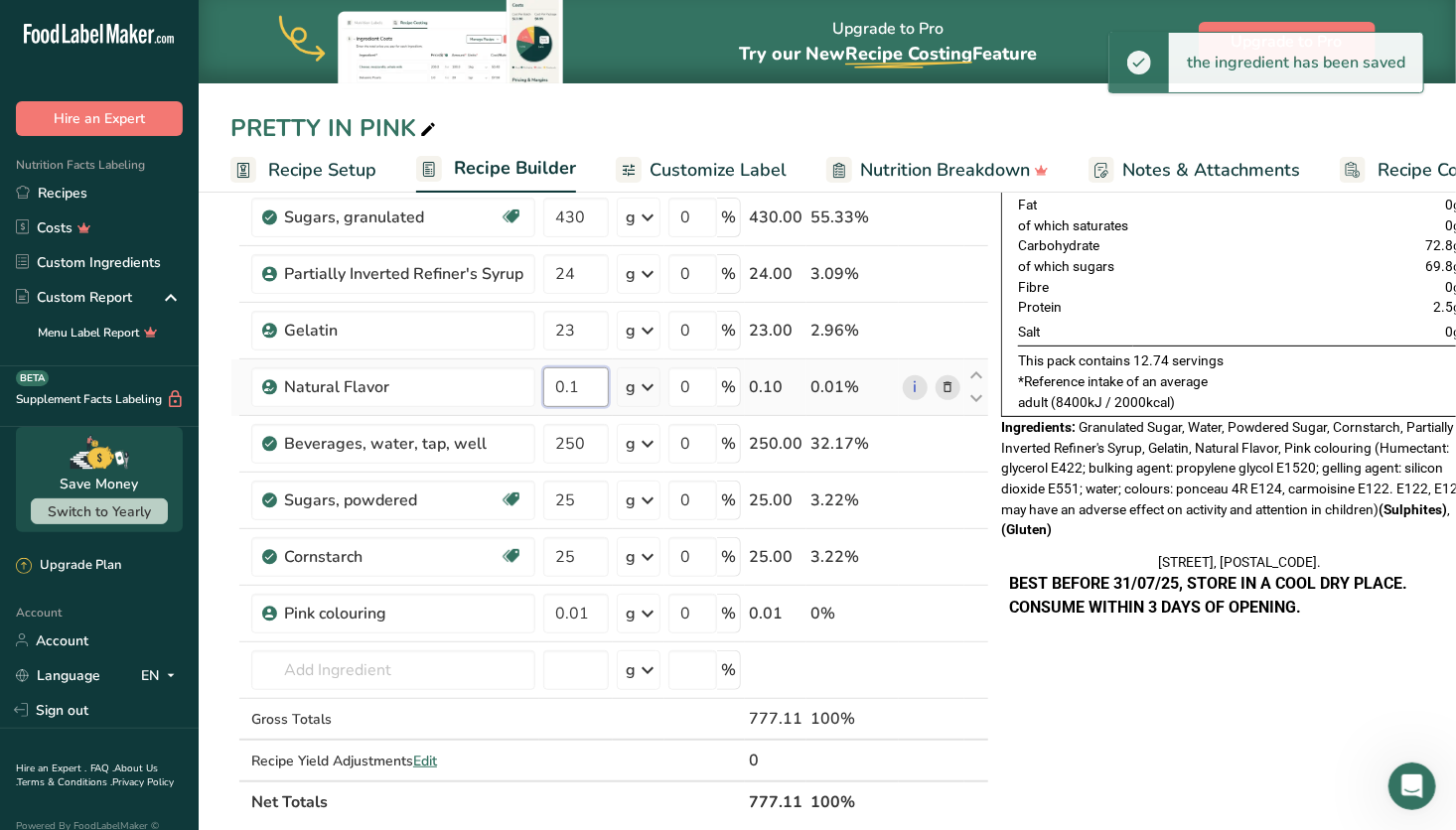 type on "0" 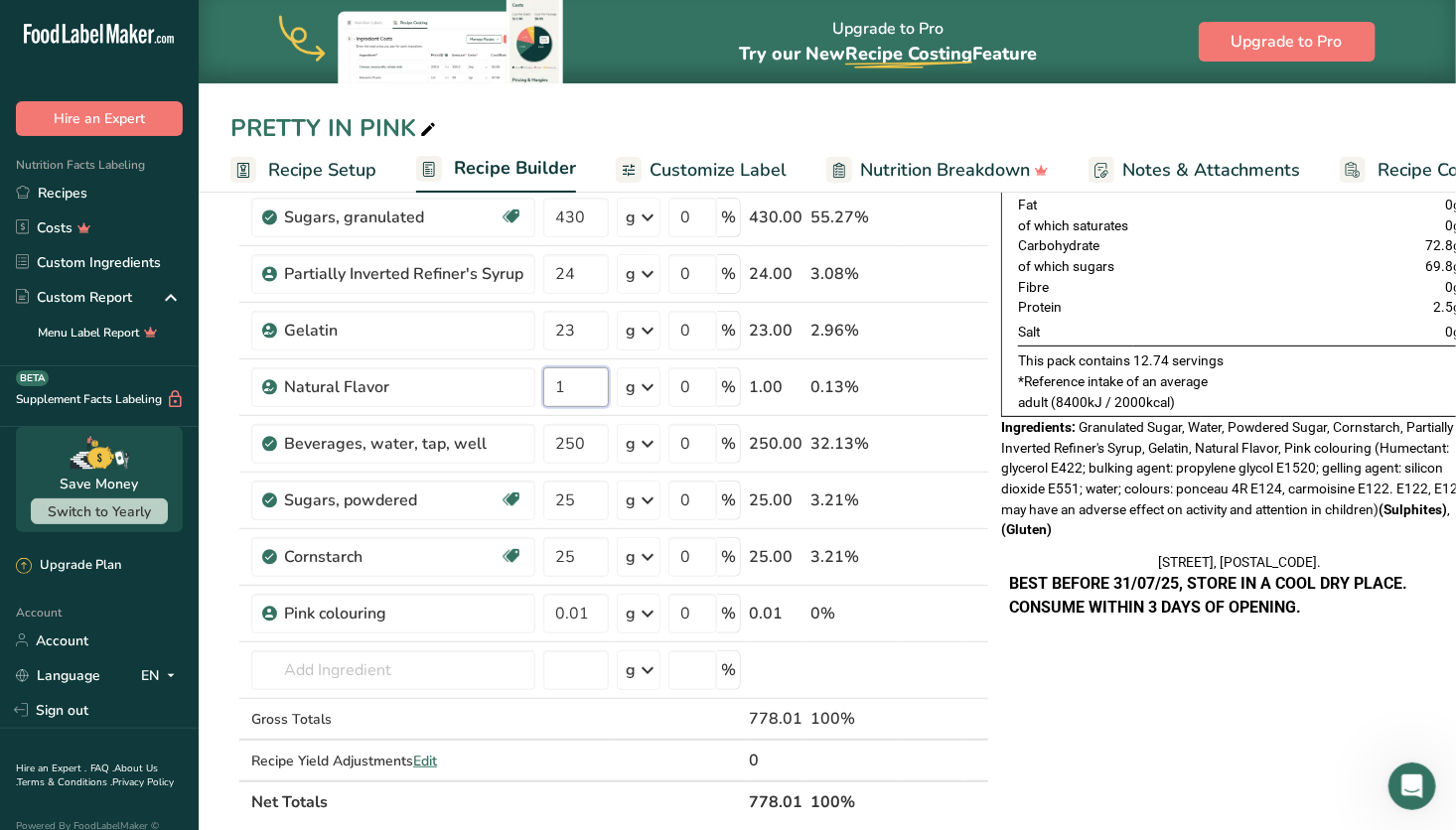 type on "1" 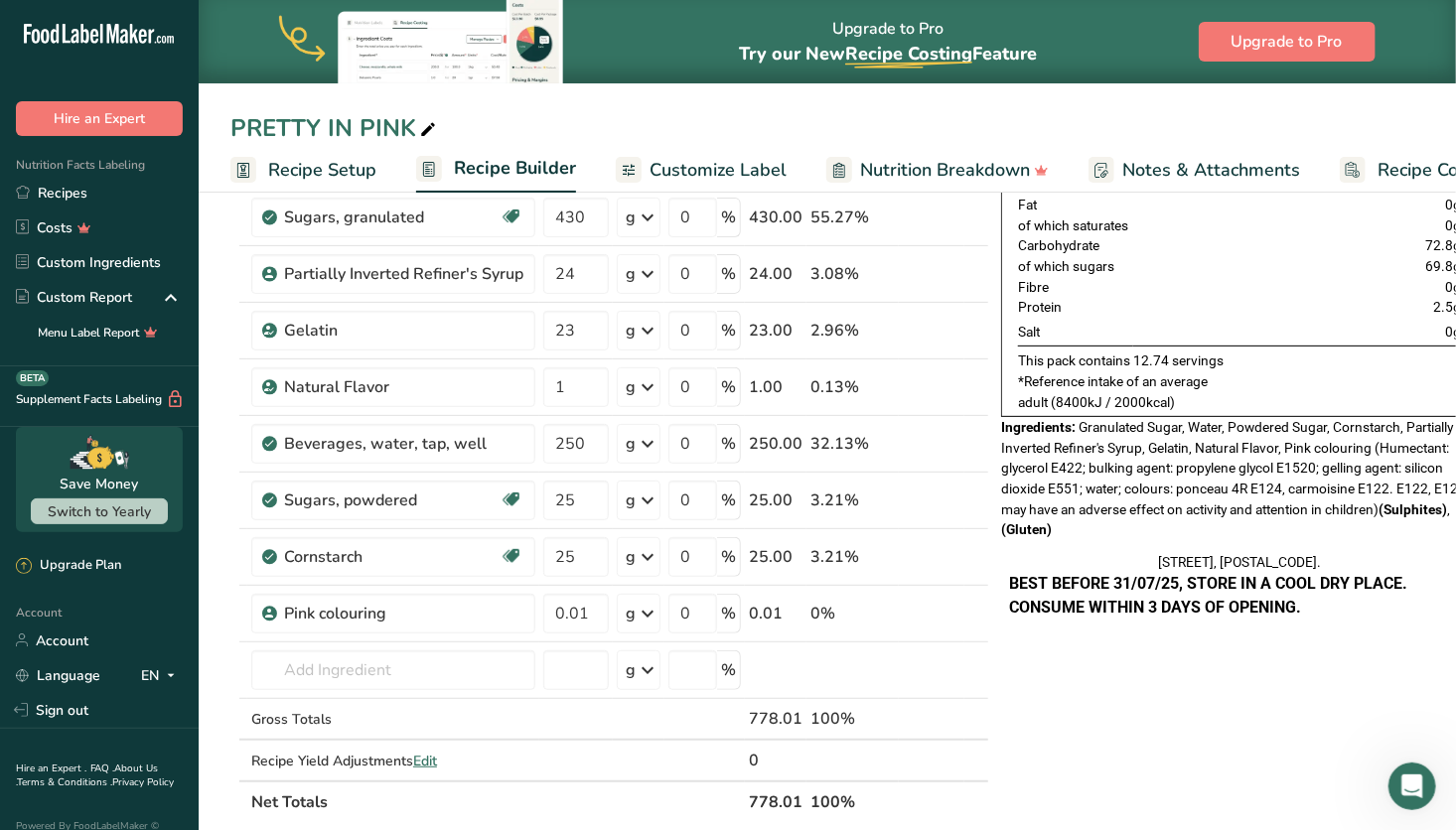 click on "Nutrition
Typical value
100g
contains
Energy
1231kj
294kcal
Fat
0g
of which saturates
0g
Carbohydrate
72.8g
of which sugars
69.8g
Fibre
0g
Protein
2.5g
Salt
0g
This pack contains
12.74
servings
*Reference intake of an average
adult (8400kJ / 2000kcal)   Ingredients:   ," at bounding box center (1239, 784) 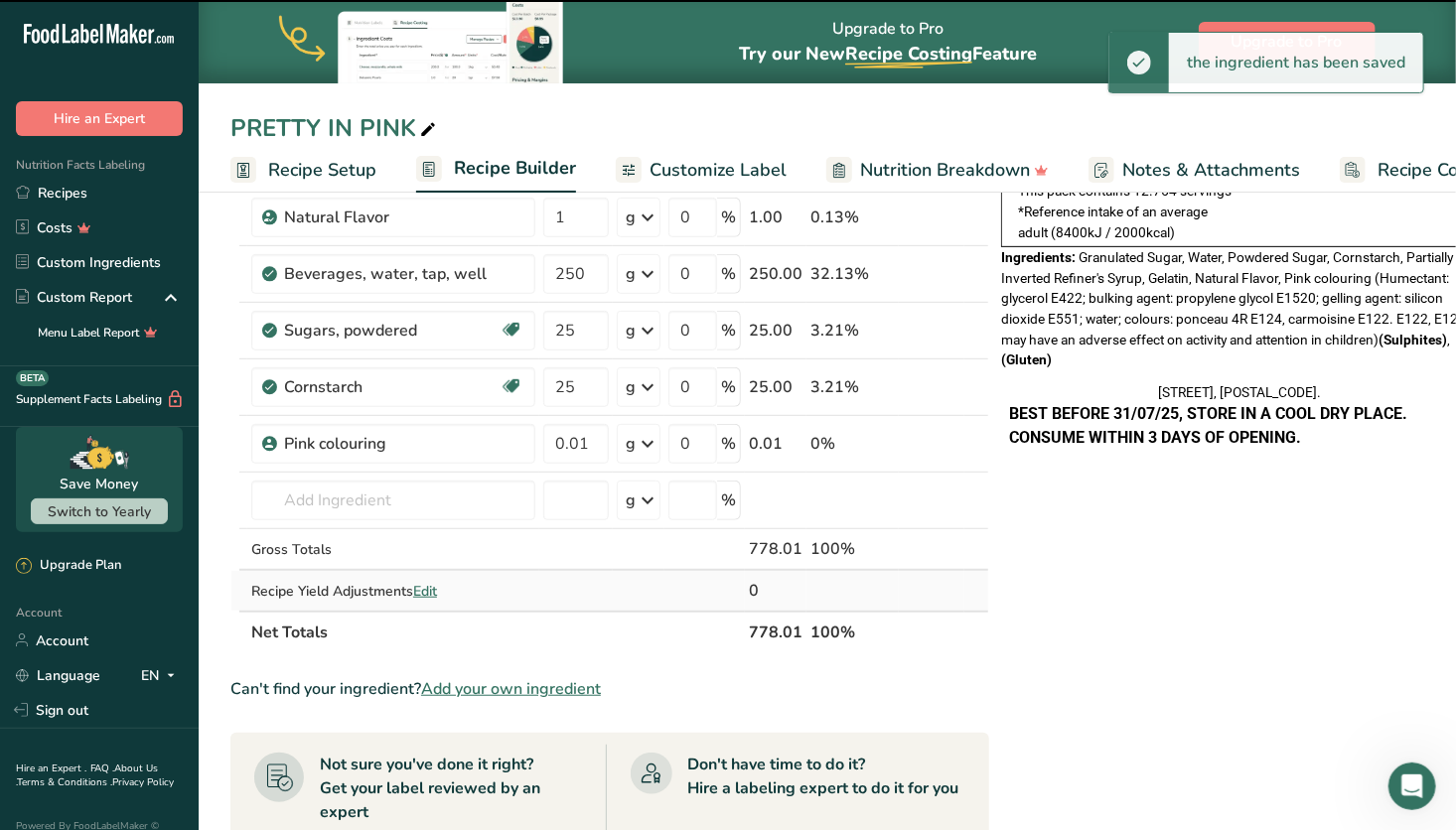scroll, scrollTop: 322, scrollLeft: 0, axis: vertical 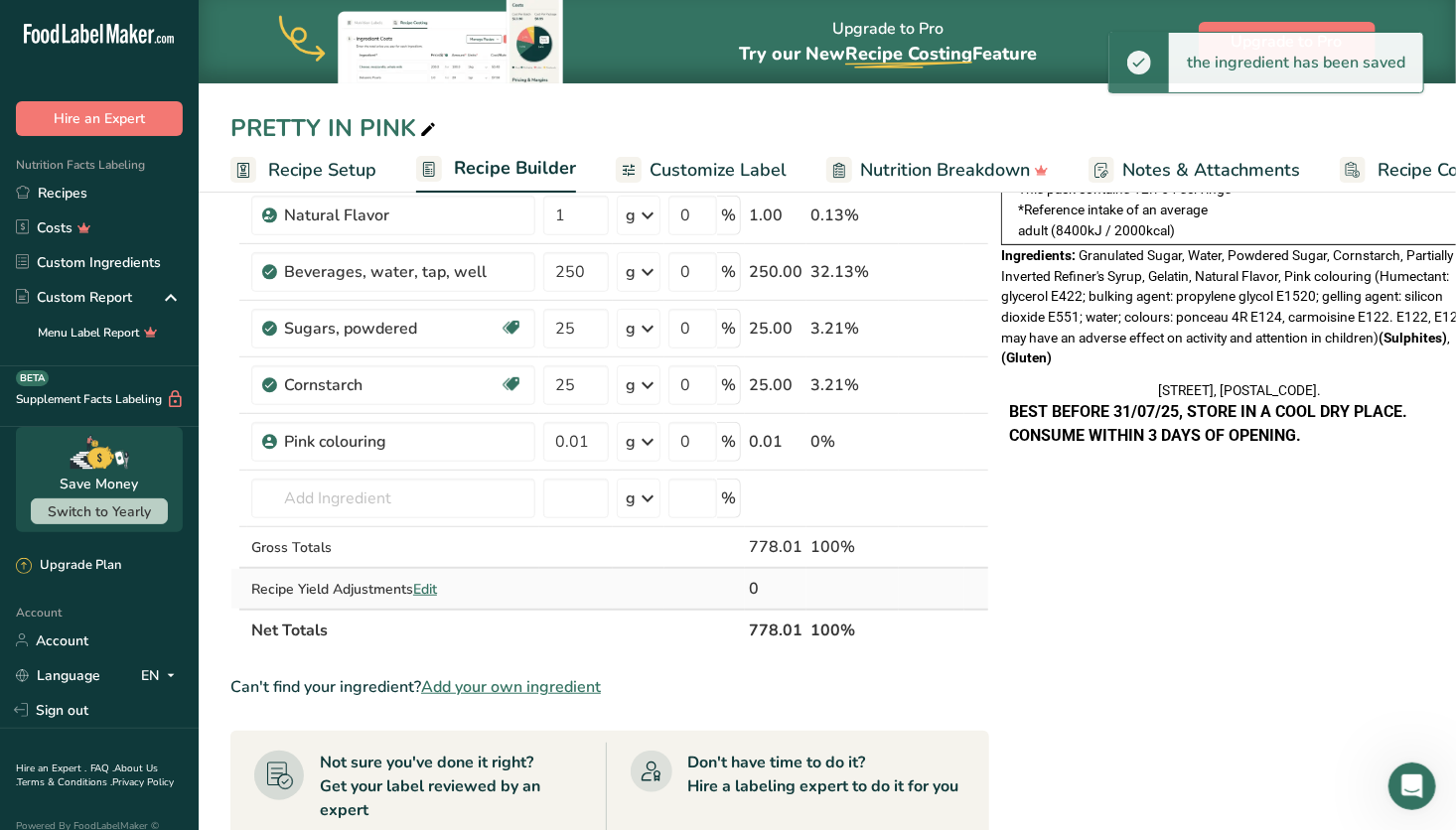 click on "Edit" at bounding box center [425, 589] 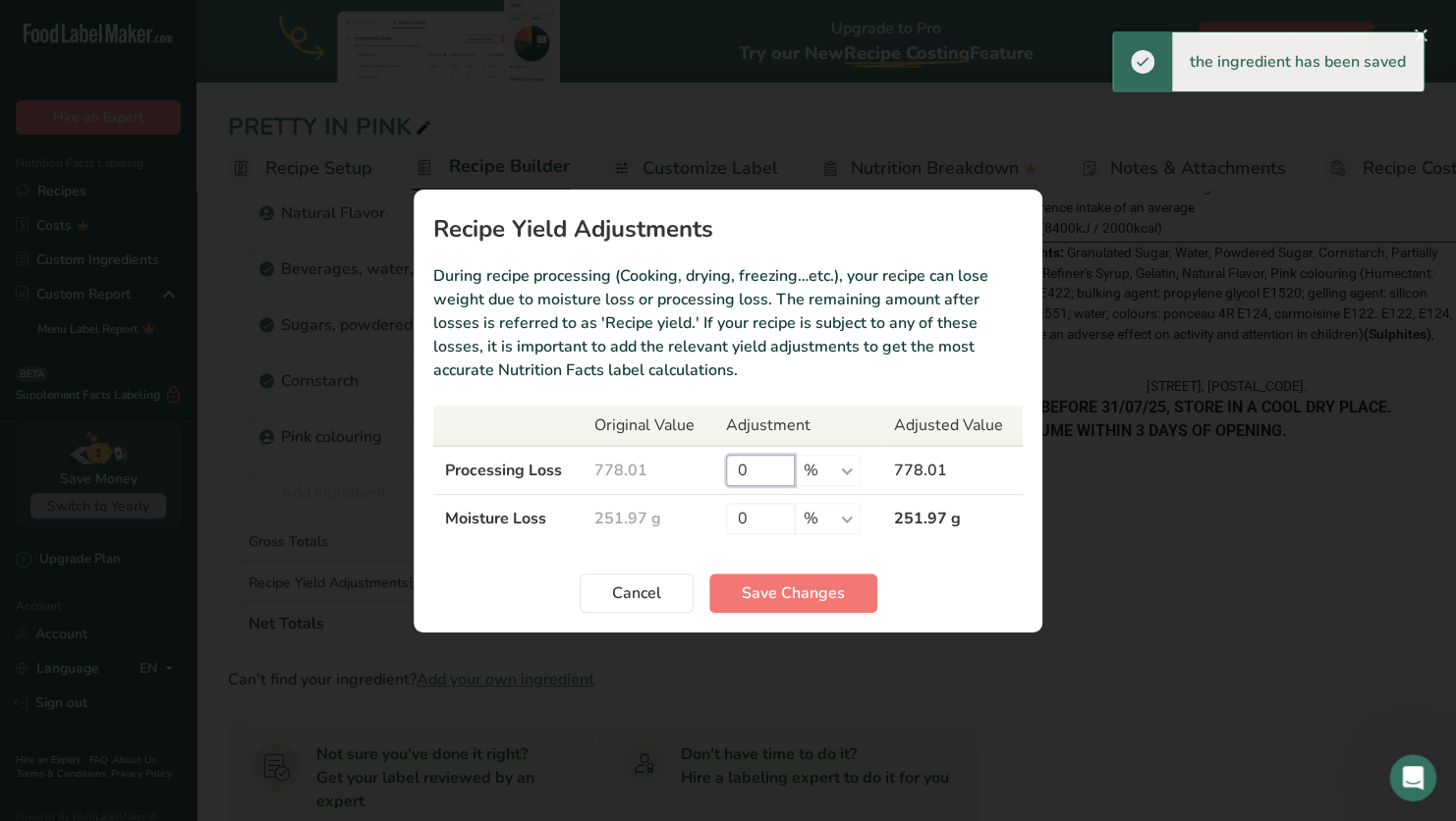 click on "0" at bounding box center [760, 470] 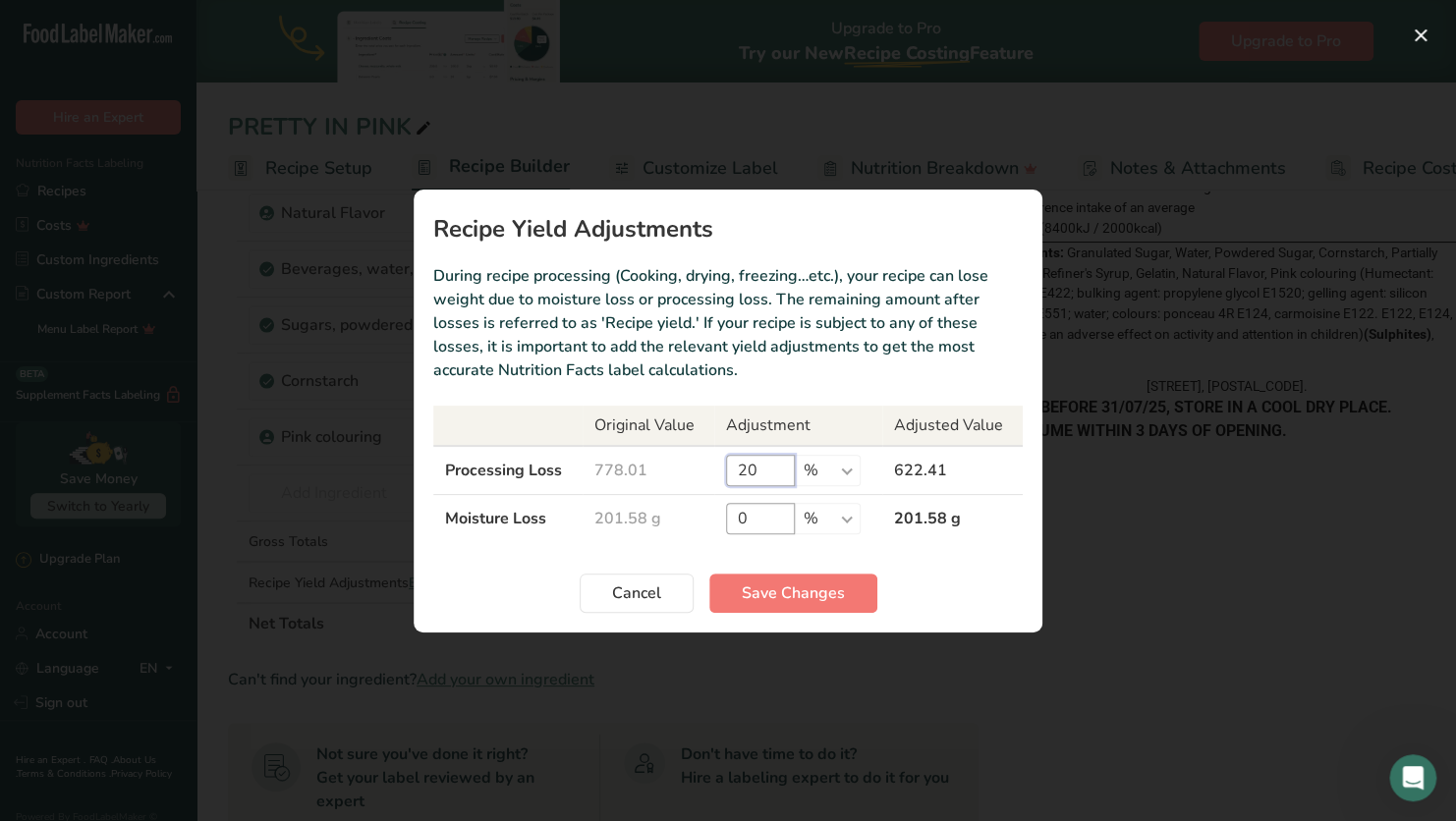 type on "20" 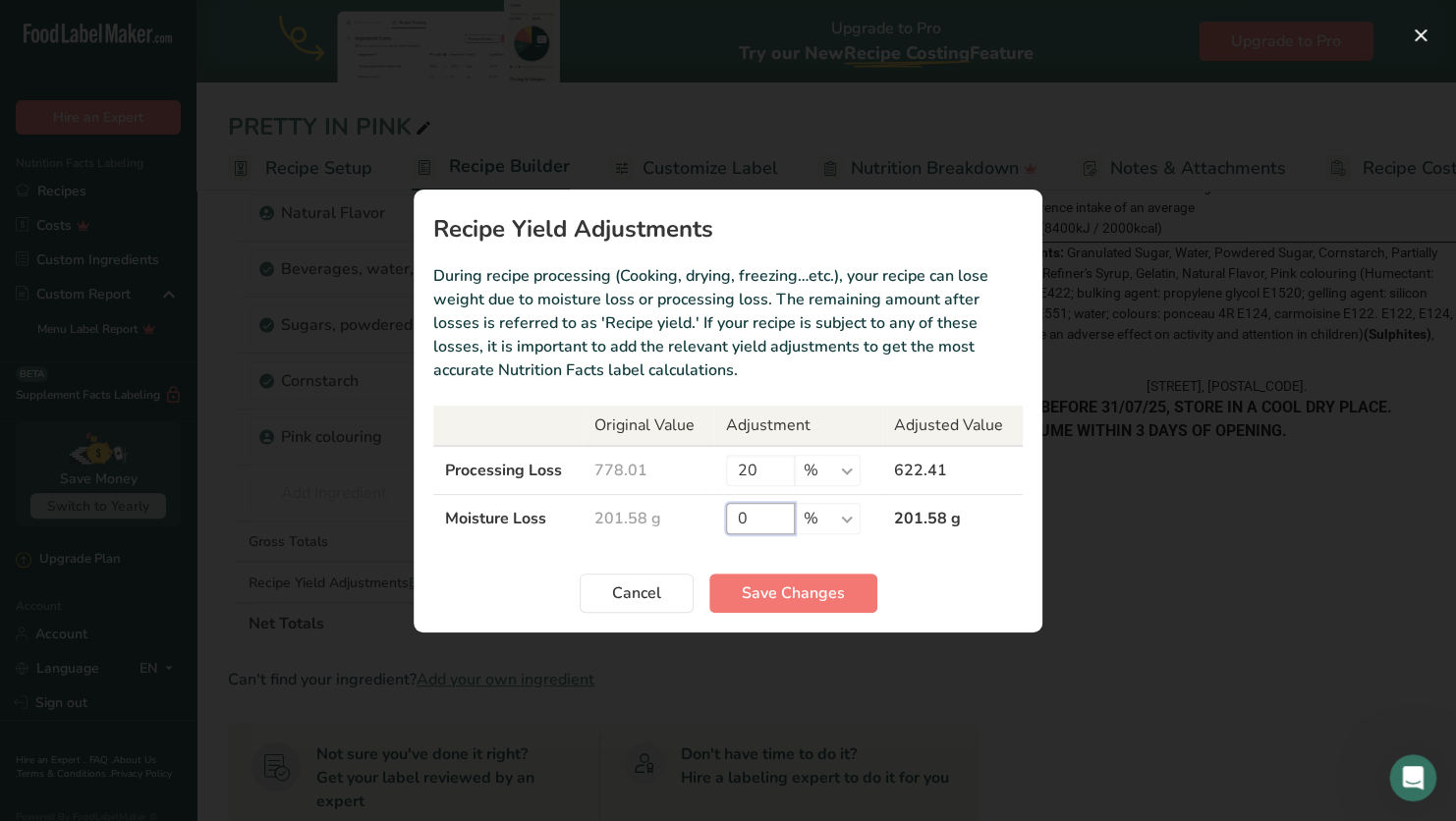 click on "0" at bounding box center [760, 519] 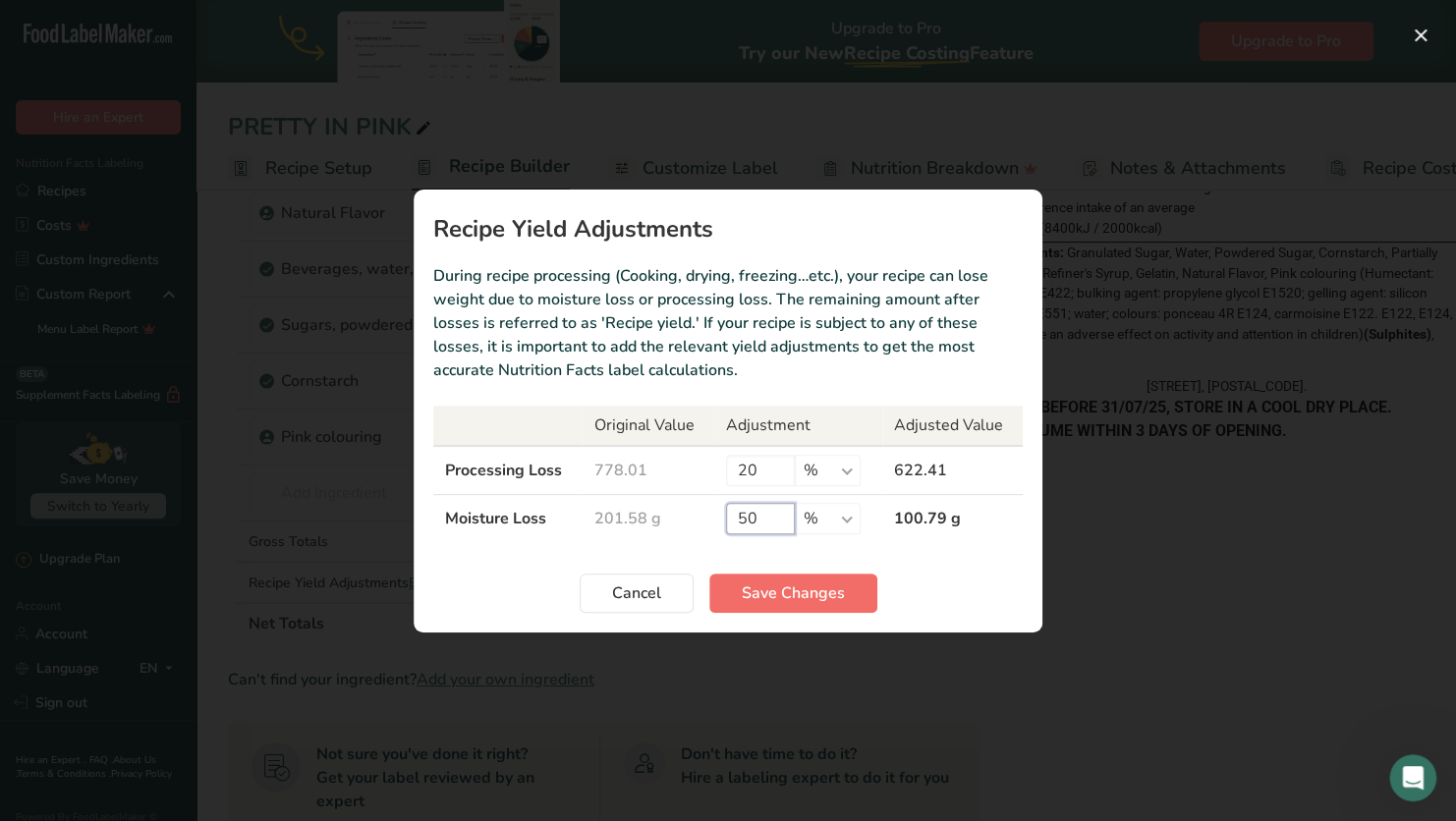 type on "50" 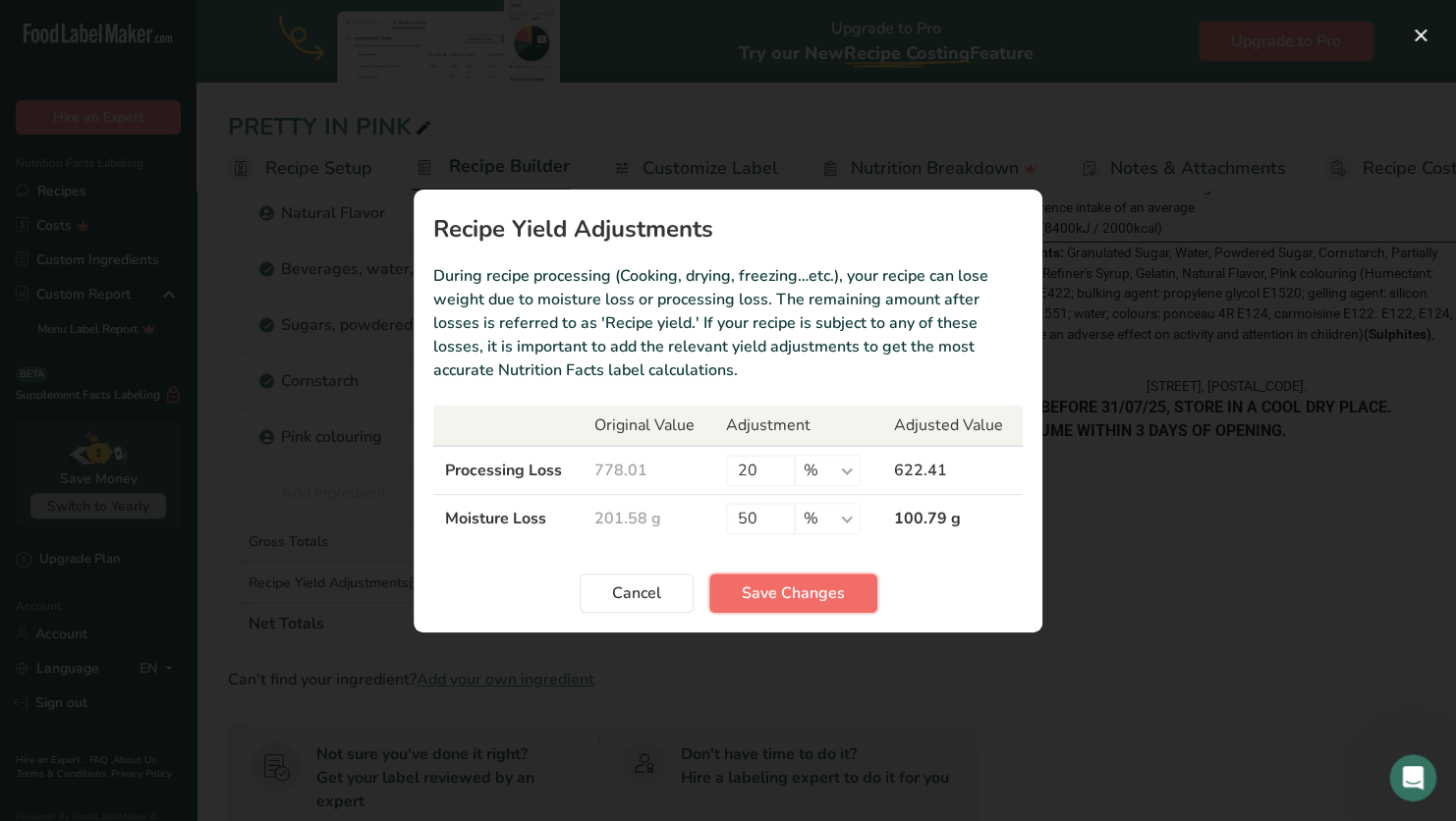 click on "Save Changes" at bounding box center (793, 593) 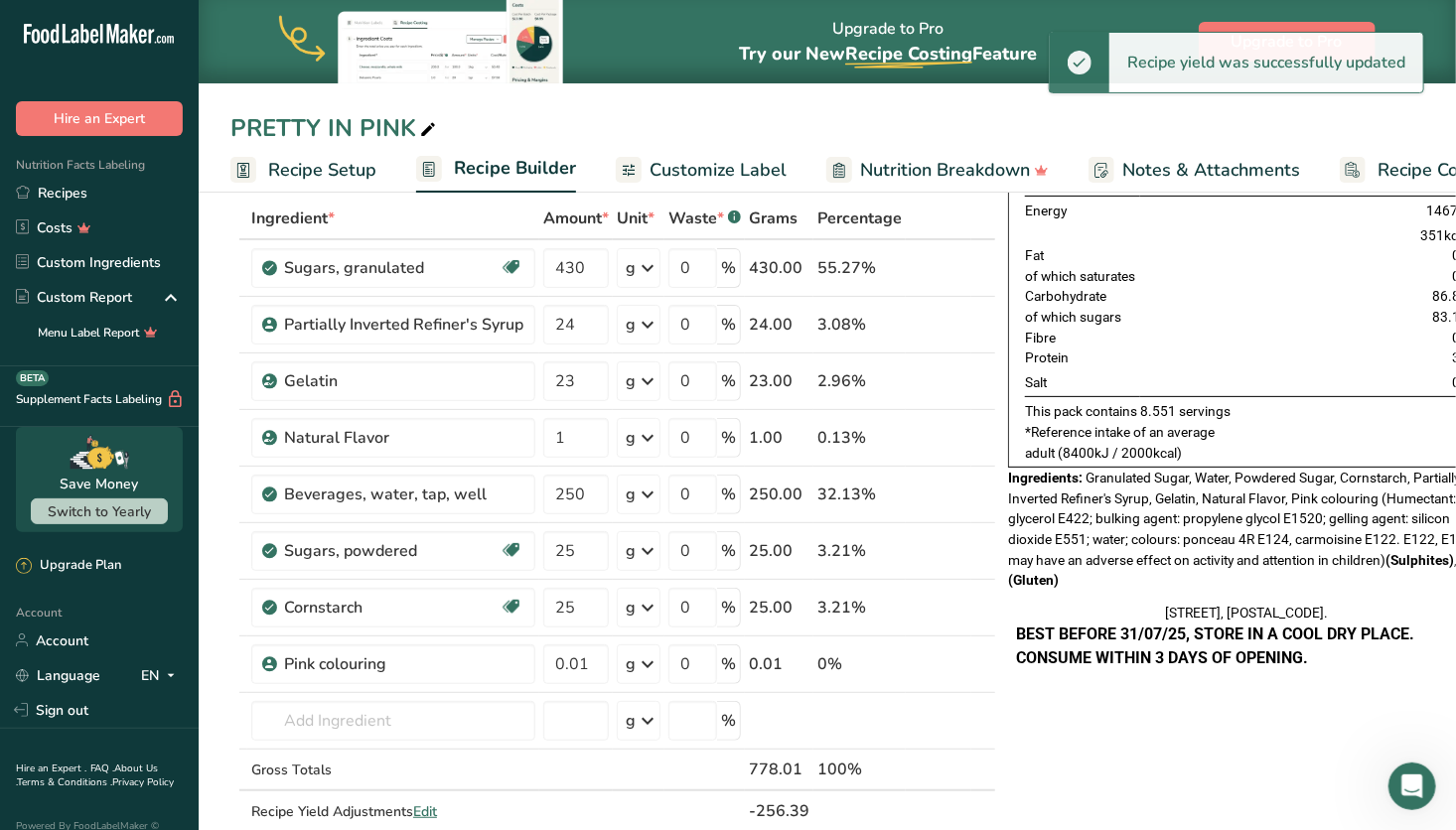 scroll, scrollTop: 0, scrollLeft: 0, axis: both 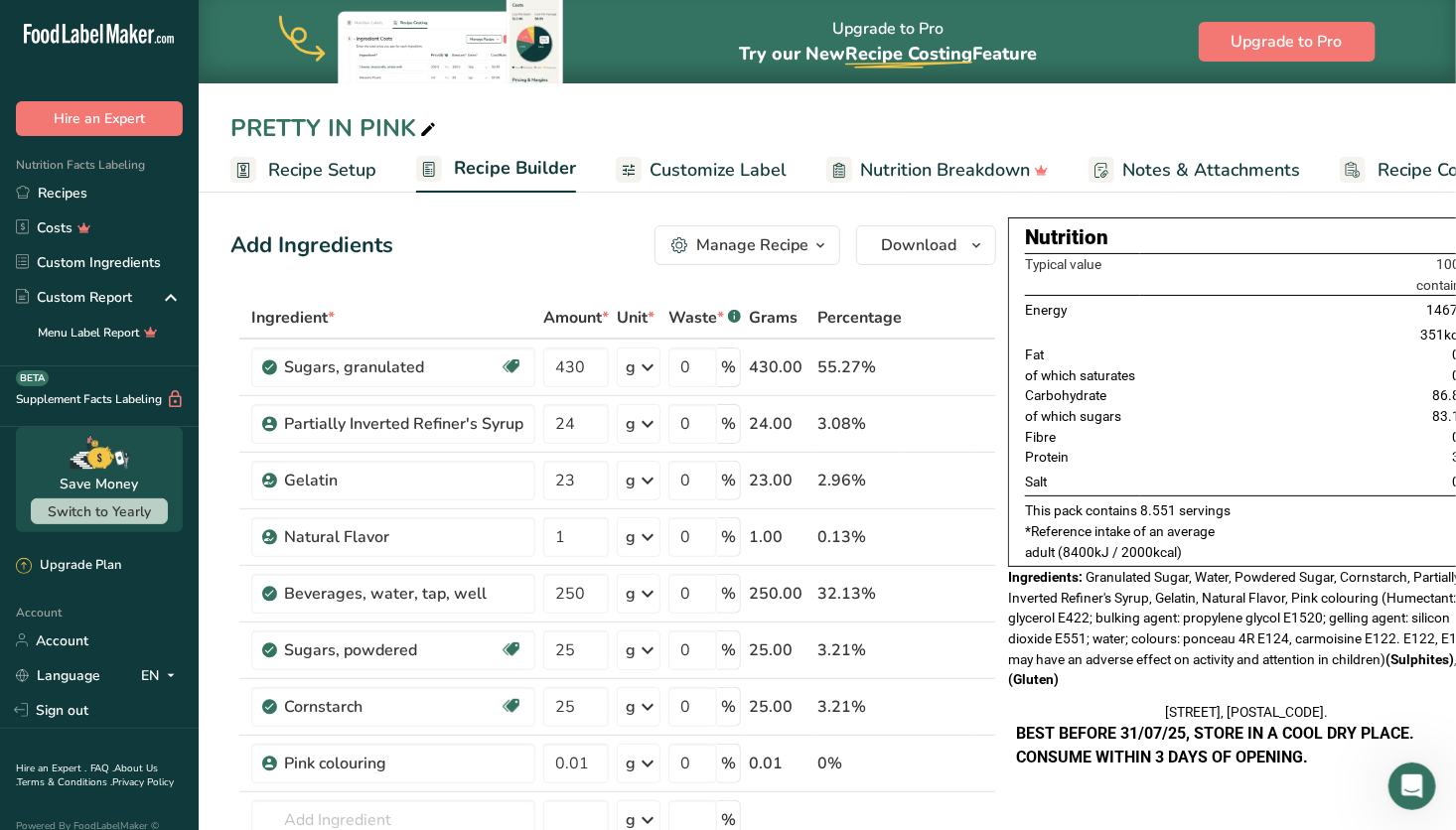 click on "Customize Label" at bounding box center (718, 170) 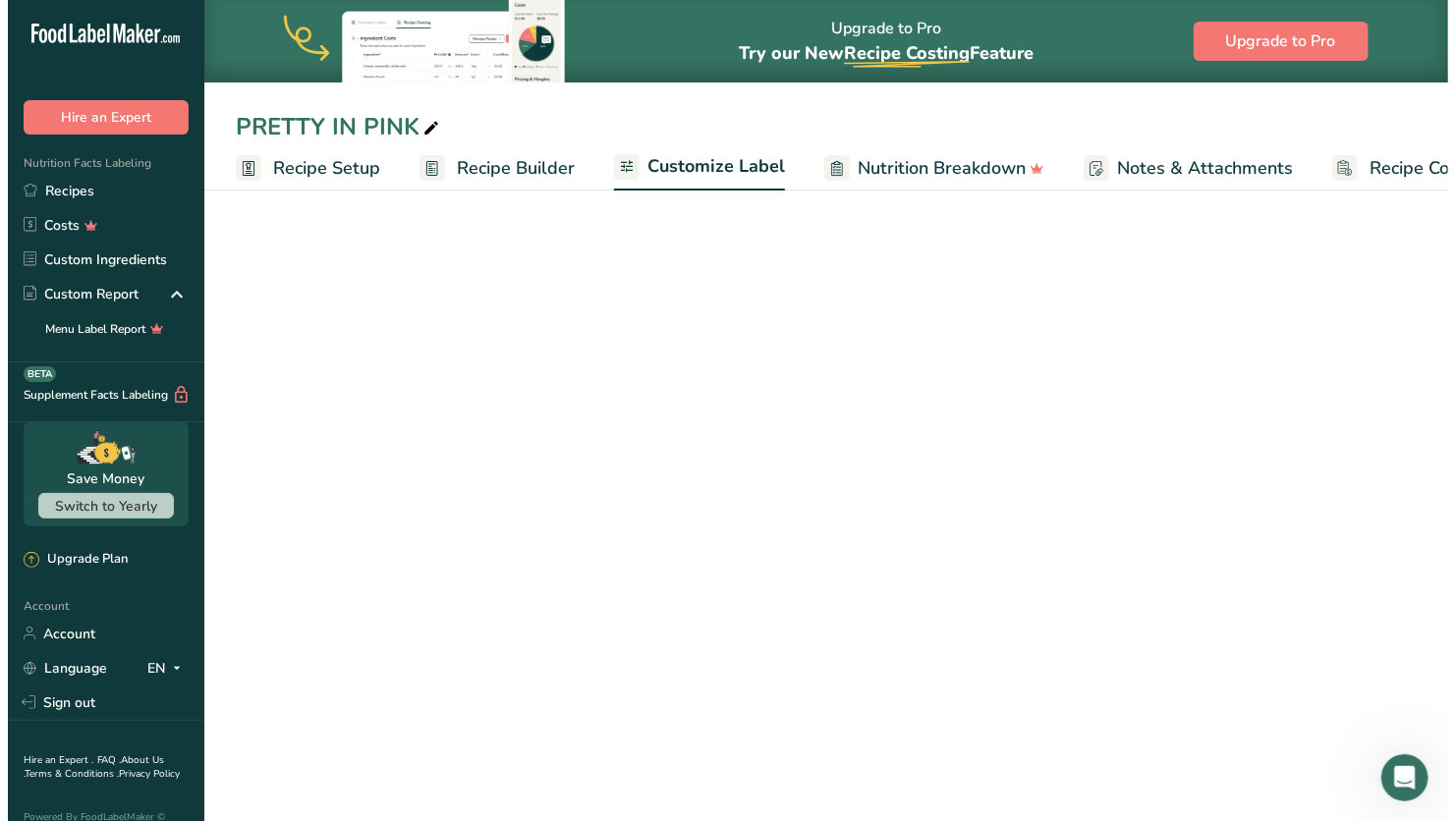 scroll, scrollTop: 0, scrollLeft: 90, axis: horizontal 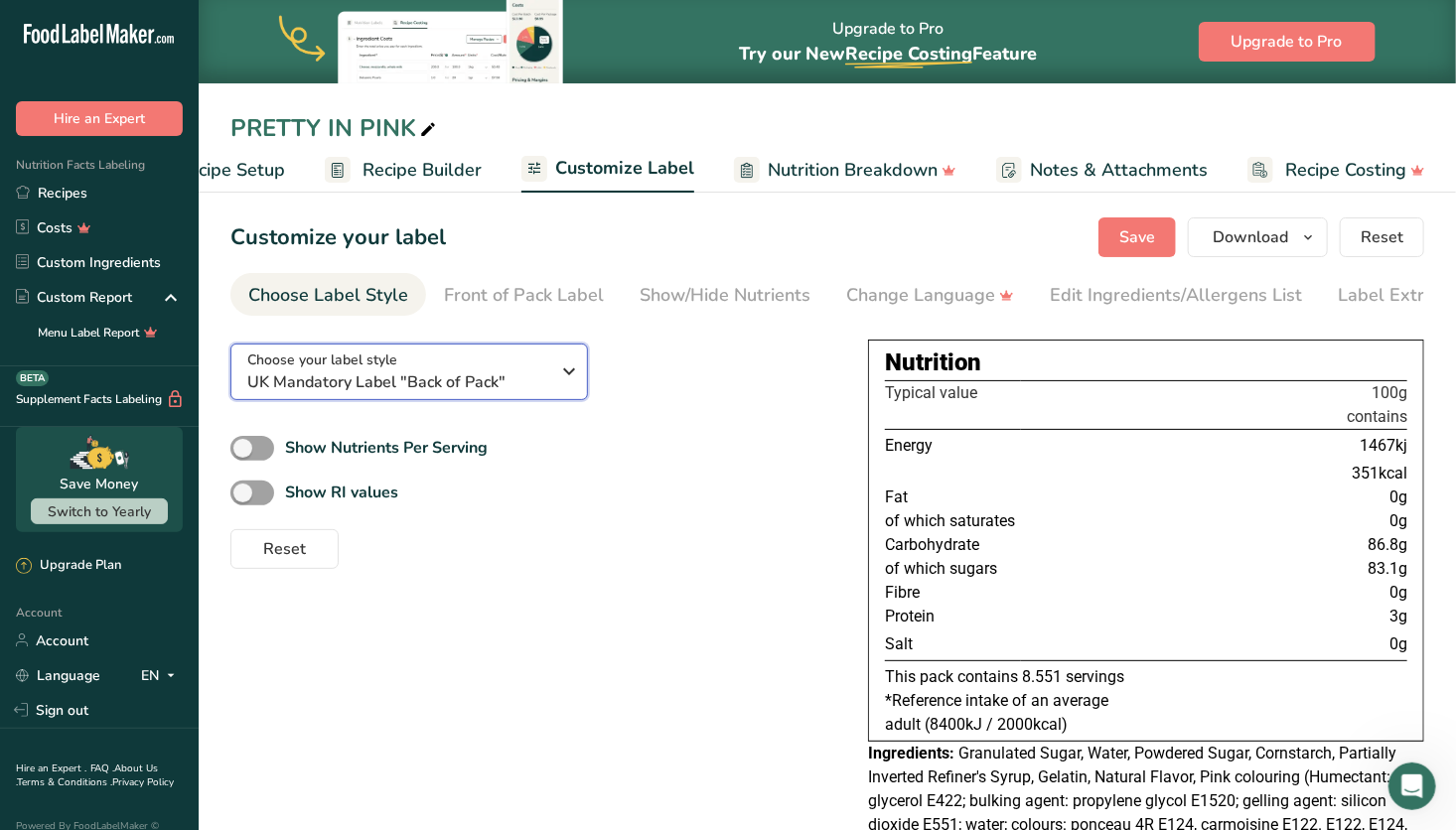 click on "UK Mandatory Label "Back of Pack"" at bounding box center [398, 382] 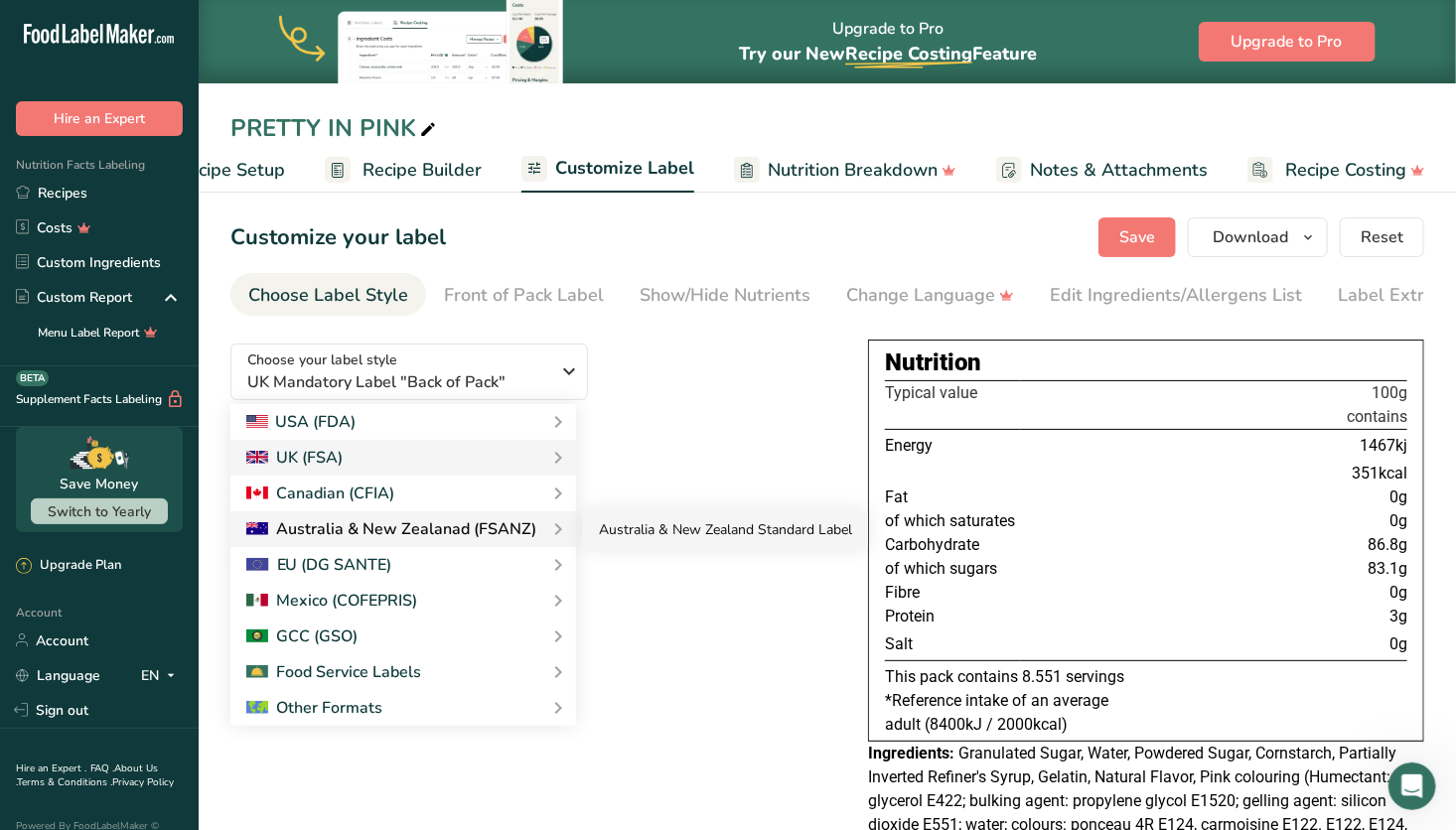 click on "Australia & New Zealand Standard Label" at bounding box center (725, 529) 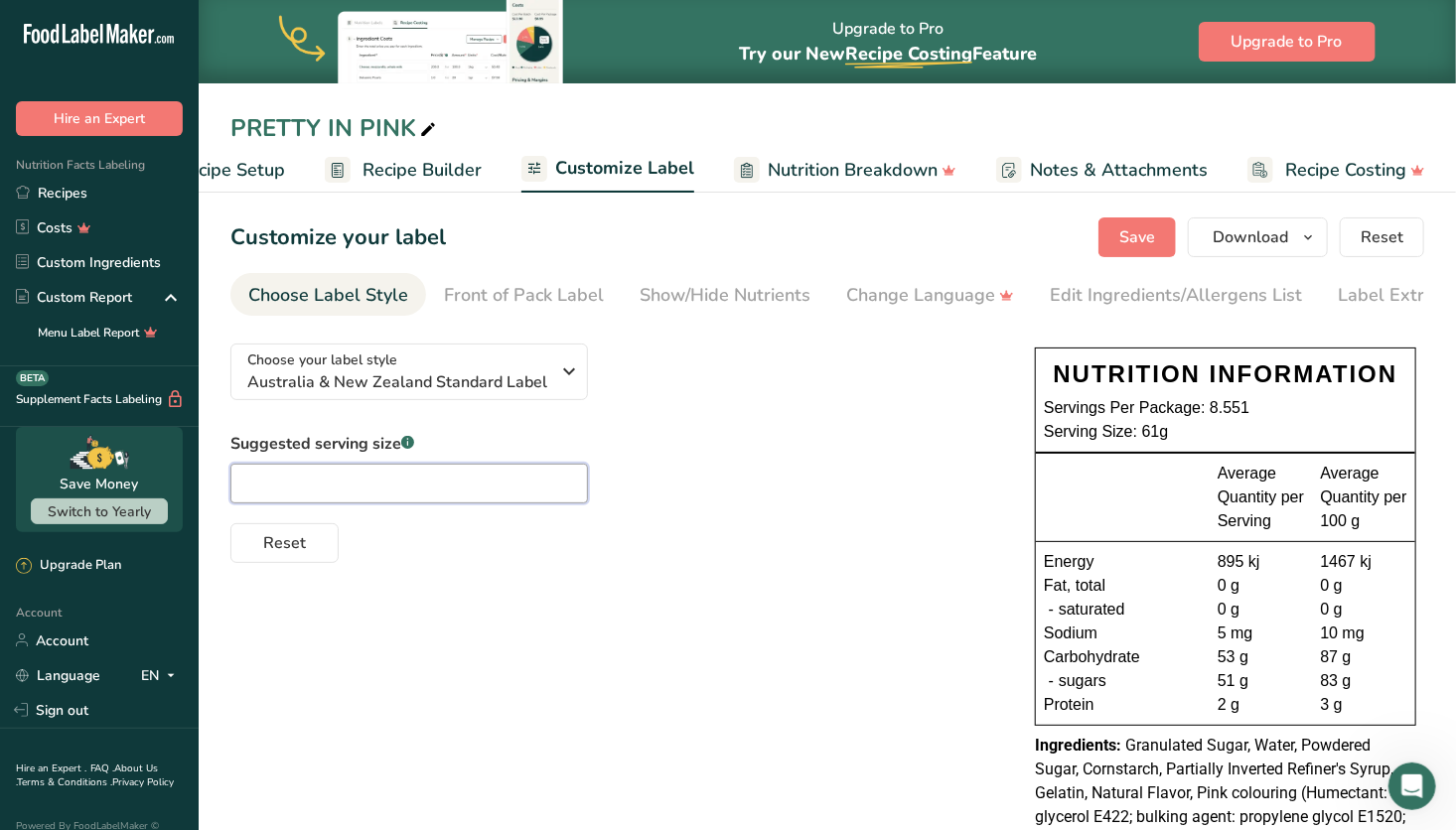 click at bounding box center [409, 484] 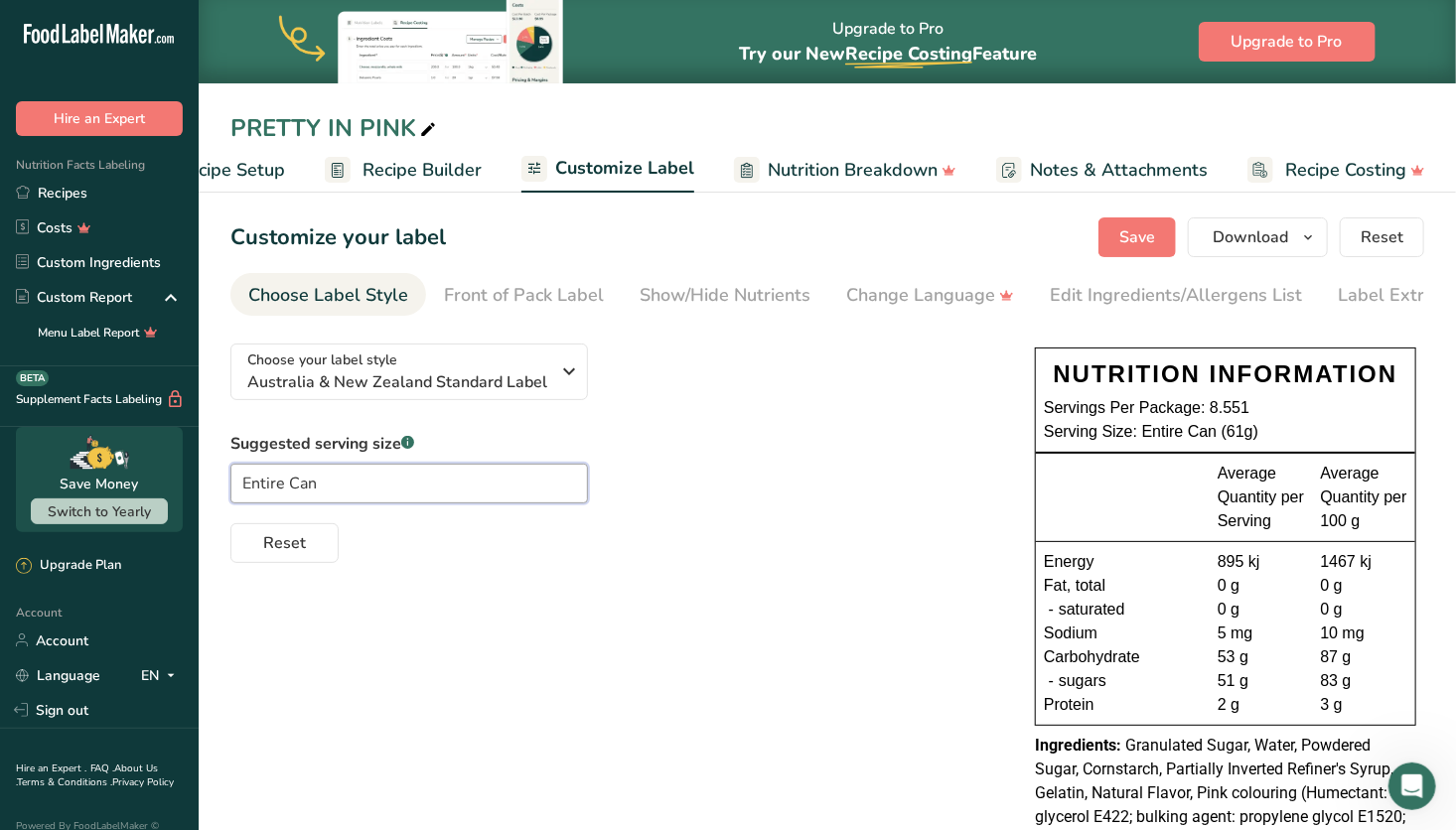 type on "Entire Can" 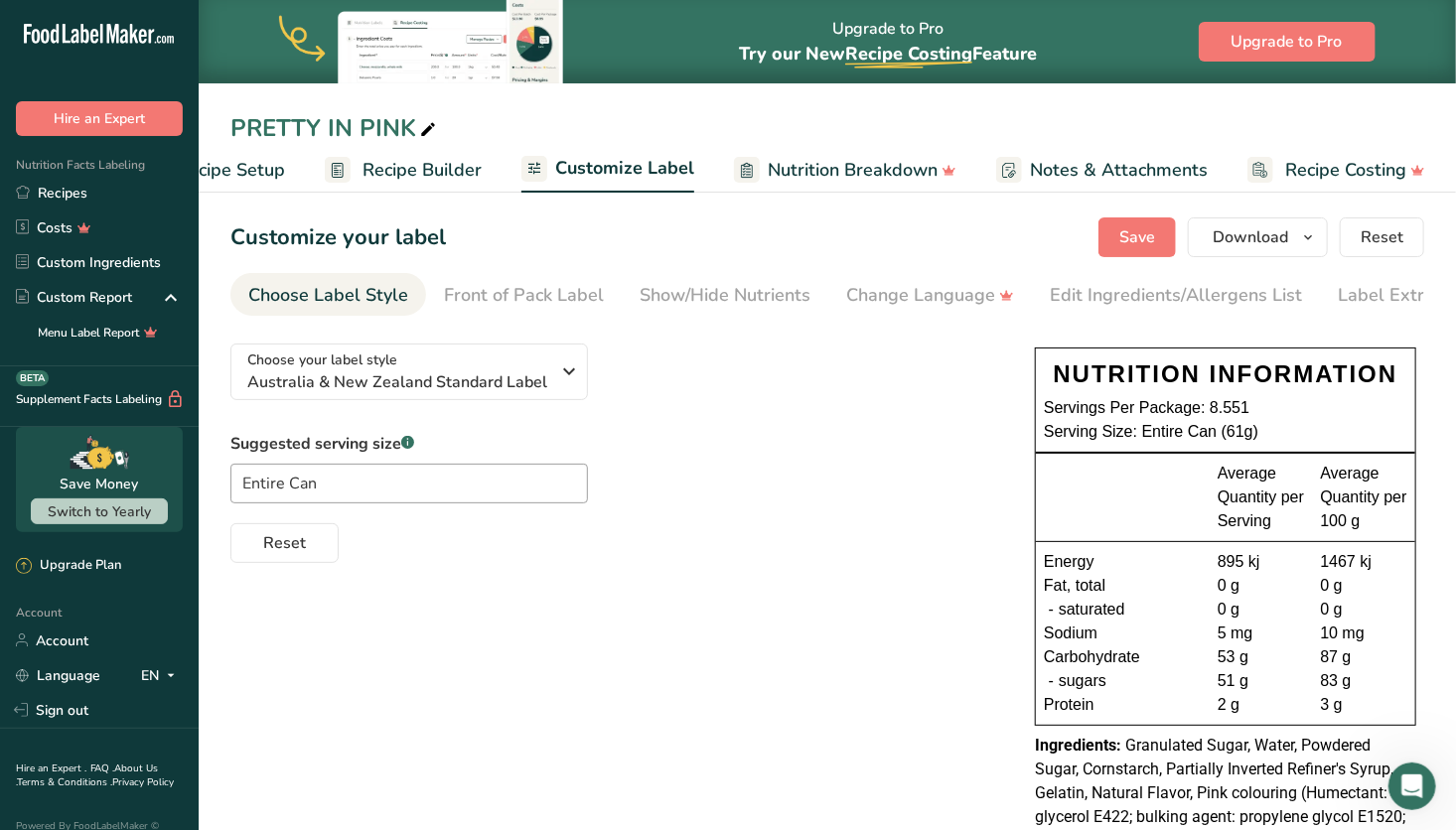 click on "Suggested serving size
.a-a{fill:#347362;}.b-a{fill:#fff;}           Entire Can
Reset" at bounding box center [613, 497] 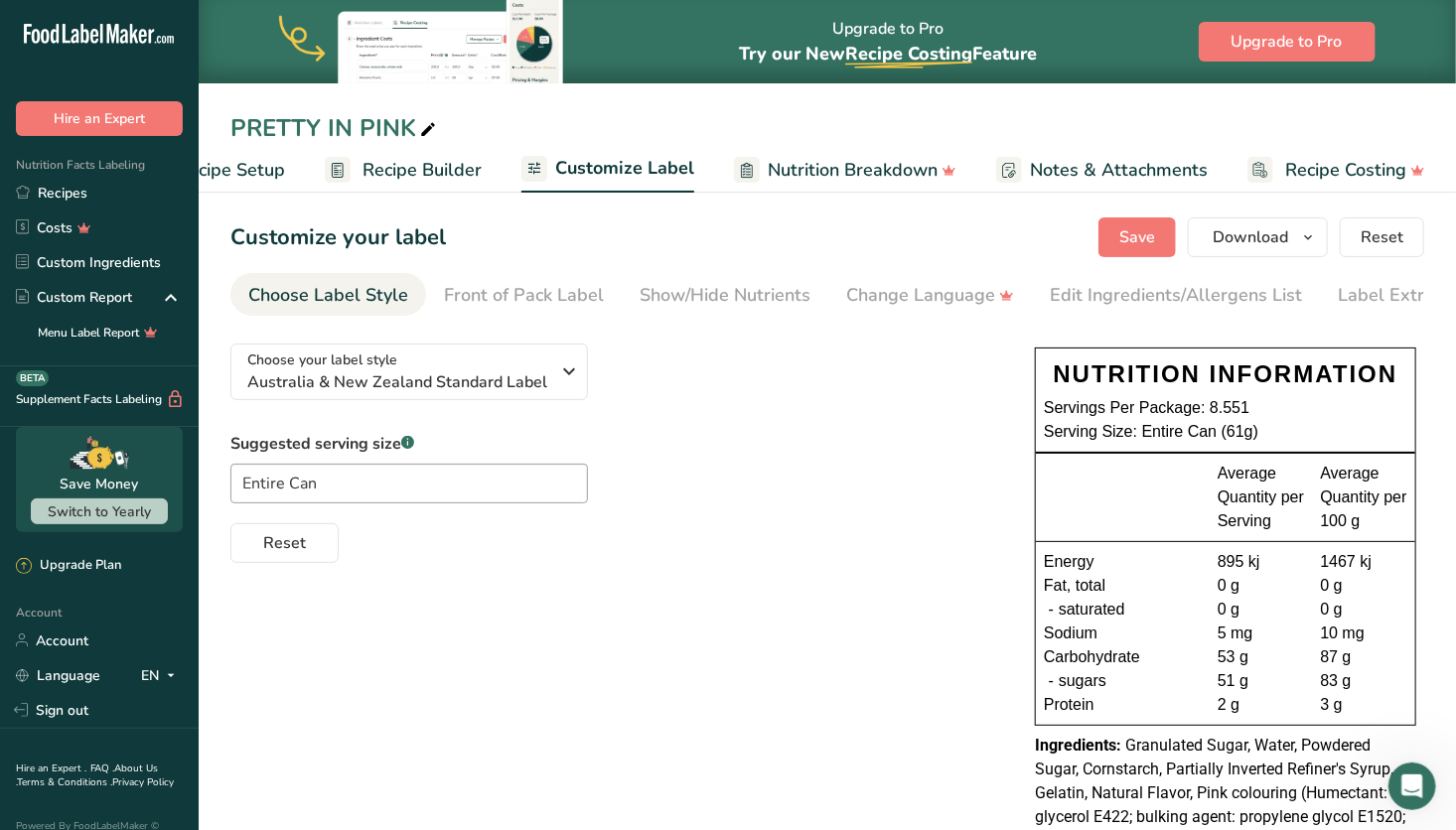 click on "Suggested serving size
.a-a{fill:#347362;}.b-a{fill:#fff;}           Entire Can
Reset" at bounding box center [613, 497] 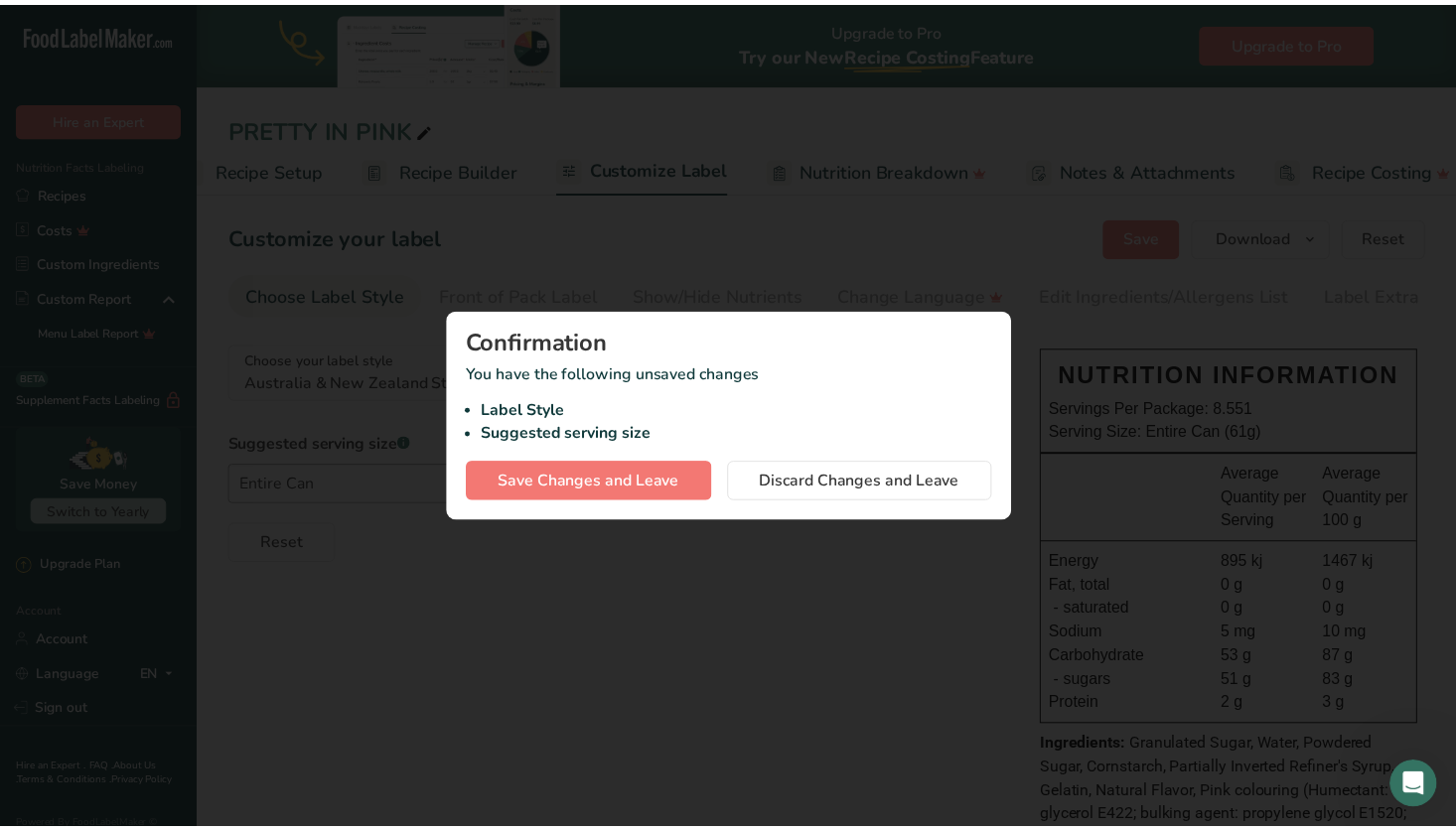 scroll, scrollTop: 0, scrollLeft: 7, axis: horizontal 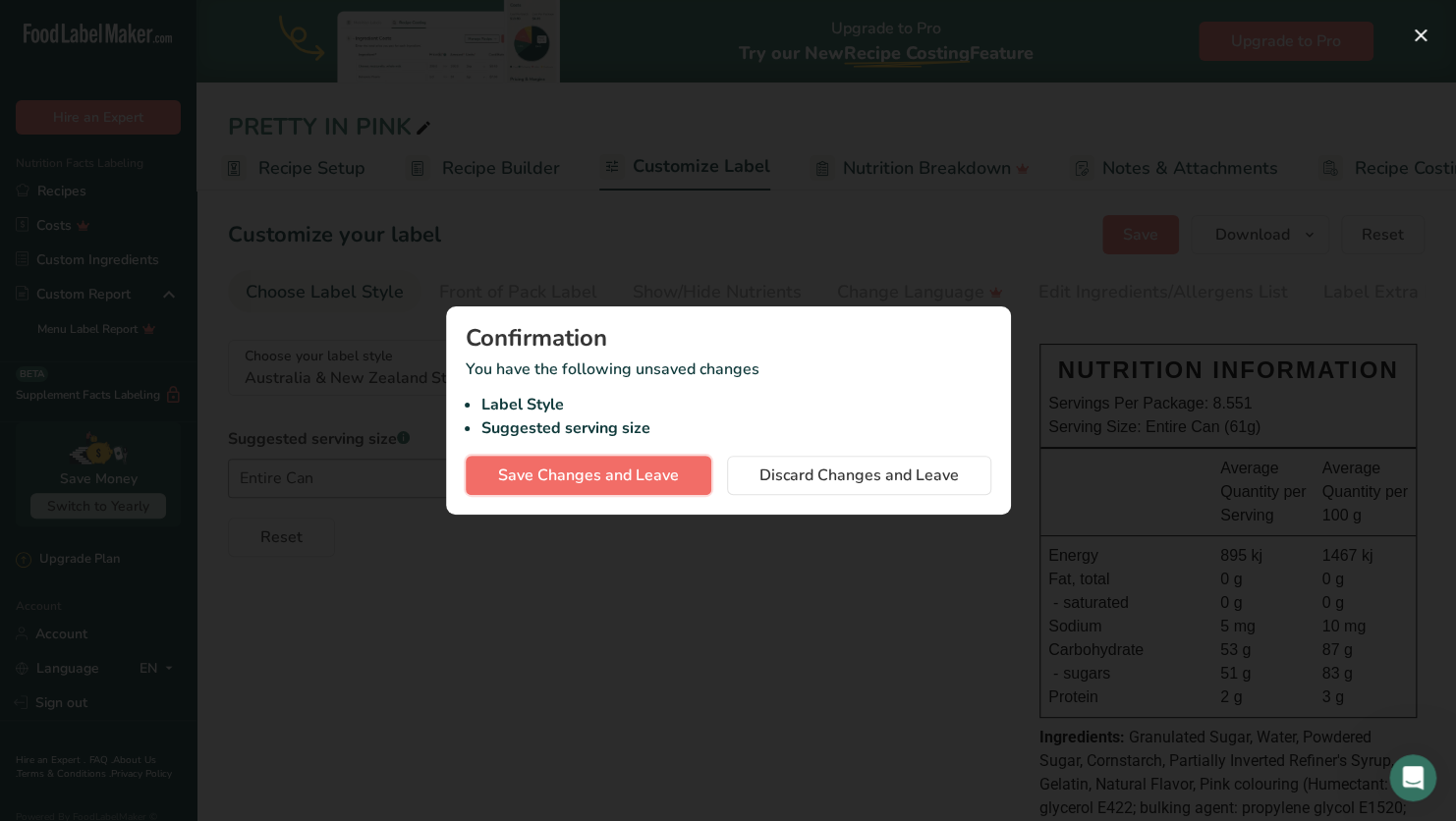 click on "Save Changes and Leave" at bounding box center [588, 475] 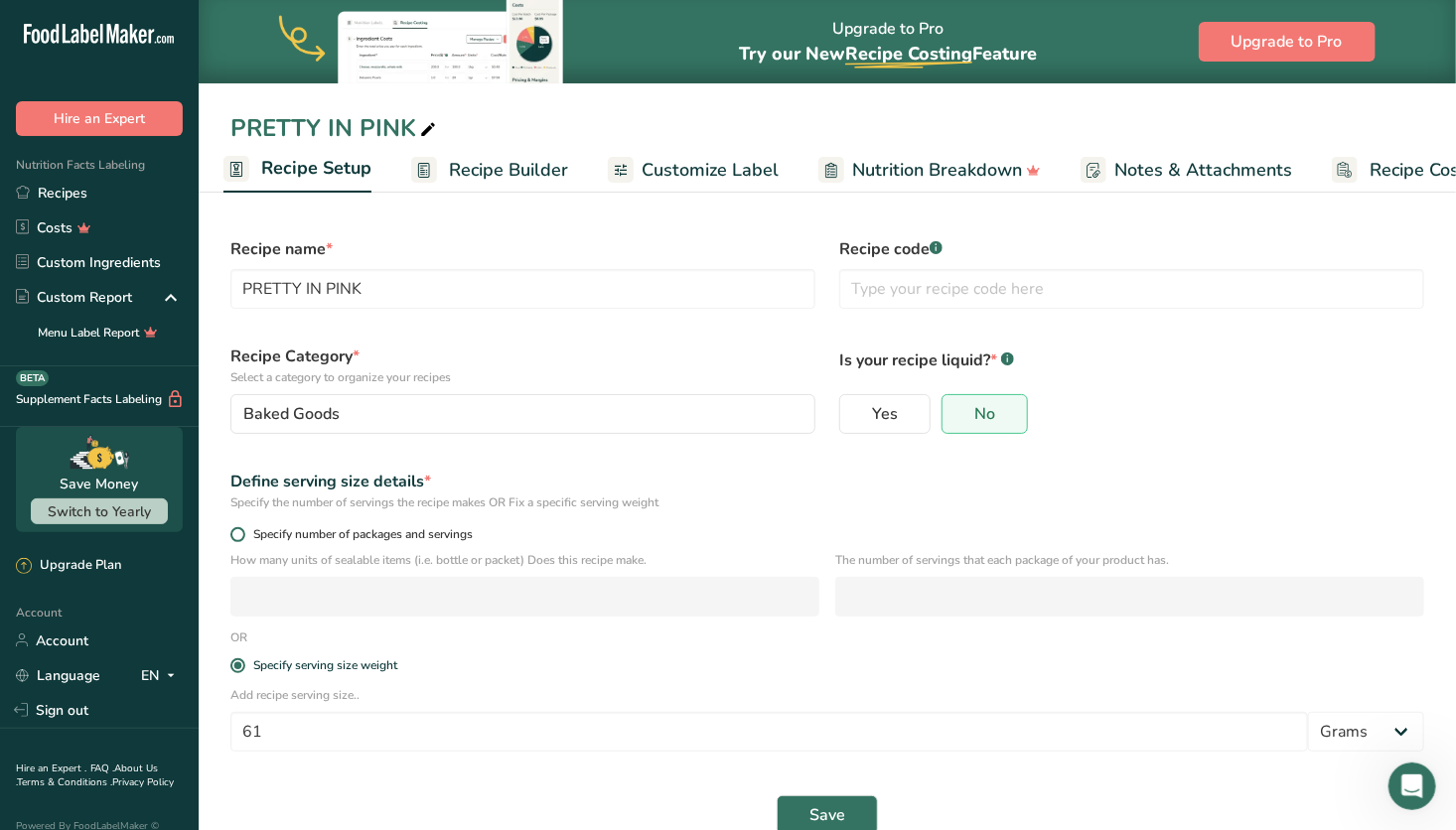 click at bounding box center [237, 534] 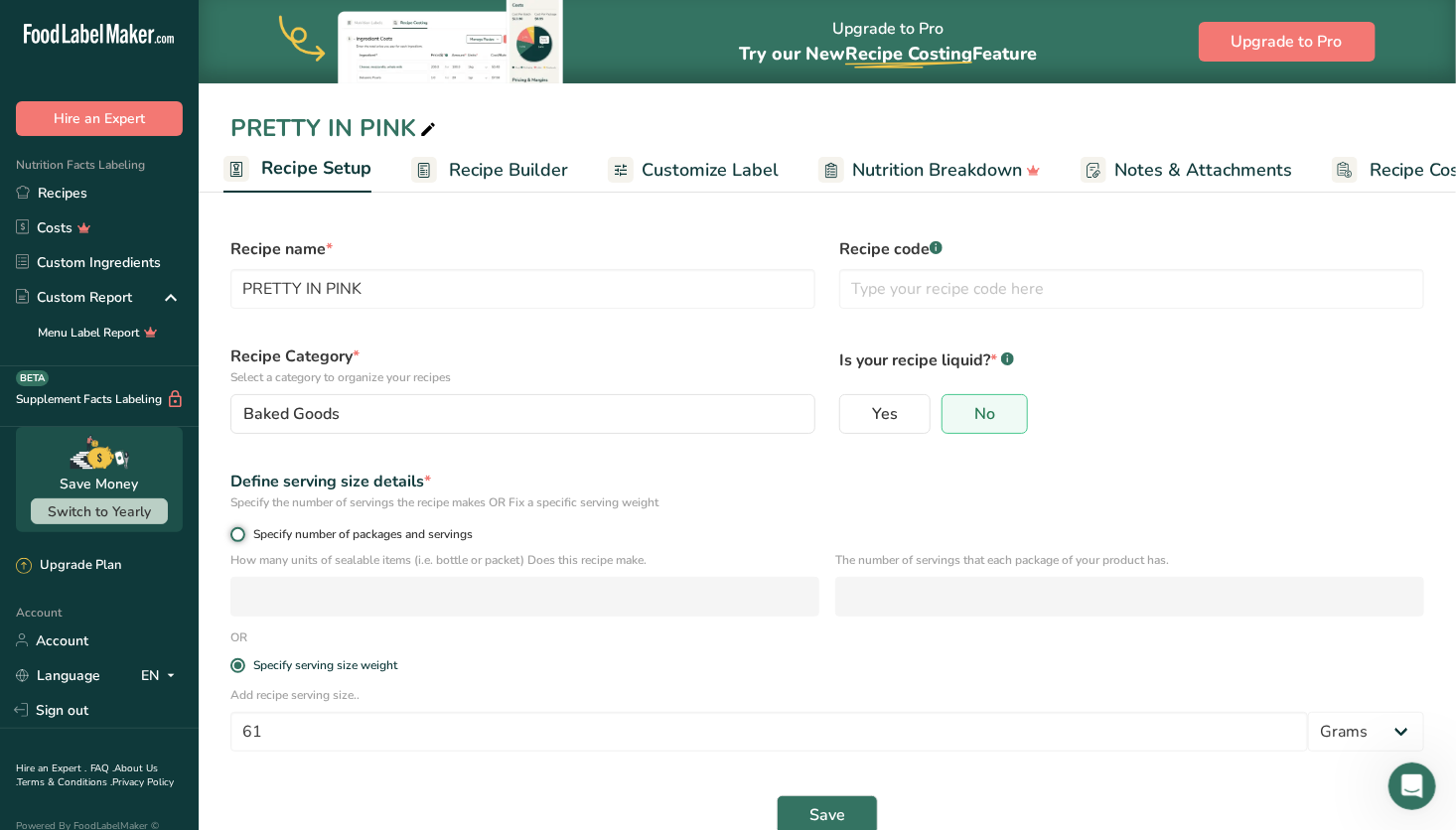 click on "Specify number of packages and servings" at bounding box center (236, 534) 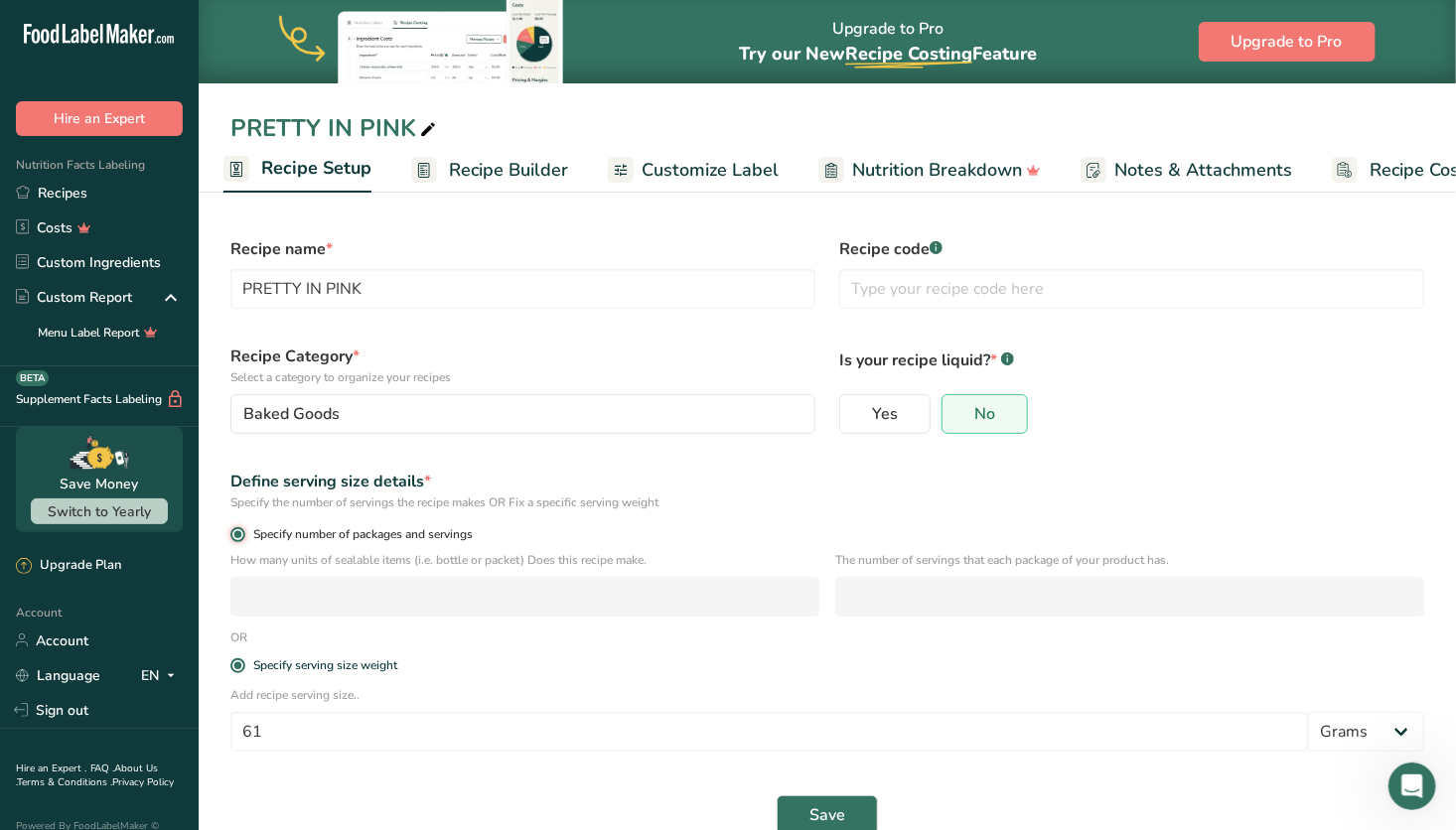 radio on "false" 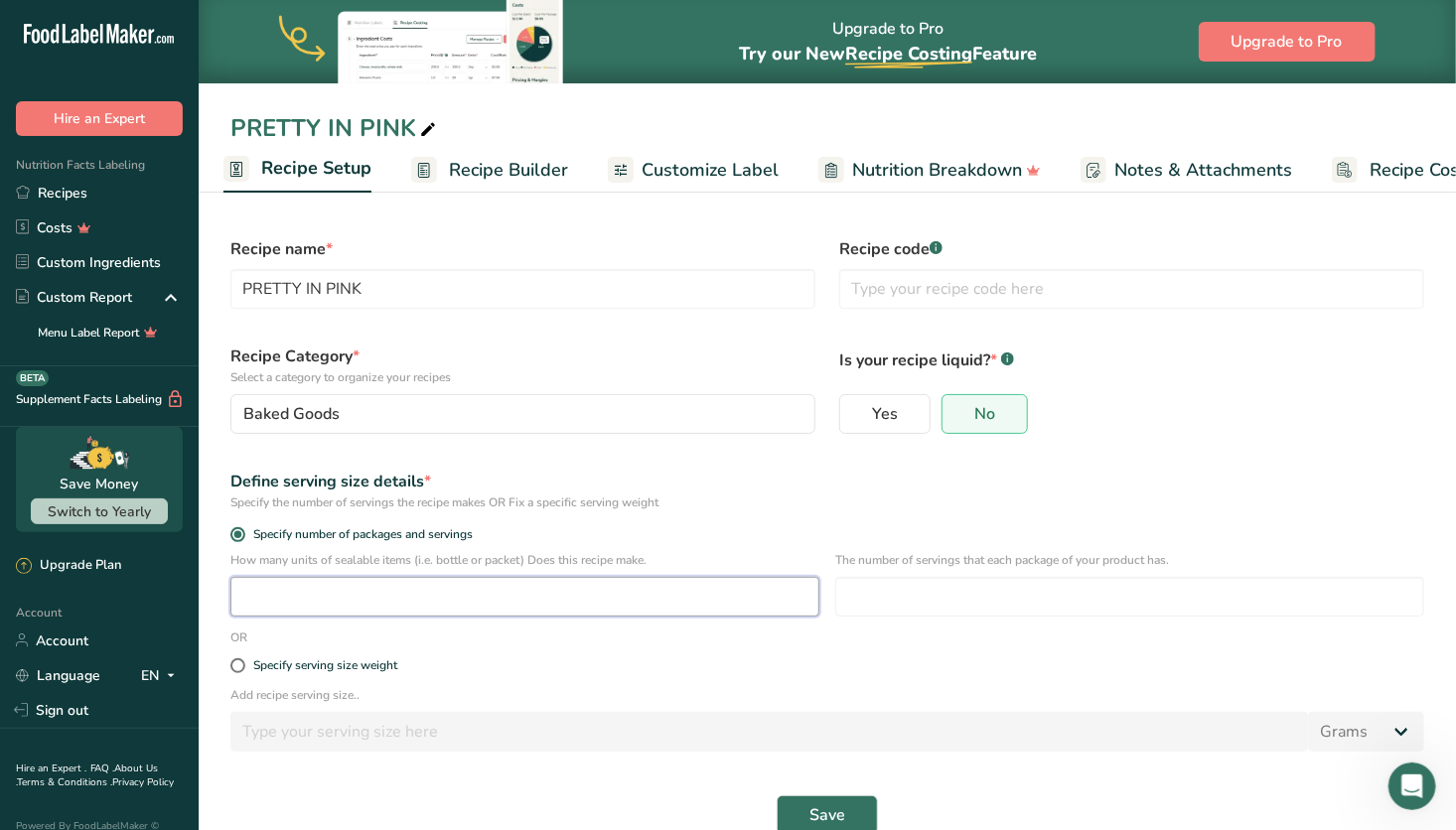 click at bounding box center (524, 597) 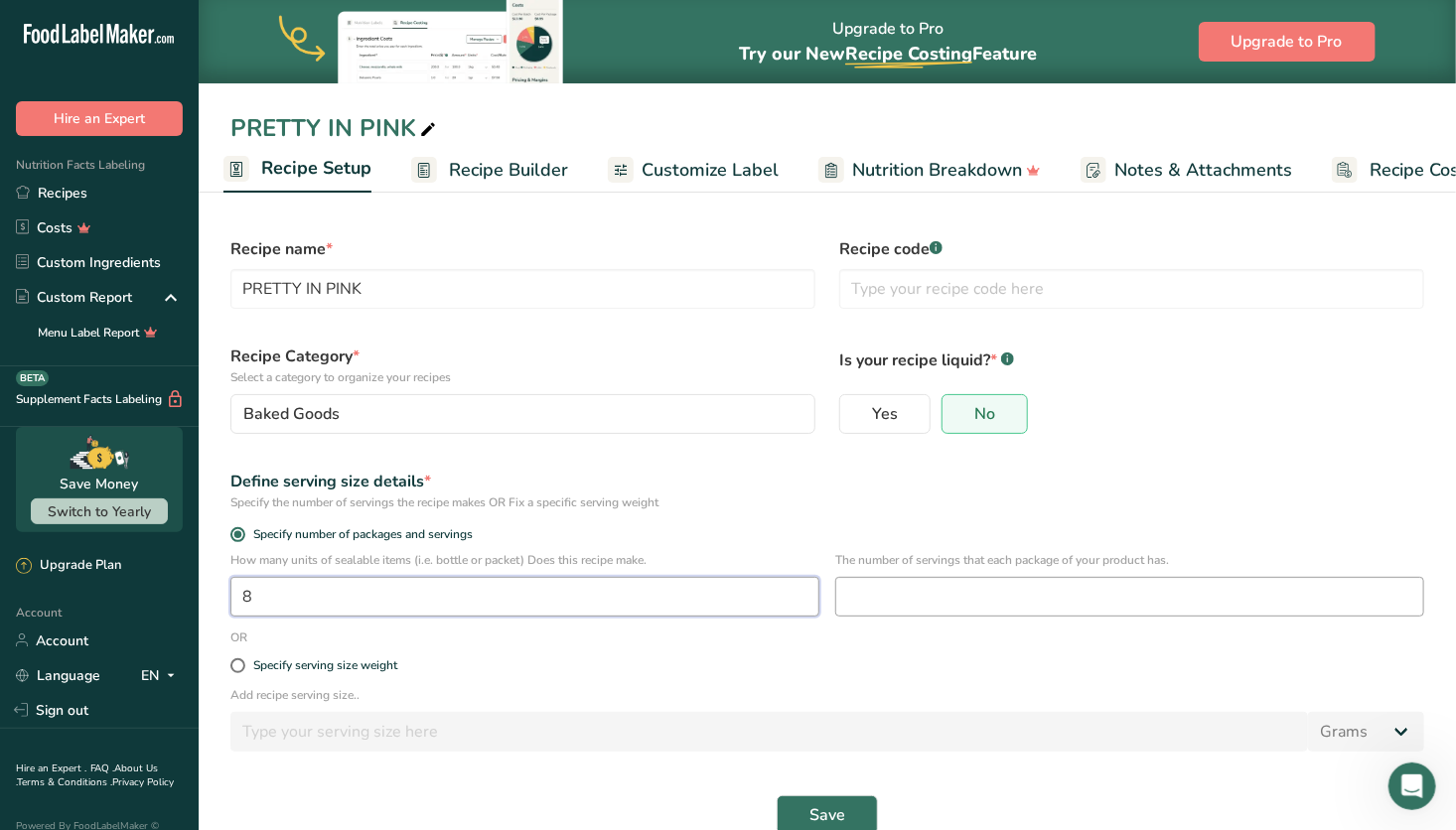 type on "8" 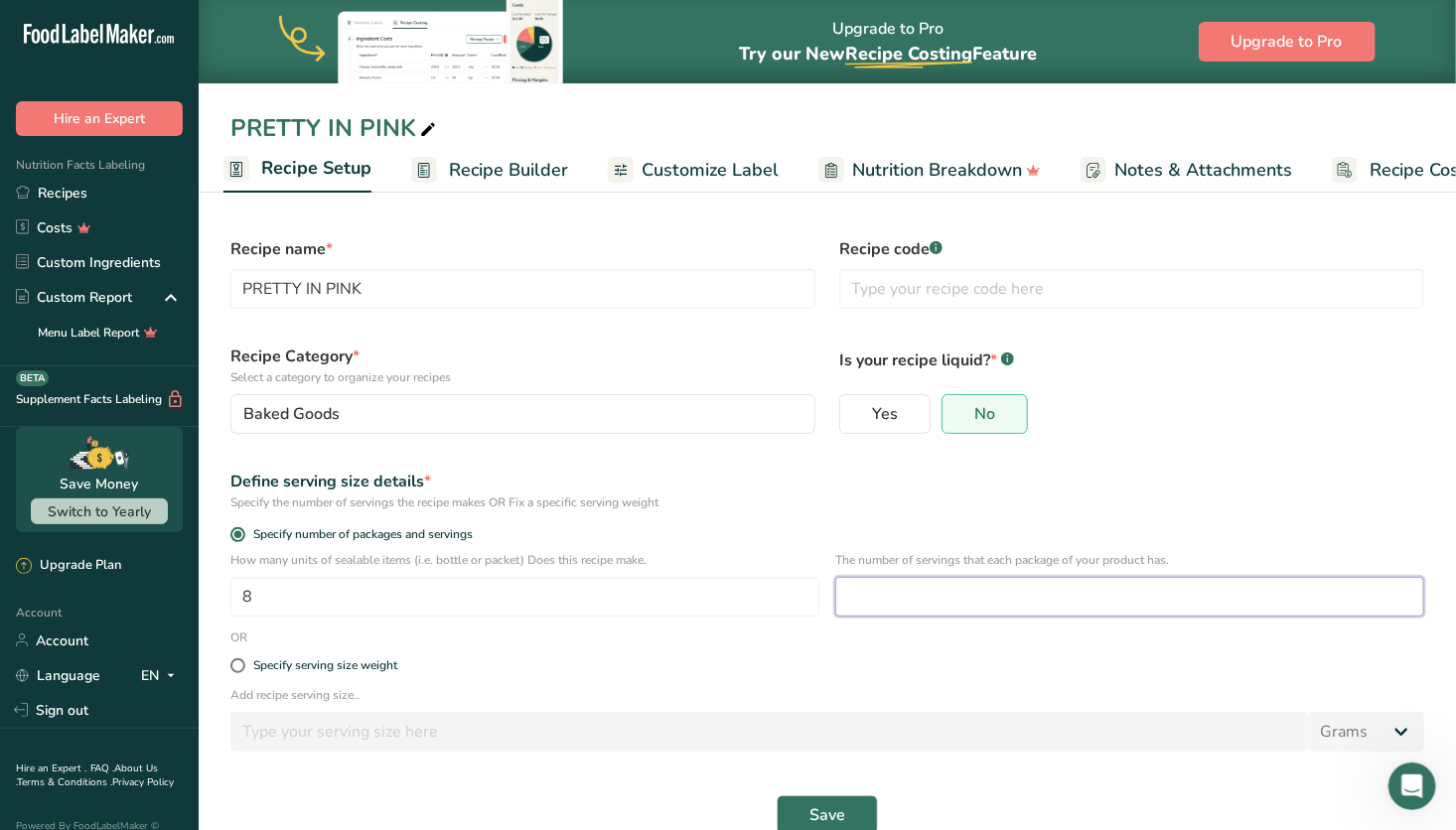 click at bounding box center [1129, 597] 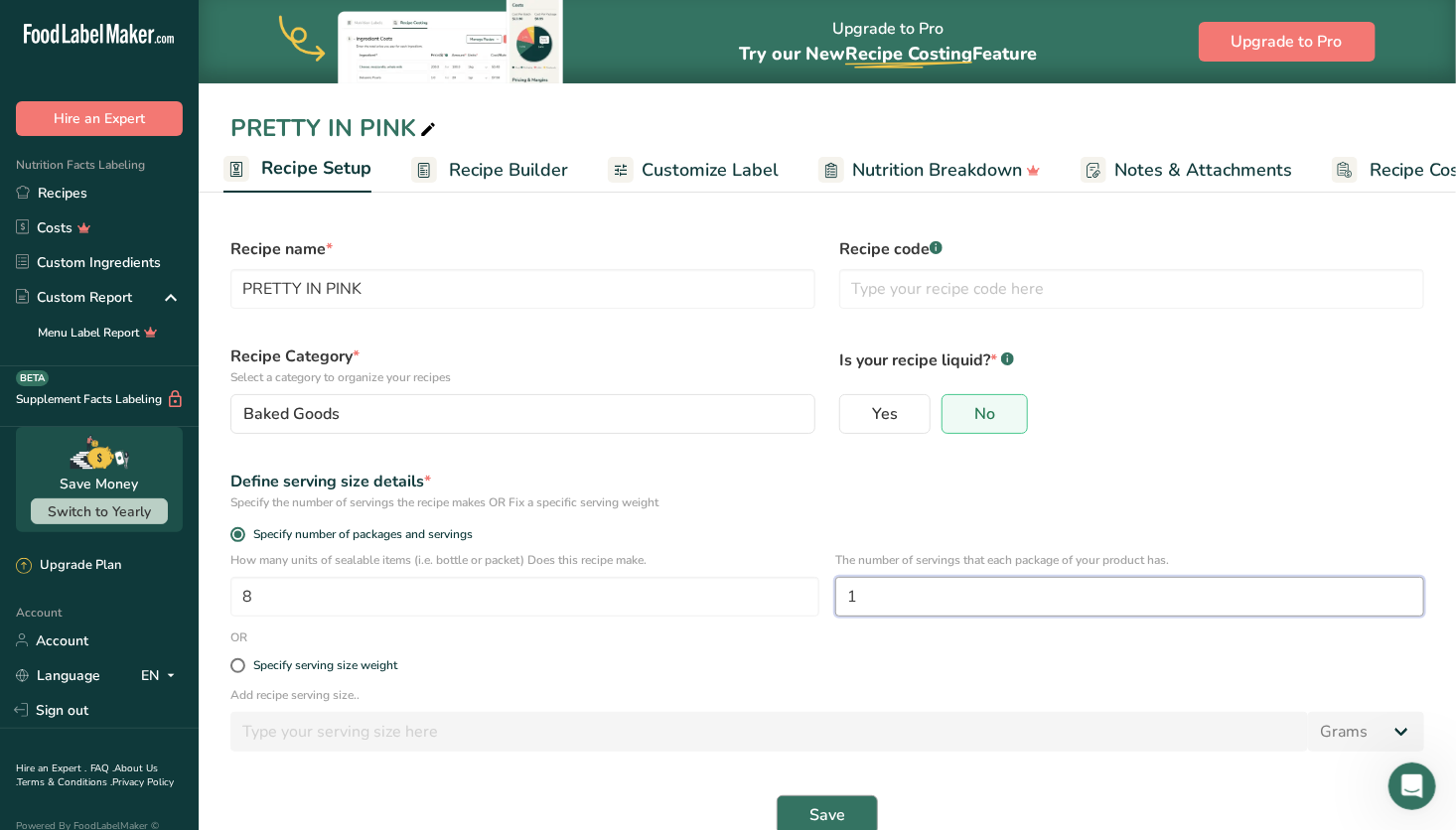 type on "1" 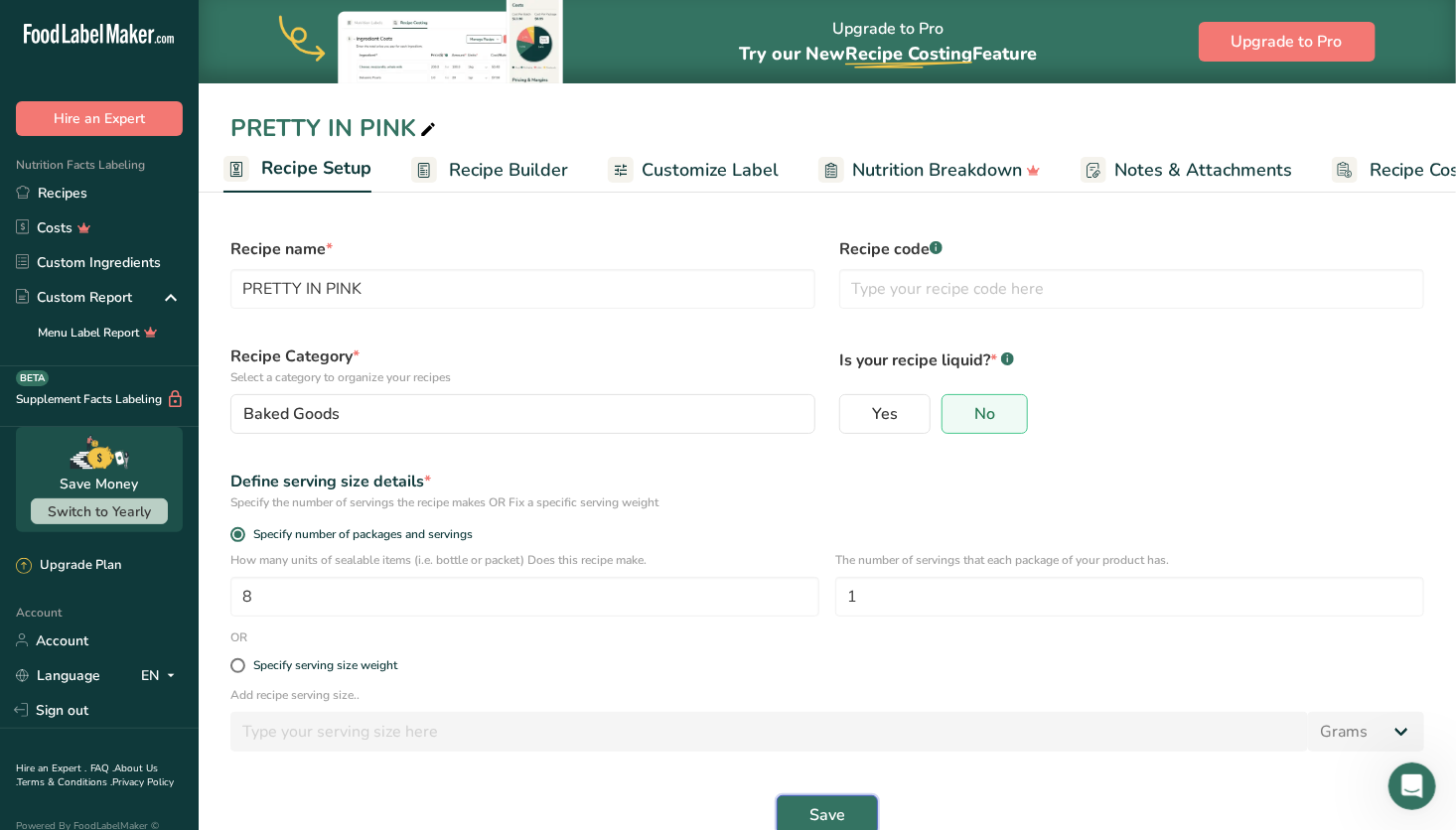click on "Save" at bounding box center [827, 815] 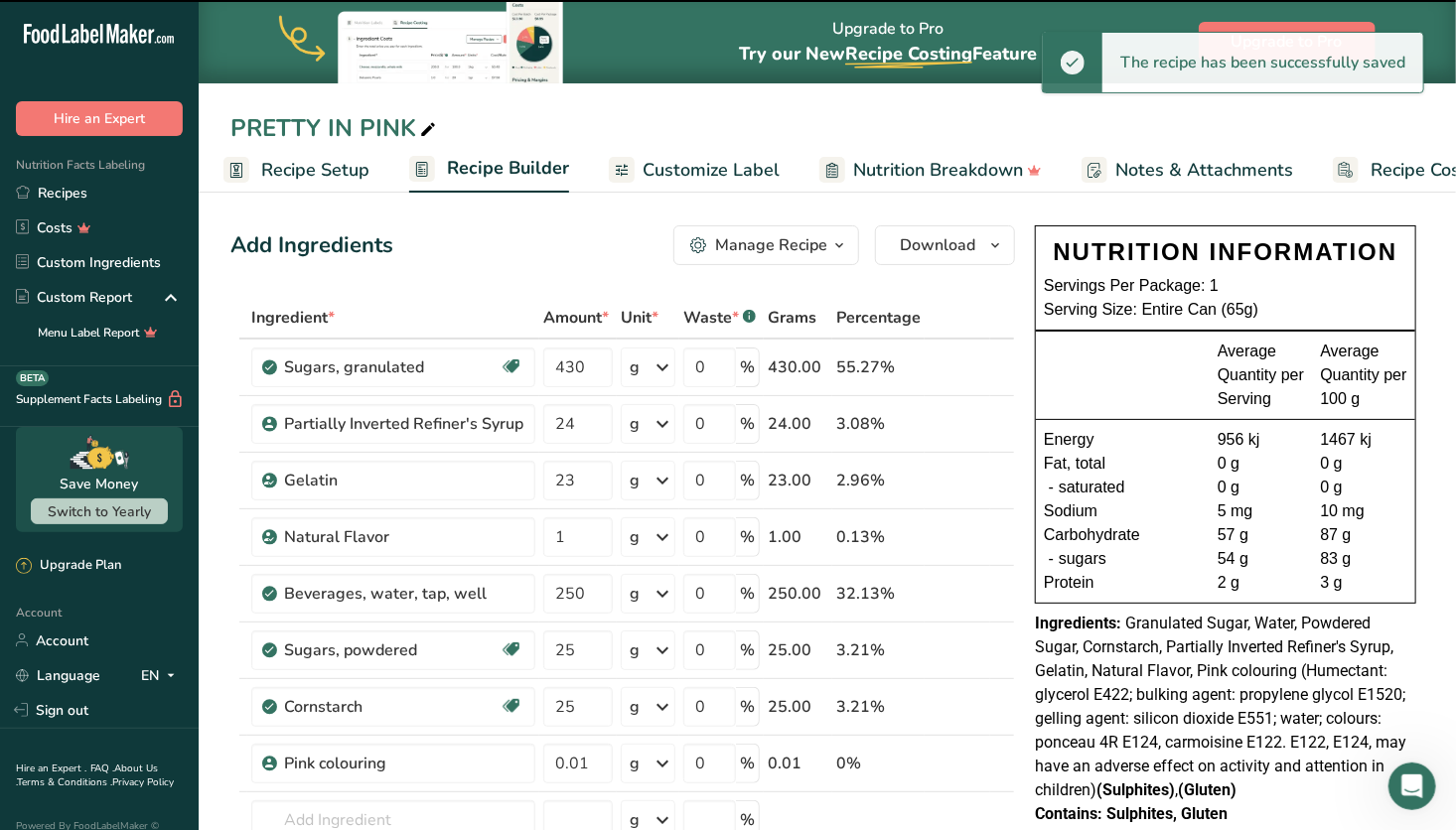 click on "Customize Label" at bounding box center (711, 170) 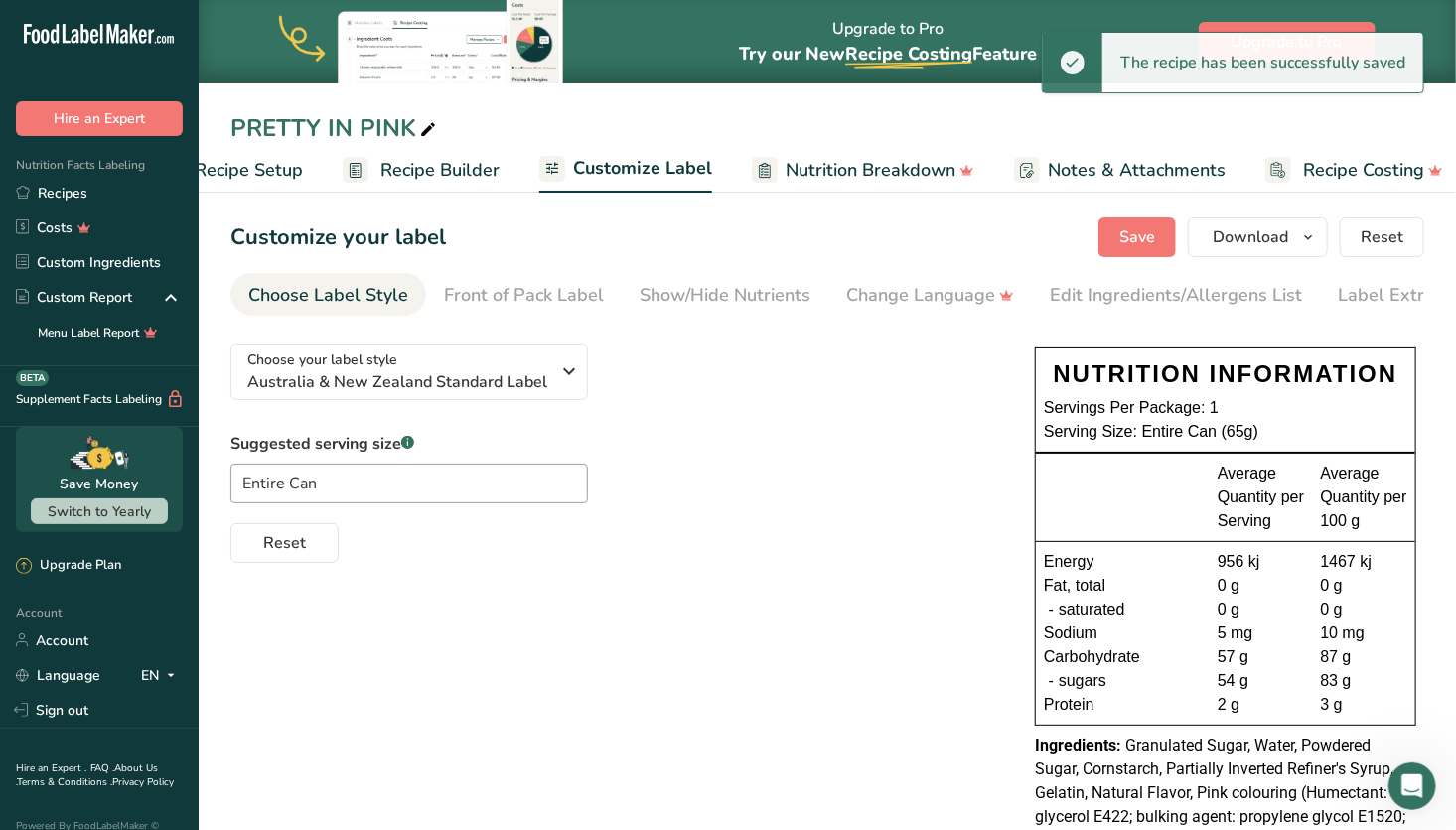 scroll, scrollTop: 0, scrollLeft: 91, axis: horizontal 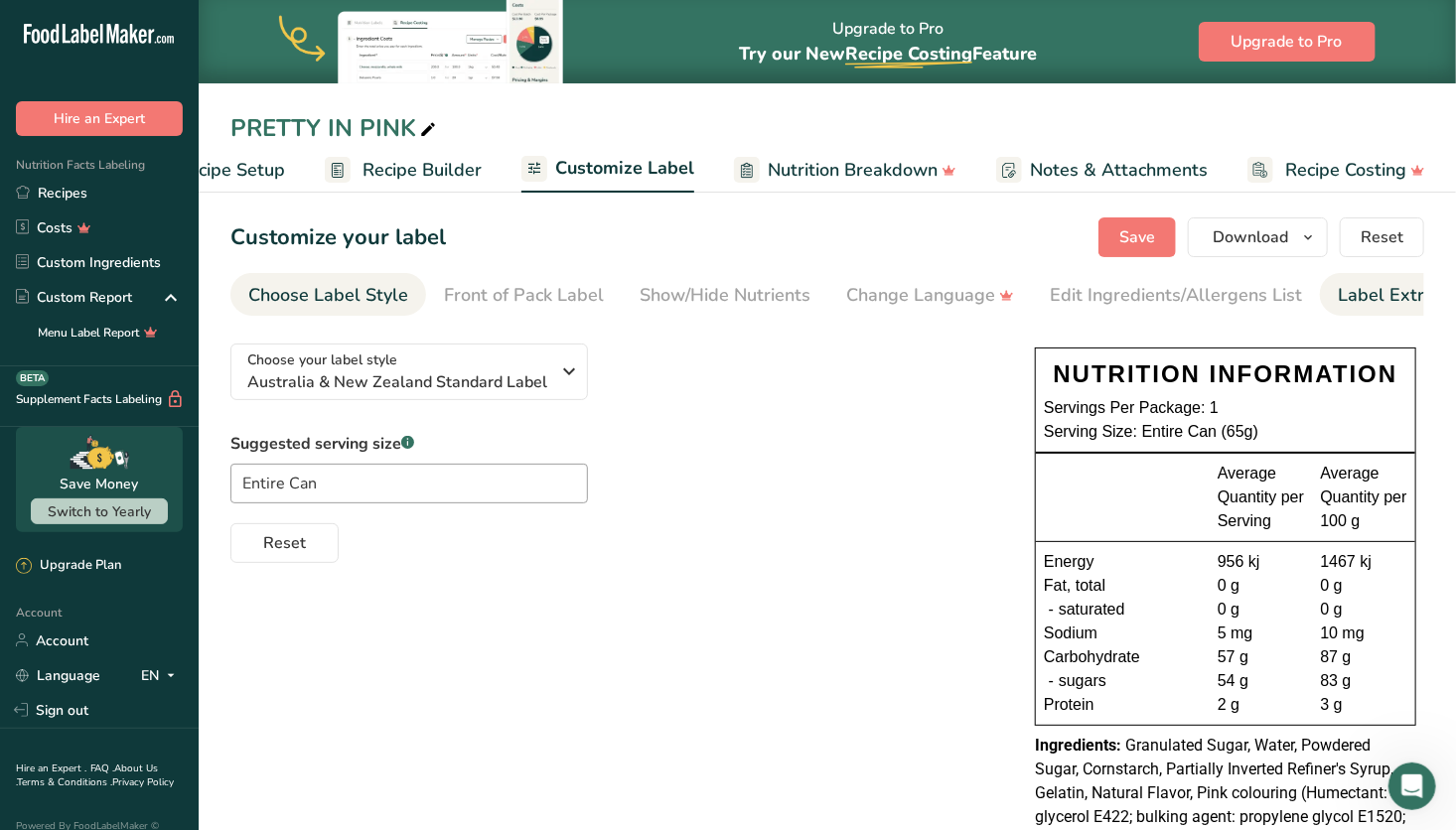 click on "Label Extra Info" at bounding box center [1403, 295] 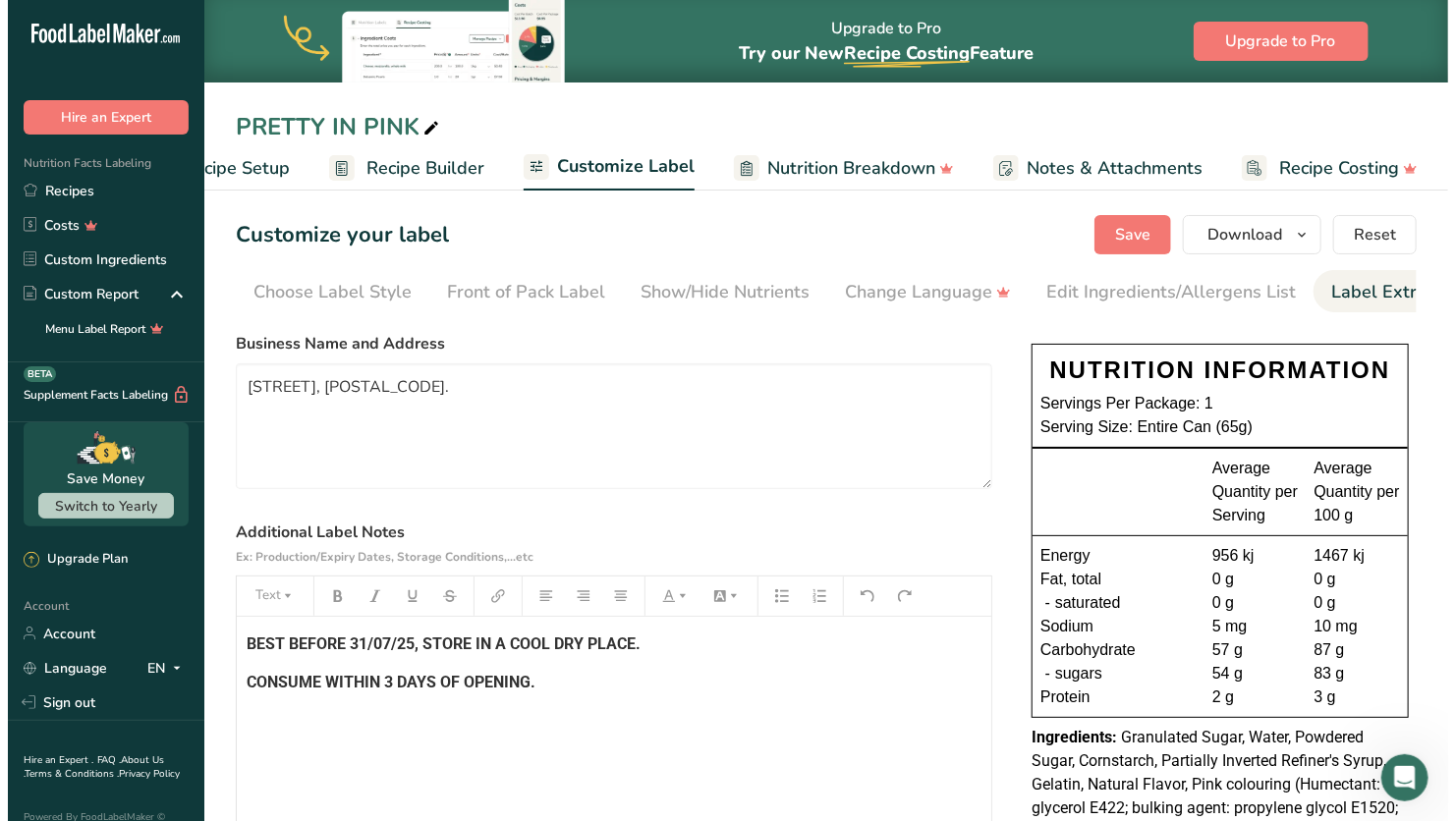 scroll, scrollTop: 0, scrollLeft: 51, axis: horizontal 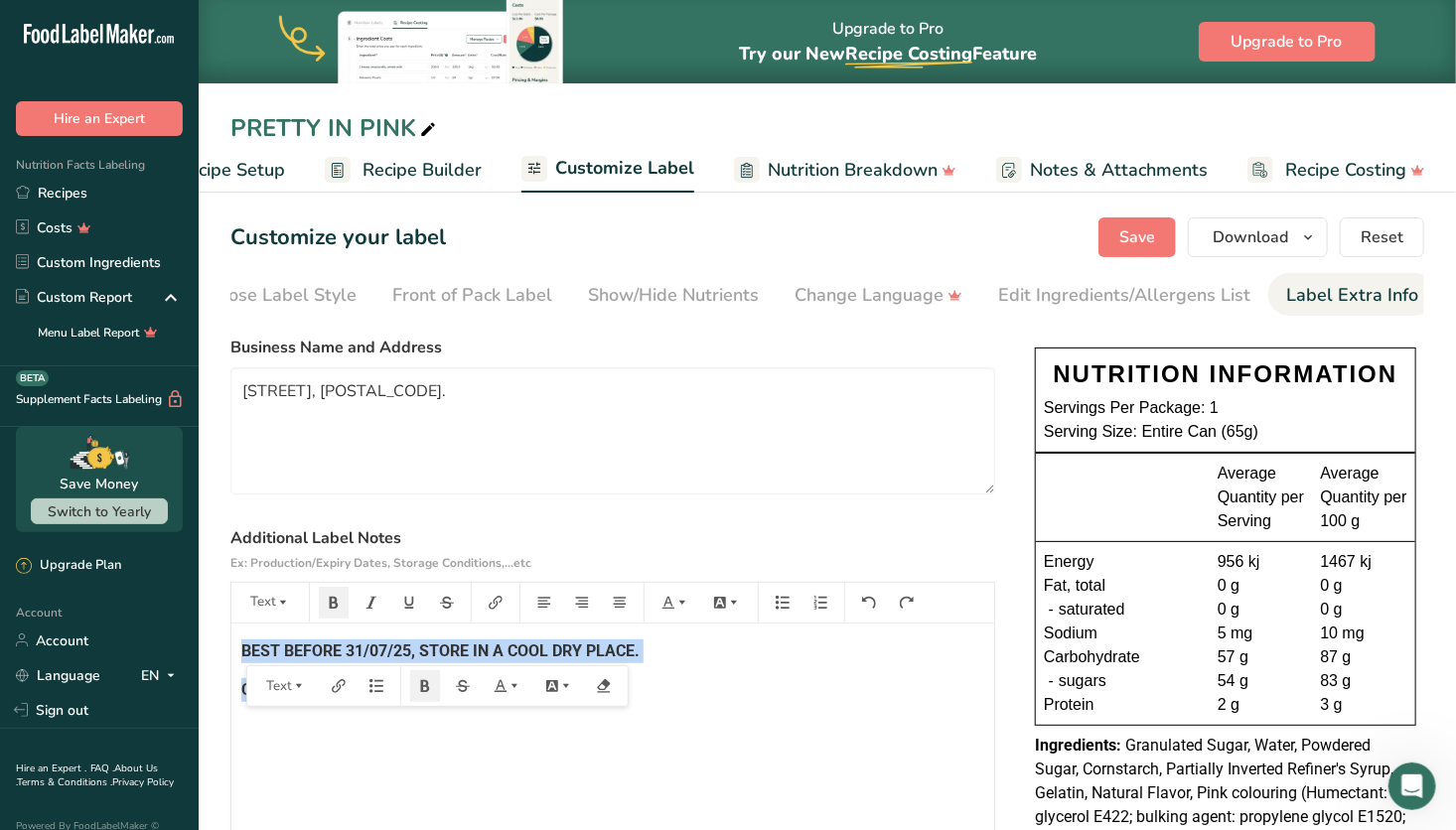 drag, startPoint x: 594, startPoint y: 703, endPoint x: 213, endPoint y: 641, distance: 386.012 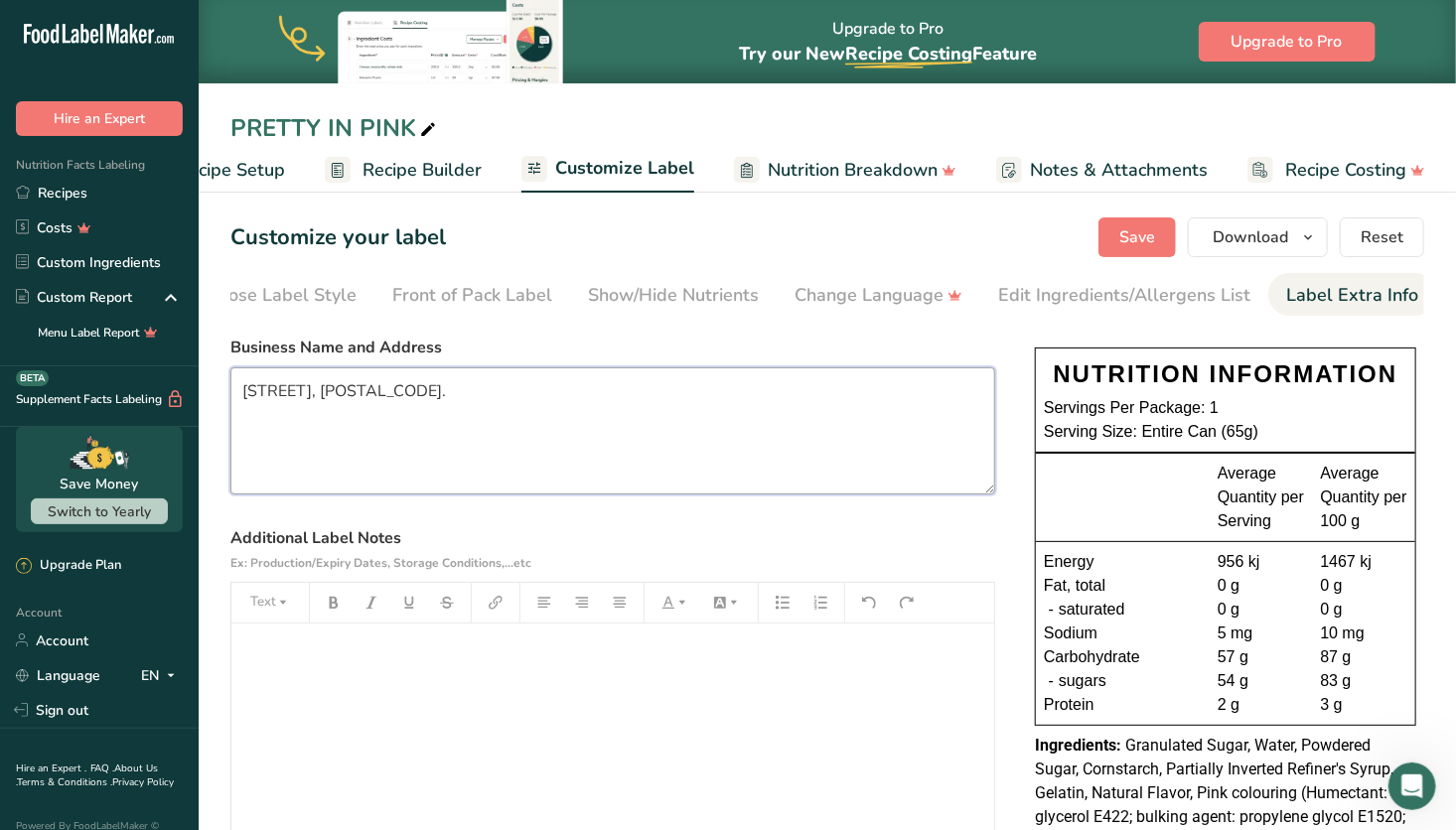 drag, startPoint x: 618, startPoint y: 391, endPoint x: 191, endPoint y: 353, distance: 428.6875 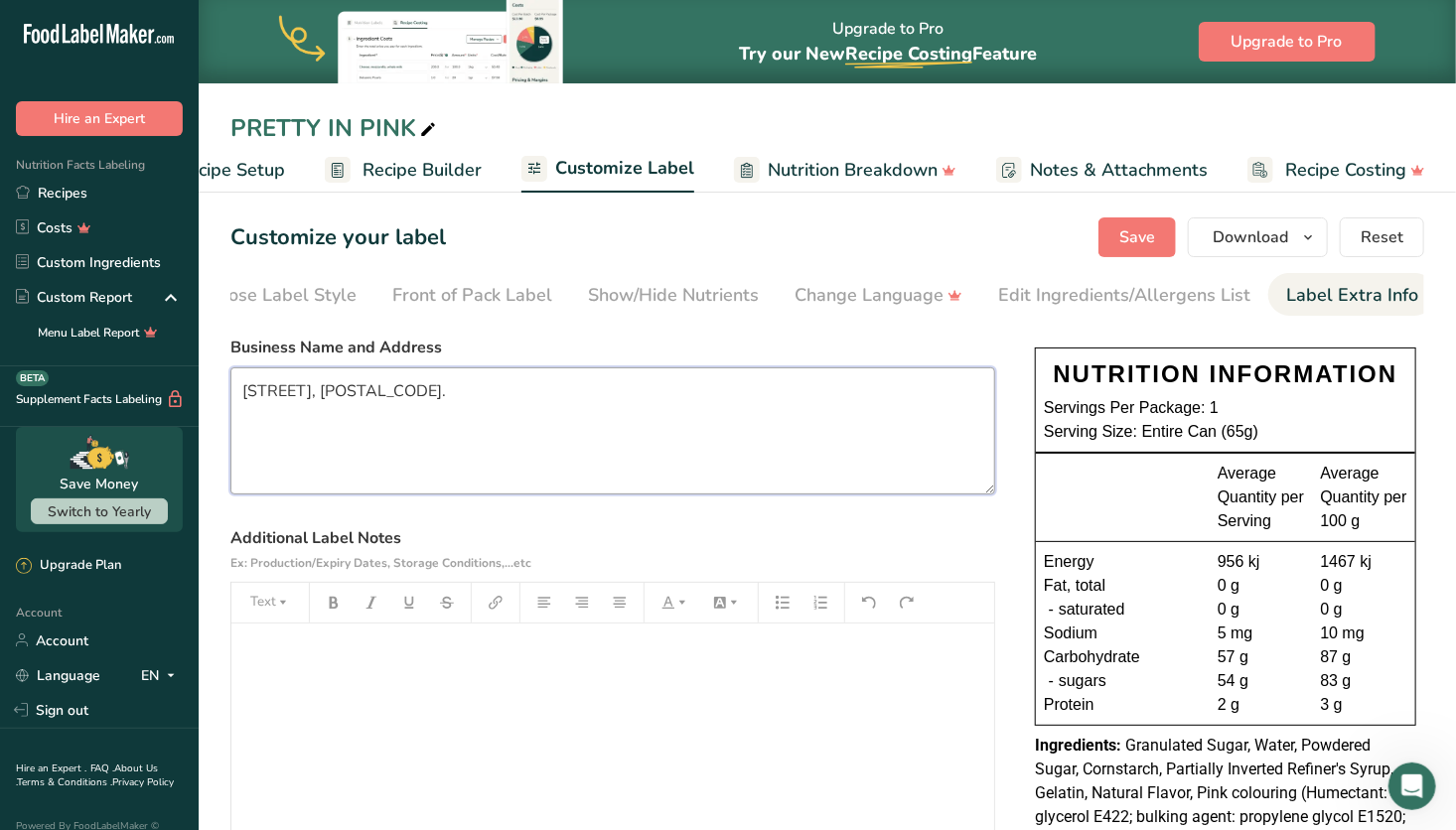 click on ".a-20{fill:#fff;}
Hire an Expert
Nutrition Facts Labeling
Recipes
Costs
Custom Ingredients
Custom Report
Menu Label Report
Supplement Facts Labeling
BETA
Save Money
Switch to Yearly
Upgrade Plan
Account
Account
Language
EN
English
Spanish" at bounding box center (728, 559) 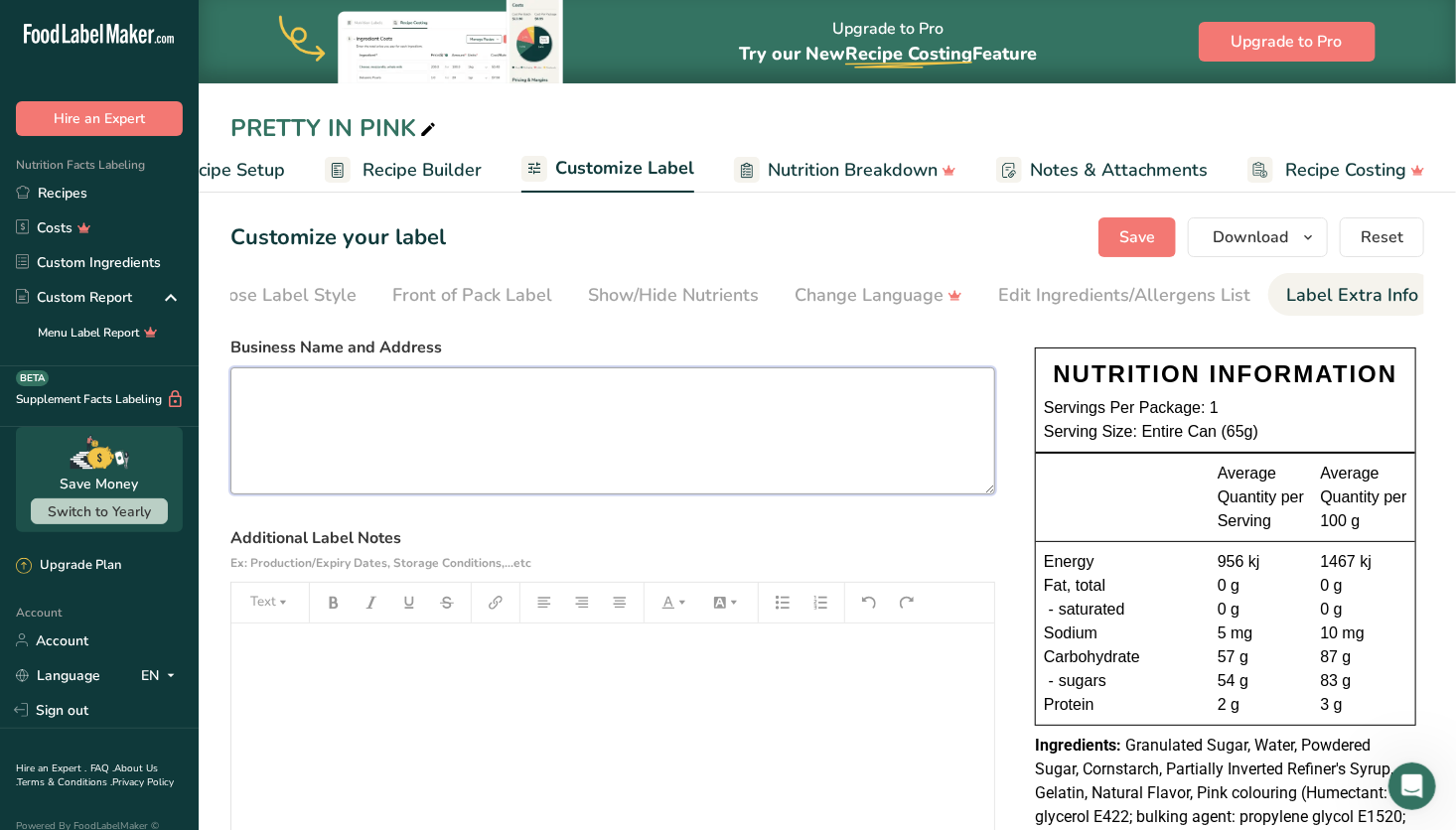 type 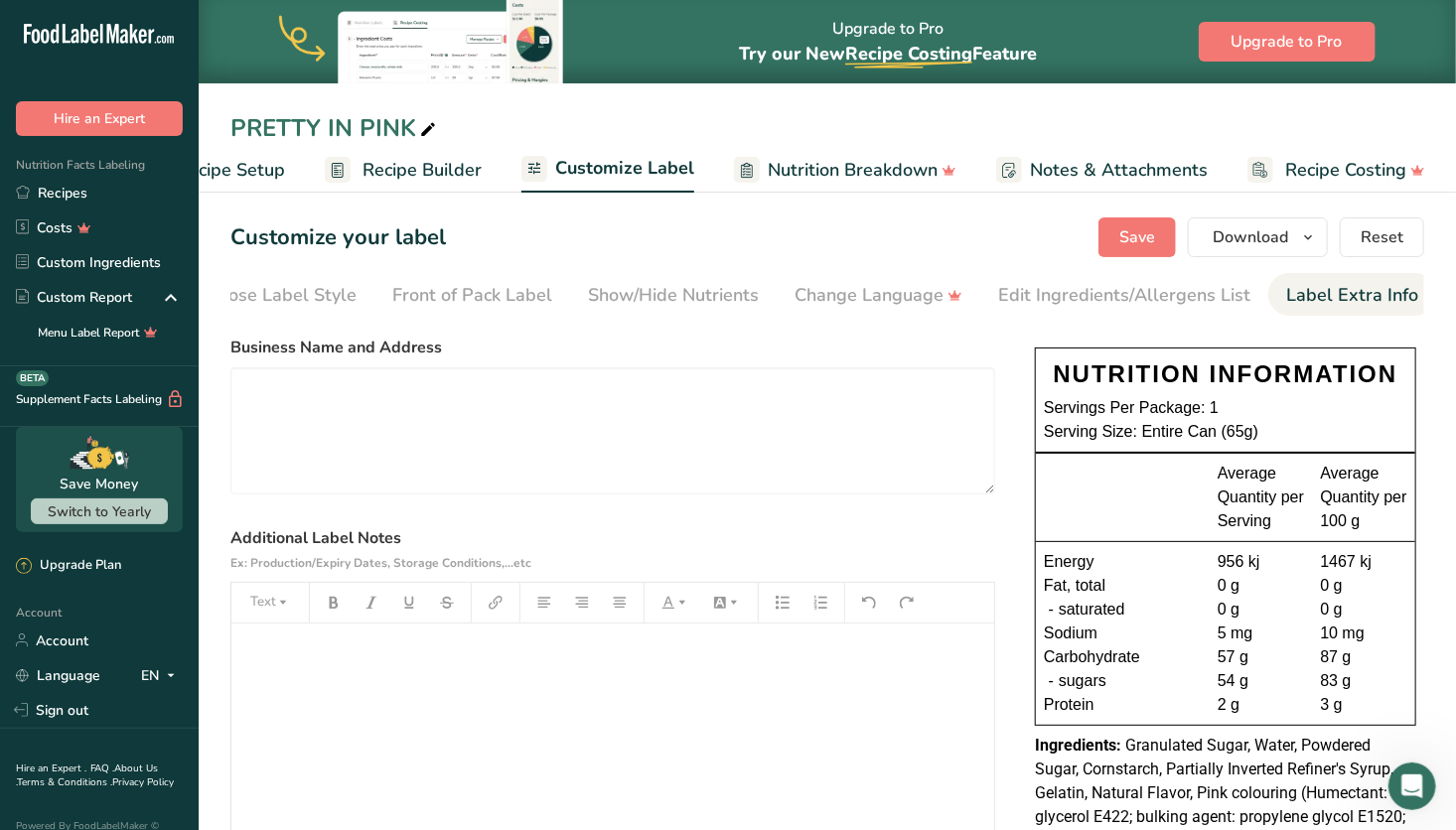 click at bounding box center [428, 130] 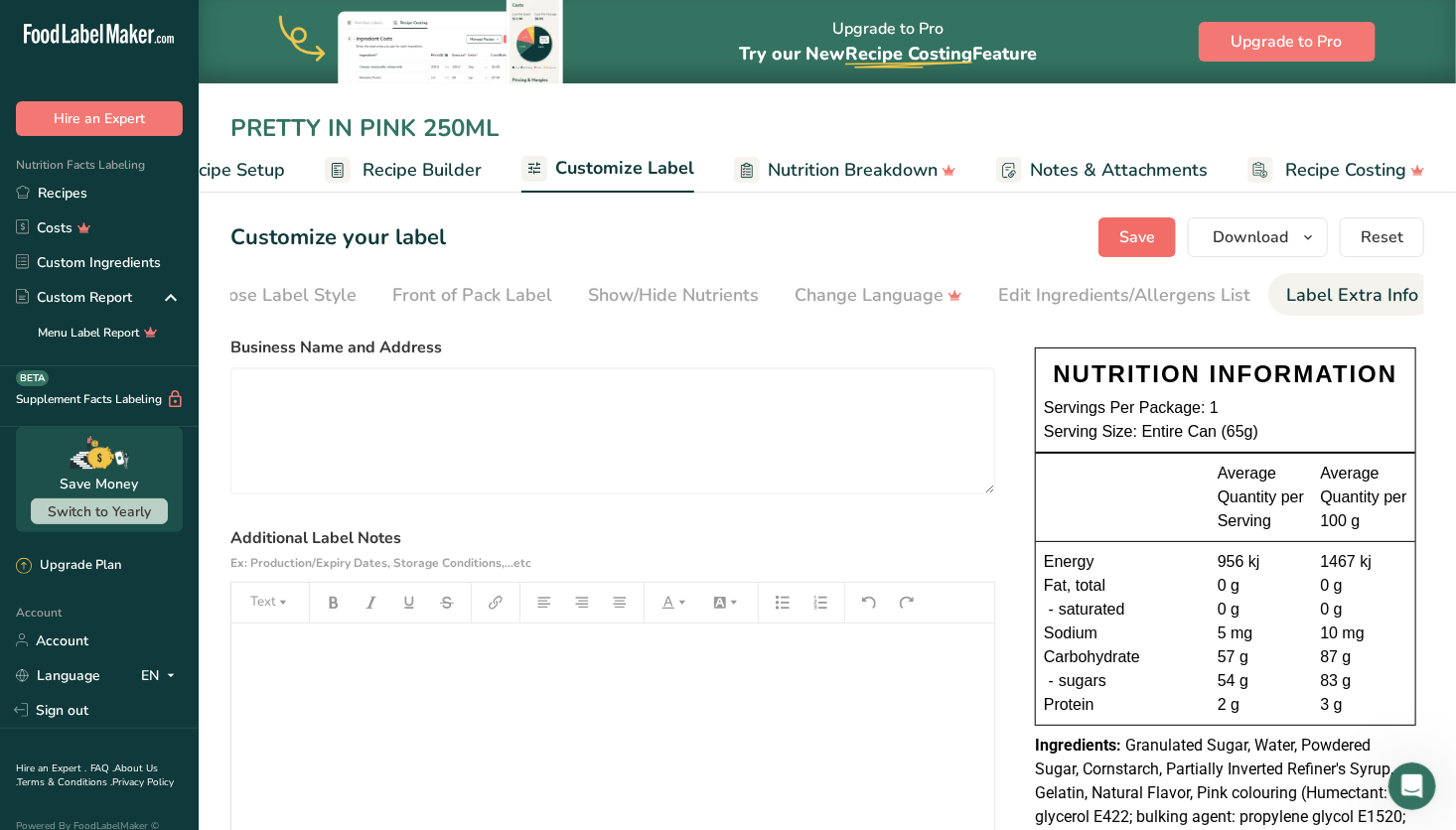 type on "PRETTY IN PINK 250ML" 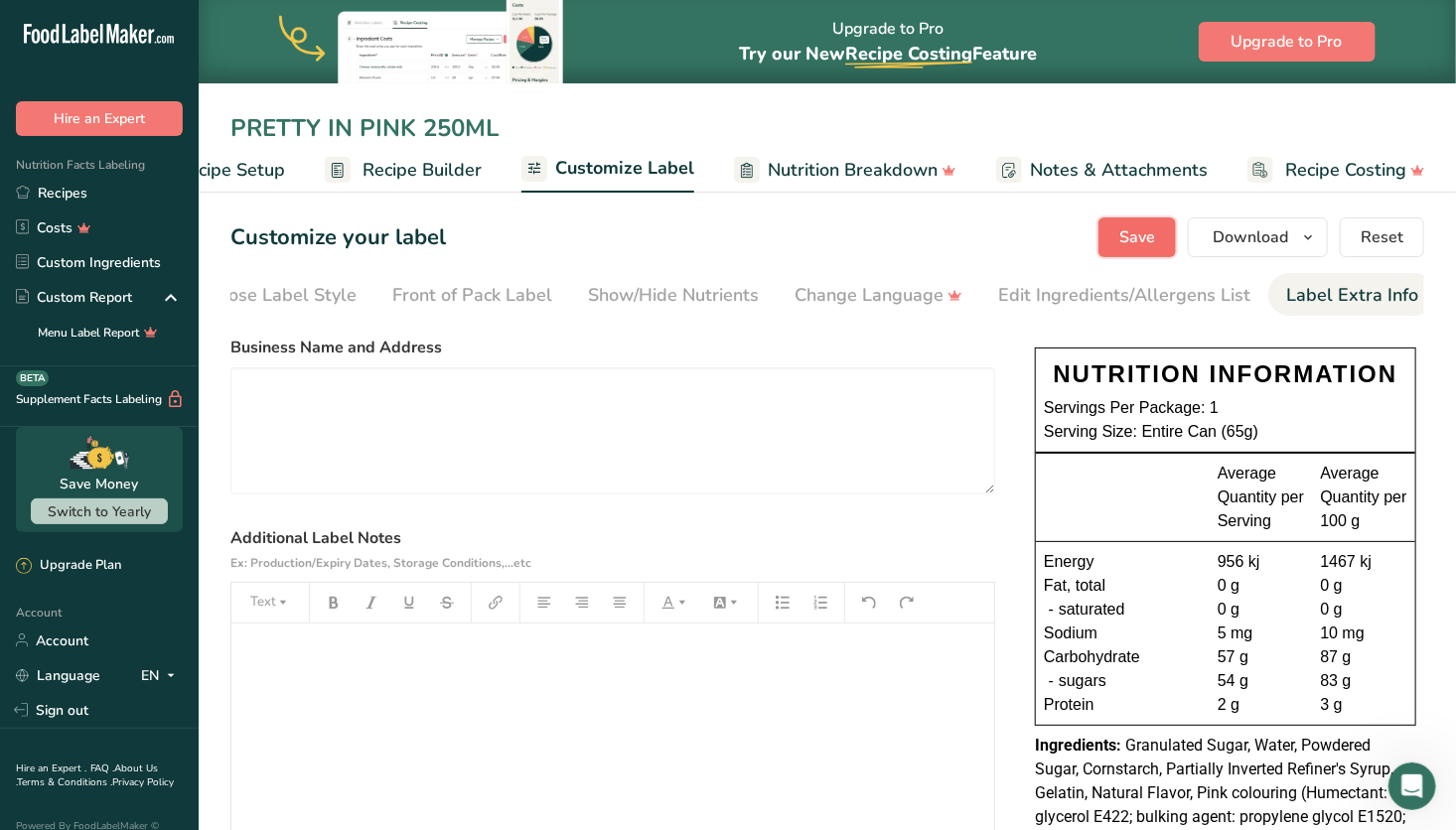 click on "Save" at bounding box center (1137, 237) 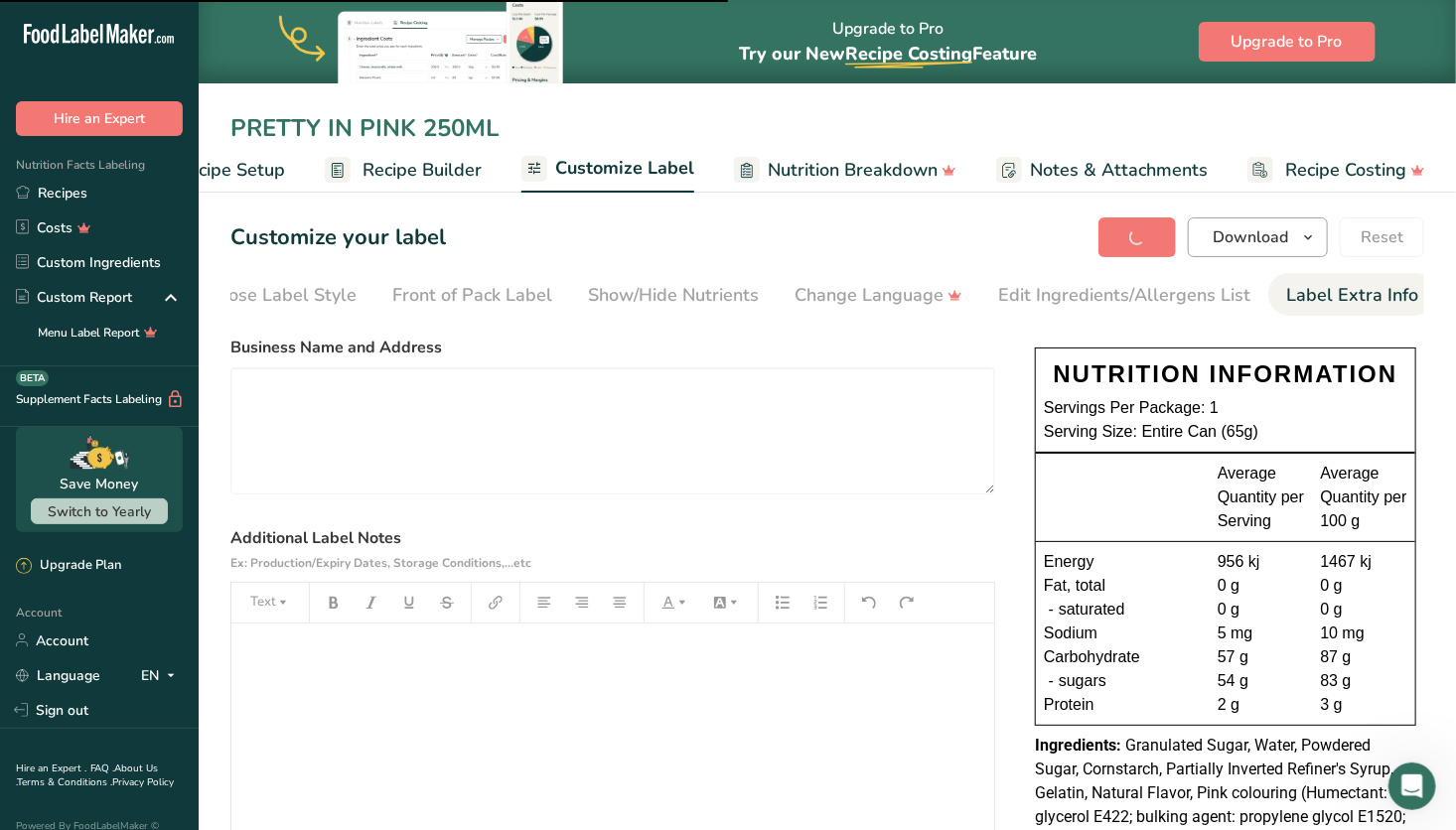type on "Scouse African Sweetery, 333 Park lane, L311HE." 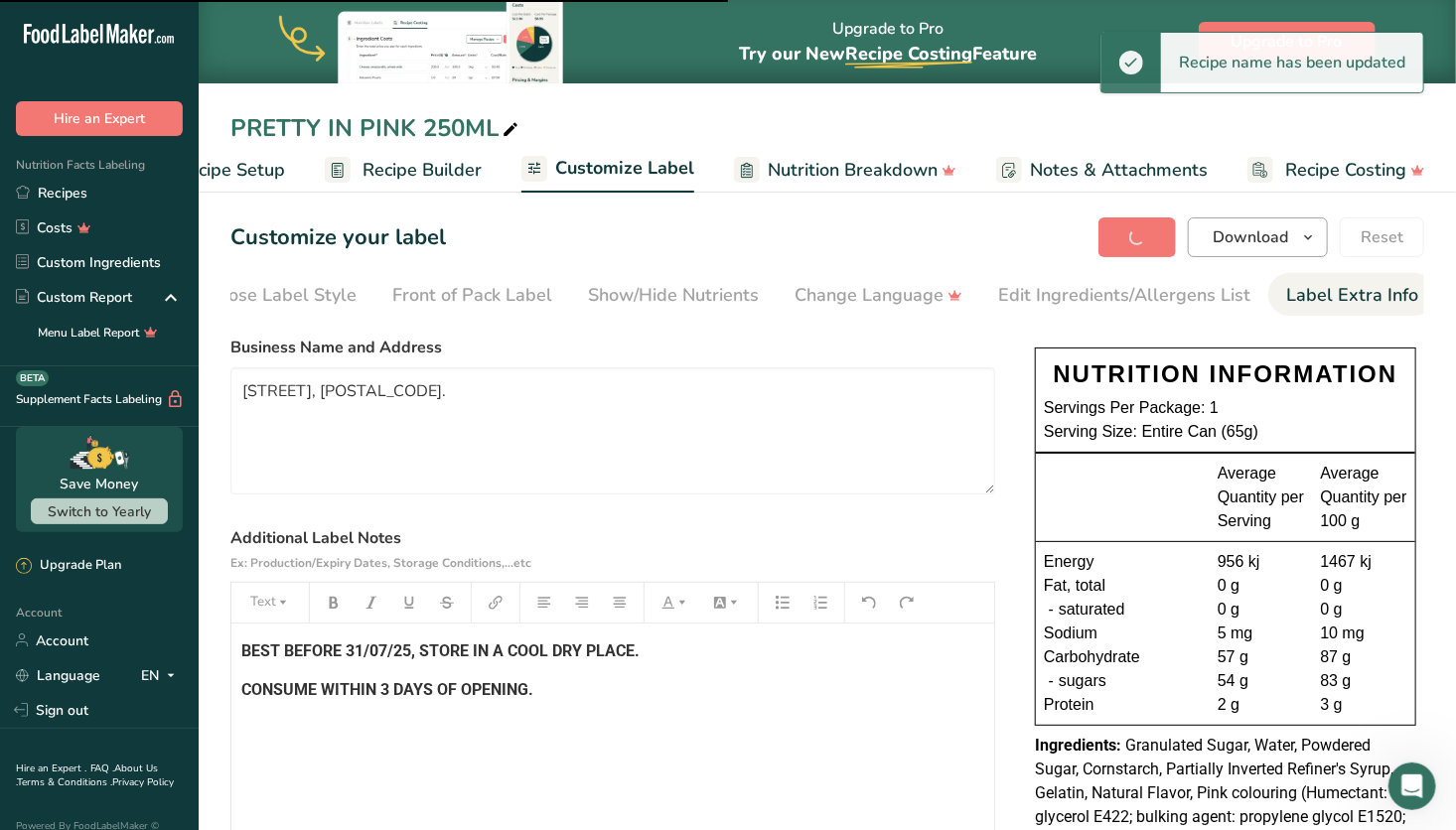type 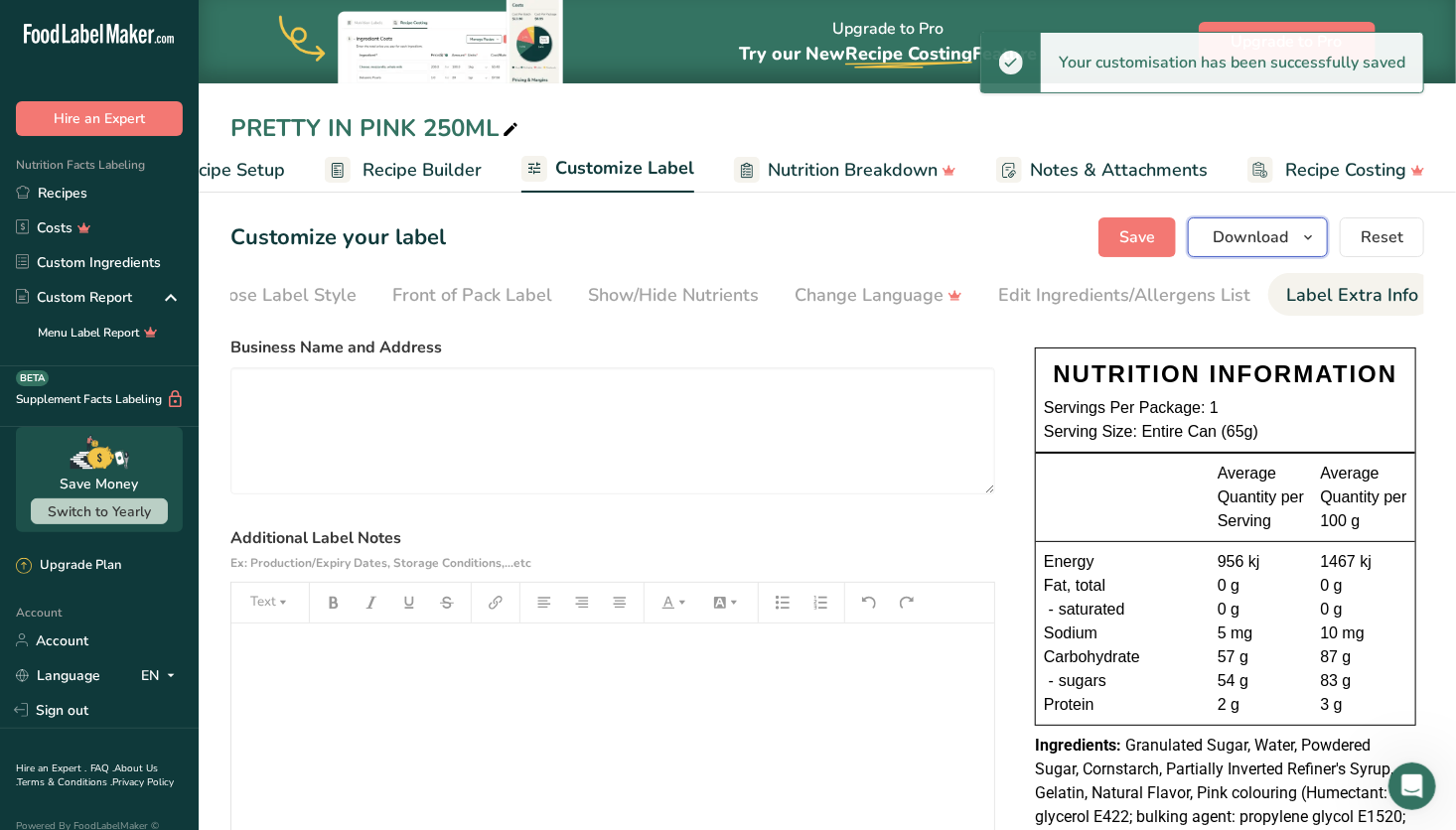 click on "Download" at bounding box center (1250, 237) 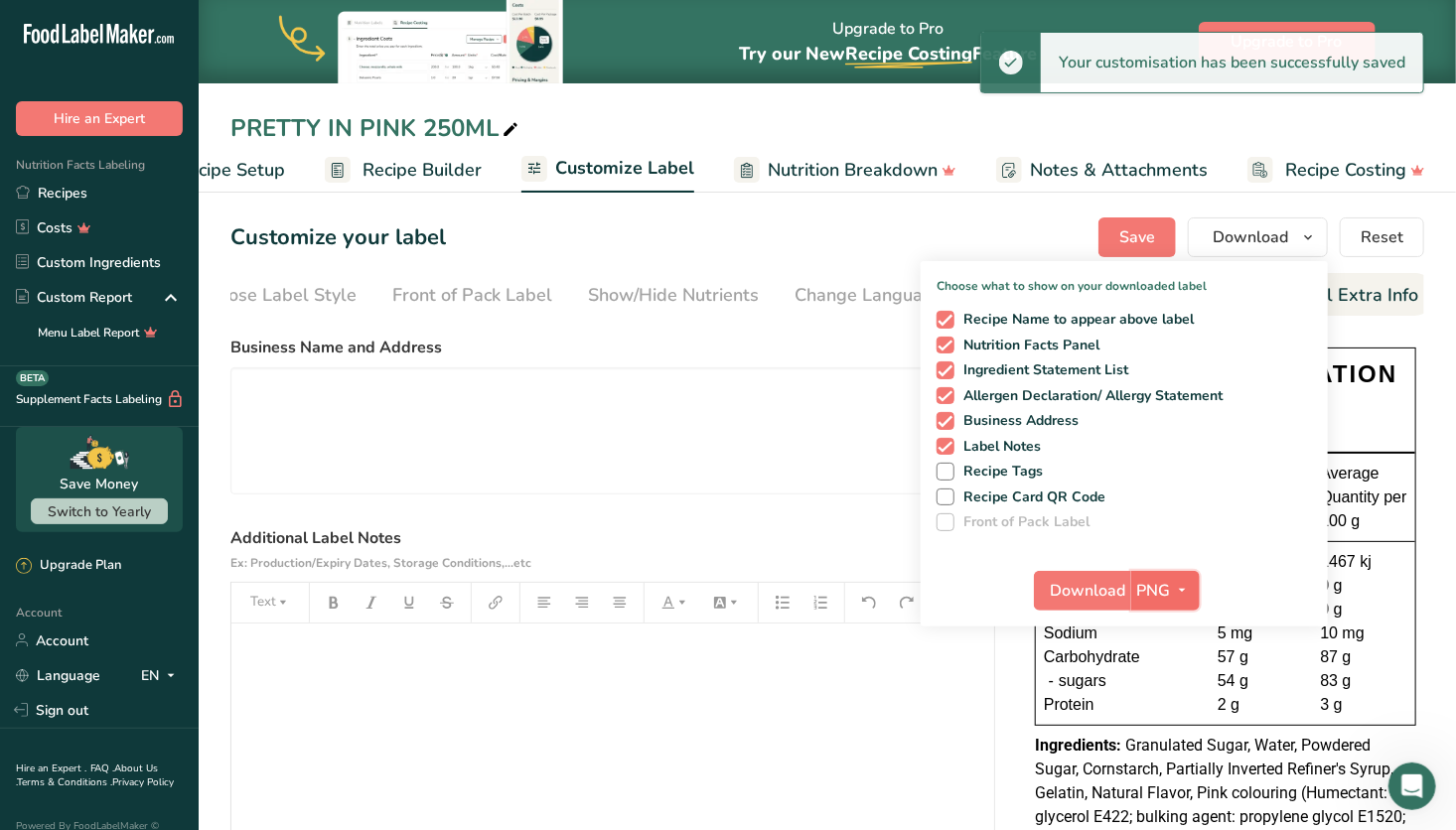 click on "PNG" at bounding box center (1154, 591) 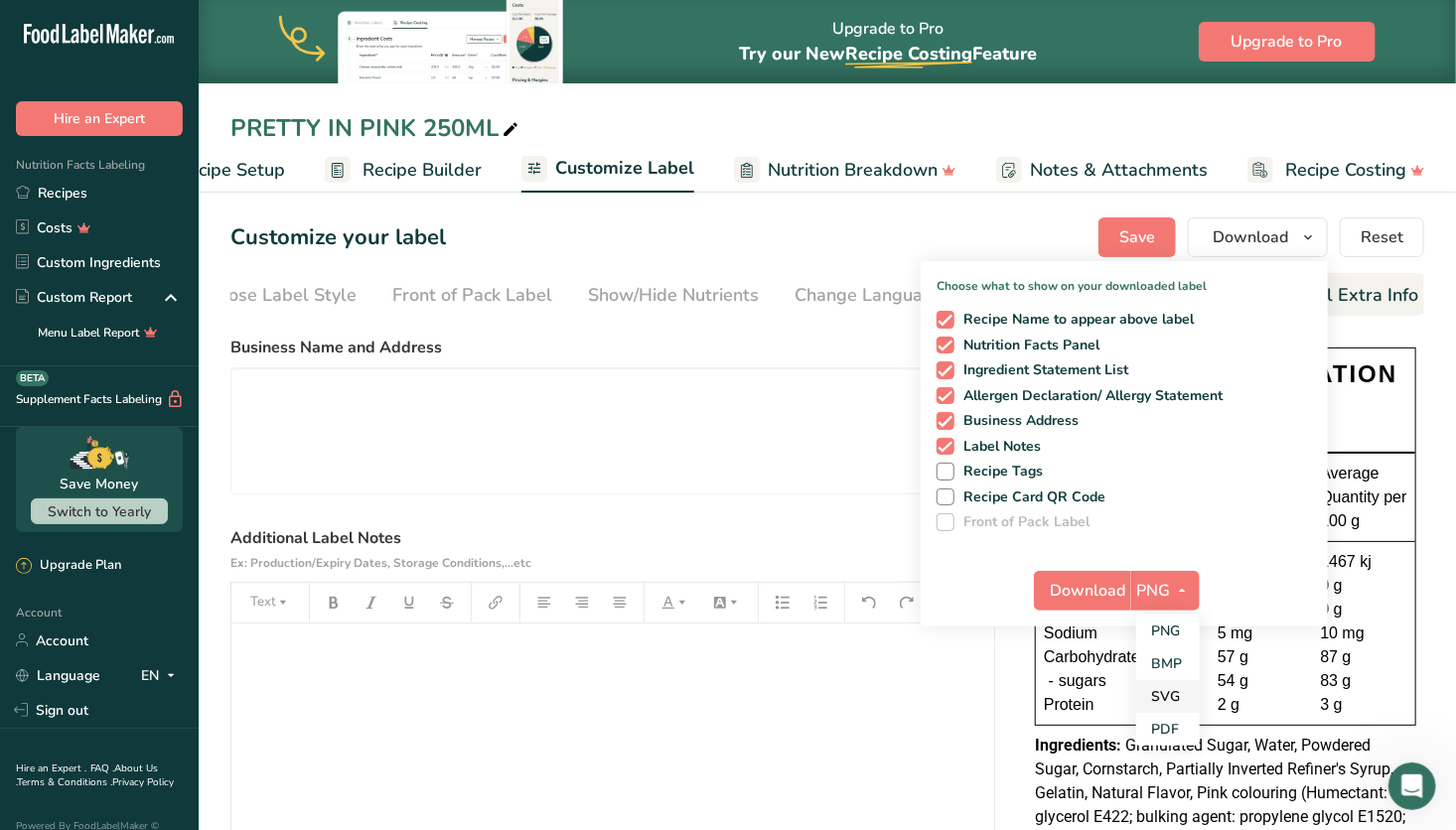 click on "SVG" at bounding box center [1168, 696] 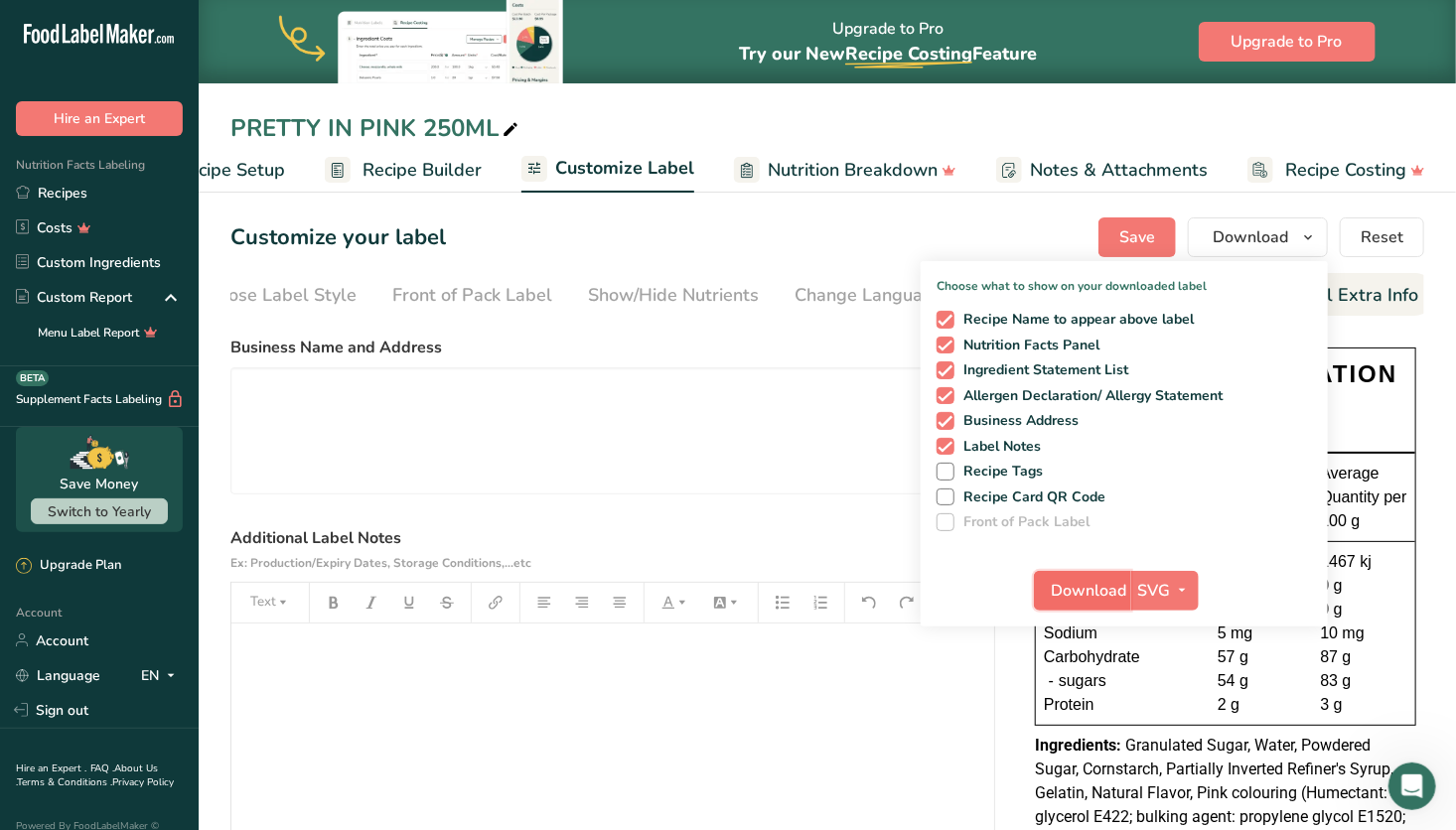 click on "Download" at bounding box center [1089, 591] 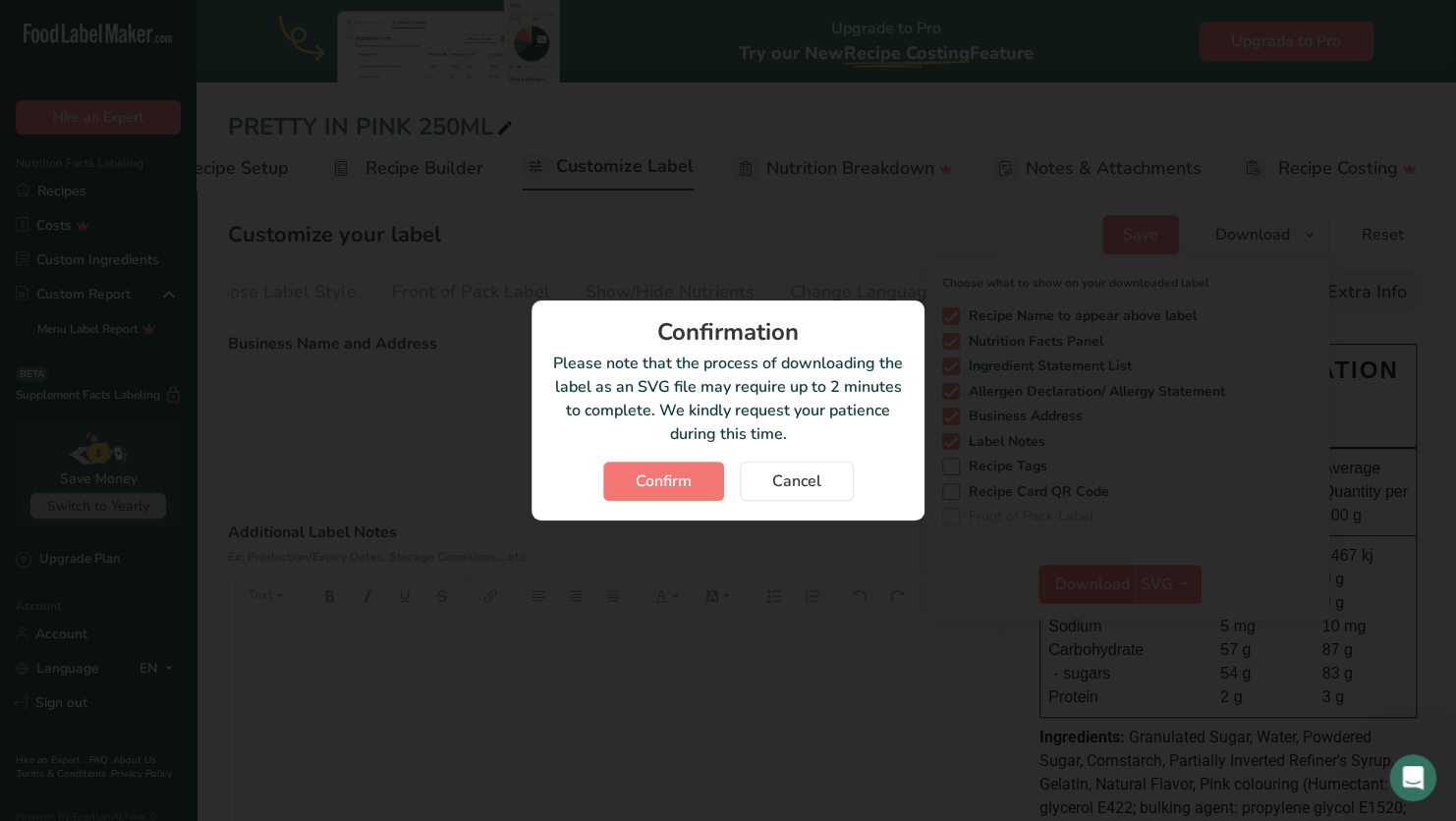 scroll, scrollTop: 0, scrollLeft: 35, axis: horizontal 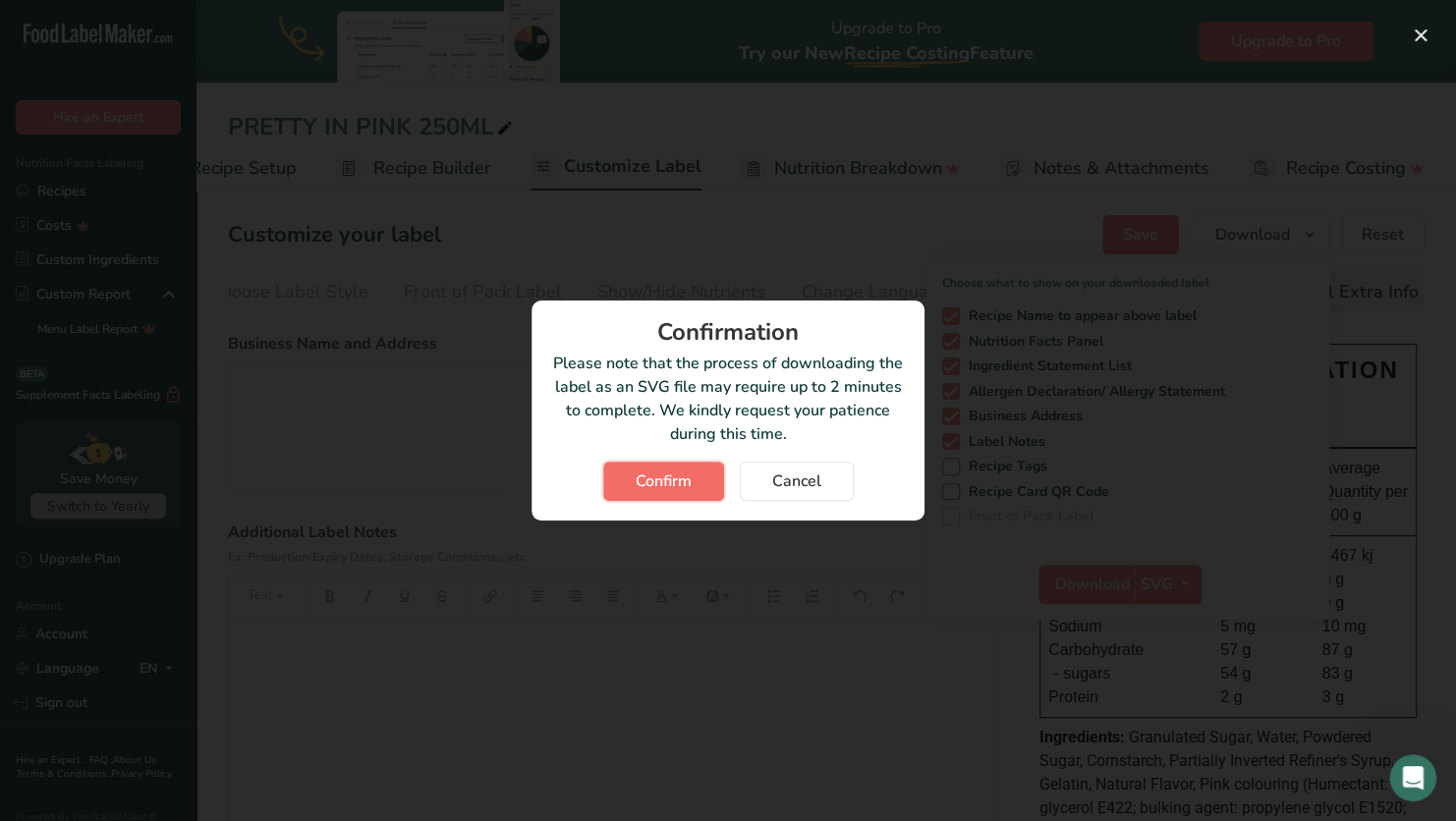 click on "Confirm" at bounding box center [663, 481] 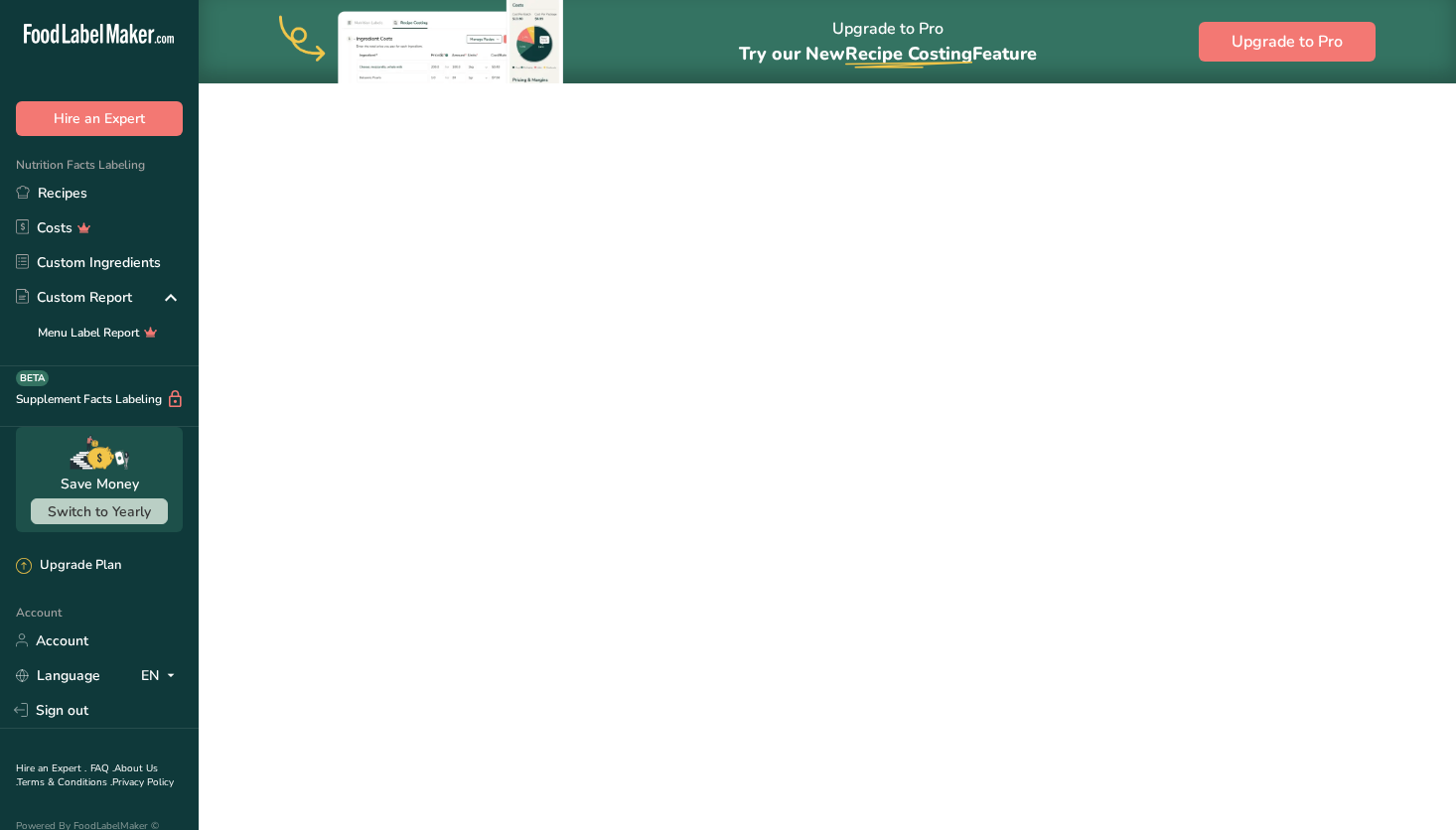 scroll, scrollTop: 0, scrollLeft: 0, axis: both 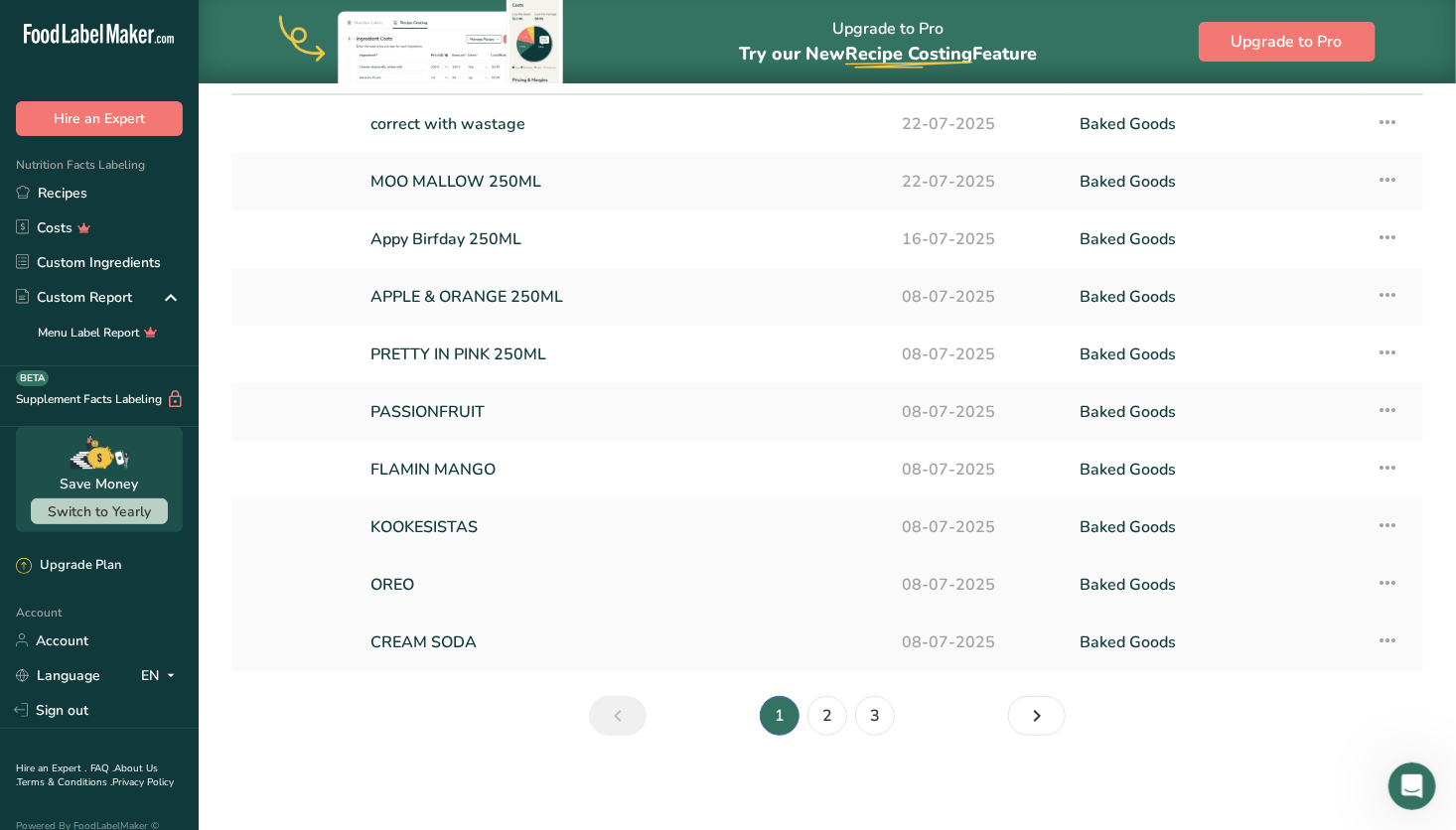 click on "OREO" at bounding box center [624, 585] 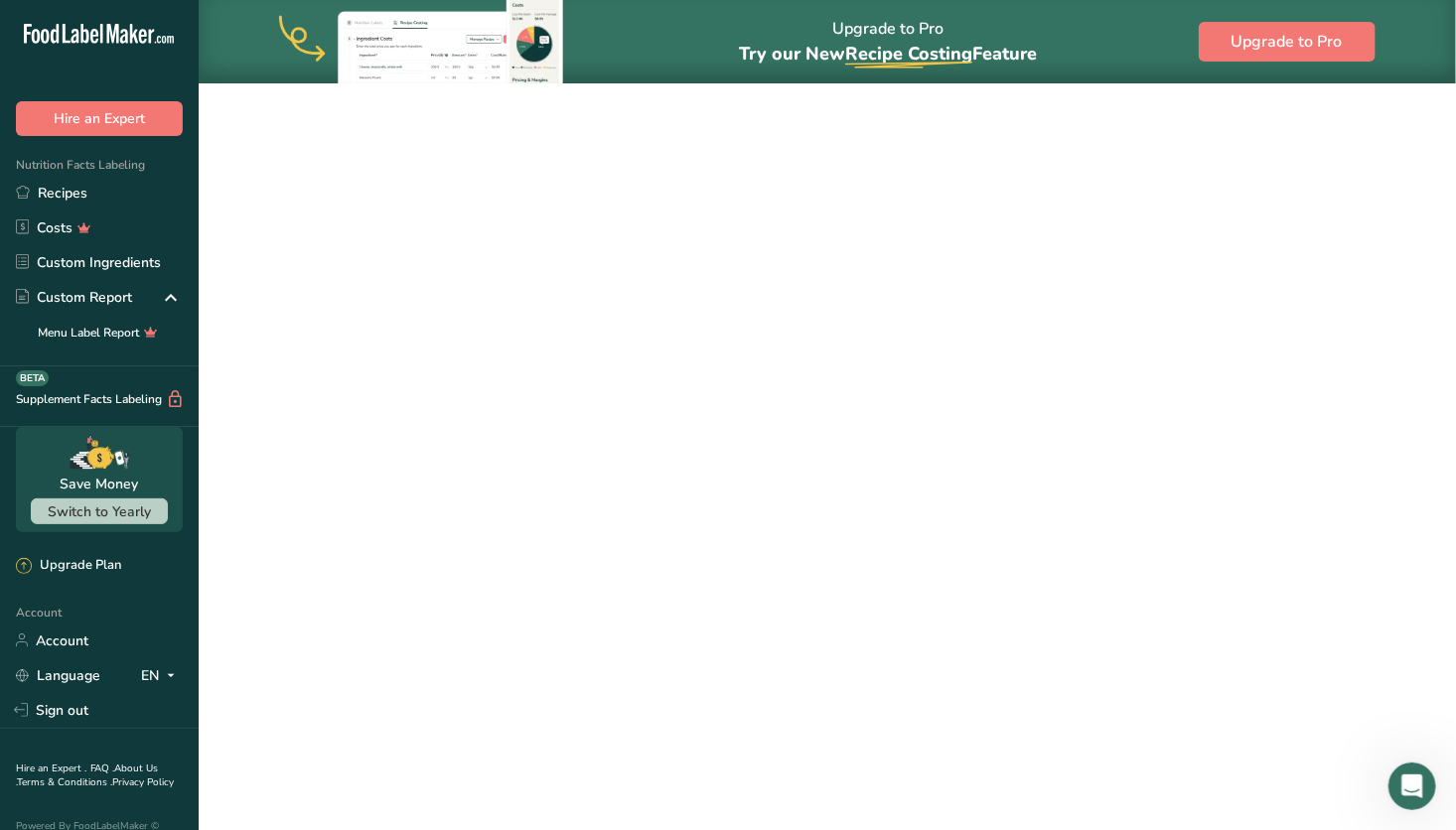 scroll, scrollTop: 0, scrollLeft: 0, axis: both 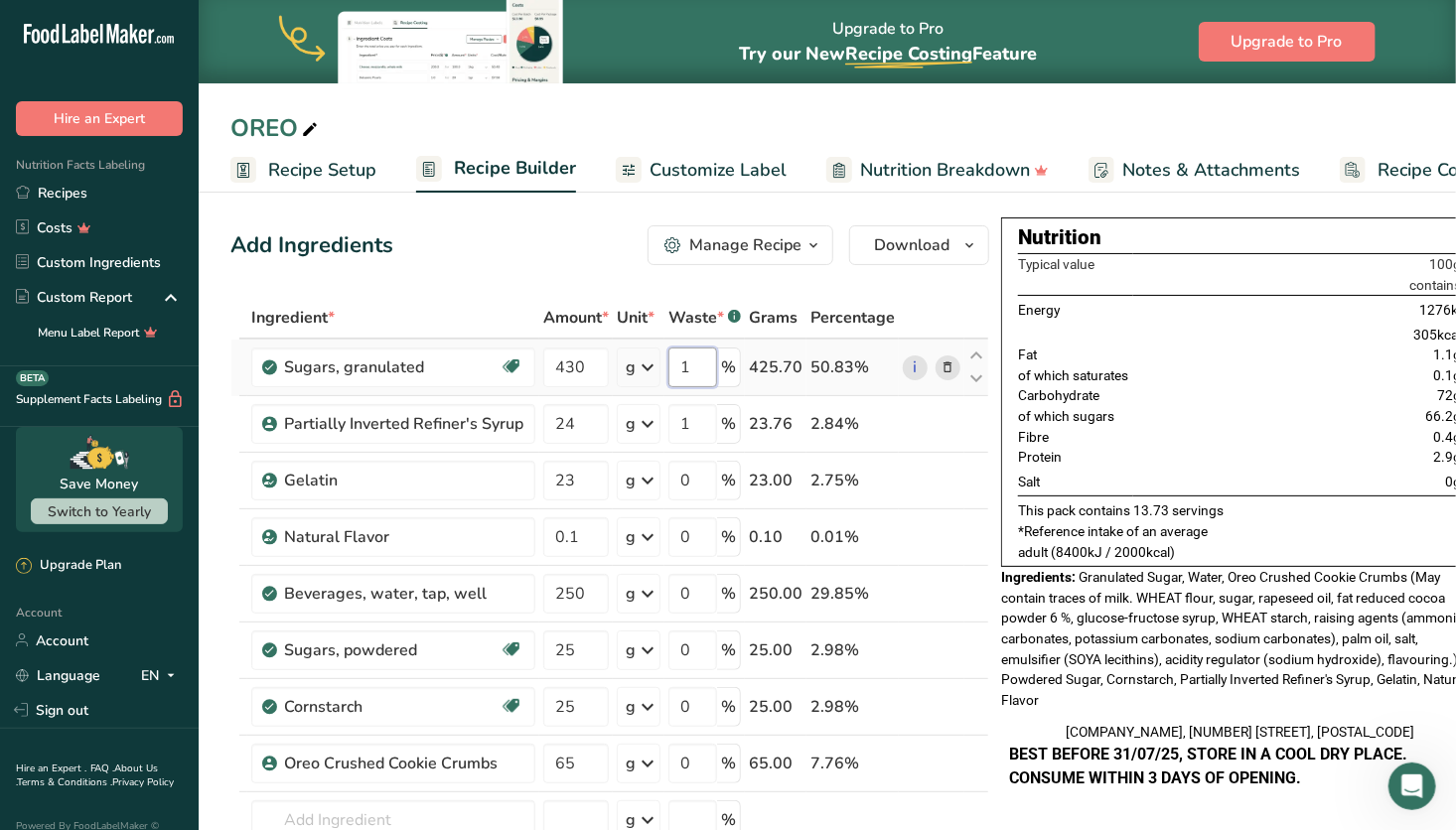 click on "1" at bounding box center (692, 367) 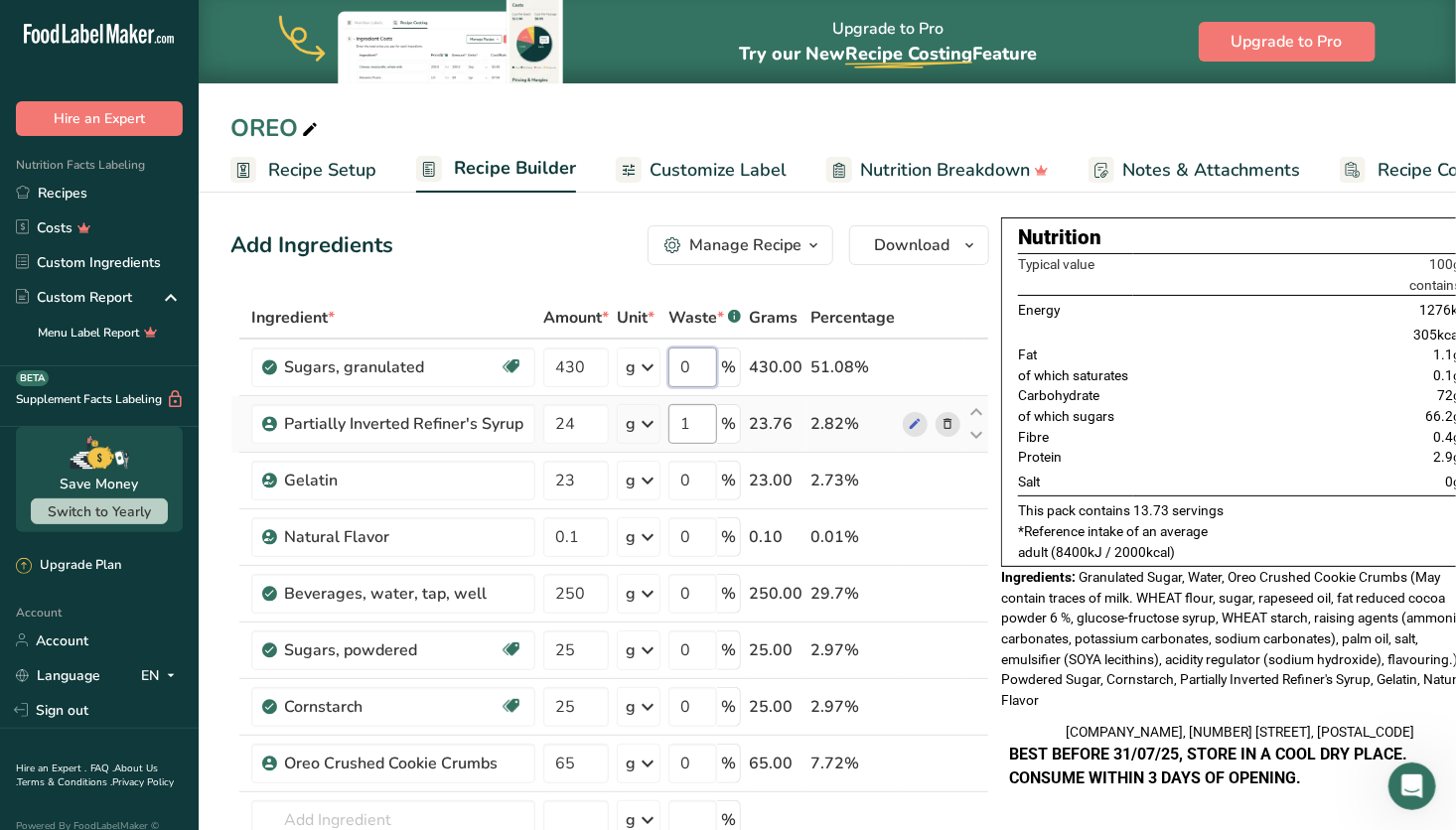 type on "0" 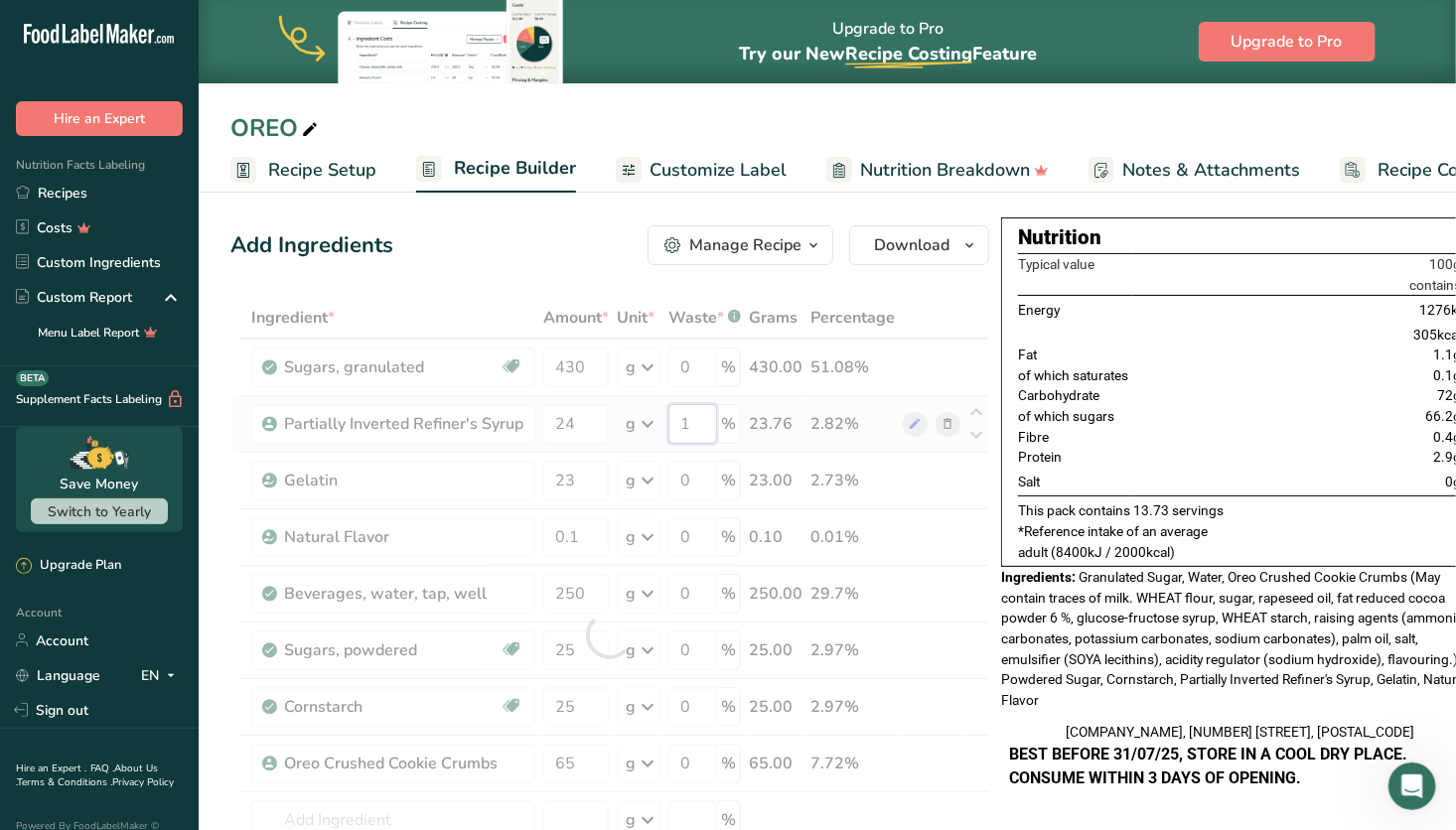 click on "Ingredient *
Amount *
Unit *
Waste *   .a-a{fill:#347362;}.b-a{fill:#fff;}          Grams
Percentage
Sugars, granulated
Dairy free
Gluten free
Vegan
Vegetarian
Soy free
430
g
Portions
1 serving packet
1 cup
Weight Units
g
kg
mg
See more
Volume Units
l
Volume units require a density conversion. If you know your ingredient's density enter it below. Otherwise, click on "RIA" our AI Regulatory bot - she will be able to help you
lb/ft3
g/cm3
Confirm
mL
lb/ft3" at bounding box center [610, 634] 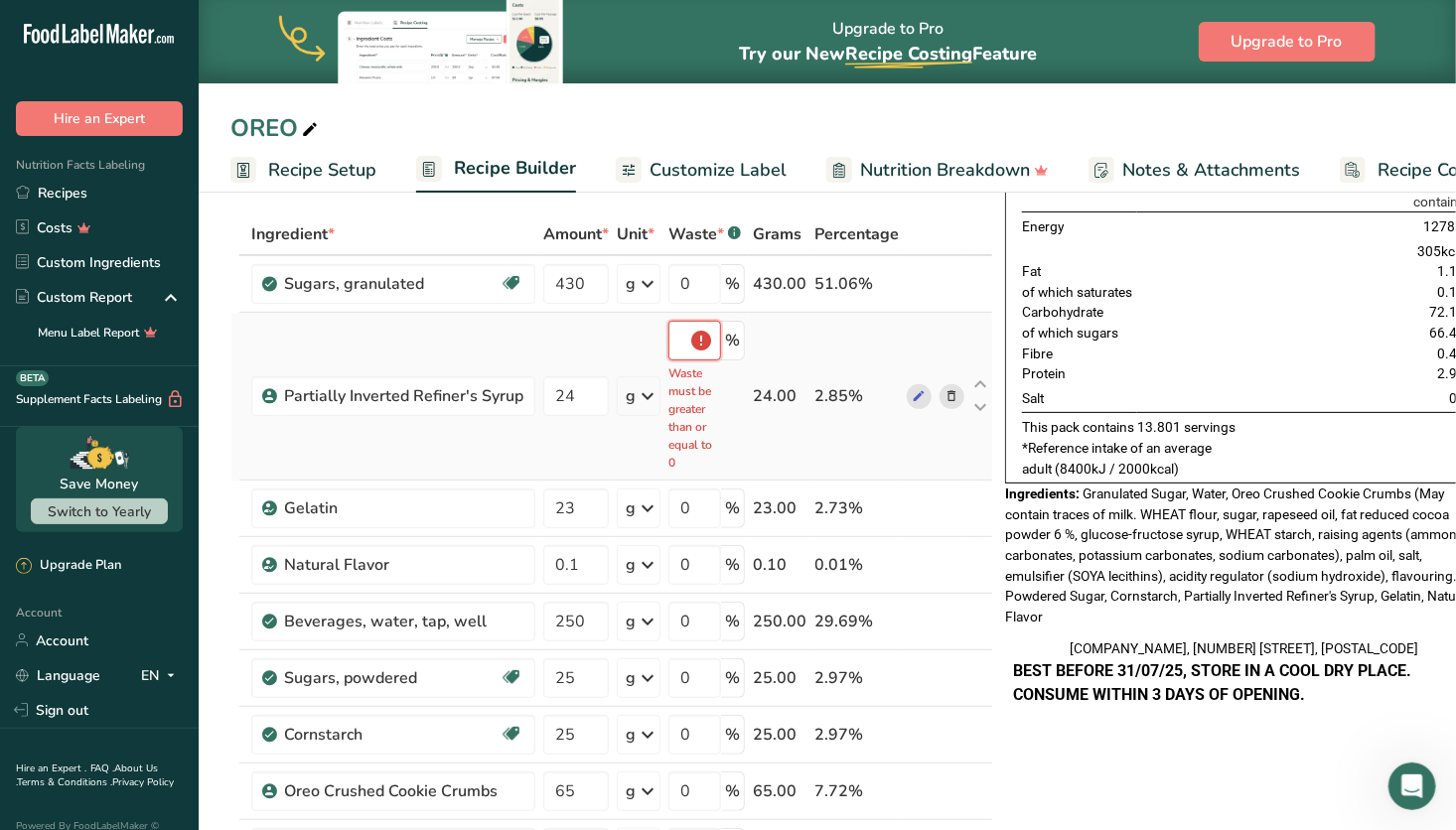 scroll, scrollTop: 77, scrollLeft: 0, axis: vertical 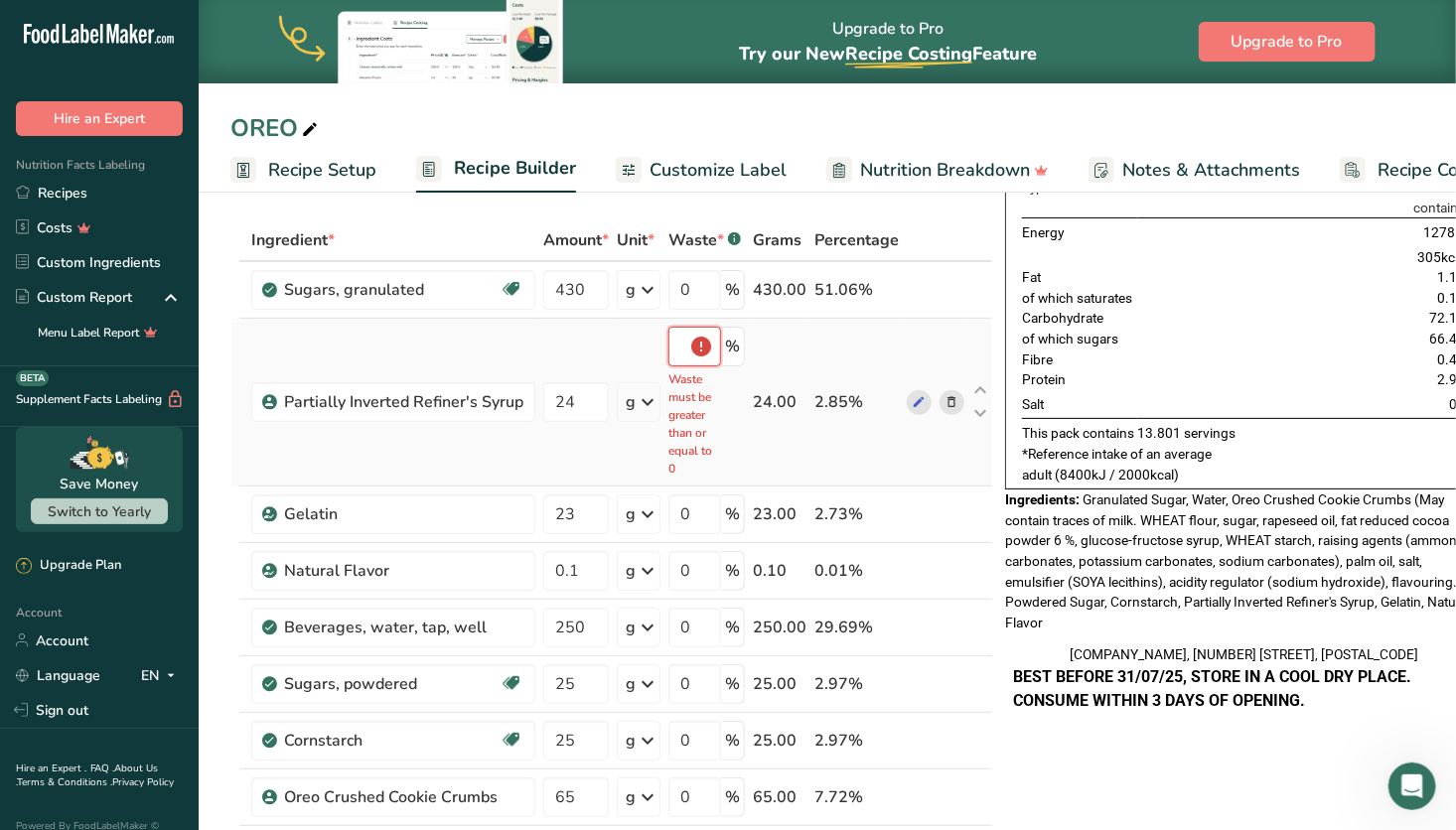 click on "-0.000002" at bounding box center (694, 346) 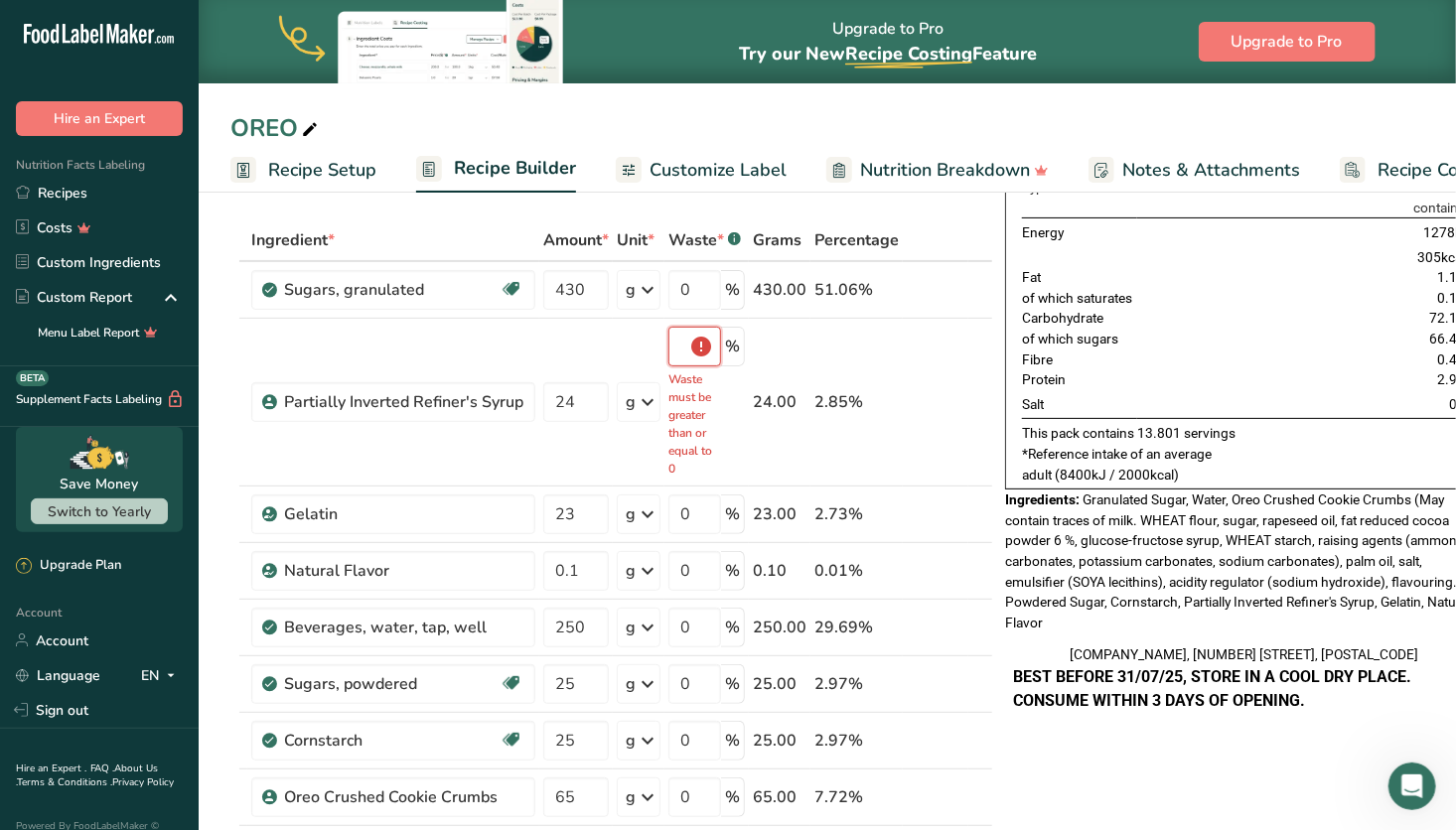 type on "-00.000002" 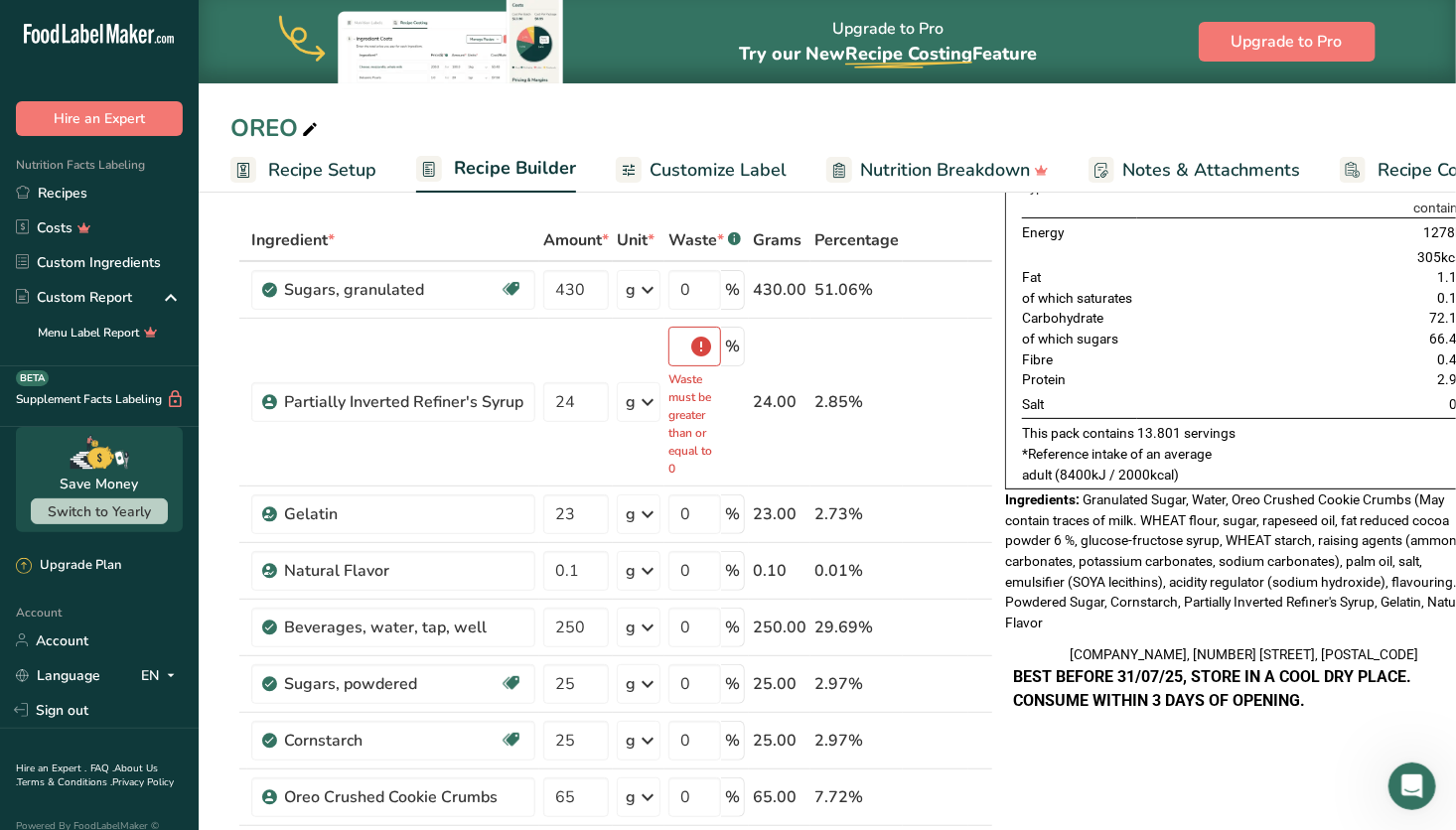 click on "Recipe Setup" at bounding box center [322, 170] 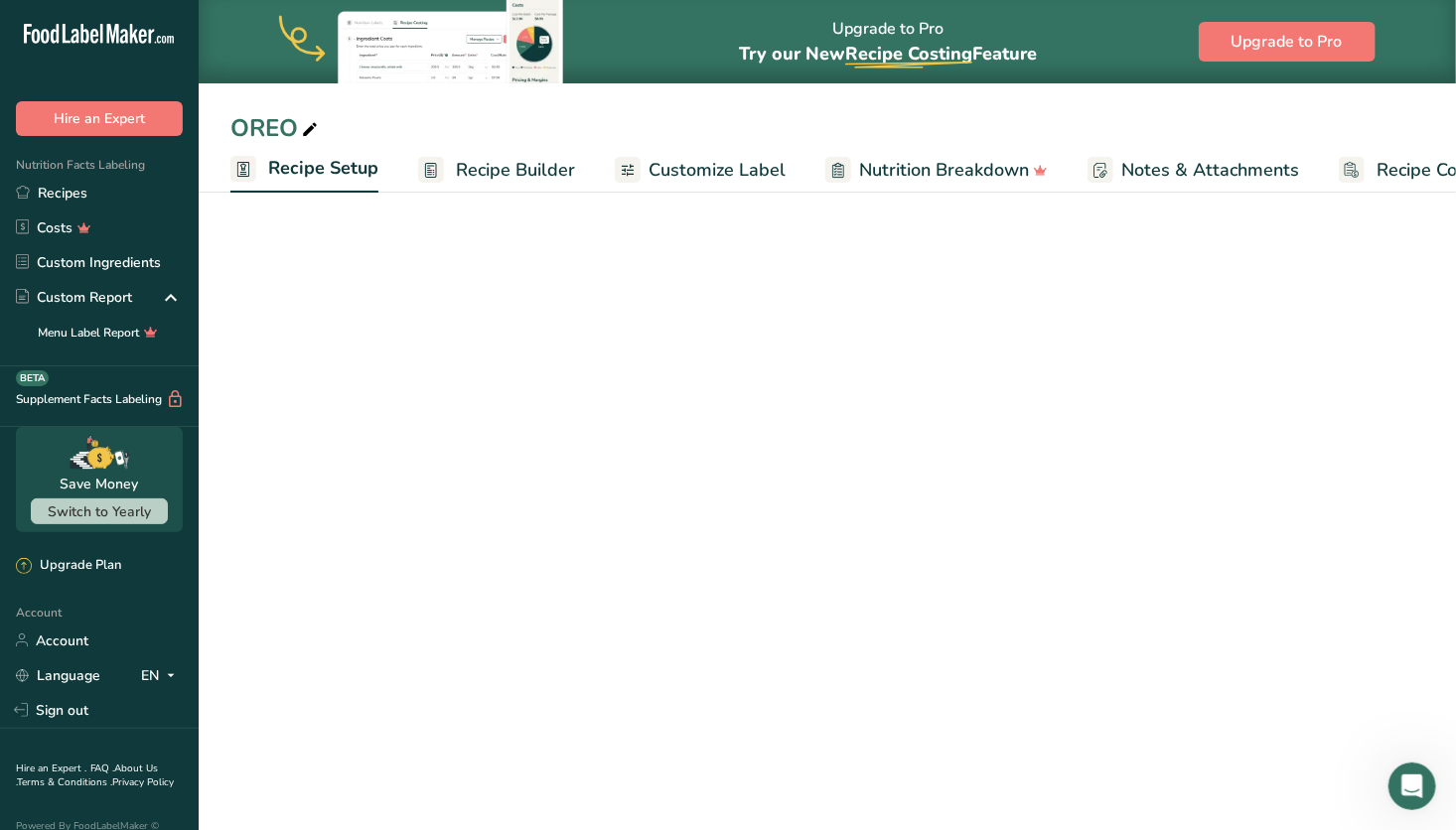 scroll, scrollTop: 0, scrollLeft: 7, axis: horizontal 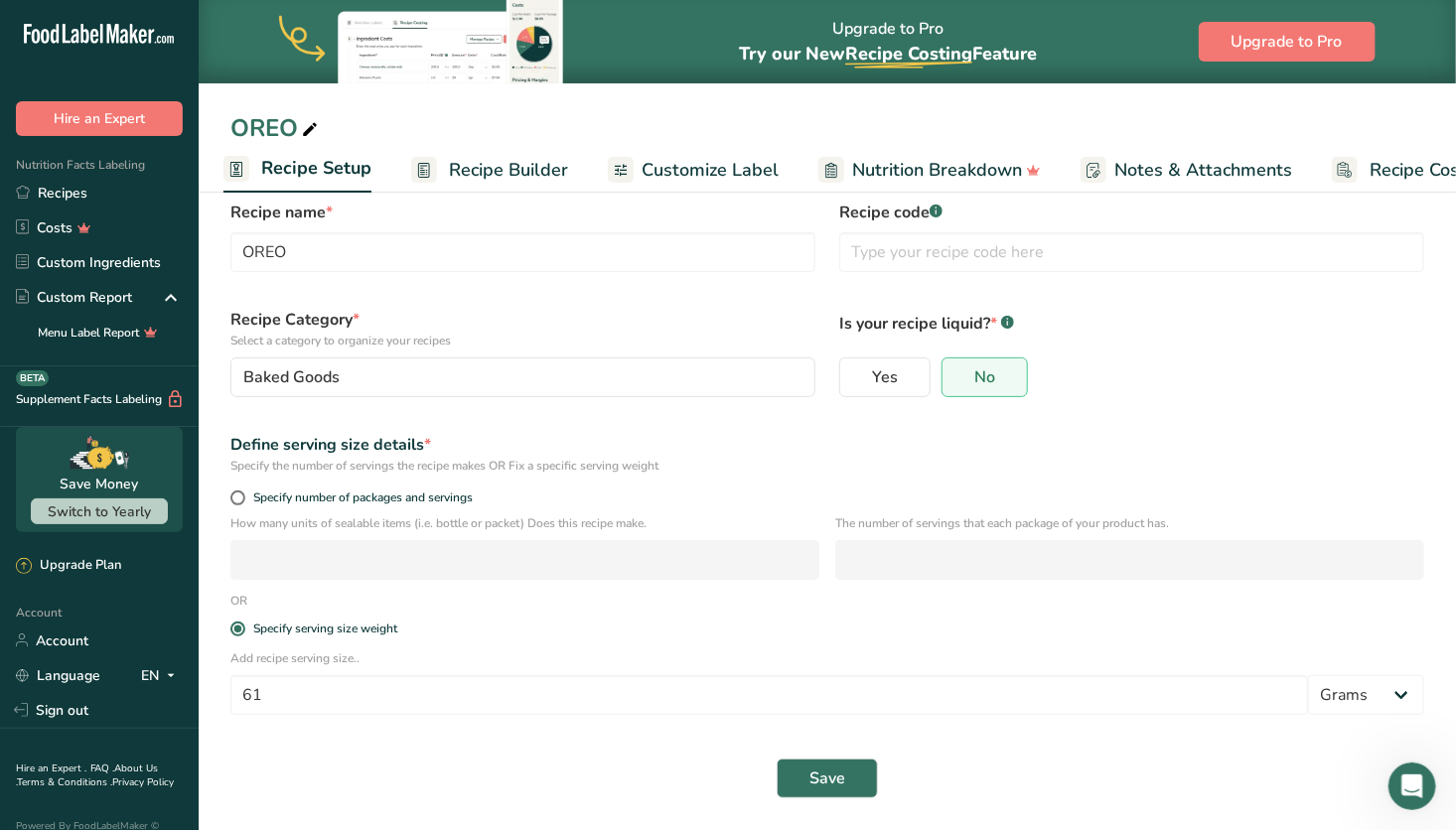 click on "Recipe Builder" at bounding box center [509, 170] 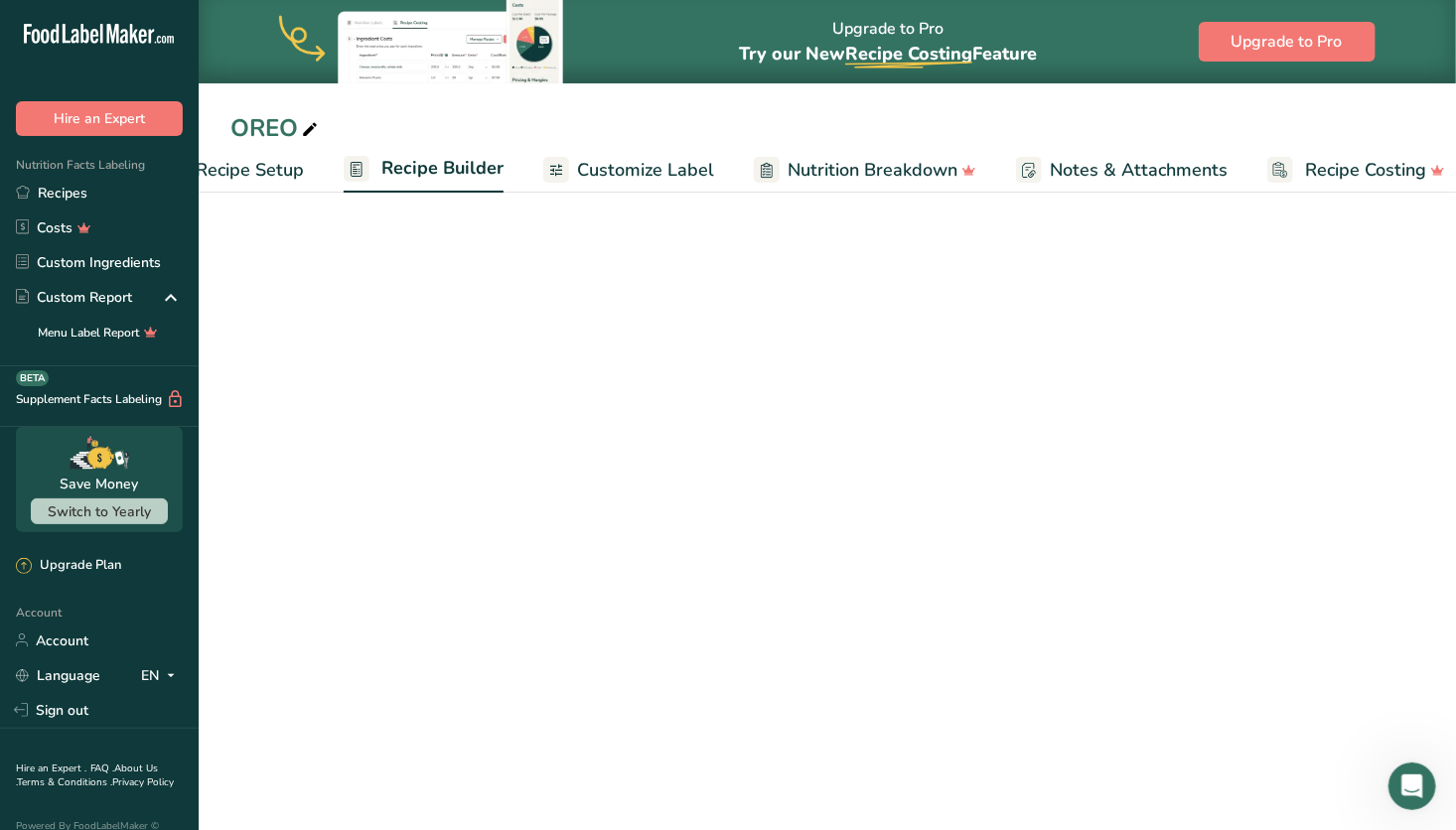 scroll, scrollTop: 0, scrollLeft: 91, axis: horizontal 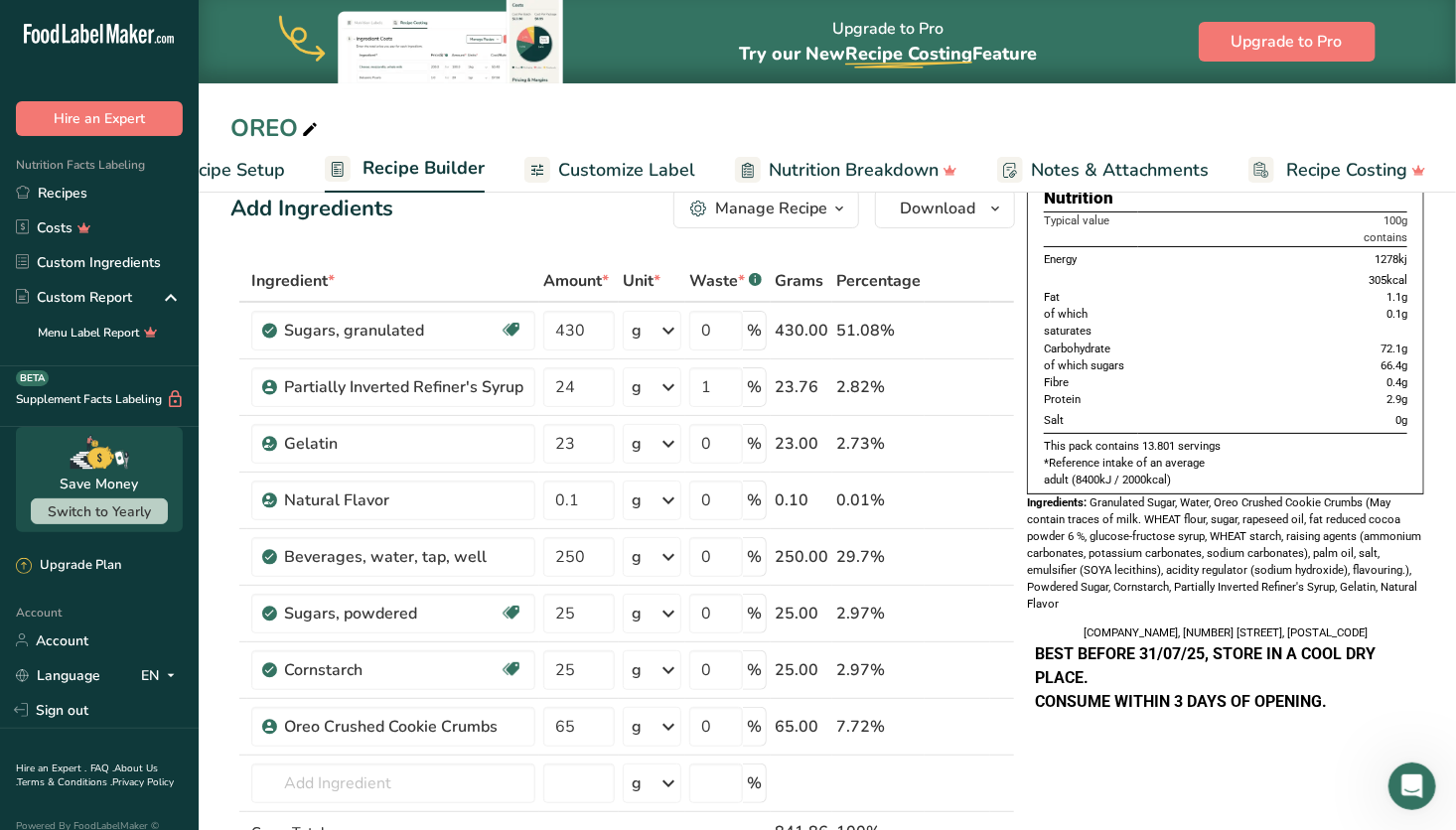 click on "Recipe Setup" at bounding box center (230, 170) 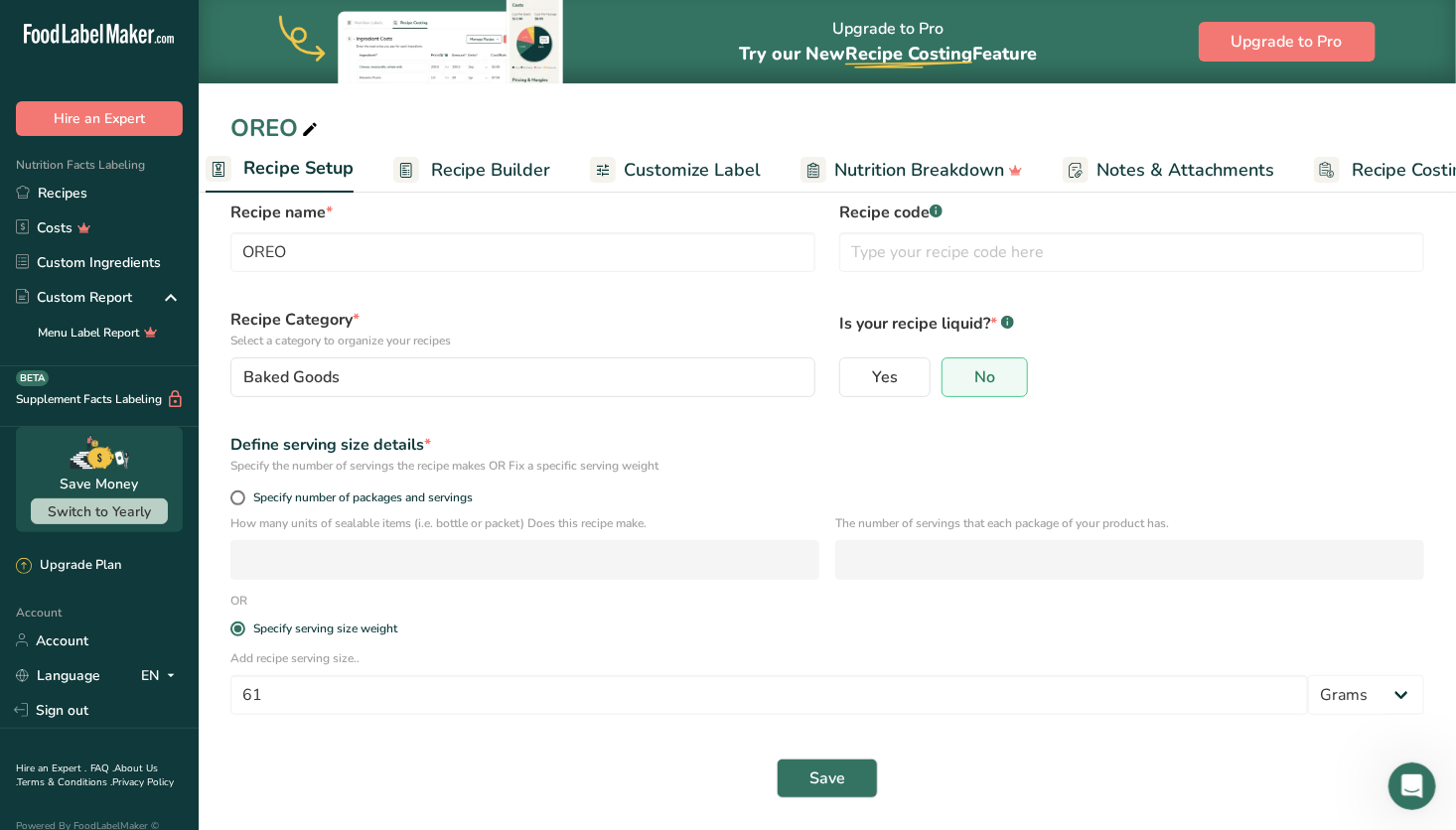 scroll, scrollTop: 0, scrollLeft: 7, axis: horizontal 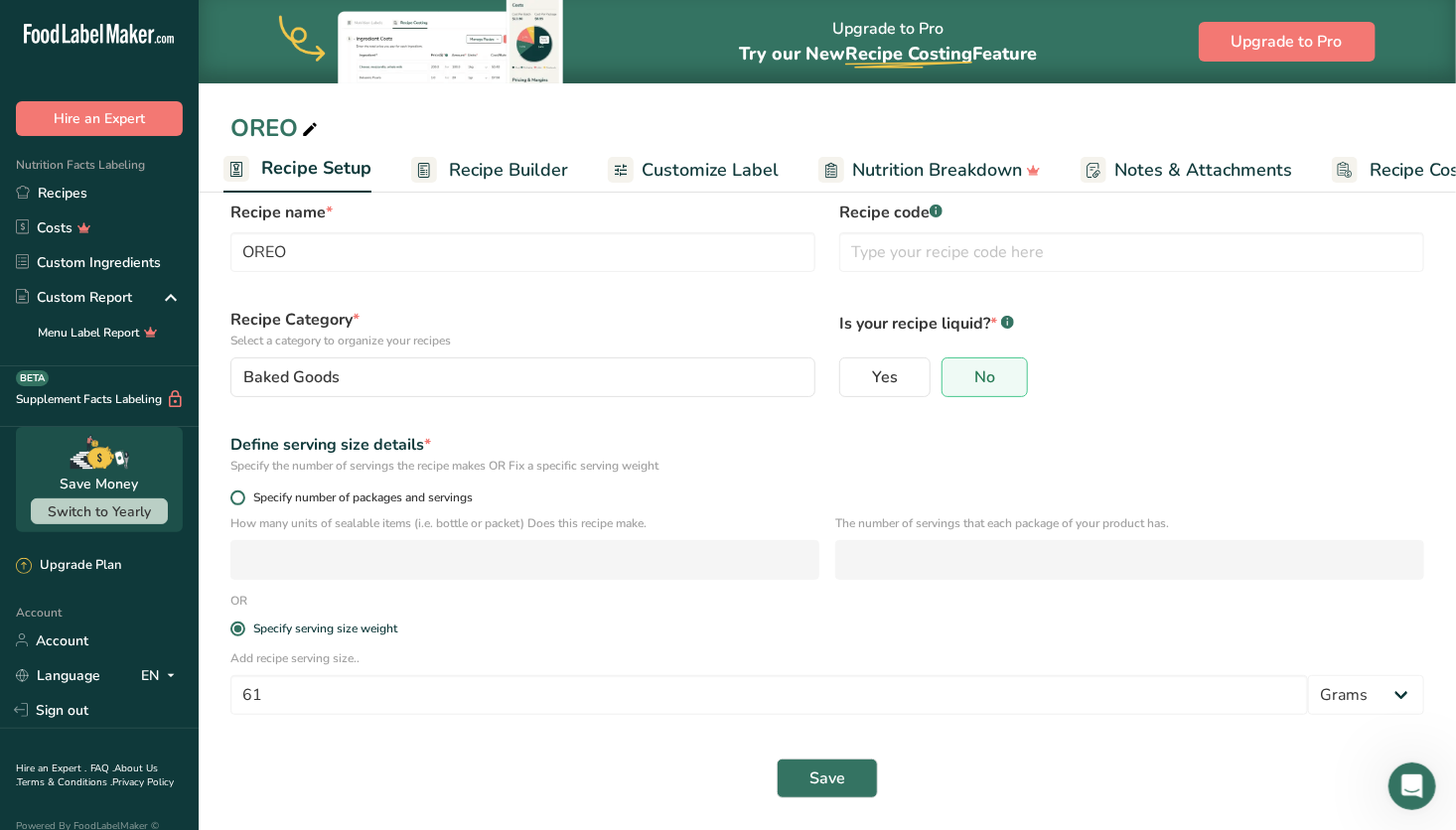 click at bounding box center (237, 497) 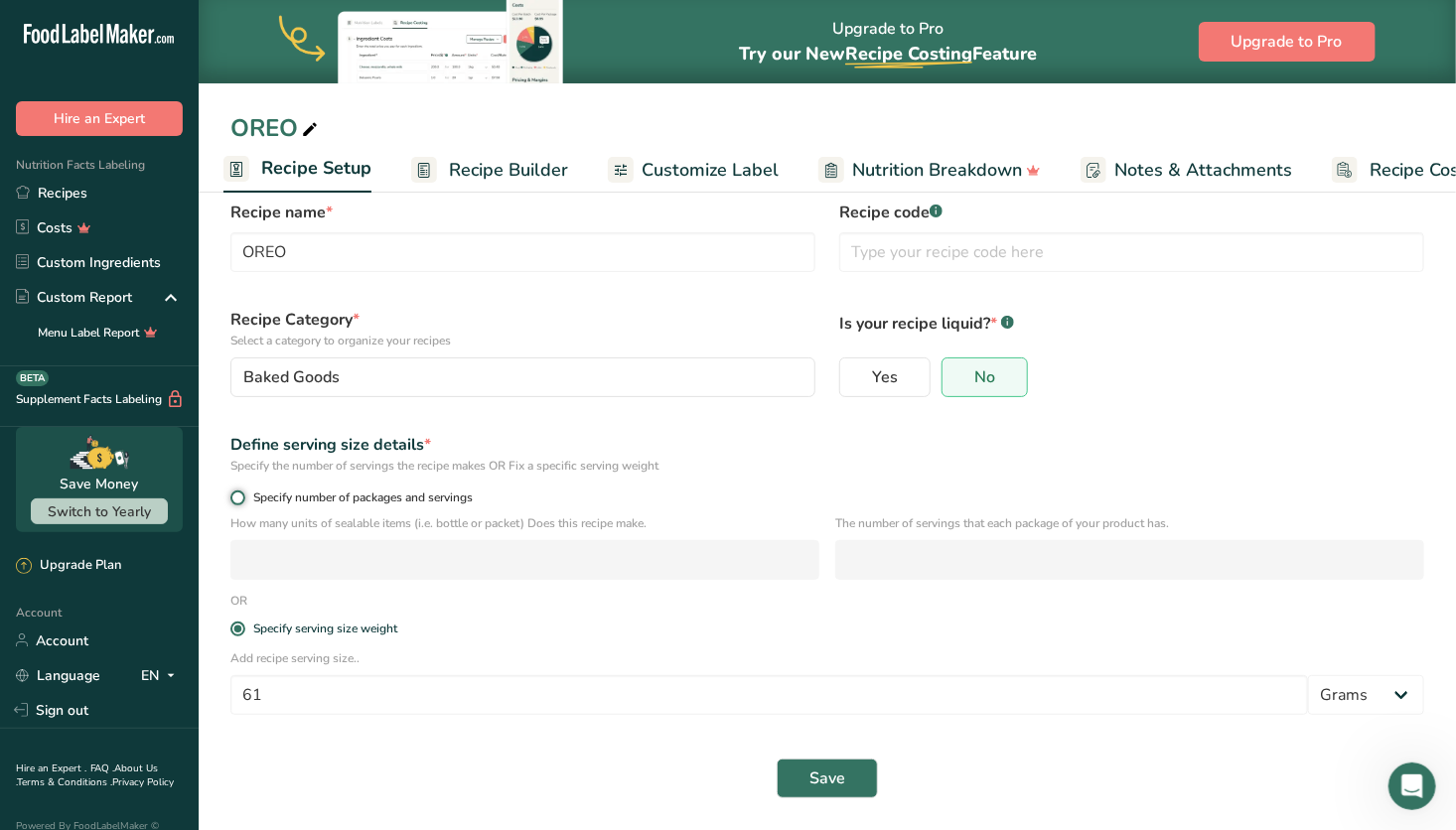 click on "Specify number of packages and servings" at bounding box center [236, 497] 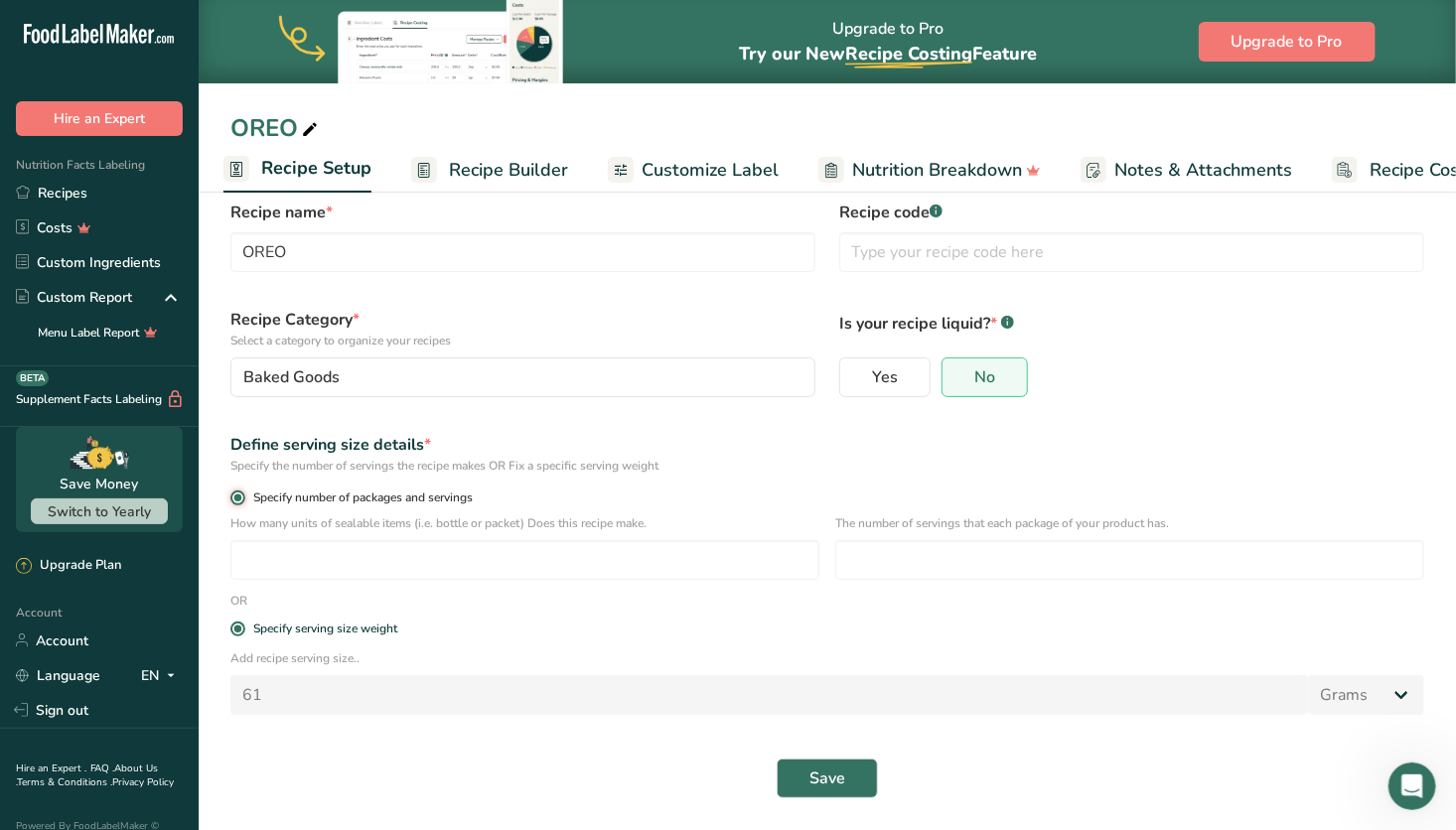 radio on "false" 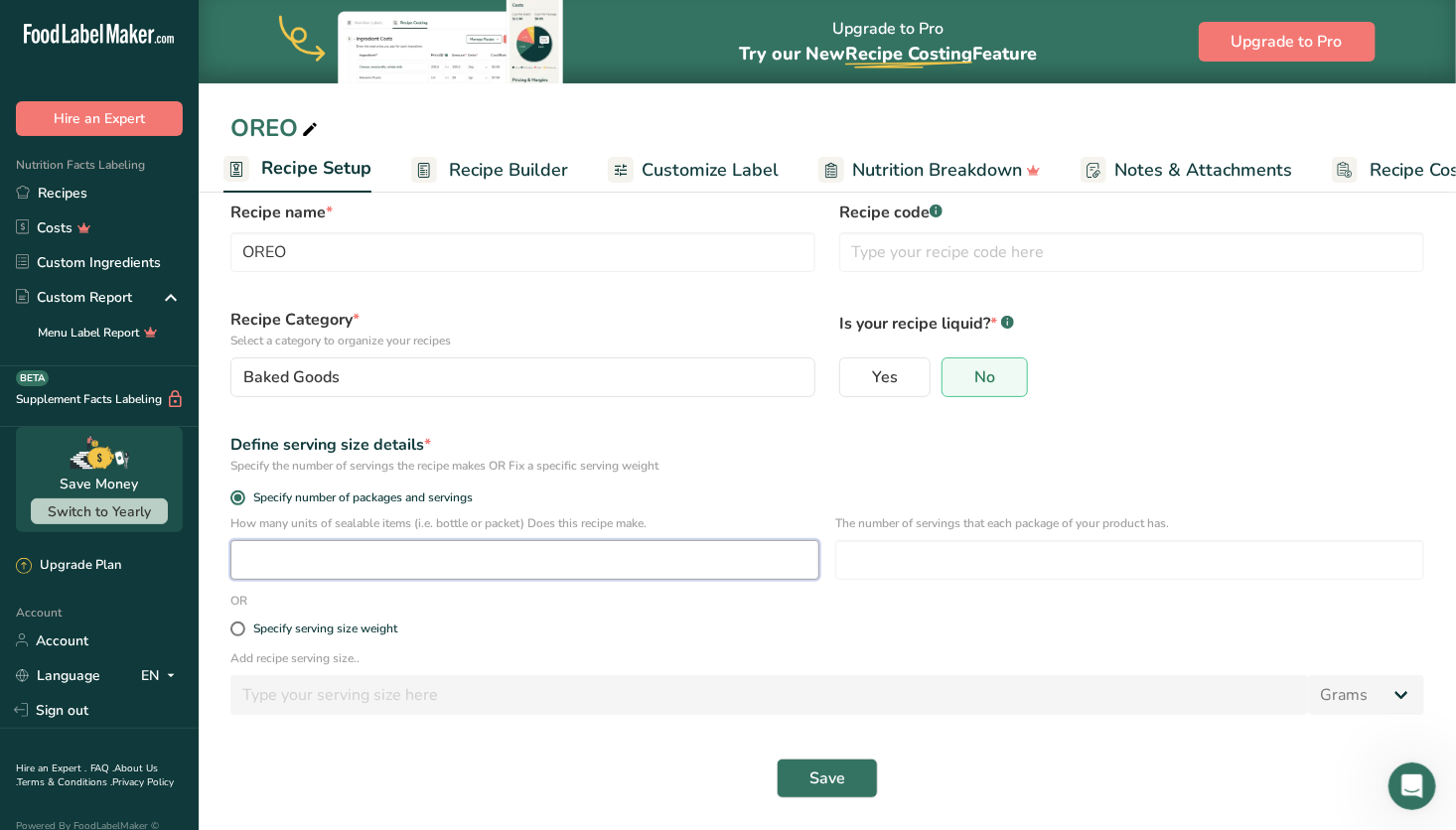 click at bounding box center [524, 560] 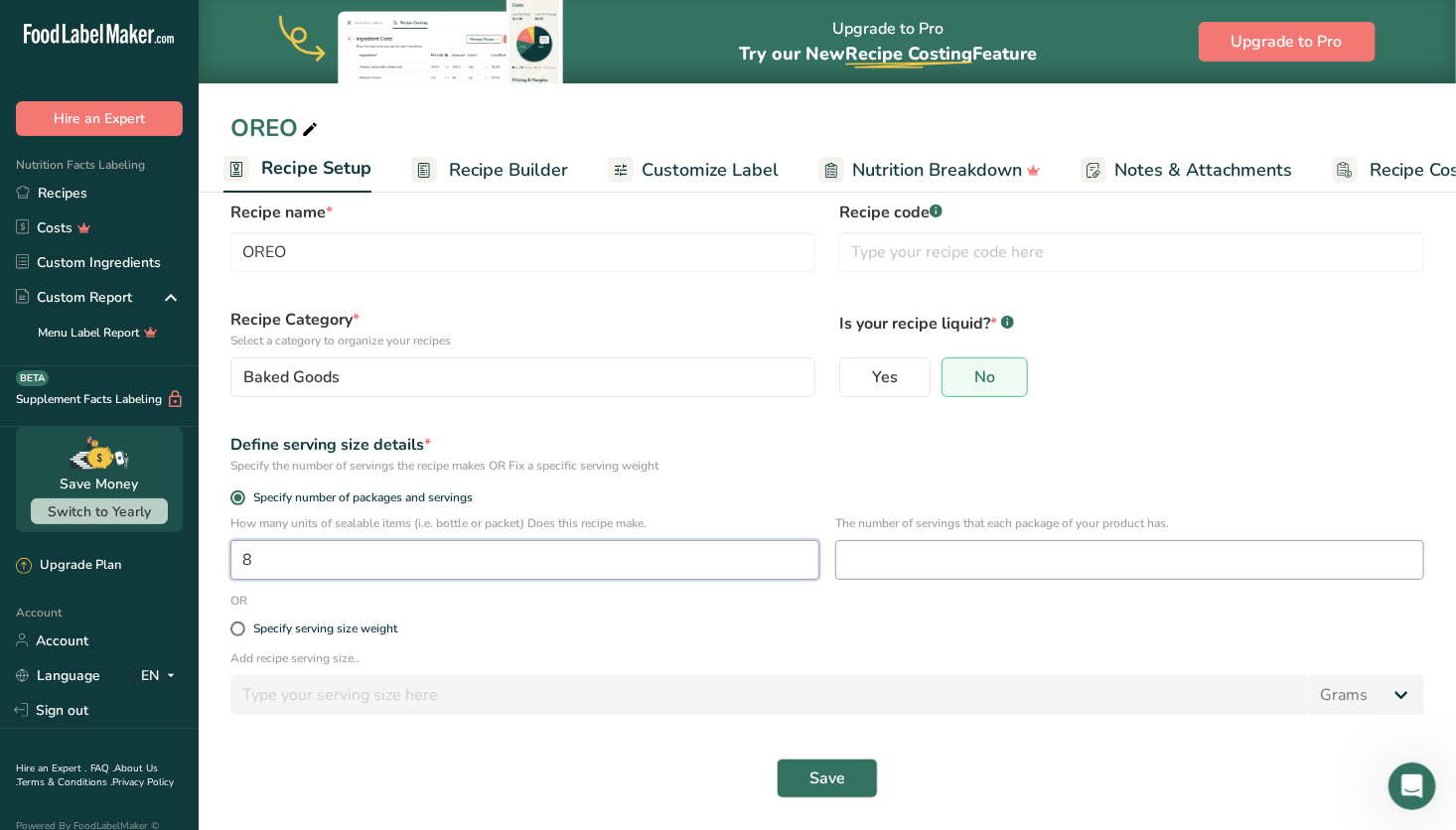 type on "8" 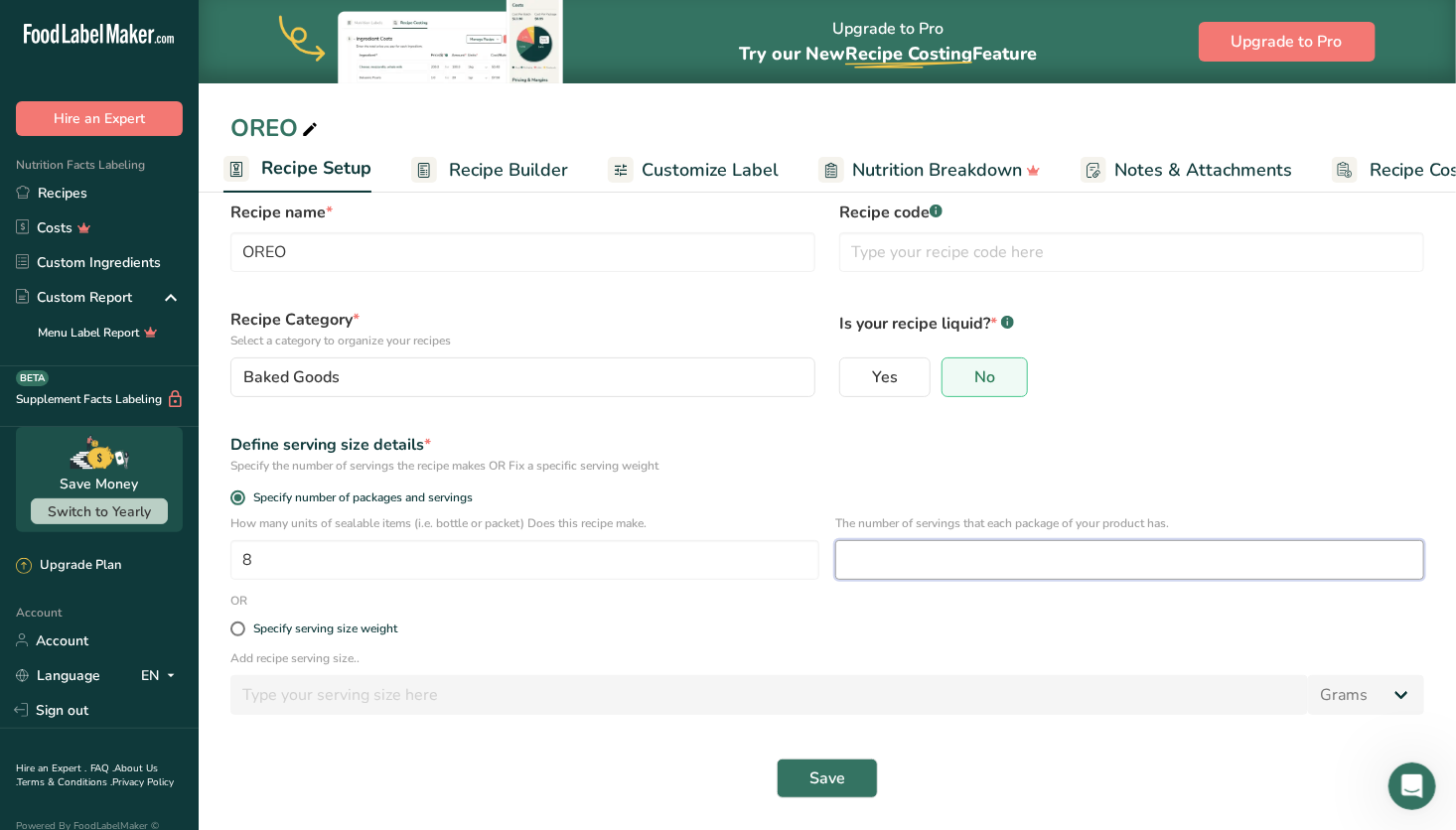 click at bounding box center (1129, 560) 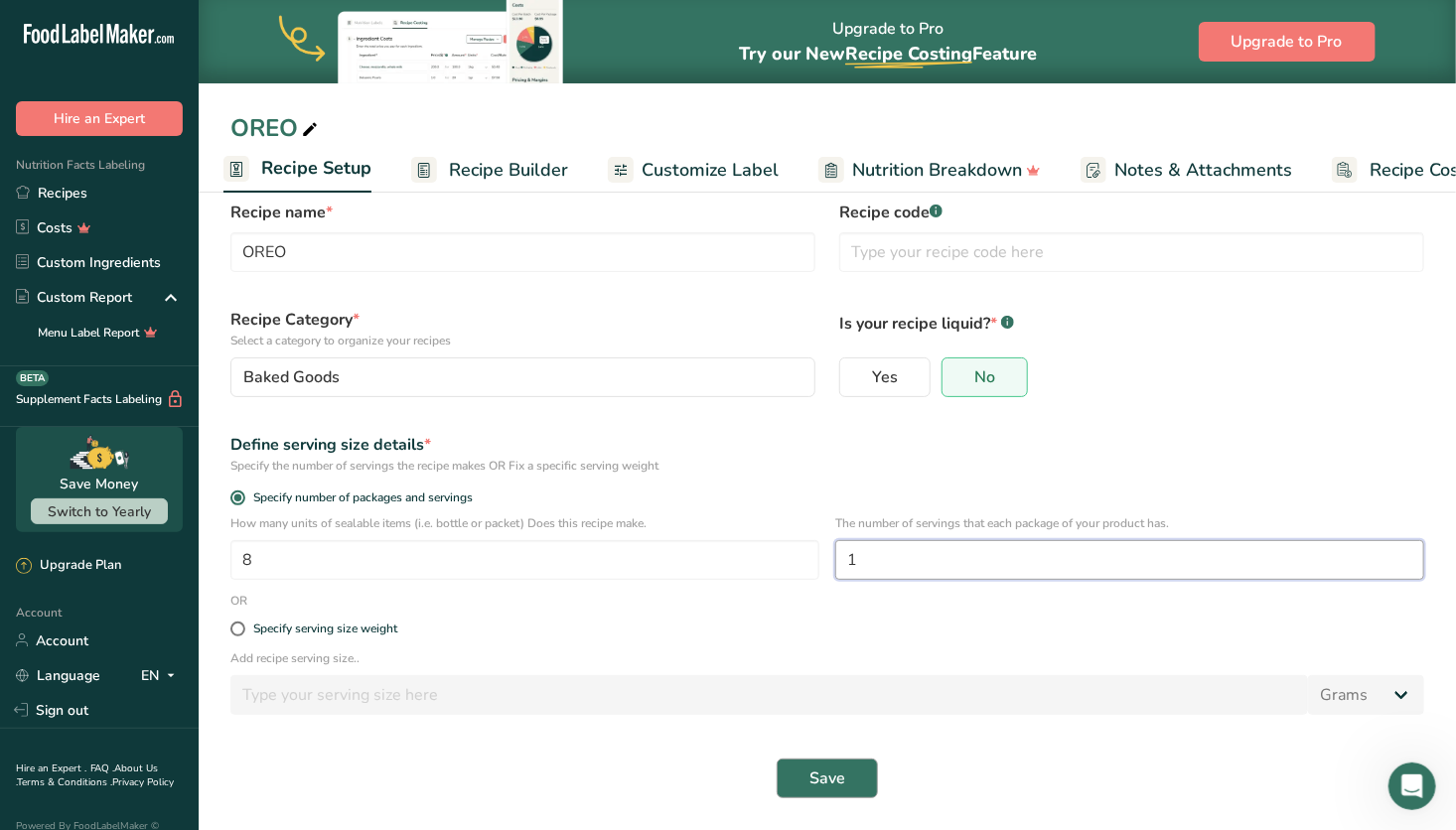 type on "1" 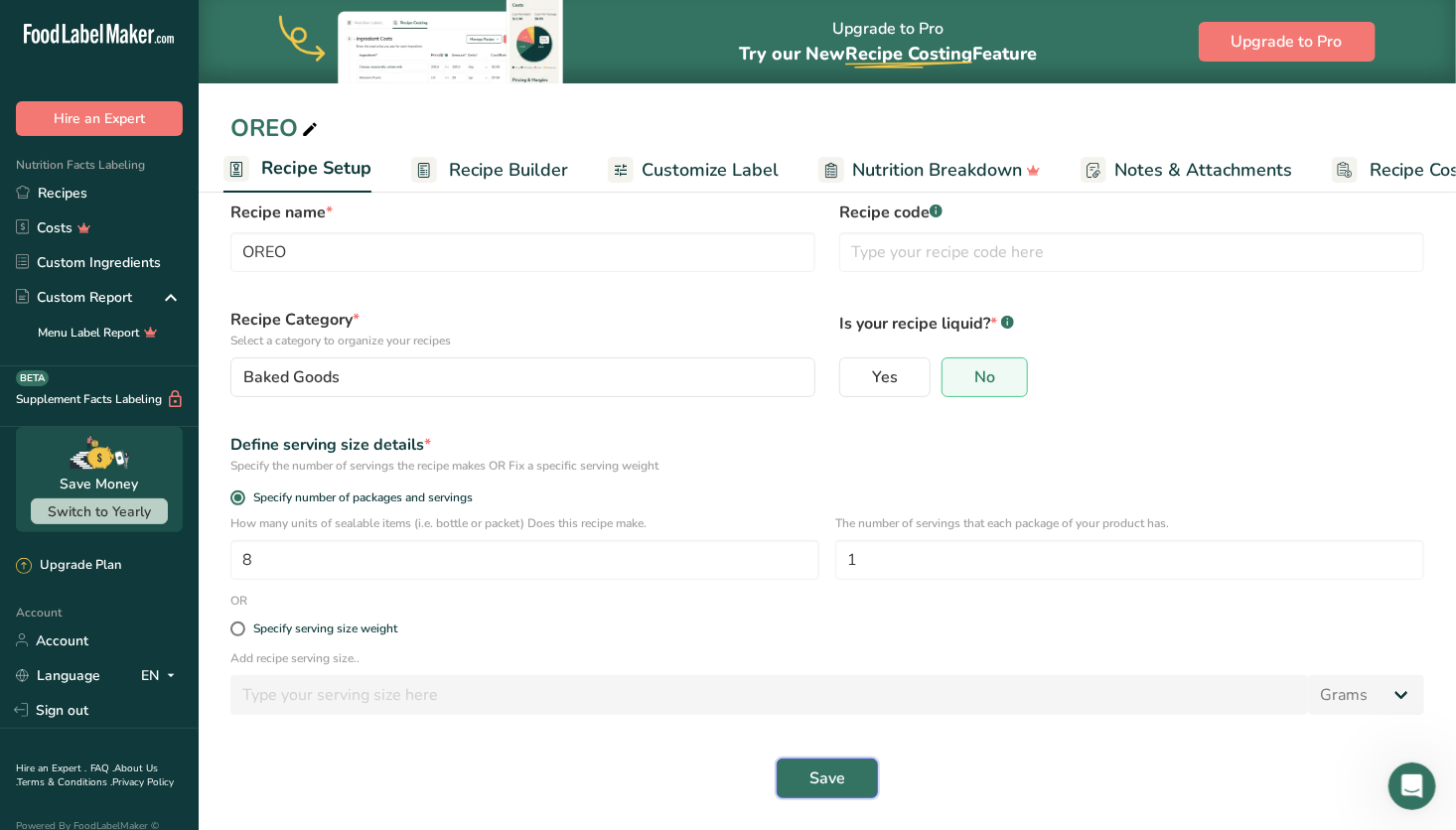 click on "Save" at bounding box center (827, 778) 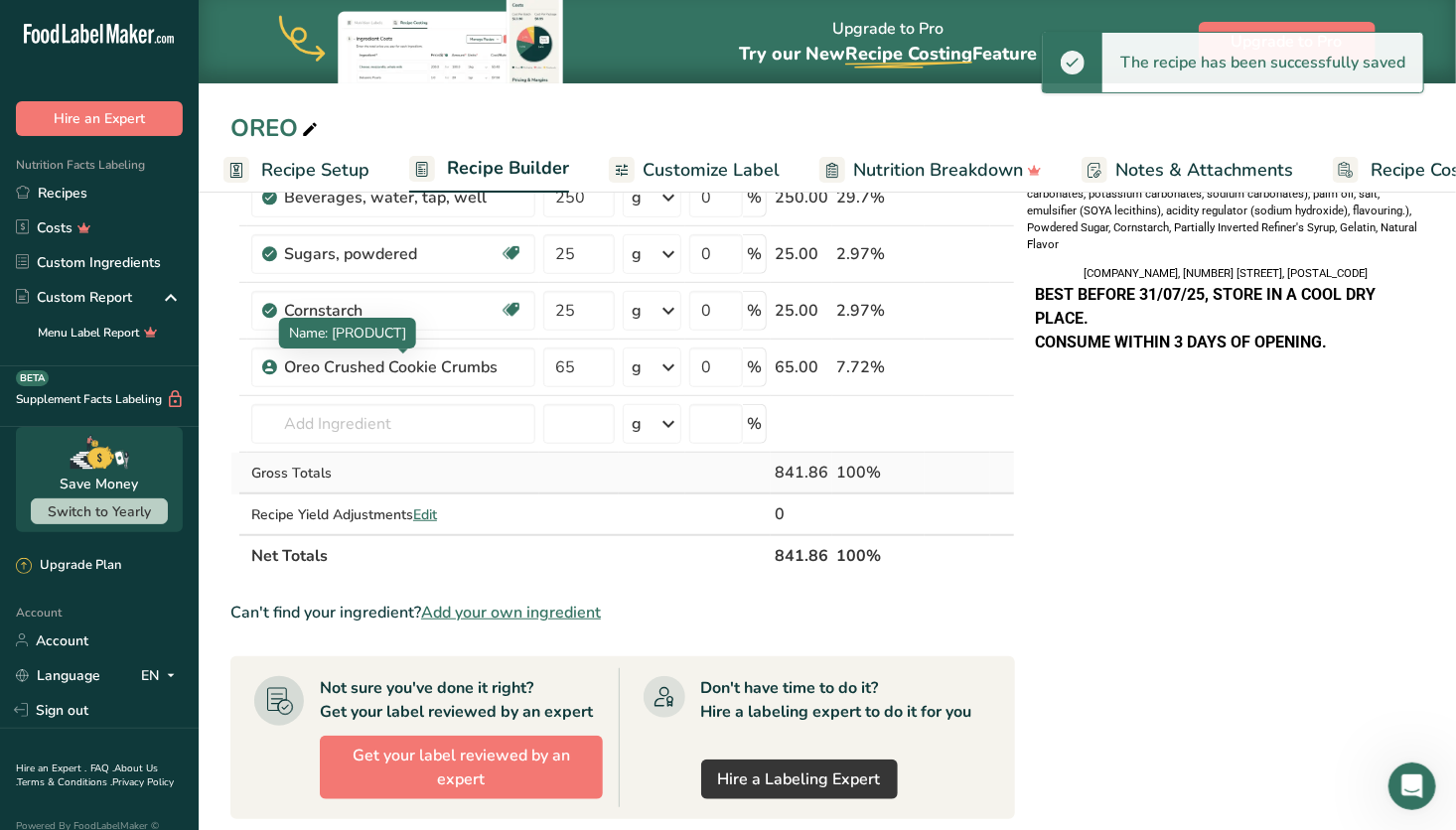 scroll, scrollTop: 397, scrollLeft: 0, axis: vertical 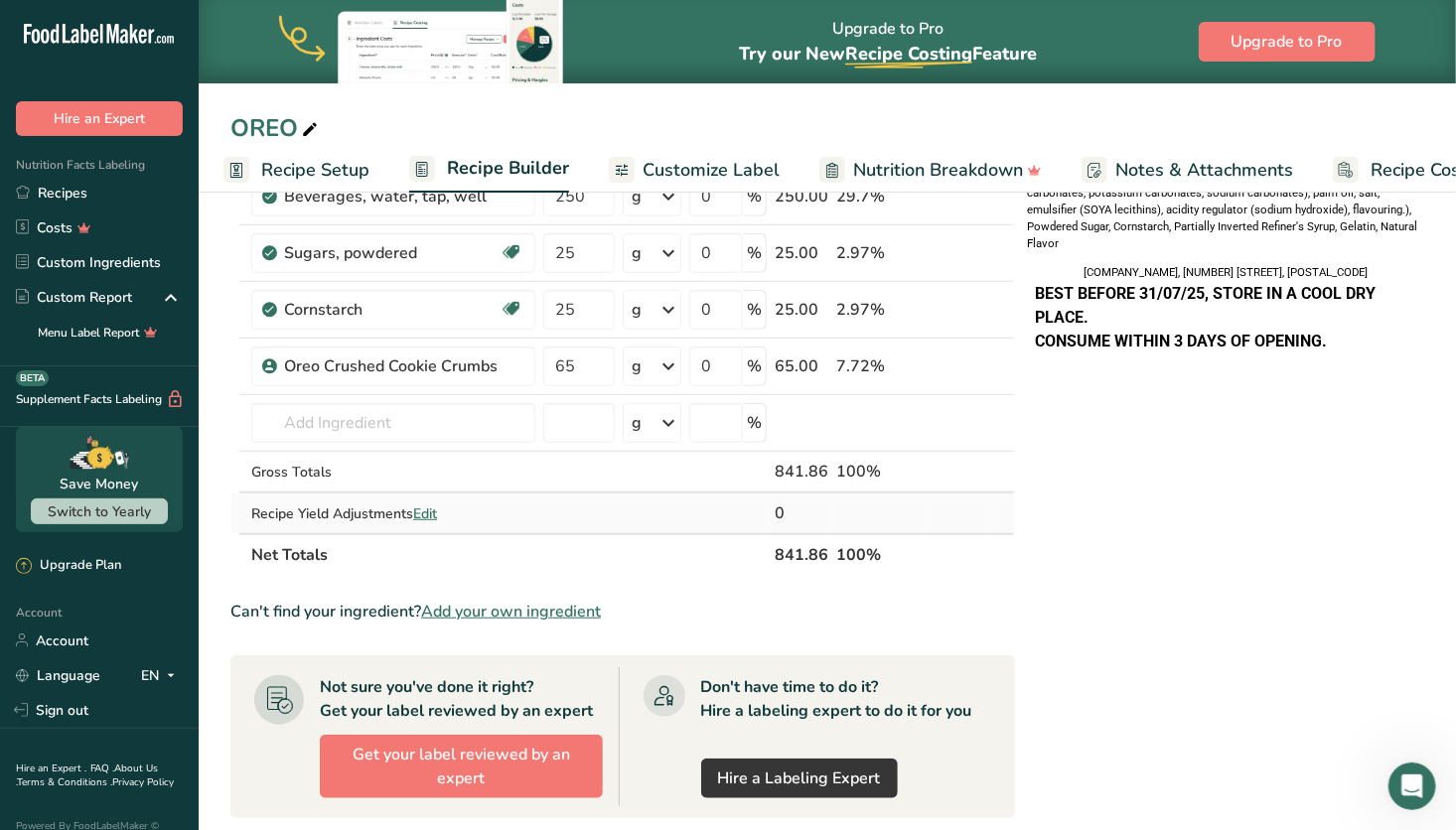 click on "Edit" at bounding box center (425, 513) 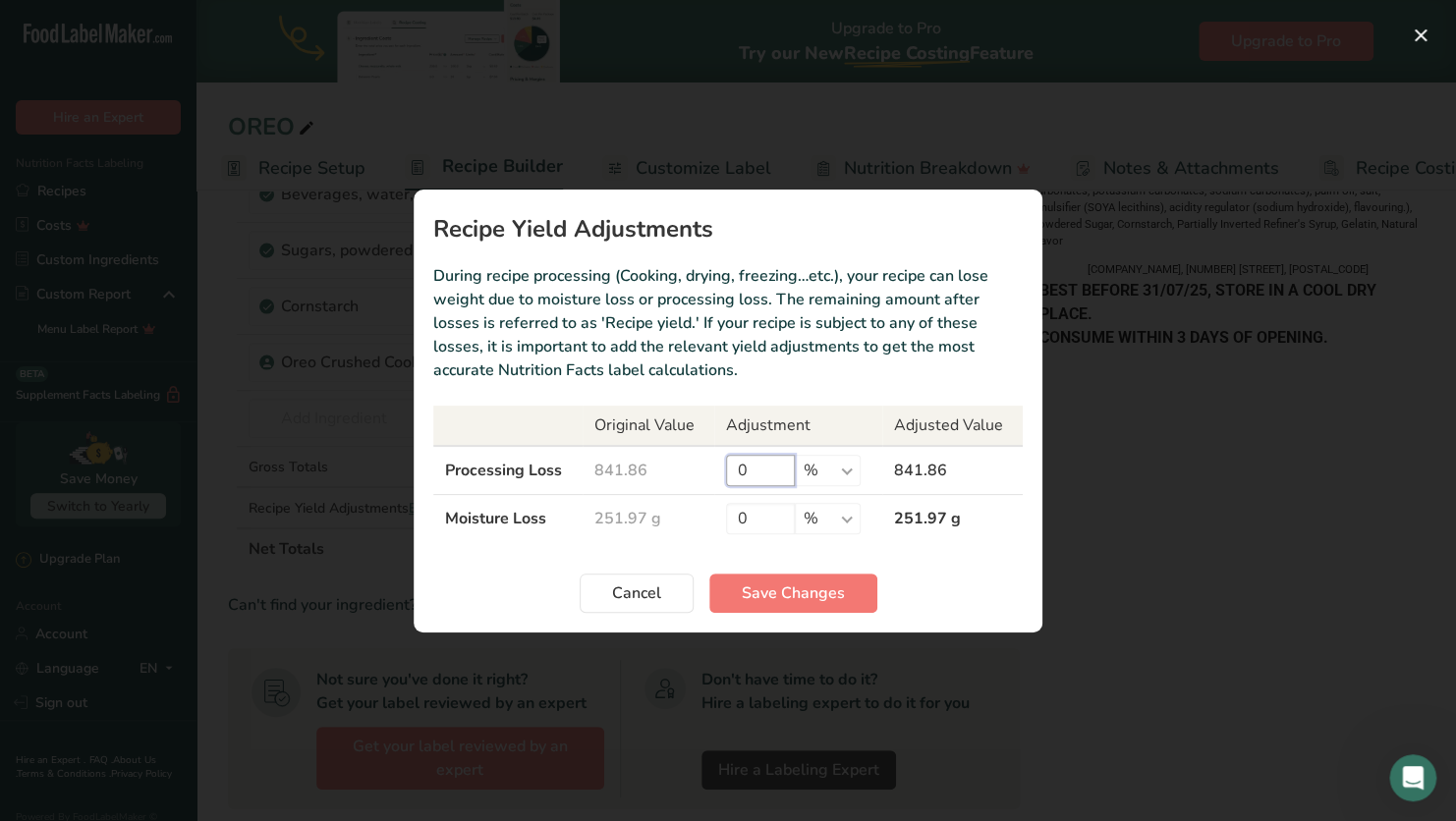 click on "0" at bounding box center [760, 470] 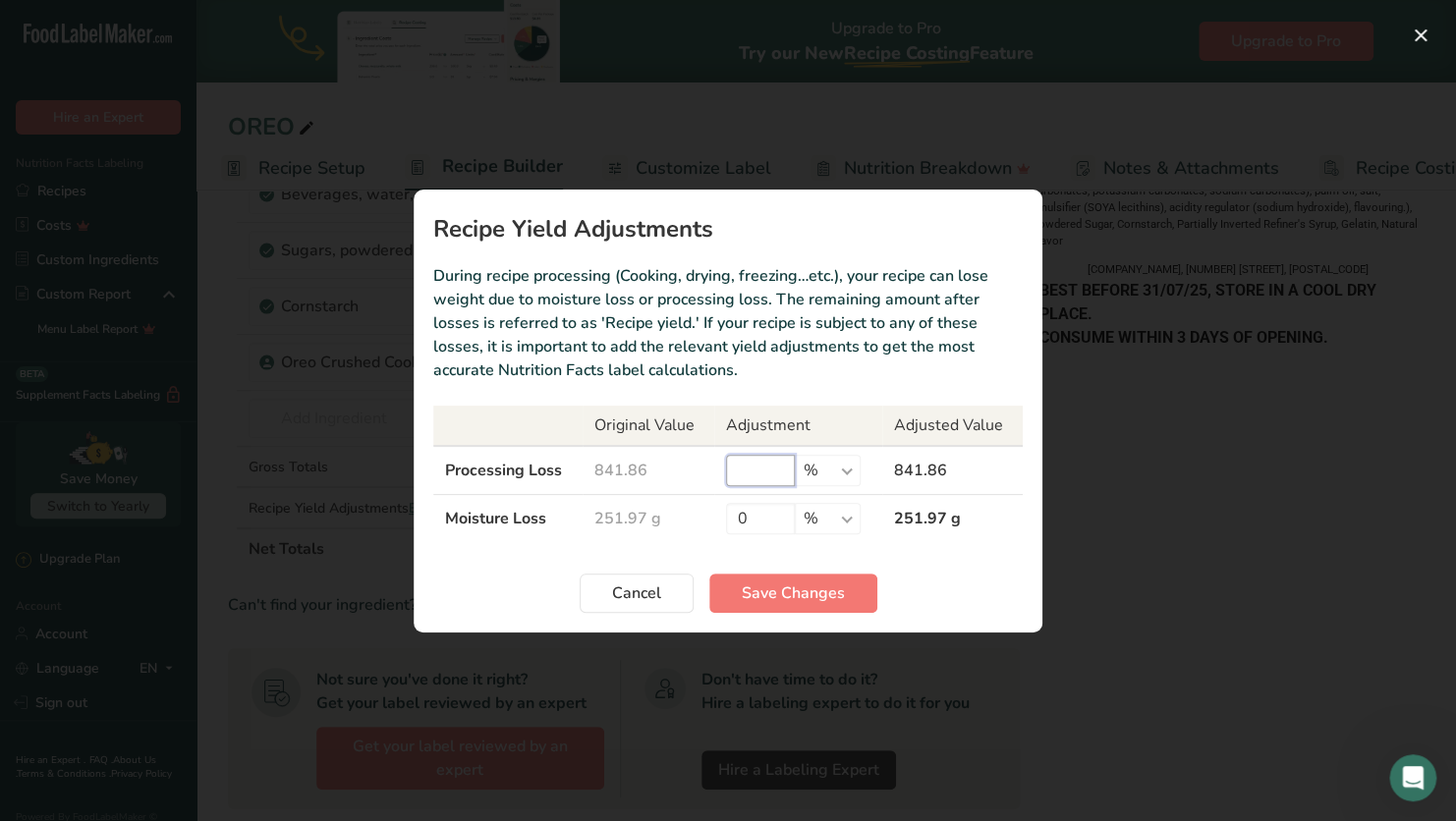 type on "0" 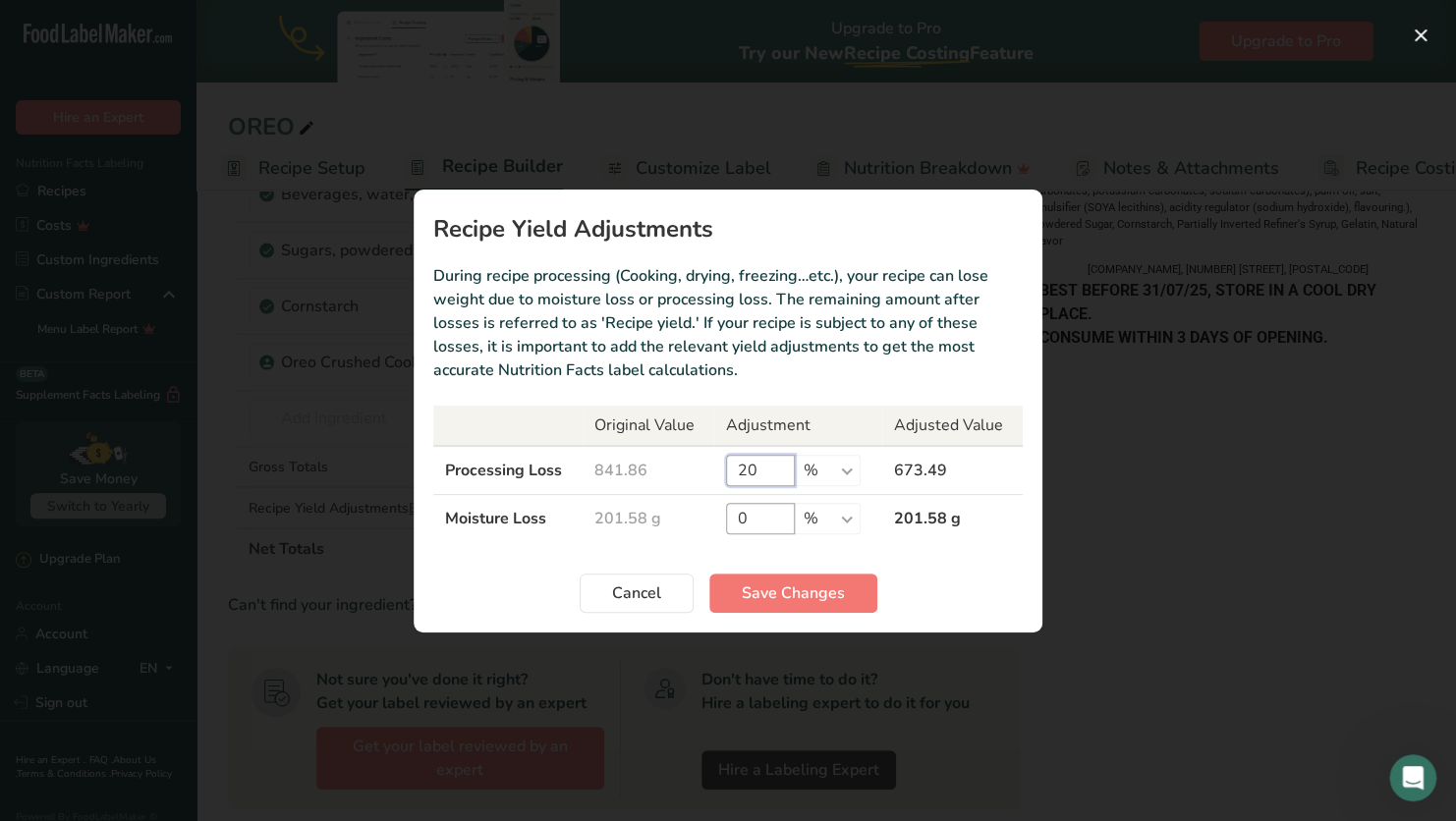 type on "20" 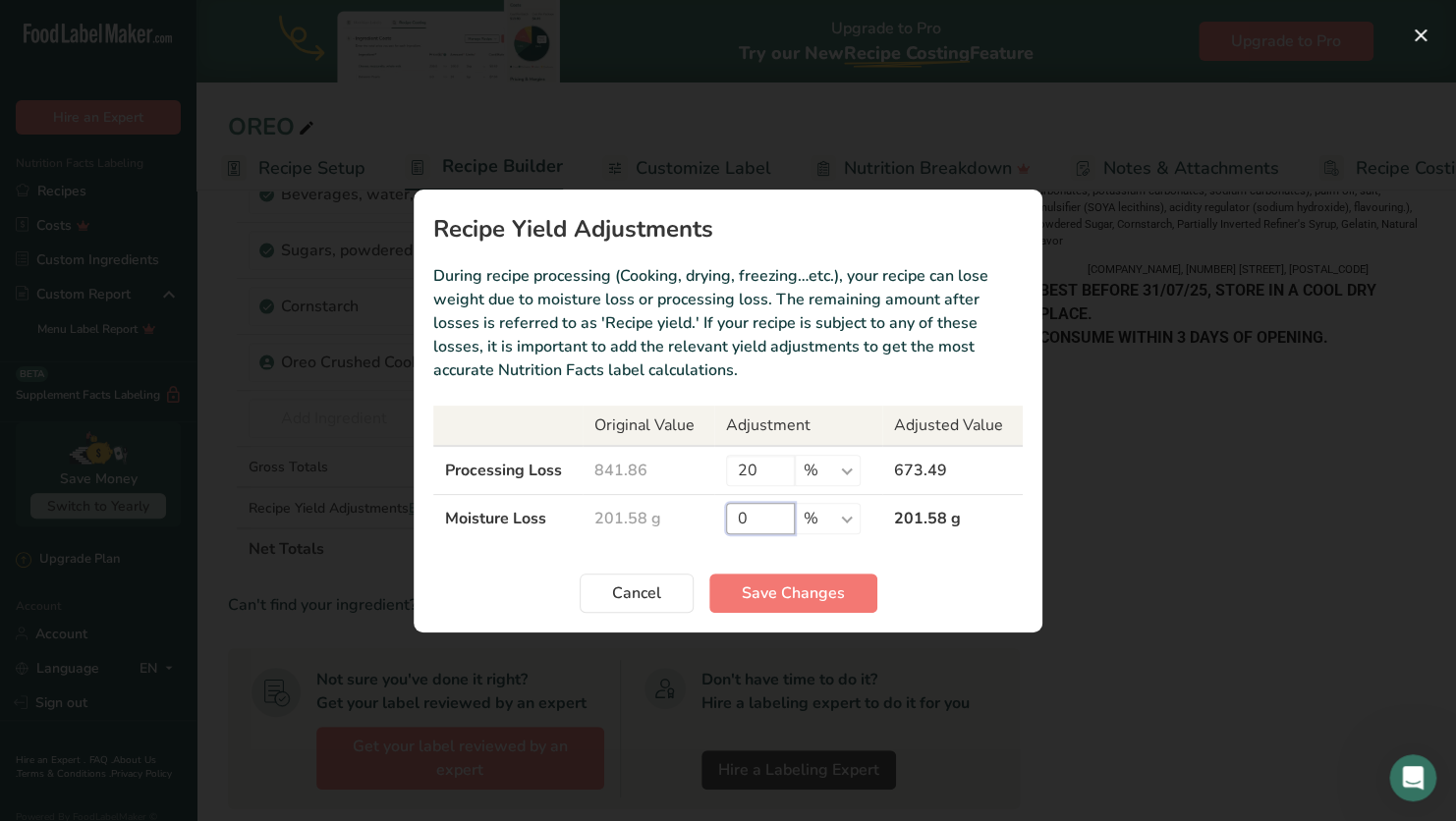 click on "0" at bounding box center (760, 519) 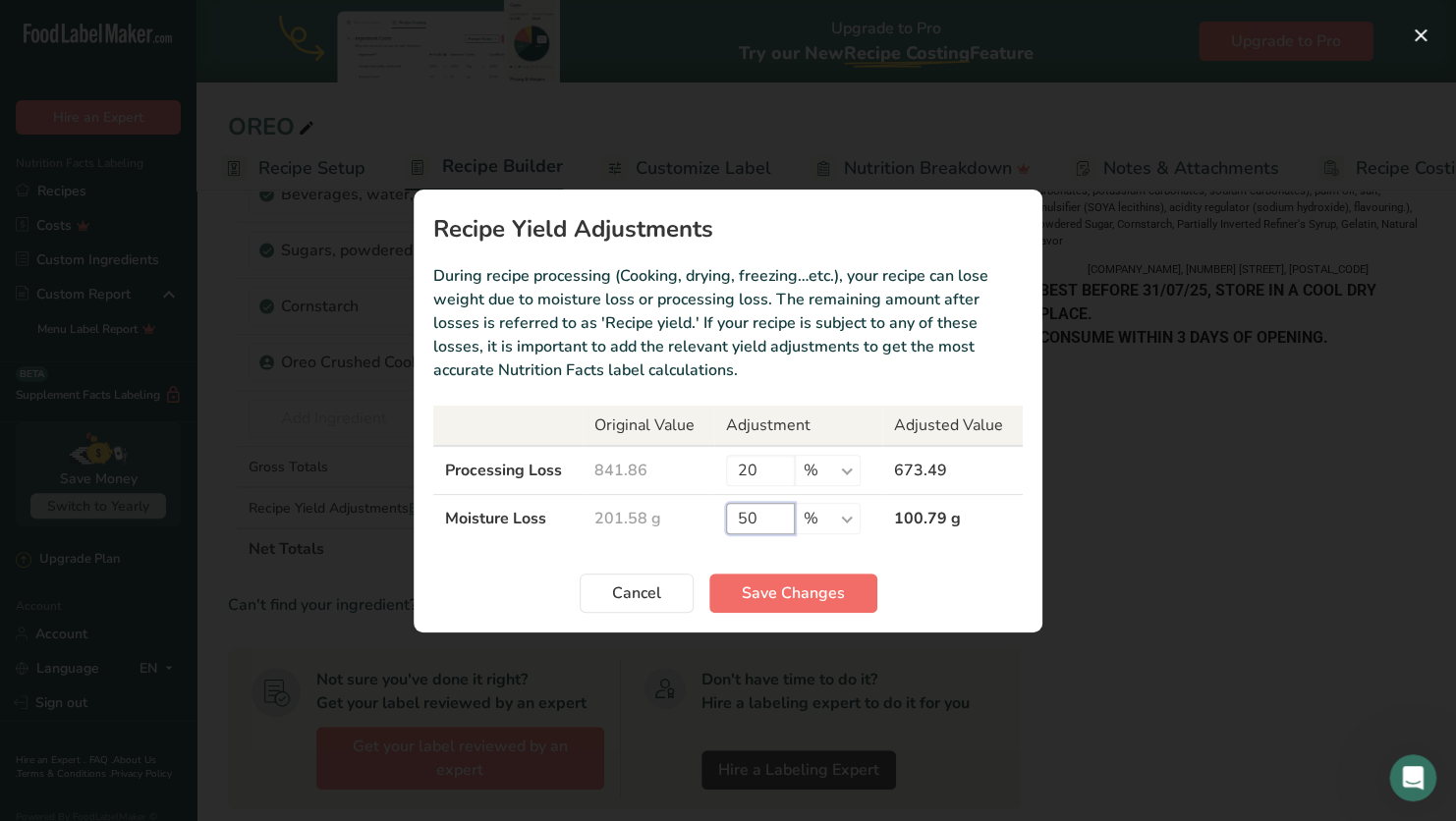 type on "50" 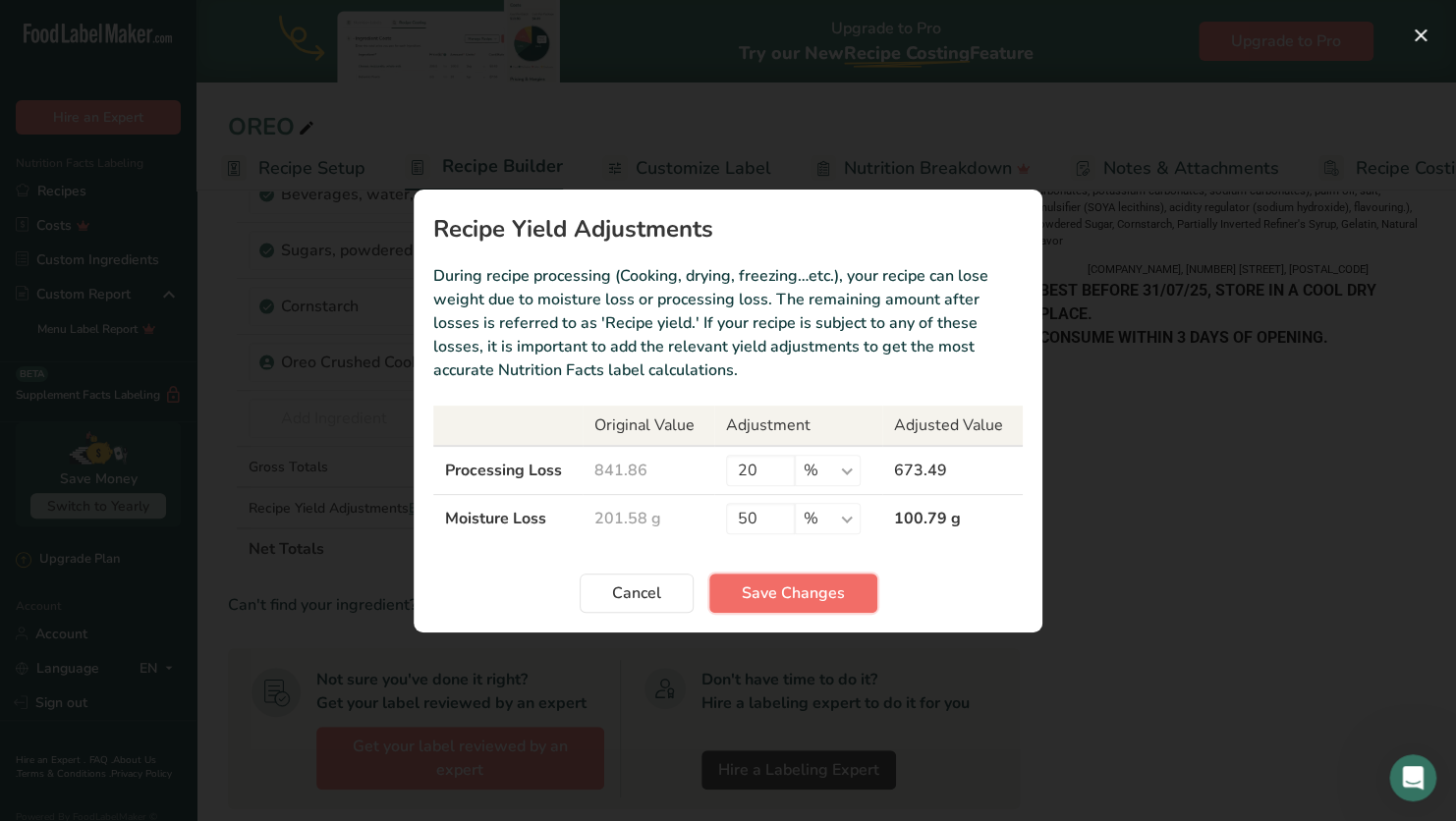 click on "Save Changes" at bounding box center [793, 593] 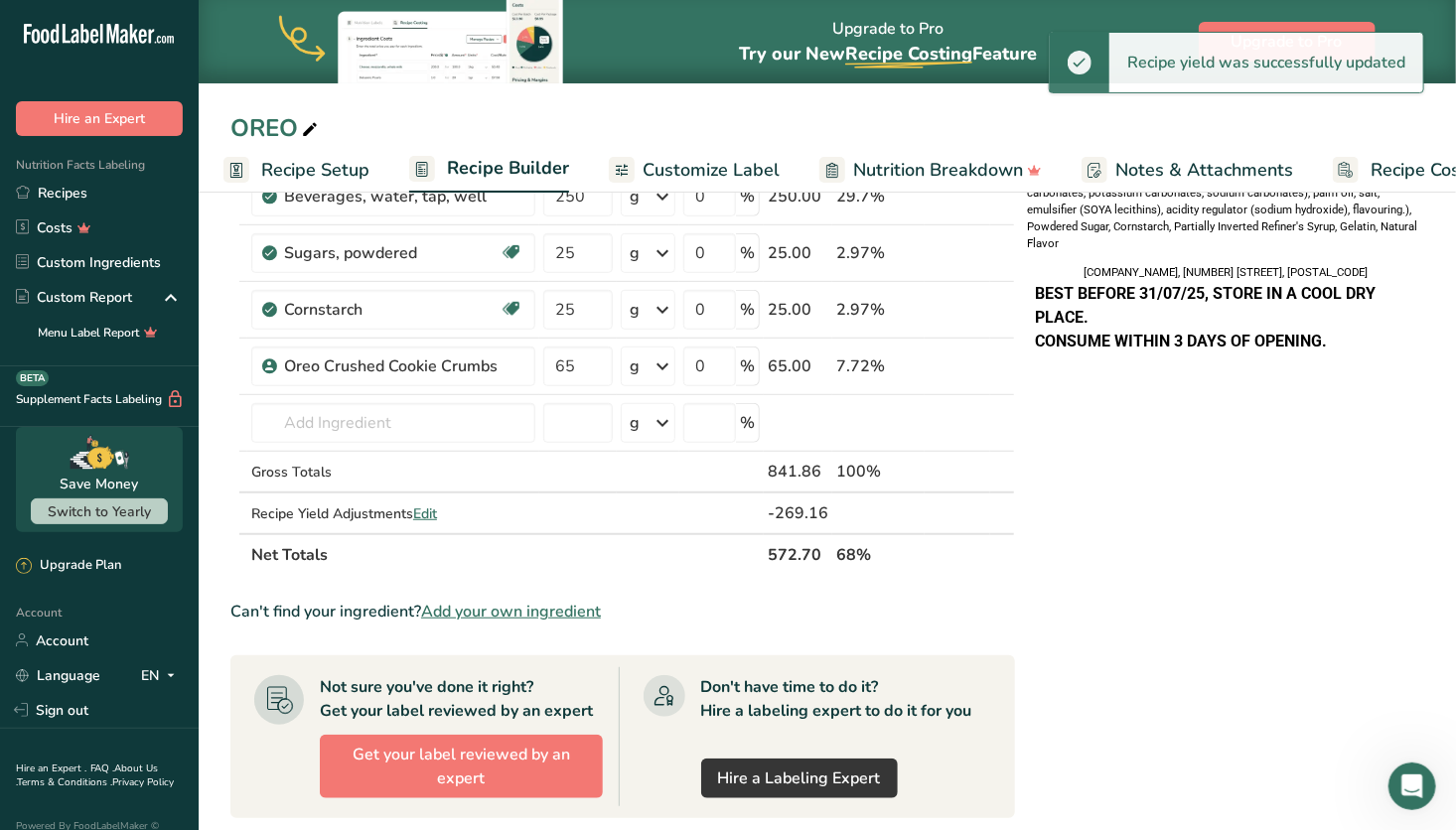 click on "Nutrition
Typical value
100g
contains
Energy
1503kj
359kcal
Fat
1.3g
of which saturates
0.2g
Carbohydrate
84.8g
of which sugars
78g
Fibre
0.4g
Protein
3.4g
Salt
0g
This pack contains
1
serving
*Reference intake of an average
adult (8400kJ / 2000kcal)   Ingredients:" at bounding box center (1226, 525) 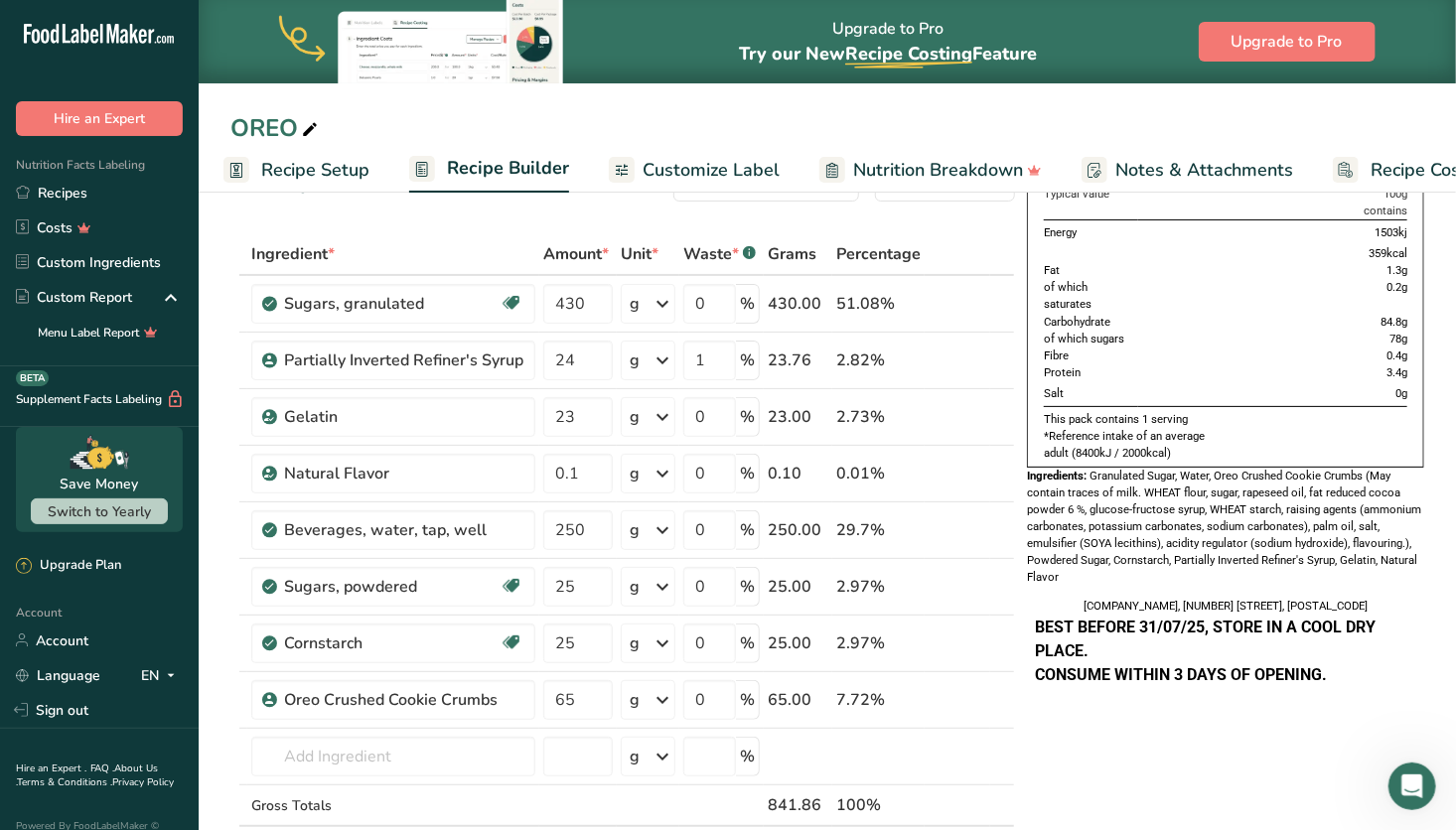 scroll, scrollTop: 0, scrollLeft: 0, axis: both 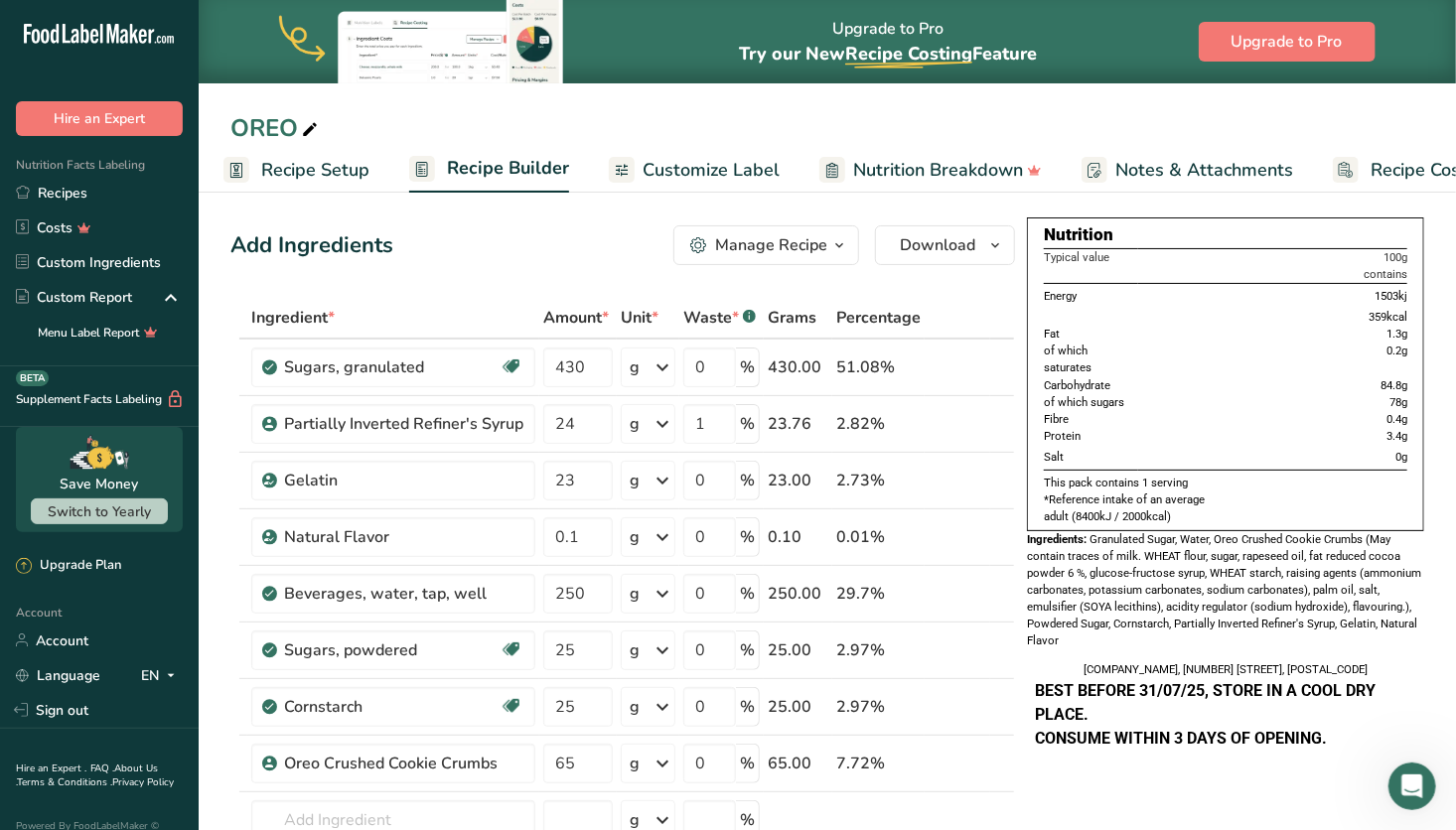 click on "Customize Label" at bounding box center (694, 170) 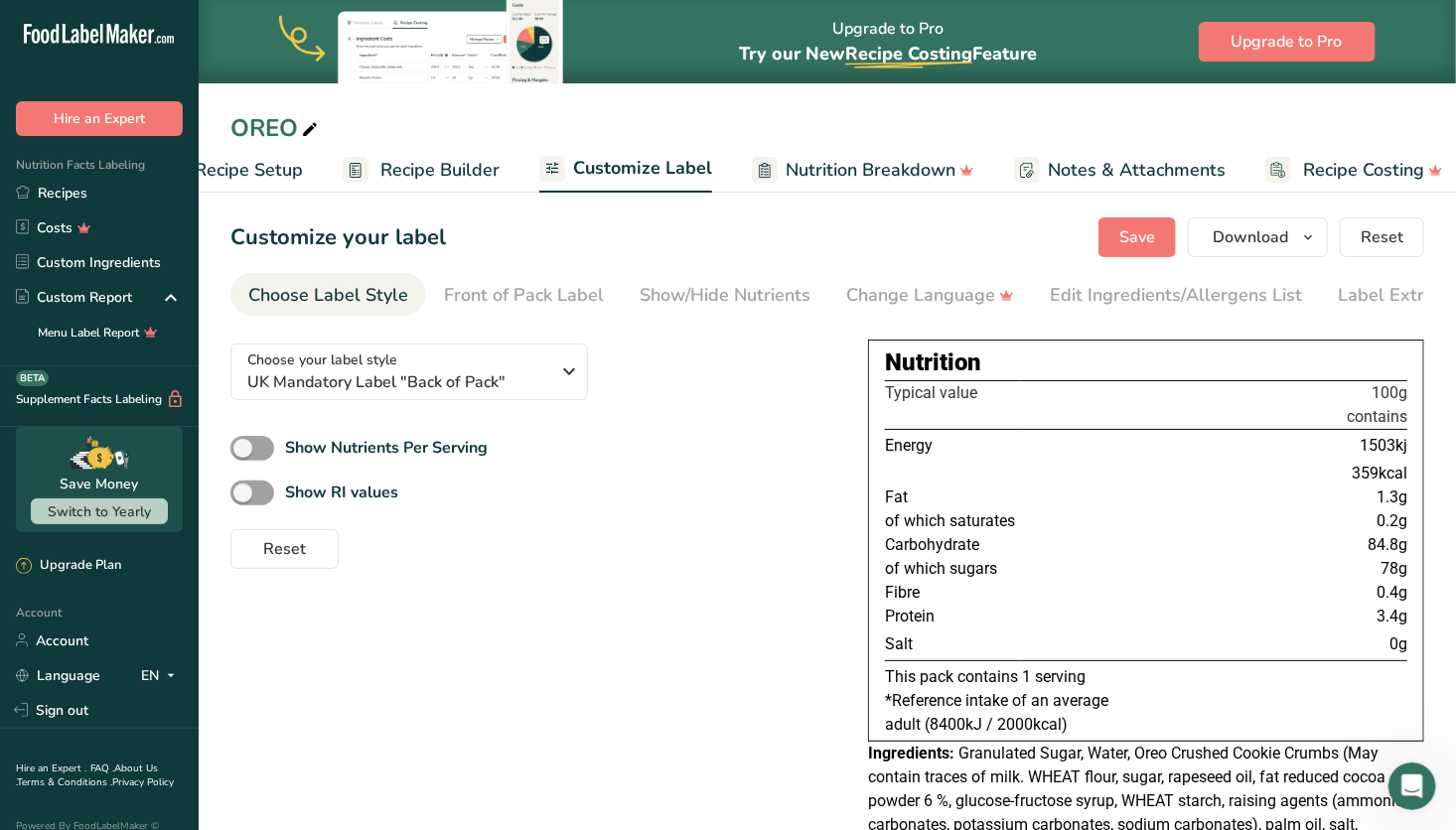 scroll, scrollTop: 0, scrollLeft: 91, axis: horizontal 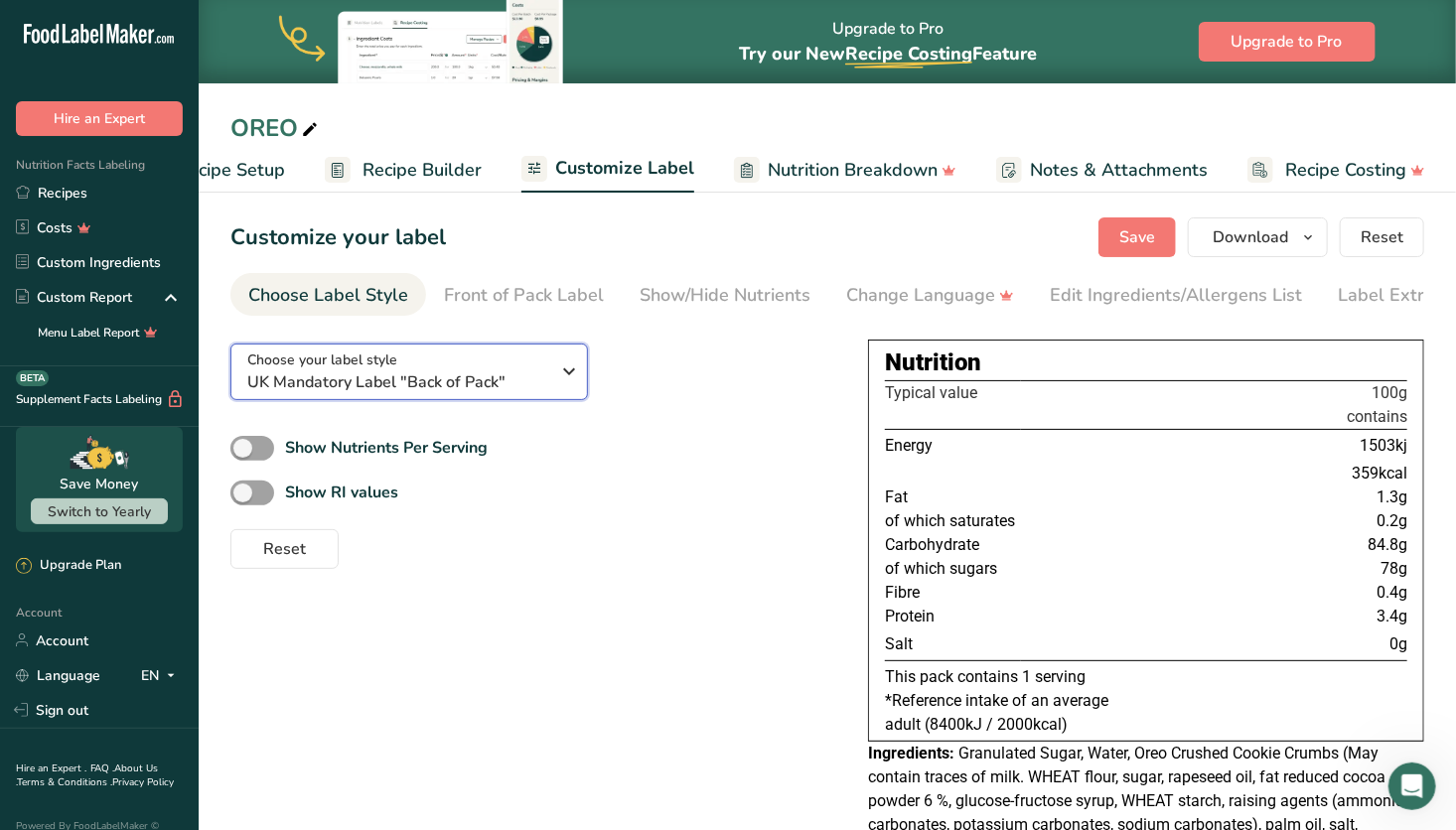 click on "UK Mandatory Label "Back of Pack"" at bounding box center [398, 382] 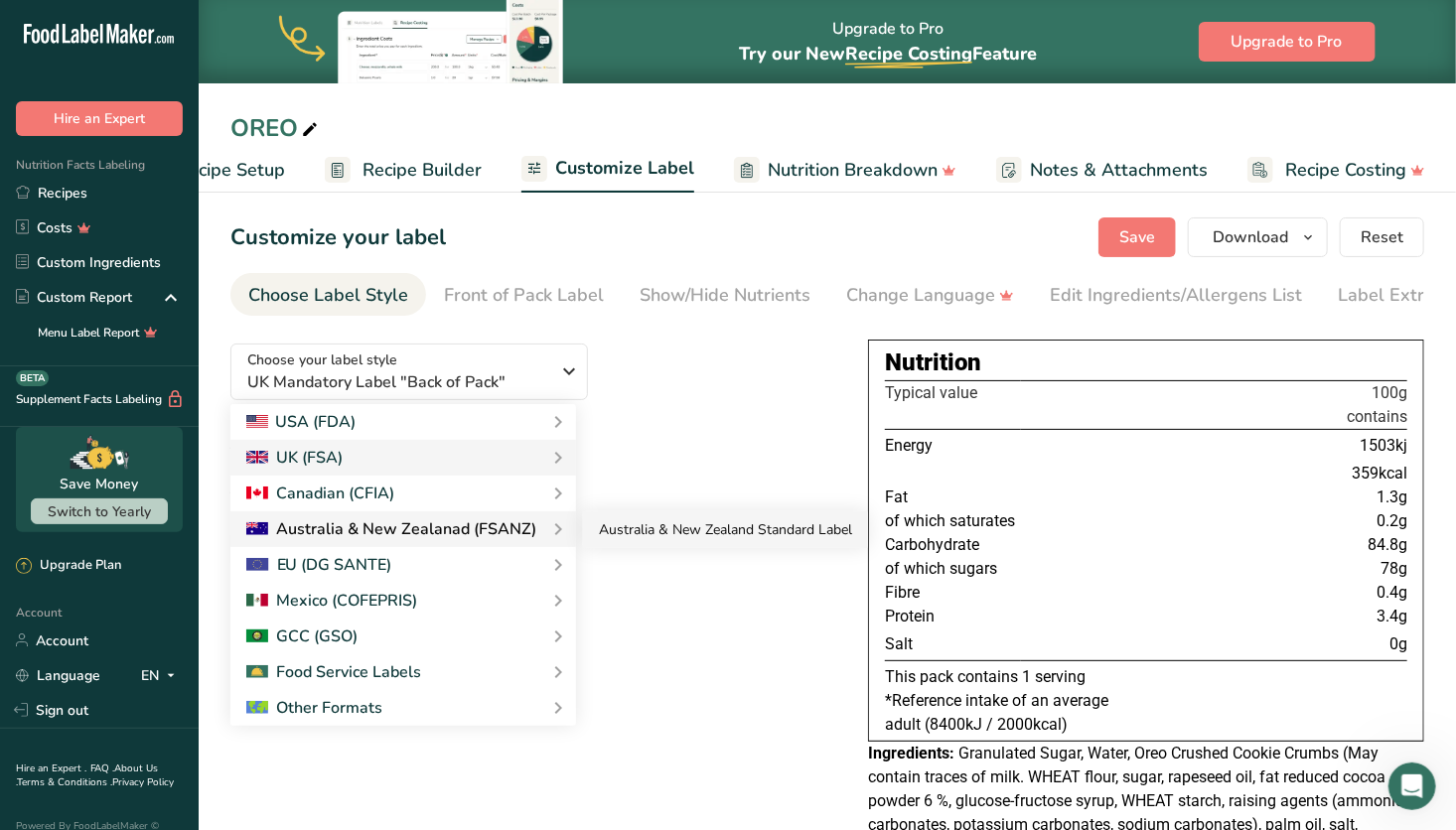 click on "Australia & New Zealand Standard Label" at bounding box center [725, 529] 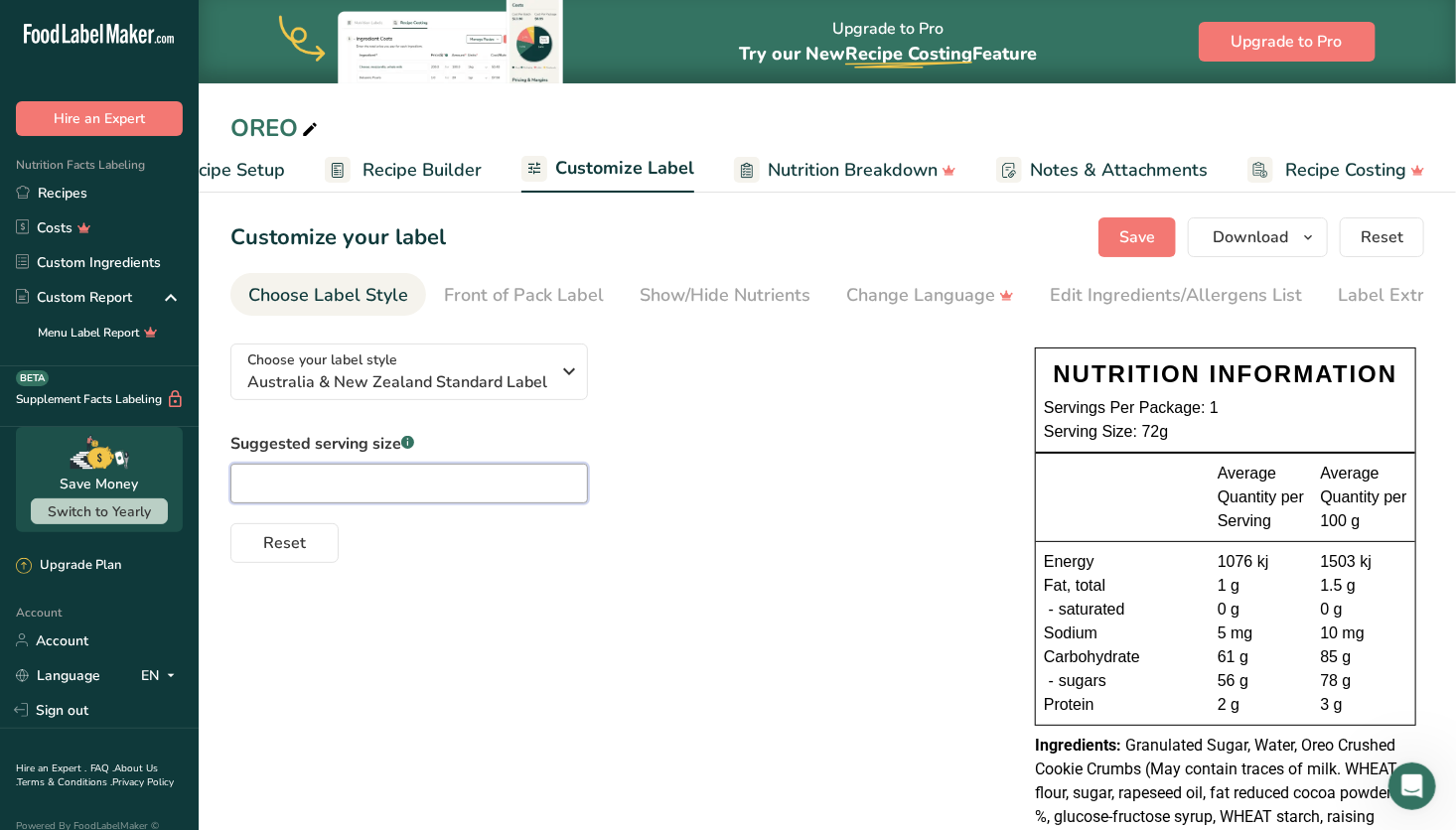click at bounding box center (409, 484) 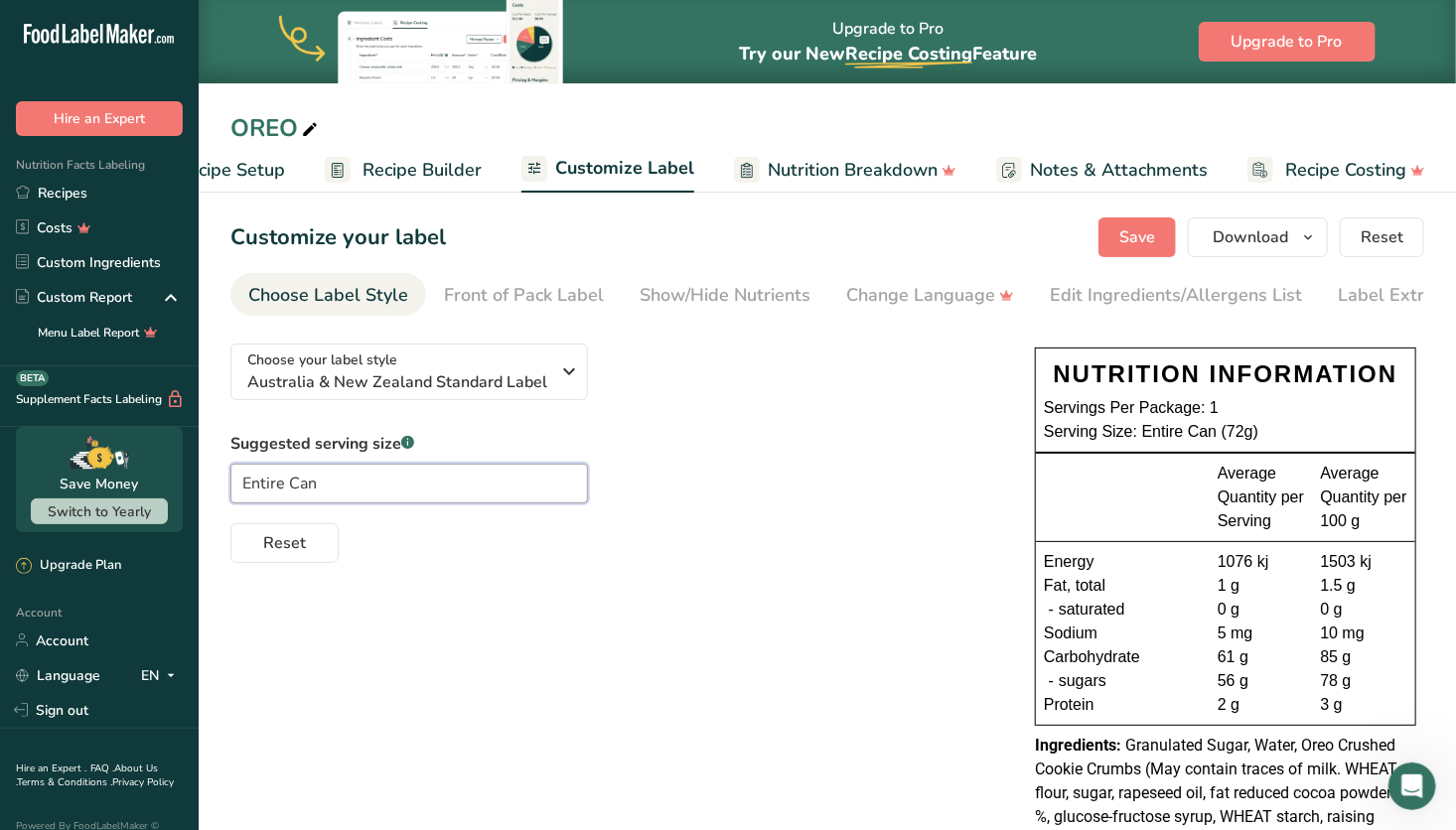 type on "Entire Can" 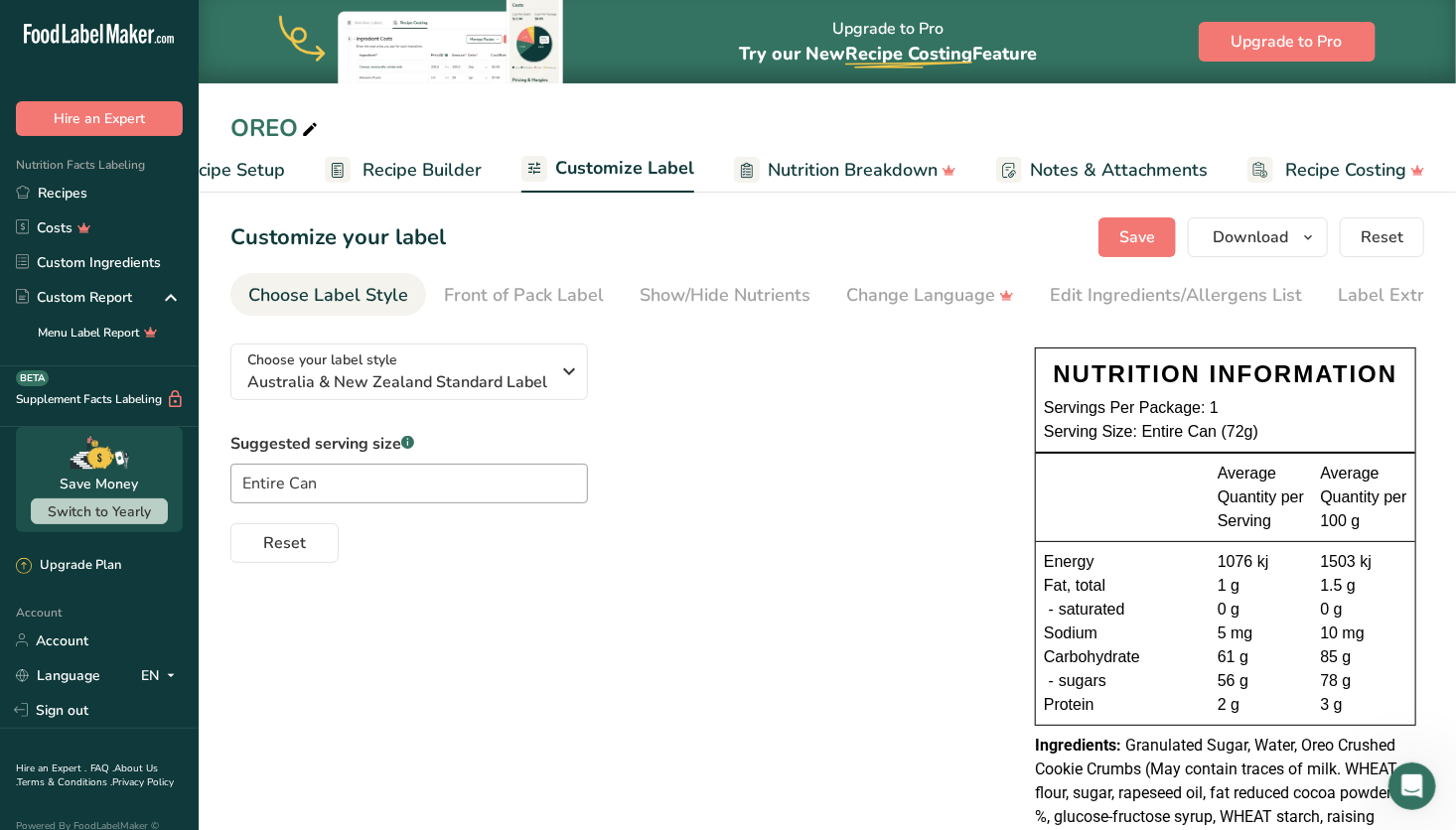 click on "Suggested serving size
.a-a{fill:#347362;}.b-a{fill:#fff;}           Entire Can
Reset" at bounding box center [613, 497] 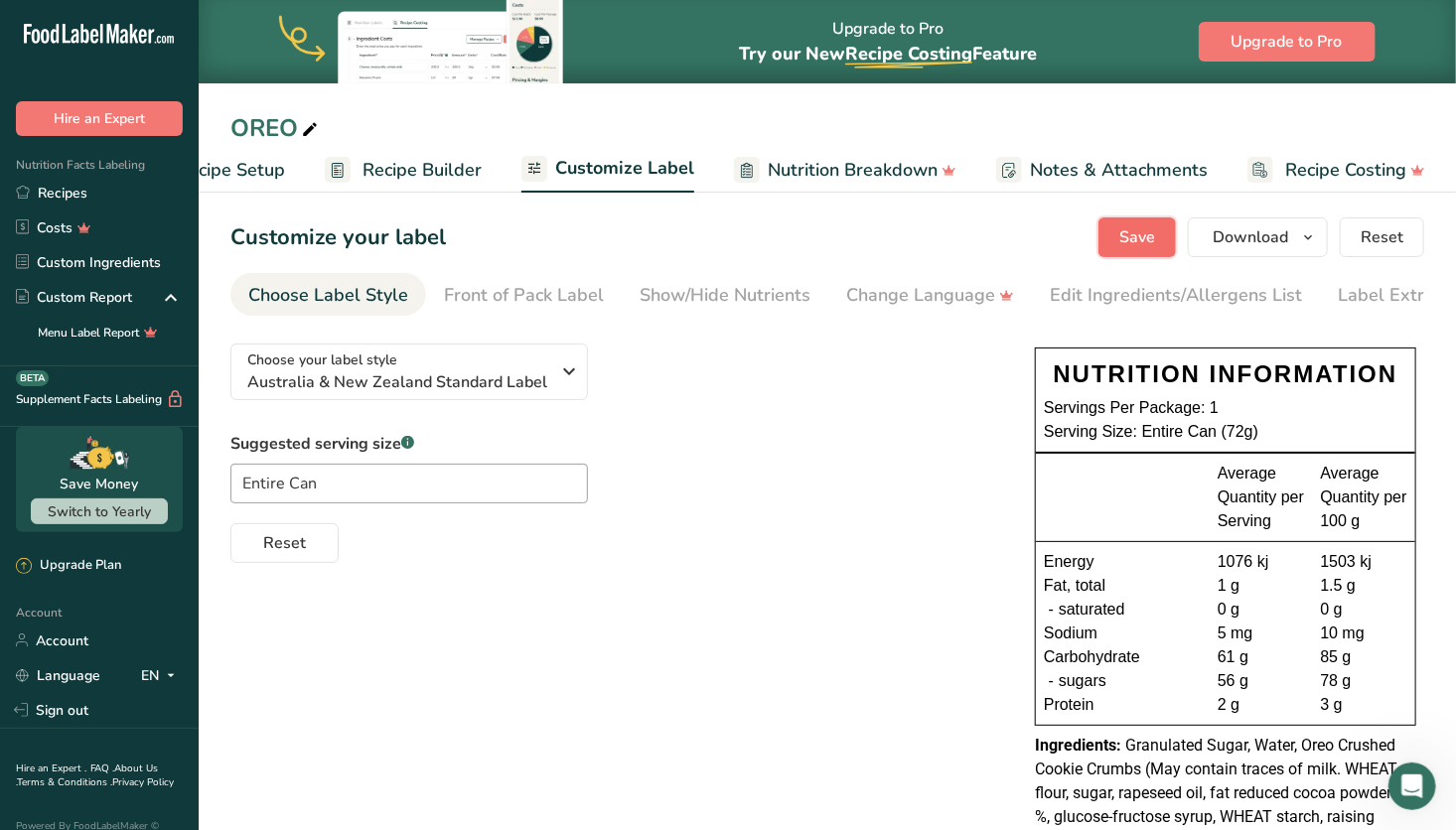 click on "Save" at bounding box center (1137, 237) 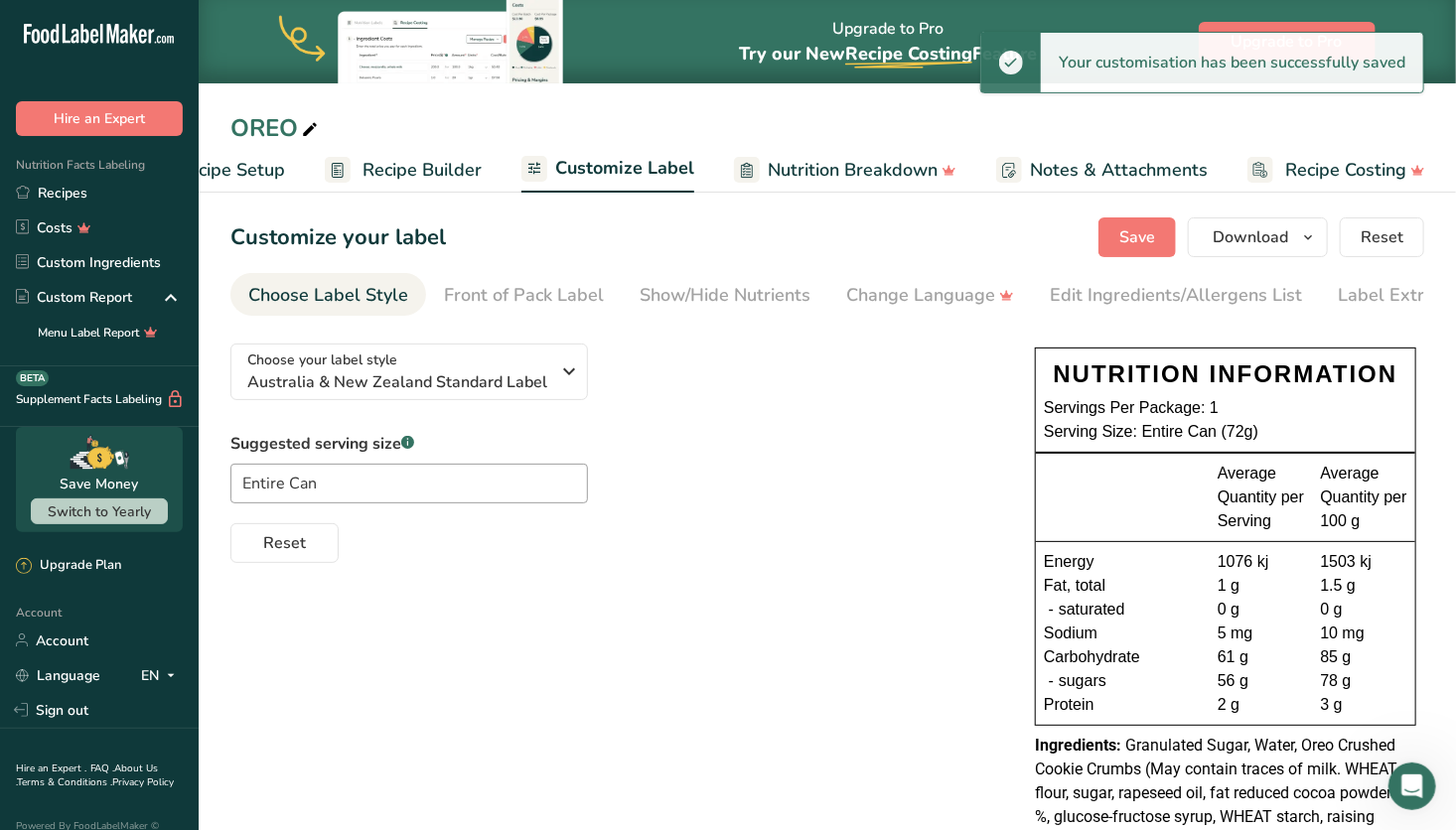 click on "Recipe Builder" at bounding box center [422, 170] 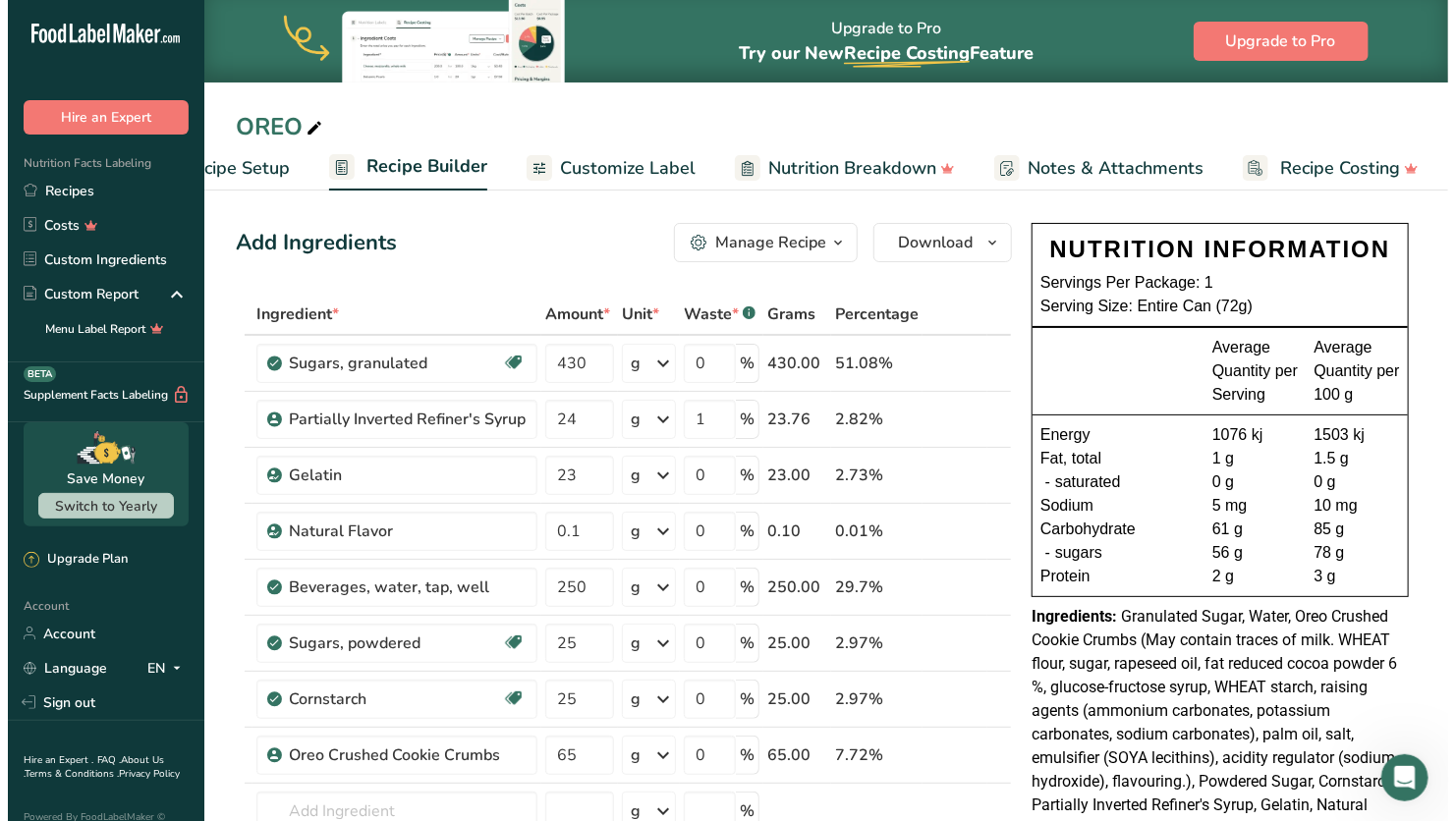 scroll, scrollTop: 55, scrollLeft: 0, axis: vertical 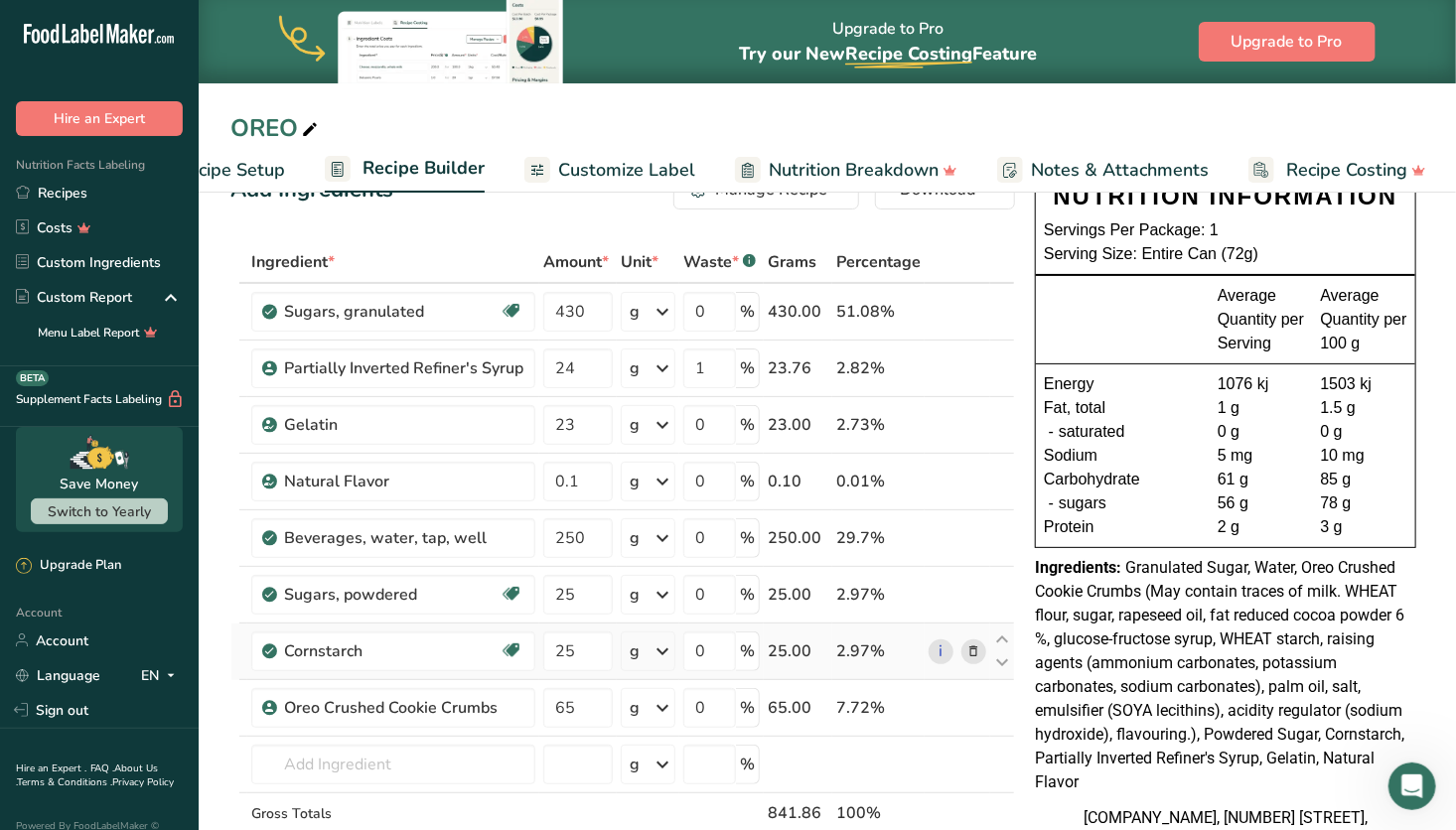 click at bounding box center (973, 651) 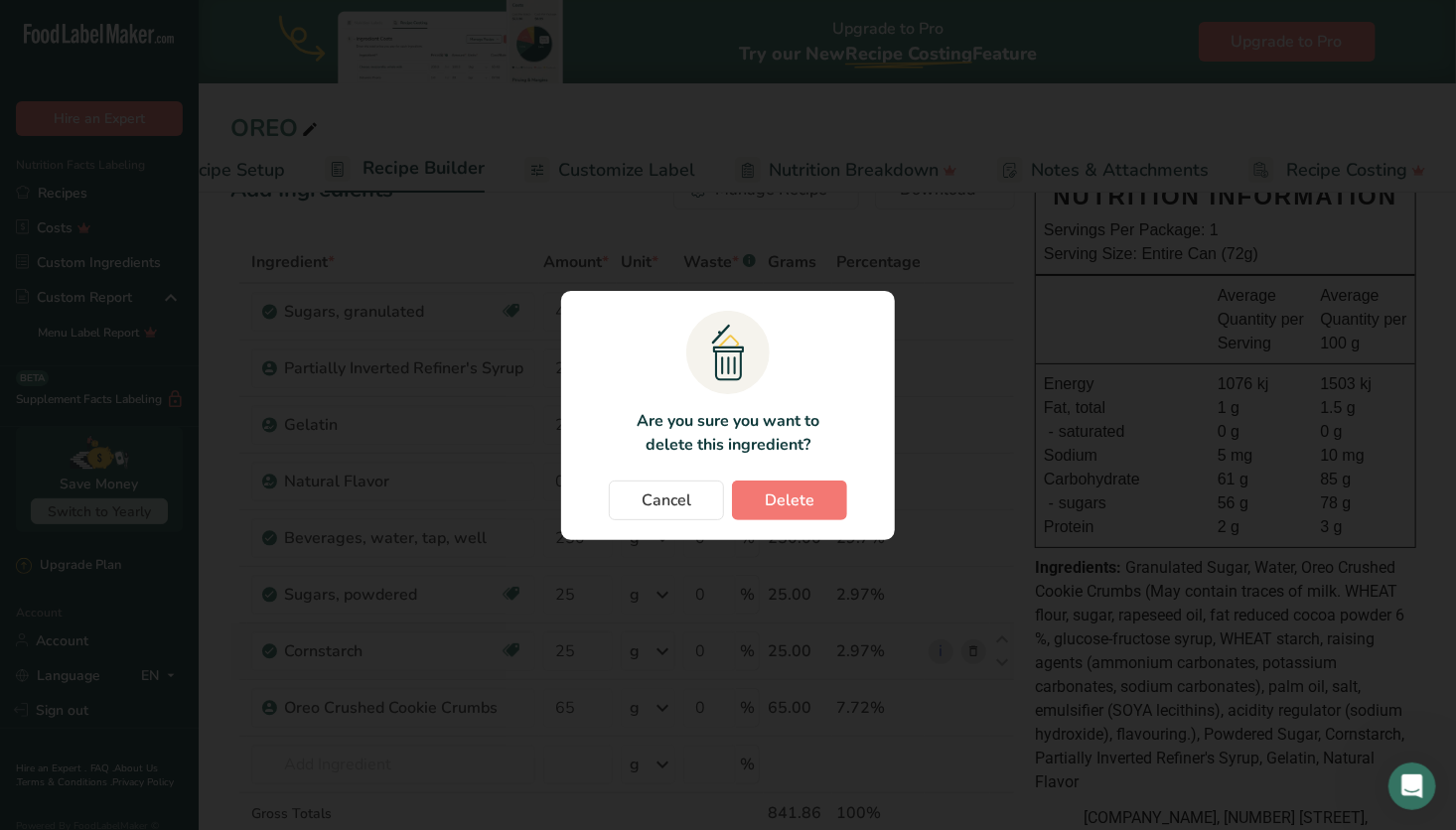 scroll, scrollTop: 0, scrollLeft: 76, axis: horizontal 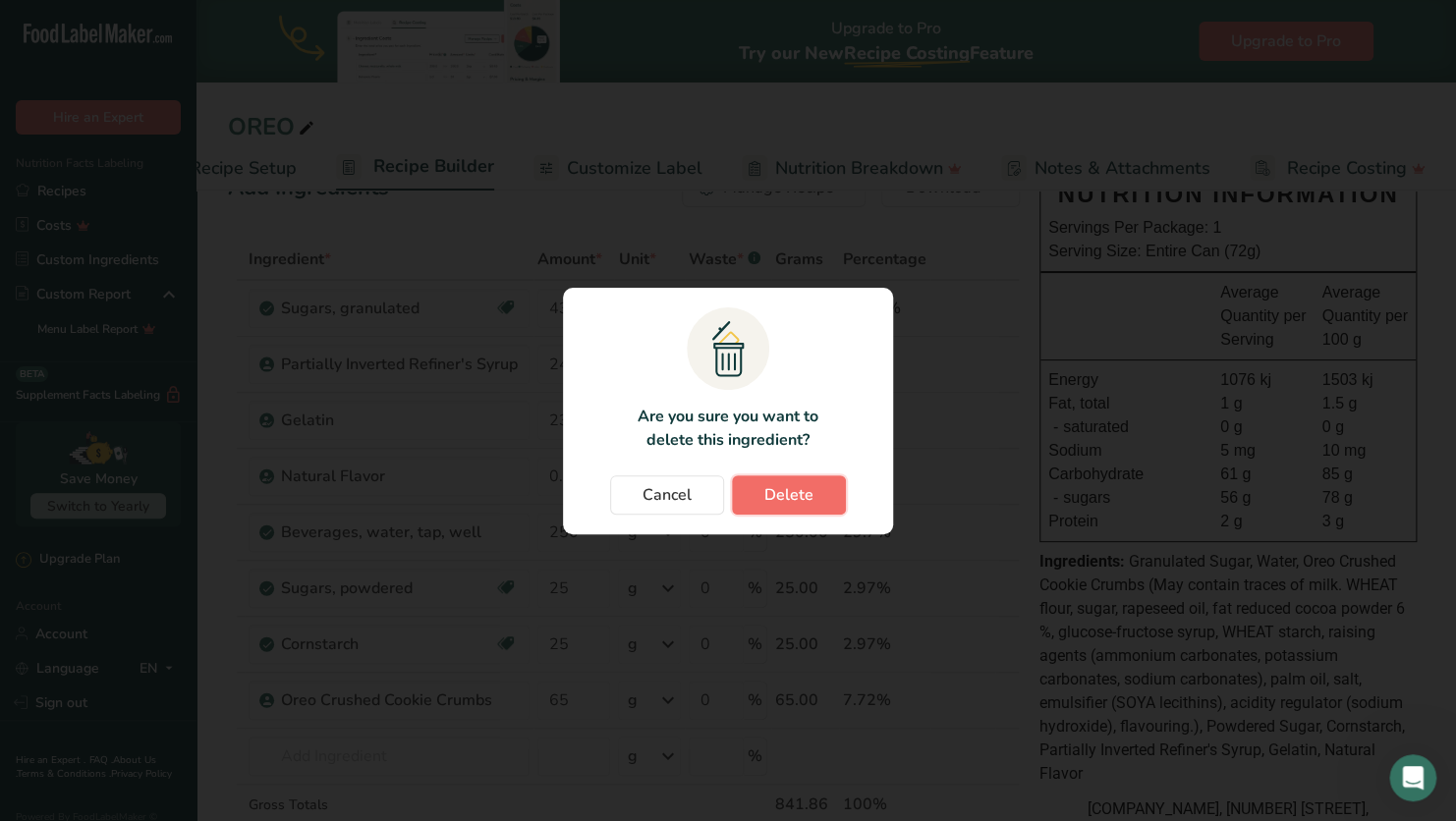 click on "Delete" at bounding box center [789, 495] 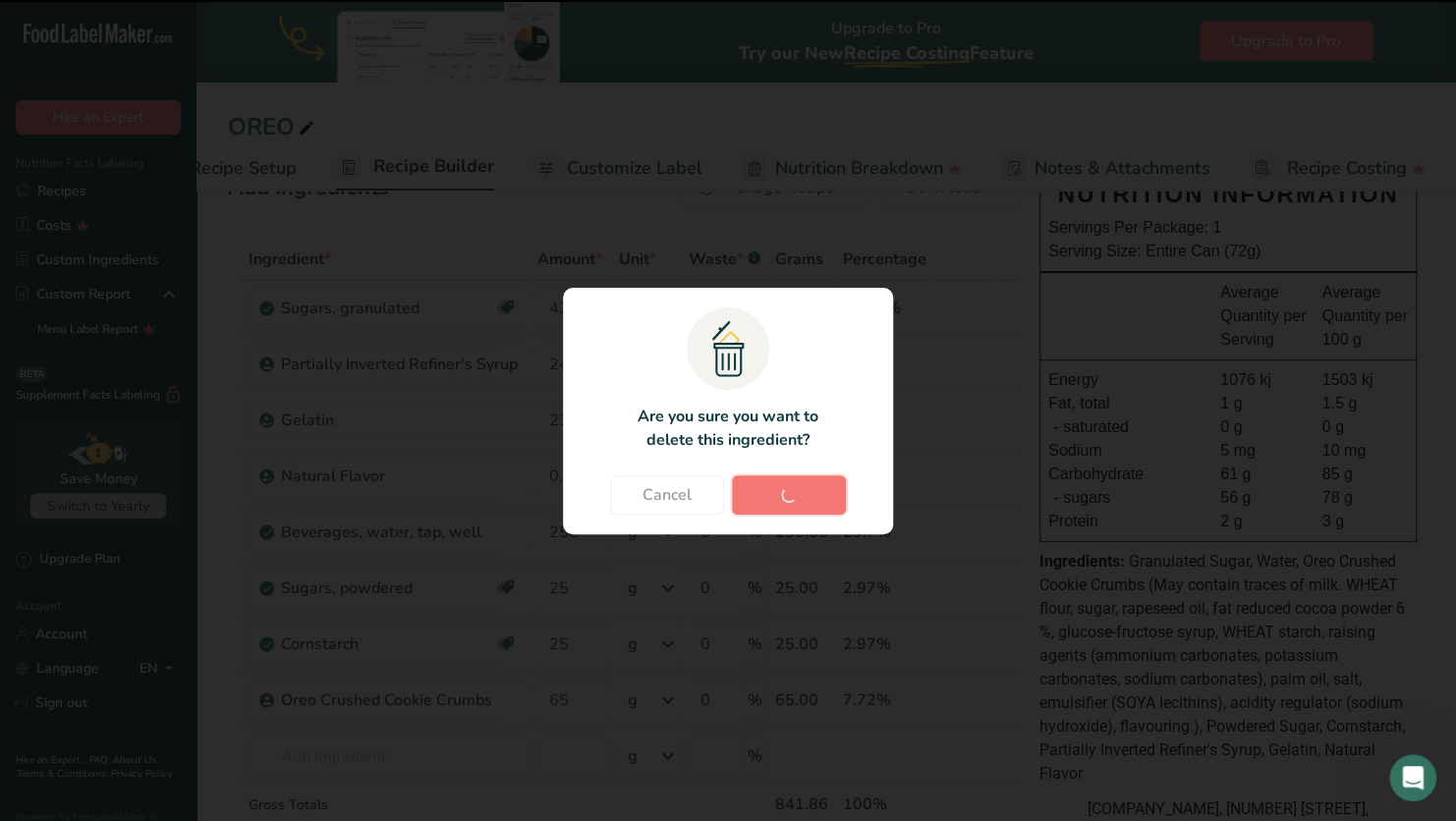 type on "65" 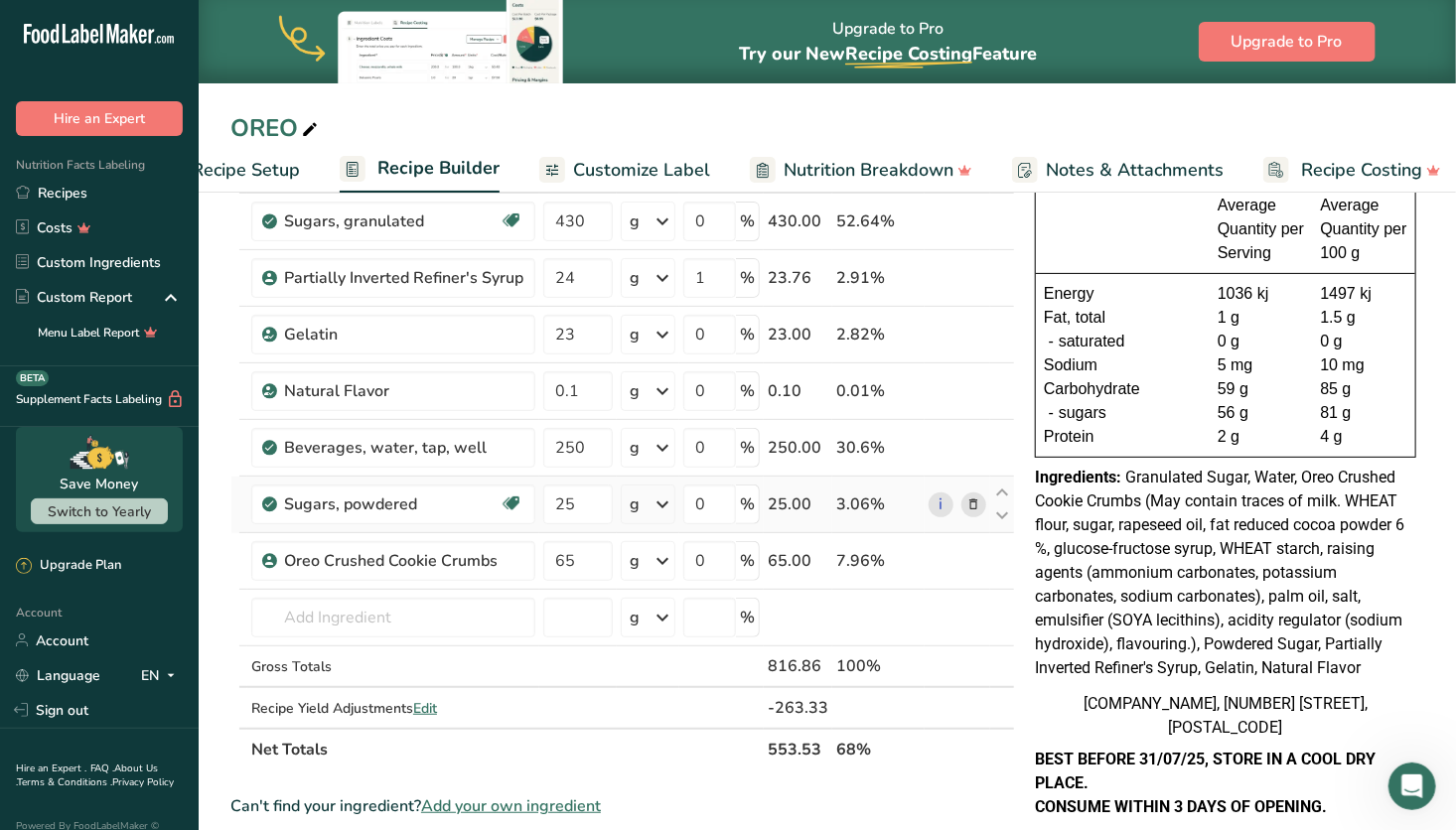 scroll, scrollTop: 150, scrollLeft: 0, axis: vertical 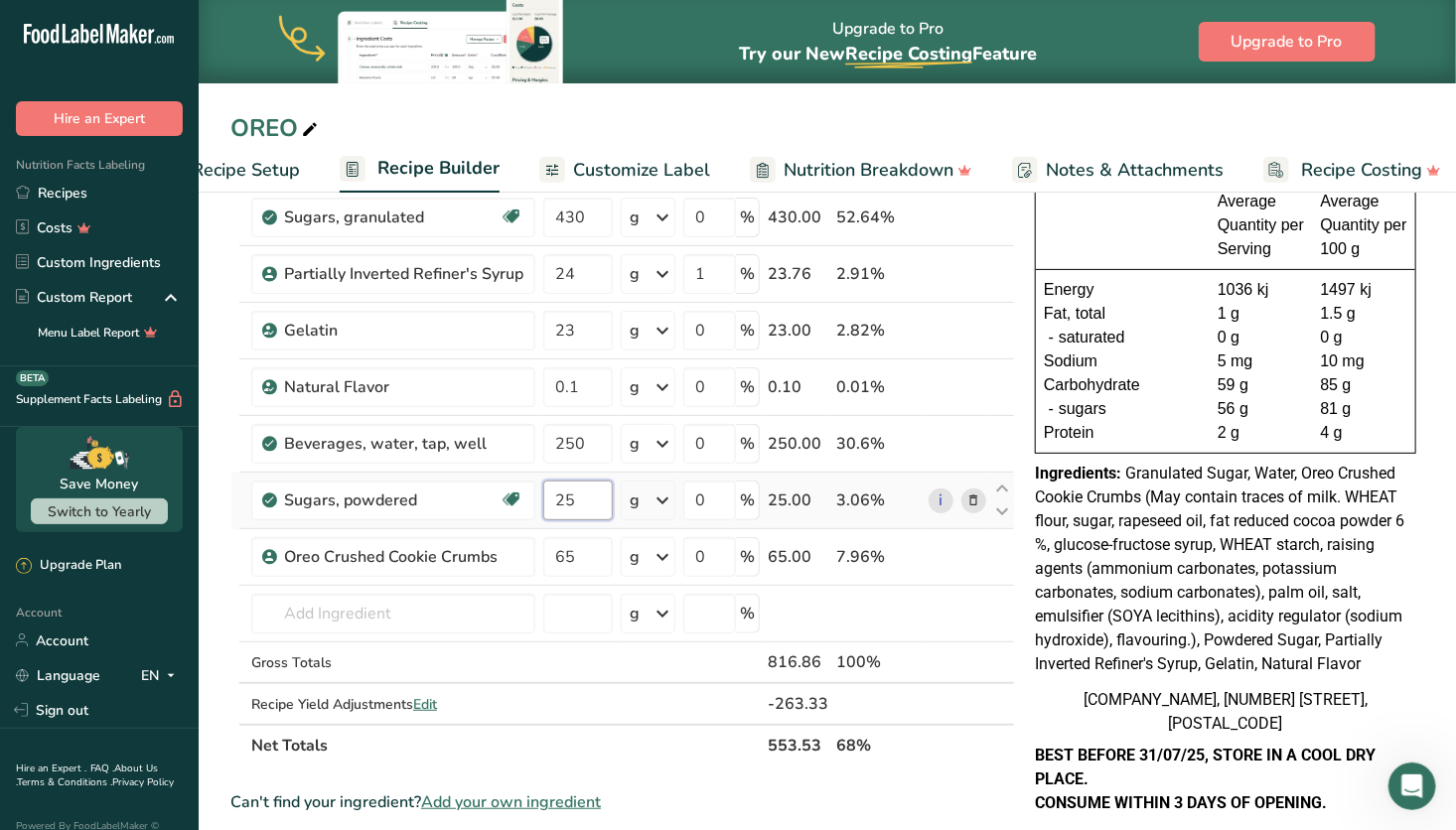 click on "25" at bounding box center [578, 500] 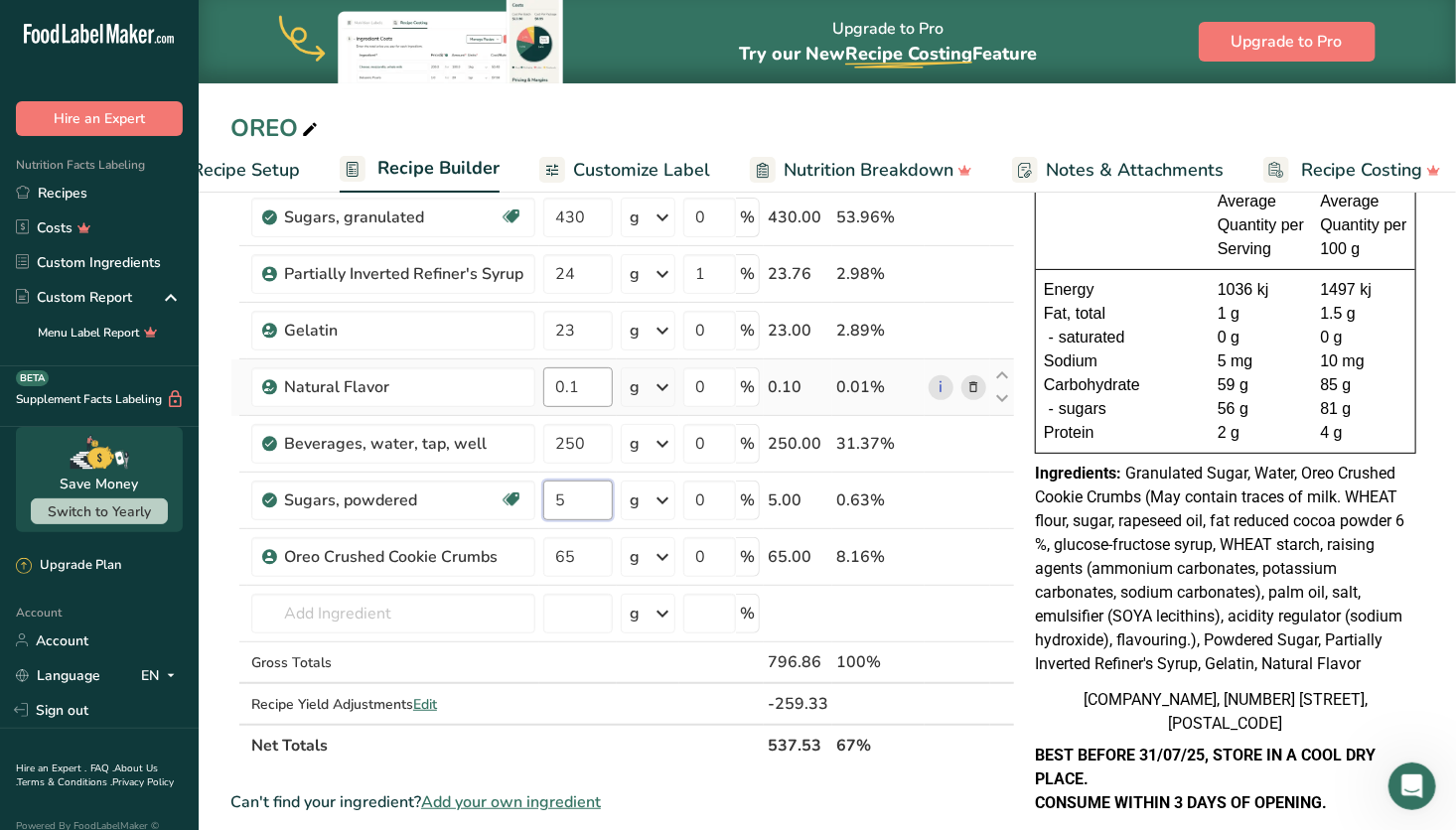 type on "5" 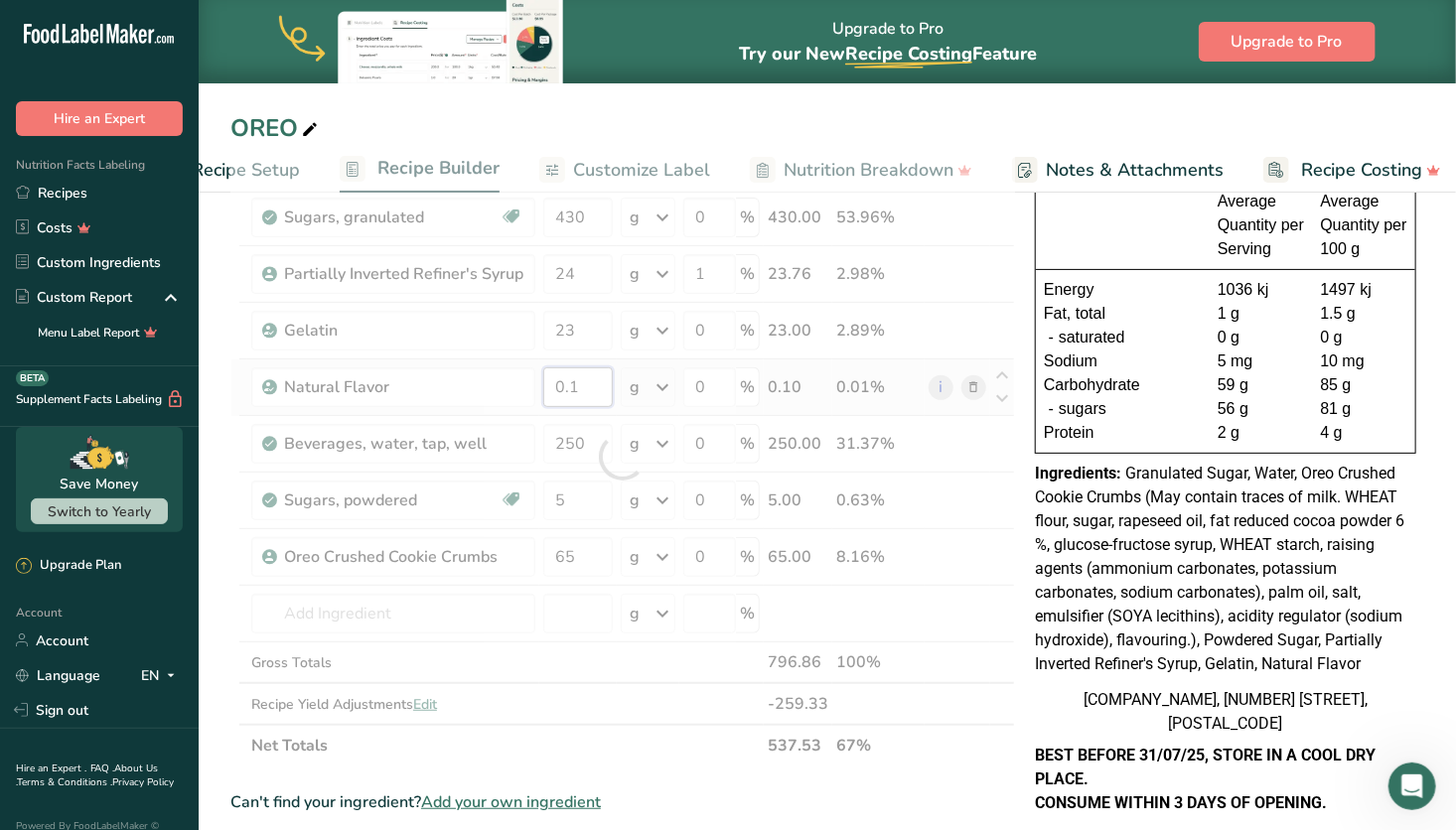 click on "Ingredient *
Amount *
Unit *
Waste *   .a-a{fill:#347362;}.b-a{fill:#fff;}          Grams
Percentage
Sugars, granulated
Dairy free
Gluten free
Vegan
Vegetarian
Soy free
430
g
Portions
1 serving packet
1 cup
Weight Units
g
kg
mg
See more
Volume Units
l
Volume units require a density conversion. If you know your ingredient's density enter it below. Otherwise, click on "RIA" our AI Regulatory bot - she will be able to help you
lb/ft3
g/cm3
Confirm
mL
lb/ft3" at bounding box center [623, 457] 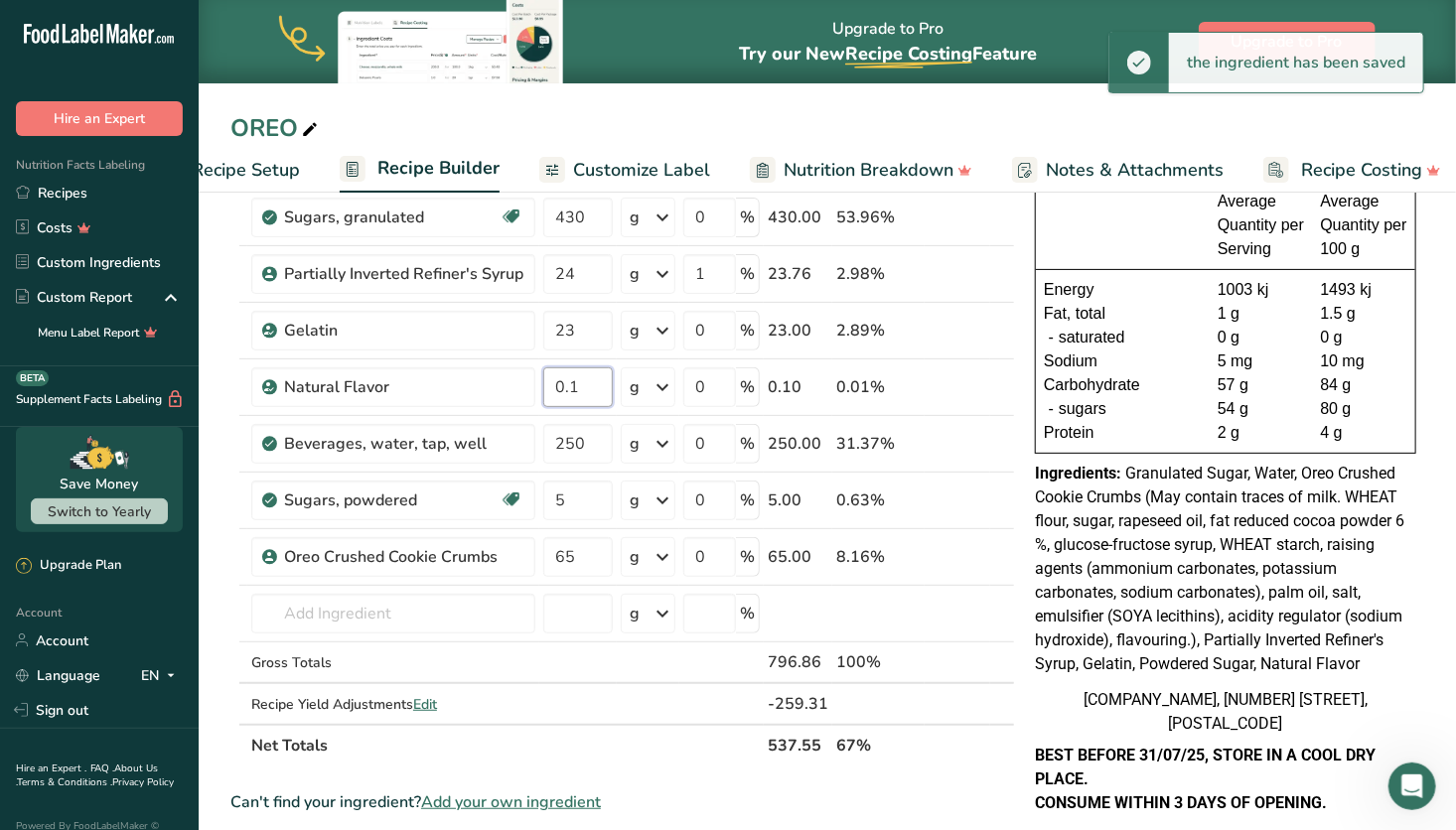 type on "0" 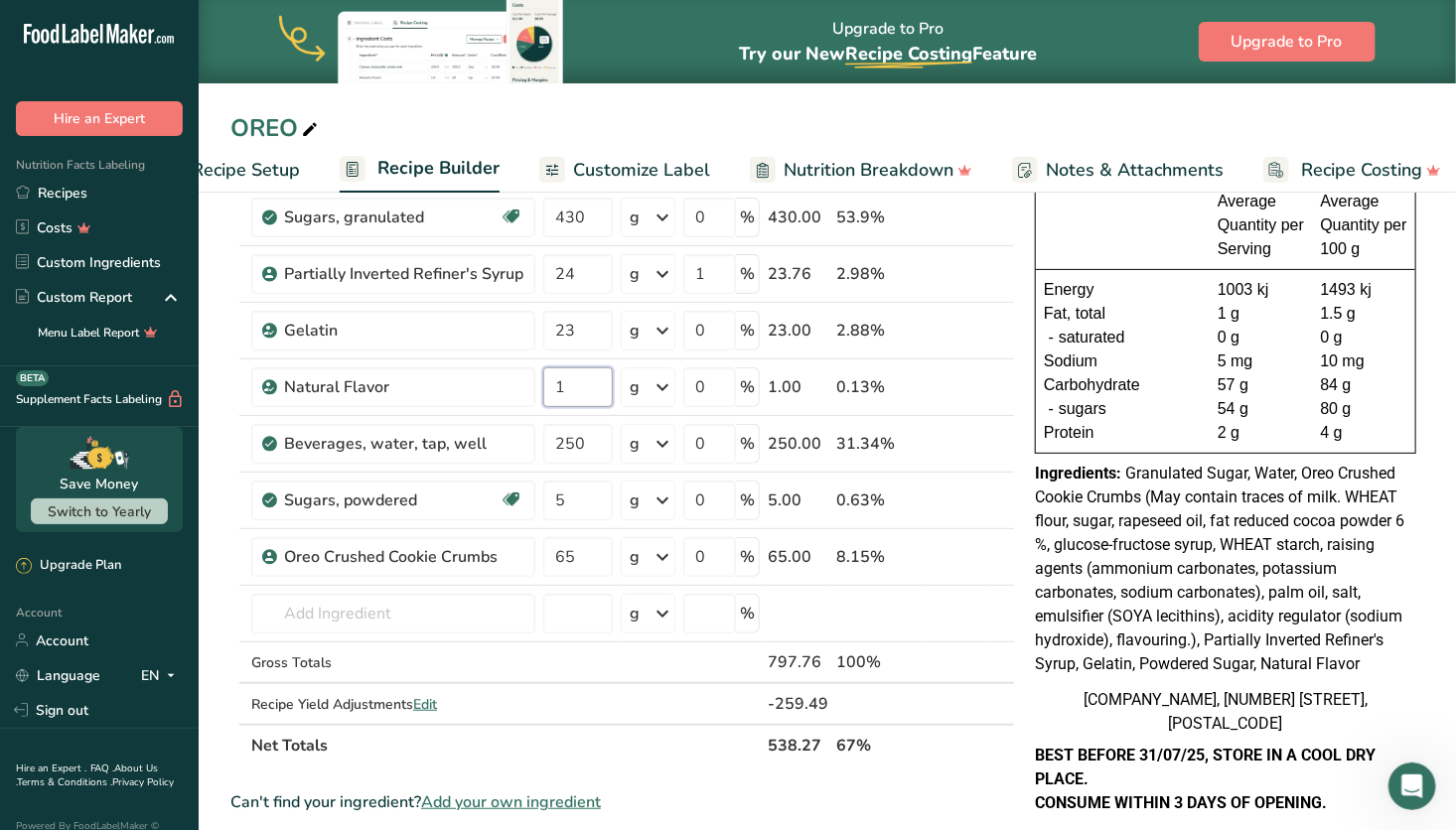 type on "1" 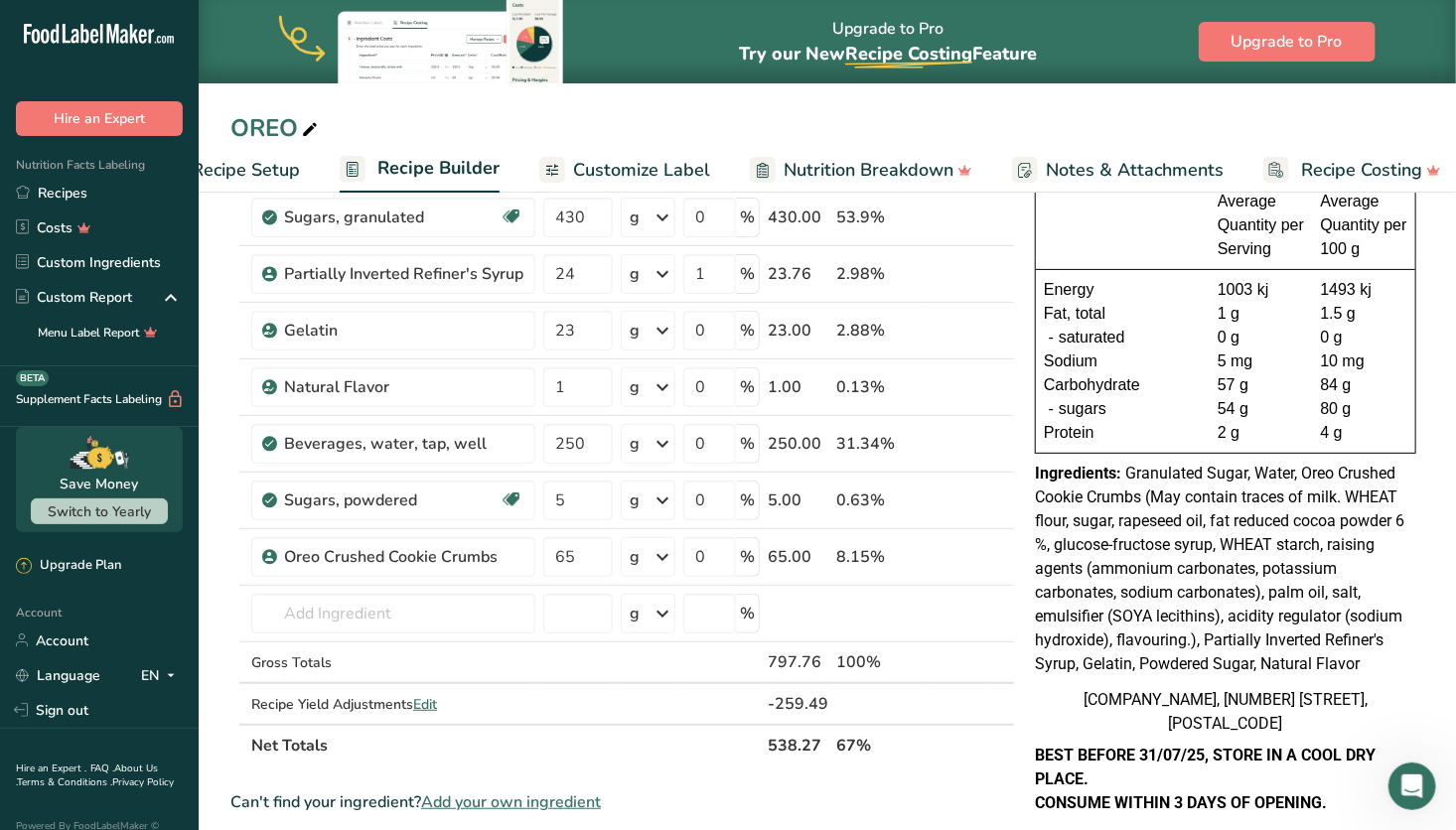 click on "Granulated Sugar, Water, Oreo Crushed Cookie Crumbs (May contain traces of milk.
WHEAT flour, sugar, rapeseed oil, fat reduced cocoa powder 6 %, glucose-fructose syrup, WHEAT starch, raising agents (ammonium carbonates, potassium carbonates, sodium carbonates), palm oil, salt, emulsifier (SOYA lecithins), acidity regulator (sodium hydroxide), flavouring.), Partially Inverted Refiner's Syrup, Gelatin, Powdered Sugar, Natural Flavor" at bounding box center (1220, 568) 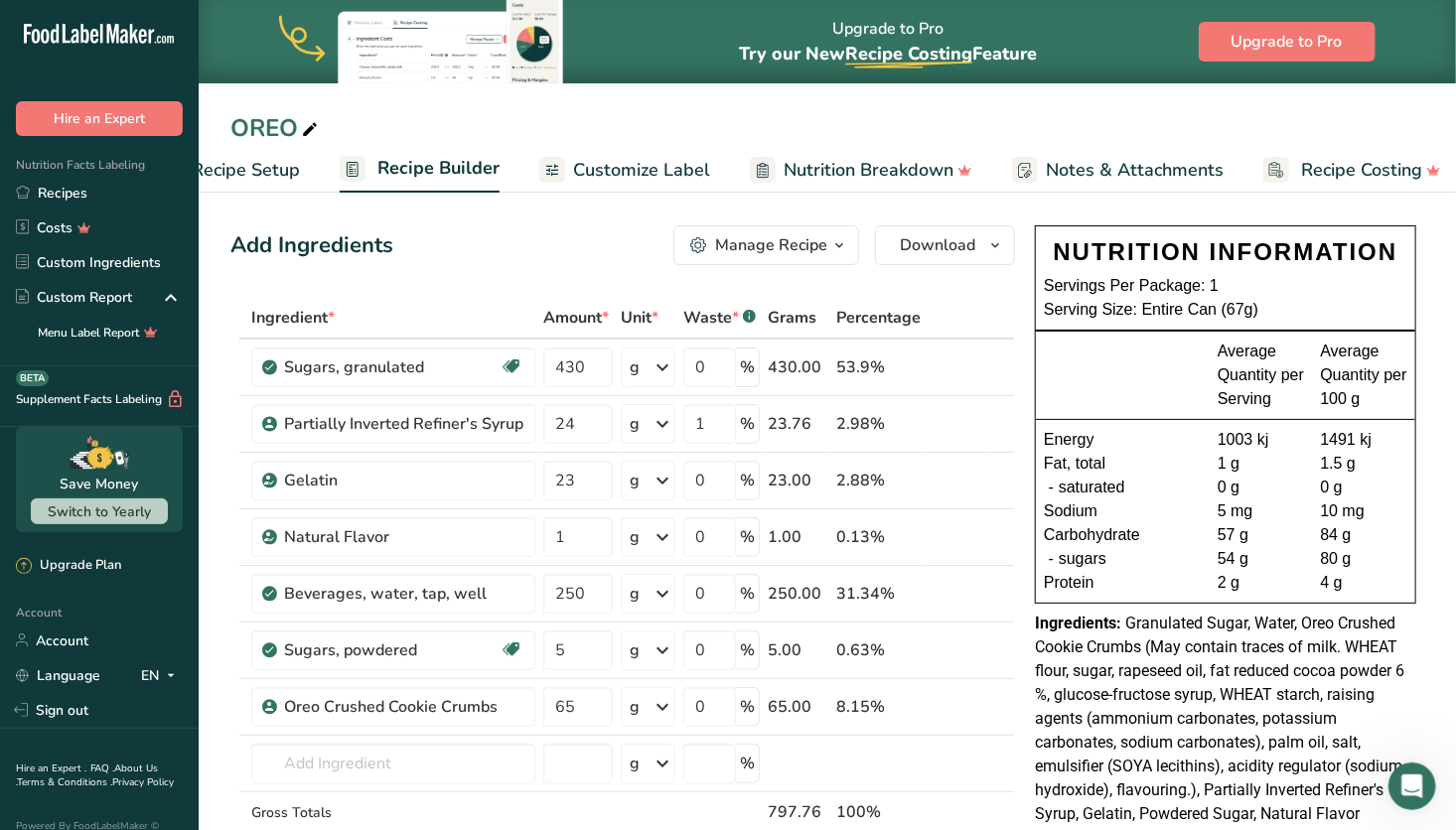 scroll, scrollTop: 0, scrollLeft: 0, axis: both 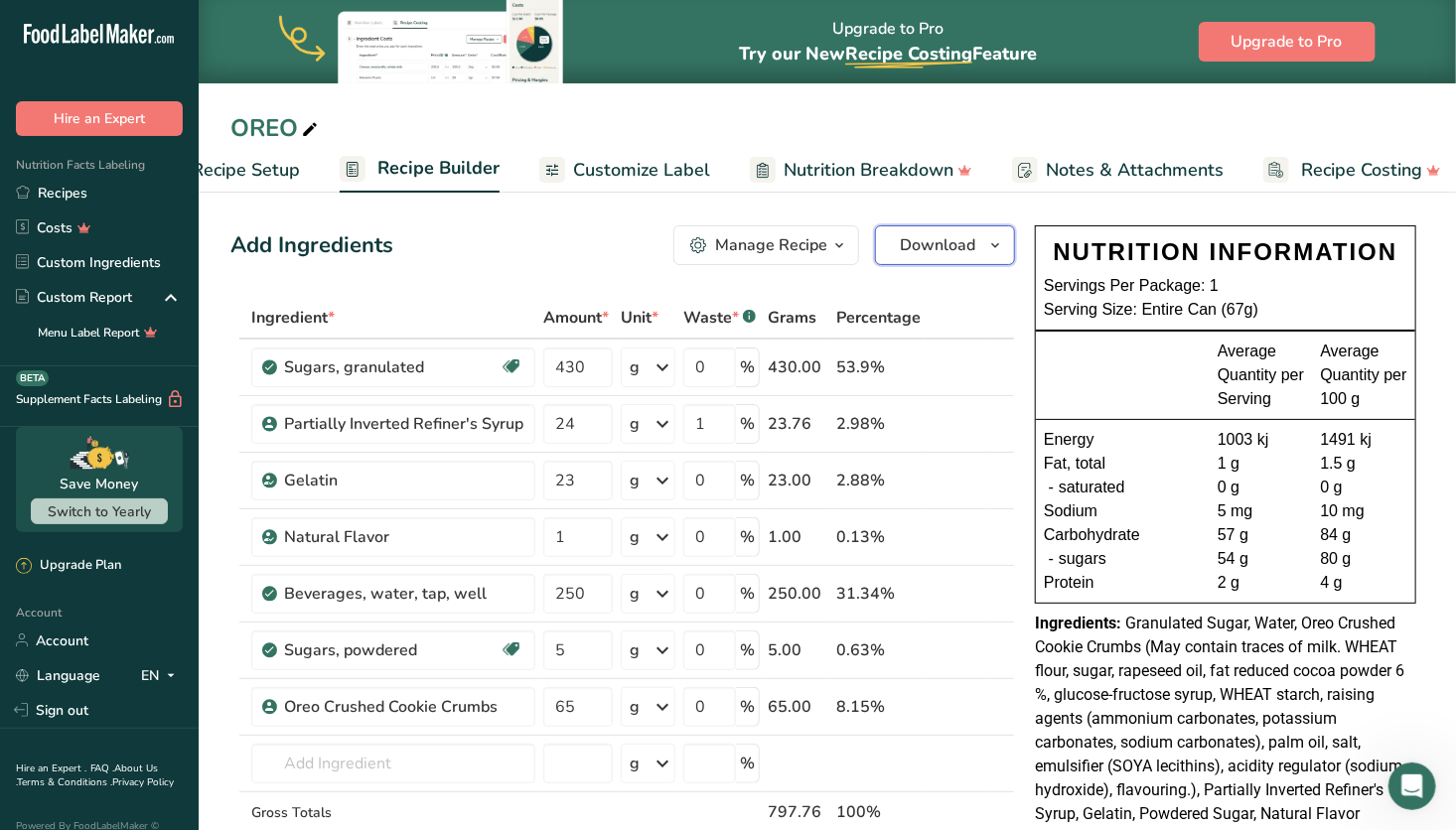click on "Download" at bounding box center (938, 245) 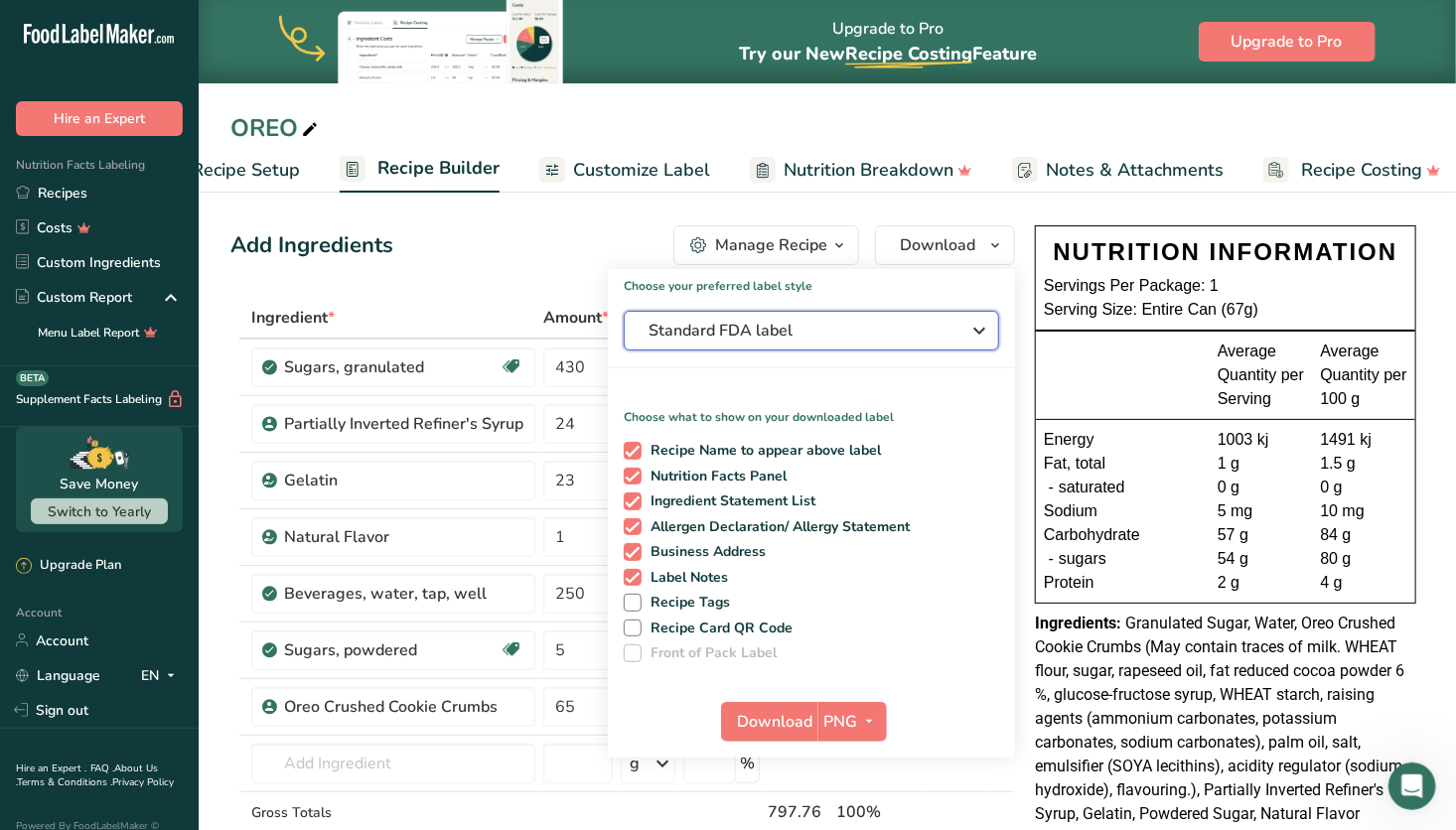 click on "Standard FDA label" at bounding box center (798, 331) 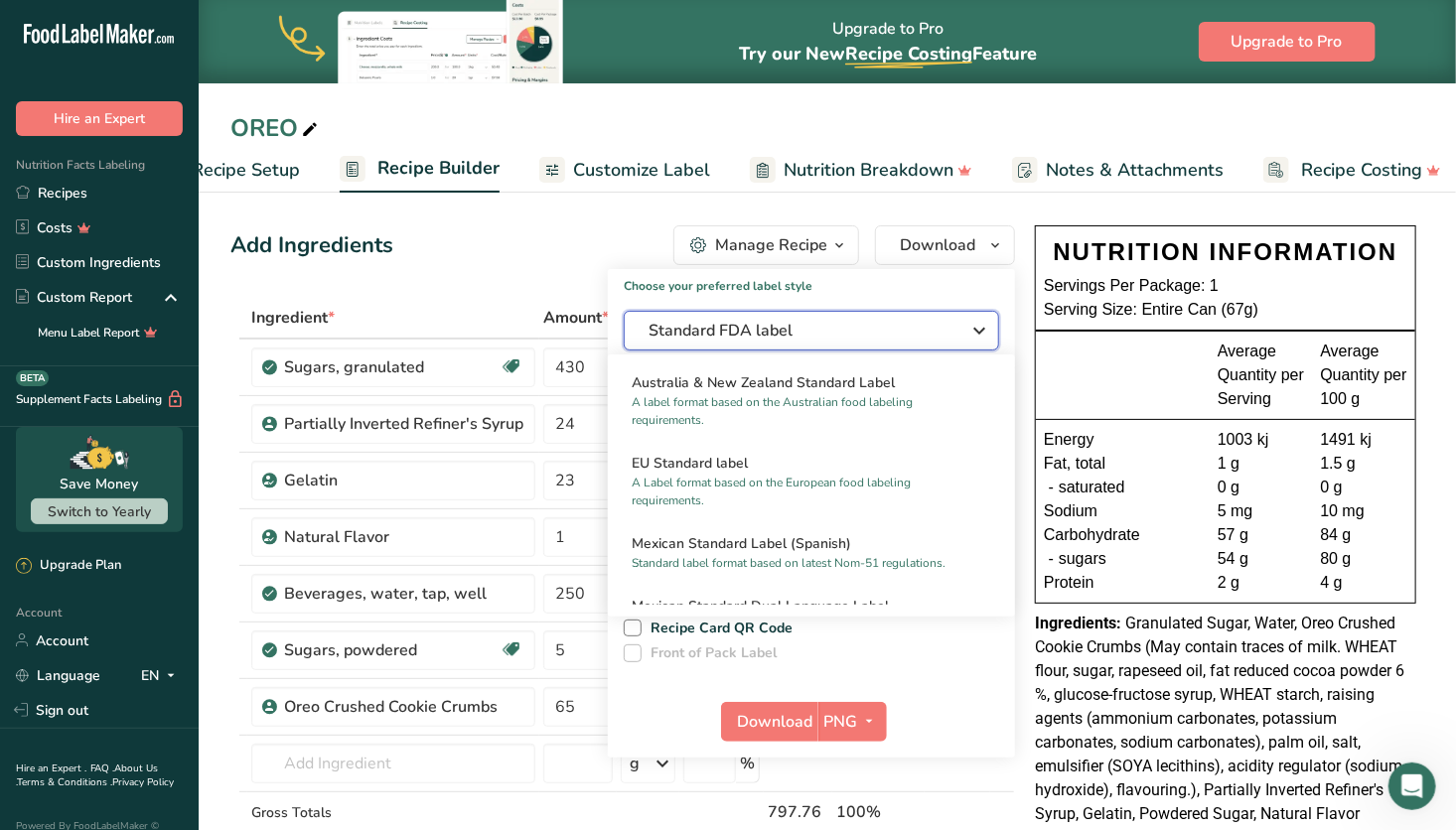scroll, scrollTop: 957, scrollLeft: 0, axis: vertical 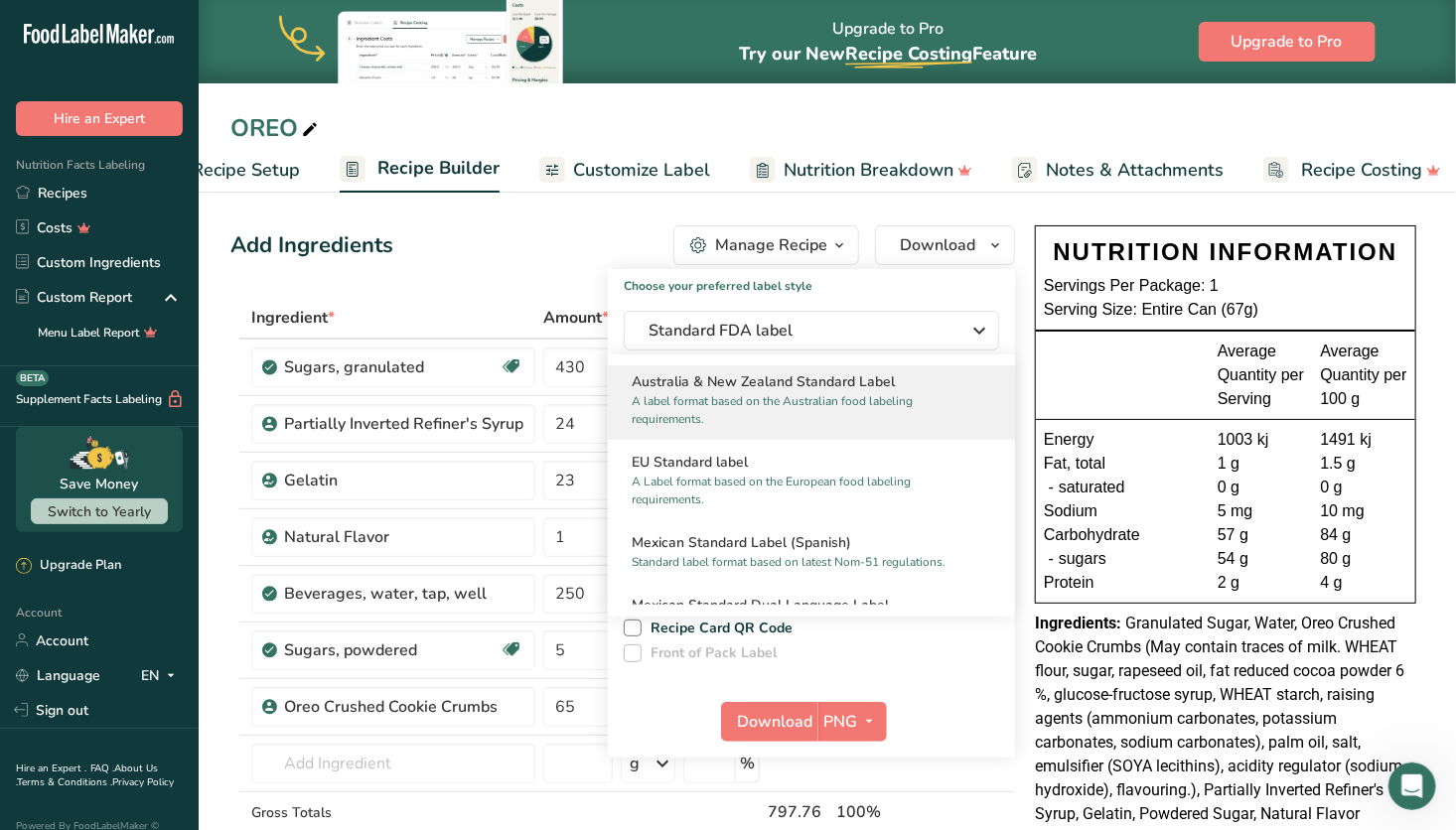 click on "A label format based on the Australian food labeling requirements." at bounding box center [802, 410] 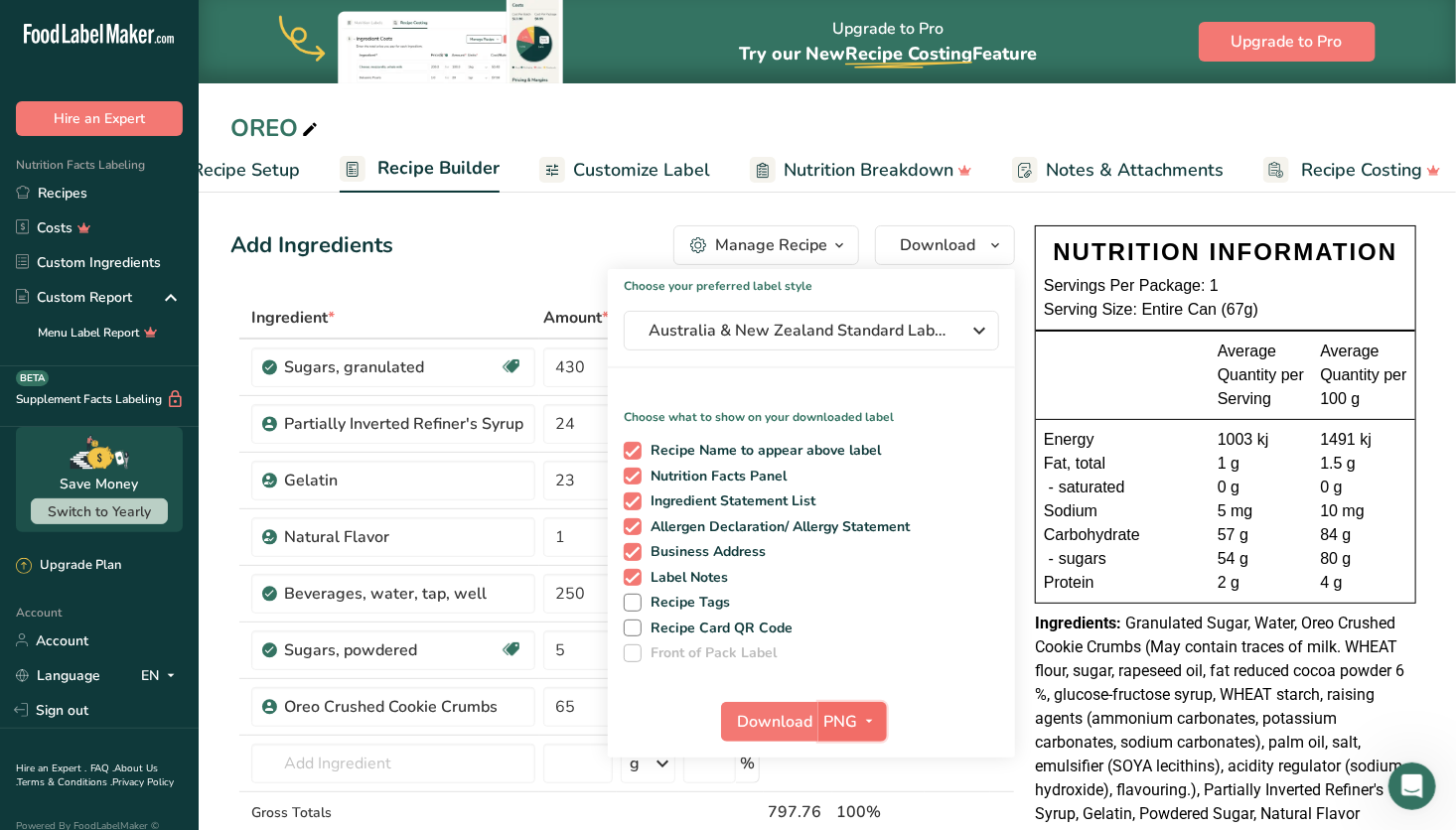 click on "PNG" at bounding box center [841, 722] 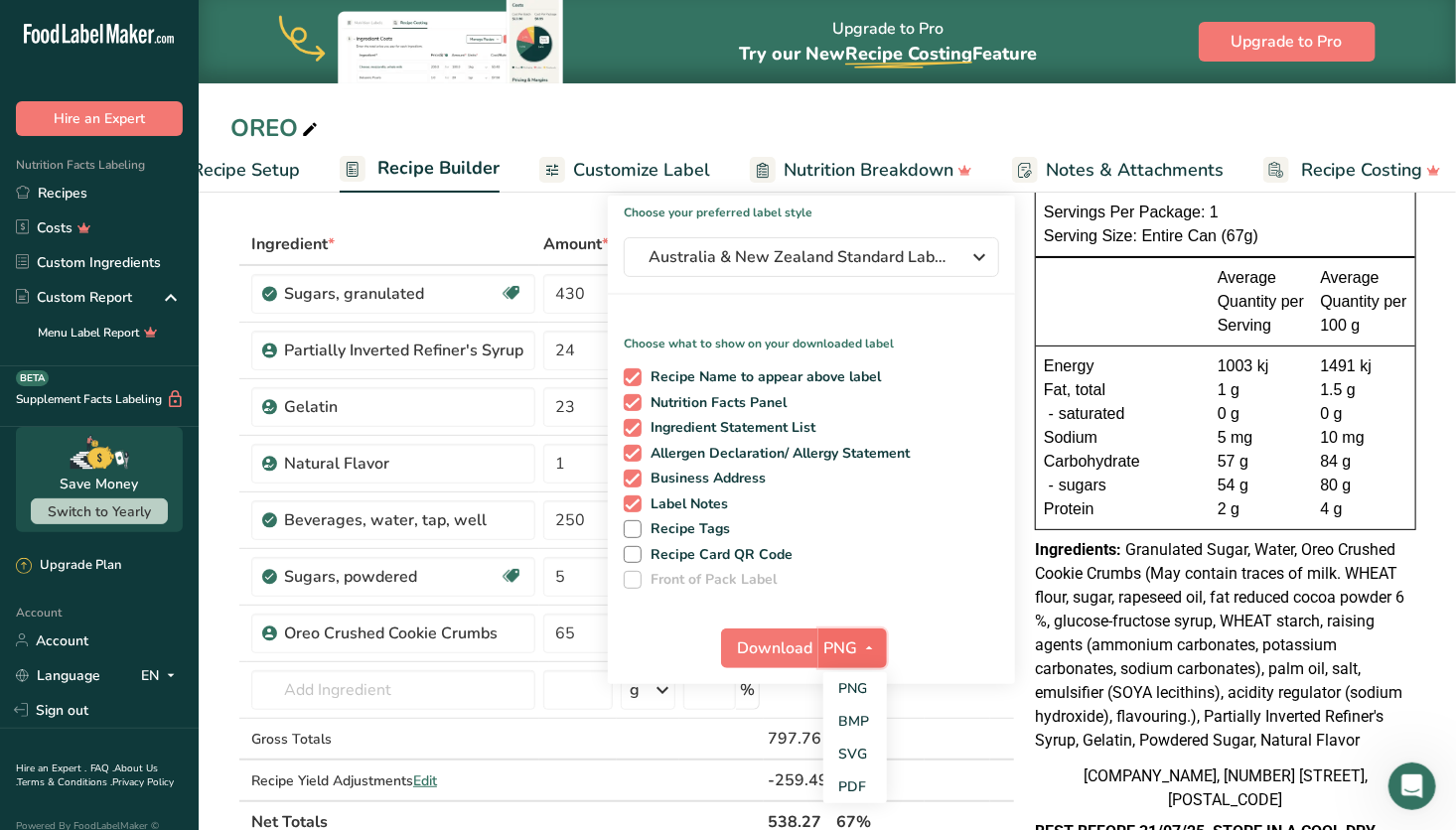 scroll, scrollTop: 78, scrollLeft: 0, axis: vertical 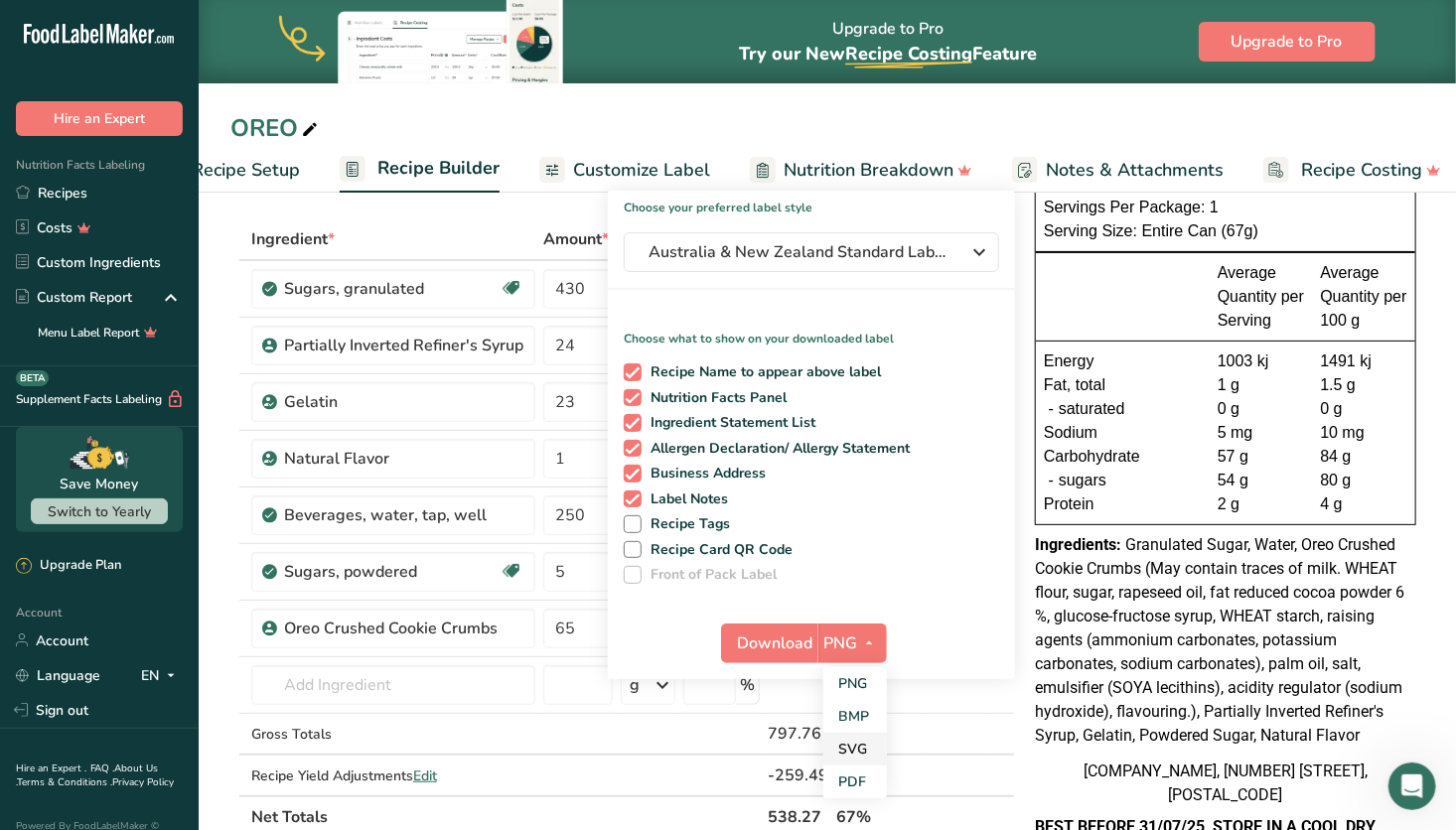 click on "SVG" at bounding box center (855, 749) 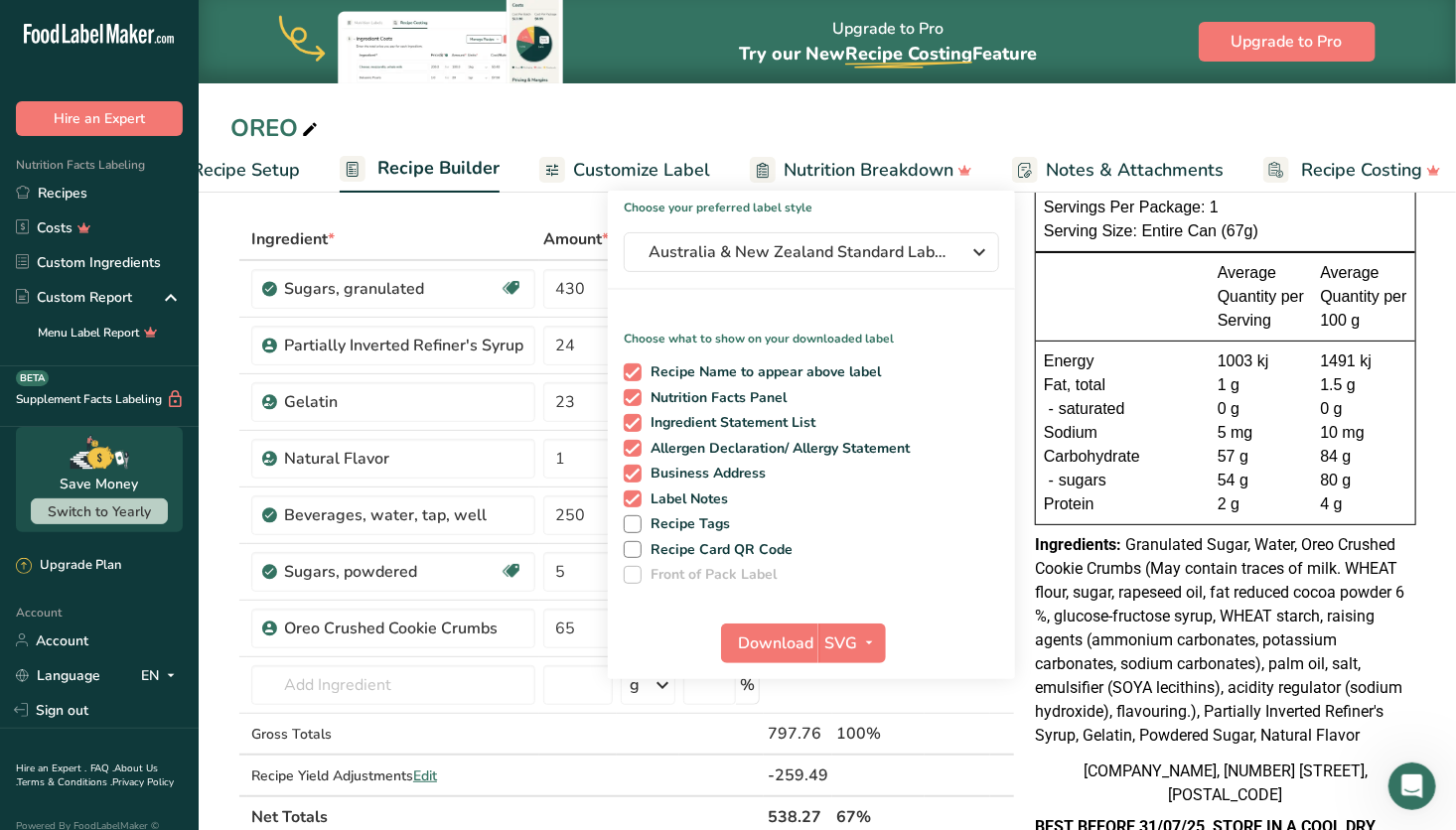 click at bounding box center (310, 130) 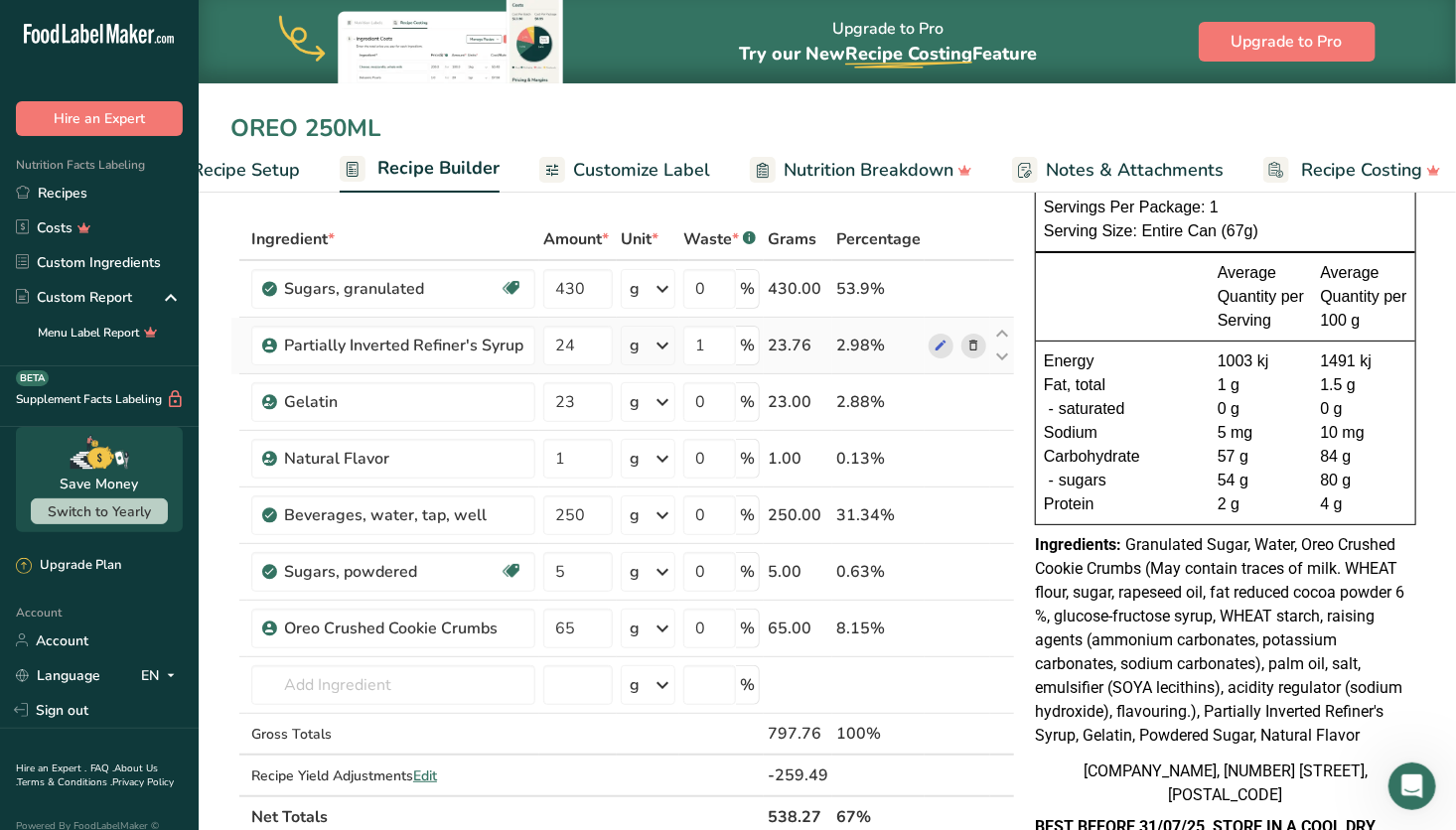 scroll, scrollTop: 0, scrollLeft: 0, axis: both 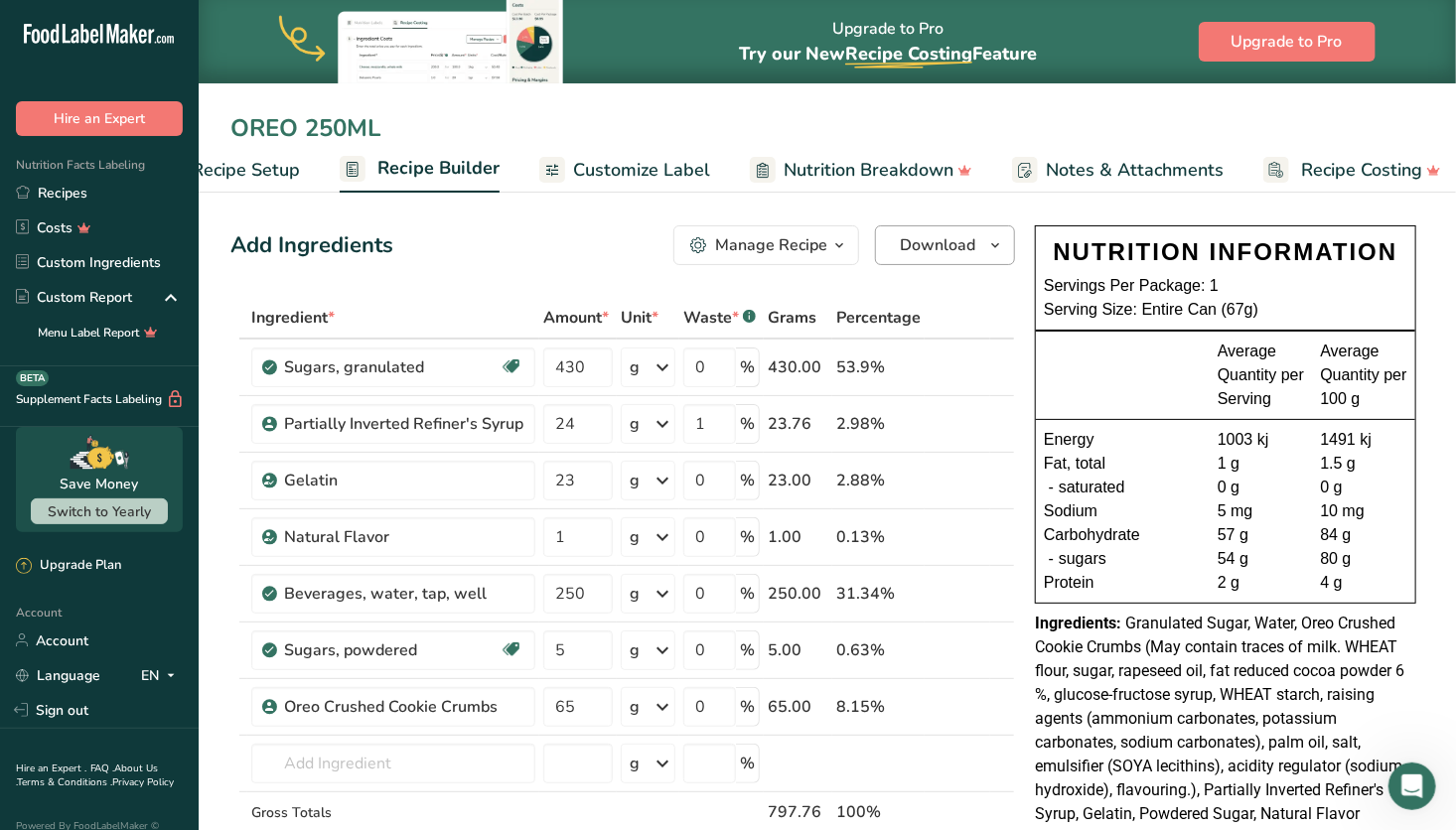 type on "OREO 250ML" 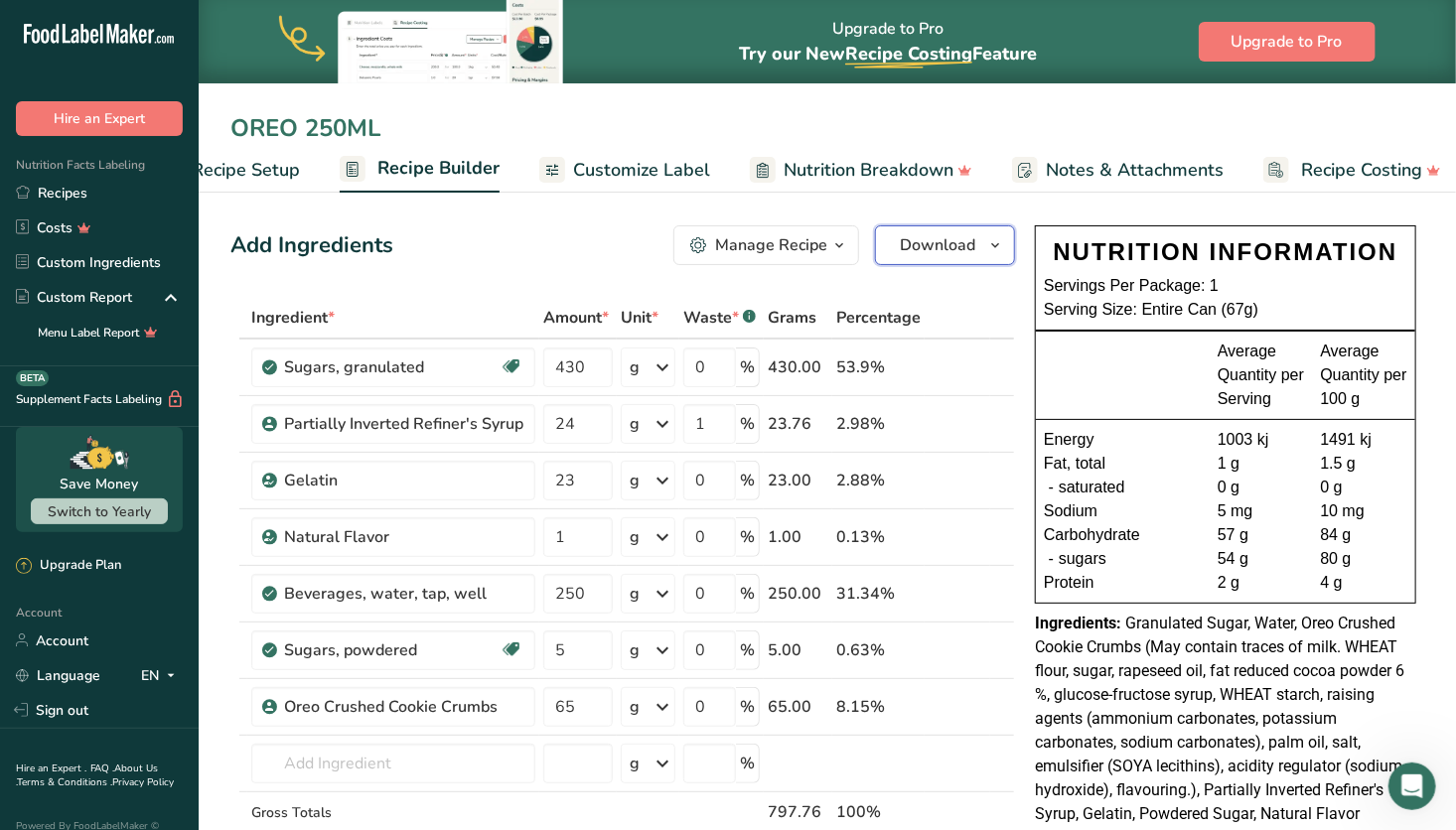click on "Download" at bounding box center [938, 245] 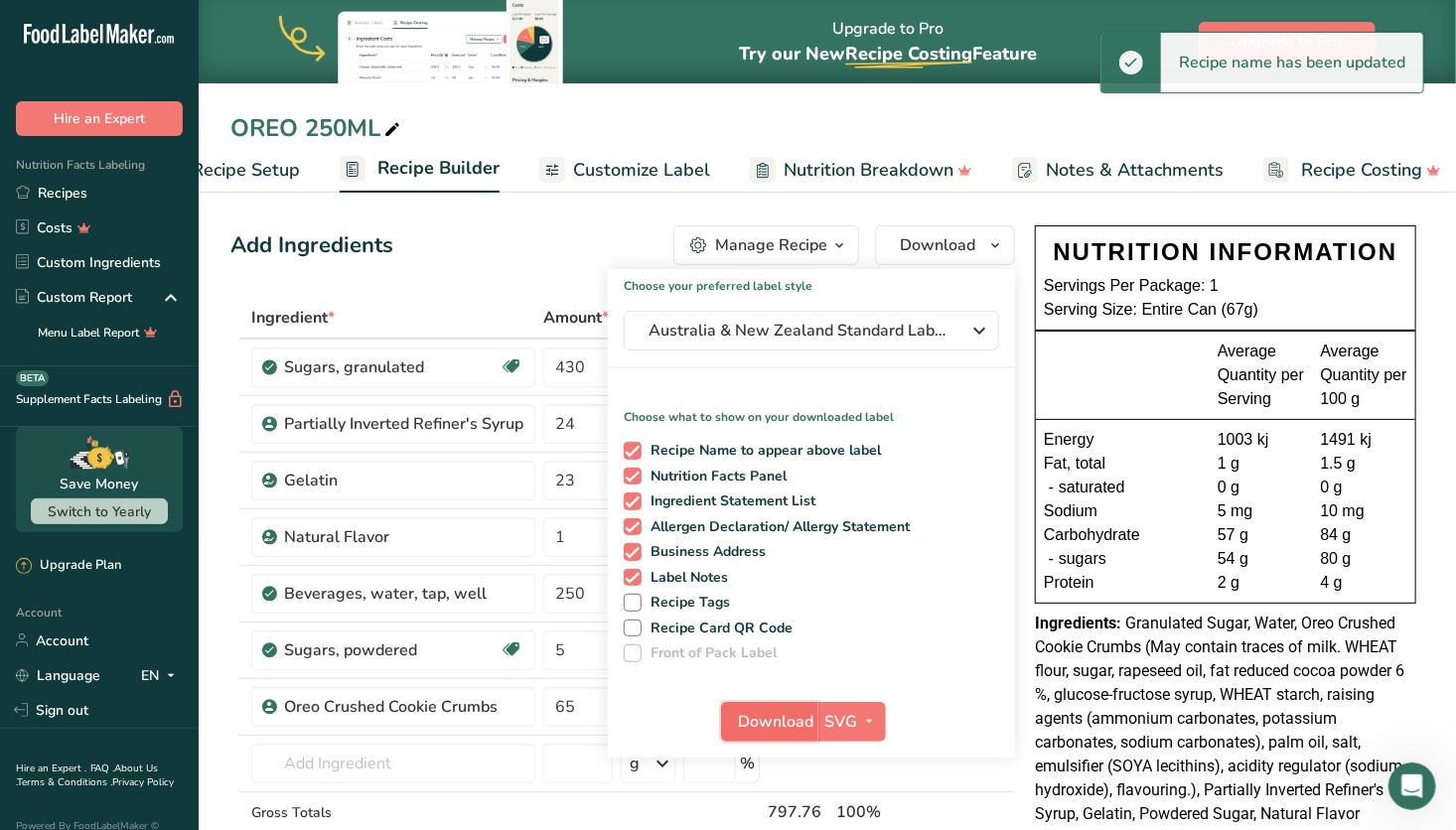 click on "Download" at bounding box center (776, 722) 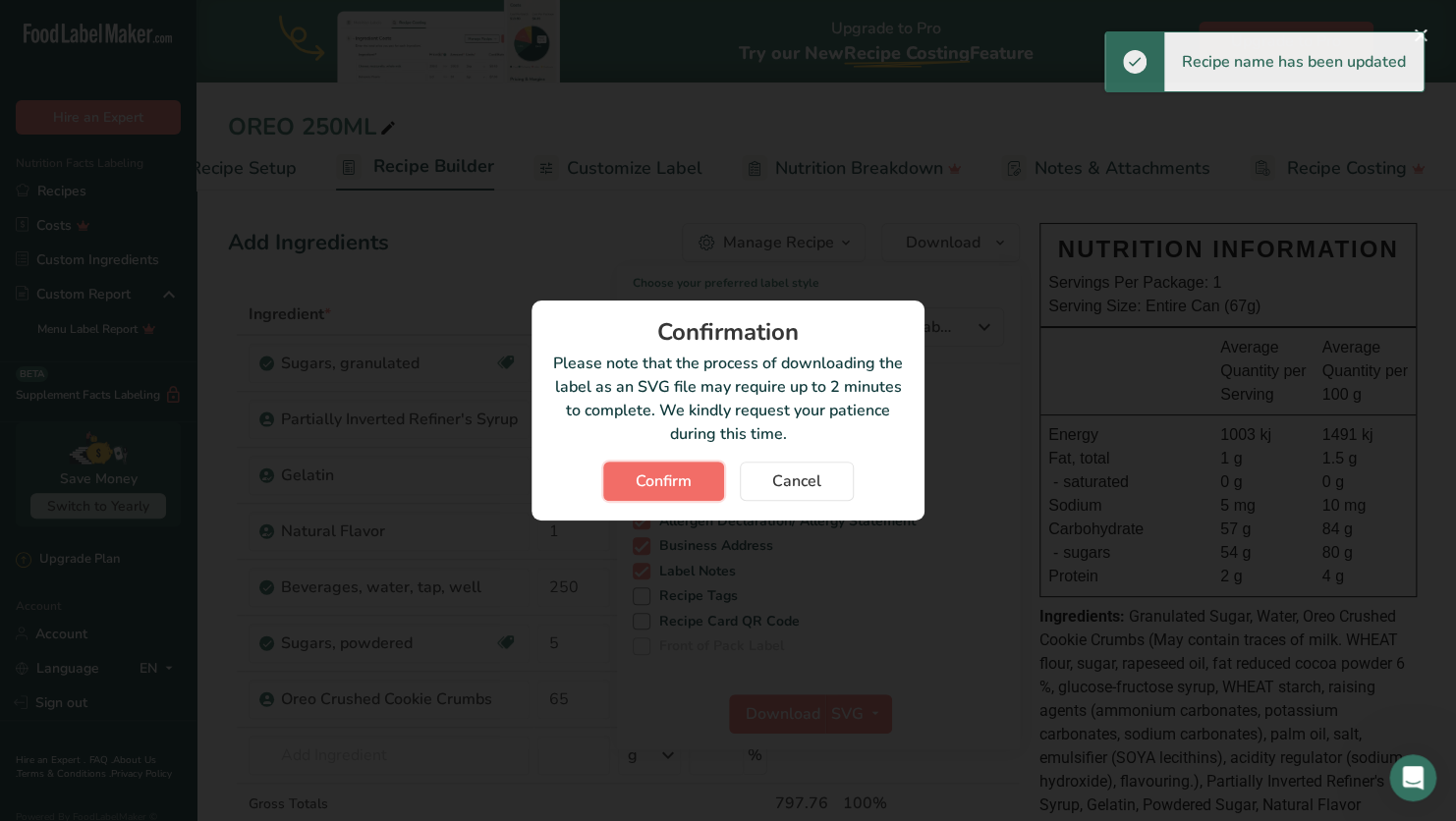 click on "Confirm" at bounding box center [663, 481] 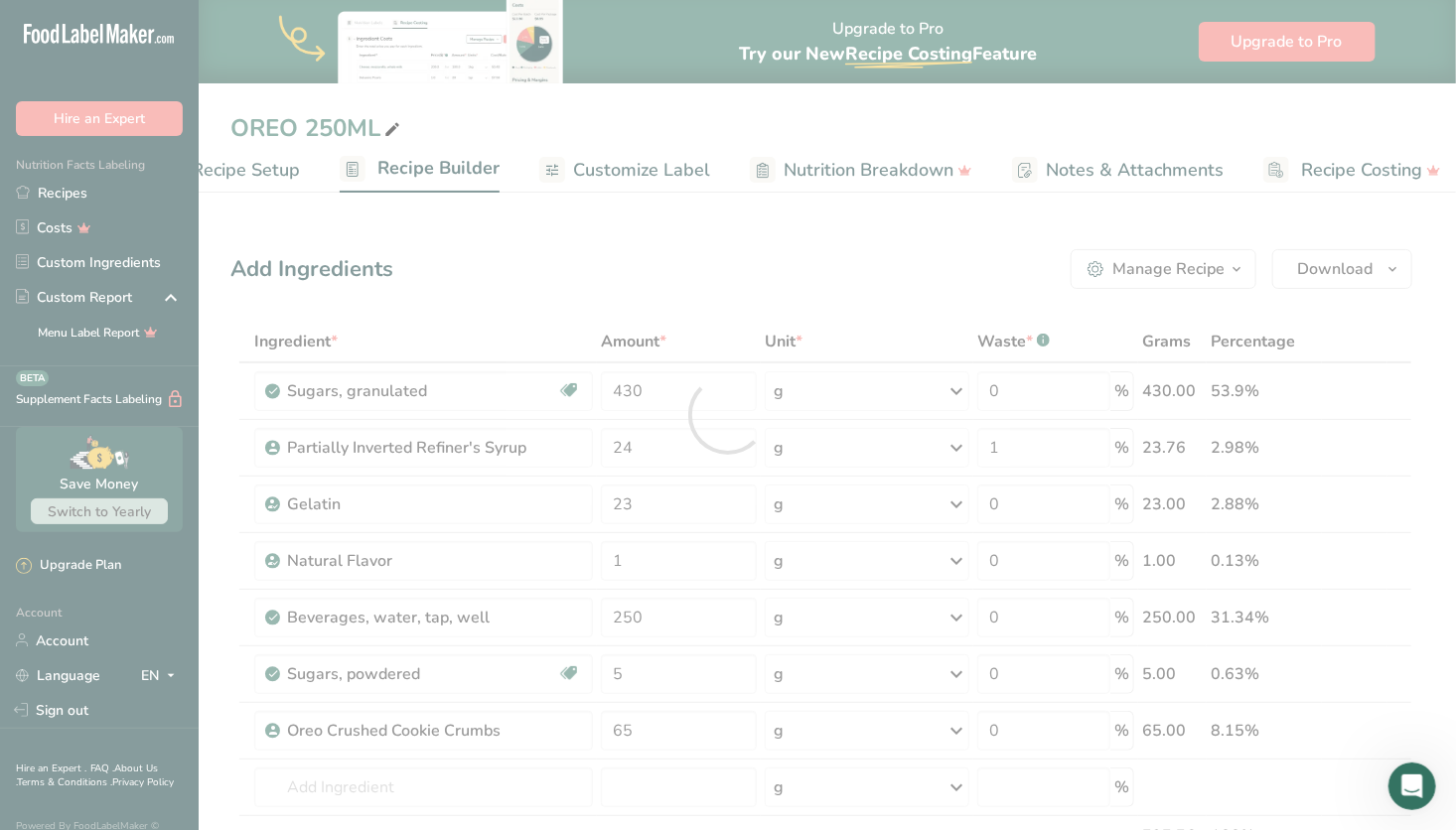 scroll, scrollTop: 0, scrollLeft: 0, axis: both 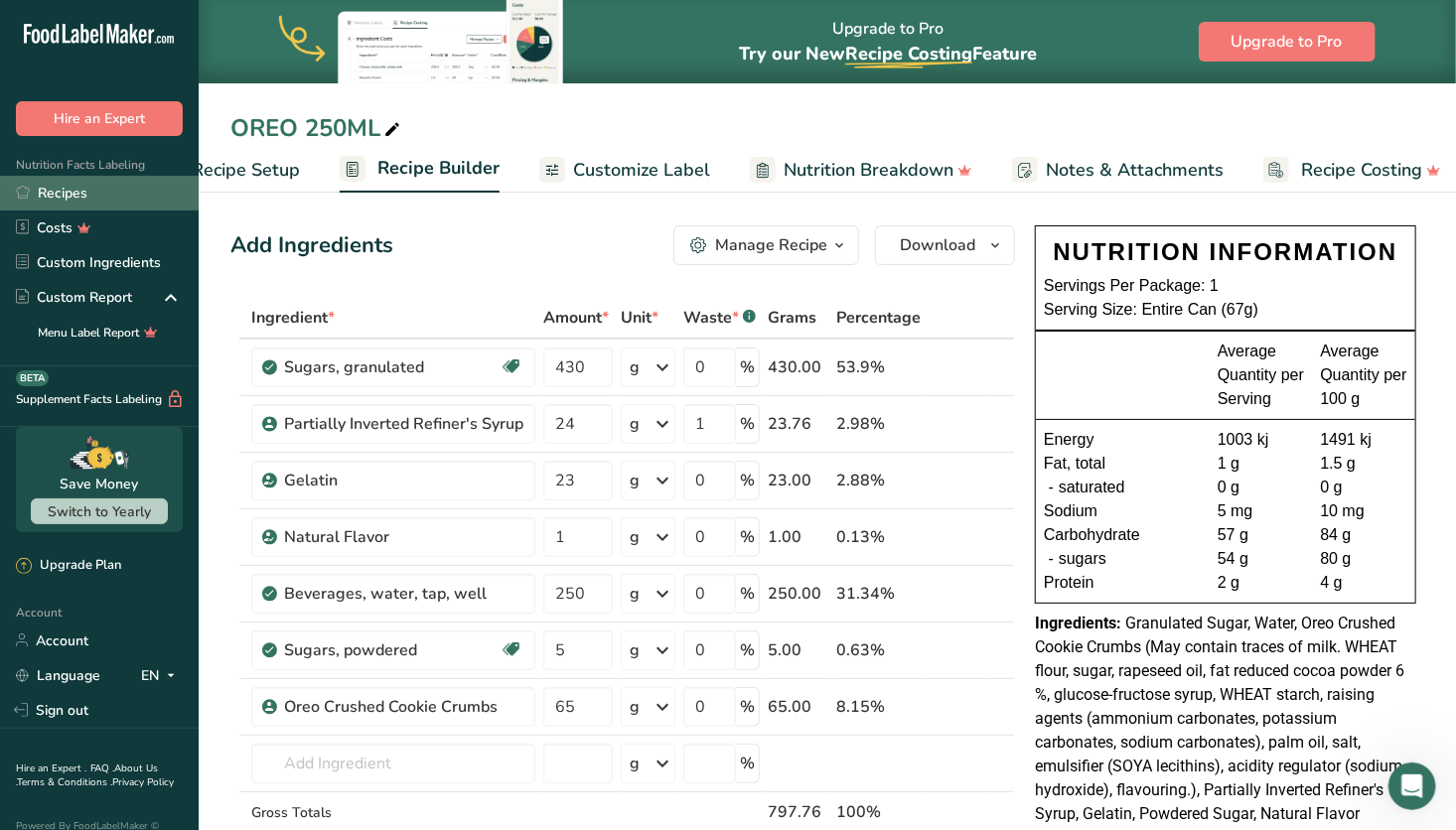 click on "Recipes" at bounding box center (99, 193) 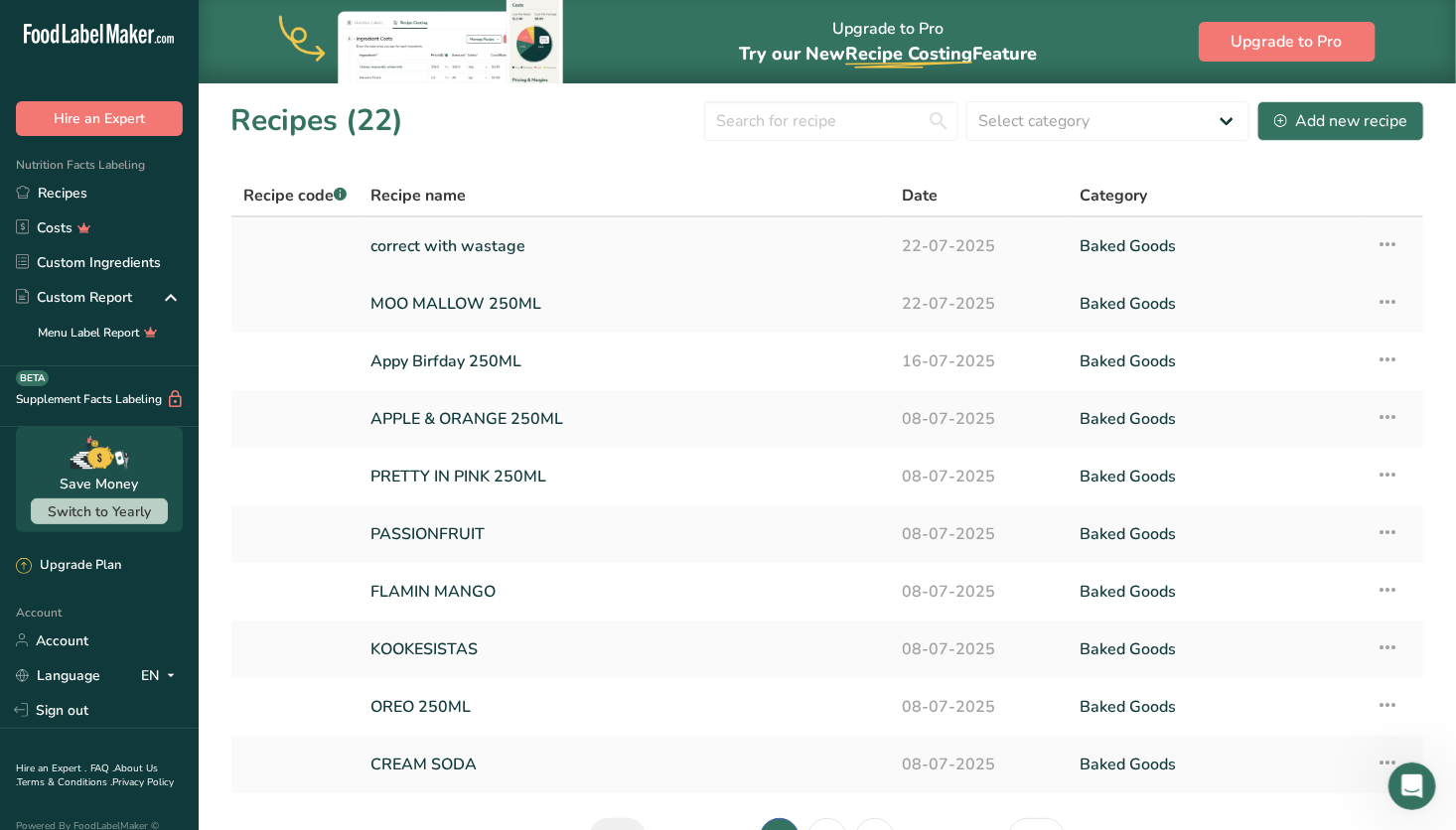 click on "correct with wastage" at bounding box center (624, 246) 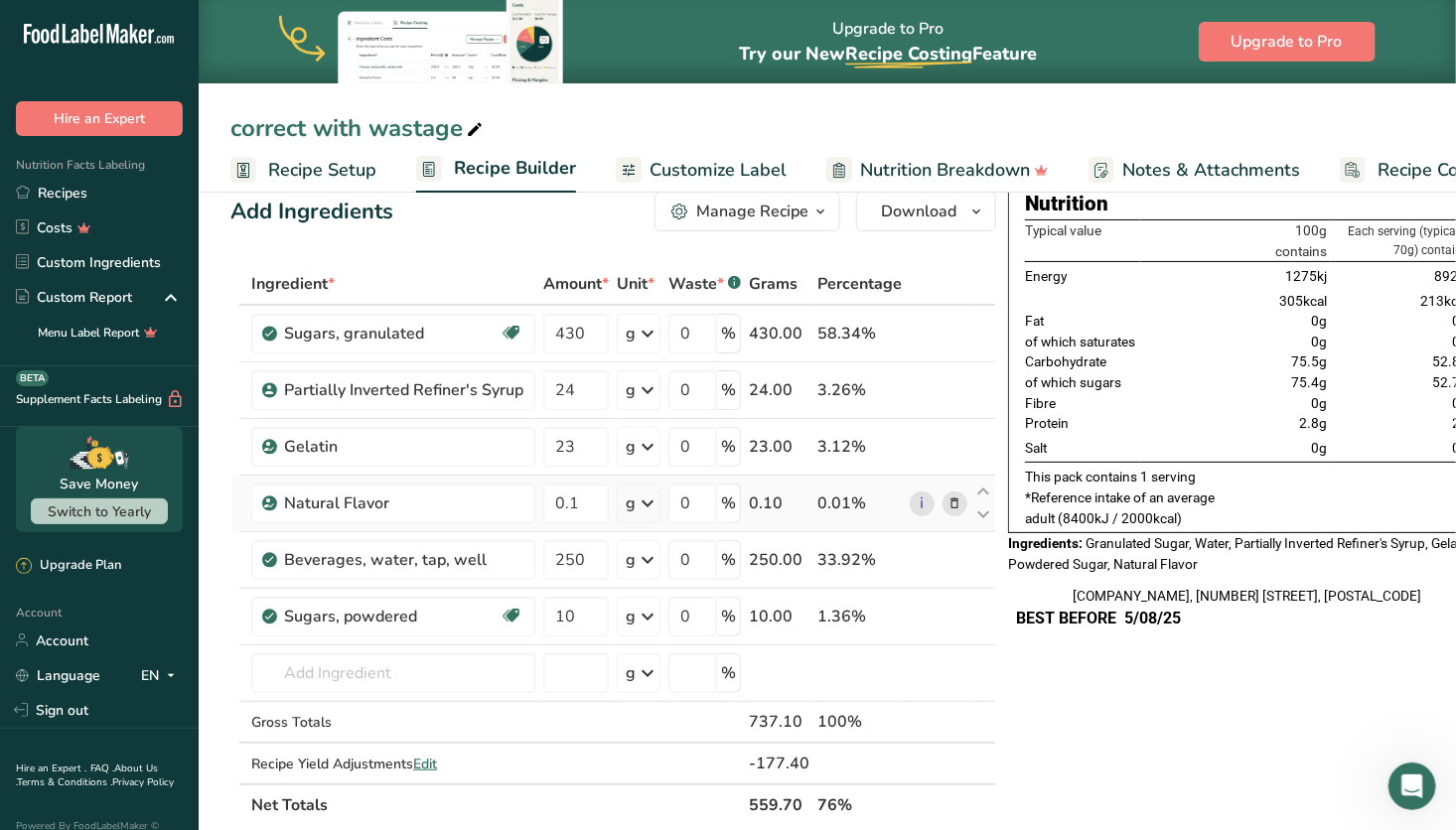 scroll, scrollTop: 36, scrollLeft: 0, axis: vertical 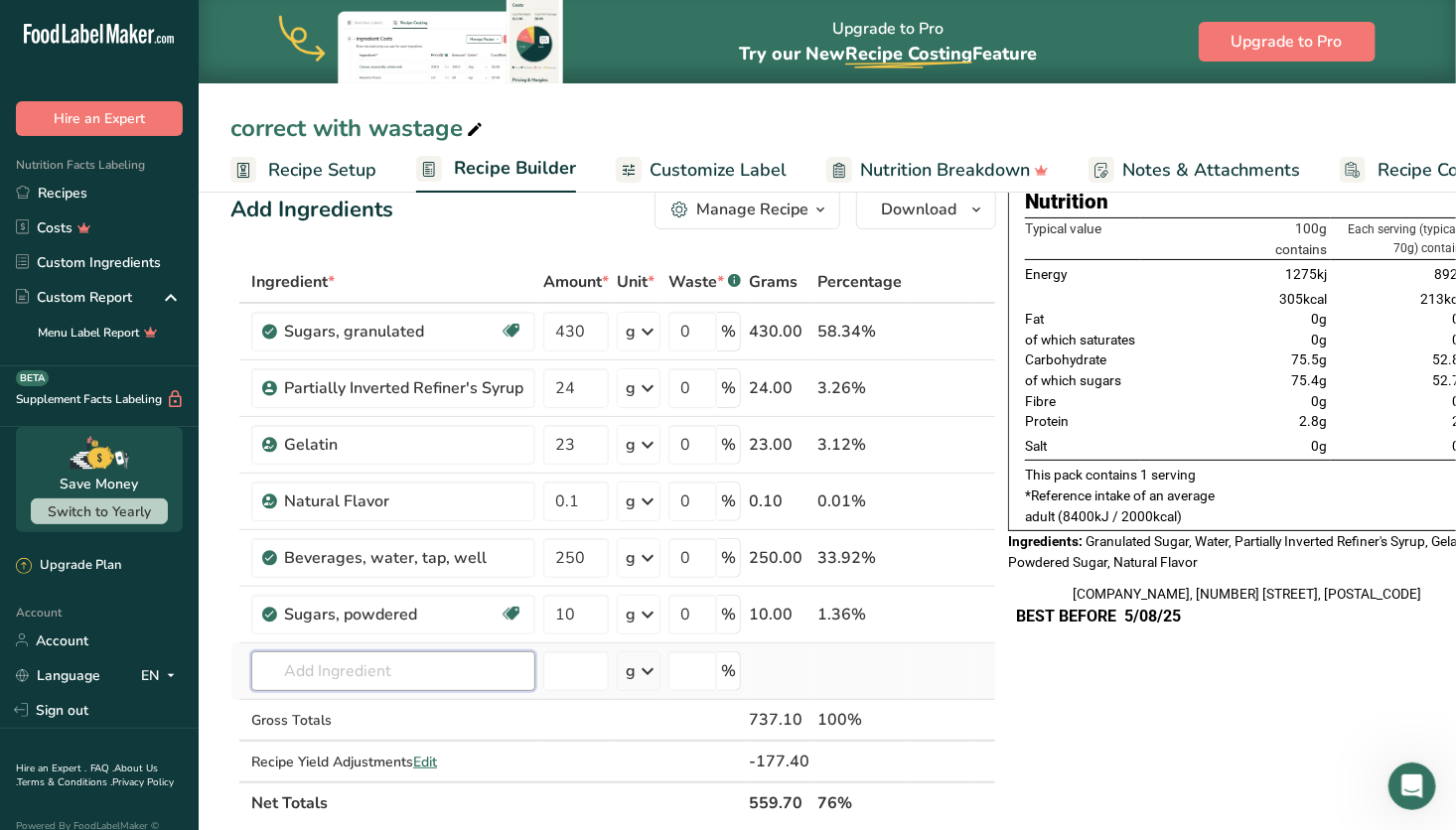 click at bounding box center [393, 671] 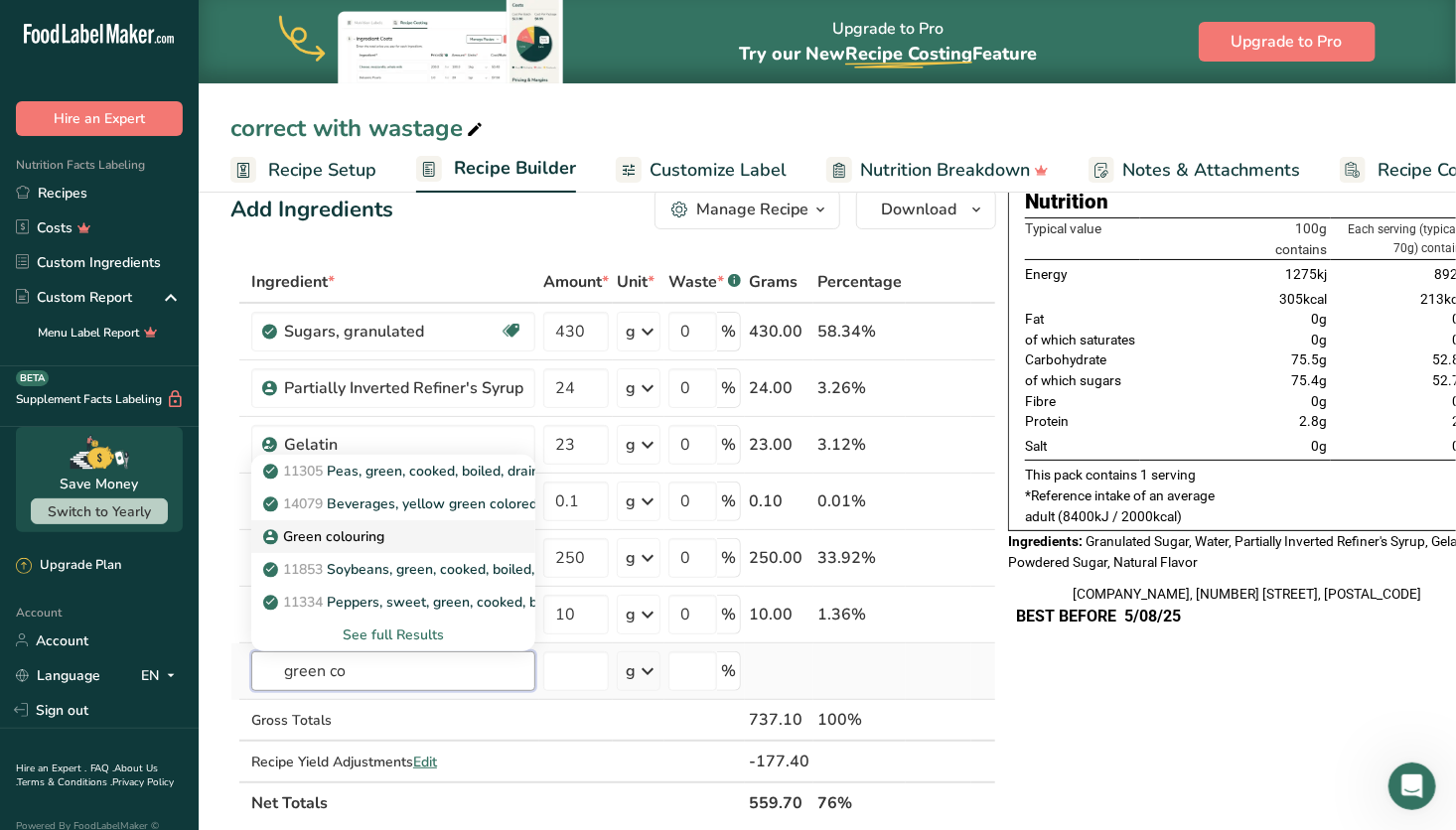 type on "green co" 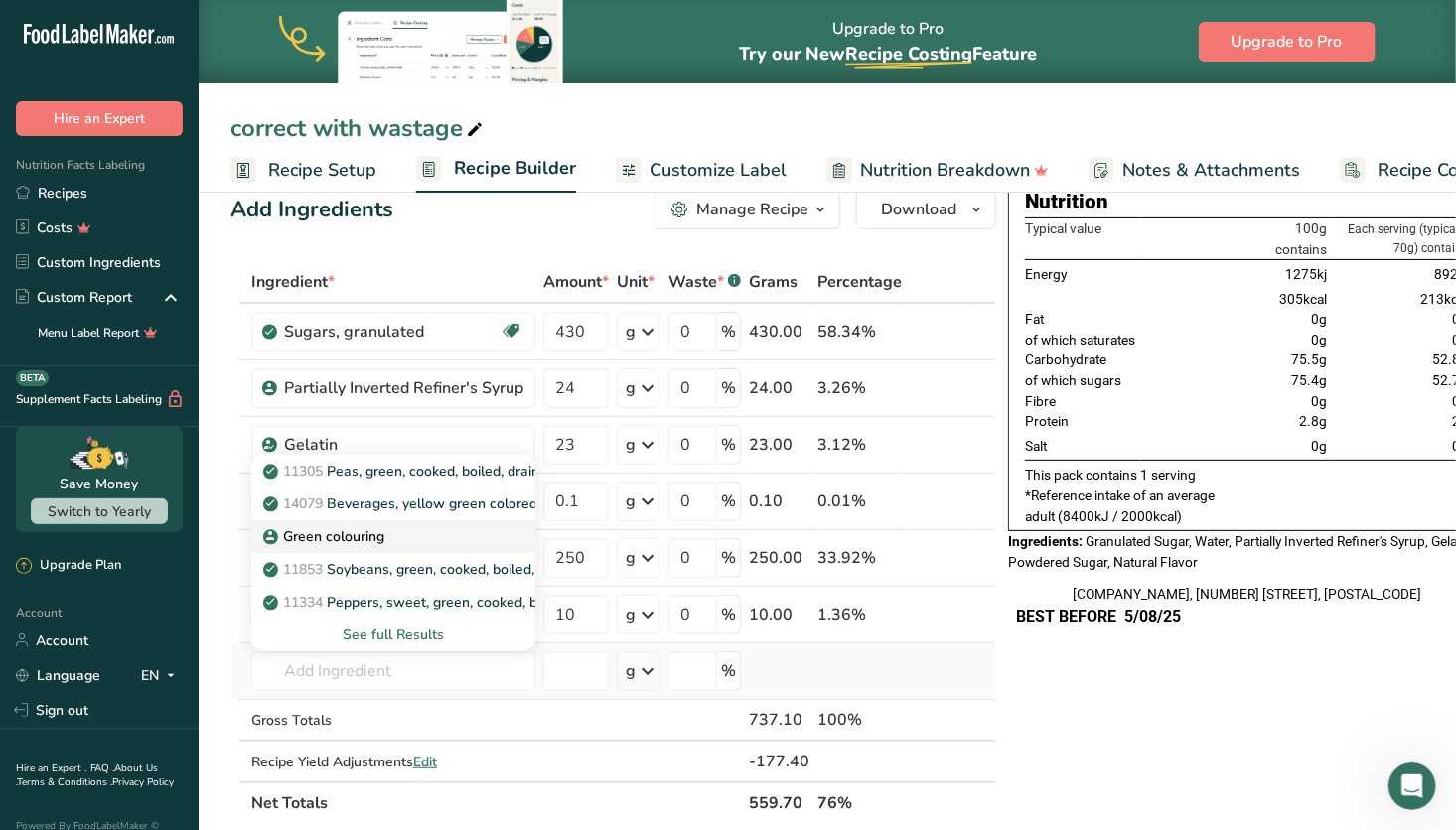 click on "Green colouring" at bounding box center (326, 536) 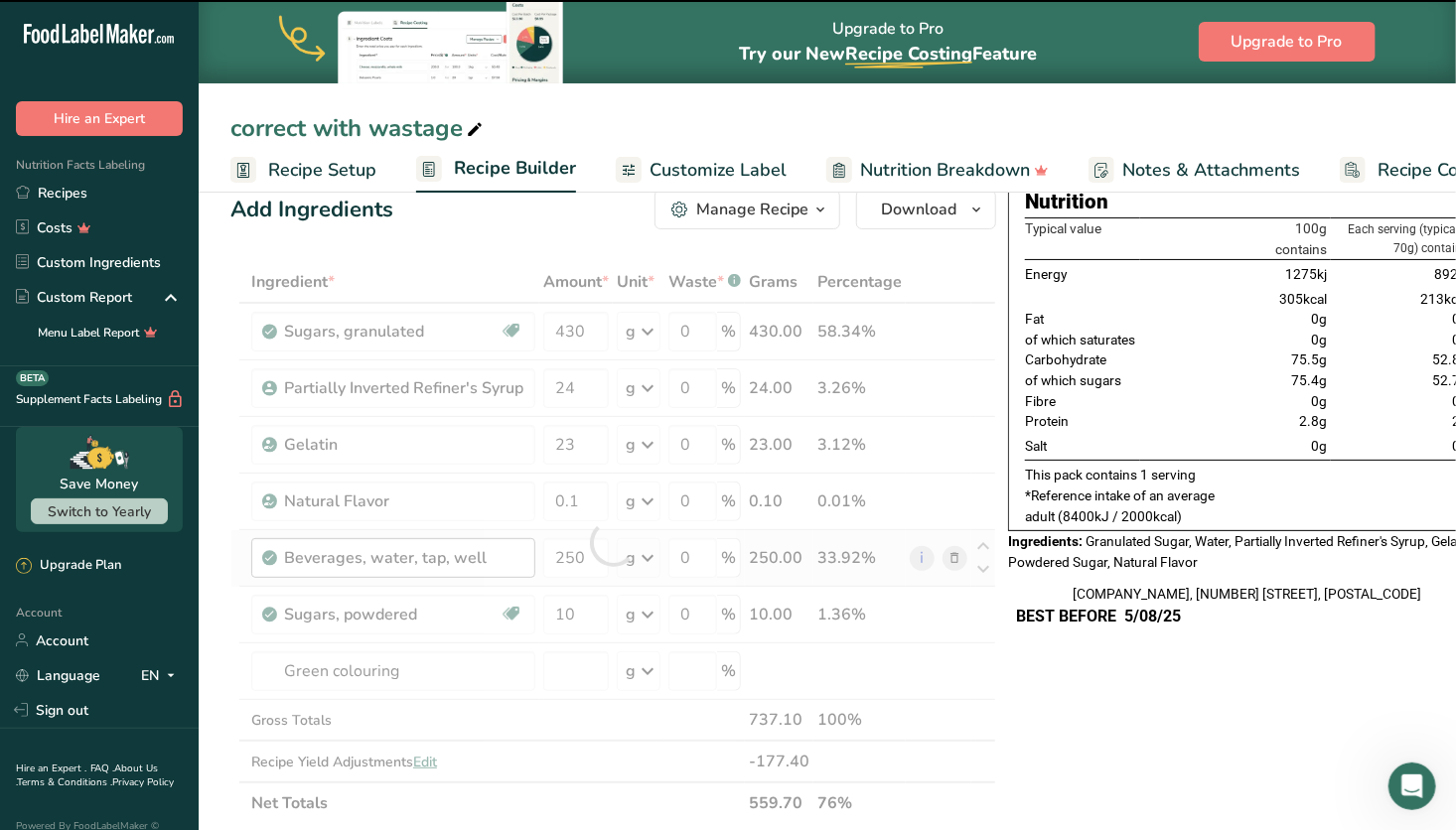 type on "0" 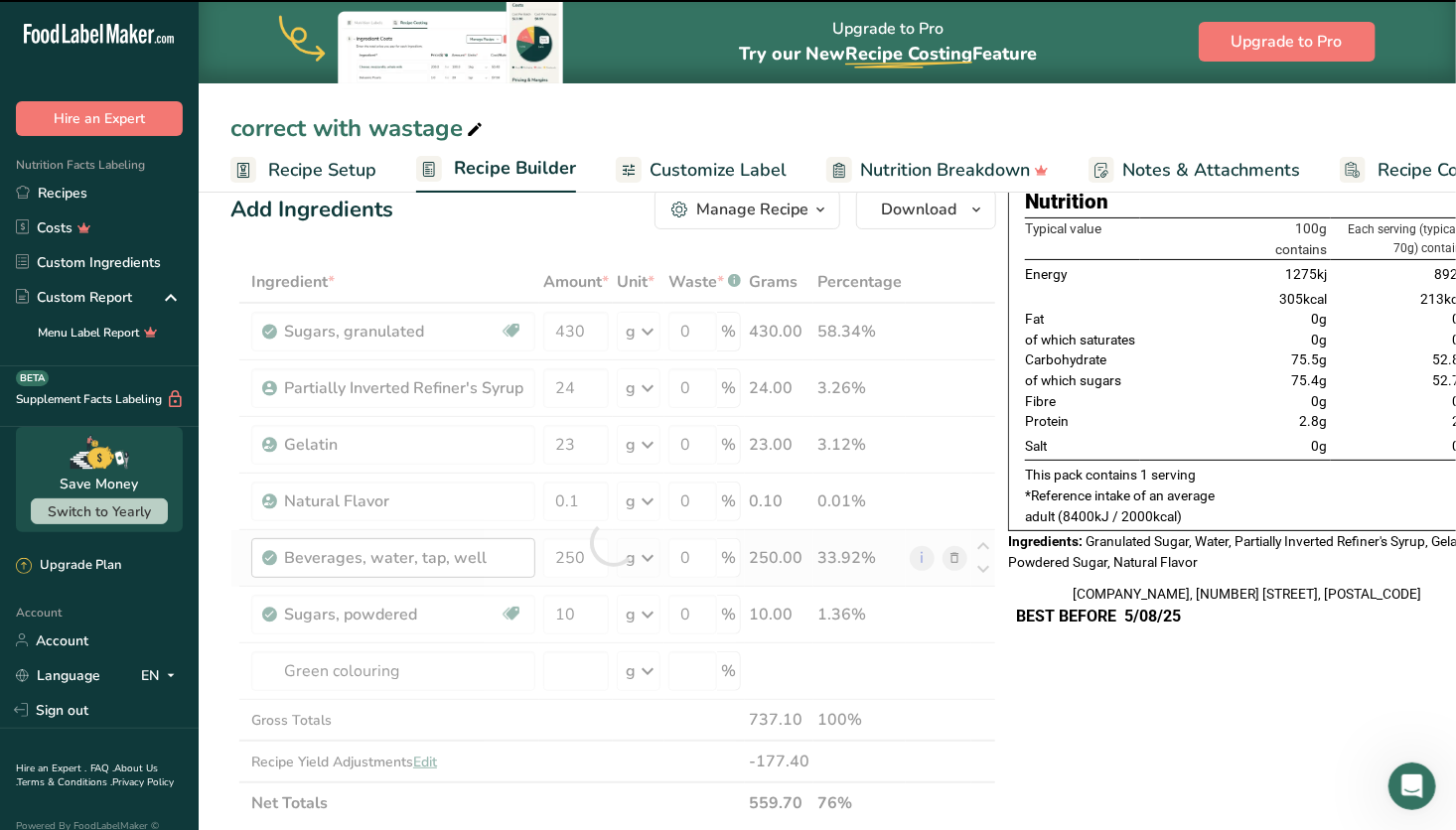 type on "0" 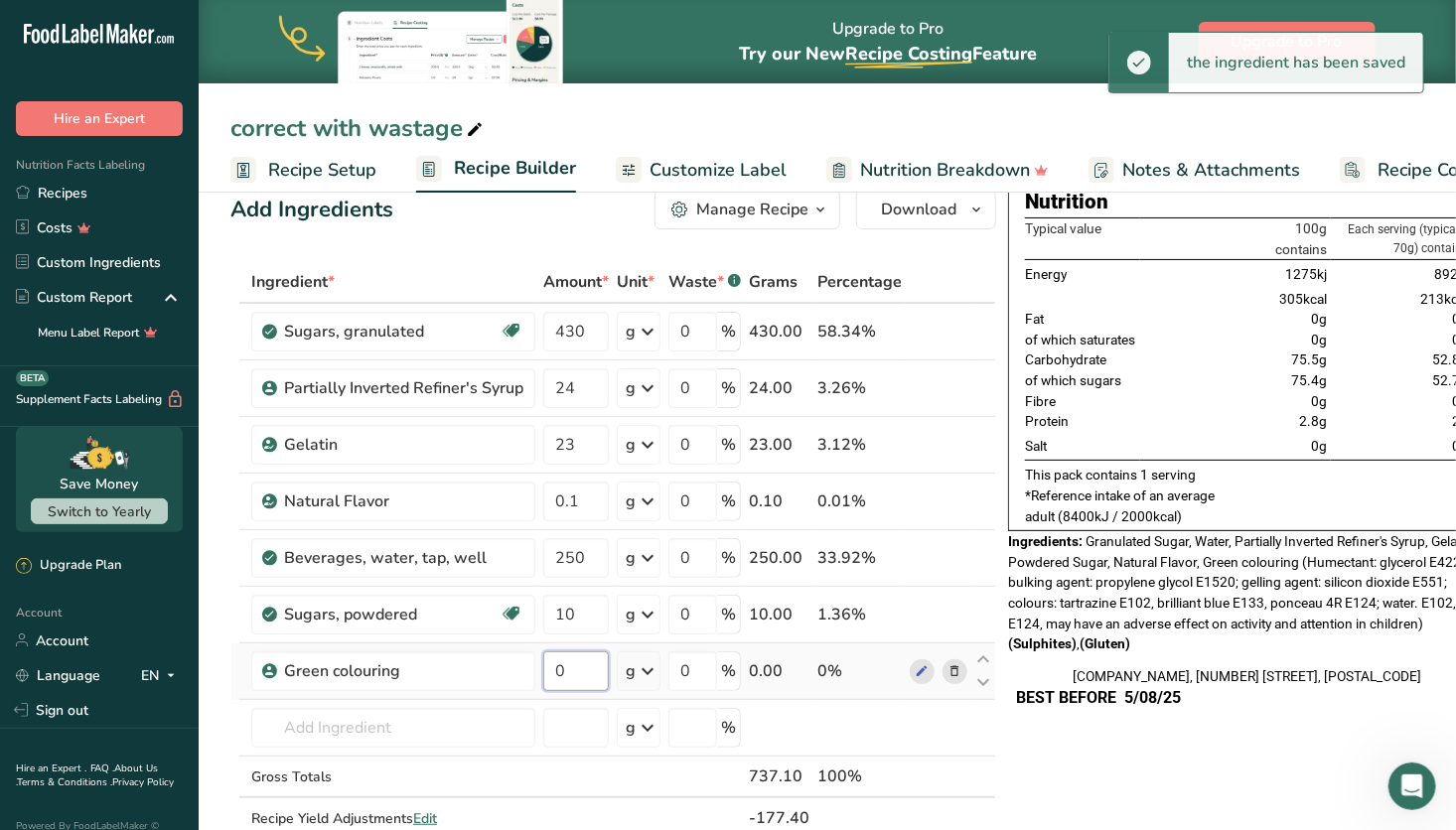 click on "0" at bounding box center [576, 671] 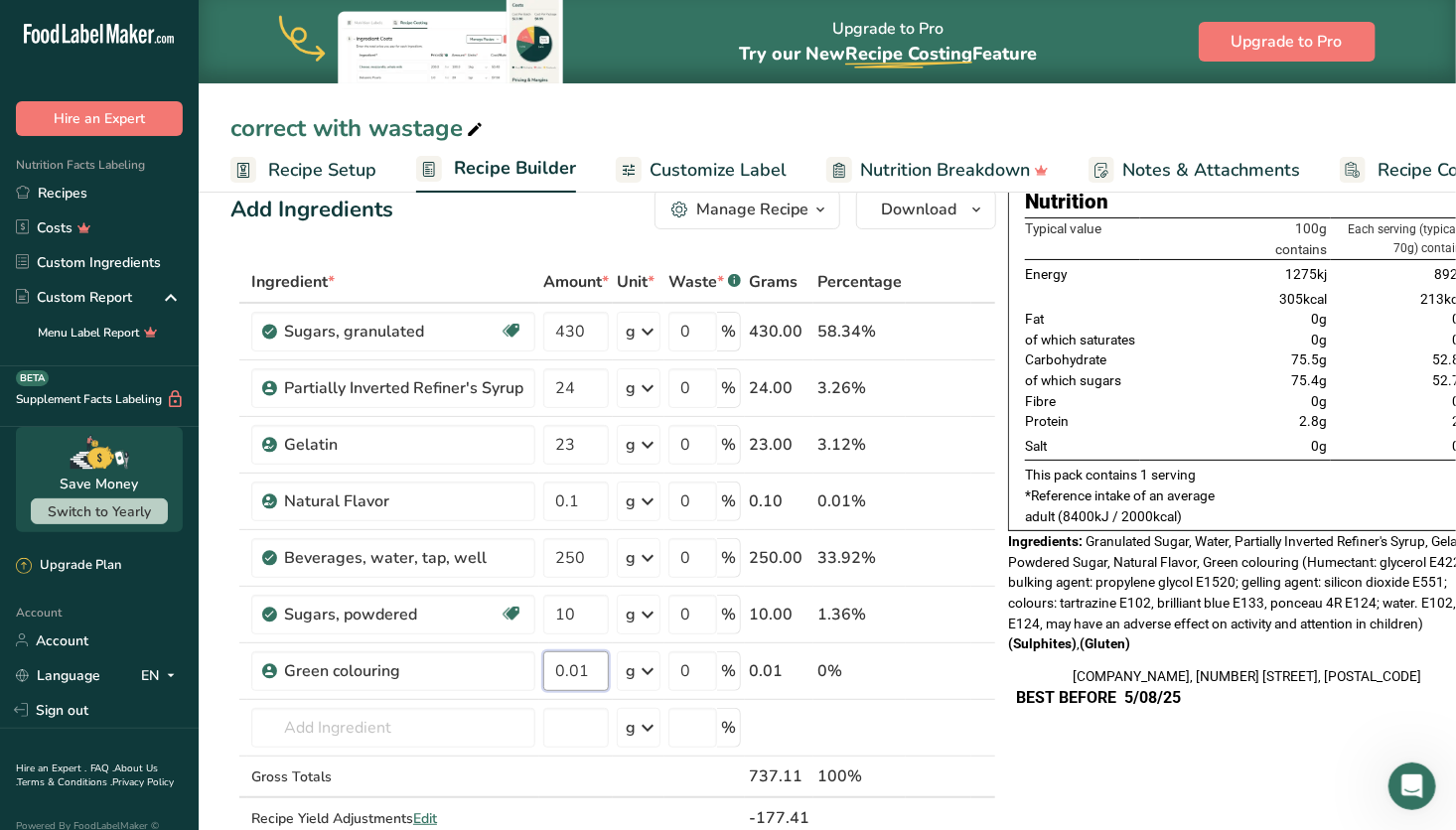type on "0.01" 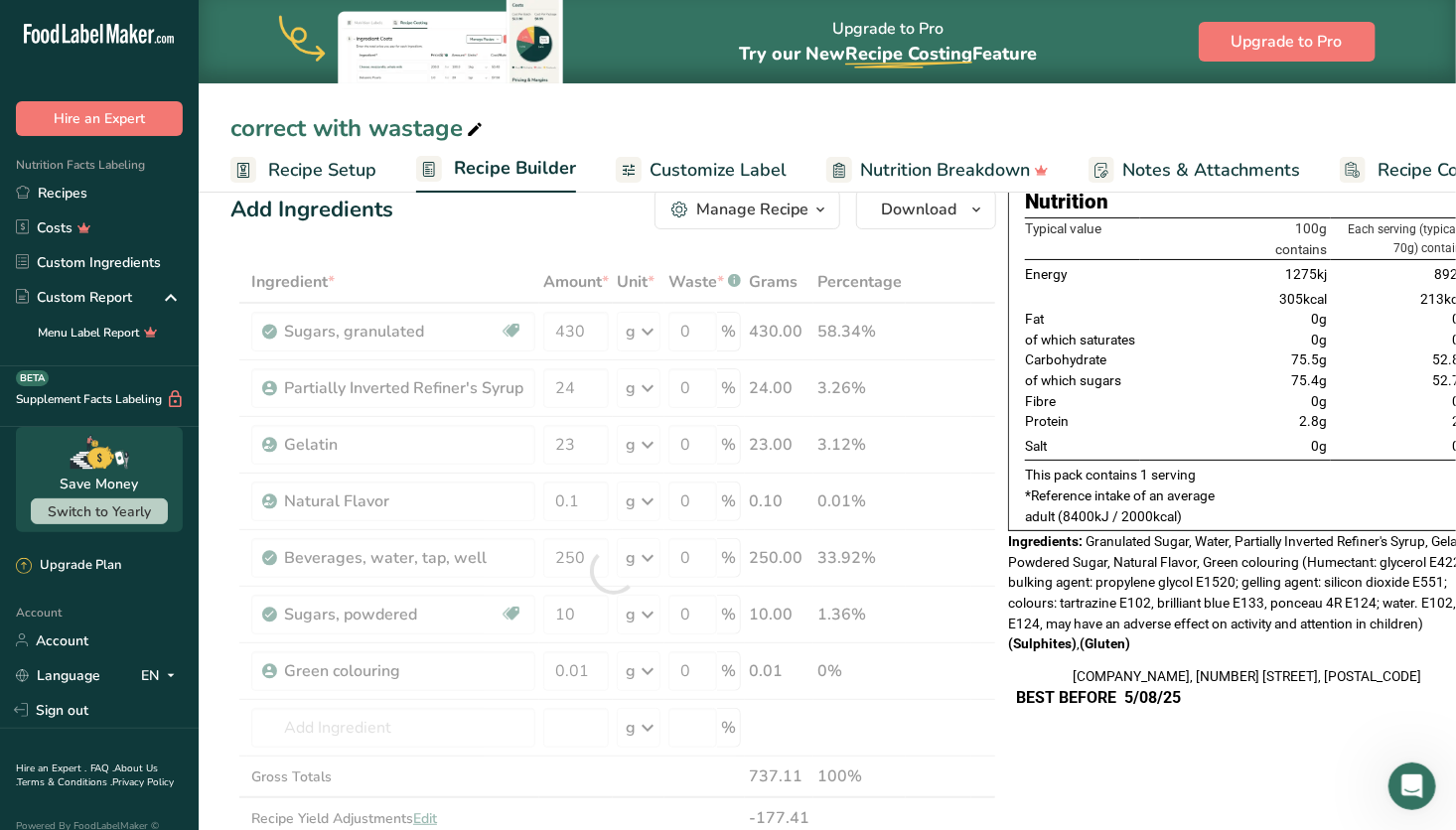 click on "*Reference intake of an average
adult (8400kJ / 2000kcal)" at bounding box center [1246, 505] 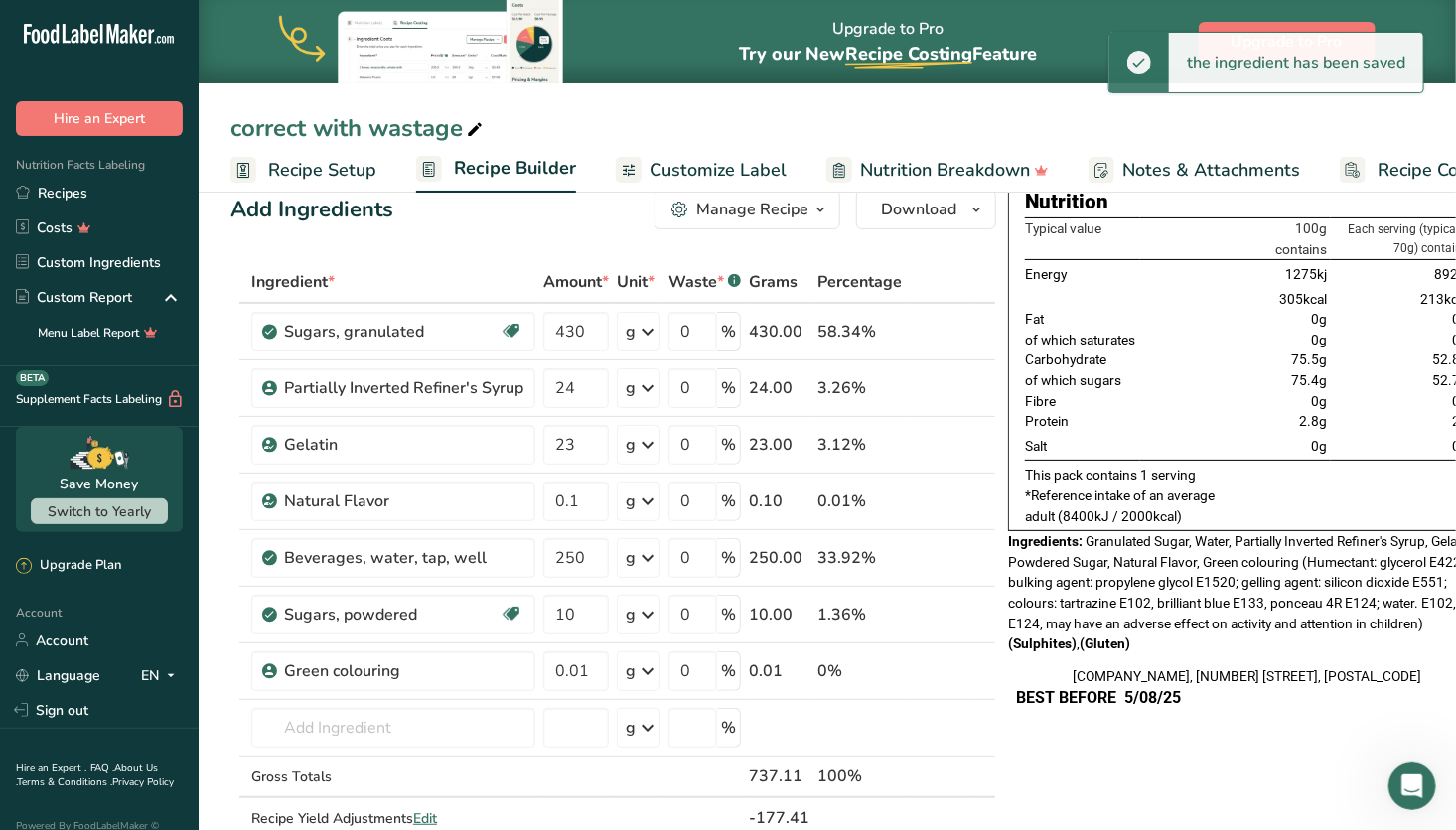 scroll, scrollTop: 0, scrollLeft: 0, axis: both 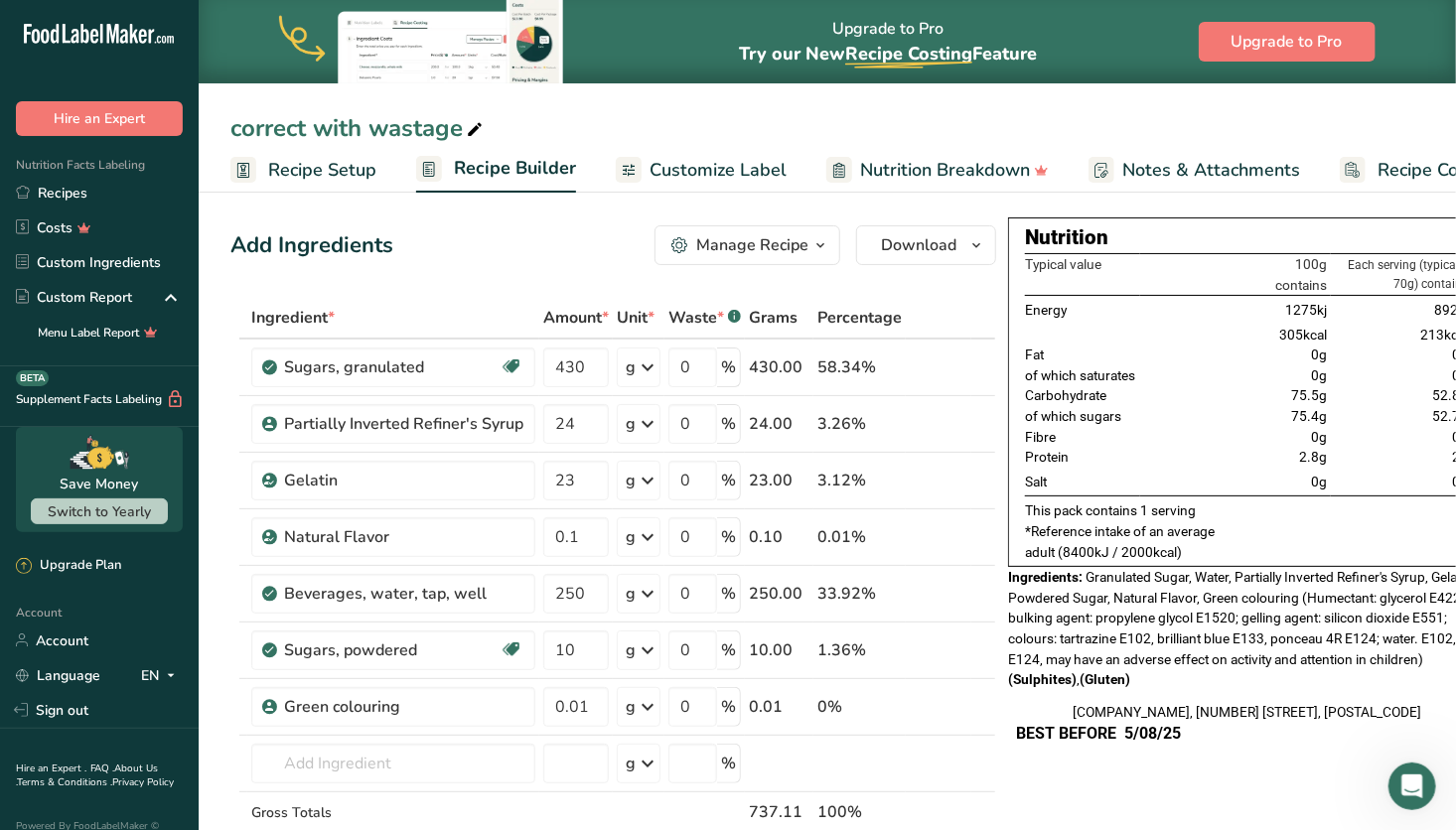 click on "Customize Label" at bounding box center (718, 170) 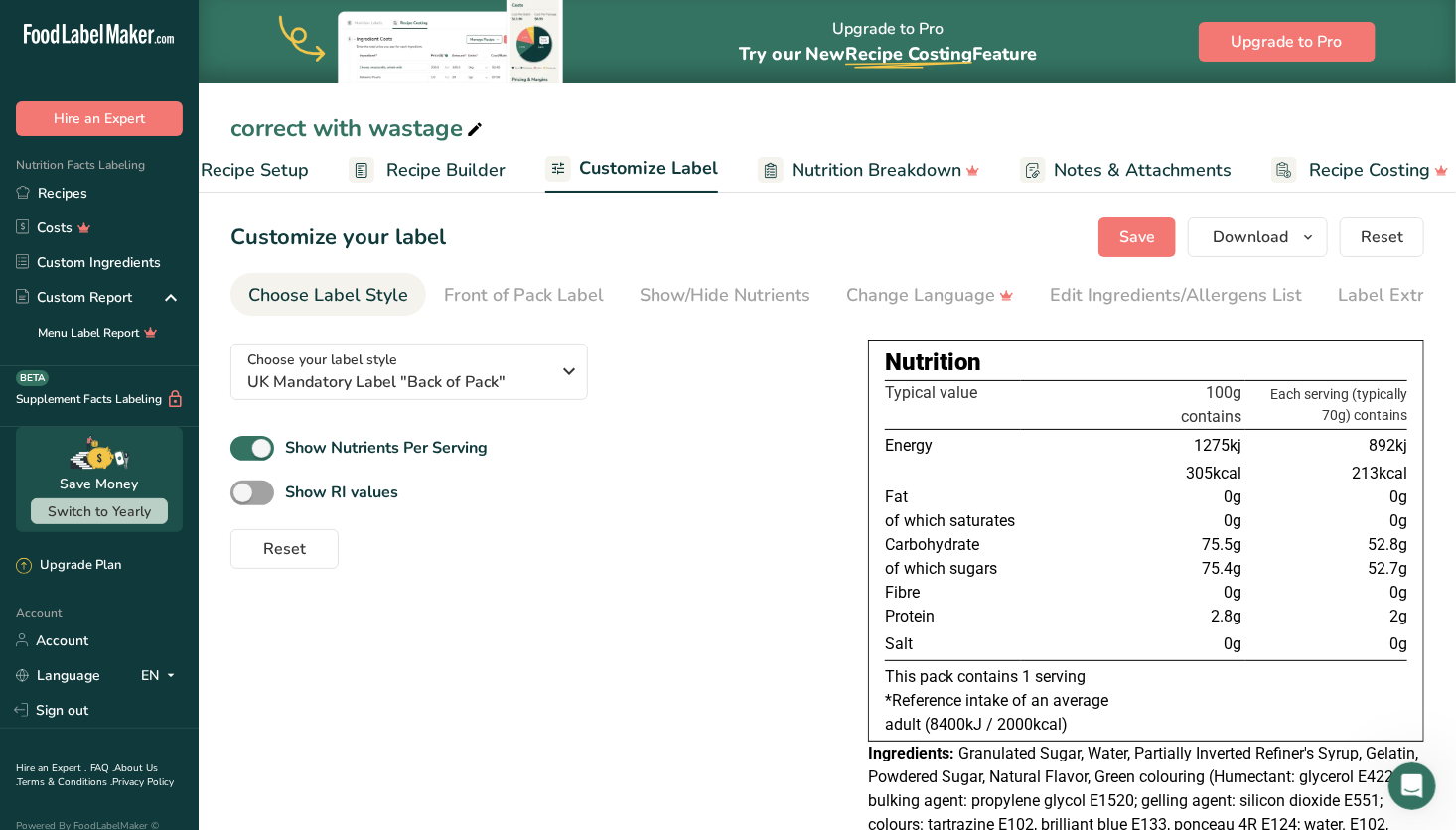 scroll, scrollTop: 0, scrollLeft: 91, axis: horizontal 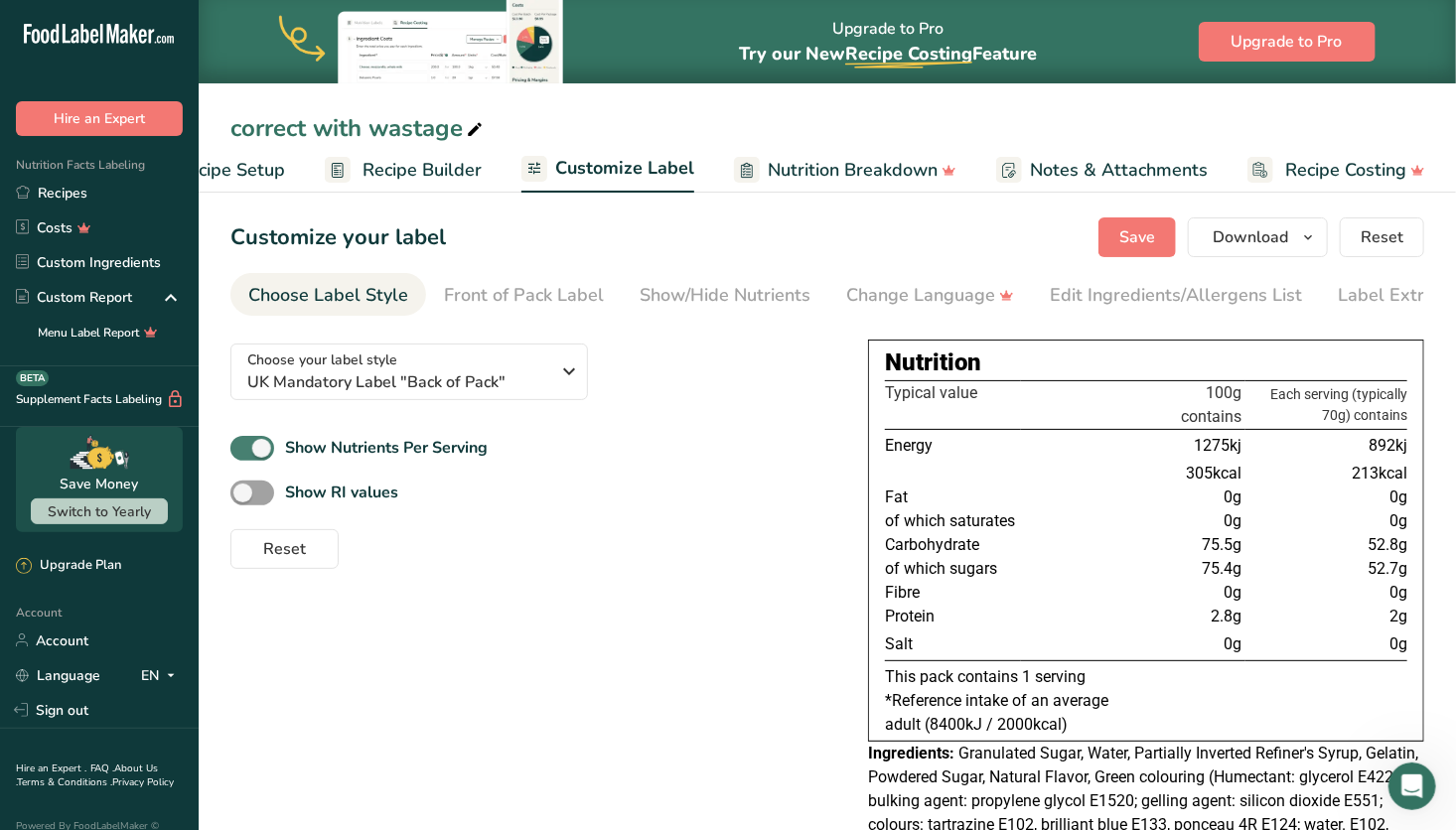 click at bounding box center [252, 448] 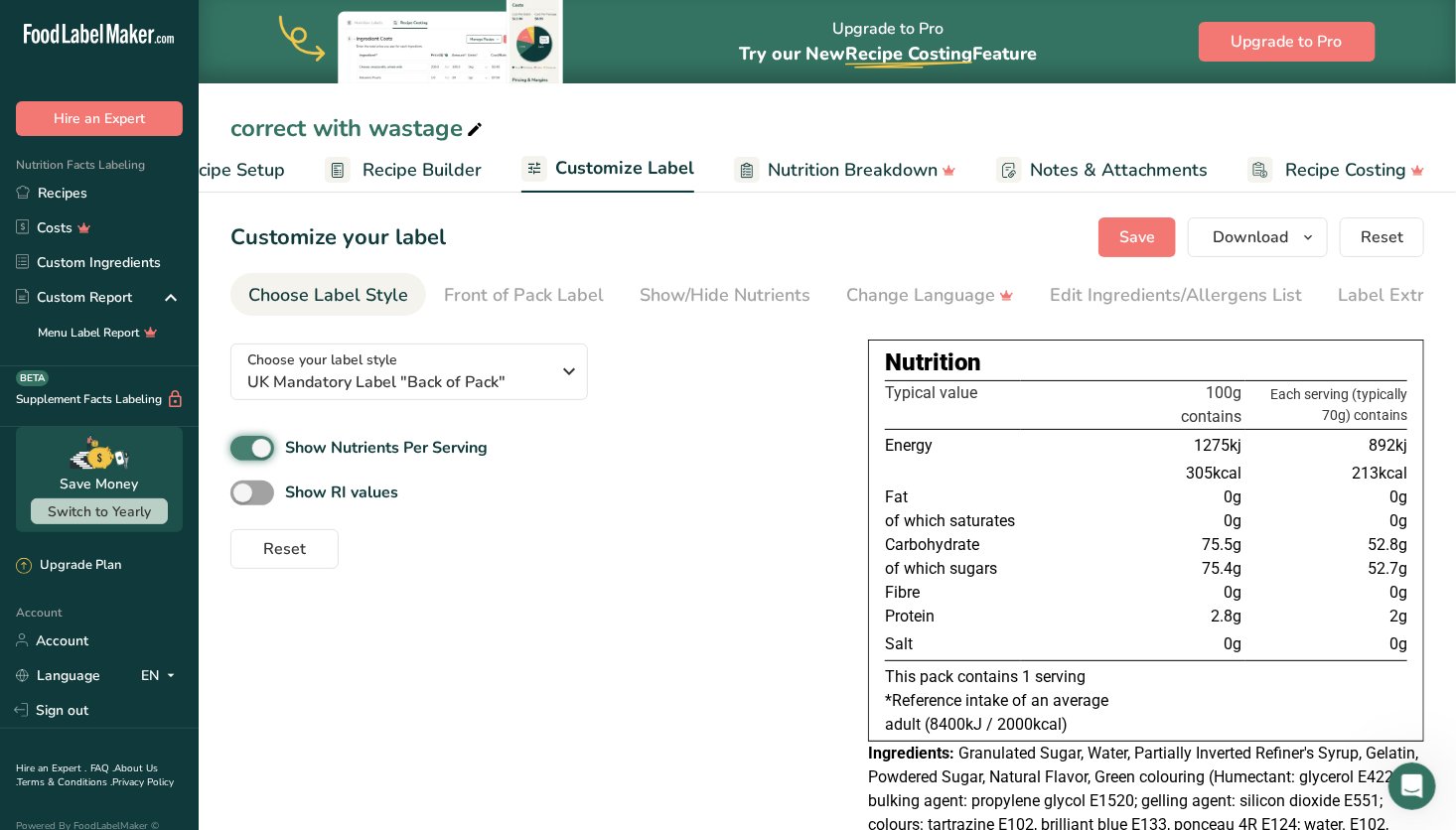click on "Show Nutrients Per Serving" at bounding box center (236, 448) 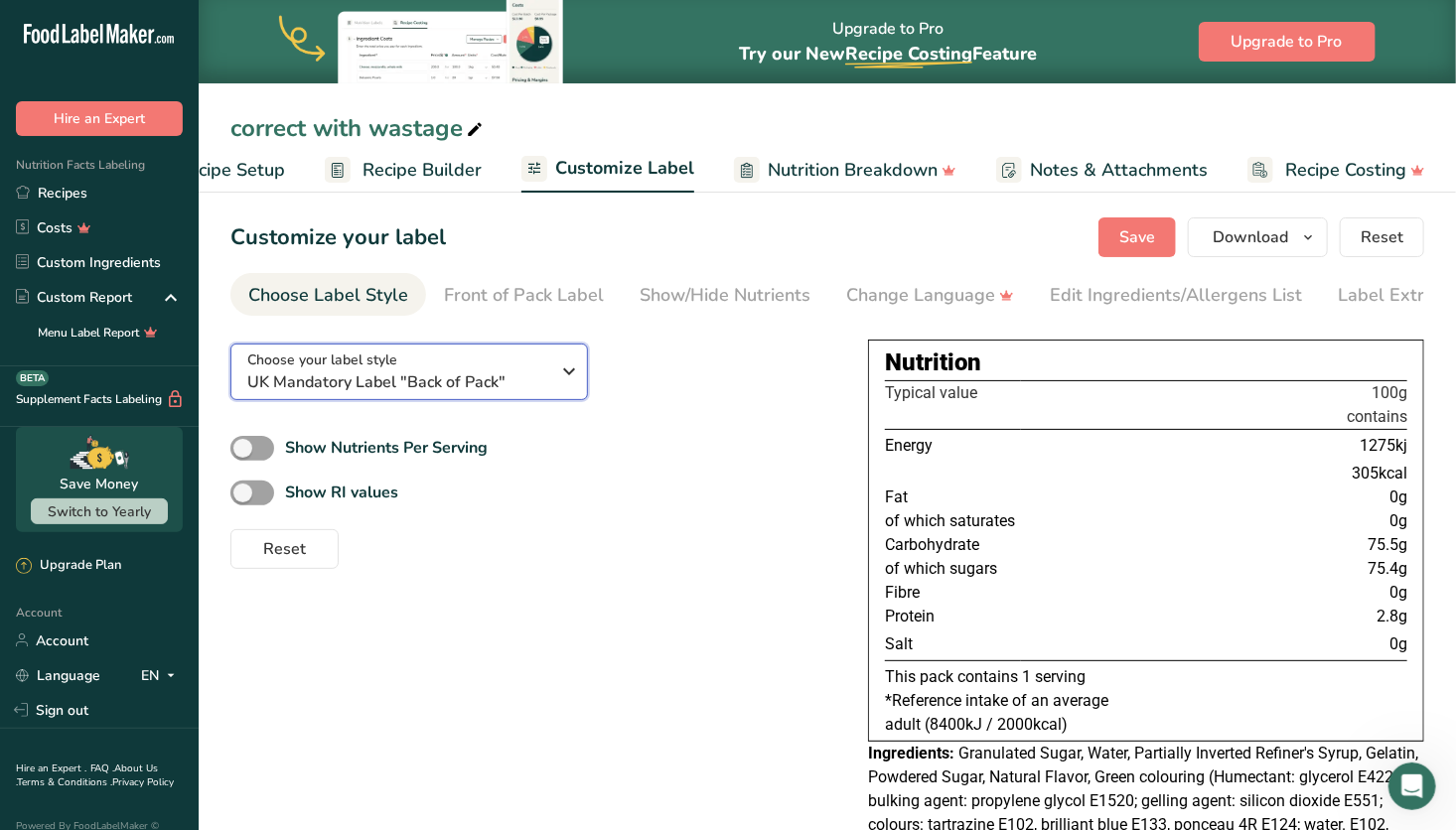 click on "UK Mandatory Label "Back of Pack"" at bounding box center [398, 382] 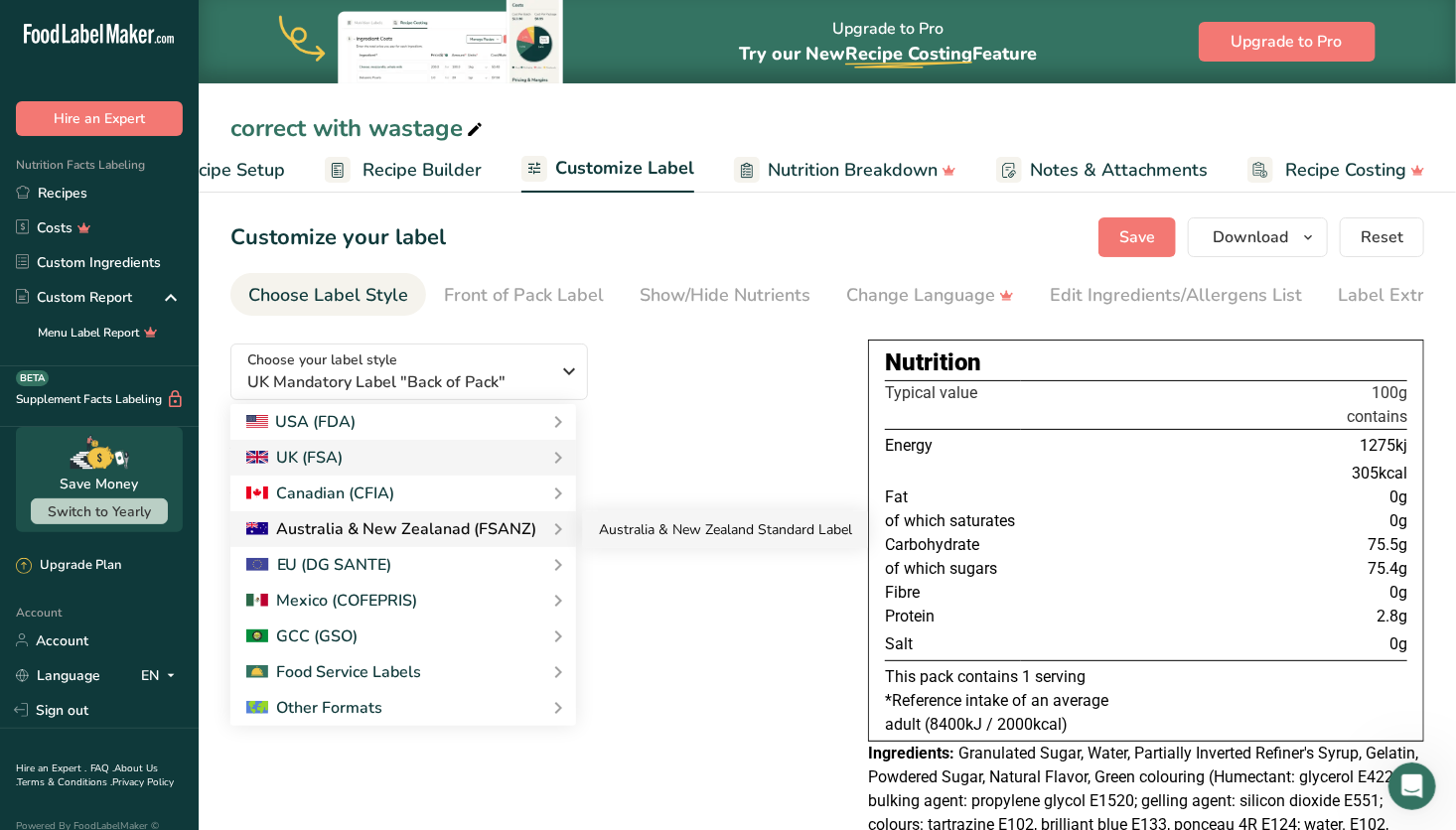 click on "Australia & New Zealand Standard Label" at bounding box center [725, 529] 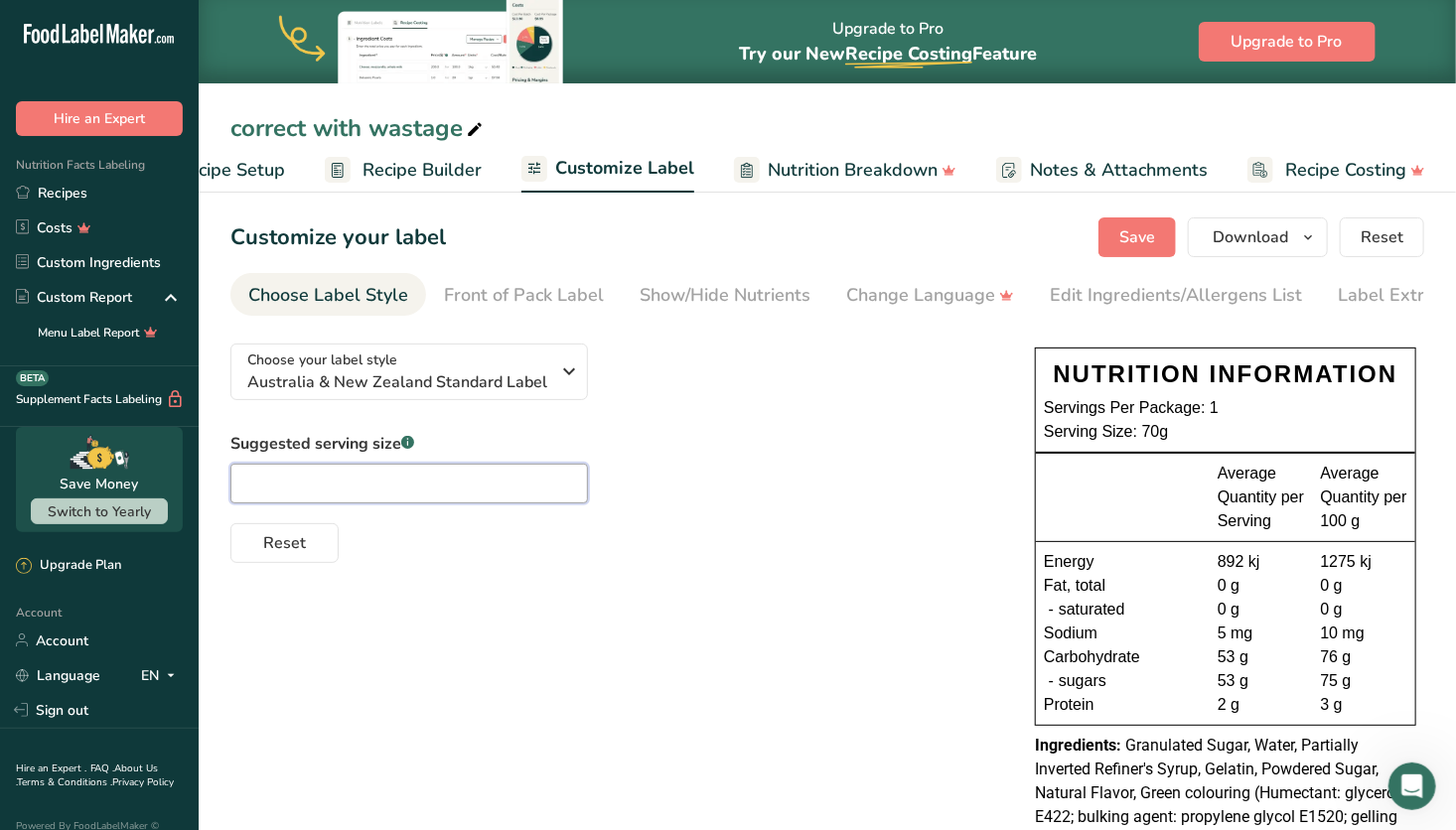 click at bounding box center [409, 484] 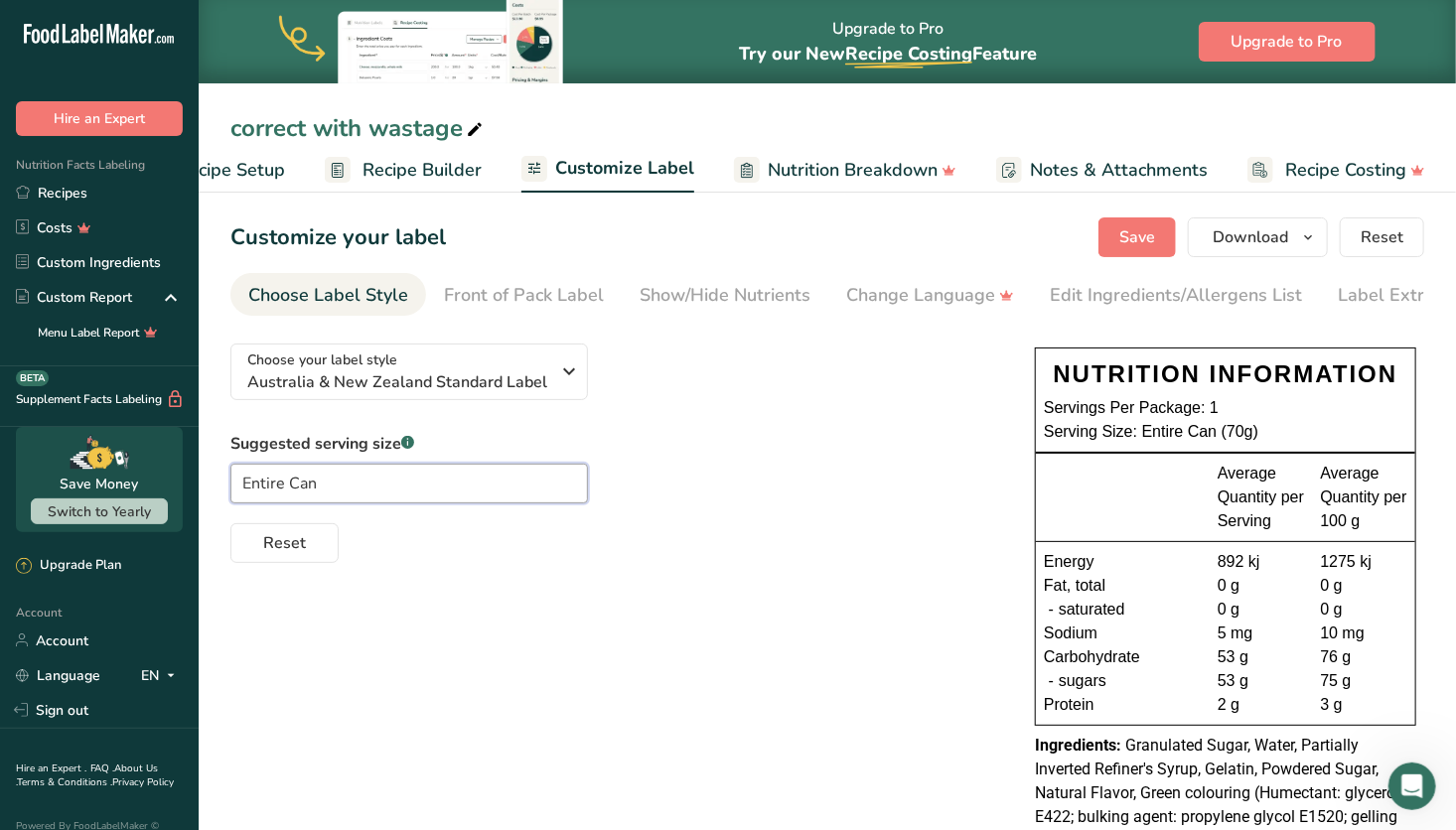 type on "Entire Can" 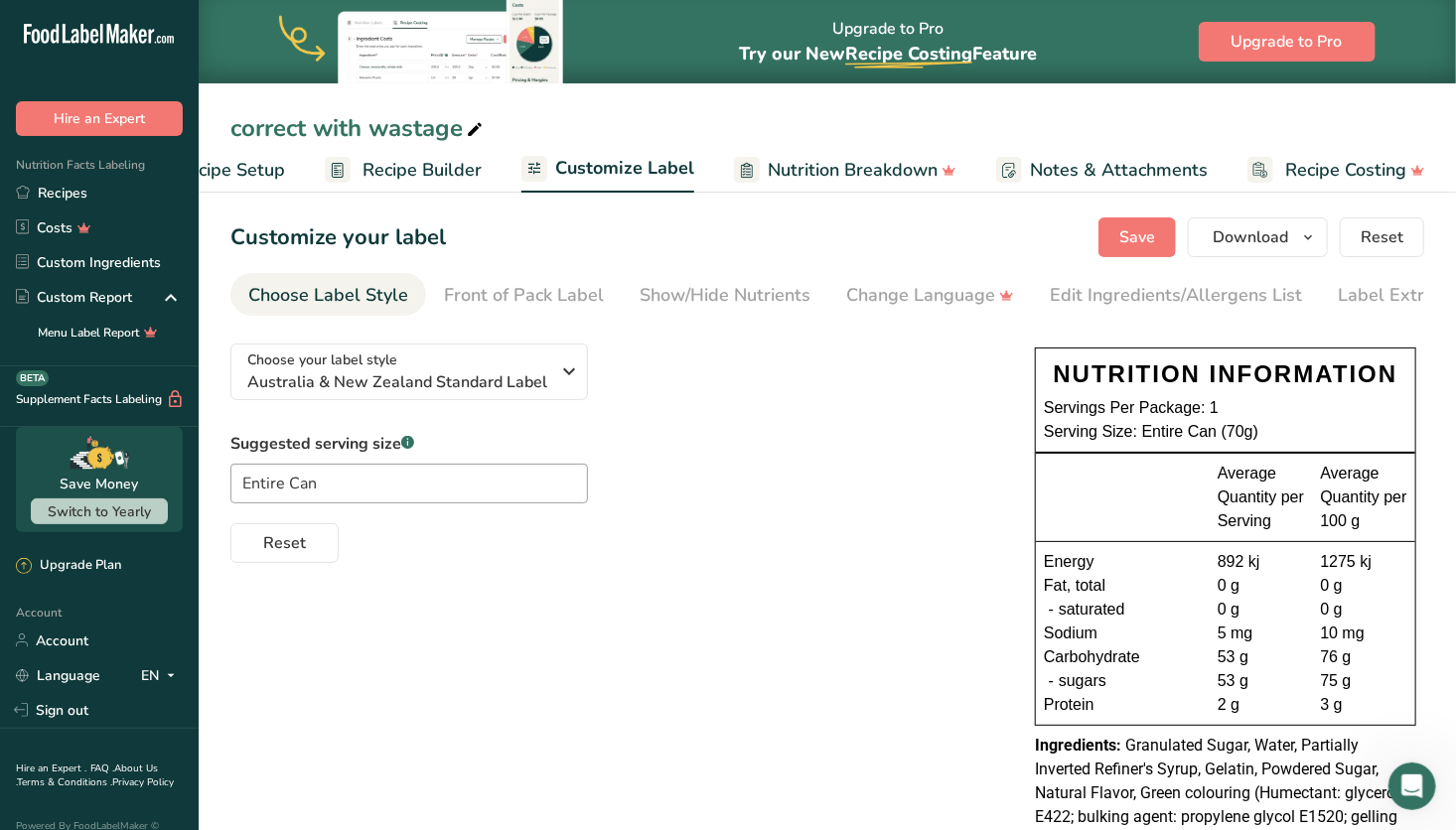 click on "Suggested serving size
.a-a{fill:#347362;}.b-a{fill:#fff;}           Entire Can
Reset" at bounding box center [613, 497] 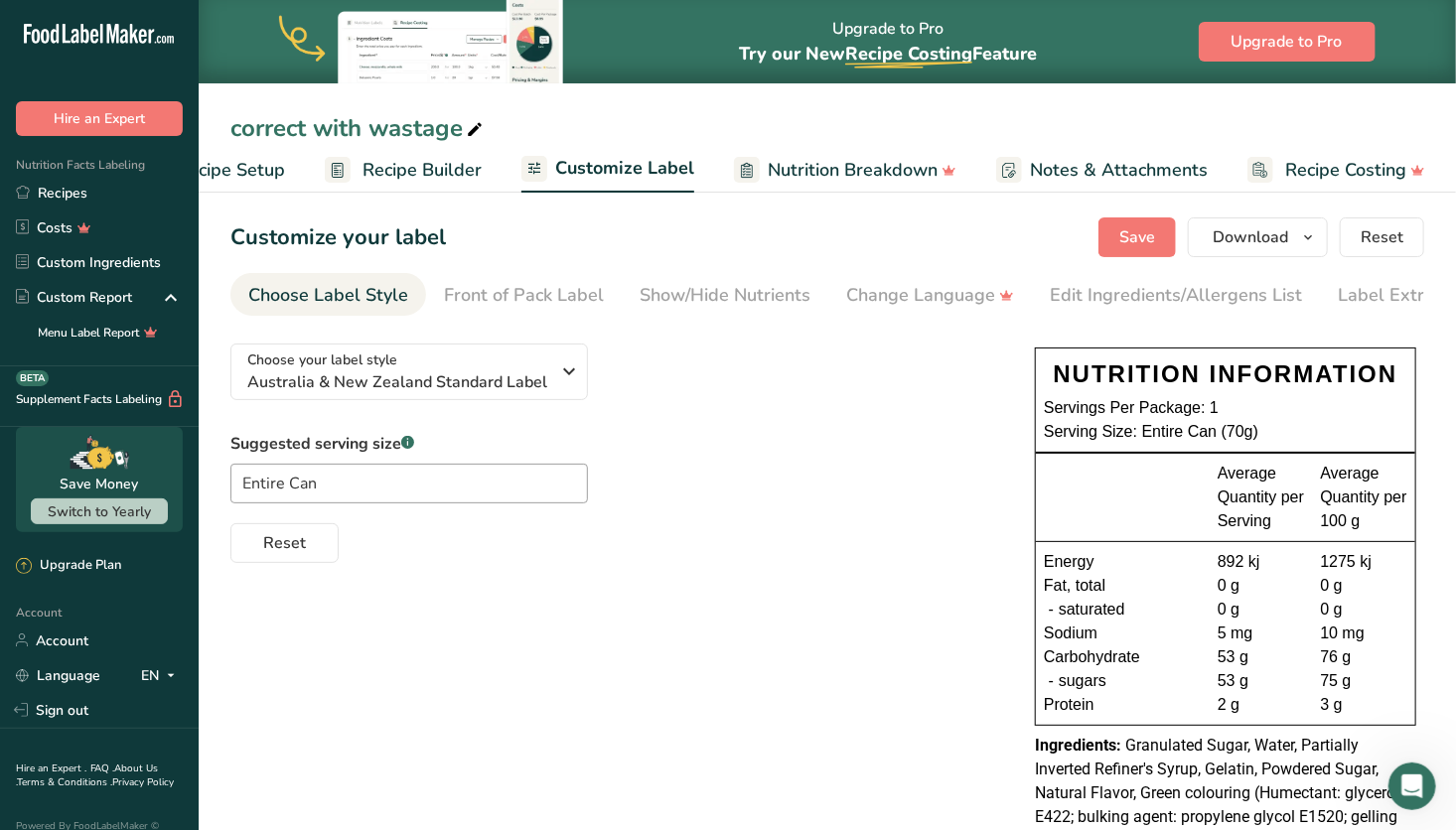 click on "Recipe Setup" at bounding box center [230, 170] 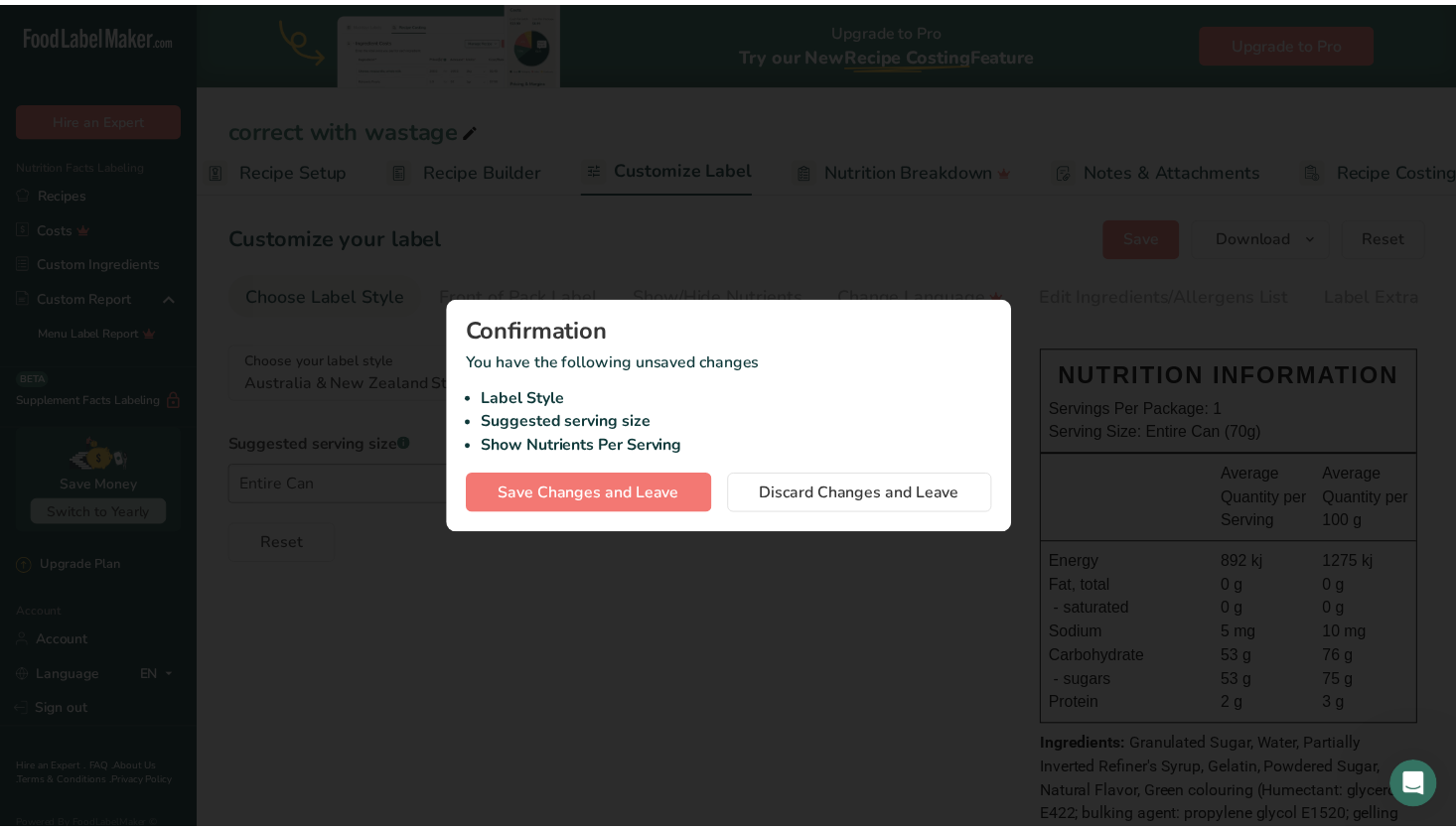 scroll, scrollTop: 0, scrollLeft: 7, axis: horizontal 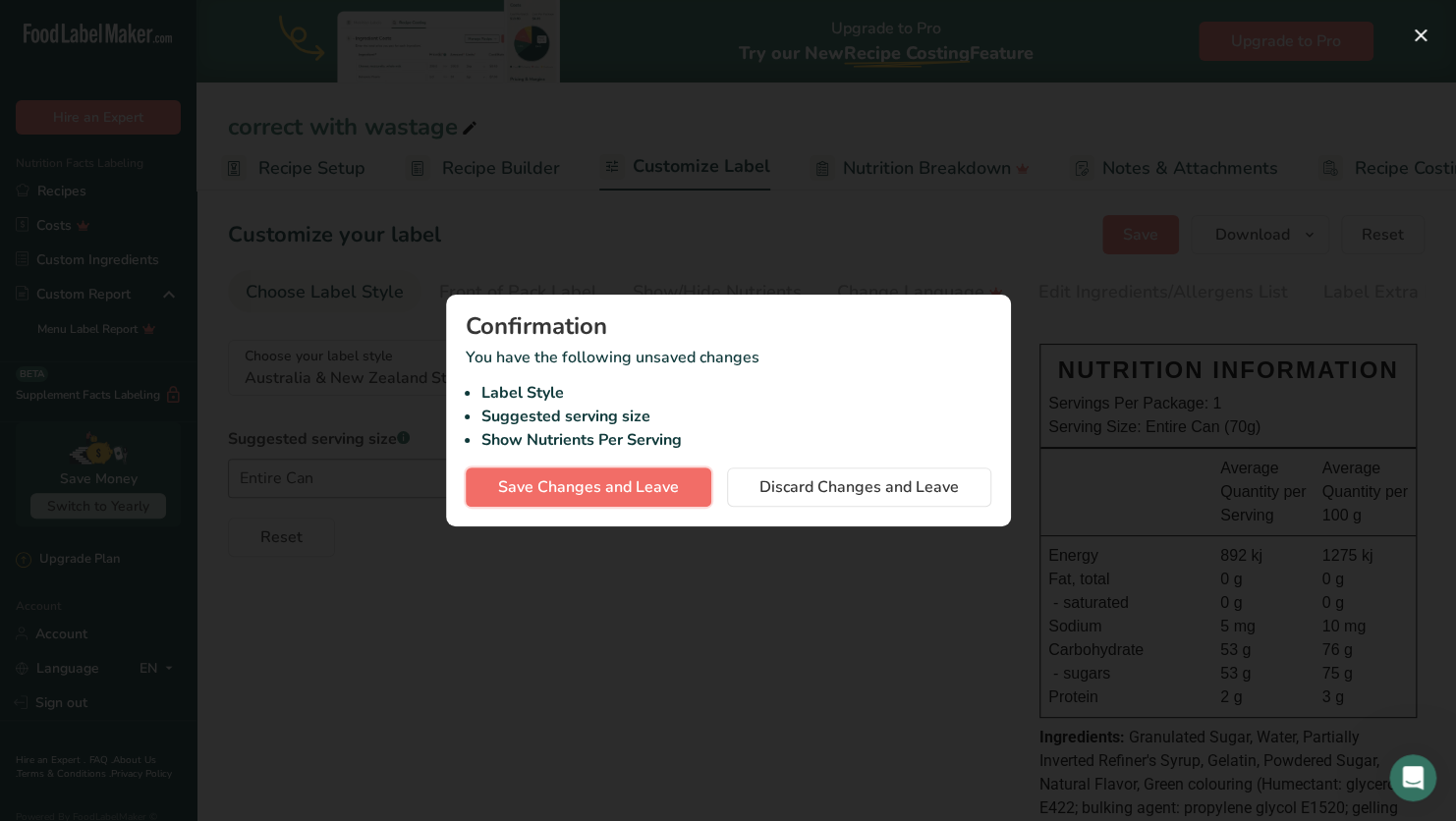 click on "Save Changes and Leave" at bounding box center [588, 487] 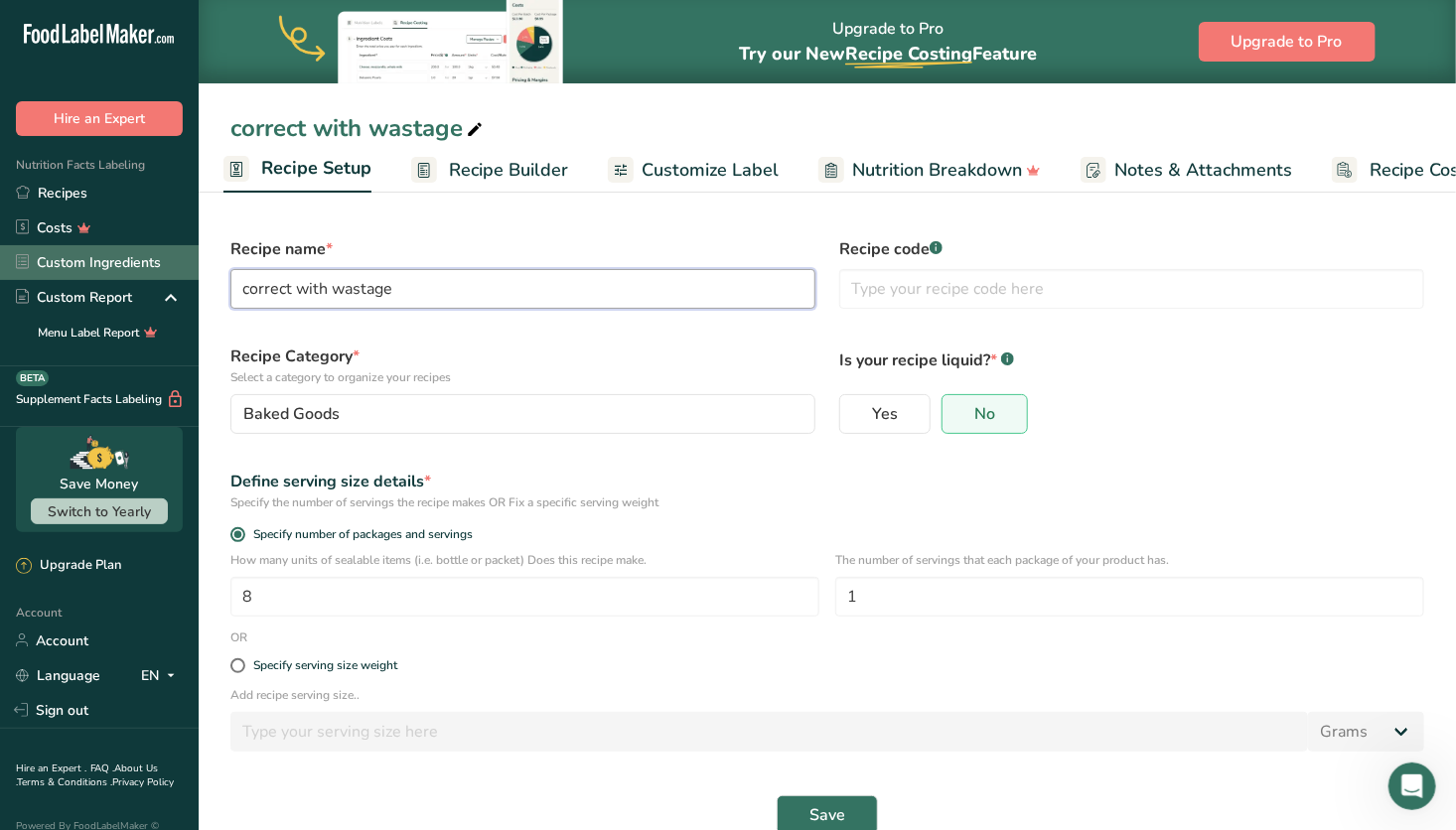 drag, startPoint x: 439, startPoint y: 282, endPoint x: 115, endPoint y: 255, distance: 325.12305 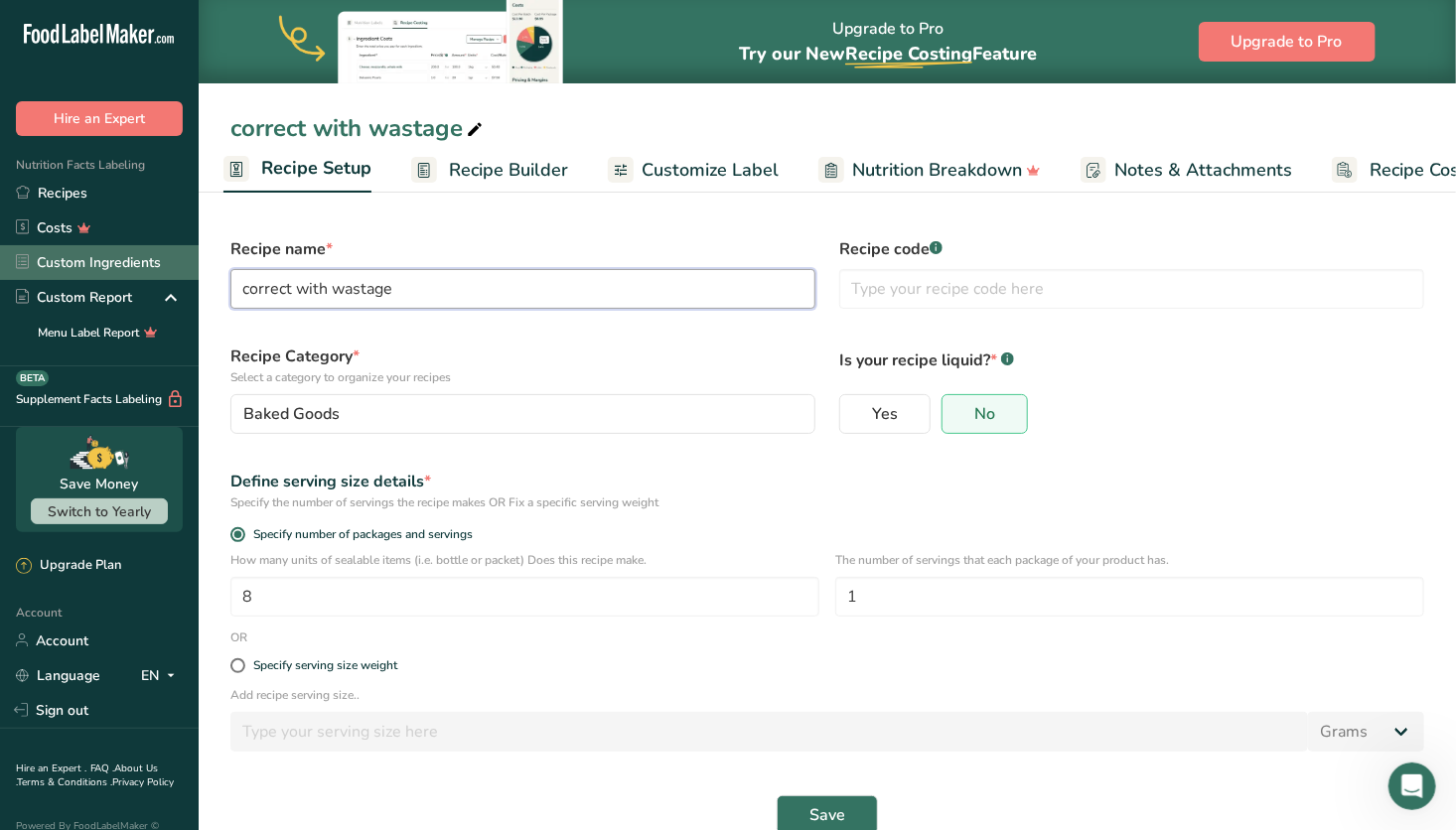 click on ".a-20{fill:#fff;}
Hire an Expert
Nutrition Facts Labeling
Recipes
Costs
Custom Ingredients
Custom Report
Menu Label Report
Supplement Facts Labeling
BETA
Save Money
Switch to Yearly
Upgrade Plan
Account
Account
Language
EN
English
Spanish" at bounding box center (728, 433) 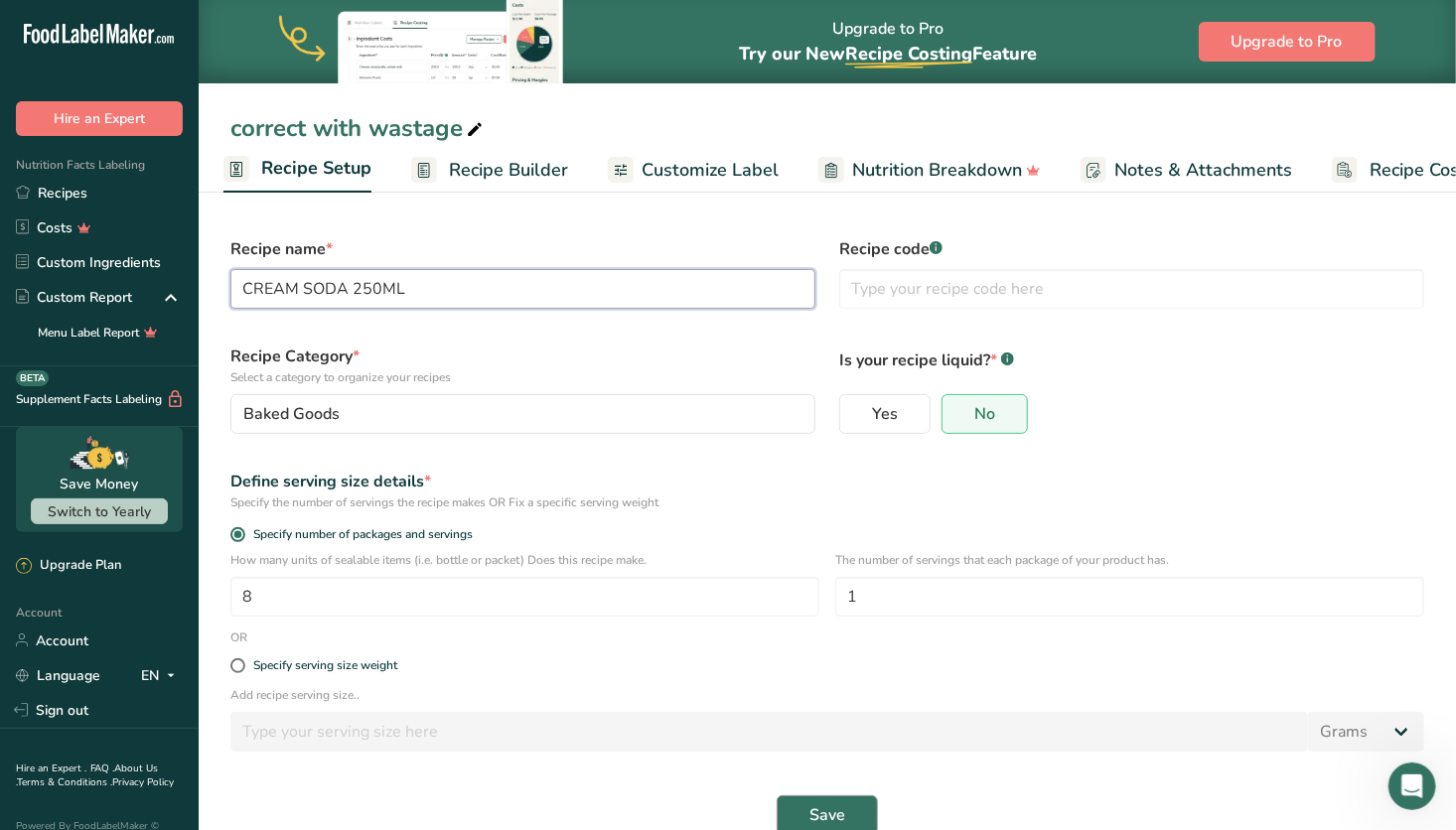 type on "CREAM SODA 250ML" 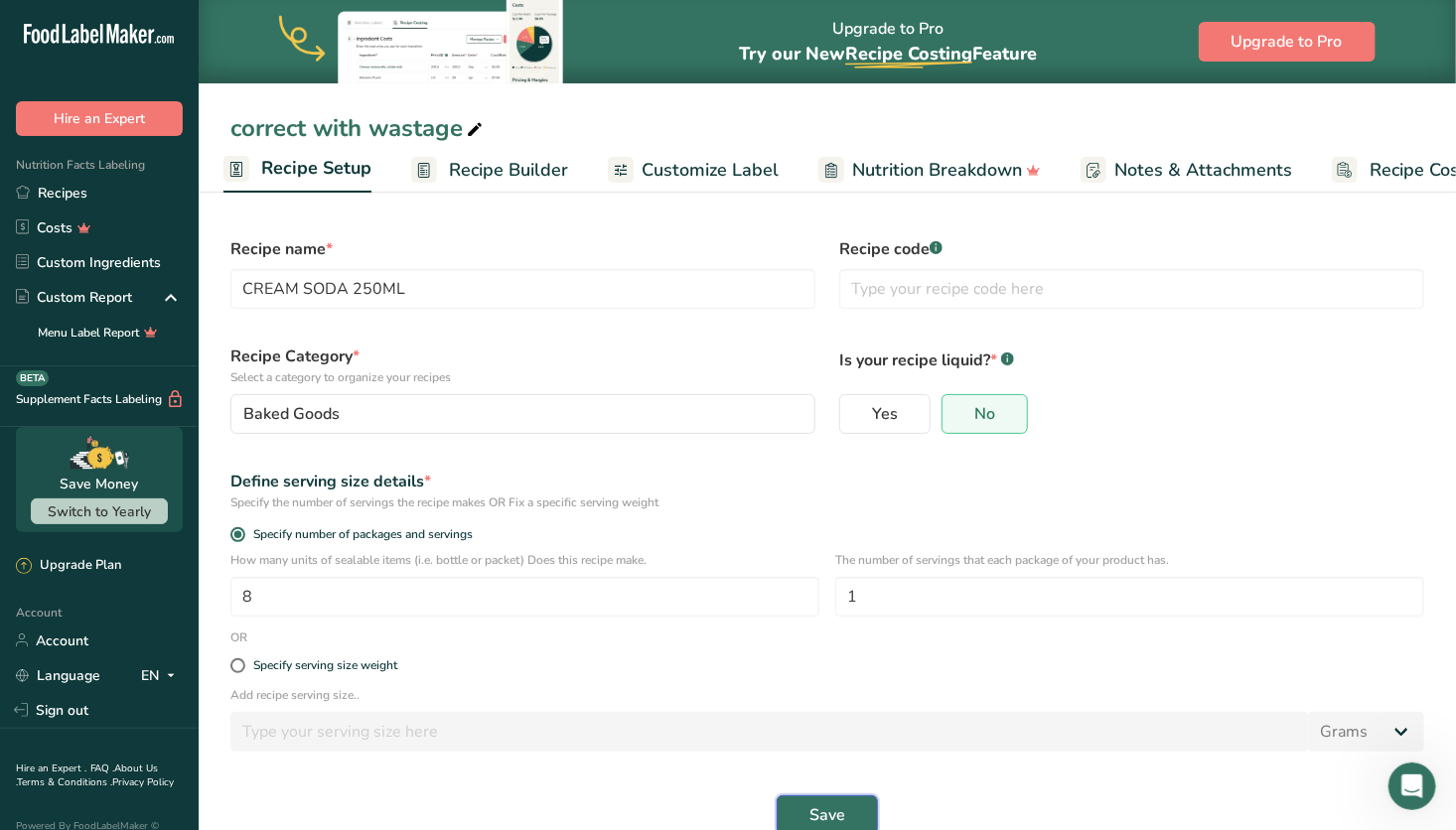 click on "Save" at bounding box center [827, 815] 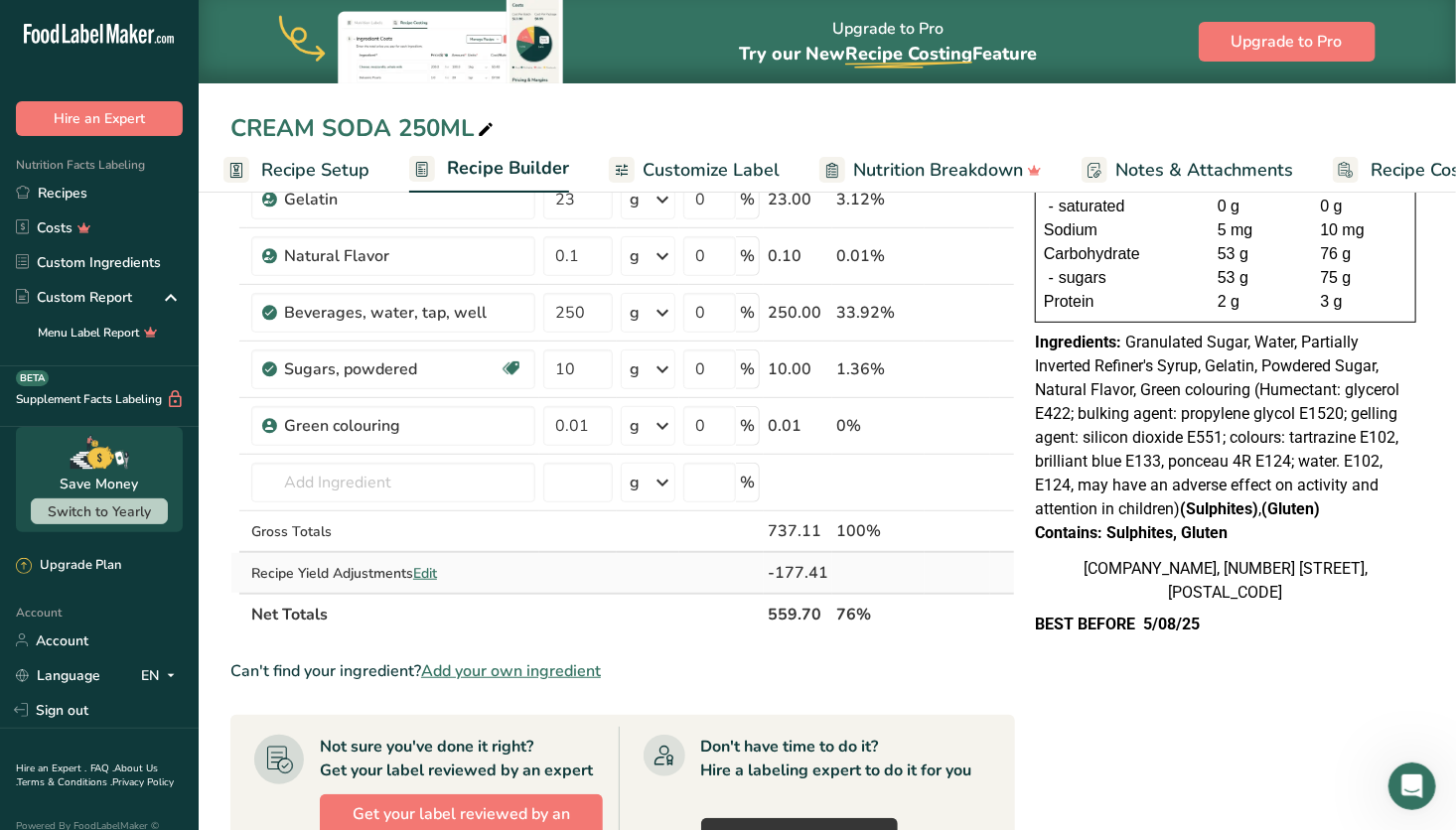 scroll, scrollTop: 282, scrollLeft: 0, axis: vertical 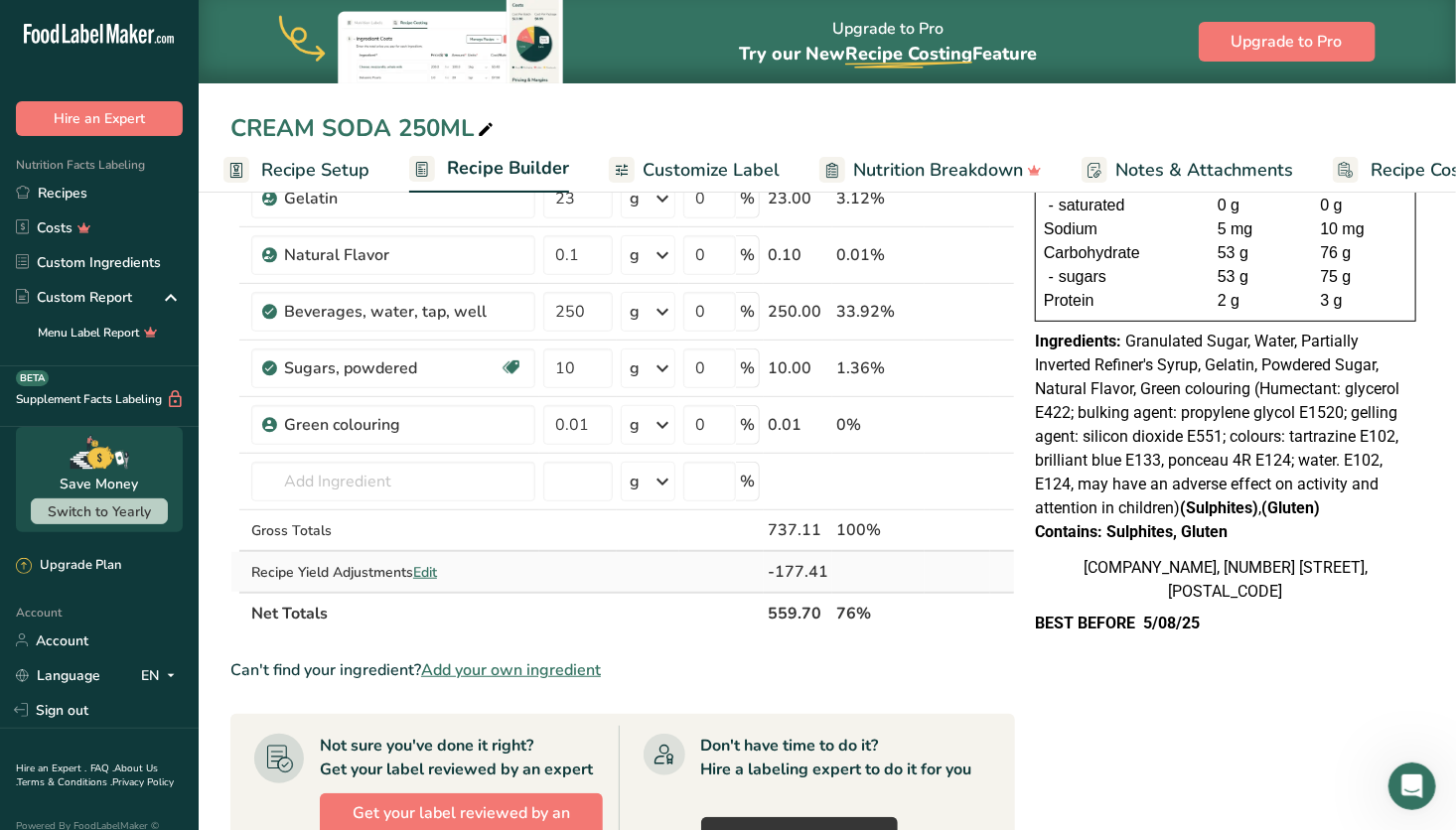 click on "Edit" at bounding box center [425, 572] 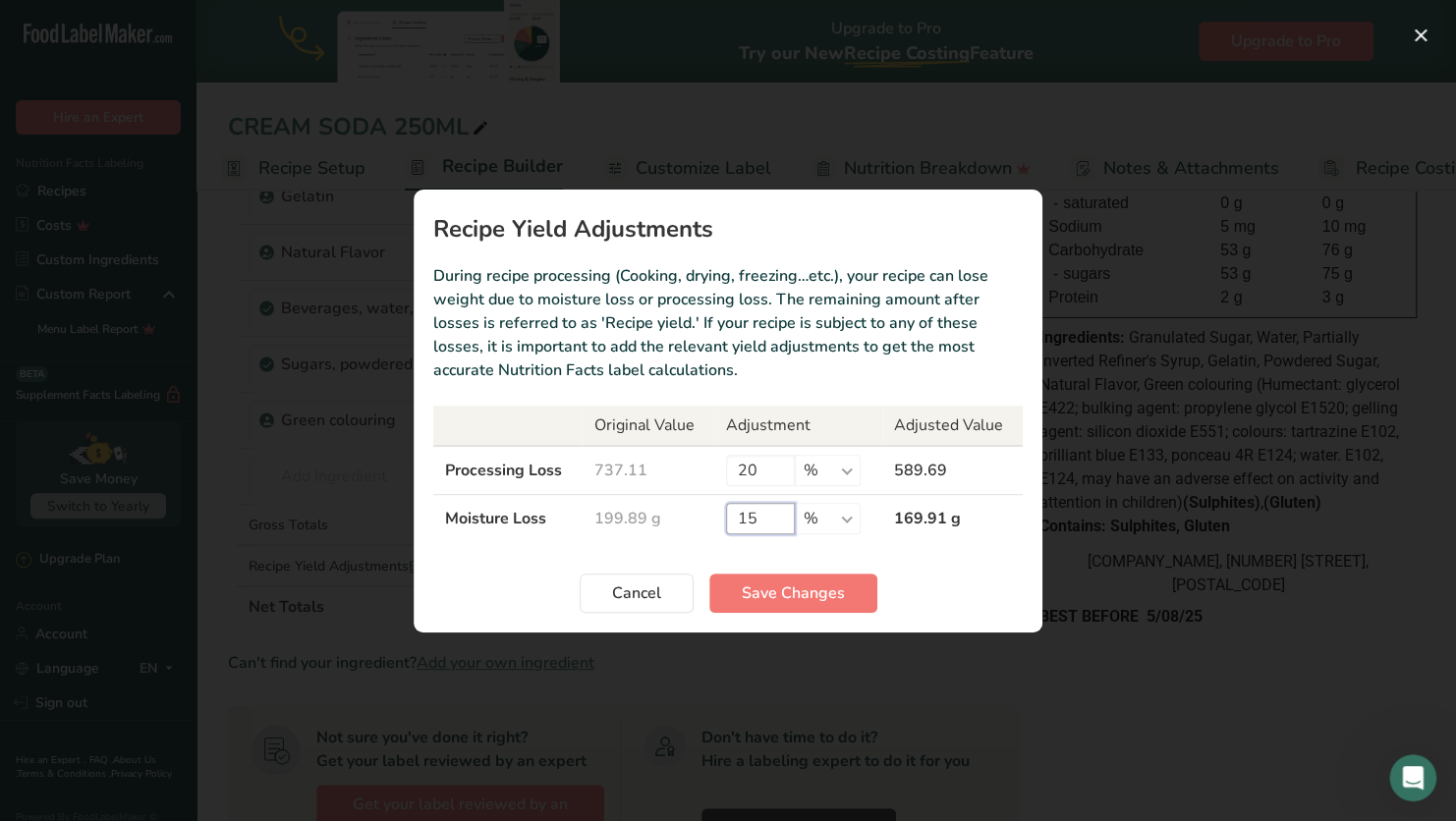 drag, startPoint x: 763, startPoint y: 516, endPoint x: 712, endPoint y: 512, distance: 51.156622 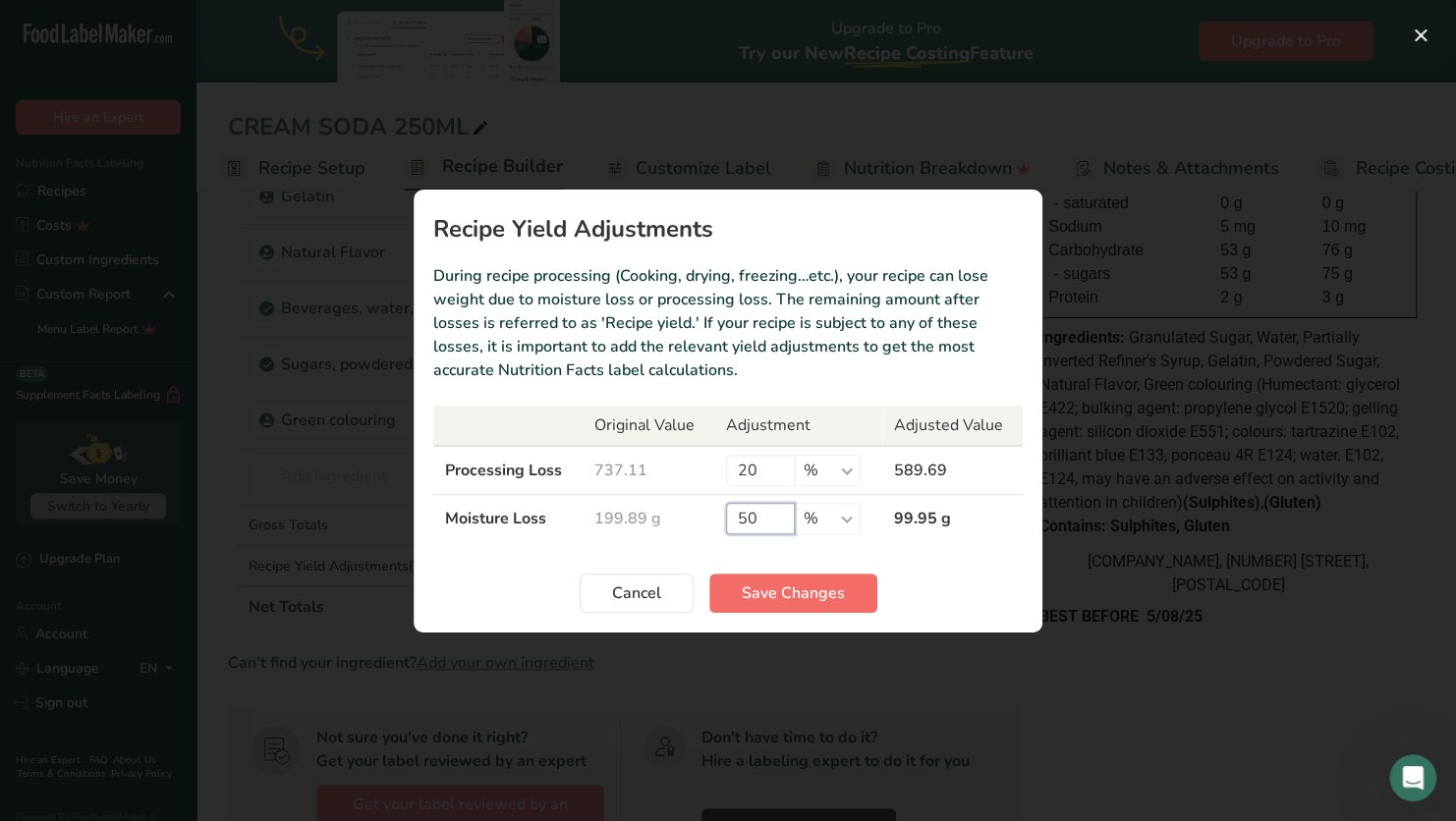 type on "50" 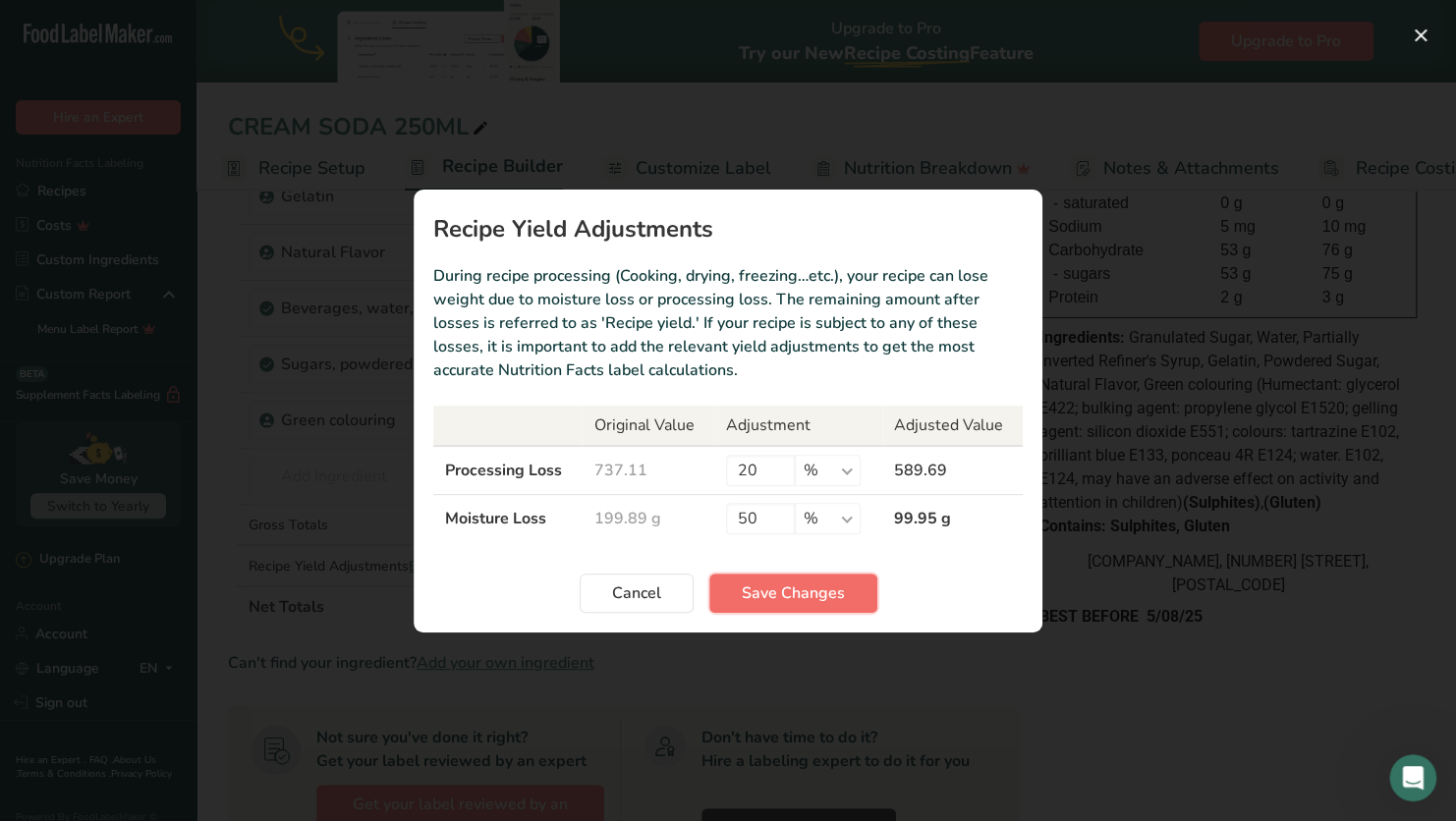 click on "Save Changes" at bounding box center [793, 593] 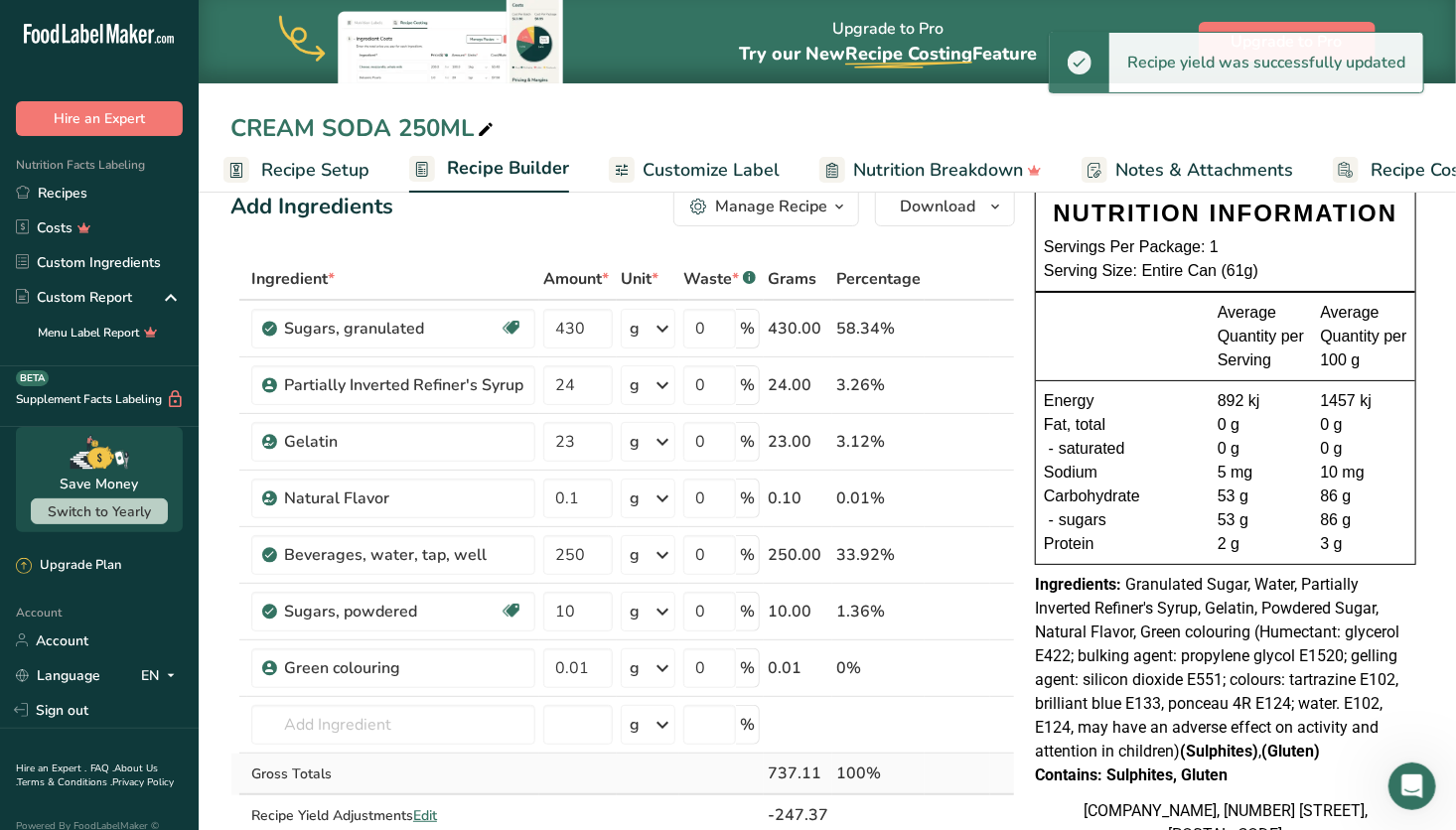 scroll, scrollTop: 0, scrollLeft: 0, axis: both 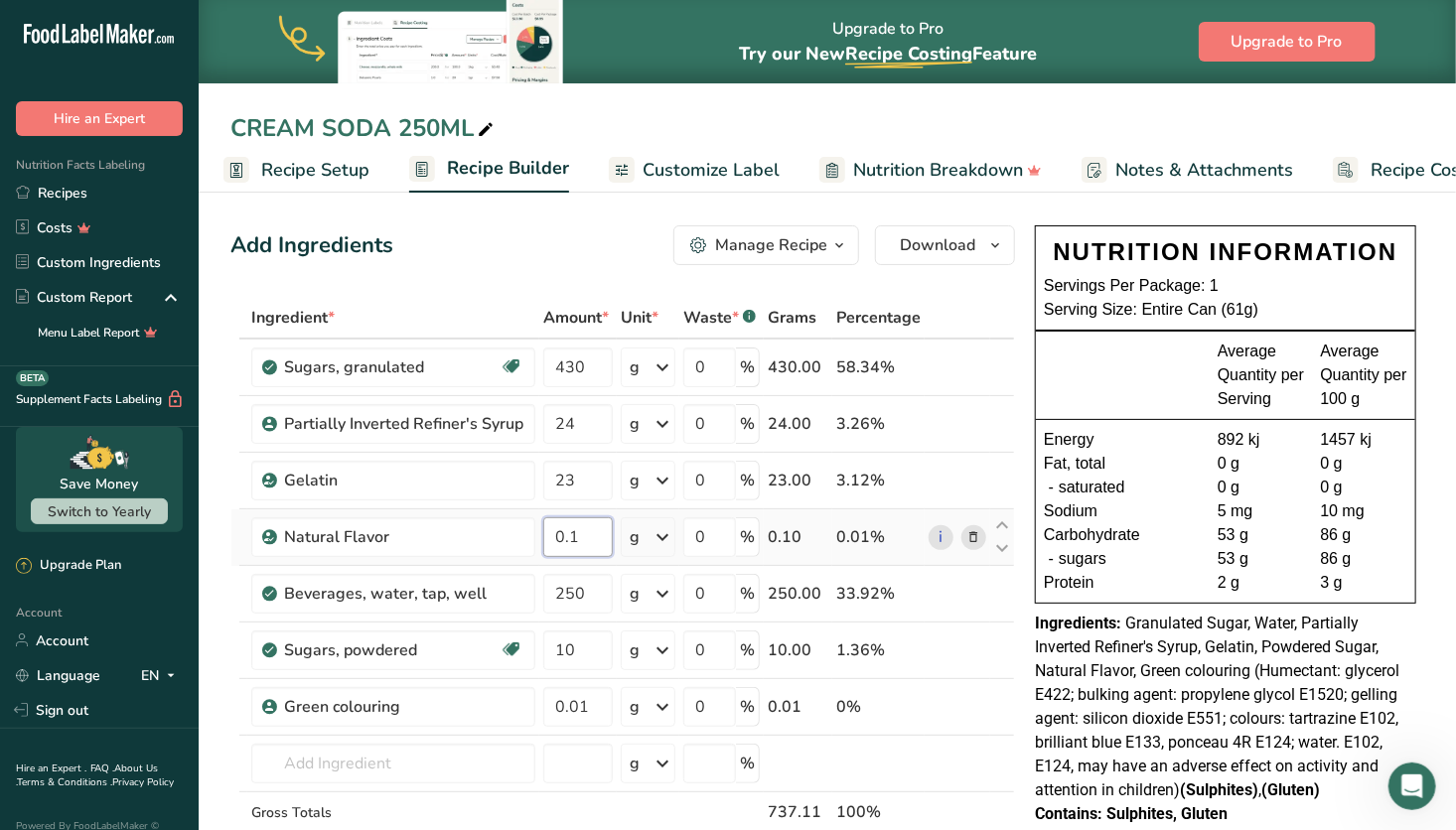 click on "0.1" at bounding box center [578, 537] 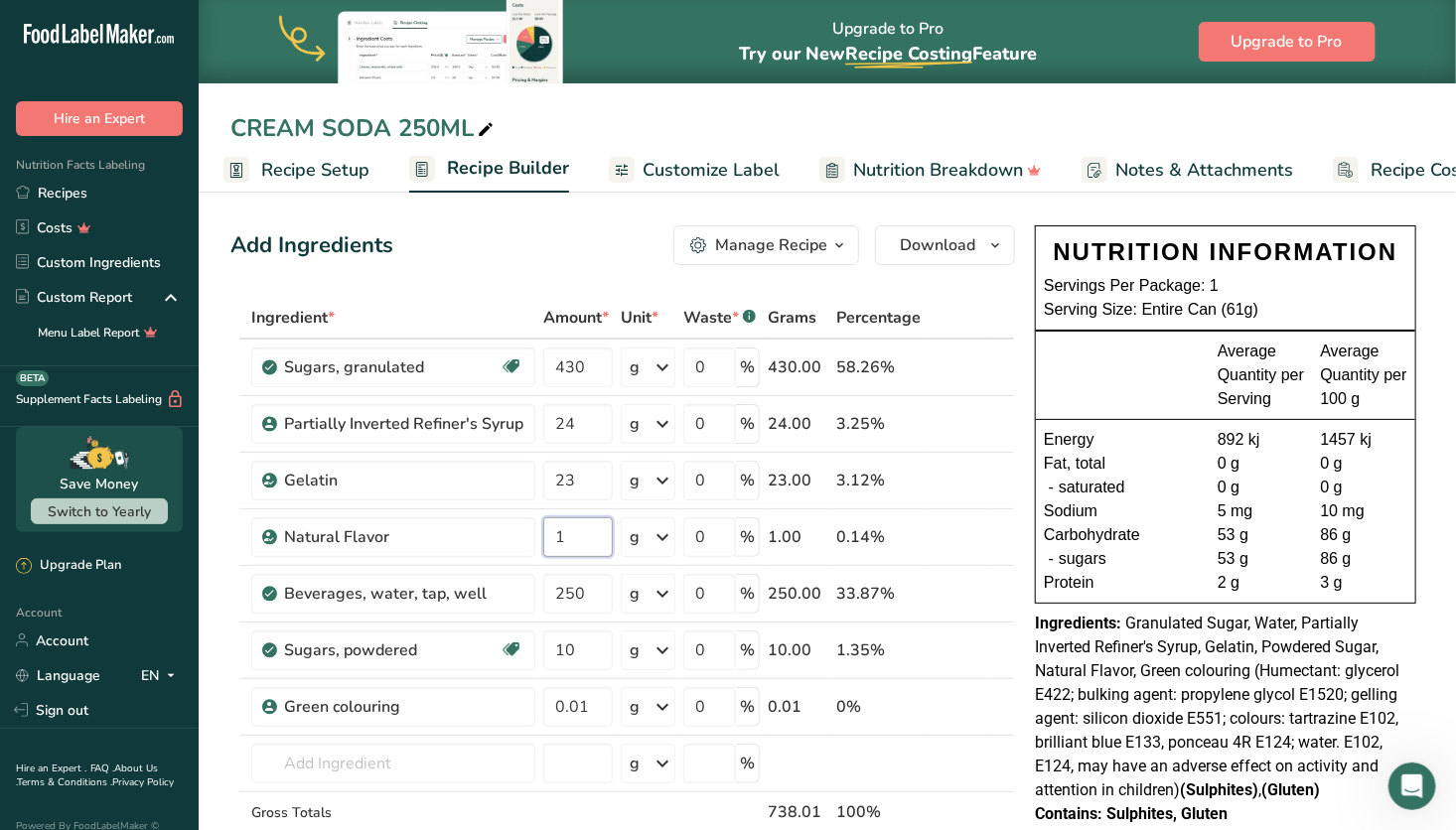 type on "1" 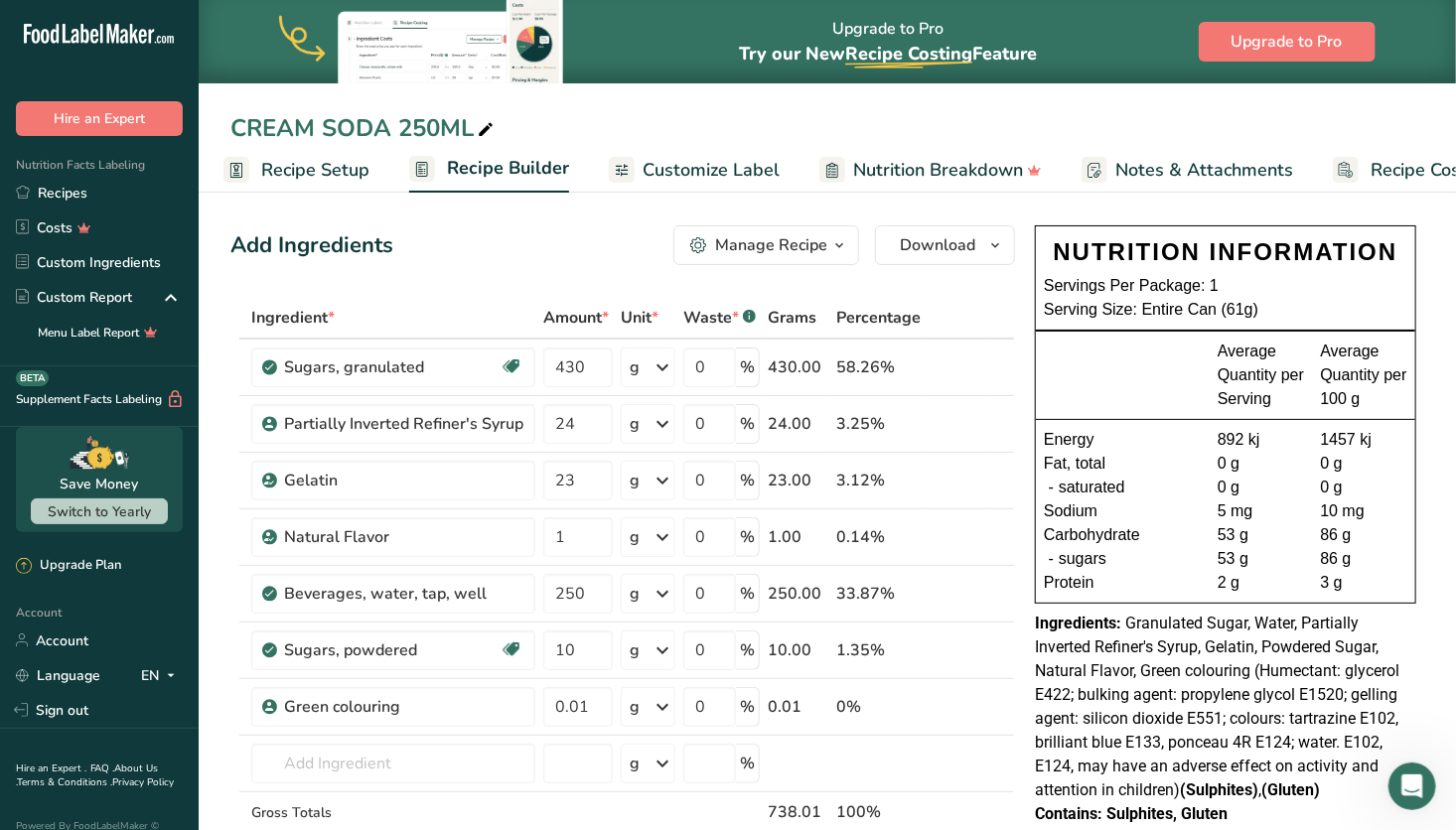 click on "Protein" at bounding box center [1130, 583] 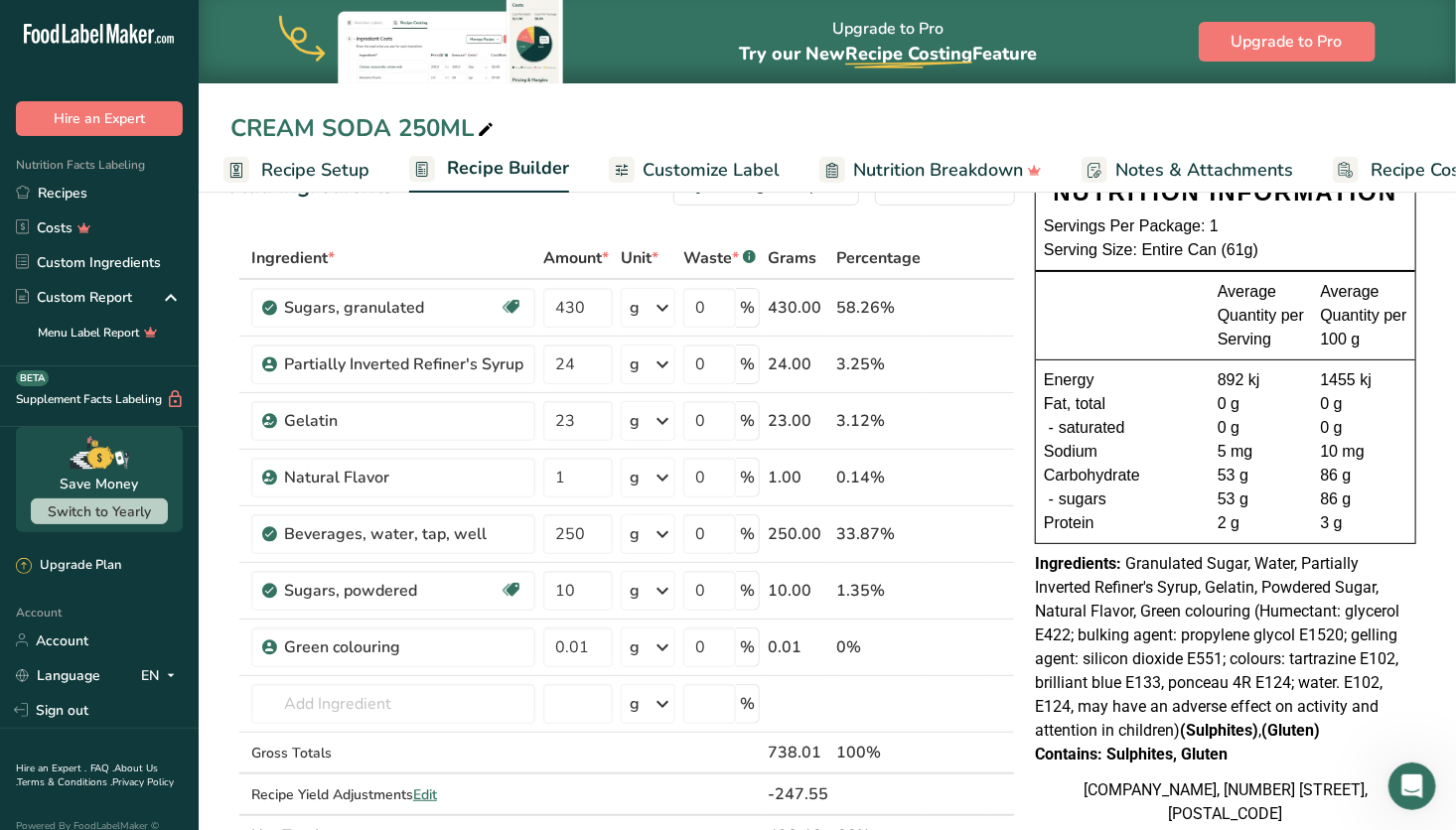 scroll, scrollTop: 0, scrollLeft: 0, axis: both 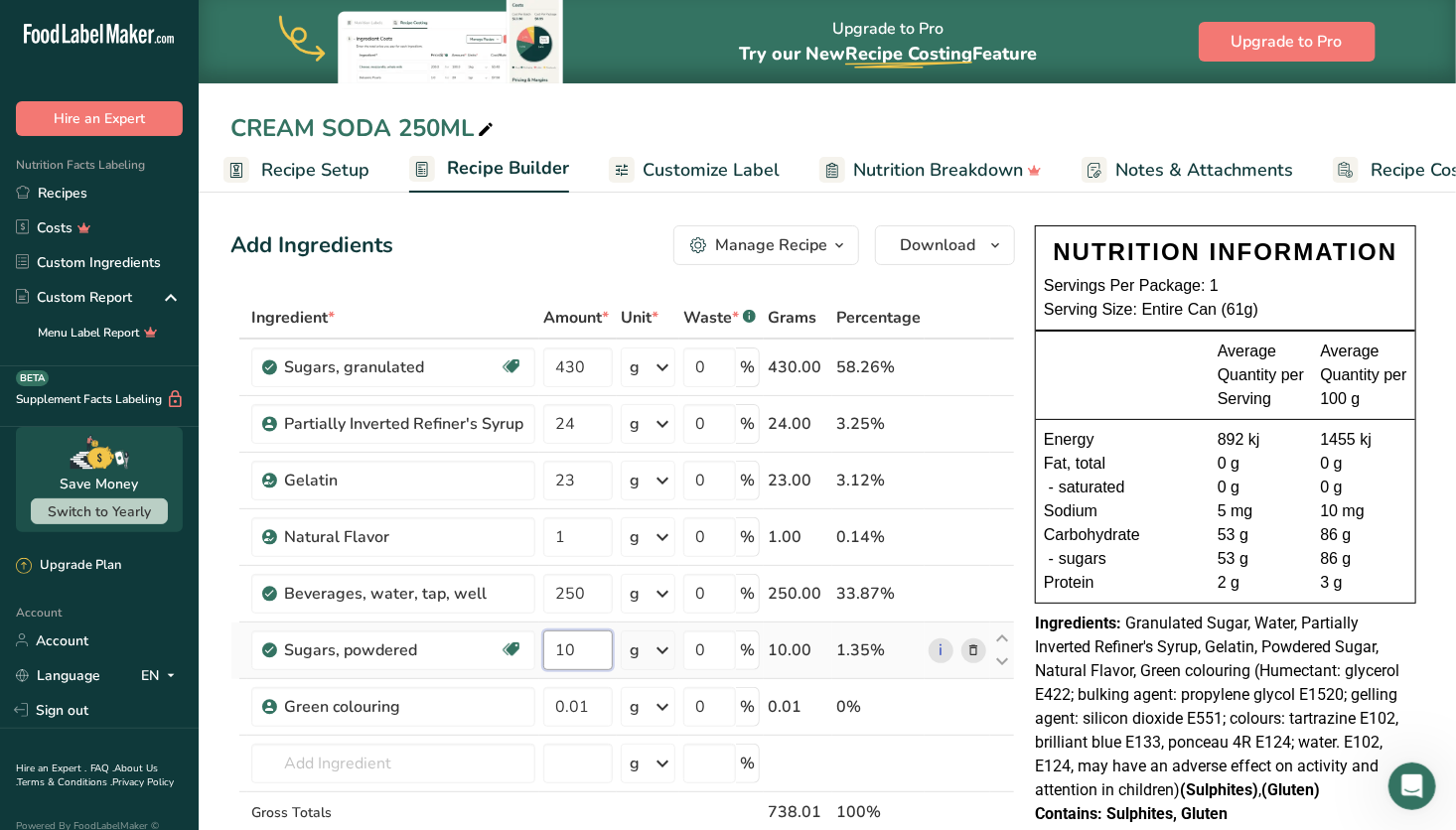 click on "10" at bounding box center (578, 650) 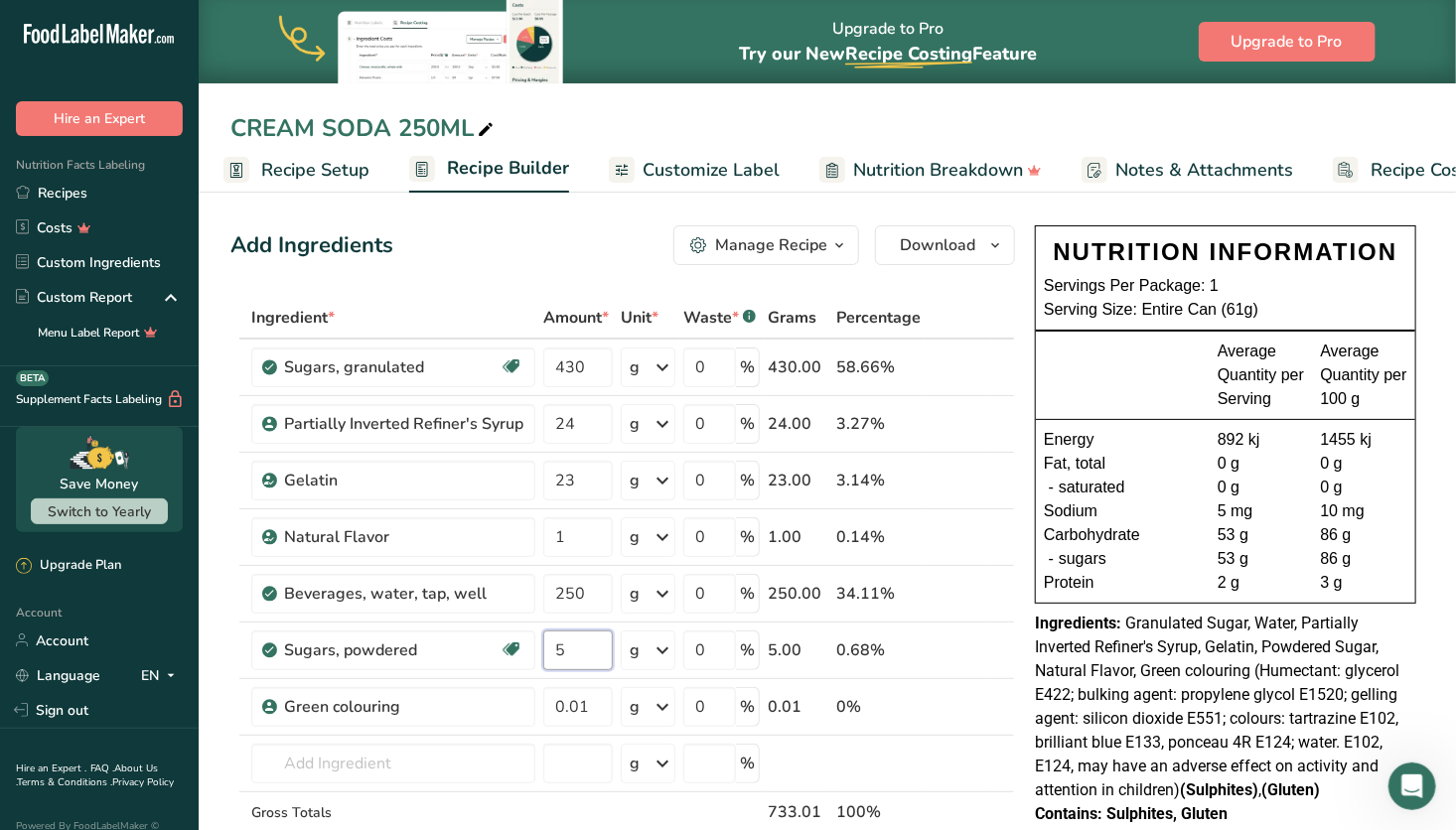 type on "5" 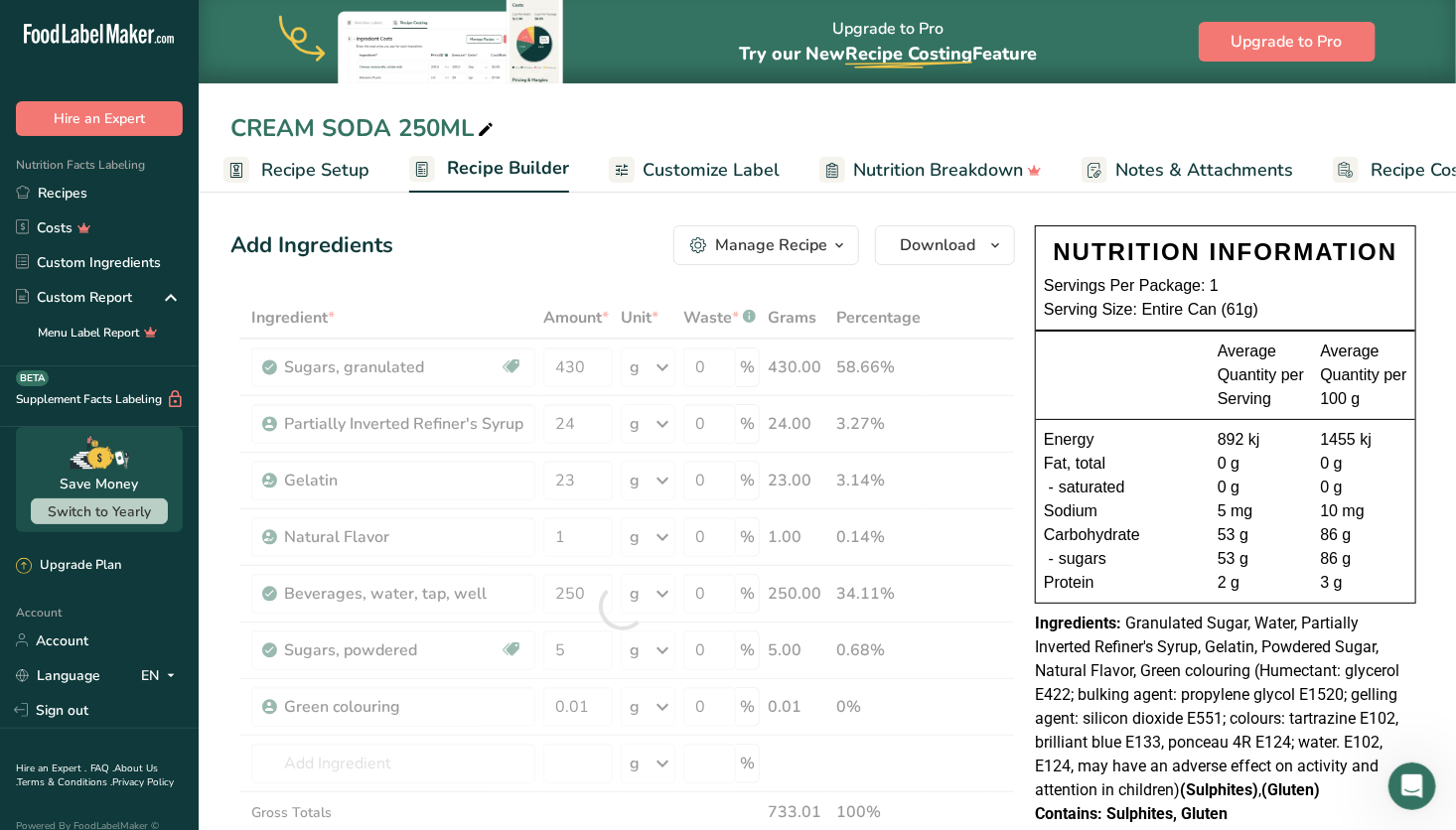 click on "Granulated Sugar, Water, Partially Inverted Refiner's Syrup, Gelatin, Powdered Sugar, Natural Flavor, Green colouring (Humectant: glycerol E422; bulking agent: propylene glycol E1520; gelling agent: silicon dioxide E551; colours: tartrazine E102, brilliant blue E133, ponceau 4R E124; water.
E102, E124, may have an adverse effect on activity and attention in children)  (Sulphites) ,  (Gluten)" at bounding box center [1217, 706] 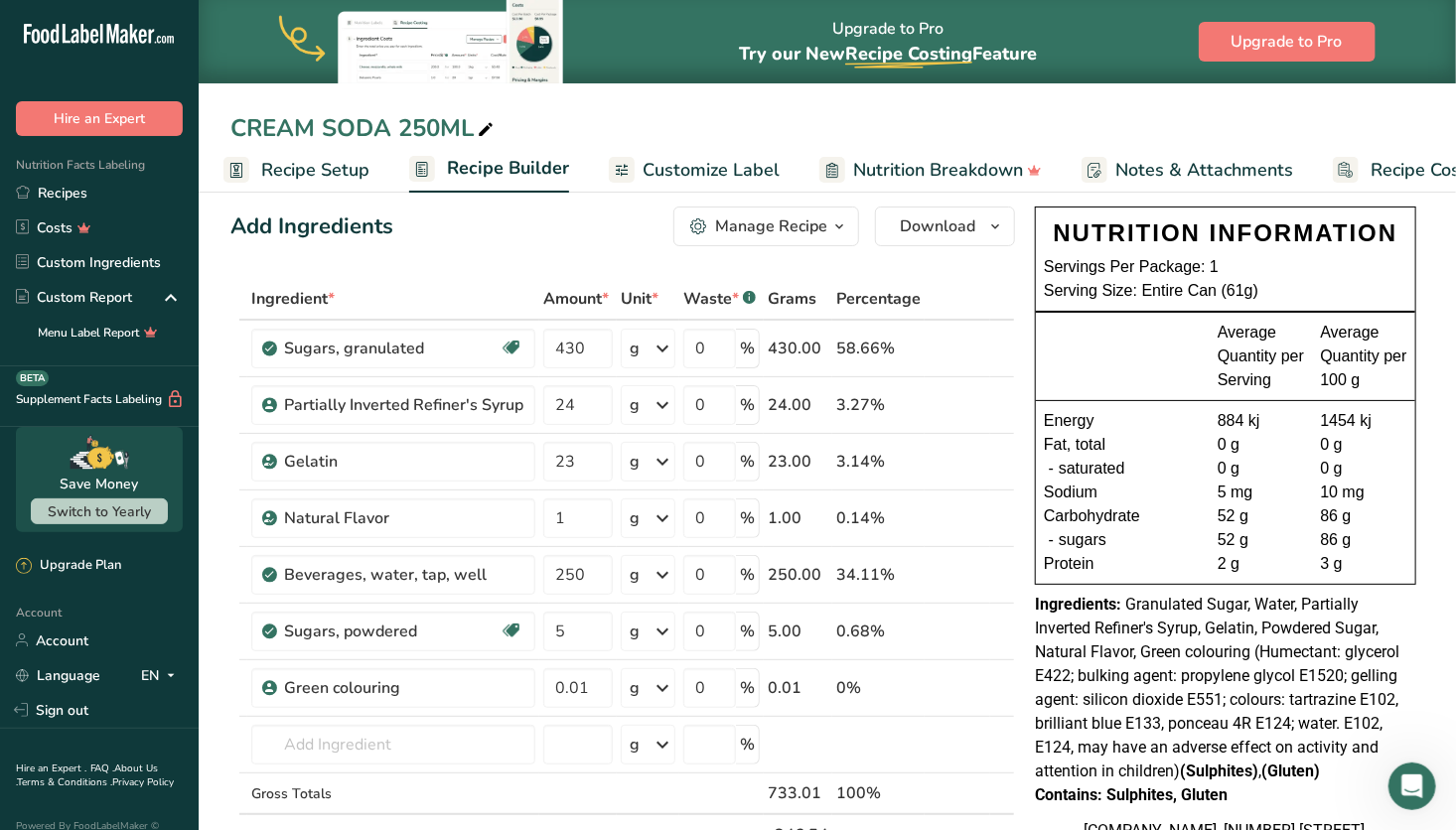 scroll, scrollTop: 0, scrollLeft: 0, axis: both 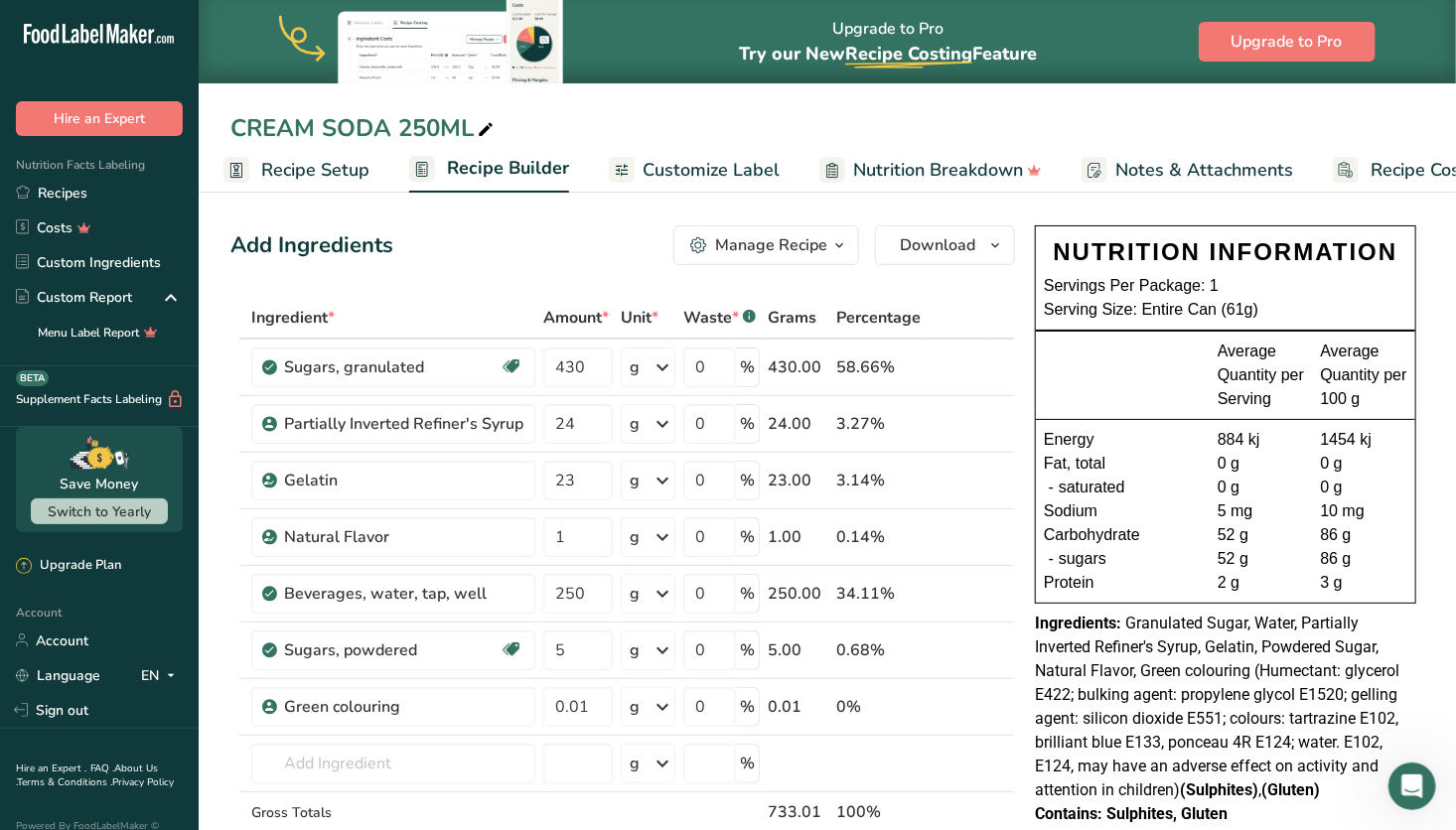 click on "Customize Label" at bounding box center (711, 170) 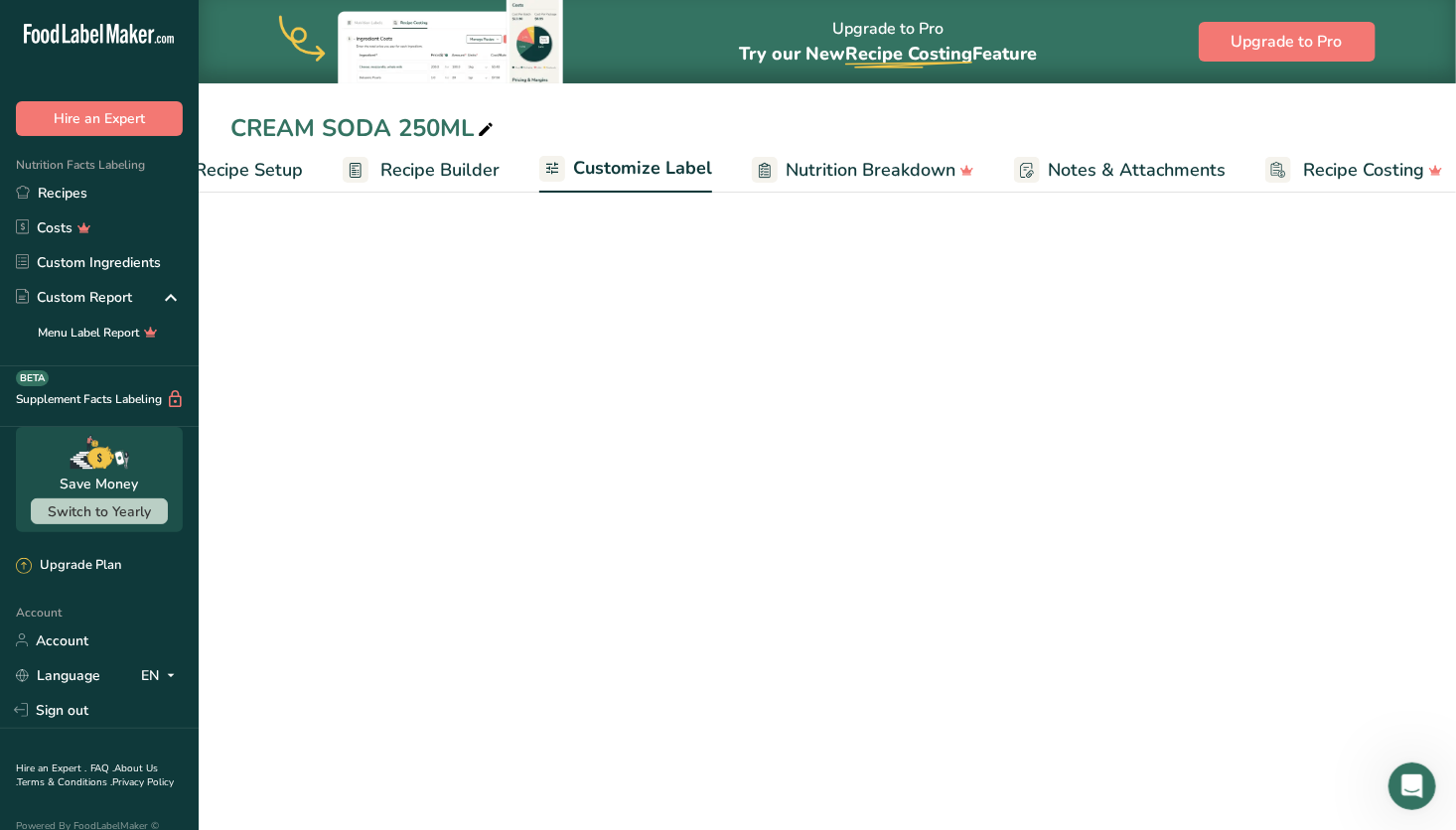 scroll, scrollTop: 0, scrollLeft: 91, axis: horizontal 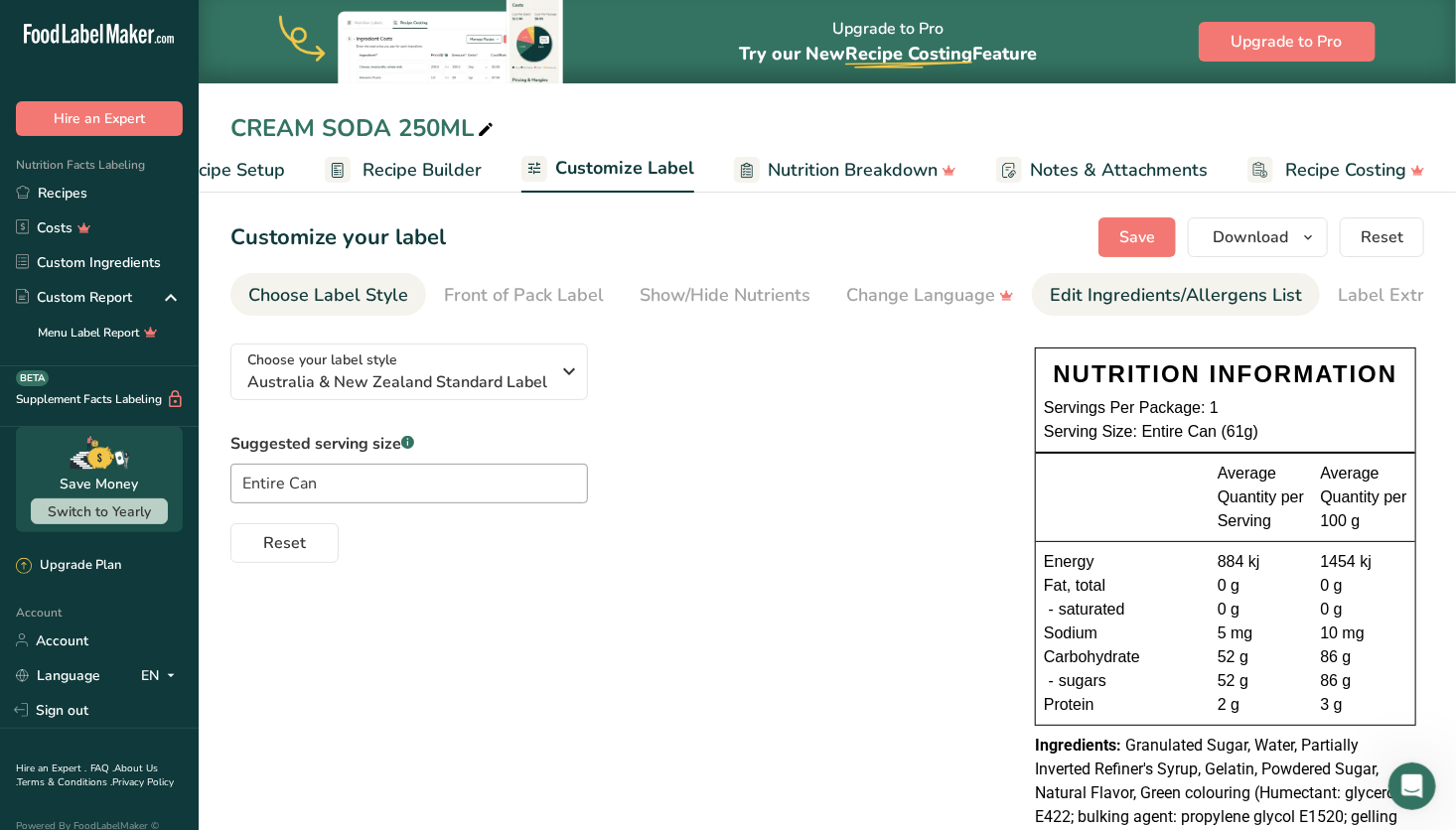 click on "Edit Ingredients/Allergens List" at bounding box center (1176, 295) 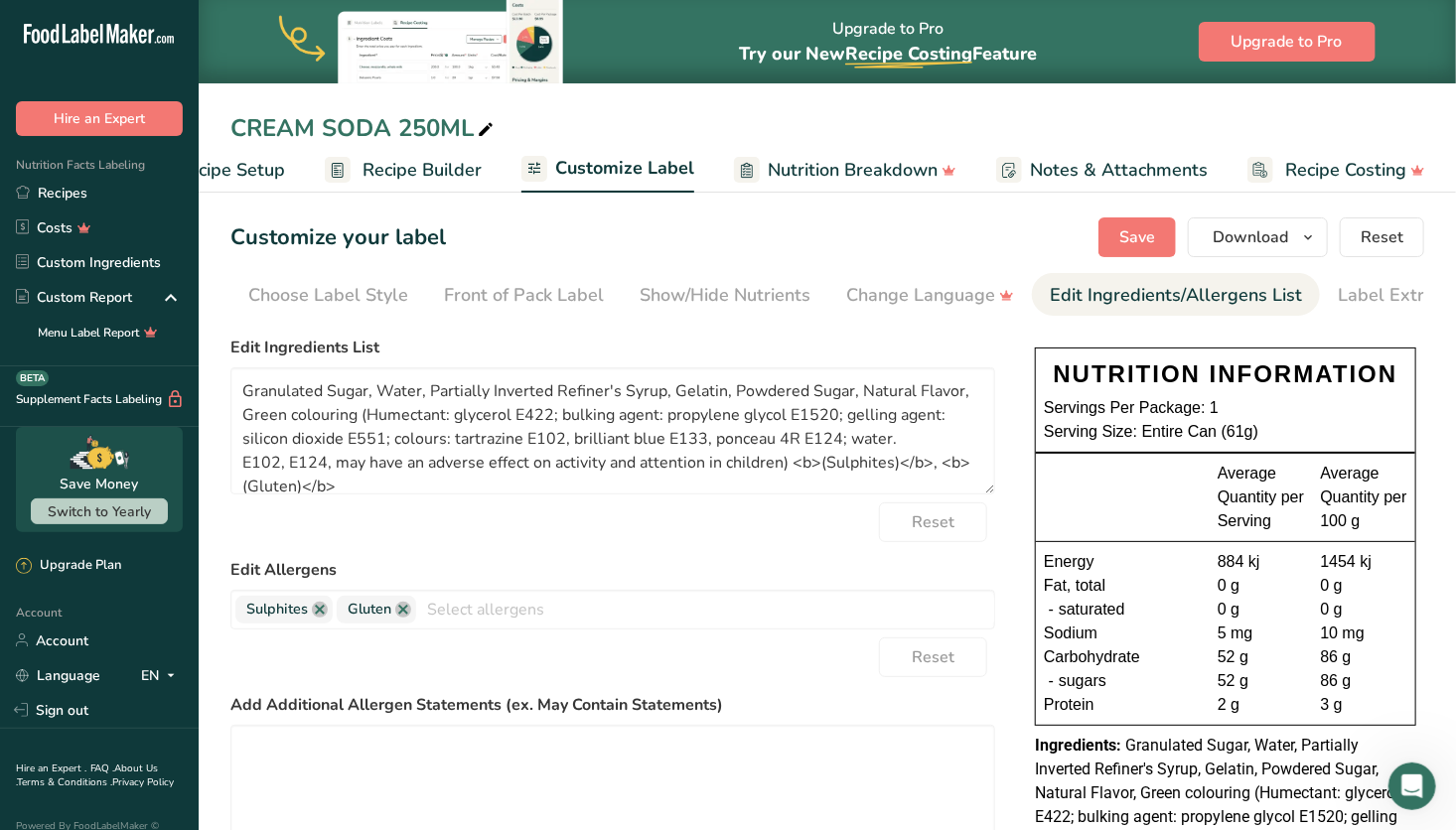 scroll, scrollTop: 0, scrollLeft: 52, axis: horizontal 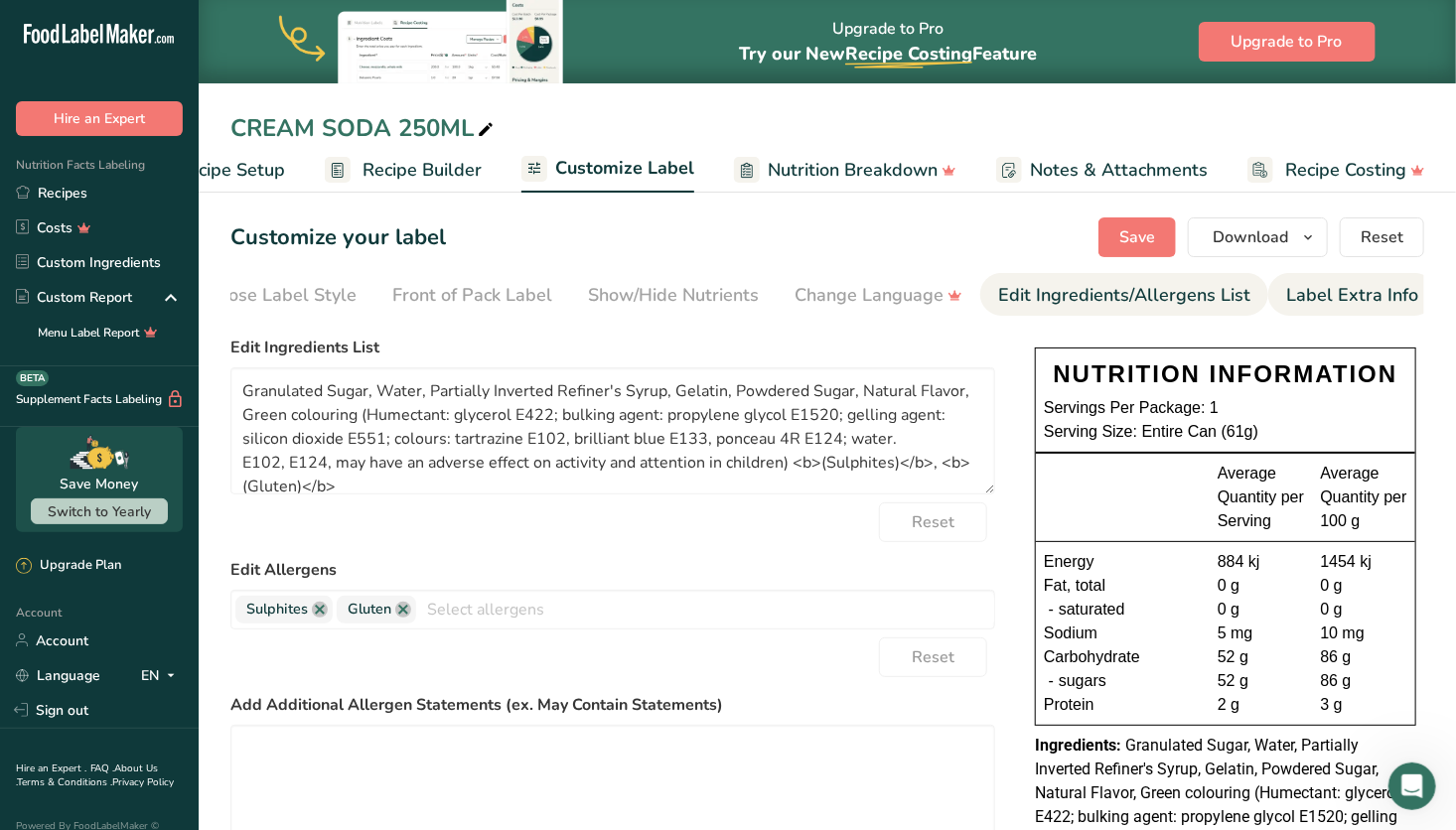 click on "Label Extra Info" at bounding box center [1352, 295] 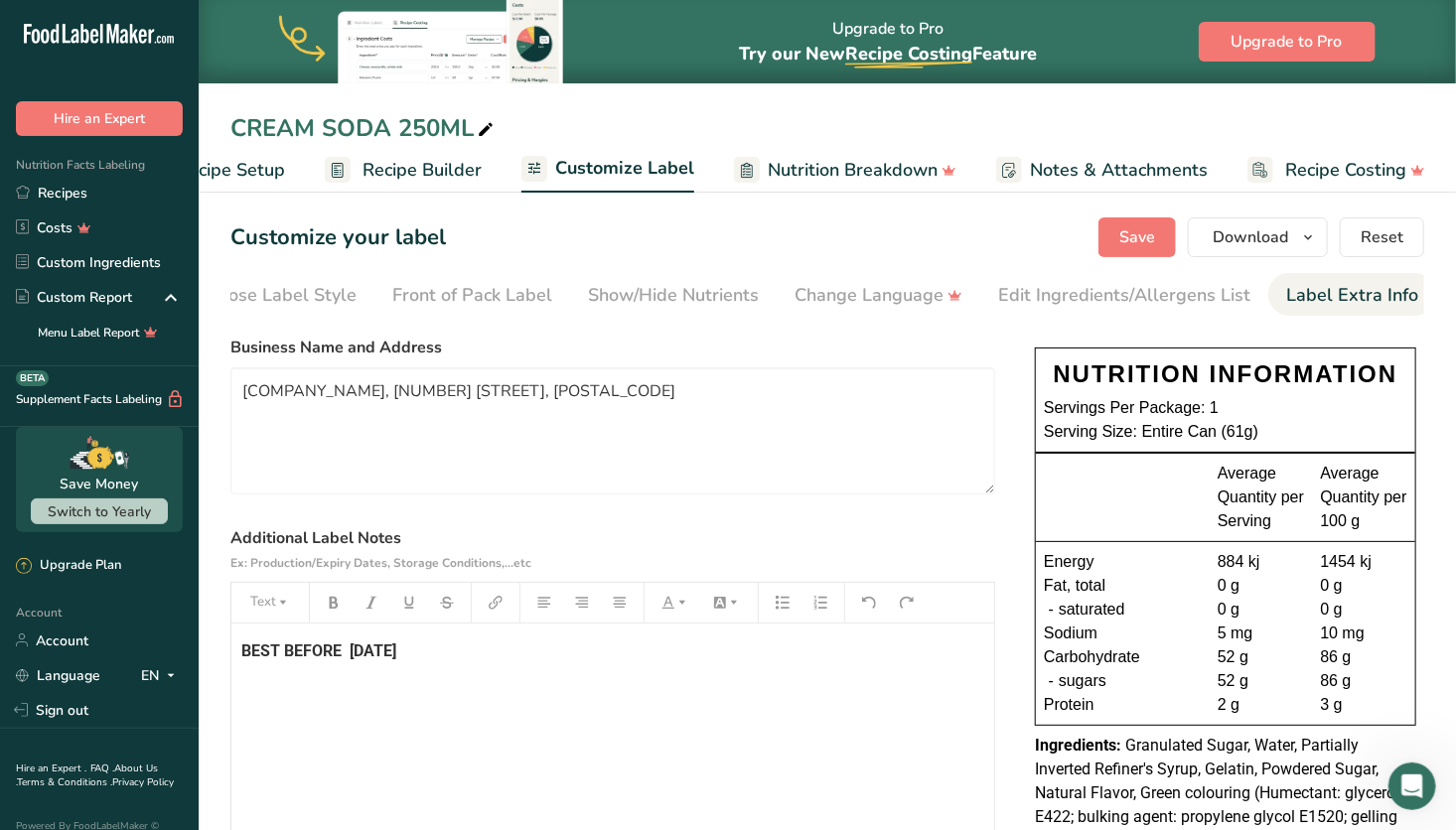 drag, startPoint x: 450, startPoint y: 654, endPoint x: 196, endPoint y: 628, distance: 255.32724 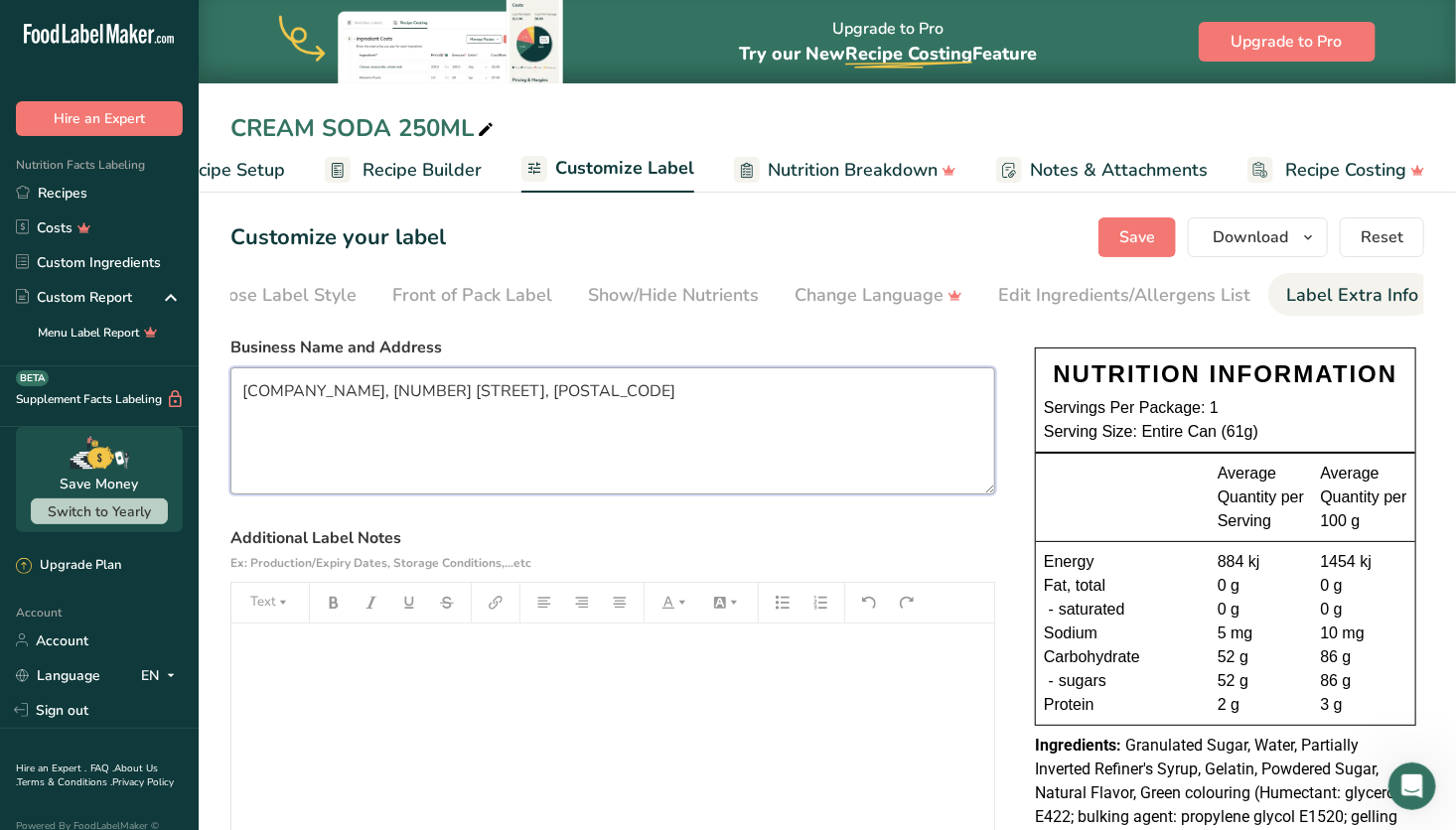 drag, startPoint x: 632, startPoint y: 409, endPoint x: 215, endPoint y: 382, distance: 417.87319 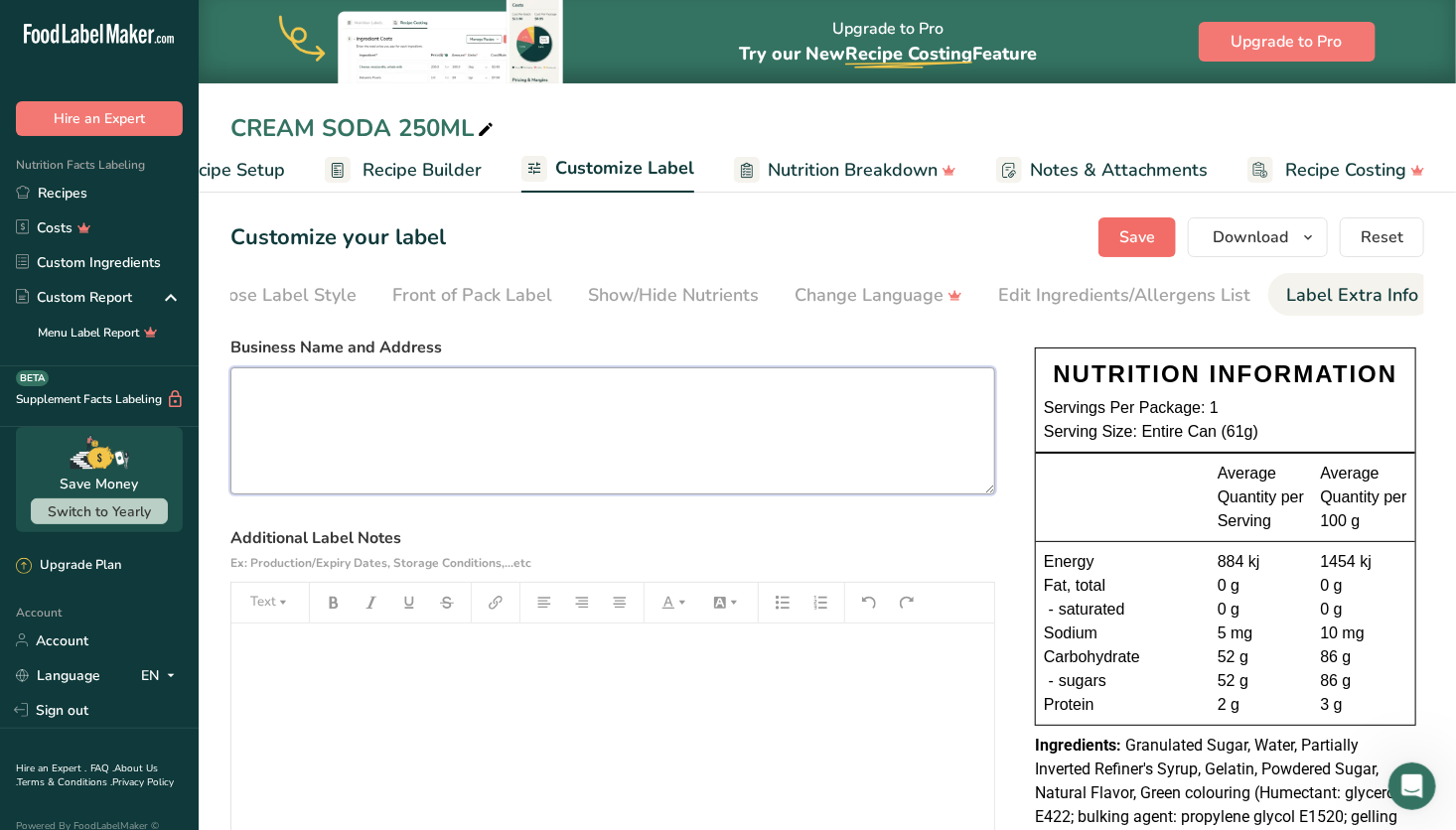 type 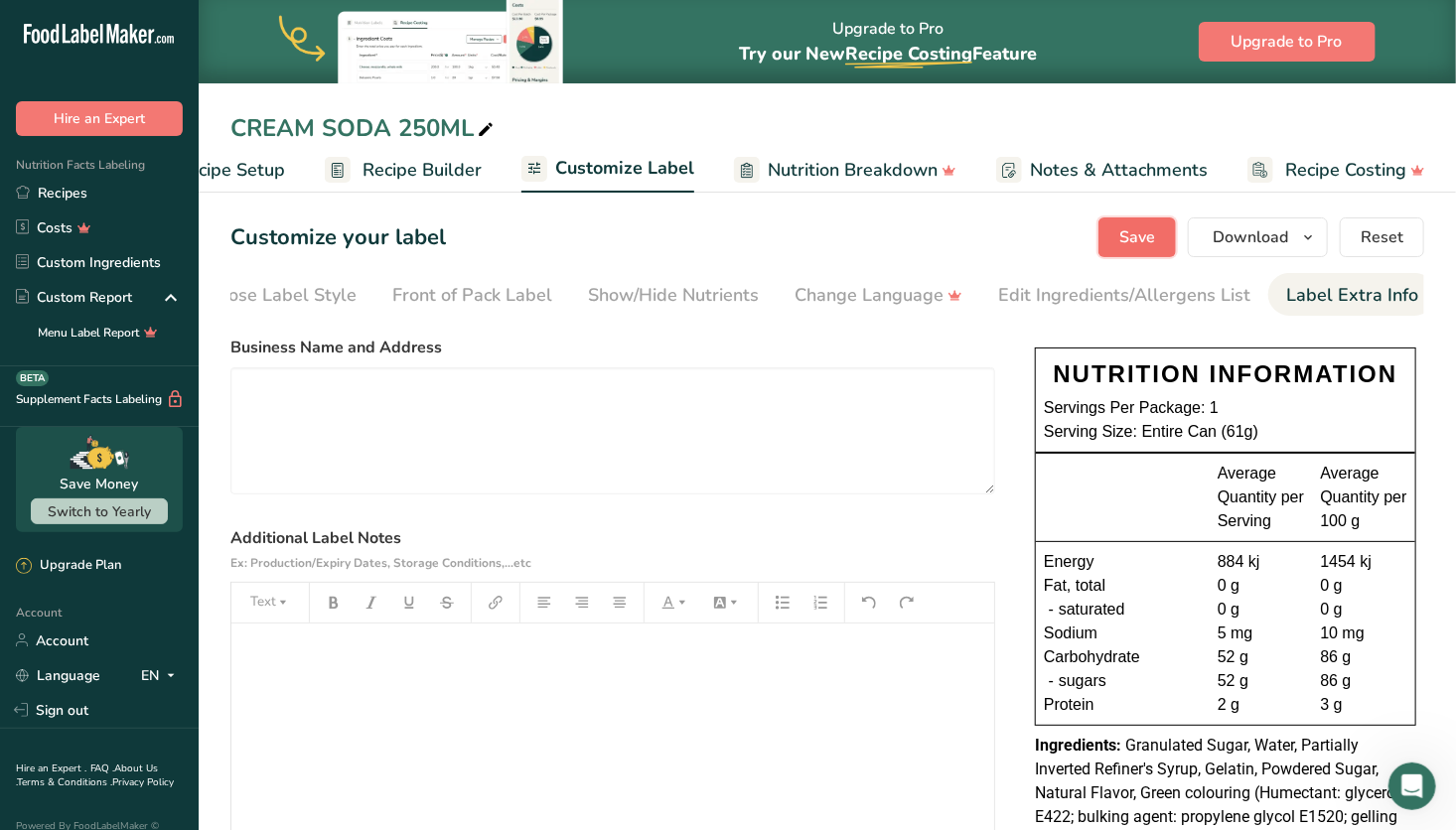 click on "Save" at bounding box center [1137, 237] 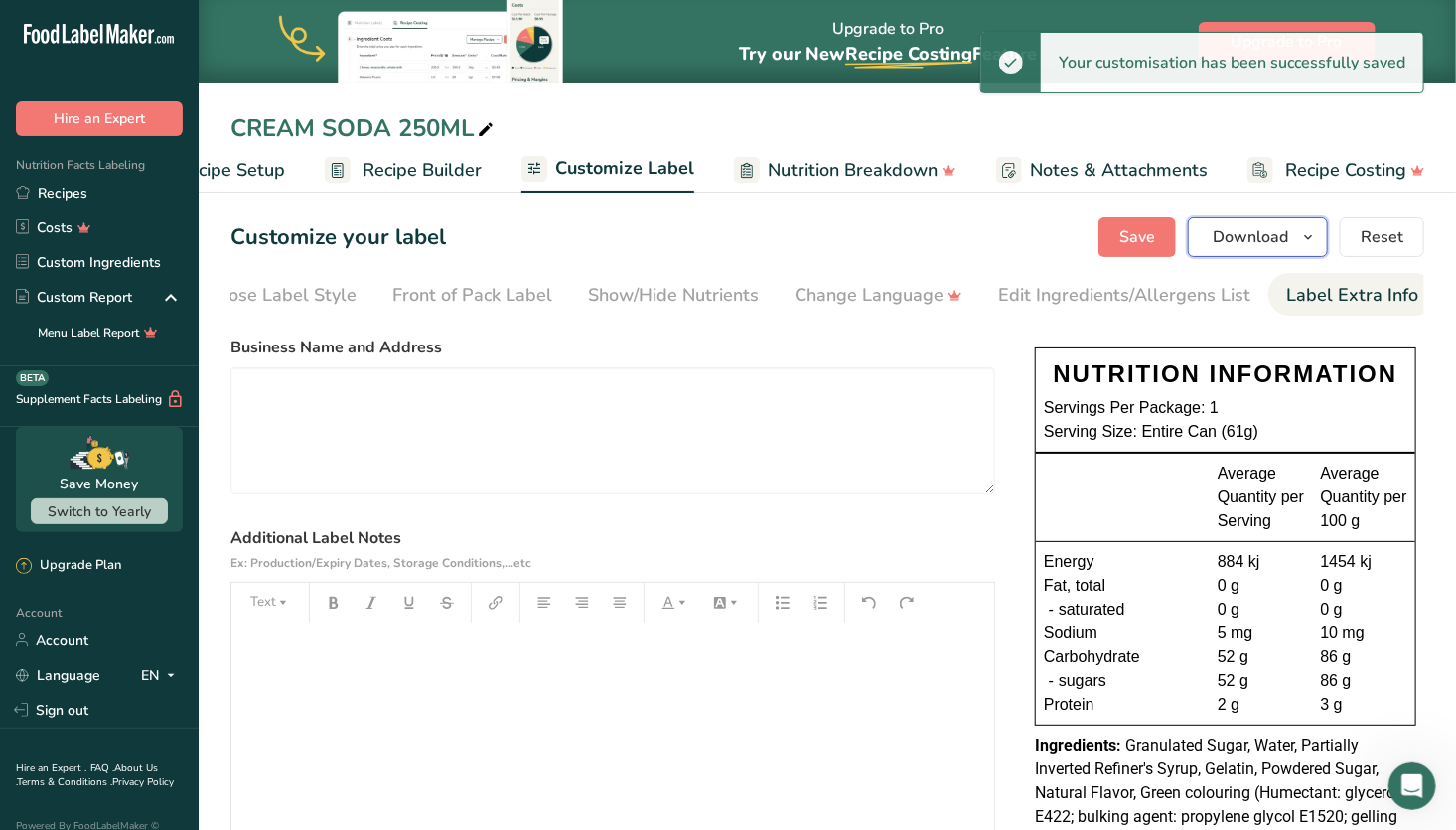 click on "Download" at bounding box center (1250, 237) 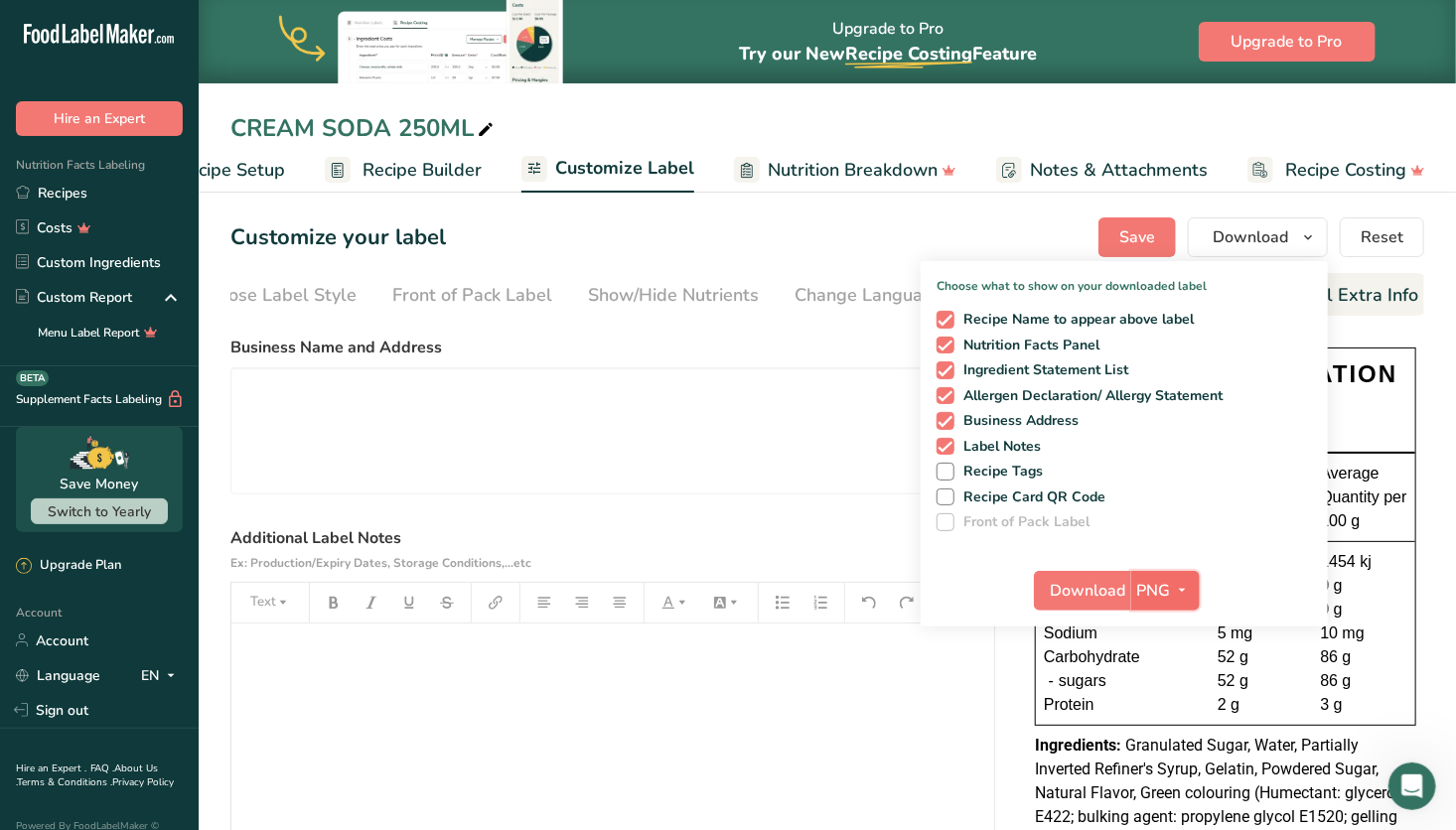 click at bounding box center (1183, 590) 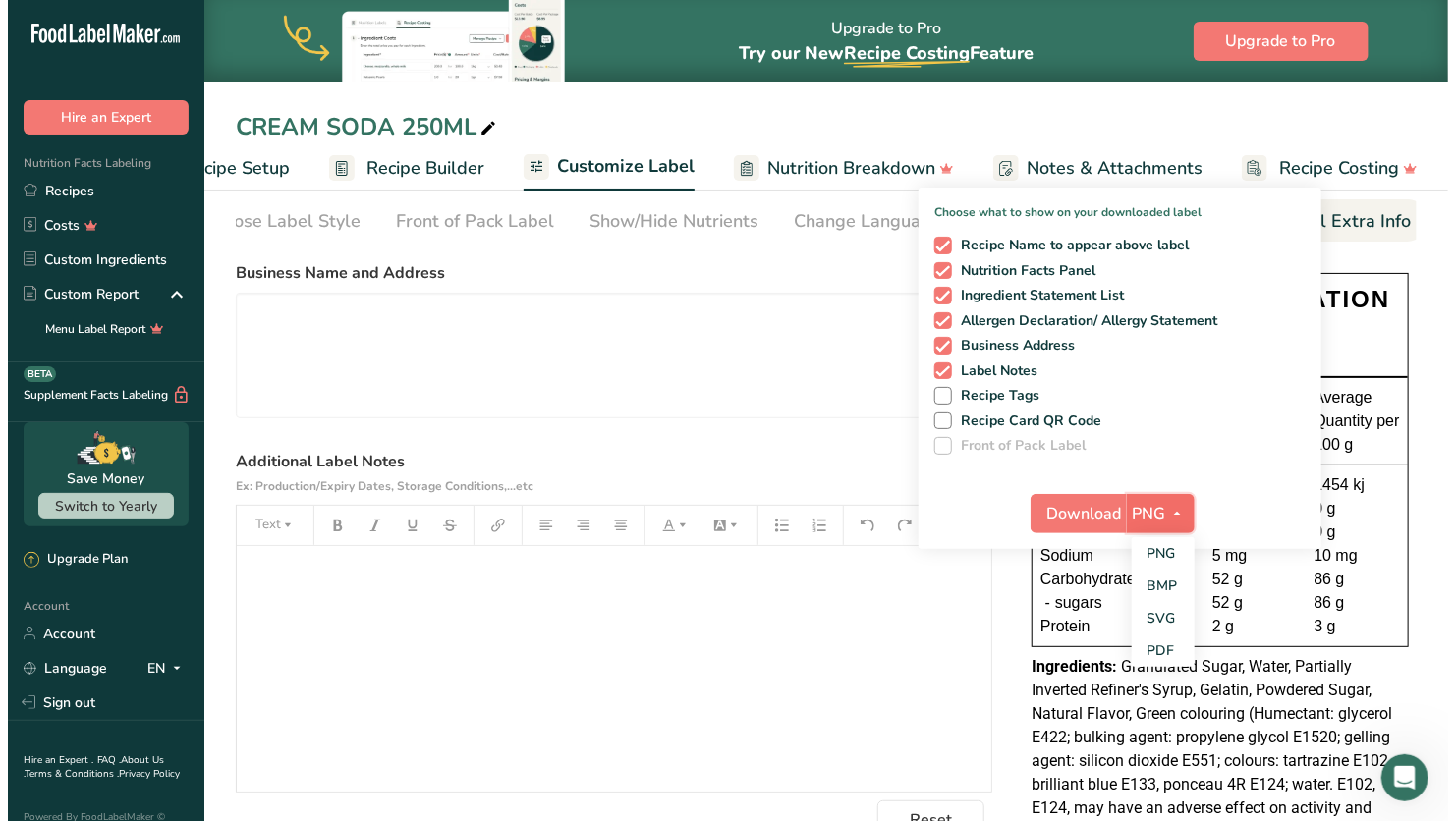 scroll, scrollTop: 71, scrollLeft: 0, axis: vertical 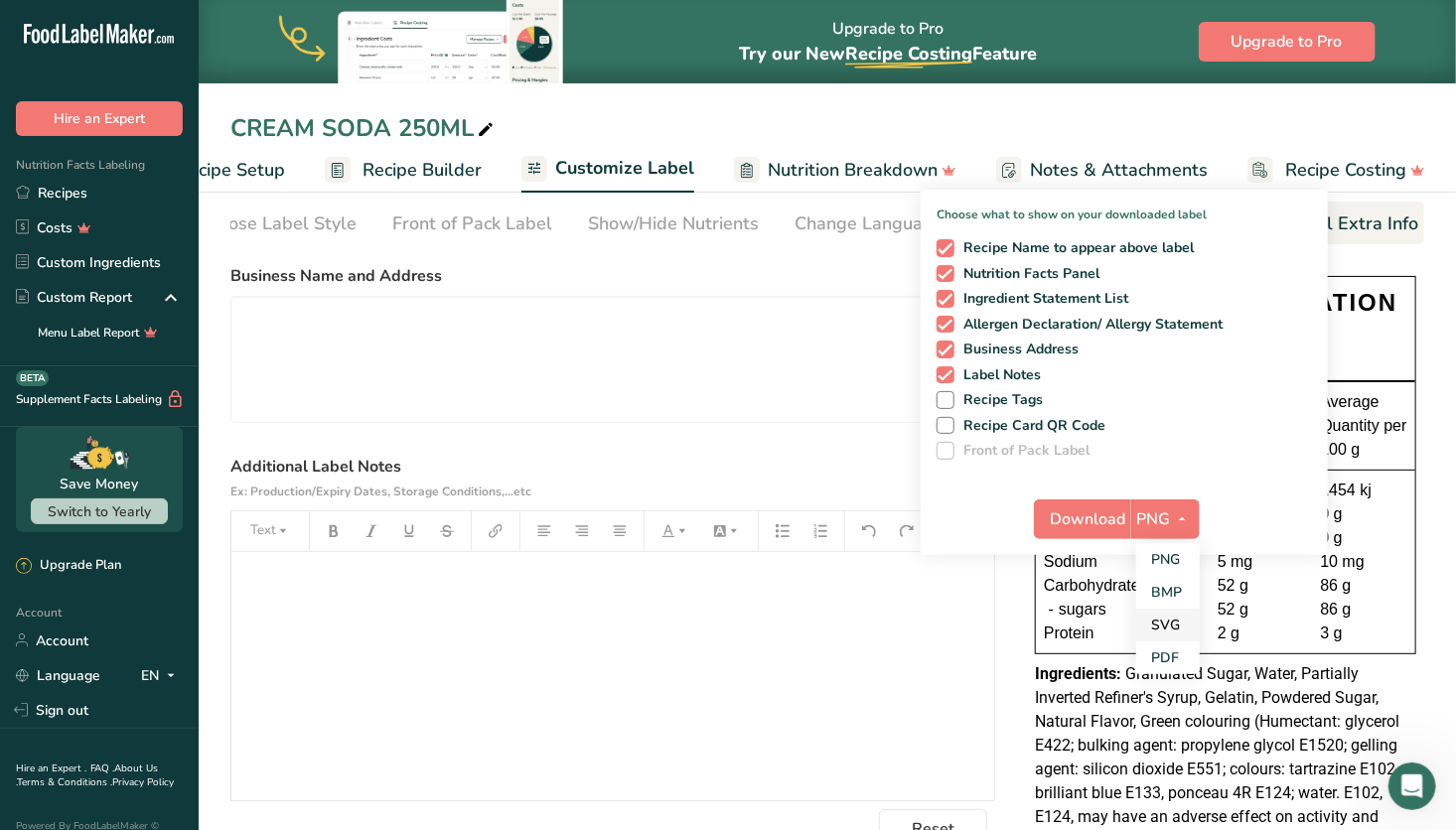 click on "SVG" at bounding box center [1168, 624] 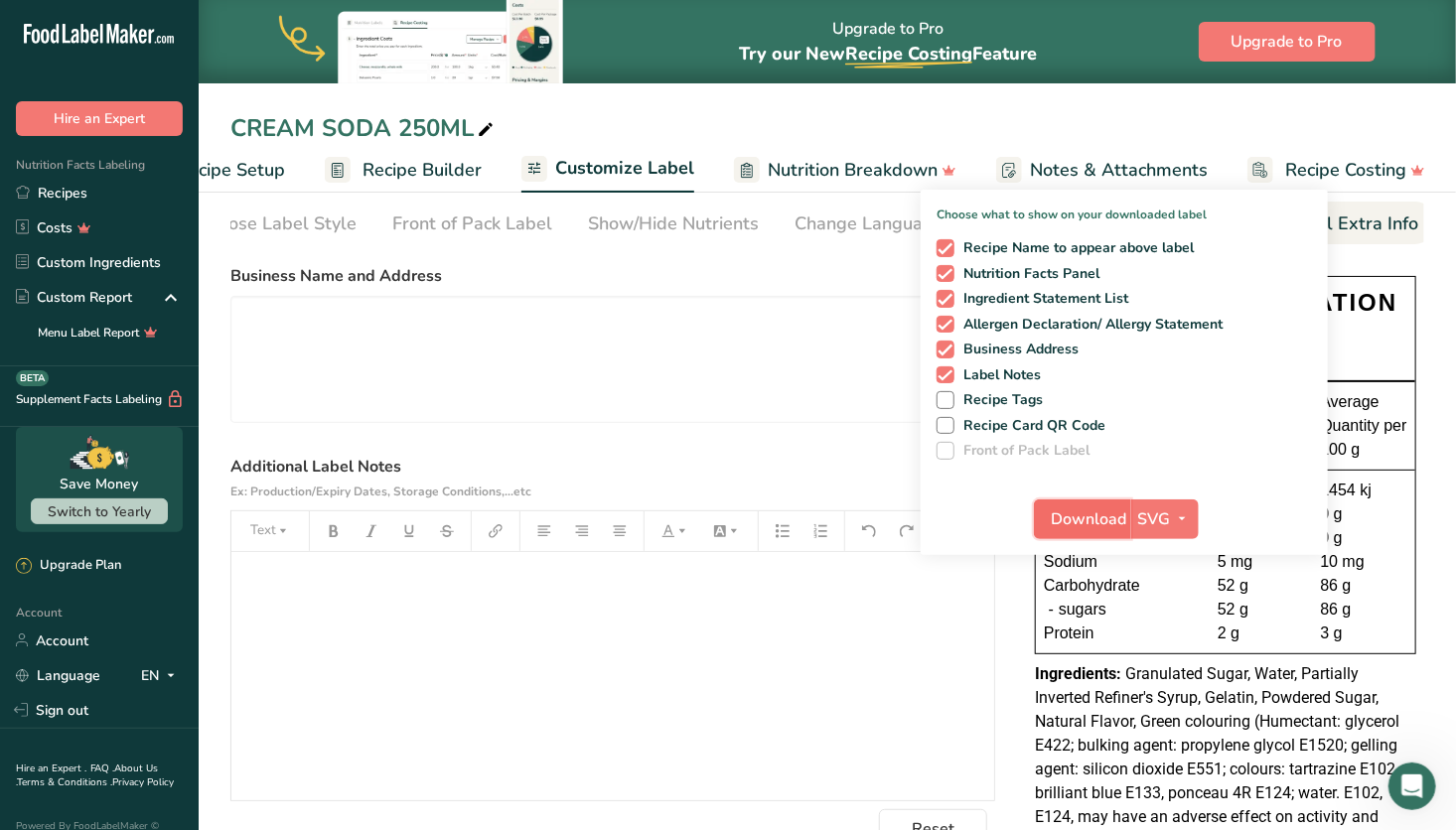 click on "Download" at bounding box center (1089, 519) 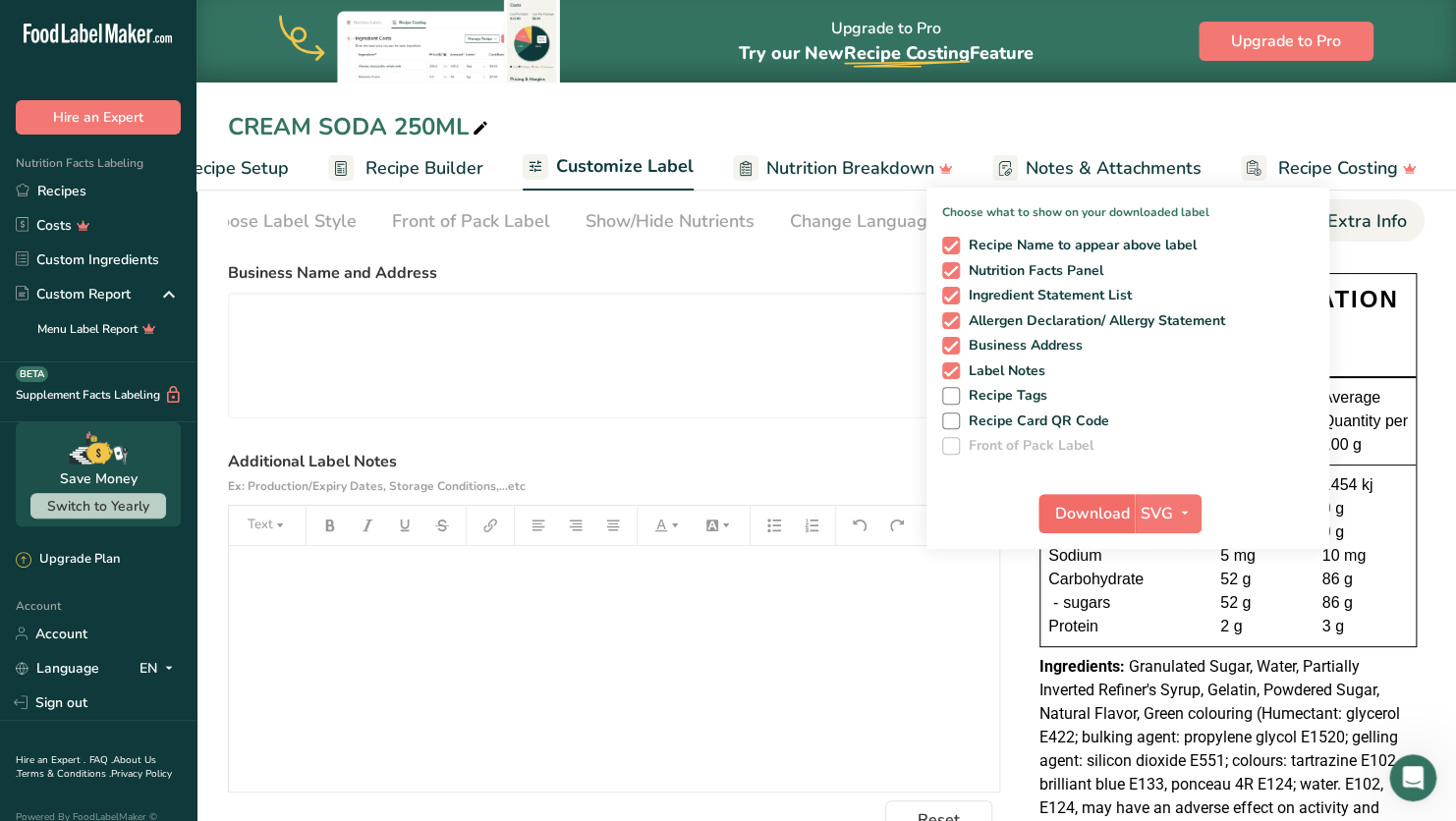scroll, scrollTop: 0, scrollLeft: 35, axis: horizontal 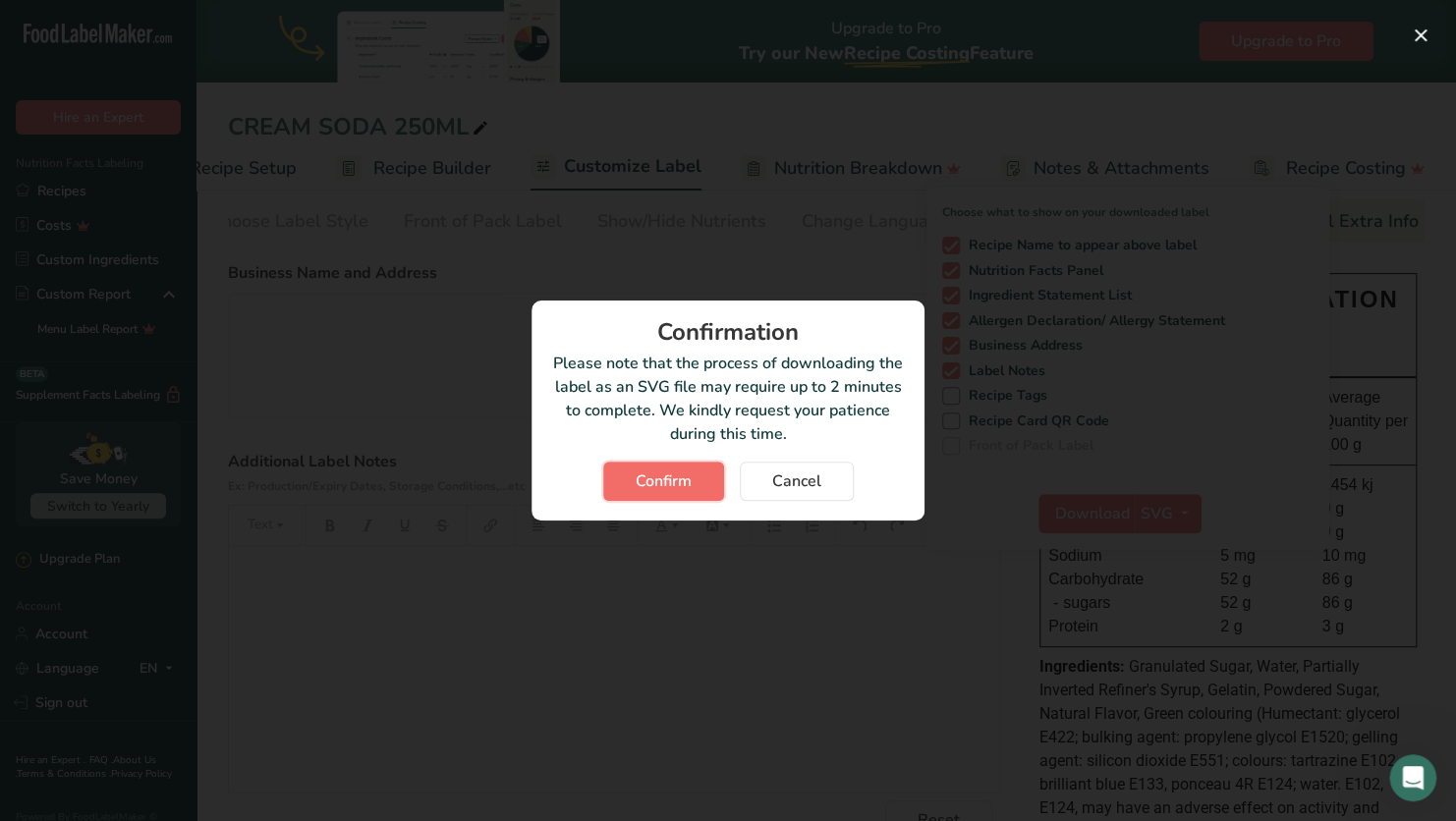 click on "Confirm" at bounding box center [663, 481] 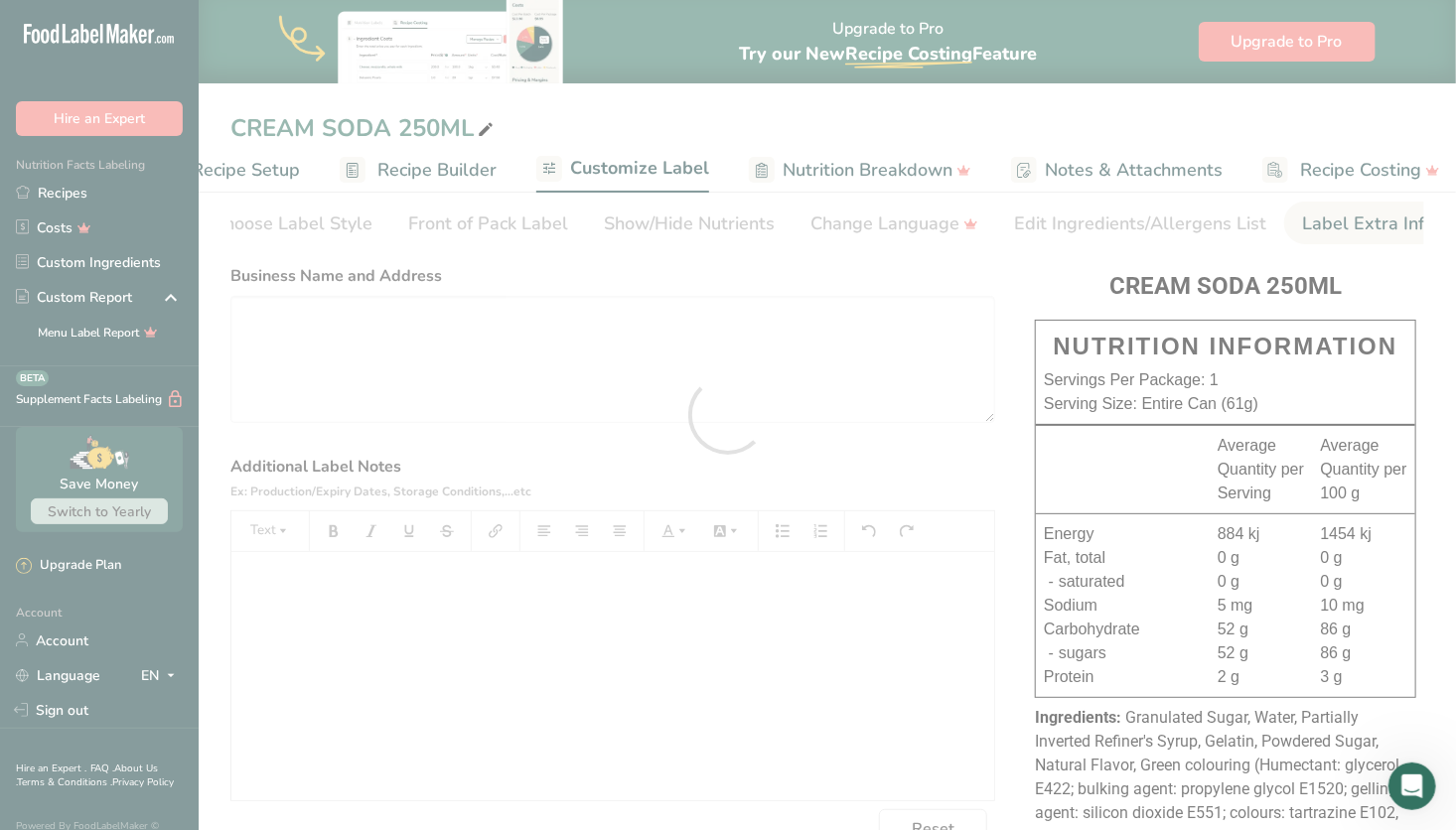 scroll, scrollTop: 0, scrollLeft: 0, axis: both 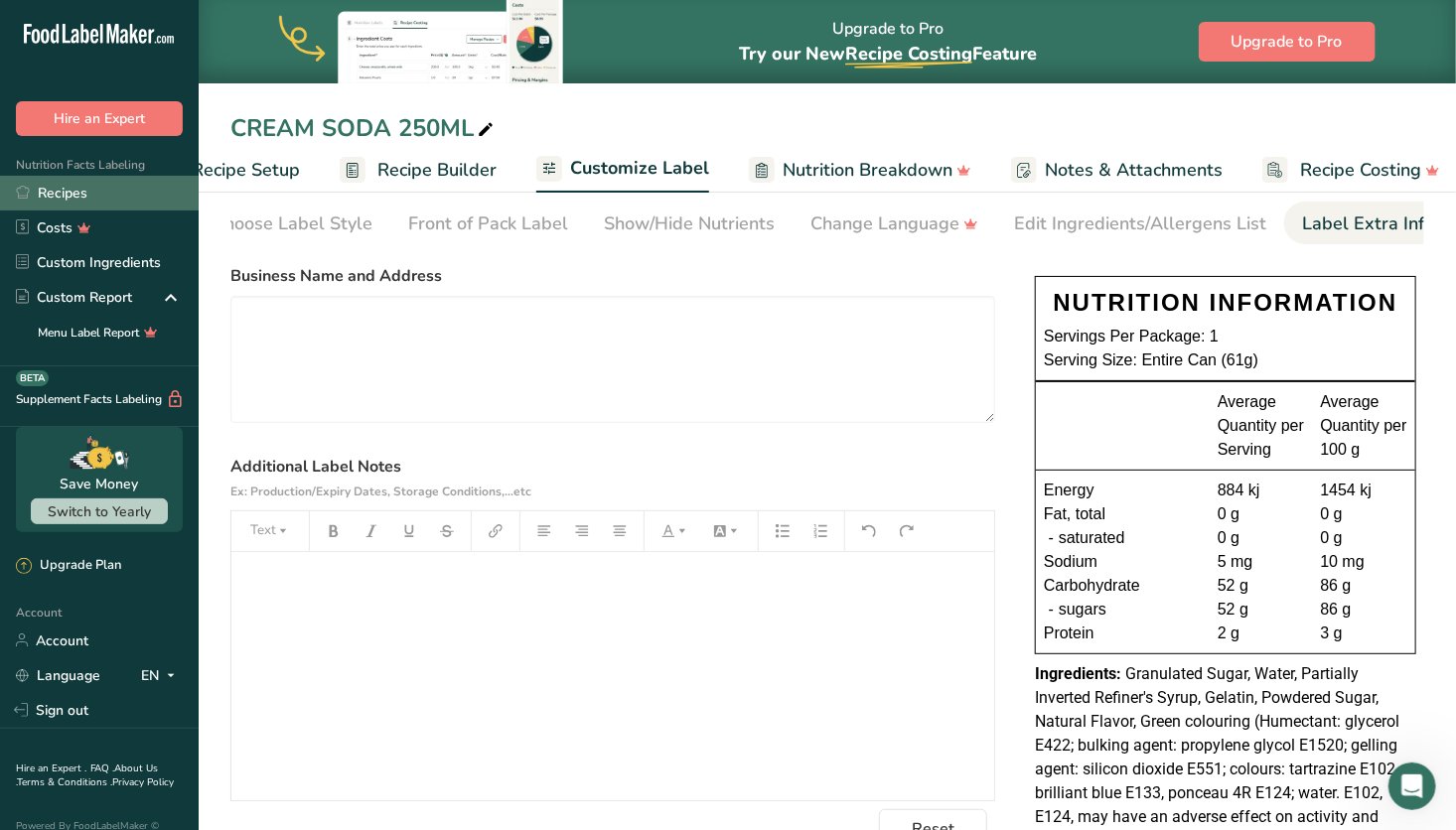 click on "Recipes" at bounding box center [99, 193] 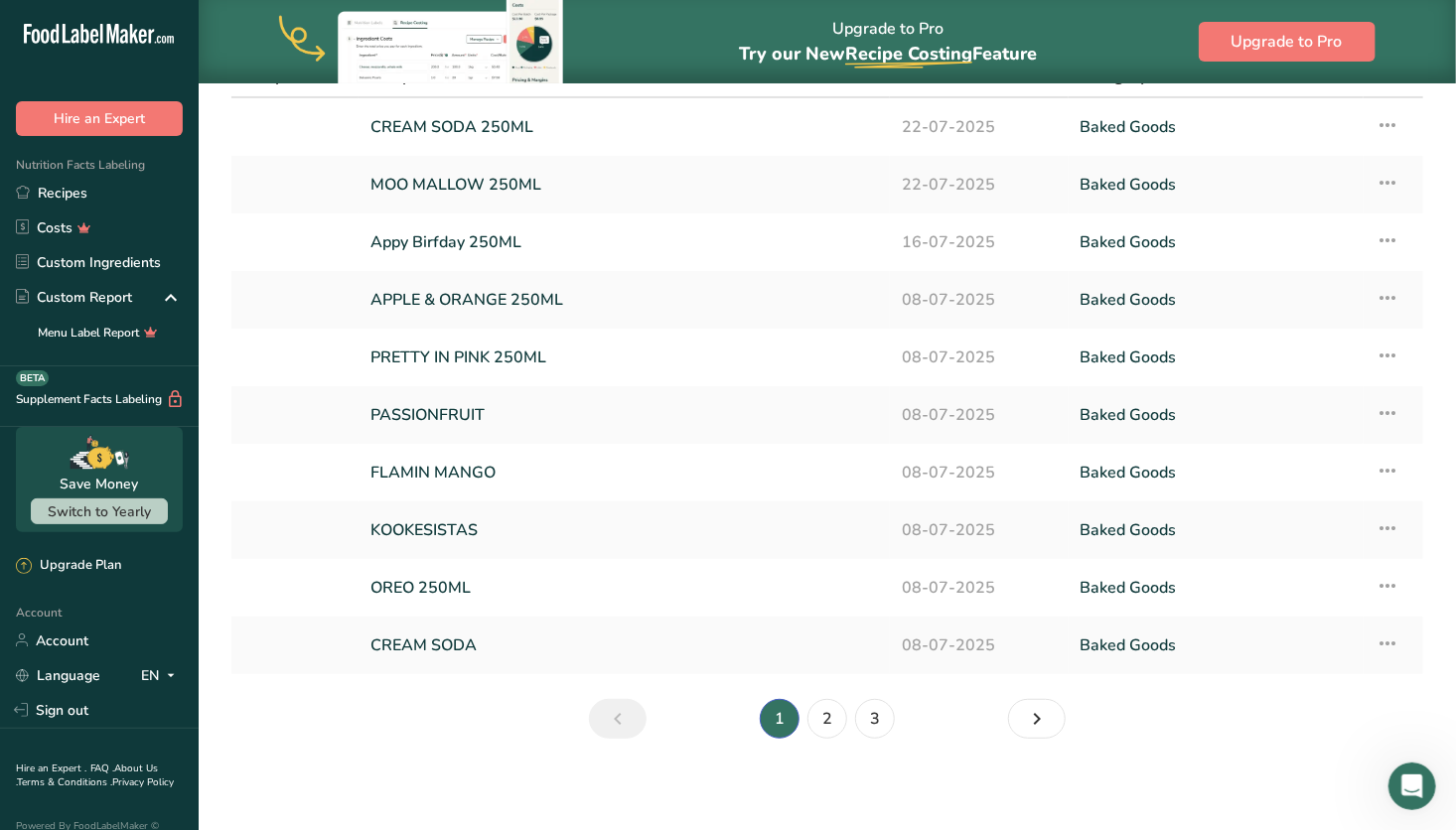 scroll, scrollTop: 122, scrollLeft: 0, axis: vertical 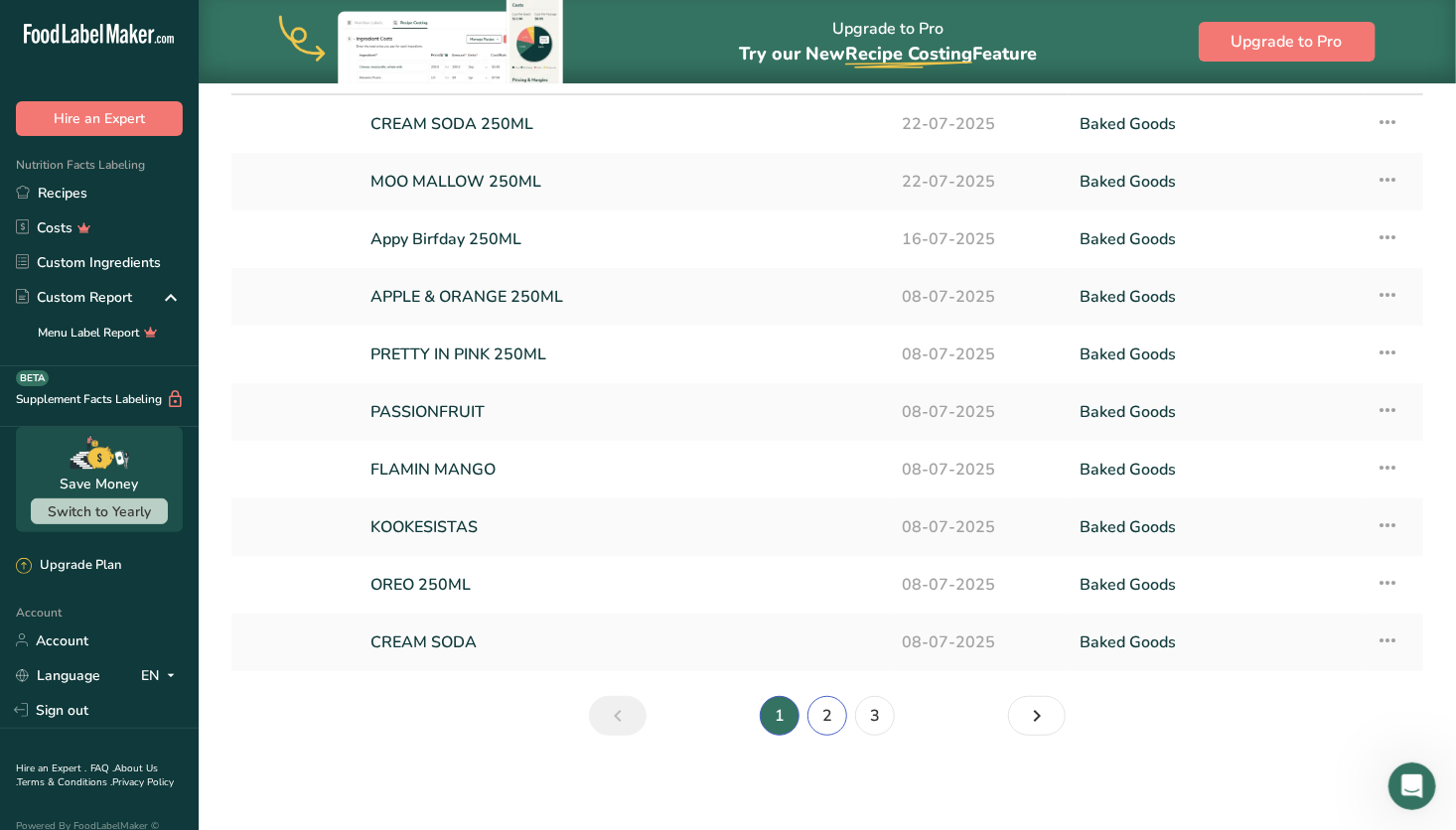 click on "2" at bounding box center [827, 716] 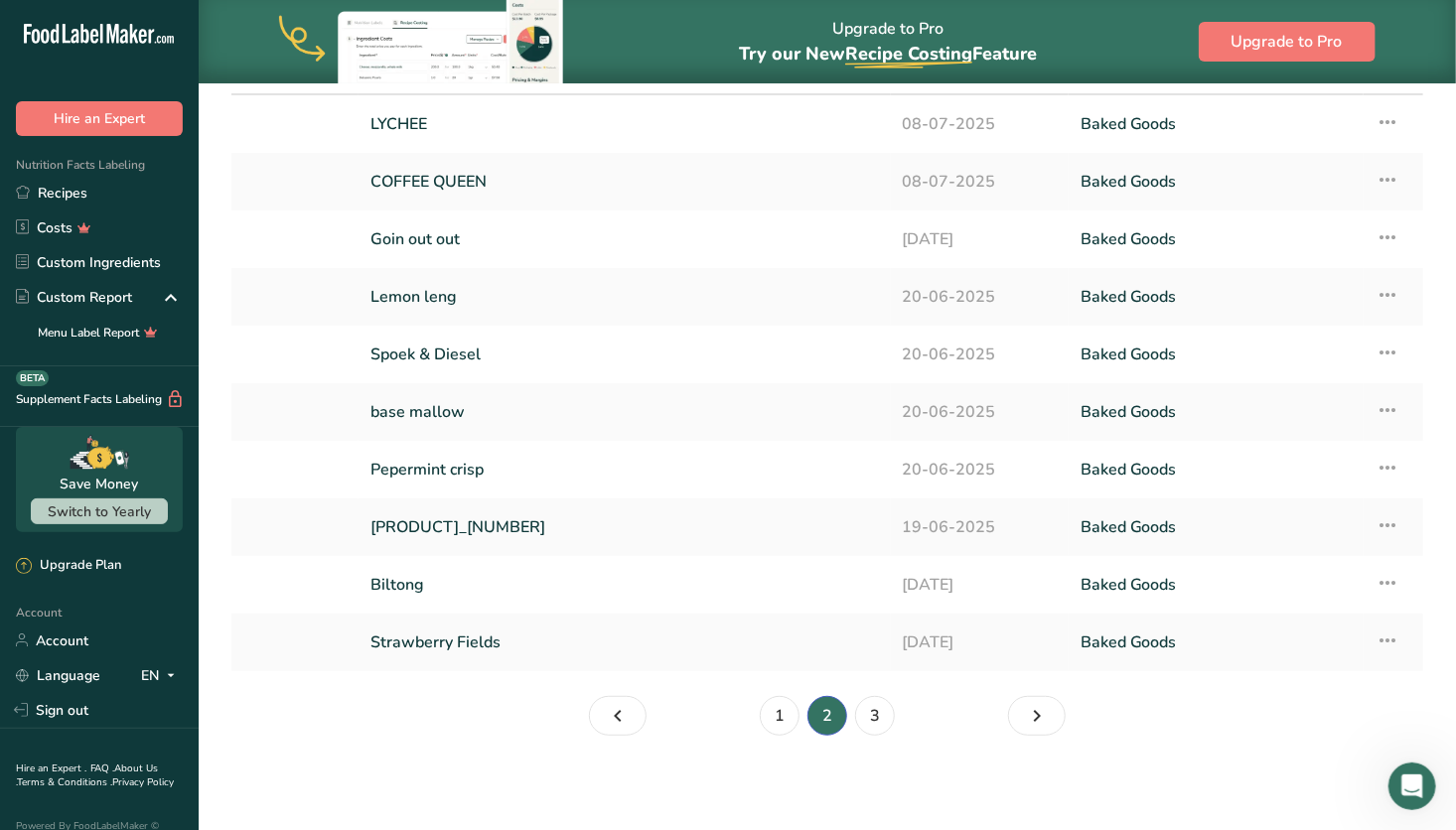 scroll, scrollTop: 0, scrollLeft: 0, axis: both 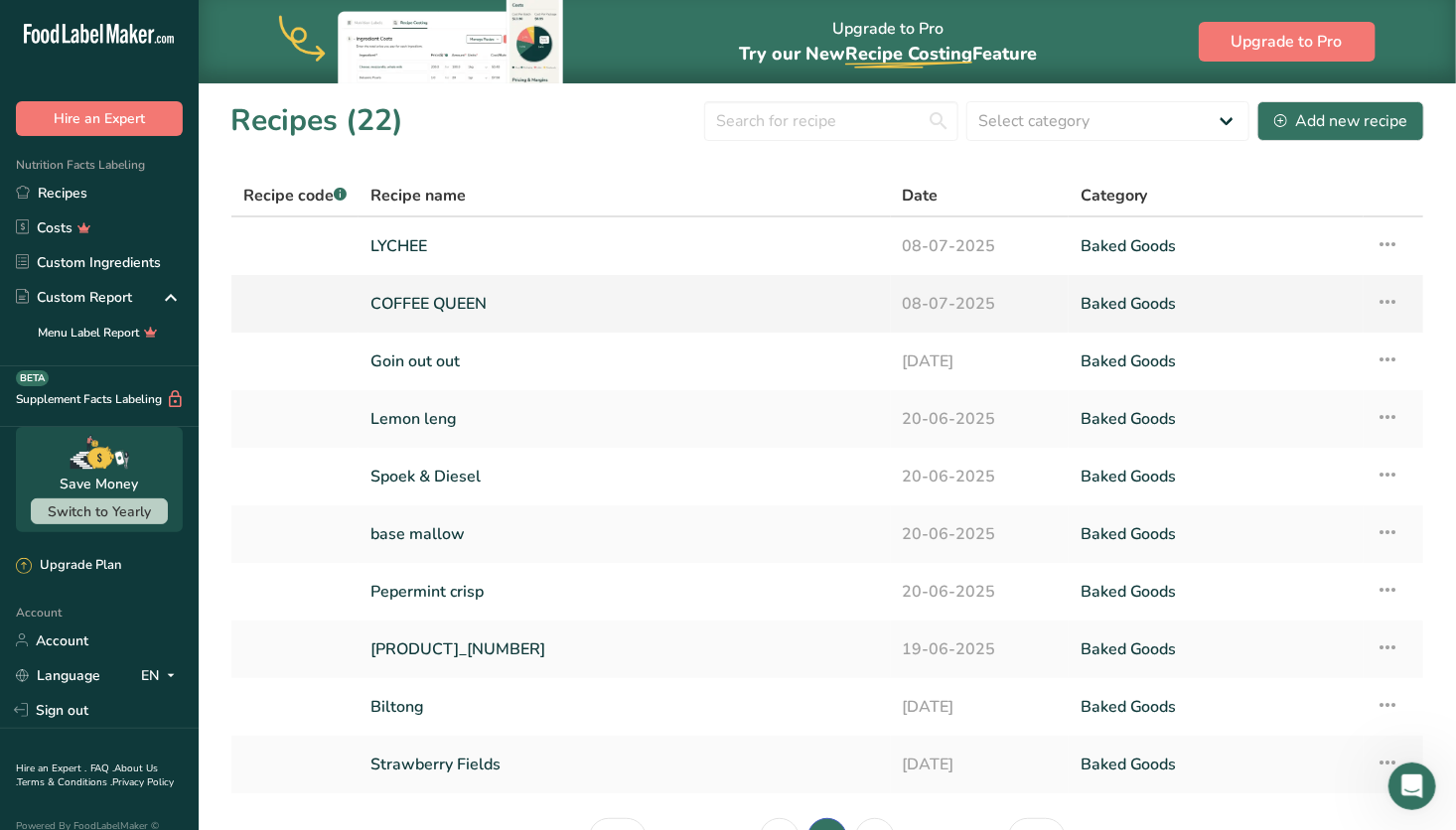 click on "COFFEE QUEEN" at bounding box center (625, 304) 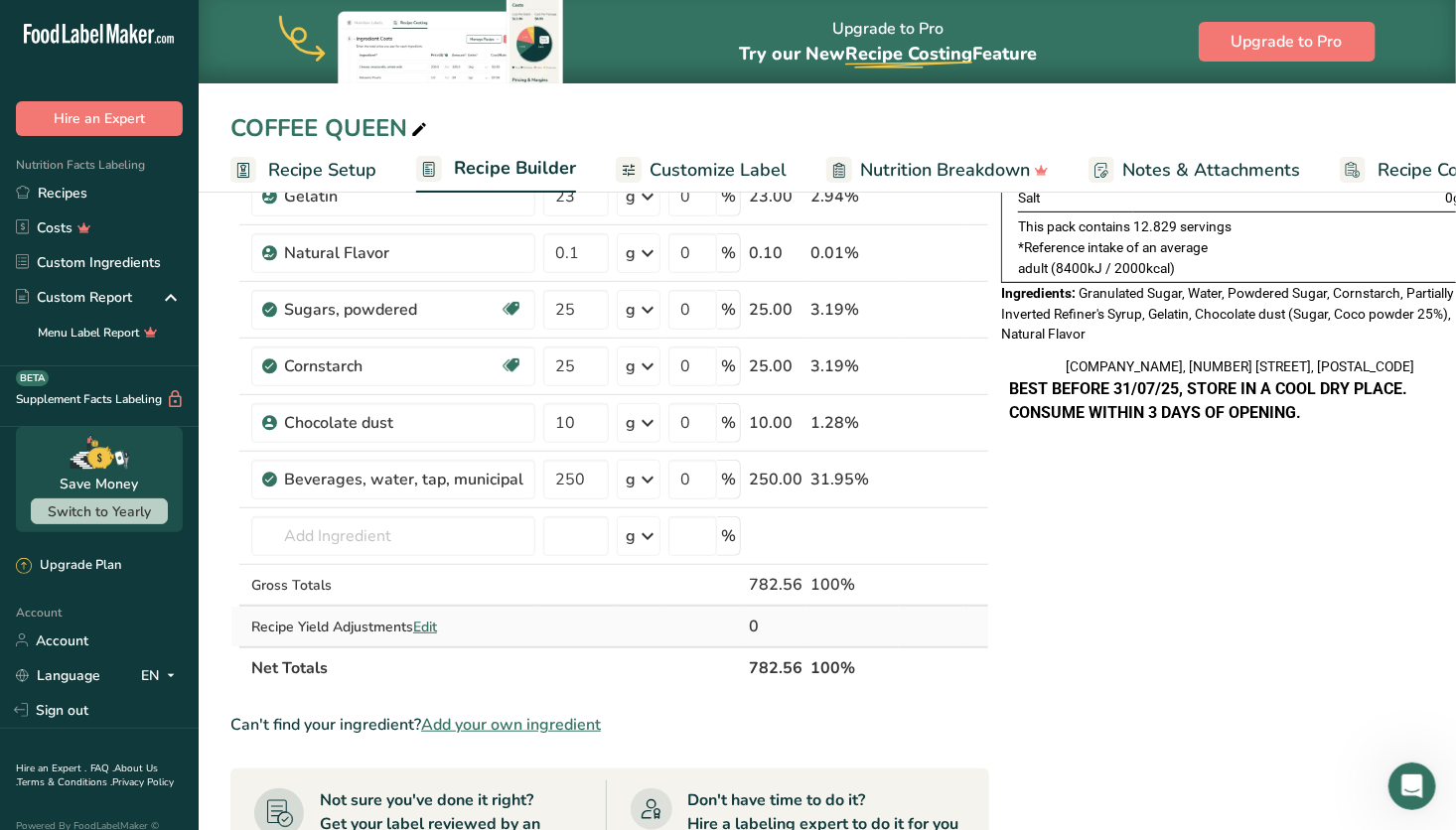 scroll, scrollTop: 285, scrollLeft: 0, axis: vertical 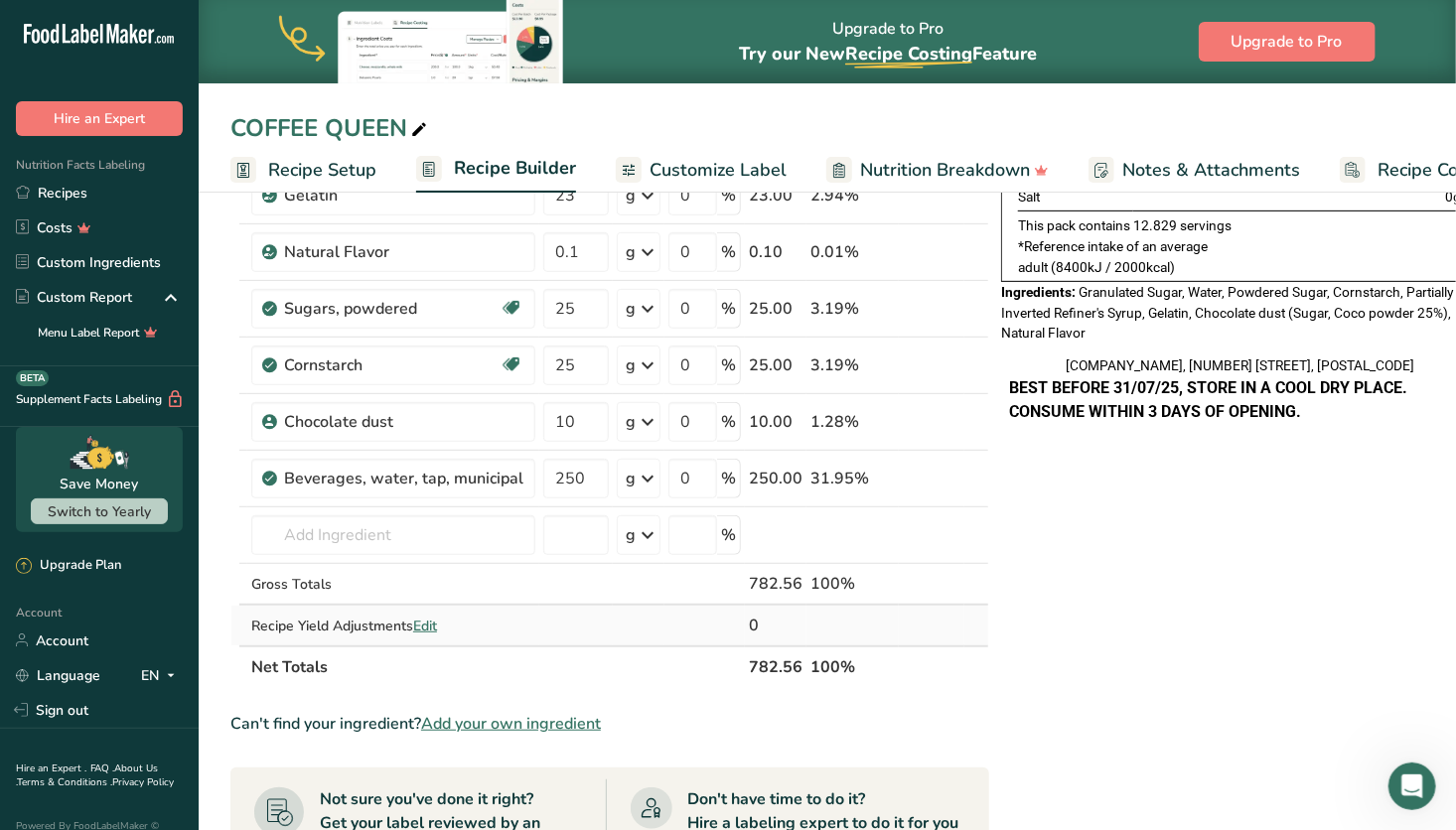 click on "Edit" at bounding box center (425, 625) 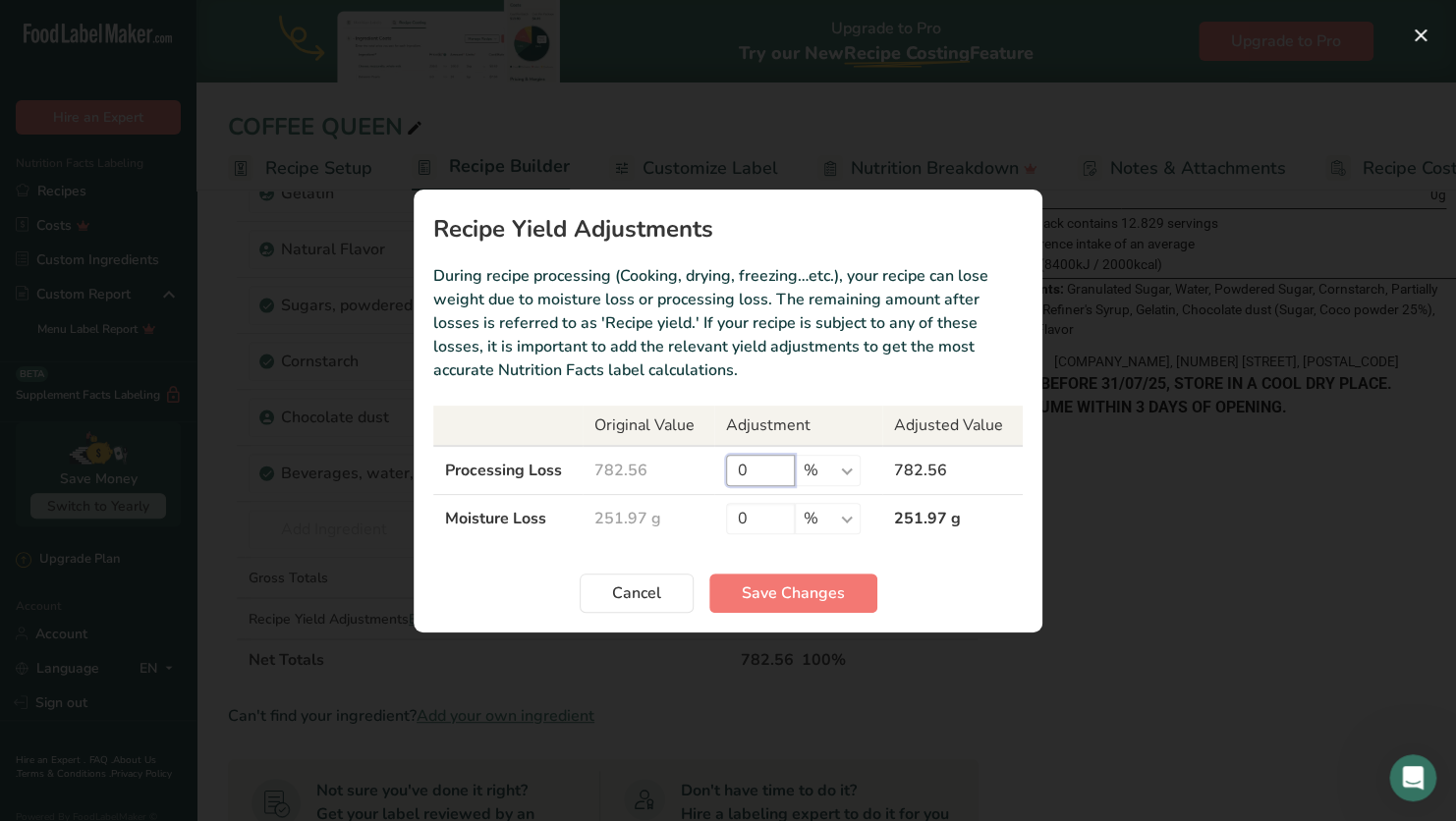 click on "0" at bounding box center [760, 470] 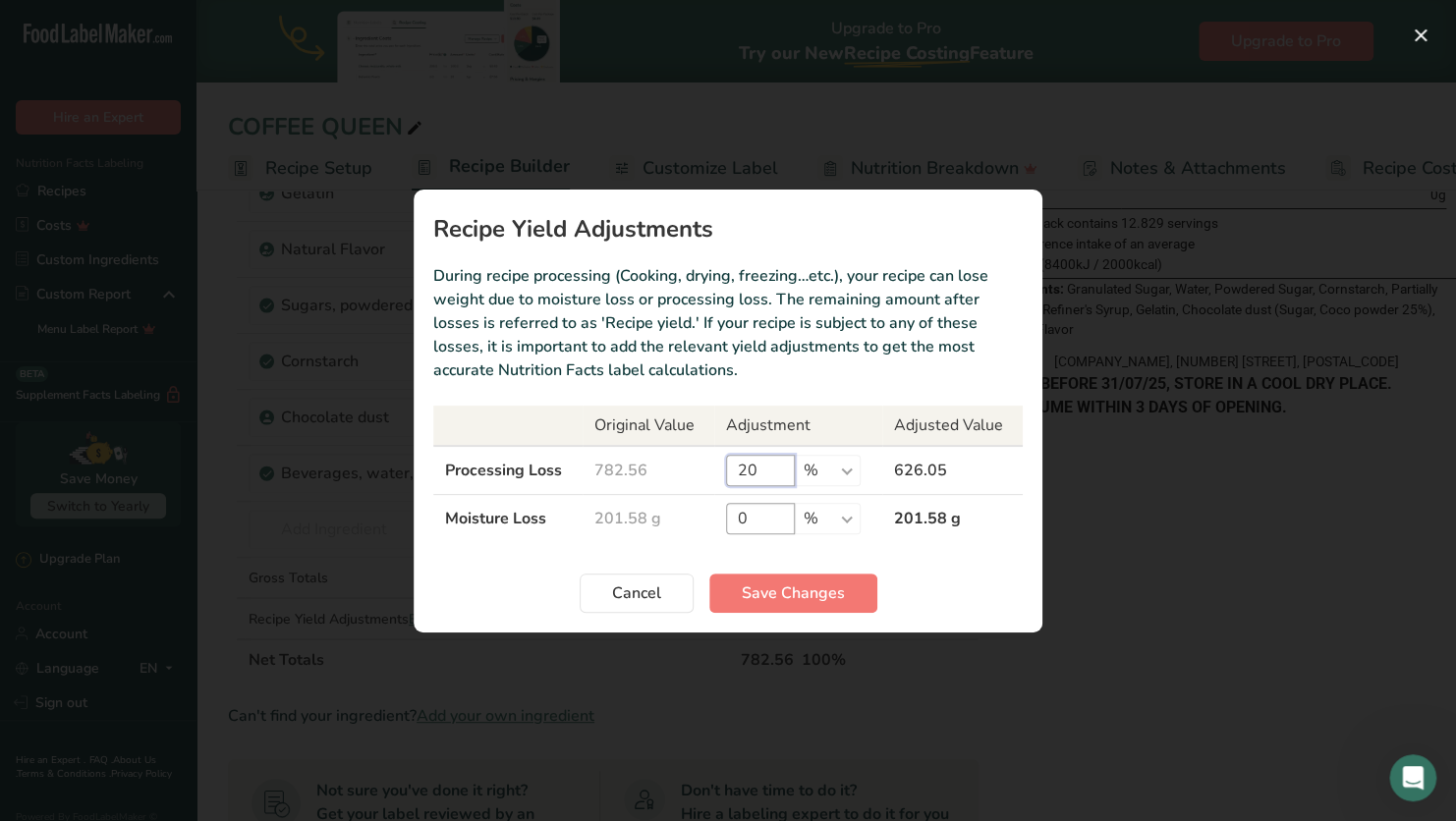 type on "20" 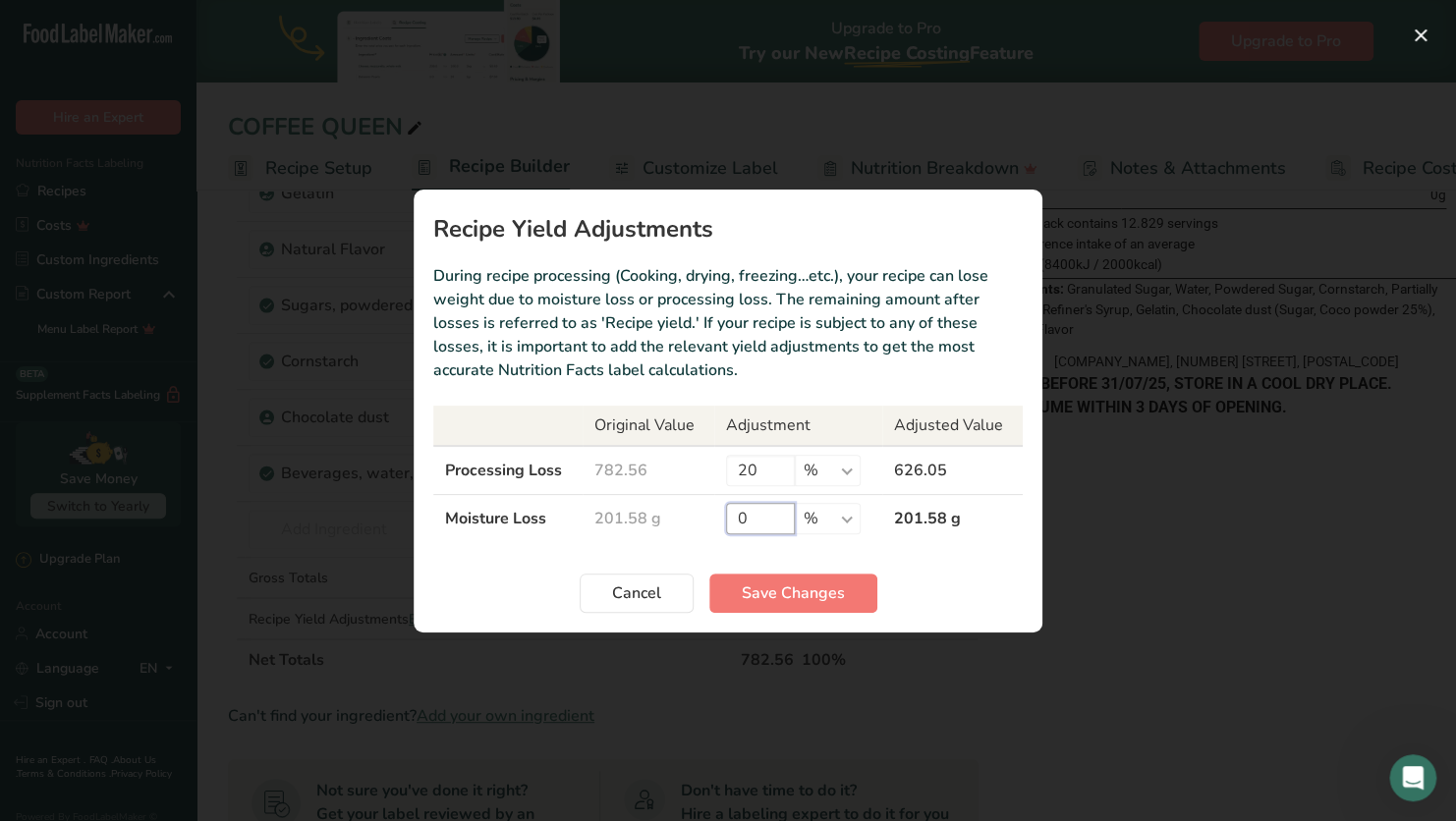 click on "0" at bounding box center (760, 519) 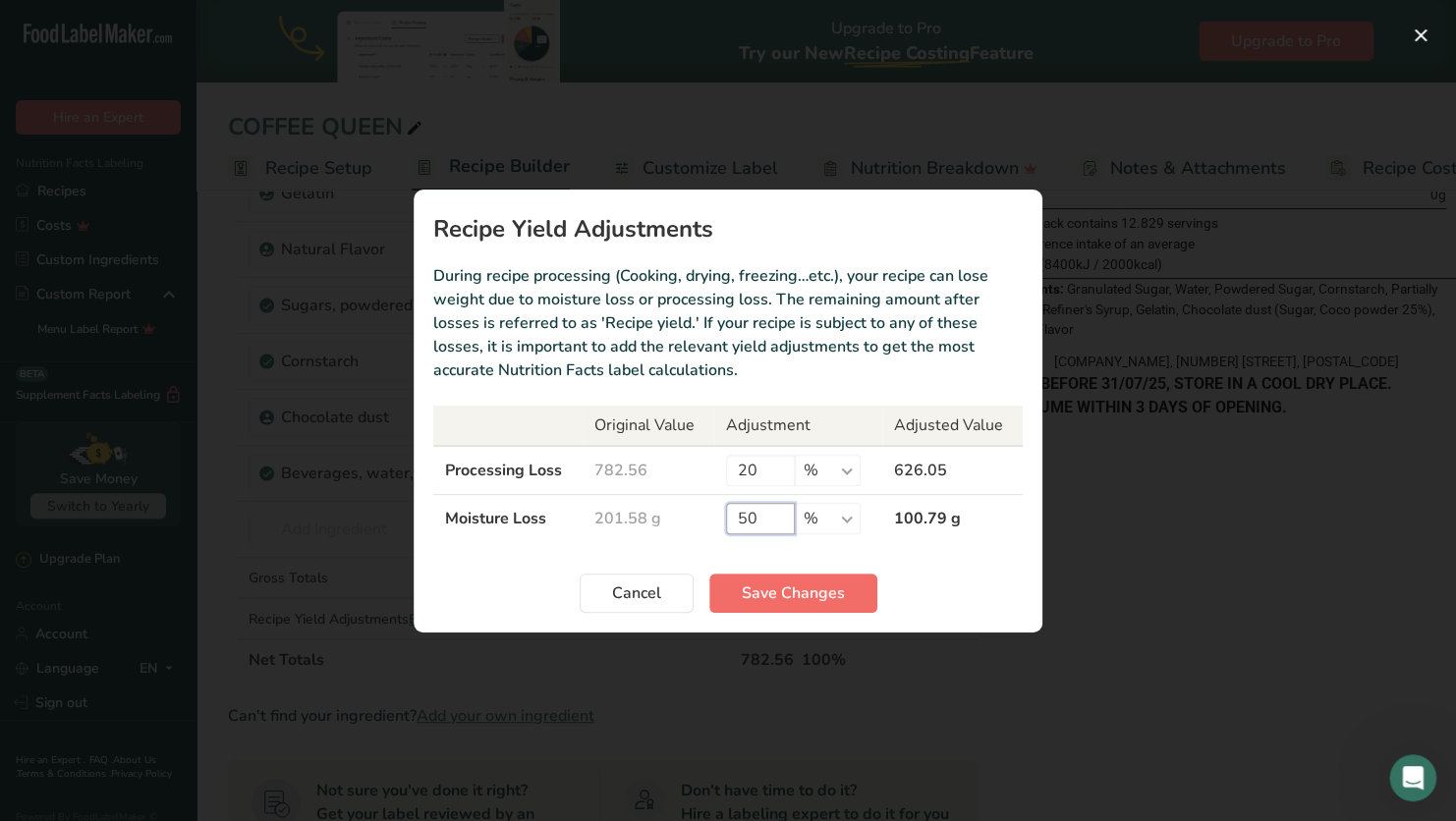 type on "50" 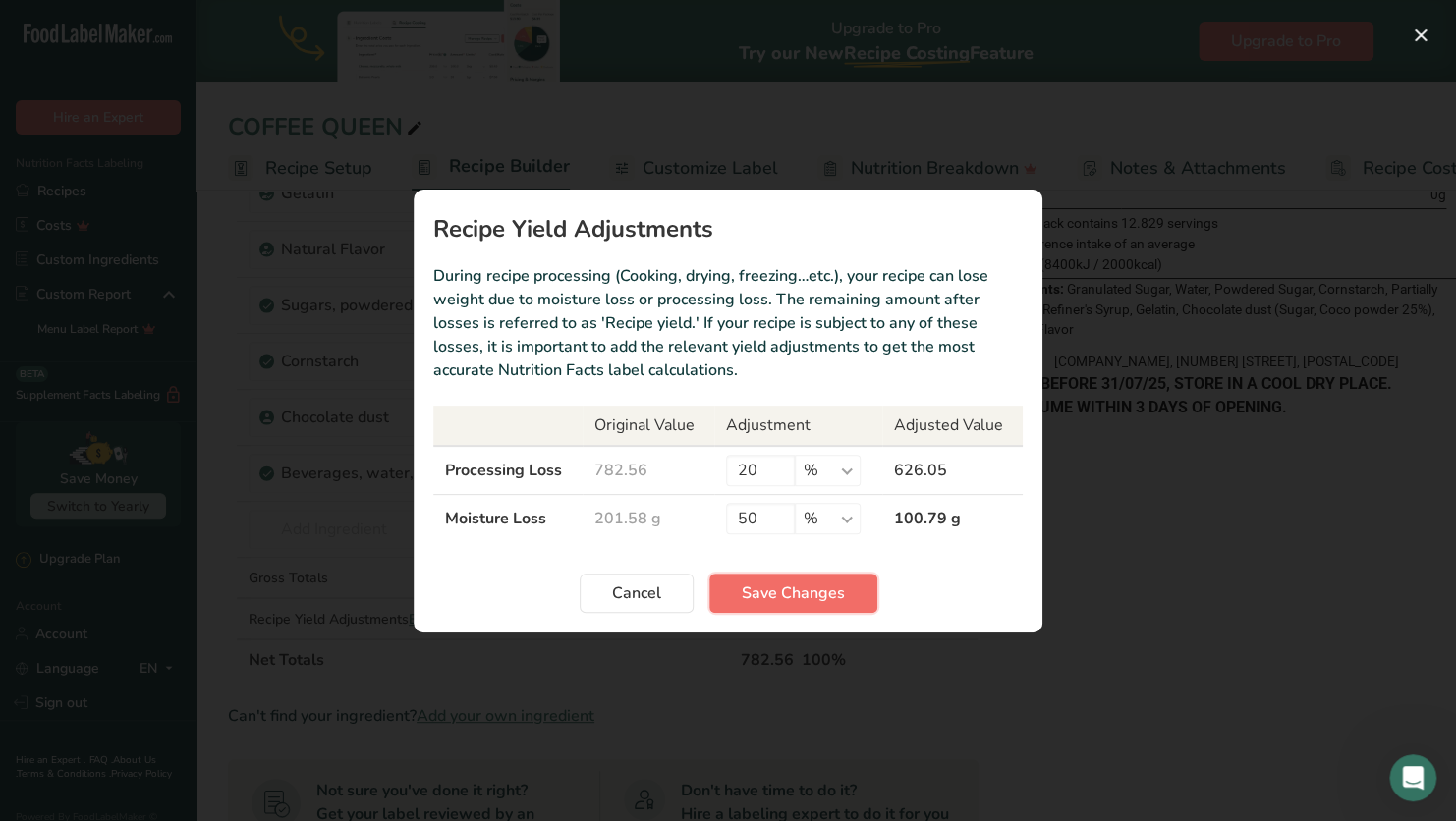 click on "Save Changes" at bounding box center [793, 593] 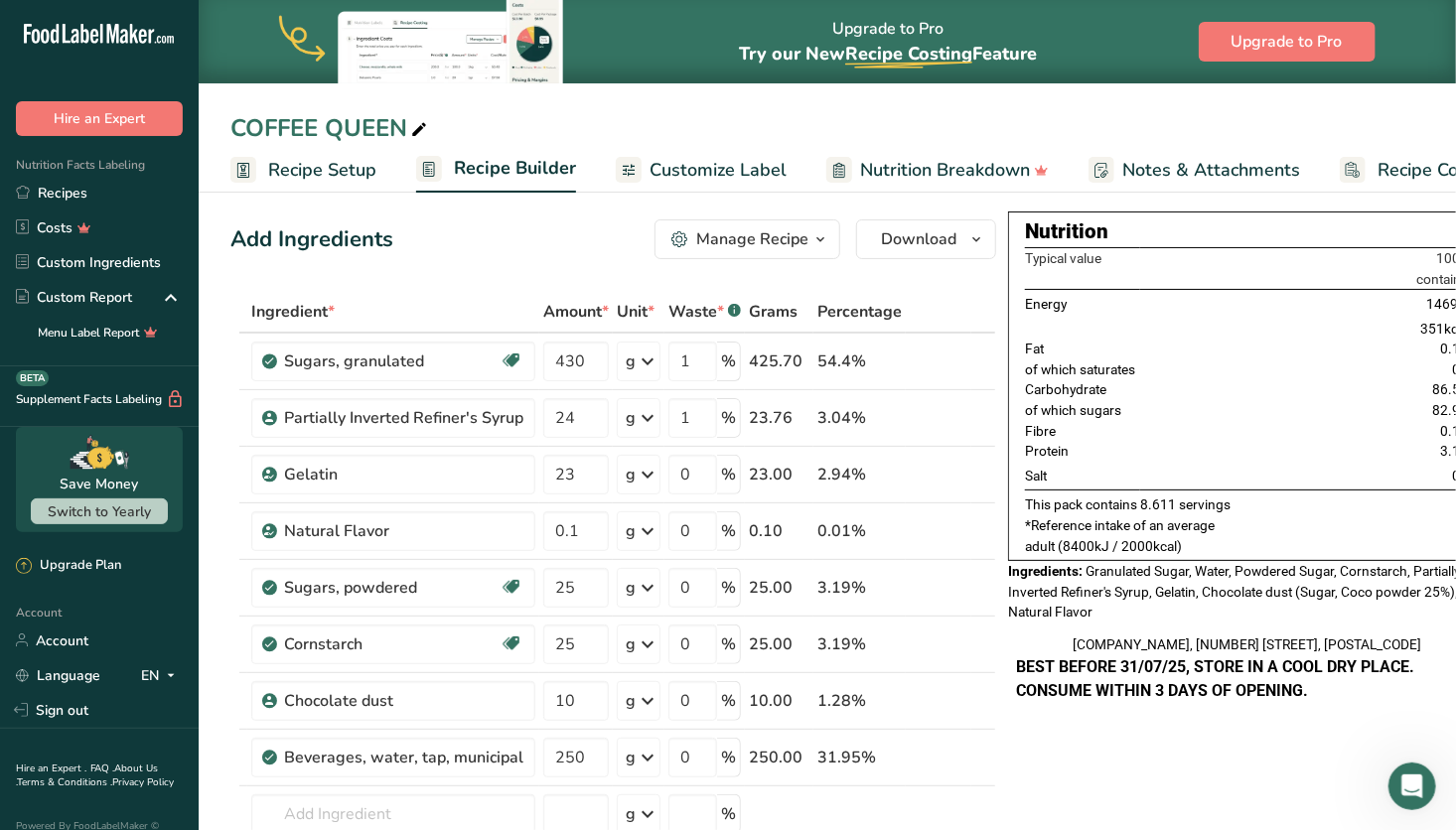 scroll, scrollTop: 0, scrollLeft: 0, axis: both 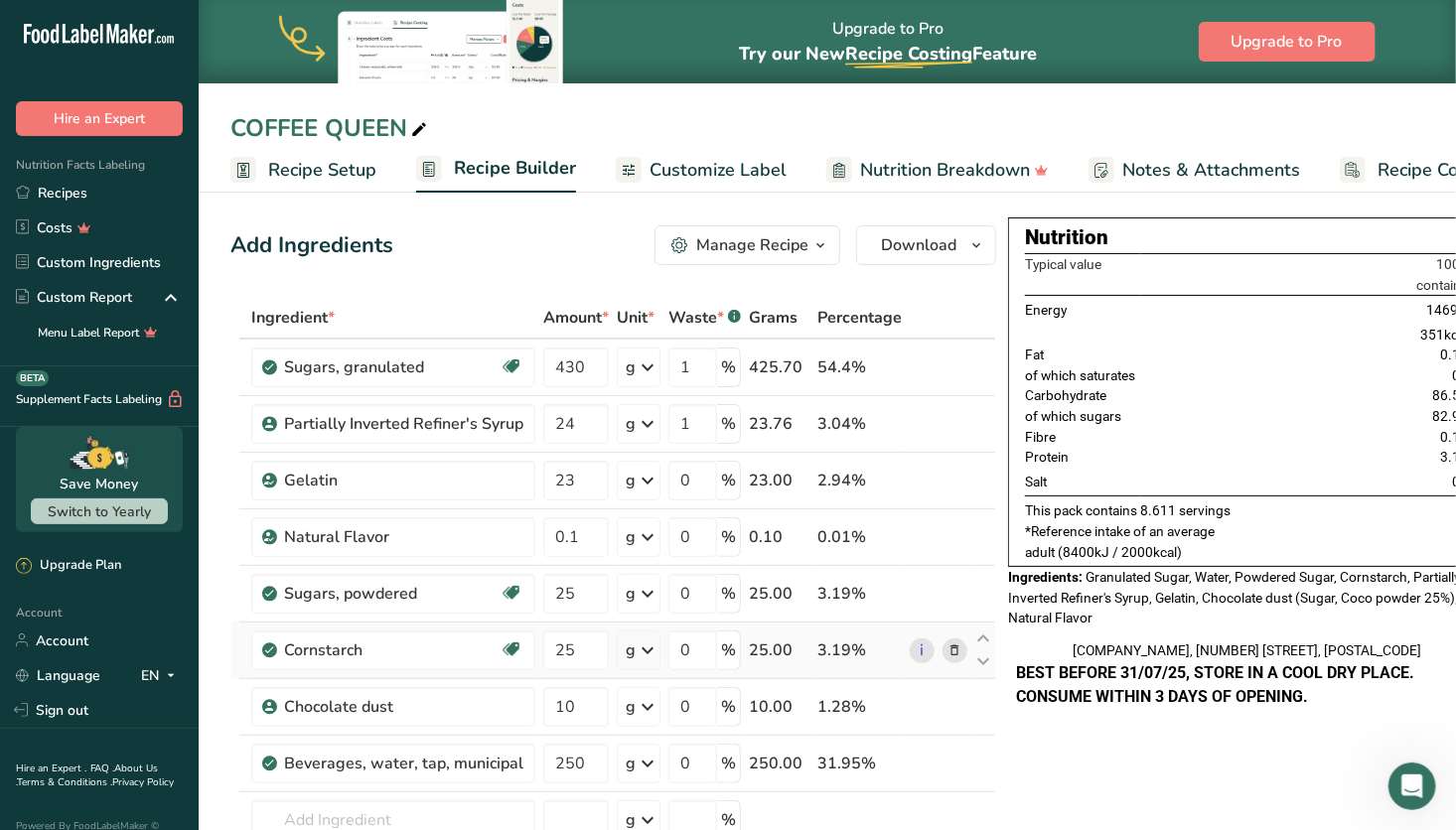click at bounding box center (955, 650) 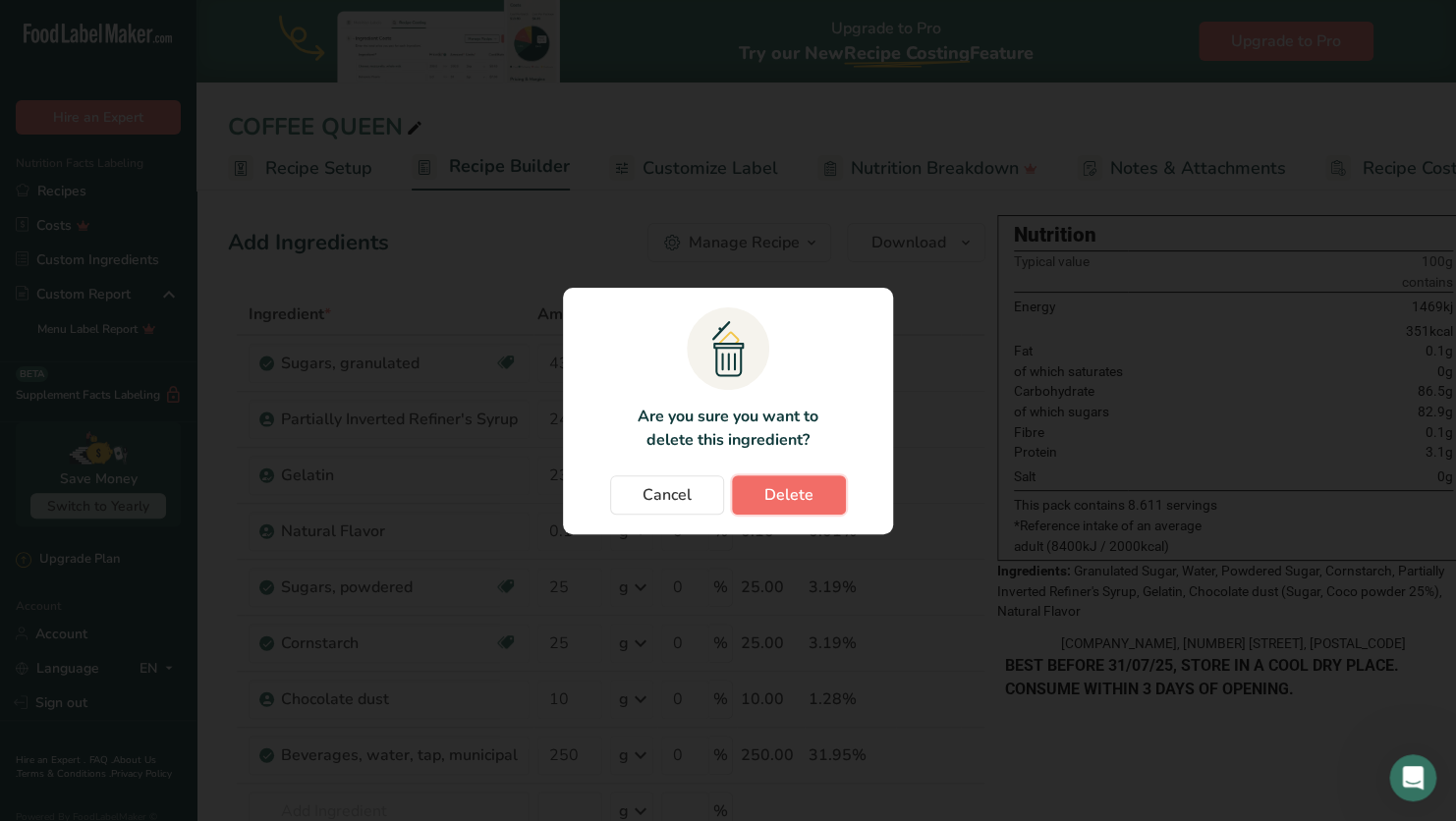 click on "Delete" at bounding box center (789, 495) 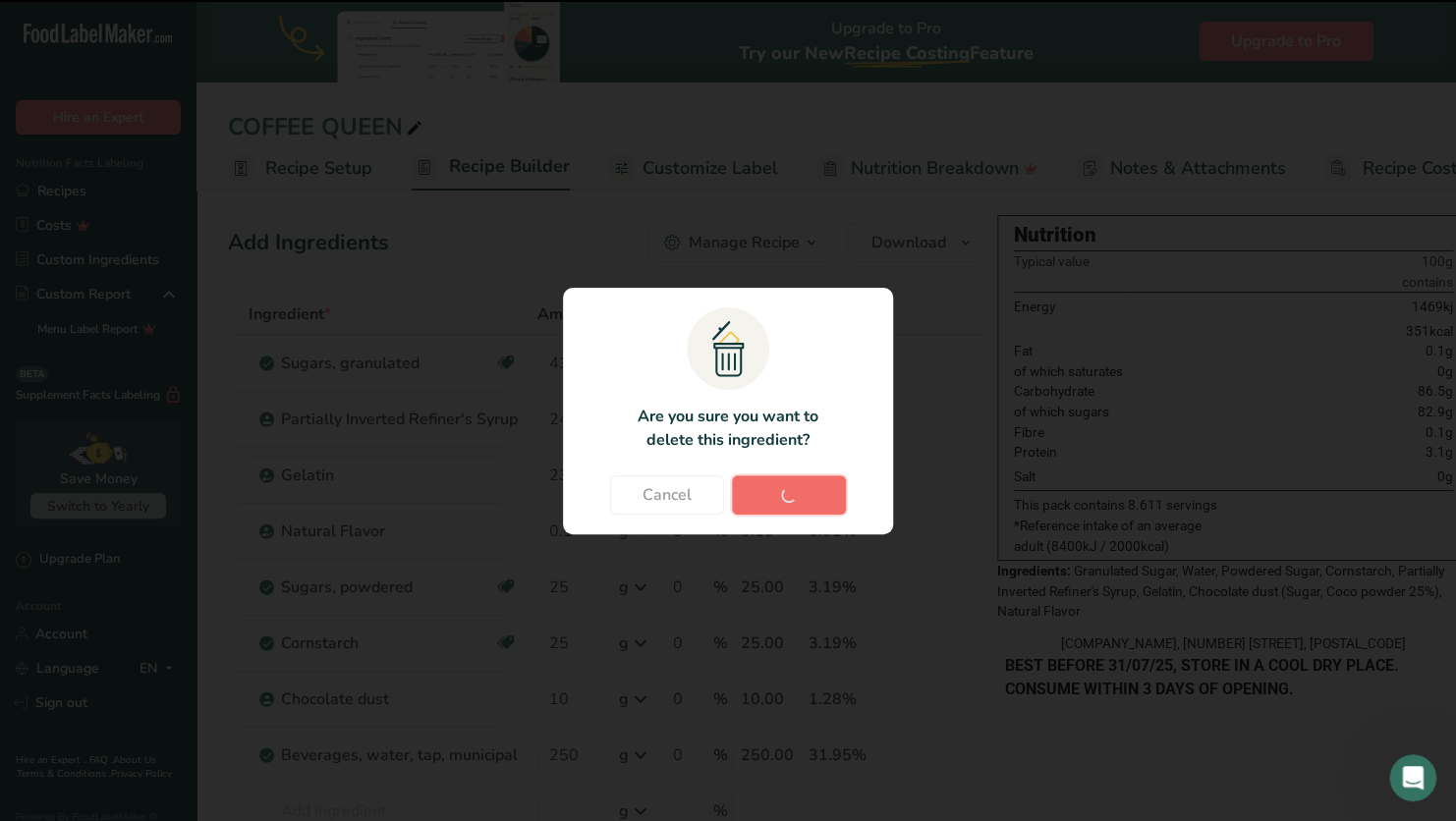 type on "10" 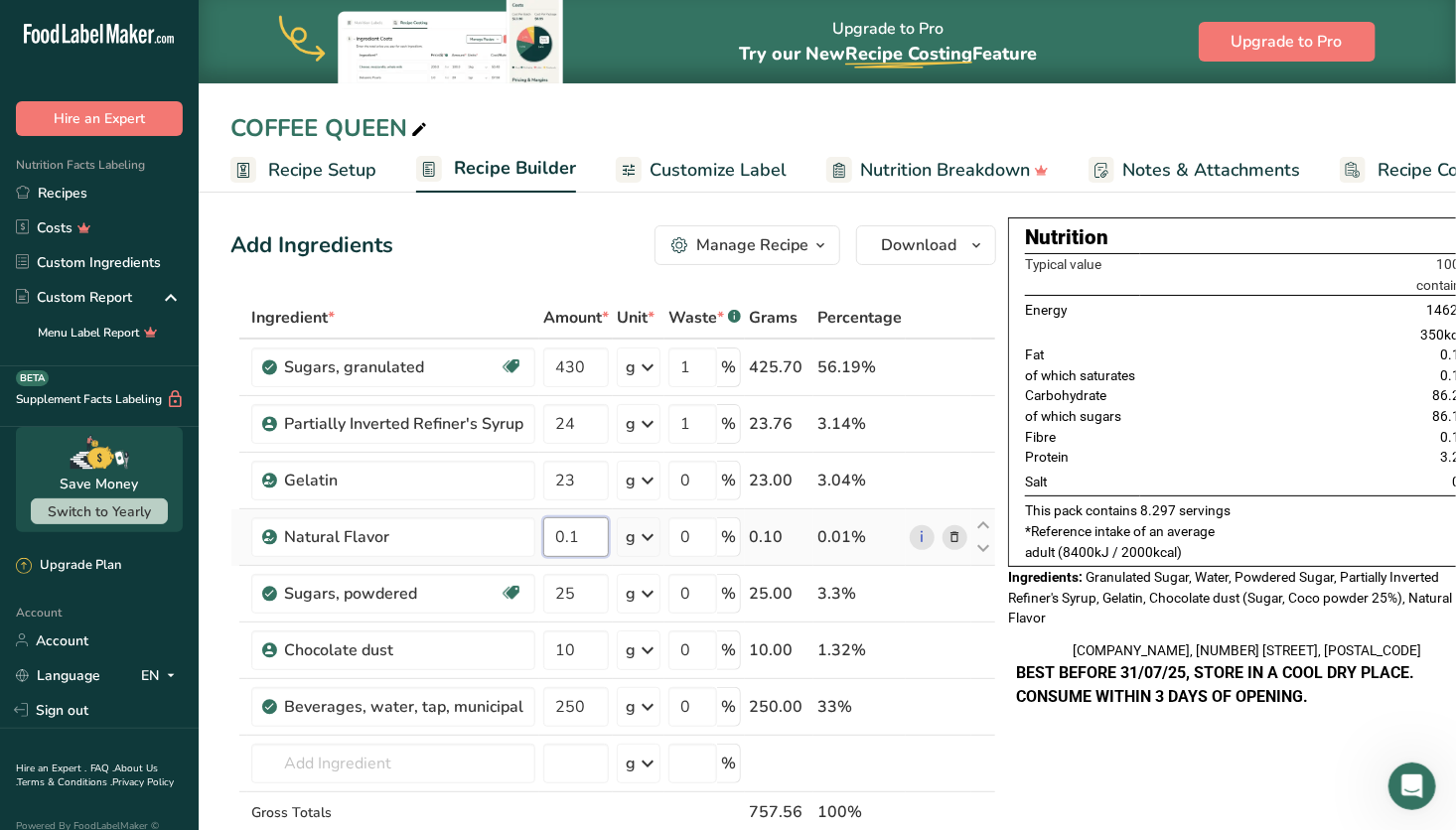 click on "0.1" at bounding box center [576, 537] 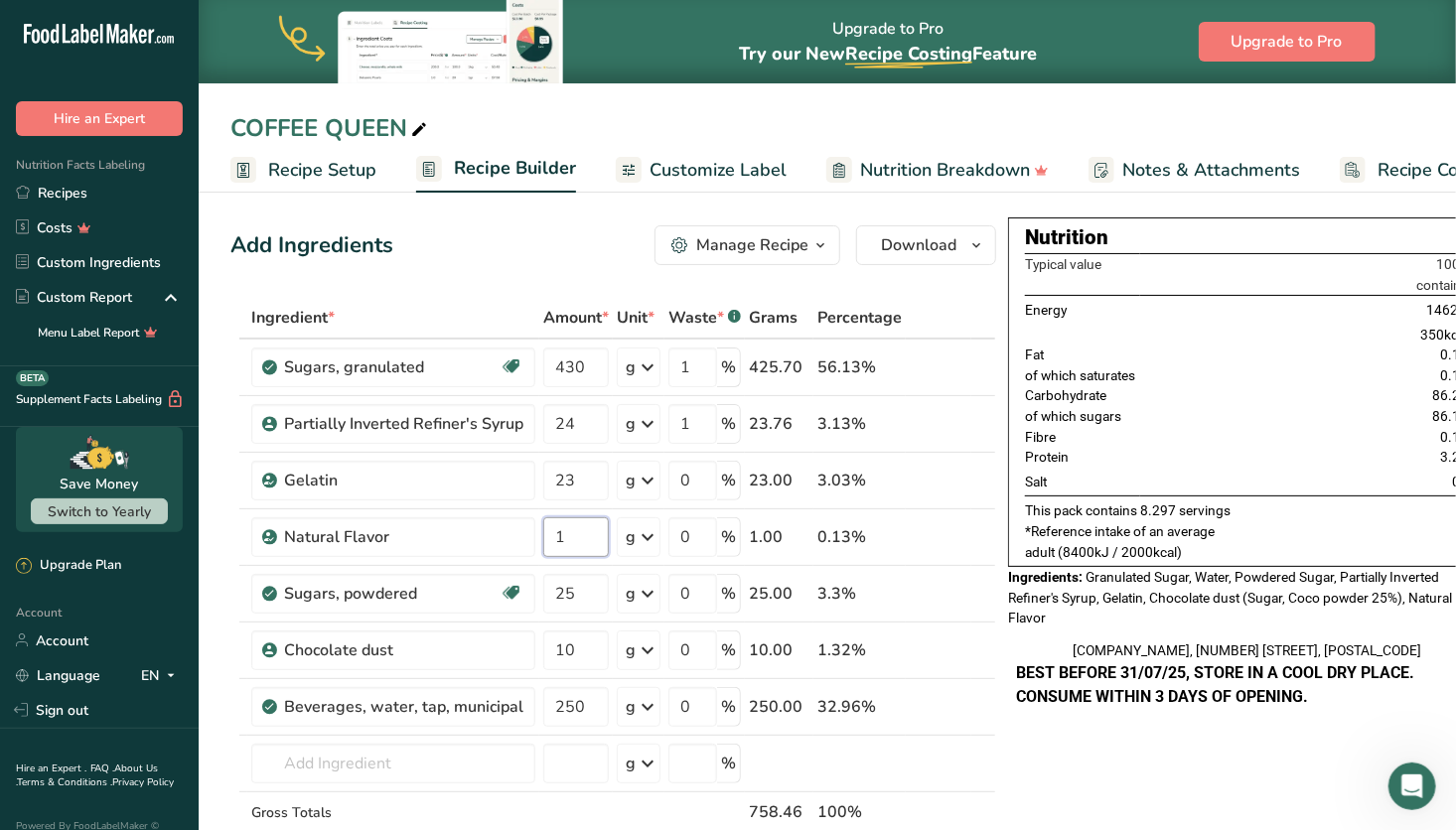 type on "1" 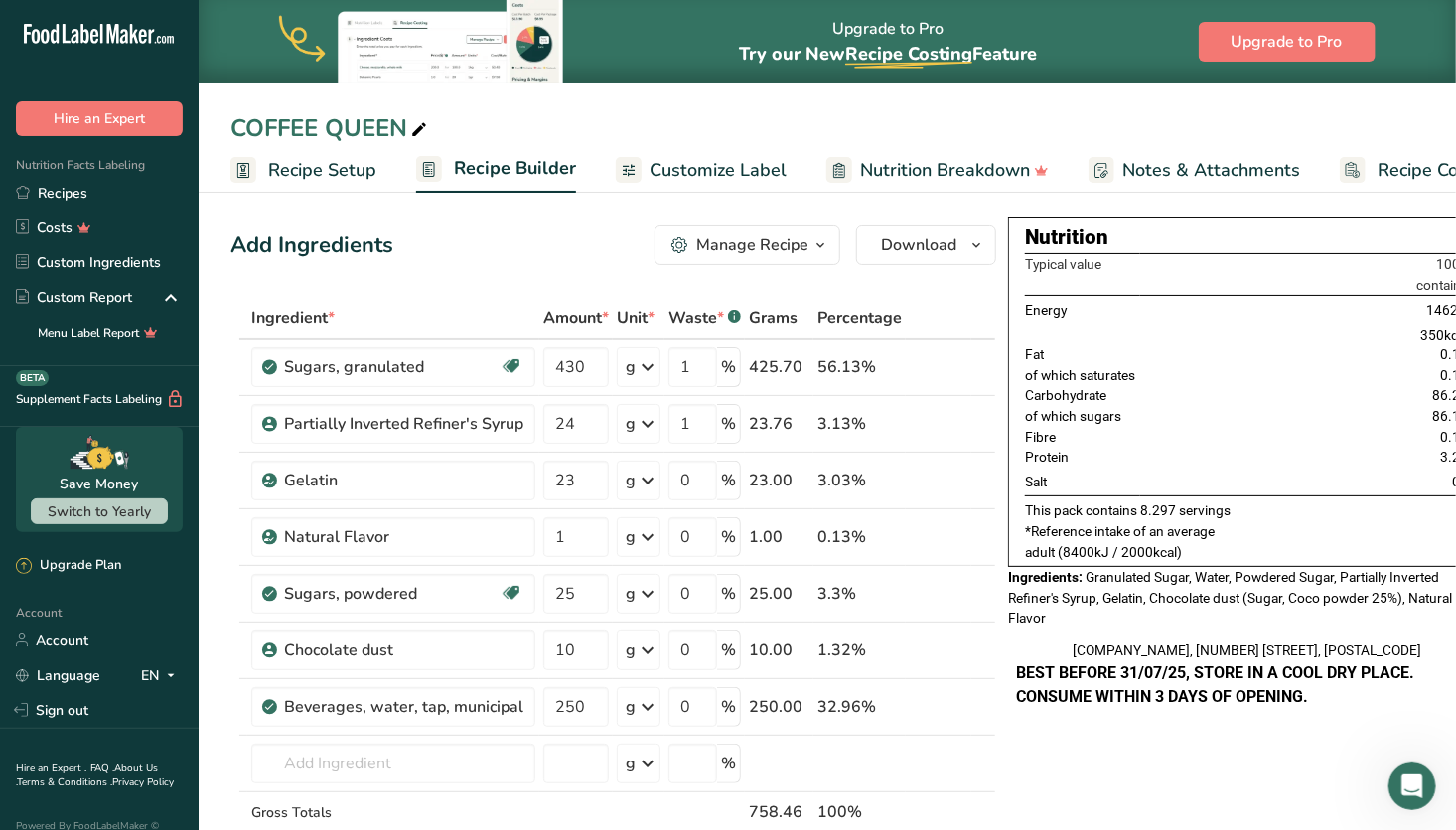 click on "Customize Label" at bounding box center (718, 170) 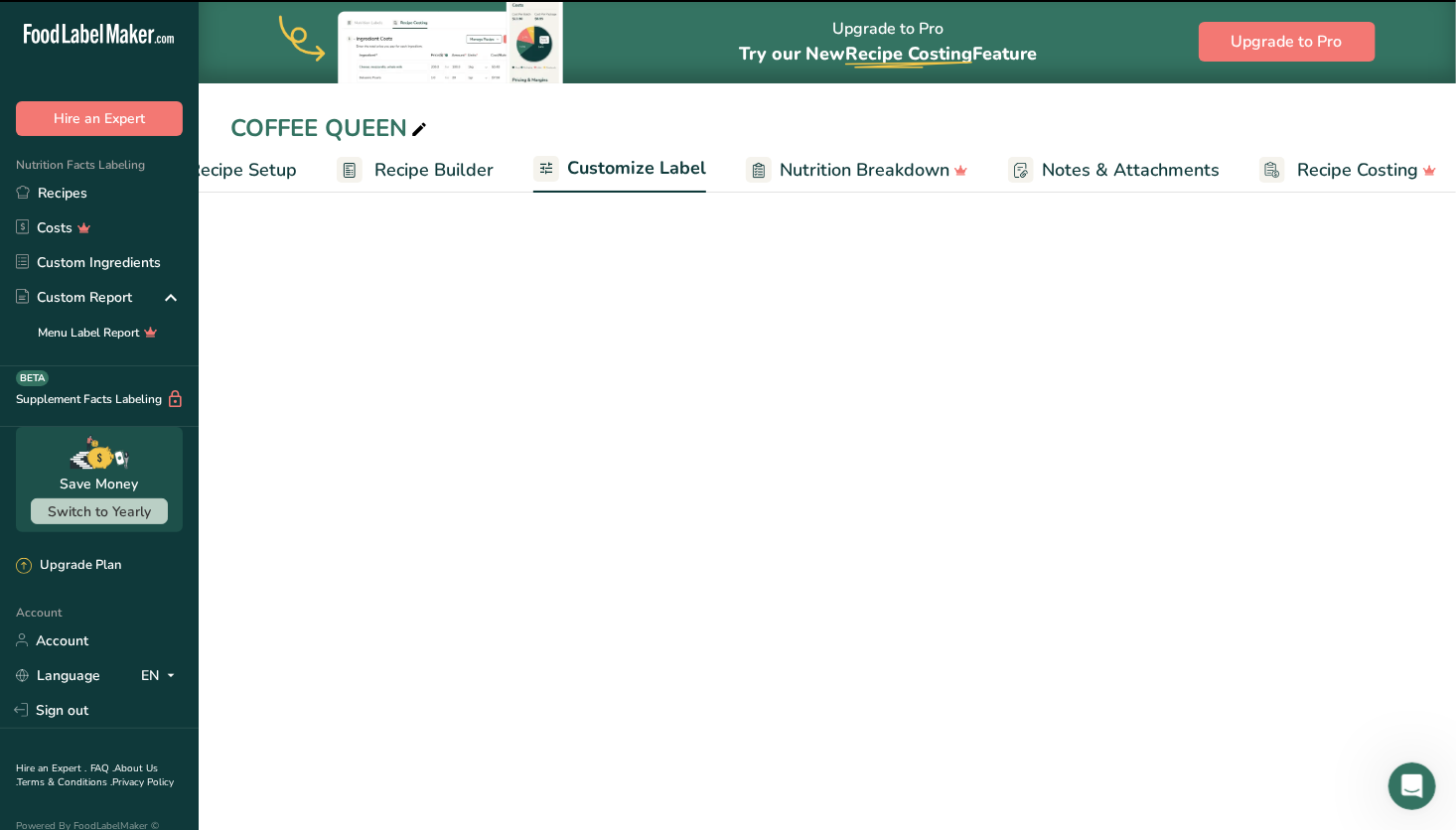 scroll, scrollTop: 0, scrollLeft: 91, axis: horizontal 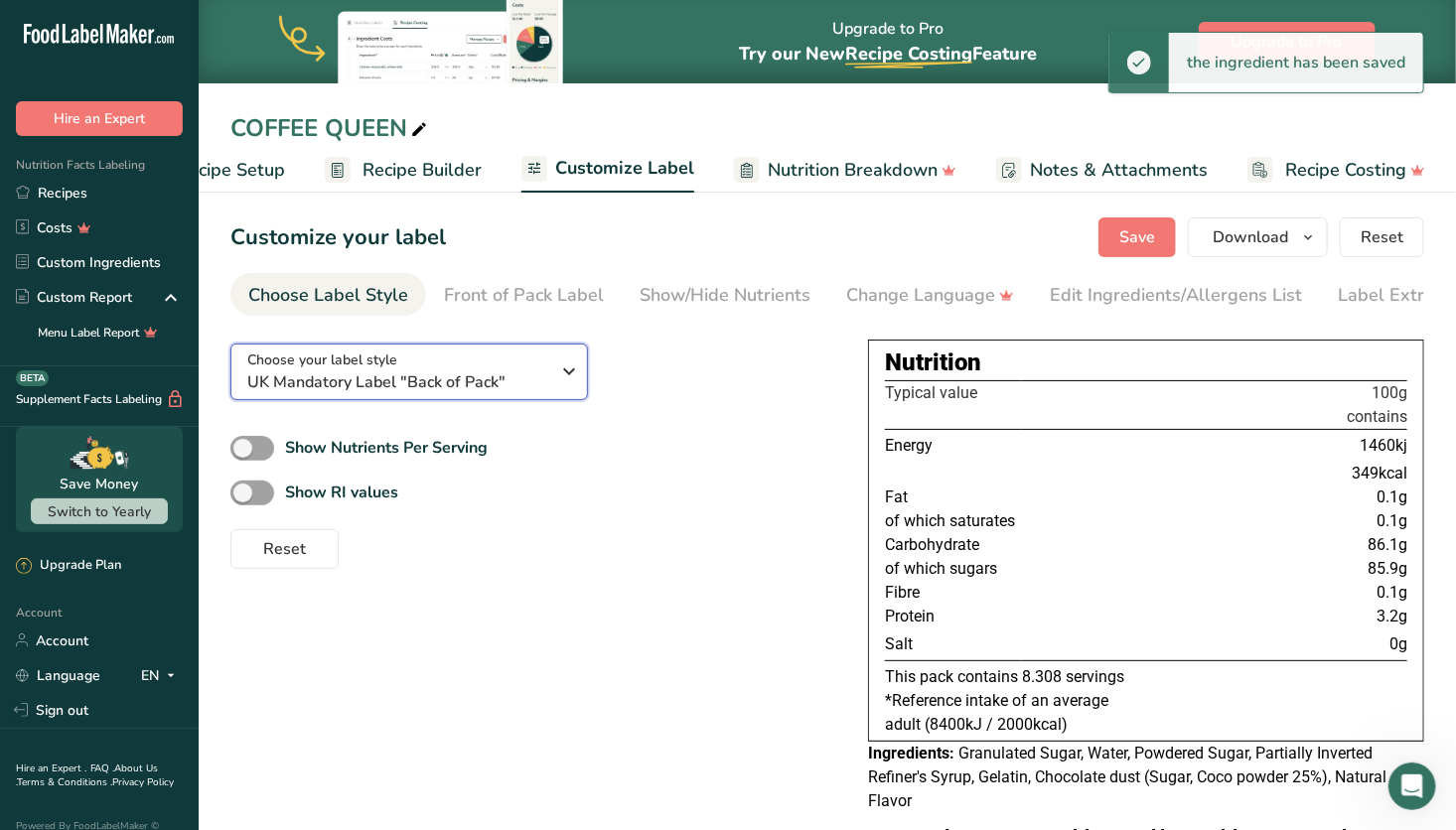 click on "Choose your label style
UK Mandatory Label "Back of Pack"" at bounding box center [398, 371] 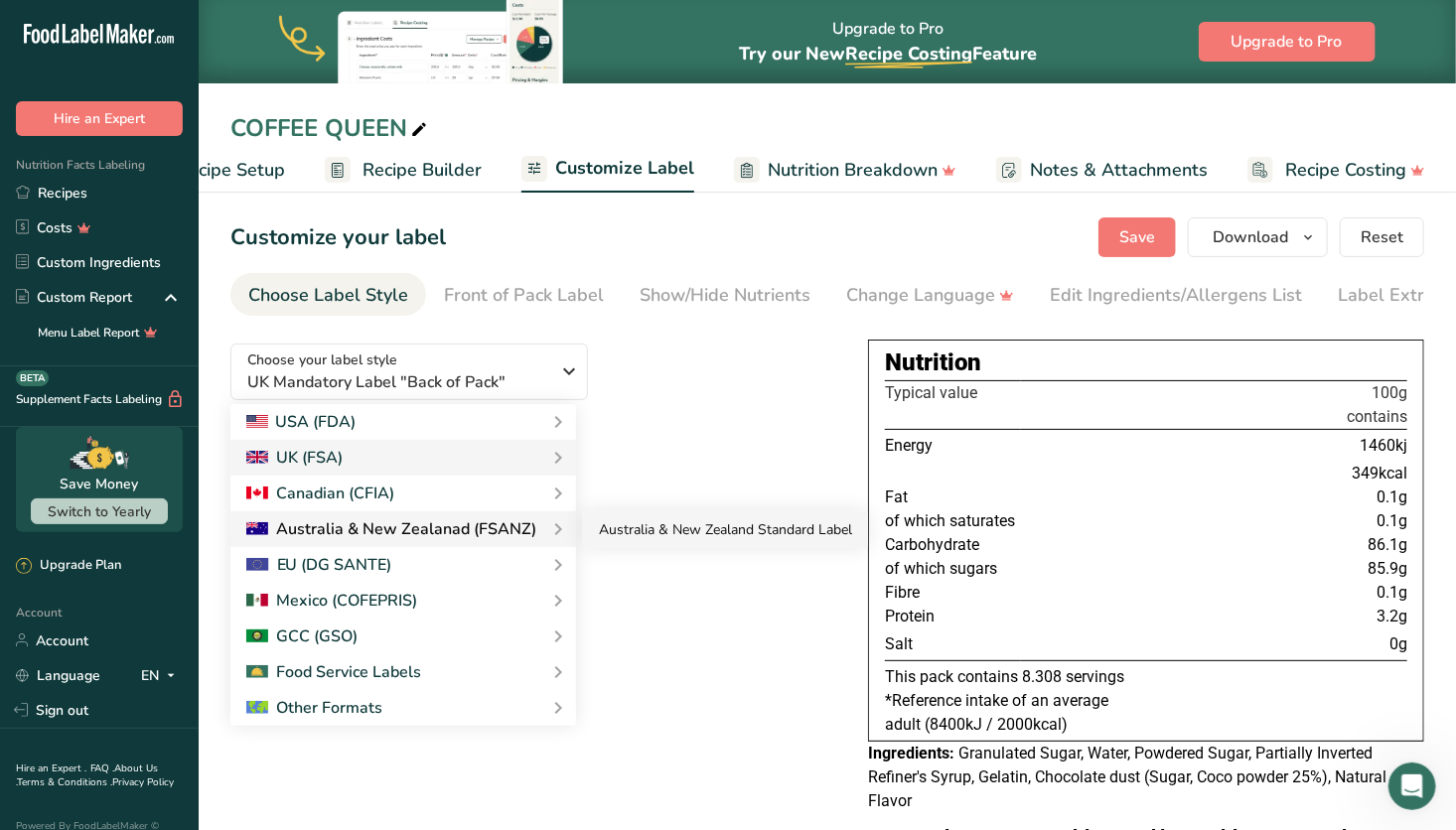 click on "Australia & New Zealand Standard Label" at bounding box center [725, 529] 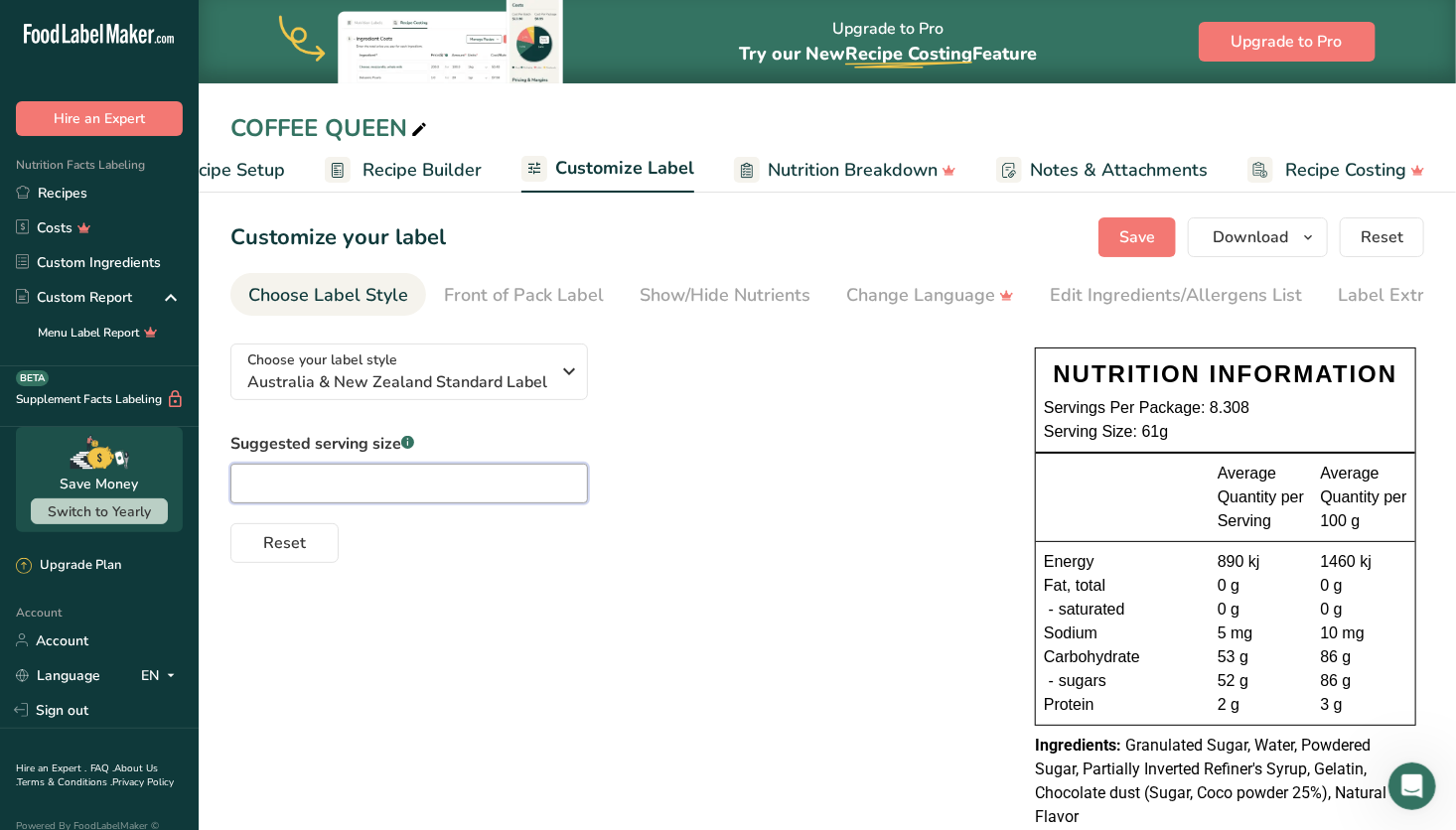 click at bounding box center [409, 484] 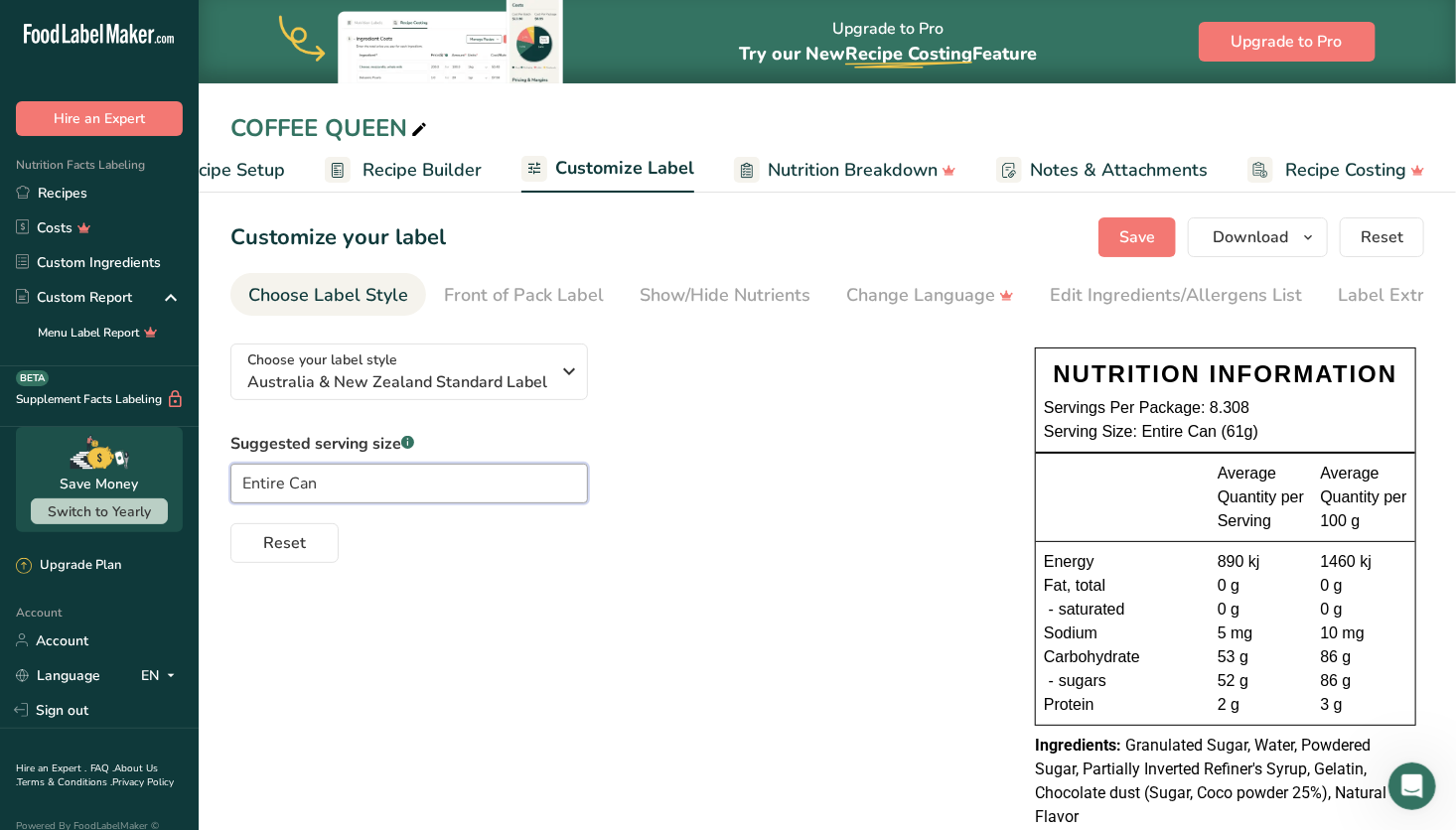 type on "Entire Can" 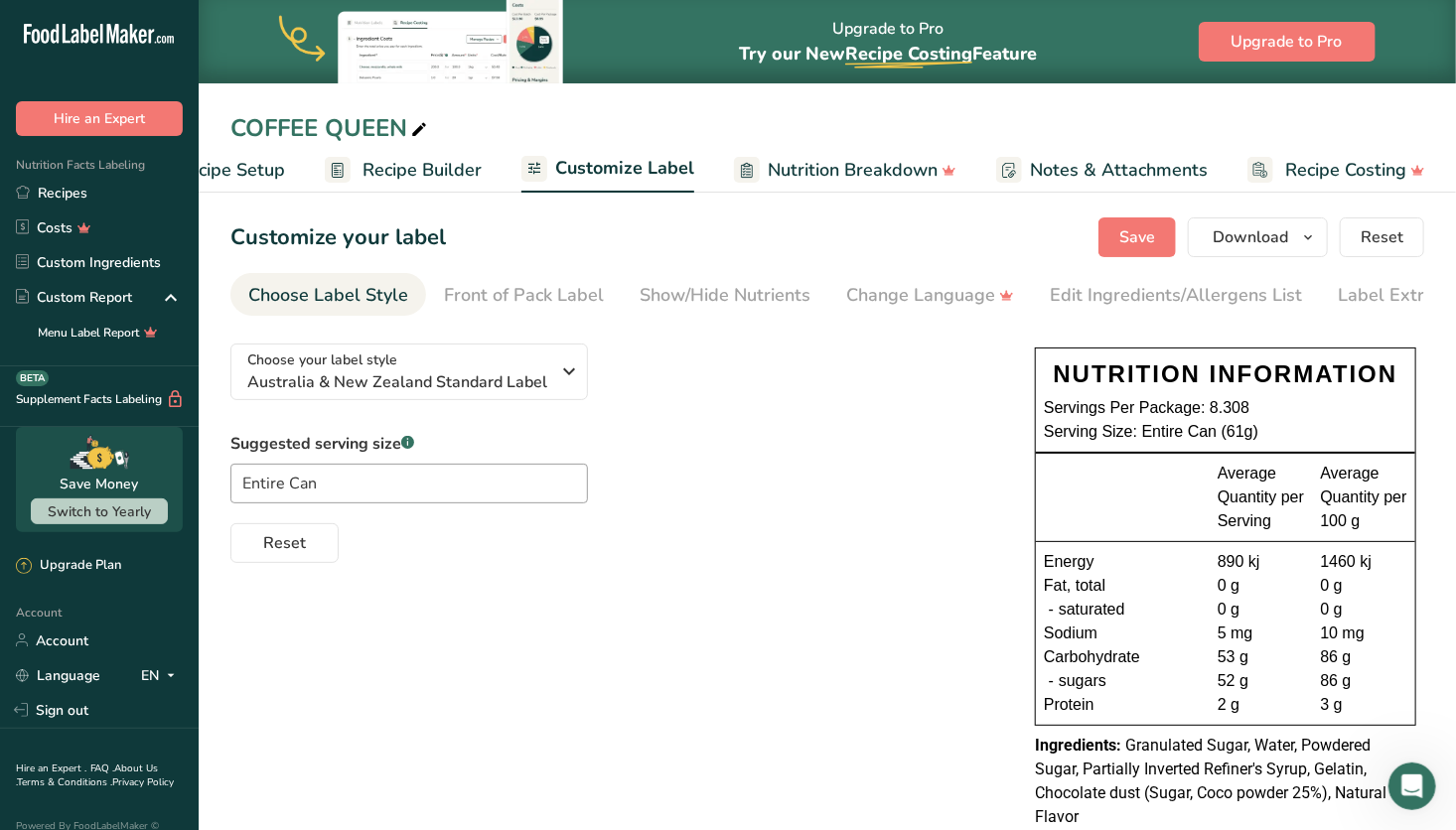 click on "Choose your label style
Australia & New Zealand Standard Label
USA (FDA)
Standard FDA label
Tabular FDA label
Linear FDA label
Simplified FDA label
Dual Column FDA label (Per Serving/Per Container)
Dual Column FDA label (As Sold/As Prepared)
Aggregate Standard FDA label
Standard FDA label with Micronutrients listed side-by-side
UK (FSA)
UK Mandatory Label "Back of Pack"
UK Traffic Light Label  "Front of Pack"
Canadian (CFIA)
Canadian Standard label
Canadian Dual Column label" at bounding box center (613, 445) 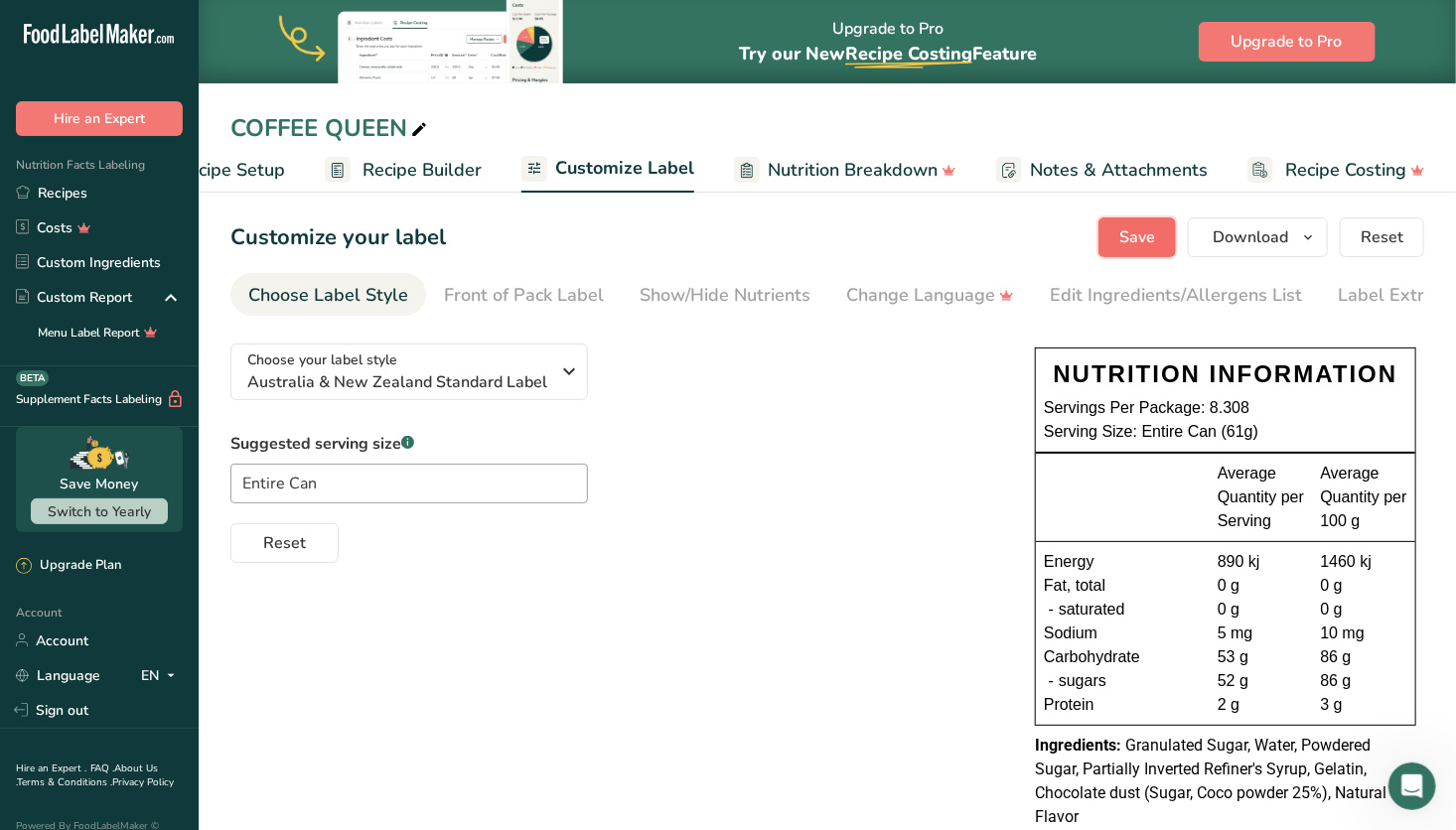 click on "Save" at bounding box center (1137, 237) 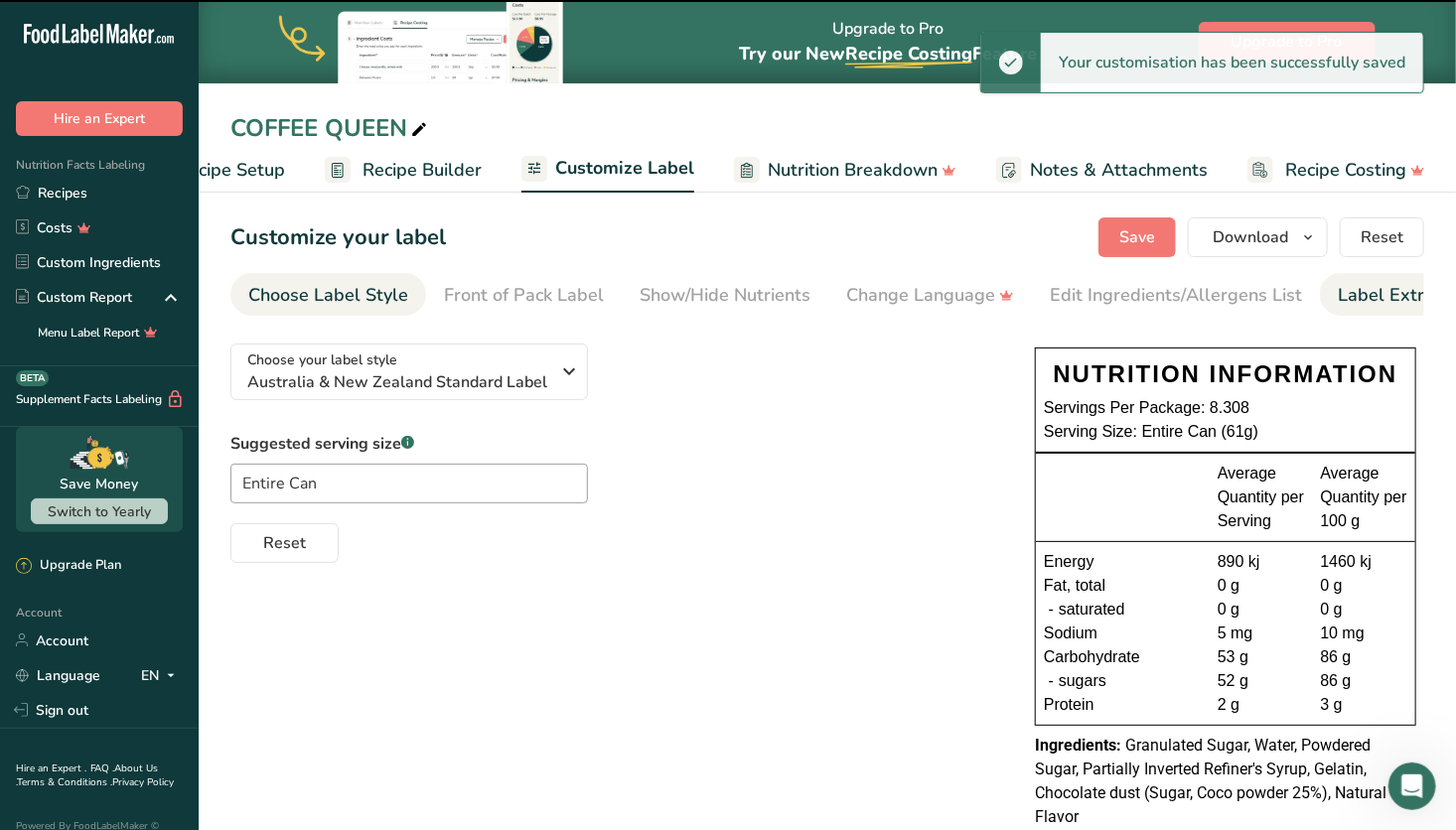click on "Label Extra Info" at bounding box center (1403, 295) 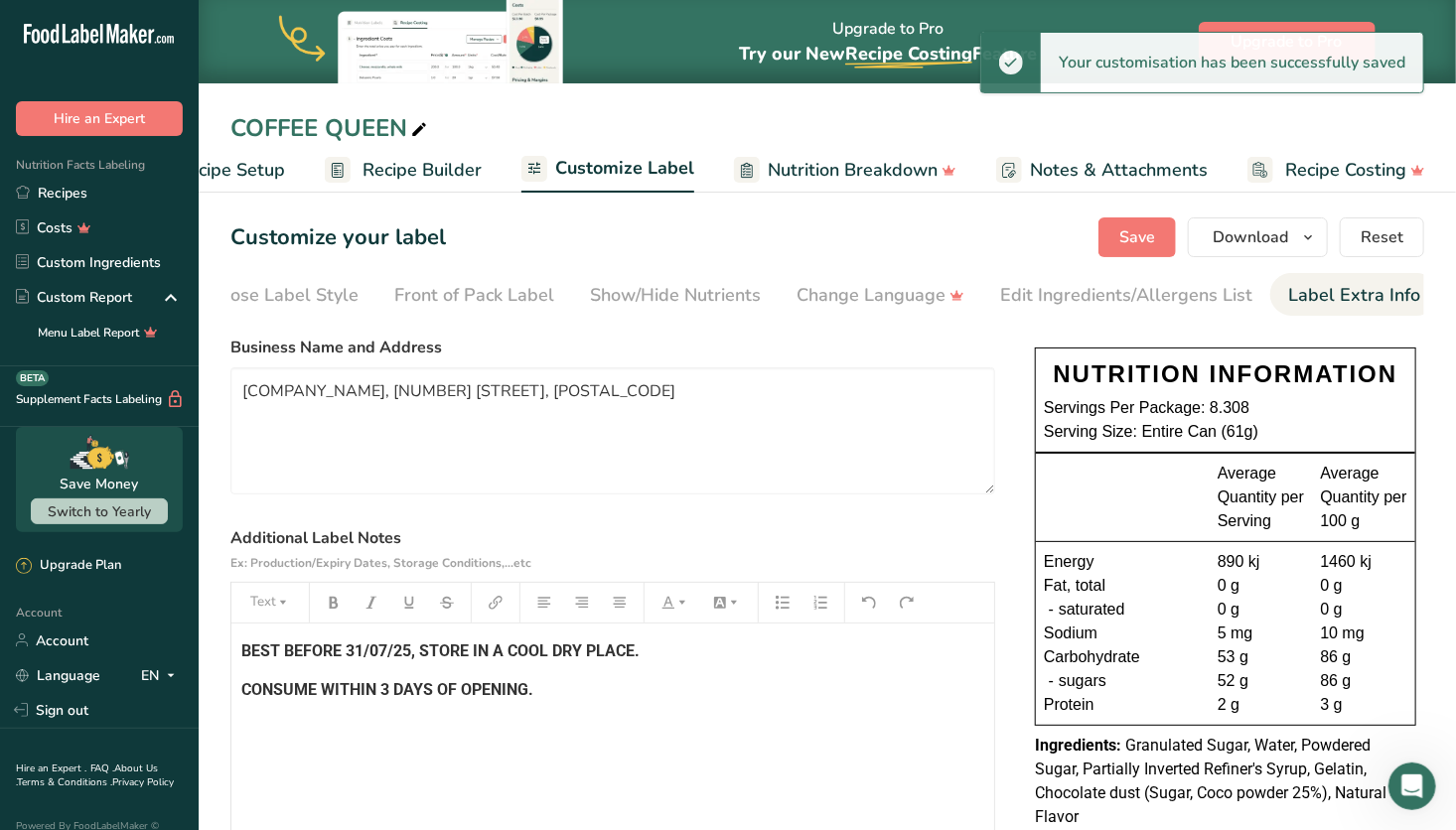scroll, scrollTop: 0, scrollLeft: 52, axis: horizontal 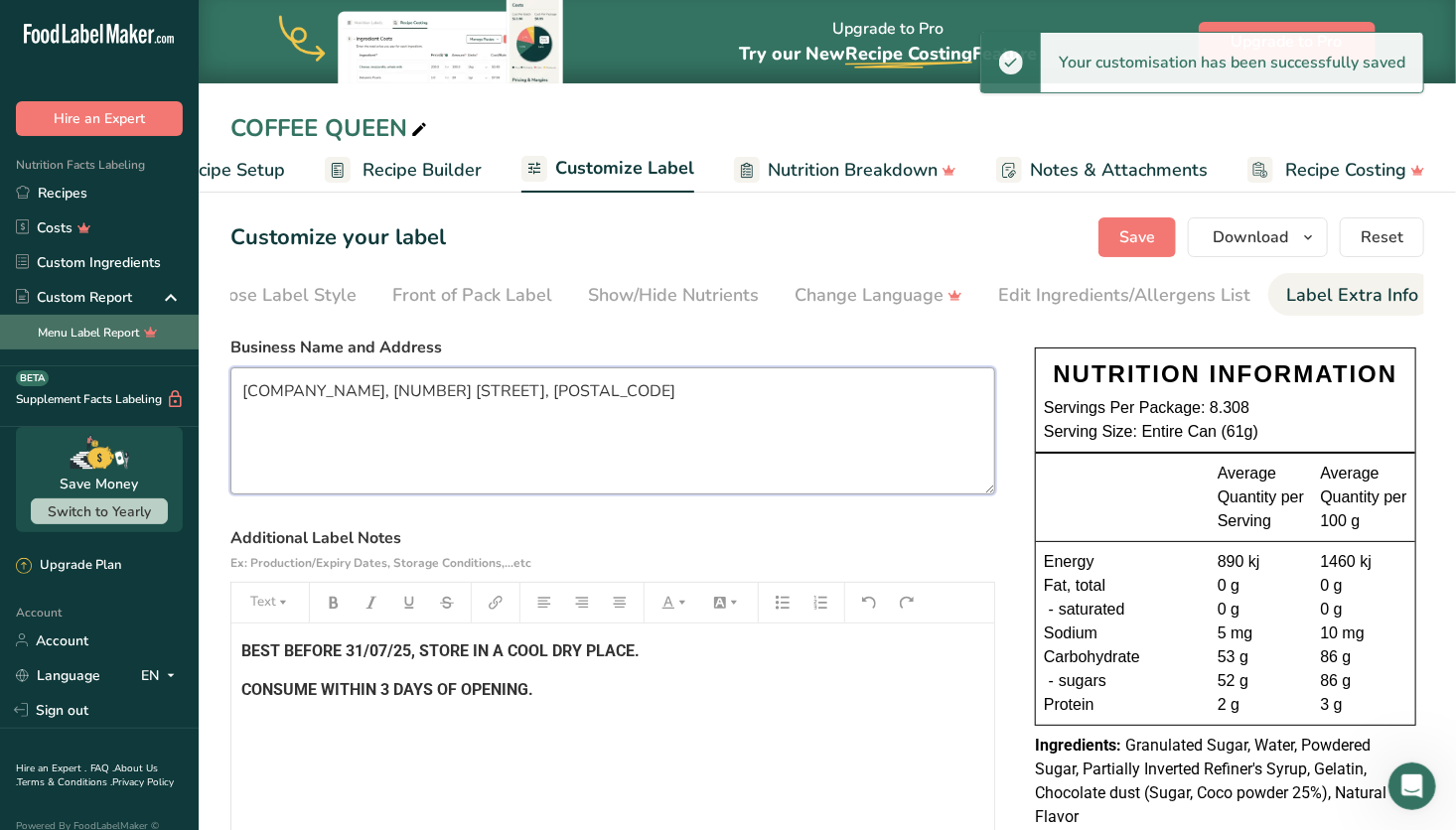 drag, startPoint x: 646, startPoint y: 418, endPoint x: 91, endPoint y: 338, distance: 560.7361 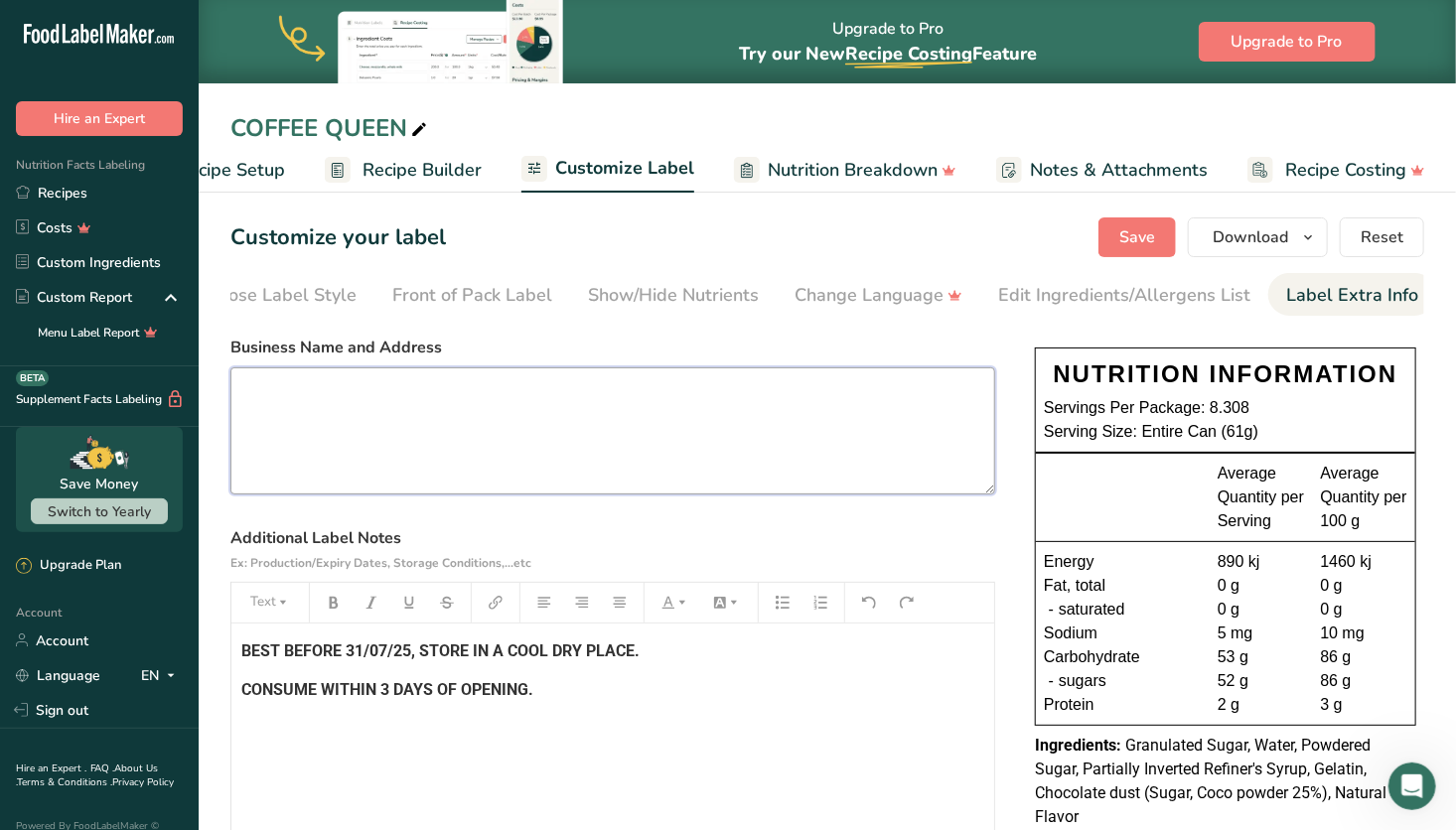 type 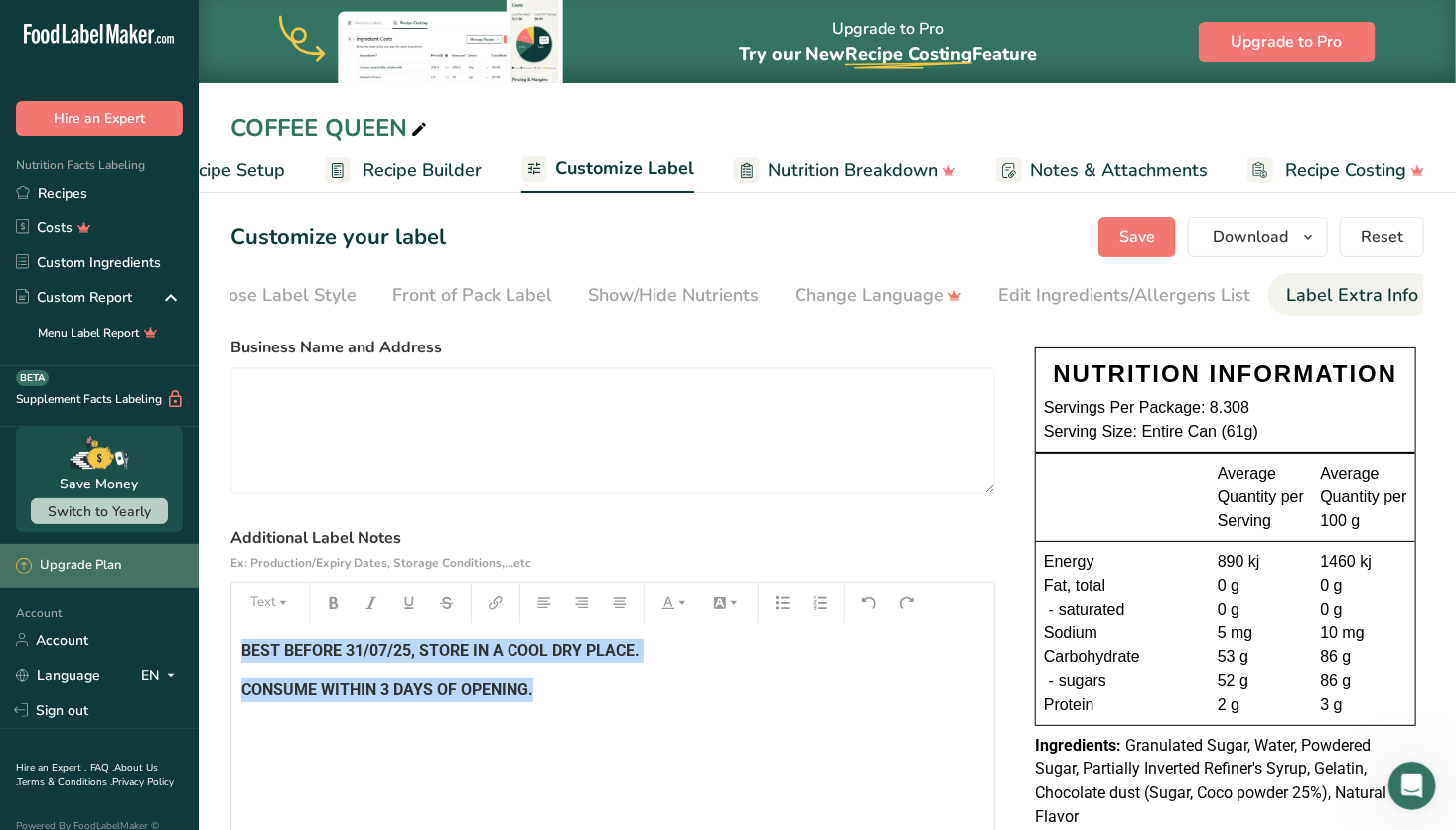 drag, startPoint x: 559, startPoint y: 719, endPoint x: 163, endPoint y: 556, distance: 428.23475 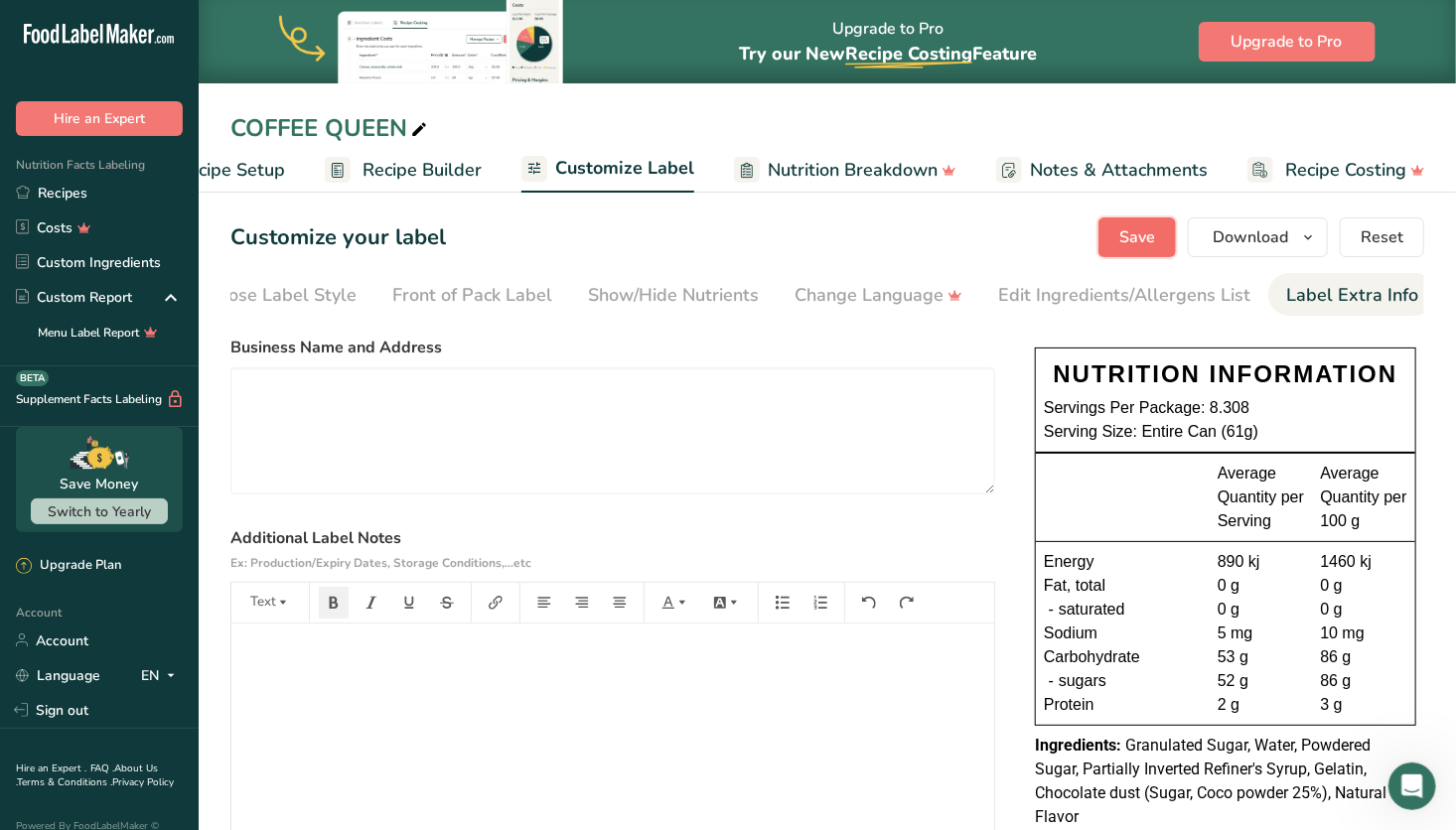 click on "Save" at bounding box center [1137, 237] 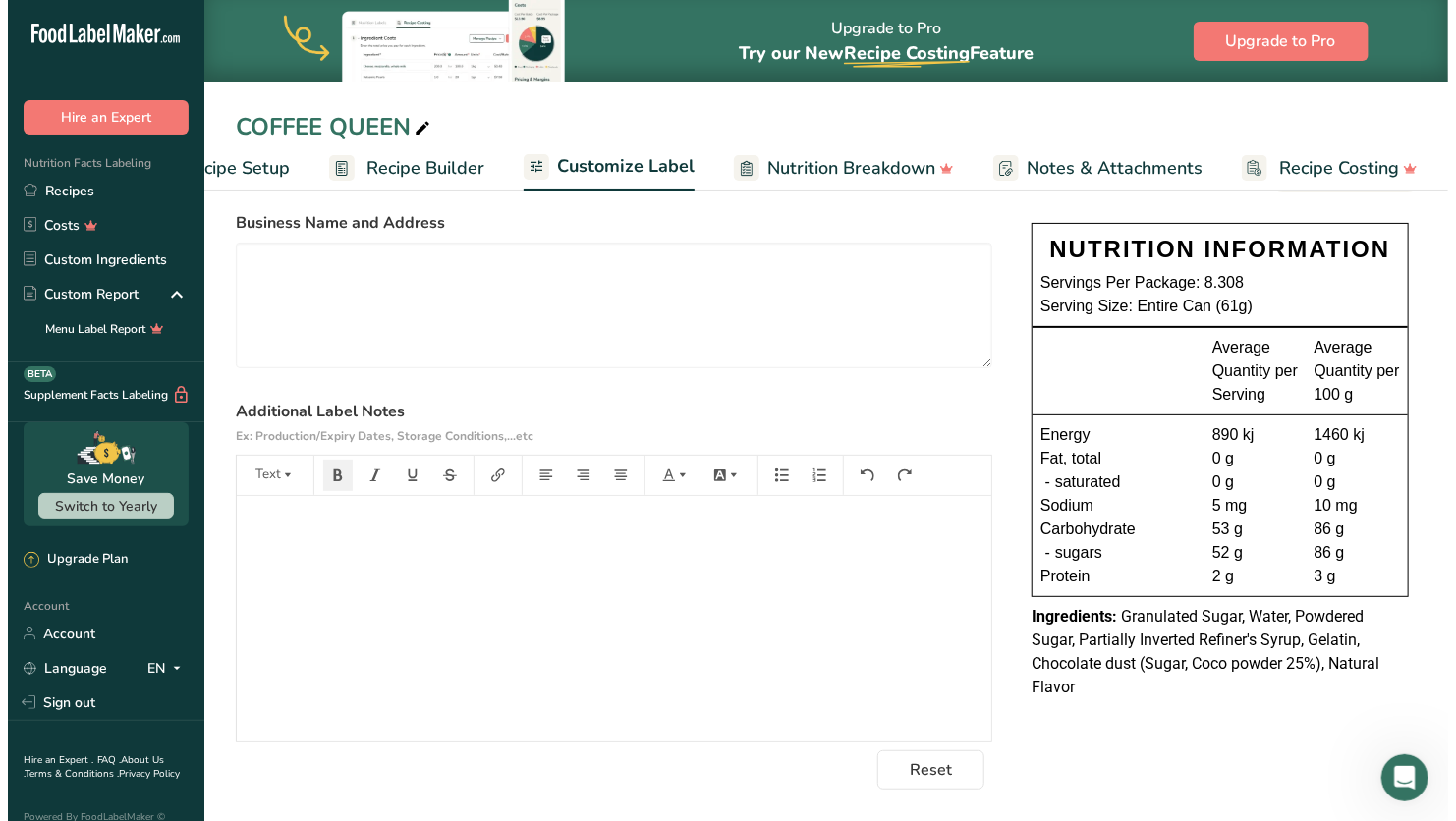 scroll, scrollTop: 0, scrollLeft: 0, axis: both 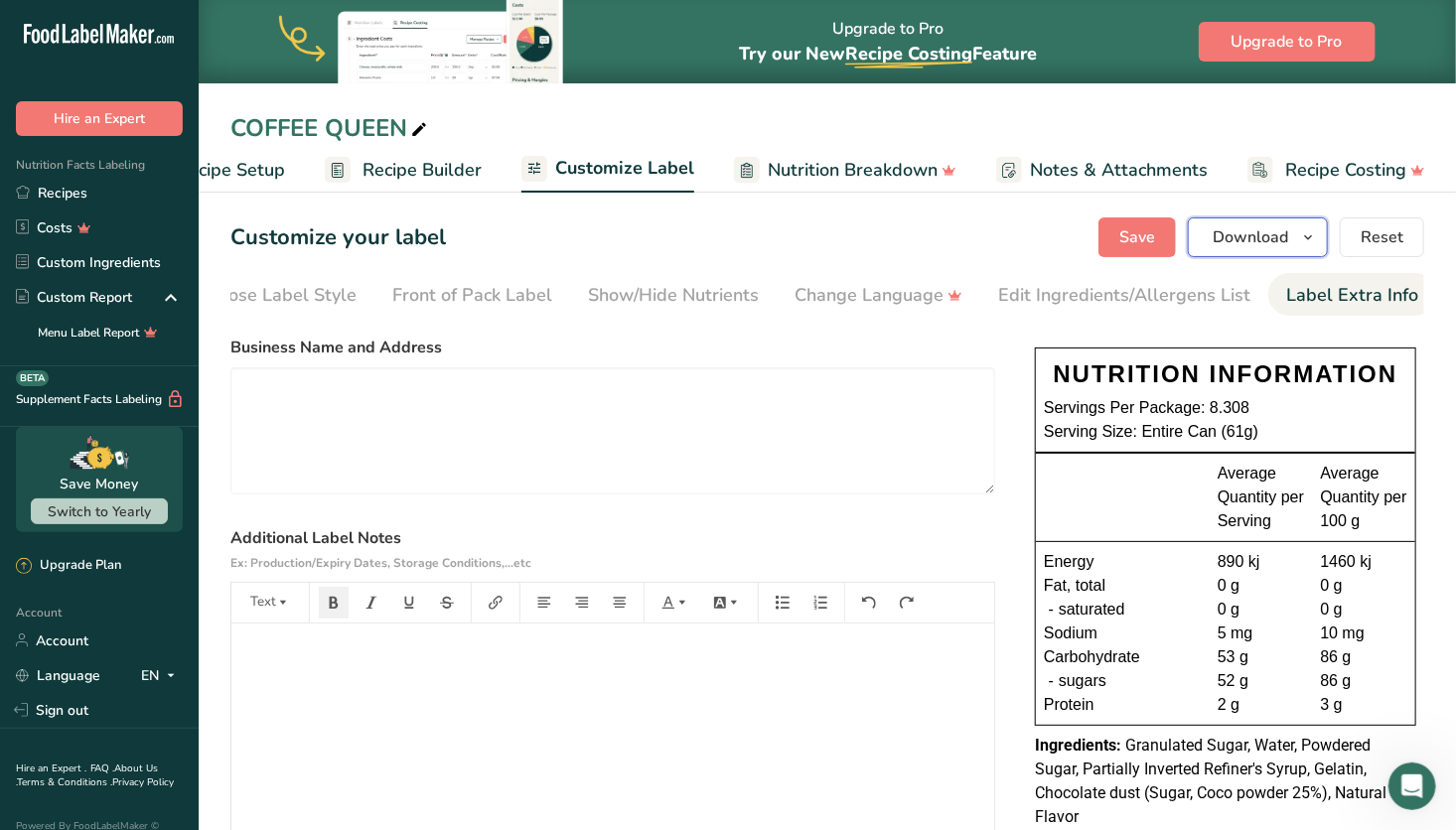 click on "Download" at bounding box center [1250, 237] 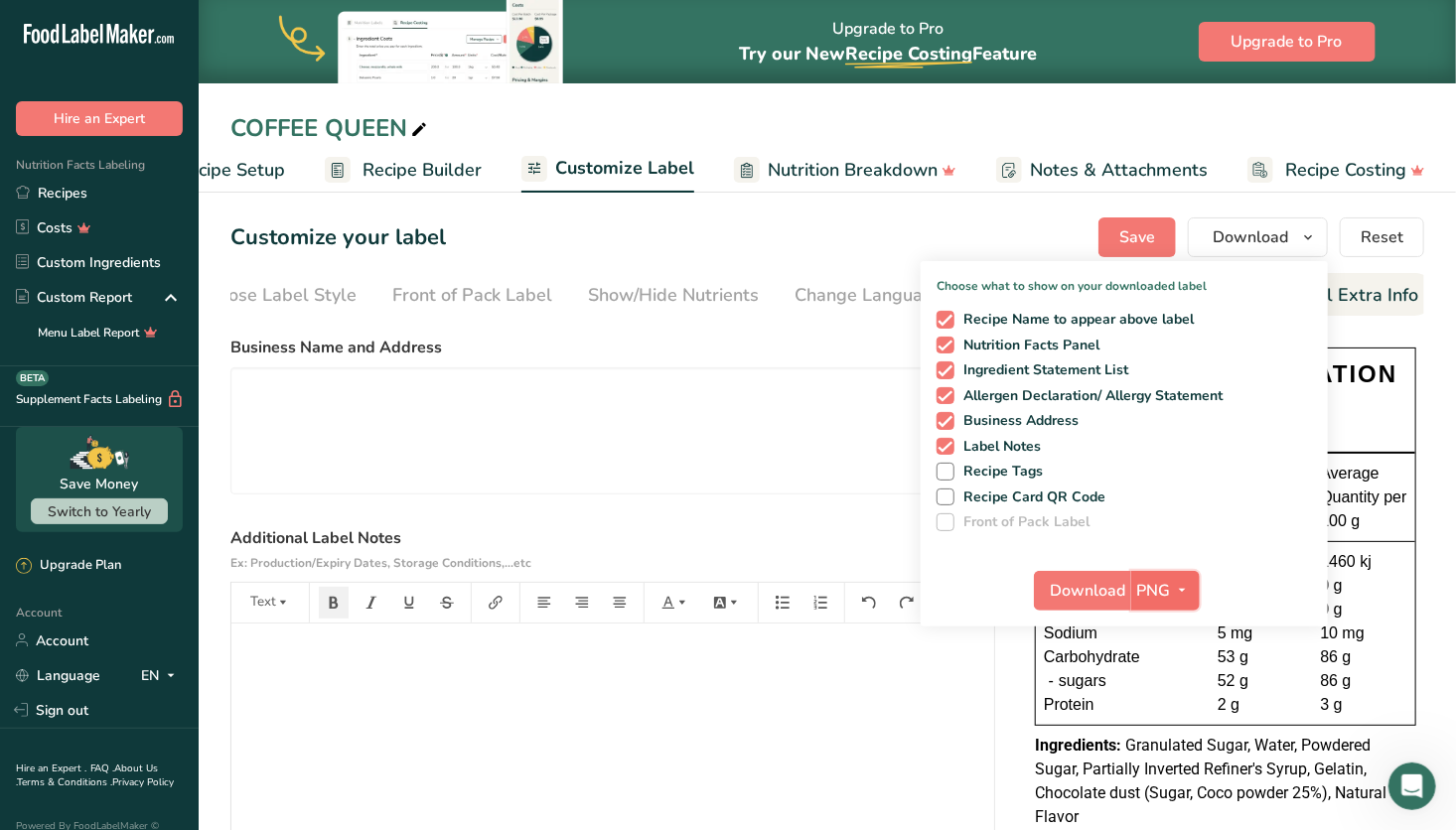 click on "PNG" at bounding box center [1154, 591] 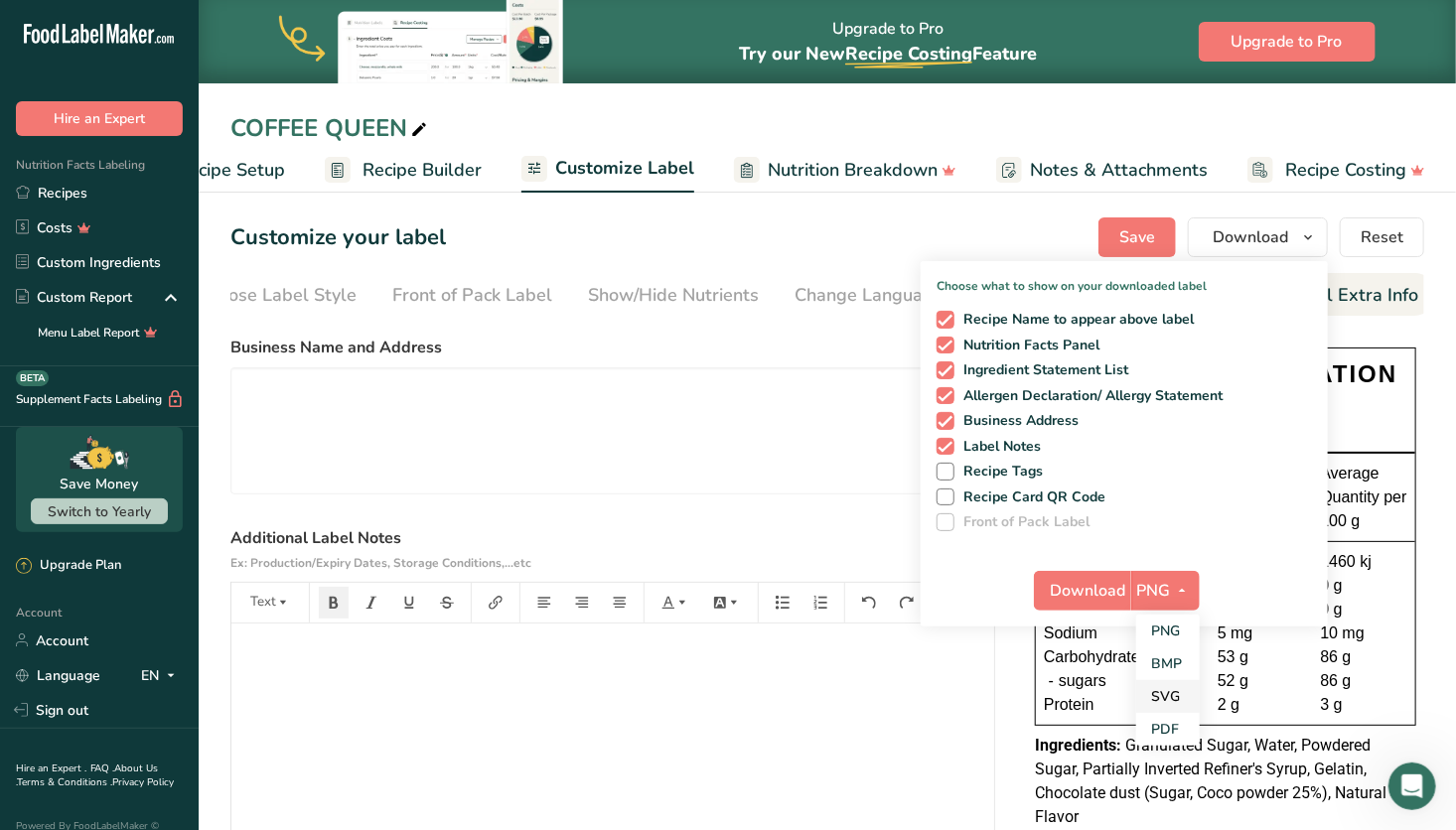 click on "SVG" at bounding box center (1168, 696) 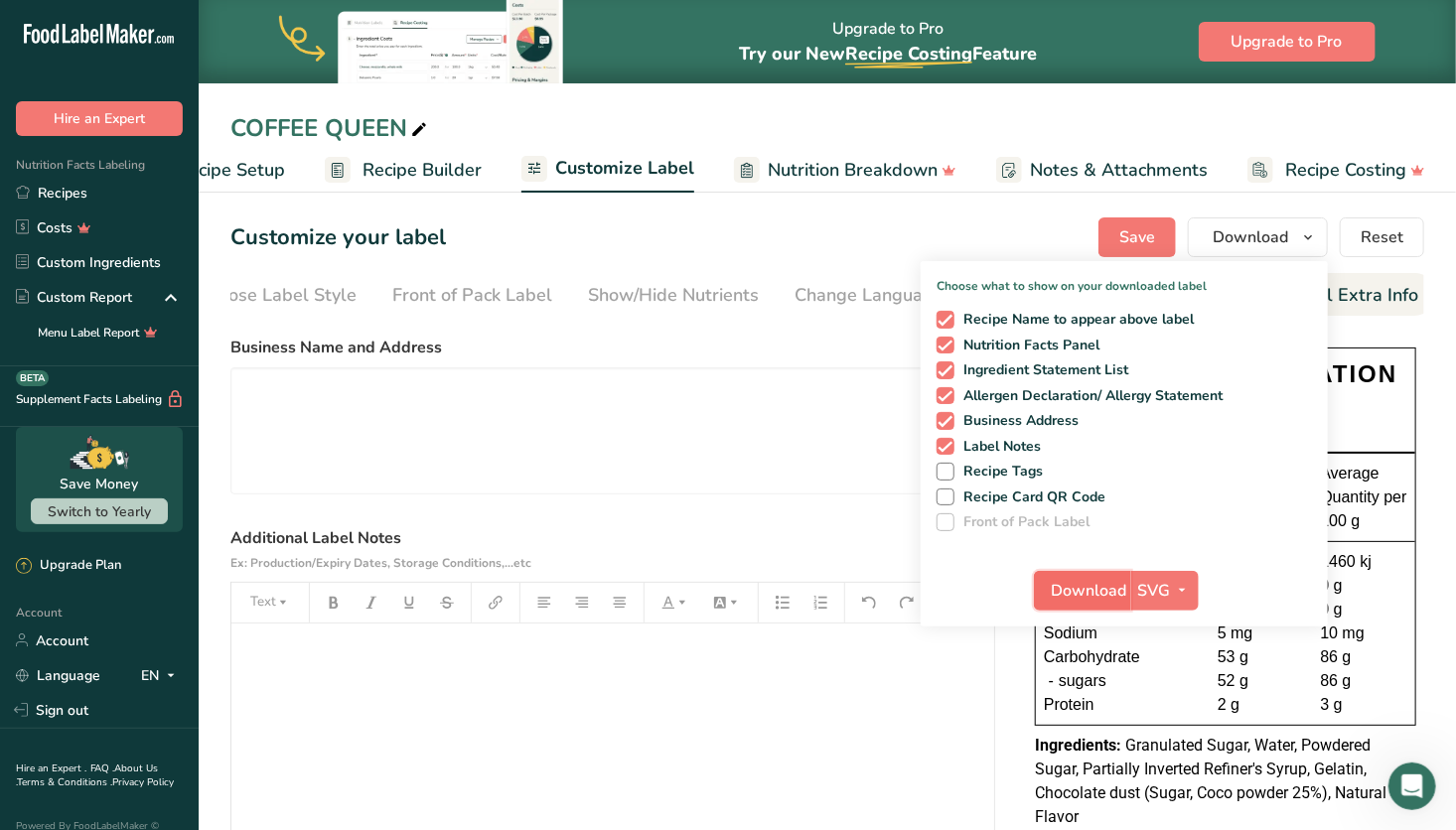 click on "Download" at bounding box center (1089, 591) 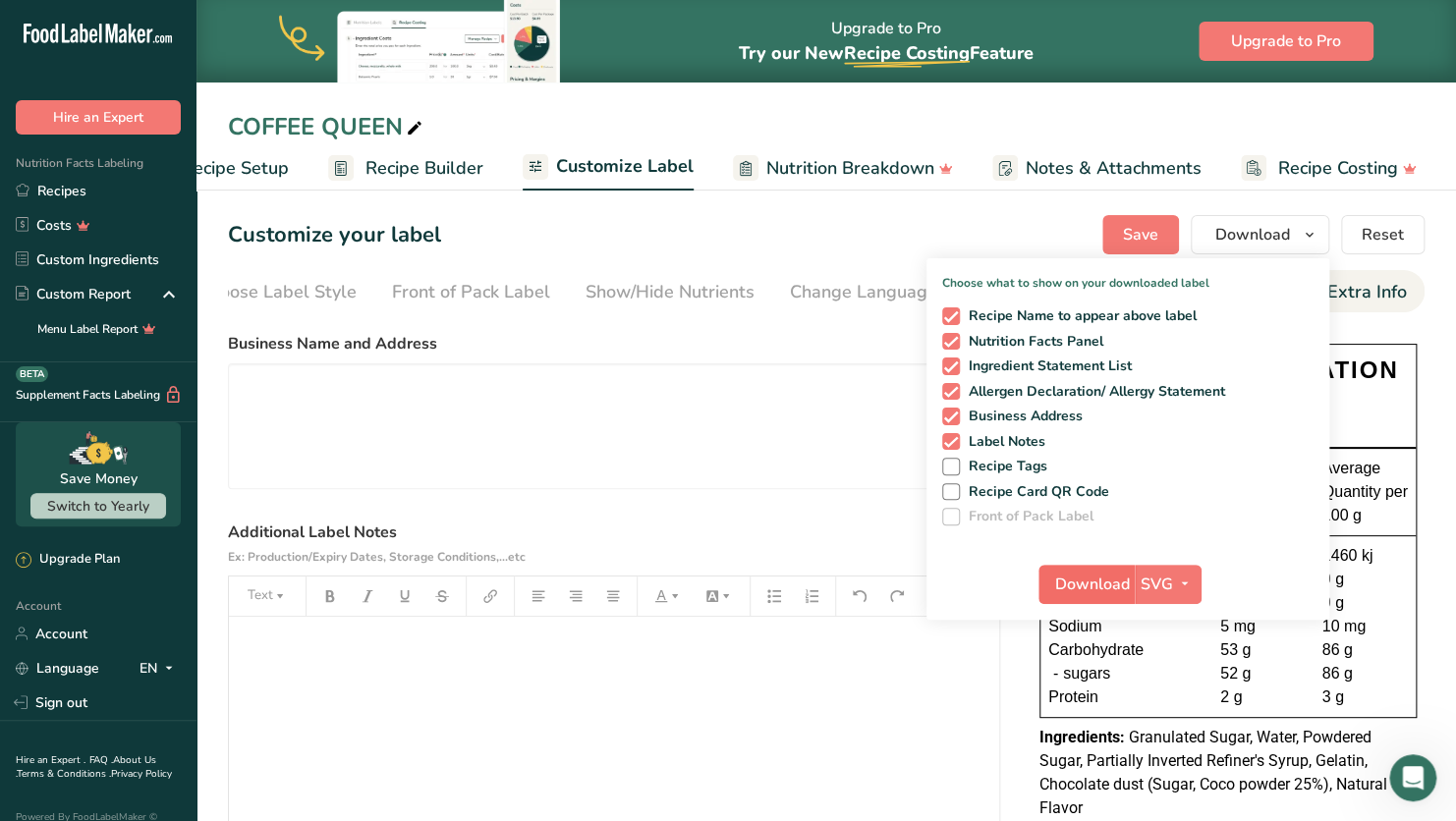 scroll, scrollTop: 0, scrollLeft: 35, axis: horizontal 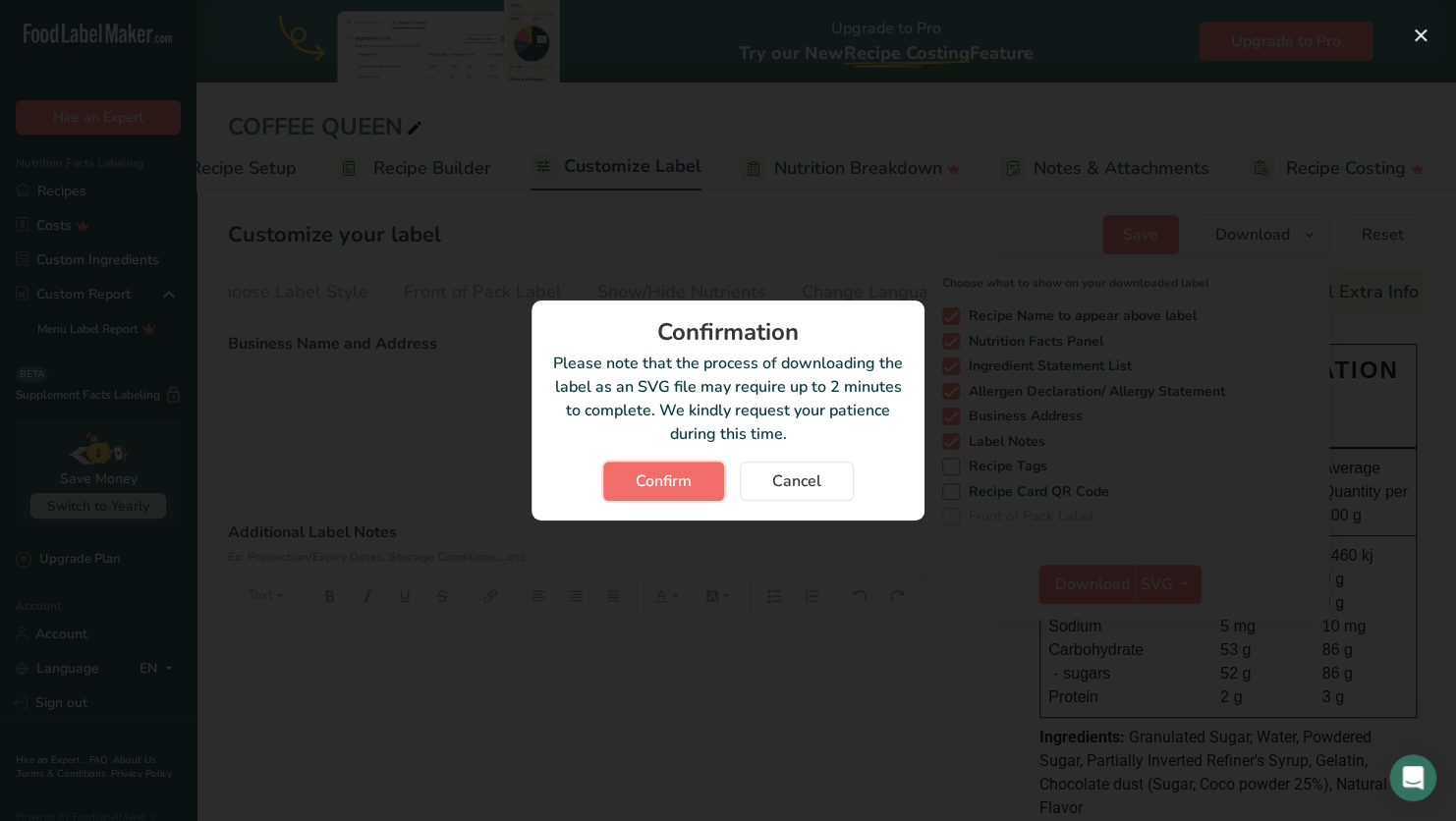 click on "Confirm" at bounding box center (663, 481) 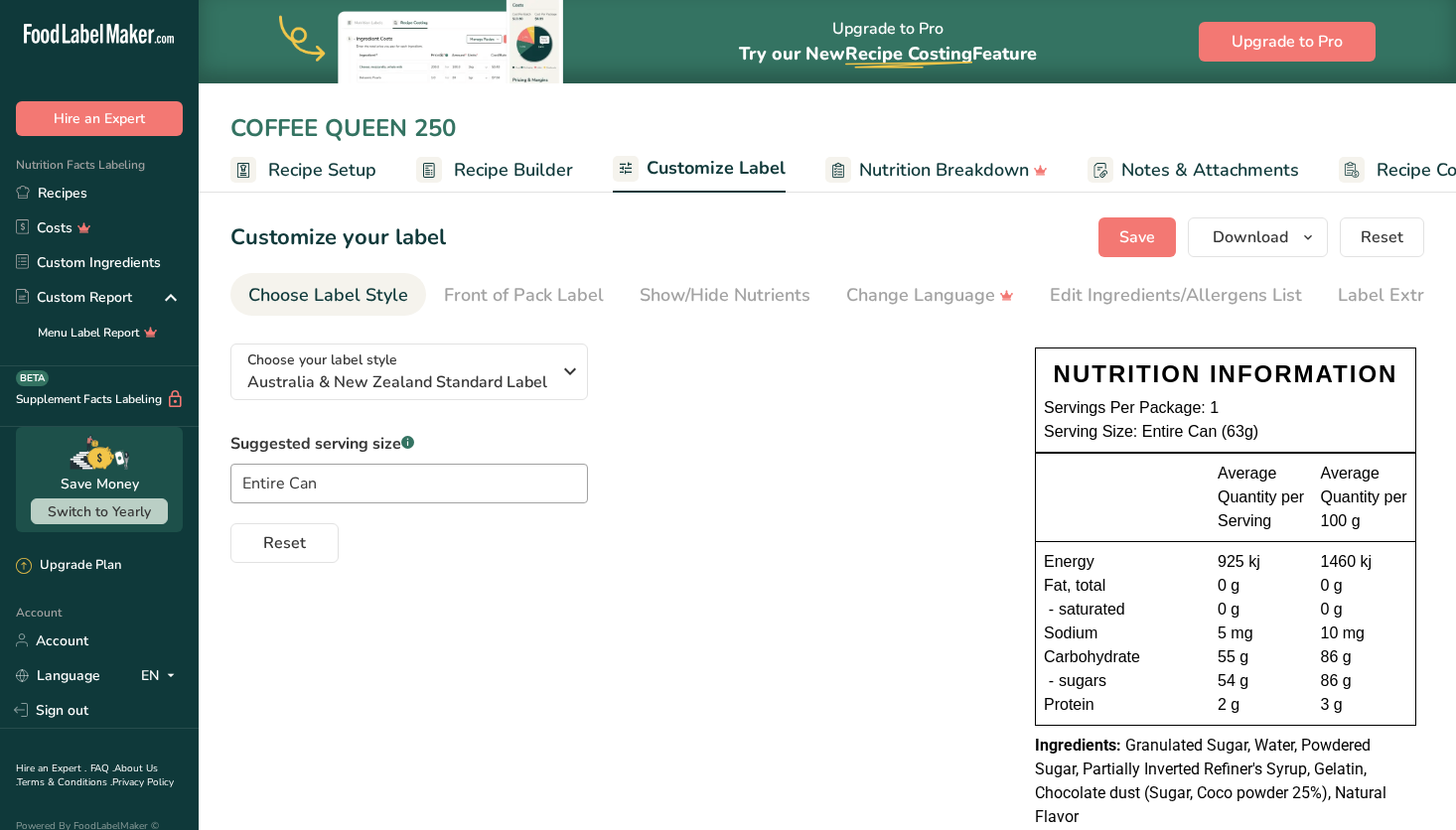 scroll, scrollTop: 0, scrollLeft: 0, axis: both 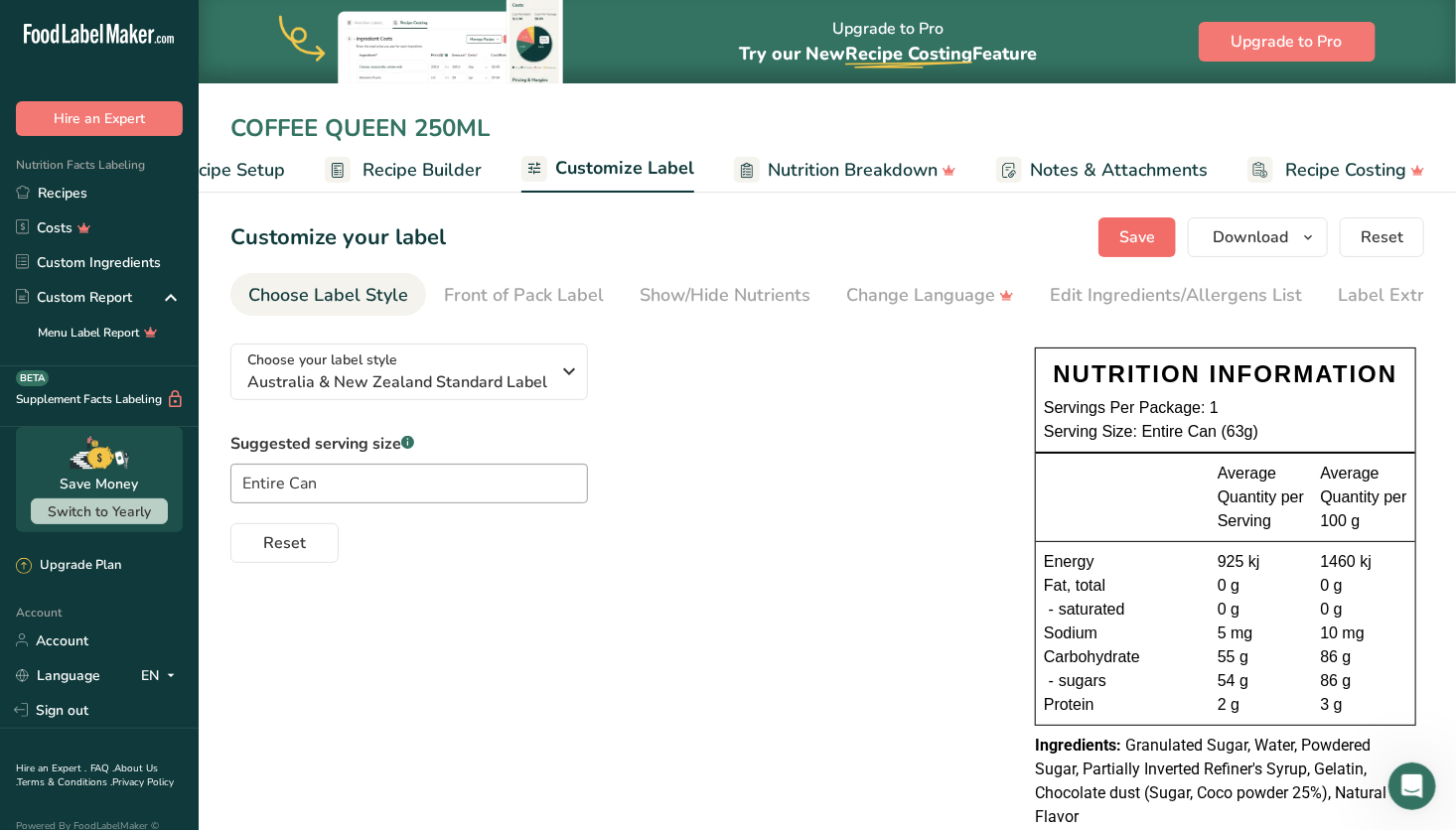 type on "COFFEE QUEEN 250ML" 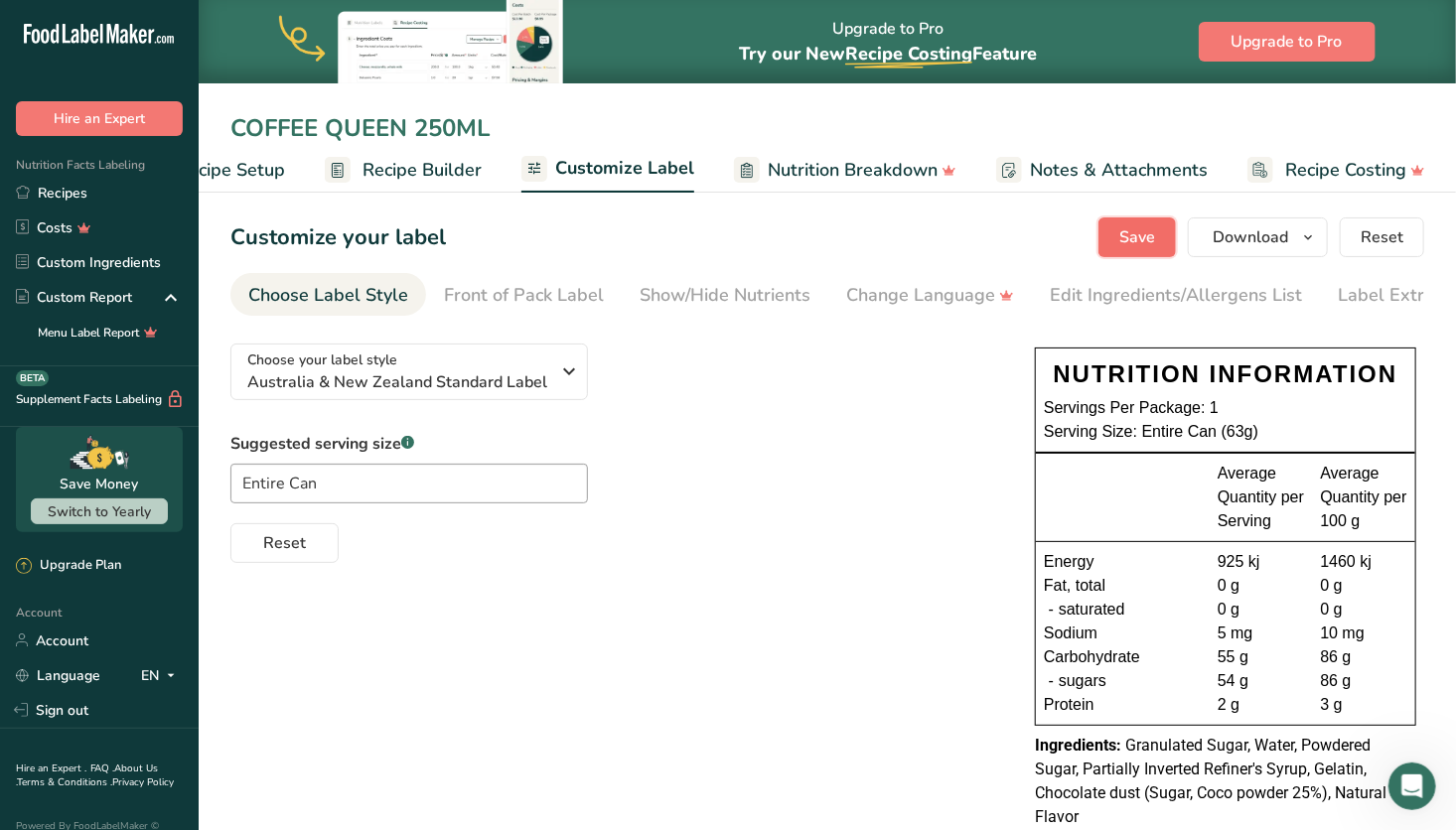 click on "Save" at bounding box center [1137, 237] 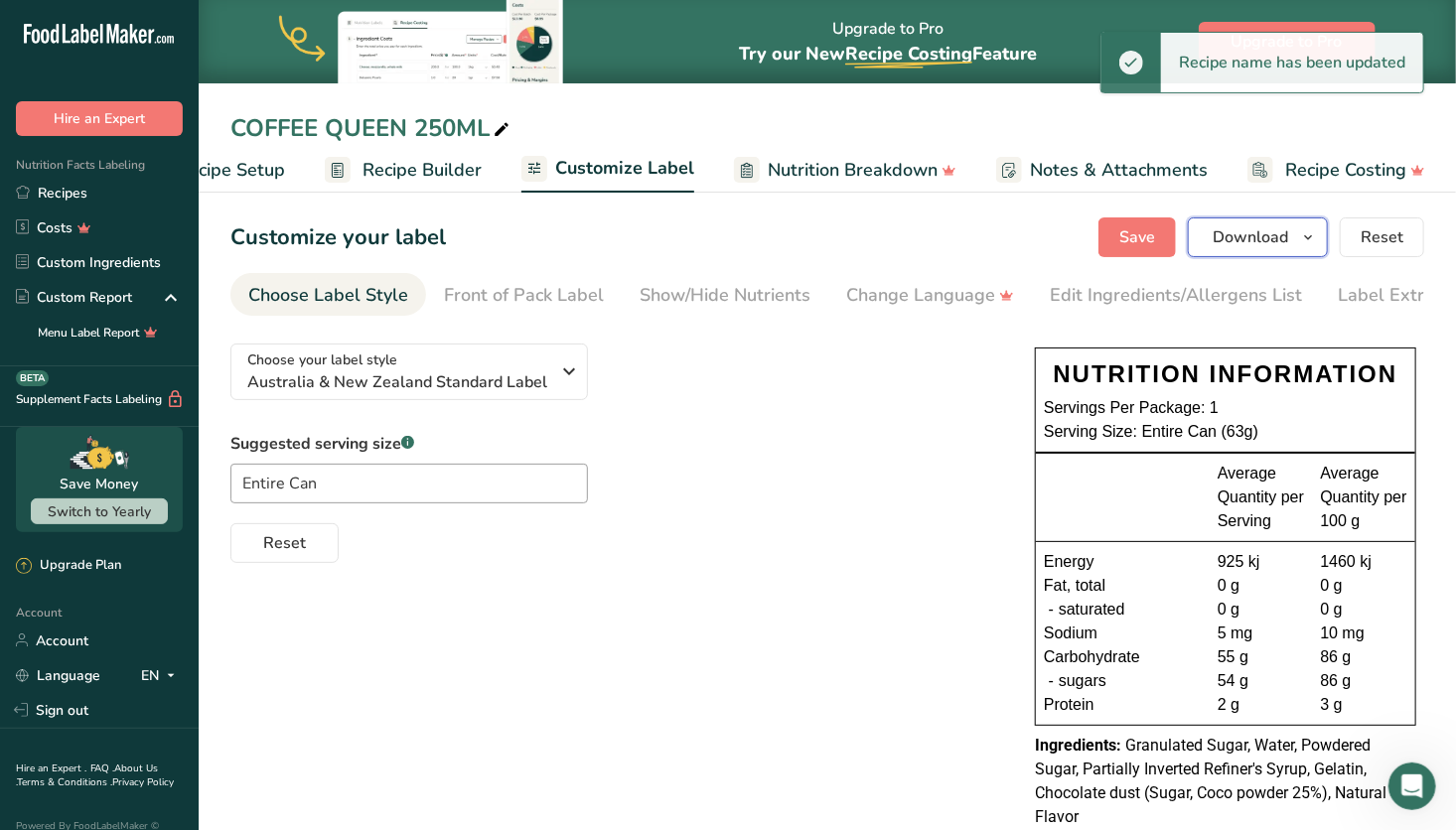 click on "Download" at bounding box center (1250, 237) 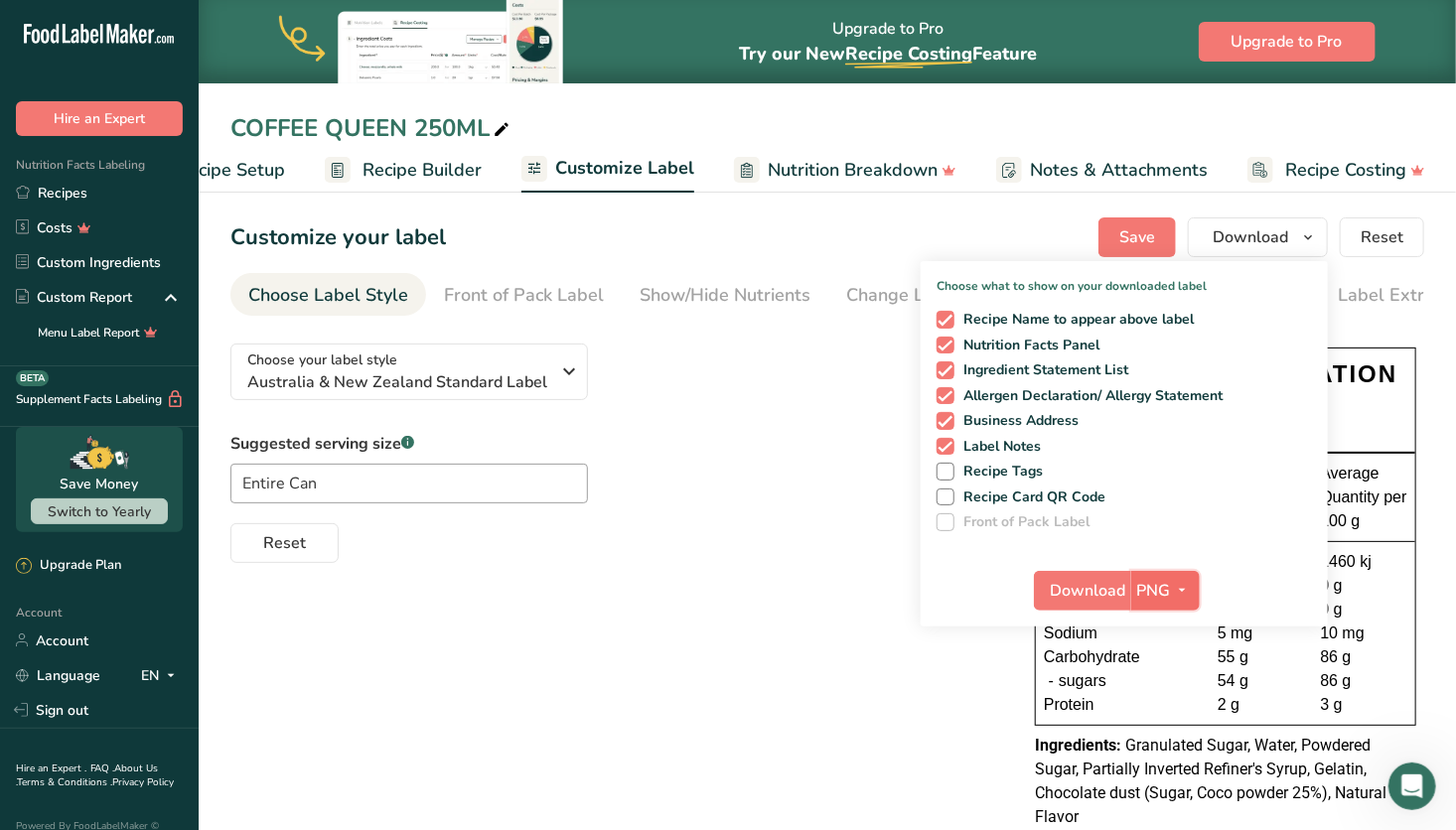 click on "PNG" at bounding box center (1154, 591) 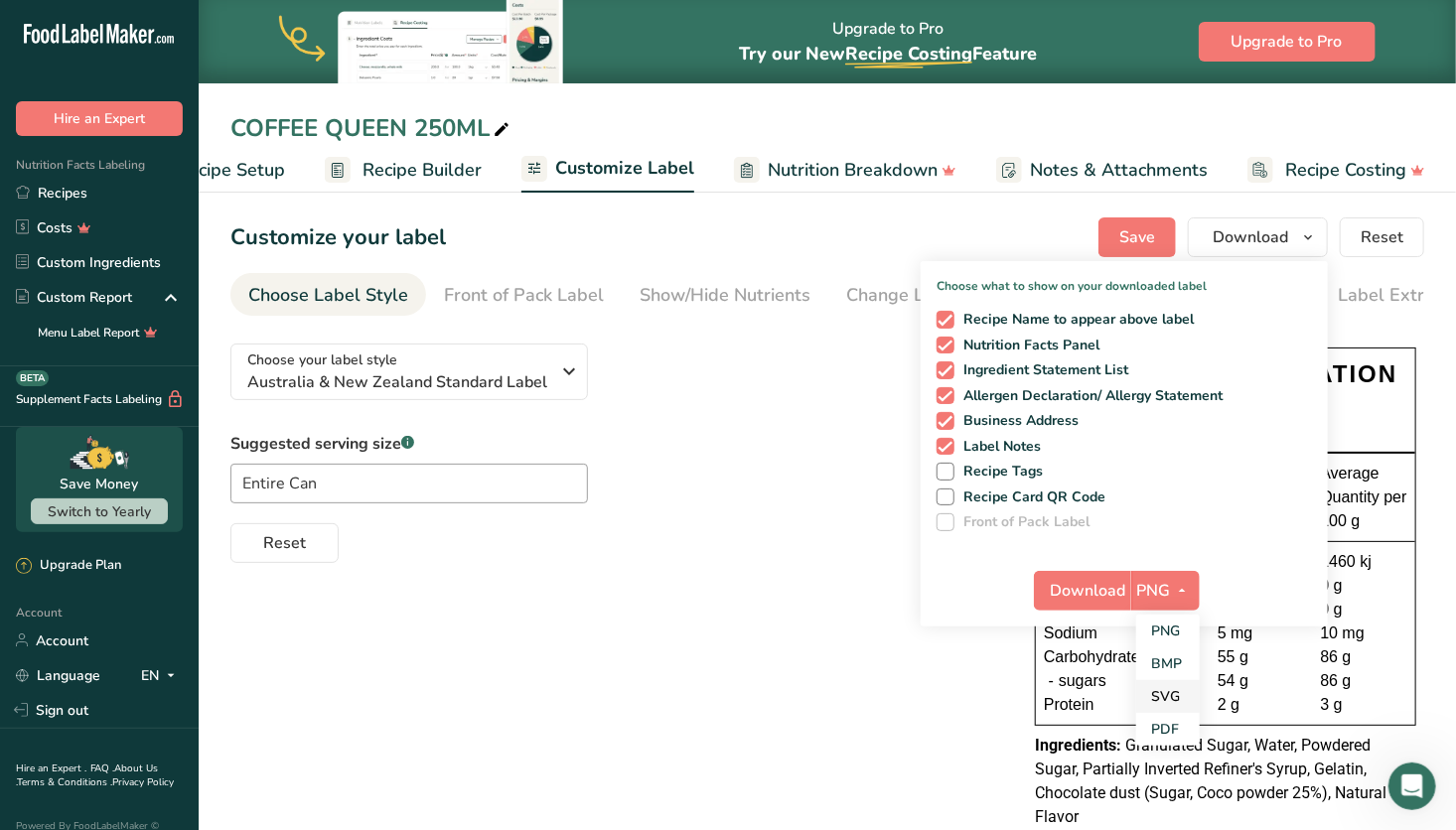 click on "SVG" at bounding box center (1168, 696) 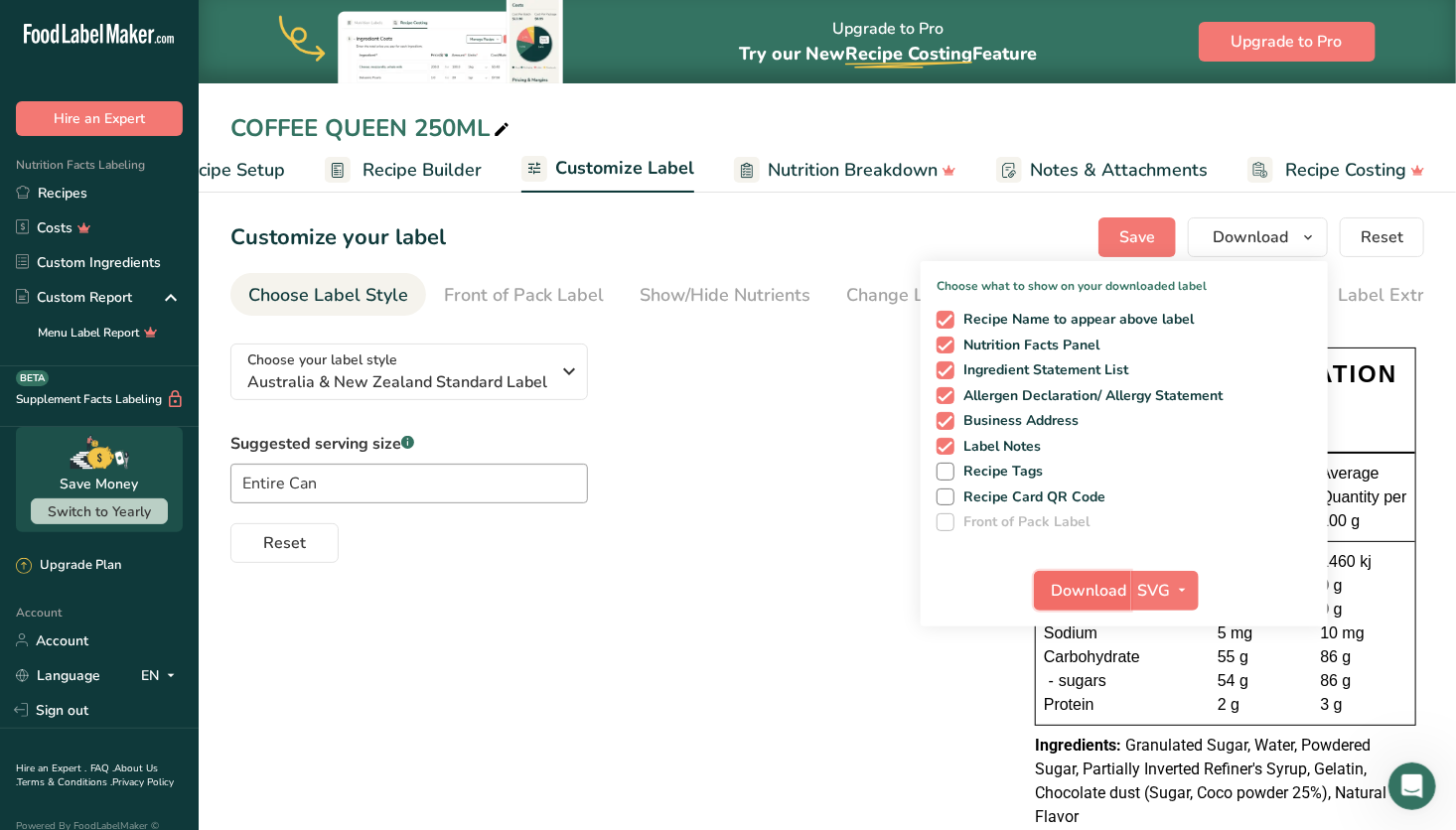 click on "Download" at bounding box center (1089, 591) 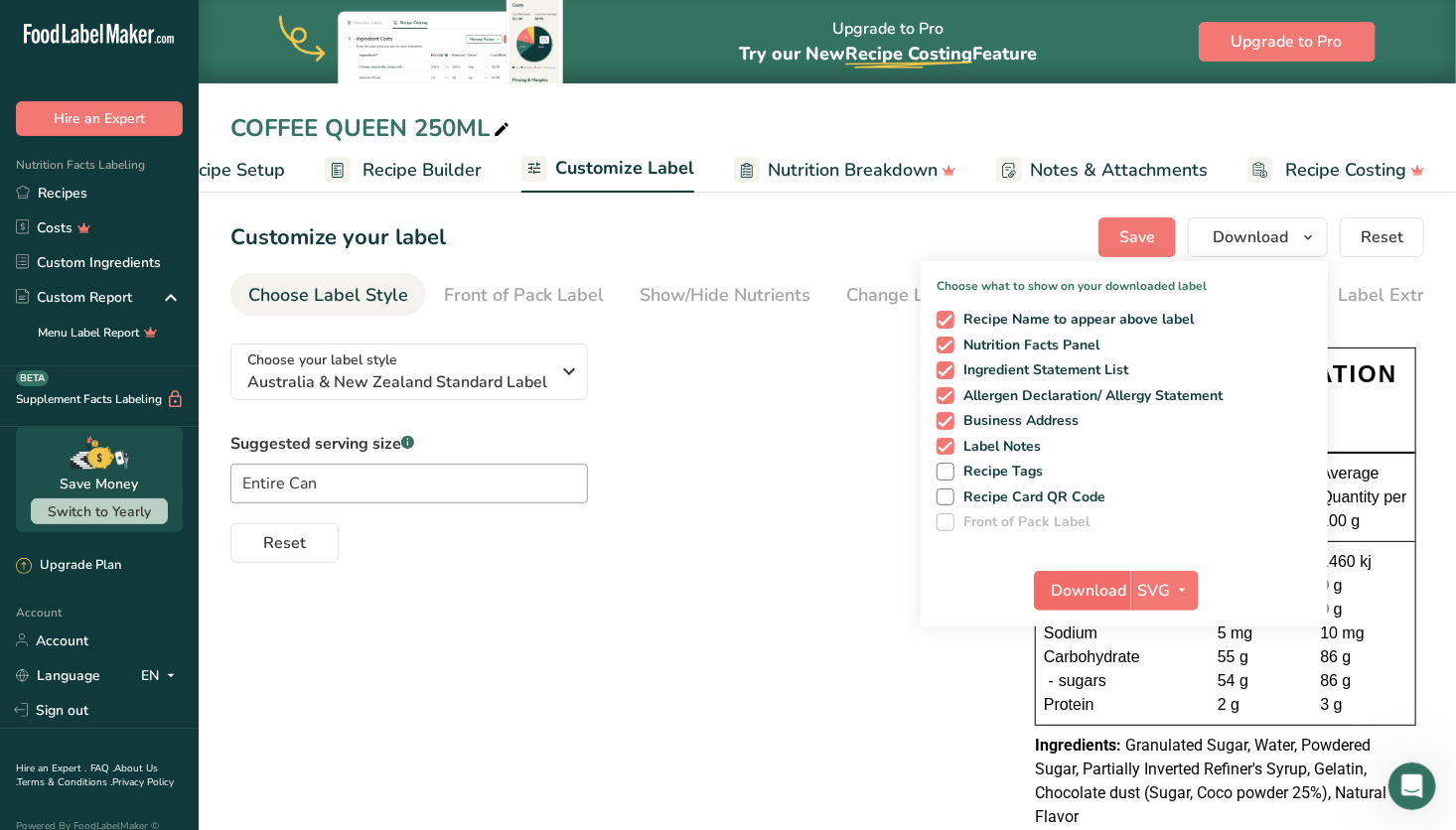 scroll, scrollTop: 0, scrollLeft: 76, axis: horizontal 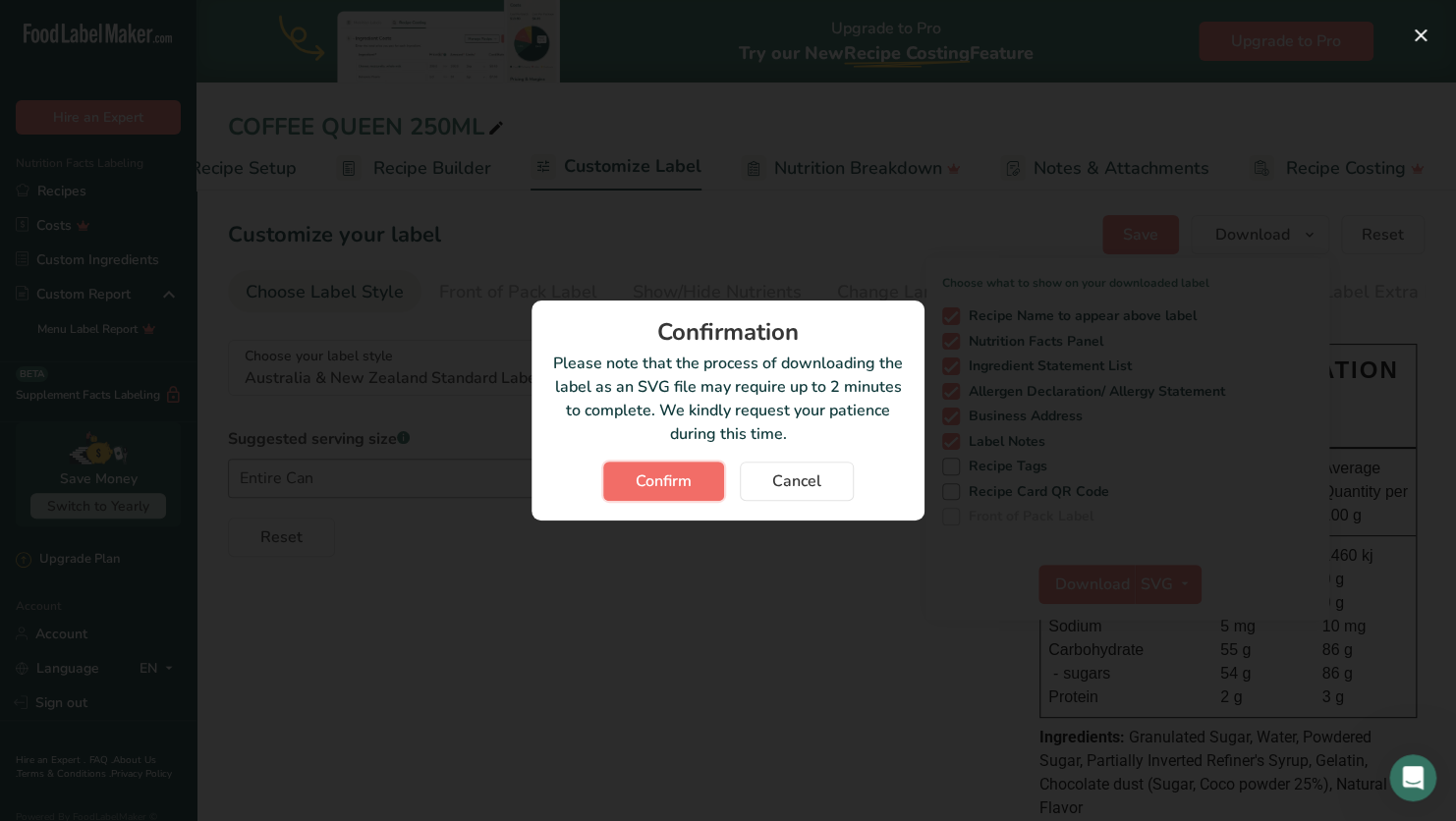 click on "Confirm" at bounding box center [663, 481] 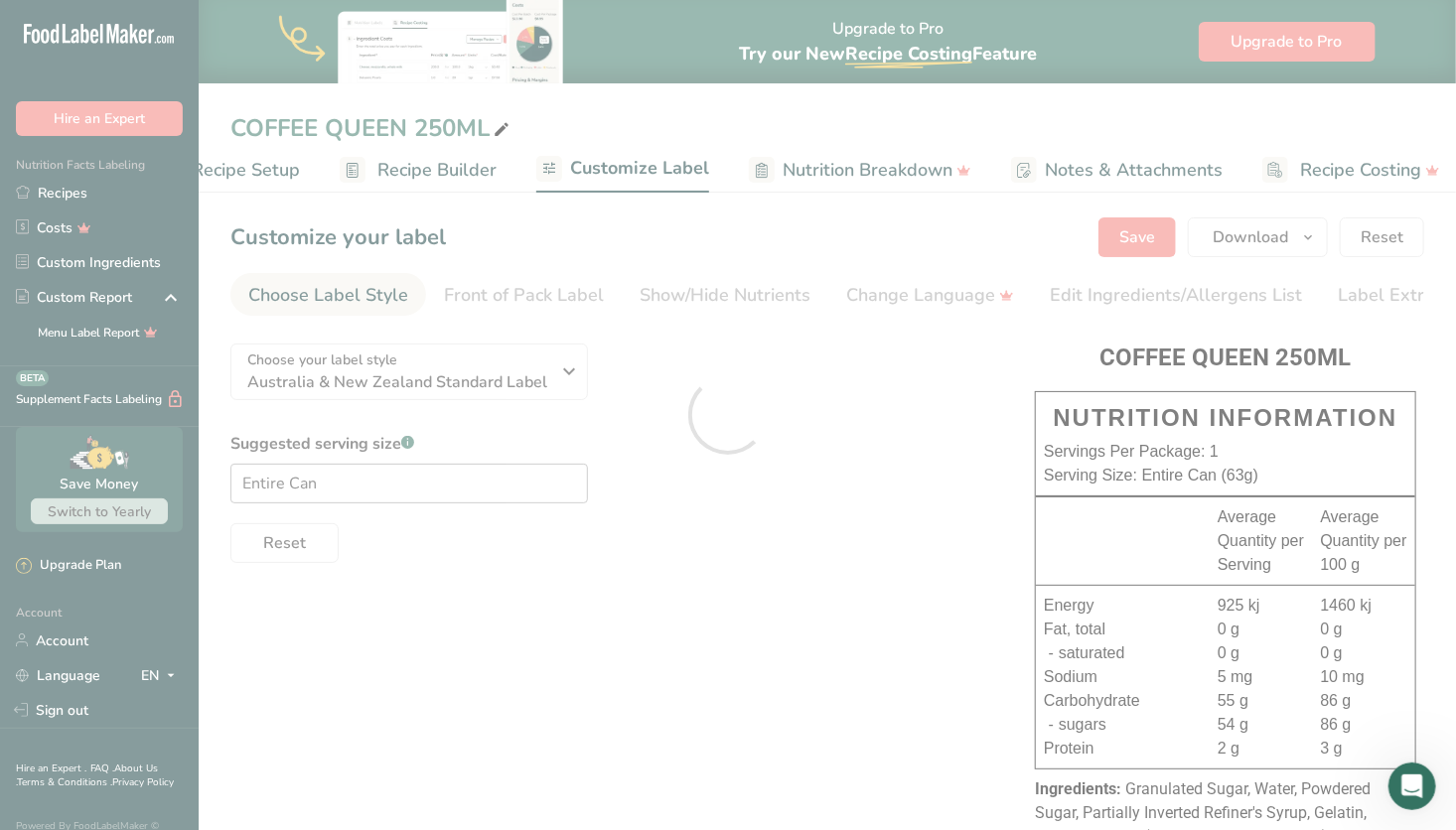 scroll, scrollTop: 0, scrollLeft: 0, axis: both 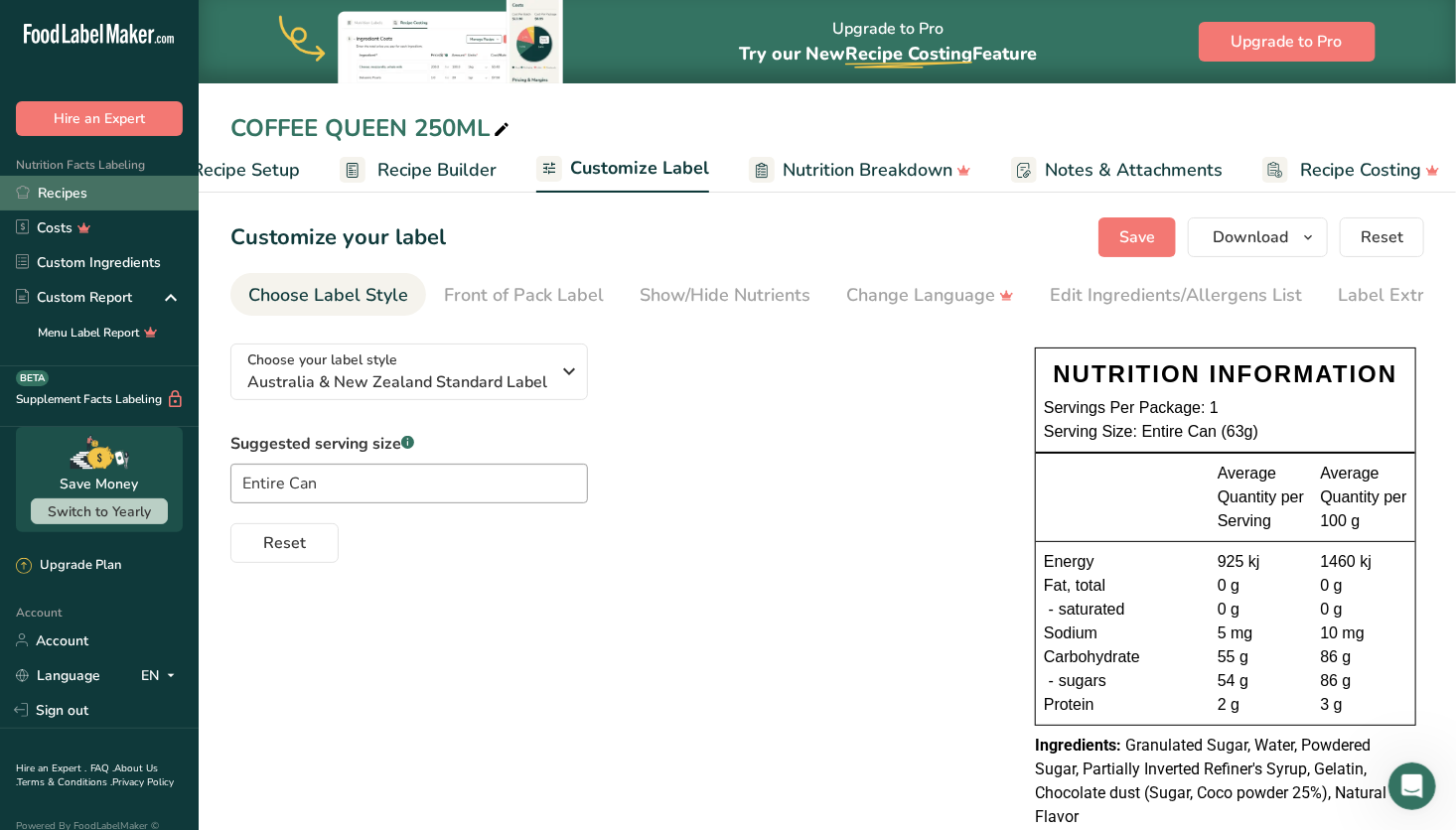 click on "Recipes" at bounding box center (99, 193) 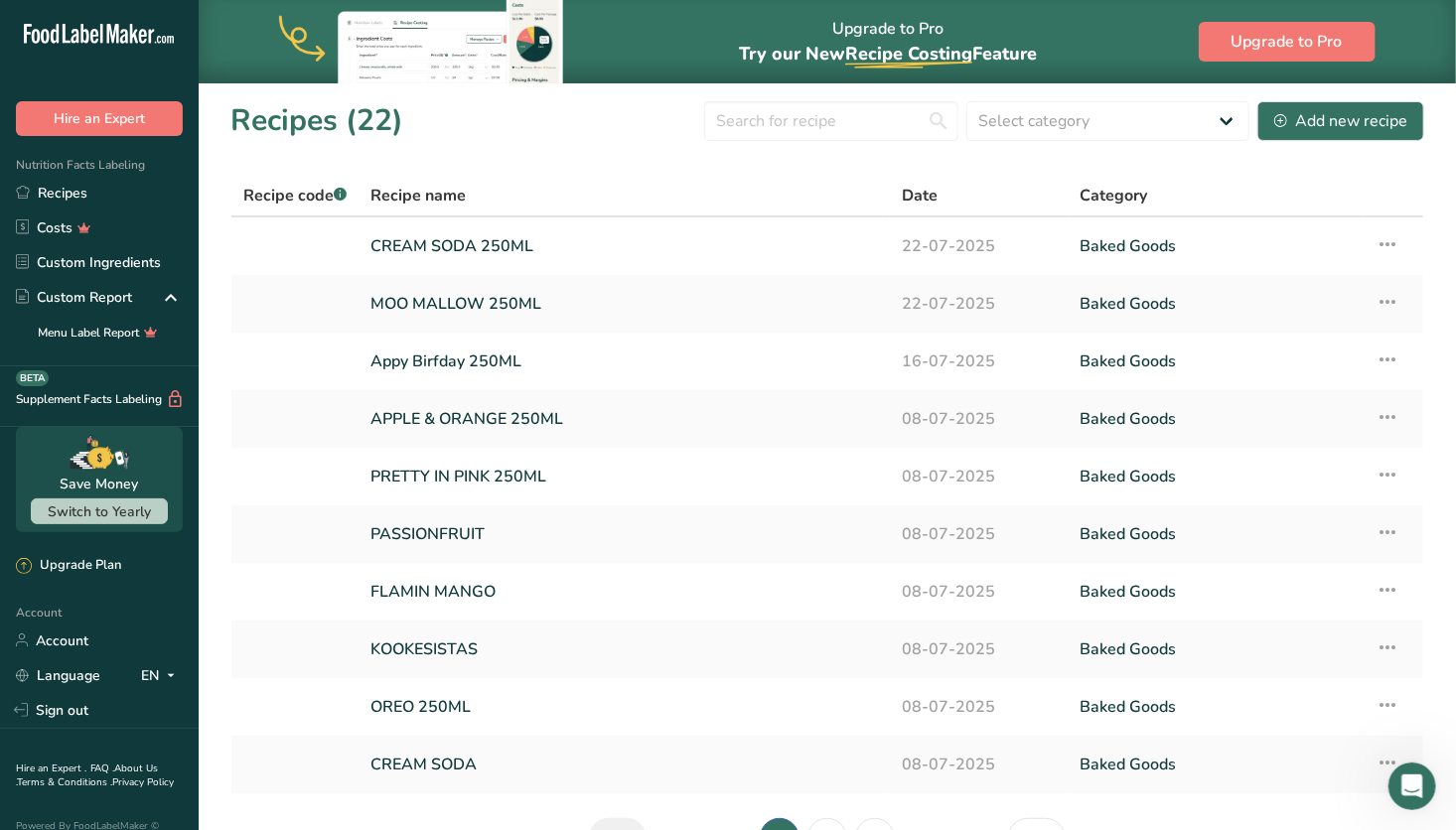 scroll, scrollTop: 122, scrollLeft: 0, axis: vertical 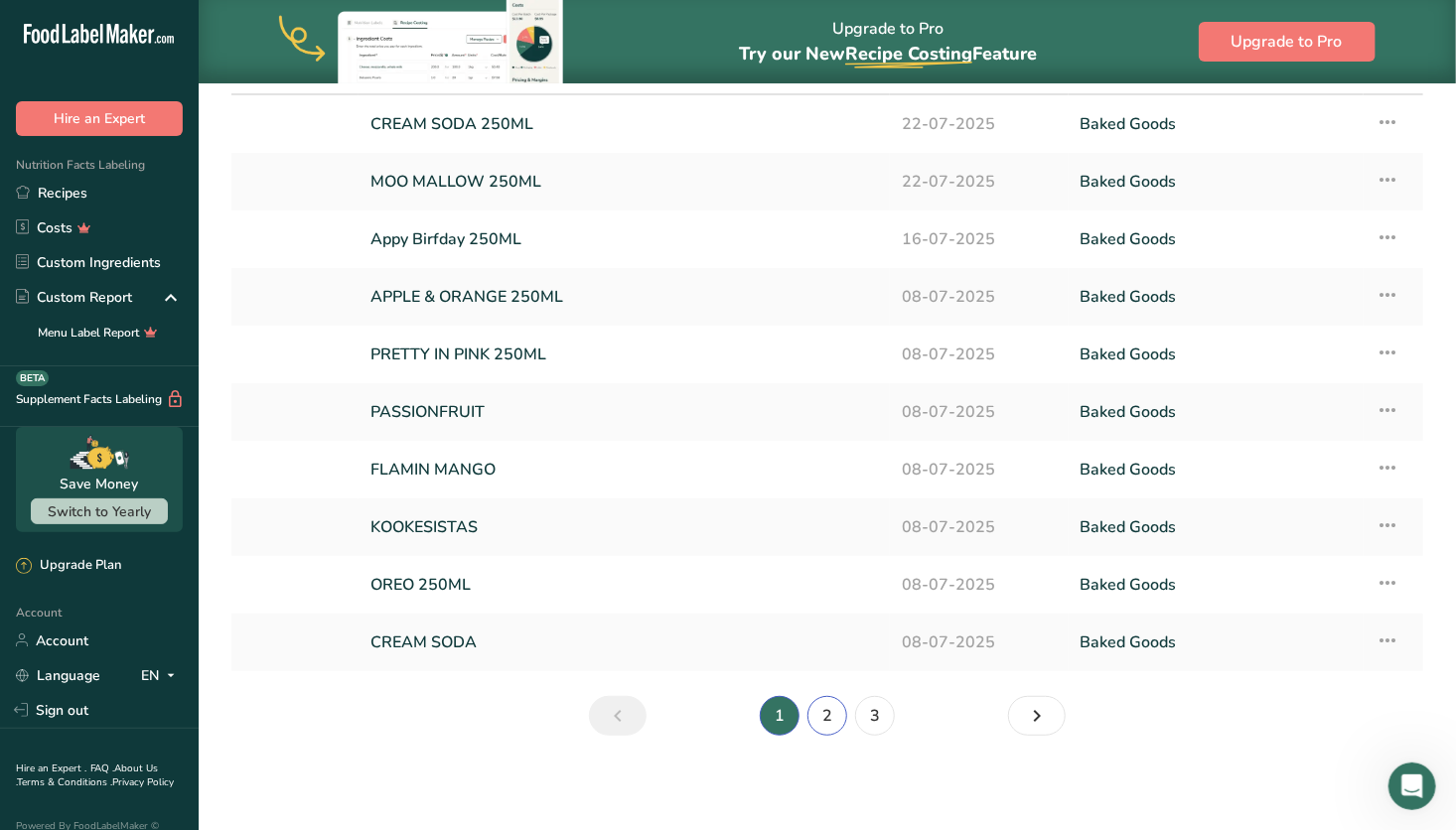 click on "2" at bounding box center [827, 716] 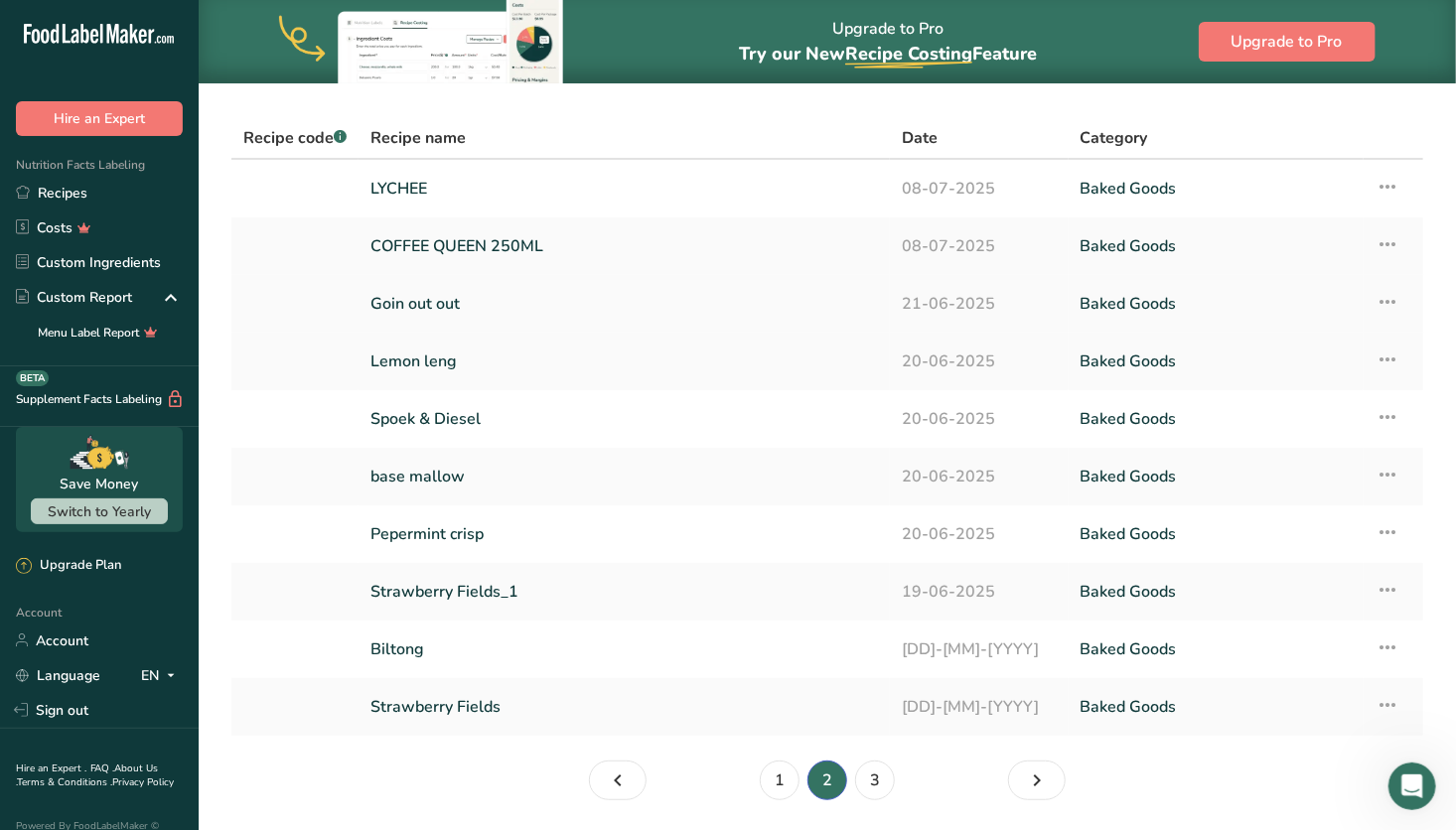 scroll, scrollTop: 52, scrollLeft: 0, axis: vertical 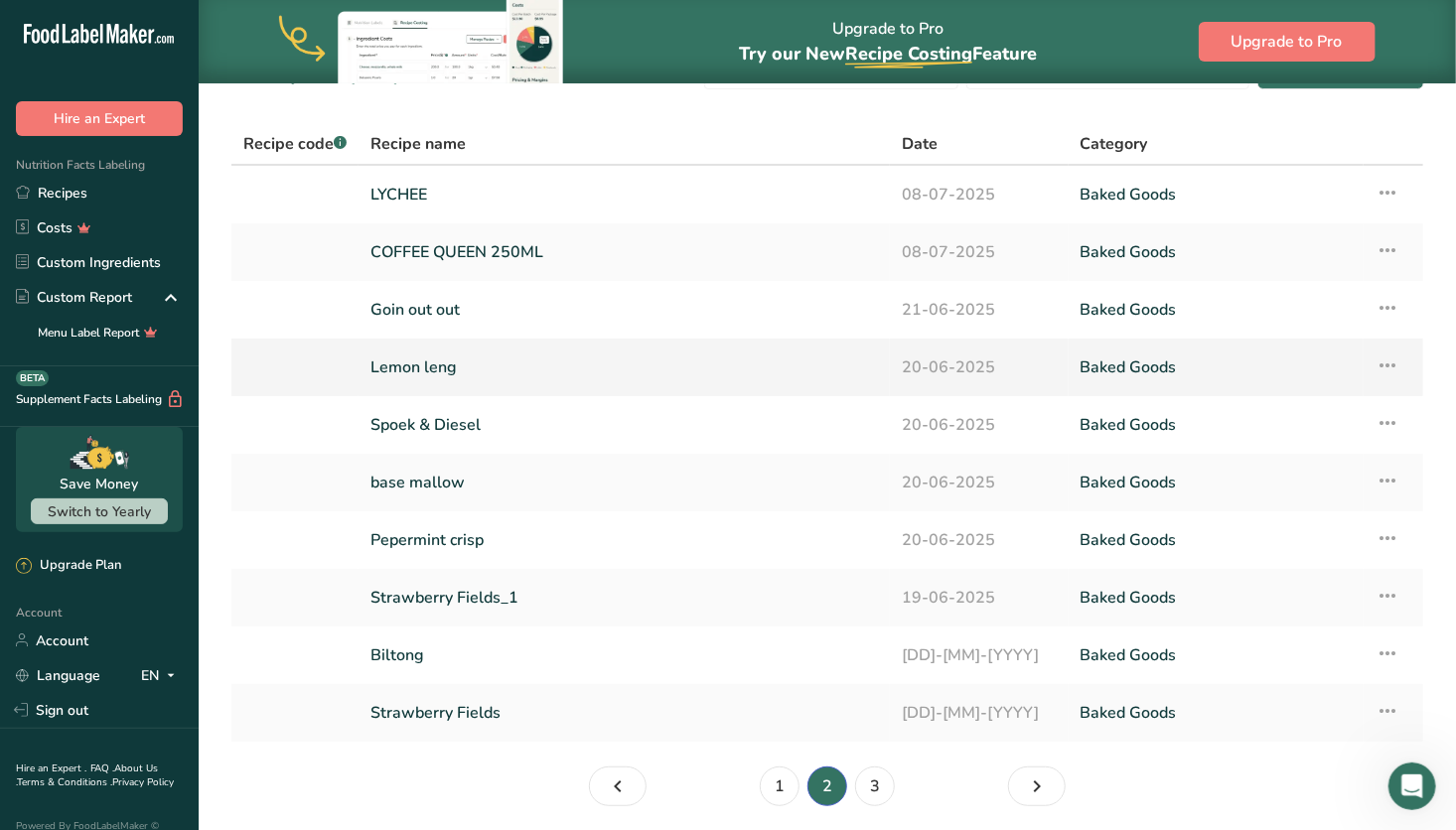 click on "Lemon leng" at bounding box center (624, 367) 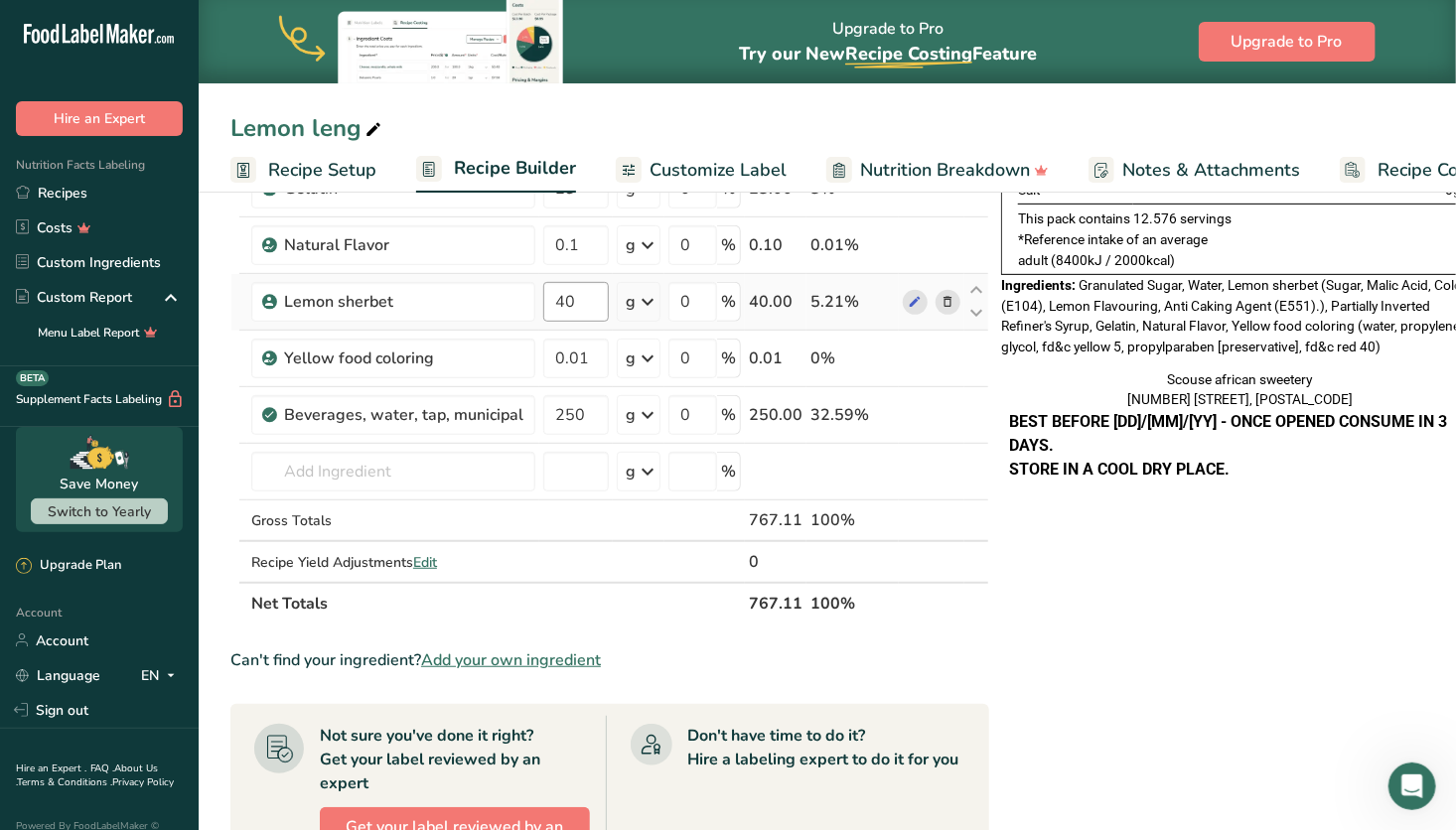 scroll, scrollTop: 293, scrollLeft: 0, axis: vertical 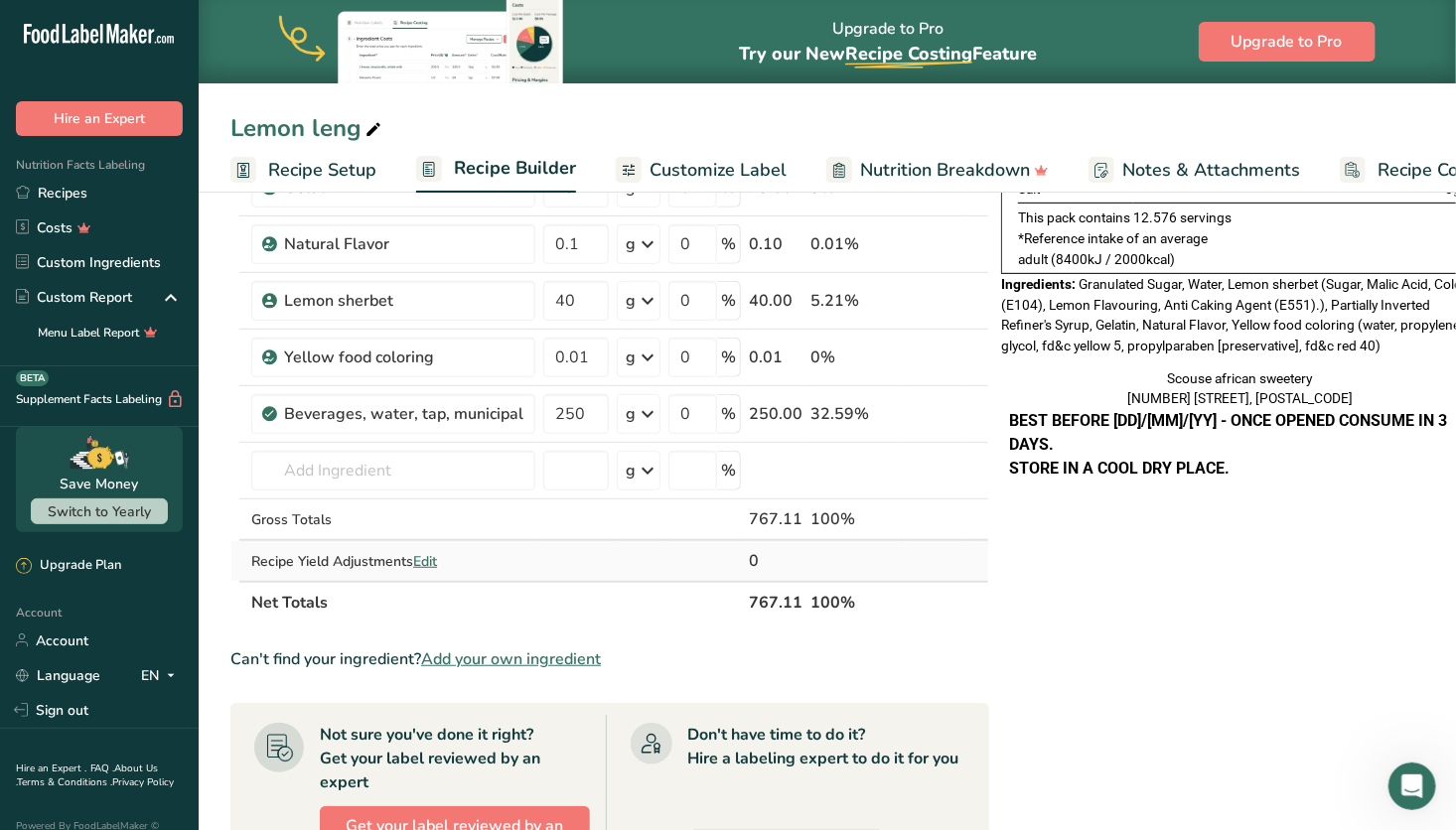 click on "Edit" at bounding box center [425, 561] 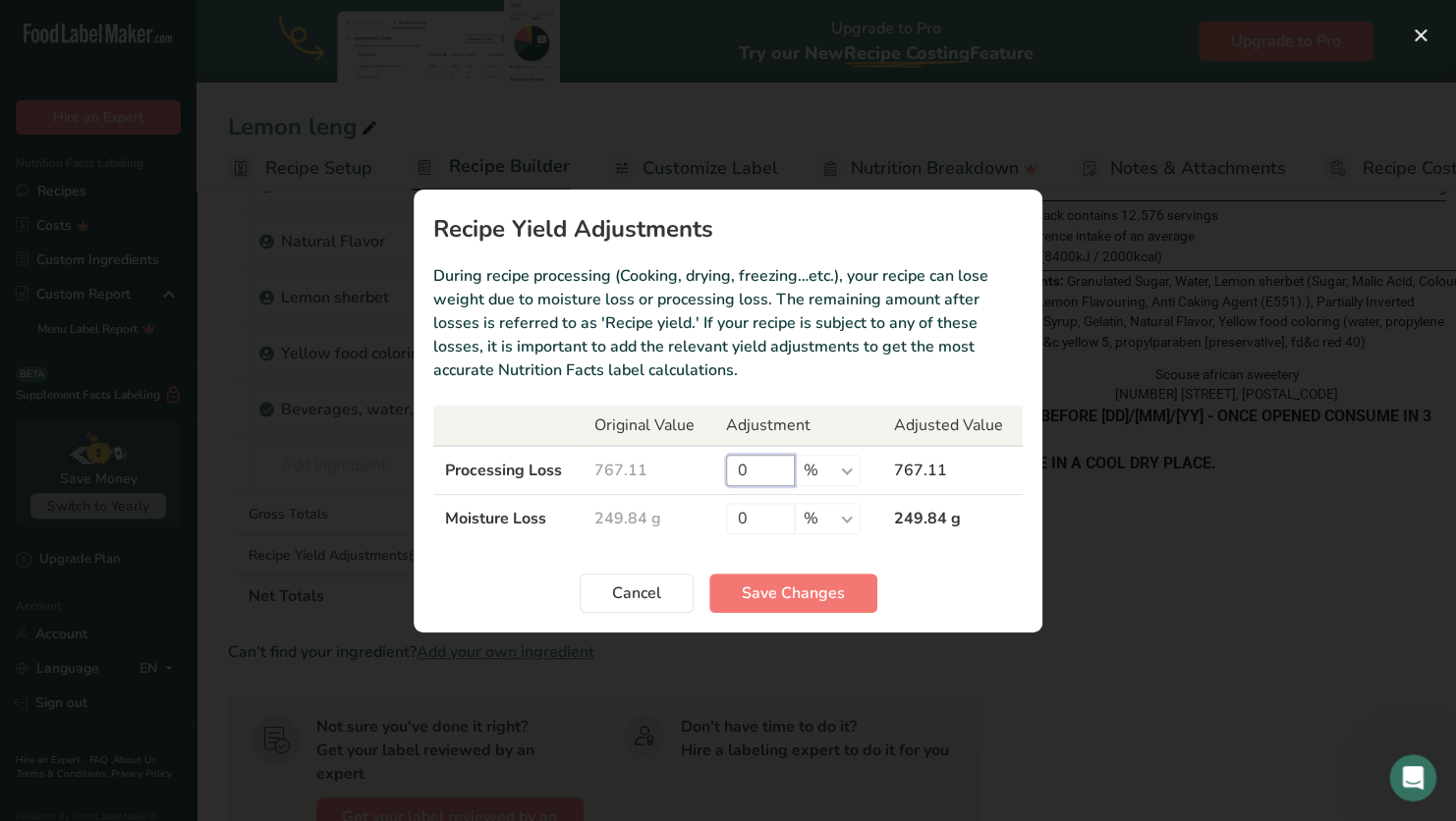 click on "0" at bounding box center (760, 470) 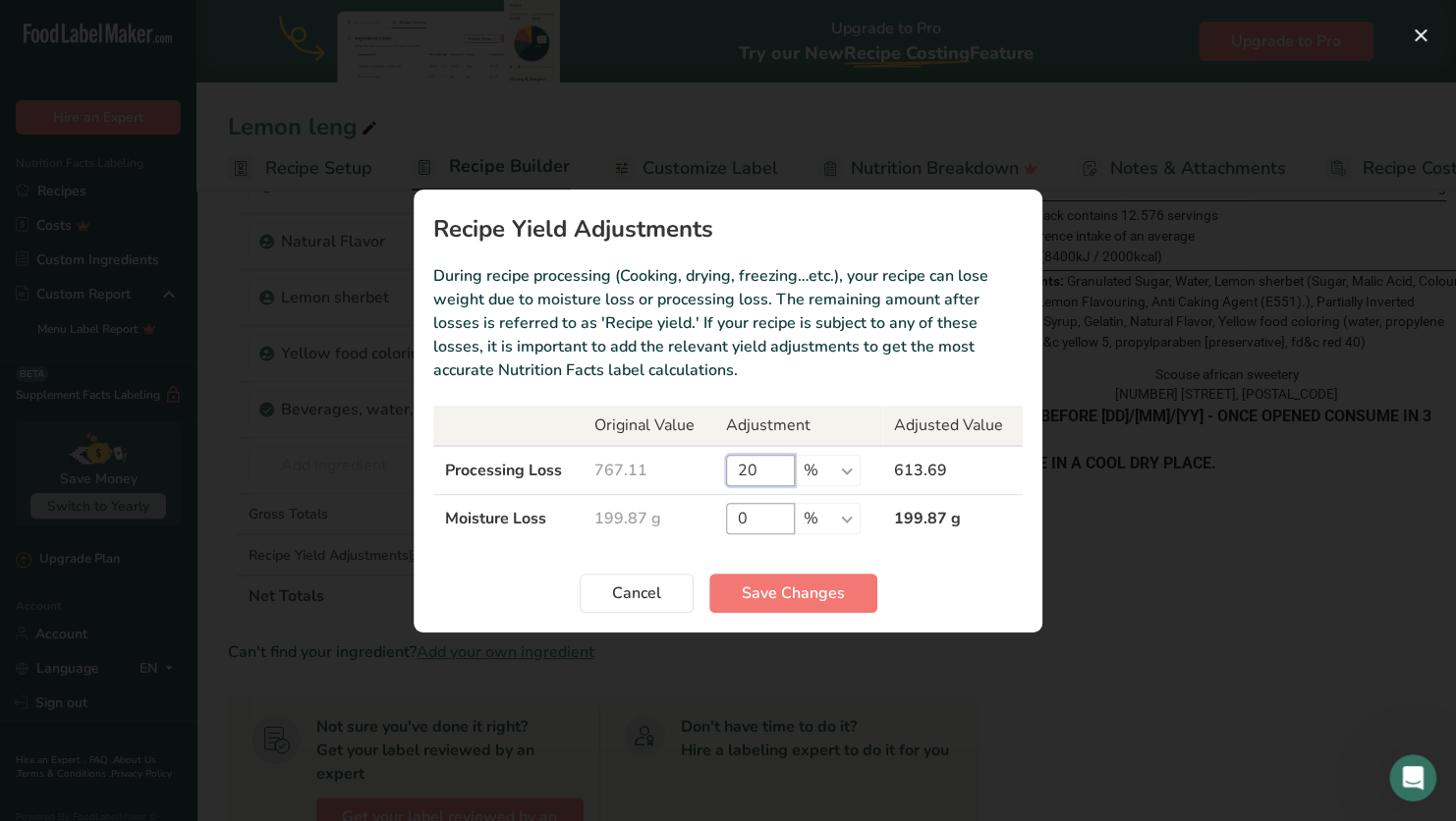 type on "20" 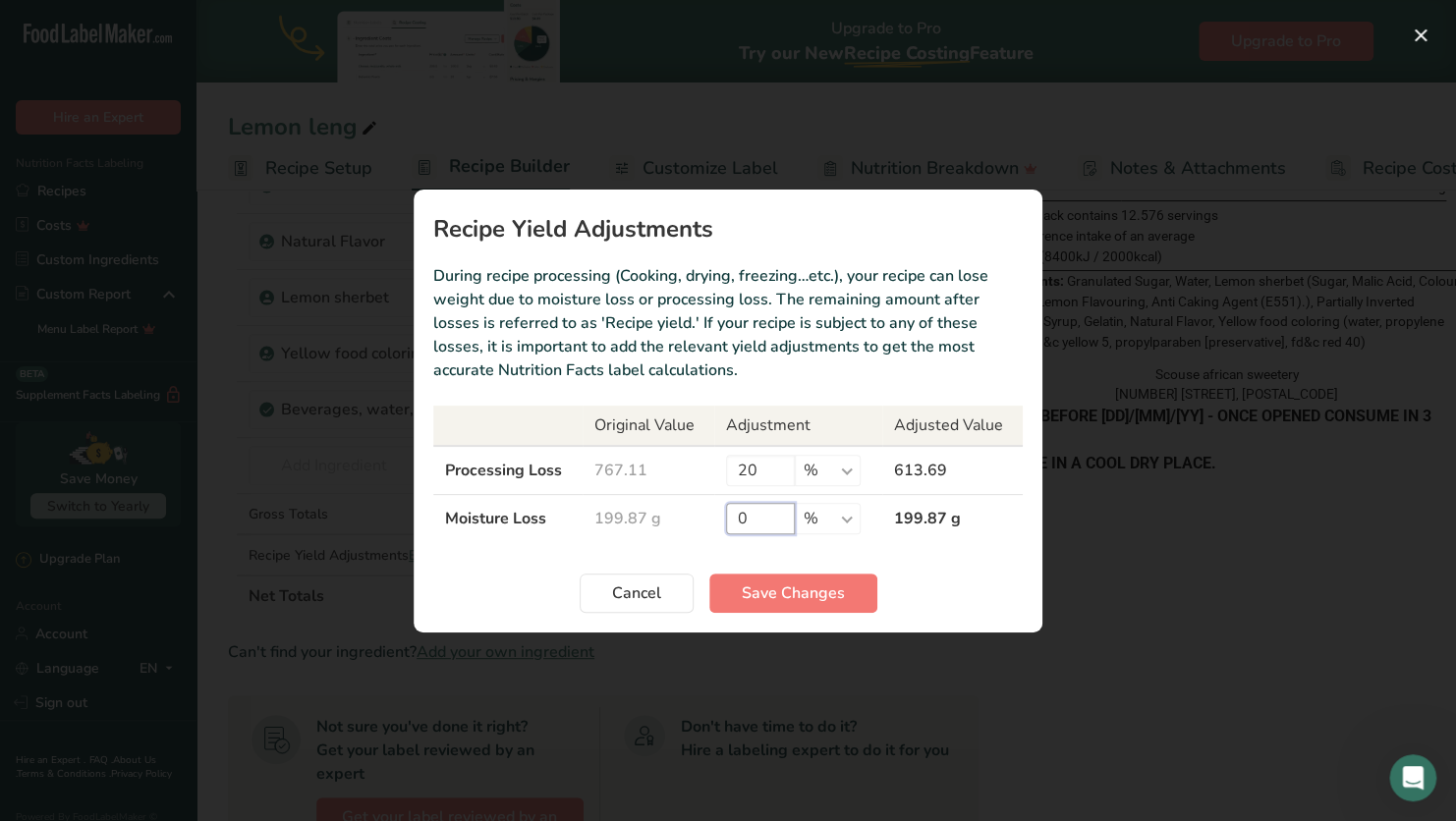 click on "0" at bounding box center [760, 519] 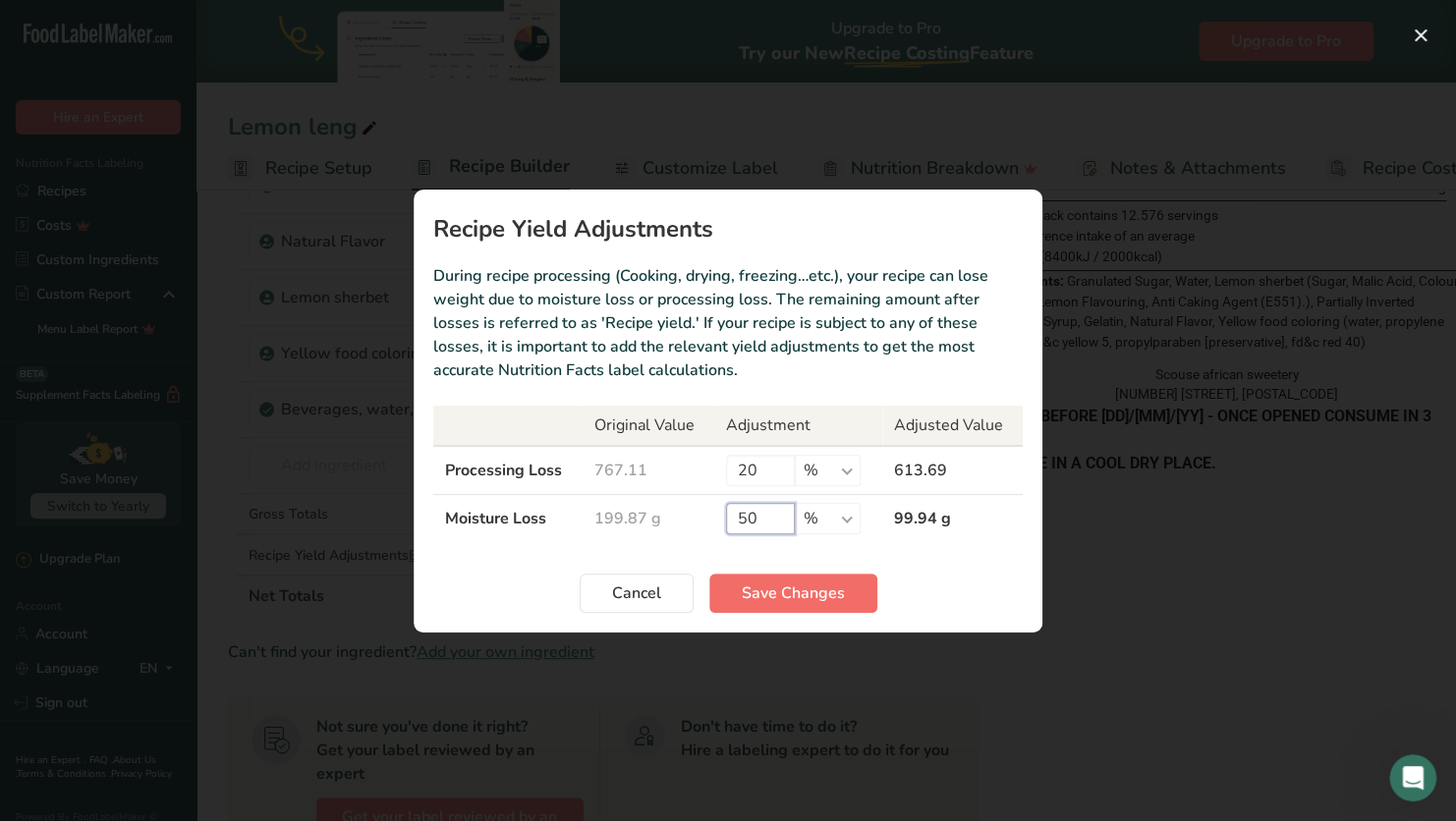type on "50" 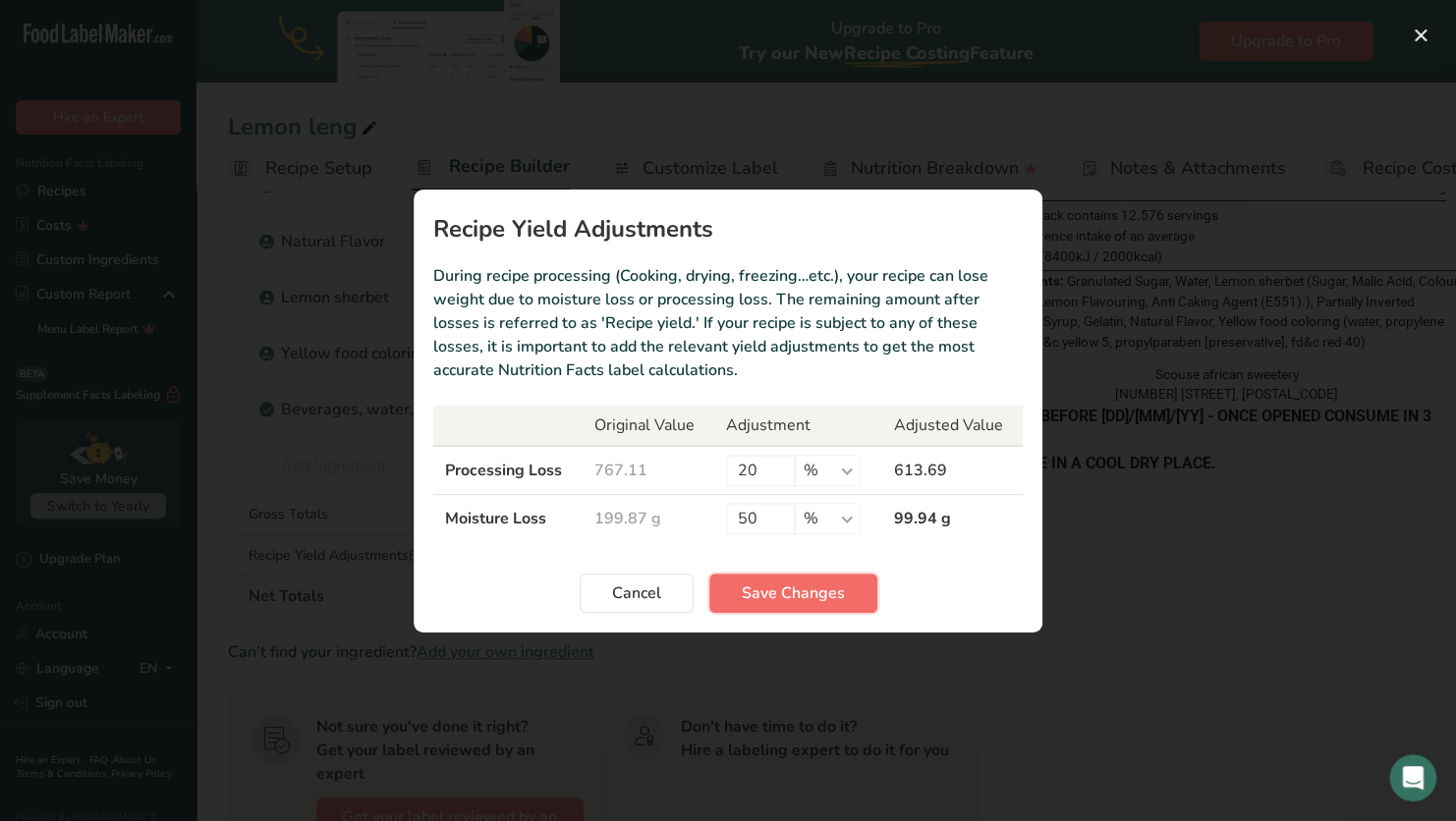 click on "Save Changes" at bounding box center (793, 593) 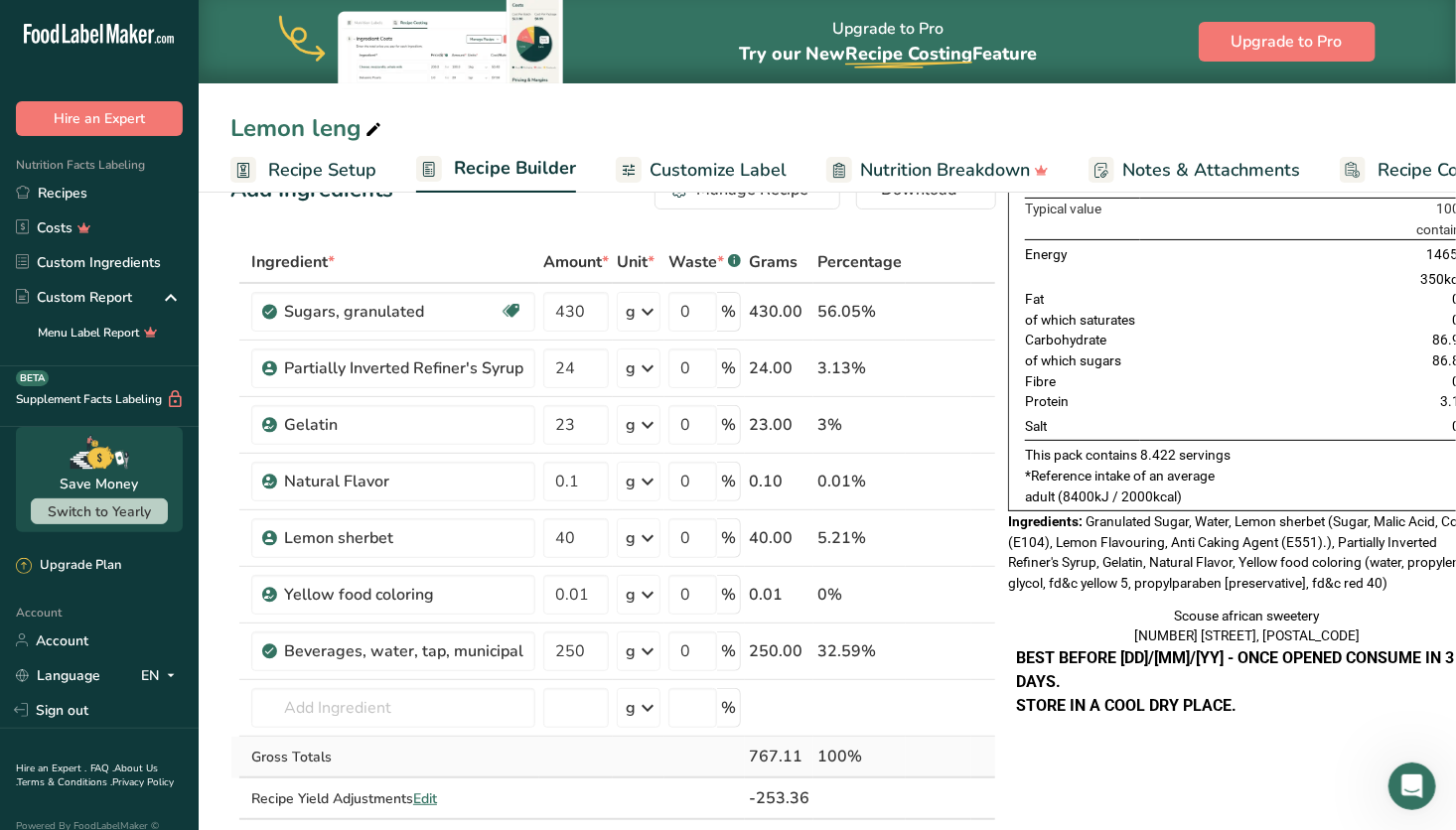 scroll, scrollTop: 0, scrollLeft: 0, axis: both 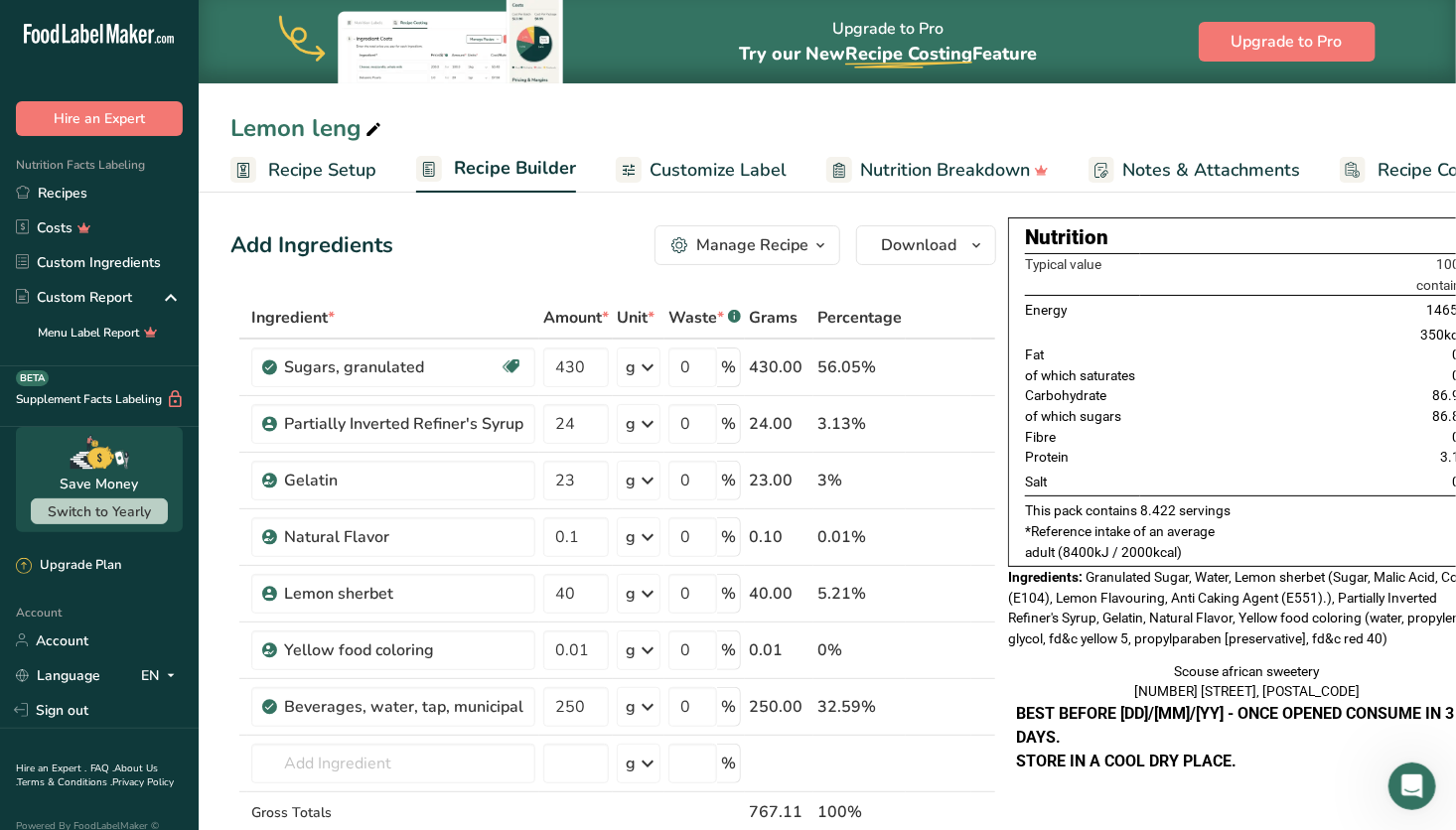 click on "Customize Label" at bounding box center [718, 170] 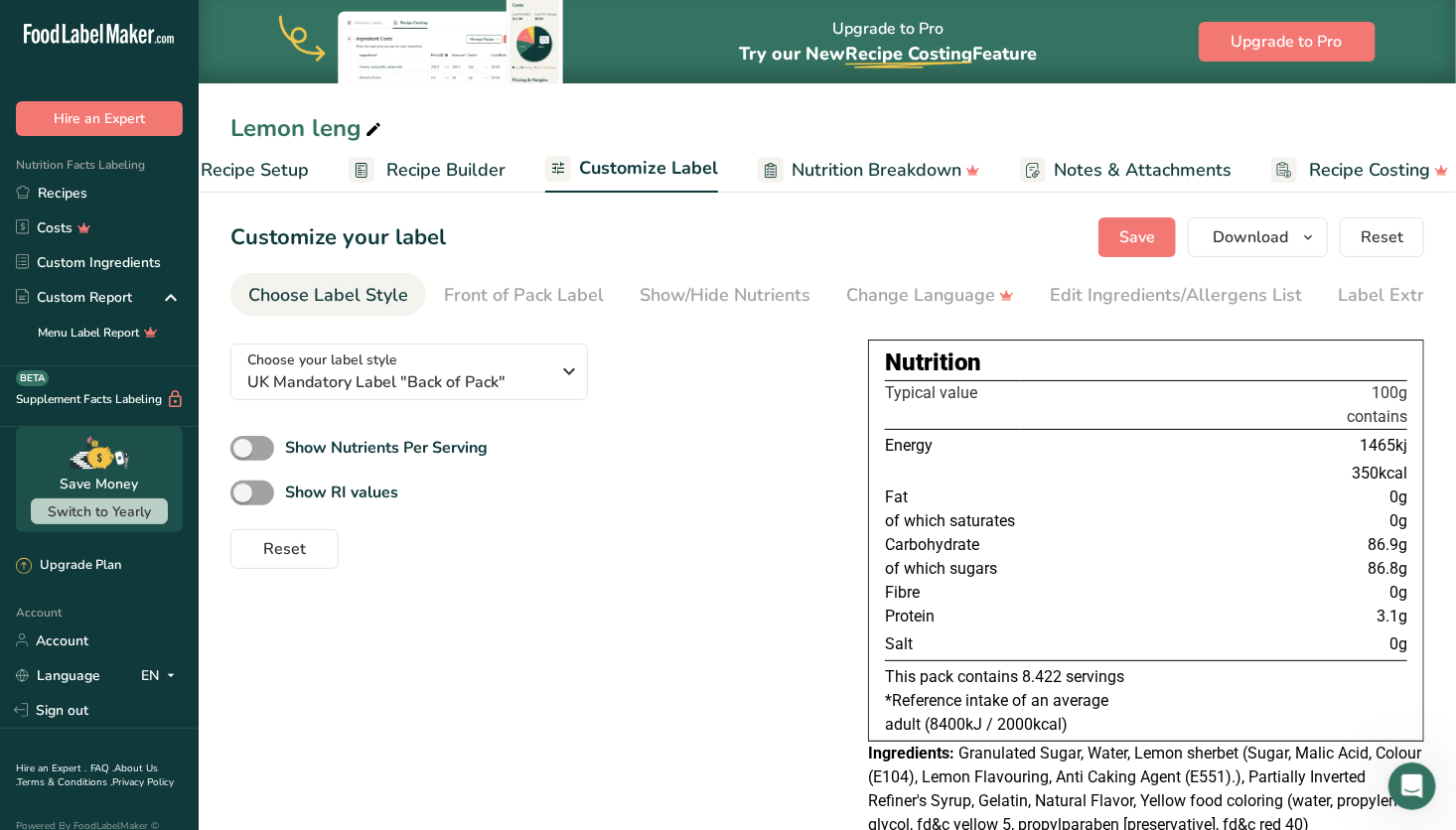 scroll, scrollTop: 0, scrollLeft: 91, axis: horizontal 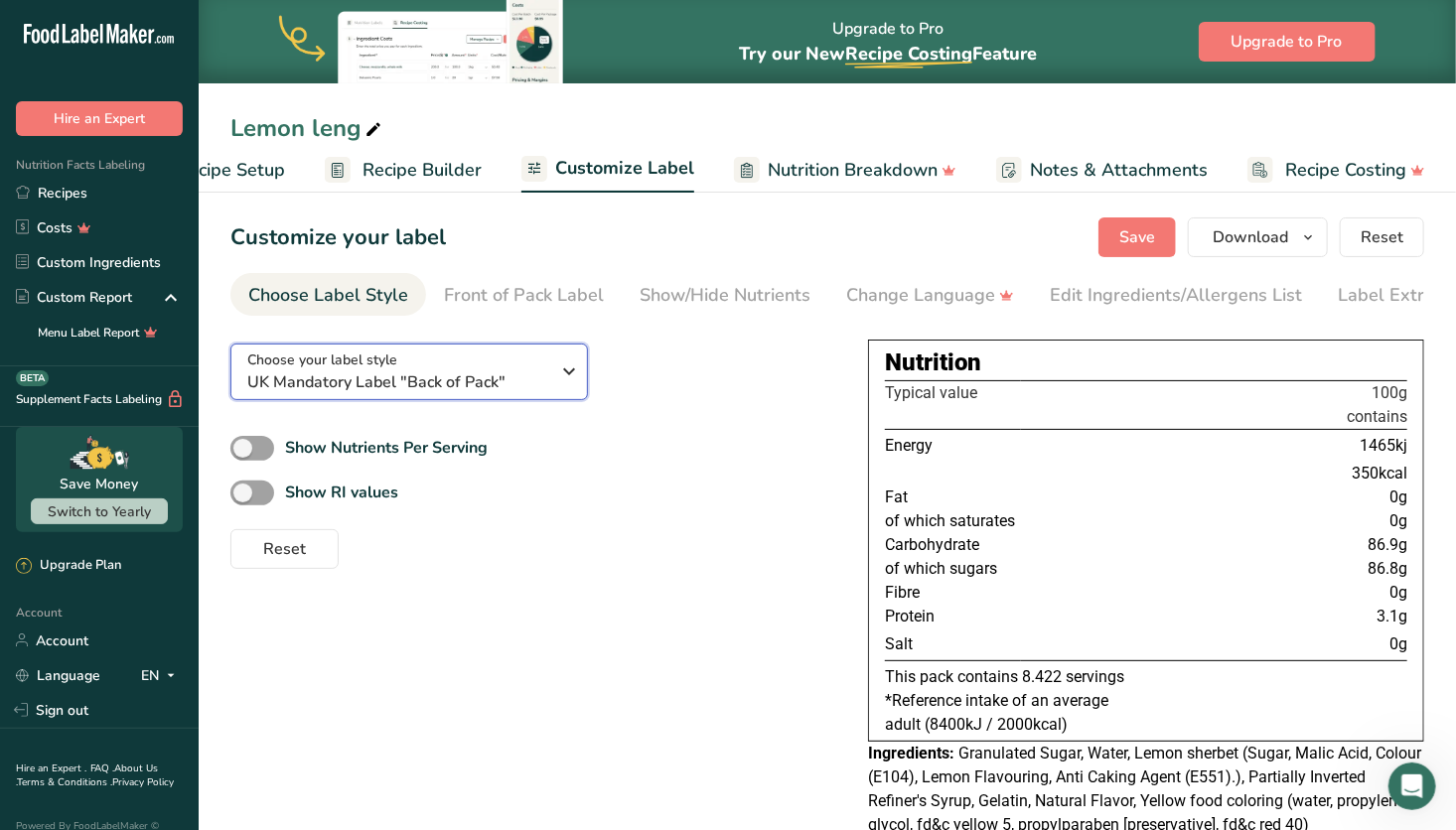 click on "UK Mandatory Label "Back of Pack"" at bounding box center (398, 382) 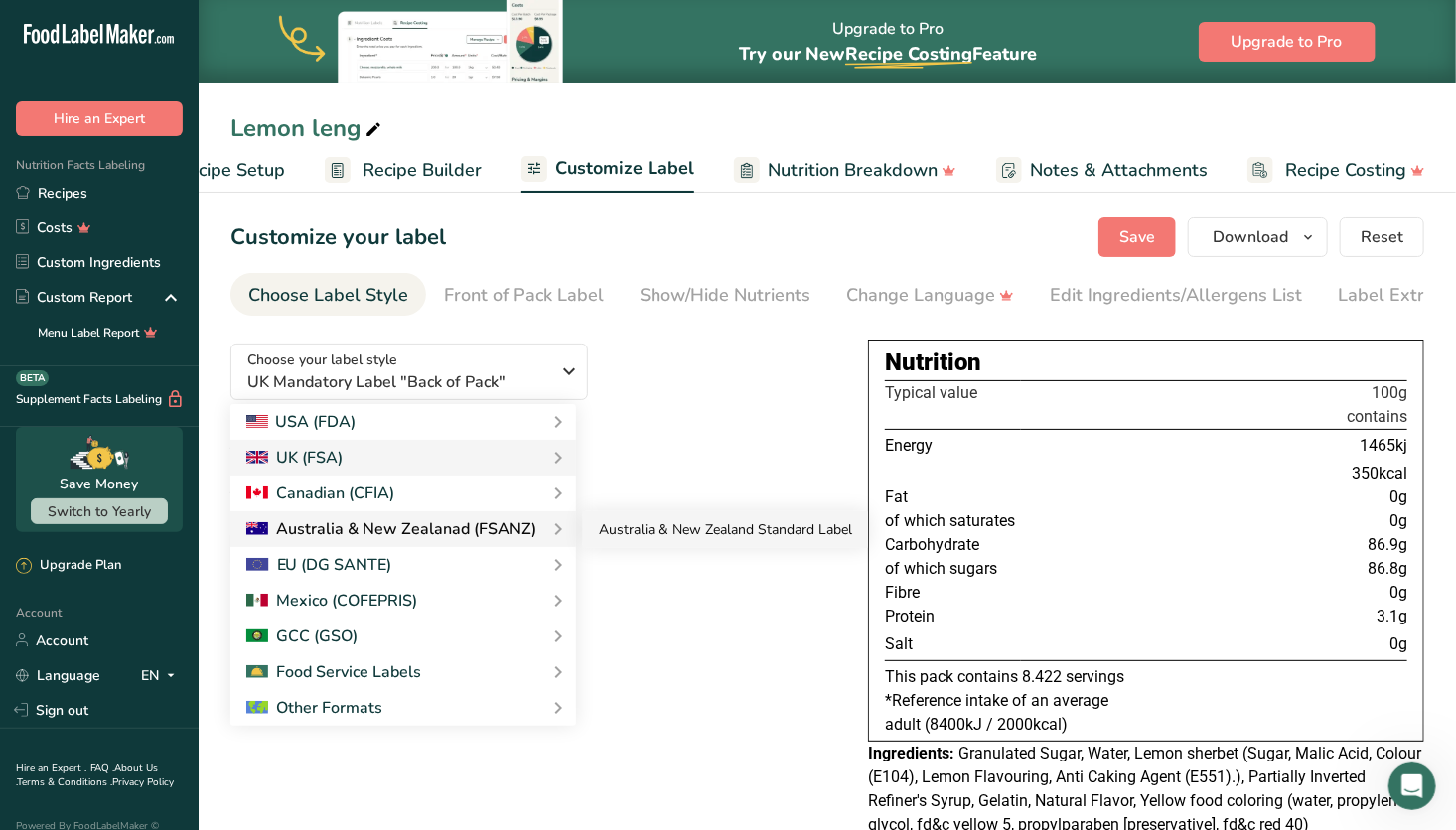 click on "Australia & New Zealand Standard Label" at bounding box center [725, 529] 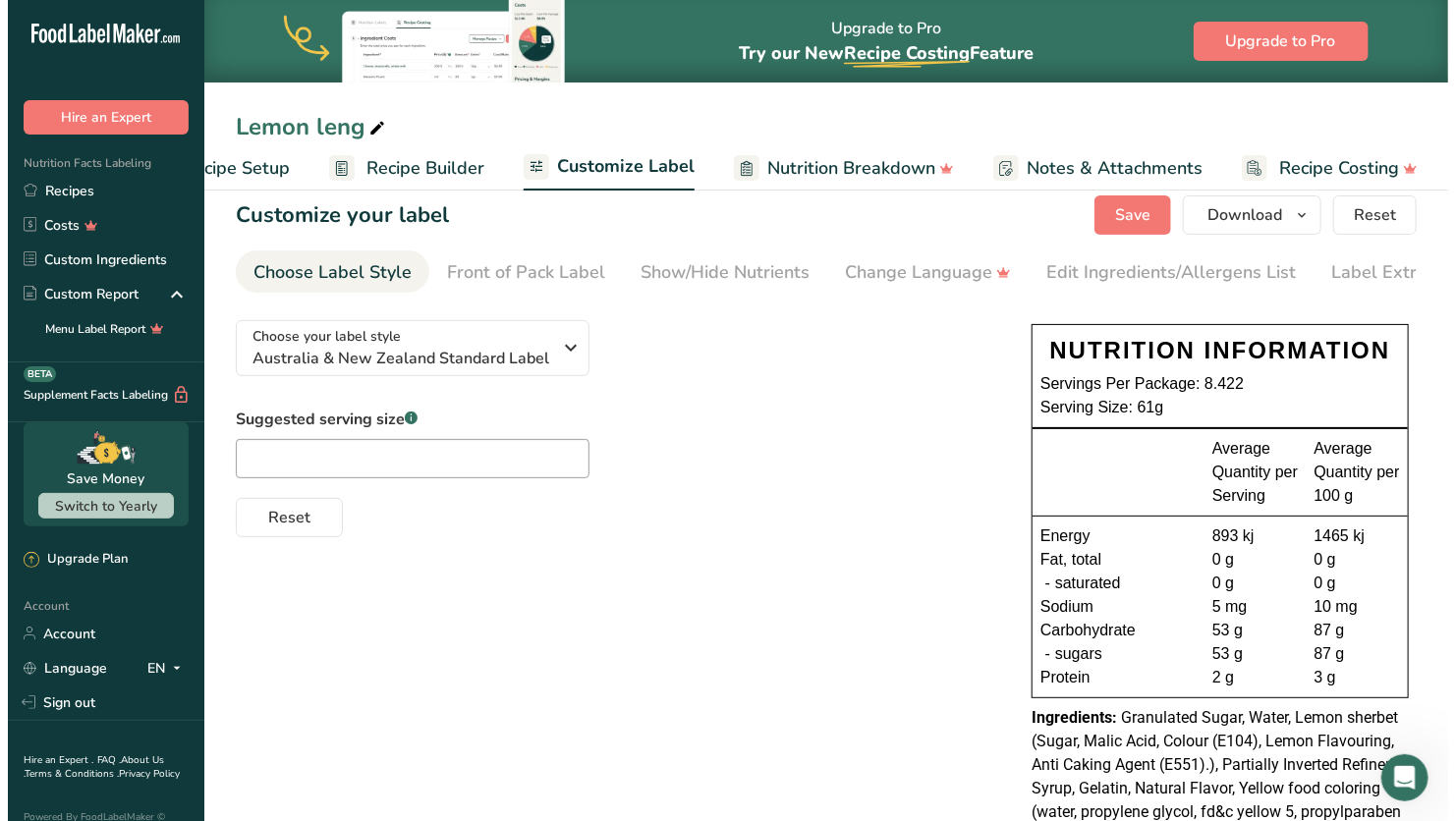 scroll, scrollTop: 12, scrollLeft: 0, axis: vertical 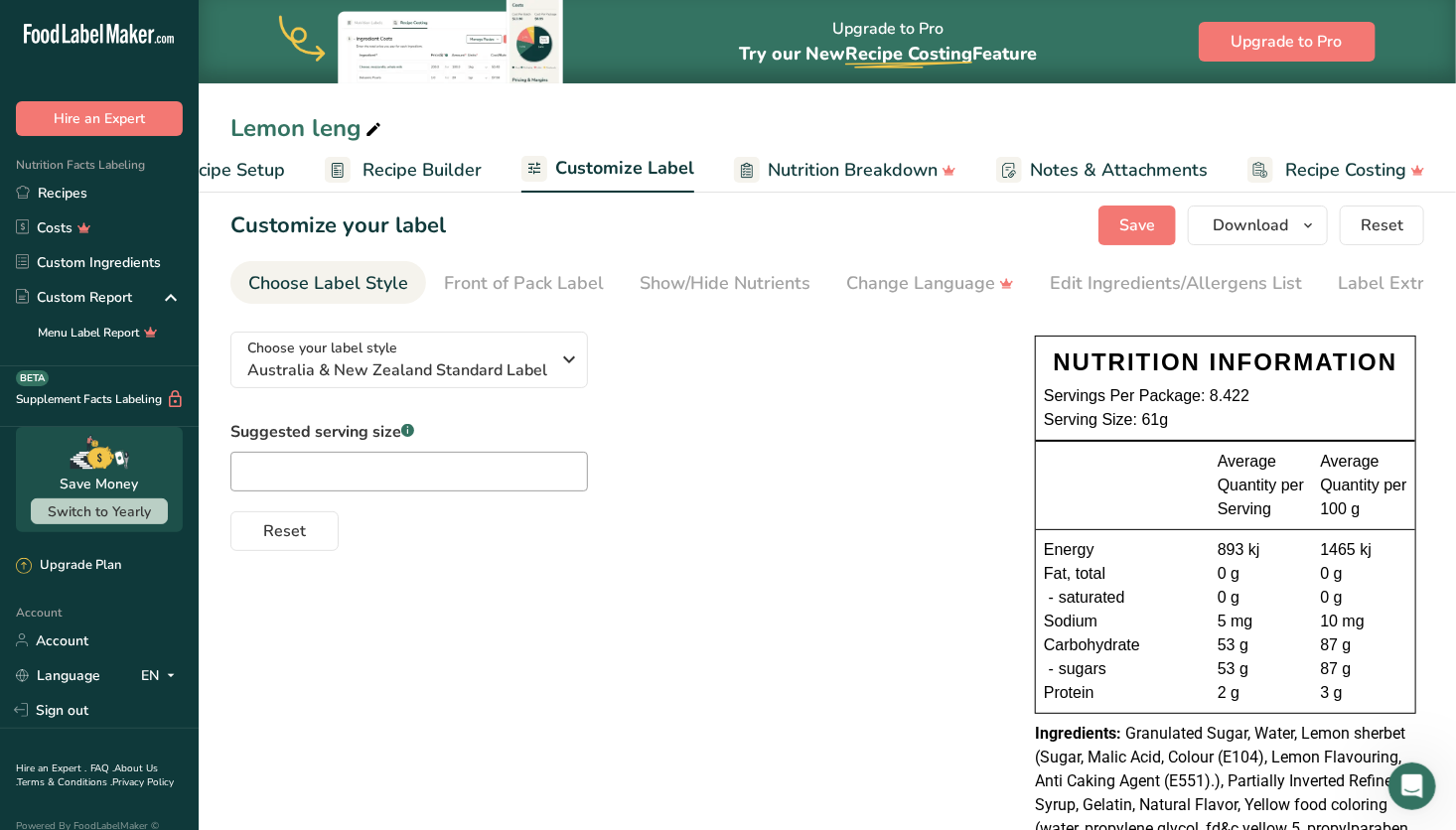 click on "Recipe Setup" at bounding box center (230, 170) 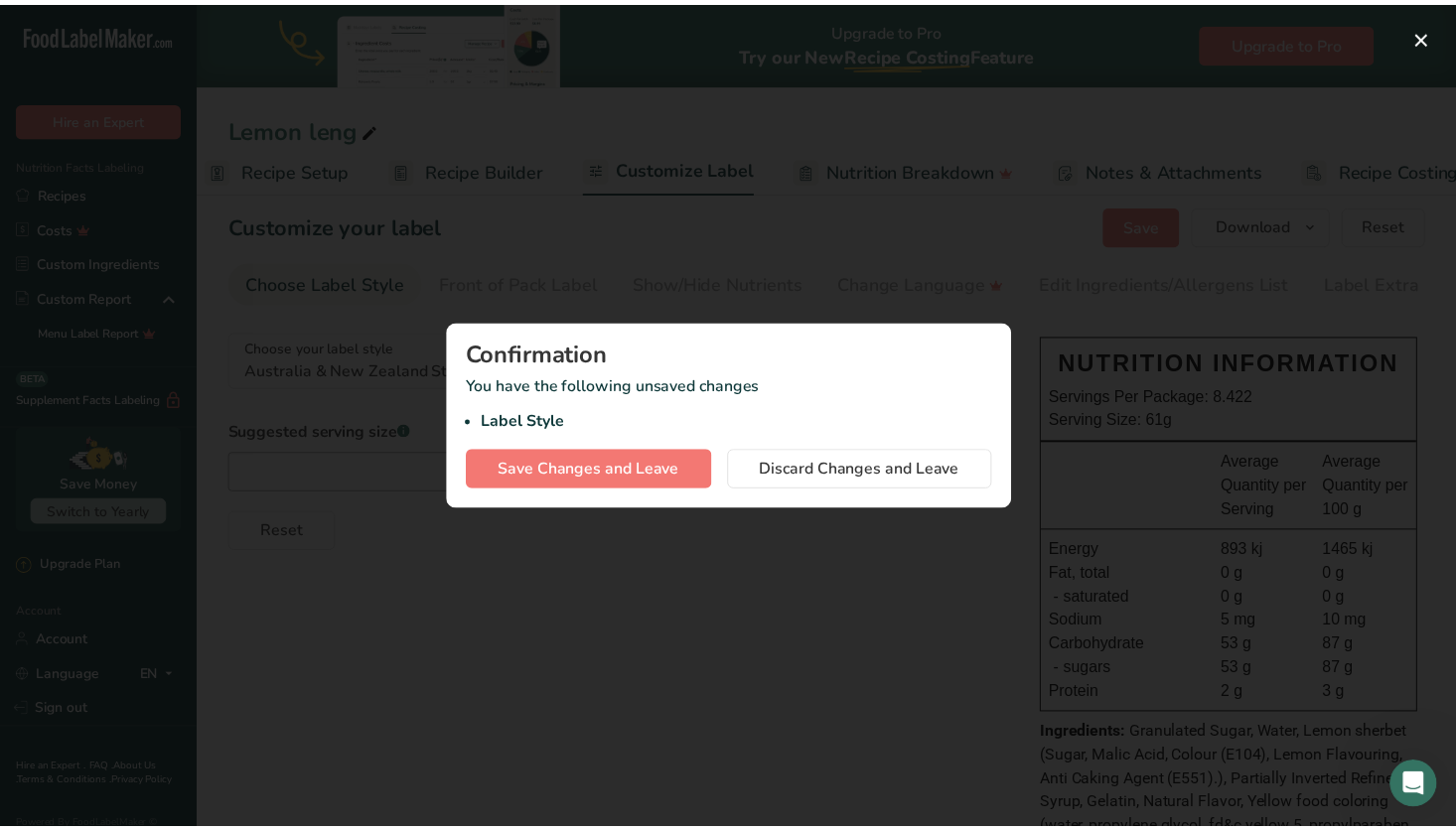 scroll, scrollTop: 0, scrollLeft: 7, axis: horizontal 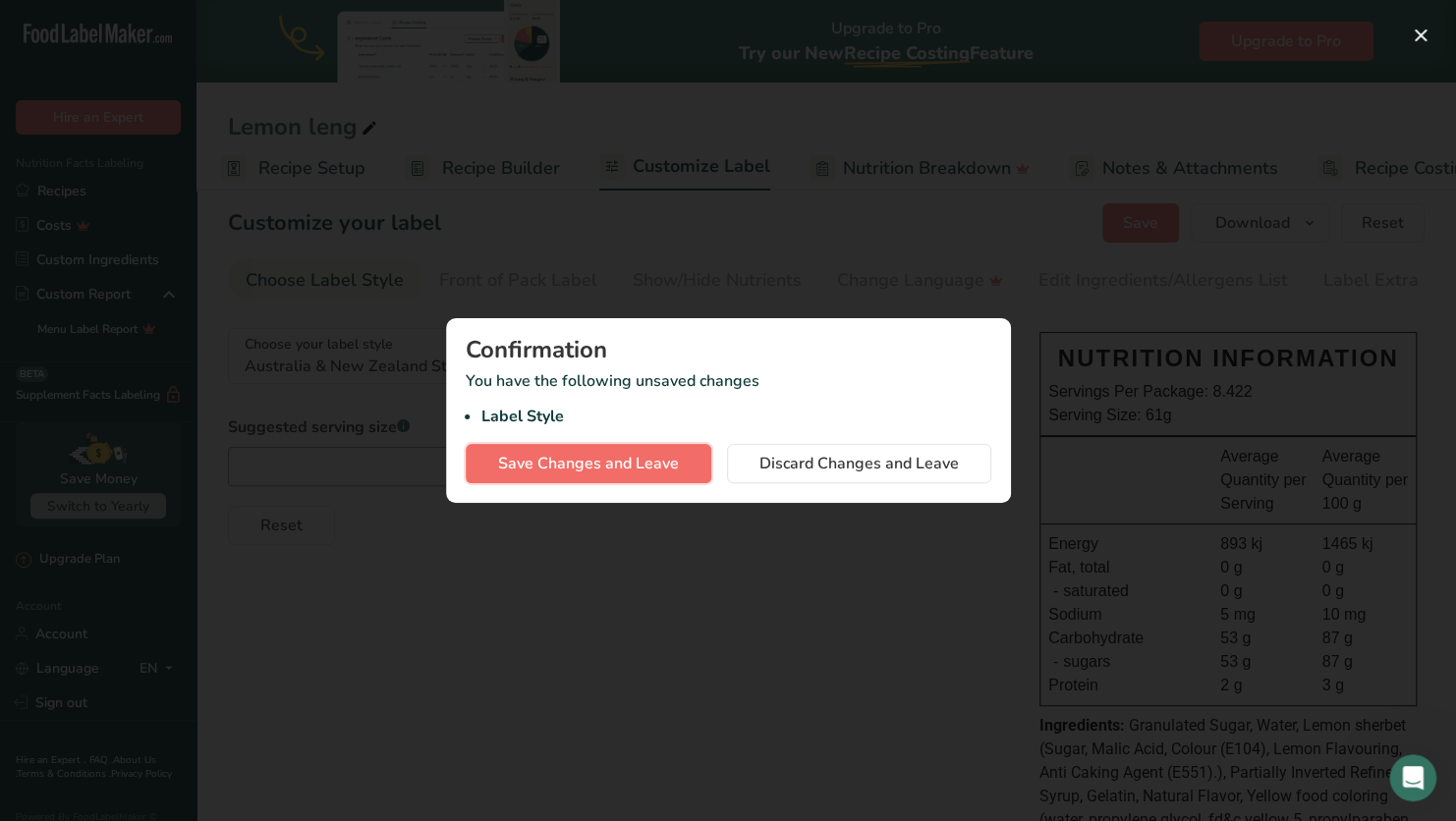 click on "Save Changes and Leave" at bounding box center (588, 464) 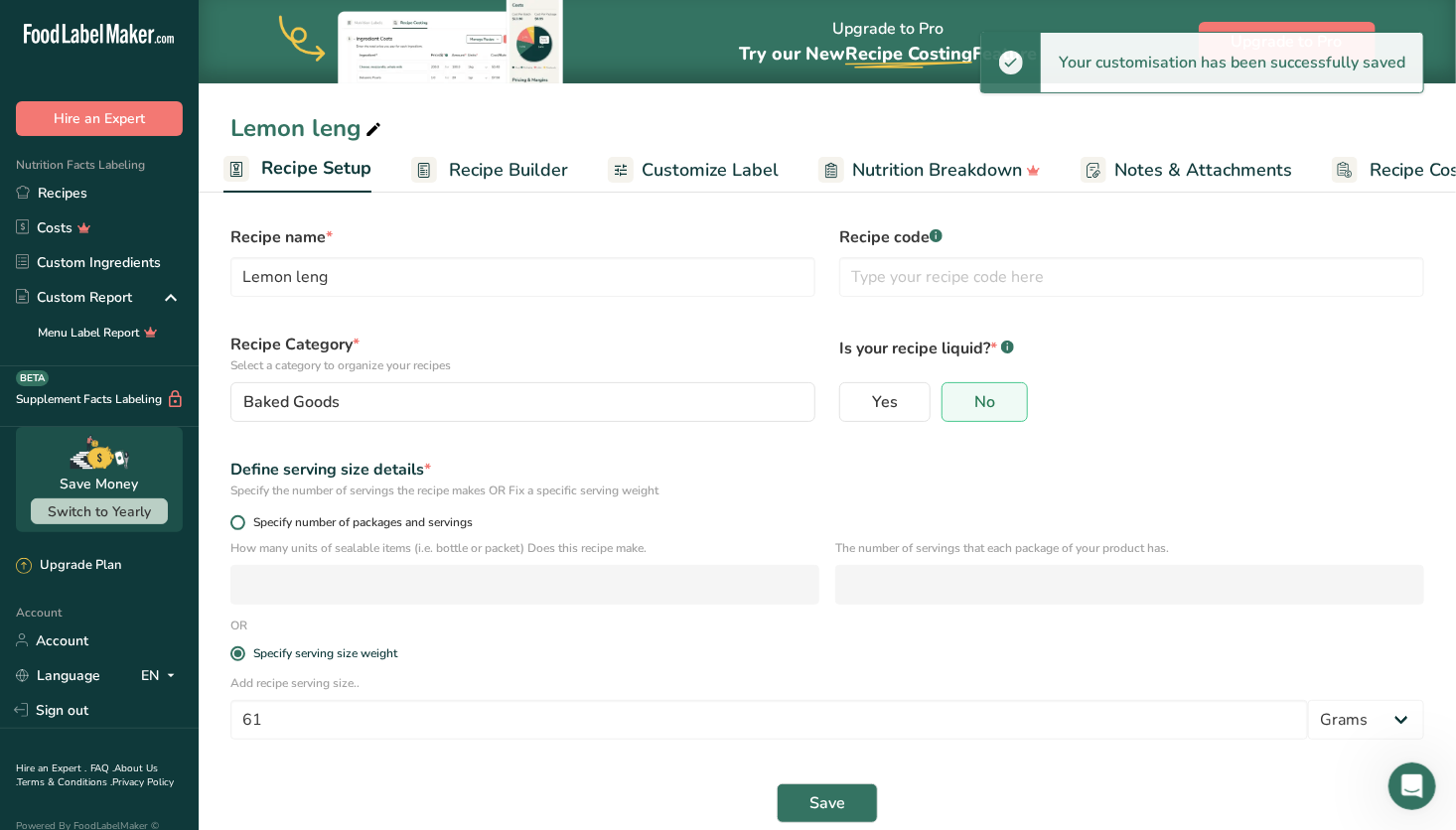 click at bounding box center [237, 522] 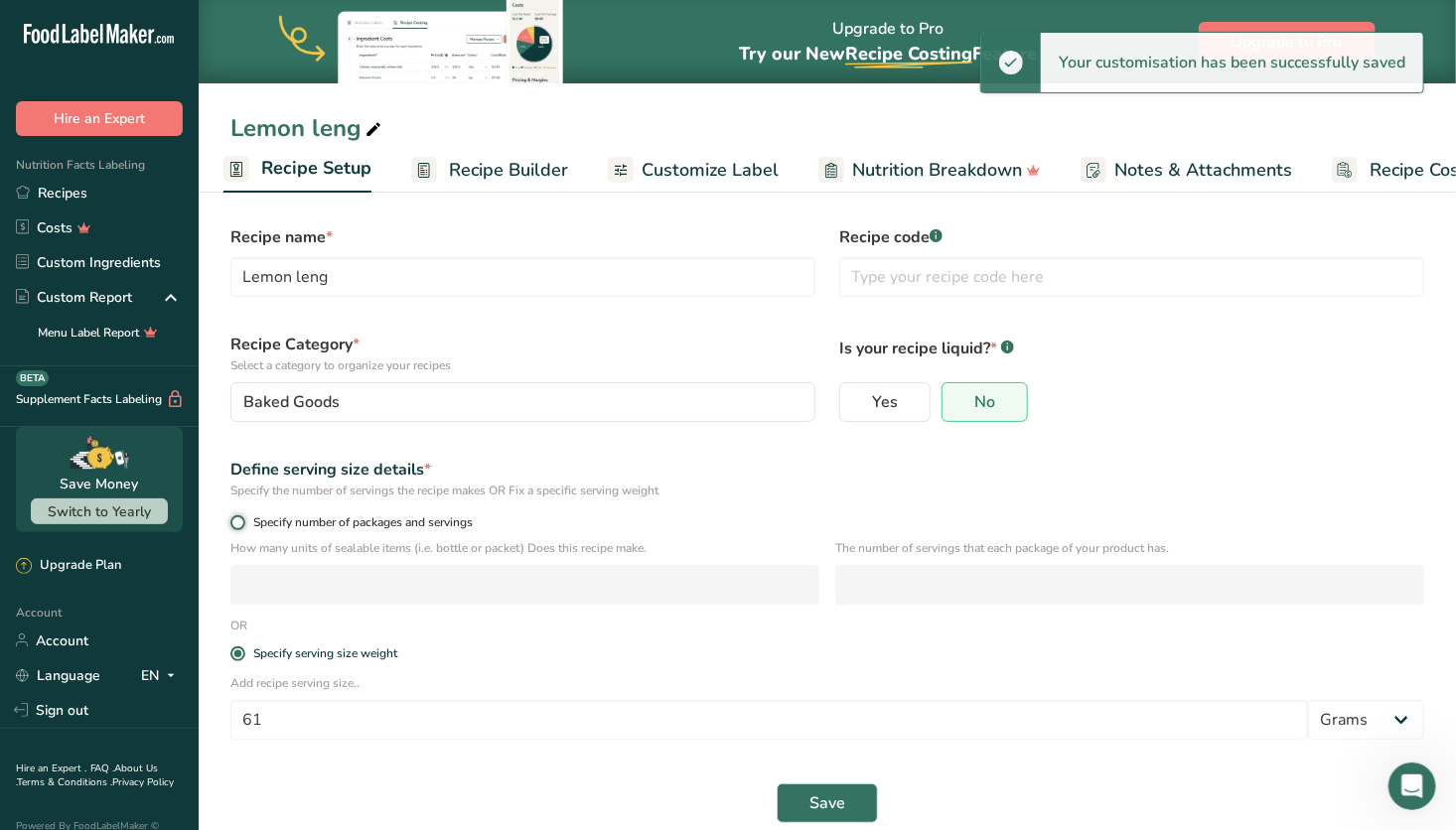 click on "Specify number of packages and servings" at bounding box center [236, 522] 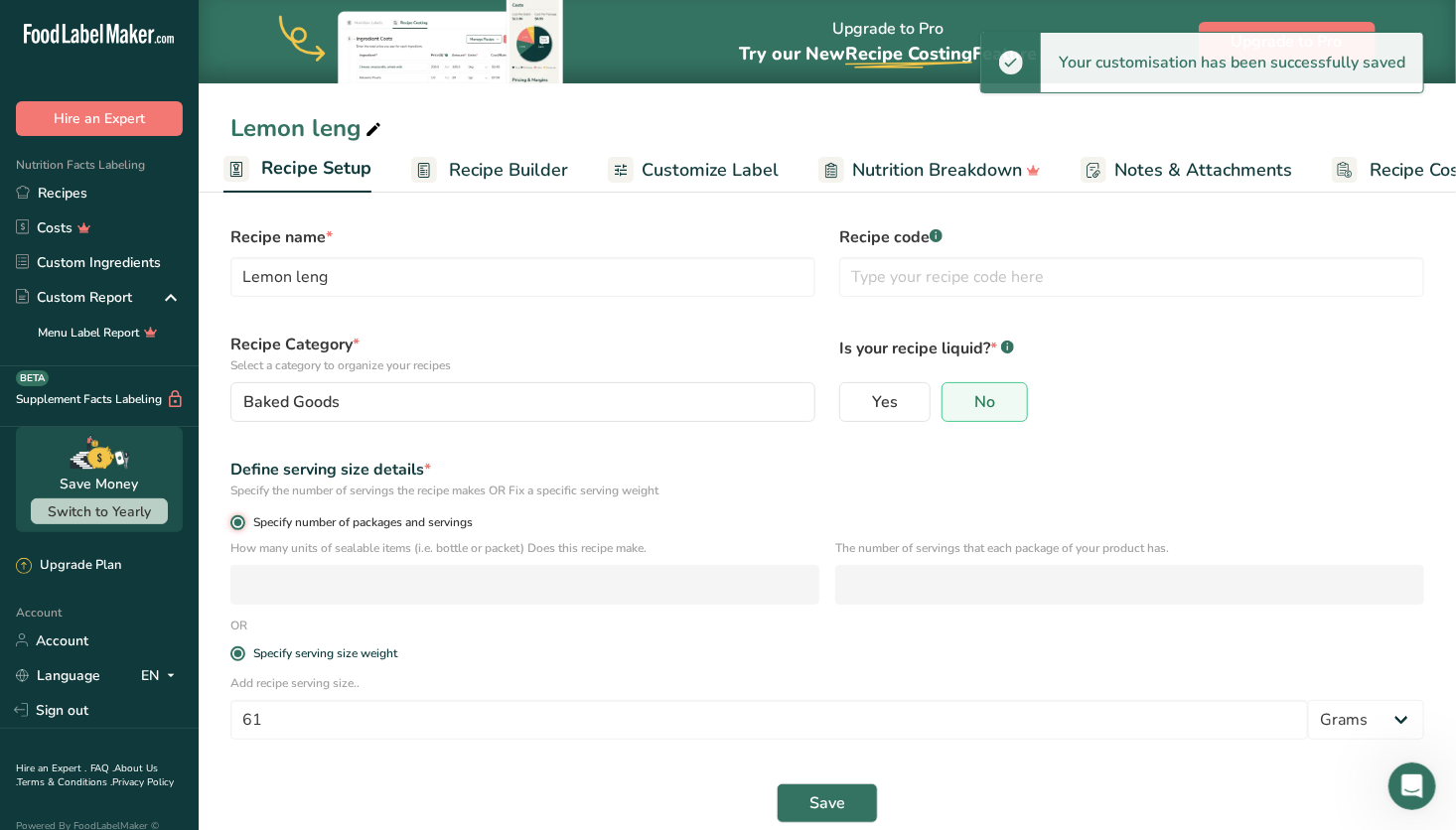 radio on "false" 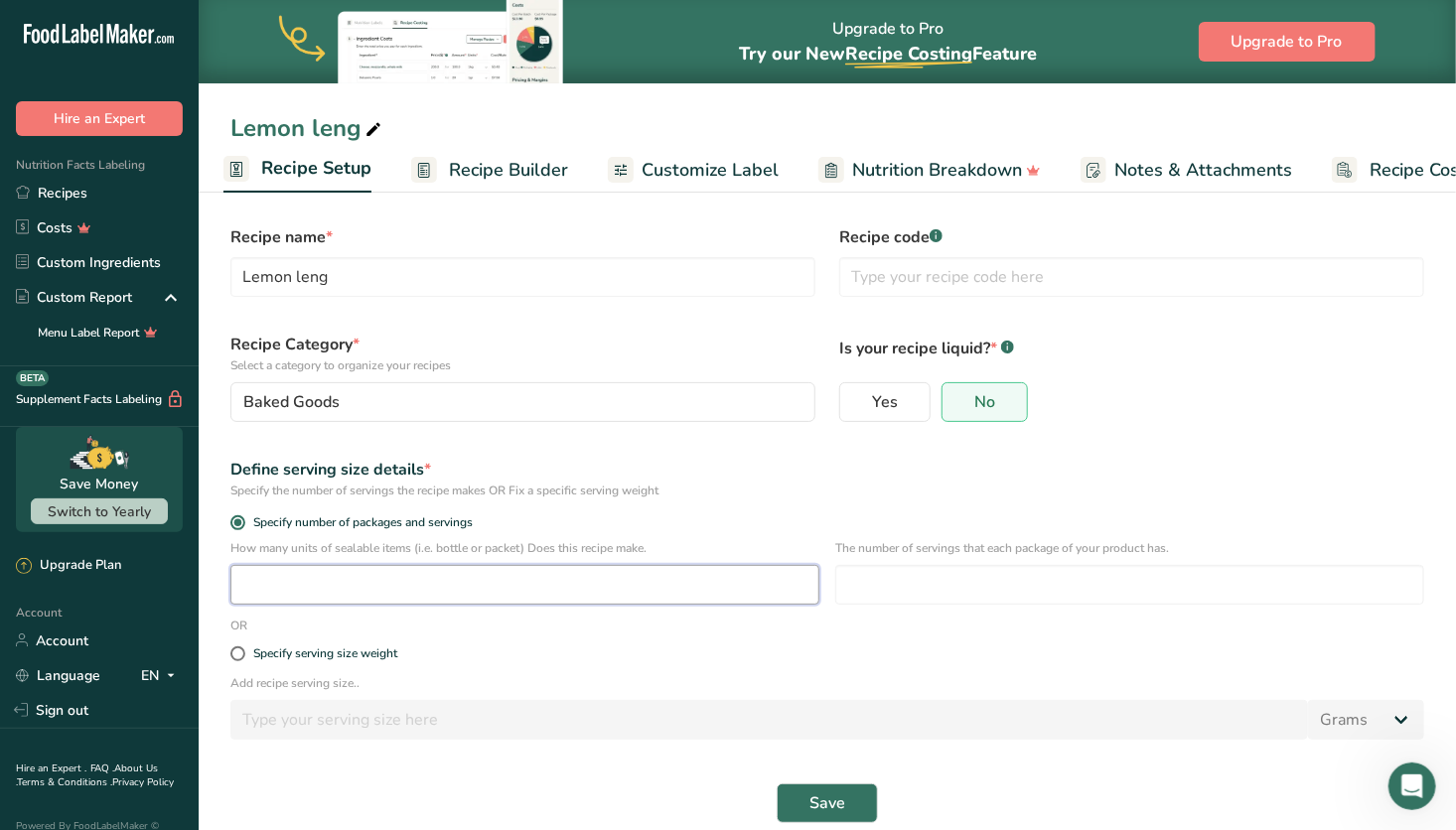 click at bounding box center [524, 585] 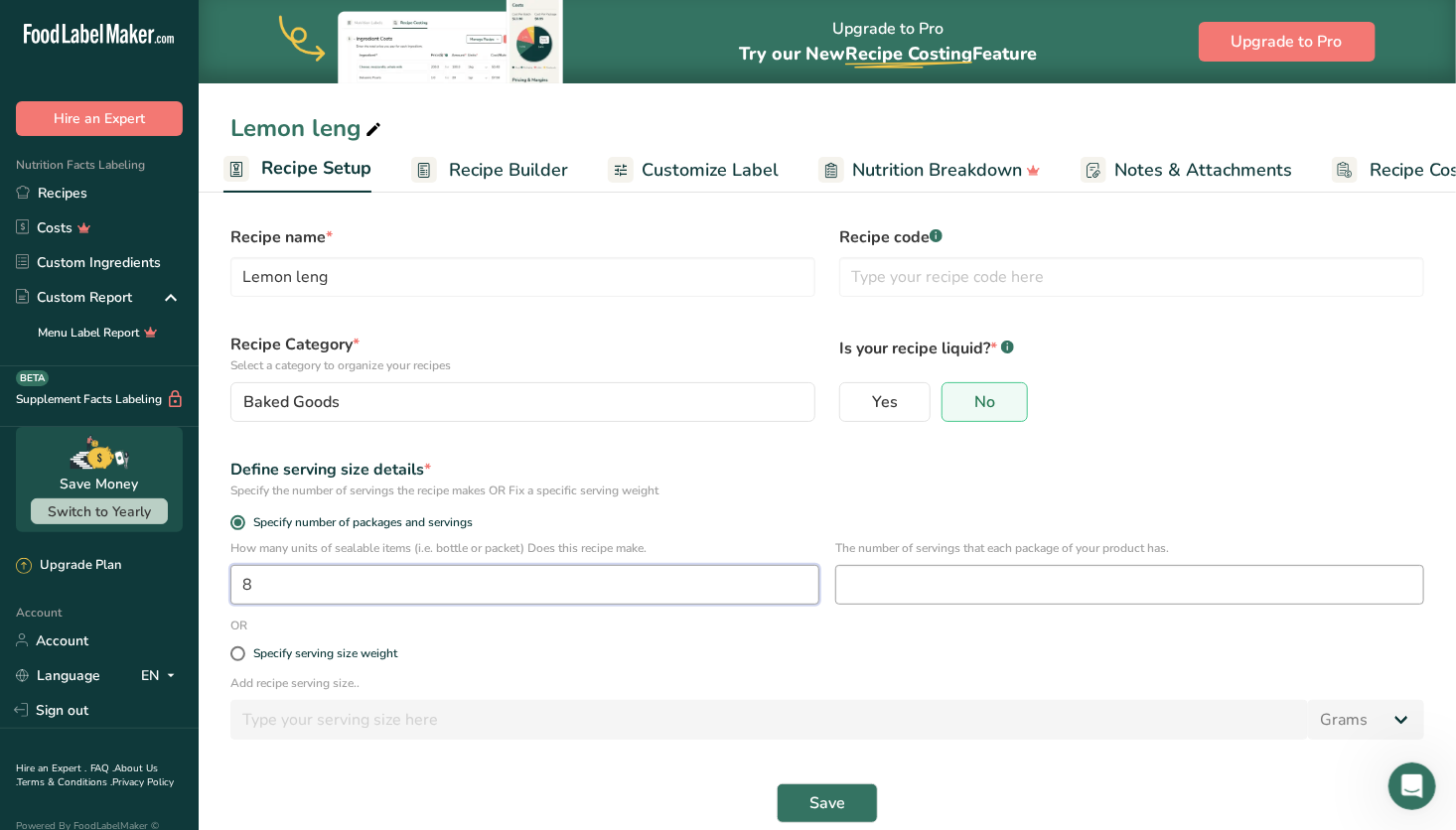 type on "8" 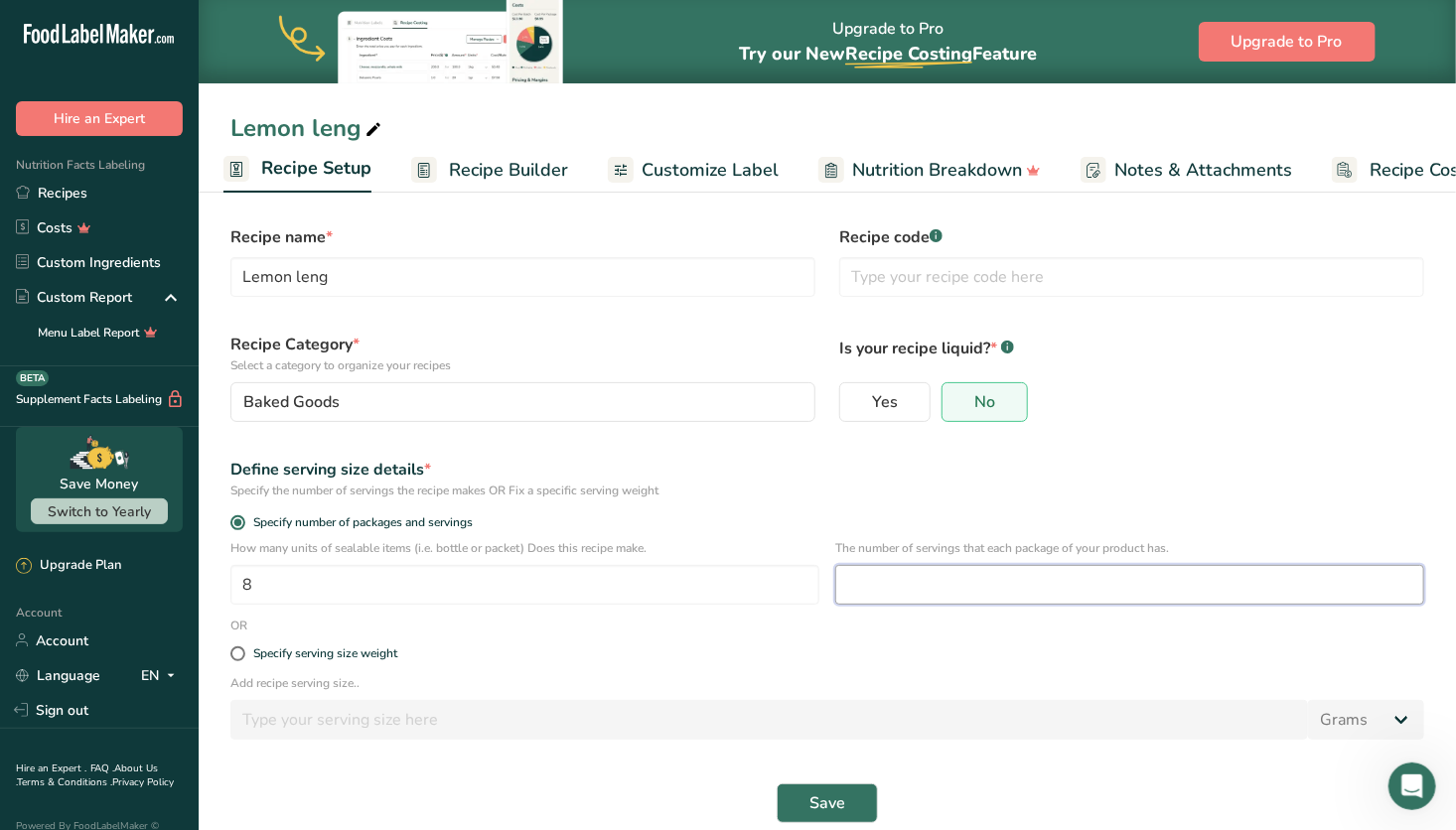 click at bounding box center [1129, 585] 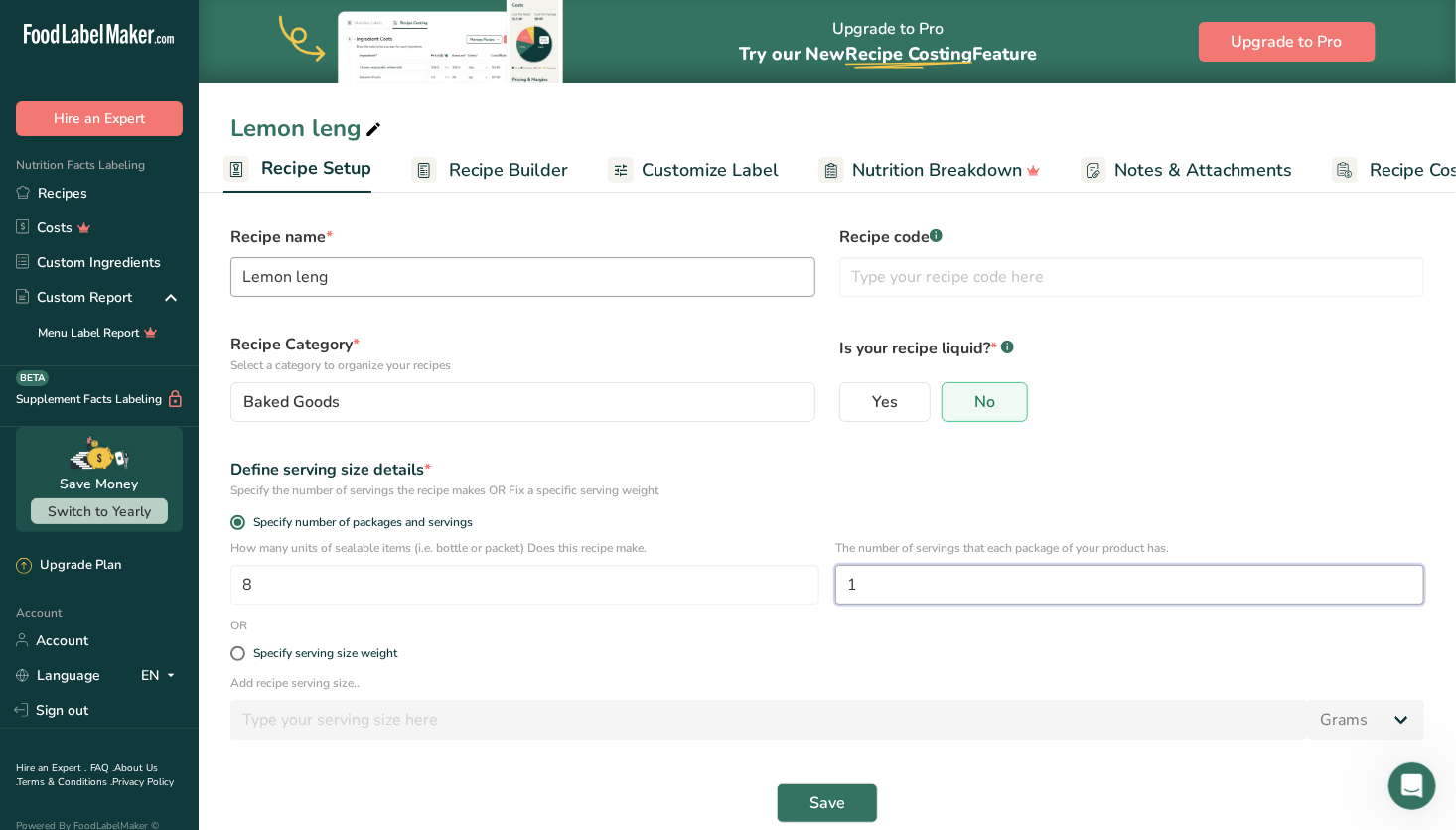 type on "1" 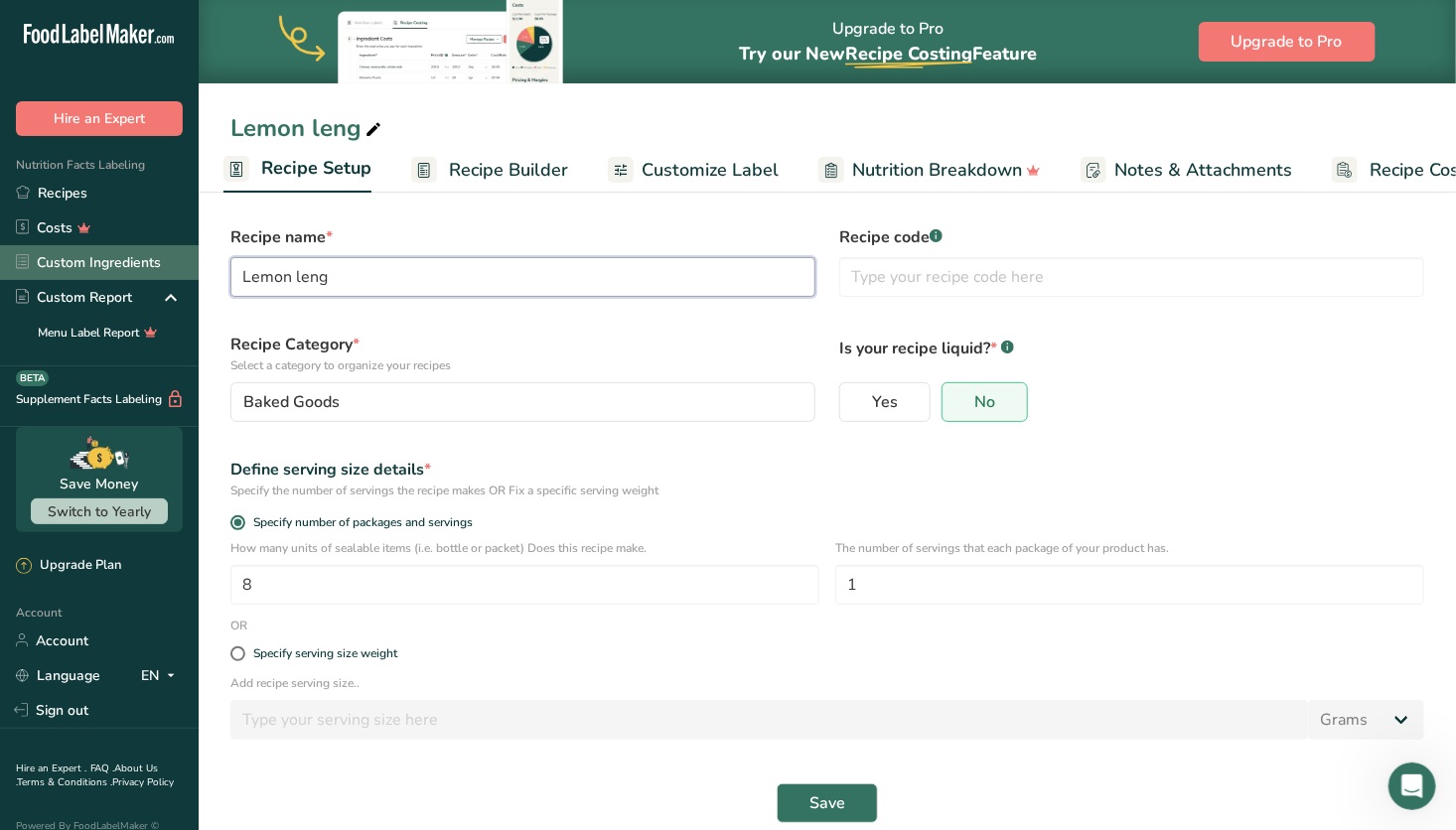drag, startPoint x: 358, startPoint y: 272, endPoint x: 160, endPoint y: 258, distance: 198.49433 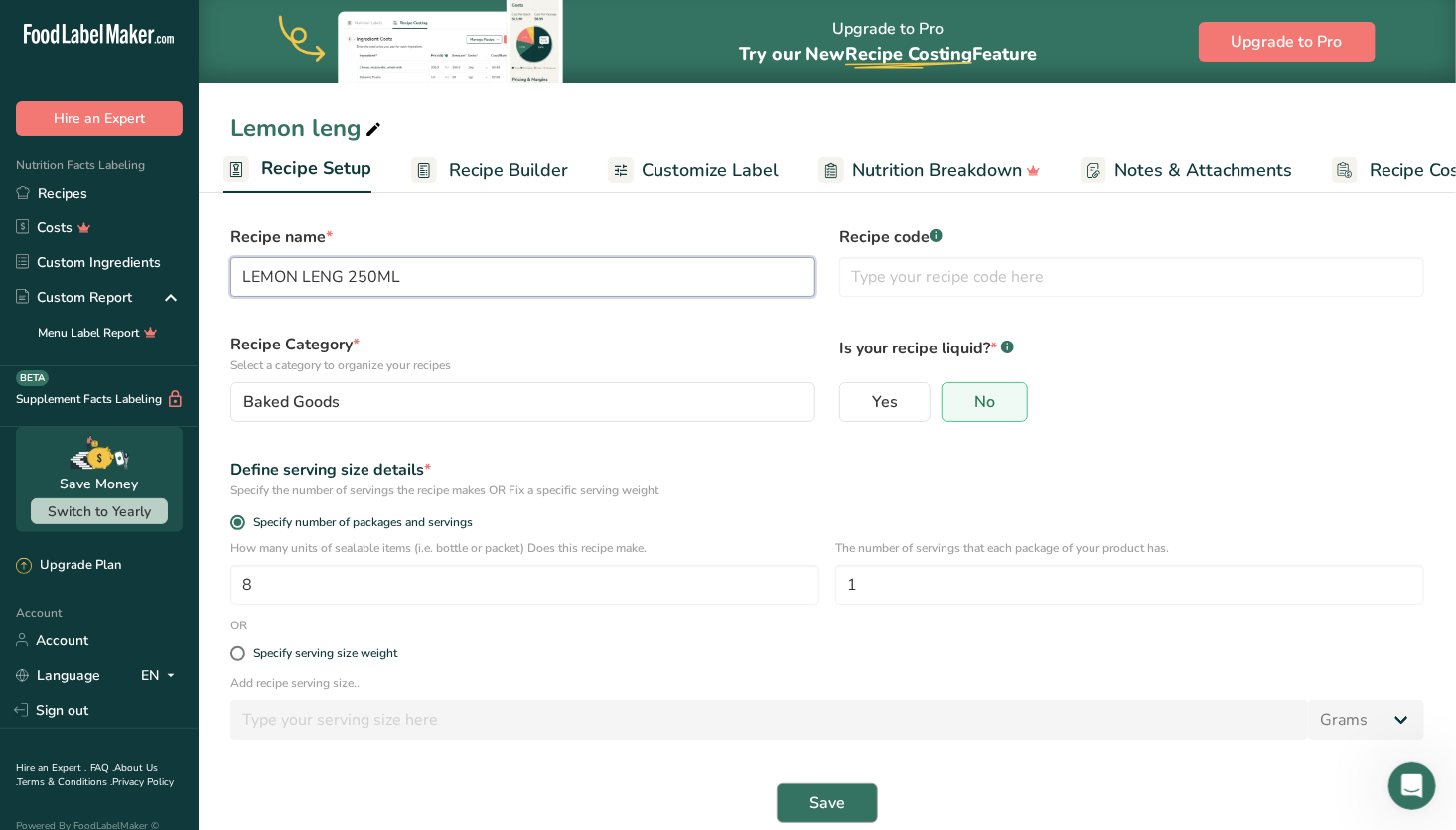 type on "LEMON LENG 250ML" 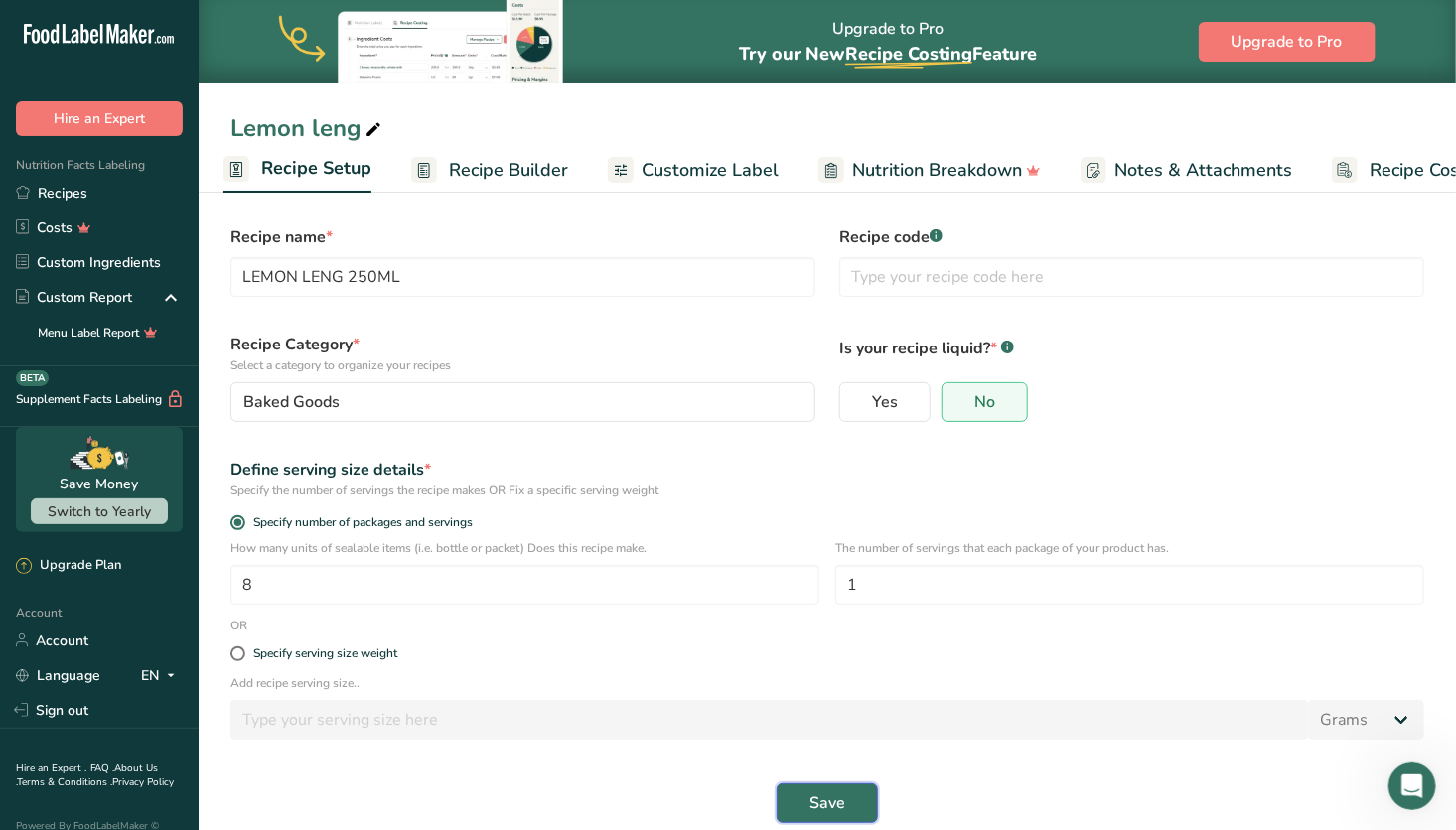 click on "Save" at bounding box center [827, 803] 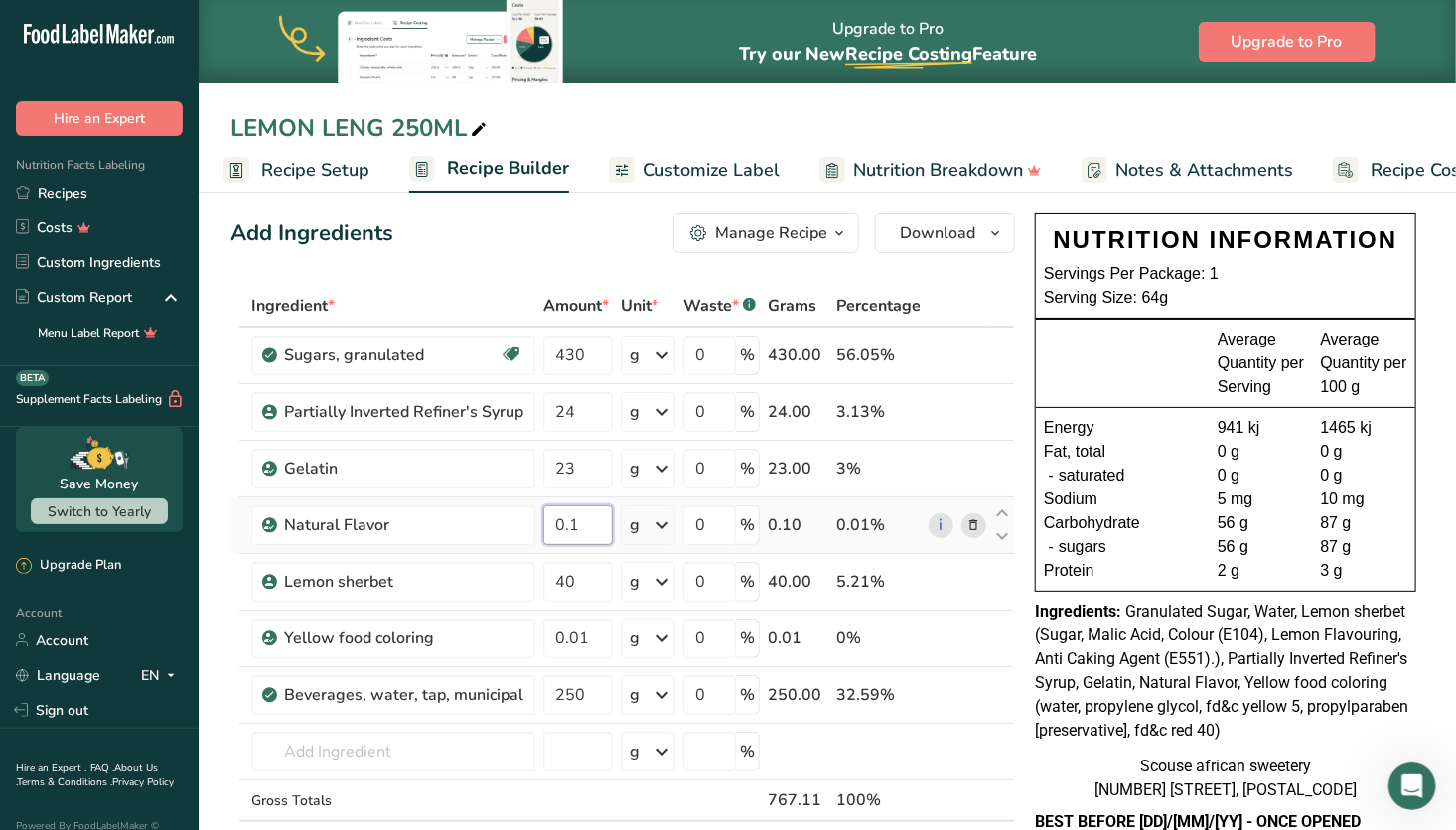 click on "0.1" at bounding box center [578, 525] 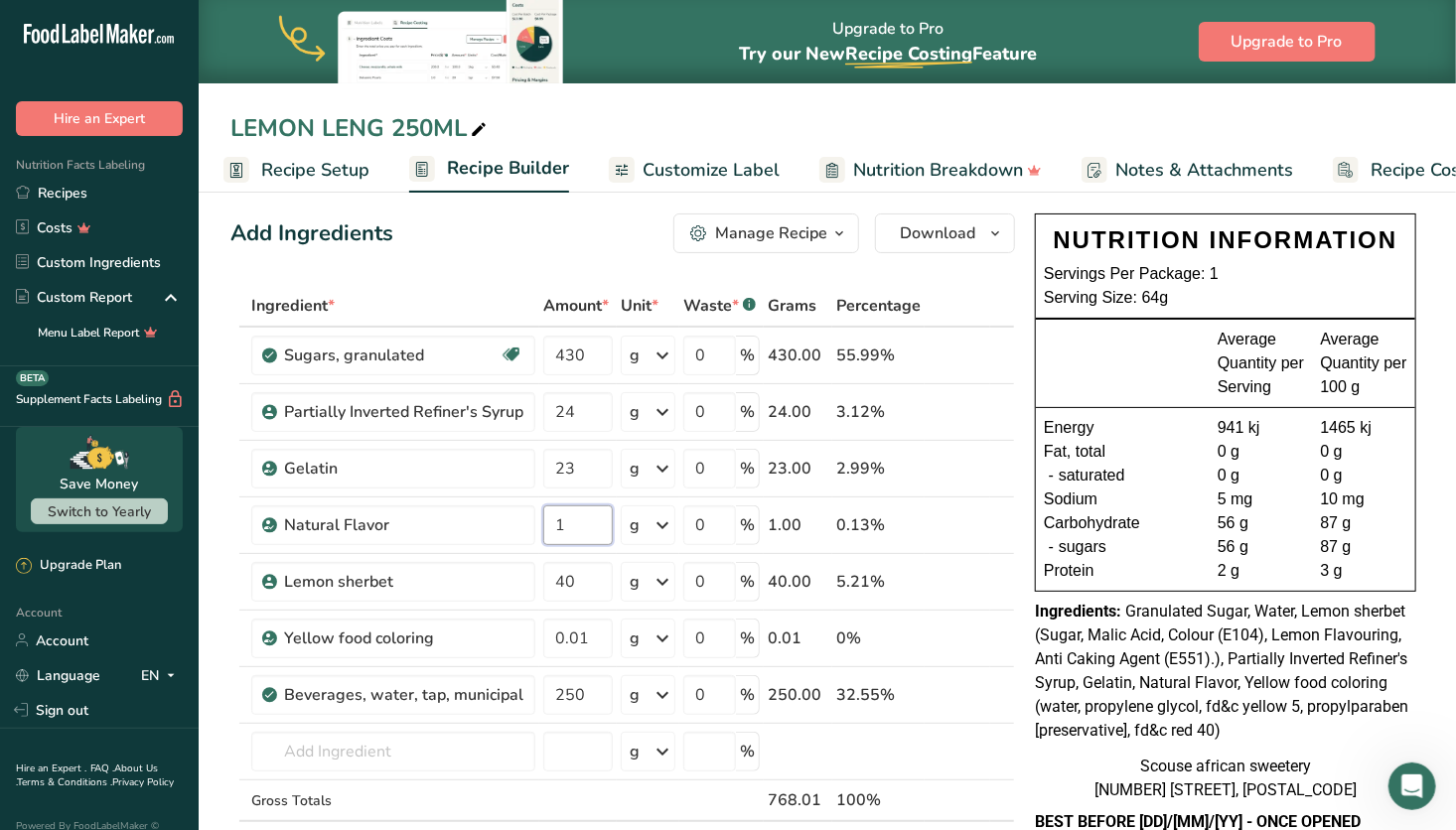 type on "1" 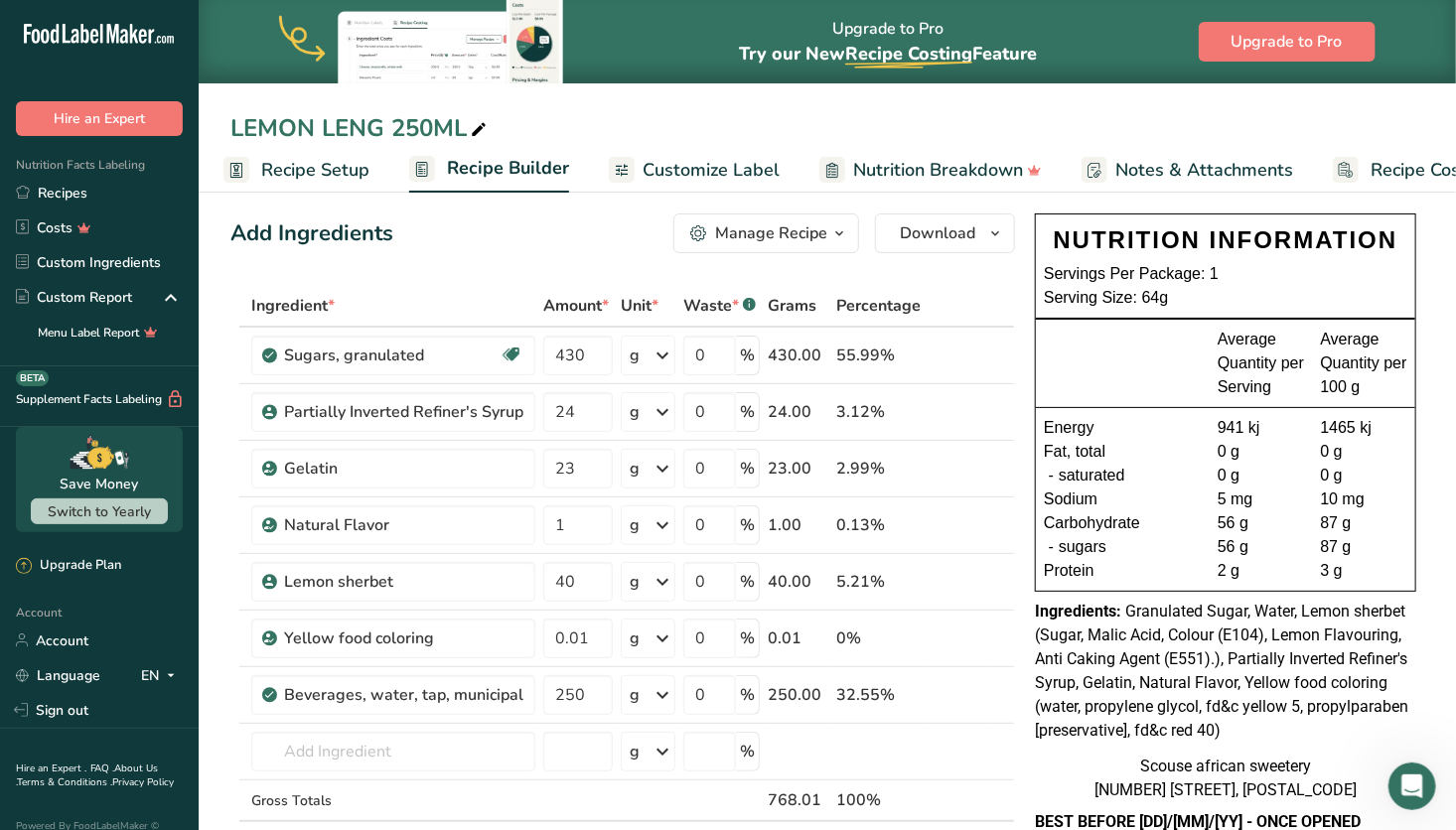 click on "Notes & Attachments" at bounding box center (1204, 170) 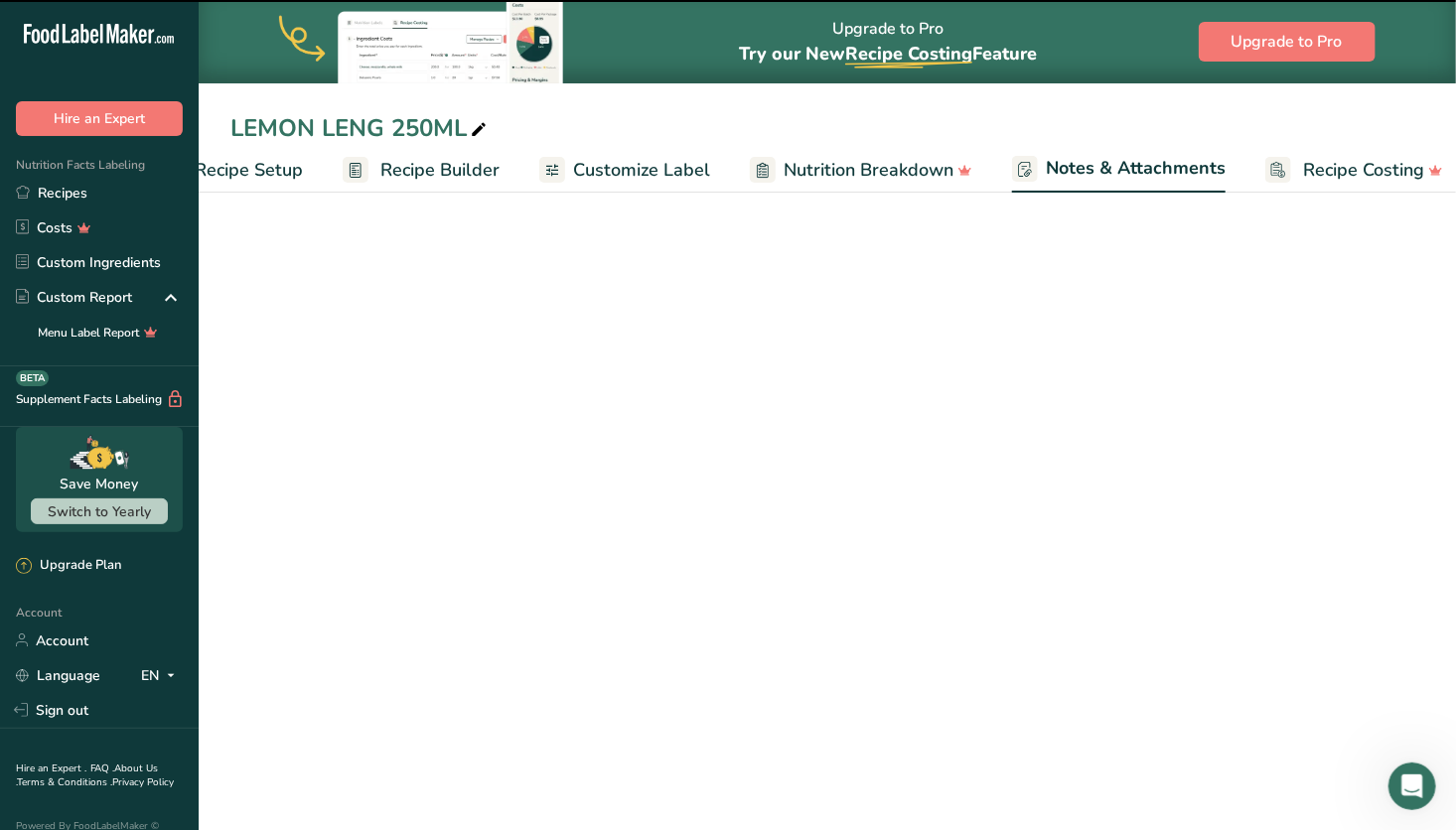scroll, scrollTop: 0, scrollLeft: 92, axis: horizontal 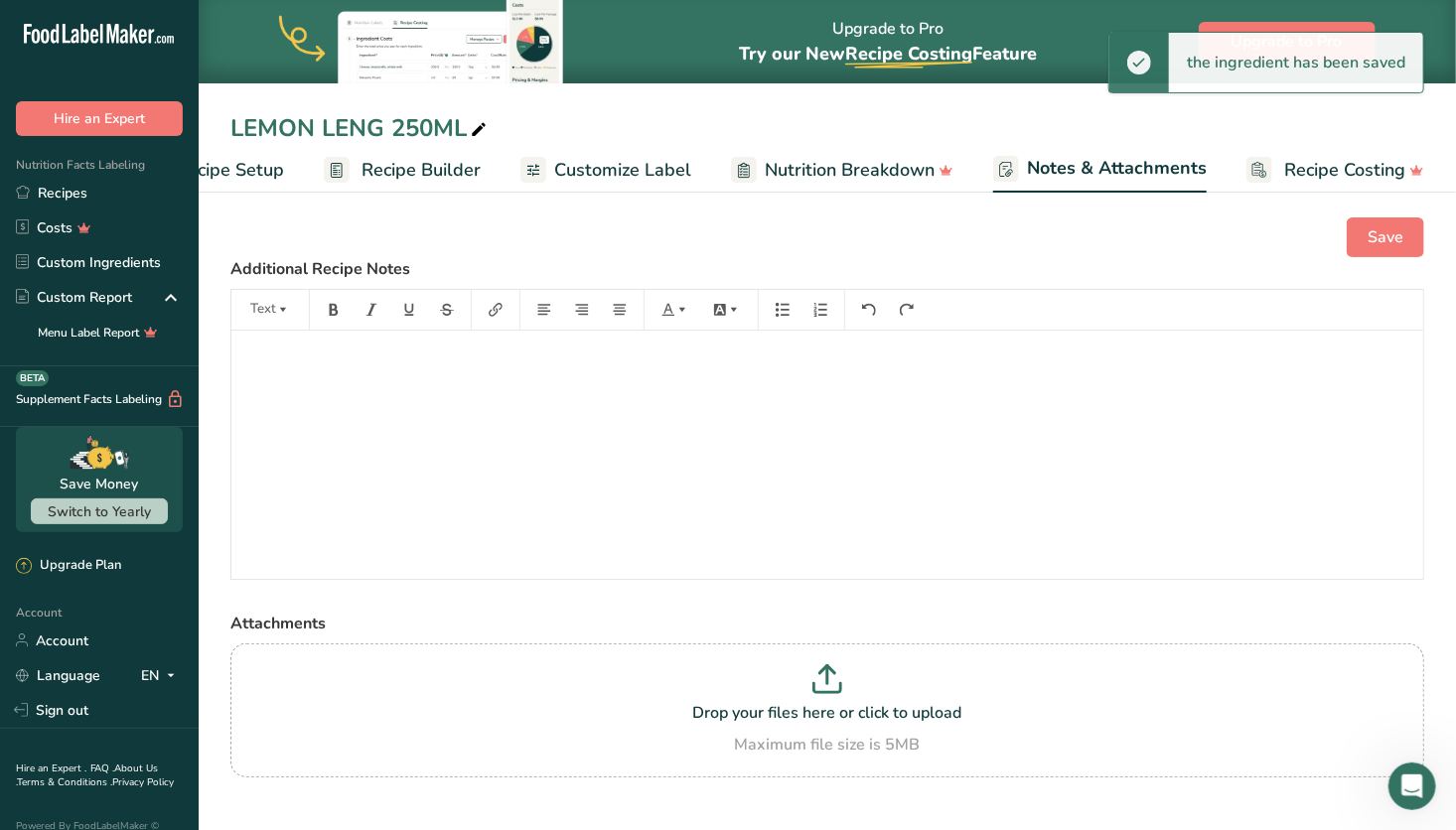 click on "Customize Label" at bounding box center [623, 170] 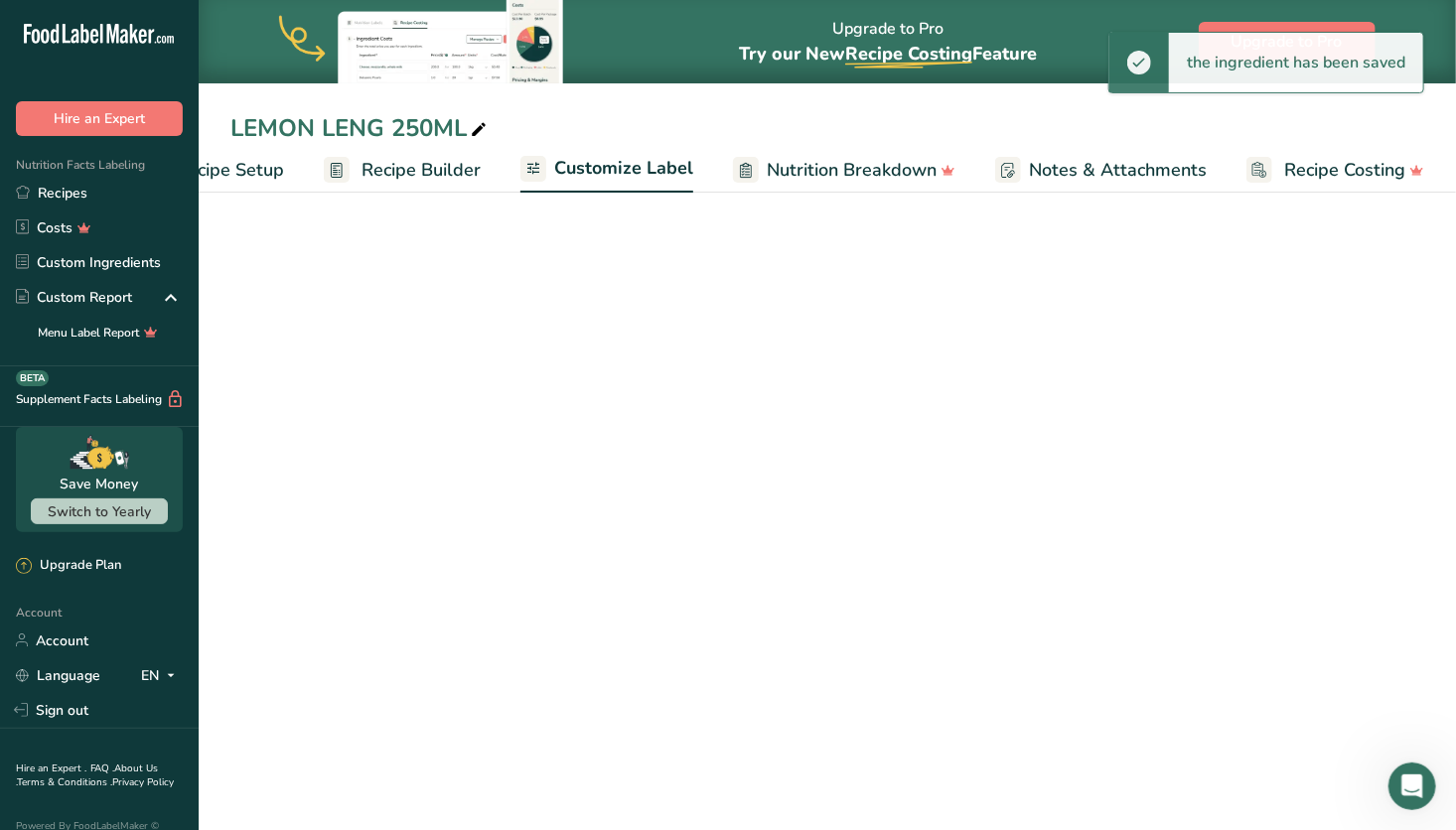 scroll, scrollTop: 0, scrollLeft: 91, axis: horizontal 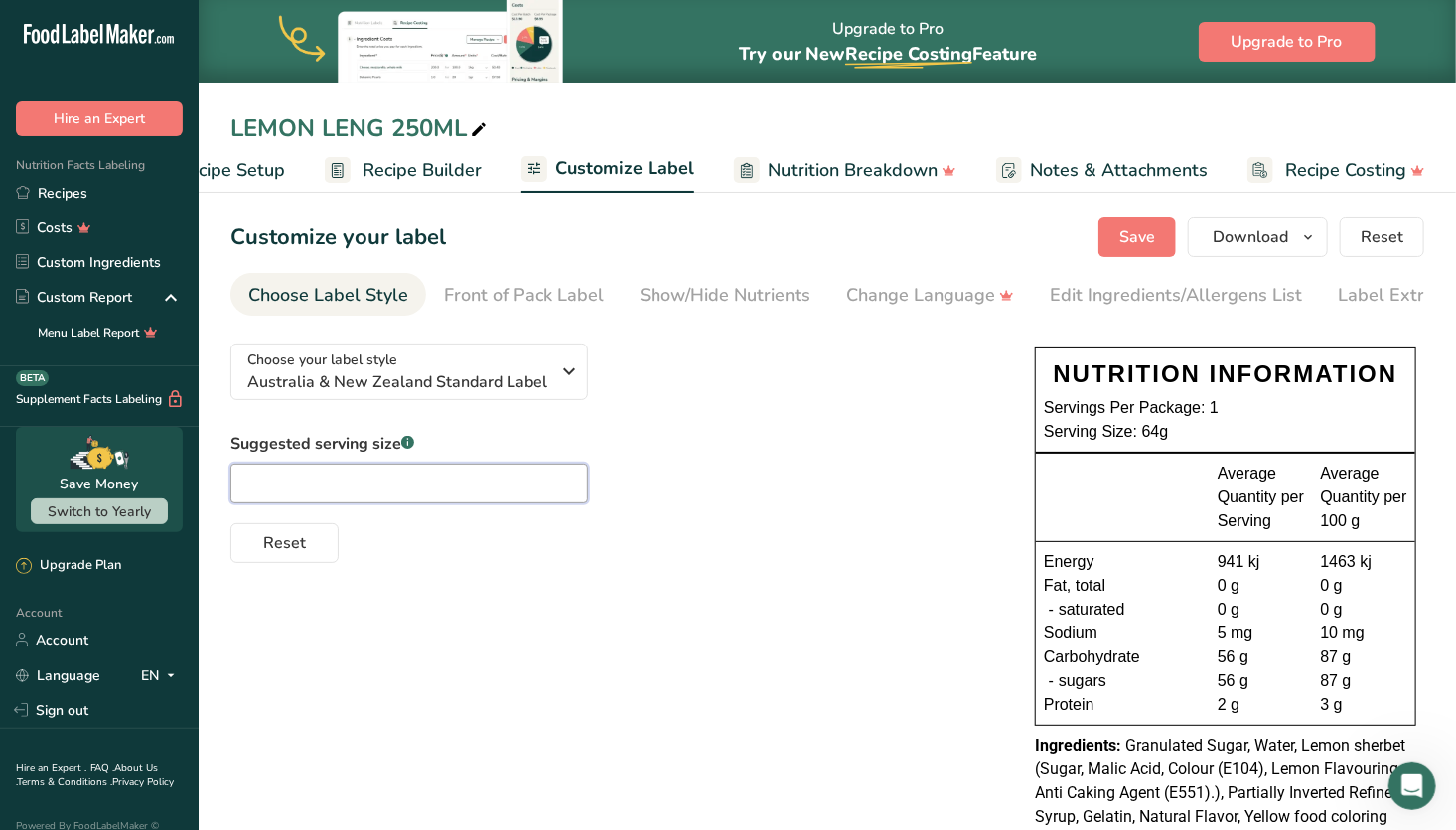 click at bounding box center (409, 484) 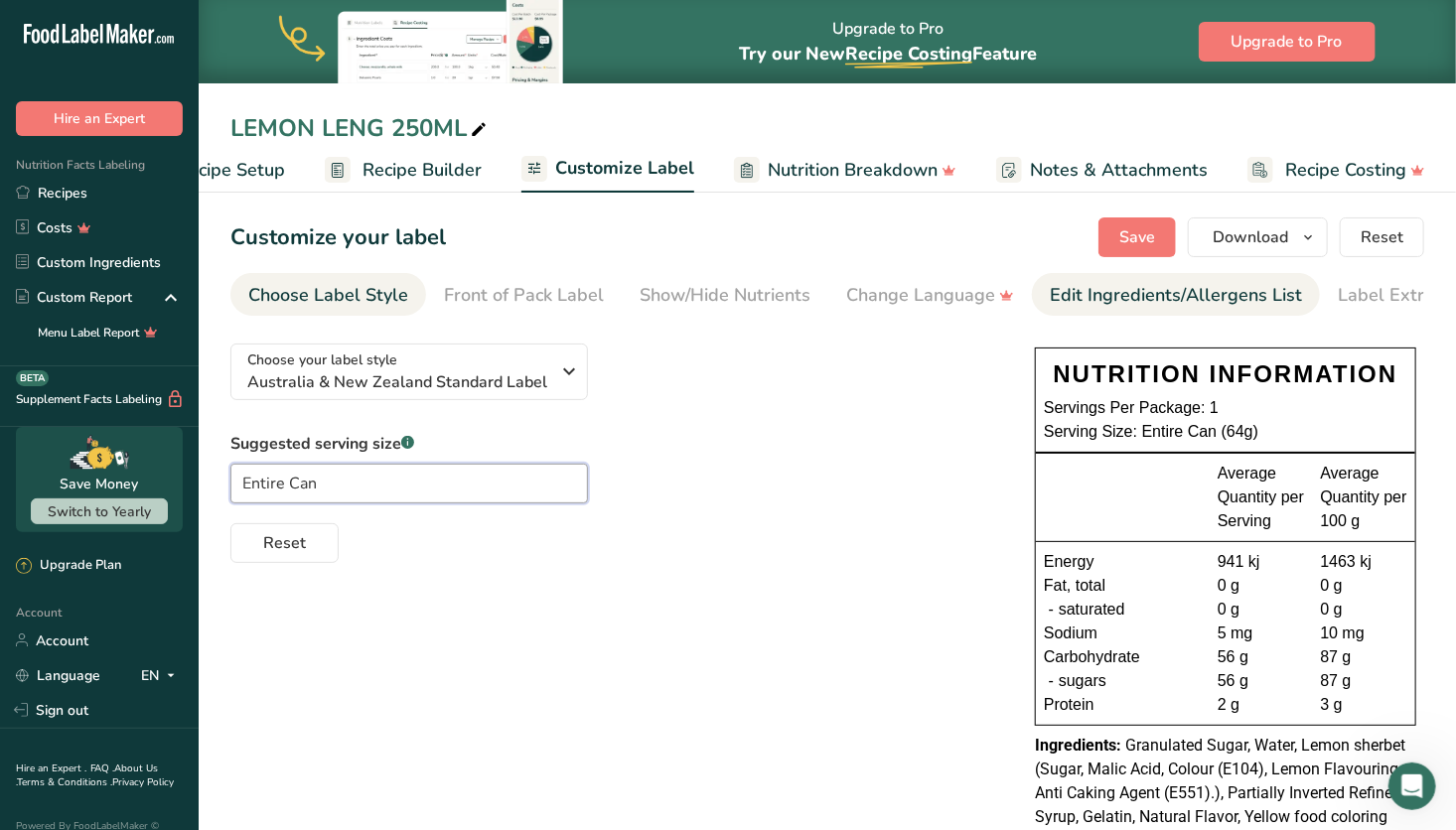 type on "Entire Can" 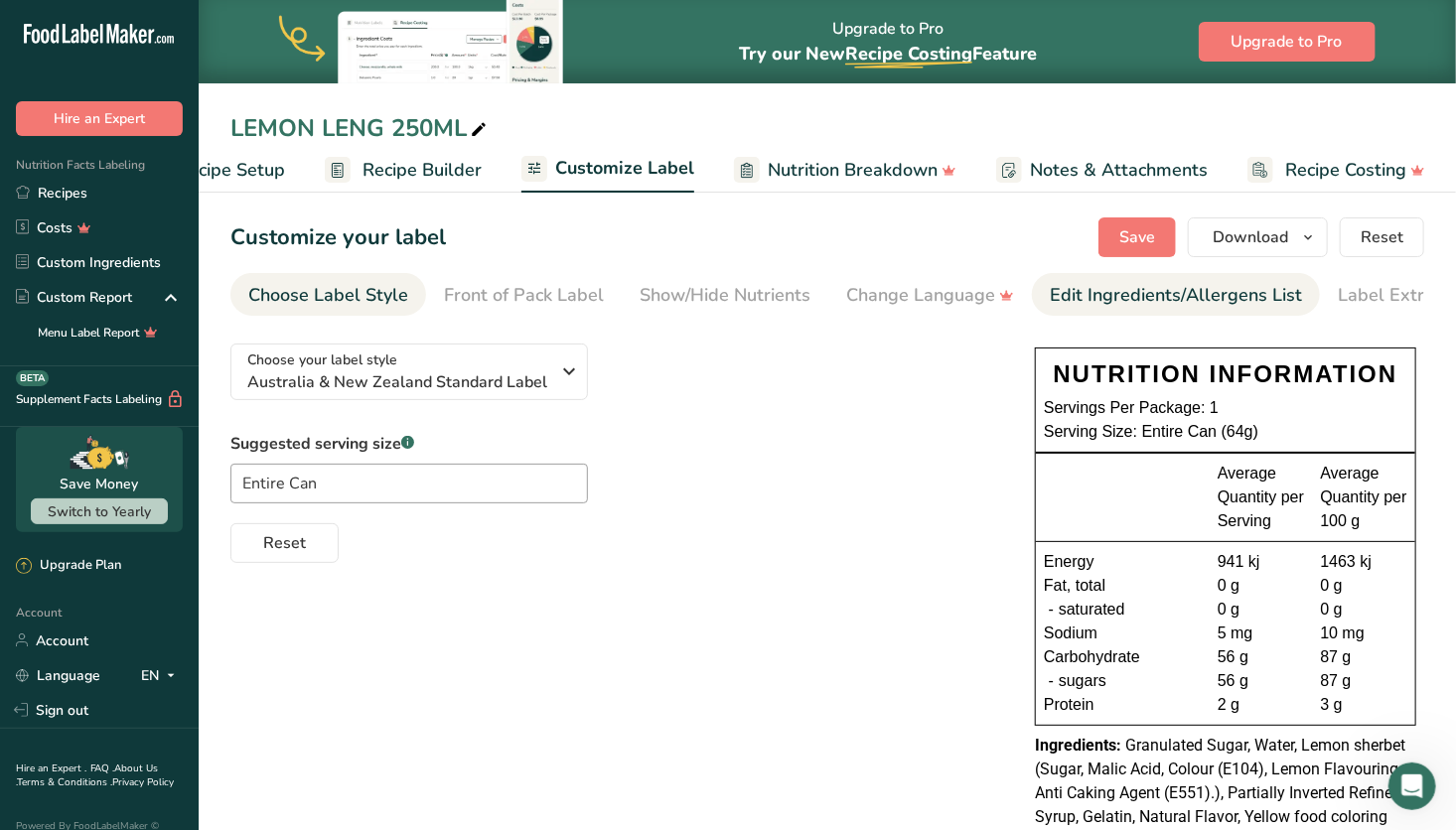 click on "Edit Ingredients/Allergens List" at bounding box center (1176, 295) 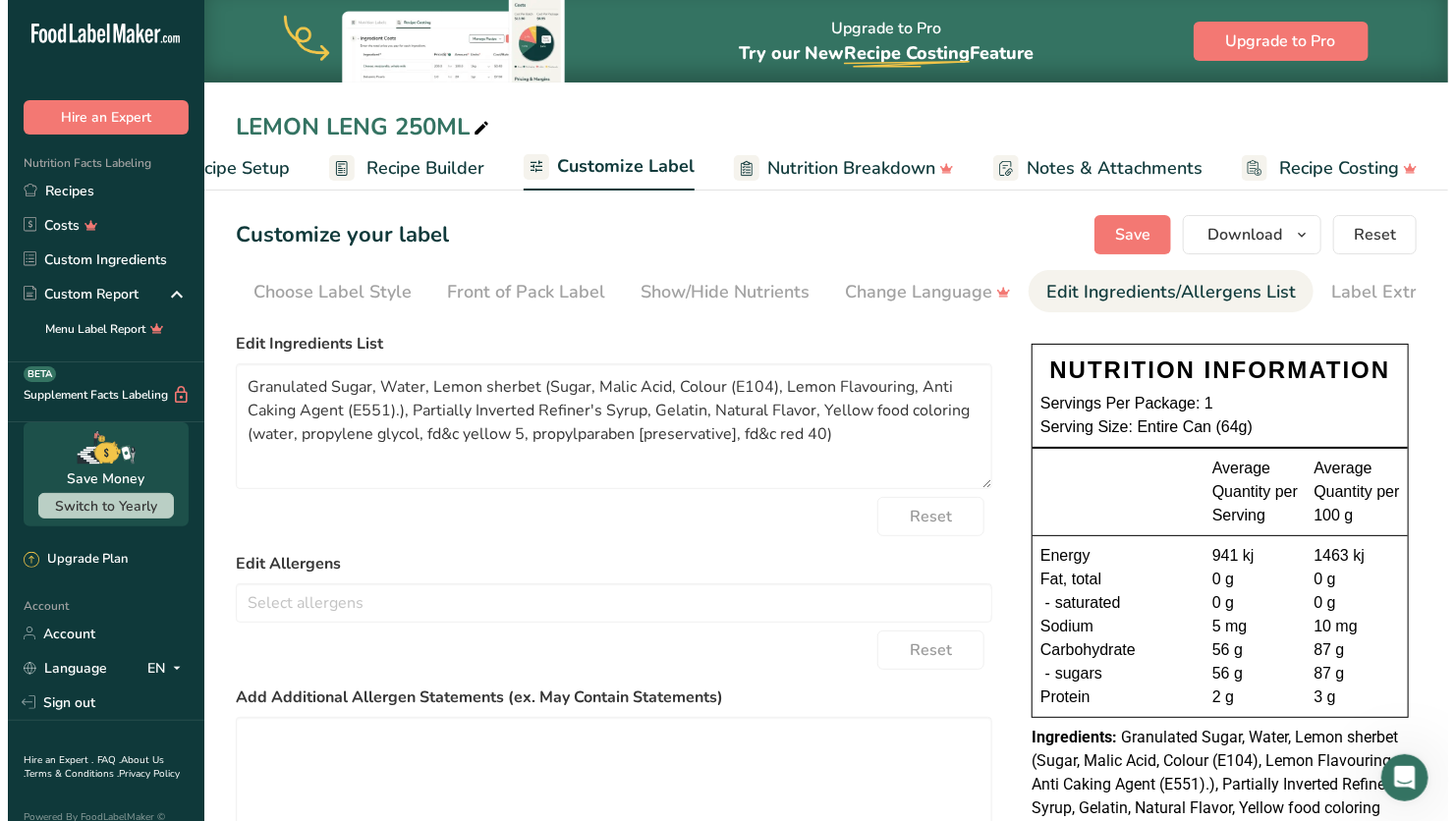 scroll, scrollTop: 0, scrollLeft: 51, axis: horizontal 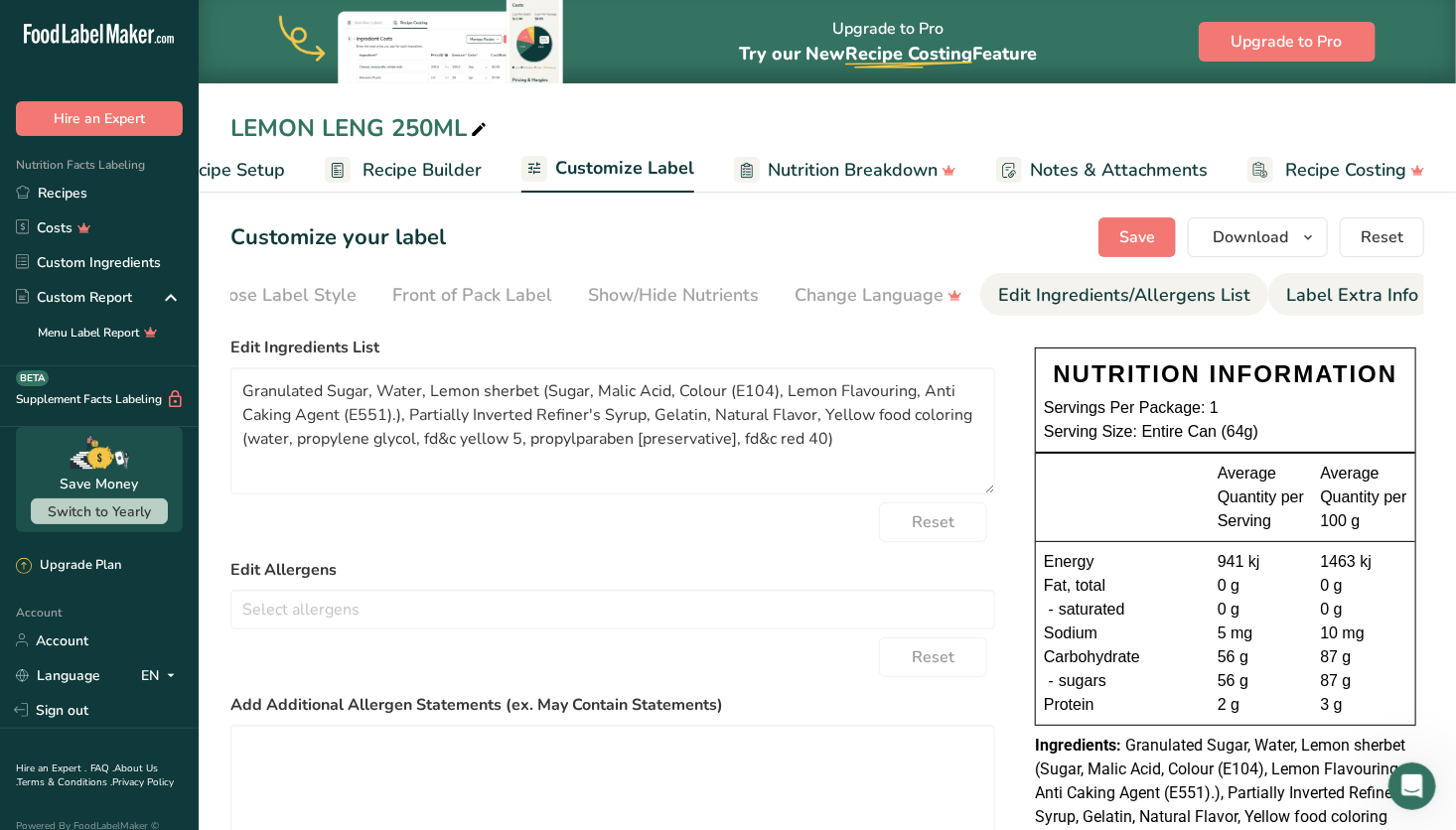 click on "Label Extra Info" at bounding box center [1352, 295] 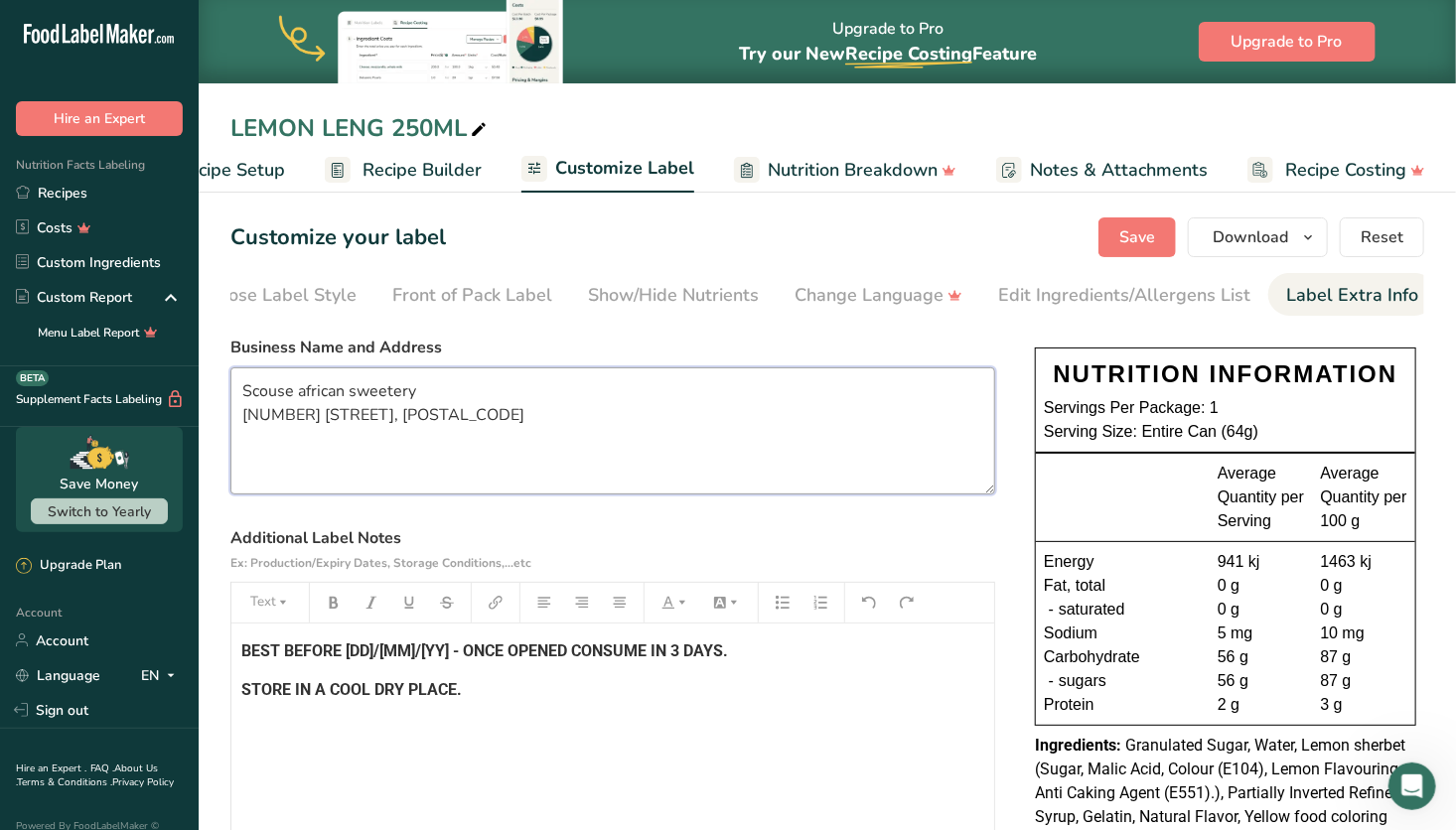 drag, startPoint x: 418, startPoint y: 417, endPoint x: 202, endPoint y: 381, distance: 218.97945 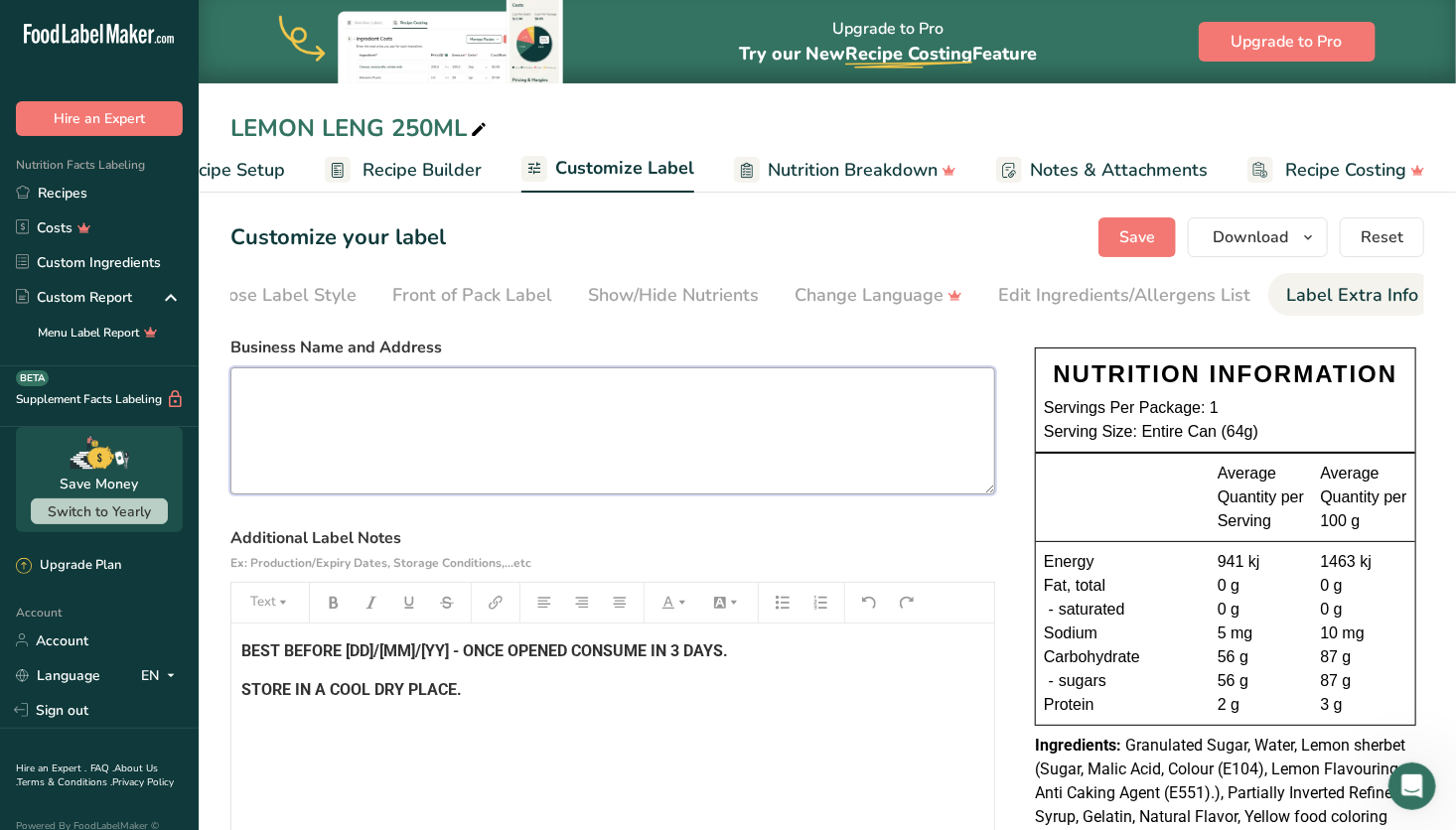 type 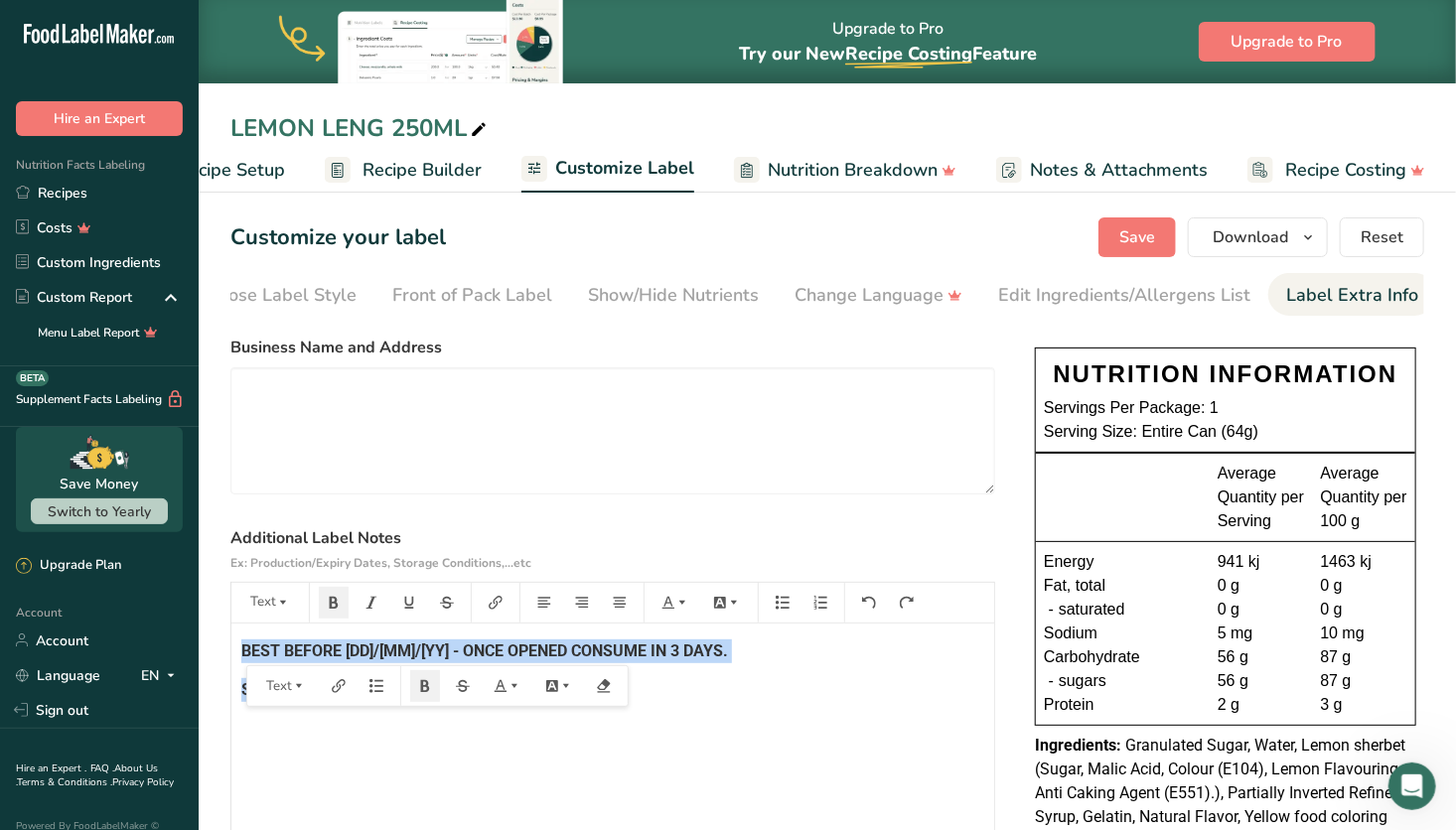 drag, startPoint x: 494, startPoint y: 703, endPoint x: 233, endPoint y: 613, distance: 276.08151 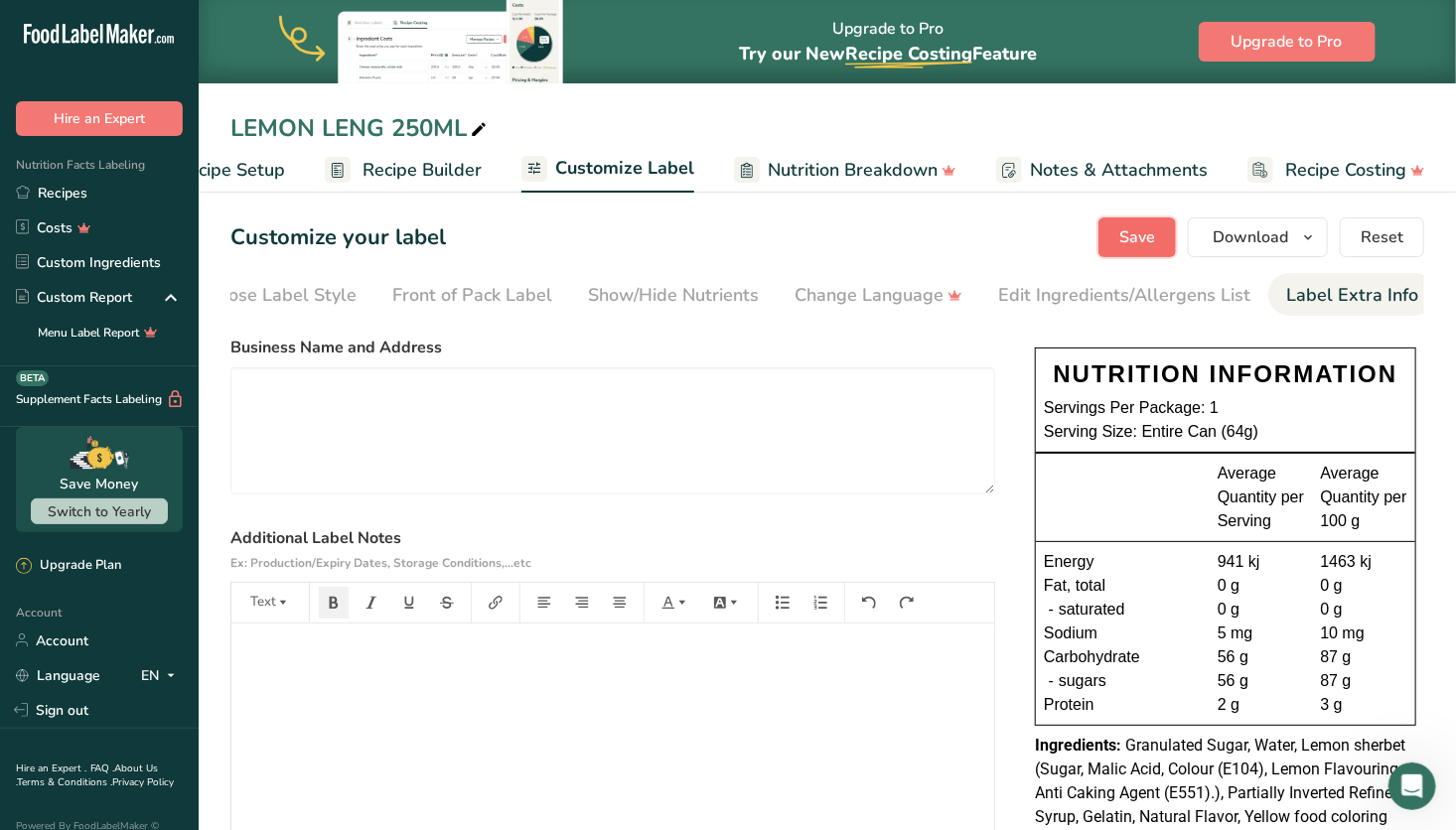 click on "Save" at bounding box center (1137, 237) 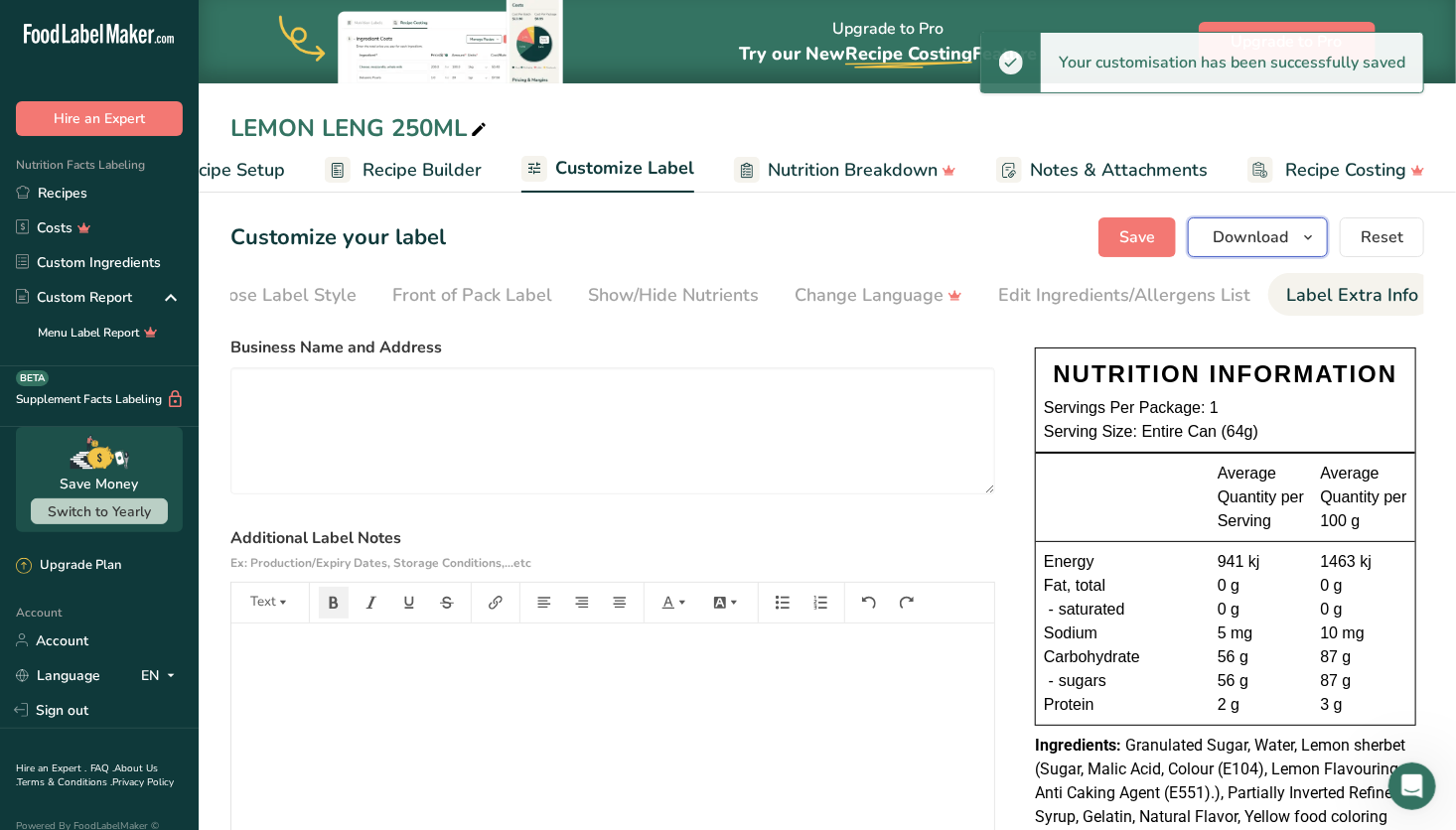 click on "Download" at bounding box center (1250, 237) 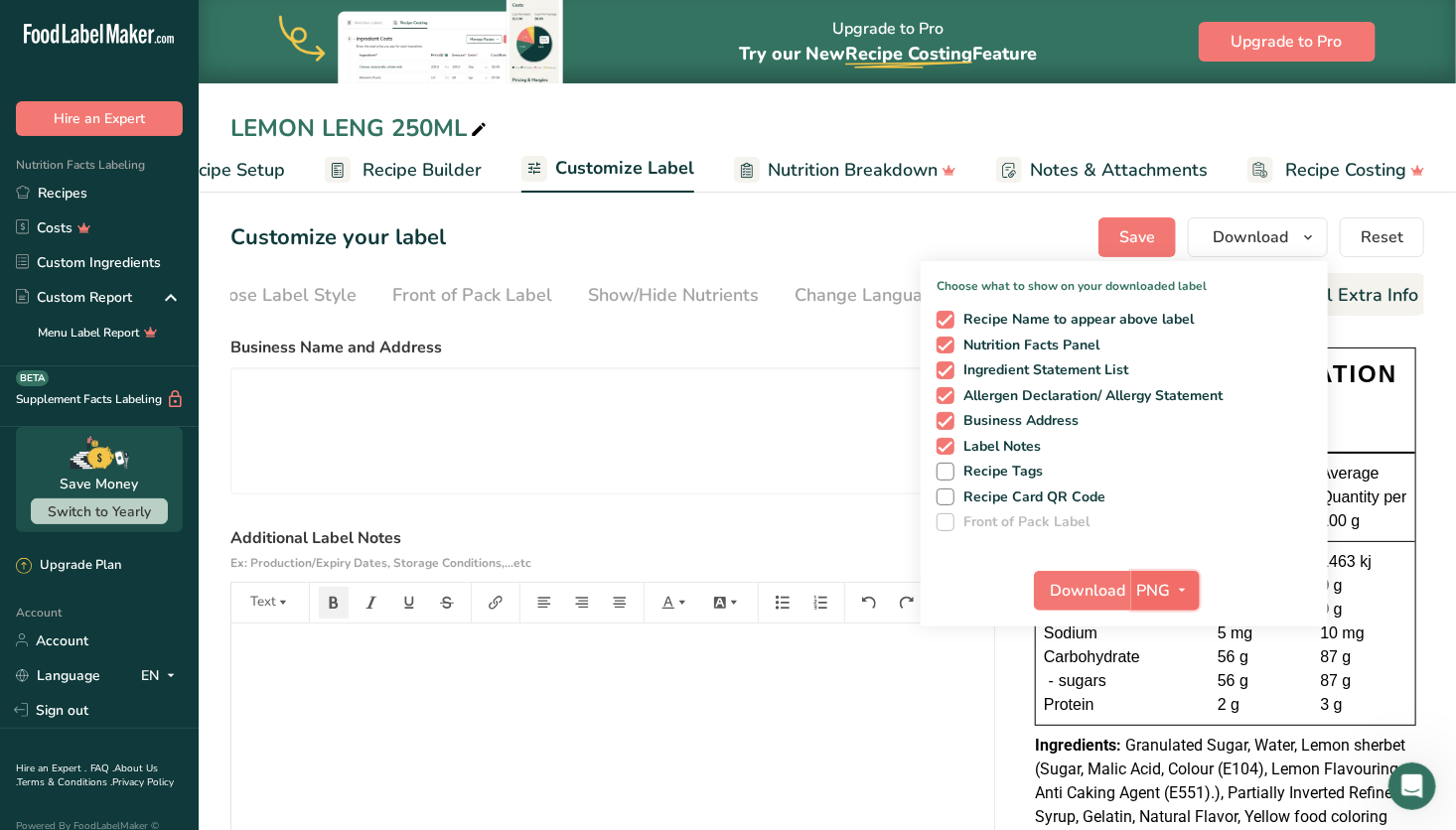 click on "PNG" at bounding box center (1154, 591) 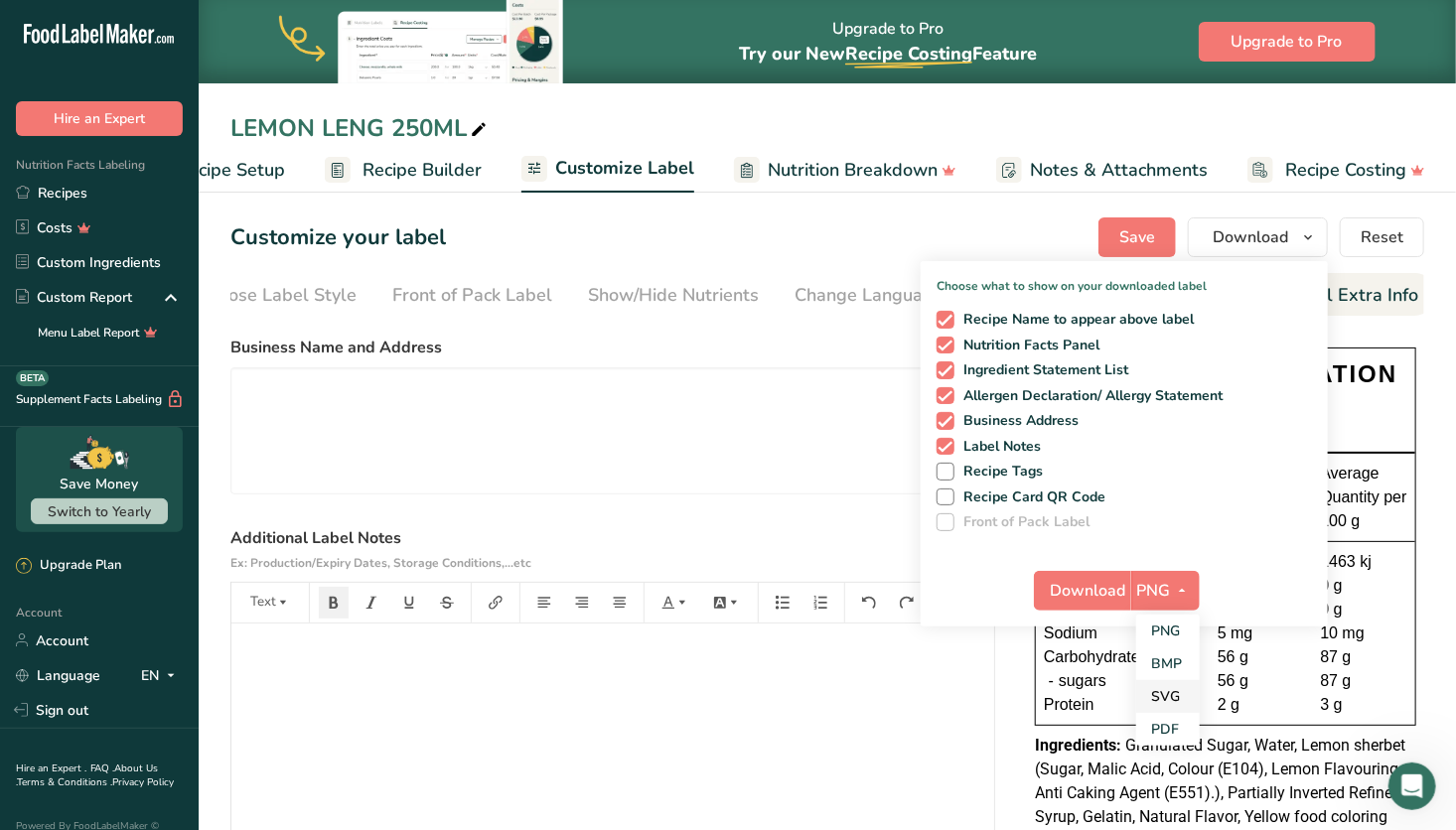 click on "SVG" at bounding box center (1168, 696) 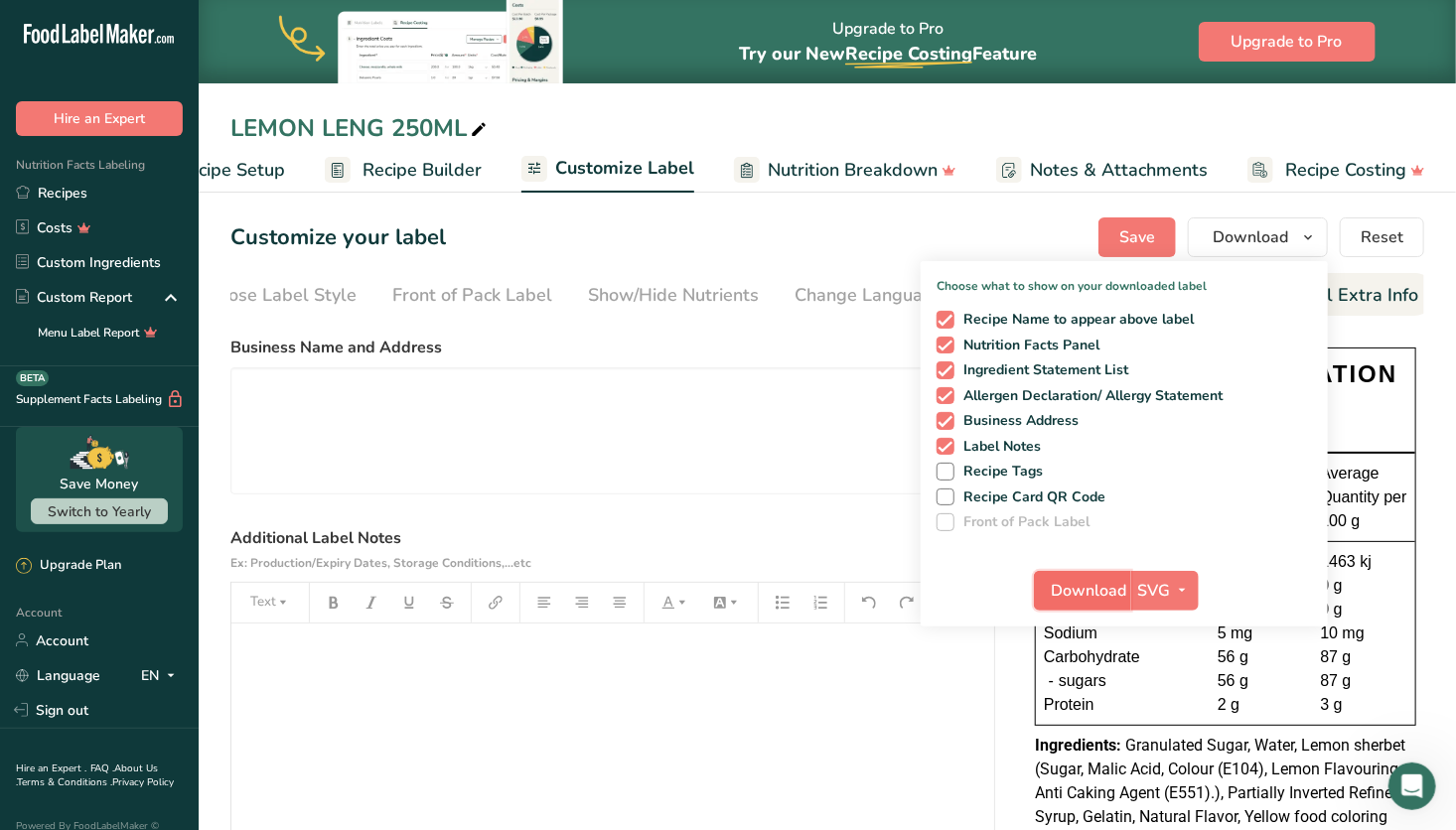 click on "Download" at bounding box center [1089, 591] 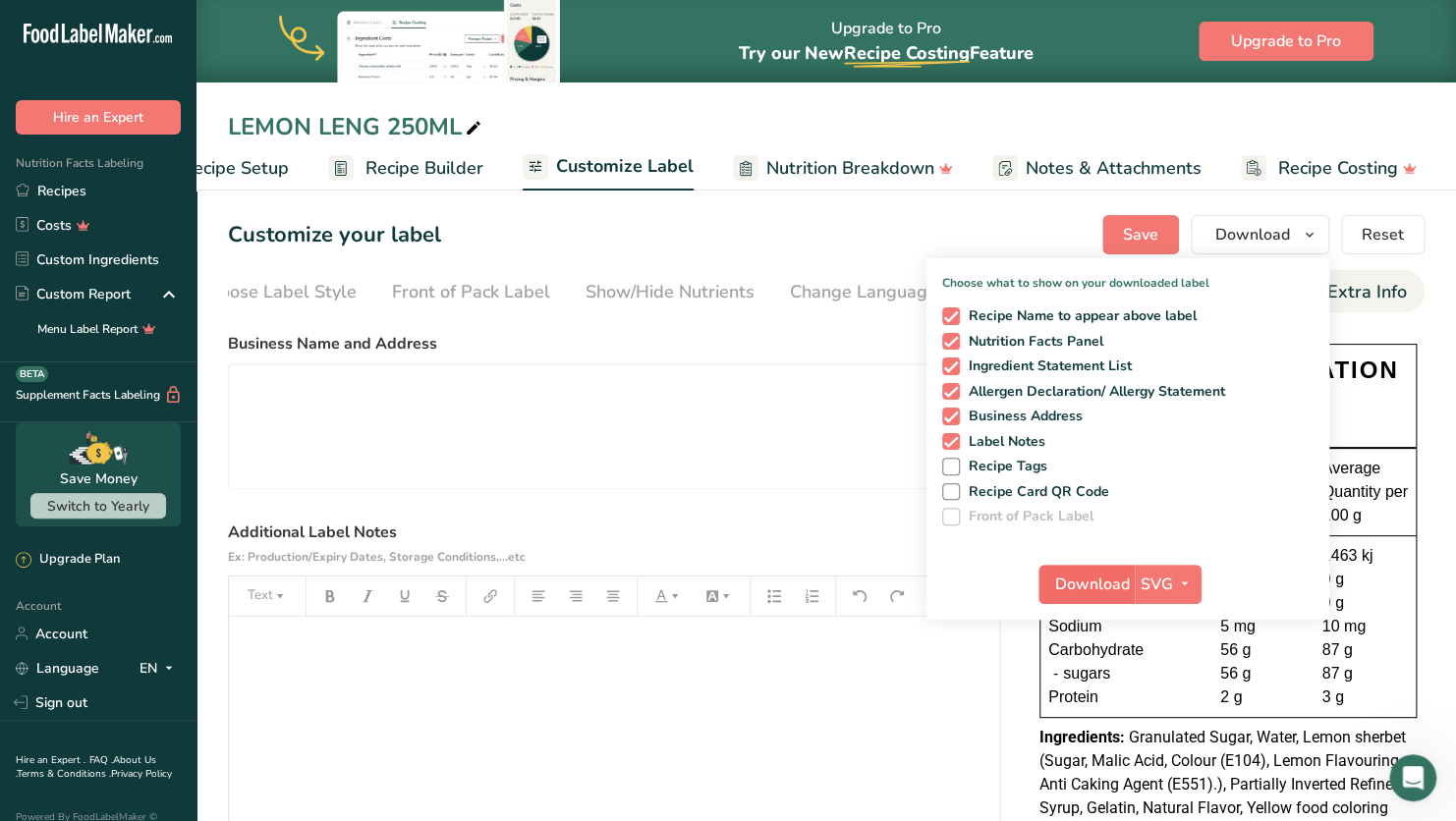 scroll, scrollTop: 0, scrollLeft: 35, axis: horizontal 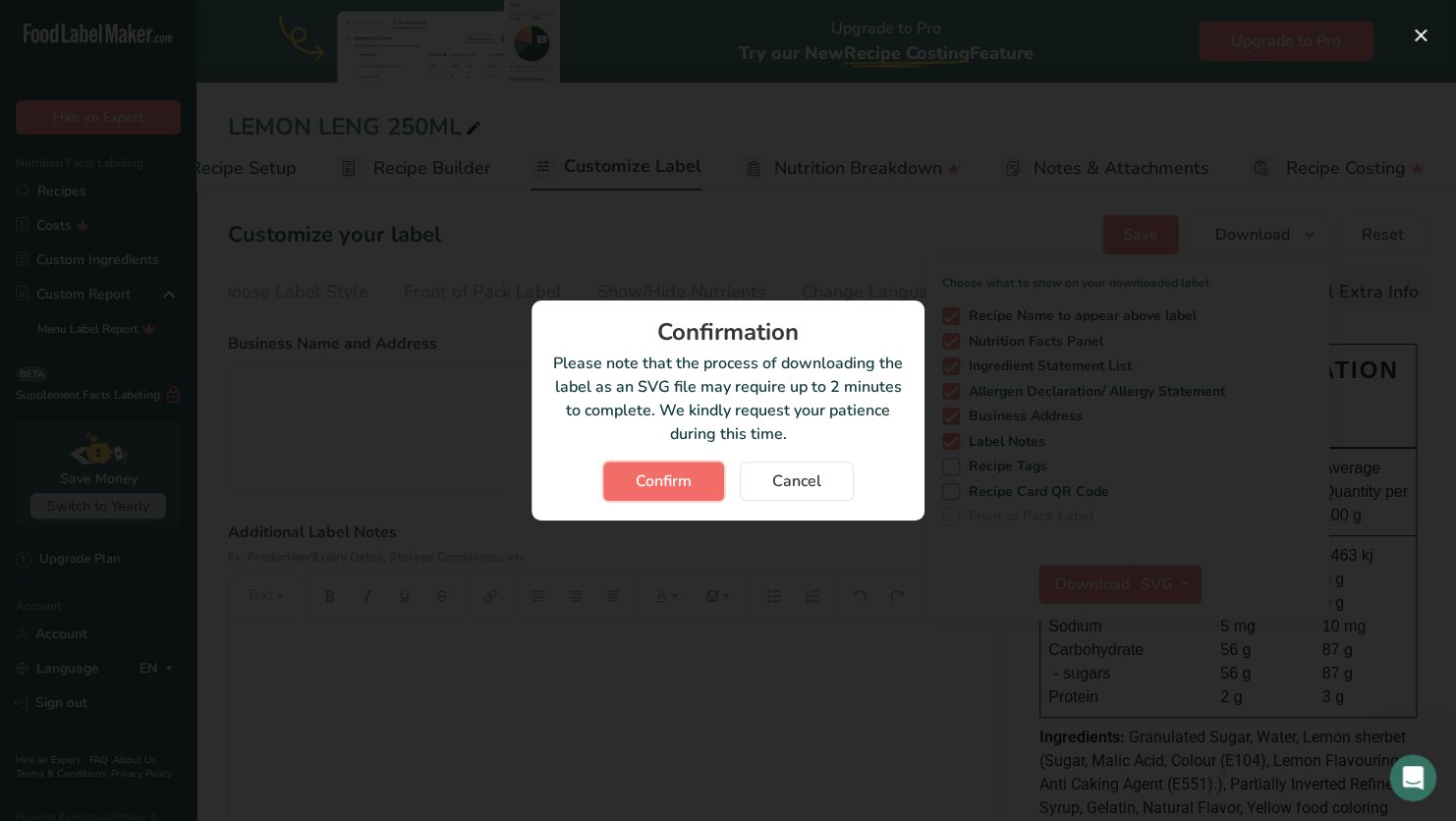 click on "Confirm" at bounding box center (663, 481) 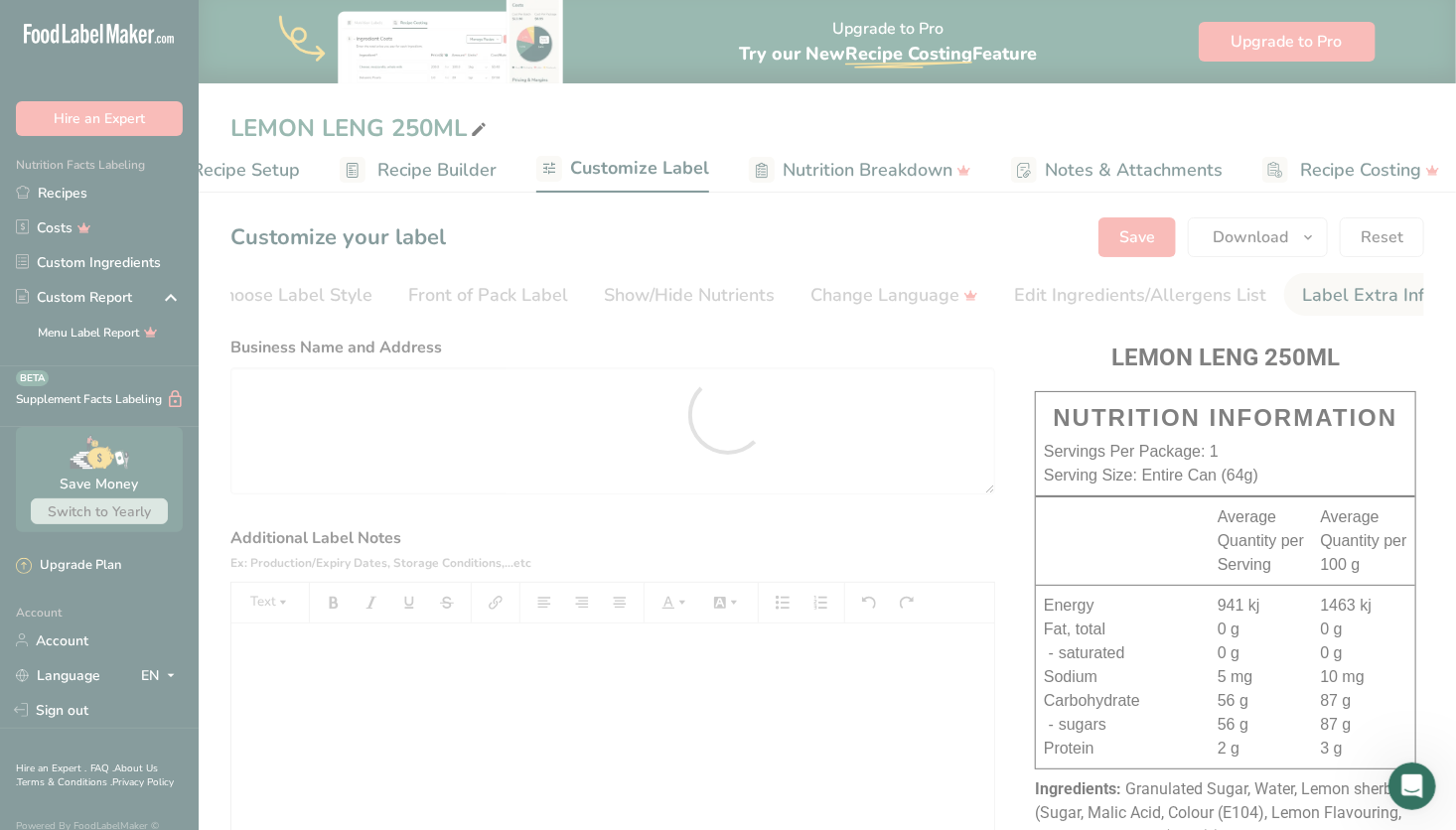 scroll, scrollTop: 0, scrollLeft: 0, axis: both 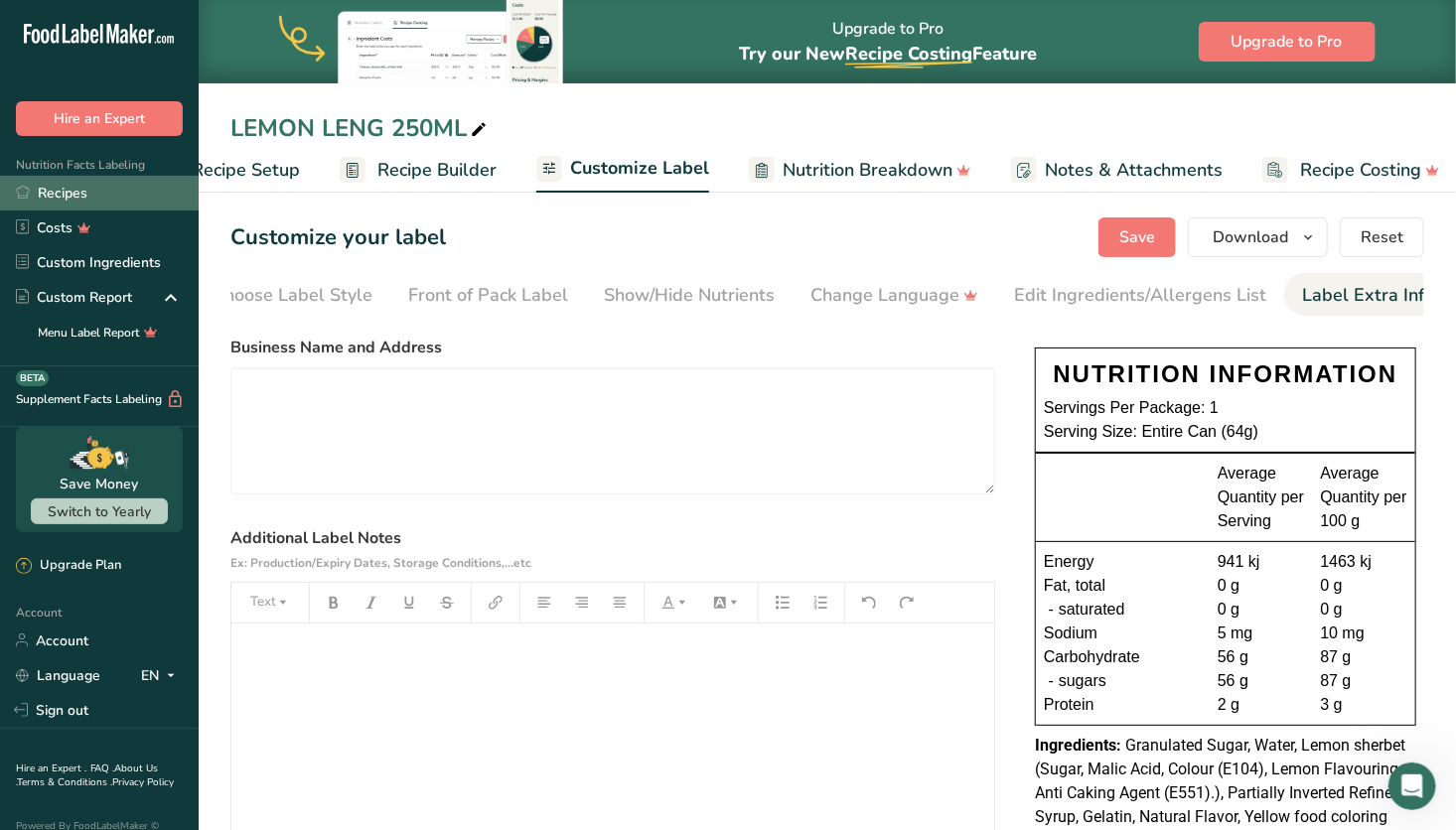 click on "Recipes" at bounding box center [99, 193] 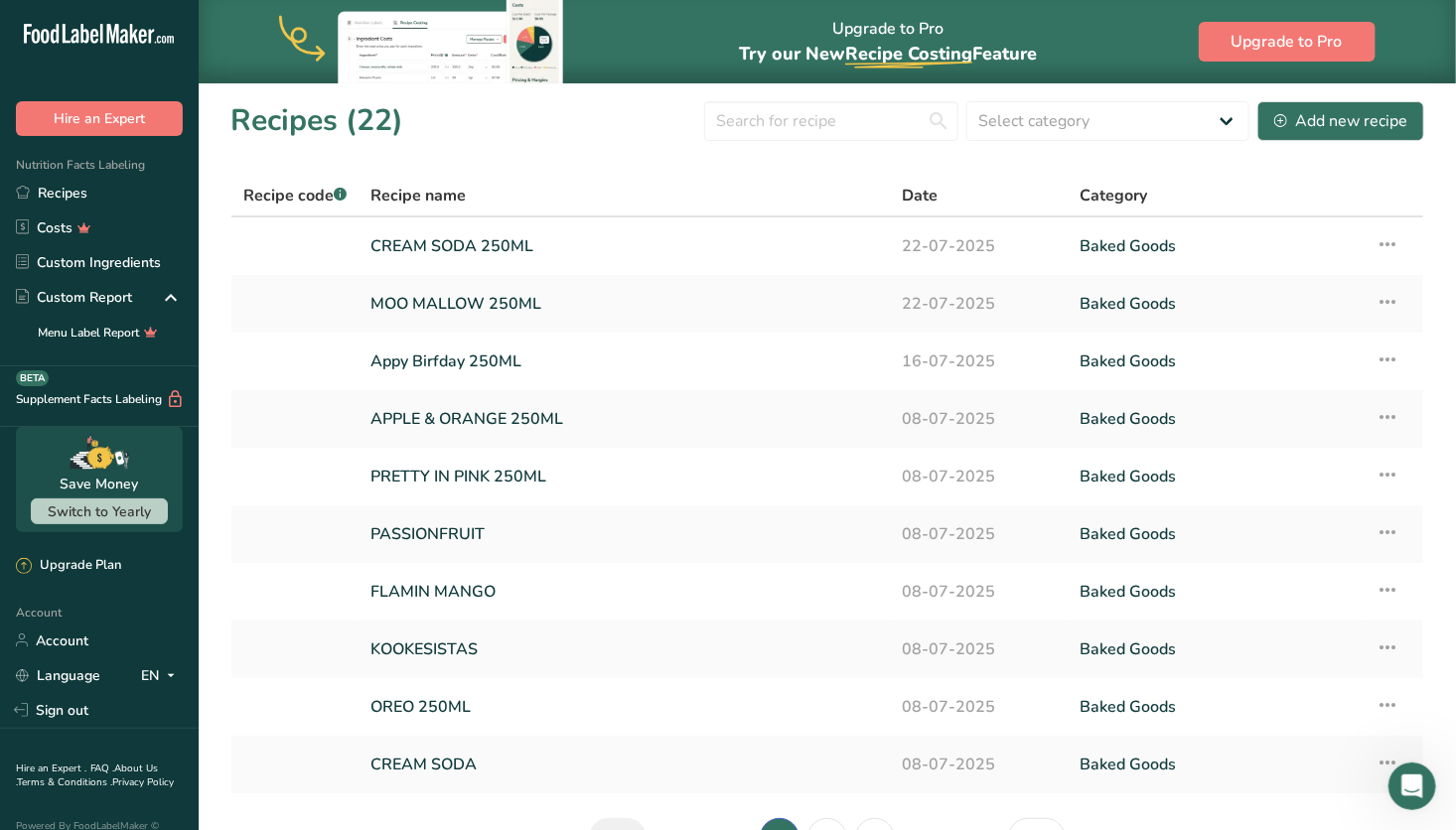 scroll, scrollTop: 122, scrollLeft: 0, axis: vertical 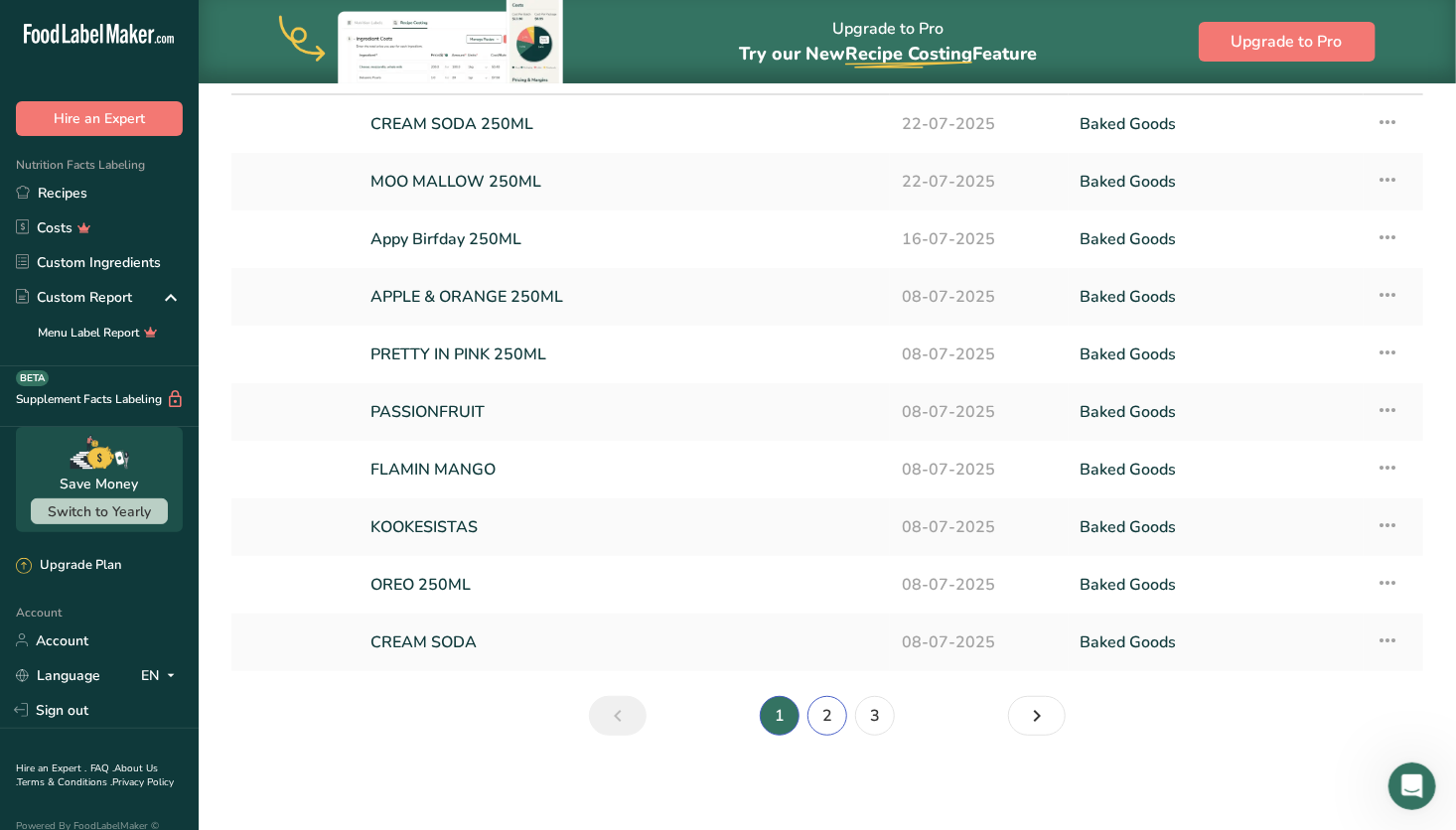 click on "2" at bounding box center [827, 716] 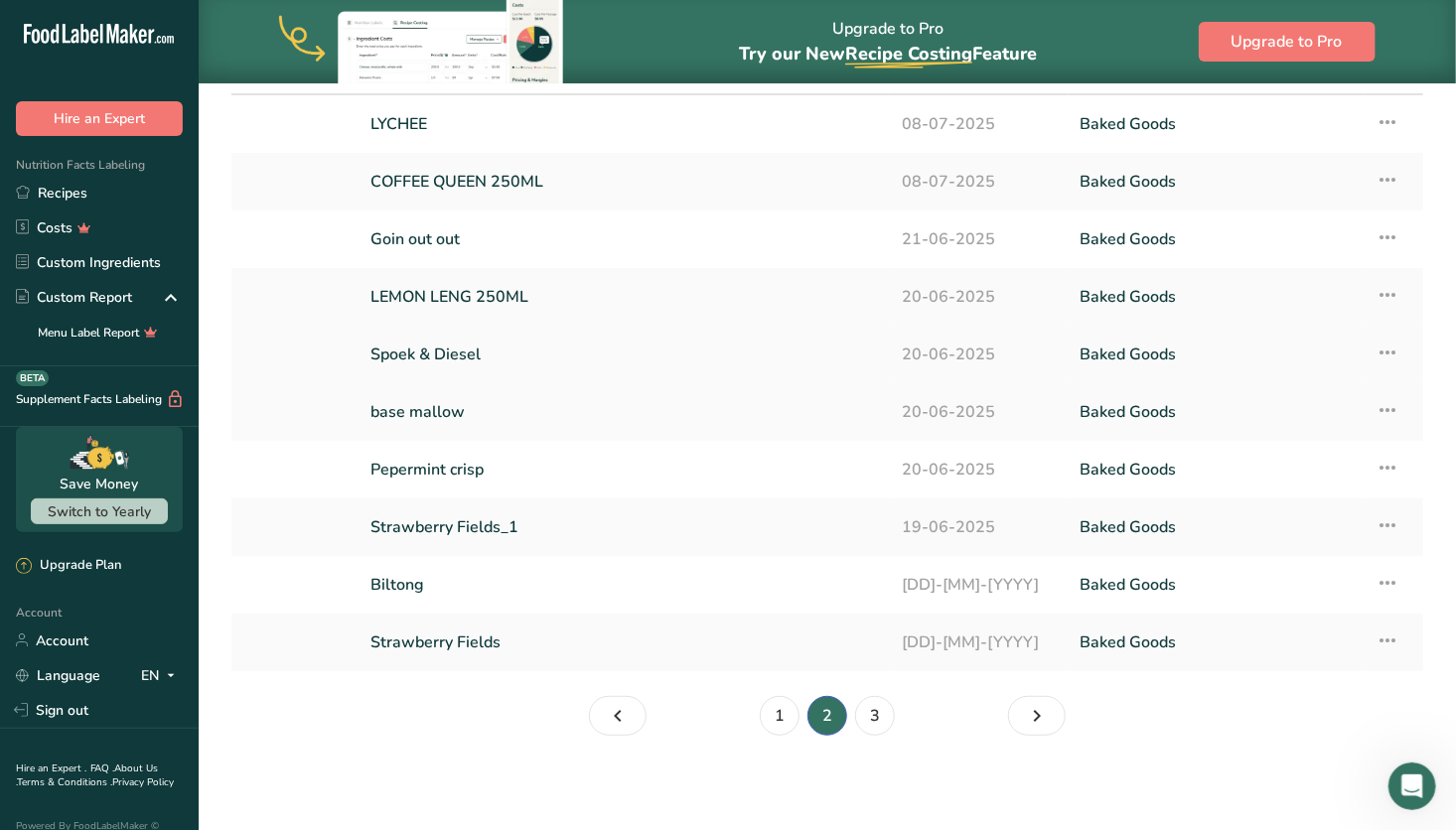 click on "Spoek & Diesel" at bounding box center (624, 354) 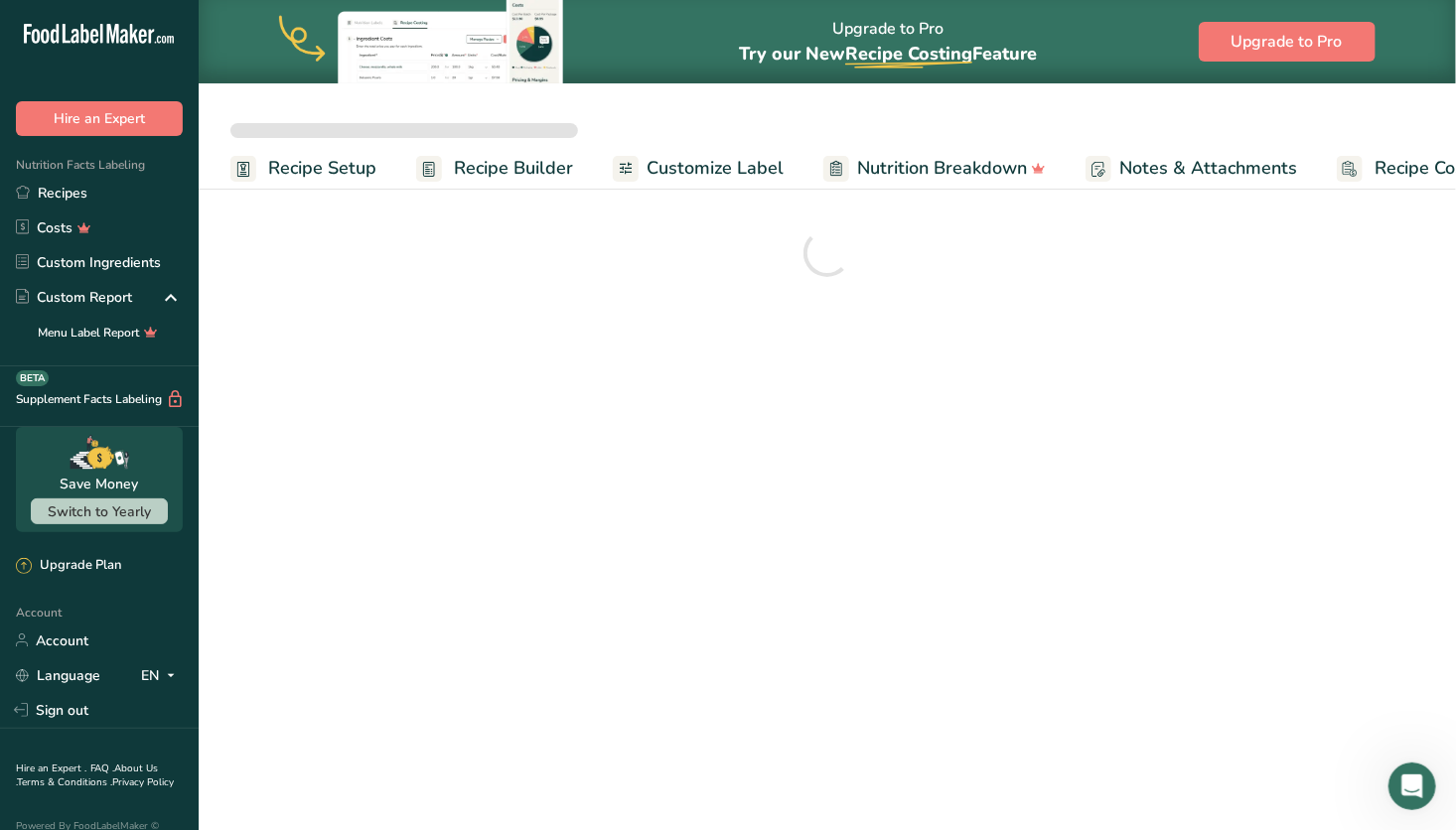 scroll, scrollTop: 0, scrollLeft: 0, axis: both 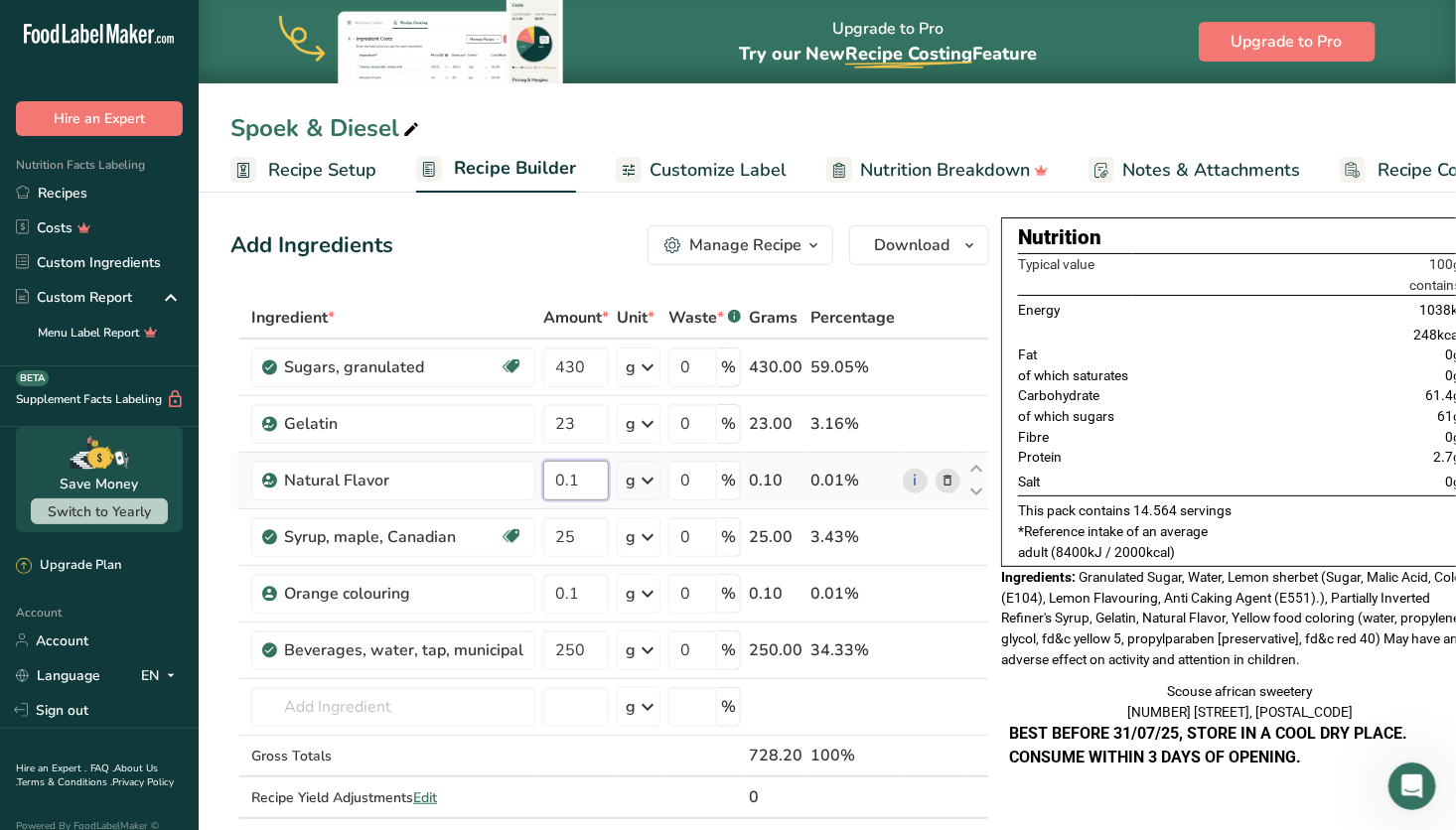 click on "0.1" at bounding box center (576, 481) 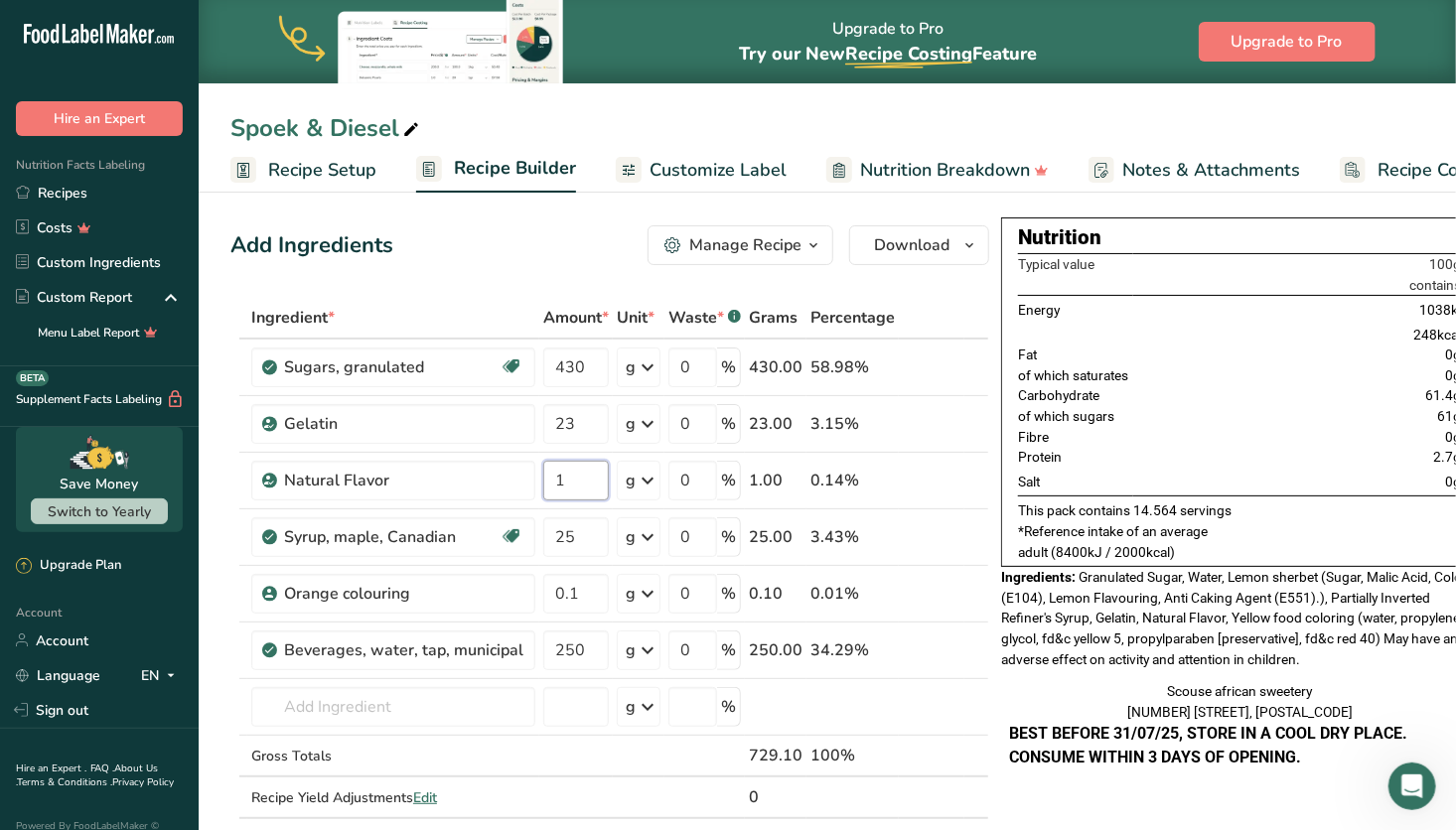 type on "1" 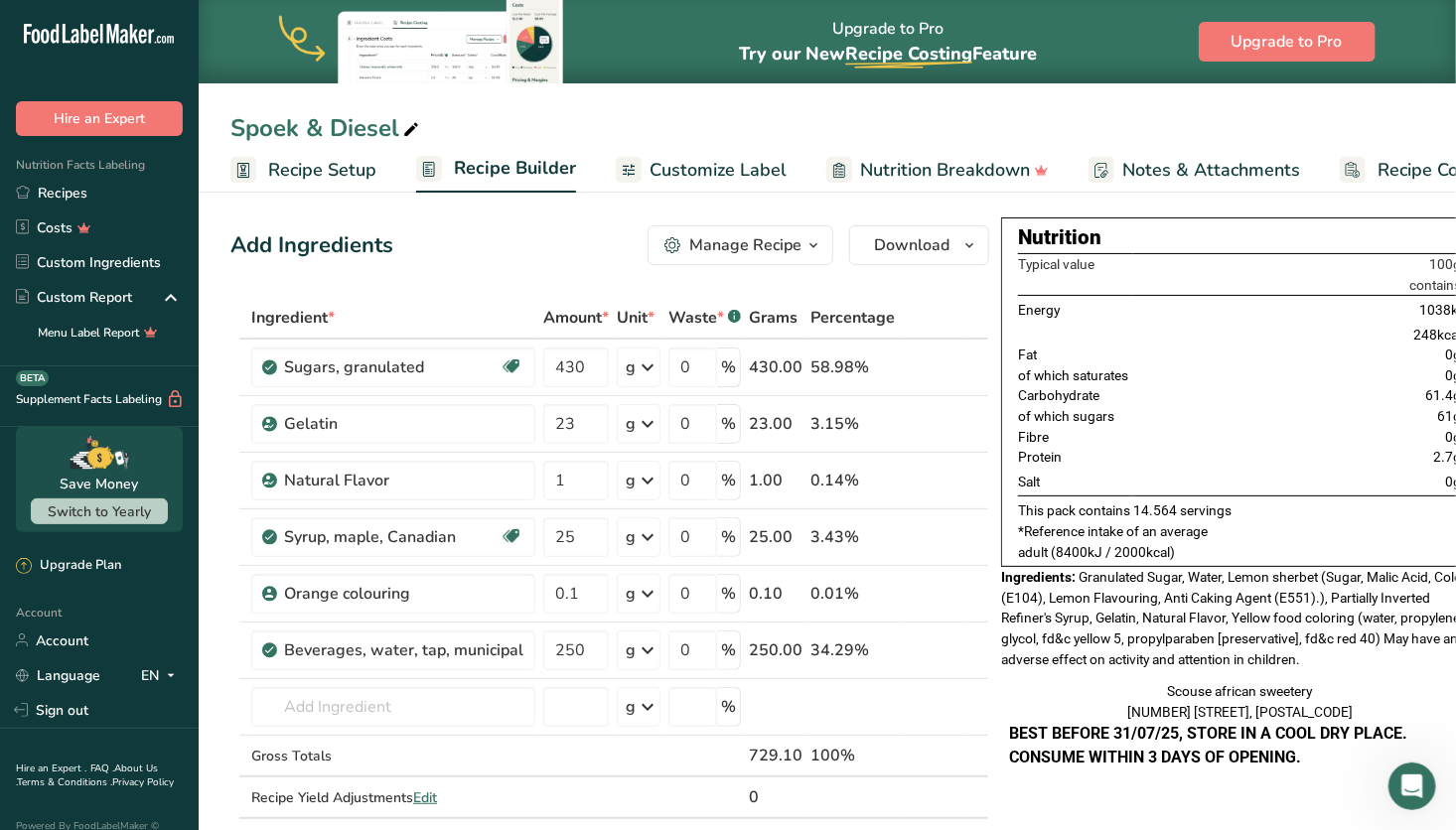 click on "Add Ingredients
Manage Recipe         Delete Recipe           Duplicate Recipe             Scale Recipe             Save as Sub-Recipe   .a-a{fill:#347362;}.b-a{fill:#fff;}                               Nutrition Breakdown                   Recipe Card
NEW
Amino Acids Pattern Report             Activity History
Download
Choose your preferred label style
Standard FDA label
Standard FDA label
The most common format for nutrition facts labels in compliance with the FDA's typeface, style and requirements
Tabular FDA label
A label format compliant with the FDA regulations presented in a tabular (horizontal) display.
Linear FDA label
A simple linear display for small sized packages.
Simplified FDA label" at bounding box center [610, 245] 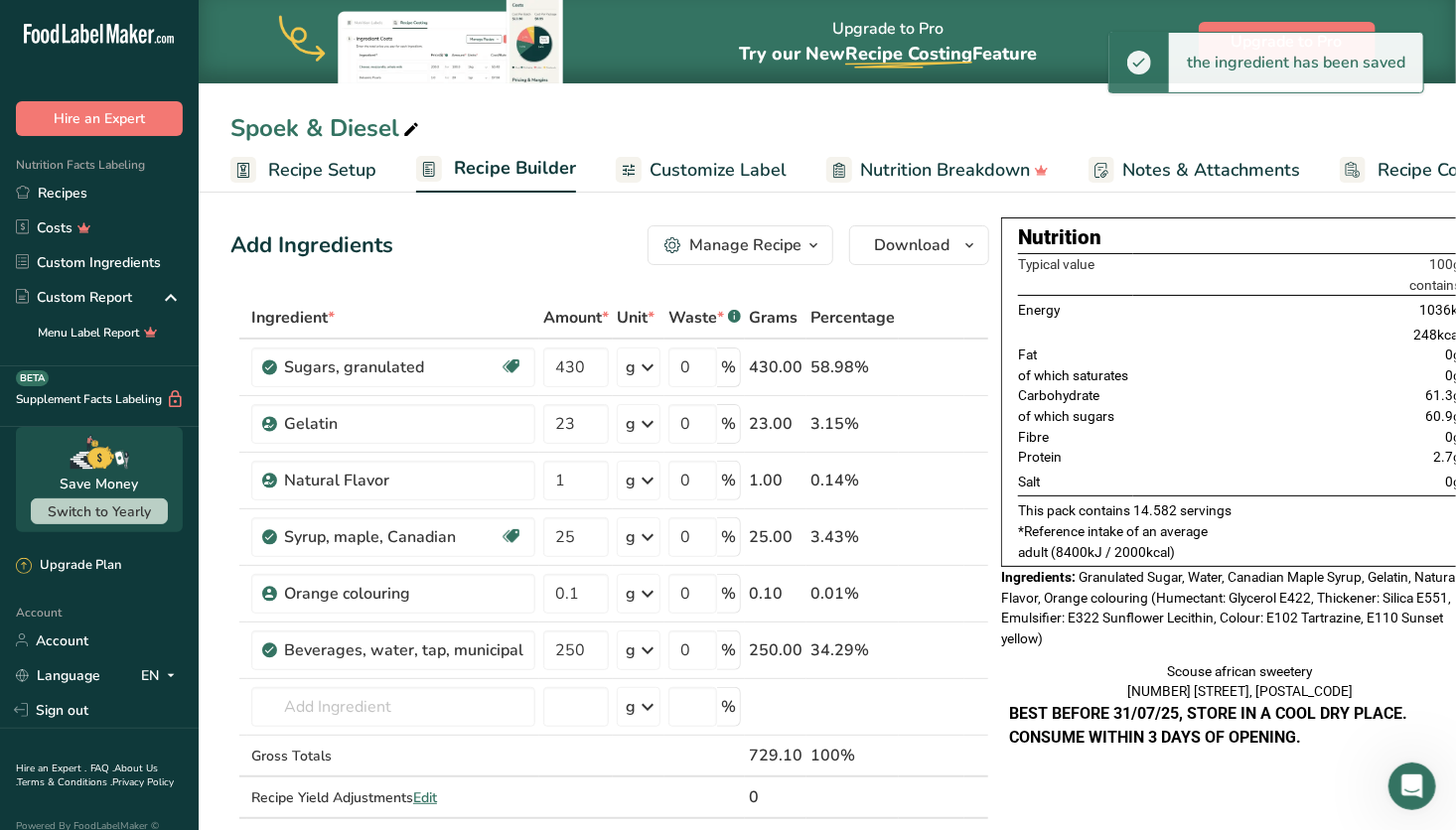 click on "Customize Label" at bounding box center (718, 170) 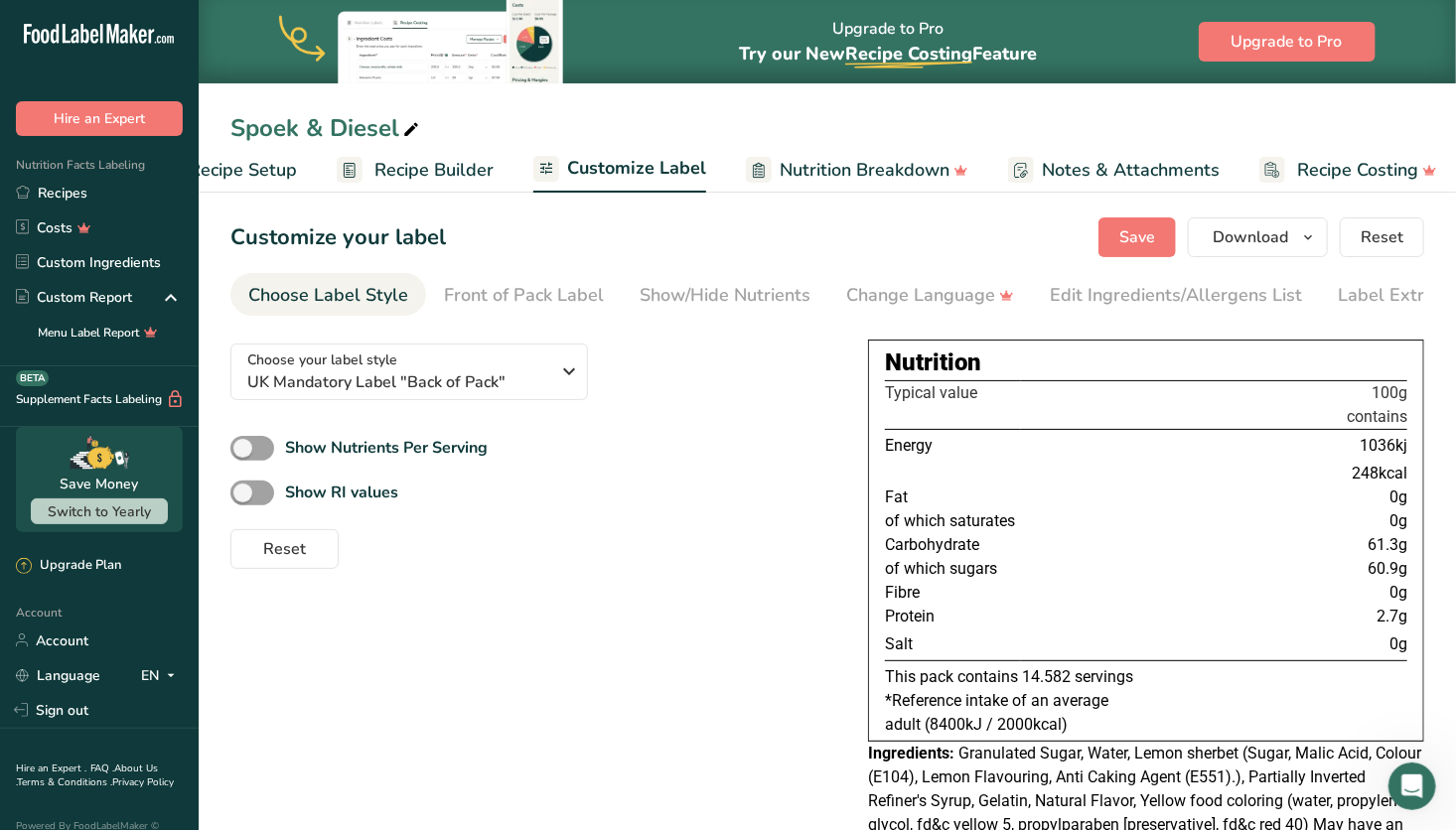 scroll, scrollTop: 0, scrollLeft: 91, axis: horizontal 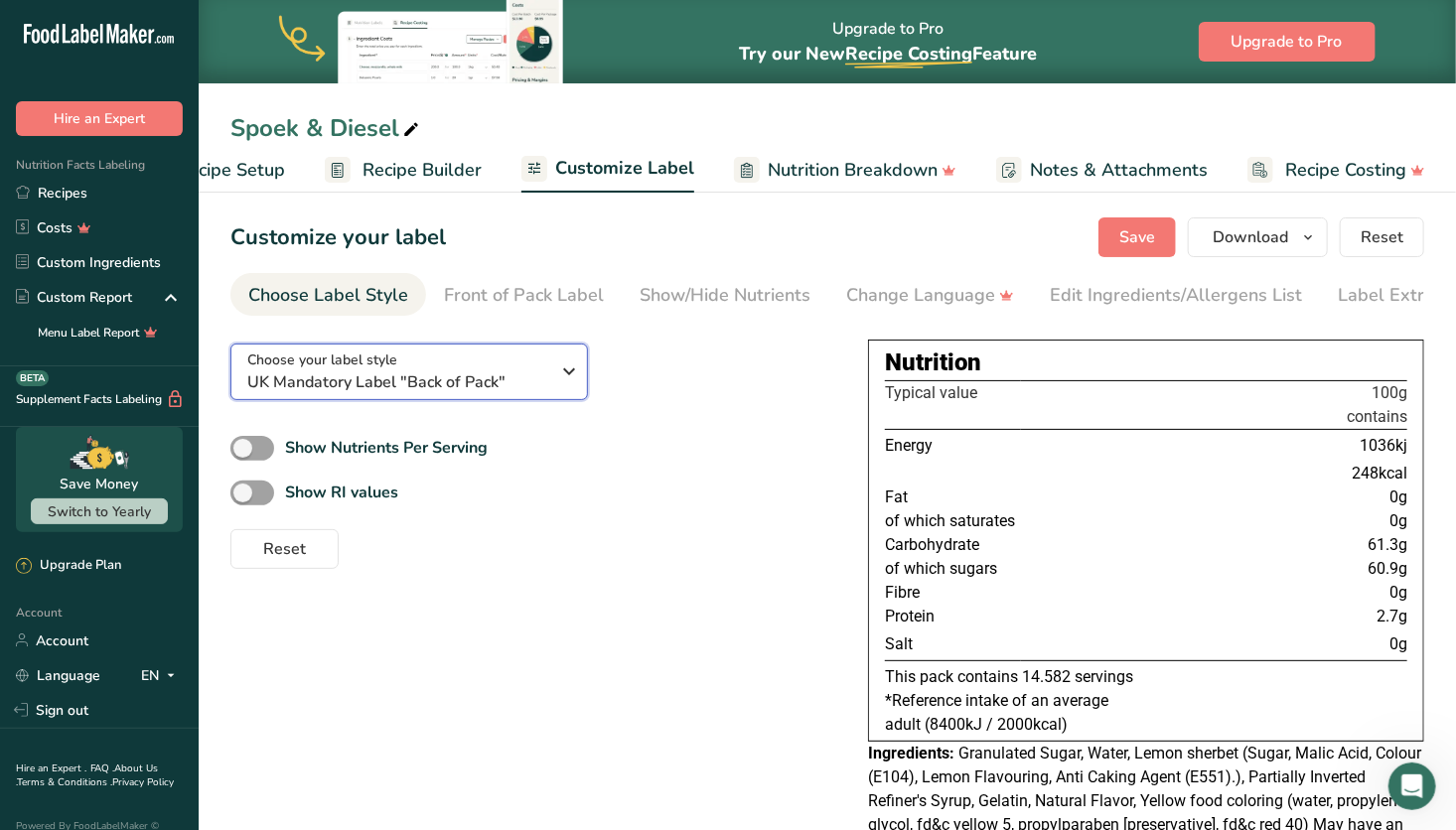 click on "UK Mandatory Label "Back of Pack"" at bounding box center [398, 382] 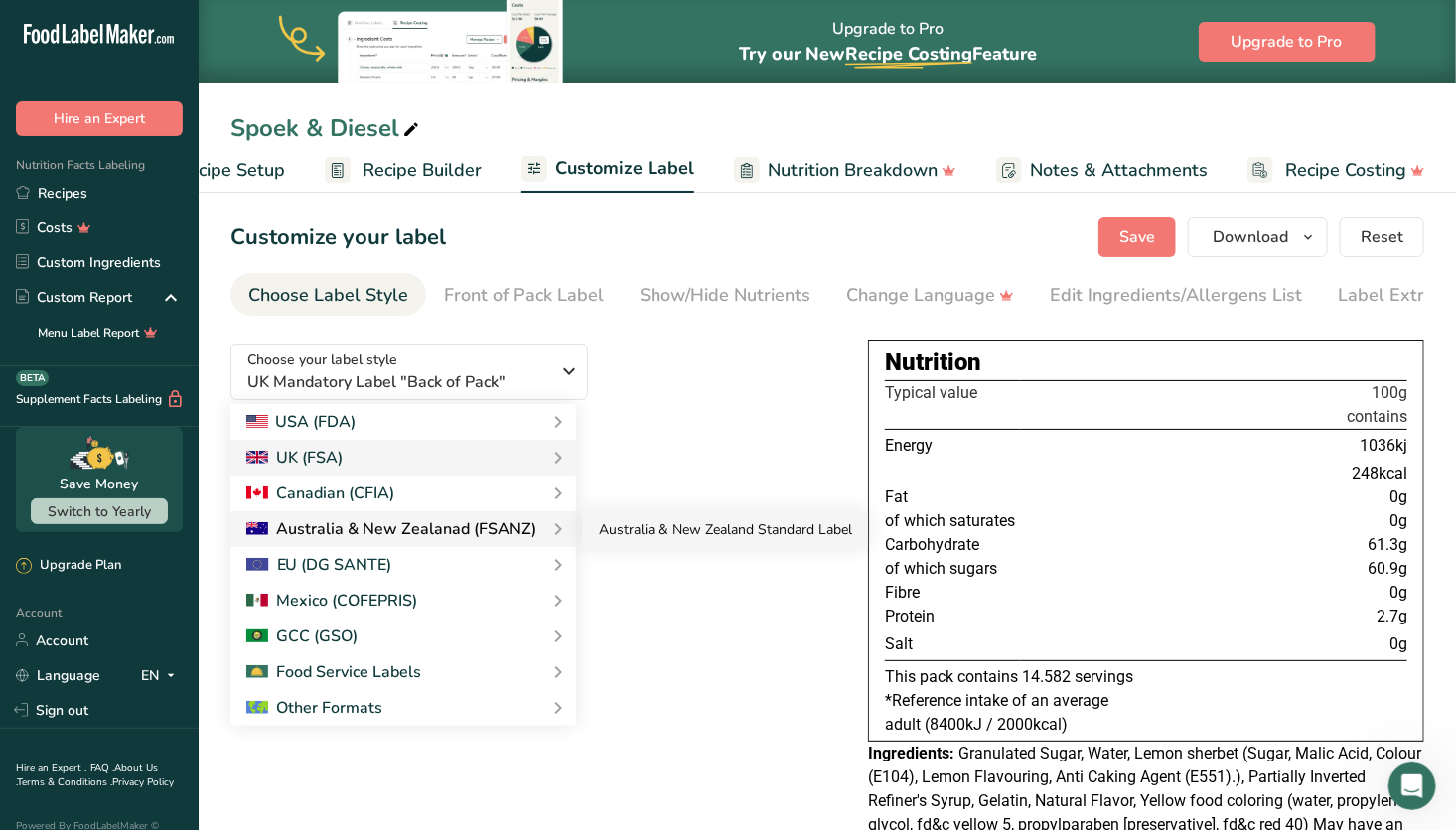 click on "Australia & New Zealand Standard Label" at bounding box center (725, 529) 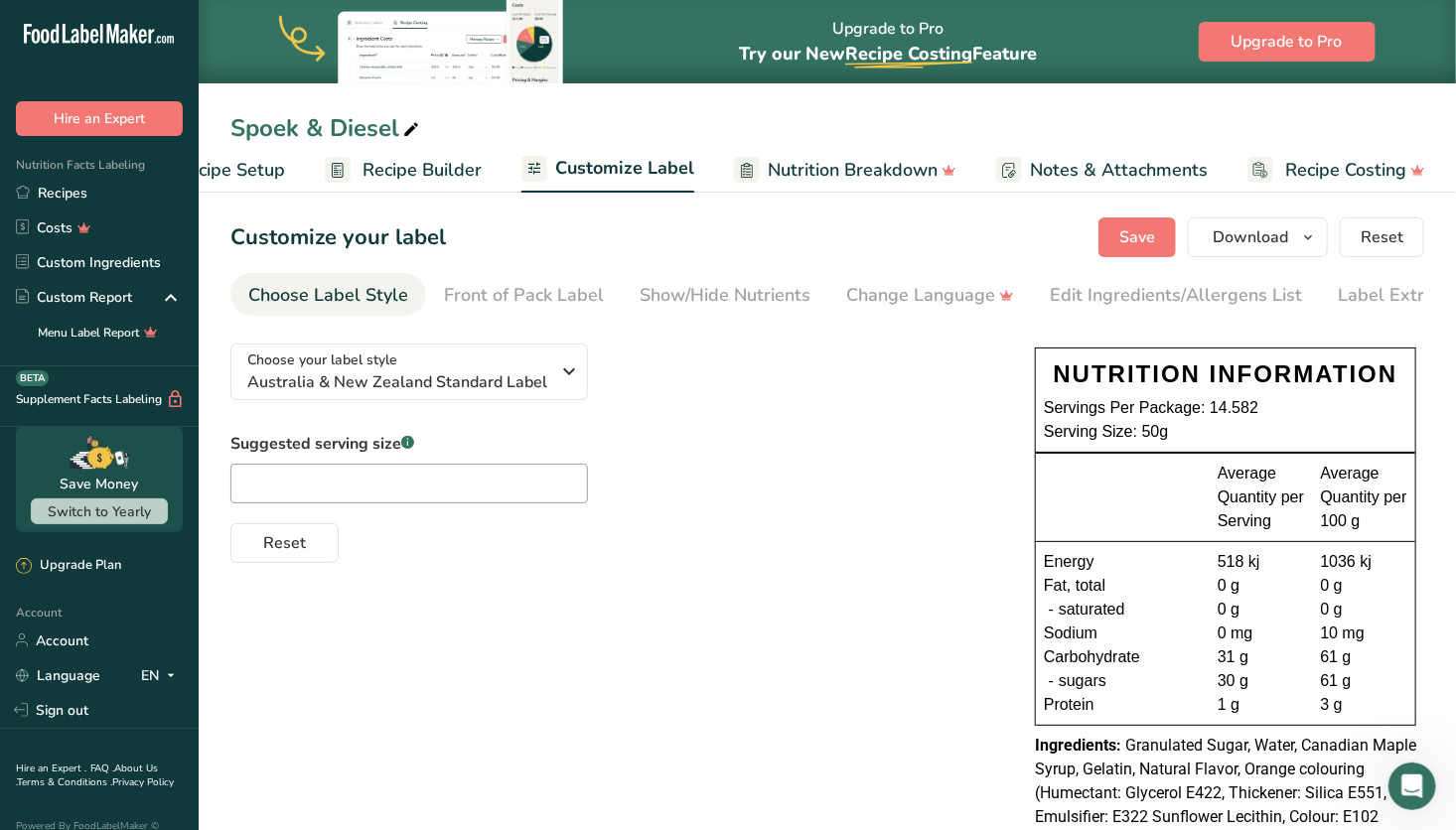 click on "Suggested serving size
.a-a{fill:#347362;}.b-a{fill:#fff;}
Reset" at bounding box center [613, 497] 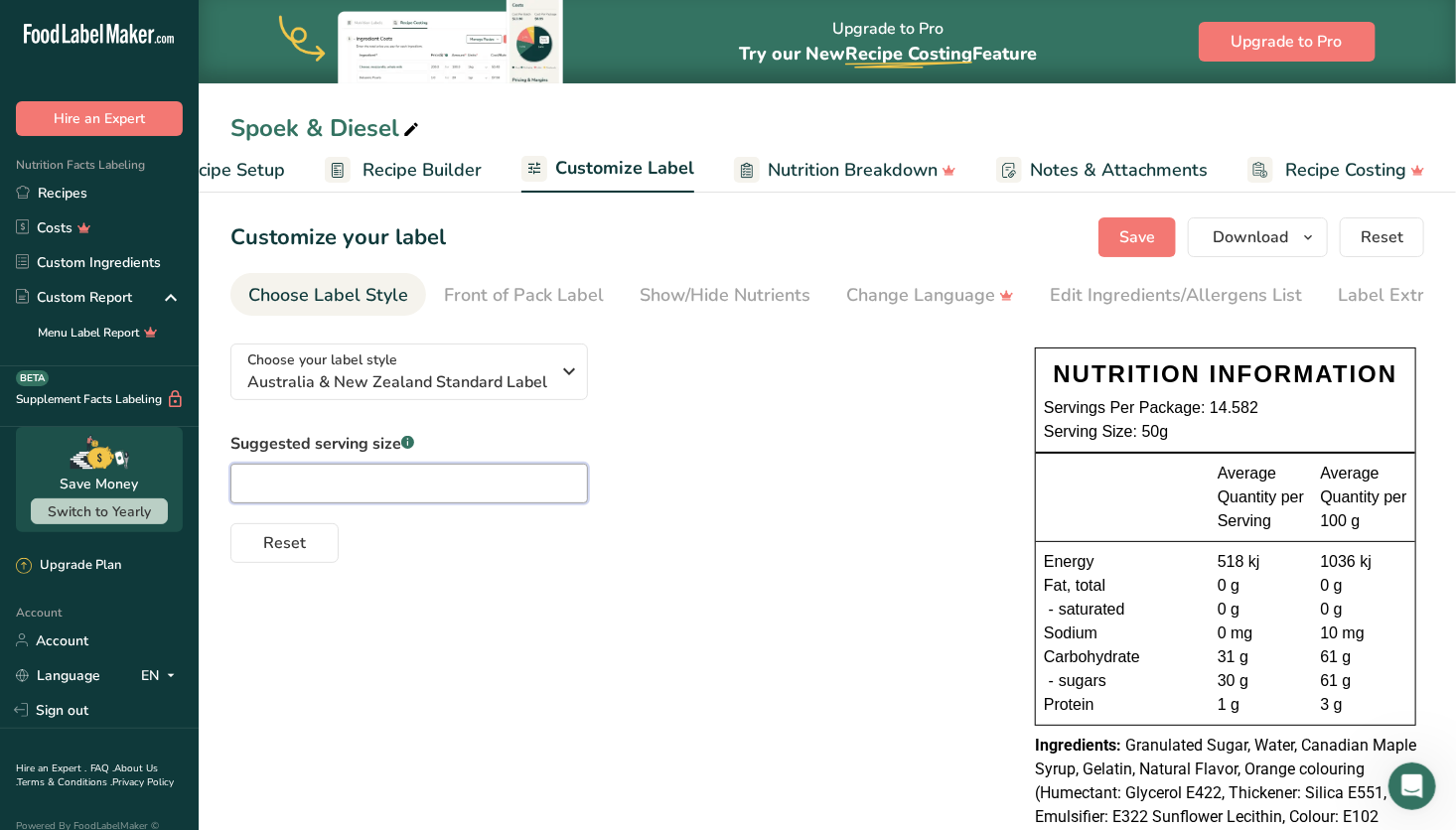 click at bounding box center [409, 484] 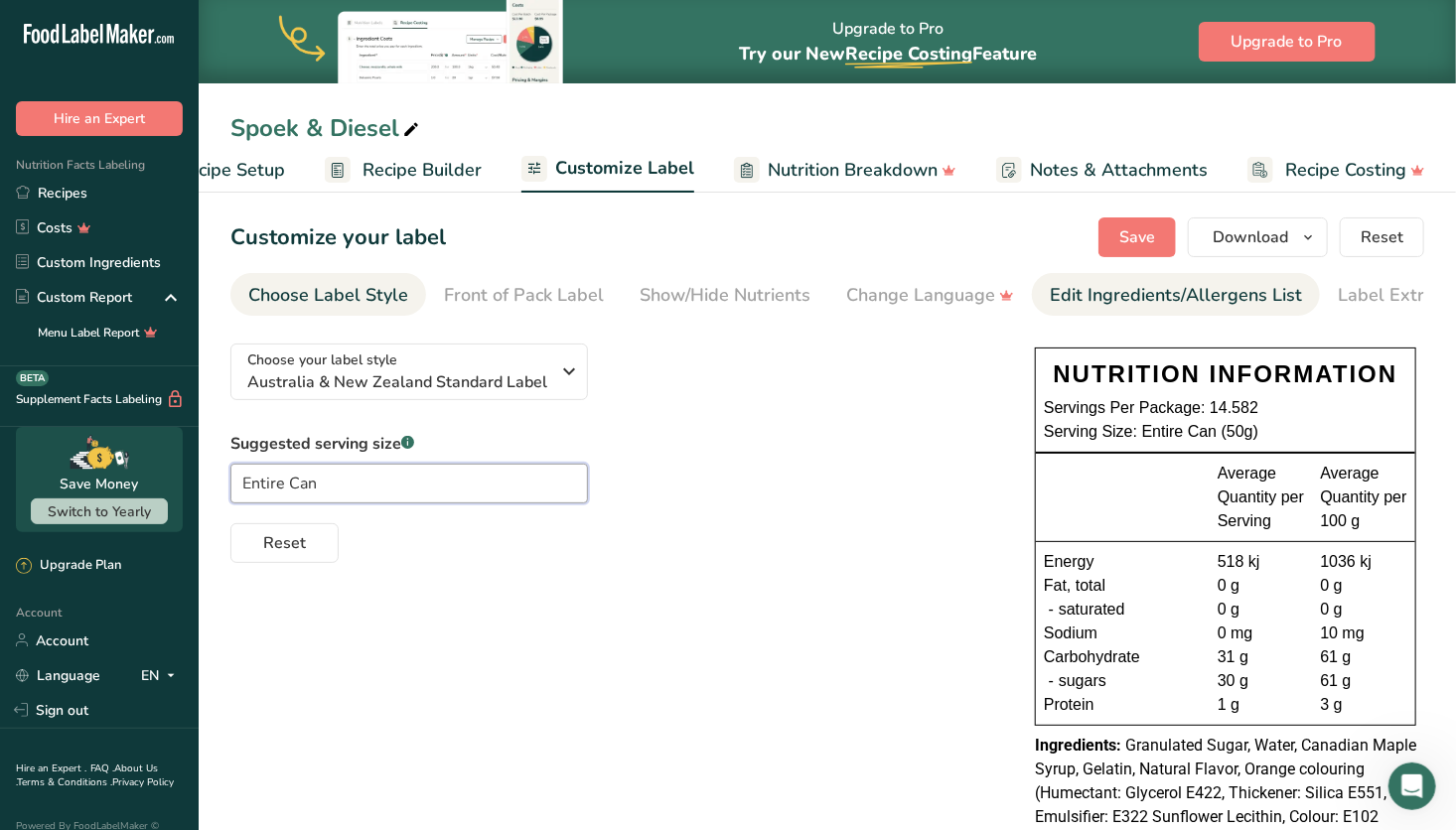 type on "Entire Can" 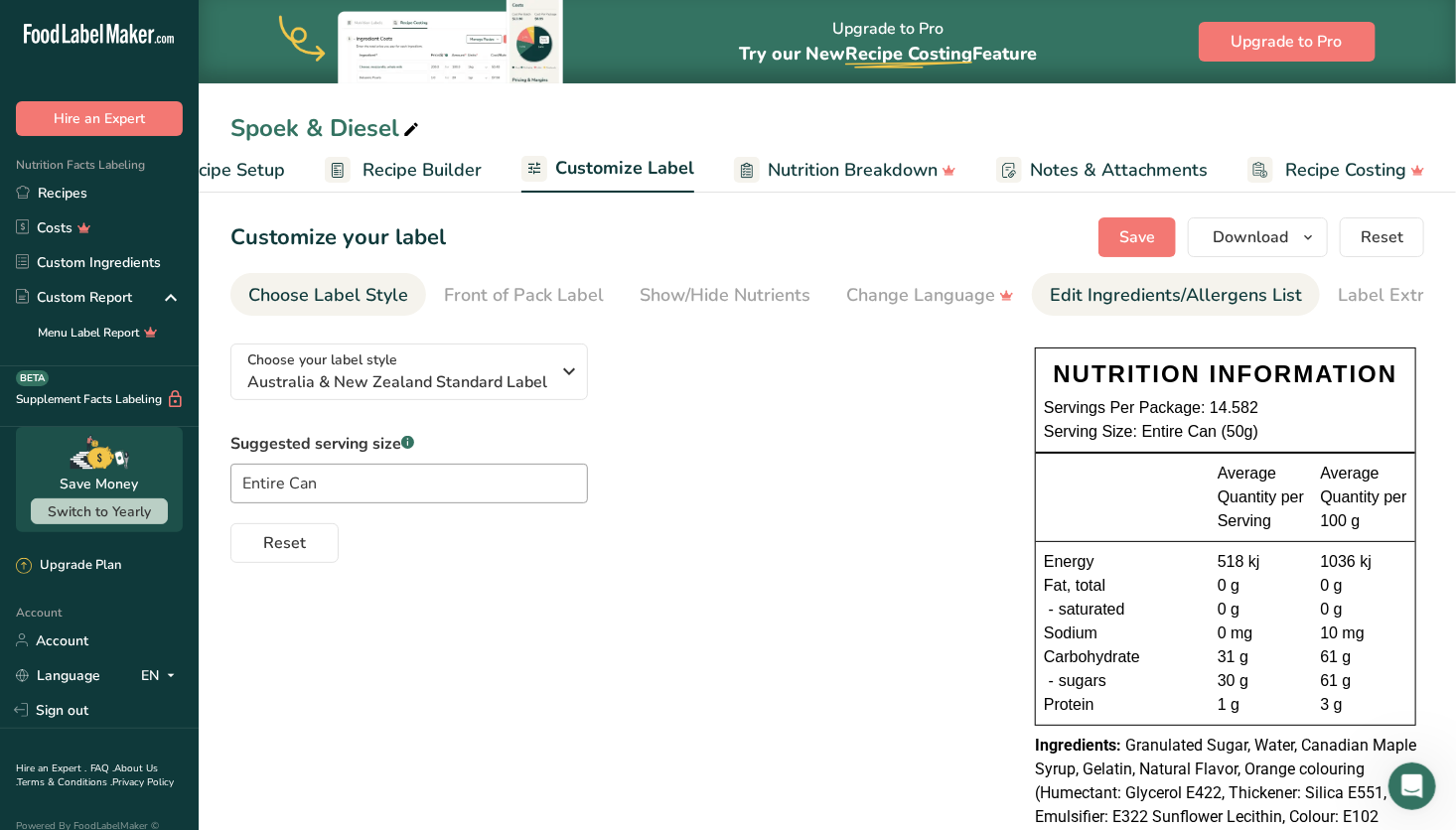 click on "Edit Ingredients/Allergens List" at bounding box center [1176, 295] 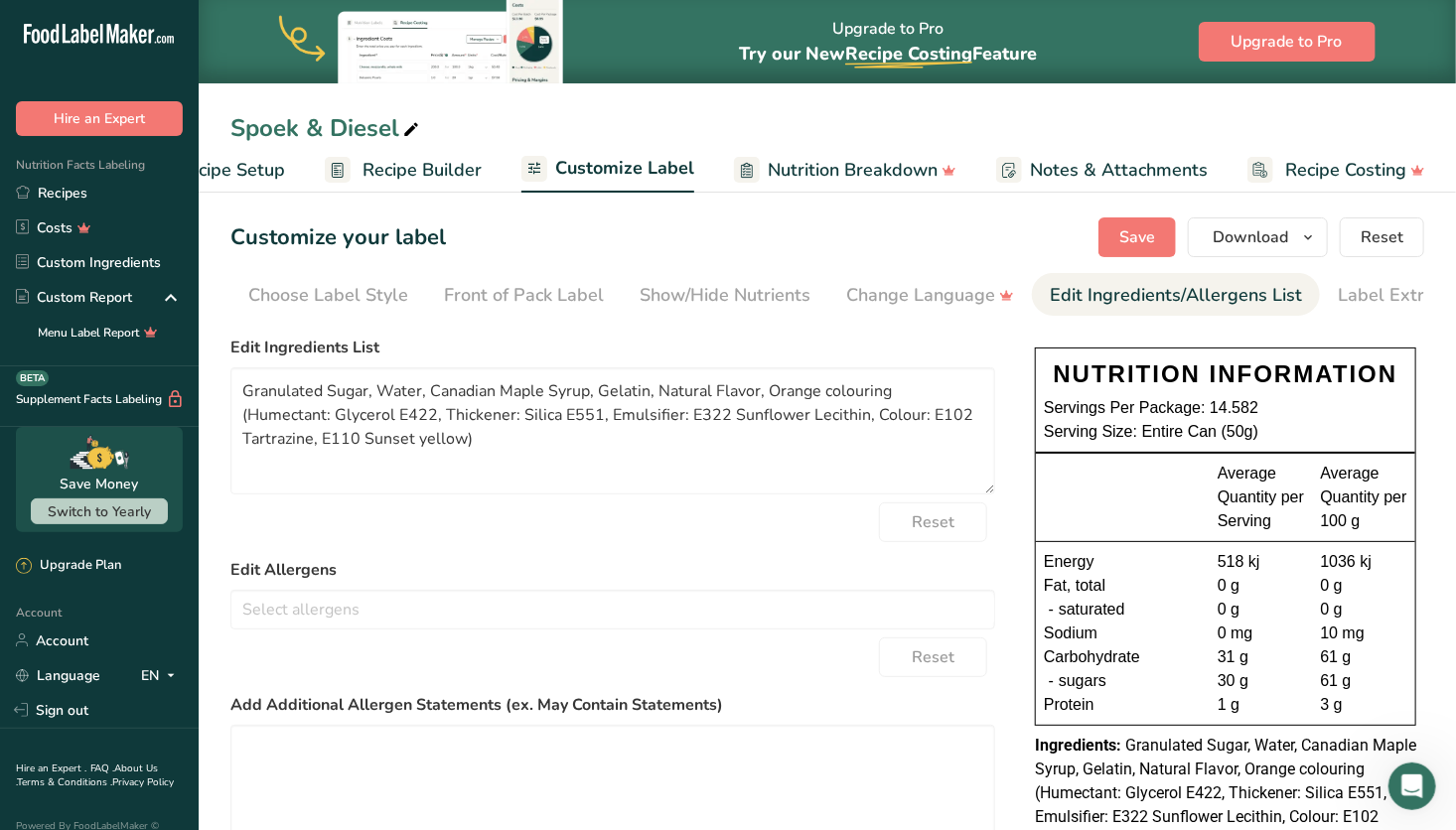 scroll, scrollTop: 0, scrollLeft: 52, axis: horizontal 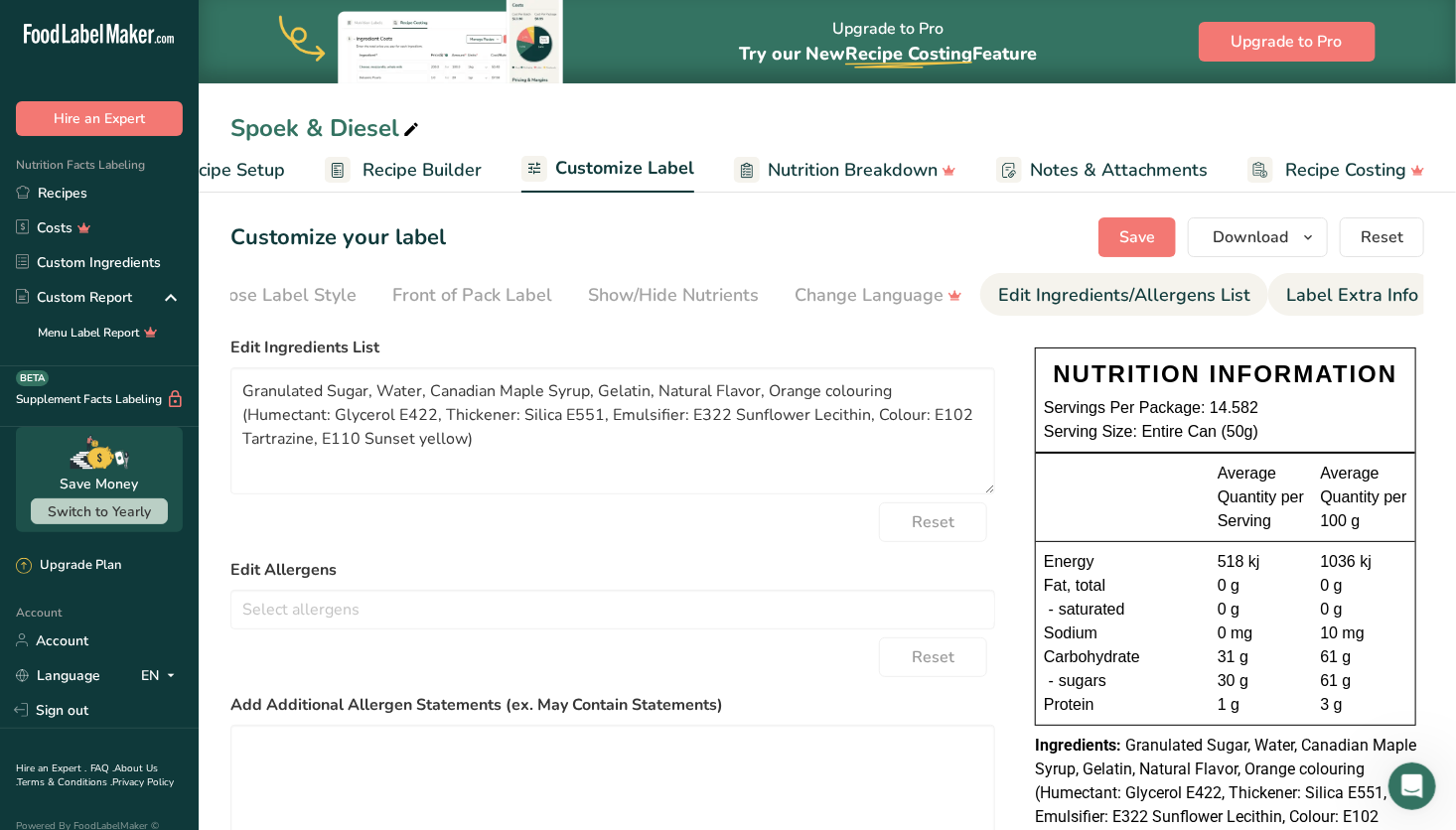 click on "Label Extra Info" at bounding box center [1352, 295] 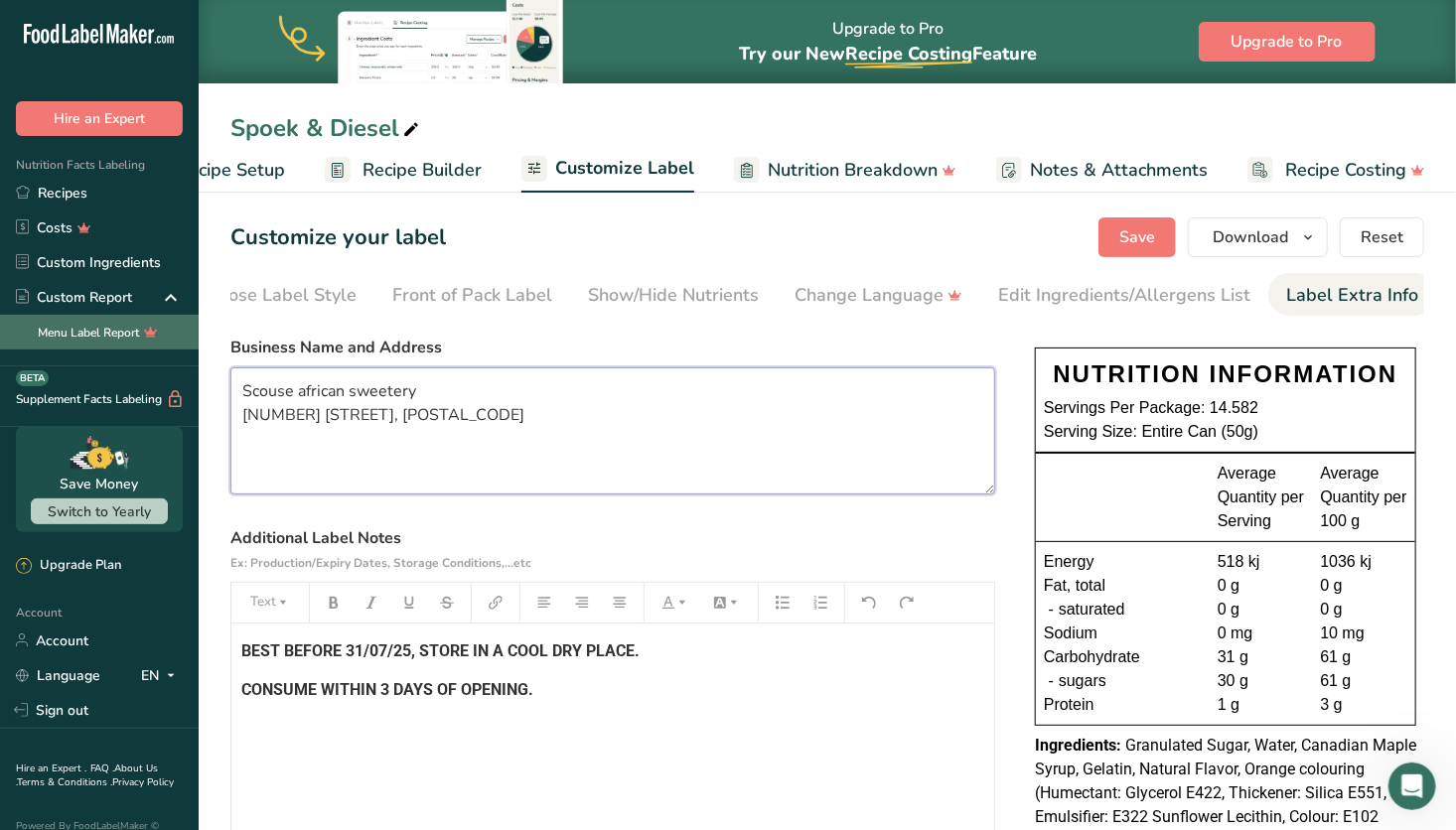 drag, startPoint x: 438, startPoint y: 426, endPoint x: 79, endPoint y: 321, distance: 374.0401 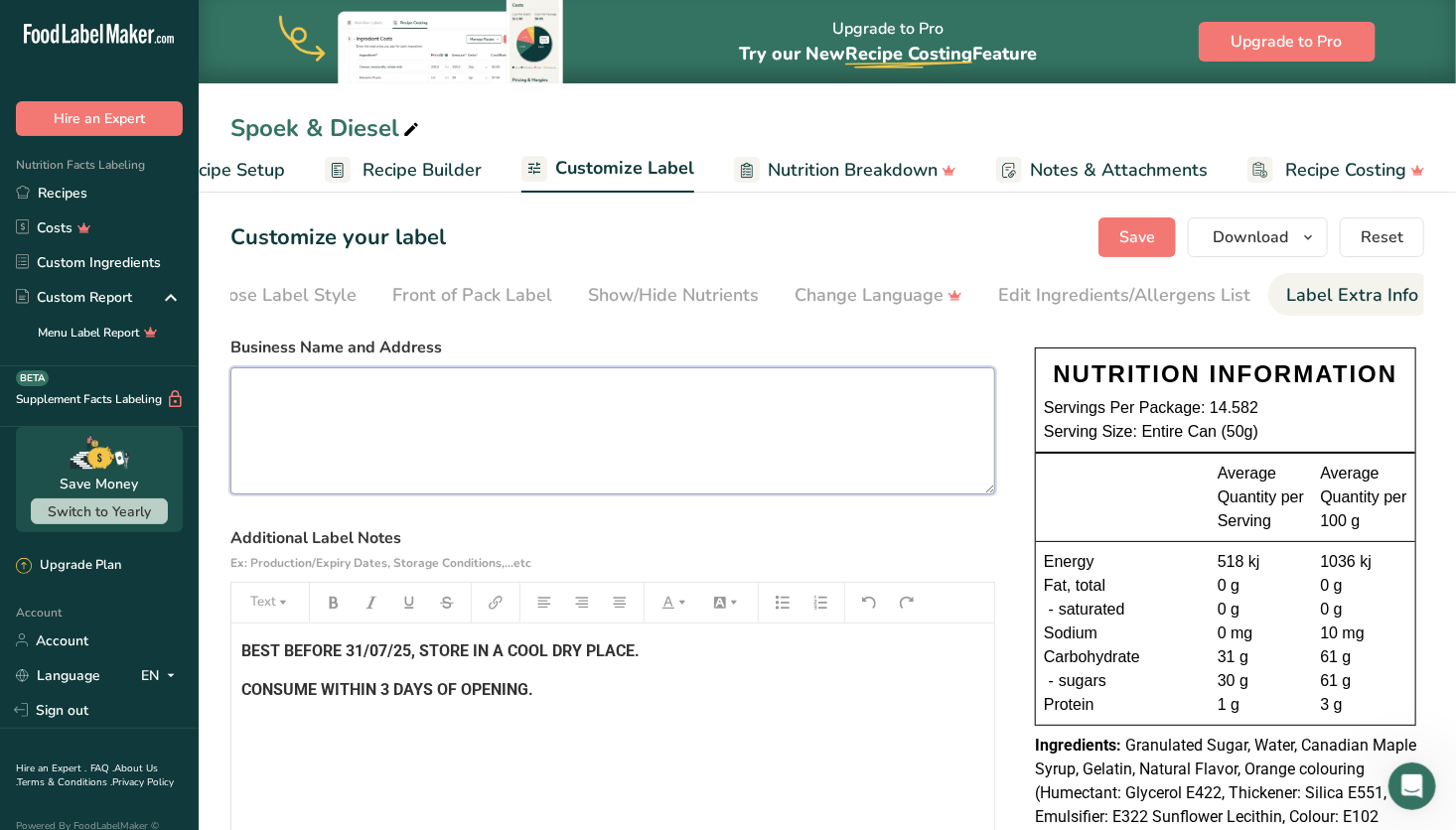 type 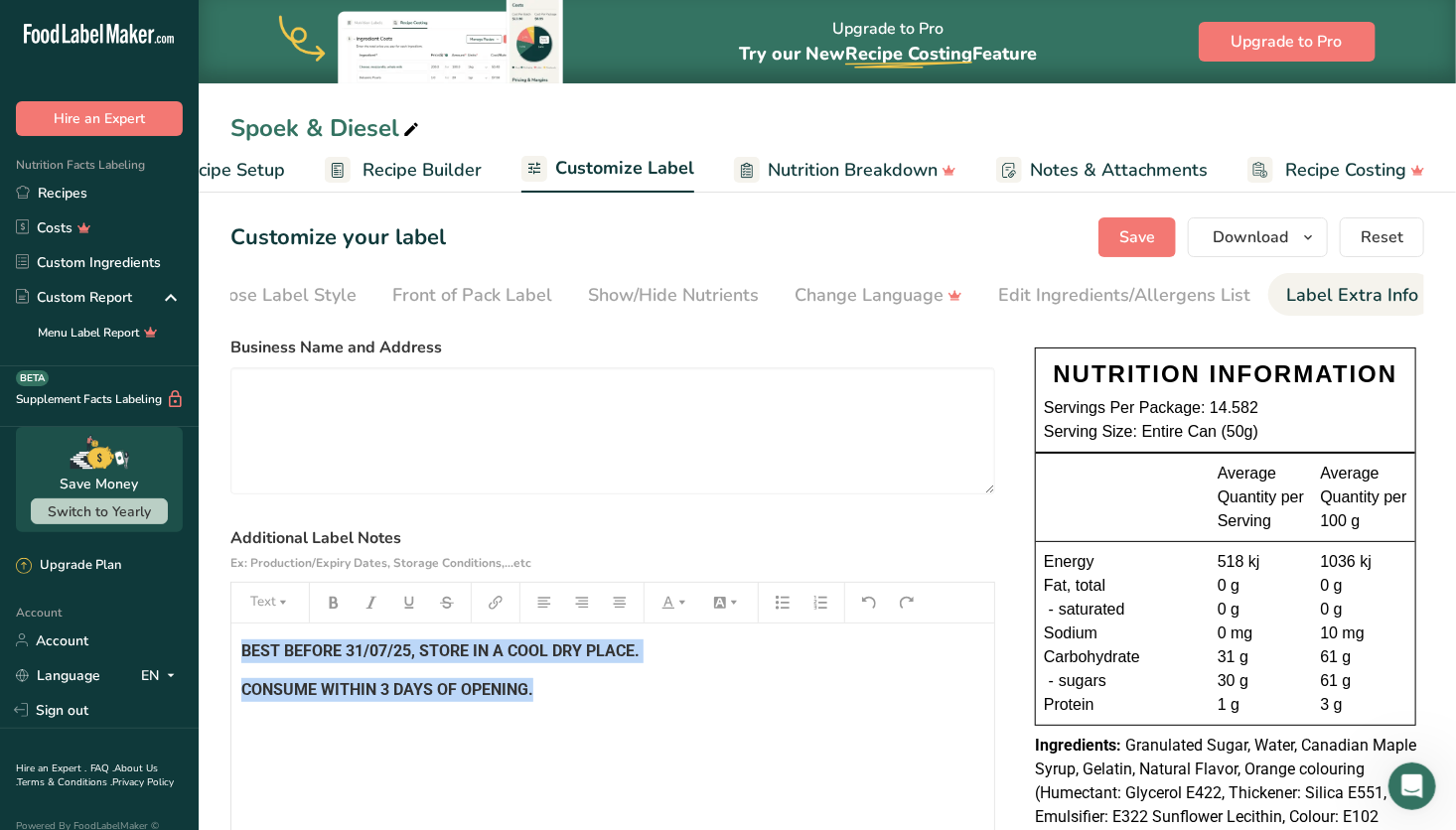 drag, startPoint x: 560, startPoint y: 717, endPoint x: 95, endPoint y: 612, distance: 476.70746 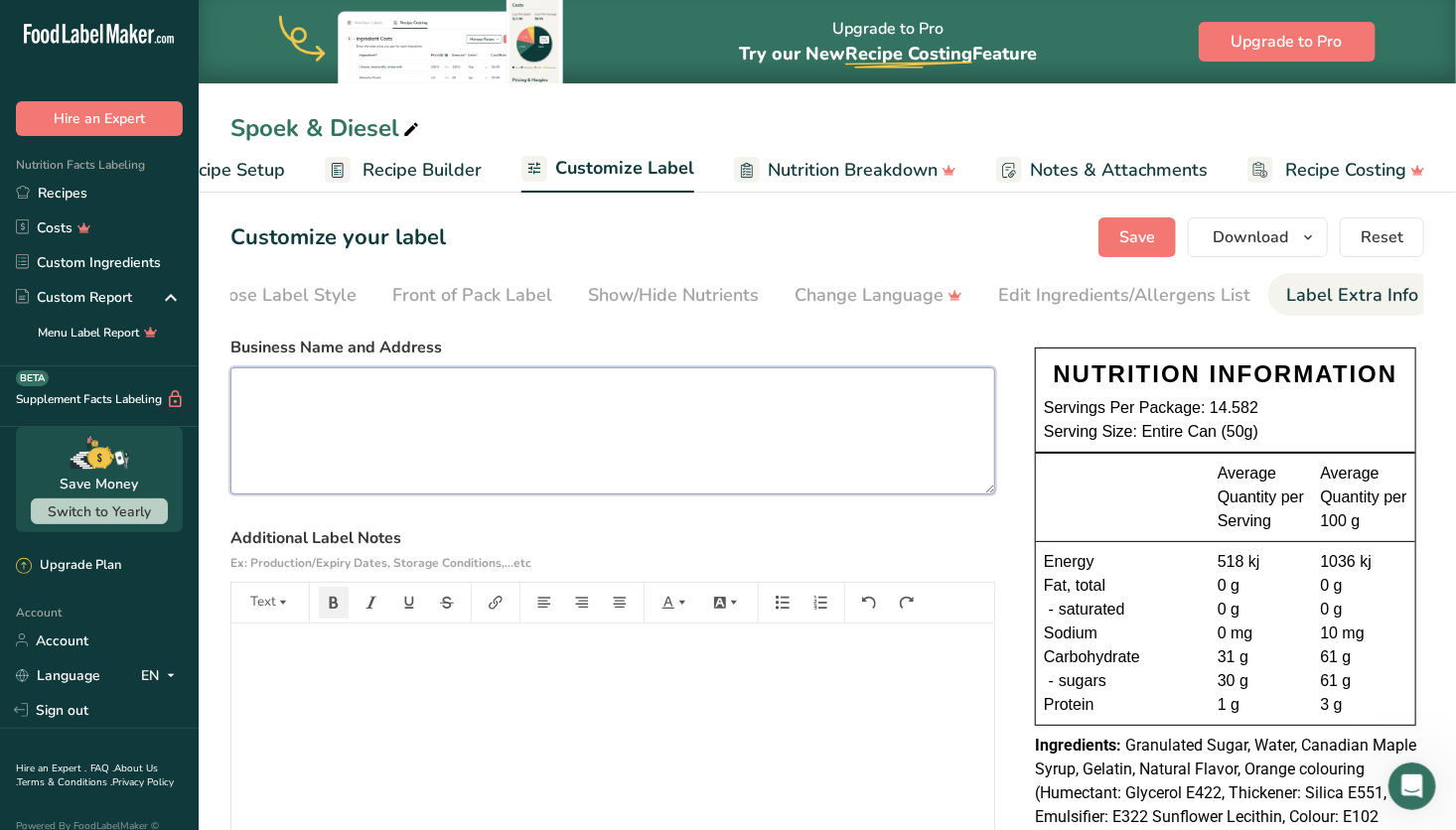 click at bounding box center [613, 431] 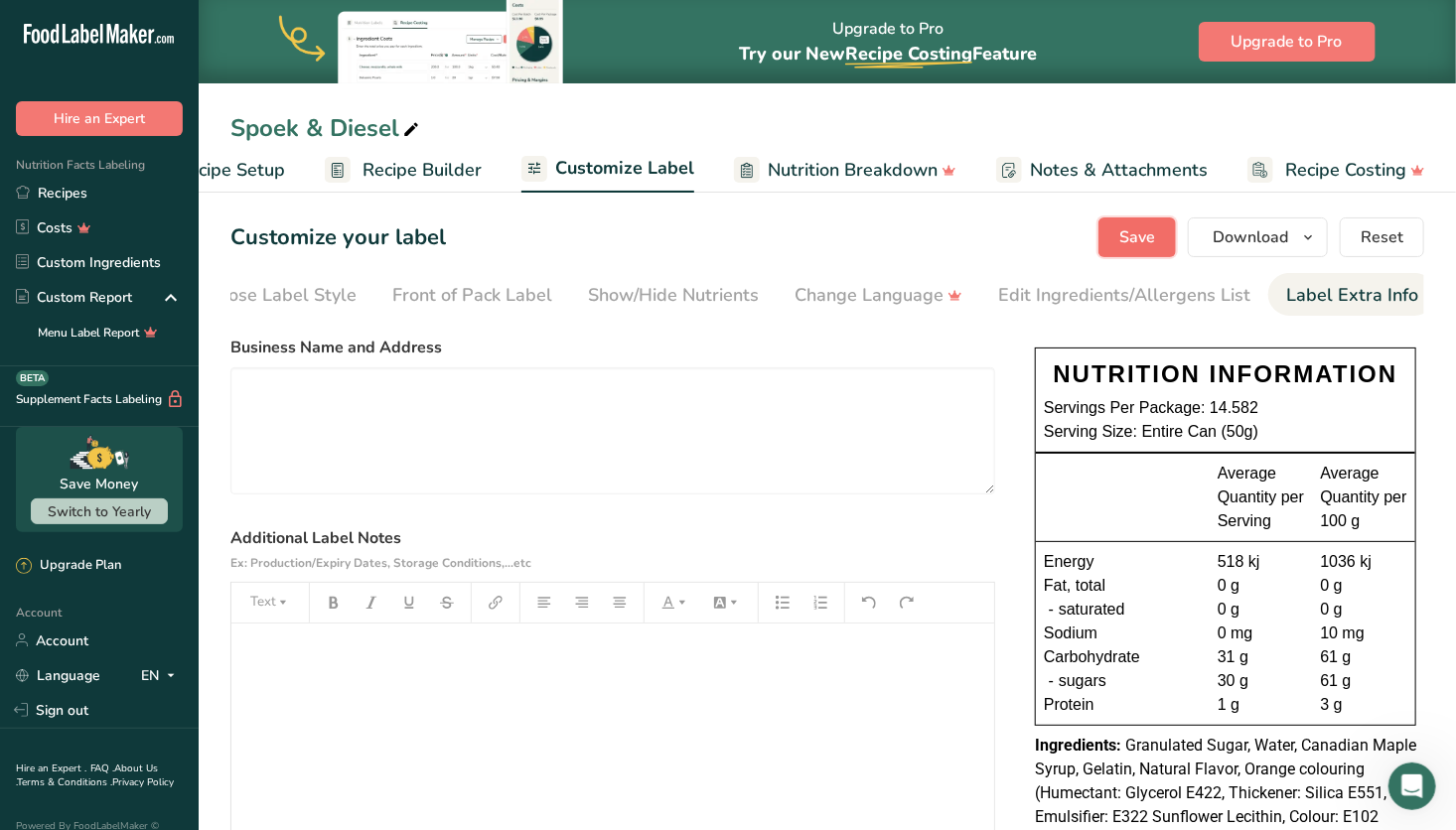 click on "Save" at bounding box center [1137, 237] 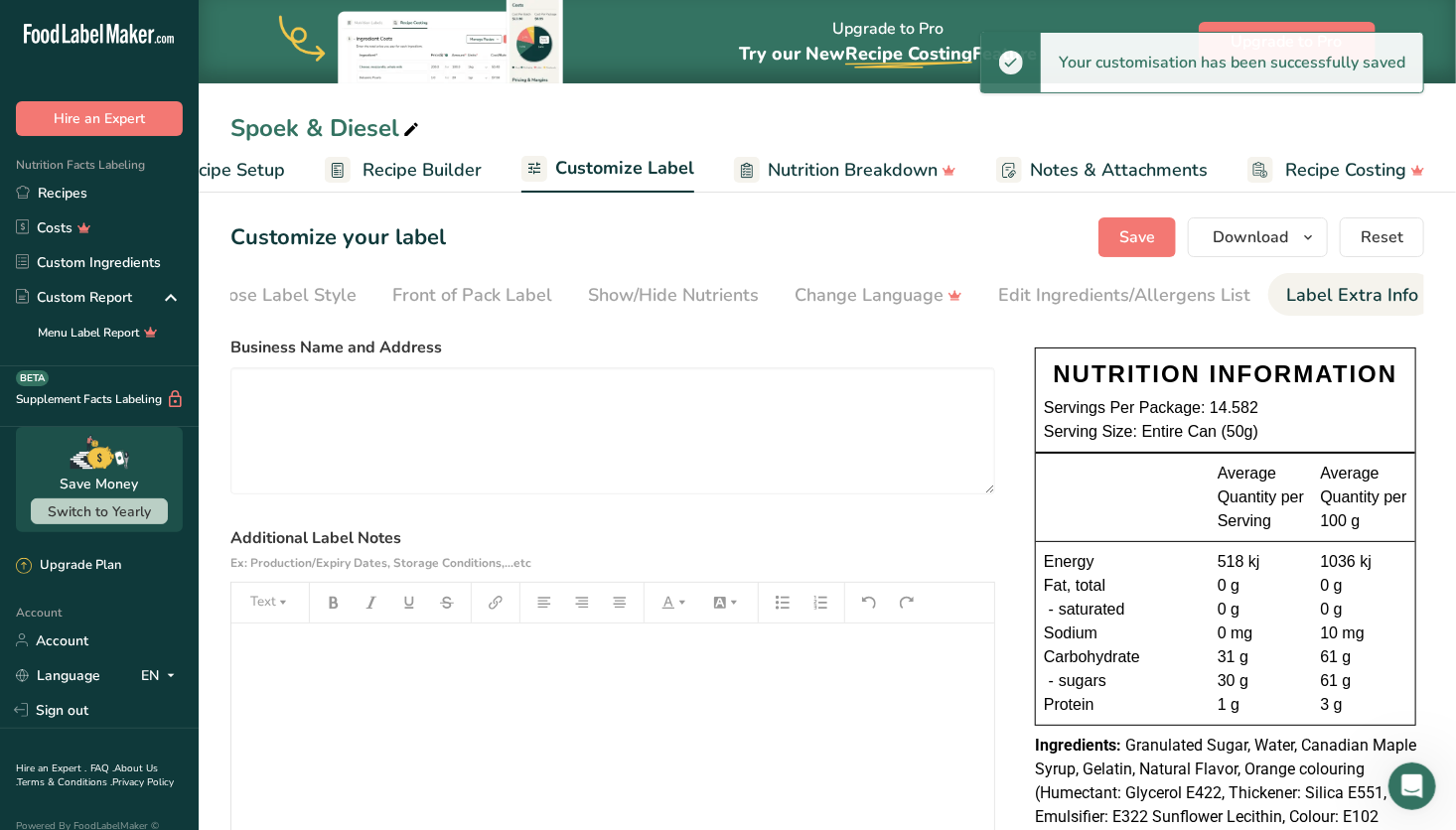click on "Recipe Setup" at bounding box center (230, 170) 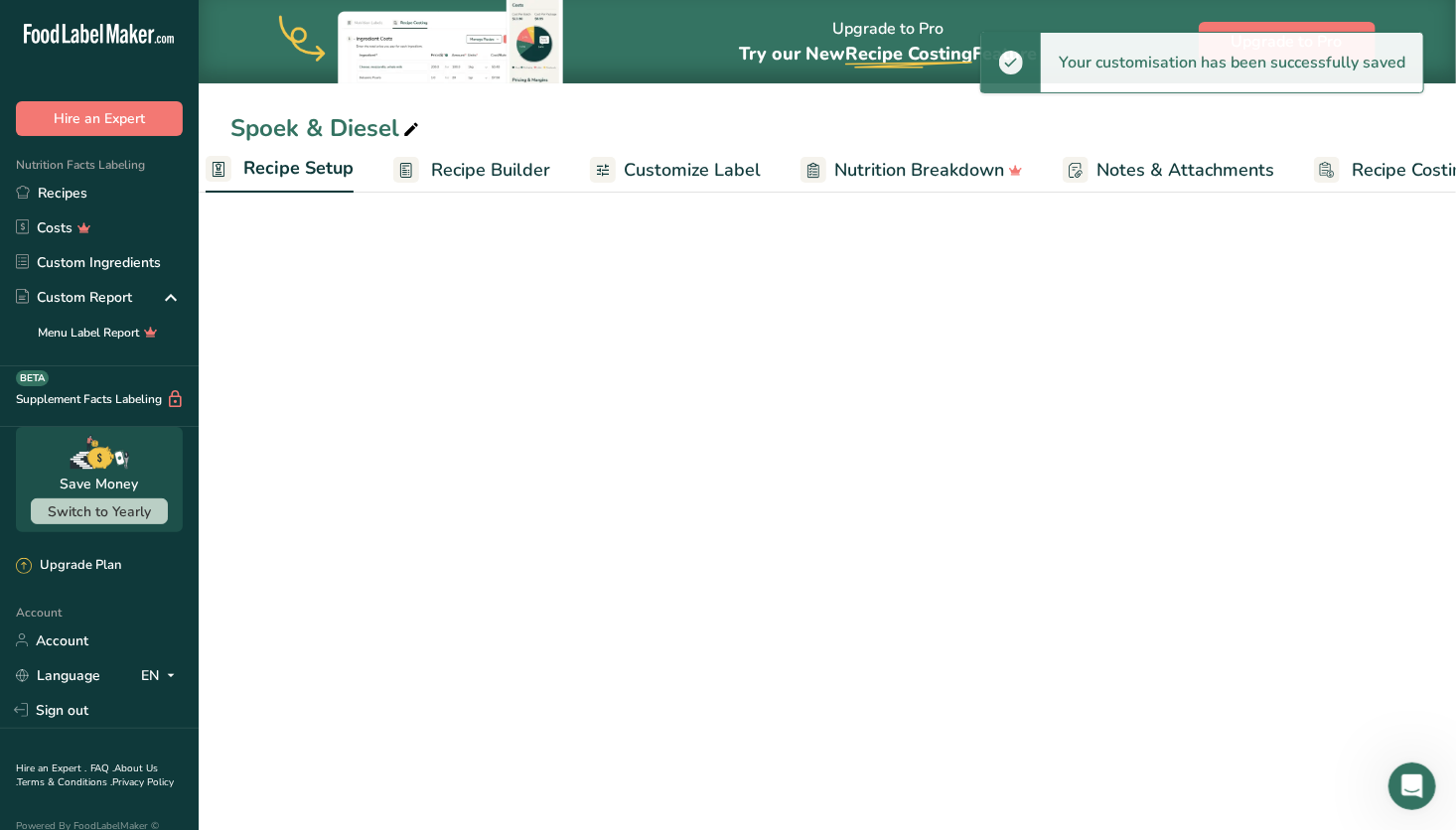 scroll, scrollTop: 0, scrollLeft: 7, axis: horizontal 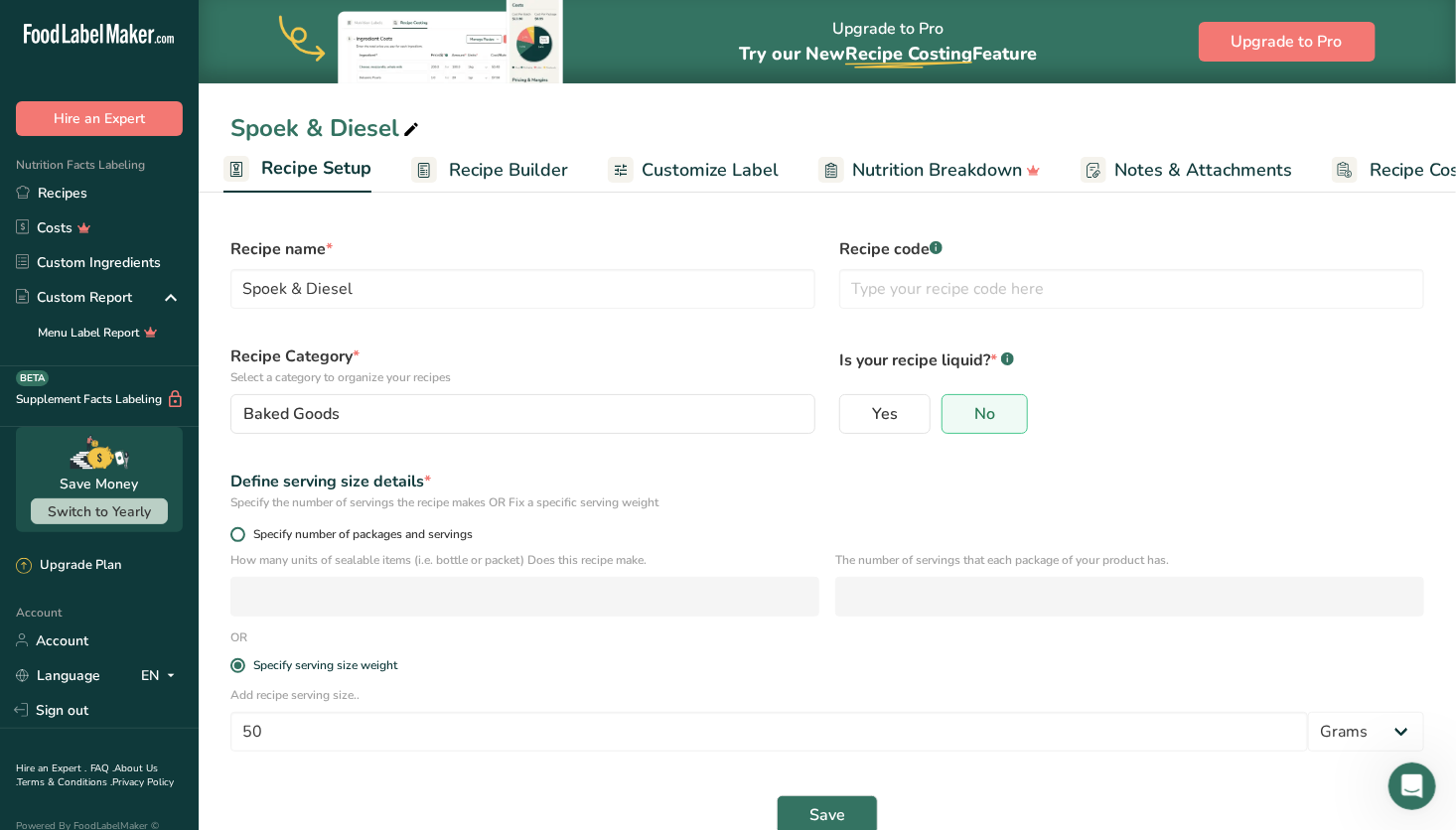 click at bounding box center [237, 534] 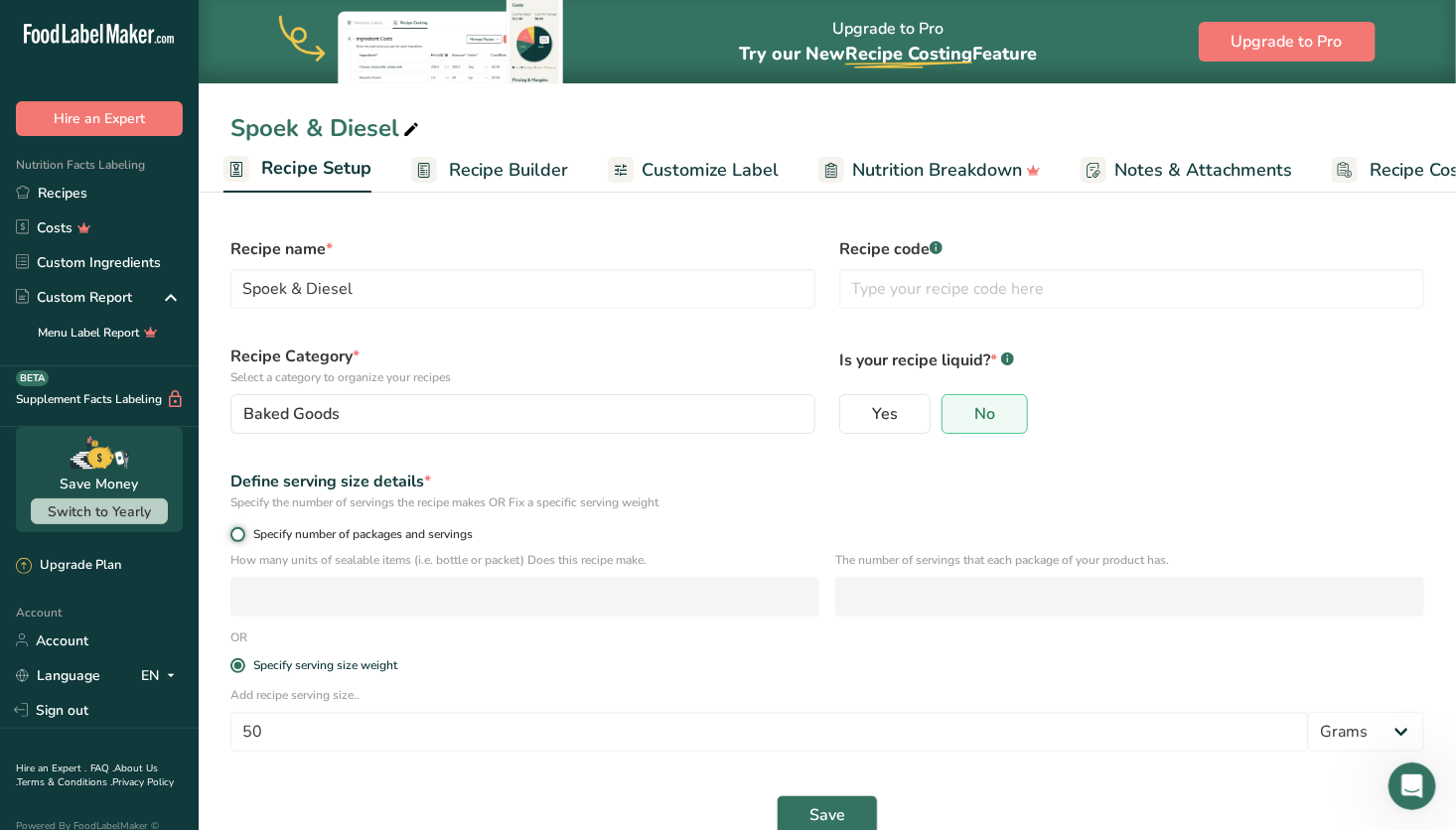 click on "Specify number of packages and servings" at bounding box center (236, 534) 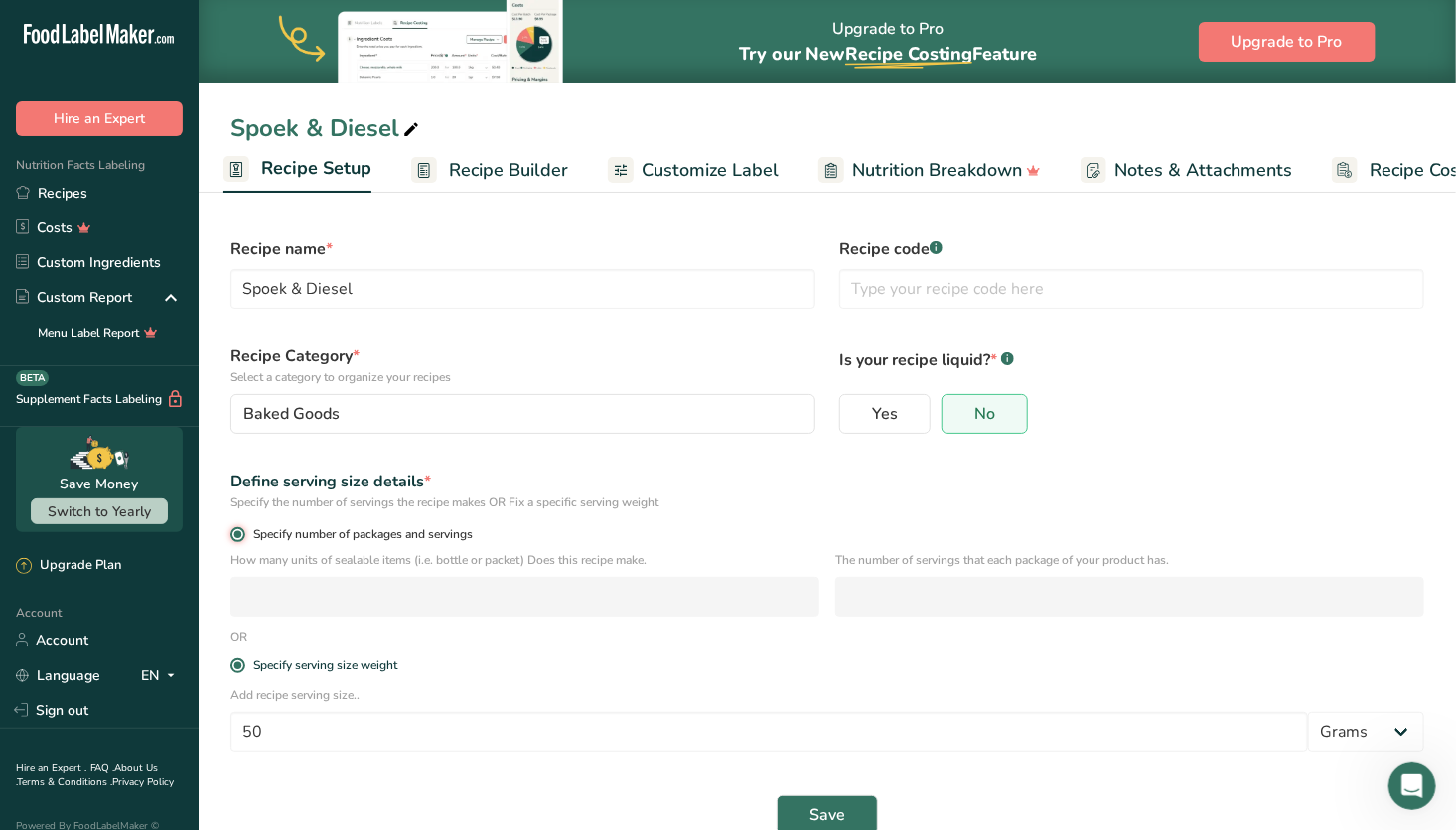 radio on "false" 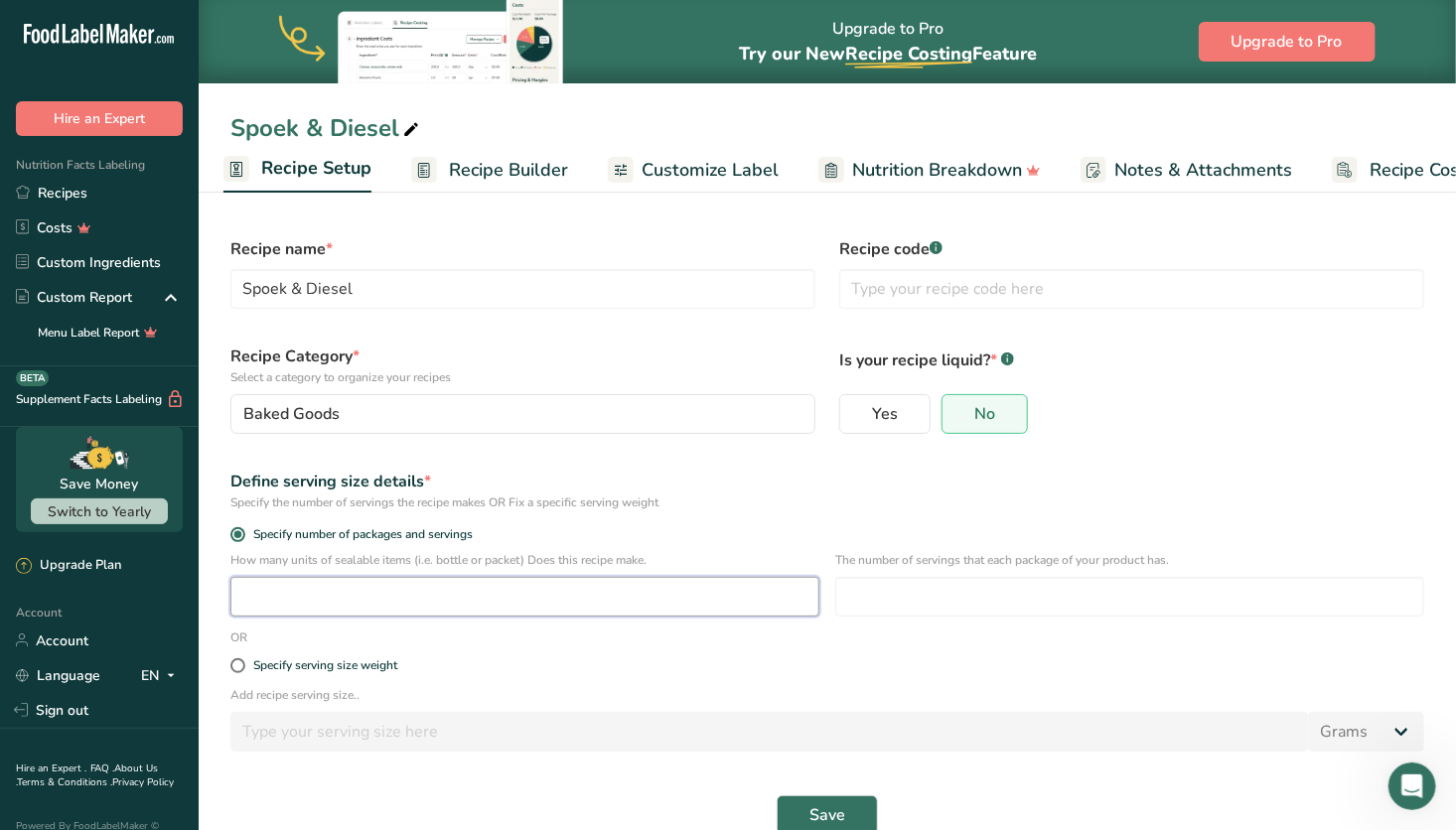 click at bounding box center [524, 597] 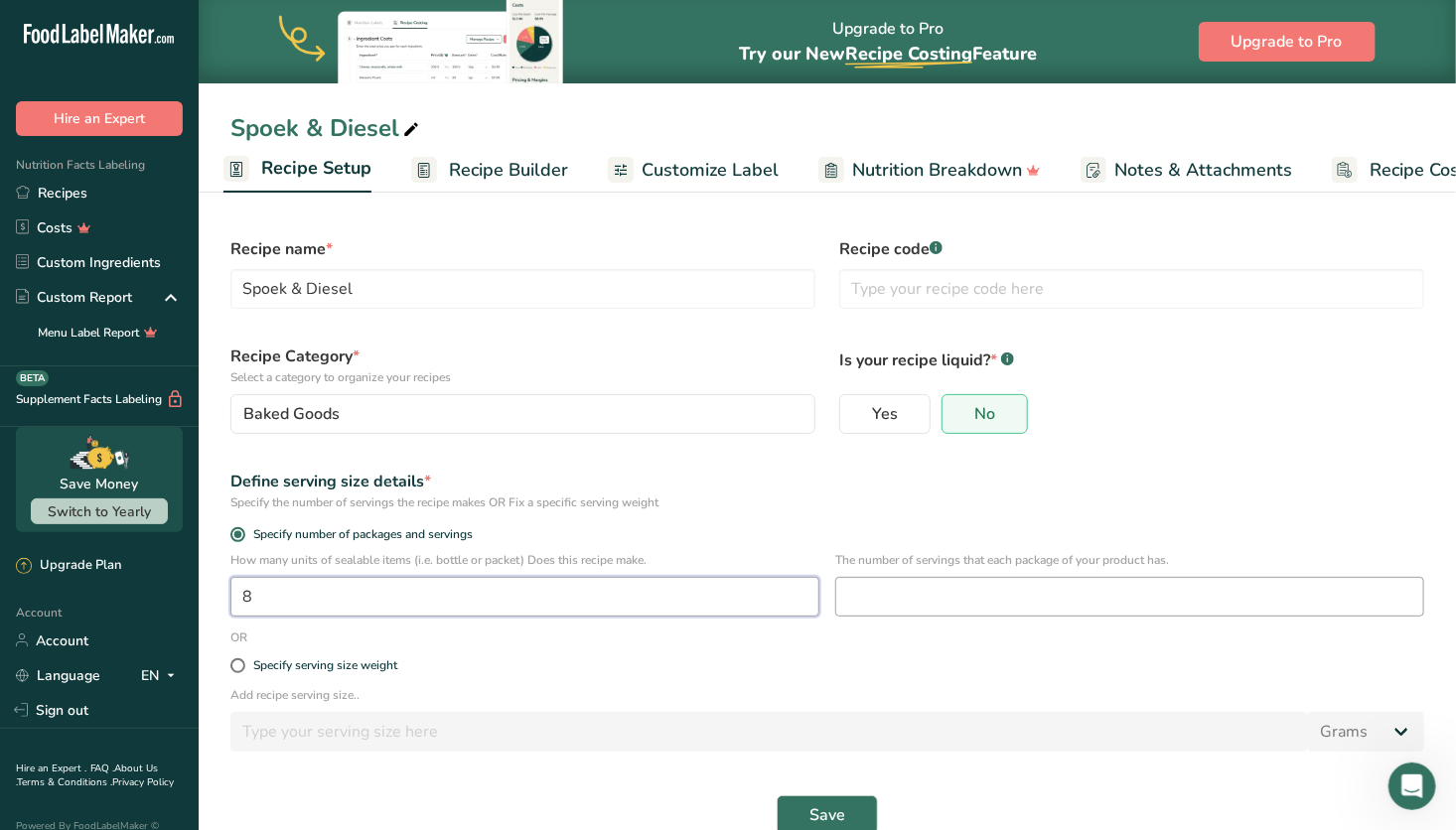 type on "8" 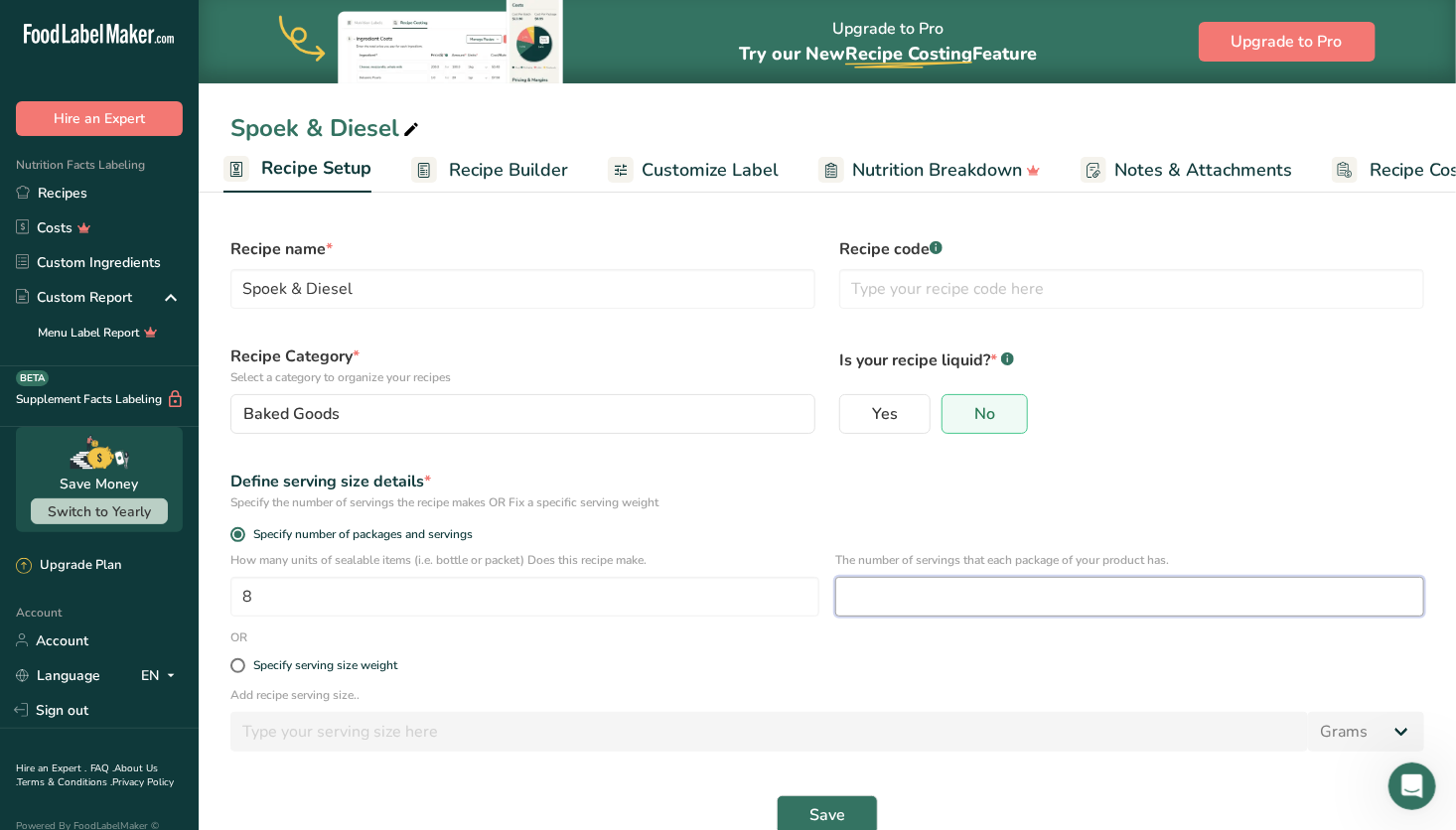 click at bounding box center [1129, 597] 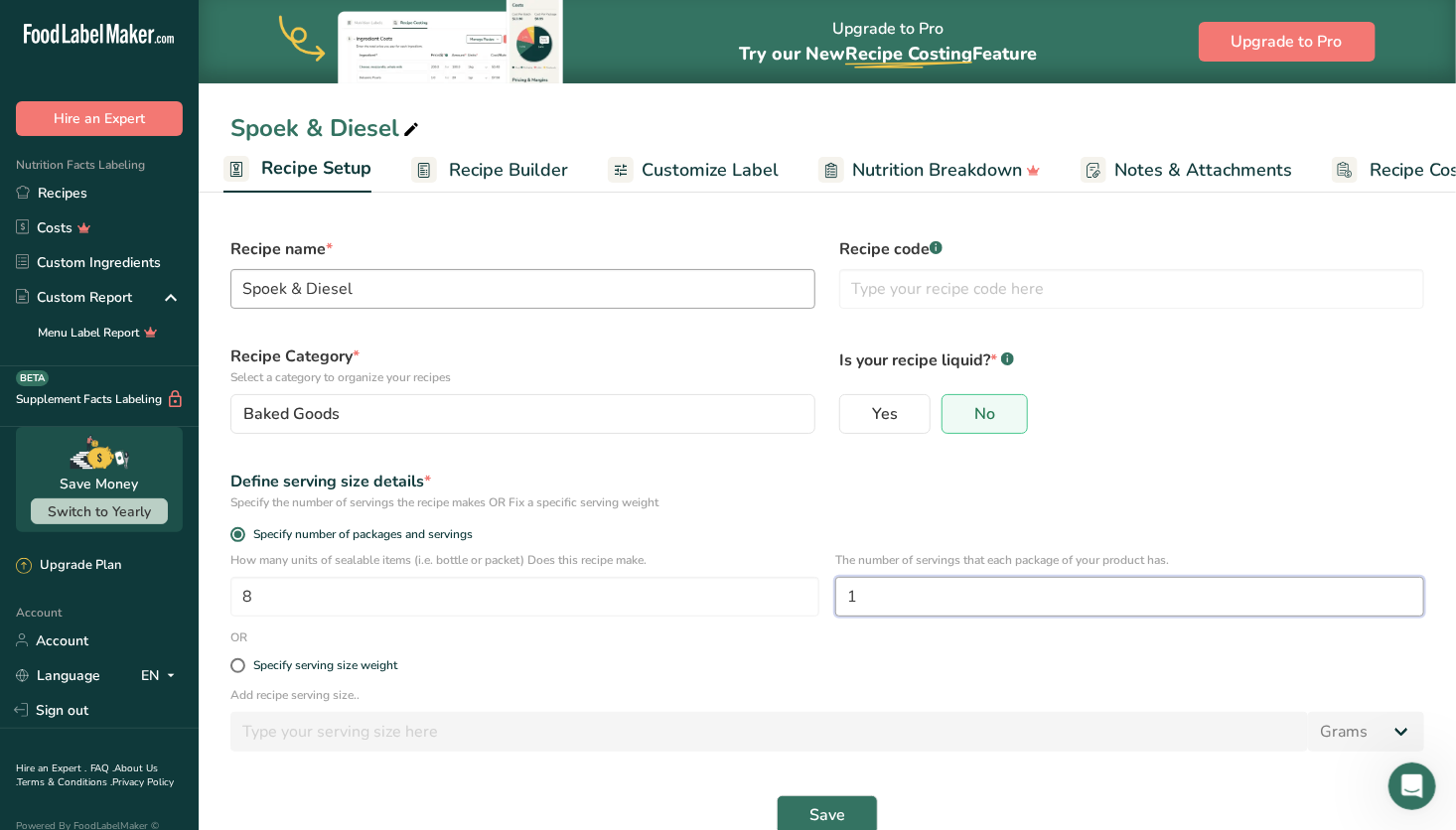 type on "1" 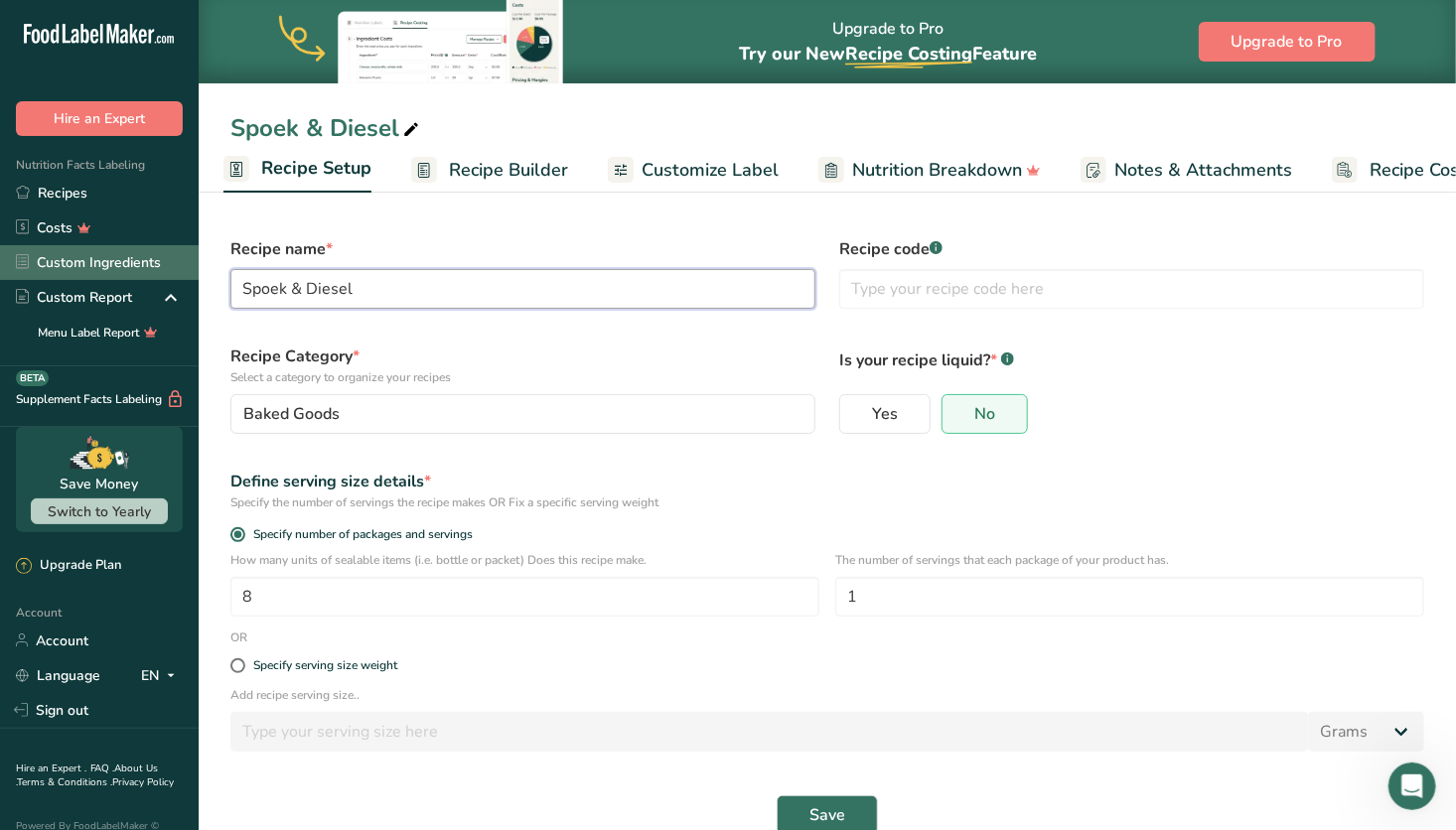 drag, startPoint x: 370, startPoint y: 280, endPoint x: 163, endPoint y: 252, distance: 208.88514 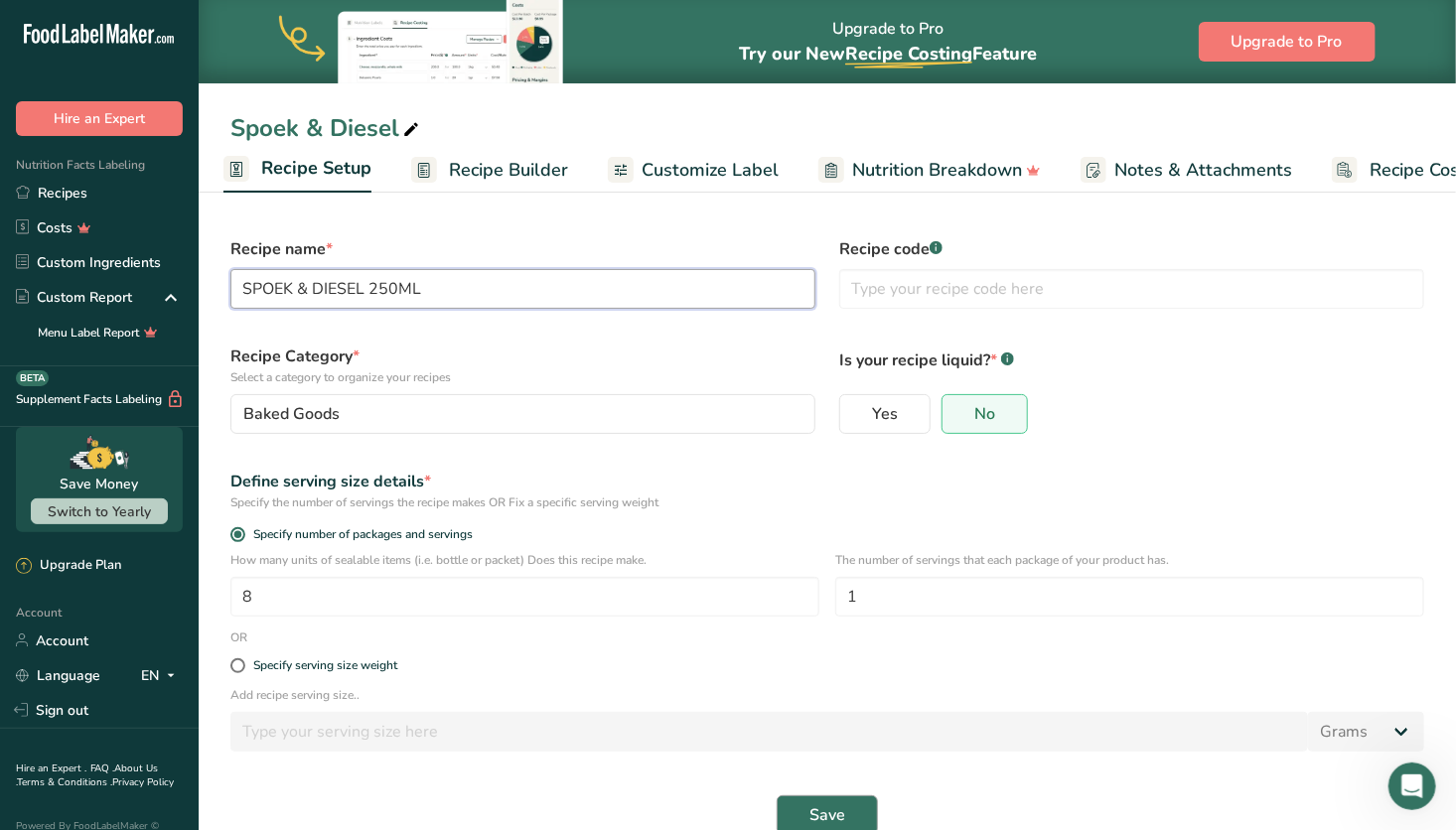 type on "SPOEK & DIESEL 250ML" 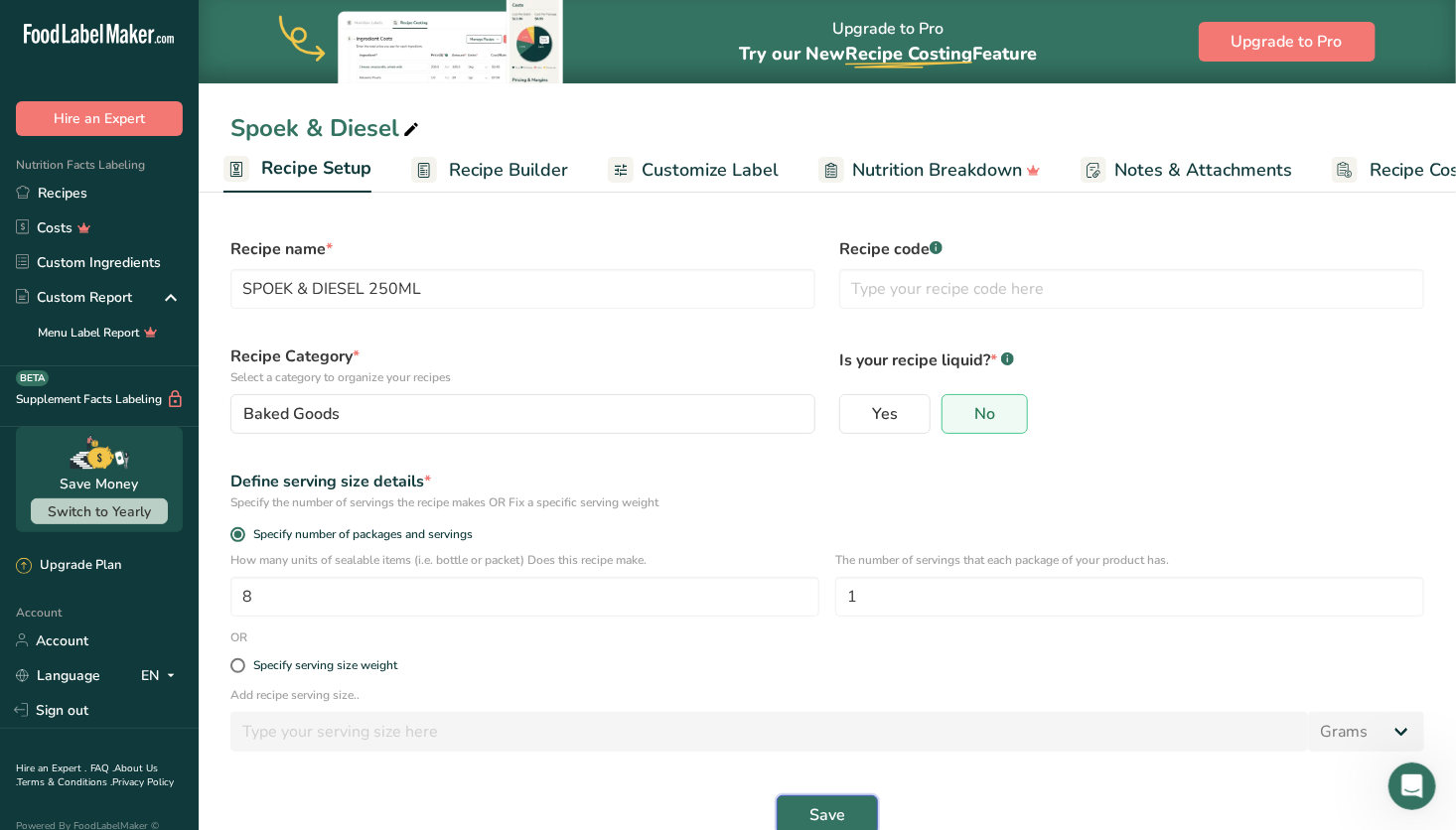 click on "Save" at bounding box center (827, 815) 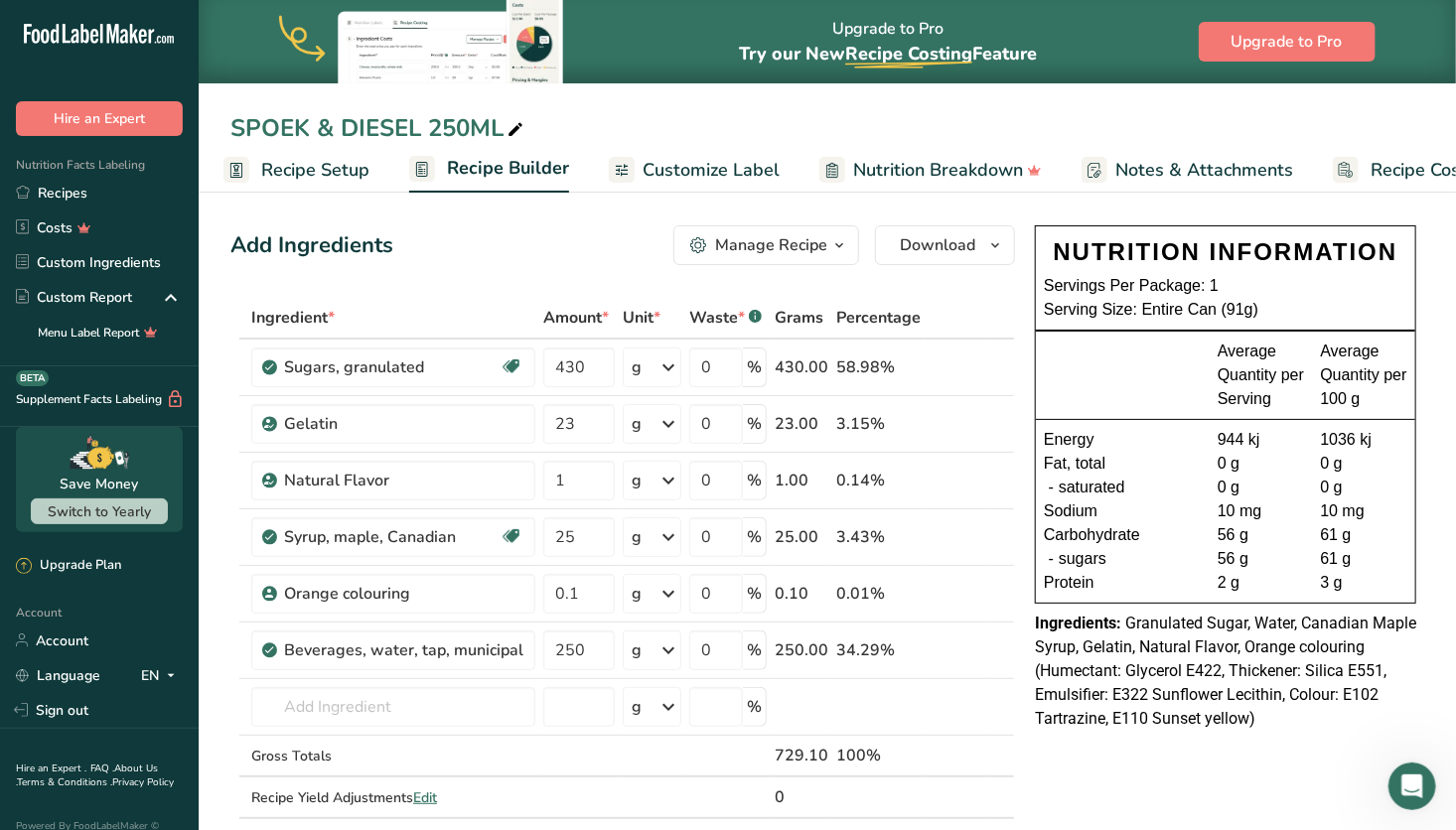 click on "Notes & Attachments" at bounding box center [1204, 170] 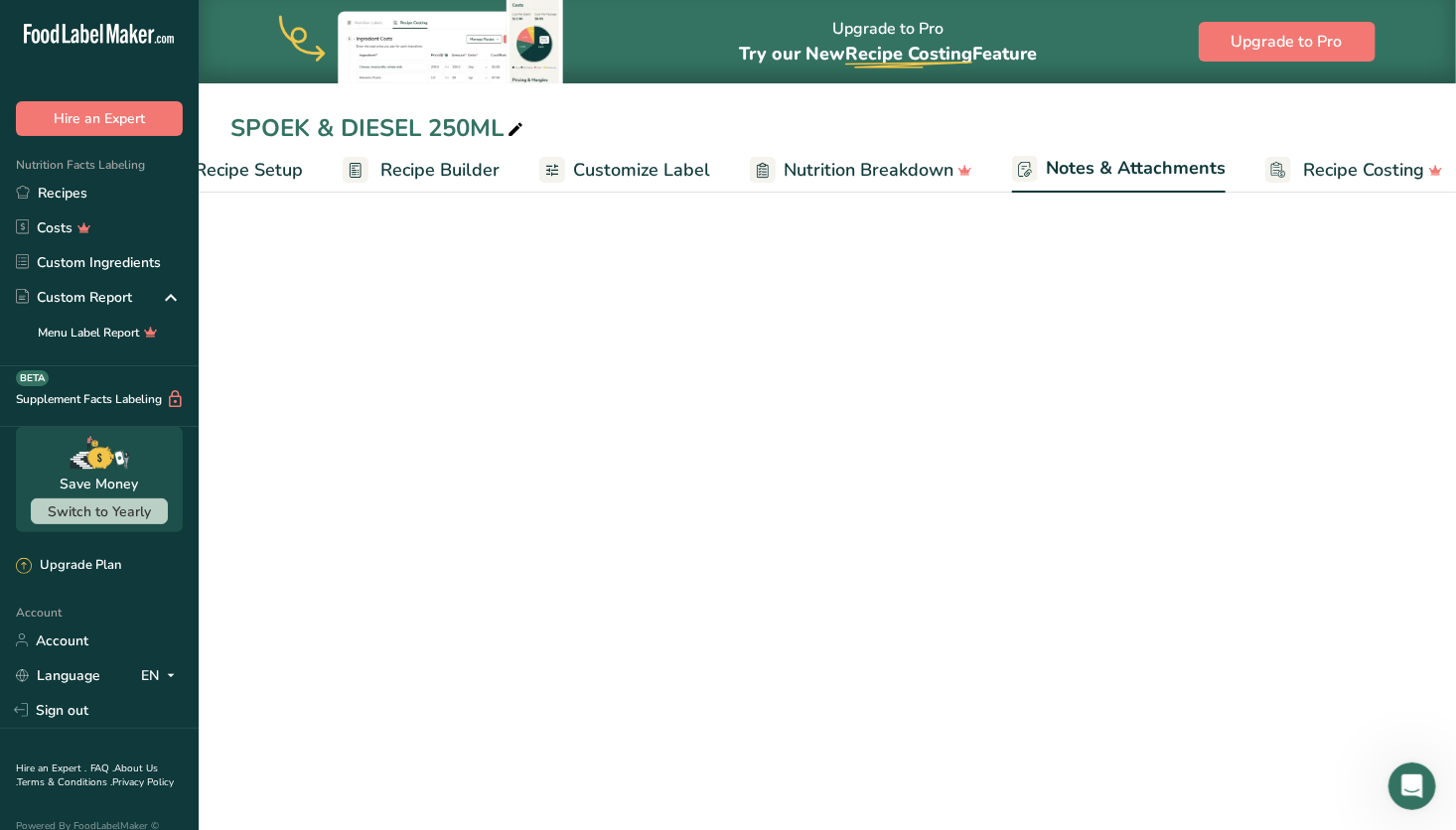 scroll, scrollTop: 0, scrollLeft: 92, axis: horizontal 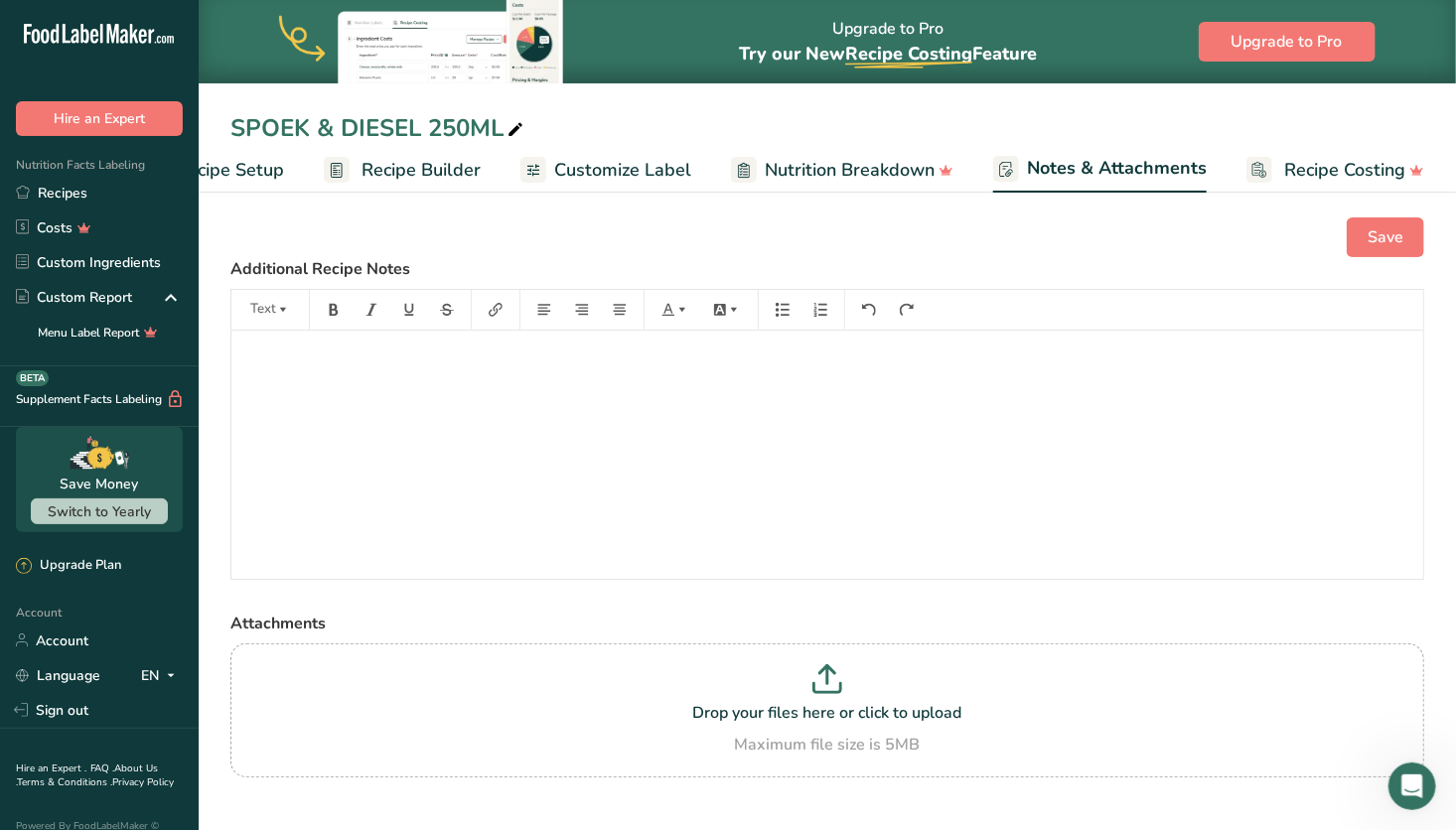 click on "Nutrition Breakdown" at bounding box center [849, 170] 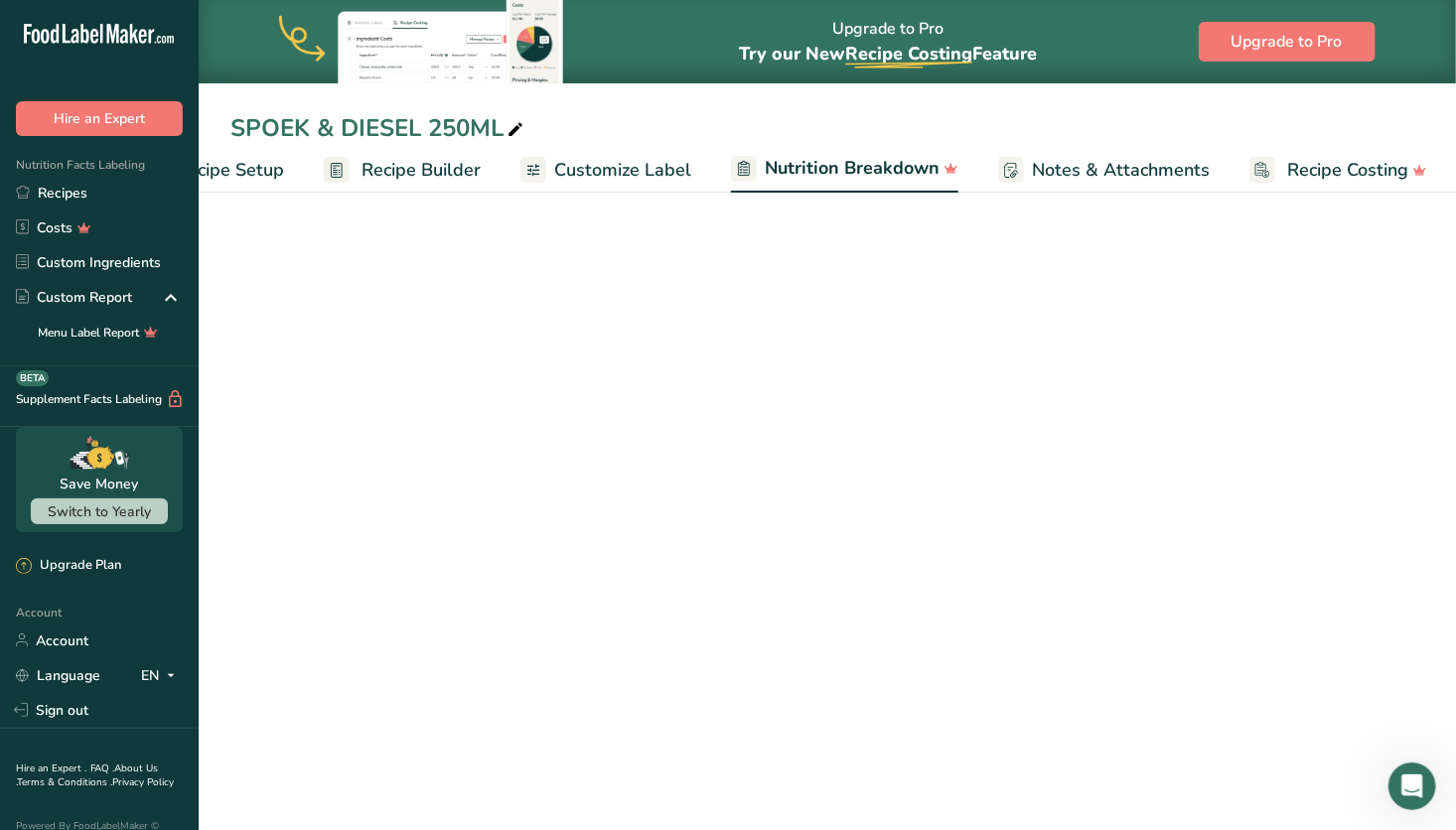 scroll, scrollTop: 0, scrollLeft: 93, axis: horizontal 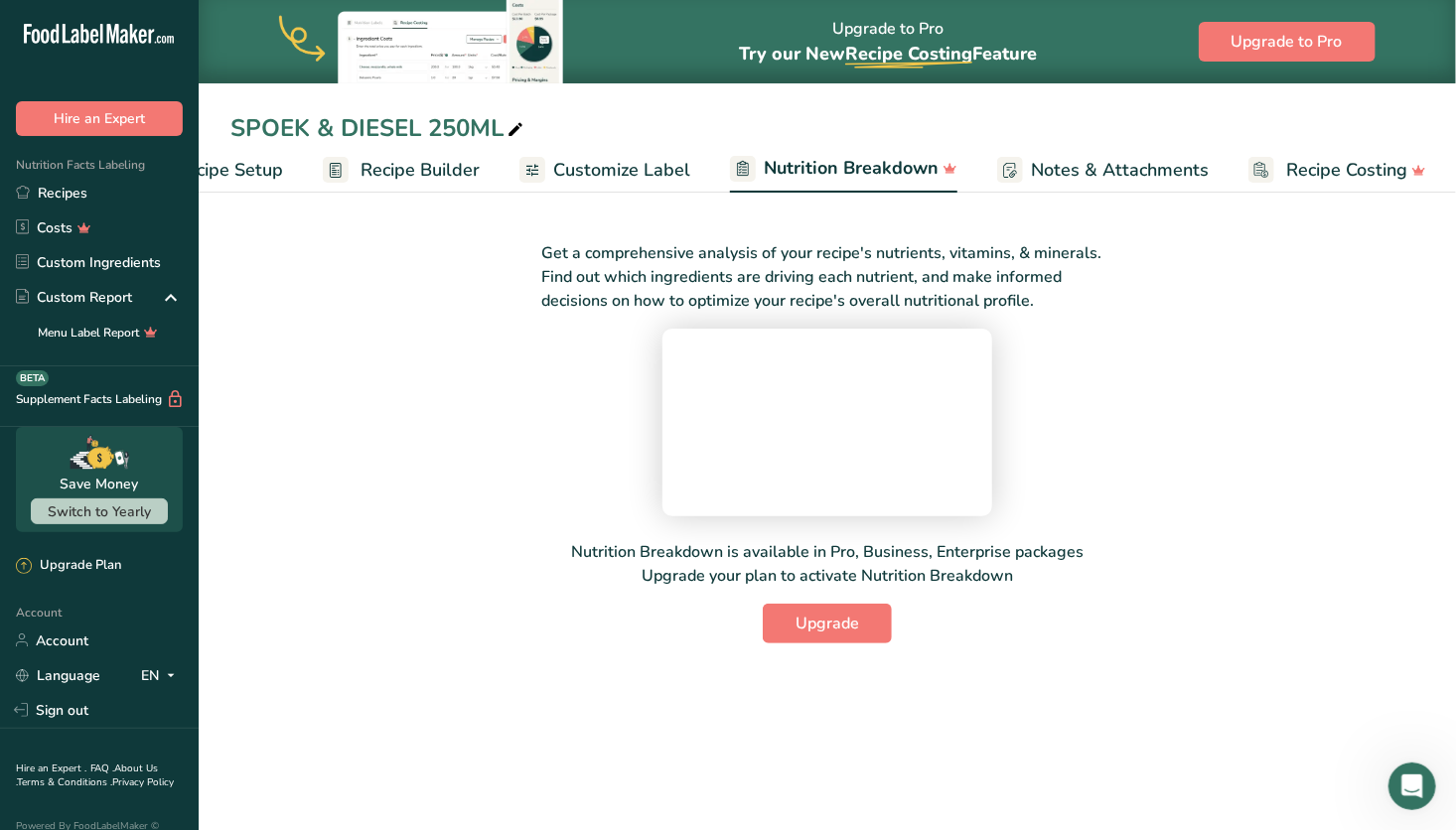 click on "Customize Label" at bounding box center (622, 170) 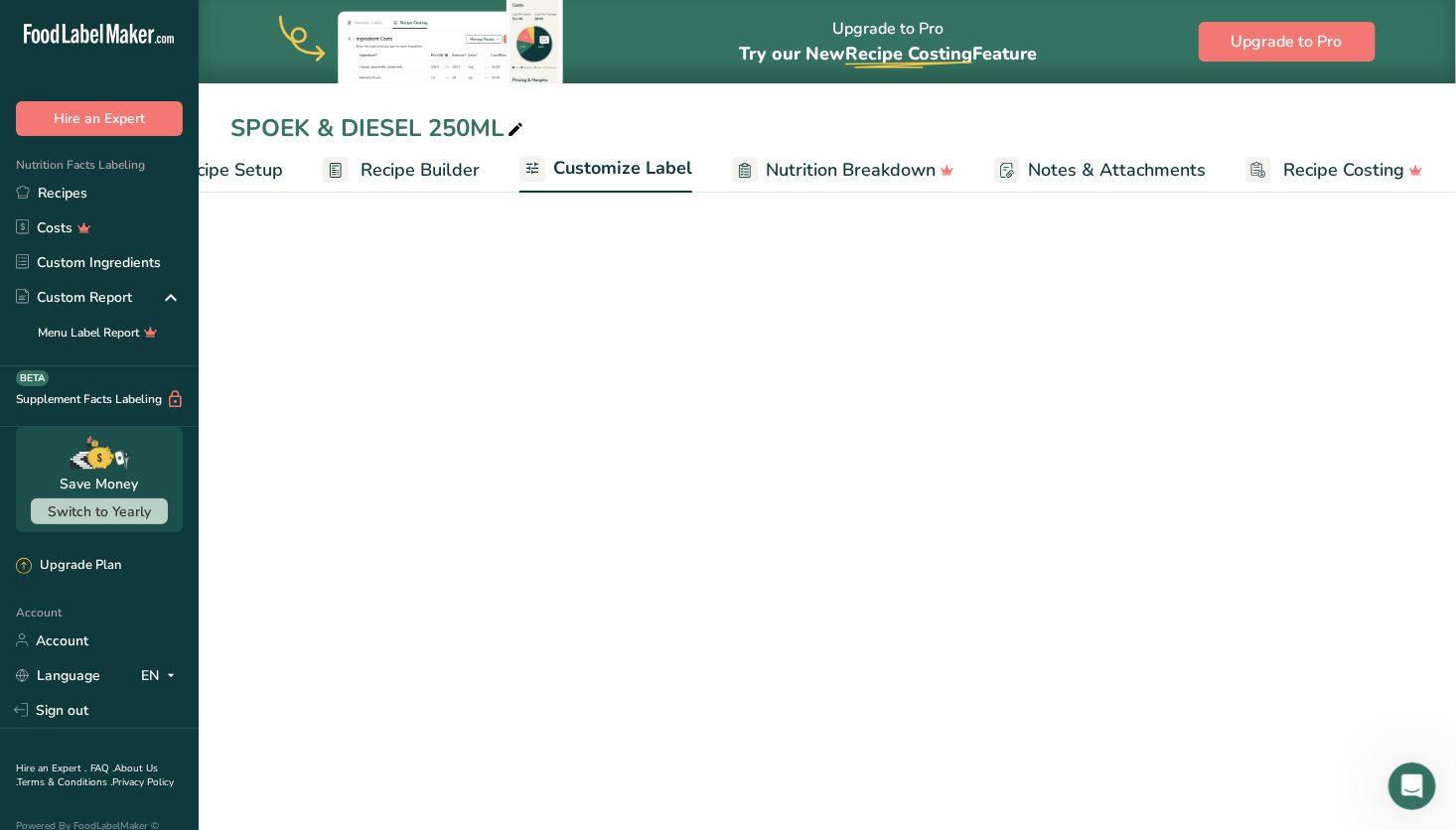 scroll, scrollTop: 0, scrollLeft: 91, axis: horizontal 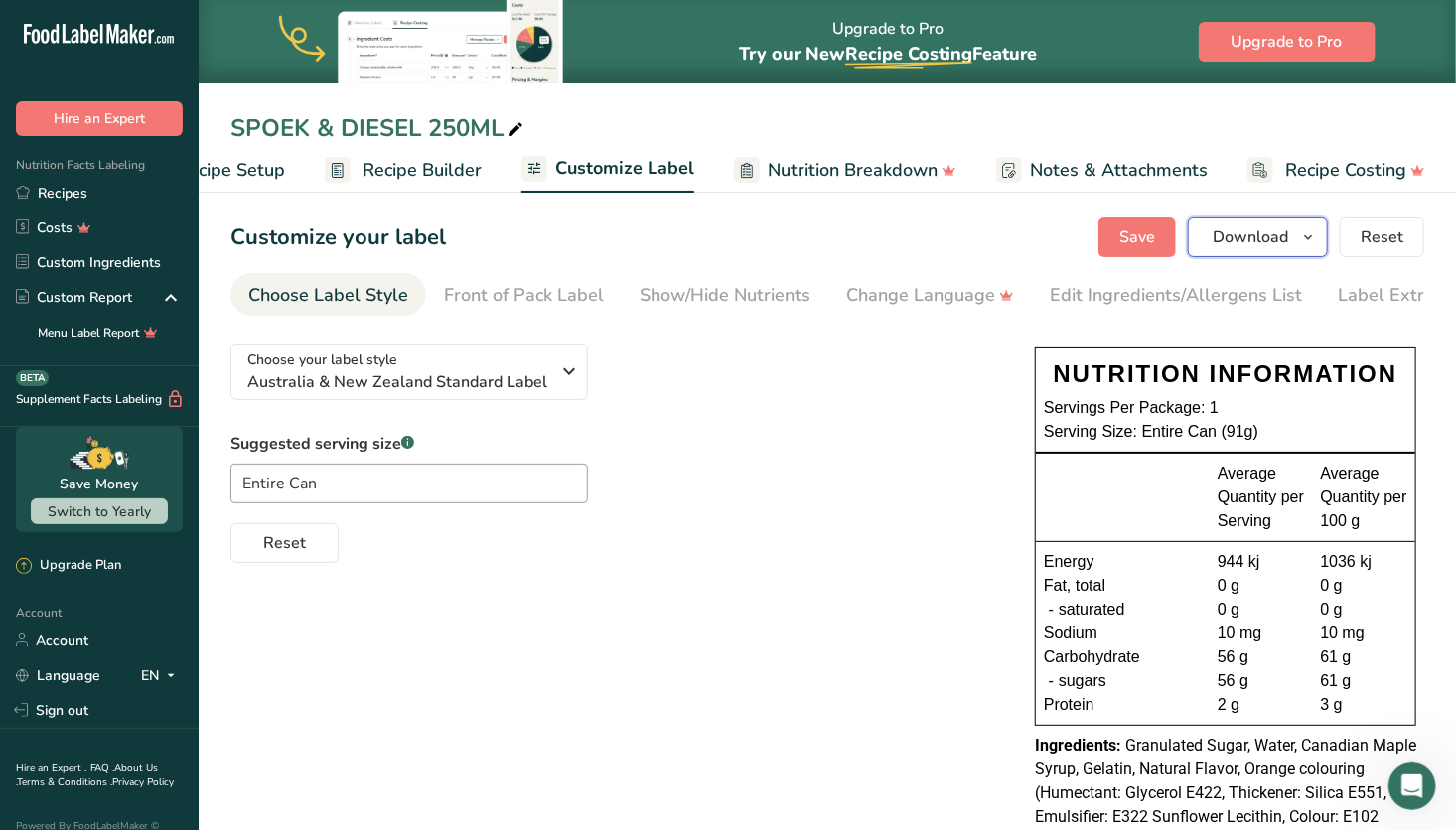 click on "Download" at bounding box center (1250, 237) 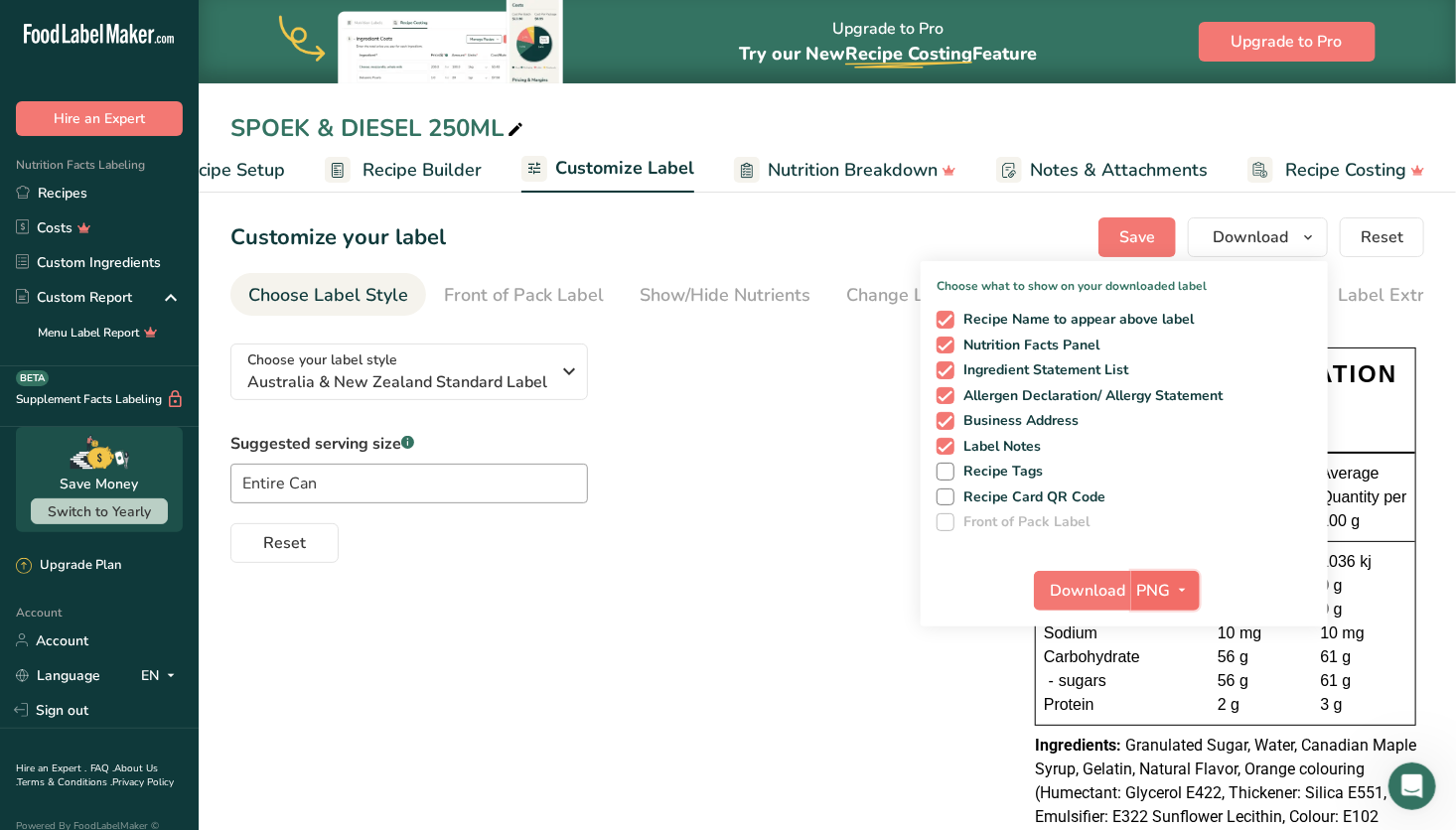 click at bounding box center [1183, 591] 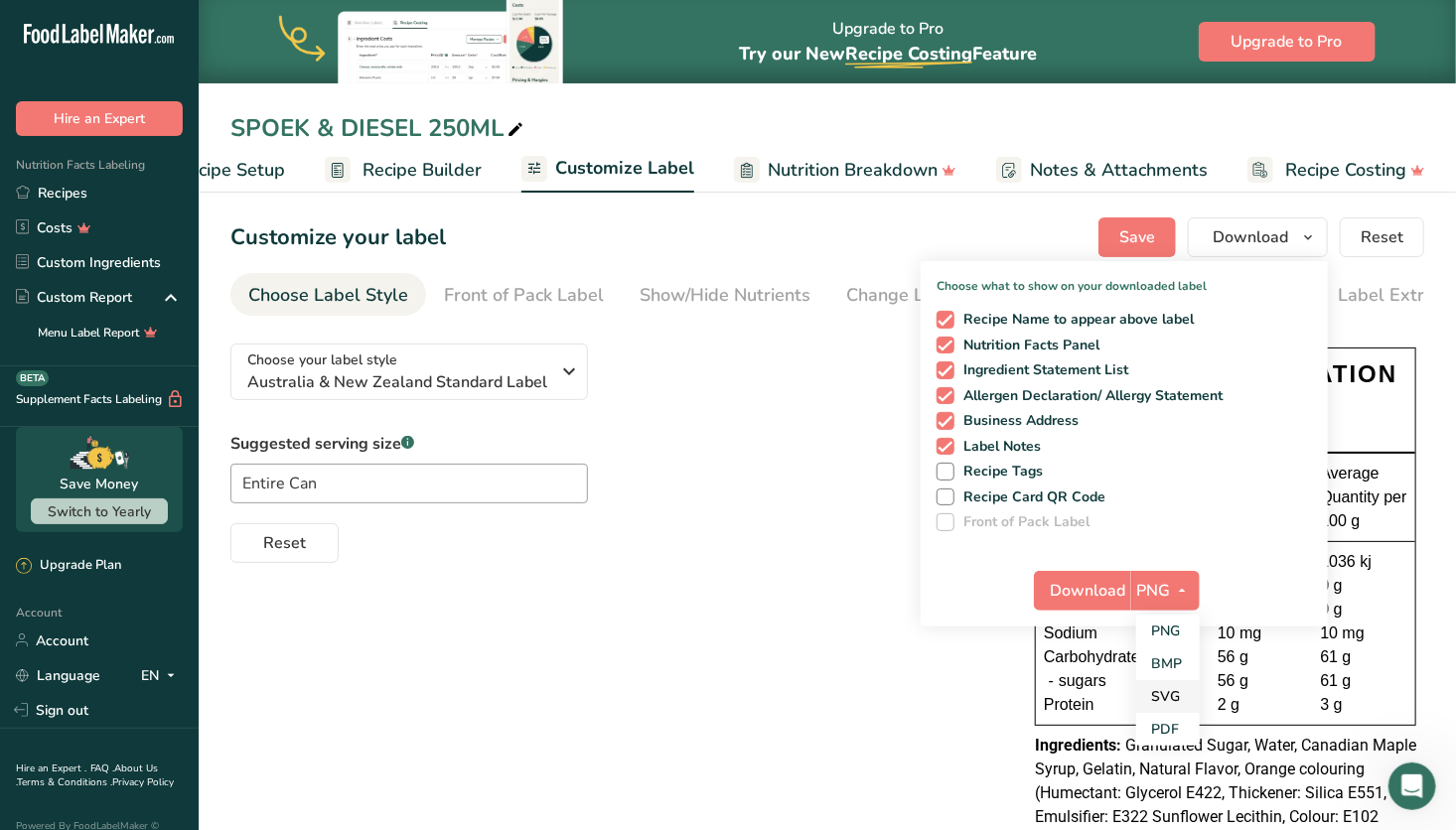 click on "SVG" at bounding box center (1168, 696) 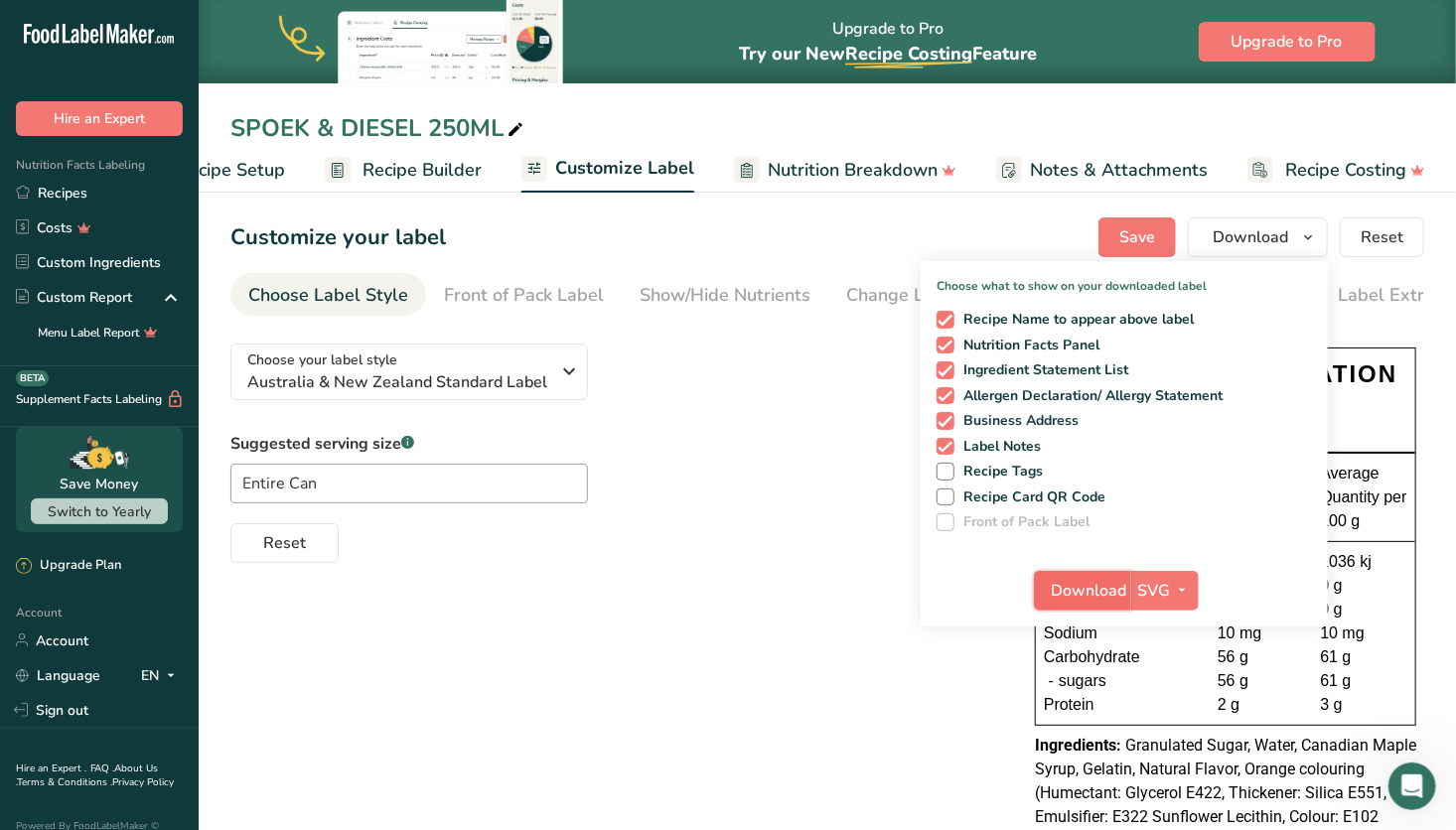 click on "Download" at bounding box center (1083, 591) 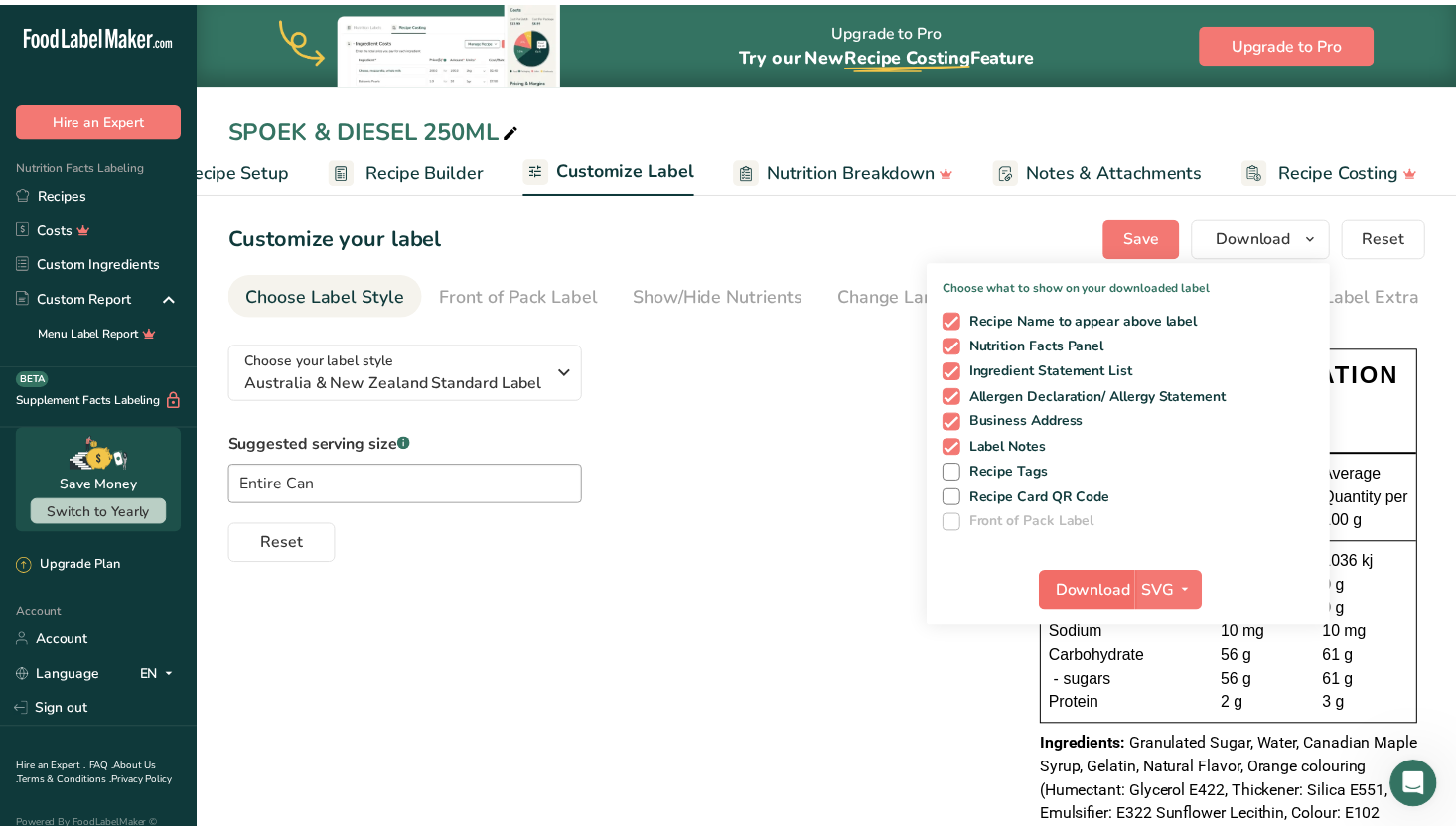 scroll, scrollTop: 0, scrollLeft: 76, axis: horizontal 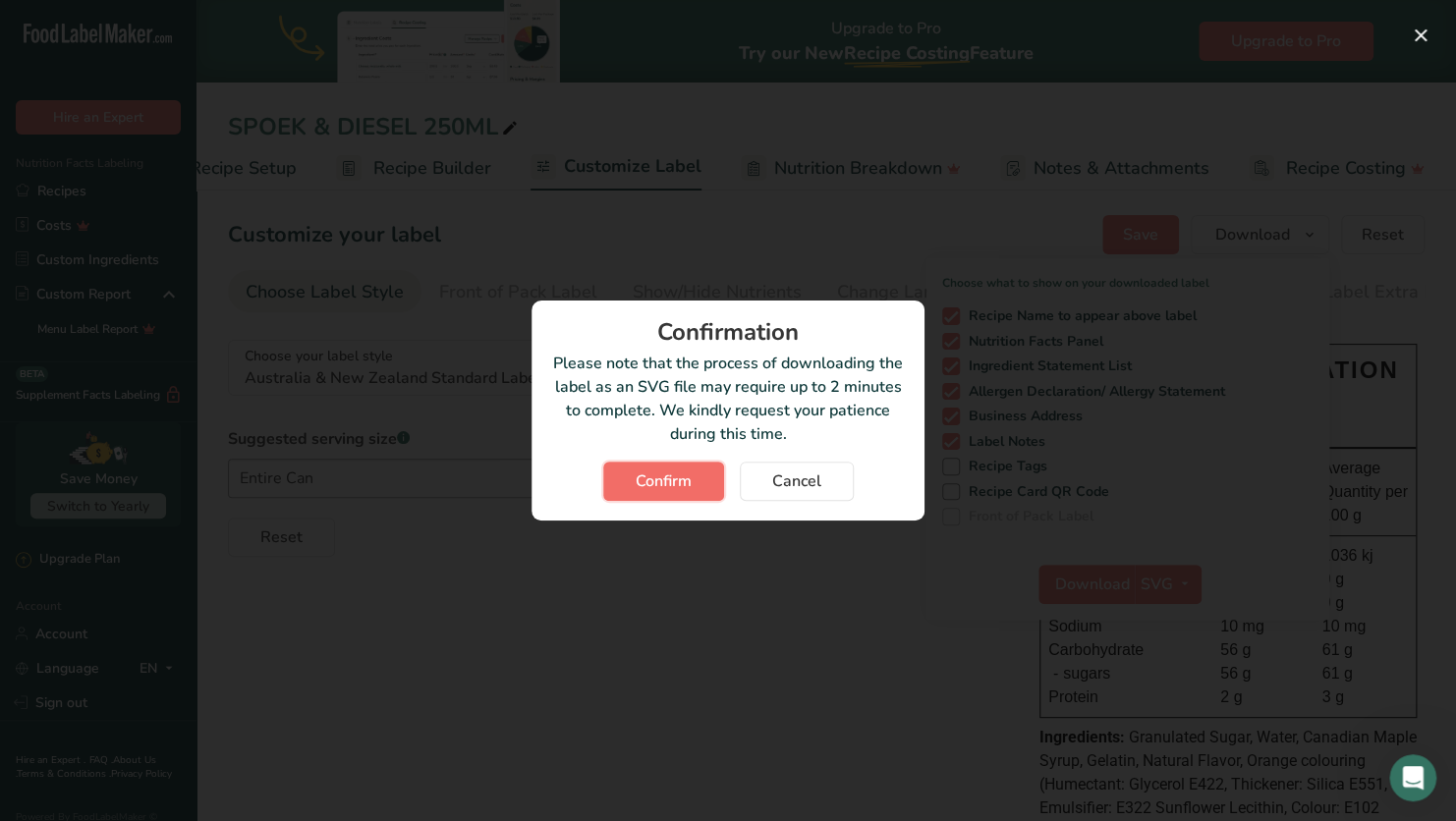 click on "Confirm" at bounding box center [663, 481] 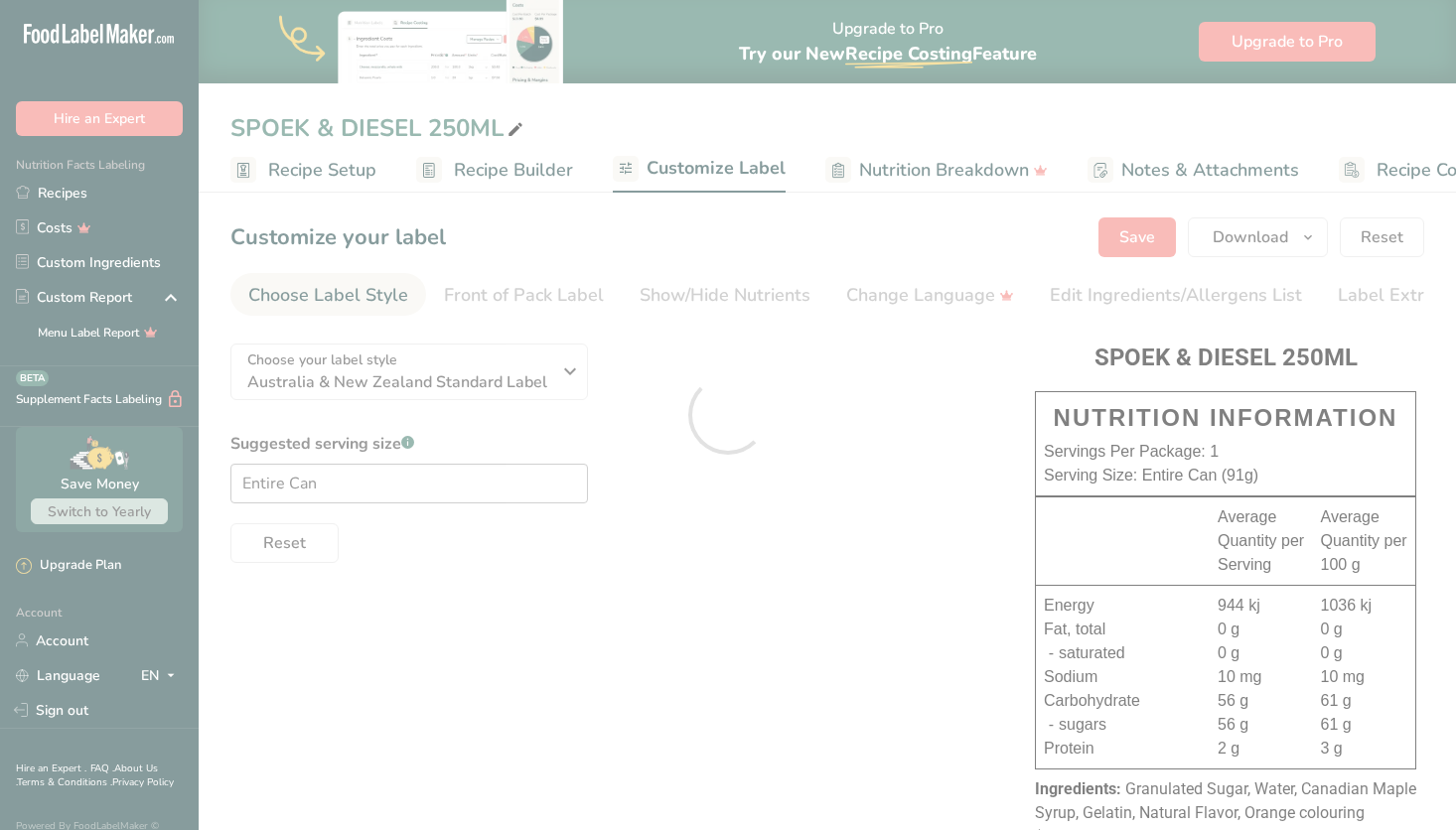scroll, scrollTop: 0, scrollLeft: 0, axis: both 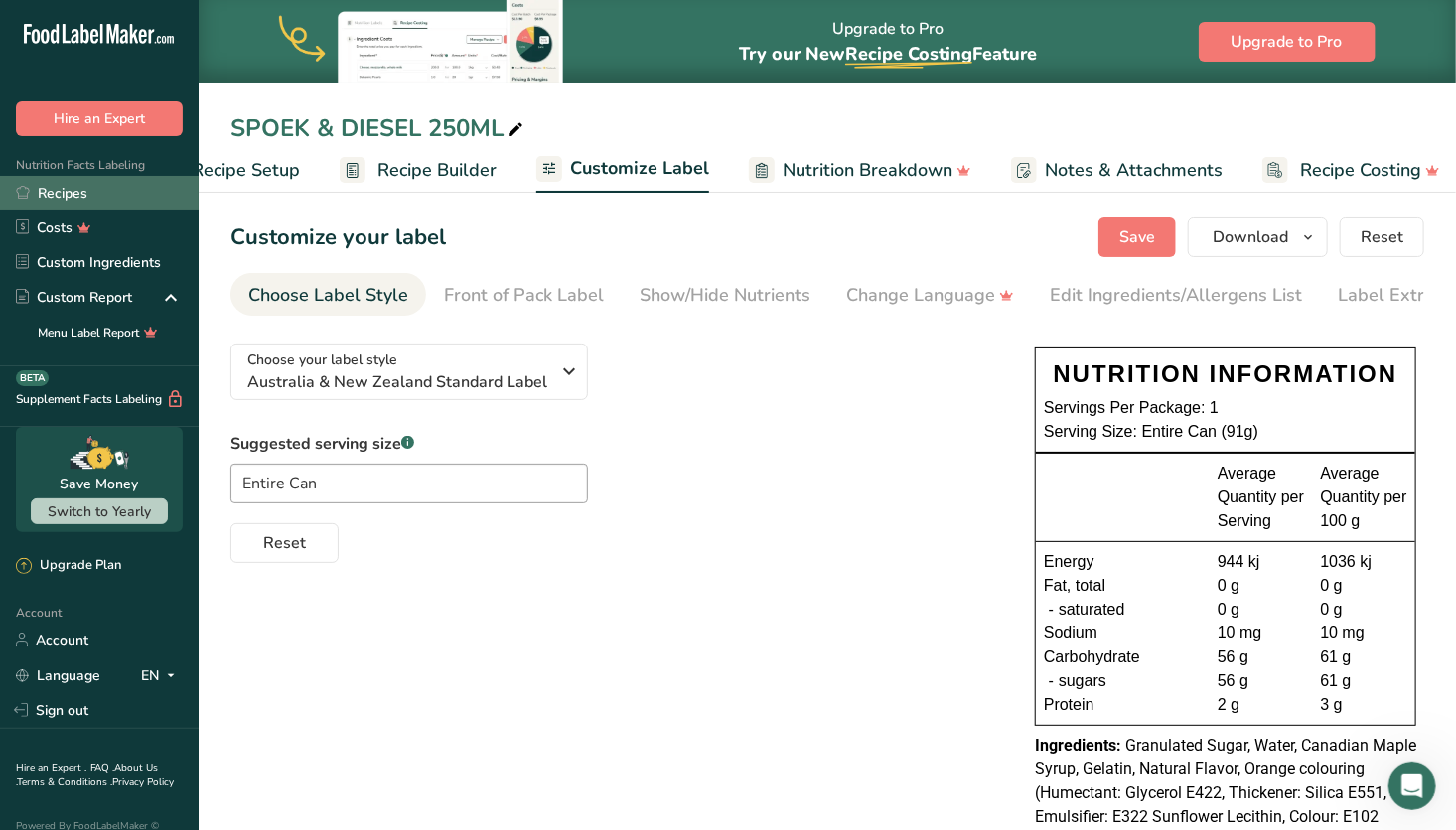 click on "Recipes" at bounding box center [99, 193] 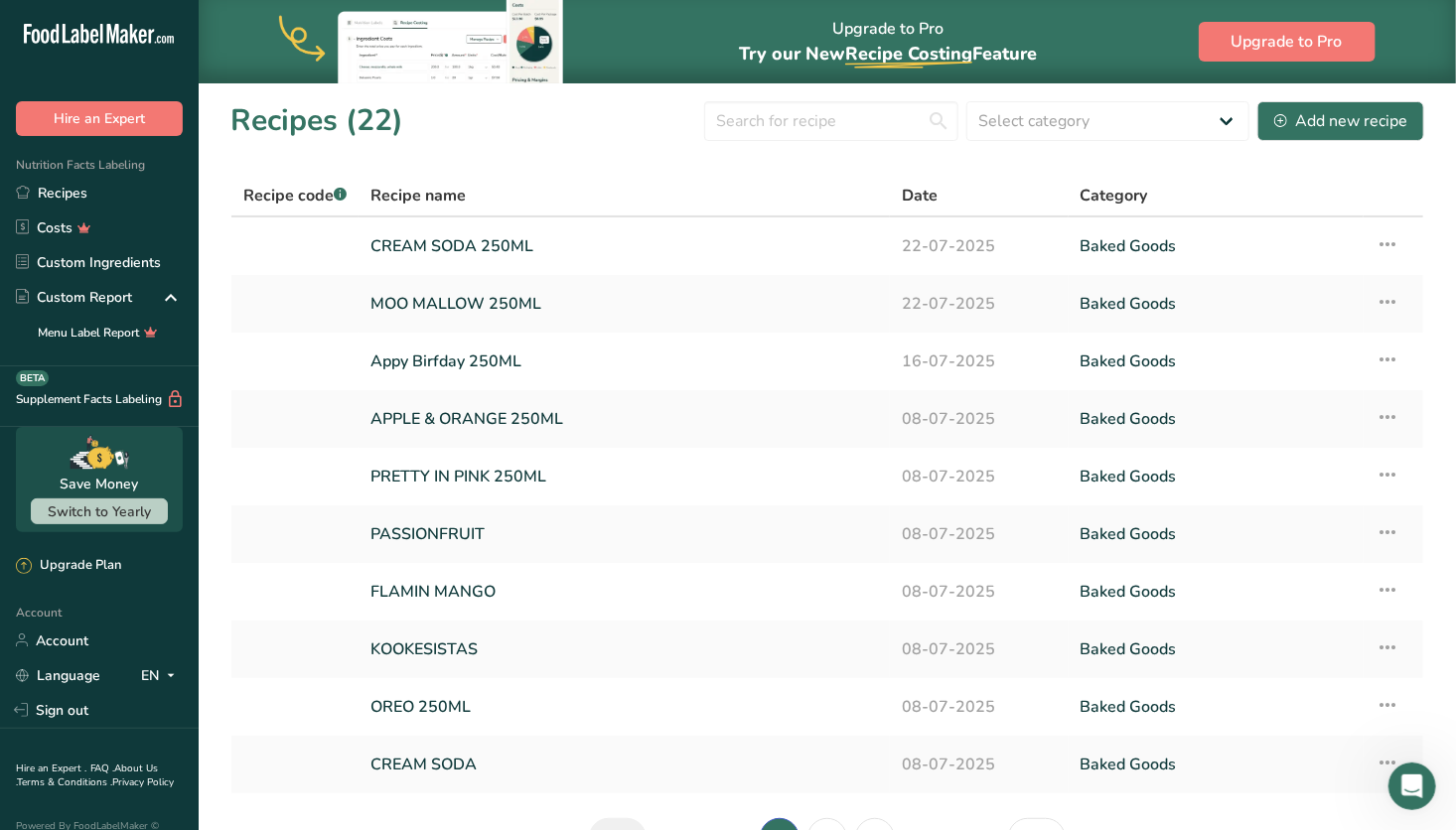 scroll, scrollTop: 122, scrollLeft: 0, axis: vertical 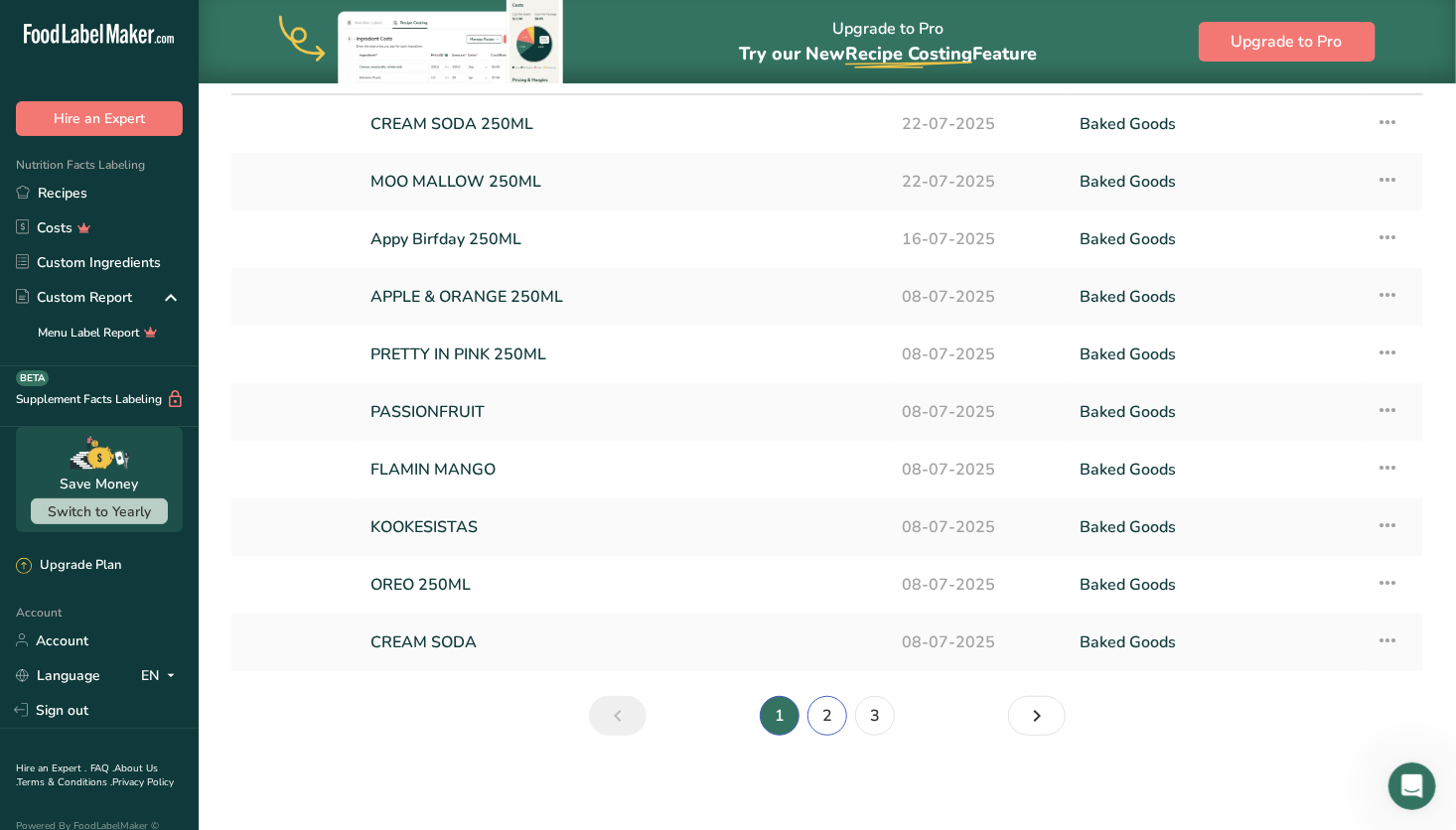 click on "2" at bounding box center [827, 716] 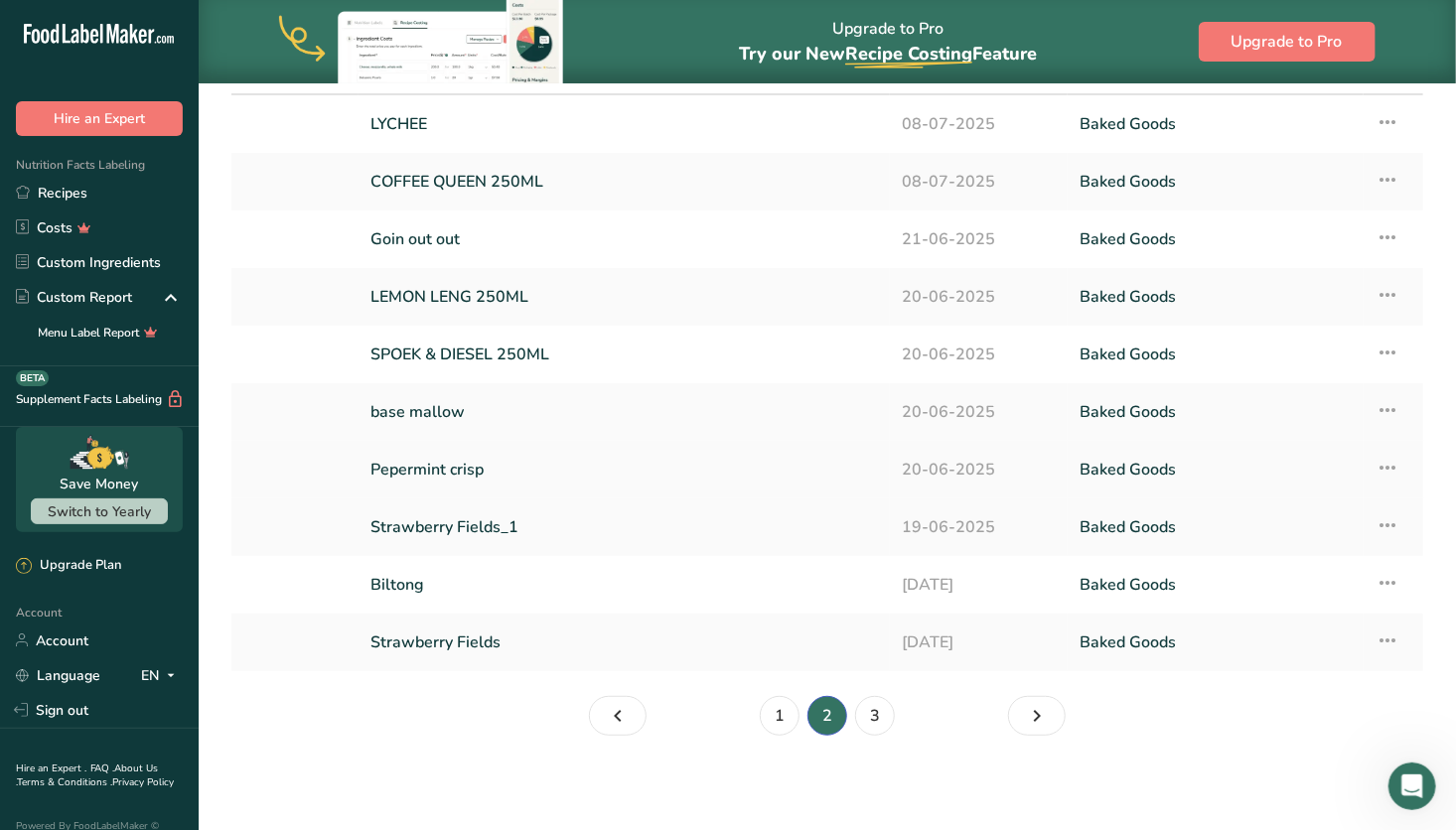 click on "Pepermint crisp" at bounding box center [624, 470] 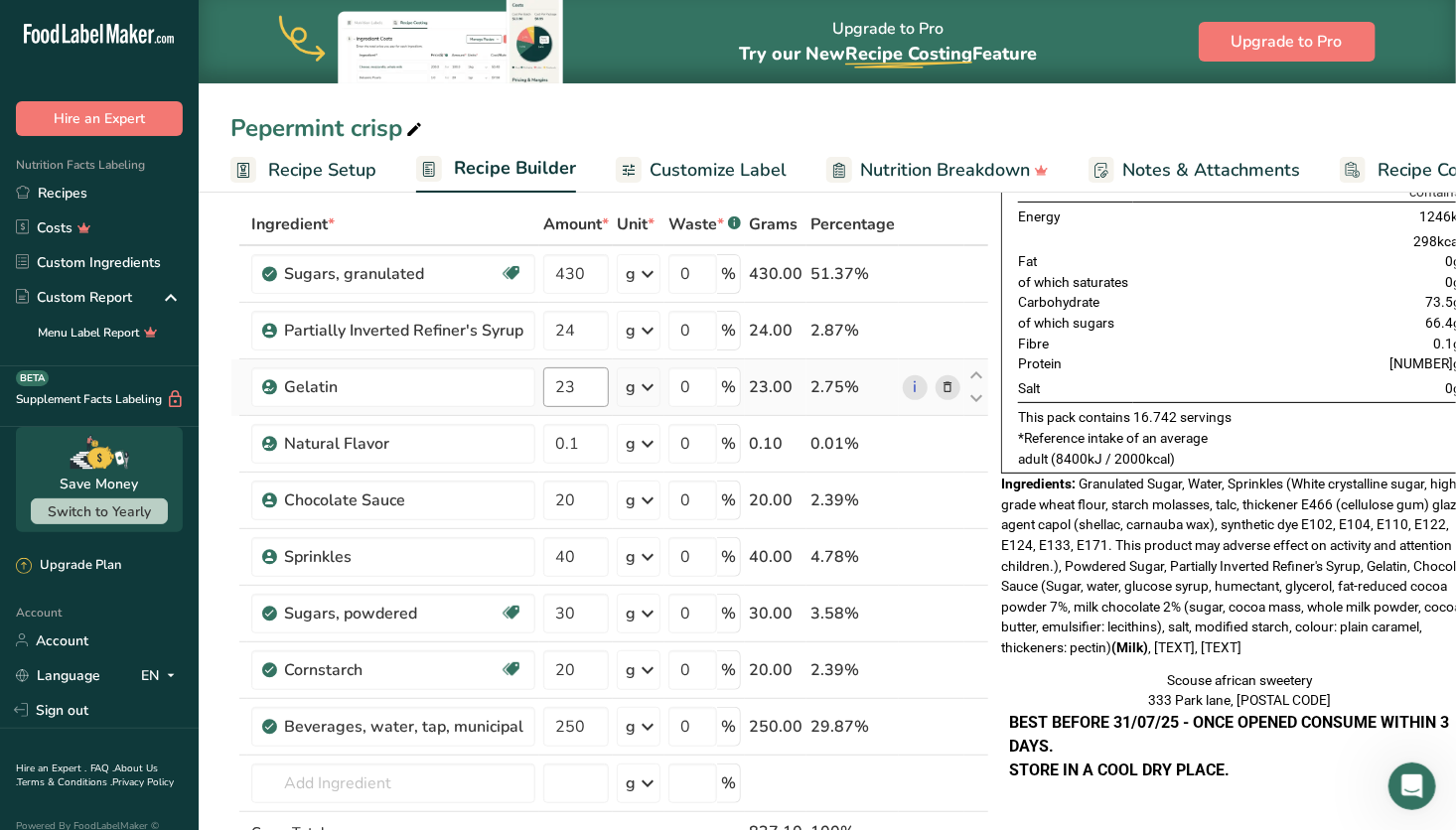scroll, scrollTop: 98, scrollLeft: 0, axis: vertical 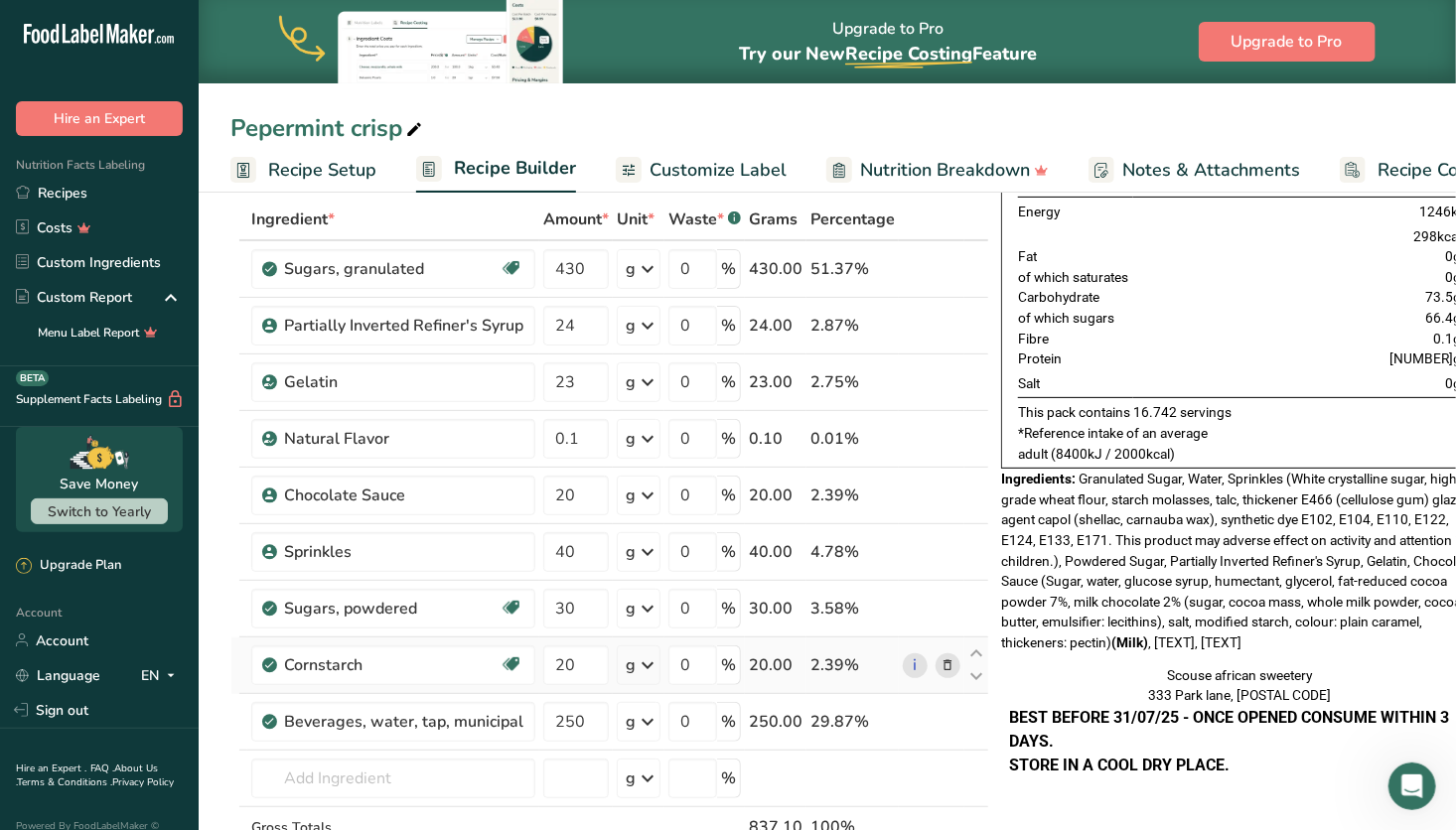 click at bounding box center (948, 665) 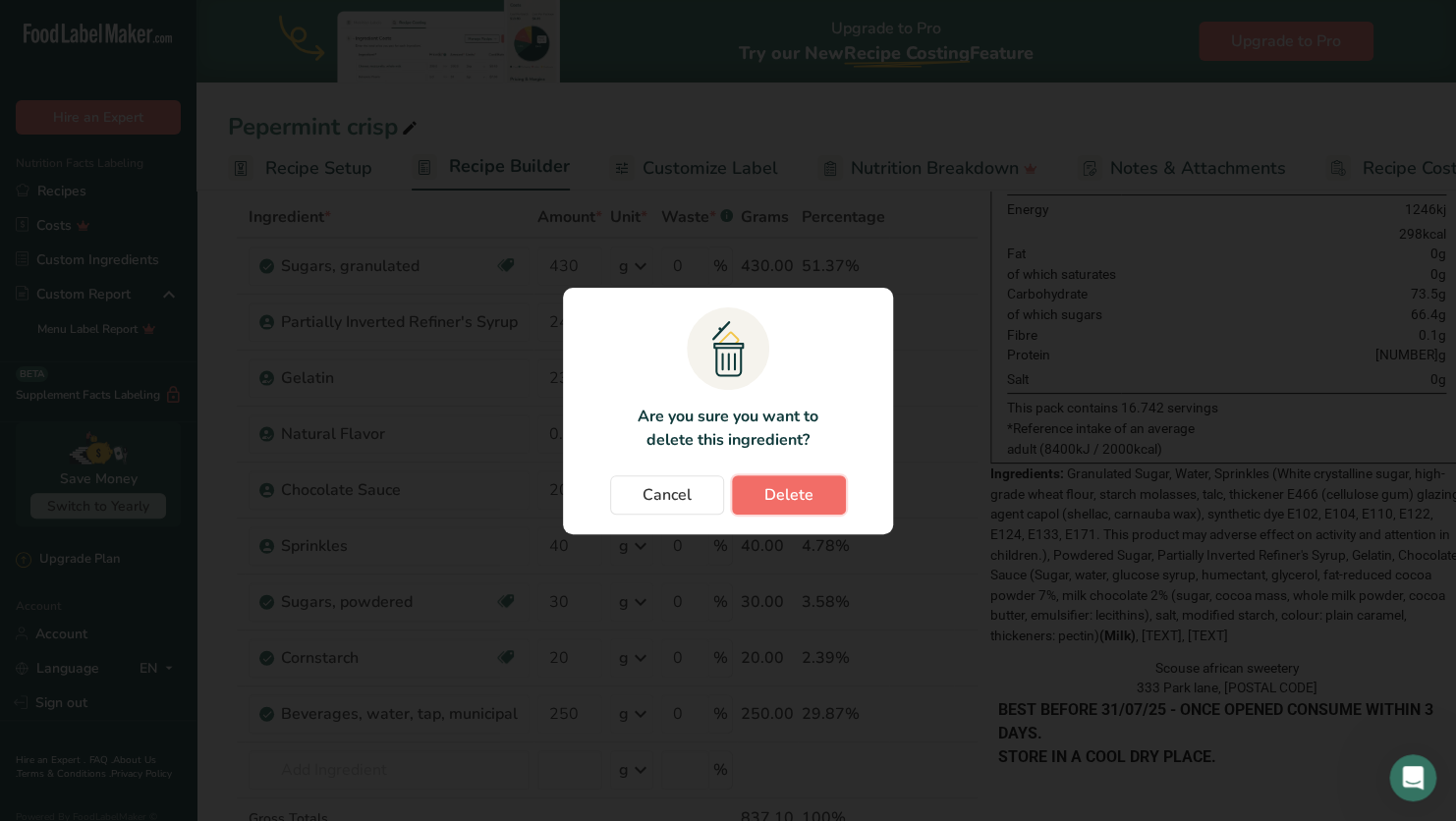 click on "Delete" at bounding box center (789, 495) 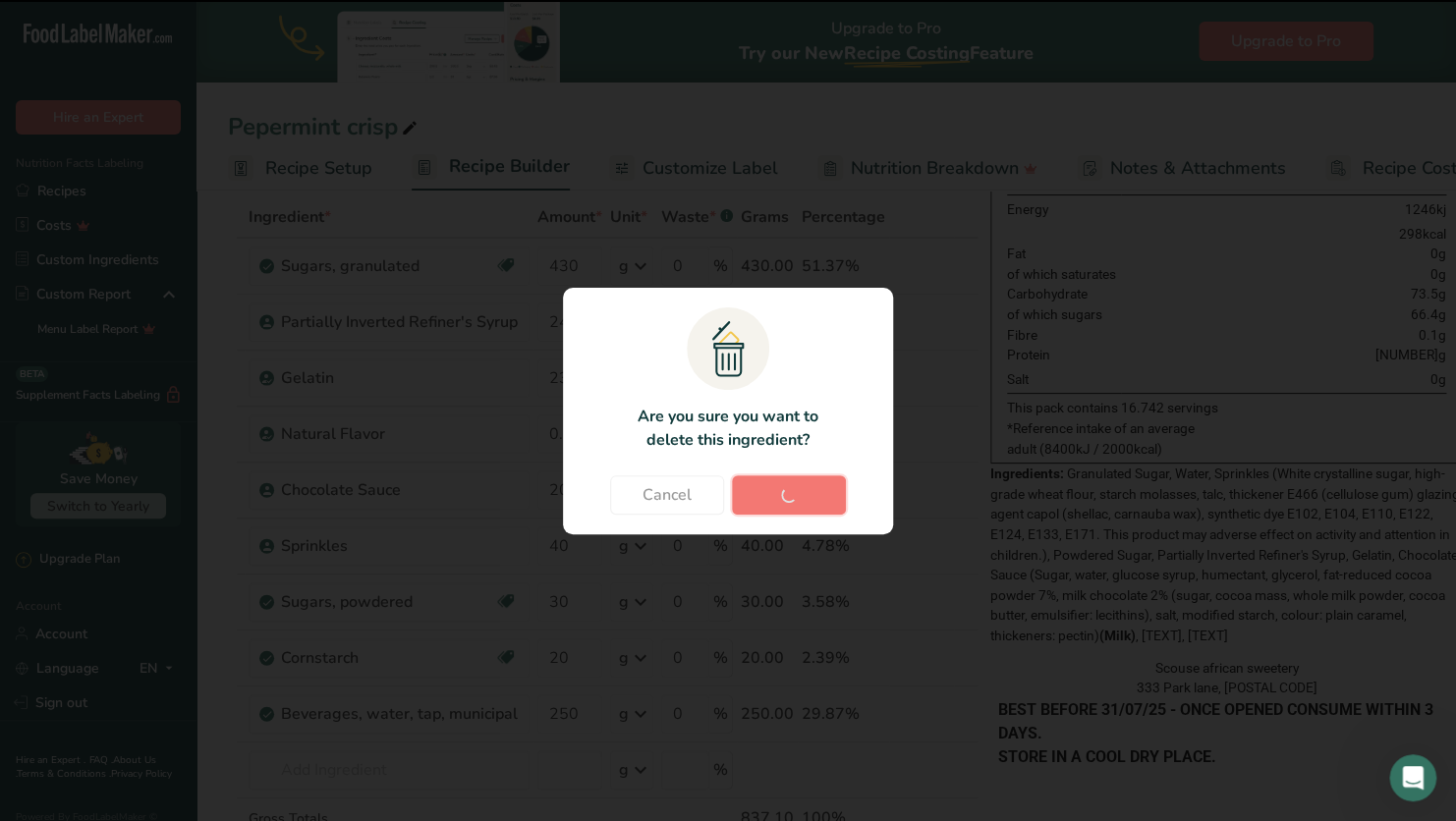 type on "250" 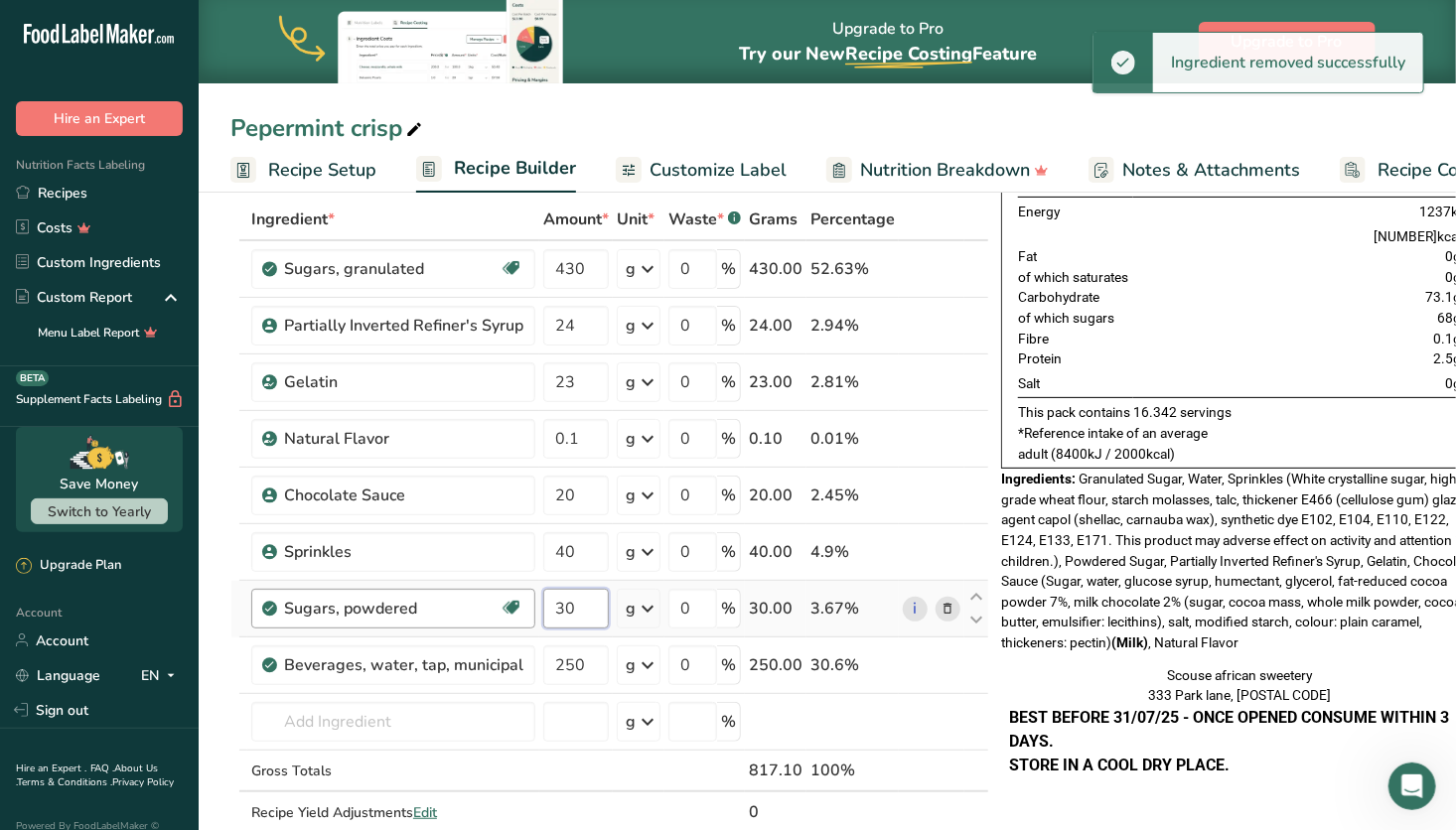 drag, startPoint x: 589, startPoint y: 606, endPoint x: 529, endPoint y: 593, distance: 61.39218 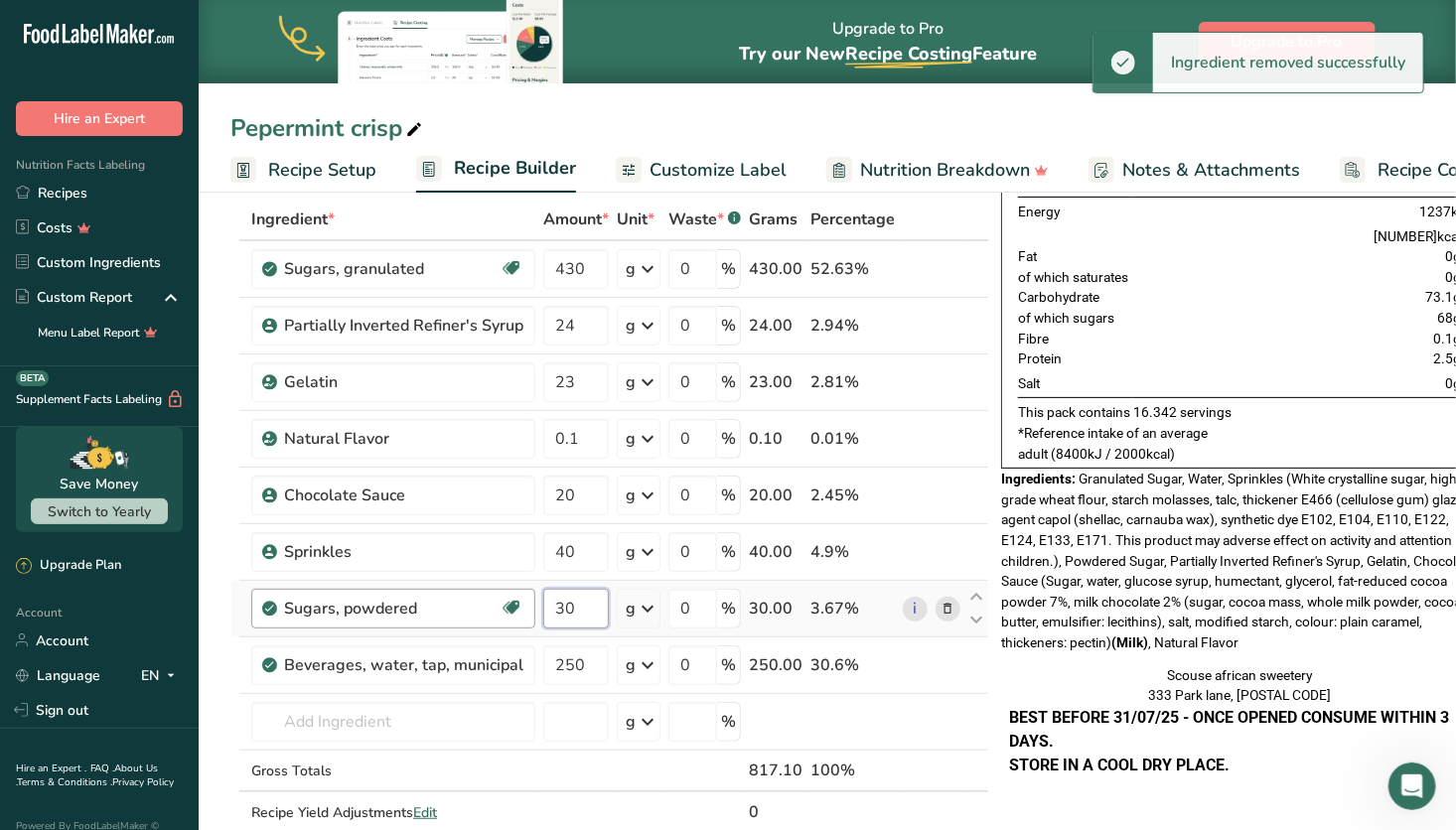 click on "Sugars, powdered
Dairy free
Gluten free
Vegan
Vegetarian
Soy free
30
g
Portions
1 cup unsifted
1 cup sifted
1 tbsp unsifted
See more
Weight Units
g
kg
mg
See more
Volume Units
l
Volume units require a density conversion. If you know your ingredient's density enter it below. Otherwise, click on "RIA" our AI Regulatory bot - she will be able to help you
lb/ft3
g/cm3
Confirm
mL
lb/ft3
g/cm3
Confirm
fl oz" at bounding box center [610, 609] 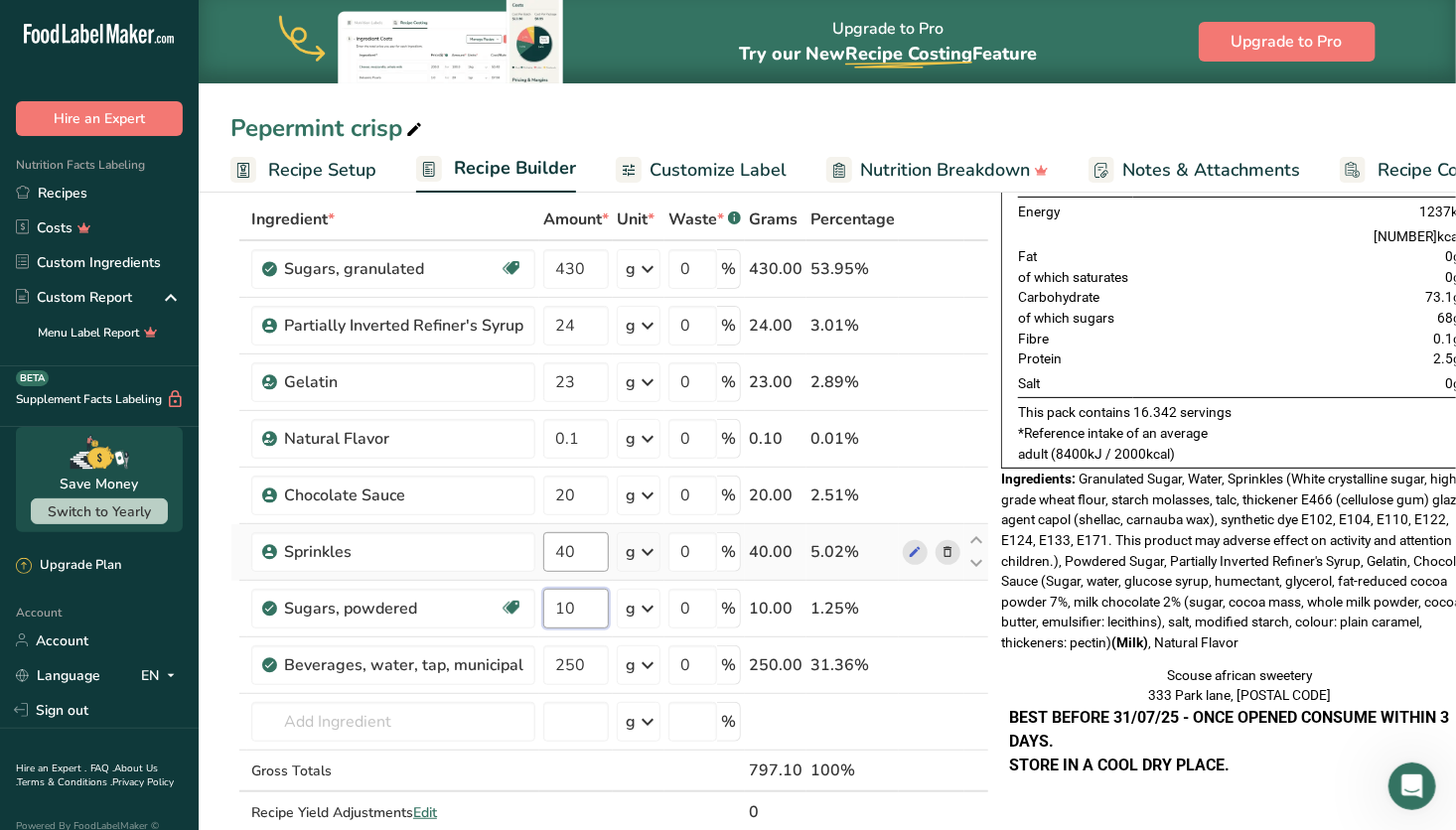 type on "10" 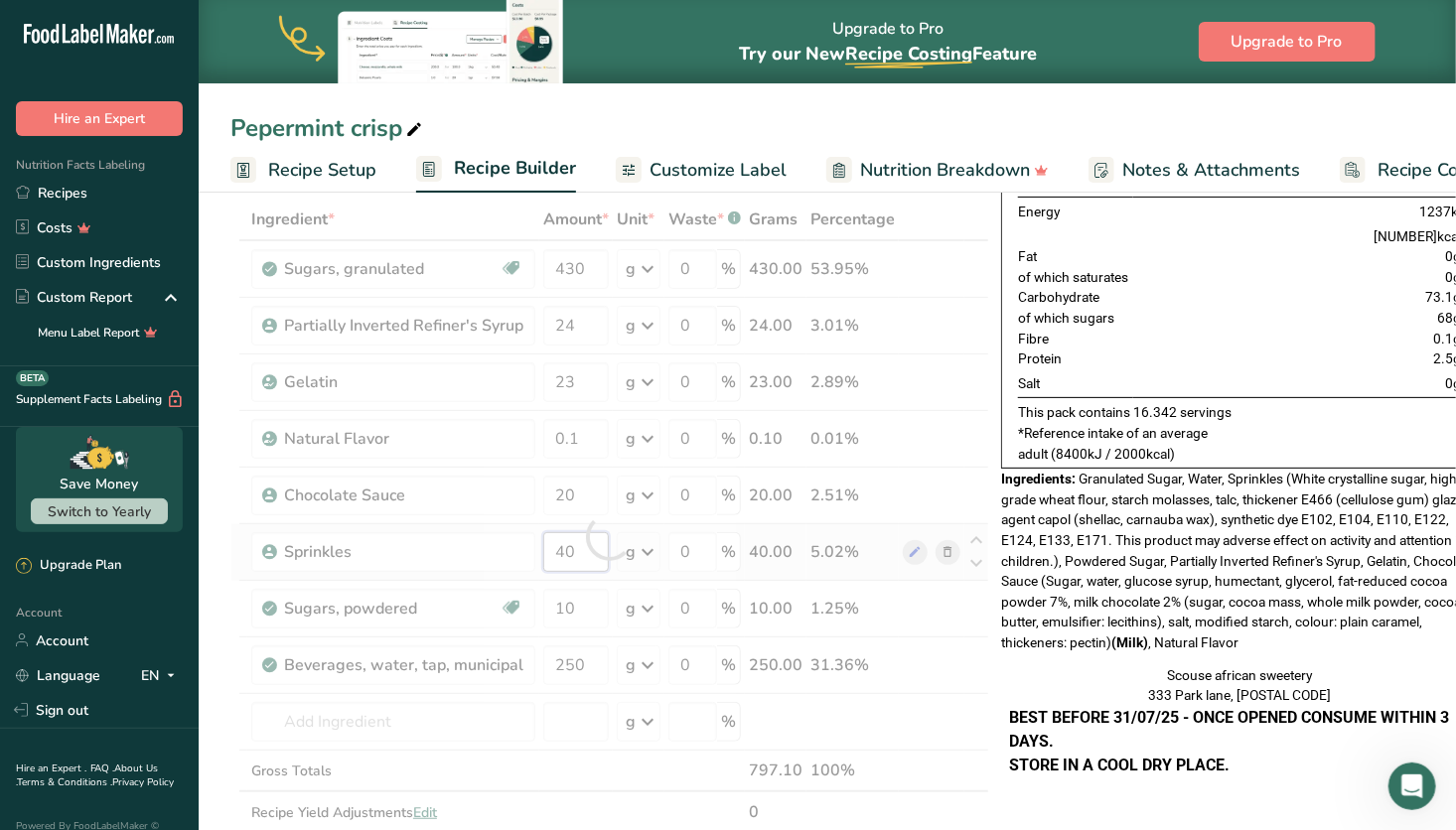 click on "Ingredient *
Amount *
Unit *
Waste *   .a-a{fill:#347362;}.b-a{fill:#fff;}          Grams
Percentage
Sugars, granulated
Dairy free
Gluten free
Vegan
Vegetarian
Soy free
430
g
Portions
1 serving packet
1 cup
Weight Units
g
kg
mg
See more
Volume Units
l
Volume units require a density conversion. If you know your ingredient's density enter it below. Otherwise, click on "RIA" our AI Regulatory bot - she will be able to help you
lb/ft3
g/cm3
Confirm
mL
lb/ft3" at bounding box center [610, 536] 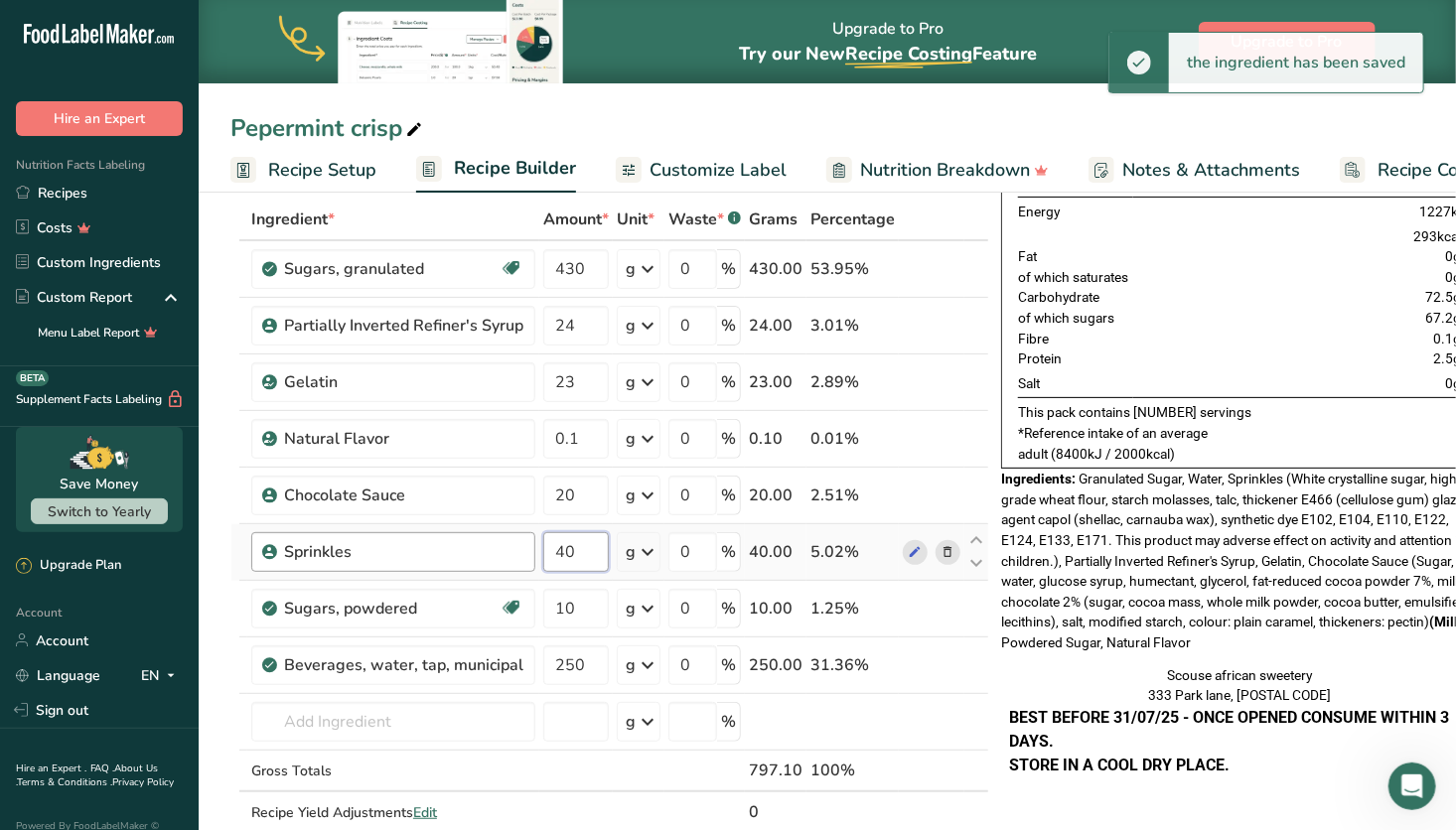 drag, startPoint x: 588, startPoint y: 549, endPoint x: 528, endPoint y: 548, distance: 60.00833 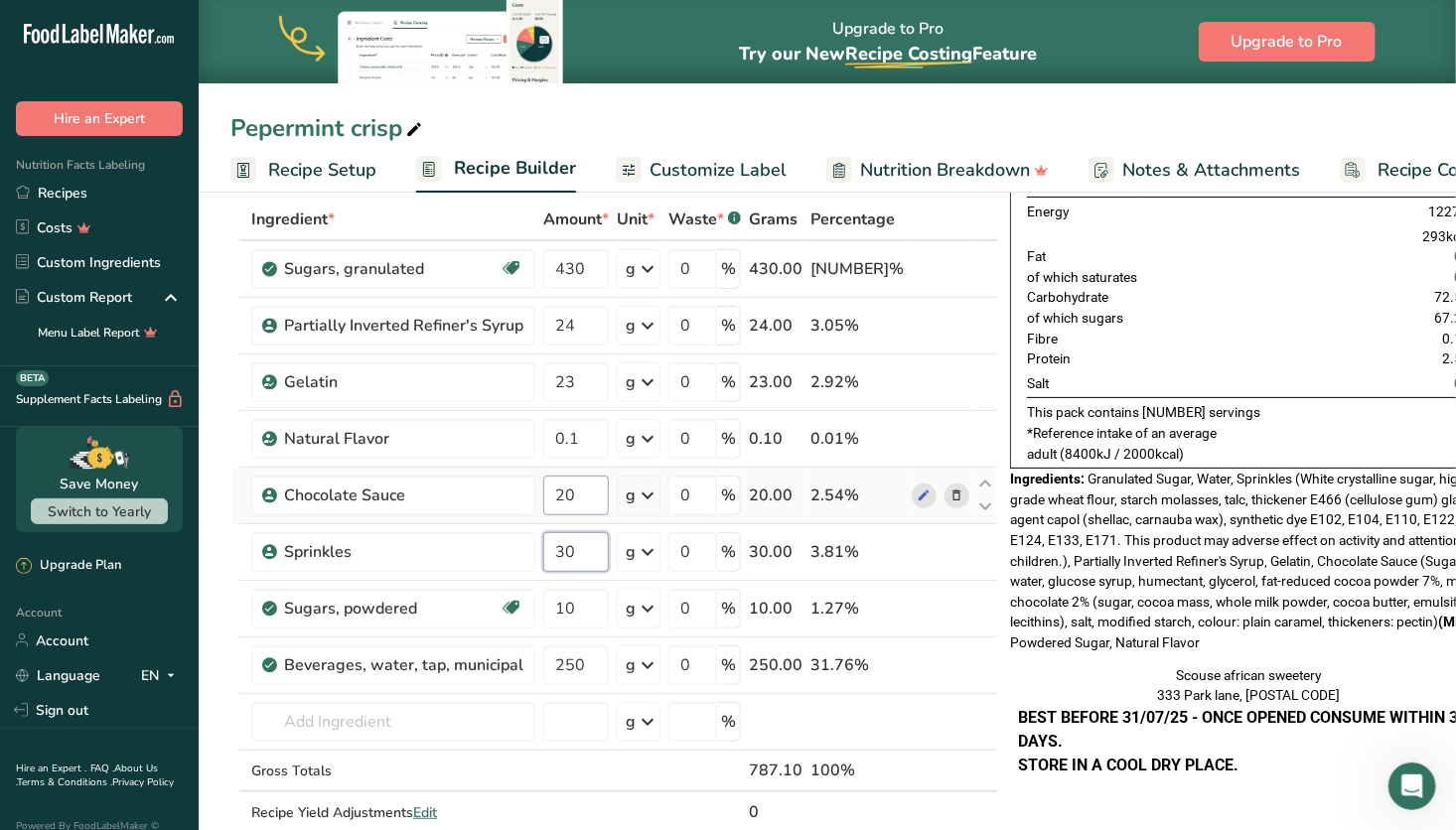 type on "30" 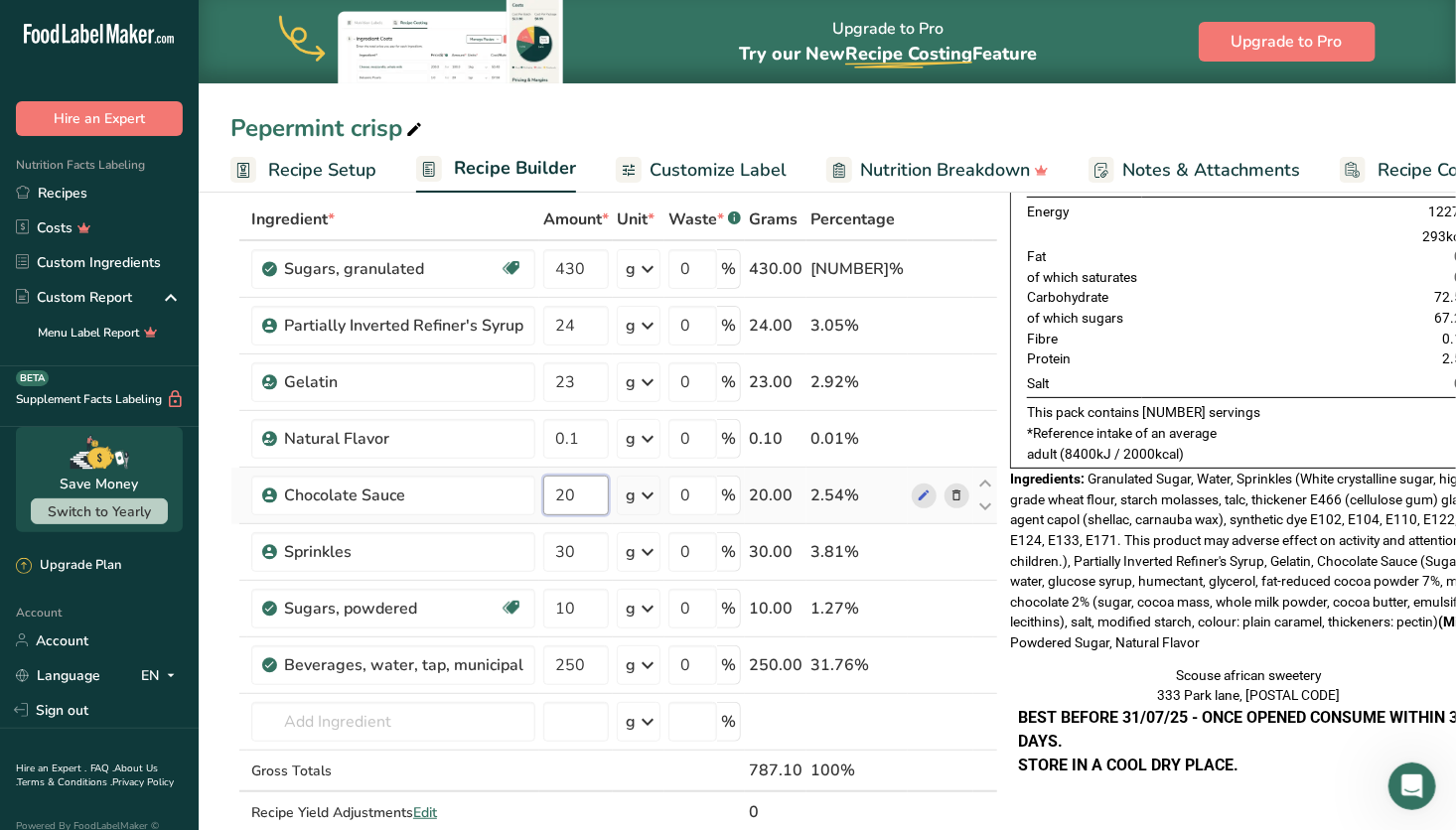 click on "Ingredient *
Amount *
Unit *
Waste *   .a-a{fill:#347362;}.b-a{fill:#fff;}          Grams
Percentage
Sugars, granulated
Dairy free
Gluten free
Vegan
Vegetarian
Soy free
430
g
Portions
1 serving packet
1 cup
Weight Units
g
kg
mg
See more
Volume Units
l
Volume units require a density conversion. If you know your ingredient's density enter it below. Otherwise, click on "RIA" our AI Regulatory bot - she will be able to help you
lb/ft3
g/cm3
Confirm
mL
lb/ft3" at bounding box center (614, 536) 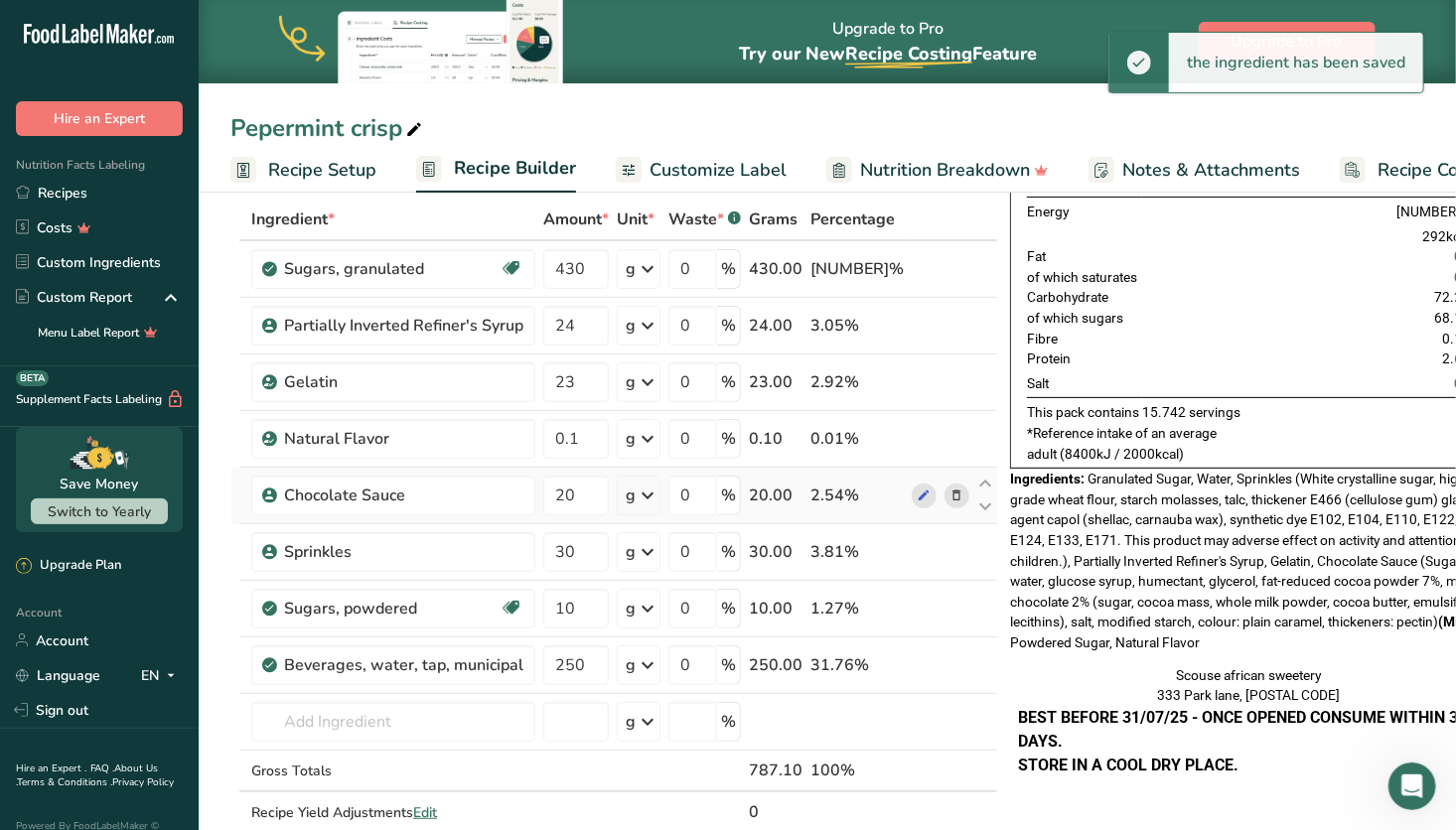 click on "Ingredient *
Amount *
Unit *
Waste *   .a-a{fill:#347362;}.b-a{fill:#fff;}          Grams
Percentage
Sugars, granulated
Dairy free
Gluten free
Vegan
Vegetarian
Soy free
430
g
Portions
1 serving packet
1 cup
Weight Units
g
kg
mg
See more
Volume Units
l
Volume units require a density conversion. If you know your ingredient's density enter it below. Otherwise, click on "RIA" our AI Regulatory bot - she will be able to help you
lb/ft3
g/cm3
Confirm
mL
lb/ft3" at bounding box center [614, 536] 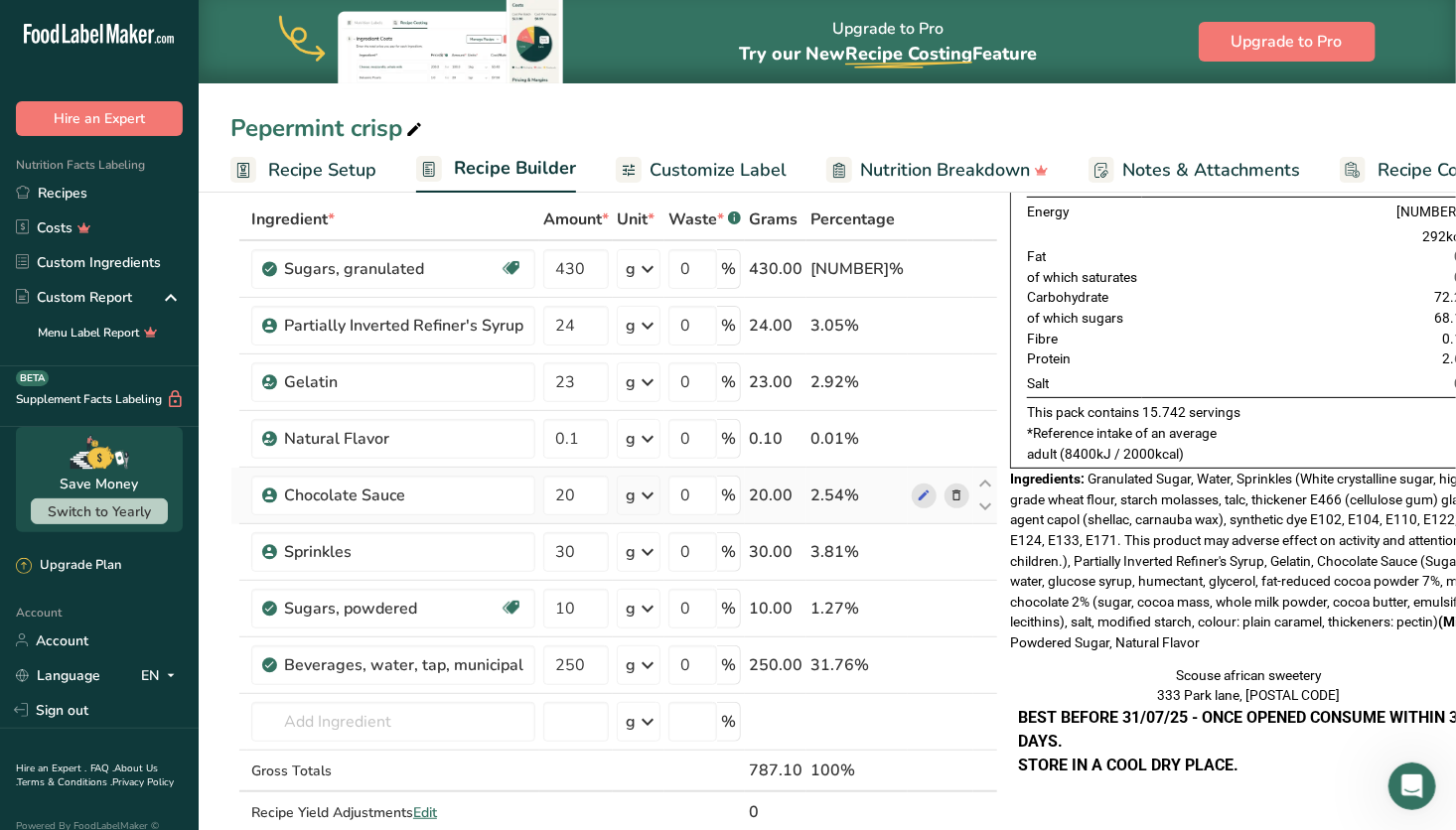 click at bounding box center [957, 495] 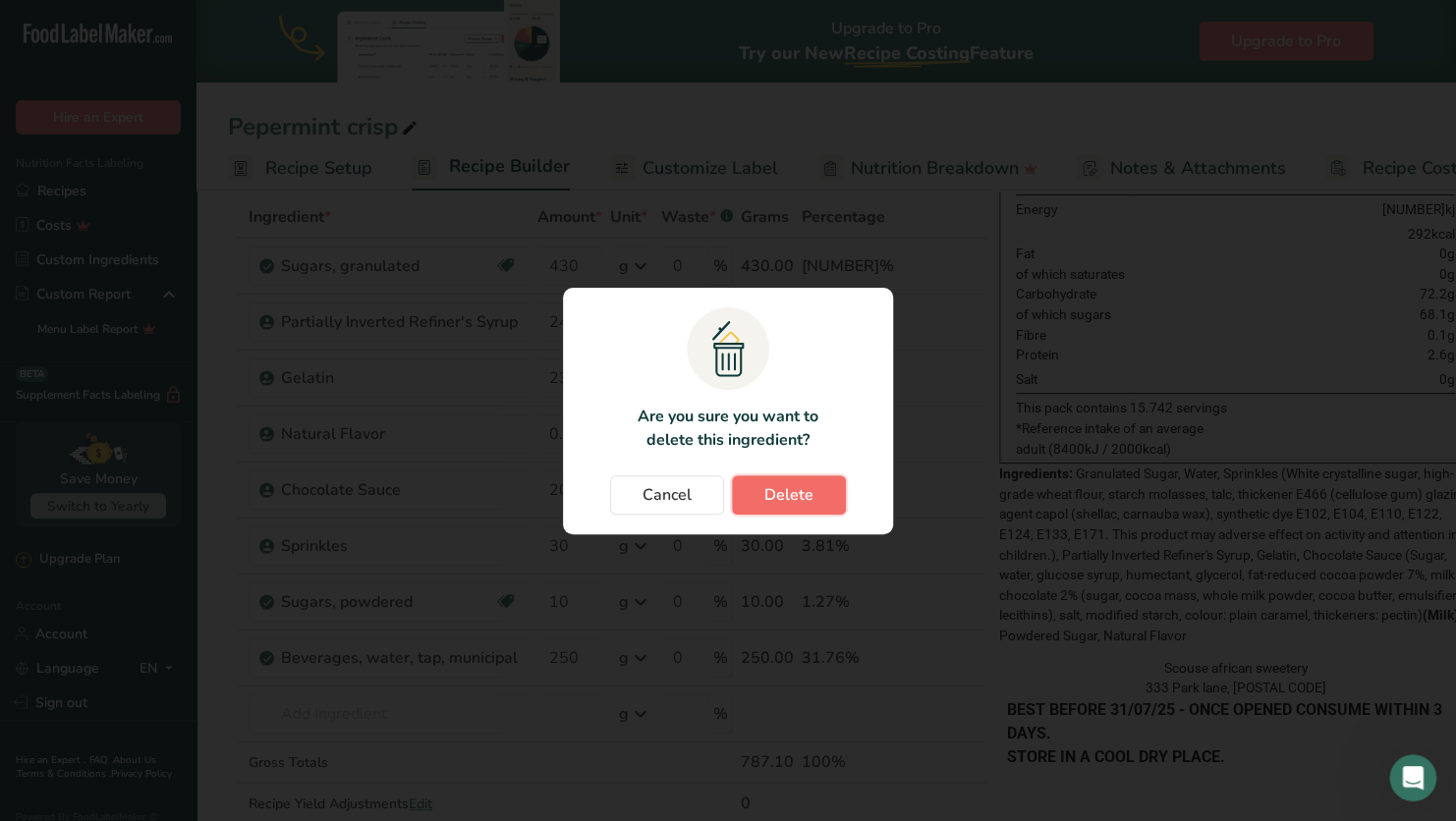 click on "Delete" at bounding box center [789, 495] 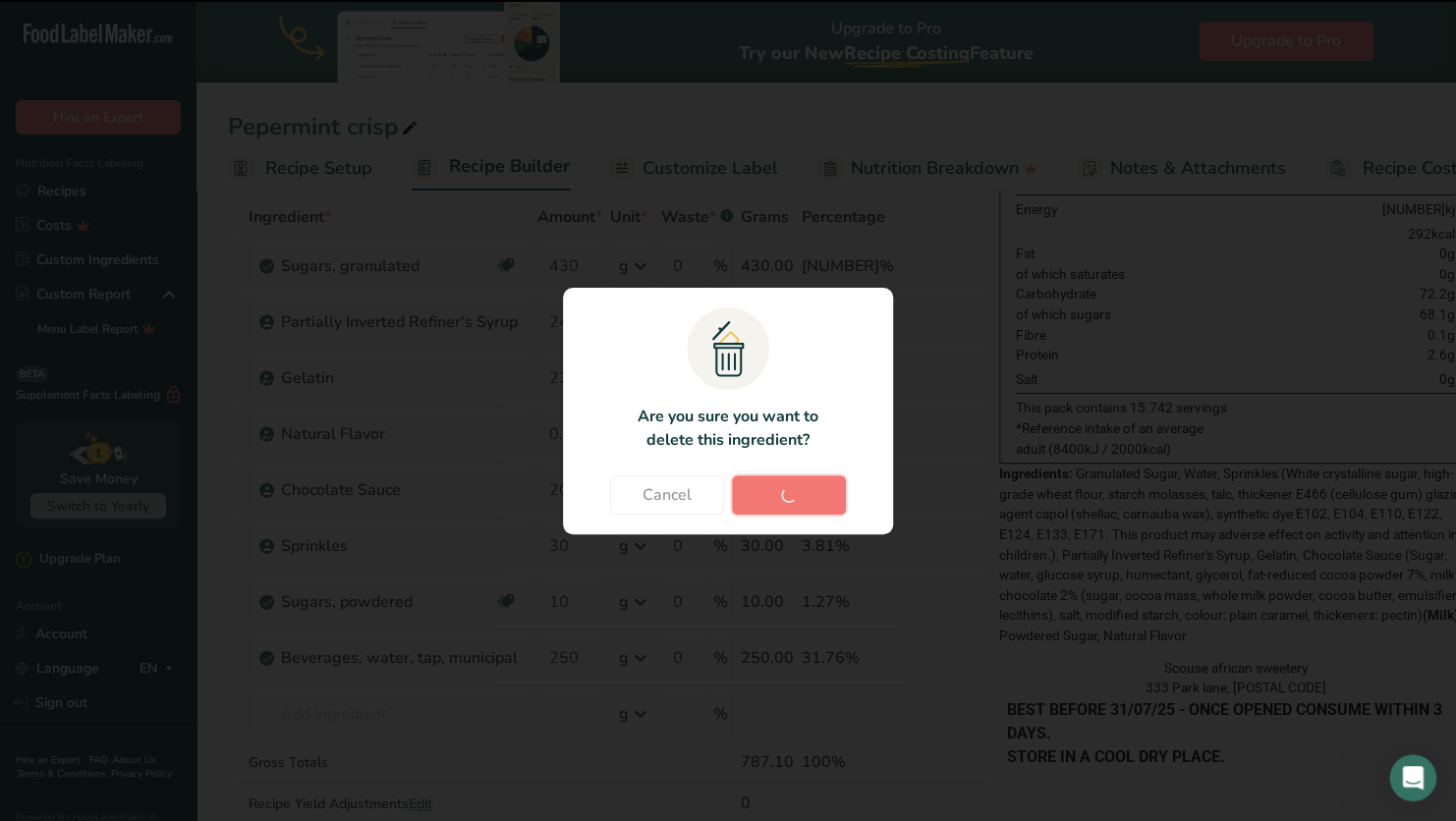 type on "30" 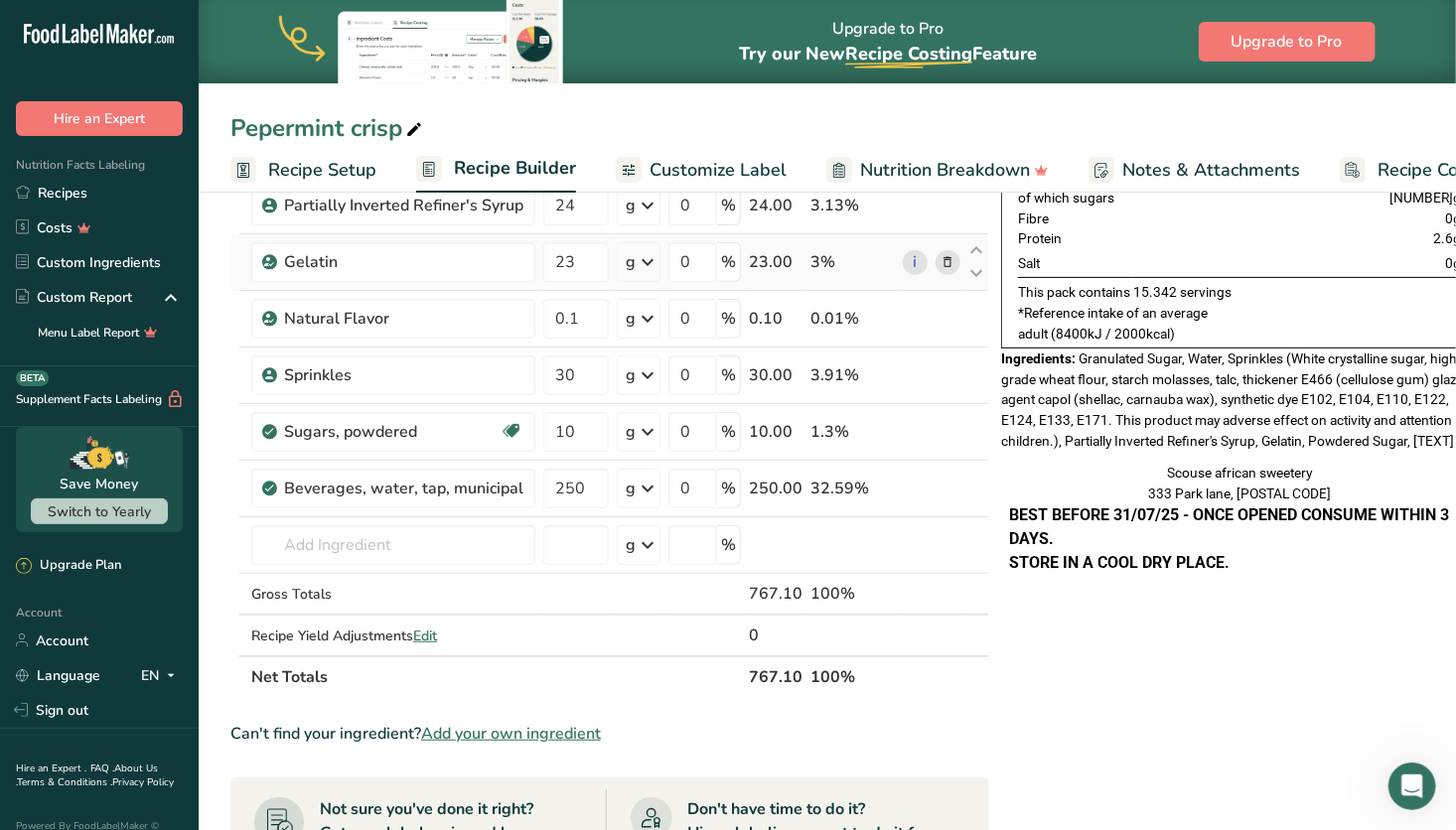 scroll, scrollTop: 226, scrollLeft: 0, axis: vertical 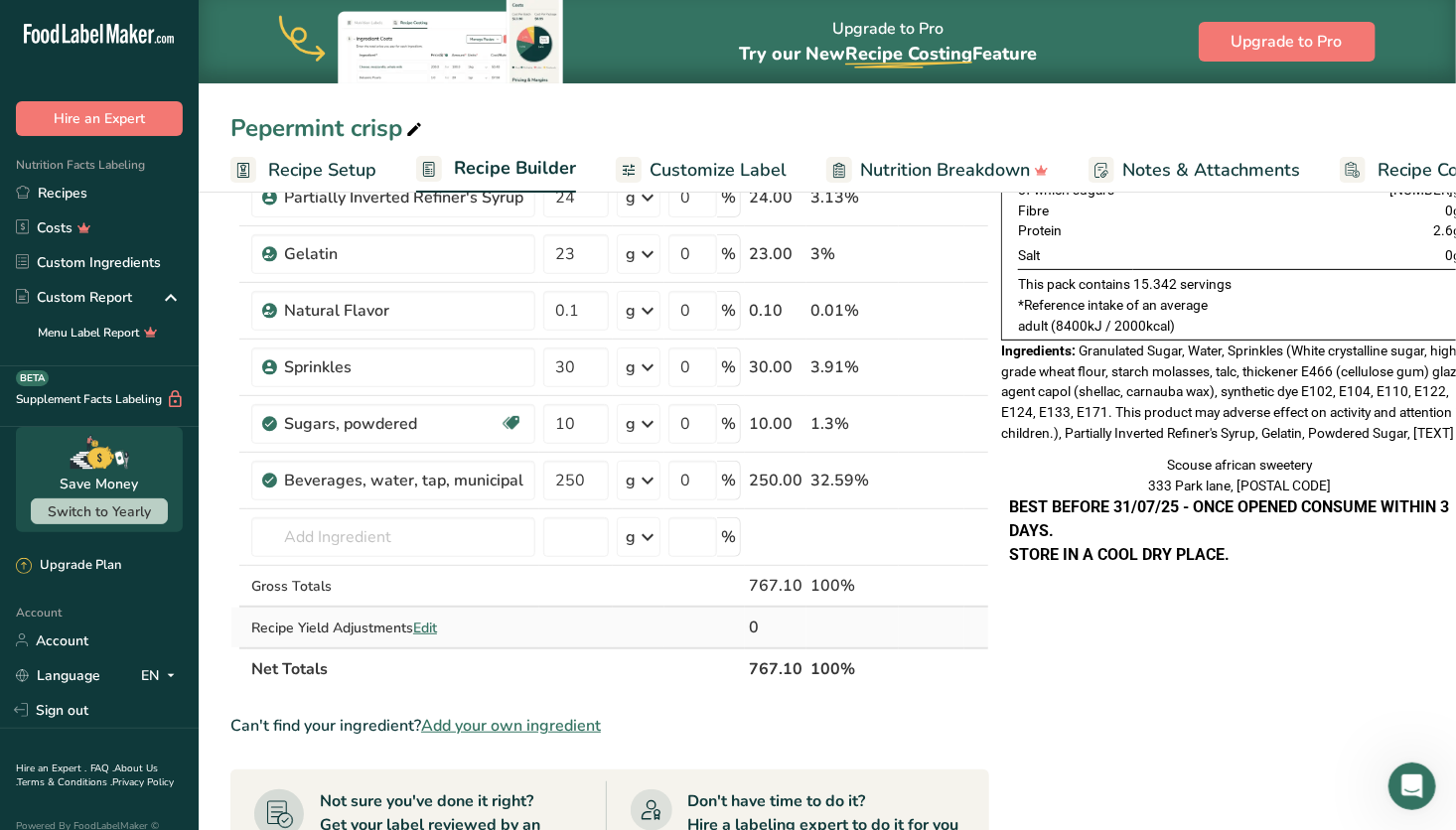 click on "Edit" at bounding box center [425, 627] 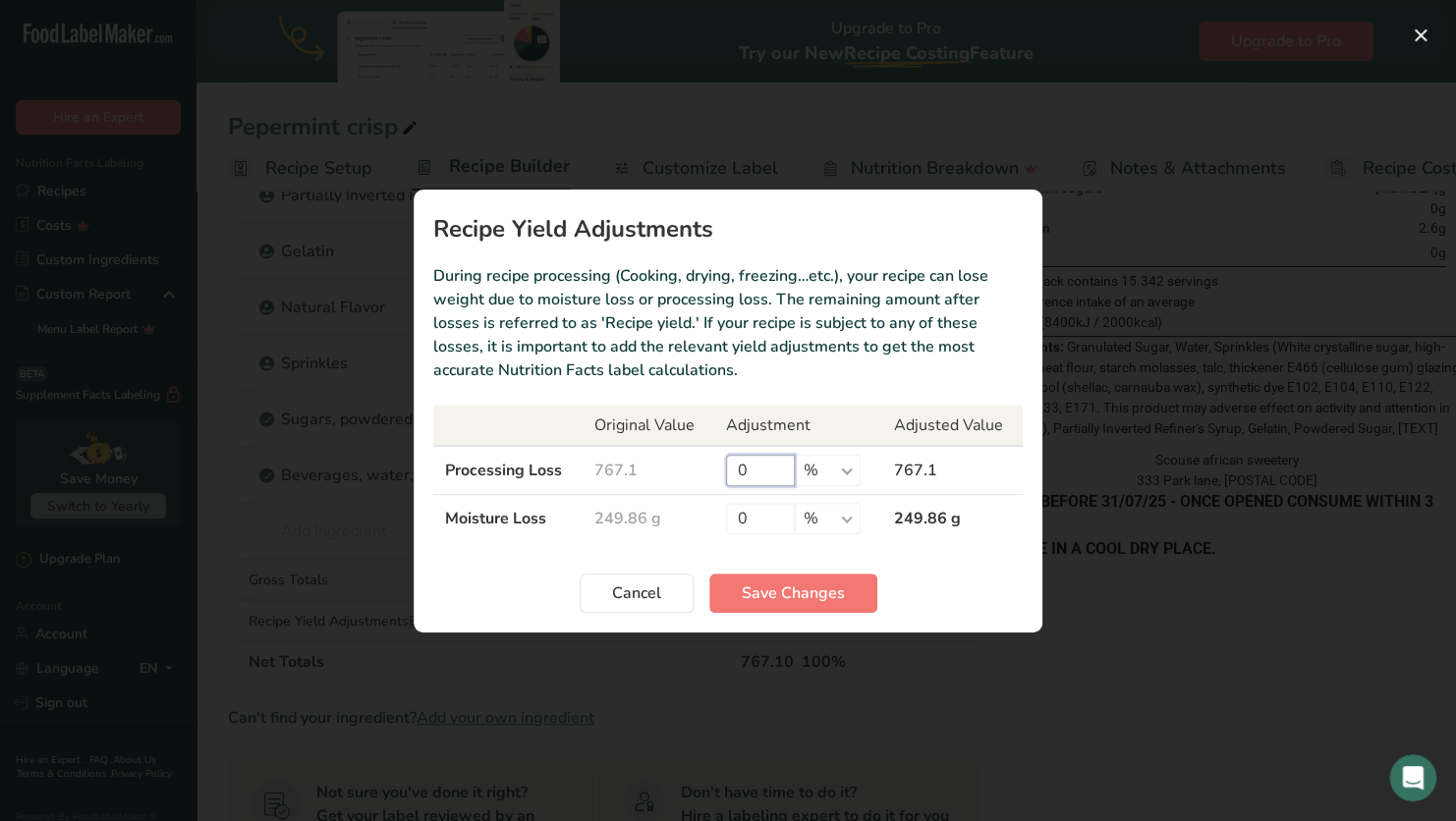 drag, startPoint x: 754, startPoint y: 469, endPoint x: 677, endPoint y: 455, distance: 78.262379 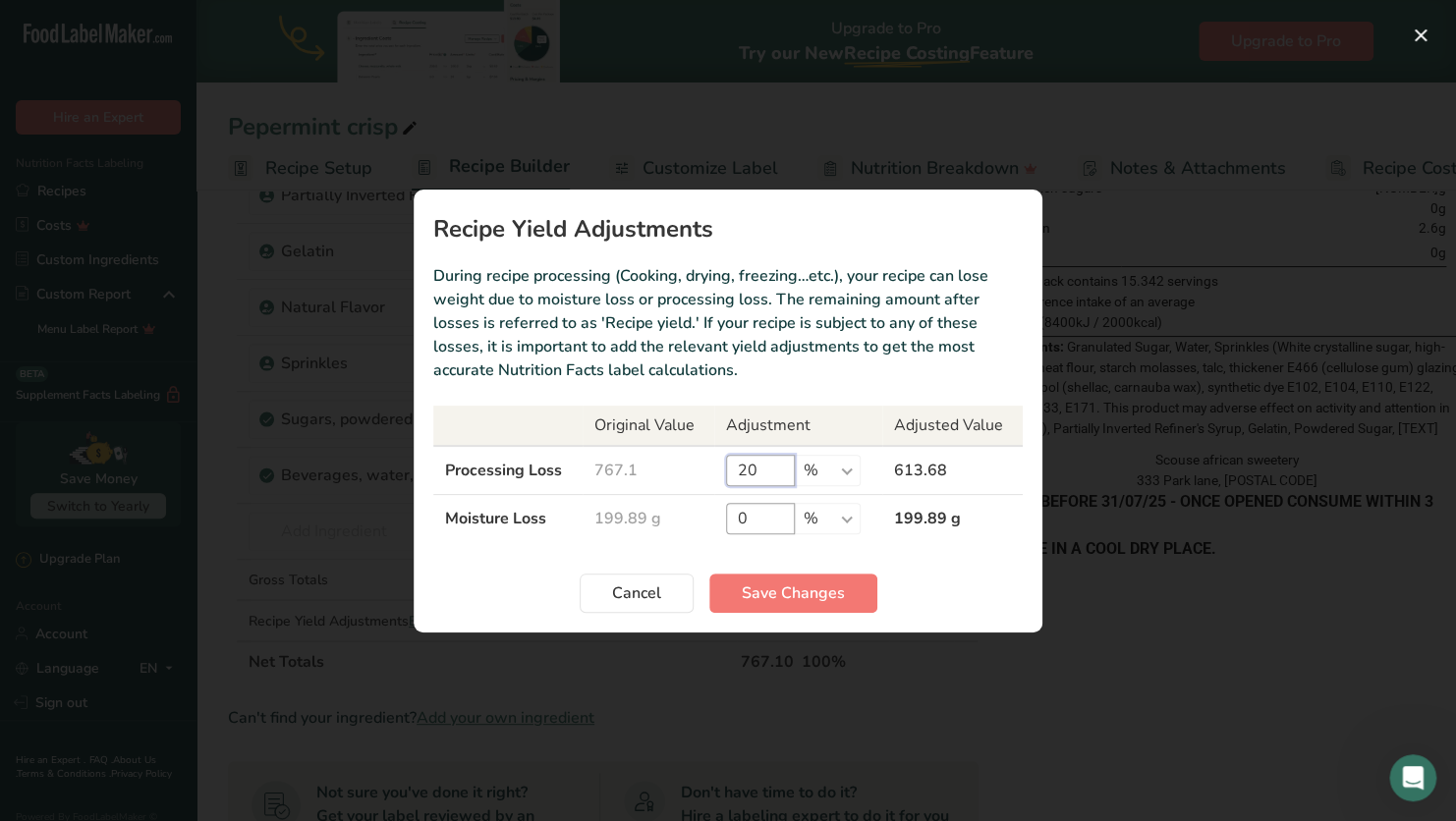 type on "20" 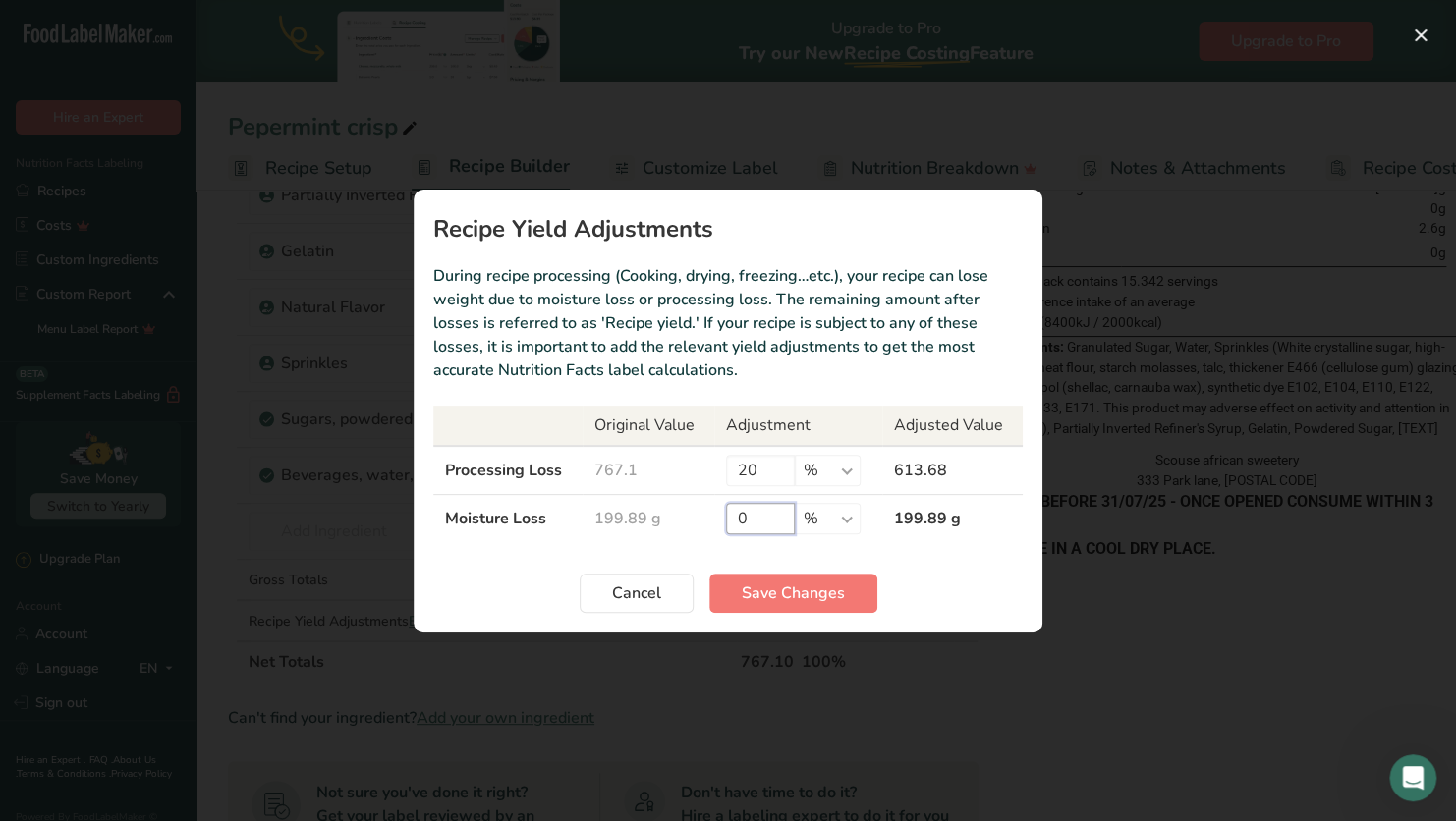 click on "0" at bounding box center (760, 519) 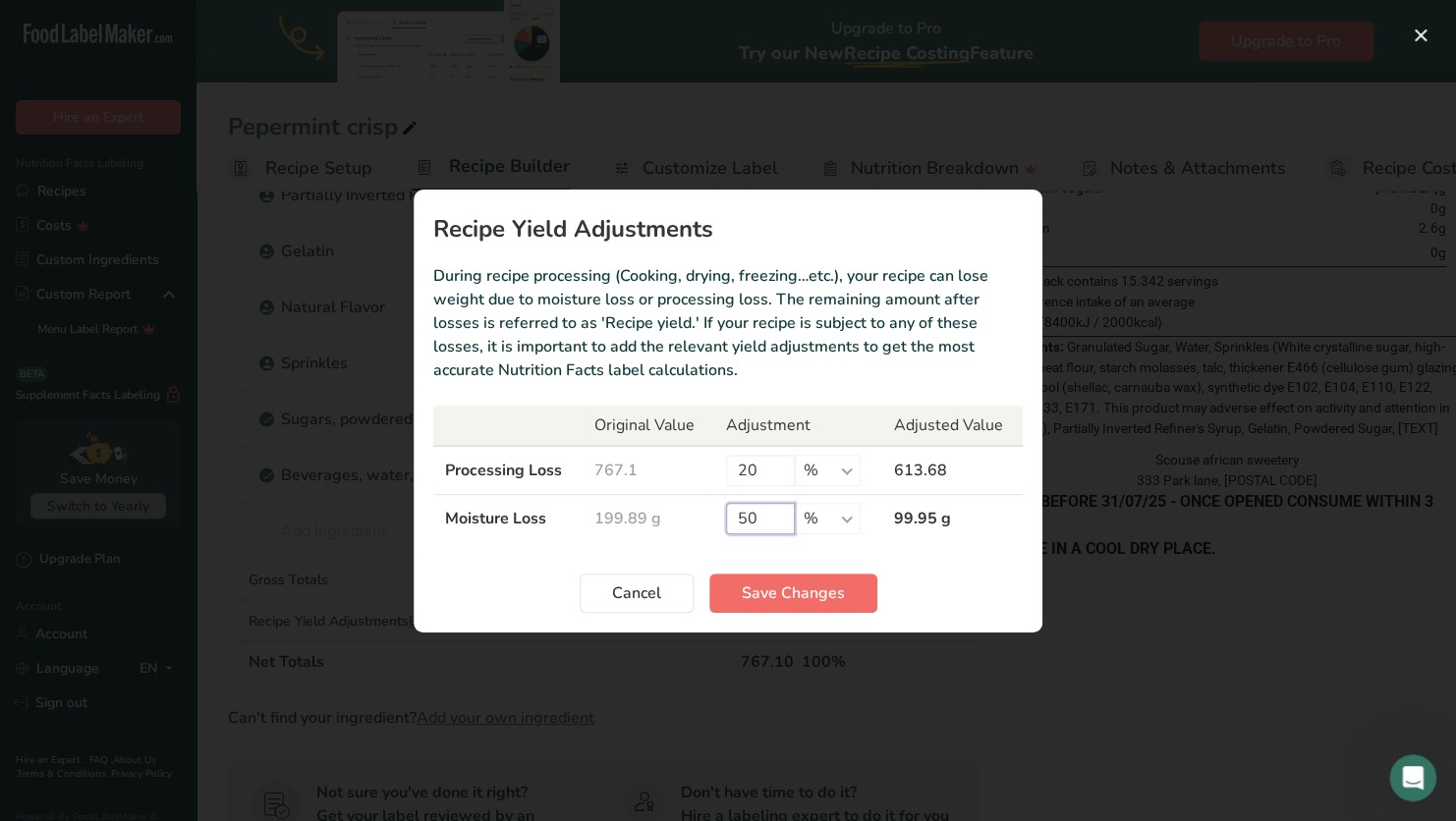 type on "50" 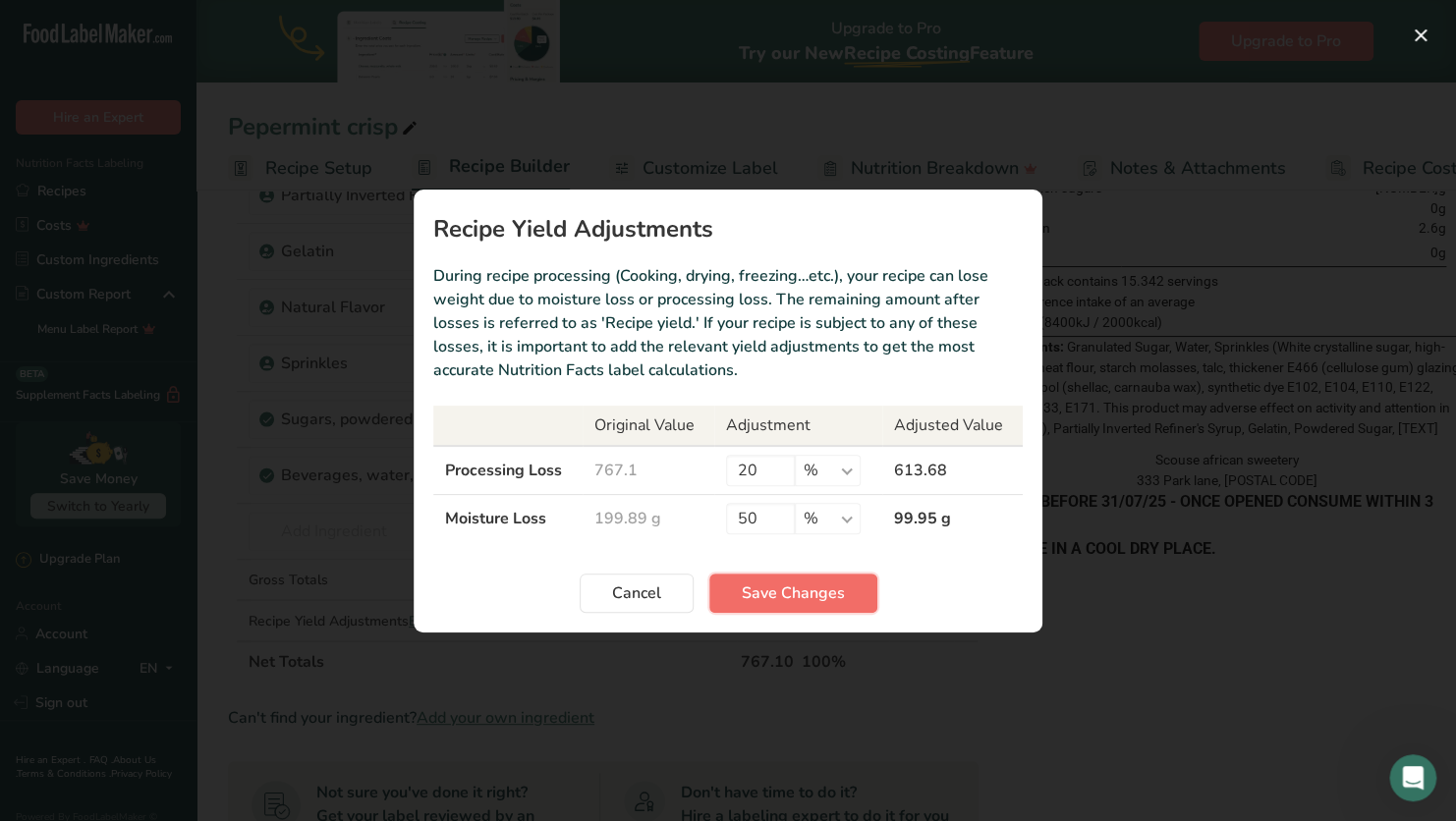 click on "Save Changes" at bounding box center (793, 593) 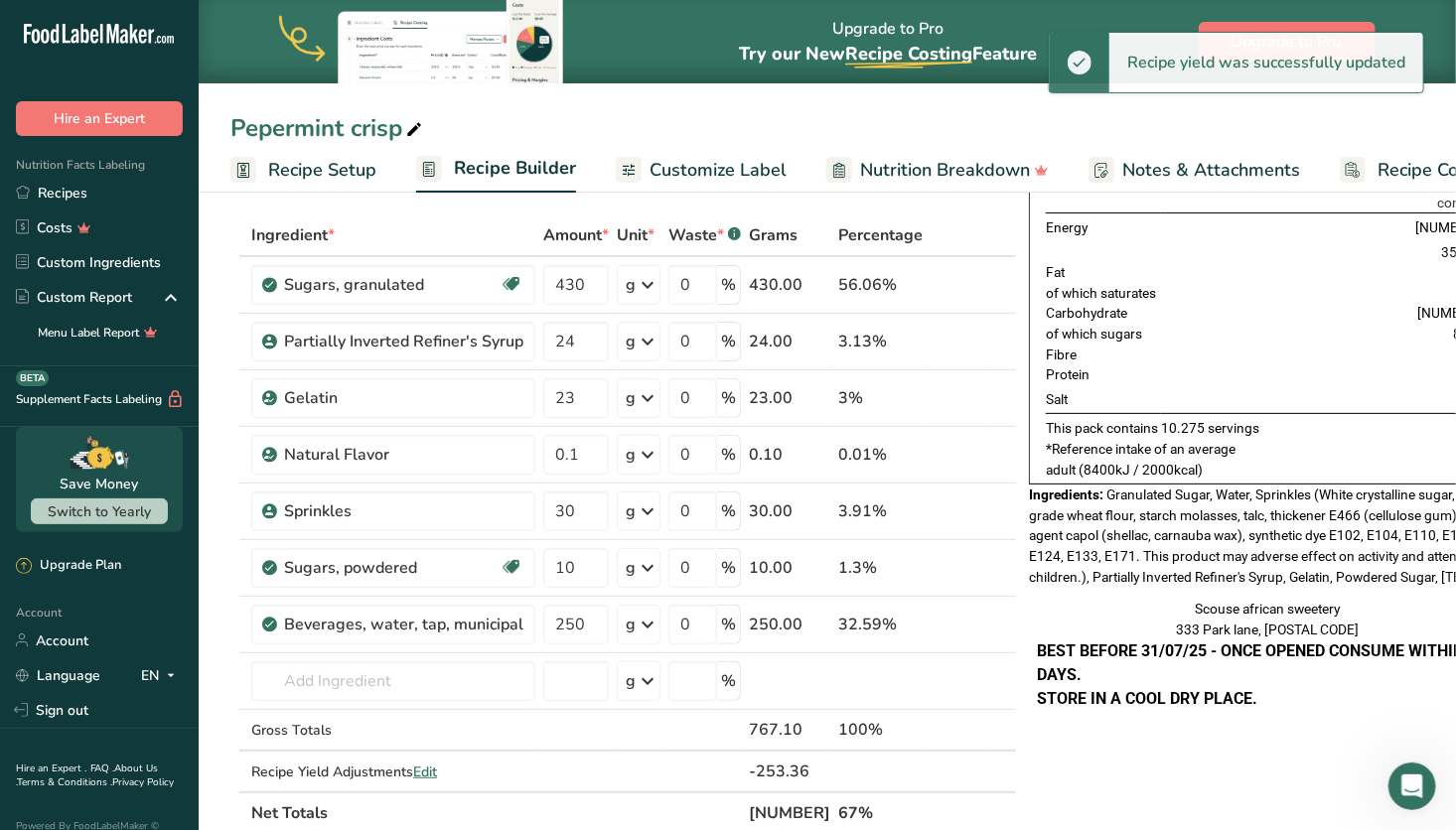 scroll, scrollTop: 0, scrollLeft: 0, axis: both 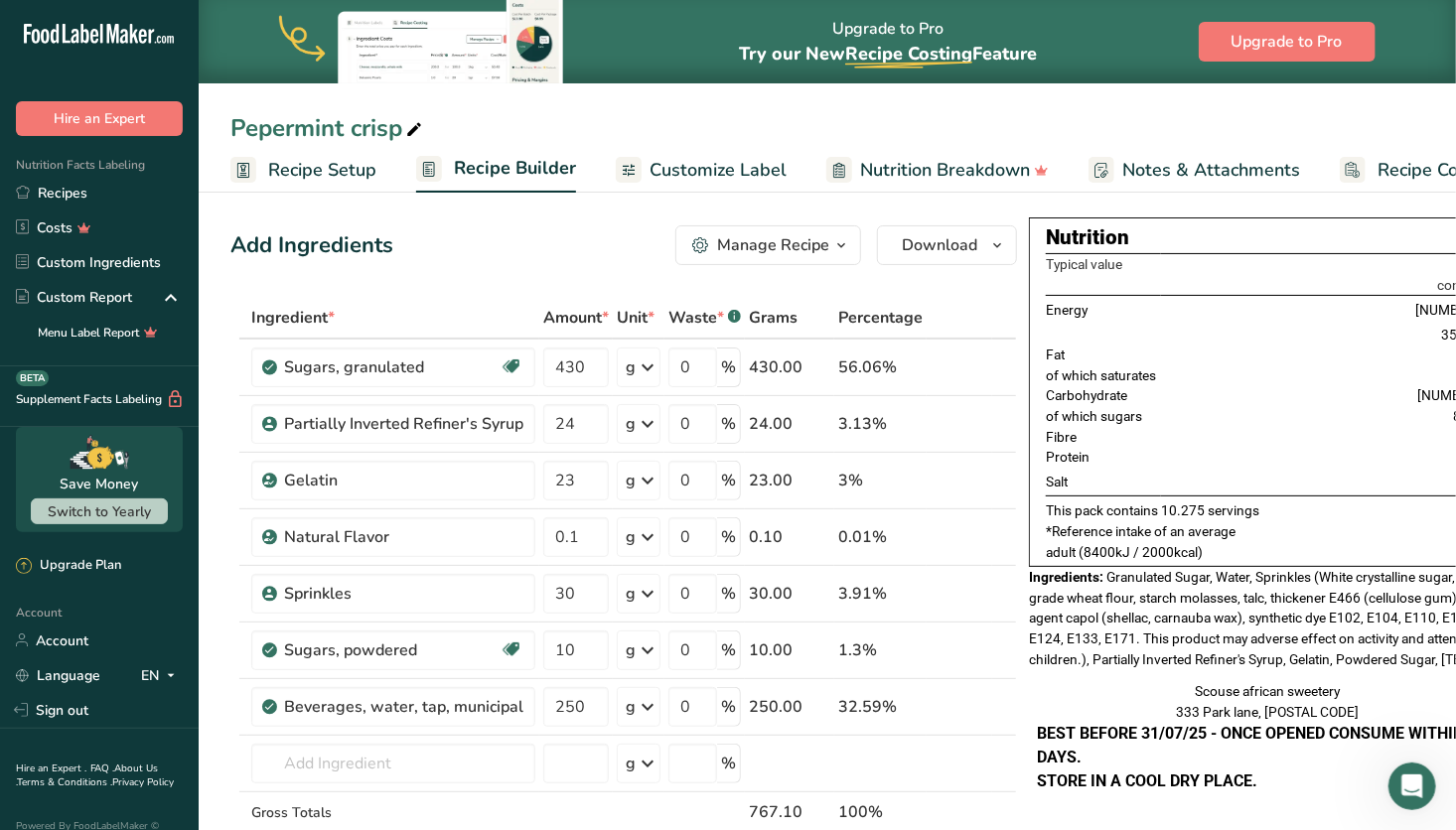 click on "Customize Label" at bounding box center [718, 170] 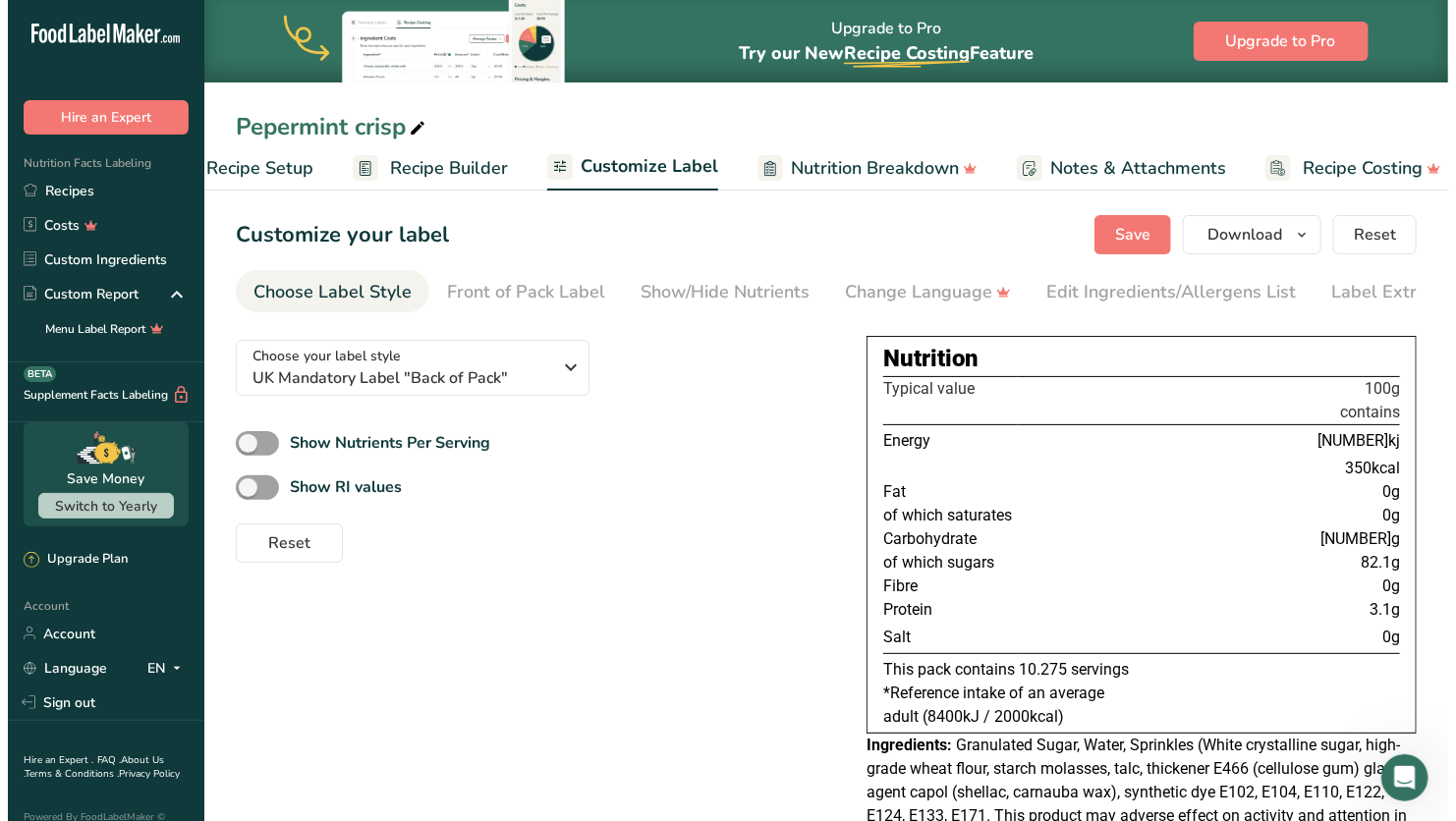 scroll, scrollTop: 0, scrollLeft: 90, axis: horizontal 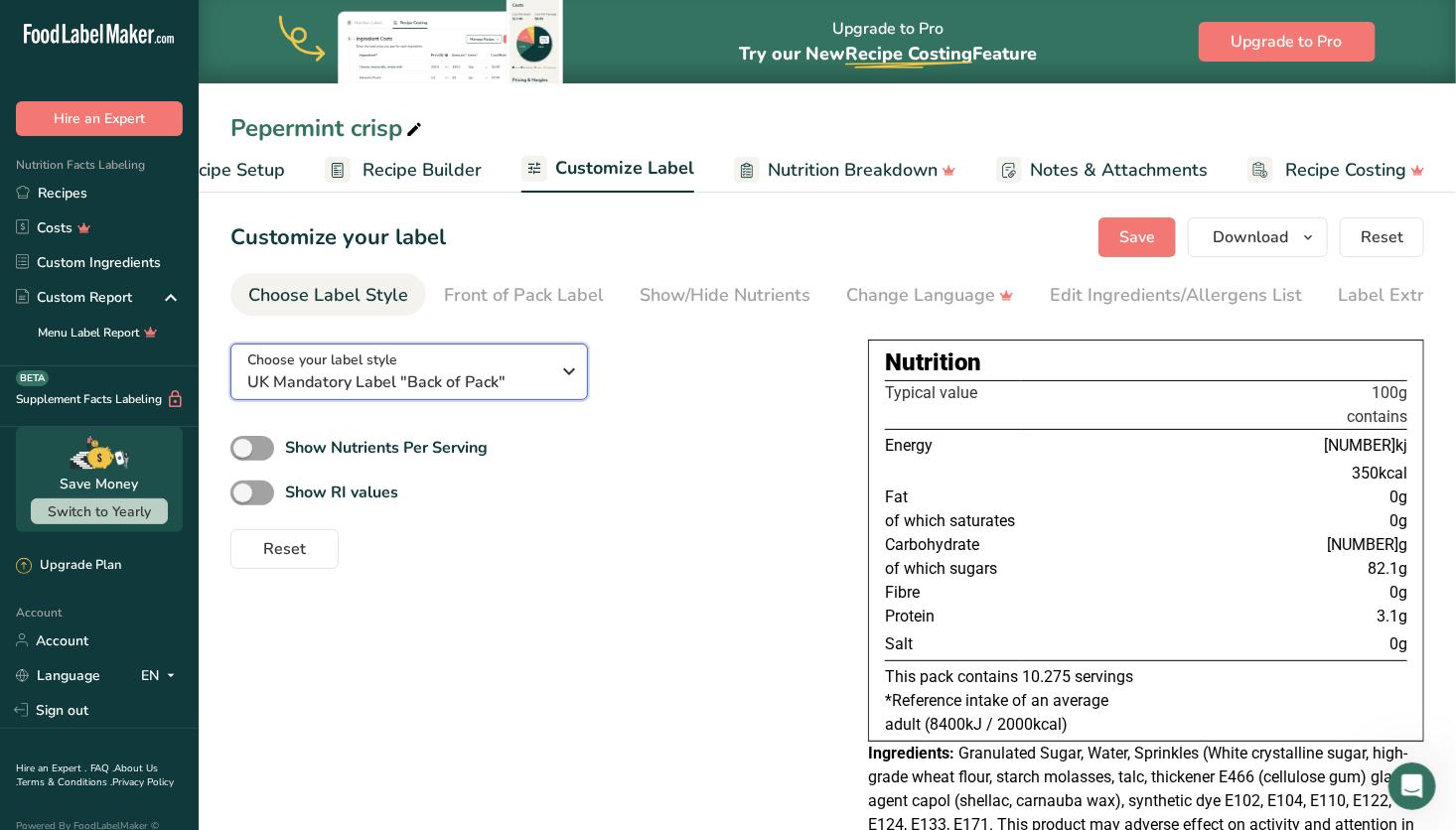 click on "UK Mandatory Label "Back of Pack"" at bounding box center [398, 382] 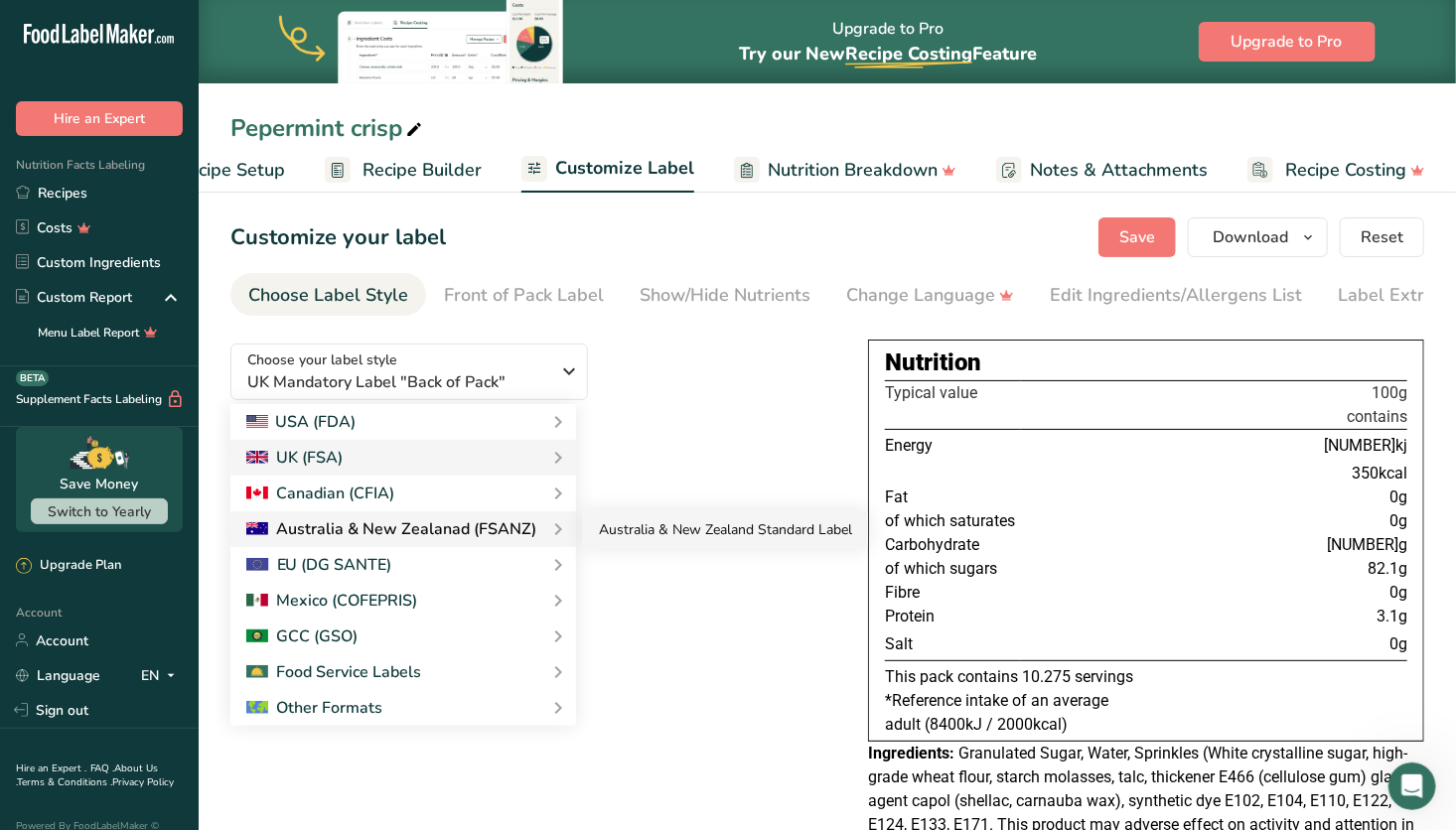 click on "Australia & New Zealand Standard Label" at bounding box center (725, 529) 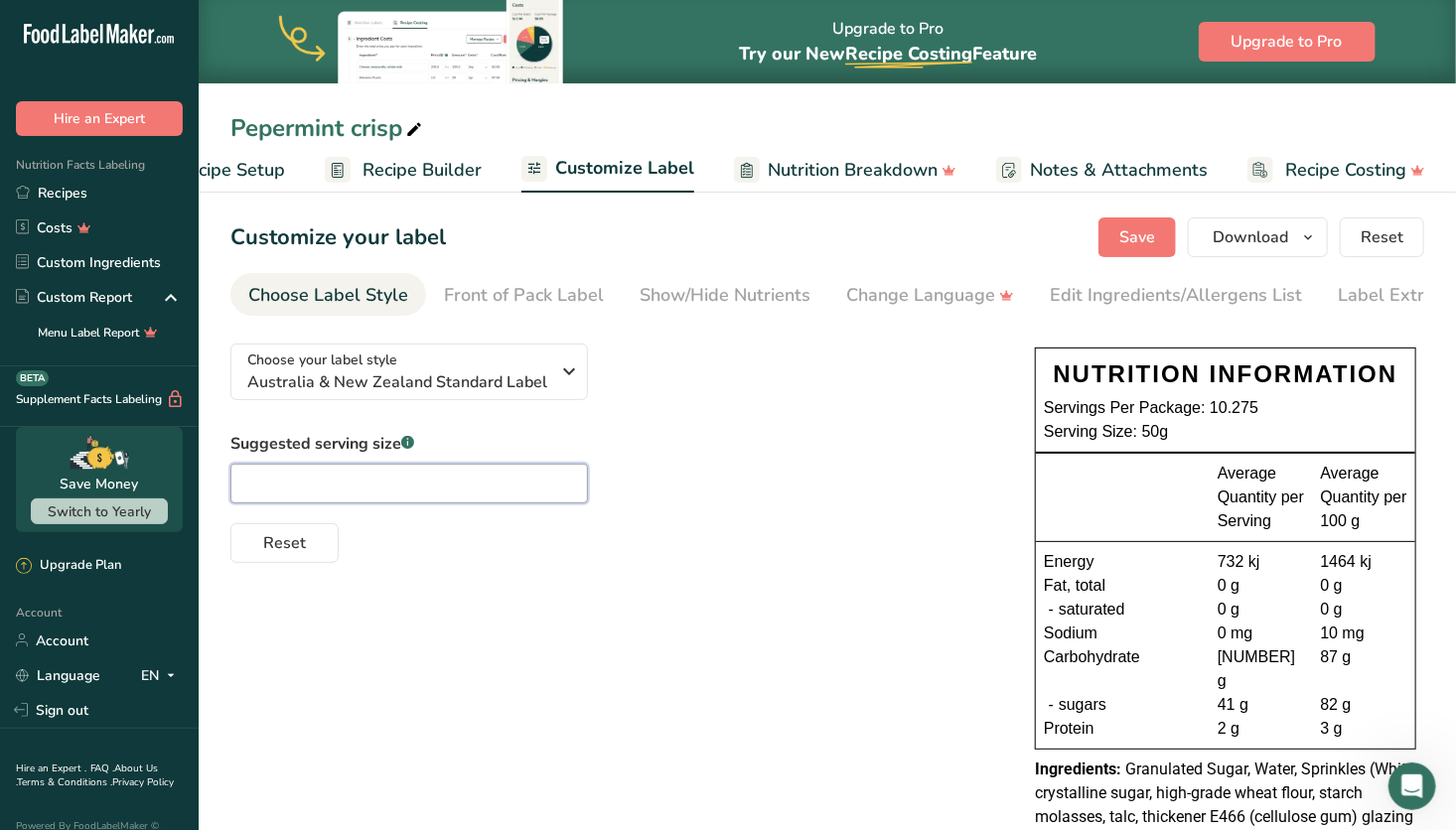click at bounding box center (409, 484) 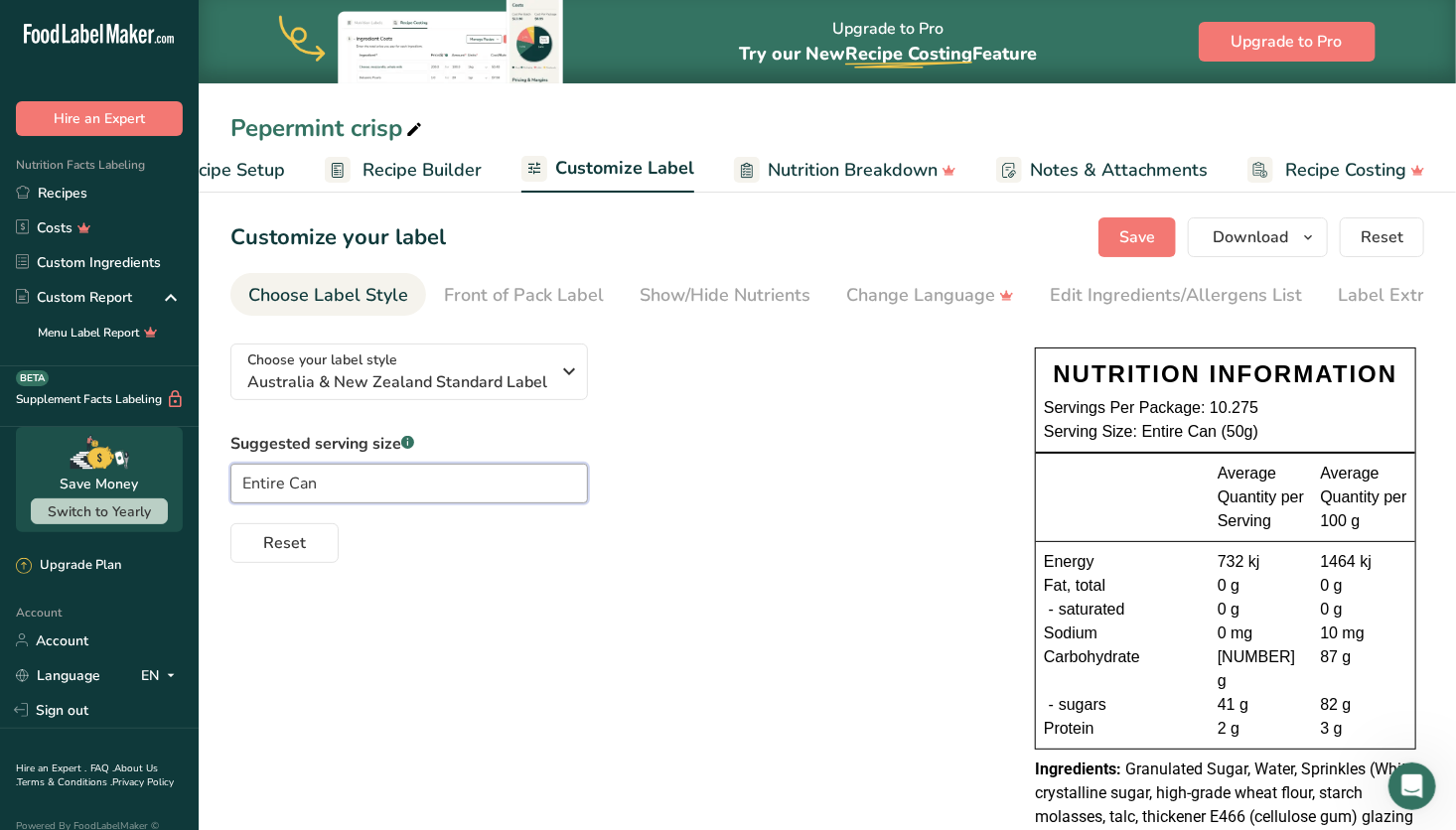 type on "Entire Can" 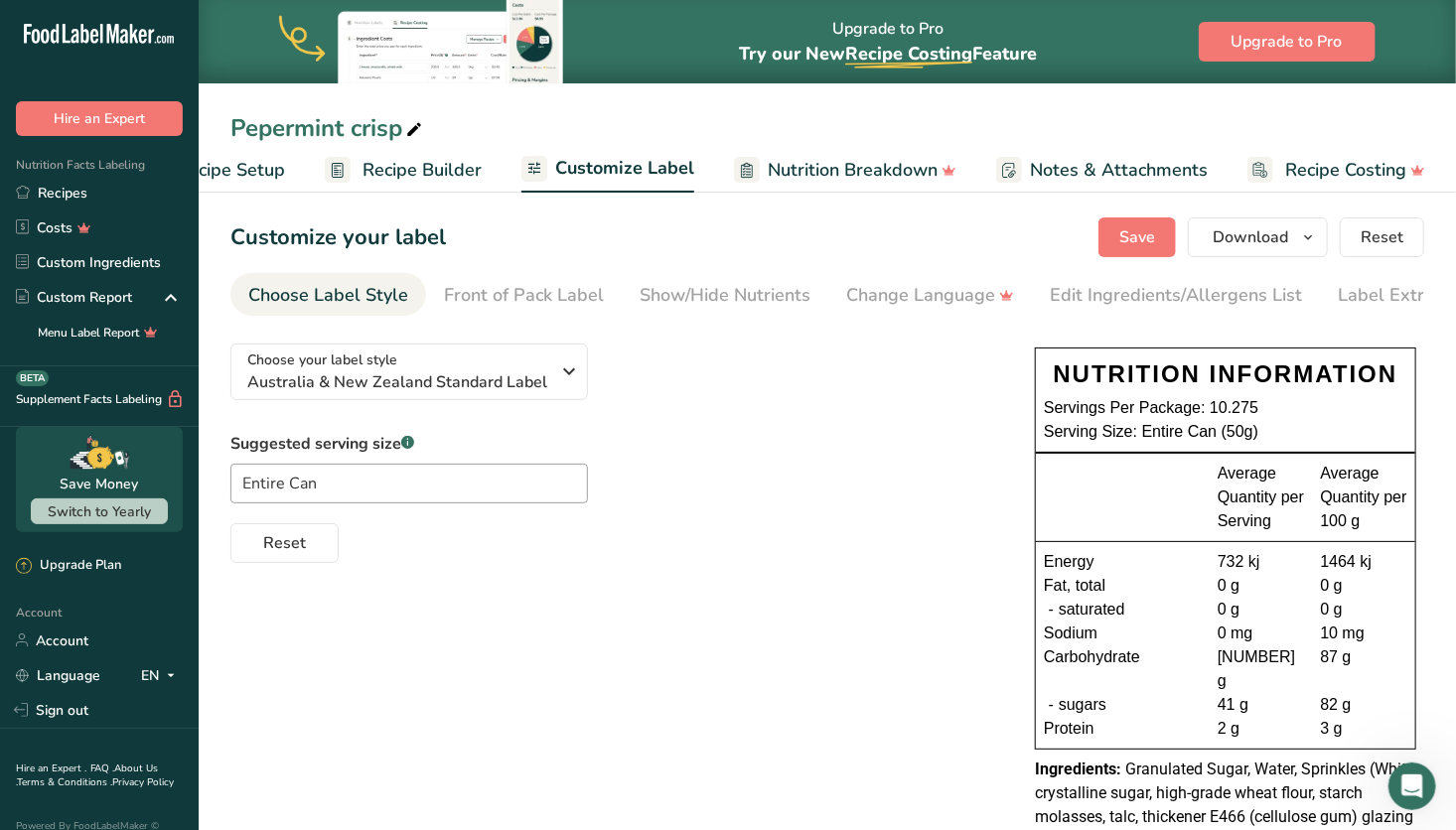 click on "Recipe Setup" at bounding box center (230, 170) 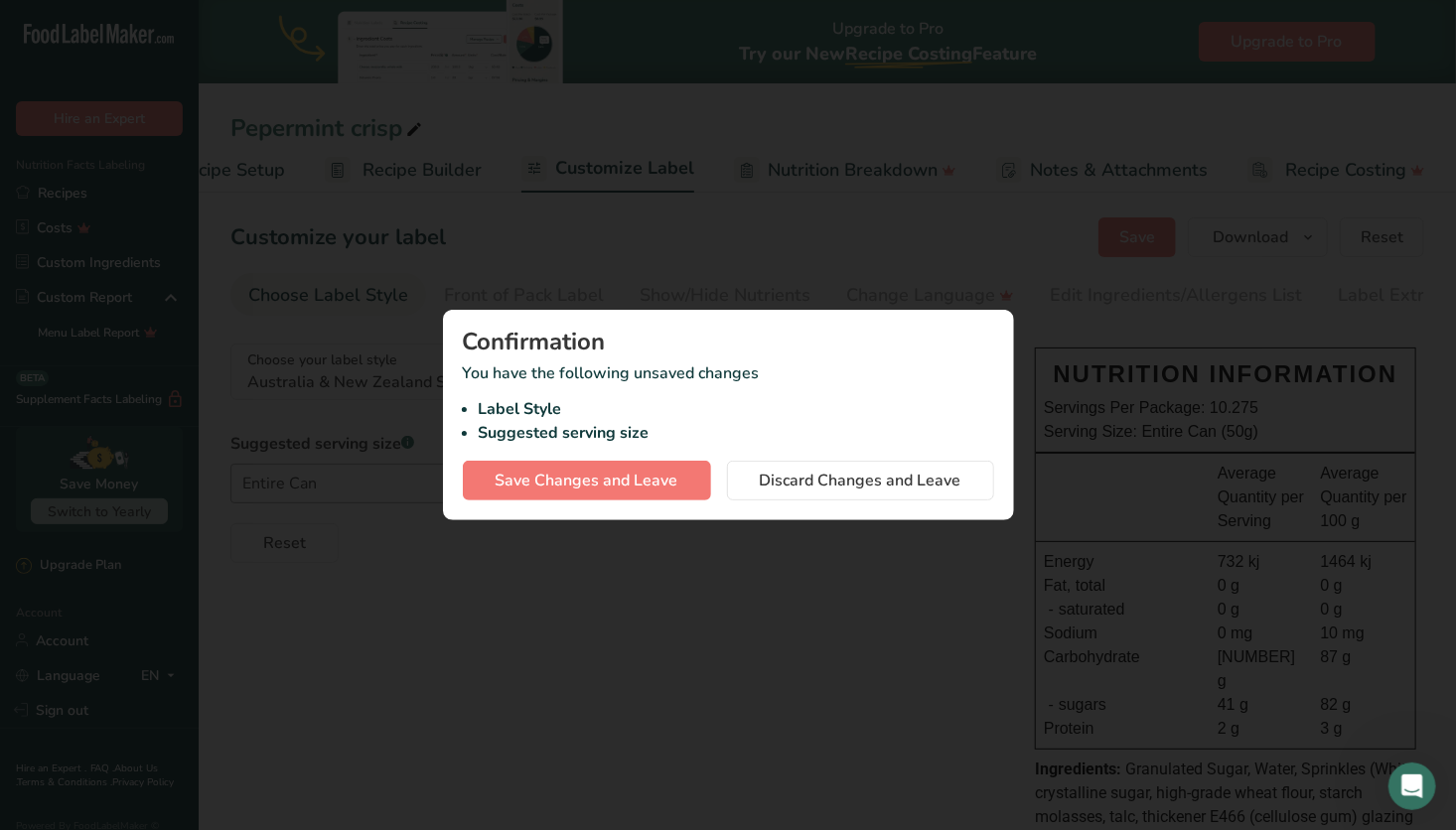 scroll, scrollTop: 0, scrollLeft: 7, axis: horizontal 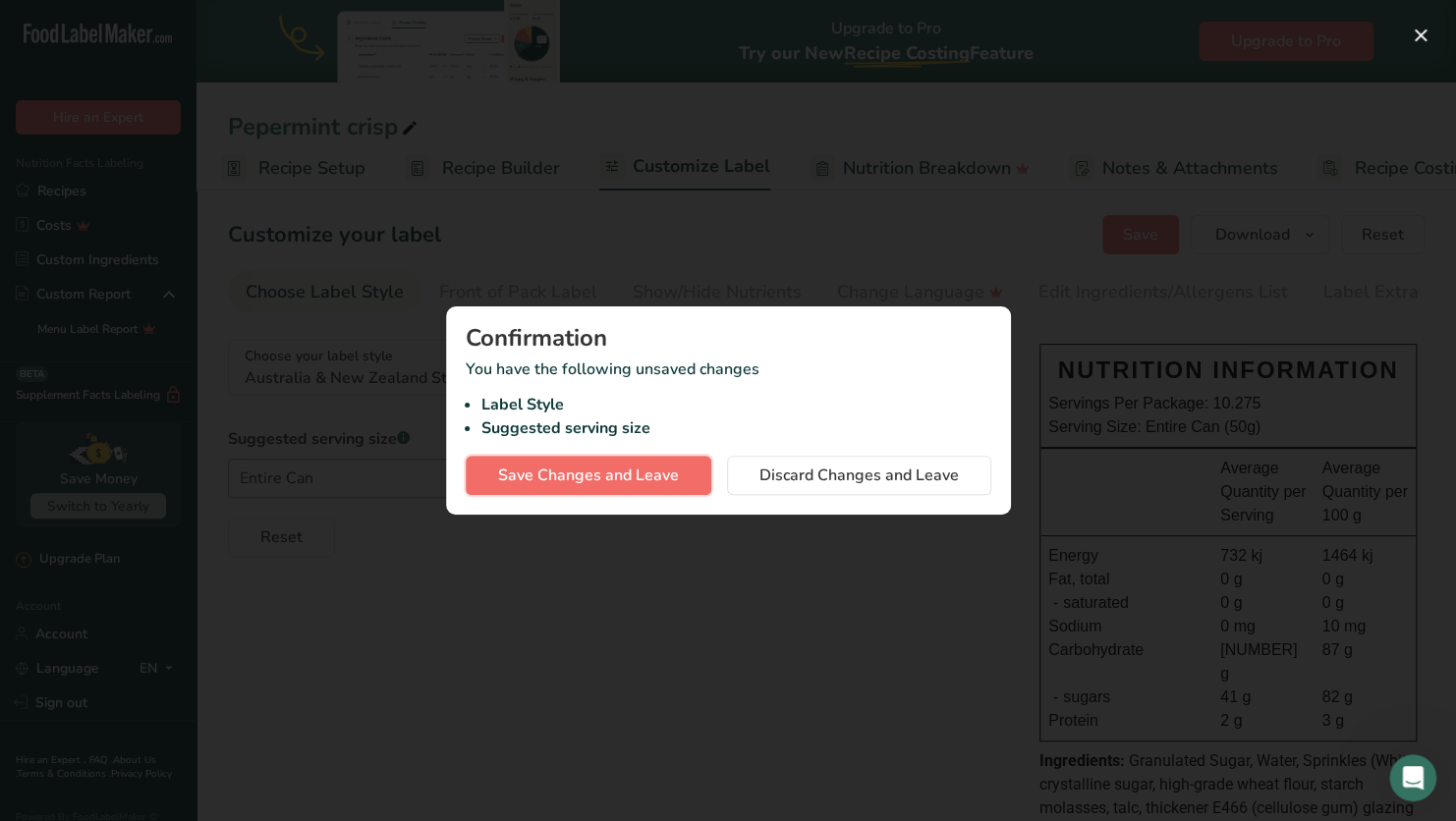 click on "Save Changes and Leave" at bounding box center [588, 475] 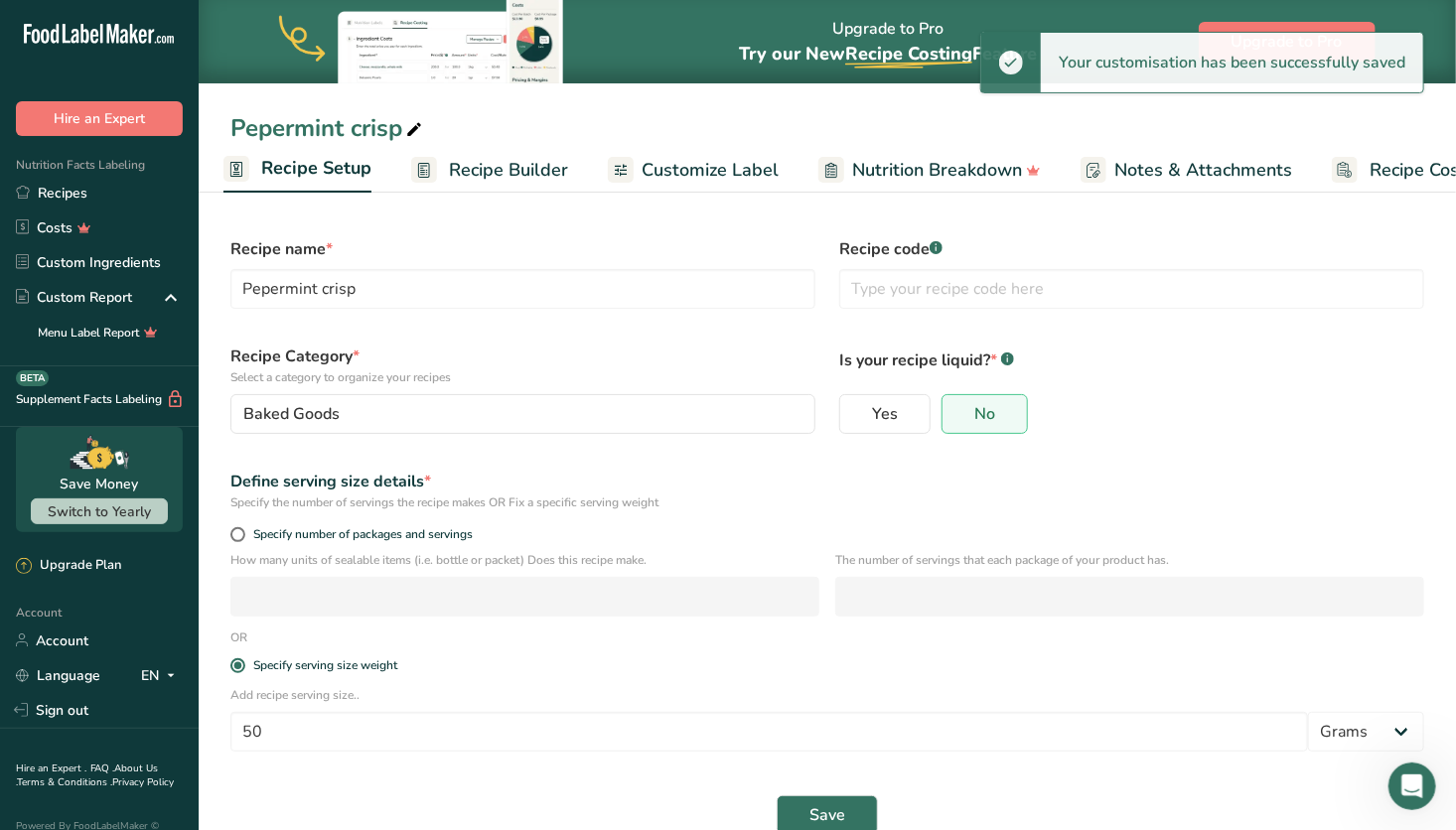 click on "Recipe Builder" at bounding box center (509, 170) 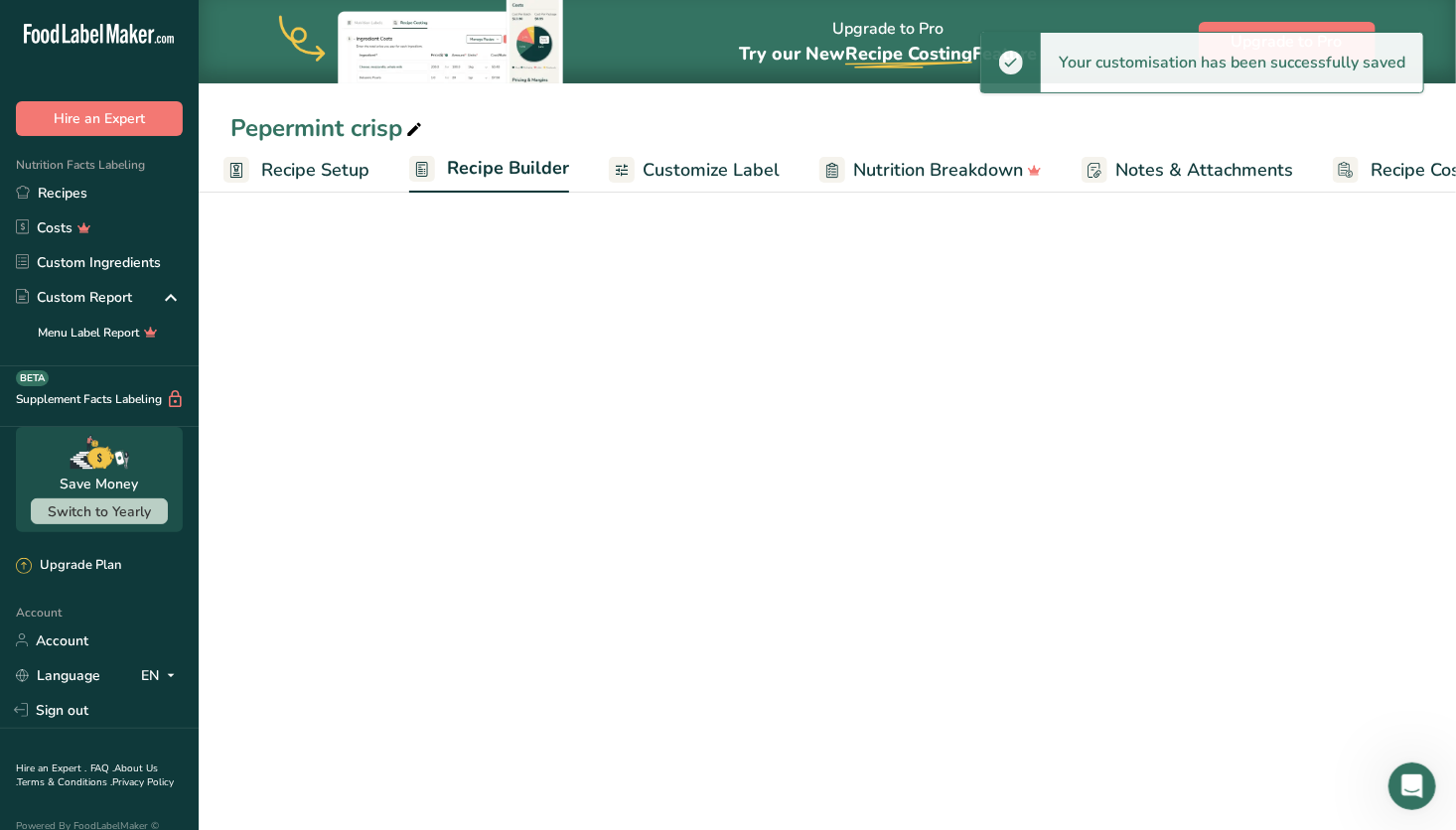 scroll, scrollTop: 0, scrollLeft: 91, axis: horizontal 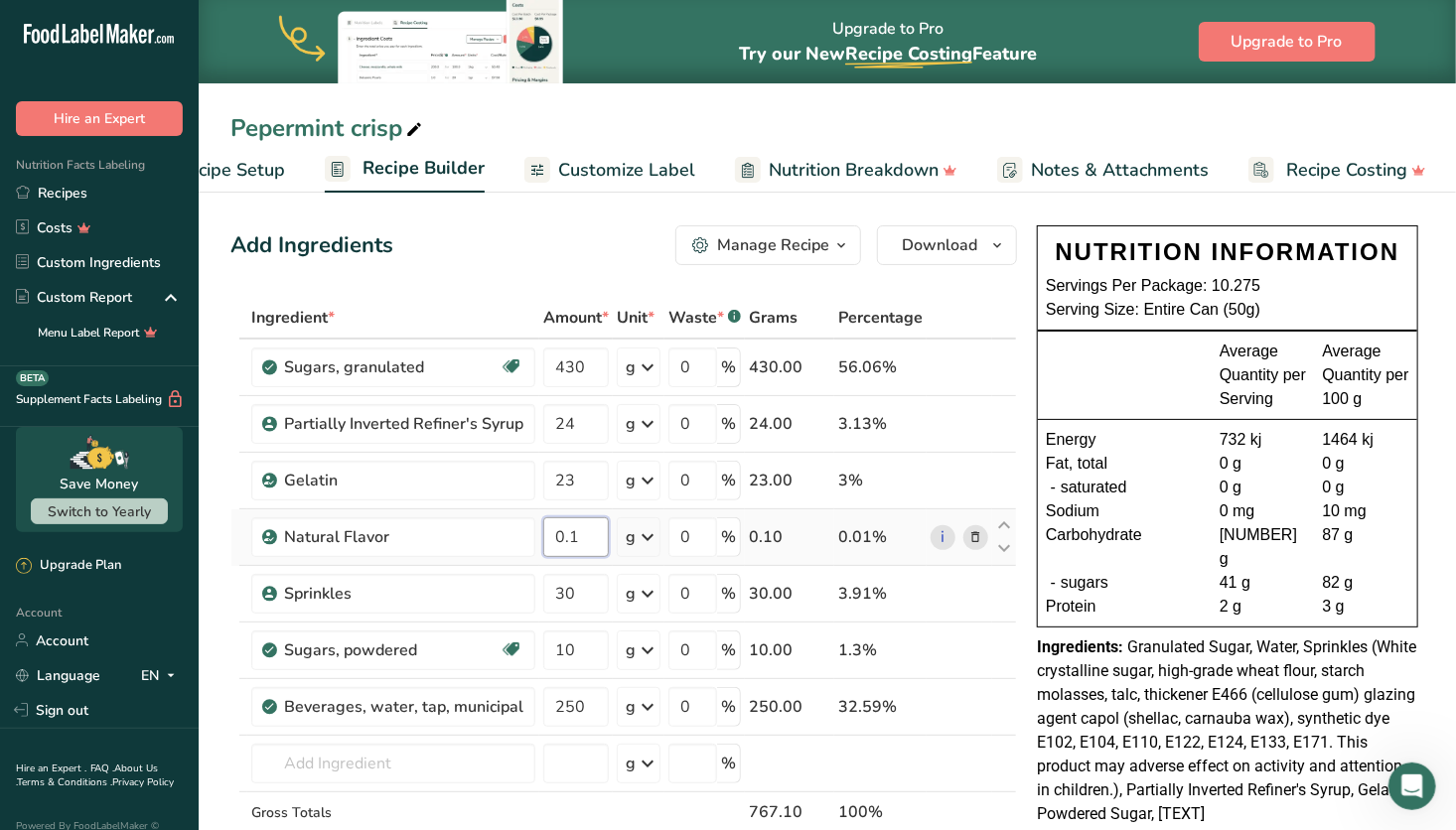 click on "0.1" at bounding box center (576, 537) 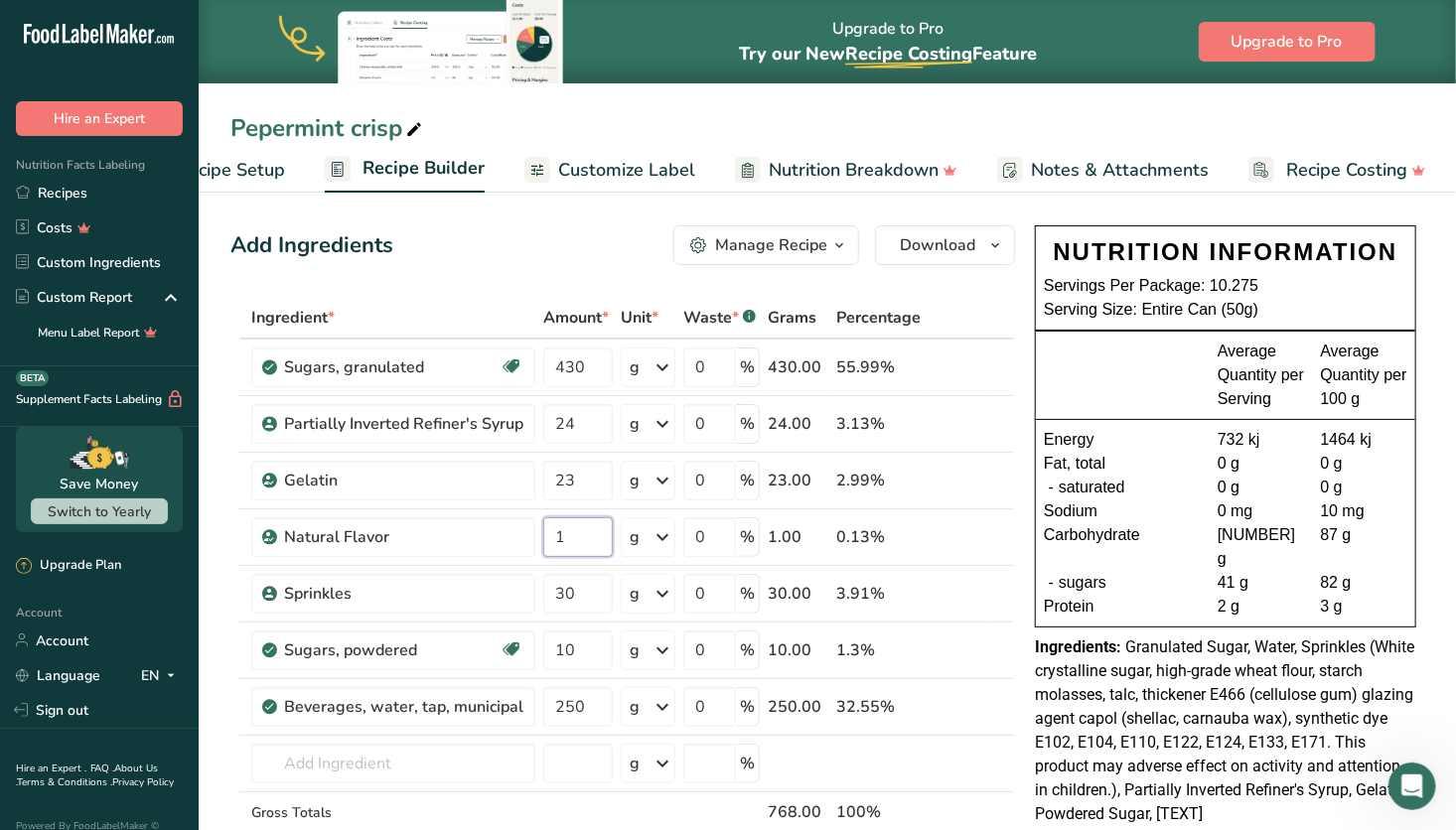 type on "1" 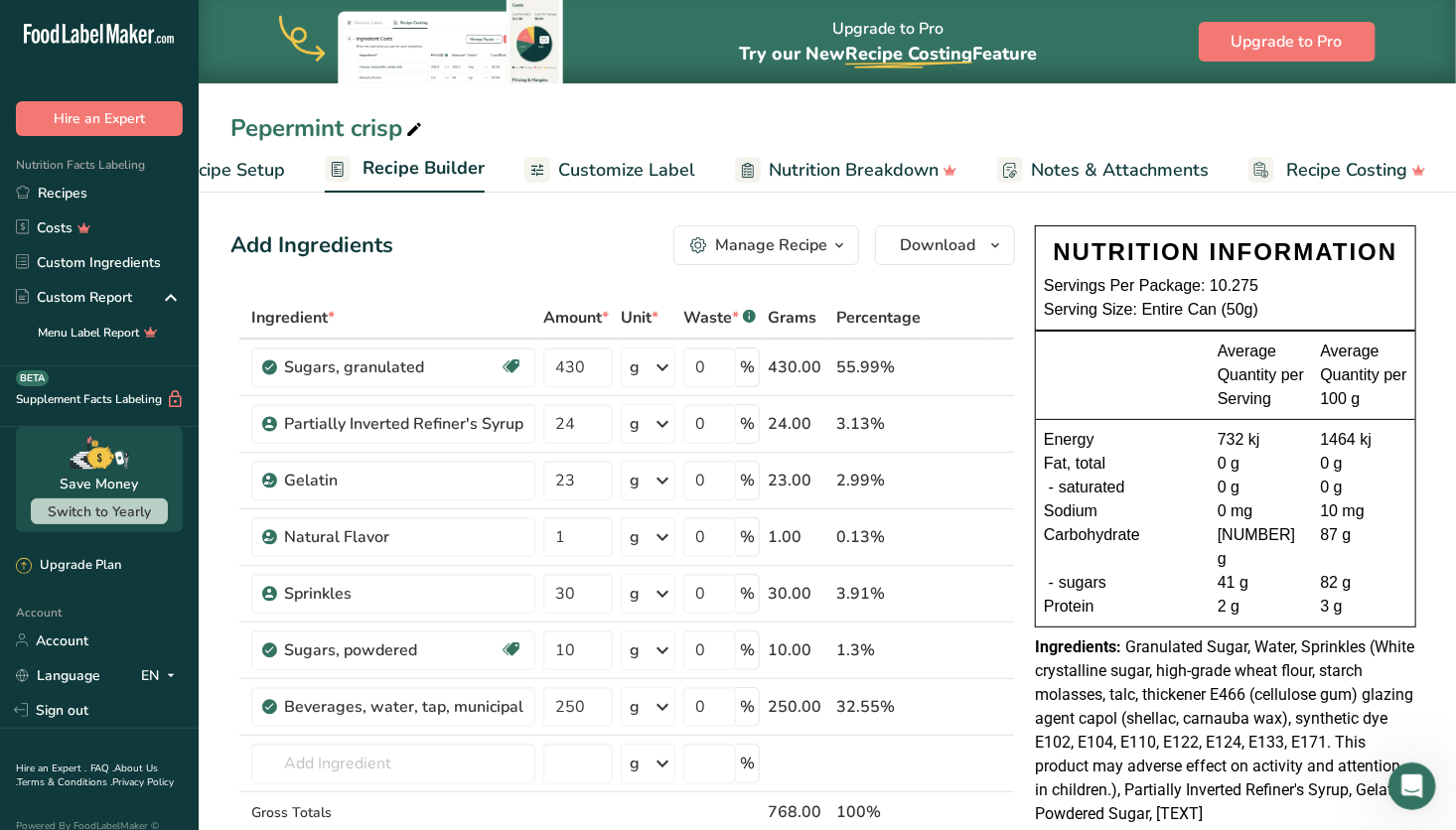 click at bounding box center (1130, 375) 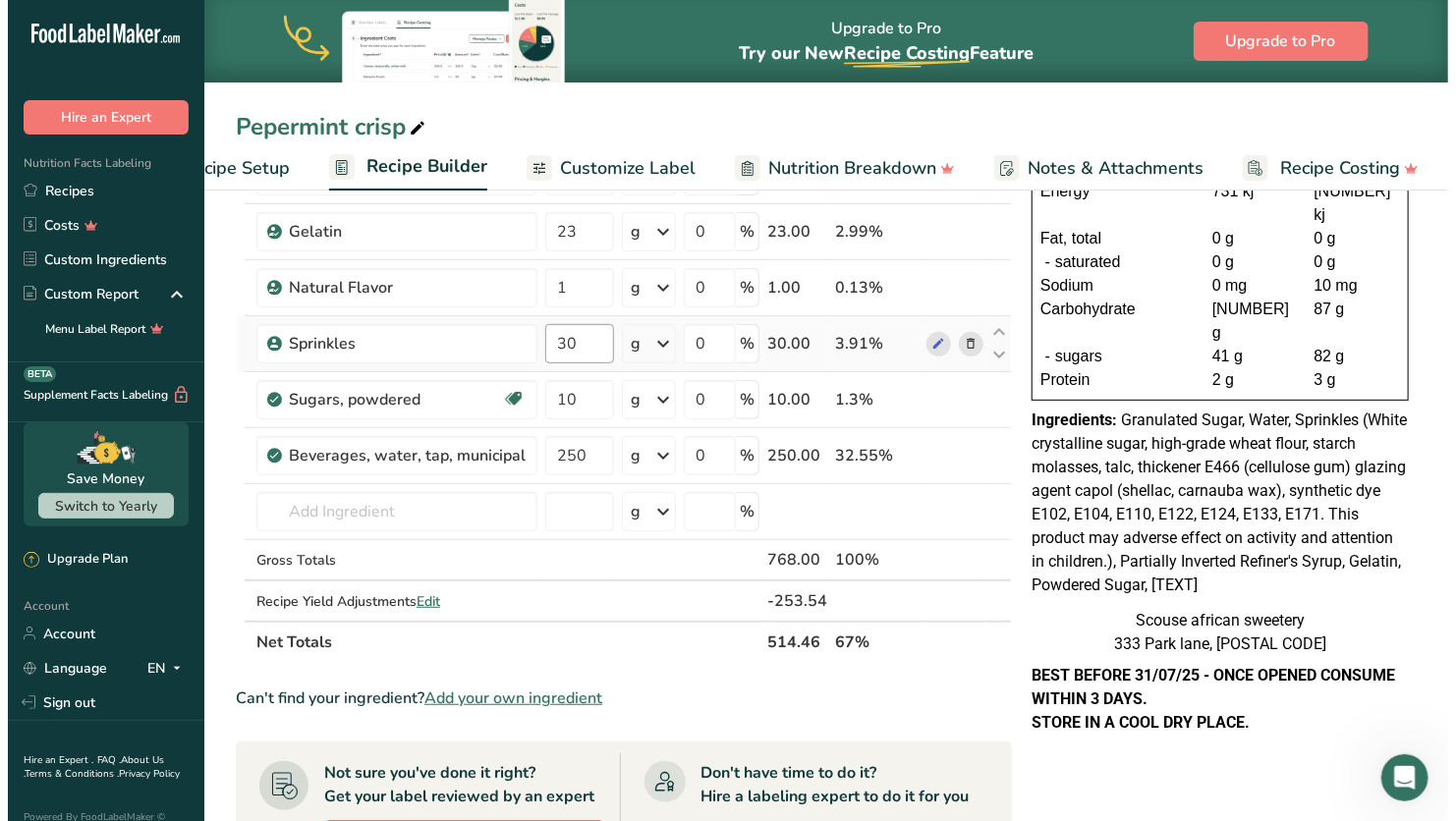 scroll, scrollTop: 246, scrollLeft: 0, axis: vertical 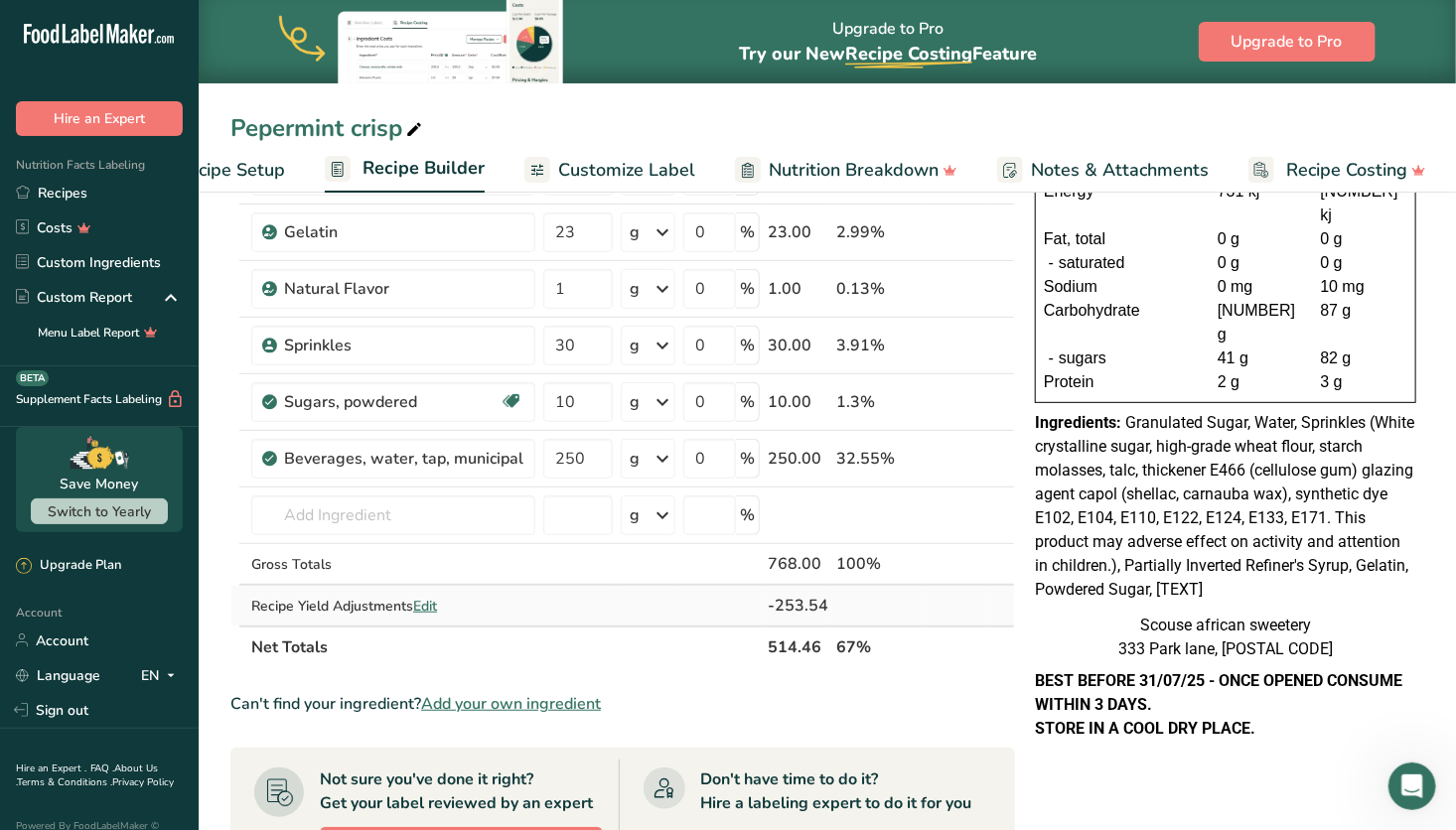click on "Edit" at bounding box center (425, 606) 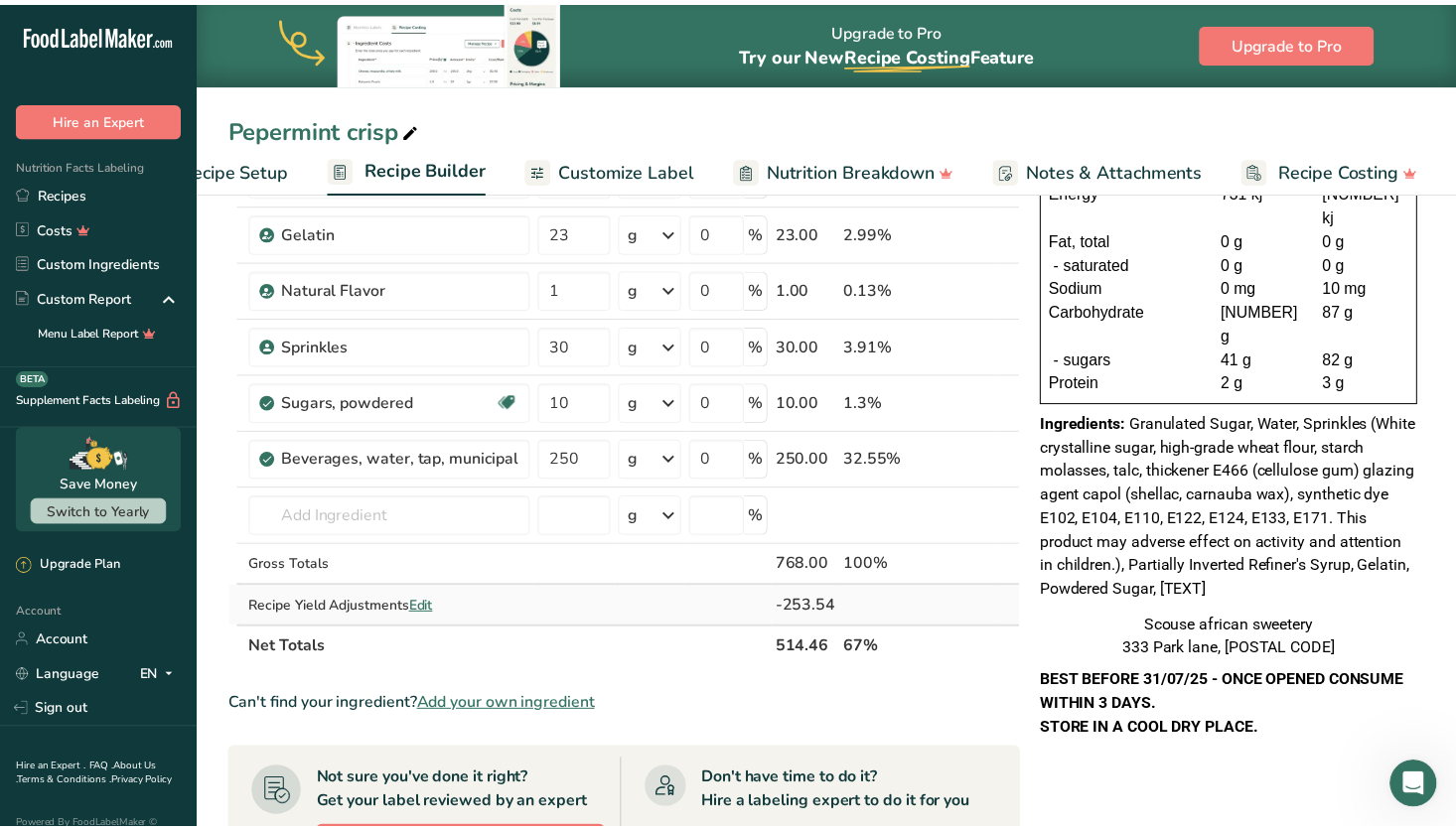 scroll, scrollTop: 0, scrollLeft: 76, axis: horizontal 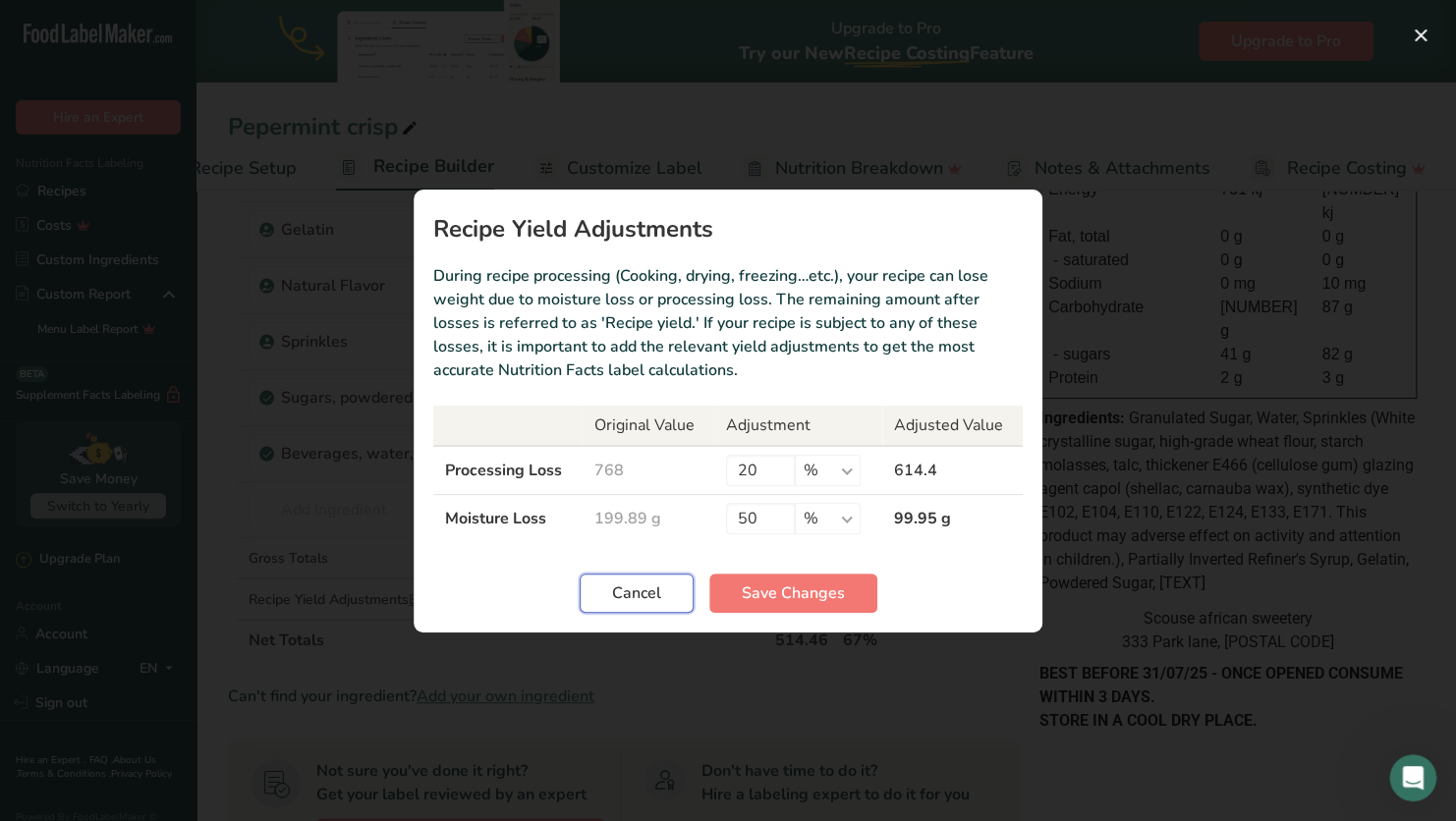 click on "Cancel" at bounding box center [637, 593] 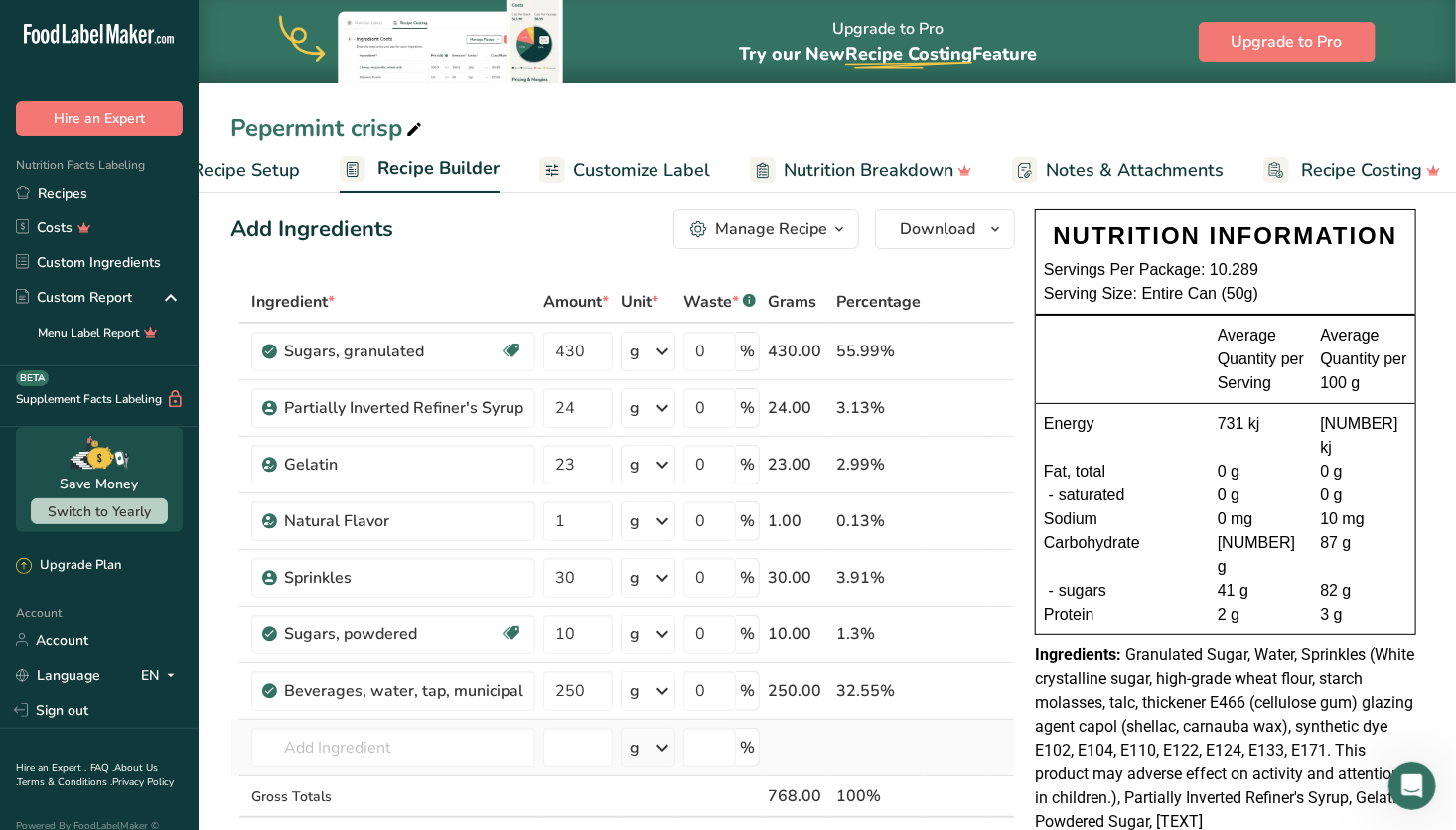 scroll, scrollTop: 0, scrollLeft: 0, axis: both 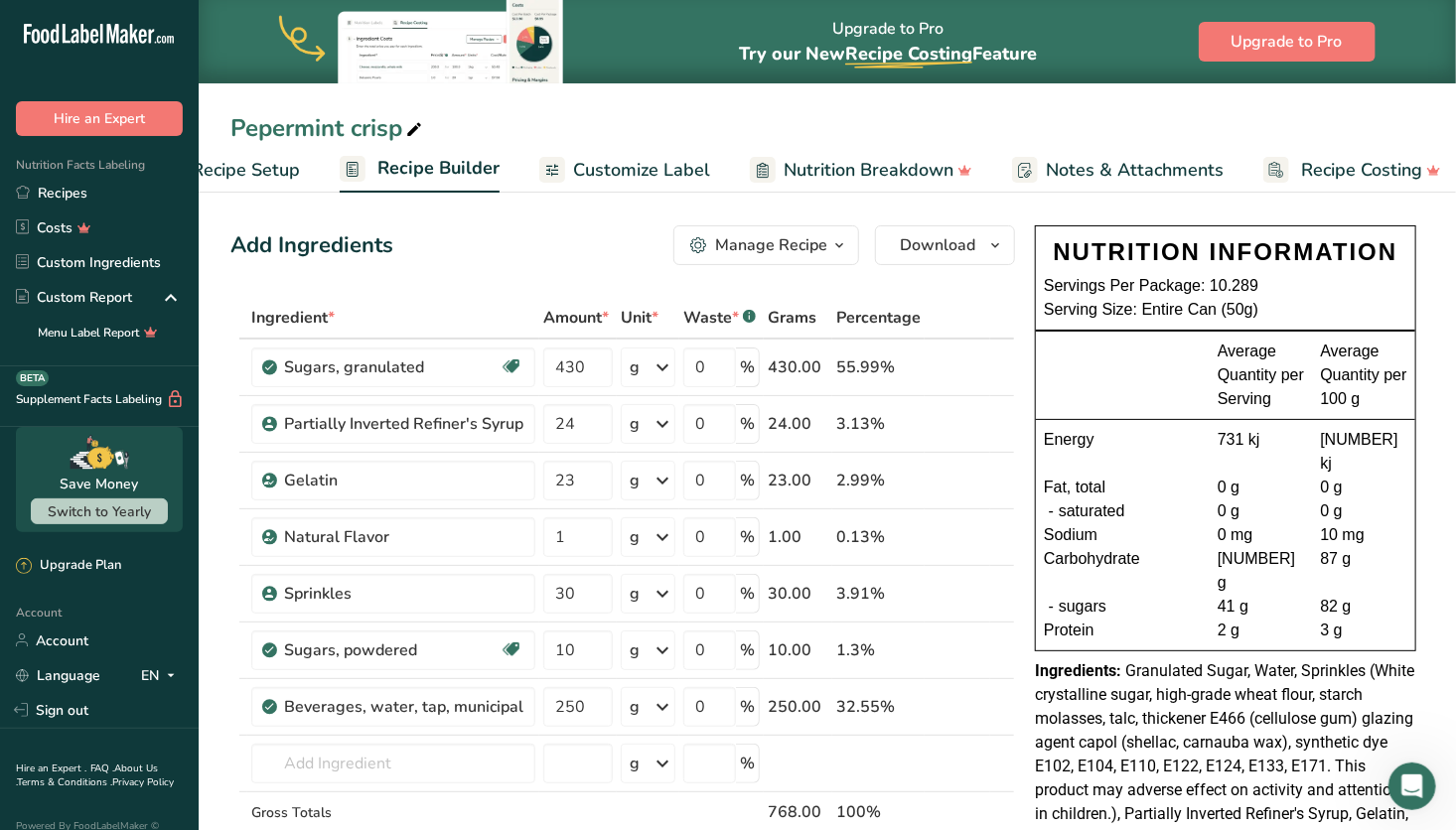 click on "Recipe Setup" at bounding box center (245, 170) 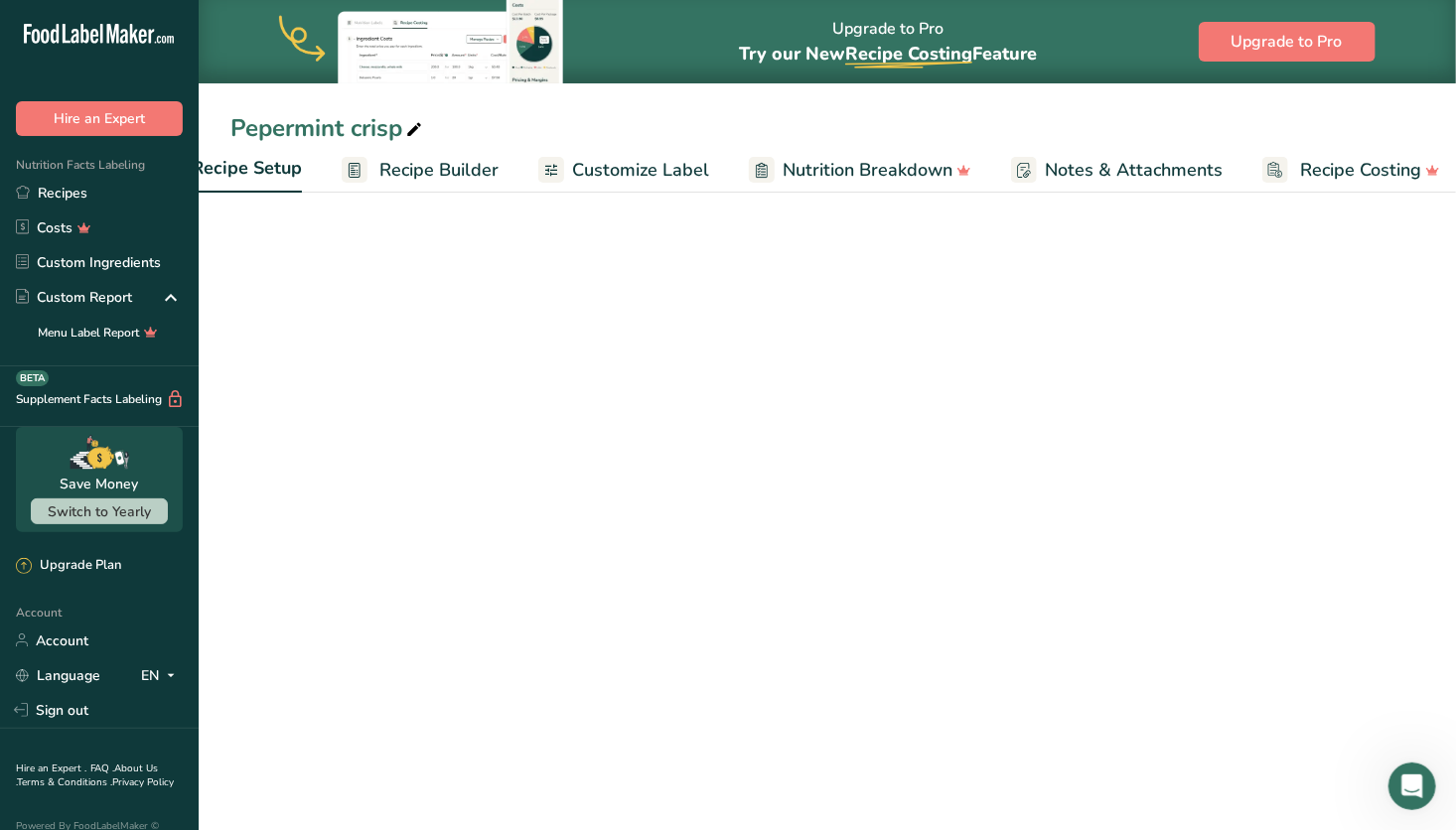 scroll, scrollTop: 0, scrollLeft: 7, axis: horizontal 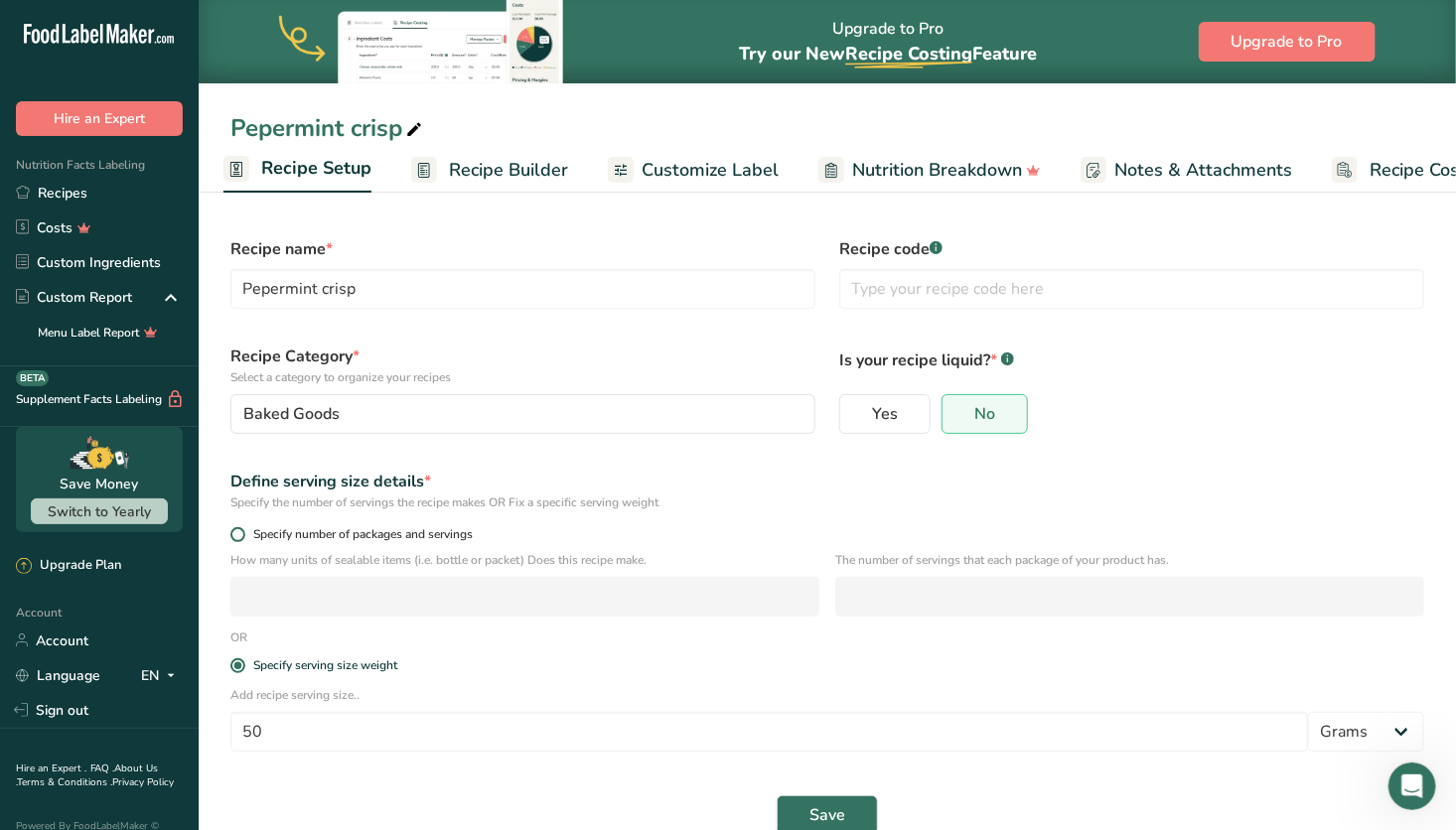 click at bounding box center (237, 534) 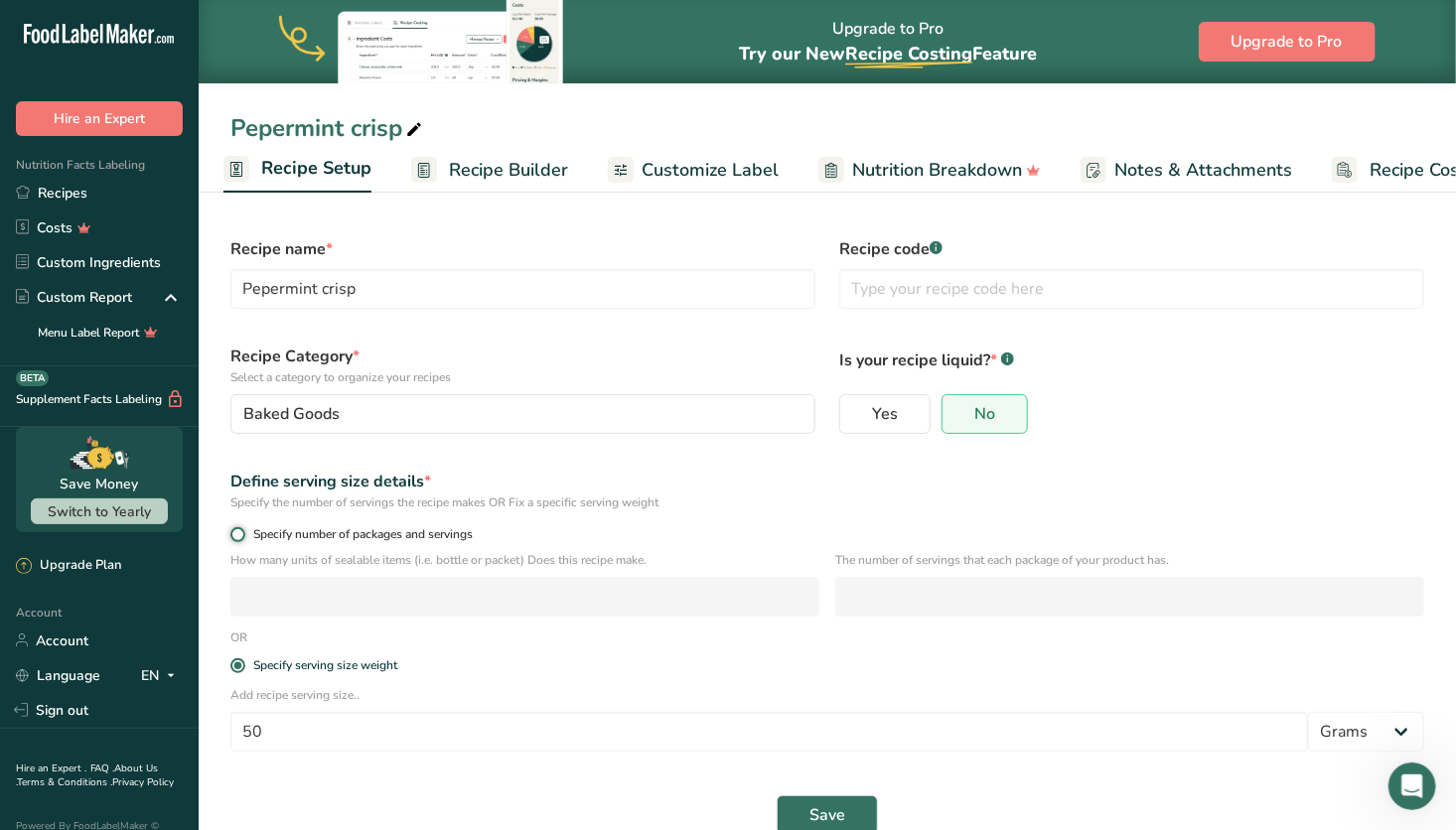 click on "Specify number of packages and servings" at bounding box center (236, 534) 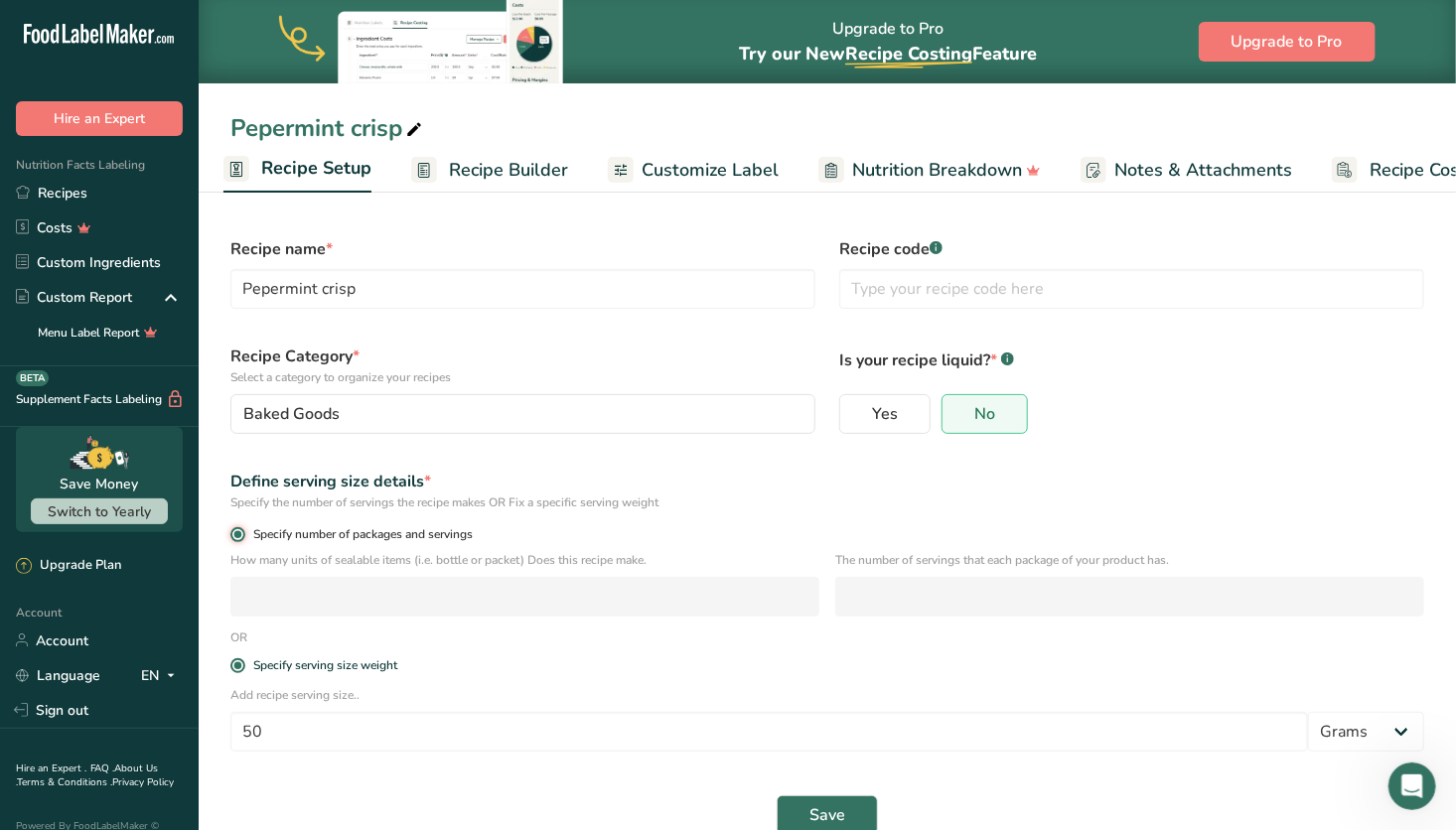 radio on "false" 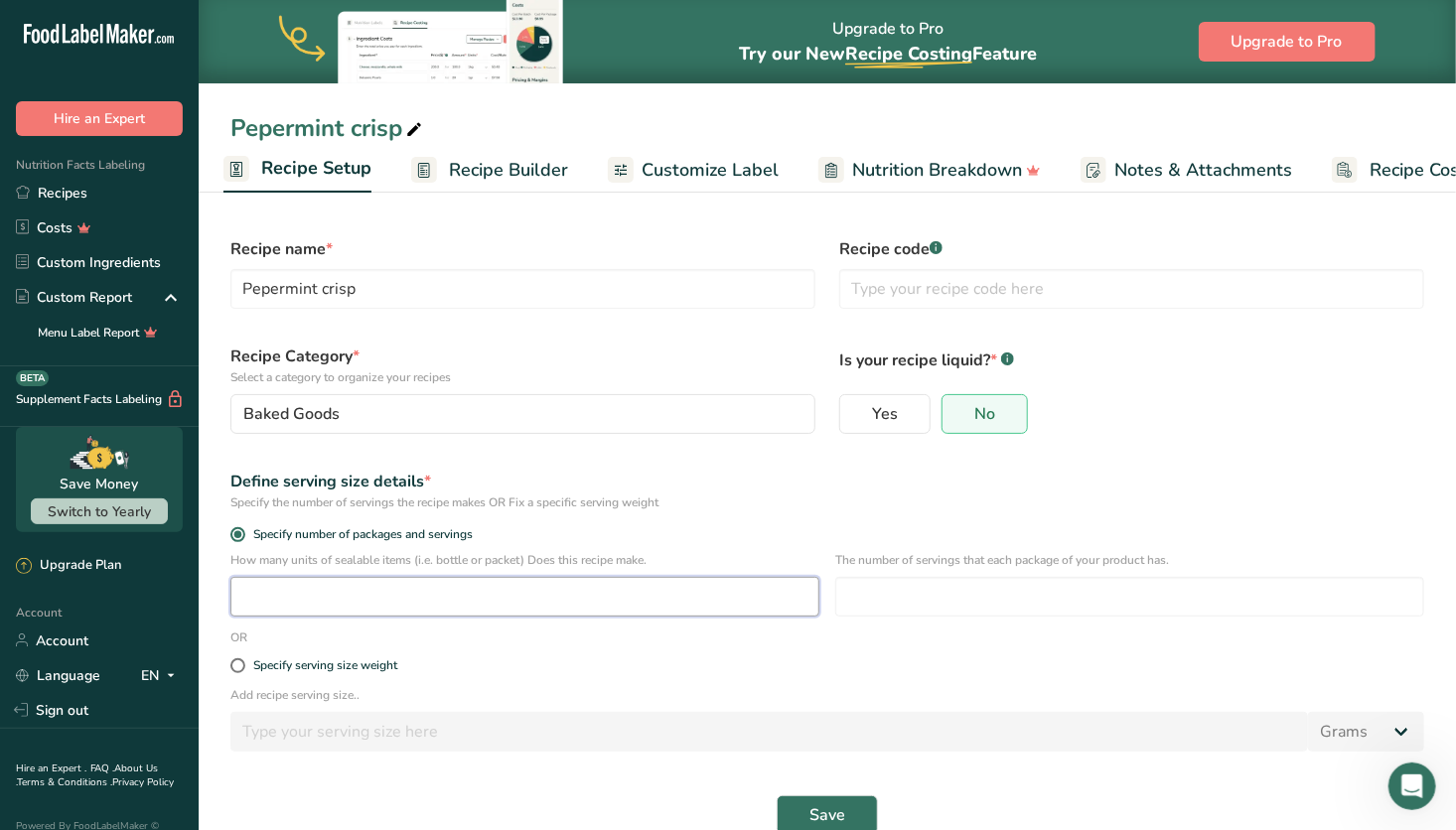 click at bounding box center (524, 597) 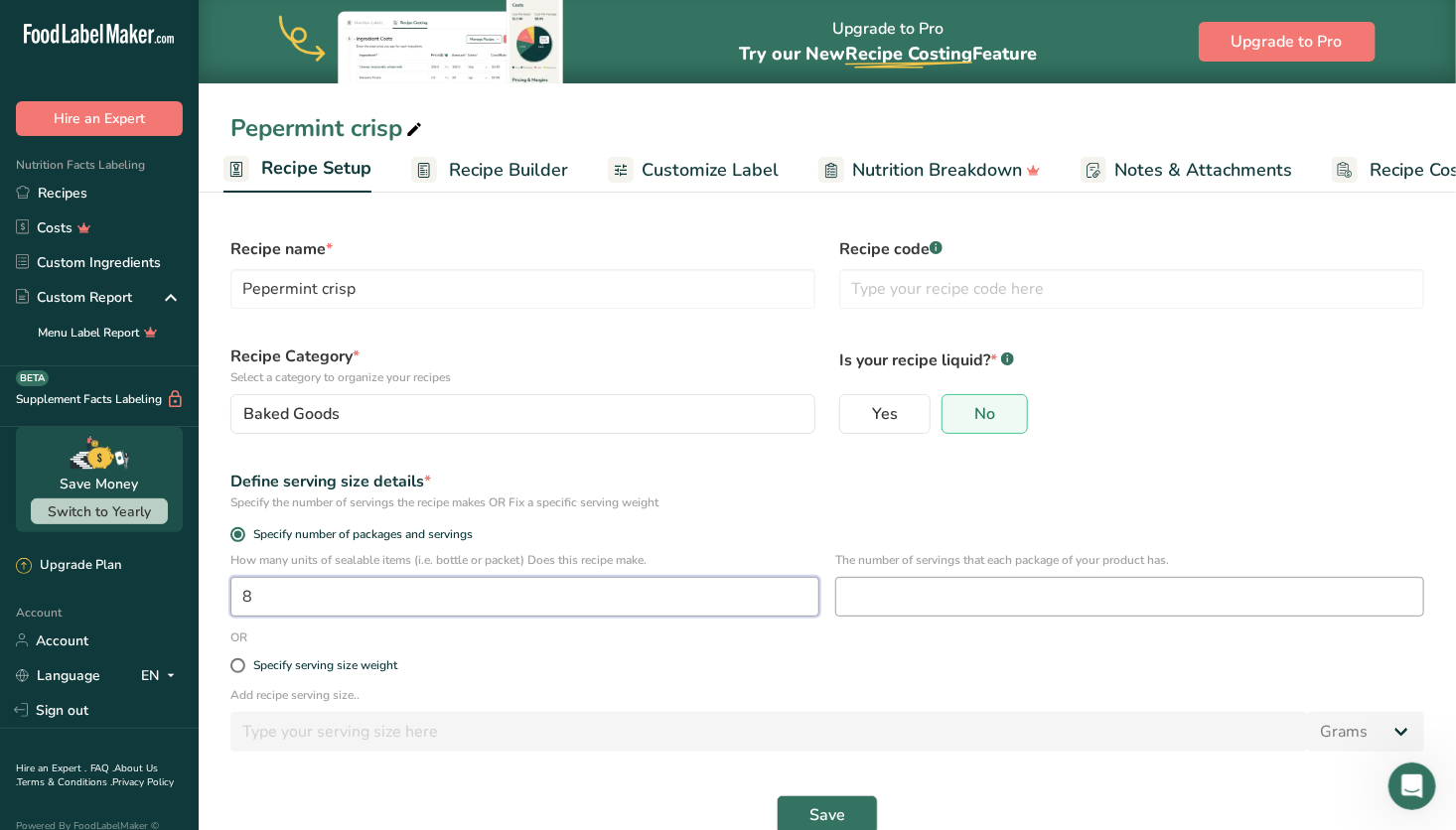 type on "8" 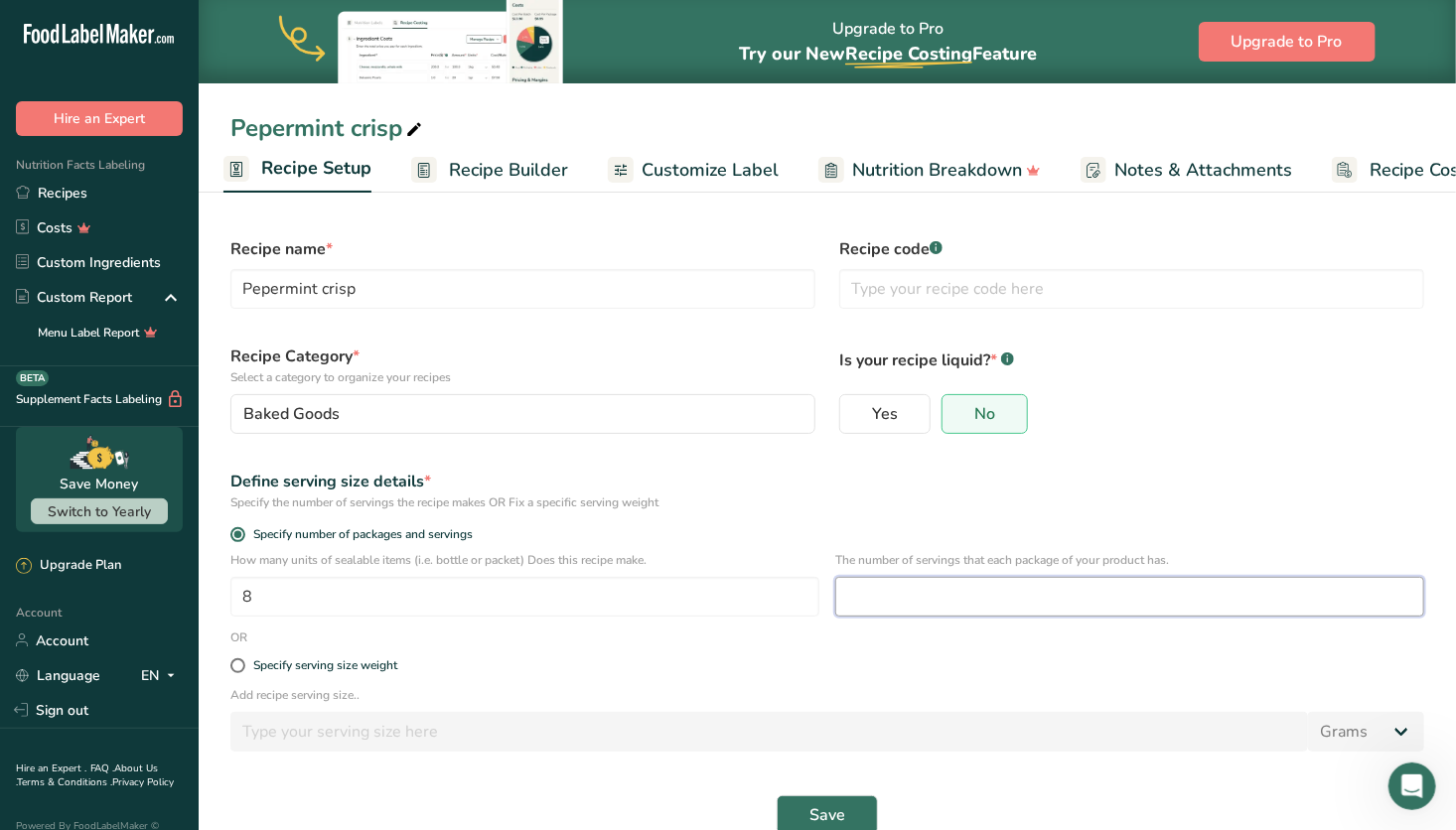 click at bounding box center (1129, 597) 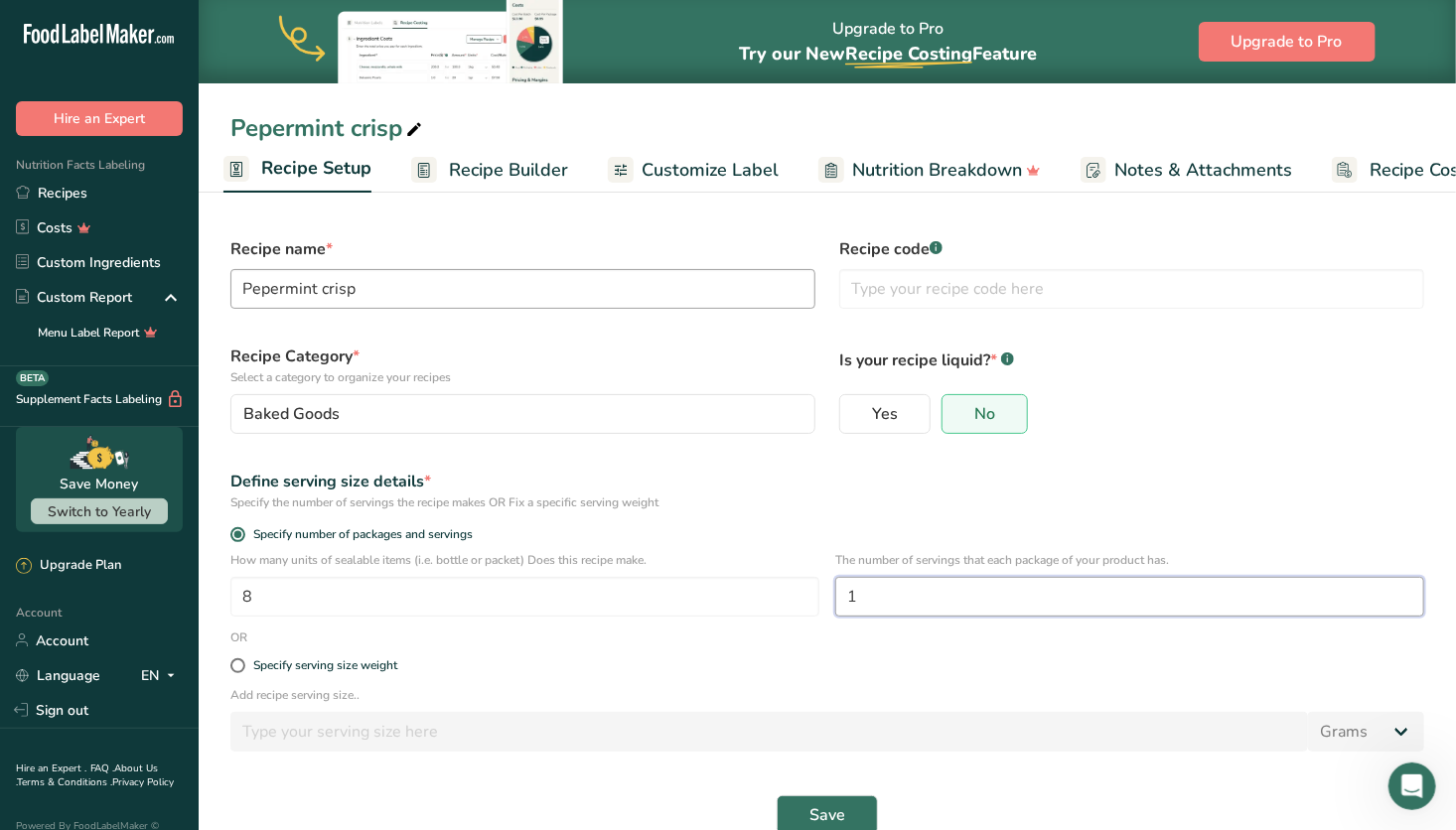 type on "1" 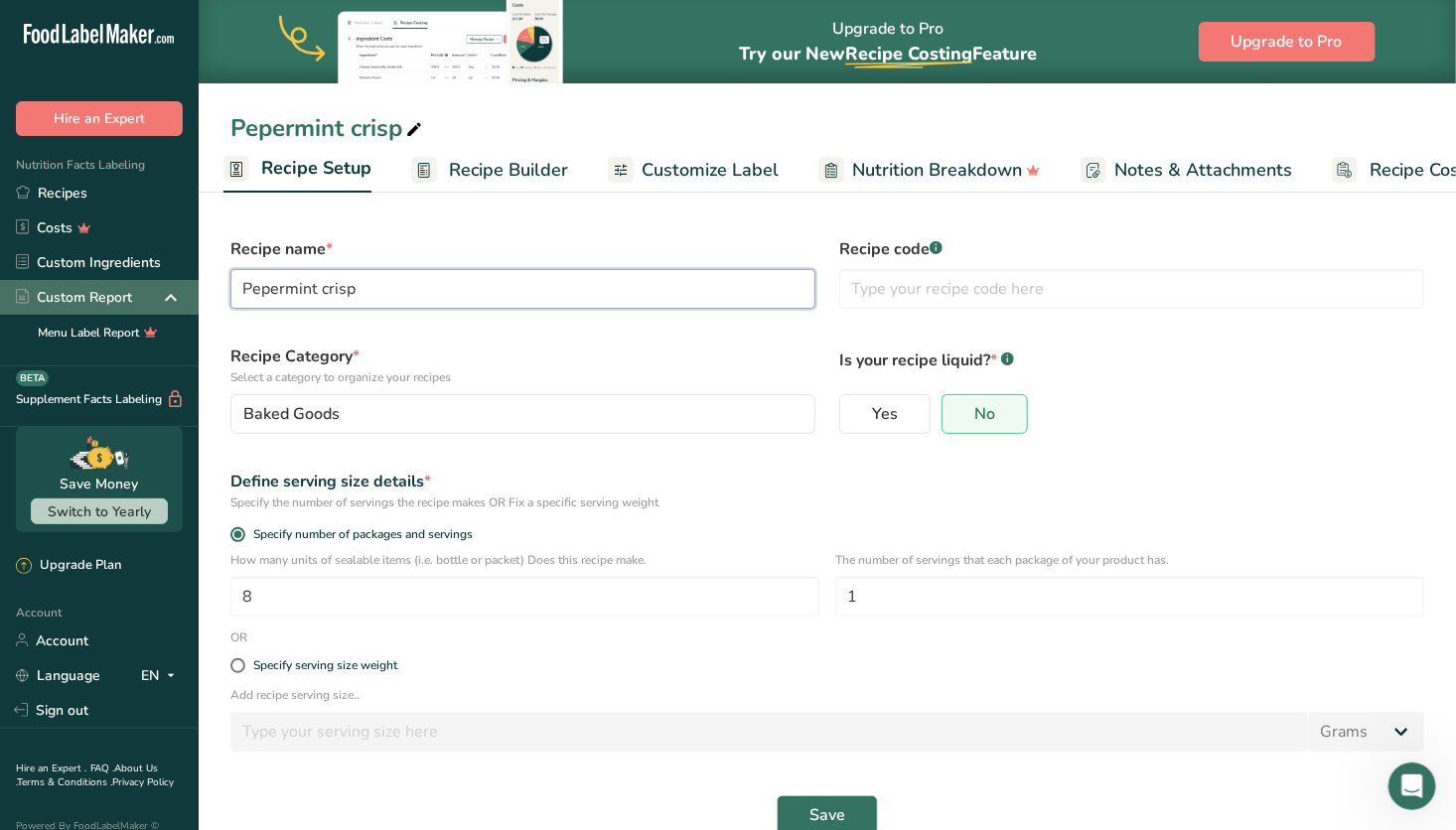 drag, startPoint x: 384, startPoint y: 299, endPoint x: 181, endPoint y: 290, distance: 203.19941 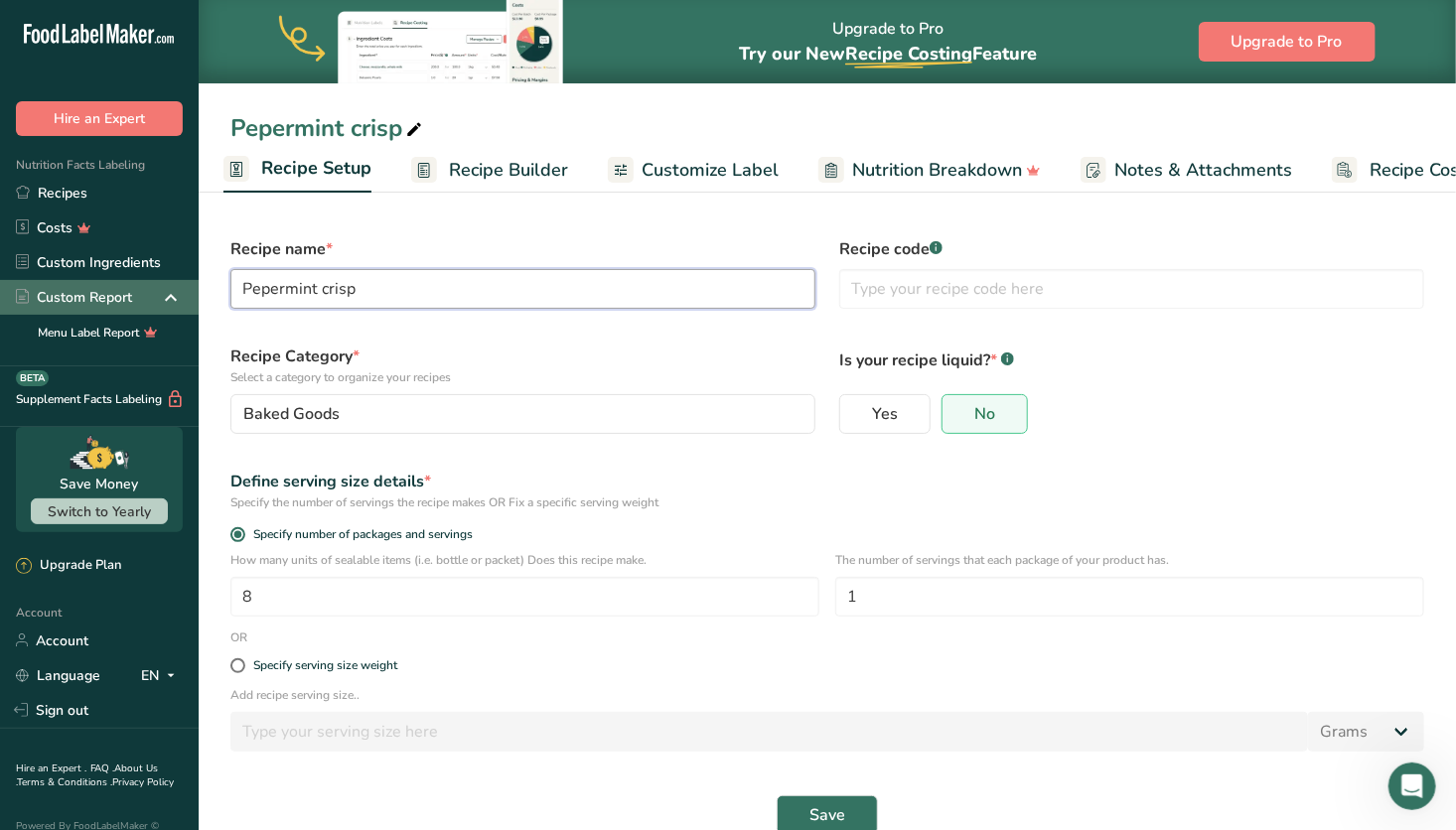 click on ".a-20{fill:#fff;}
Hire an Expert
Nutrition Facts Labeling
Recipes
Costs
Custom Ingredients
Custom Report
Menu Label Report
Supplement Facts Labeling
BETA
Save Money
Switch to Yearly
Upgrade Plan
Account
Account
Language
EN
English
Spanish" at bounding box center [728, 433] 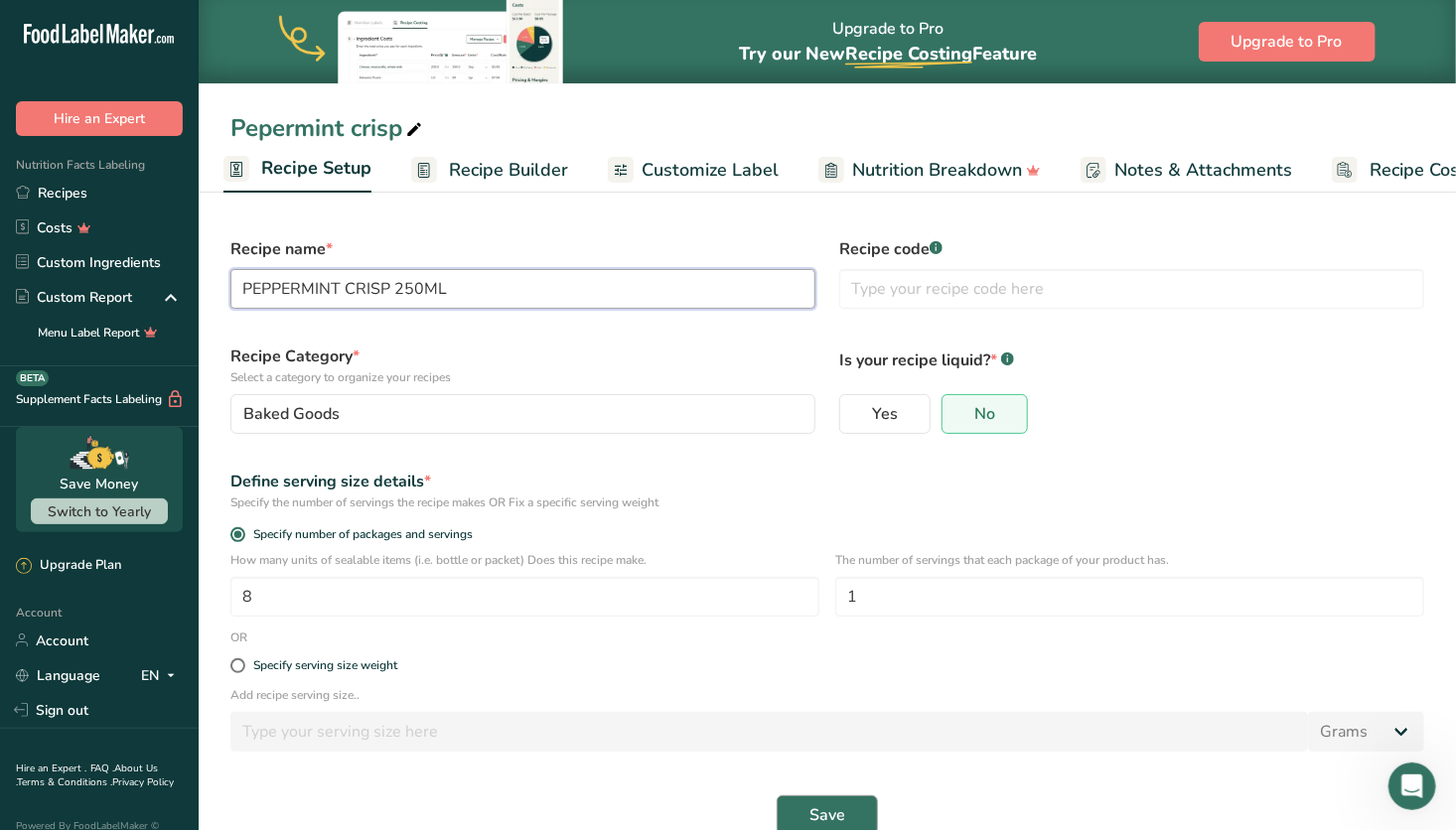 type on "PEPPERMINT CRISP 250ML" 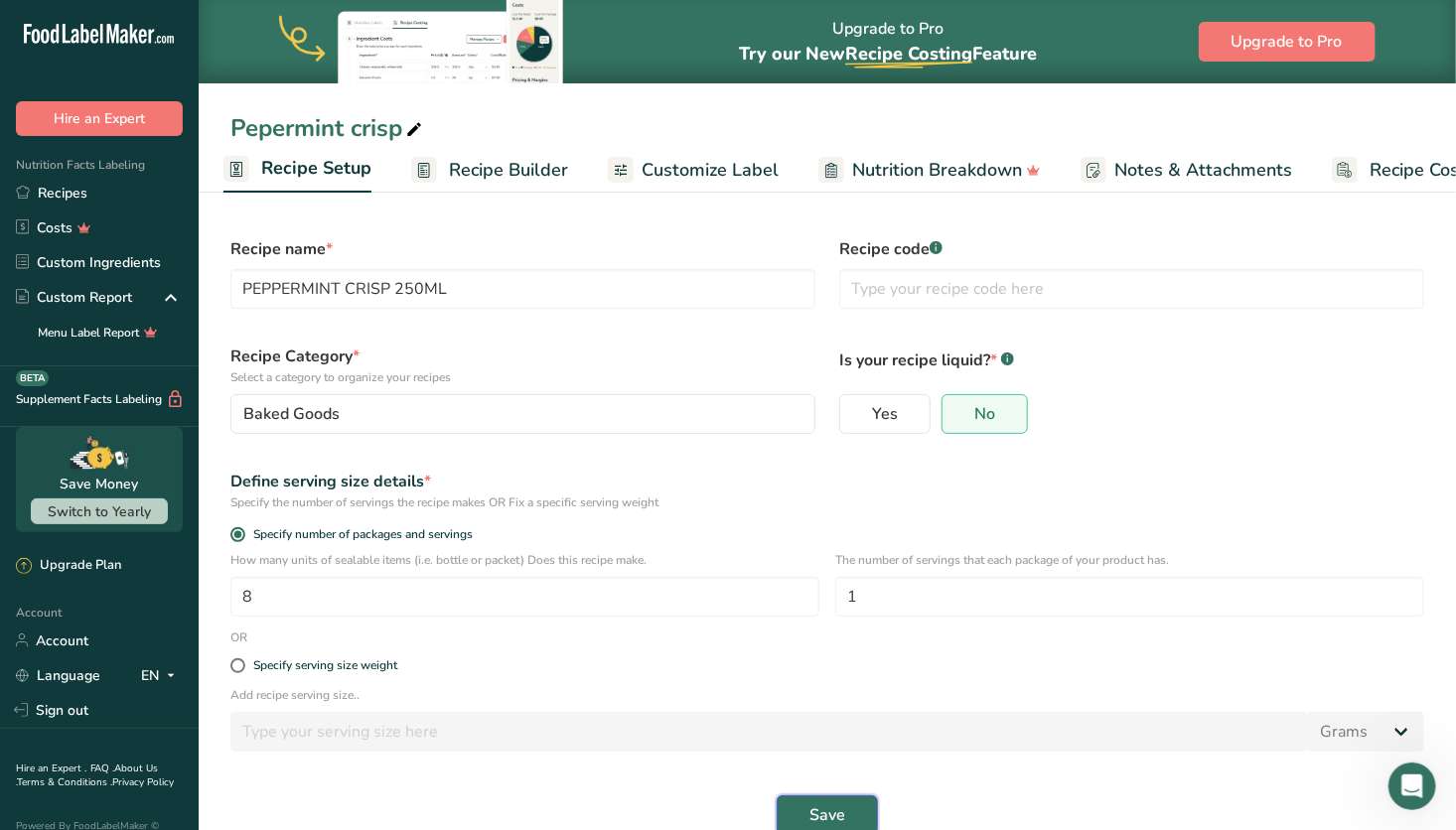 click on "Save" at bounding box center (827, 815) 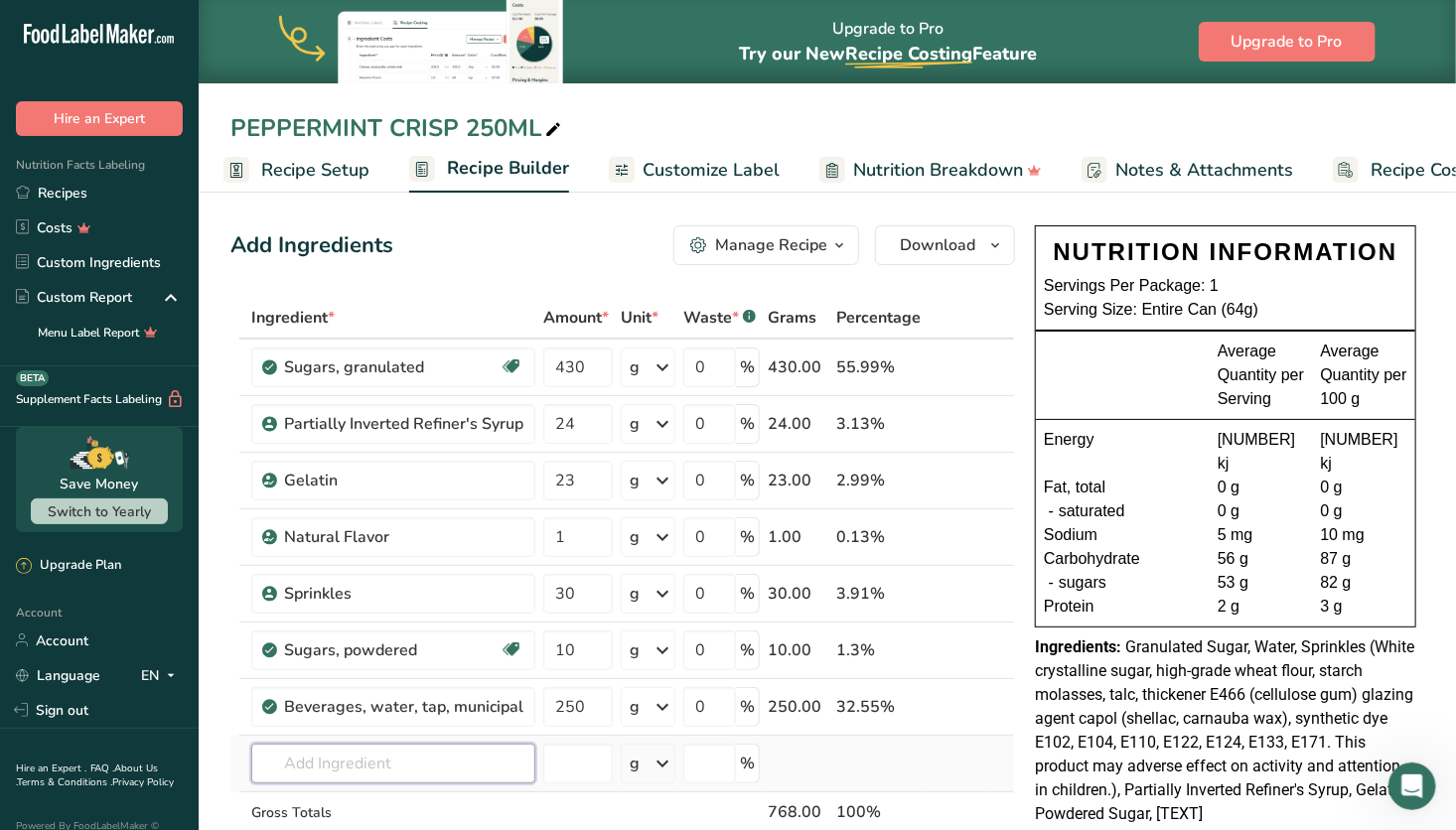 click at bounding box center [393, 763] 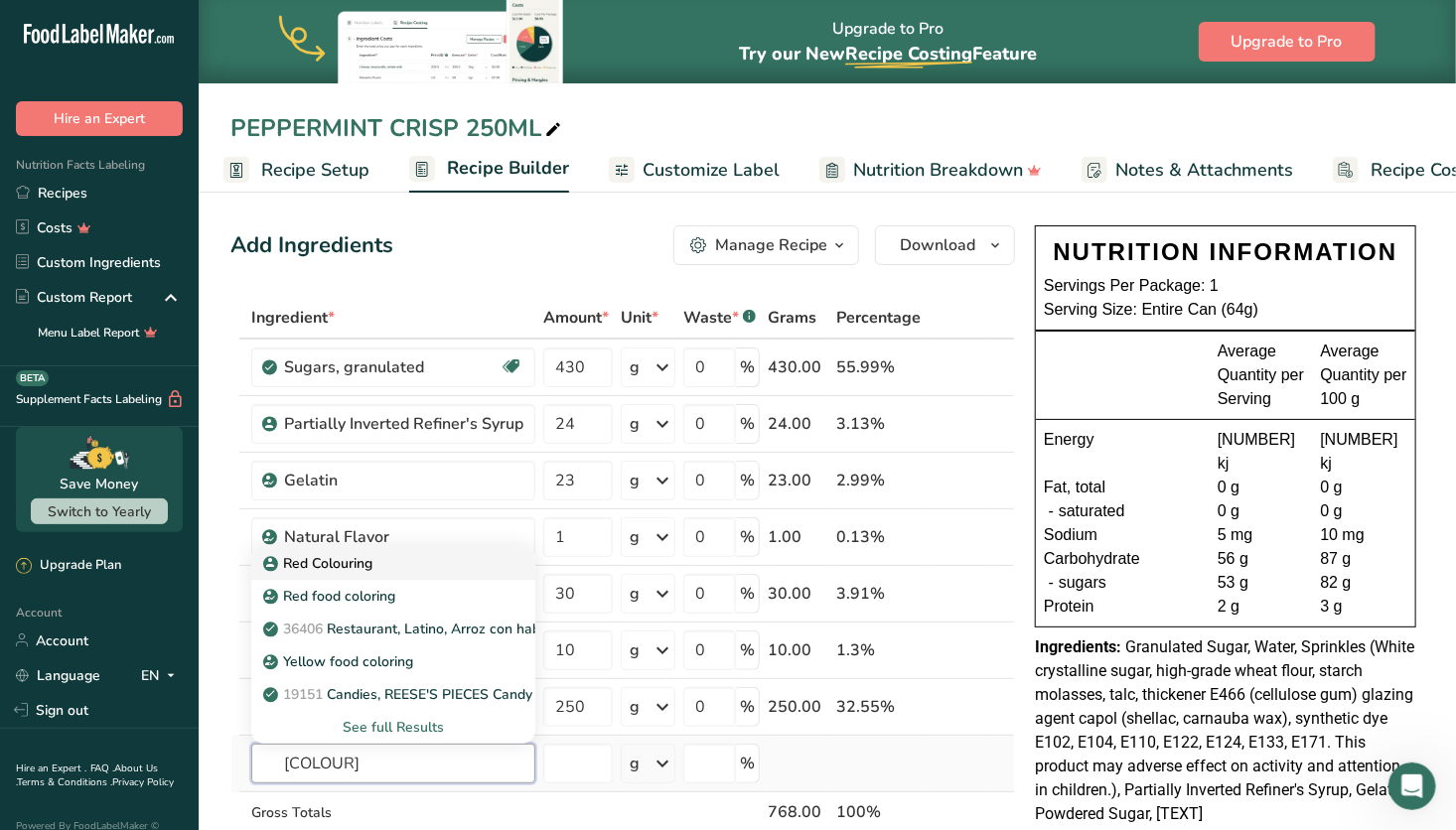 type on "RED COL" 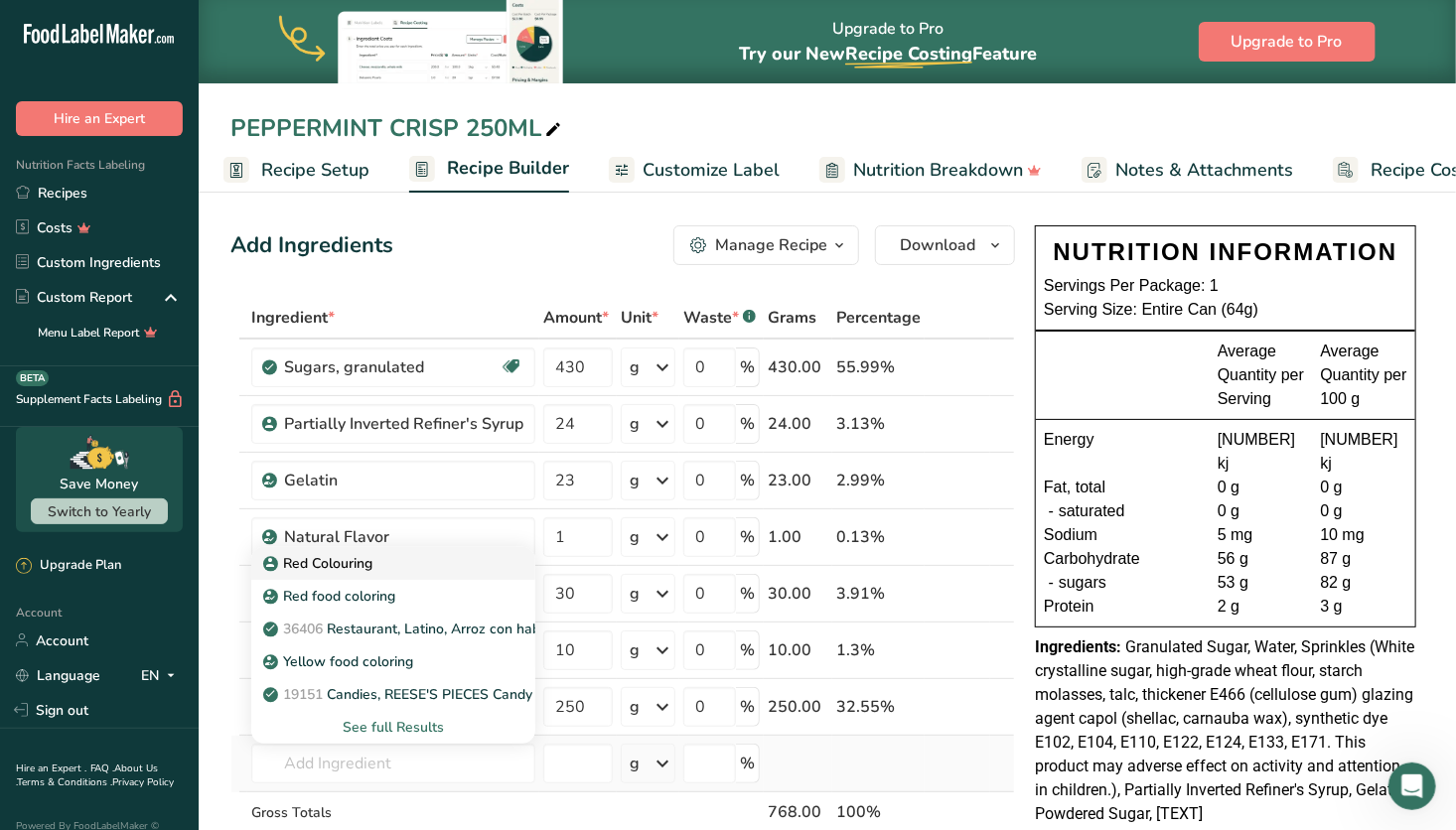click on "Red Colouring" at bounding box center (320, 563) 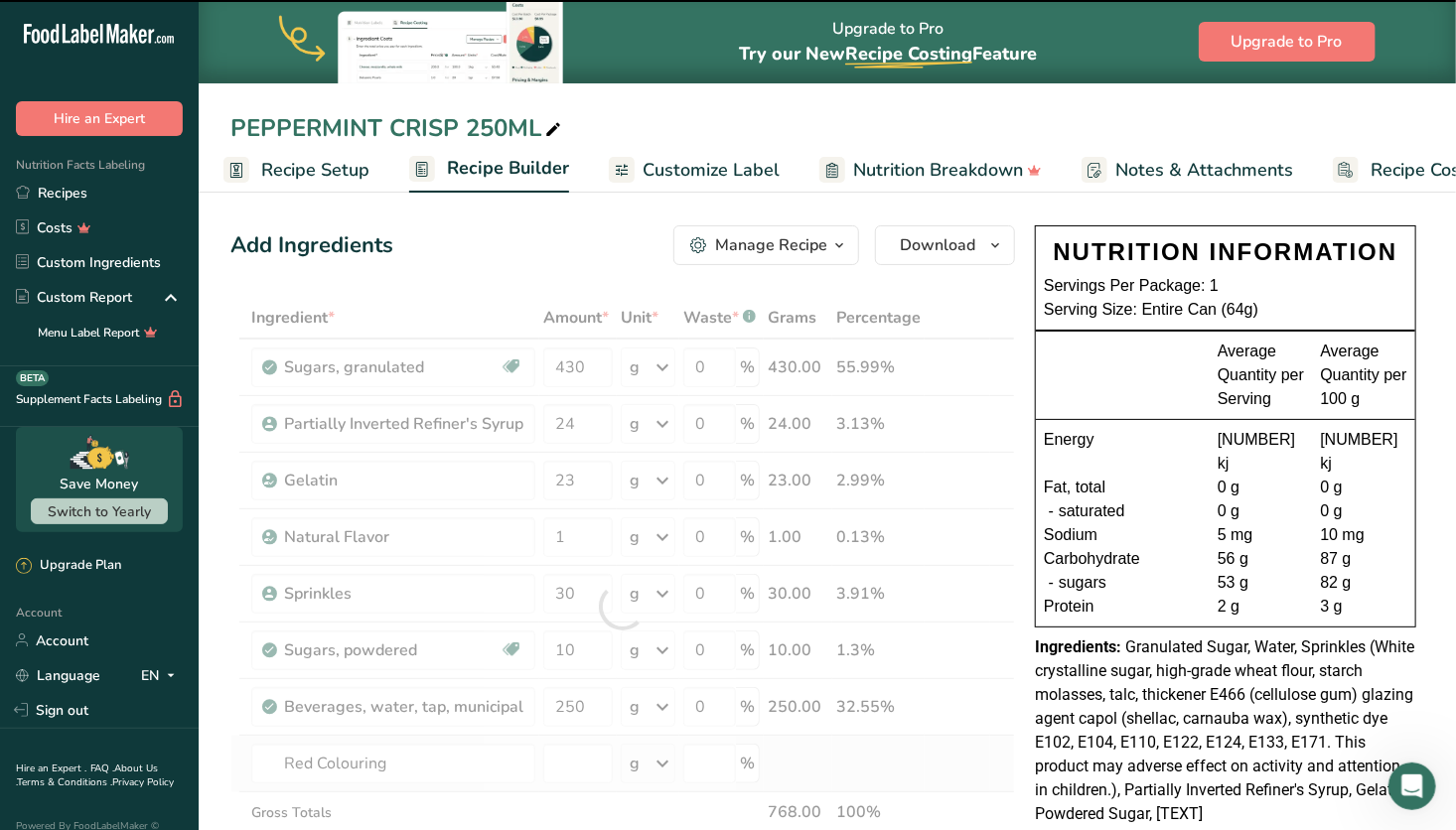 type on "0" 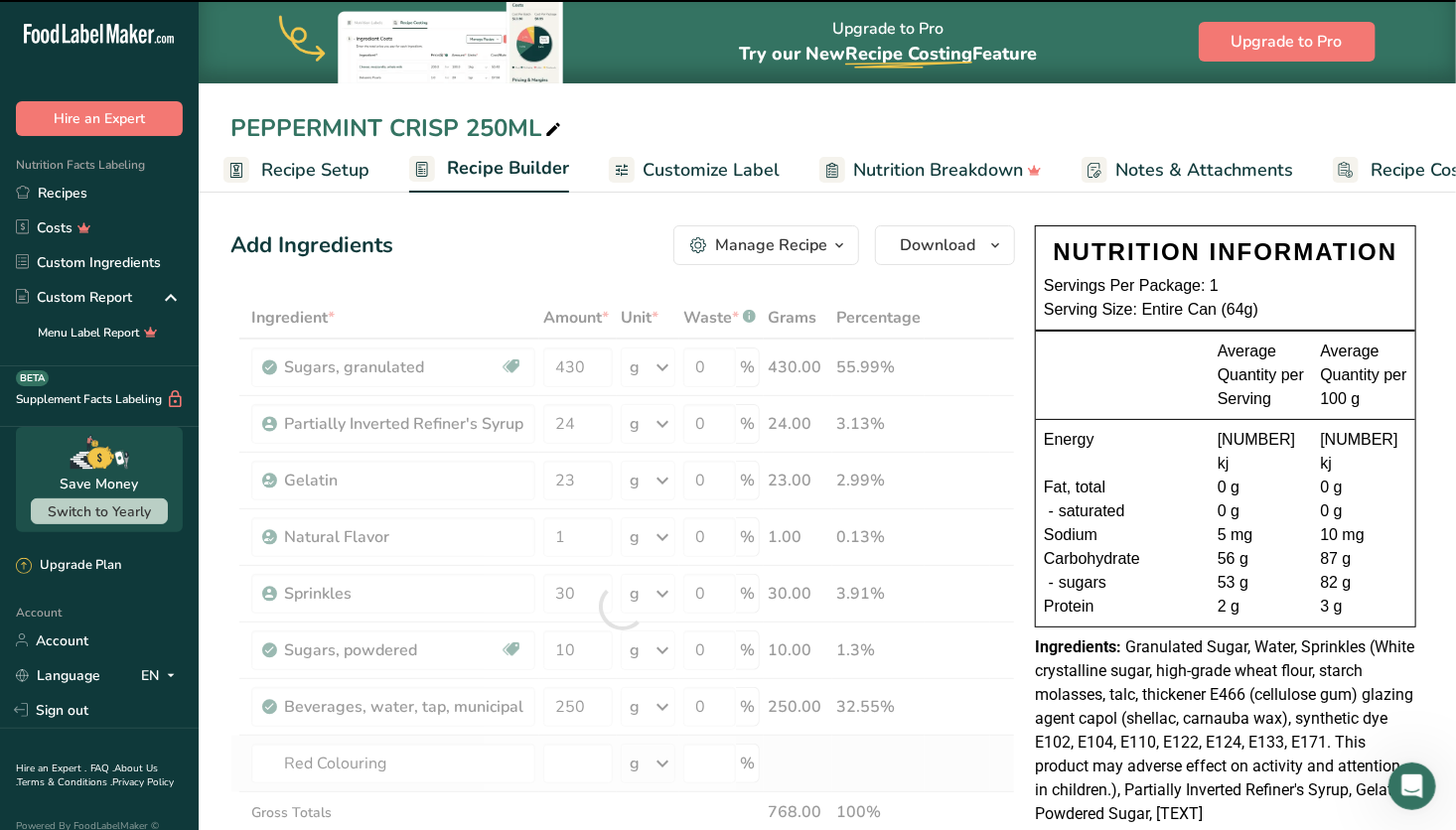 type on "0" 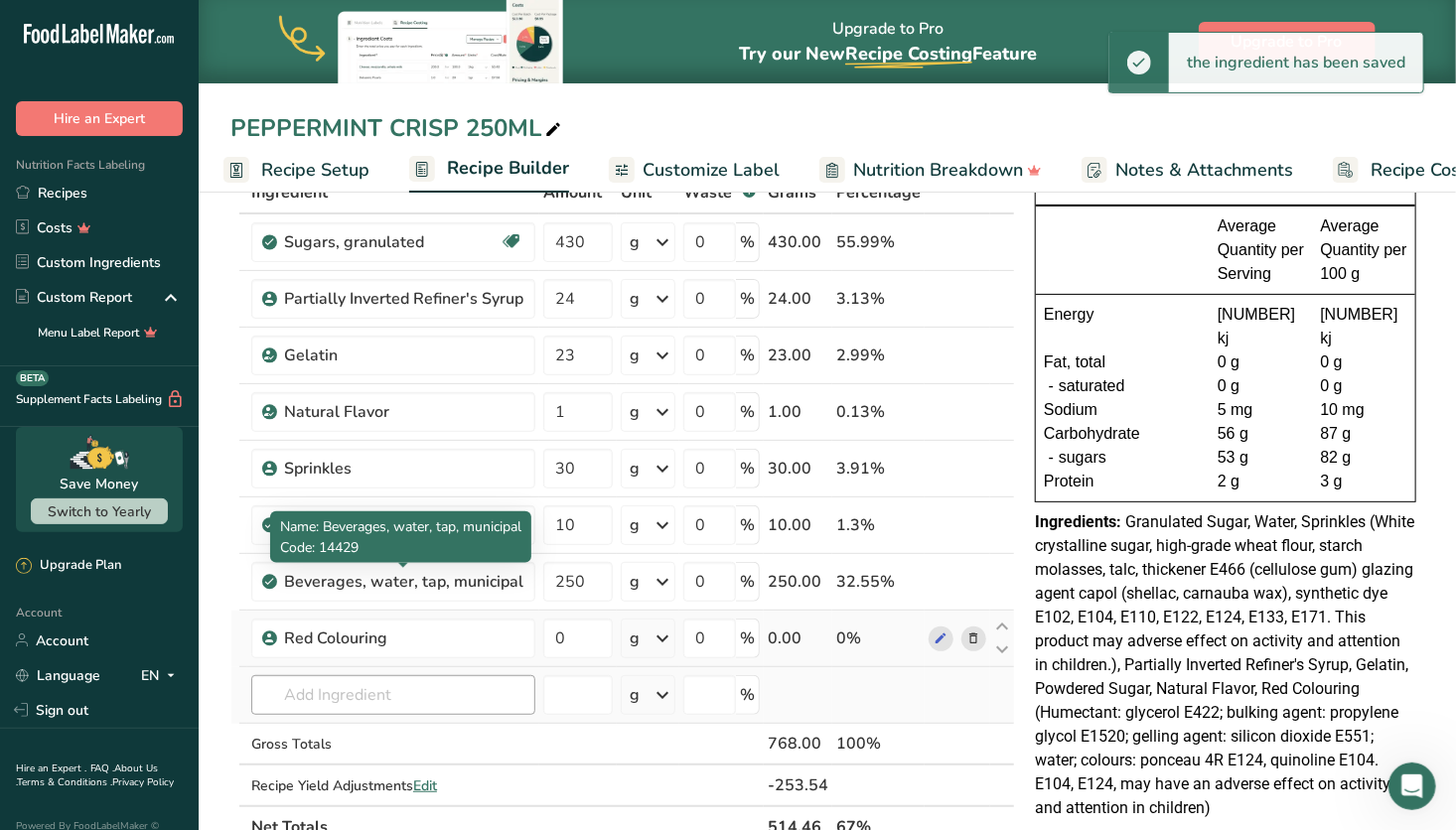 scroll, scrollTop: 126, scrollLeft: 0, axis: vertical 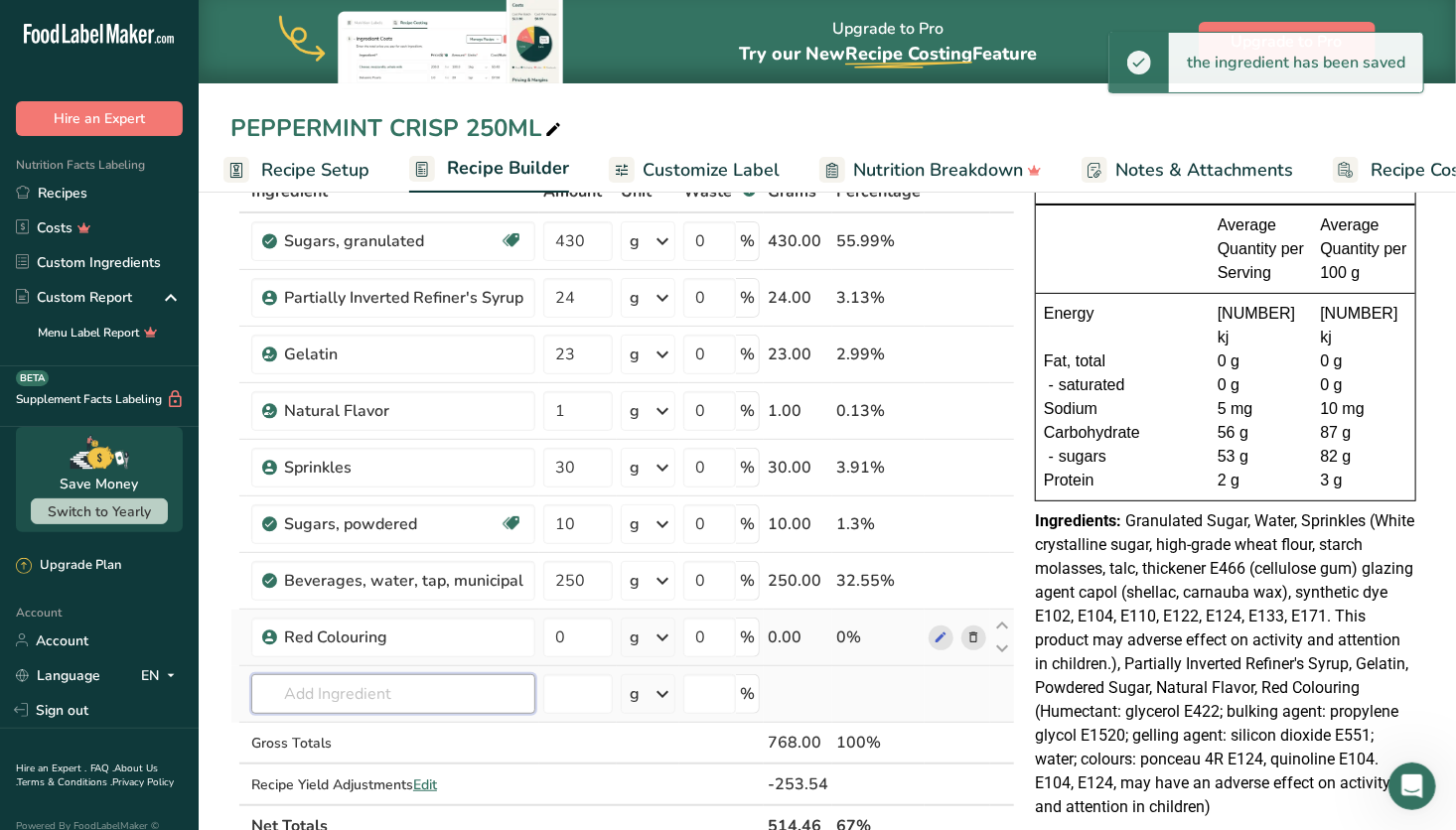click at bounding box center (393, 694) 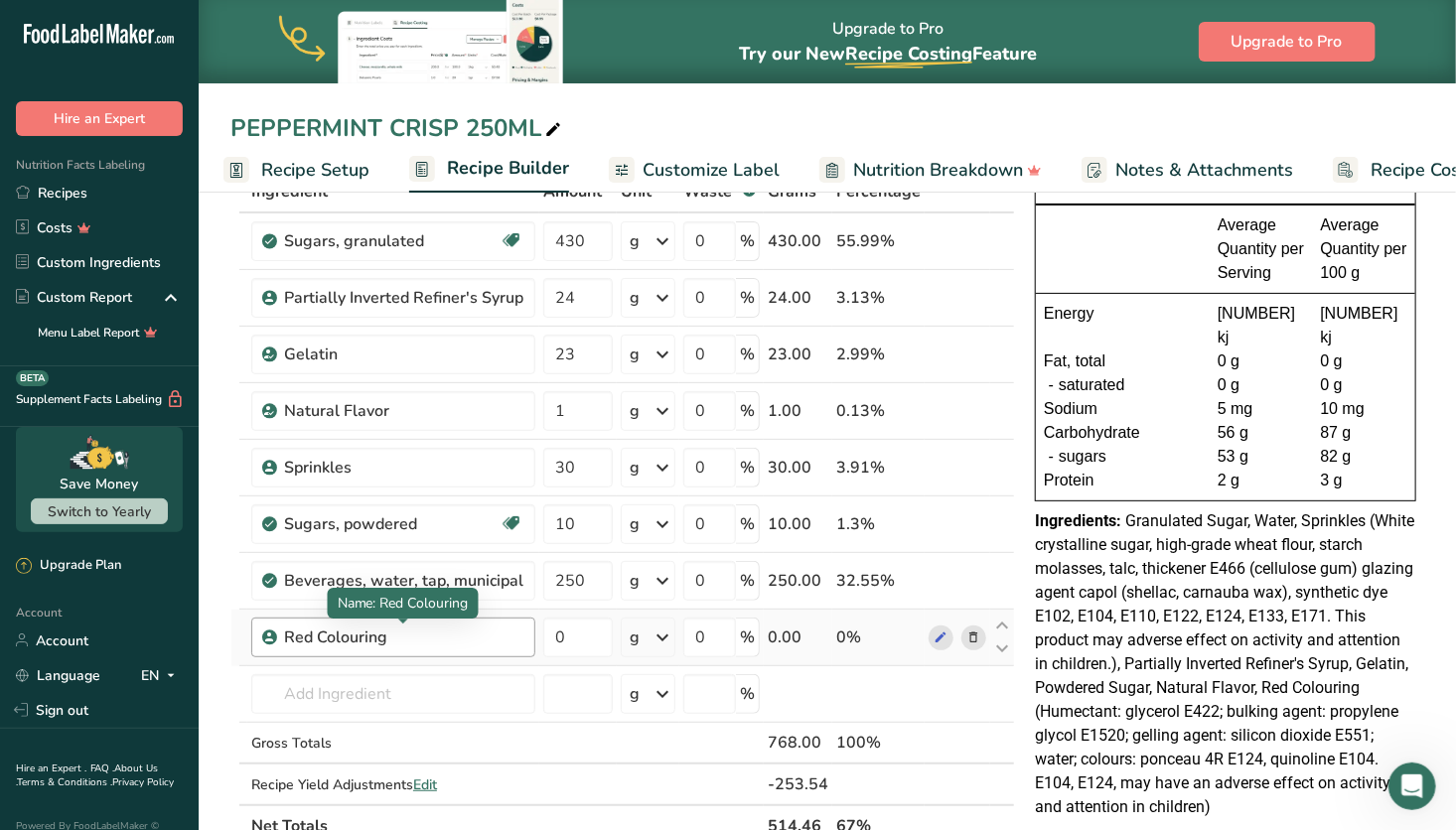 click on "Red Colouring" at bounding box center (403, 637) 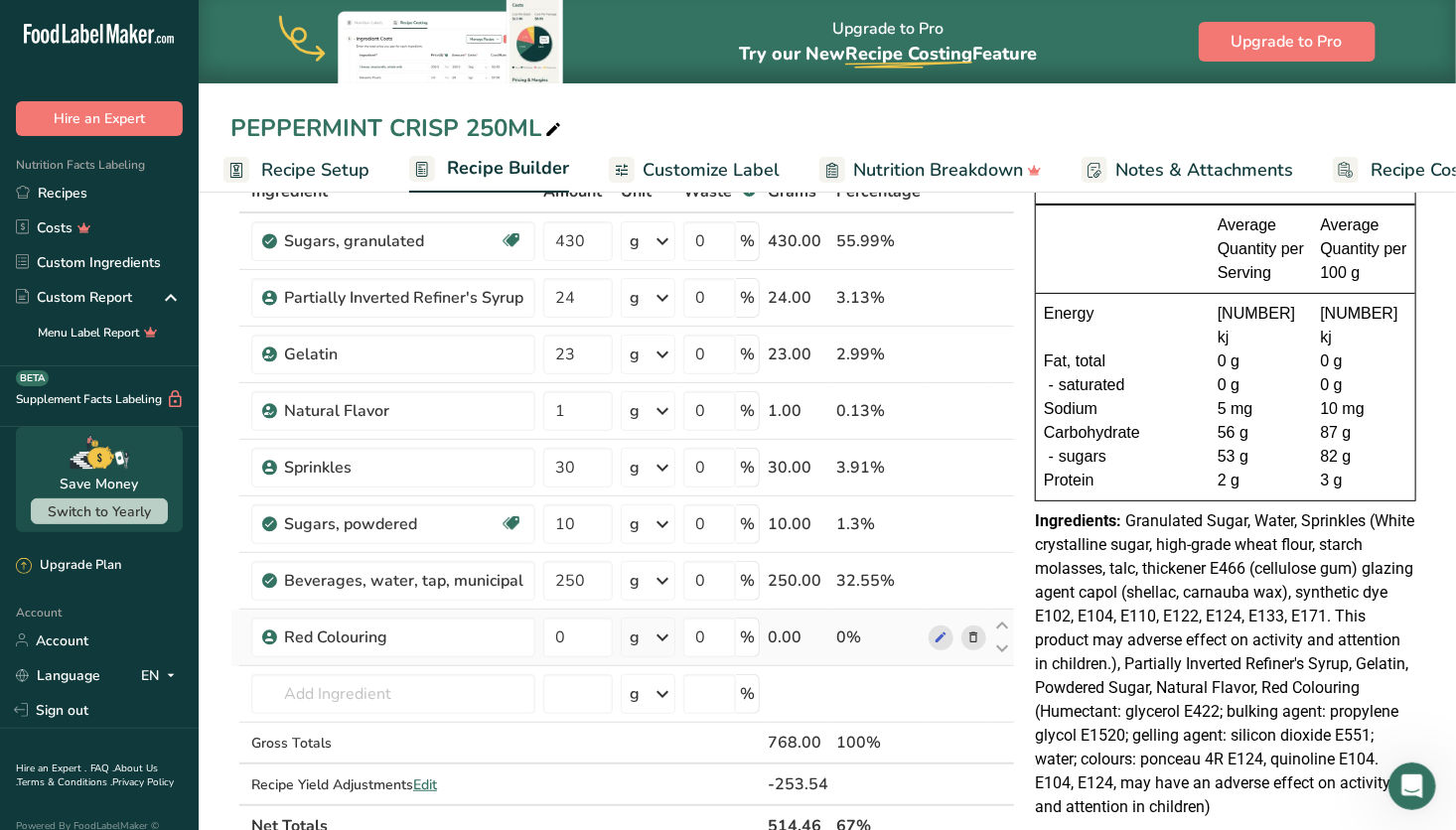 click at bounding box center [973, 637] 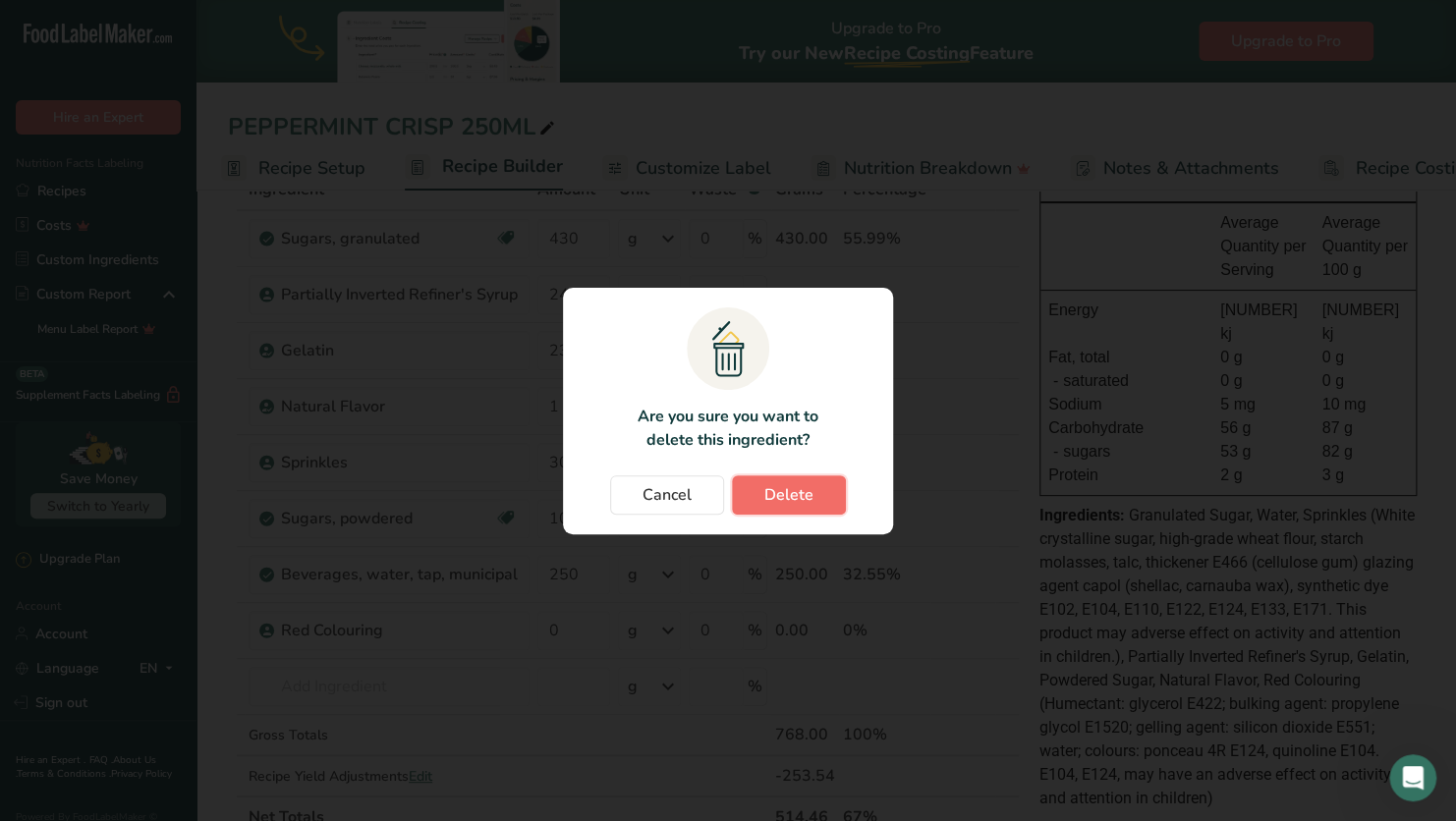 click on "Delete" at bounding box center (789, 495) 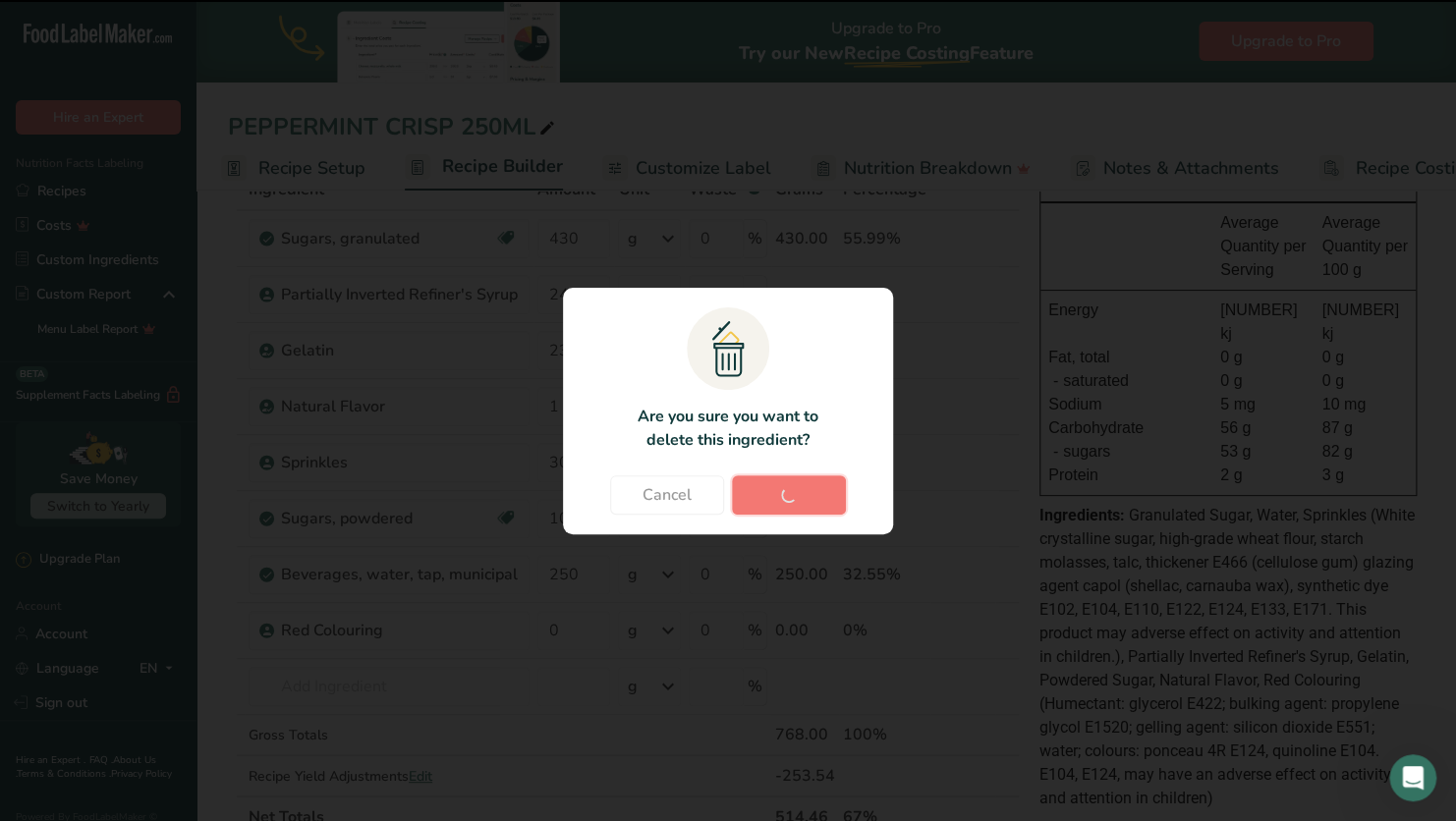 type 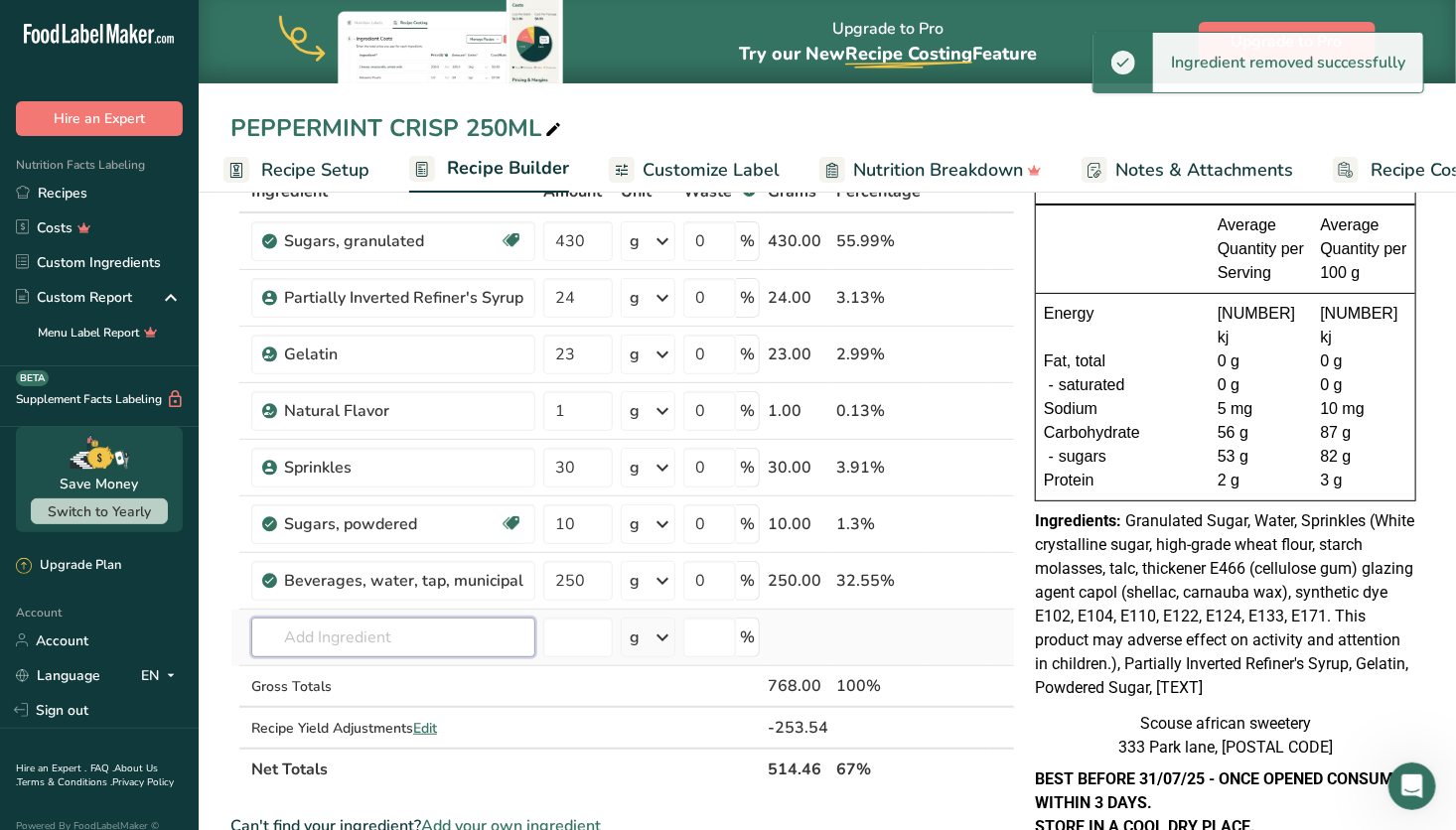 click at bounding box center [393, 637] 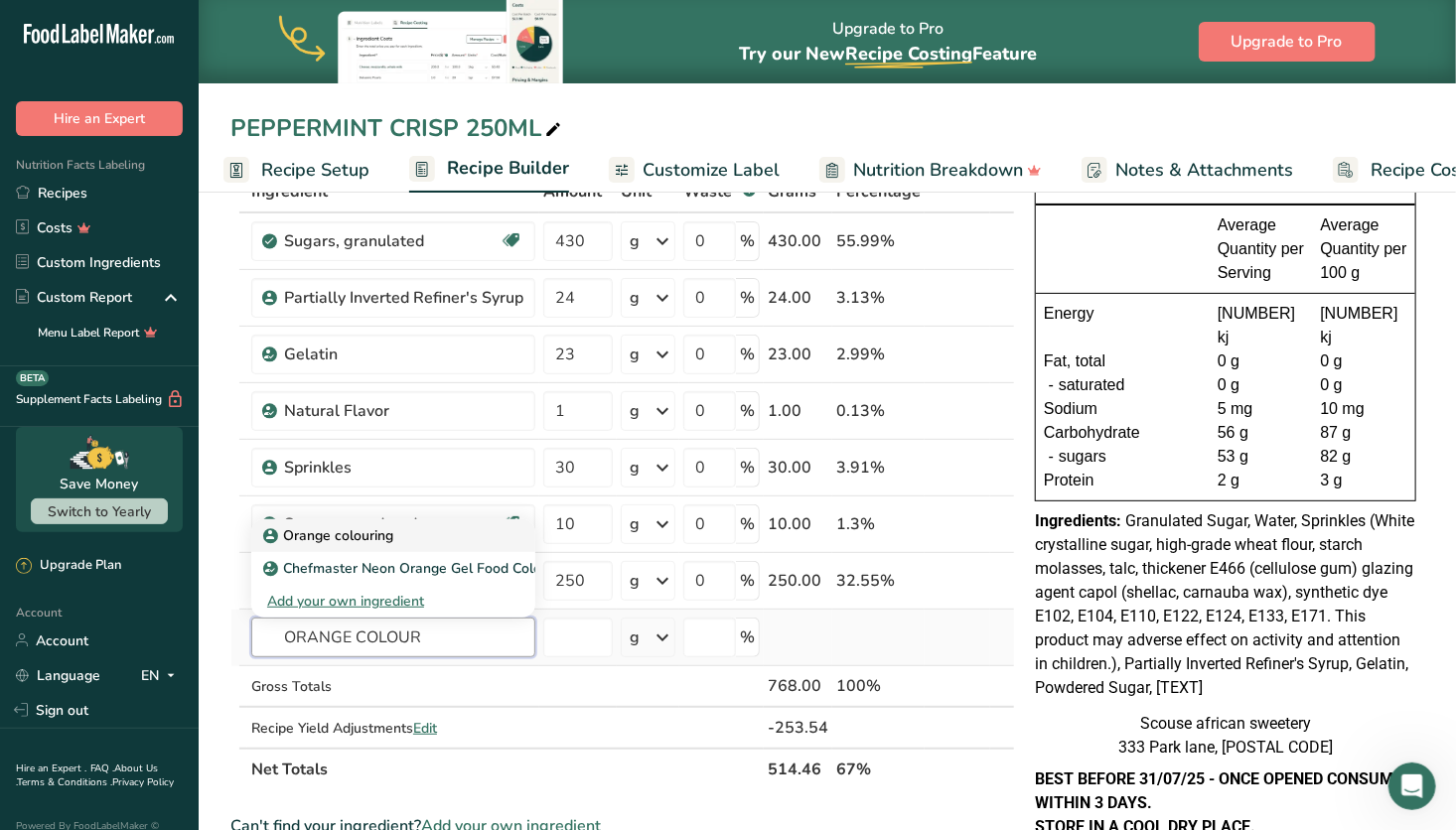 type on "ORANGE COLOUR" 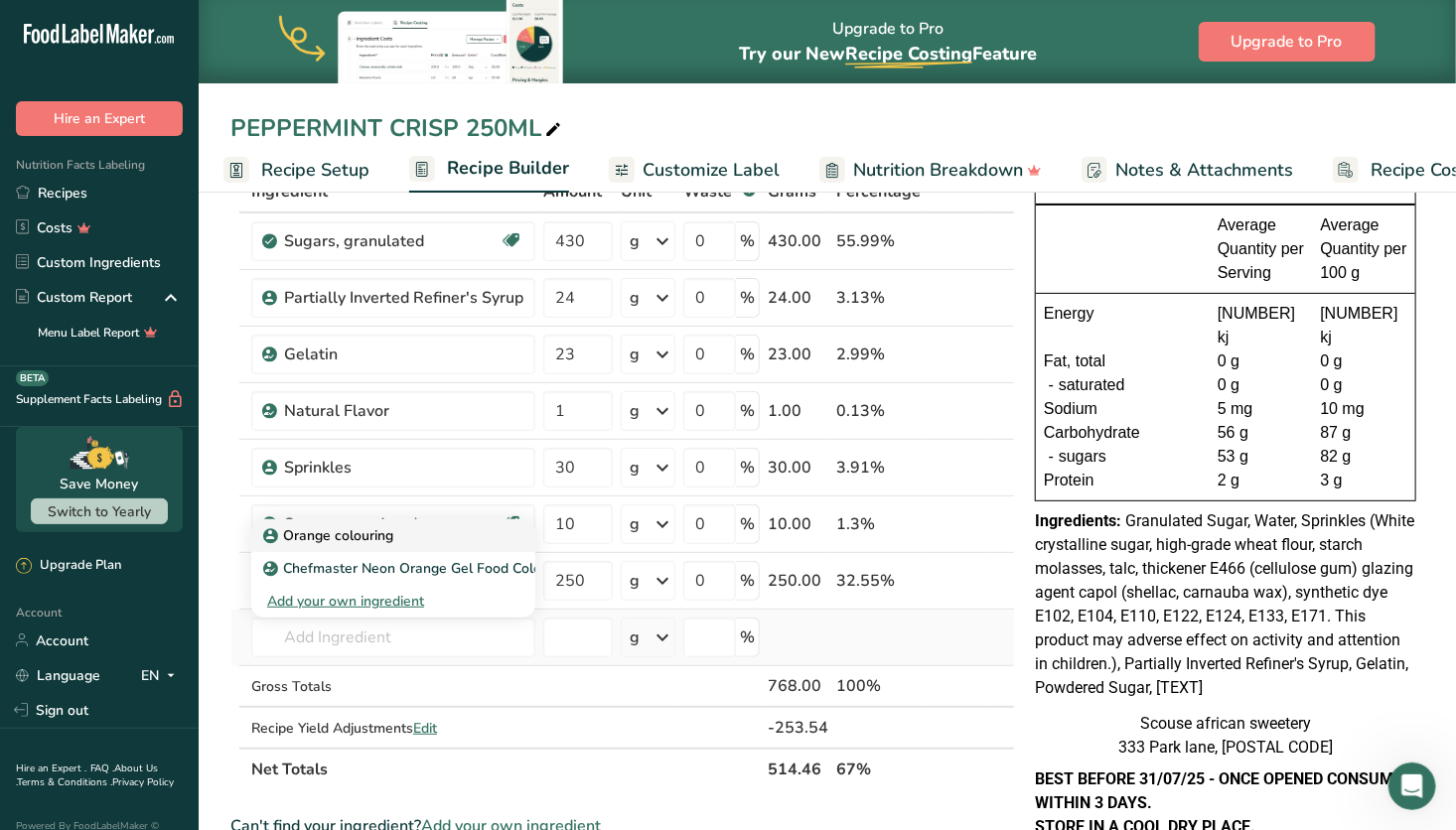 click on "Orange colouring" at bounding box center [330, 535] 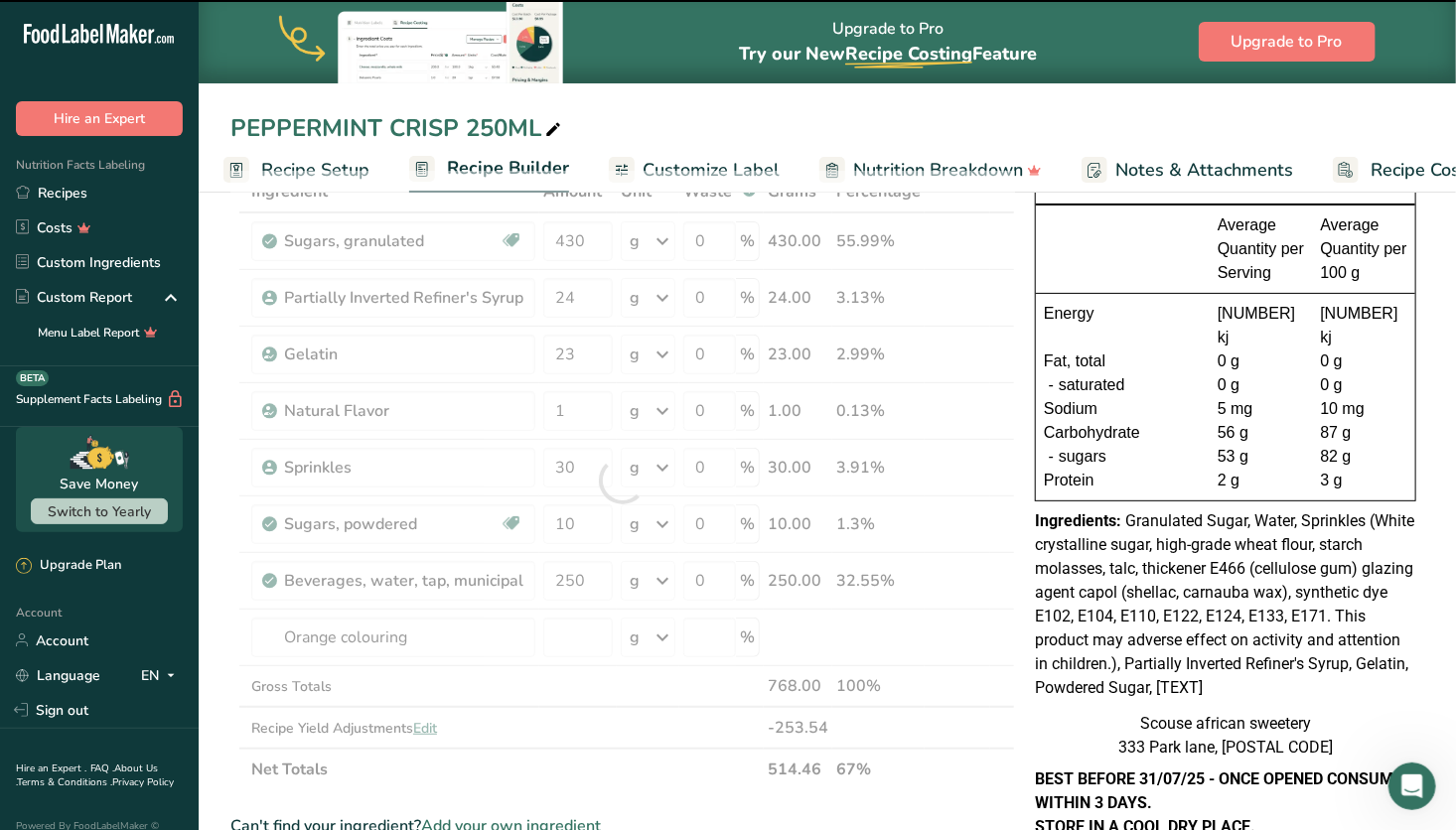 type on "0" 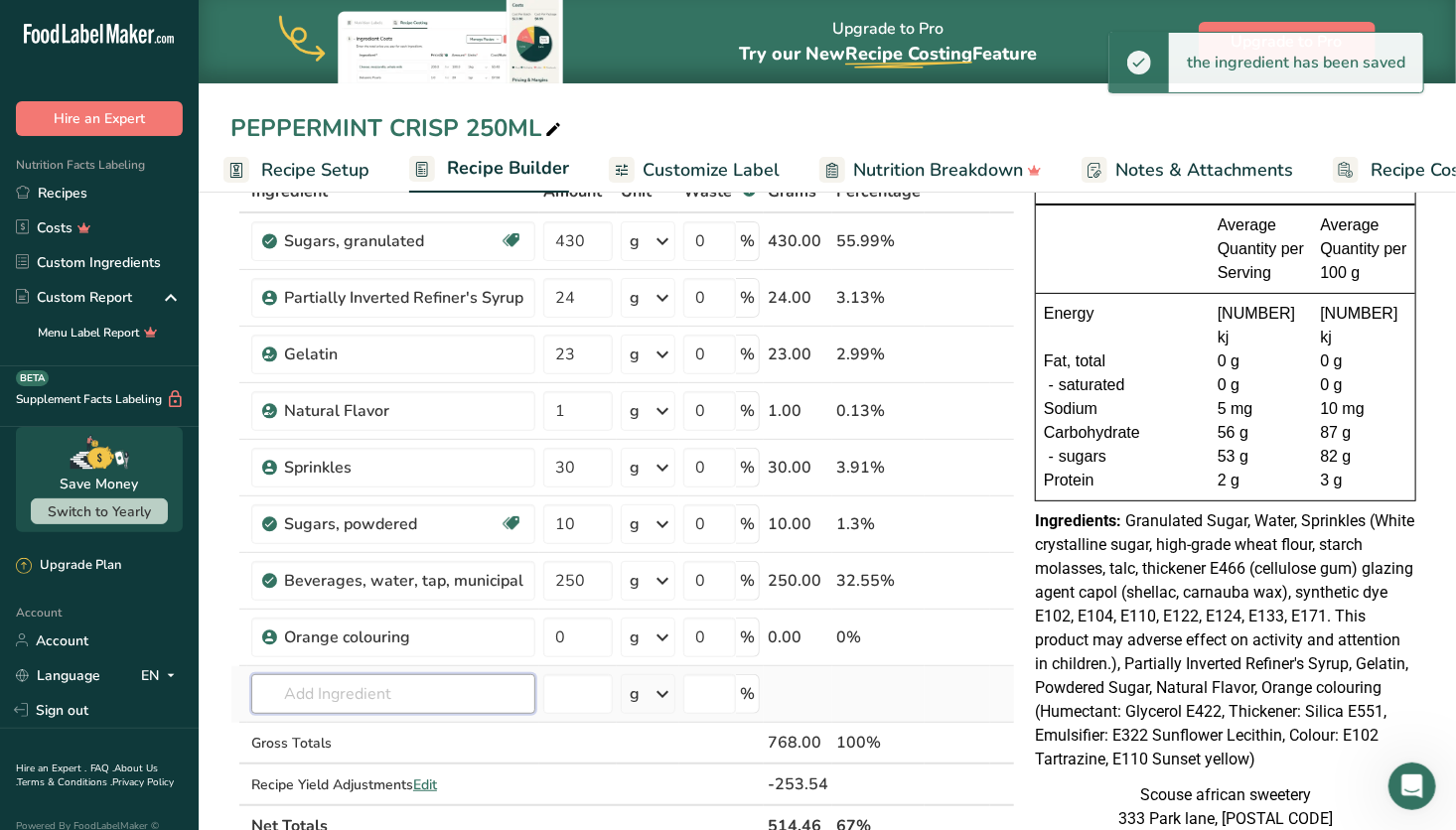 click at bounding box center [393, 694] 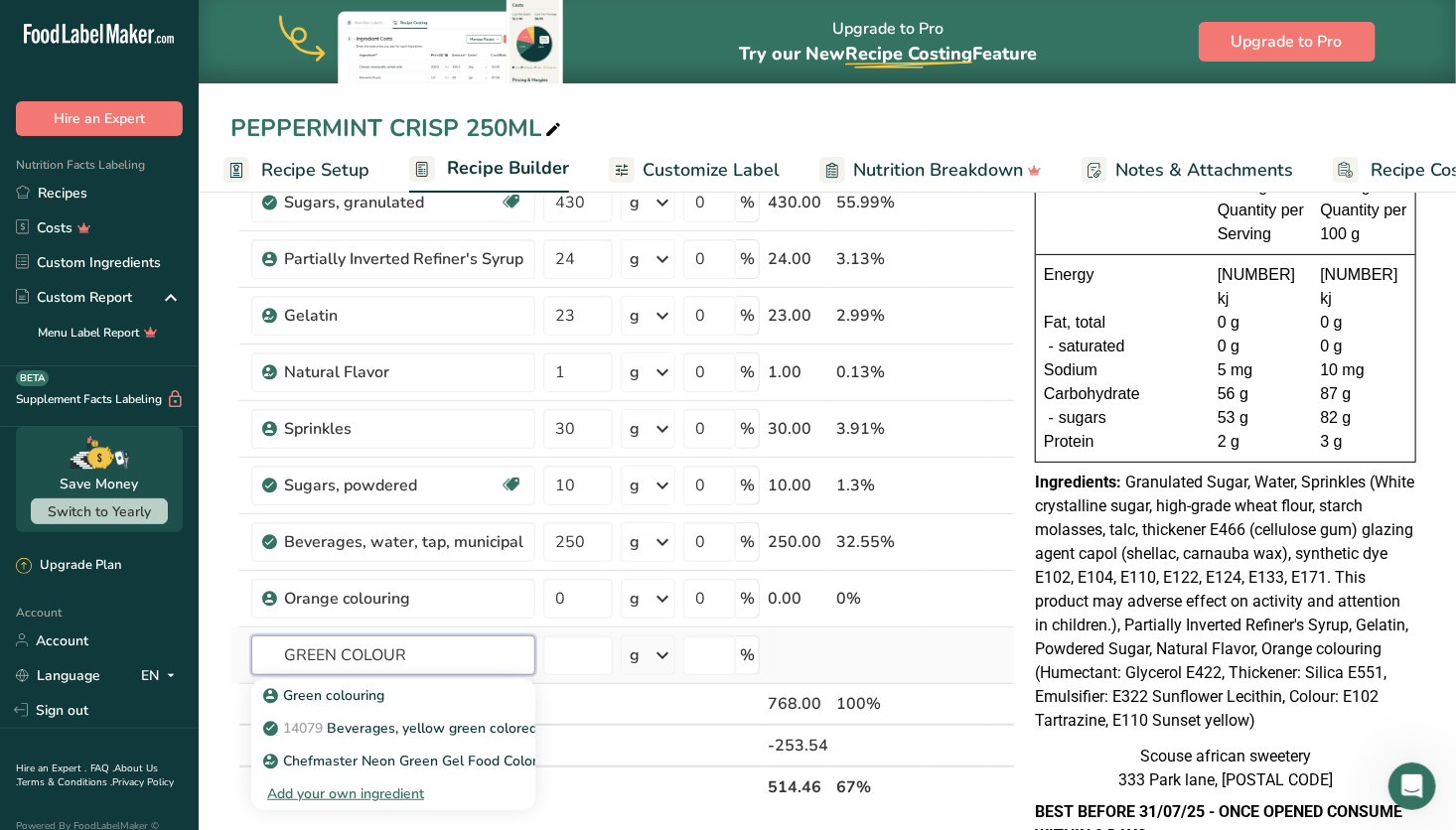 scroll, scrollTop: 174, scrollLeft: 0, axis: vertical 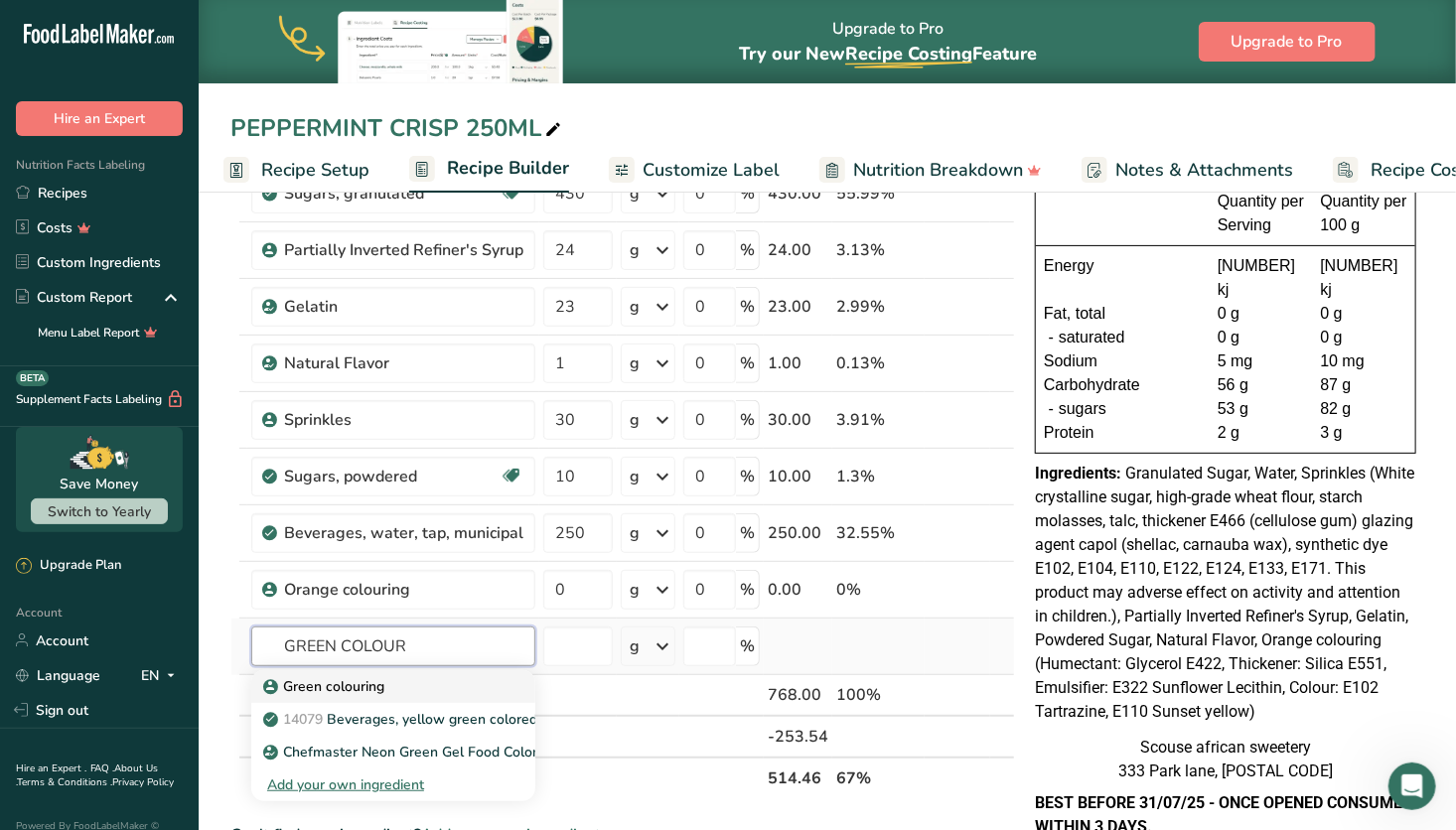 type on "GREEN COLOUR" 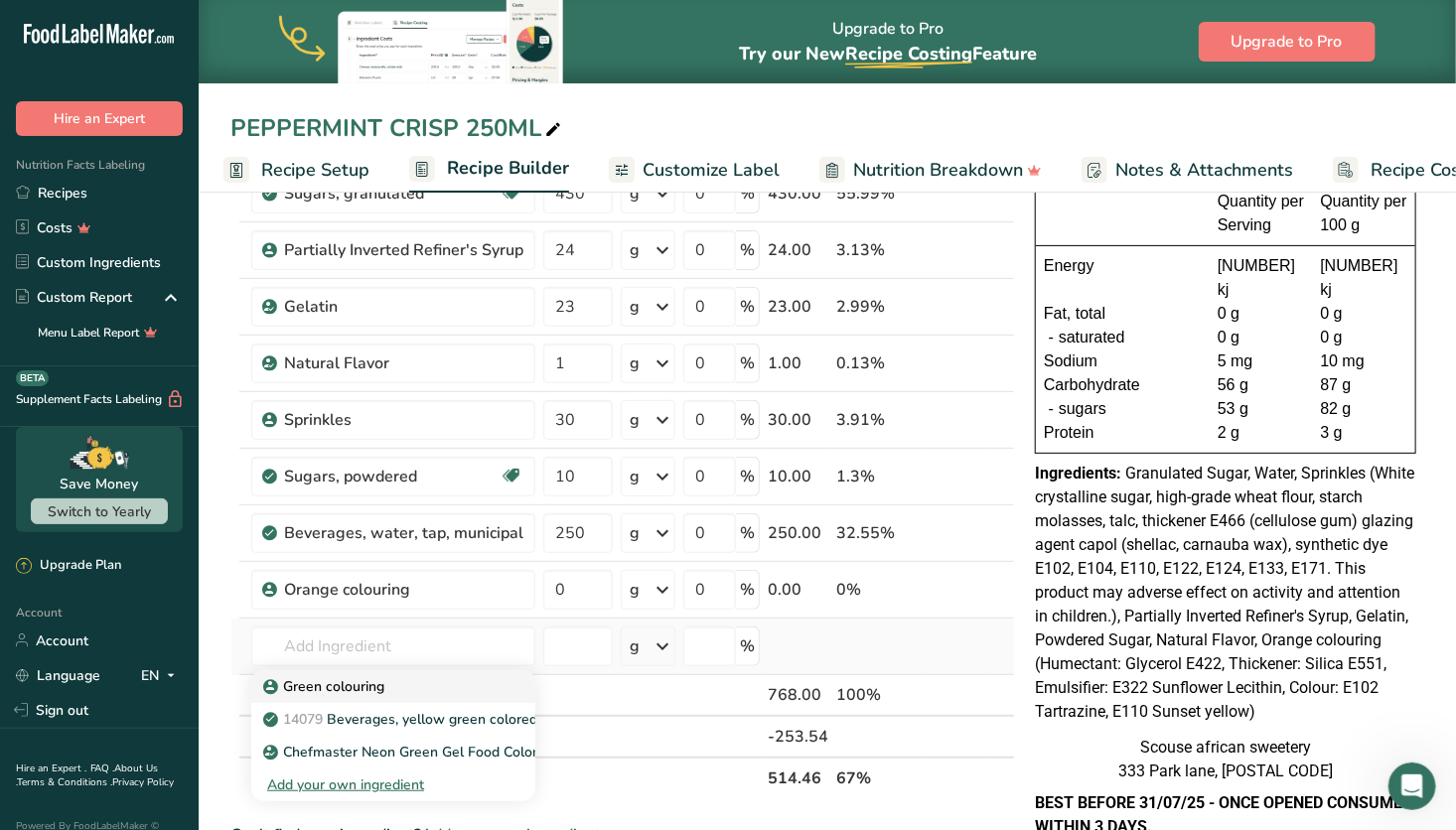 click on "Green colouring" at bounding box center (326, 686) 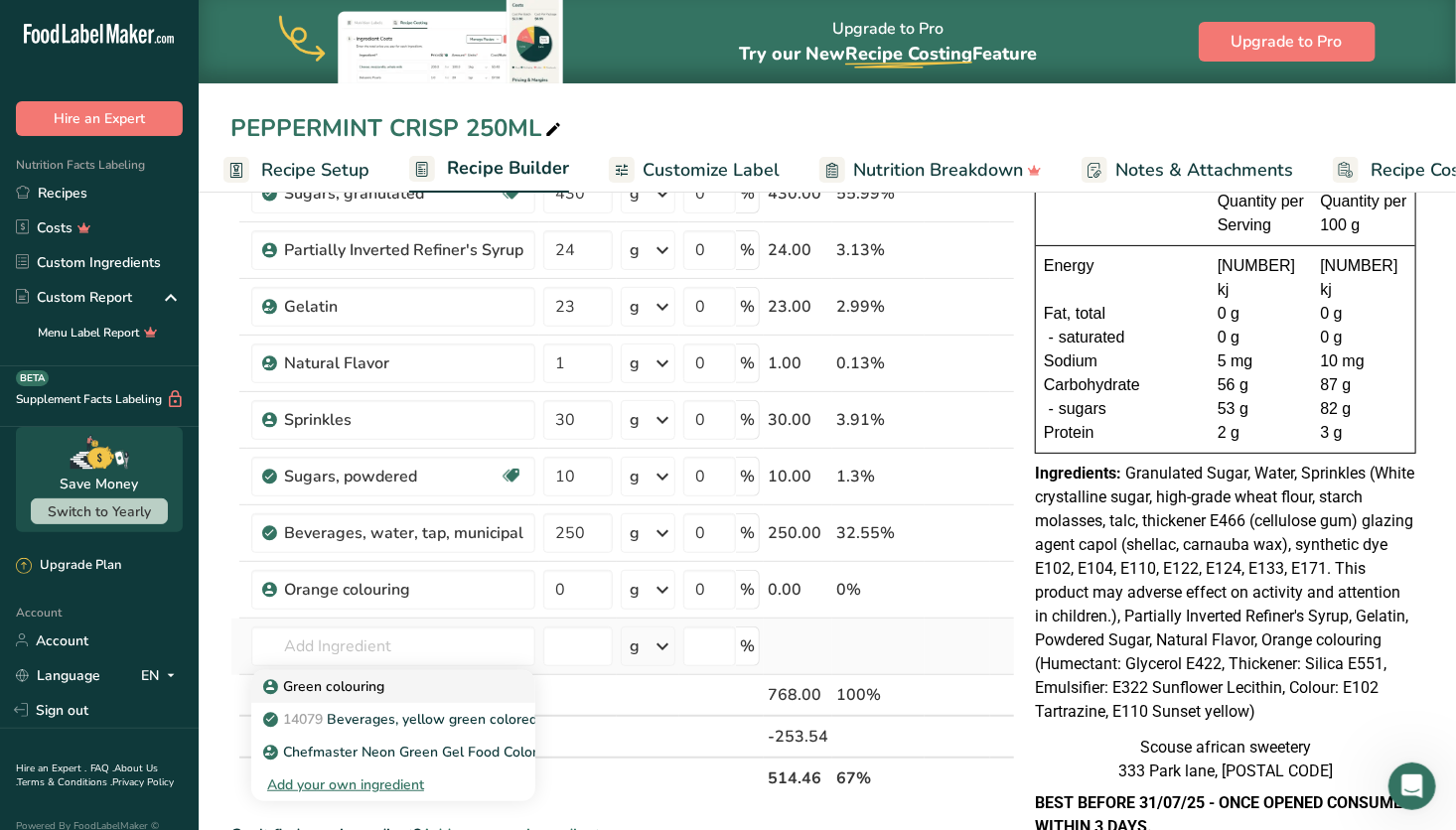 type on "Green colouring" 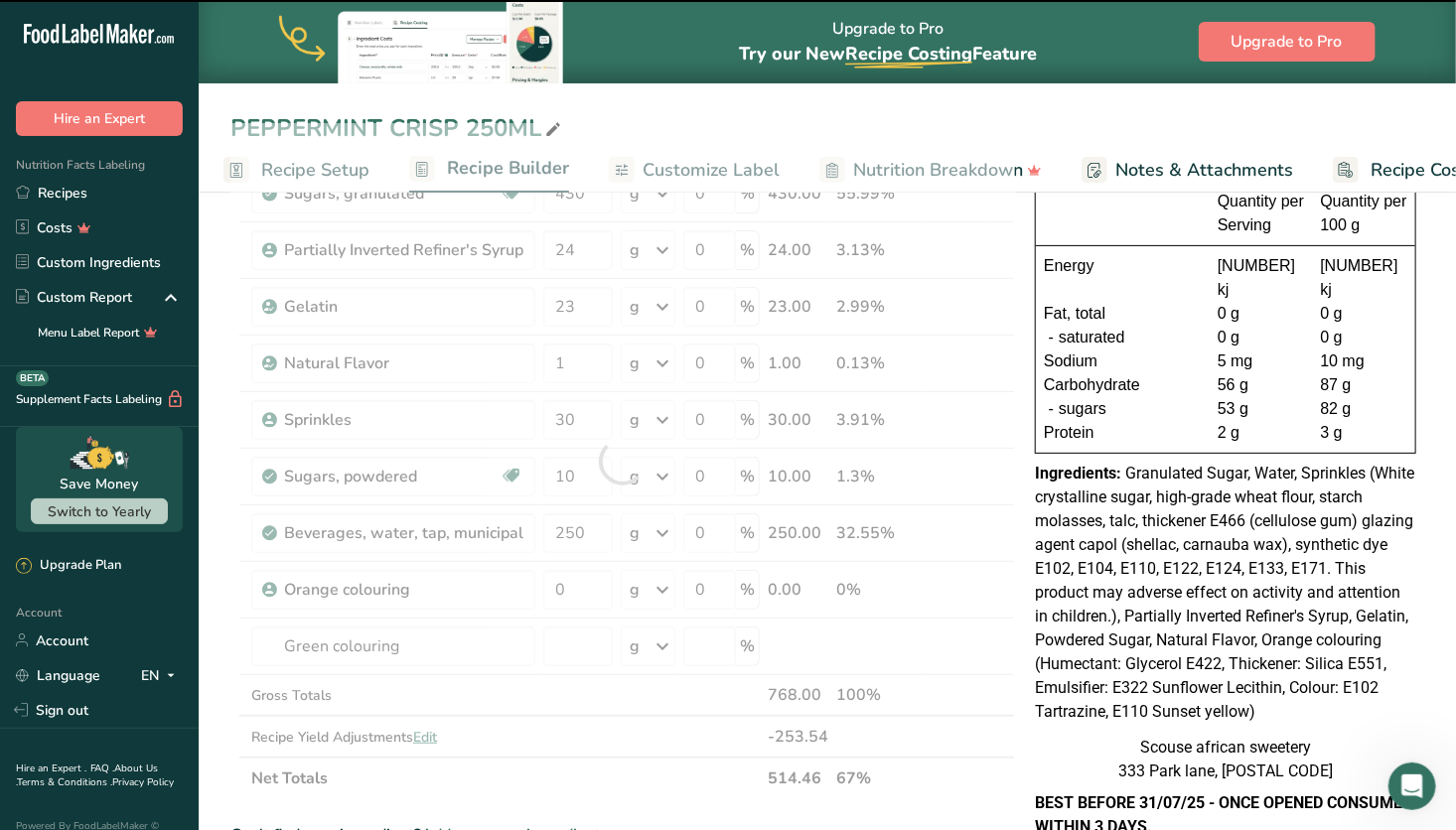 type on "0" 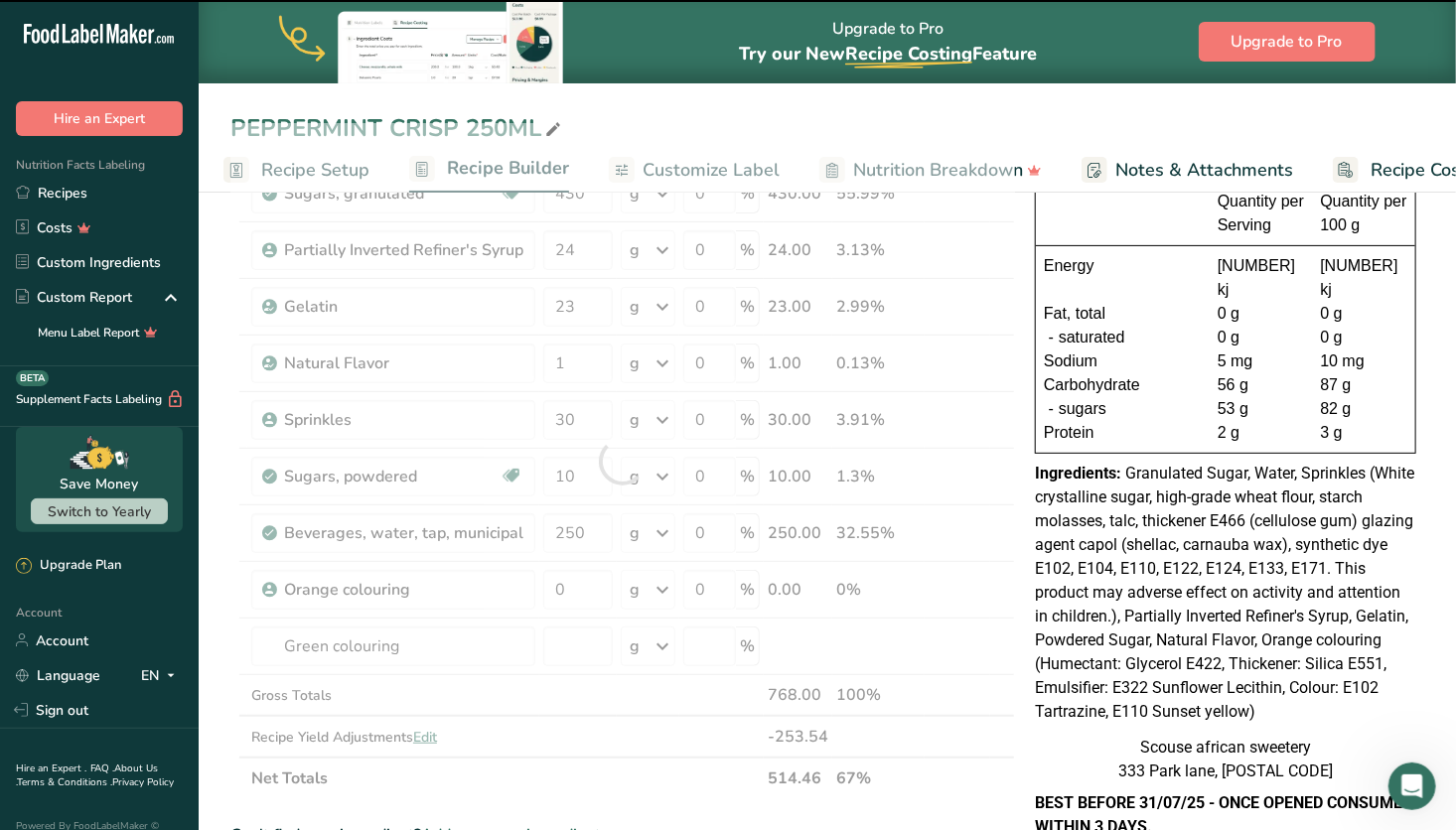 type on "0" 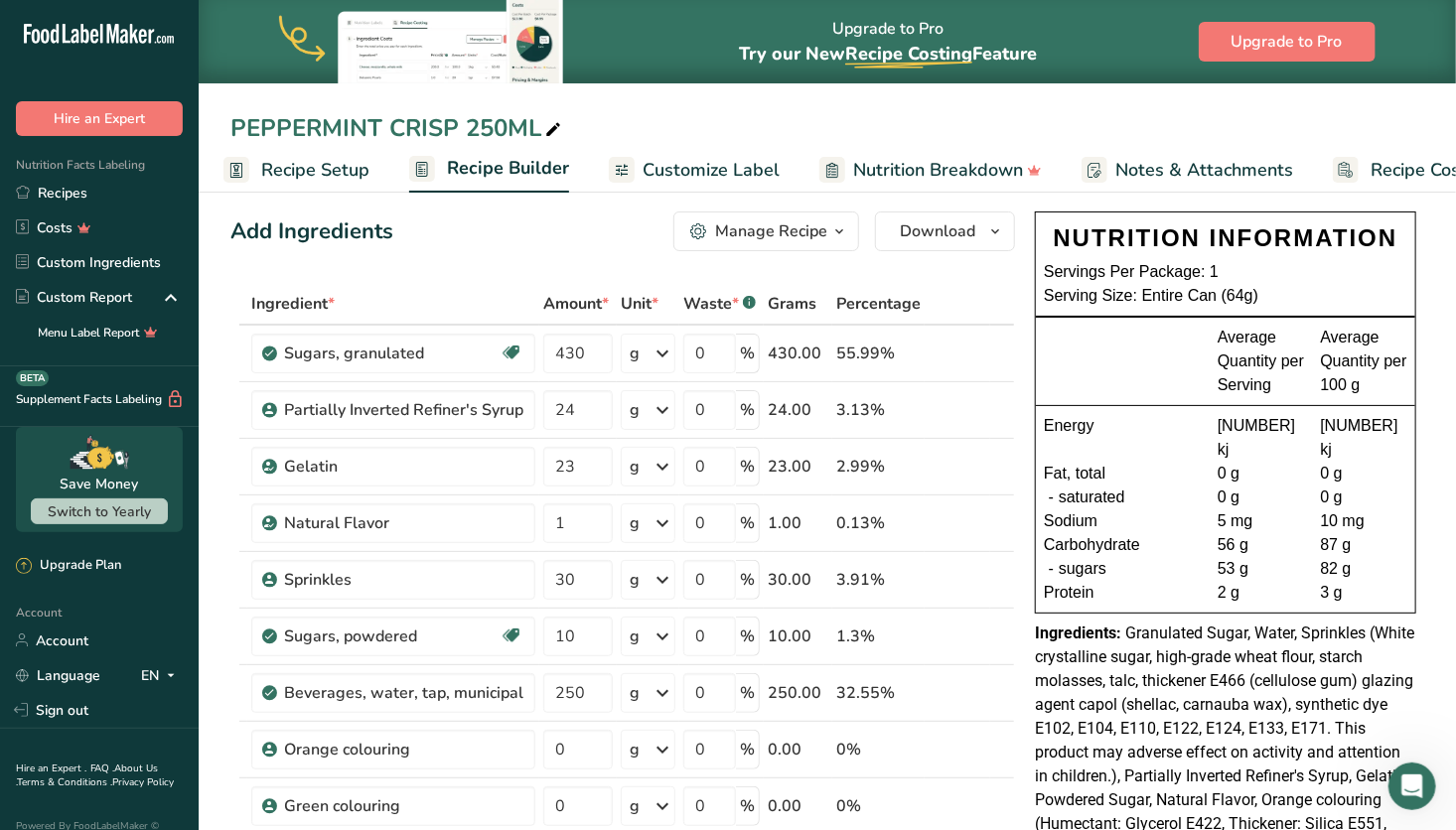 scroll, scrollTop: 11, scrollLeft: 0, axis: vertical 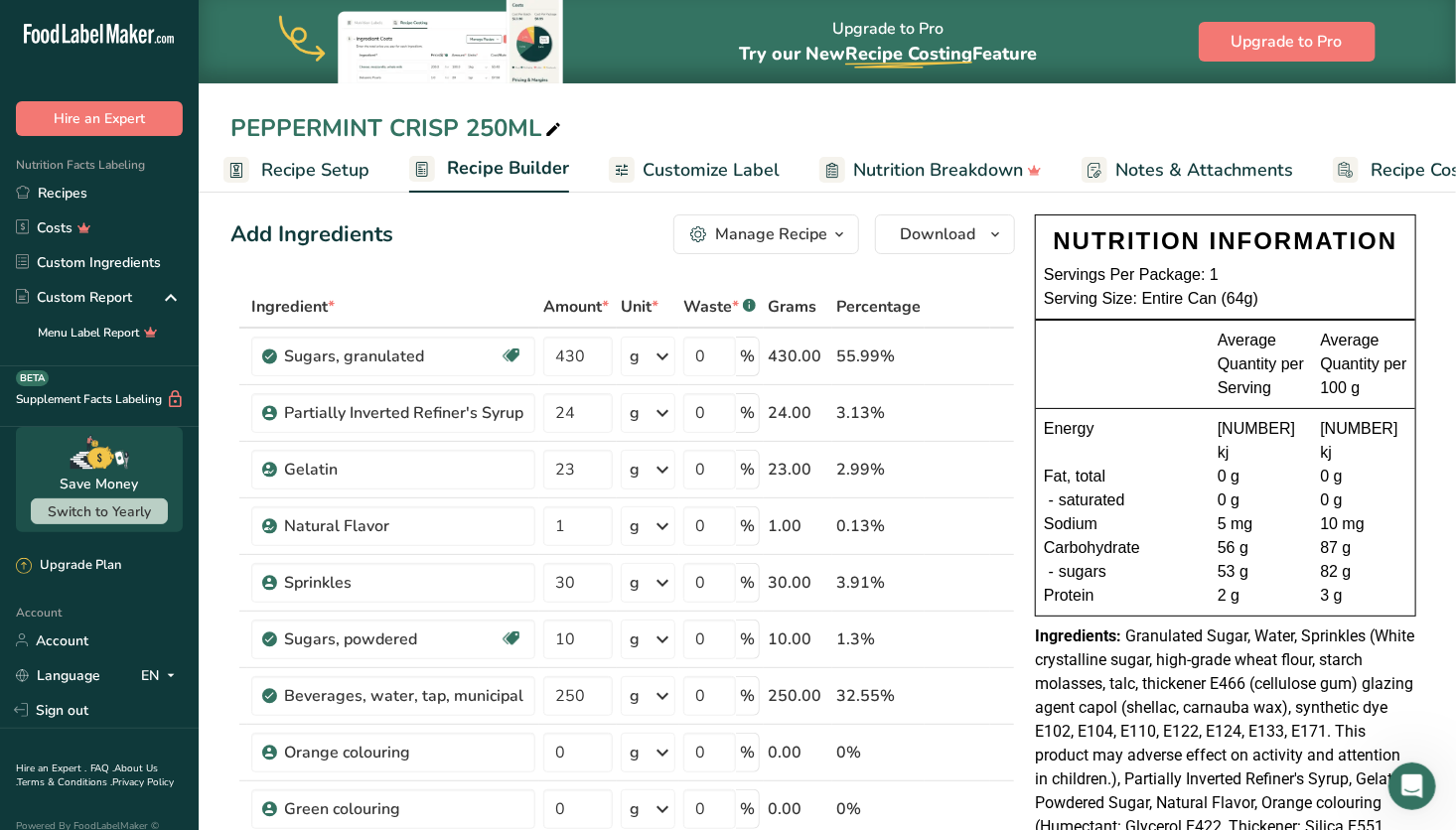 click on "Customize Label" at bounding box center (711, 170) 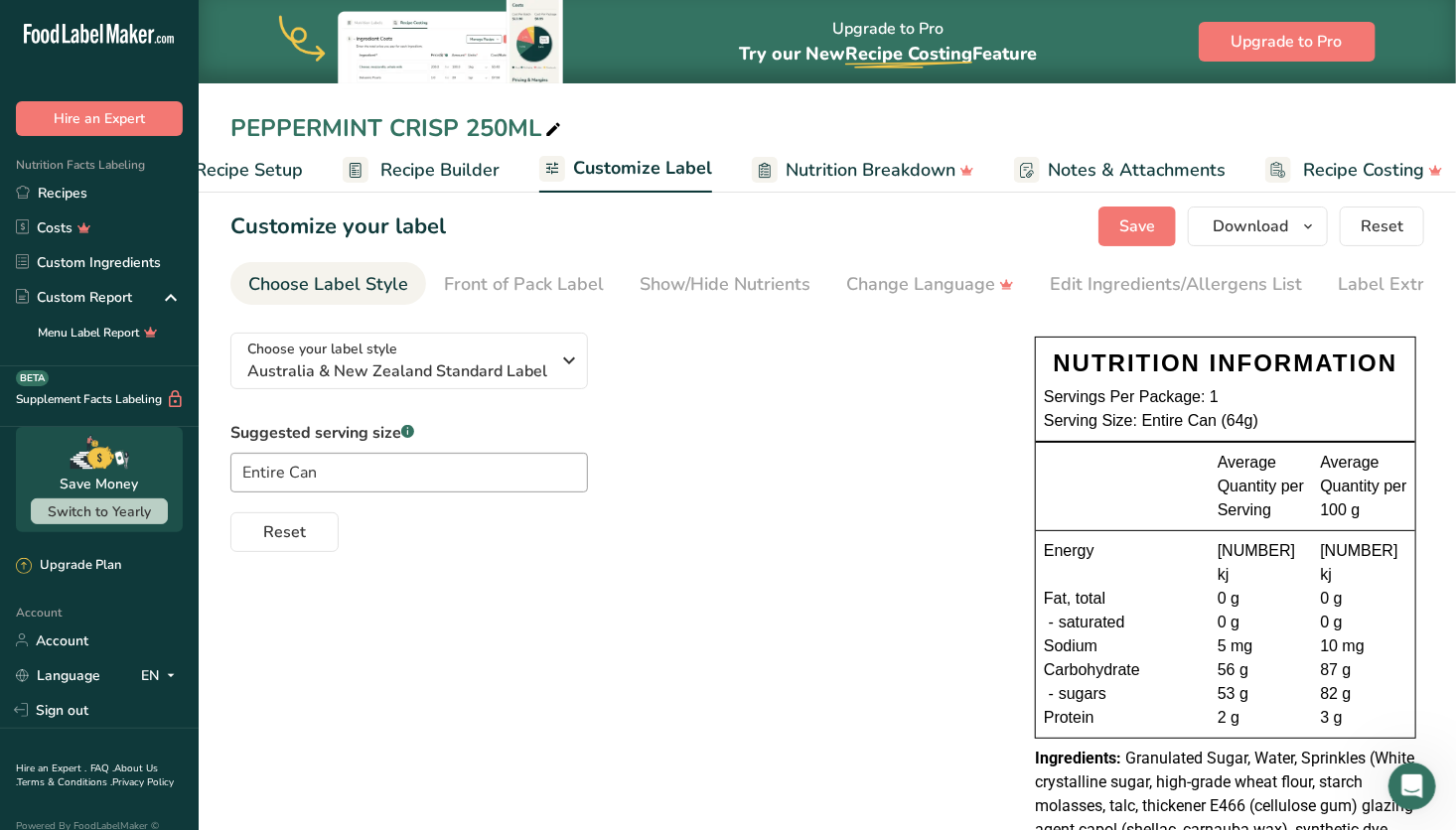 scroll, scrollTop: 0, scrollLeft: 91, axis: horizontal 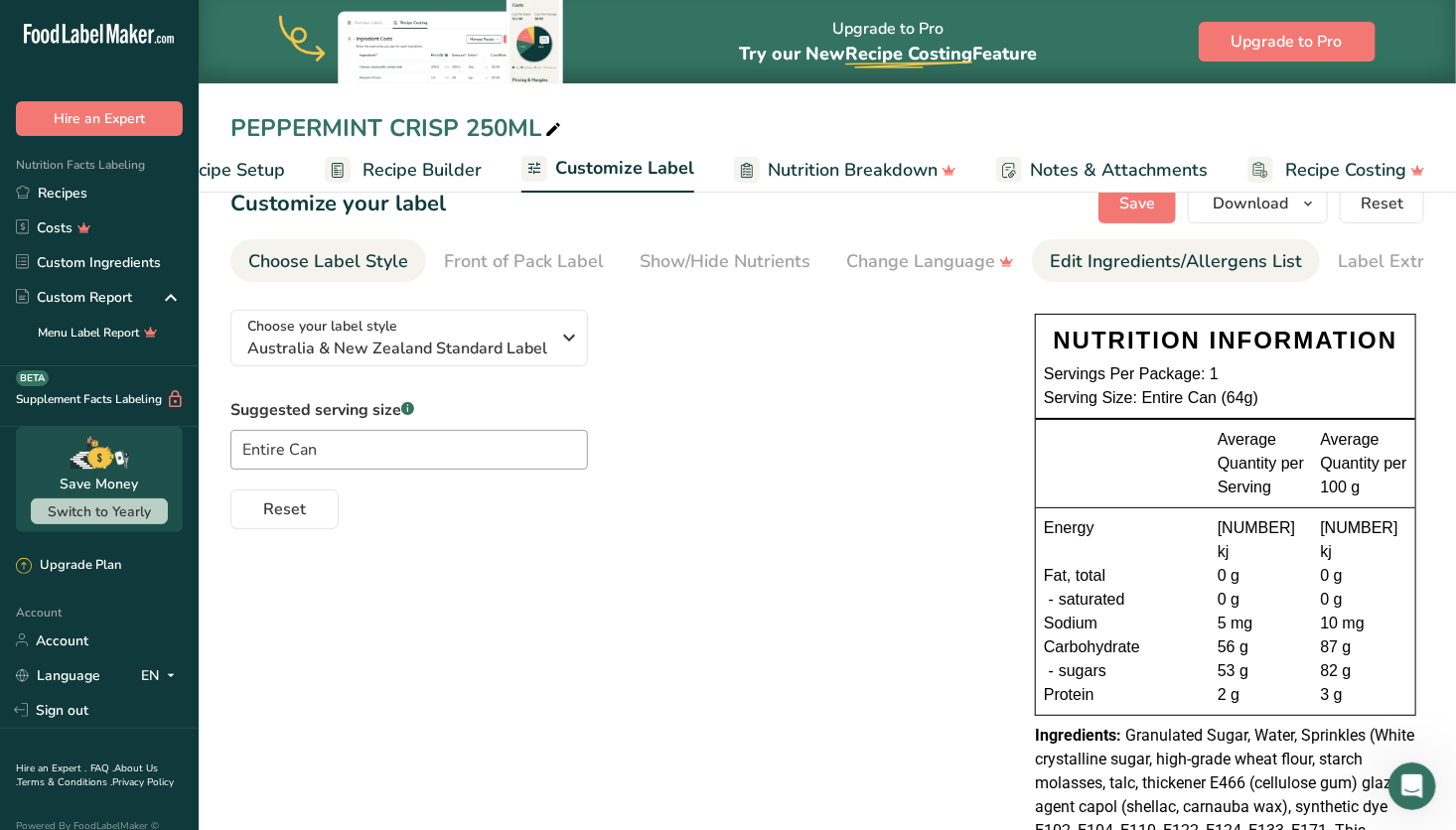 click on "Edit Ingredients/Allergens List" at bounding box center [1176, 261] 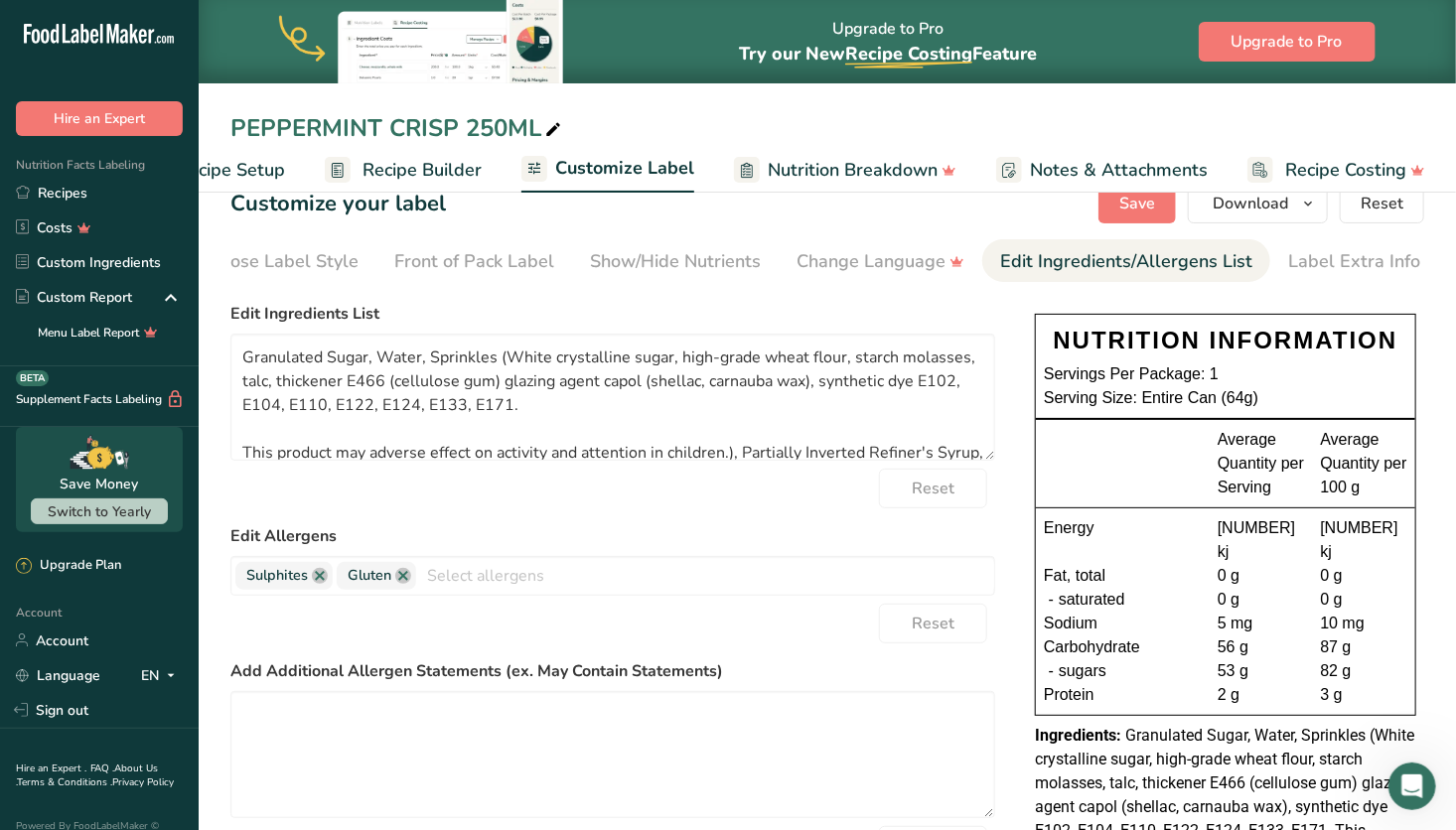 scroll, scrollTop: 0, scrollLeft: 52, axis: horizontal 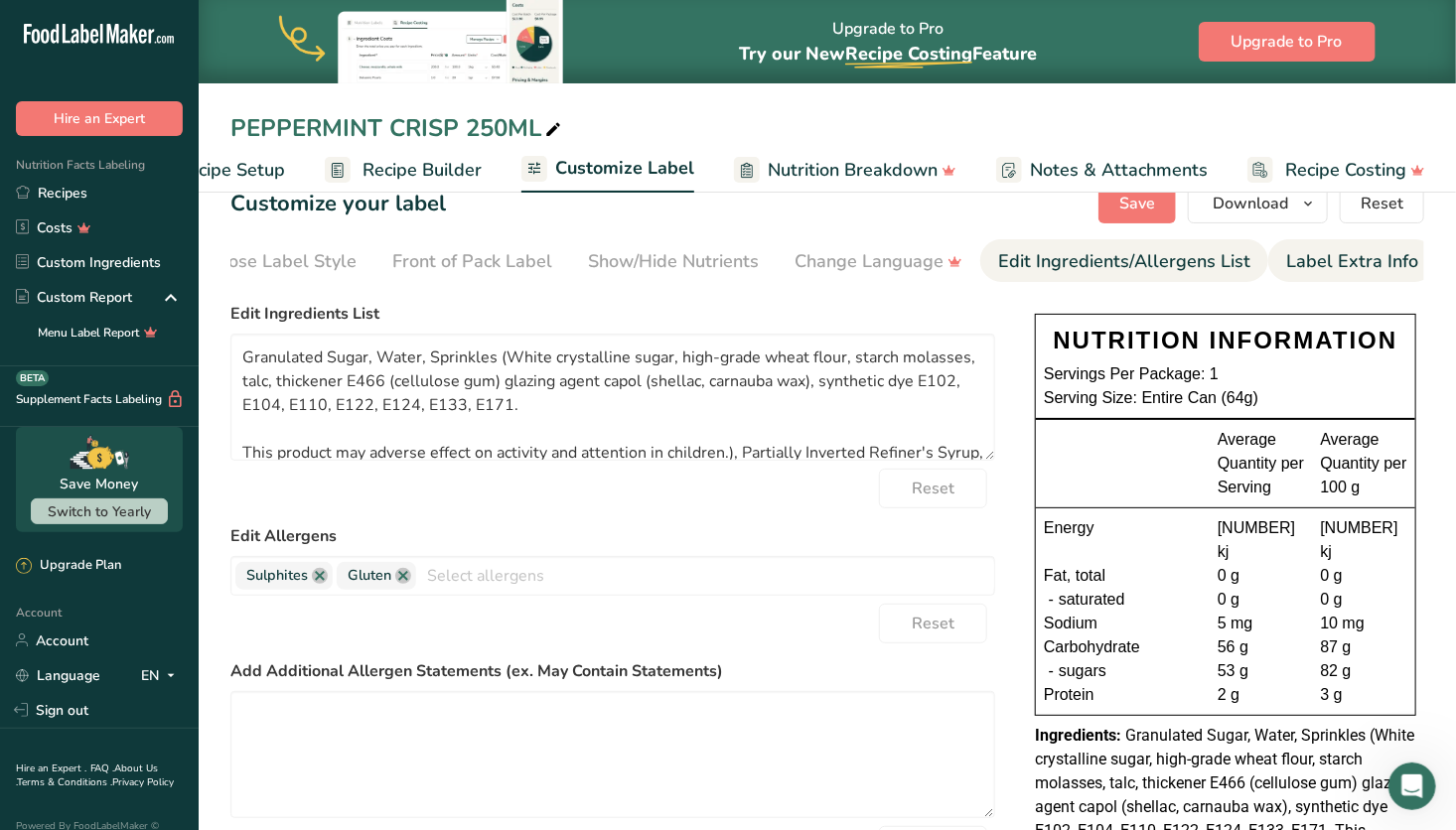 click on "Label Extra Info" at bounding box center [1352, 261] 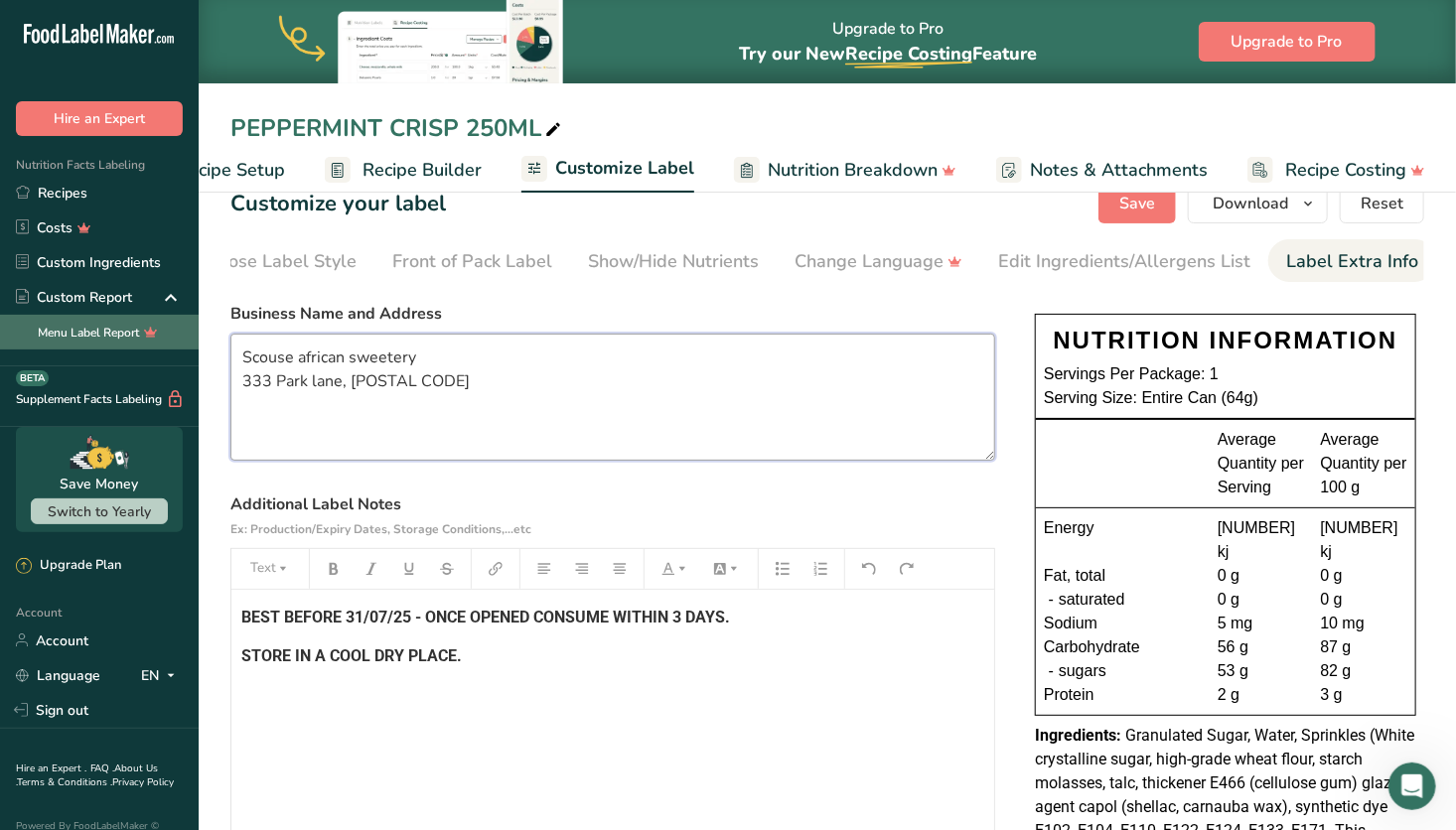 drag, startPoint x: 410, startPoint y: 397, endPoint x: 157, endPoint y: 320, distance: 264.45794 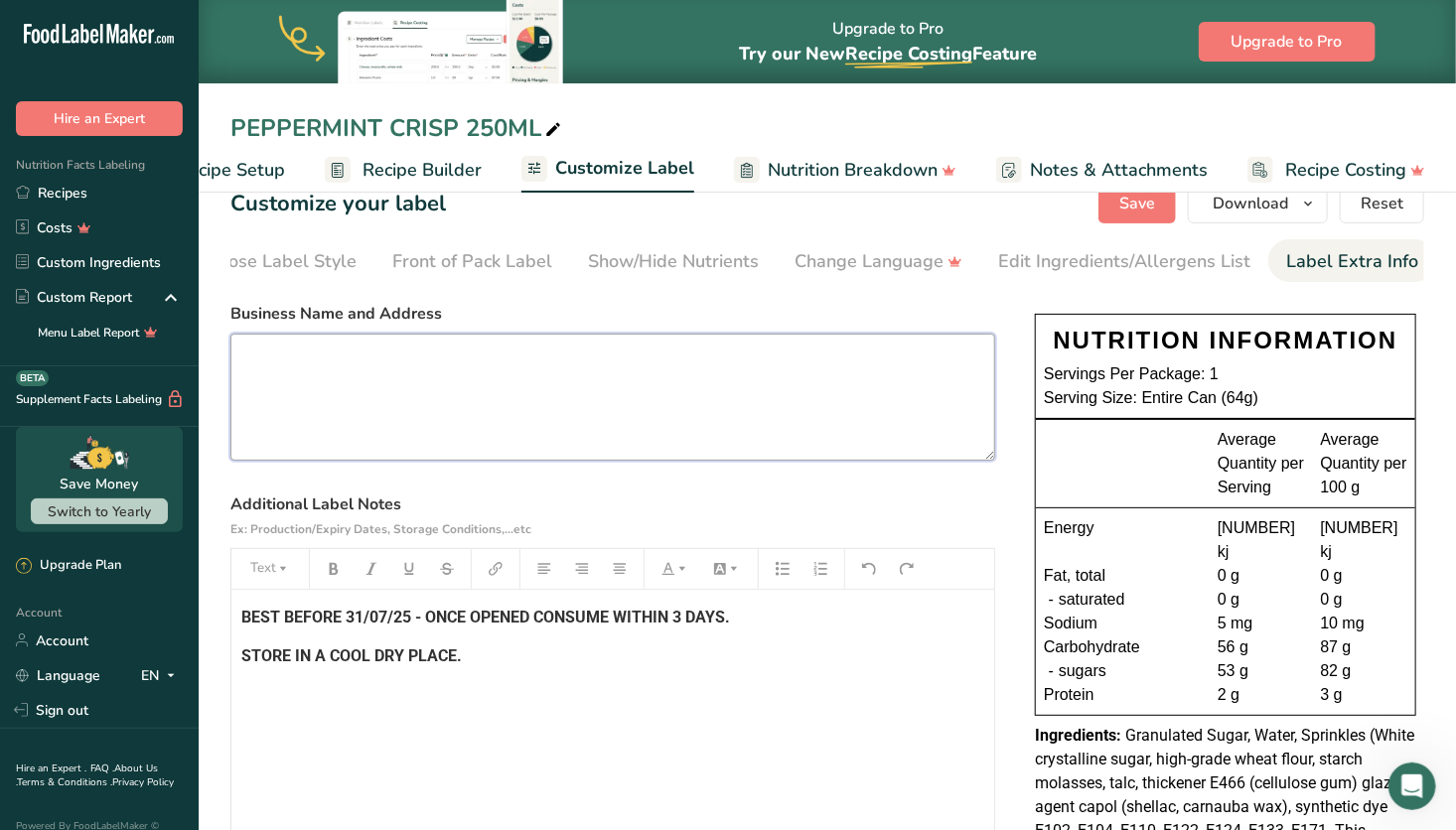 type 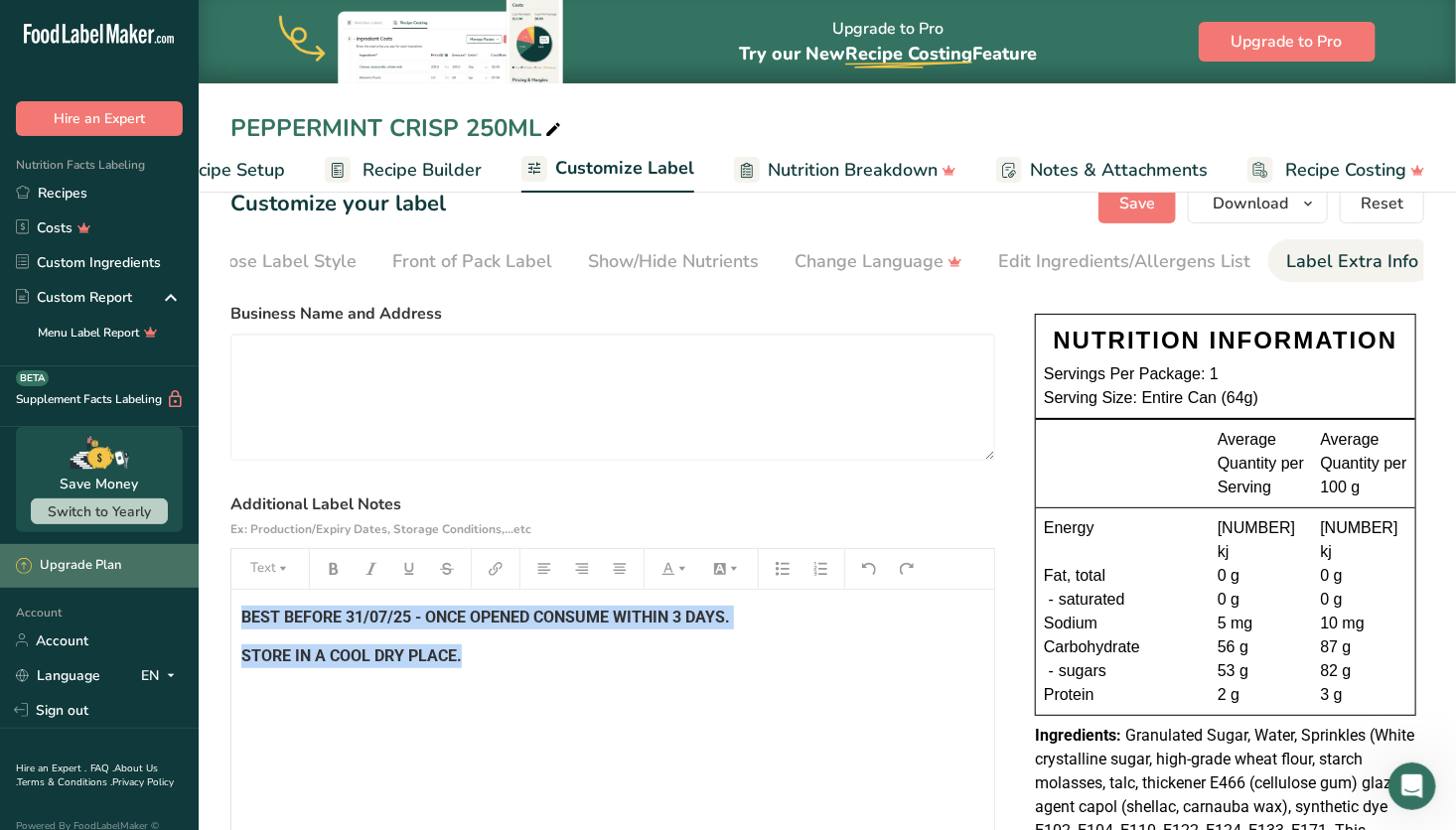 drag, startPoint x: 498, startPoint y: 679, endPoint x: 133, endPoint y: 575, distance: 379.52734 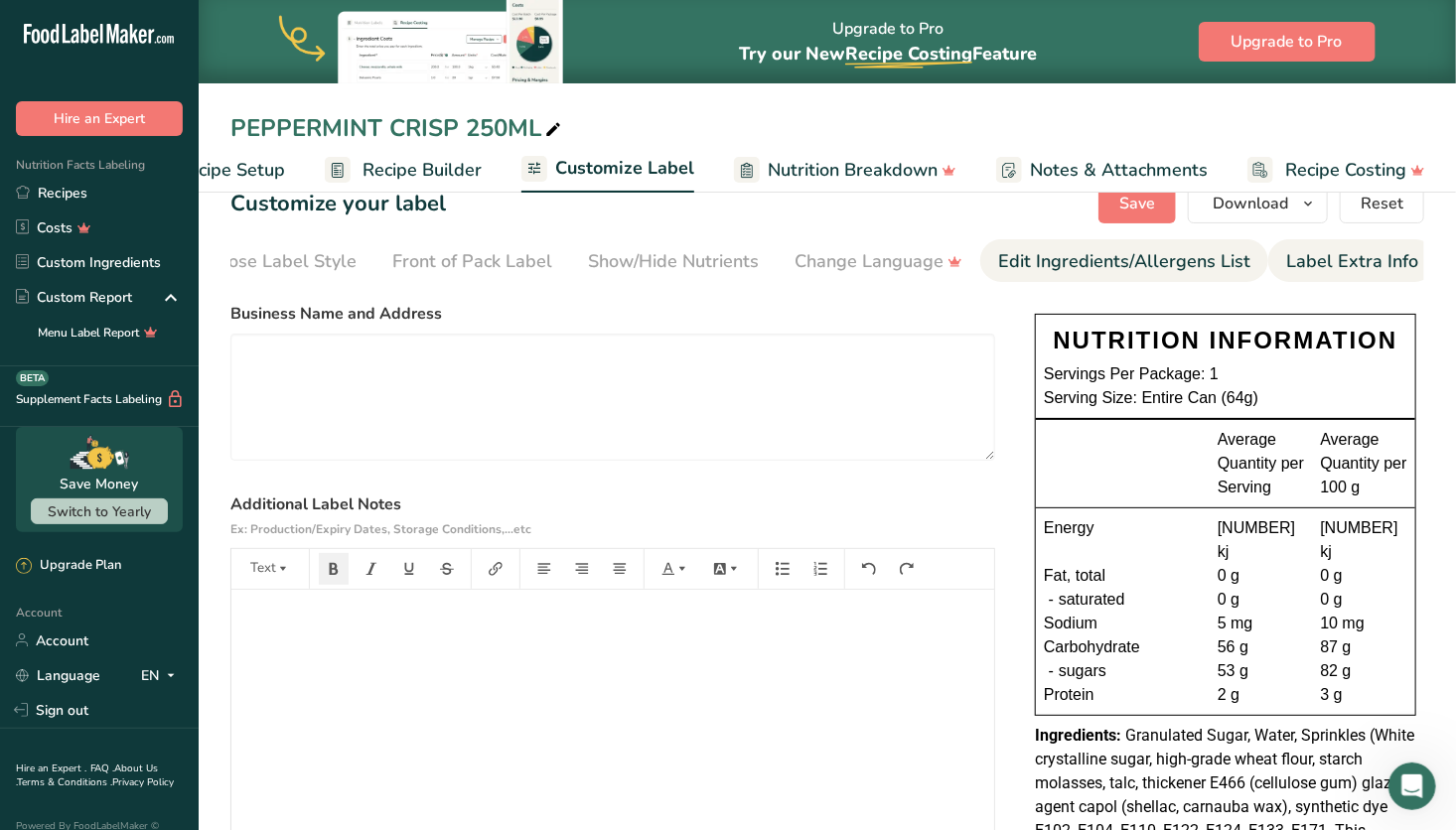 scroll, scrollTop: 0, scrollLeft: 0, axis: both 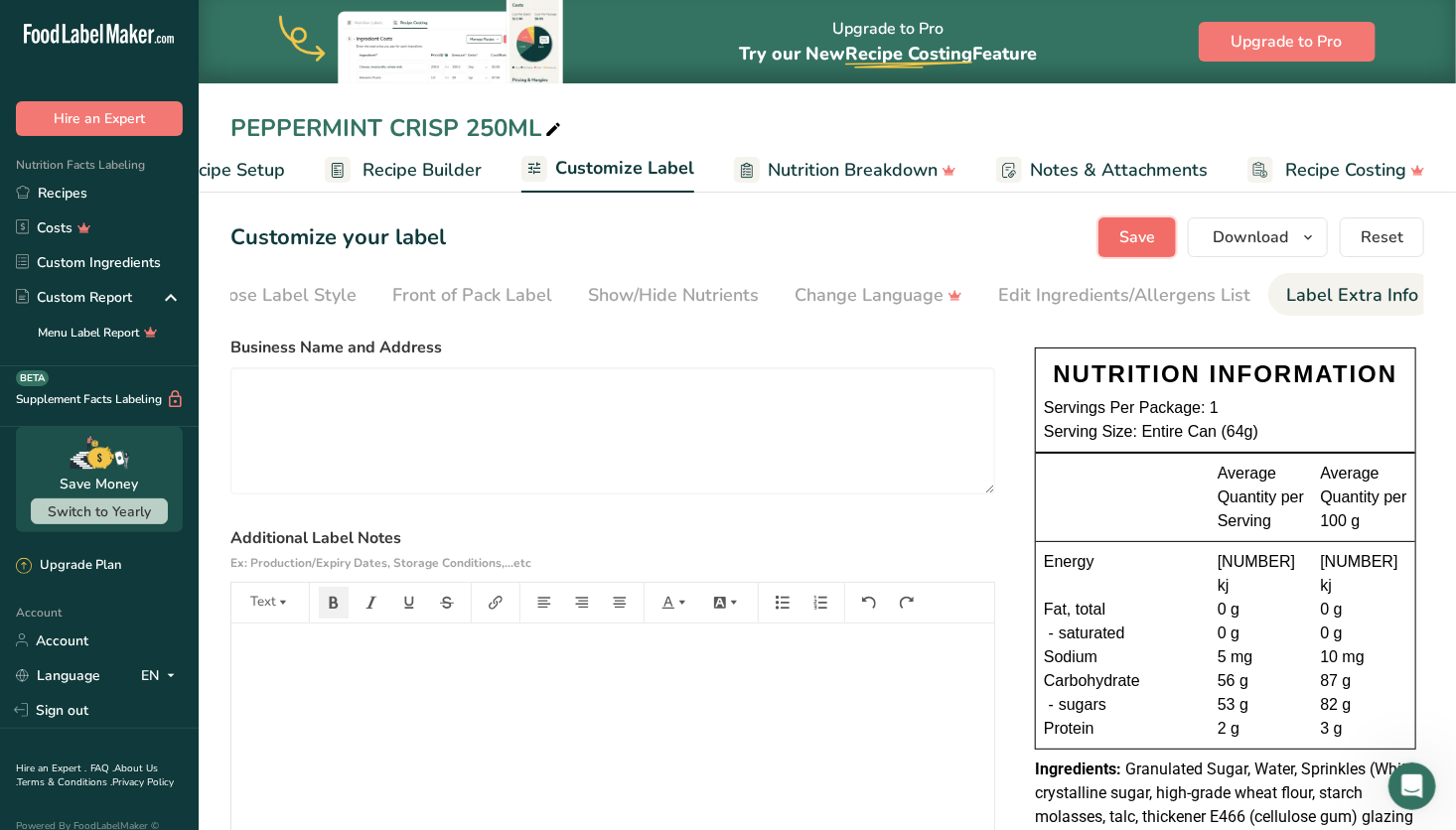 click on "Save" at bounding box center (1137, 237) 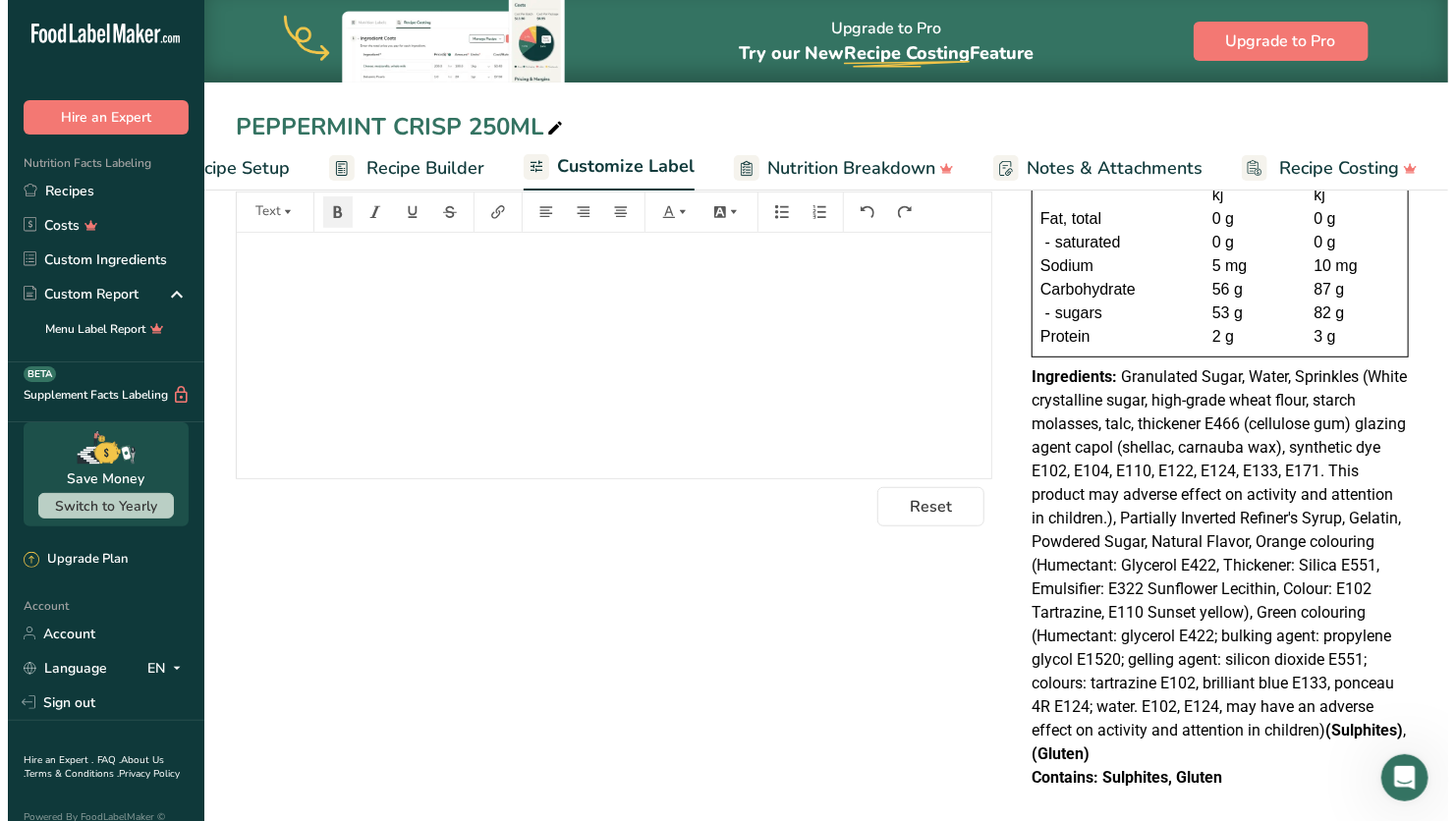 scroll, scrollTop: 0, scrollLeft: 0, axis: both 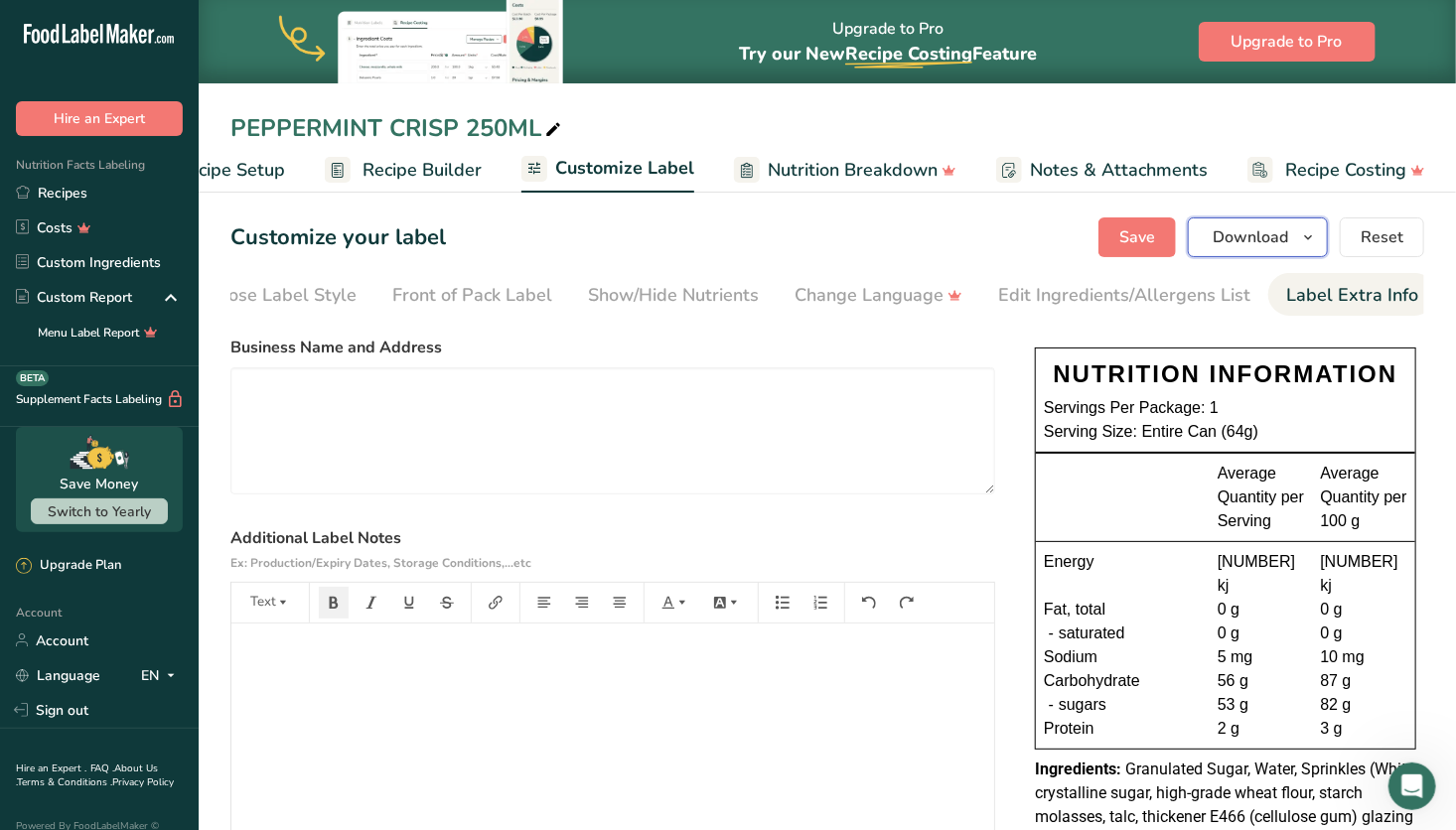 click on "Download" at bounding box center [1250, 237] 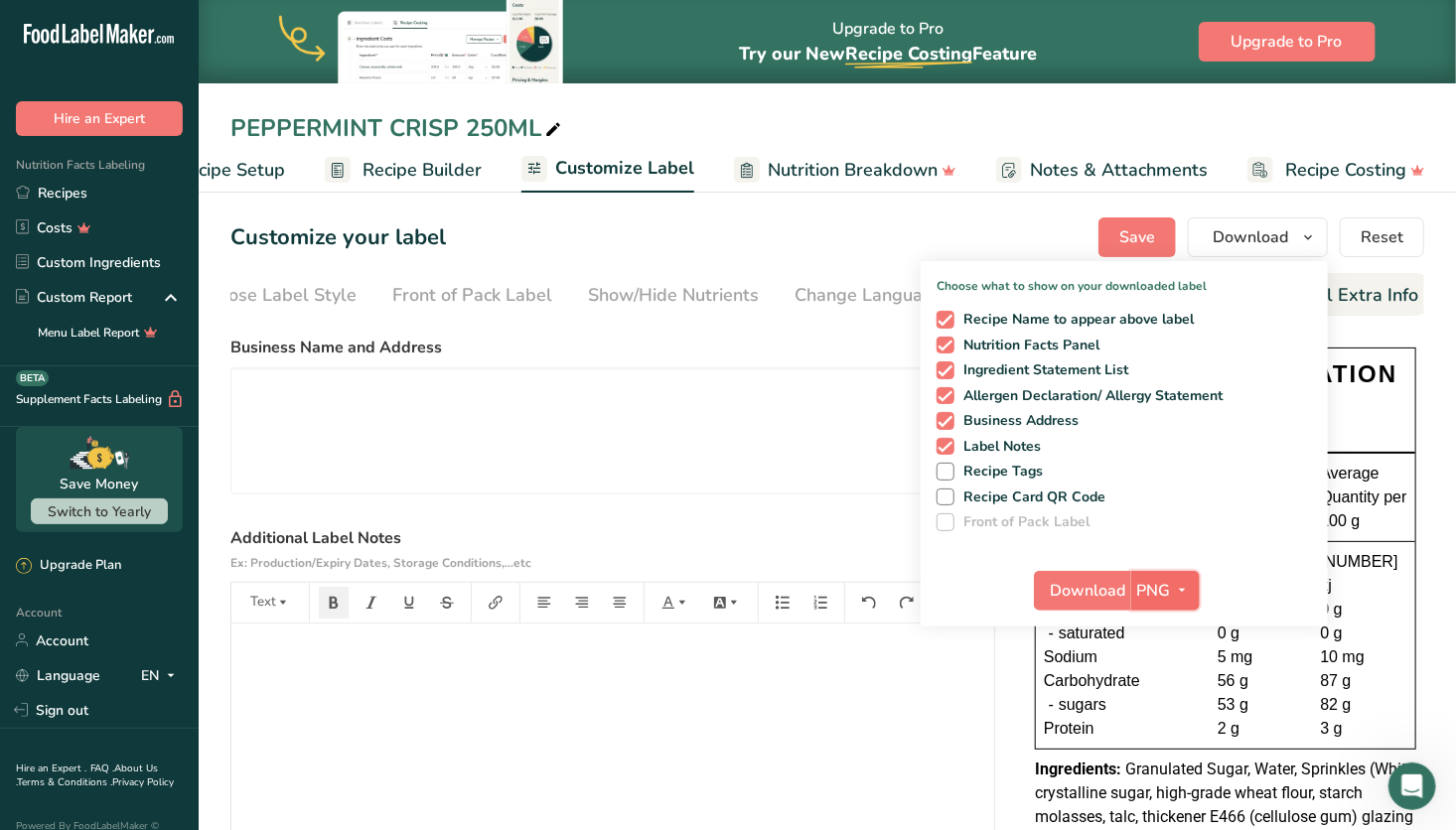 click on "PNG" at bounding box center [1154, 591] 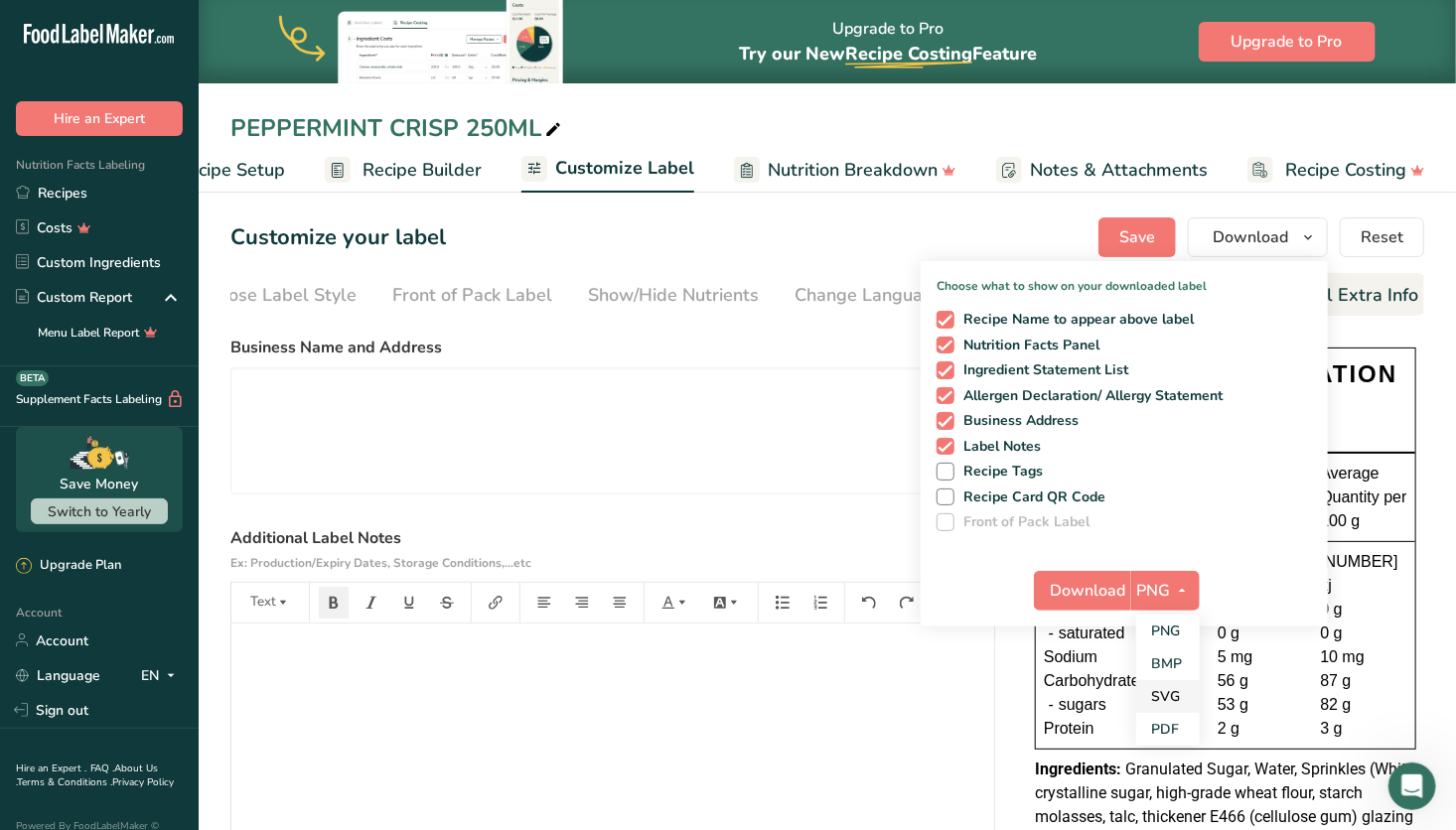 click on "SVG" at bounding box center (1168, 696) 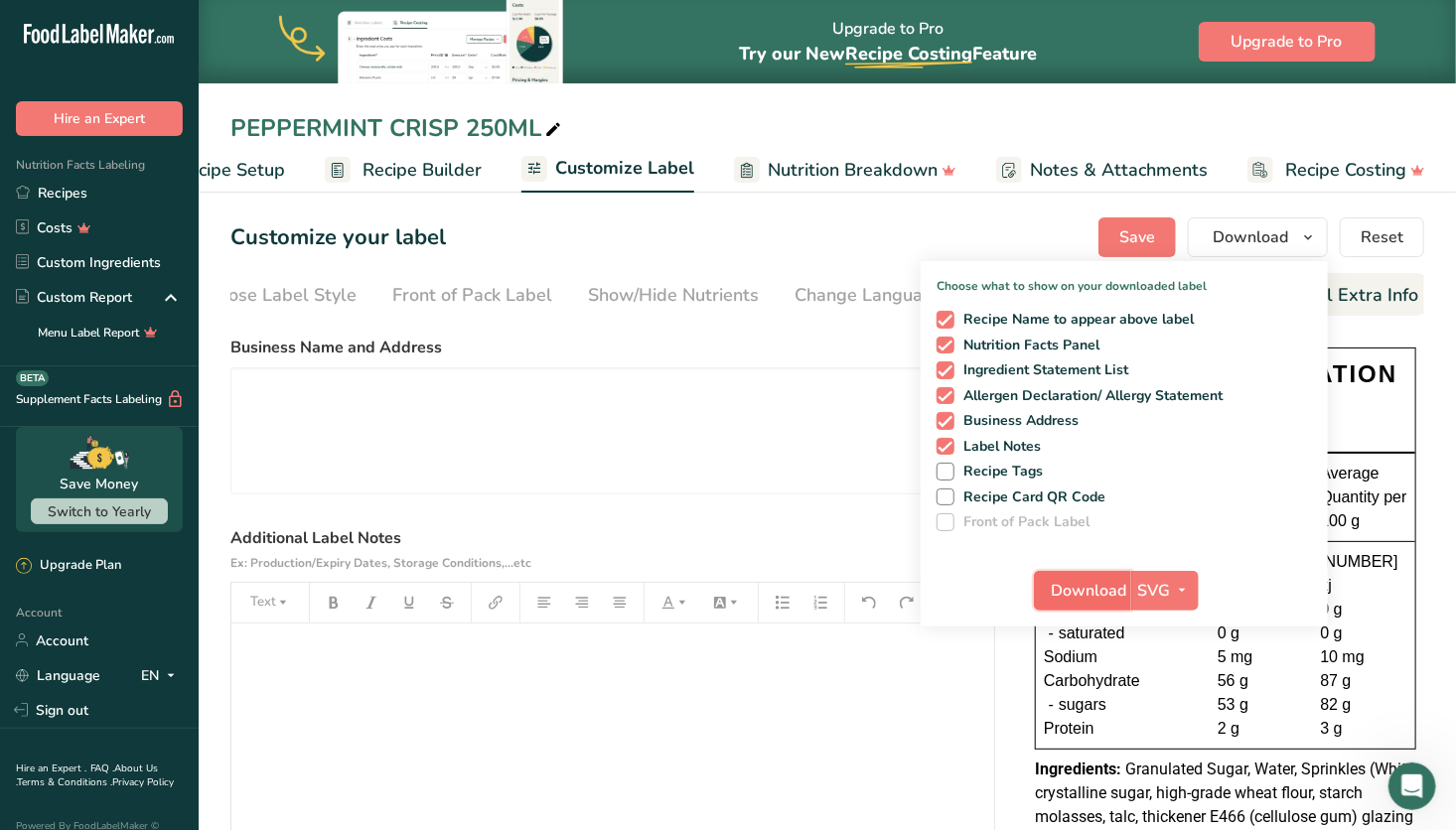 click on "Download" at bounding box center (1089, 591) 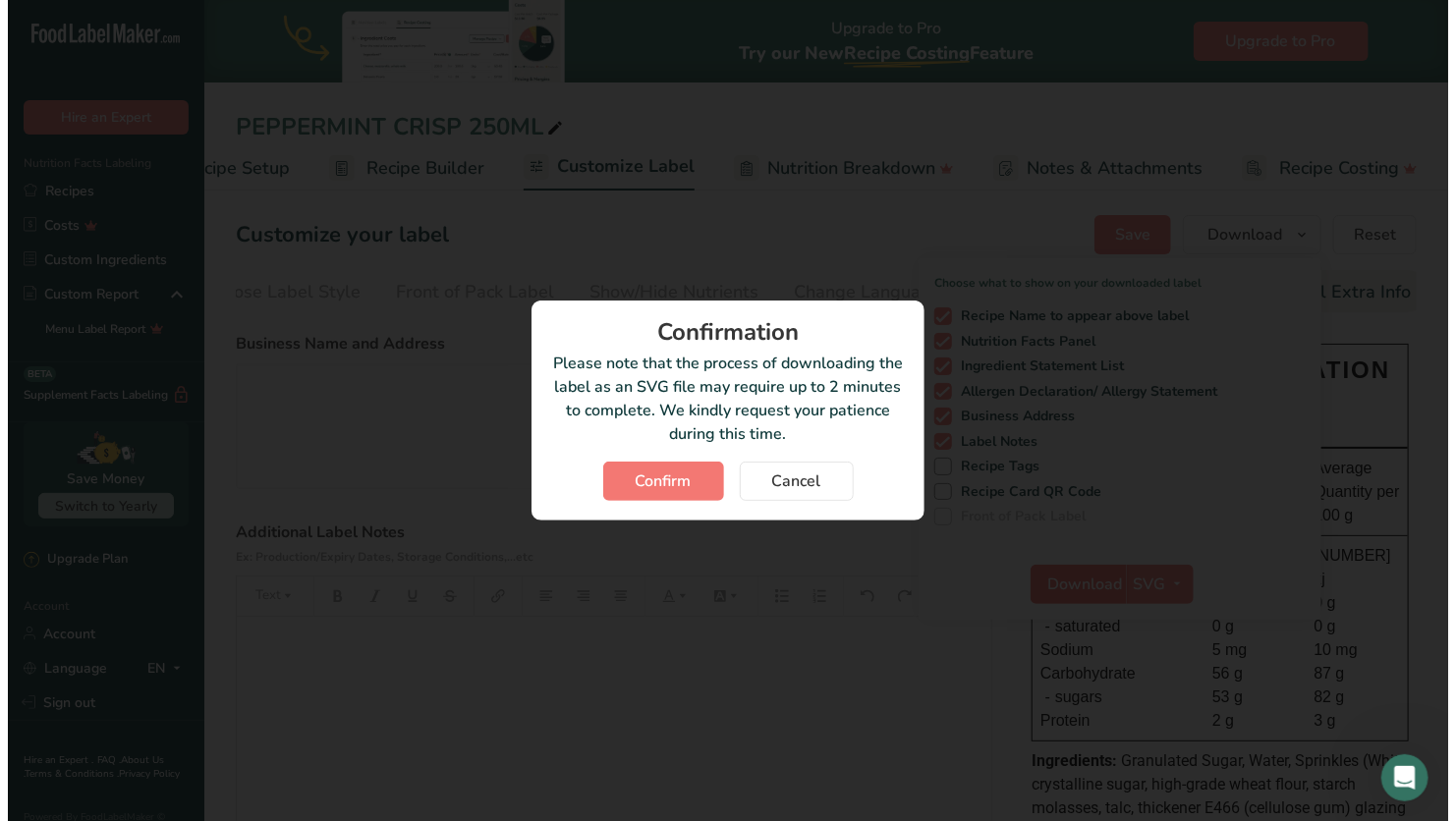scroll, scrollTop: 0, scrollLeft: 35, axis: horizontal 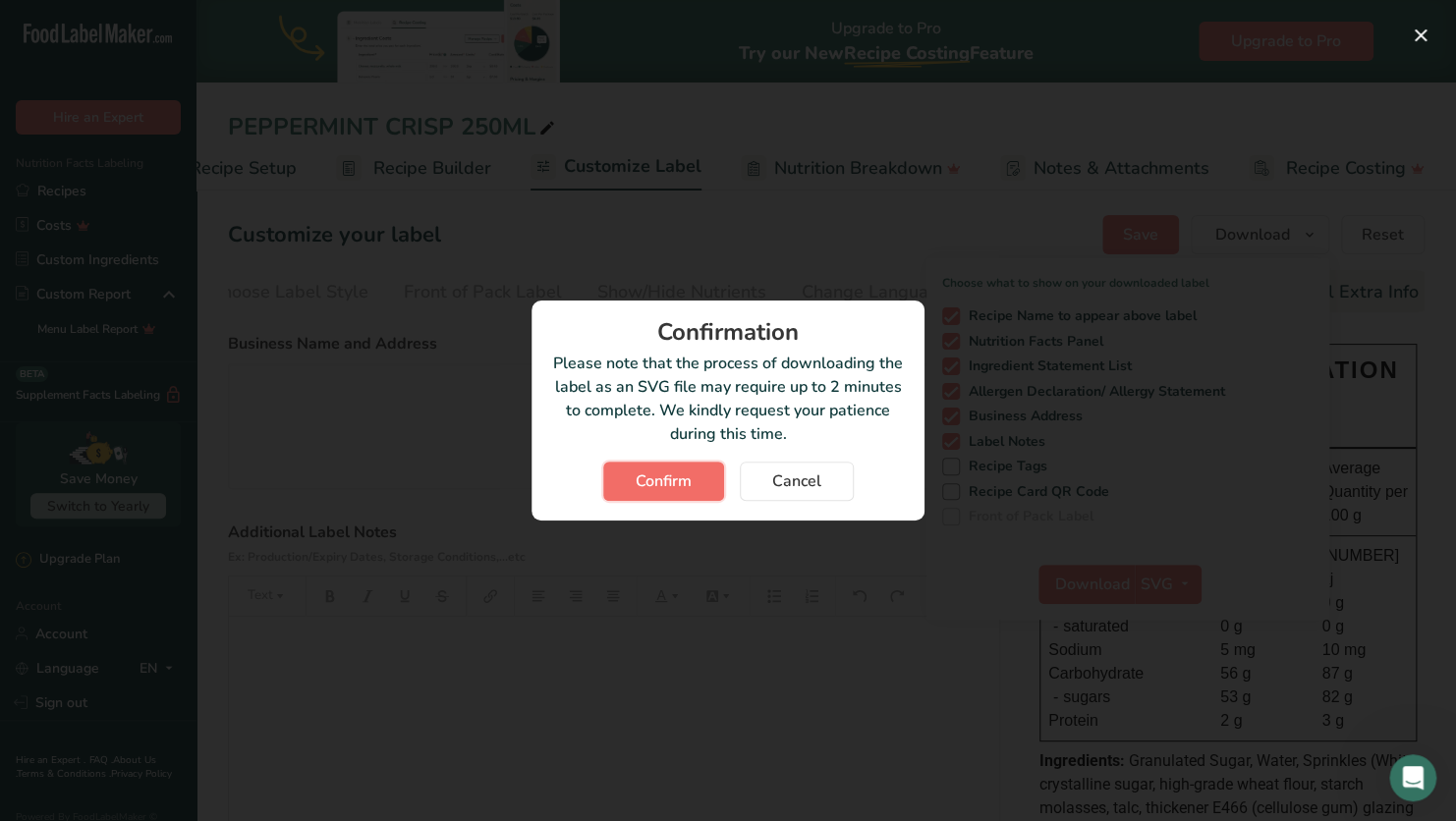click on "Confirm" at bounding box center (663, 481) 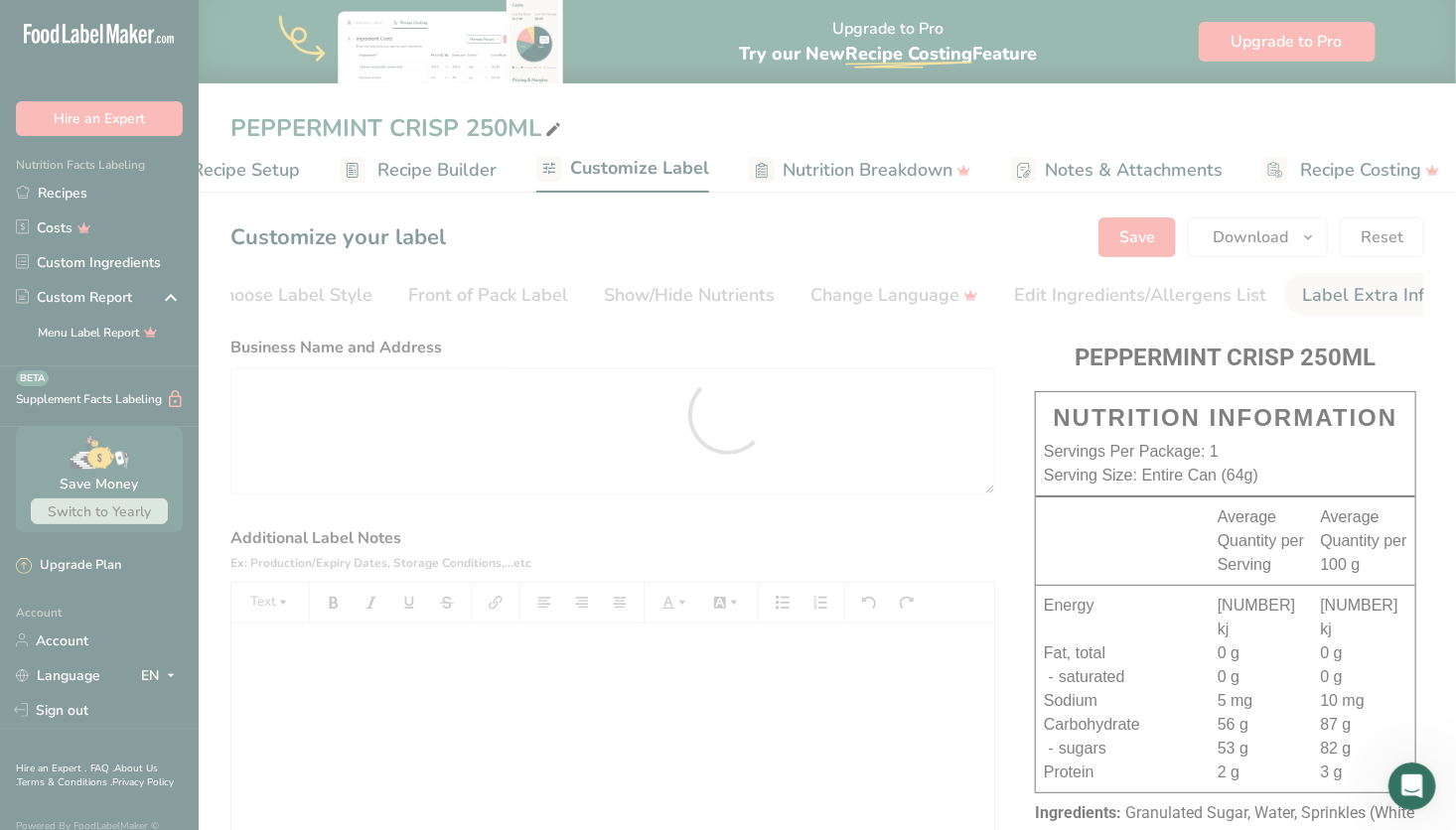 scroll, scrollTop: 0, scrollLeft: 0, axis: both 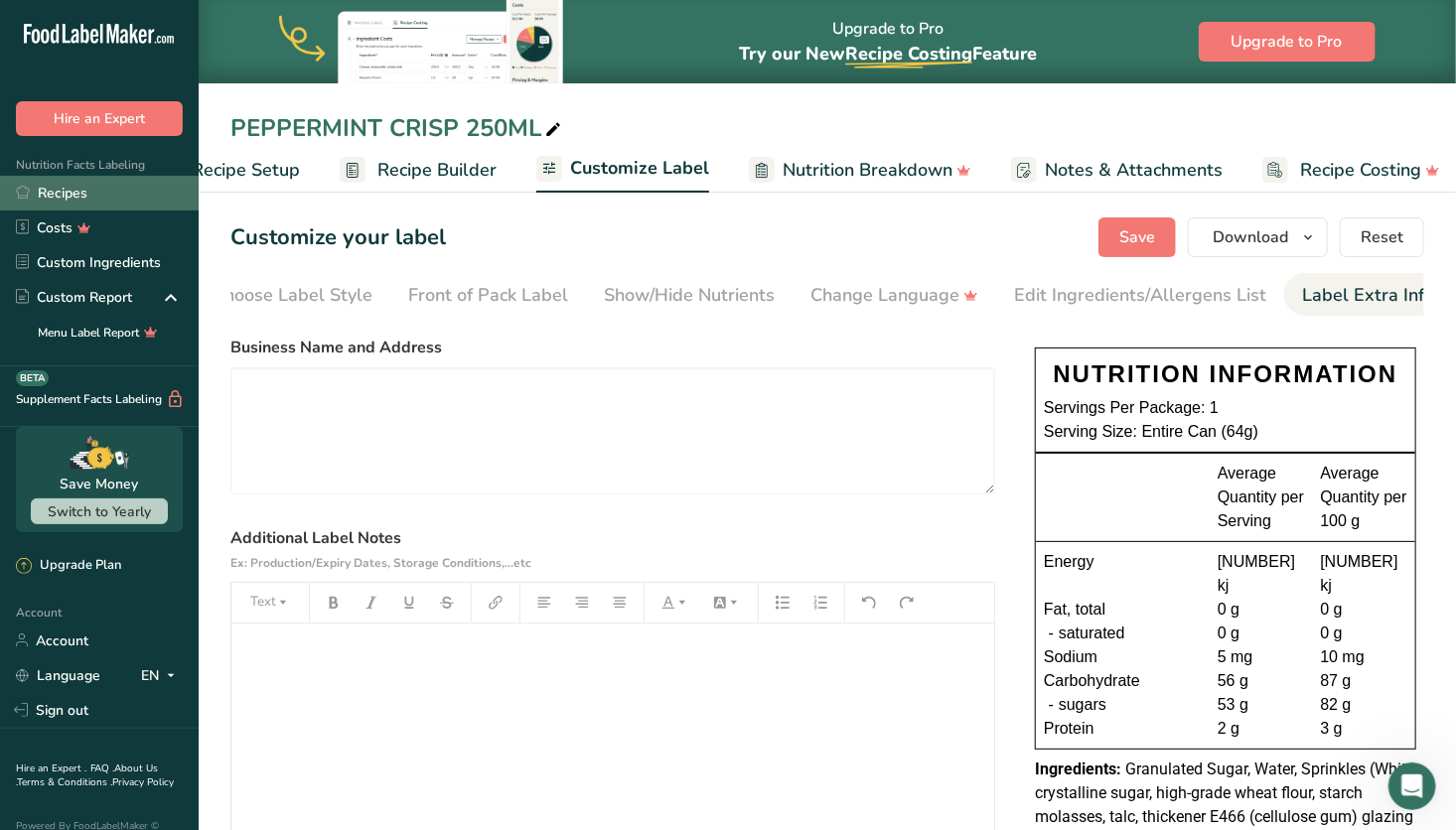 click on "Recipes" at bounding box center [99, 193] 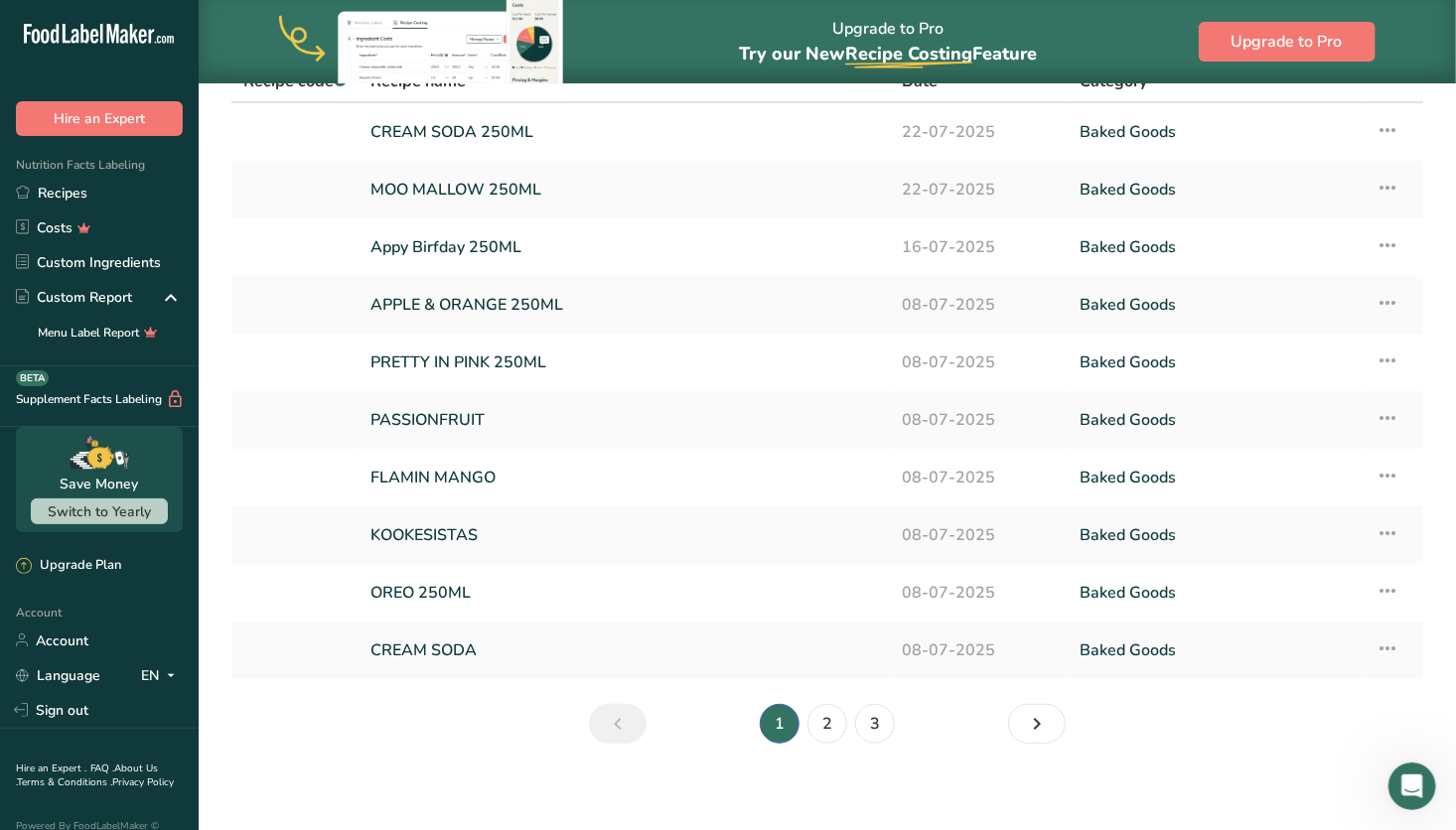 scroll, scrollTop: 122, scrollLeft: 0, axis: vertical 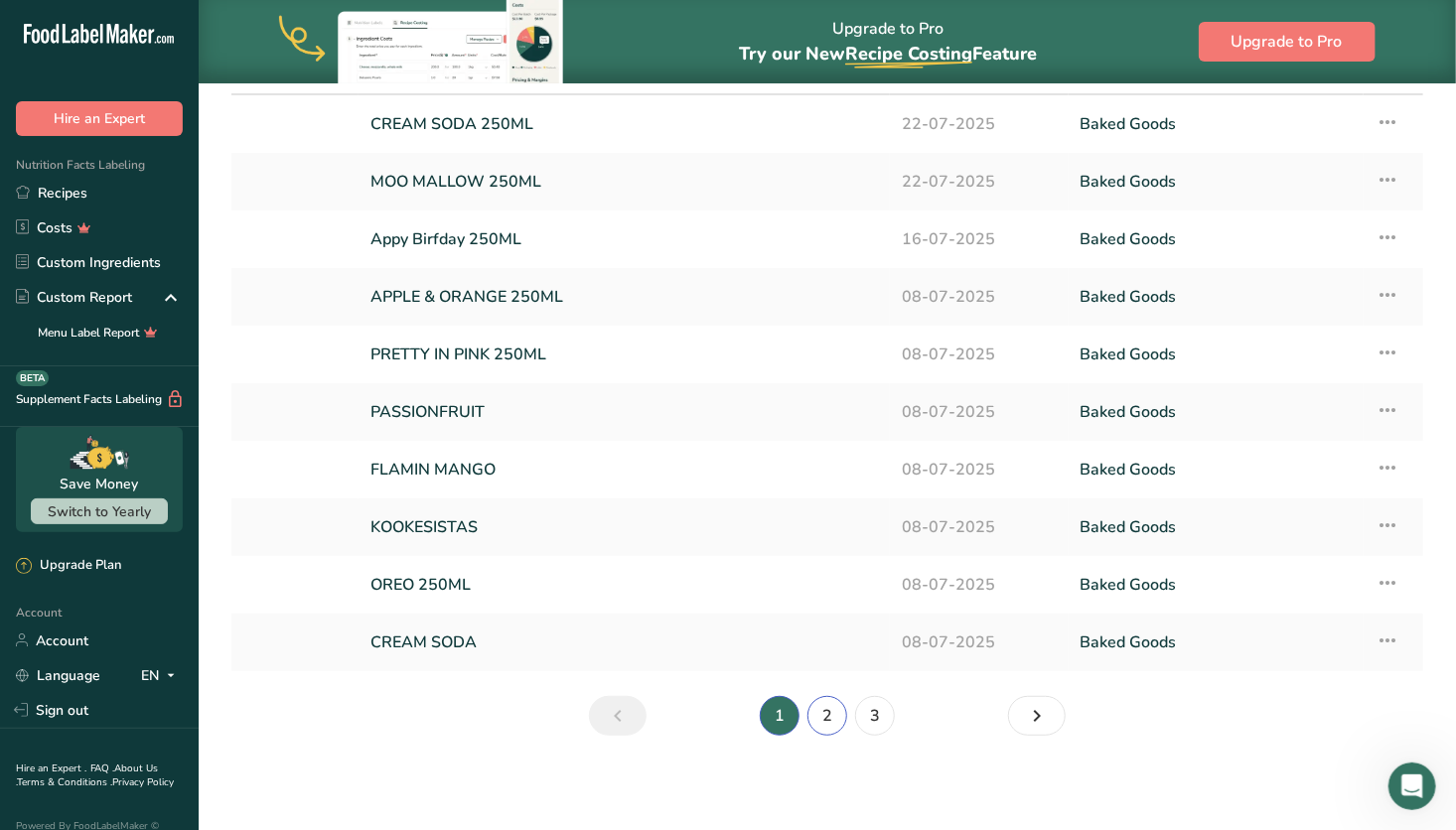 click on "2" at bounding box center [827, 716] 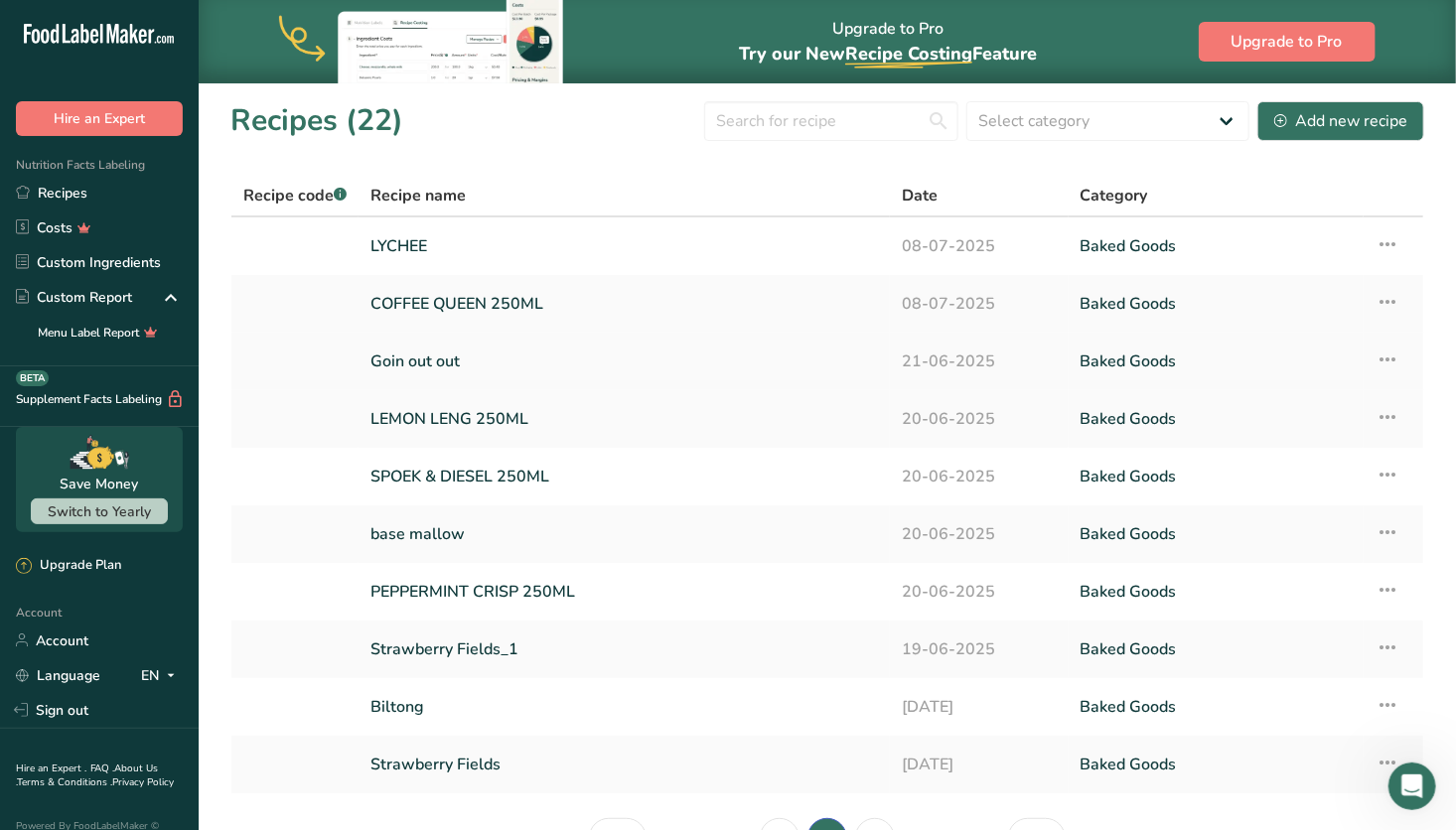 scroll, scrollTop: 122, scrollLeft: 0, axis: vertical 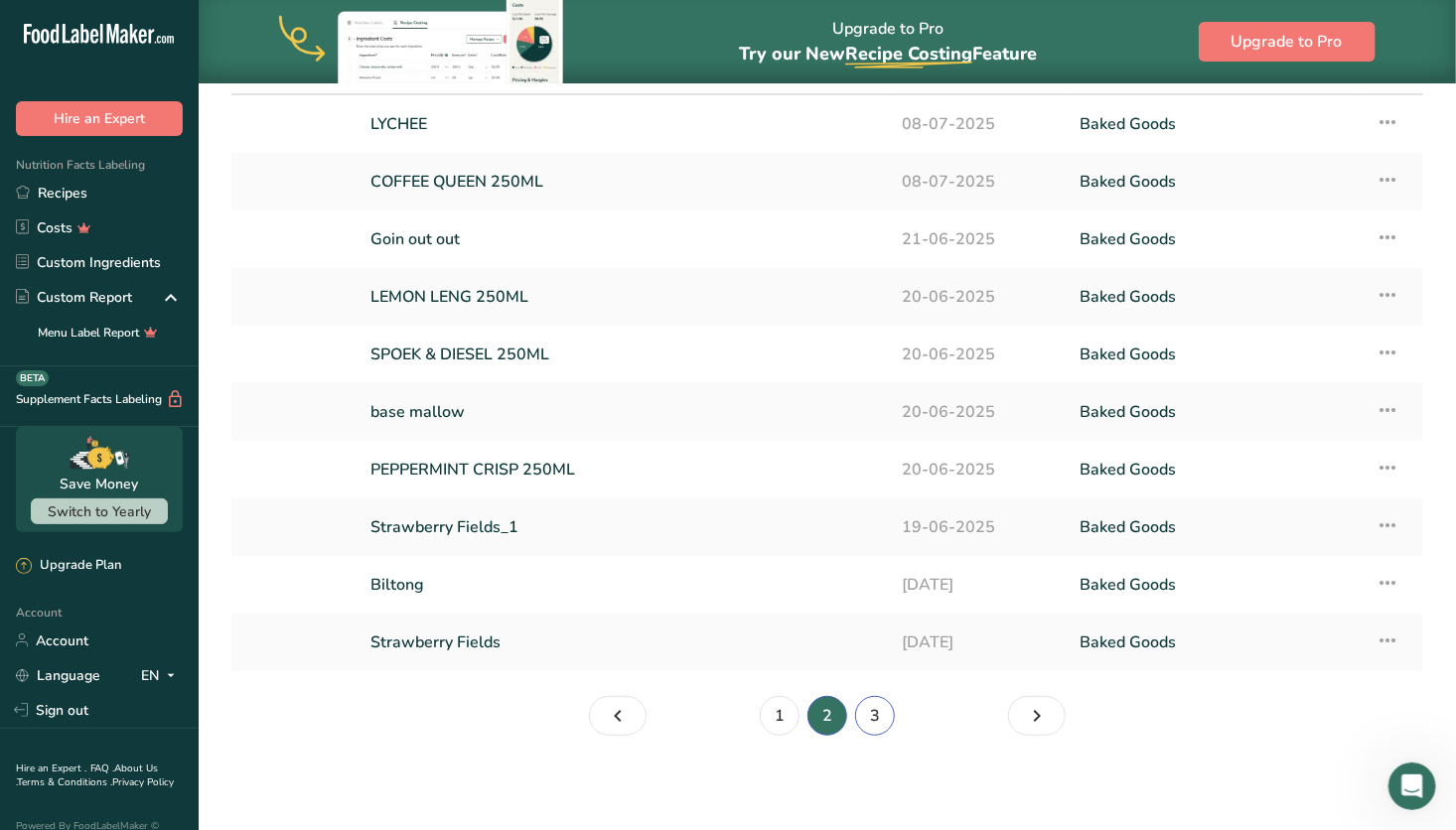 click on "3" at bounding box center [875, 716] 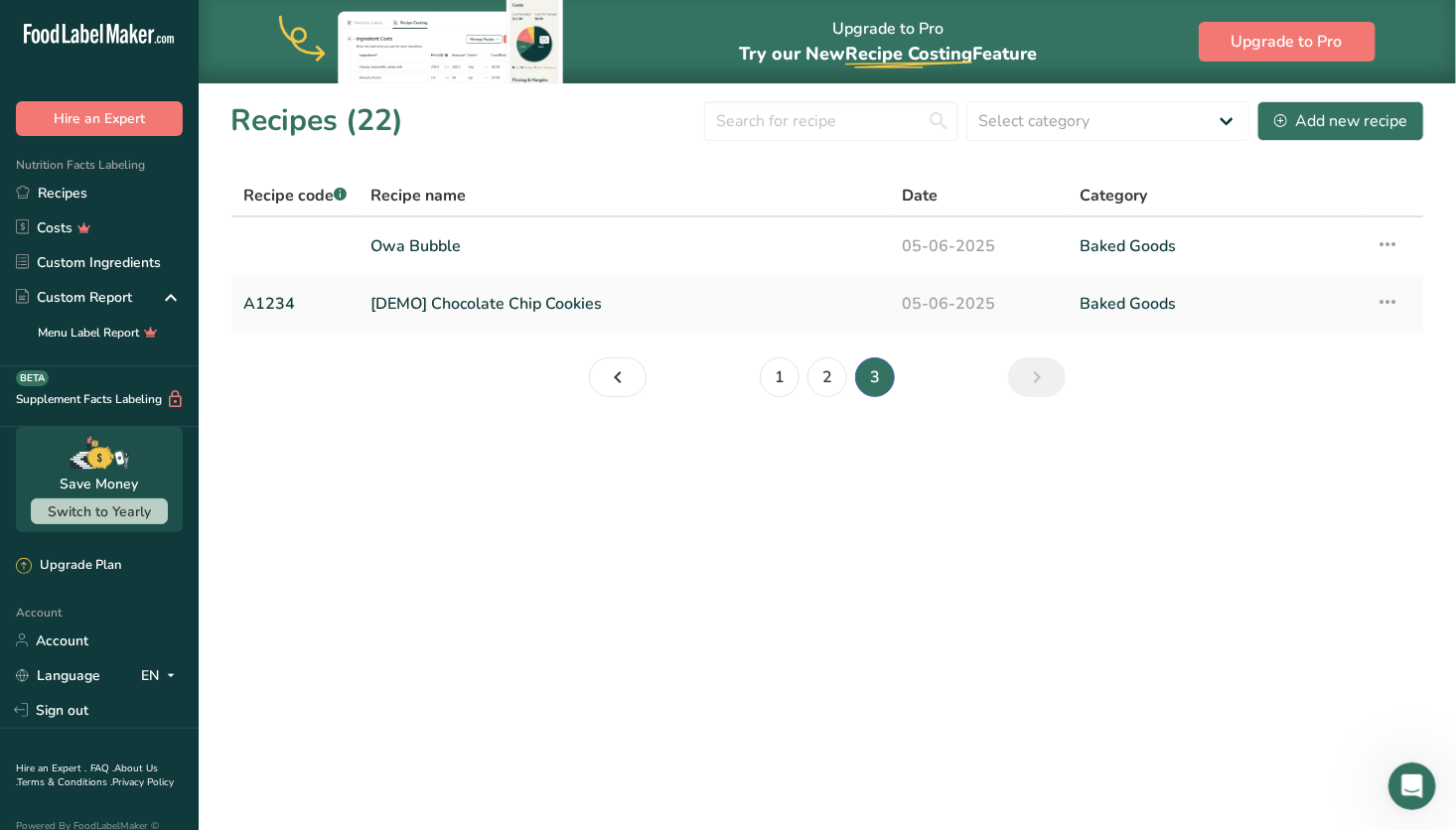 scroll, scrollTop: 0, scrollLeft: 0, axis: both 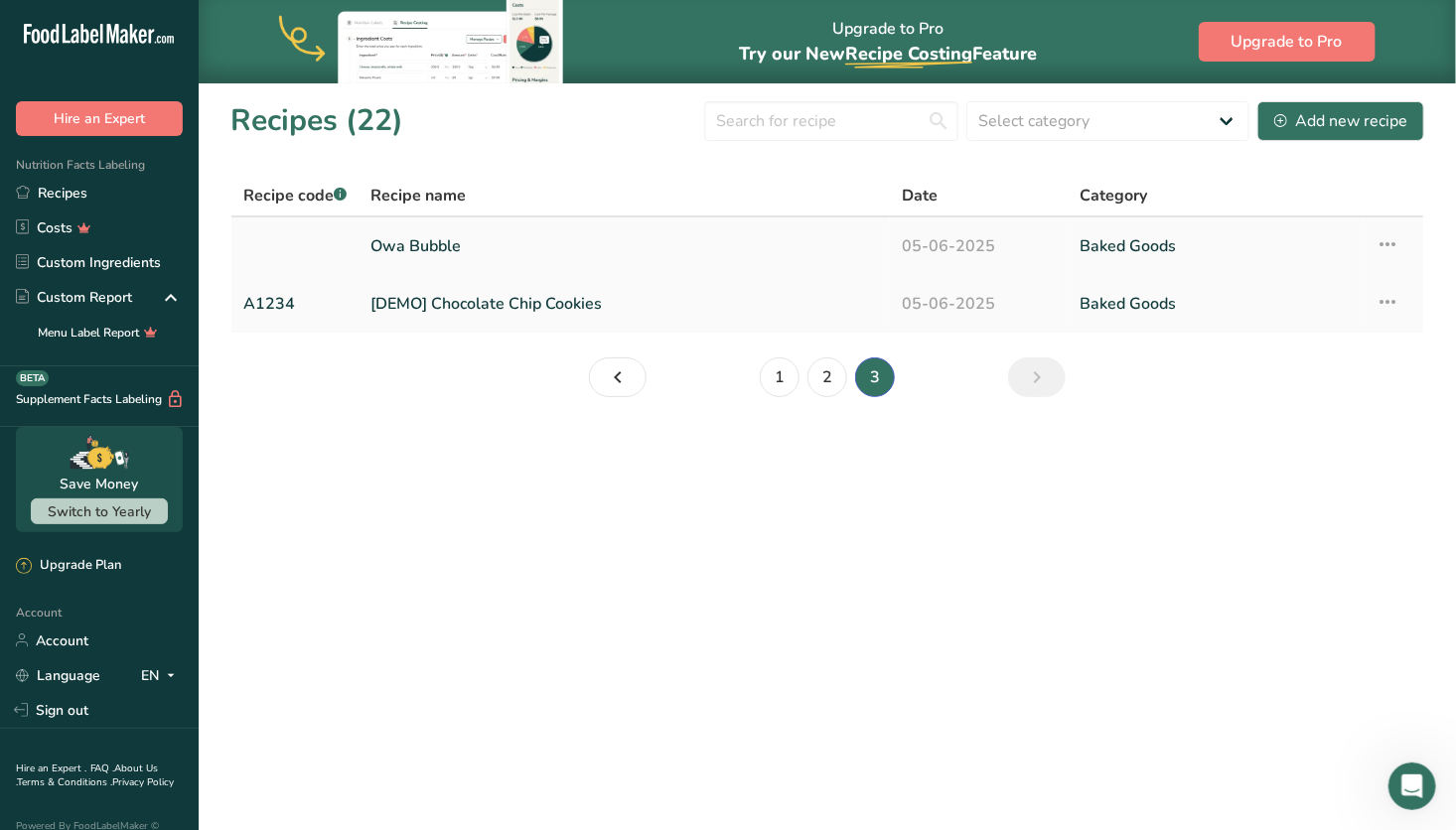 click on "Owa Bubble" at bounding box center (624, 246) 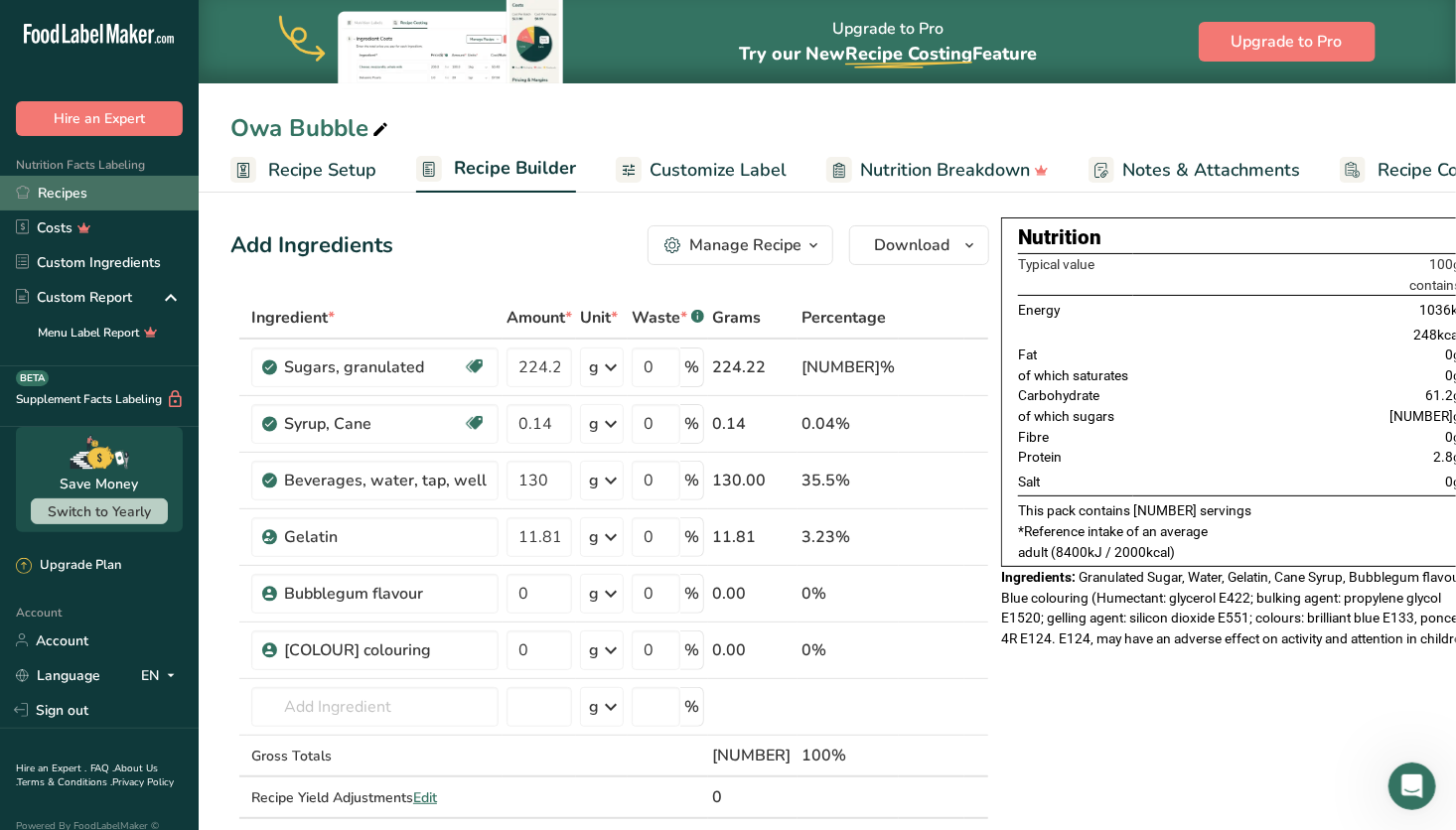 click on "Recipes" at bounding box center [99, 193] 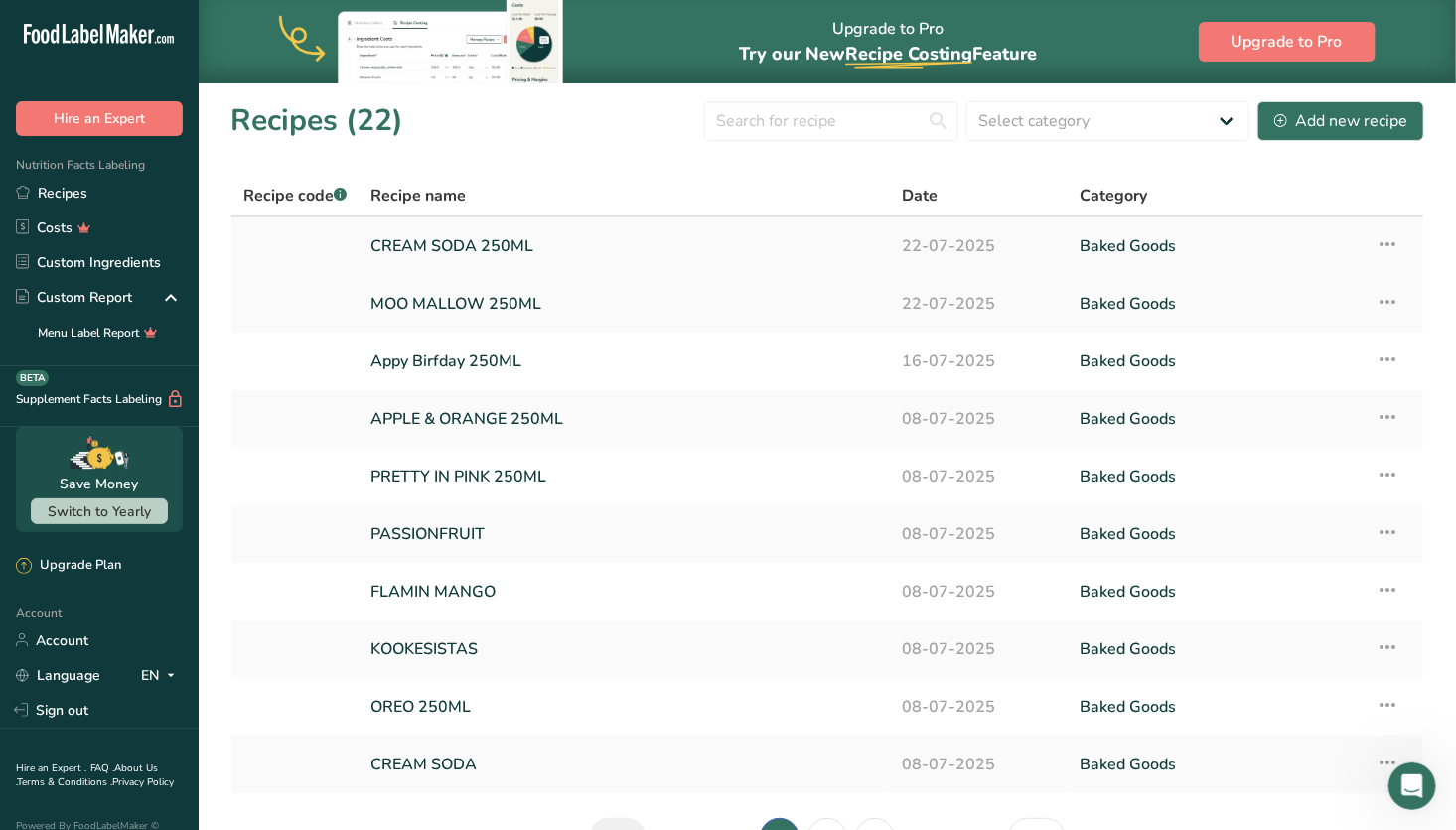 click at bounding box center [1387, 244] 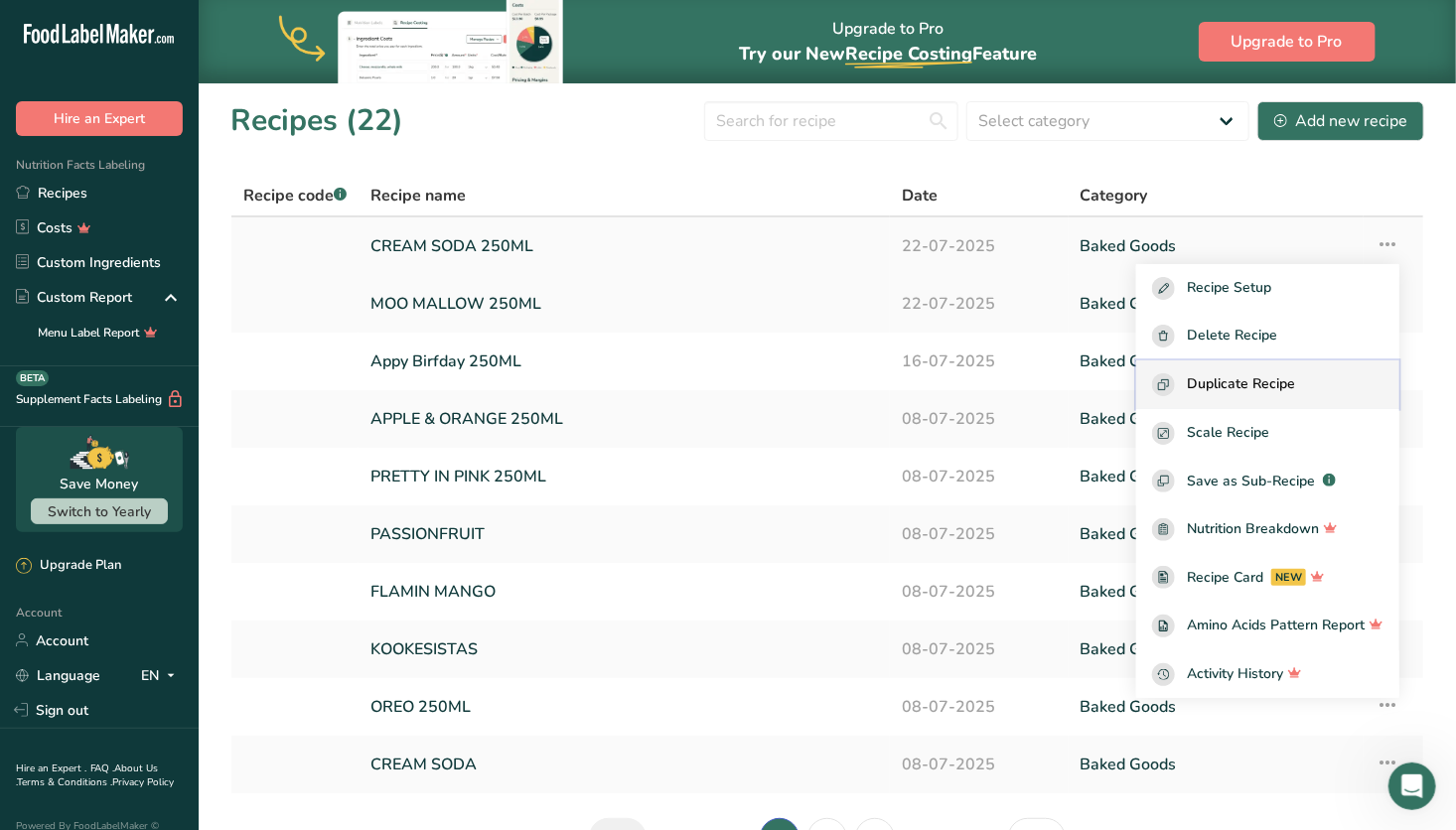 click on "Duplicate Recipe" at bounding box center [1240, 384] 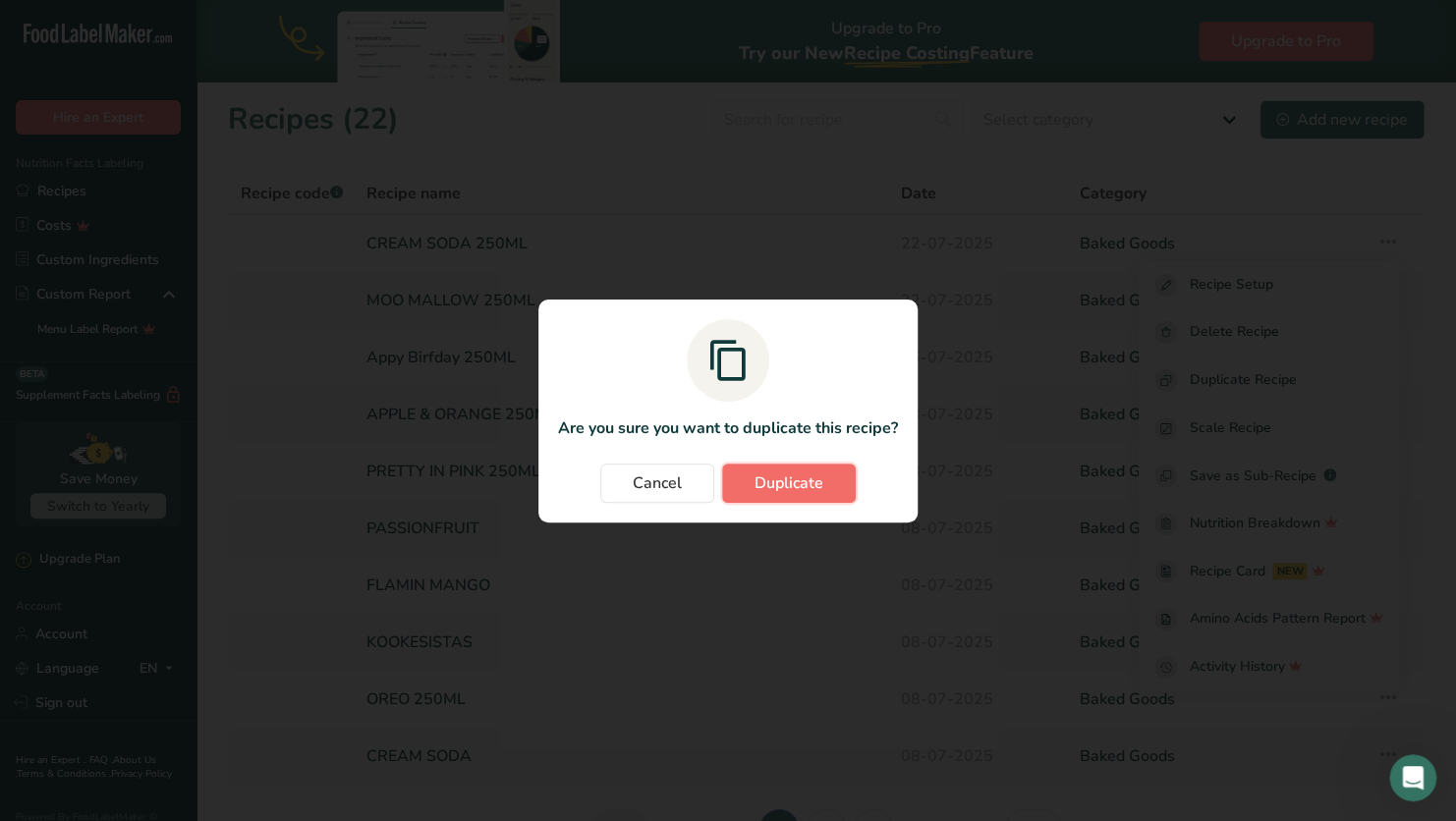 click on "Duplicate" at bounding box center (789, 483) 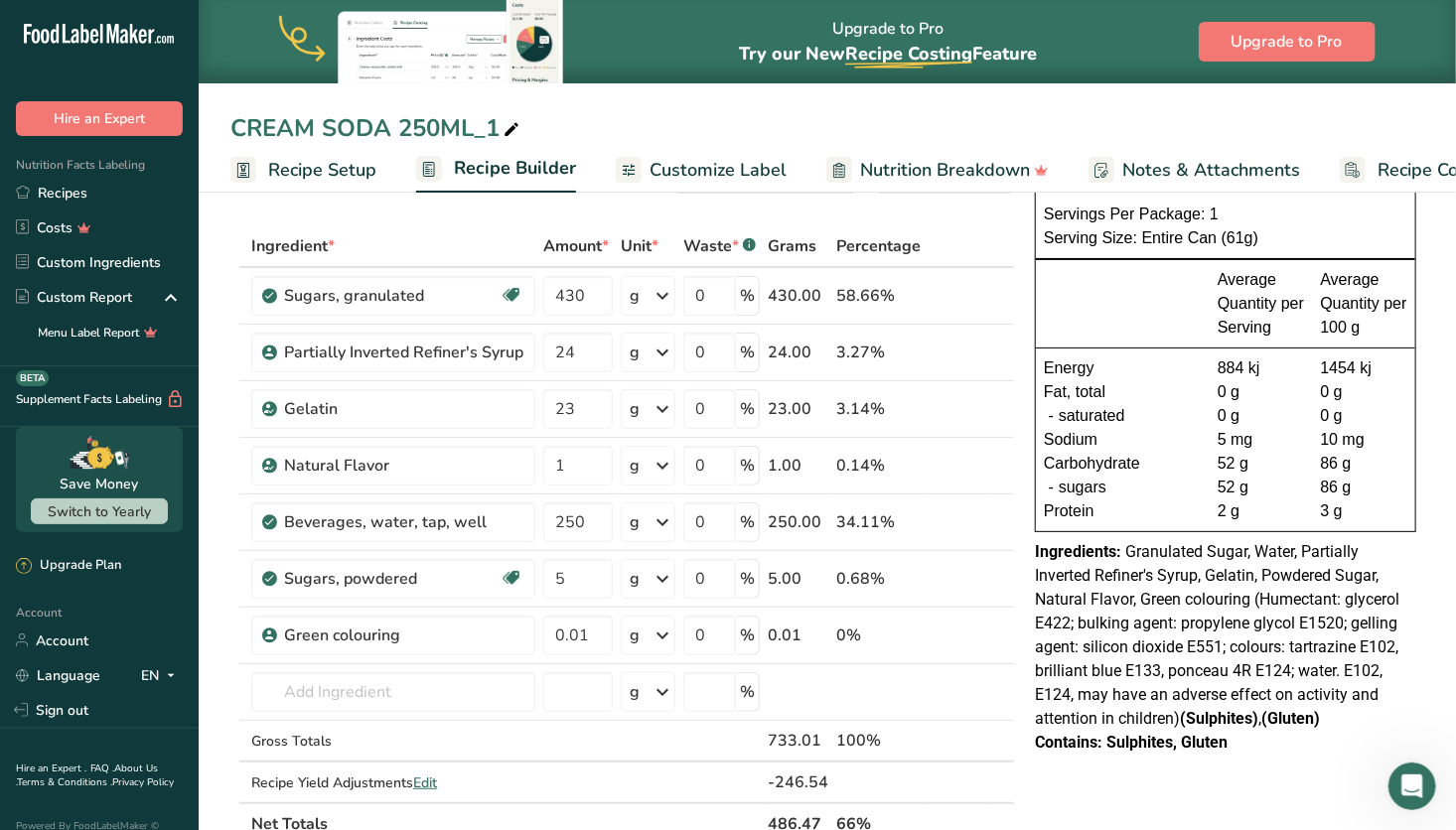 scroll, scrollTop: 75, scrollLeft: 0, axis: vertical 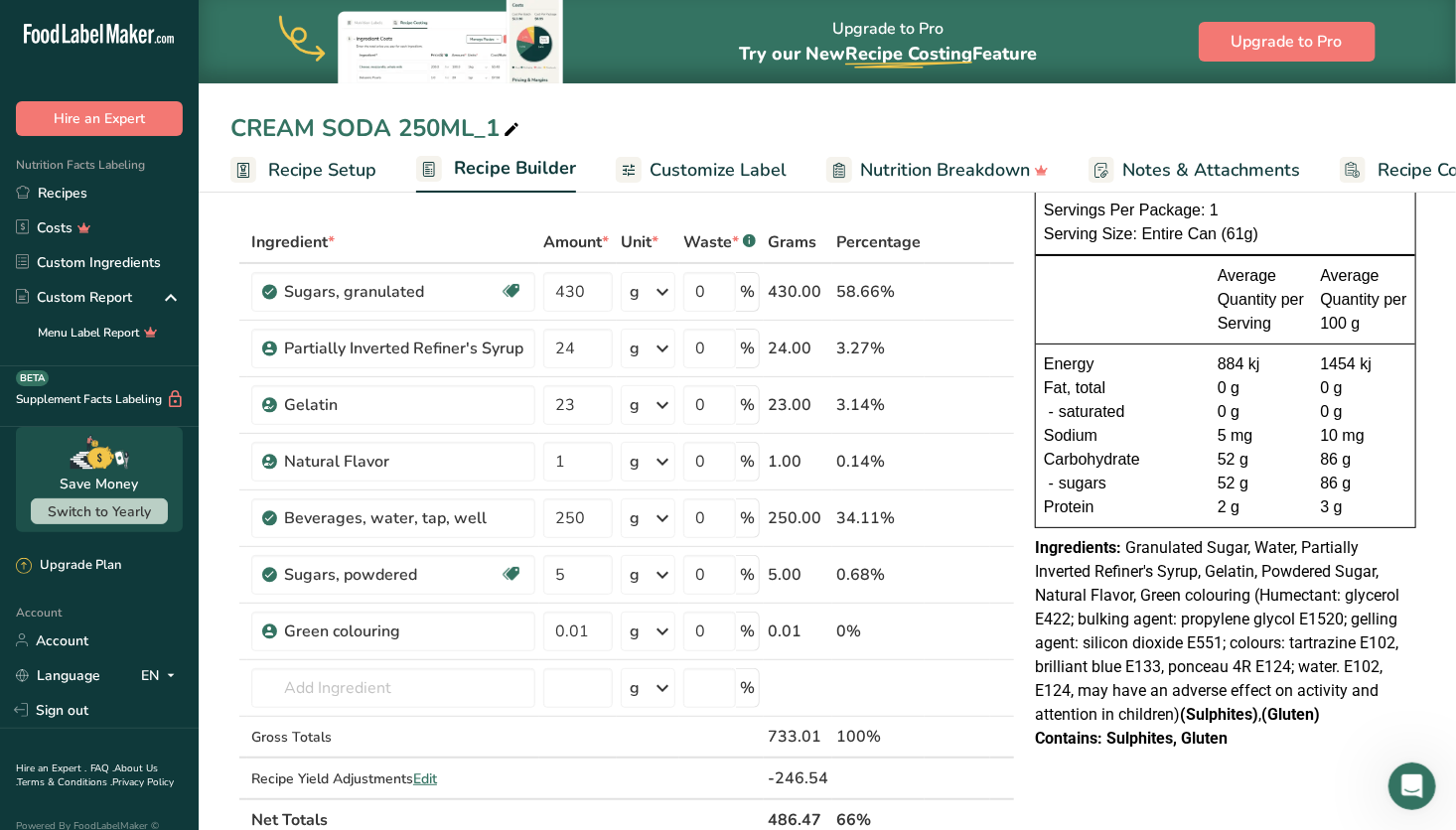 click at bounding box center (511, 130) 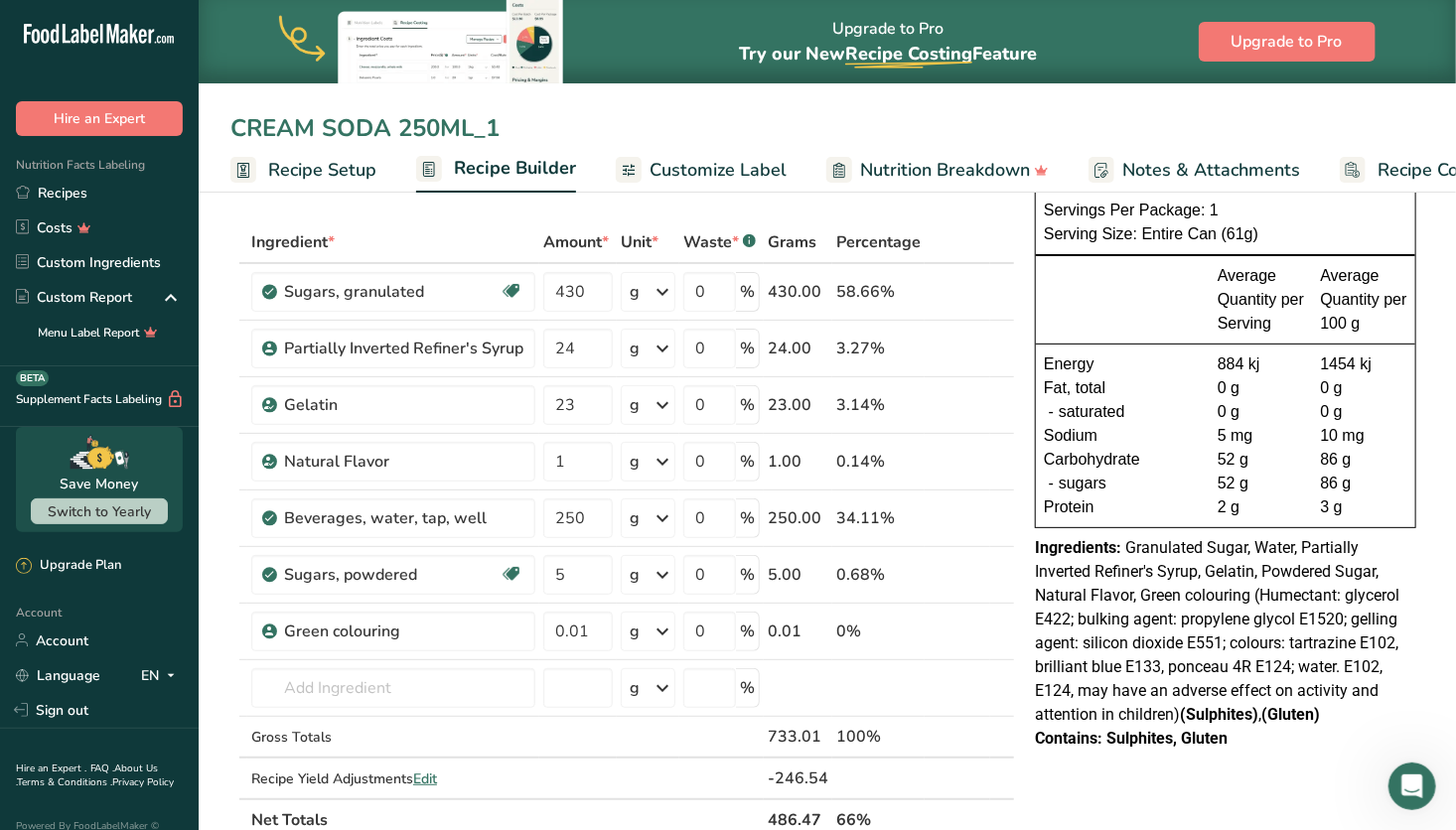 drag, startPoint x: 506, startPoint y: 127, endPoint x: 226, endPoint y: 95, distance: 281.8226 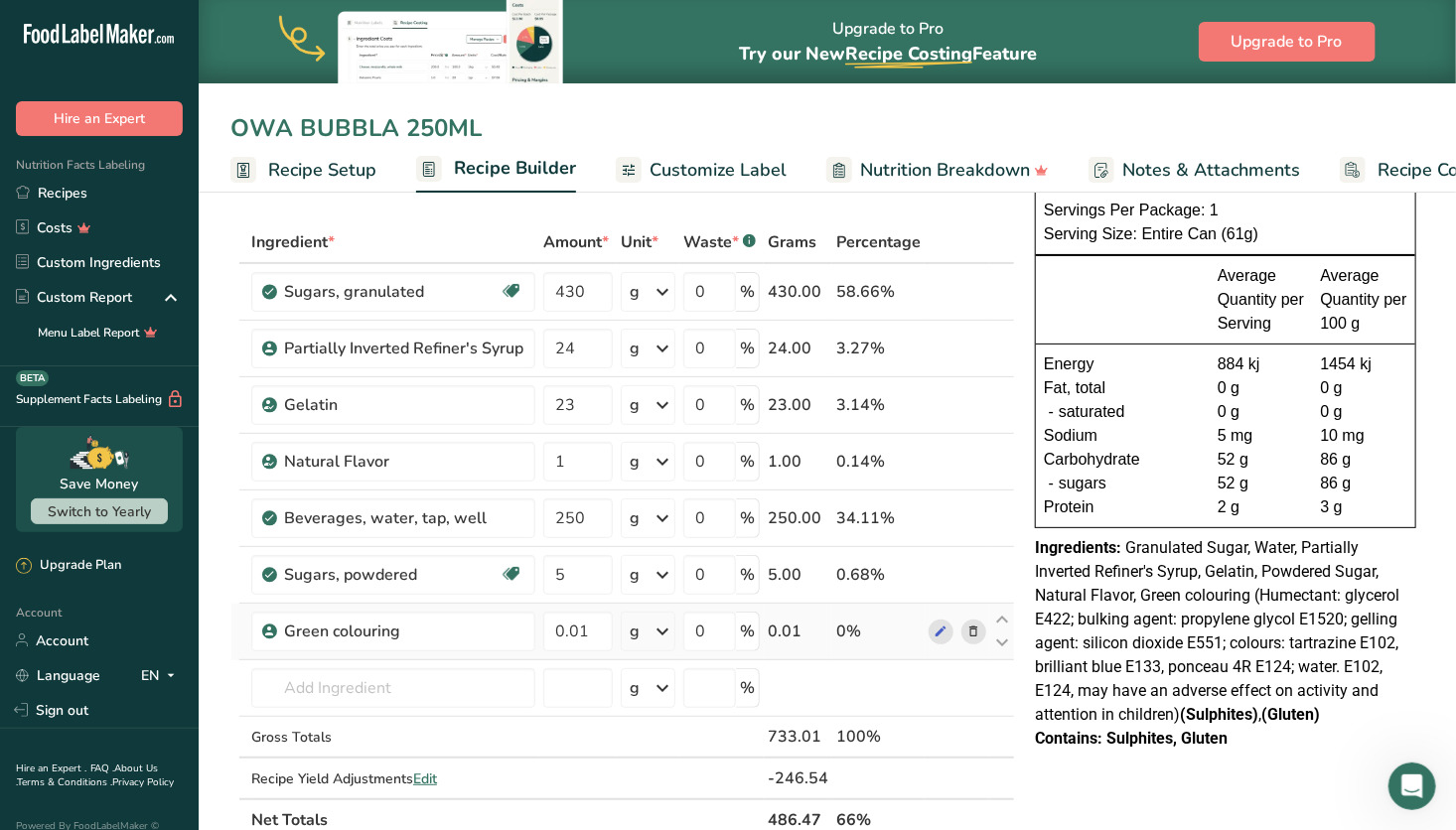 type on "OWA BUBBLA 250ML" 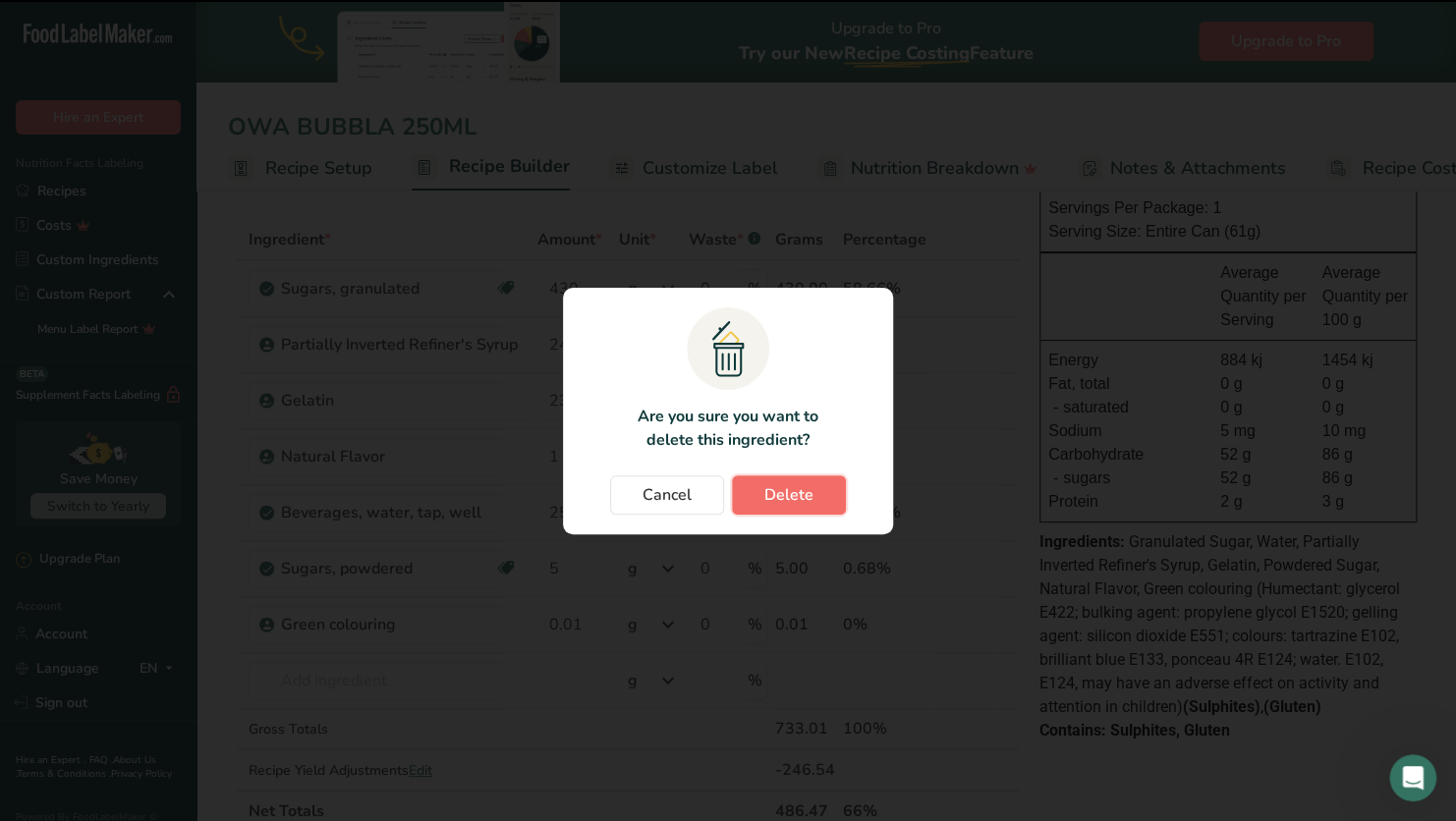 click on "Delete" at bounding box center (789, 495) 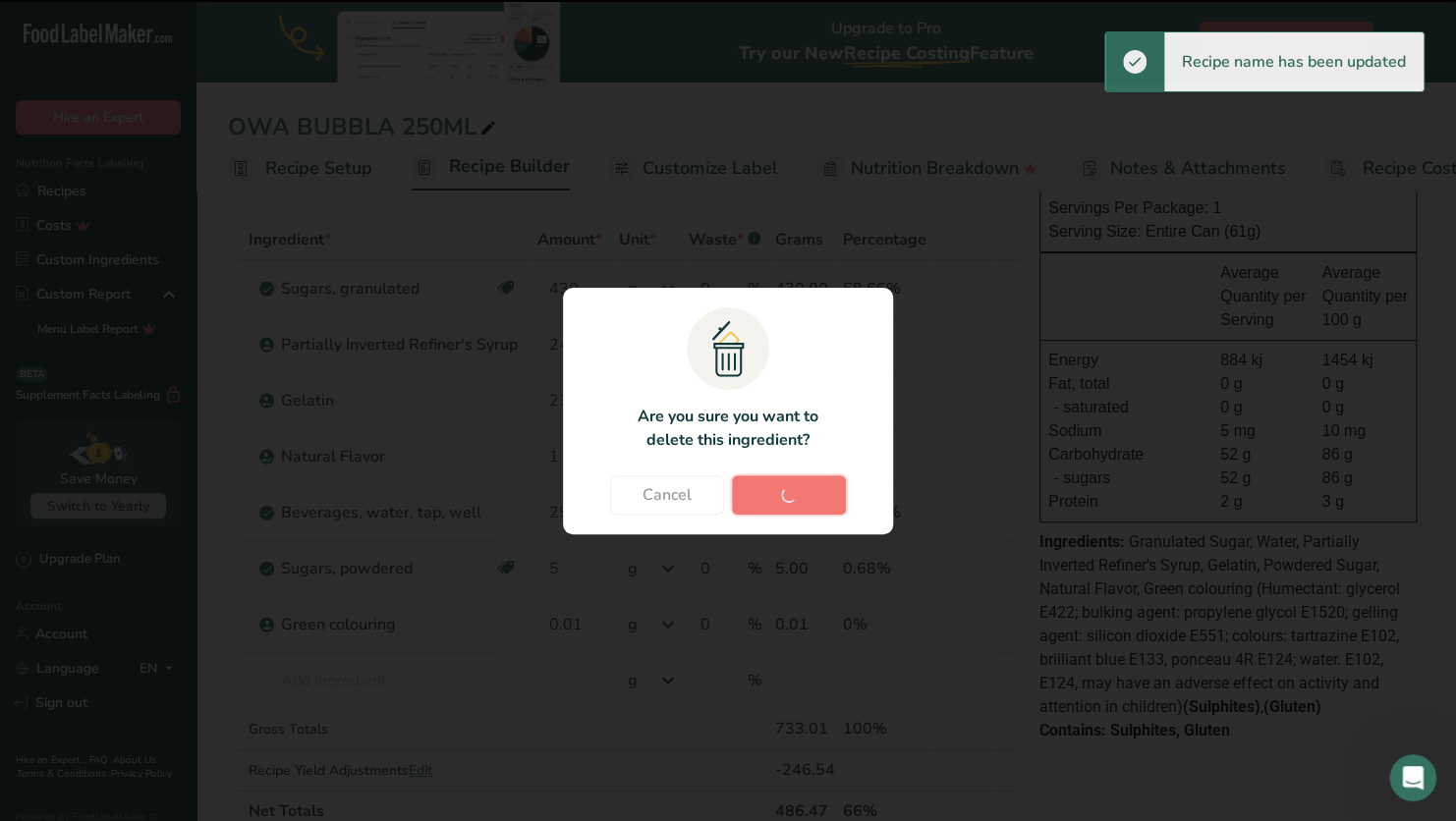 type 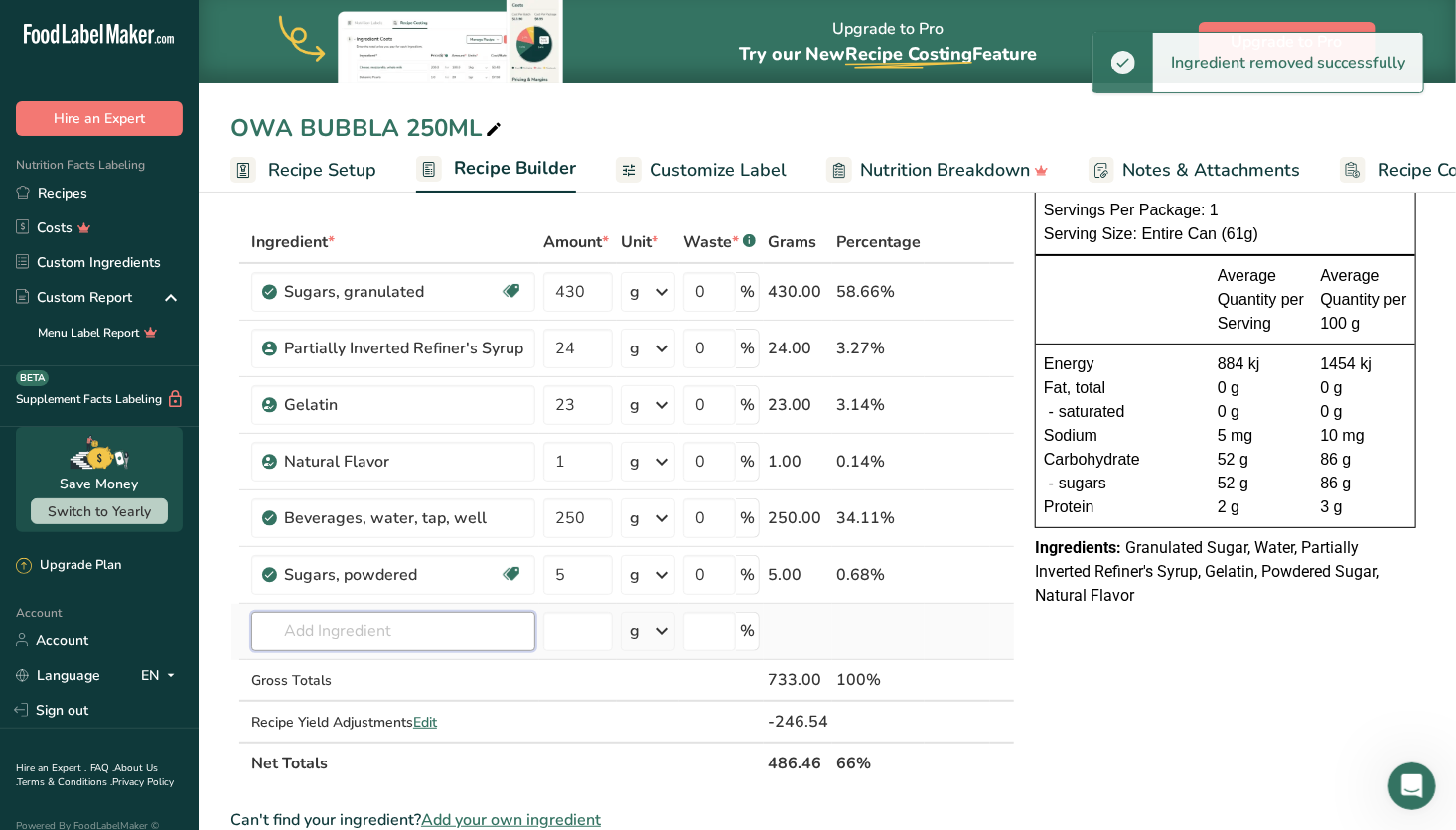click at bounding box center (393, 631) 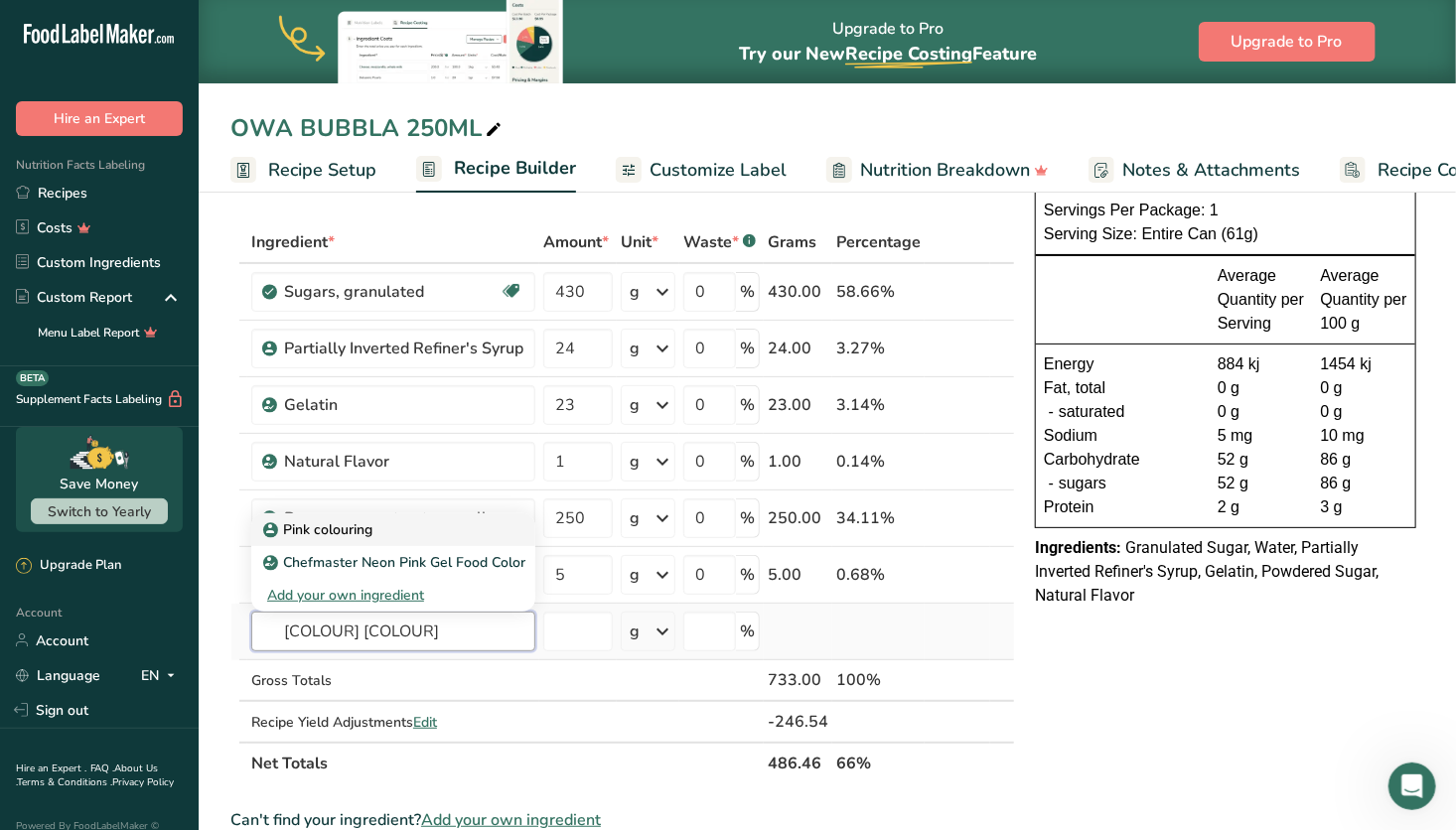 type on "PINK COLOUR" 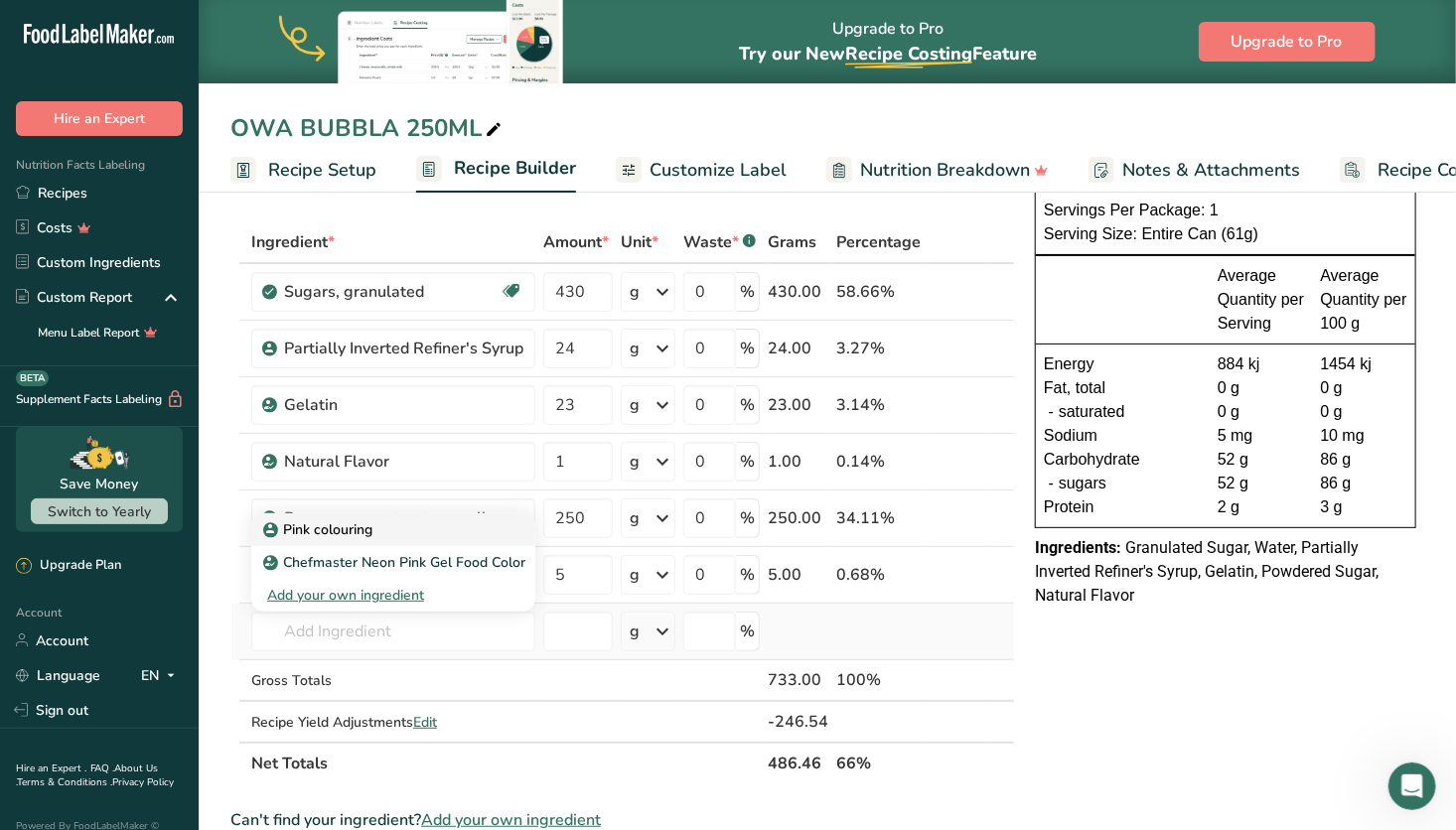 click on "Pink colouring" at bounding box center (320, 529) 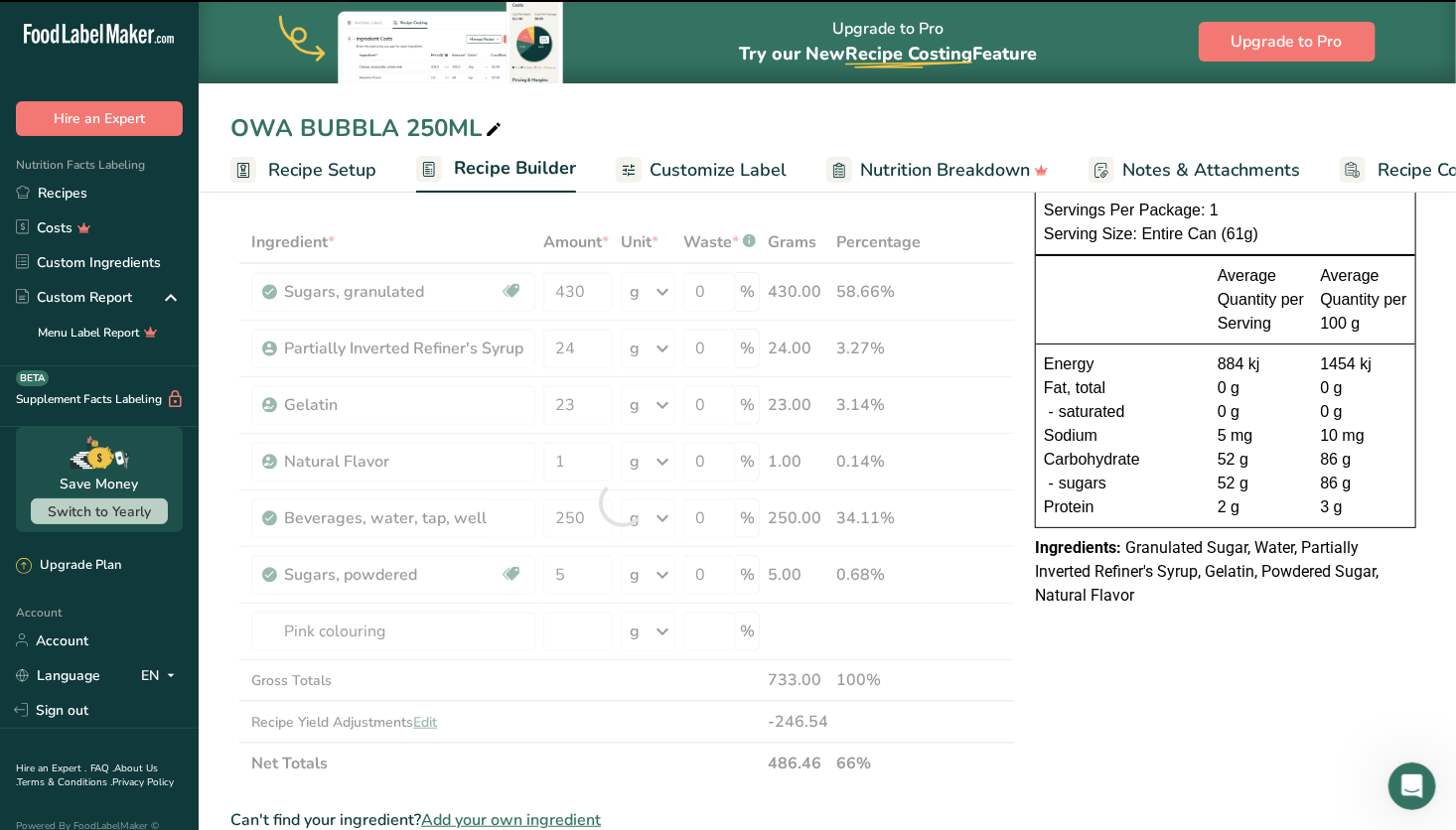 type on "0" 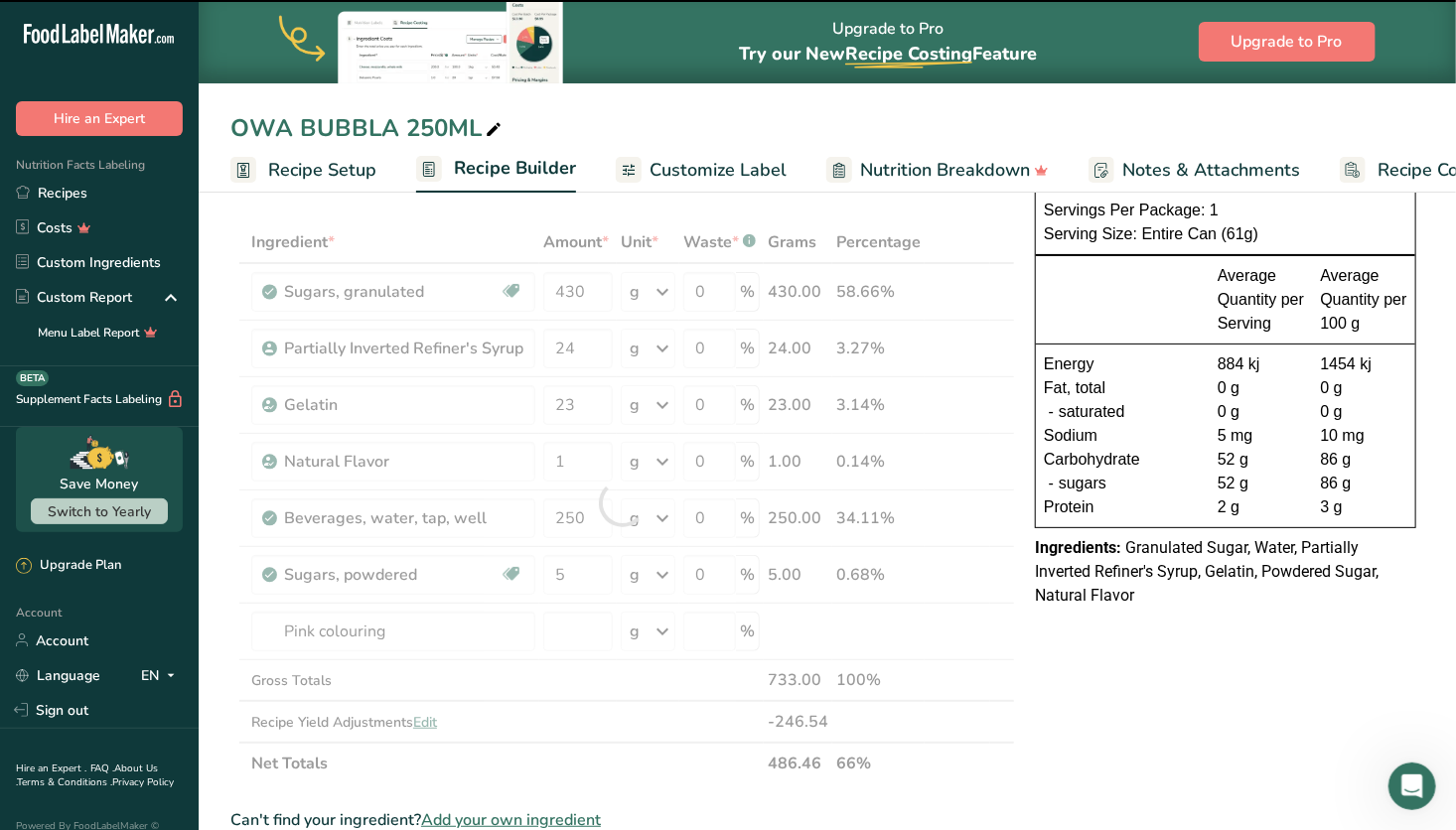 type on "0" 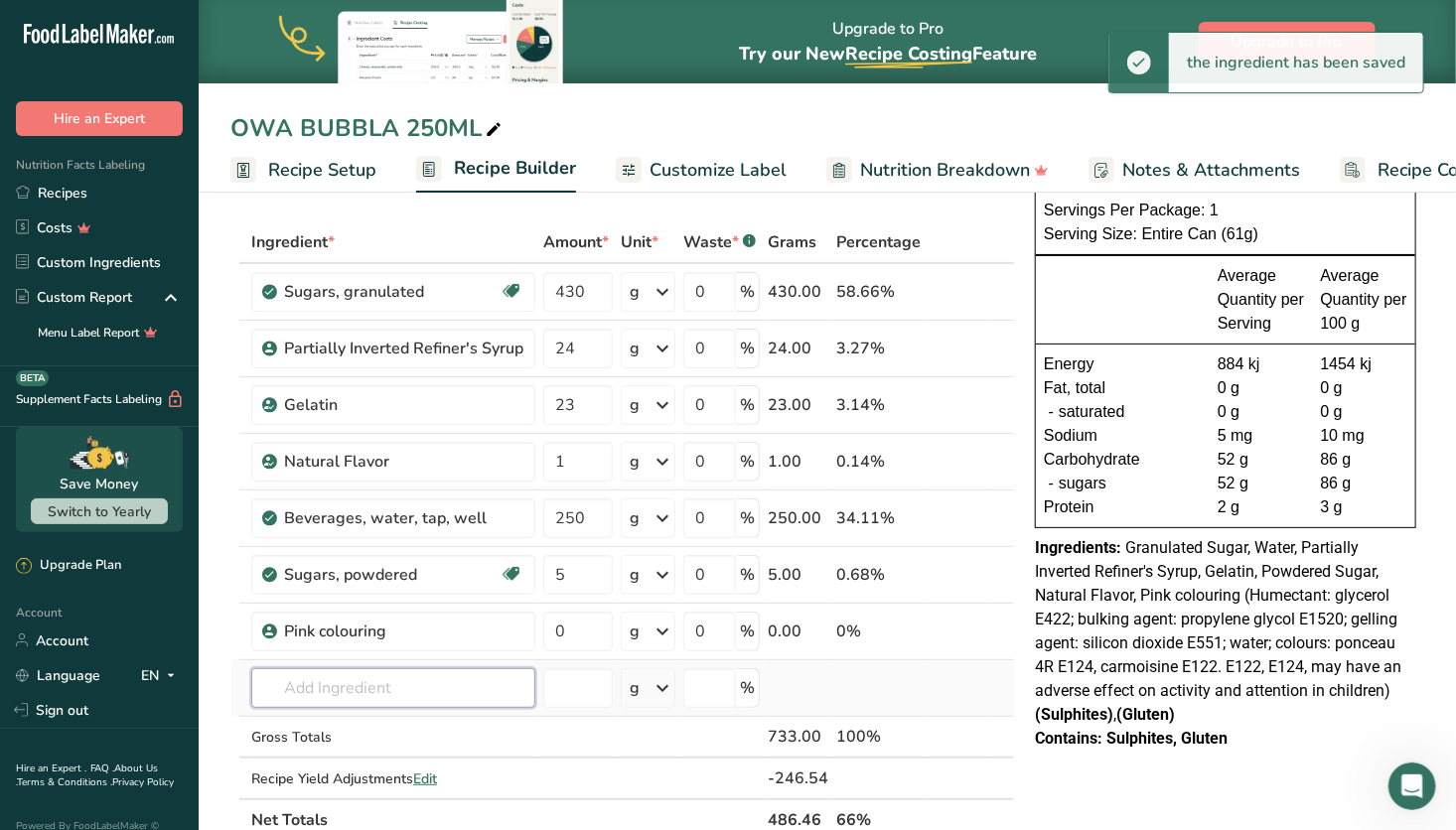 click at bounding box center [393, 688] 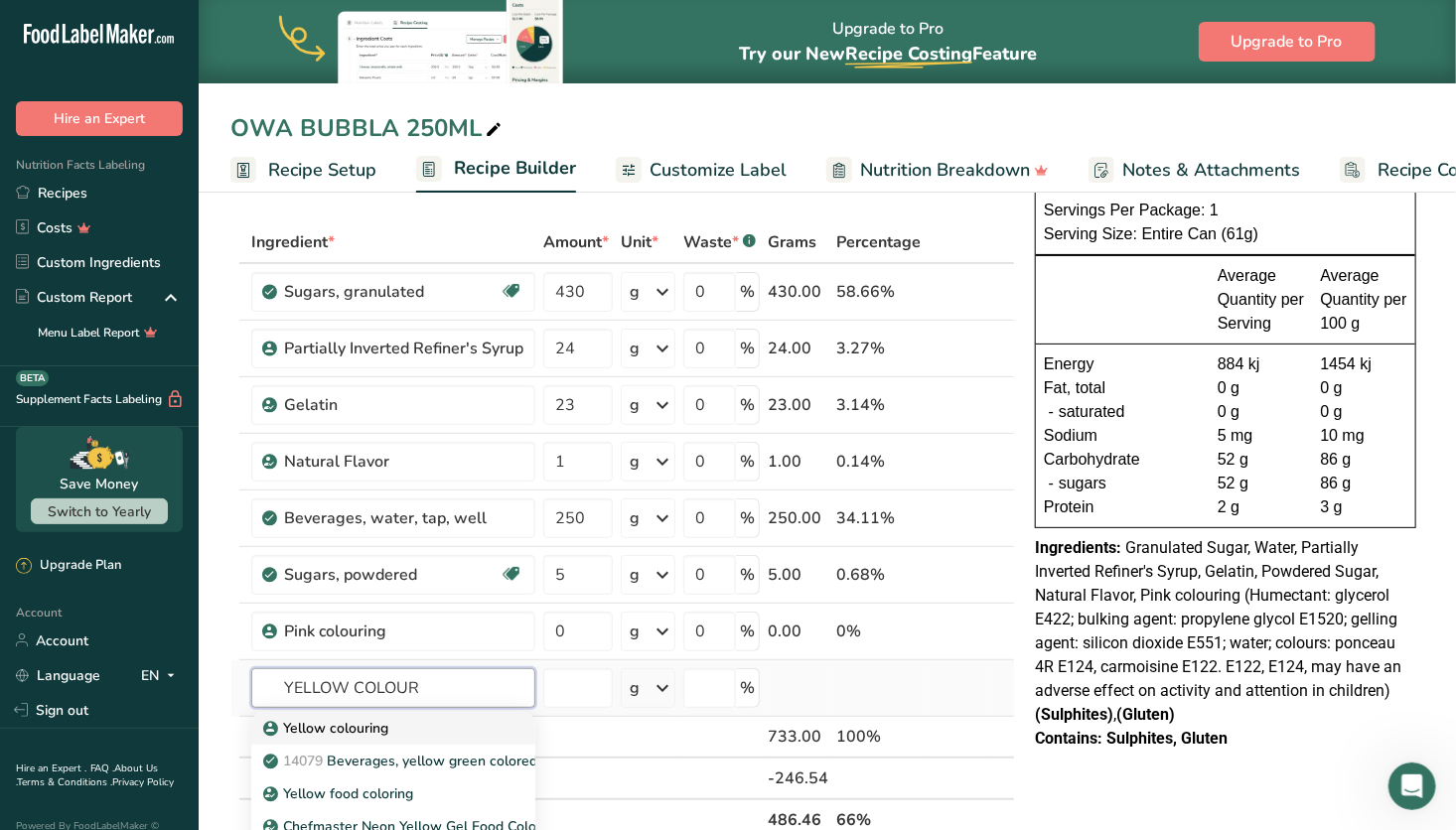 type on "YELLOW COLOUR" 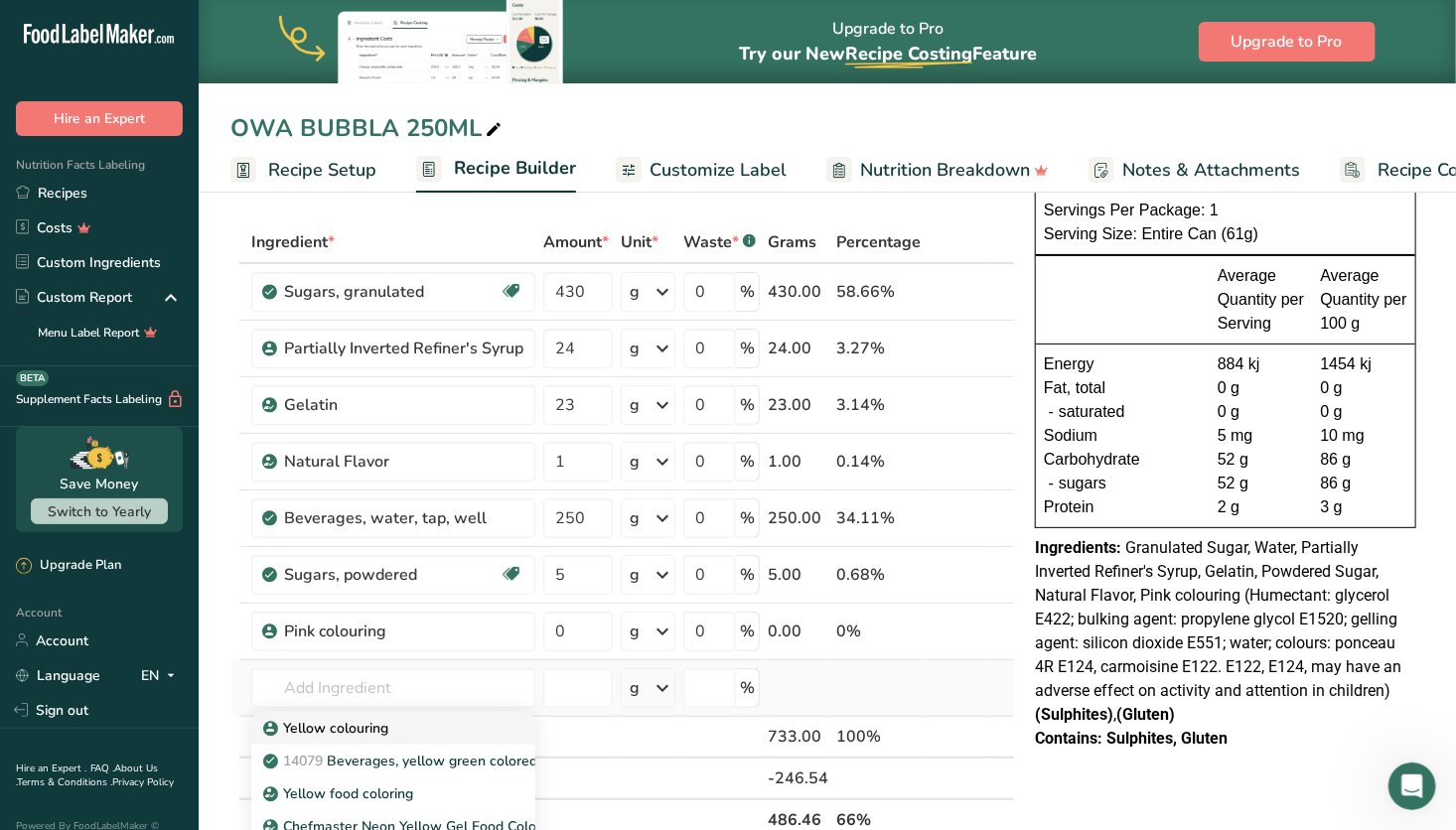 click on "Yellow colouring" at bounding box center (328, 728) 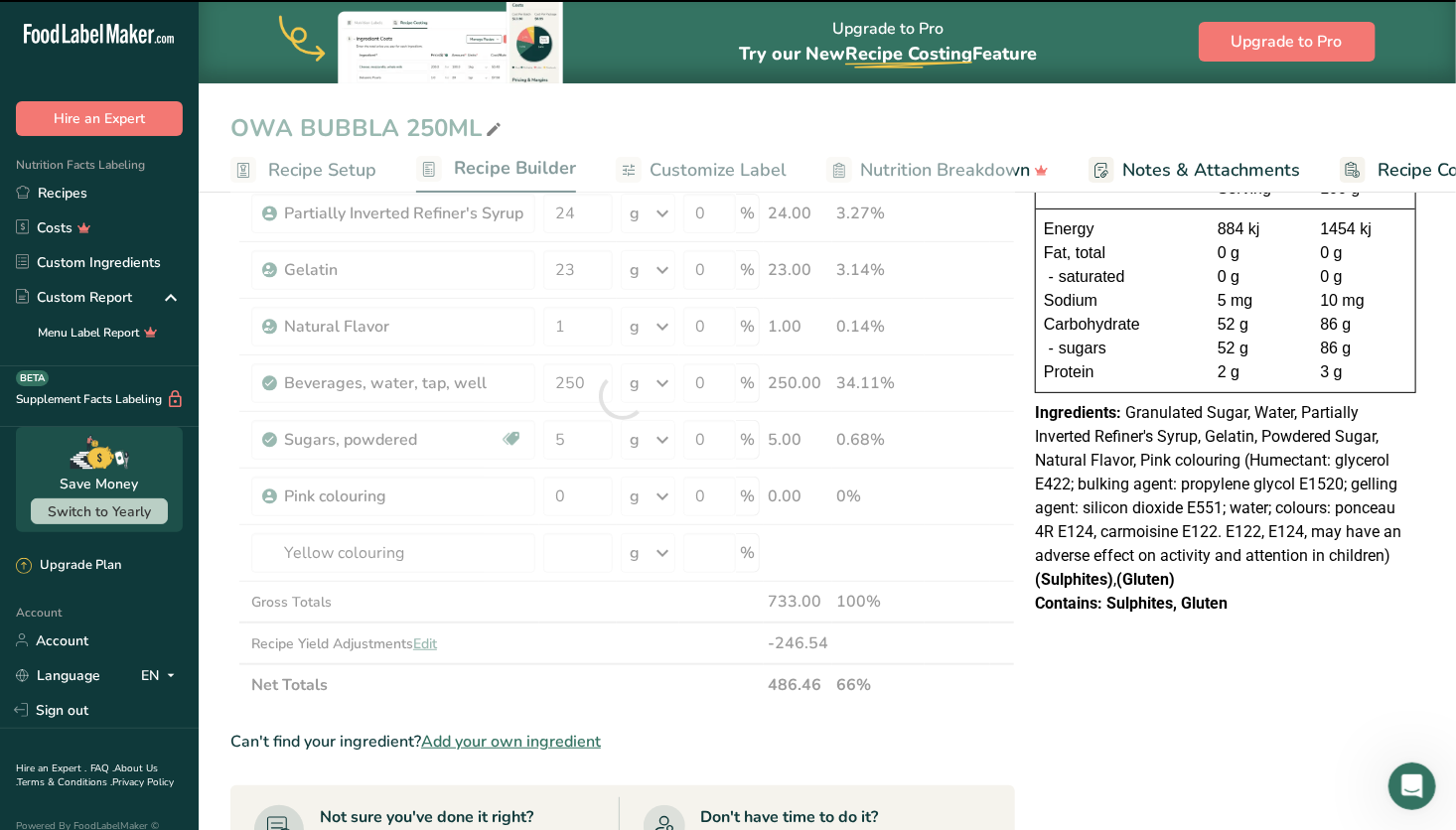 type on "0" 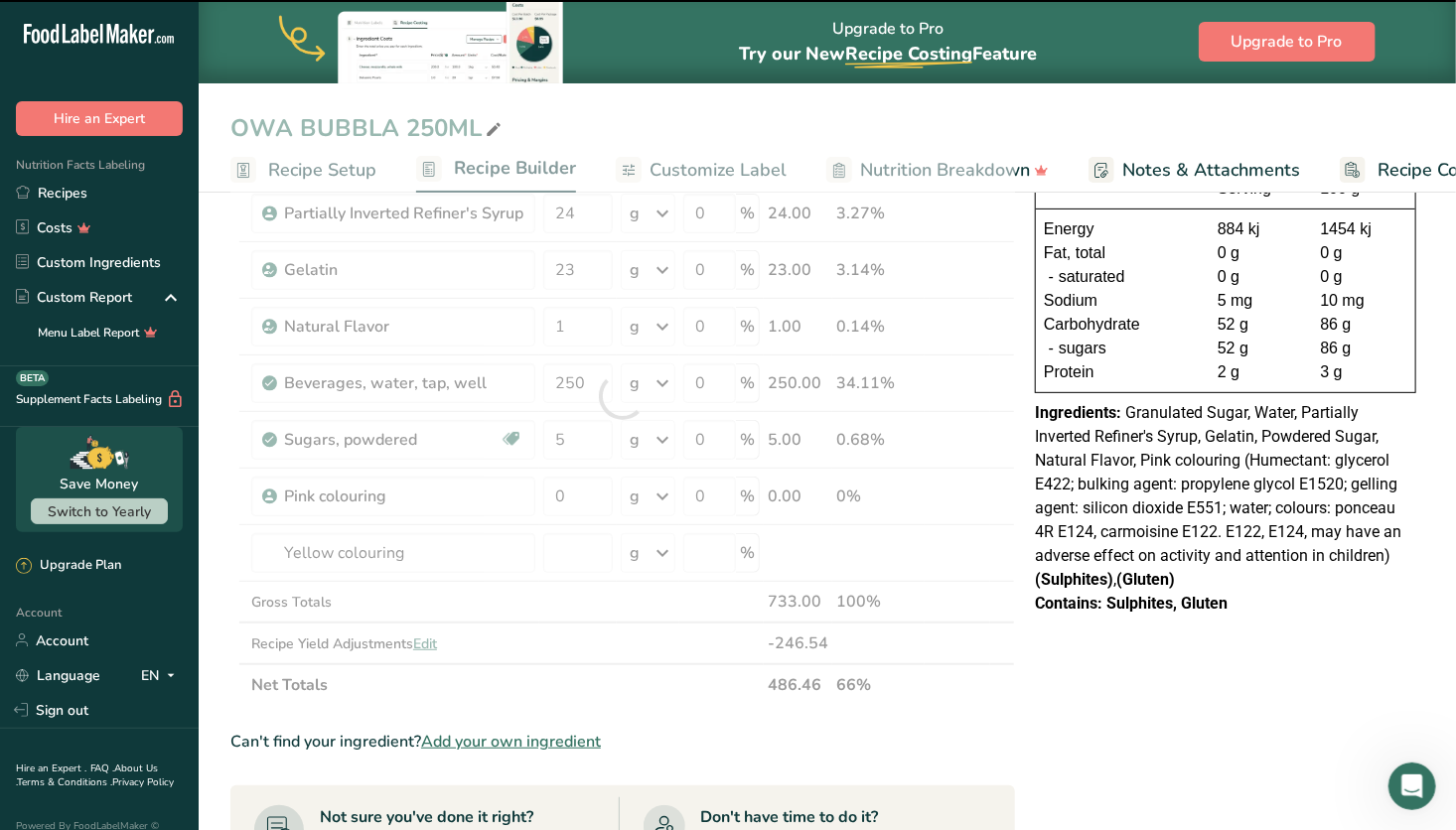 type on "0" 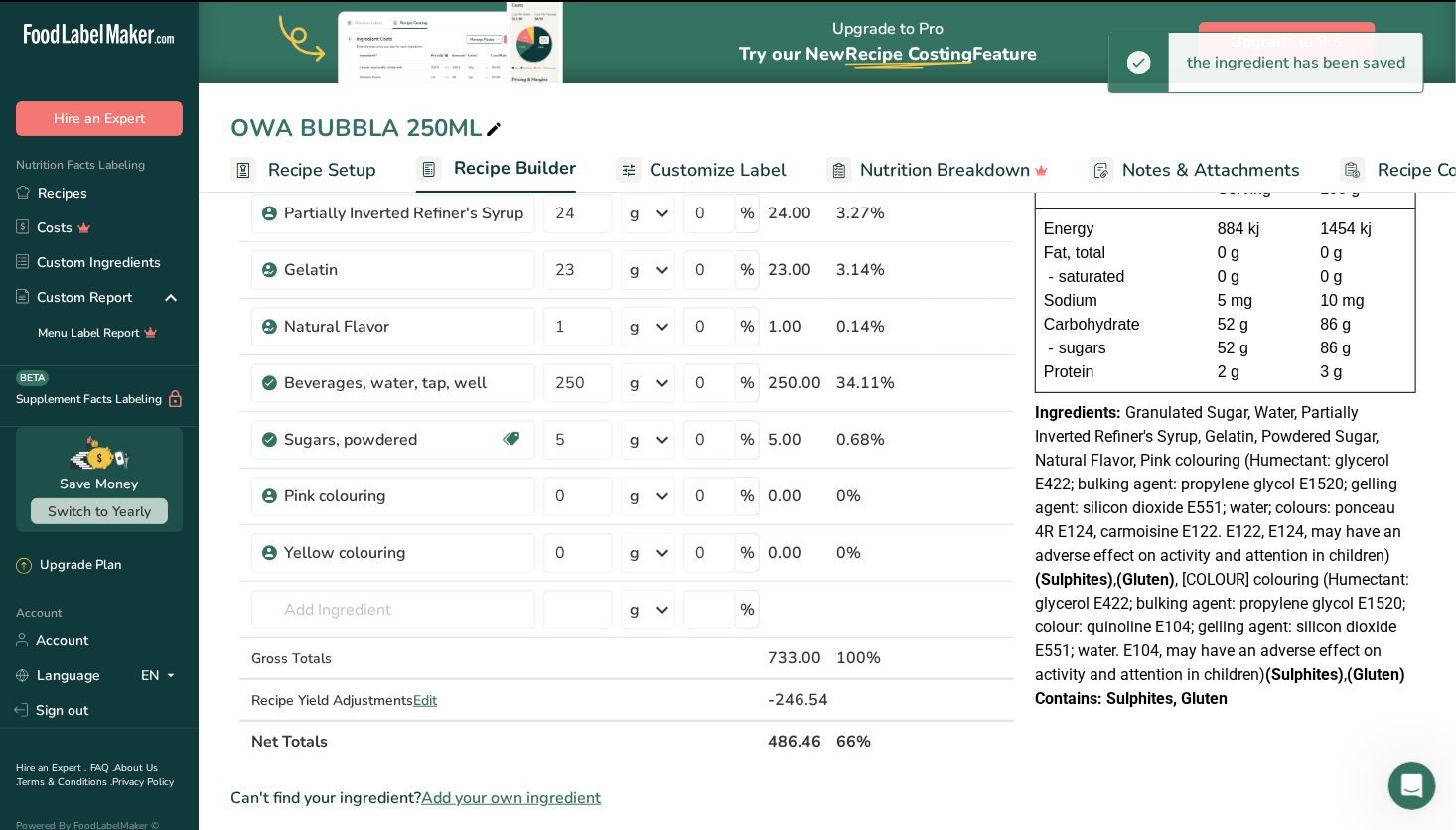 scroll, scrollTop: 220, scrollLeft: 0, axis: vertical 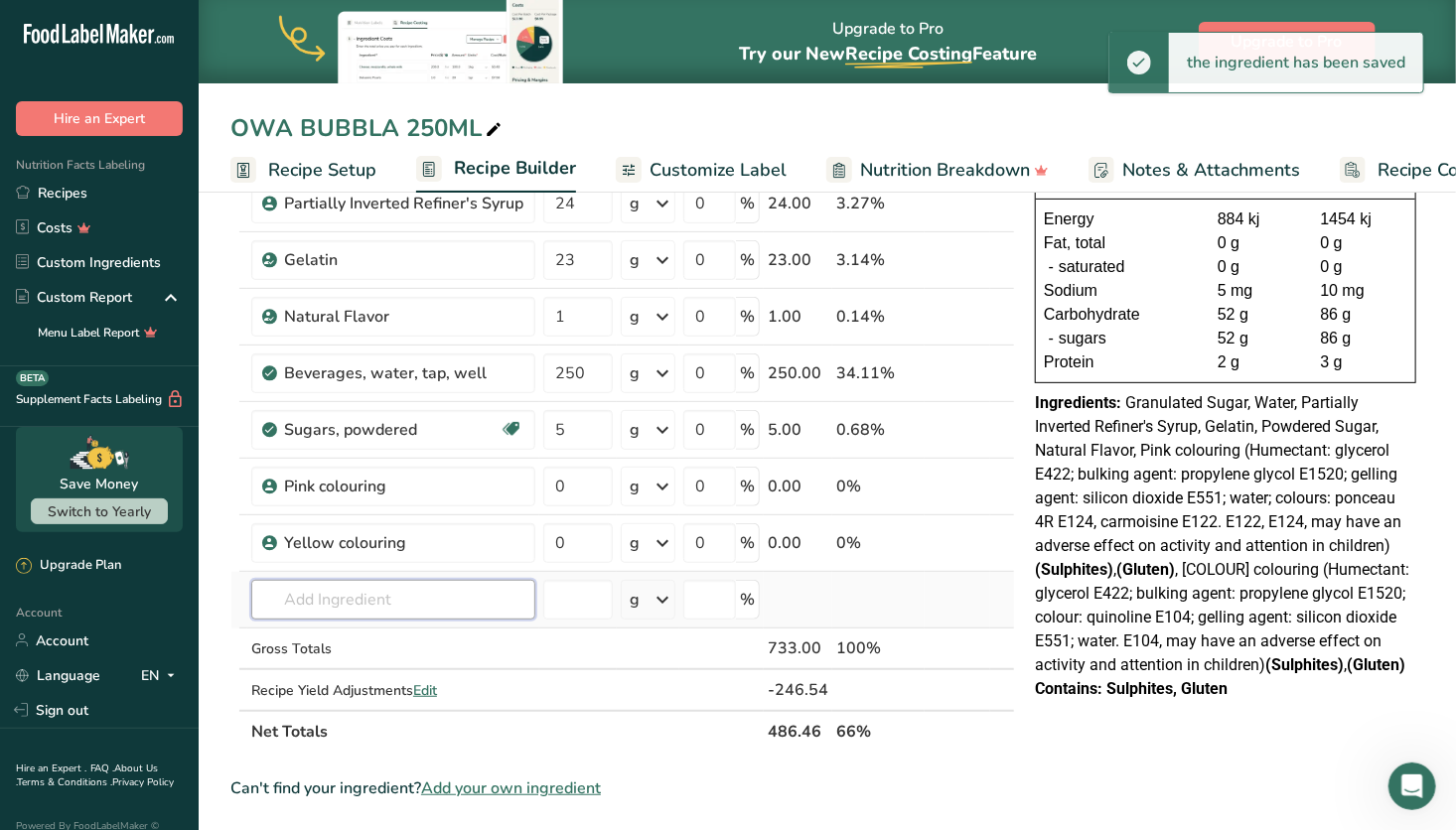 click at bounding box center [393, 600] 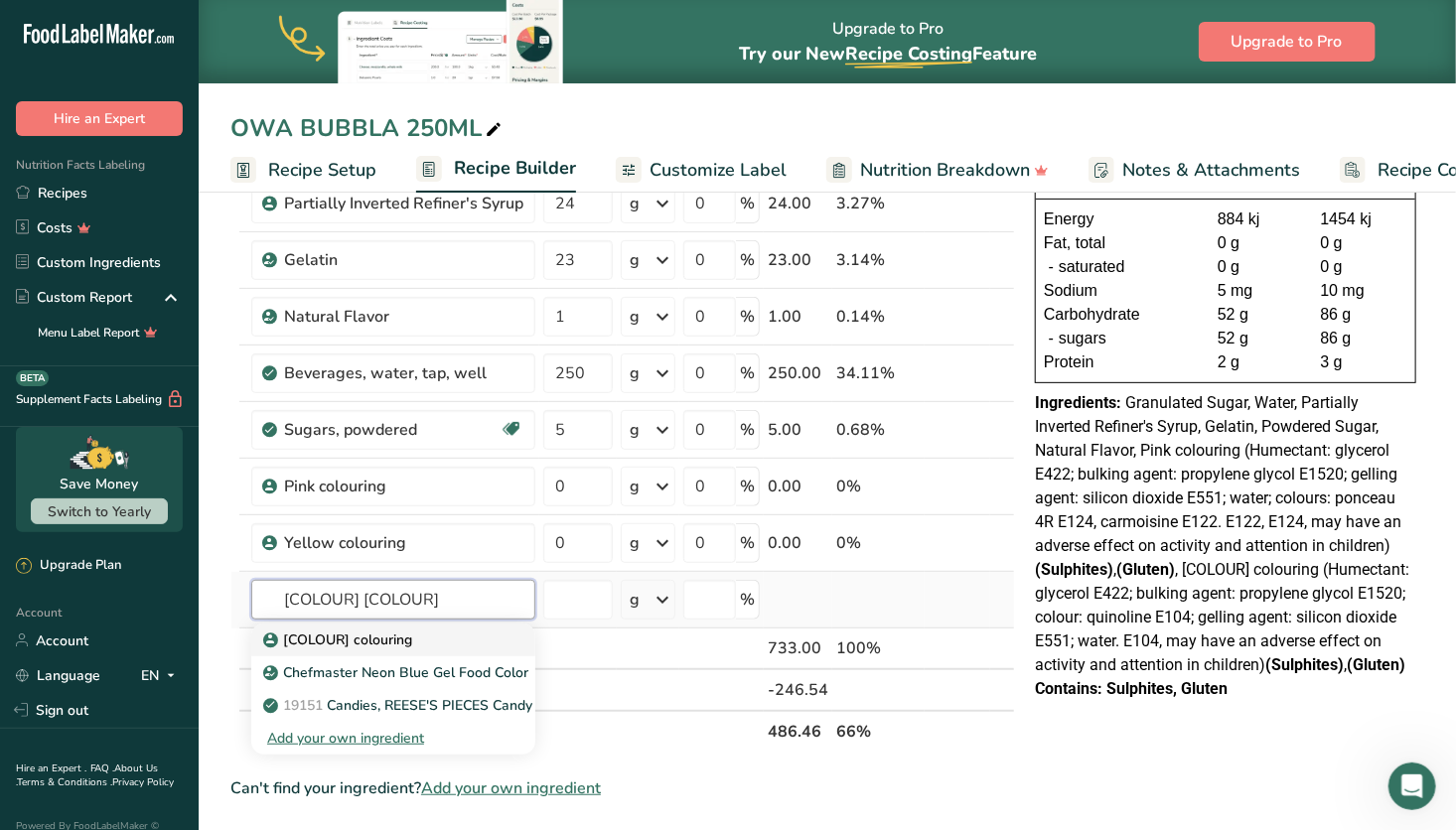 type on "BLUE COLOUR" 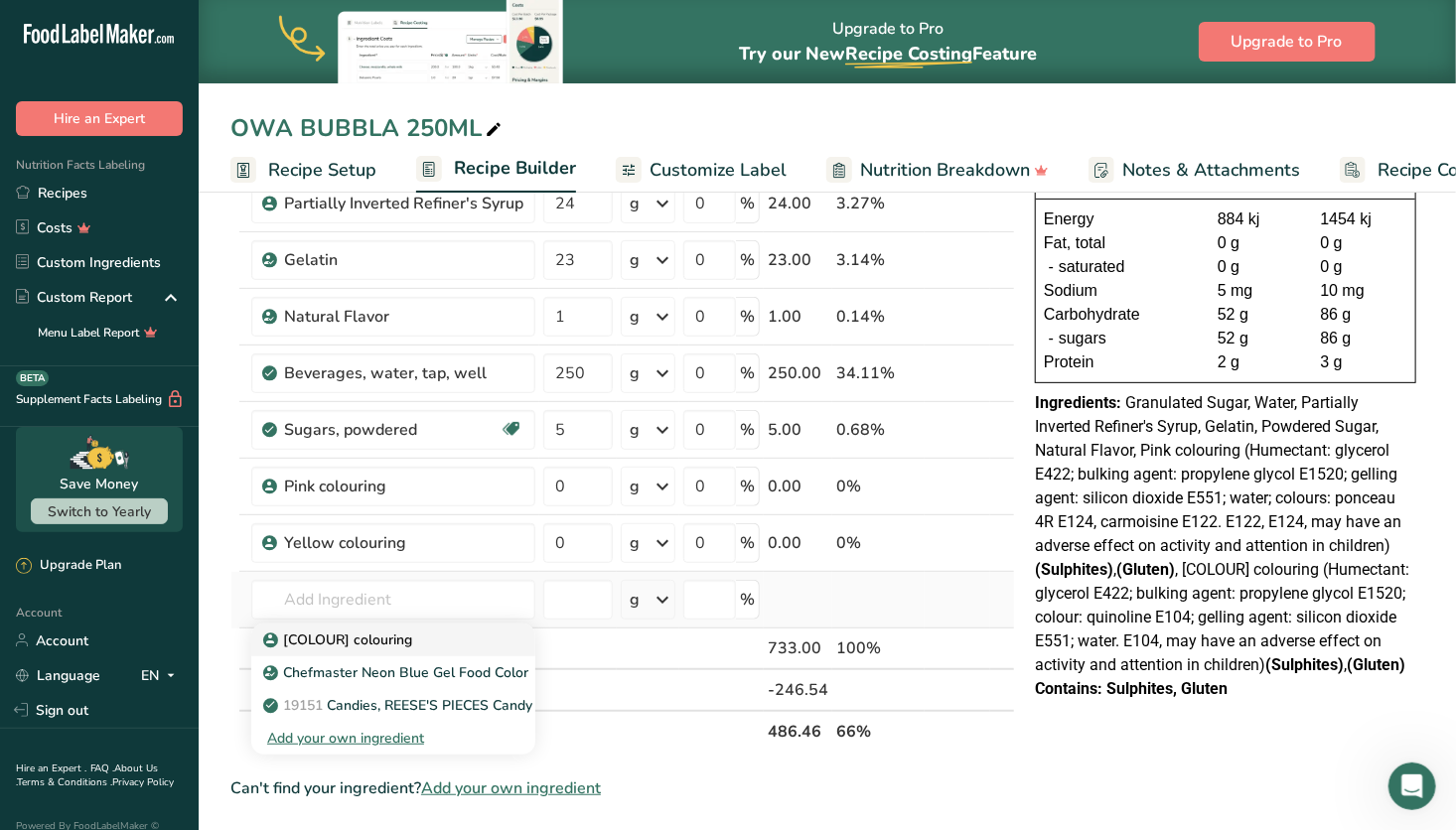 click on "Blue colouring" at bounding box center (340, 639) 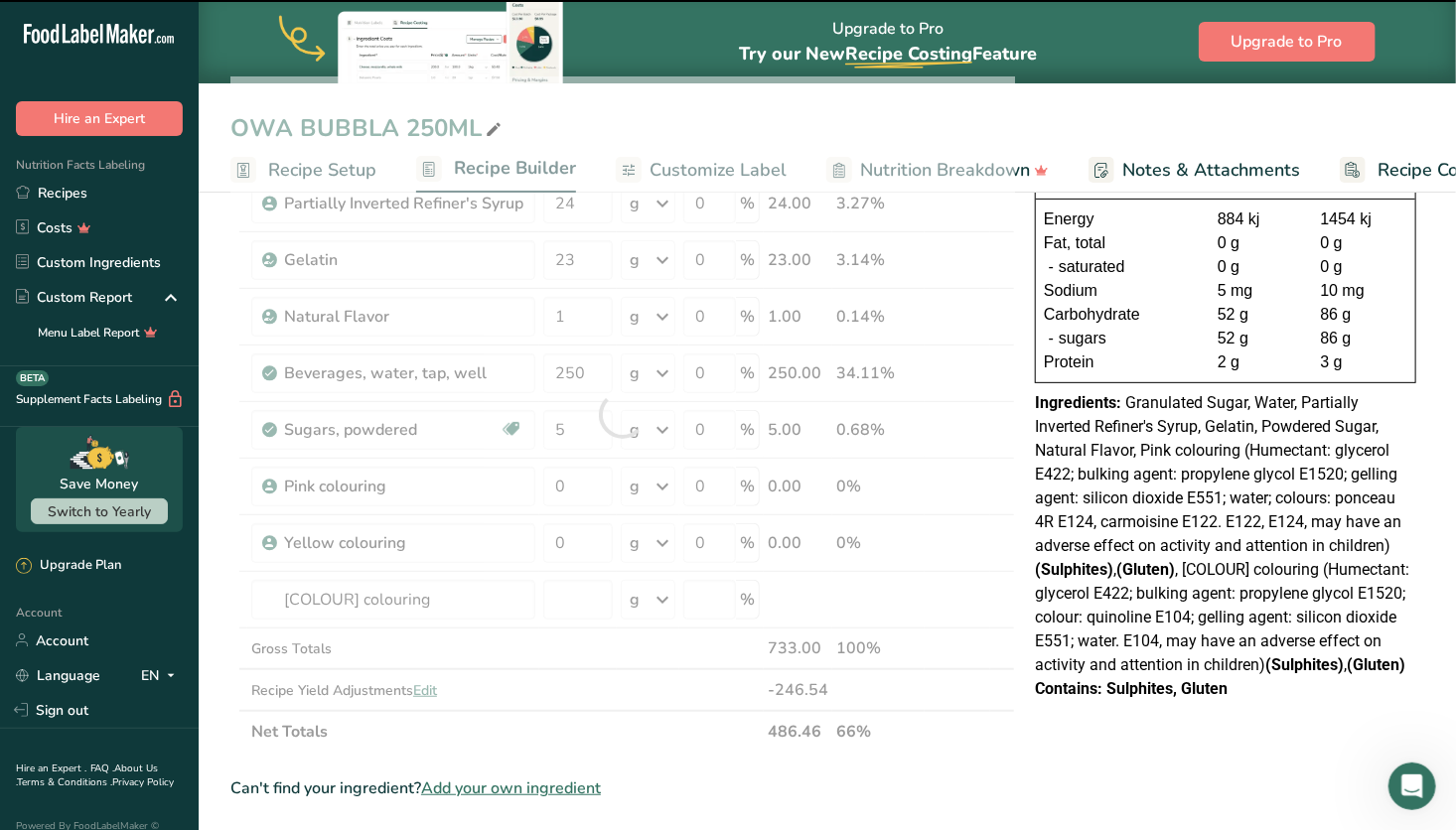 type on "0" 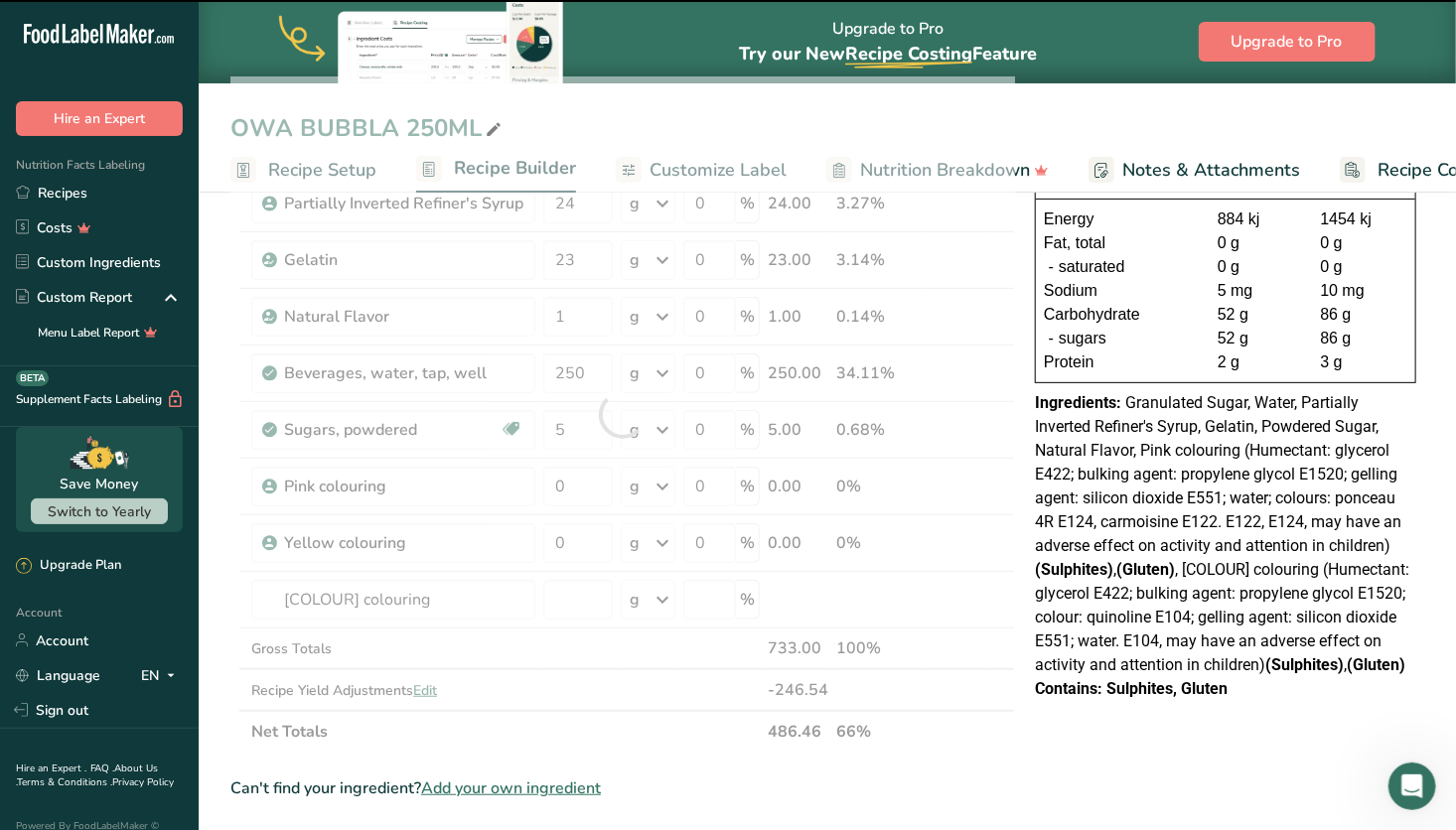type on "0" 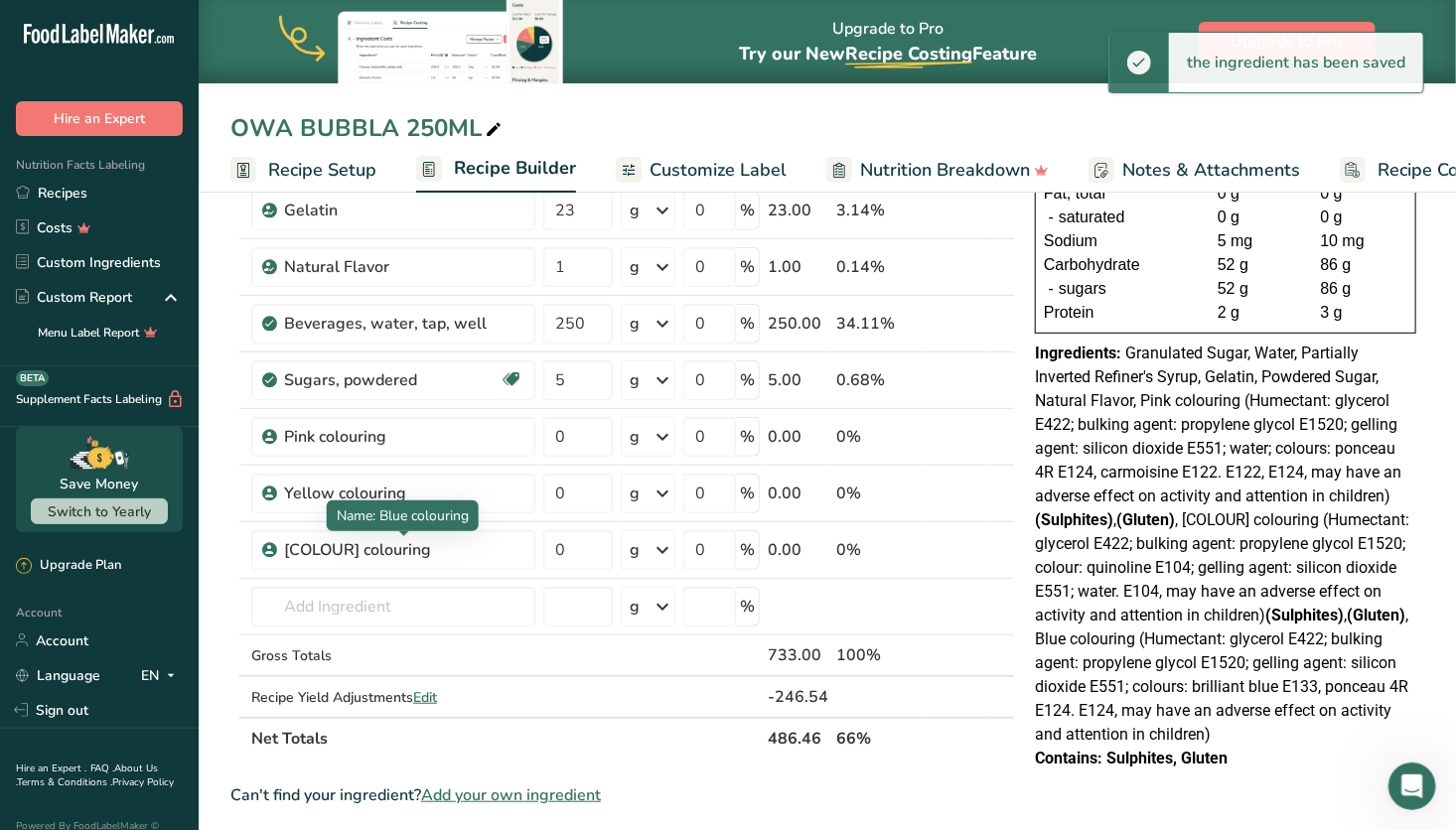 scroll, scrollTop: 274, scrollLeft: 0, axis: vertical 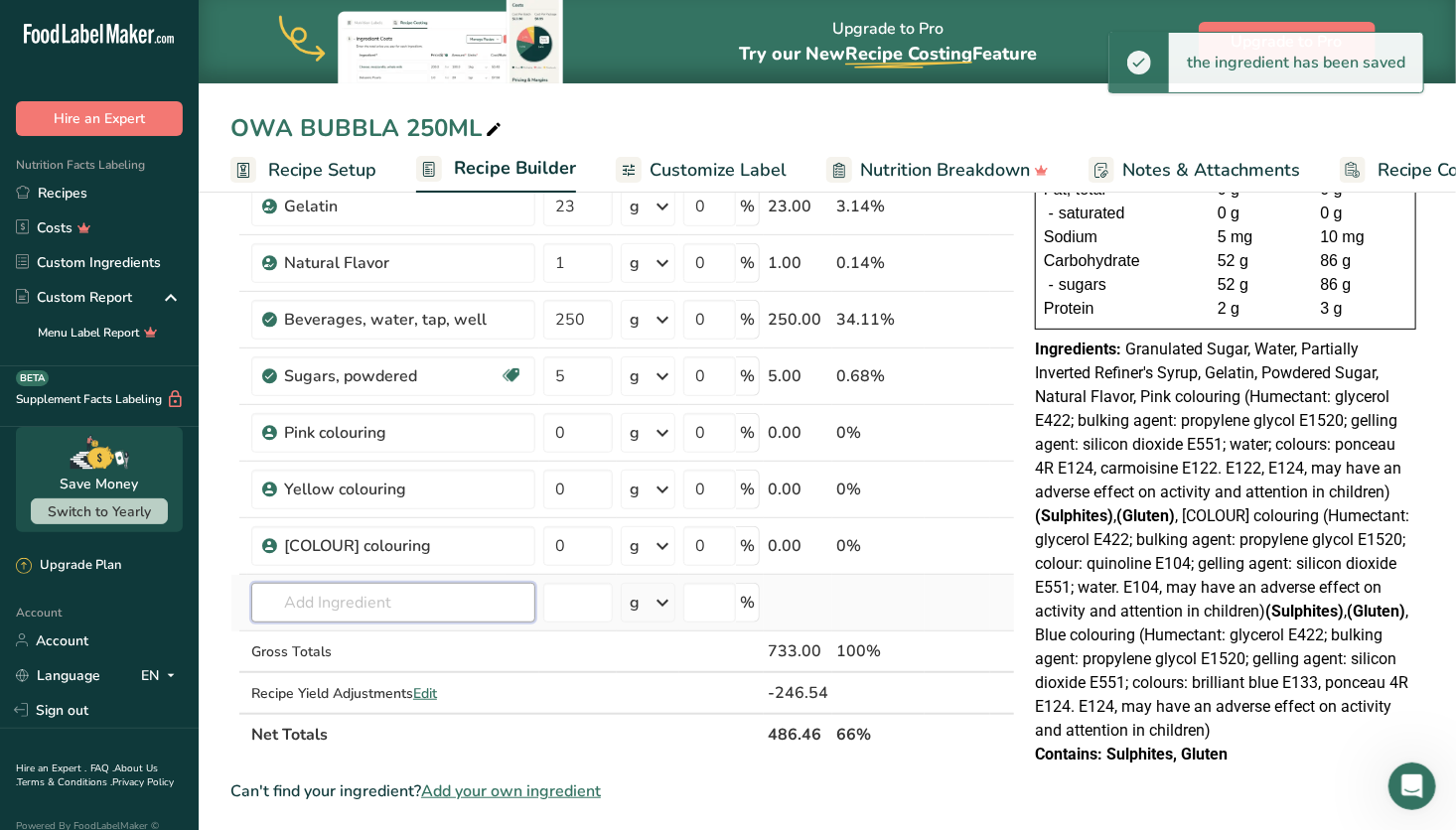 click at bounding box center [393, 603] 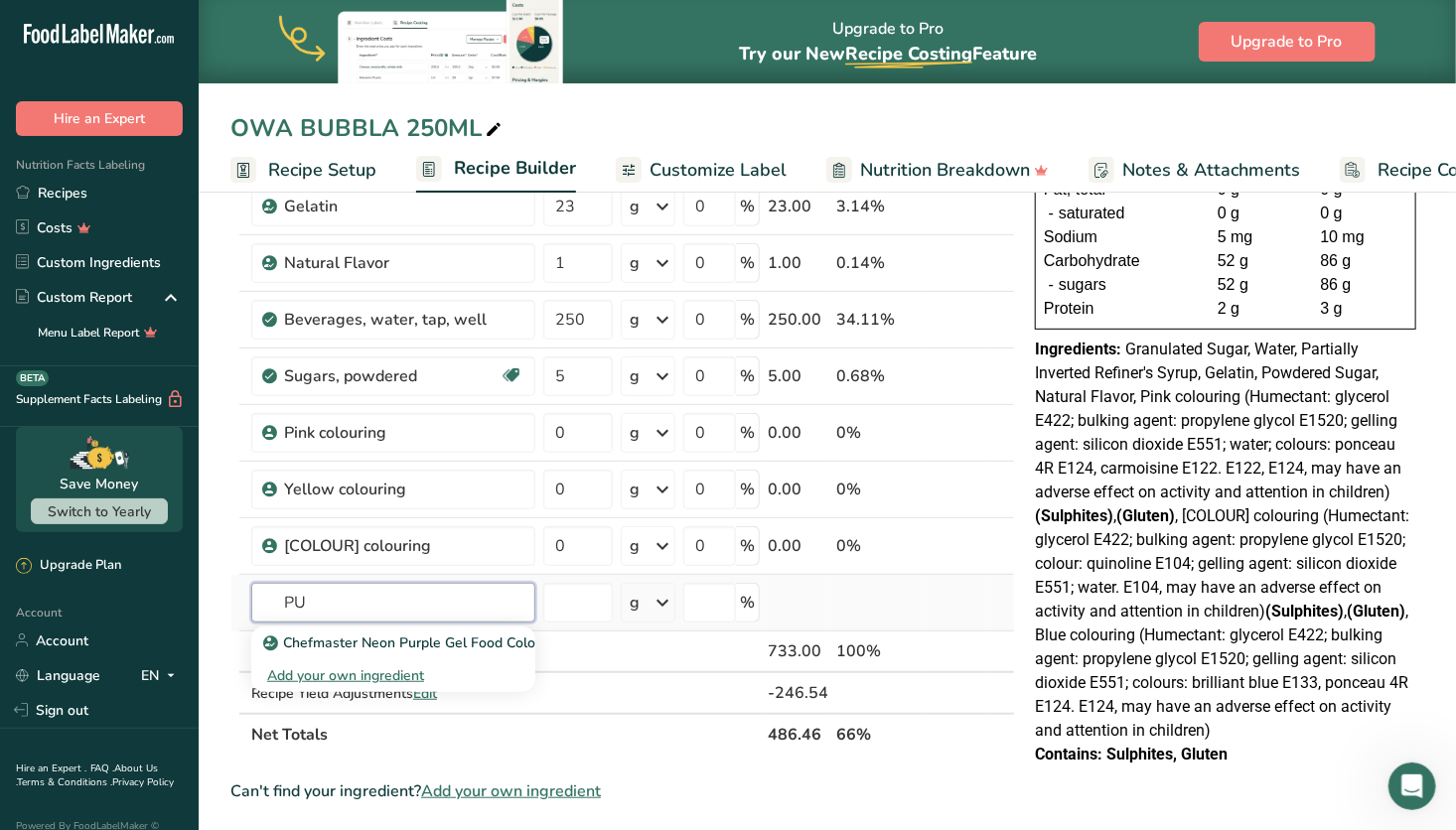 type on "P" 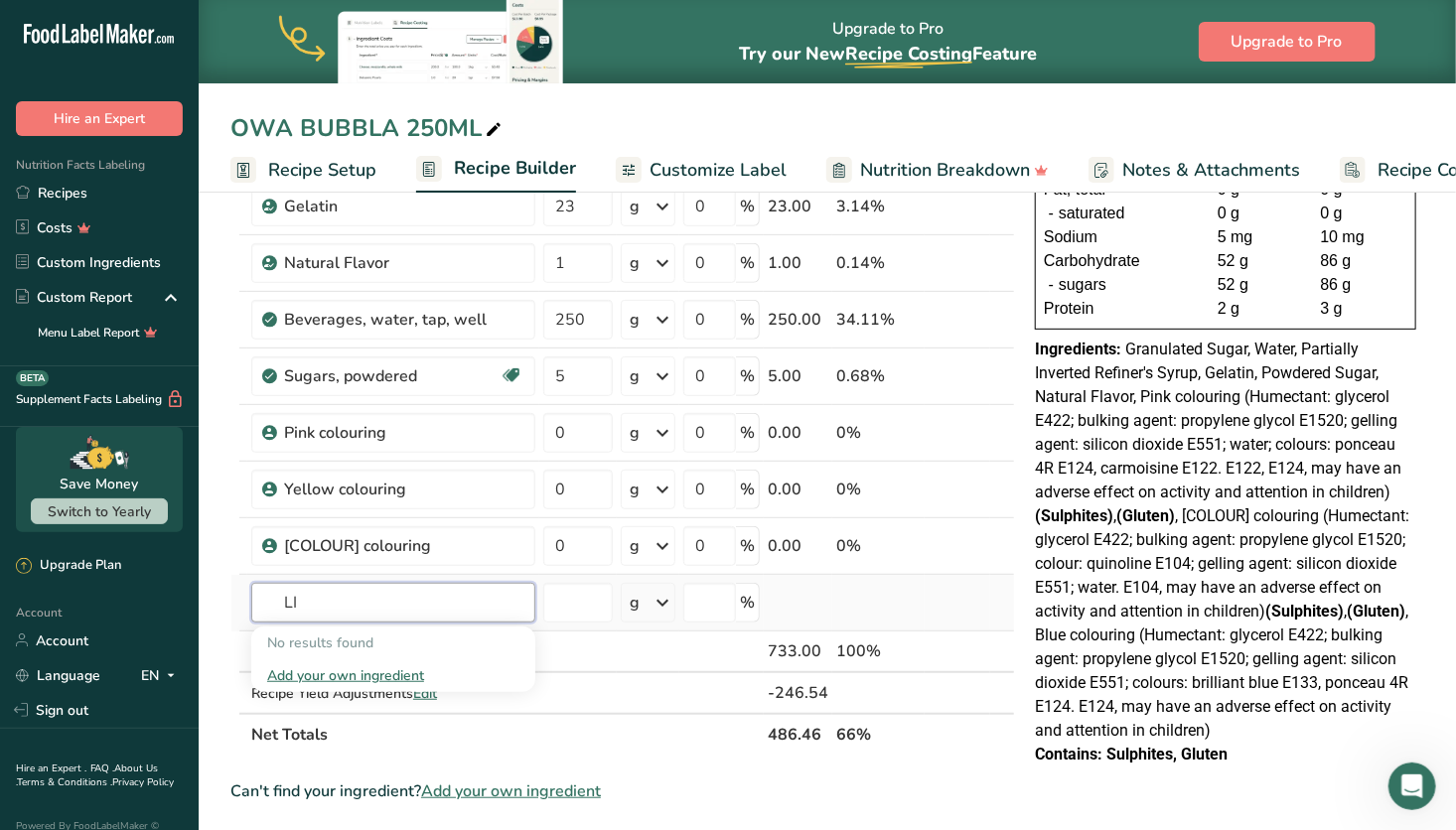 type on "L" 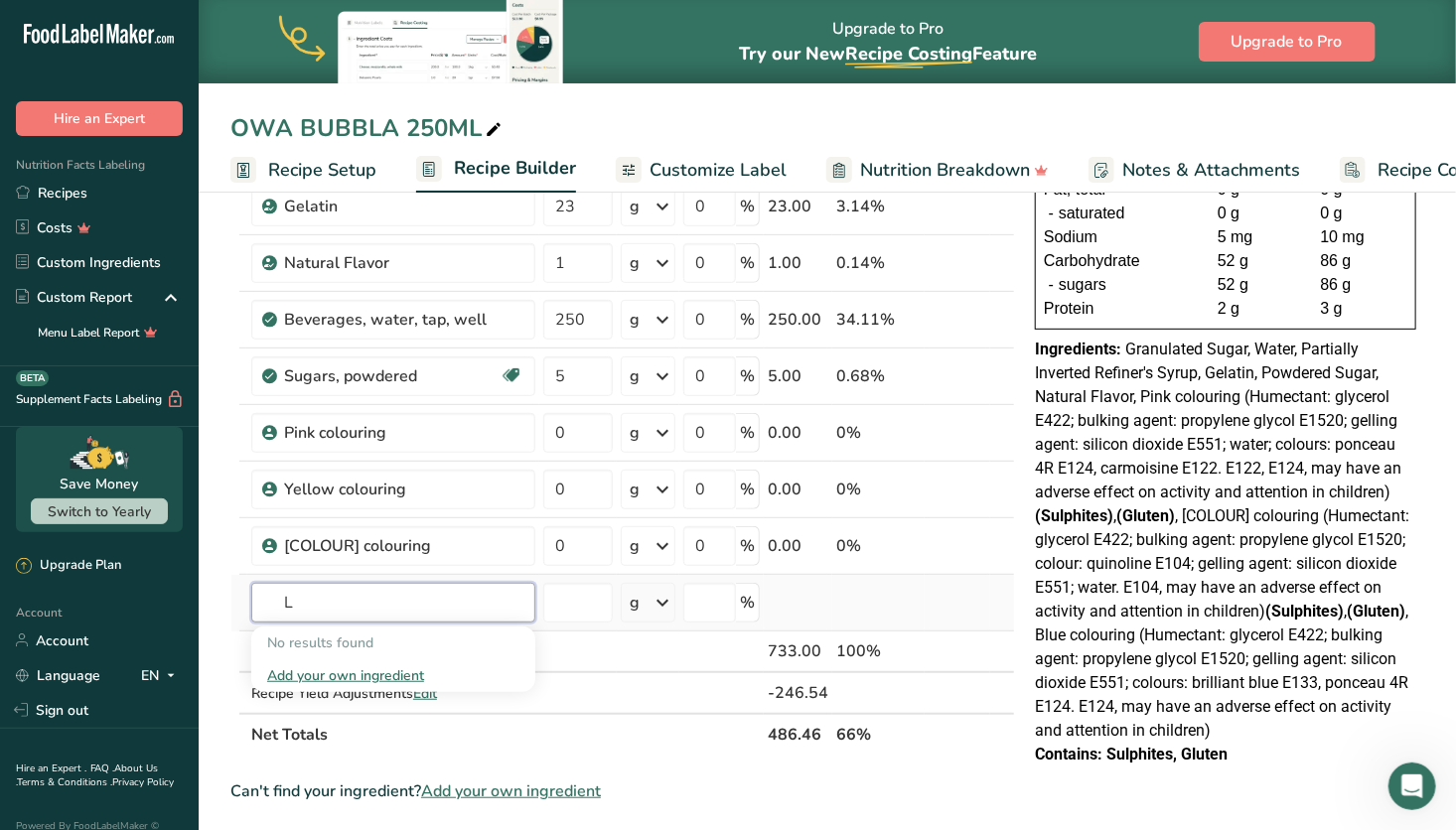 type 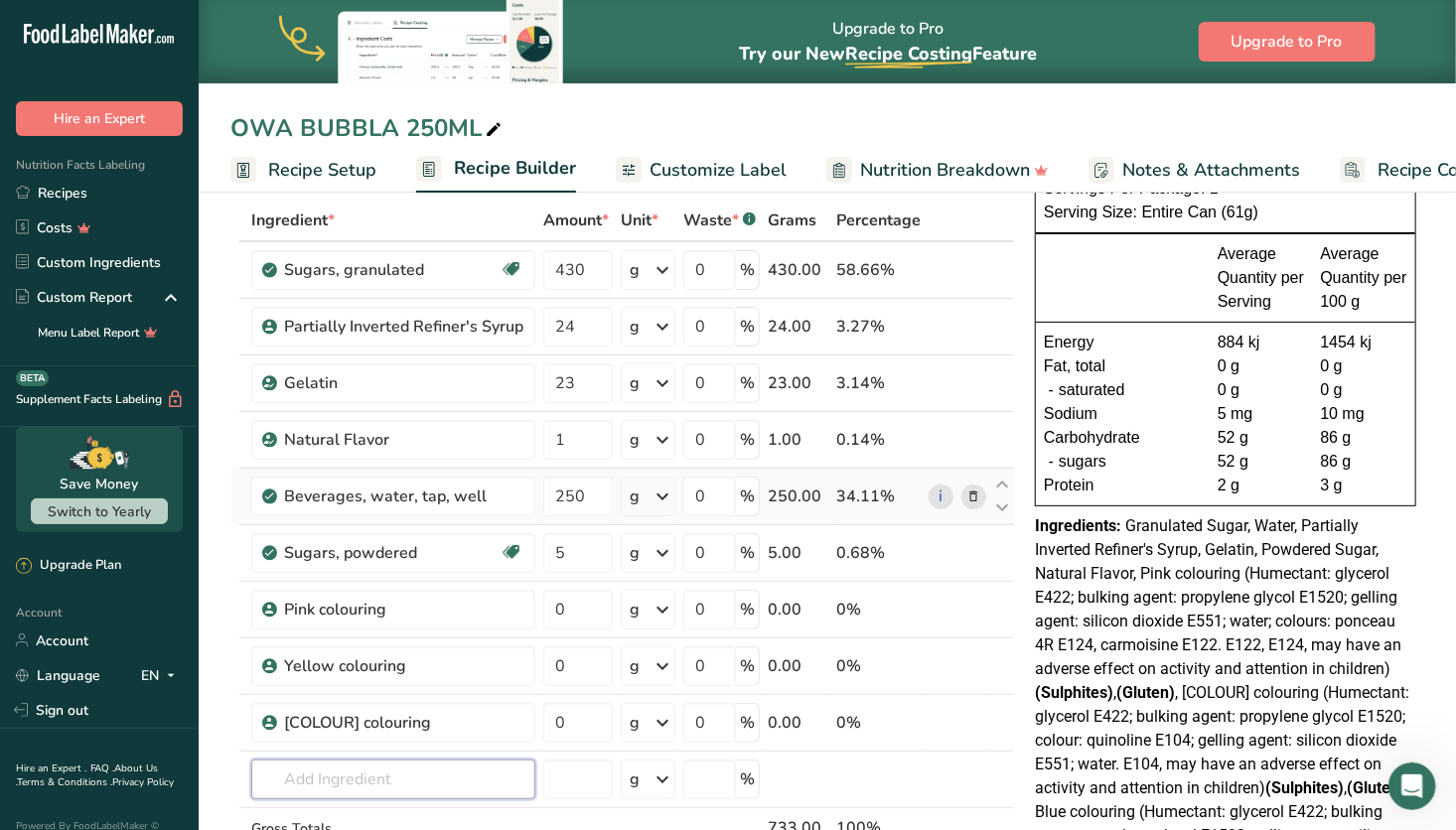 scroll, scrollTop: 0, scrollLeft: 0, axis: both 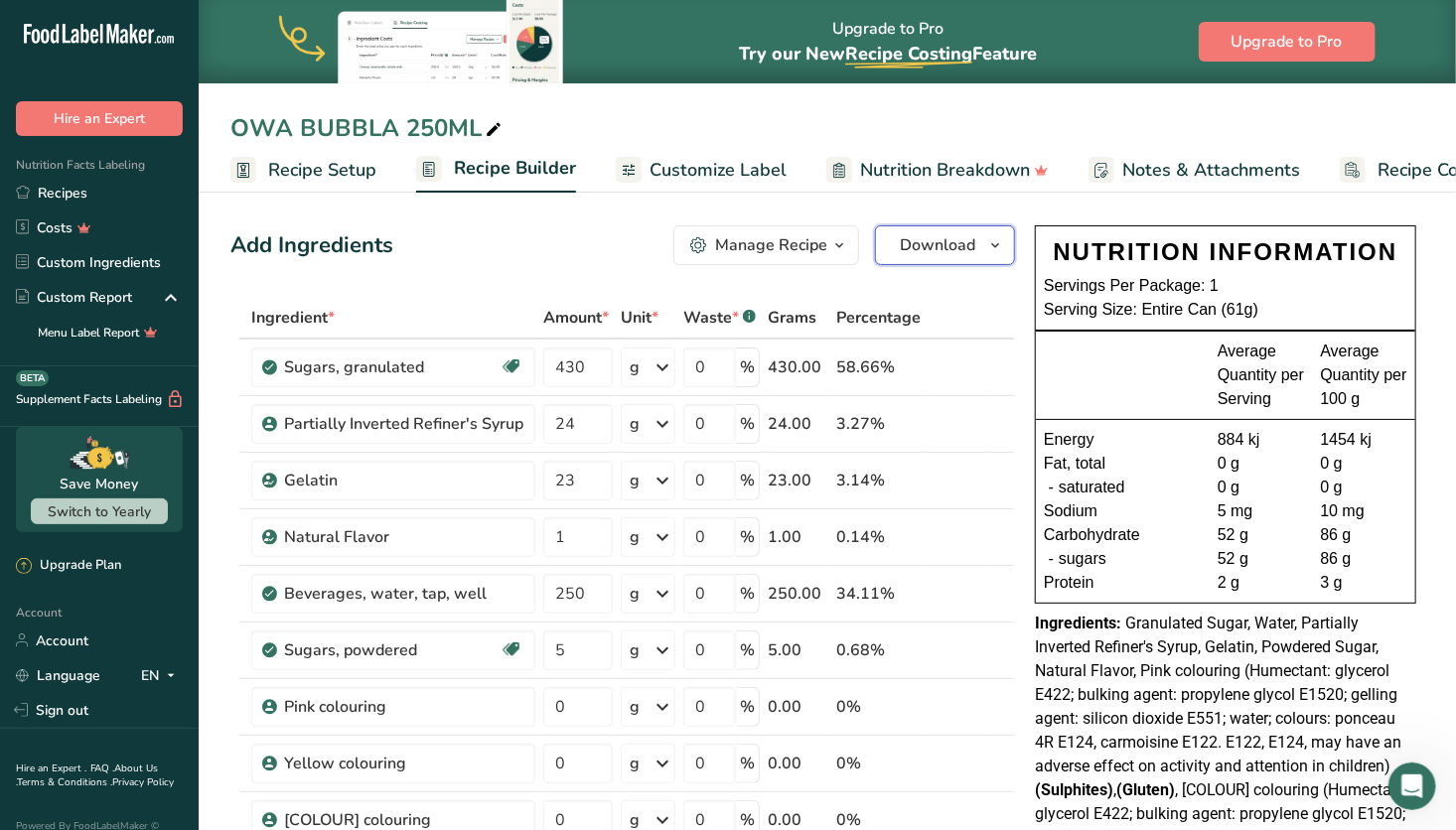 click on "Download" at bounding box center [938, 245] 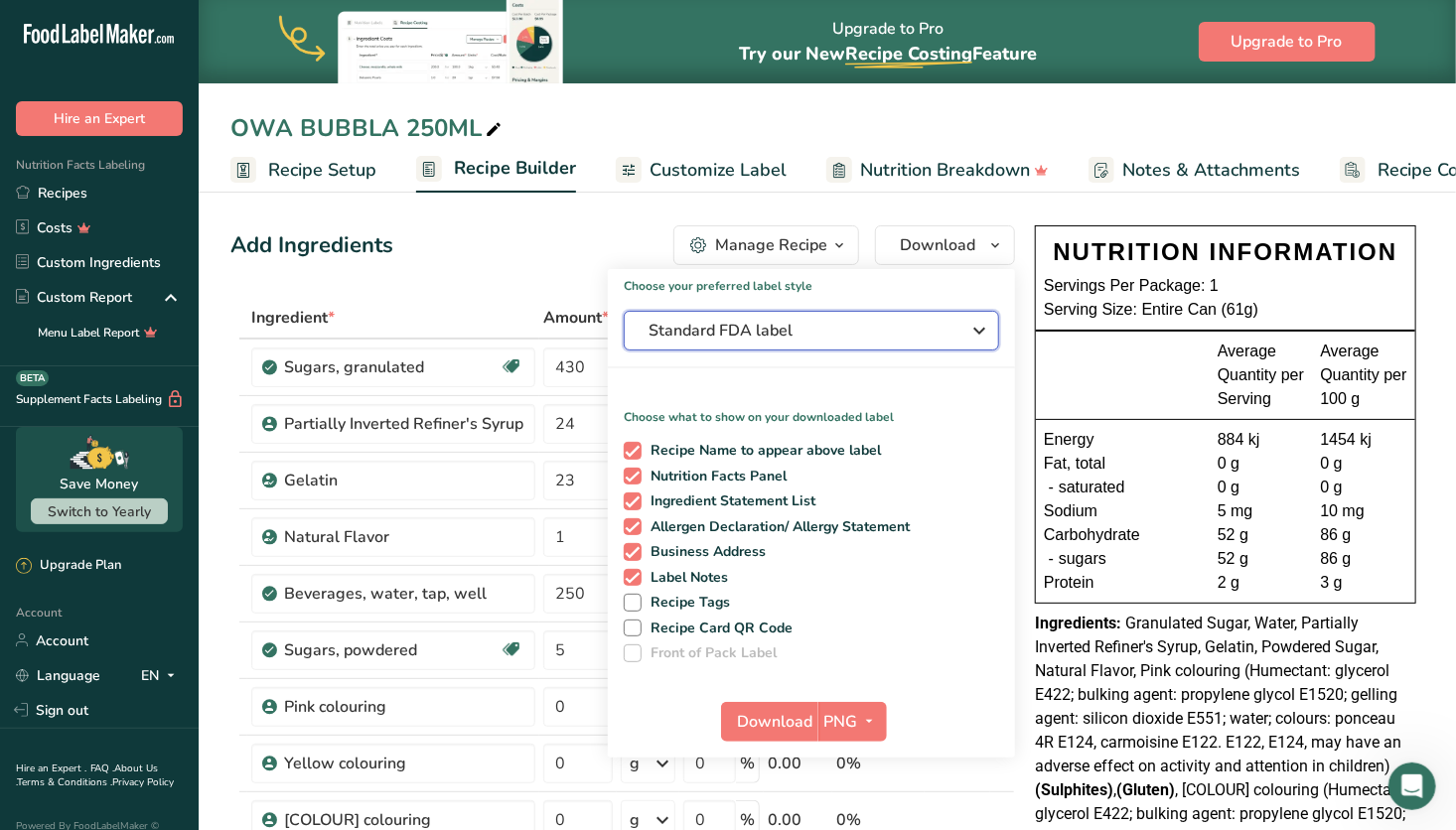 click on "Standard FDA label" at bounding box center [798, 331] 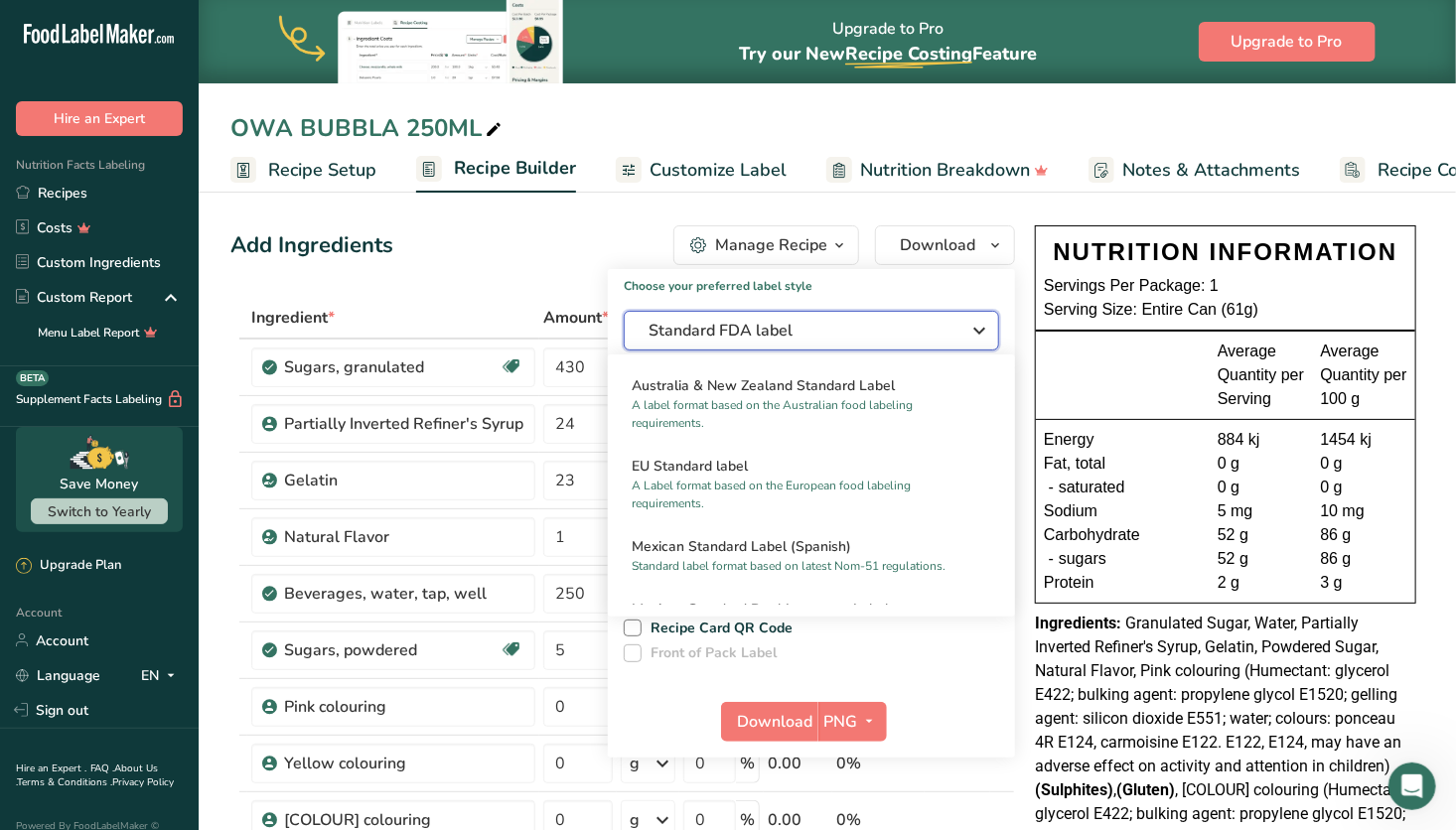 scroll, scrollTop: 952, scrollLeft: 0, axis: vertical 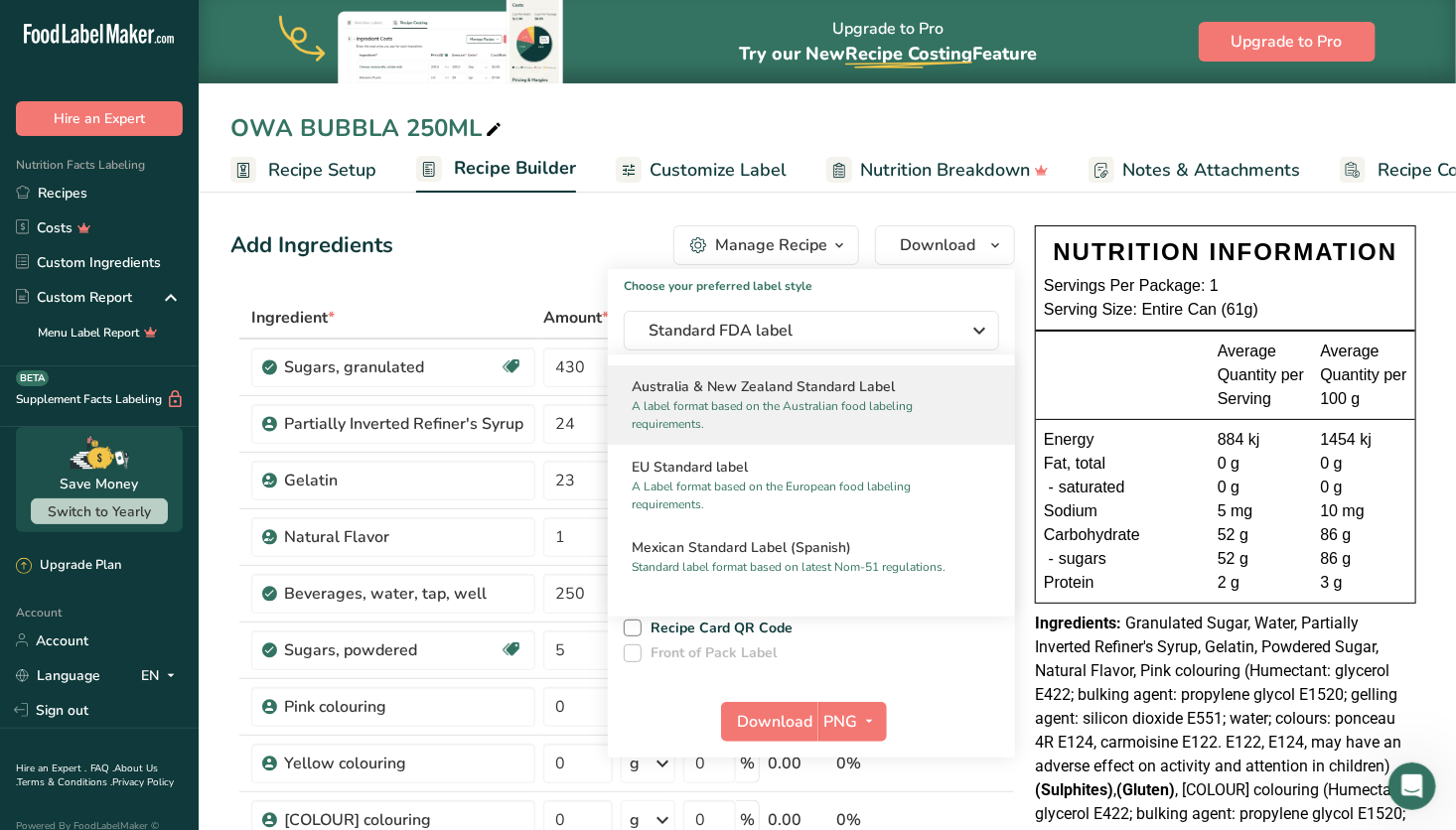 click on "A label format based on the Australian food labeling requirements." at bounding box center (802, 415) 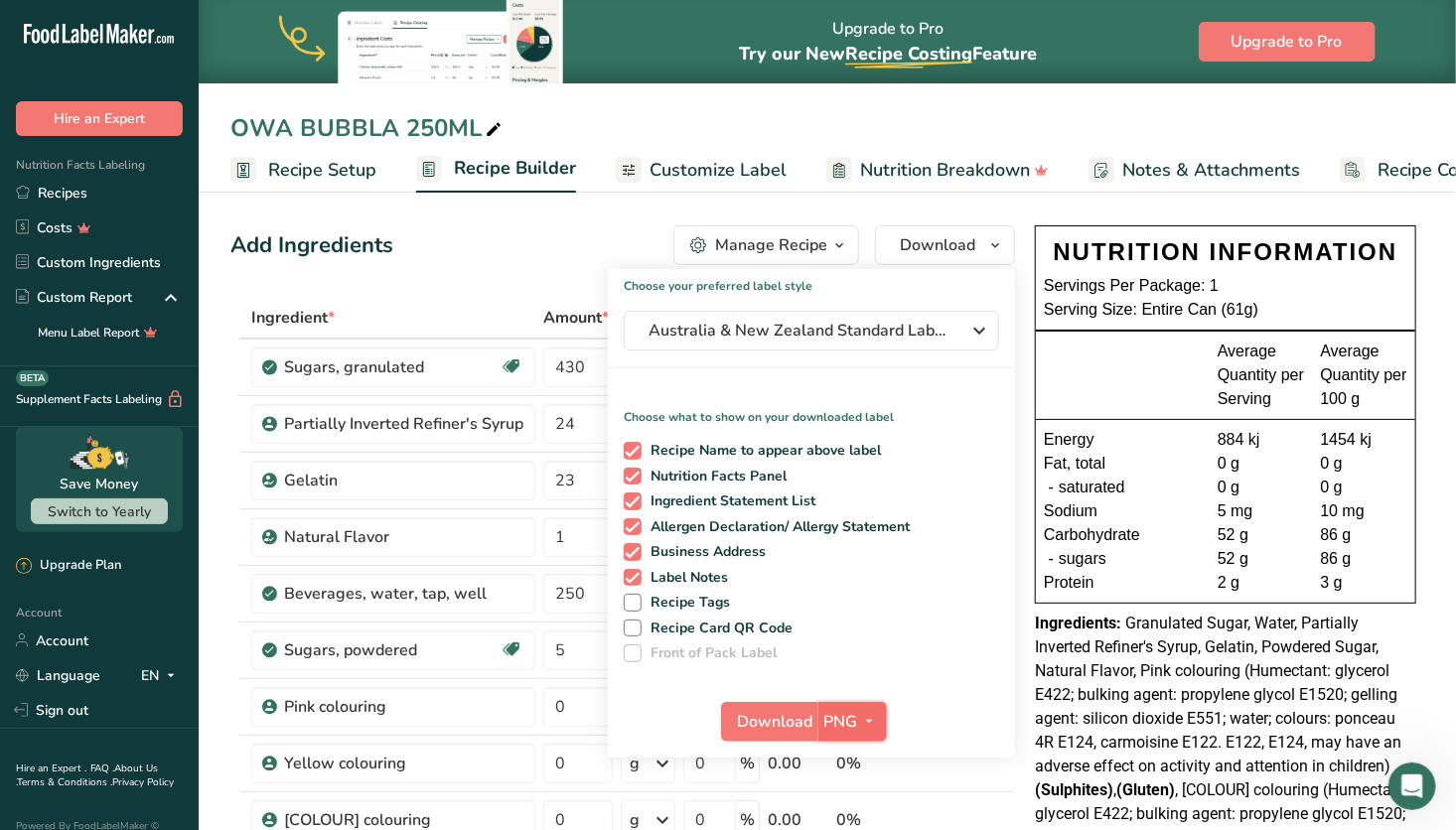 click on "PNG" at bounding box center [841, 722] 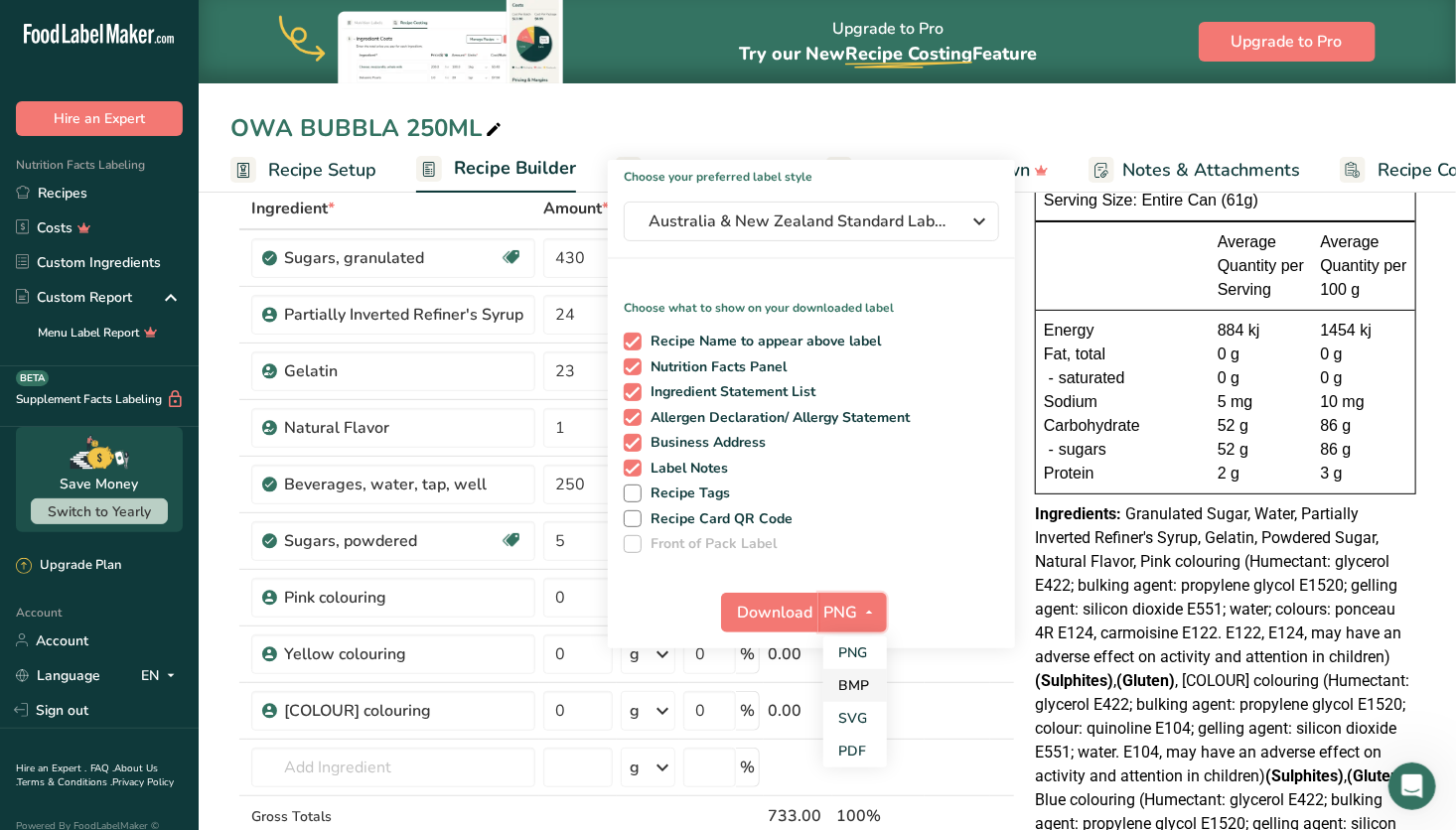 scroll, scrollTop: 115, scrollLeft: 0, axis: vertical 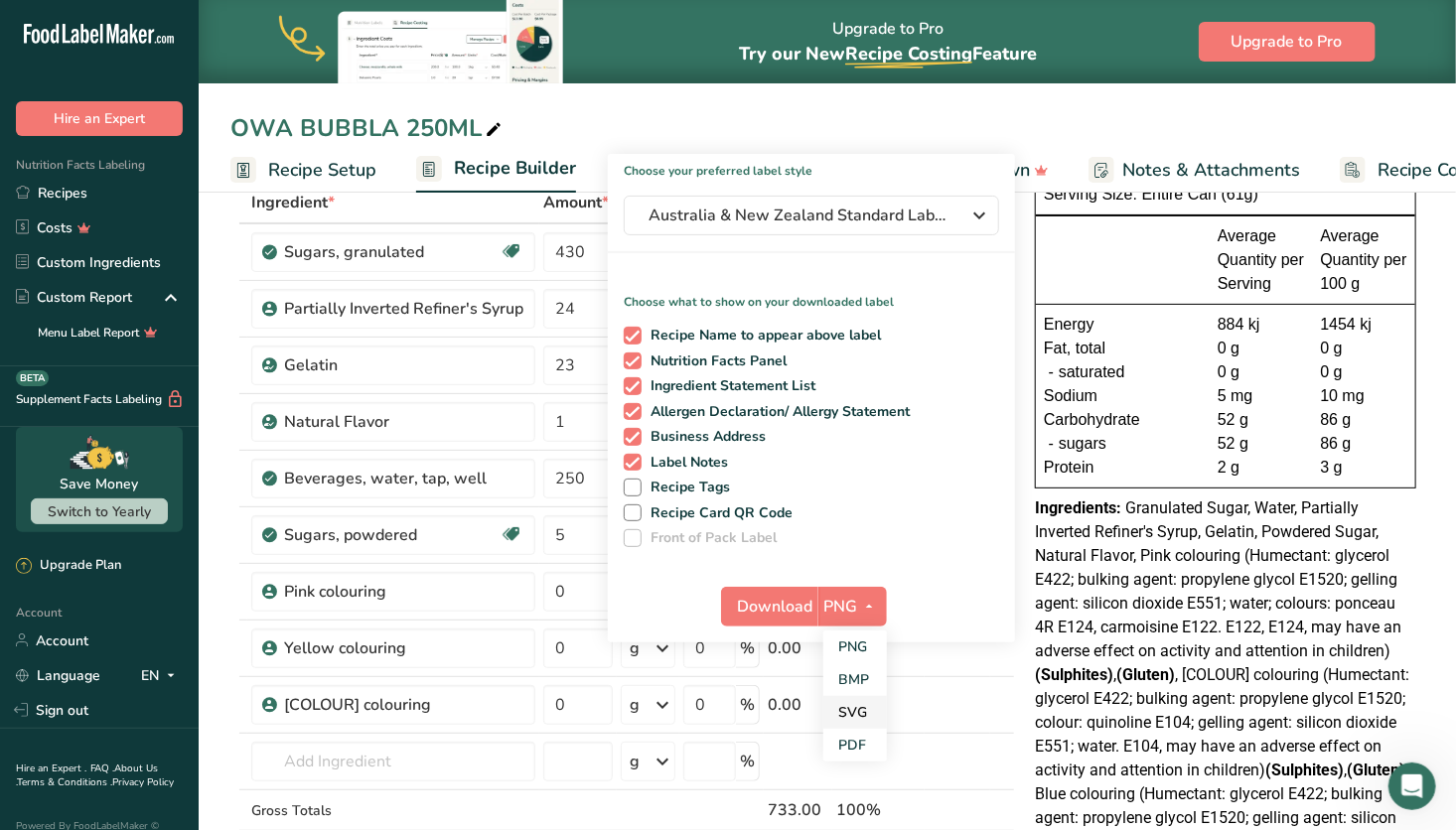 click on "SVG" at bounding box center (855, 712) 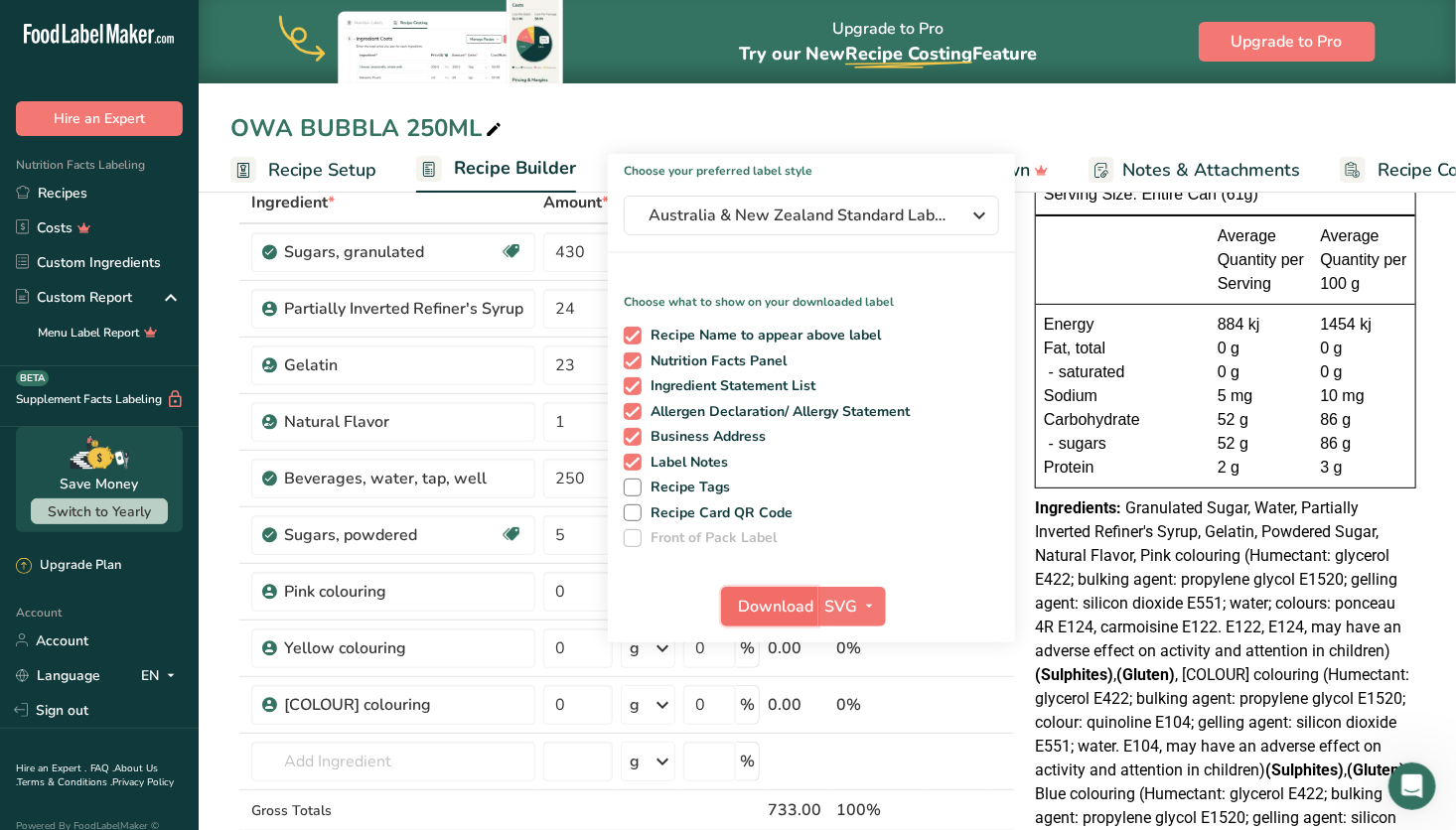 click on "Download" at bounding box center (776, 607) 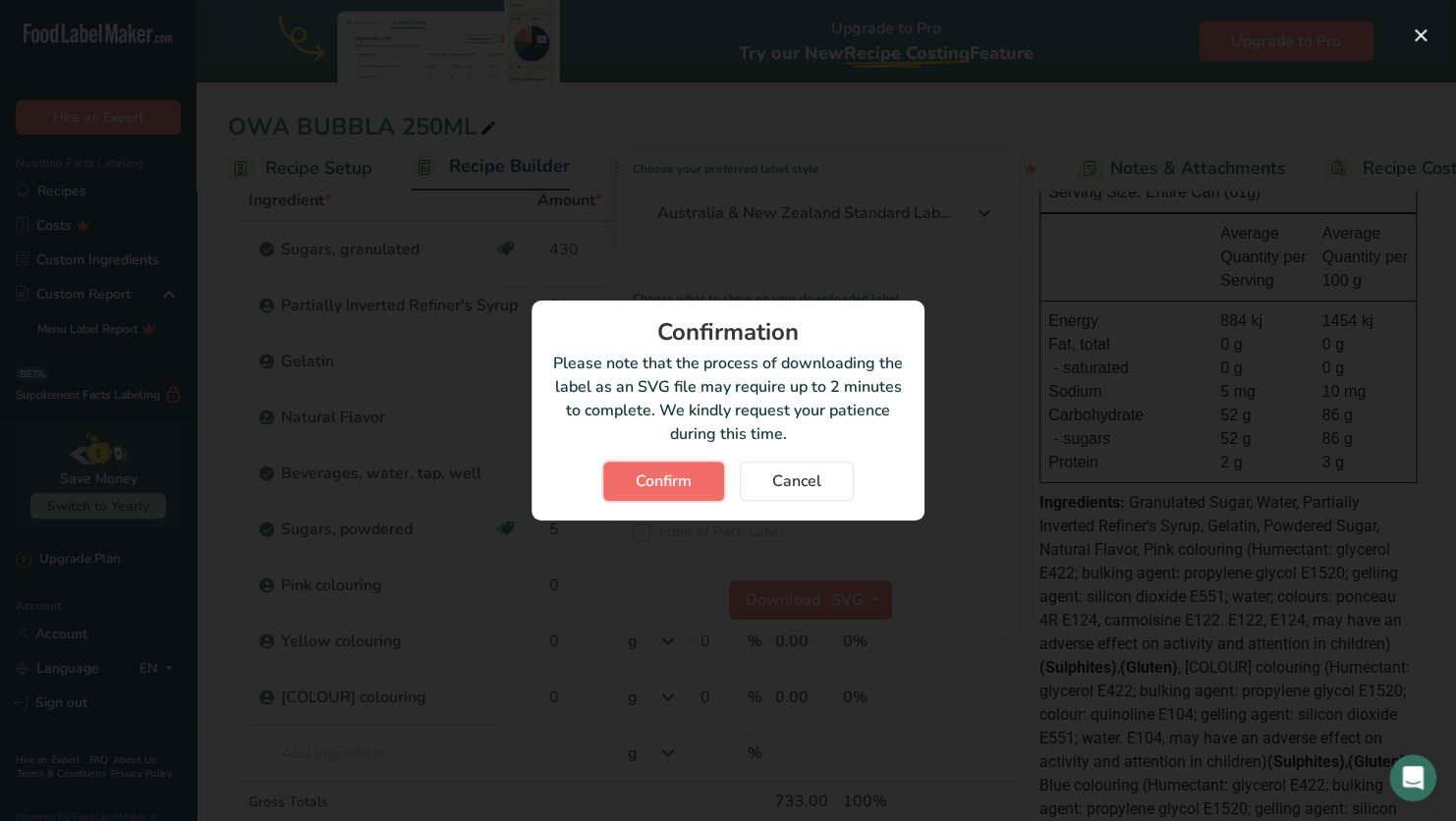 click on "Confirm" at bounding box center (663, 481) 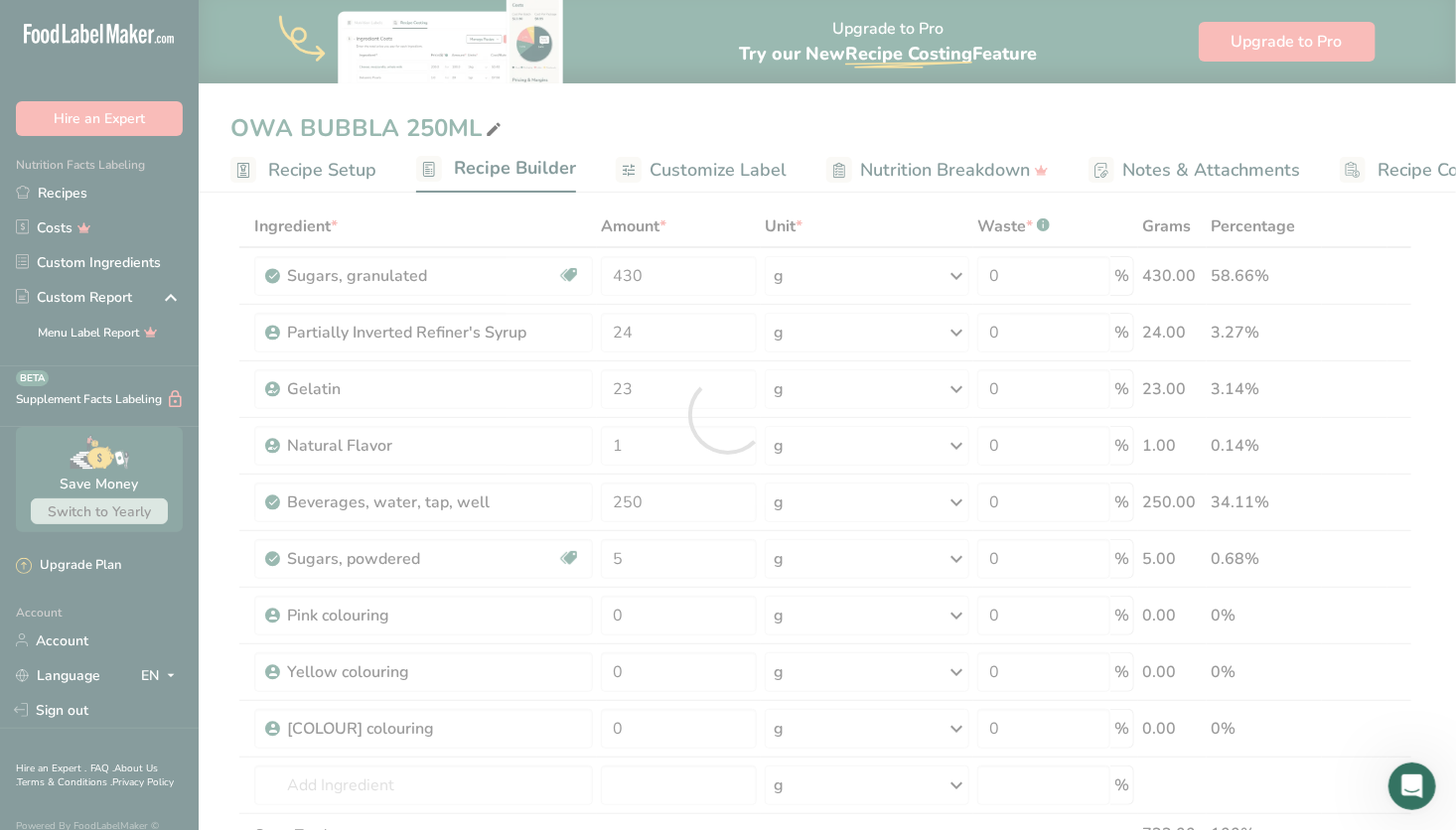 scroll, scrollTop: 0, scrollLeft: 0, axis: both 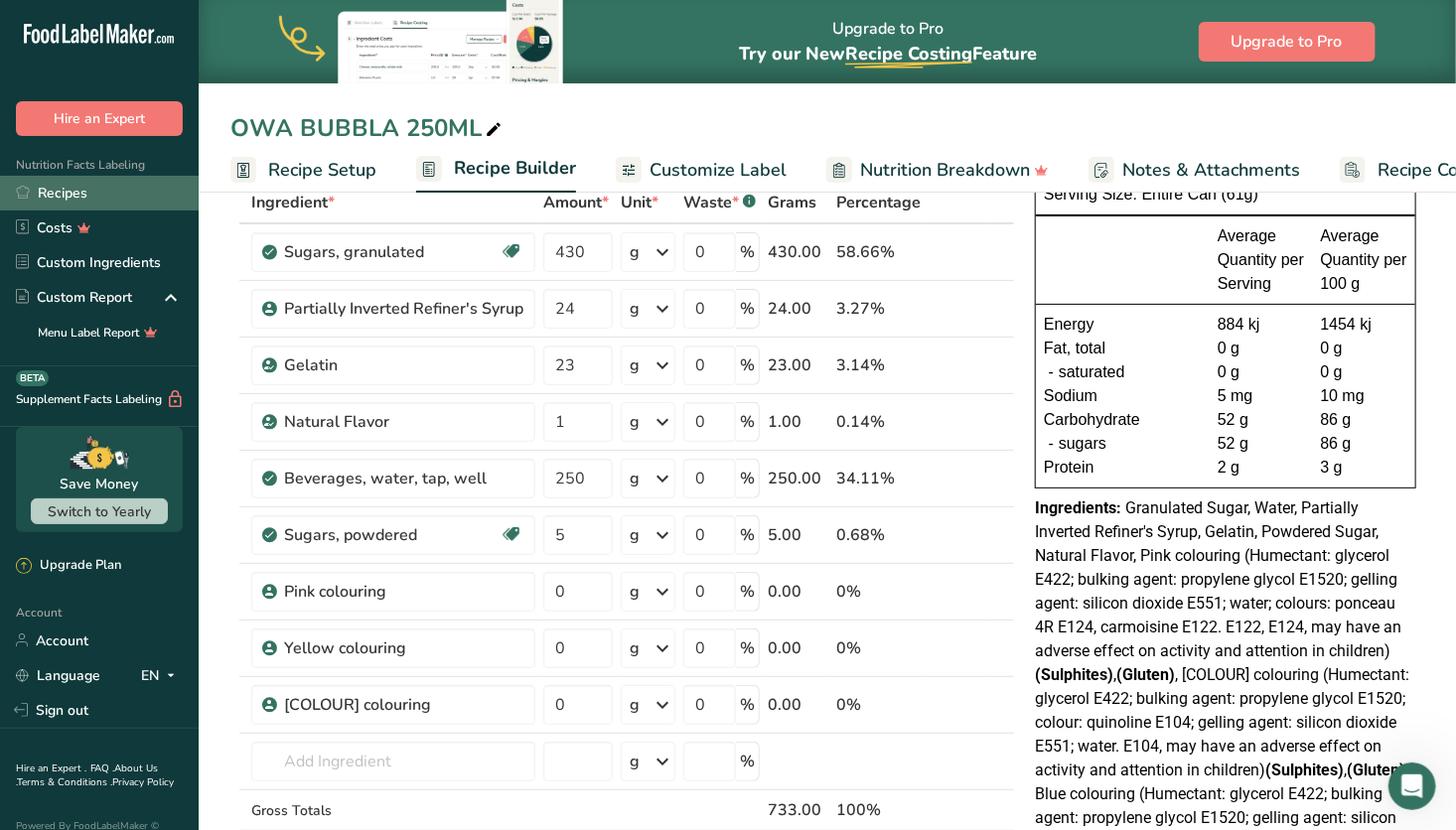 click on "Recipes" at bounding box center (99, 193) 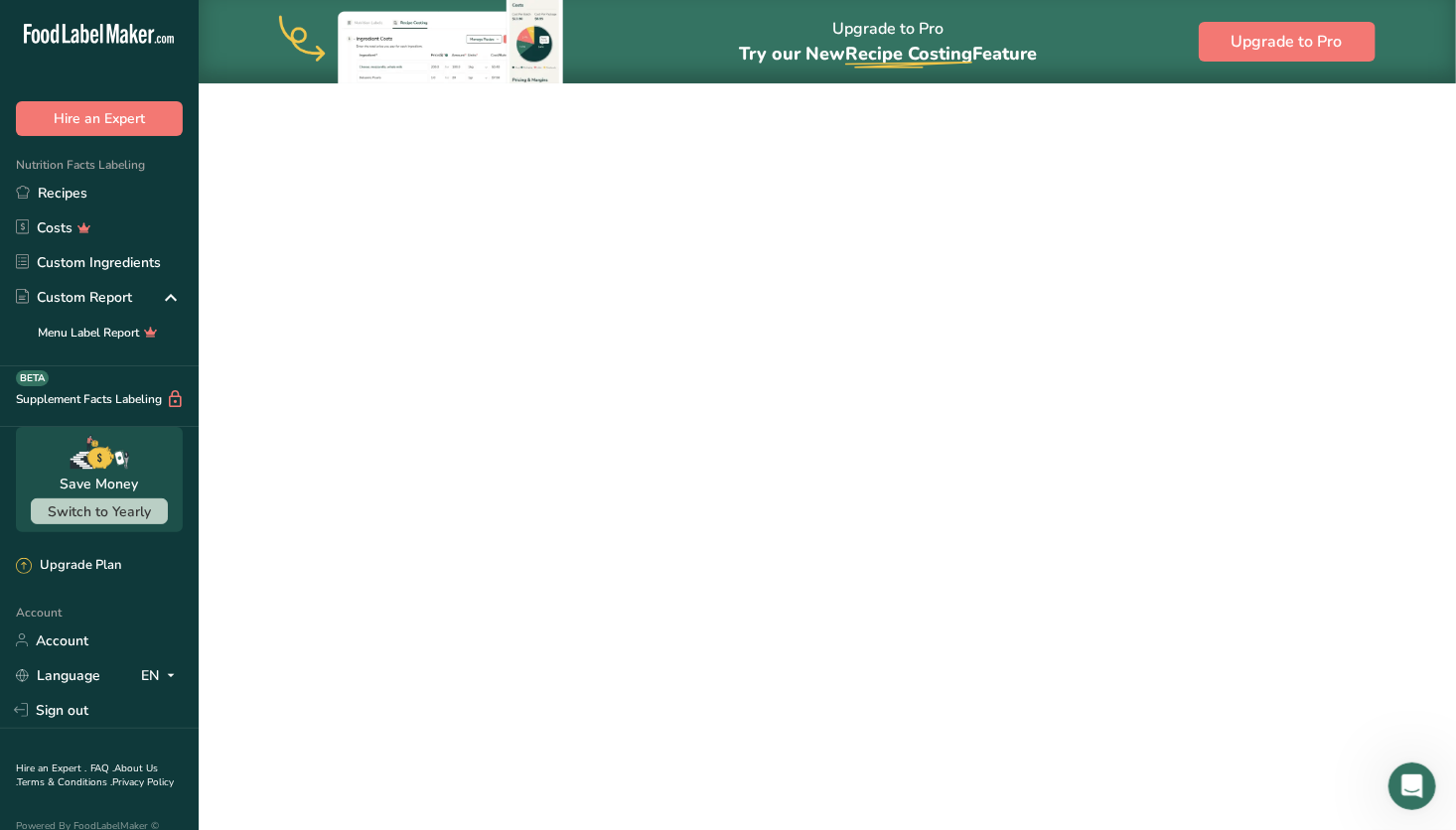 scroll, scrollTop: 0, scrollLeft: 0, axis: both 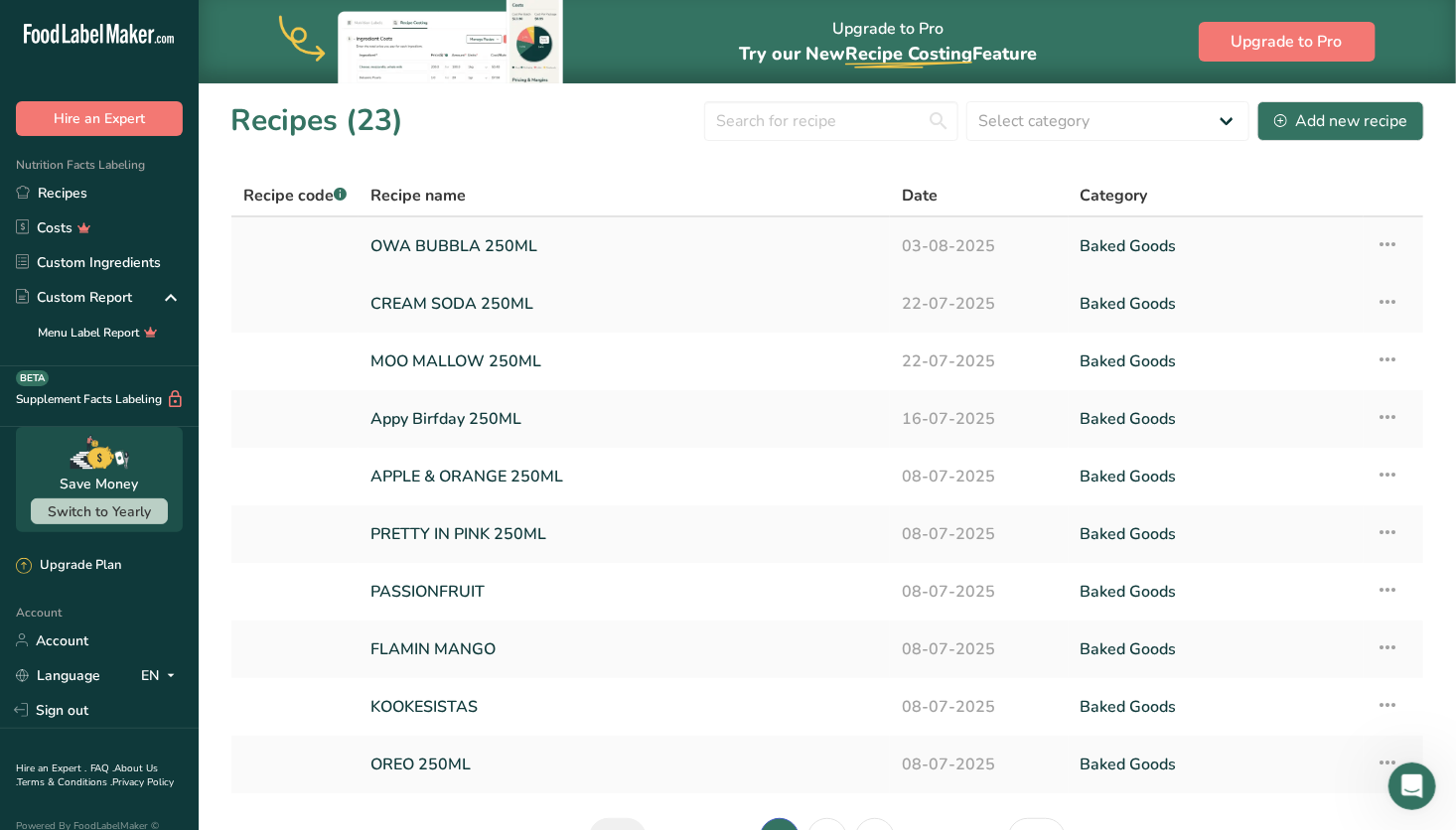click at bounding box center [1387, 244] 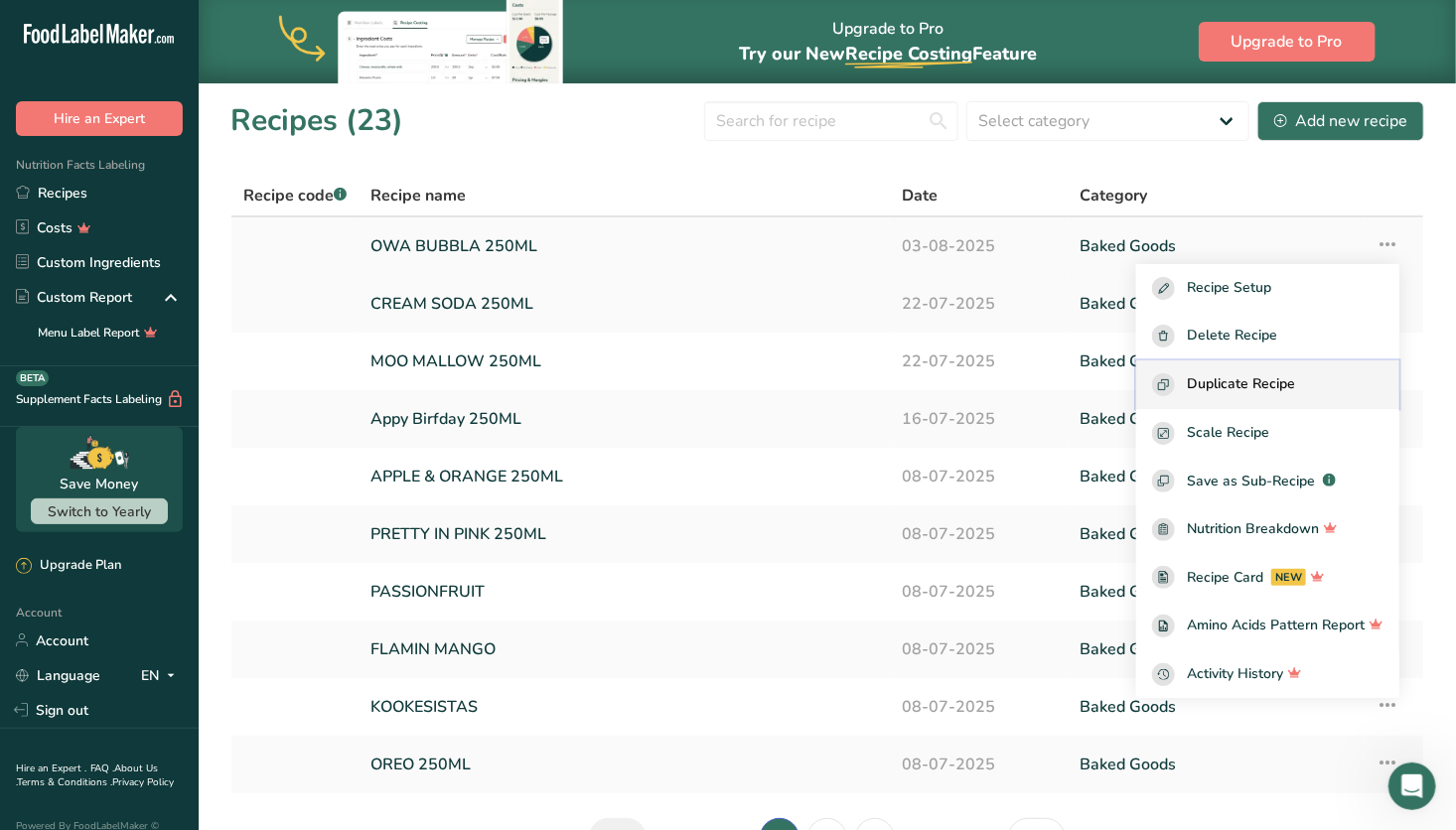 click on "Duplicate Recipe" at bounding box center (1240, 384) 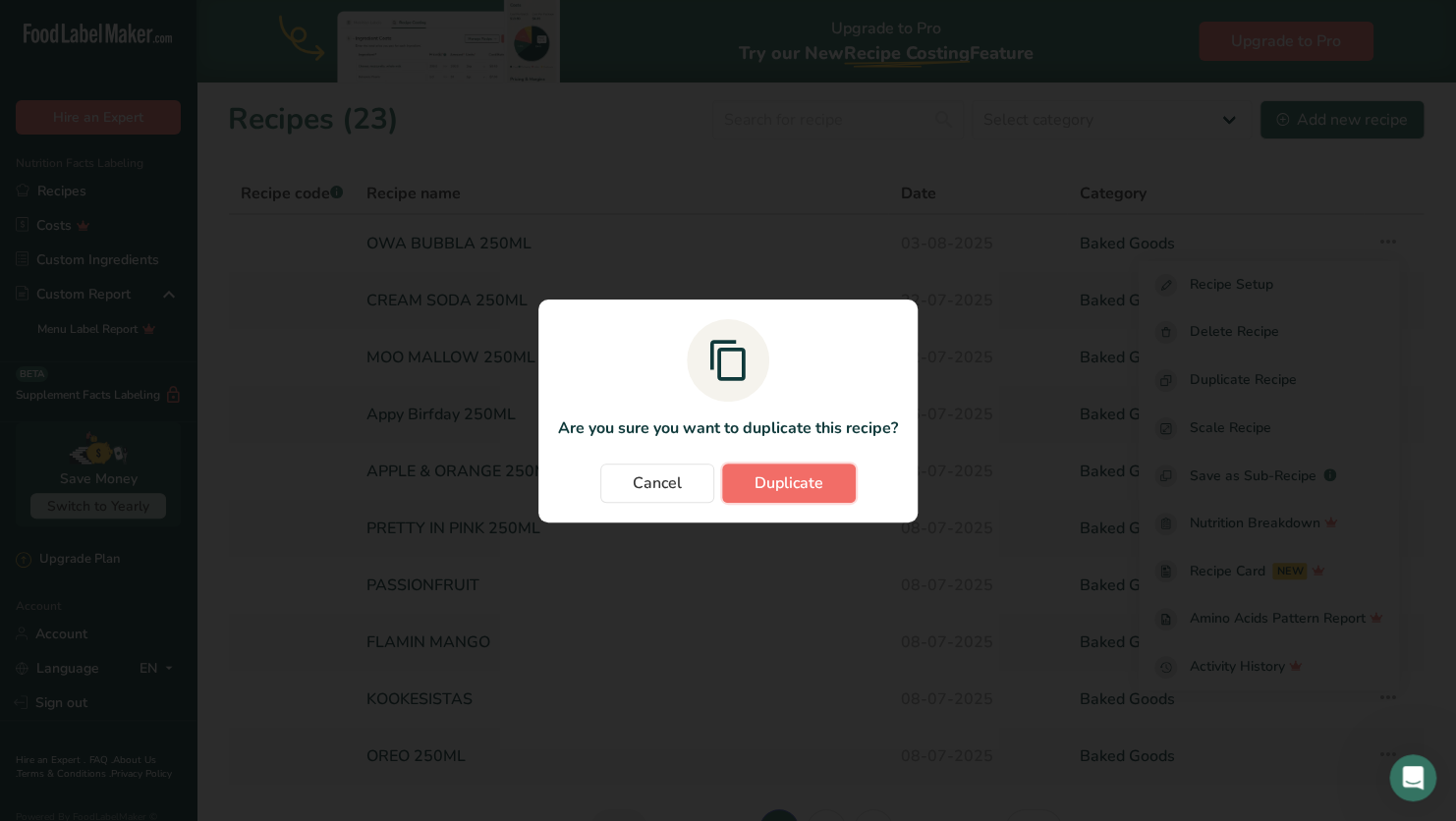 click on "Duplicate" at bounding box center [789, 483] 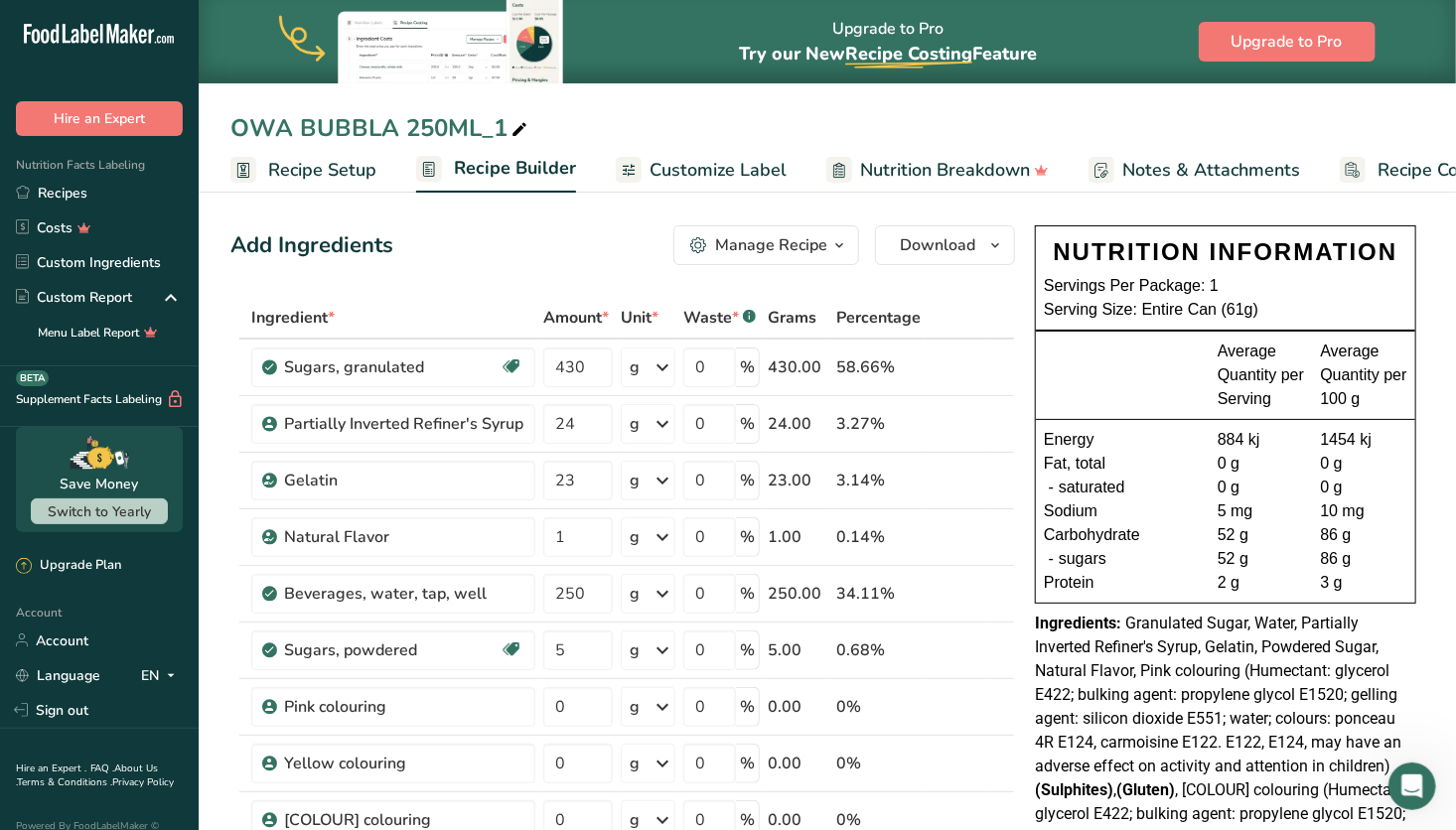 click at bounding box center (519, 130) 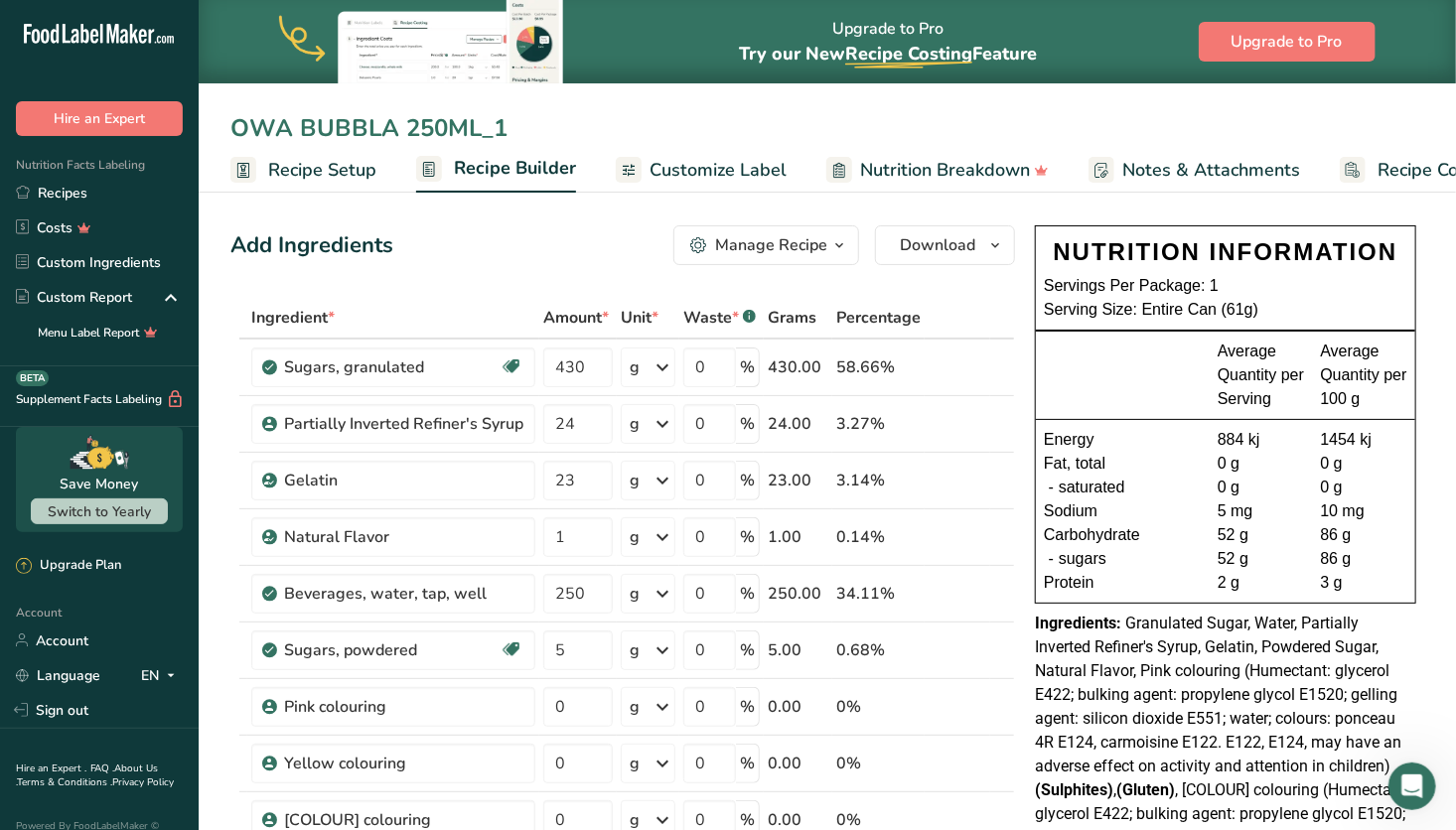 drag, startPoint x: 509, startPoint y: 129, endPoint x: 174, endPoint y: 105, distance: 335.8586 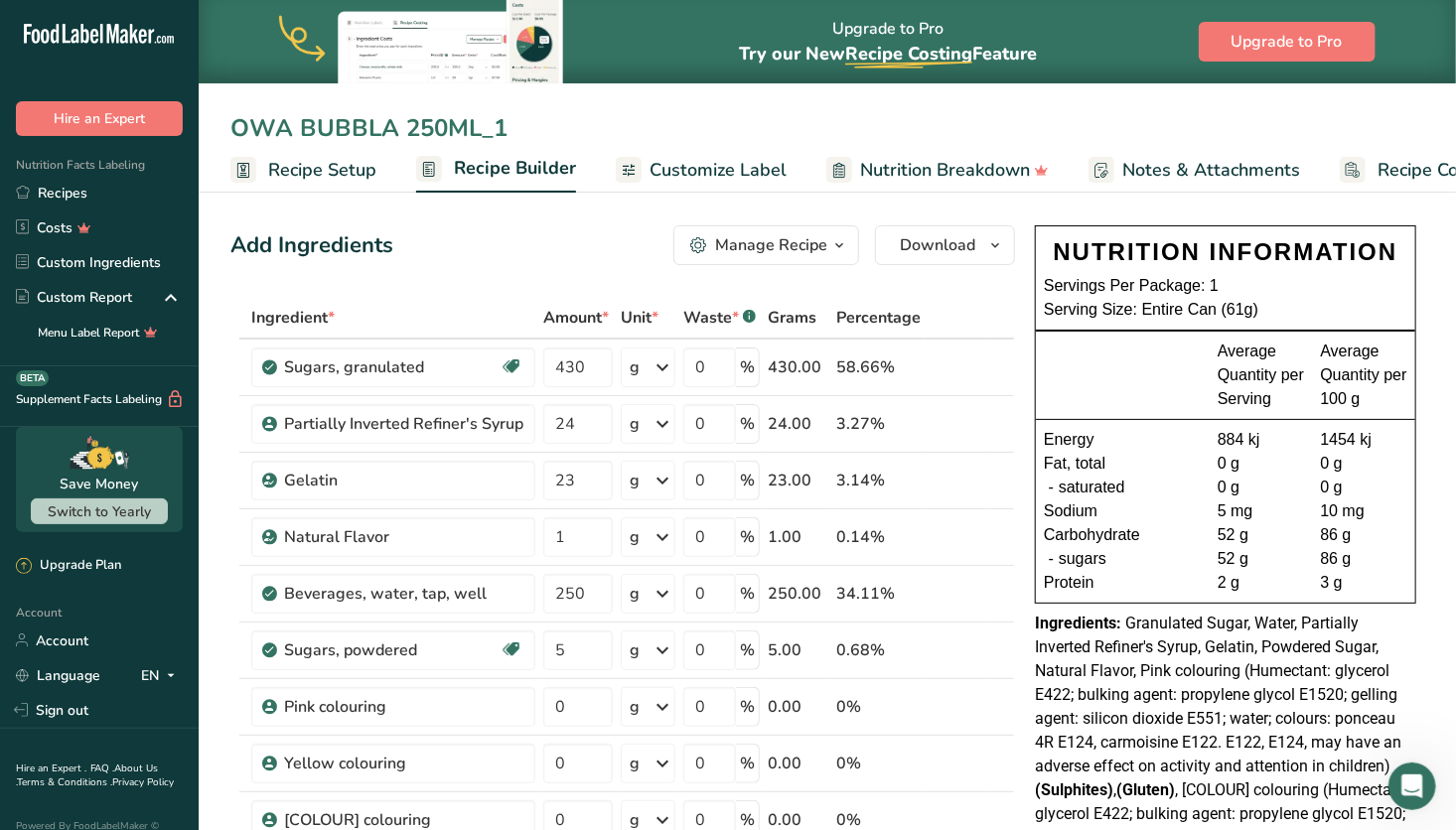 click on ".a-20{fill:#fff;}
Hire an Expert
Nutrition Facts Labeling
Recipes
Costs
Custom Ingredients
Custom Report
Menu Label Report
Supplement Facts Labeling
BETA
Save Money
Switch to Yearly
Upgrade Plan
Account
Account
Language
EN
English
Spanish" at bounding box center [728, 858] 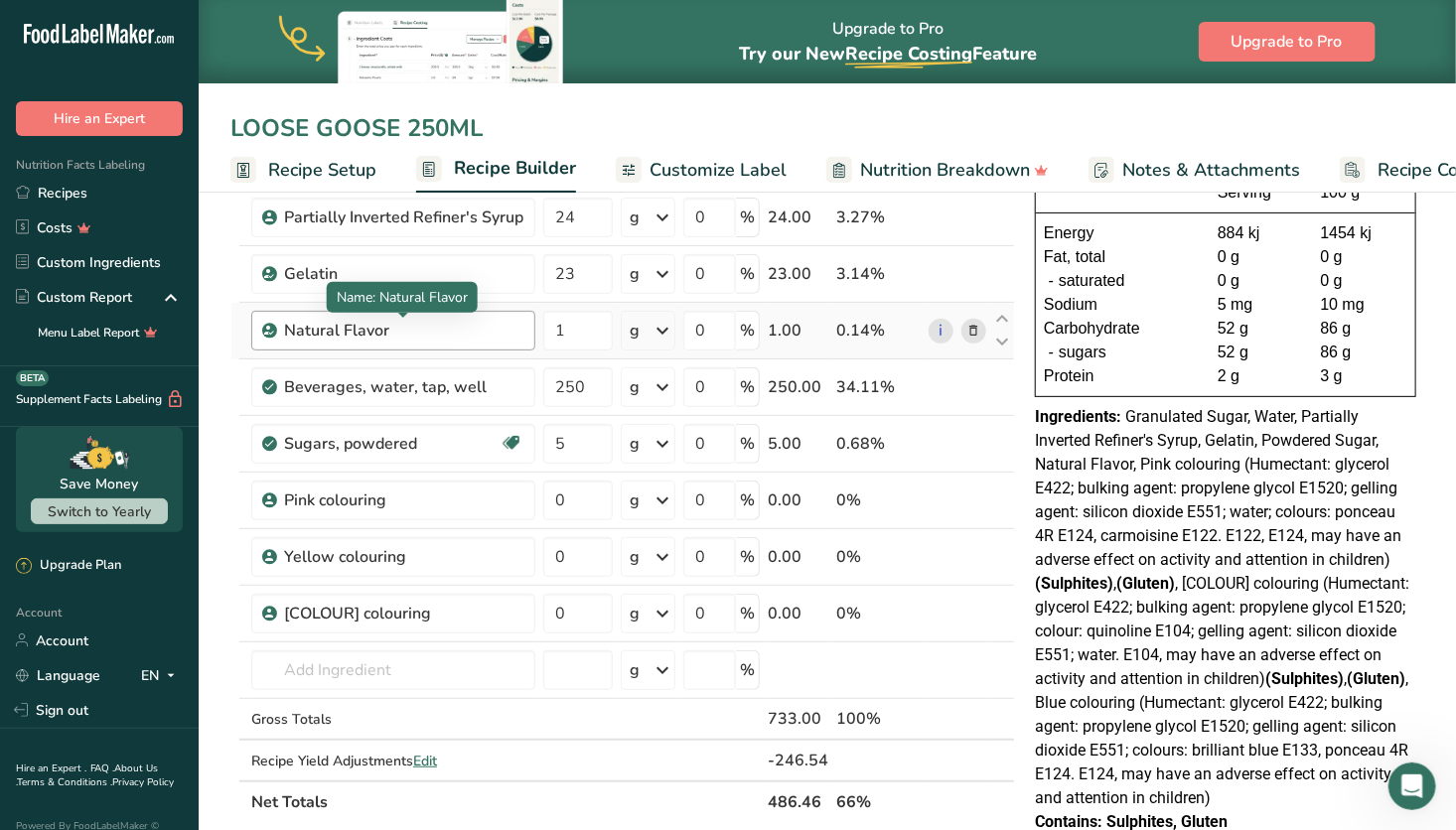 scroll, scrollTop: 209, scrollLeft: 0, axis: vertical 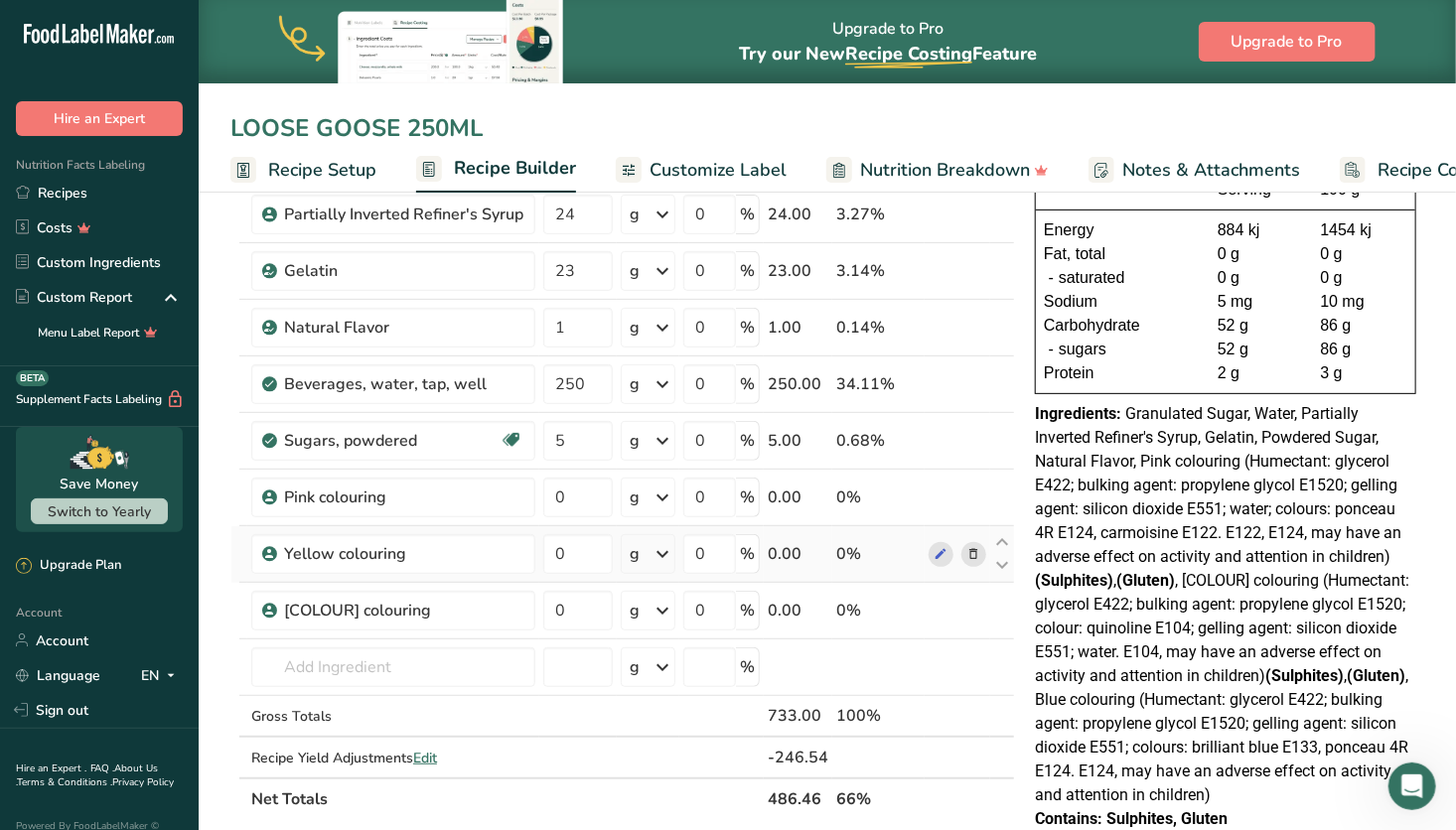 type on "LOOSE GOOSE 250ML" 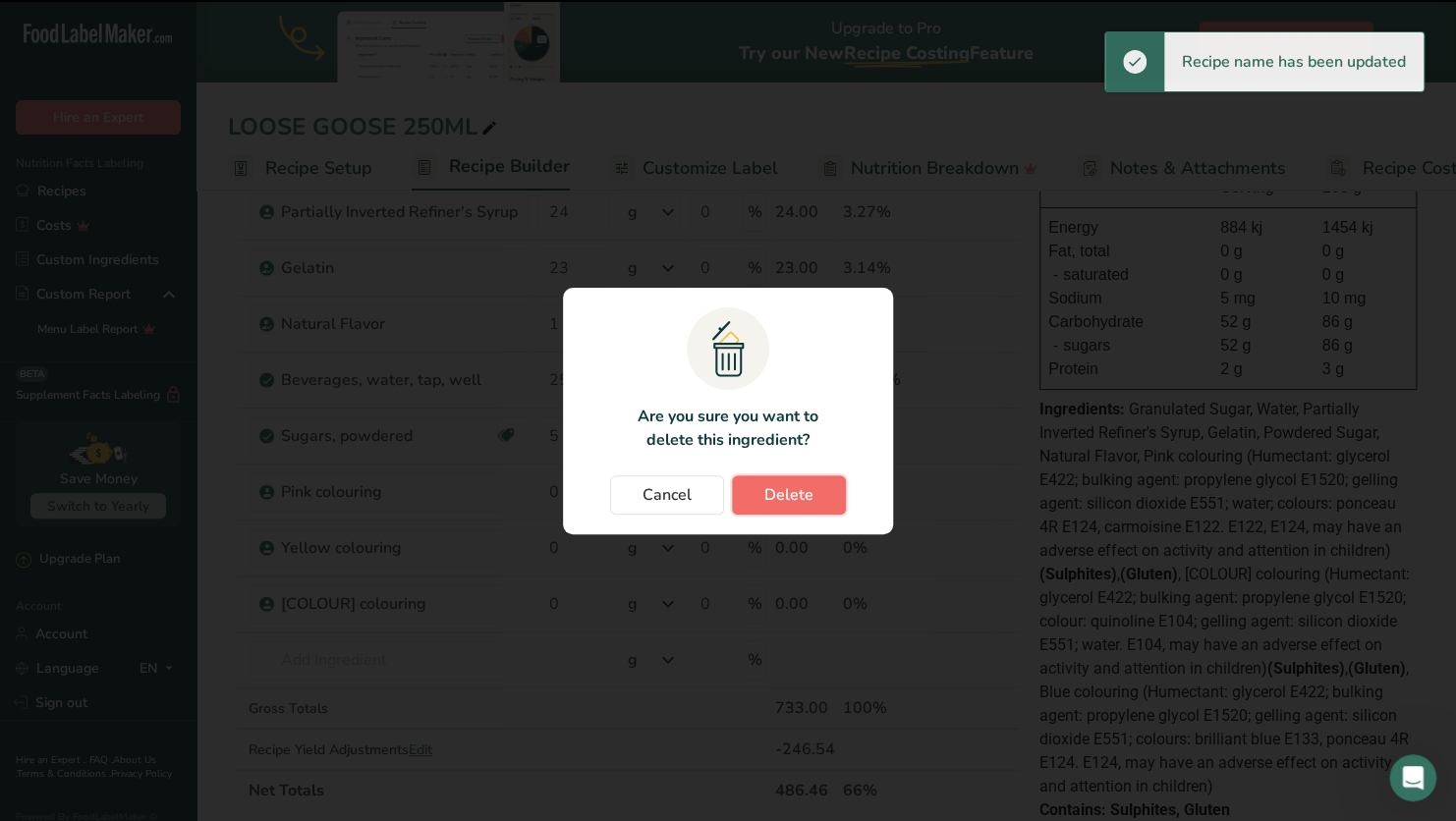 click on "Delete" at bounding box center [789, 495] 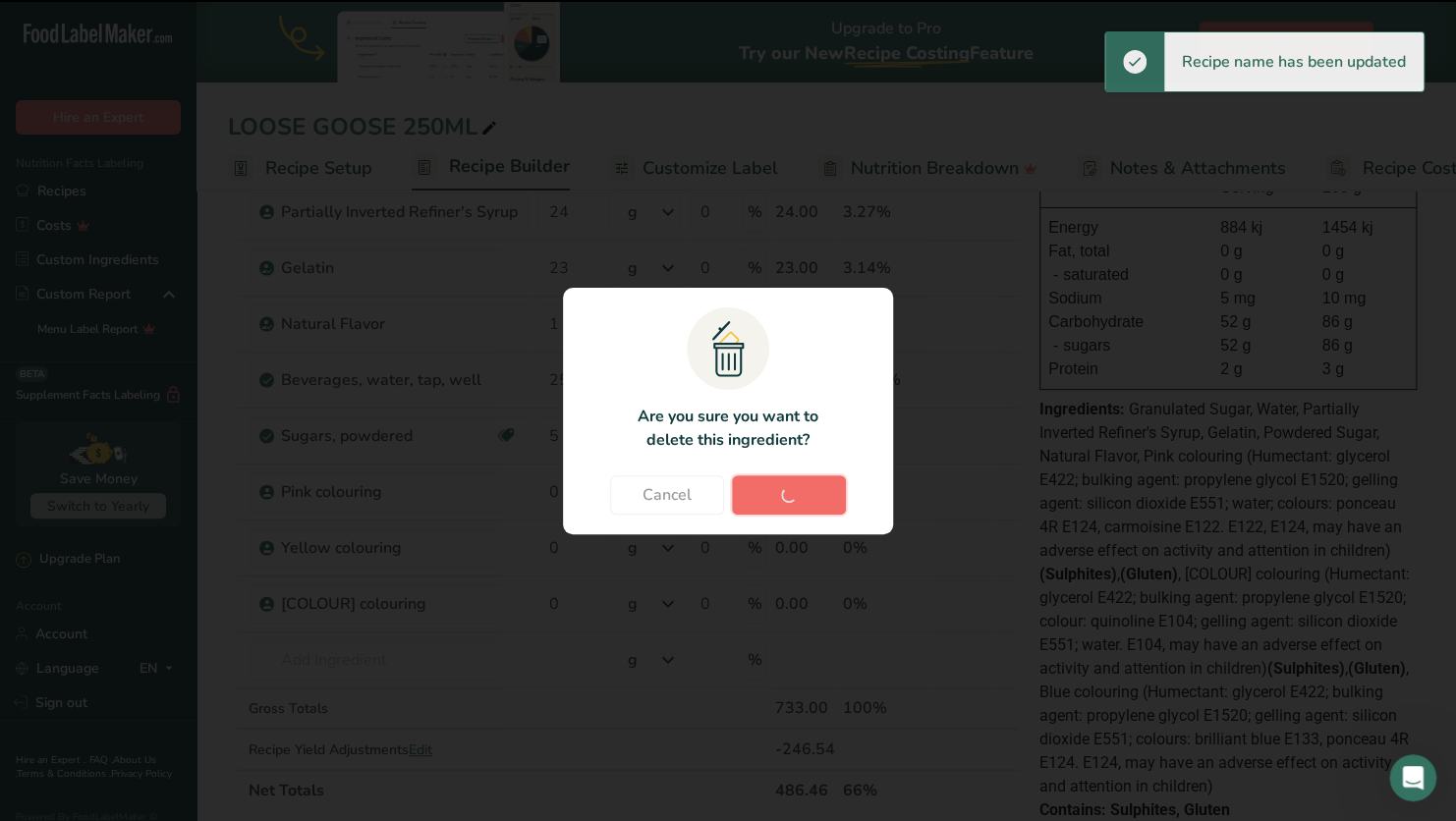 type 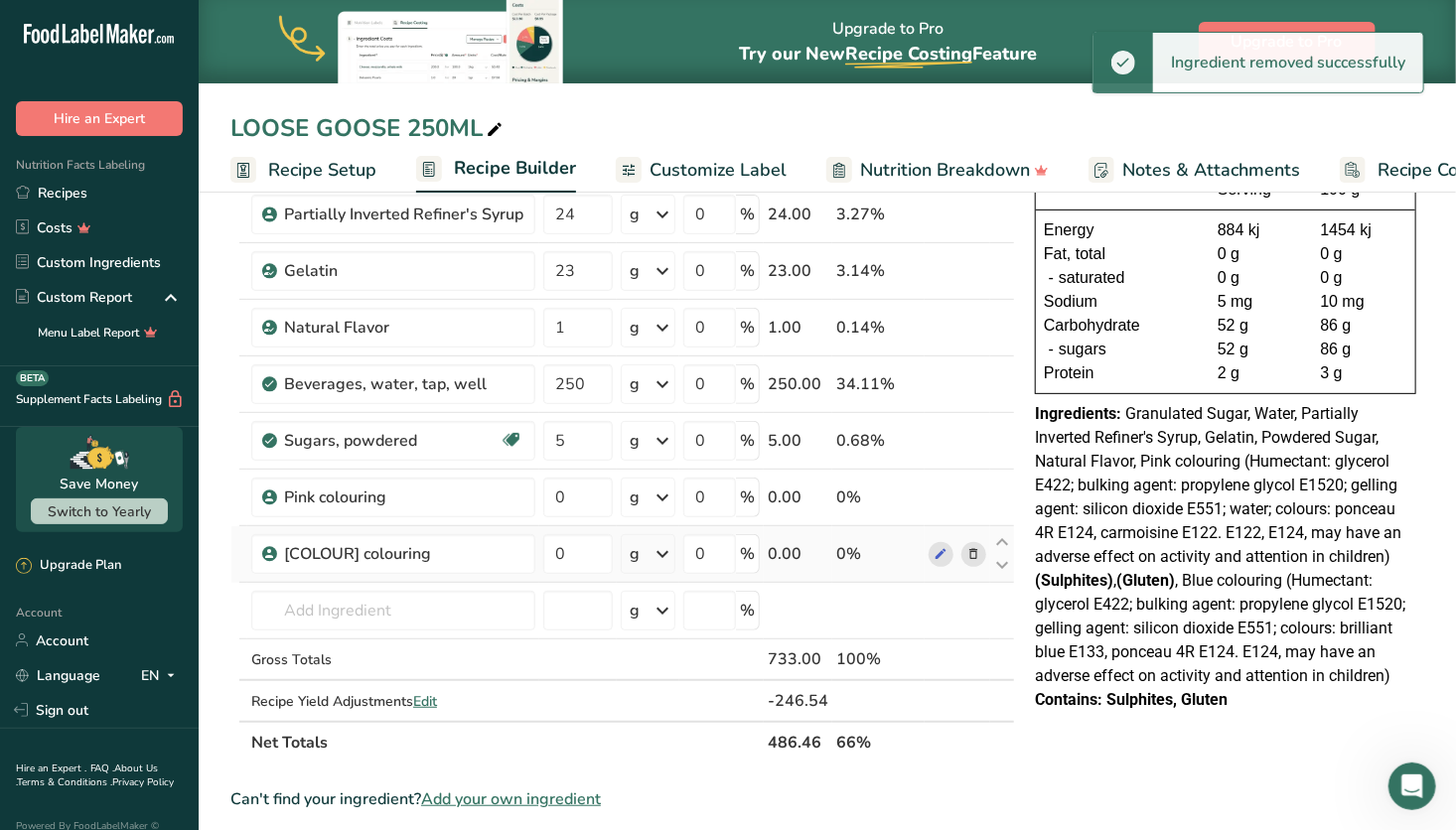 click at bounding box center (973, 554) 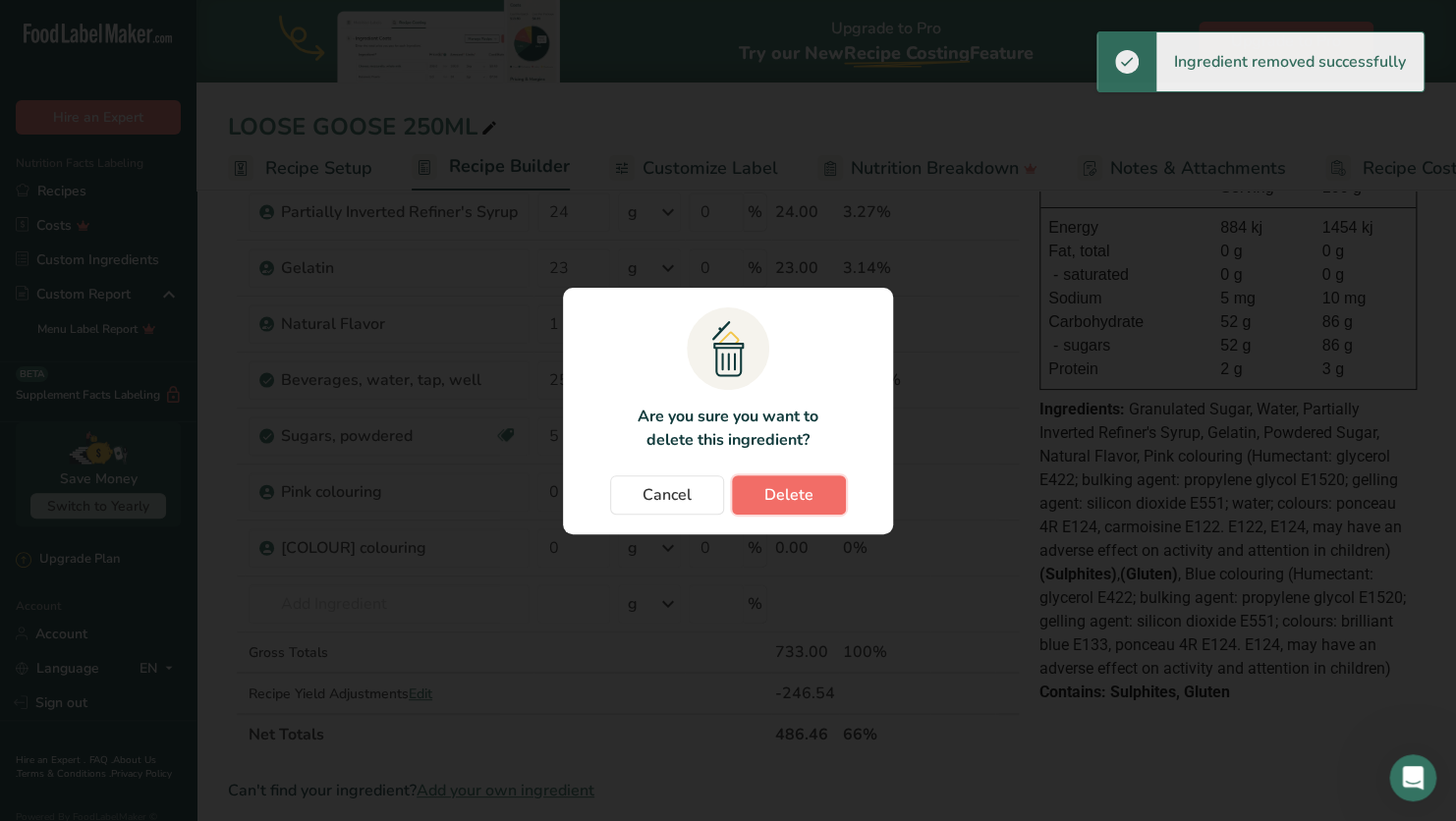 click on "Delete" at bounding box center (789, 495) 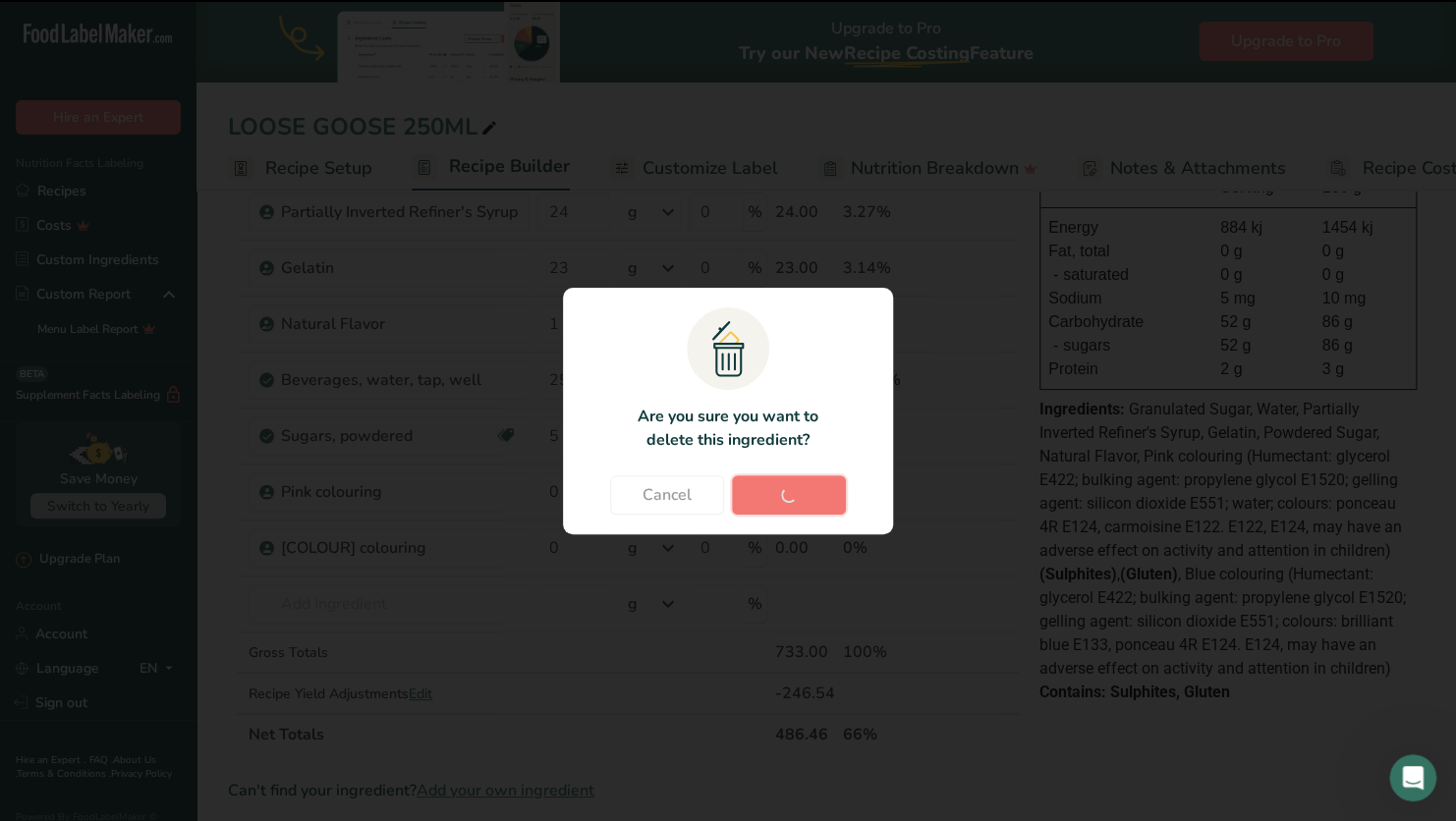 type 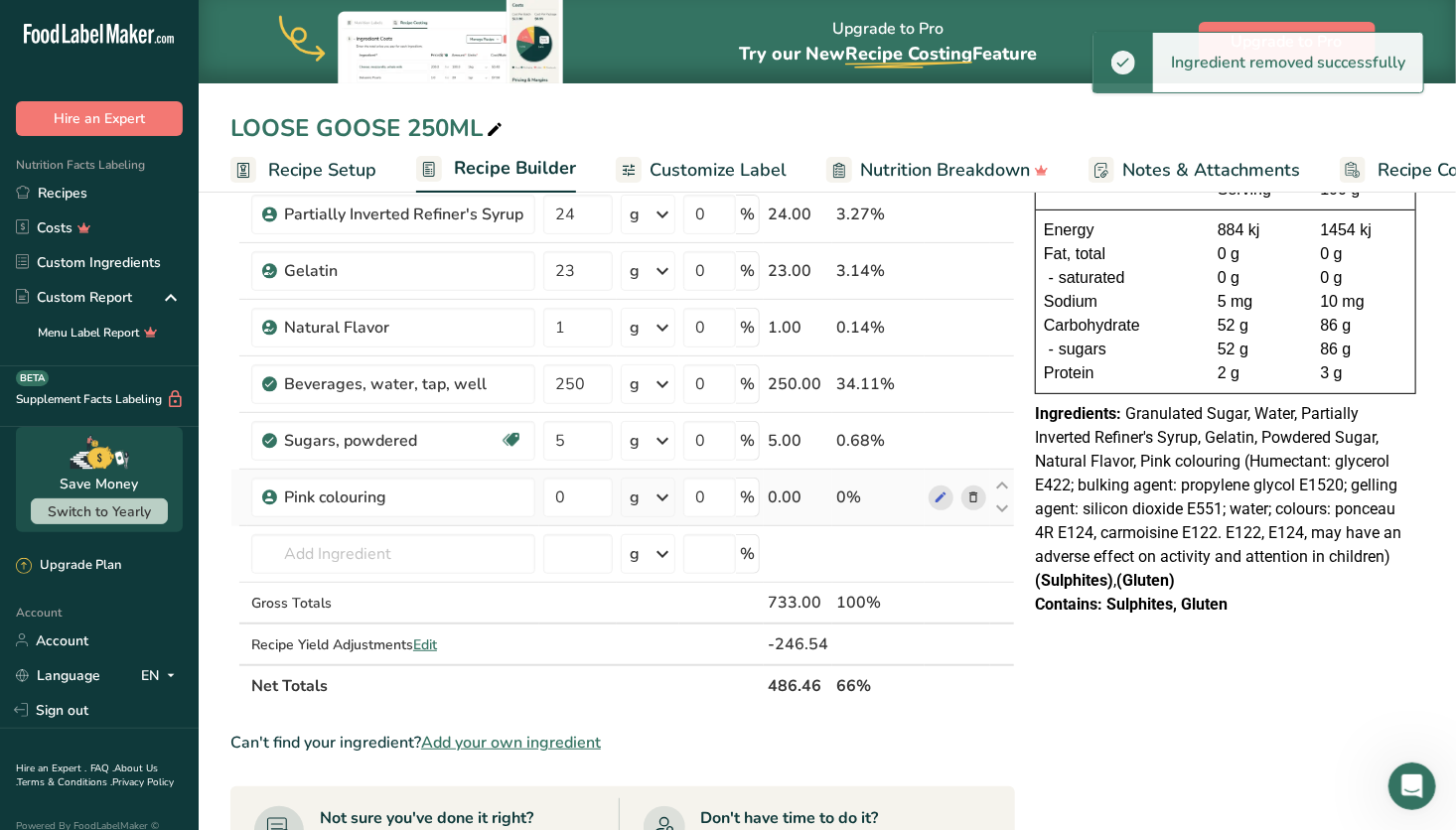 click at bounding box center [973, 497] 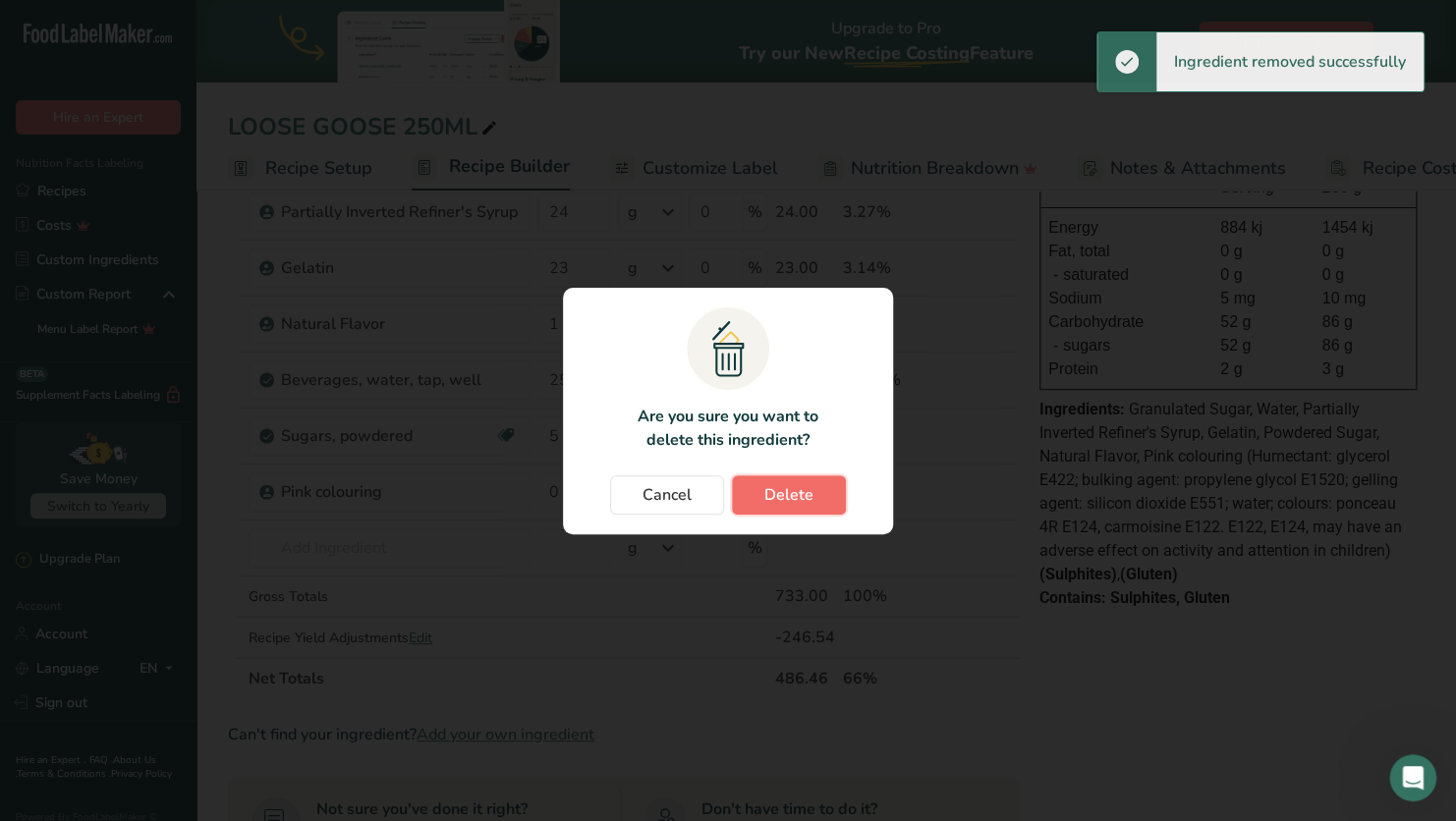 click on "Delete" at bounding box center (789, 495) 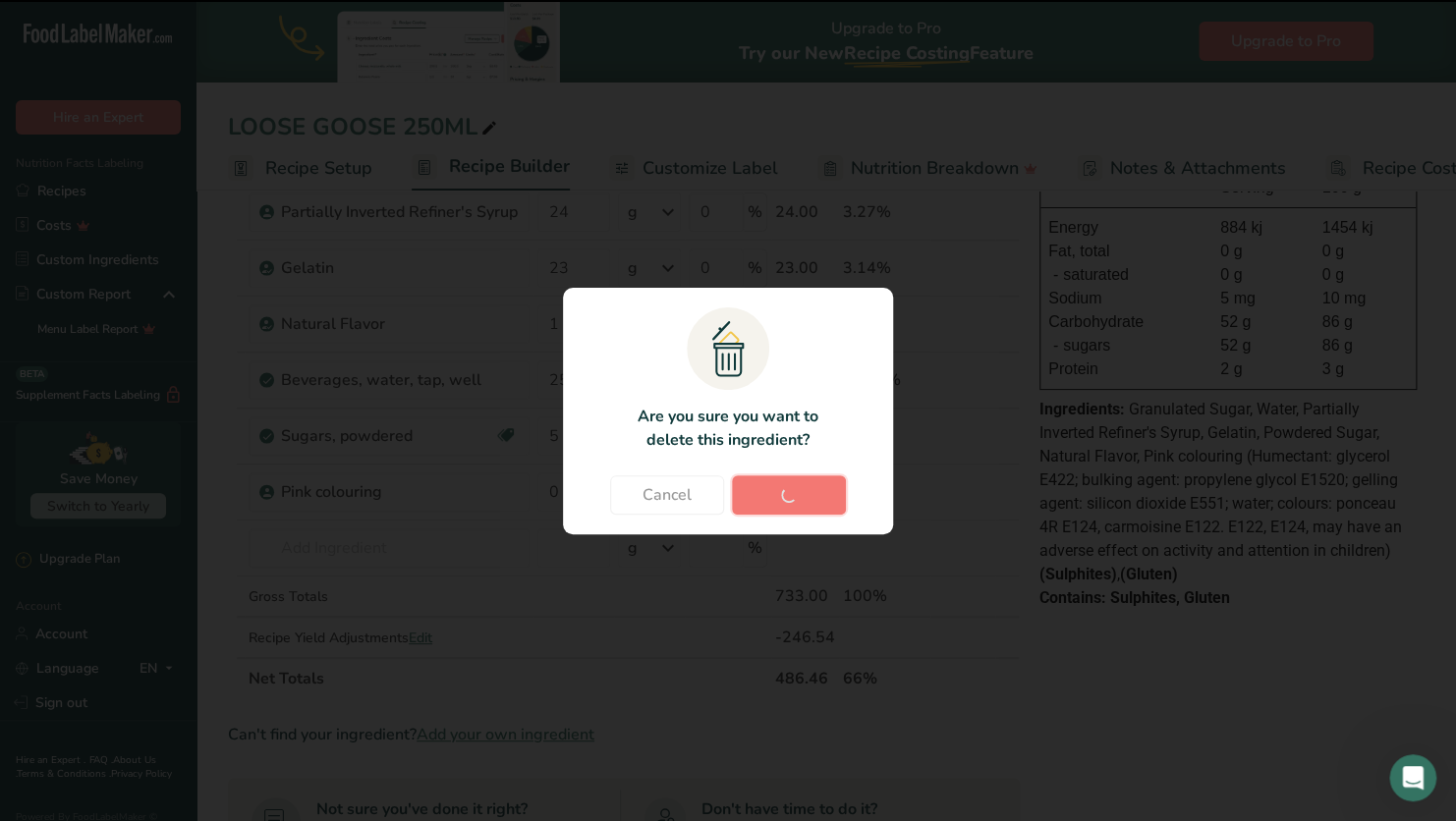 type 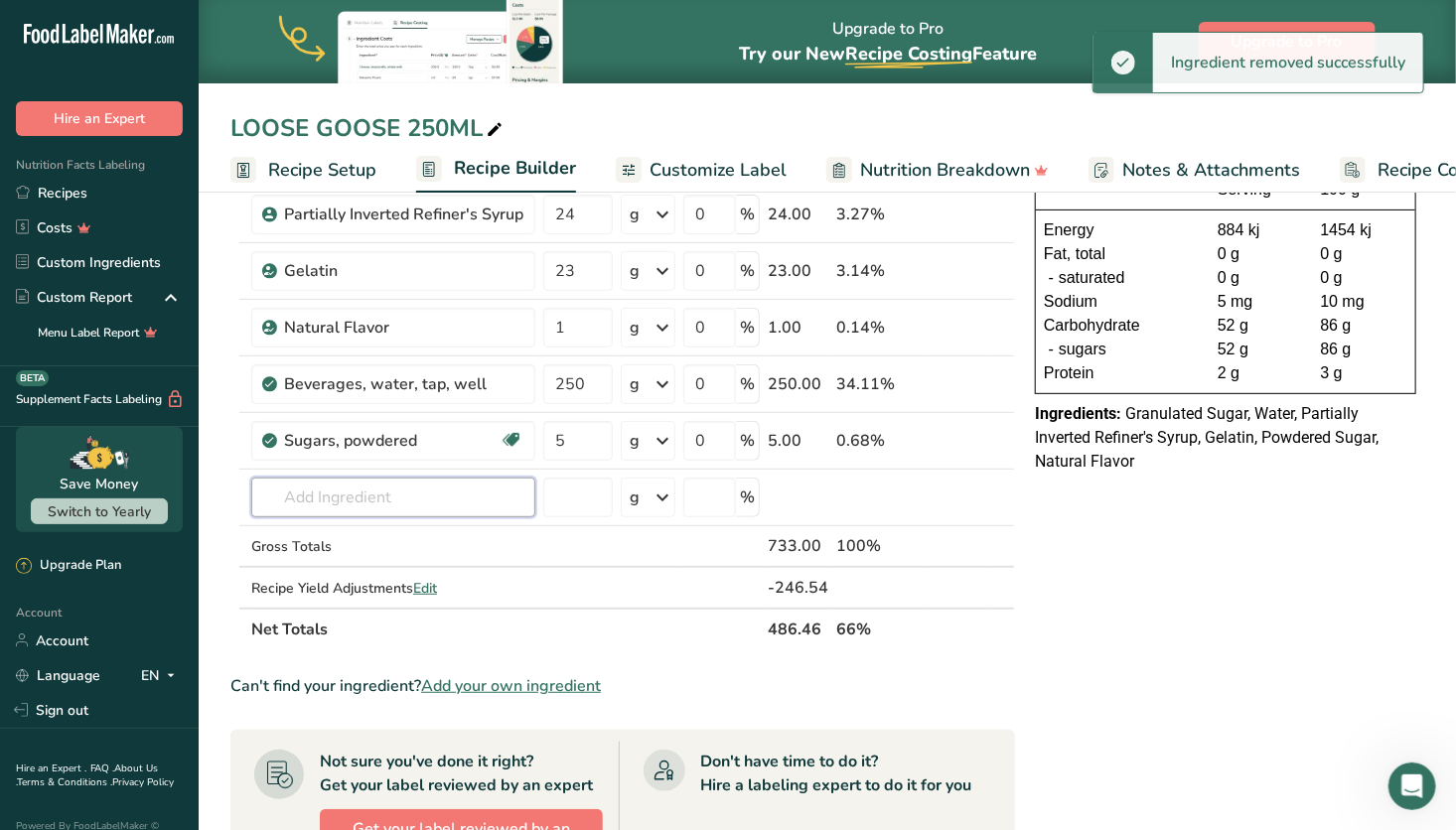 click at bounding box center [393, 497] 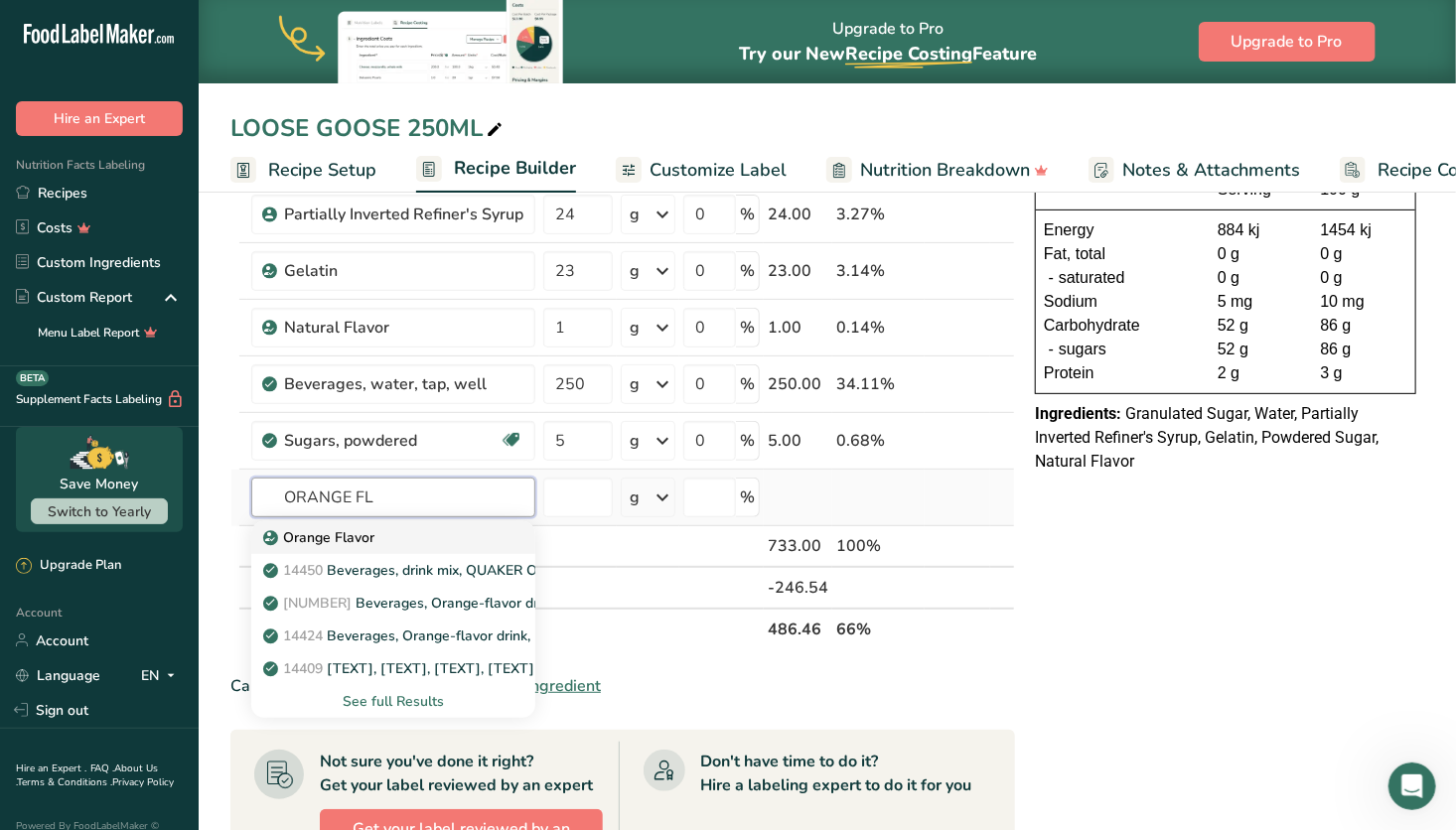 type on "ORANGE FL" 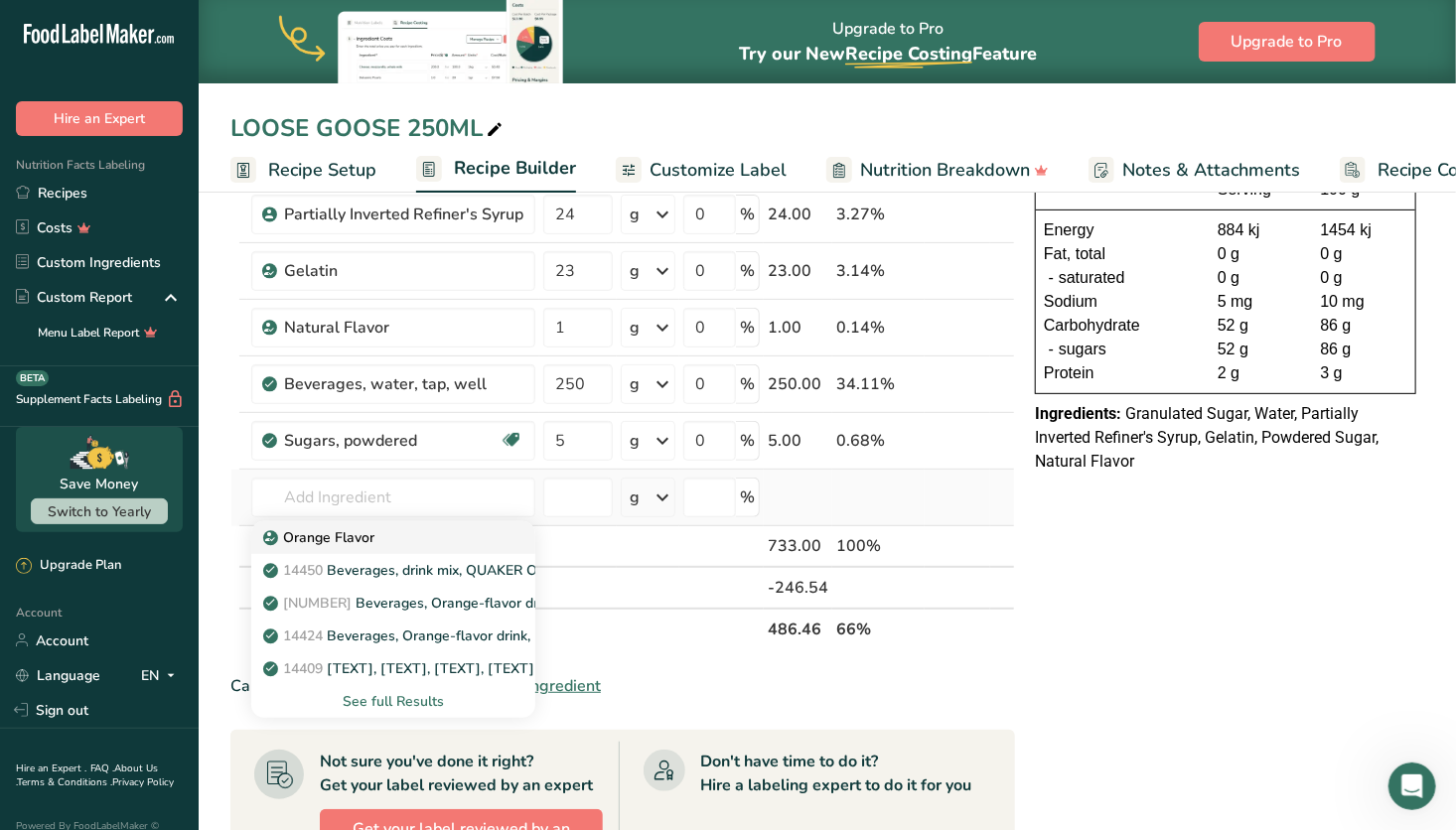 click on "Orange Flavor" at bounding box center [321, 537] 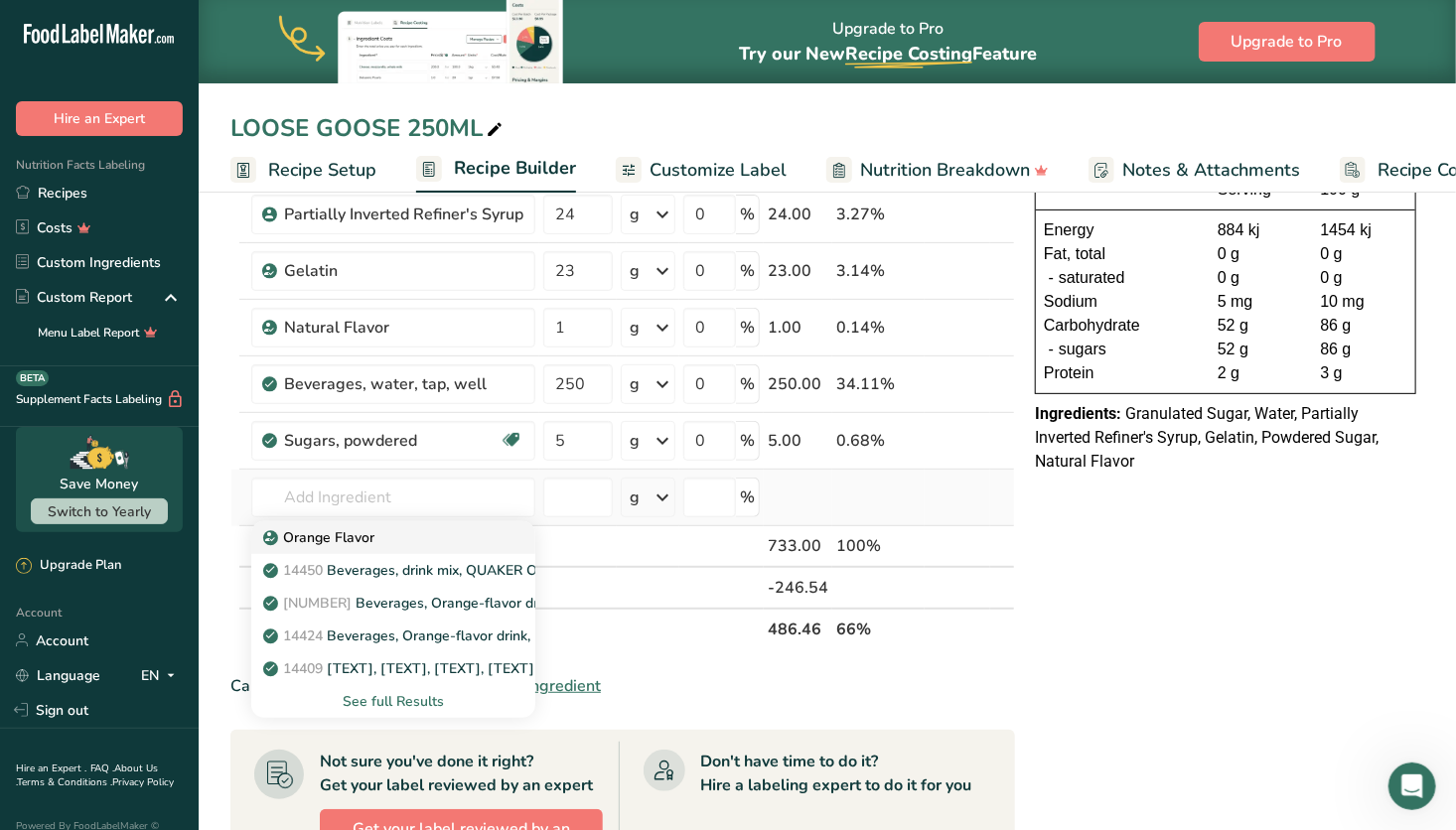 type on "Orange Flavor" 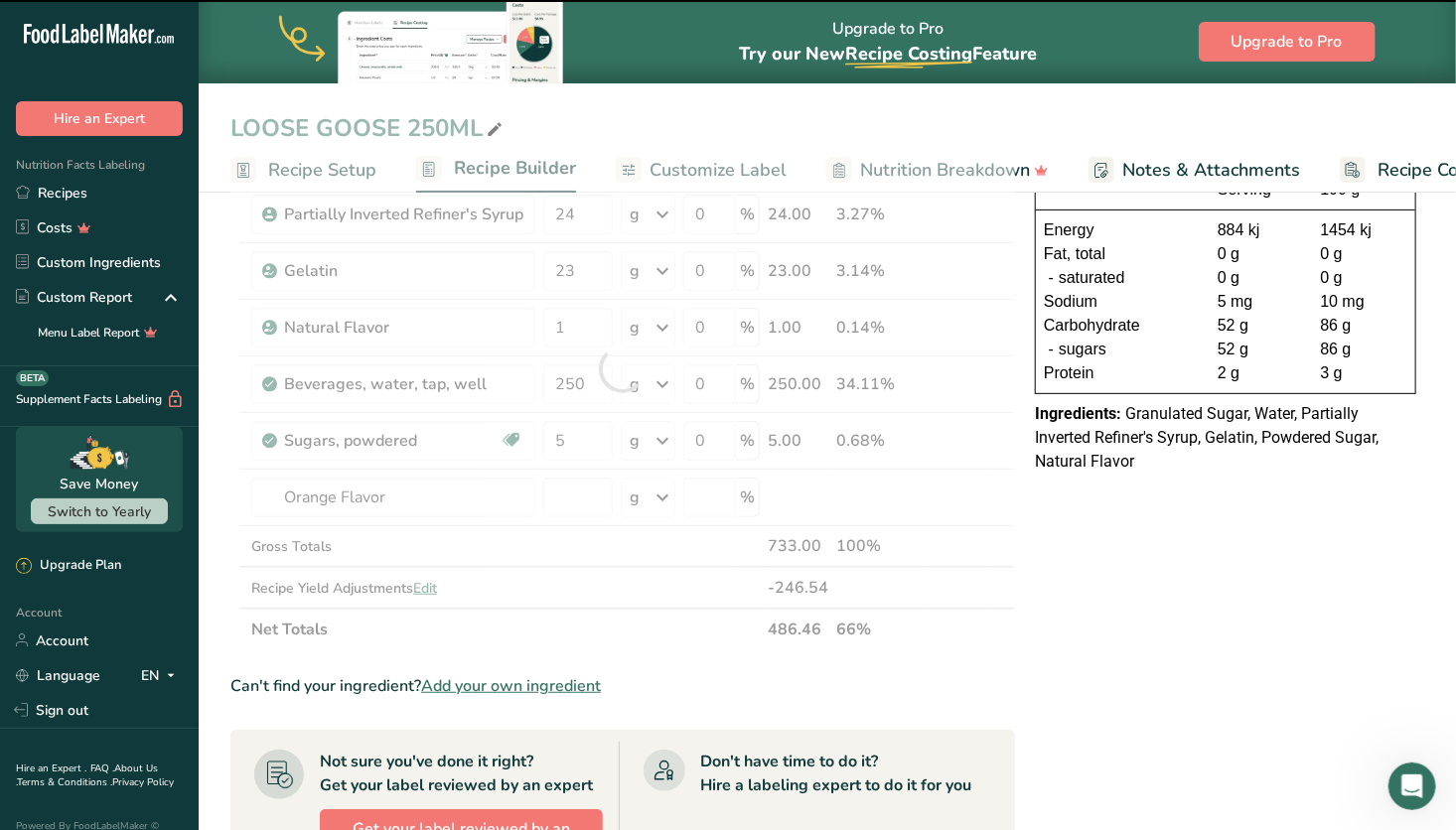 type on "0" 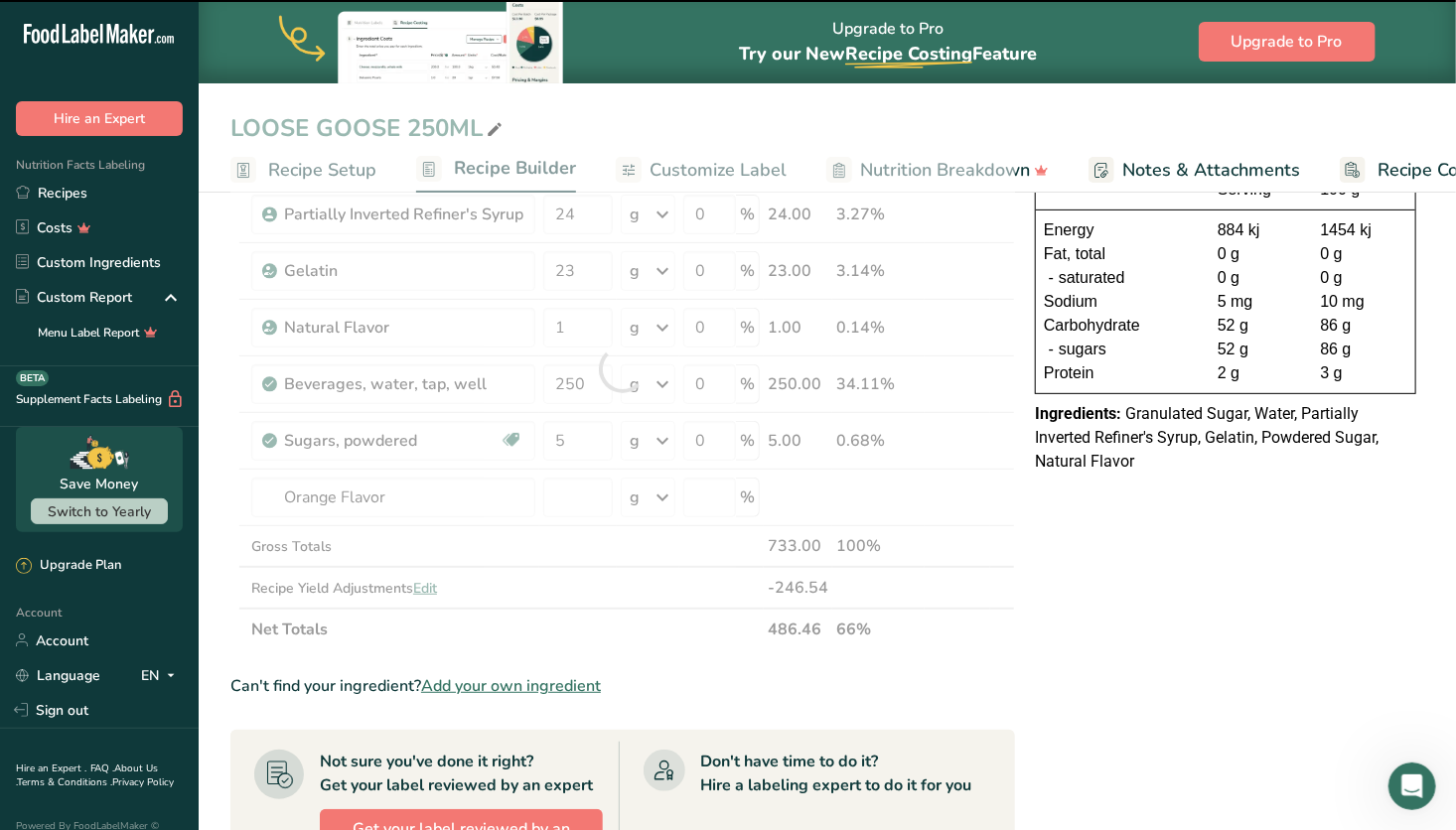 type on "0" 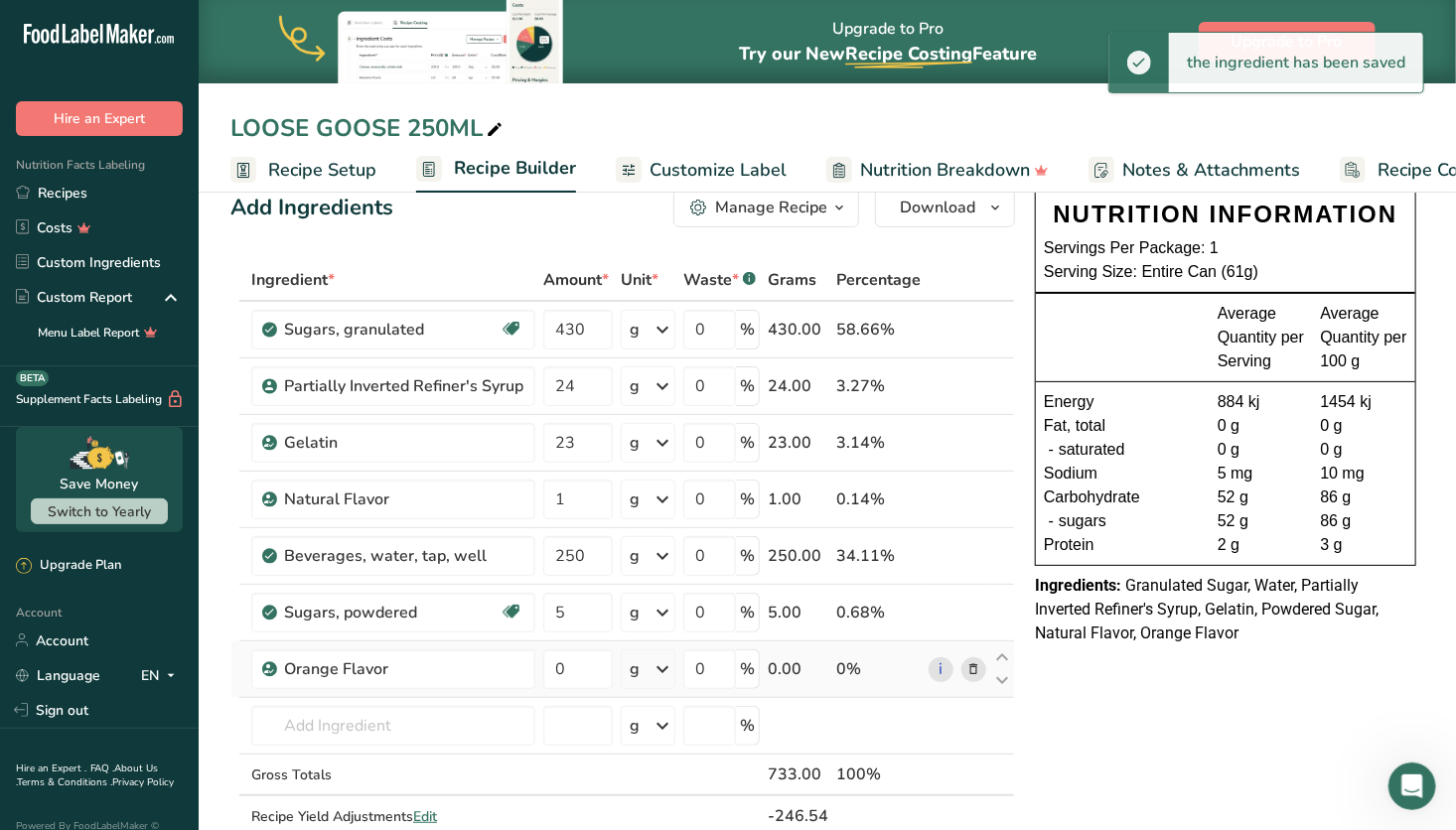 scroll, scrollTop: 36, scrollLeft: 0, axis: vertical 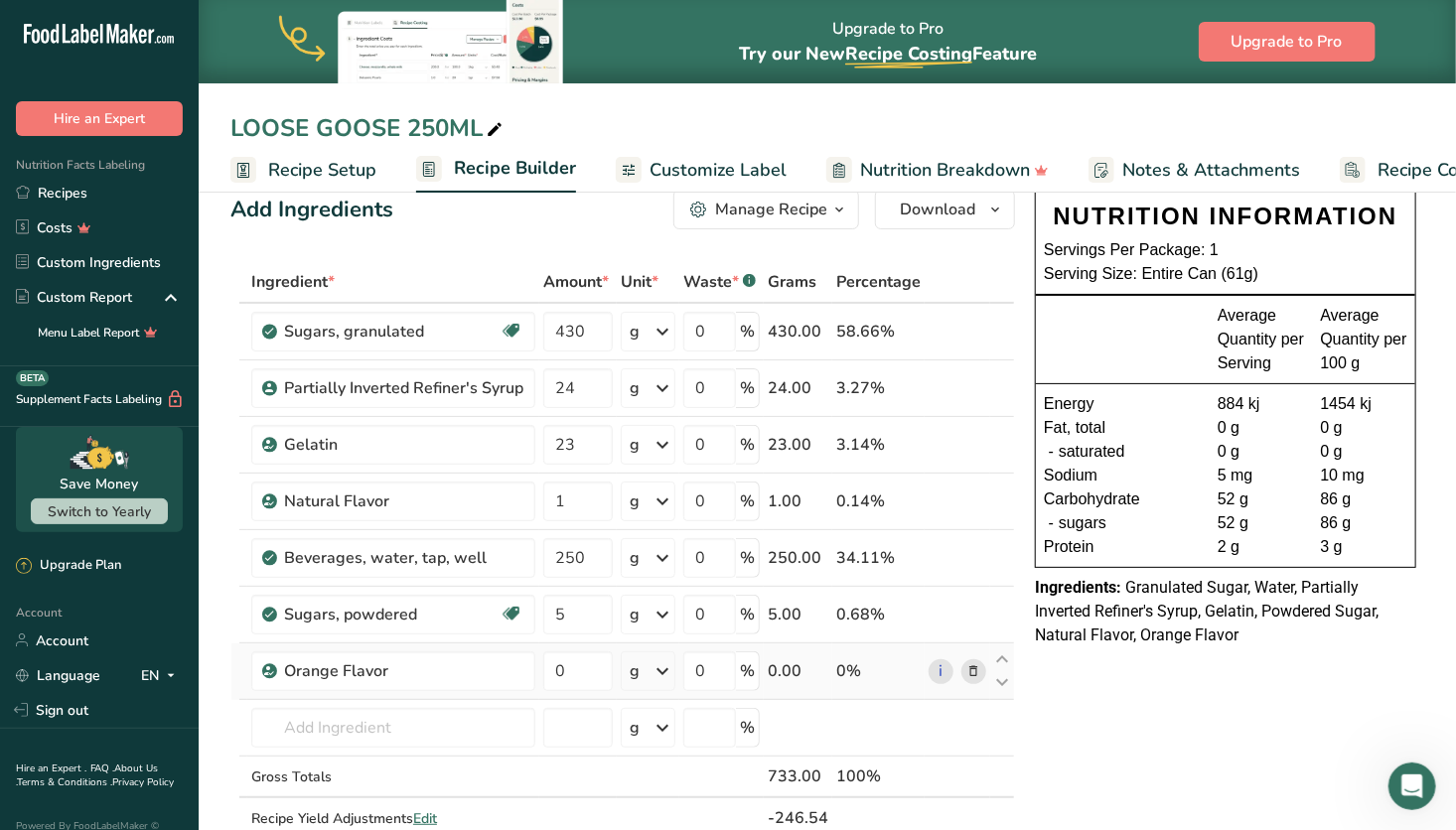 click at bounding box center (973, 671) 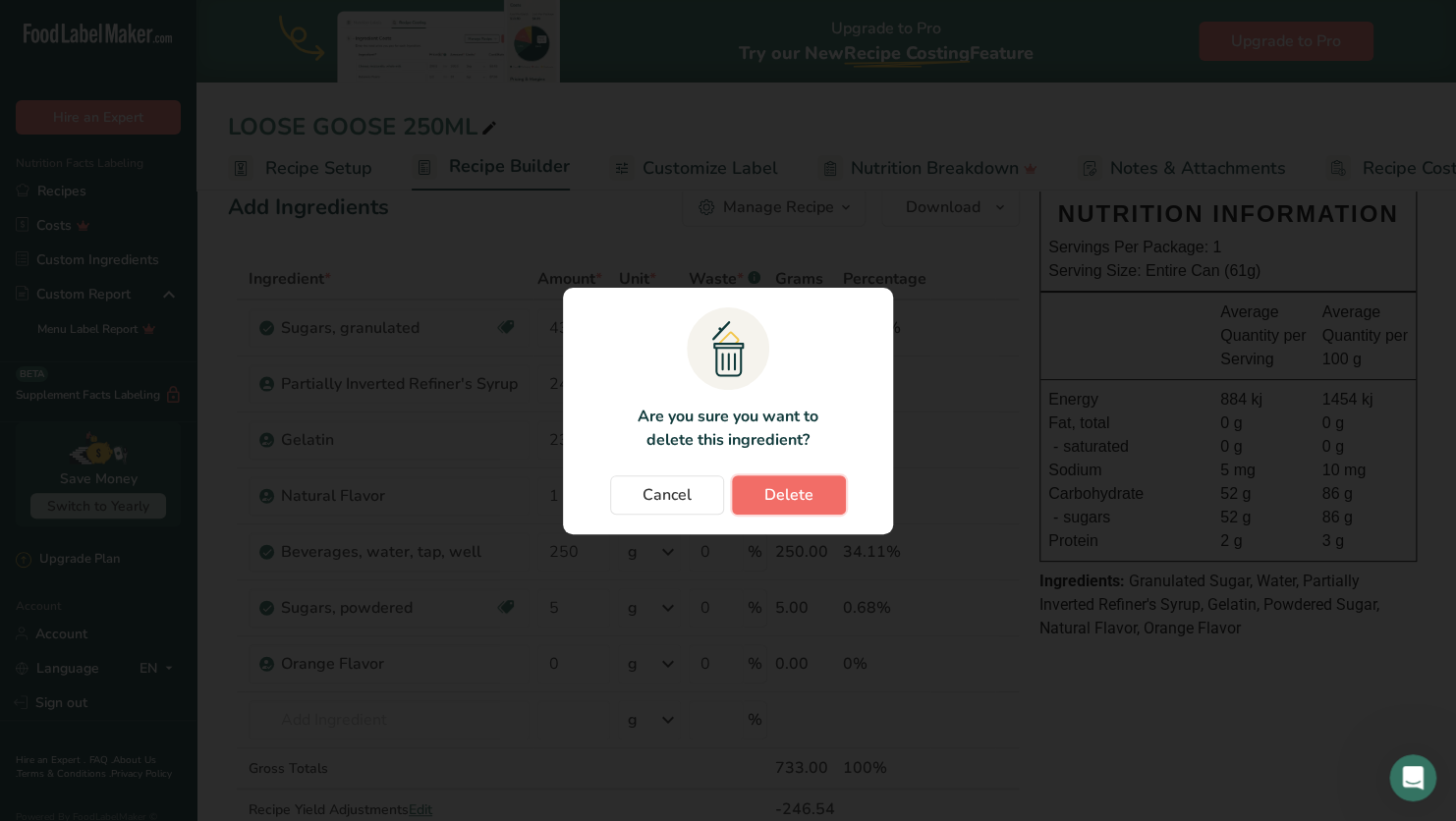 click on "Delete" at bounding box center (789, 495) 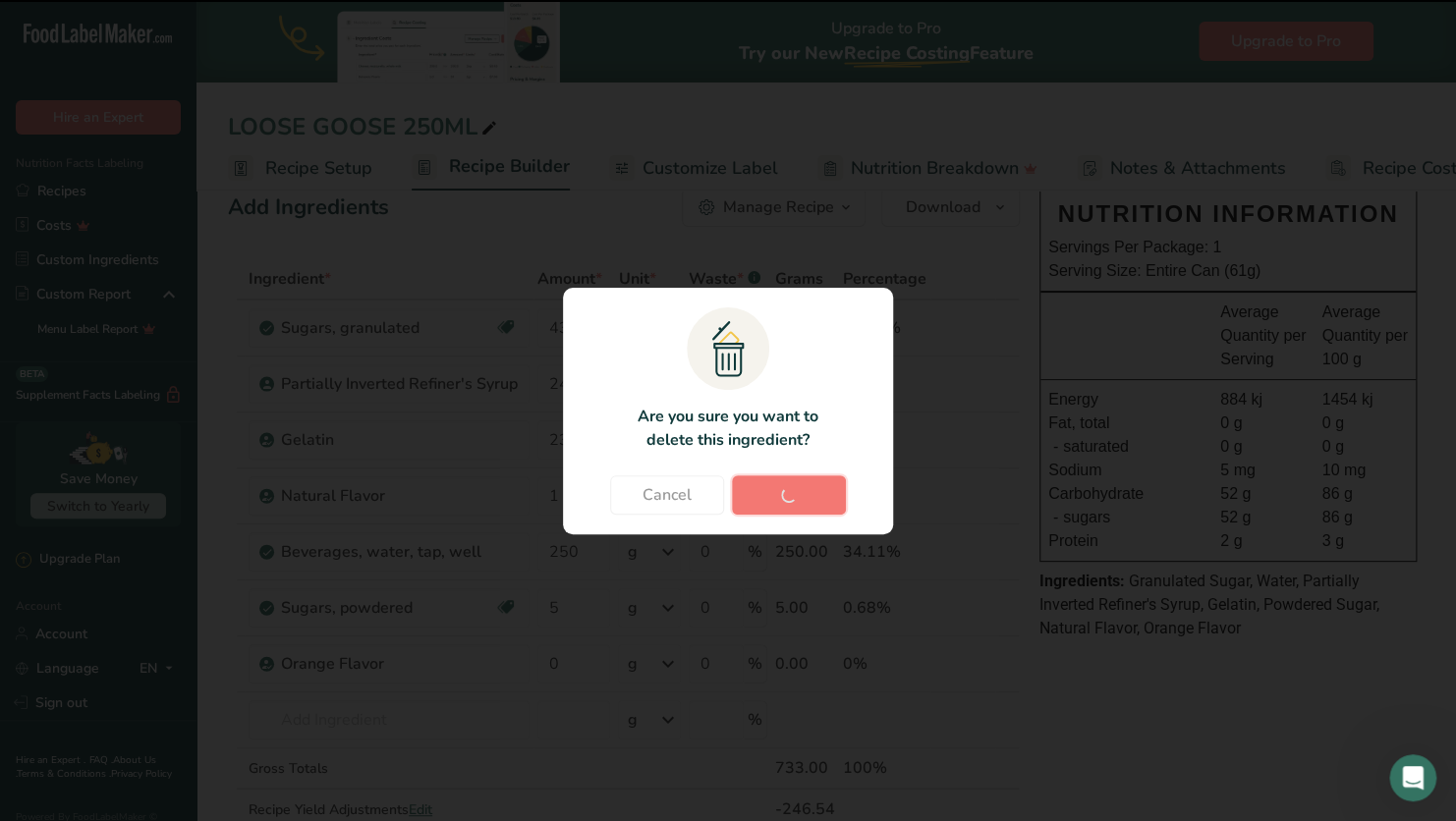 type 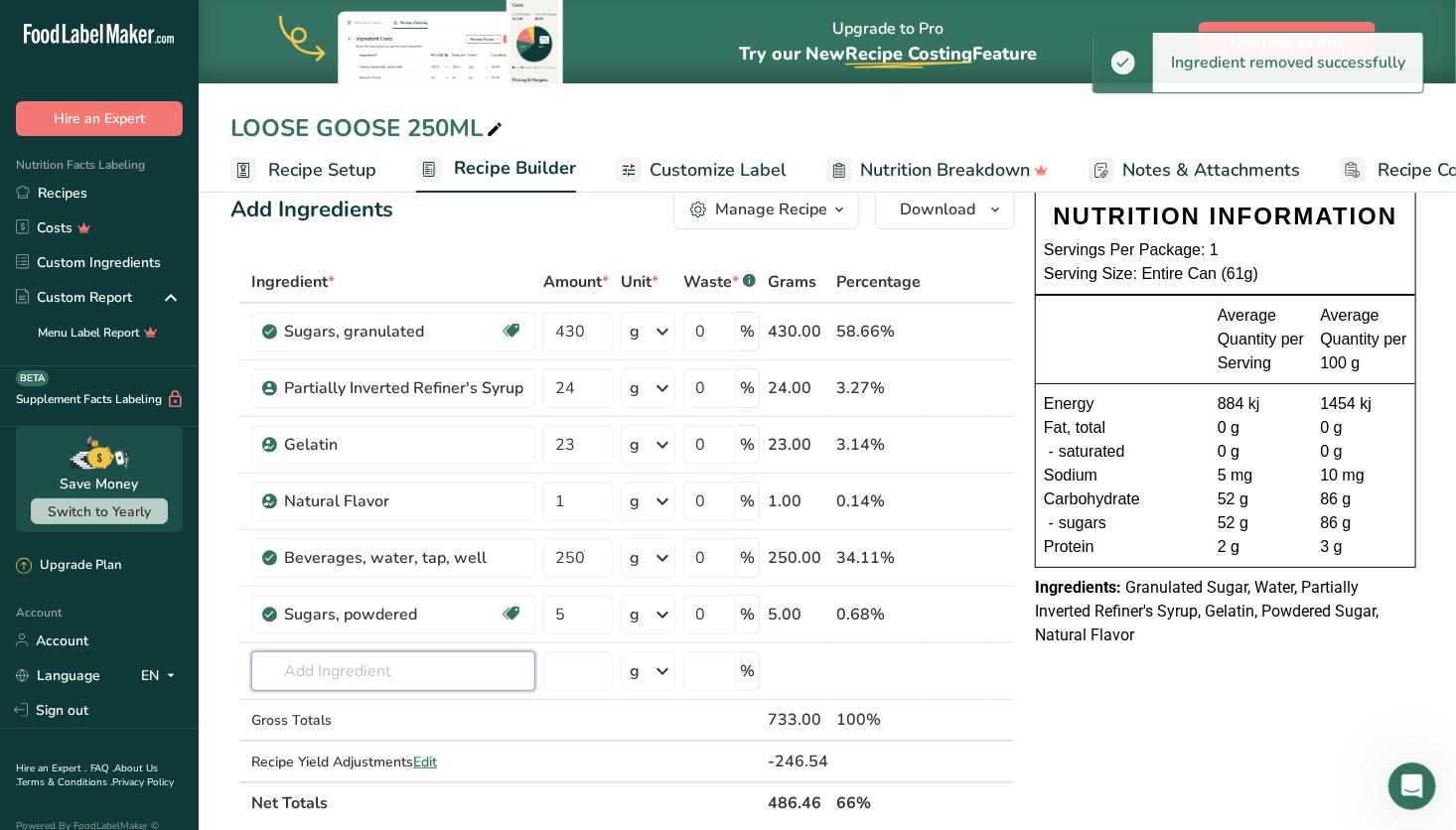 click at bounding box center [393, 671] 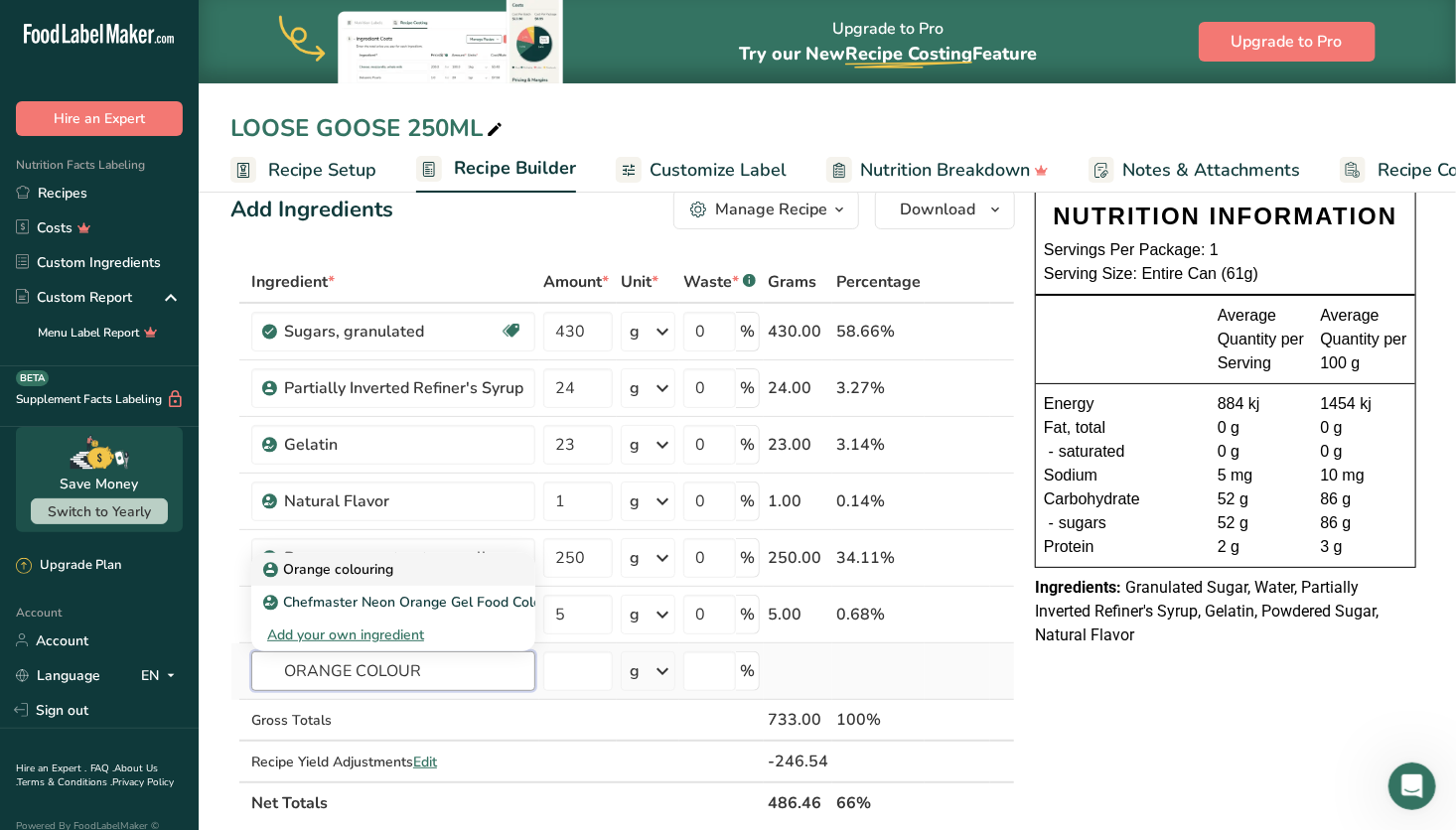 type on "ORANGE COLOUR" 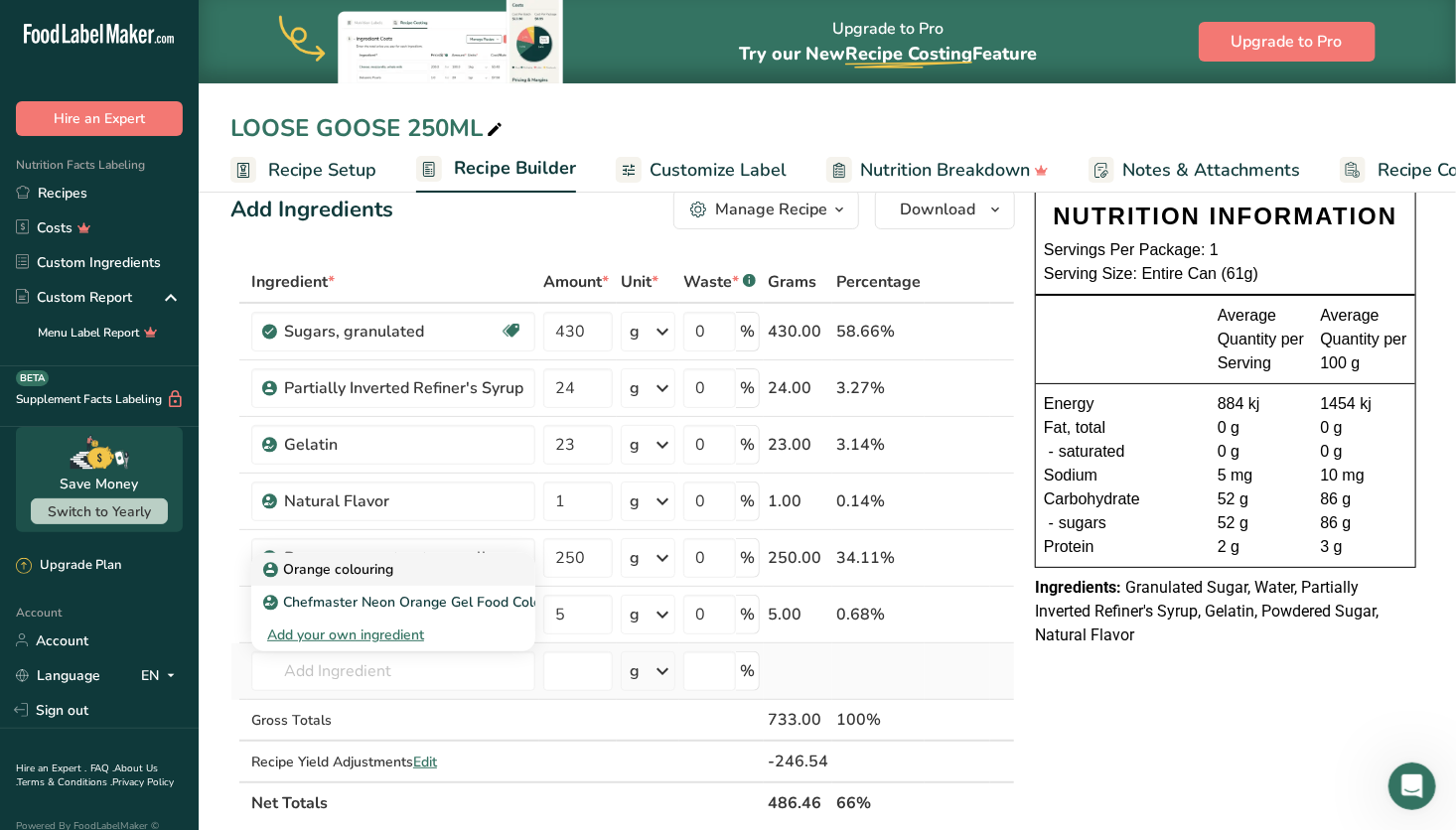 click on "Orange colouring" at bounding box center (330, 569) 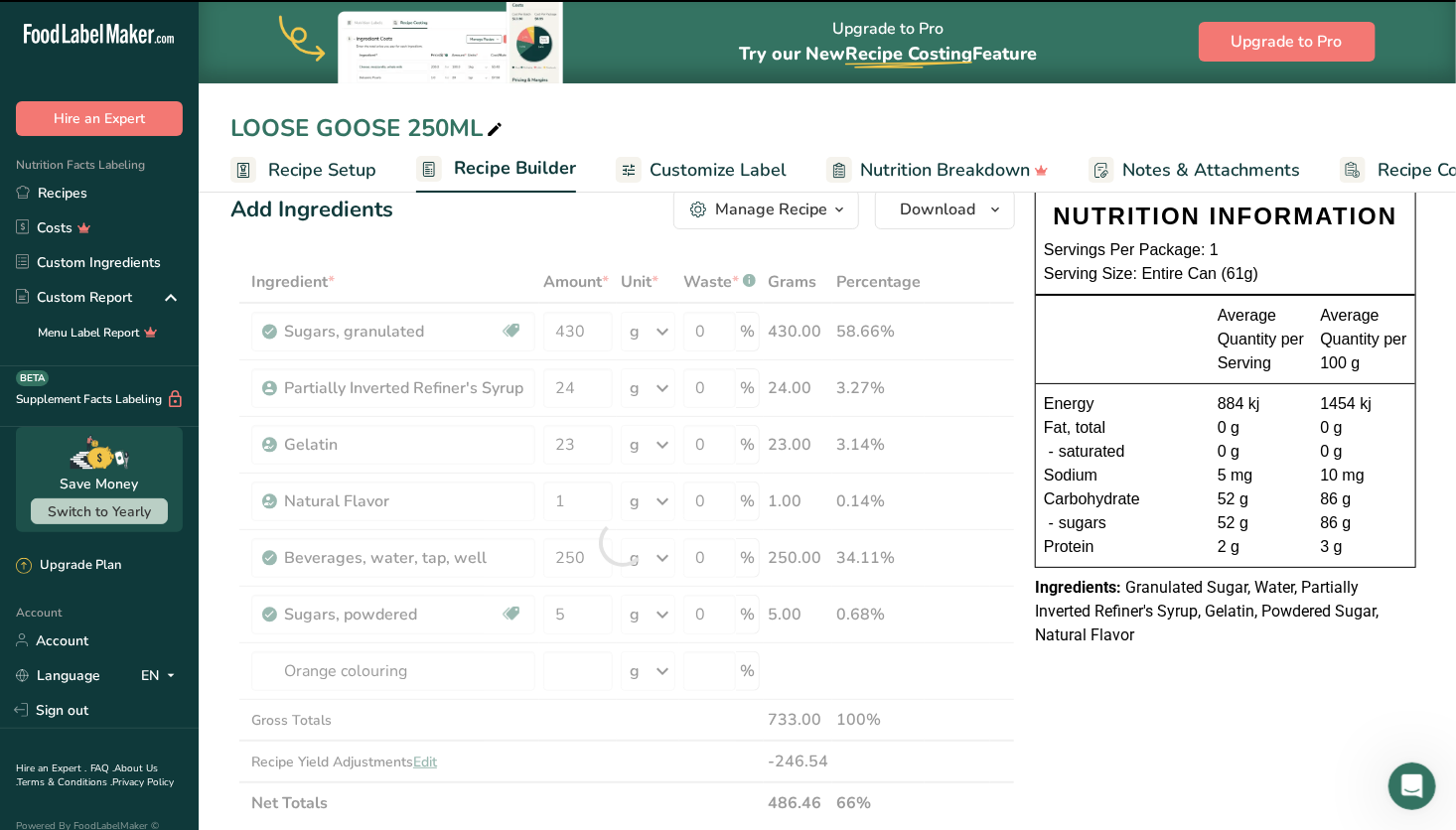 type on "0" 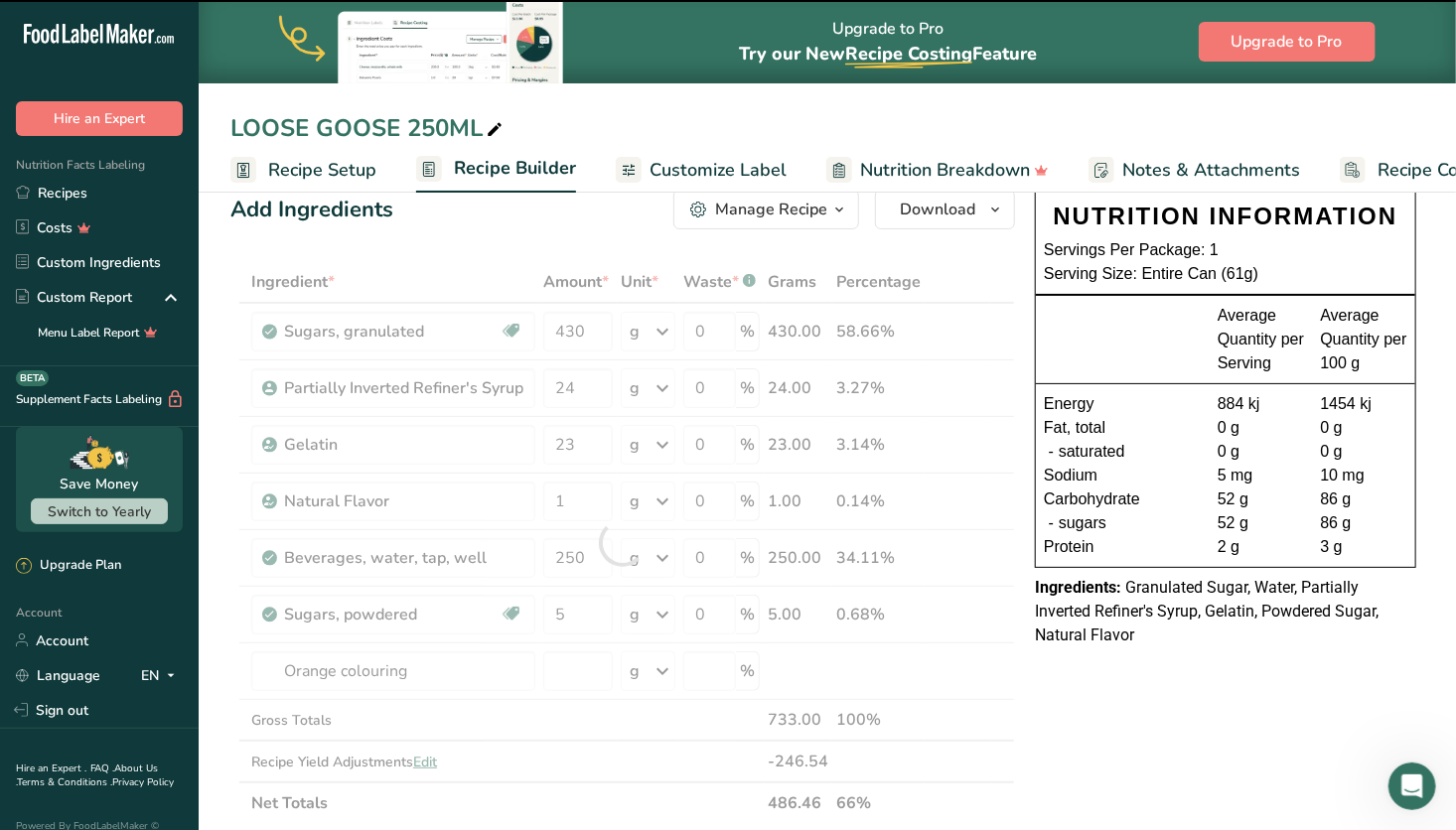 type on "0" 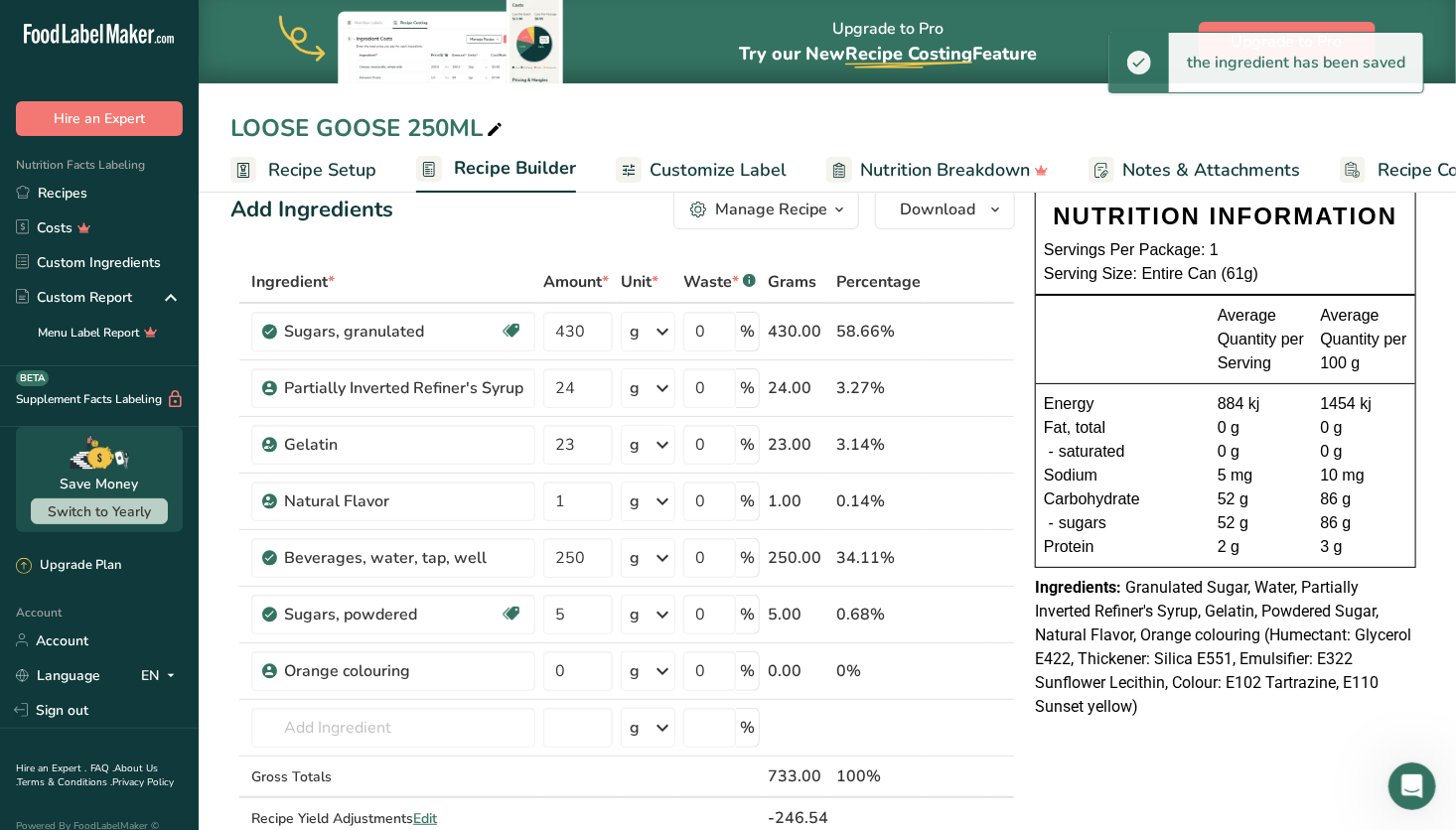 scroll, scrollTop: 0, scrollLeft: 0, axis: both 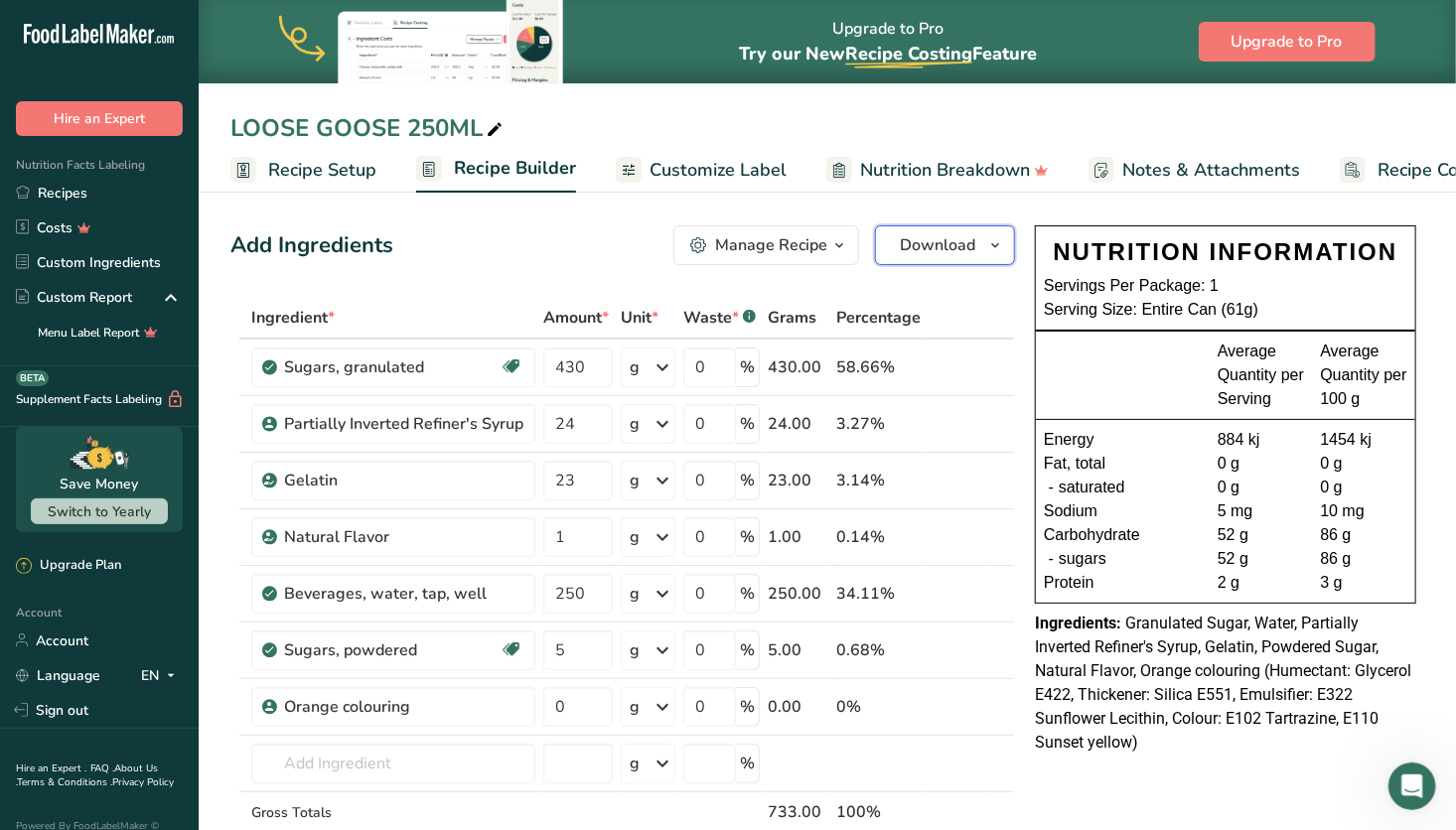 click on "Download" at bounding box center (938, 245) 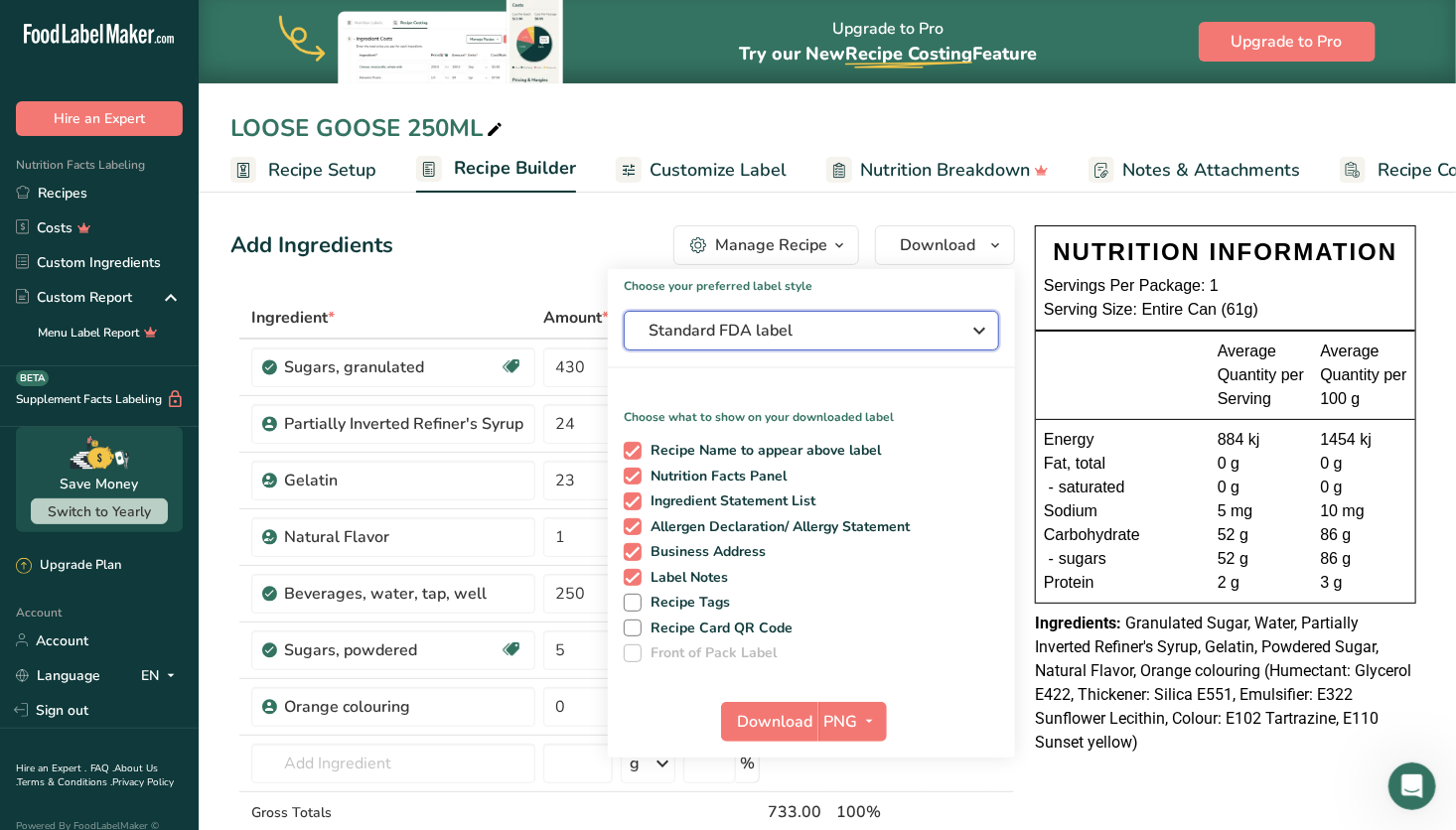 click on "Standard FDA label" at bounding box center (811, 331) 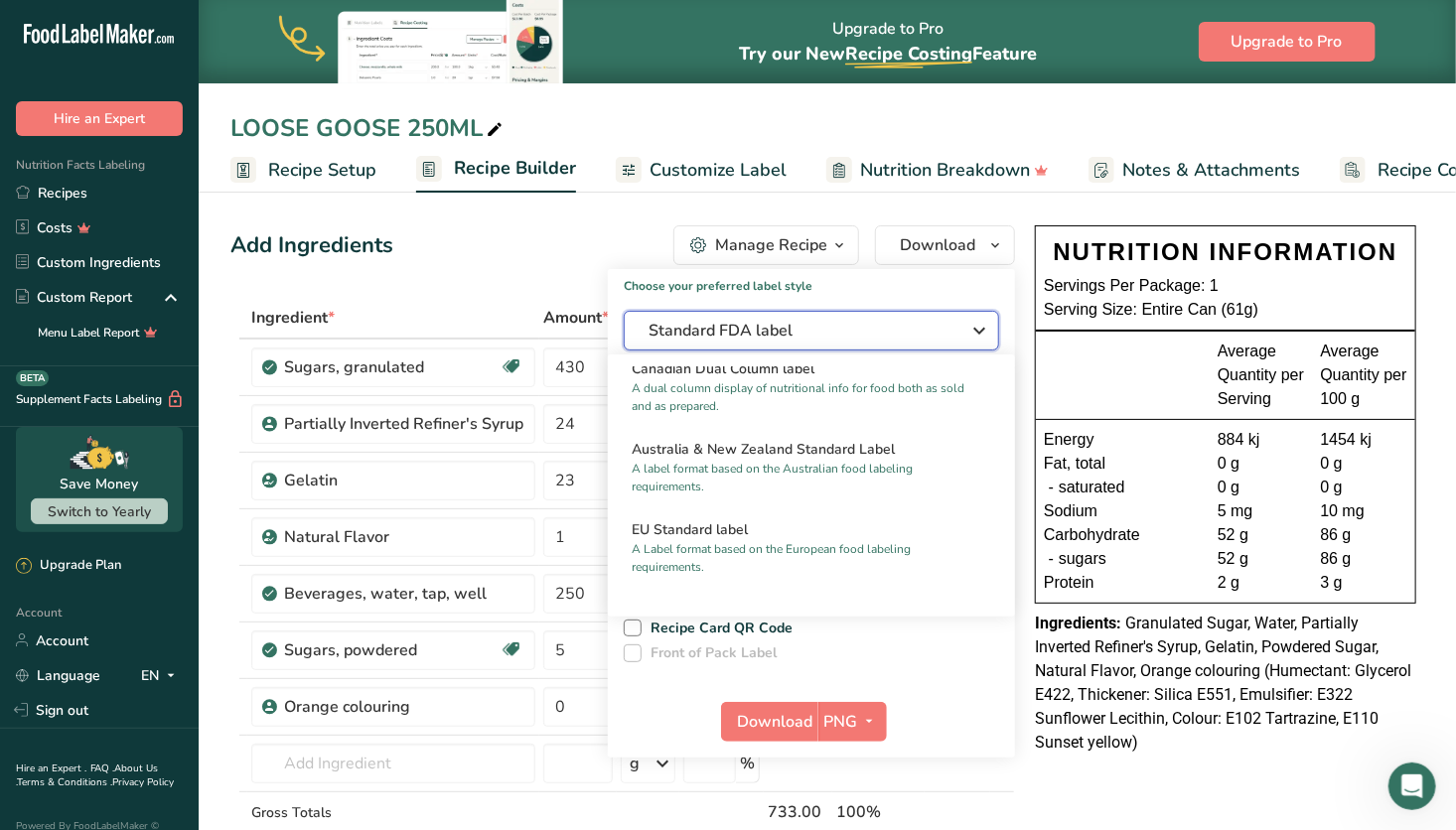 scroll, scrollTop: 892, scrollLeft: 0, axis: vertical 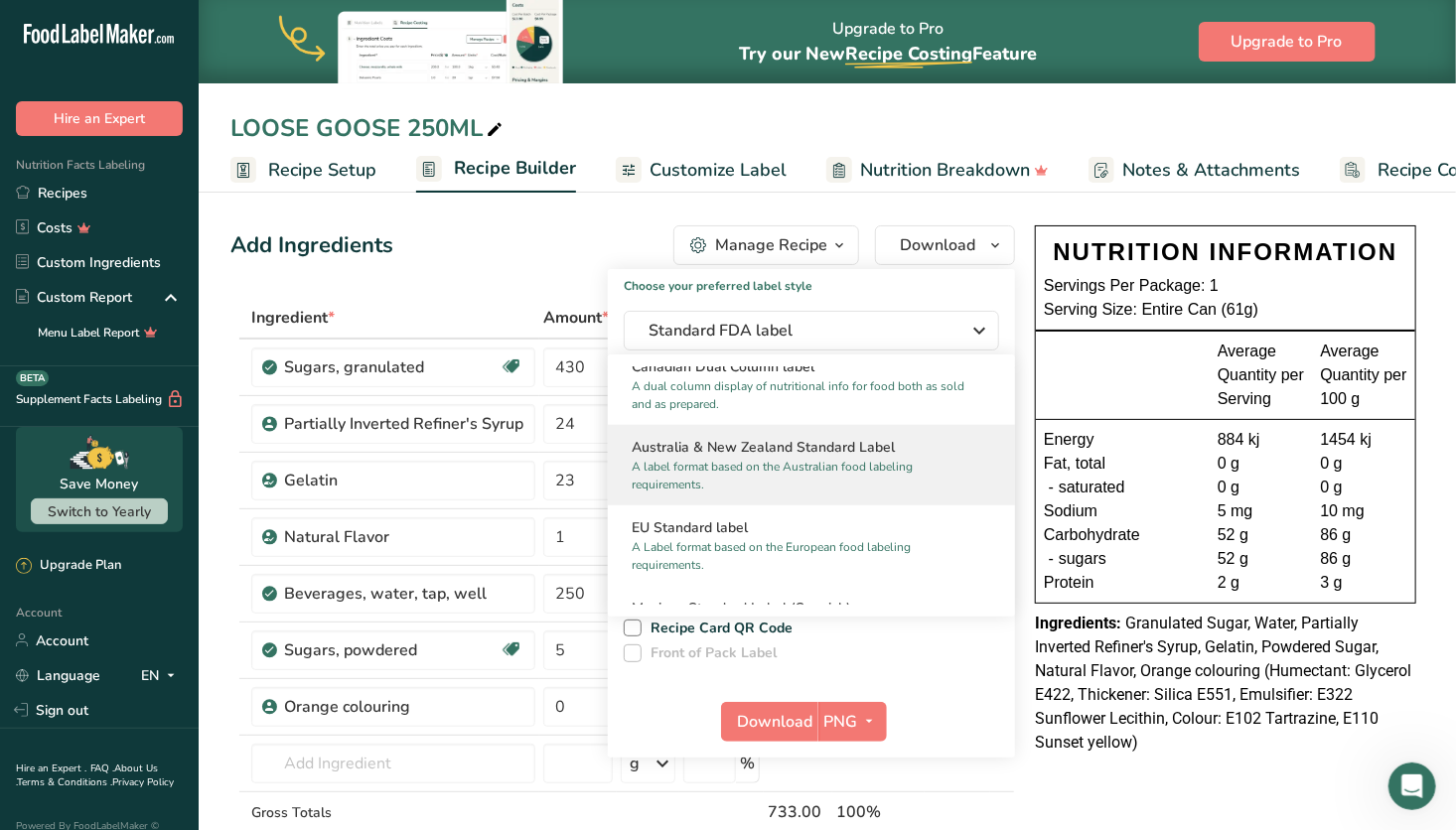 click on "A label format based on the Australian food labeling requirements." at bounding box center [802, 476] 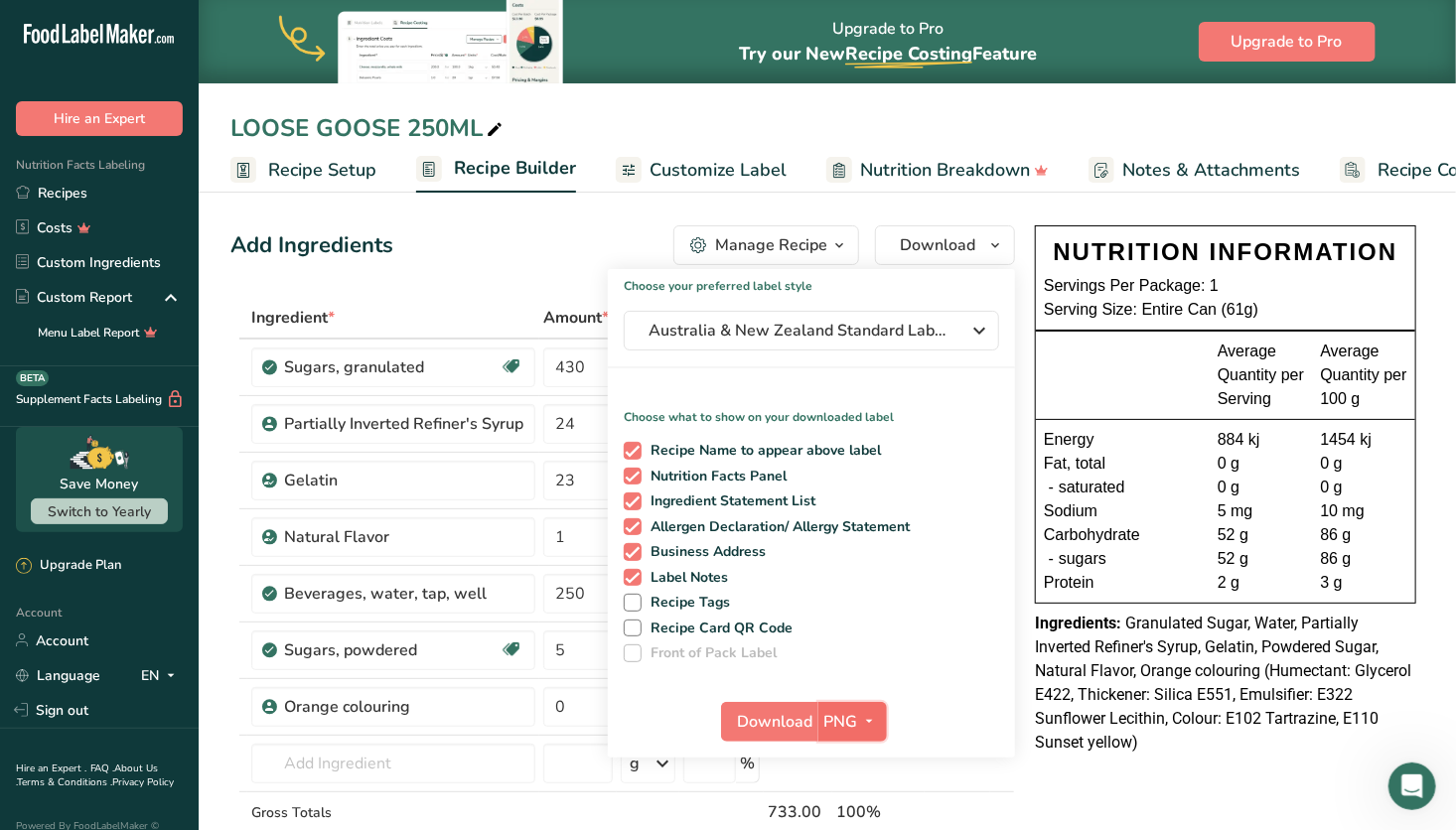 click on "PNG" at bounding box center [841, 722] 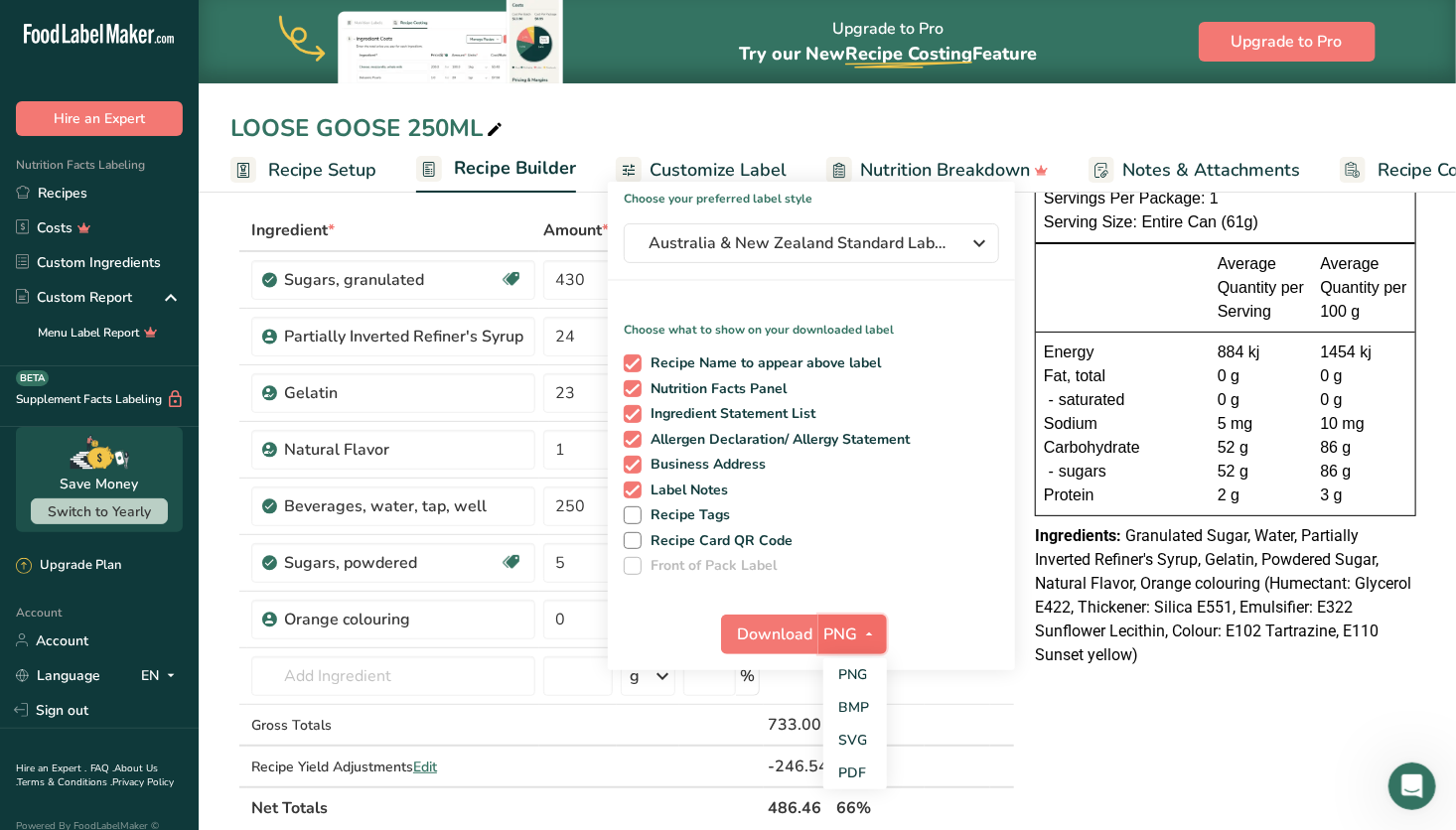 scroll, scrollTop: 87, scrollLeft: 0, axis: vertical 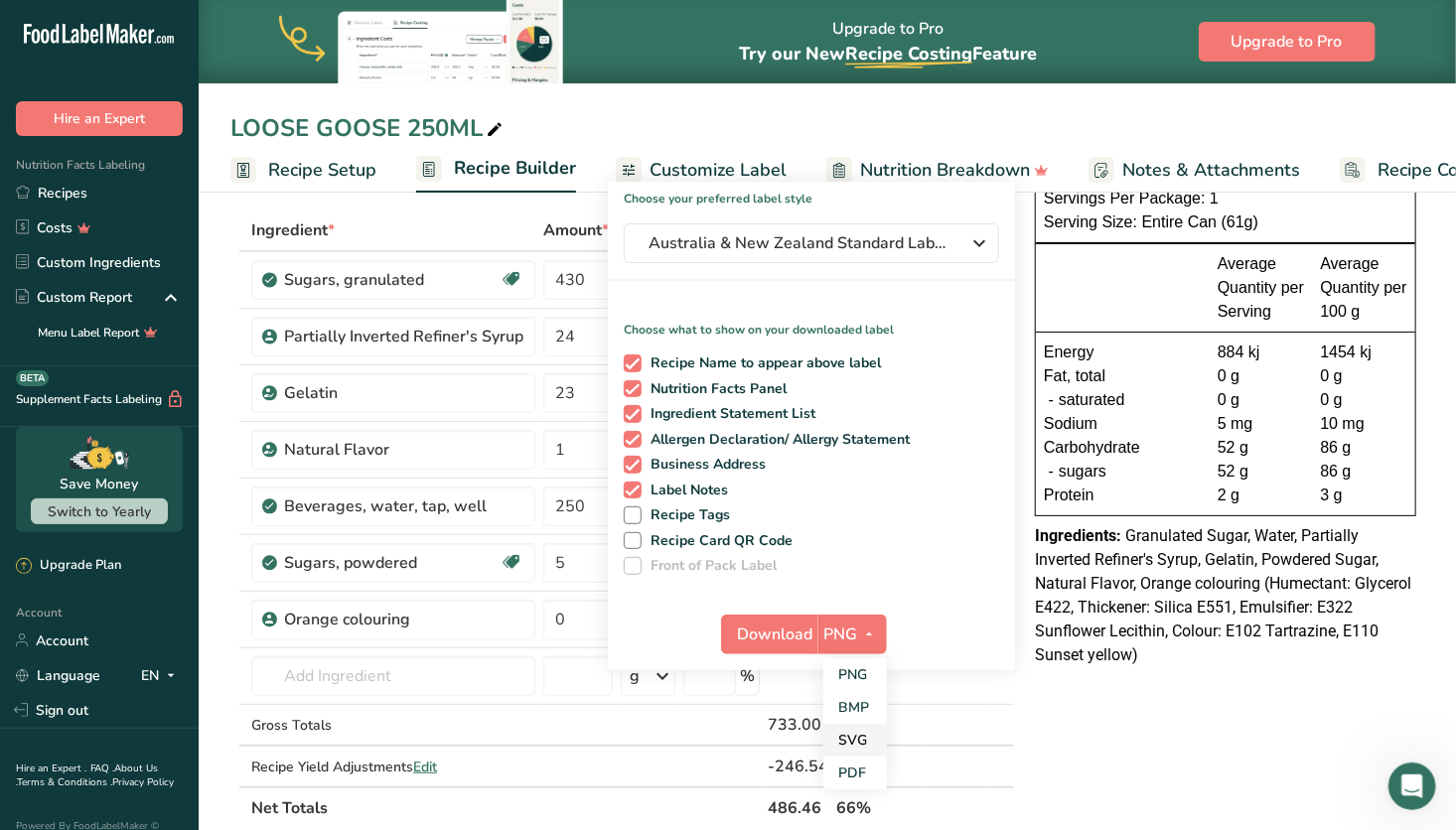 click on "SVG" at bounding box center (855, 740) 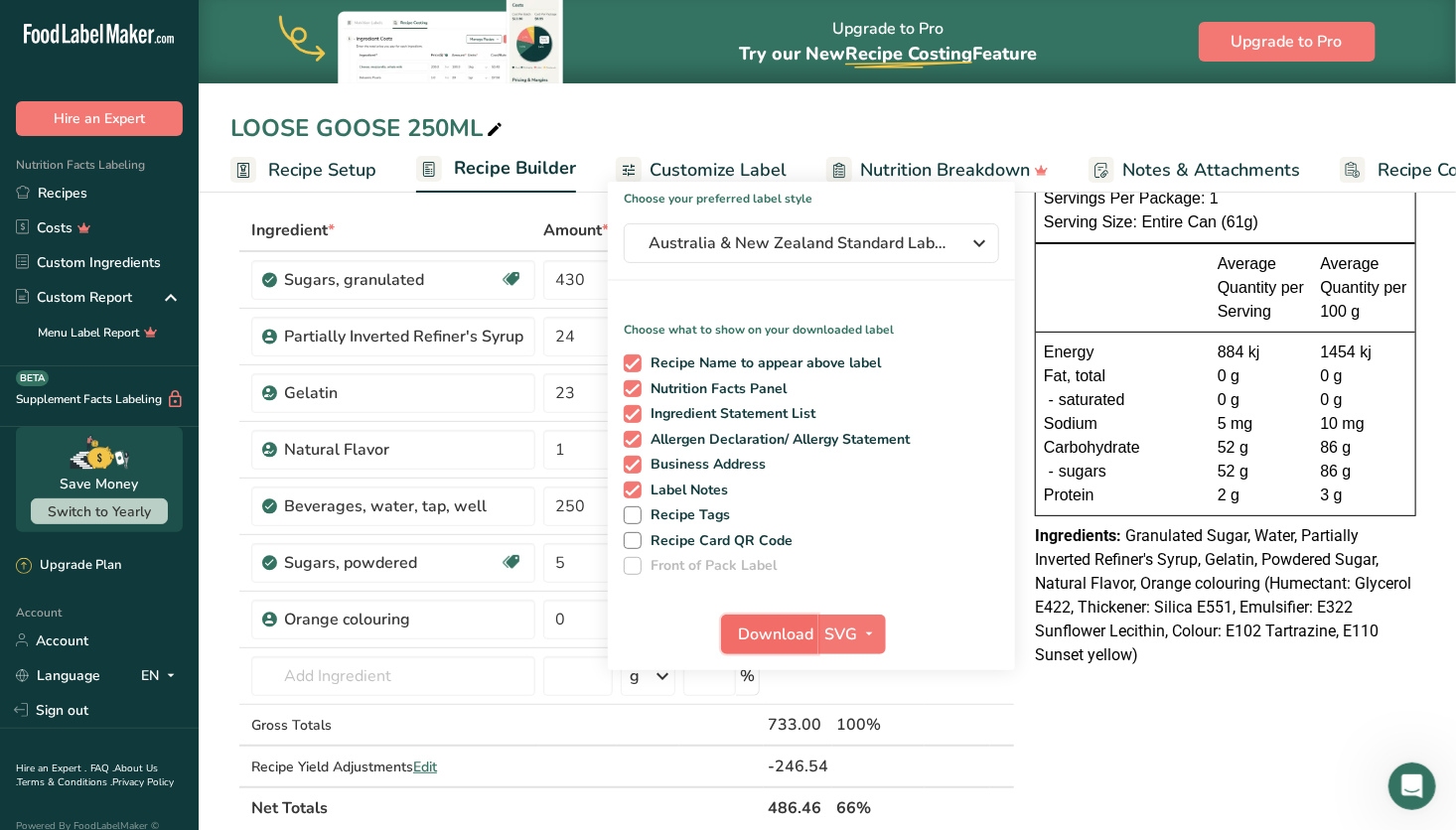 click on "Download" at bounding box center (776, 634) 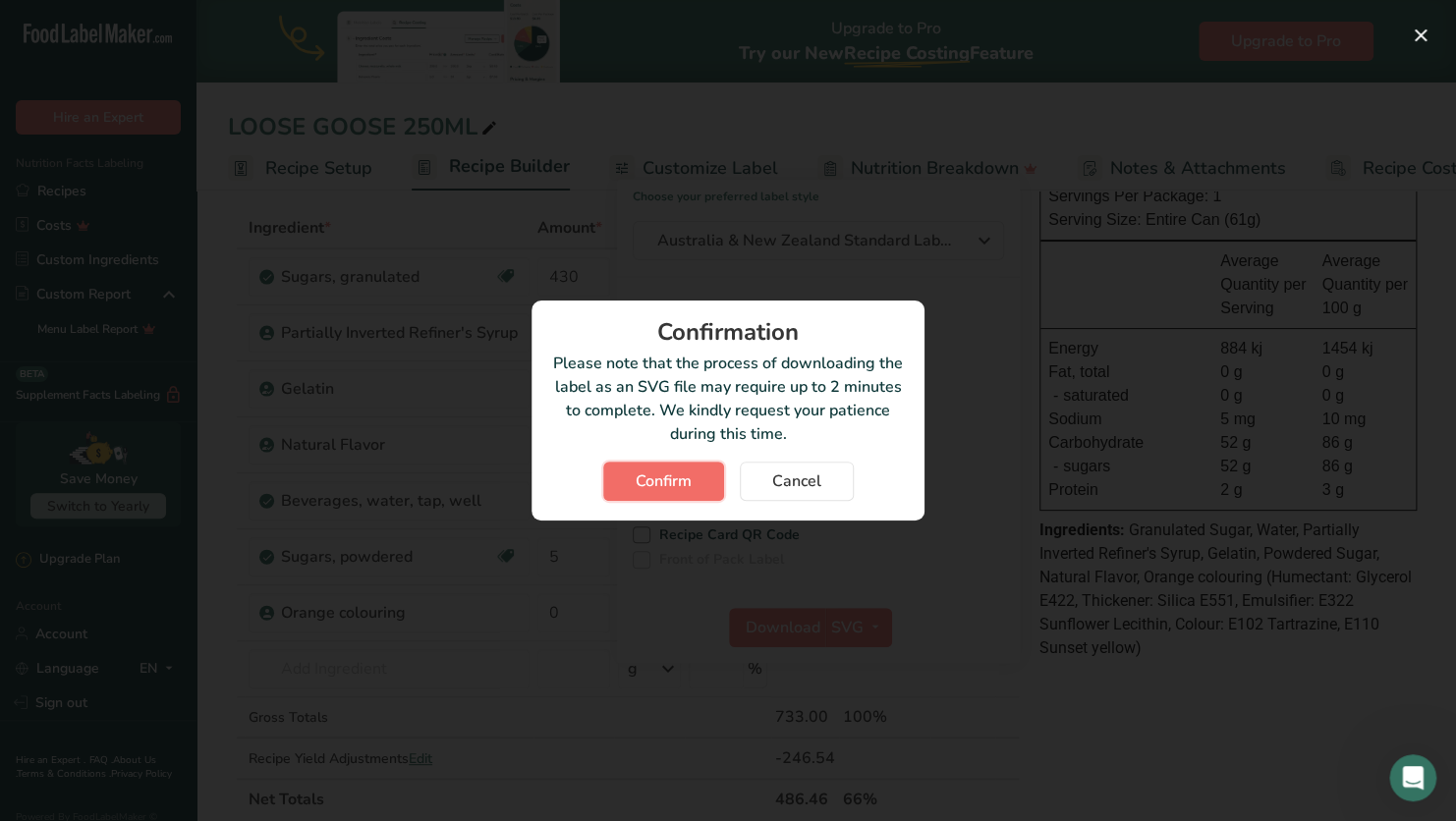 click on "Confirm" at bounding box center (663, 481) 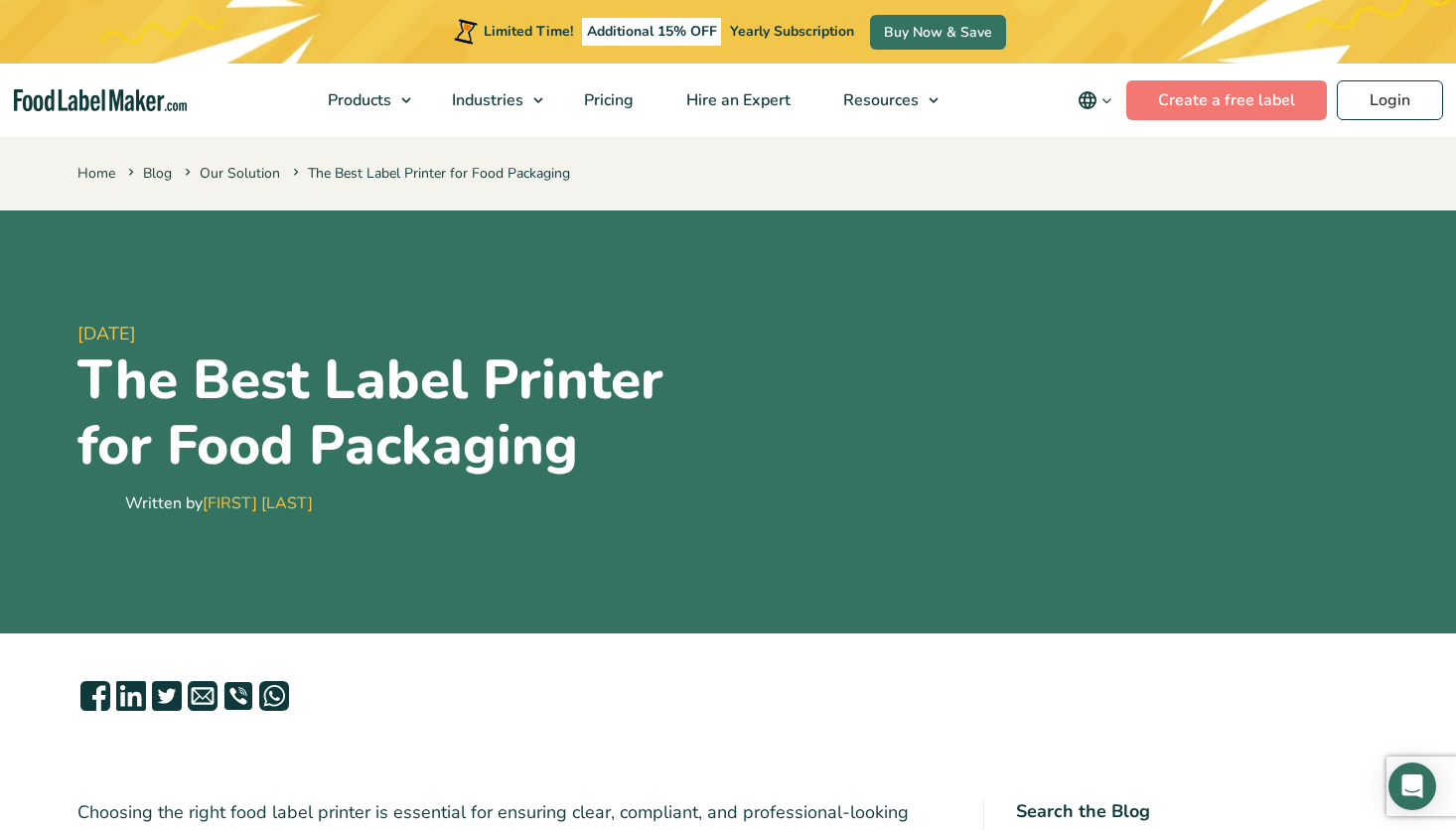 scroll, scrollTop: 3261, scrollLeft: 0, axis: vertical 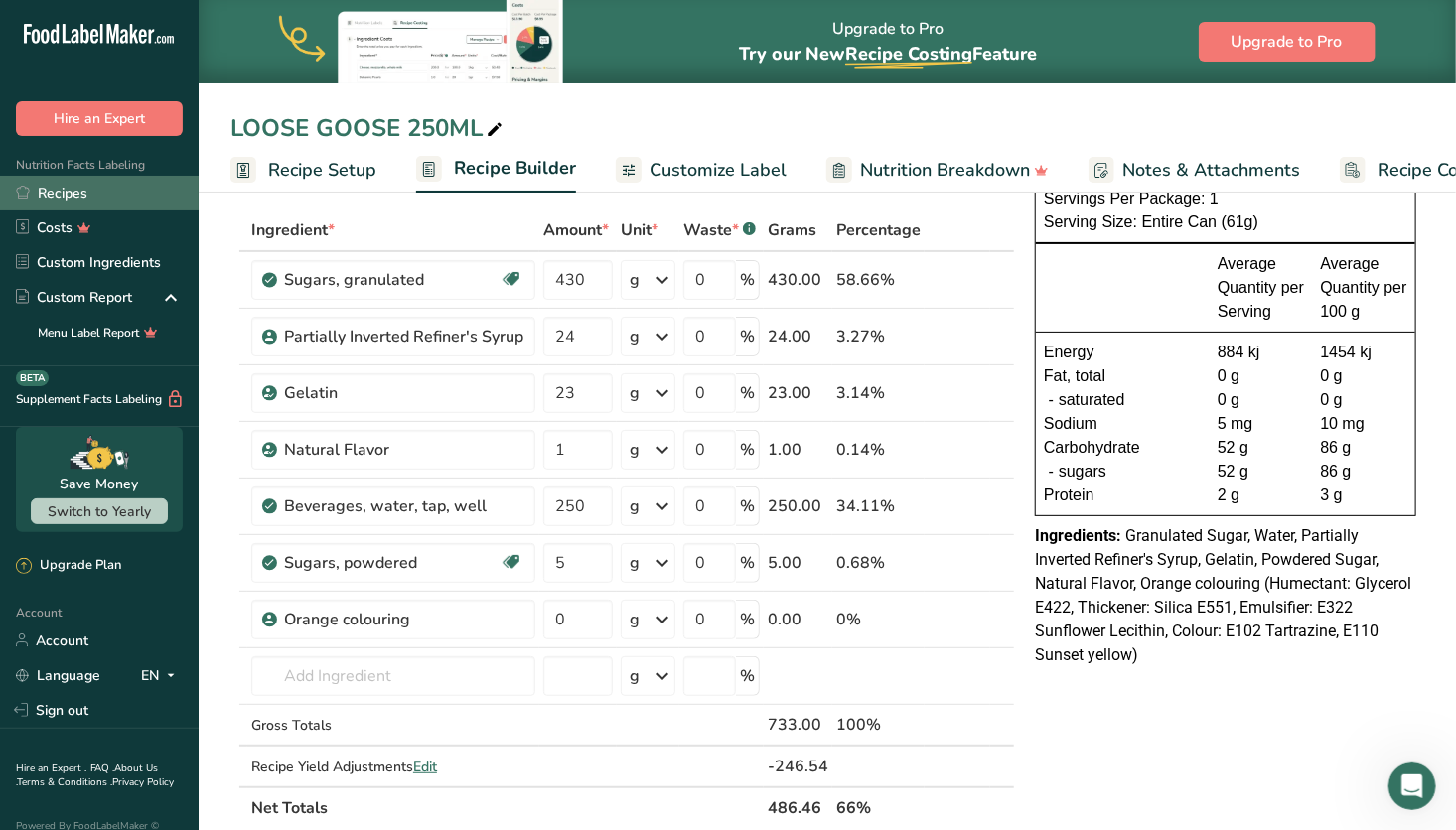 click on "Recipes" at bounding box center (99, 193) 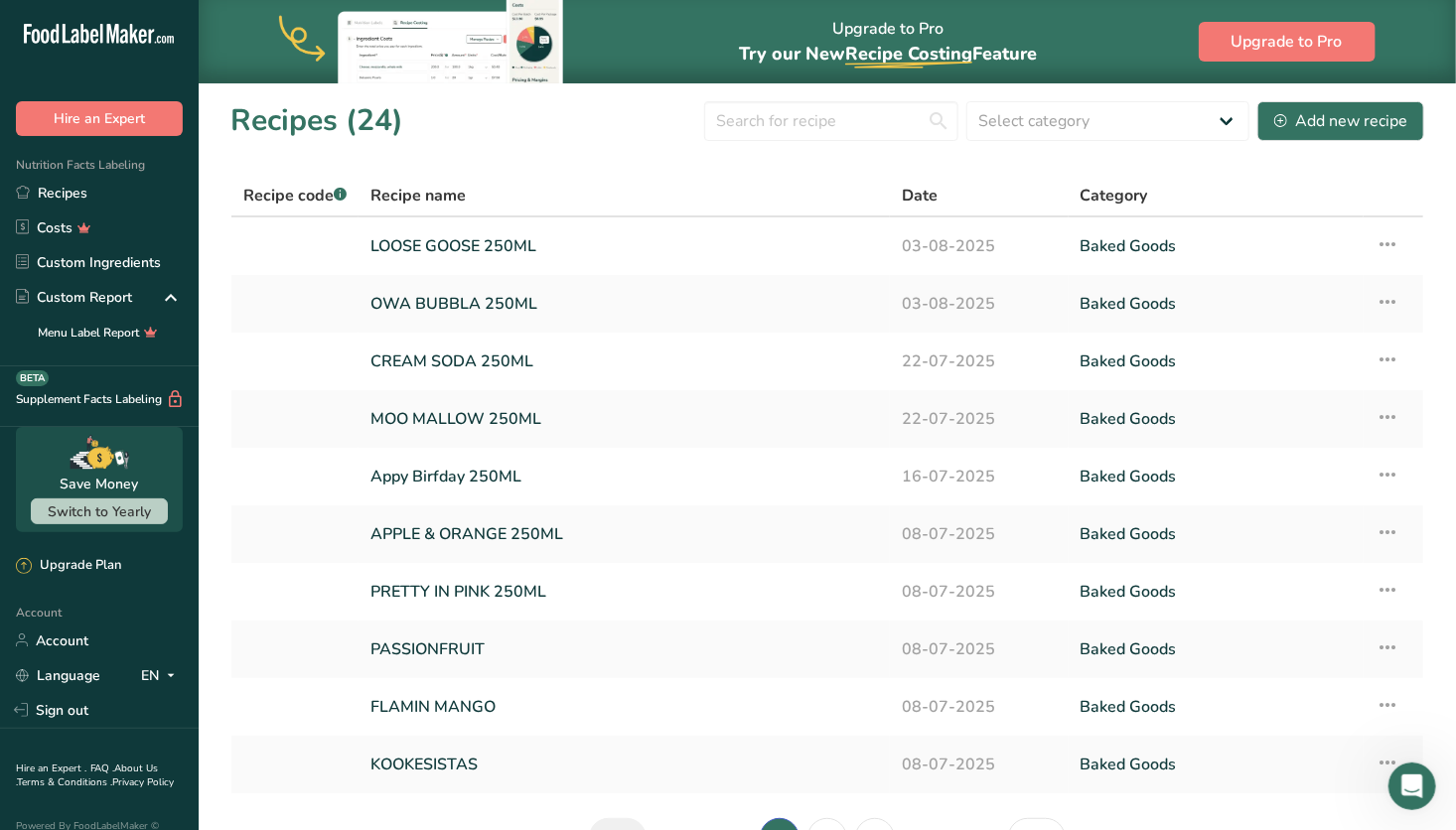 scroll, scrollTop: 122, scrollLeft: 0, axis: vertical 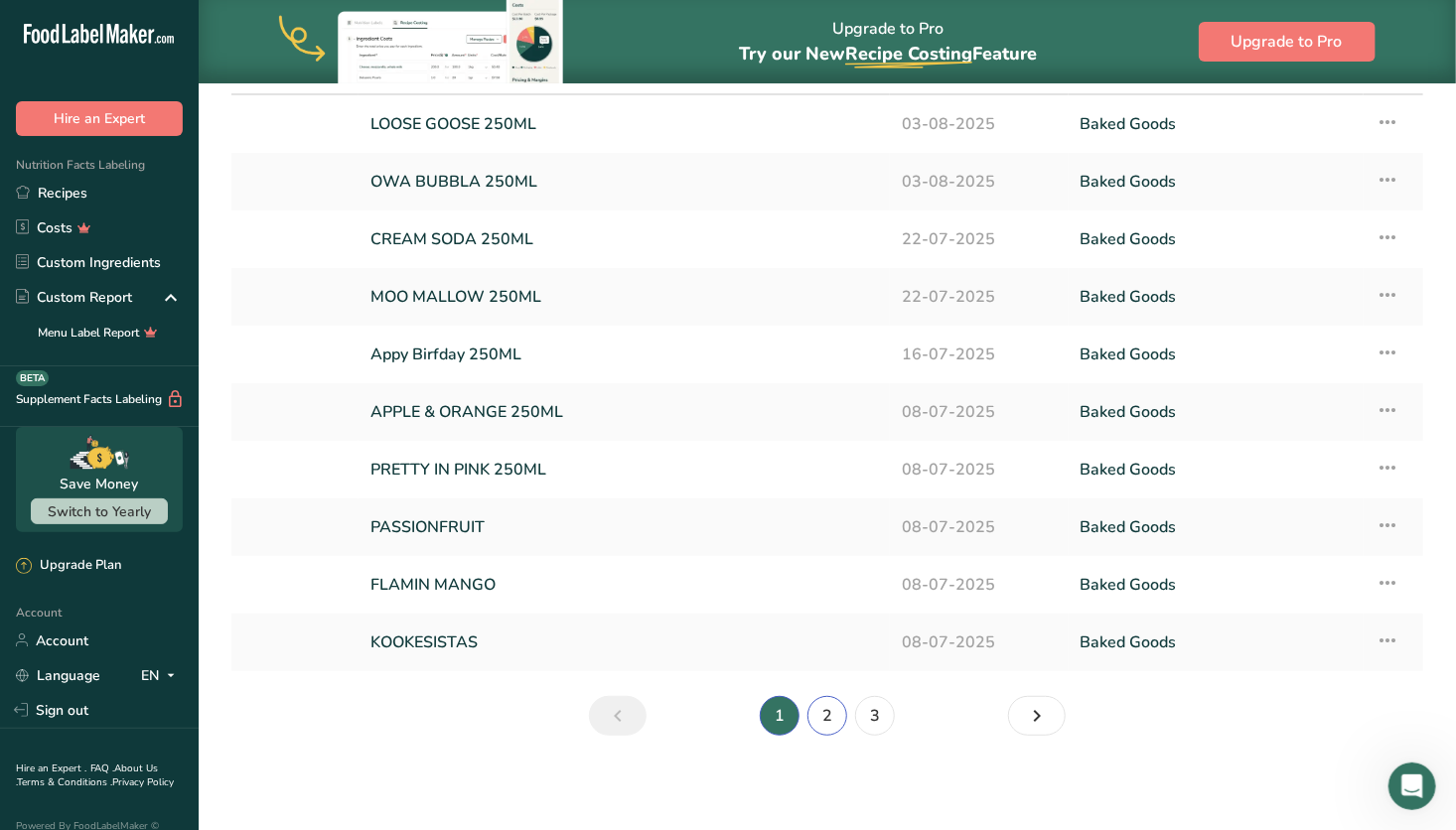 click on "2" at bounding box center (827, 716) 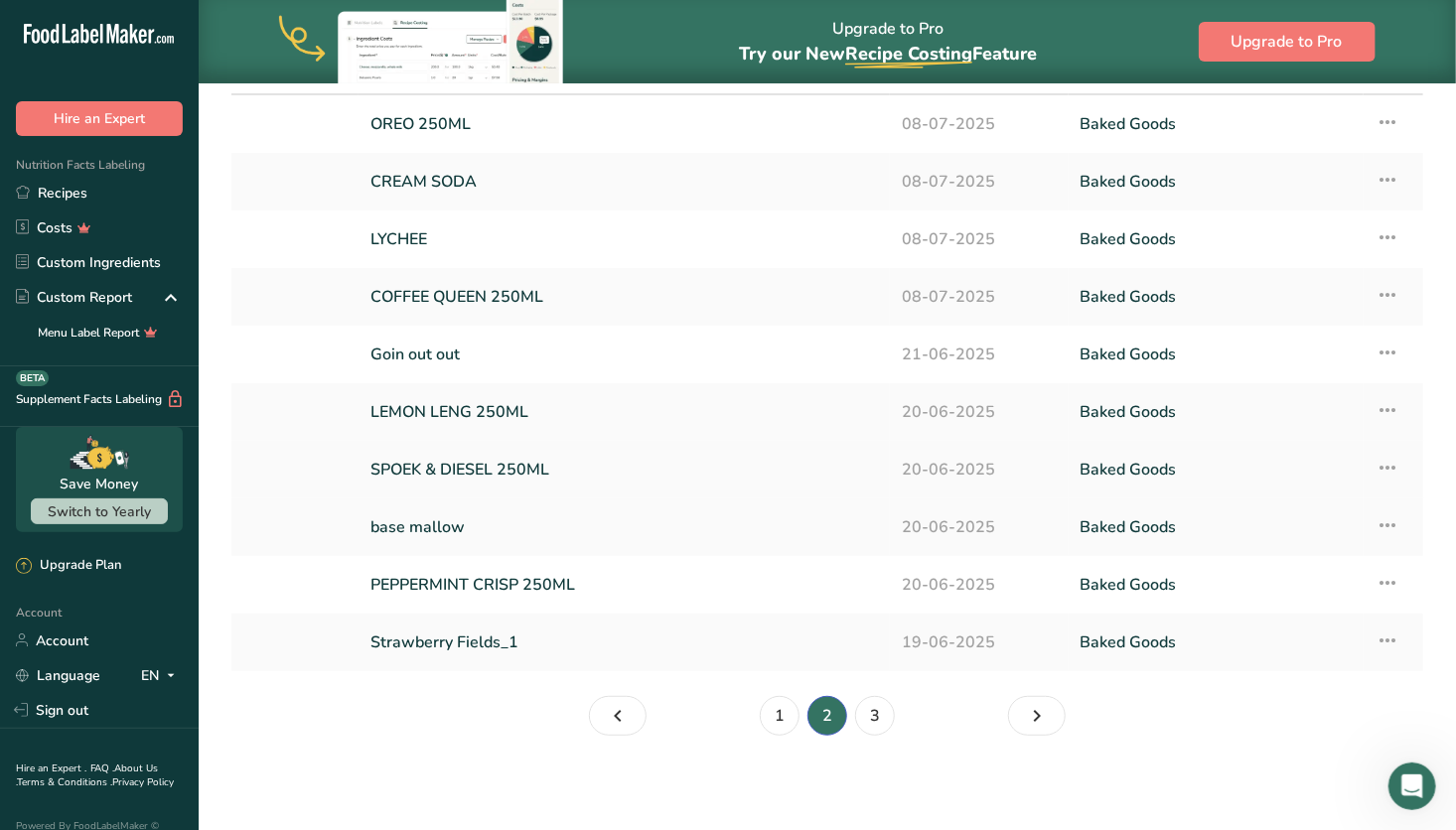 click on "SPOEK & DIESEL 250ML" at bounding box center [624, 470] 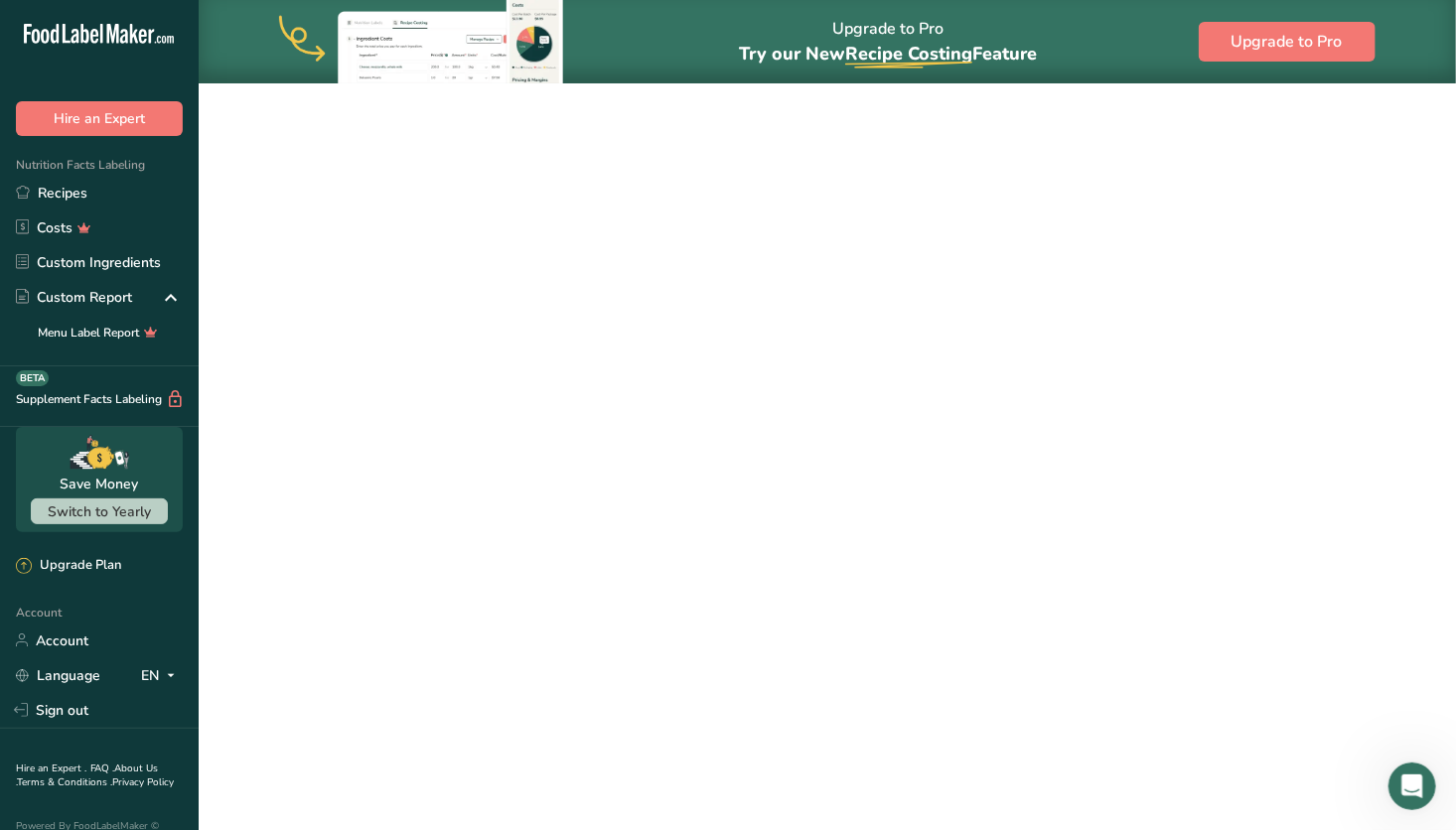 scroll, scrollTop: 0, scrollLeft: 0, axis: both 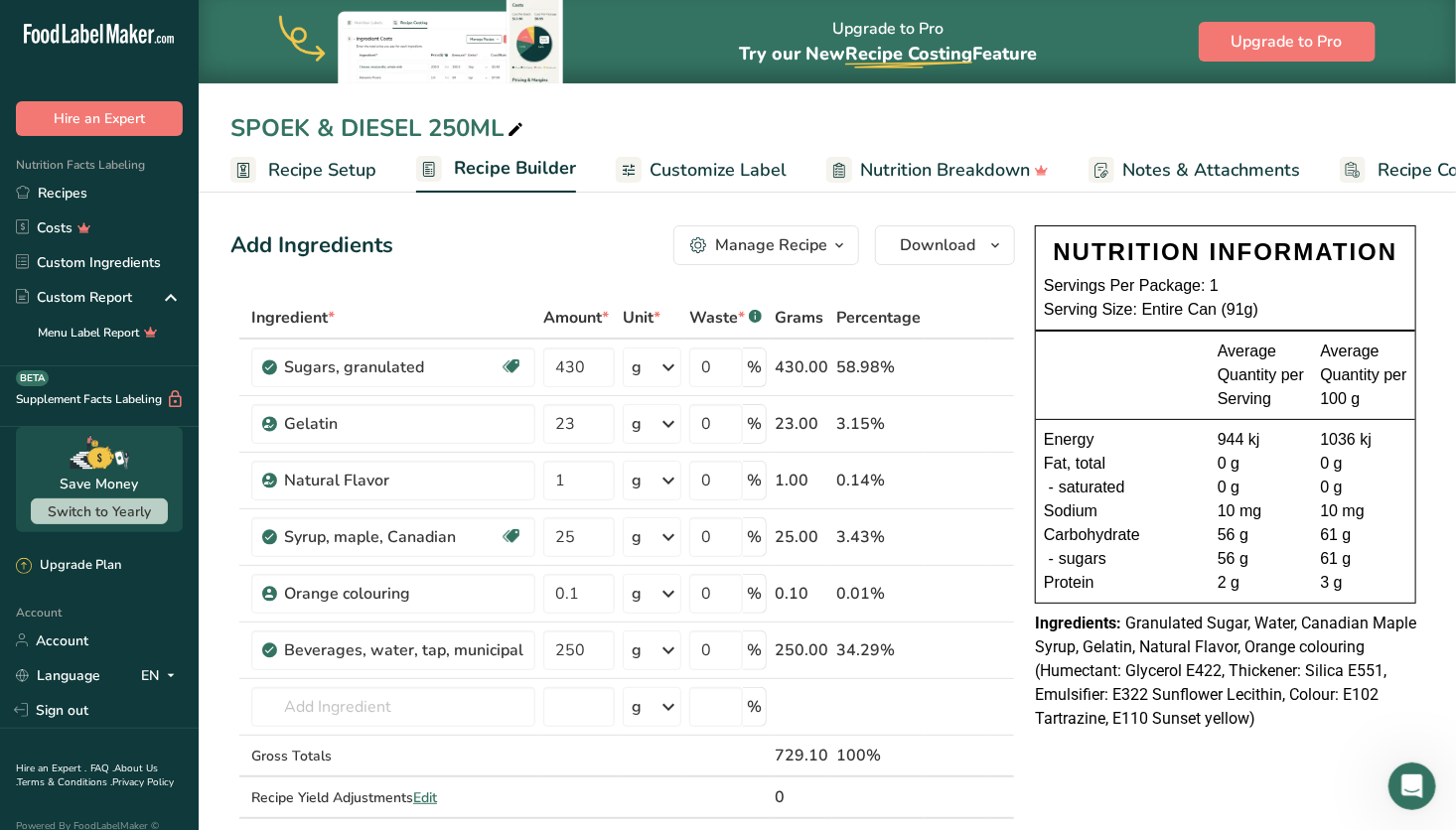click on "Recipe Setup" at bounding box center [322, 170] 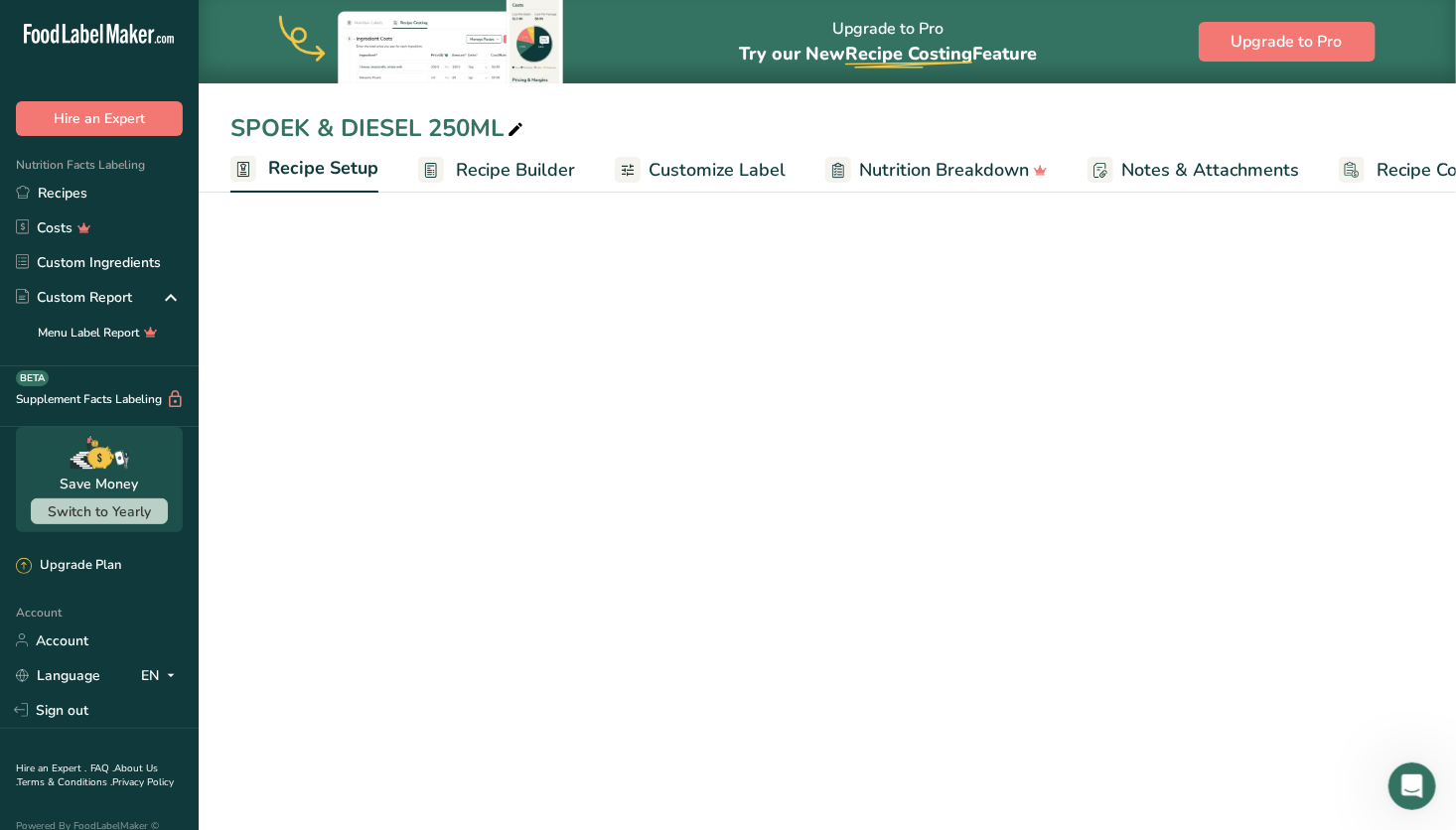 scroll, scrollTop: 0, scrollLeft: 7, axis: horizontal 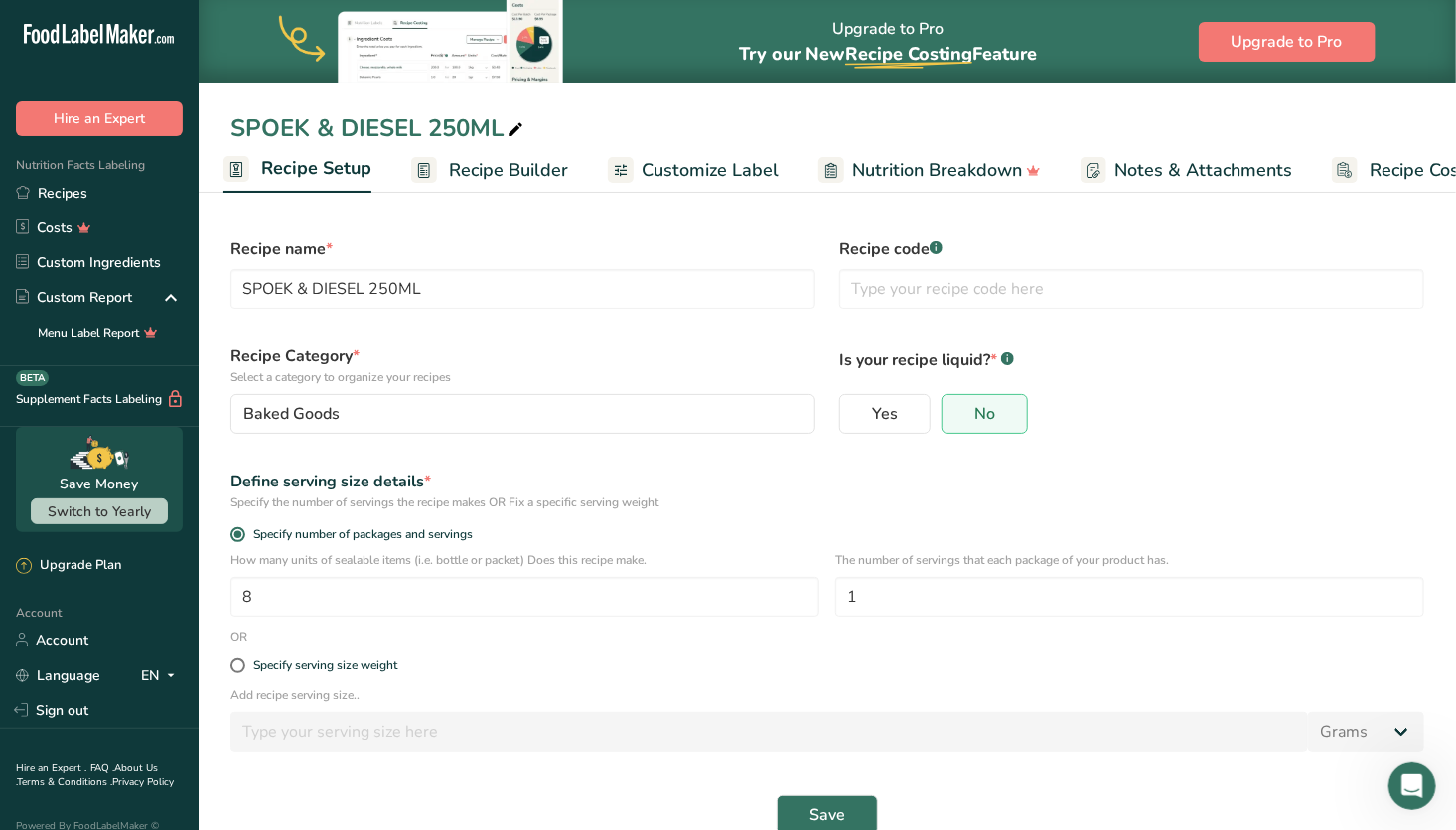click on "Recipe Builder" at bounding box center (509, 170) 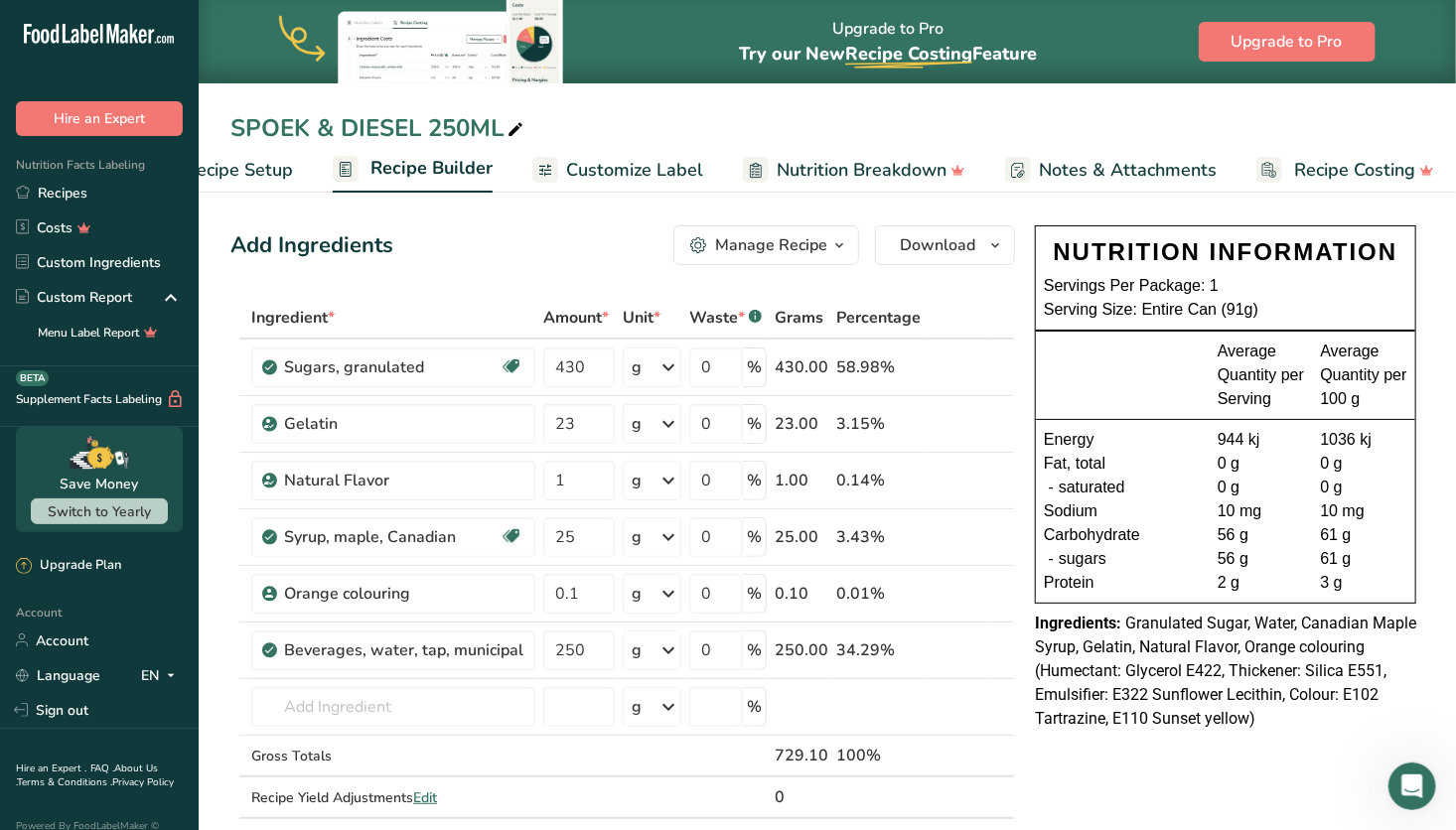 scroll, scrollTop: 0, scrollLeft: 91, axis: horizontal 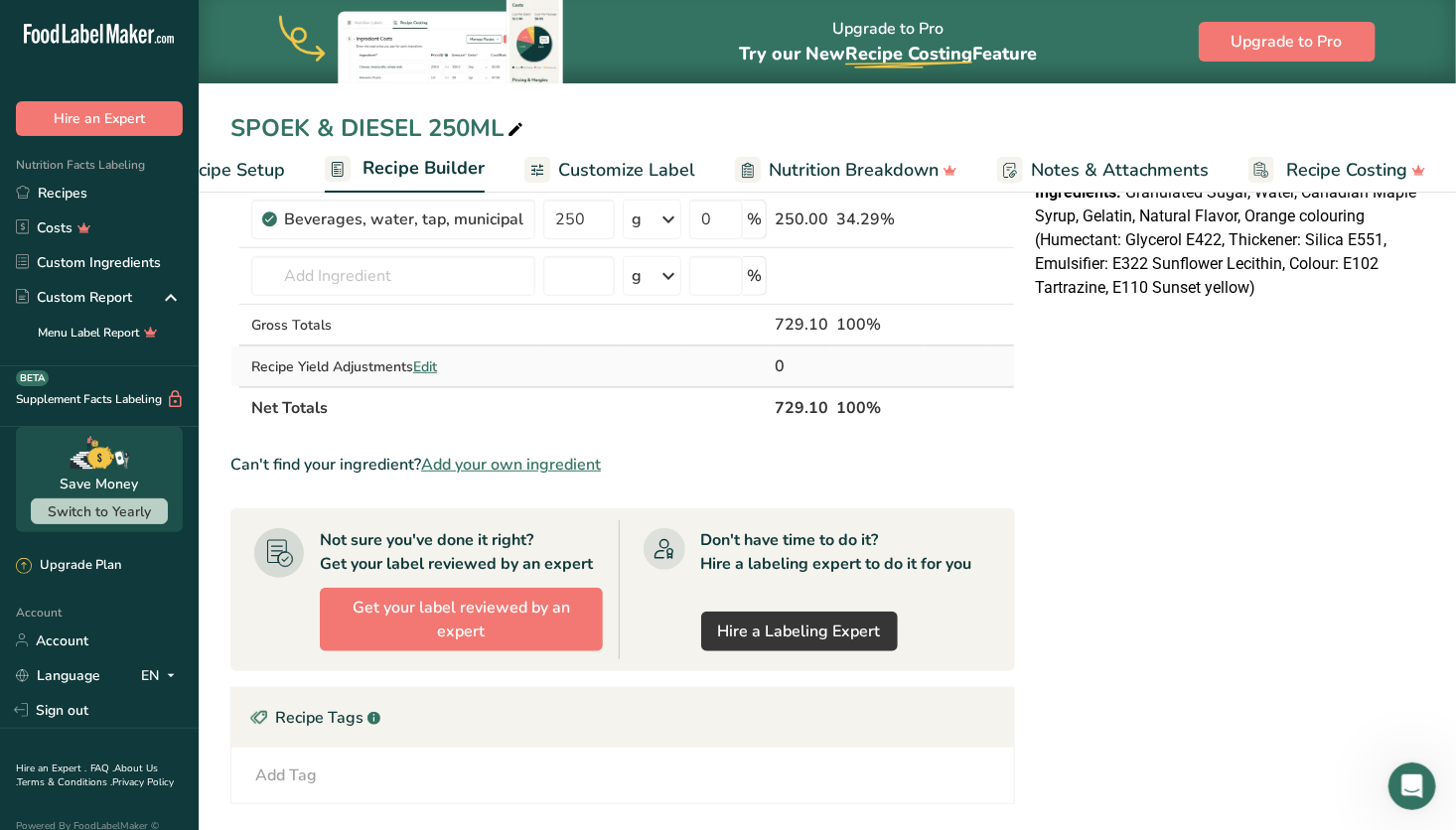 click on "Edit" at bounding box center [425, 366] 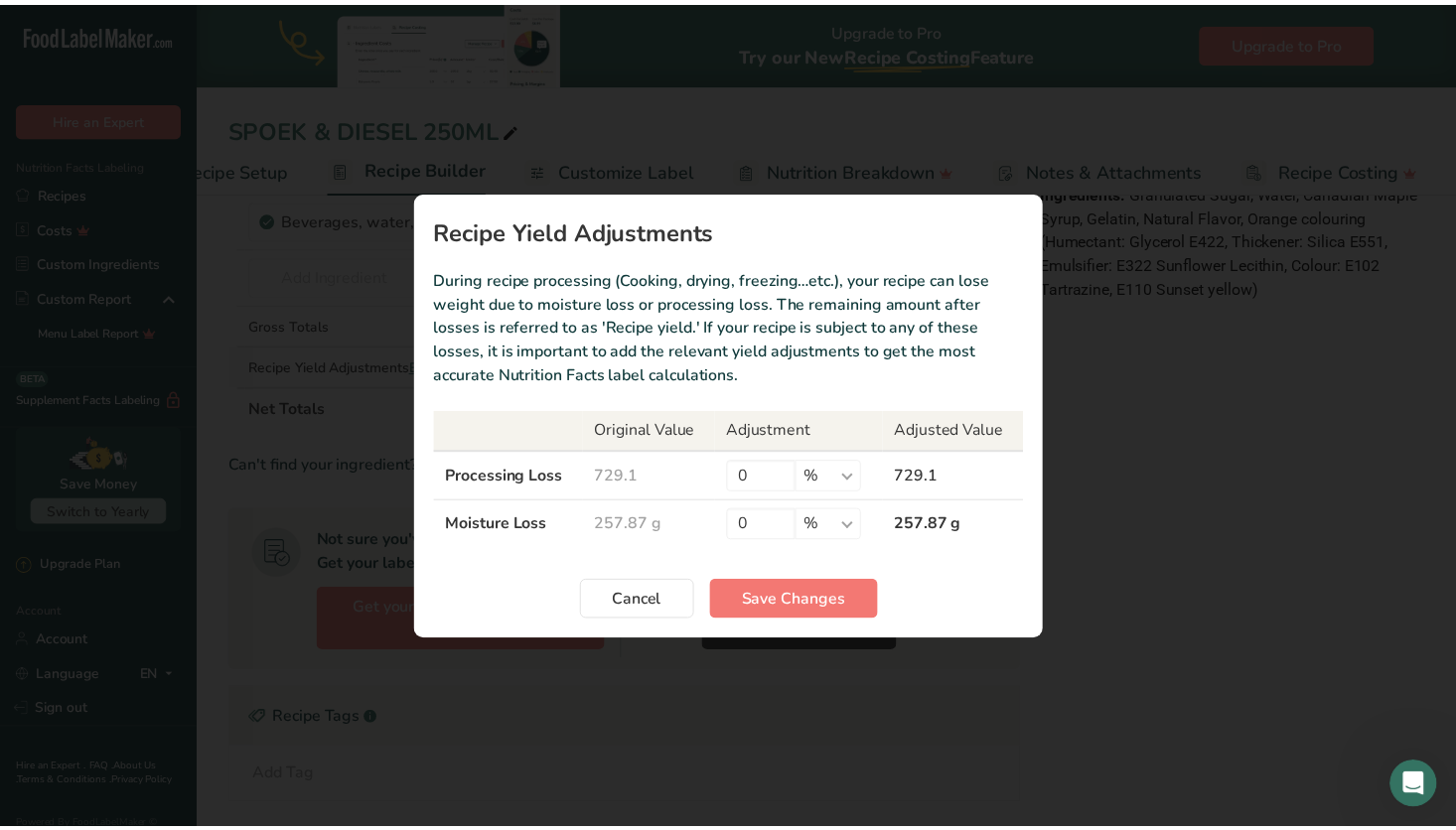 scroll, scrollTop: 0, scrollLeft: 76, axis: horizontal 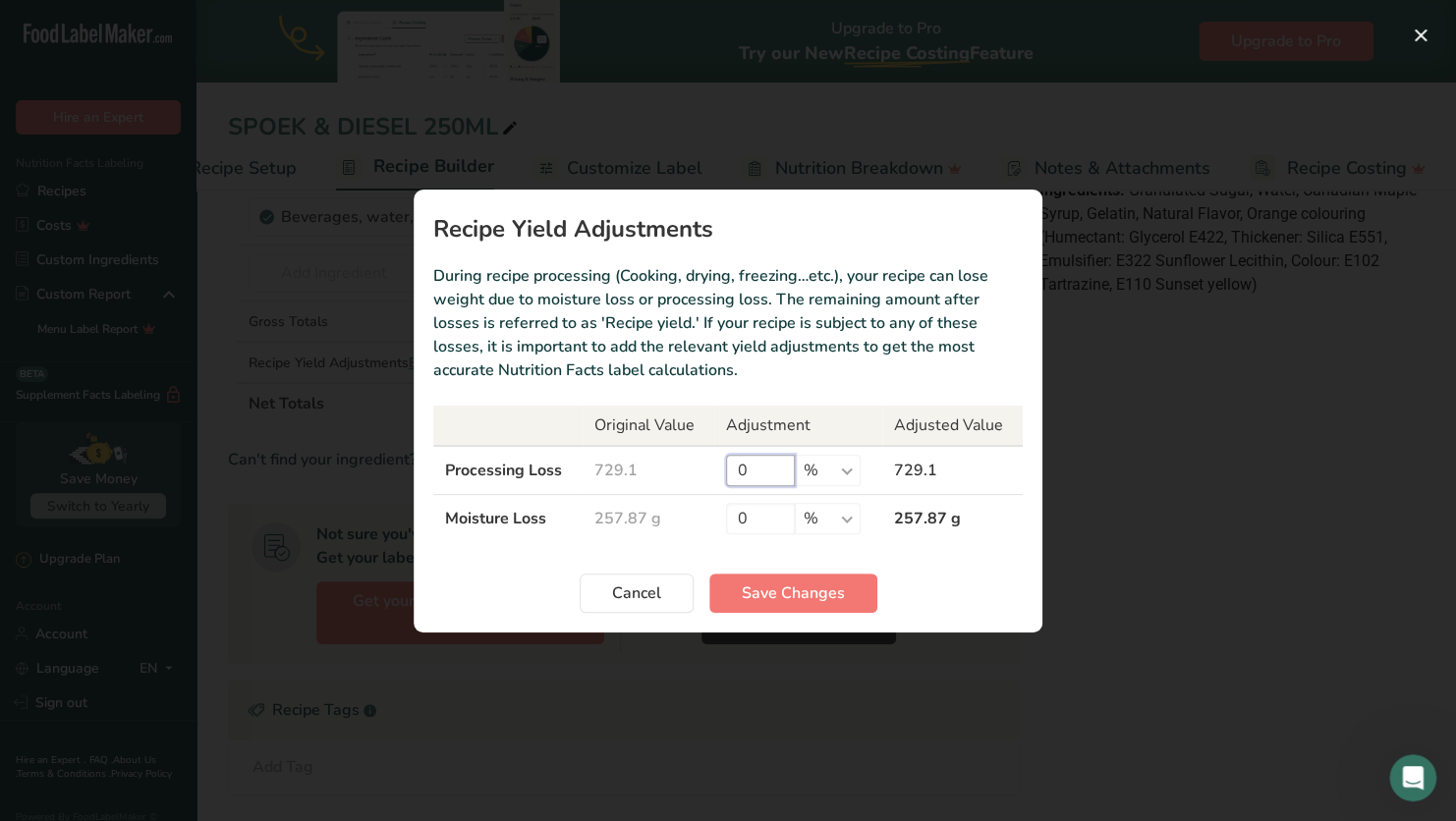 click on "0" at bounding box center [760, 470] 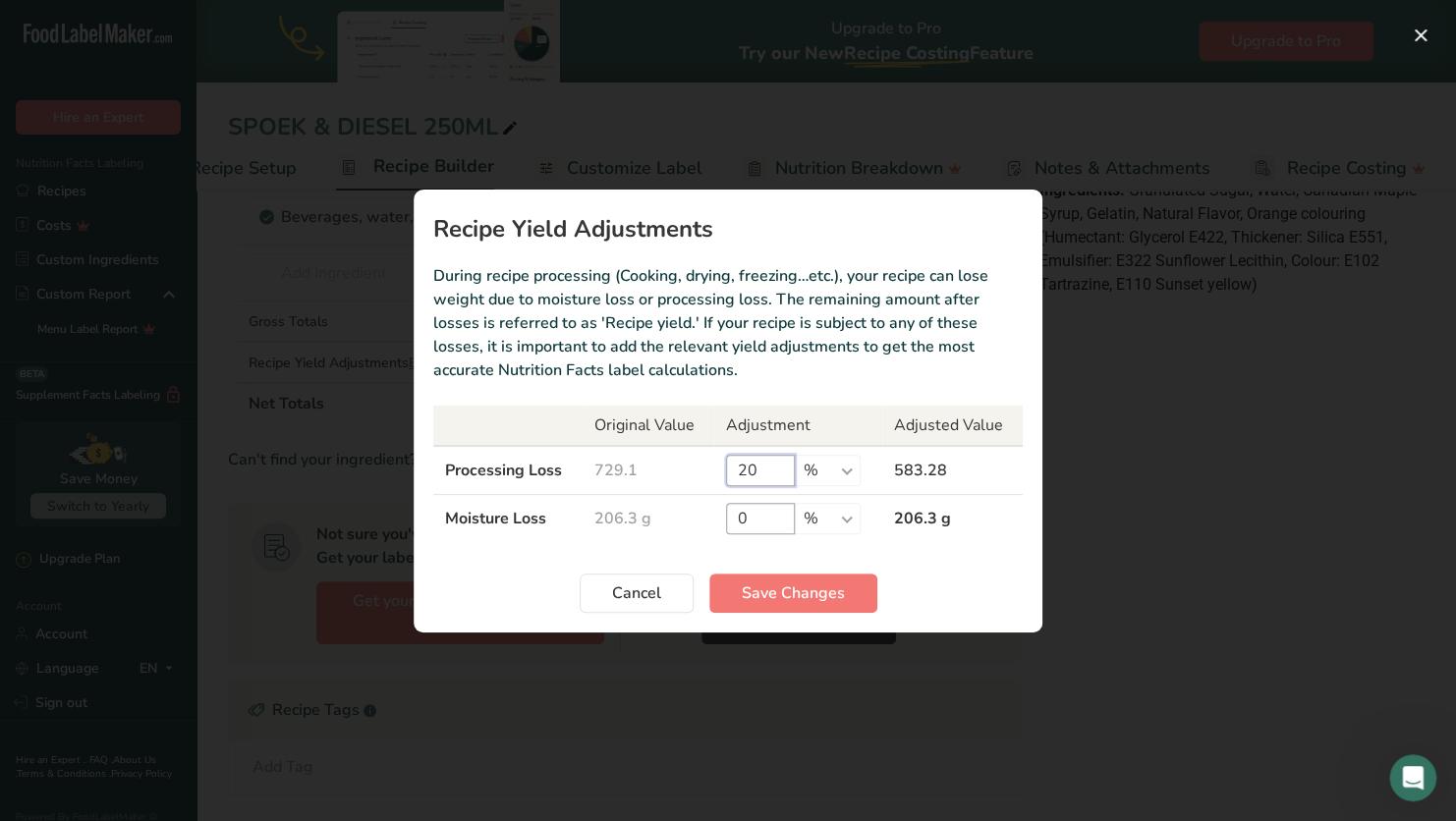 type on "20" 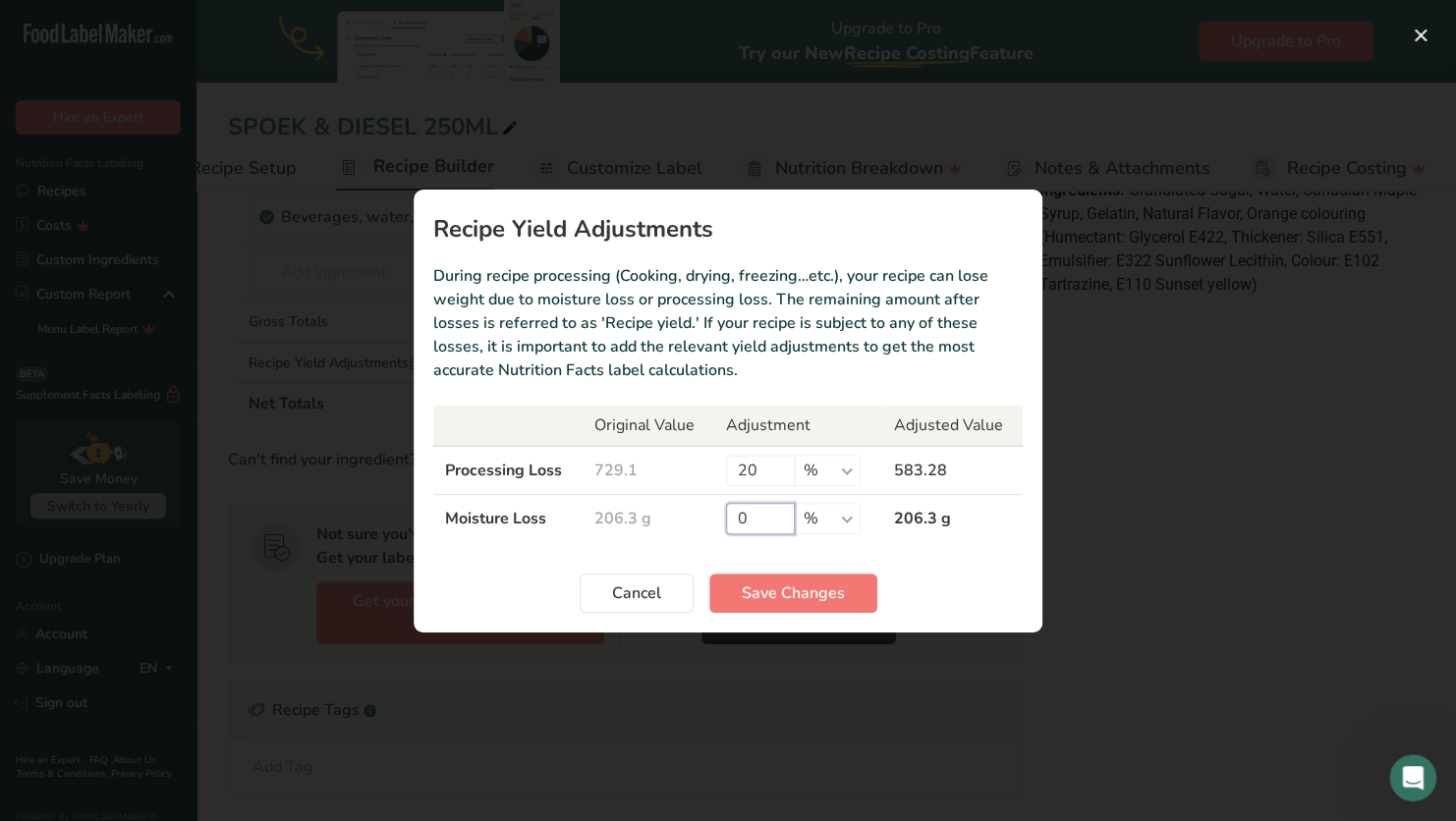 click on "0" at bounding box center (760, 519) 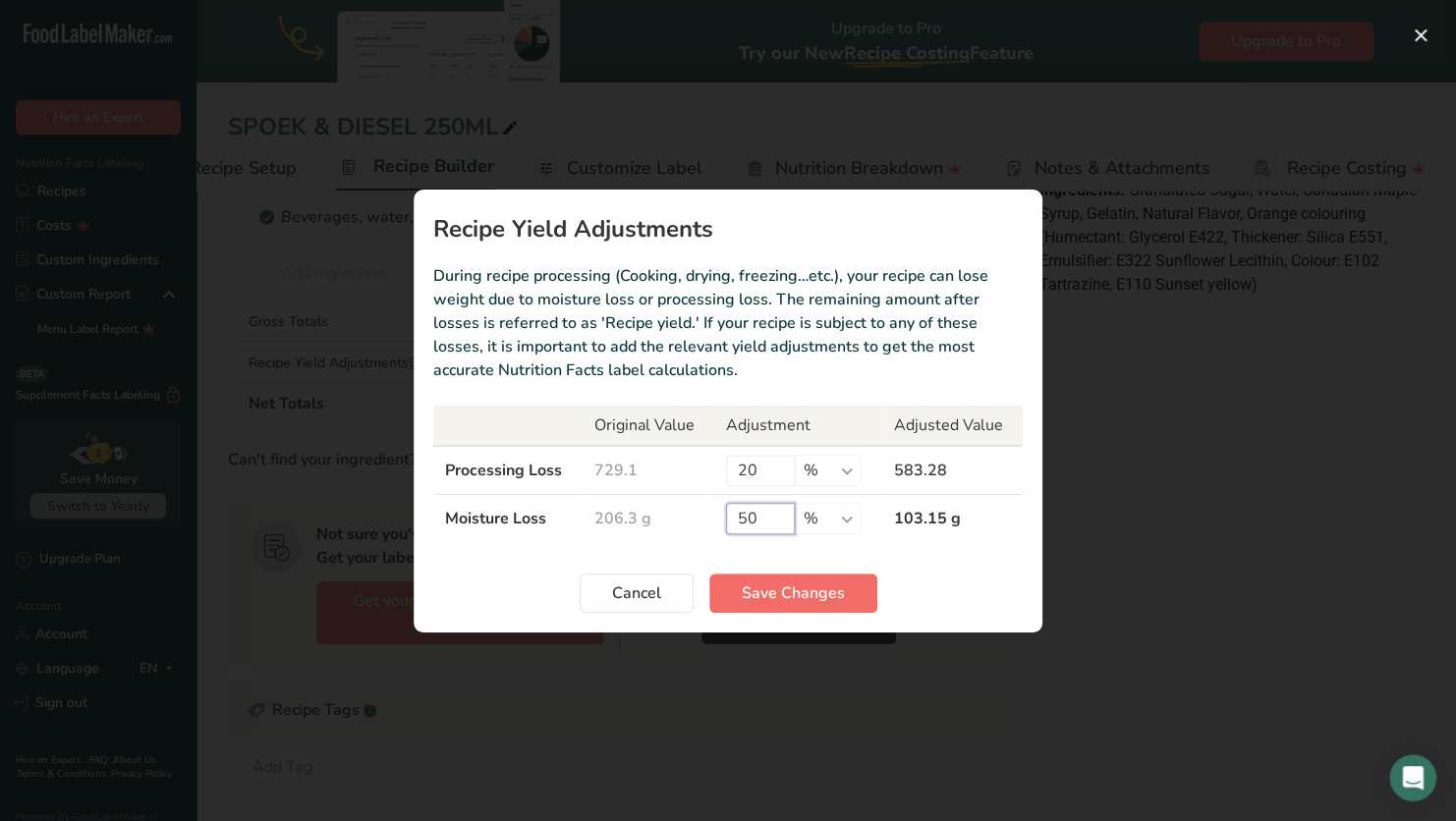 type on "50" 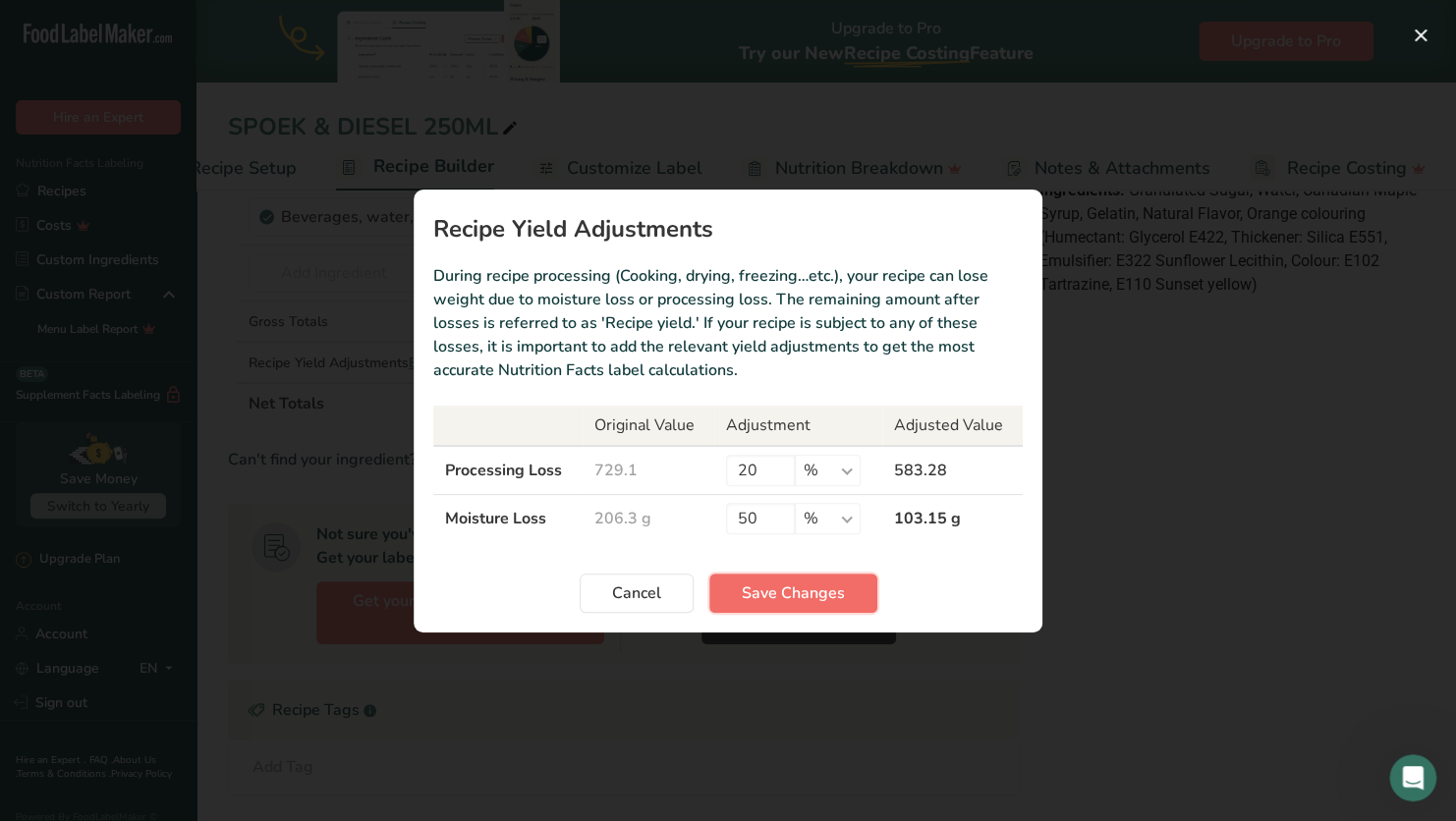 click on "Save Changes" at bounding box center [793, 593] 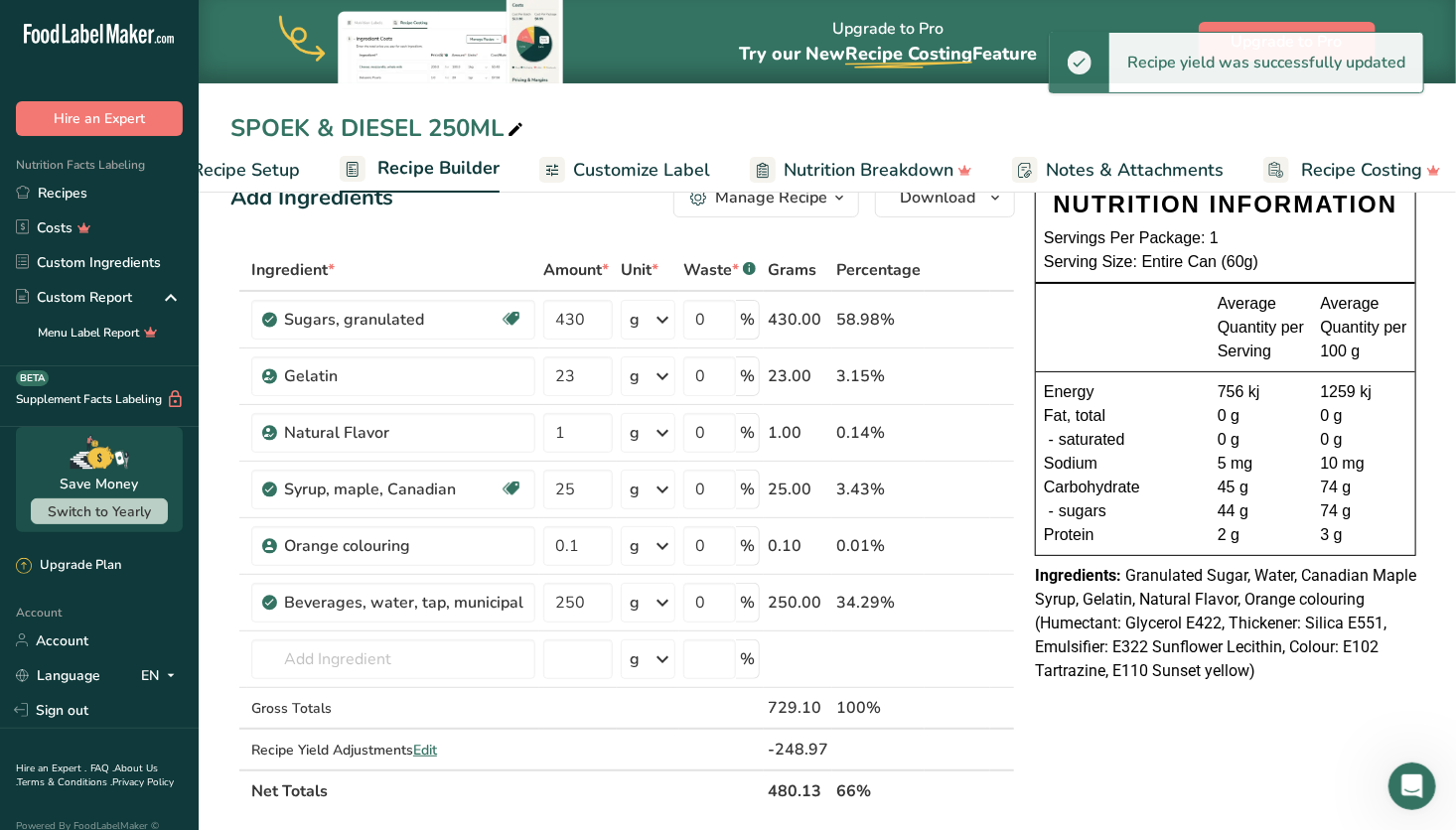 scroll, scrollTop: 0, scrollLeft: 0, axis: both 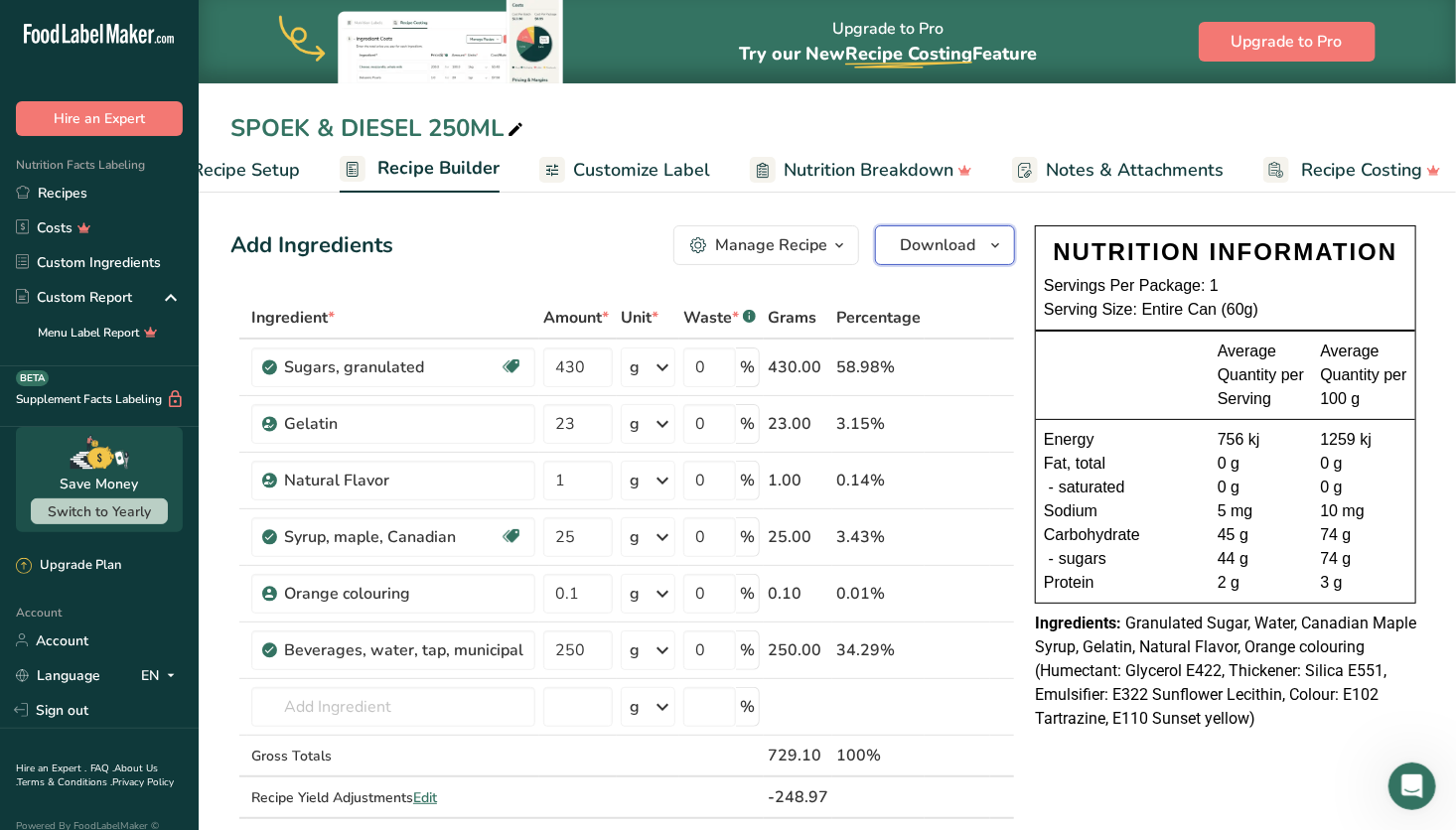 click on "Download" at bounding box center [938, 245] 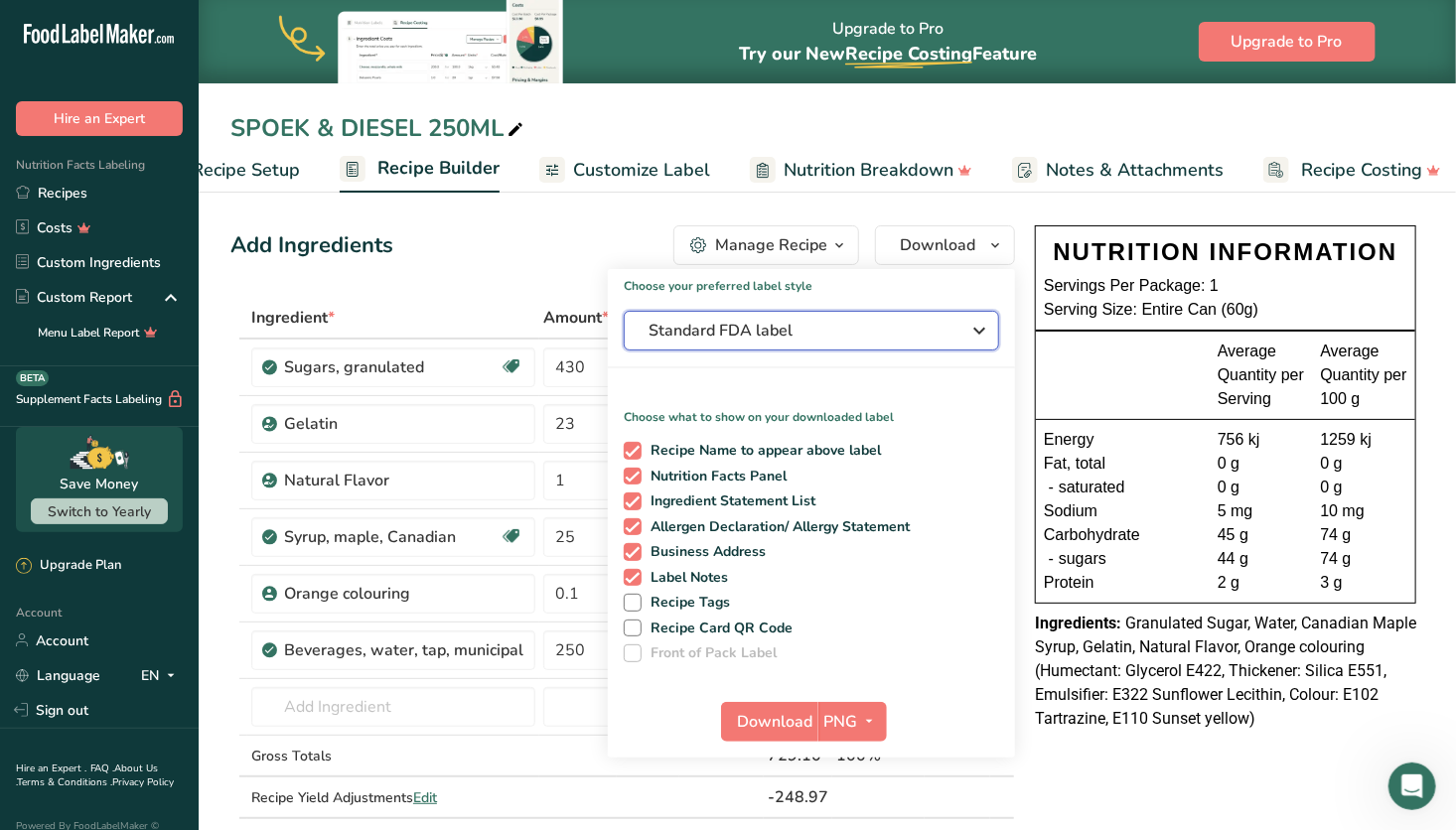 click on "Standard FDA label" at bounding box center (798, 331) 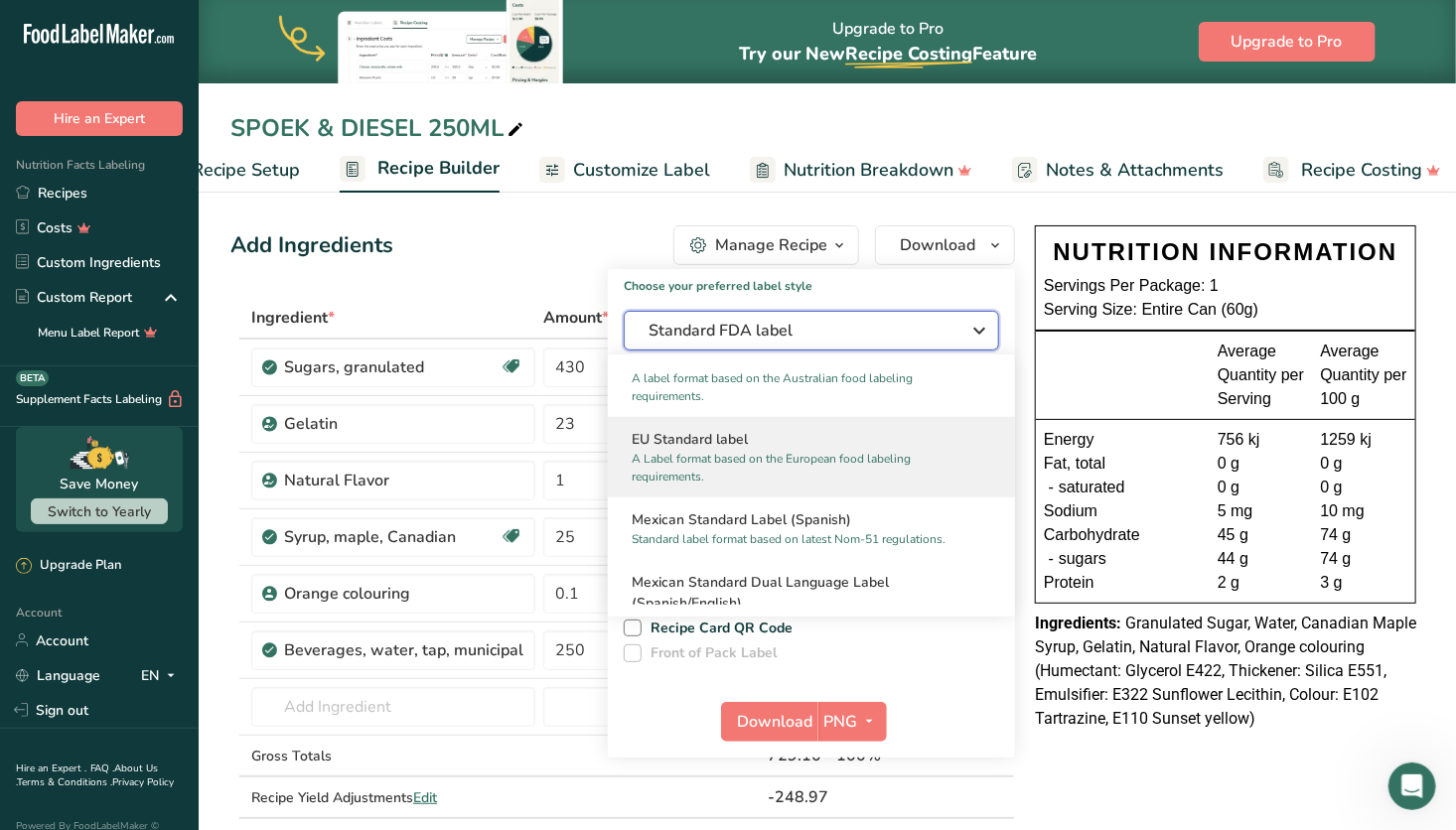 scroll, scrollTop: 981, scrollLeft: 0, axis: vertical 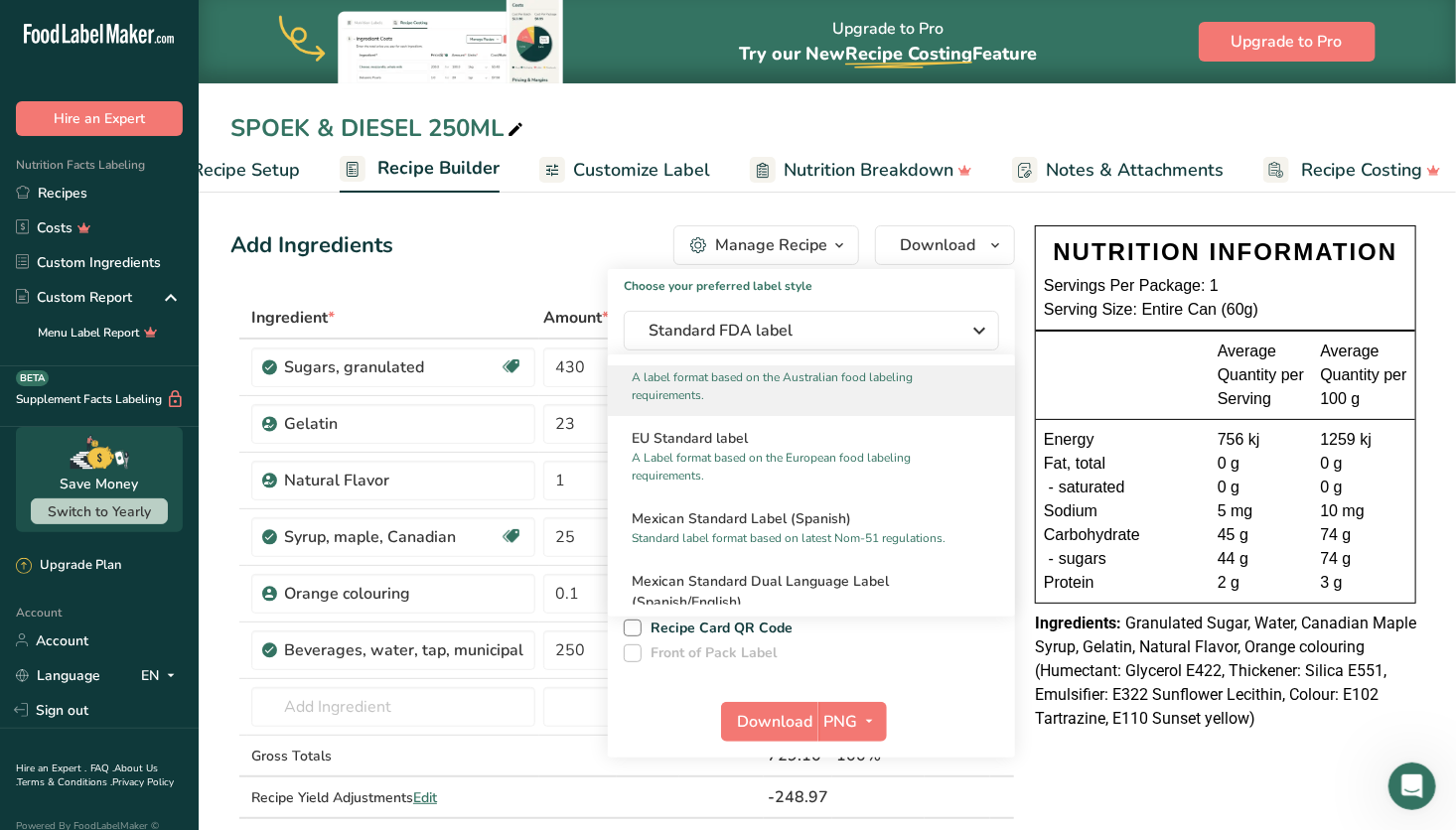 click on "A label format based on the Australian food labeling requirements." at bounding box center [802, 386] 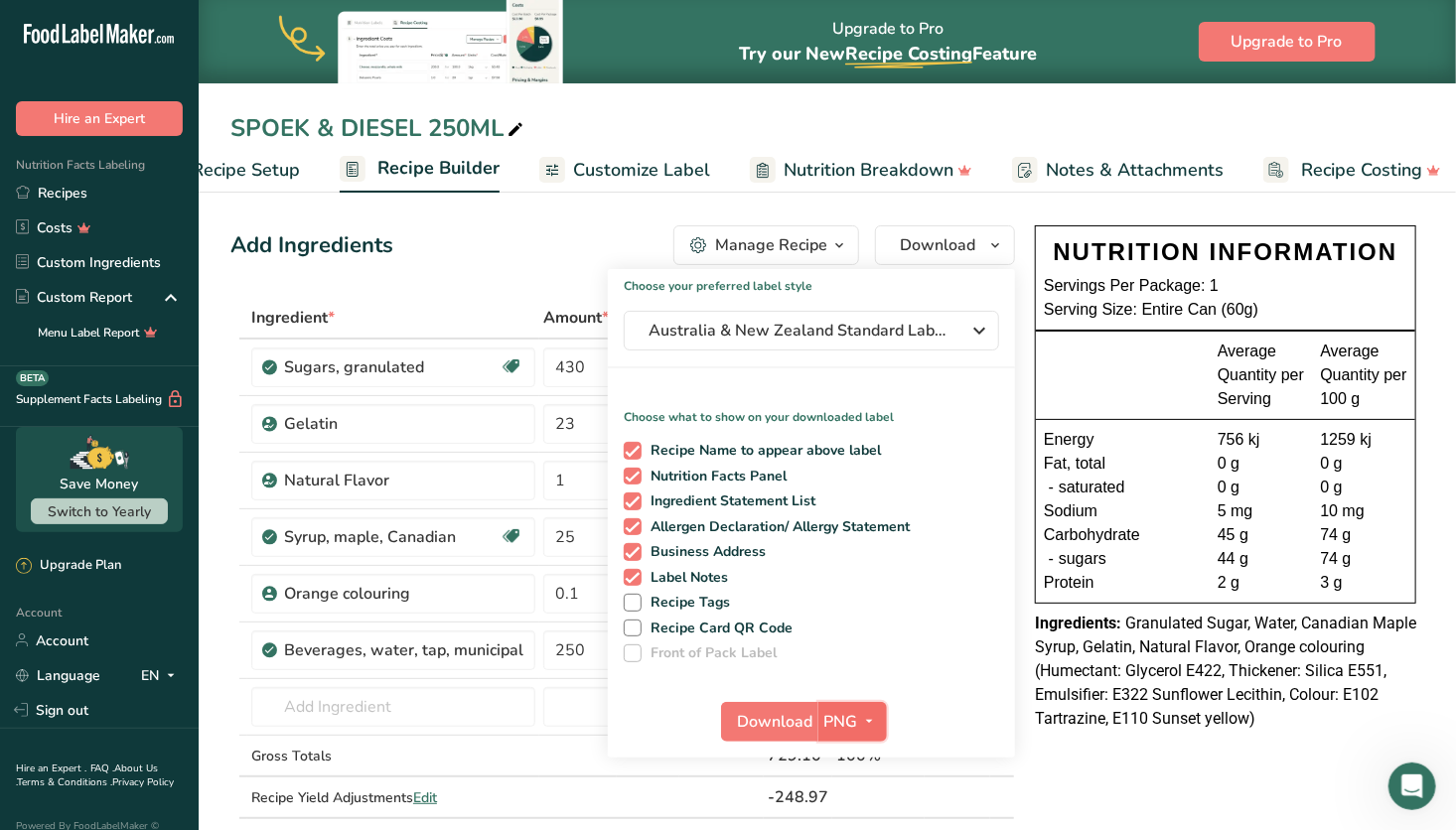 click at bounding box center [870, 721] 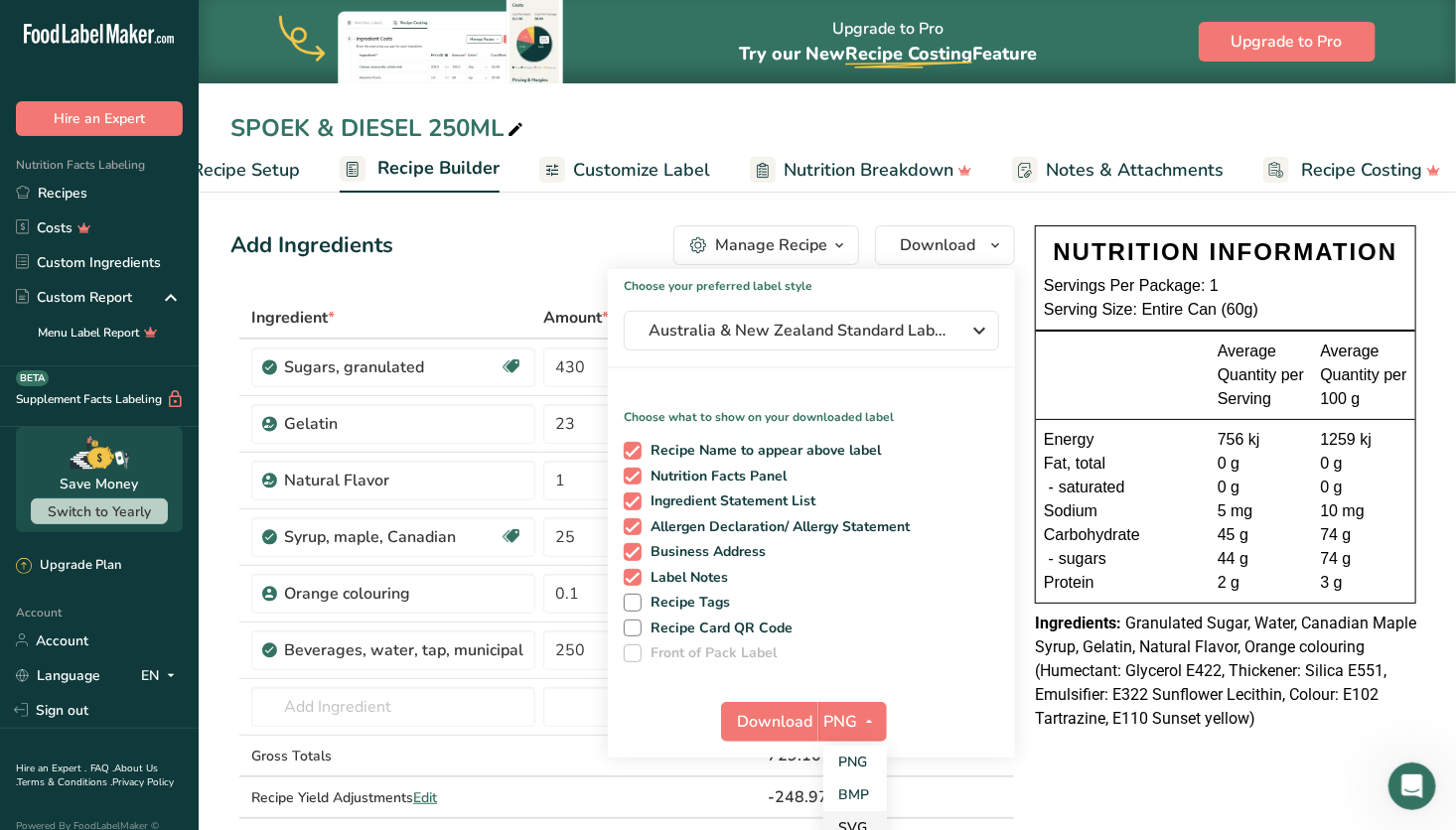 click on "SVG" at bounding box center [855, 827] 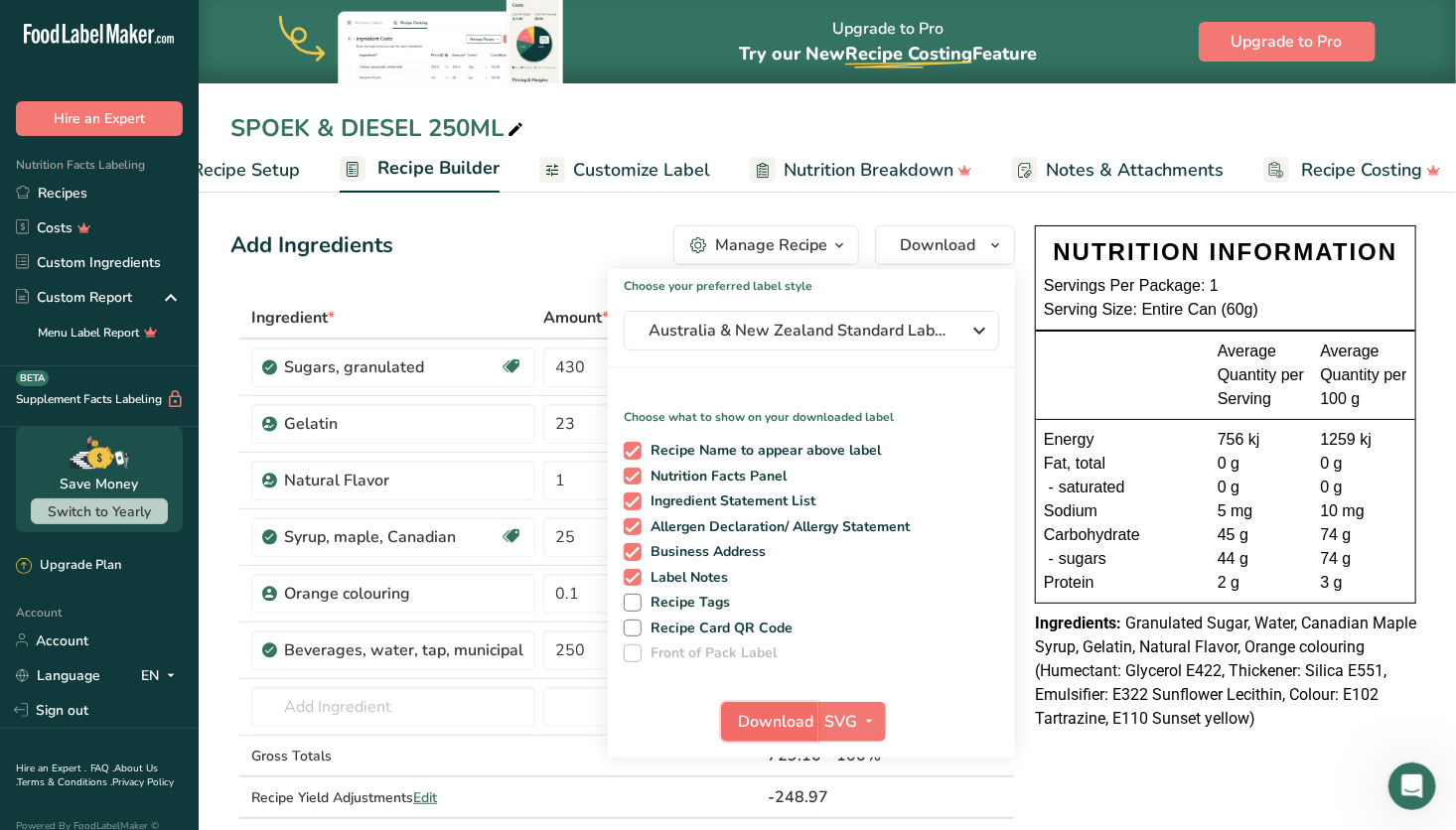 click on "Download" at bounding box center [776, 722] 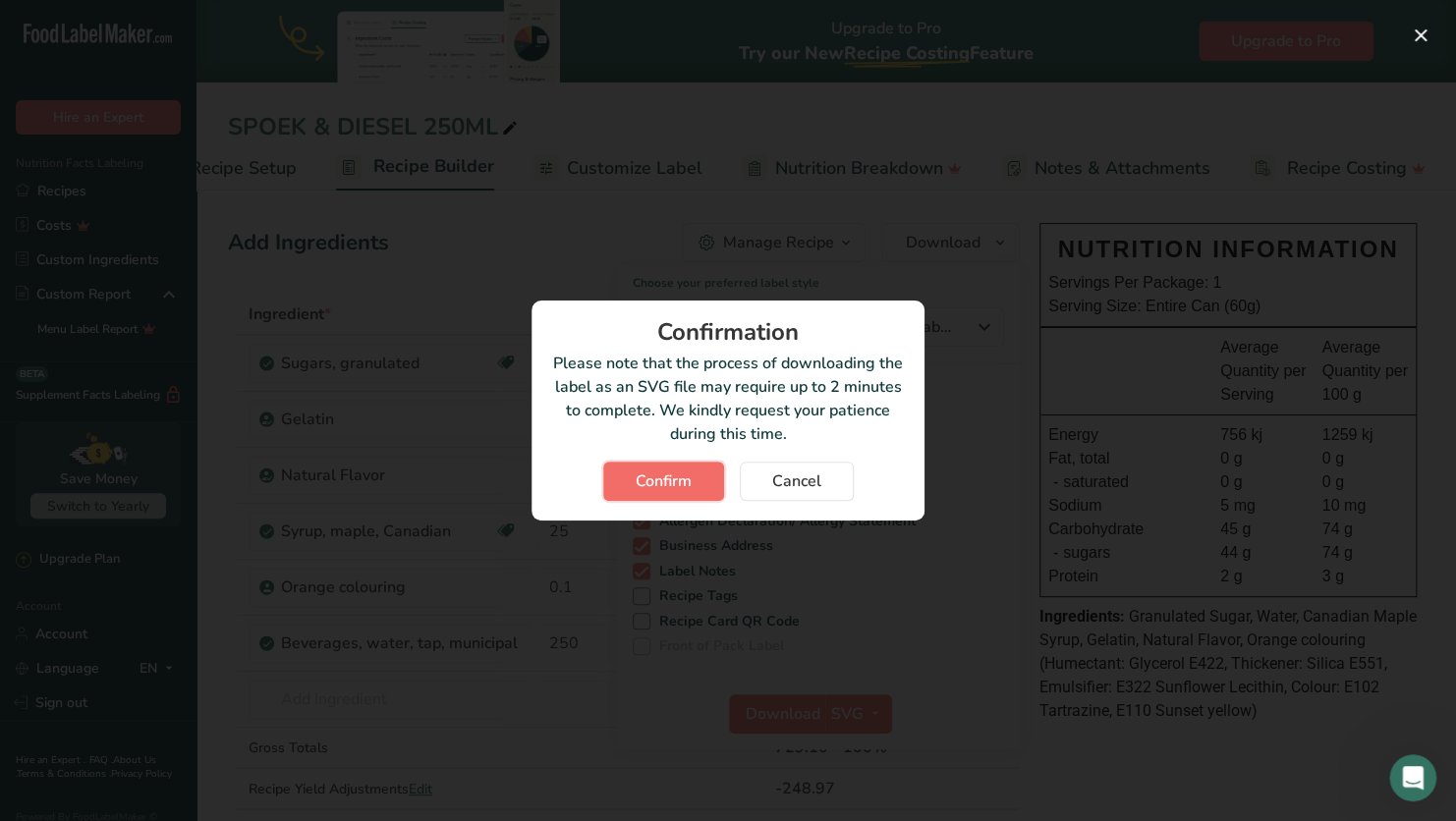 click on "Confirm" at bounding box center (663, 481) 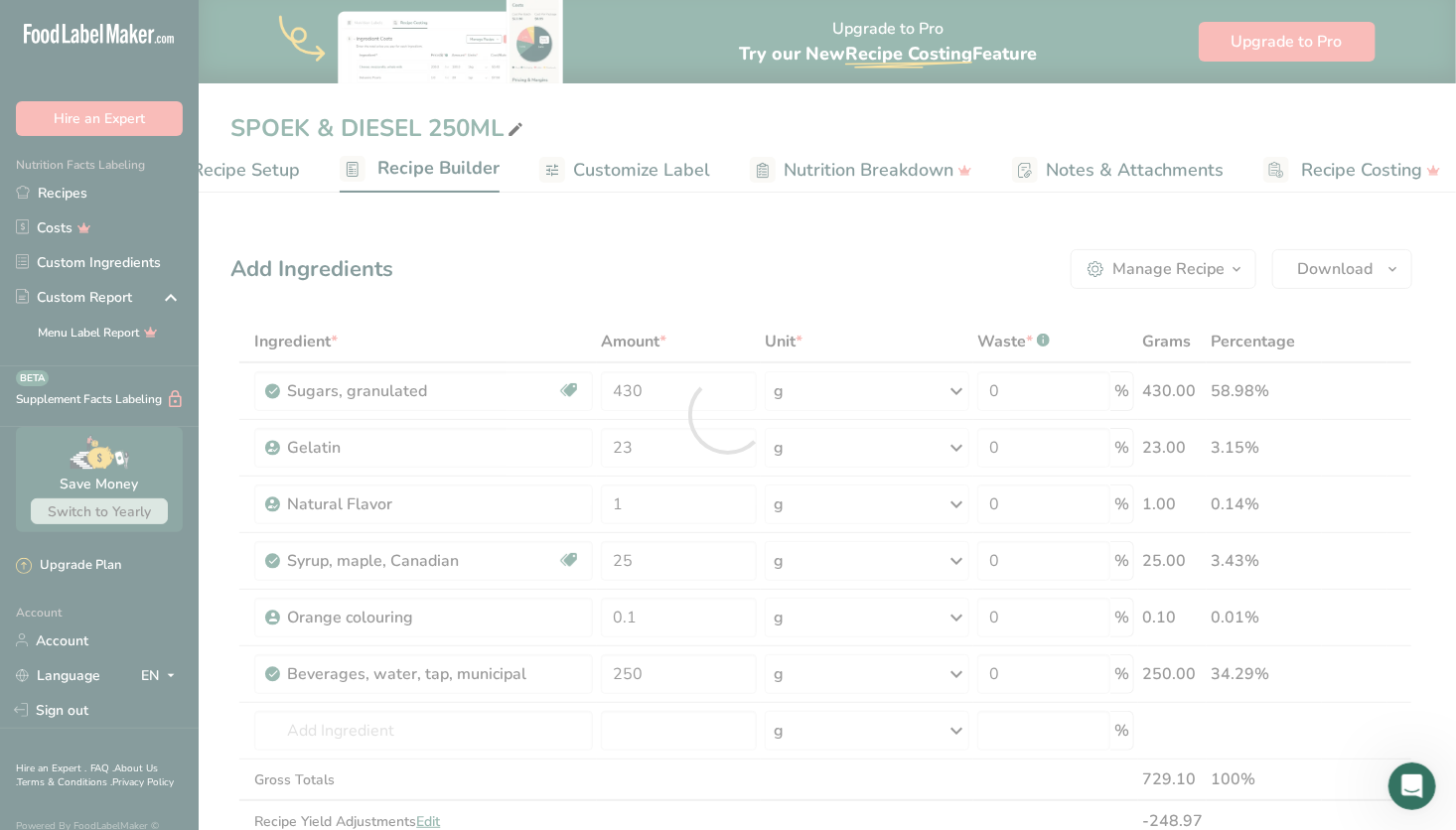 scroll, scrollTop: 0, scrollLeft: 0, axis: both 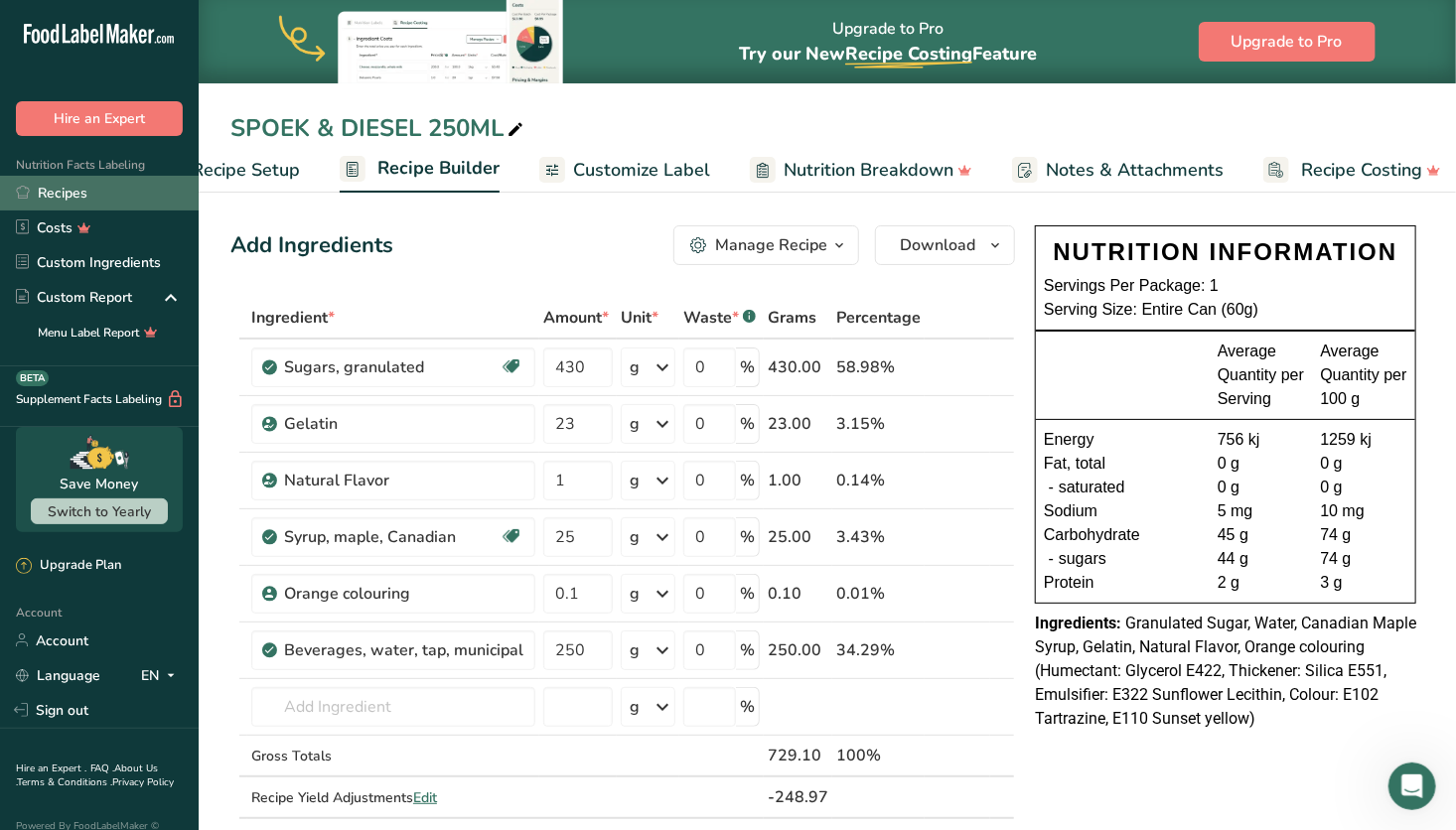 click on "Recipes" at bounding box center [99, 193] 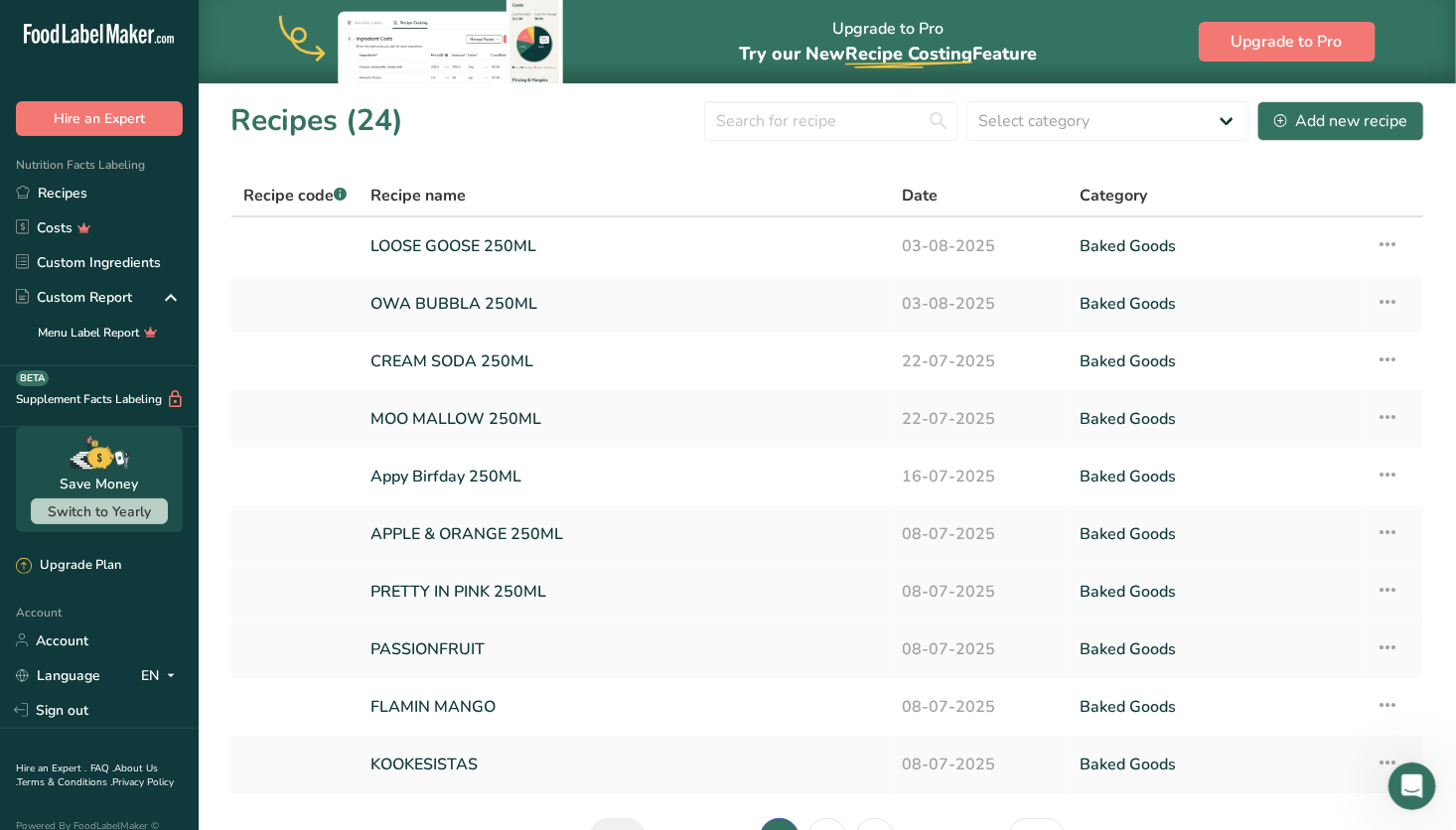 scroll, scrollTop: 122, scrollLeft: 0, axis: vertical 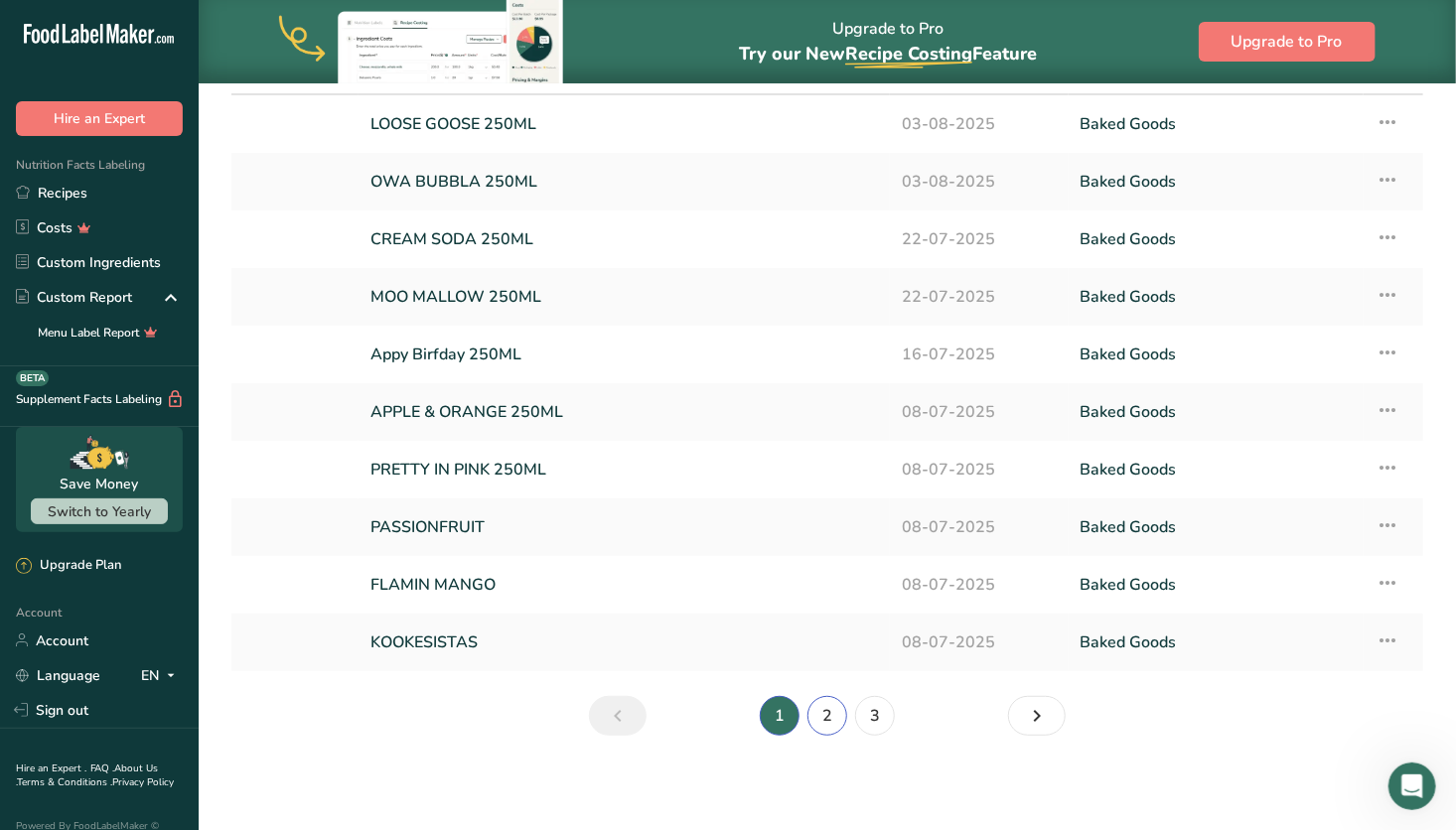 click on "2" at bounding box center [827, 716] 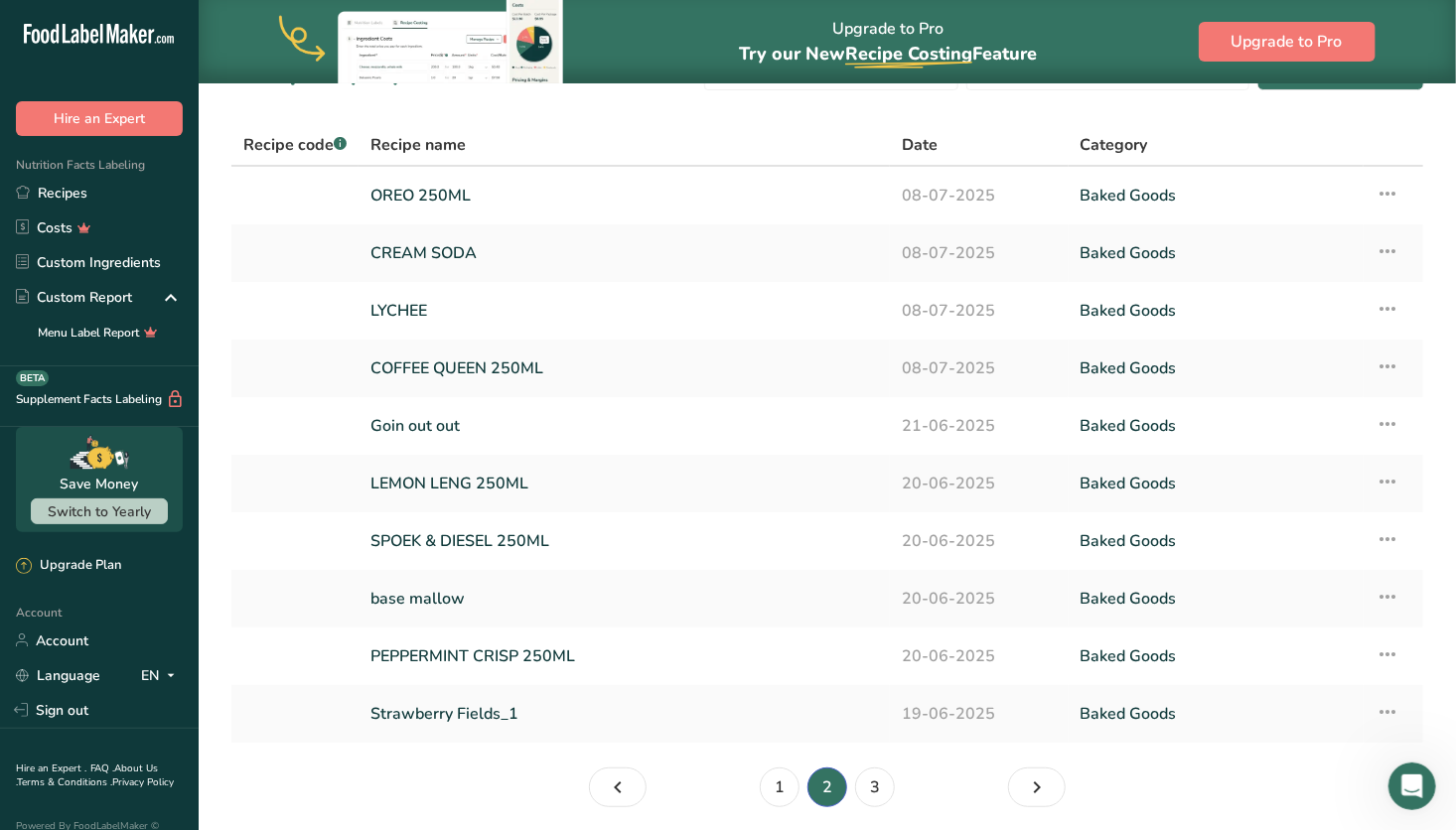 scroll, scrollTop: 48, scrollLeft: 0, axis: vertical 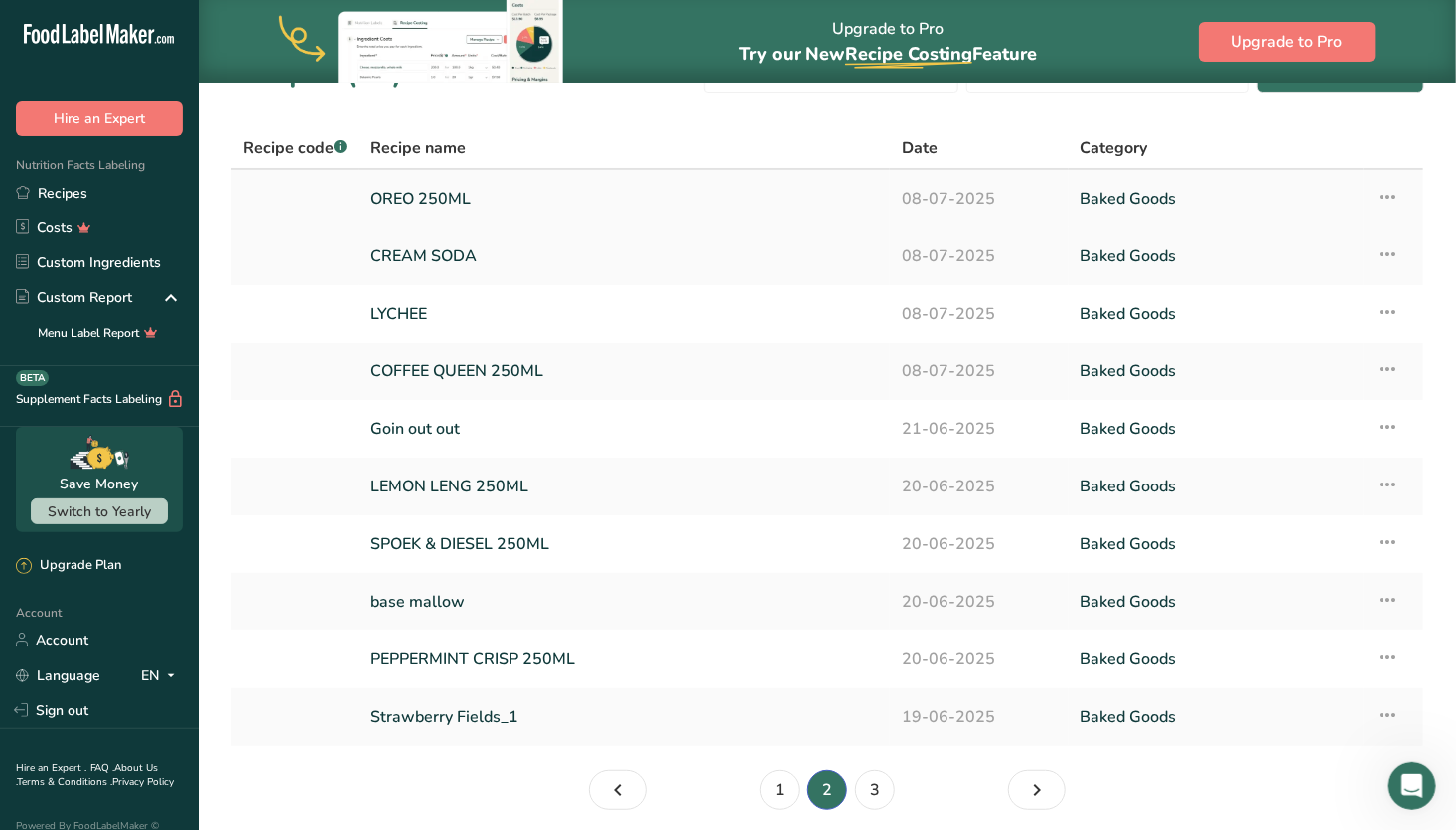 click on "OREO 250ML" at bounding box center [624, 199] 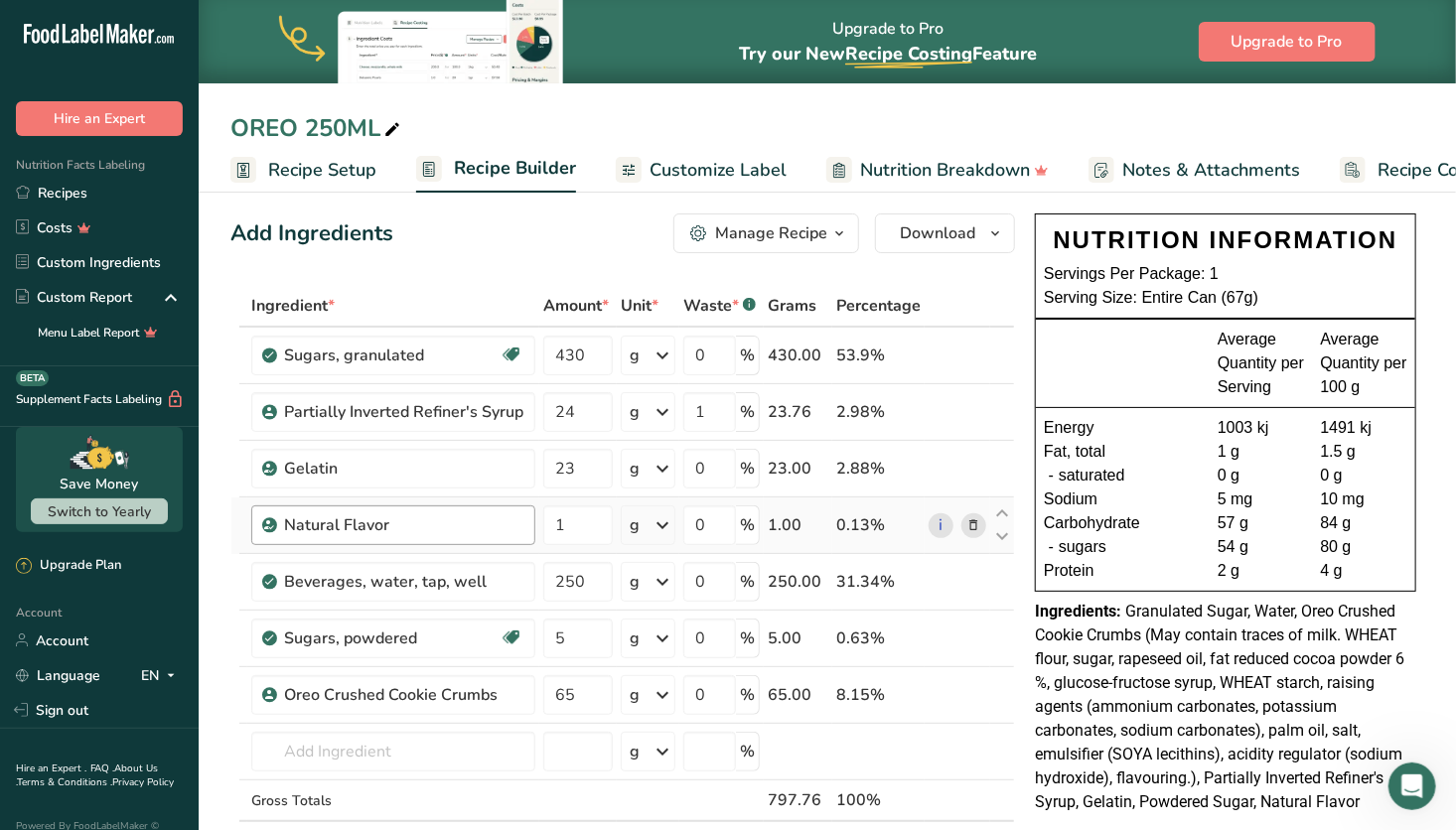 scroll, scrollTop: 0, scrollLeft: 0, axis: both 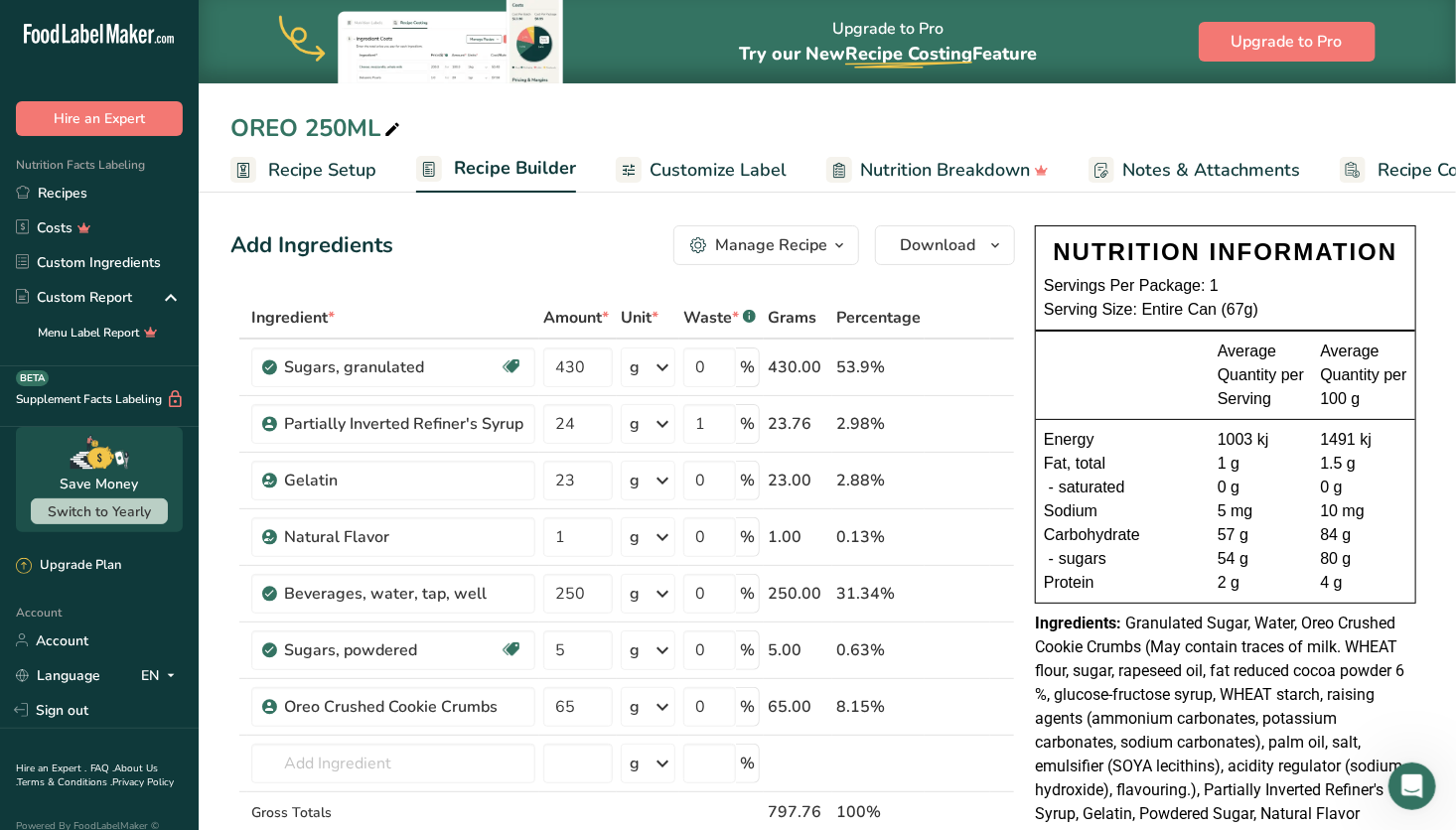 click on "Customize Label" at bounding box center (718, 170) 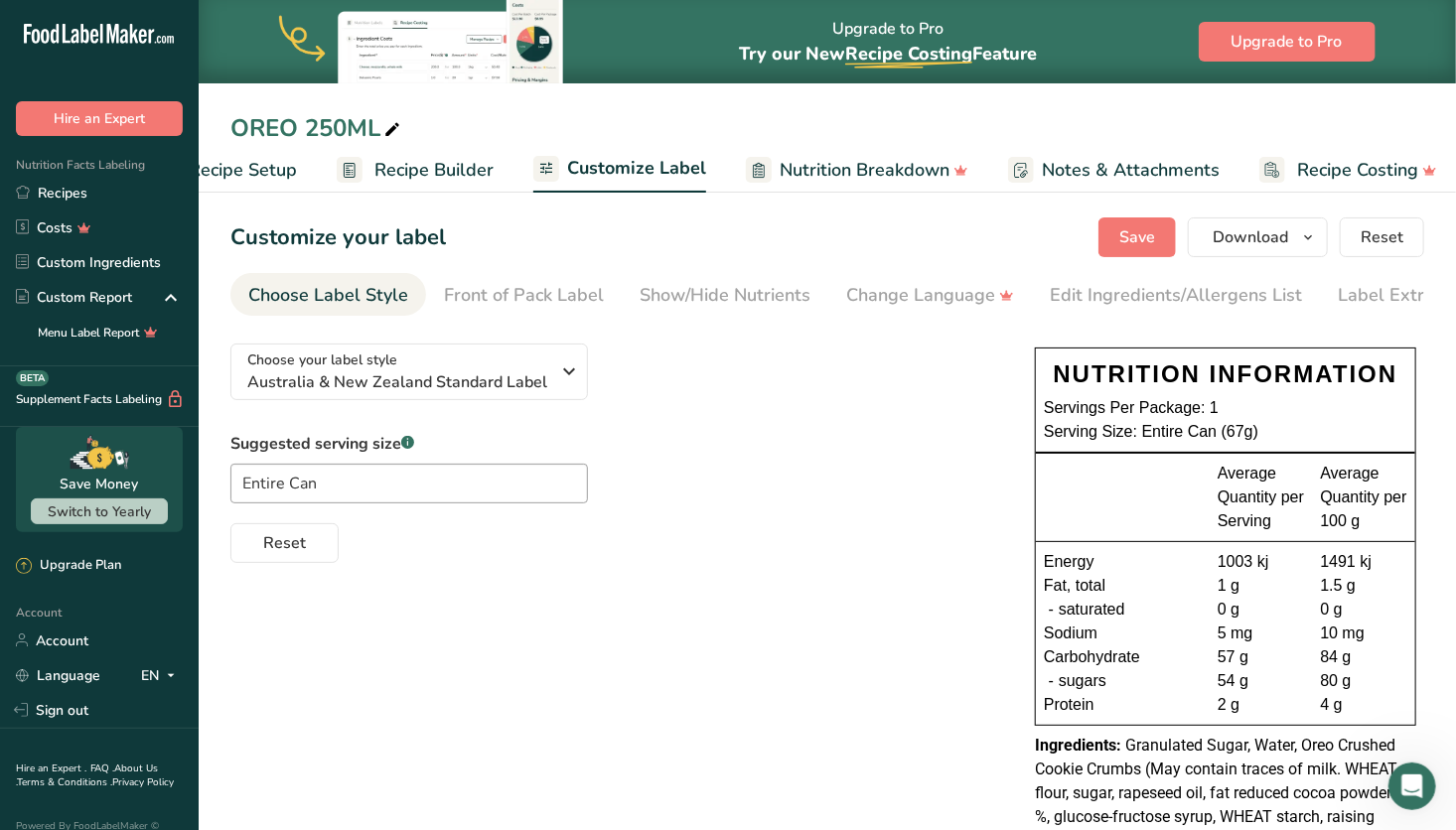 scroll, scrollTop: 0, scrollLeft: 91, axis: horizontal 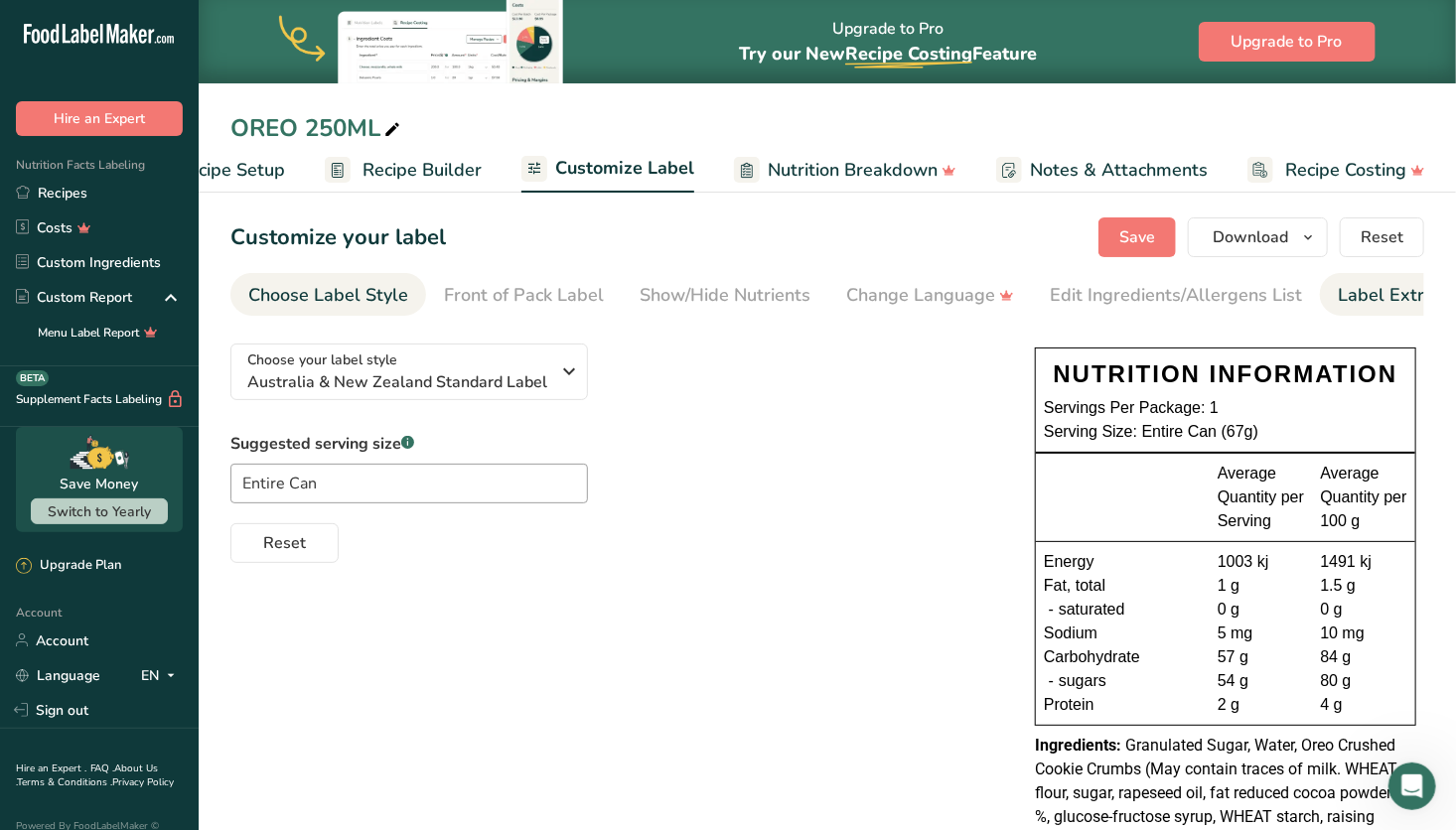 click on "Label Extra Info" at bounding box center (1403, 295) 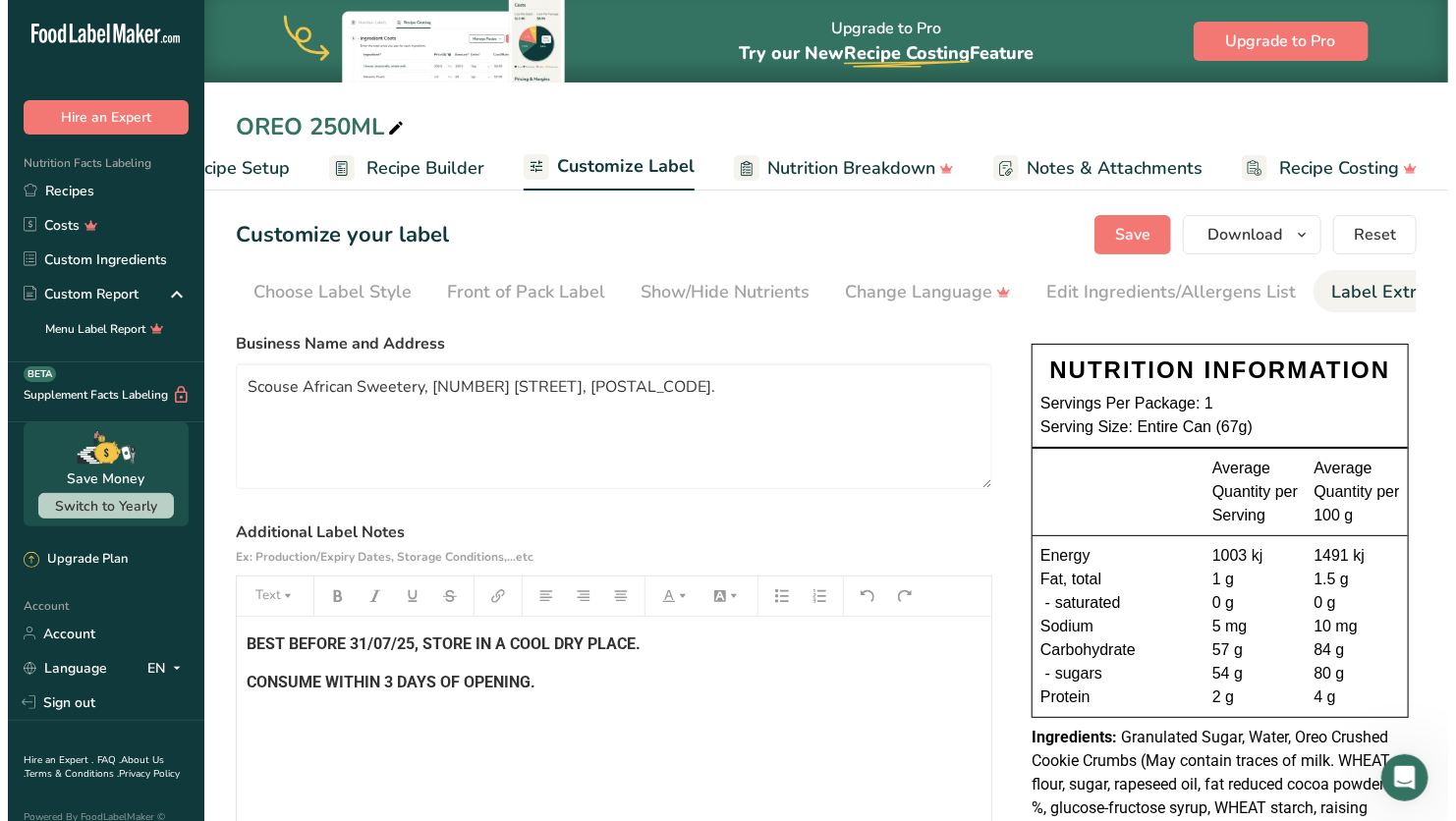 scroll, scrollTop: 0, scrollLeft: 51, axis: horizontal 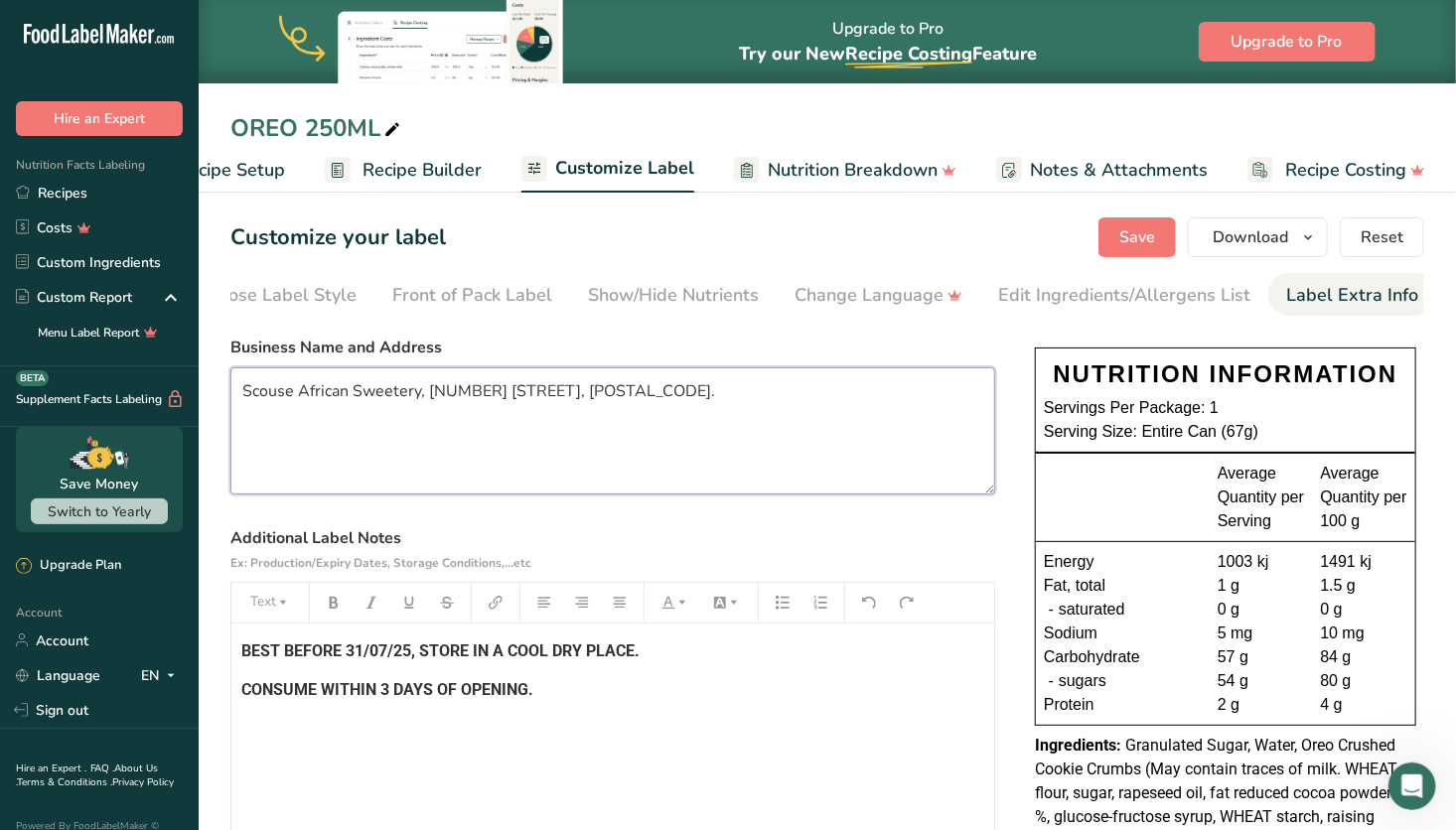 drag, startPoint x: 647, startPoint y: 400, endPoint x: 93, endPoint y: 365, distance: 555.1045 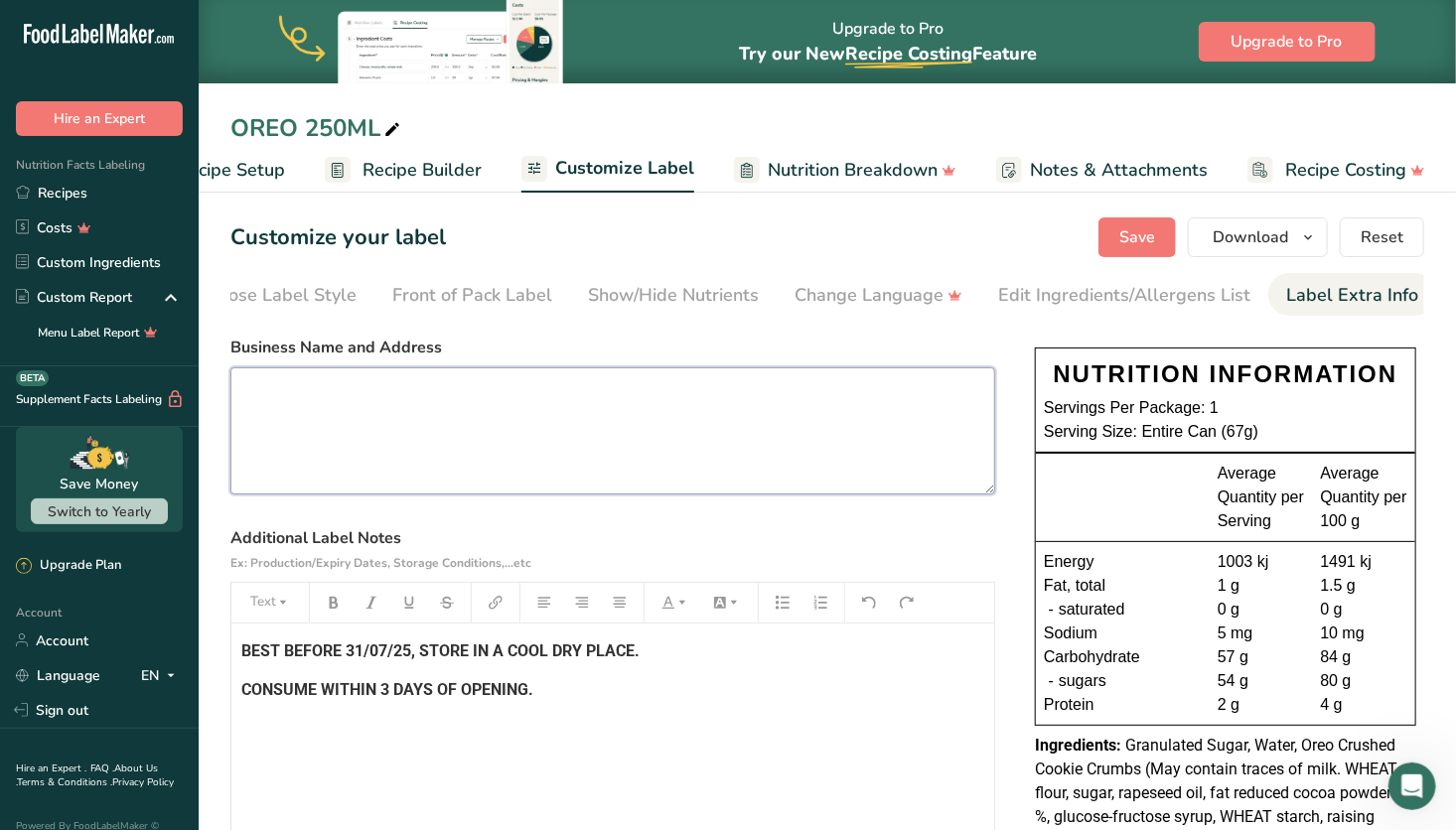 type 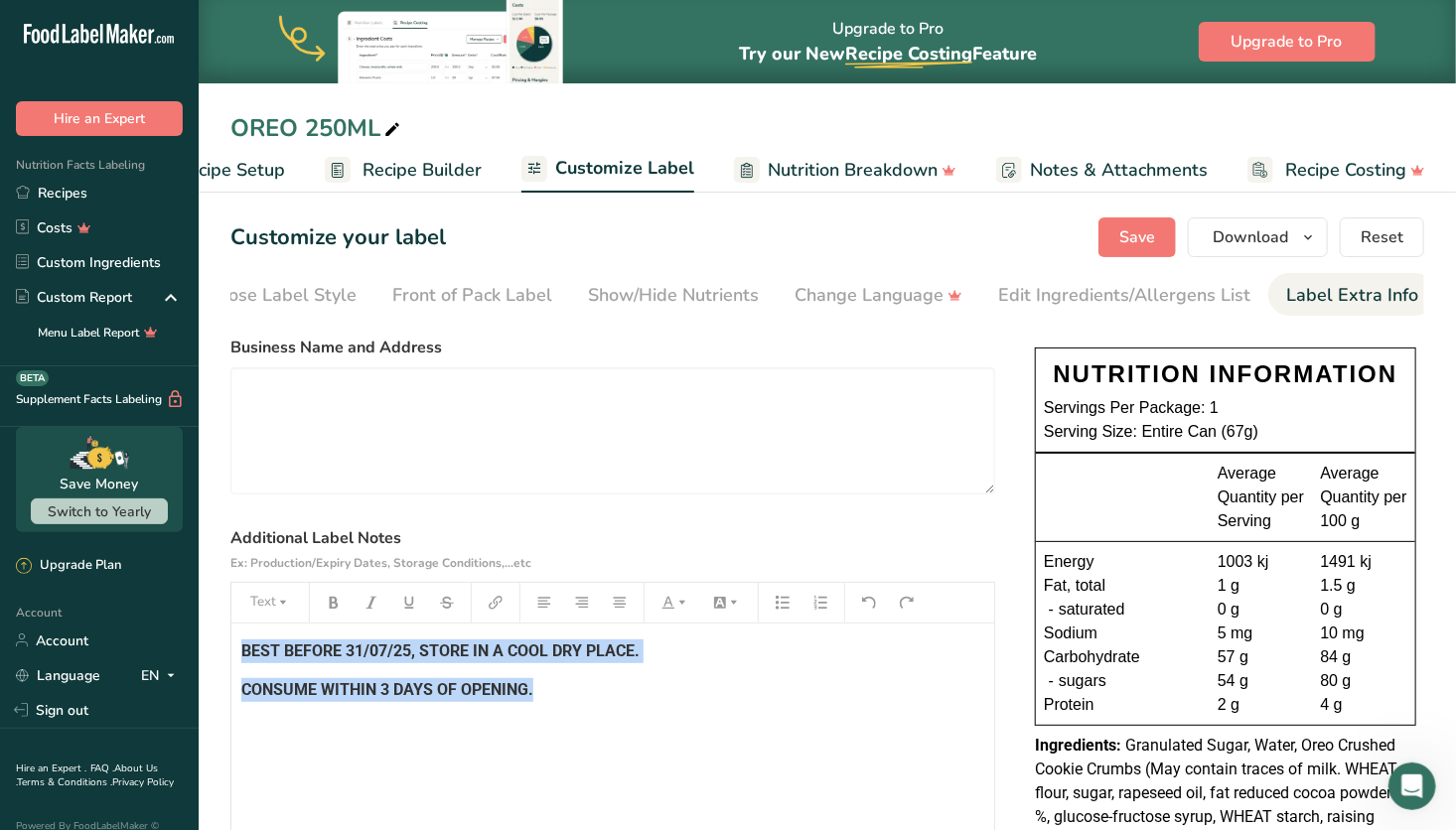 drag, startPoint x: 613, startPoint y: 703, endPoint x: 59, endPoint y: 594, distance: 564.62111 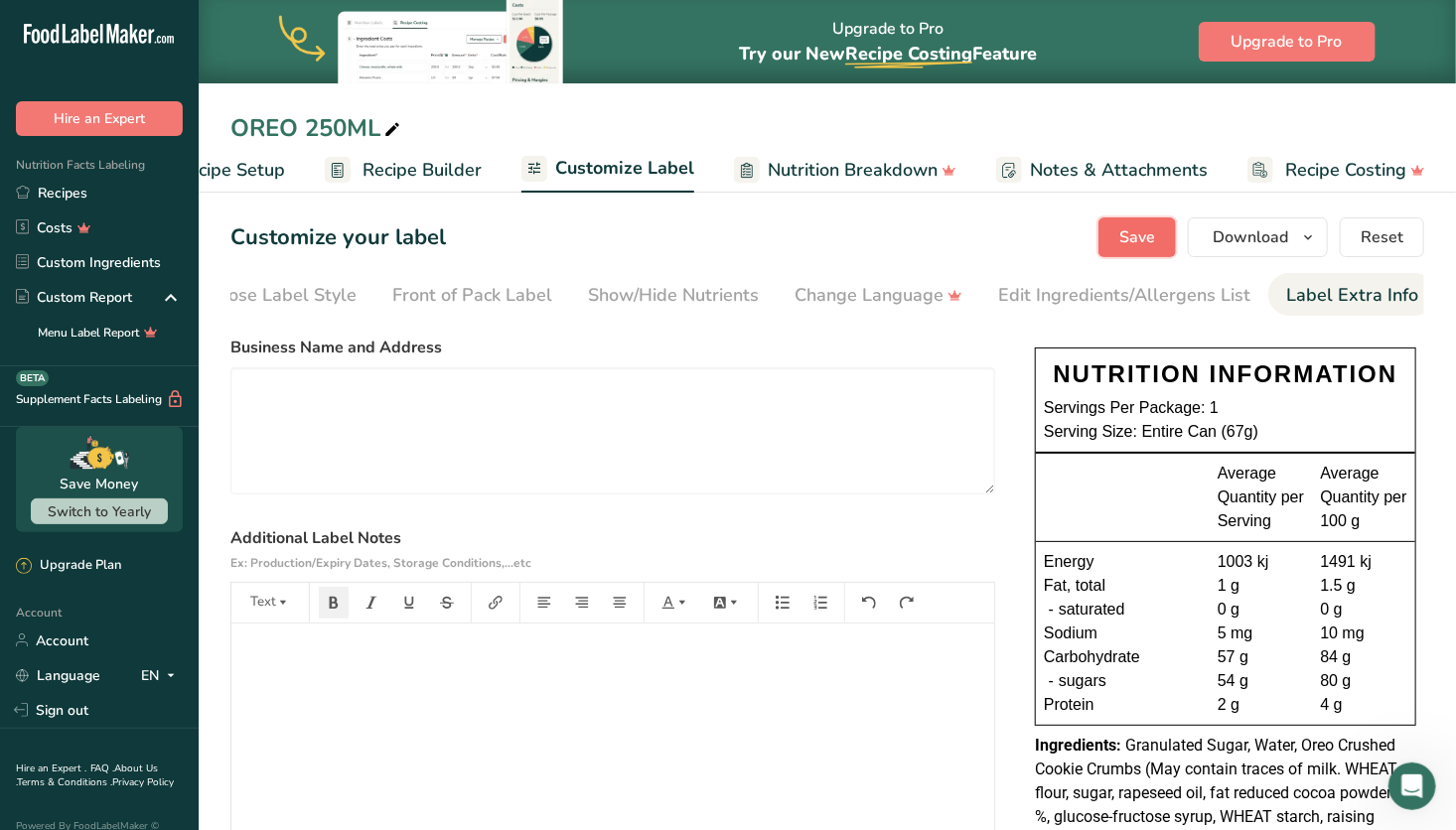 click on "Save" at bounding box center (1137, 237) 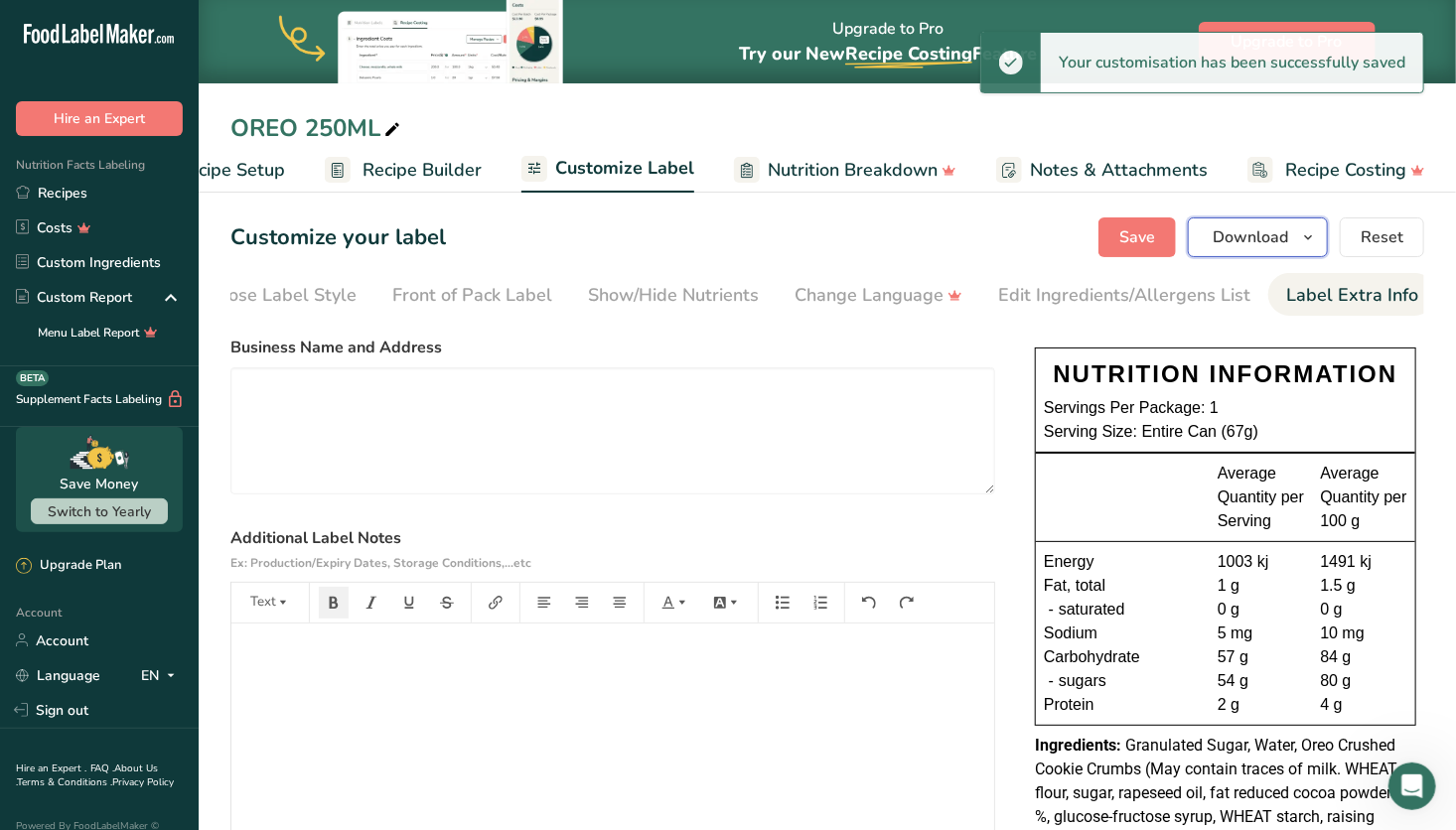 click on "Download" at bounding box center (1250, 237) 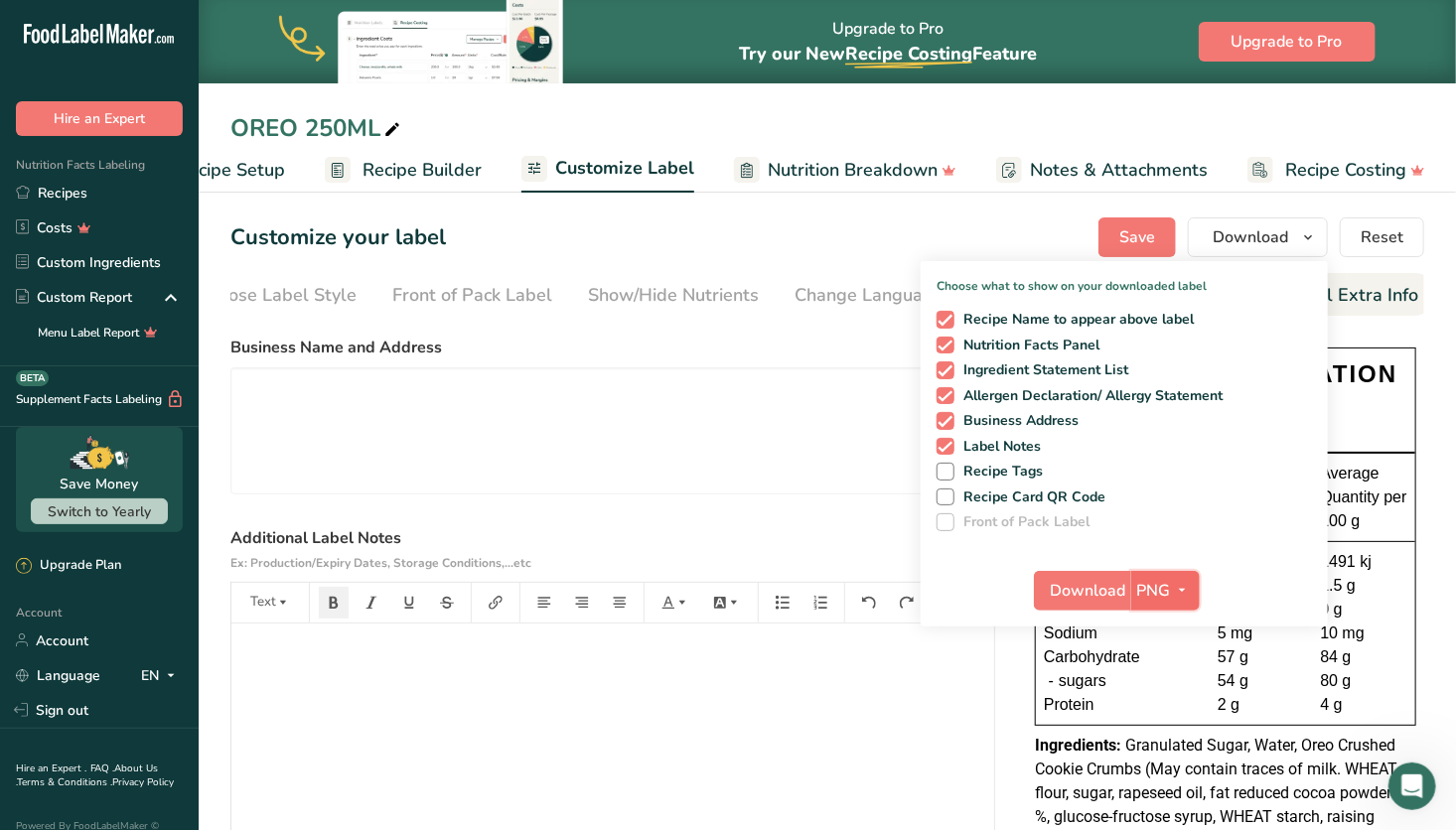 click at bounding box center [1183, 591] 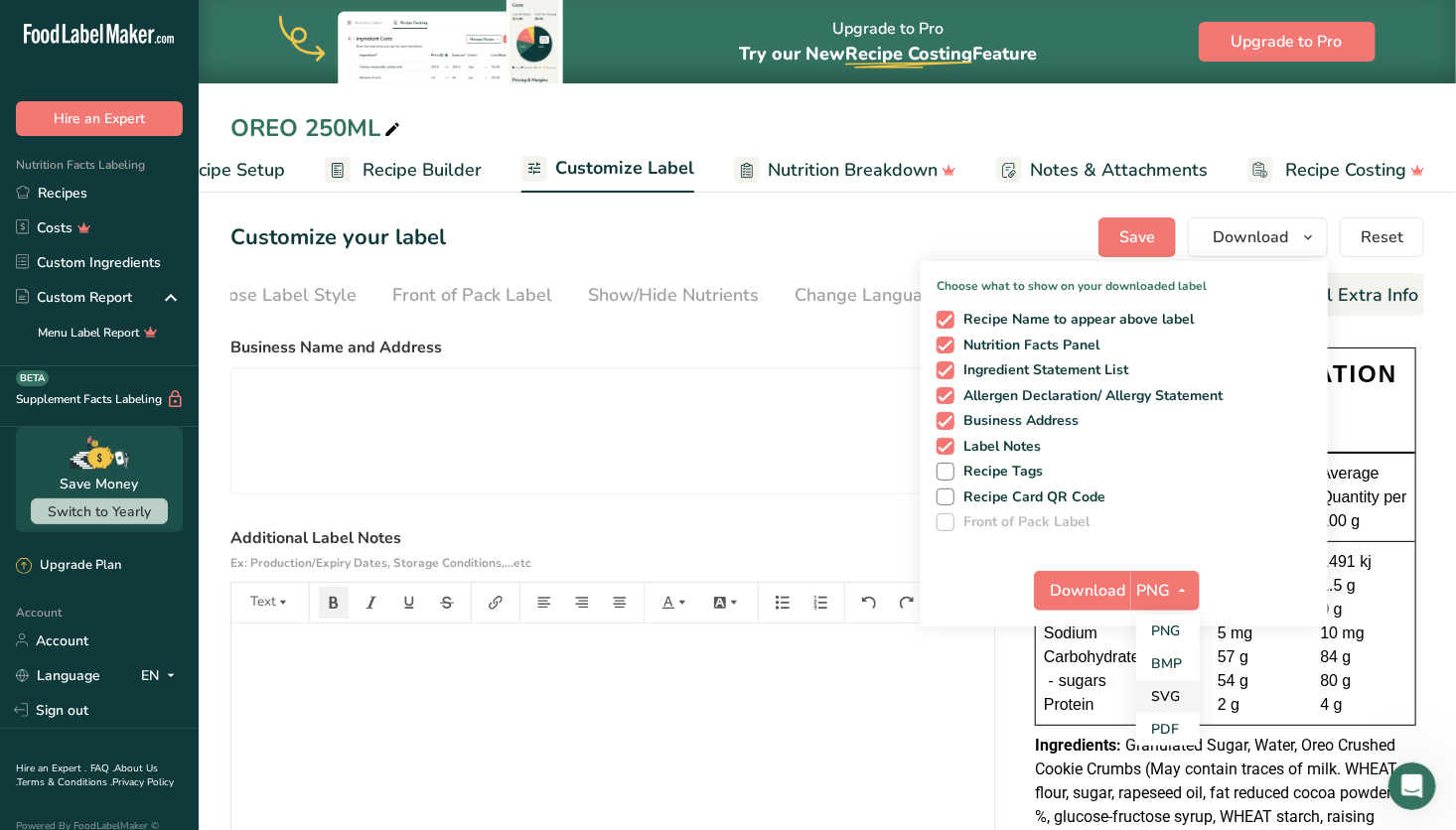 click on "SVG" at bounding box center (1168, 696) 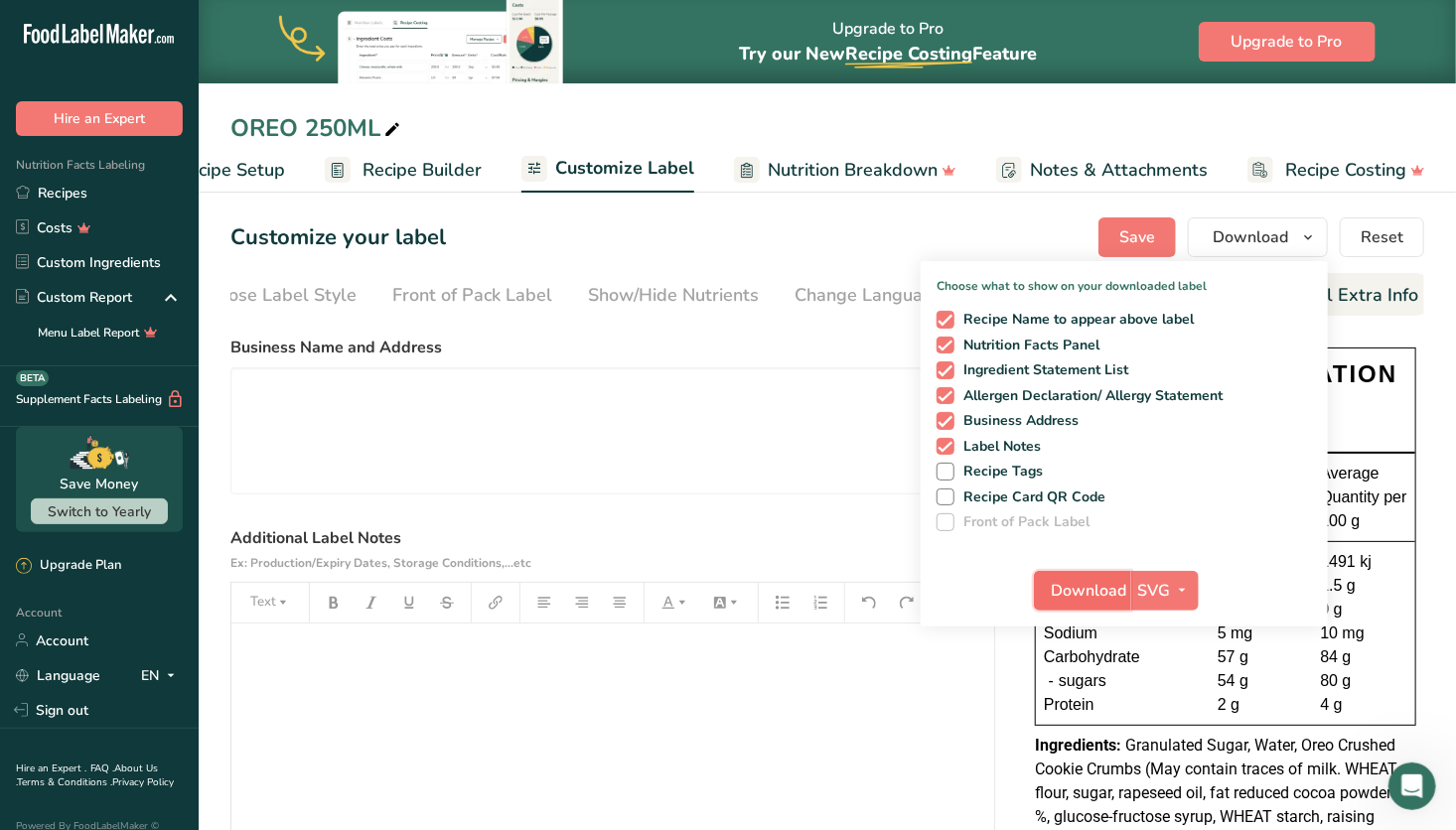click on "Download" at bounding box center [1089, 591] 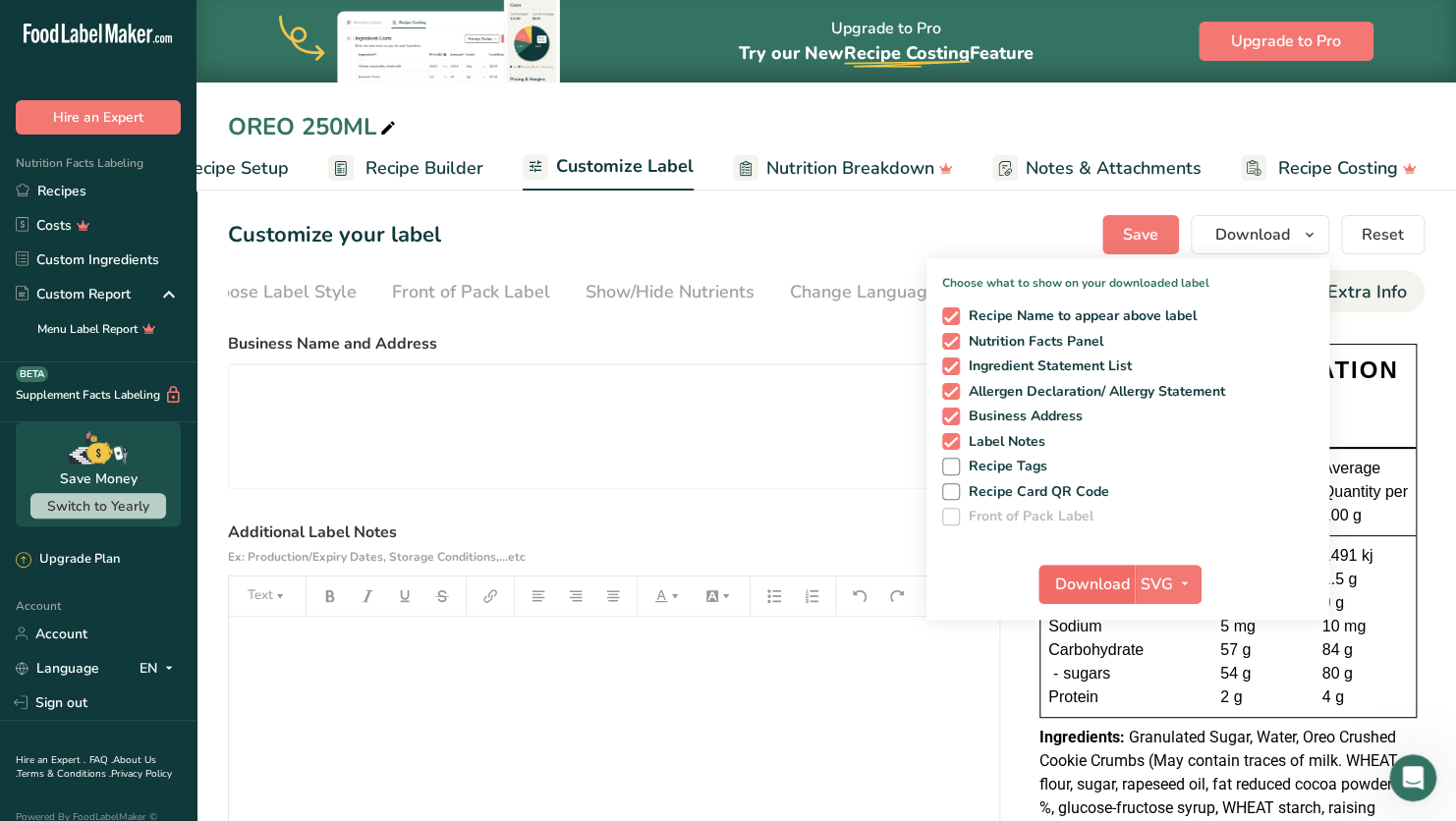 scroll, scrollTop: 0, scrollLeft: 35, axis: horizontal 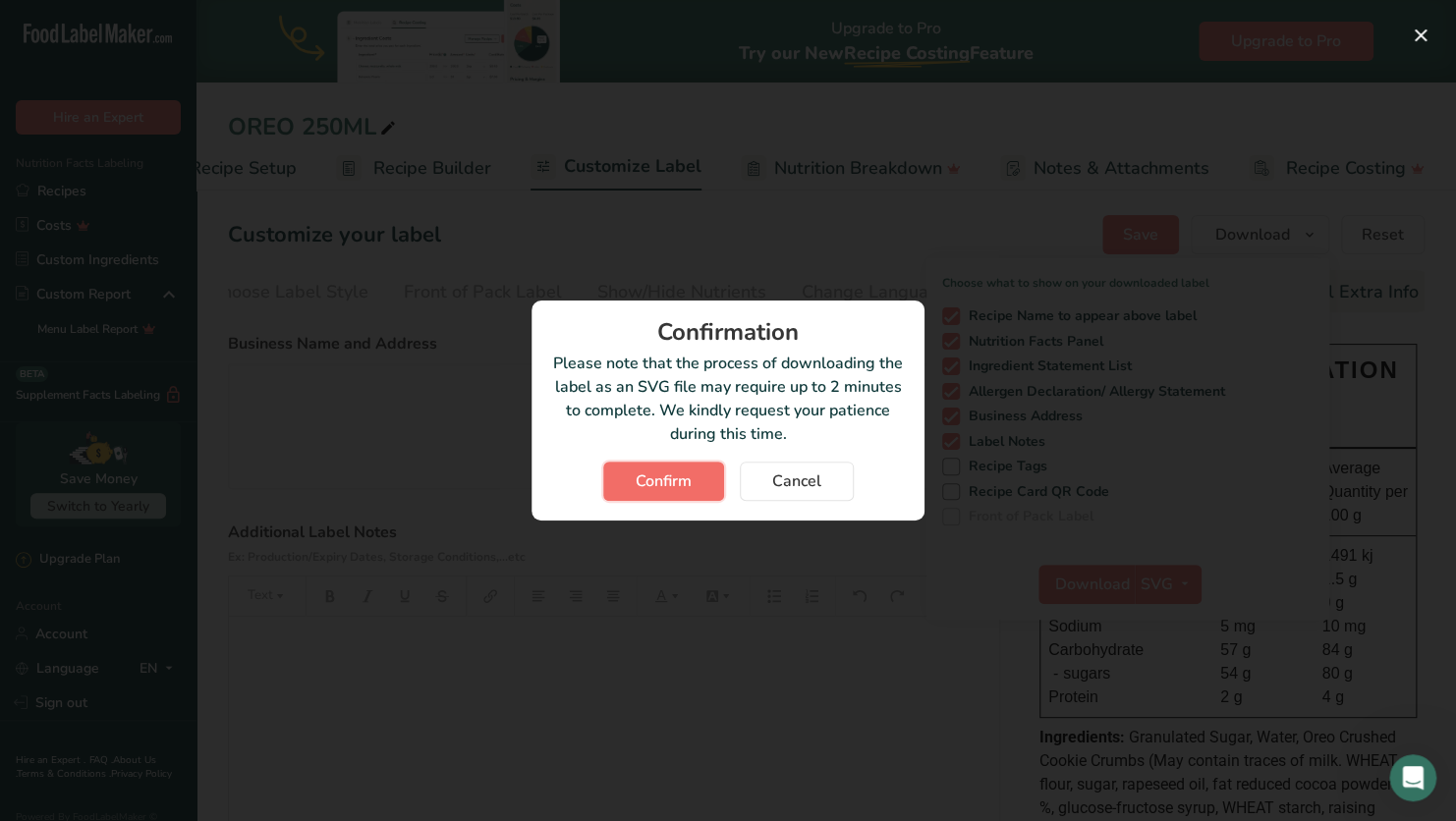 click on "Confirm" at bounding box center [663, 481] 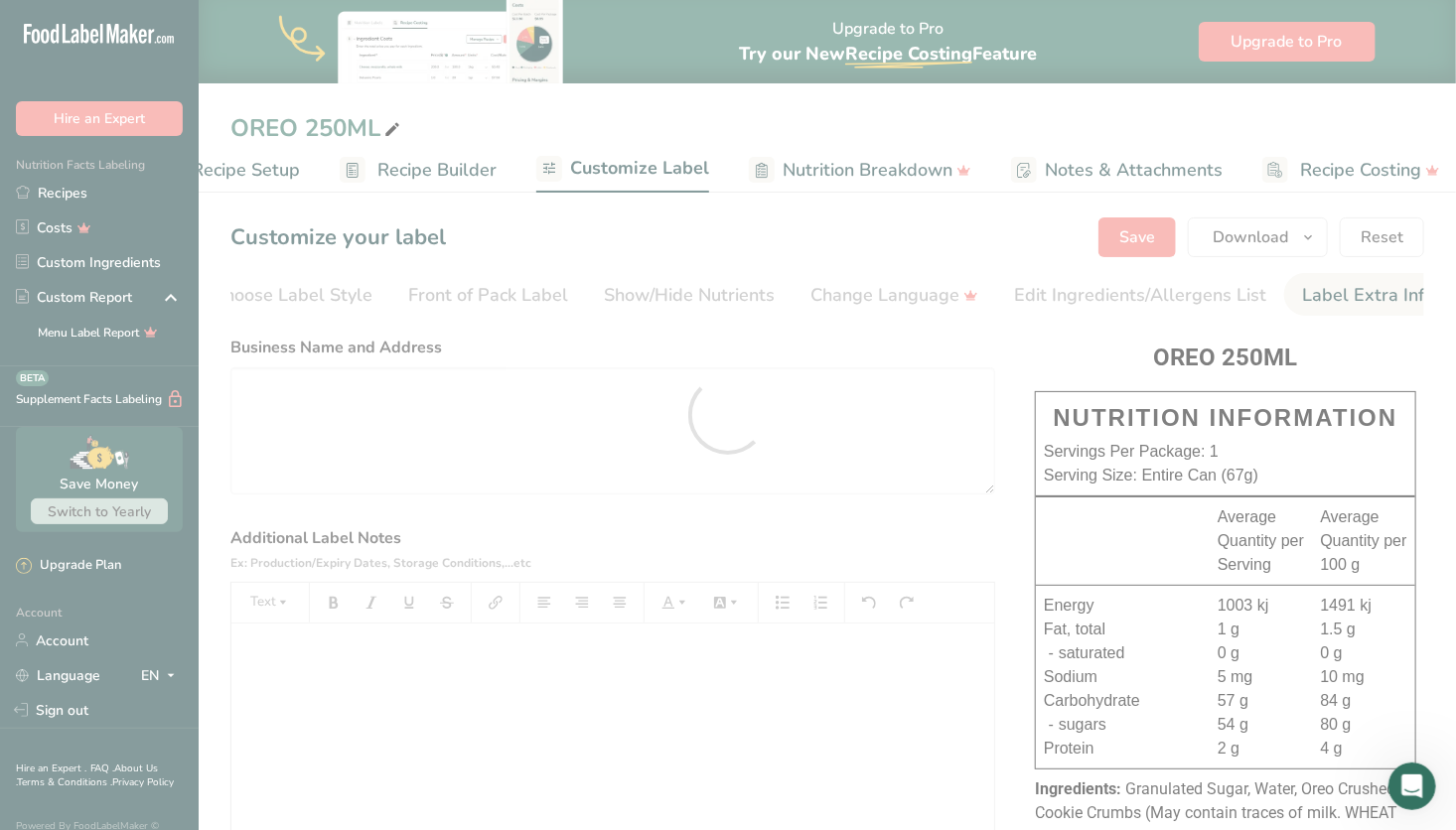 scroll, scrollTop: 0, scrollLeft: 0, axis: both 